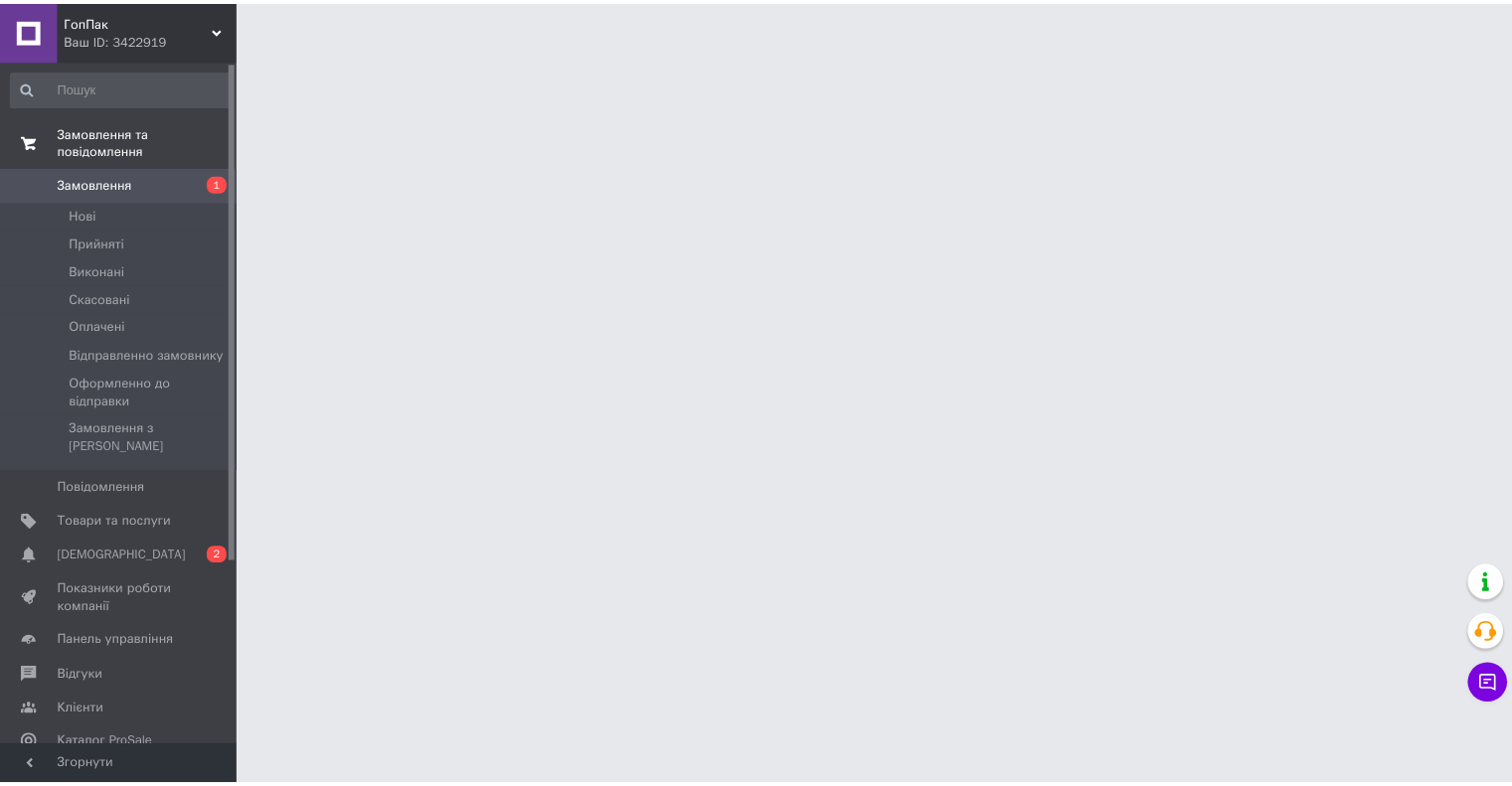 scroll, scrollTop: 0, scrollLeft: 0, axis: both 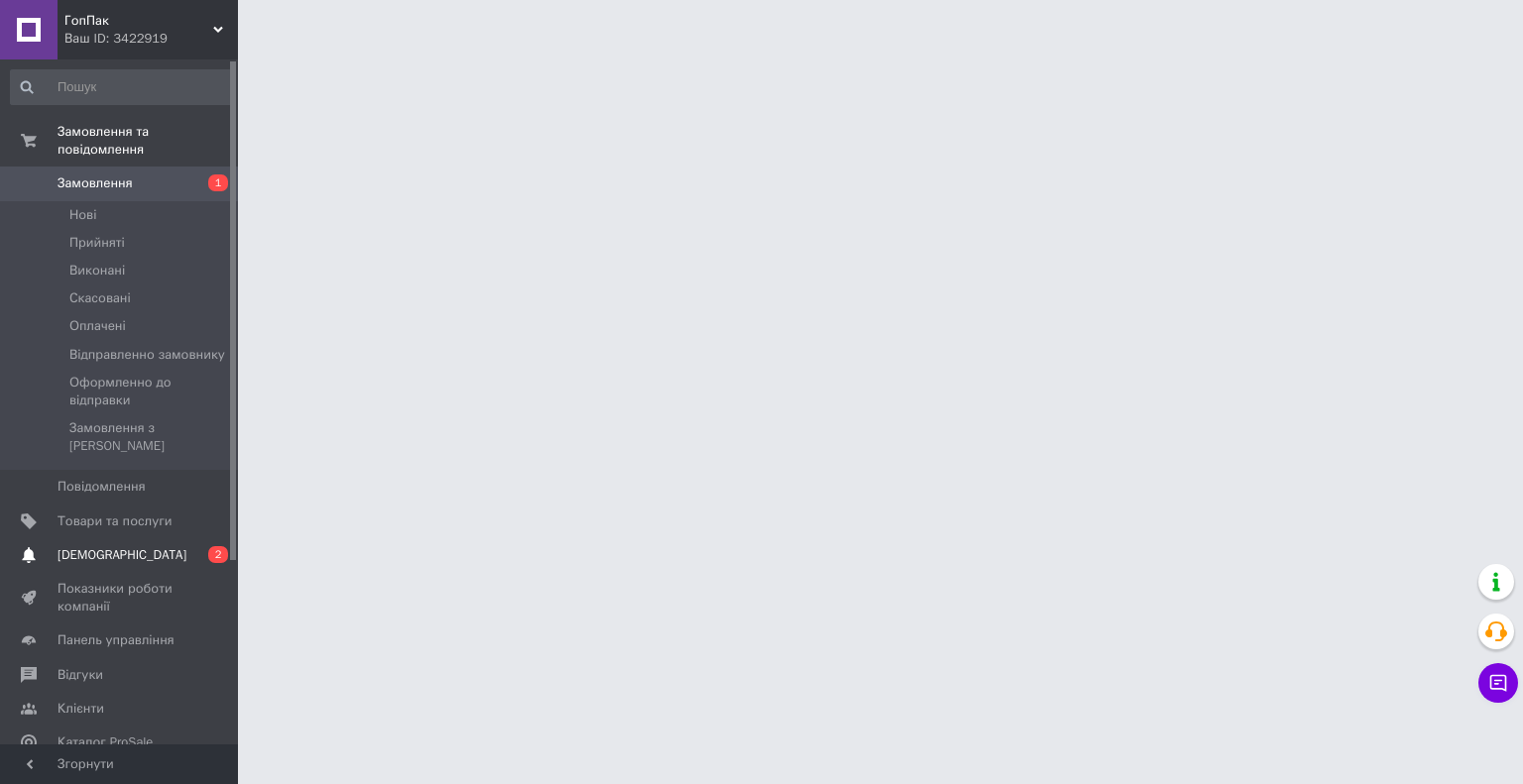 click on "[DEMOGRAPHIC_DATA]" at bounding box center (122, 555) 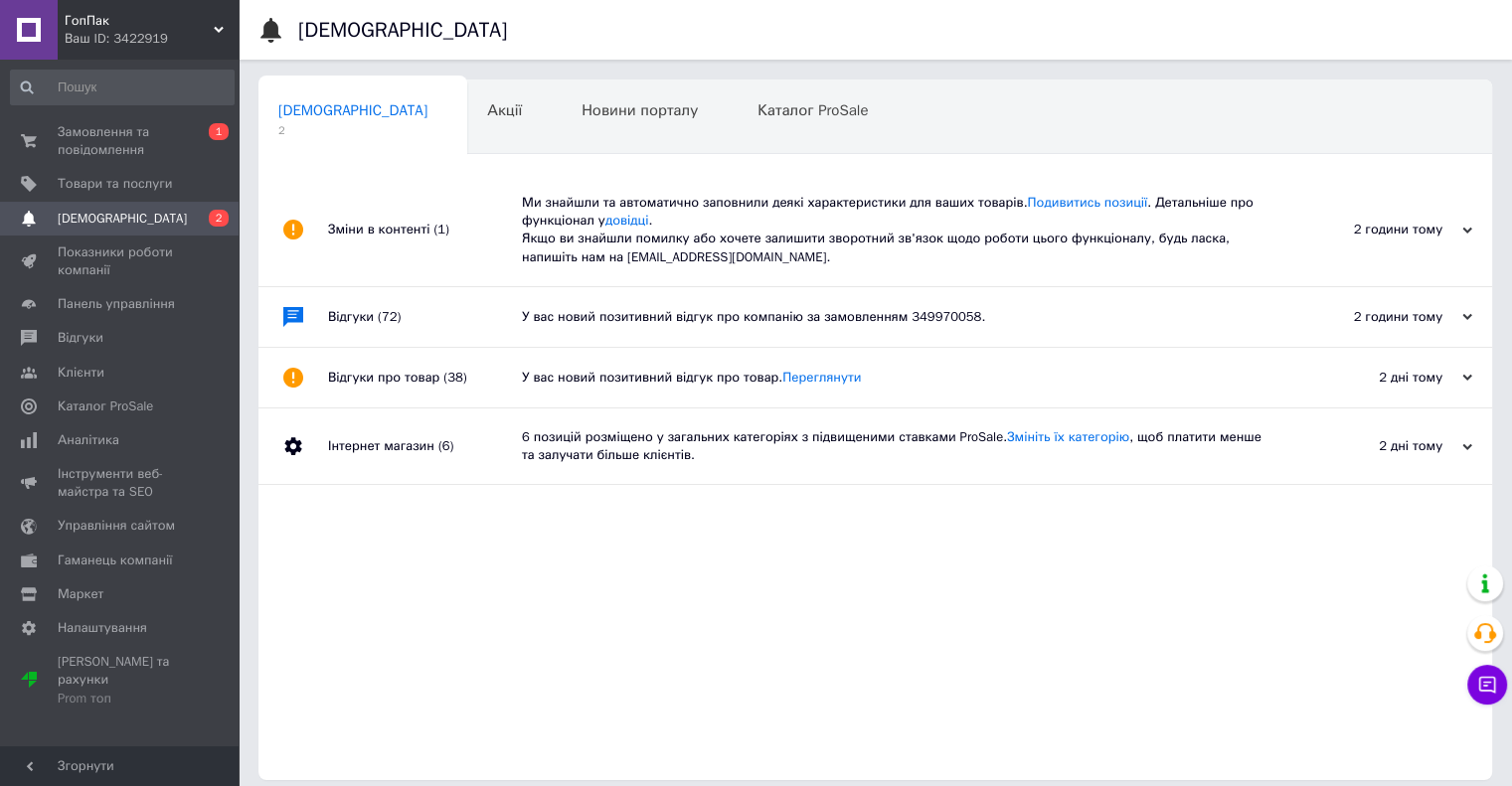 click on "Ми знайшли та автоматично заповнили деякі характеристики для ваших товарів.  Подивитись позиції . Детальніше про функціонал у  довідці . Якщо ви знайшли помилку або хочете залишити зворотний зв'язок щодо роботи цього функціоналу, будь ласка, напишіть нам на moderation@prom.ua." at bounding box center (898, 230) 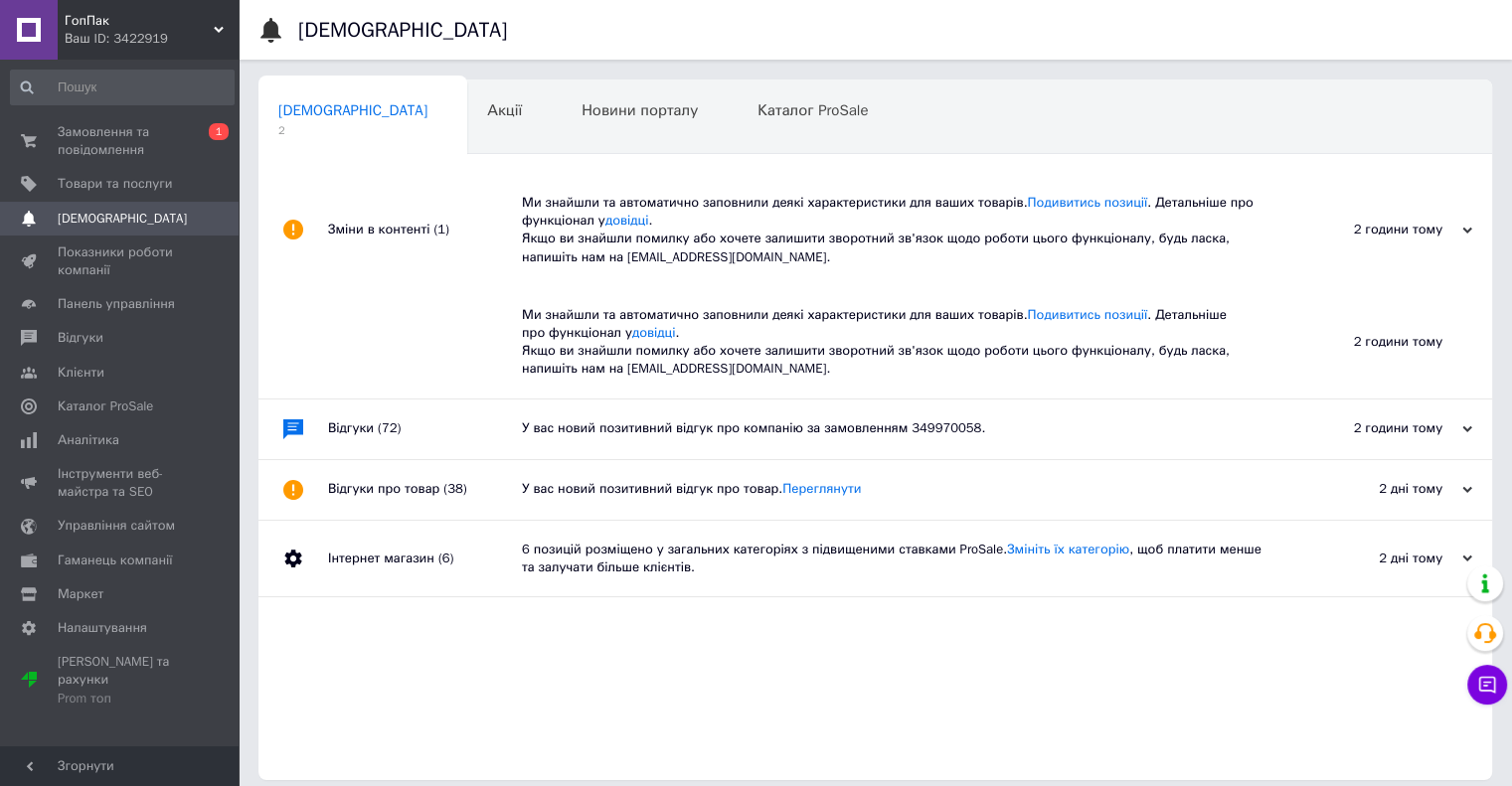 click on "У вас новий позитивний відгук про компанію за замовленням 349970058." at bounding box center [898, 428] 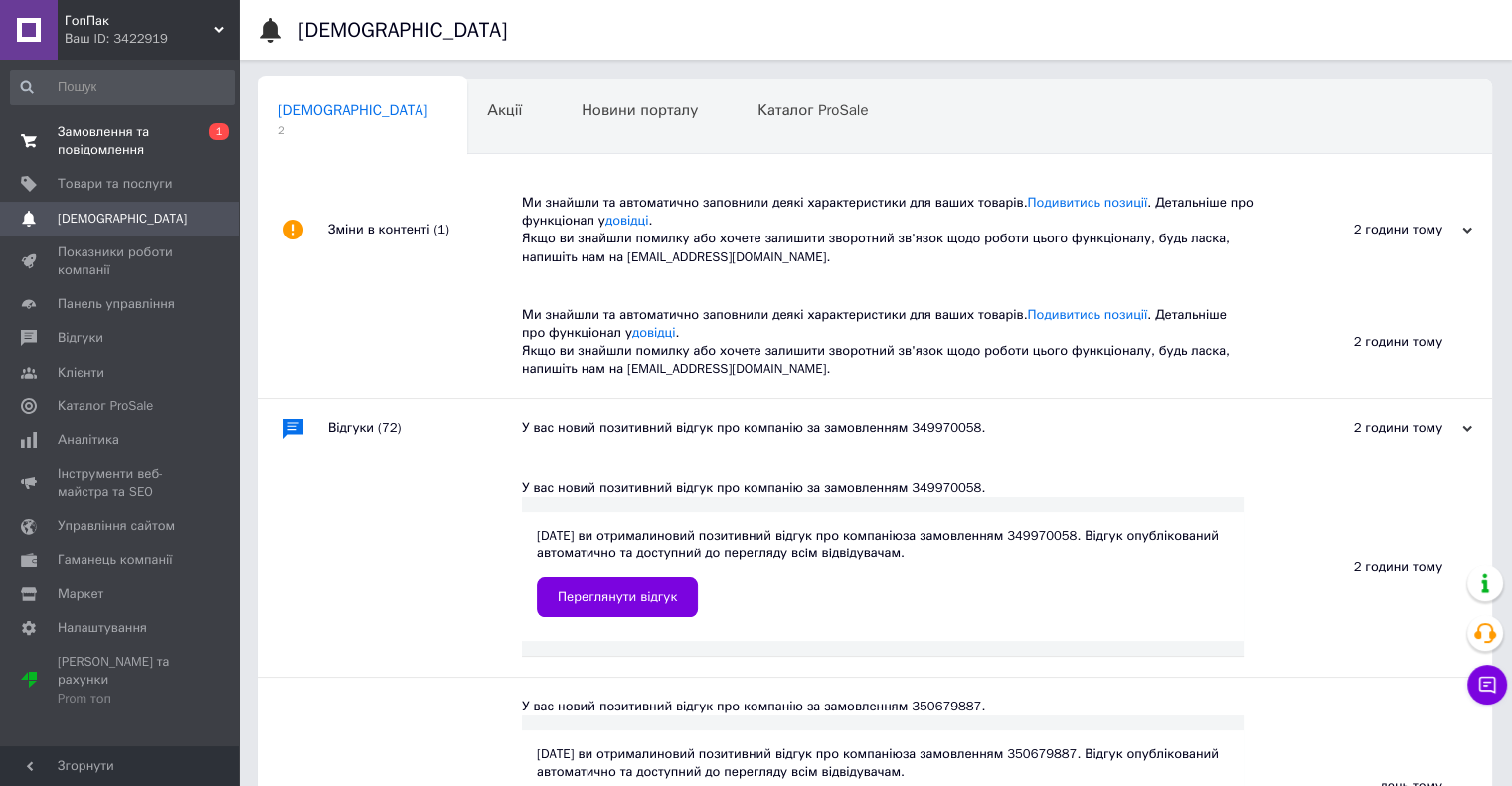 click on "Замовлення та повідомлення" at bounding box center [120, 141] 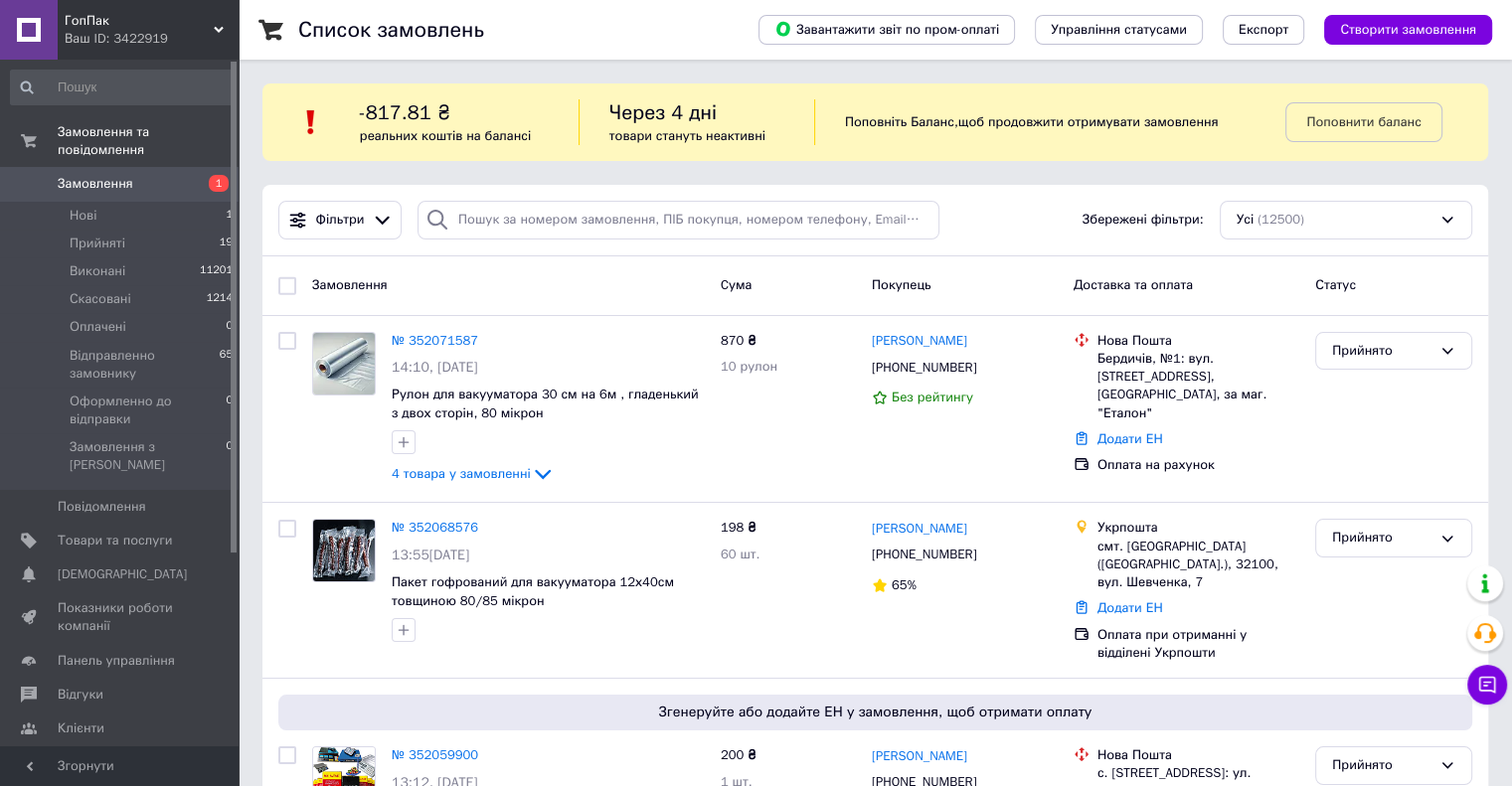 click on "Список замовлень   Завантажити звіт по пром-оплаті Управління статусами Експорт Створити замовлення -817.81 ₴ реальних коштів на балансі Через 4 дні товари стануть неактивні Поповніть Баланс ,  щоб продовжити отримувати замовлення Поповнити баланс Фільтри Збережені фільтри: Усі (12500) Замовлення Cума Покупець Доставка та оплата Статус № 352071587 14:10, 10.07.2025 Рулон для вакууматора 30 см на 6м , гладенький з двох сторін, 80 мікрон 4 товара у замовленні 870 ₴ 10 рулон Єлизавета Ковальська +380679193538 Без рейтингу Нова Пошта Додати ЕН Оплата на рахунок Прийнято № 352068576 198 ₴ 65% 1" at bounding box center (875, 9836) 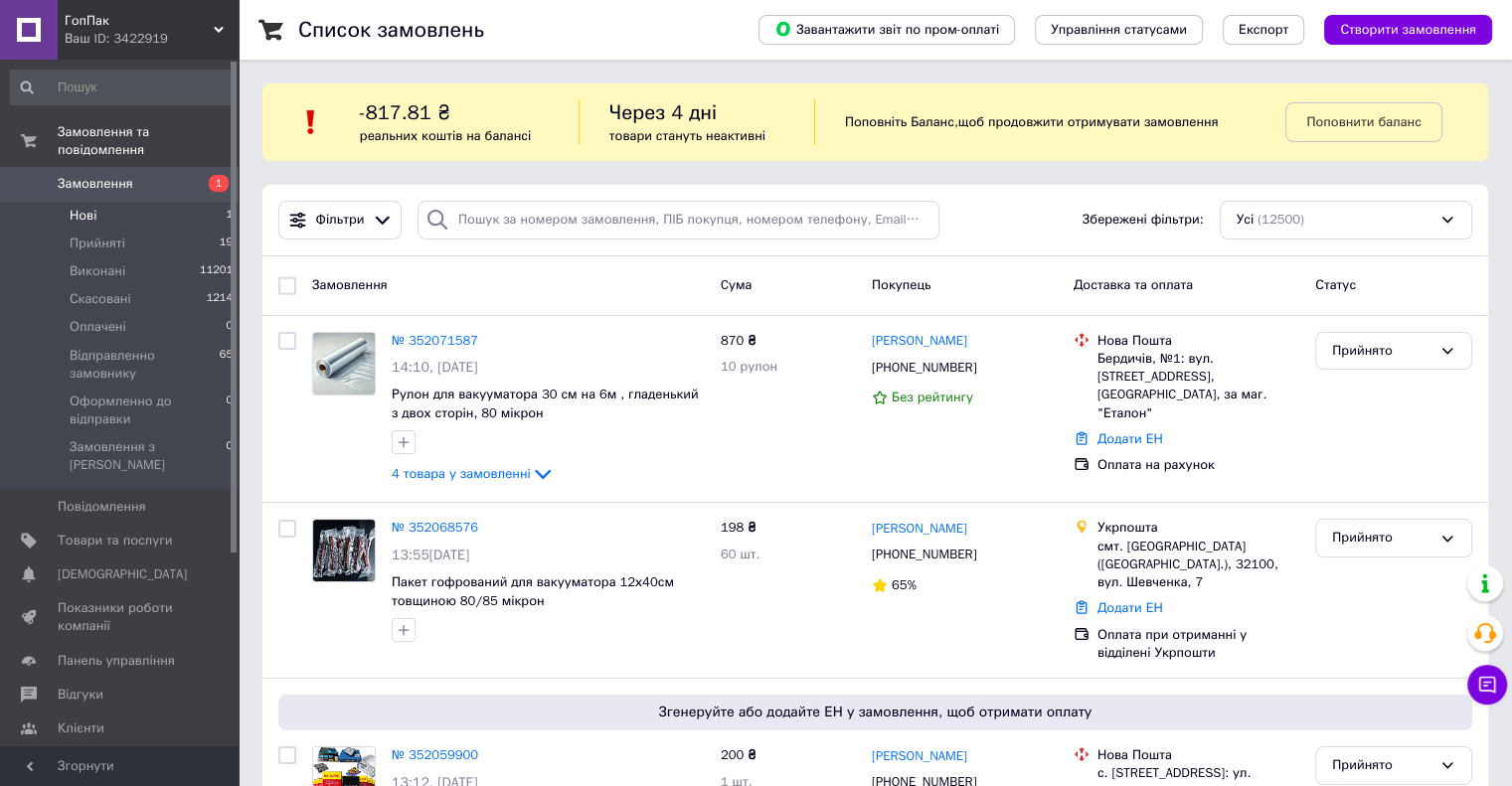 click on "Нові" at bounding box center (83, 216) 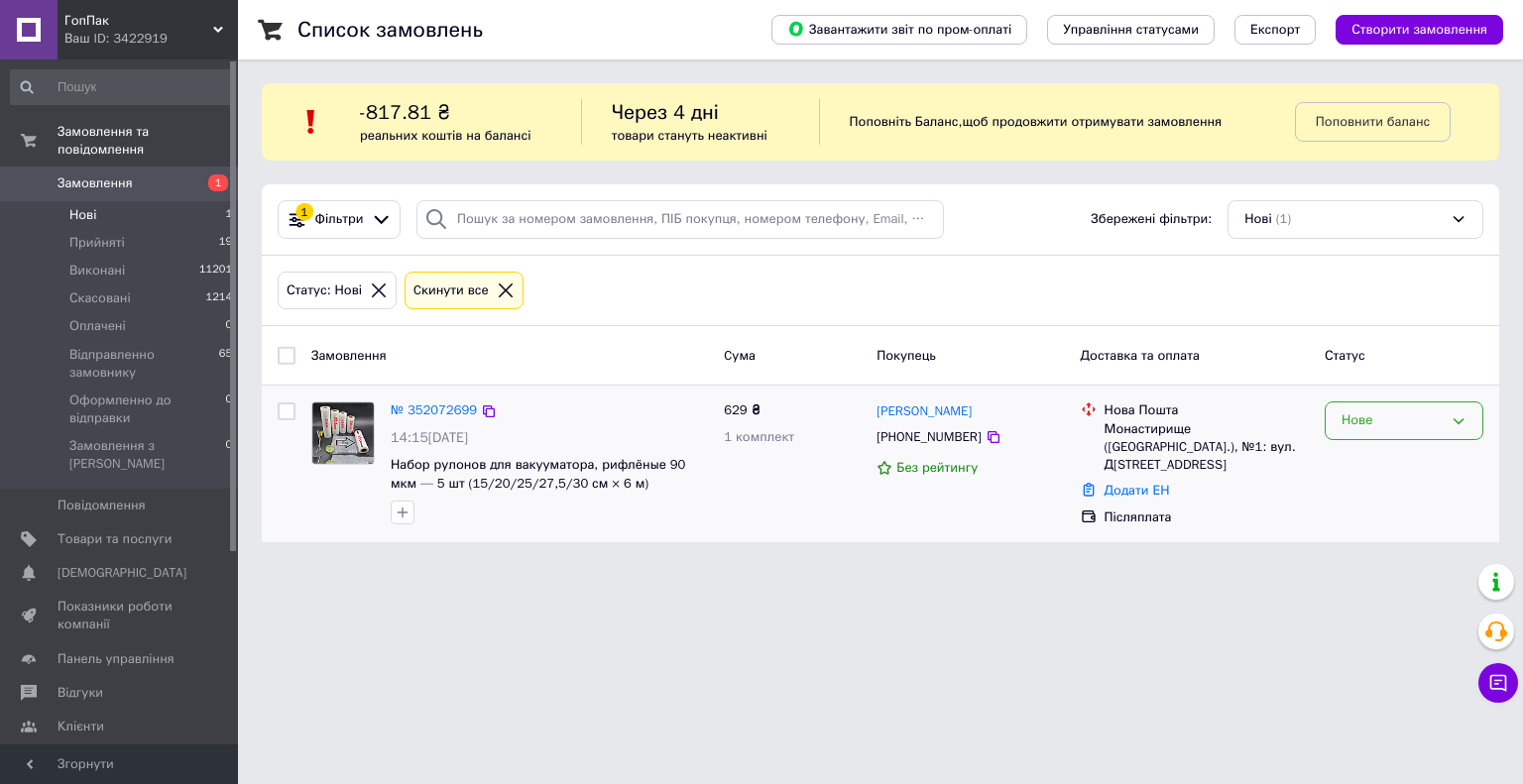 click on "Нове" at bounding box center [1392, 420] 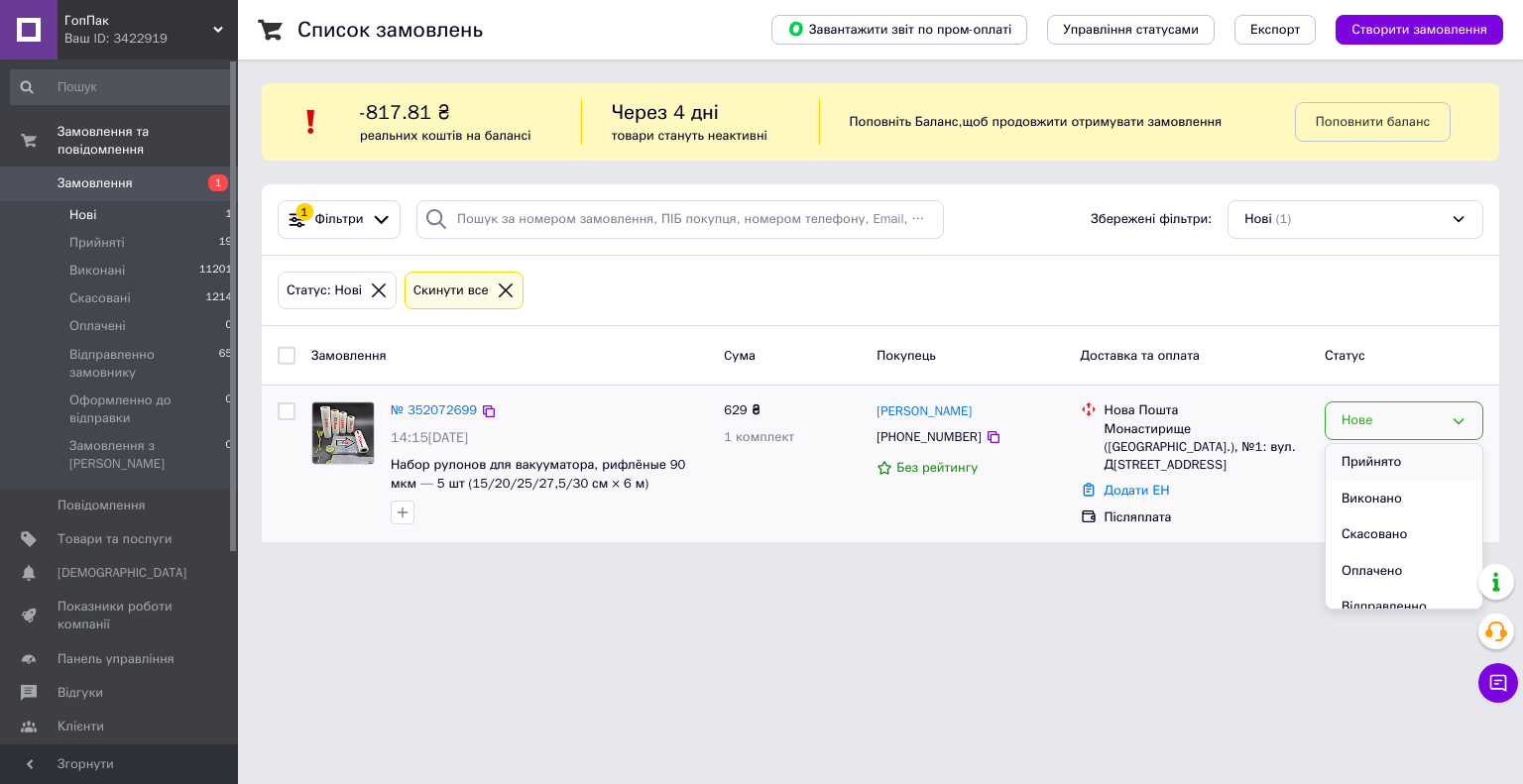 click on "Прийнято" at bounding box center (1404, 462) 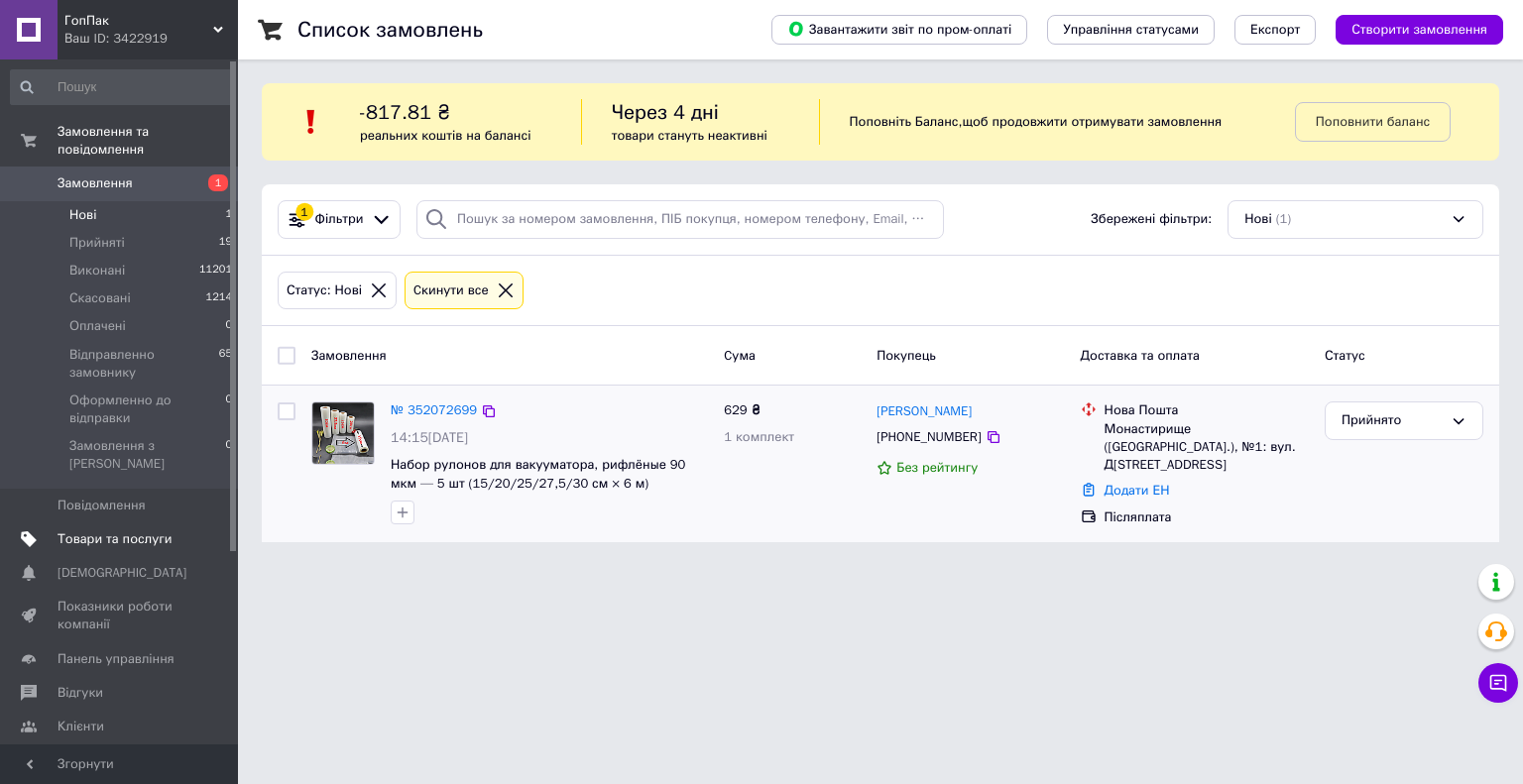 click on "Товари та послуги" at bounding box center [114, 539] 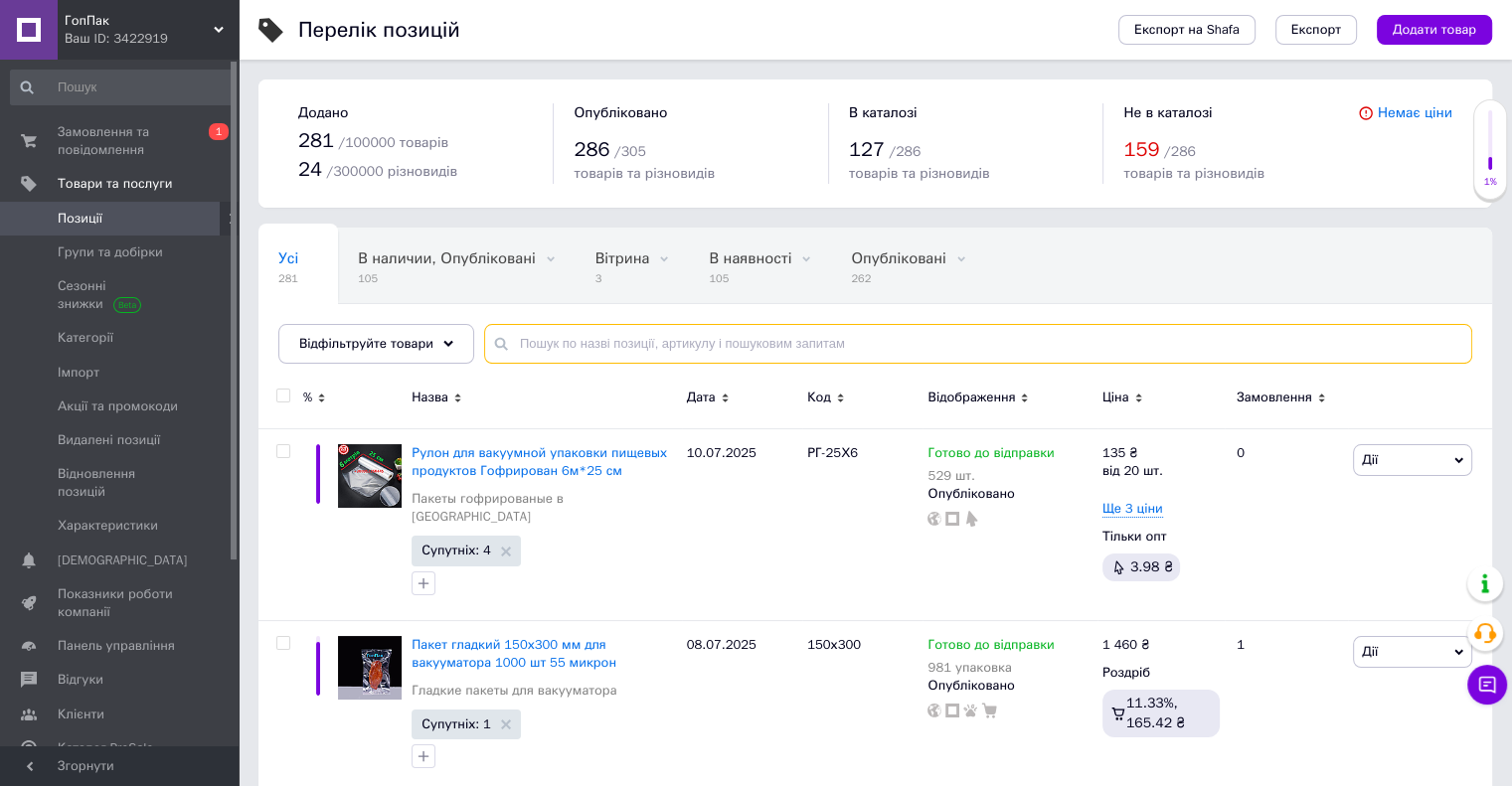 click at bounding box center [978, 344] 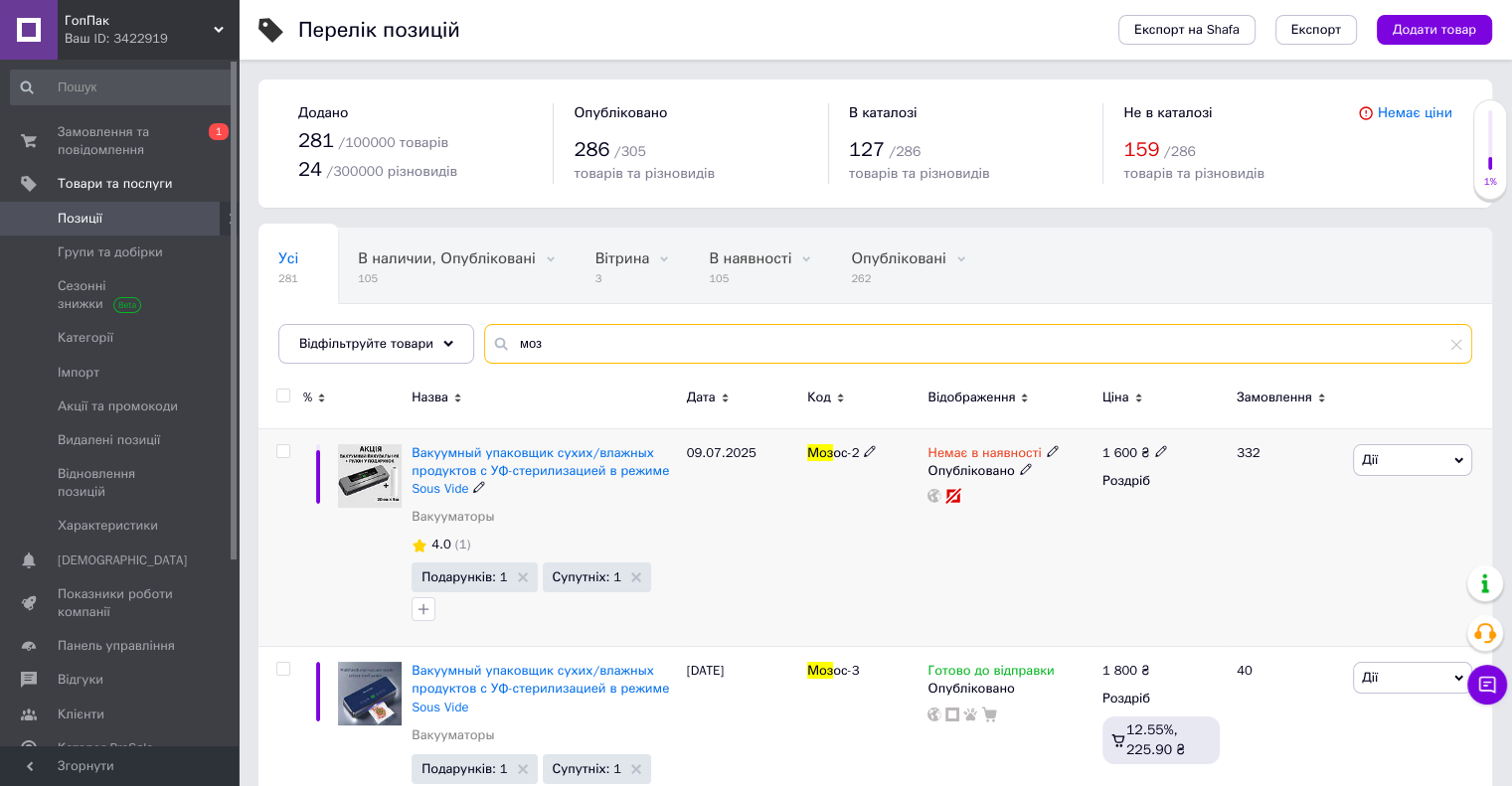type on "моз" 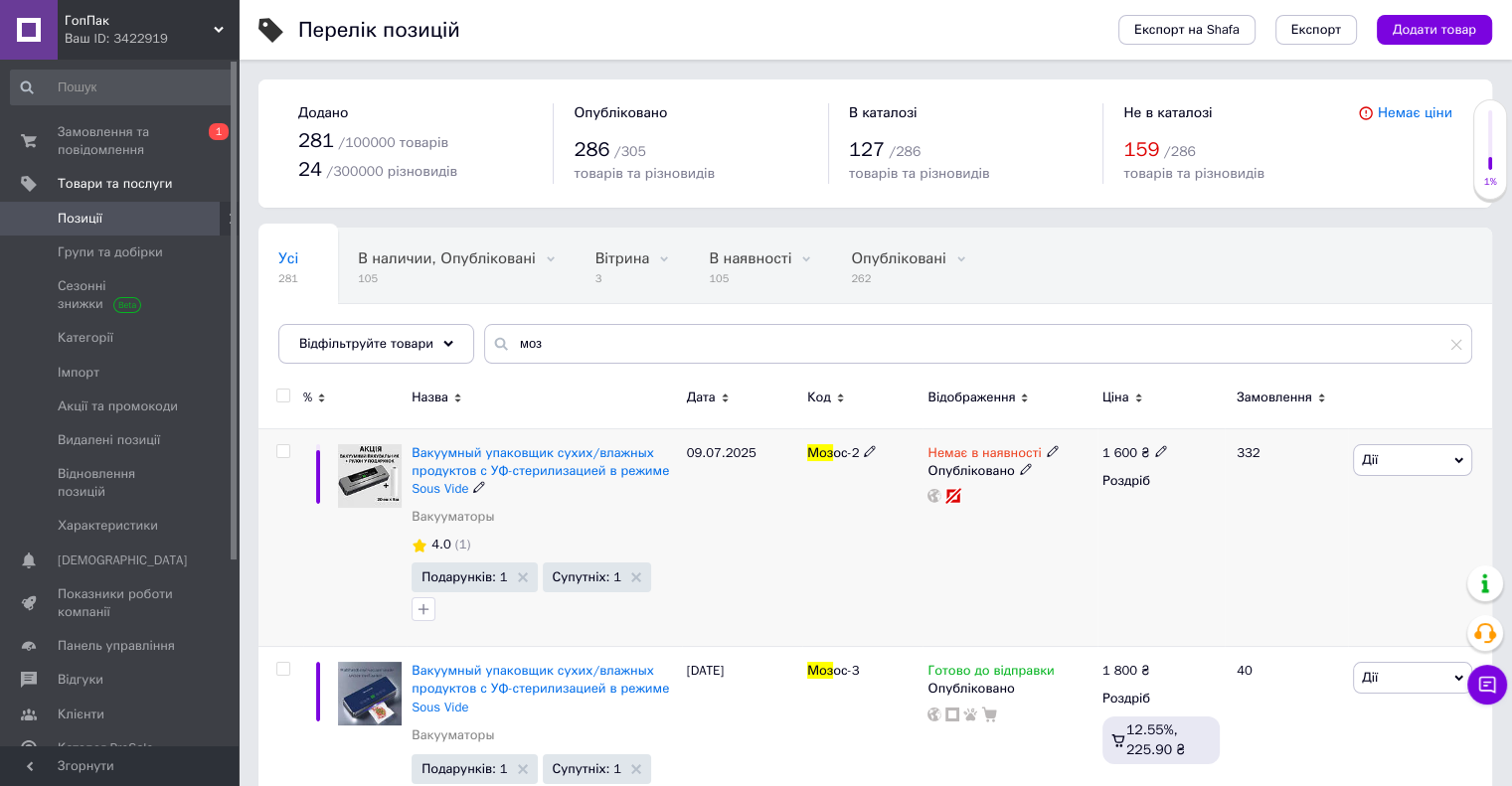 click 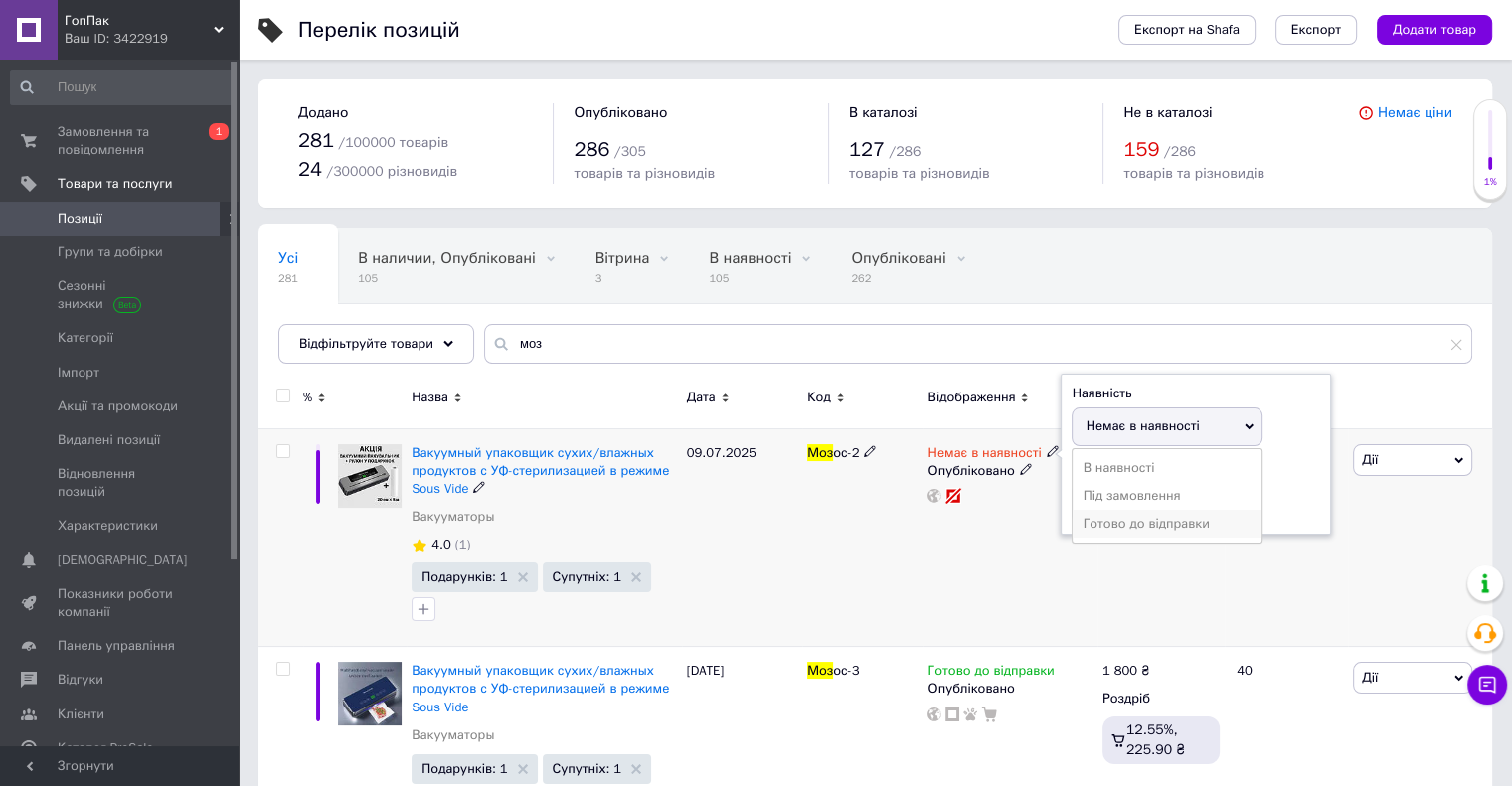 click on "Готово до відправки" at bounding box center [1167, 524] 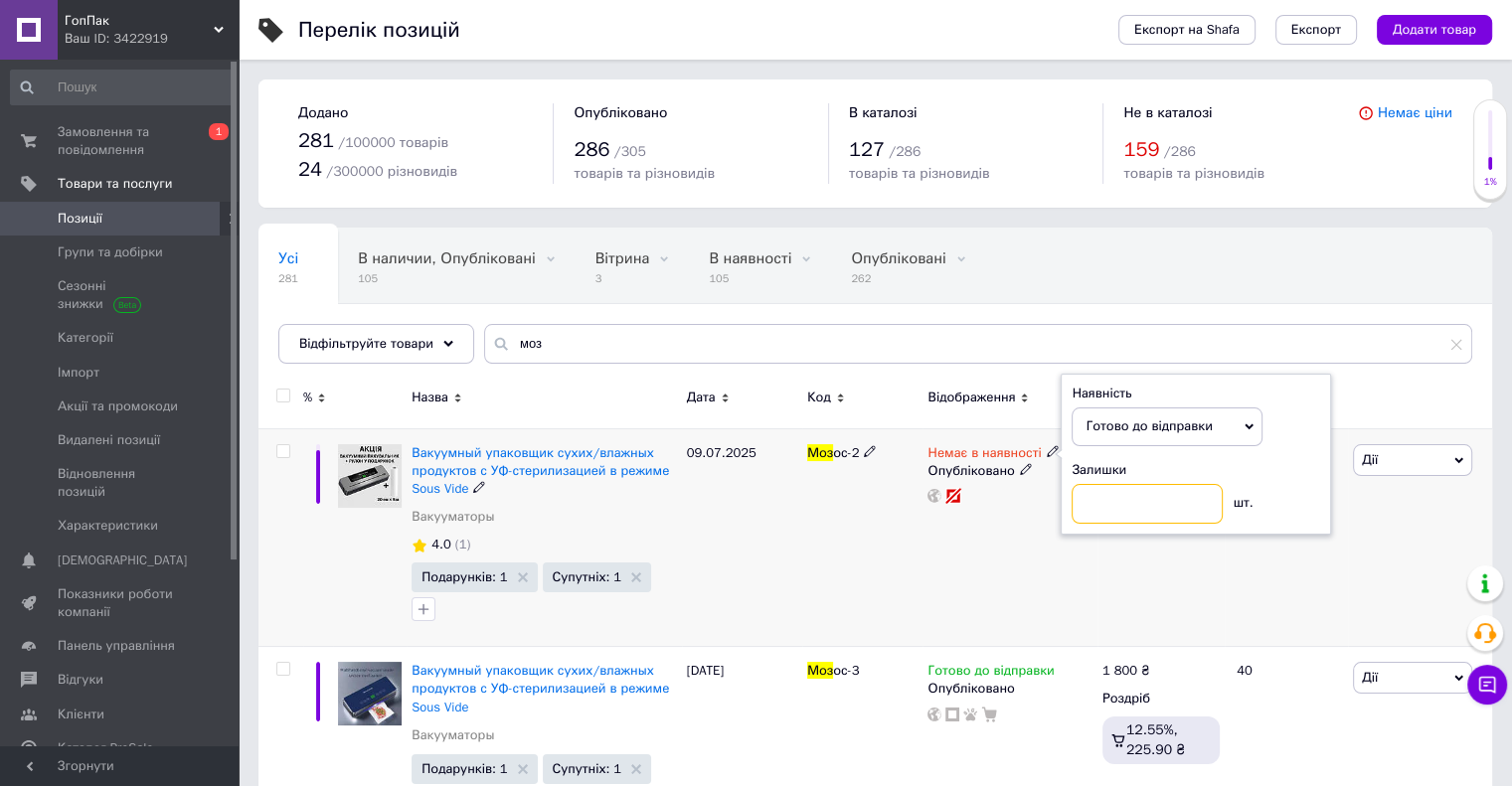 click at bounding box center (1147, 504) 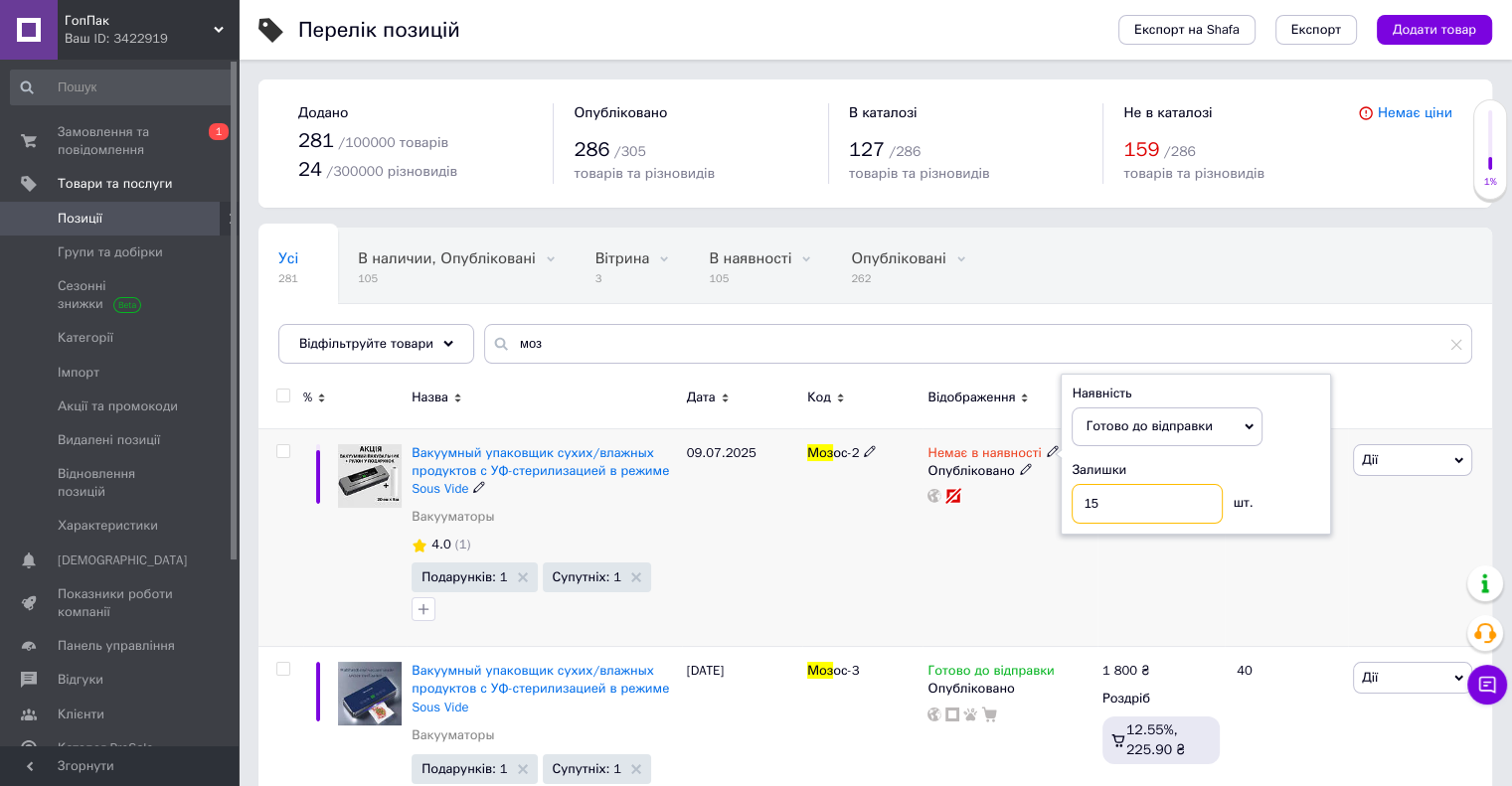type on "15" 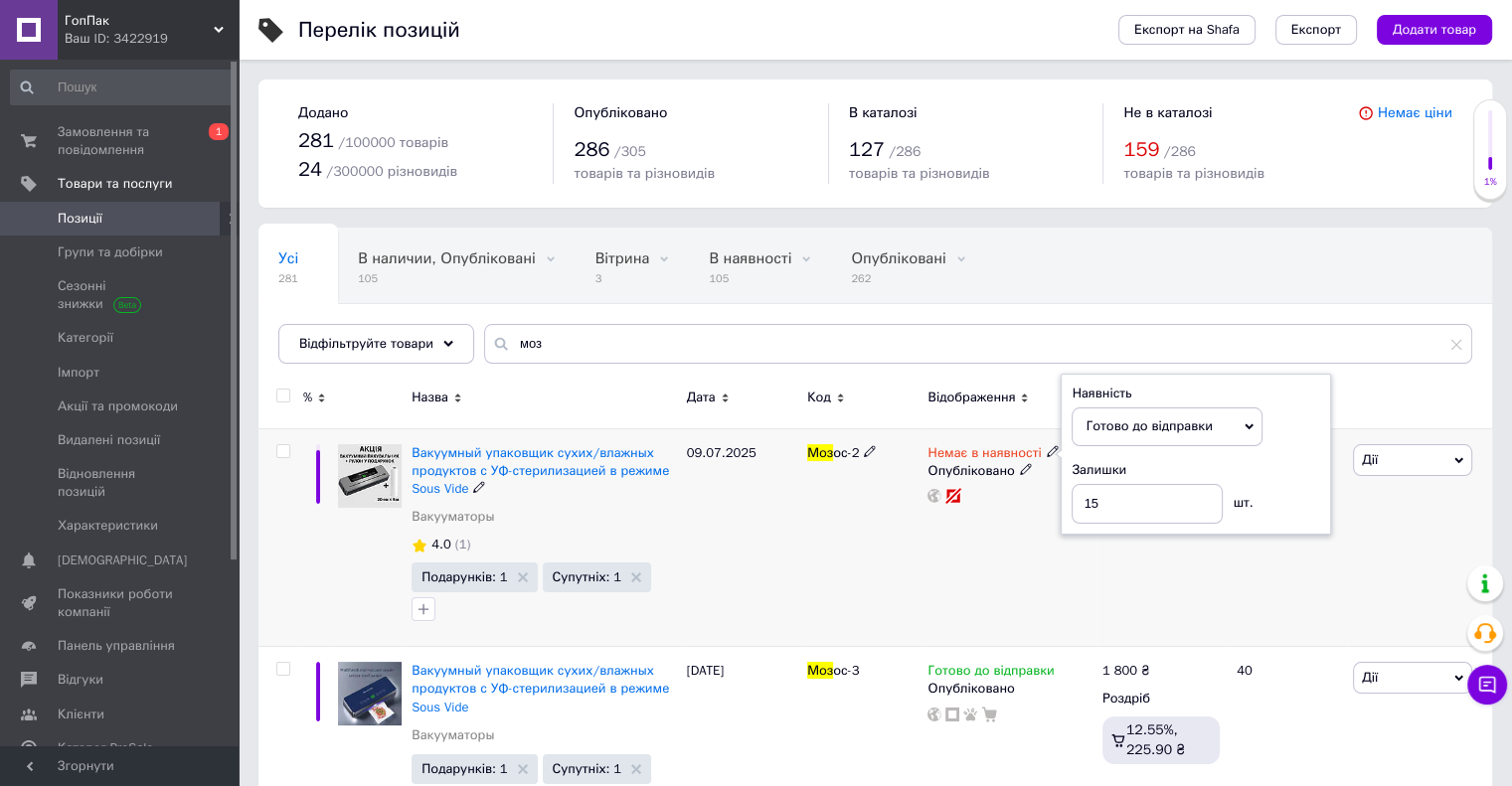 click on "Немає в наявності Наявність Готово до відправки В наявності Немає в наявності Під замовлення Залишки 15 шт. Опубліковано" at bounding box center (1009, 538) 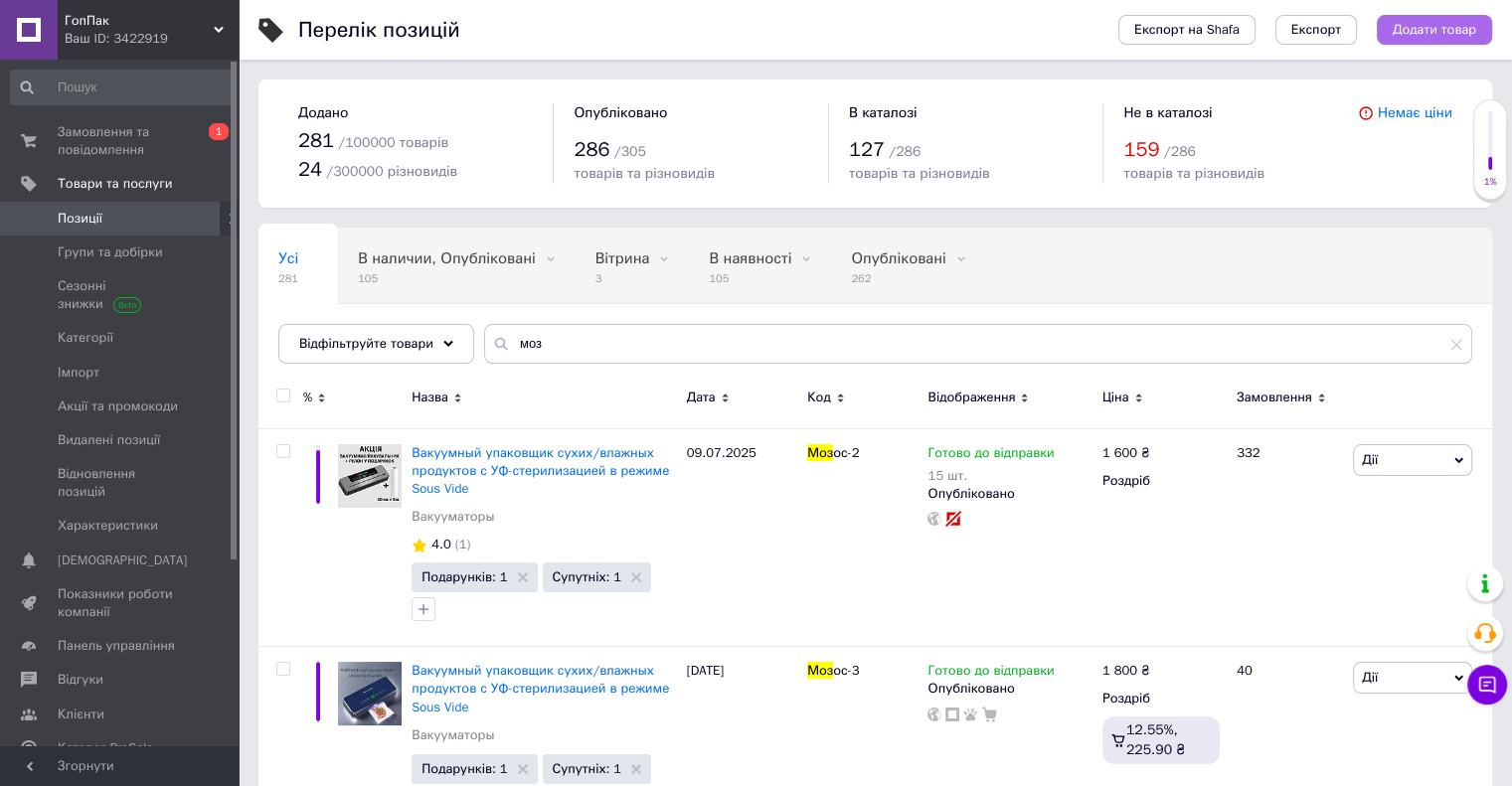 click on "Додати товар" at bounding box center [1434, 30] 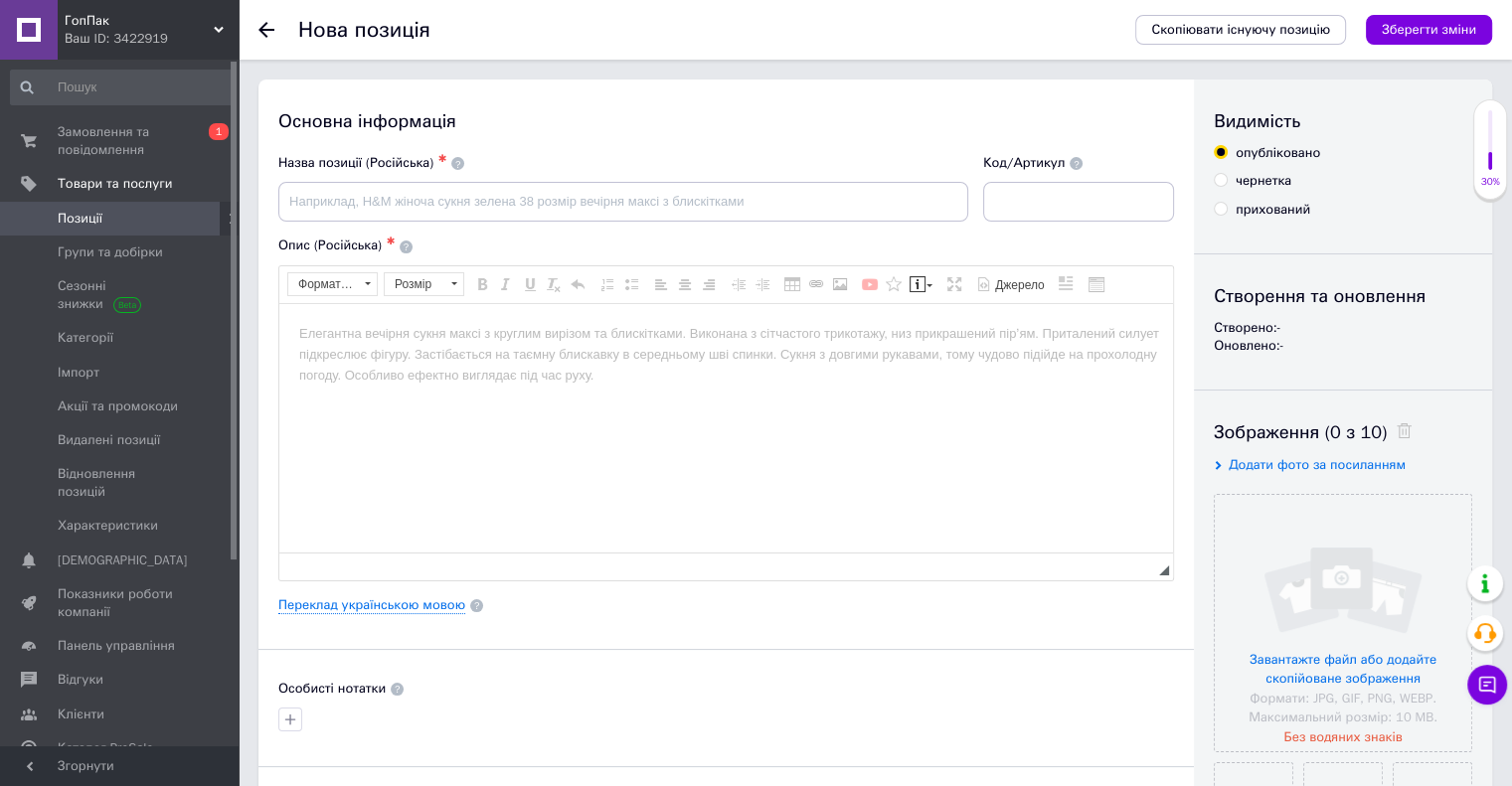 scroll, scrollTop: 0, scrollLeft: 0, axis: both 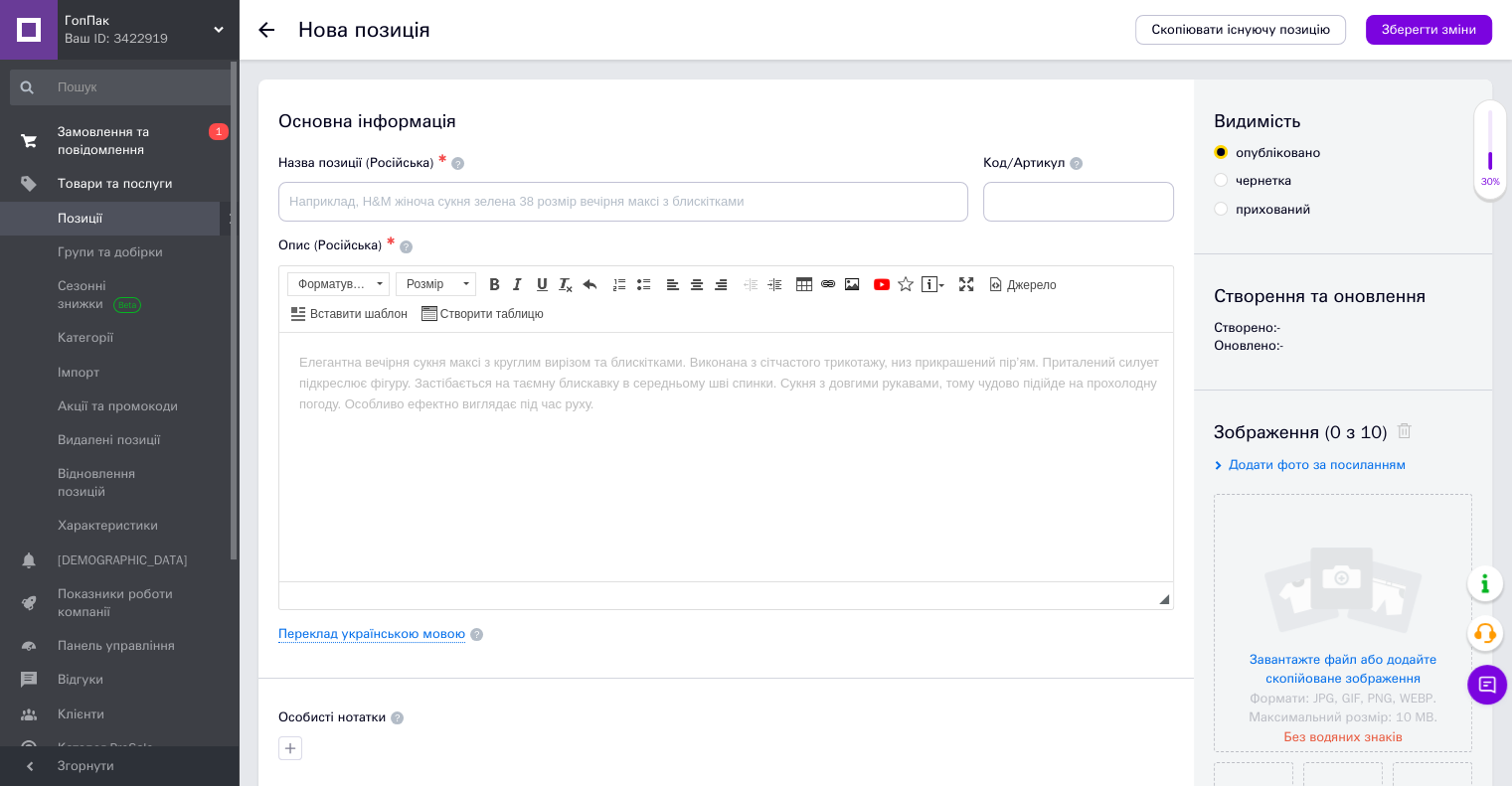 click on "Замовлення та повідомлення" at bounding box center [120, 141] 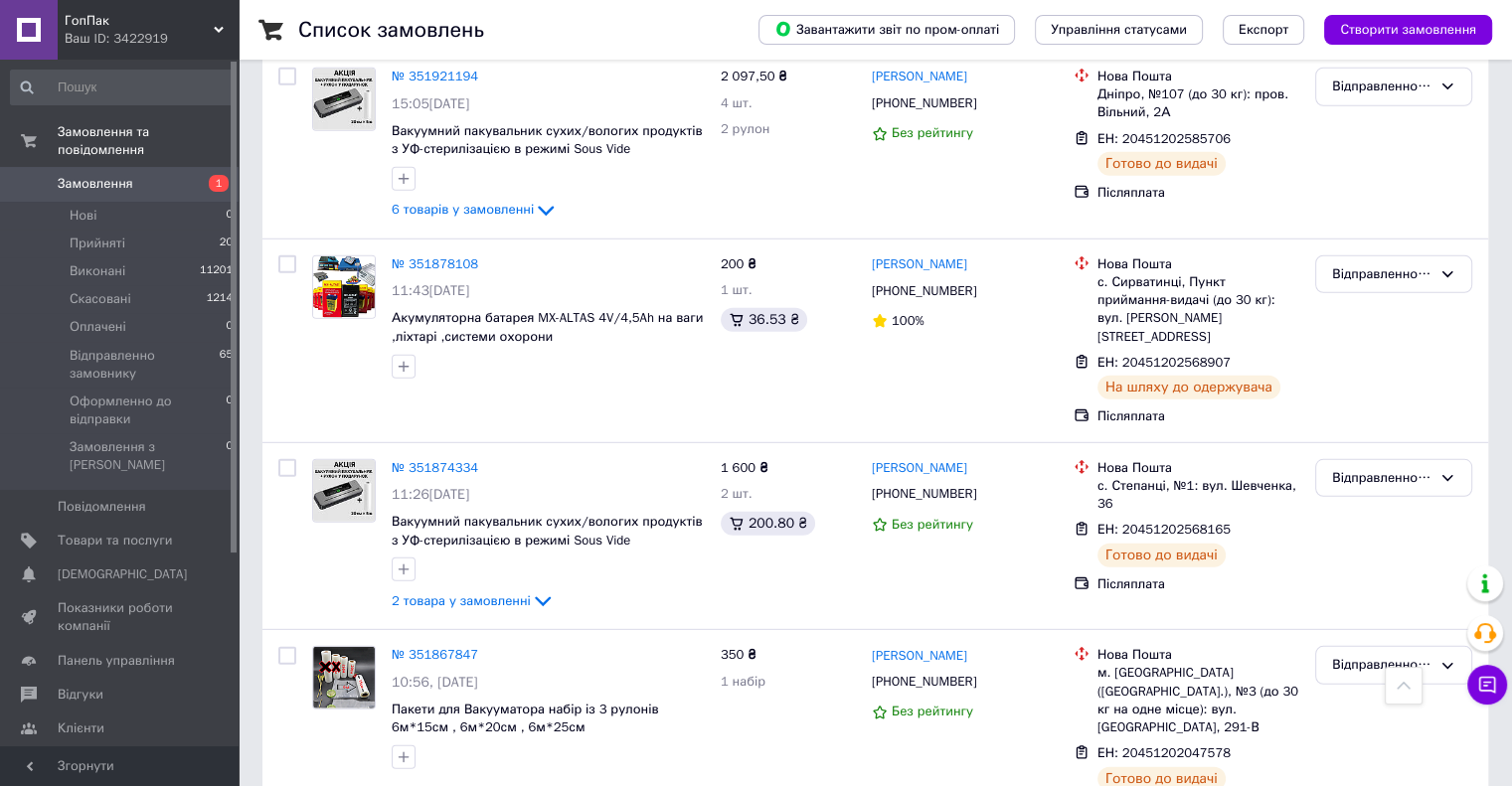 scroll, scrollTop: 5962, scrollLeft: 0, axis: vertical 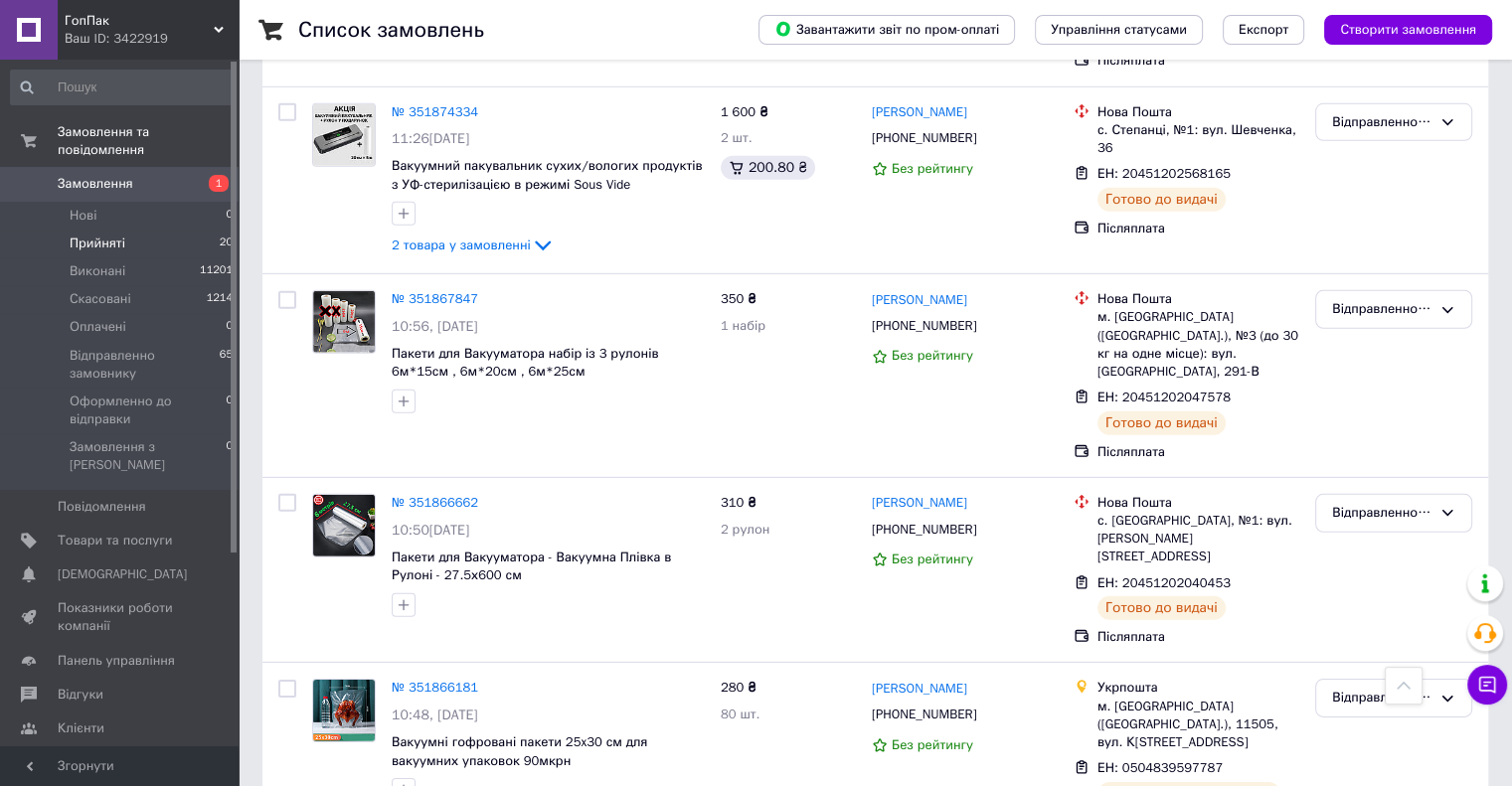 click on "Прийняті" at bounding box center (97, 243) 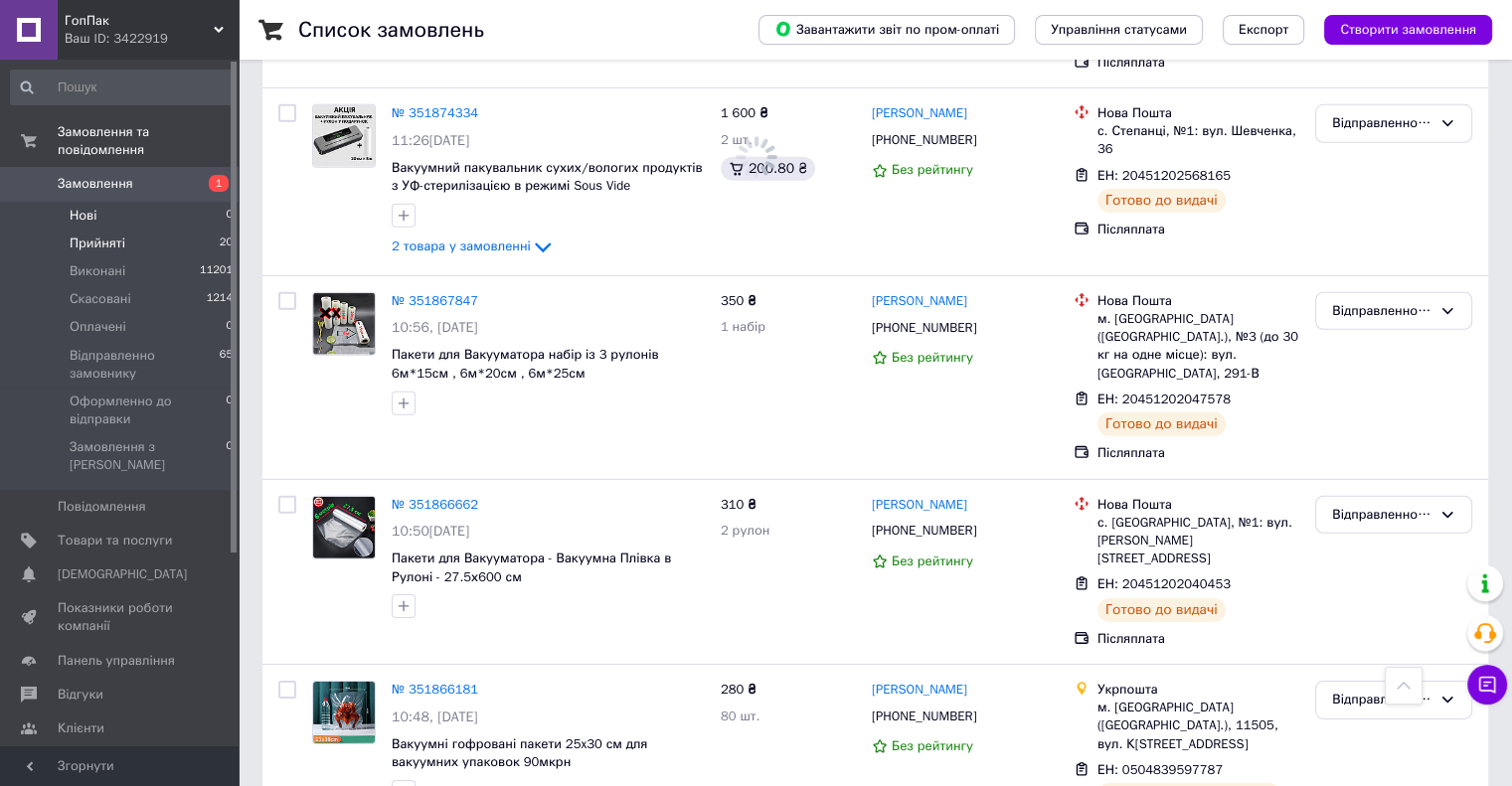 scroll, scrollTop: 0, scrollLeft: 0, axis: both 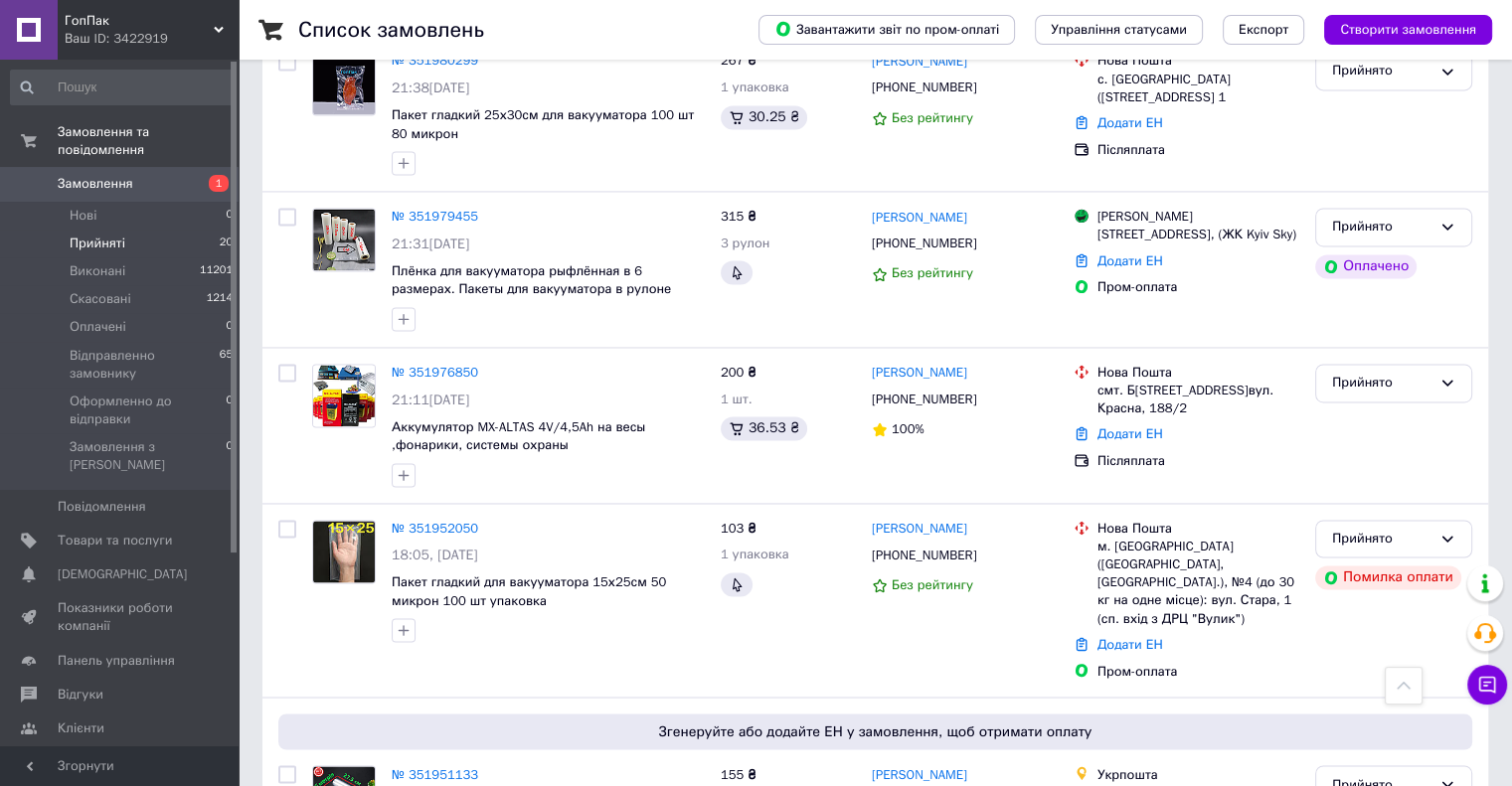 click on "Замовлення" at bounding box center [95, 184] 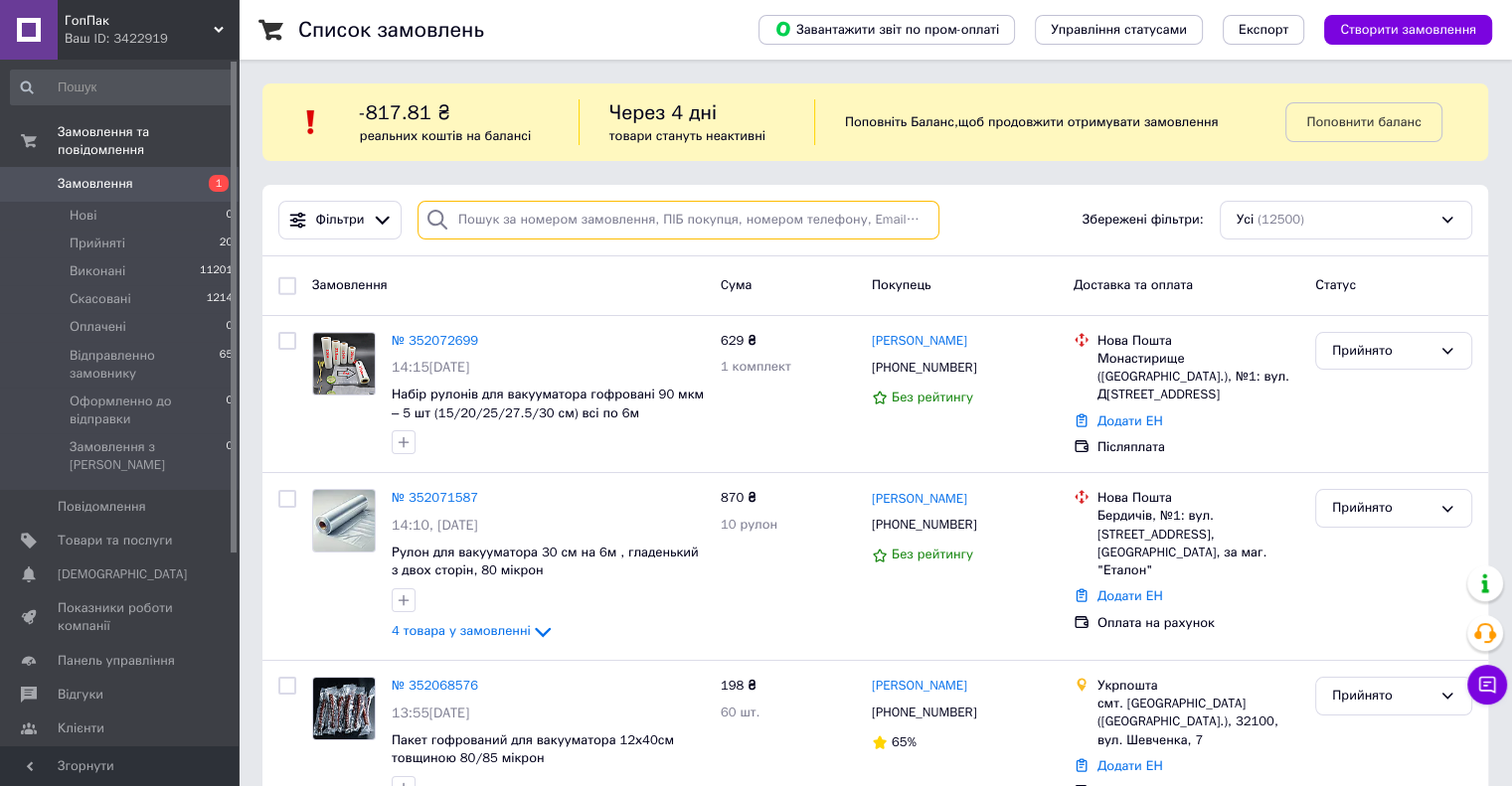 click at bounding box center (678, 220) 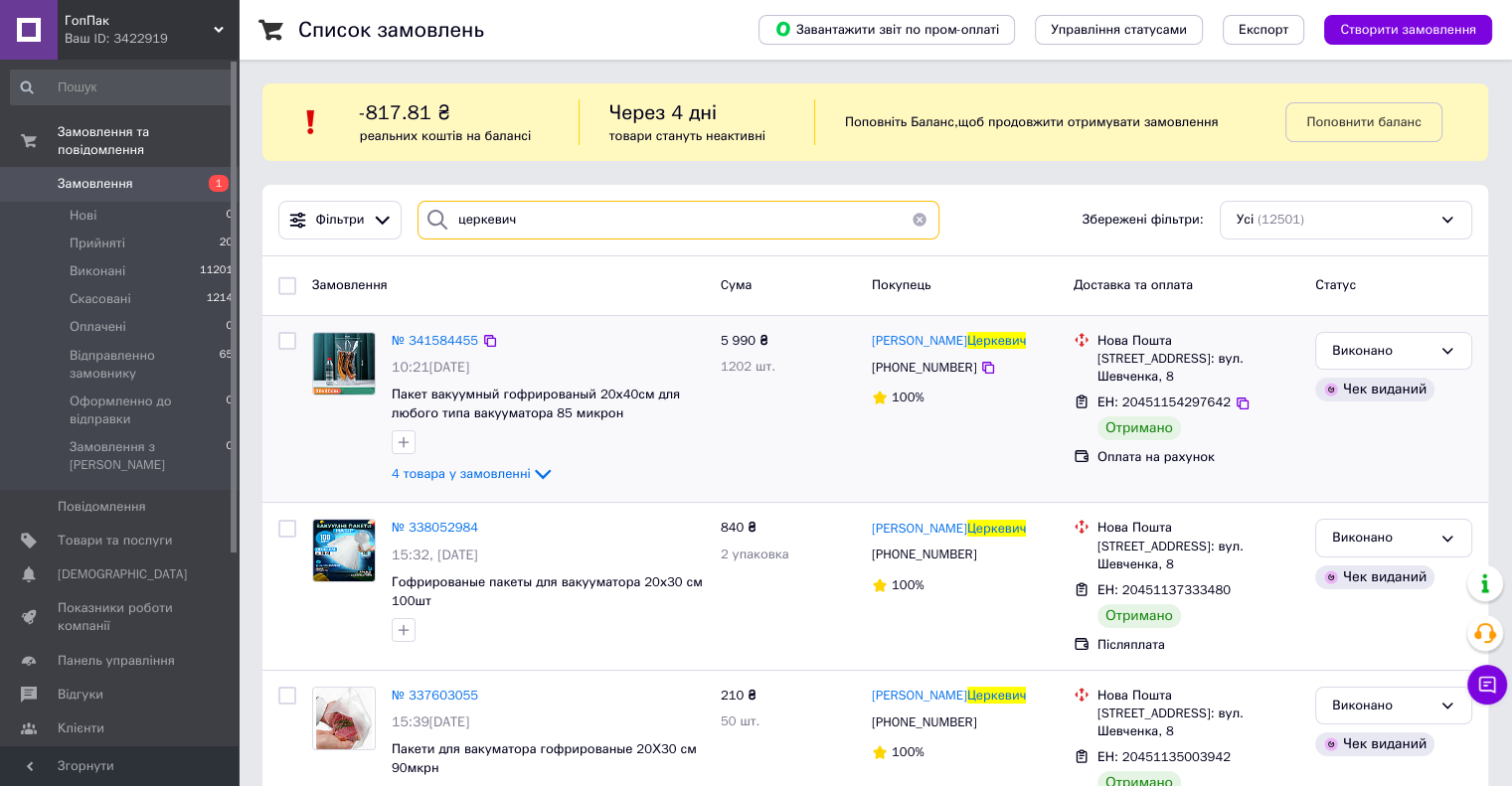 scroll, scrollTop: 50, scrollLeft: 0, axis: vertical 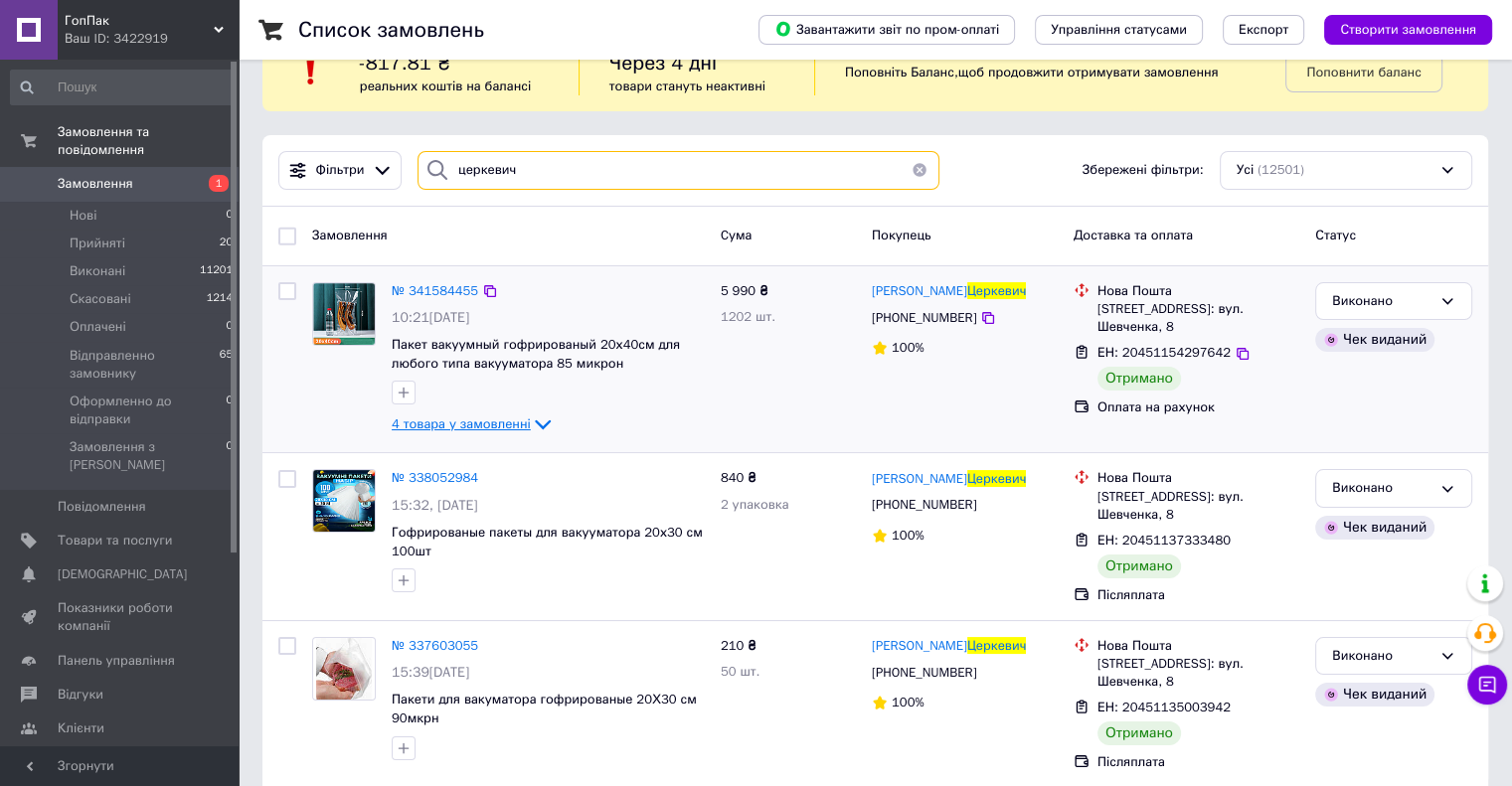 type on "церкевич" 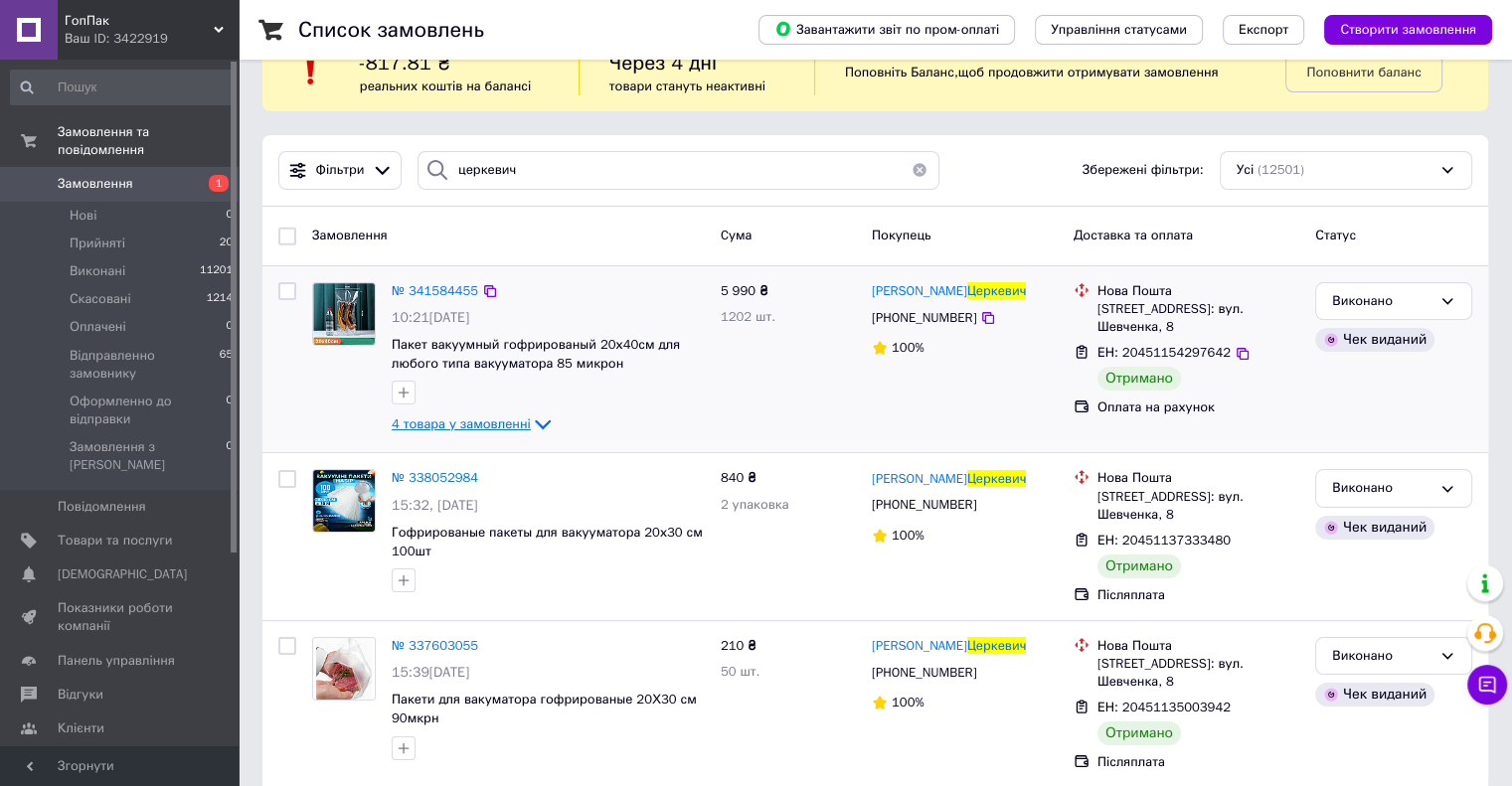 click 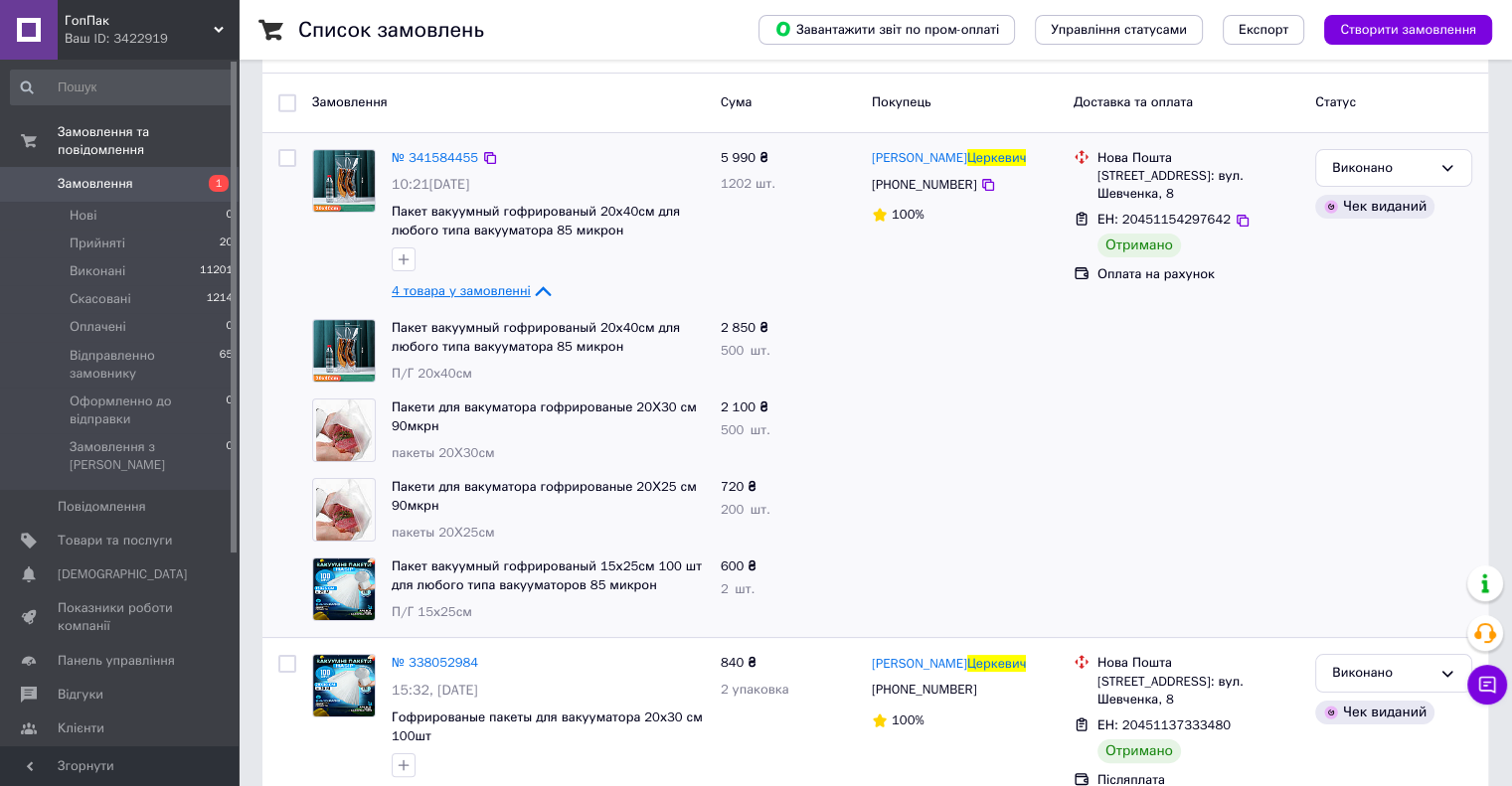 scroll, scrollTop: 149, scrollLeft: 0, axis: vertical 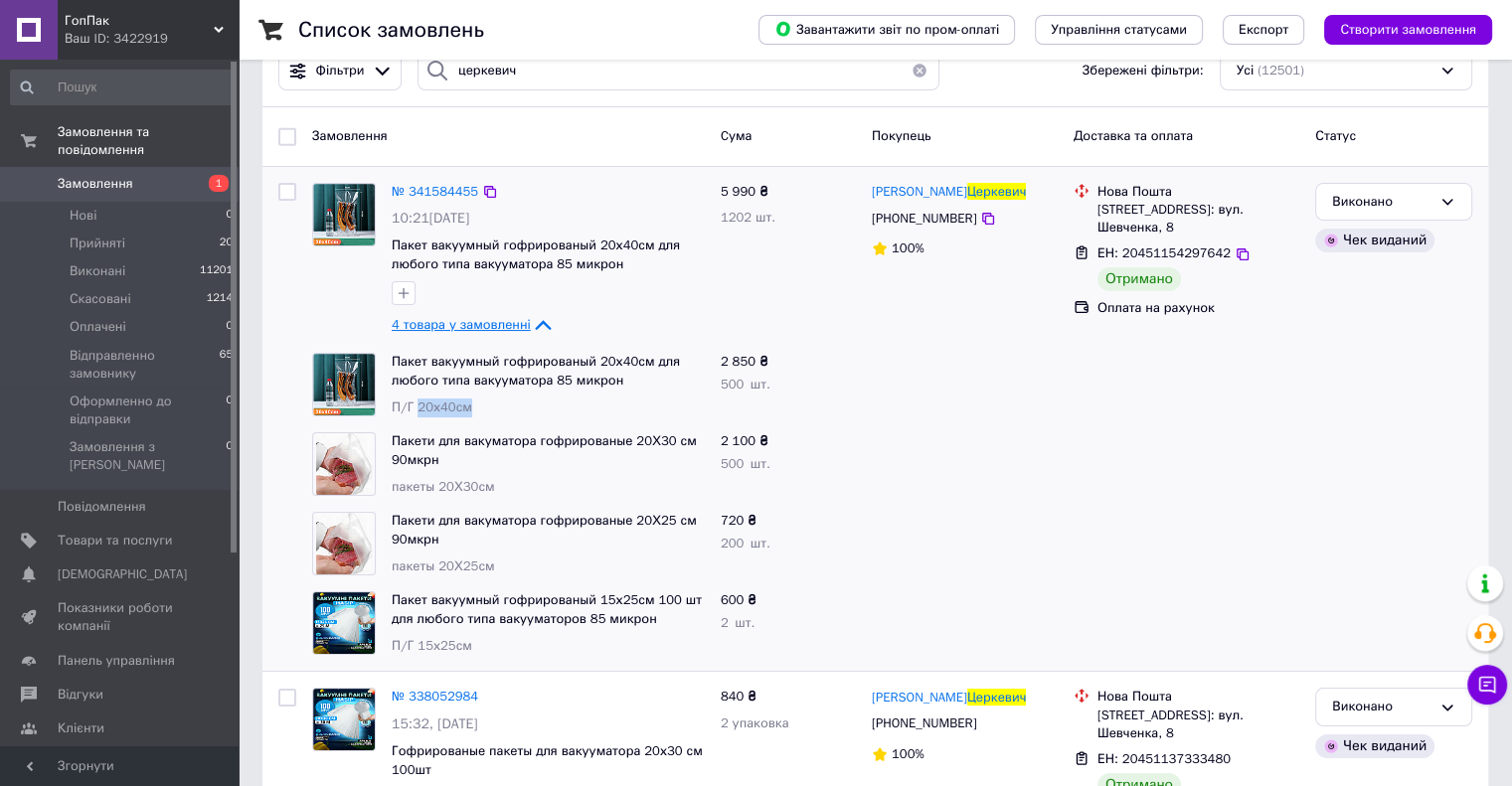 drag, startPoint x: 485, startPoint y: 404, endPoint x: 414, endPoint y: 401, distance: 71.06335 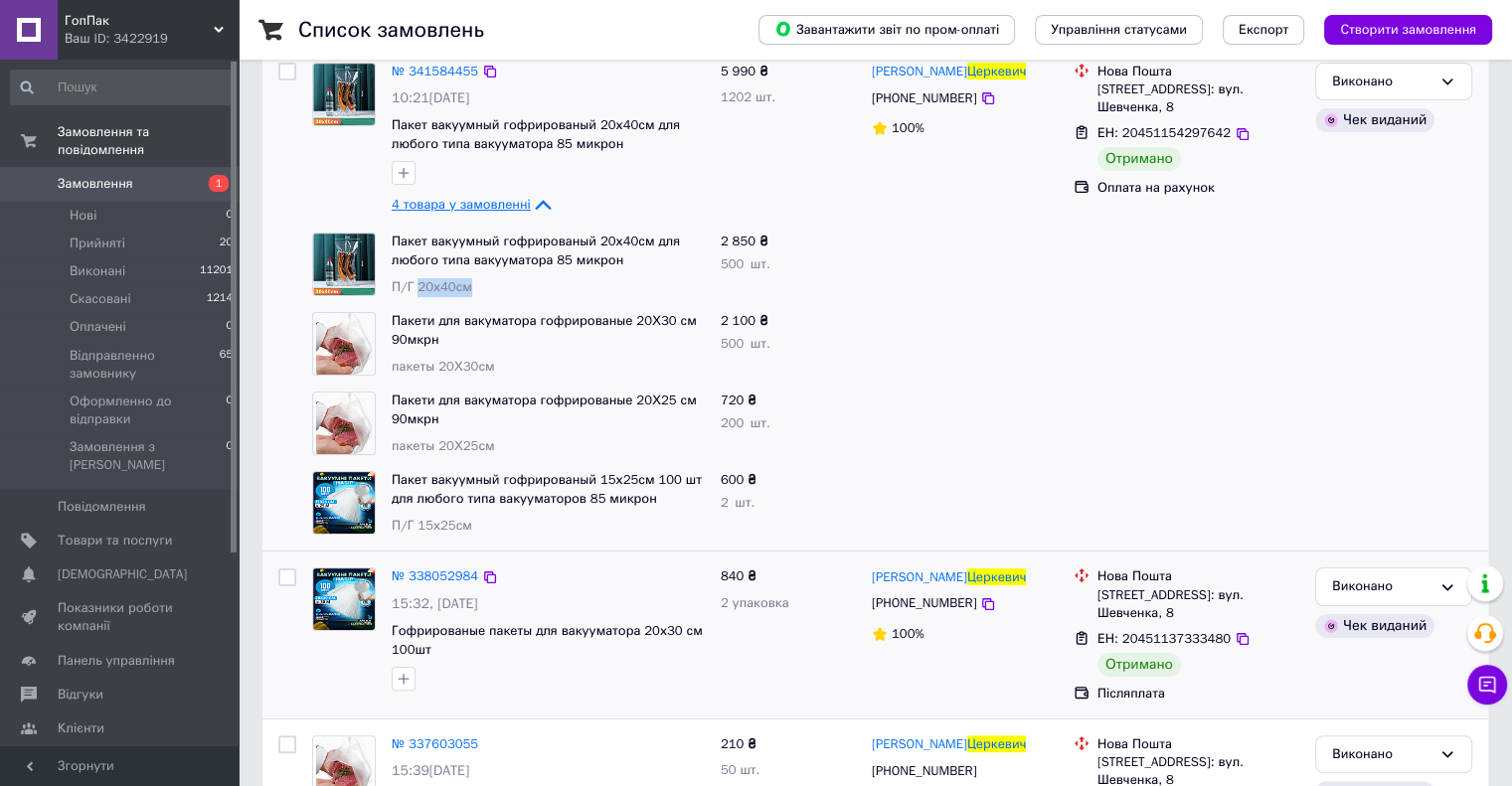 scroll, scrollTop: 149, scrollLeft: 0, axis: vertical 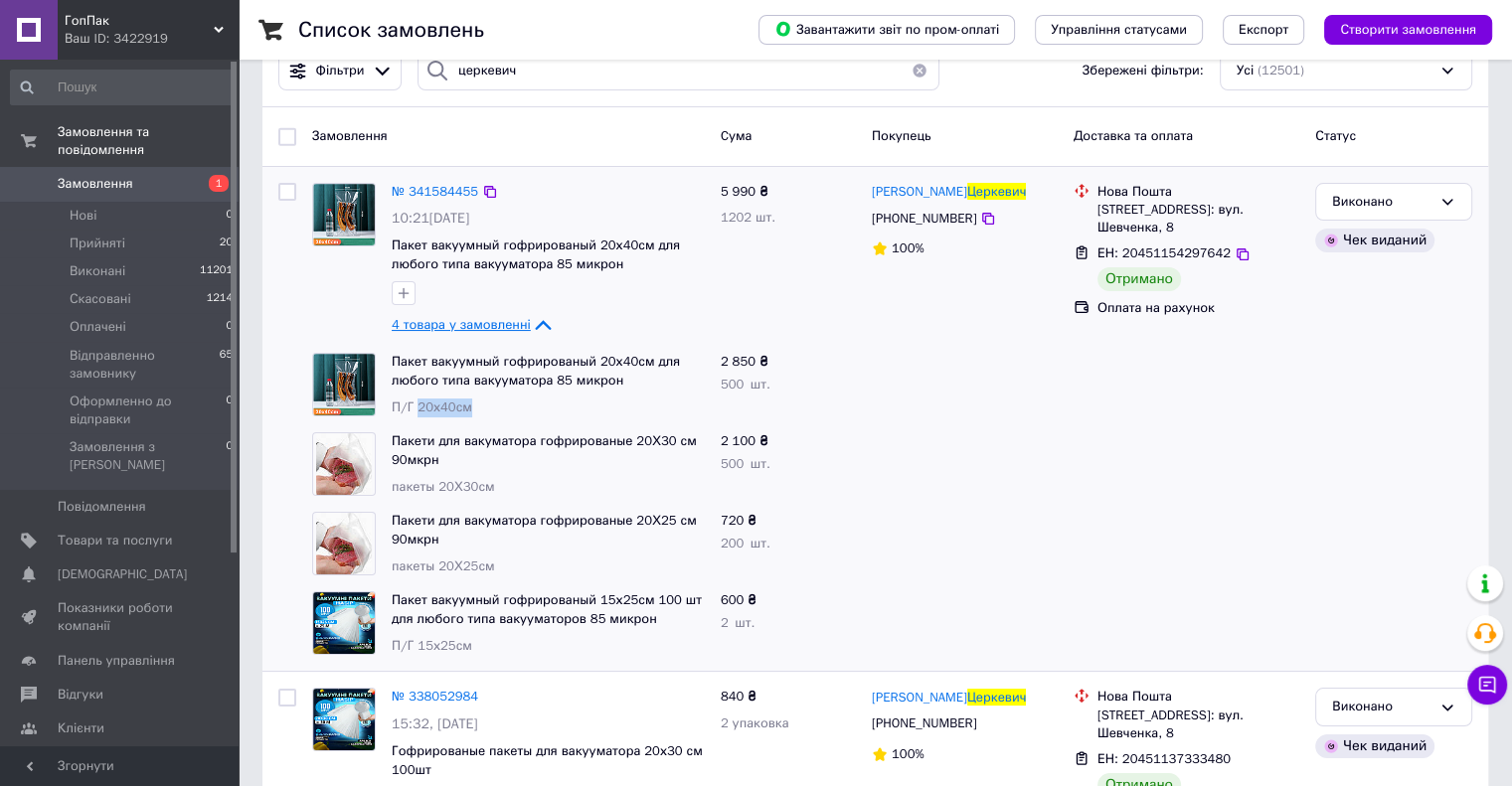 click on "П/Г 20х40см" at bounding box center (548, 407) 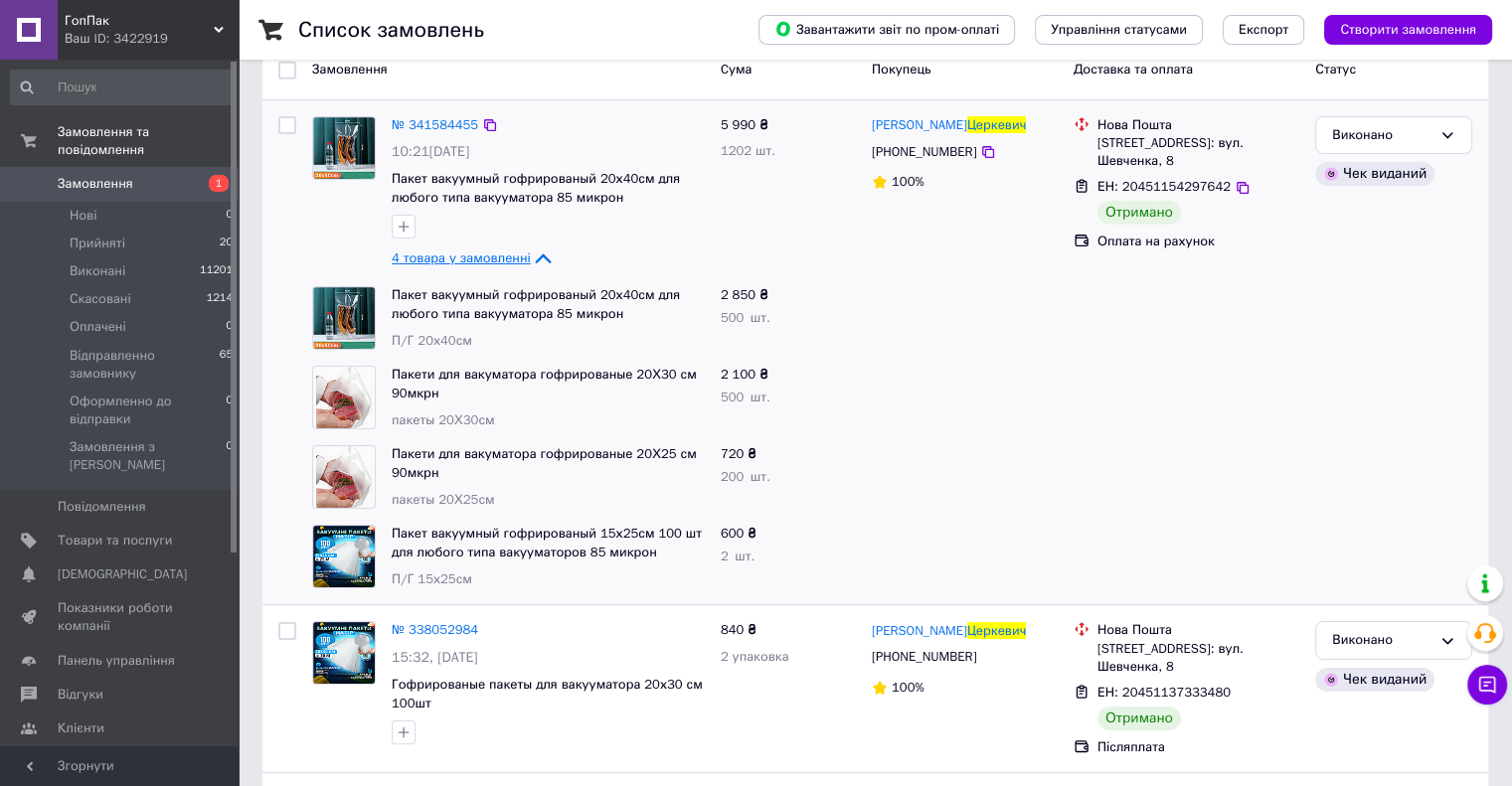 scroll, scrollTop: 248, scrollLeft: 0, axis: vertical 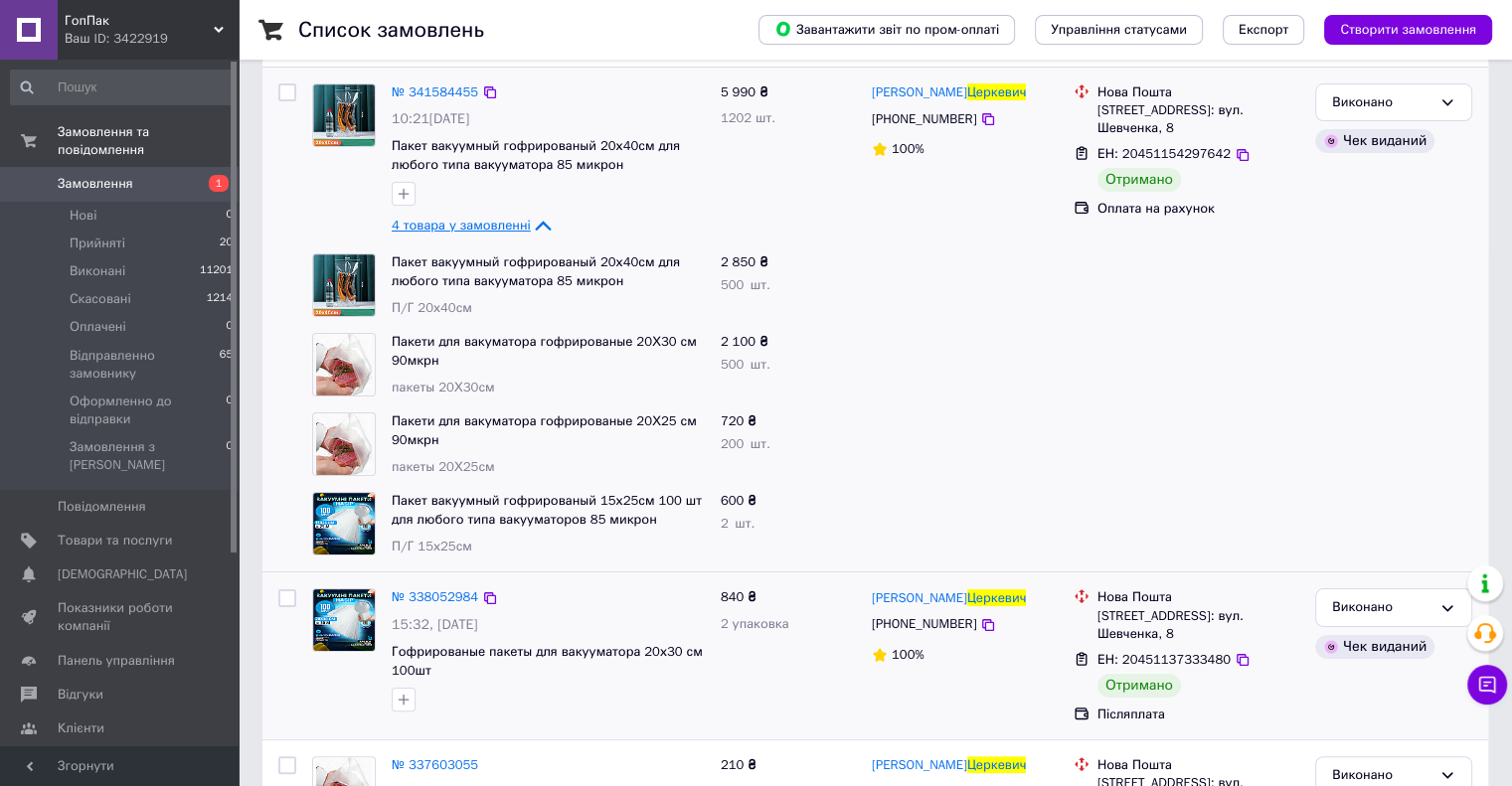 click at bounding box center (344, 650) 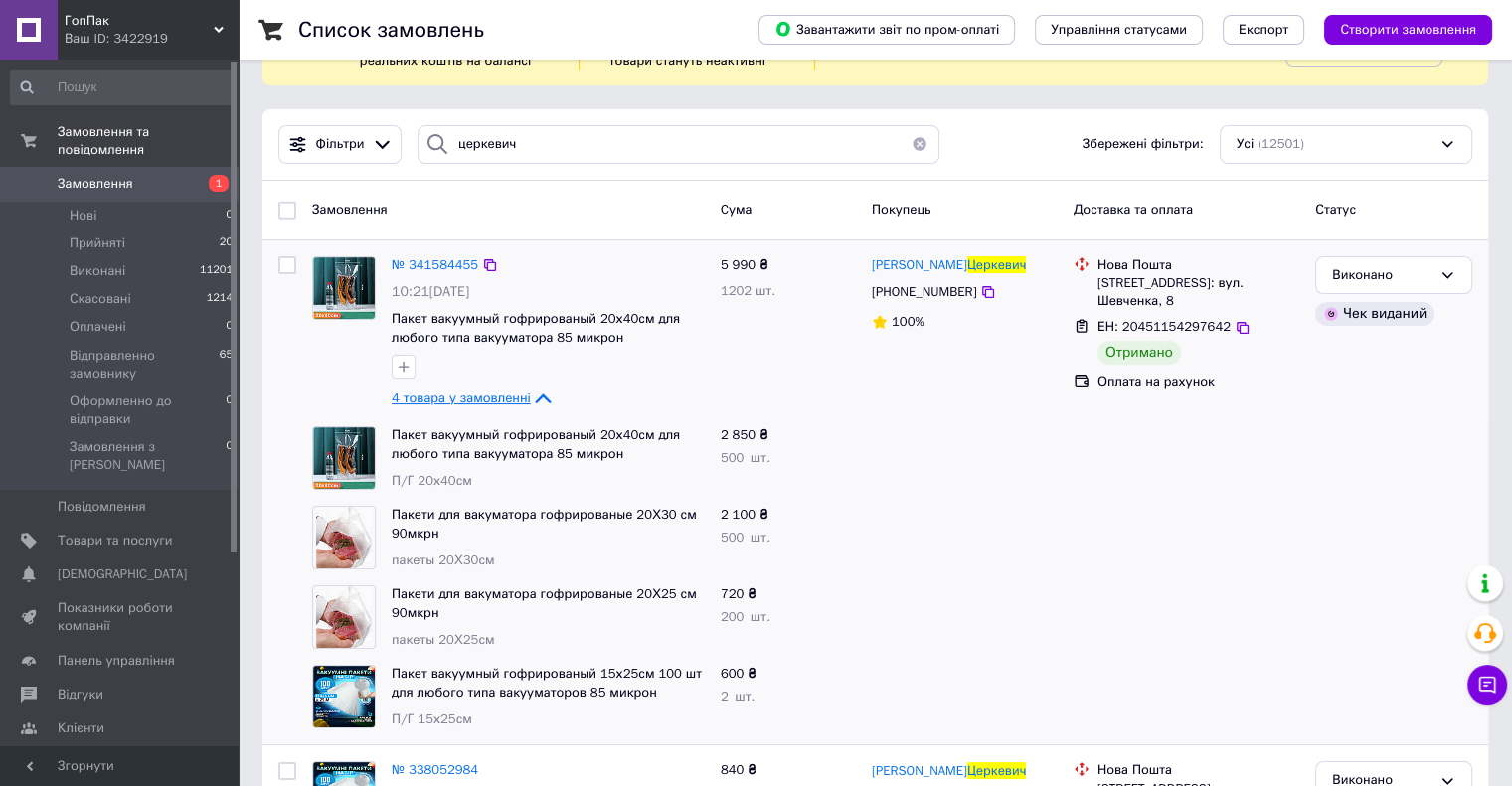 scroll, scrollTop: 199, scrollLeft: 0, axis: vertical 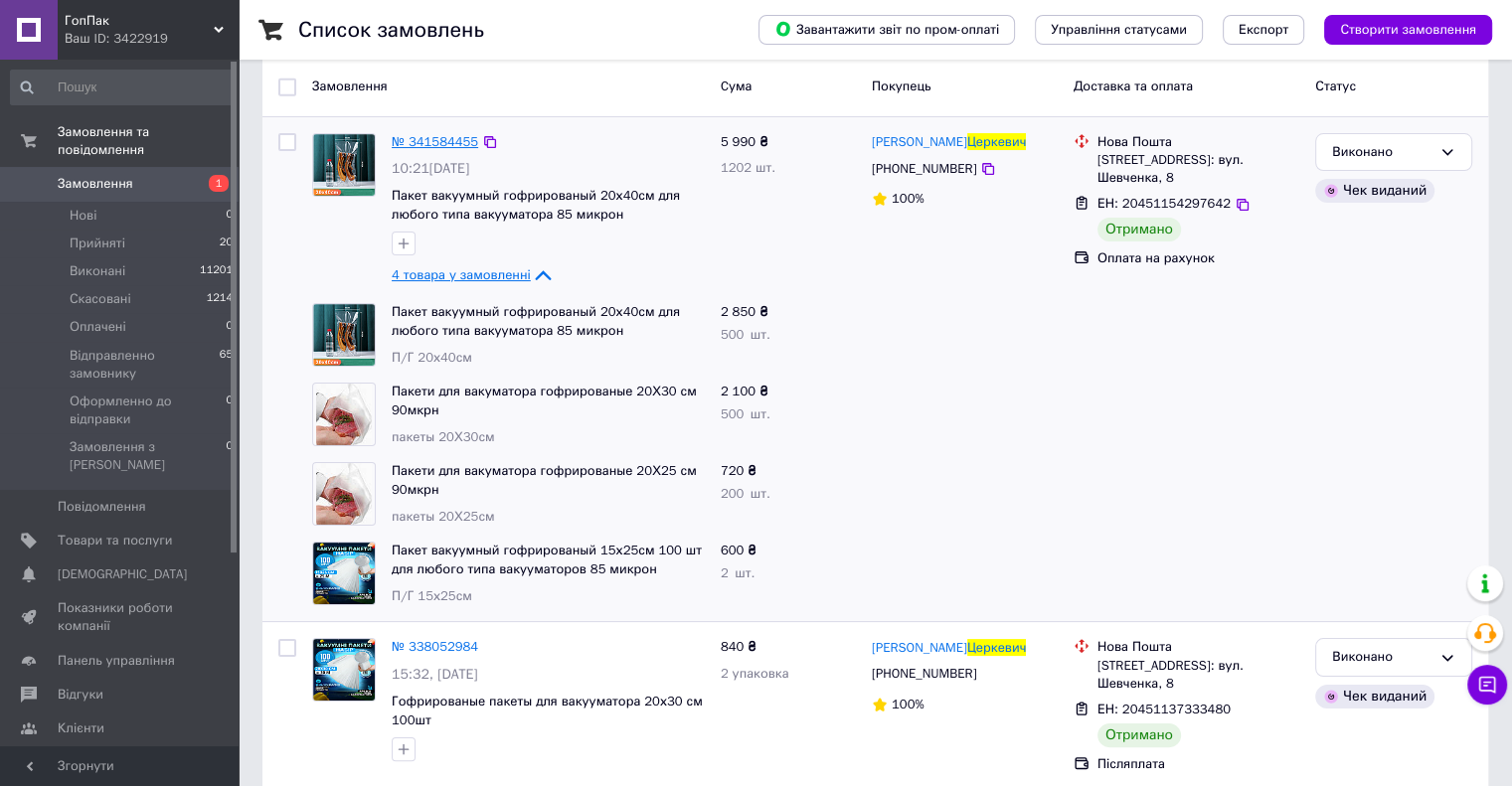click on "№ 341584455" at bounding box center [434, 141] 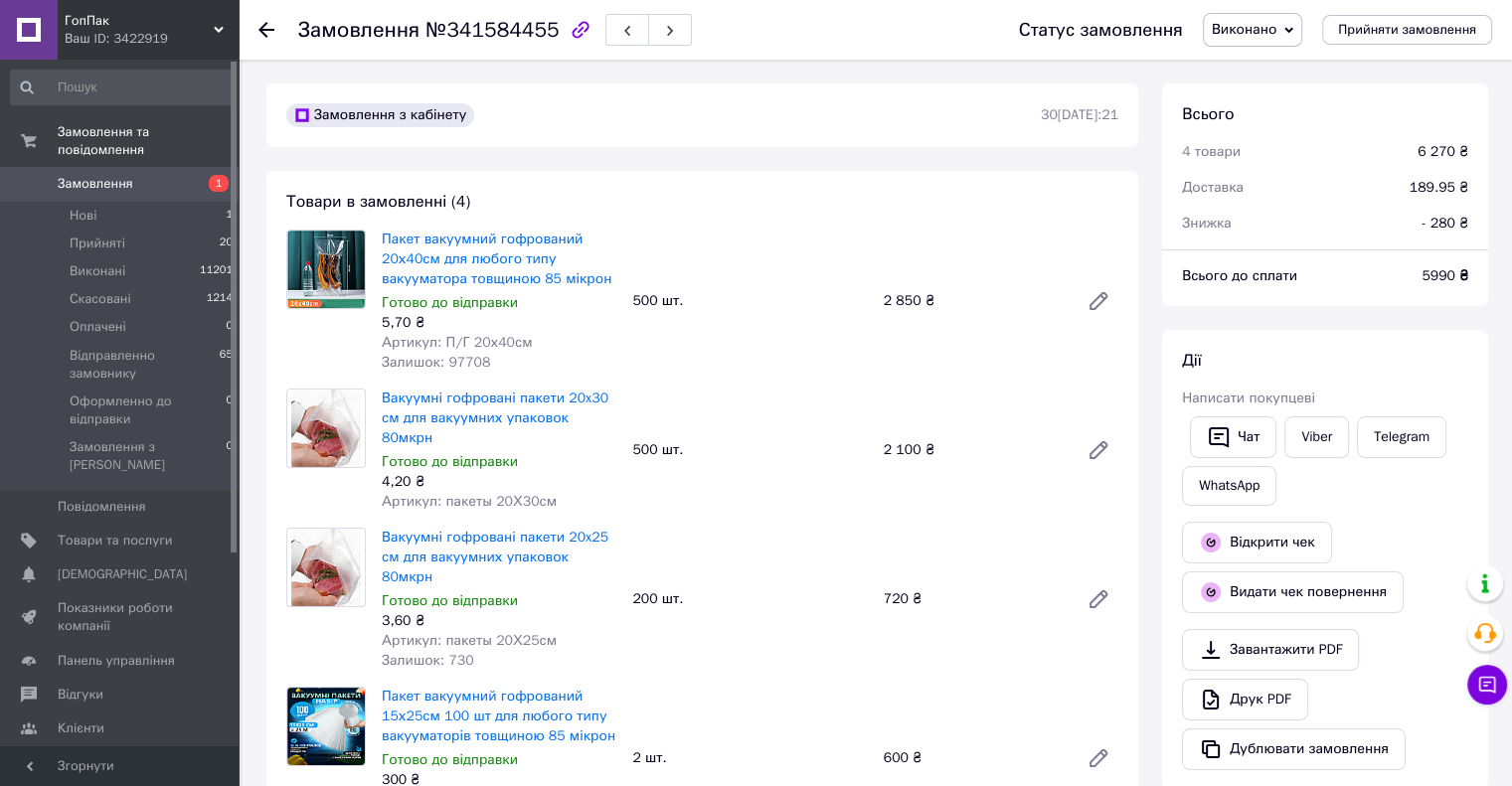 scroll, scrollTop: 24, scrollLeft: 0, axis: vertical 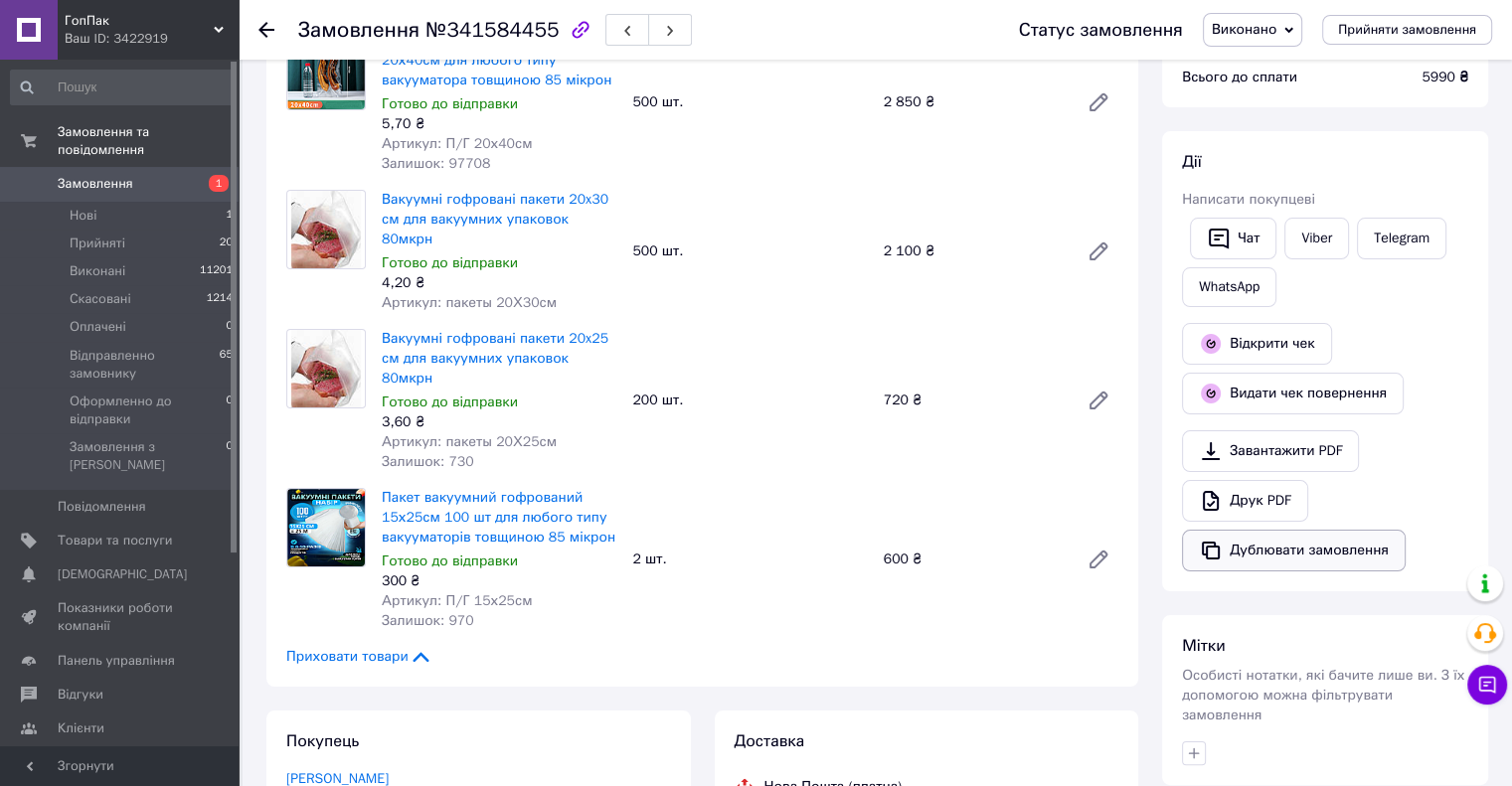 click on "Дублювати замовлення" at bounding box center (1293, 550) 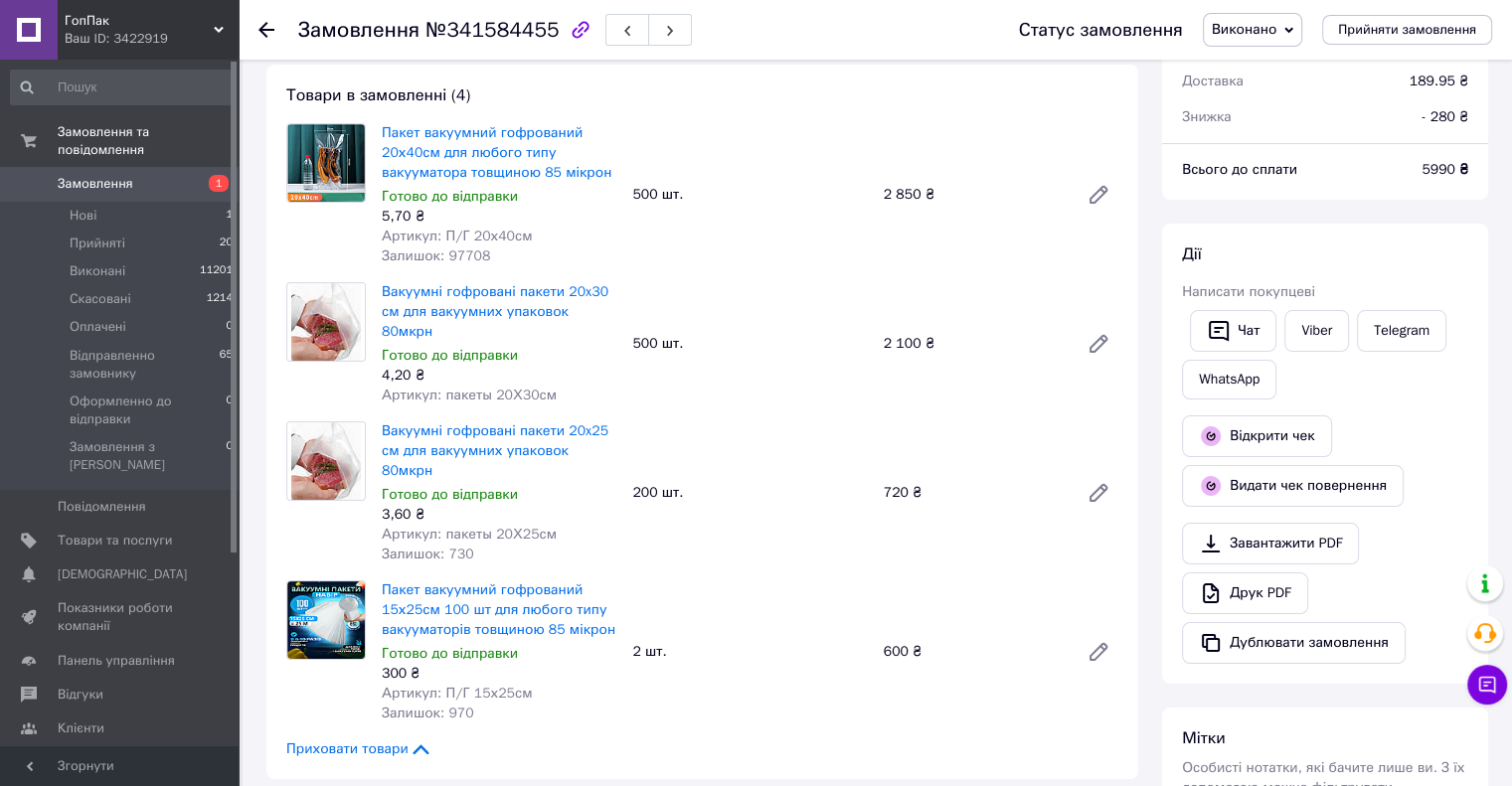scroll, scrollTop: 0, scrollLeft: 0, axis: both 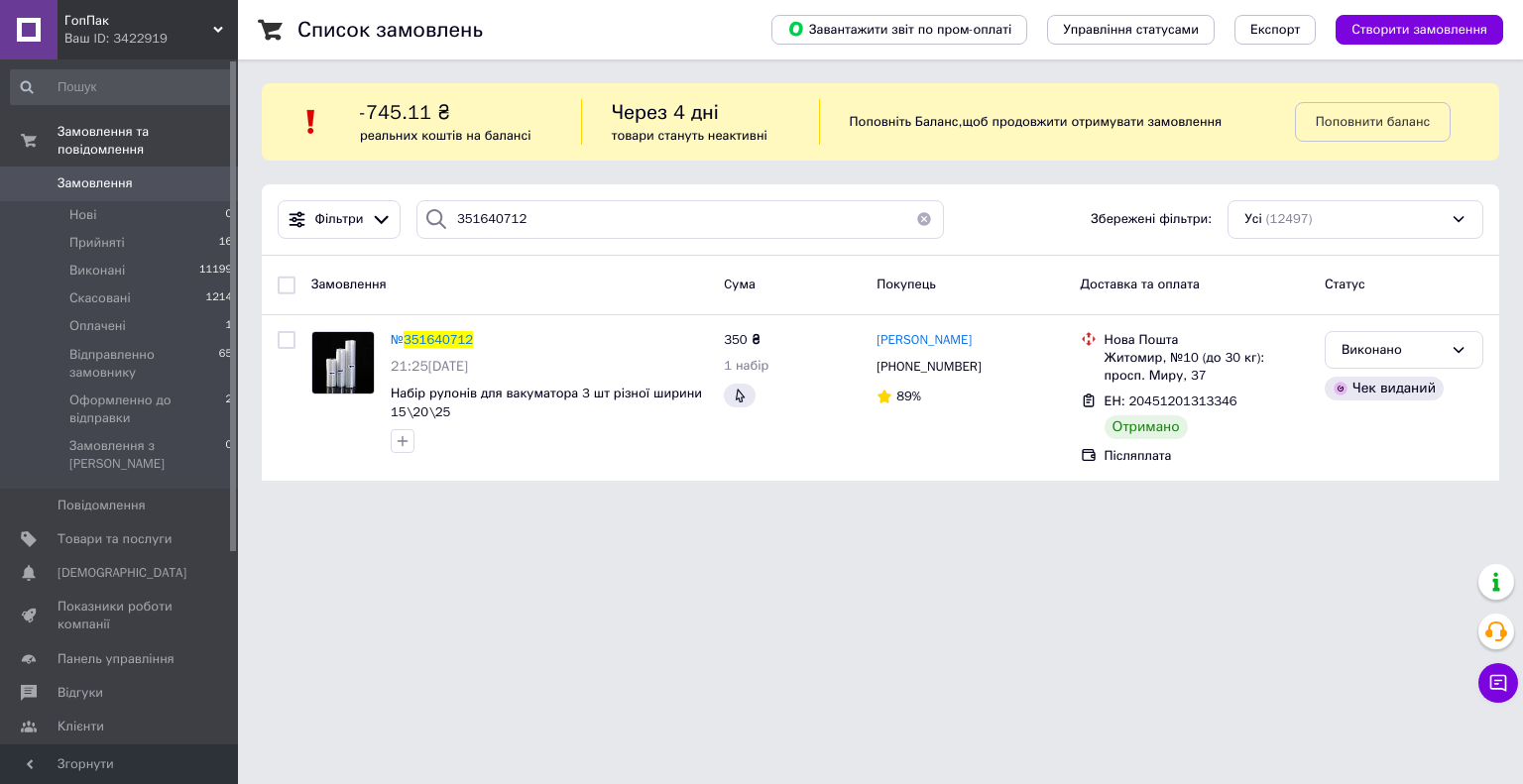 click on "Фільтри 351640712 Збережені фільтри: Усі (12497)" at bounding box center [880, 219] 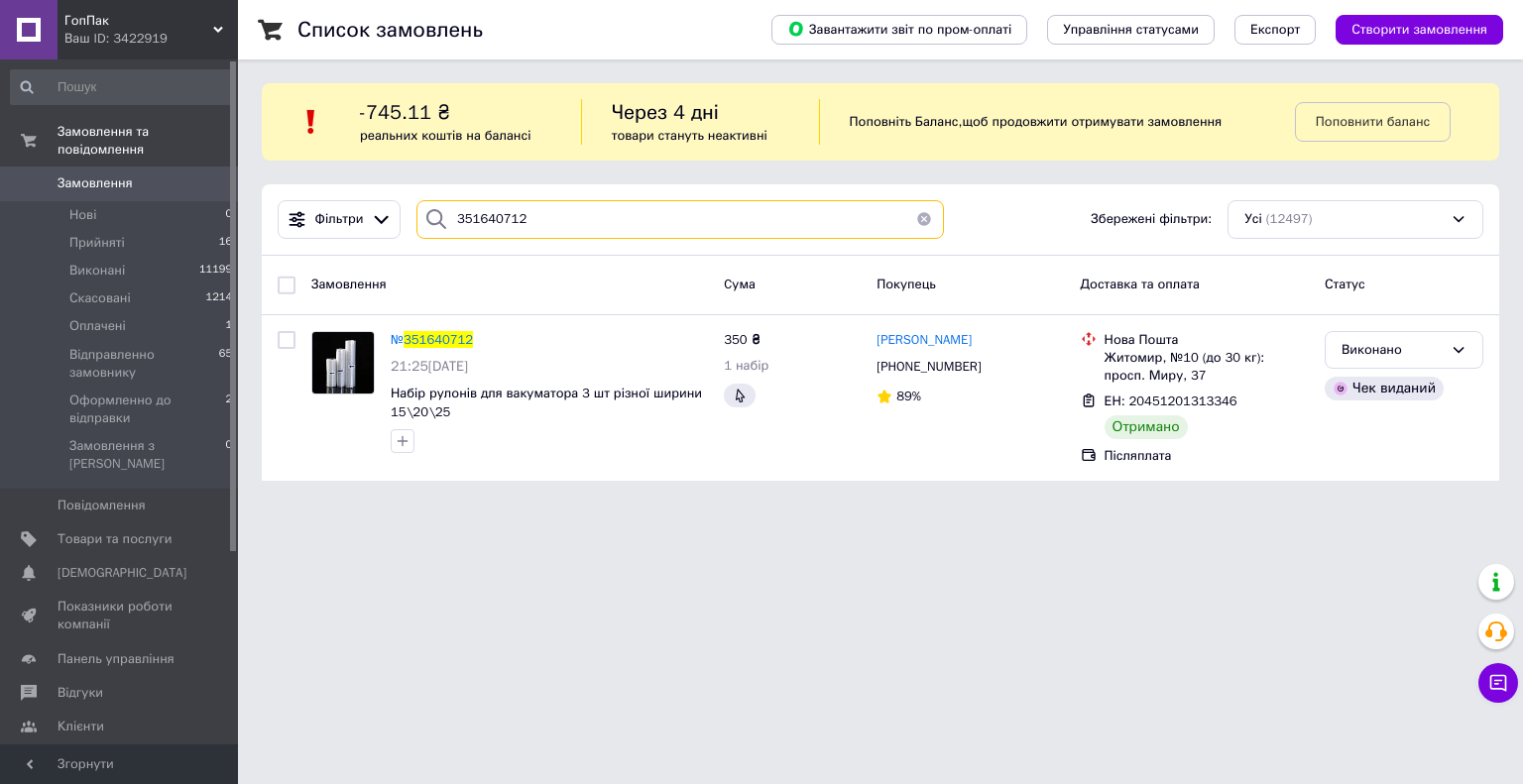 click on "351640712" at bounding box center [680, 219] 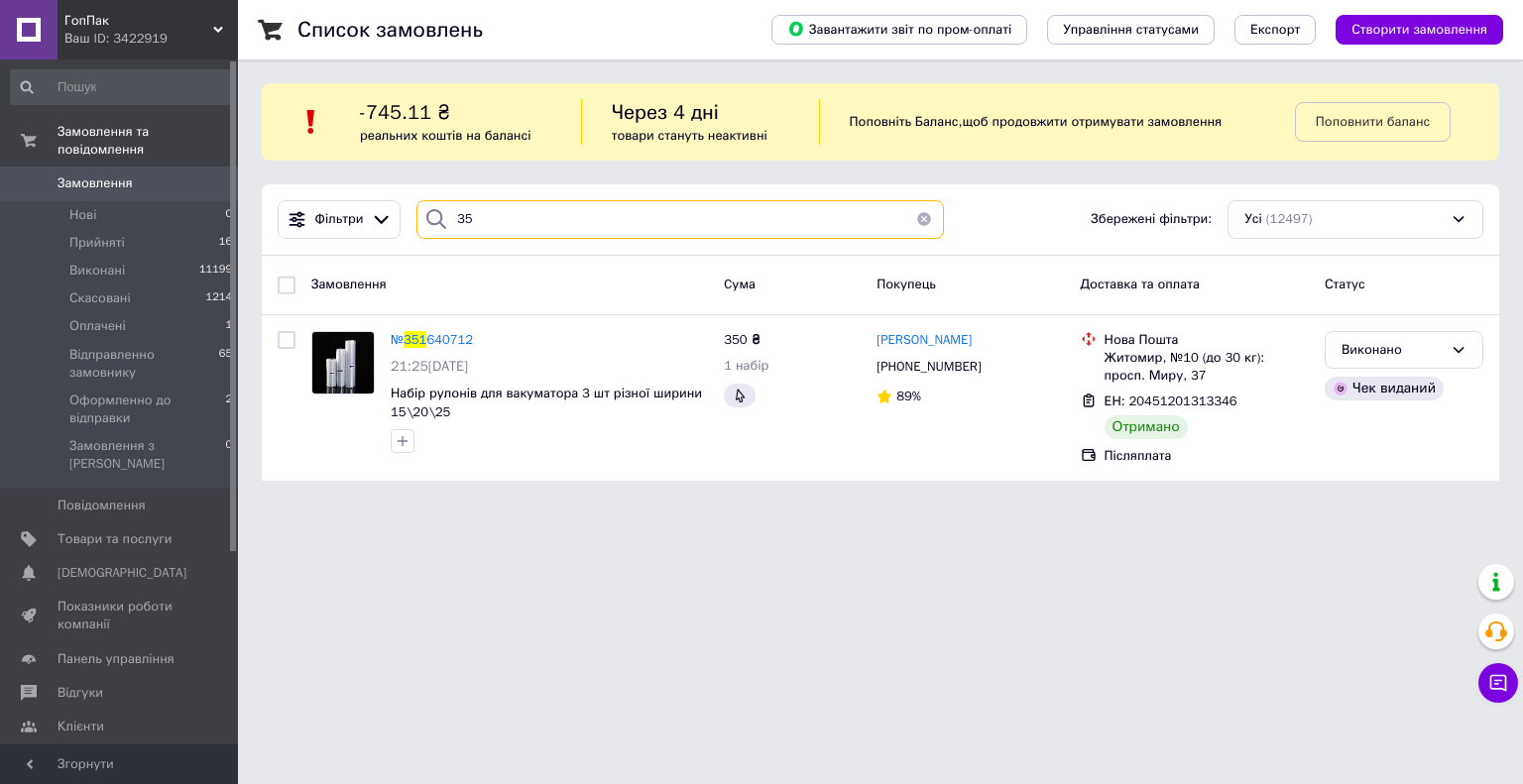 type on "3" 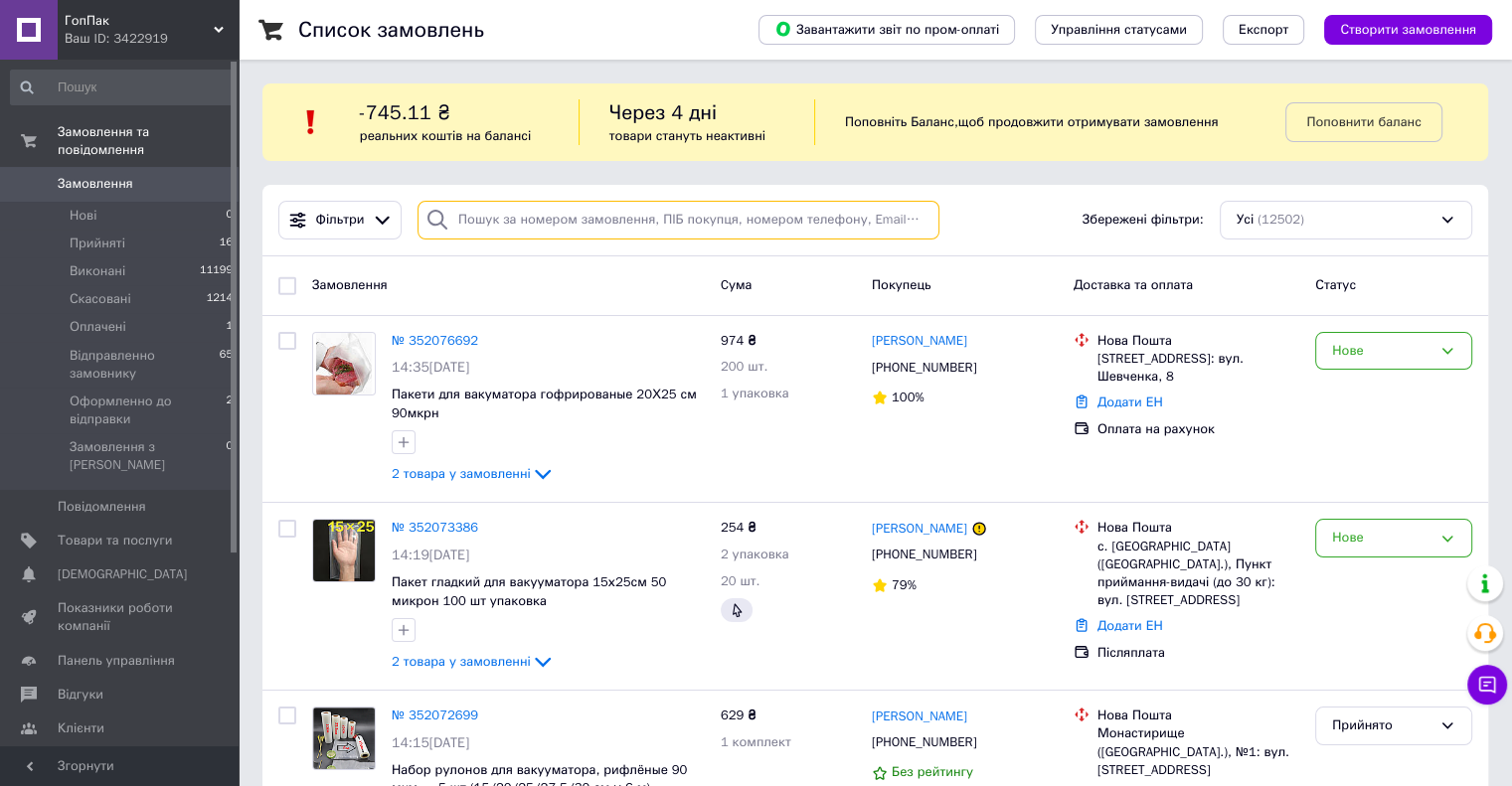 click at bounding box center [678, 220] 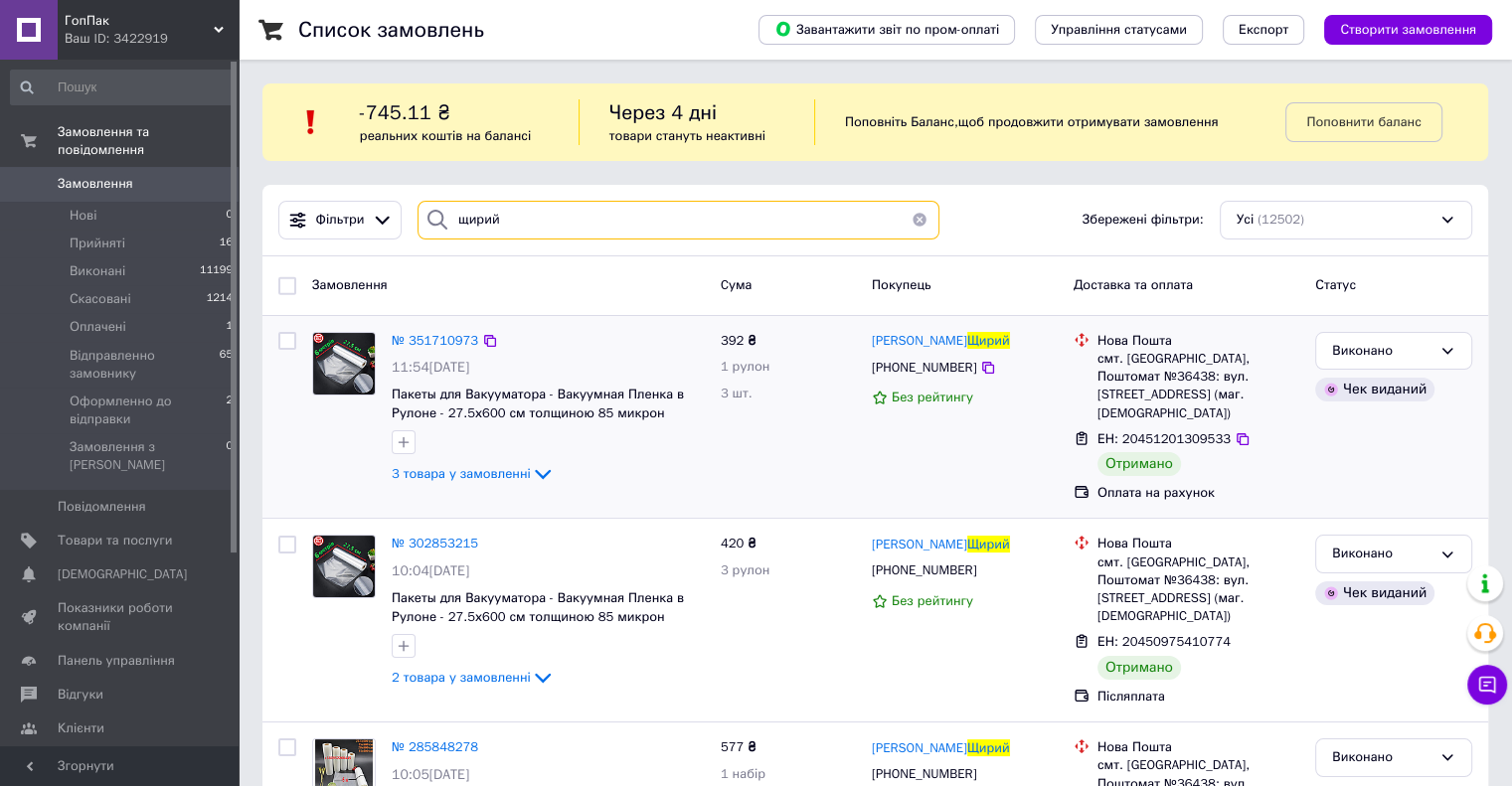 type on "щирий" 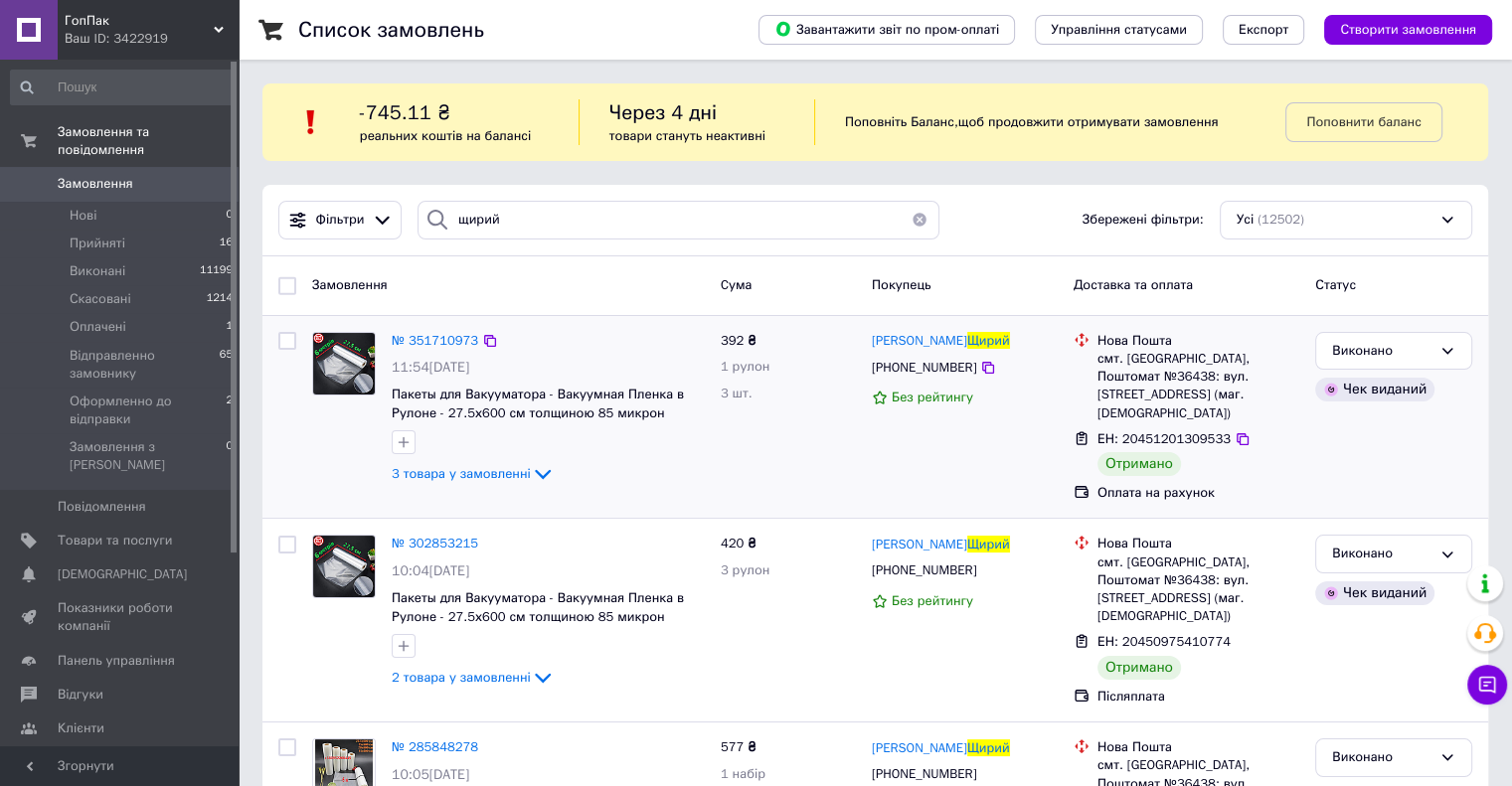 click on "3 товара у замовленні" 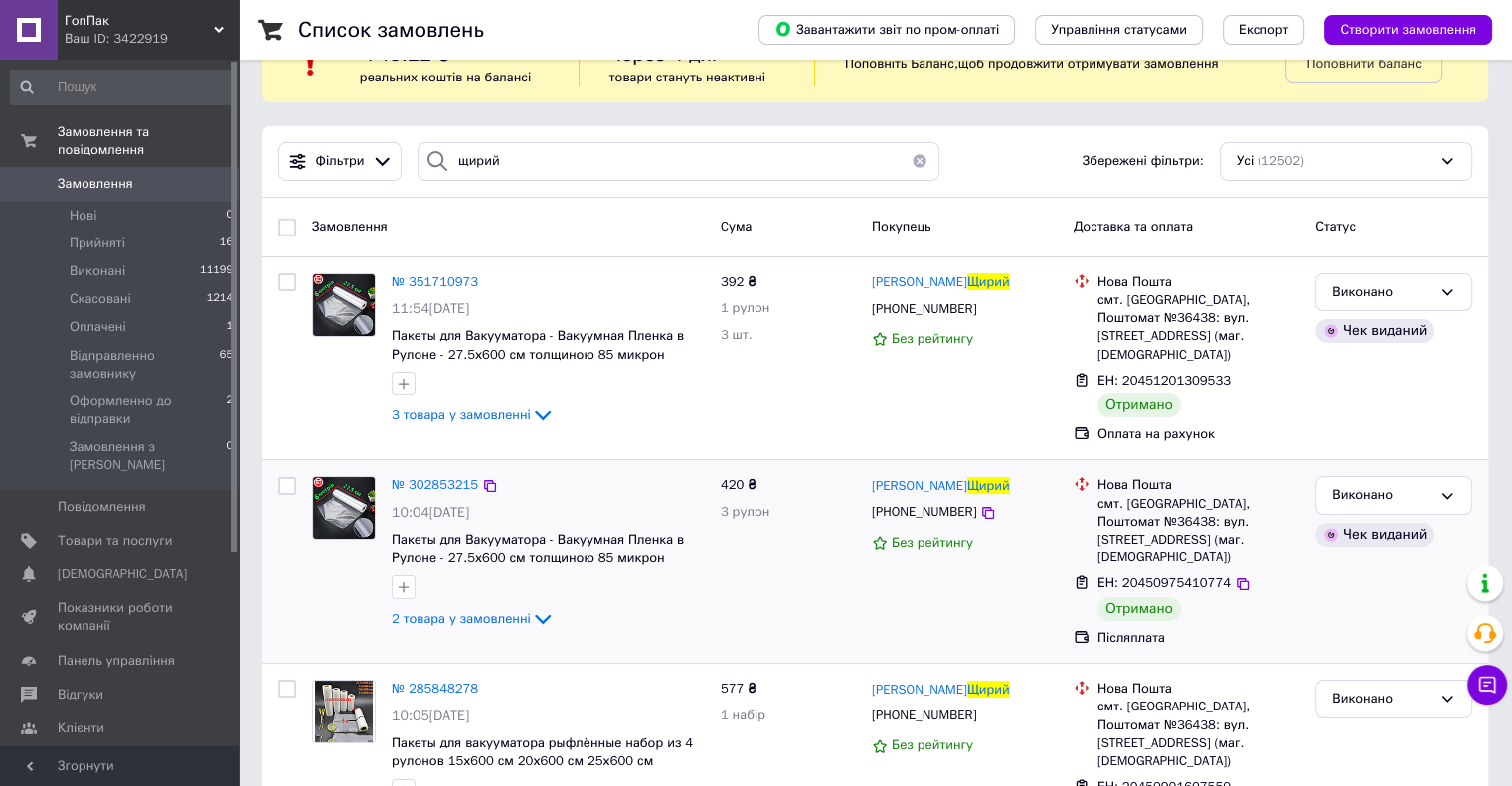 scroll, scrollTop: 111, scrollLeft: 0, axis: vertical 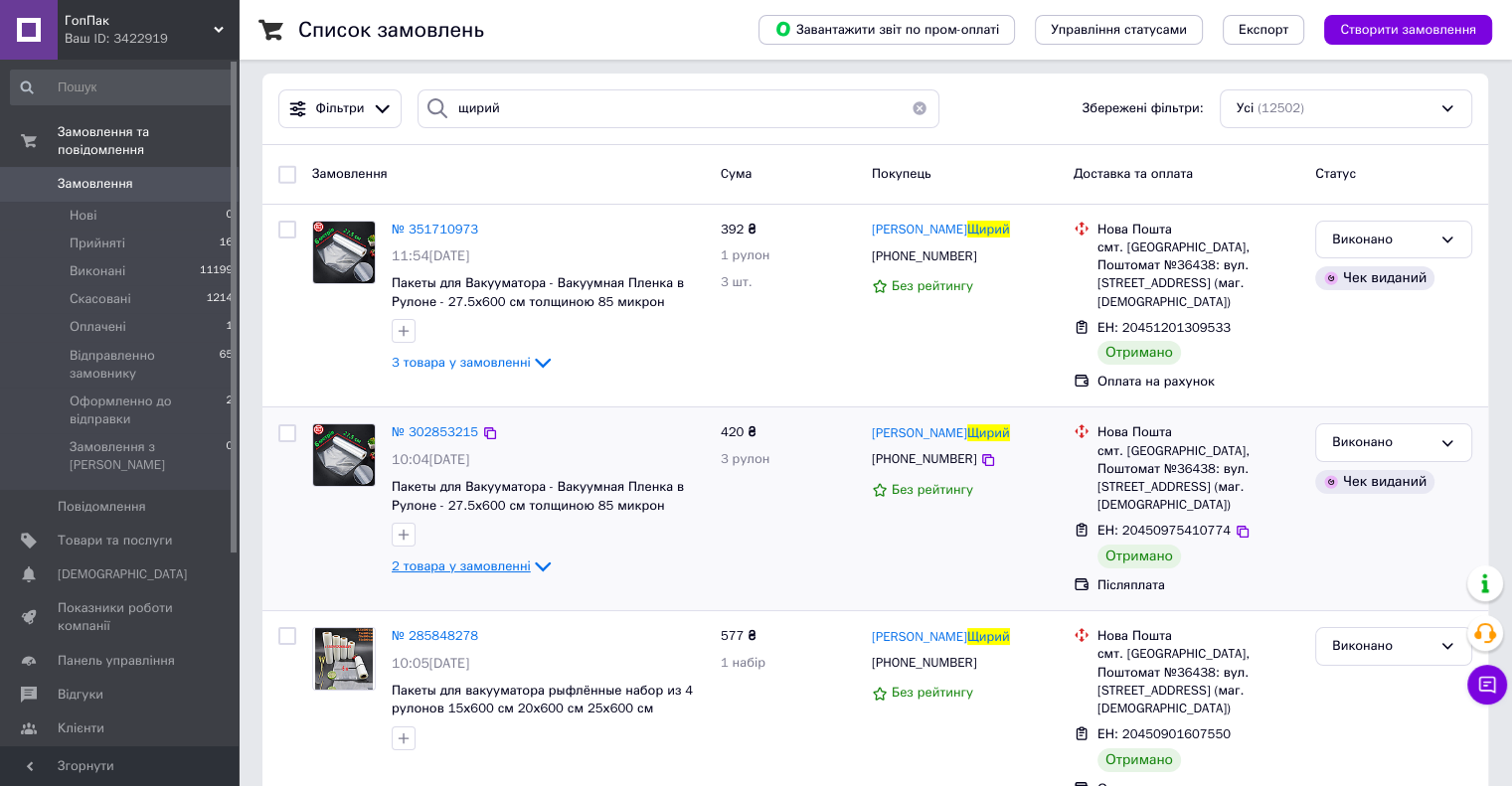 click 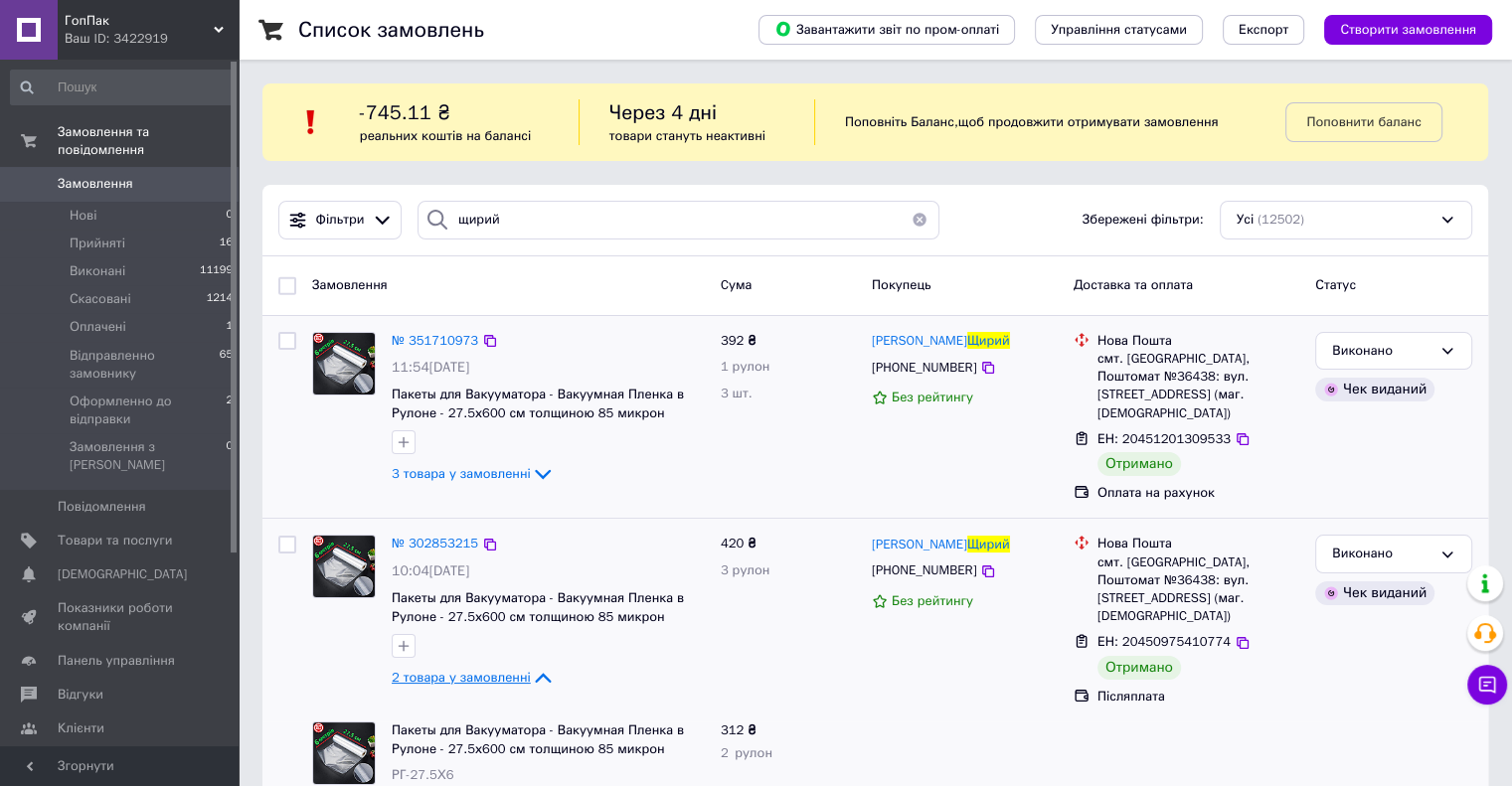 scroll, scrollTop: 270, scrollLeft: 0, axis: vertical 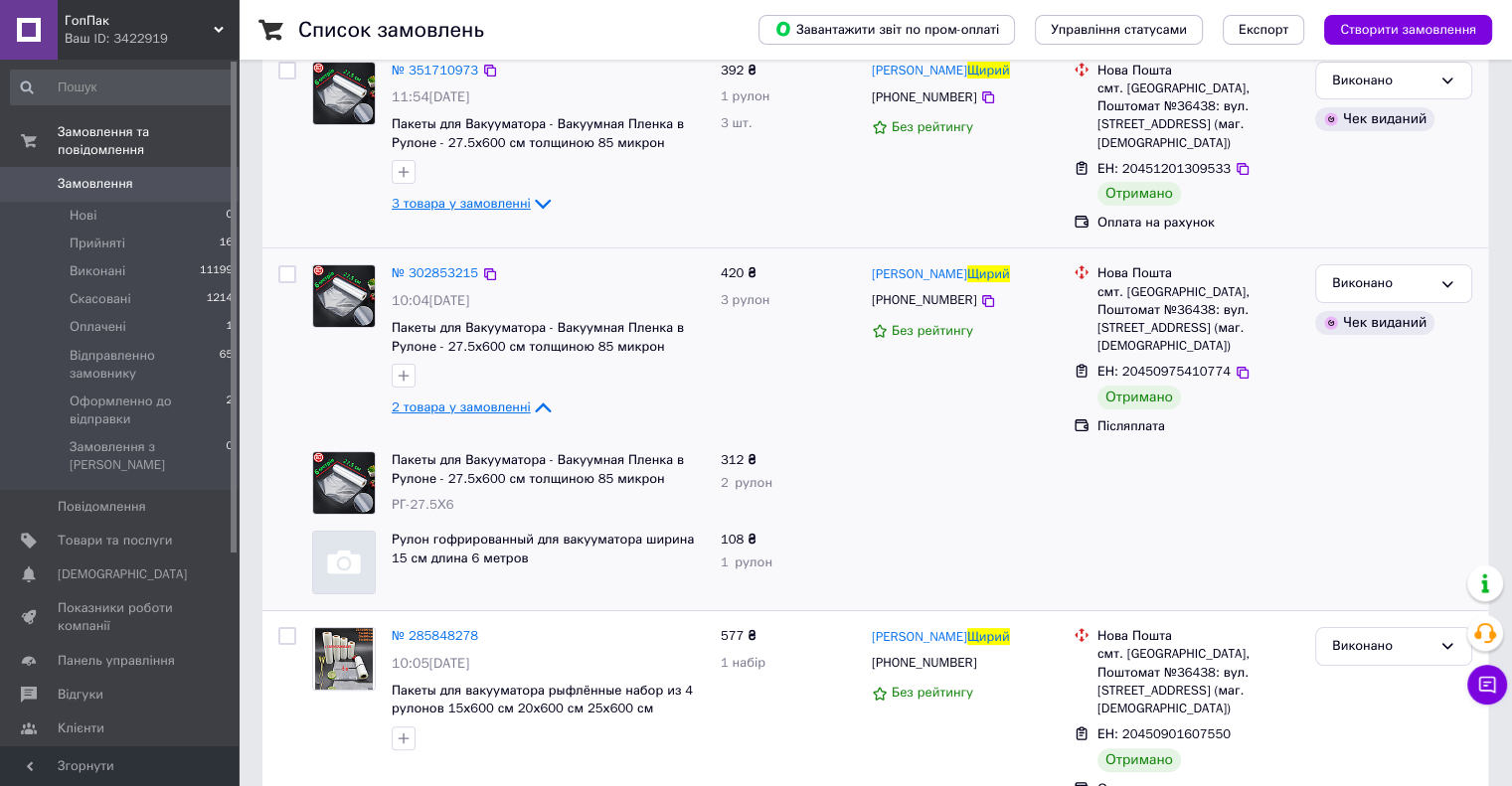 click 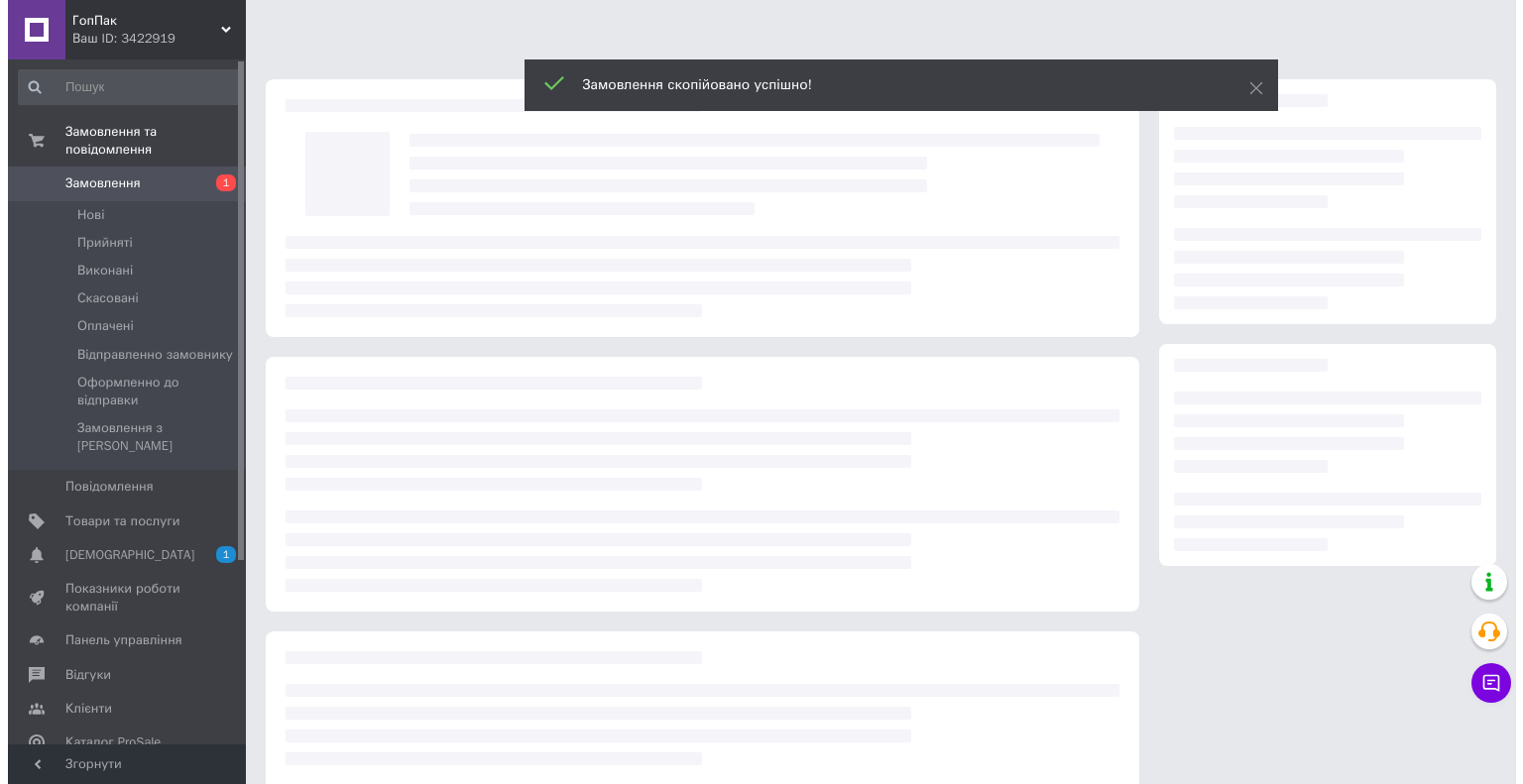 scroll, scrollTop: 0, scrollLeft: 0, axis: both 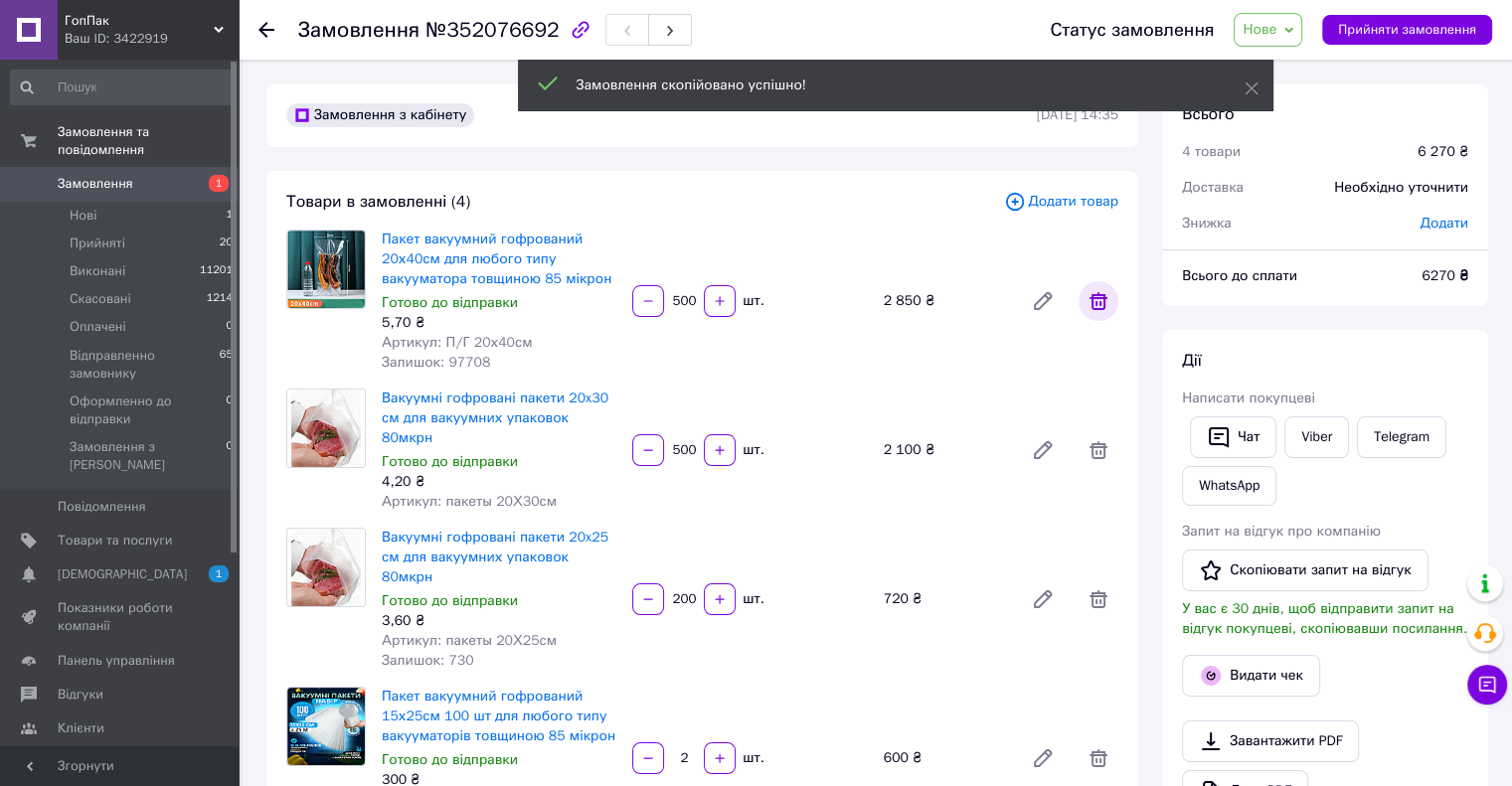 click 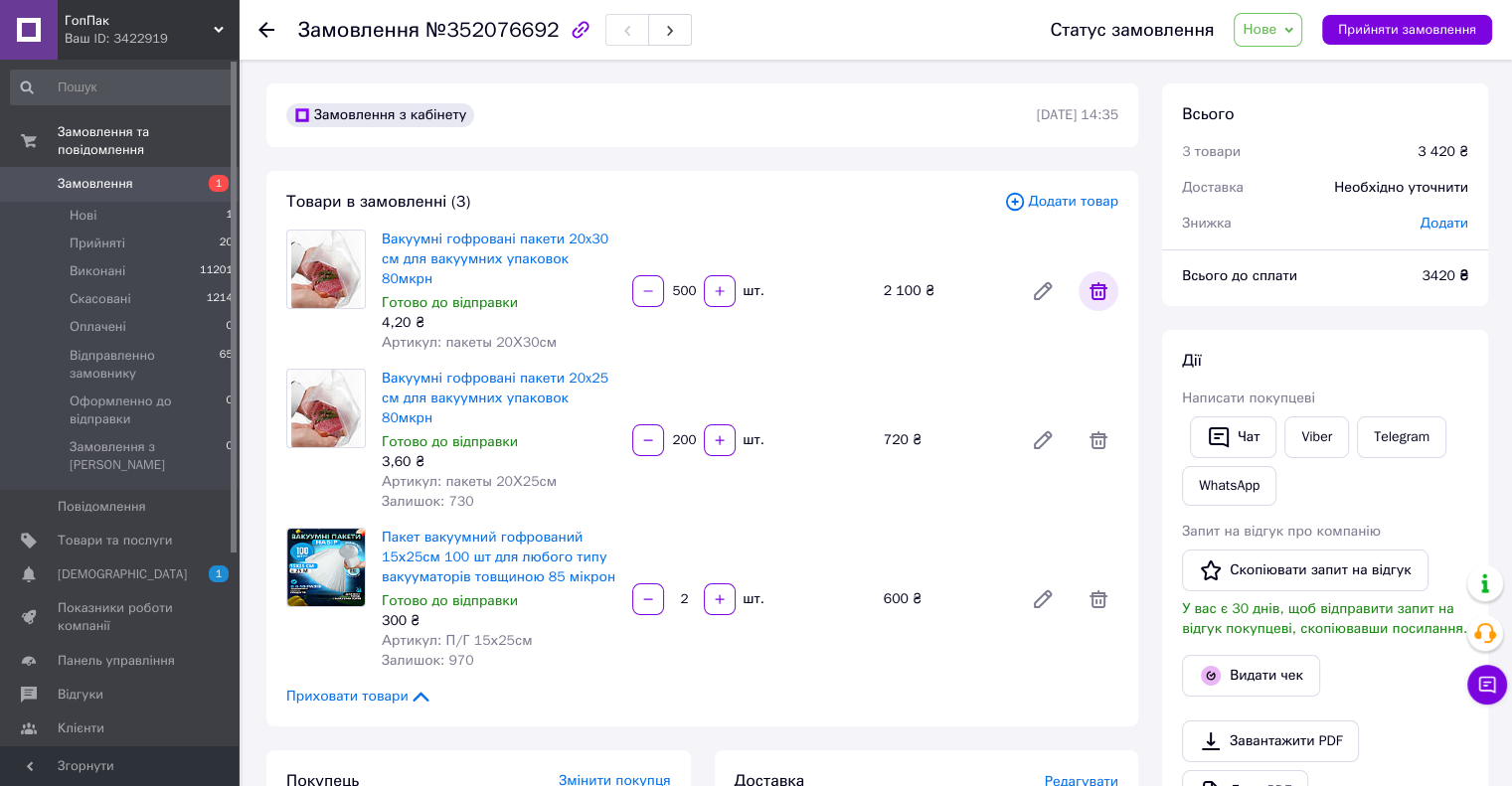 click 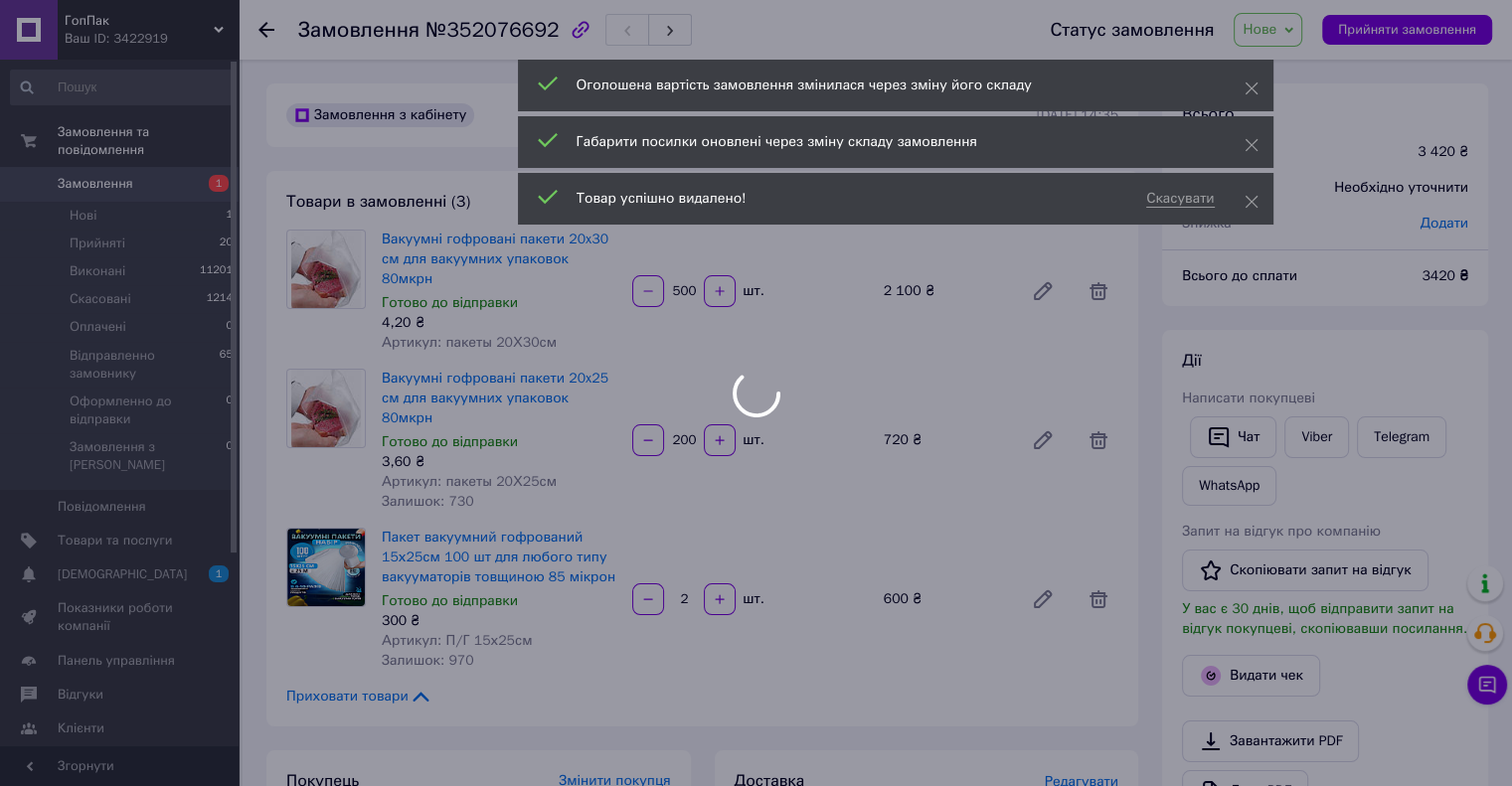 type on "200" 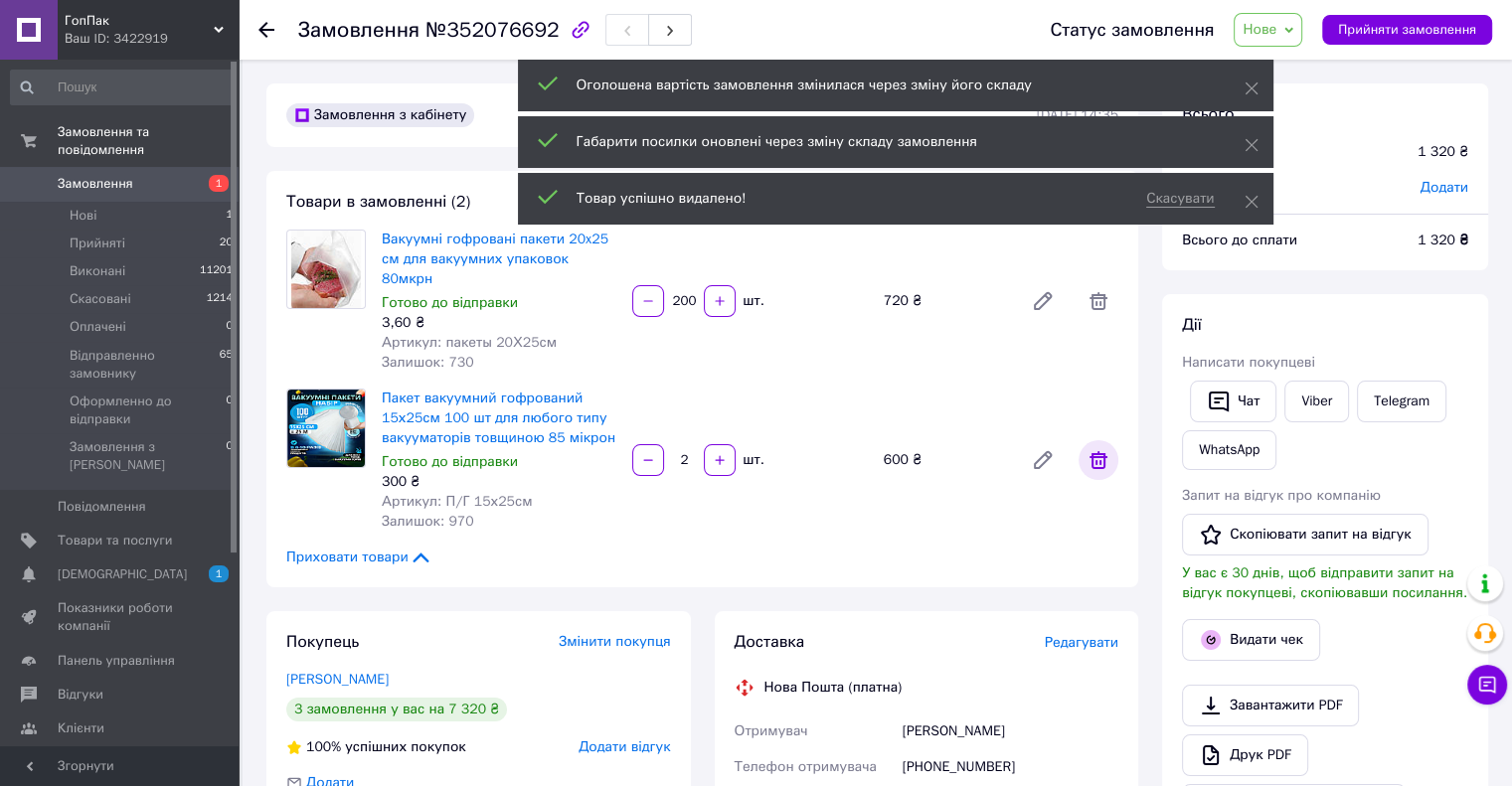 click 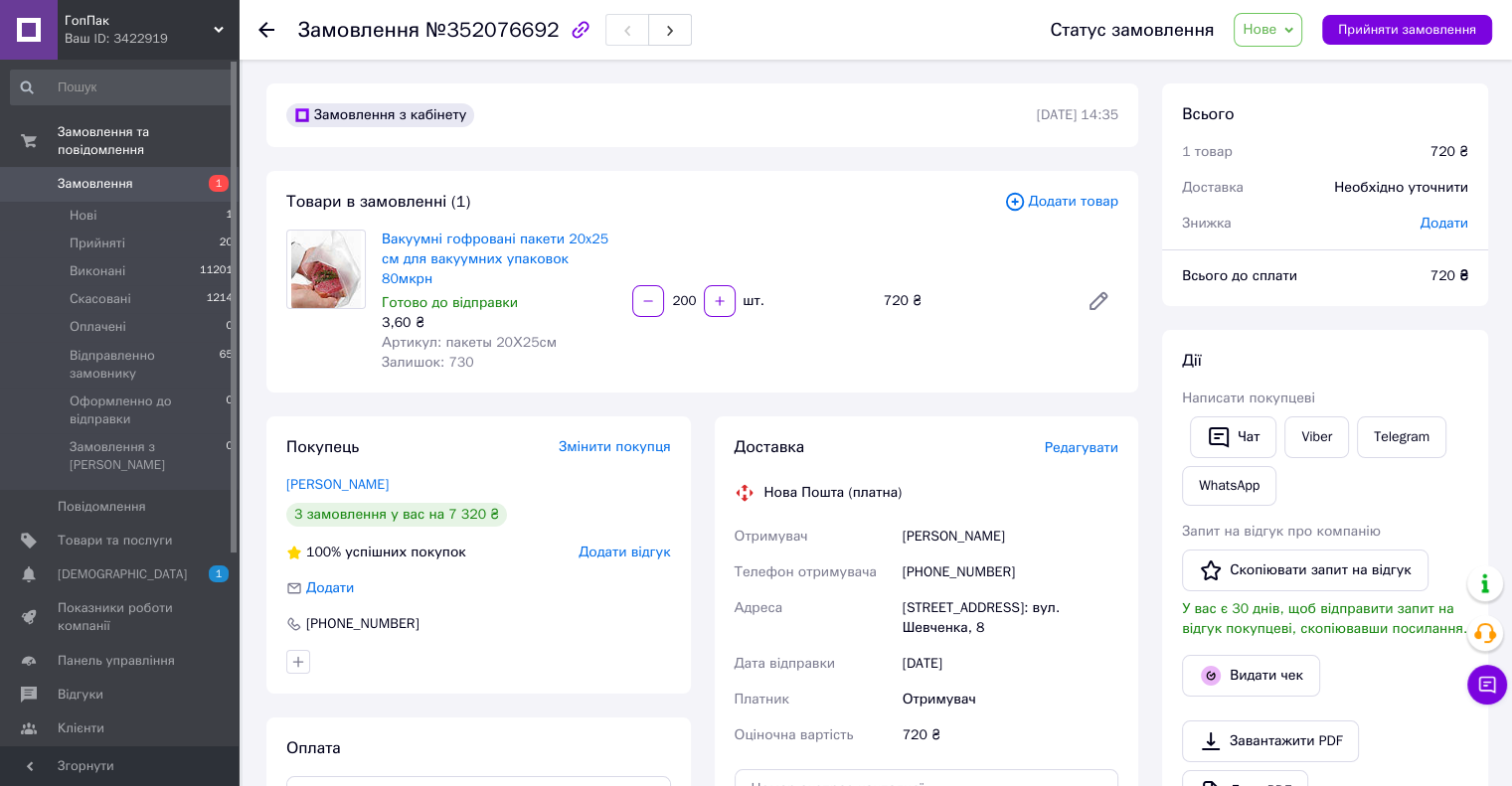 click on "Додати товар" at bounding box center [1061, 202] 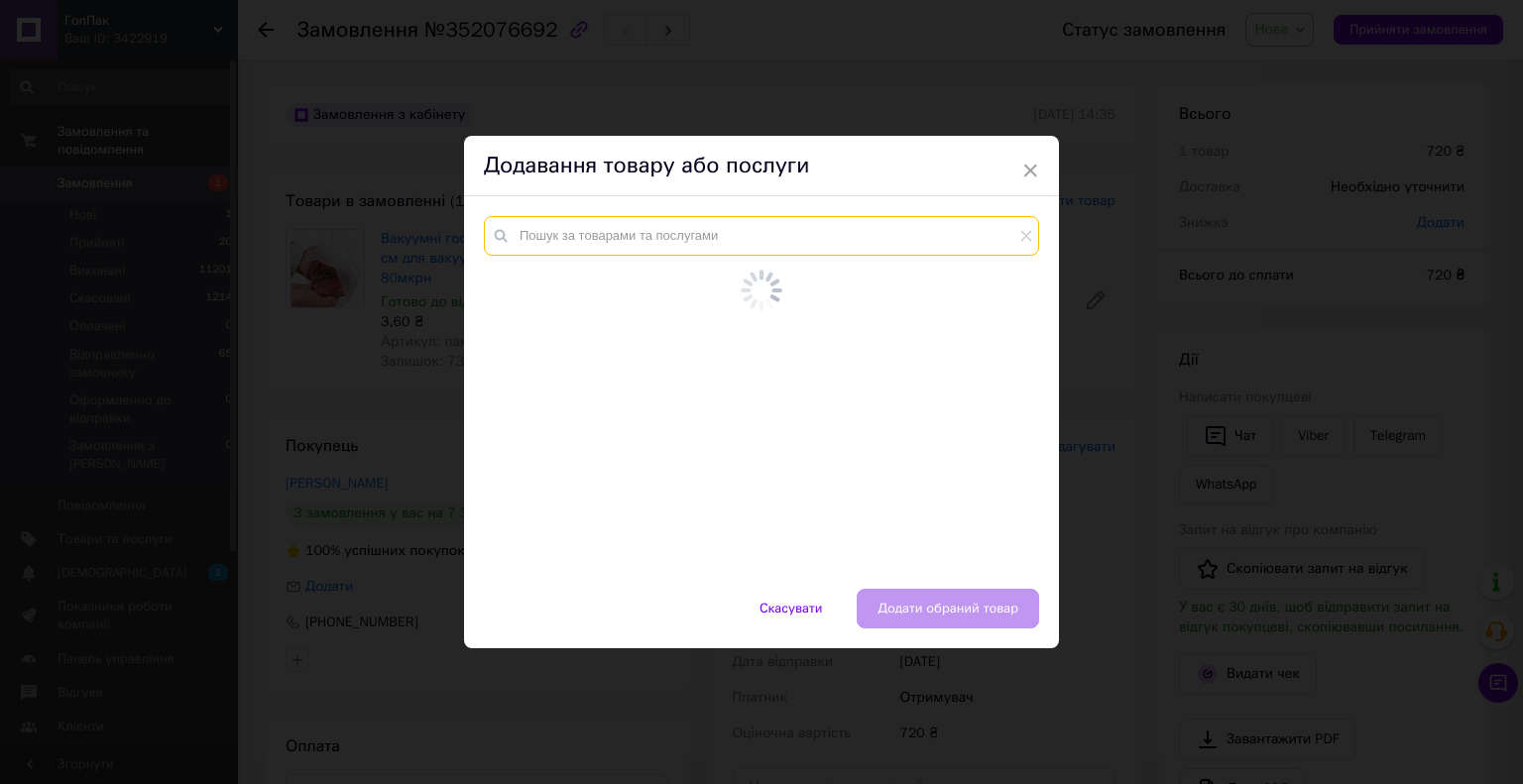 click at bounding box center [762, 236] 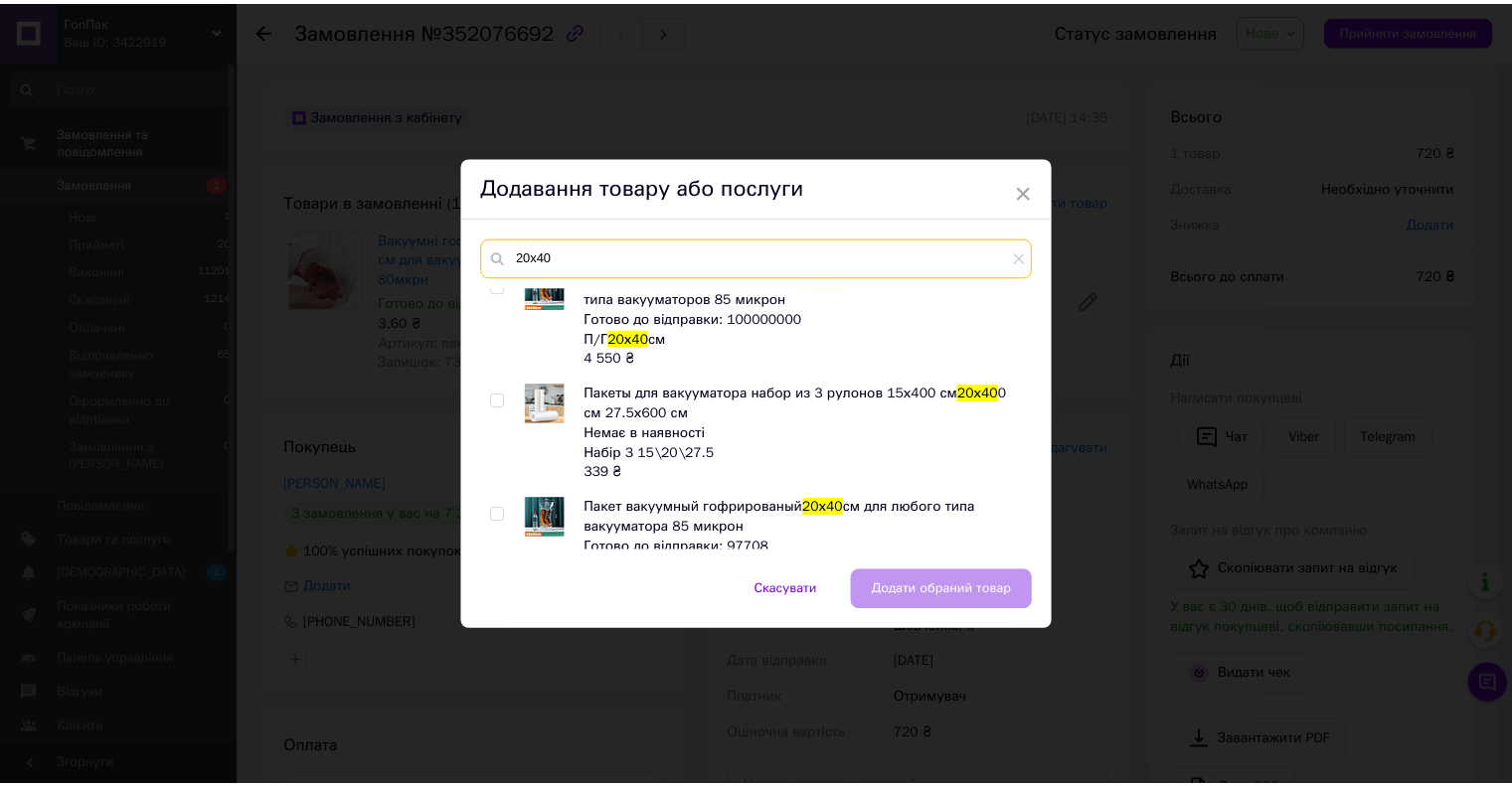 scroll, scrollTop: 481, scrollLeft: 0, axis: vertical 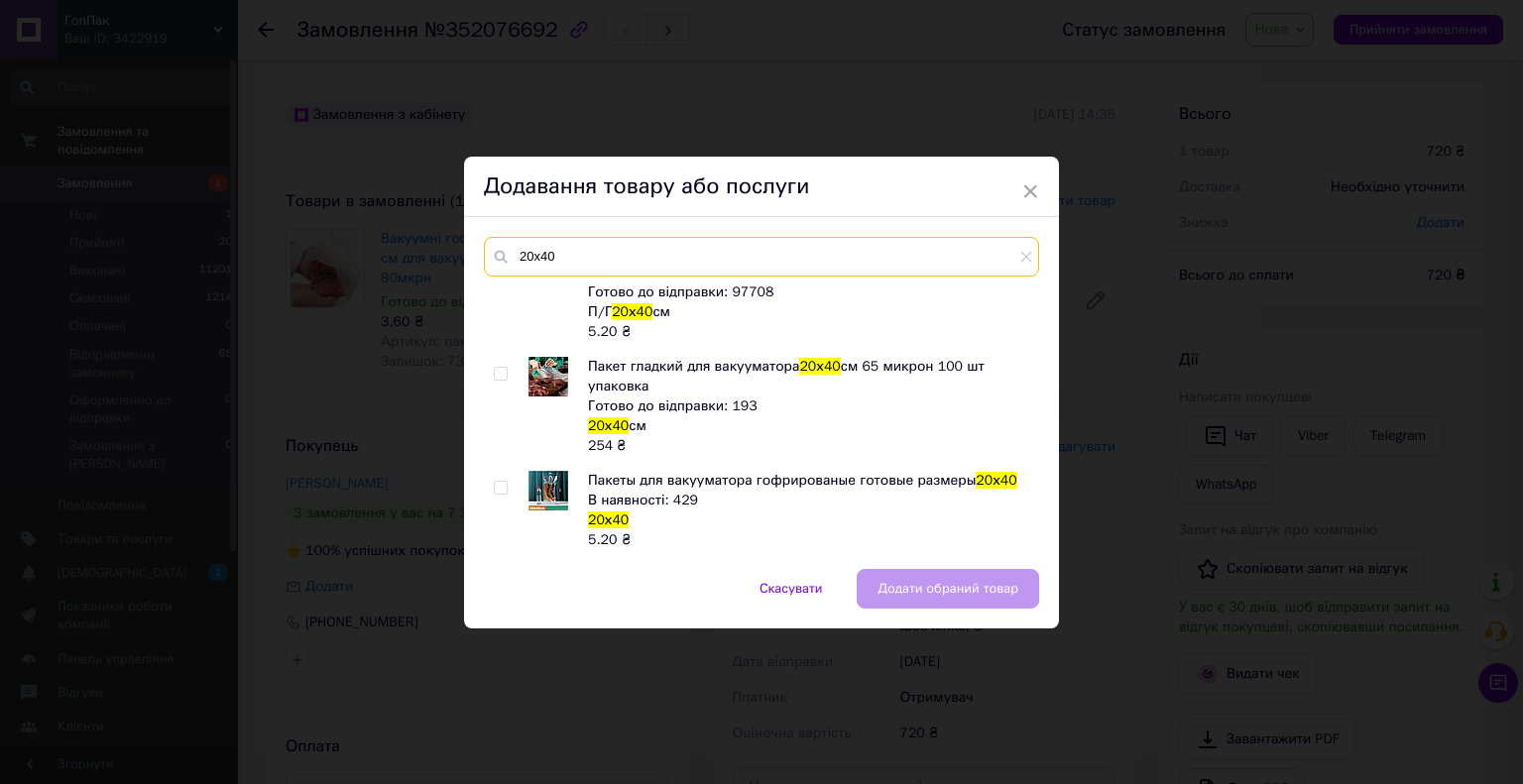 type on "20х40" 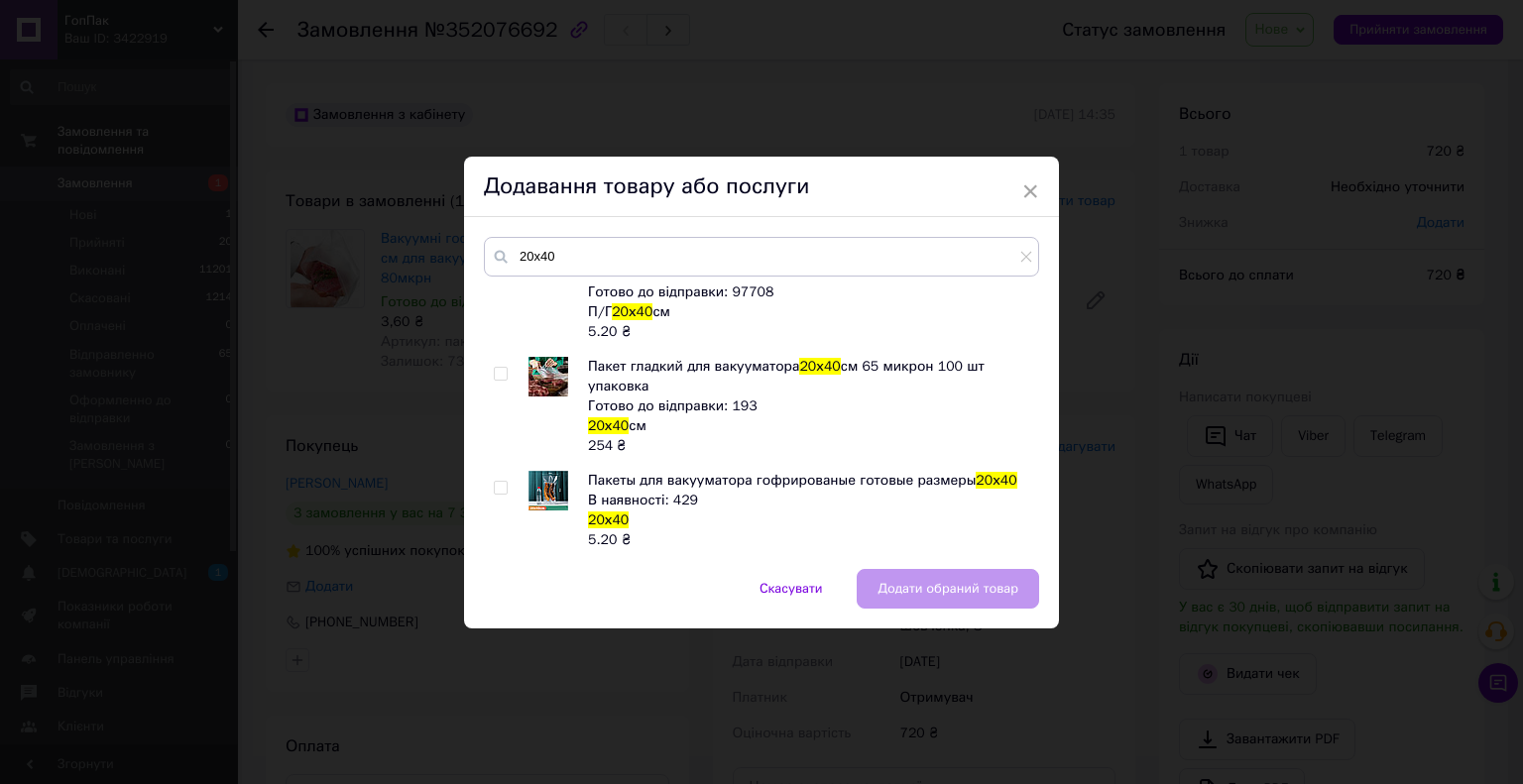 click at bounding box center [500, 374] 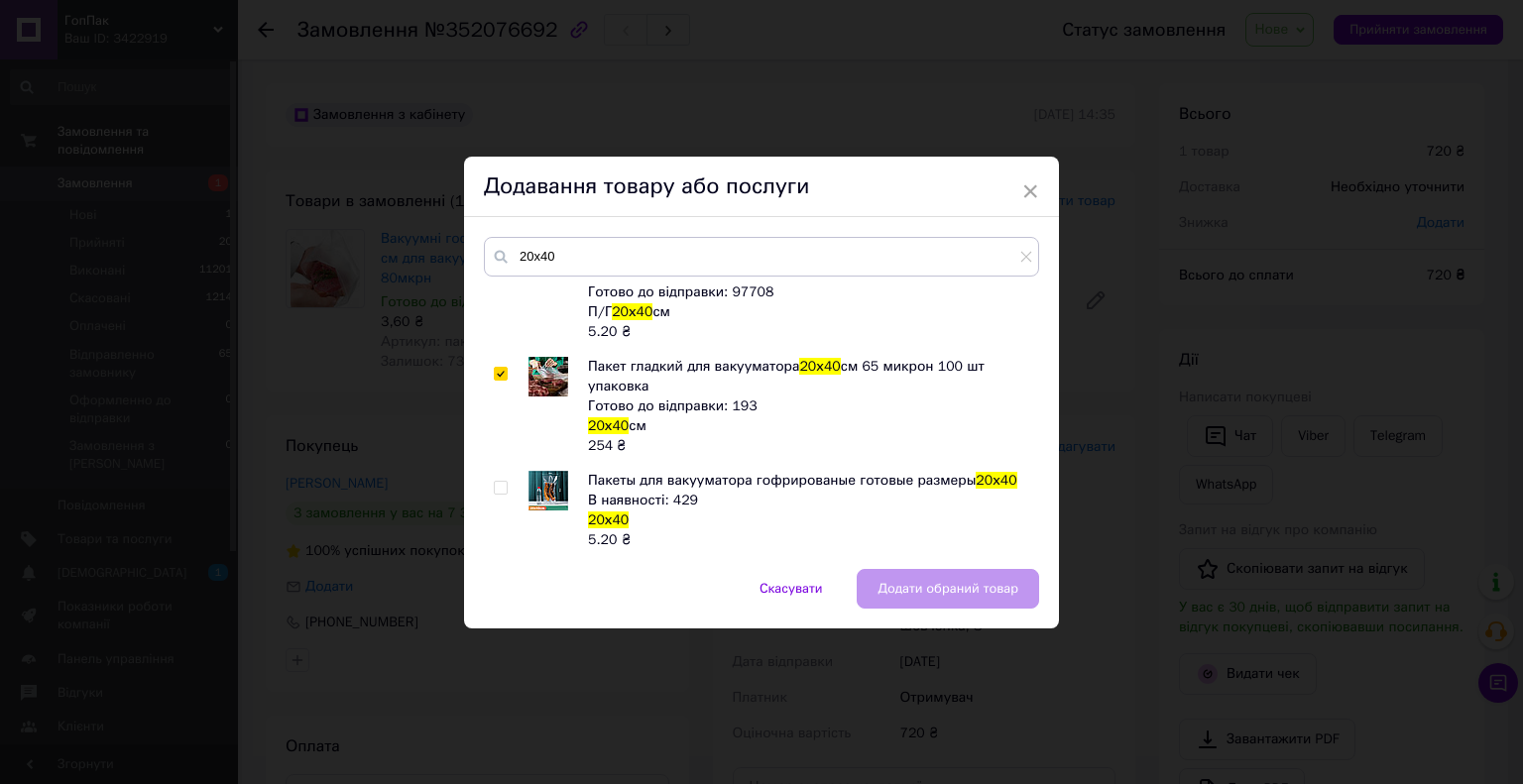 checkbox on "true" 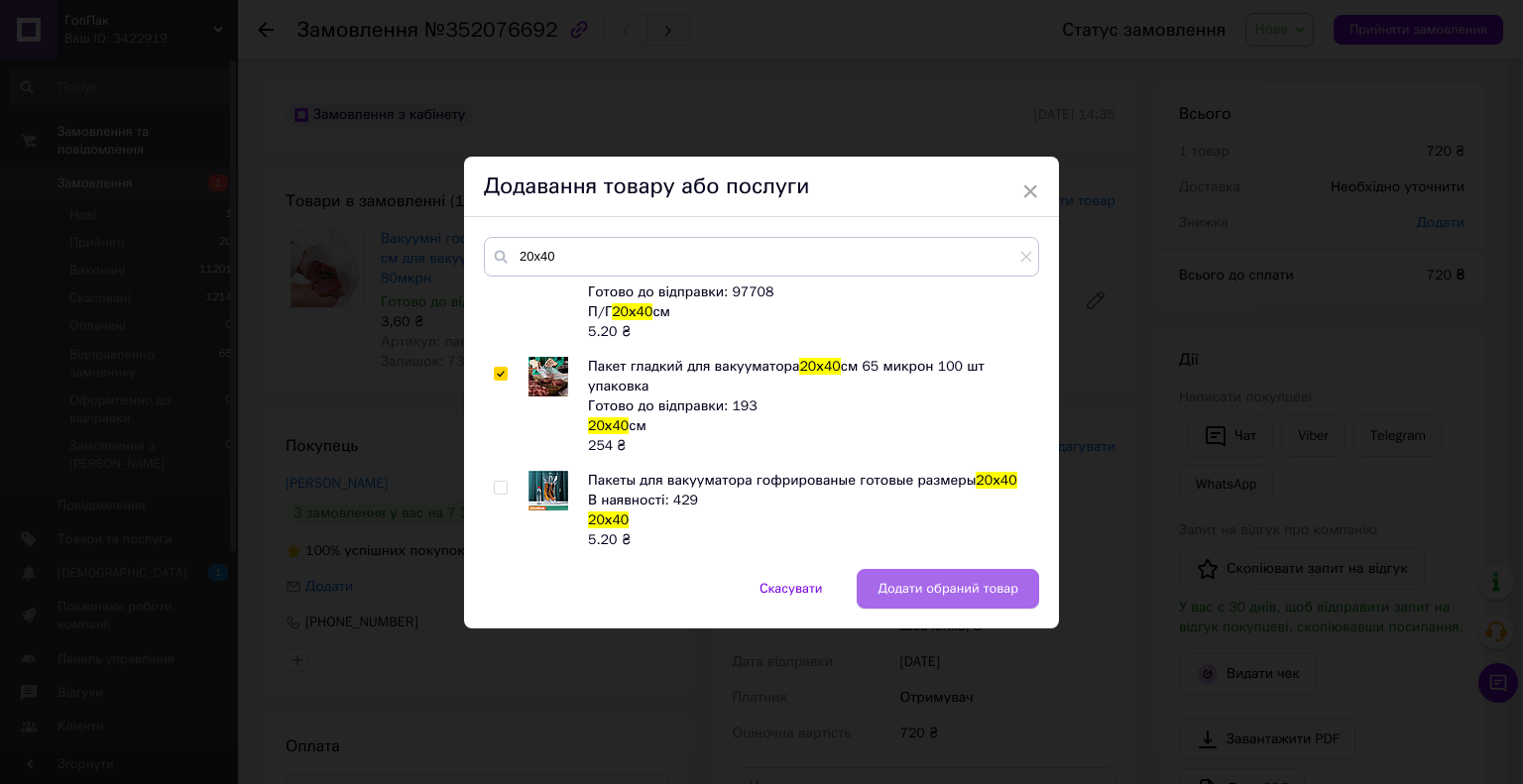click on "Додати обраний товар" at bounding box center (948, 589) 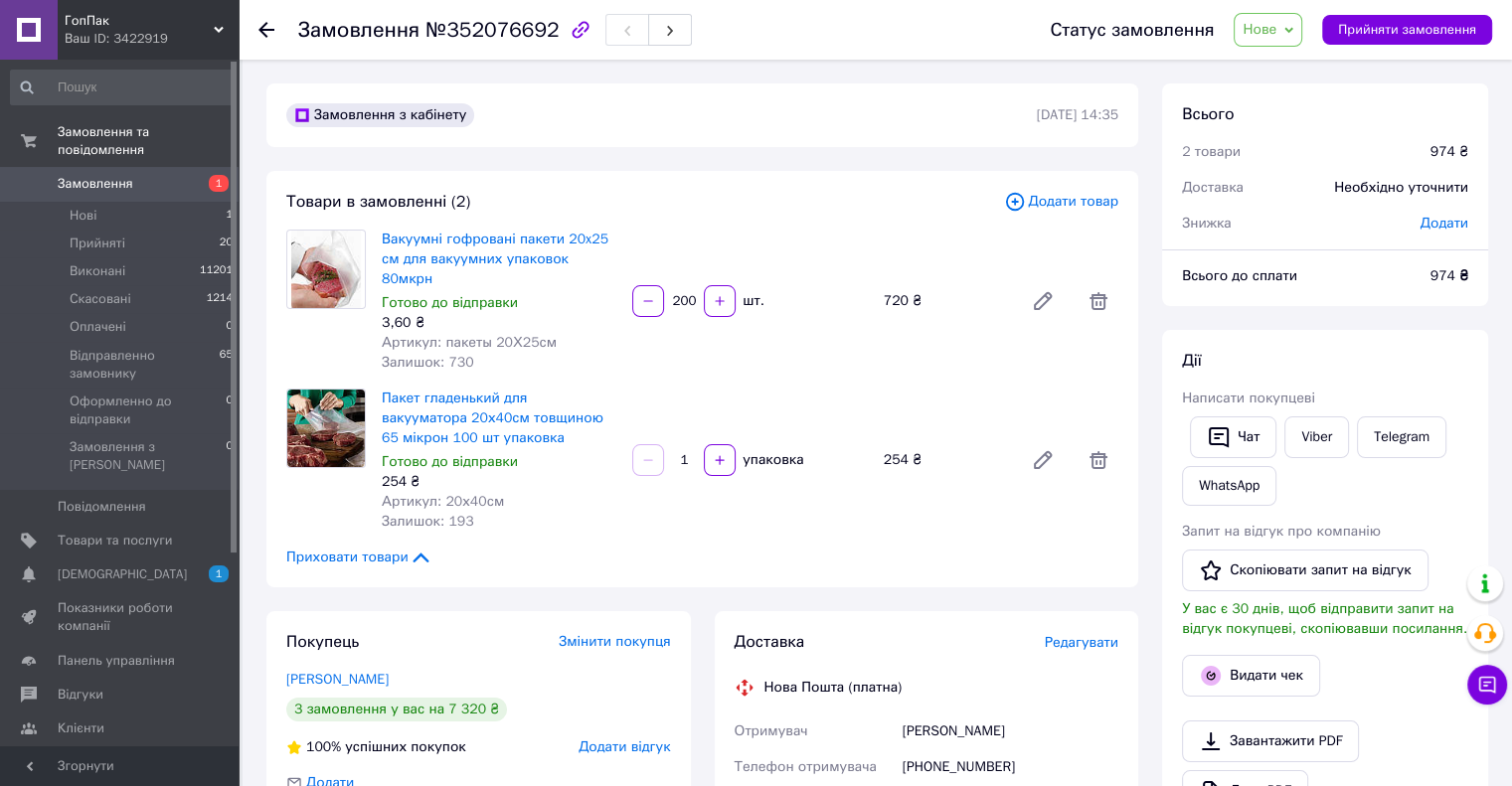 click on "Вакуумні гофровані пакети 20x25 см для вакуумних упаковок 80мкрн Готово до відправки 3,60 ₴ Артикул: пакеты 20Х25см Залишок: 730 200   шт. 720 ₴" at bounding box center [750, 301] 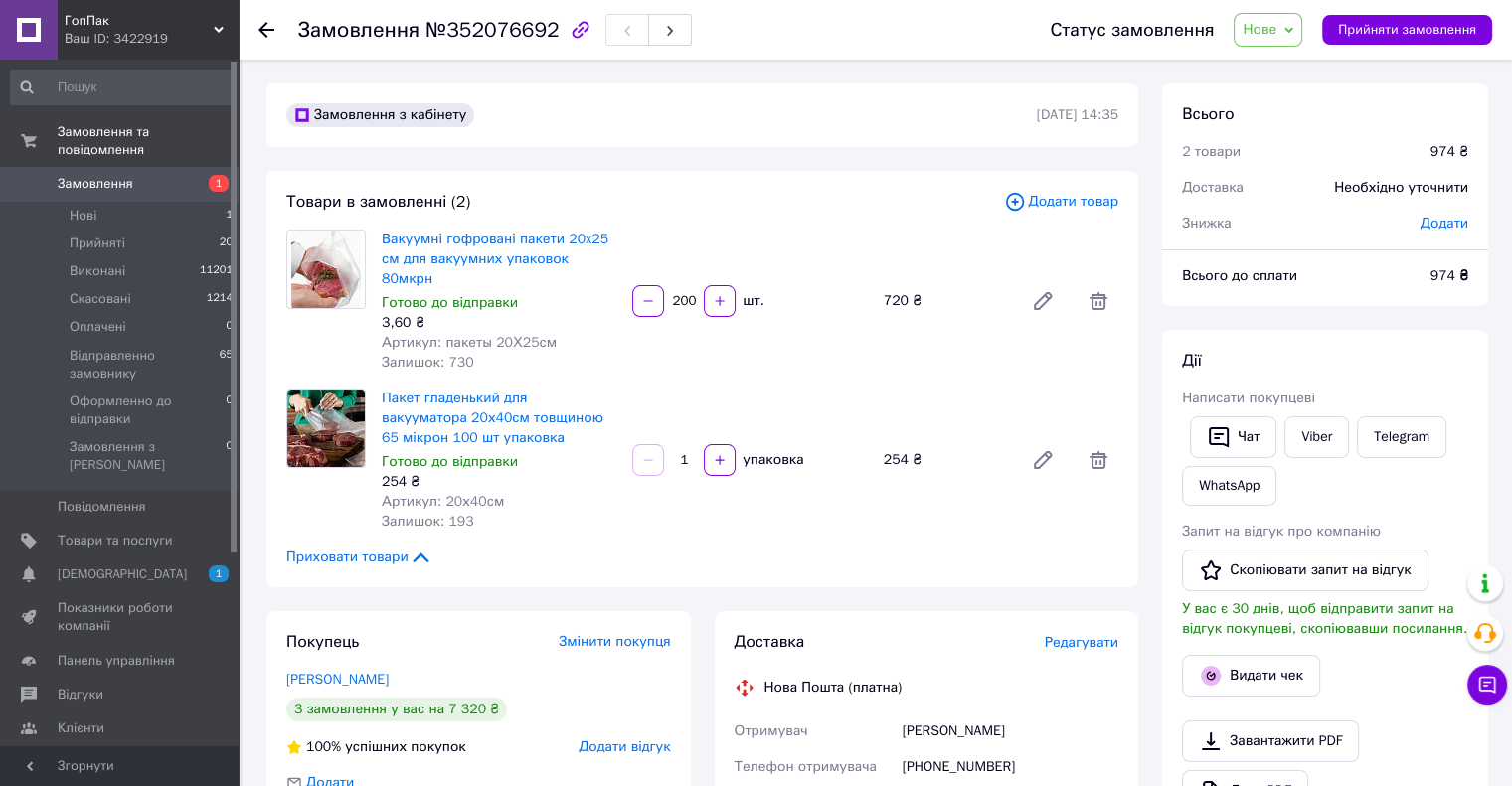 click on "1" at bounding box center (684, 460) 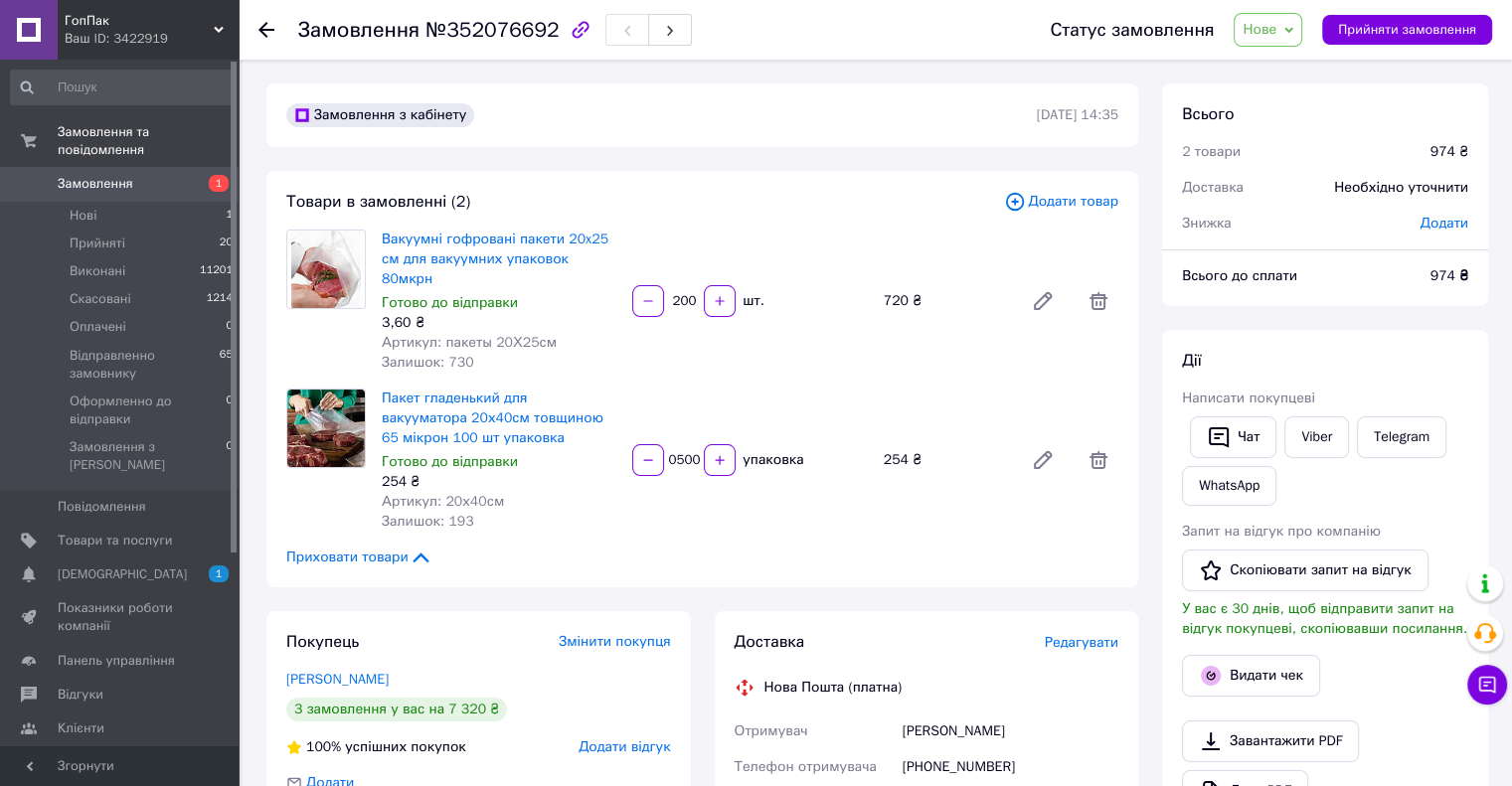 type on "500" 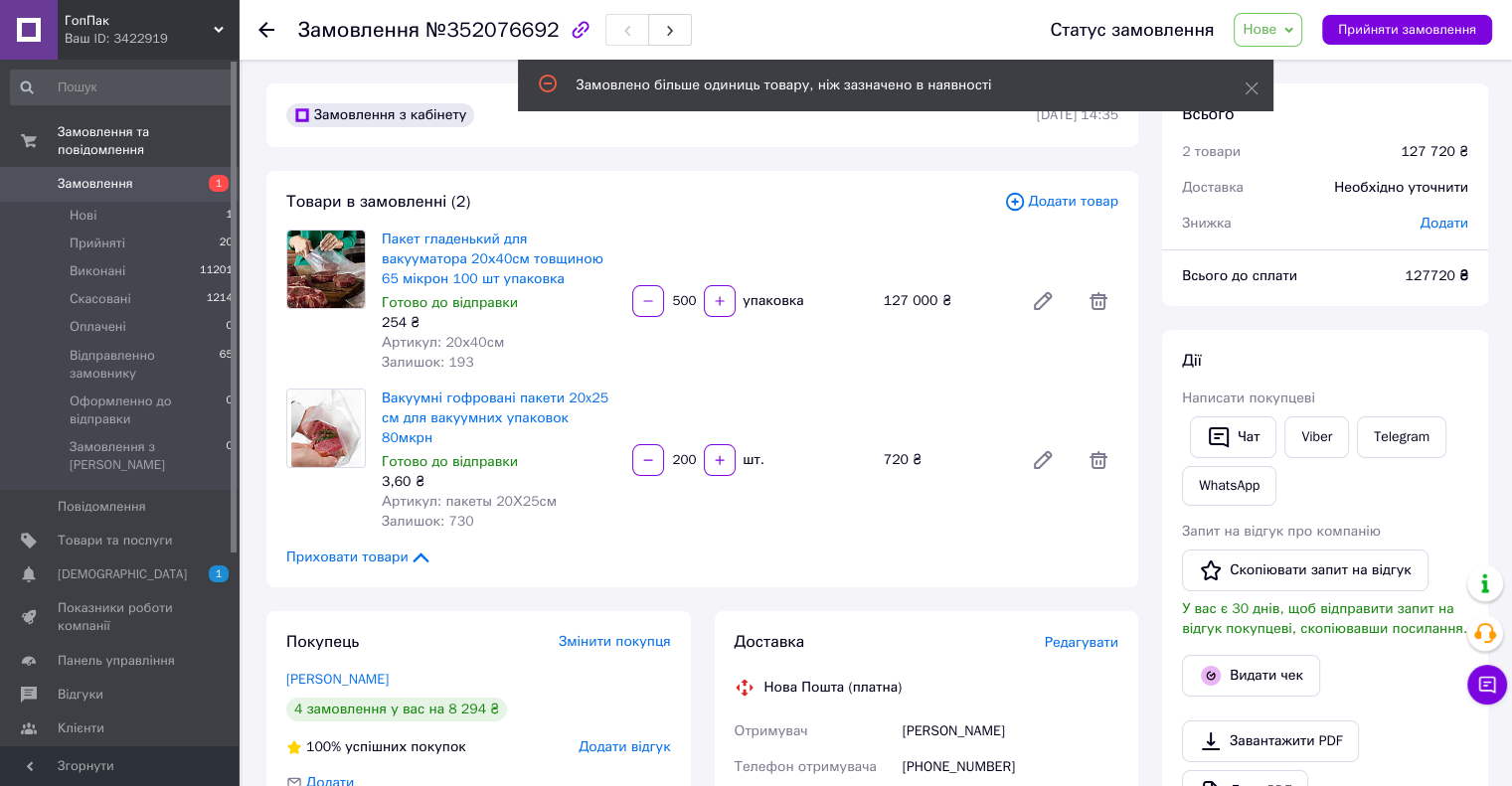 click on "500" at bounding box center (684, 301) 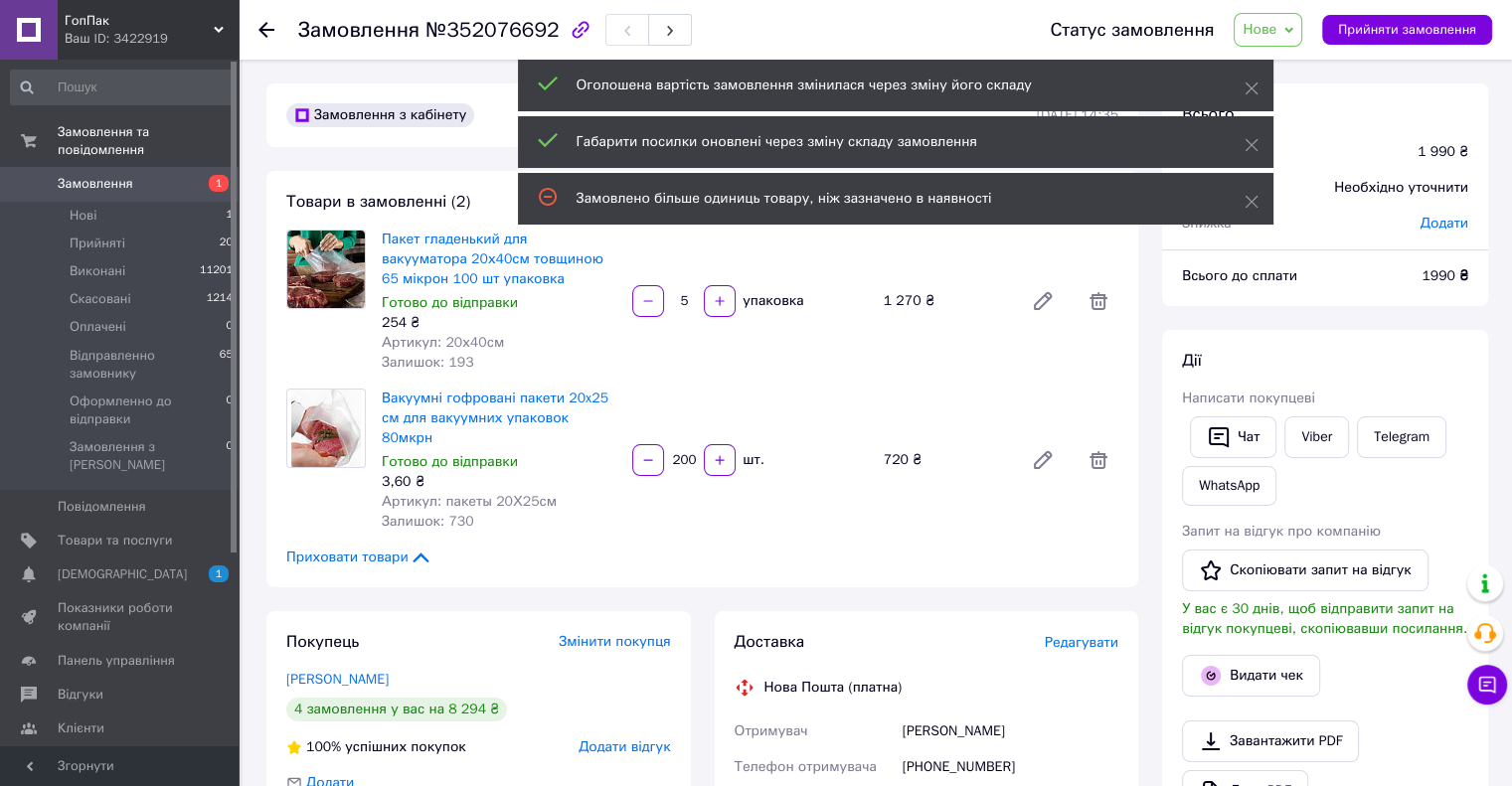 type on "5" 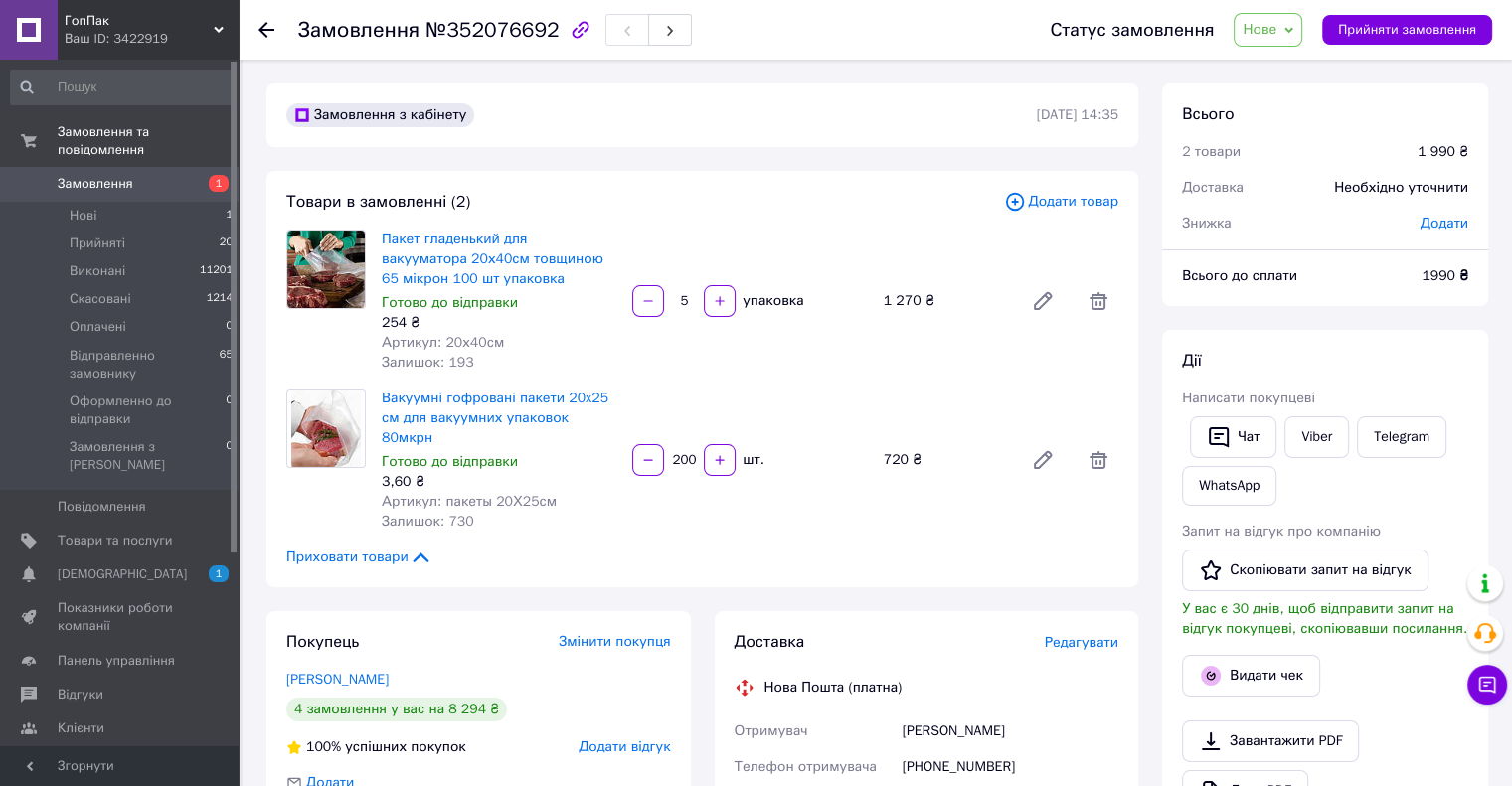 click on "Товари в замовленні (2) Додати товар Пакет гладенький для вакууматора 20х40см товщиною 65 мікрон 100 шт упаковка Готово до відправки 254 ₴ Артикул: 20х40см Залишок: 193 5   упаковка 1 270 ₴ Вакуумні гофровані пакети 20x25 см для вакуумних упаковок 80мкрн Готово до відправки 3,60 ₴ Артикул: пакеты 20Х25см Залишок: 730 200   шт. 720 ₴ Приховати товари" at bounding box center [702, 379] 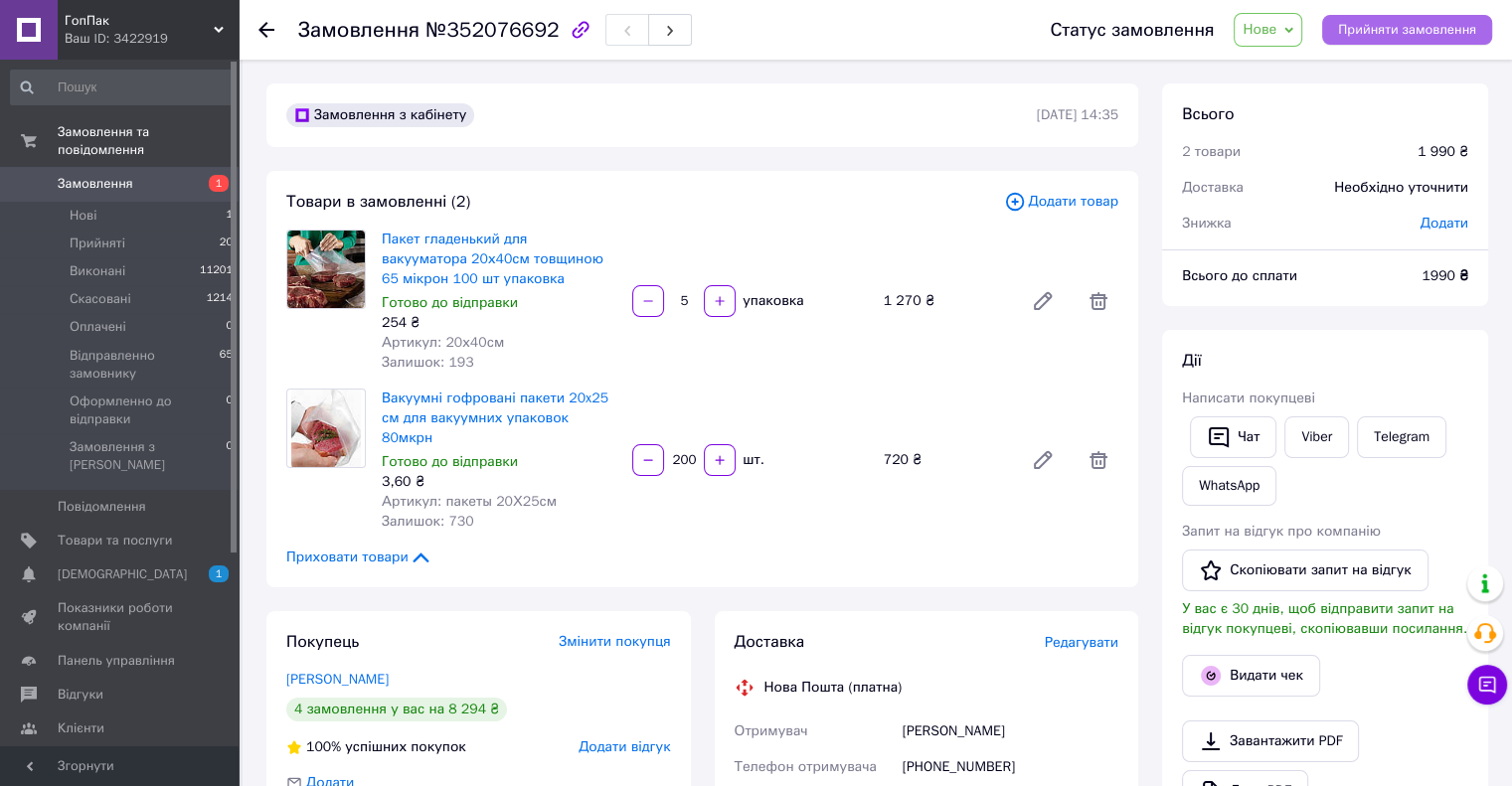 click on "Прийняти замовлення" at bounding box center [1407, 30] 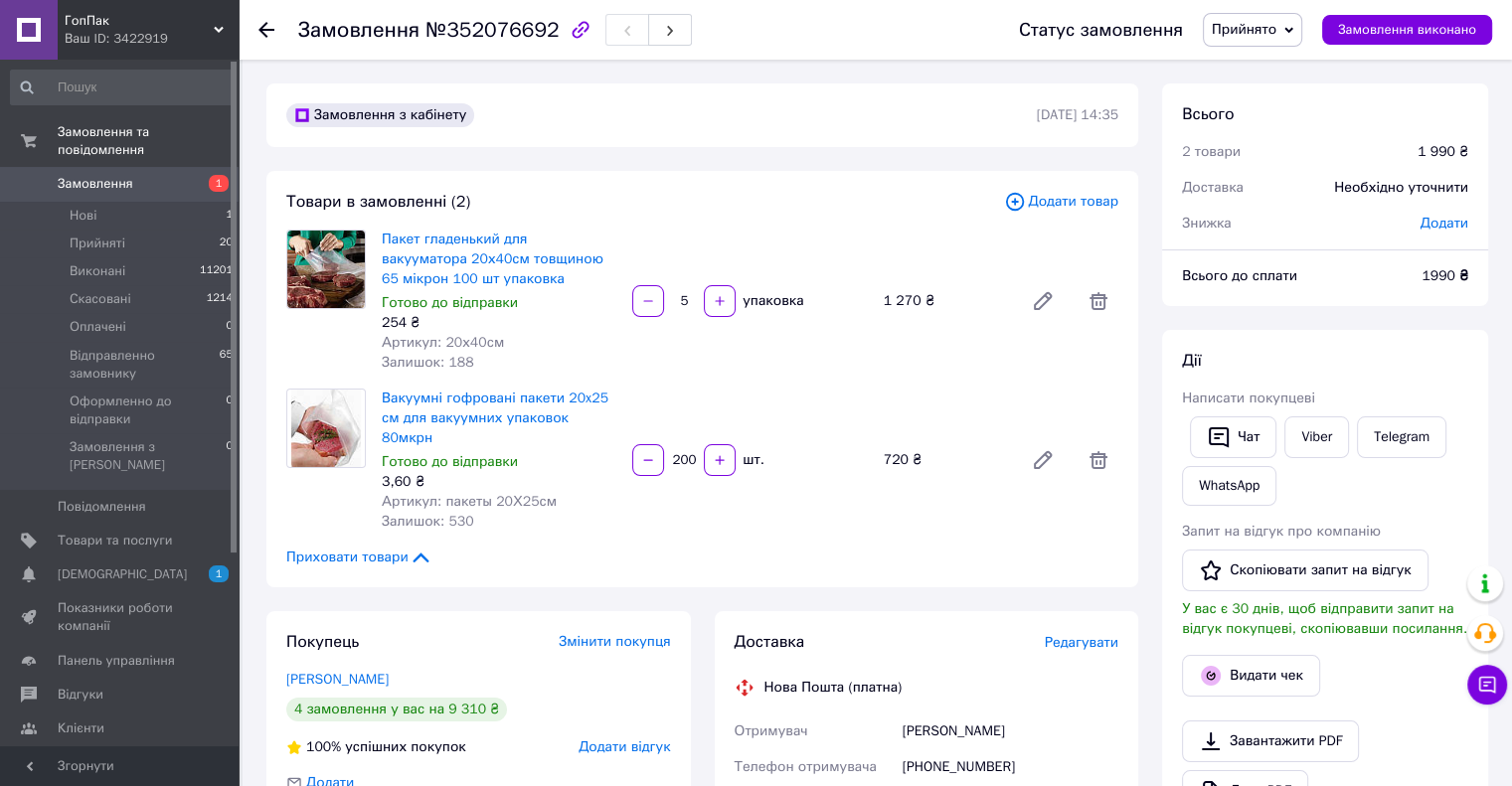 drag, startPoint x: 551, startPoint y: 561, endPoint x: 568, endPoint y: 545, distance: 23.34524 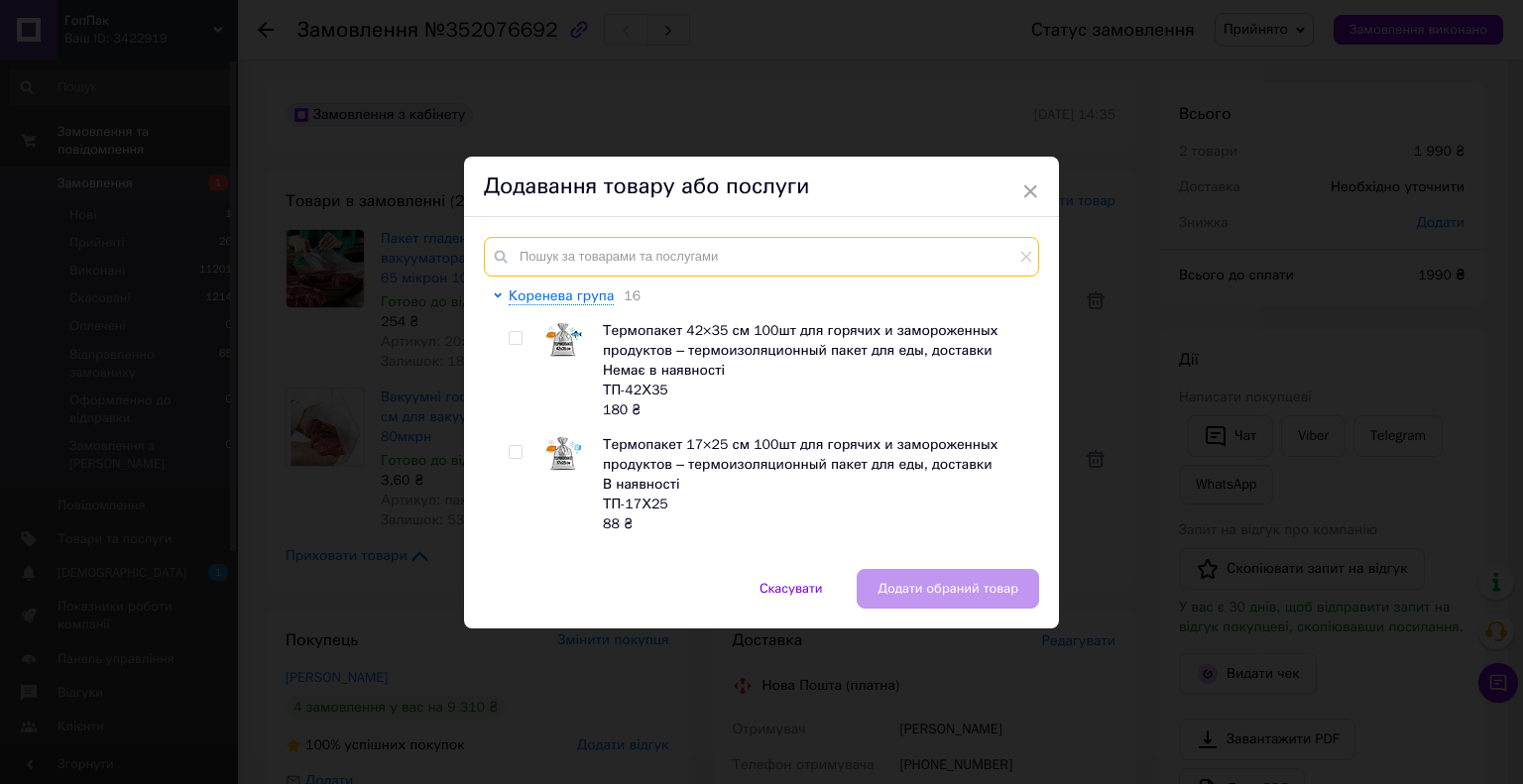 click at bounding box center (762, 257) 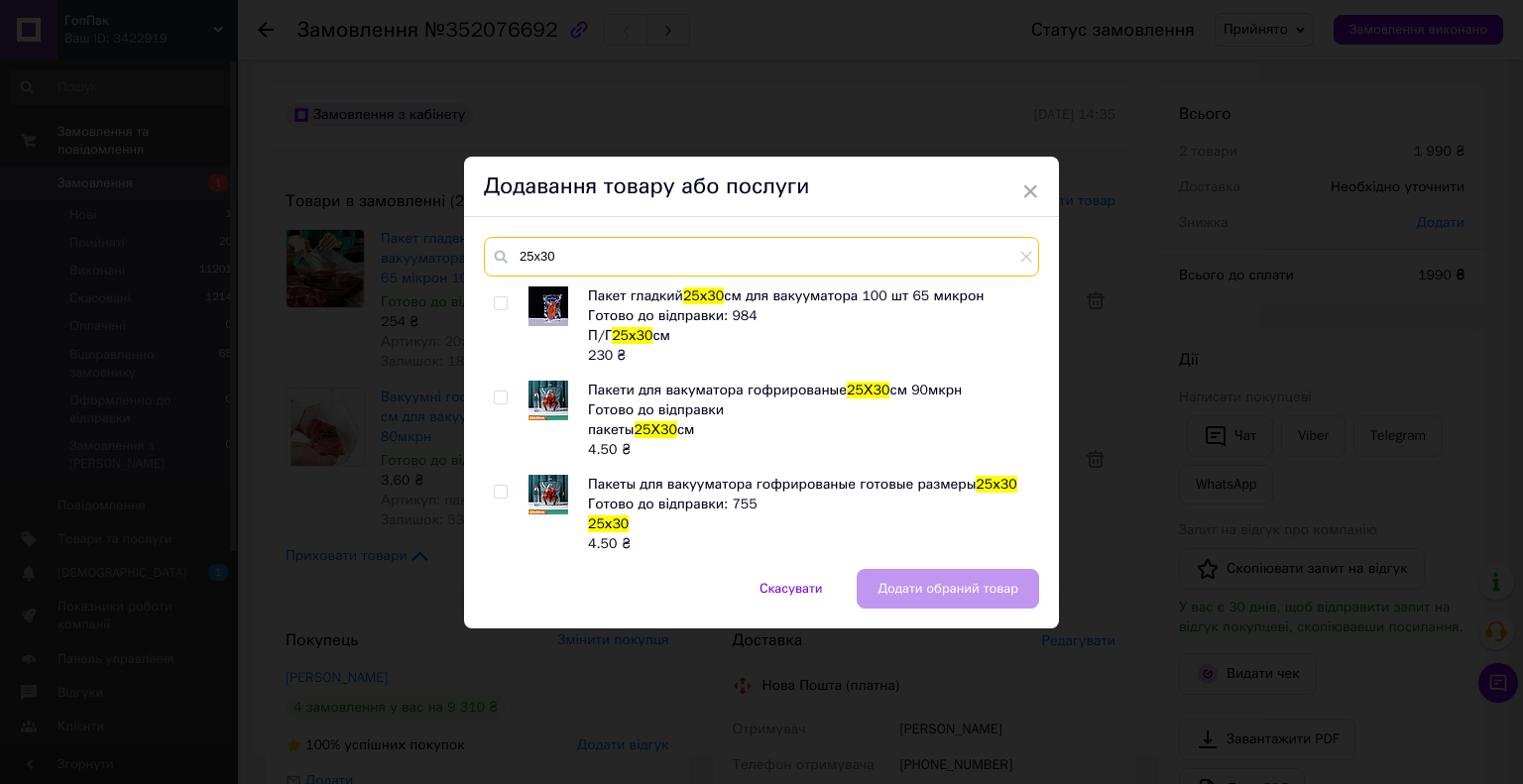 type on "25х30" 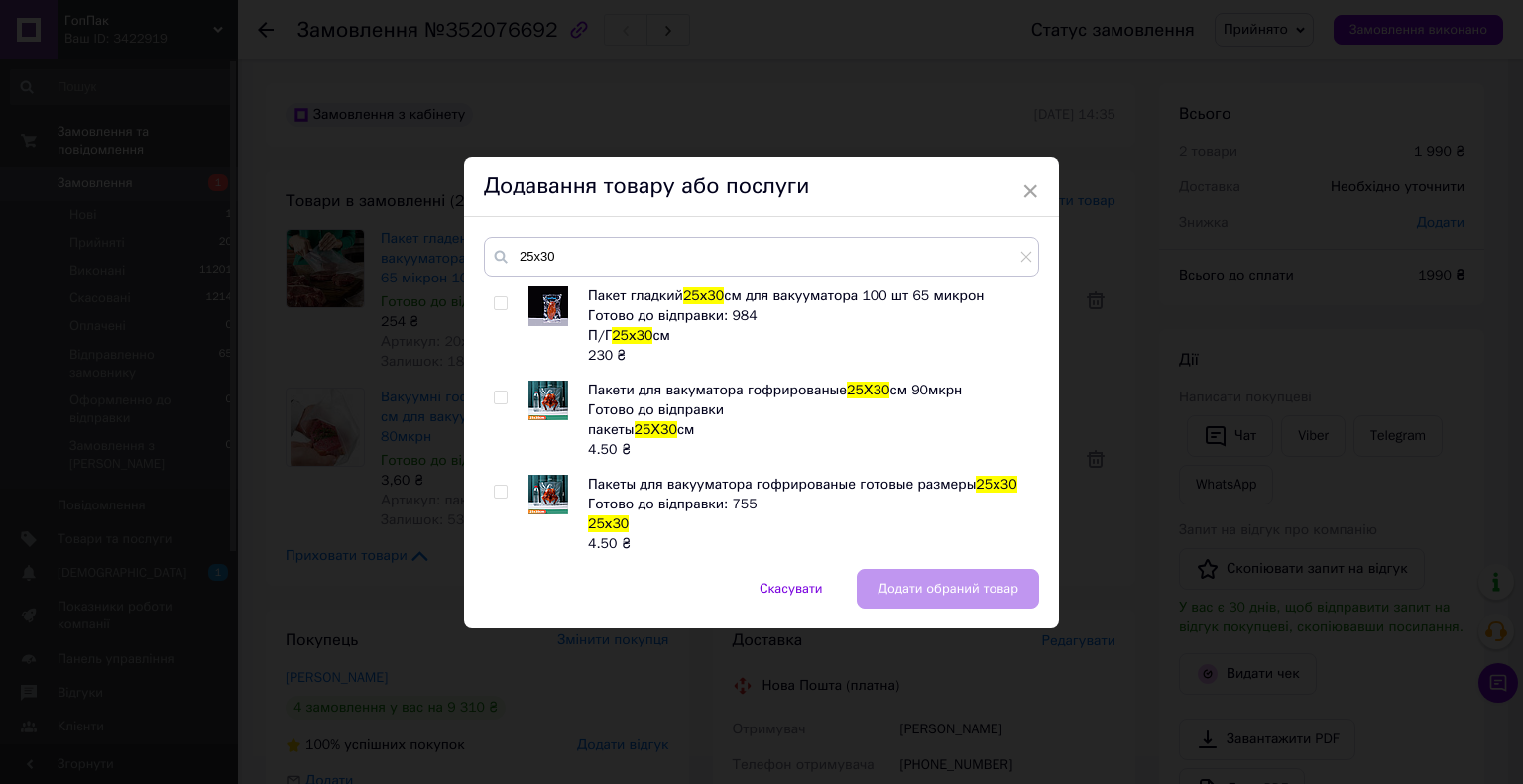 click at bounding box center [500, 303] 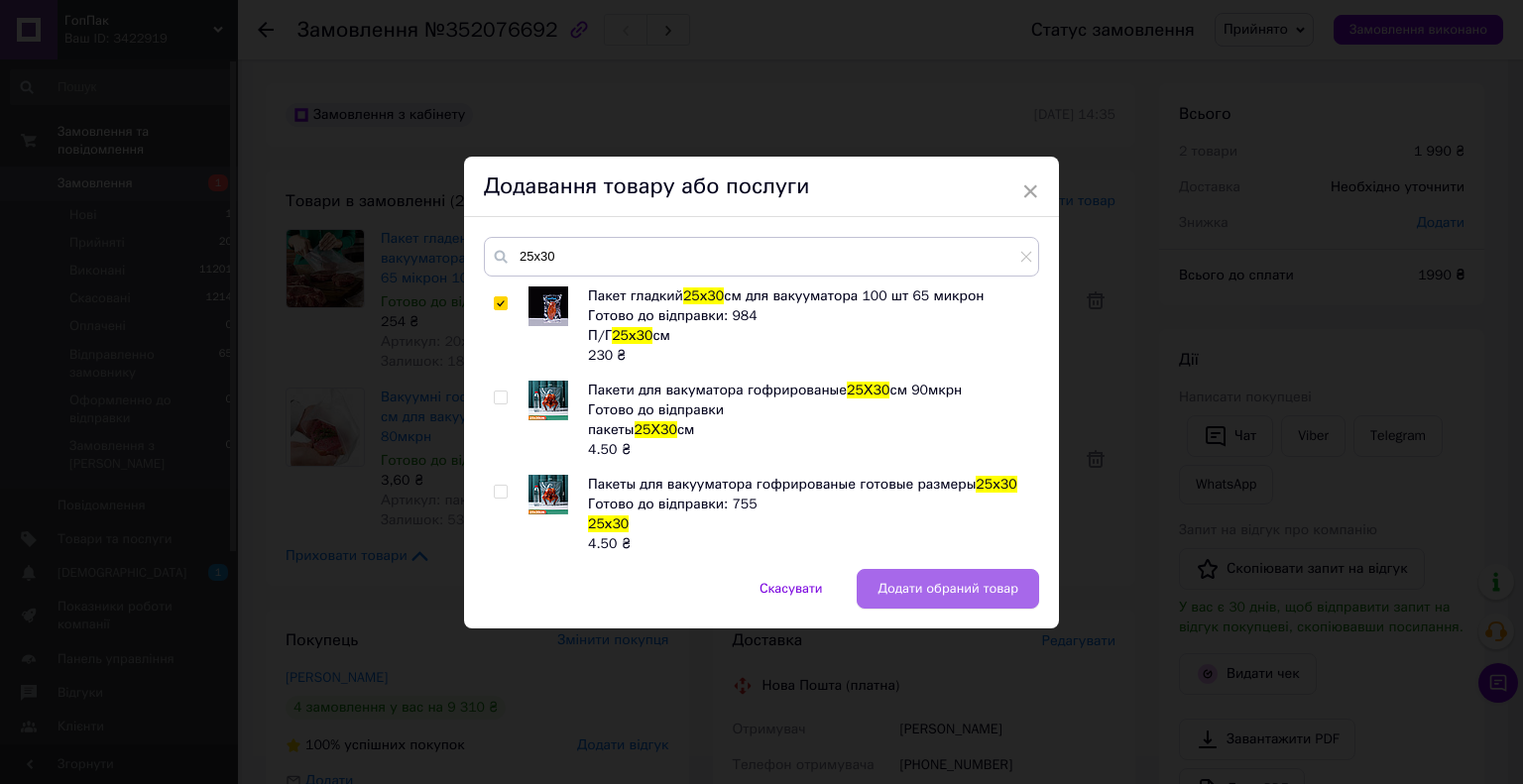 click on "Додати обраний товар" at bounding box center [948, 589] 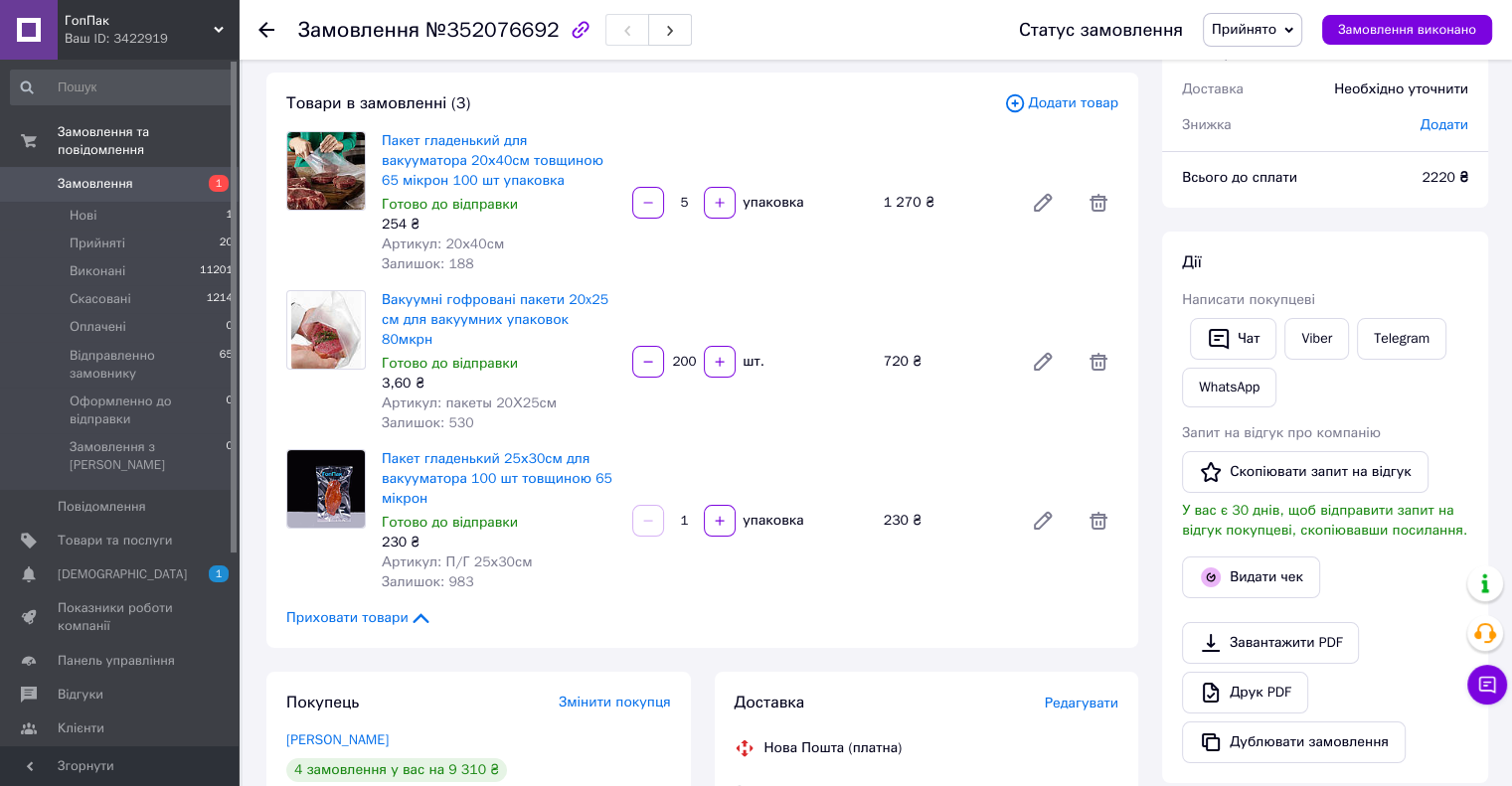 scroll, scrollTop: 99, scrollLeft: 0, axis: vertical 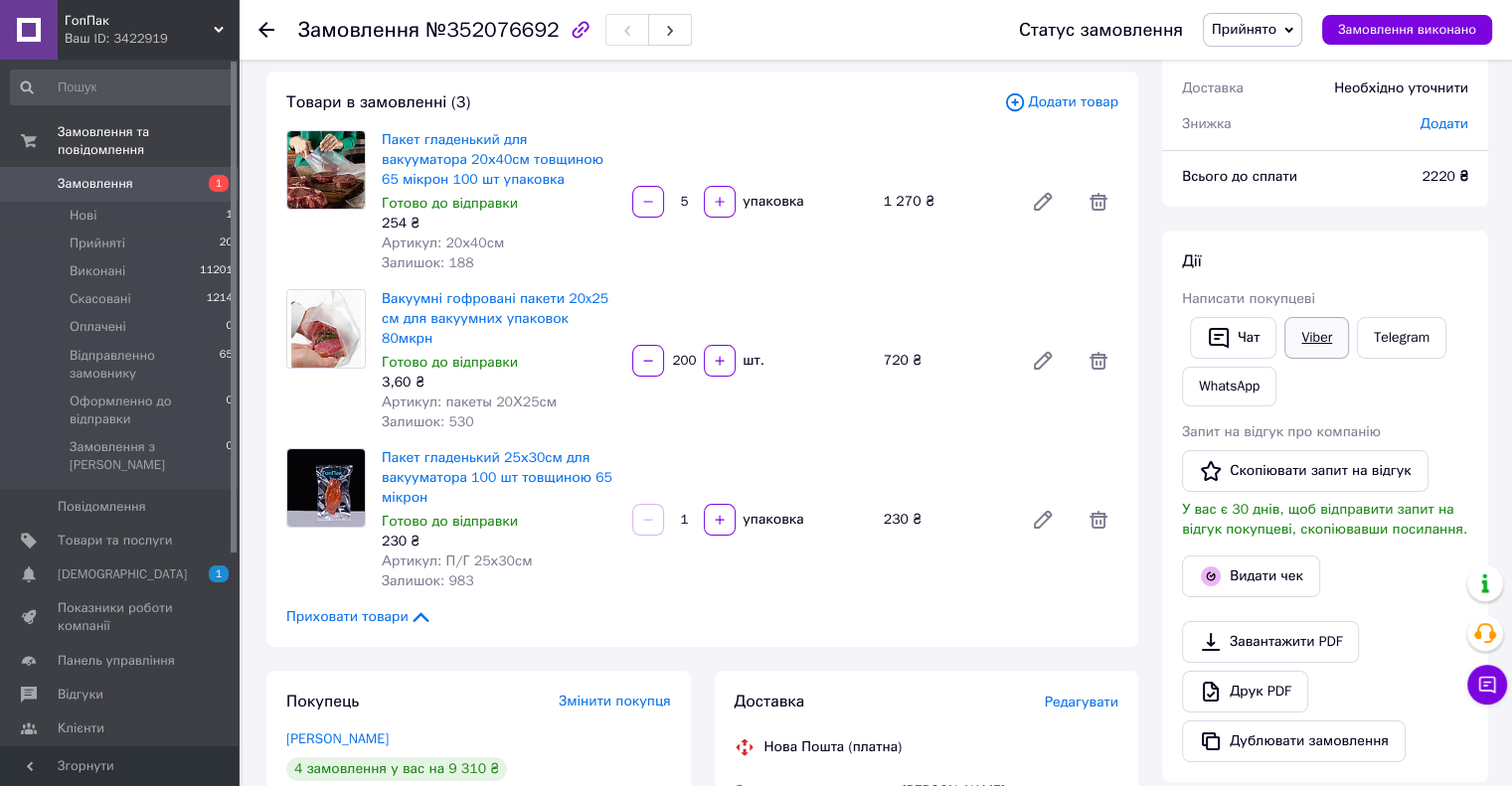 click on "Viber" at bounding box center (1316, 338) 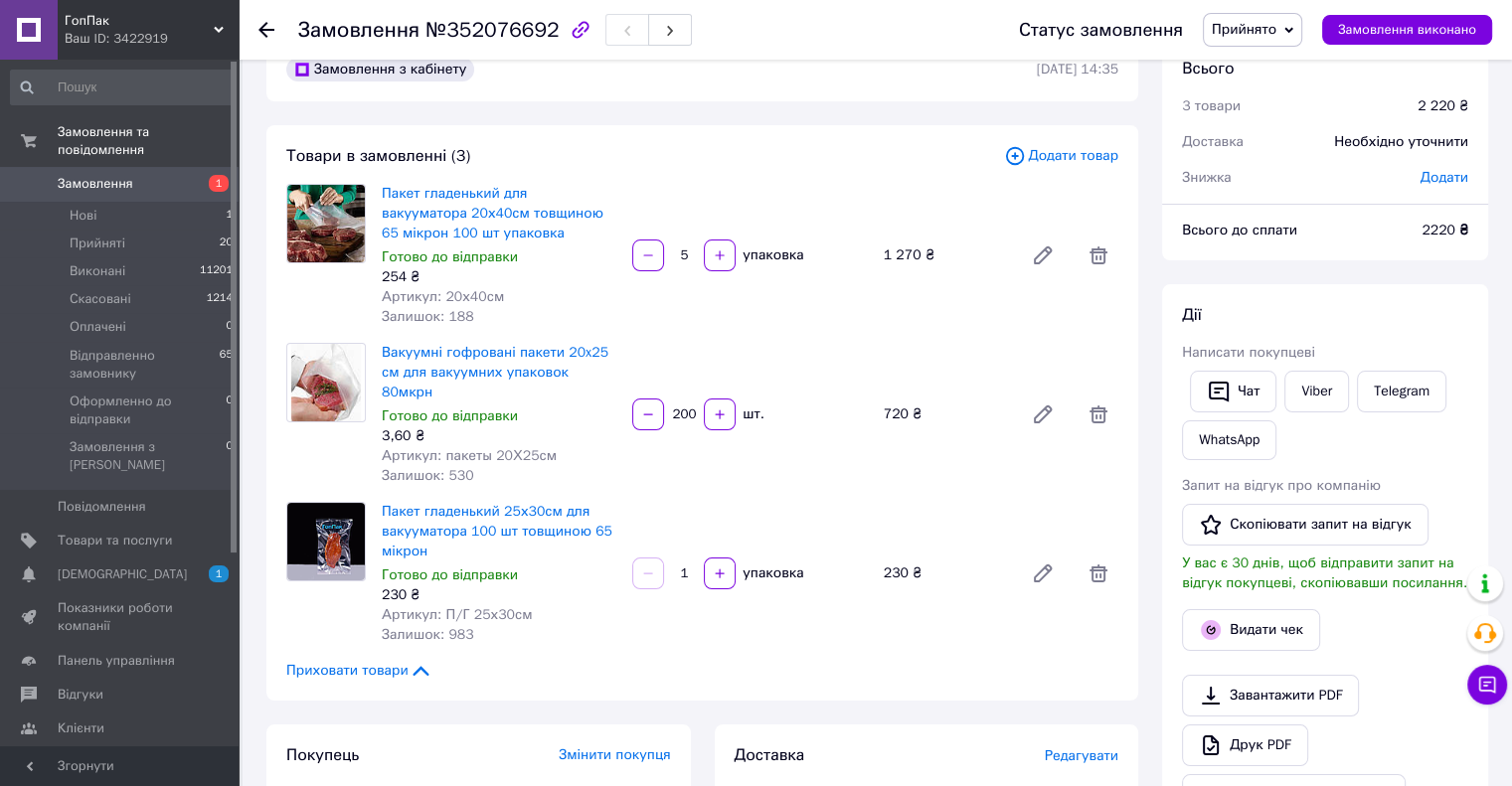 scroll, scrollTop: 0, scrollLeft: 0, axis: both 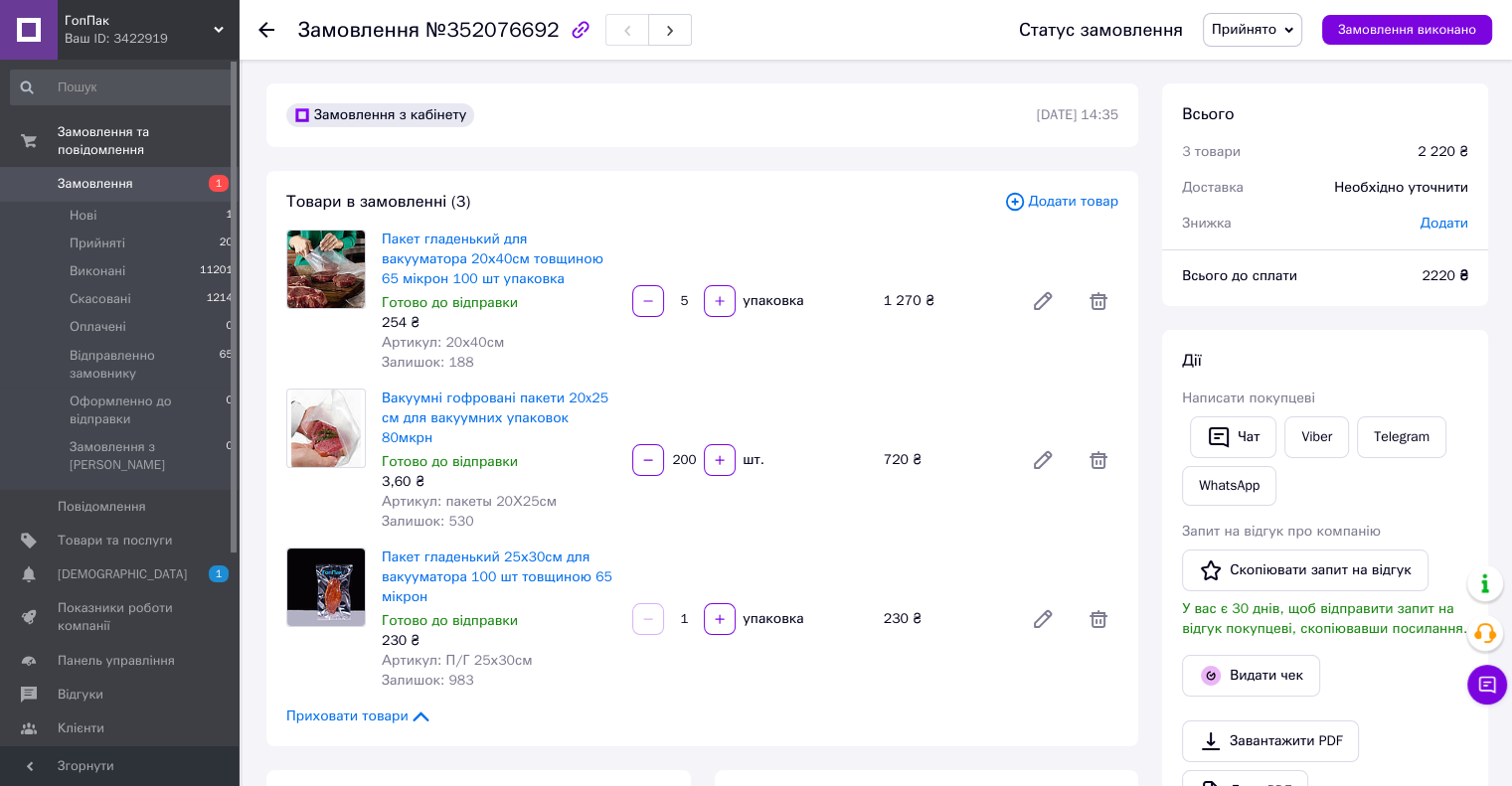 click on "Пакет гладенький для вакууматора 20х40см товщиною 65 мікрон 100 шт упаковка Готово до відправки 254 ₴ Артикул: 20х40см Залишок: 188 5   упаковка 1 270 ₴" at bounding box center [750, 301] 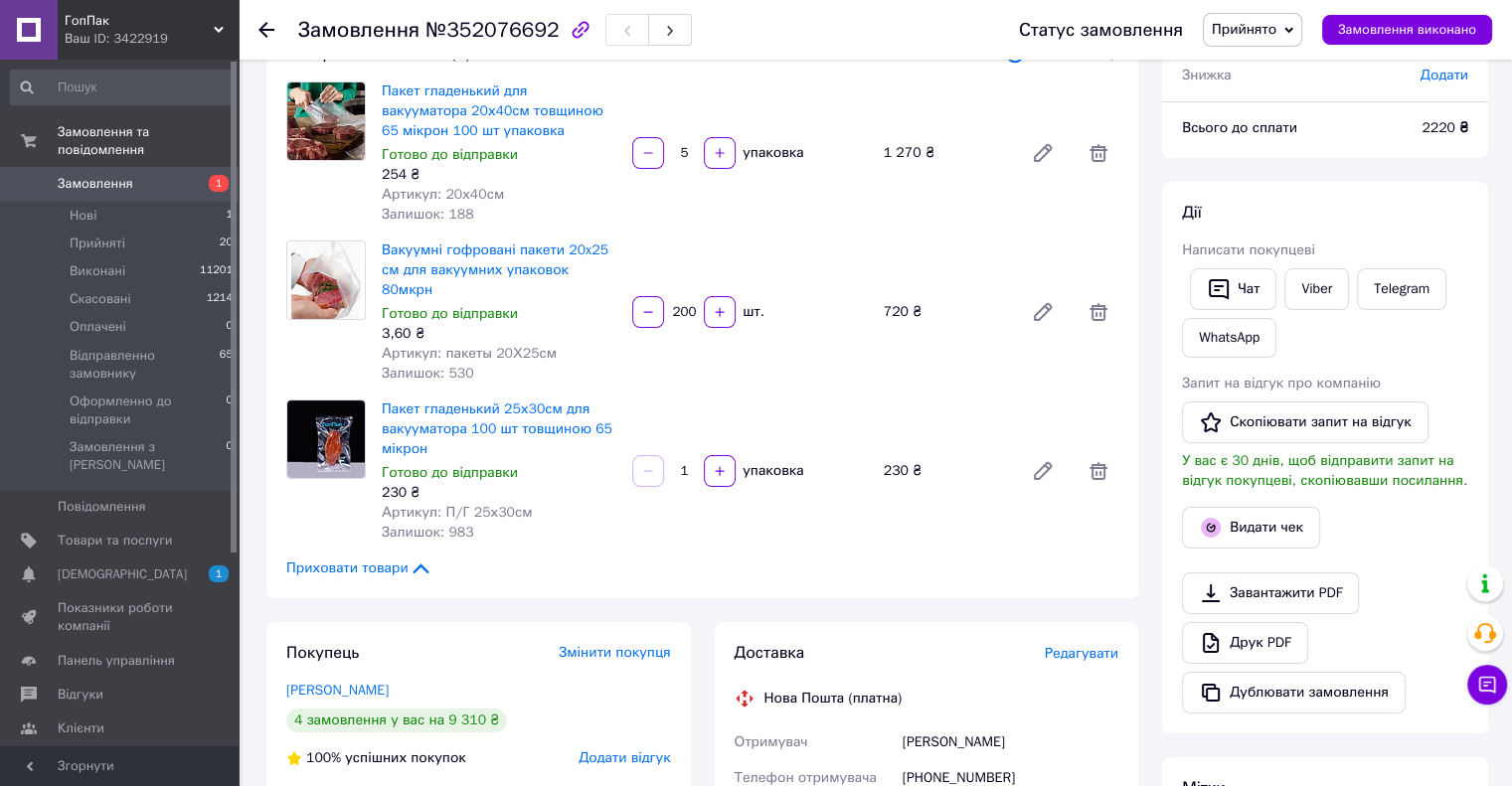 scroll, scrollTop: 0, scrollLeft: 0, axis: both 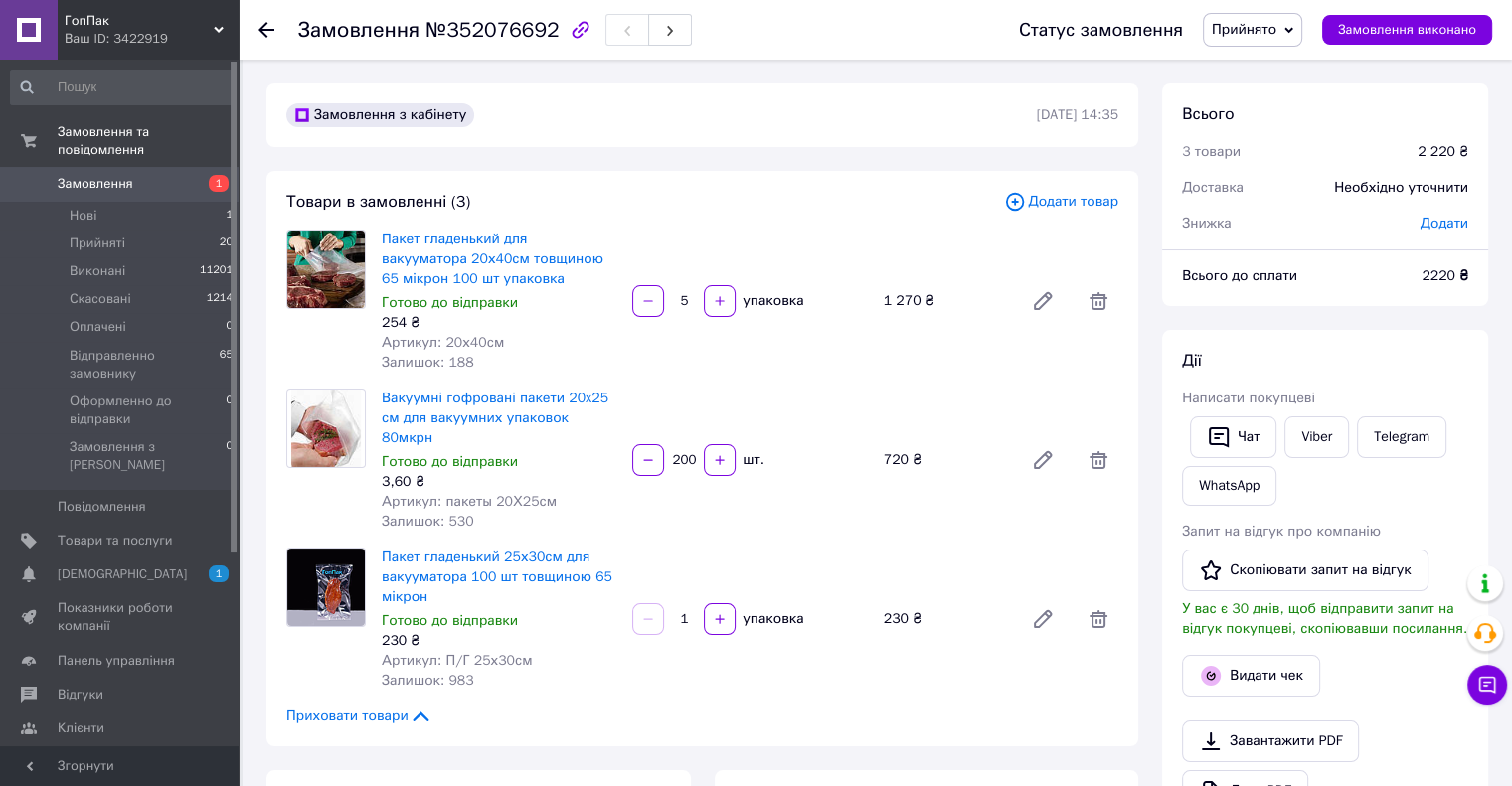 click on "Додати товар" at bounding box center [1061, 202] 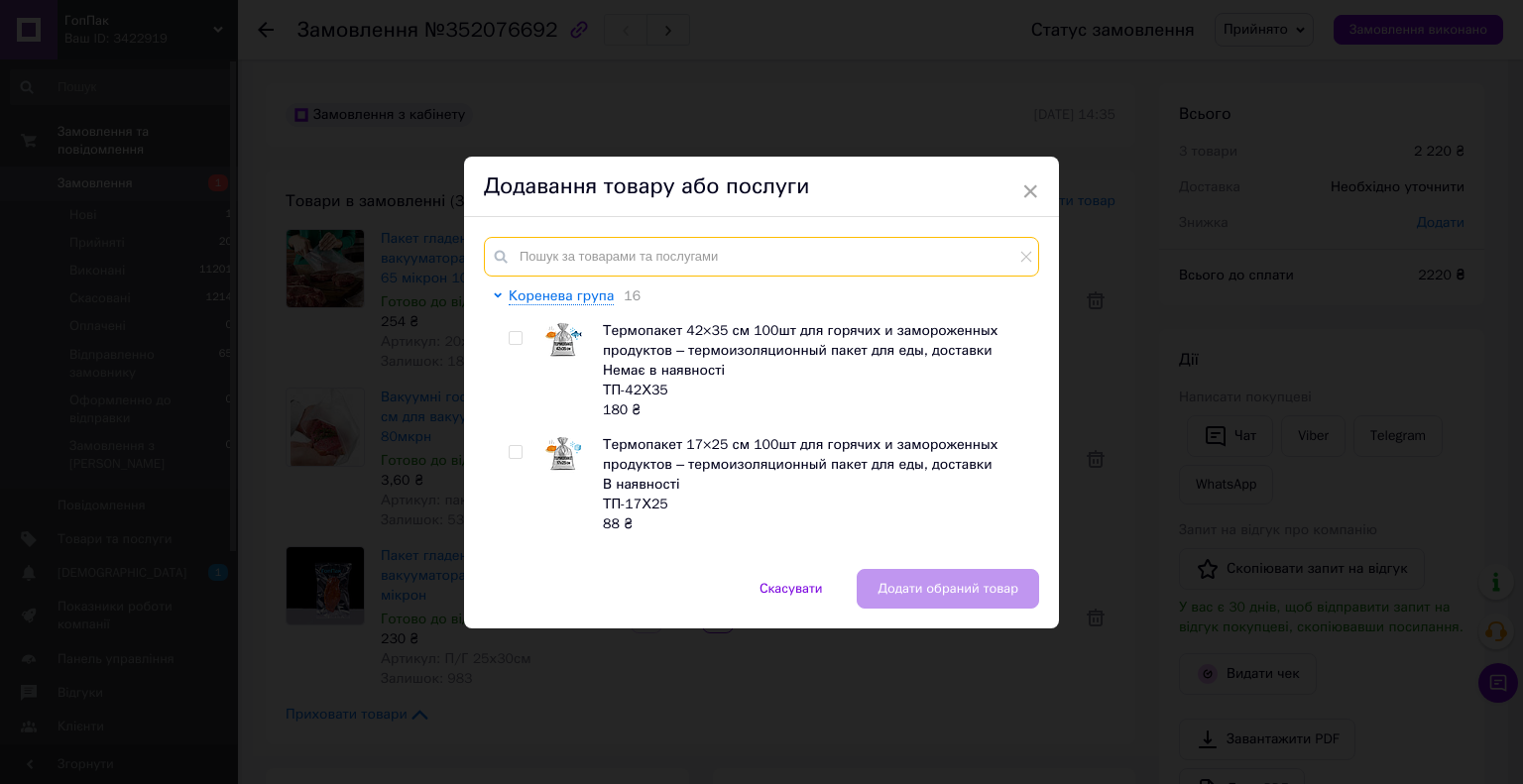 click at bounding box center (762, 257) 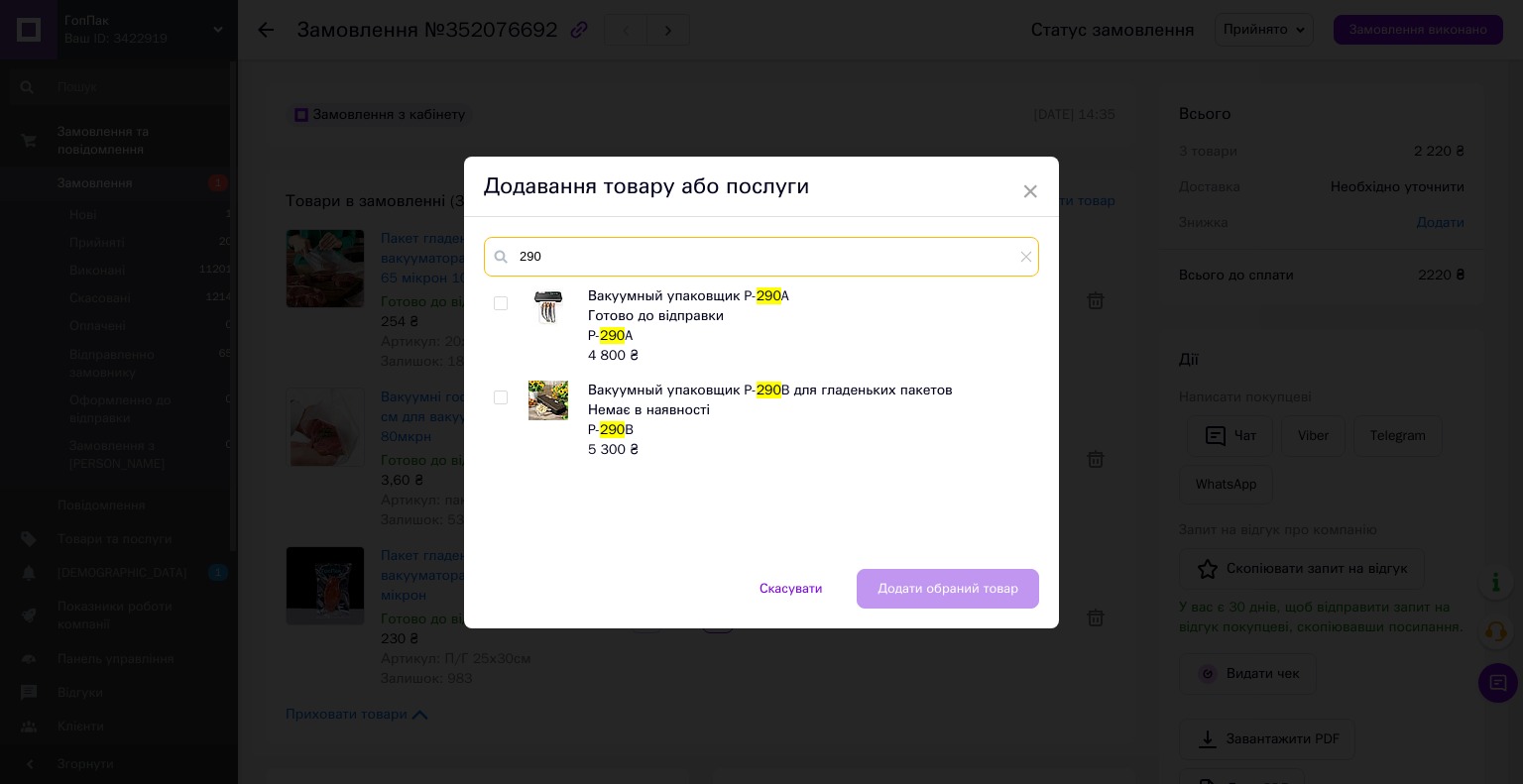 type on "290" 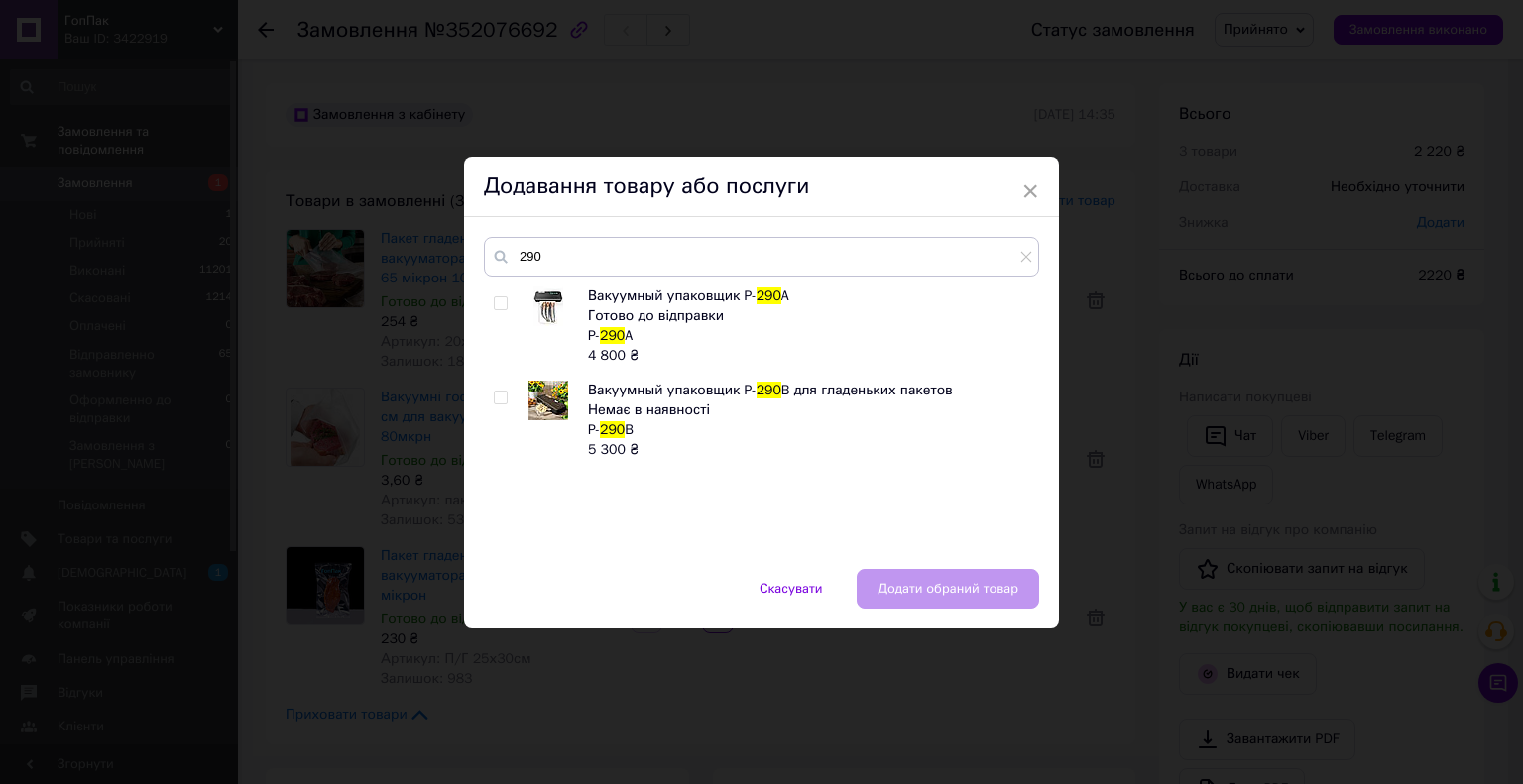 click at bounding box center (500, 303) 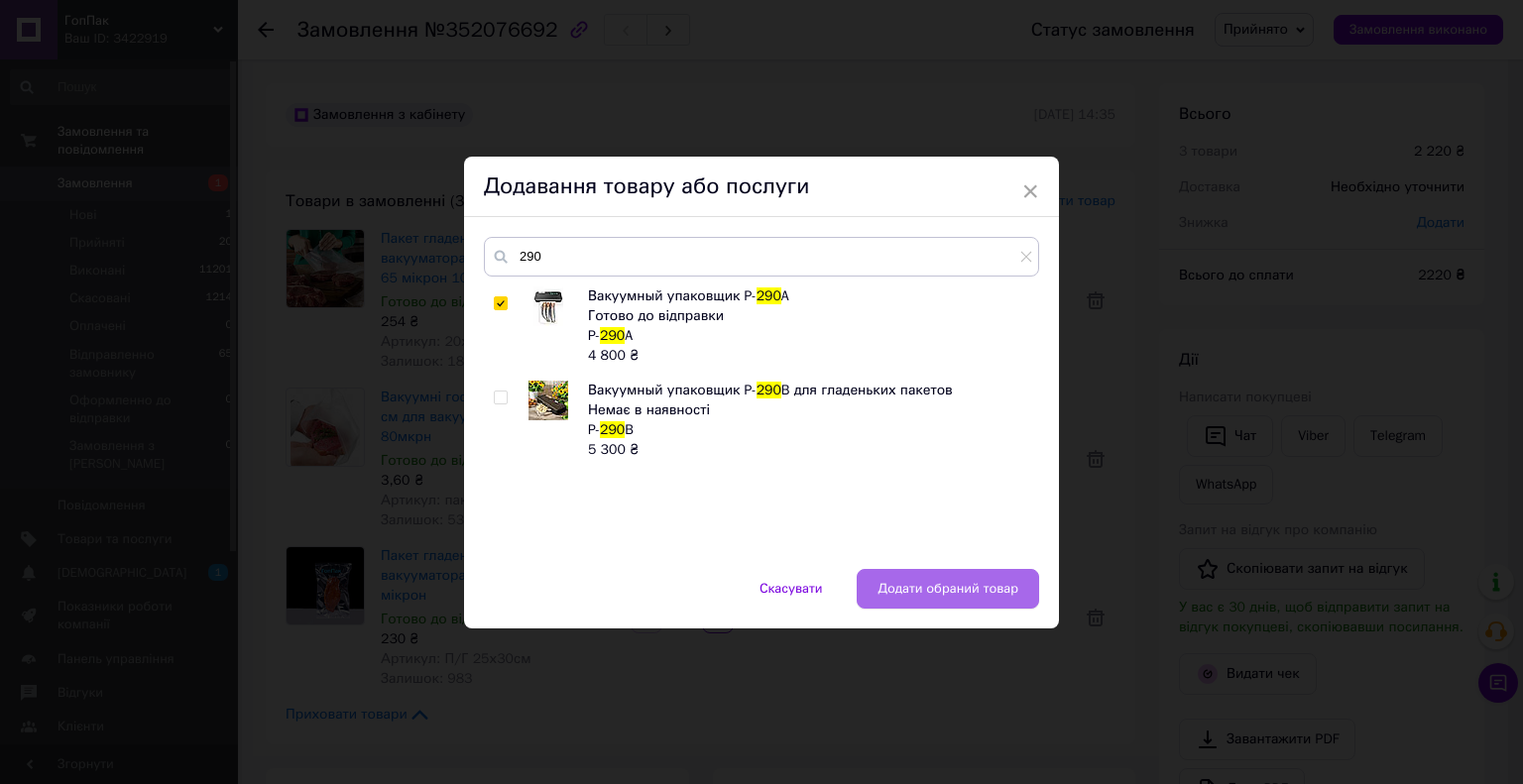 click on "Додати обраний товар" at bounding box center (948, 589) 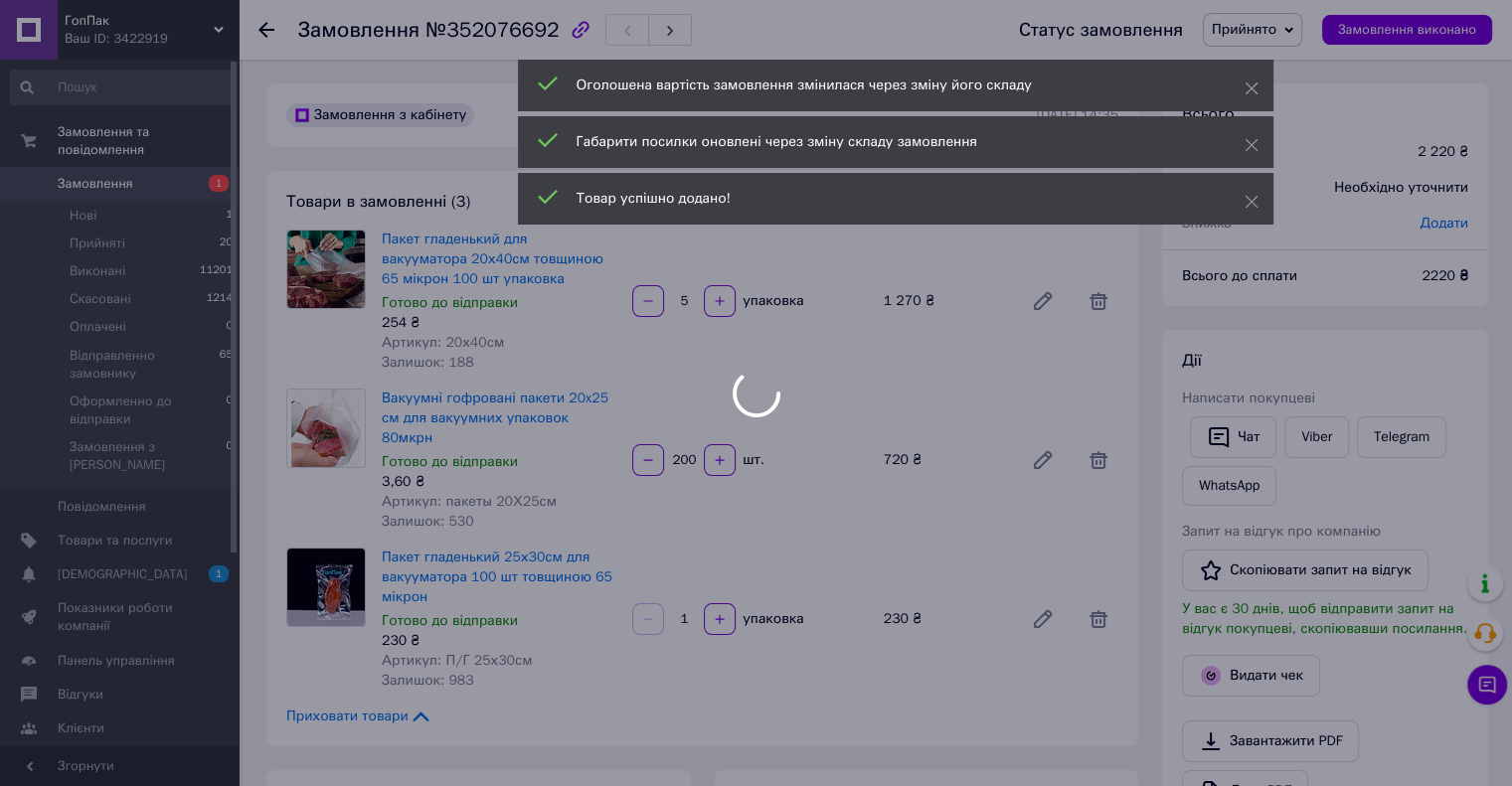 type on "1" 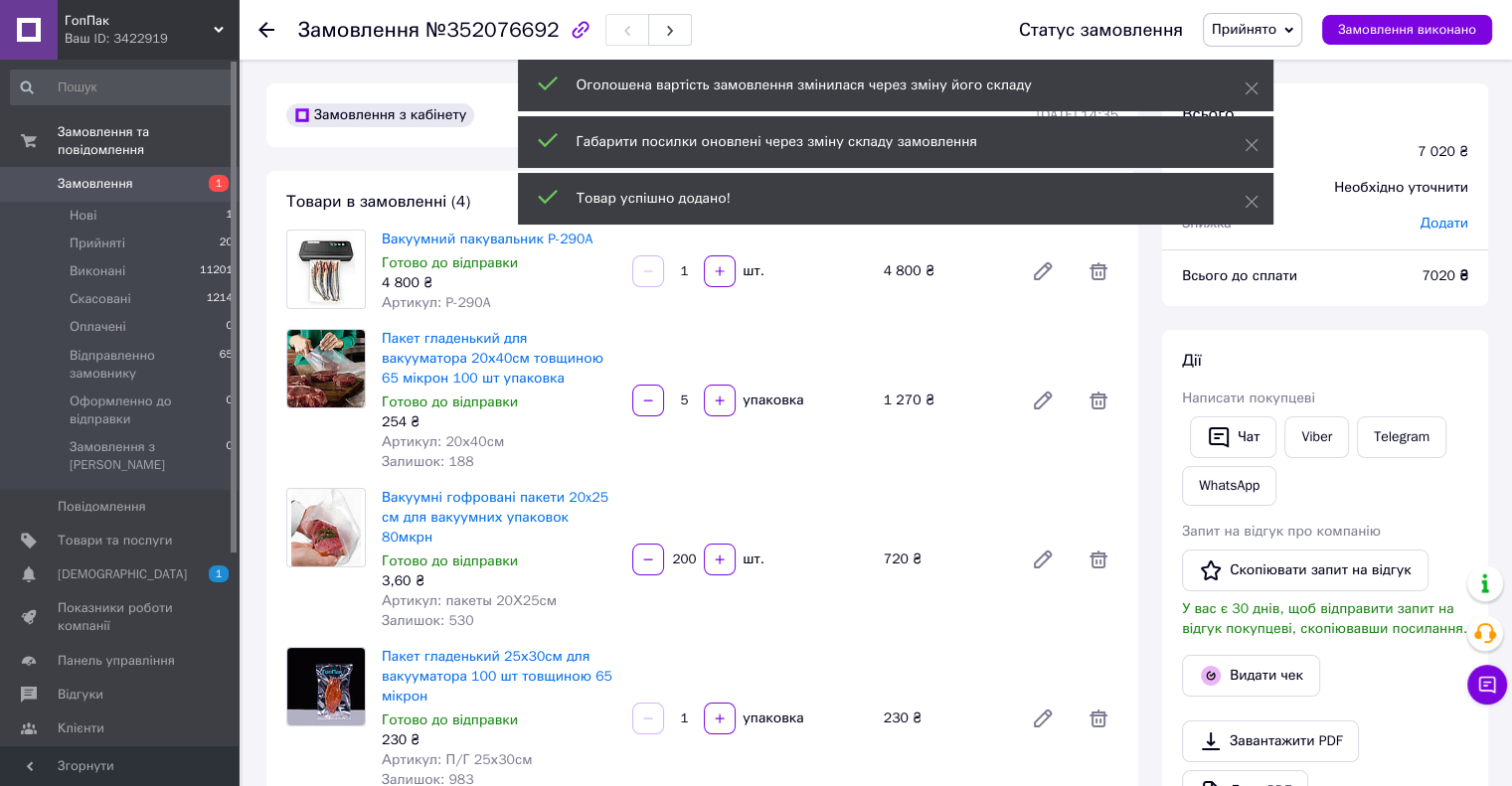 click on "Пакет гладенький для вакууматора 20х40см товщиною 65 мікрон 100 шт упаковка Готово до відправки 254 ₴ Артикул: 20х40см Залишок: 188 5   упаковка 1 270 ₴" at bounding box center [750, 400] 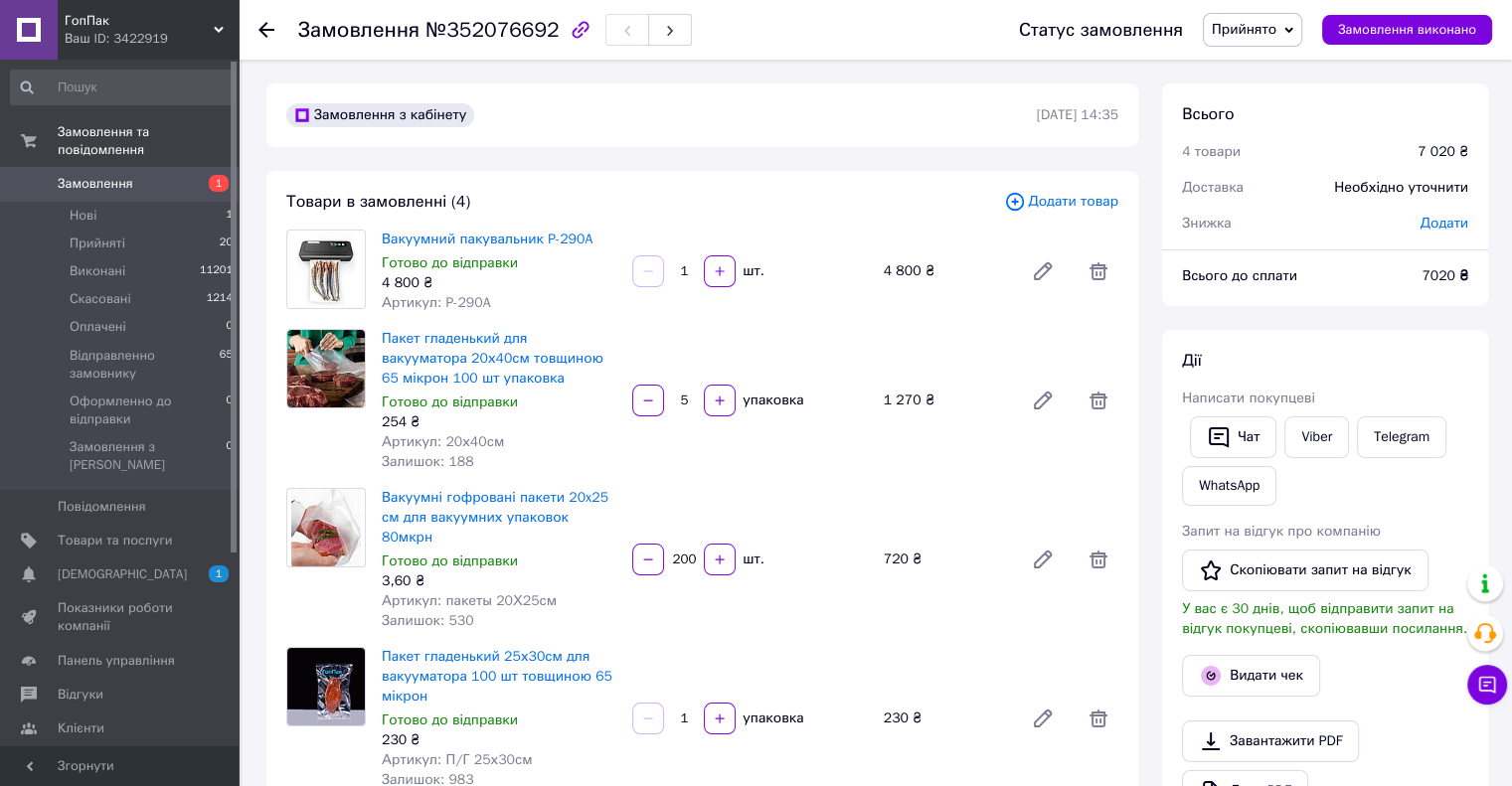 scroll, scrollTop: 99, scrollLeft: 0, axis: vertical 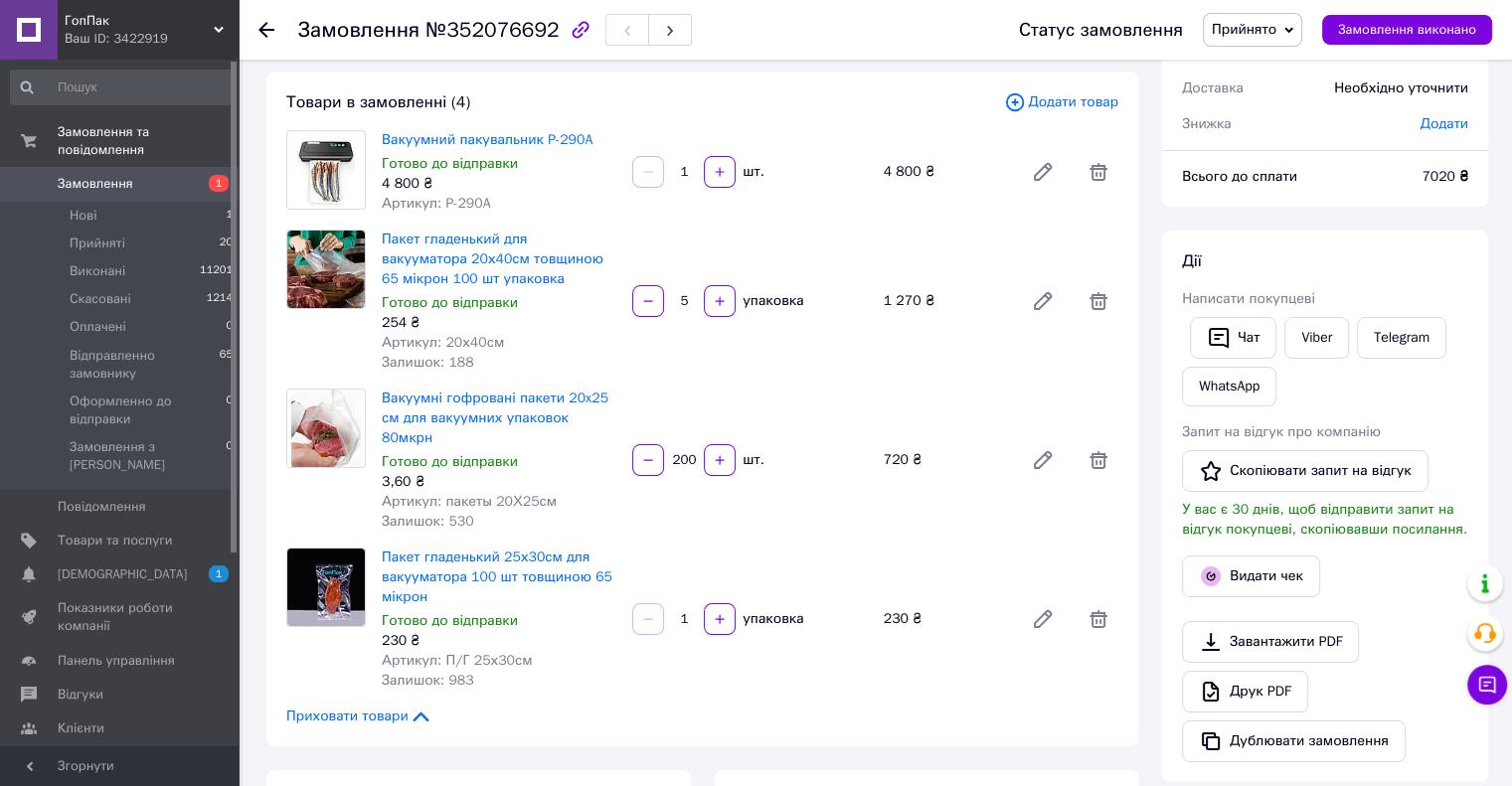 click on "Товари в замовленні (4) Додати товар Вакуумний пакувальник P-290A Готово до відправки 4 800 ₴ Артикул: P-290A 1   шт. 4 800 ₴ Пакет гладенький для вакууматора 20х40см товщиною 65 мікрон 100 шт упаковка Готово до відправки 254 ₴ Артикул: 20х40см Залишок: 188 5   упаковка 1 270 ₴ Вакуумні гофровані пакети 20x25 см для вакуумних упаковок 80мкрн Готово до відправки 3,60 ₴ Артикул: пакеты 20Х25см Залишок: 530 200   шт. 720 ₴ Пакет гладенький 25х30см для вакууматора 100 шт товщиною 65 мікрон Готово до відправки 230 ₴ Артикул: П/Г 25х30см Залишок: 983 1   упаковка 230 ₴ Приховати товари" at bounding box center (702, 408) 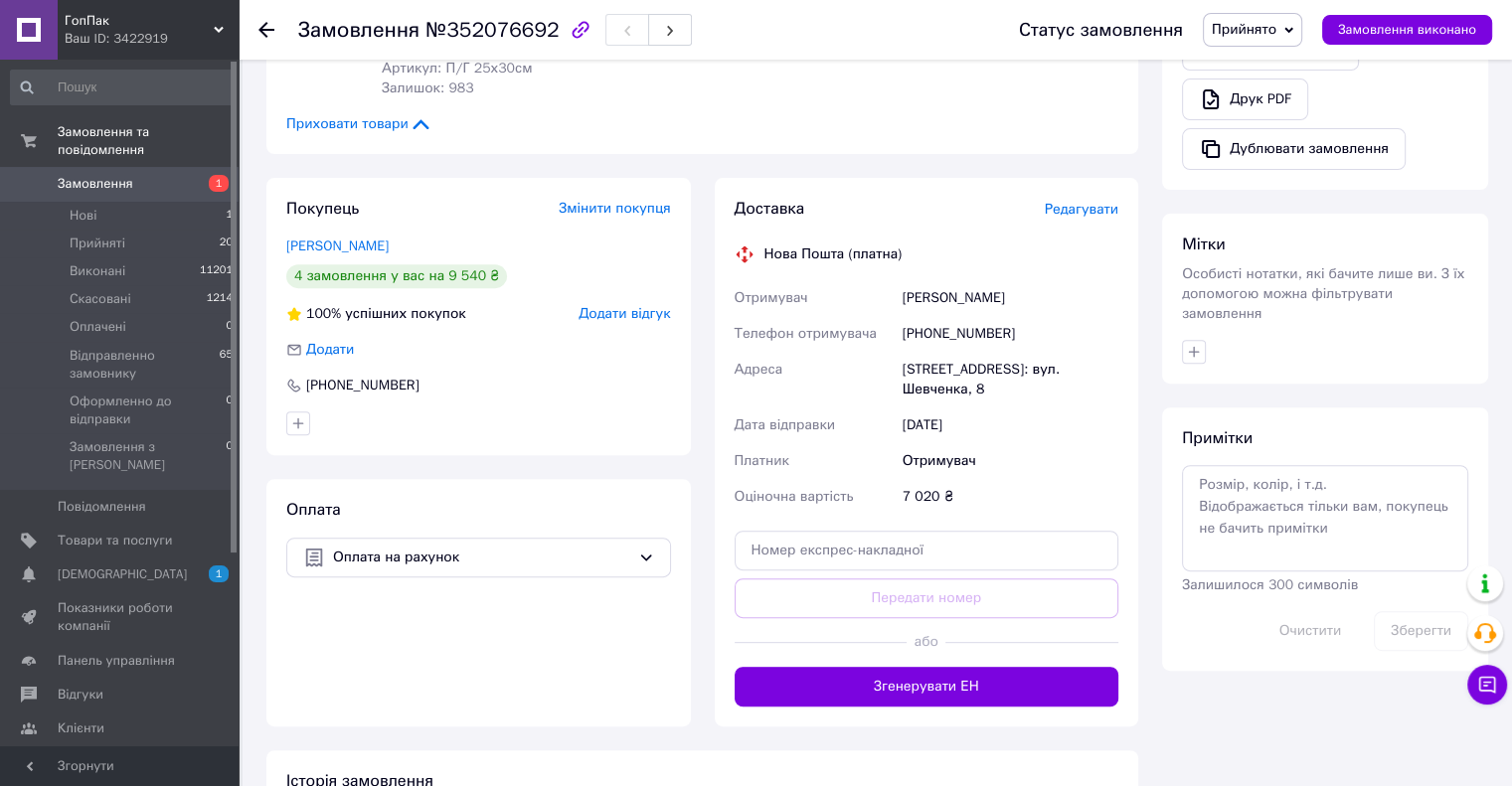 scroll, scrollTop: 696, scrollLeft: 0, axis: vertical 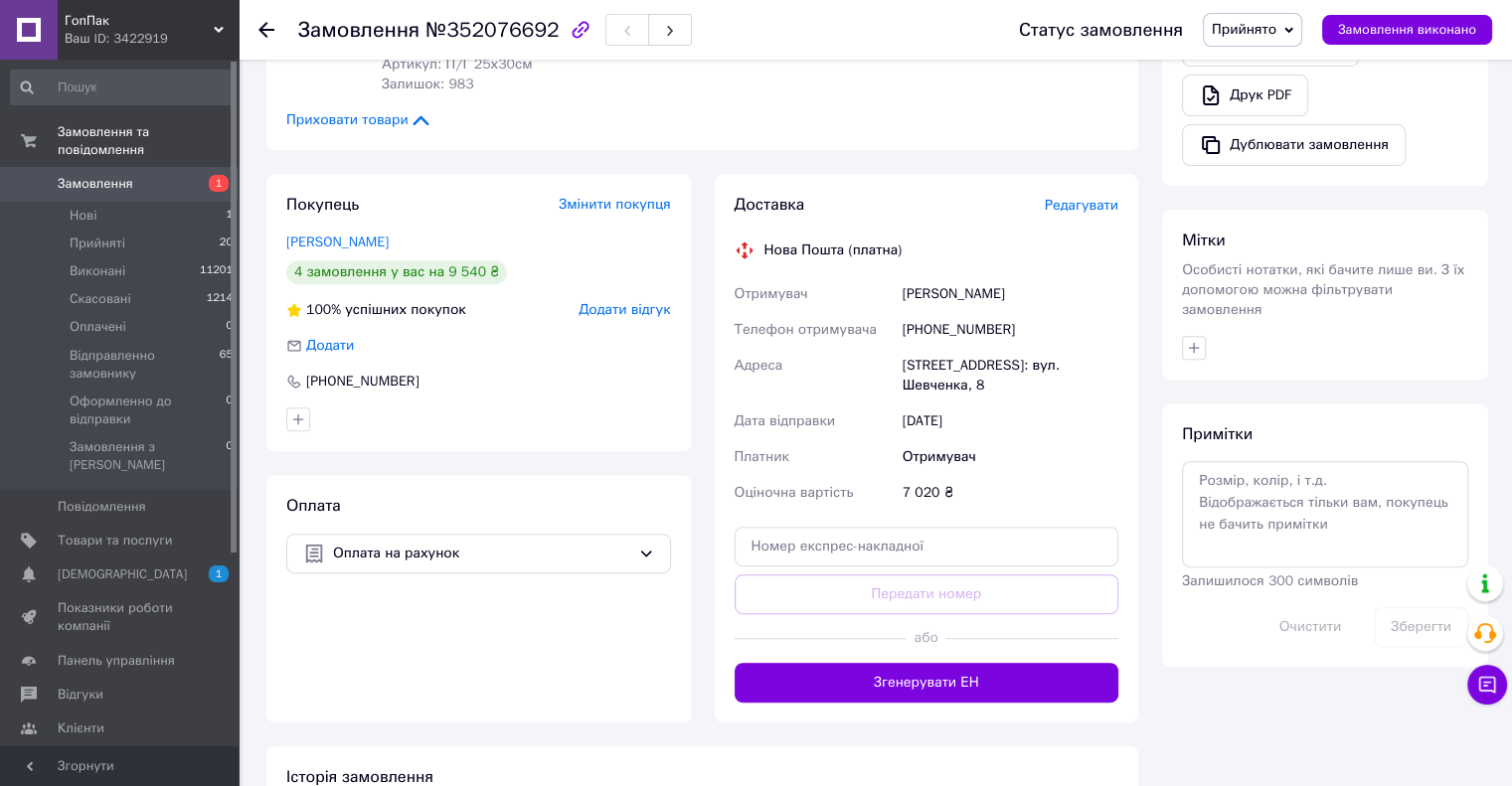 click on "Доставка Редагувати Нова Пошта (платна) Отримувач Церкевич Яна Телефон отримувача +380935806161 Адреса Ківерці, №1: вул. Шевченка, 8 Дата відправки 30.04.2025 Платник Отримувач Оціночна вартість 7 020 ₴ Передати номер або Згенерувати ЕН Платник Отримувач Відправник Прізвище отримувача Церкевич Ім'я отримувача Яна По батькові отримувача Телефон отримувача +380935806161 Тип доставки У відділенні Кур'єром В поштоматі Місто -- Не обрано -- Відділення №1: вул. Шевченка, 8 Місце відправки м. Київ (Київська обл.): №396 (до 10 кг): вул. Рональда Рейгана, 8 (маг."Сільпо") Тип посилки Вантаж <" at bounding box center [926, 448] 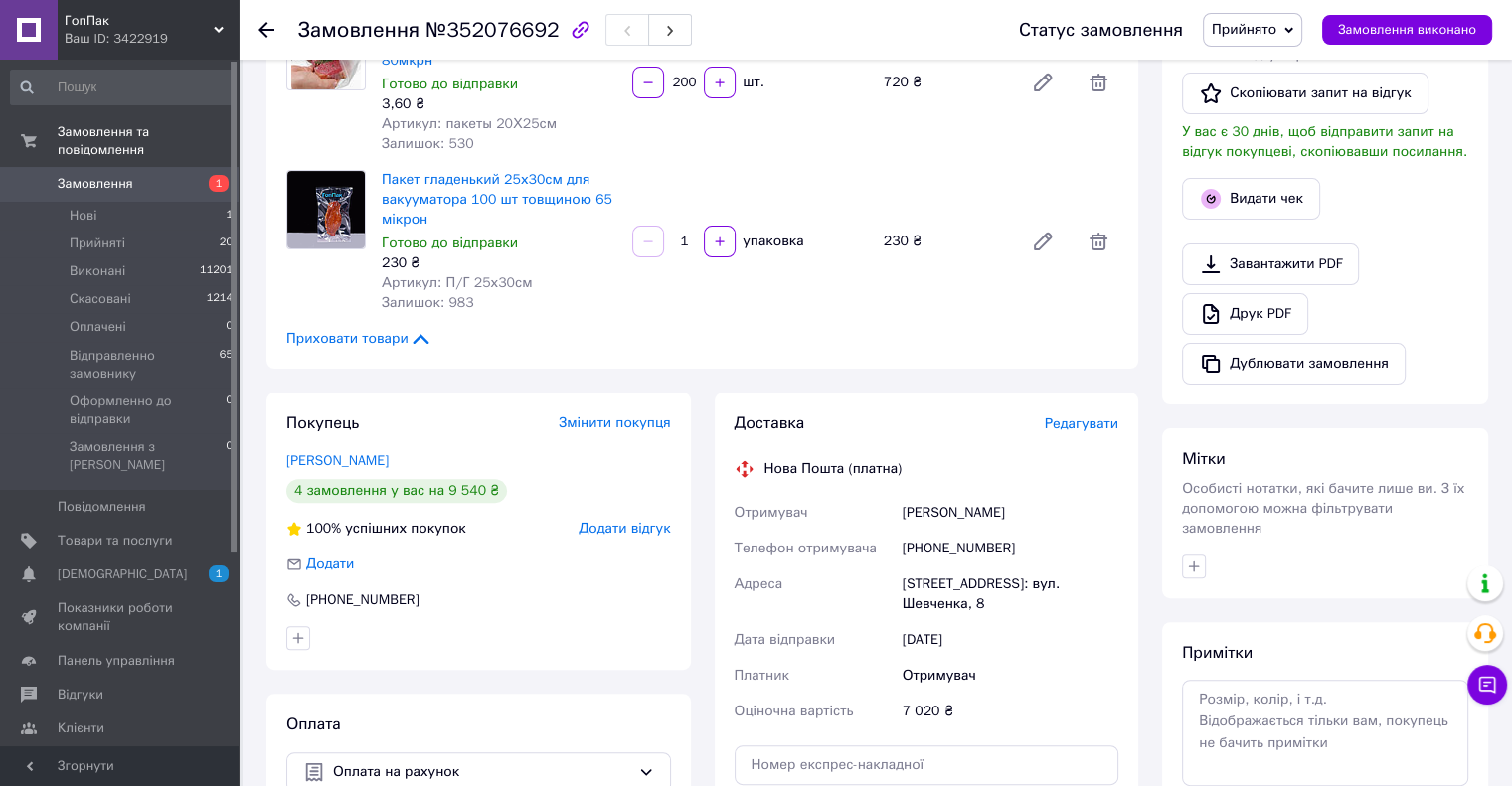 scroll, scrollTop: 298, scrollLeft: 0, axis: vertical 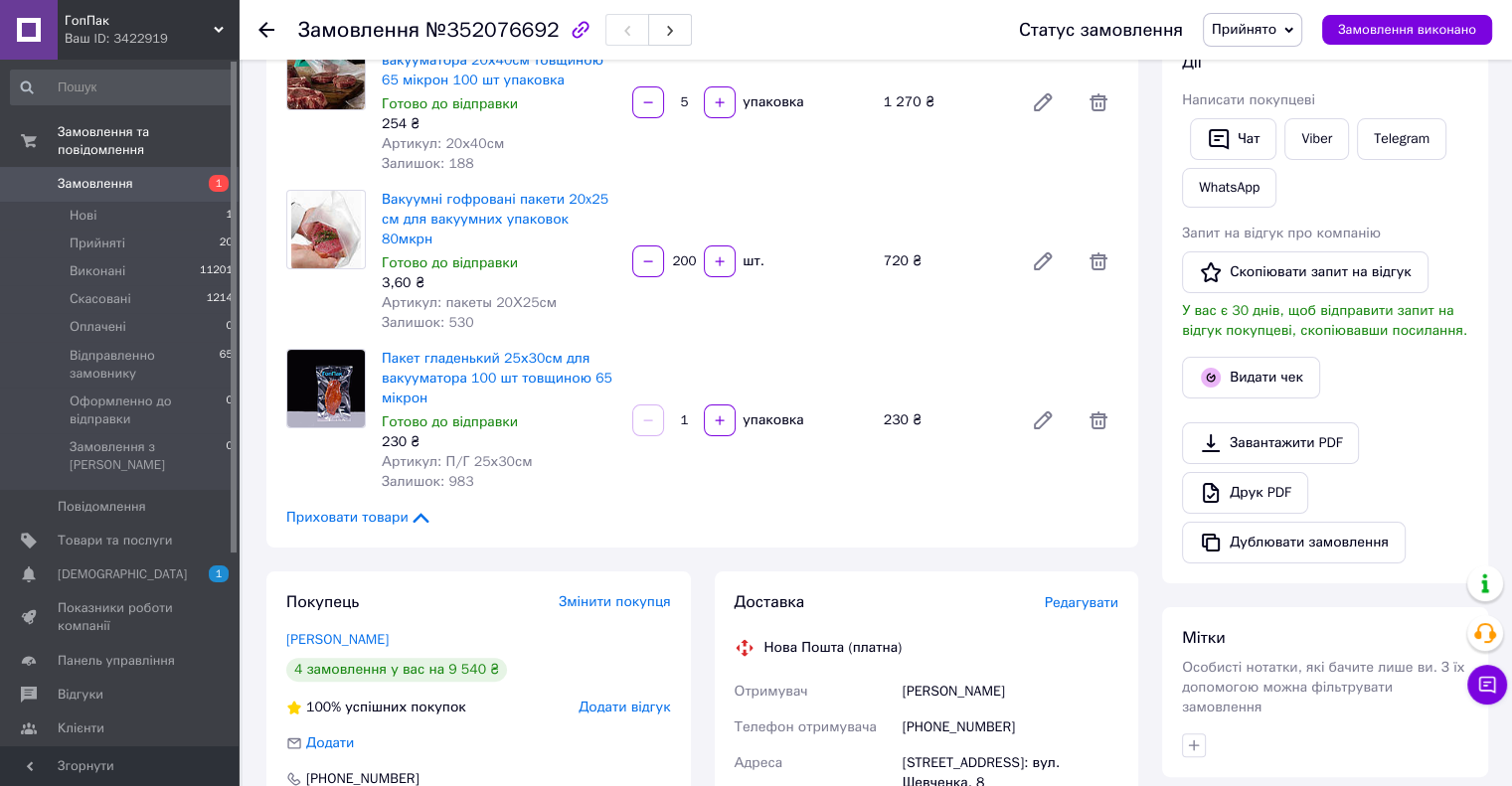 click on "Товари в замовленні (4) Додати товар Вакуумний пакувальник P-290A Готово до відправки 4 800 ₴ Артикул: P-290A 1   шт. 4 800 ₴ Пакет гладенький для вакууматора 20х40см товщиною 65 мікрон 100 шт упаковка Готово до відправки 254 ₴ Артикул: 20х40см Залишок: 188 5   упаковка 1 270 ₴ Вакуумні гофровані пакети 20x25 см для вакуумних упаковок 80мкрн Готово до відправки 3,60 ₴ Артикул: пакеты 20Х25см Залишок: 530 200   шт. 720 ₴ Пакет гладенький 25х30см для вакууматора 100 шт товщиною 65 мікрон Готово до відправки 230 ₴ Артикул: П/Г 25х30см Залишок: 983 1   упаковка 230 ₴ Приховати товари" at bounding box center [702, 210] 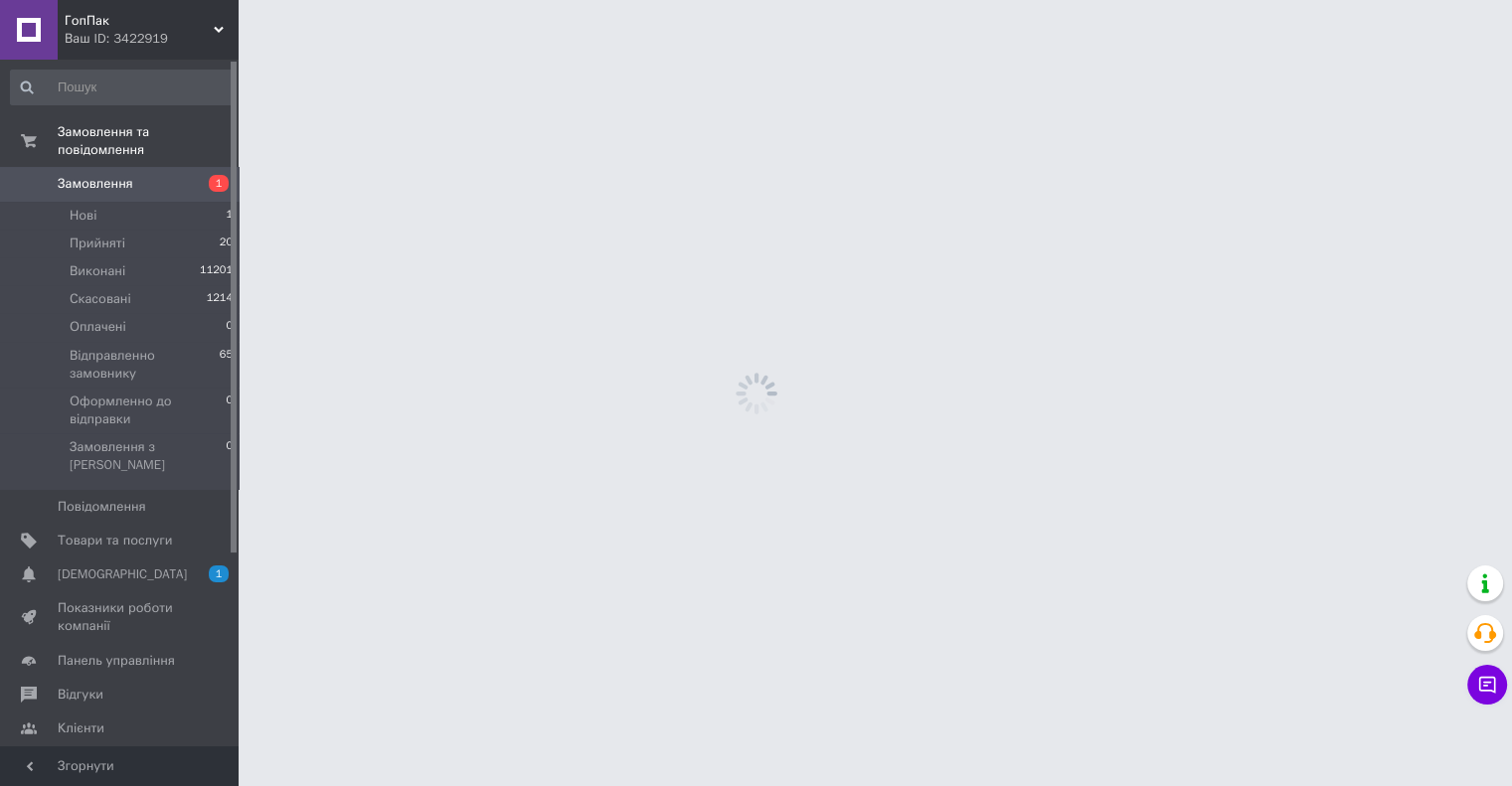 scroll, scrollTop: 0, scrollLeft: 0, axis: both 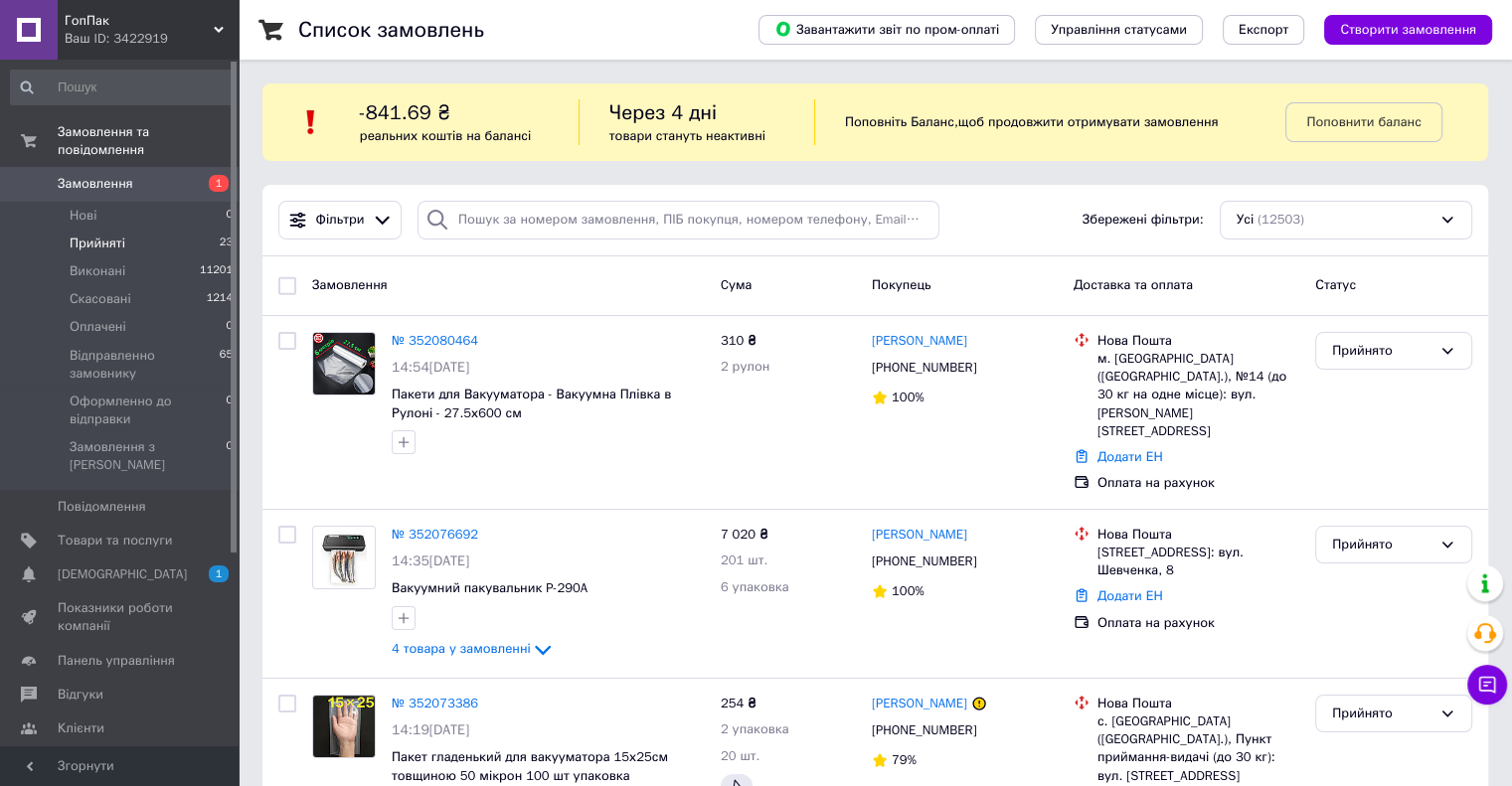 click on "Прийняті" at bounding box center (97, 243) 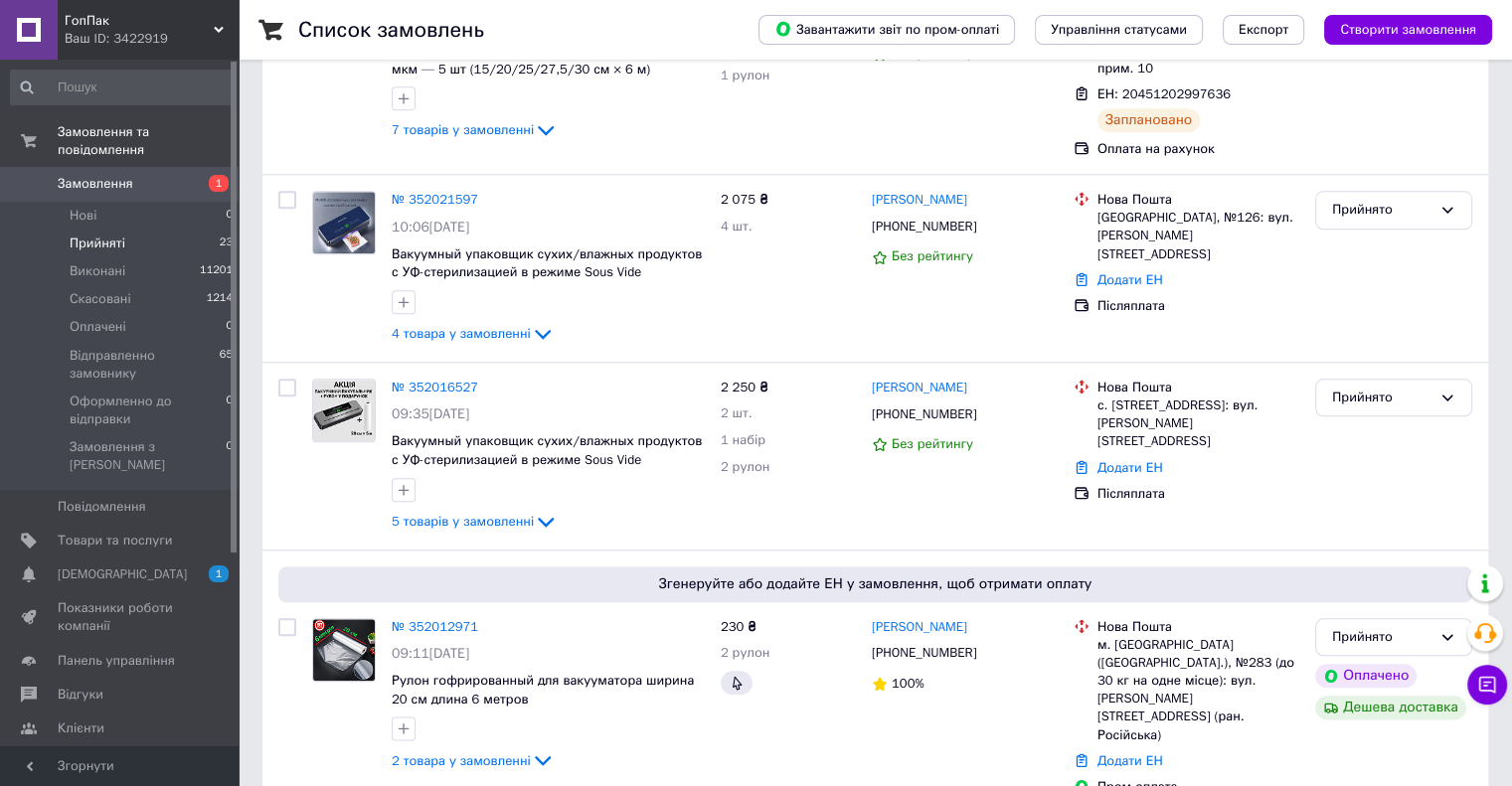 scroll, scrollTop: 3877, scrollLeft: 0, axis: vertical 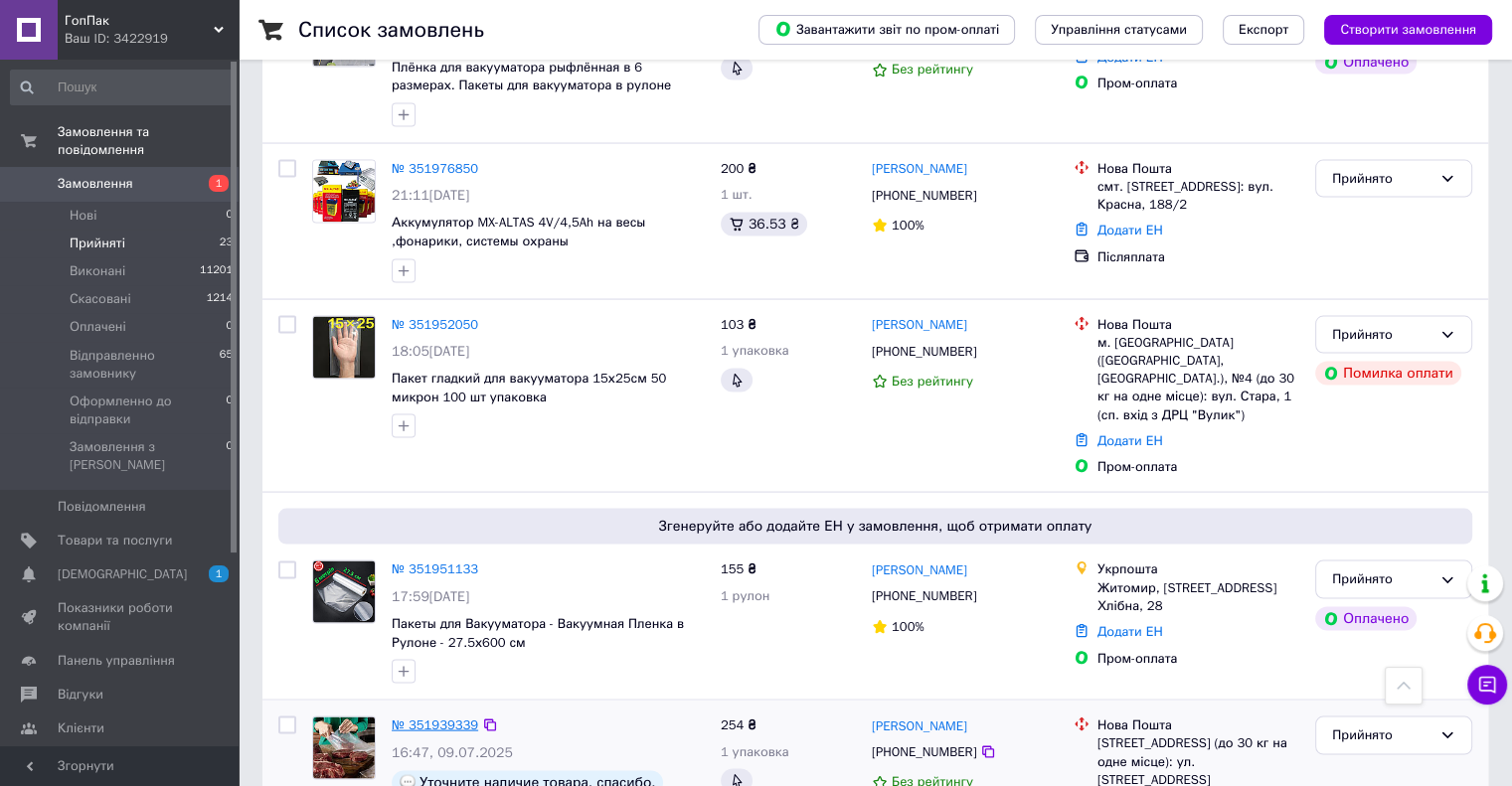 click on "№ 351939339" at bounding box center (434, 724) 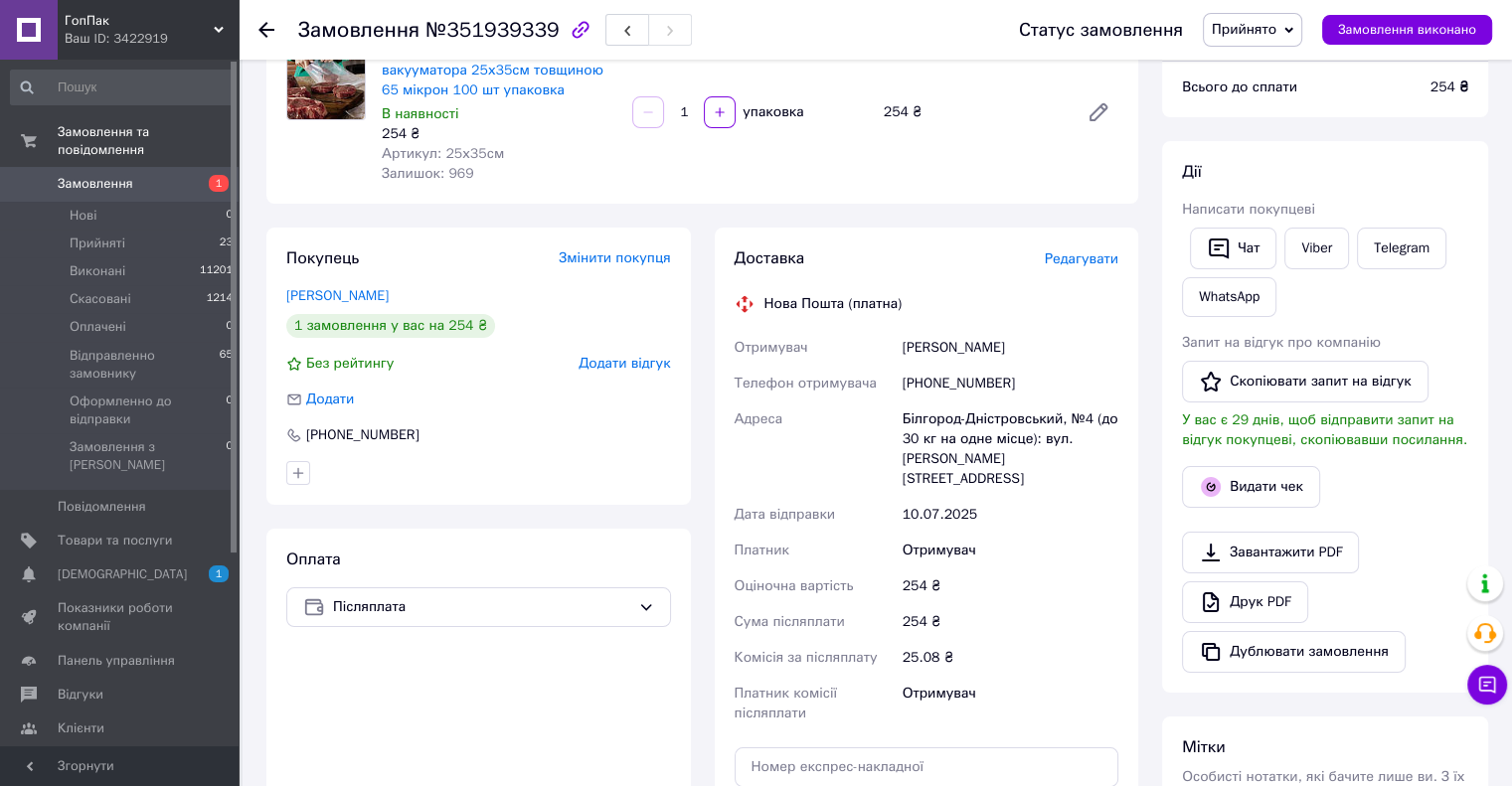 scroll, scrollTop: 79, scrollLeft: 0, axis: vertical 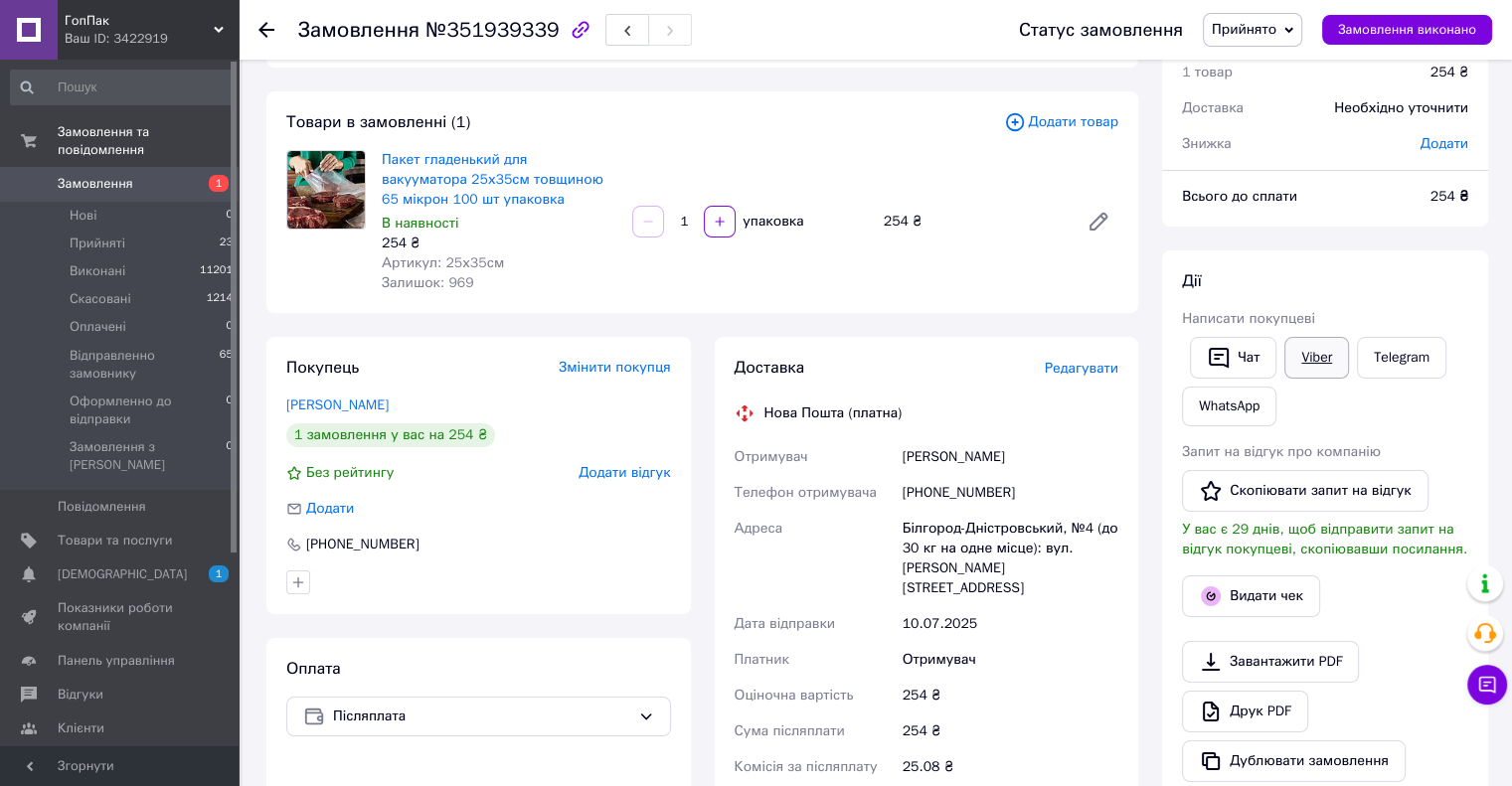 click on "Viber" at bounding box center (1316, 358) 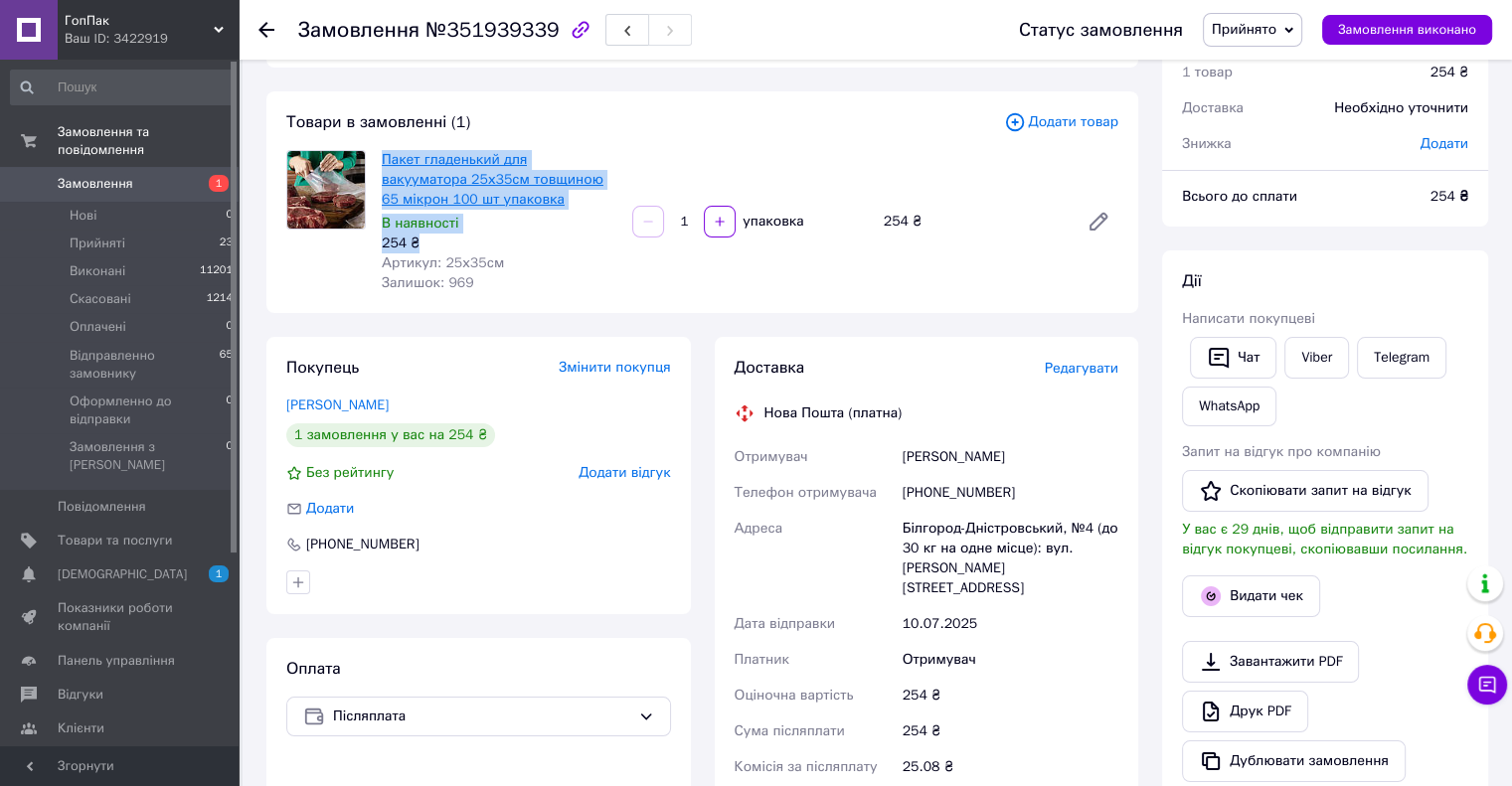 drag, startPoint x: 418, startPoint y: 242, endPoint x: 382, endPoint y: 162, distance: 87.72685 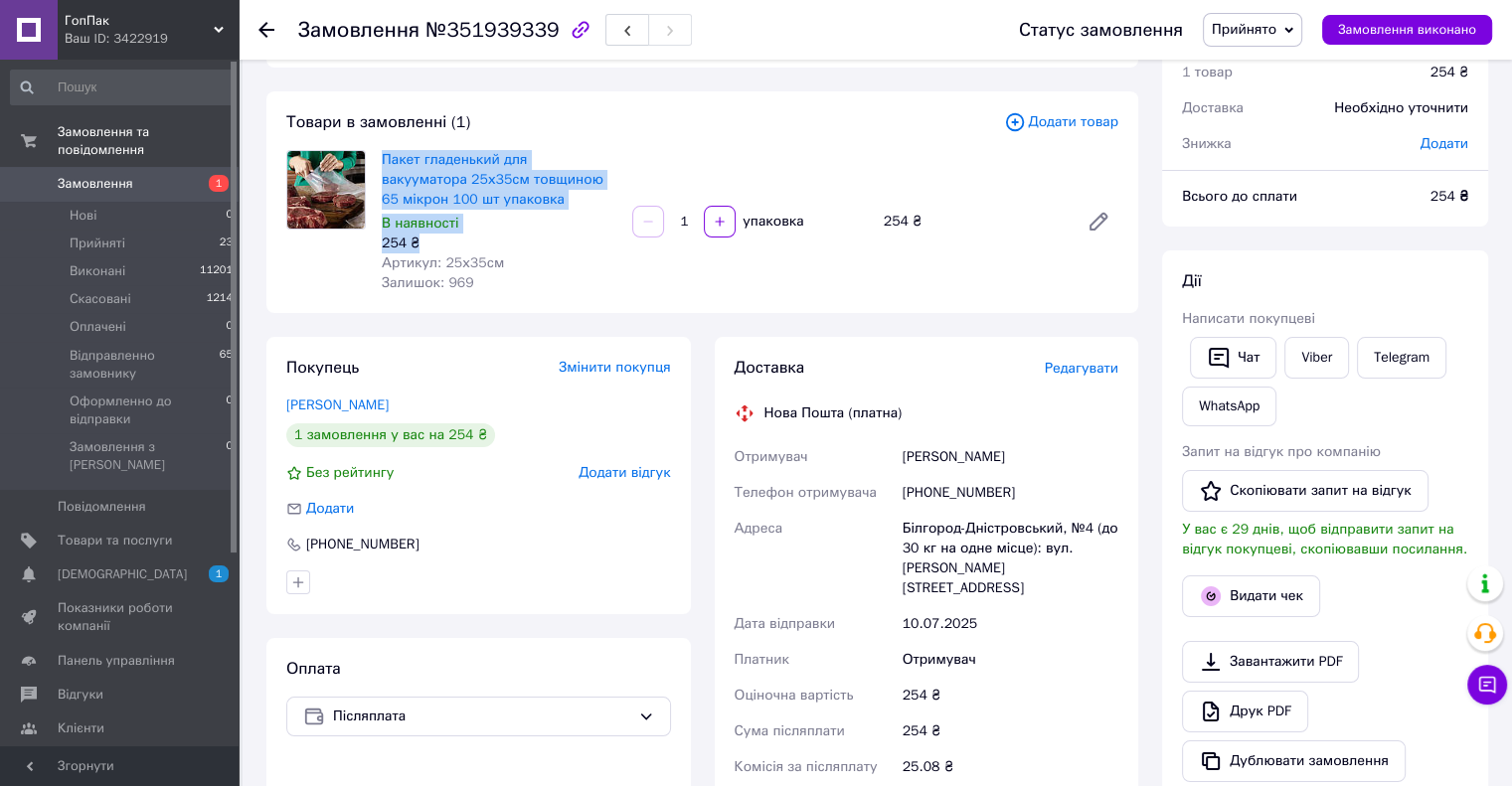 copy on "Пакет гладенький для вакууматора 25х35см товщиною 65 мікрон 100 шт упаковка В наявності 254 ₴" 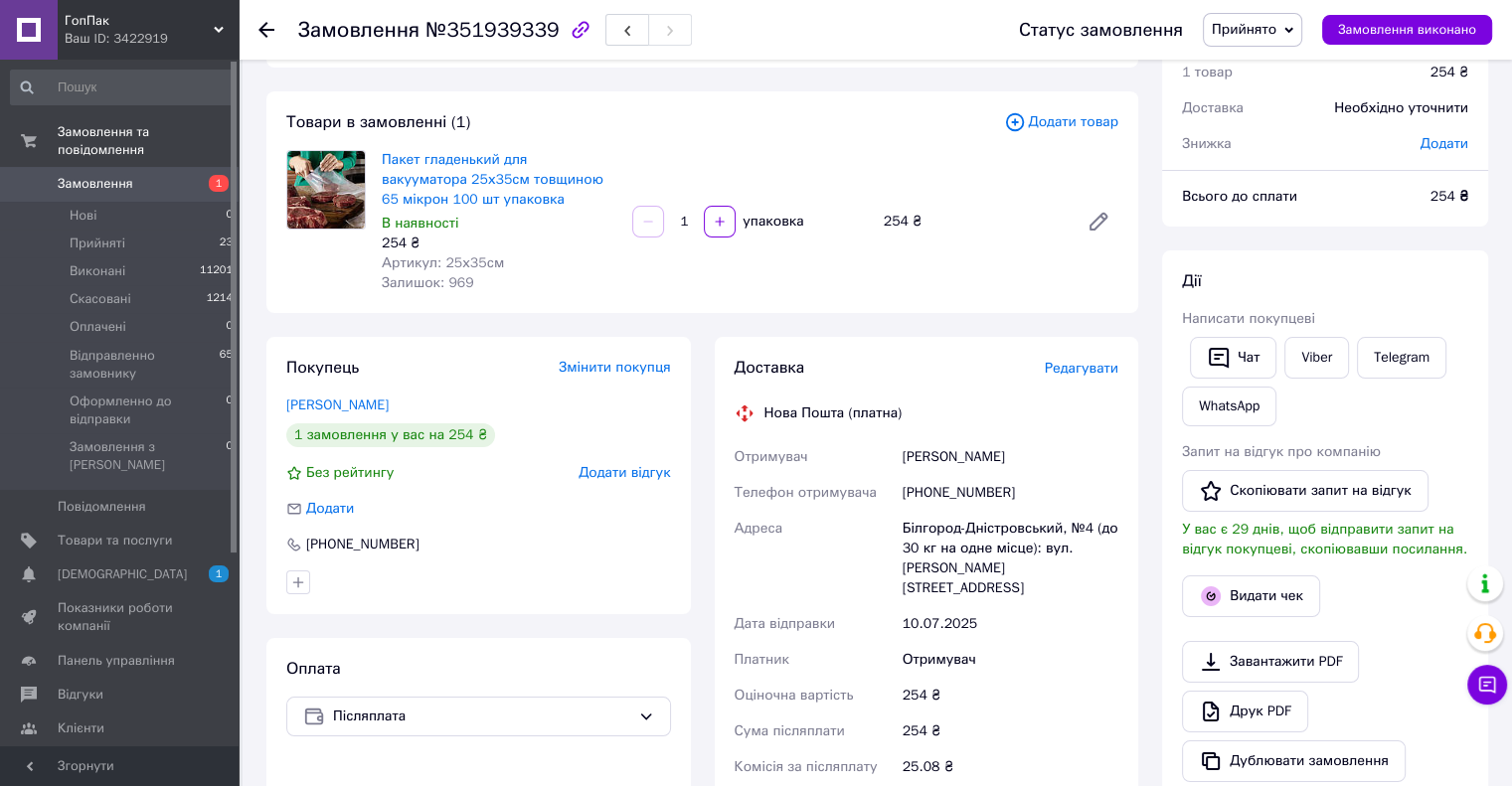 click on "Товари в замовленні (1) Додати товар Пакет гладенький для вакууматора 25х35см товщиною 65 мікрон 100 шт упаковка В наявності 254 ₴ Артикул: 25х35см Залишок: 969 1   упаковка 254 ₴" at bounding box center [702, 202] 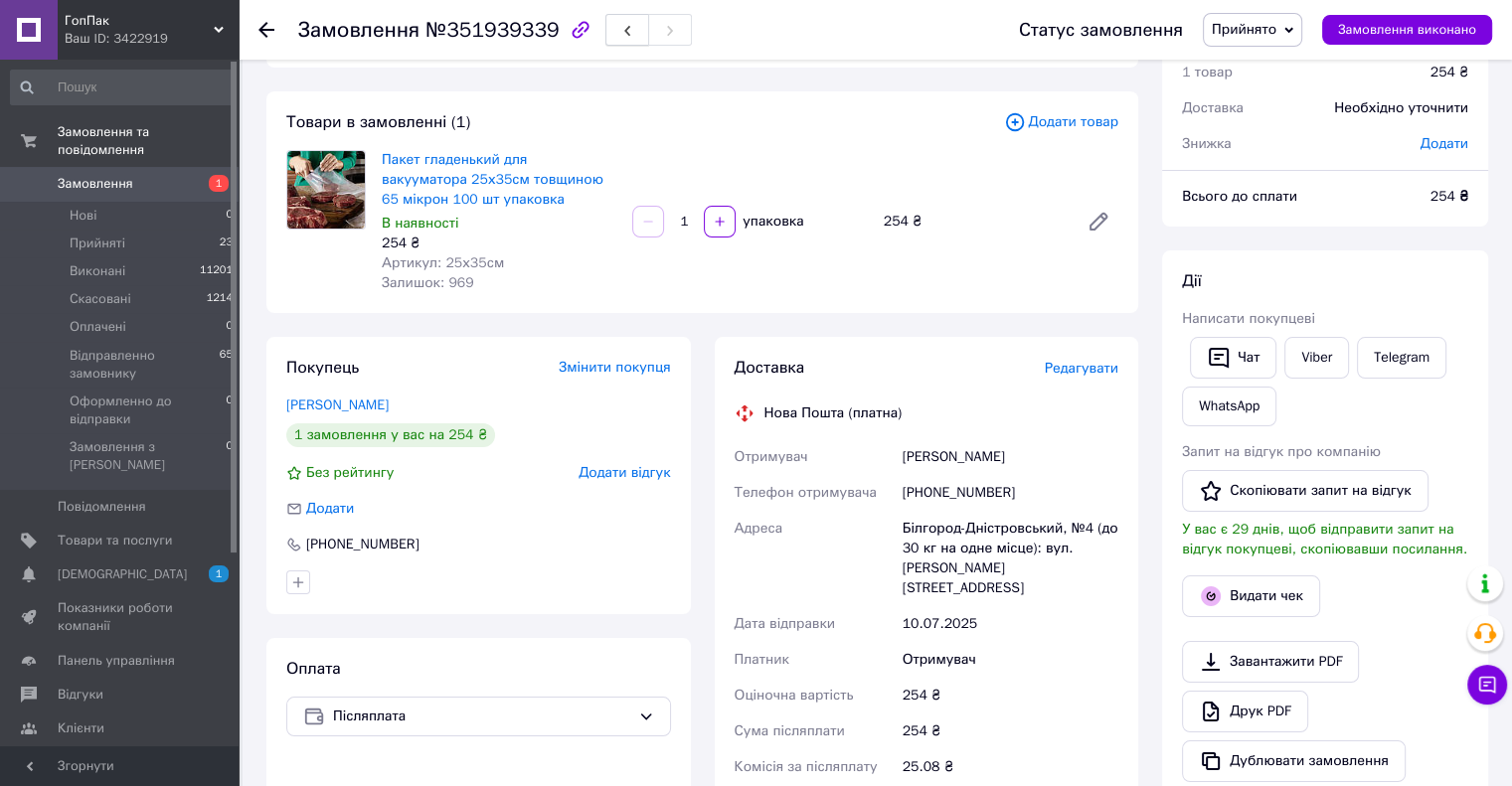 click 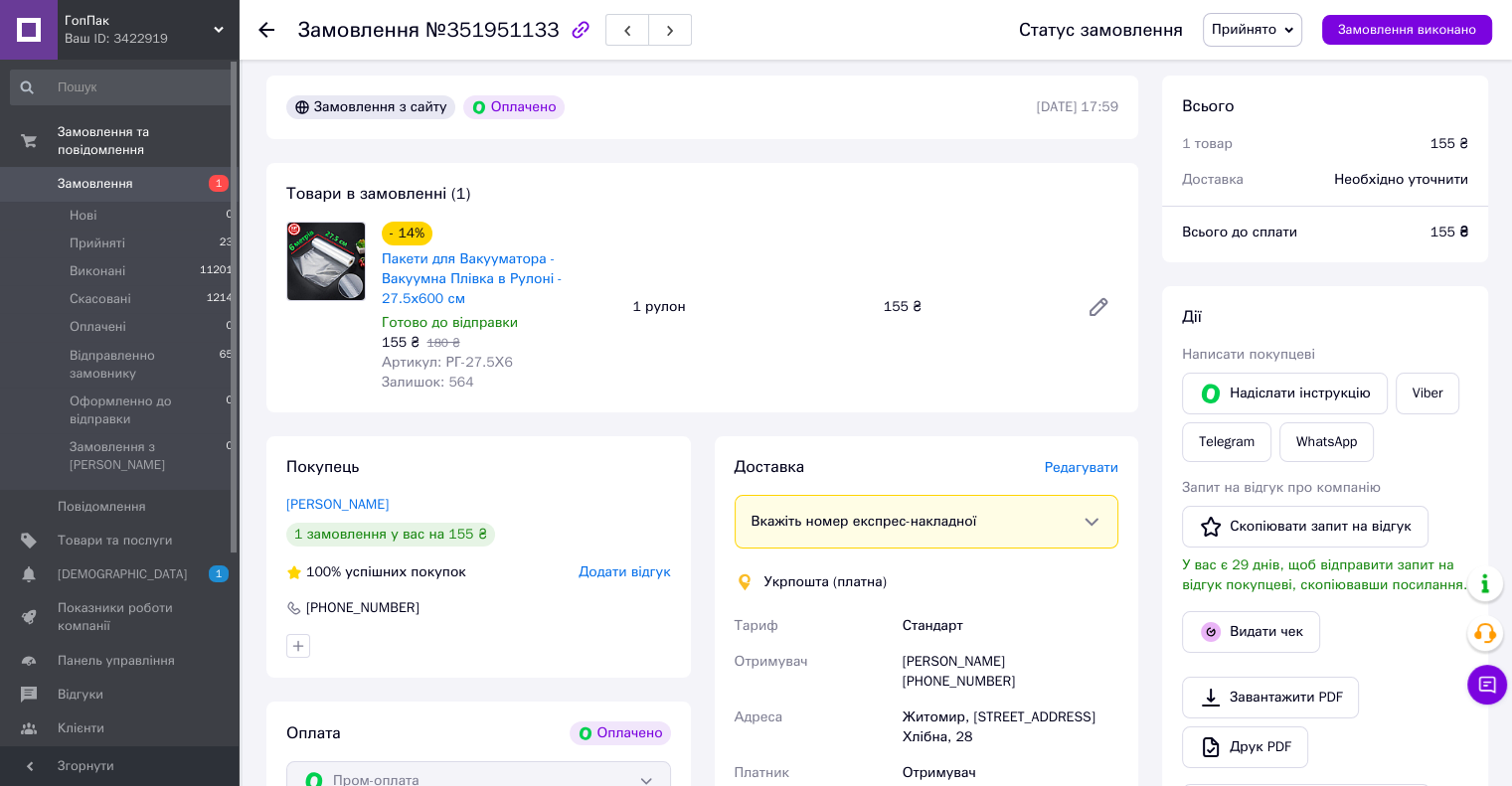 scroll, scrollTop: 99, scrollLeft: 0, axis: vertical 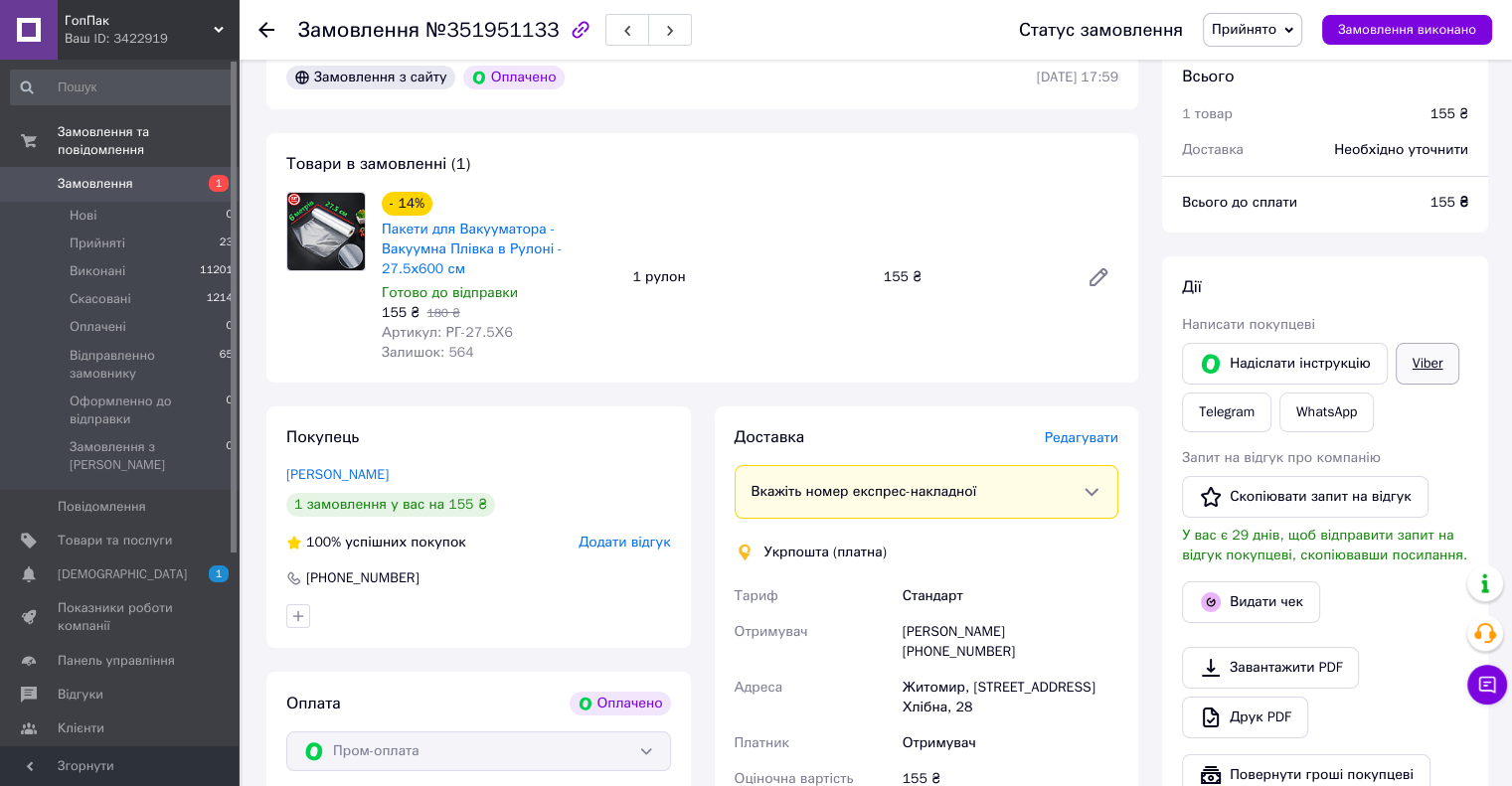 click on "Viber" at bounding box center (1428, 364) 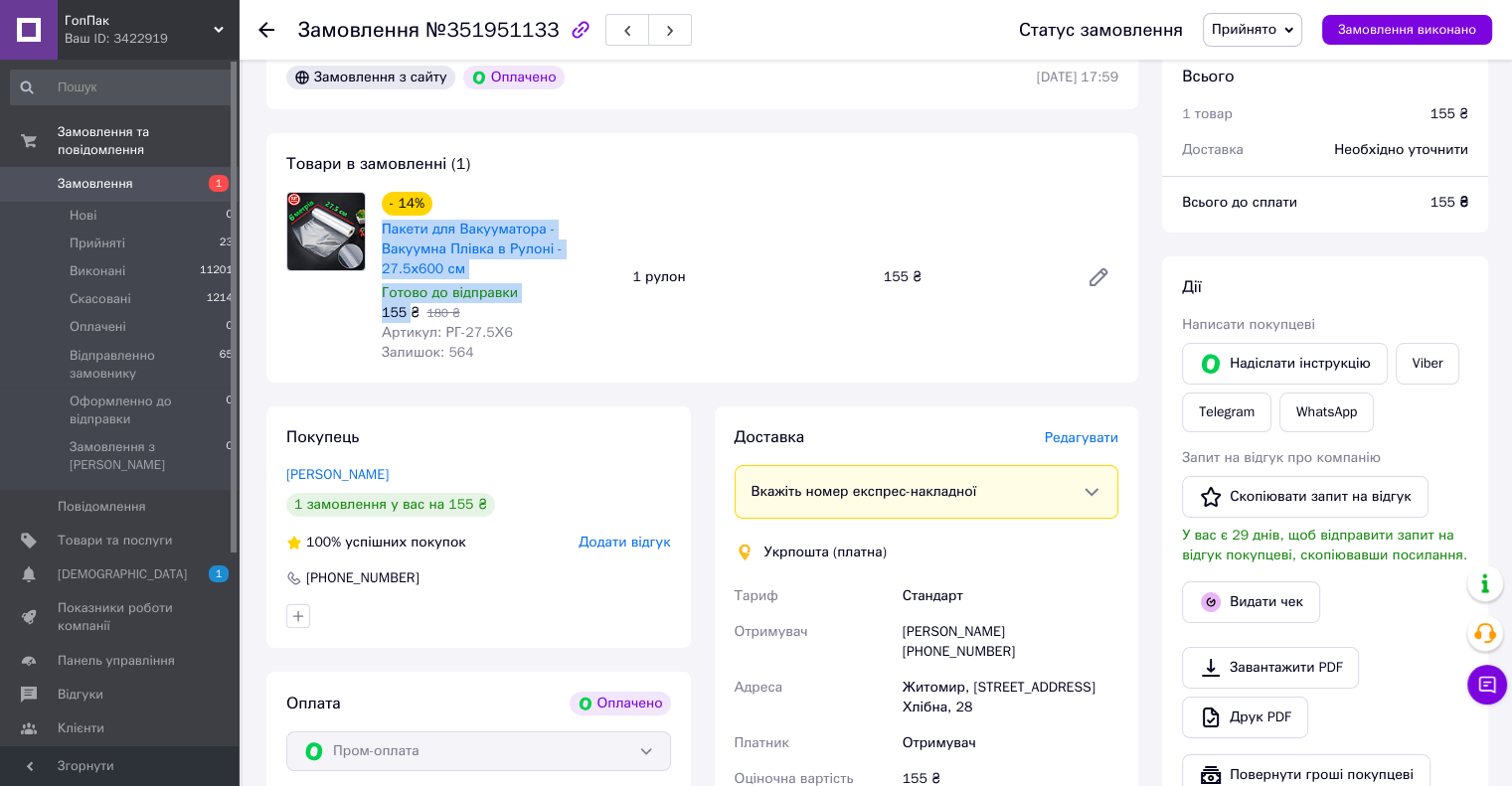drag, startPoint x: 410, startPoint y: 295, endPoint x: 376, endPoint y: 235, distance: 68.96376 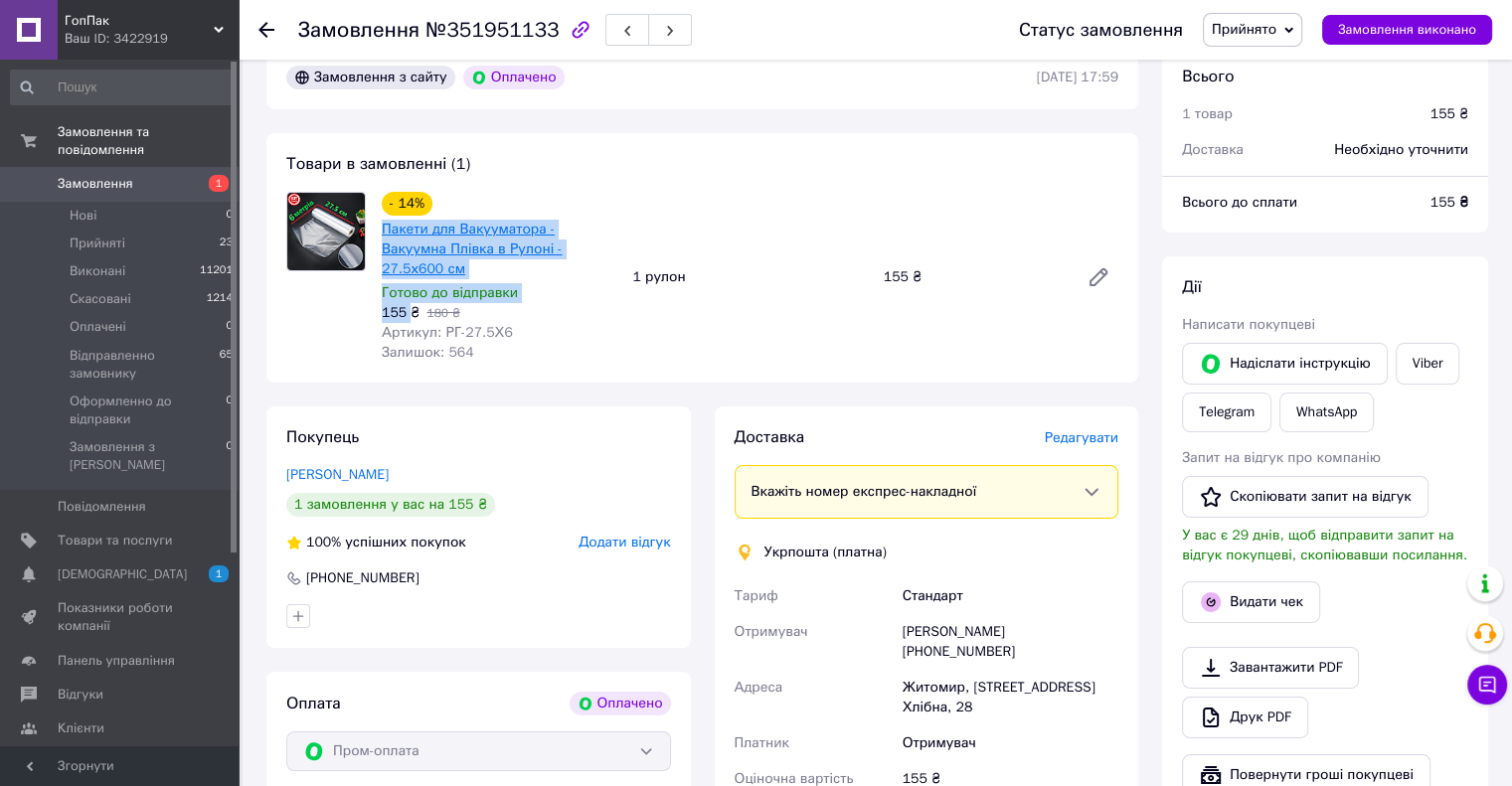 copy on "Пакети для Вакууматора - Вакуумна Плівка в Рулоні - 27.5х600 см Готово до відправки 155" 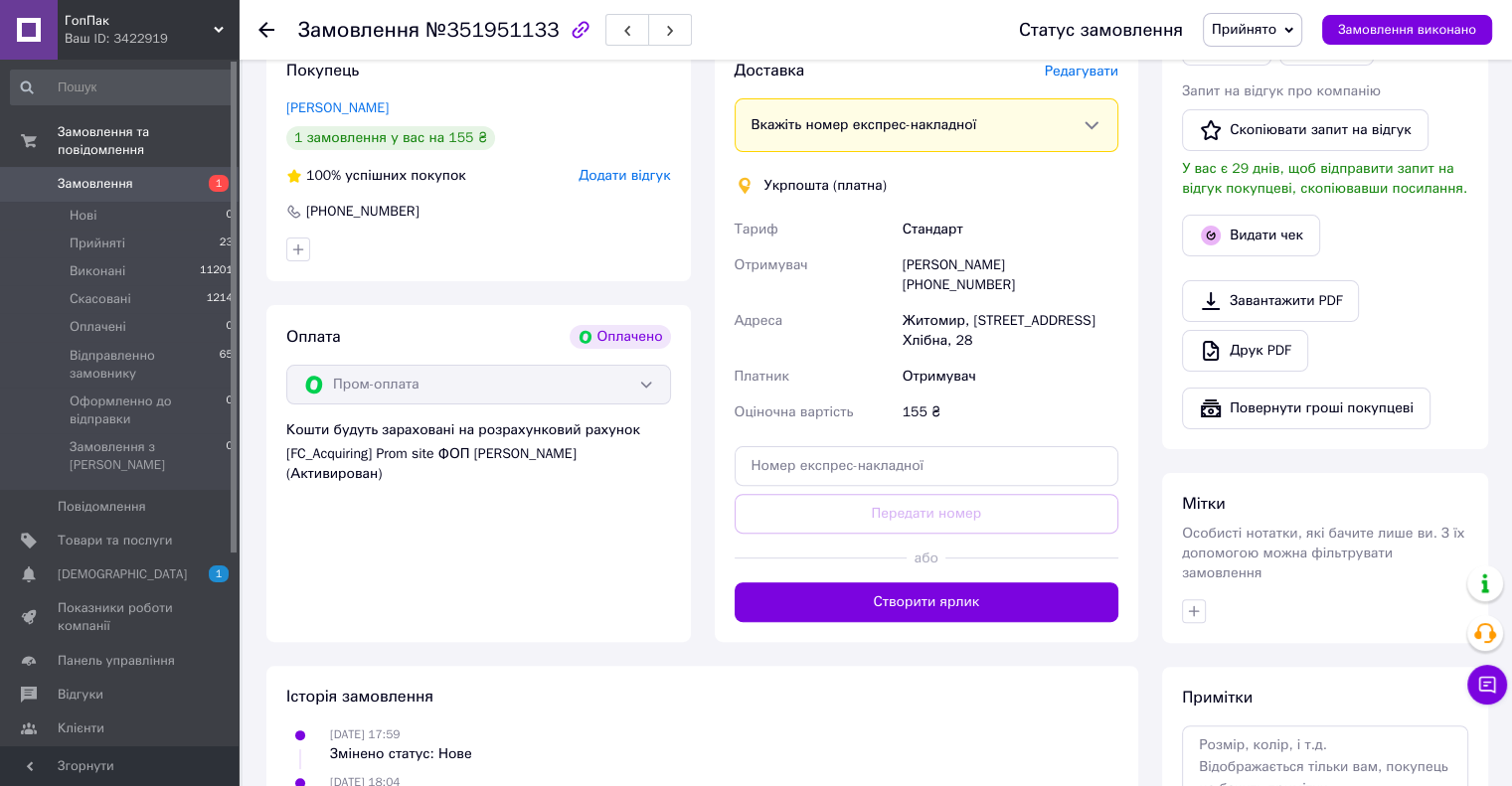 scroll, scrollTop: 497, scrollLeft: 0, axis: vertical 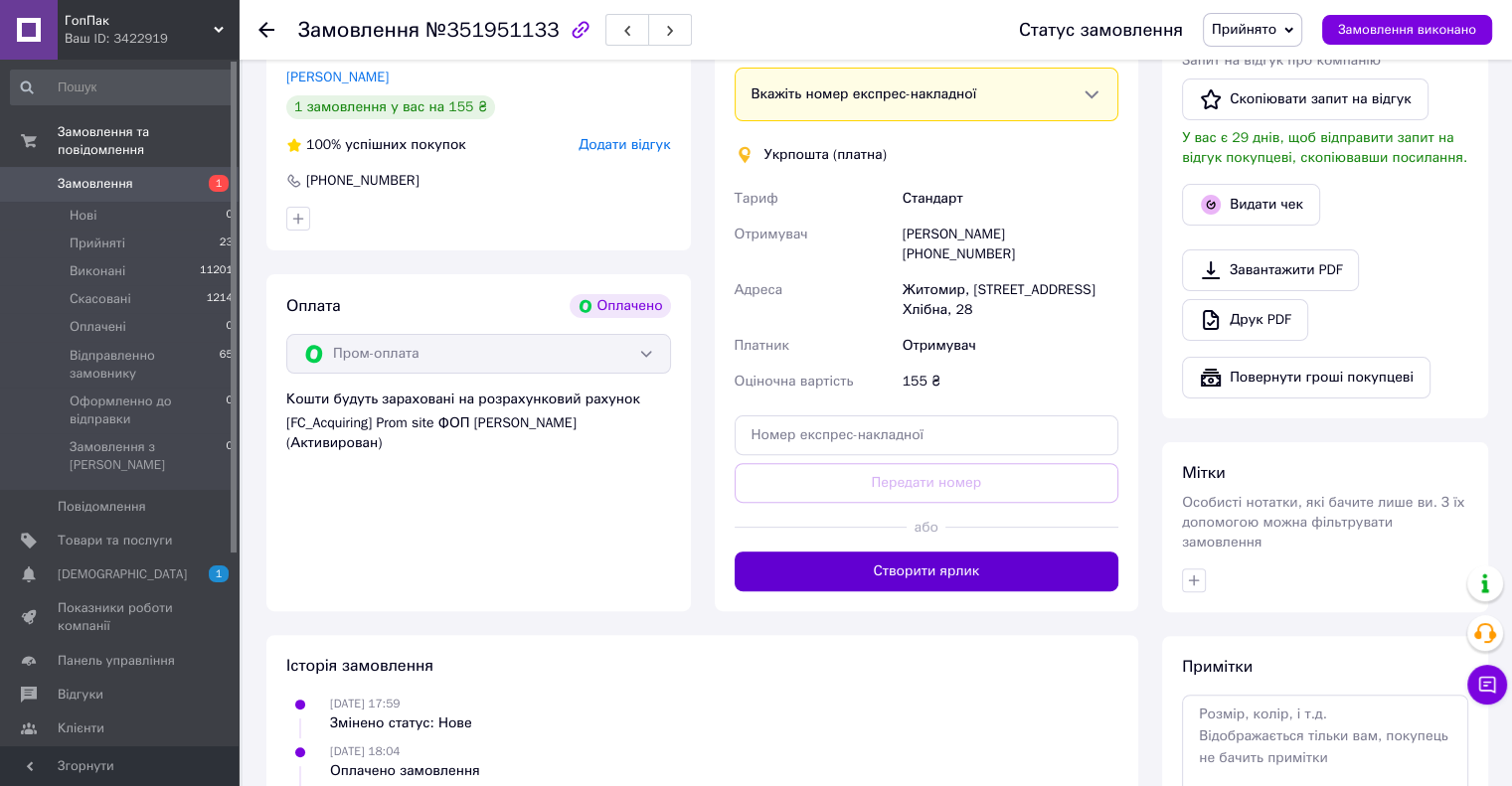 click on "Створити ярлик" at bounding box center (926, 571) 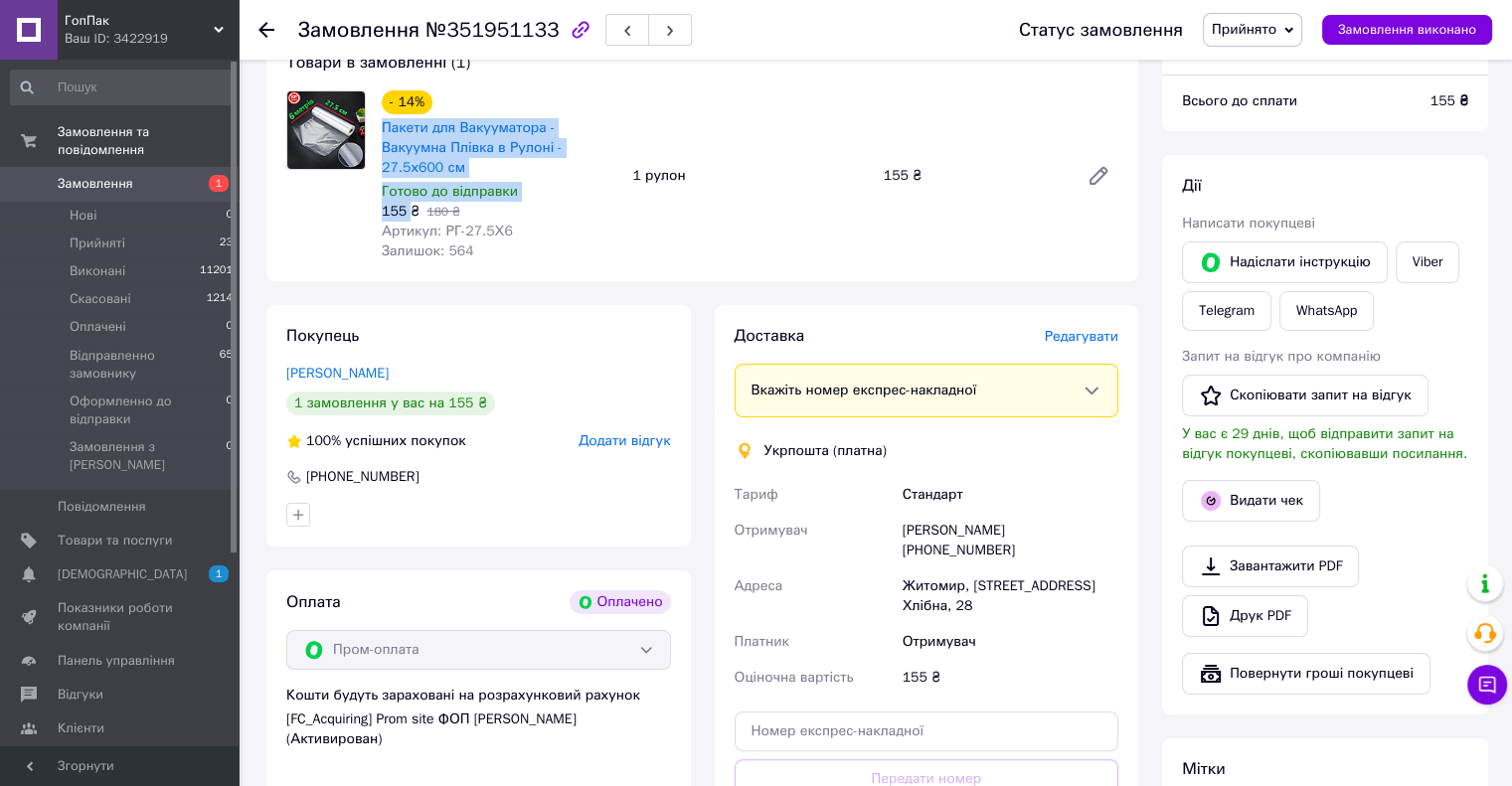 scroll, scrollTop: 199, scrollLeft: 0, axis: vertical 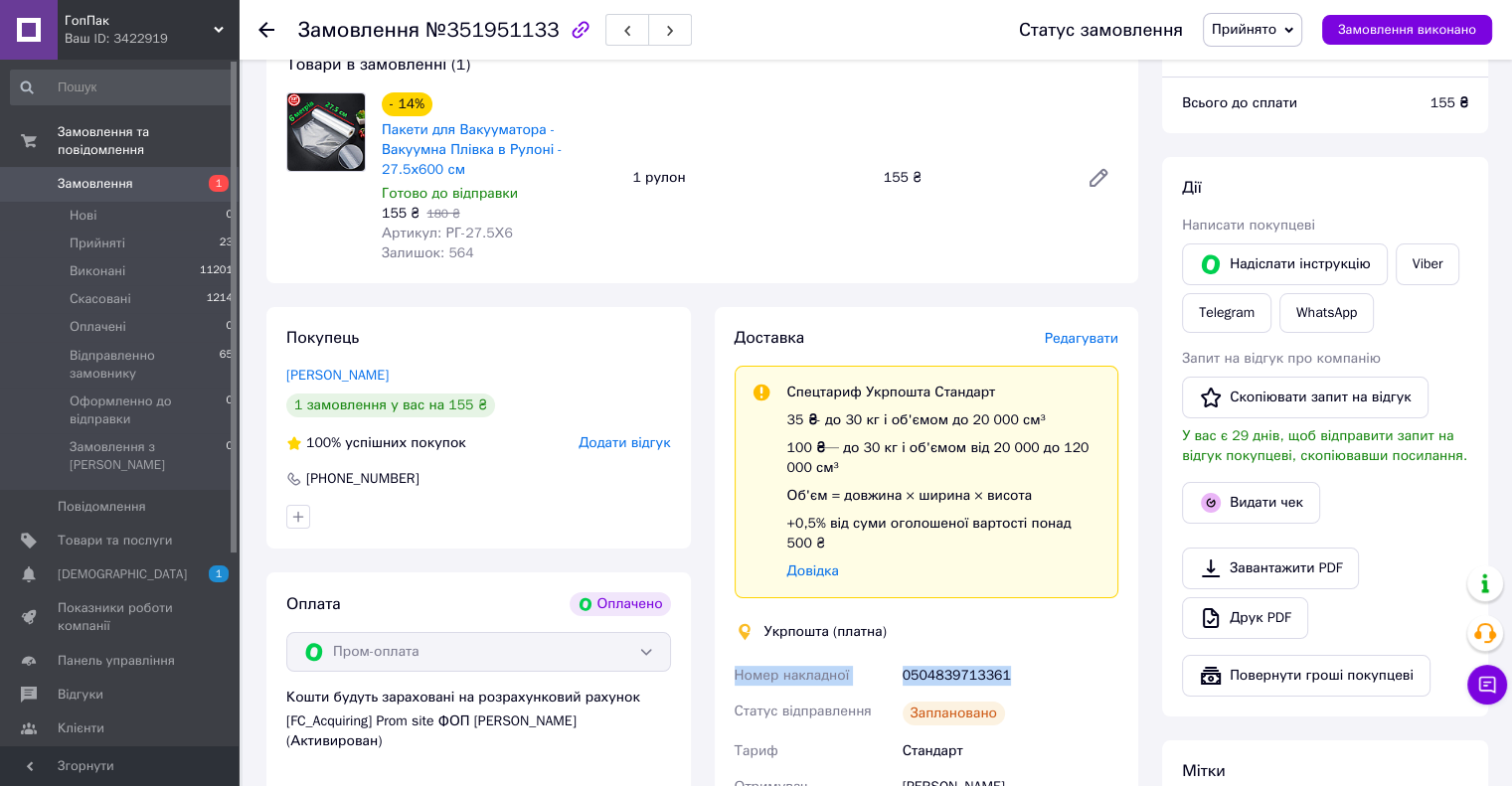 drag, startPoint x: 1016, startPoint y: 632, endPoint x: 732, endPoint y: 641, distance: 284.14257 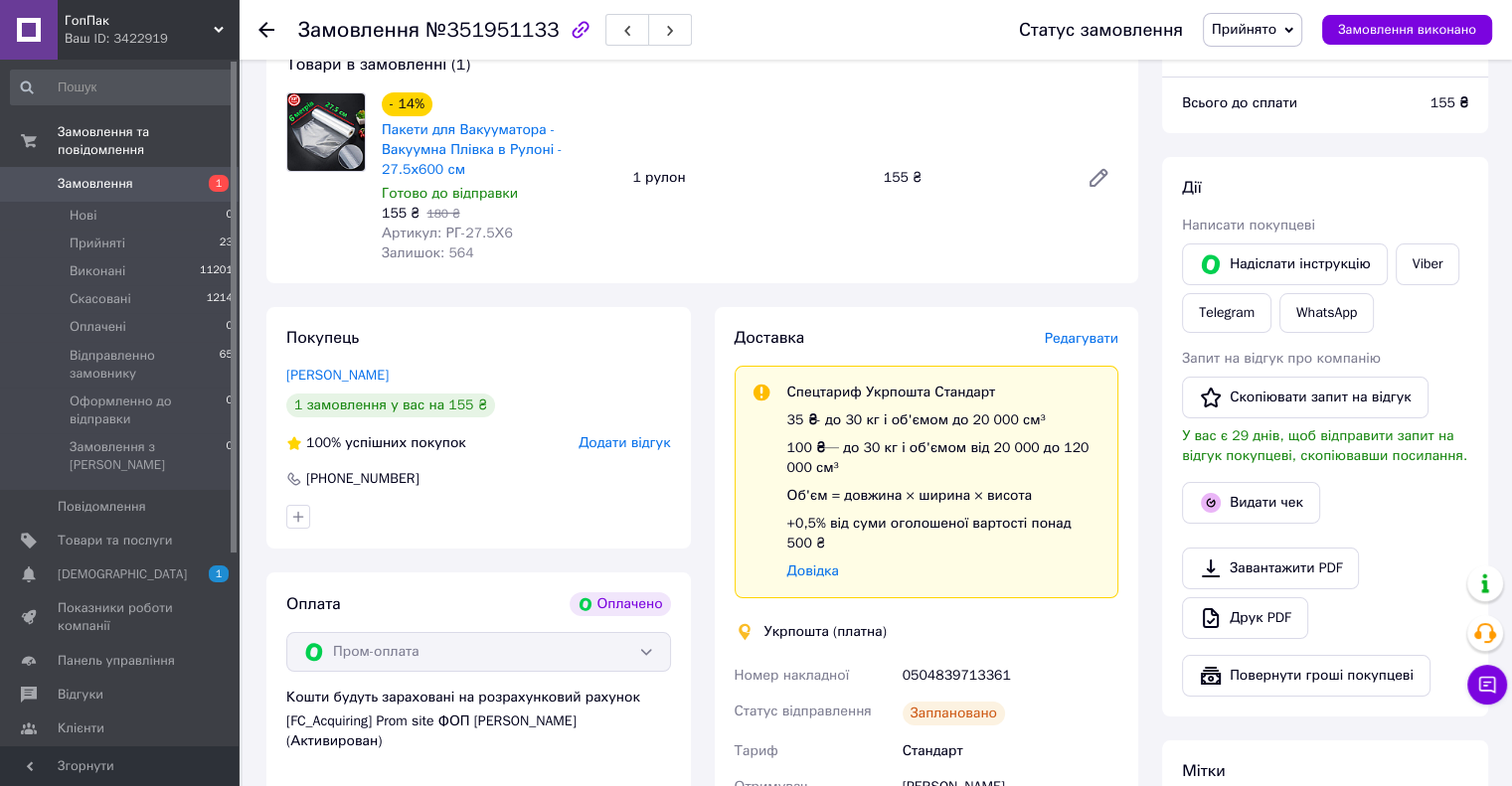 click on "- 14% Пакети для Вакууматора - Вакуумна Плівка в Рулоні - 27.5х600 см Готово до відправки 155 ₴   180 ₴ Артикул: РГ-27.5Х6 Залишок: 564 1 рулон 155 ₴" at bounding box center [750, 178] 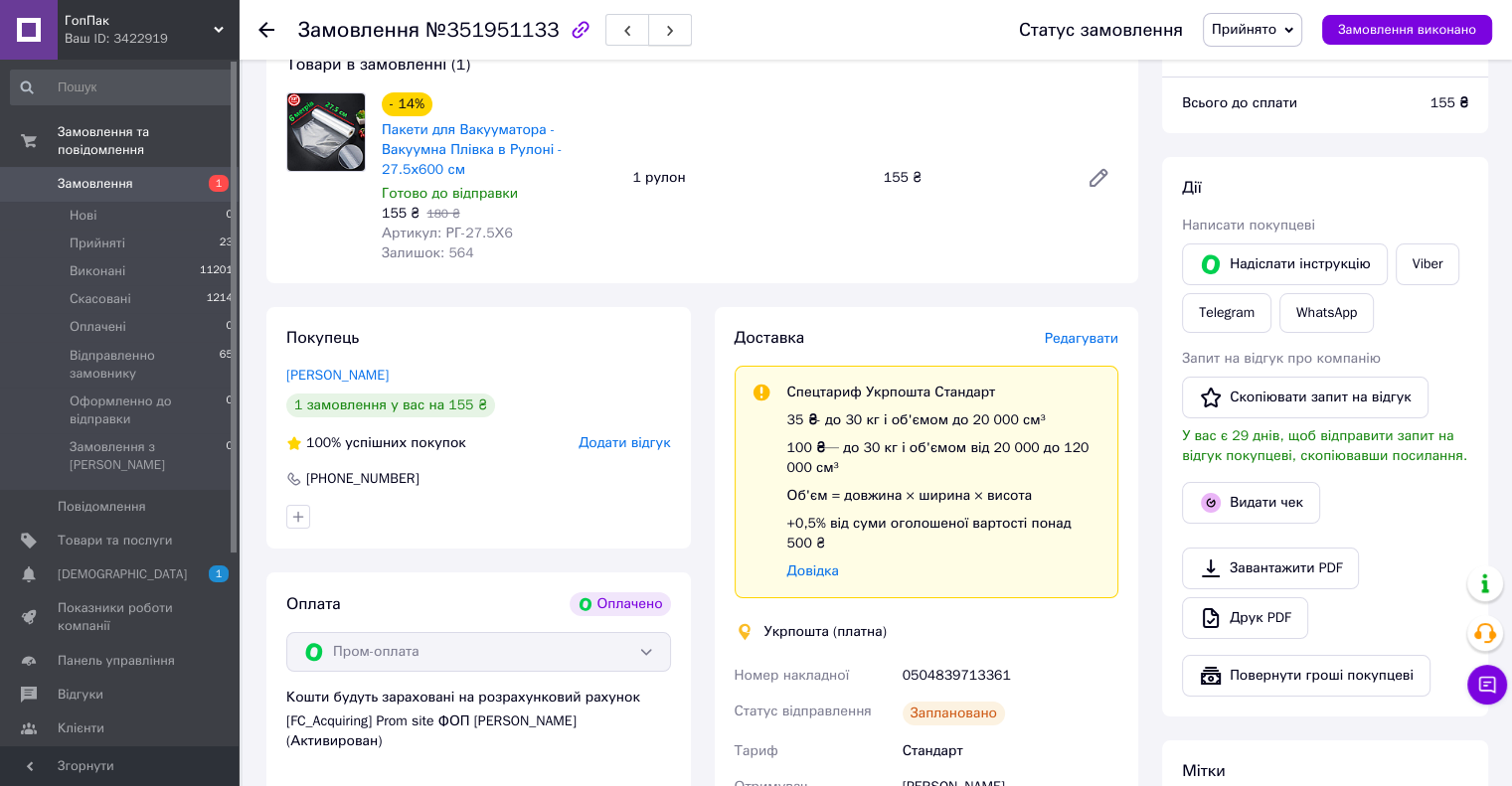 click 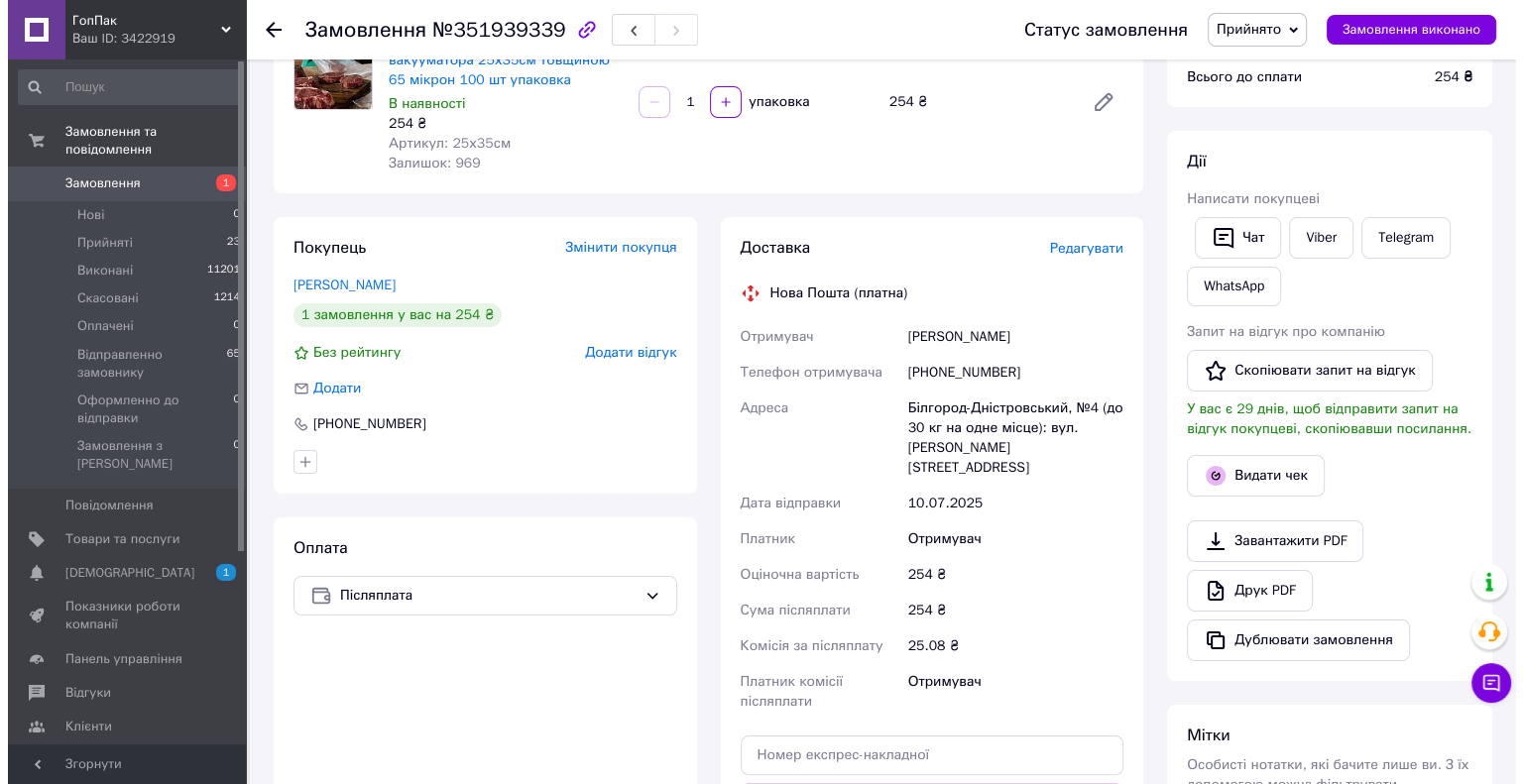 scroll, scrollTop: 0, scrollLeft: 0, axis: both 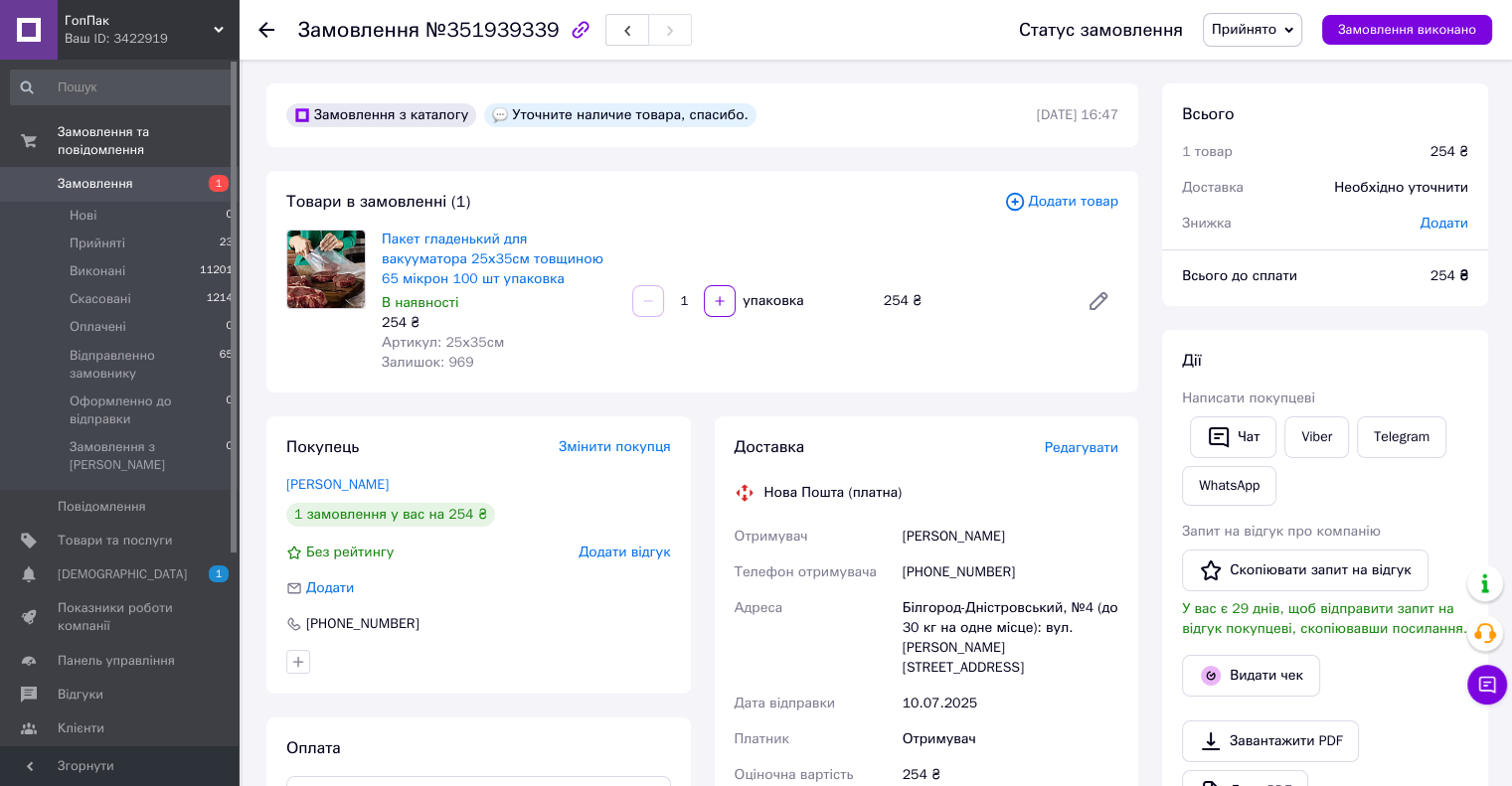 click on "Редагувати" at bounding box center (1082, 447) 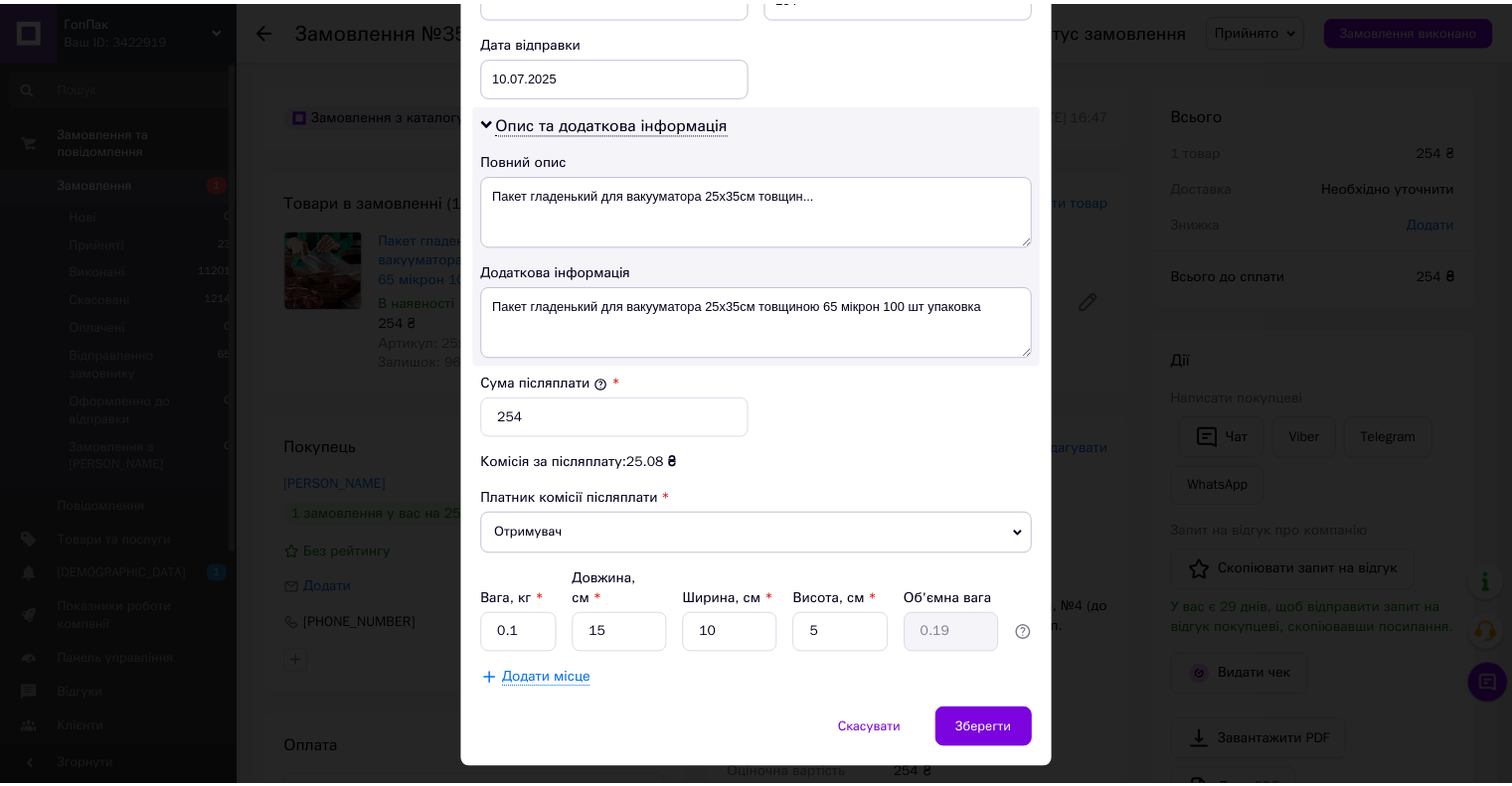 scroll, scrollTop: 946, scrollLeft: 0, axis: vertical 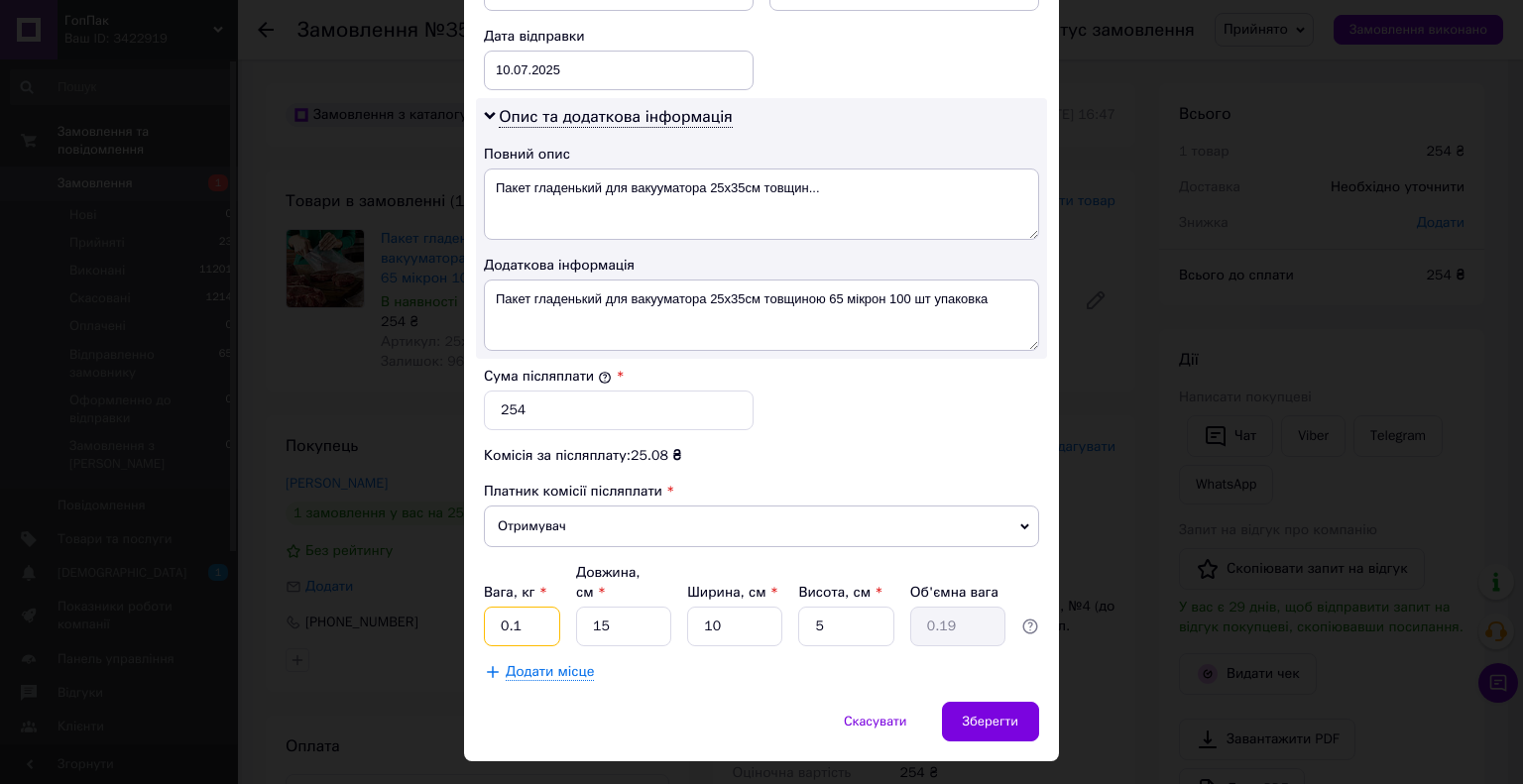 click on "0.1" at bounding box center [522, 626] 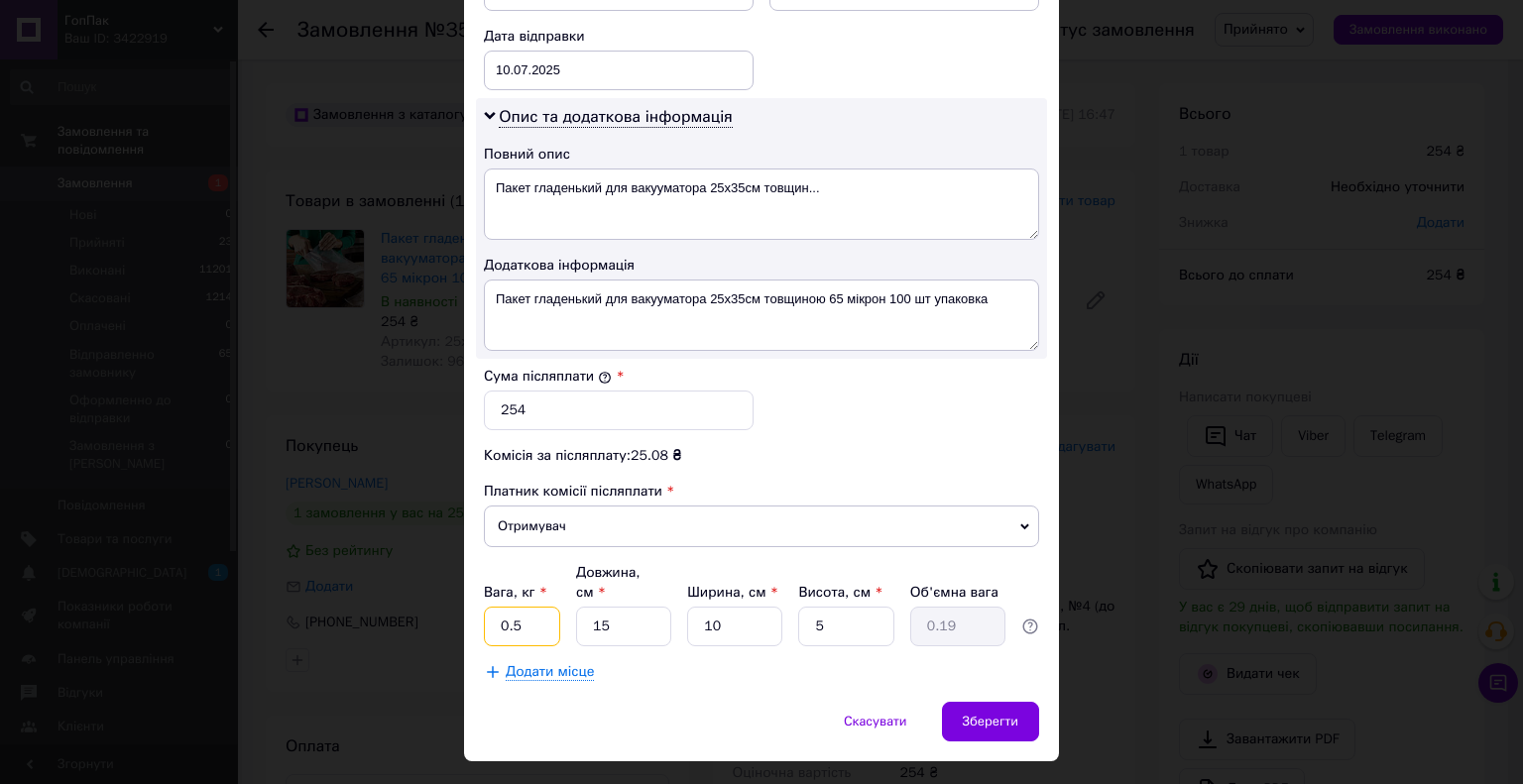type on "0.5" 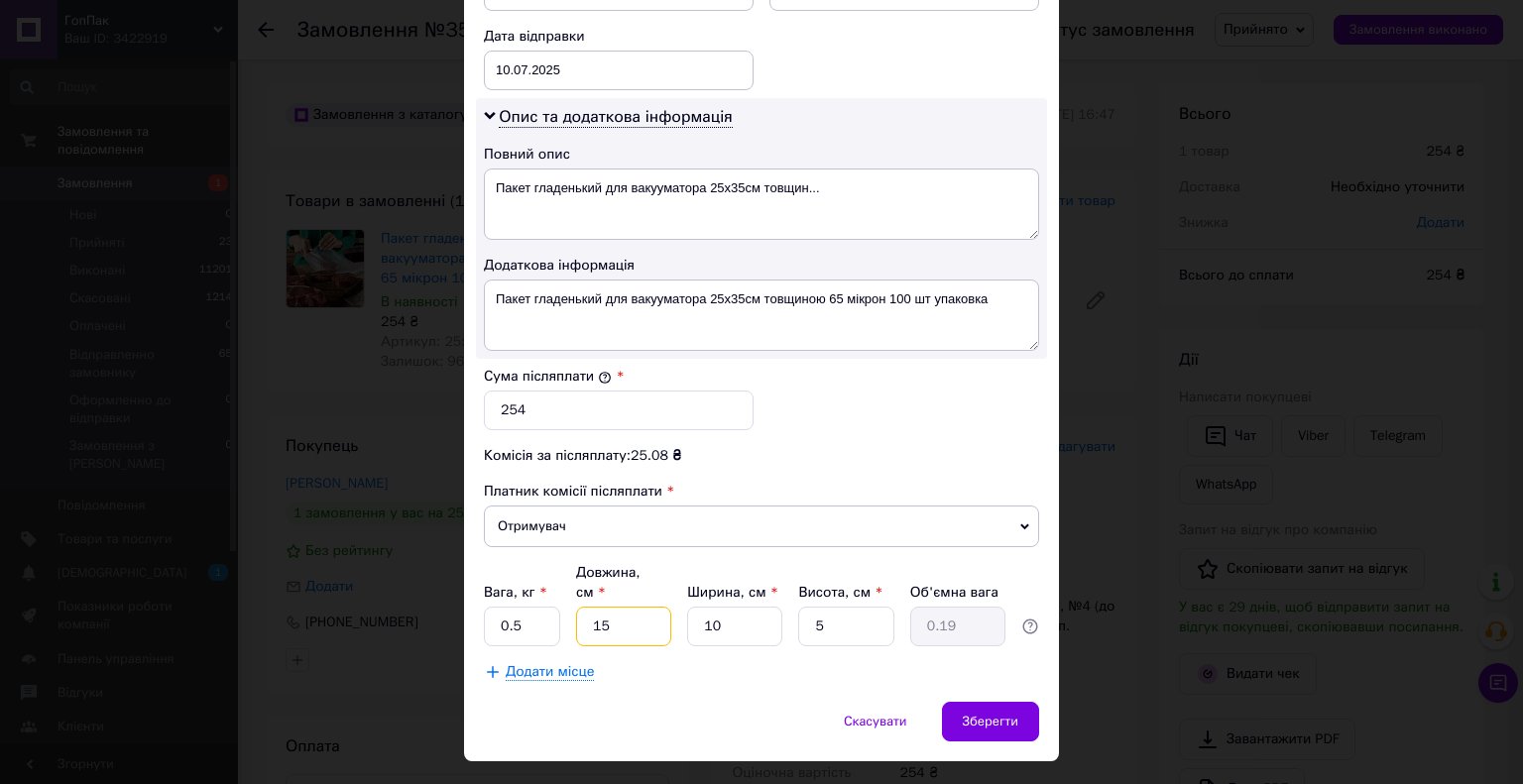 click on "15" at bounding box center [624, 626] 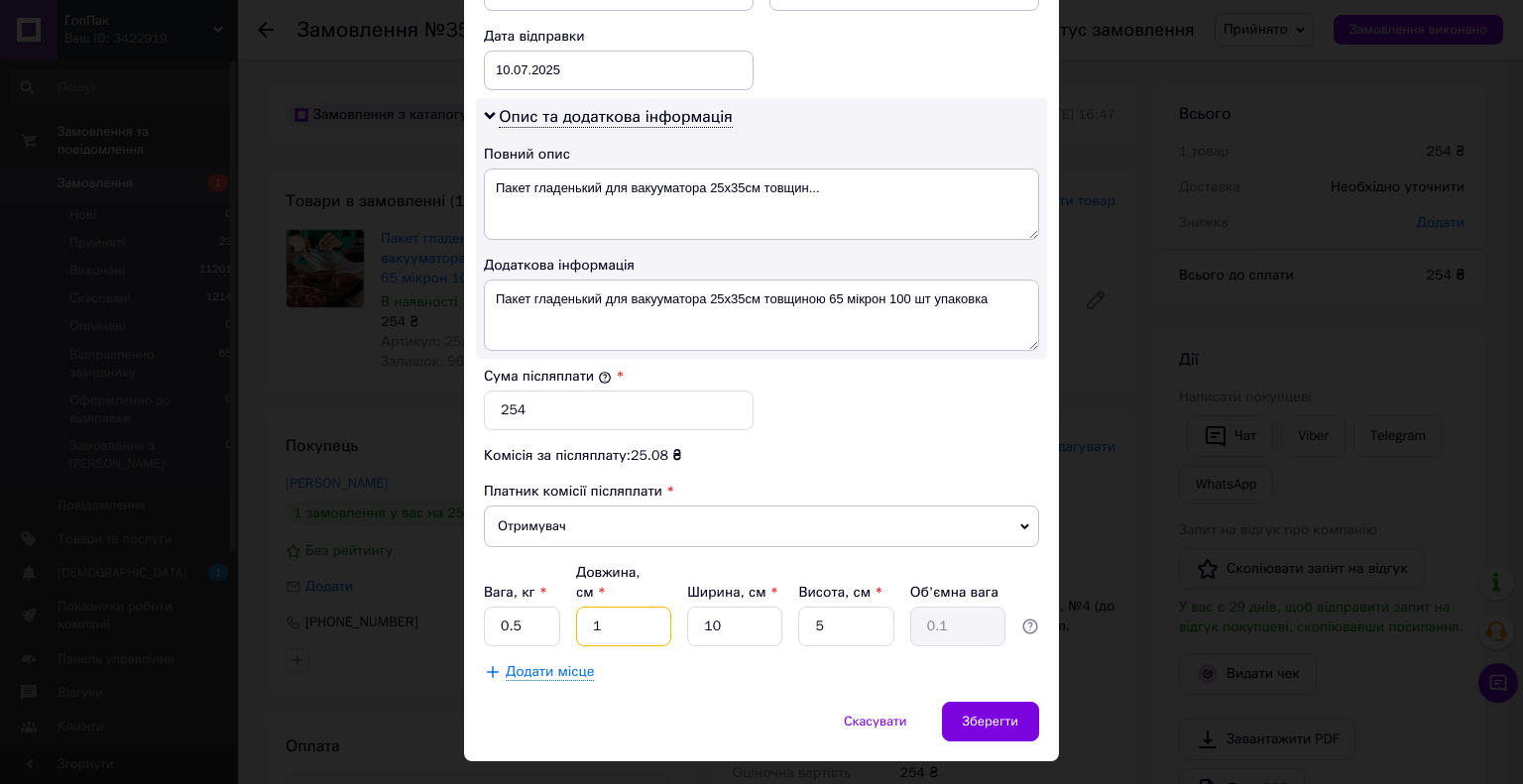 type 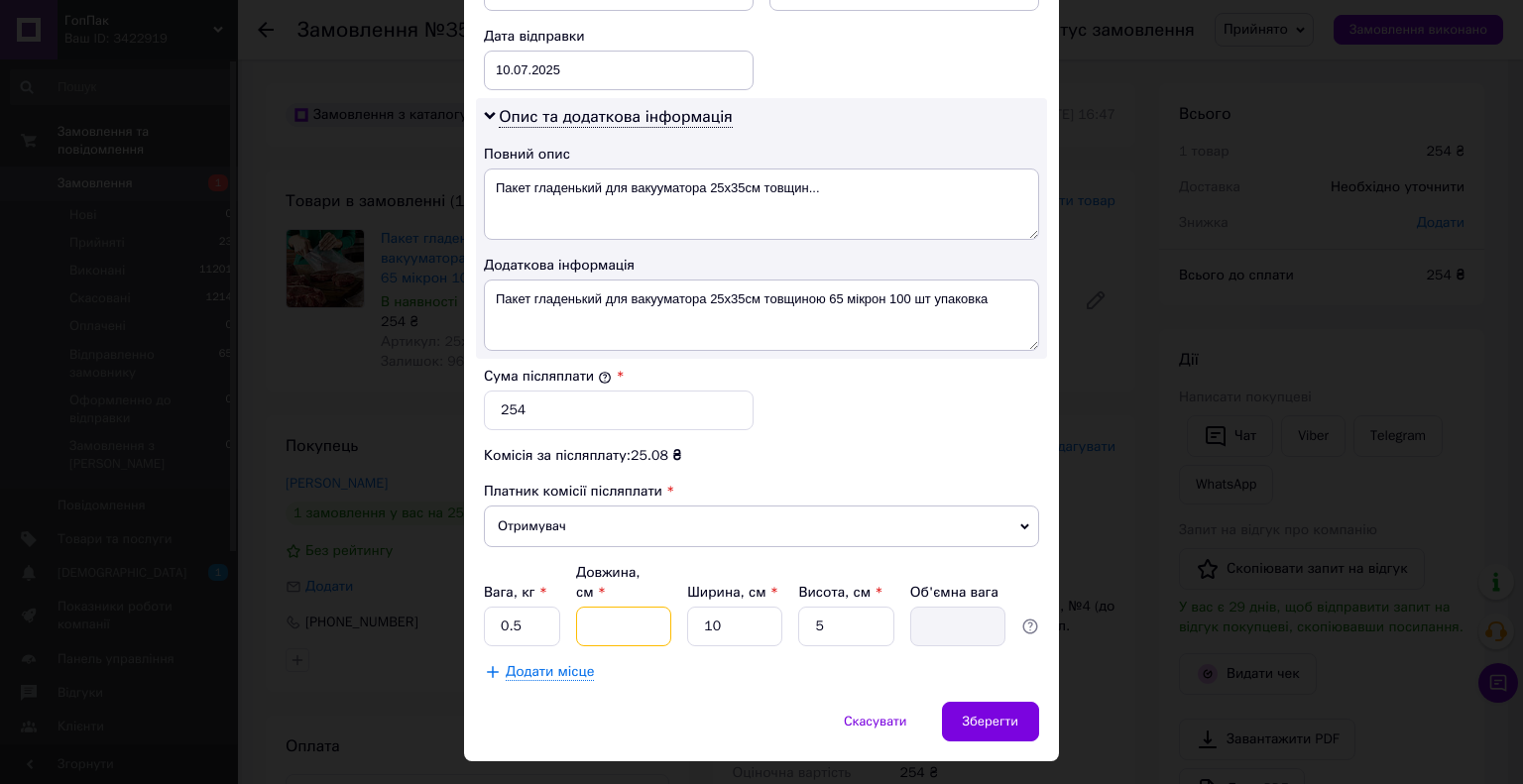 type on "2" 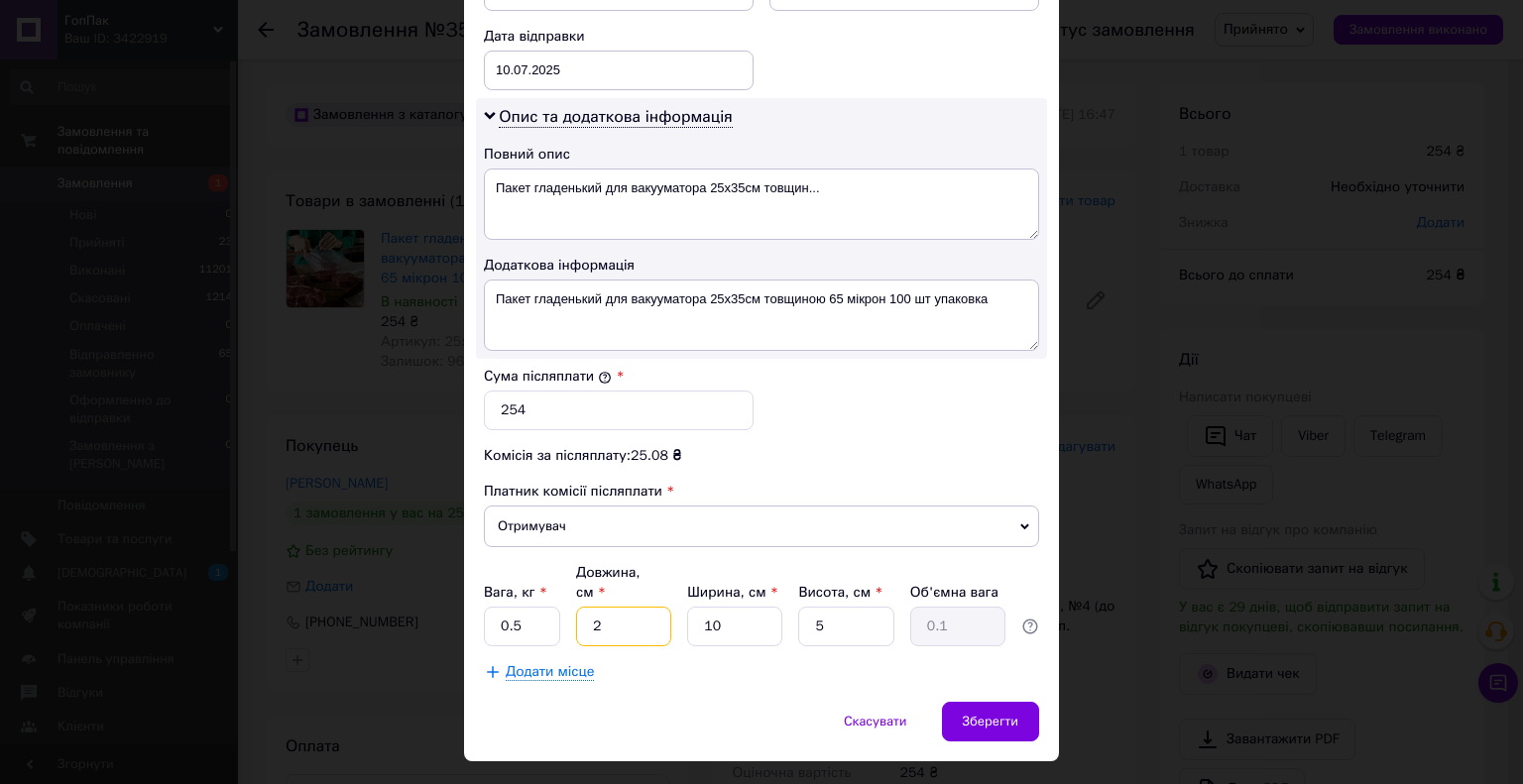 type on "25" 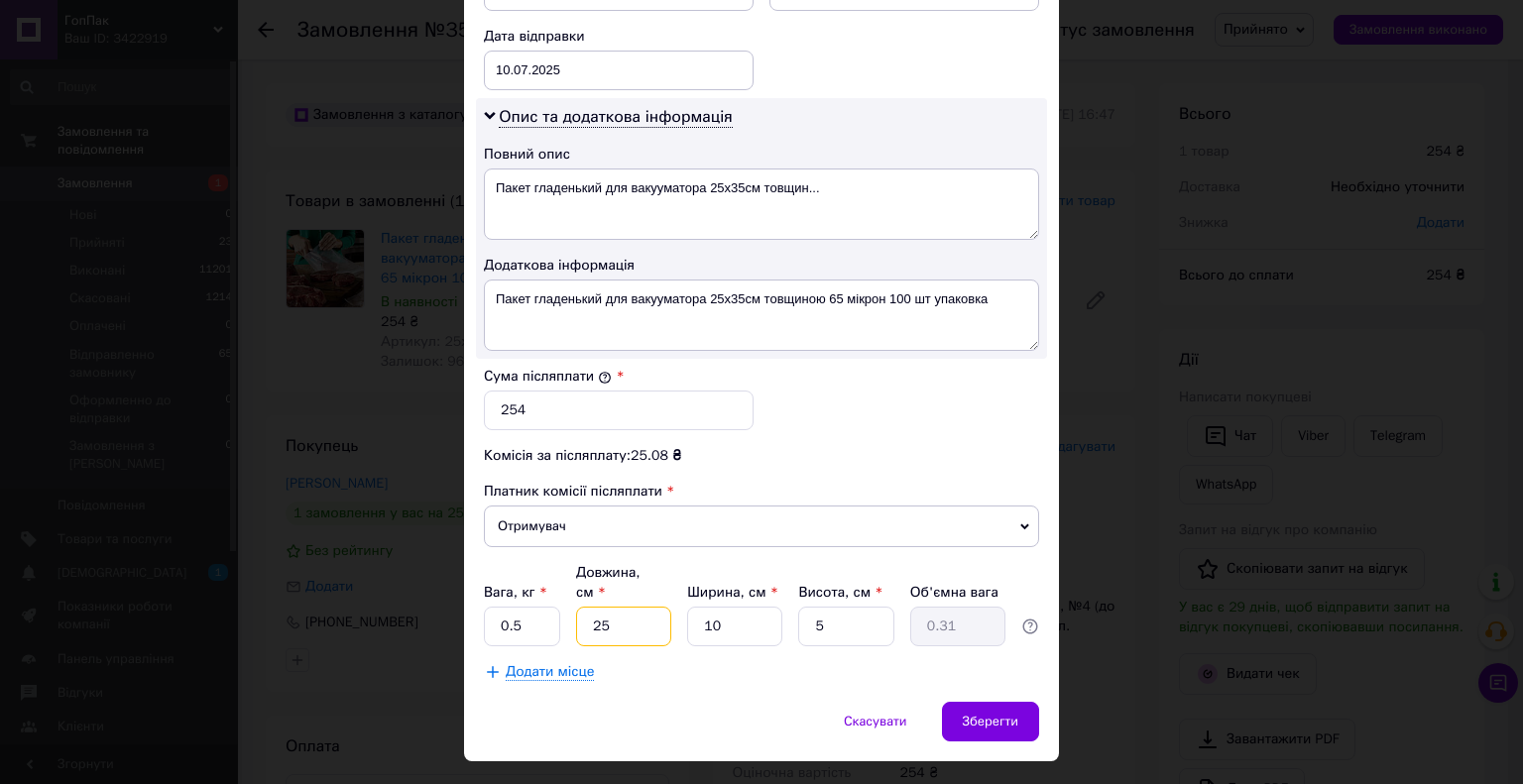 type on "25" 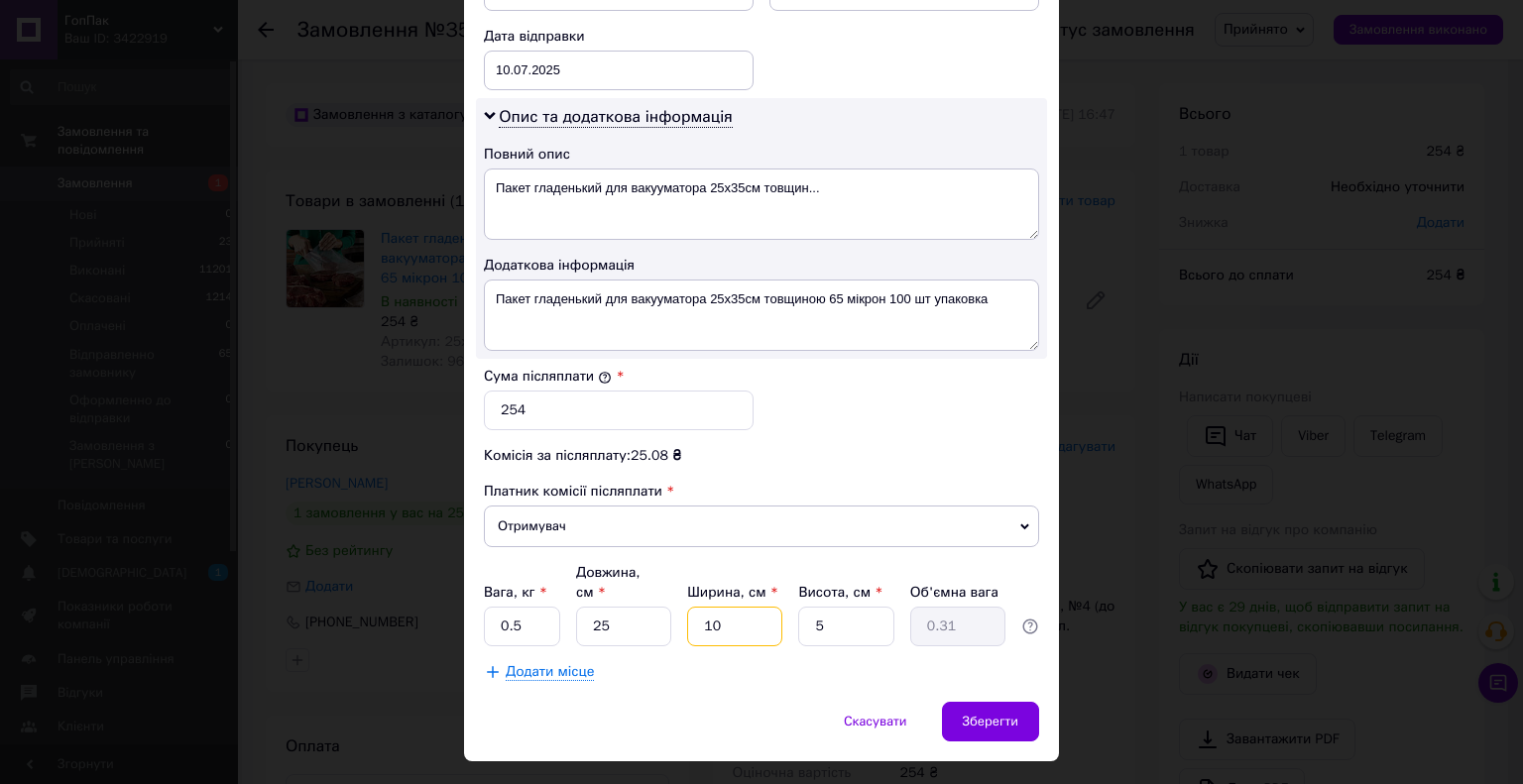 click on "10" at bounding box center (735, 626) 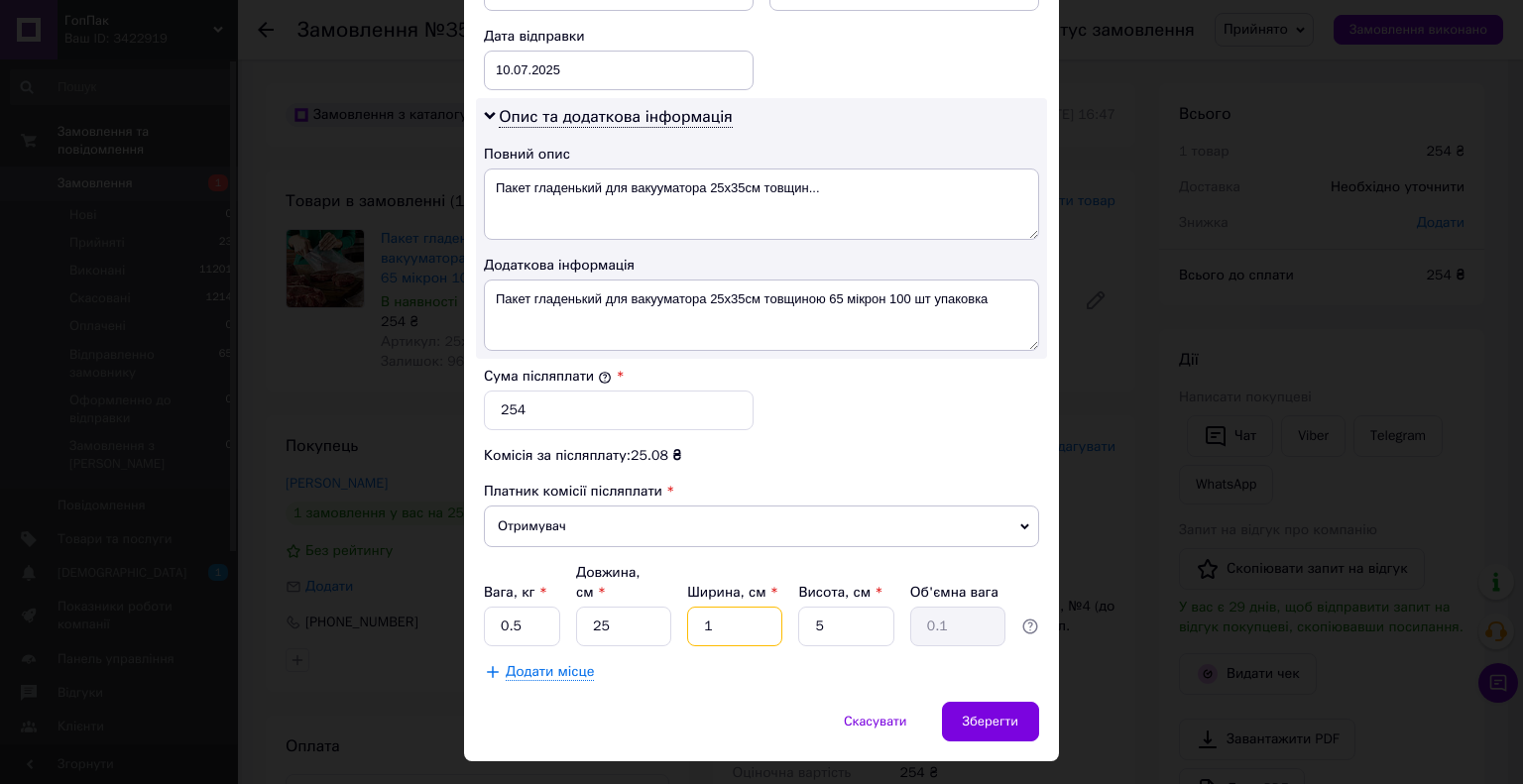 type 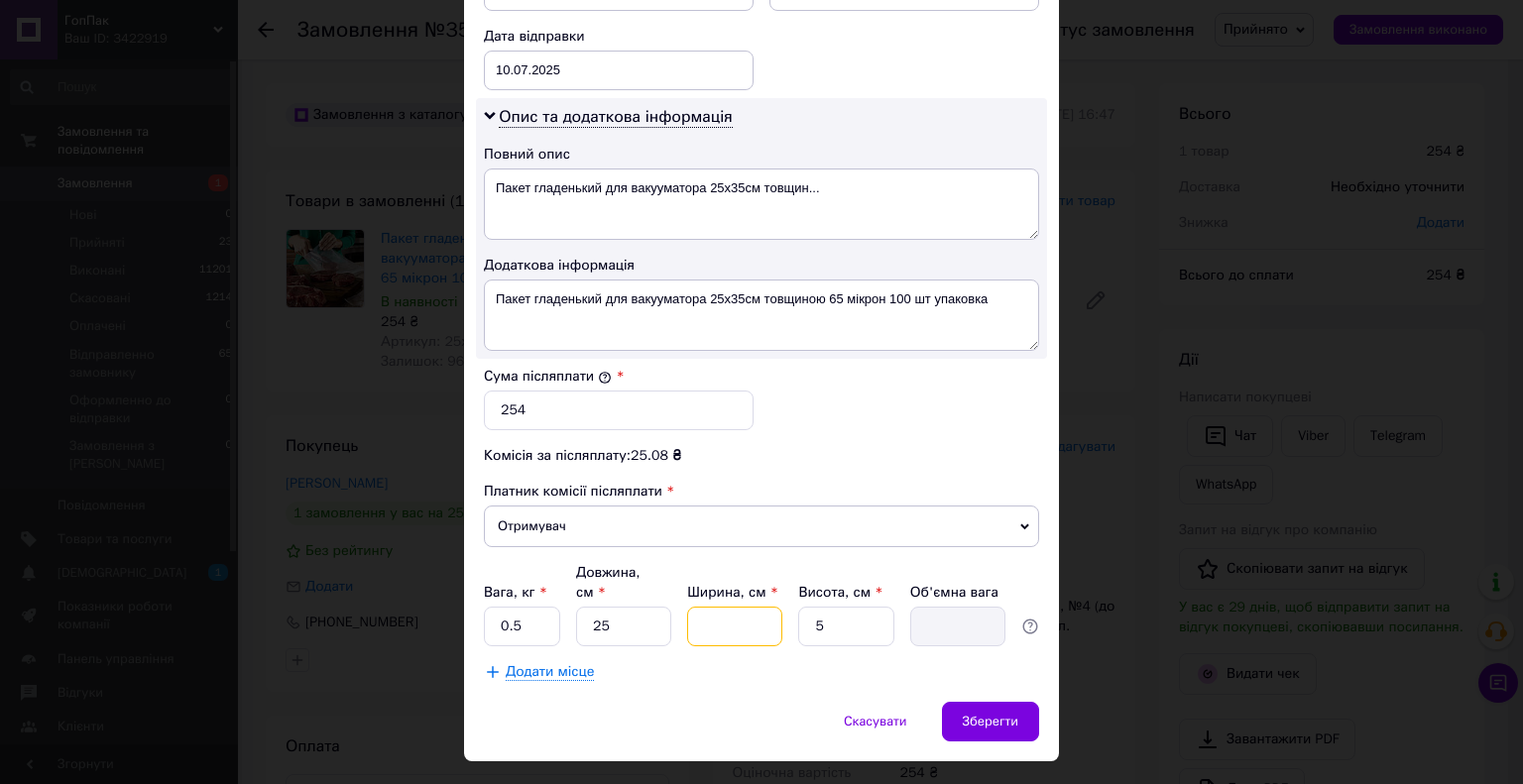 type on "3" 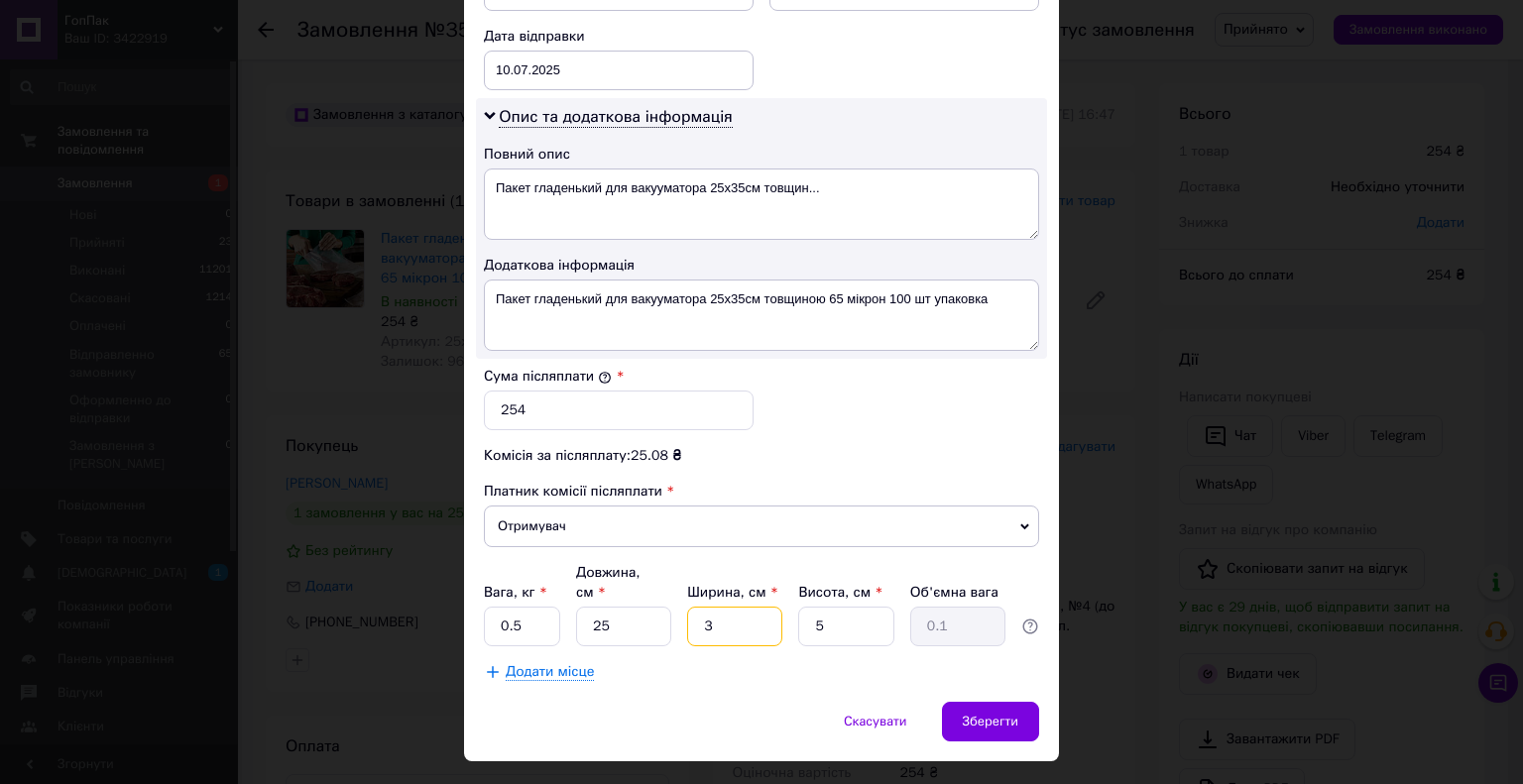 type on "32" 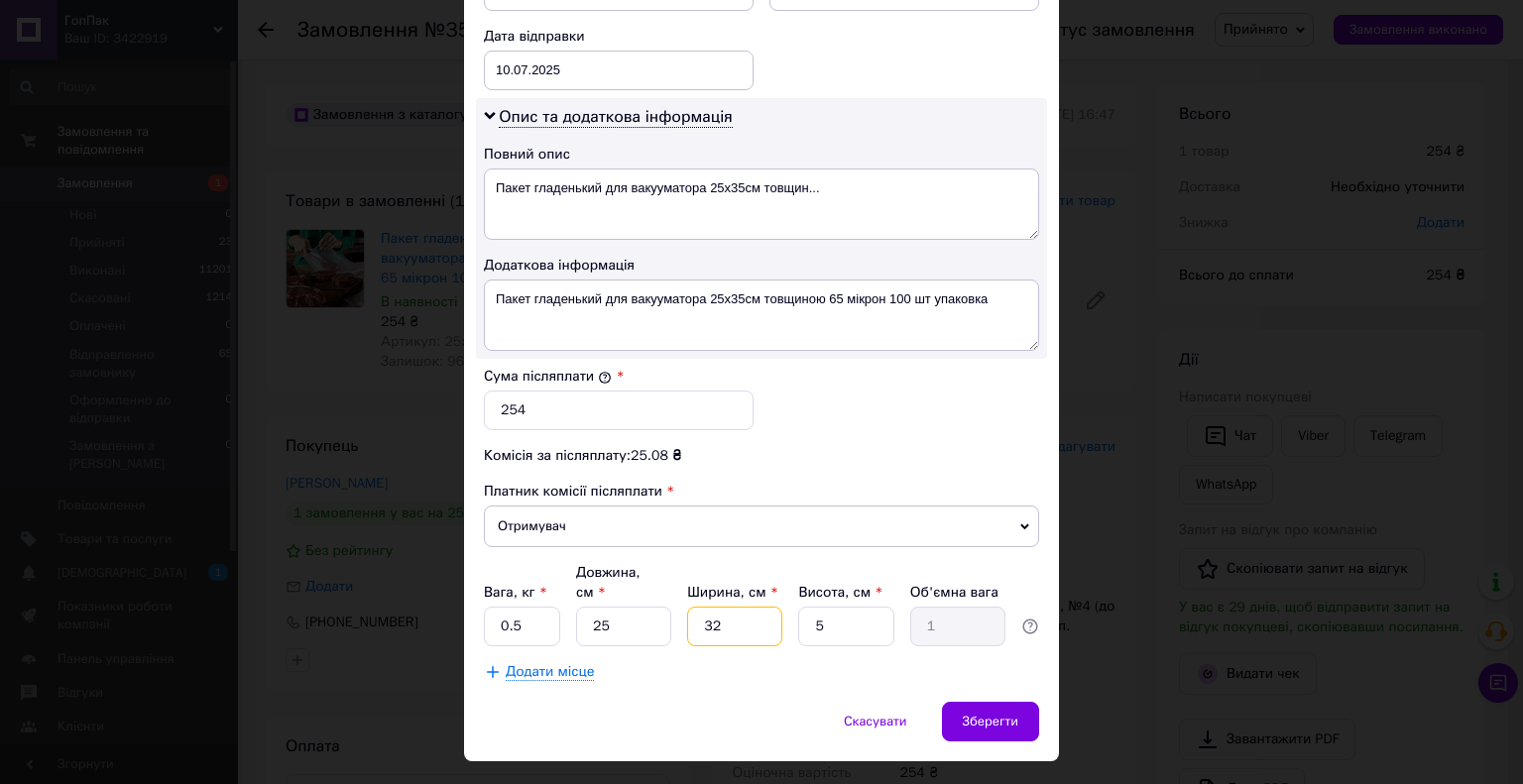 type on "32" 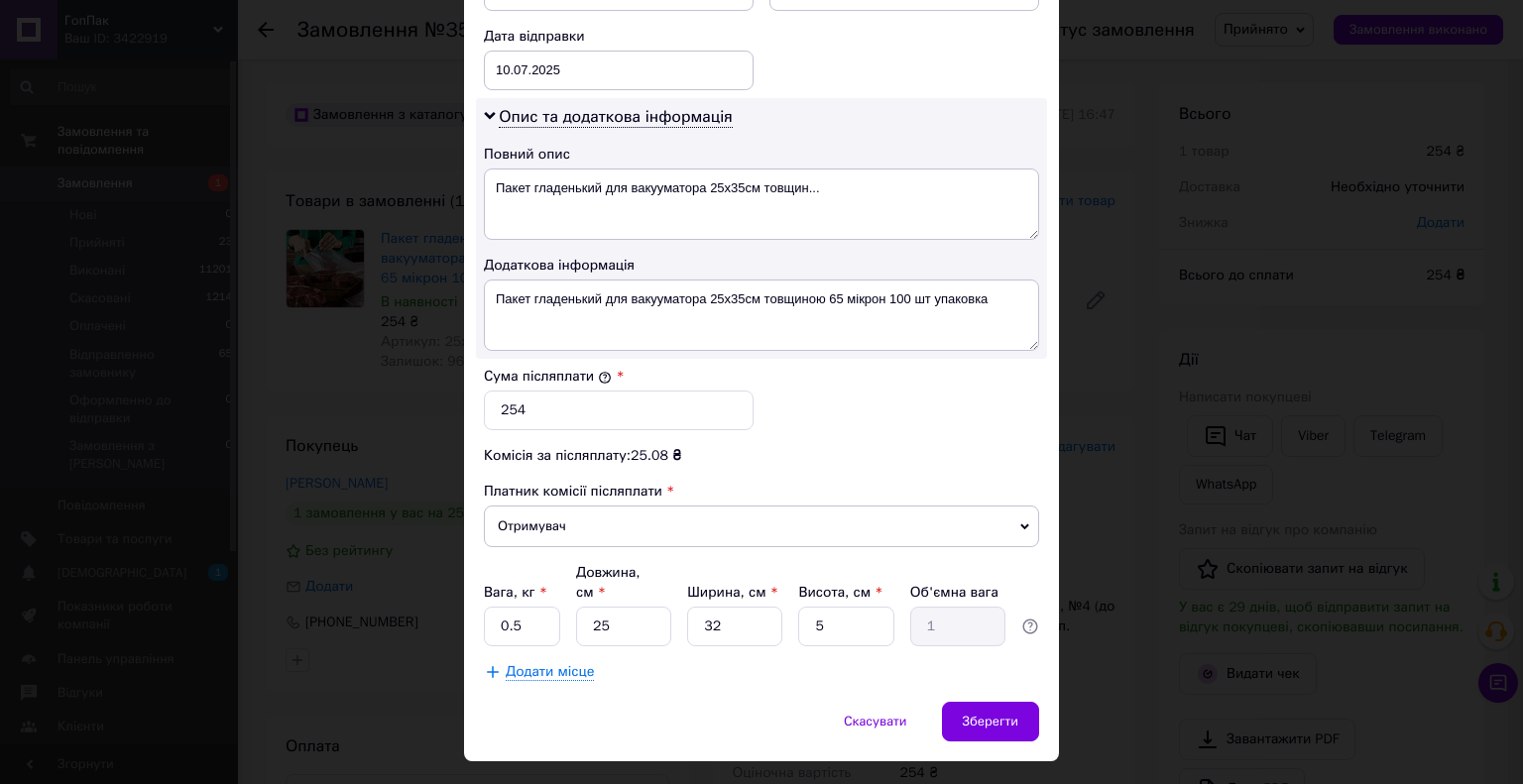 click on "Спосіб доставки Нова Пошта (платна) Платник Отримувач Відправник Прізвище отримувача Шевченко Ім'я отримувача Ирина По батькові отримувача Телефон отримувача +380961976264 Тип доставки У відділенні Кур'єром В поштоматі Місто Білгород-Дністровський Відділення №4 (до 30 кг на одне місце): вул. Ізмаїльська, 111в Місце відправки м. Київ (Київська обл.): №396 (до 10 кг): вул. Рональда Рейгана, 8 (маг."Сільпо") м. Київ (Київська обл.): №188 (30кг на одне місце): вул. Оноре де Бальзака, 55Б (сп. вхід з "Рибалка на Бальзака" Додати ще місце відправки Тип посилки Вантаж Документи 254 10.07.2025 < >" at bounding box center (762, -56) 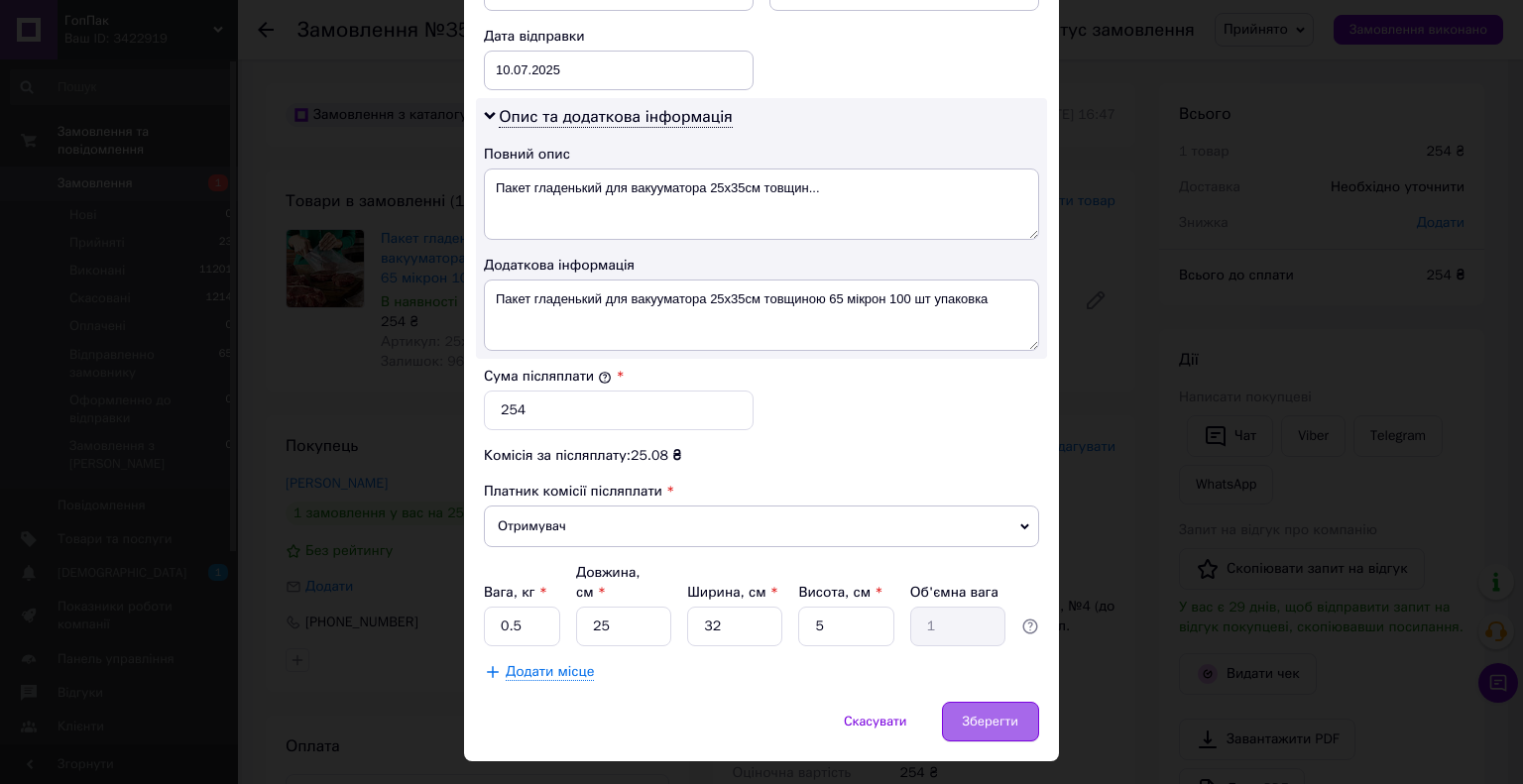 click on "Зберегти" at bounding box center [991, 722] 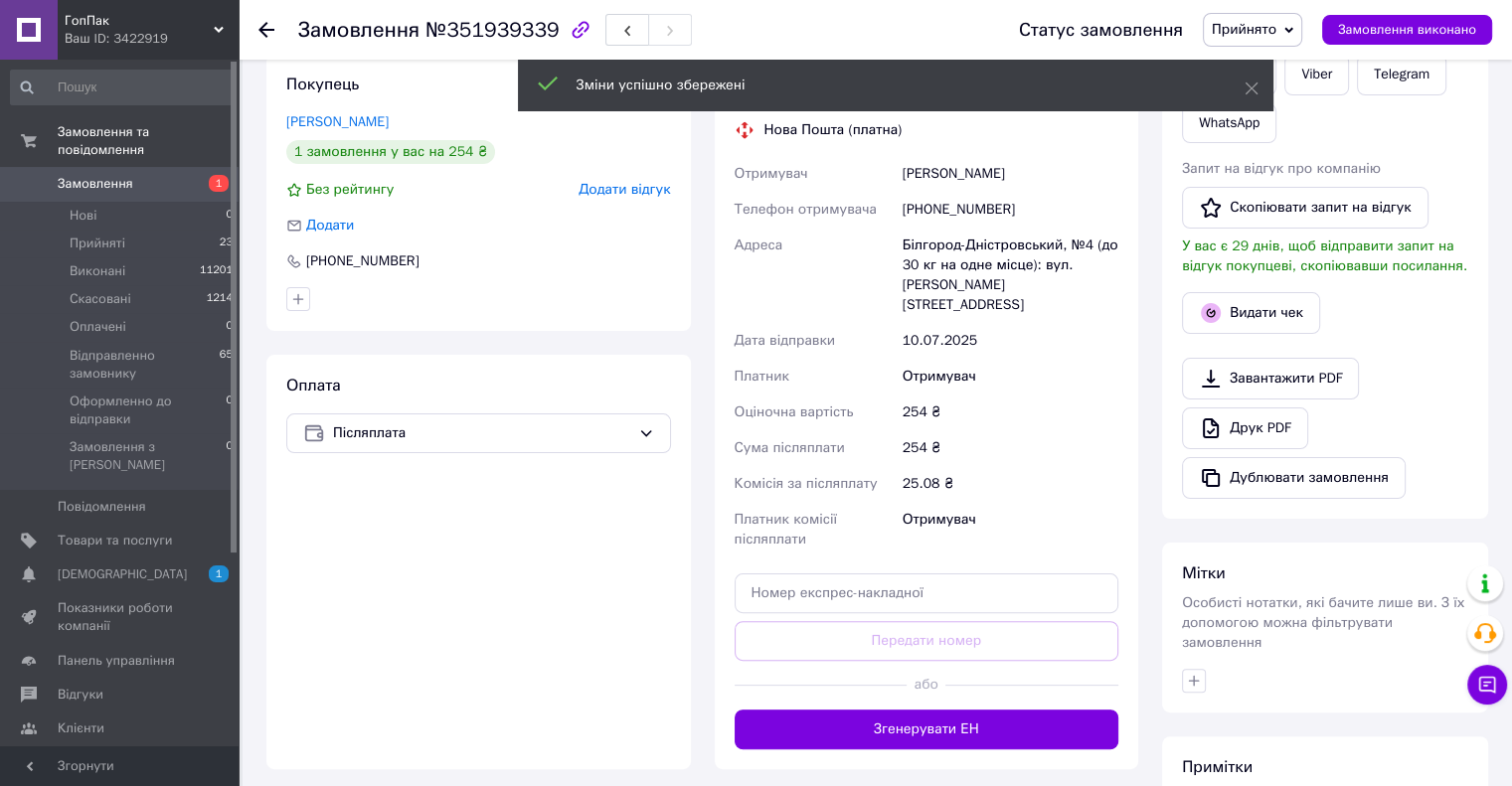 scroll, scrollTop: 397, scrollLeft: 0, axis: vertical 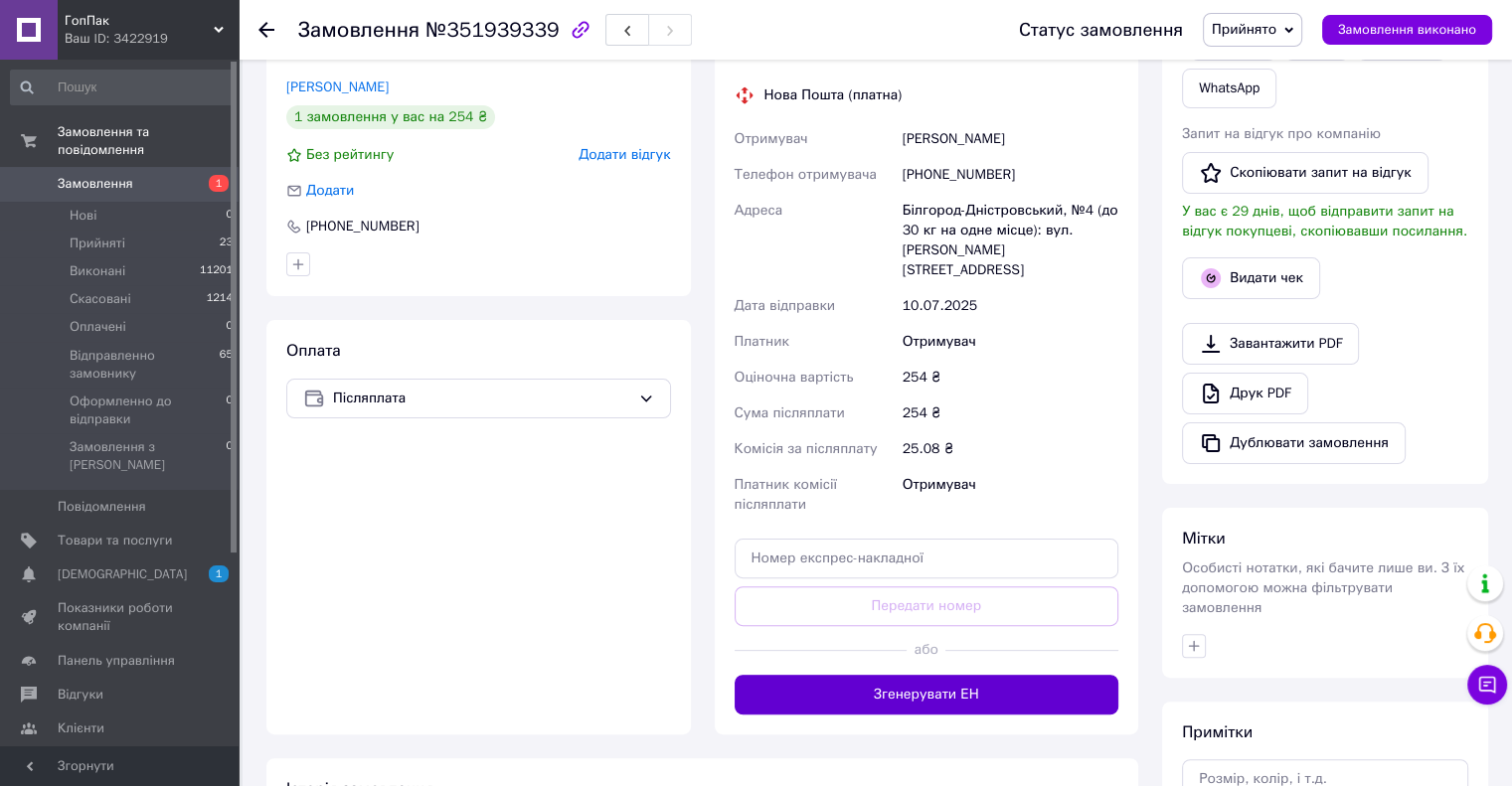 click on "Згенерувати ЕН" at bounding box center (926, 695) 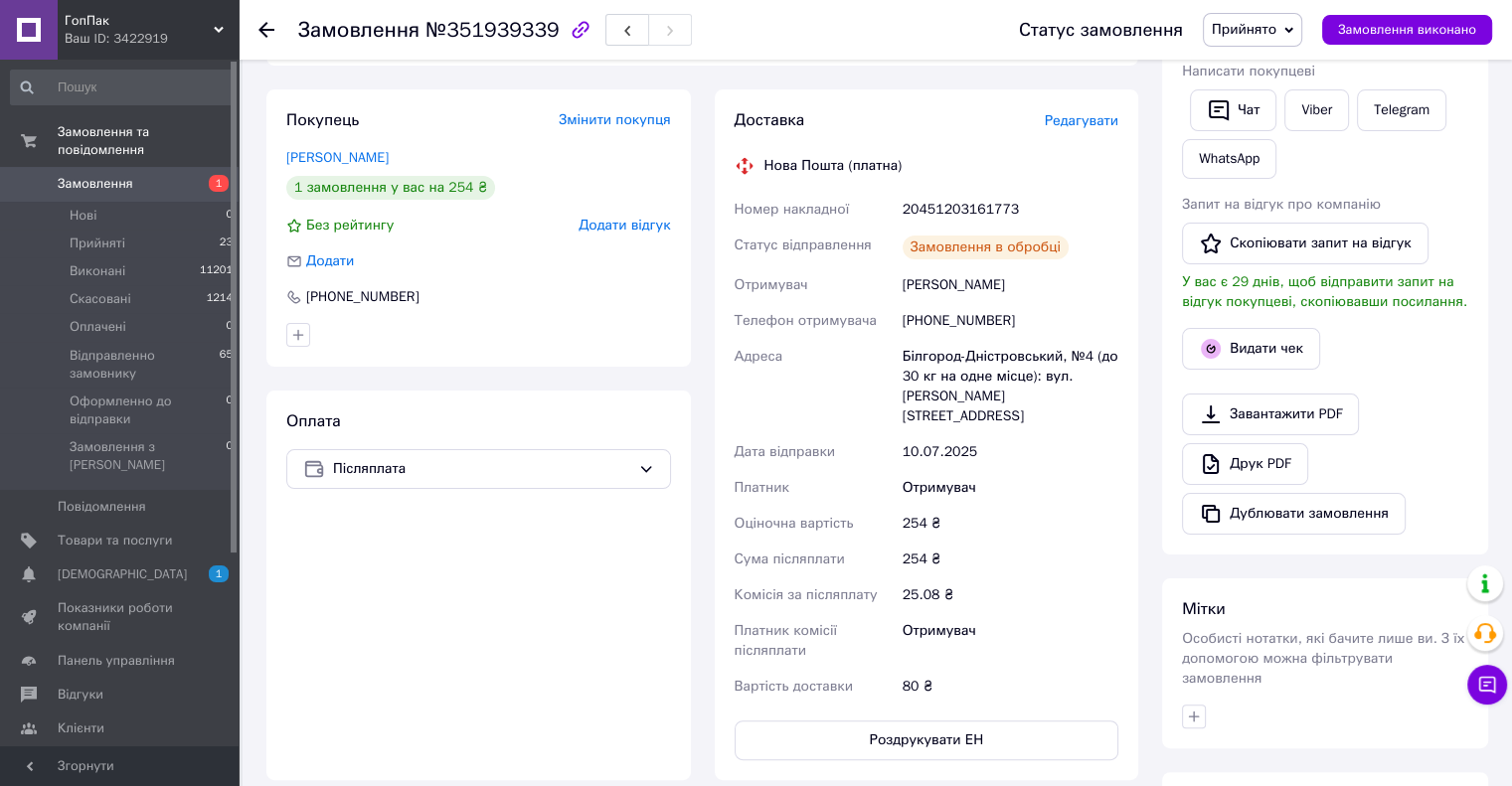 scroll, scrollTop: 298, scrollLeft: 0, axis: vertical 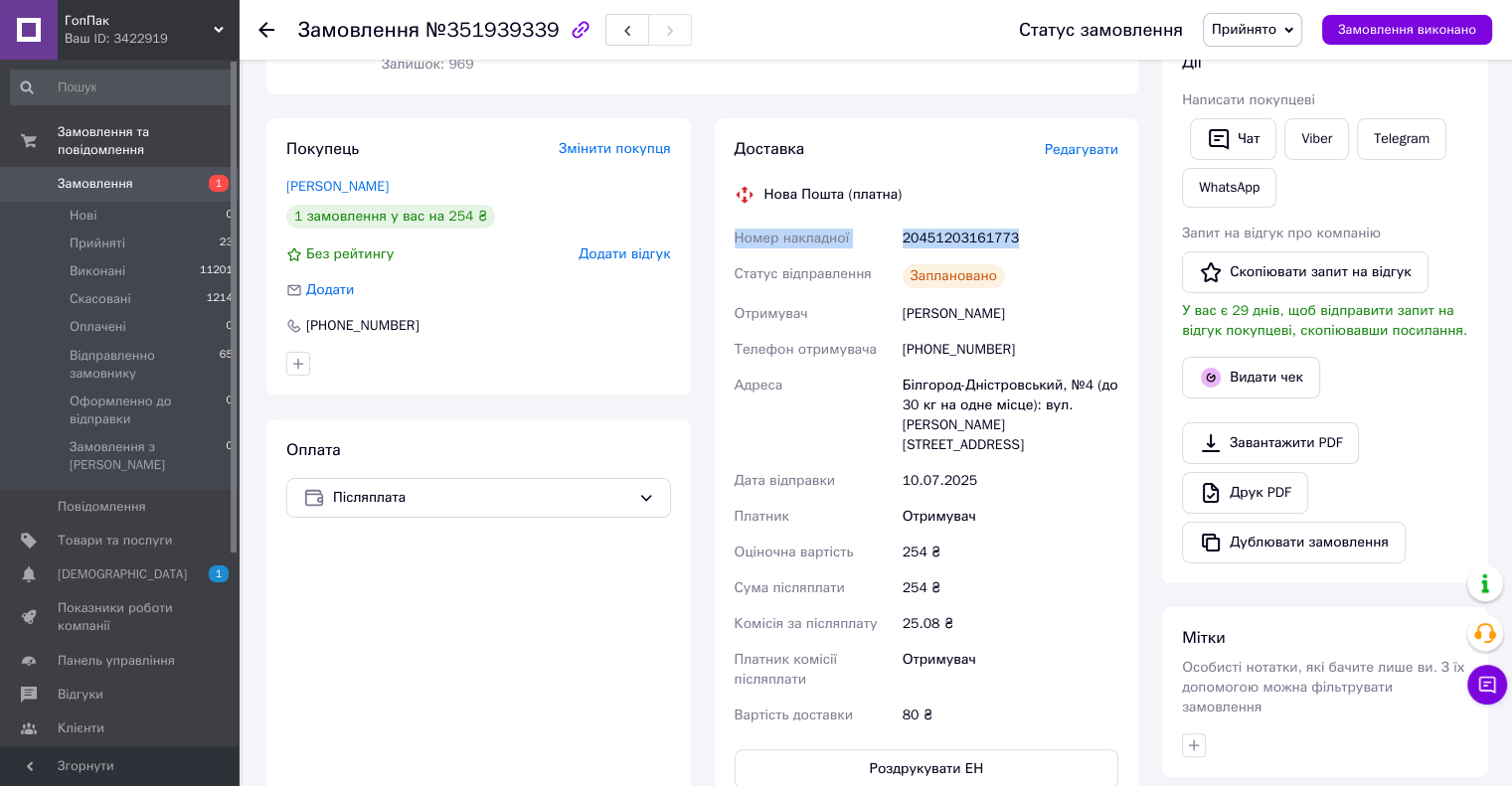drag, startPoint x: 1043, startPoint y: 240, endPoint x: 729, endPoint y: 239, distance: 314.0016 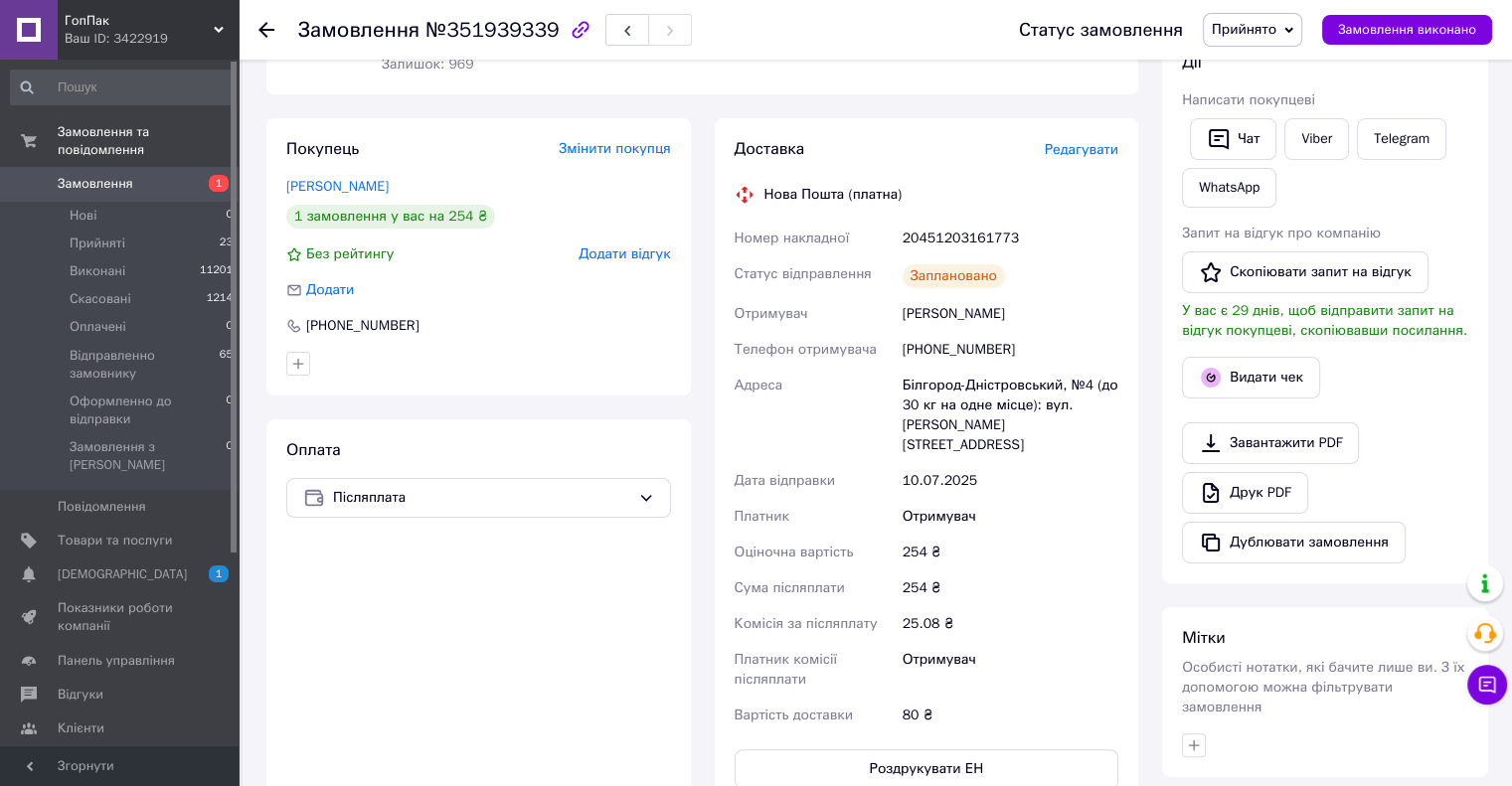click on "Шевченко Ирина" at bounding box center (1010, 314) 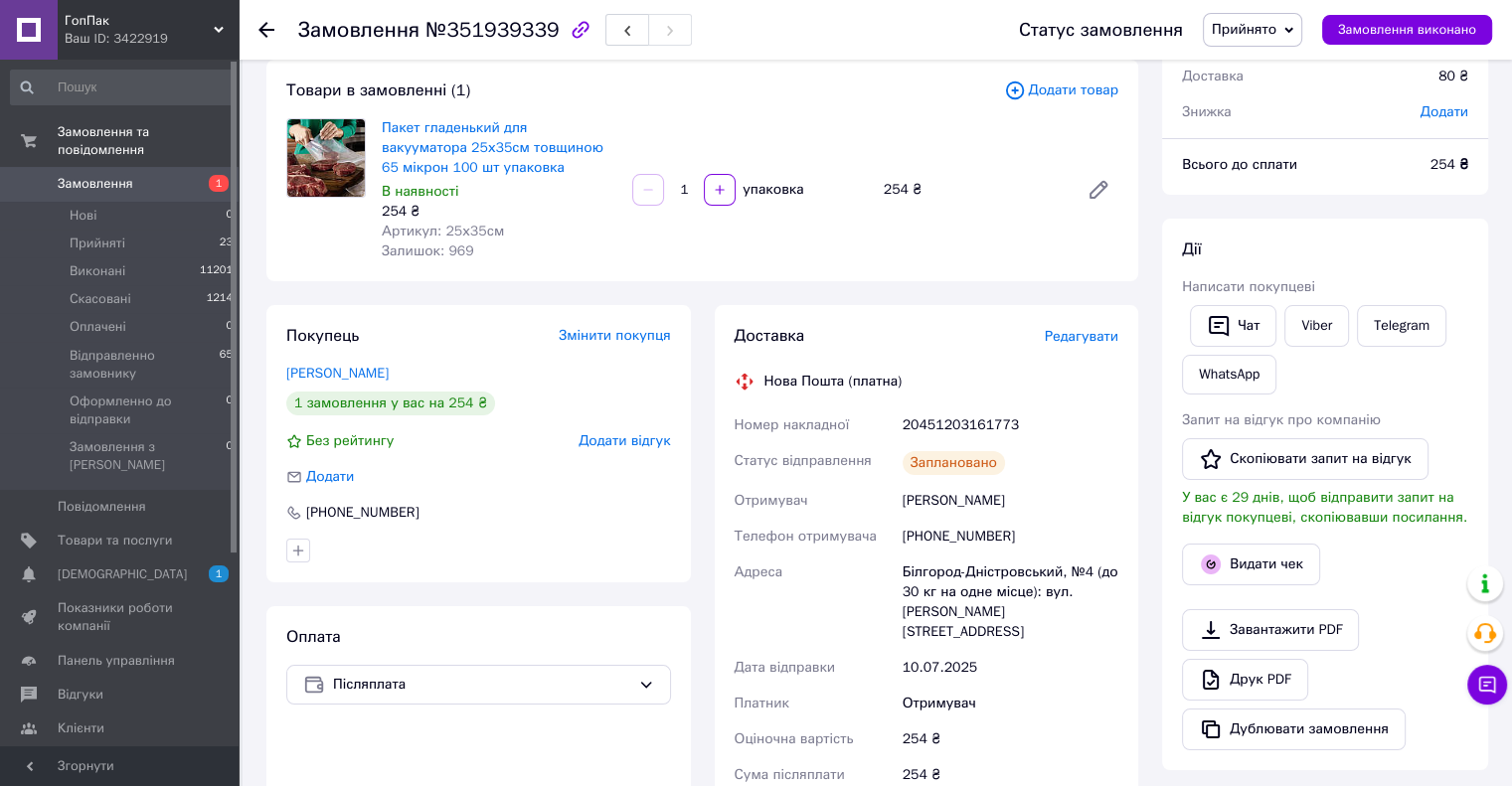 scroll, scrollTop: 99, scrollLeft: 0, axis: vertical 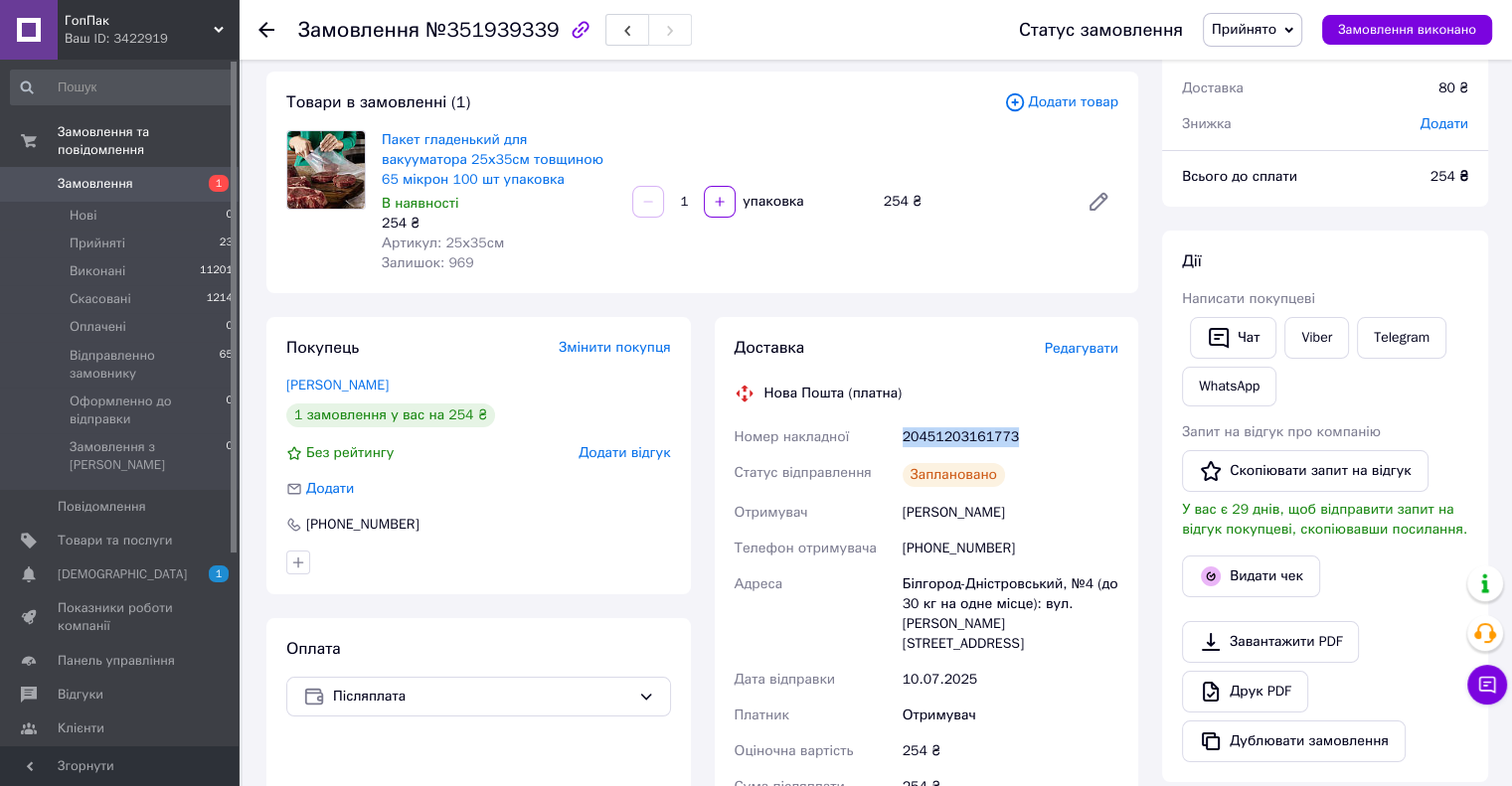 drag, startPoint x: 1014, startPoint y: 433, endPoint x: 900, endPoint y: 436, distance: 114.03947 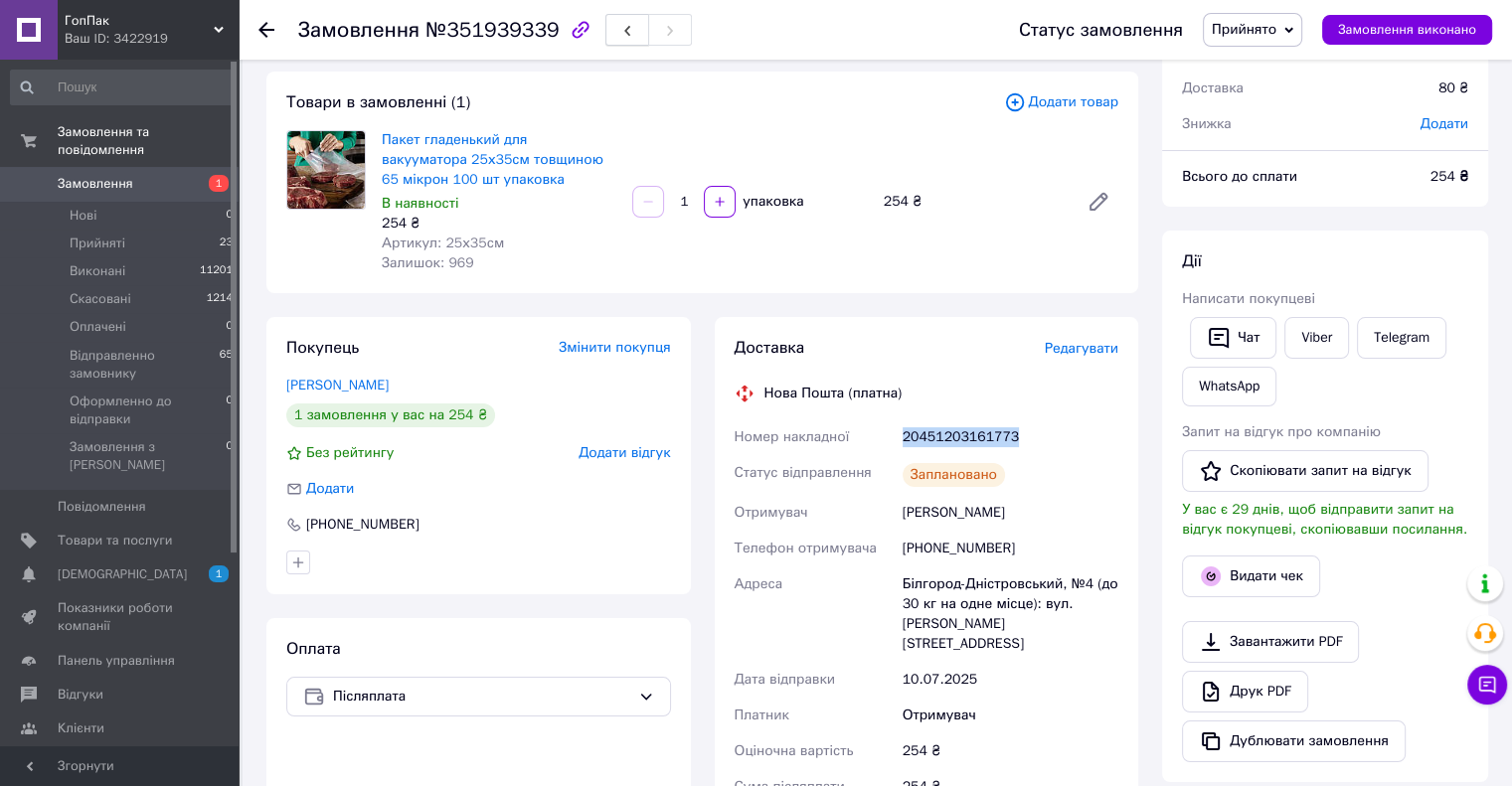 click 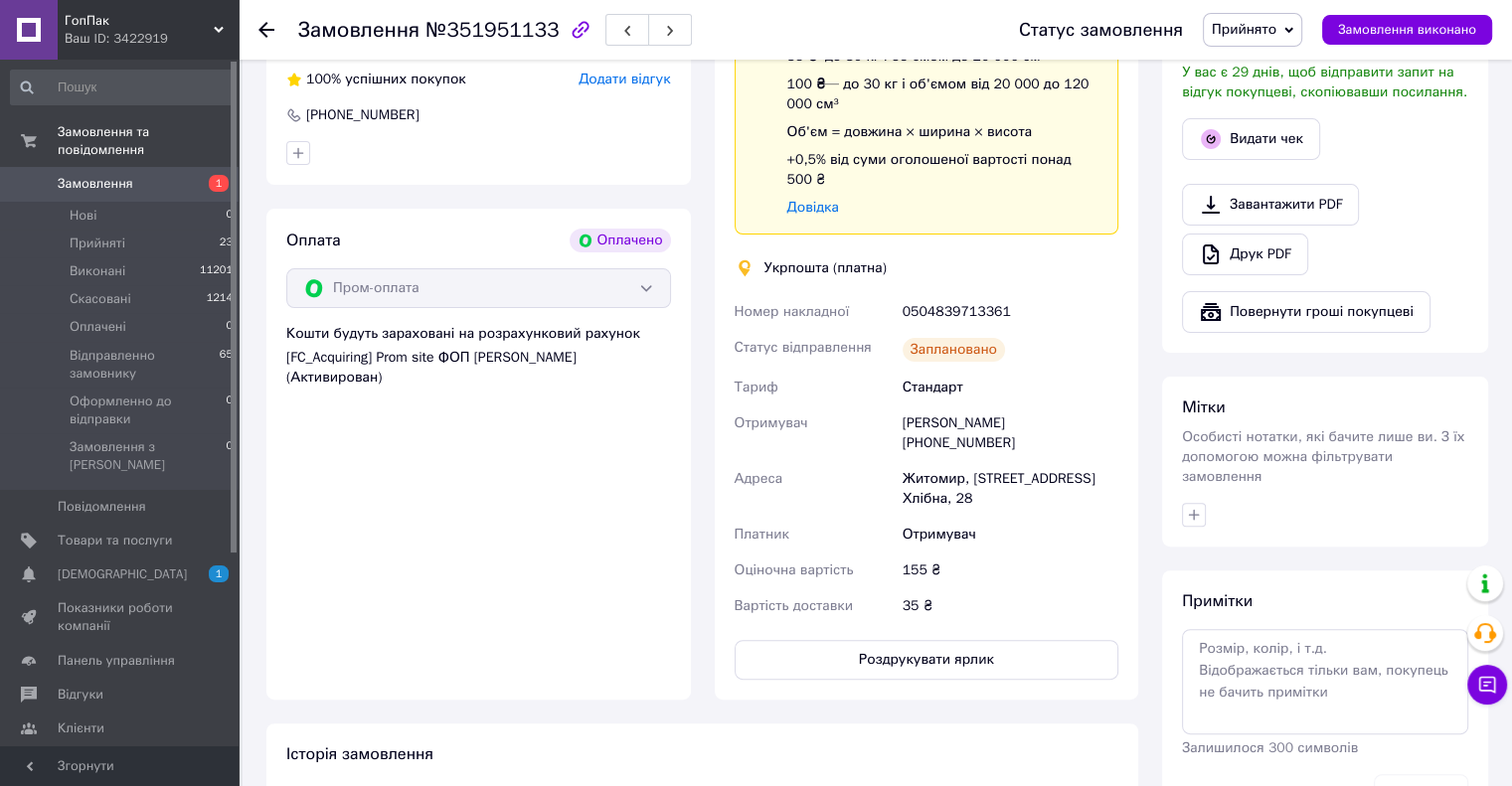scroll, scrollTop: 596, scrollLeft: 0, axis: vertical 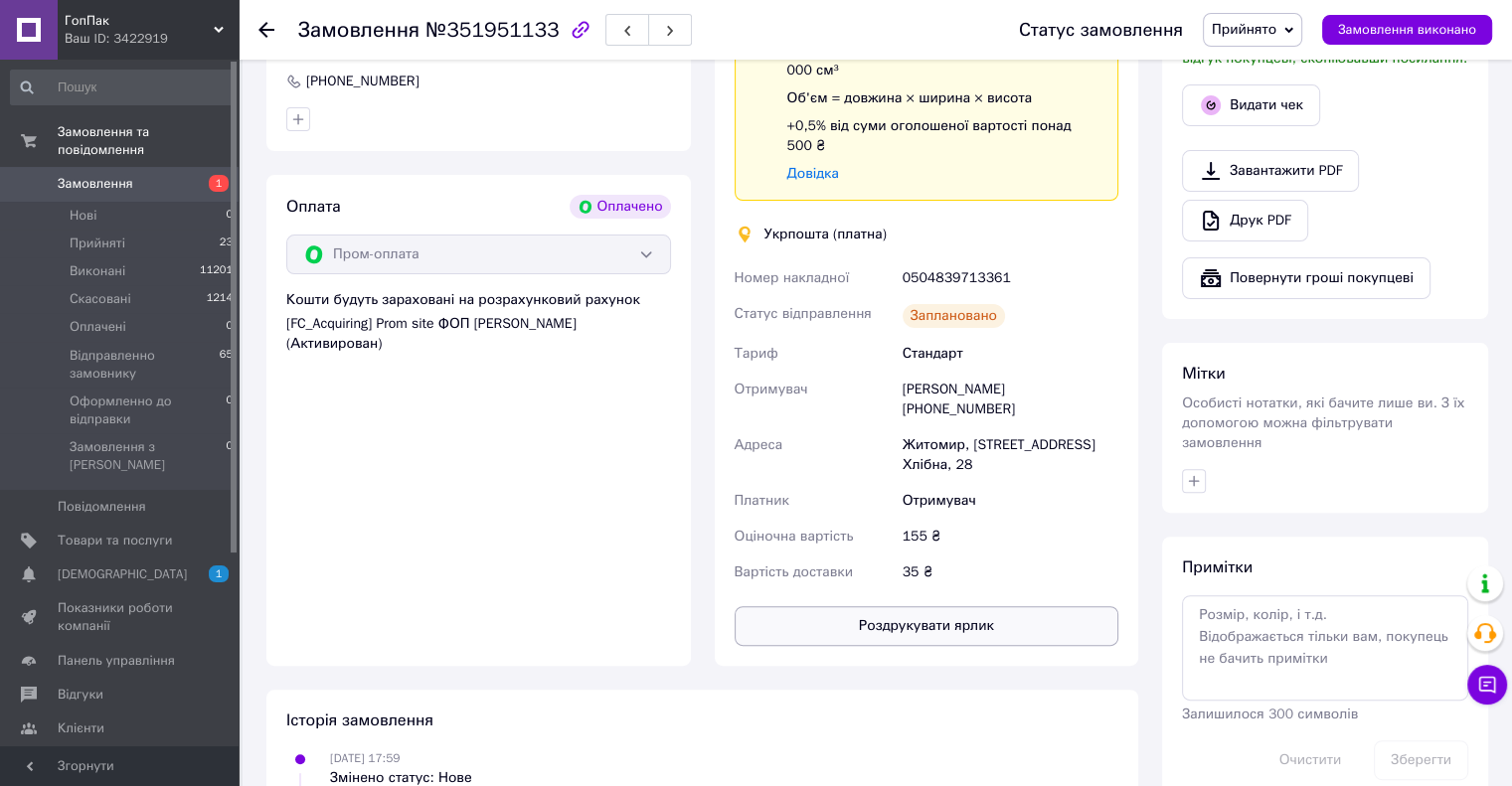 click on "Роздрукувати ярлик" at bounding box center [926, 626] 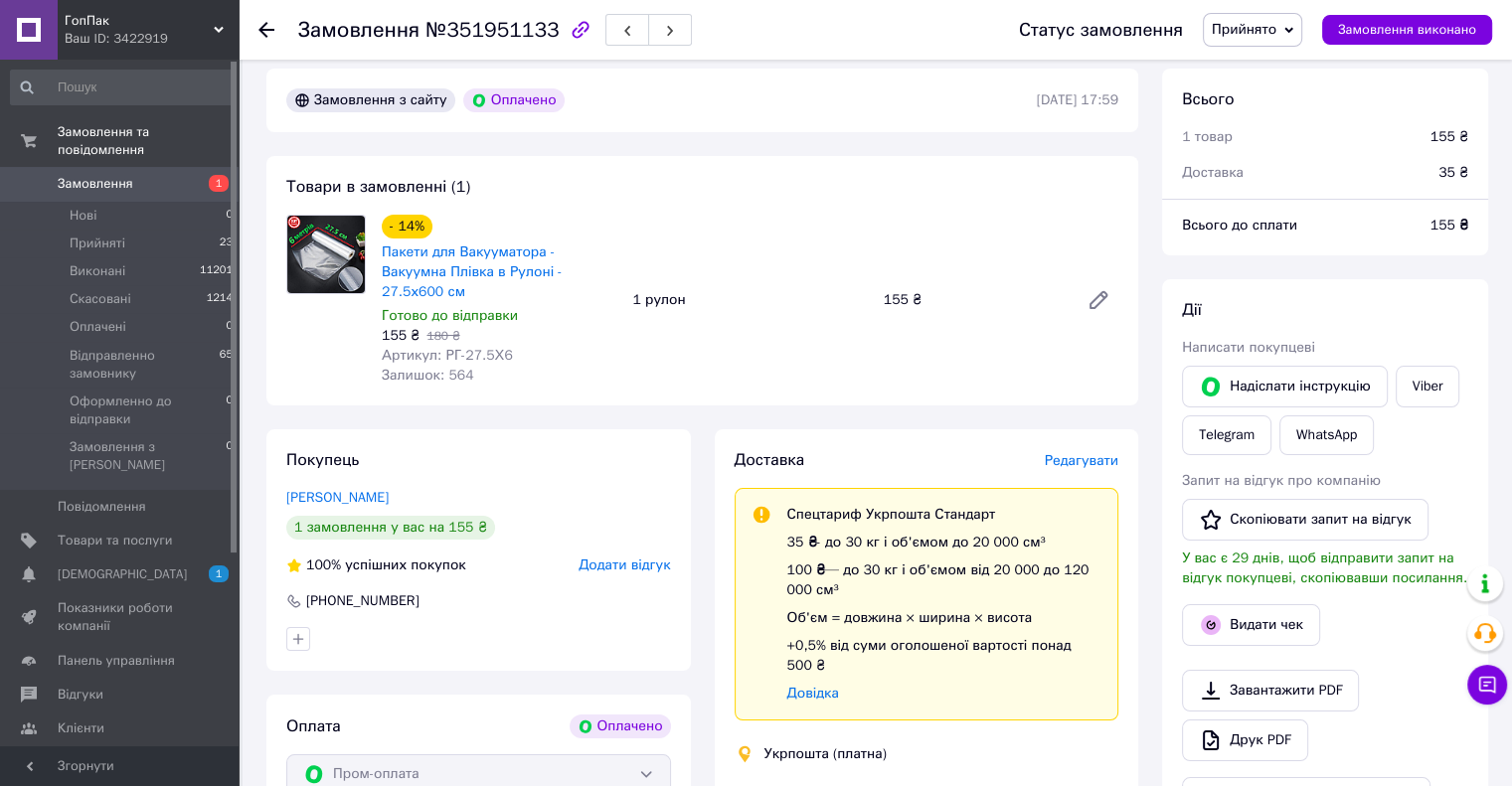 scroll, scrollTop: 0, scrollLeft: 0, axis: both 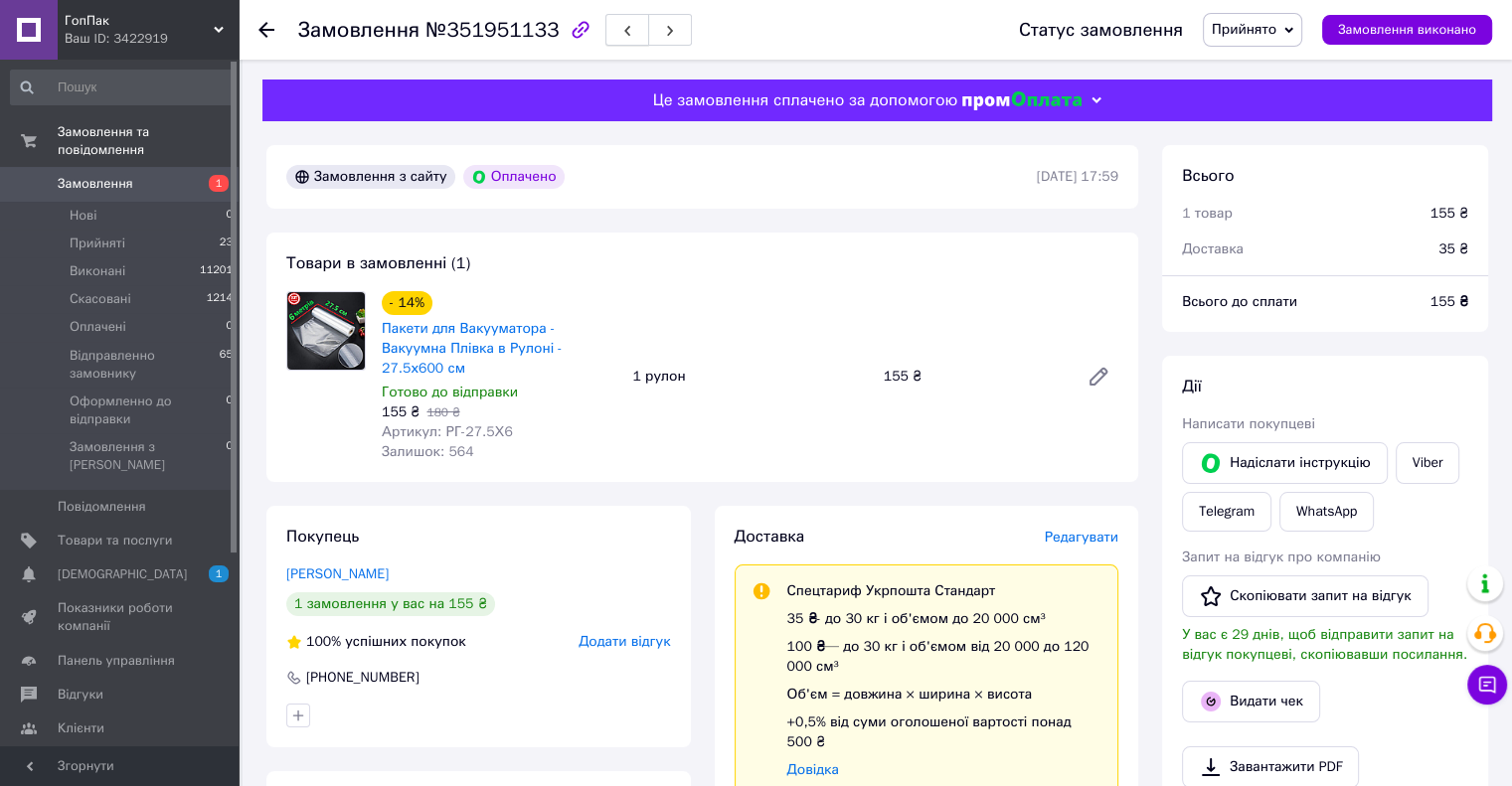 click at bounding box center (627, 30) 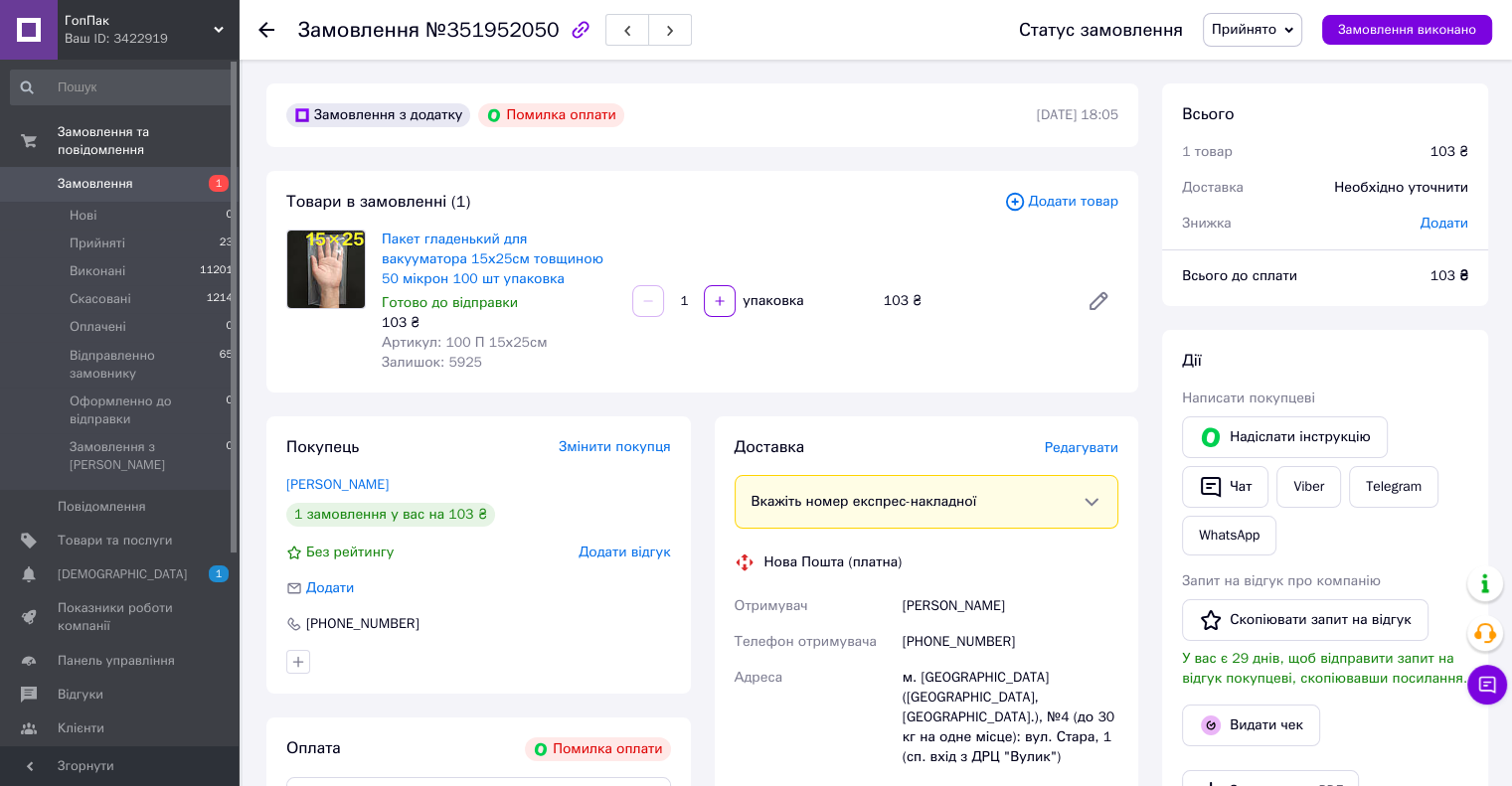 click on "Доставка Редагувати Вкажіть номер експрес-накладної Обов'язково введіть номер експрес-накладної,
якщо створювали її не на цій сторінці. У разі,
якщо номер ЕН не буде доданий, ми не зможемо
виплатити гроші за замовлення Мобільний номер покупця (із замовлення) повинен відповідати номеру отримувача за накладною Нова Пошта (платна) Отримувач Бондарчук Оксана Телефон отримувача +380935357488 Адреса м. Дубно (Рівненська обл., Дубенський р-н.), №4 (до 30 кг на одне місце): вул. Стара, 1 (сп. вхід з ДРЦ "Вулик") Дата відправки 10.07.2025 Платник Отримувач Оціночна вартість 103 ₴ або" at bounding box center (926, 755) 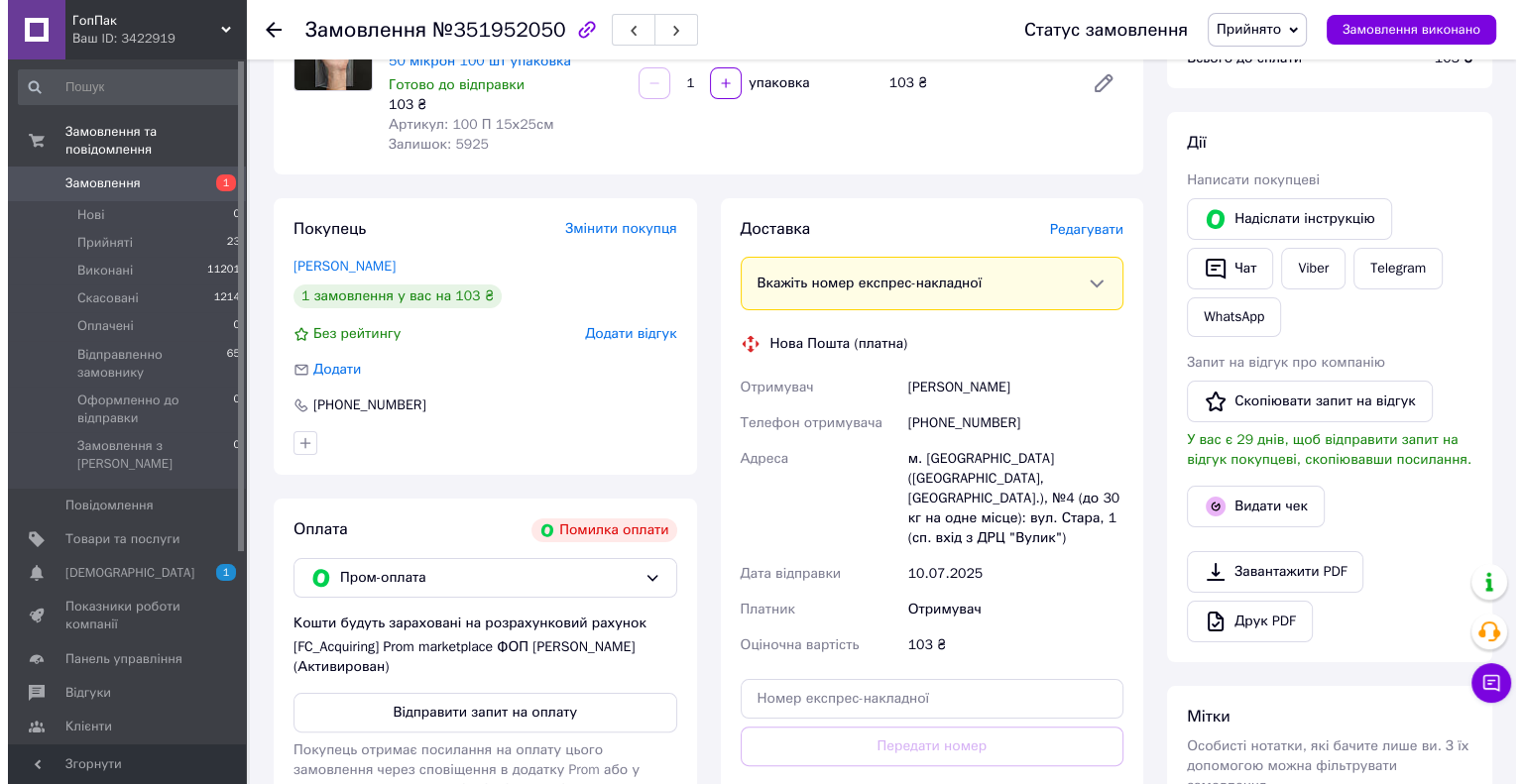 scroll, scrollTop: 0, scrollLeft: 0, axis: both 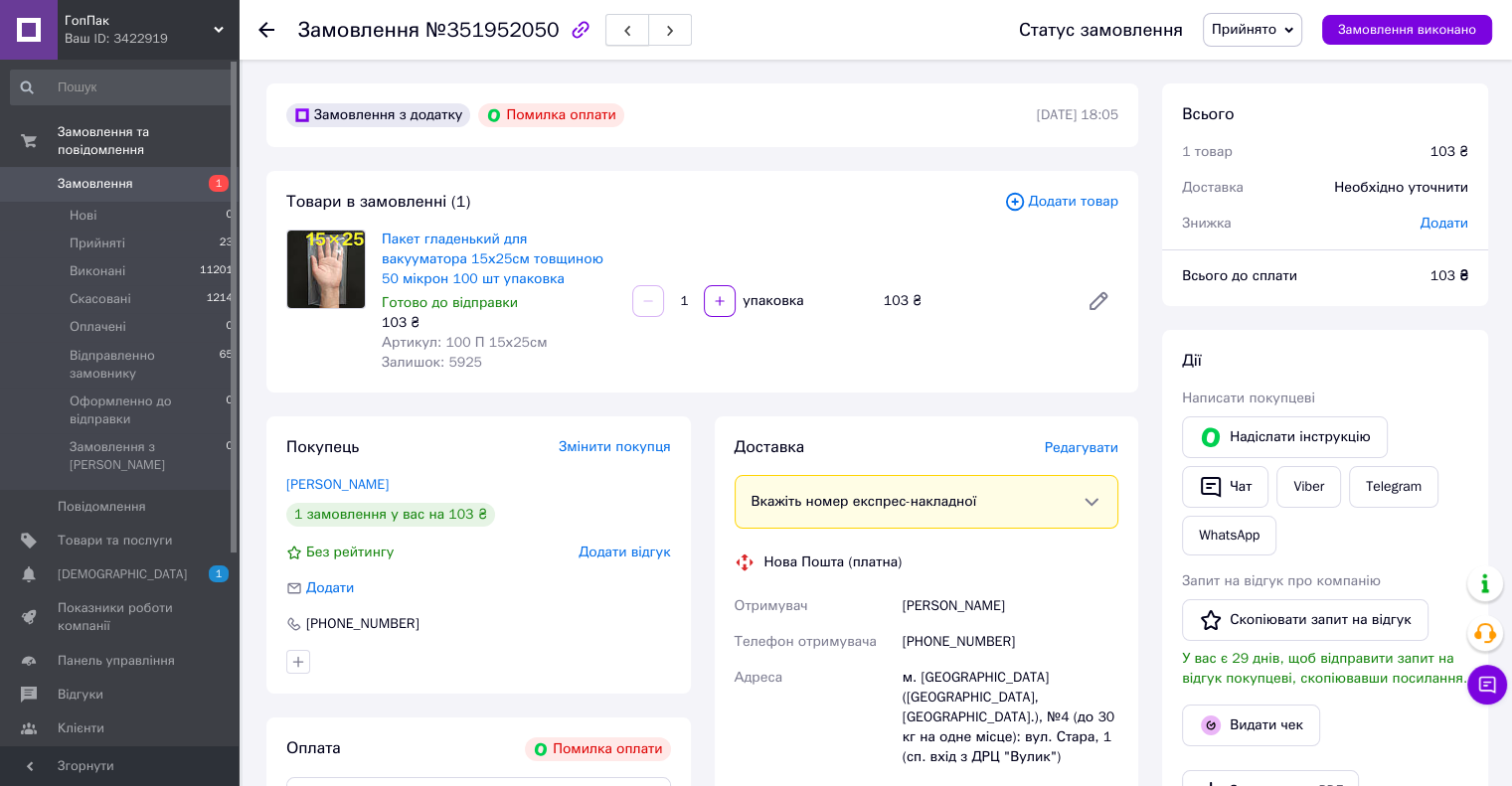 click at bounding box center [627, 30] 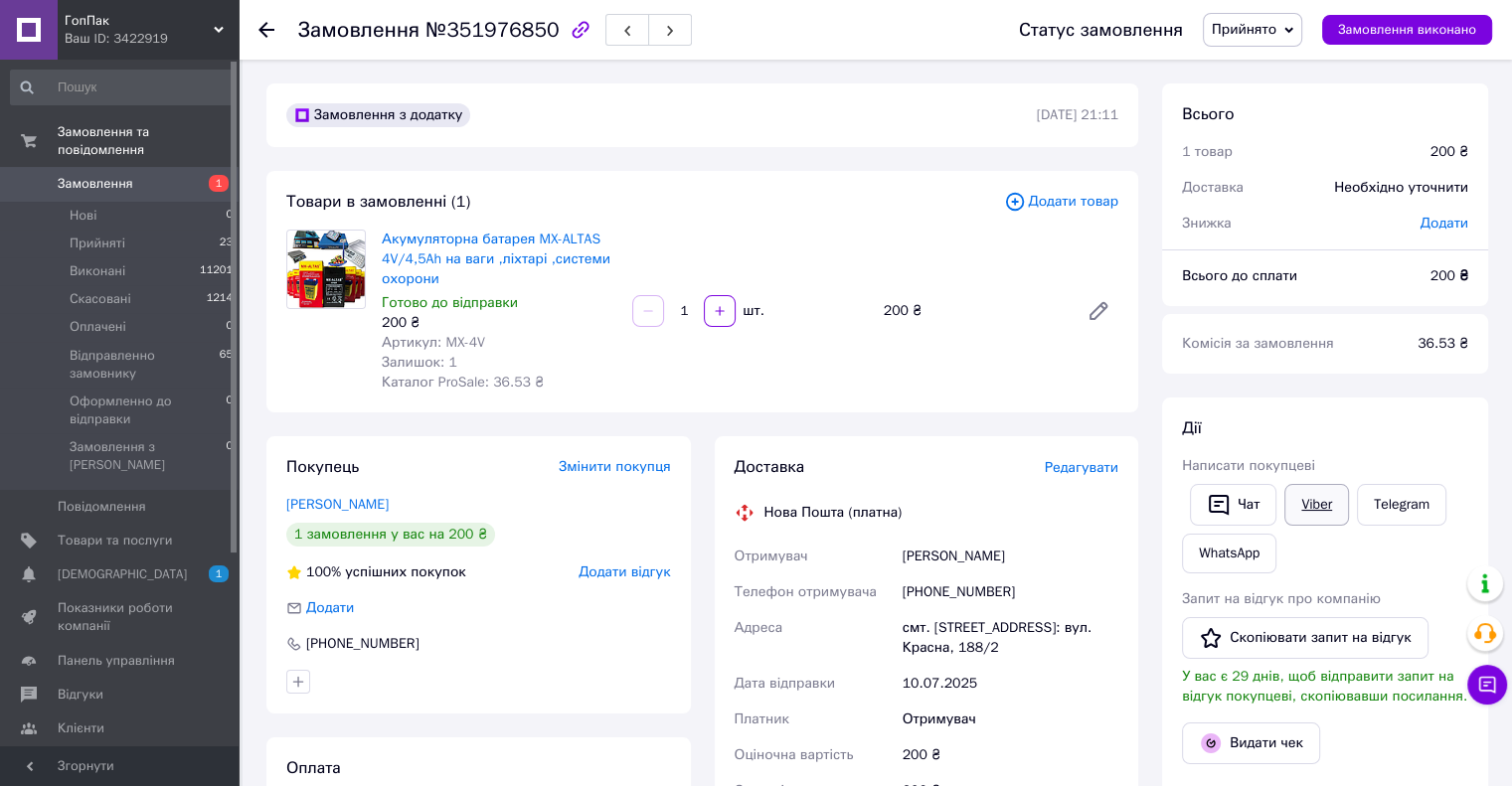 click on "Viber" at bounding box center (1316, 505) 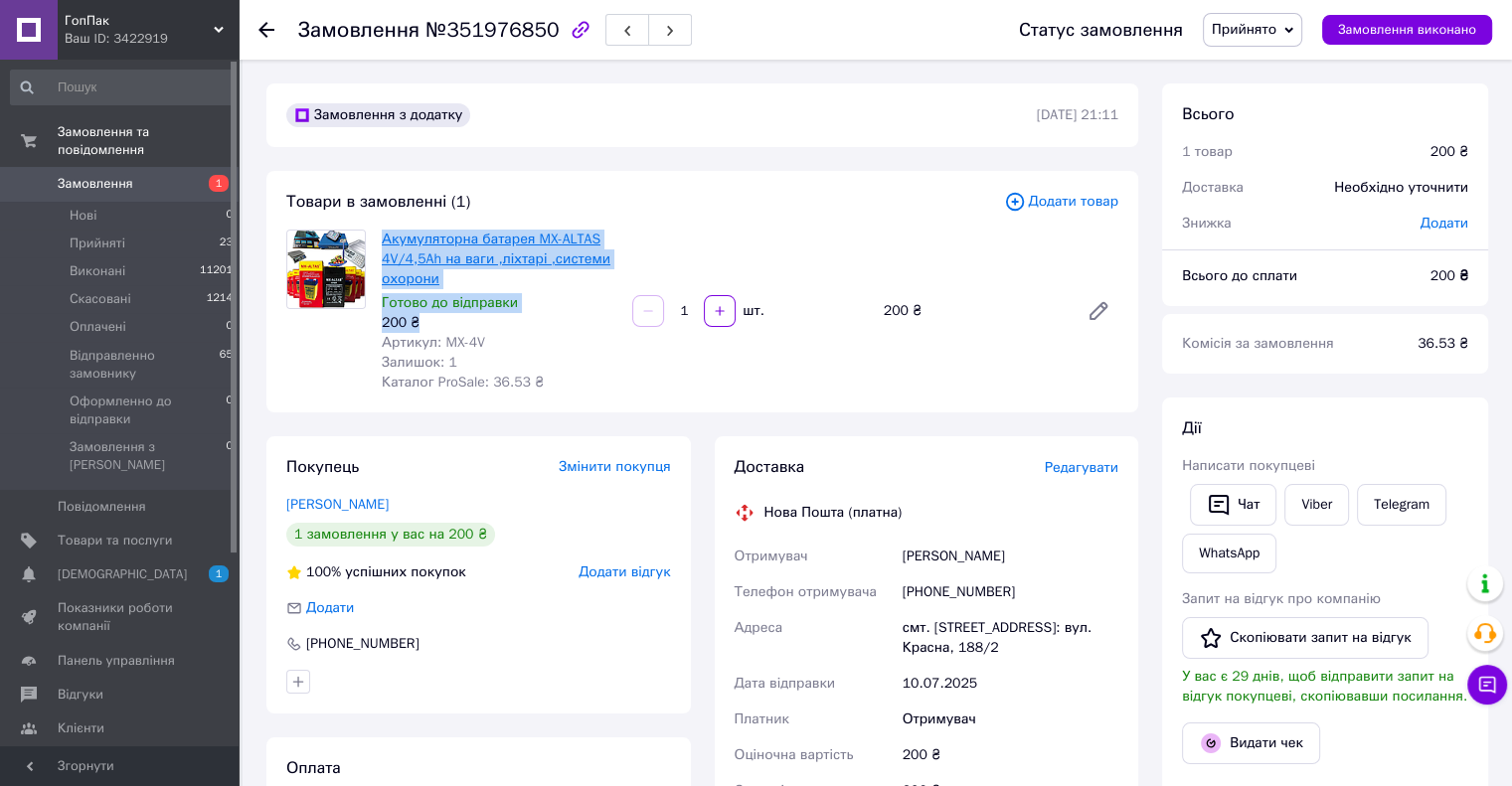 drag, startPoint x: 414, startPoint y: 323, endPoint x: 382, endPoint y: 239, distance: 89.88882 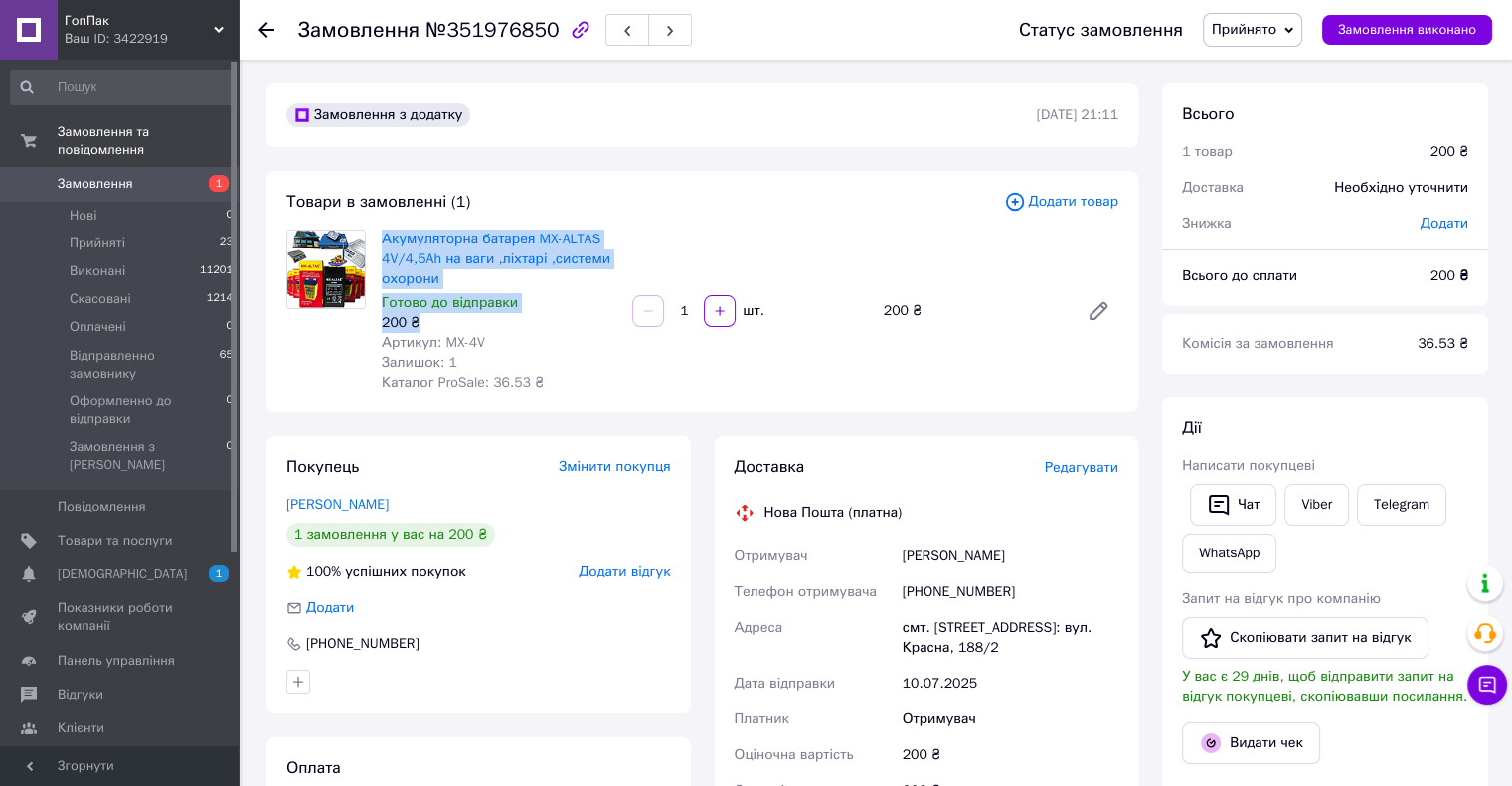 copy on "Акумуляторна батарея MX-ALTAS 4V/4,5Ah на ваги ,ліхтарі ,системи охорони Готово до відправки 200 ₴" 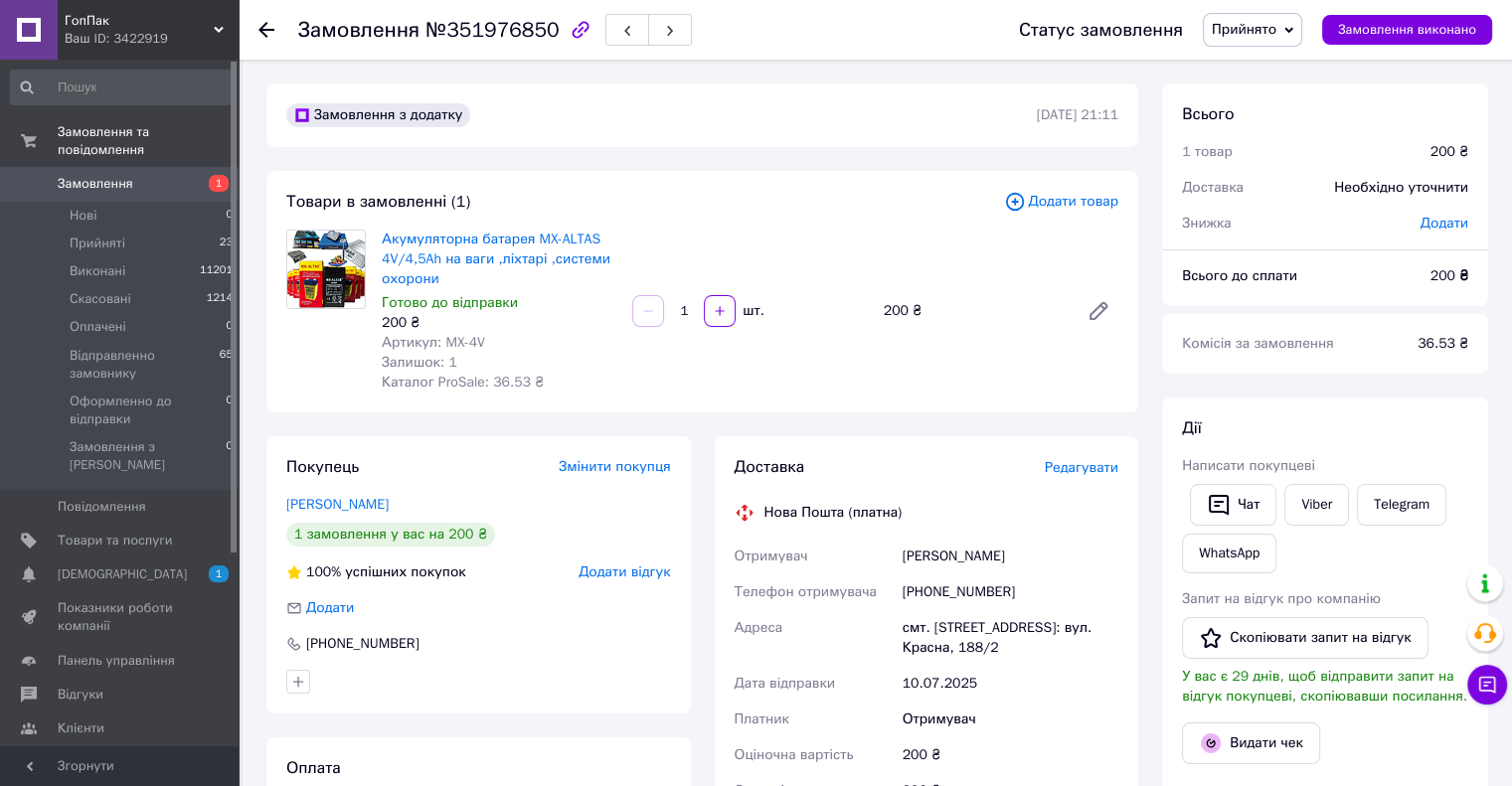 click on "Редагувати" at bounding box center [1082, 467] 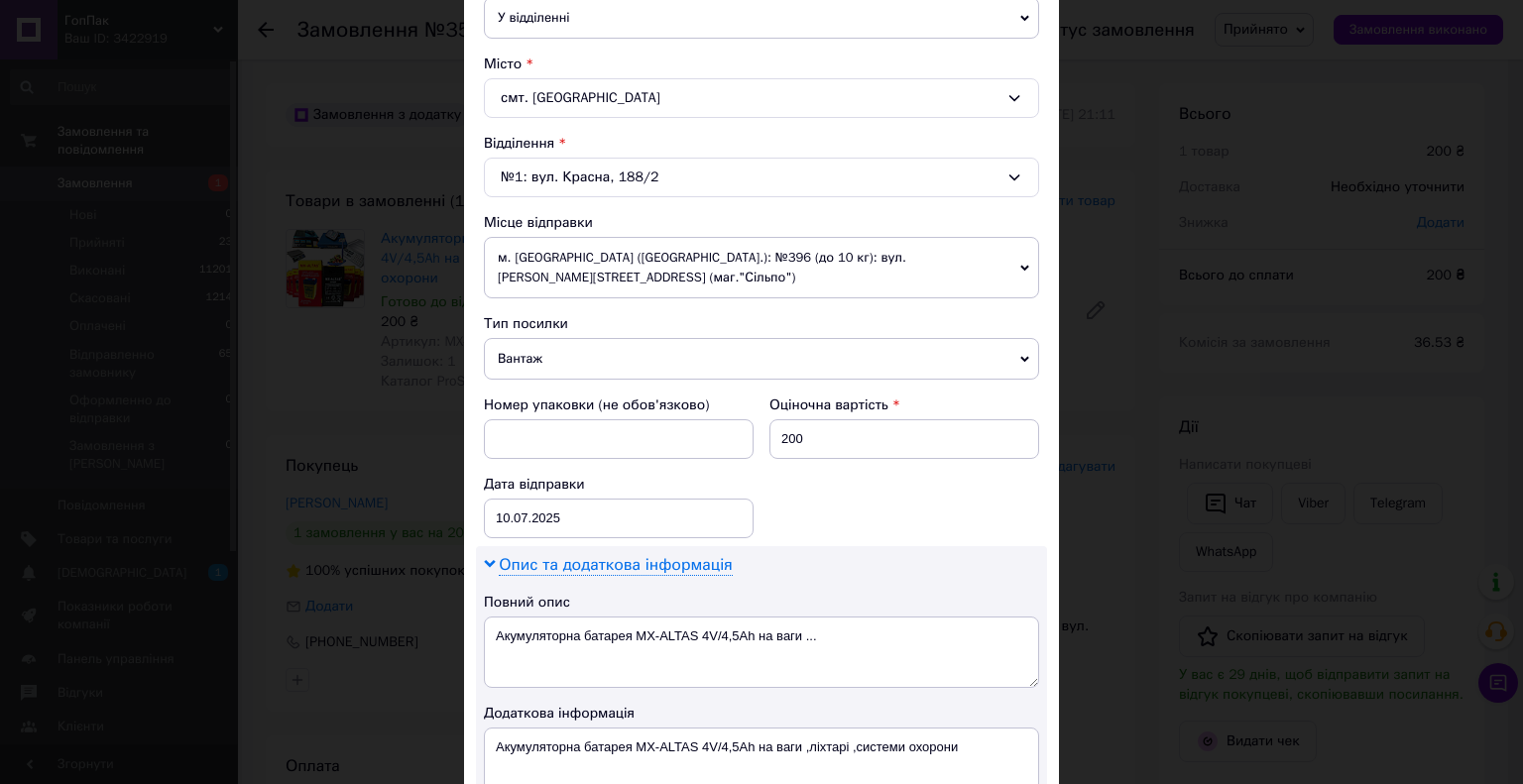 scroll, scrollTop: 892, scrollLeft: 0, axis: vertical 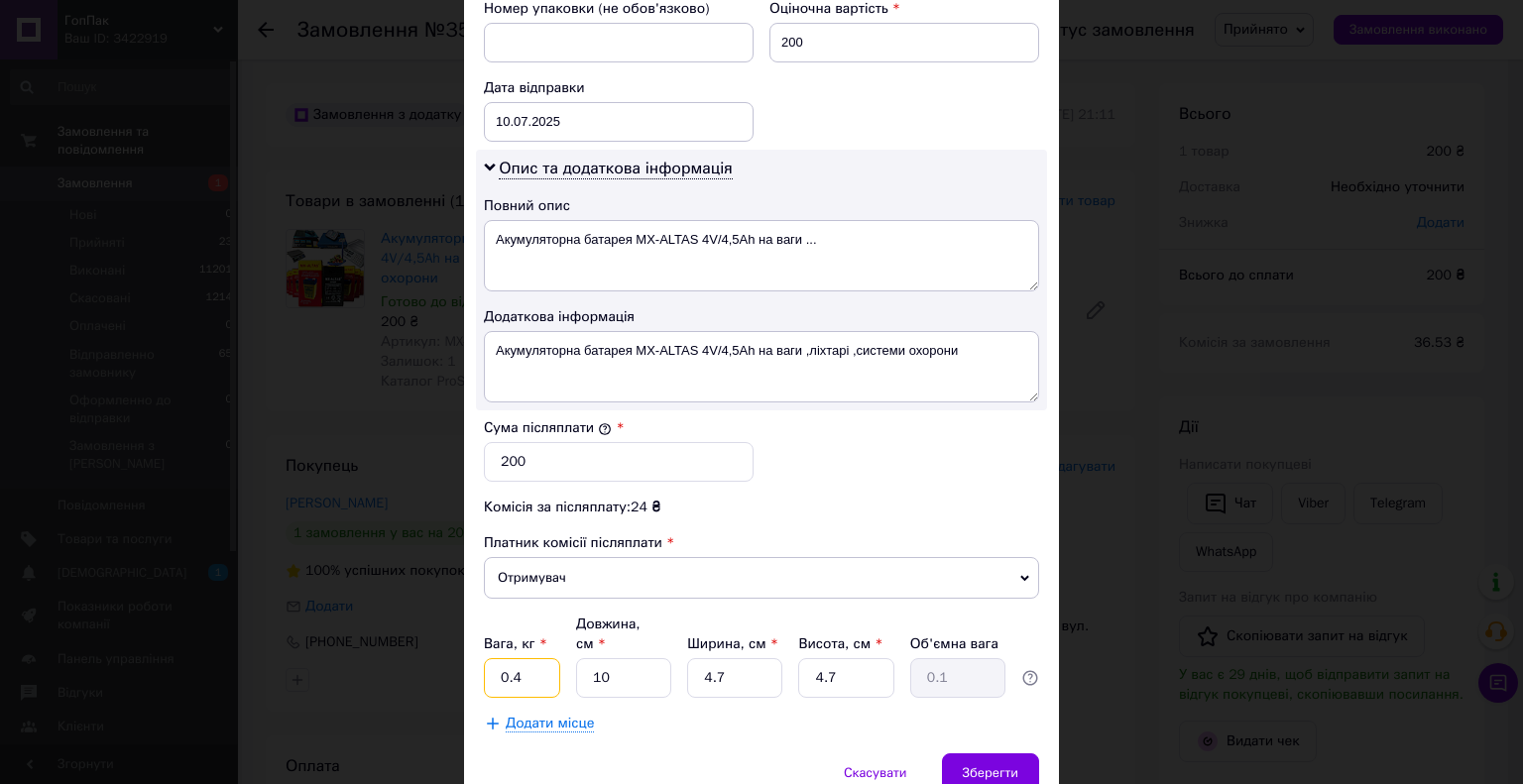 click on "0.4" at bounding box center [522, 678] 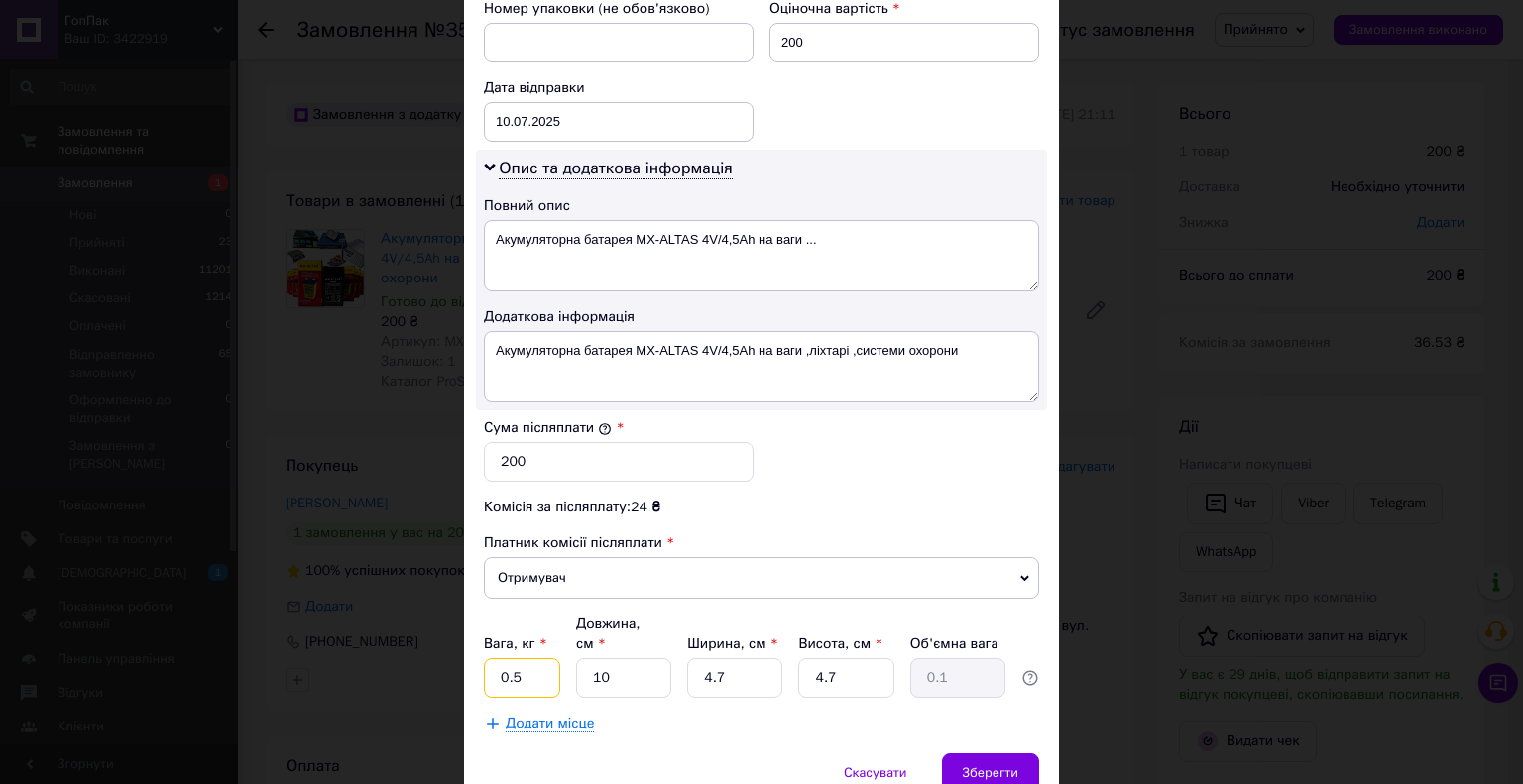 type on "0.5" 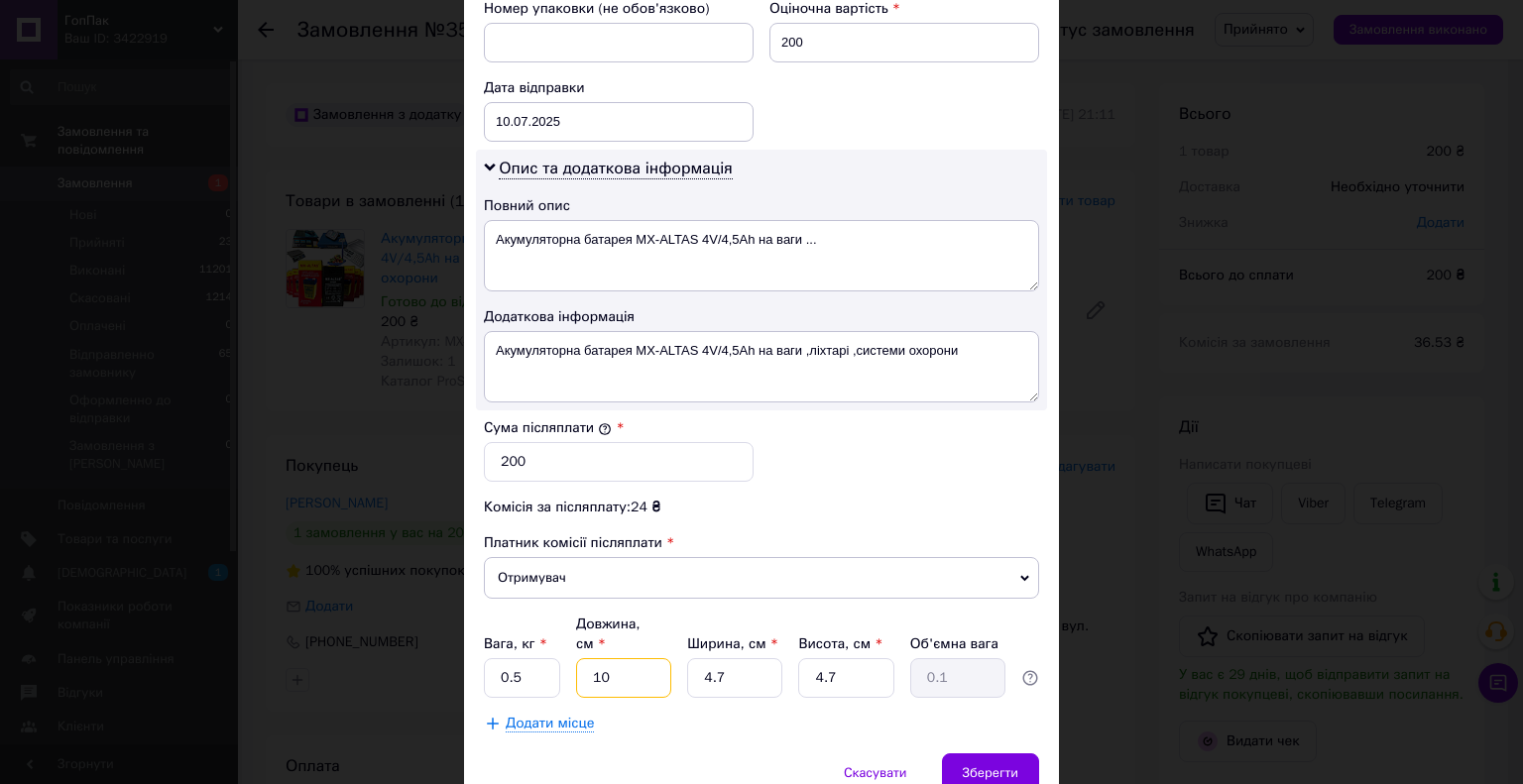 click on "10" at bounding box center [624, 678] 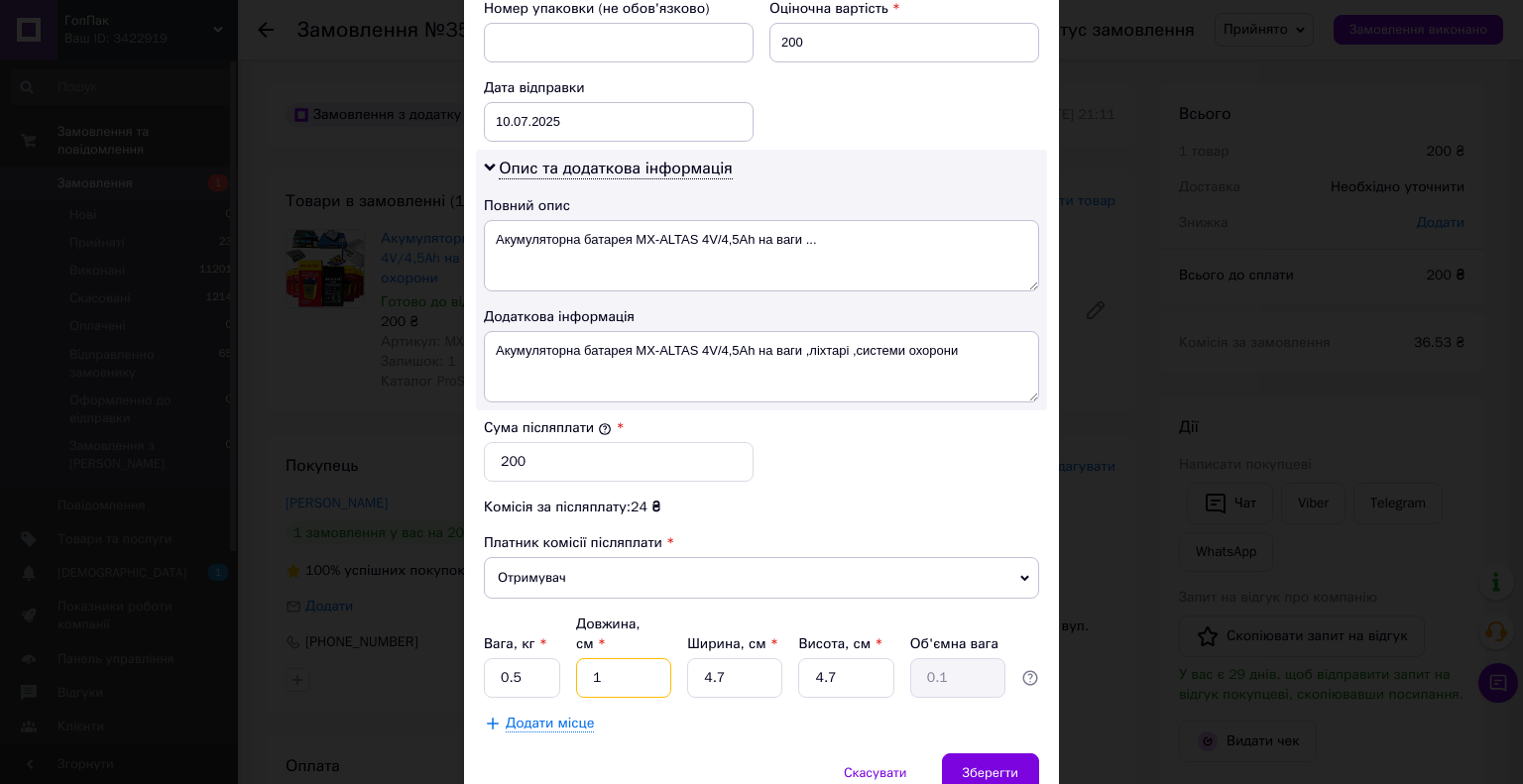 type 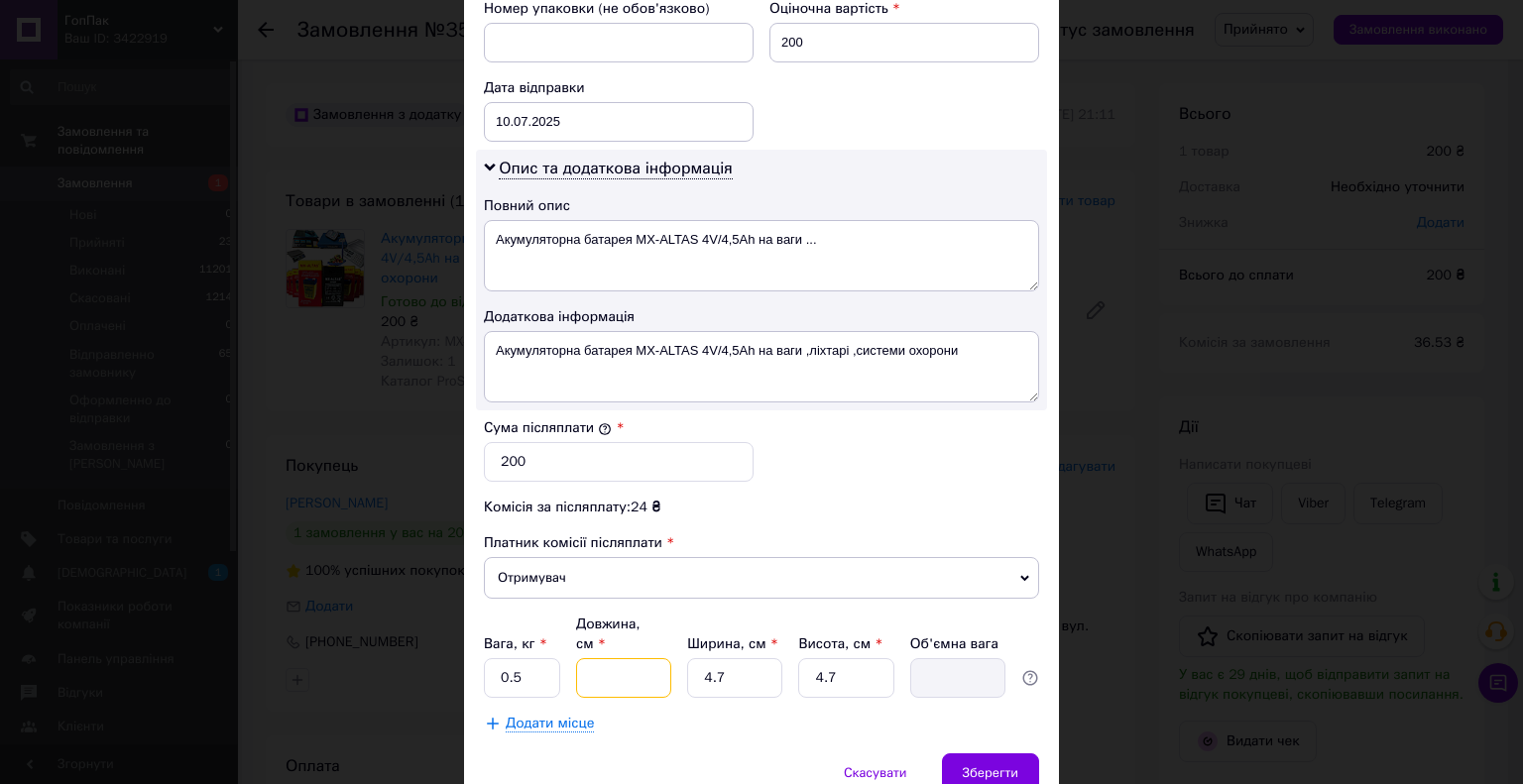 type on "3" 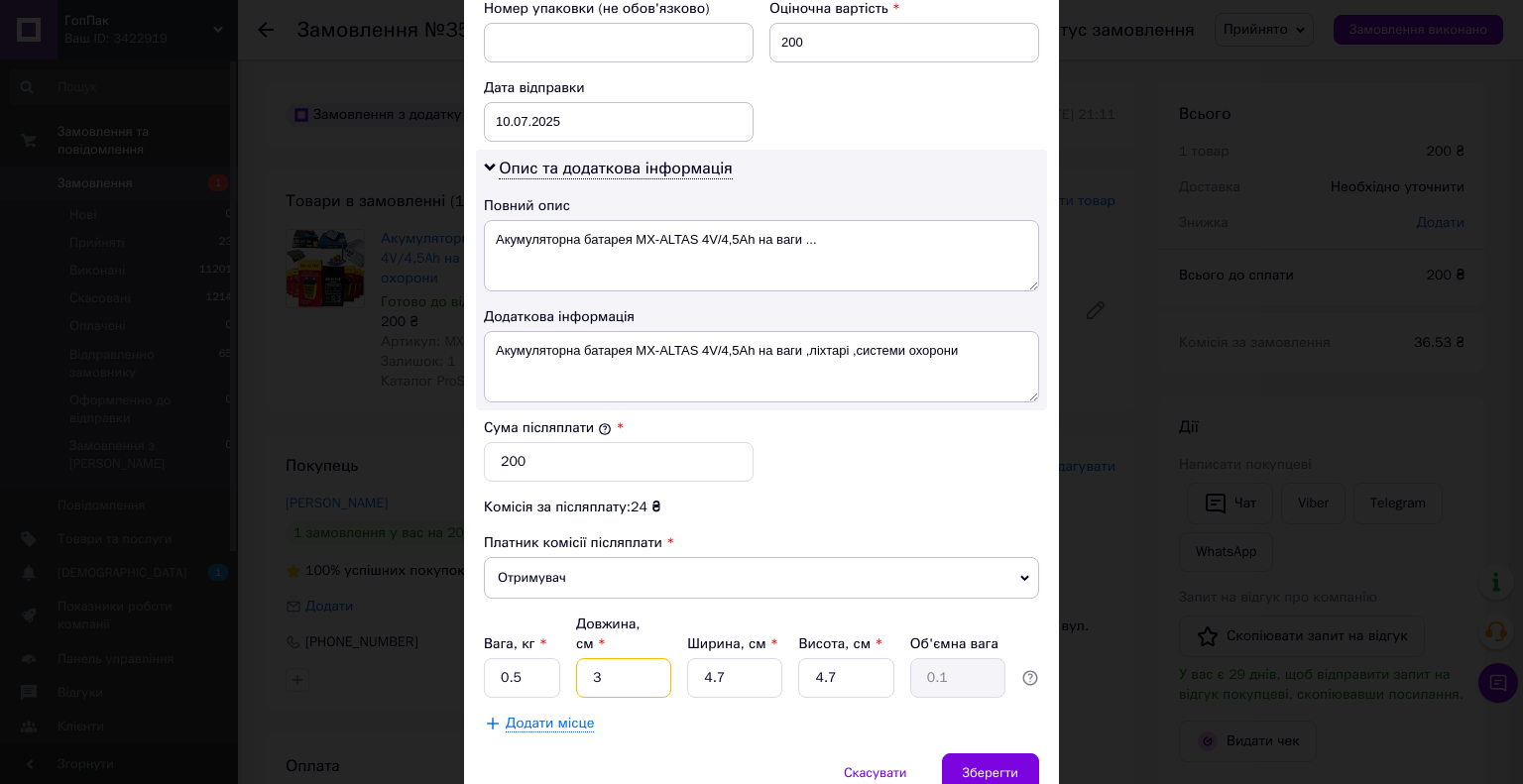 type on "32" 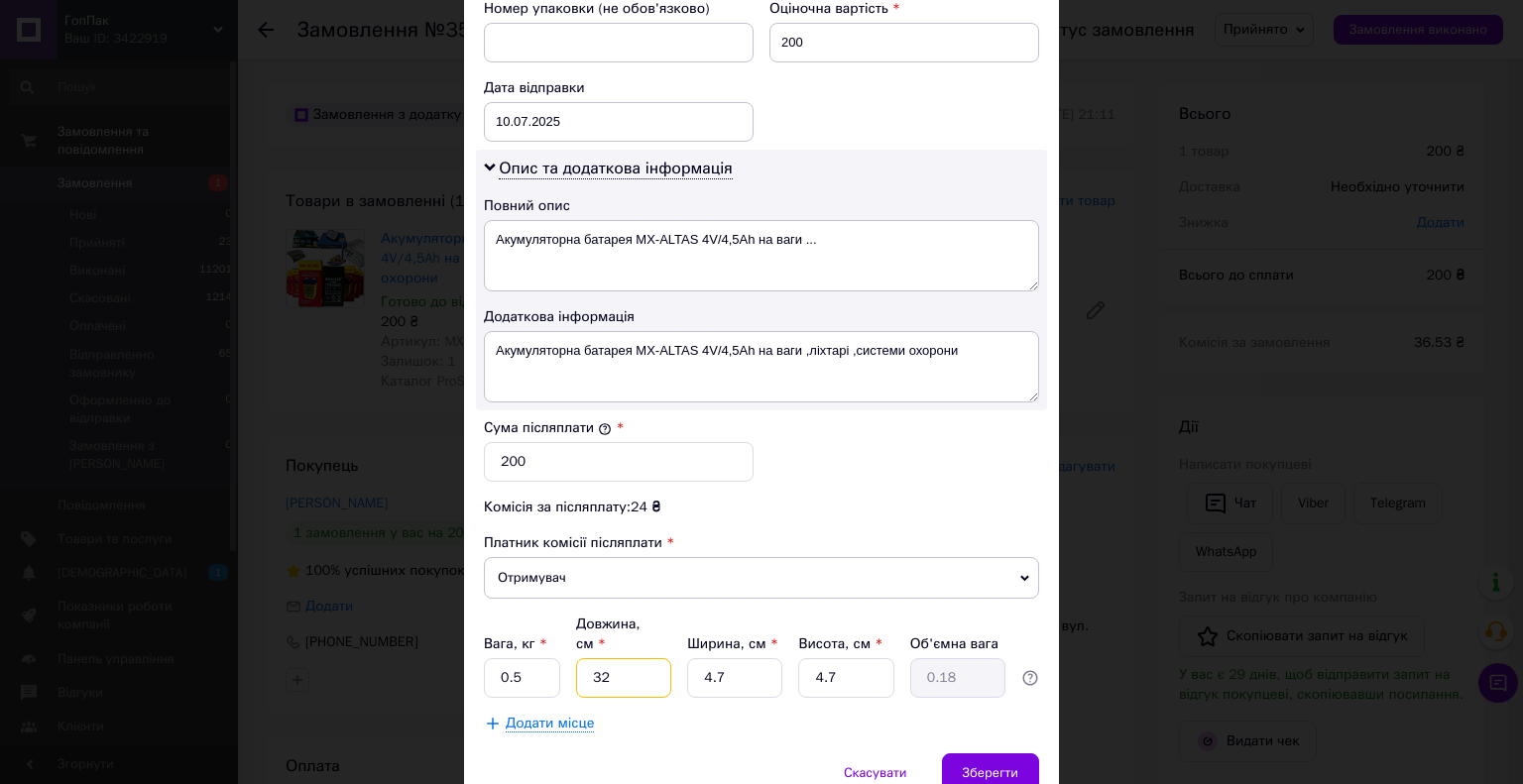 type on "32" 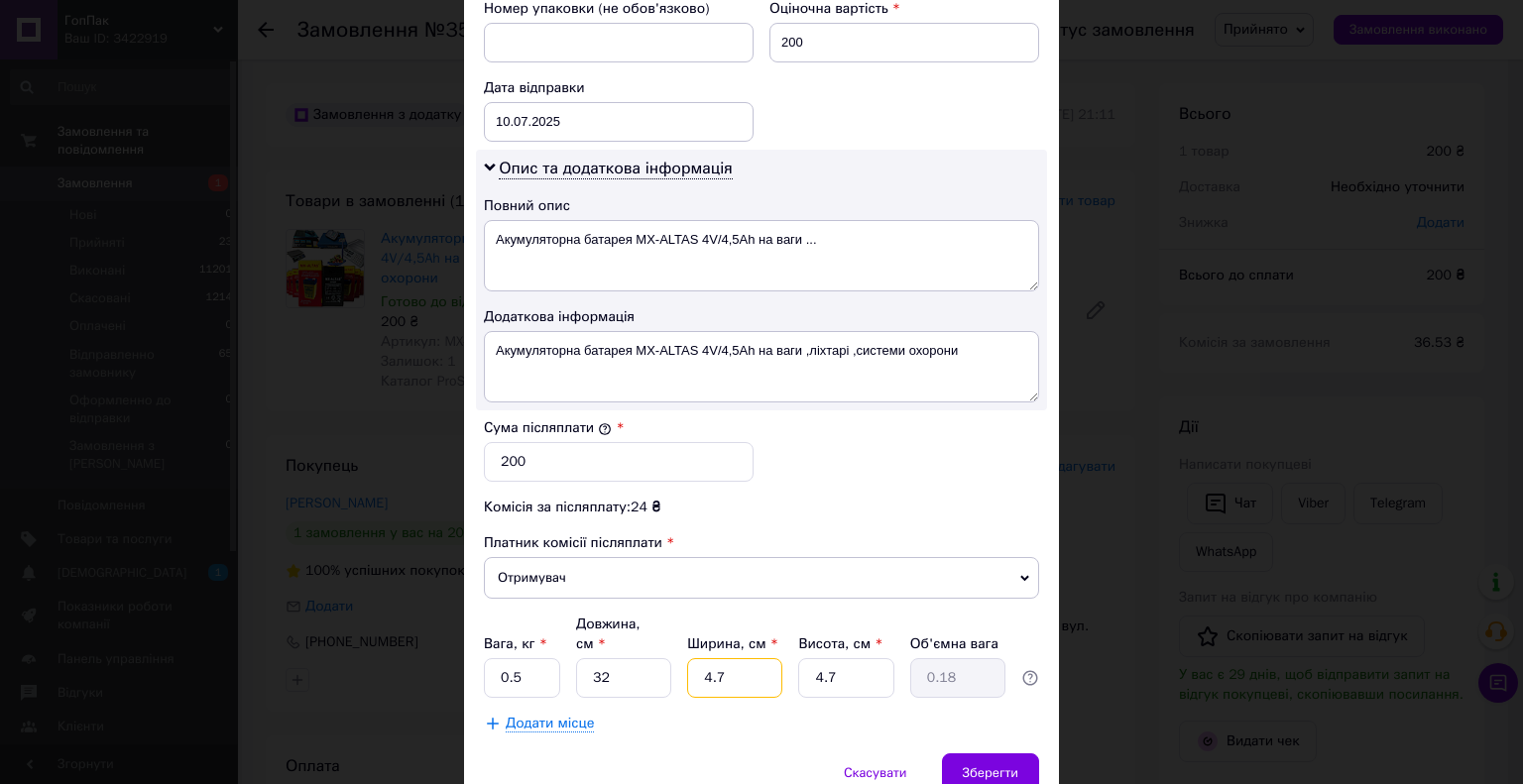 type on "4." 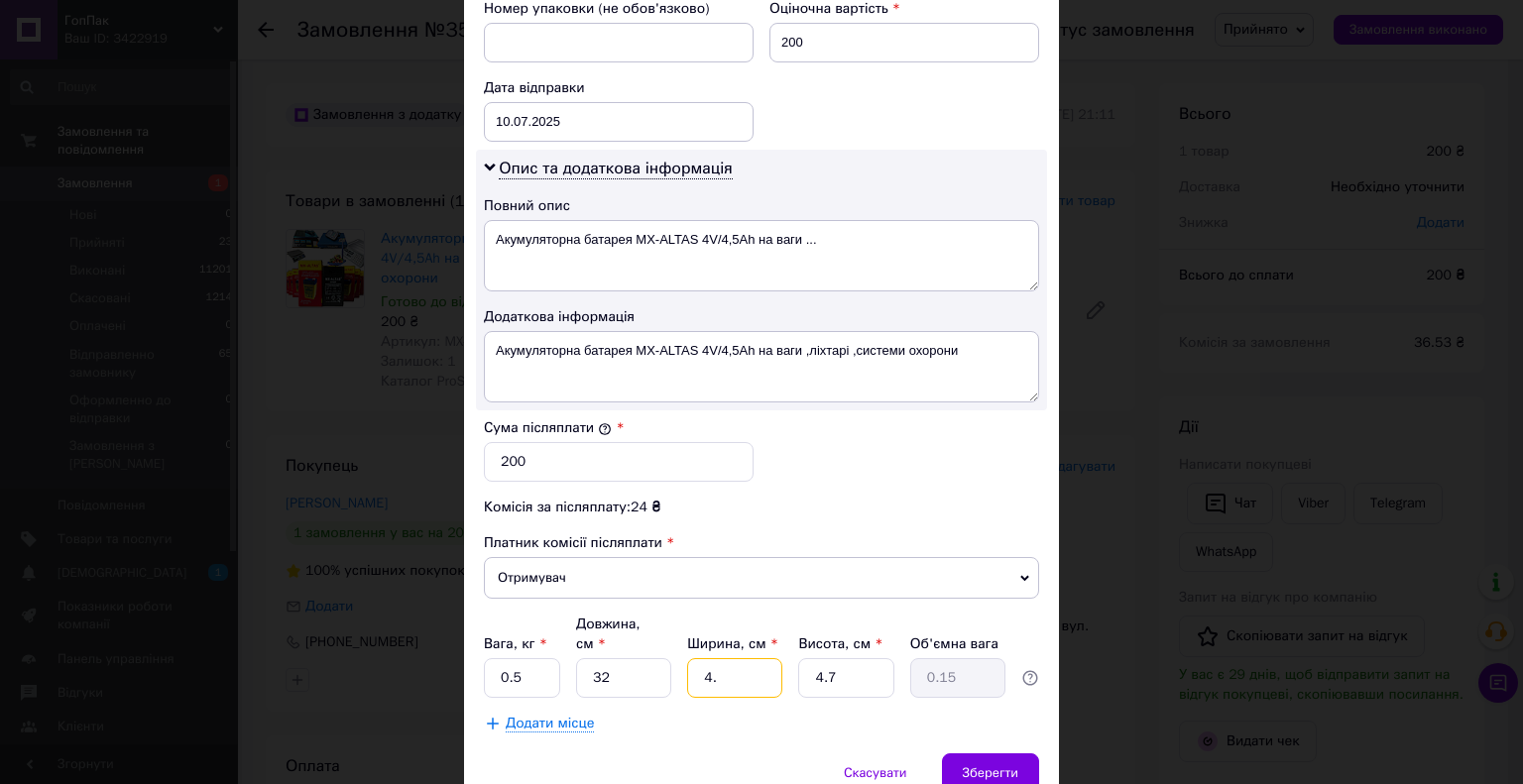 click on "4." at bounding box center [735, 678] 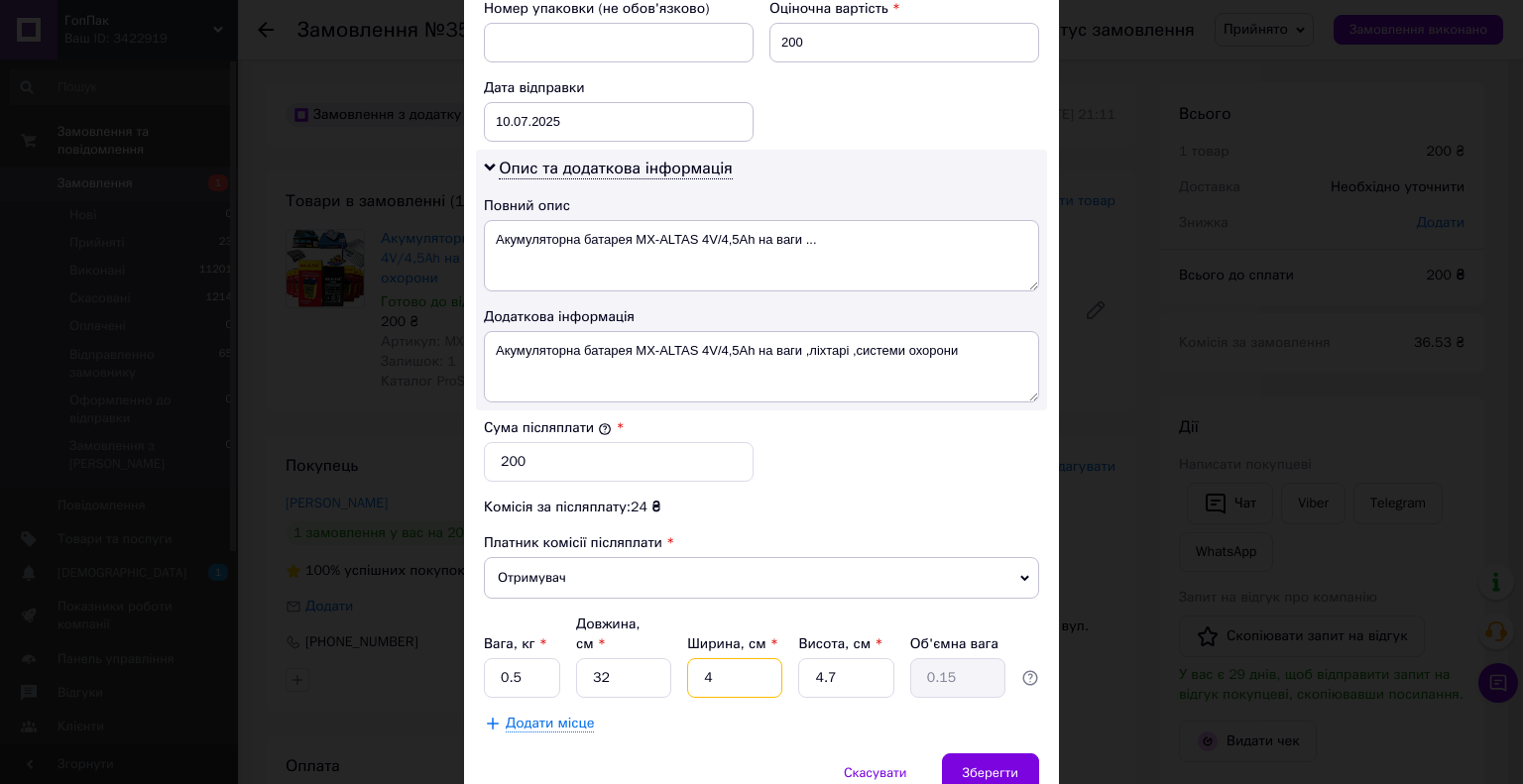 type 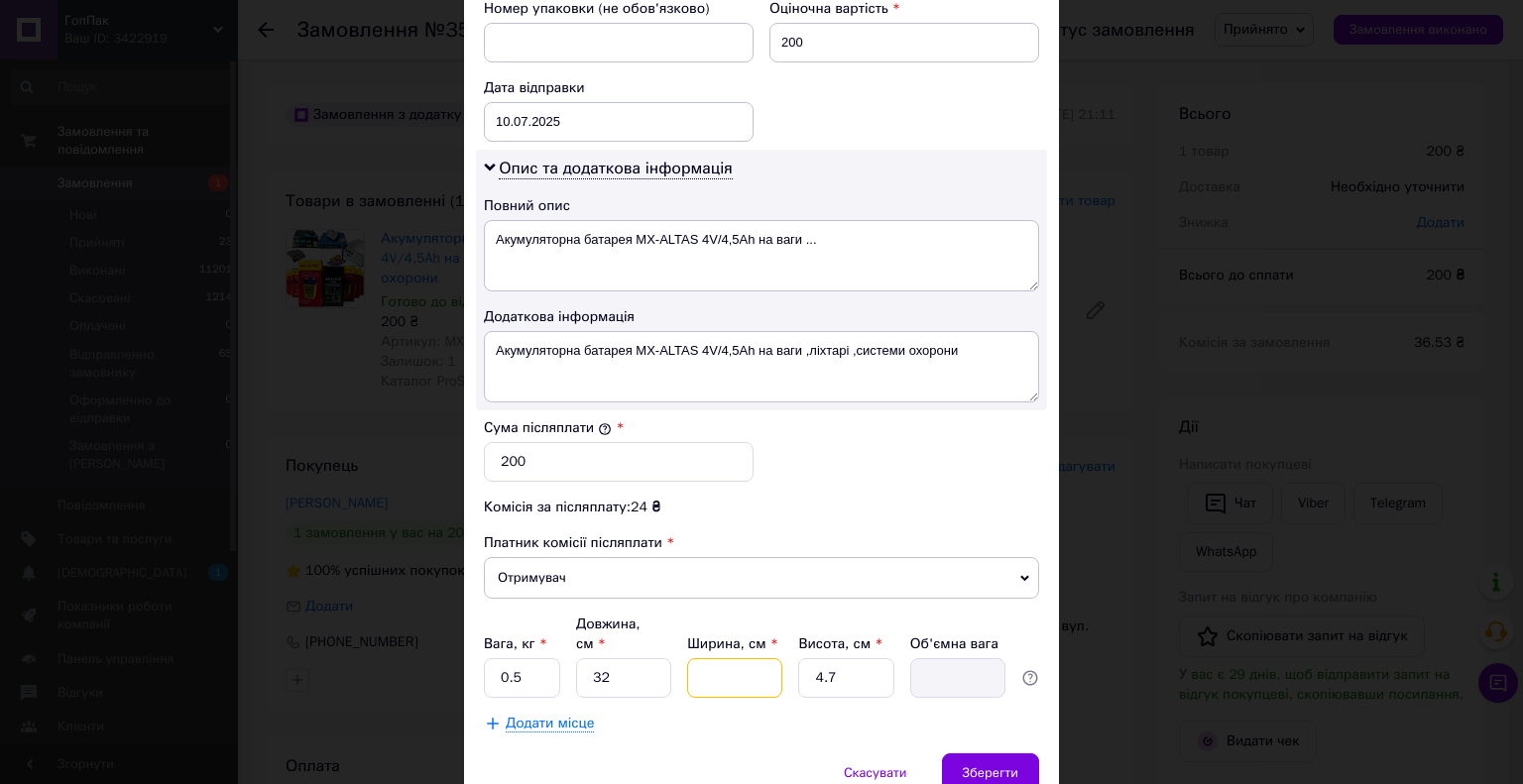 type on "2" 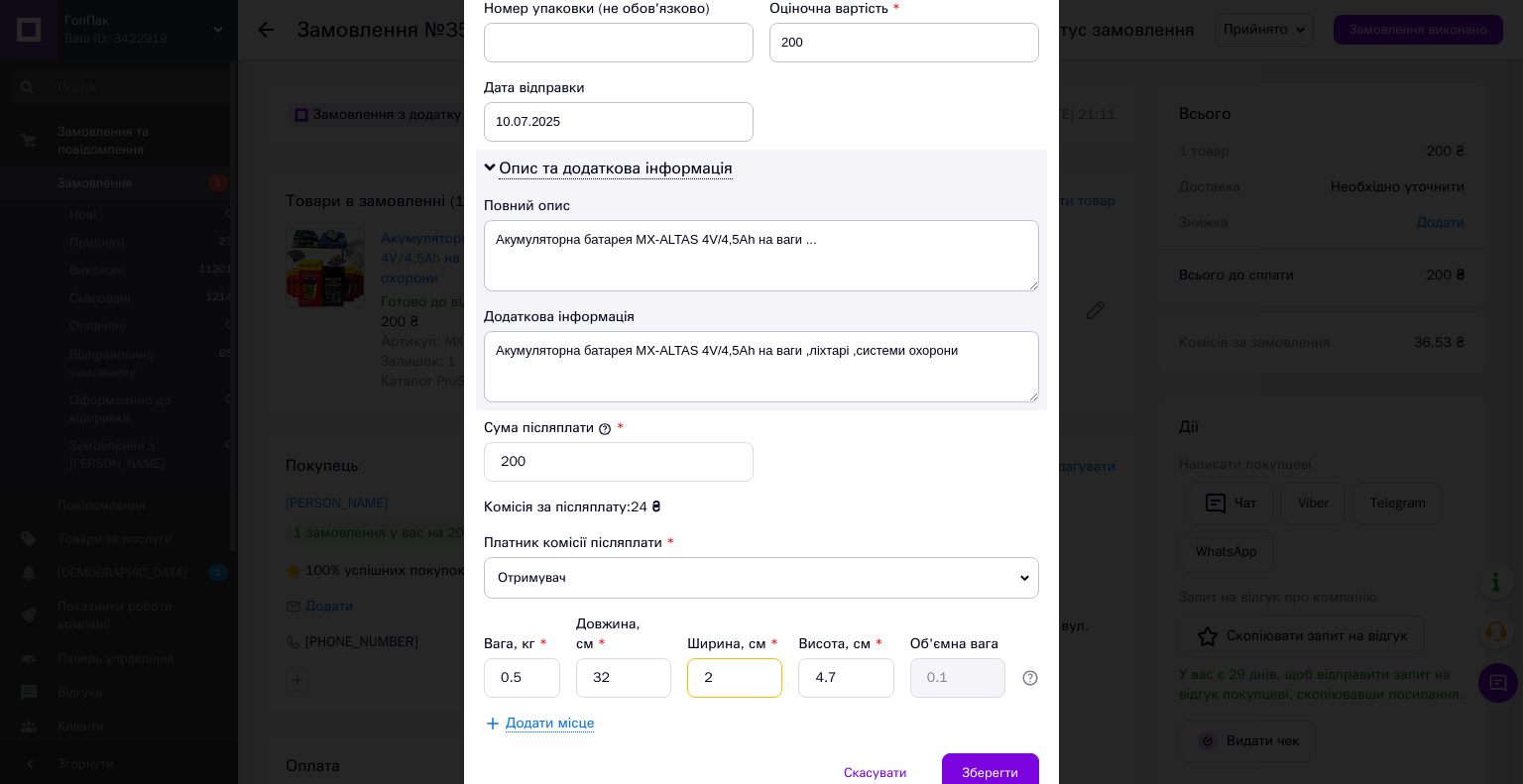 type on "25" 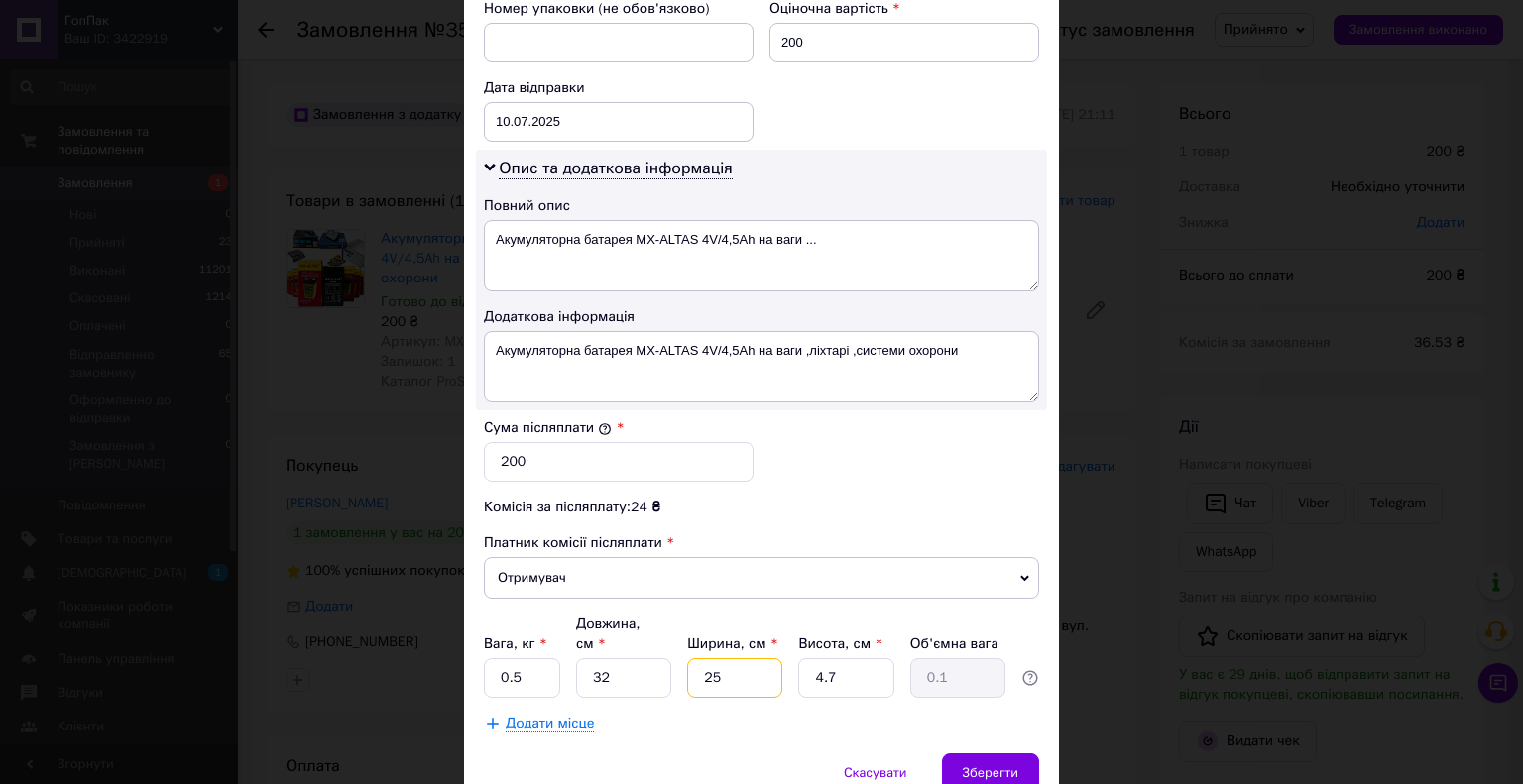 type on "0.94" 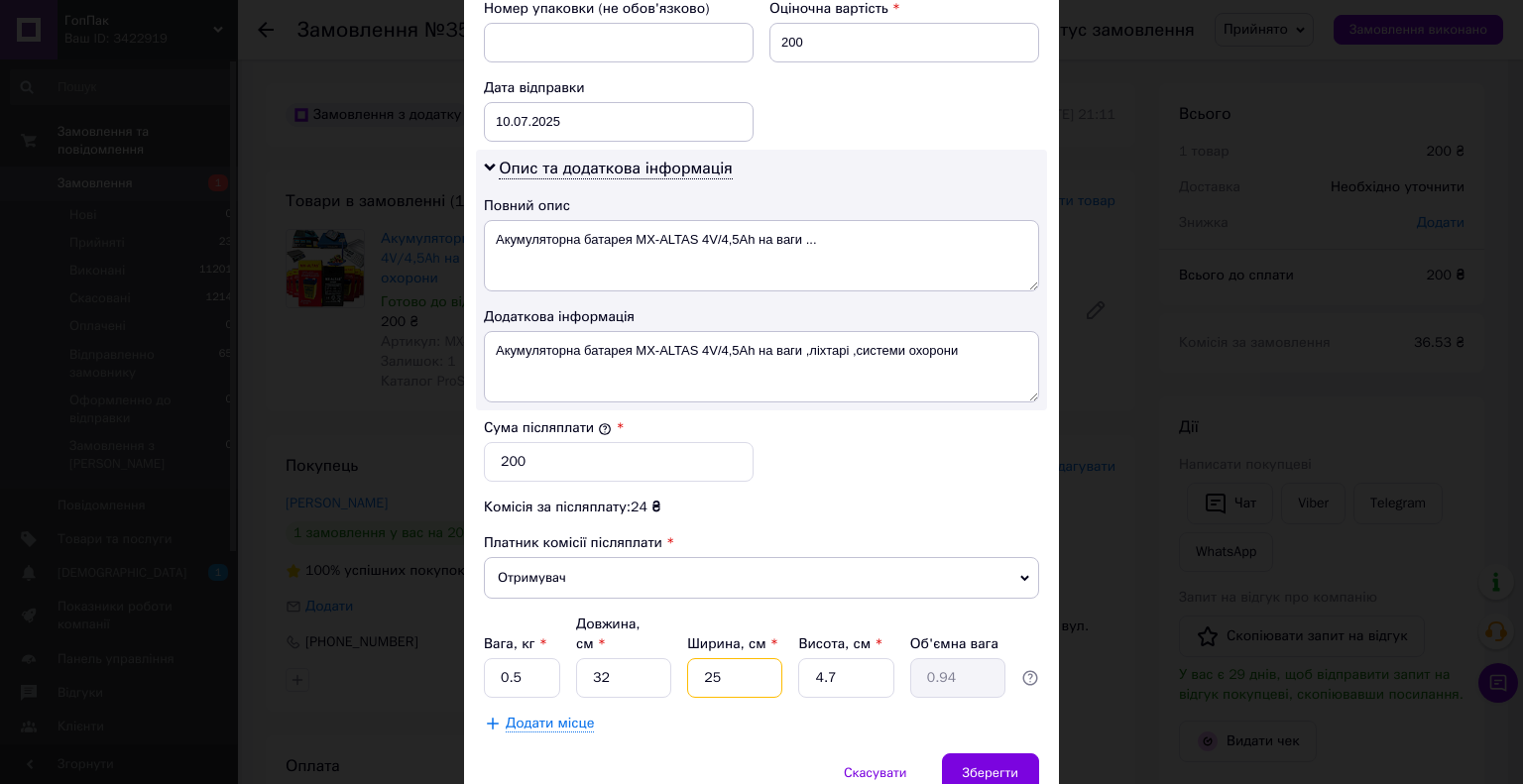 type on "25" 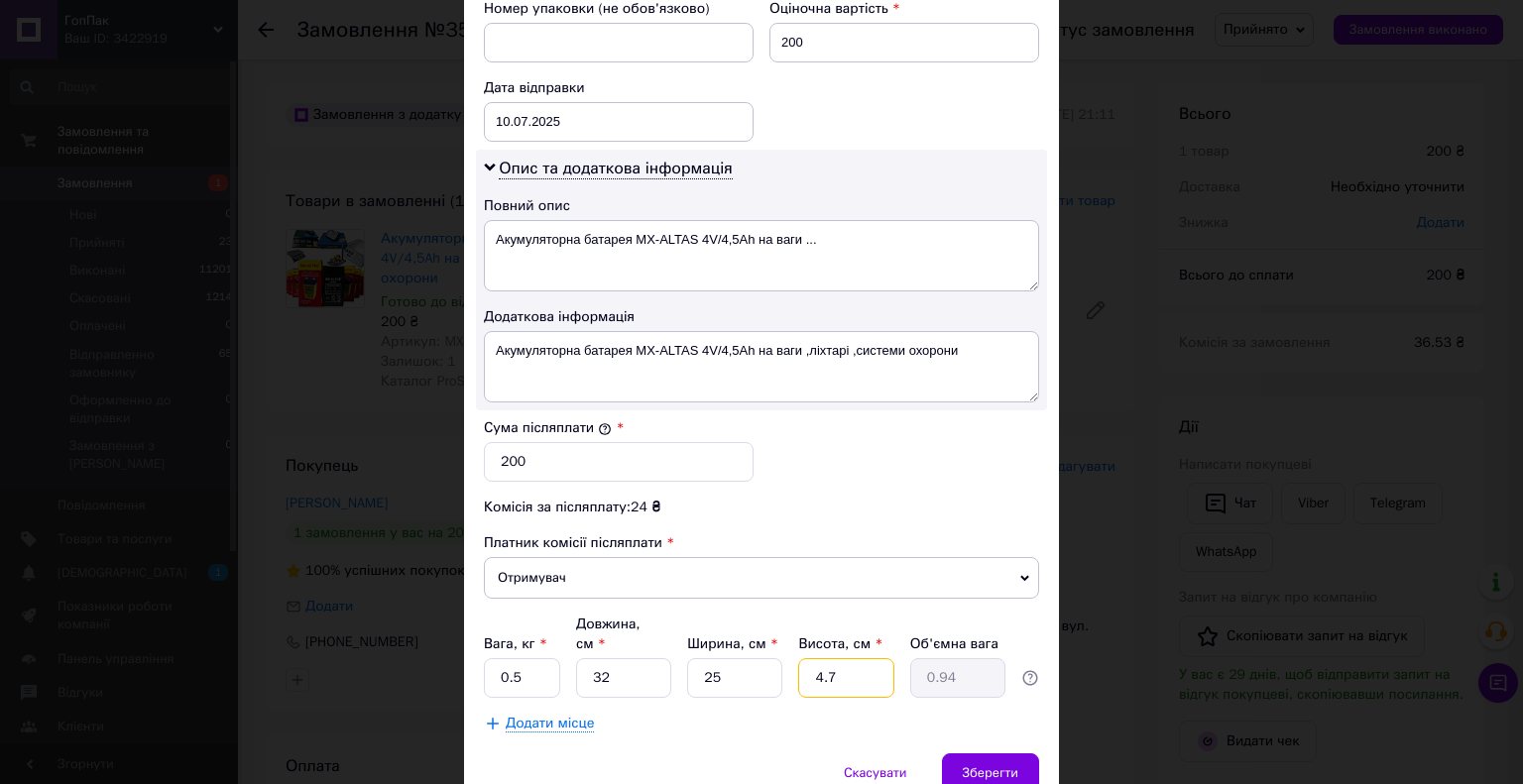 click on "4.7" at bounding box center [846, 678] 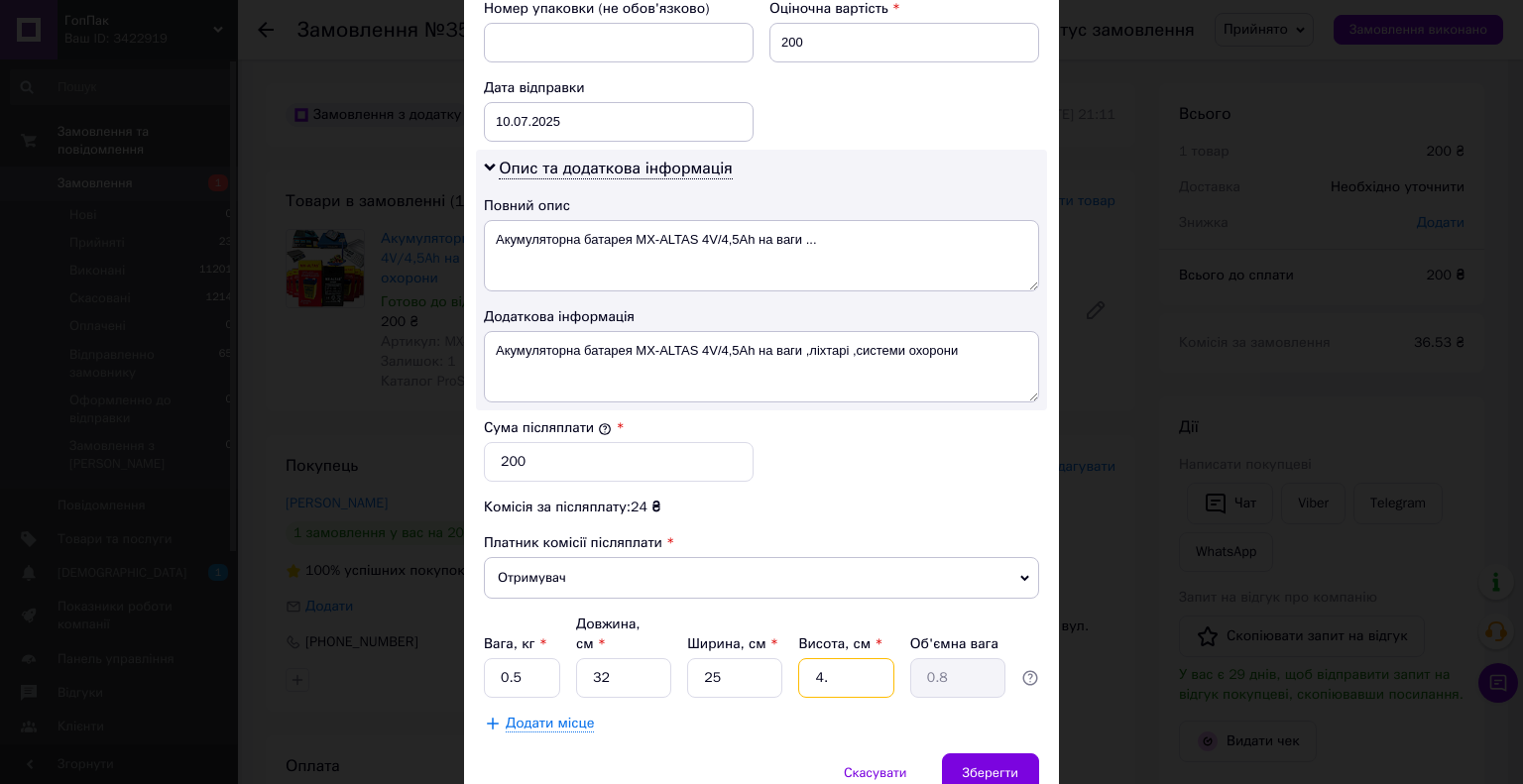 type on "4" 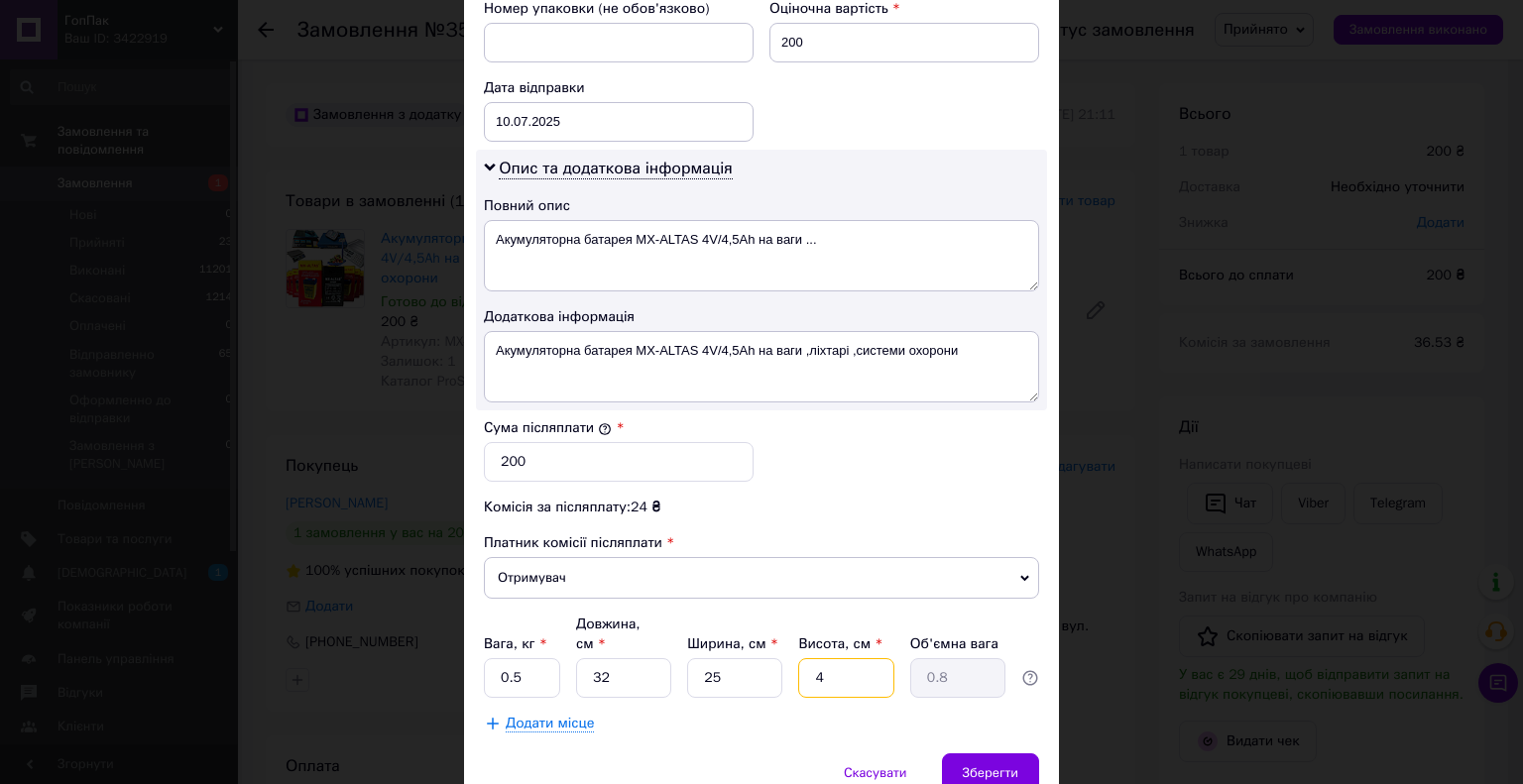 type 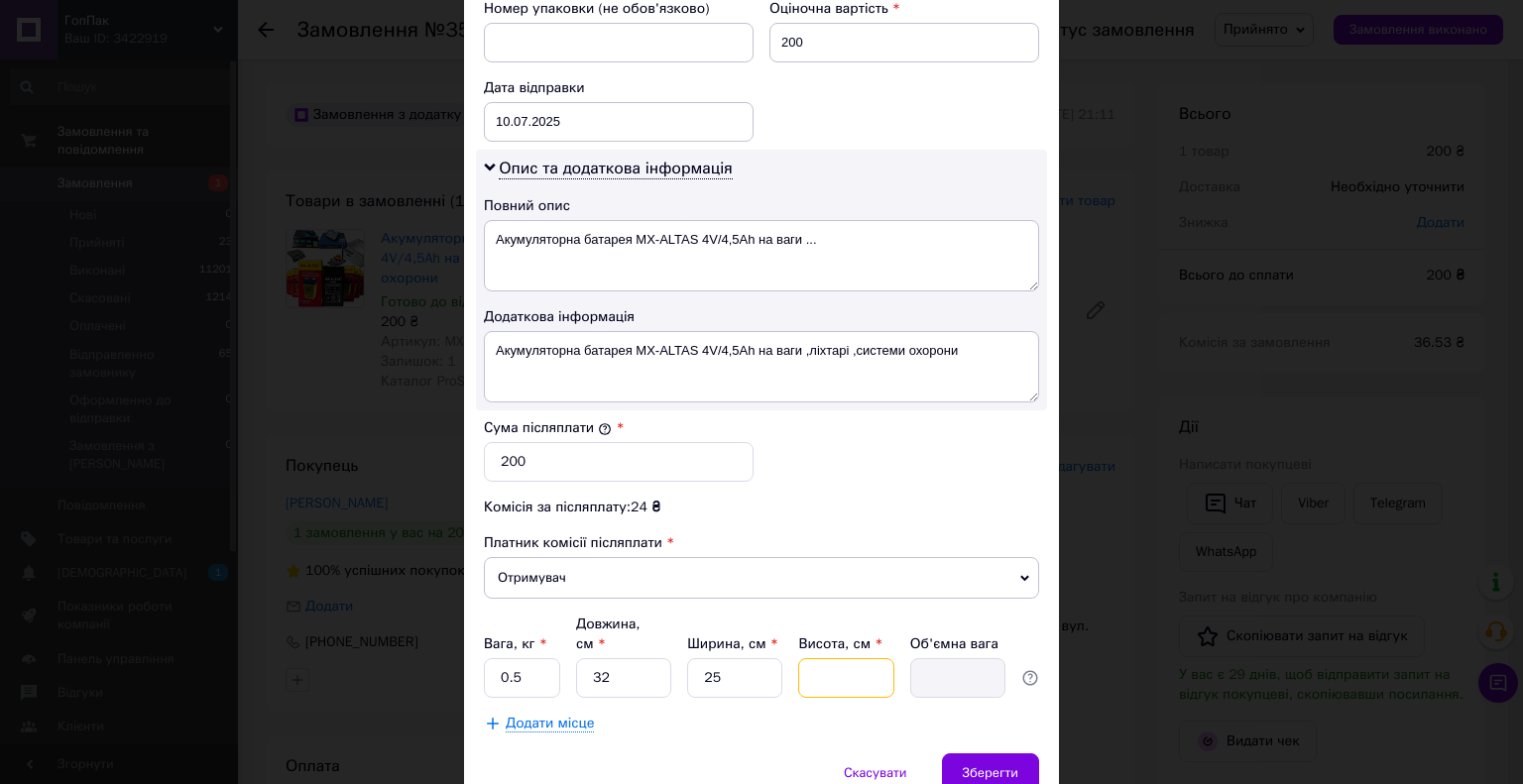 type on "5" 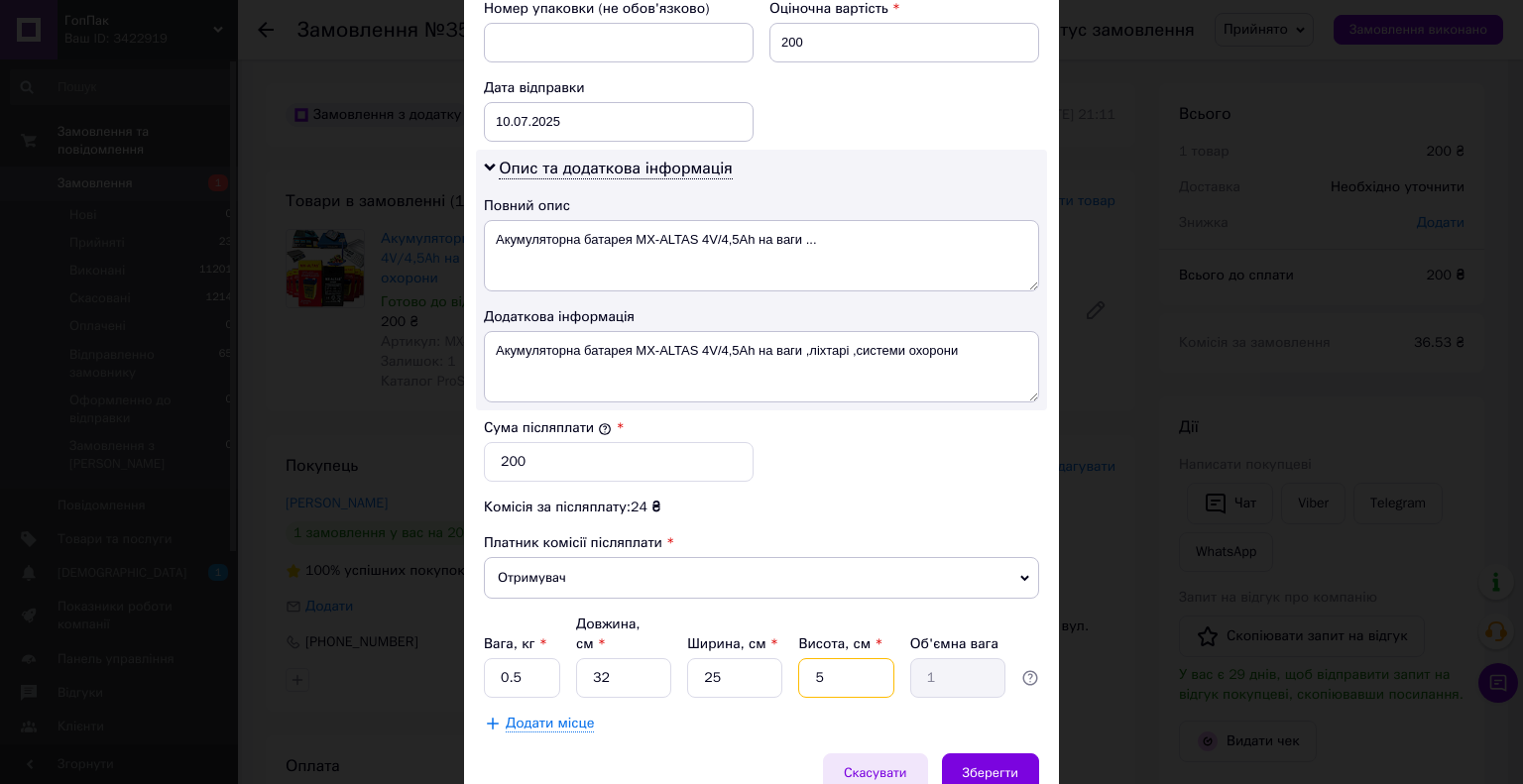 type on "5" 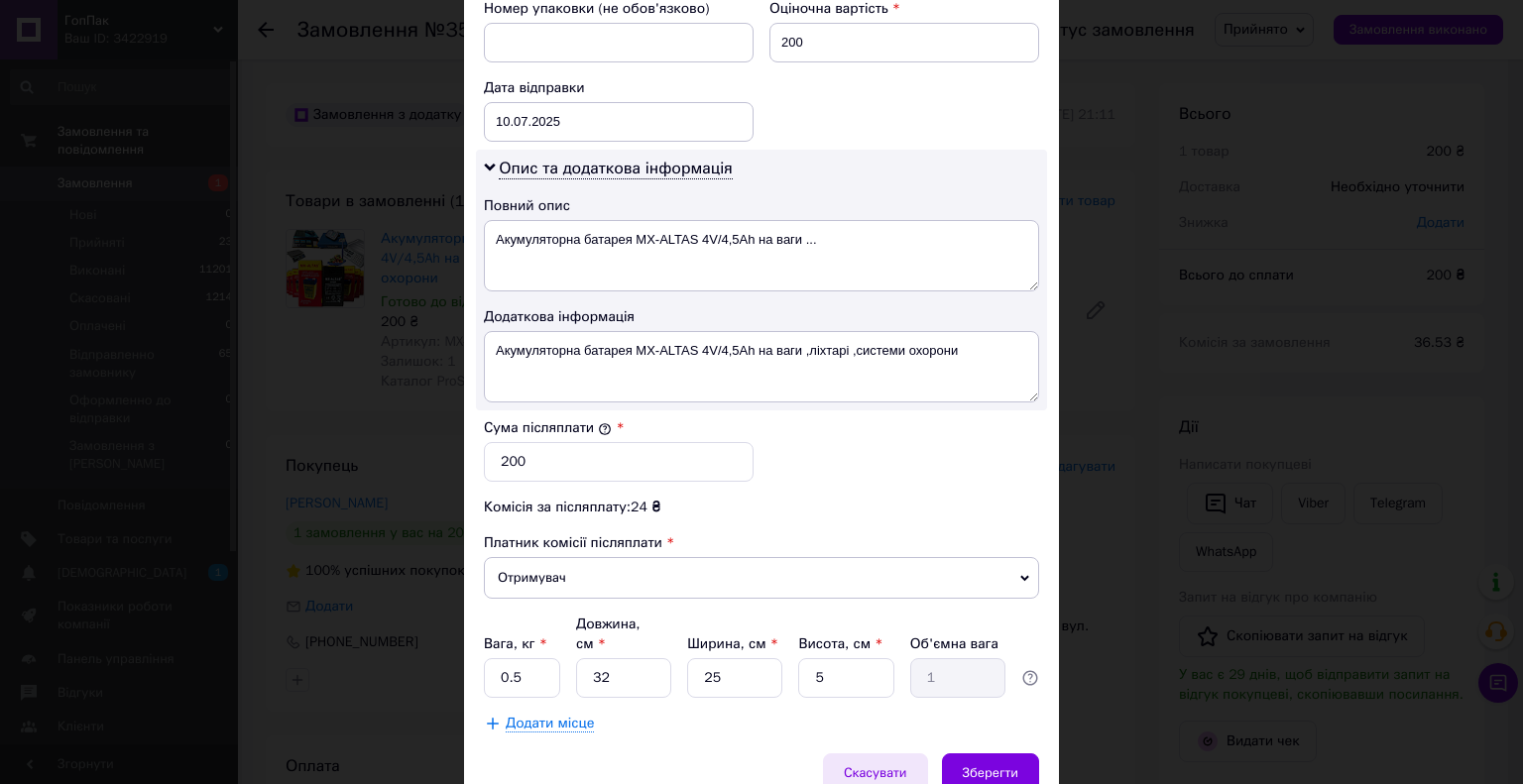 click on "Скасувати" at bounding box center (876, 773) 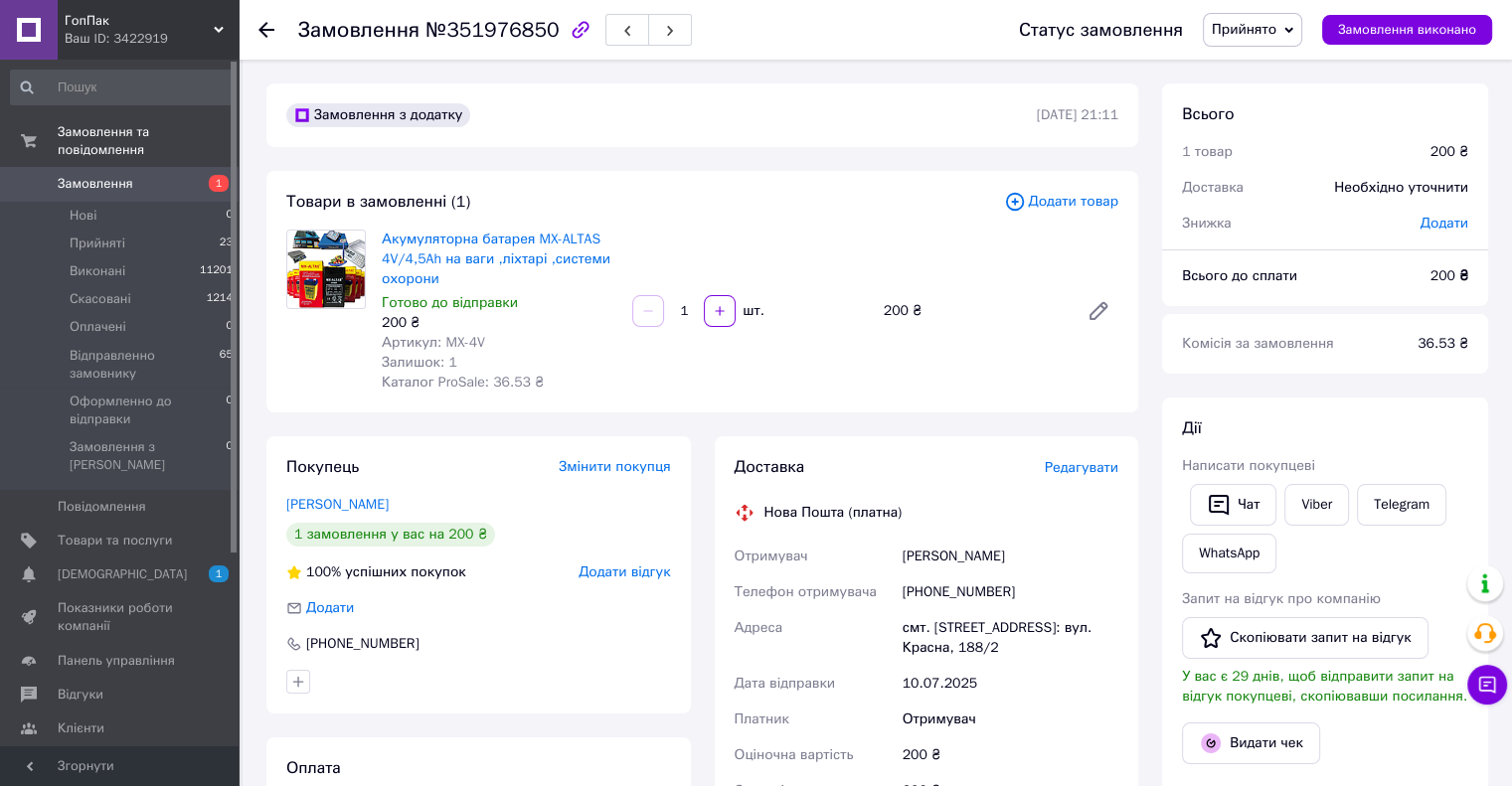 click on "Редагувати" at bounding box center [1082, 467] 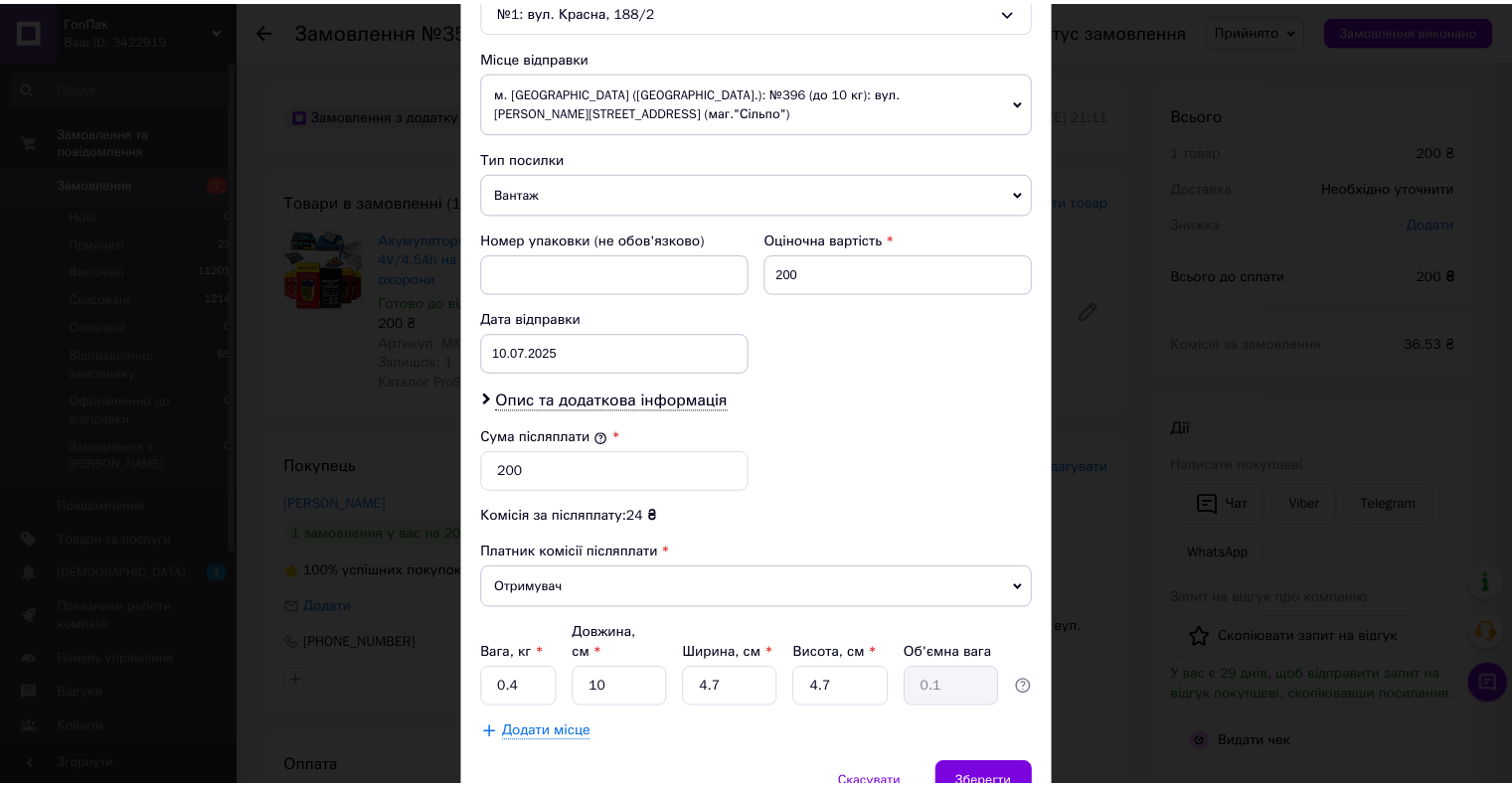 scroll, scrollTop: 723, scrollLeft: 0, axis: vertical 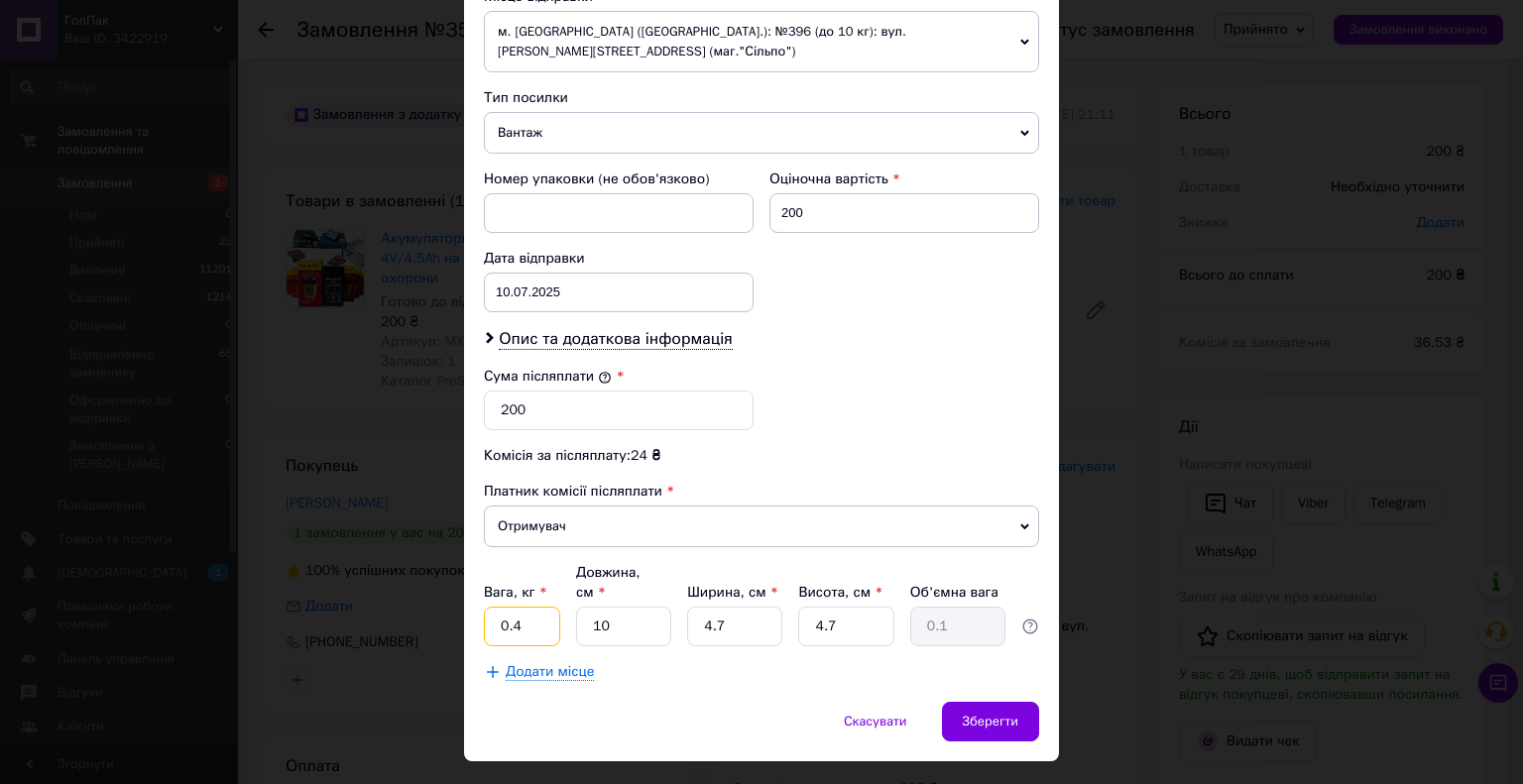 click on "0.4" at bounding box center [522, 626] 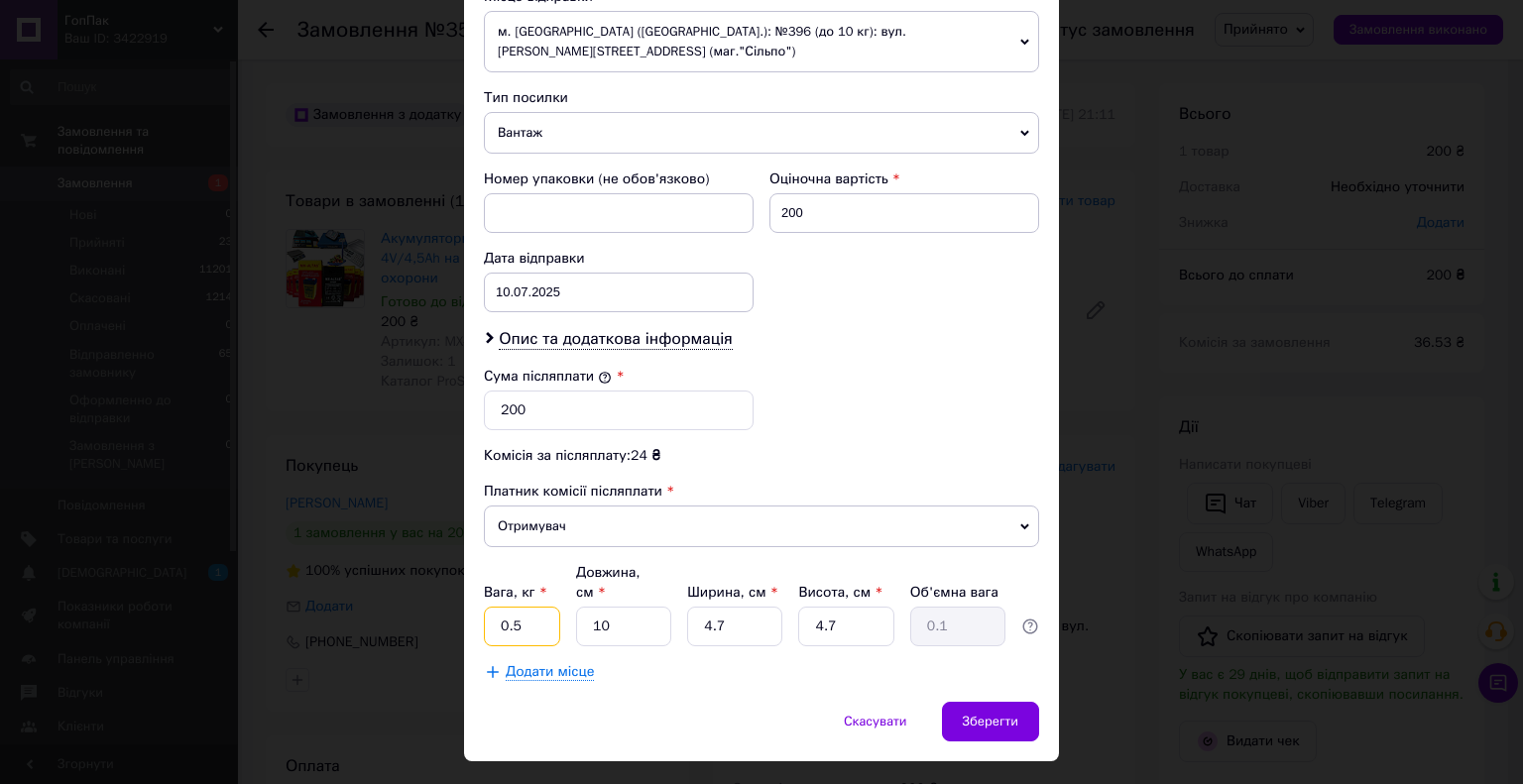type on "0.5" 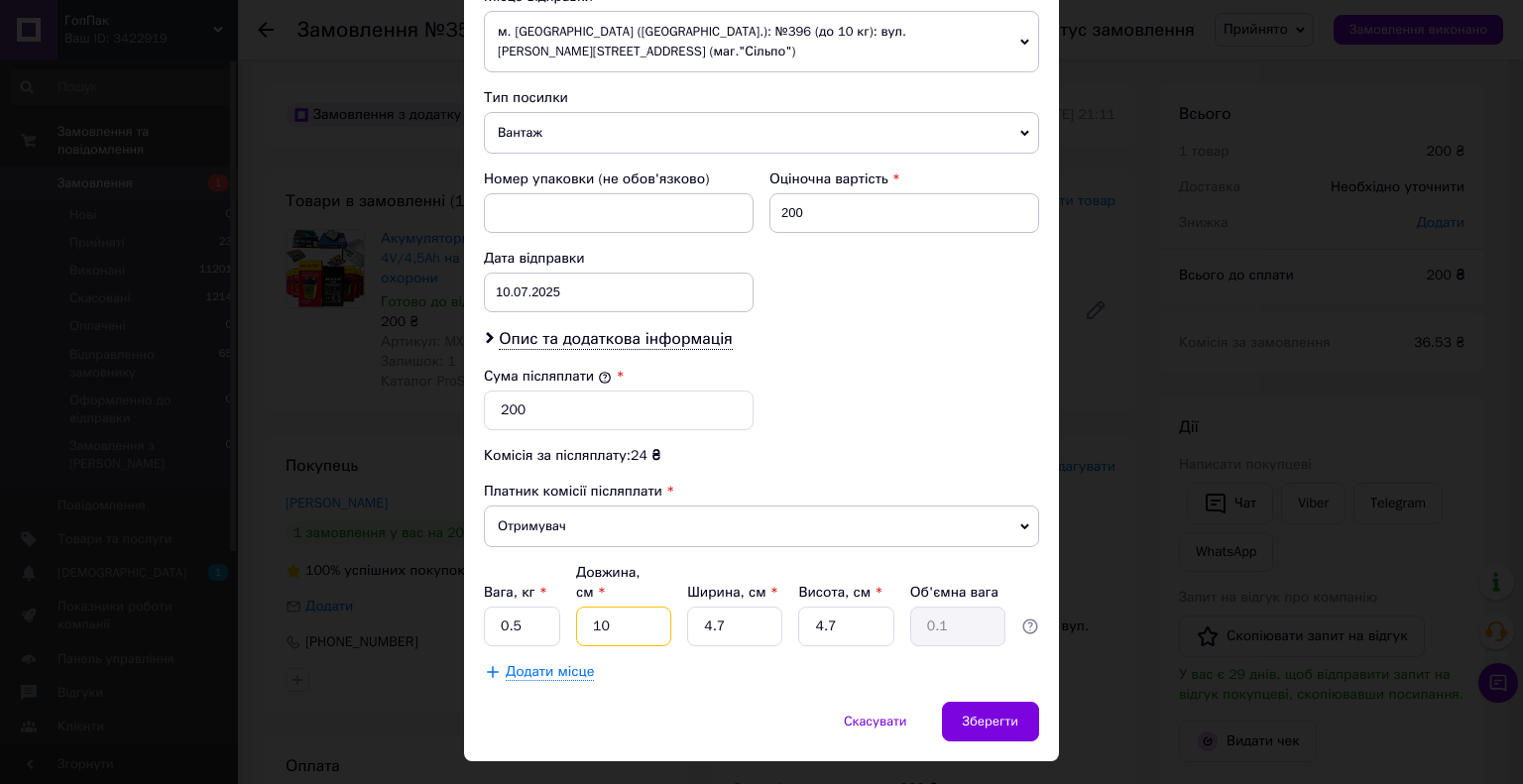 click on "10" at bounding box center (624, 626) 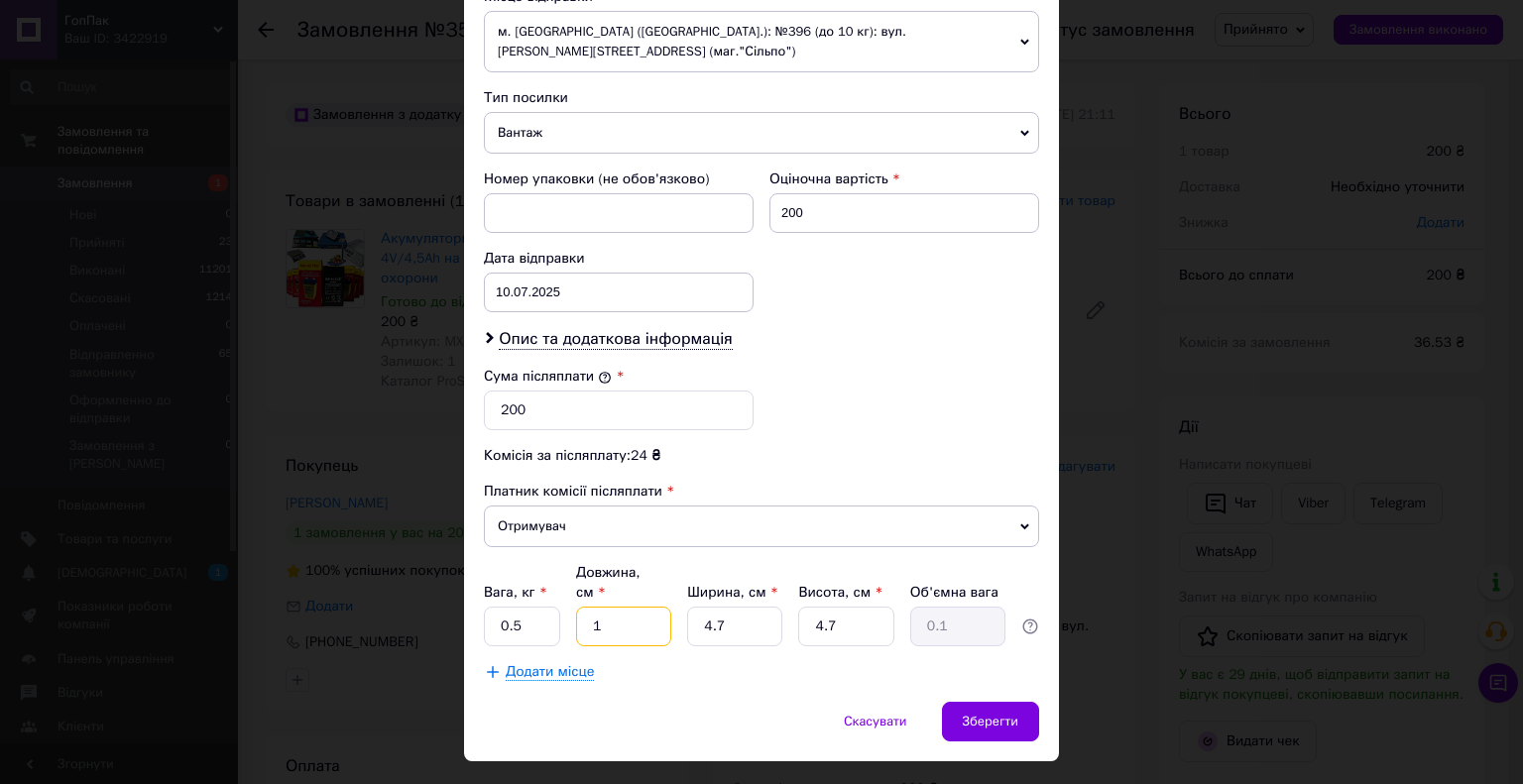 type 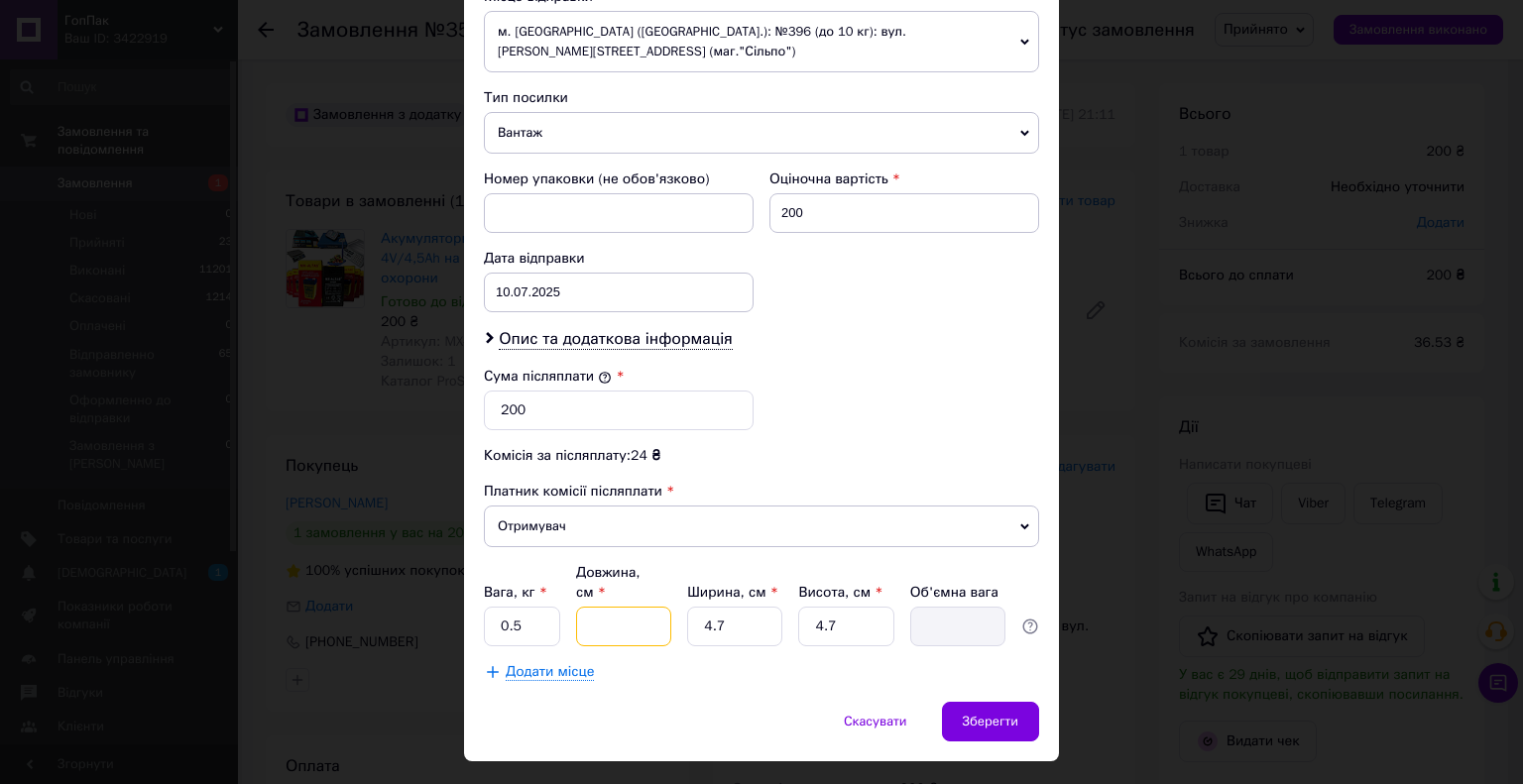 type on "3" 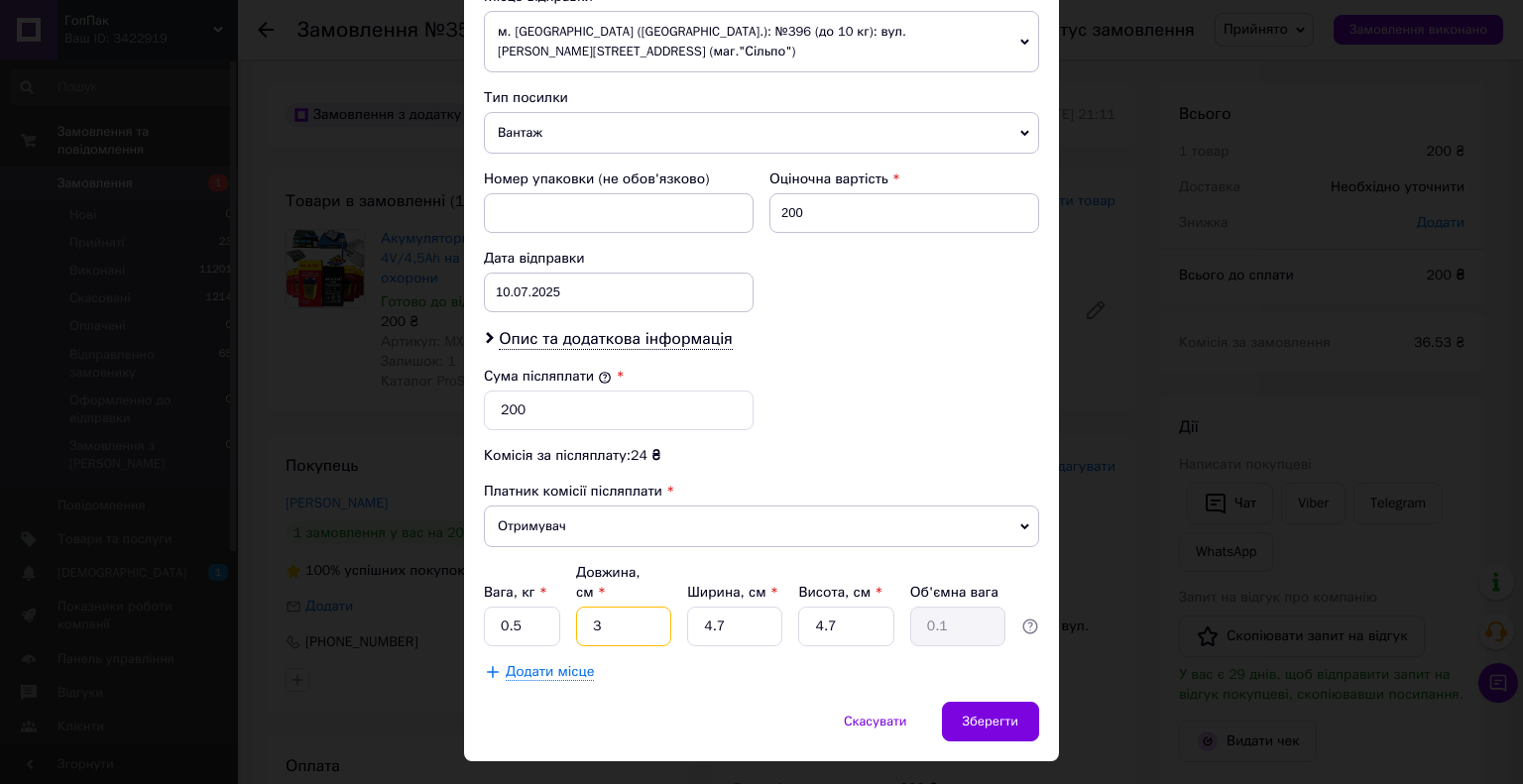 type on "32" 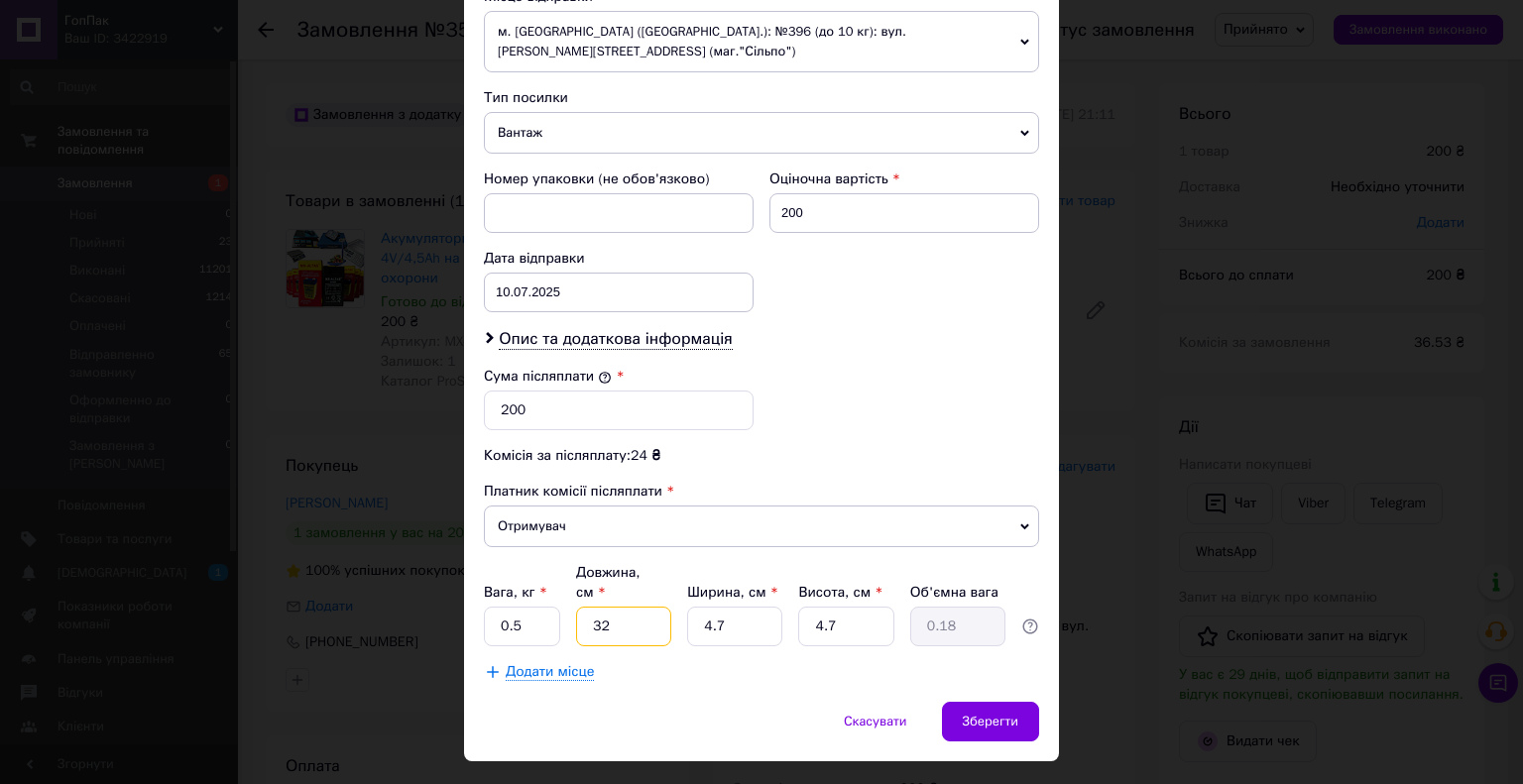 type on "32" 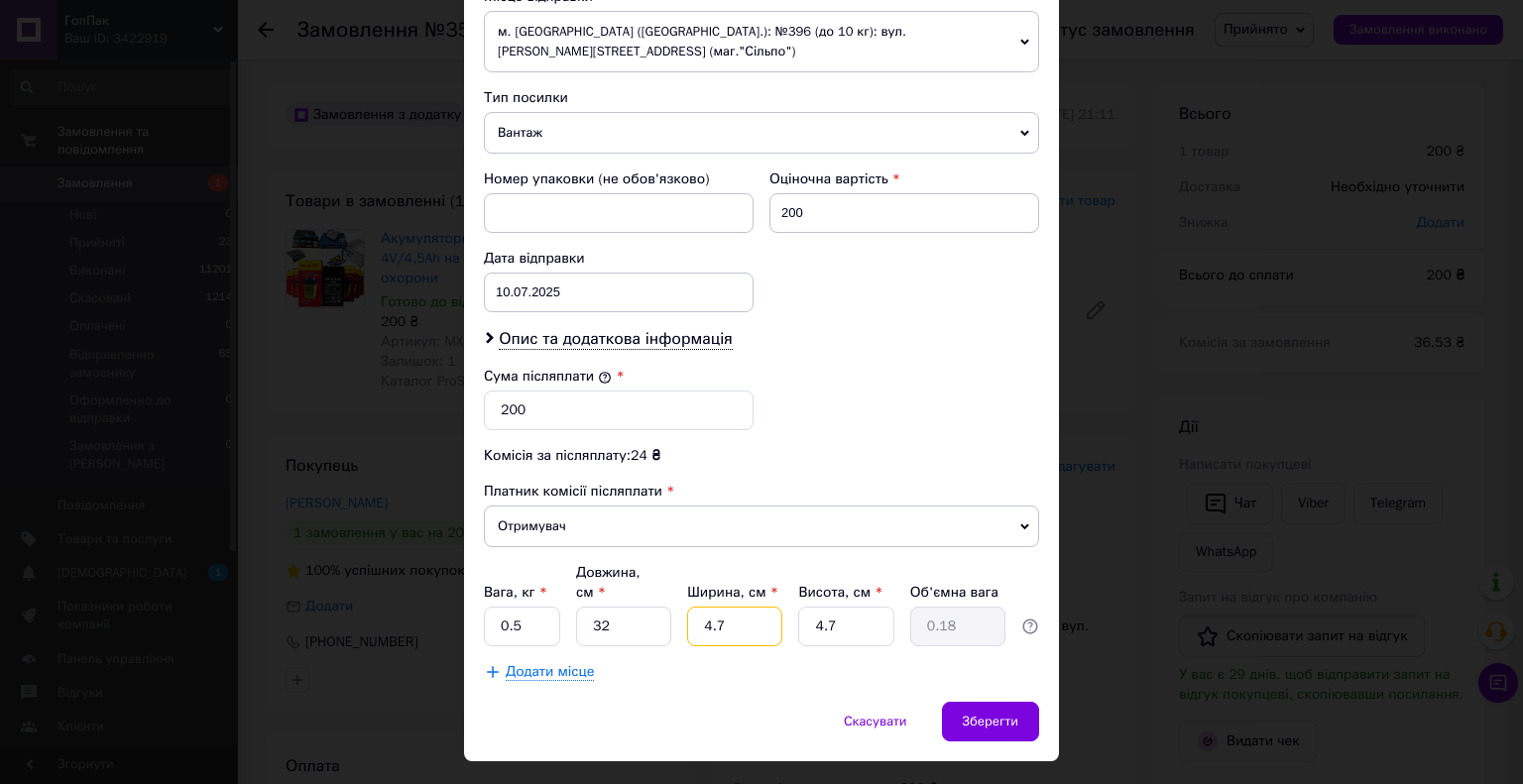 type on "4." 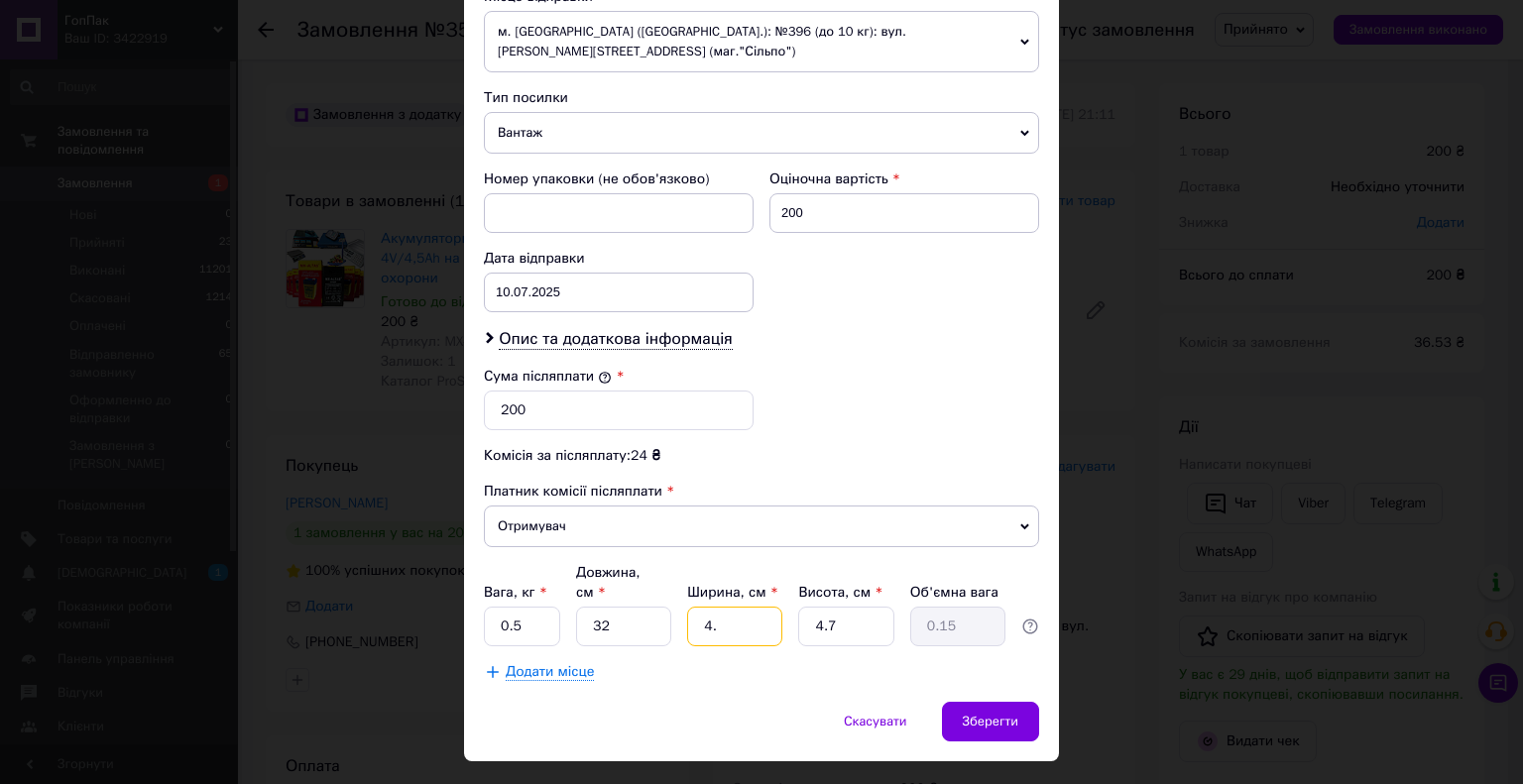click on "4." at bounding box center (735, 626) 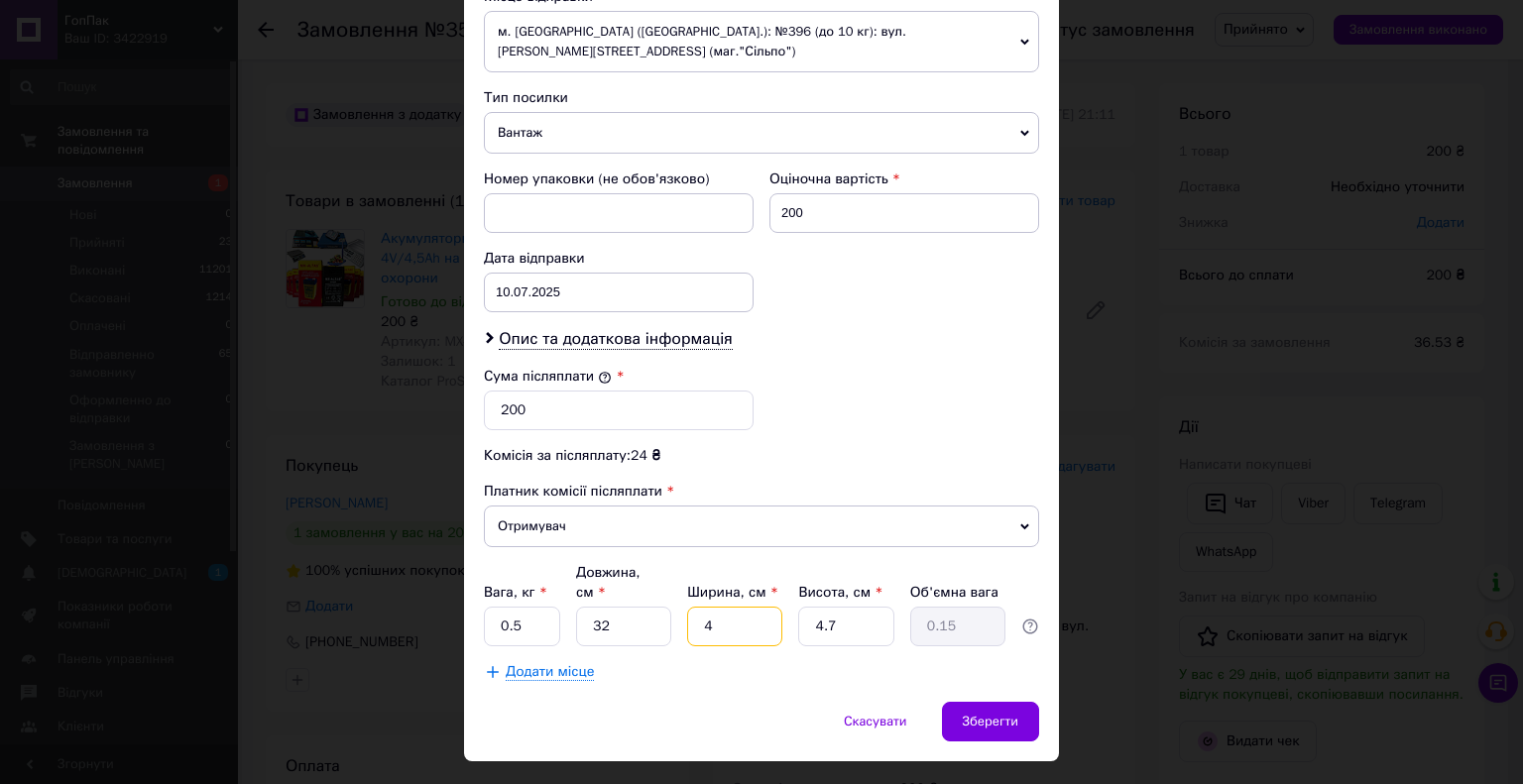 type 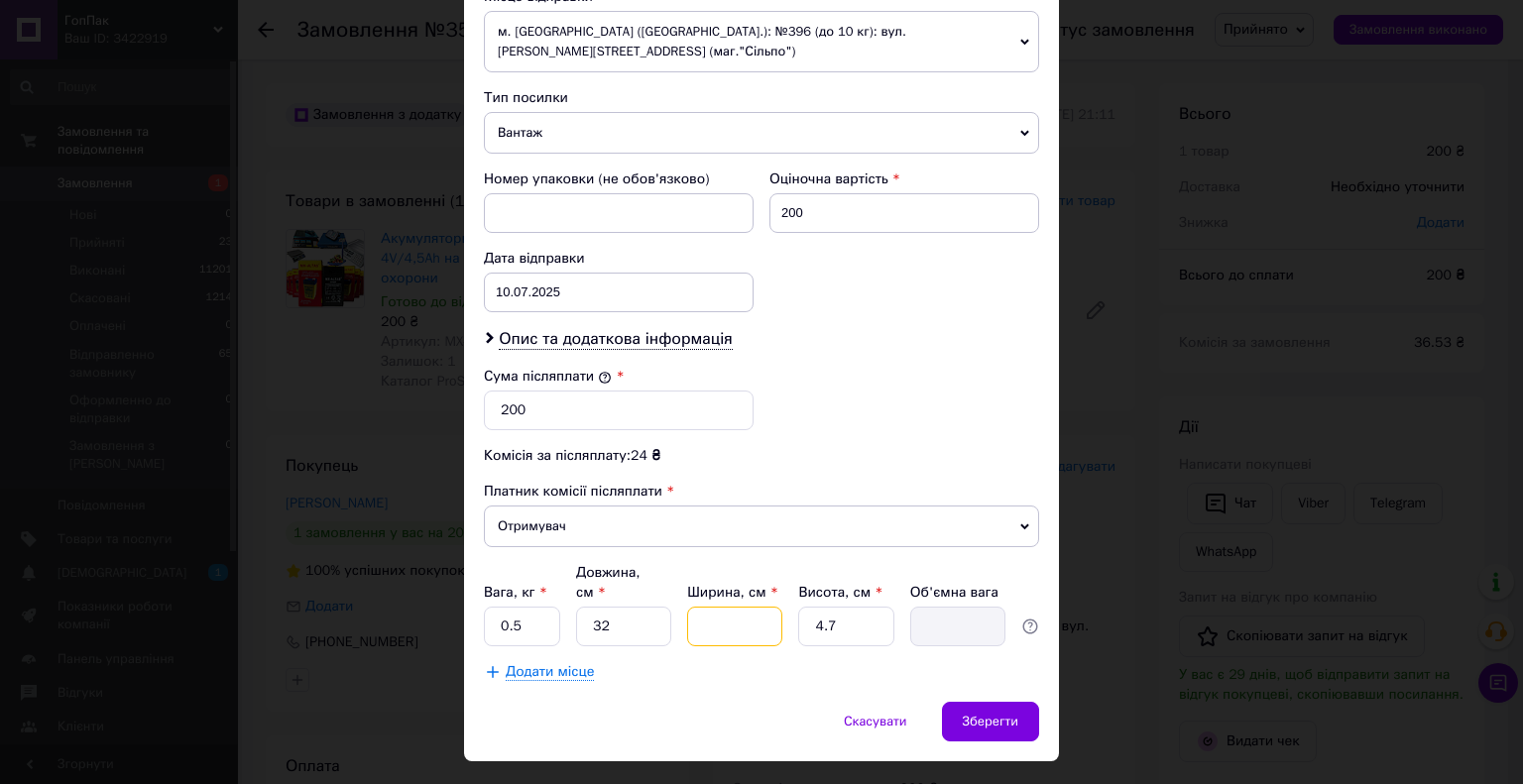 type on "2" 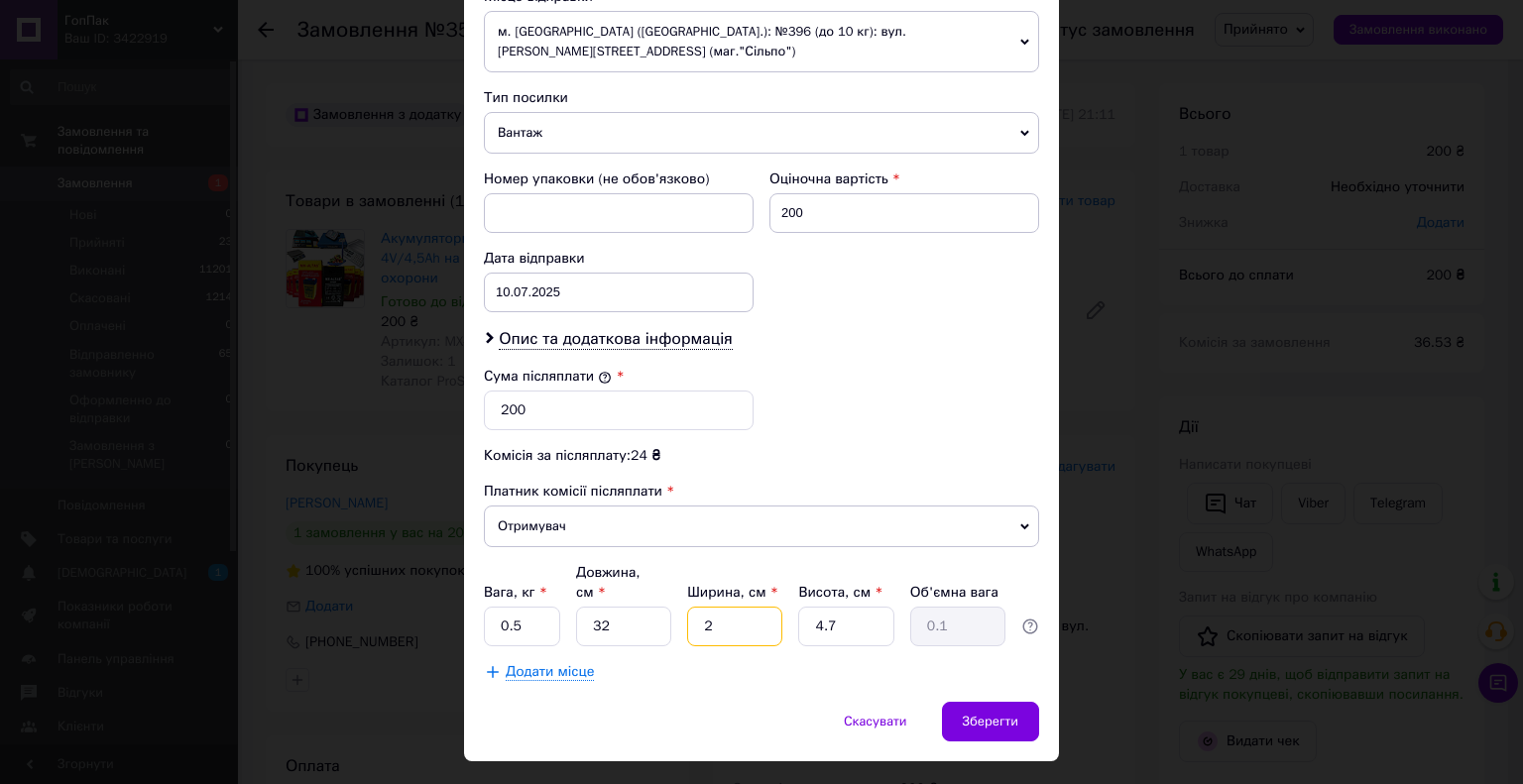 type on "25" 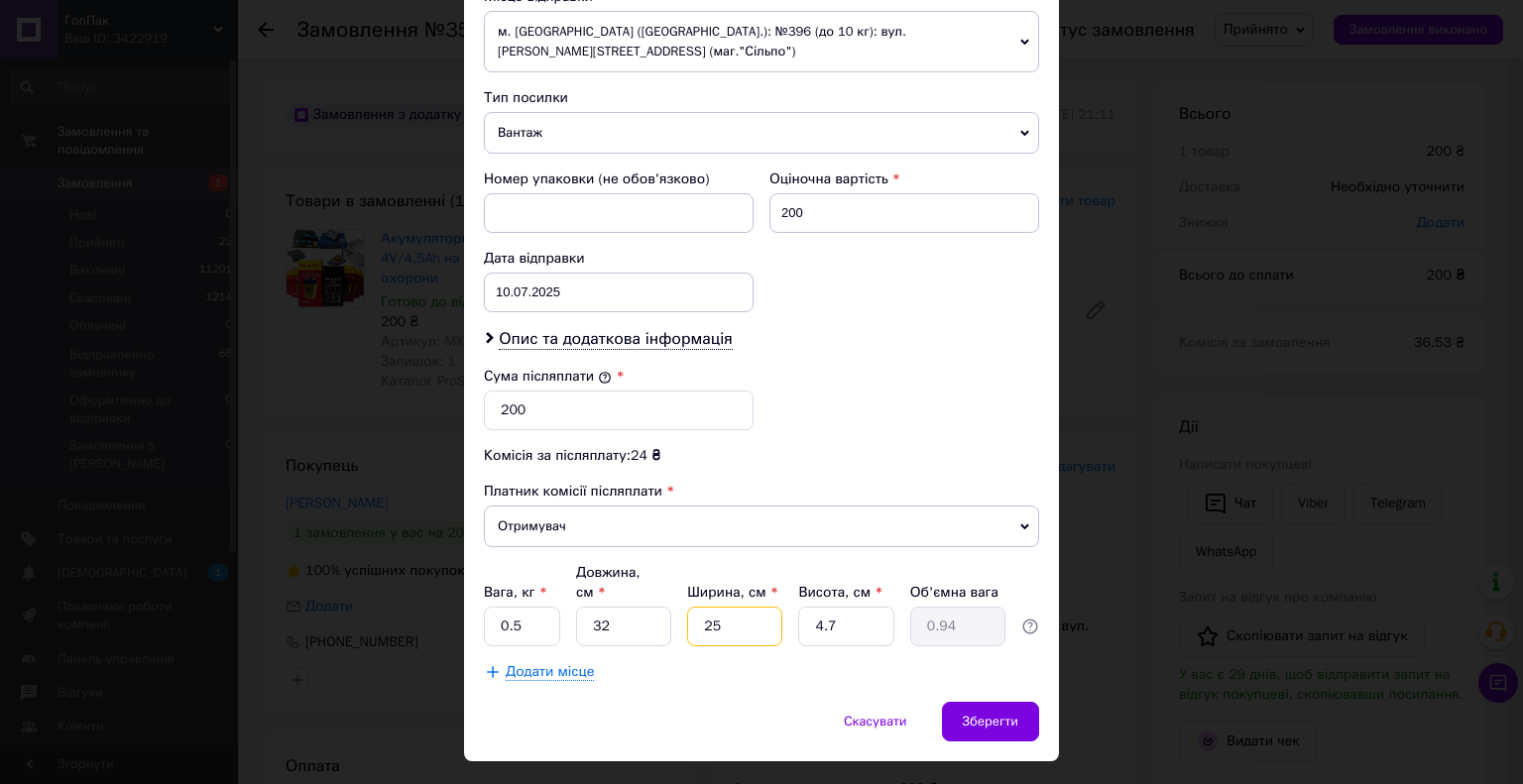 type on "25" 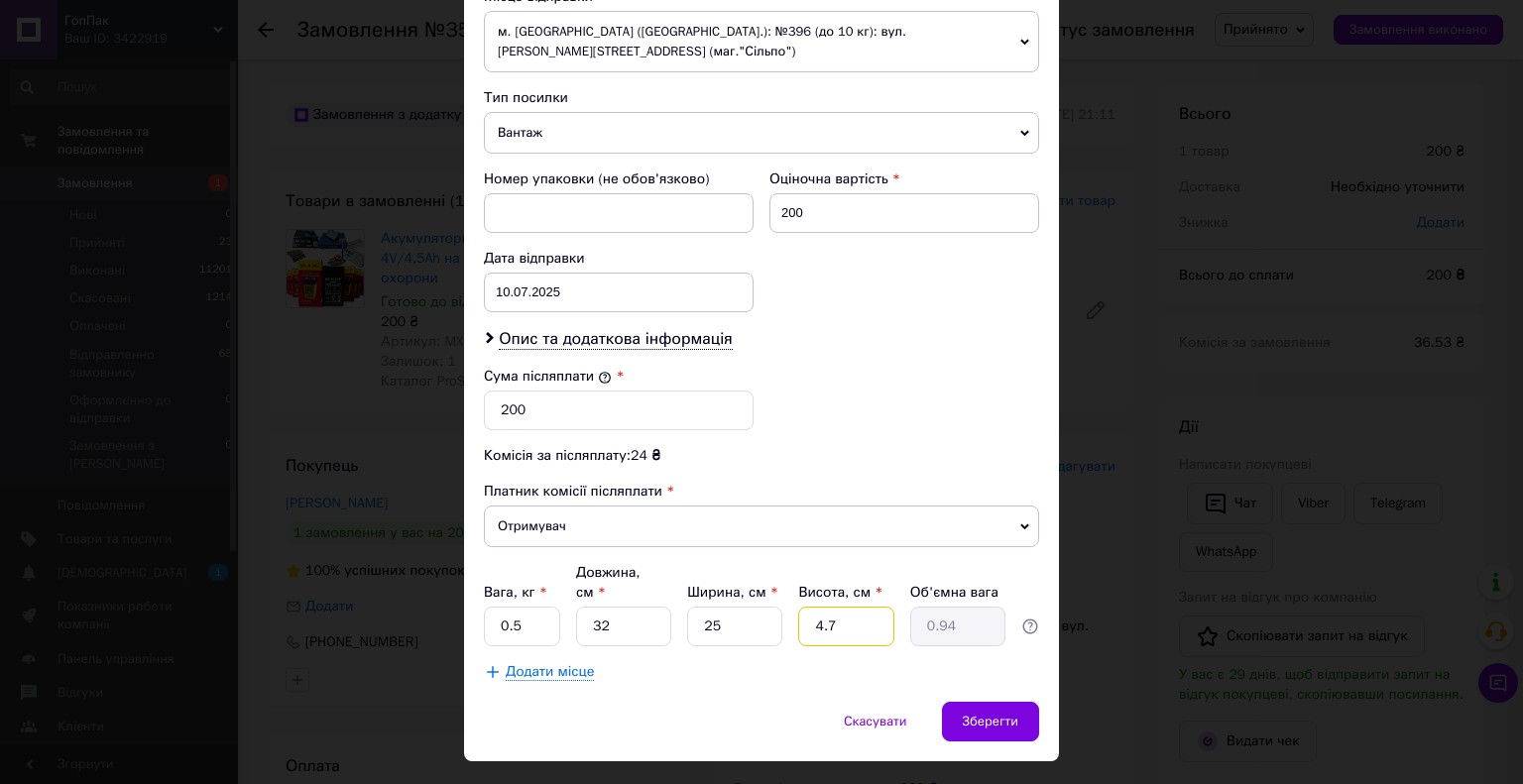 click on "4.7" at bounding box center (846, 626) 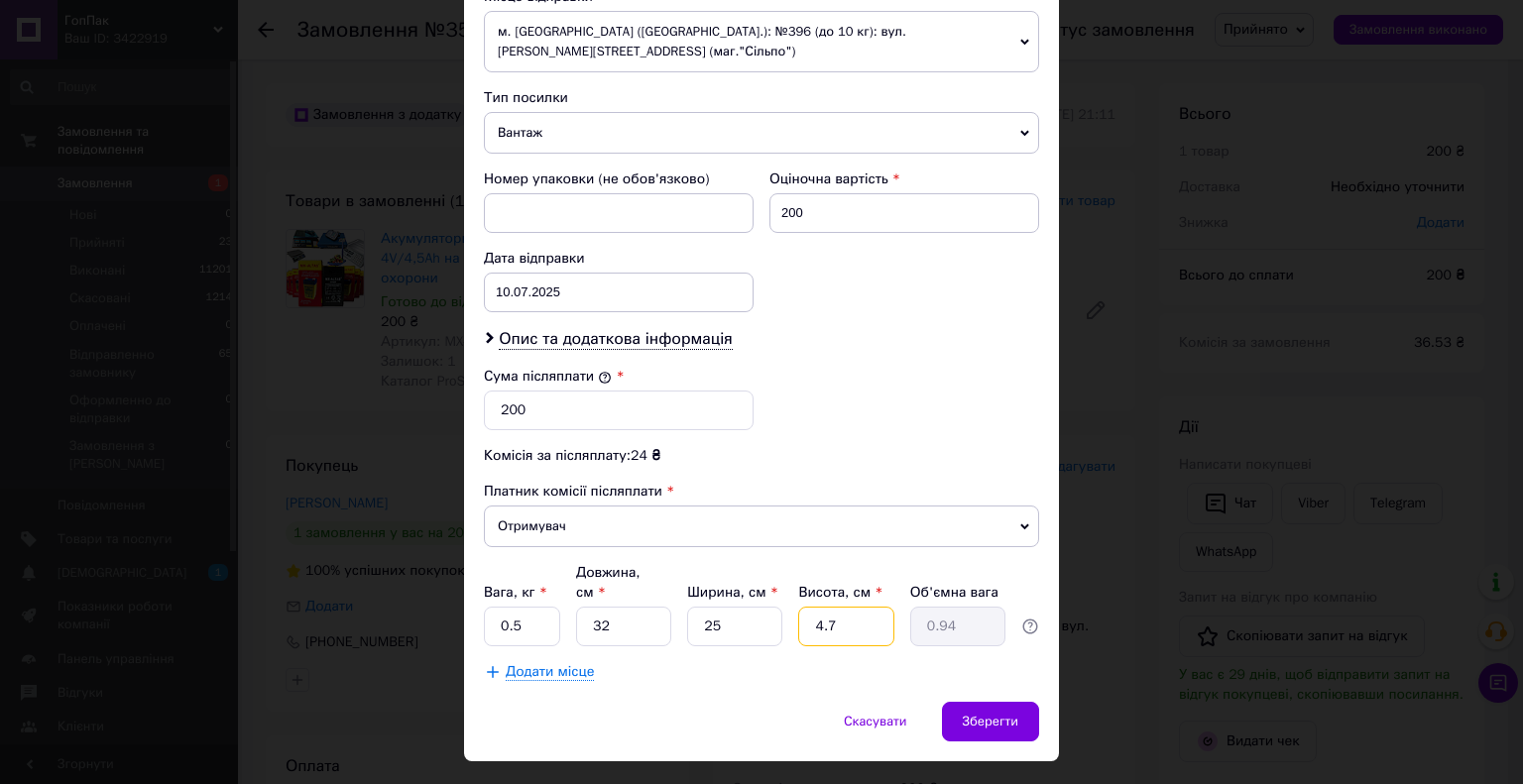 type on "4." 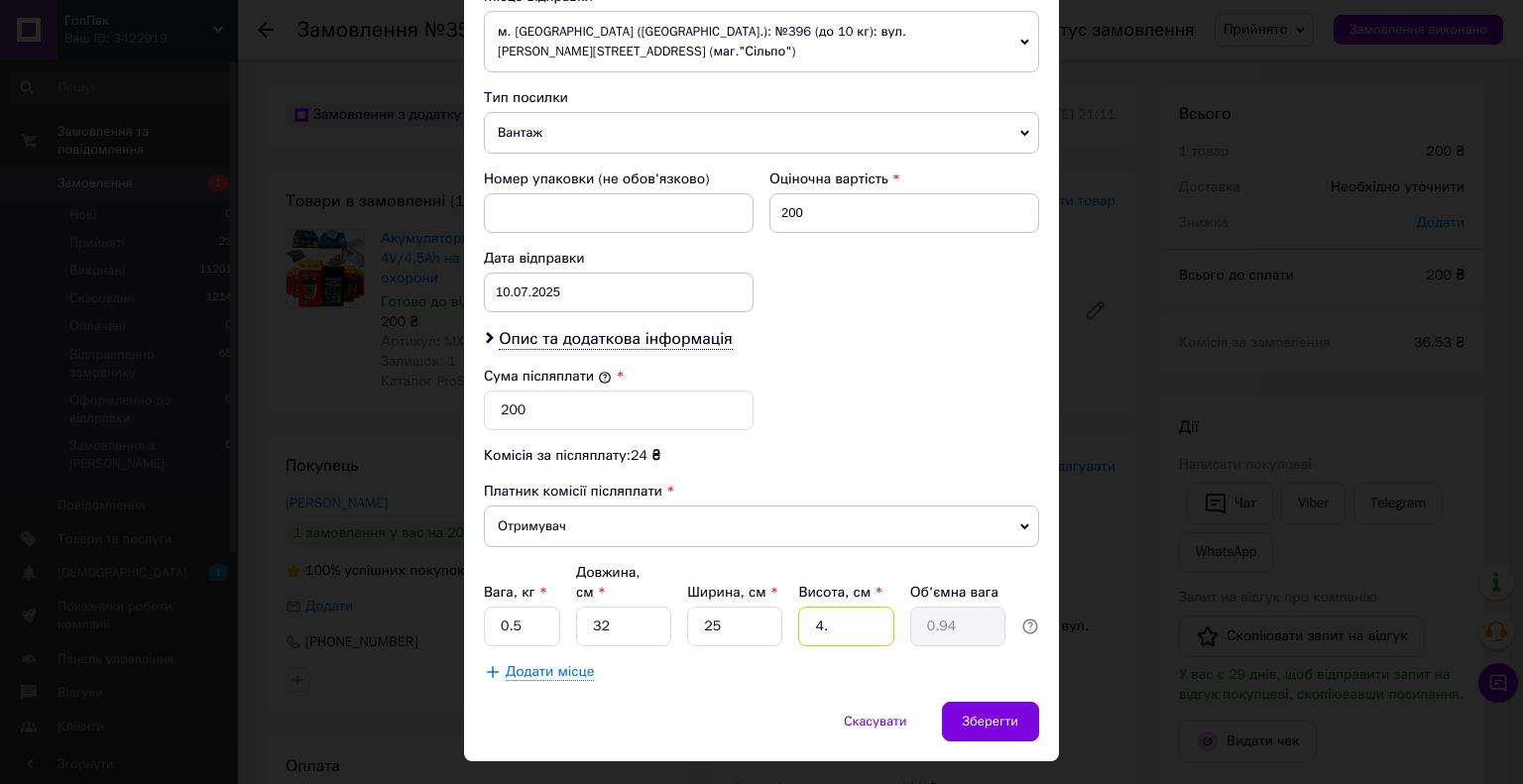 type on "0.8" 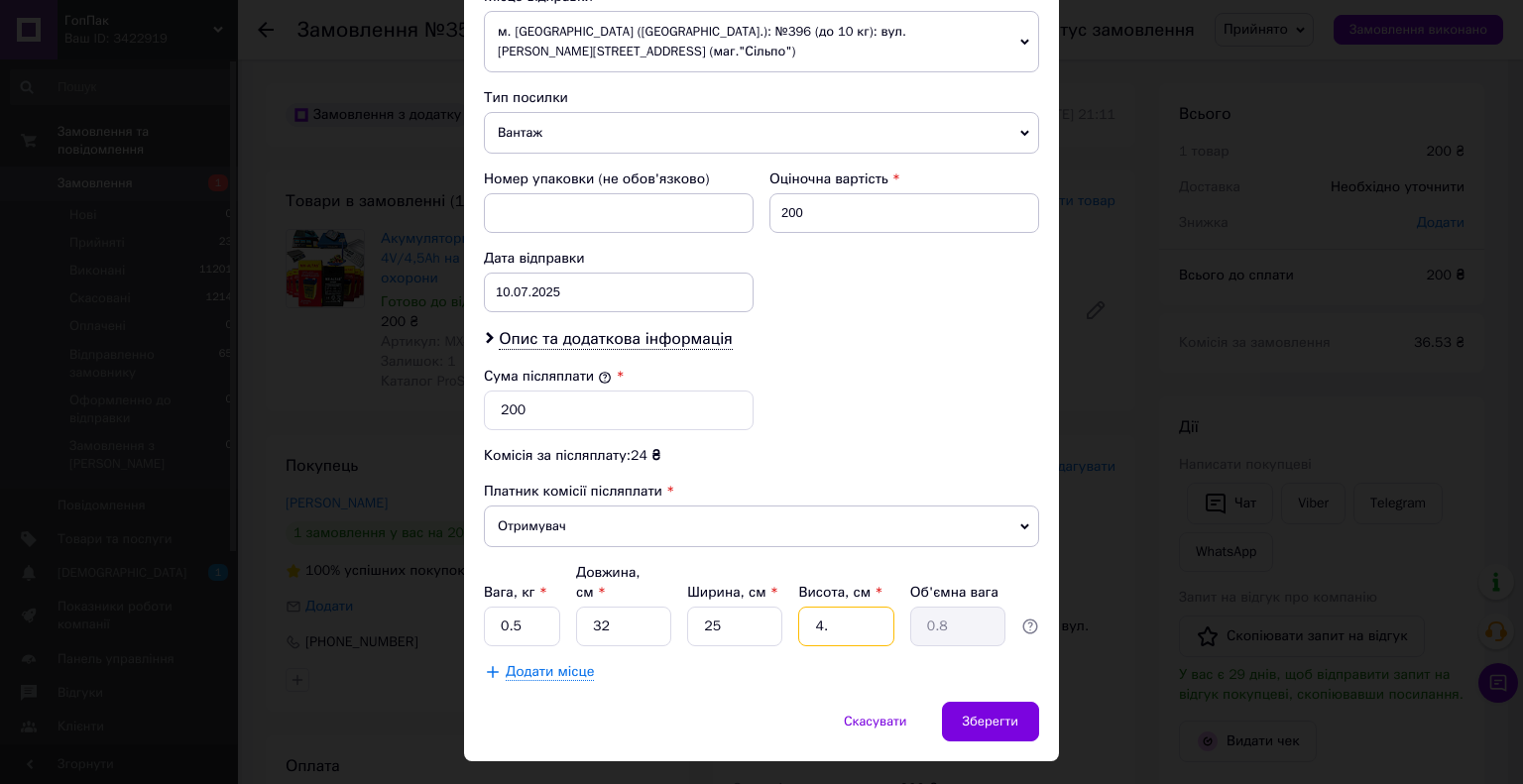 type on "4" 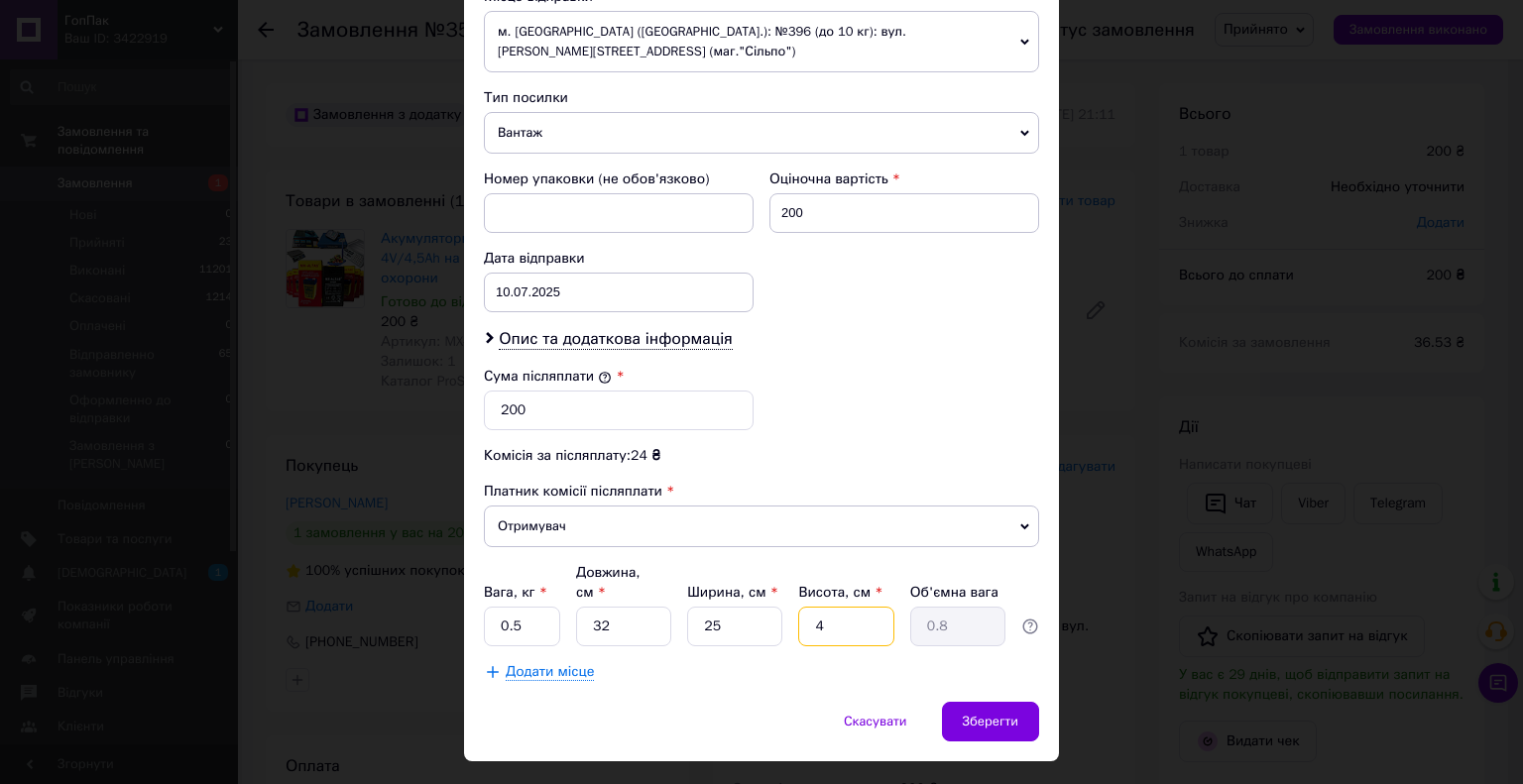 type 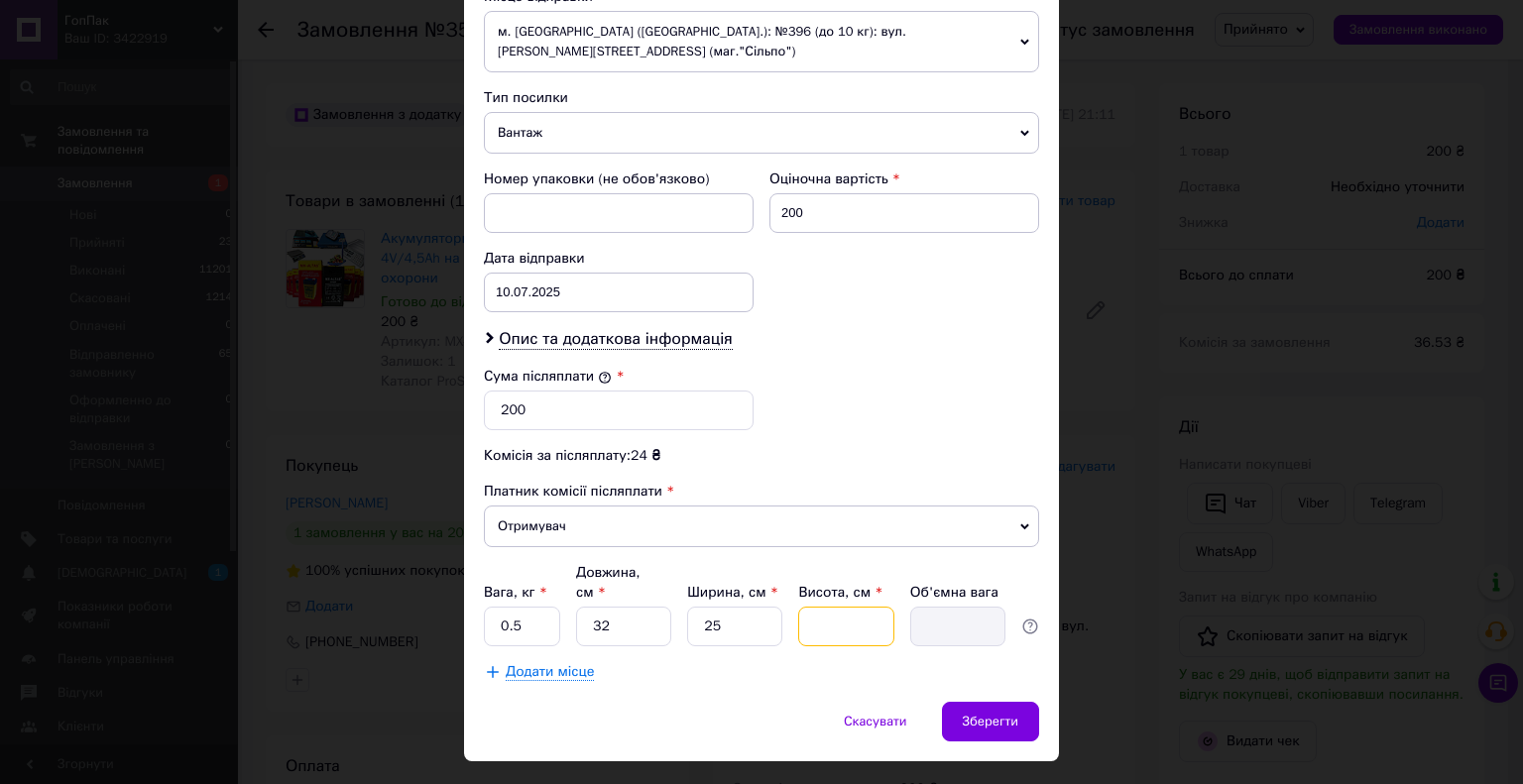 type on "5" 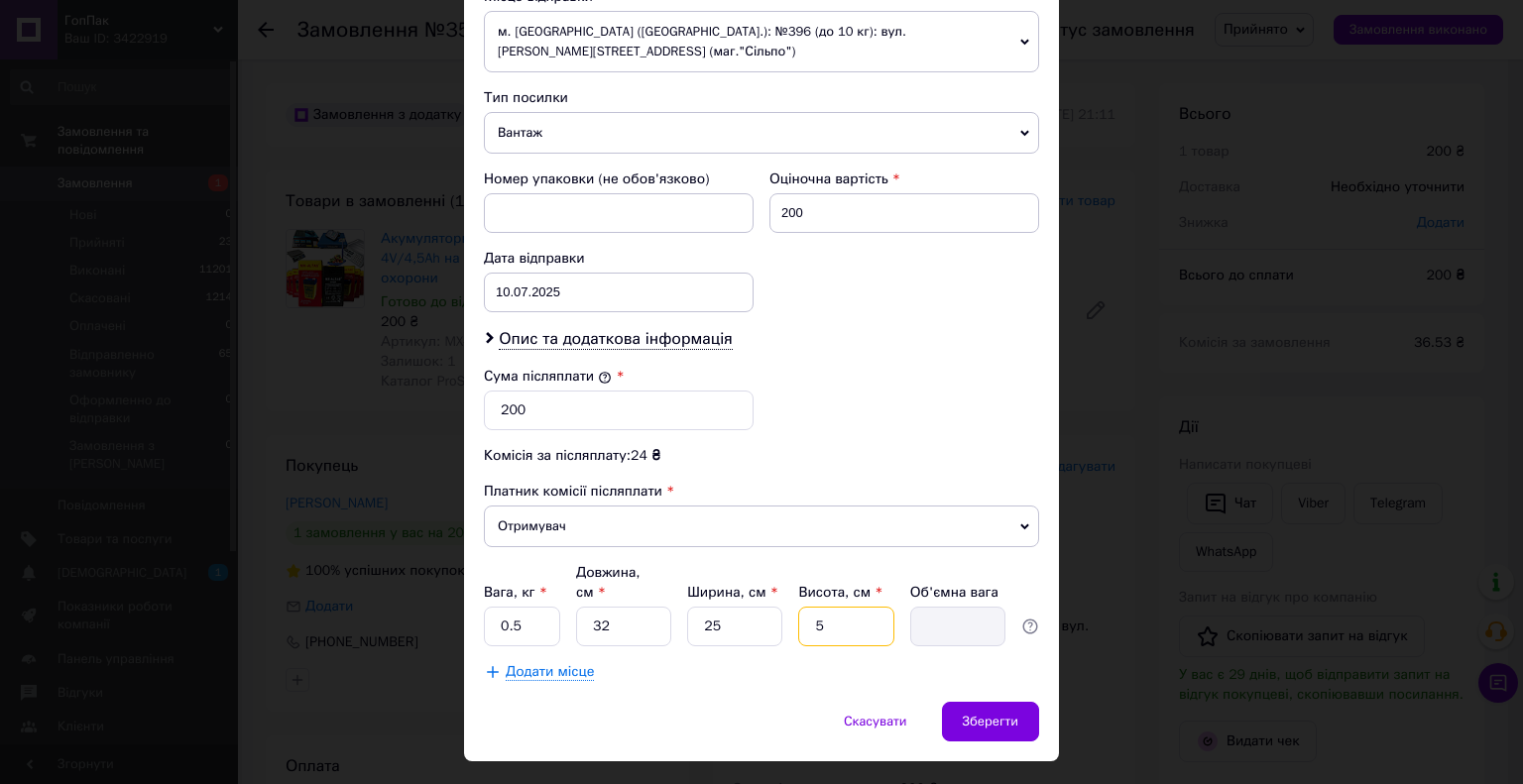 type on "1" 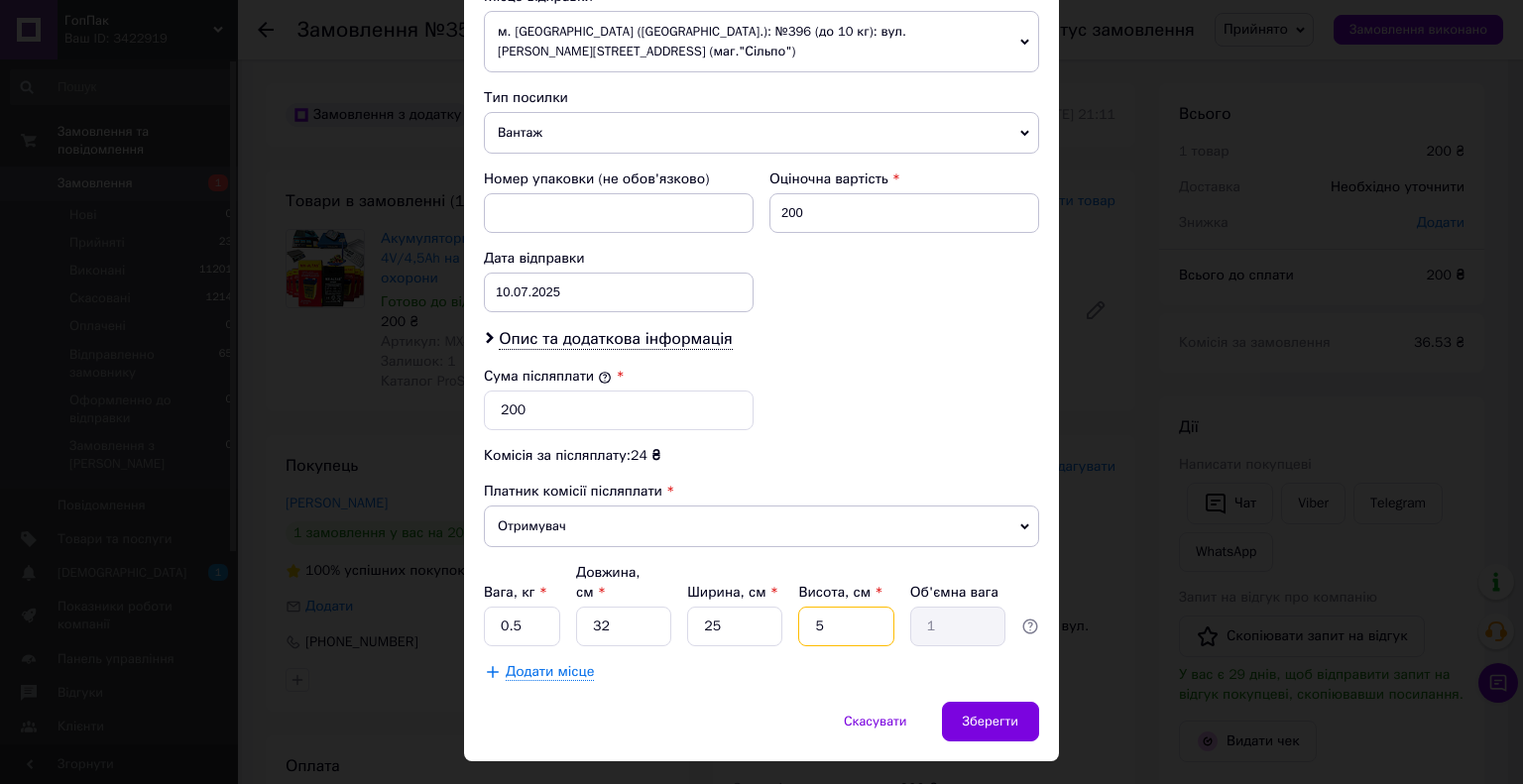 type on "5" 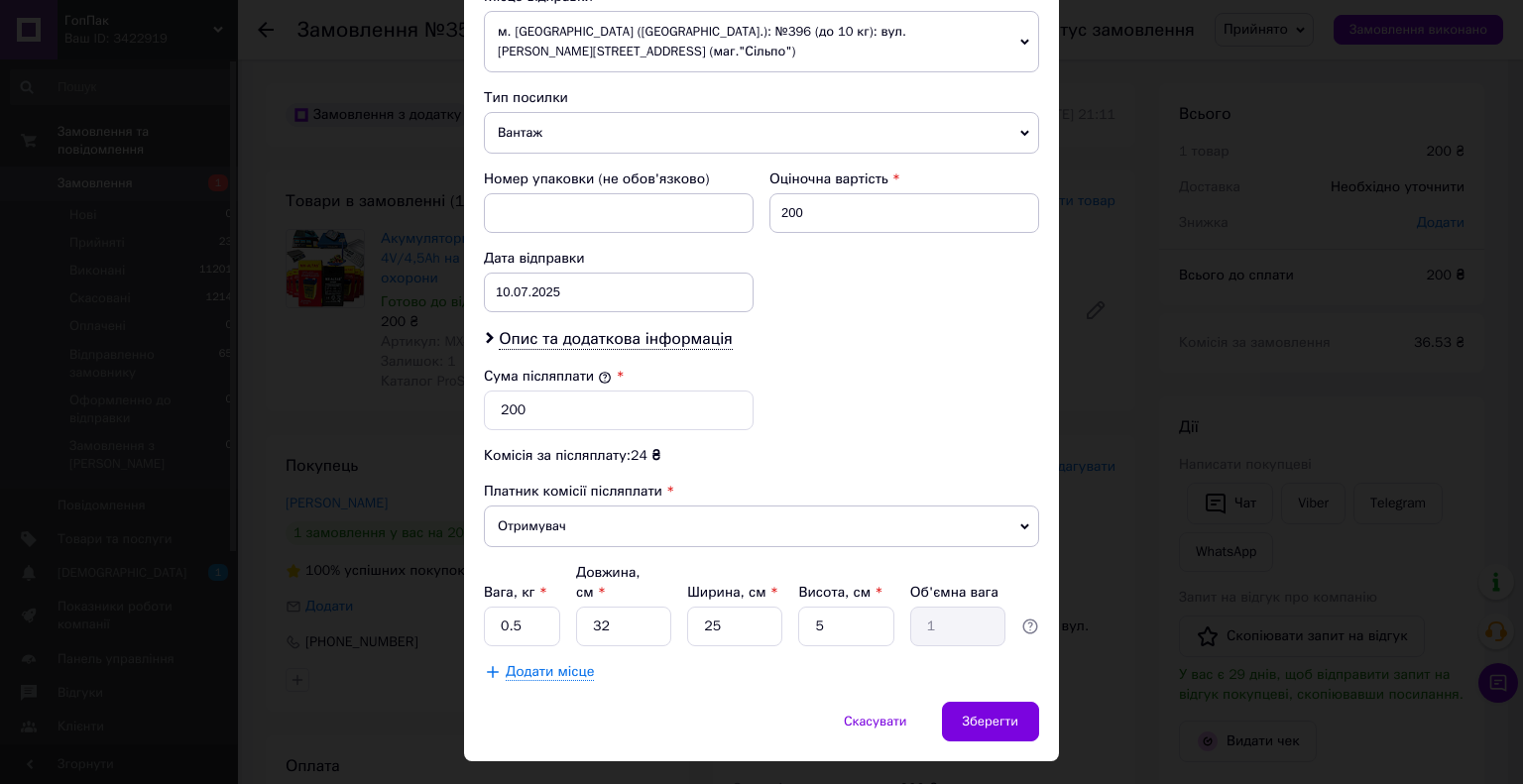 click on "Додати місце" at bounding box center (762, 672) 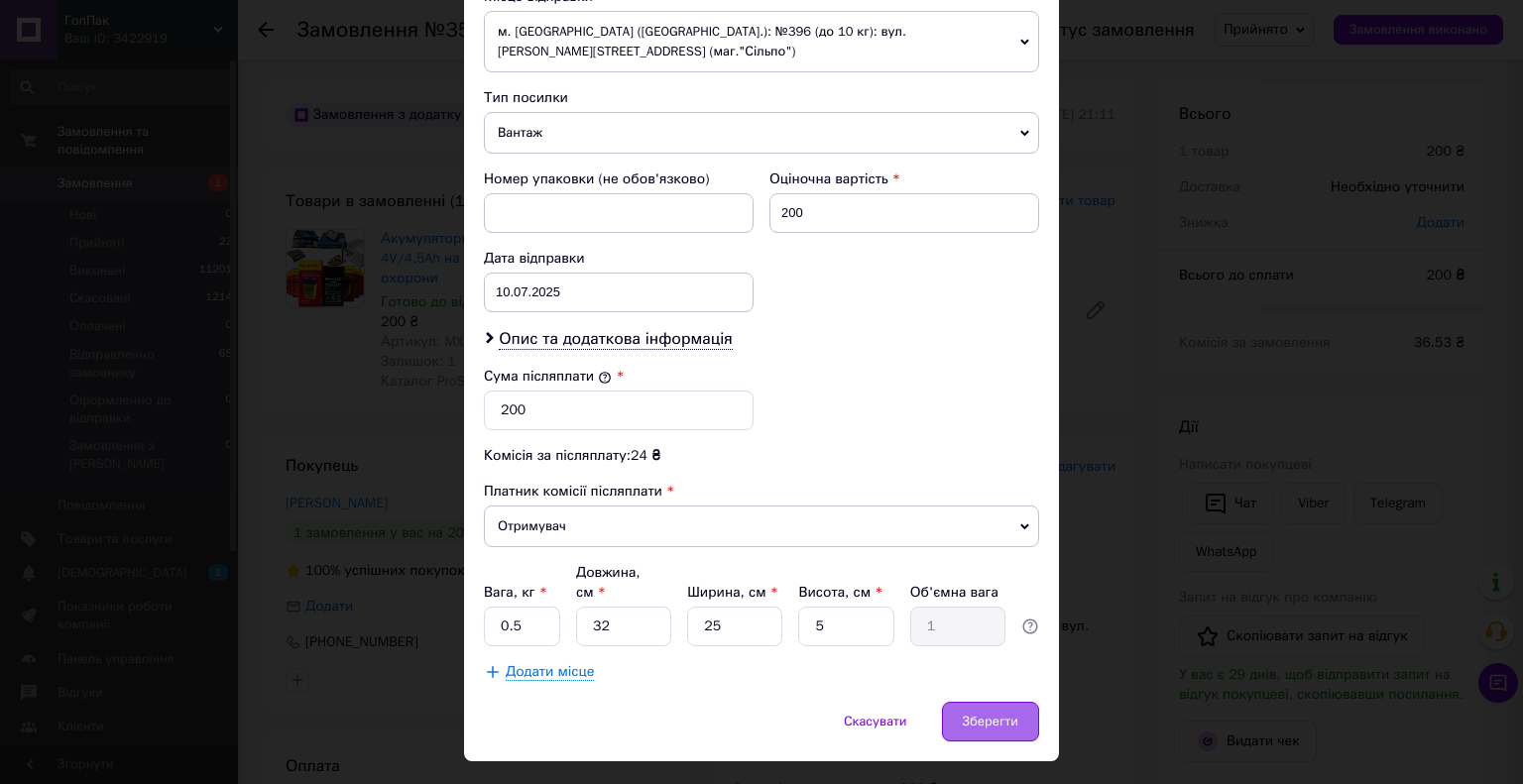 click on "Скасувати   Зберегти" at bounding box center [762, 731] 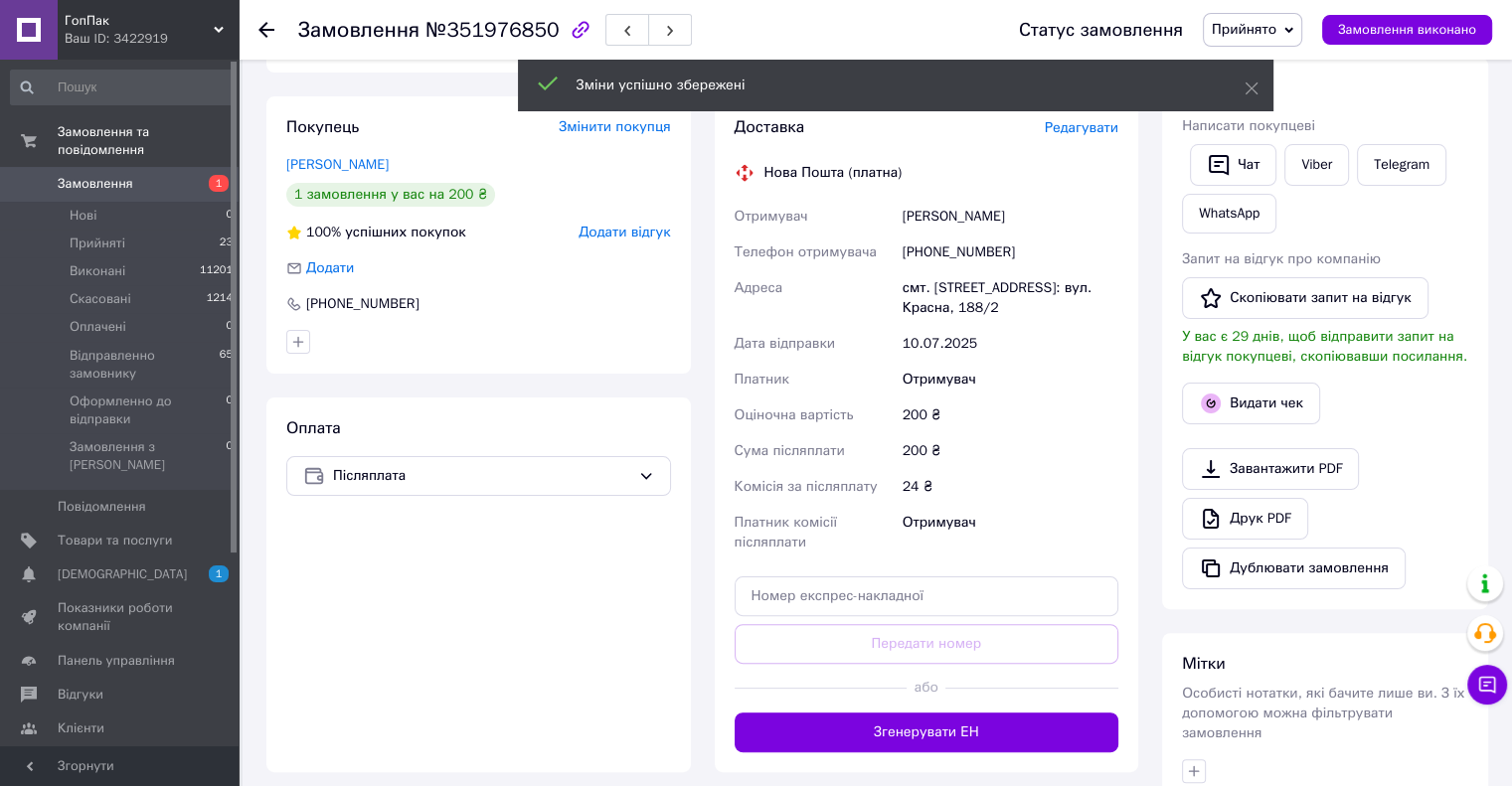 scroll, scrollTop: 397, scrollLeft: 0, axis: vertical 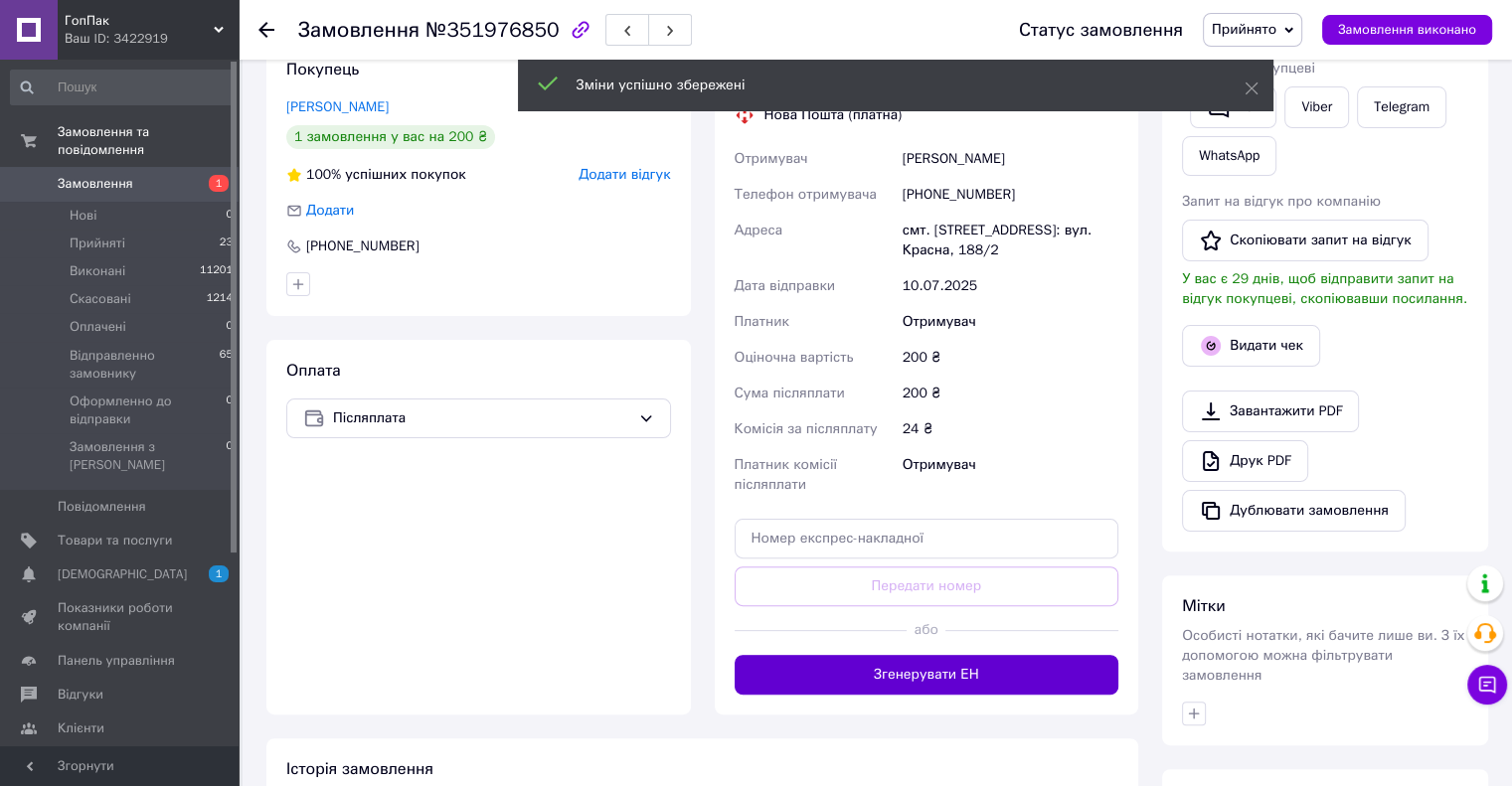 click on "Згенерувати ЕН" at bounding box center (926, 675) 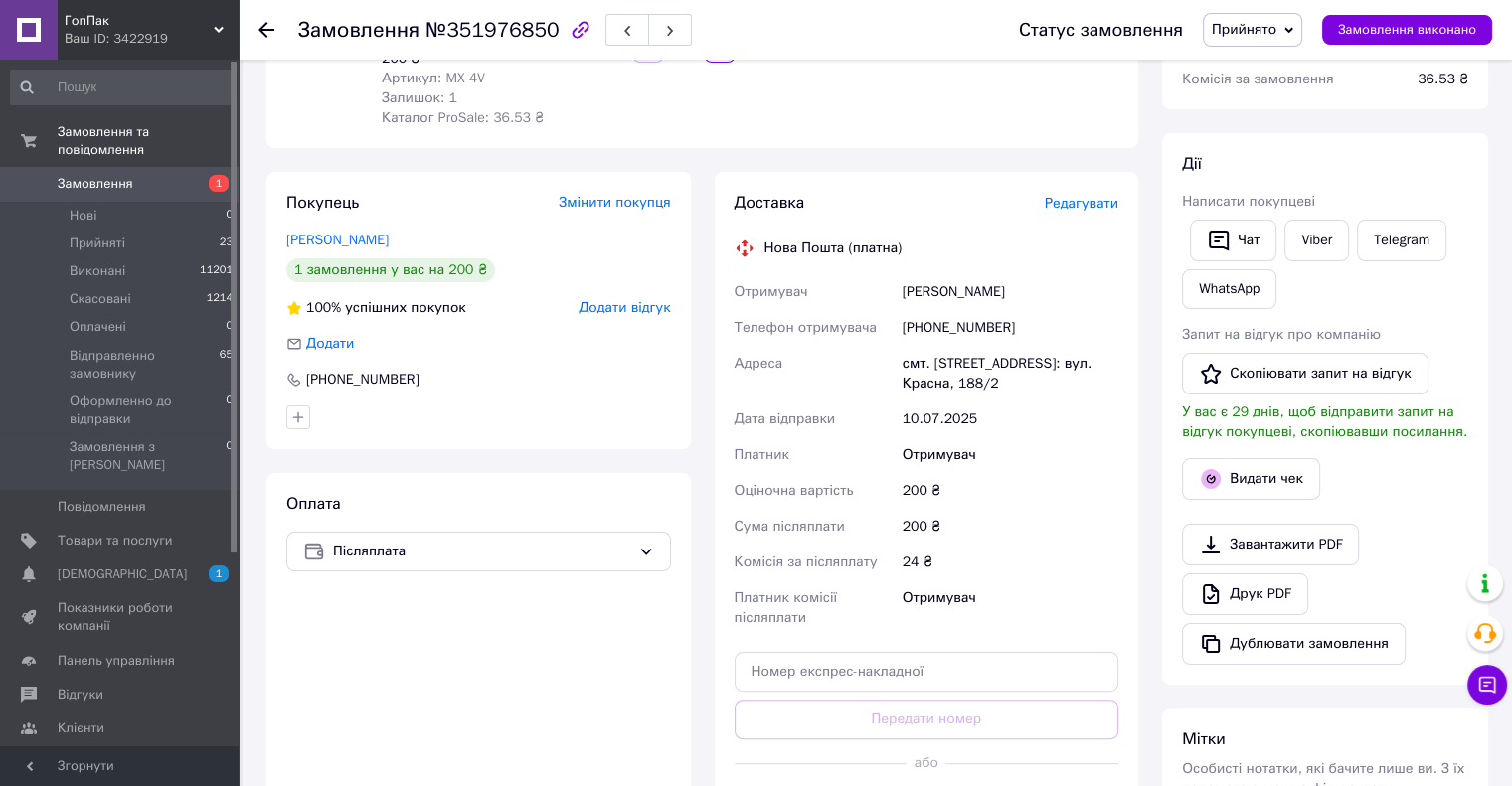 scroll, scrollTop: 99, scrollLeft: 0, axis: vertical 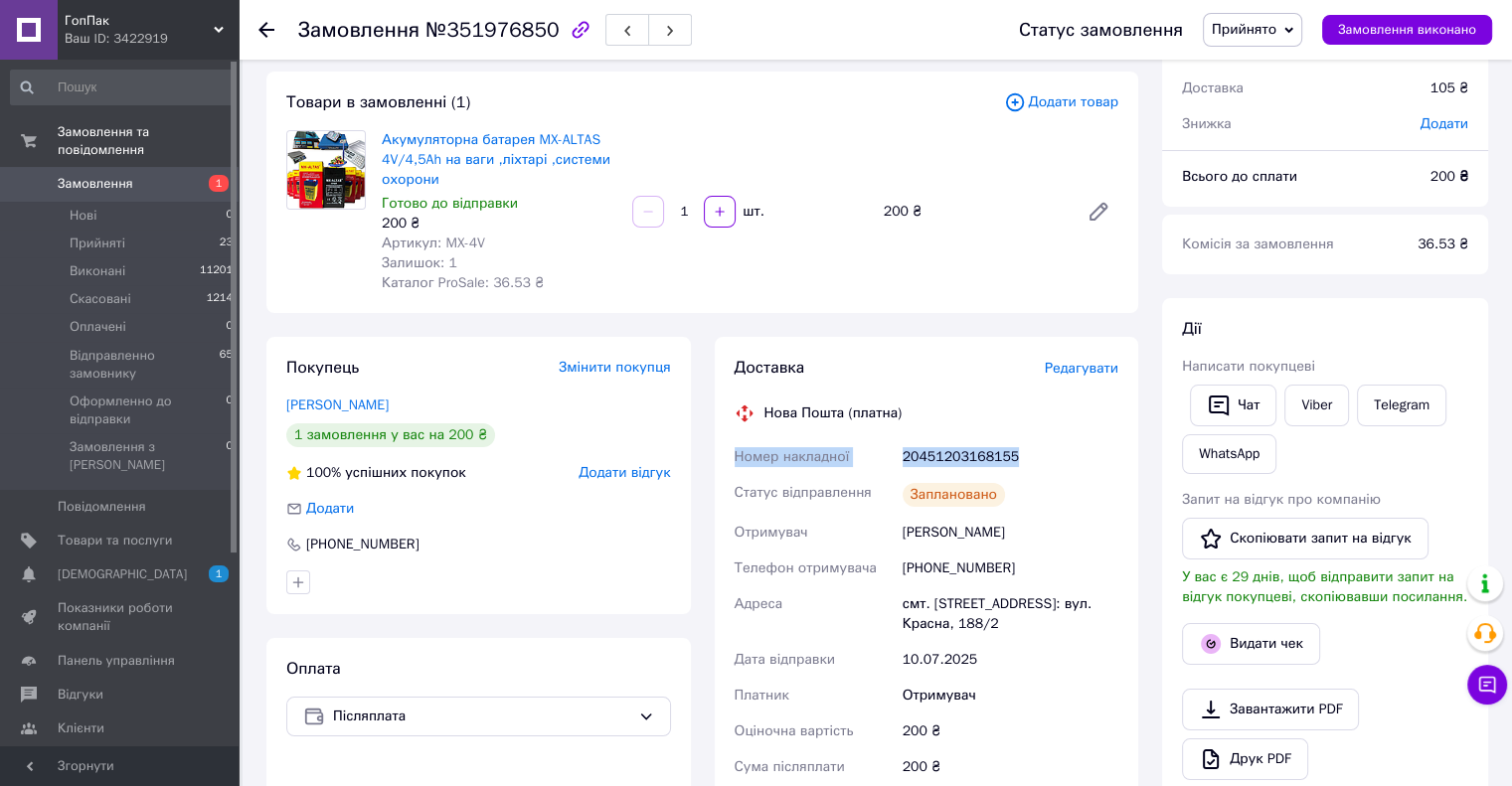 drag, startPoint x: 1039, startPoint y: 454, endPoint x: 729, endPoint y: 457, distance: 310.01452 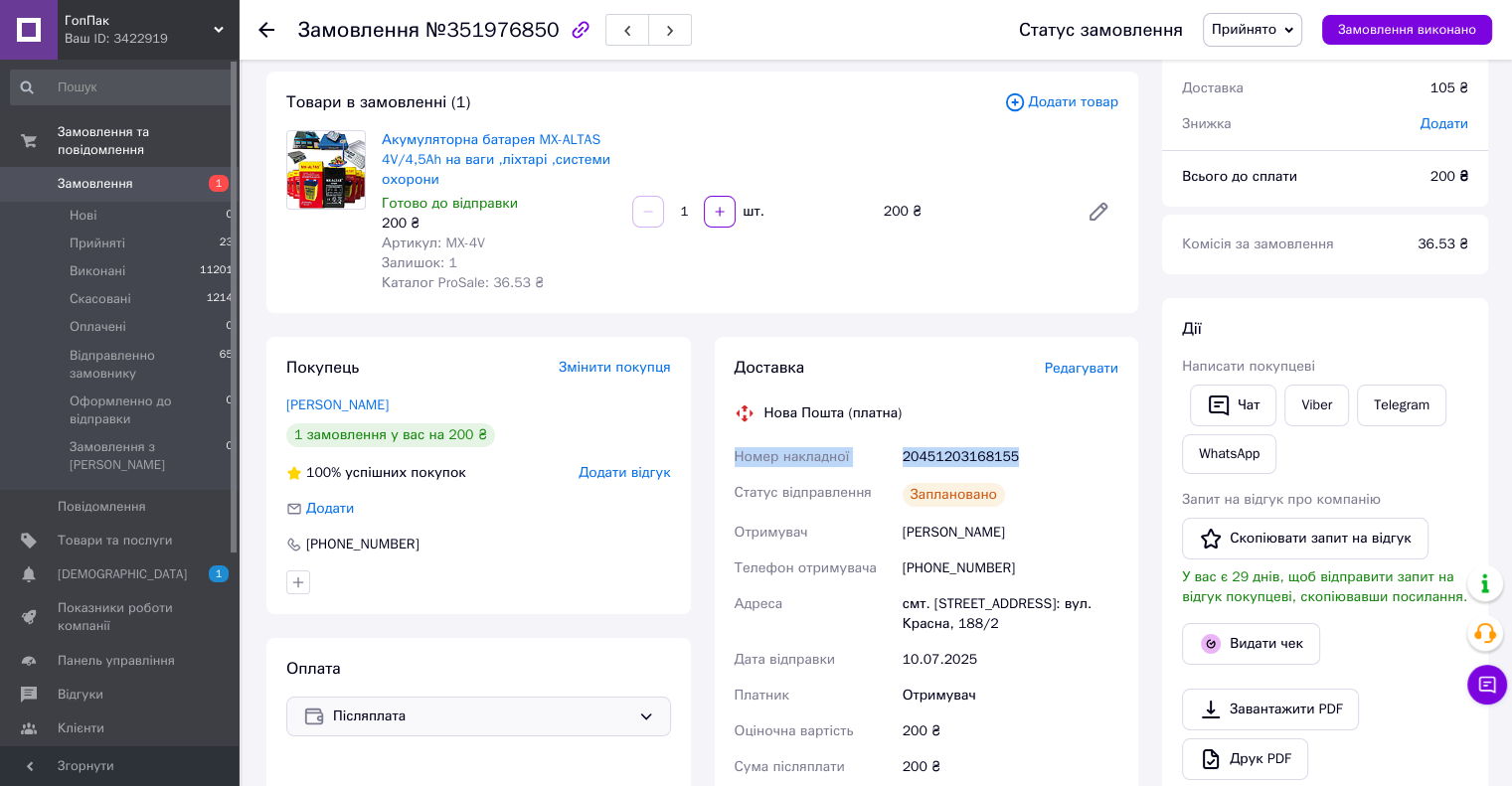 copy on "Номер накладної 20451203168155" 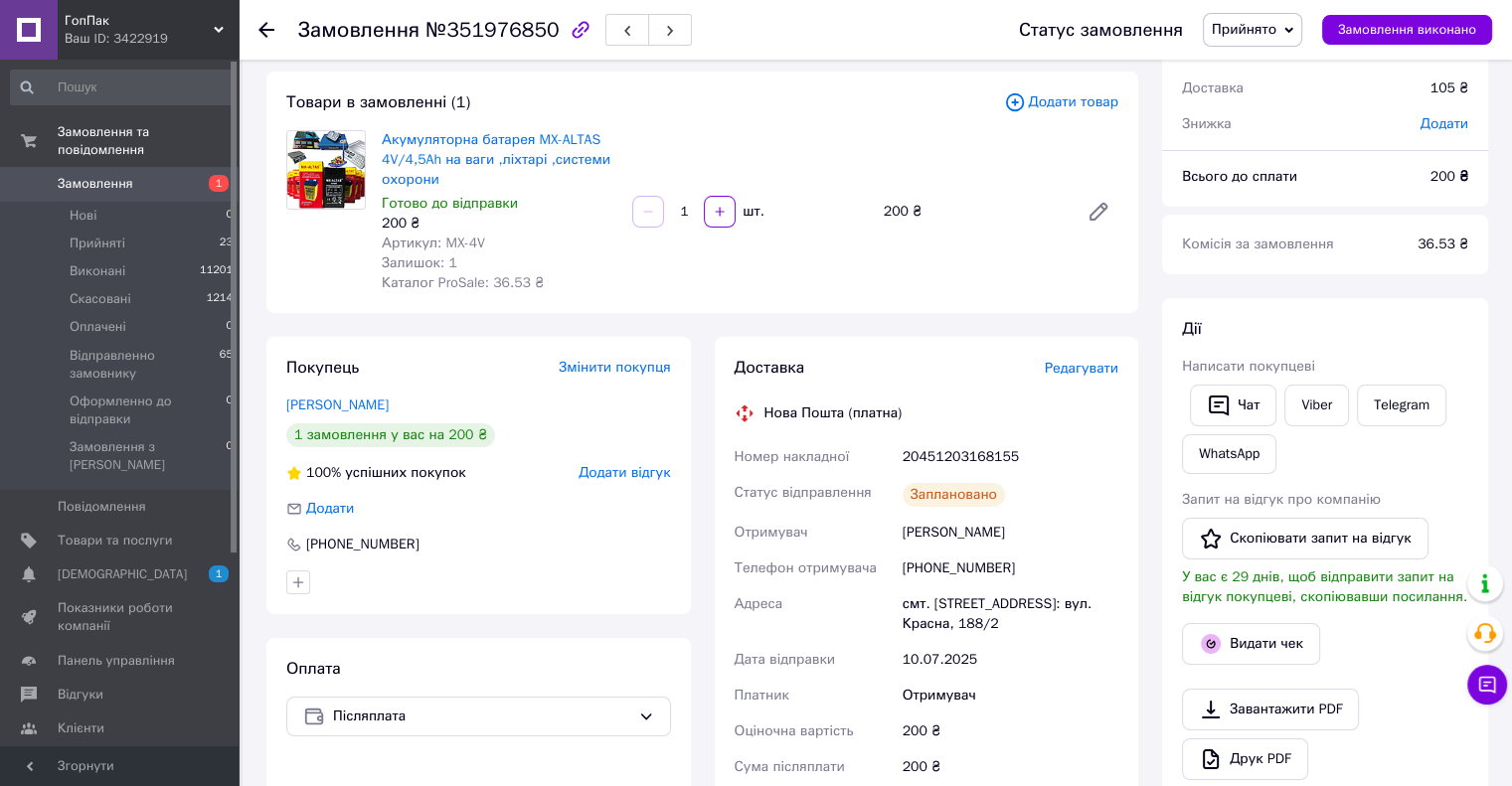 click on "Редагувати" at bounding box center (1082, 368) 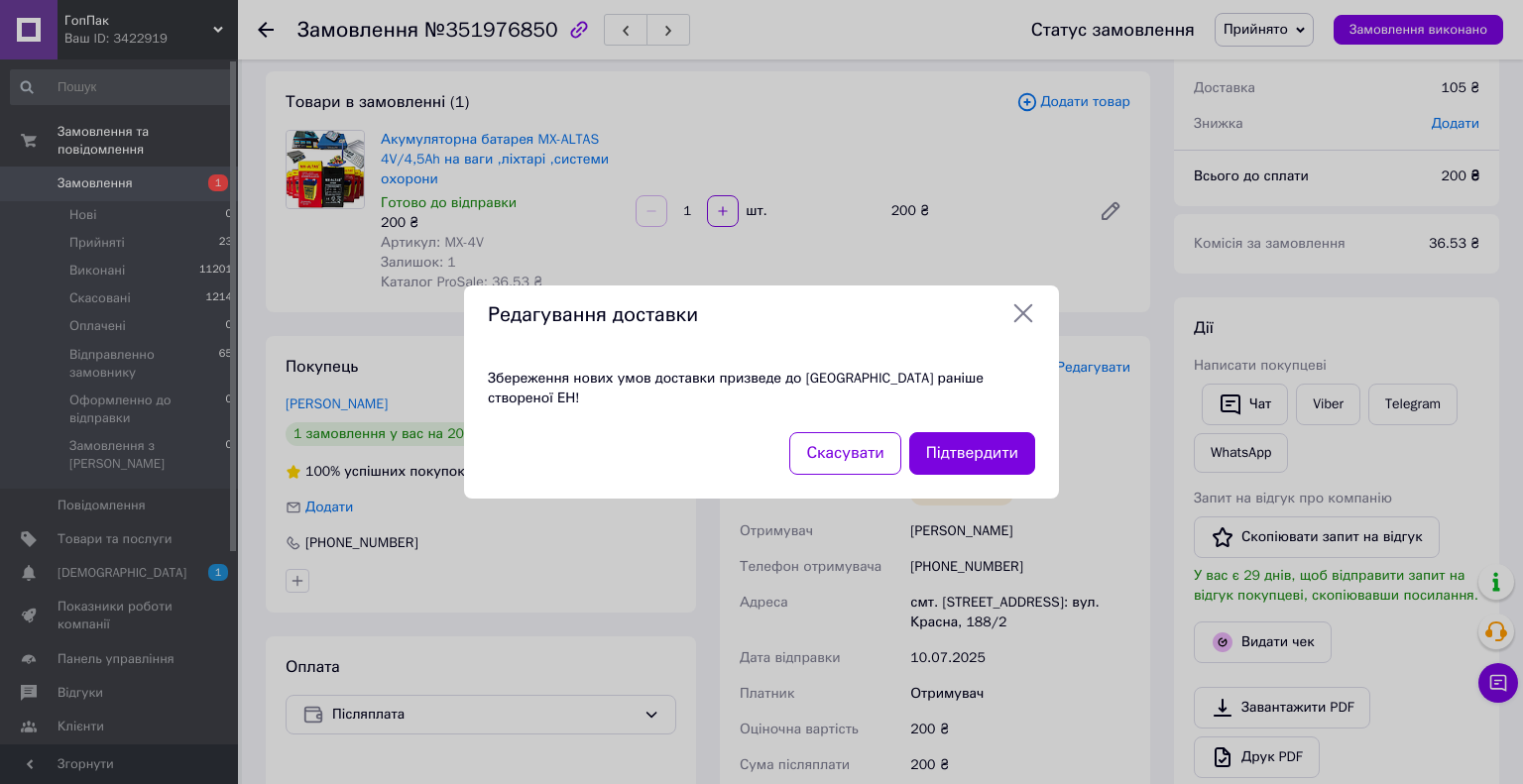 click 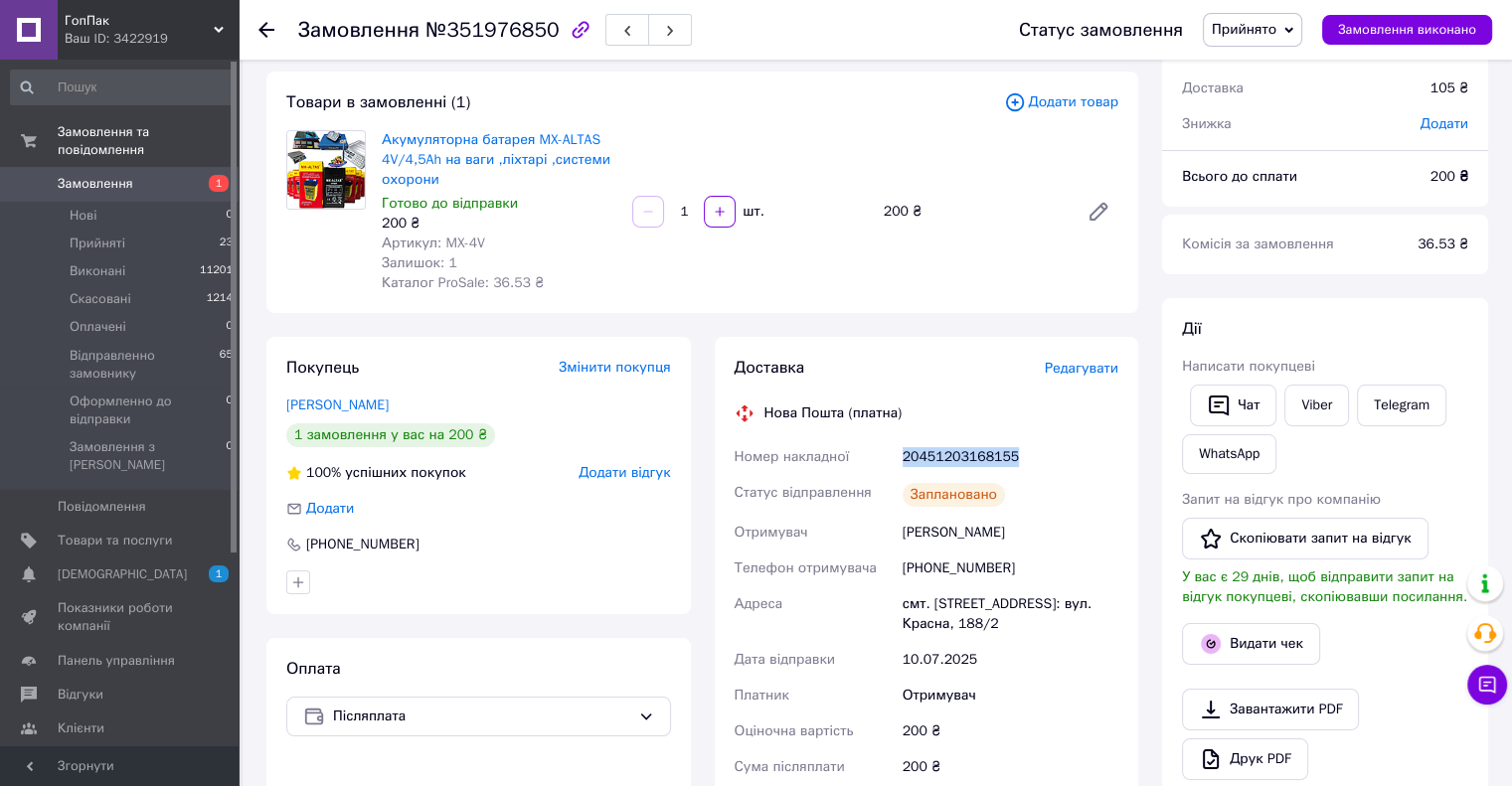 drag, startPoint x: 1020, startPoint y: 454, endPoint x: 895, endPoint y: 460, distance: 125.14392 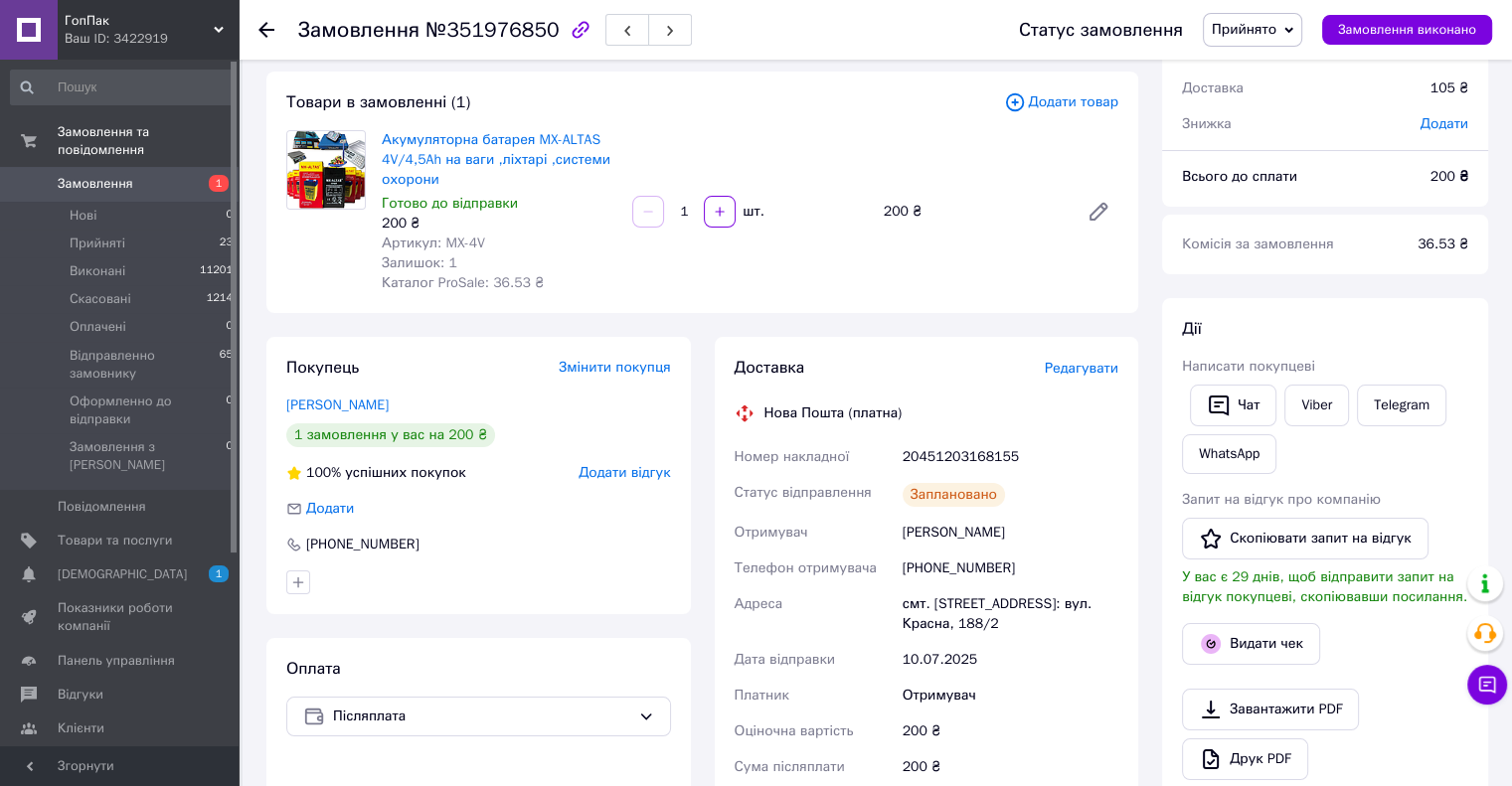 click on "Товари в замовленні (1) Додати товар Акумуляторна батарея MX-ALTAS 4V/4,5Ah на ваги ,ліхтарі ,системи охорони Готово до відправки 200 ₴ Артикул: MX-4V Залишок: 1 Каталог ProSale: 36.53 ₴  1   шт. 200 ₴" at bounding box center (702, 192) 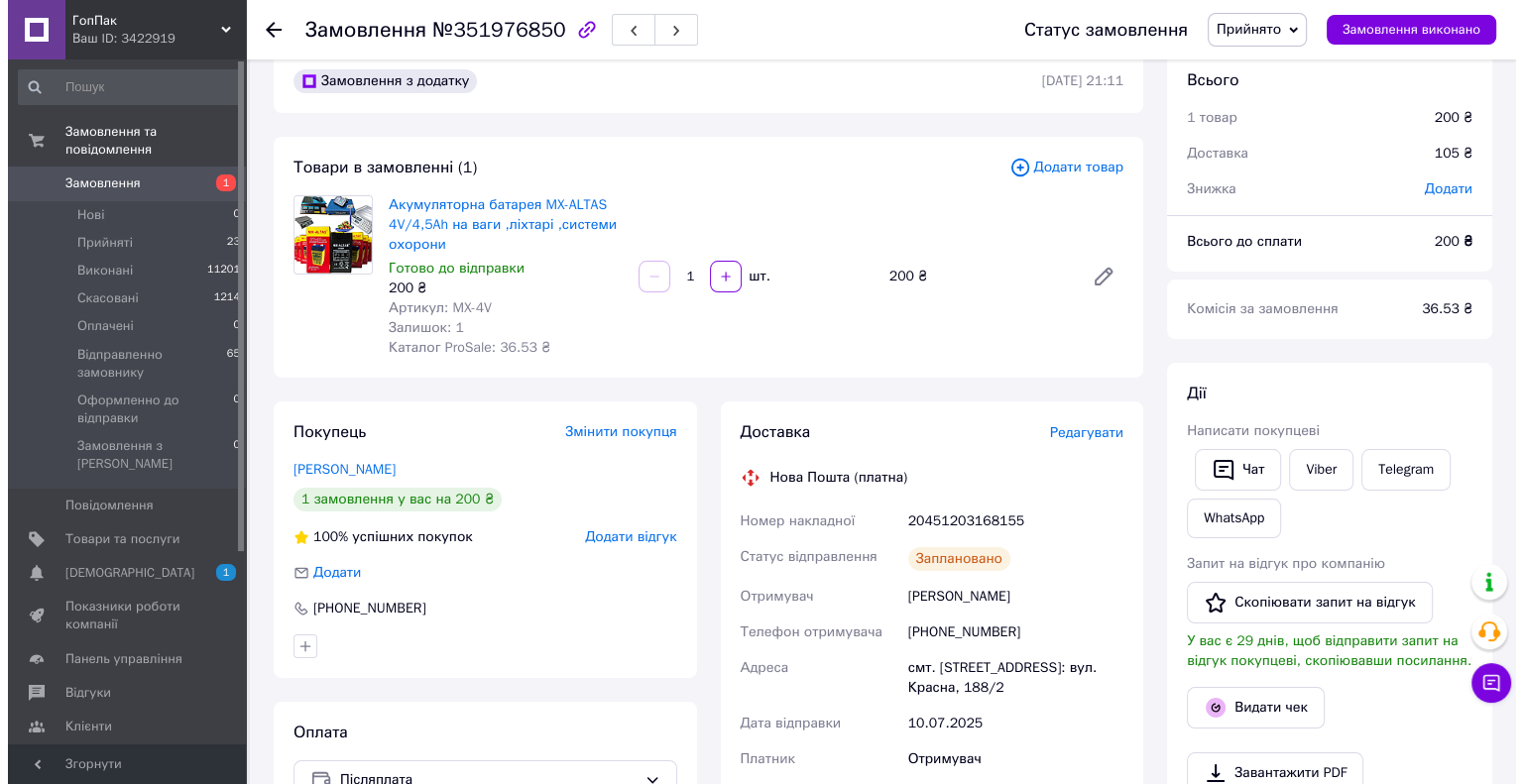 scroll, scrollTop: 0, scrollLeft: 0, axis: both 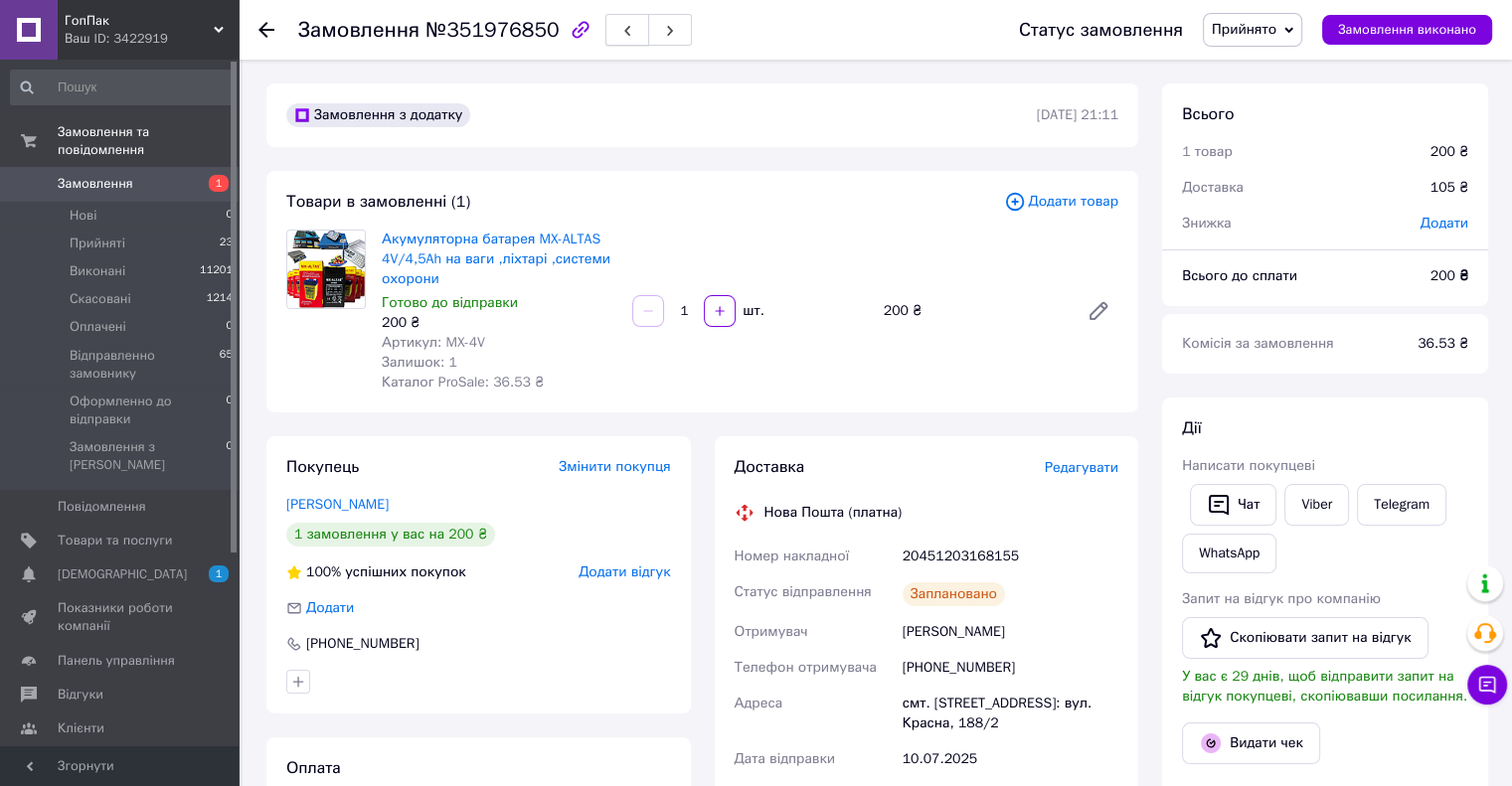 click at bounding box center (627, 30) 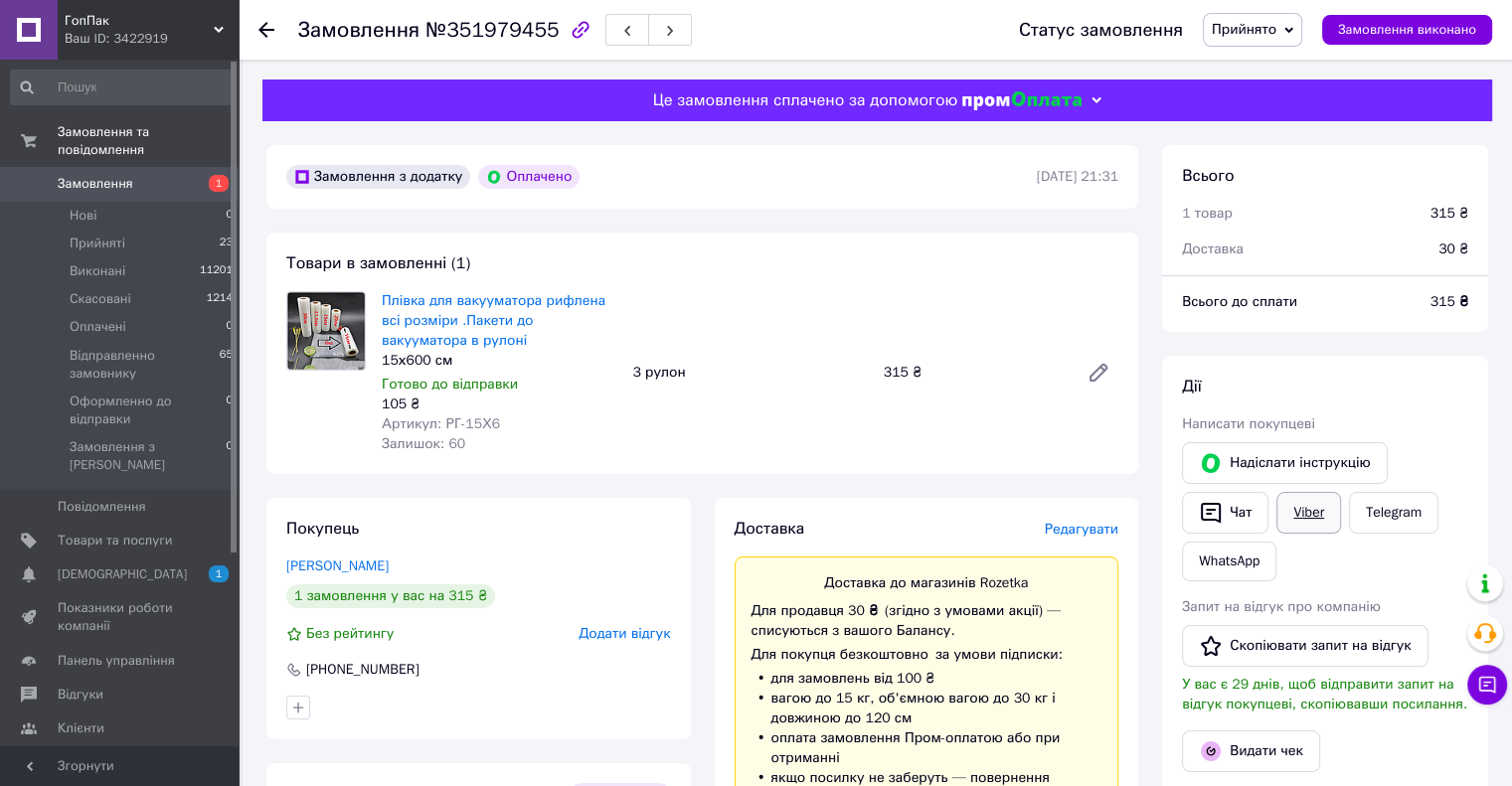 click on "Viber" at bounding box center [1308, 513] 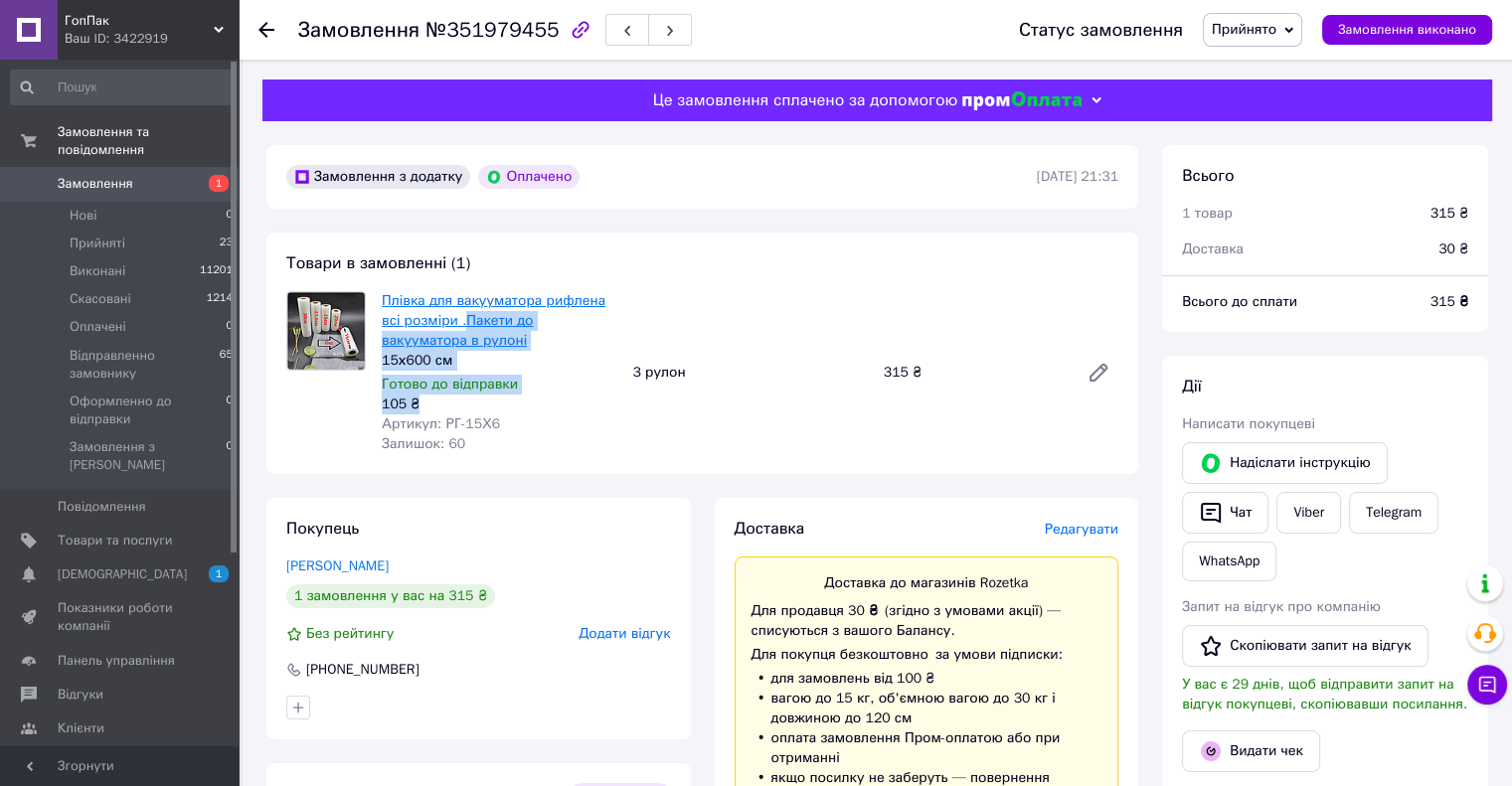 drag, startPoint x: 425, startPoint y: 399, endPoint x: 442, endPoint y: 325, distance: 75.927597 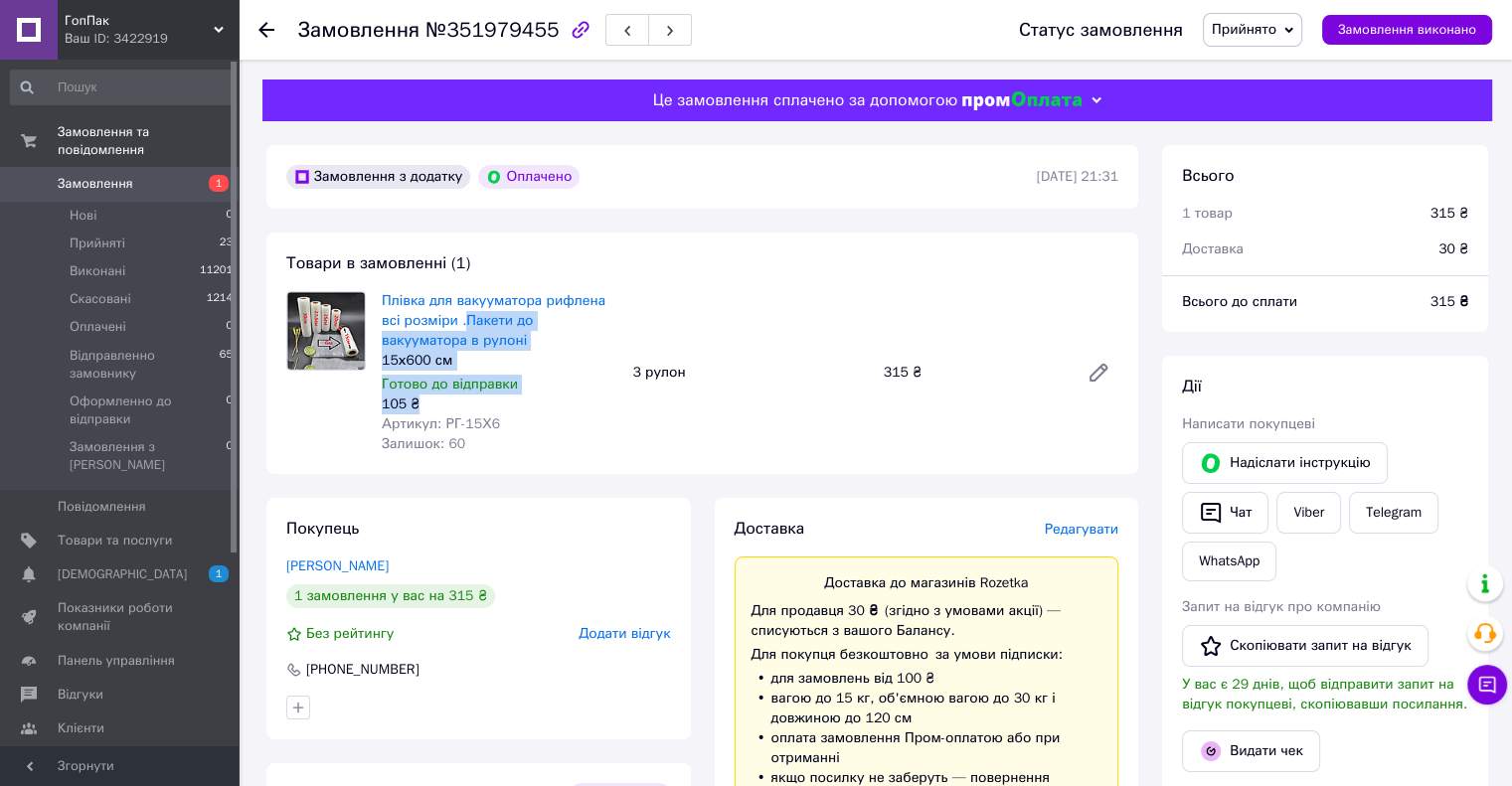 copy on "Пакети до вакууматора в рулоні 15х600 см Готово до відправки 105 ₴" 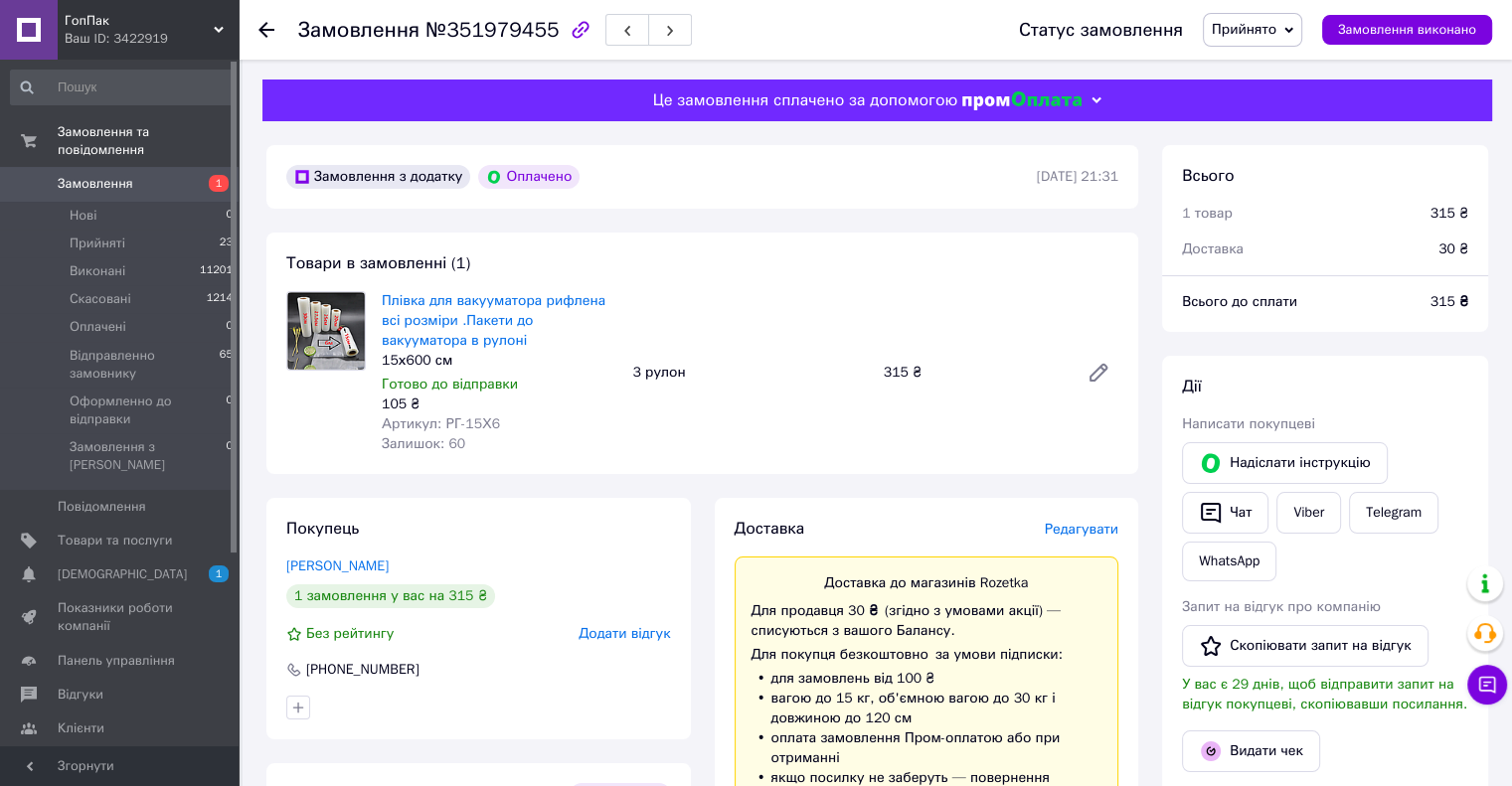 click on "Доставка Редагувати" at bounding box center [926, 529] 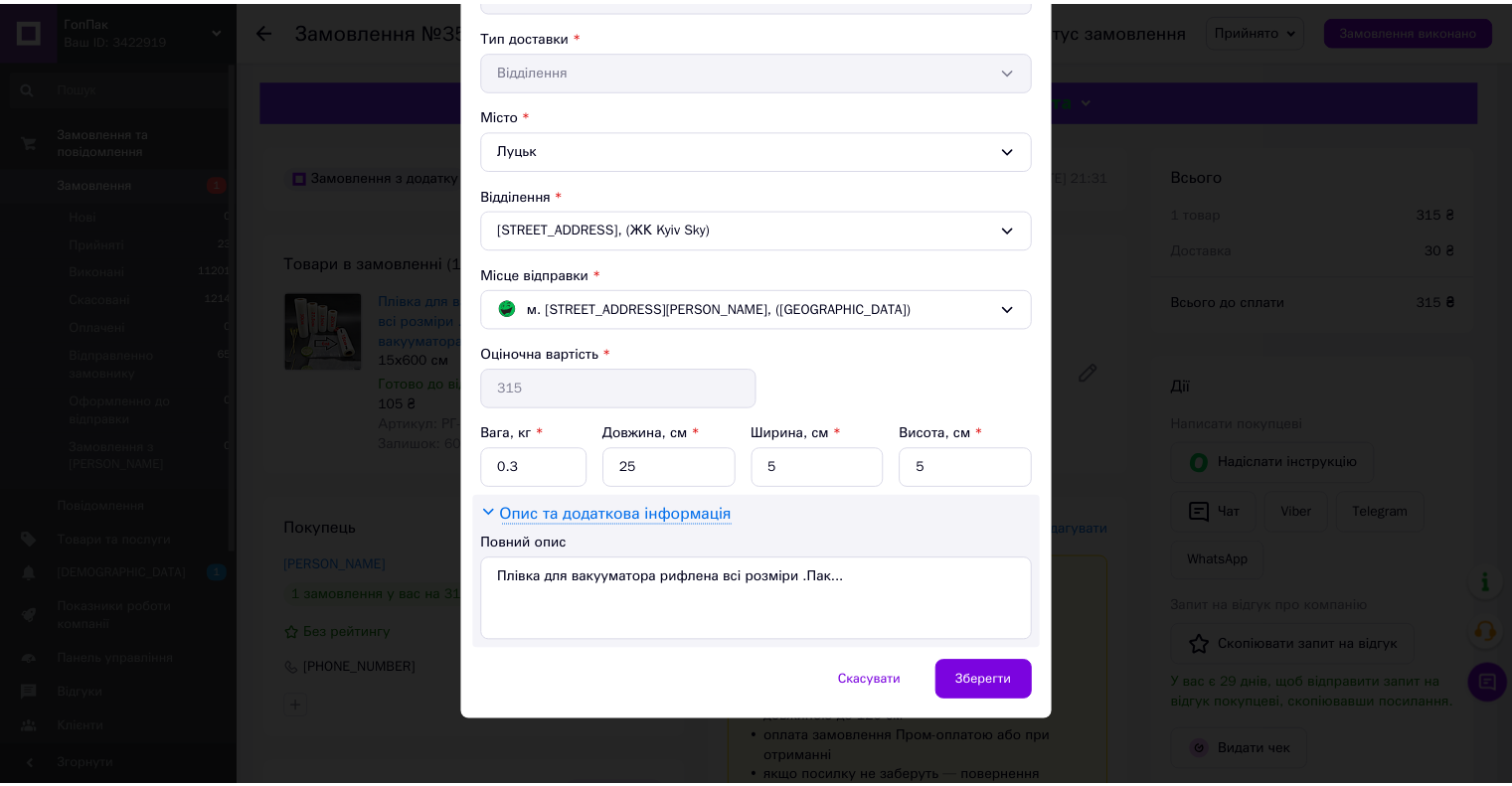 scroll, scrollTop: 342, scrollLeft: 0, axis: vertical 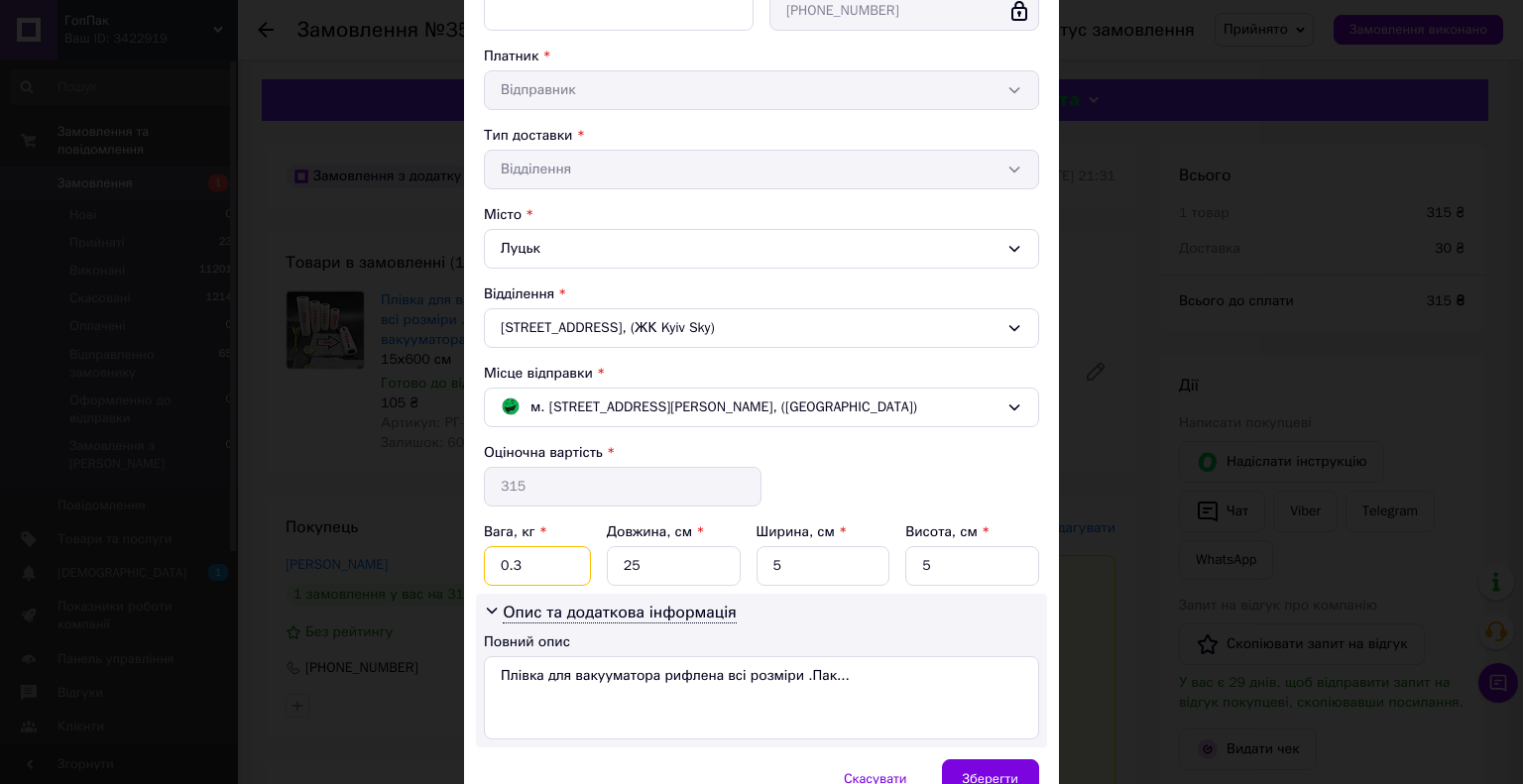 click on "0.3" at bounding box center (537, 566) 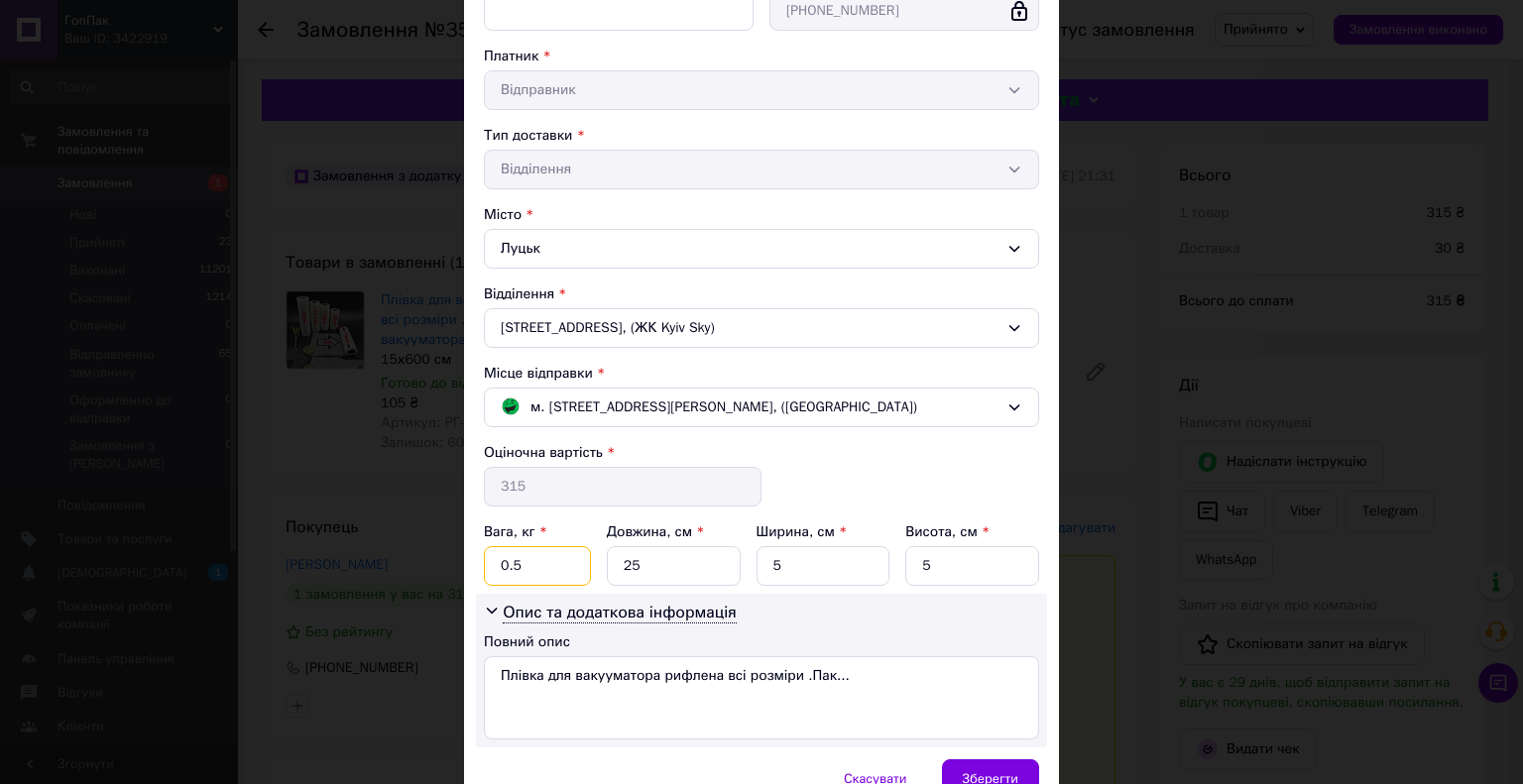 type on "0.5" 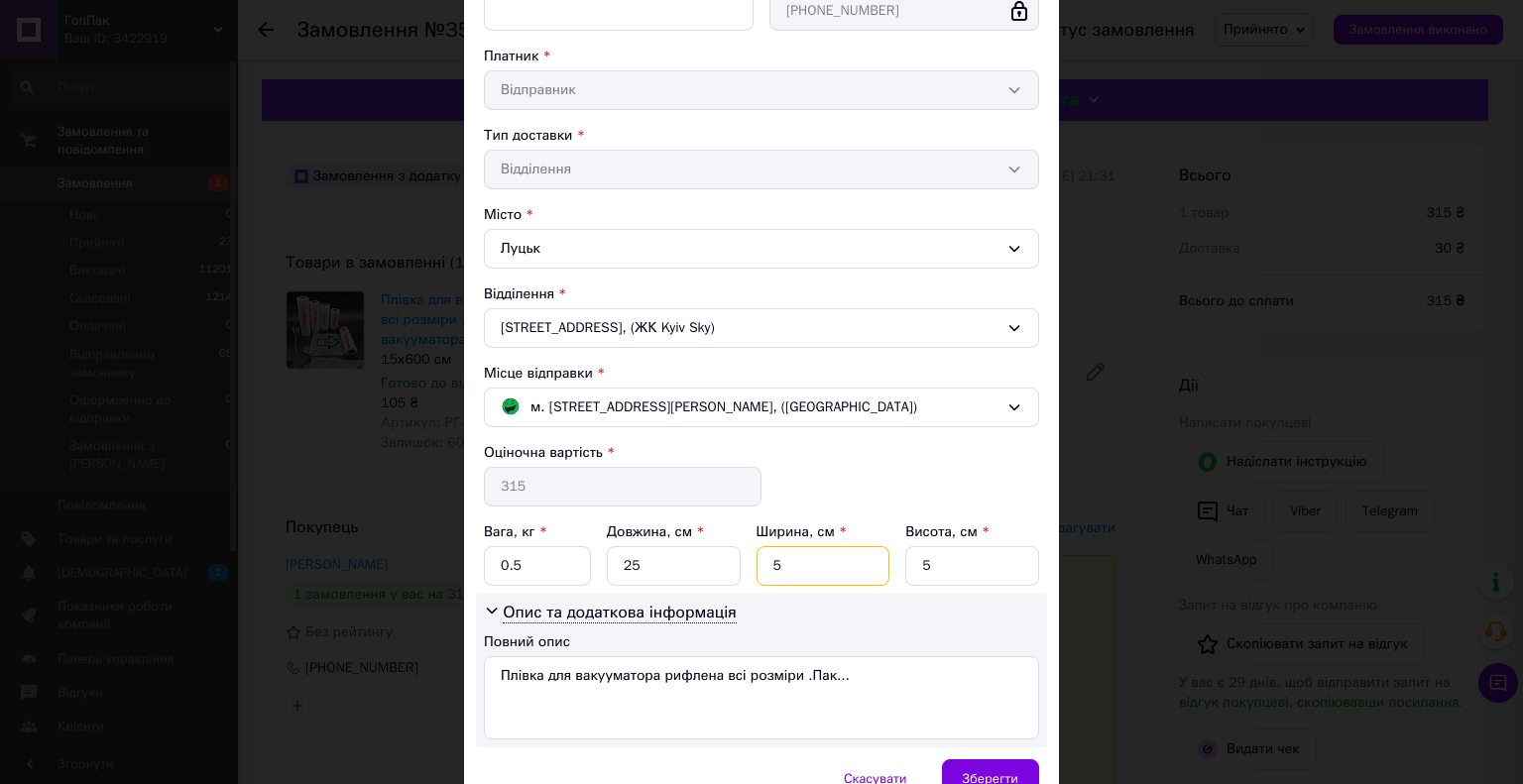 click on "5" at bounding box center (823, 566) 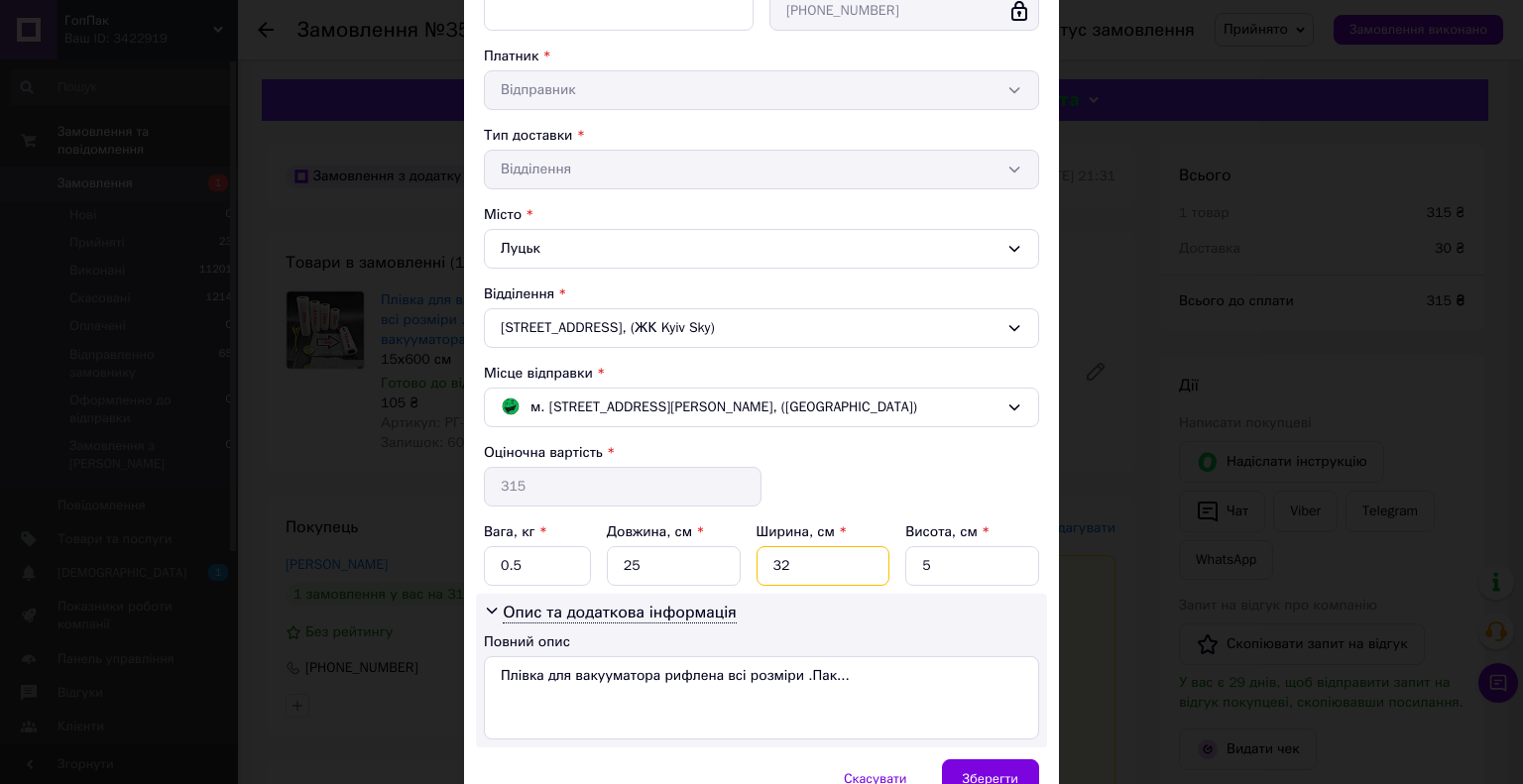 type on "32" 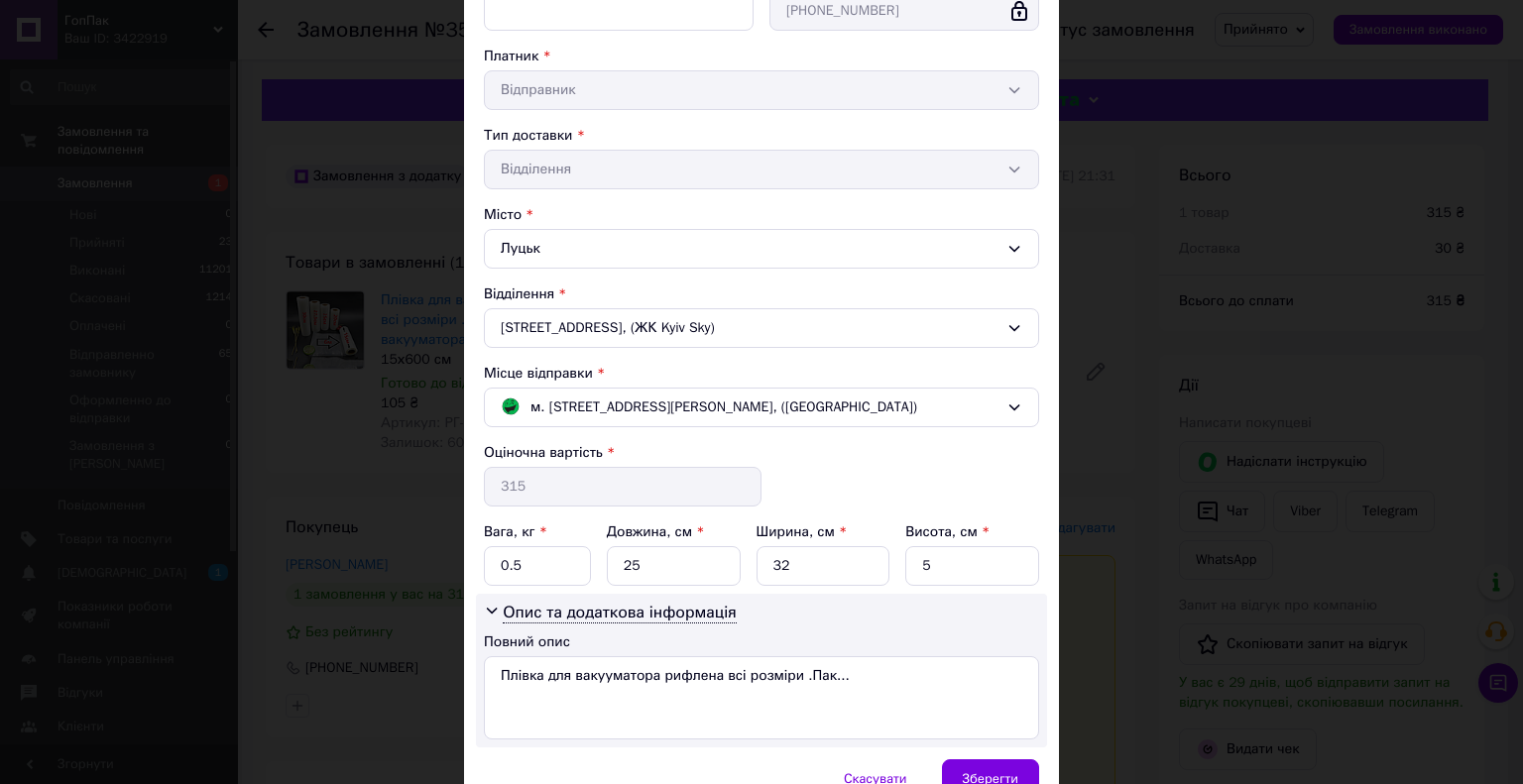 click on "Опис та додаткова інформація Повний опис Плівка для вакууматора рифлена всі розміри .Пак..." at bounding box center [762, 670] 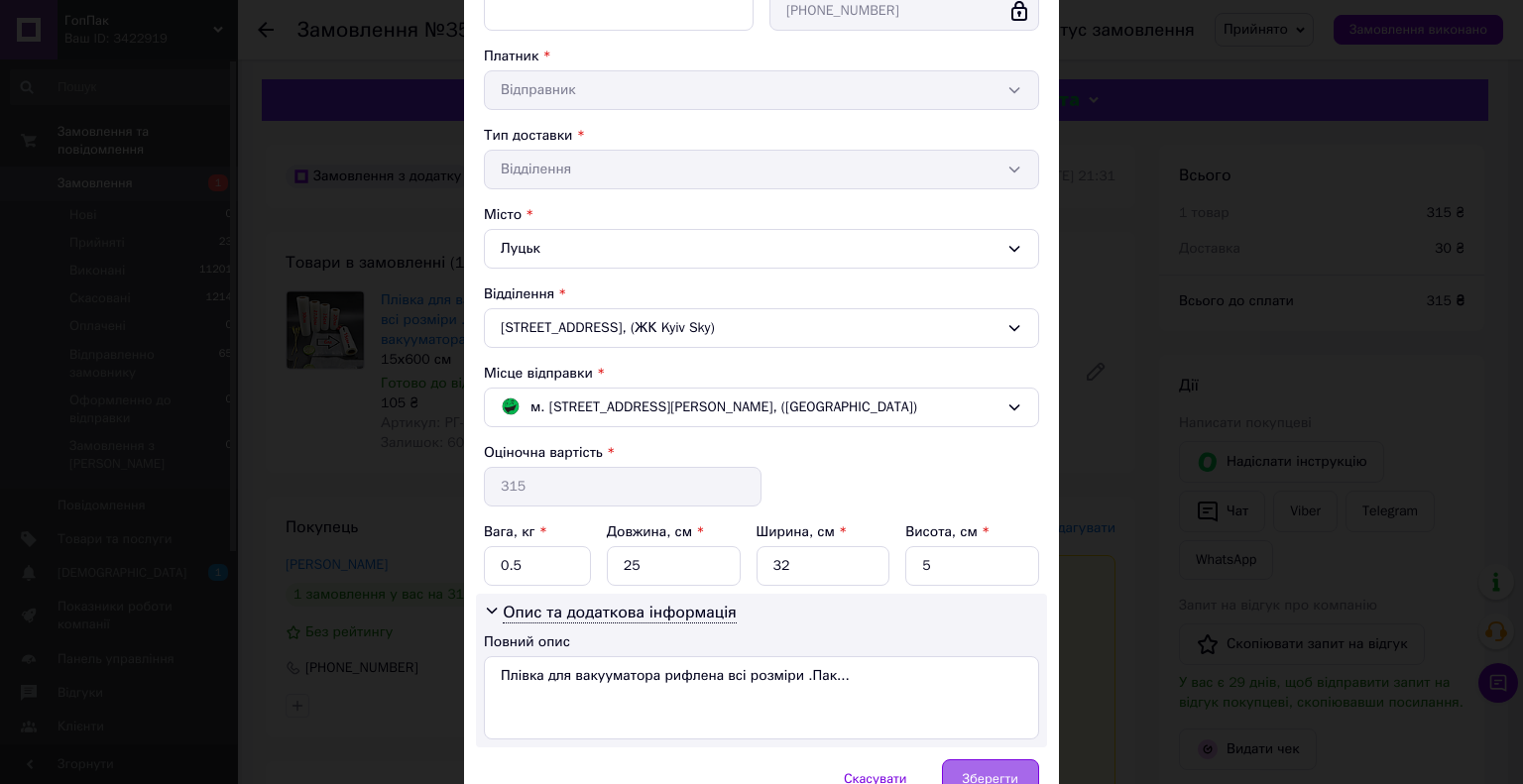 click on "Зберегти" at bounding box center [991, 779] 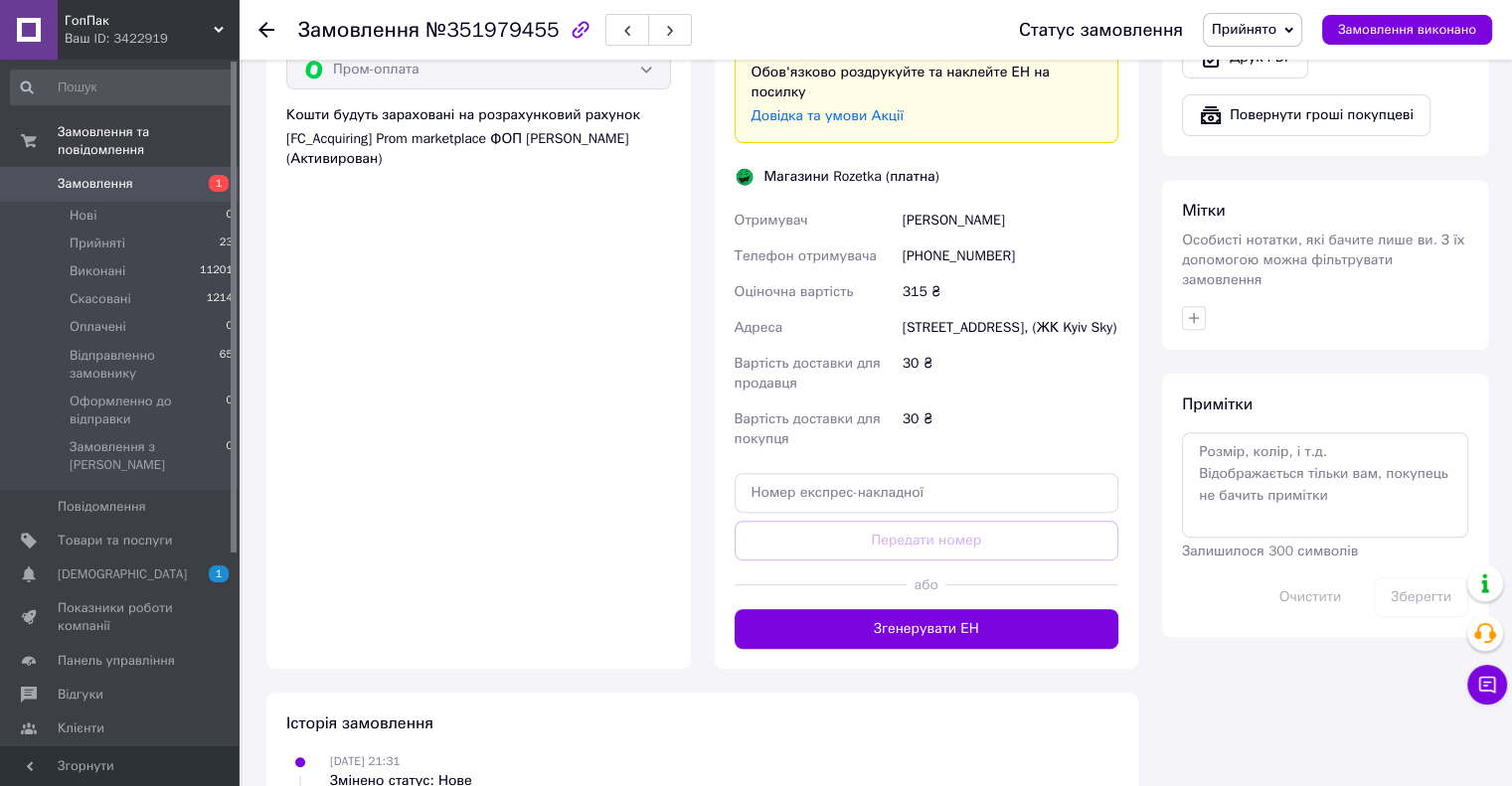 scroll, scrollTop: 795, scrollLeft: 0, axis: vertical 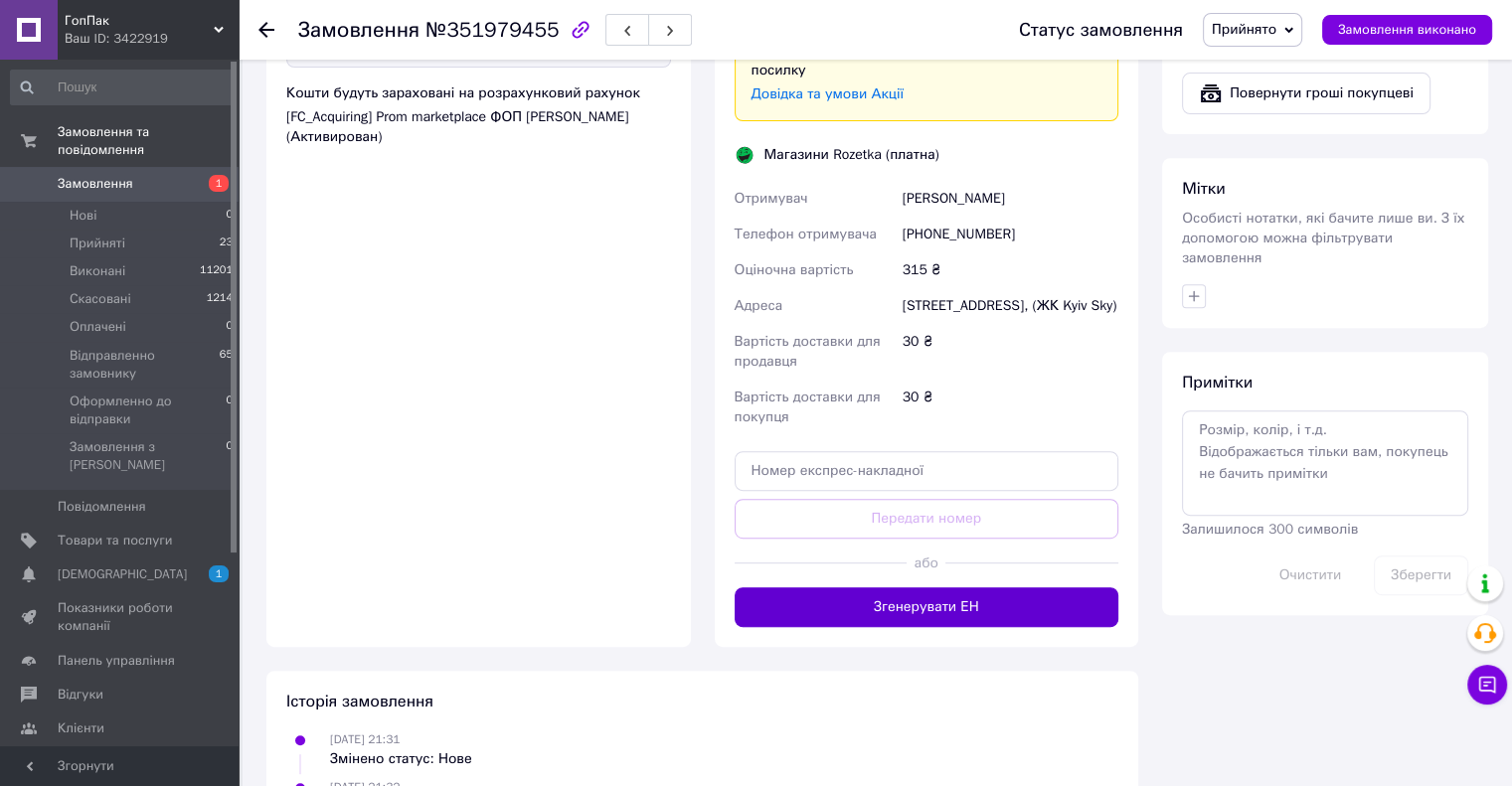 click on "Згенерувати ЕН" at bounding box center (926, 607) 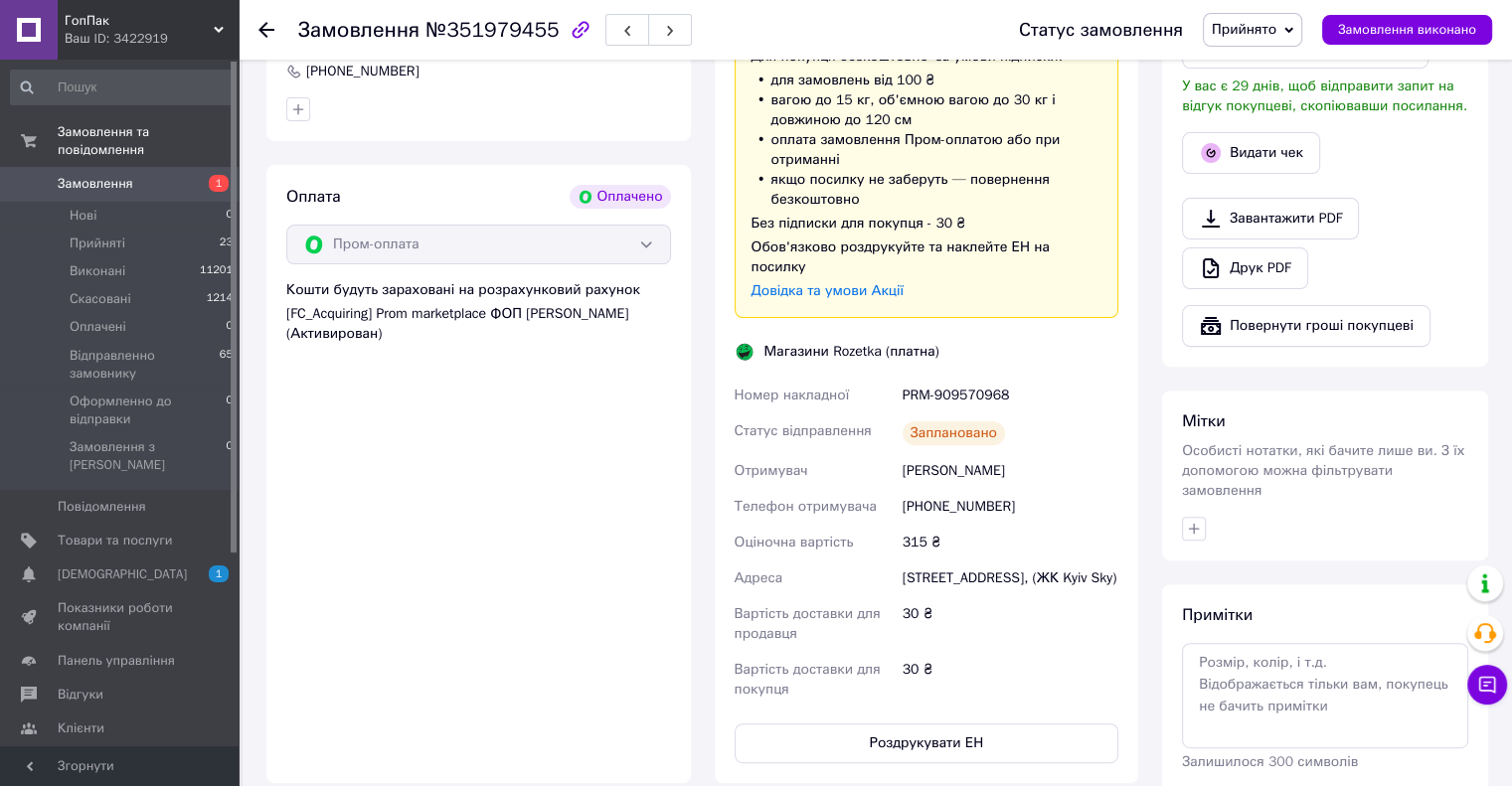 scroll, scrollTop: 596, scrollLeft: 0, axis: vertical 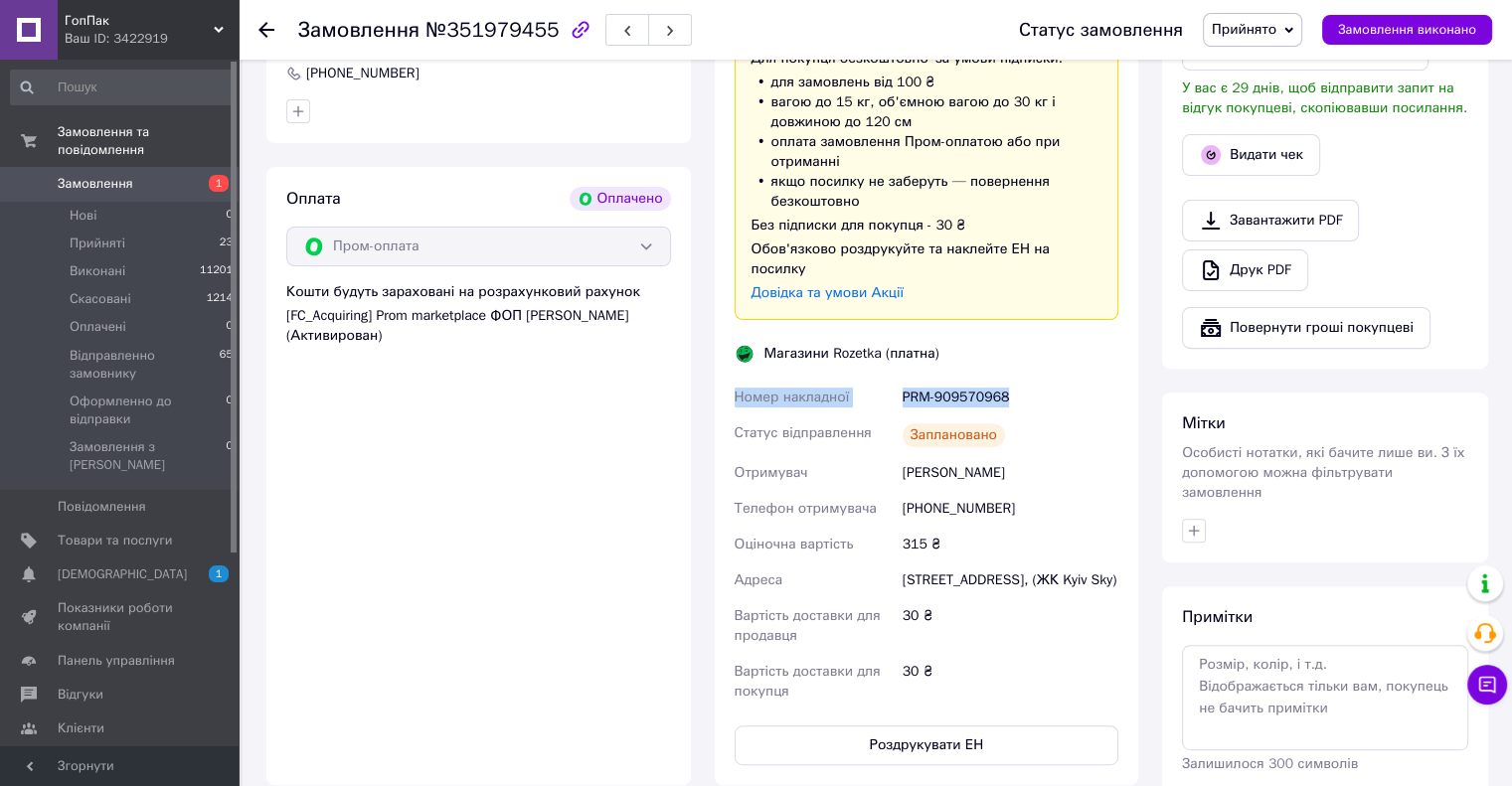 drag, startPoint x: 1020, startPoint y: 373, endPoint x: 738, endPoint y: 372, distance: 282.00177 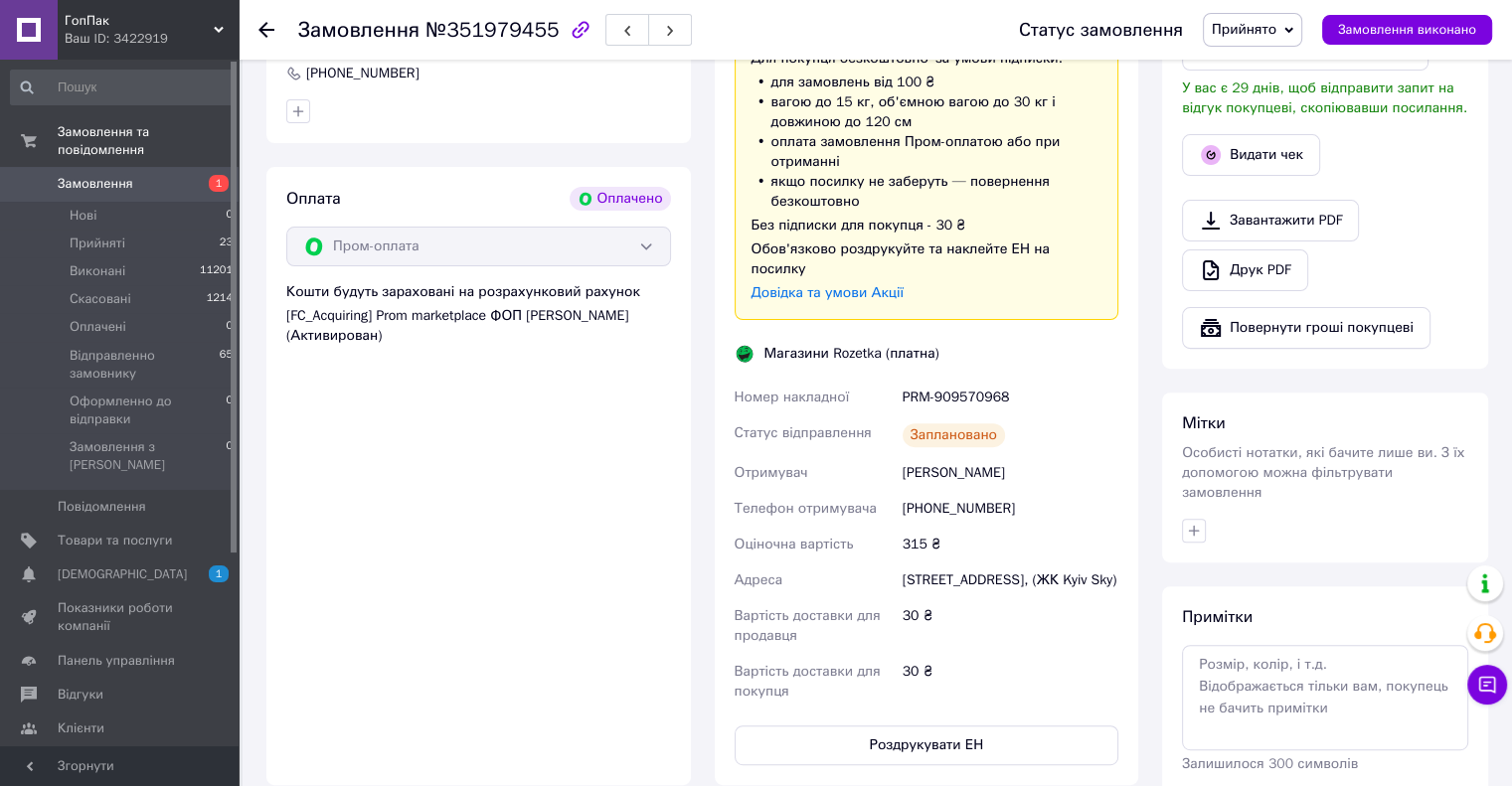 click on "Заплановано" at bounding box center [1010, 435] 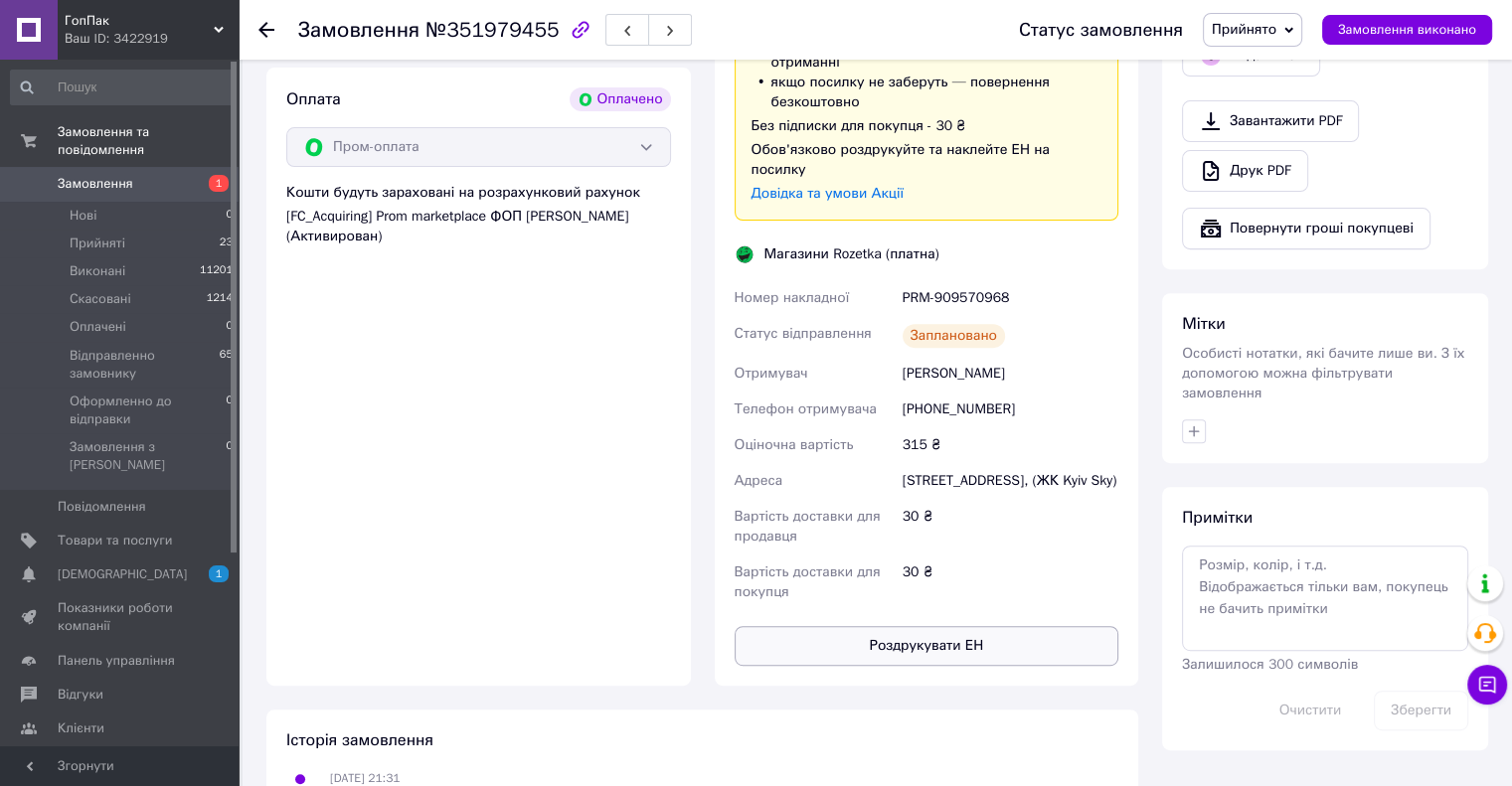 click on "Роздрукувати ЕН" at bounding box center [926, 646] 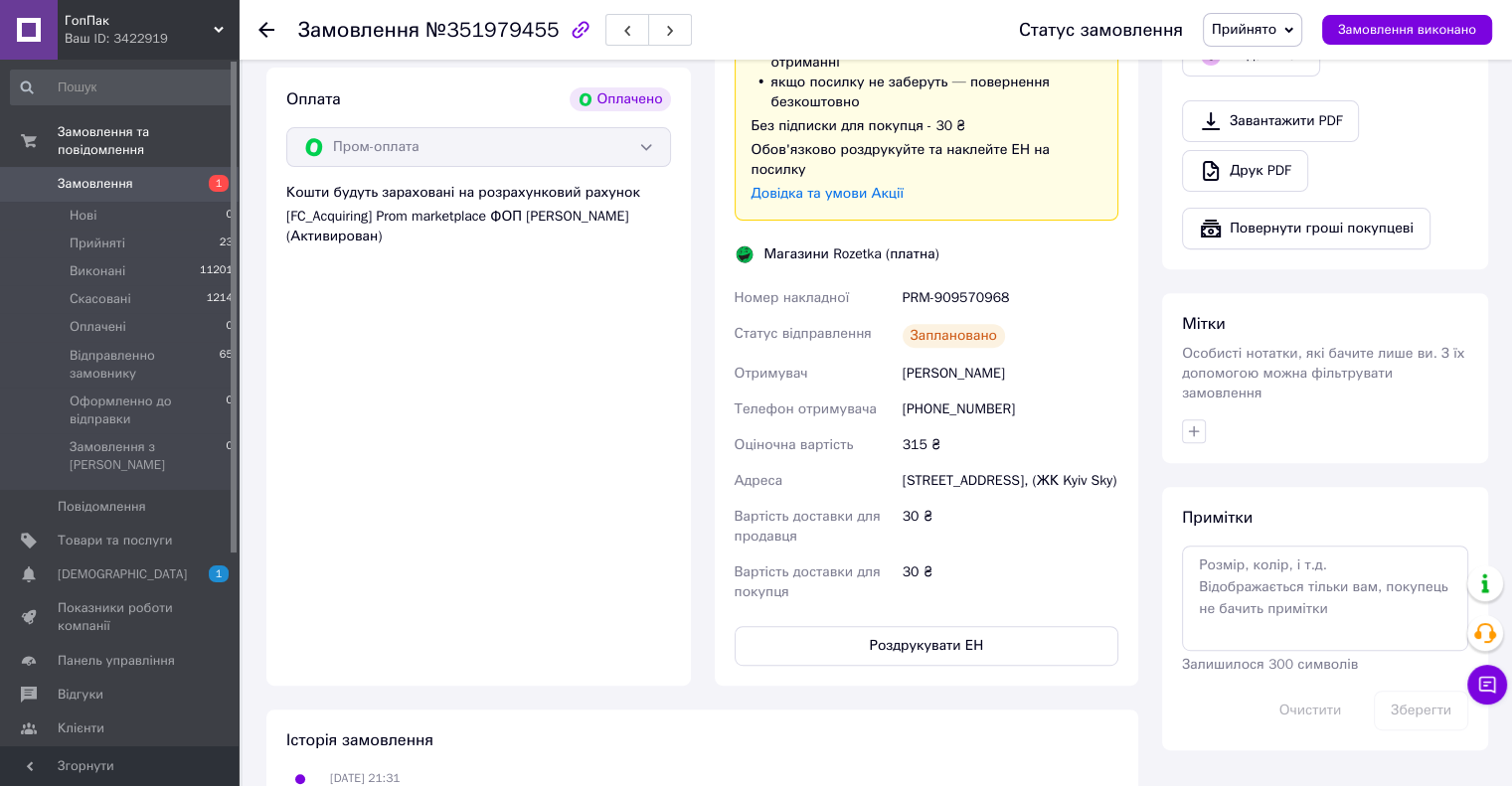 scroll, scrollTop: 199, scrollLeft: 0, axis: vertical 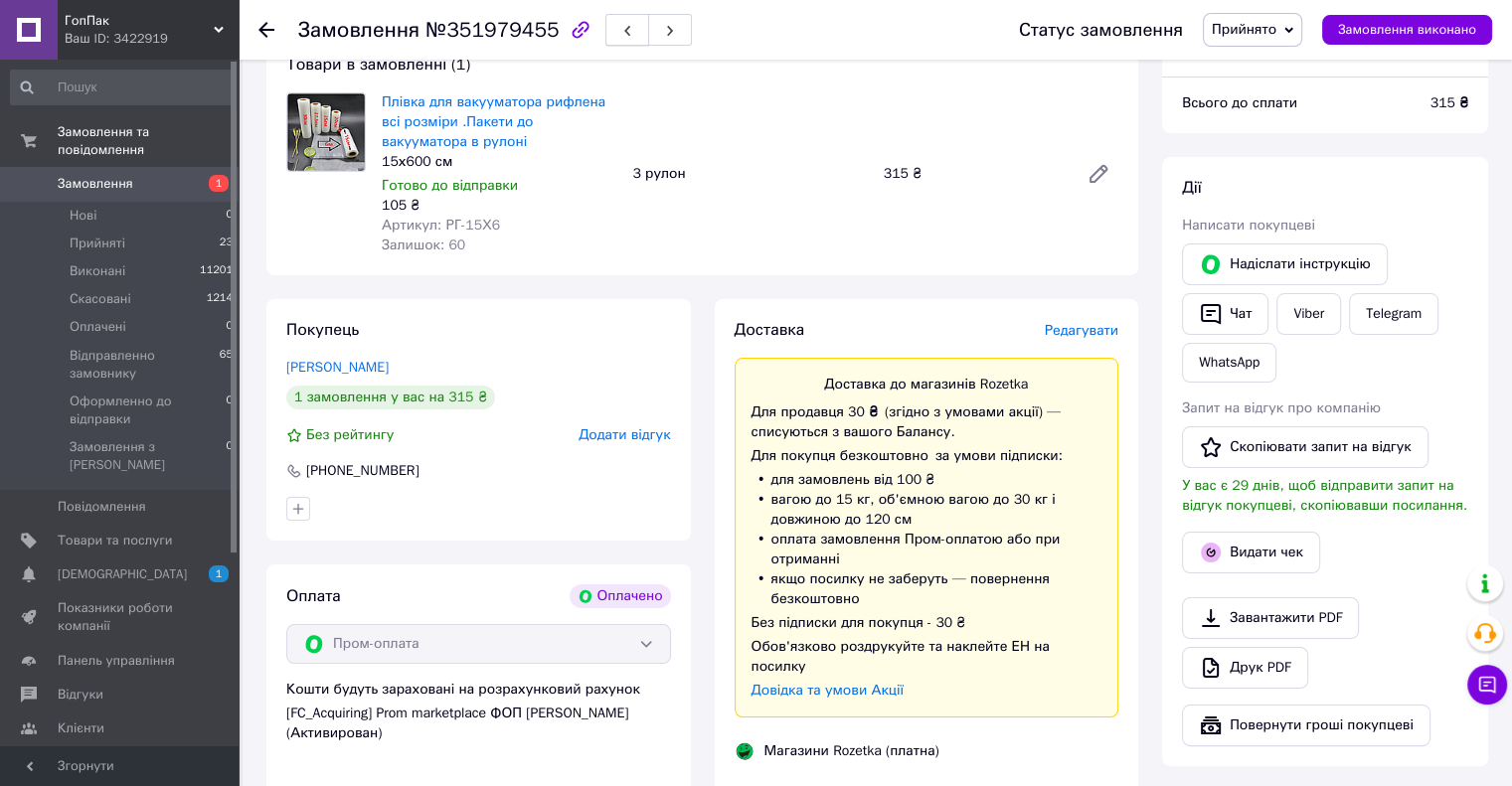 click at bounding box center [627, 30] 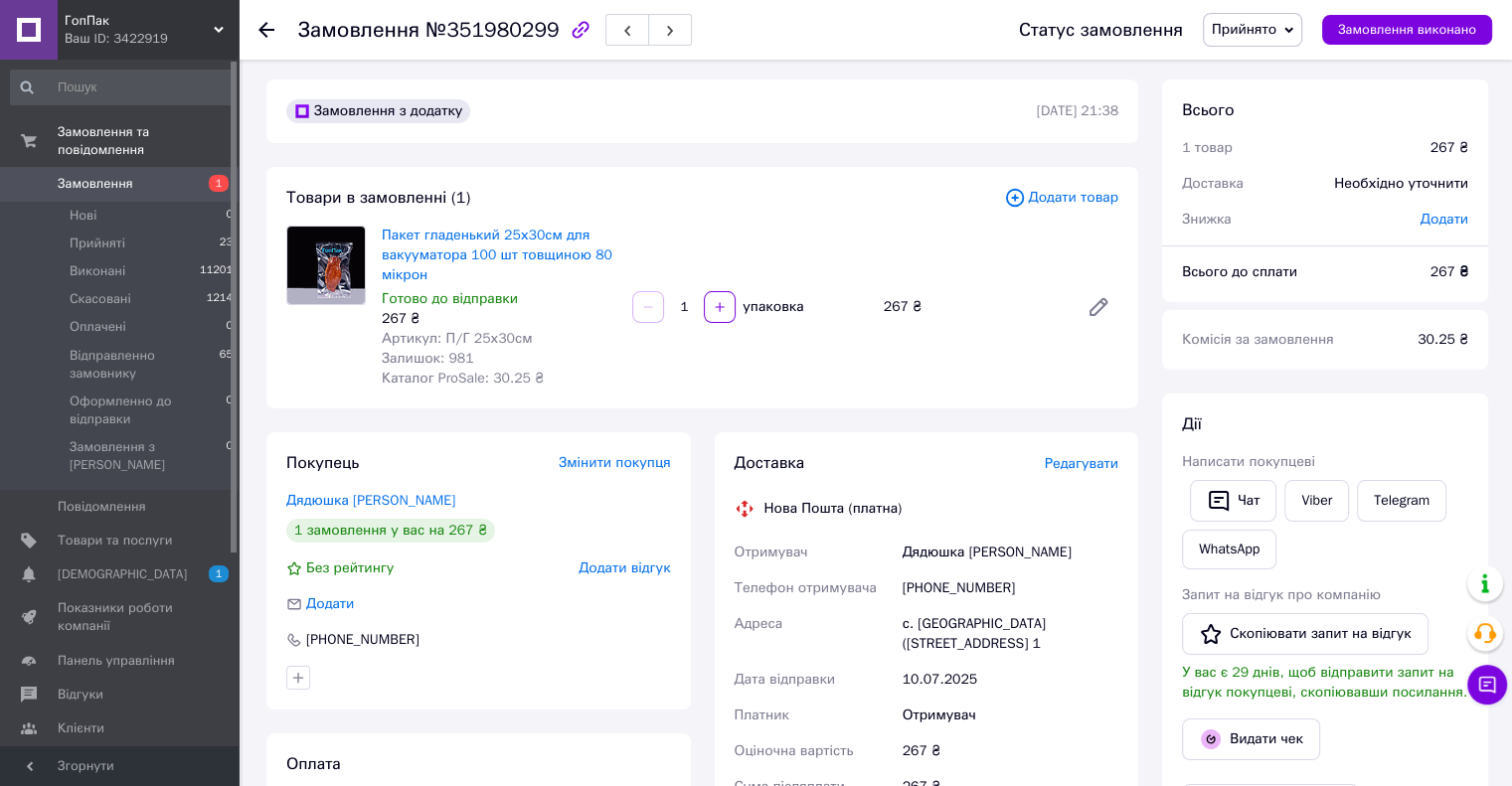 scroll, scrollTop: 0, scrollLeft: 0, axis: both 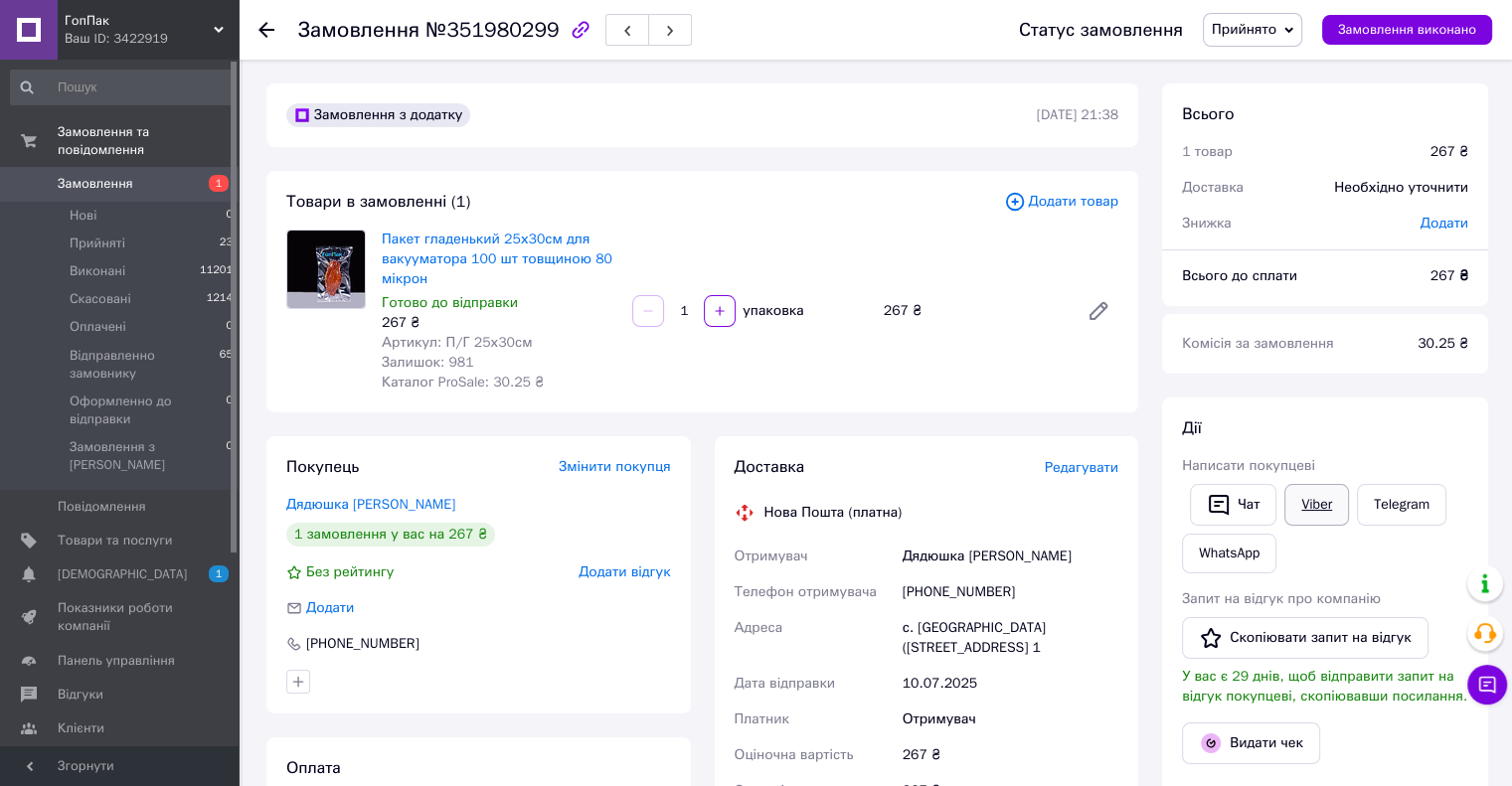 click on "Viber" at bounding box center (1316, 505) 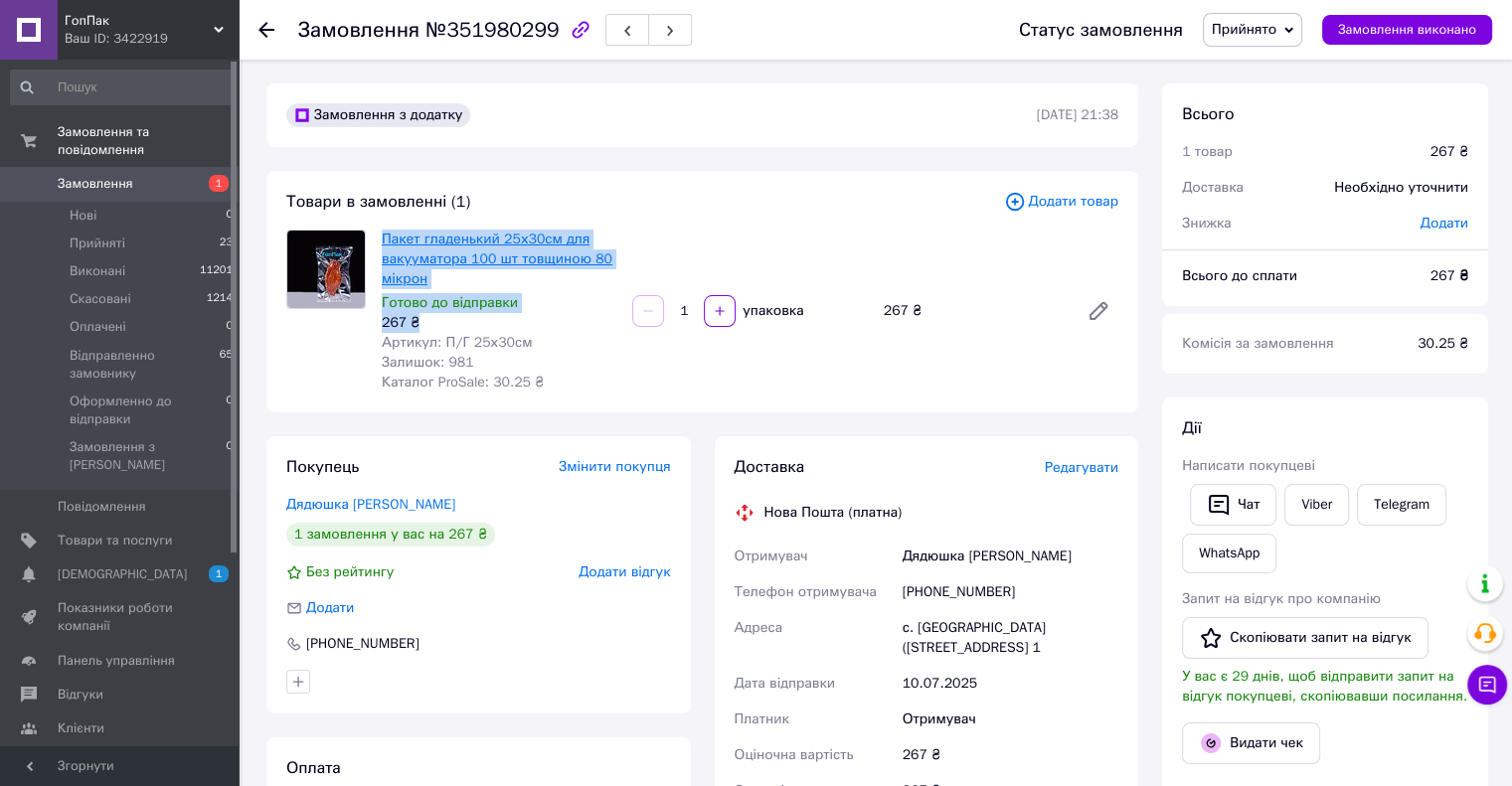 drag, startPoint x: 420, startPoint y: 325, endPoint x: 385, endPoint y: 241, distance: 91 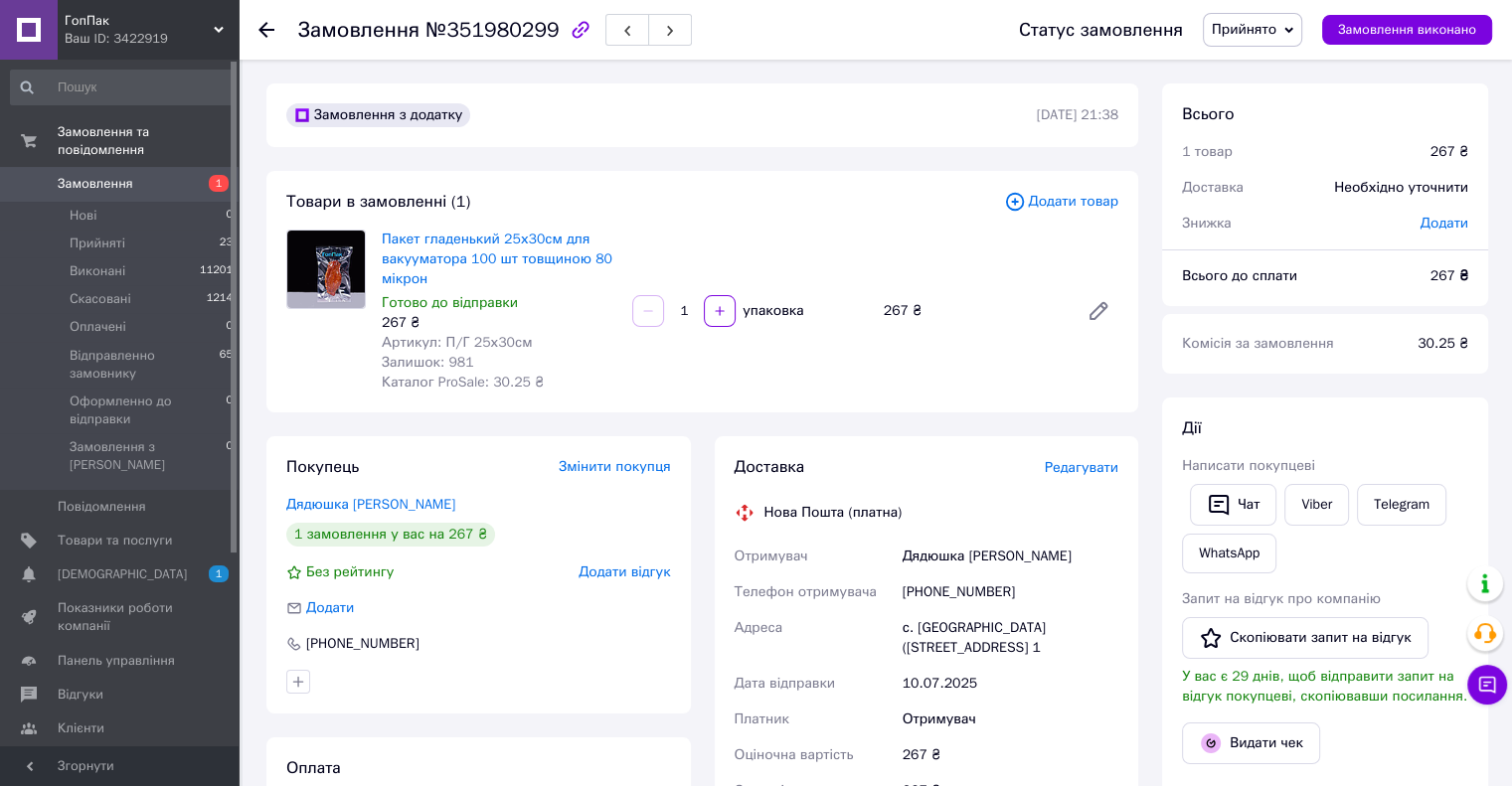 click on "Товари в замовленні (1) Додати товар Пакет гладенький 25х30см для вакууматора 100 шт товщиною 80 мікрон Готово до відправки 267 ₴ Артикул: П/Г 25х30см Залишок: 981 Каталог ProSale: 30.25 ₴  1   упаковка 267 ₴" at bounding box center [702, 291] 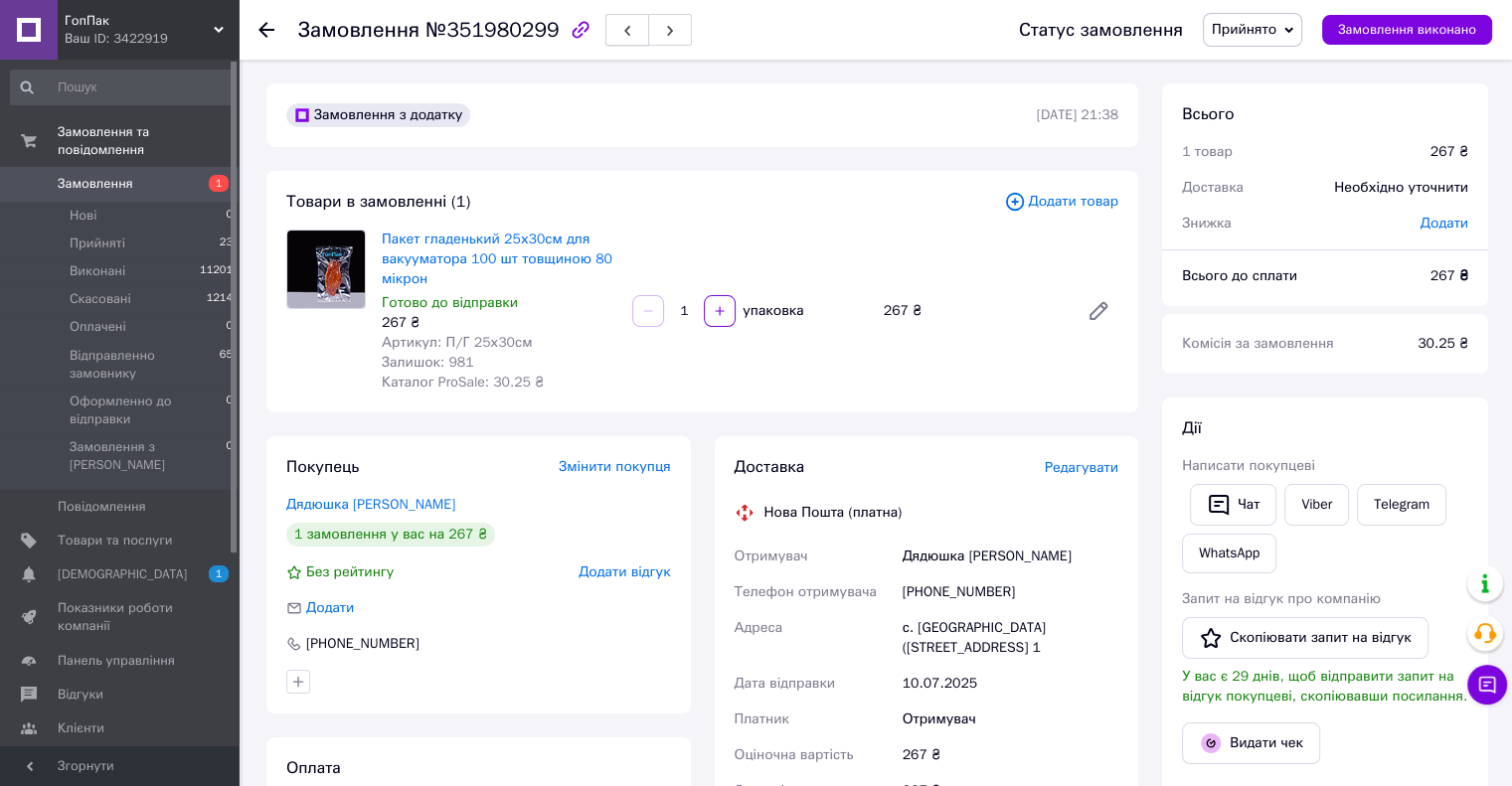 click at bounding box center (627, 30) 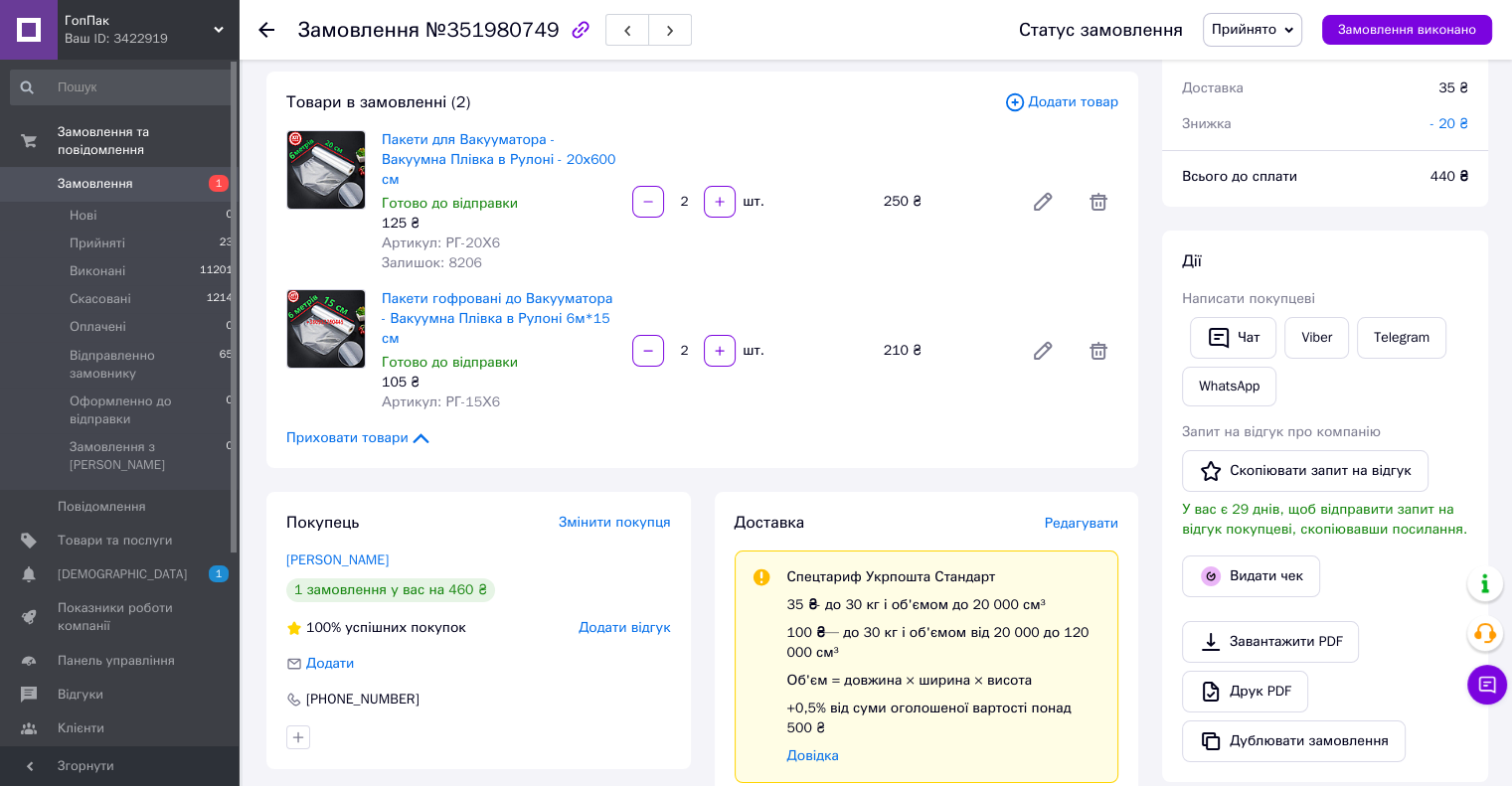 scroll, scrollTop: 99, scrollLeft: 0, axis: vertical 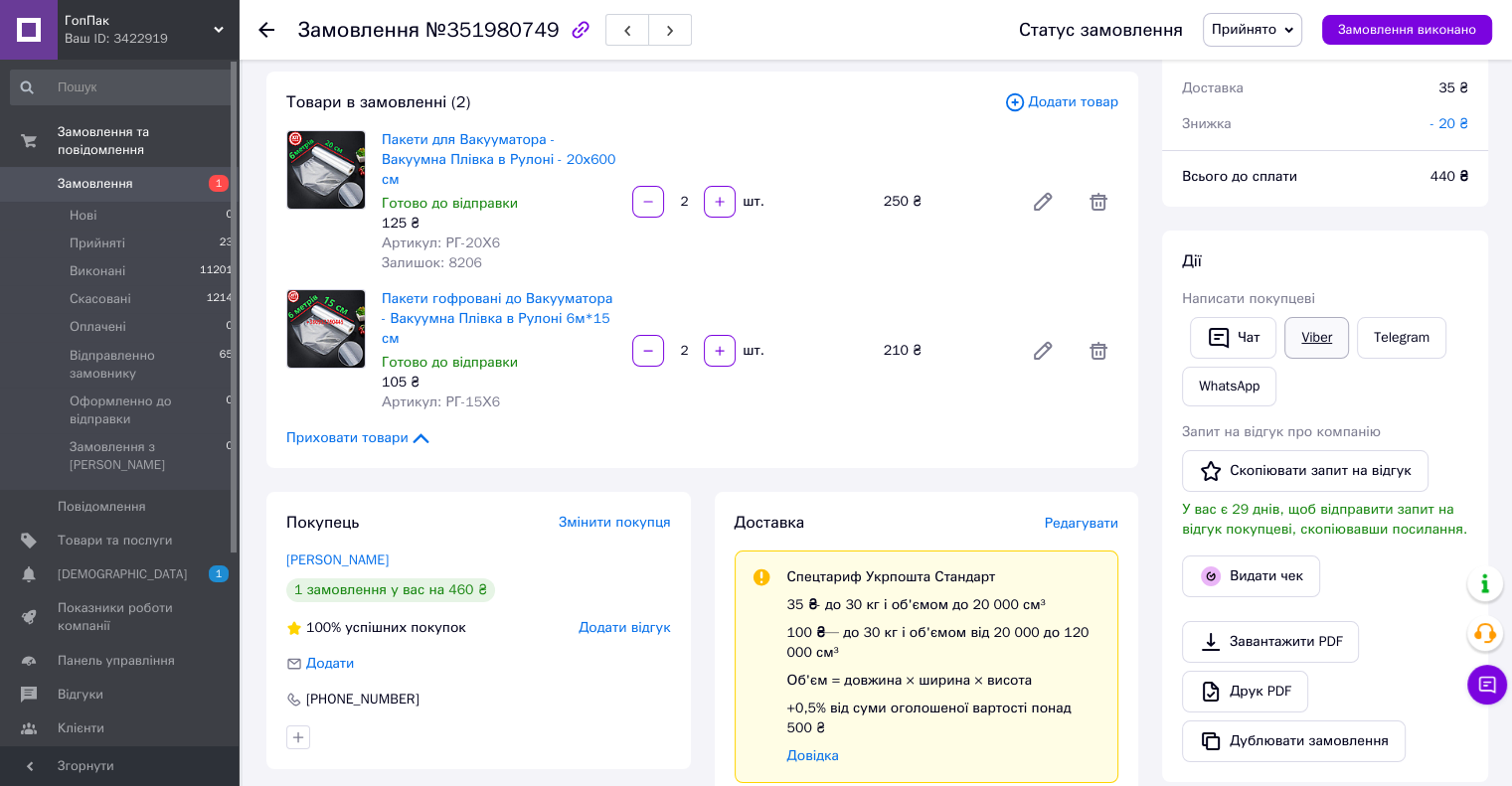 click on "Viber" at bounding box center [1316, 338] 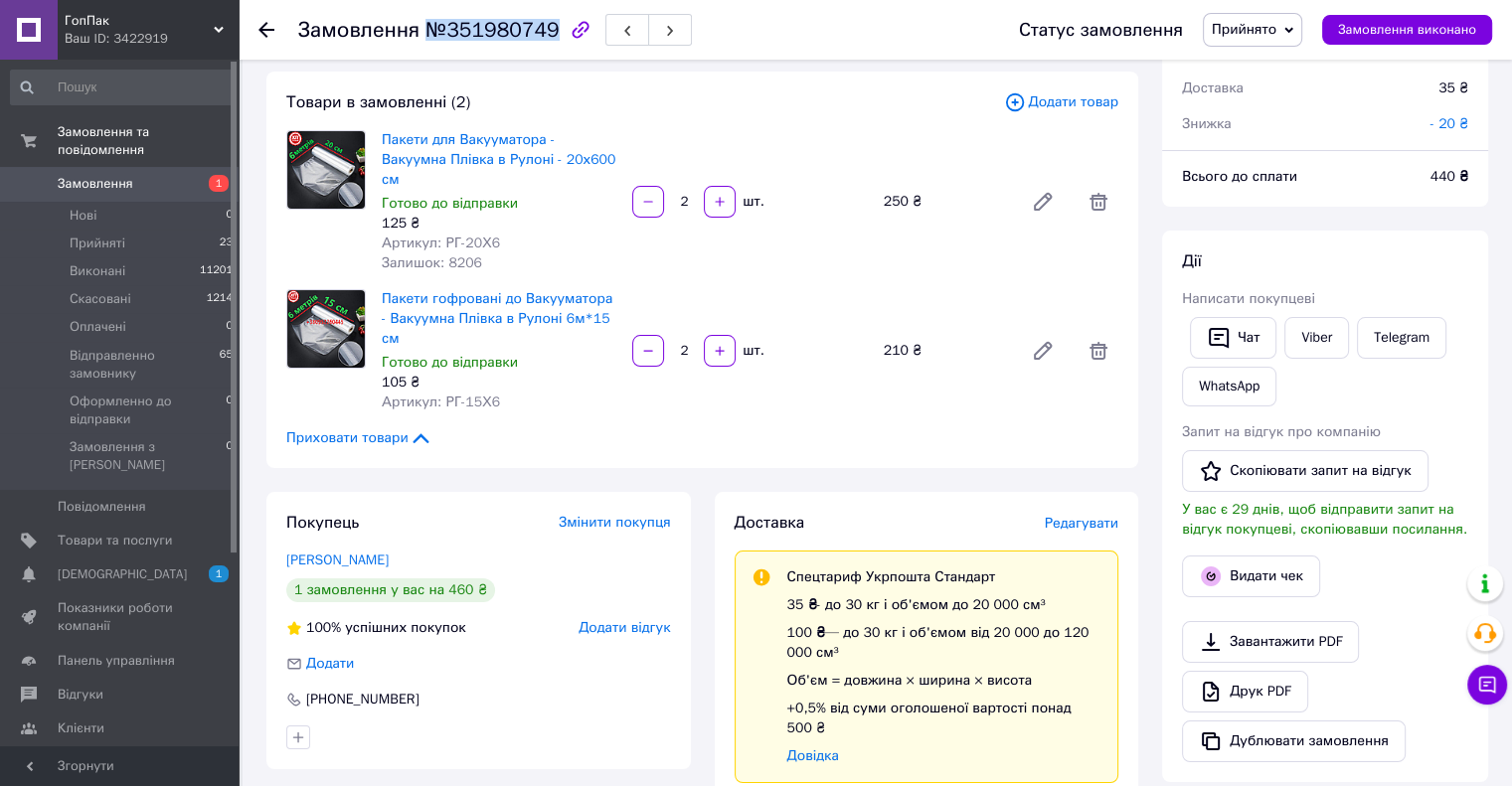 drag, startPoint x: 545, startPoint y: 29, endPoint x: 421, endPoint y: 35, distance: 124.14508 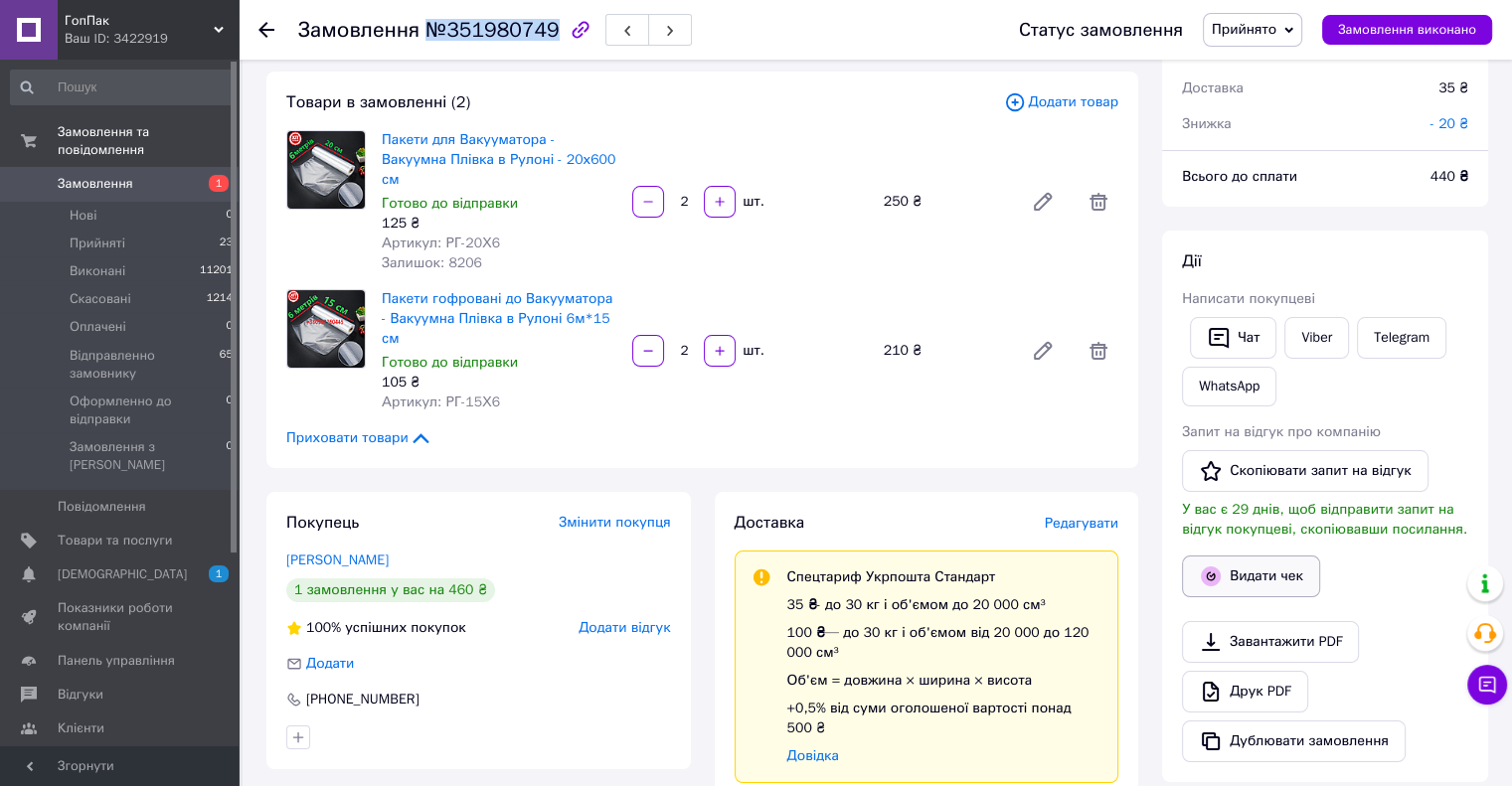 click on "Видати чек" at bounding box center [1251, 576] 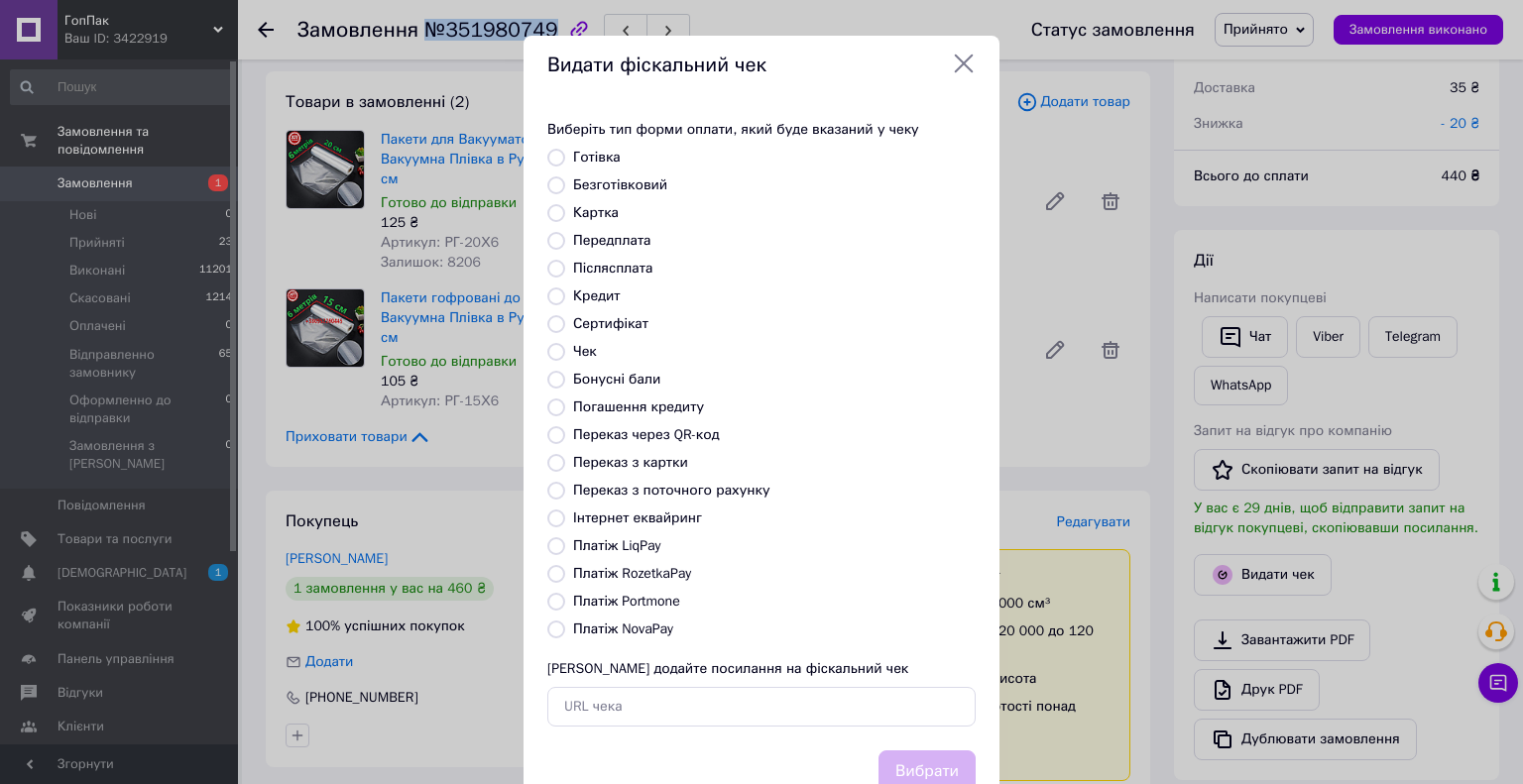 click on "Безготівковий" at bounding box center [556, 185] 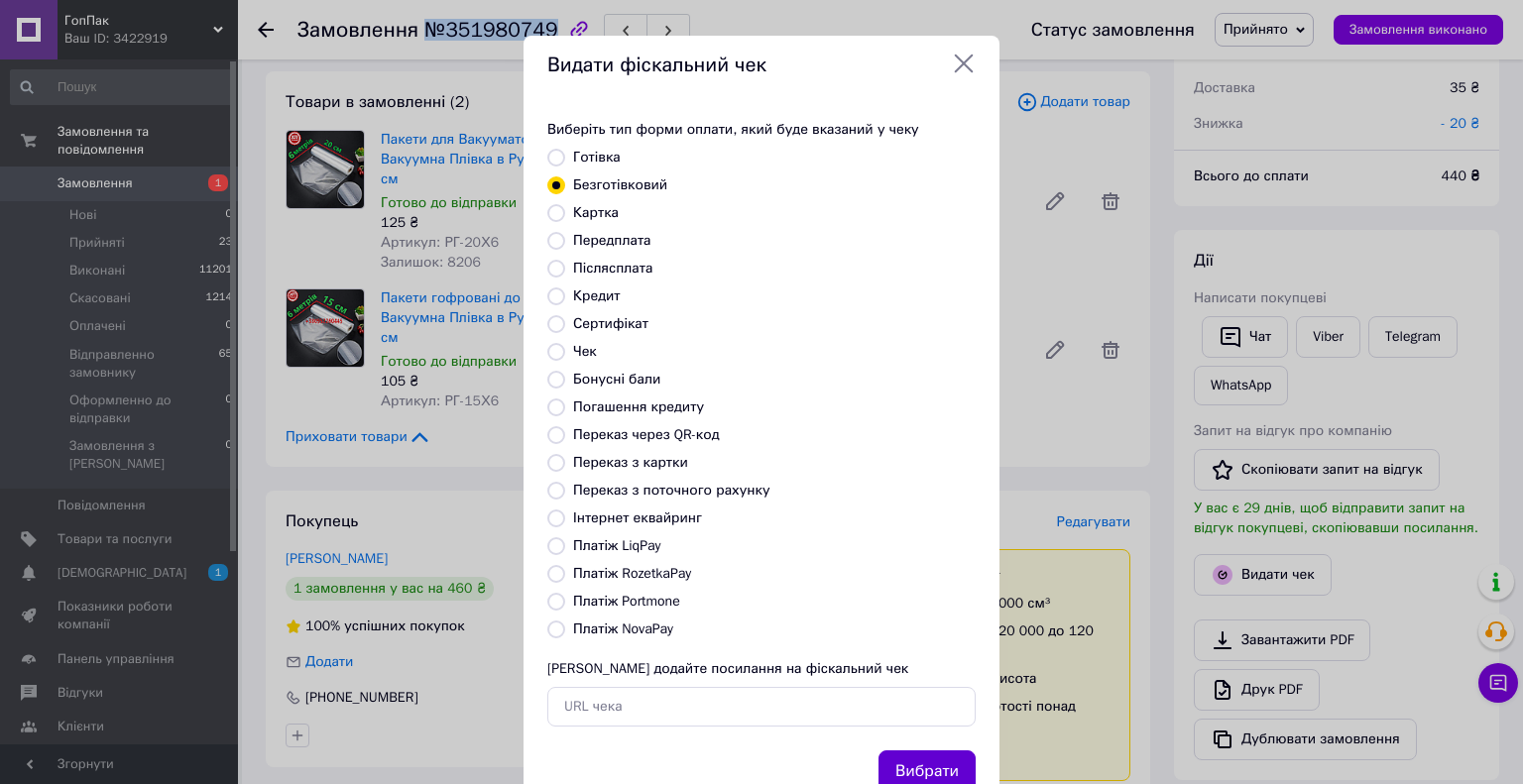 click on "Вибрати" at bounding box center (927, 771) 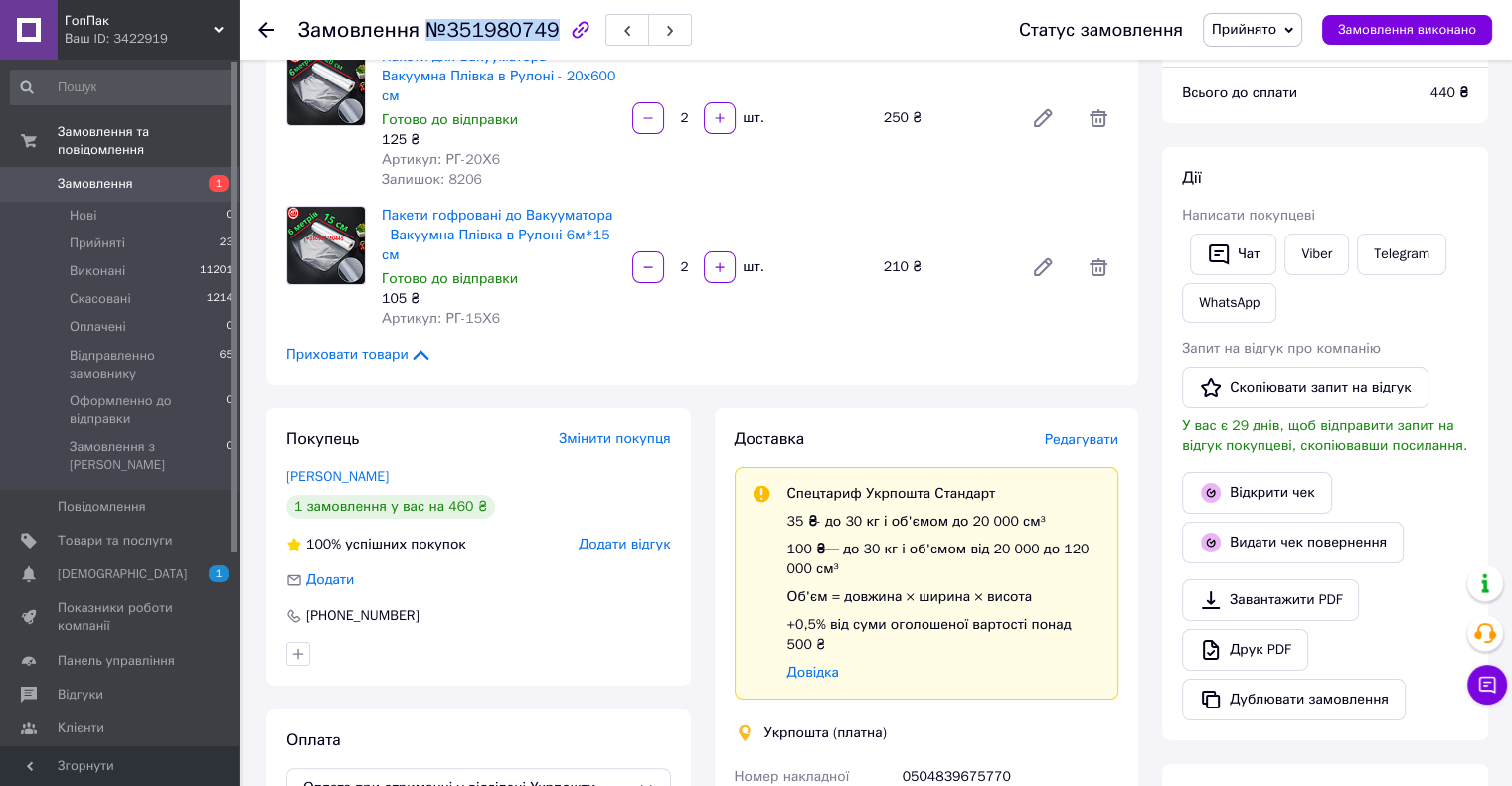 scroll, scrollTop: 497, scrollLeft: 0, axis: vertical 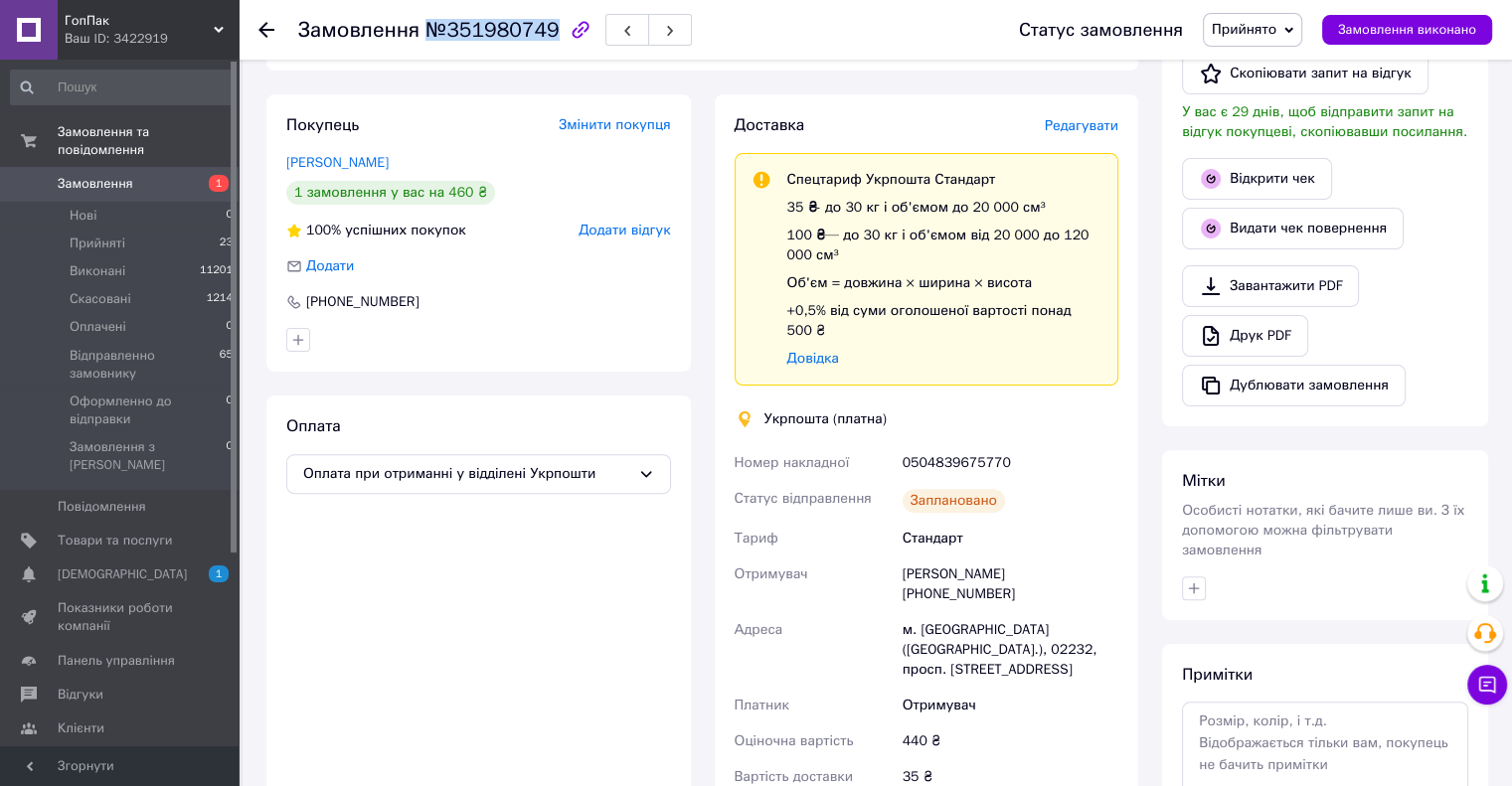 click on "Роздрукувати ярлик" at bounding box center [926, 831] 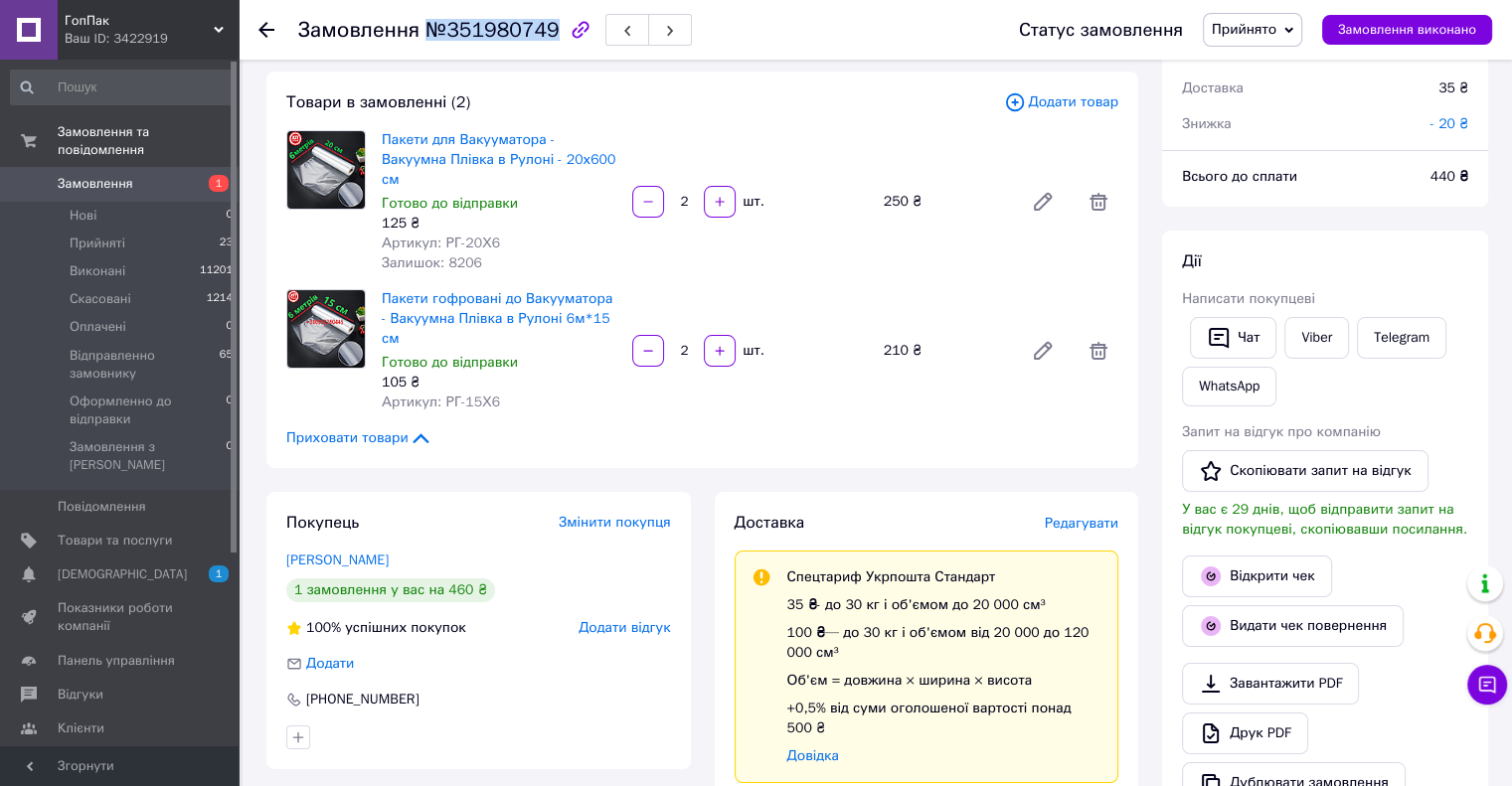 scroll, scrollTop: 0, scrollLeft: 0, axis: both 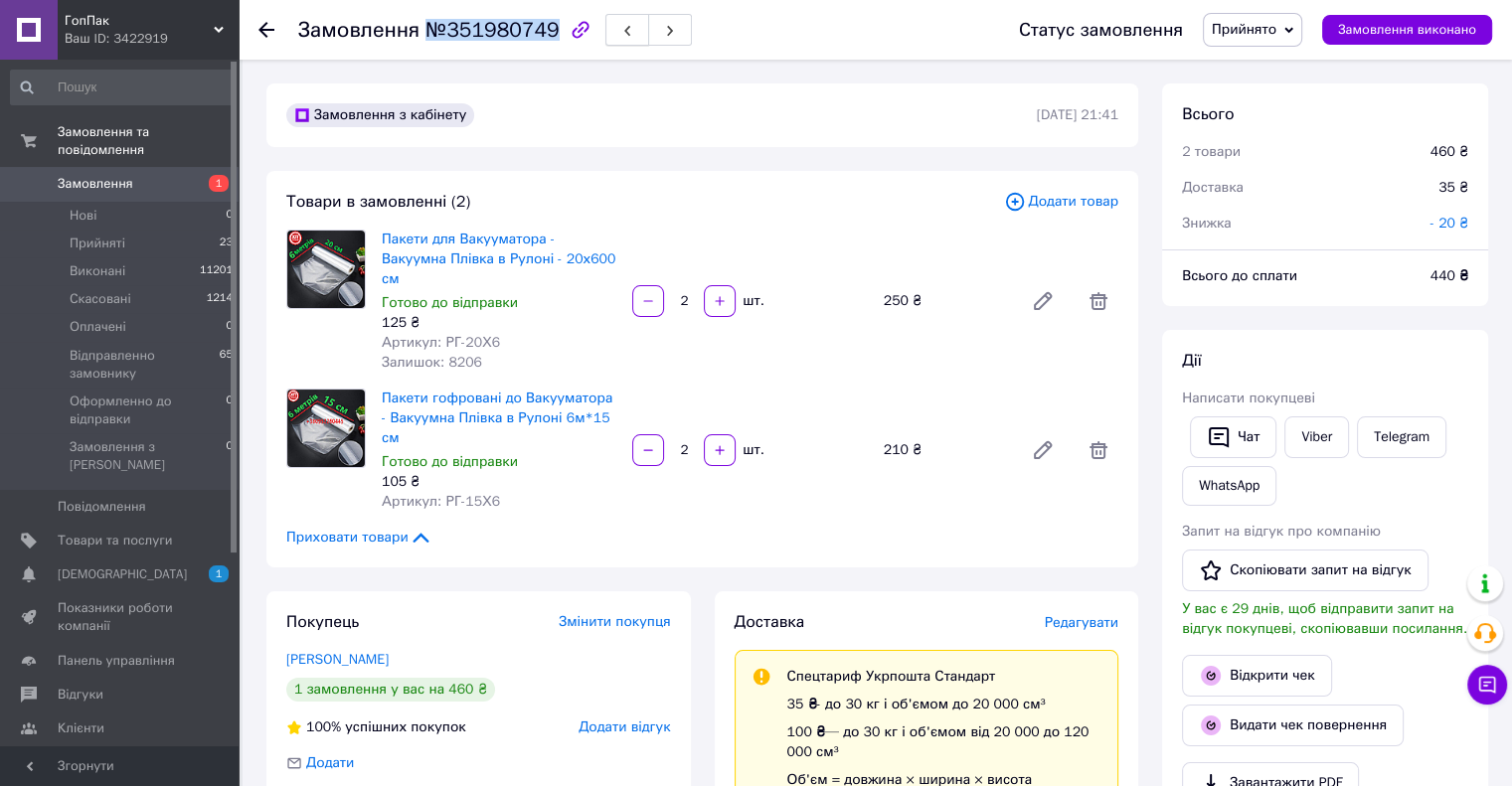 click 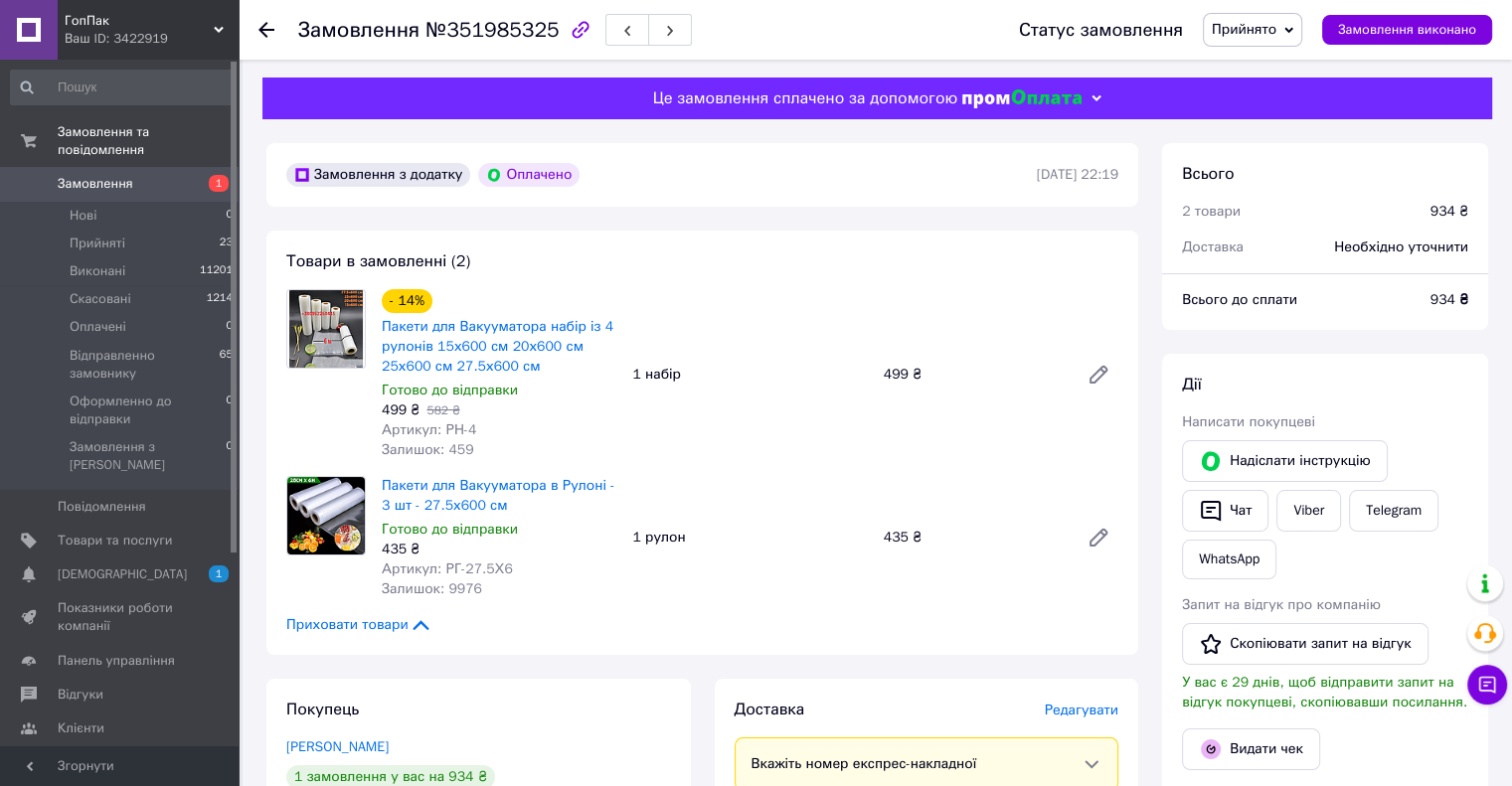 scroll, scrollTop: 0, scrollLeft: 0, axis: both 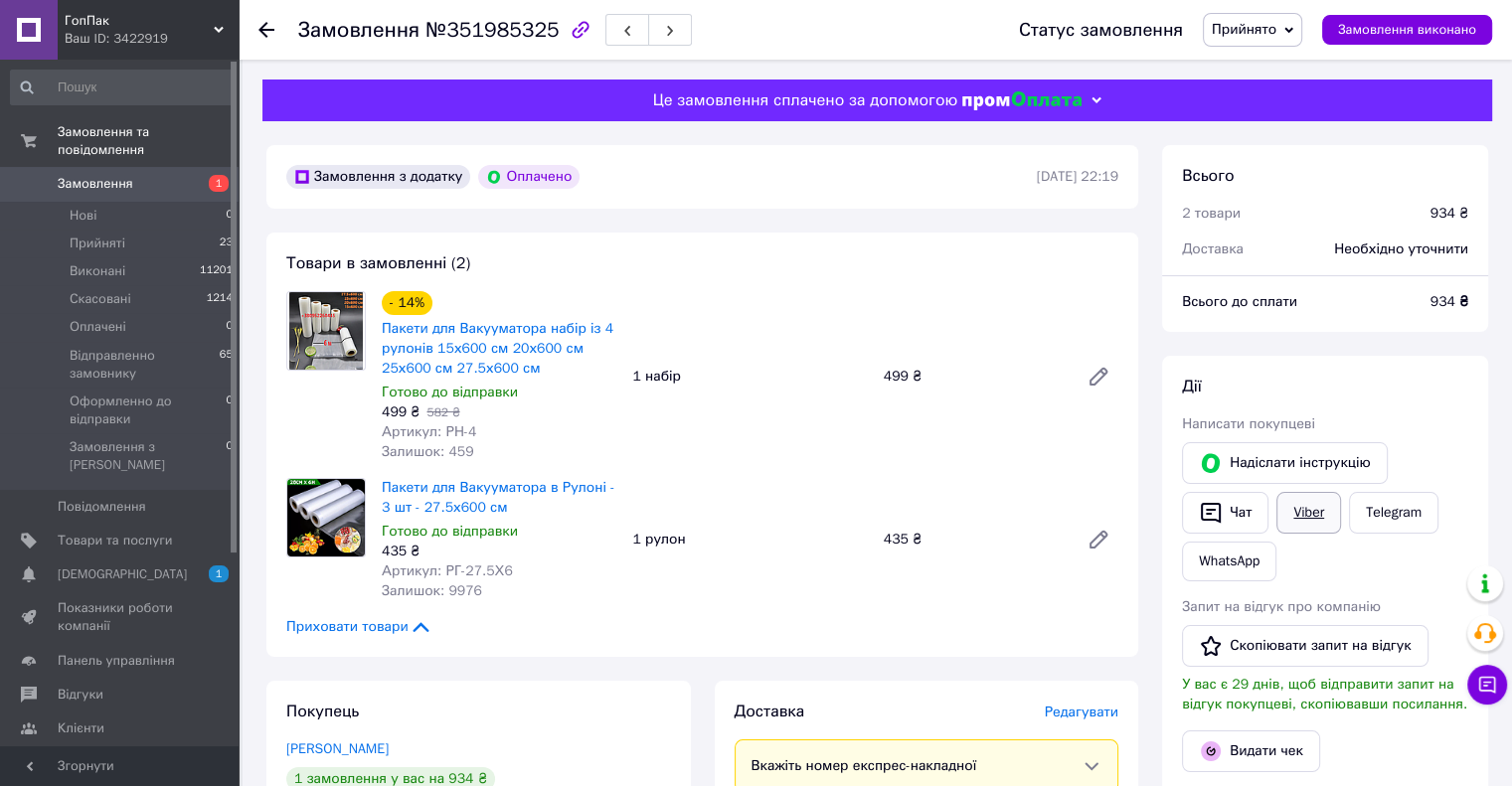 click on "Viber" at bounding box center [1308, 513] 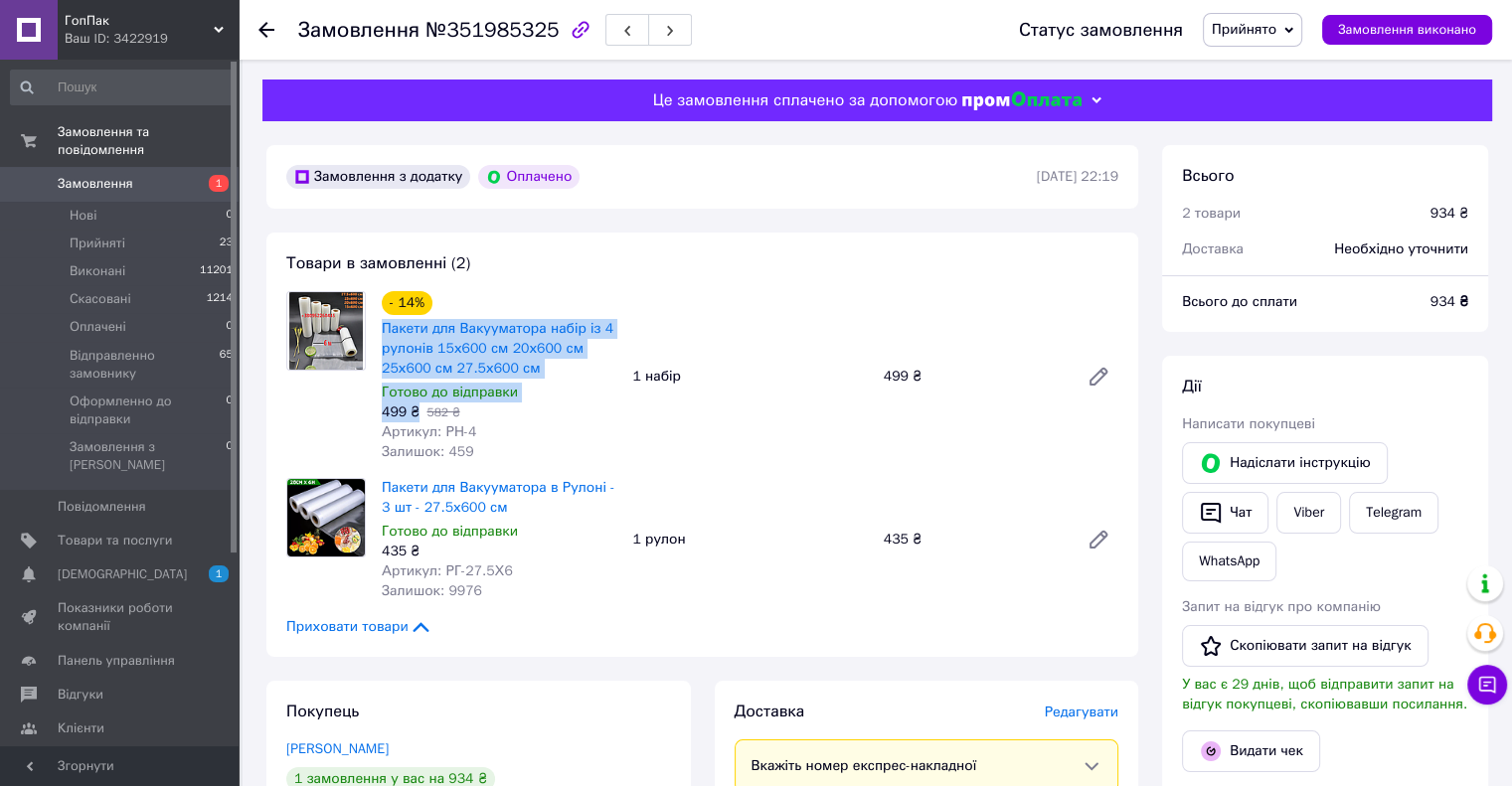 drag, startPoint x: 416, startPoint y: 415, endPoint x: 379, endPoint y: 334, distance: 89.050547 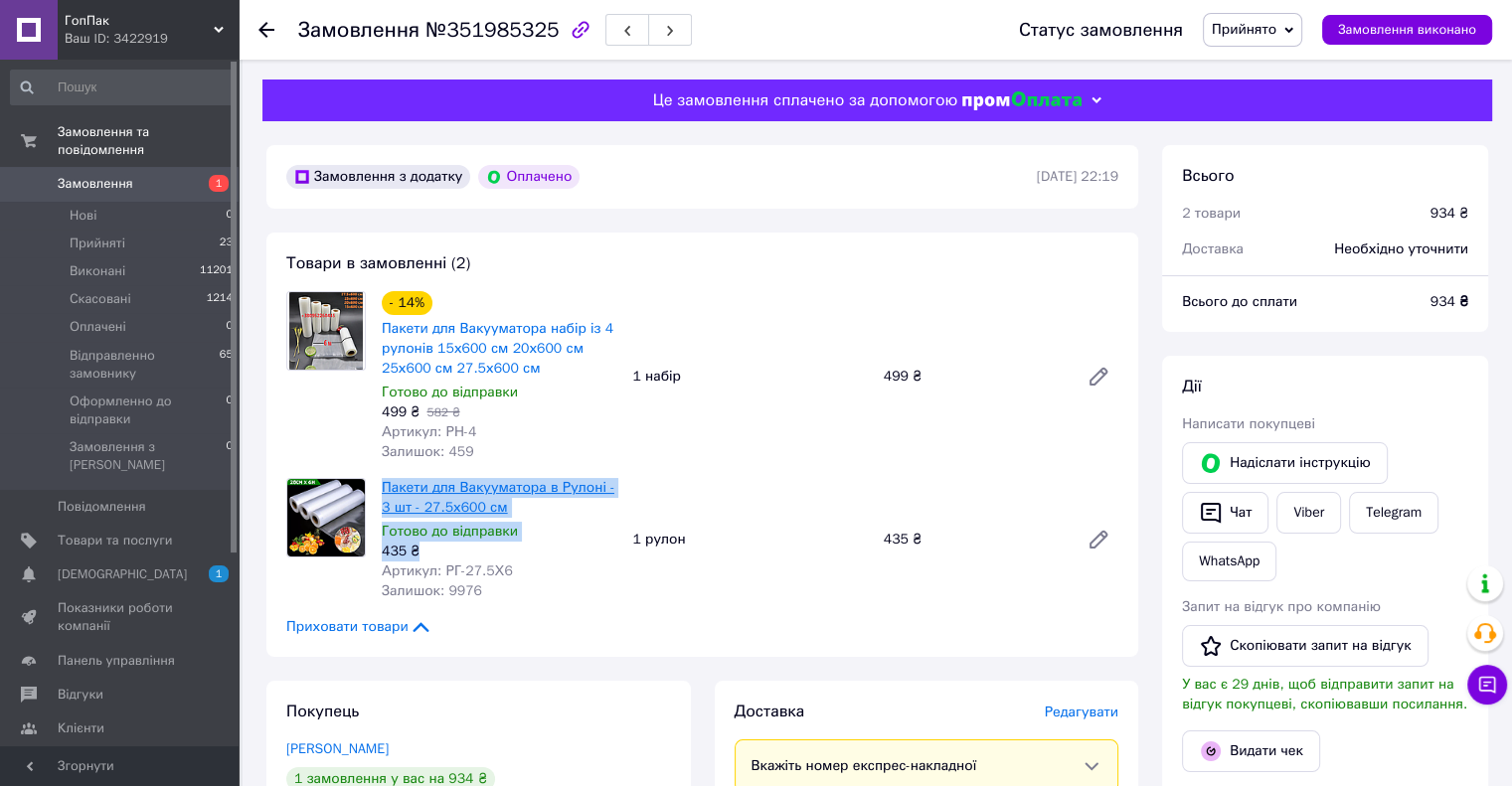 drag, startPoint x: 420, startPoint y: 556, endPoint x: 382, endPoint y: 496, distance: 71.02112 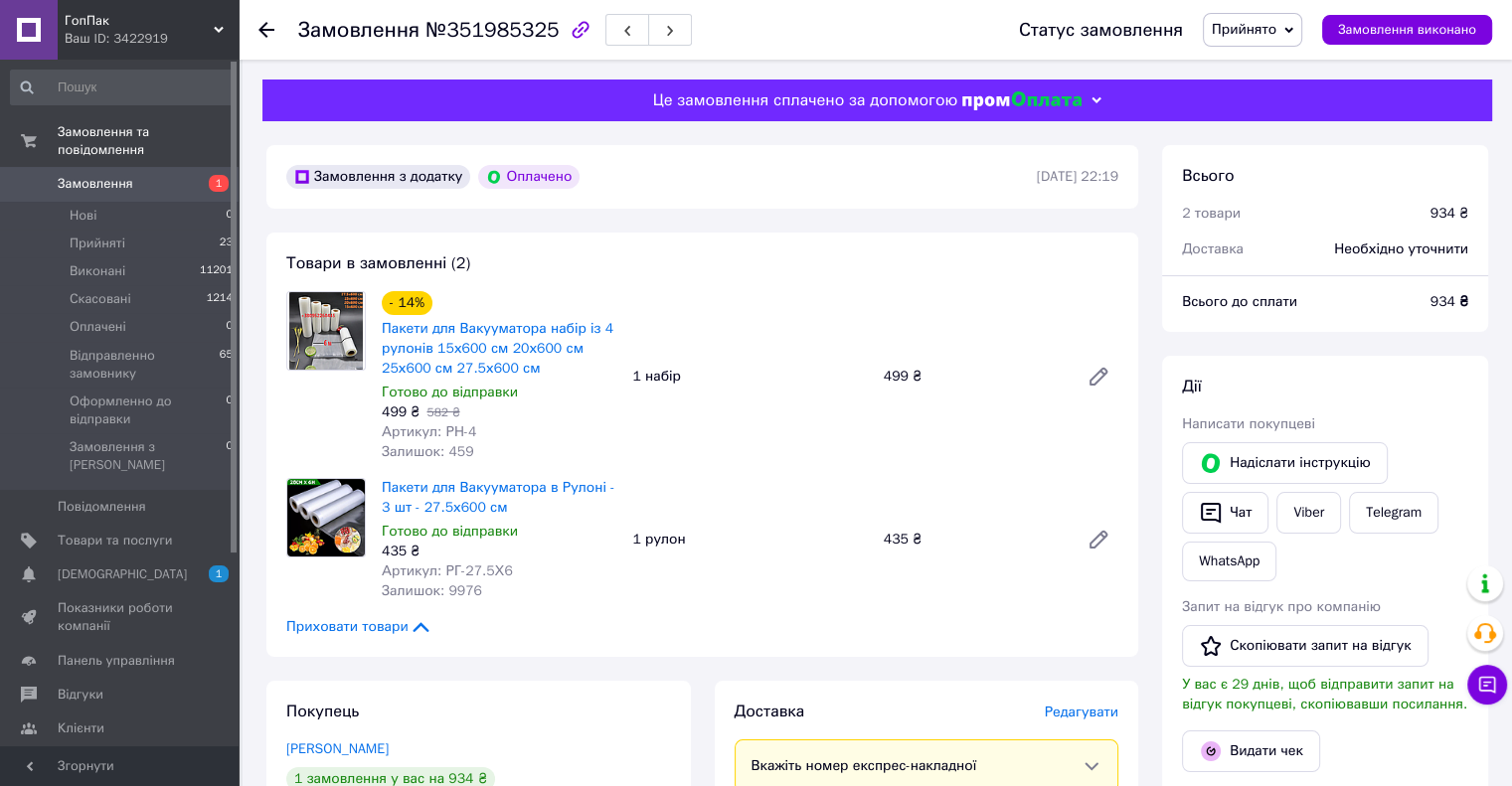 click on "- 14% Пакети для Вакууматора набір із 4 рулонів 15х600 см 20х600 см 25х600 см 27.5х600 см Готово до відправки 499 ₴   582 ₴ Артикул: РН-4 Залишок: 459 1 набір 499 ₴" at bounding box center [750, 377] 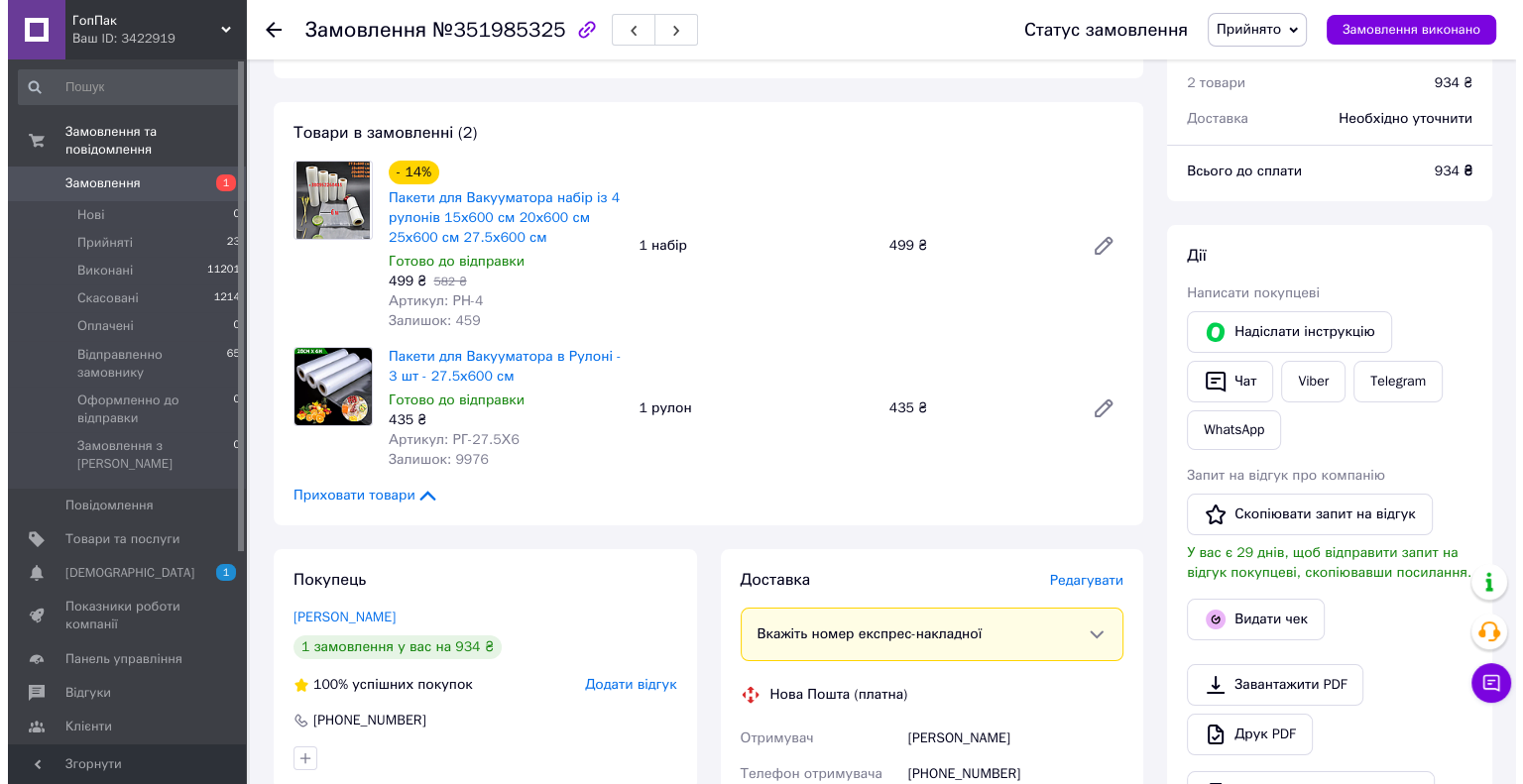 scroll, scrollTop: 396, scrollLeft: 0, axis: vertical 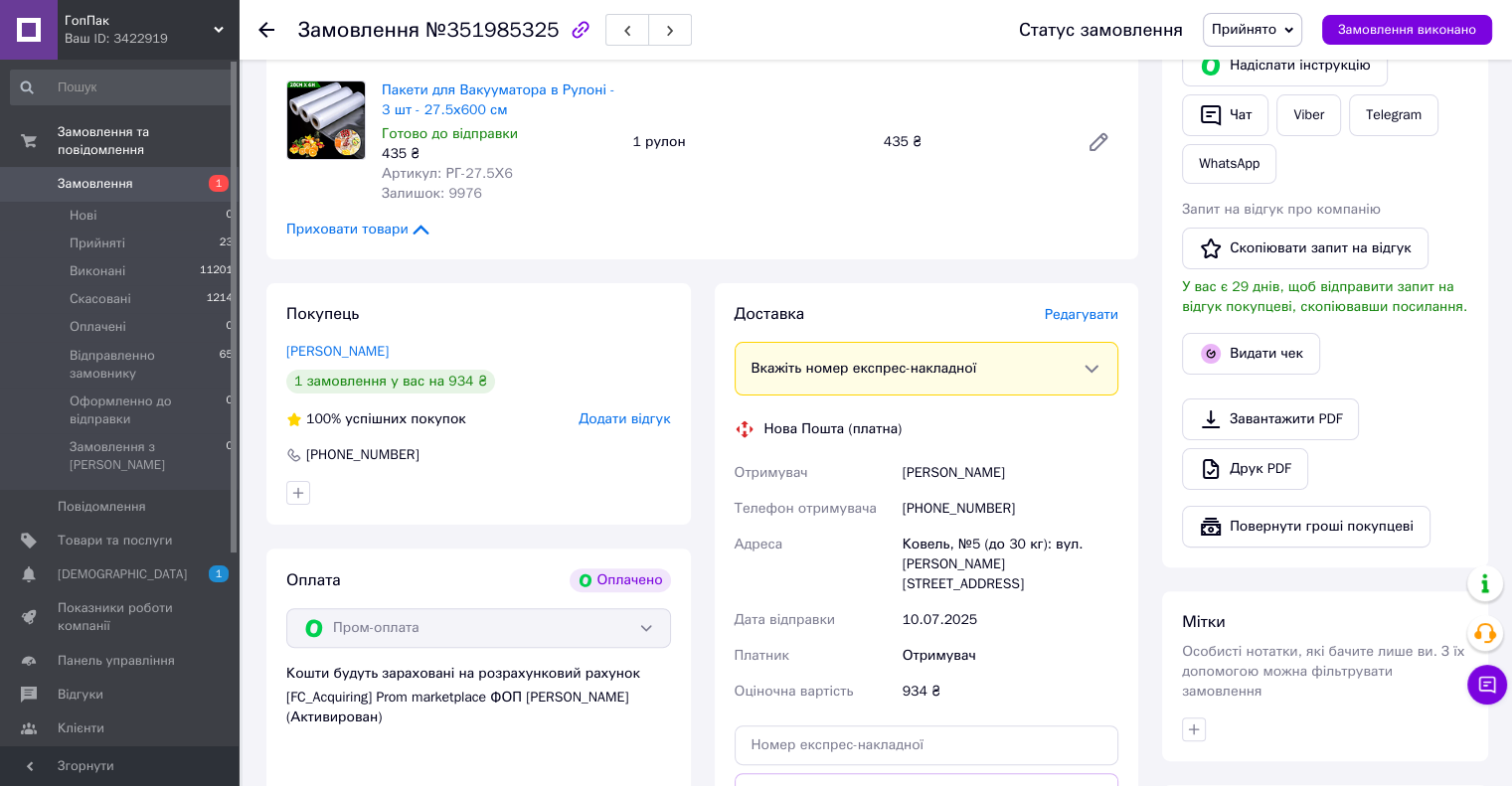 click on "Редагувати" at bounding box center [1082, 314] 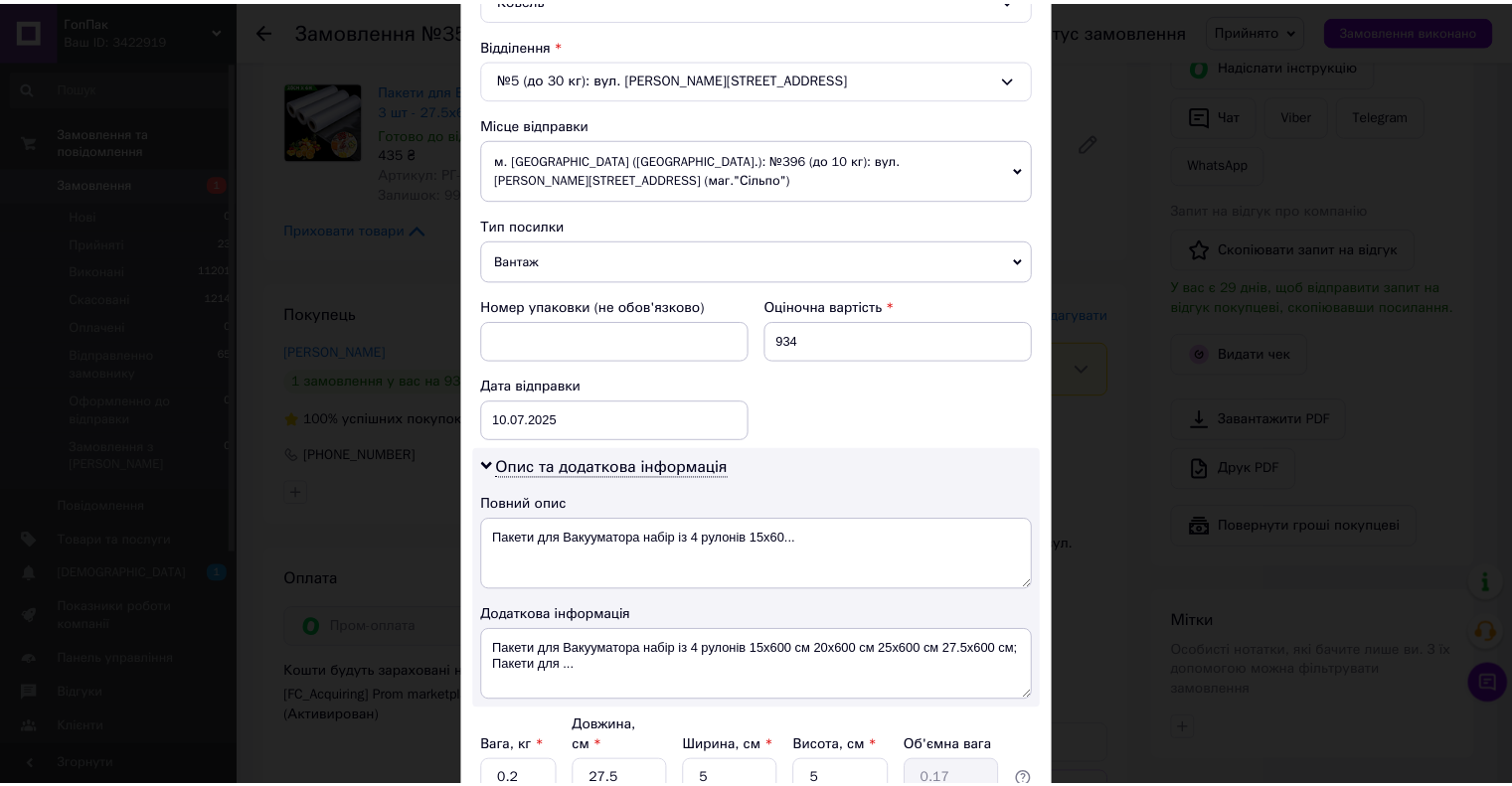 scroll, scrollTop: 749, scrollLeft: 0, axis: vertical 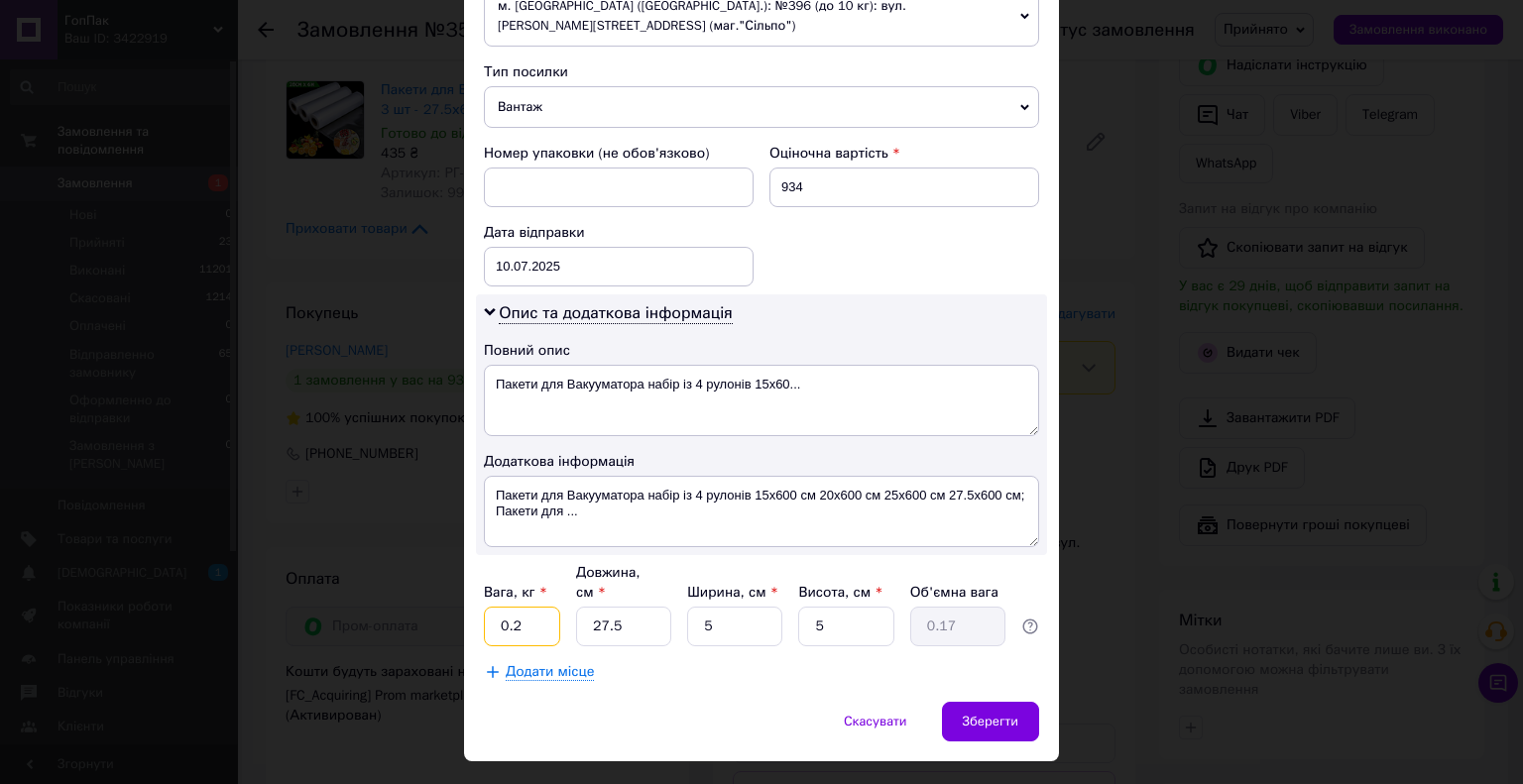 click on "0.2" at bounding box center [522, 626] 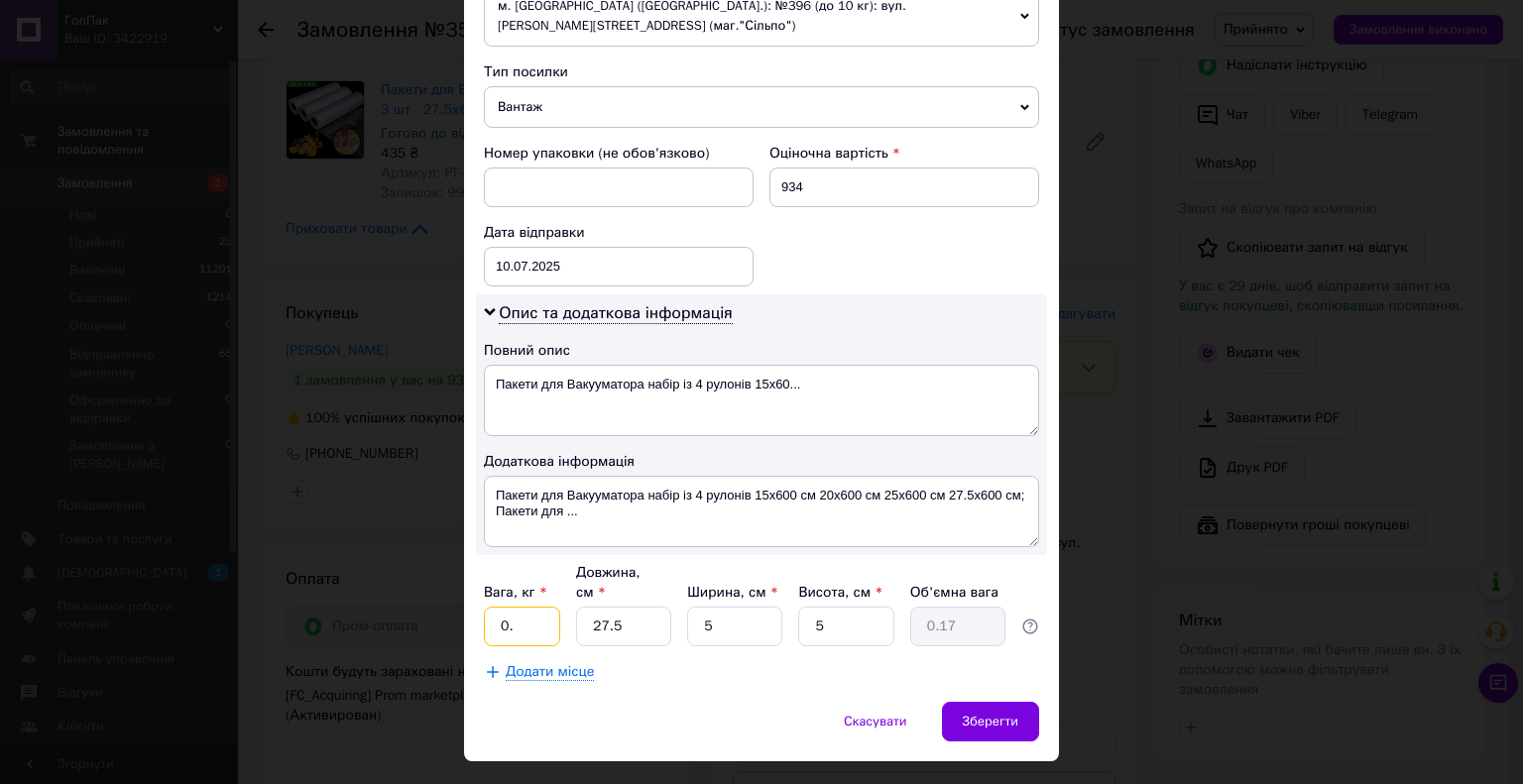 type on "0" 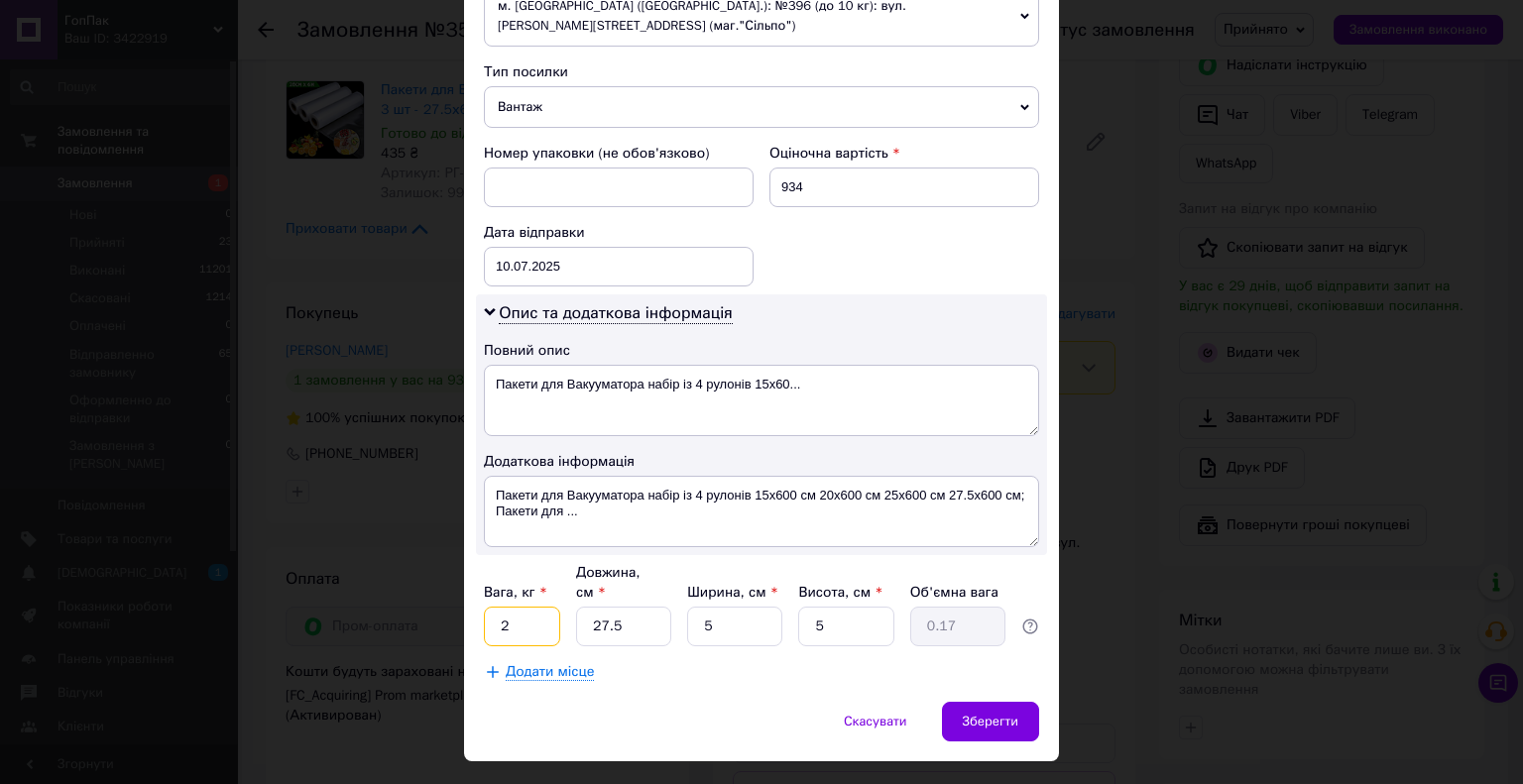 type on "2" 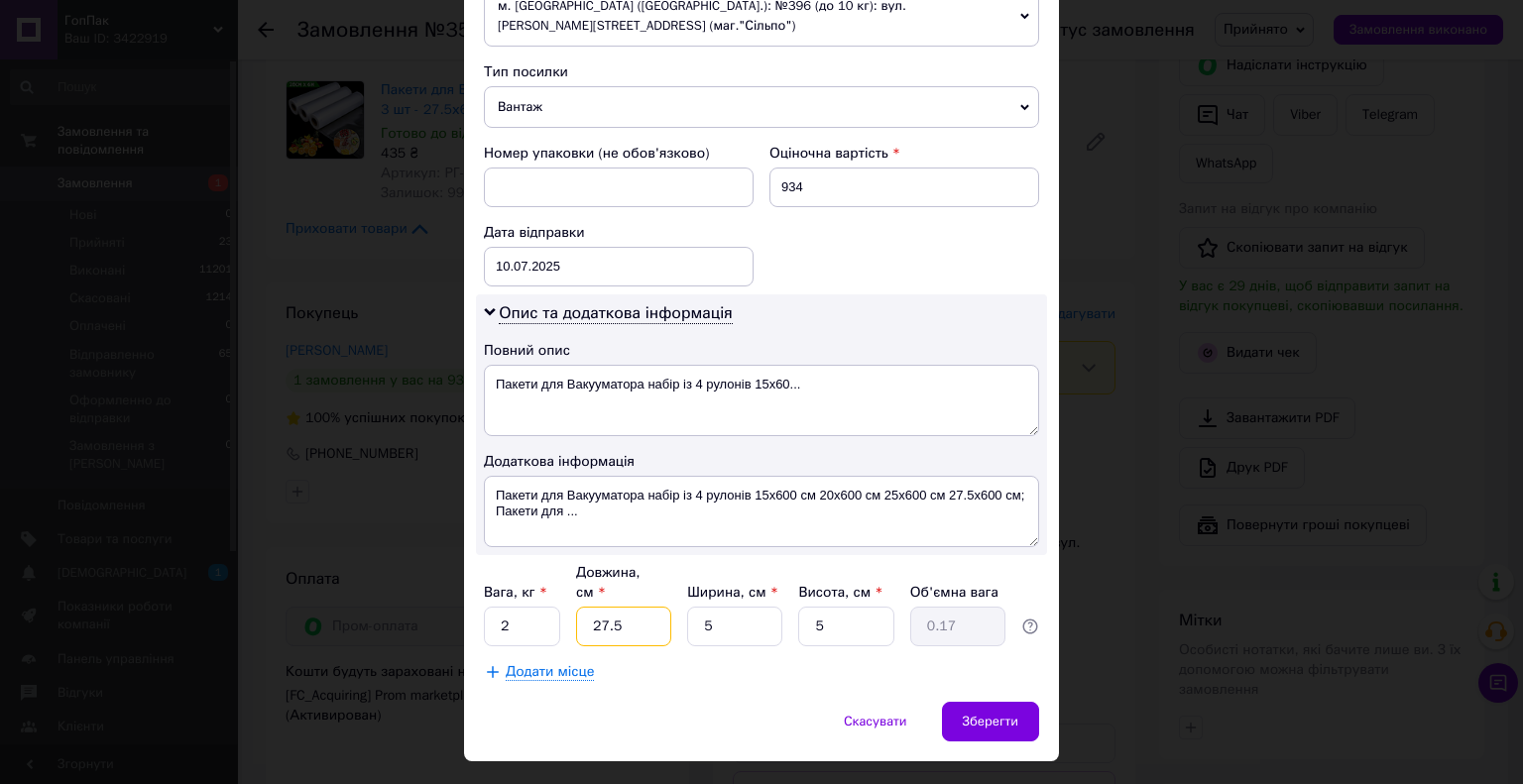 click on "27.5" at bounding box center (624, 626) 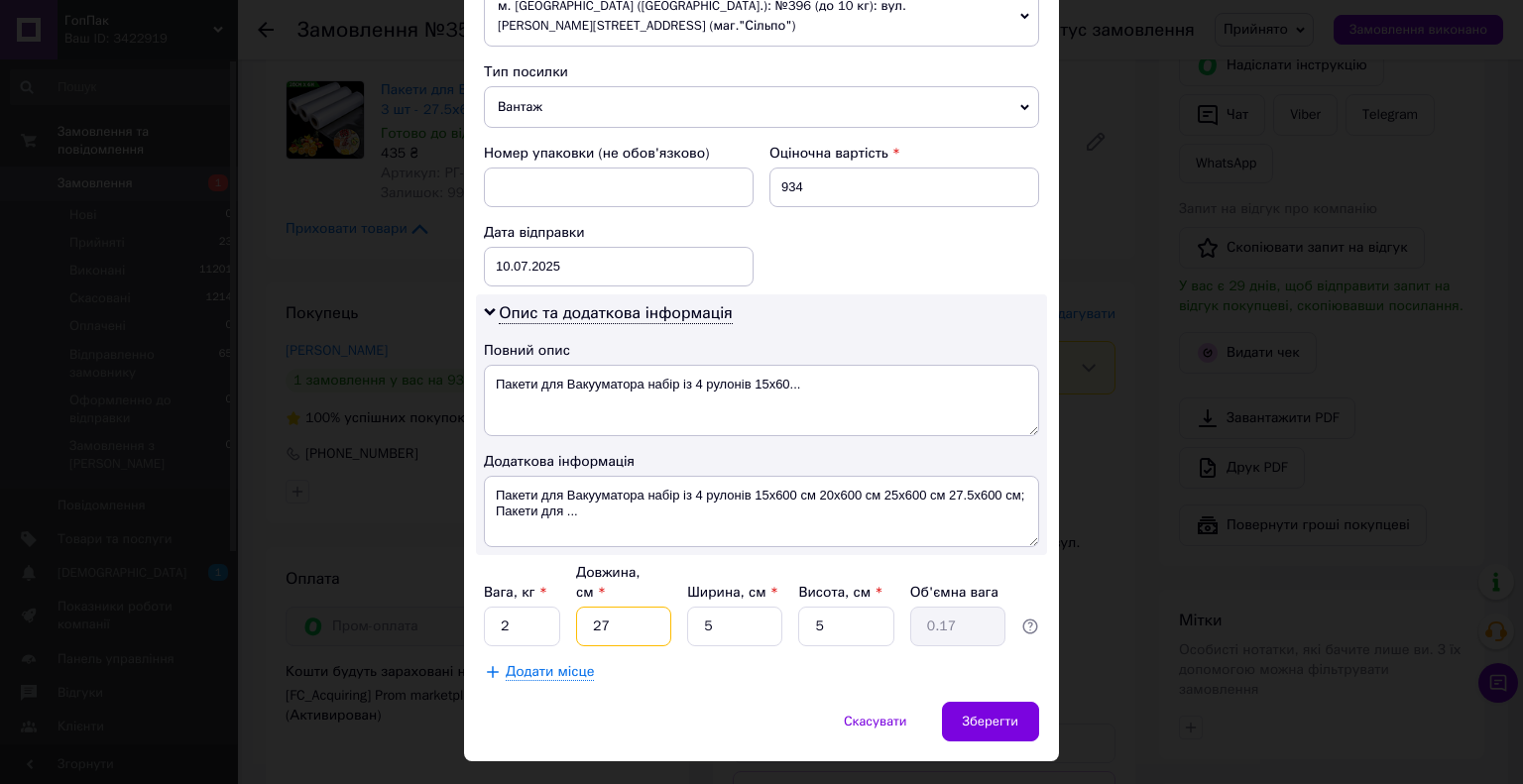 type on "2" 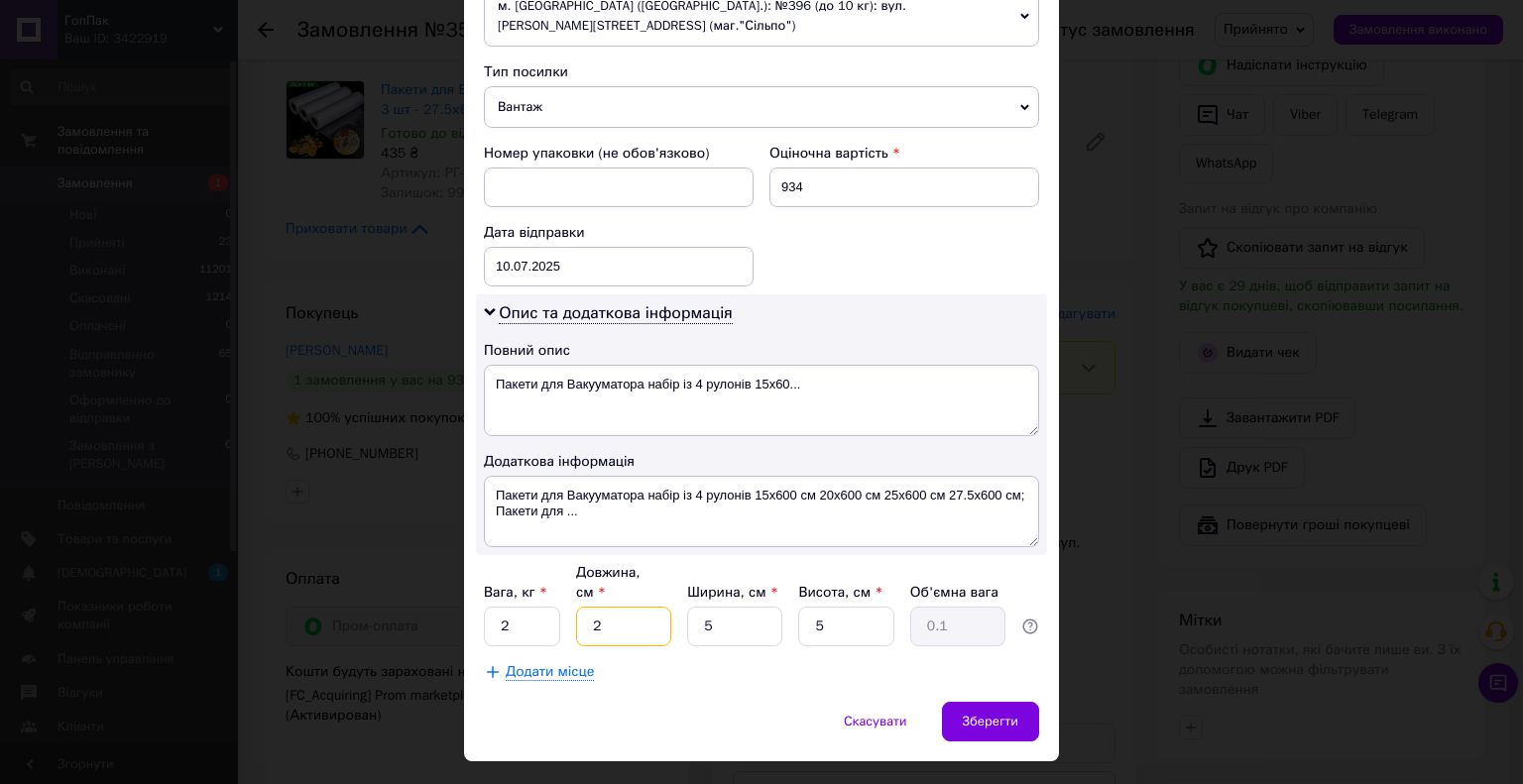 type 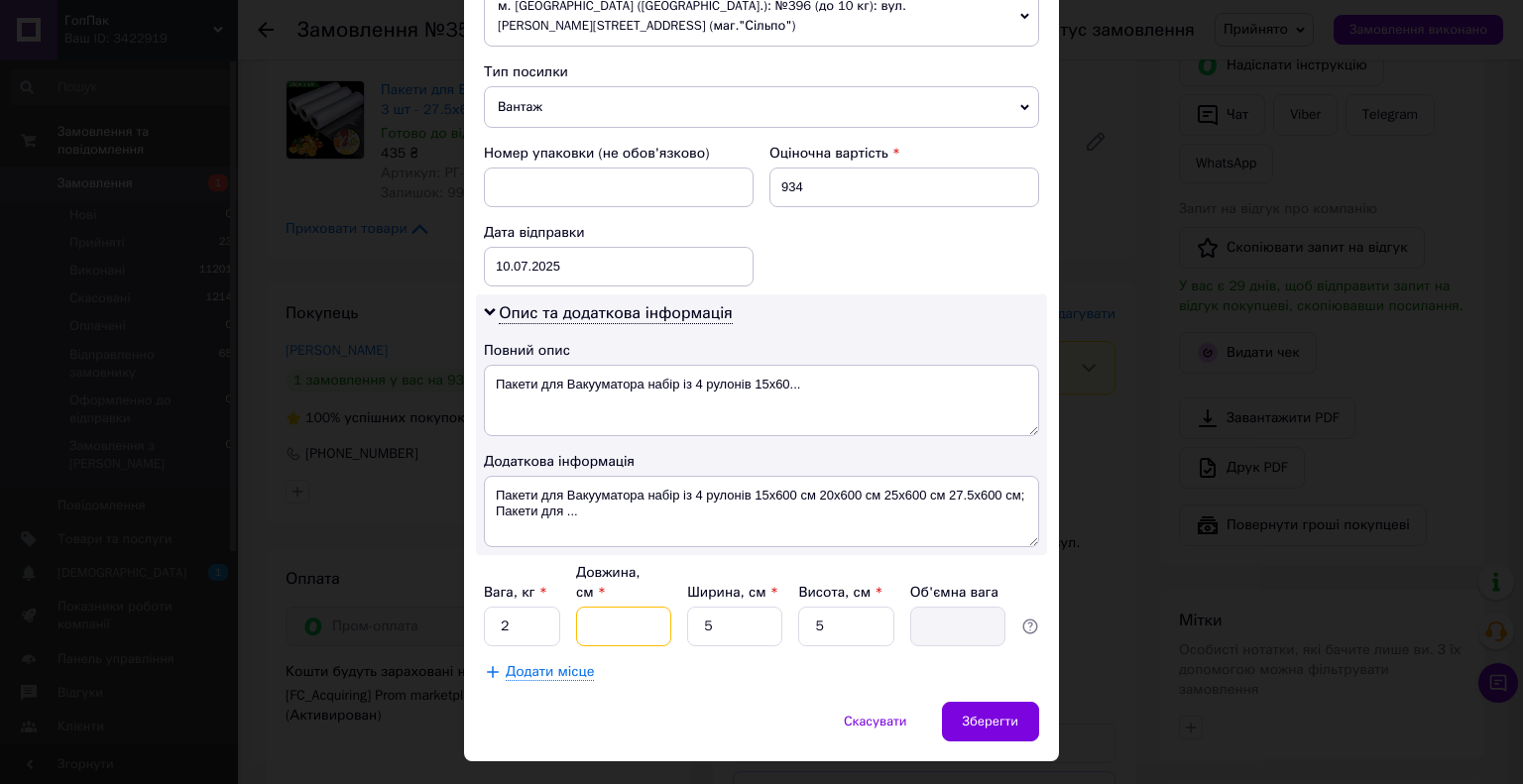 type on "3" 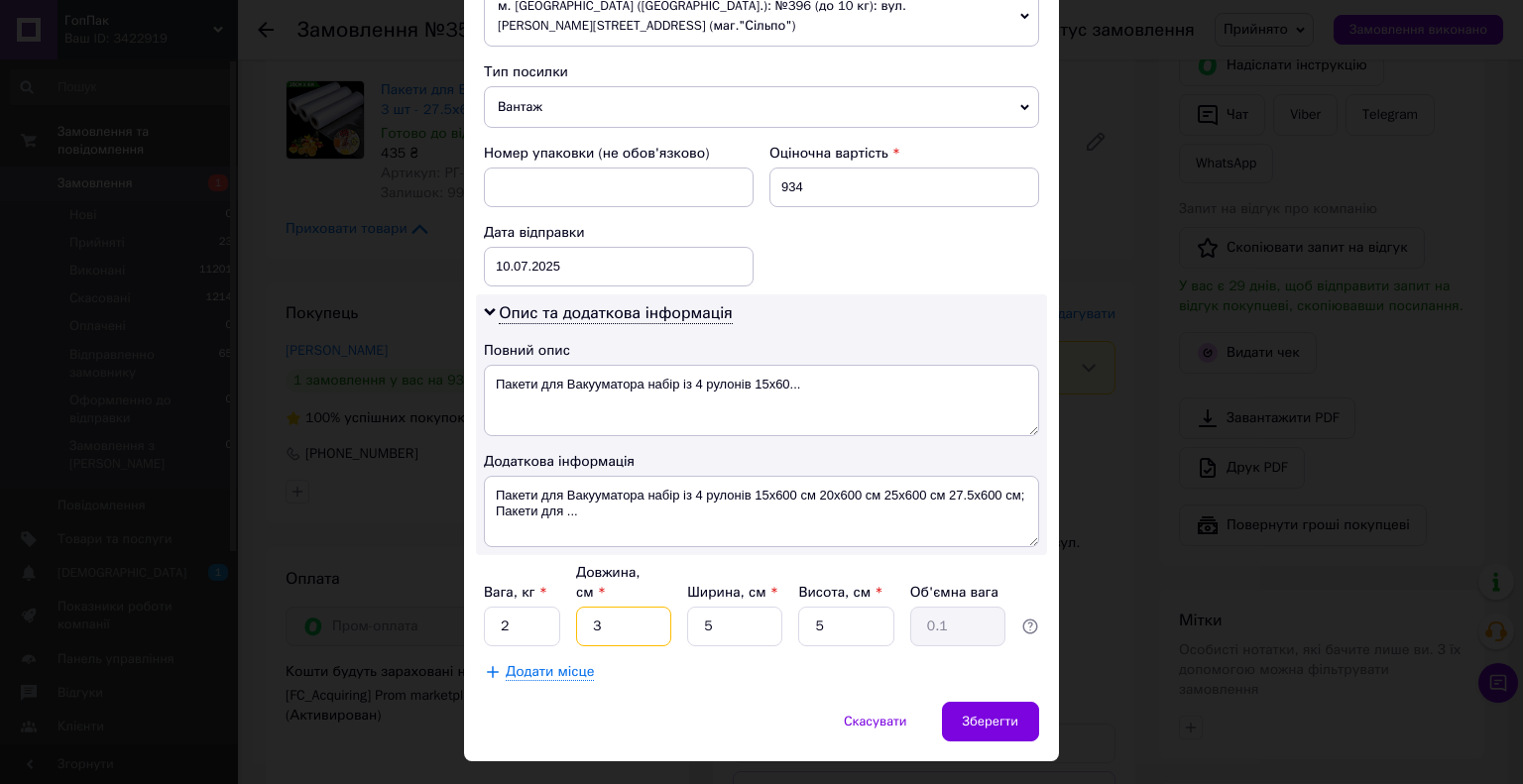 type on "32" 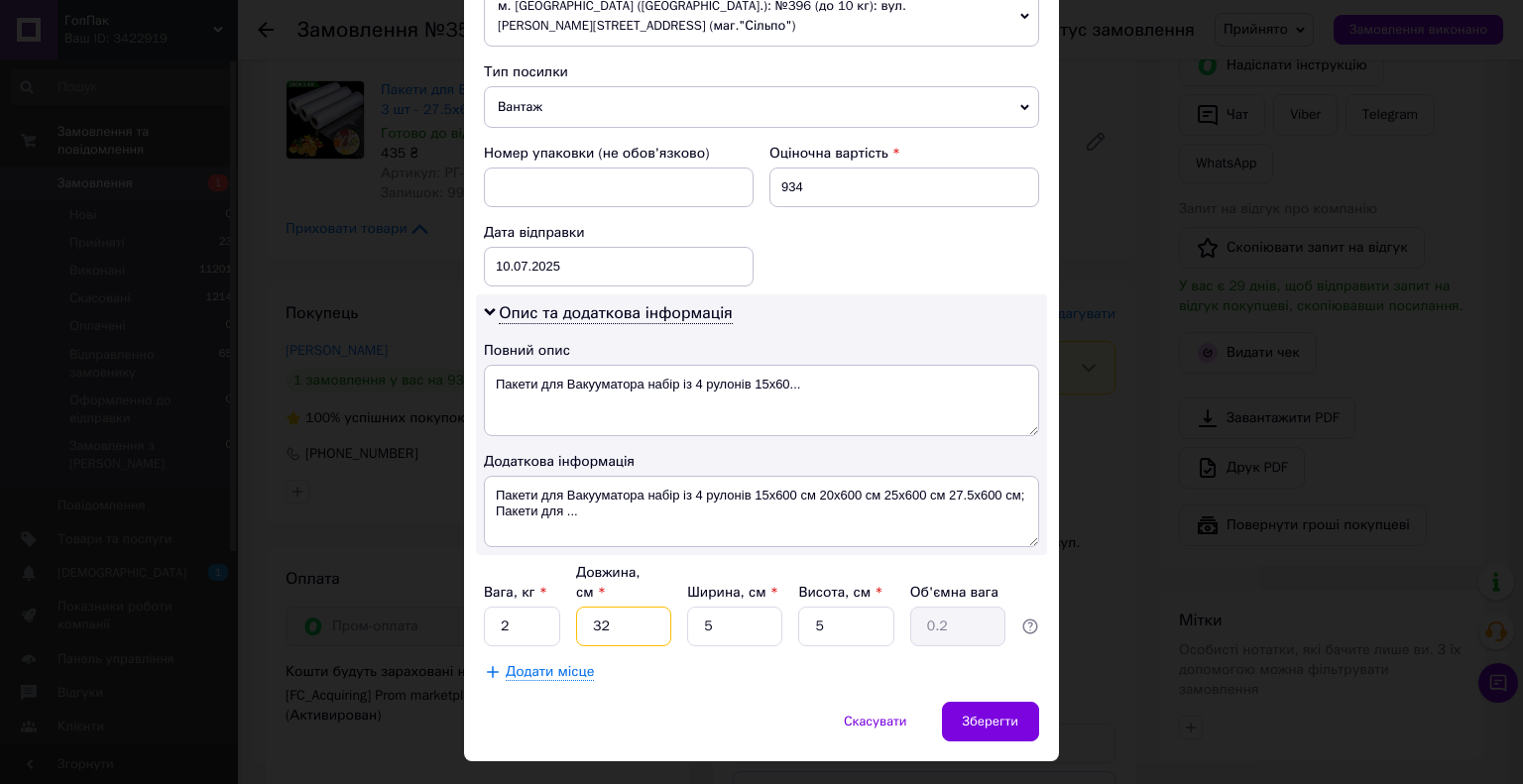type on "32" 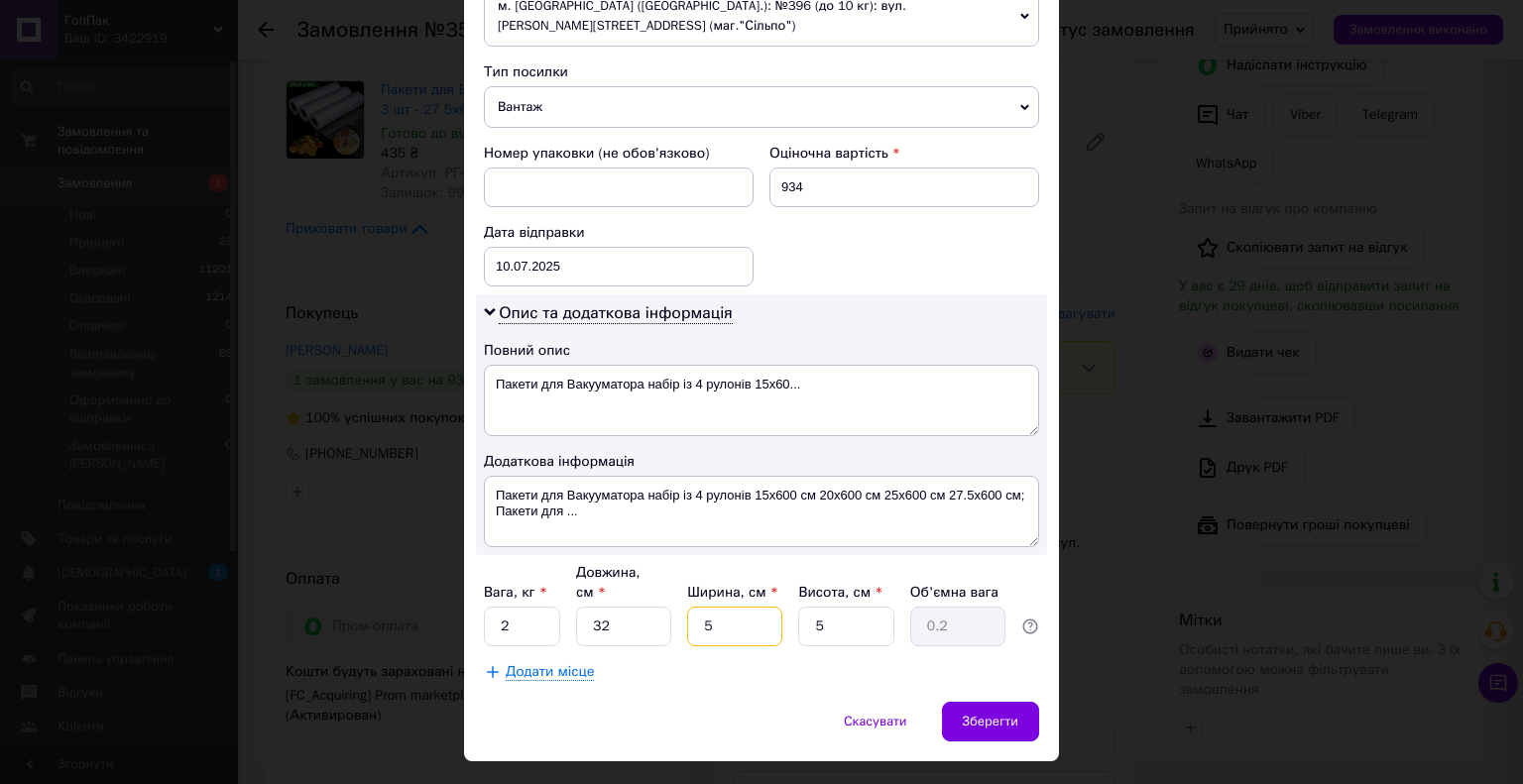 click on "5" at bounding box center (735, 626) 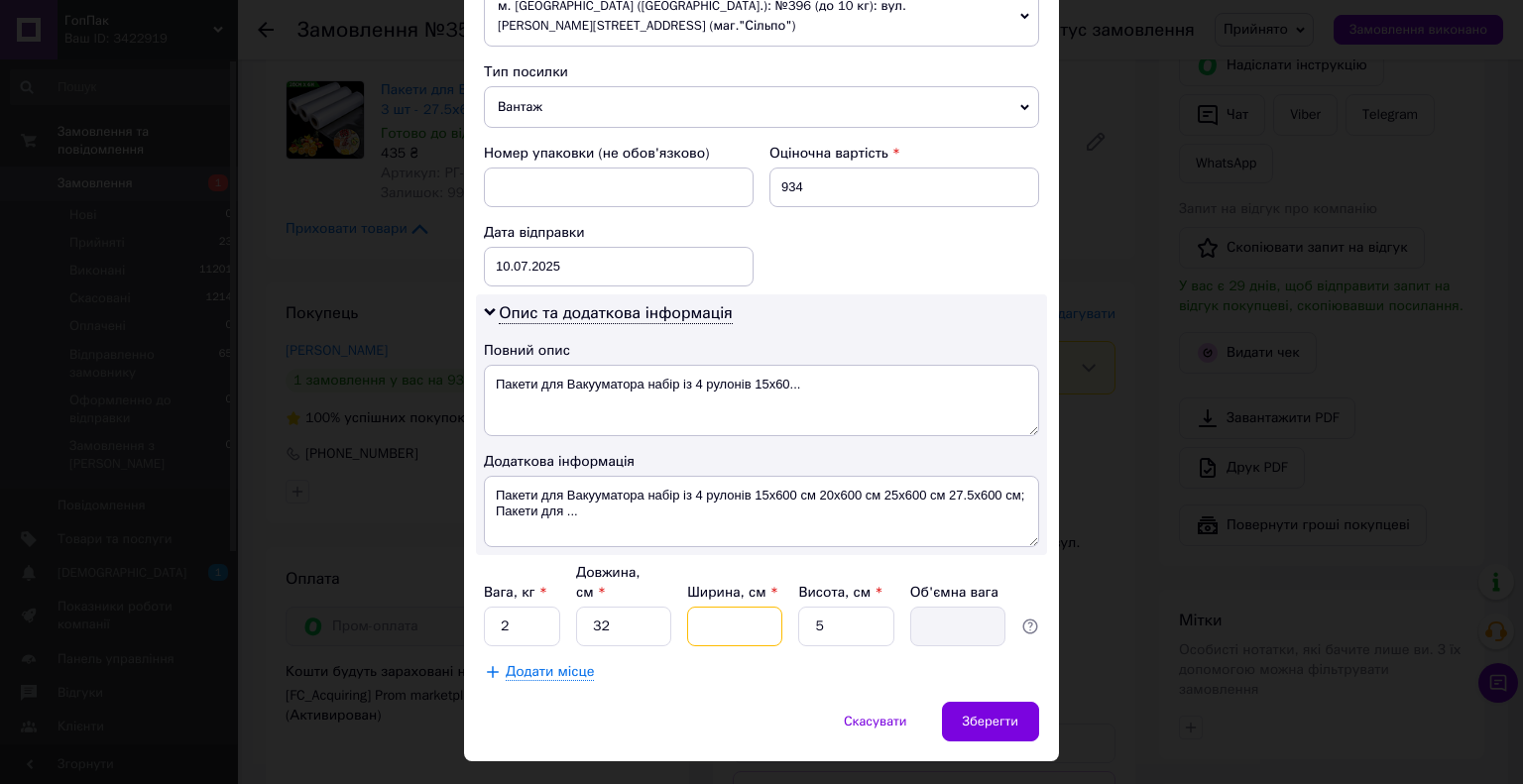 type on "2" 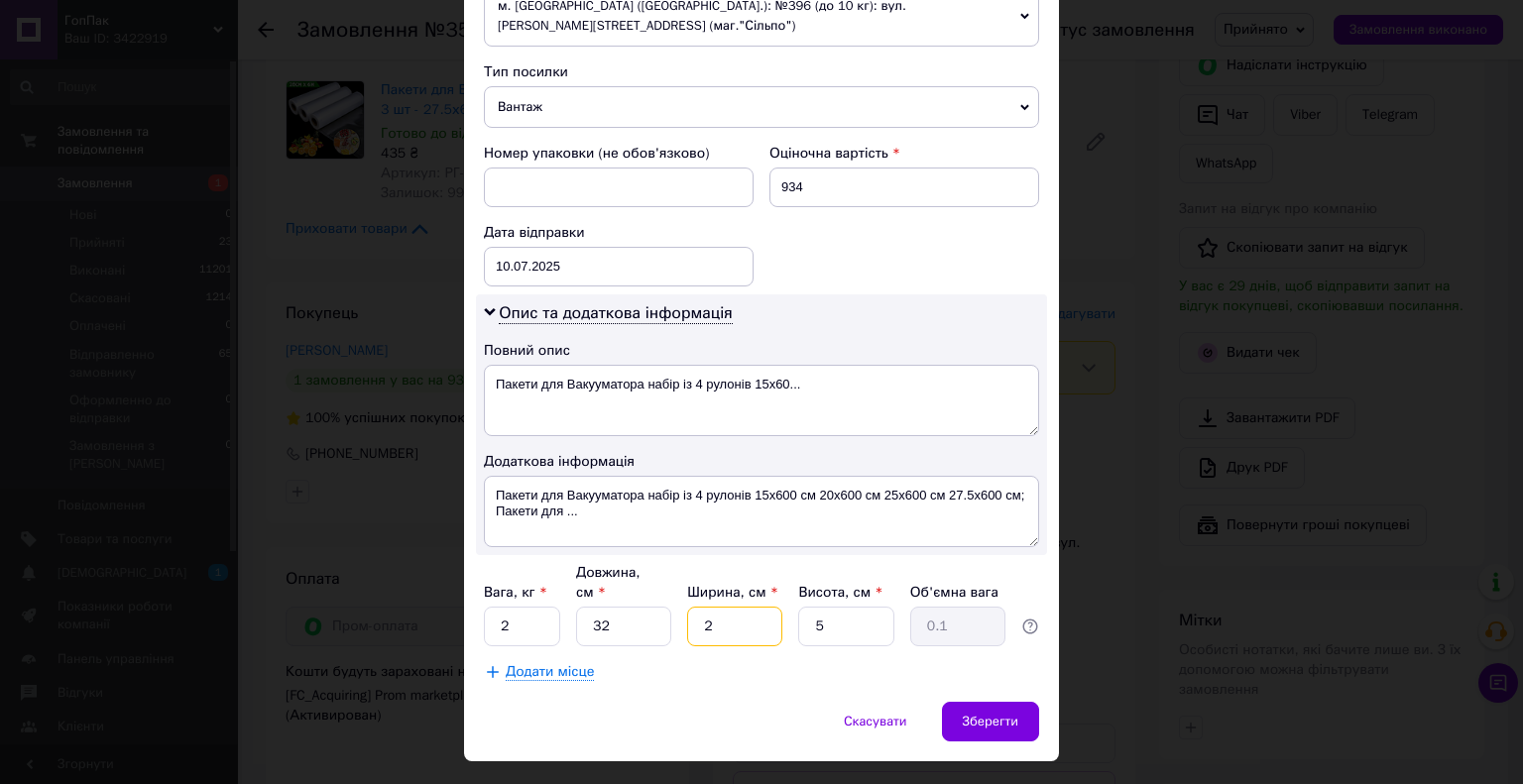type on "25" 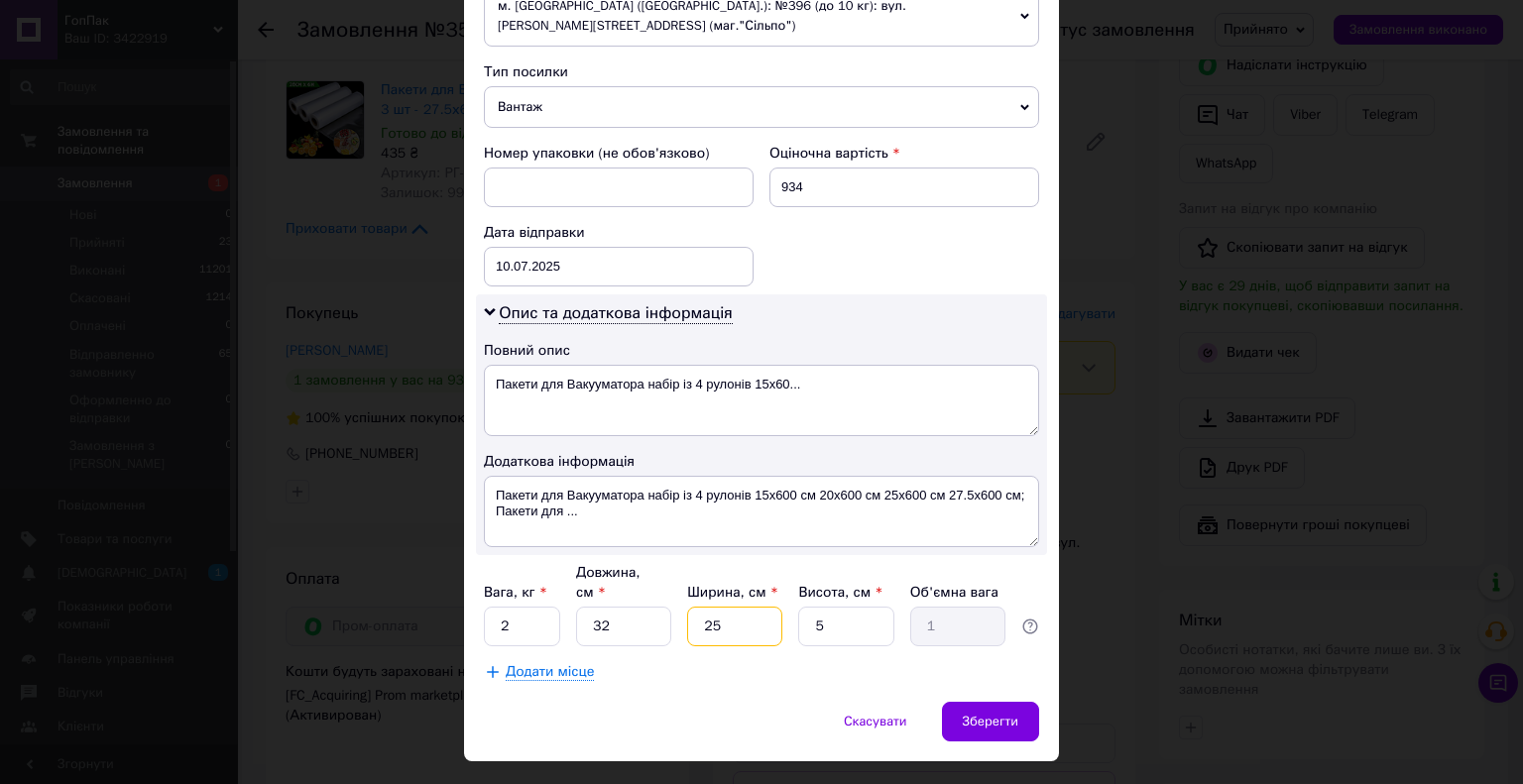 type on "25" 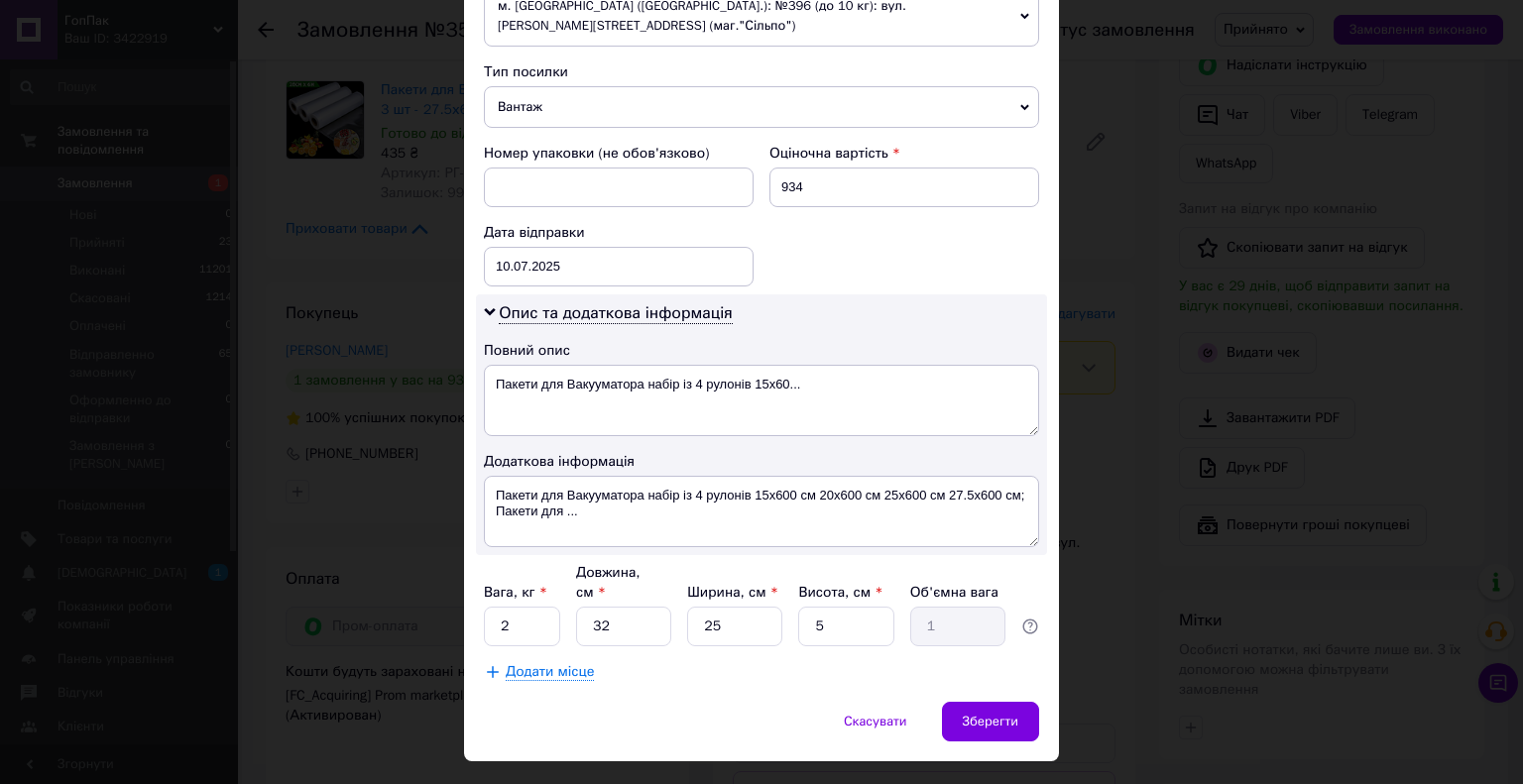 click on "Спосіб доставки Нова Пошта (платна) Платник Отримувач Відправник Прізвище отримувача Белецький Ім'я отримувача Михайло По батькові отримувача Телефон отримувача +380681104272 Тип доставки У відділенні Кур'єром В поштоматі Місто Ковель Відділення №5 (до 30 кг): вул. Тараса Шевченка, 1А Місце відправки м. Київ (Київська обл.): №396 (до 10 кг): вул. Рональда Рейгана, 8 (маг."Сільпо") м. Київ (Київська обл.): №188 (30кг на одне місце): вул. Оноре де Бальзака, 55Б (сп. вхід з "Рибалка на Бальзака" Додати ще місце відправки Тип посилки Вантаж Документи Номер упаковки (не обов'язково) 934 < >" at bounding box center (762, 42) 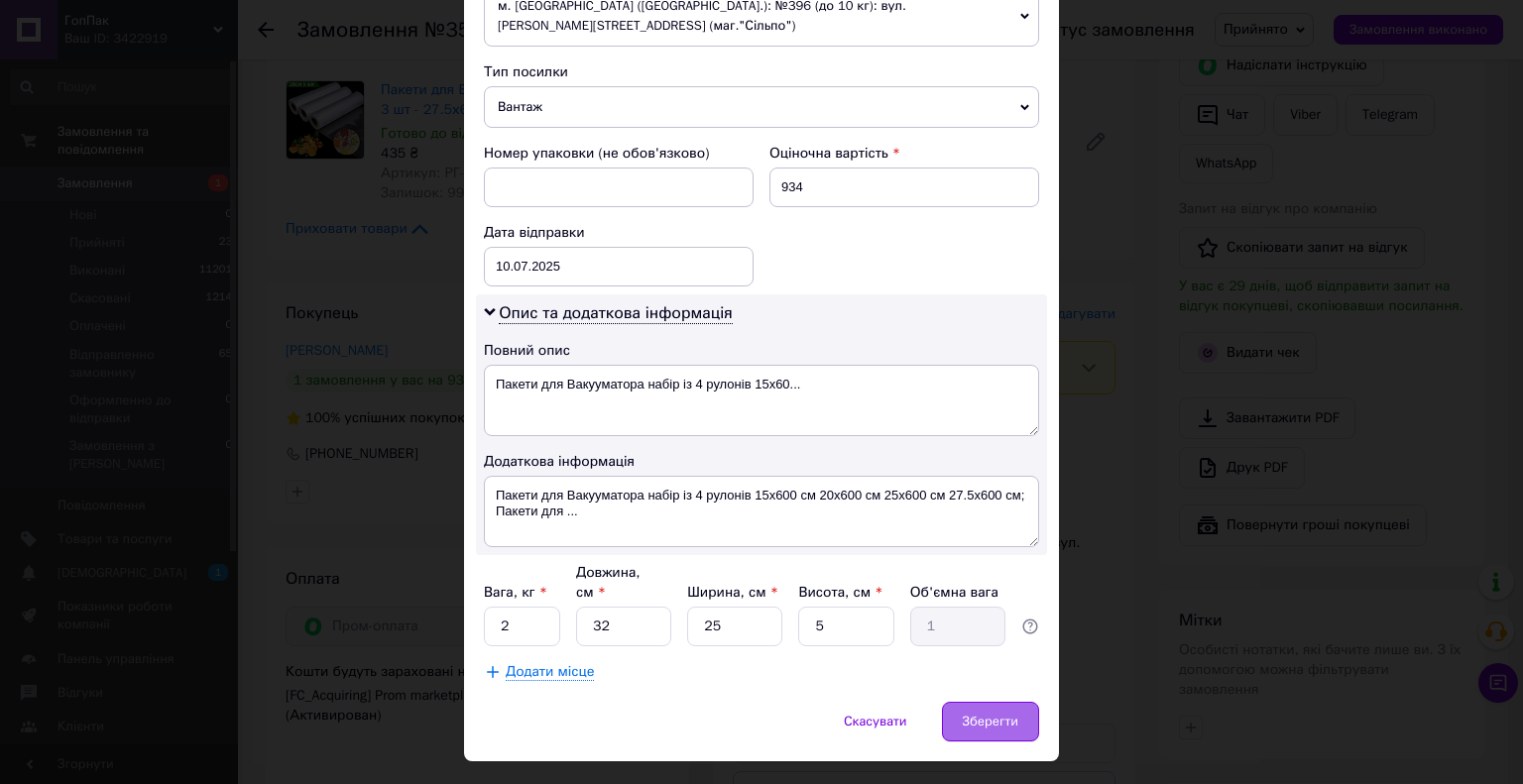 click on "Зберегти" at bounding box center [991, 722] 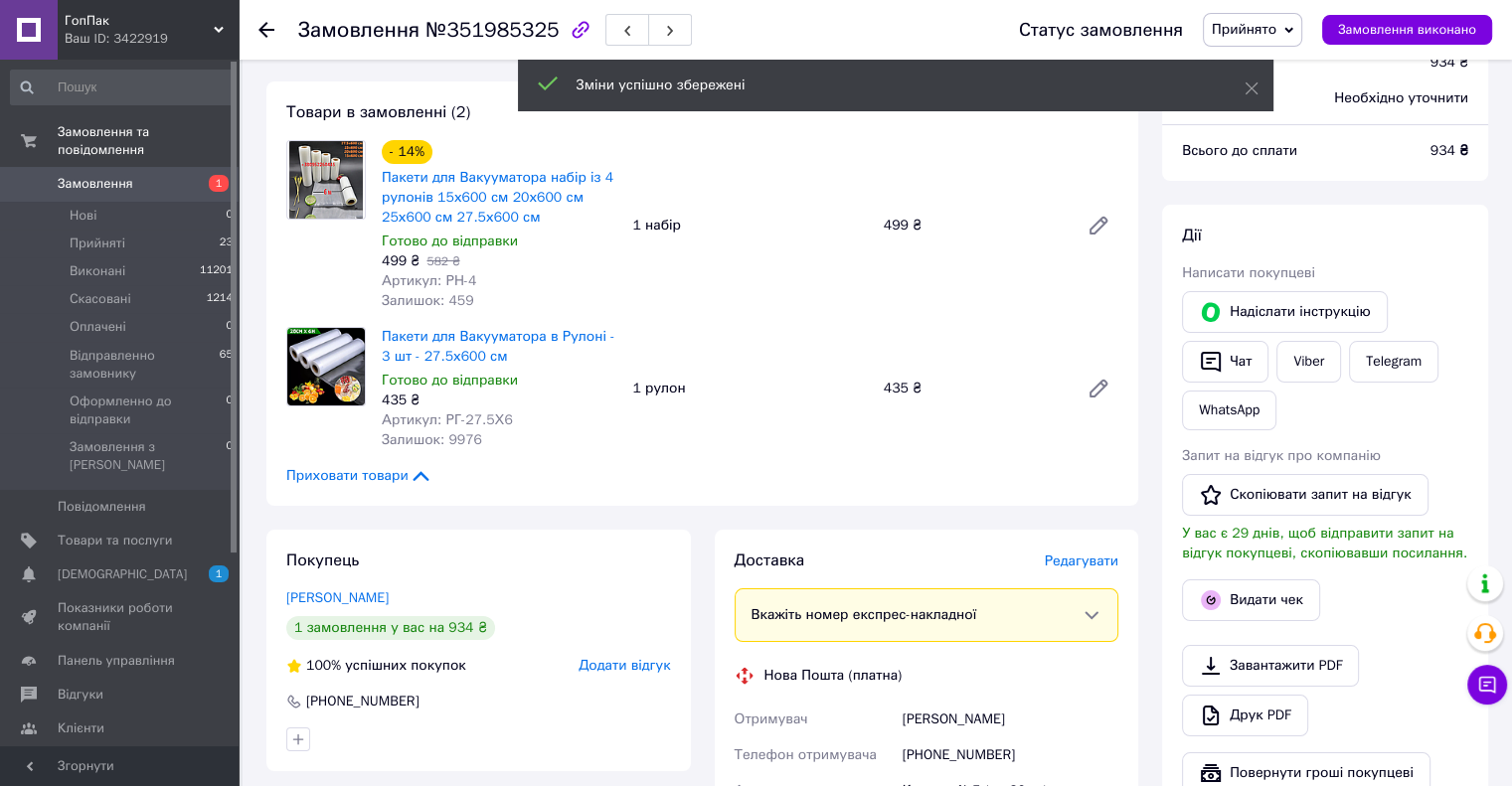 scroll, scrollTop: 497, scrollLeft: 0, axis: vertical 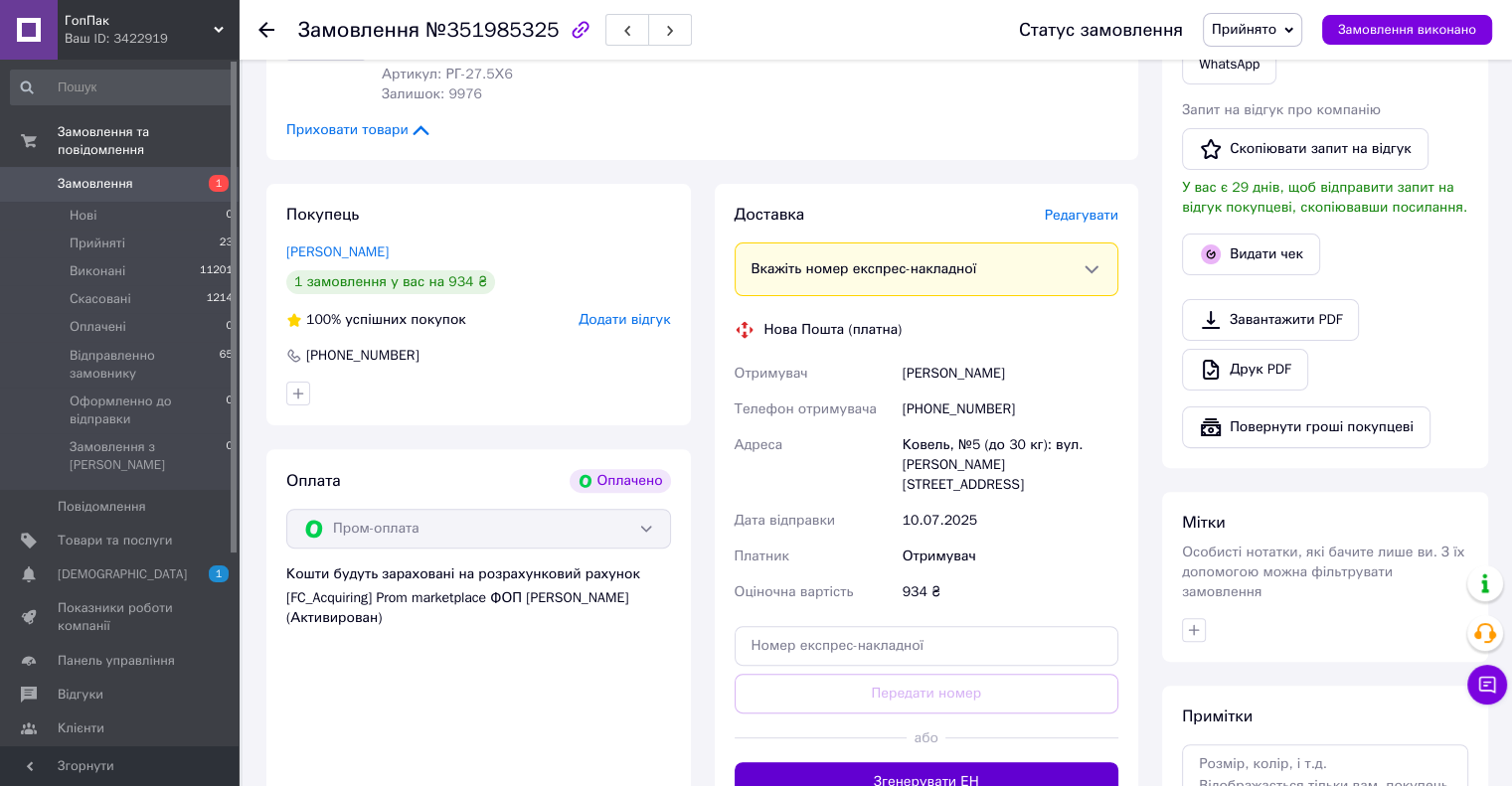 click on "Згенерувати ЕН" at bounding box center [926, 782] 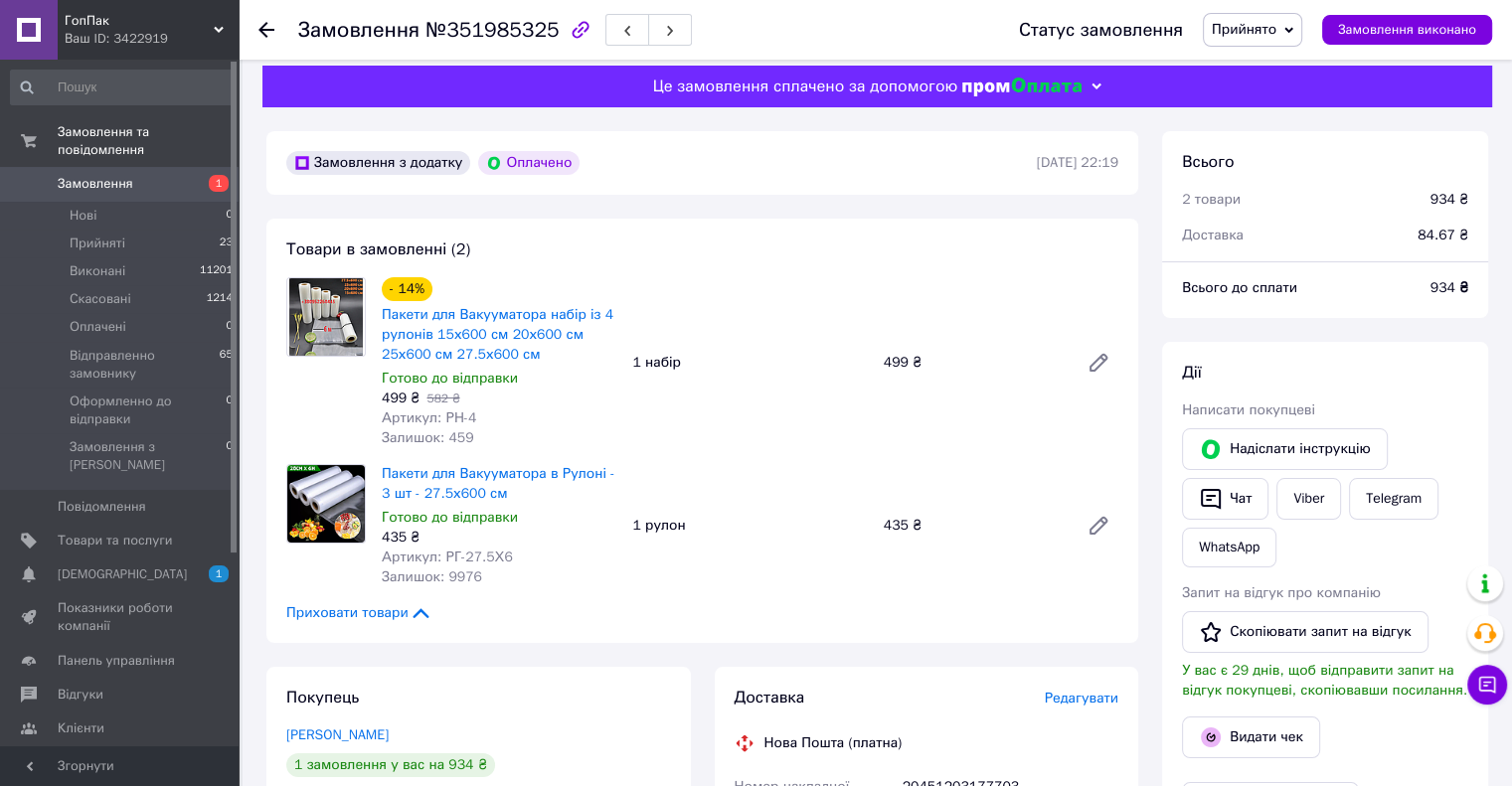 scroll, scrollTop: 0, scrollLeft: 0, axis: both 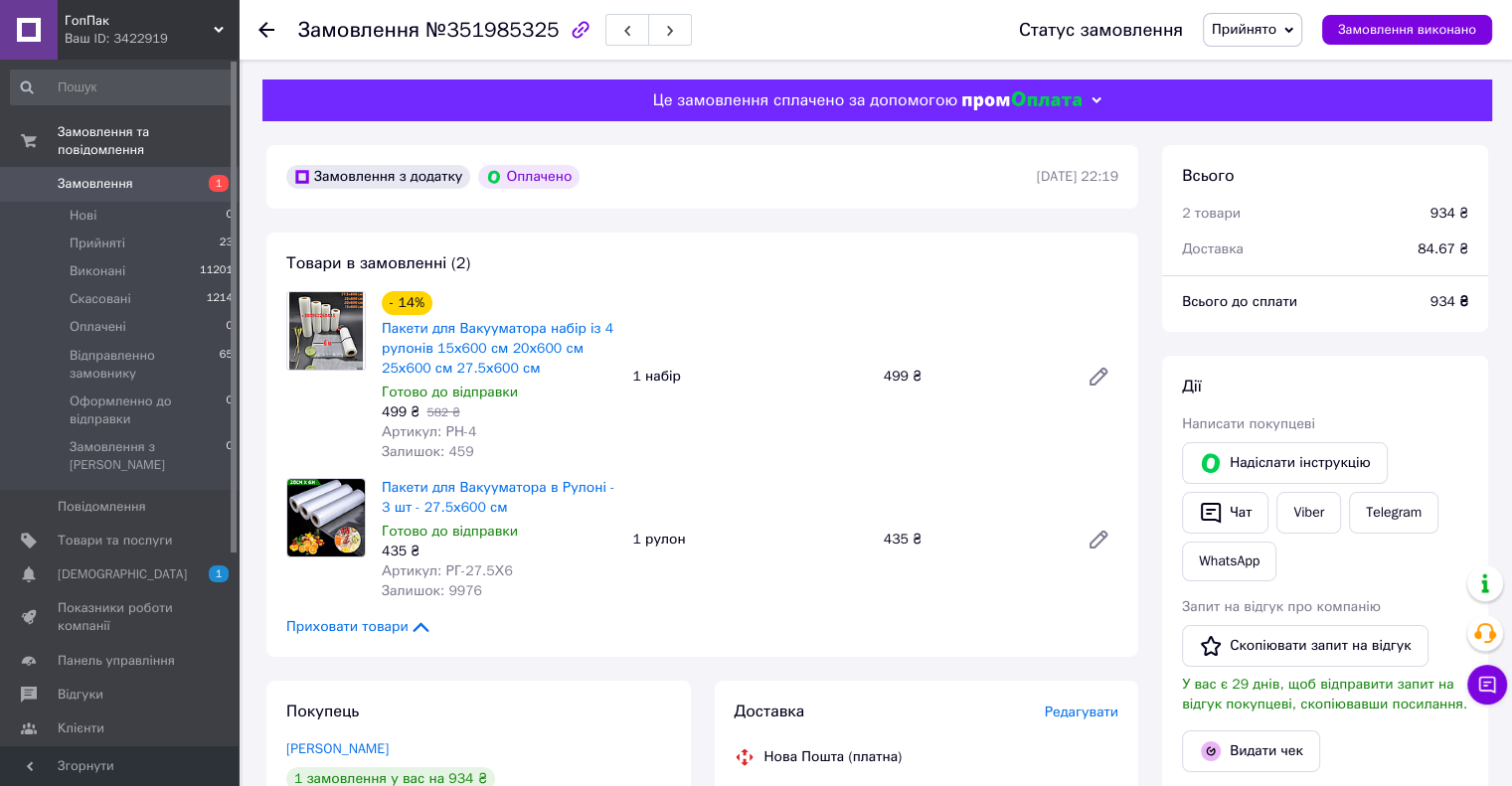 click on "Пакети для Вакууматора в Рулоні - 3 шт - 27.5х600 см Готово до відправки 435 ₴ Артикул: РГ-27.5Х6 Залишок: 9976 1 рулон 435 ₴" at bounding box center [750, 540] 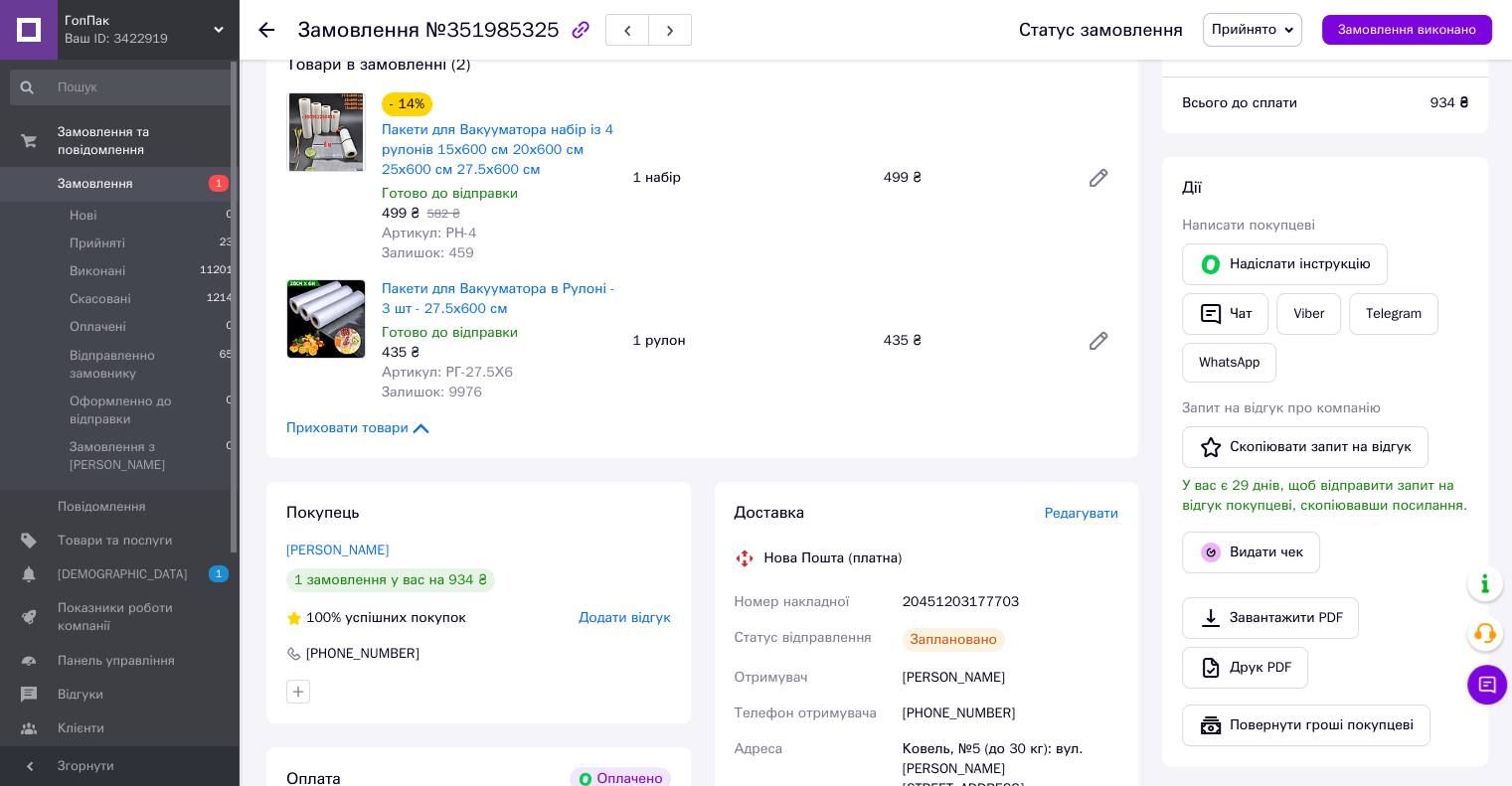 scroll, scrollTop: 99, scrollLeft: 0, axis: vertical 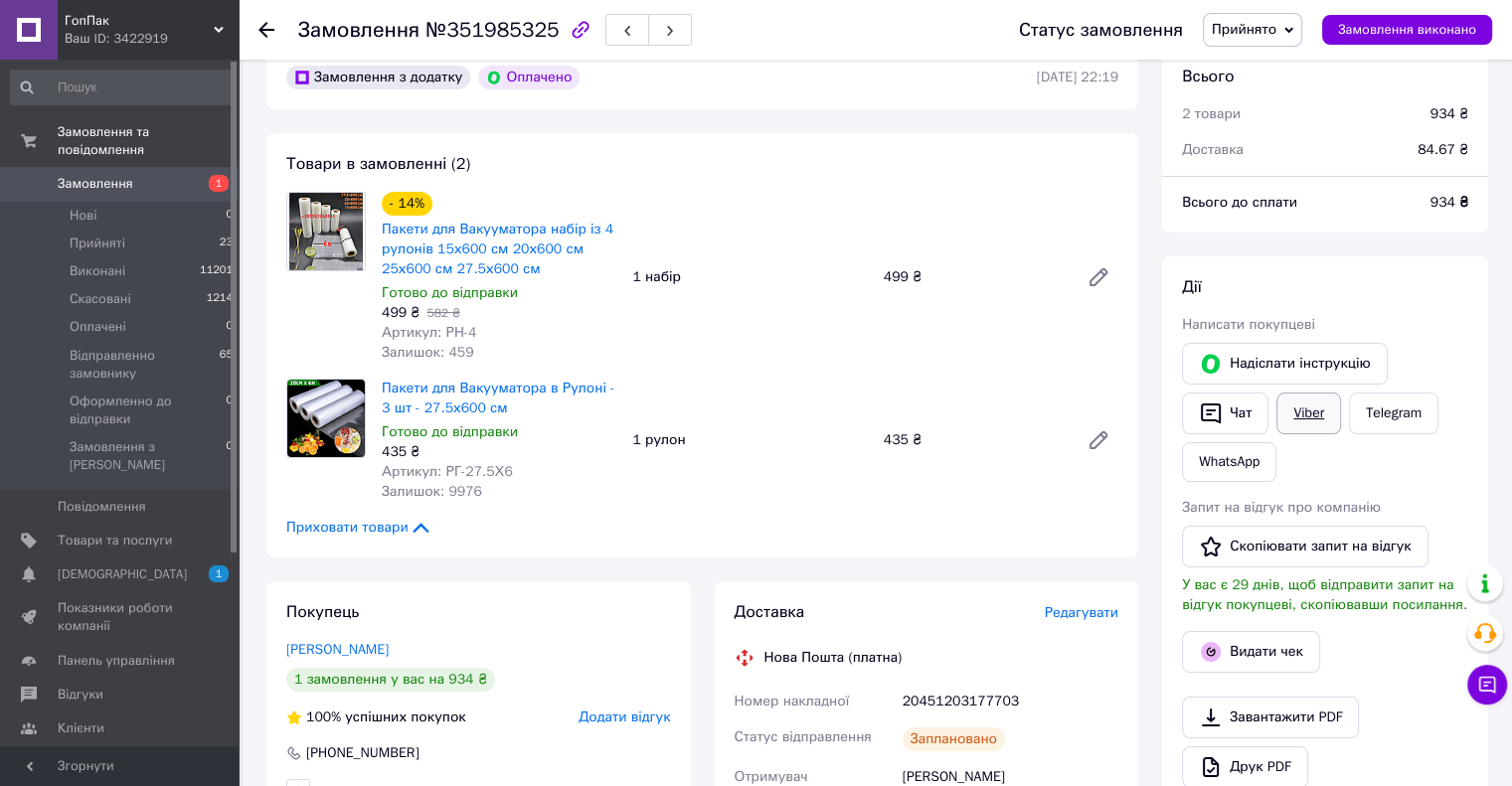 click on "Viber" at bounding box center (1308, 413) 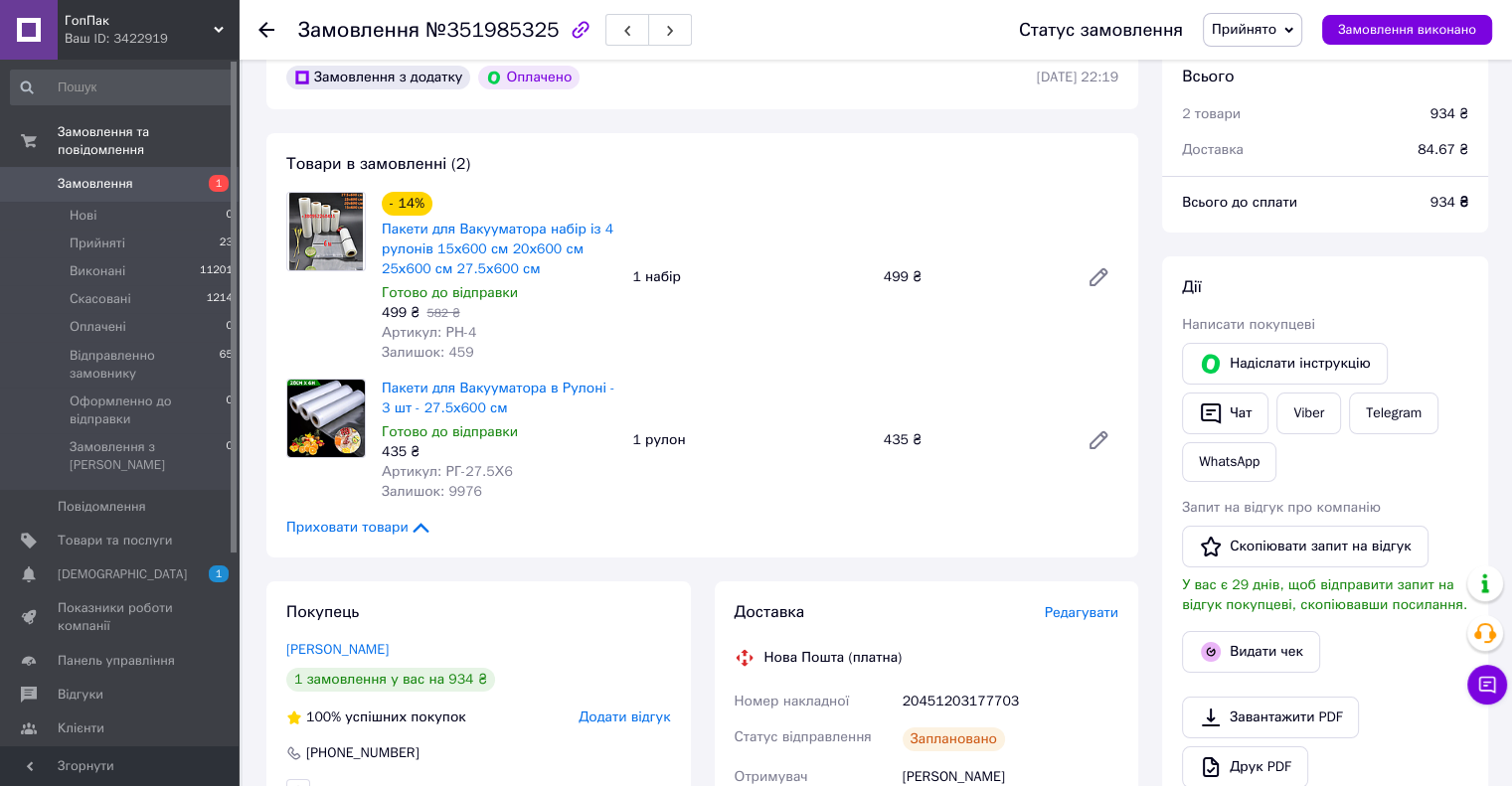 scroll, scrollTop: 199, scrollLeft: 0, axis: vertical 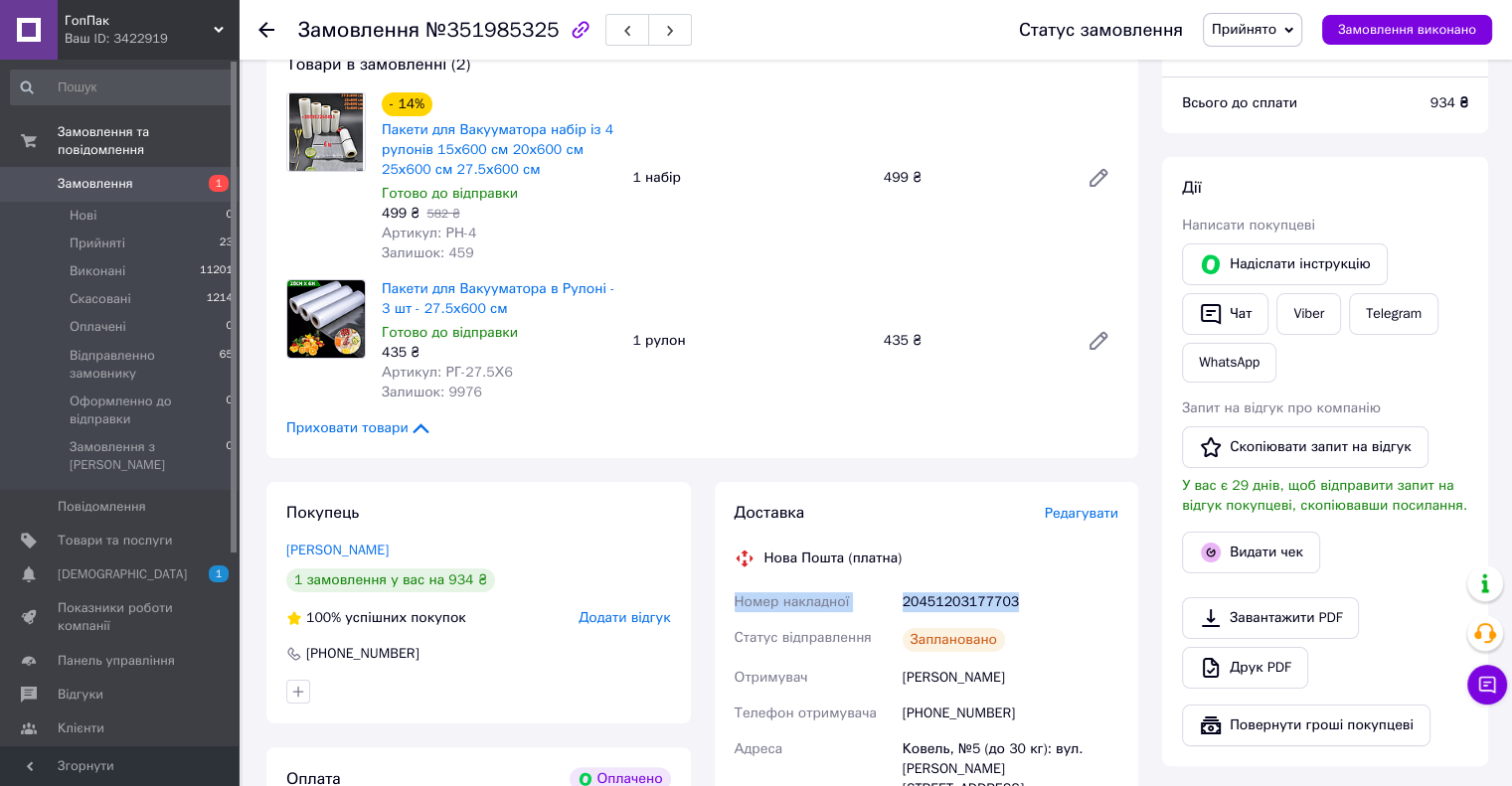 drag, startPoint x: 1022, startPoint y: 594, endPoint x: 733, endPoint y: 598, distance: 289.0277 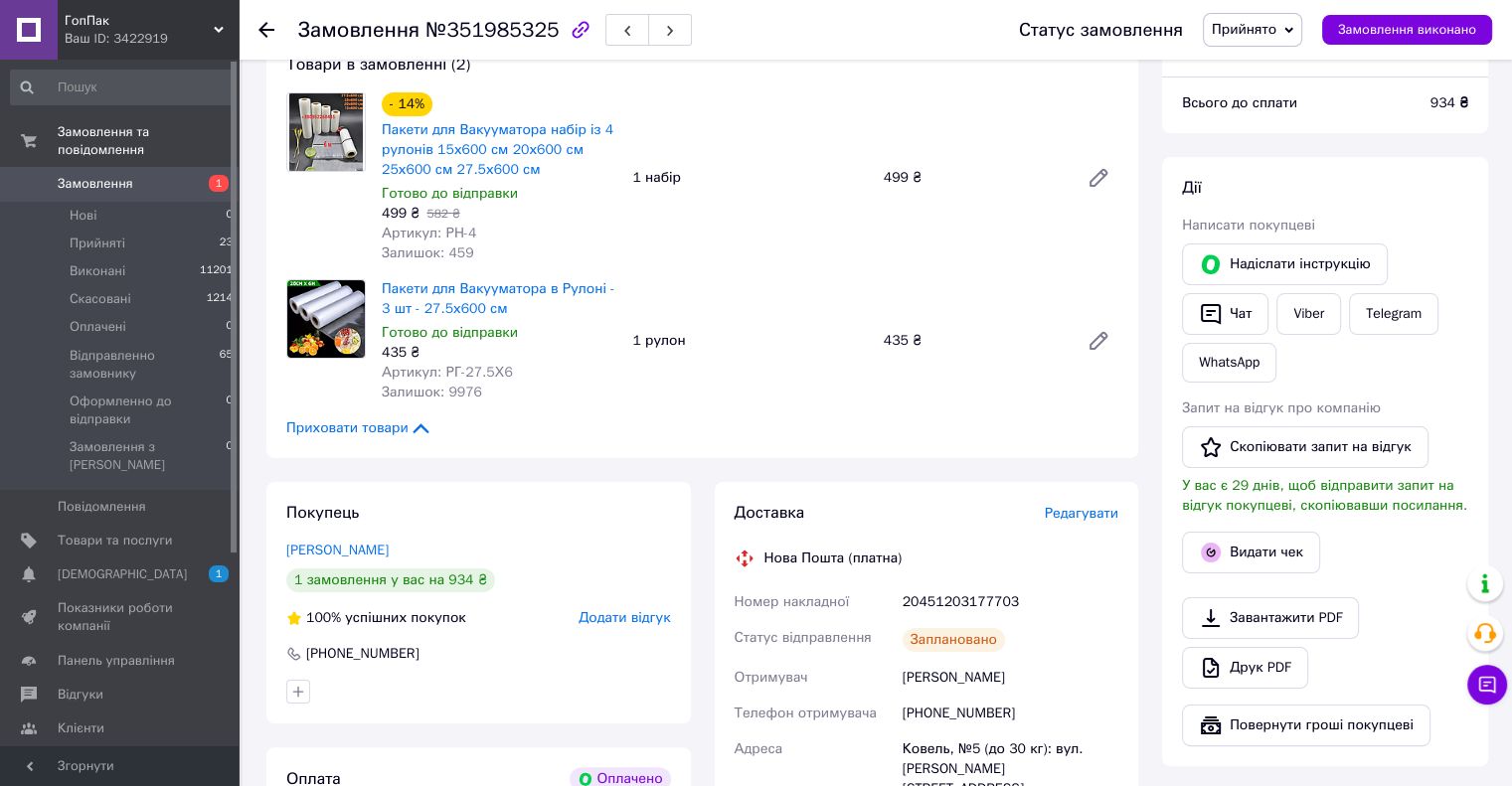 click on "435 ₴" at bounding box center [973, 341] 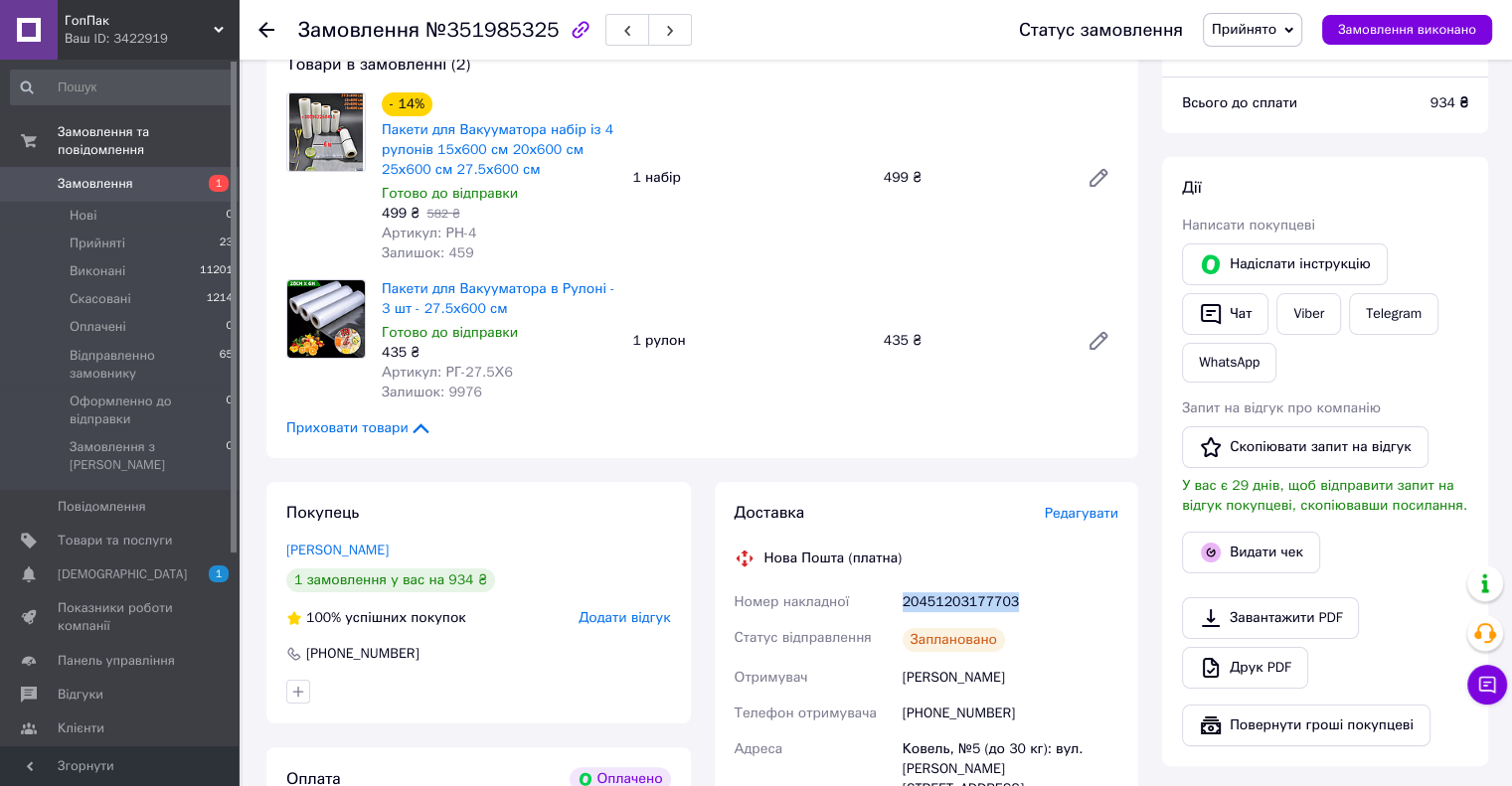 drag, startPoint x: 1014, startPoint y: 602, endPoint x: 900, endPoint y: 603, distance: 114.00439 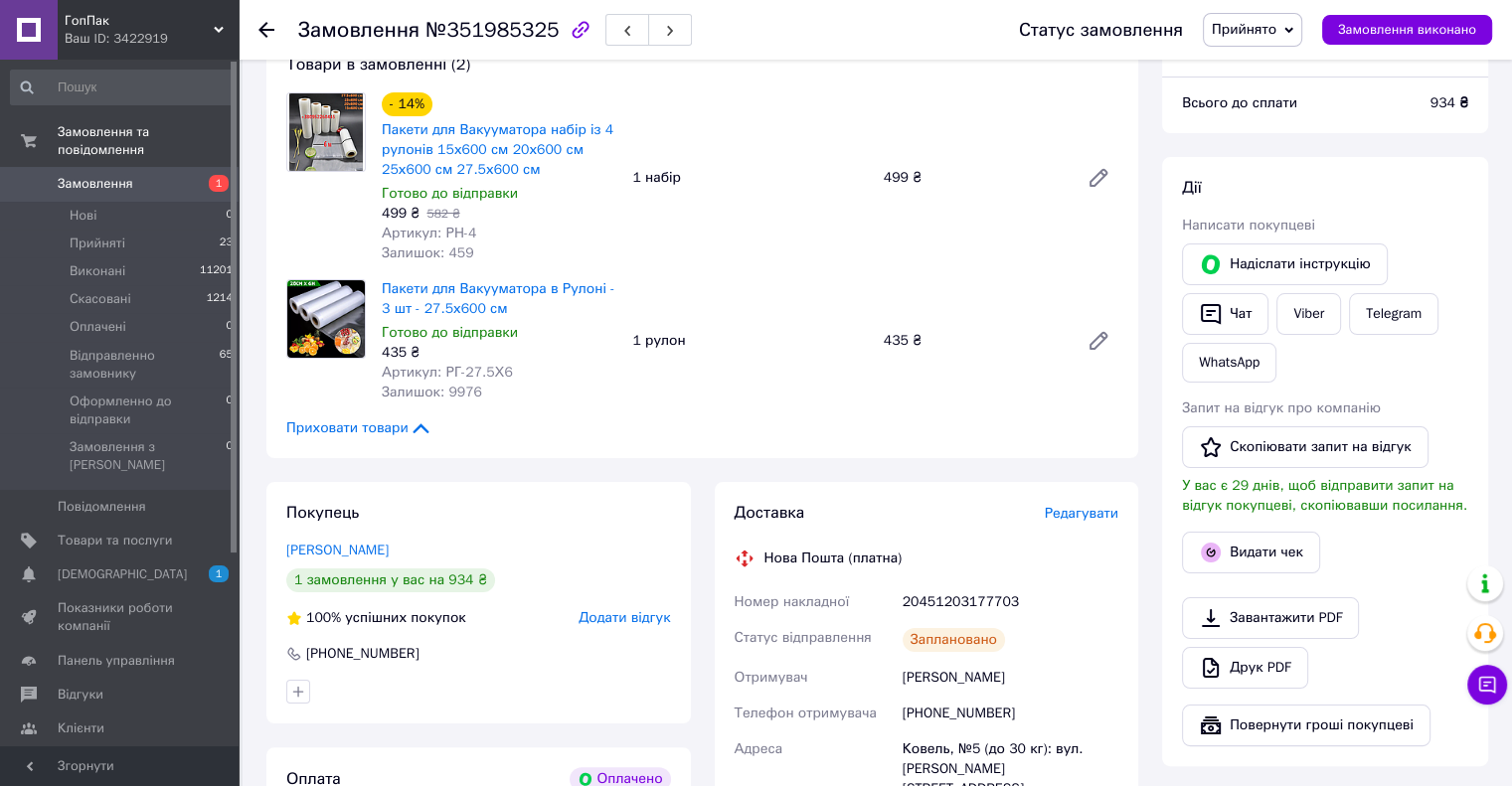 click on "Пакети для Вакууматора в Рулоні - 3 шт - 27.5х600 см Готово до відправки 435 ₴ Артикул: РГ-27.5Х6 Залишок: 9976 1 рулон 435 ₴" at bounding box center [750, 341] 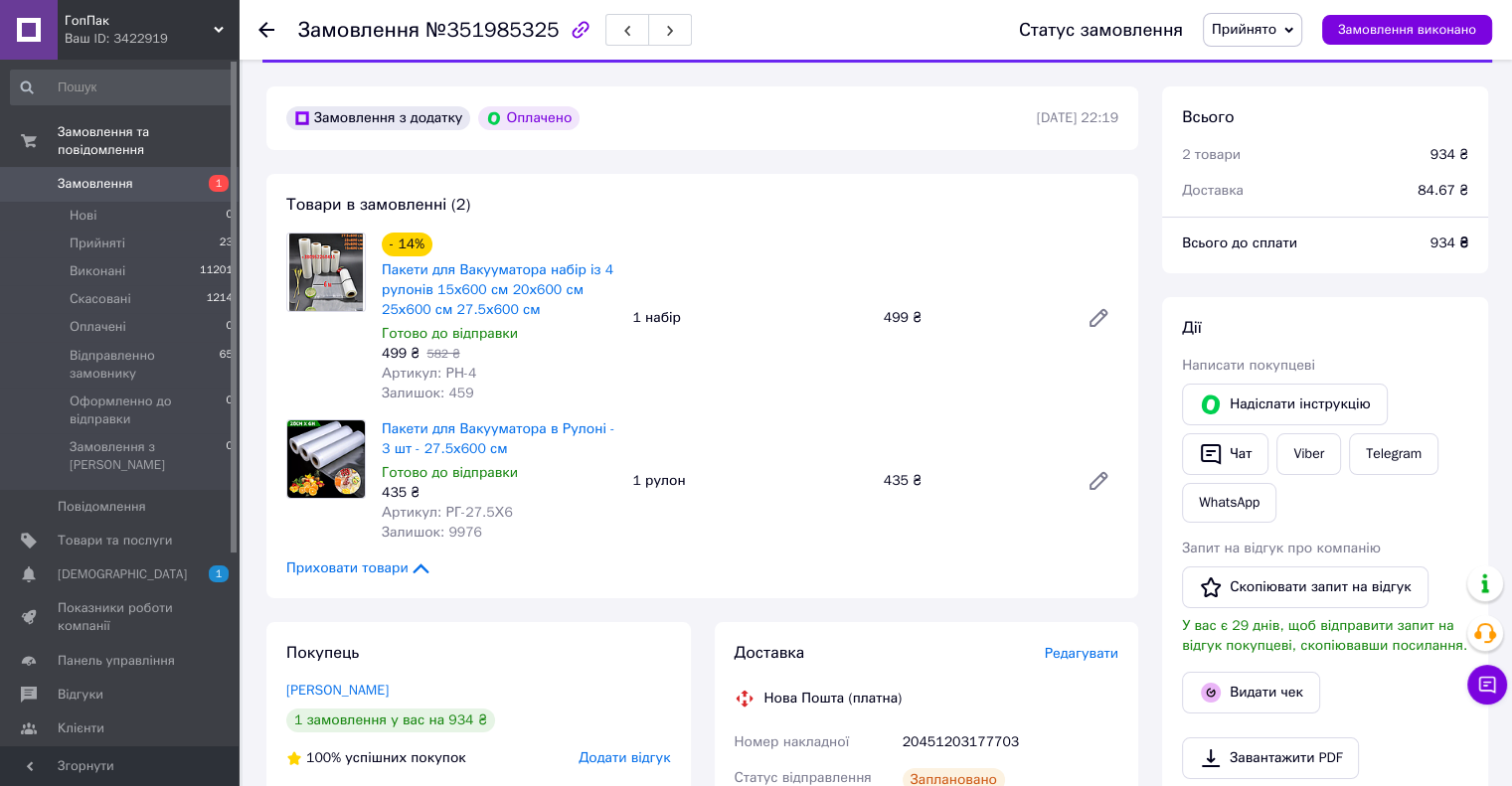 scroll, scrollTop: 0, scrollLeft: 0, axis: both 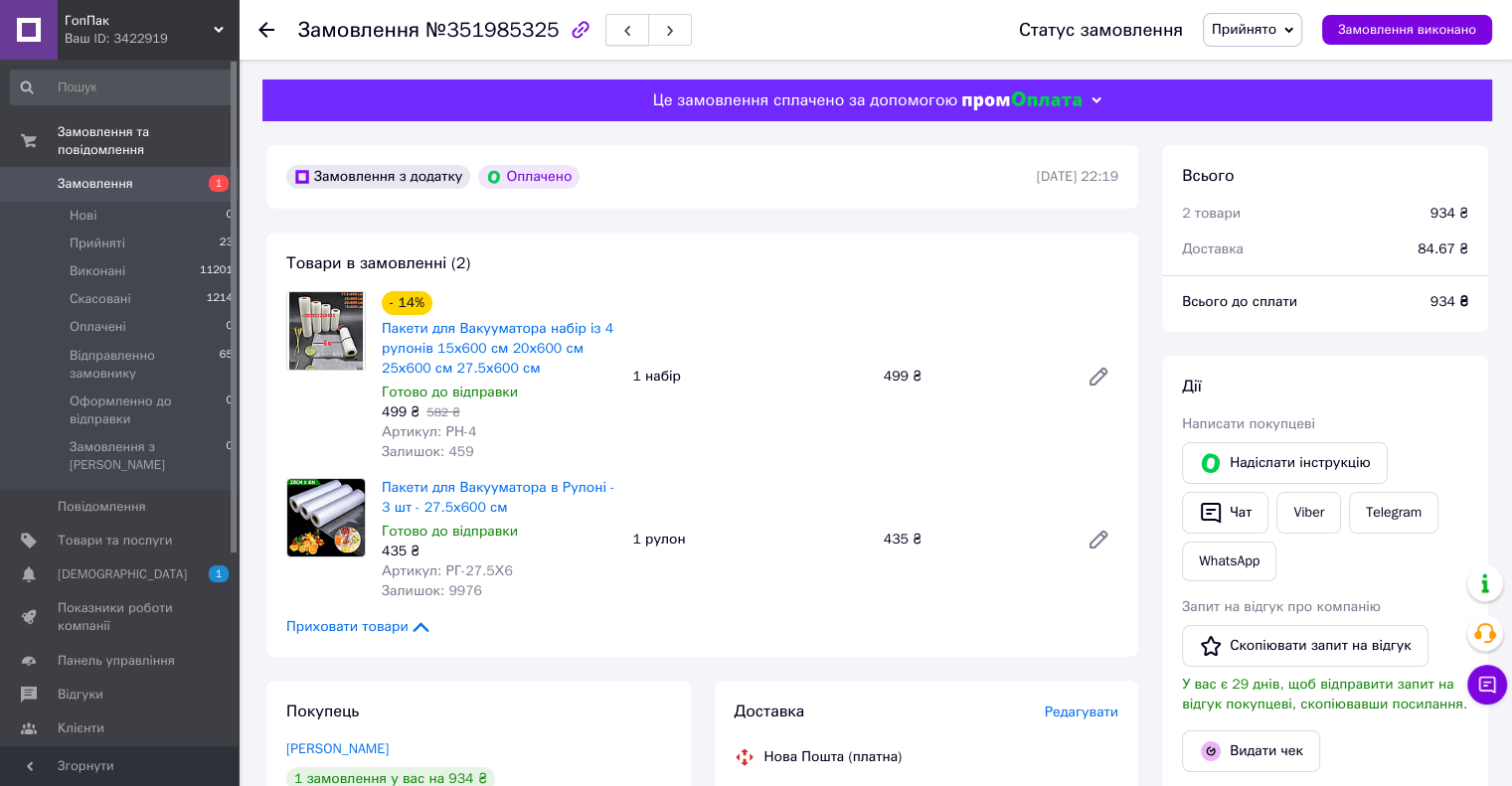 click at bounding box center (627, 30) 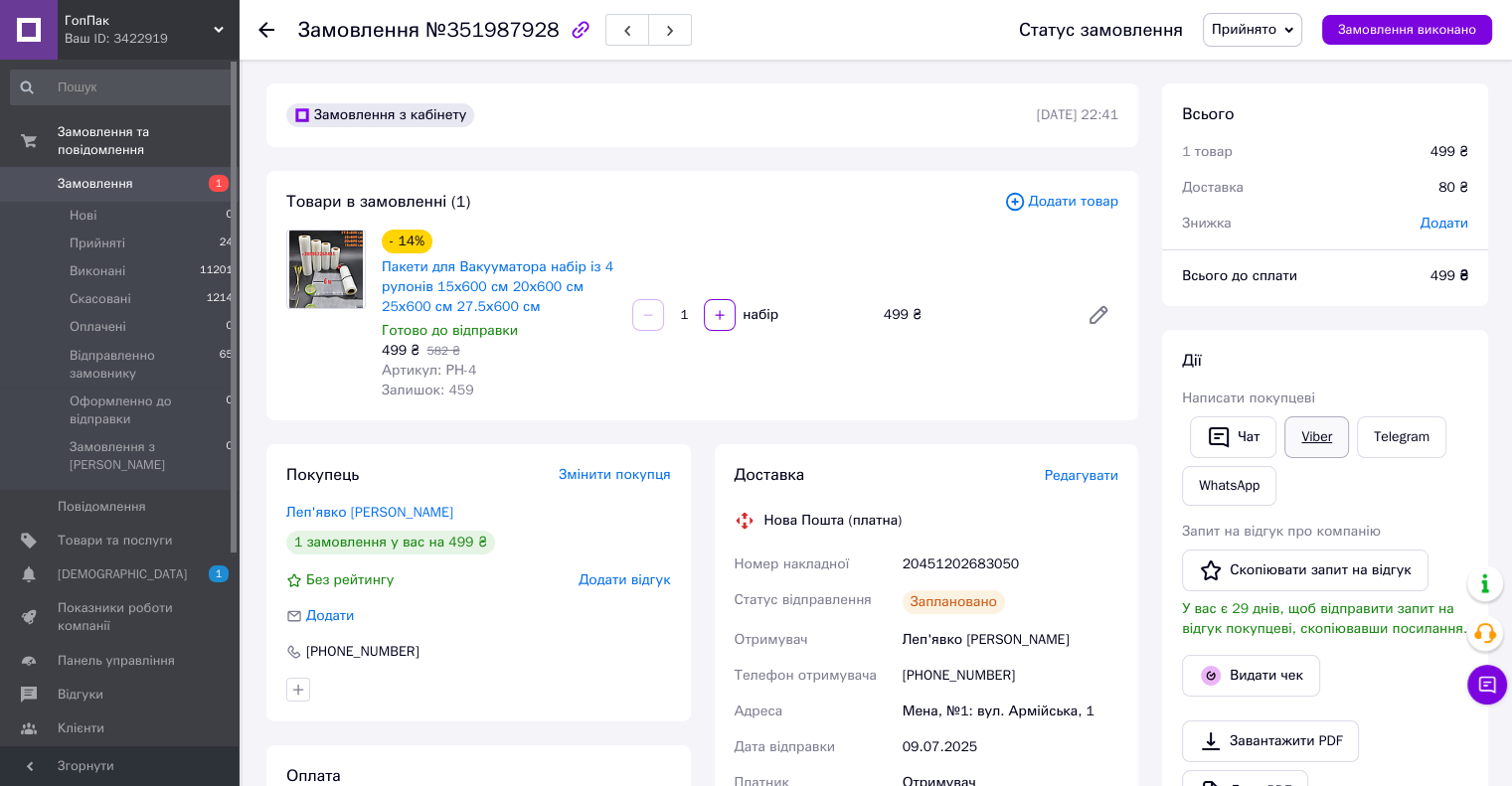 click on "Viber" at bounding box center [1316, 437] 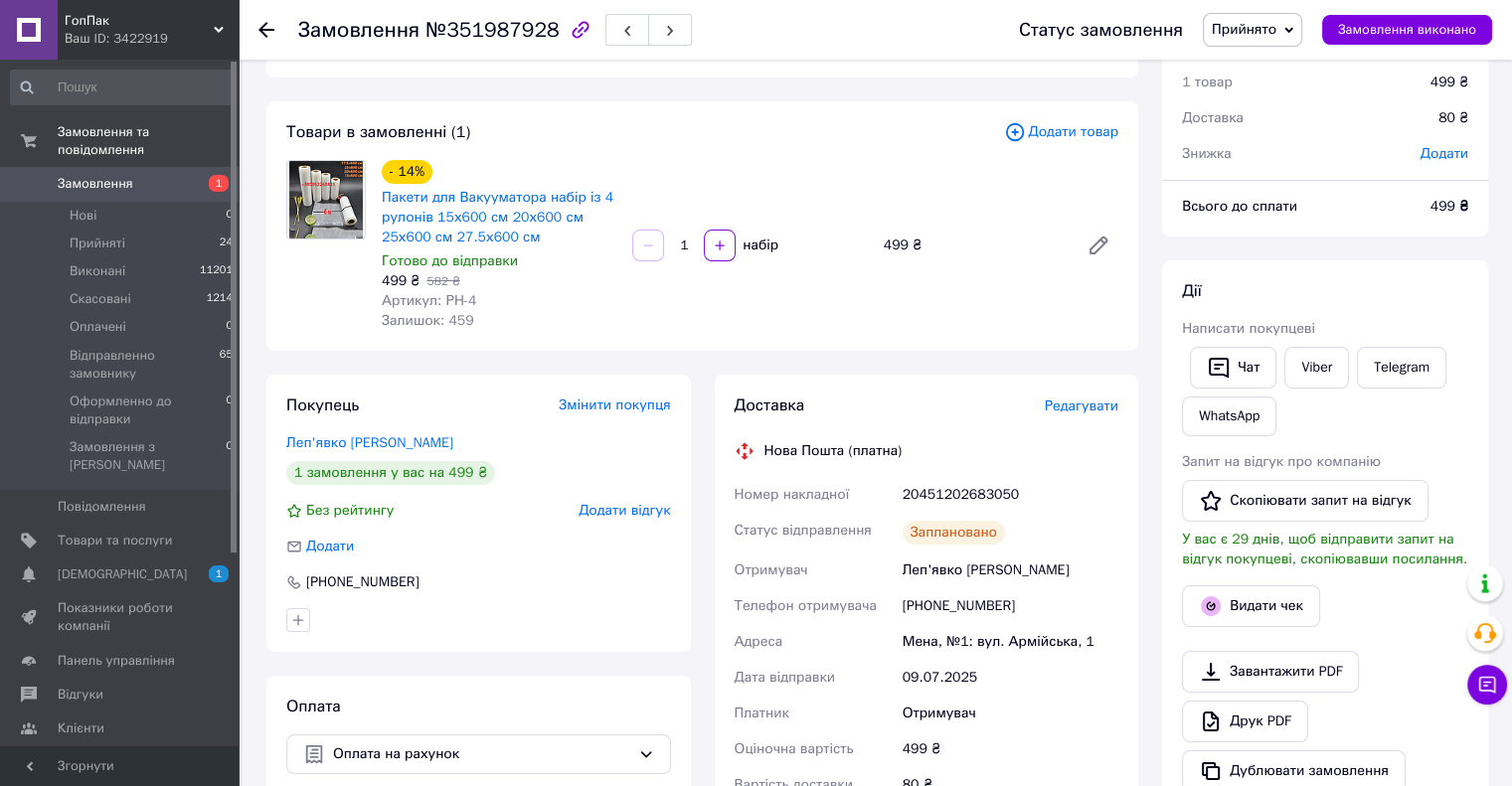 scroll, scrollTop: 99, scrollLeft: 0, axis: vertical 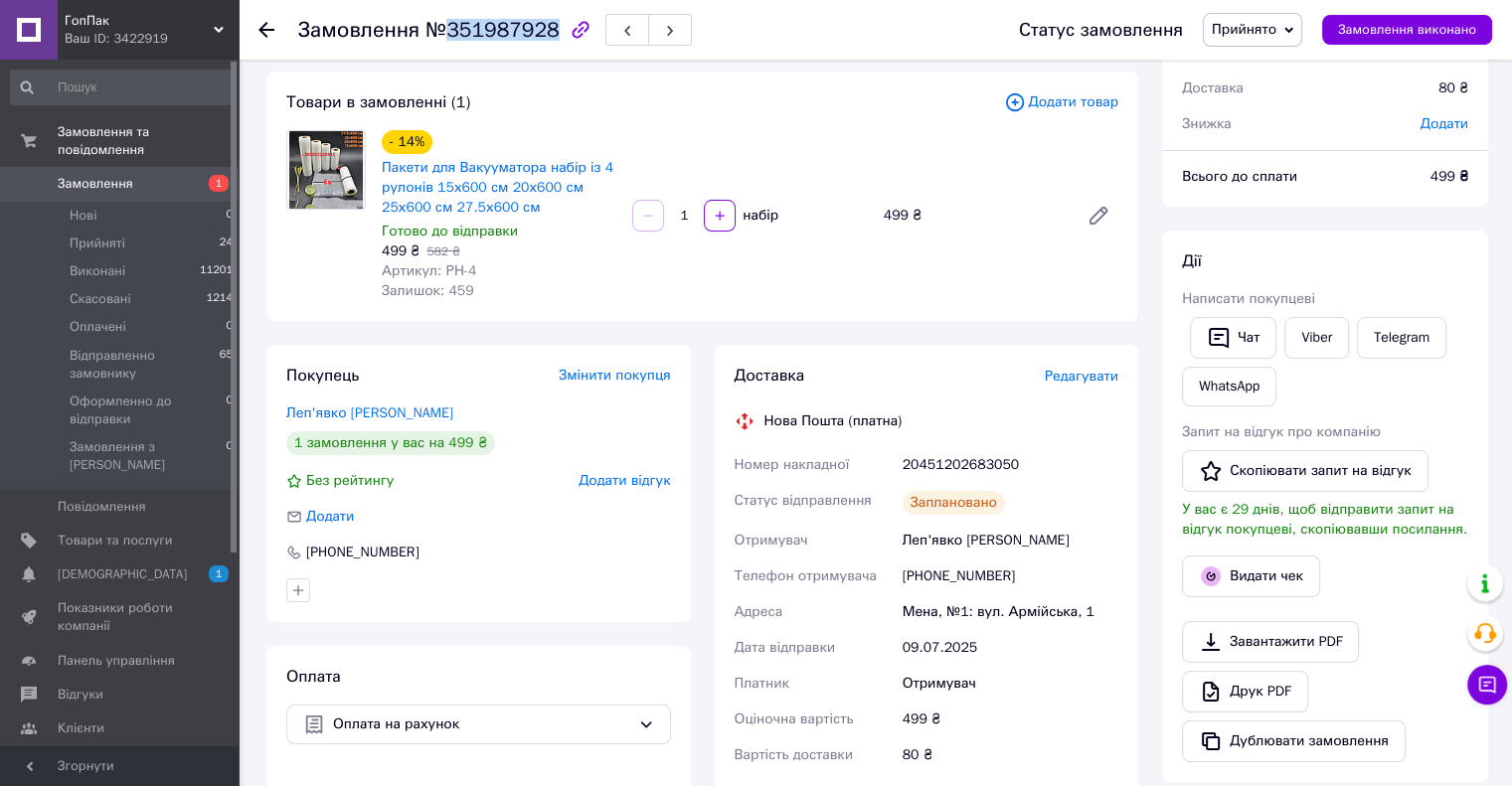 drag, startPoint x: 541, startPoint y: 27, endPoint x: 443, endPoint y: 34, distance: 98.24968 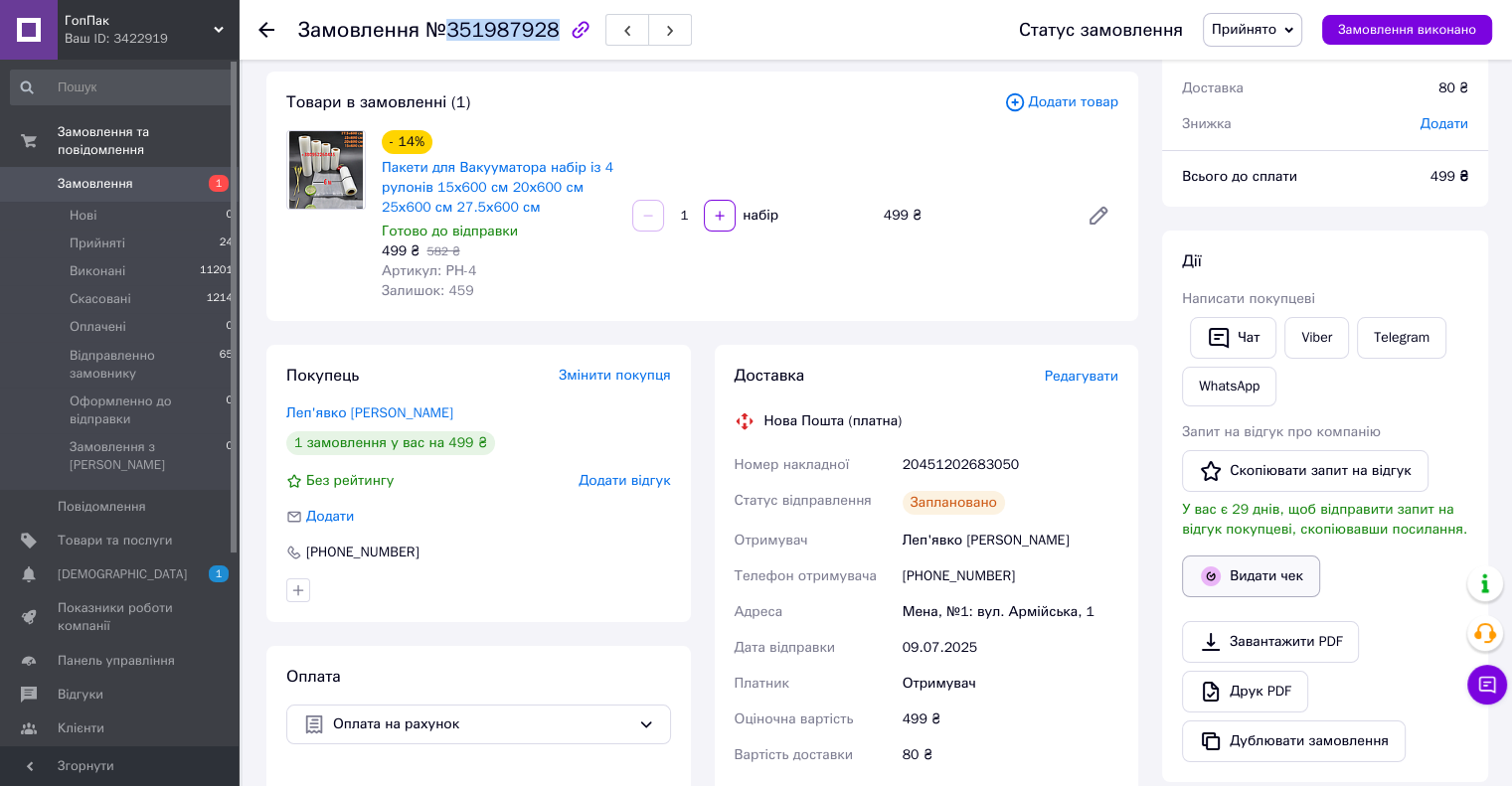 click on "Видати чек" at bounding box center (1251, 576) 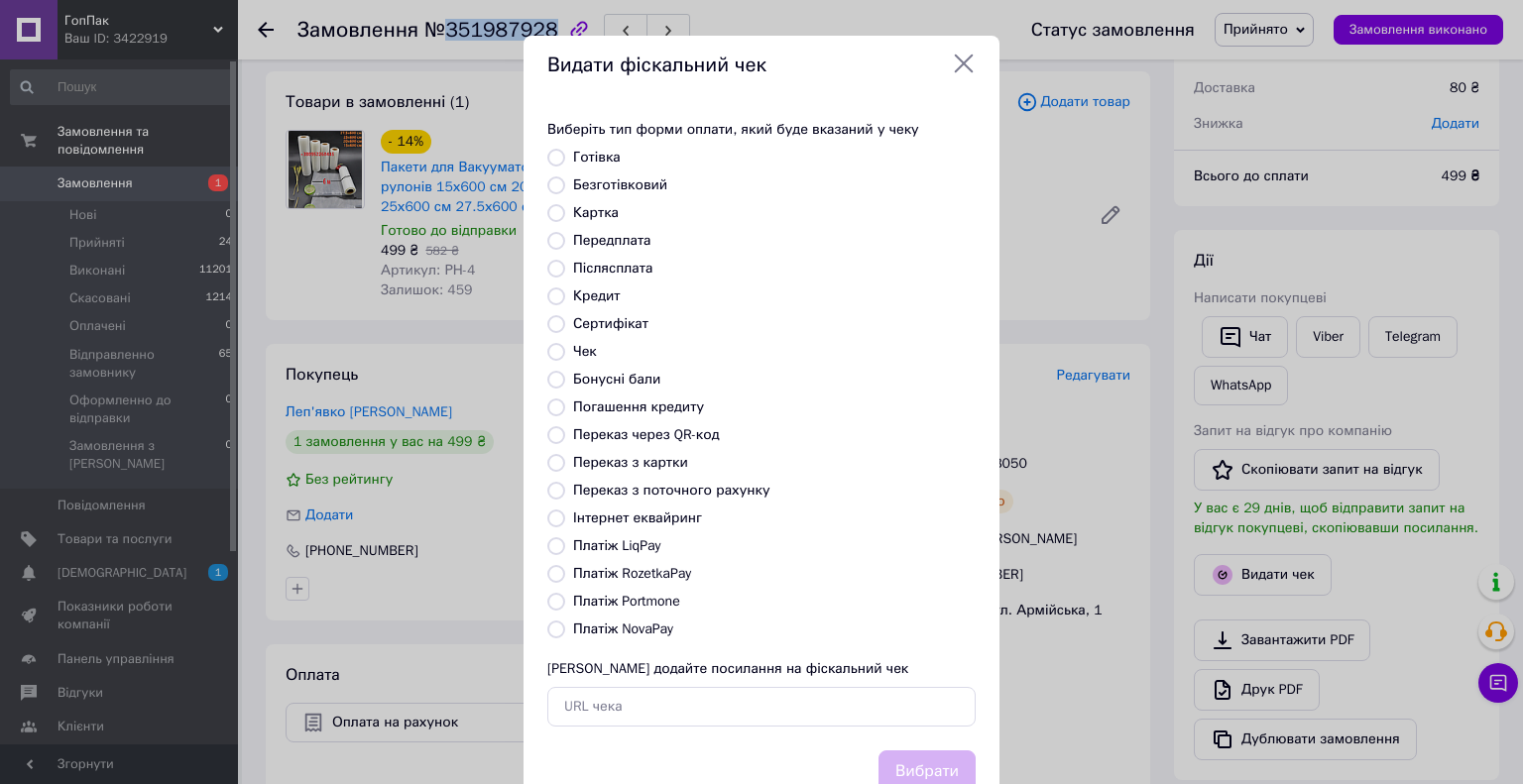 click on "Безготівковий" at bounding box center [556, 185] 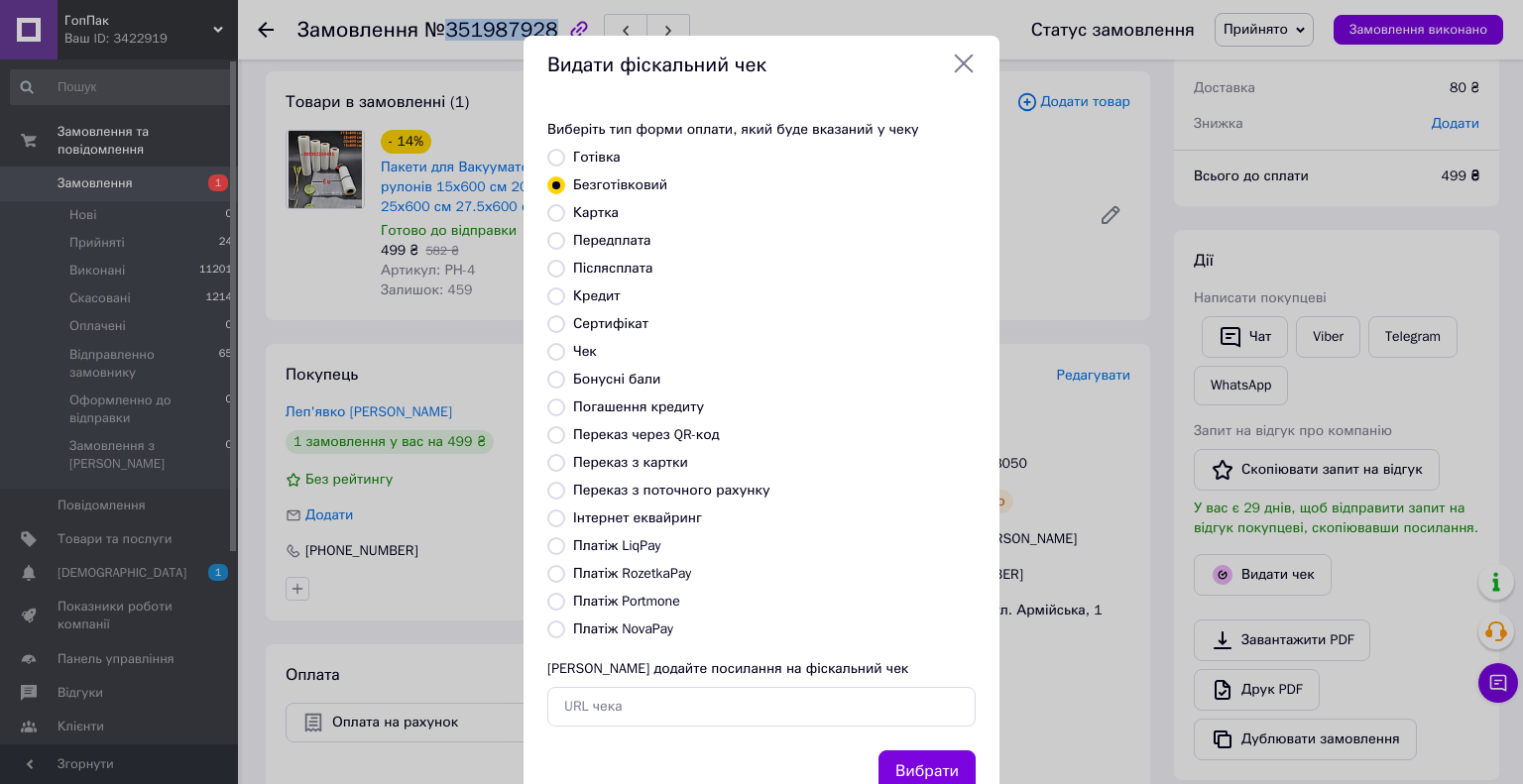 click on "Вибрати" at bounding box center (927, 771) 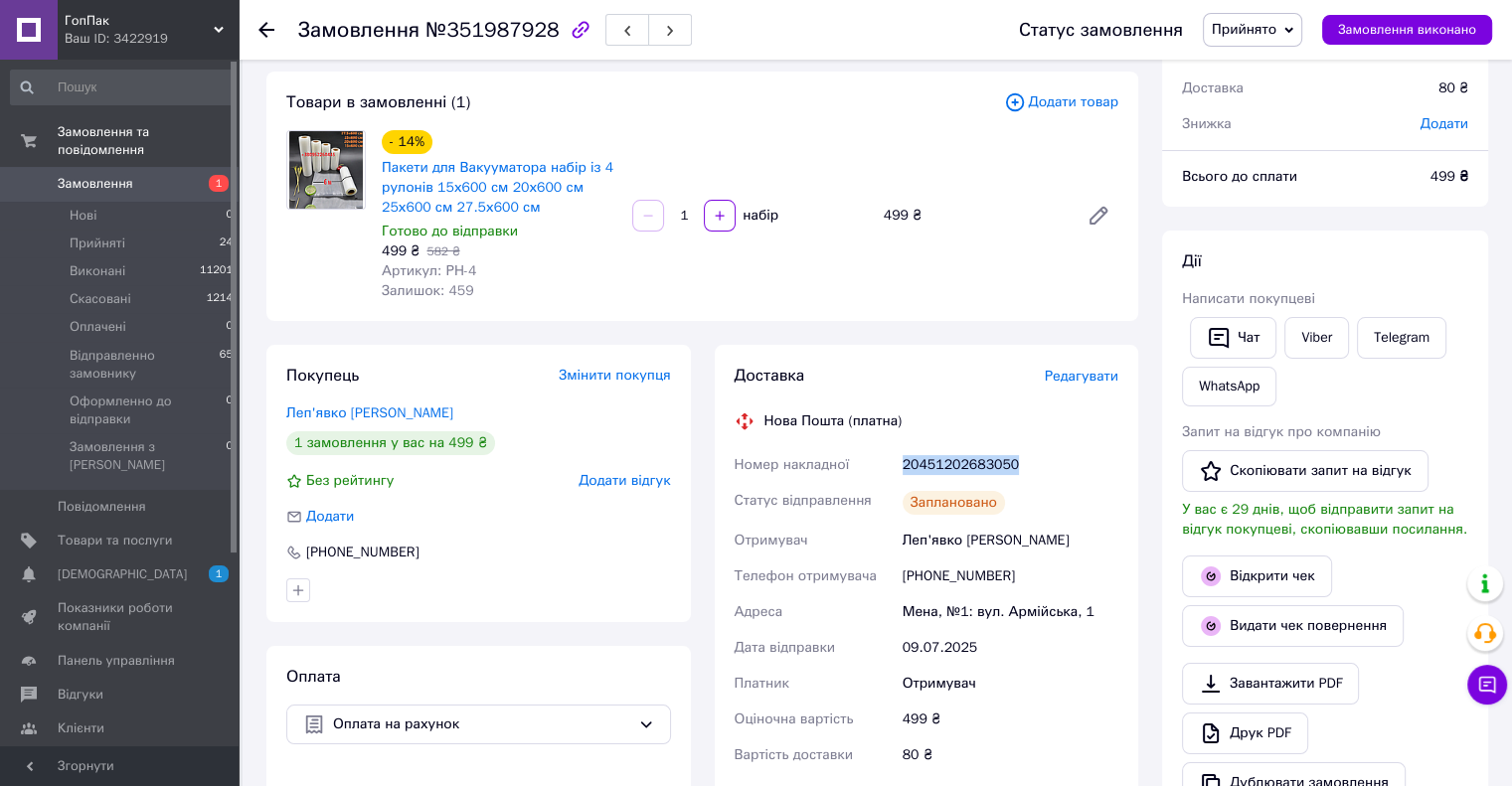 drag, startPoint x: 974, startPoint y: 460, endPoint x: 903, endPoint y: 469, distance: 71.56815 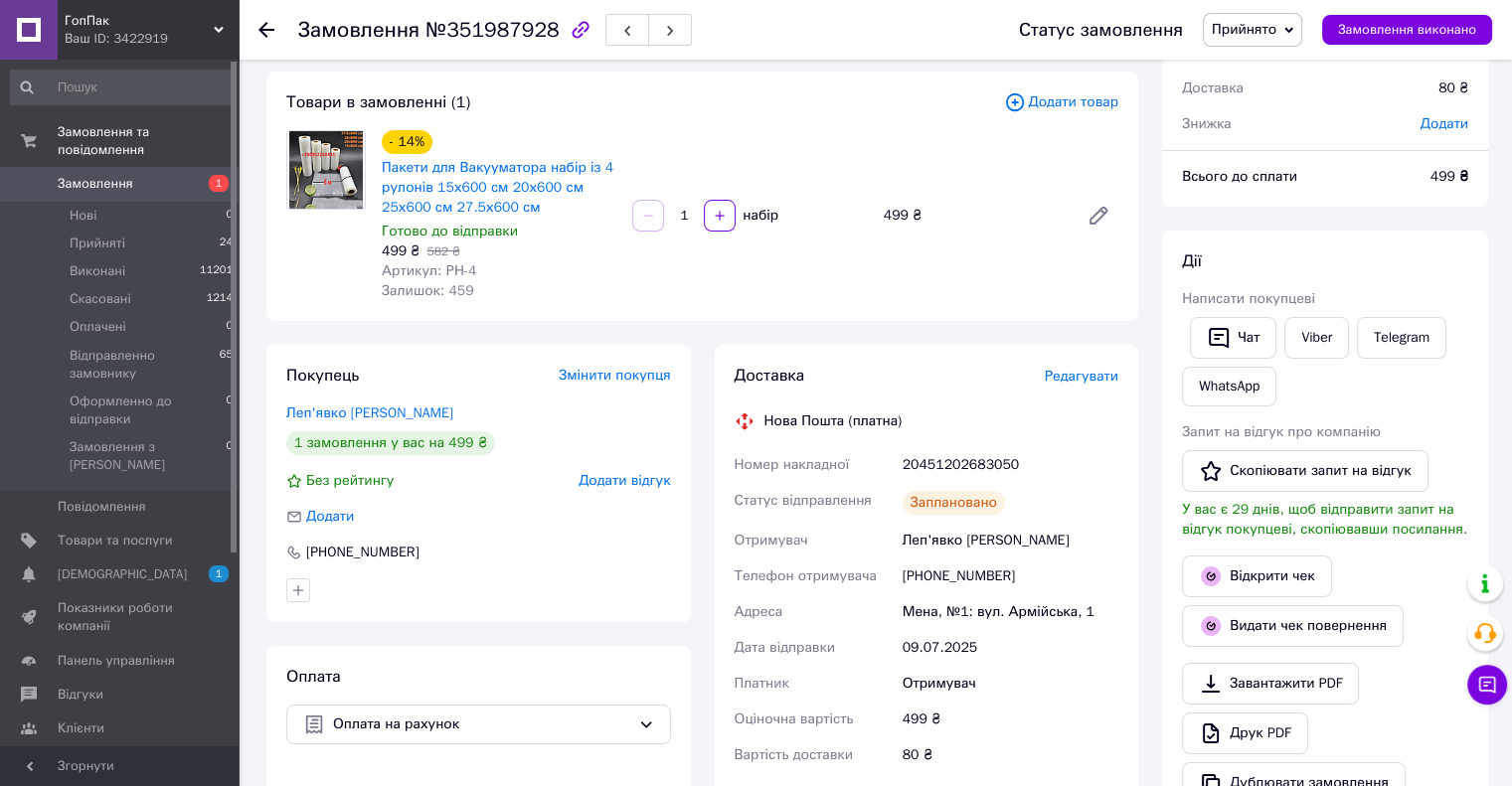 click on "- 14% Пакети для Вакууматора набір із 4 рулонів 15х600 см 20х600 см 25х600 см 27.5х600 см Готово до відправки 499 ₴   582 ₴ Артикул: РН-4 Залишок: 459 1   набір 499 ₴" at bounding box center [750, 216] 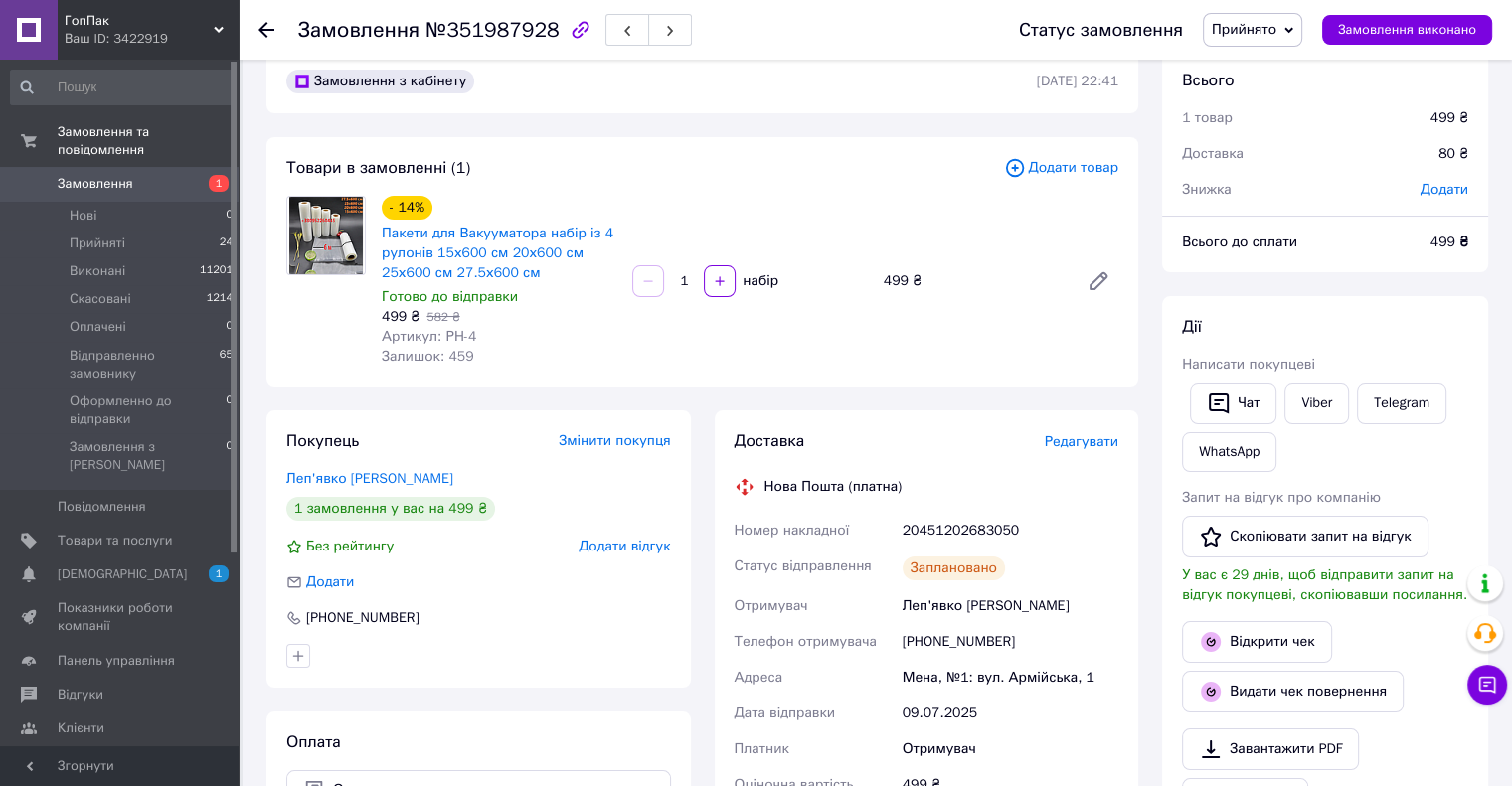 scroll, scrollTop: 0, scrollLeft: 0, axis: both 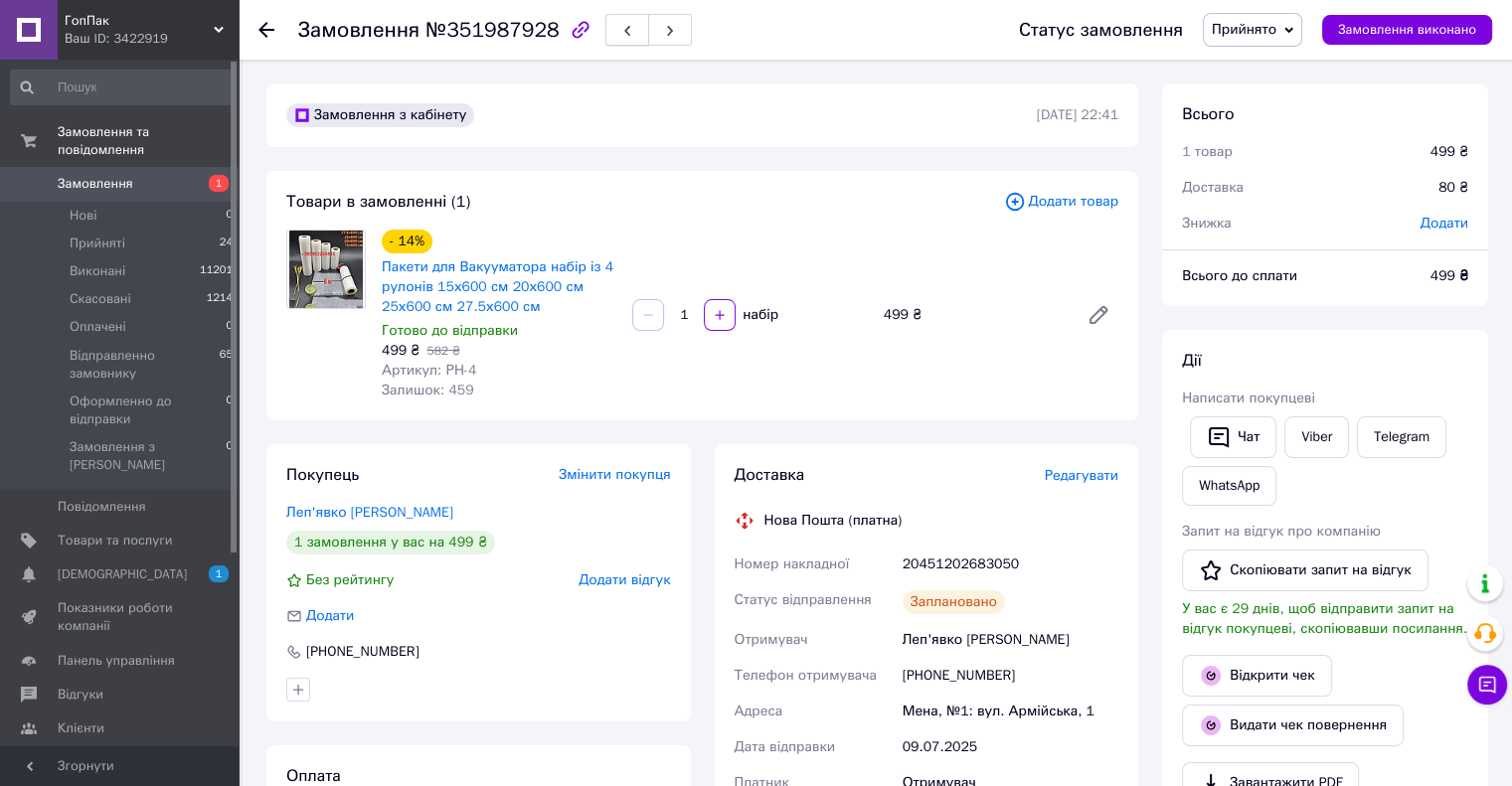 click 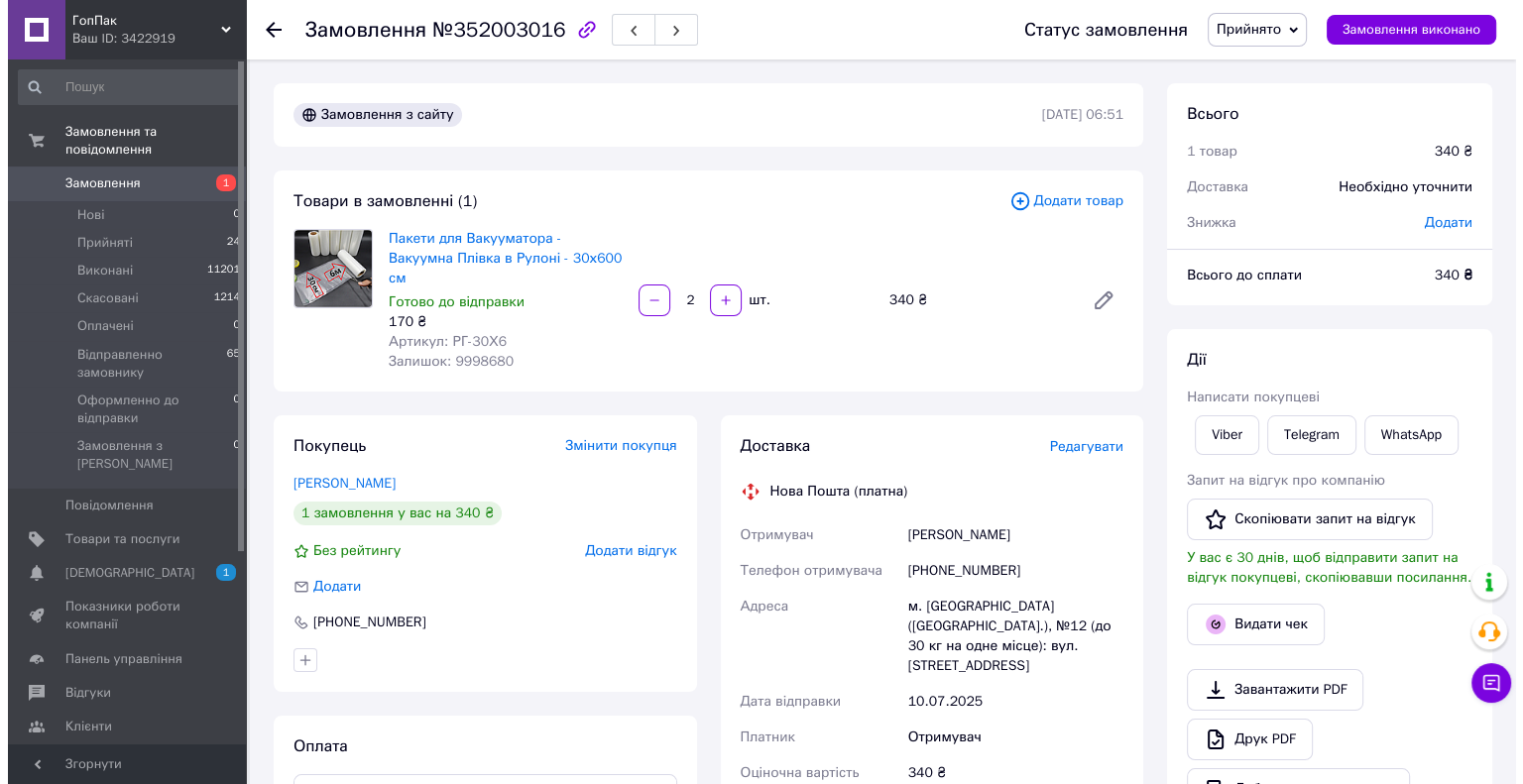 scroll, scrollTop: 0, scrollLeft: 0, axis: both 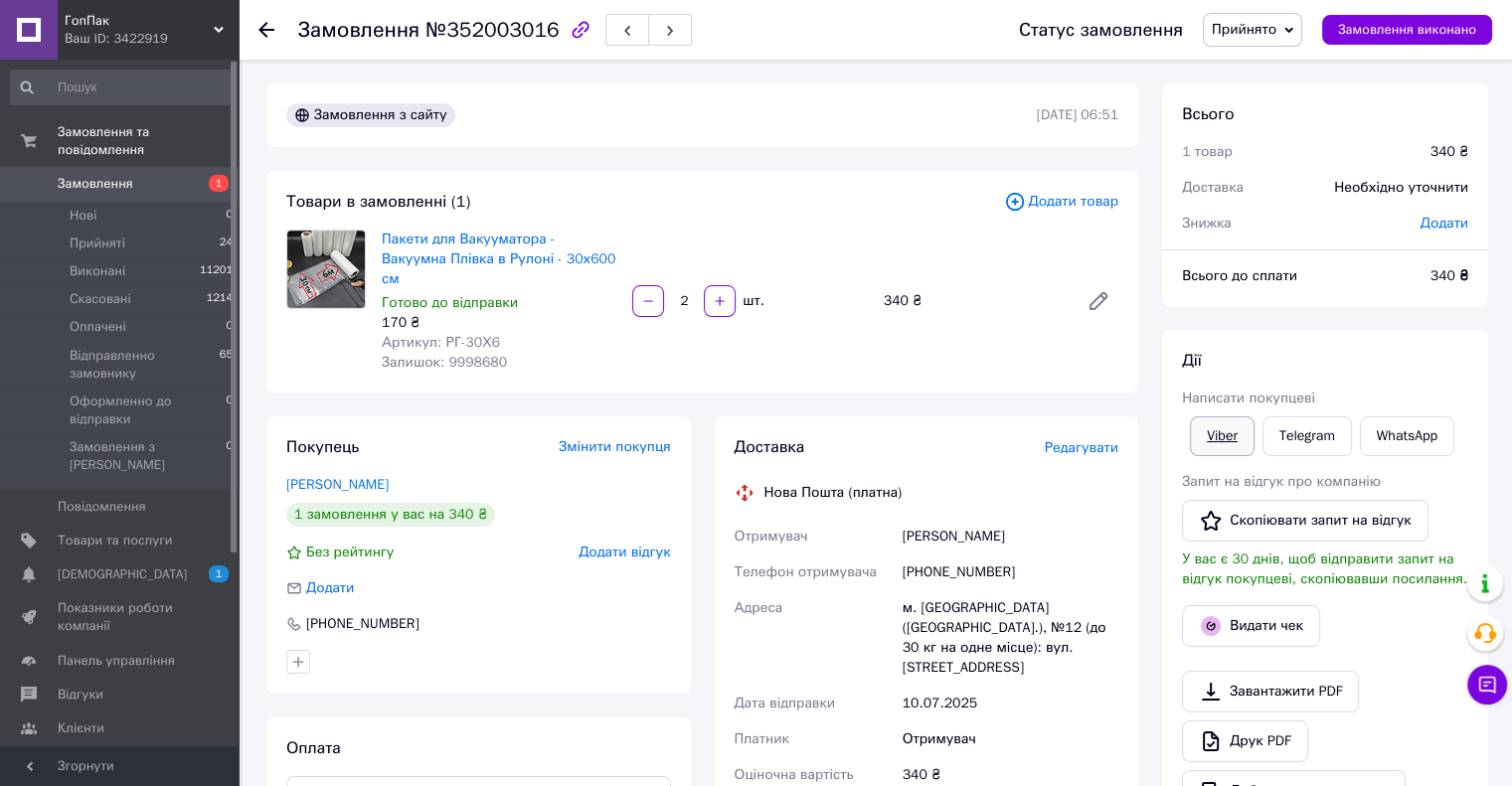 click on "Viber" at bounding box center (1222, 436) 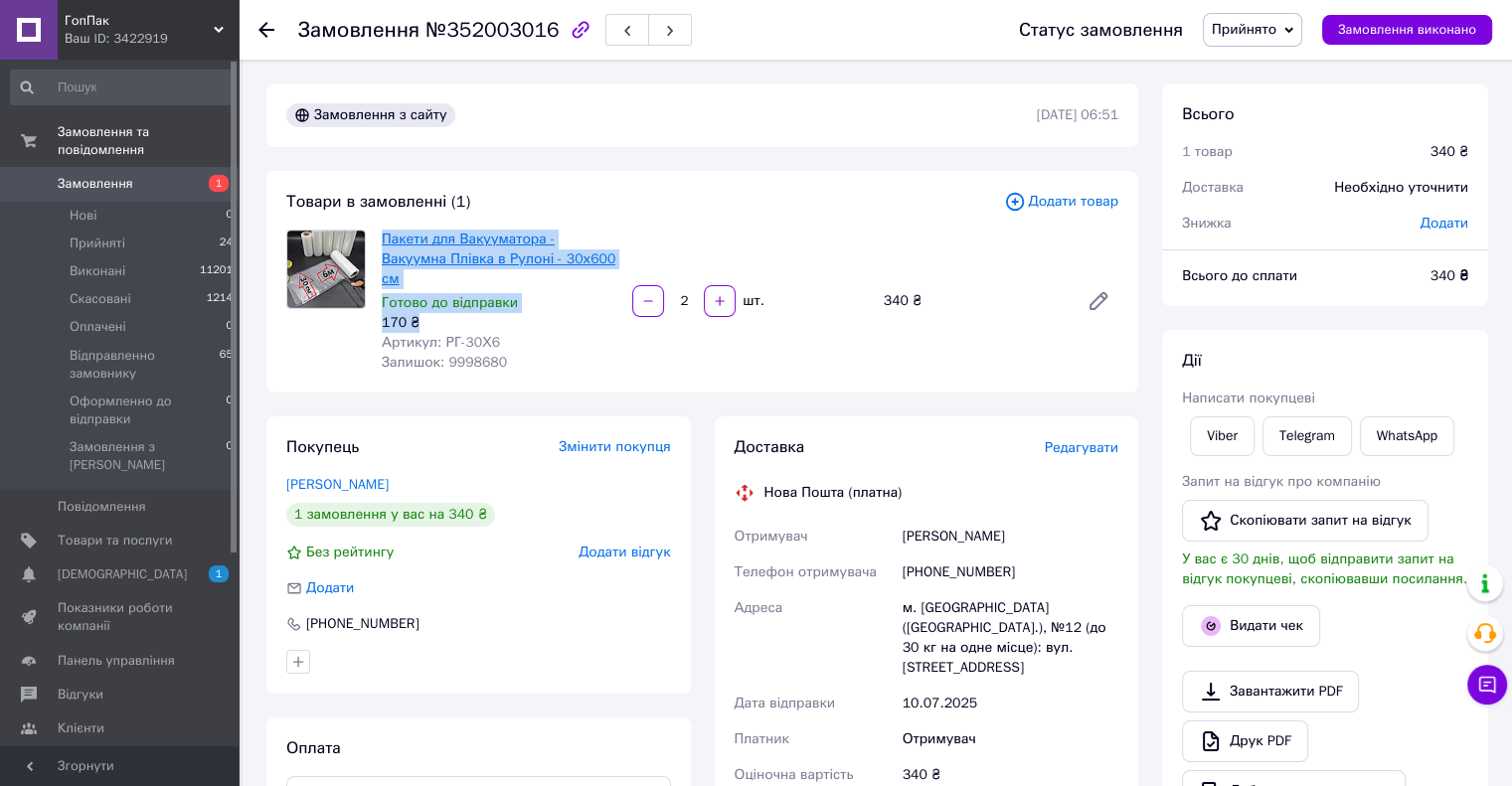 drag, startPoint x: 418, startPoint y: 299, endPoint x: 384, endPoint y: 233, distance: 74.24284 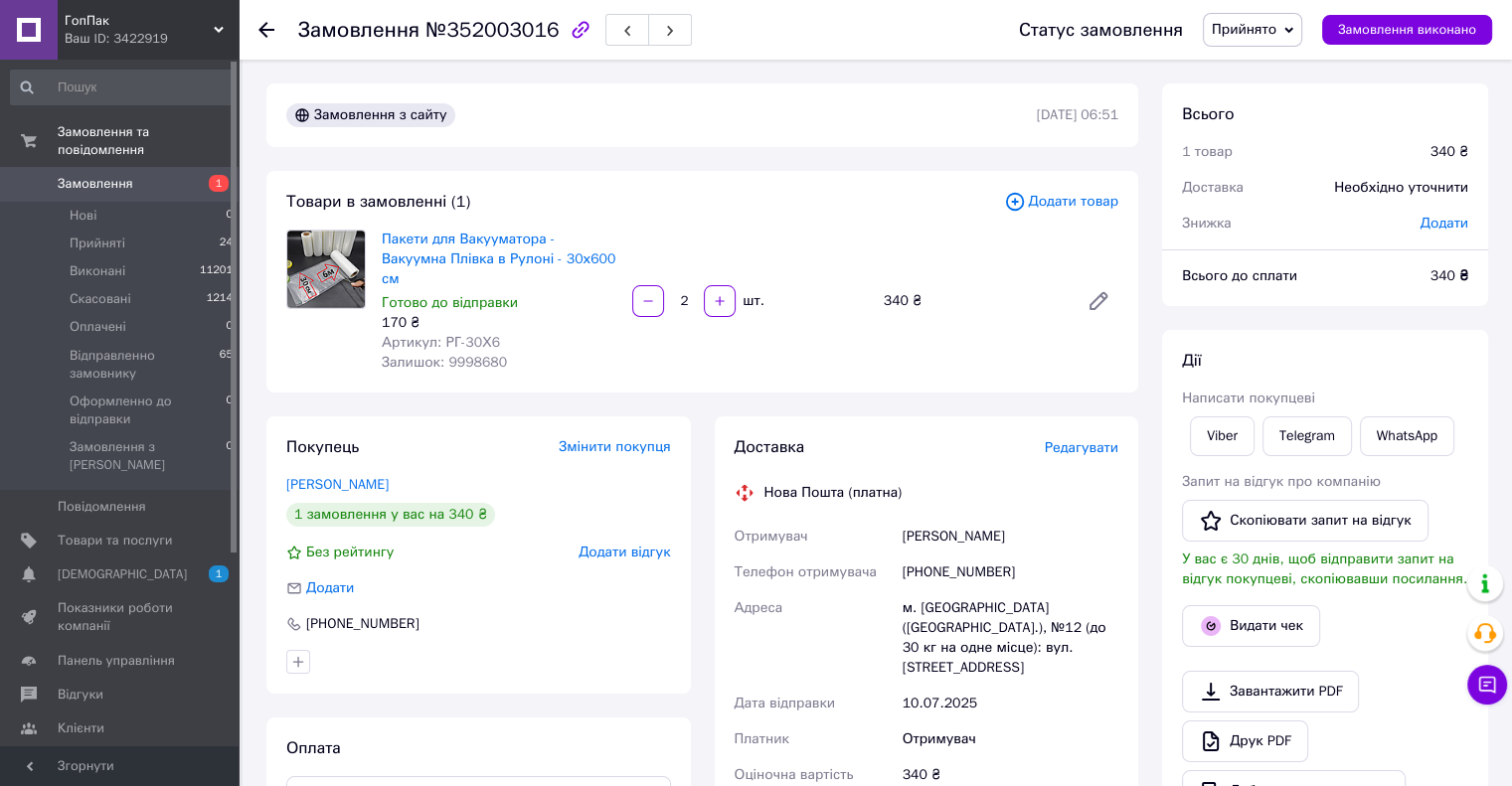 click on "Редагувати" at bounding box center [1082, 447] 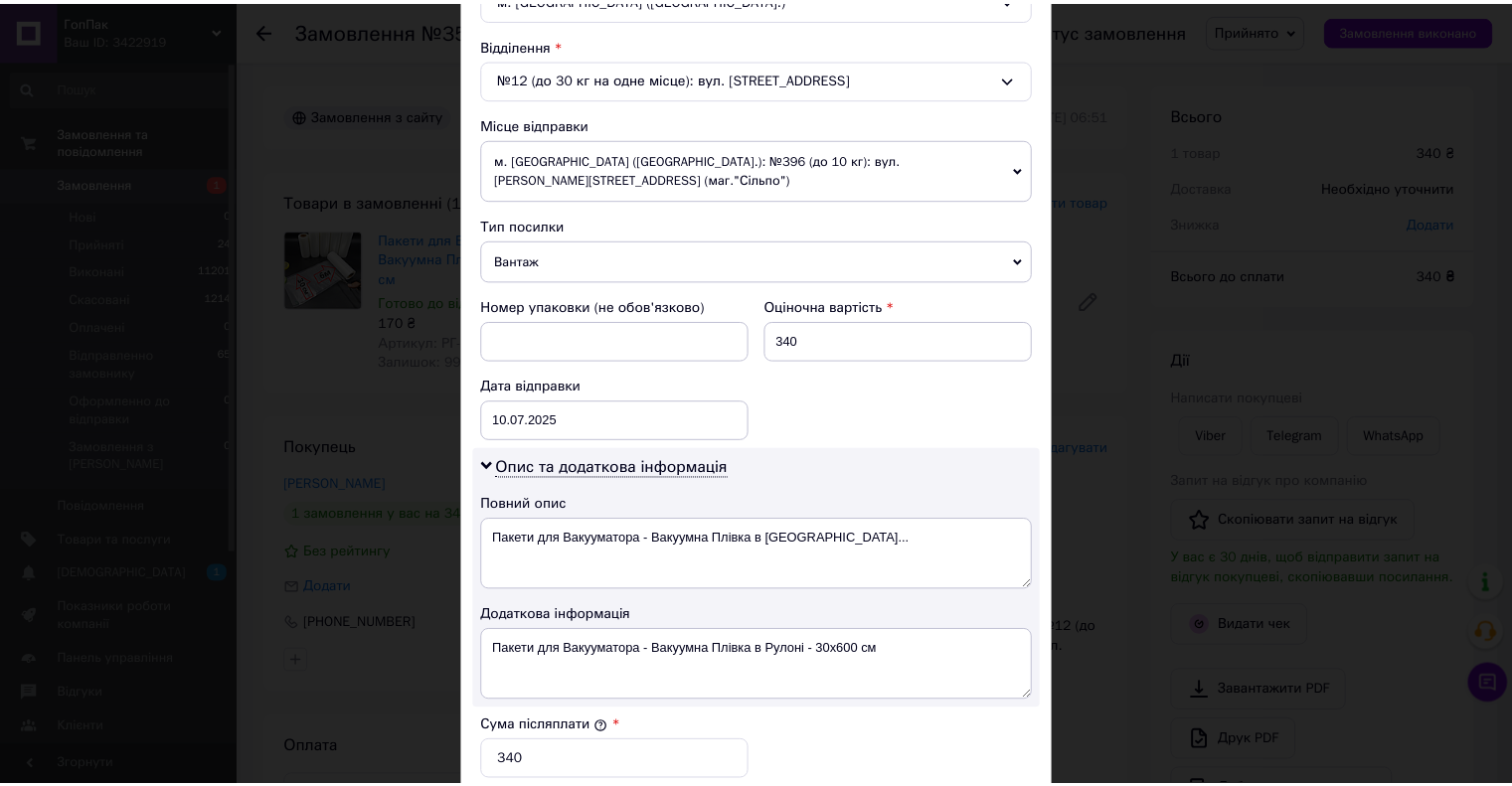 scroll, scrollTop: 894, scrollLeft: 0, axis: vertical 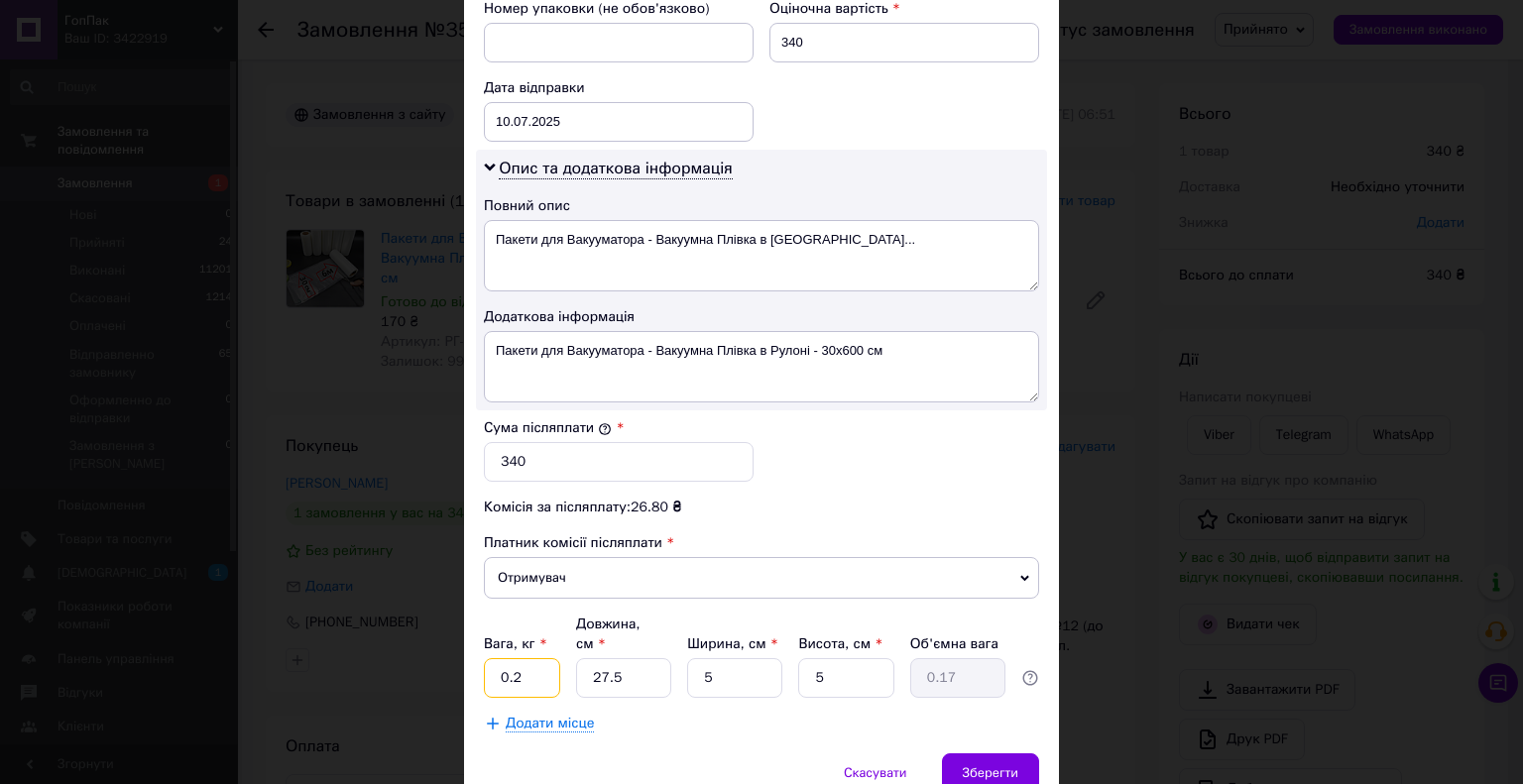 click on "0.2" at bounding box center [522, 678] 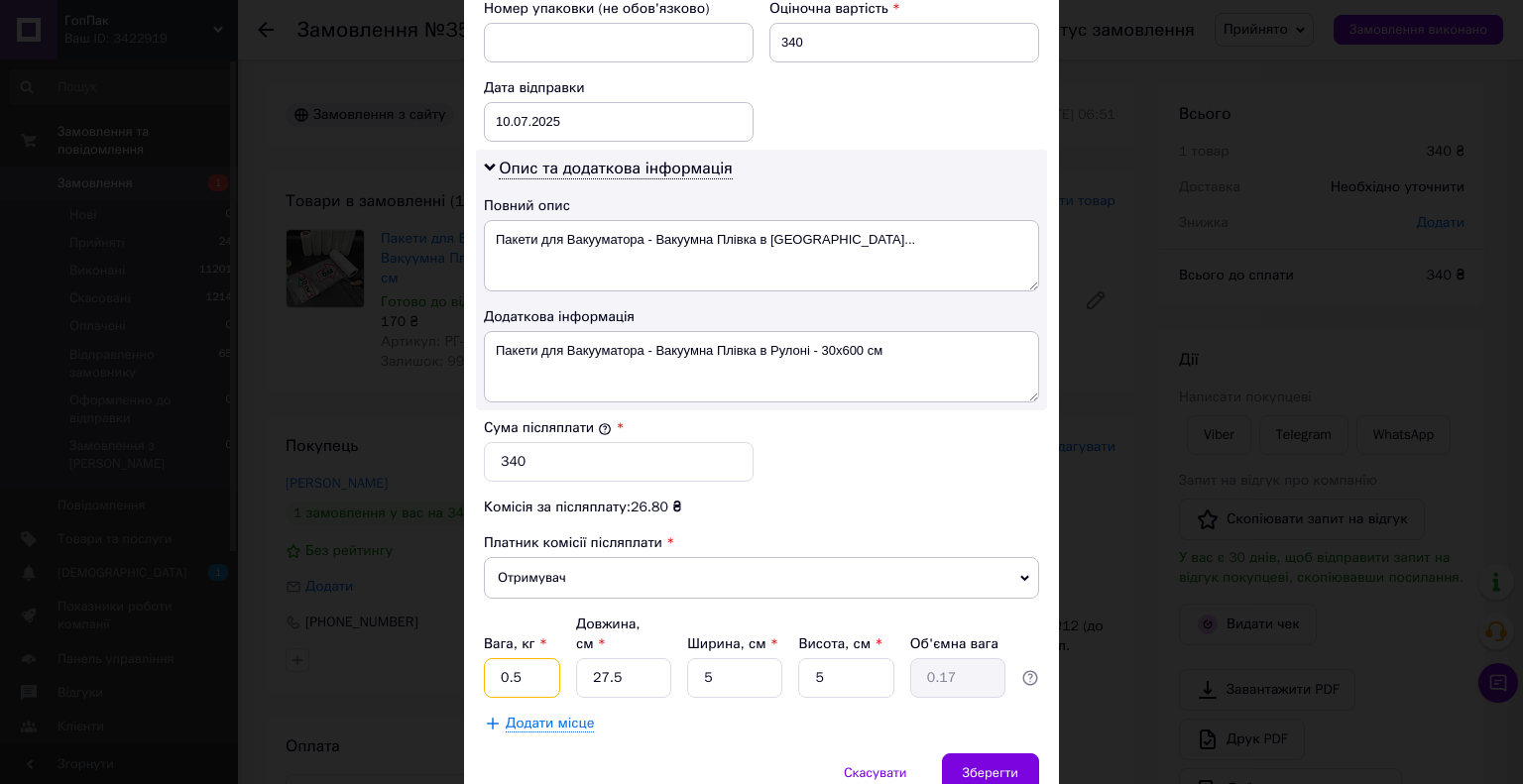 type on "0.5" 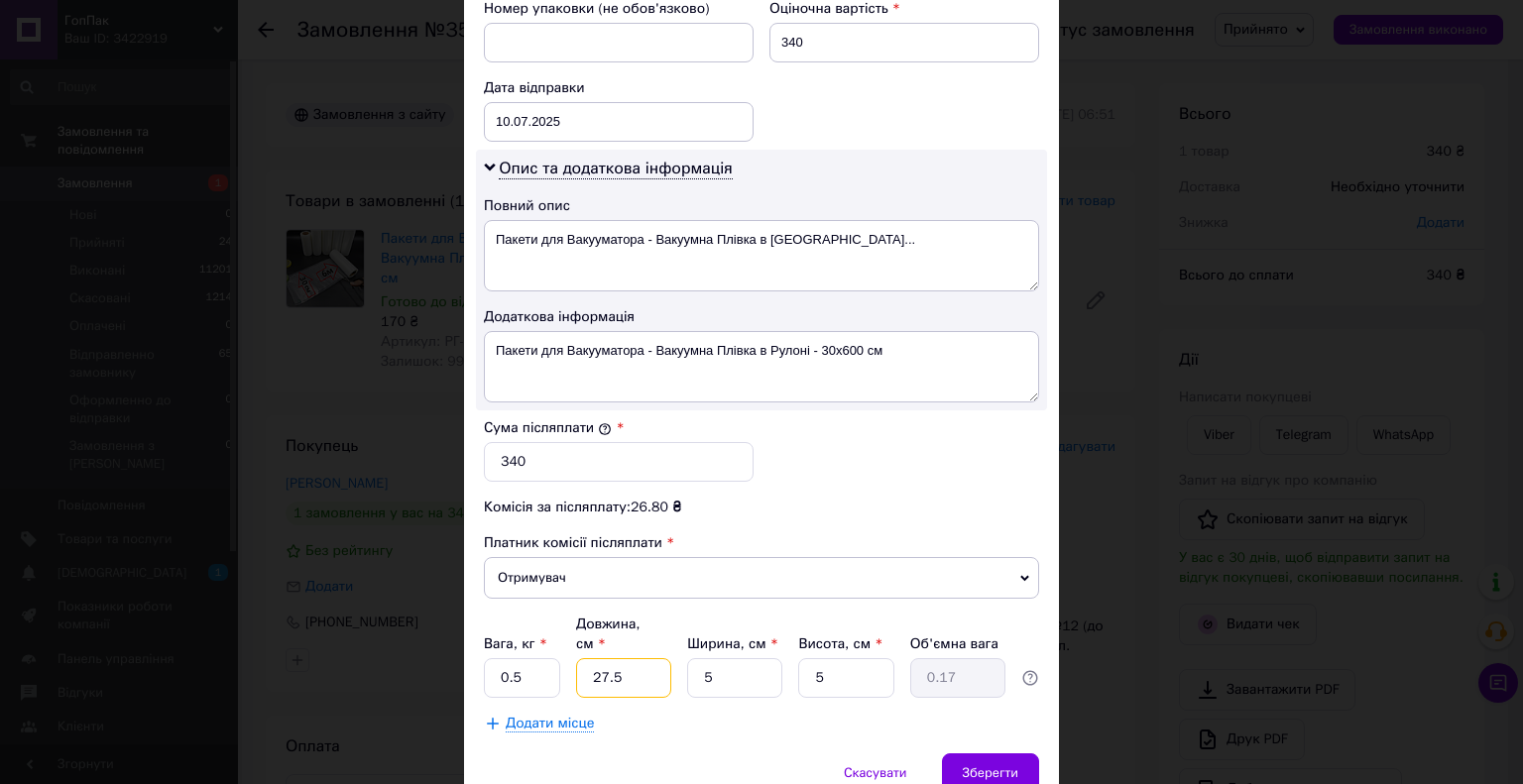 click on "27.5" at bounding box center (624, 678) 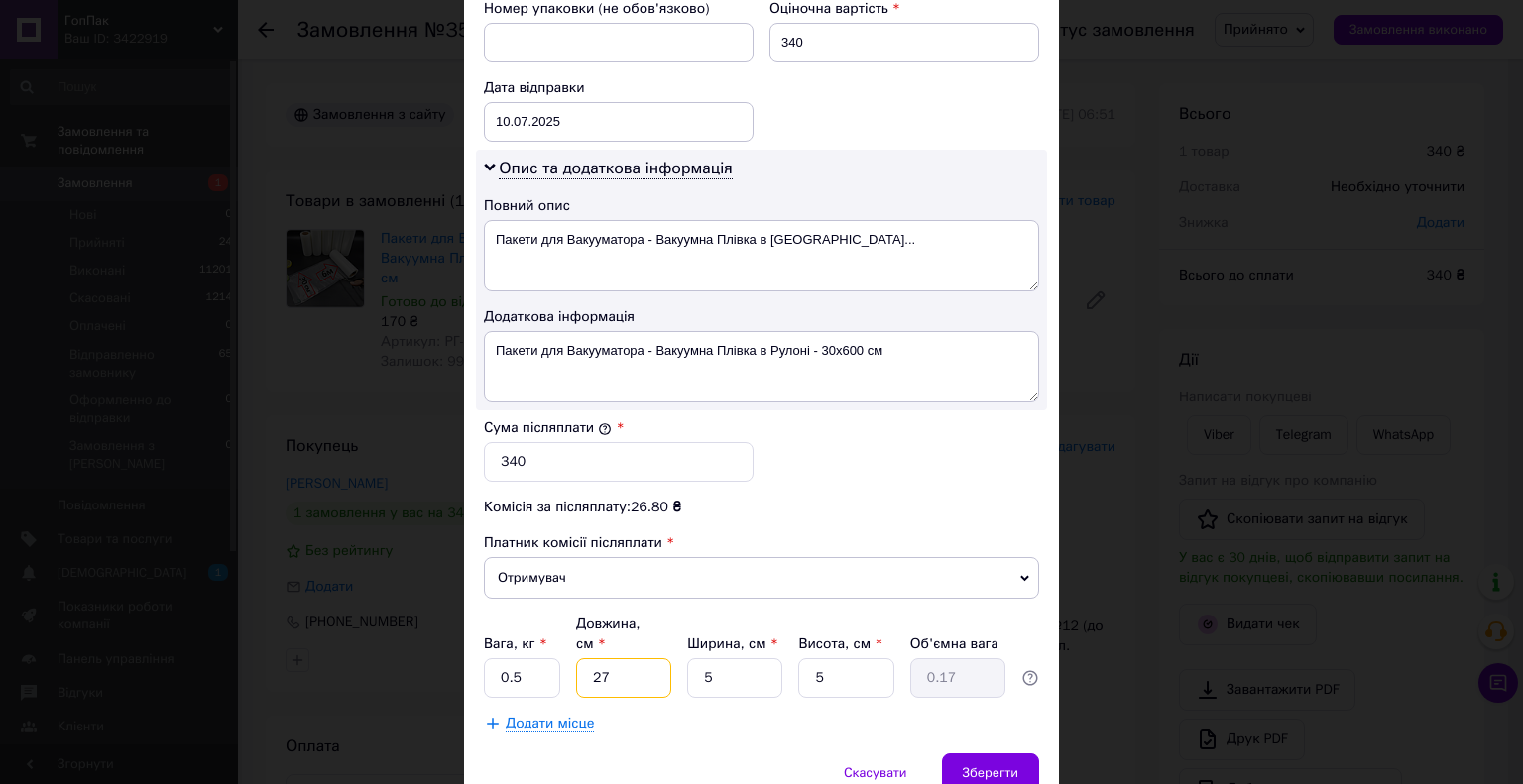 type on "2" 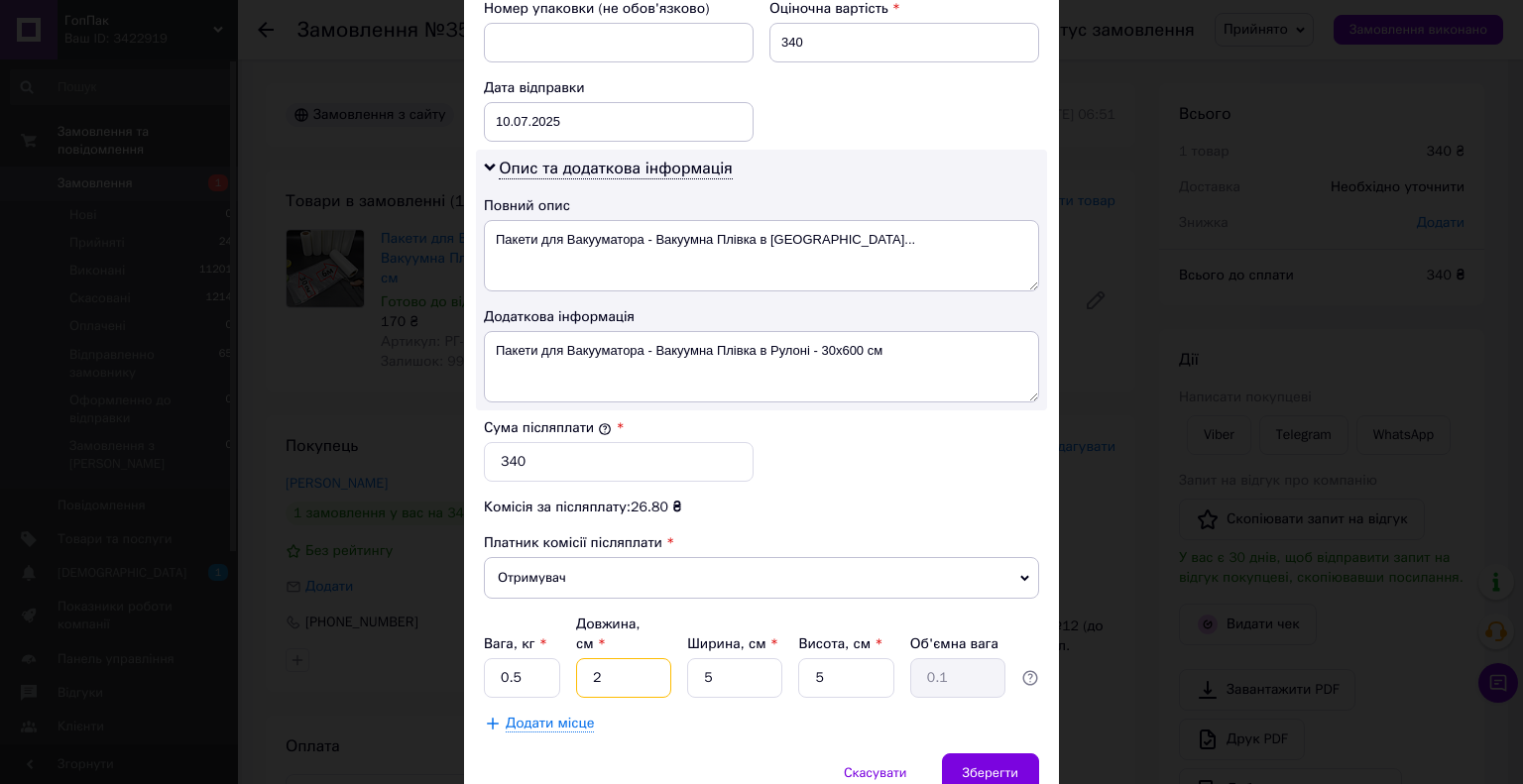 type 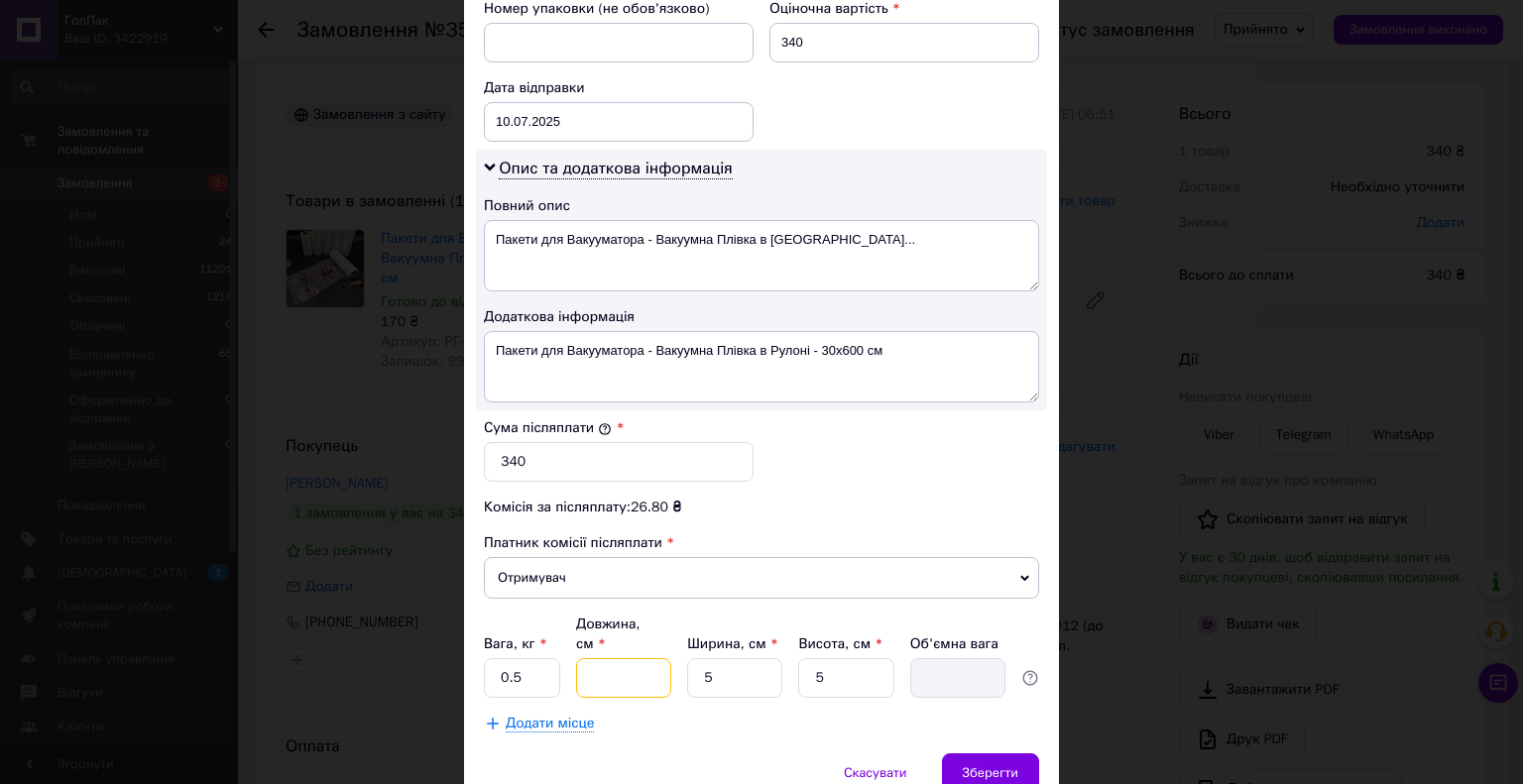 type on "3" 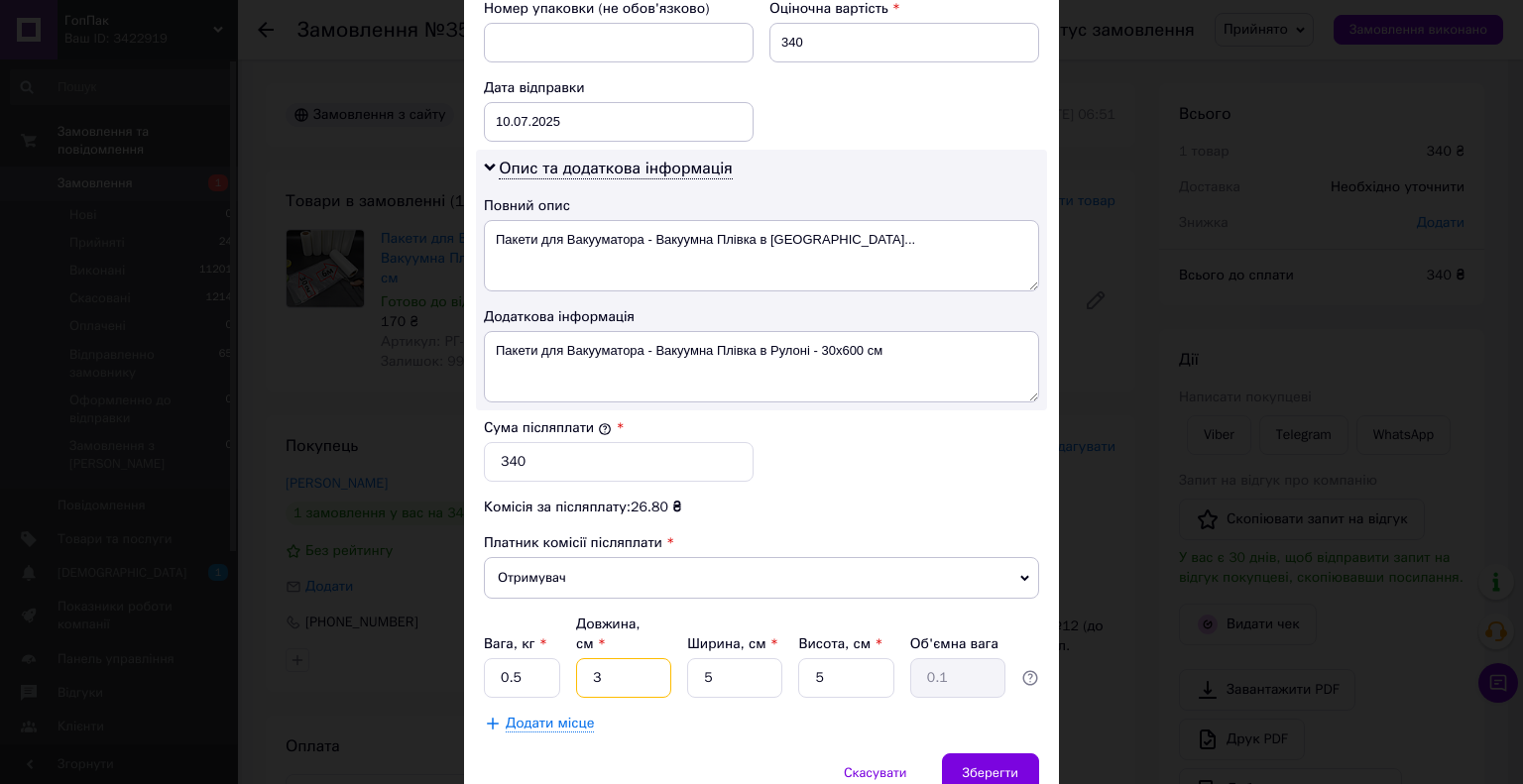 type on "32" 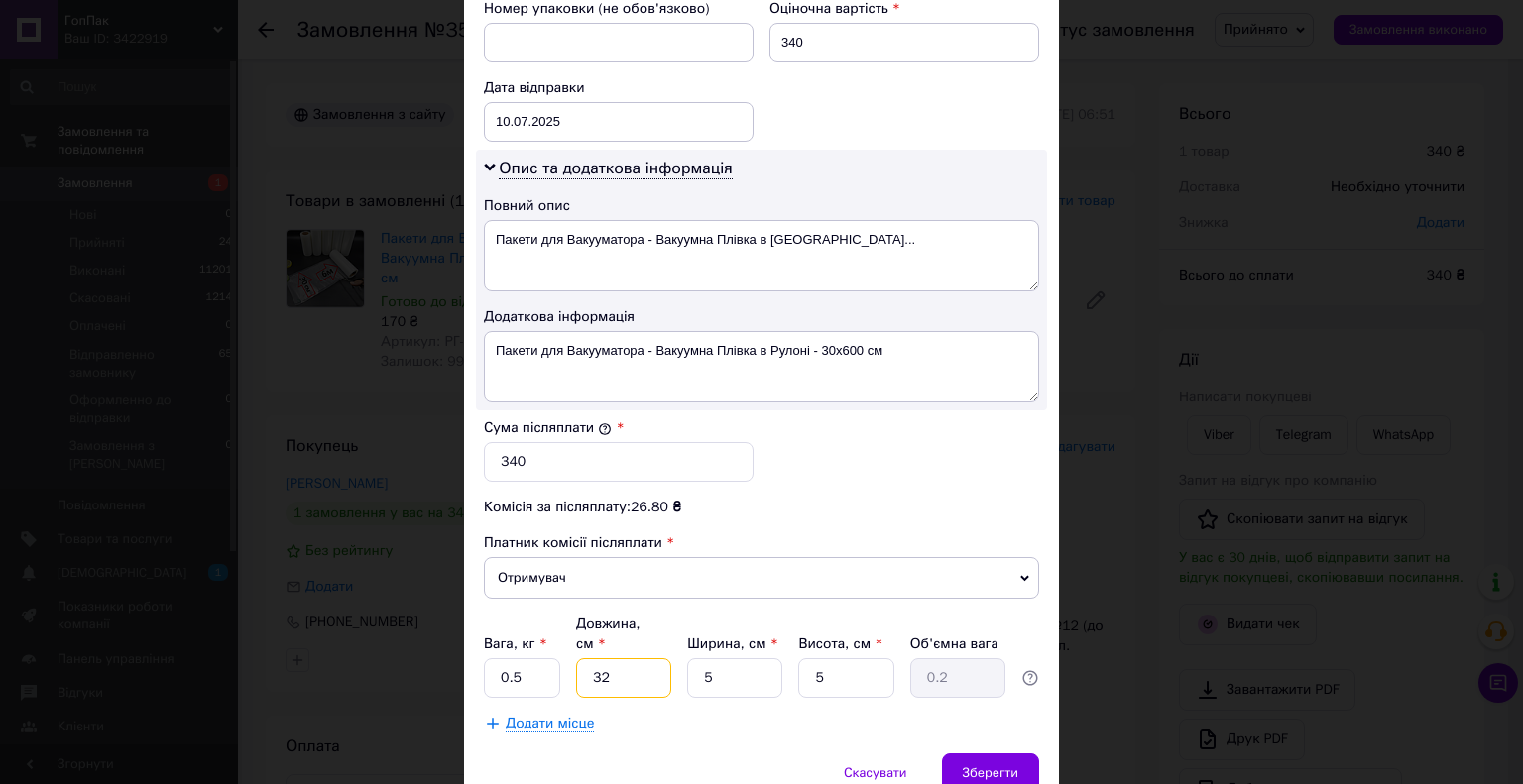 type on "32" 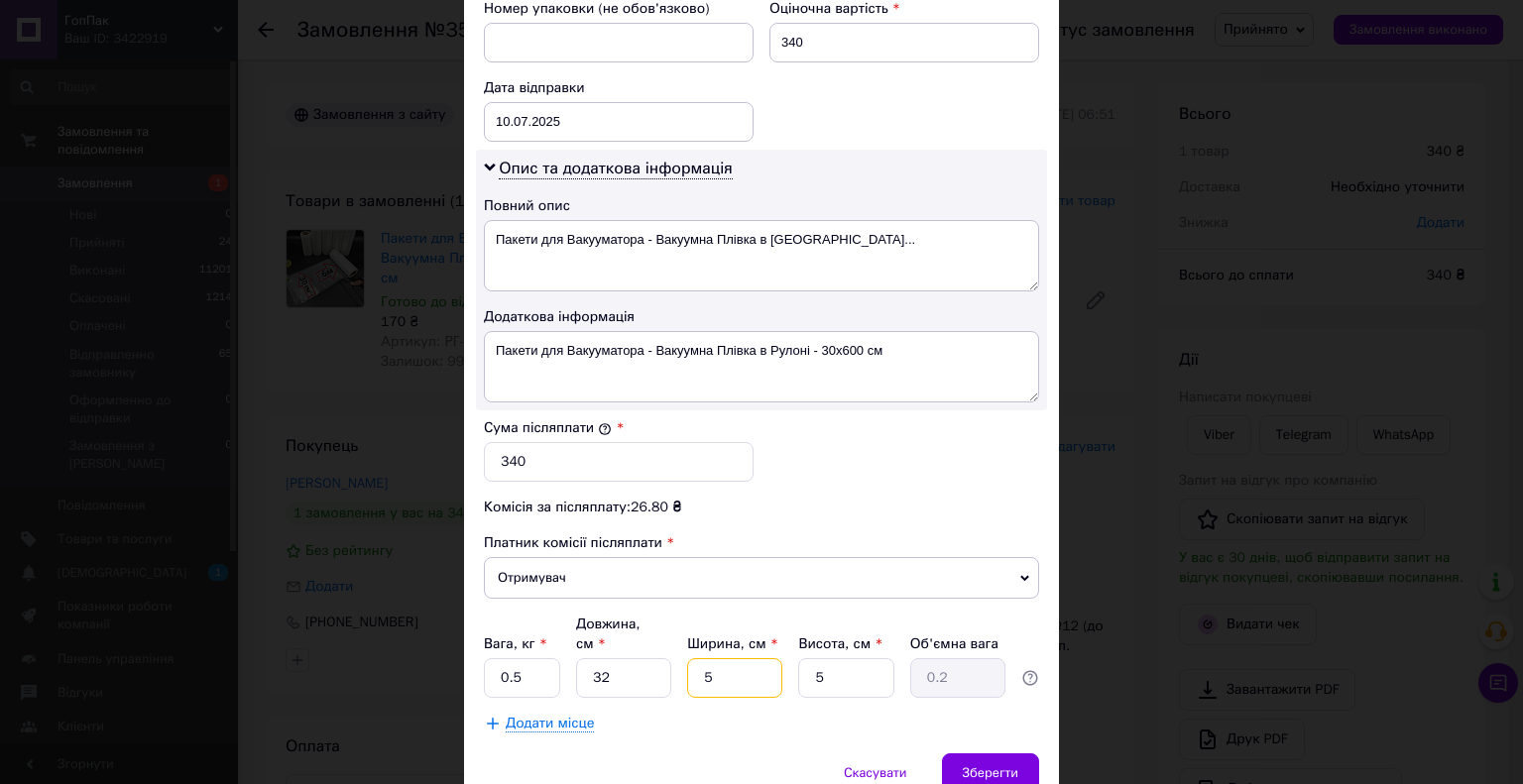 click on "5" at bounding box center [735, 678] 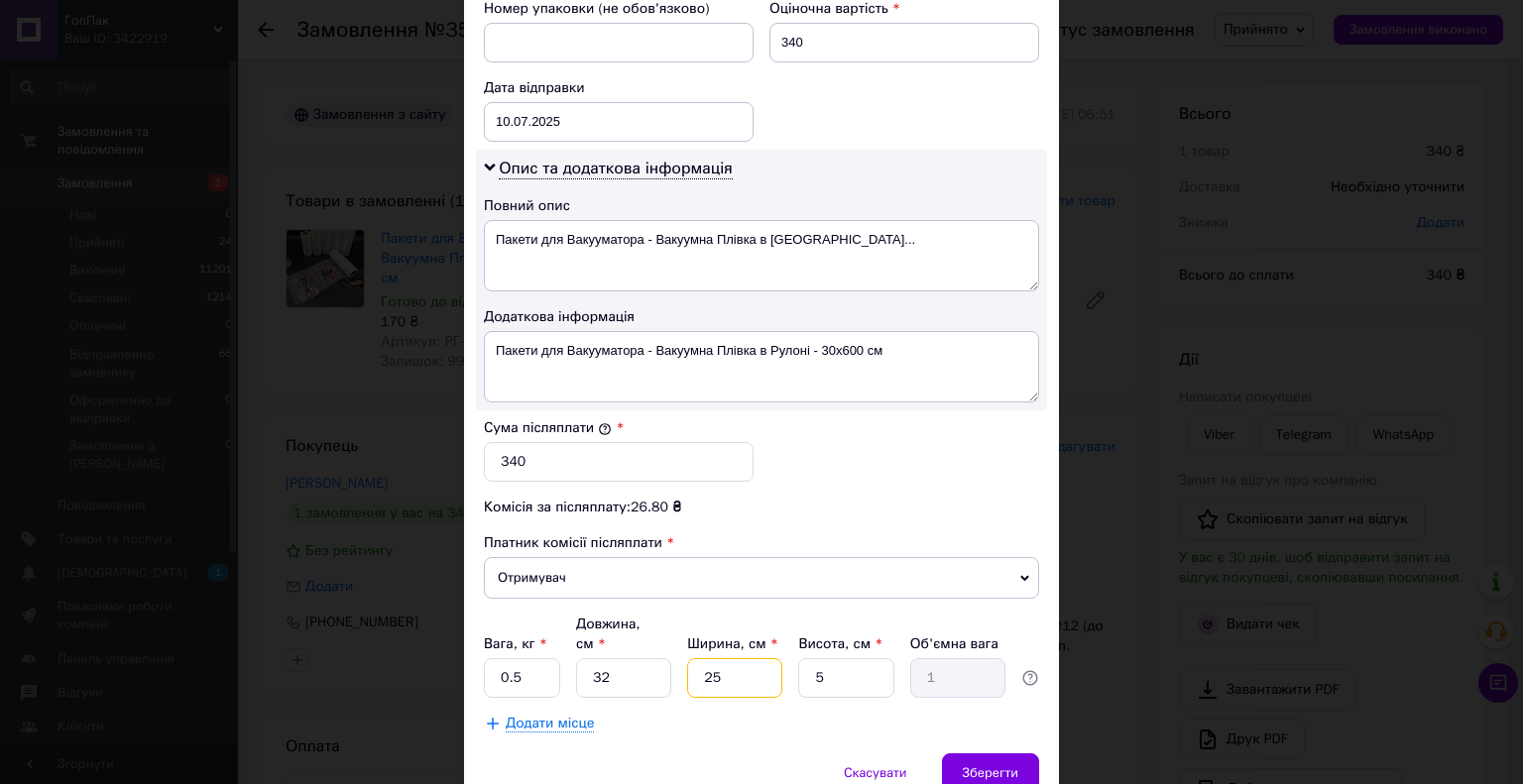 type on "25" 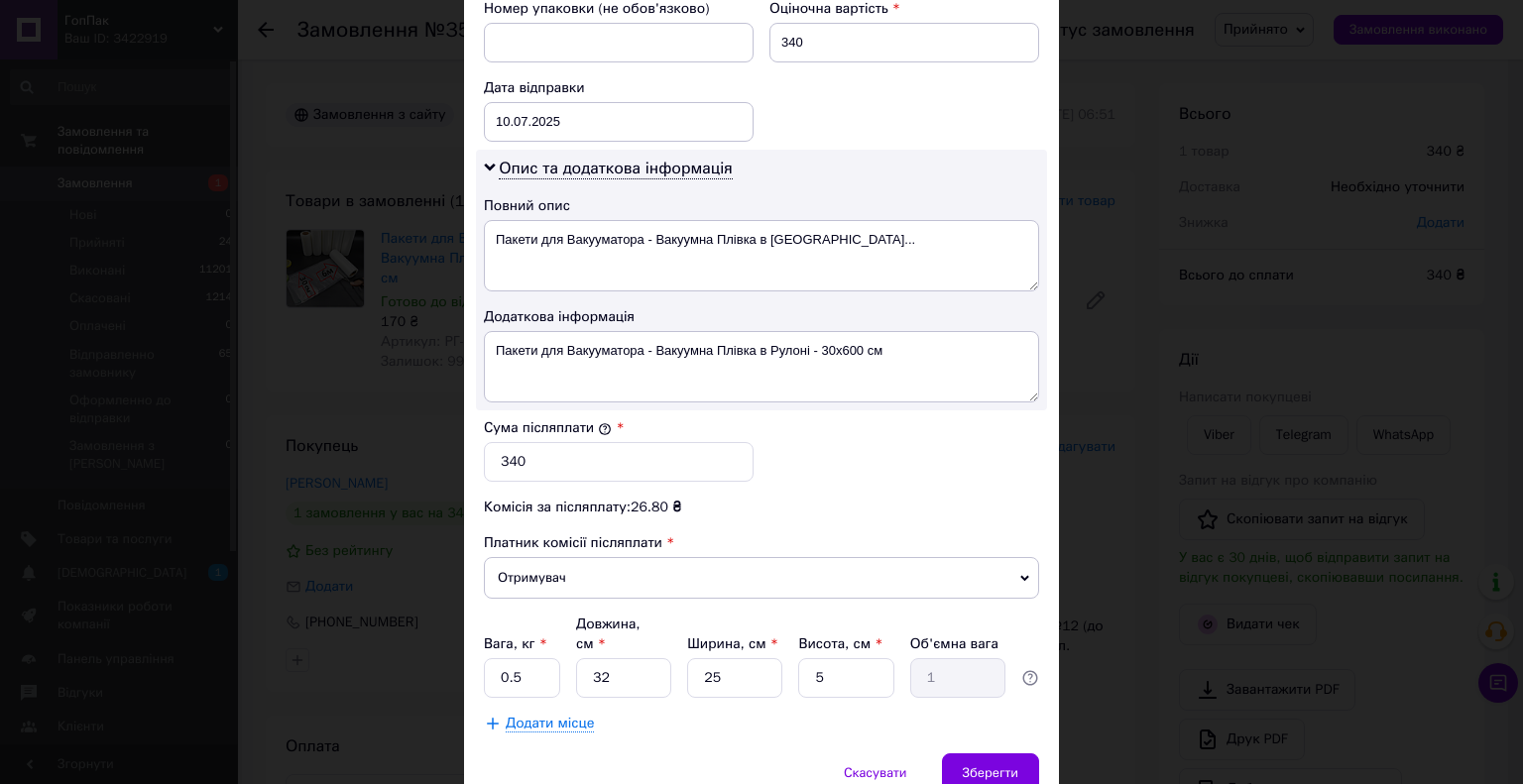 click on "Додати місце" at bounding box center [762, 724] 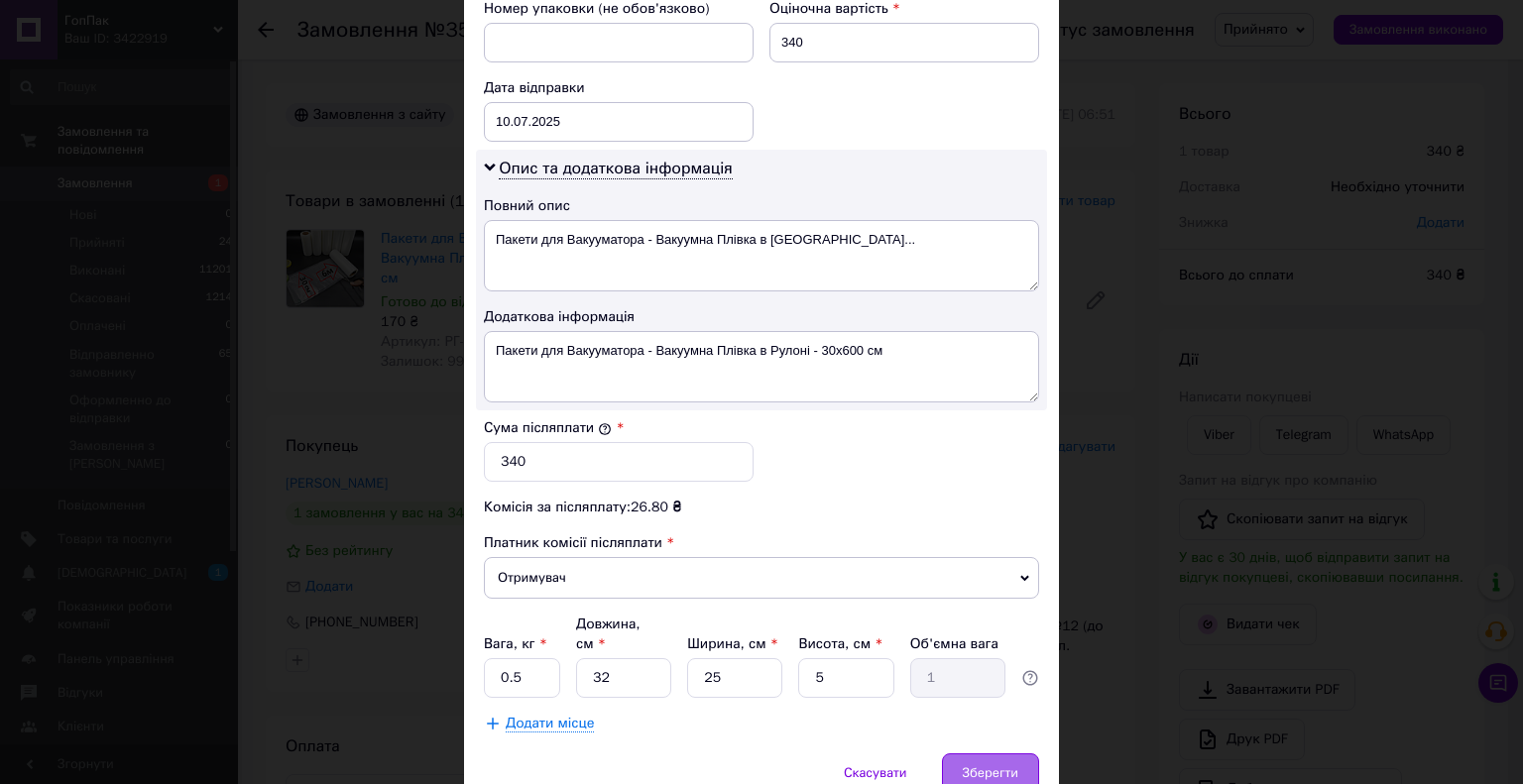 click on "Зберегти" at bounding box center (991, 773) 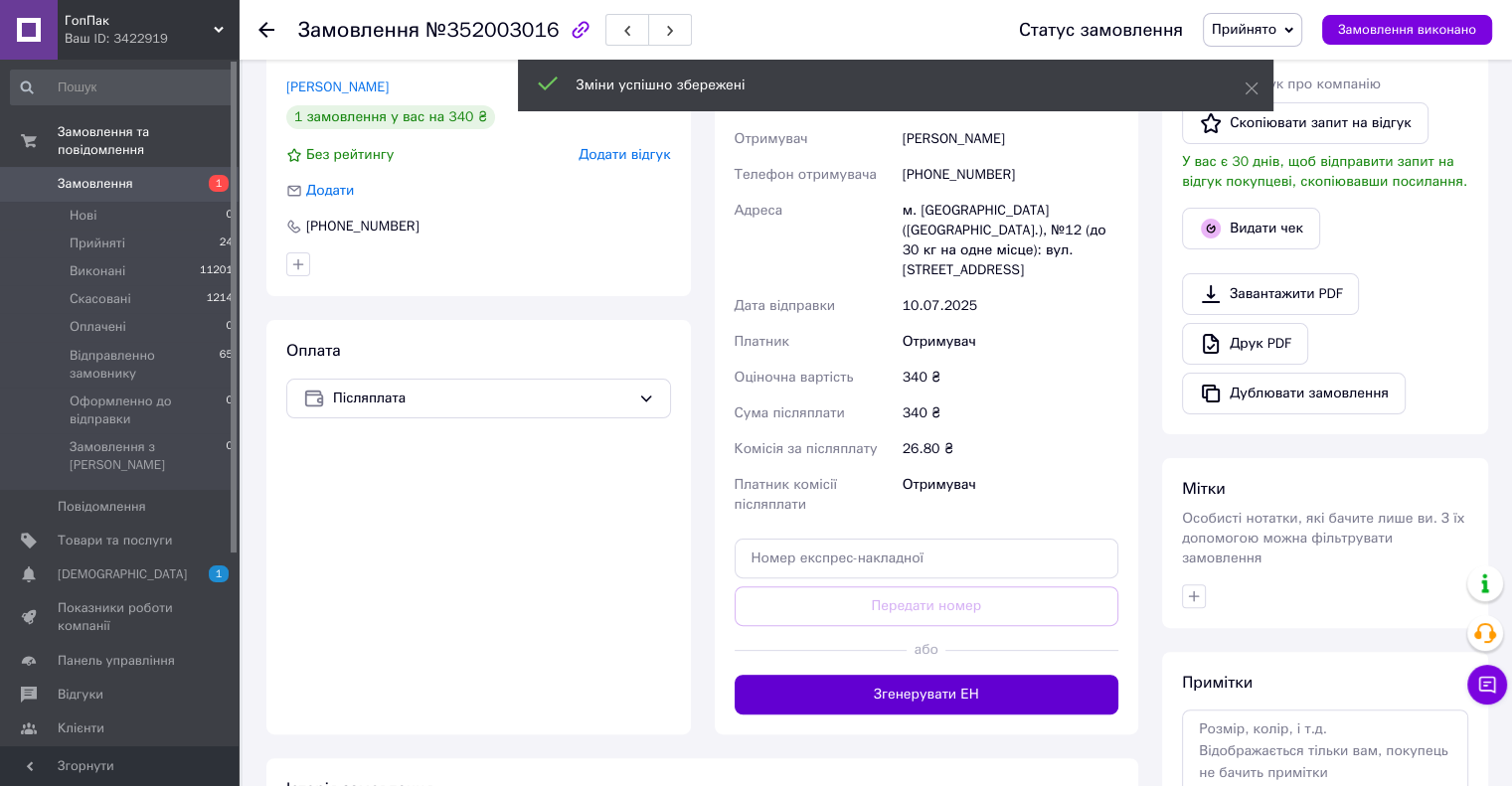 click on "Згенерувати ЕН" at bounding box center (926, 695) 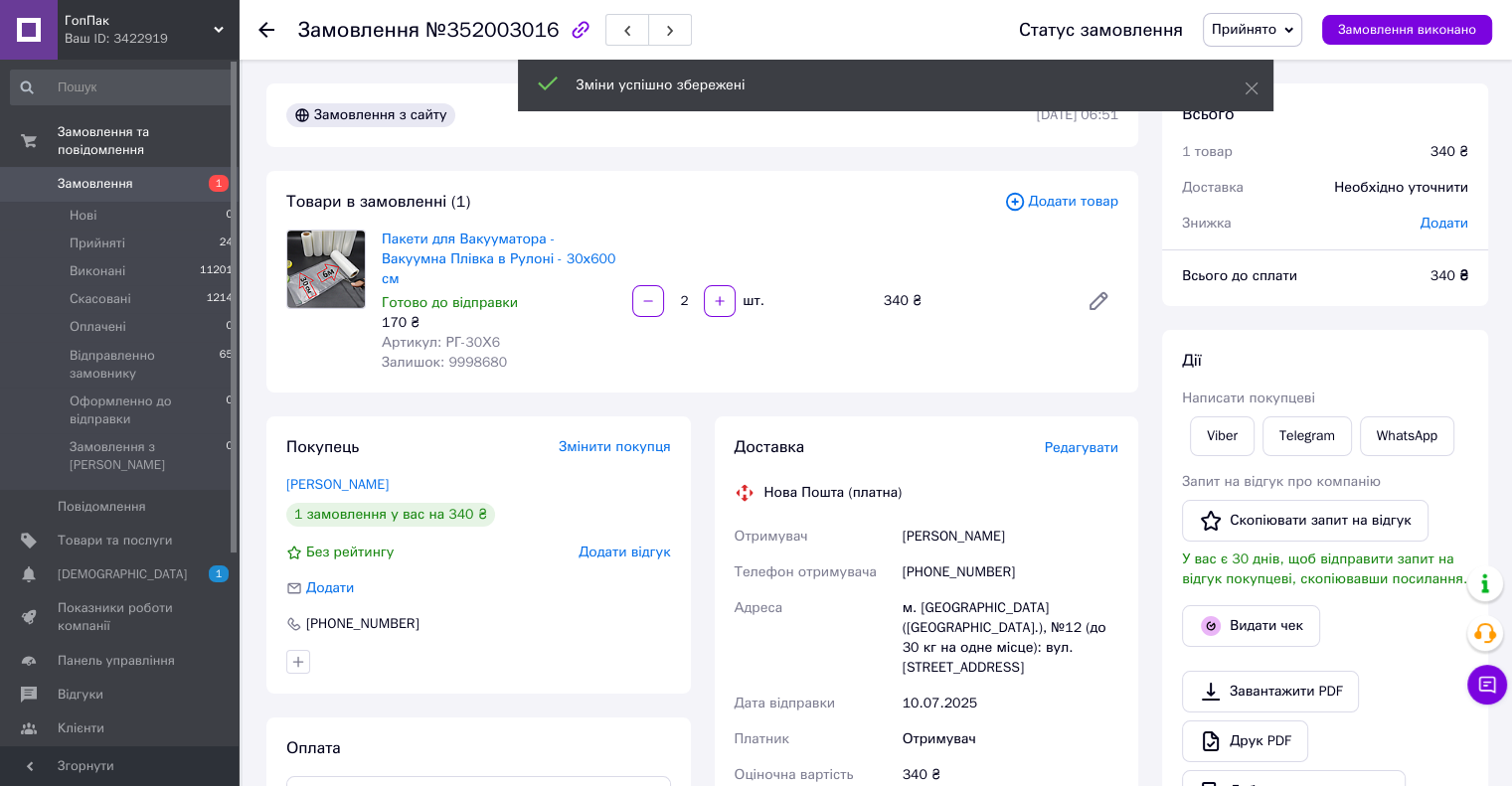 scroll, scrollTop: 0, scrollLeft: 0, axis: both 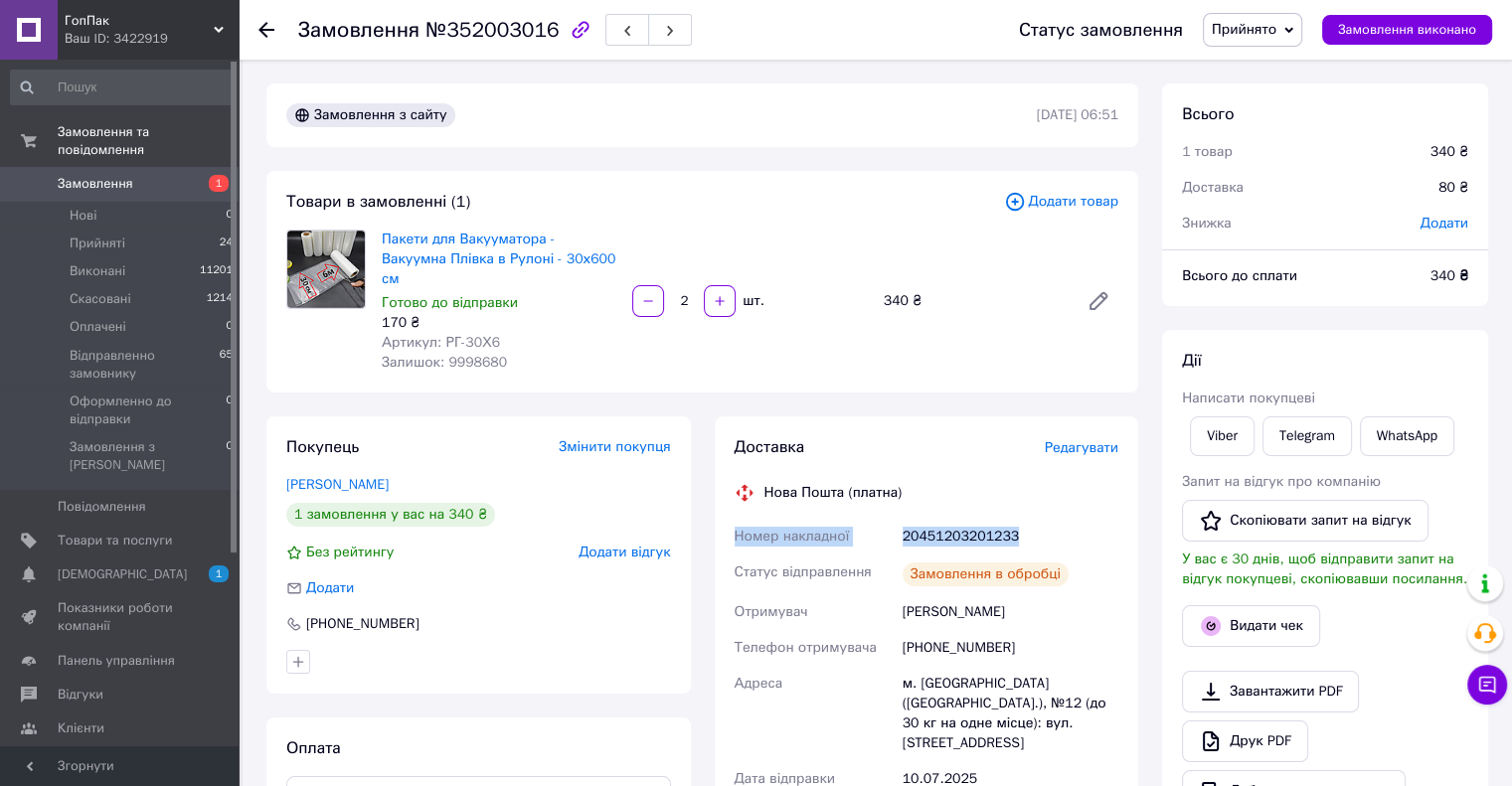 drag, startPoint x: 1057, startPoint y: 509, endPoint x: 720, endPoint y: 518, distance: 337.12016 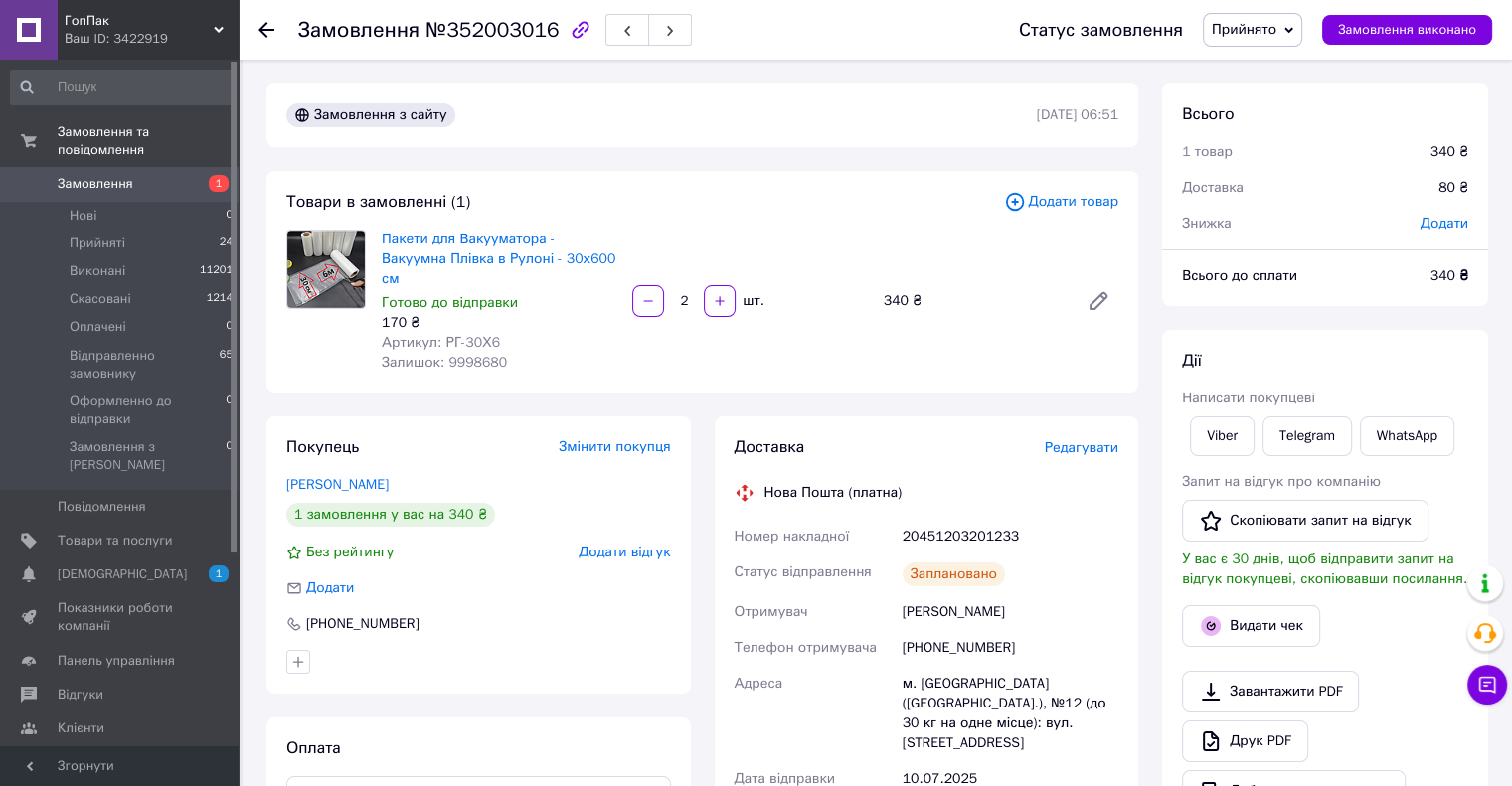 click on "Товари в замовленні (1) Додати товар Пакети для Вакууматора - Вакуумна Плівка в Рулоні - 30х600 см Готово до відправки 170 ₴ Артикул: РГ-30Х6 Залишок: 9998680 2   шт. 340 ₴" at bounding box center [702, 281] 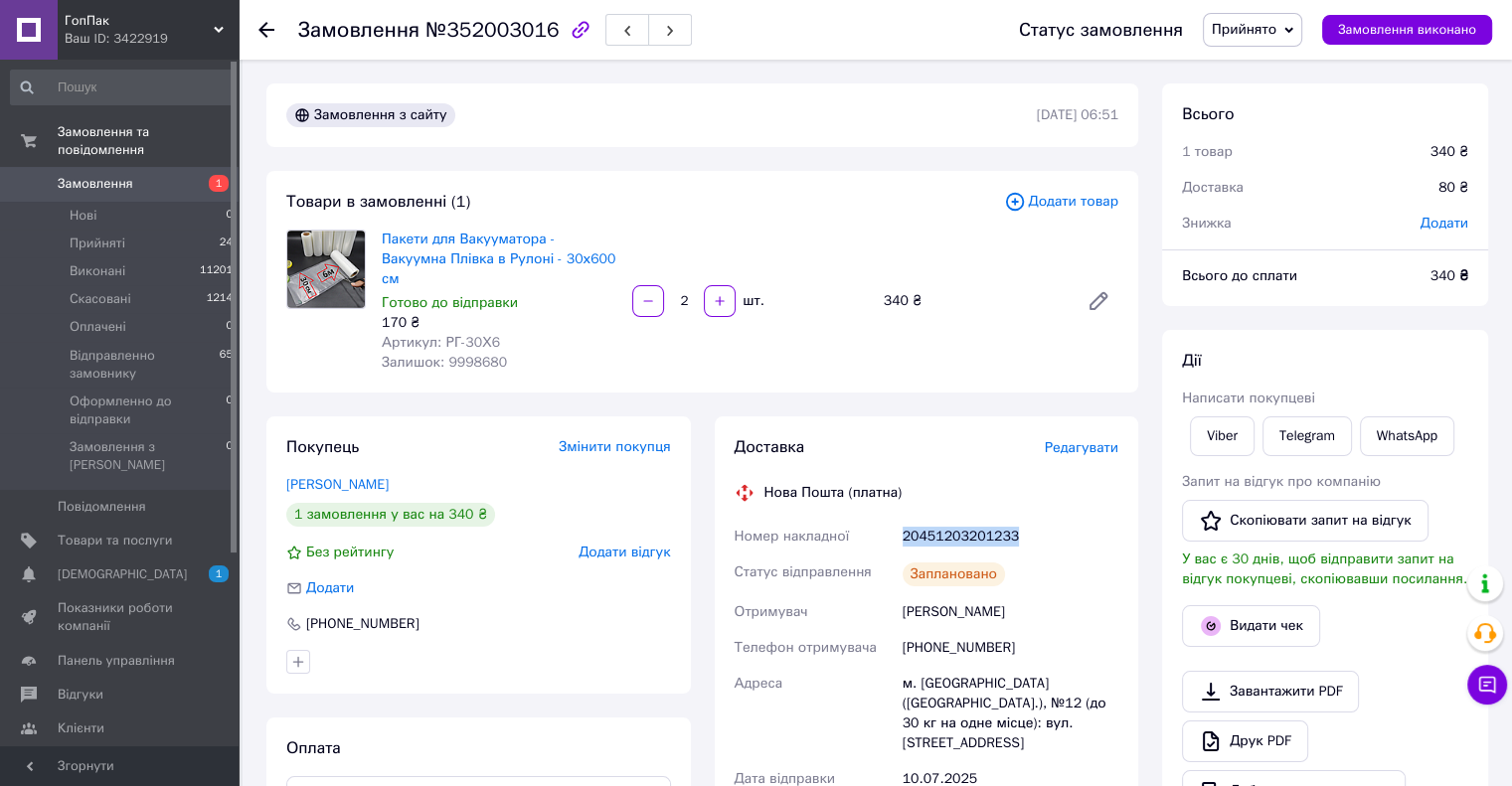 drag, startPoint x: 1014, startPoint y: 513, endPoint x: 899, endPoint y: 517, distance: 115.06954 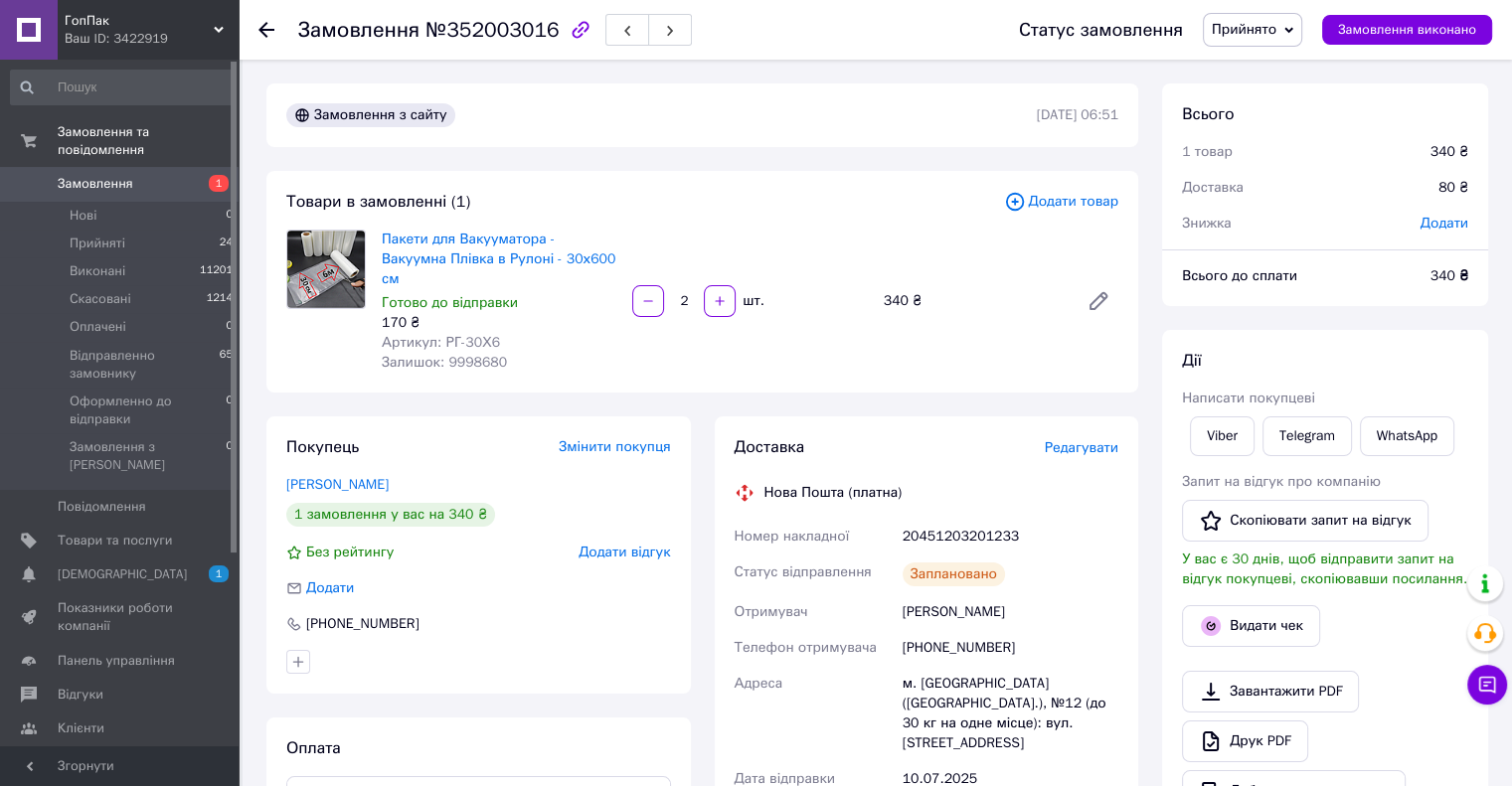 click on "Товари в замовленні (1) Додати товар Пакети для Вакууматора - Вакуумна Плівка в Рулоні - 30х600 см Готово до відправки 170 ₴ Артикул: РГ-30Х6 Залишок: 9998680 2   шт. 340 ₴" at bounding box center (702, 281) 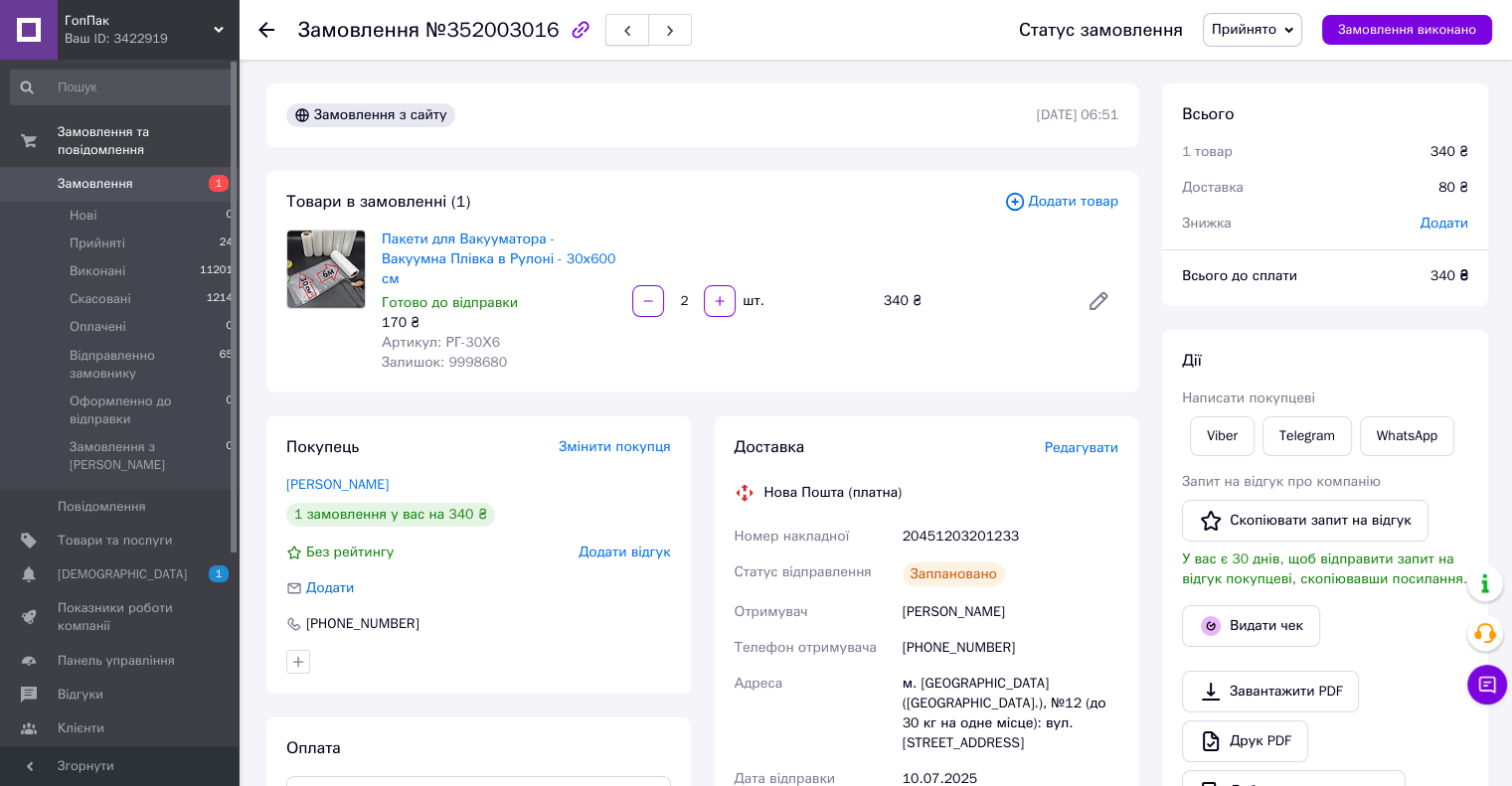 click at bounding box center [627, 30] 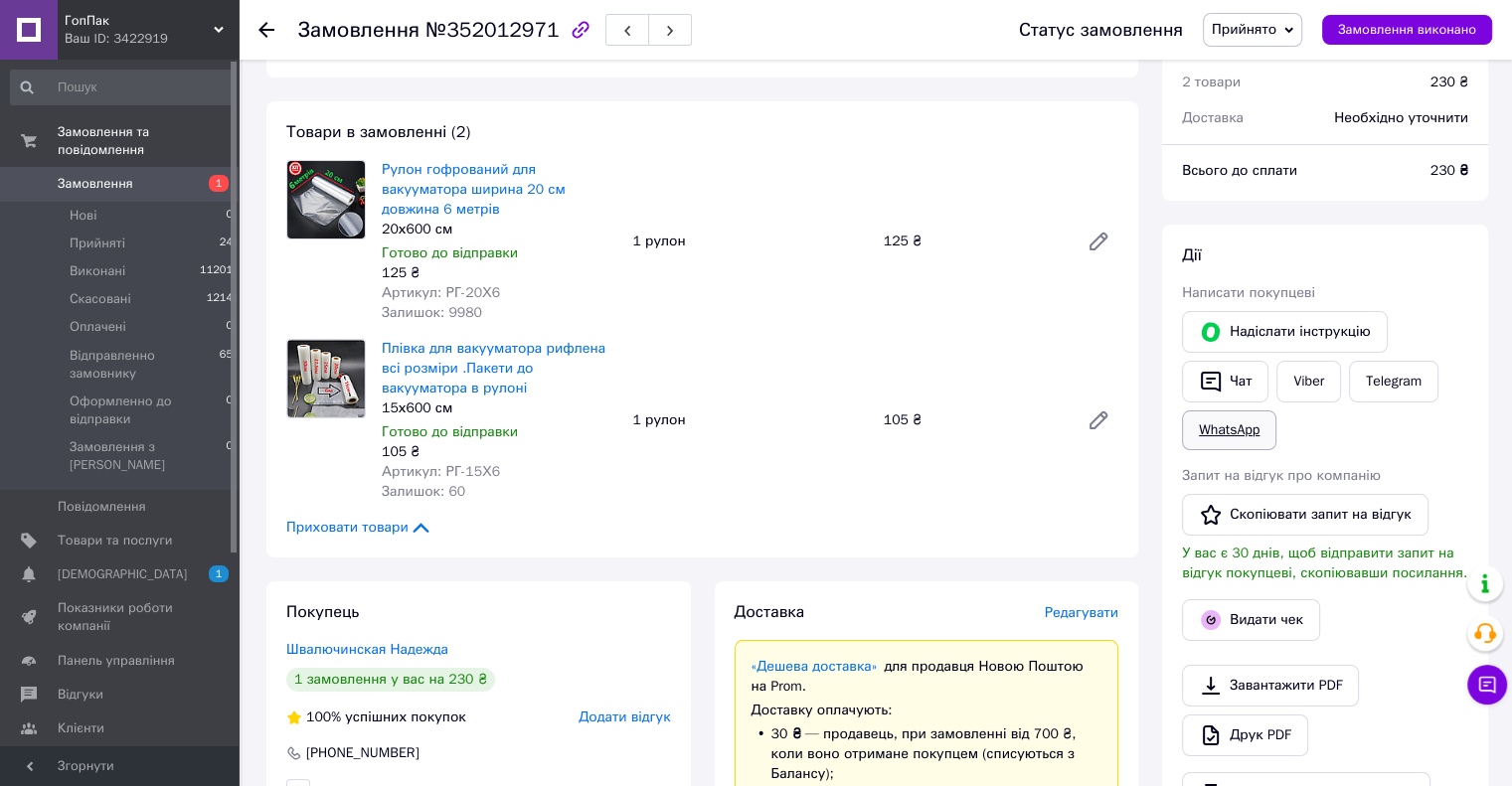 scroll, scrollTop: 99, scrollLeft: 0, axis: vertical 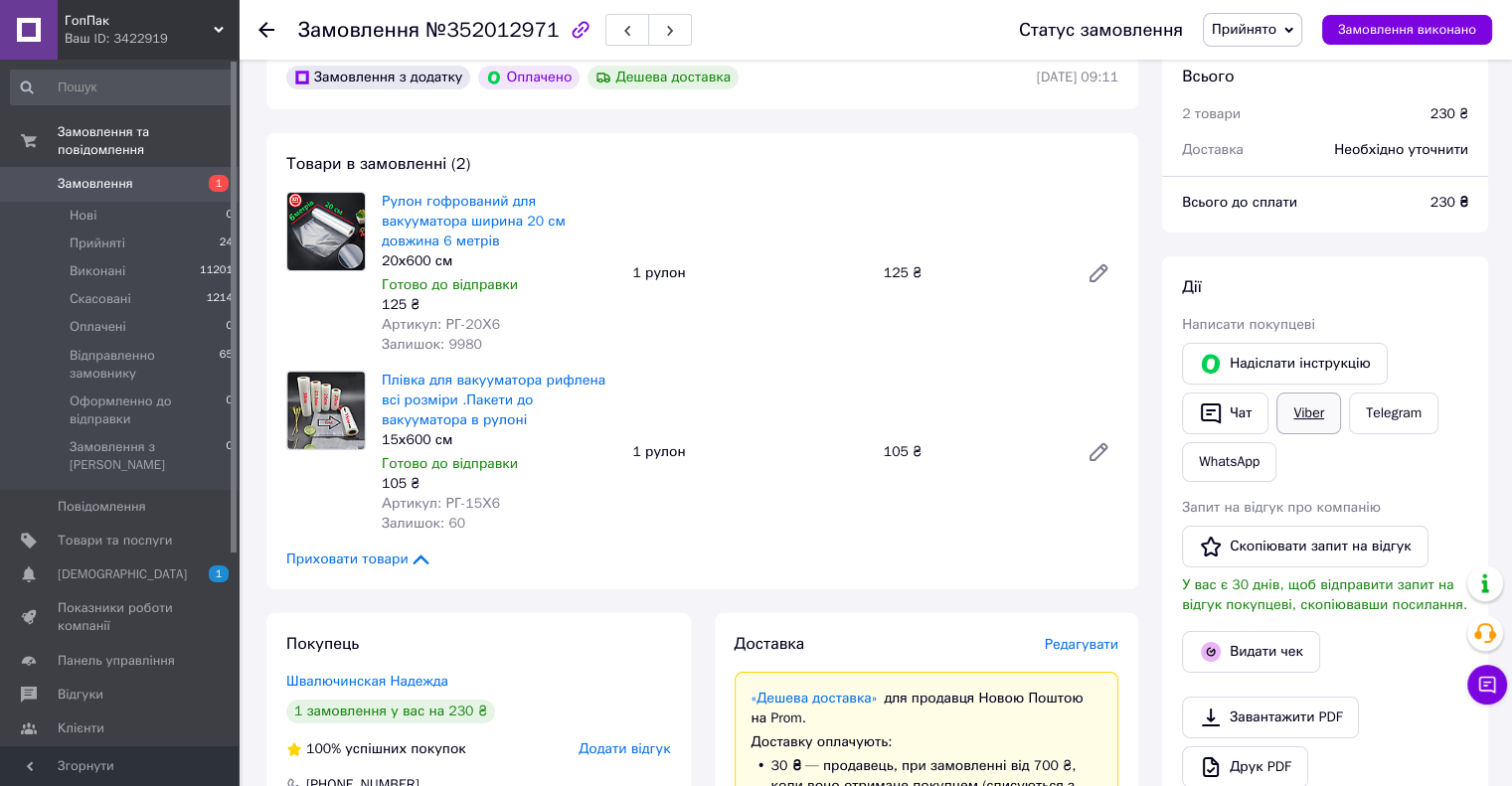 click on "Viber" at bounding box center (1308, 413) 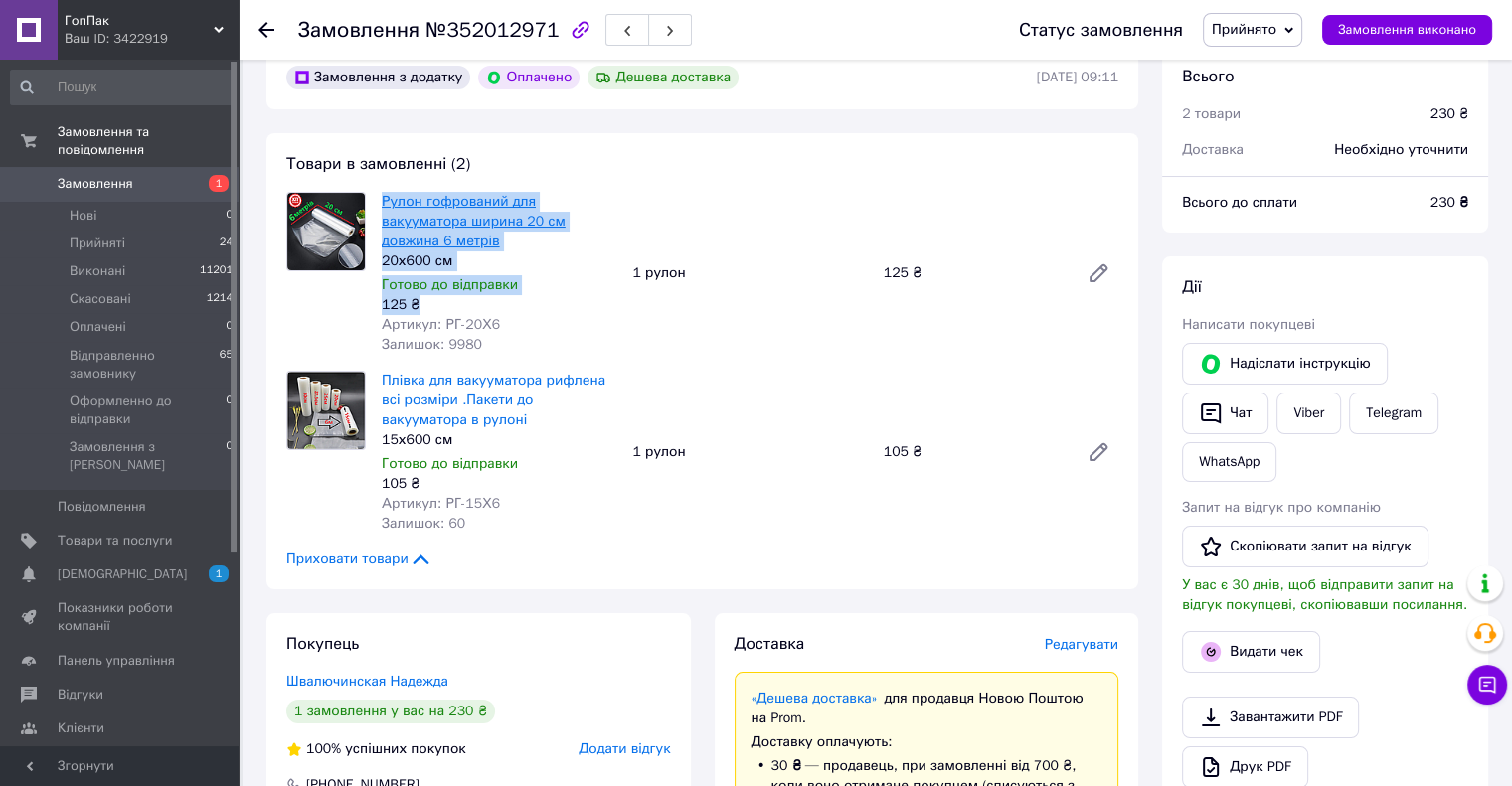 drag, startPoint x: 423, startPoint y: 290, endPoint x: 382, endPoint y: 206, distance: 93.47192 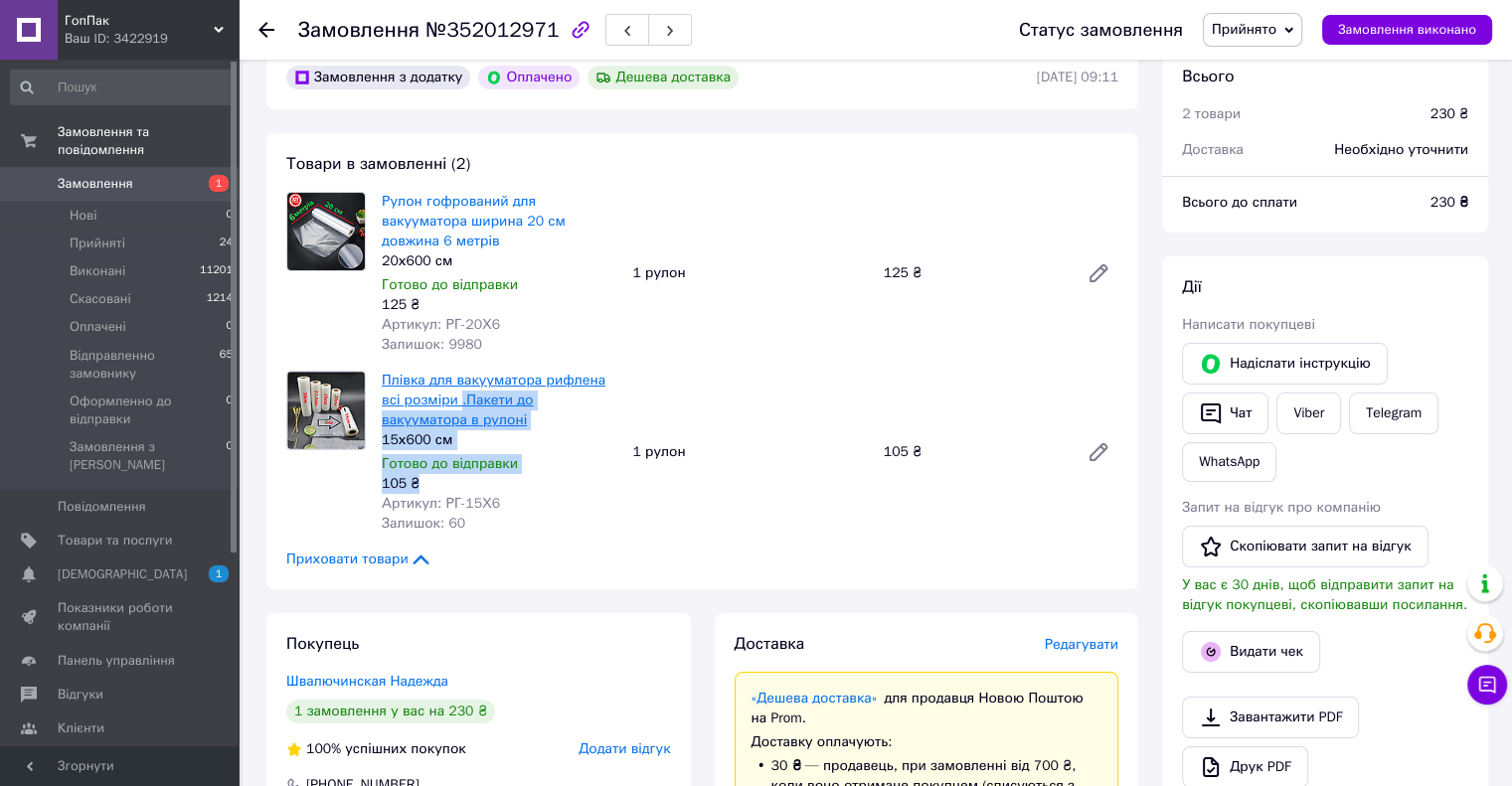 drag, startPoint x: 418, startPoint y: 457, endPoint x: 438, endPoint y: 384, distance: 75.690158 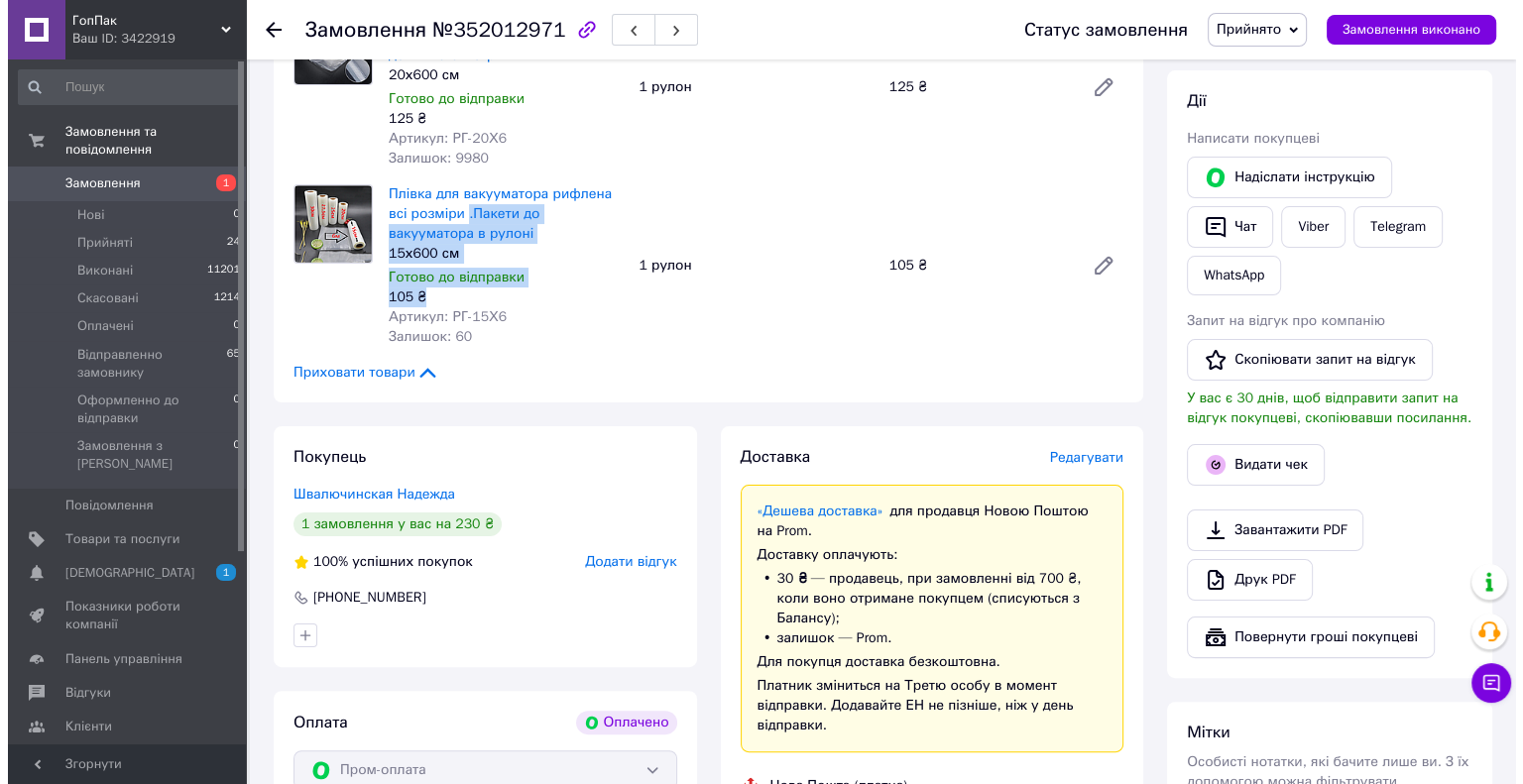 scroll, scrollTop: 297, scrollLeft: 0, axis: vertical 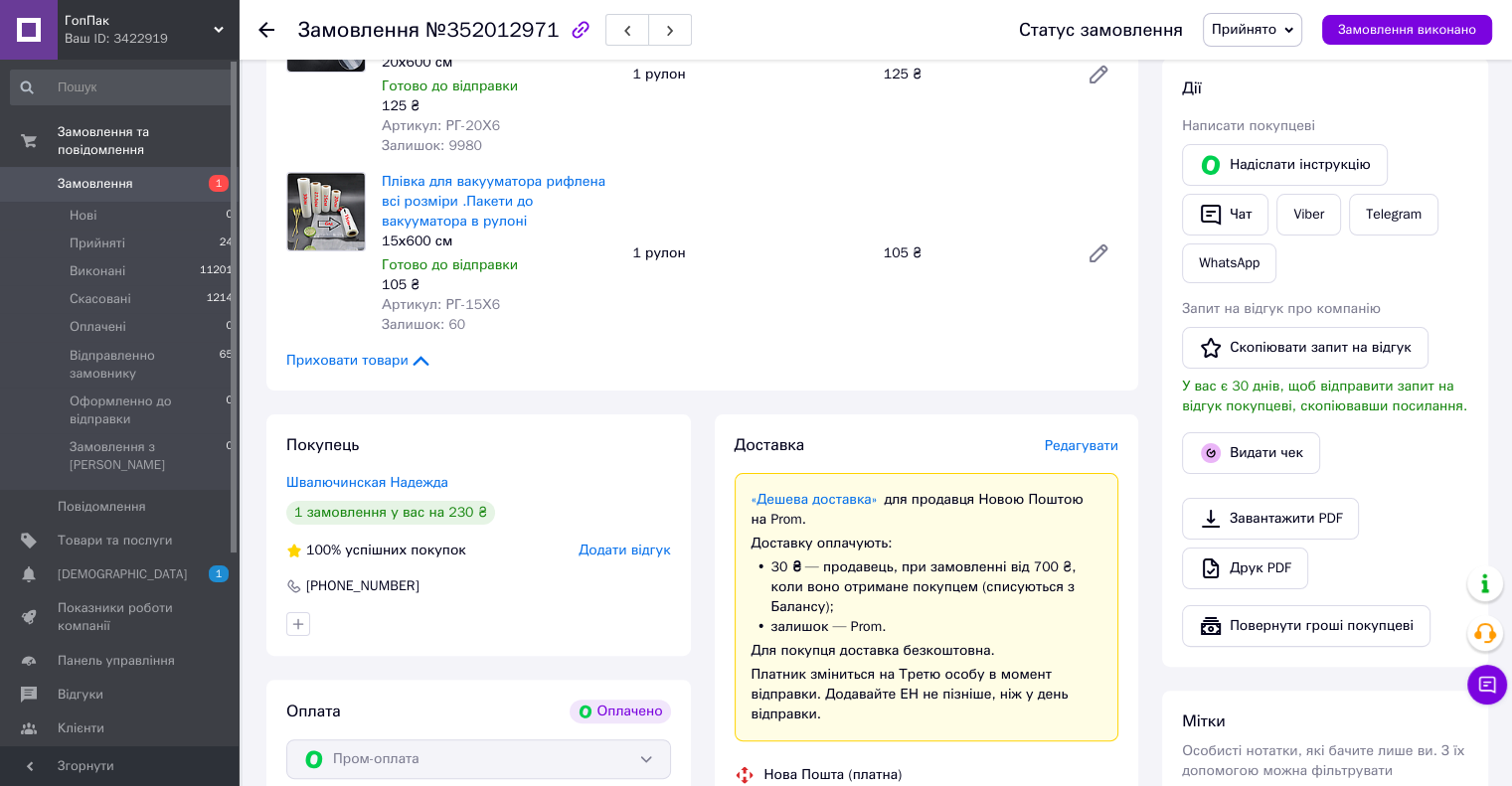 click on "Редагувати" at bounding box center (1082, 445) 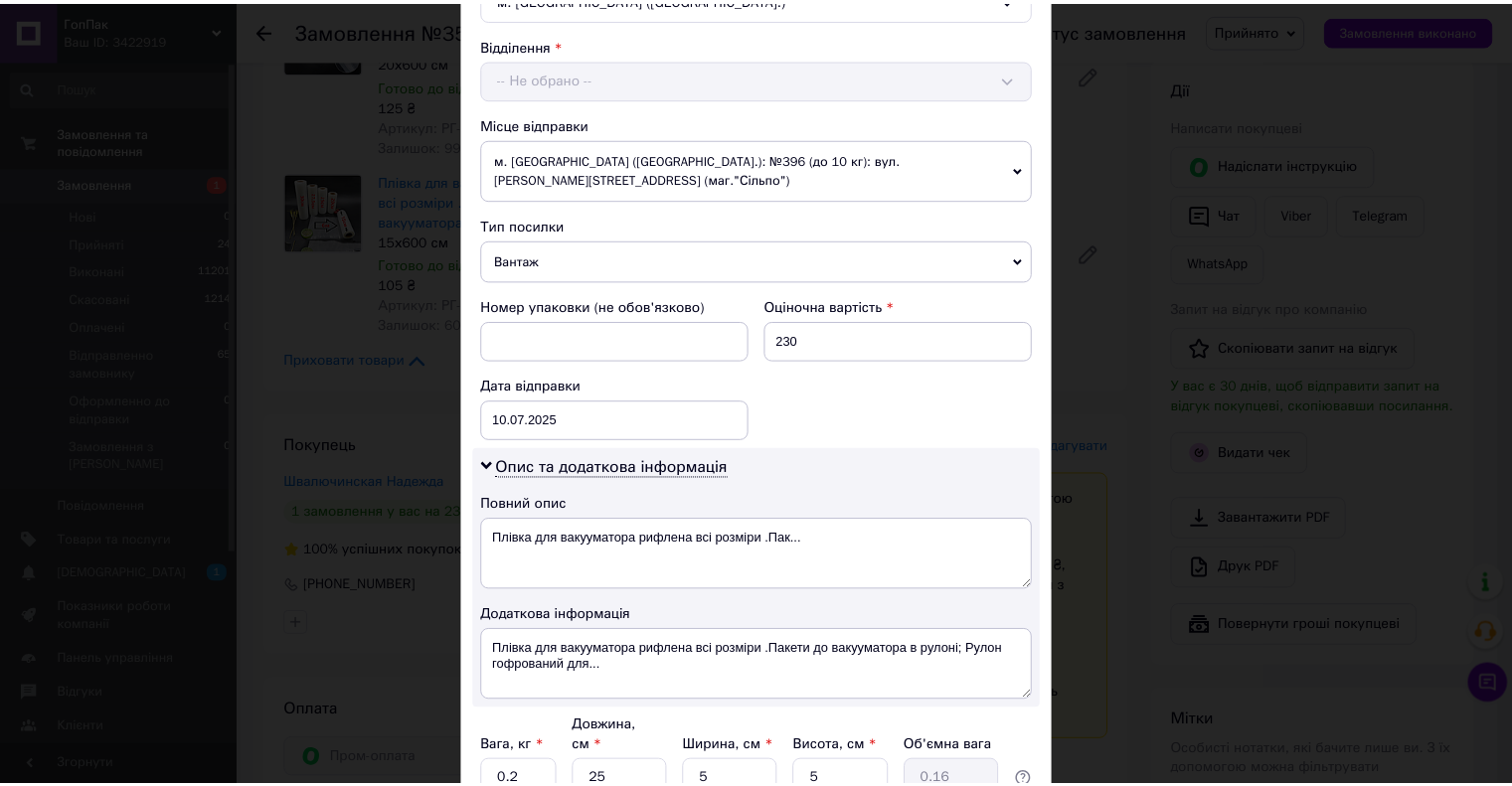 scroll, scrollTop: 749, scrollLeft: 0, axis: vertical 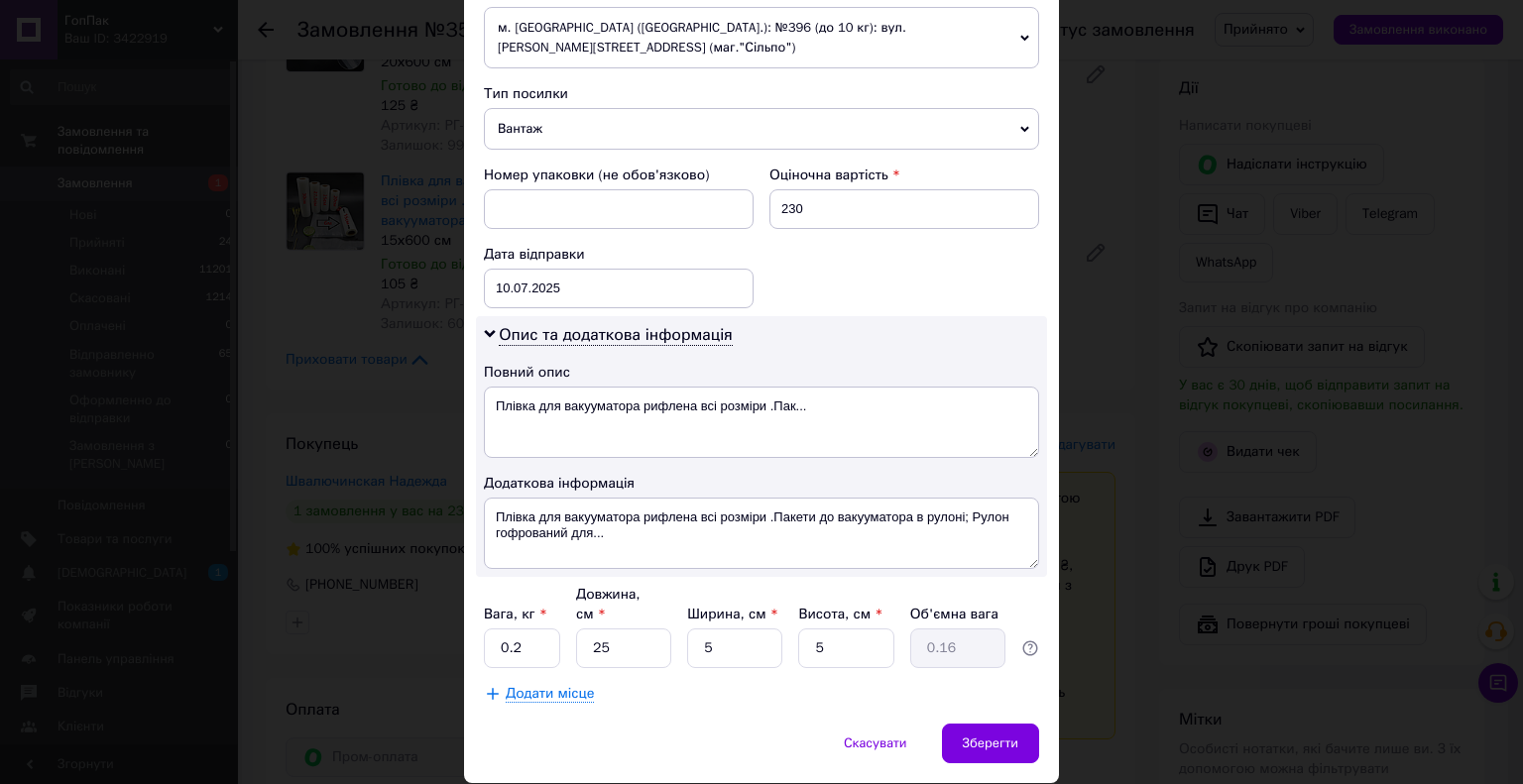 click on "Вага, кг   * 0.2 Довжина, см   * 25 Ширина, см   * 5 Висота, см   * 5 Об'ємна вага 0.16" at bounding box center (762, 626) 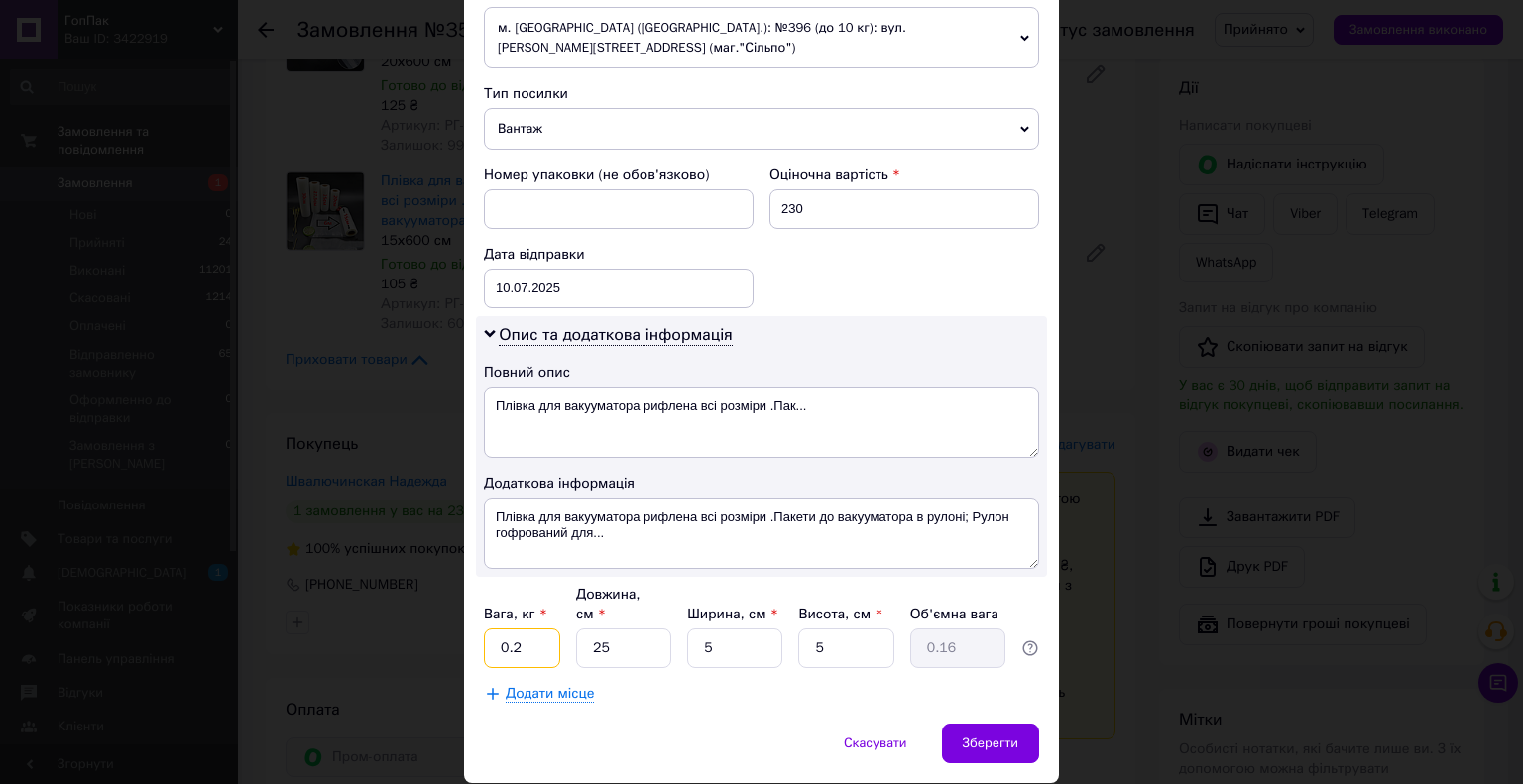 click on "0.2" at bounding box center (522, 648) 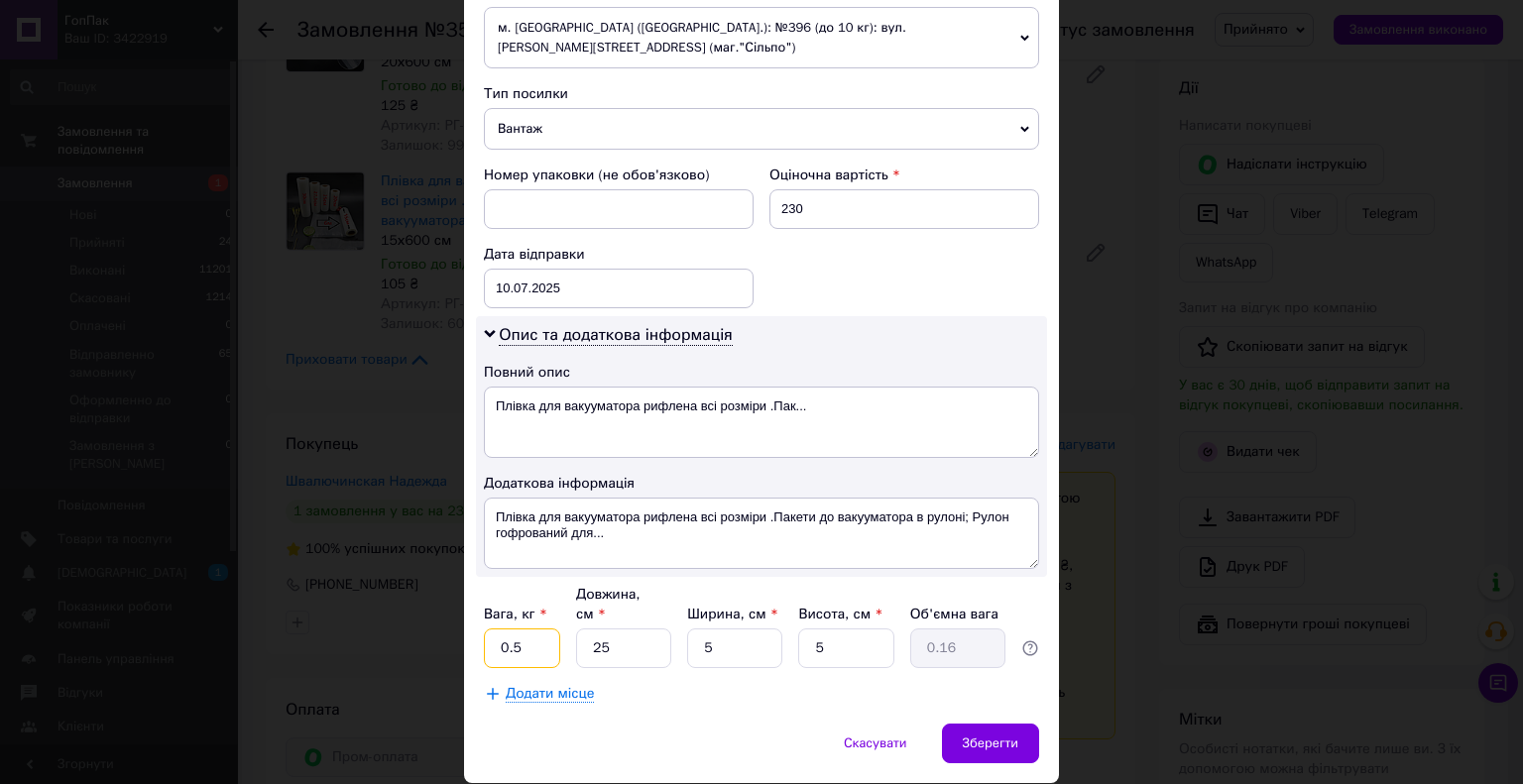 type on "0.5" 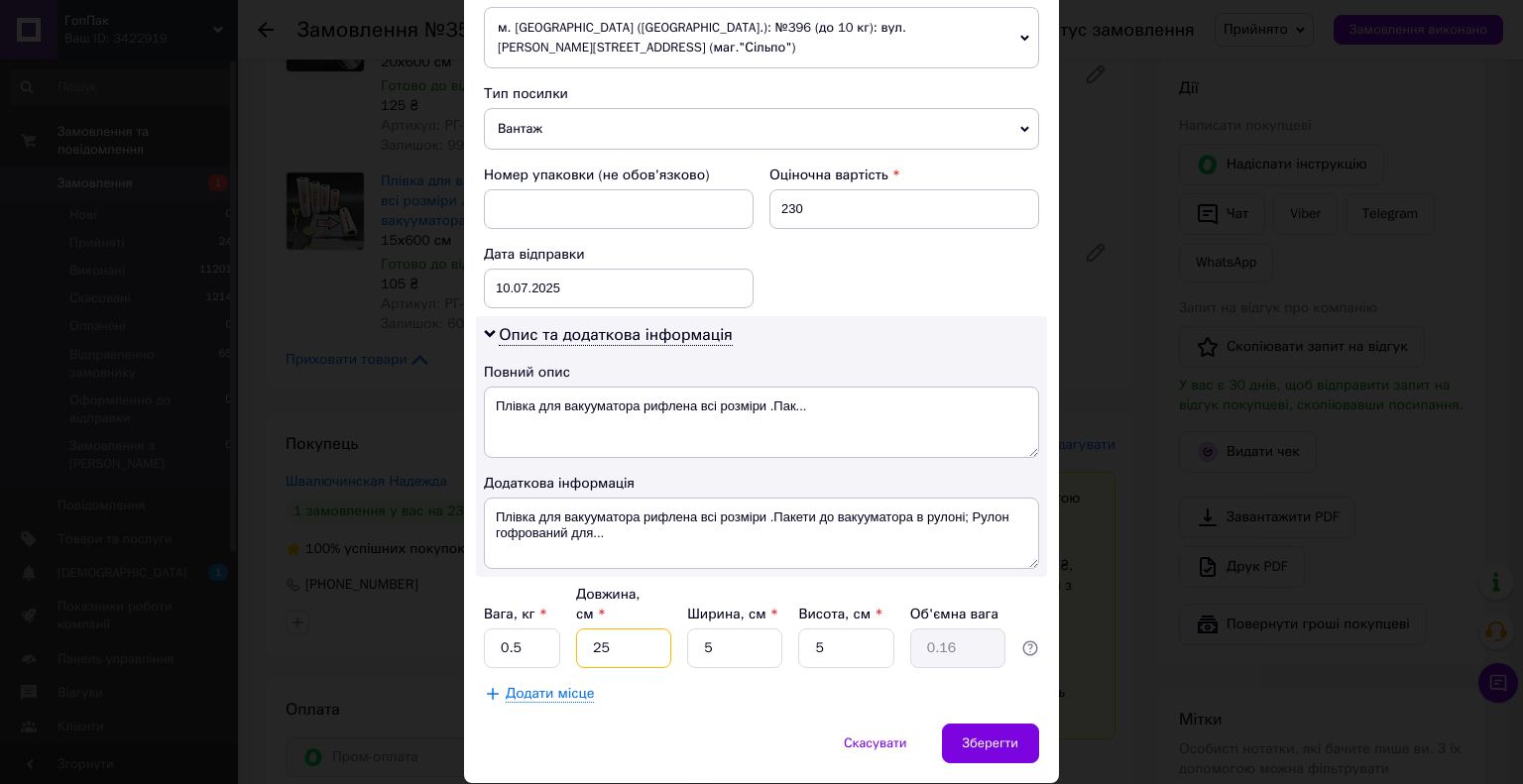click on "25" at bounding box center (624, 648) 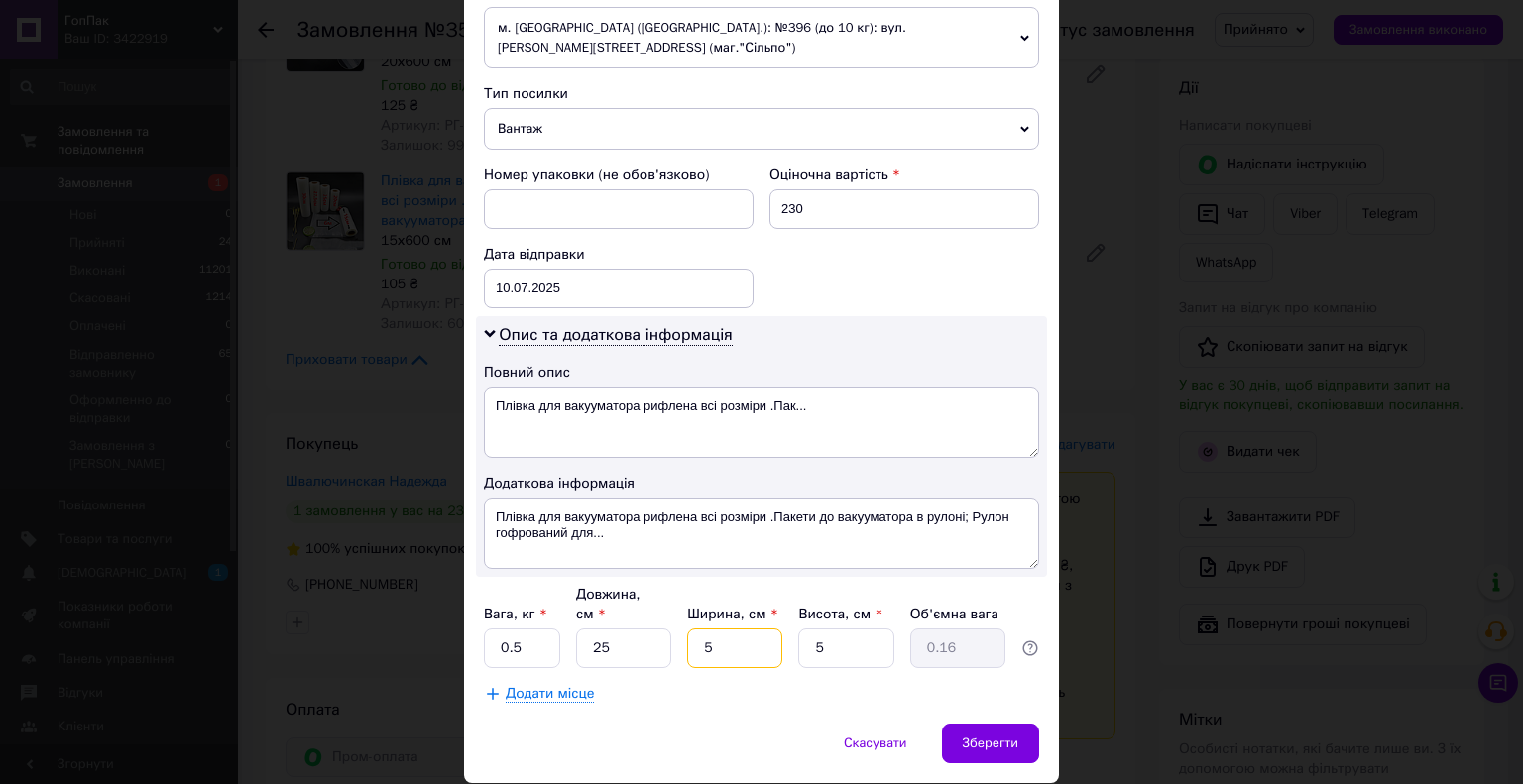 click on "5" at bounding box center [735, 648] 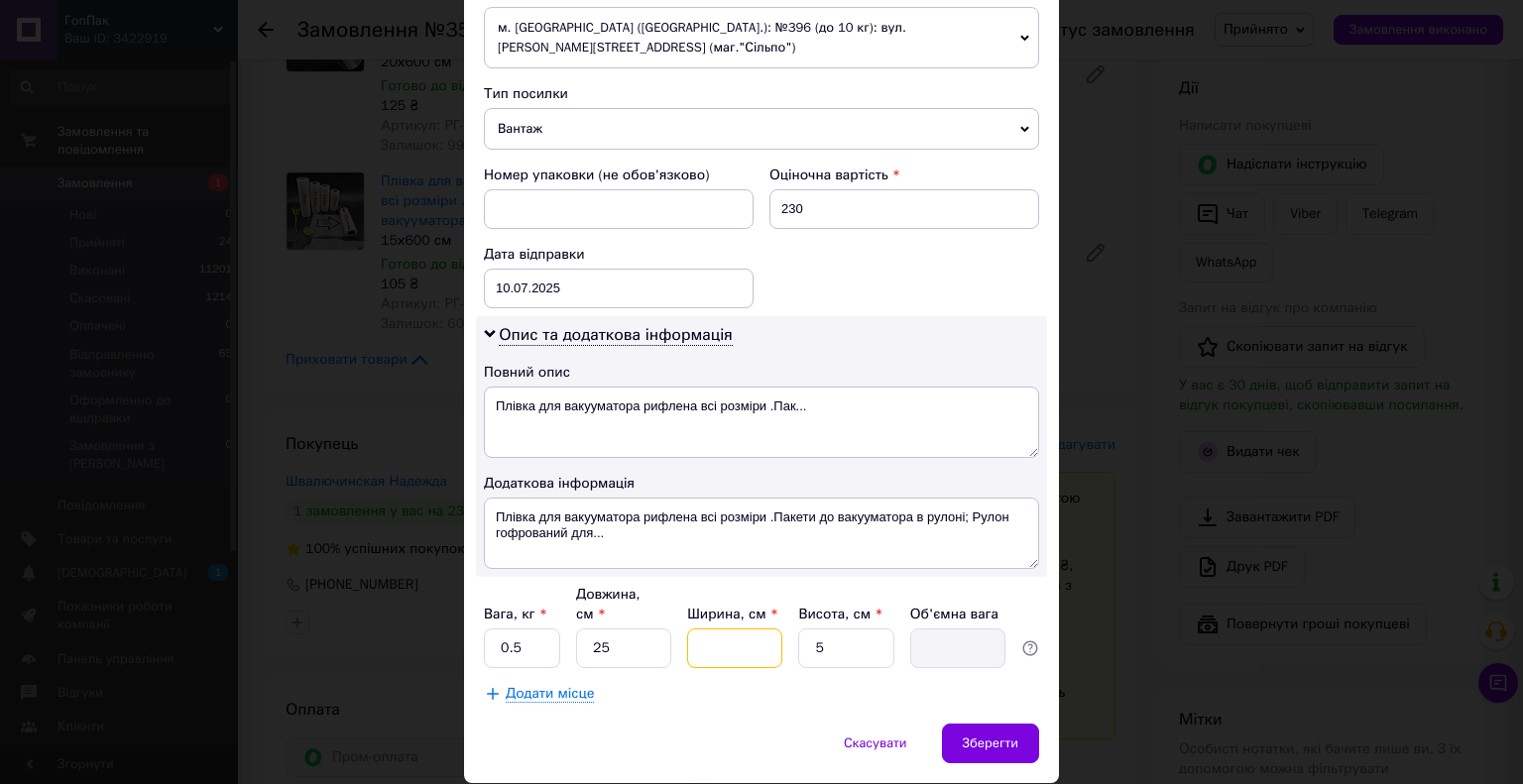 type on "3" 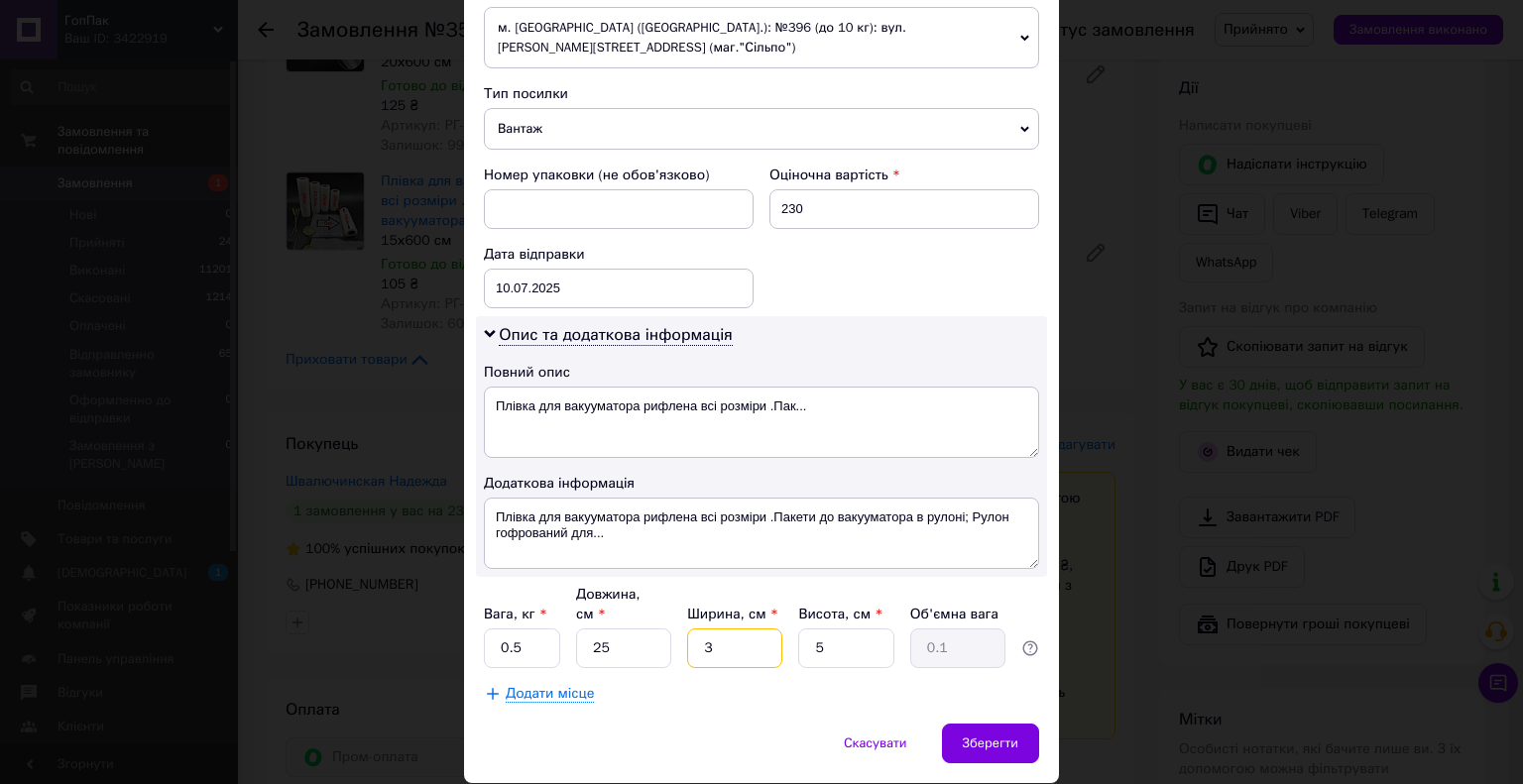 type on "32" 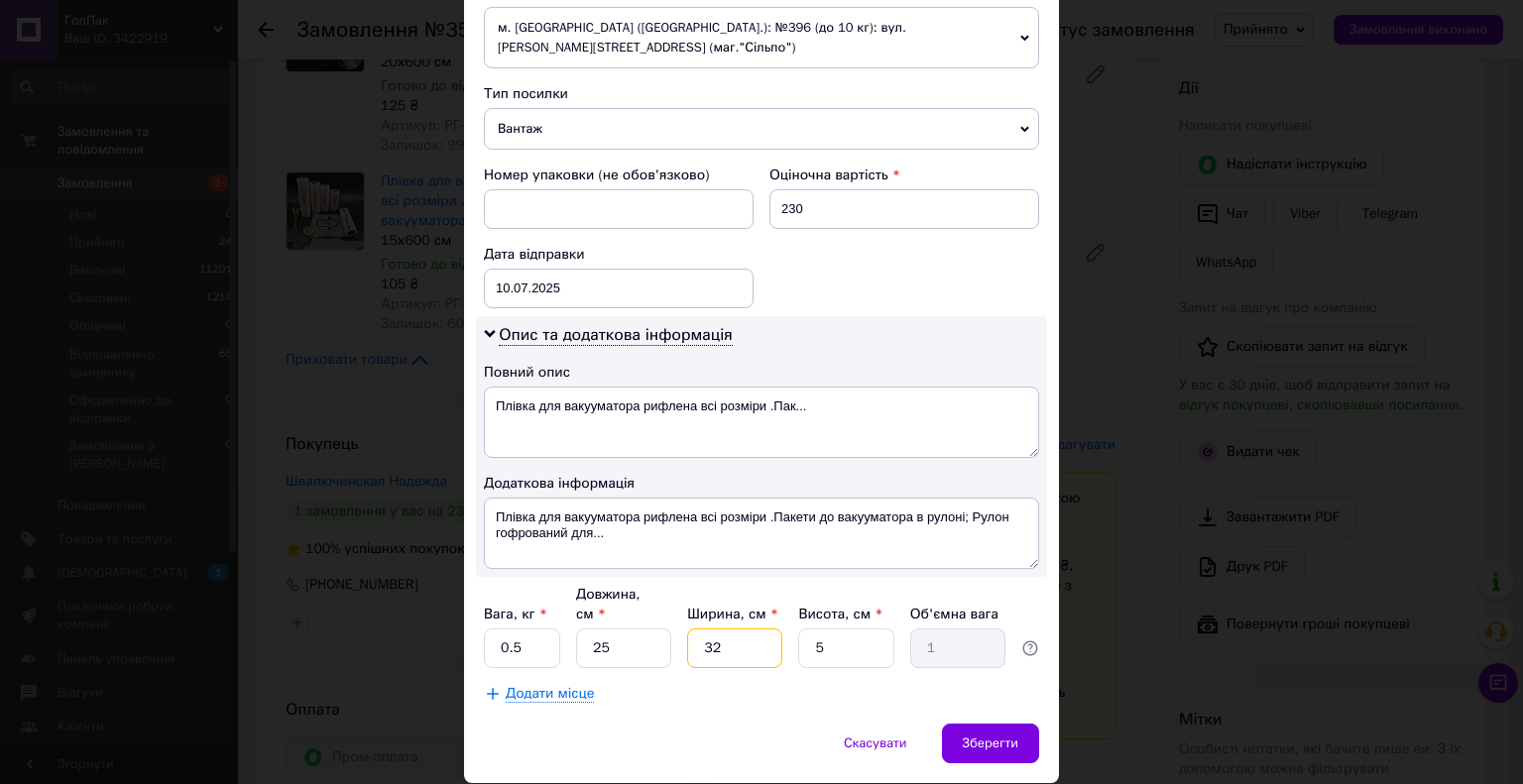 type on "32" 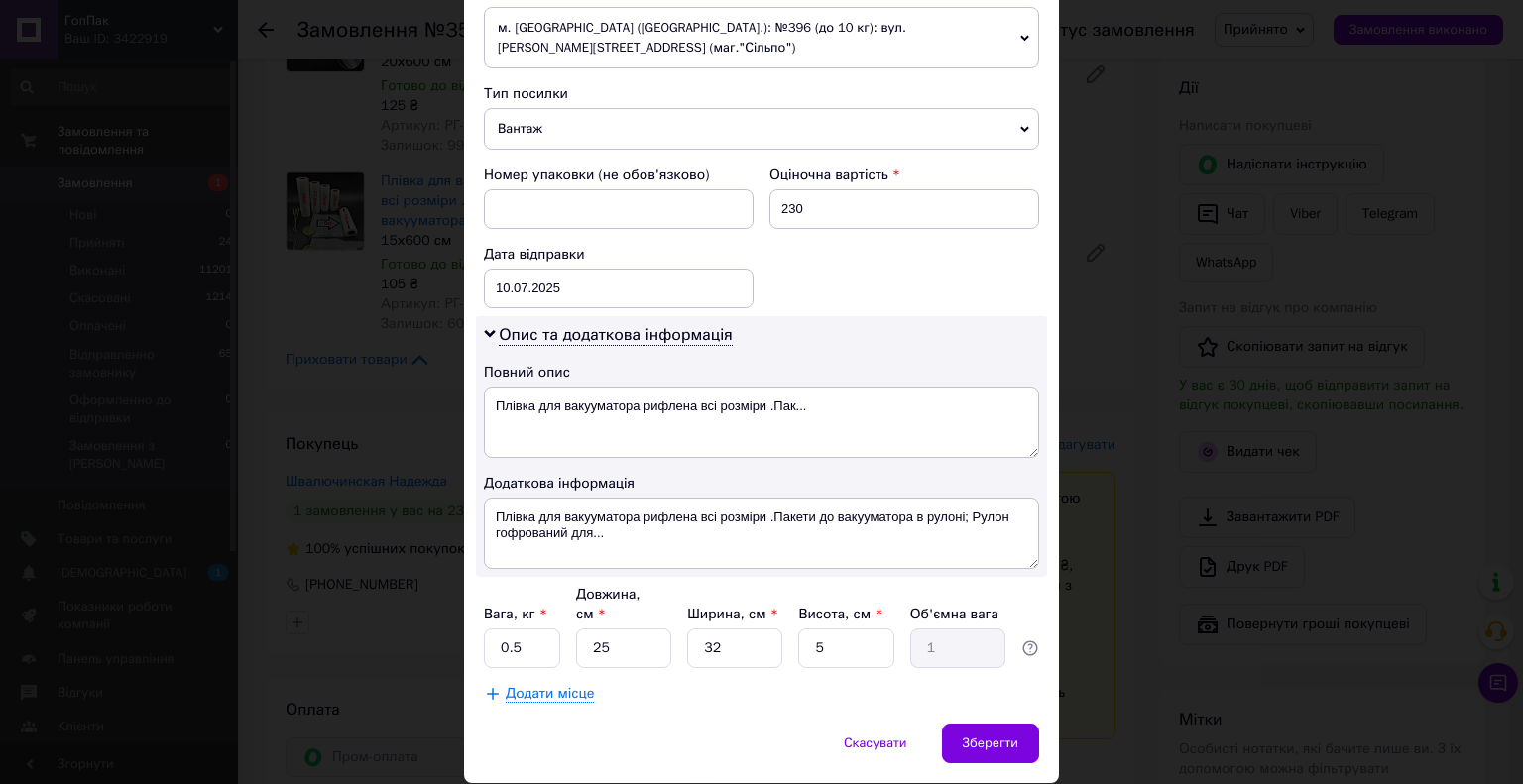 click on "Спосіб доставки Нова Пошта (платна) Платник Отримувач Відправник Прізвище отримувача Швалючинская Ім'я отримувача Надежда По батькові отримувача Телефон отримувача +380974864785 Тип доставки У відділенні Кур'єром В поштоматі Місто м. Київ (Київська обл.) Відділення №283 (до 30 кг на одне місце): вул. Юрія Литвинського, 84 (ран. Російська) Місце відправки м. Київ (Київська обл.): №396 (до 10 кг): вул. Рональда Рейгана, 8 (маг."Сільпо") м. Київ (Київська обл.): №188 (30кг на одне місце): вул. Оноре де Бальзака, 55Б (сп. вхід з "Рибалка на Бальзака" Додати ще місце відправки Тип посилки 230" at bounding box center [762, 53] 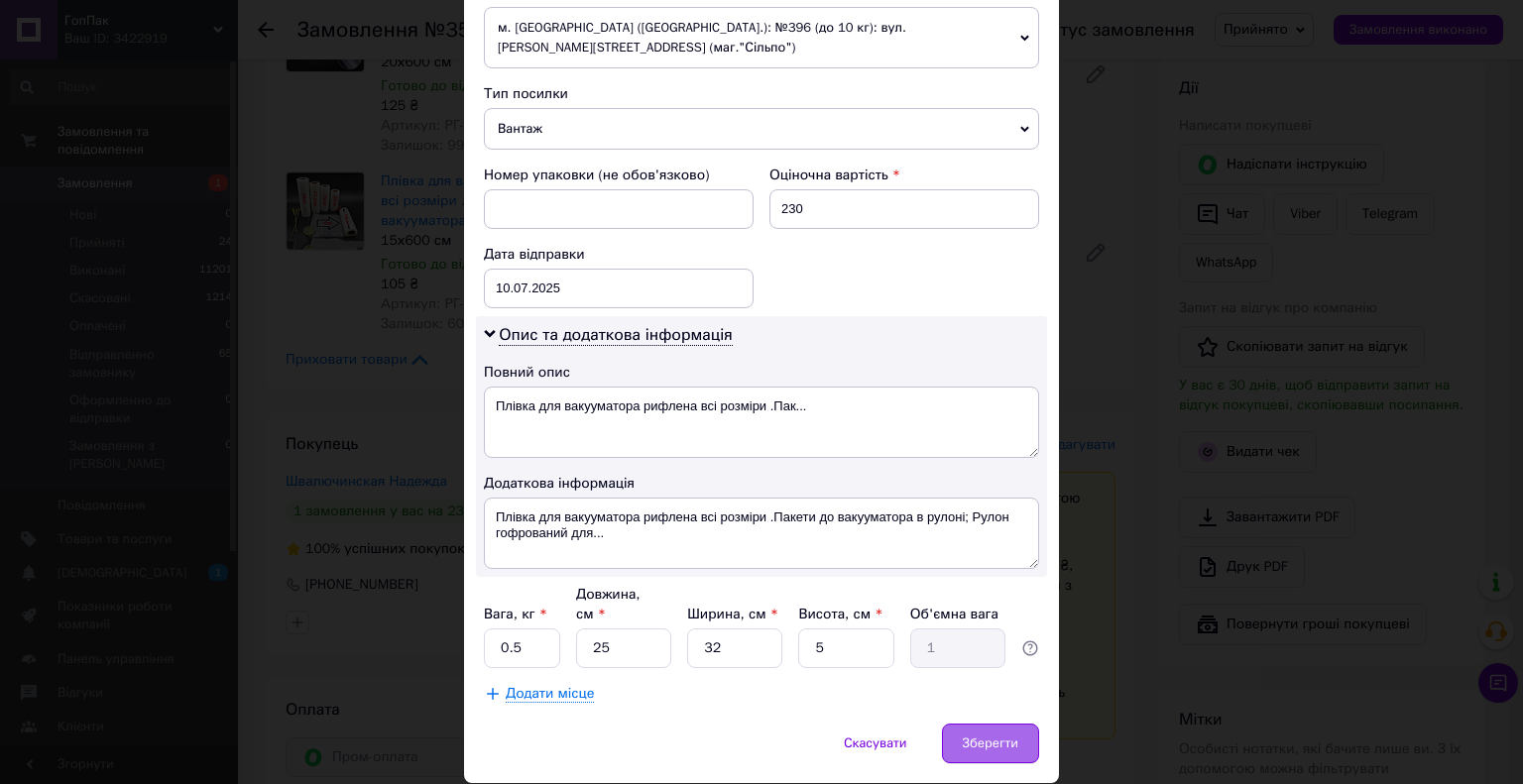 click on "Зберегти" at bounding box center (991, 743) 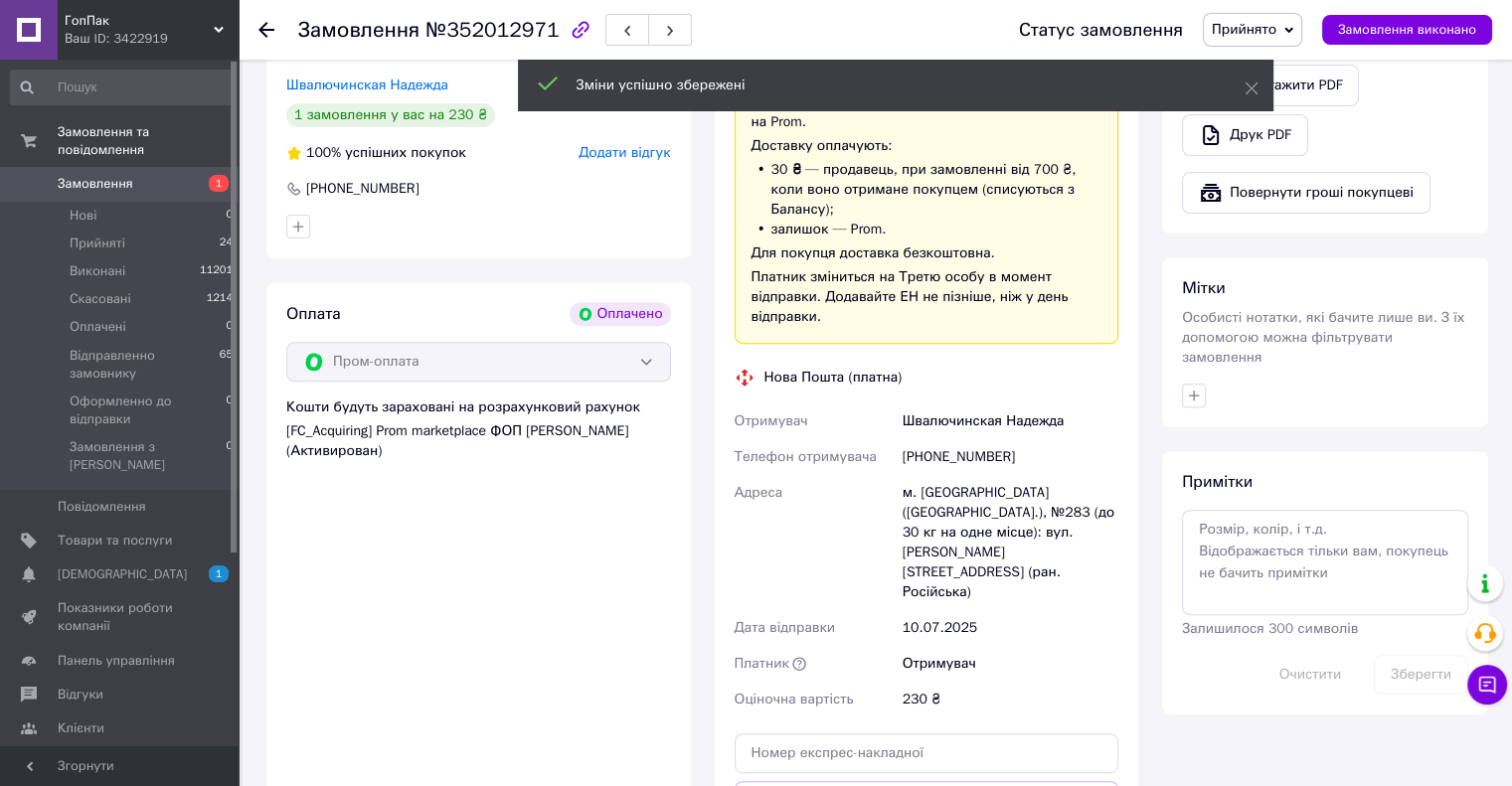 scroll, scrollTop: 795, scrollLeft: 0, axis: vertical 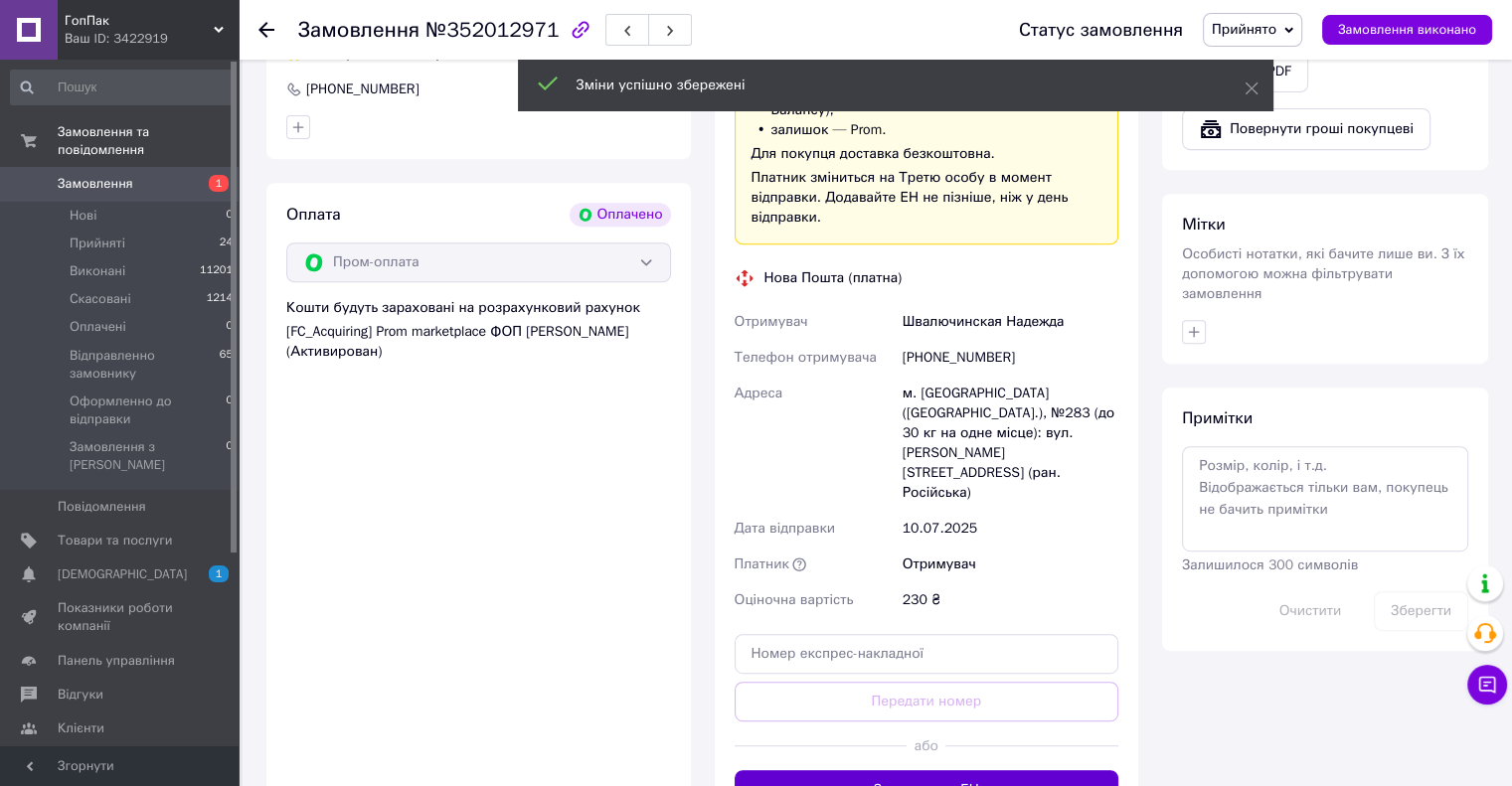 click on "Згенерувати ЕН" at bounding box center [926, 790] 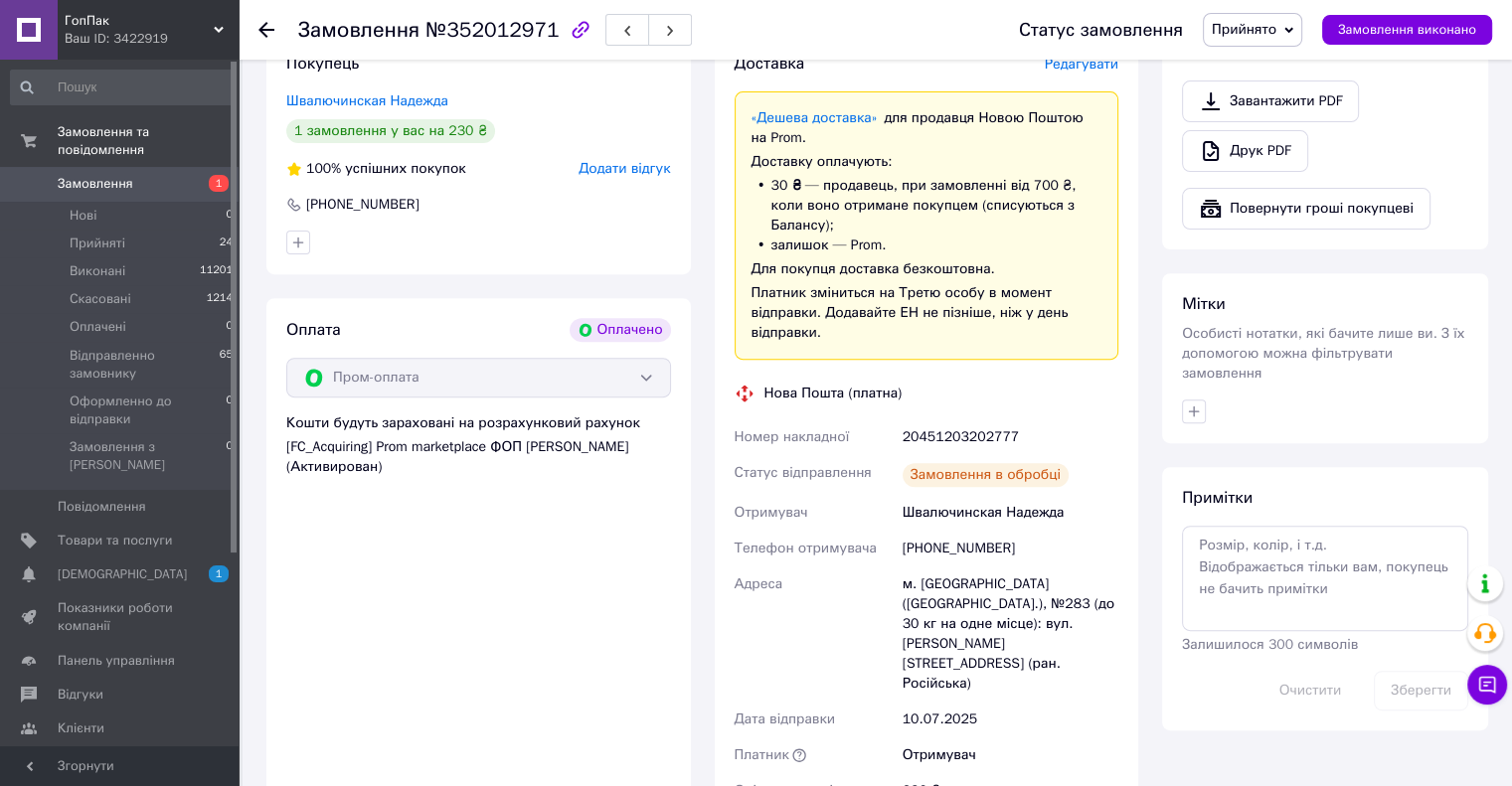 scroll, scrollTop: 596, scrollLeft: 0, axis: vertical 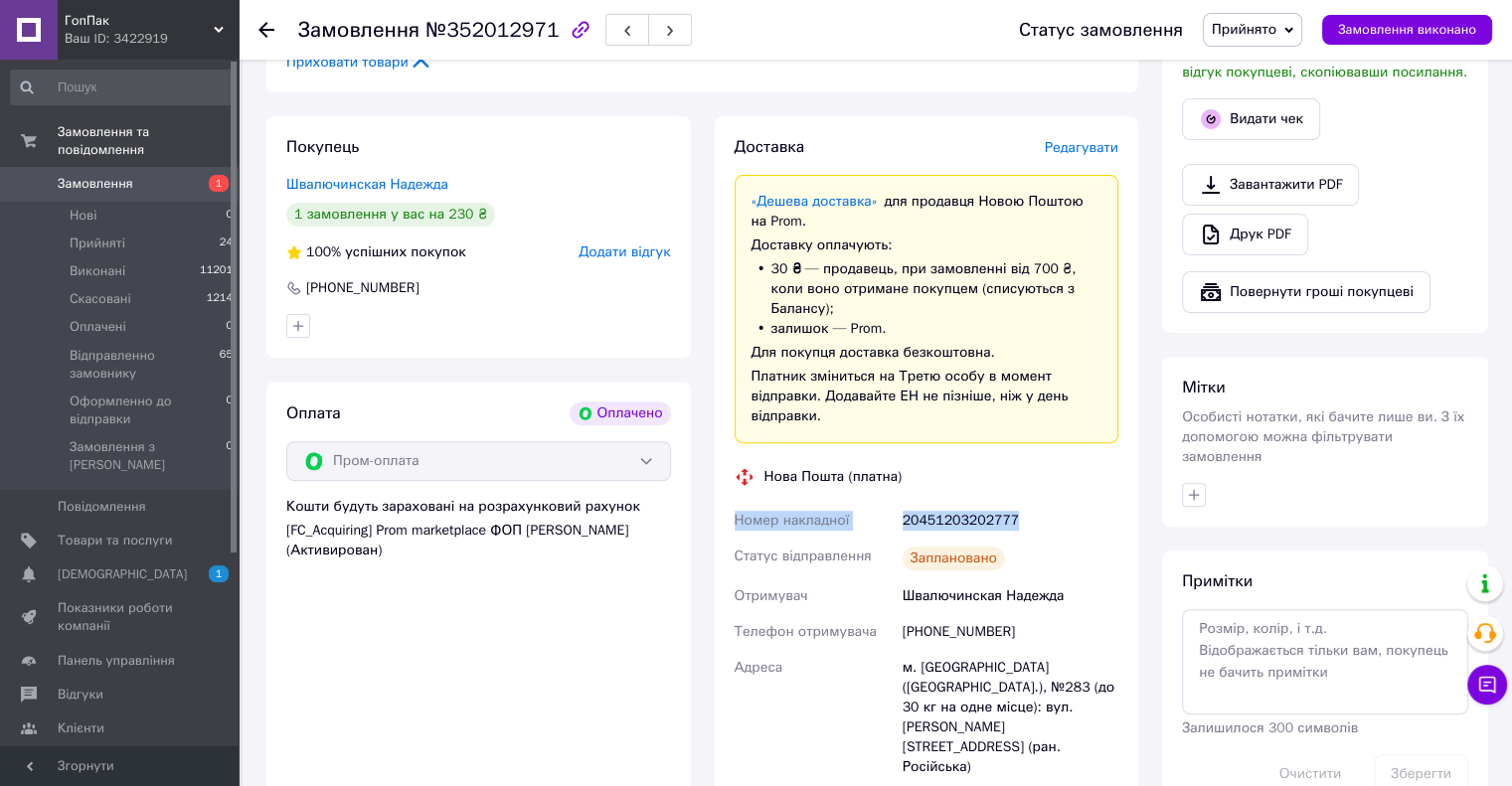 drag, startPoint x: 1030, startPoint y: 481, endPoint x: 727, endPoint y: 462, distance: 303.59513 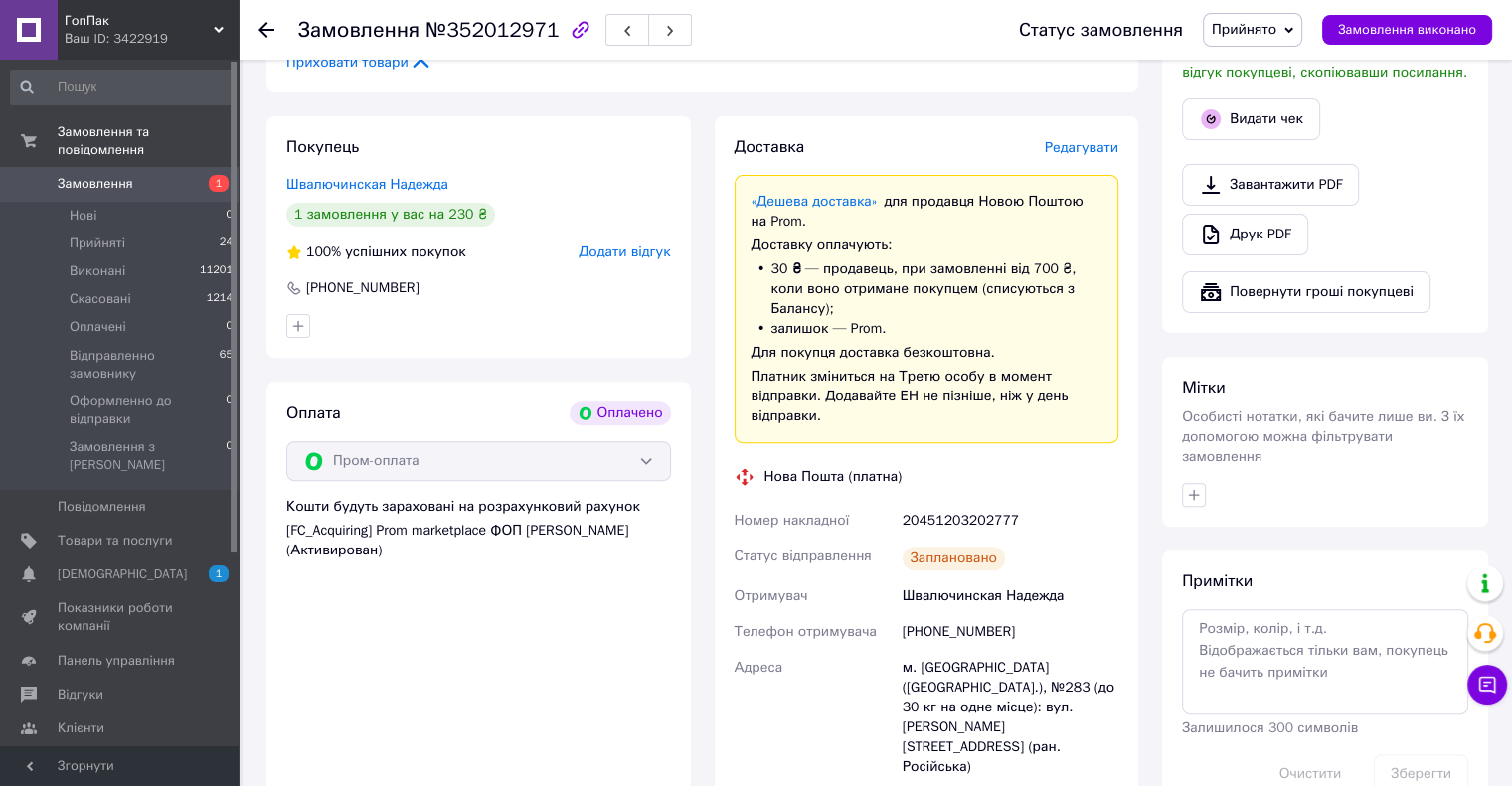 click on "«Дешева доставка»   для продавця Новою Поштою на Prom. Доставку оплачують: 30 ₴   — продавець , при замовленні від 700 ₴, коли воно отримане покупцем (списуються з Балансу); залишок — Prom. Для покупця доставка безкоштовна. Платник зміниться на Третю особу в момент відправки. Додавайте ЕН не пізніше, ніж у день відправки." at bounding box center (926, 309) 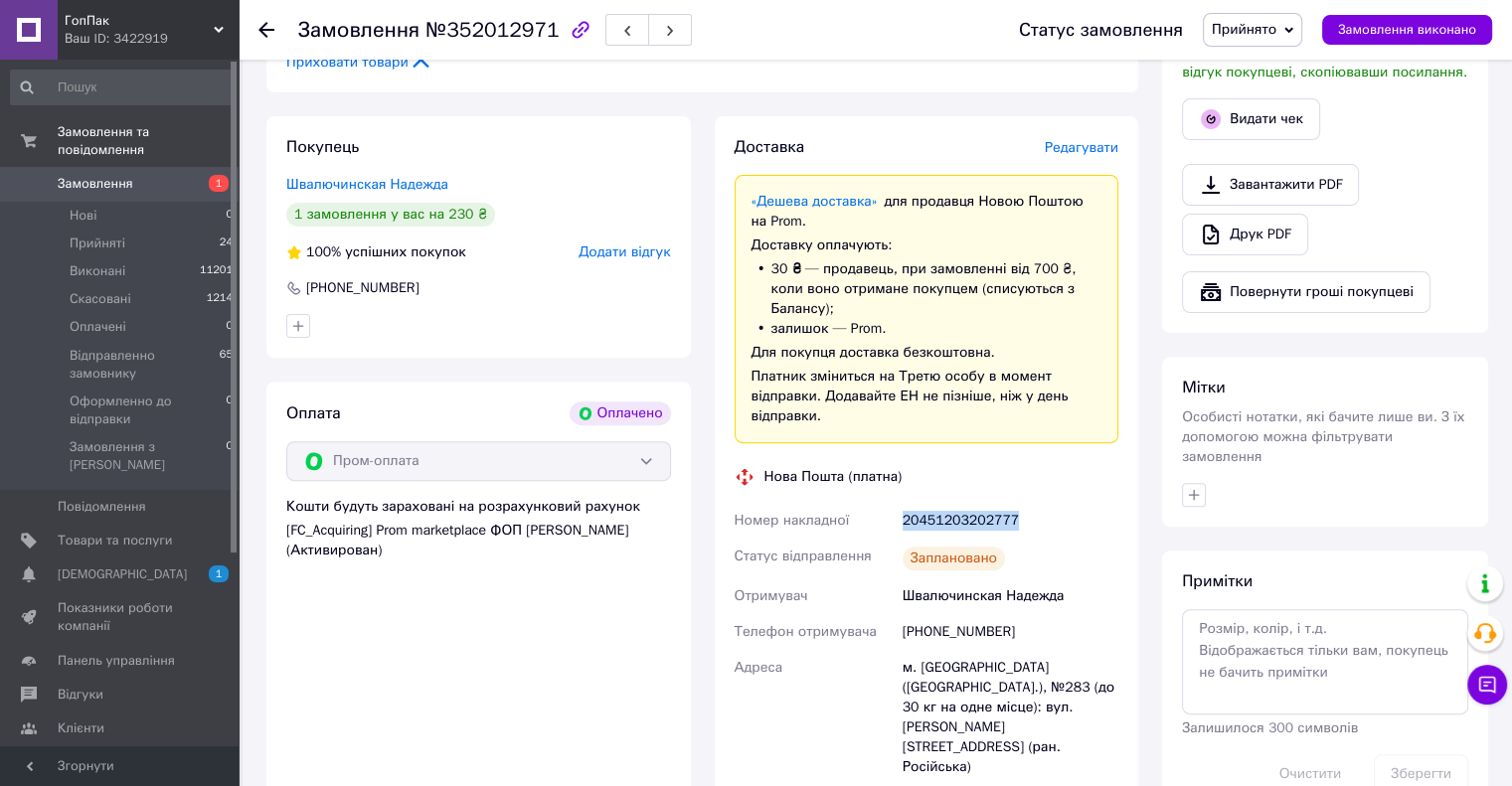 drag, startPoint x: 1018, startPoint y: 468, endPoint x: 891, endPoint y: 476, distance: 127.25172 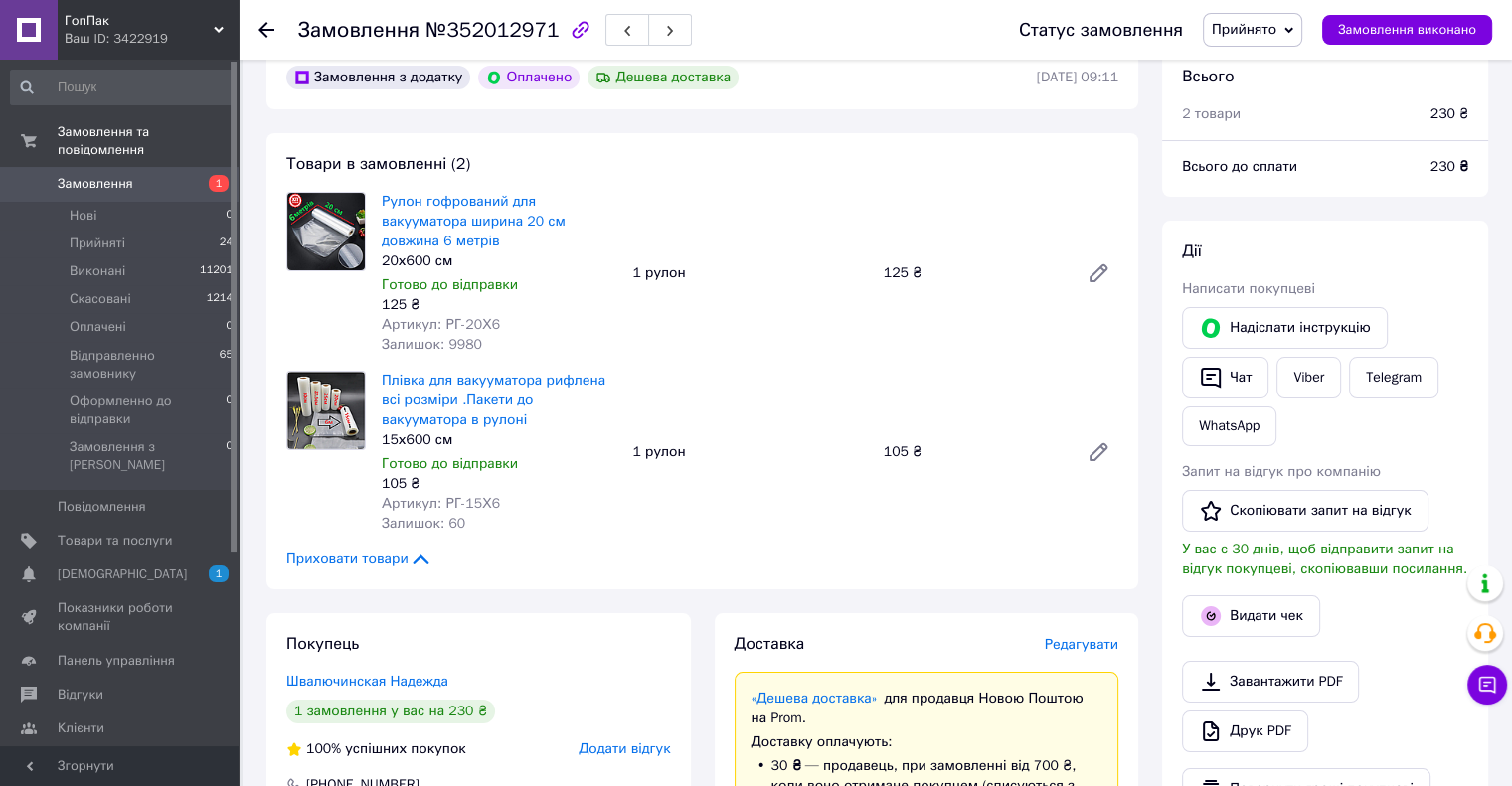 scroll, scrollTop: 0, scrollLeft: 0, axis: both 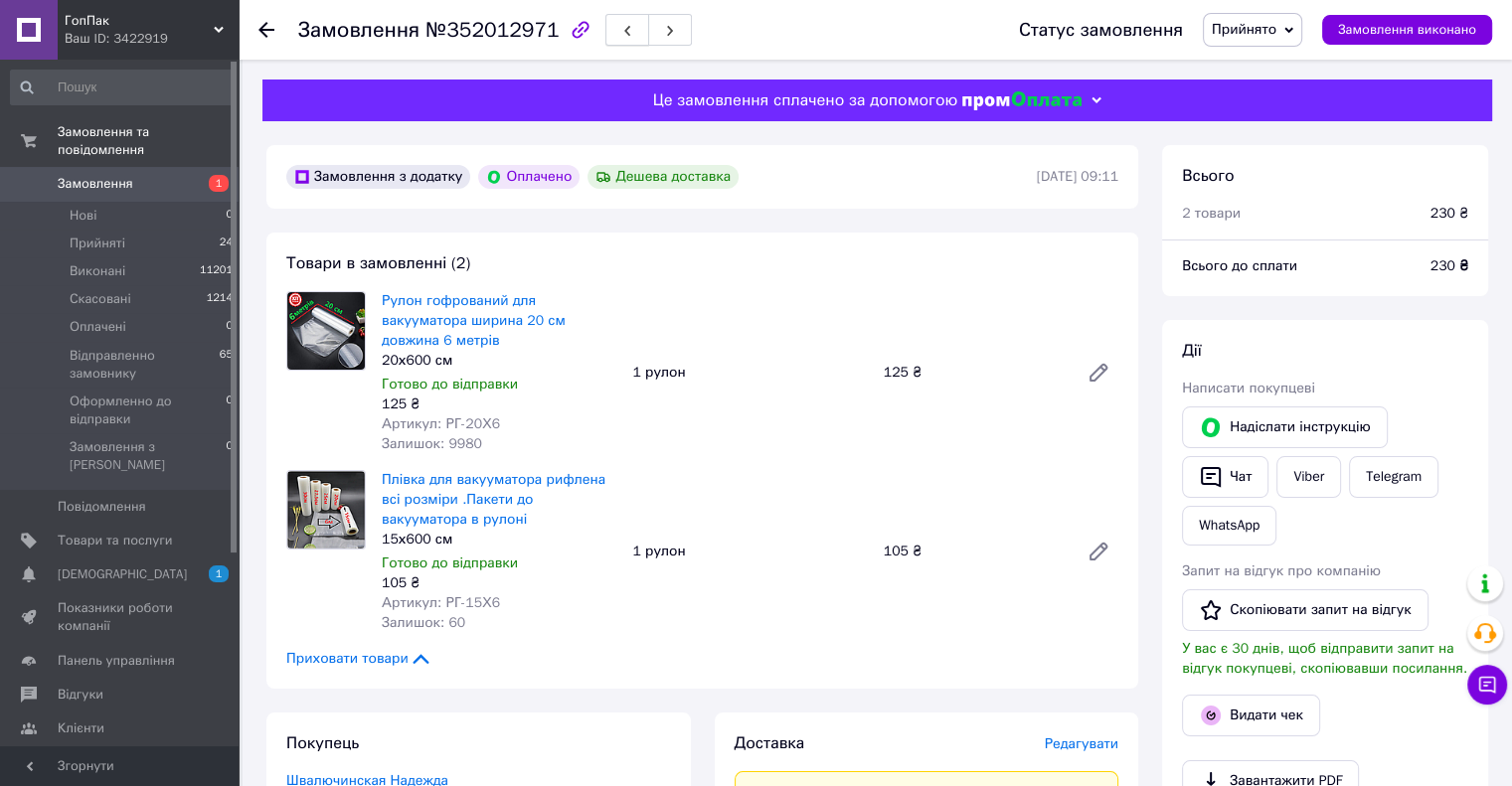 click at bounding box center [627, 30] 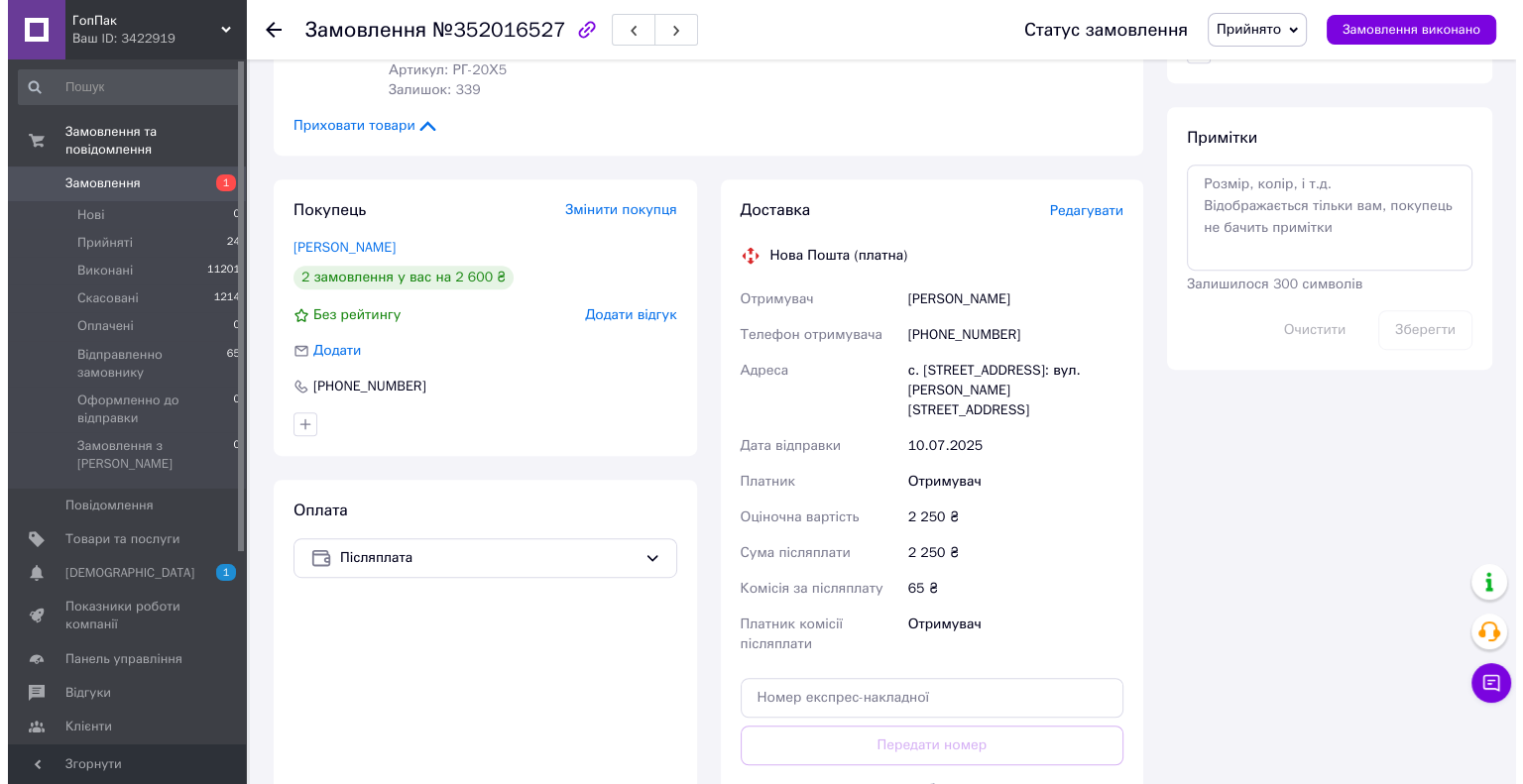 scroll, scrollTop: 991, scrollLeft: 0, axis: vertical 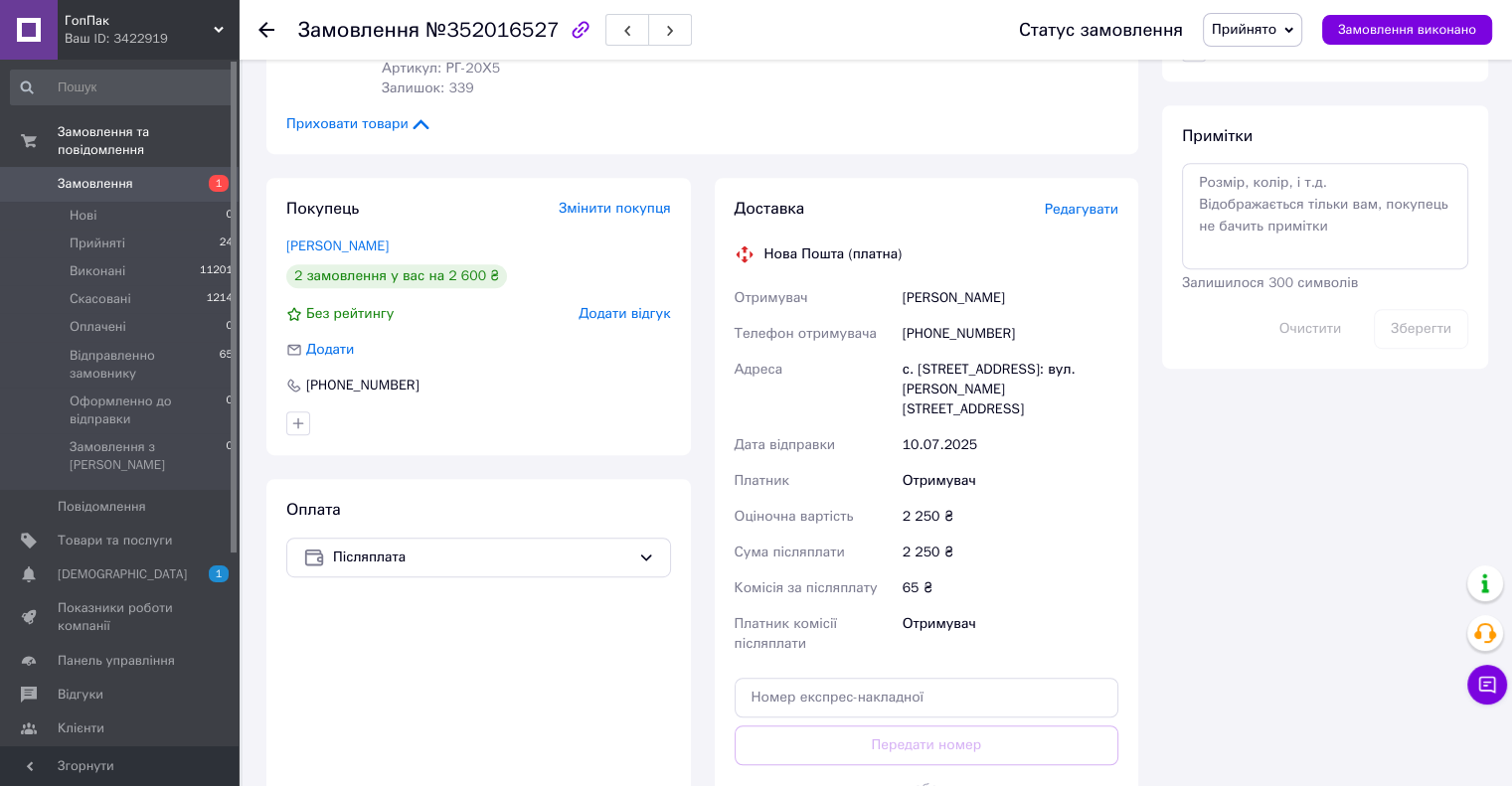 click on "Редагувати" at bounding box center [1082, 209] 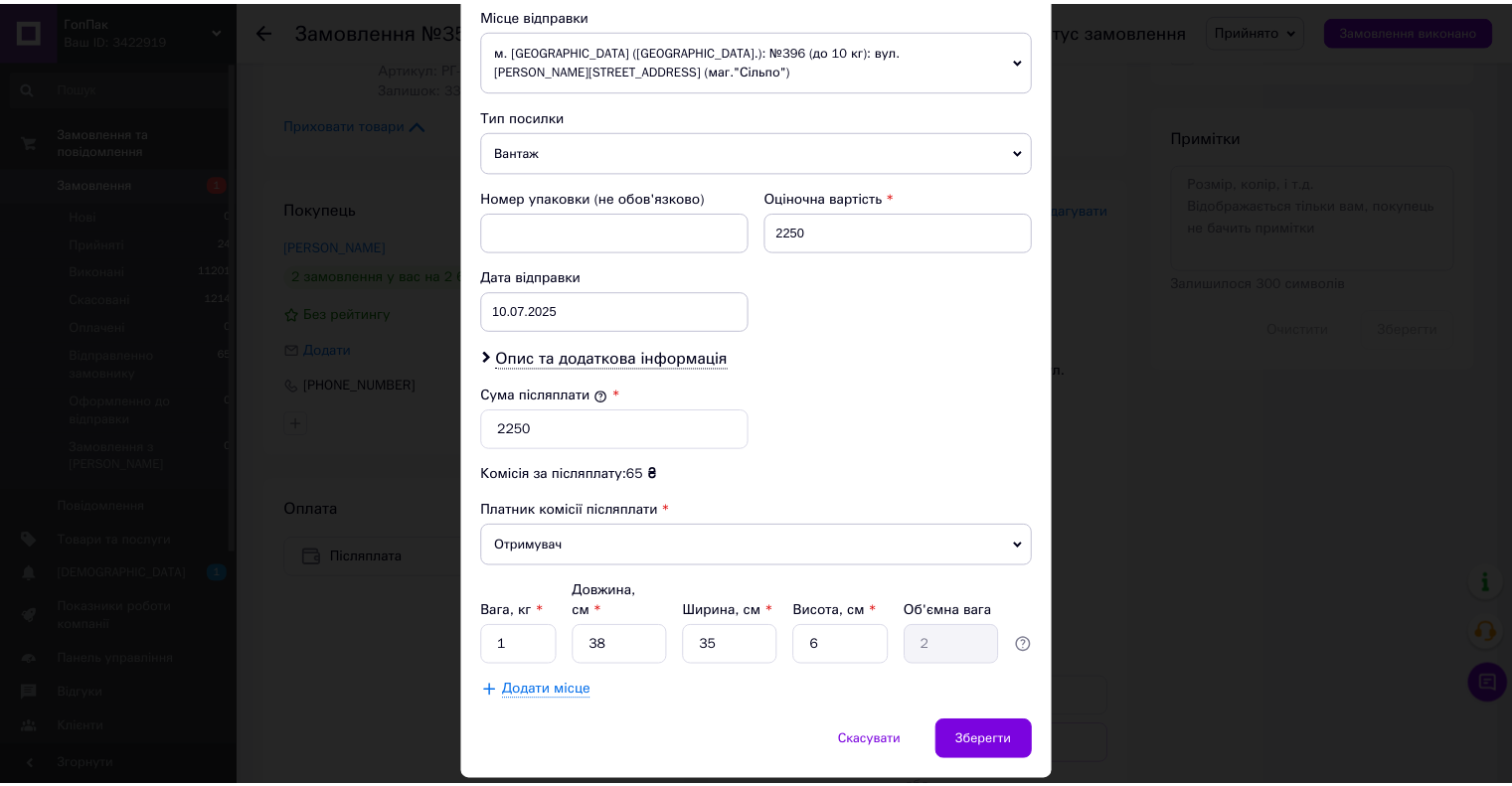 scroll, scrollTop: 723, scrollLeft: 0, axis: vertical 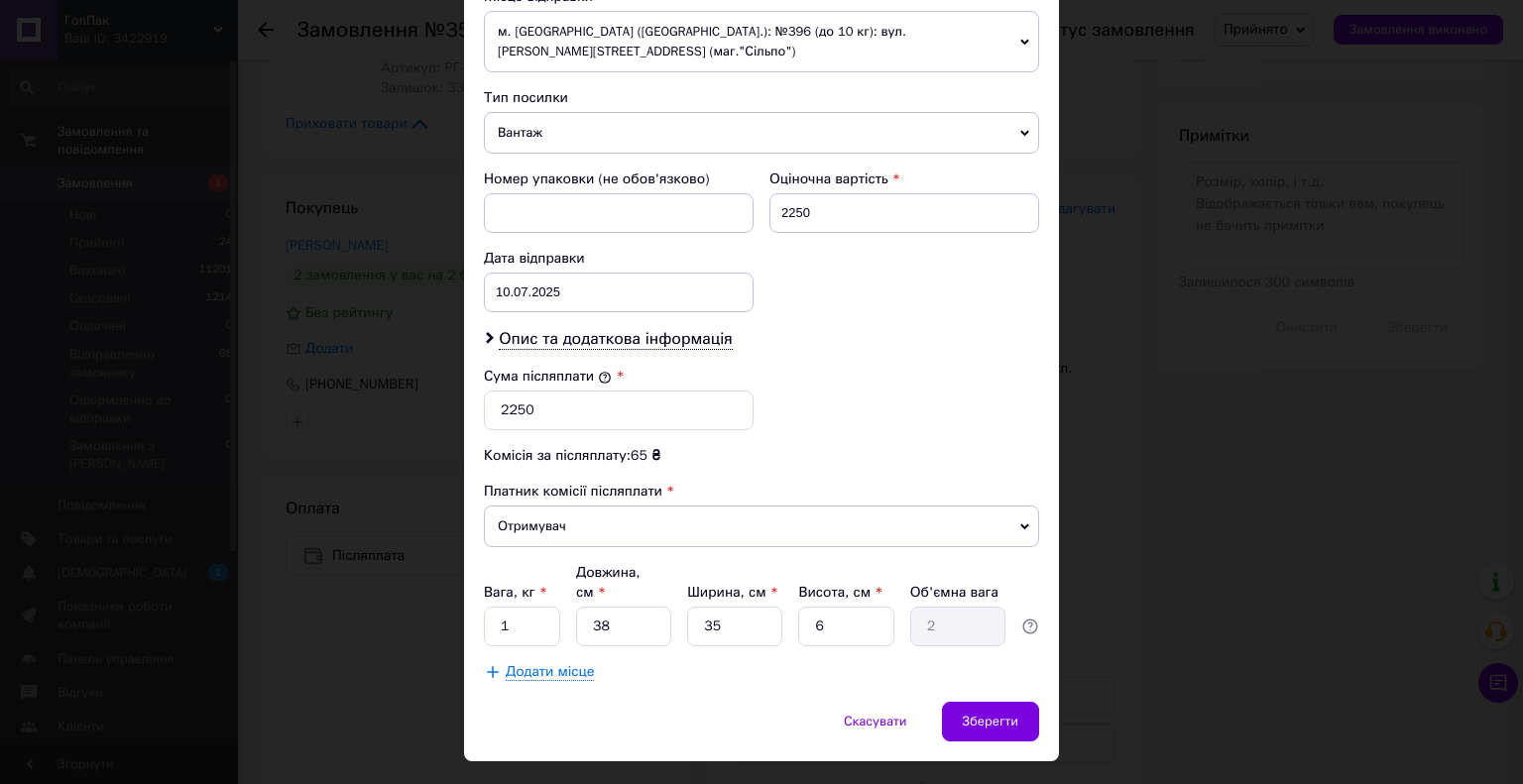 click on "Спосіб доставки Нова Пошта (платна) Платник Отримувач Відправник Прізвище отримувача Деркач Ім'я отримувача Олександр По батькові отримувача Телефон отримувача +380954755314 Тип доставки У відділенні Кур'єром В поштоматі Місто с. Мала Перещепина Відділення №1: вул. Клименка, 13 А Місце відправки м. Київ (Київська обл.): №396 (до 10 кг): вул. Рональда Рейгана, 8 (маг."Сільпо") м. Київ (Київська обл.): №188 (30кг на одне місце): вул. Оноре де Бальзака, 55Б (сп. вхід з "Рибалка на Бальзака" Додати ще місце відправки Тип посилки Вантаж Документи Номер упаковки (не обов'язково) 2250 < 2025 >" at bounding box center (762, 55) 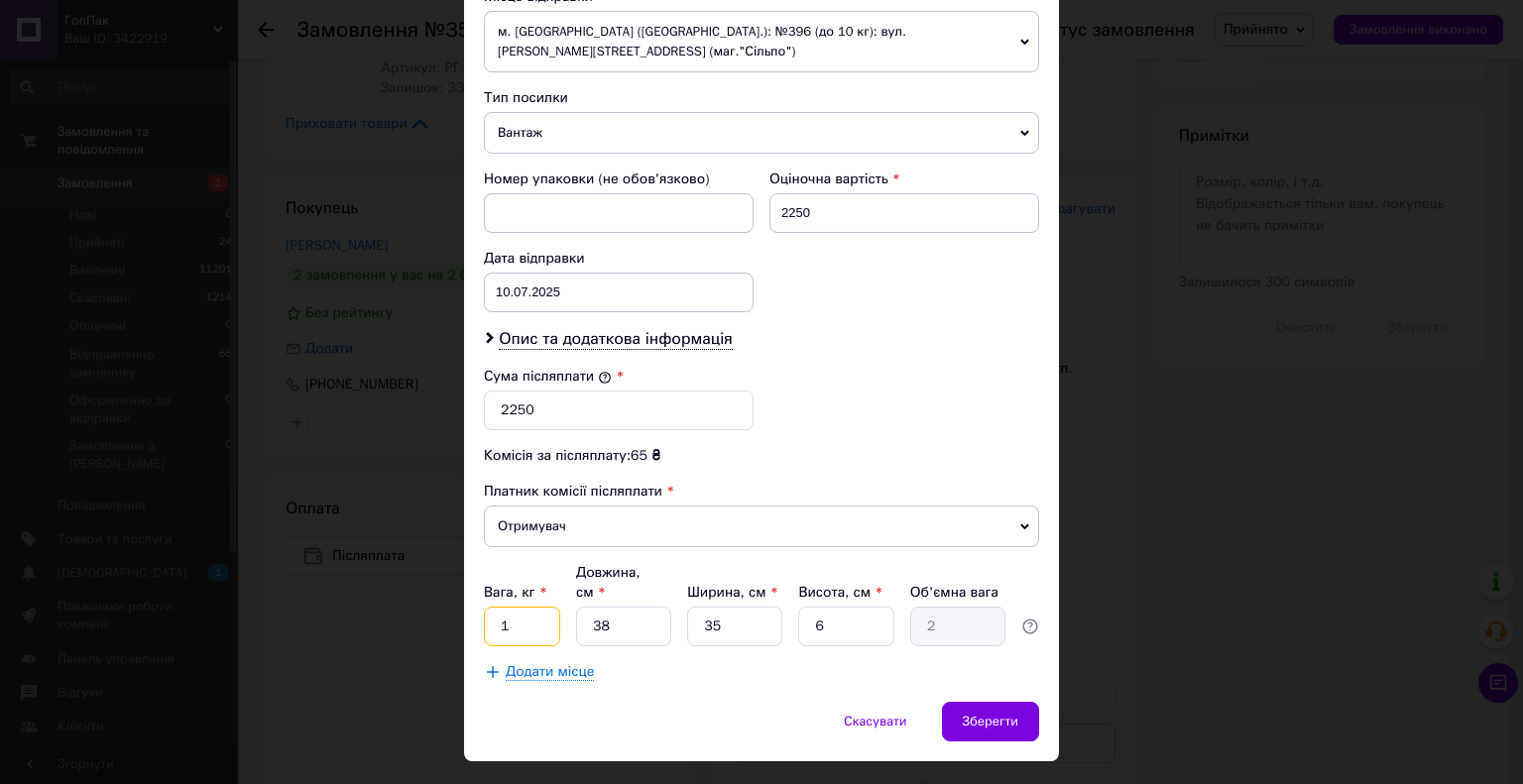 click on "1" at bounding box center [522, 626] 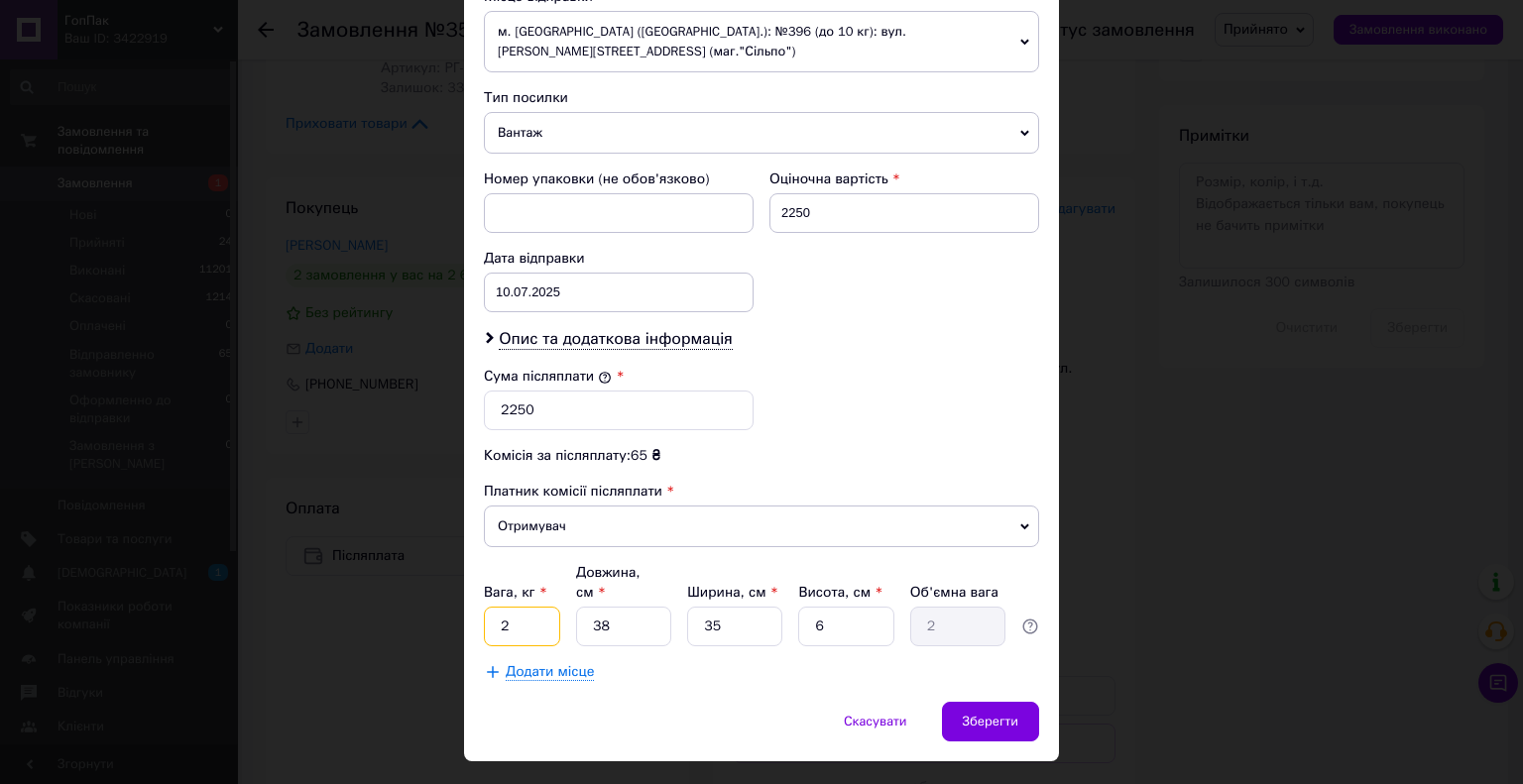 type on "2" 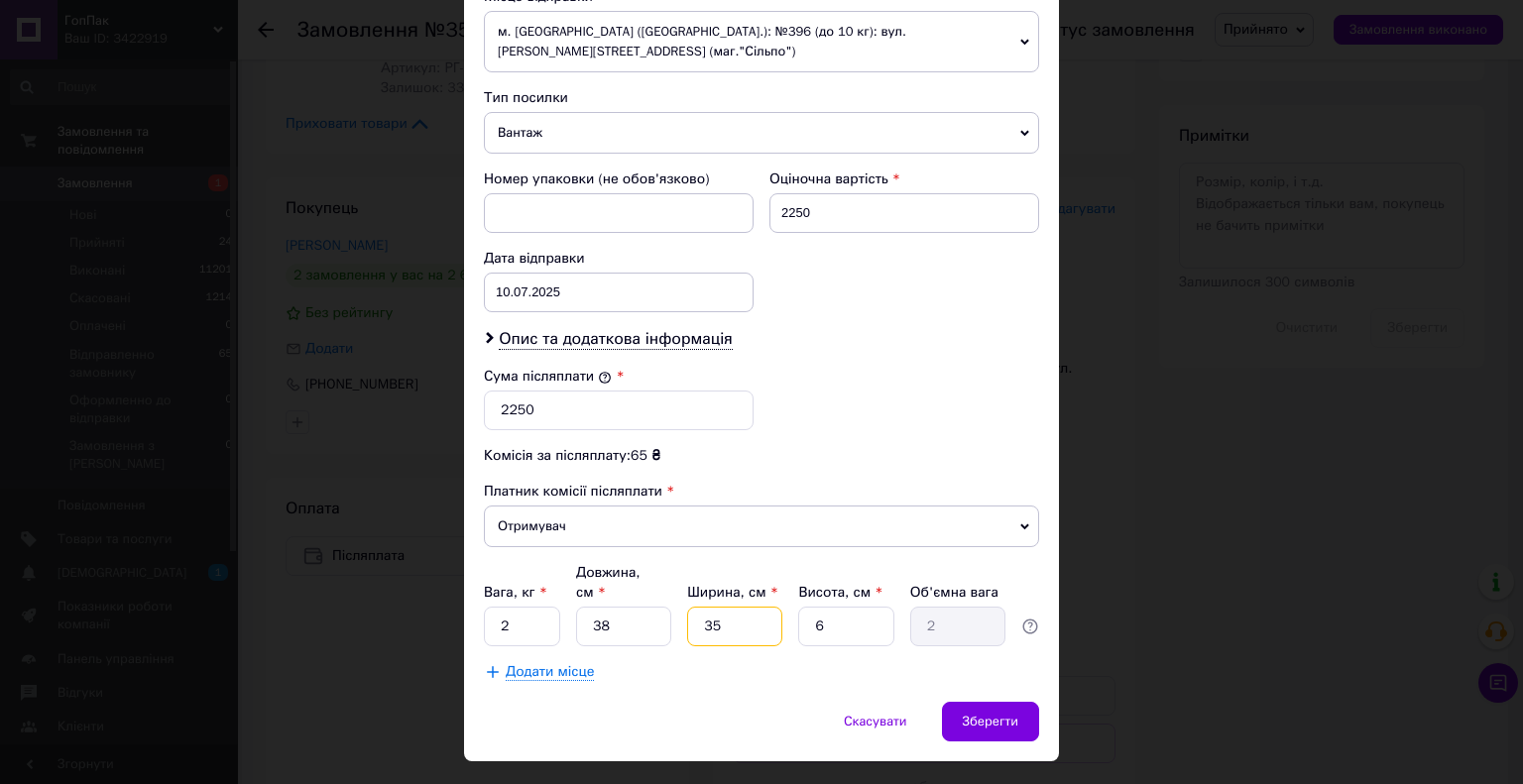 click on "35" at bounding box center [735, 626] 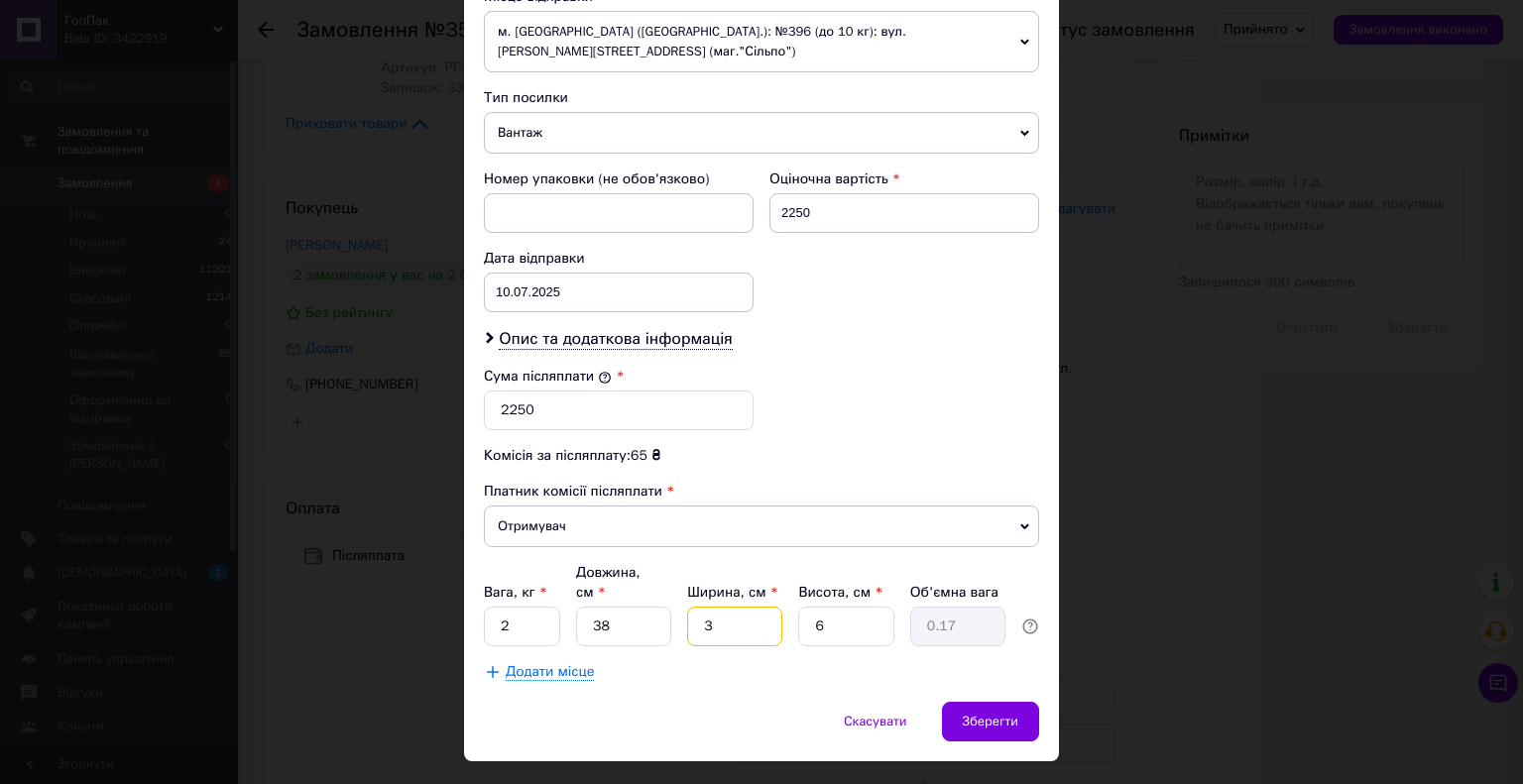 type 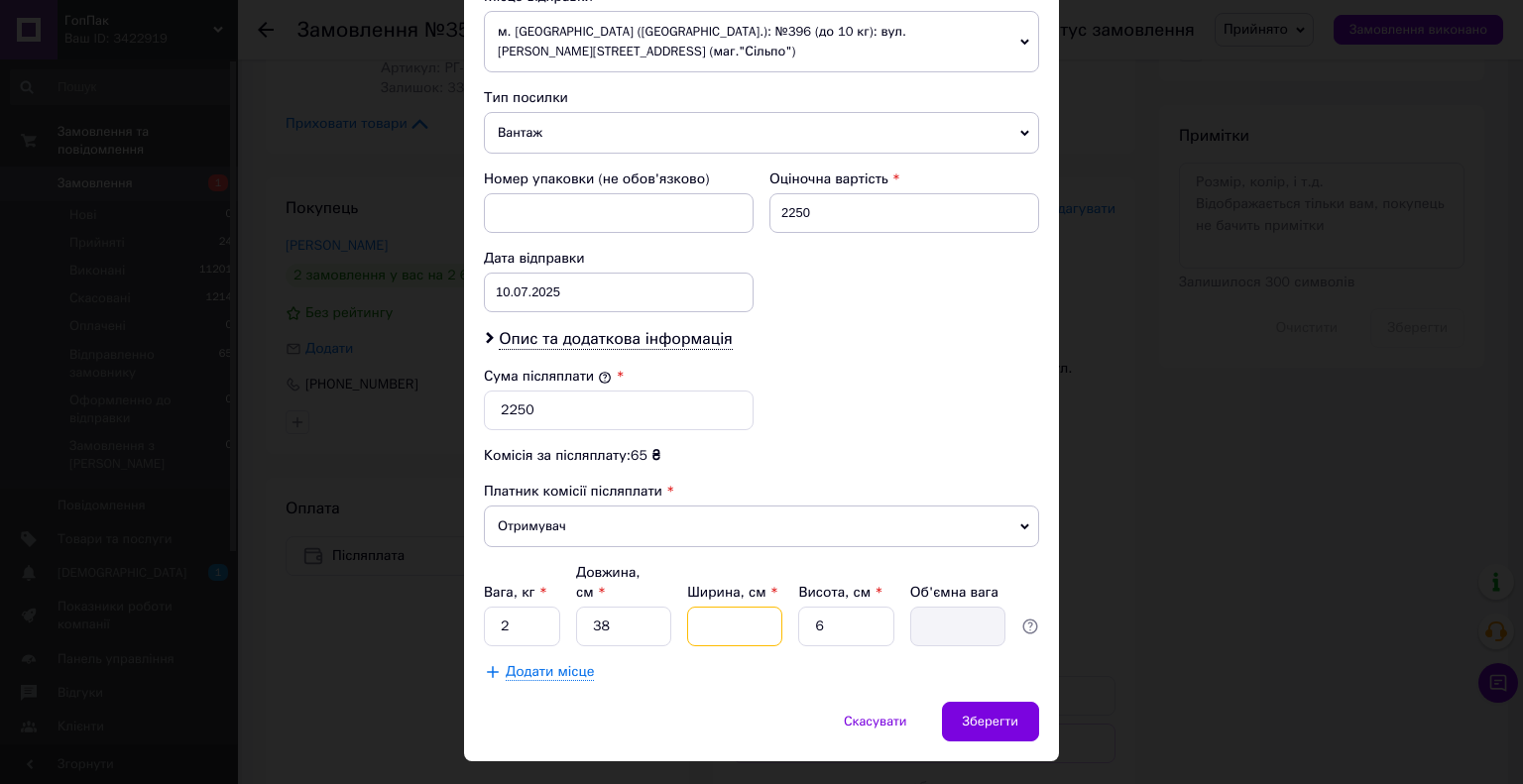 type on "3" 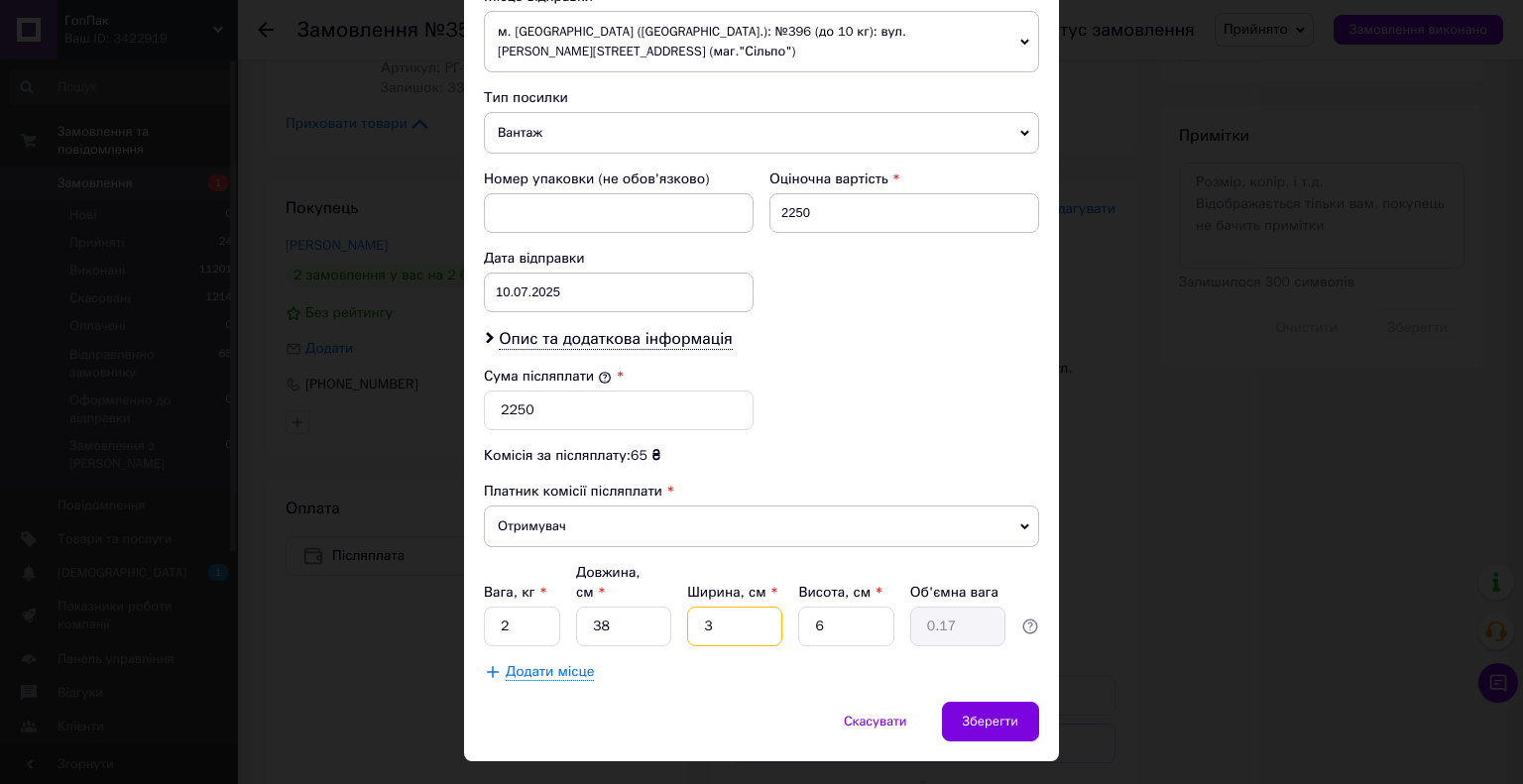 type on "35" 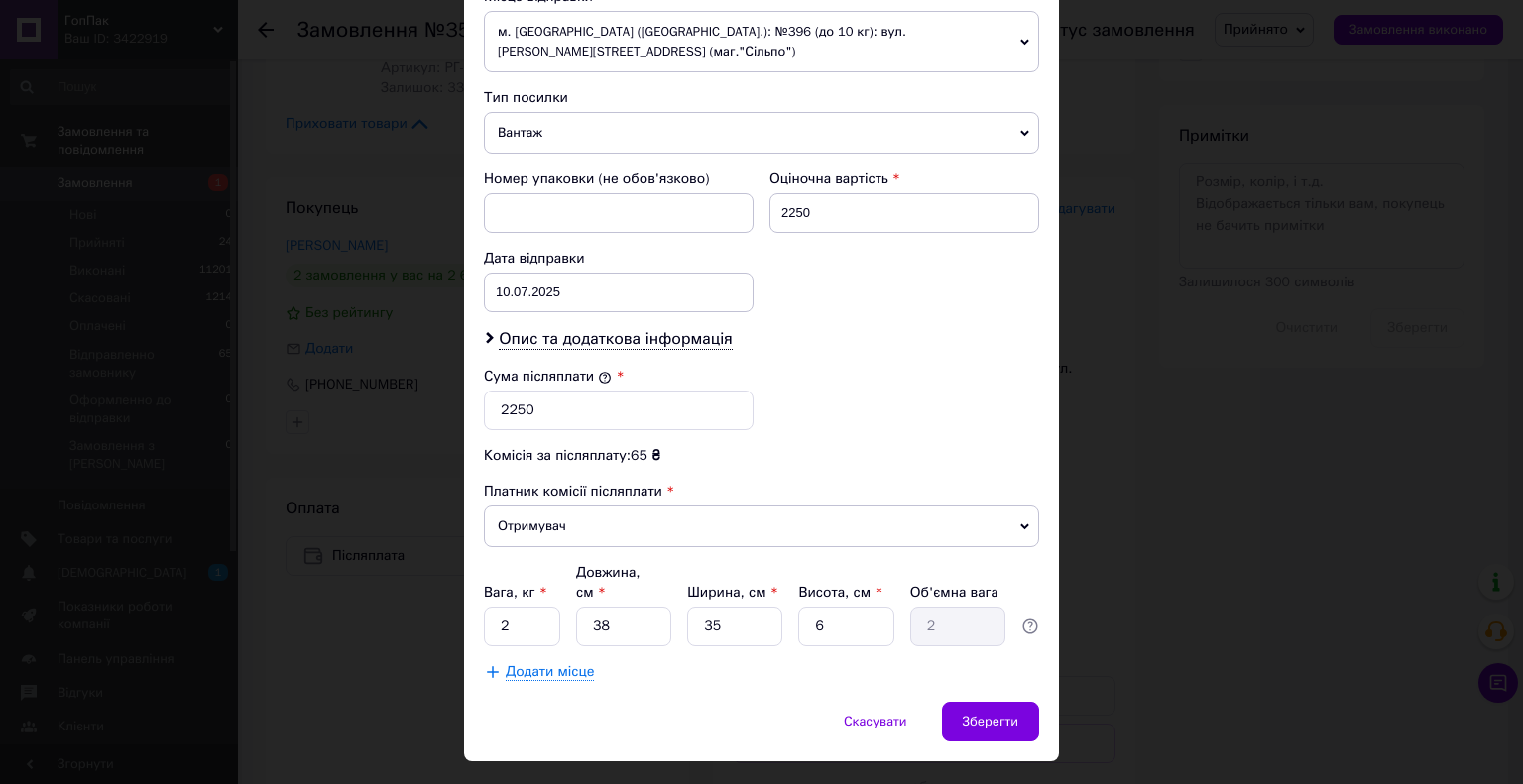 click on "Додати місце" at bounding box center (762, 672) 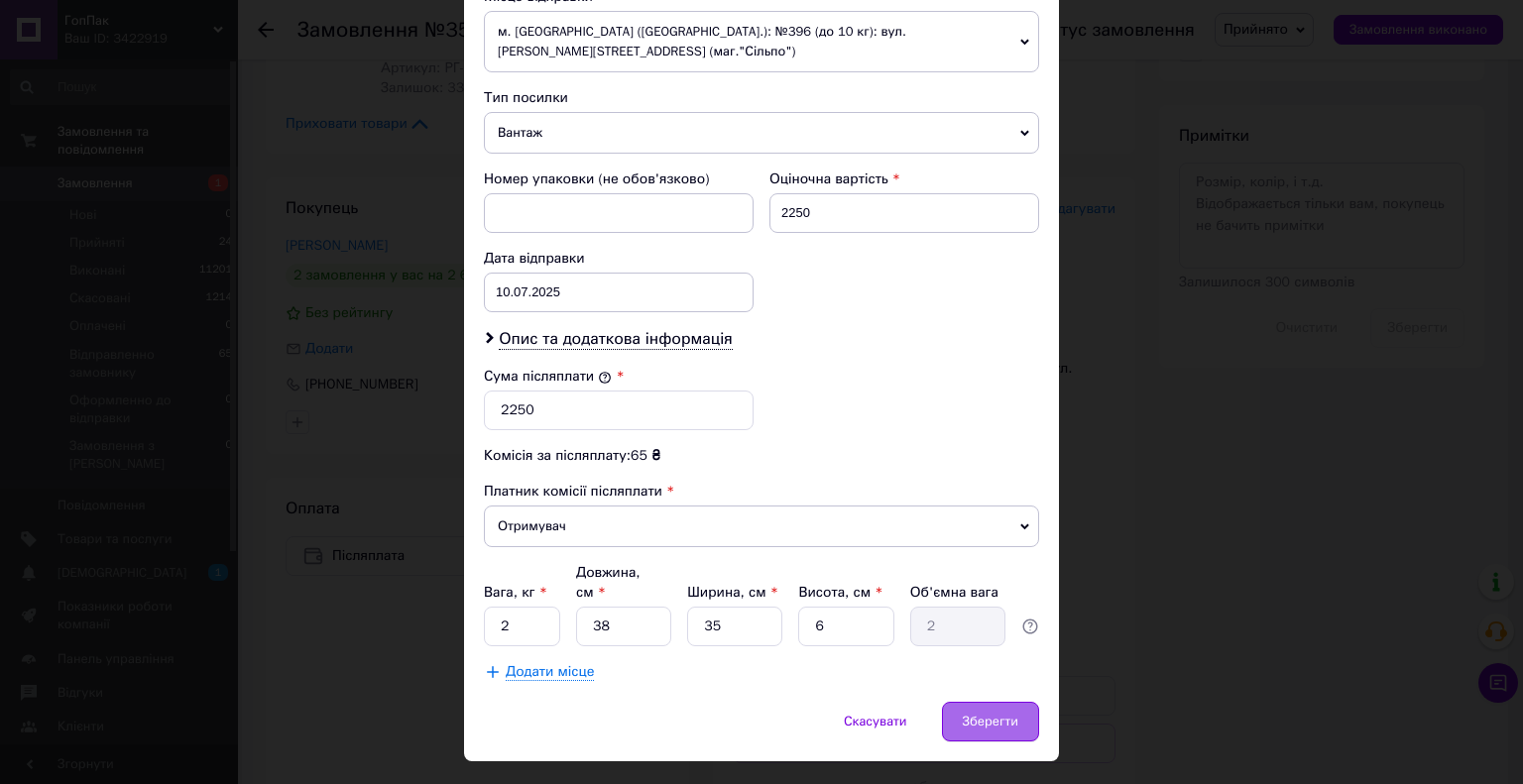 click on "Зберегти" at bounding box center [991, 722] 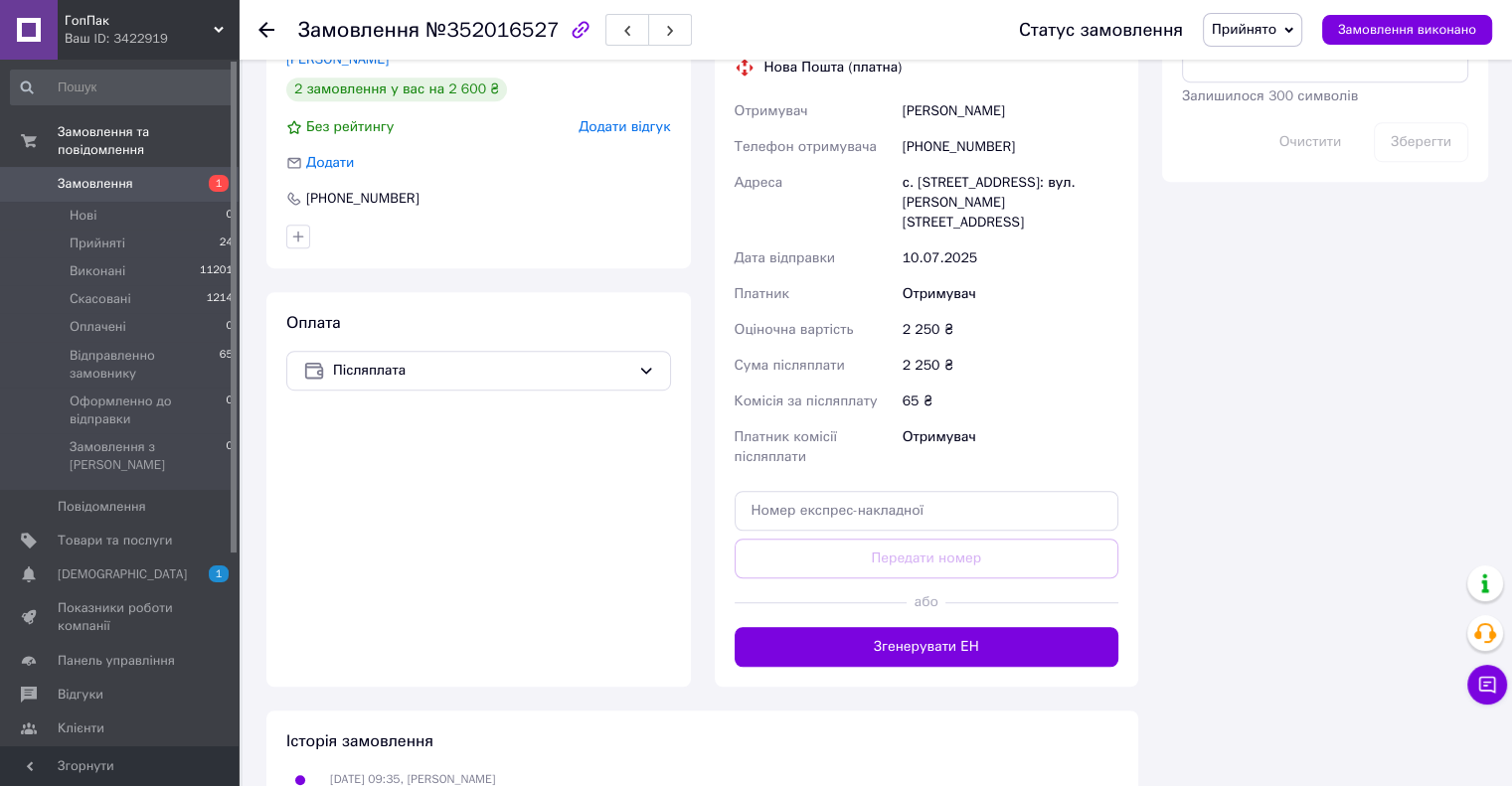 scroll, scrollTop: 1192, scrollLeft: 0, axis: vertical 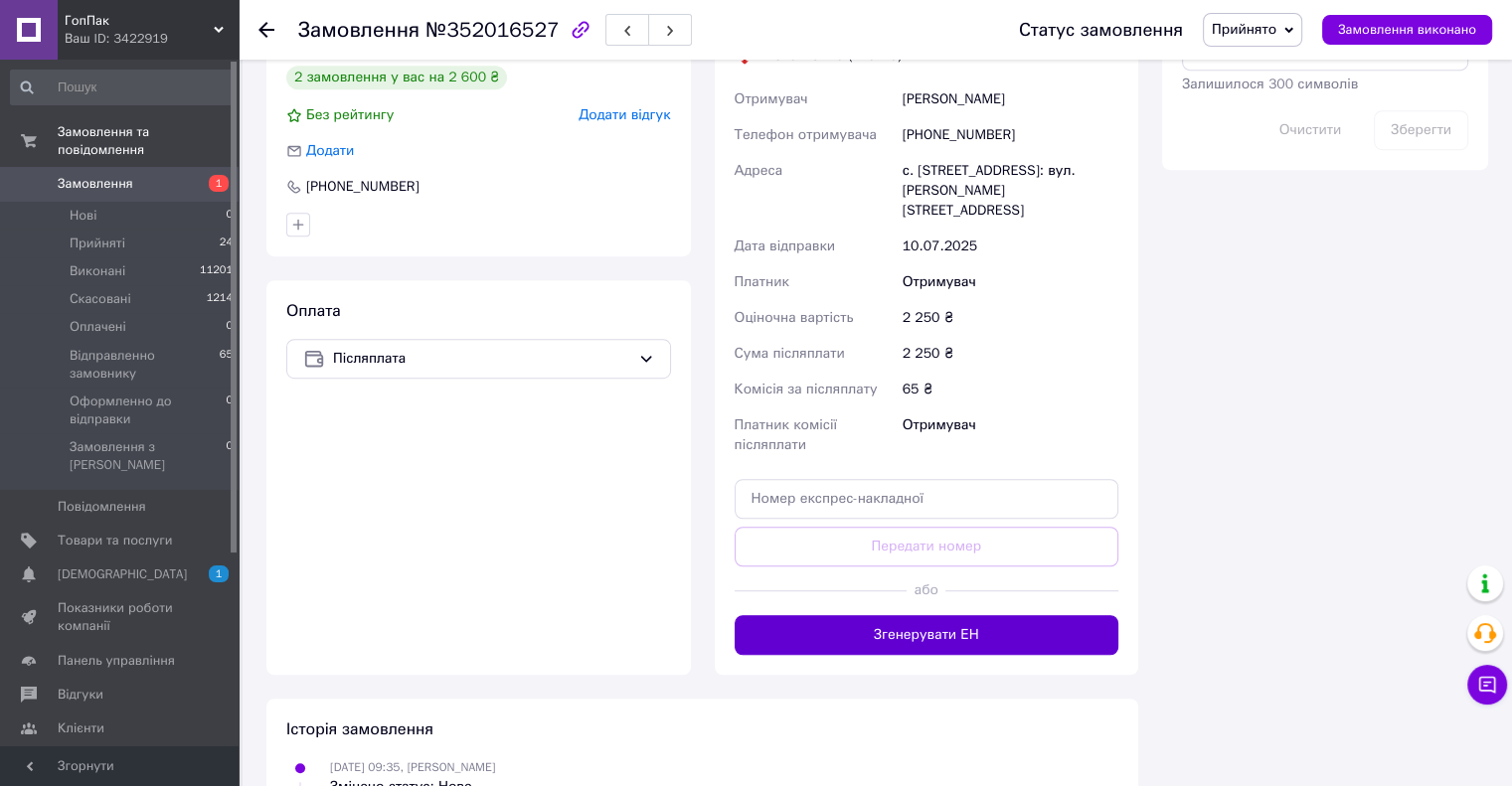 click on "Згенерувати ЕН" at bounding box center [926, 635] 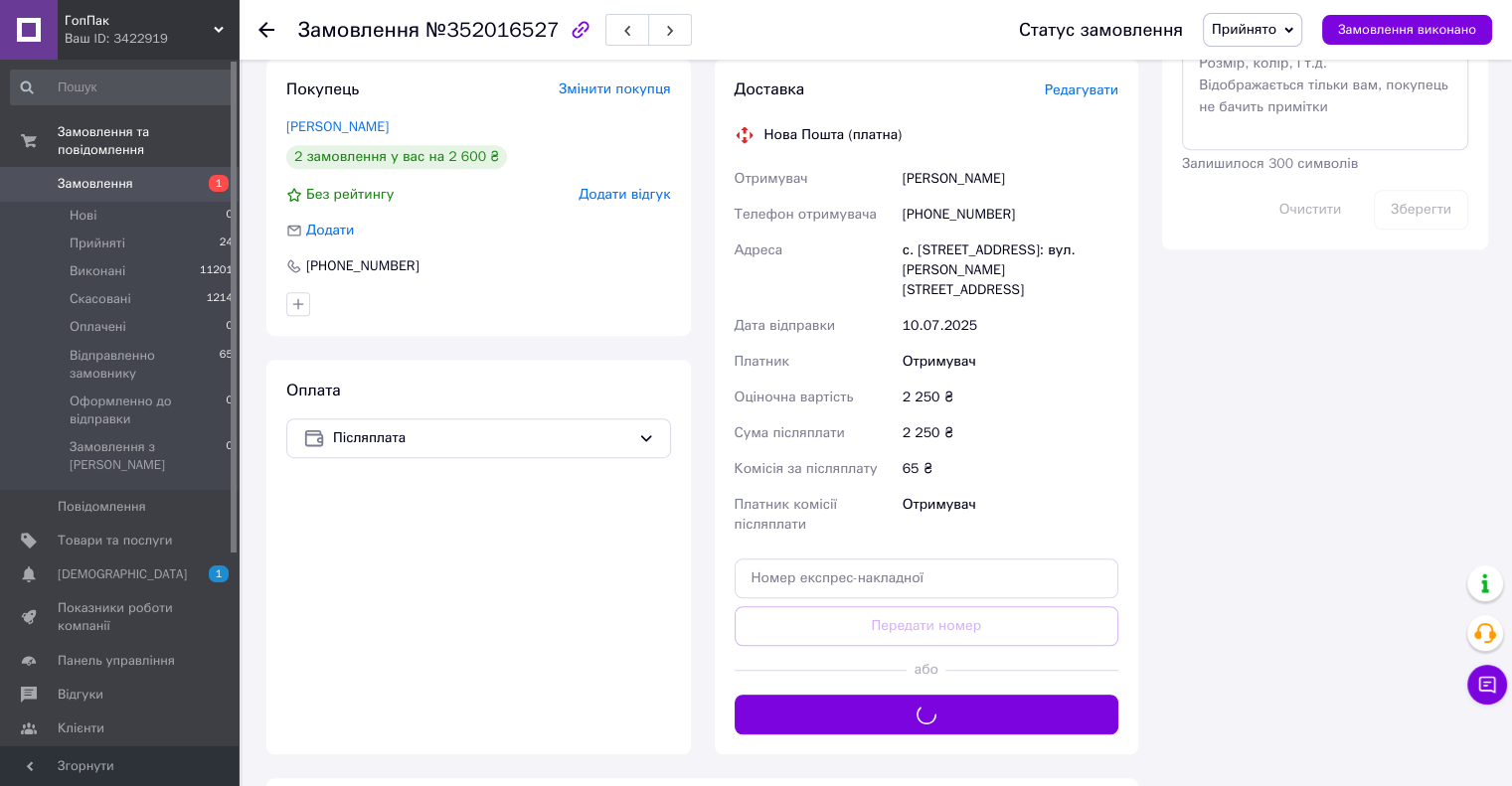 scroll, scrollTop: 994, scrollLeft: 0, axis: vertical 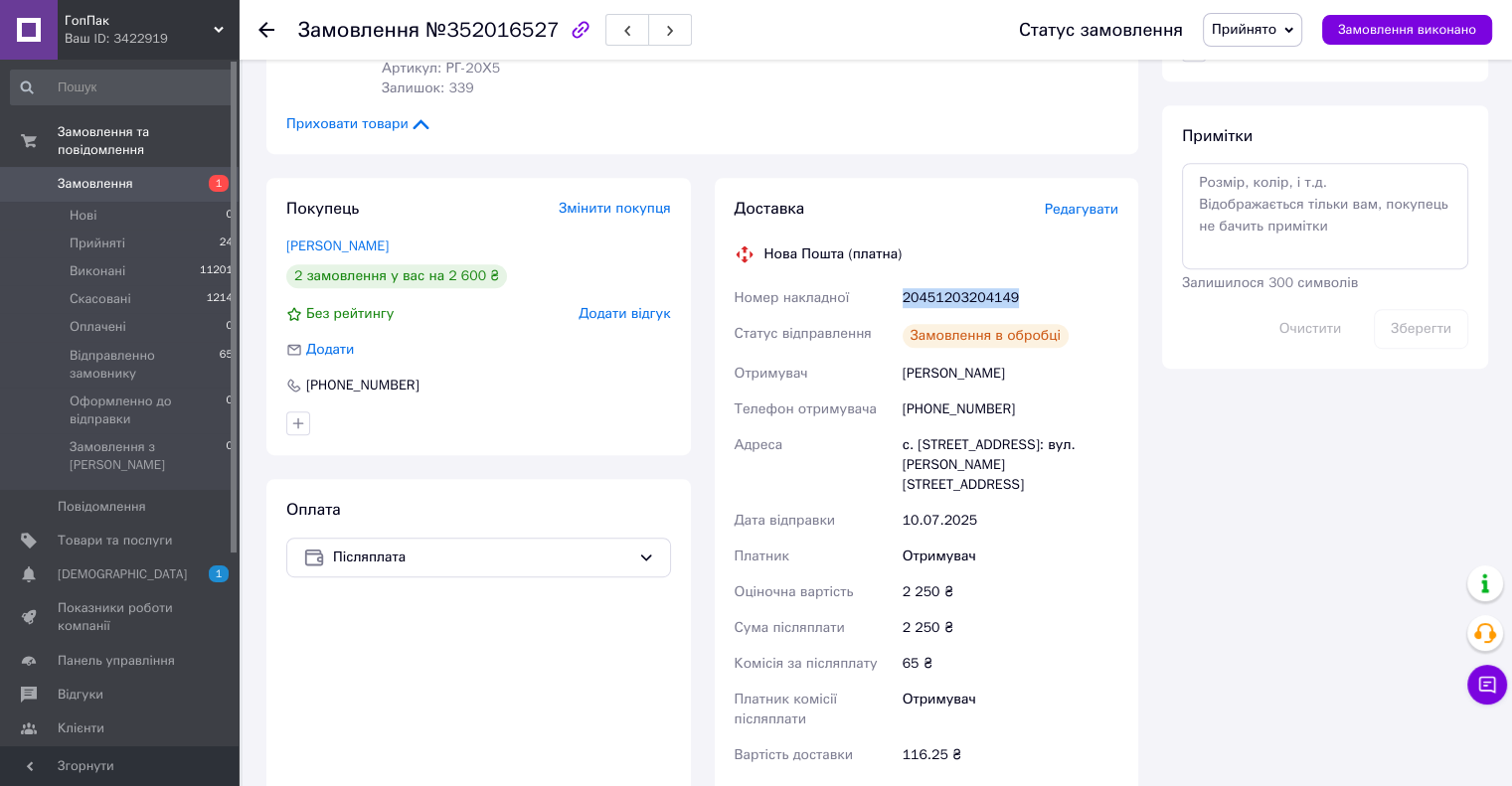 drag, startPoint x: 1014, startPoint y: 235, endPoint x: 898, endPoint y: 241, distance: 116.15507 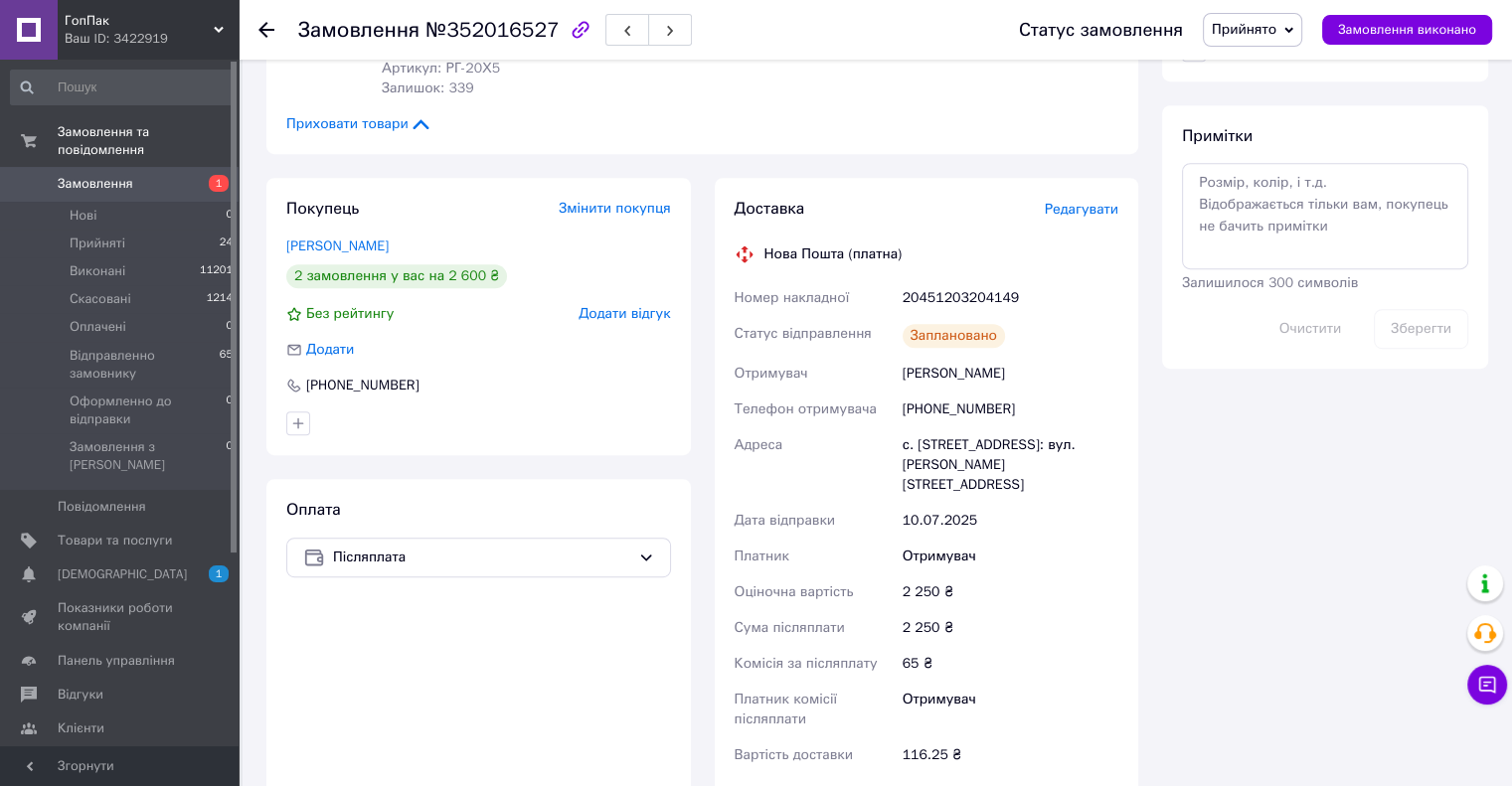 click on "Доставка Редагувати Нова Пошта (платна) Номер накладної 20451203204149 Статус відправлення Заплановано Отримувач Деркач Олександр Телефон отримувача +380954755314 Адреса с. Мала Перещепина, №1: вул. Клименка, 13 А Дата відправки 10.07.2025 Платник Отримувач Оціночна вартість 2 250 ₴ Сума післяплати 2 250 ₴ Комісія за післяплату 65 ₴ Платник комісії післяплати Отримувач Вартість доставки 116.25 ₴ Роздрукувати ЕН Платник Отримувач Відправник Прізвище отримувача Деркач Ім'я отримувача Олександр По батькові отримувача Телефон отримувача +380954755314 Тип доставки У відділенні 2250 <" at bounding box center (926, 513) 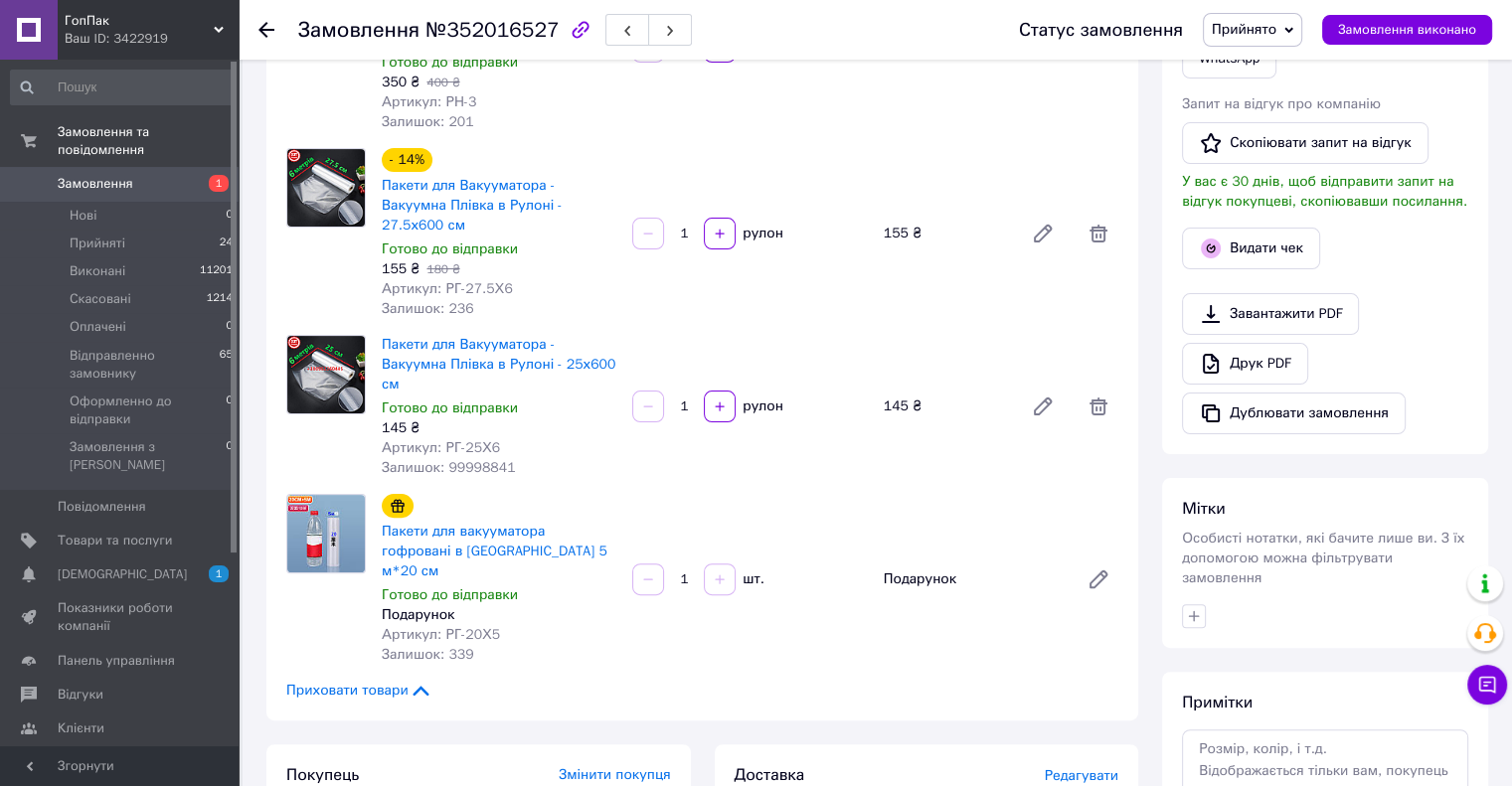scroll, scrollTop: 199, scrollLeft: 0, axis: vertical 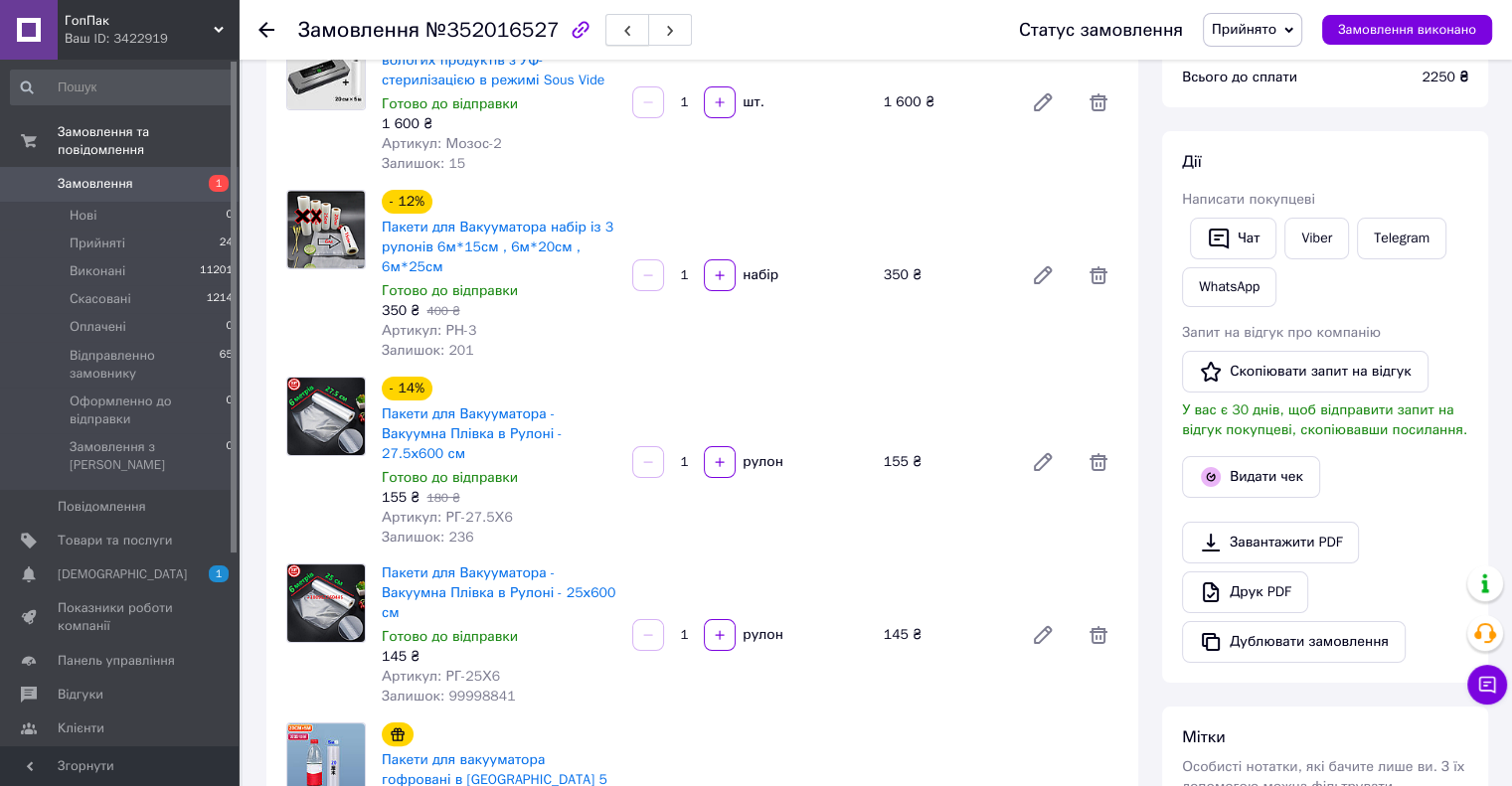 click at bounding box center [627, 30] 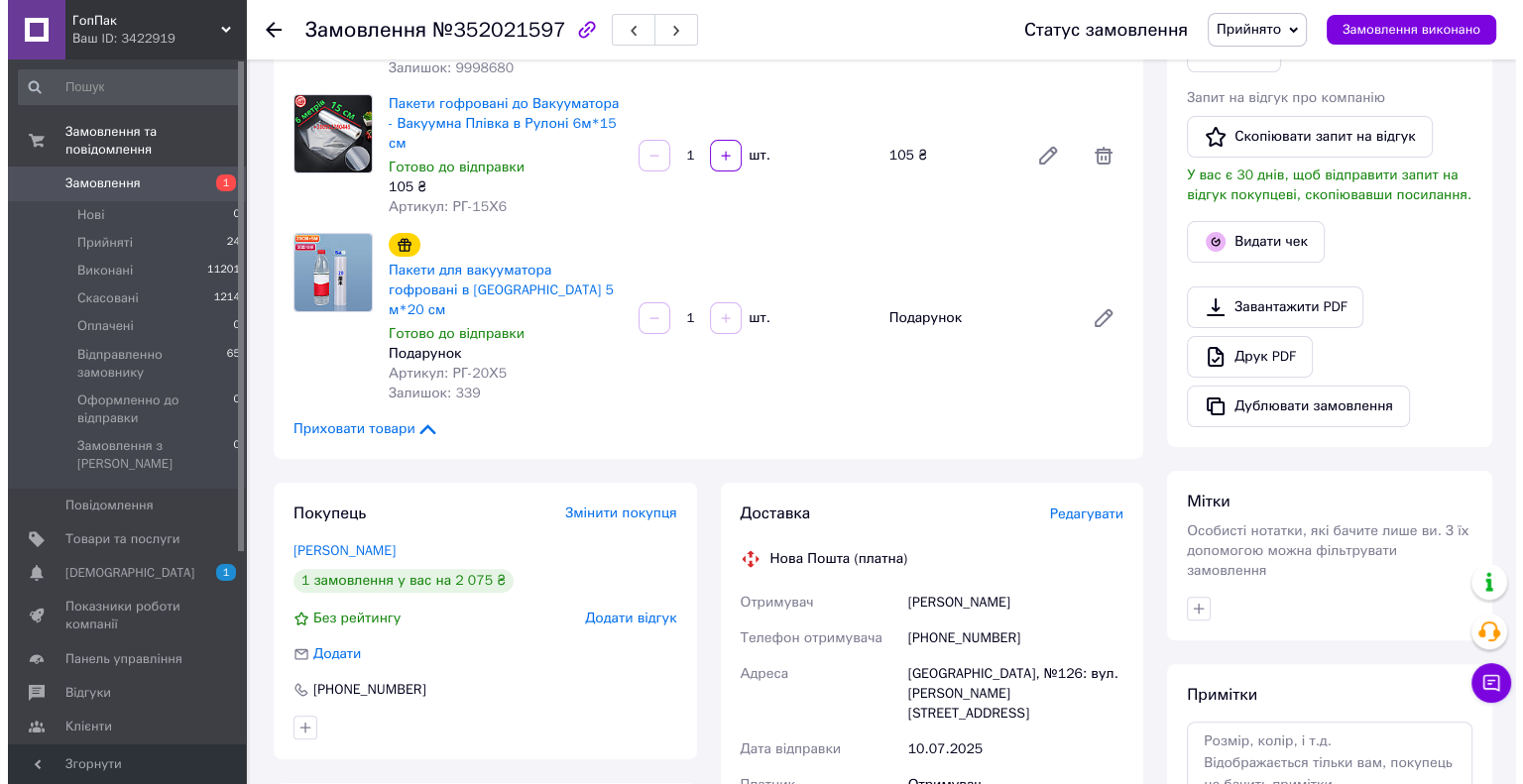 scroll, scrollTop: 595, scrollLeft: 0, axis: vertical 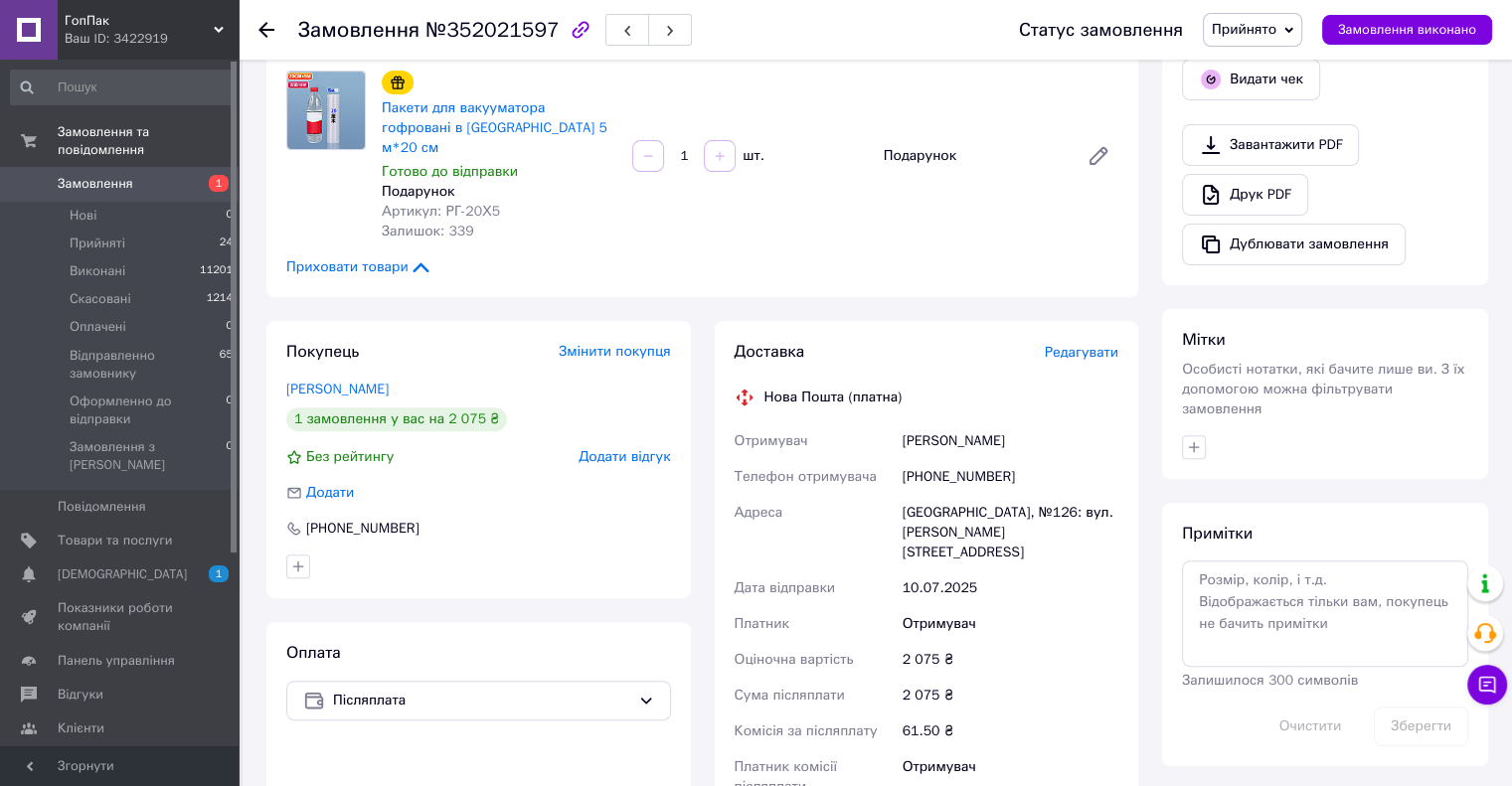 click on "Редагувати" at bounding box center (1082, 352) 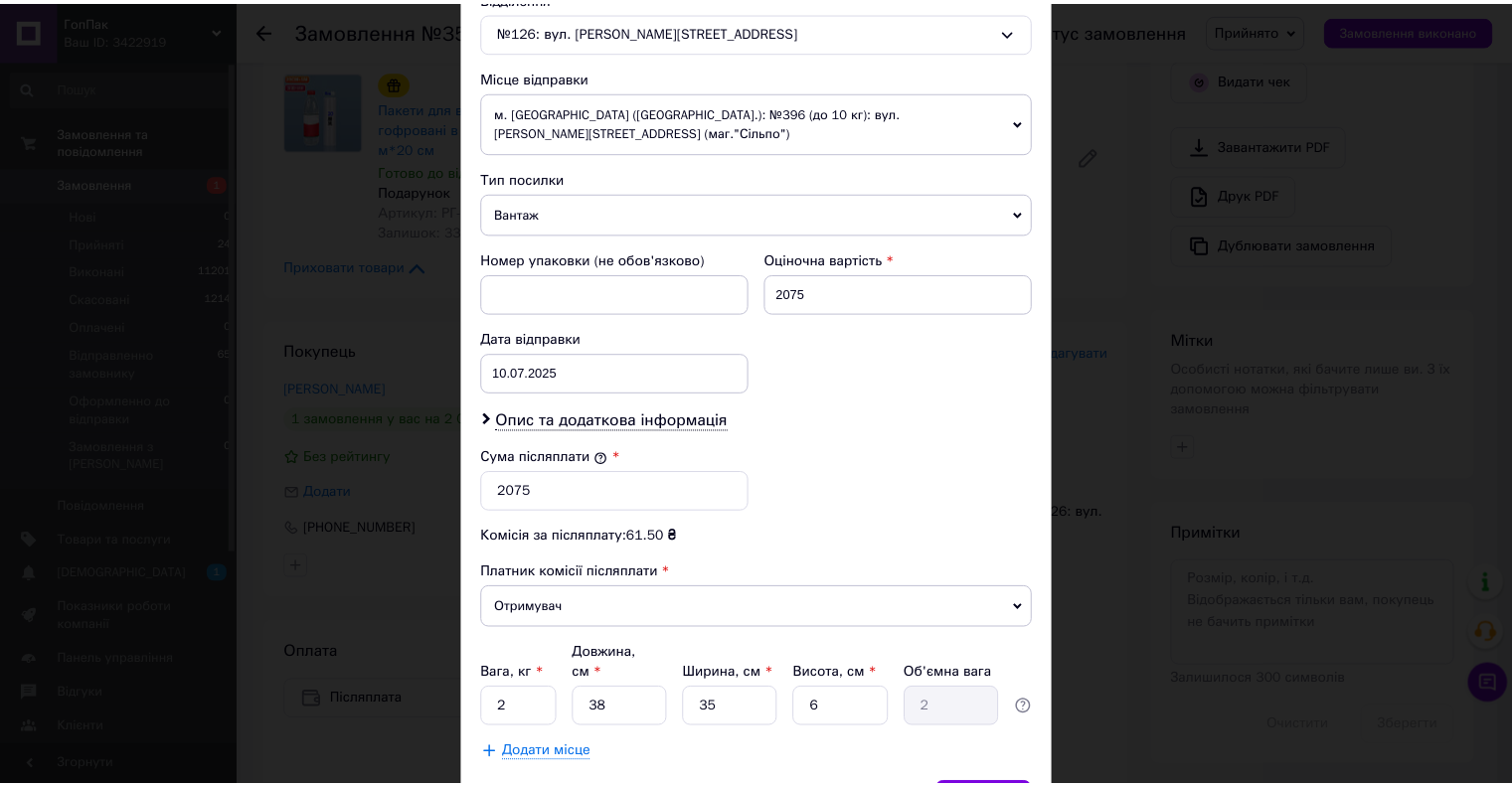 scroll, scrollTop: 723, scrollLeft: 0, axis: vertical 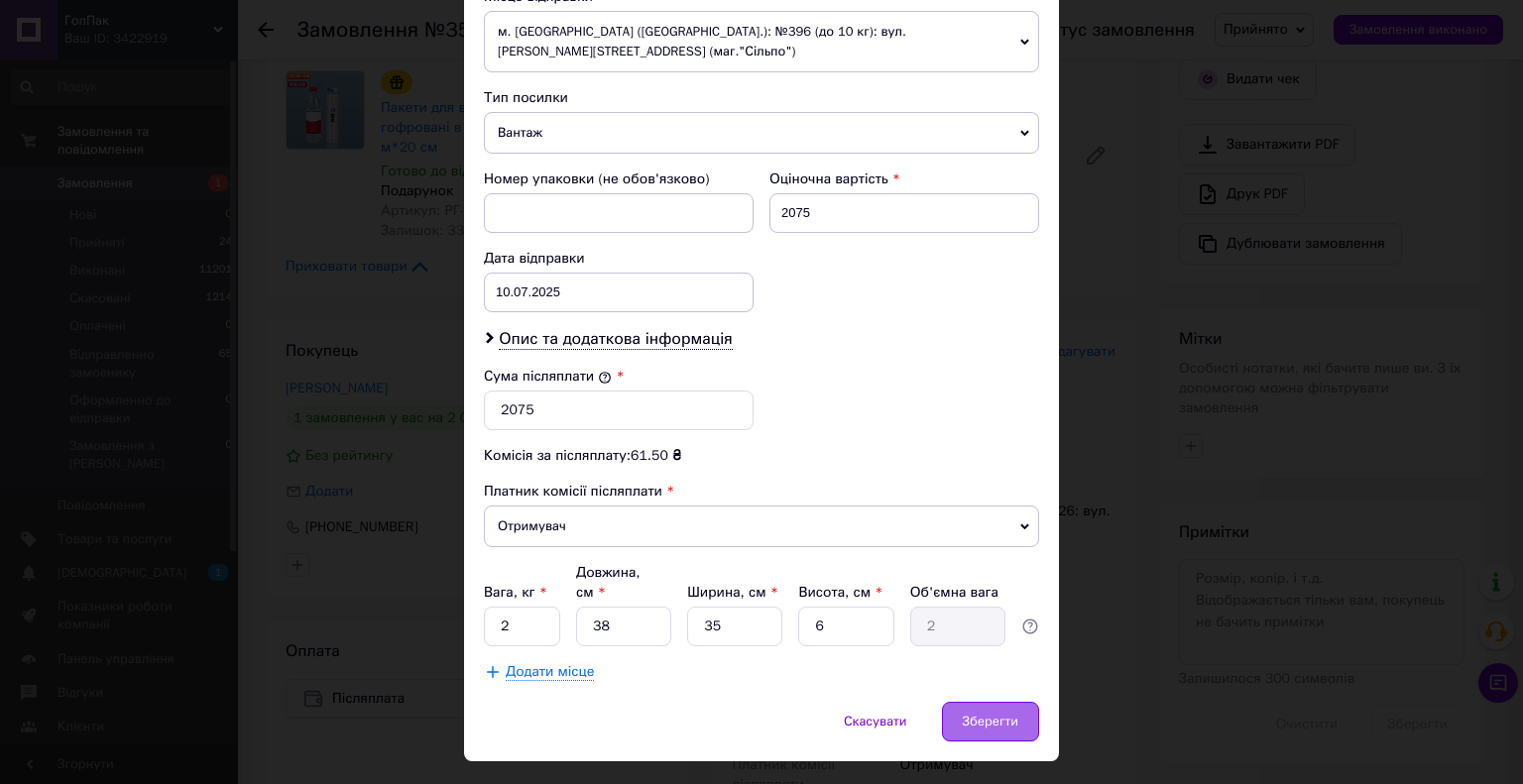 click on "Зберегти" at bounding box center (991, 722) 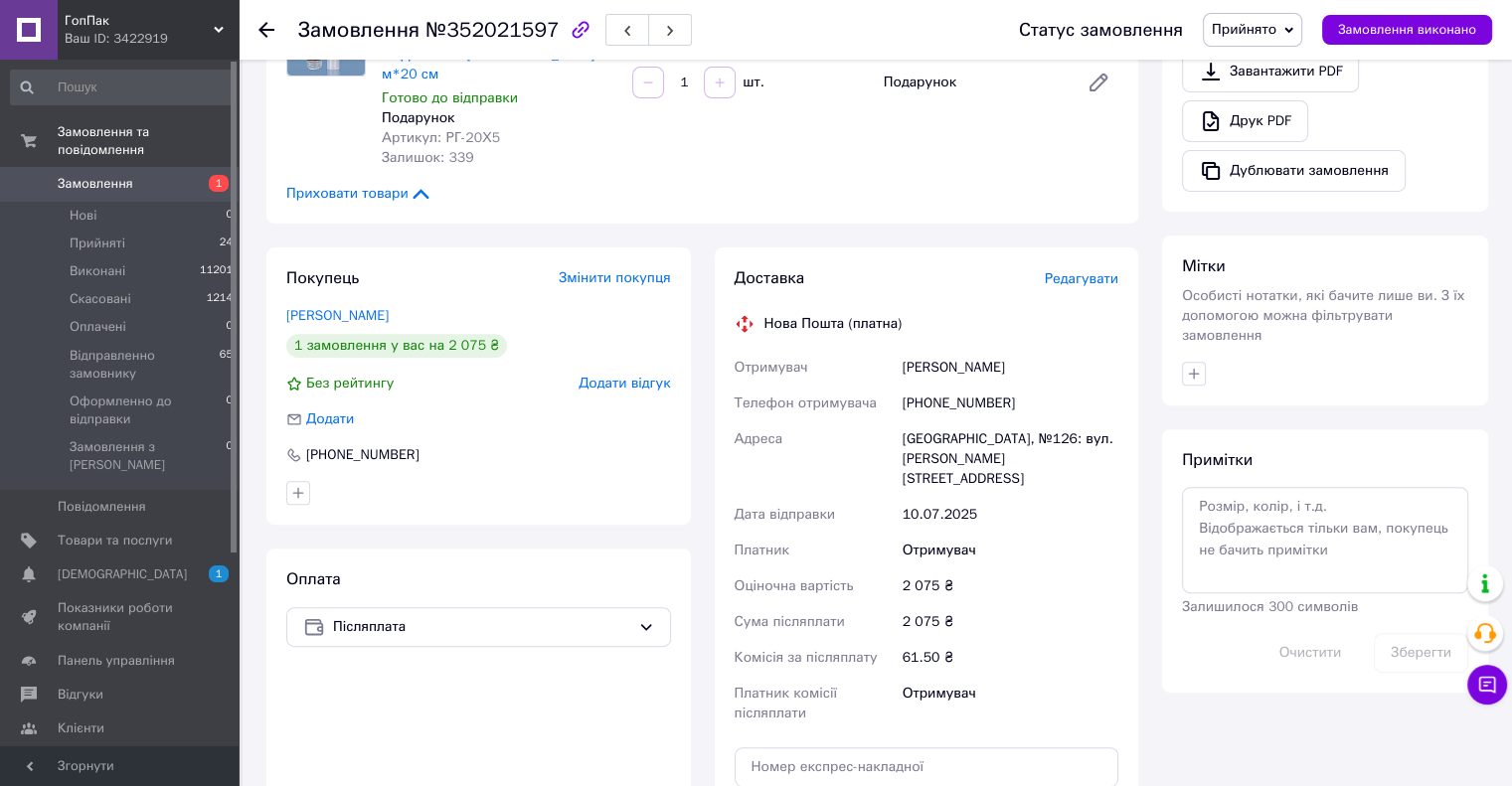 scroll, scrollTop: 894, scrollLeft: 0, axis: vertical 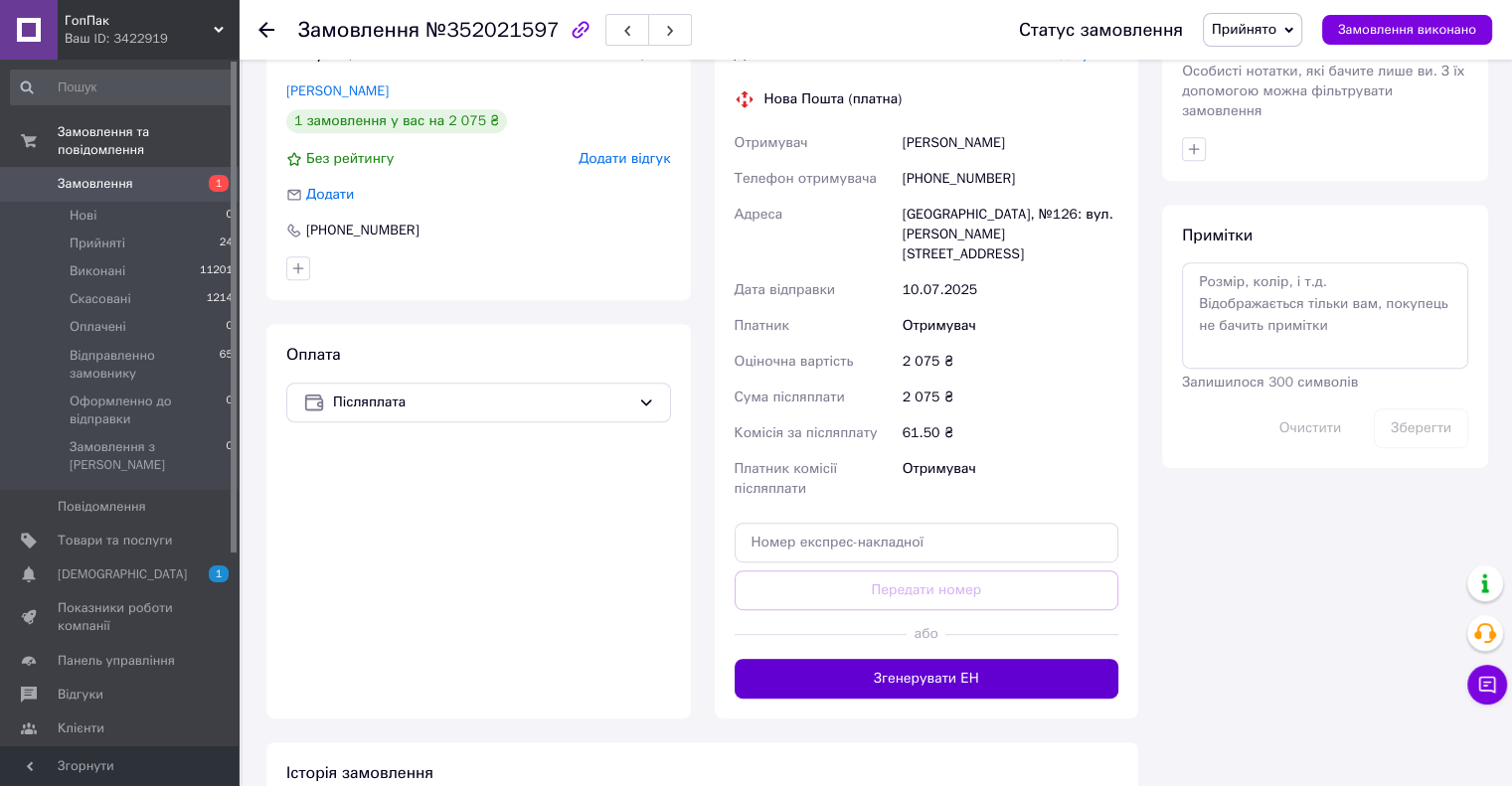 click on "Згенерувати ЕН" at bounding box center [926, 679] 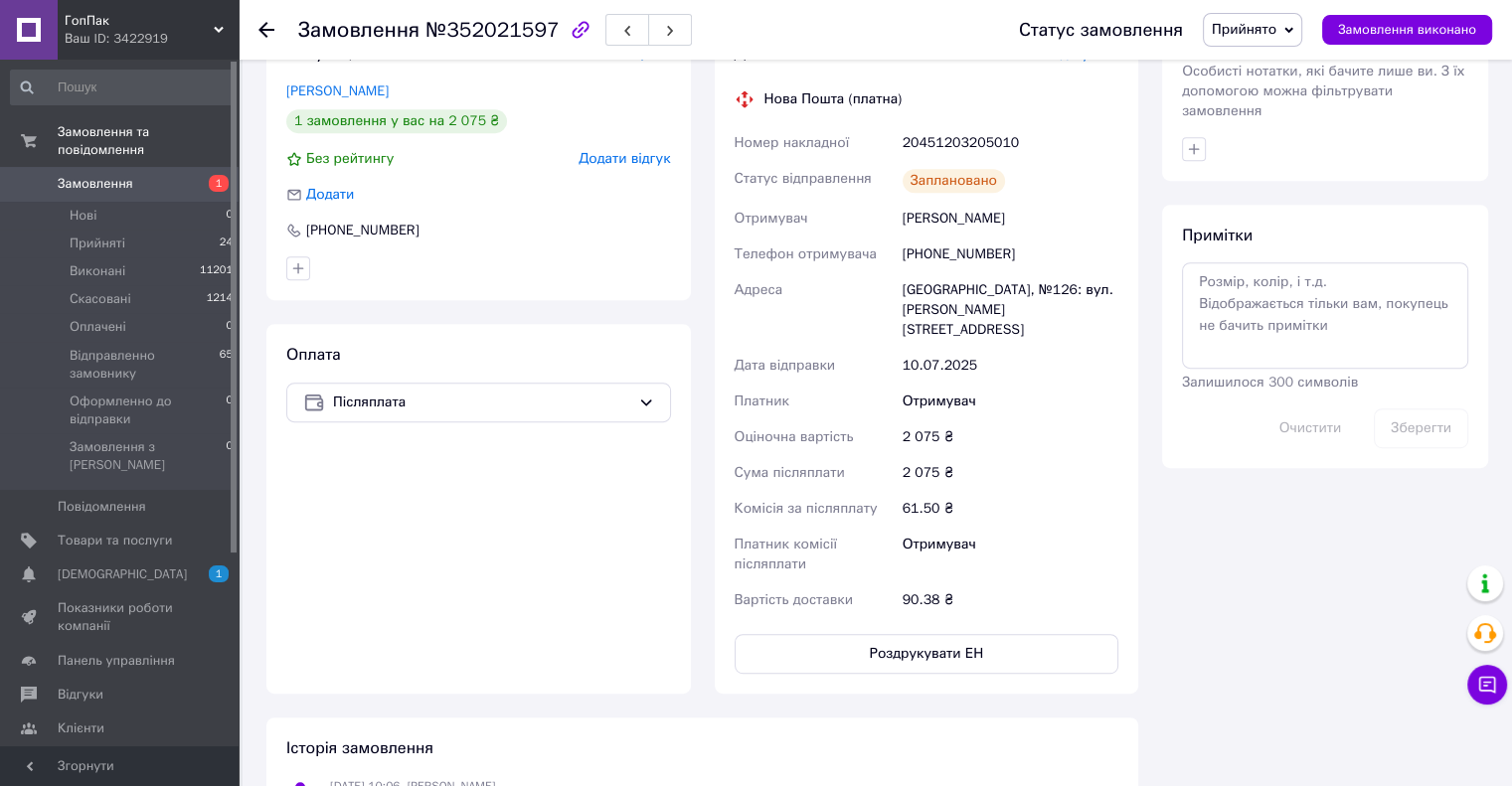 scroll, scrollTop: 696, scrollLeft: 0, axis: vertical 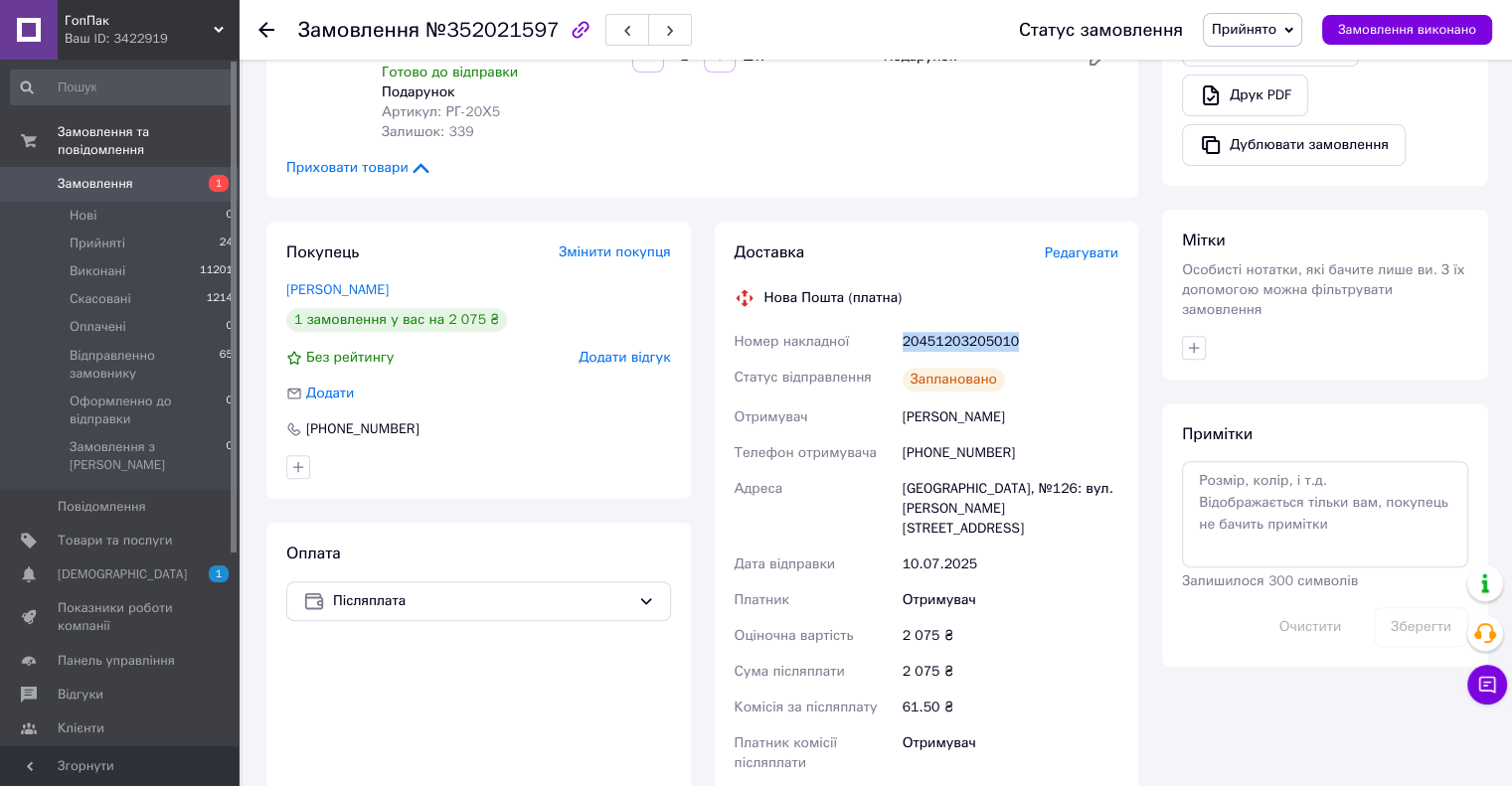 drag, startPoint x: 1017, startPoint y: 278, endPoint x: 902, endPoint y: 278, distance: 115 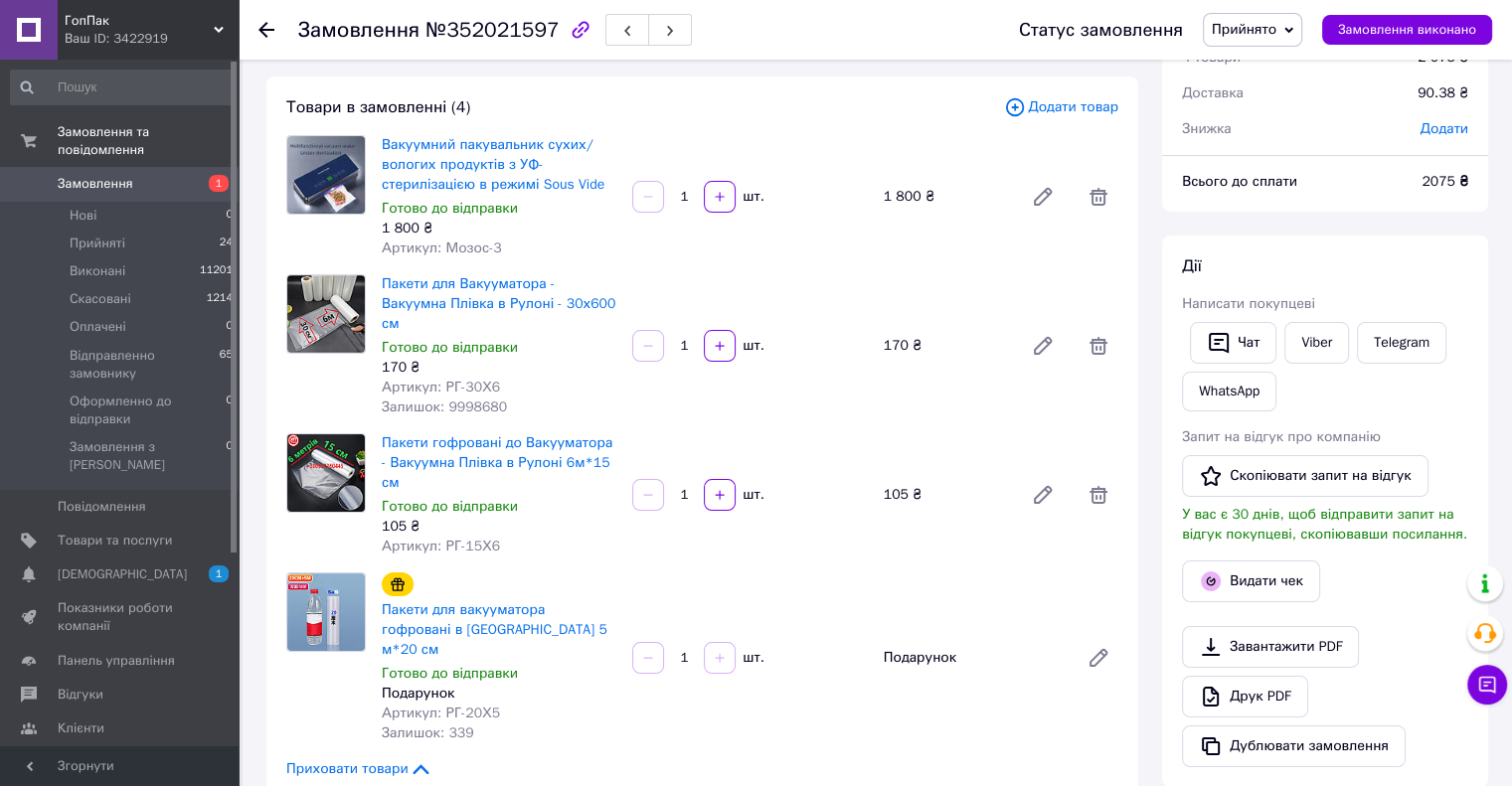 scroll, scrollTop: 0, scrollLeft: 0, axis: both 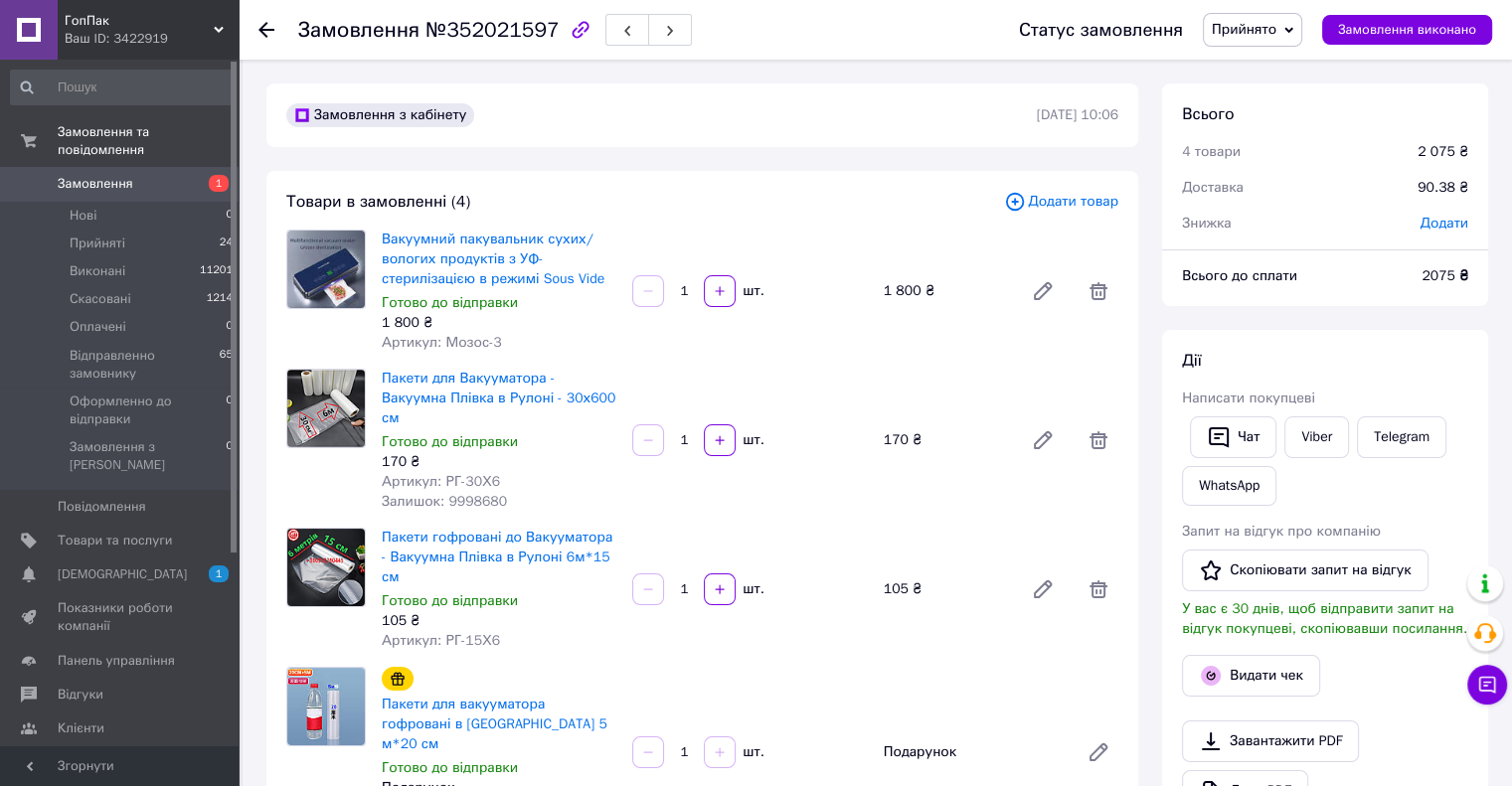 click on "Товари в замовленні (4)" at bounding box center [645, 202] 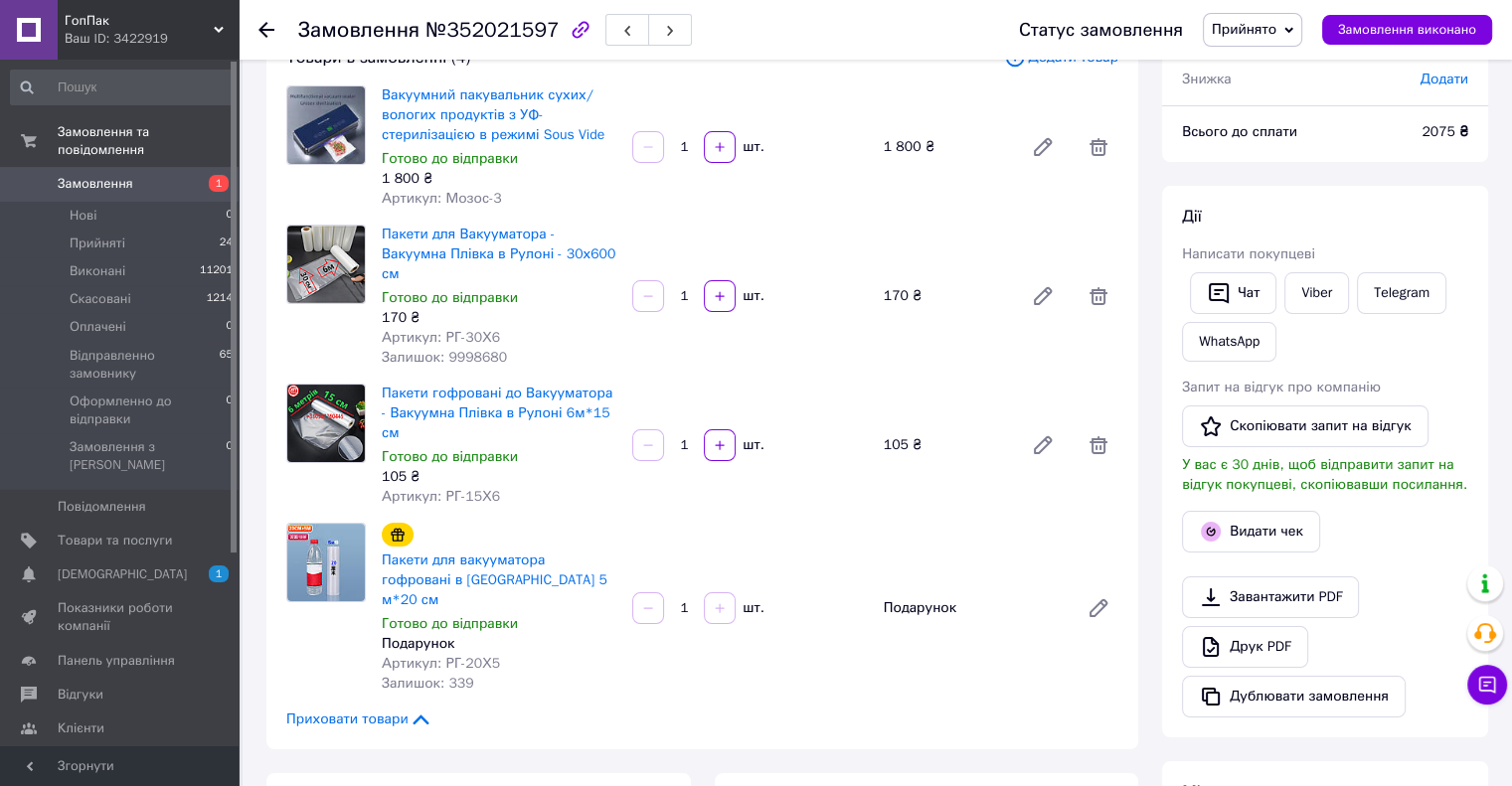 scroll, scrollTop: 99, scrollLeft: 0, axis: vertical 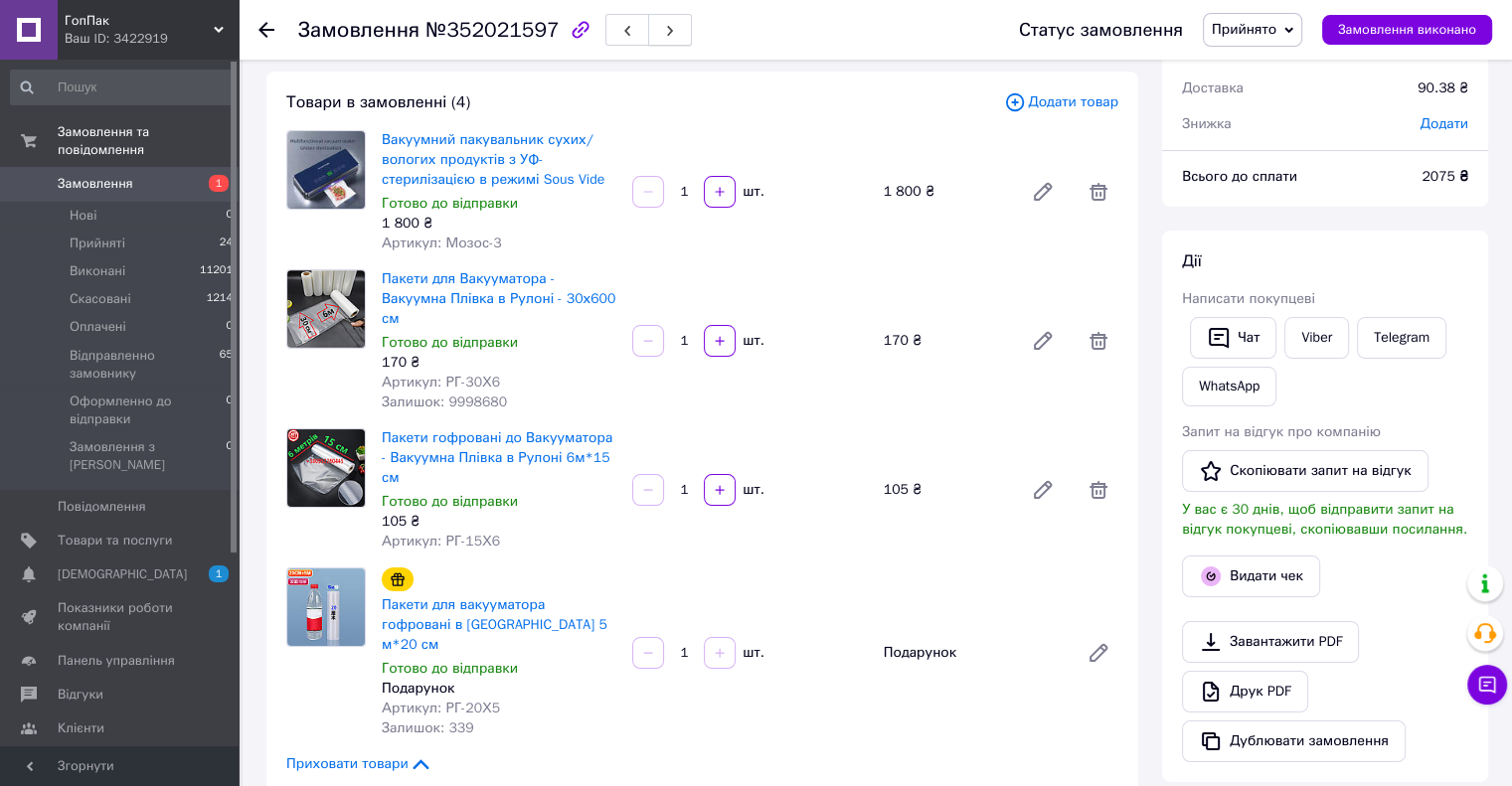 click at bounding box center (670, 30) 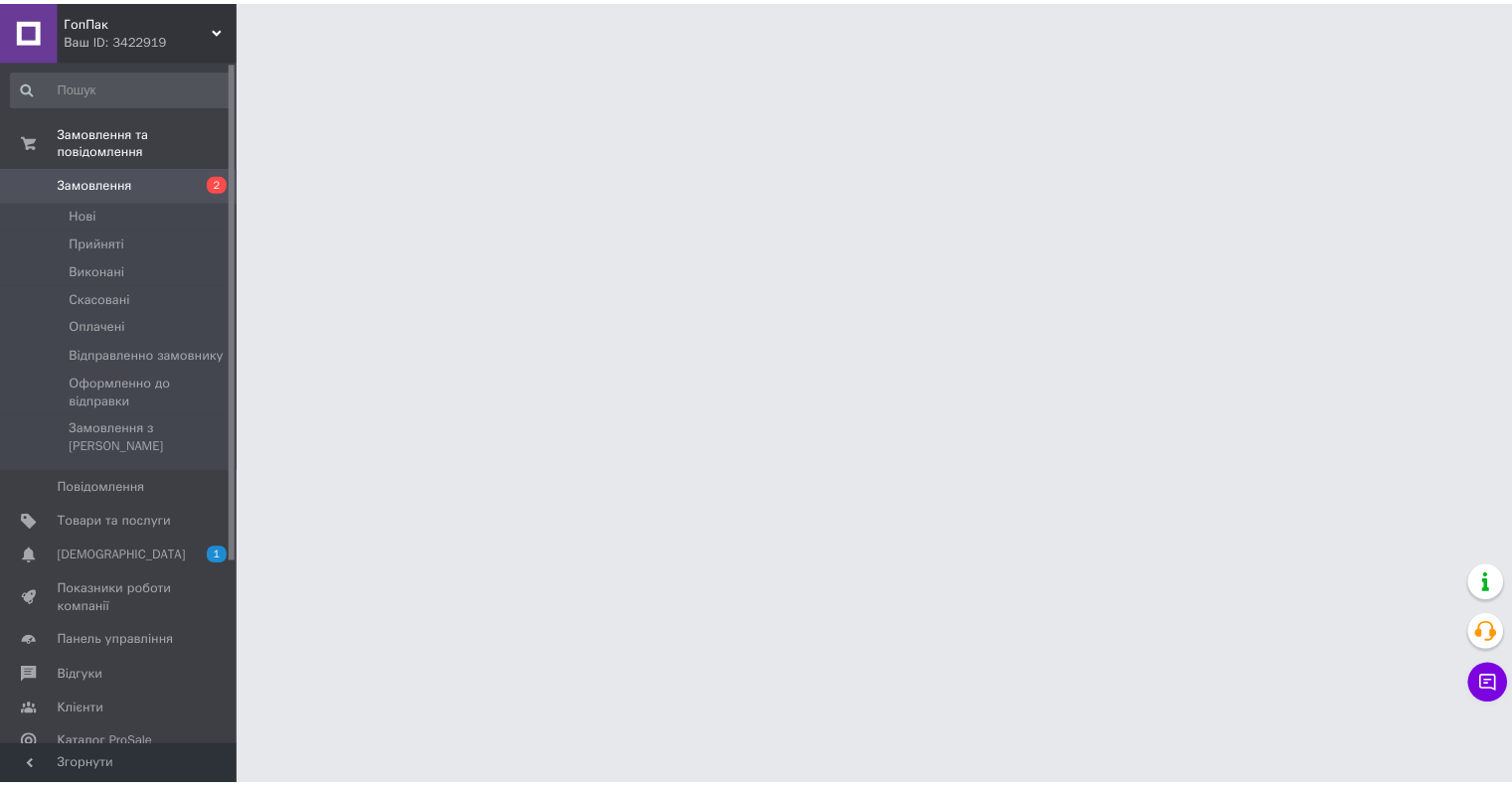 scroll, scrollTop: 0, scrollLeft: 0, axis: both 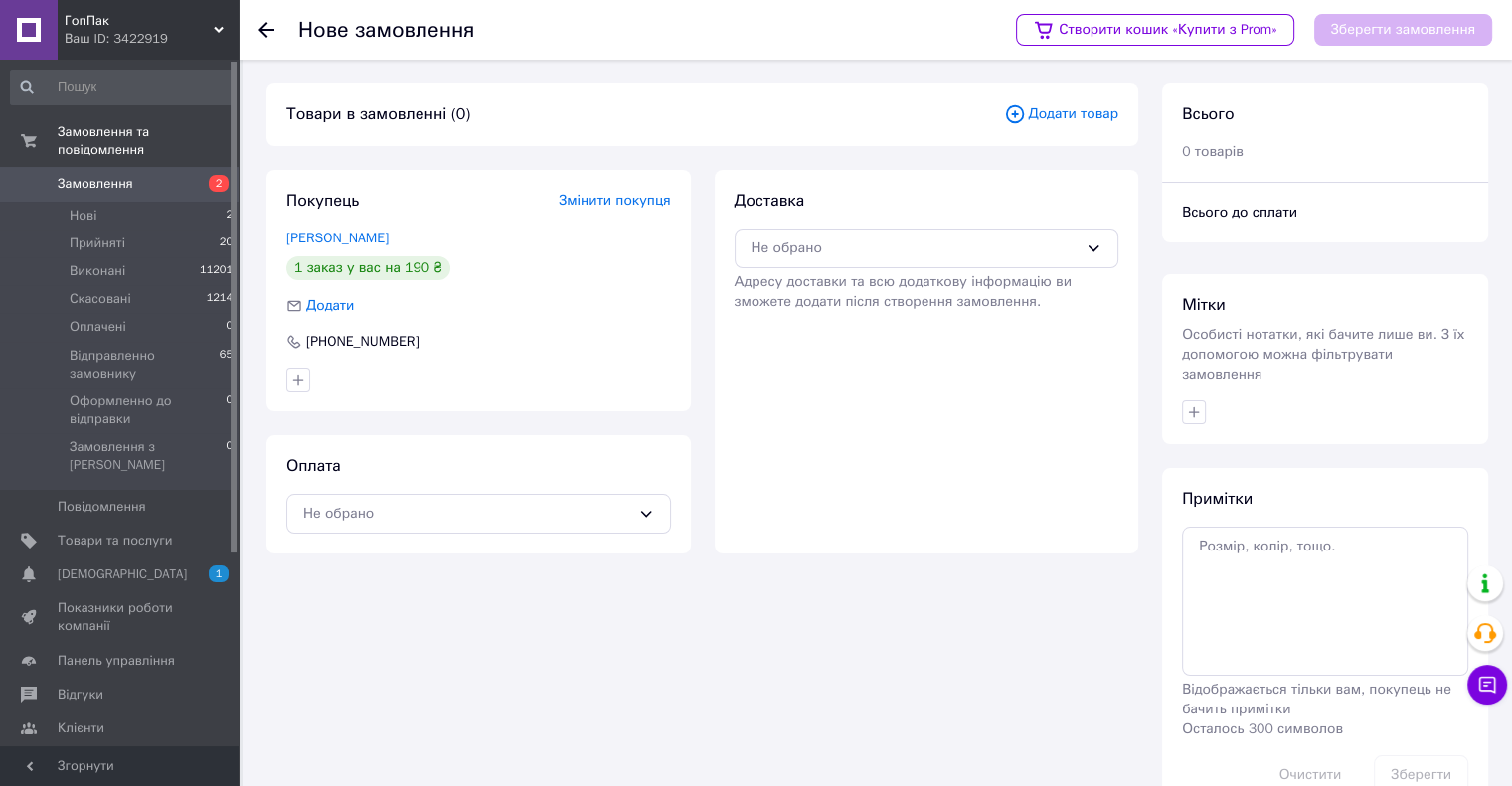 click on "Додати товар" at bounding box center (1061, 114) 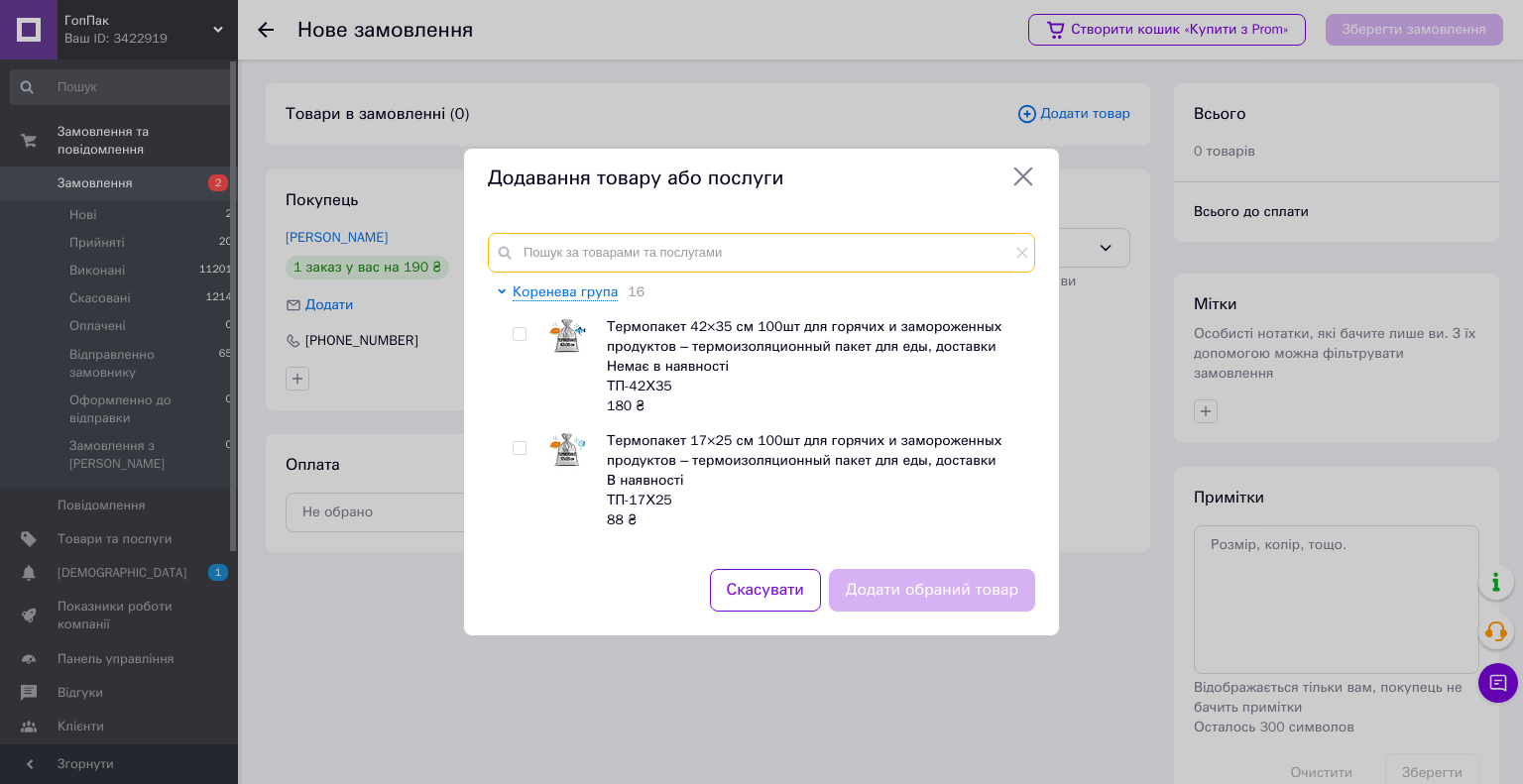 click at bounding box center [762, 253] 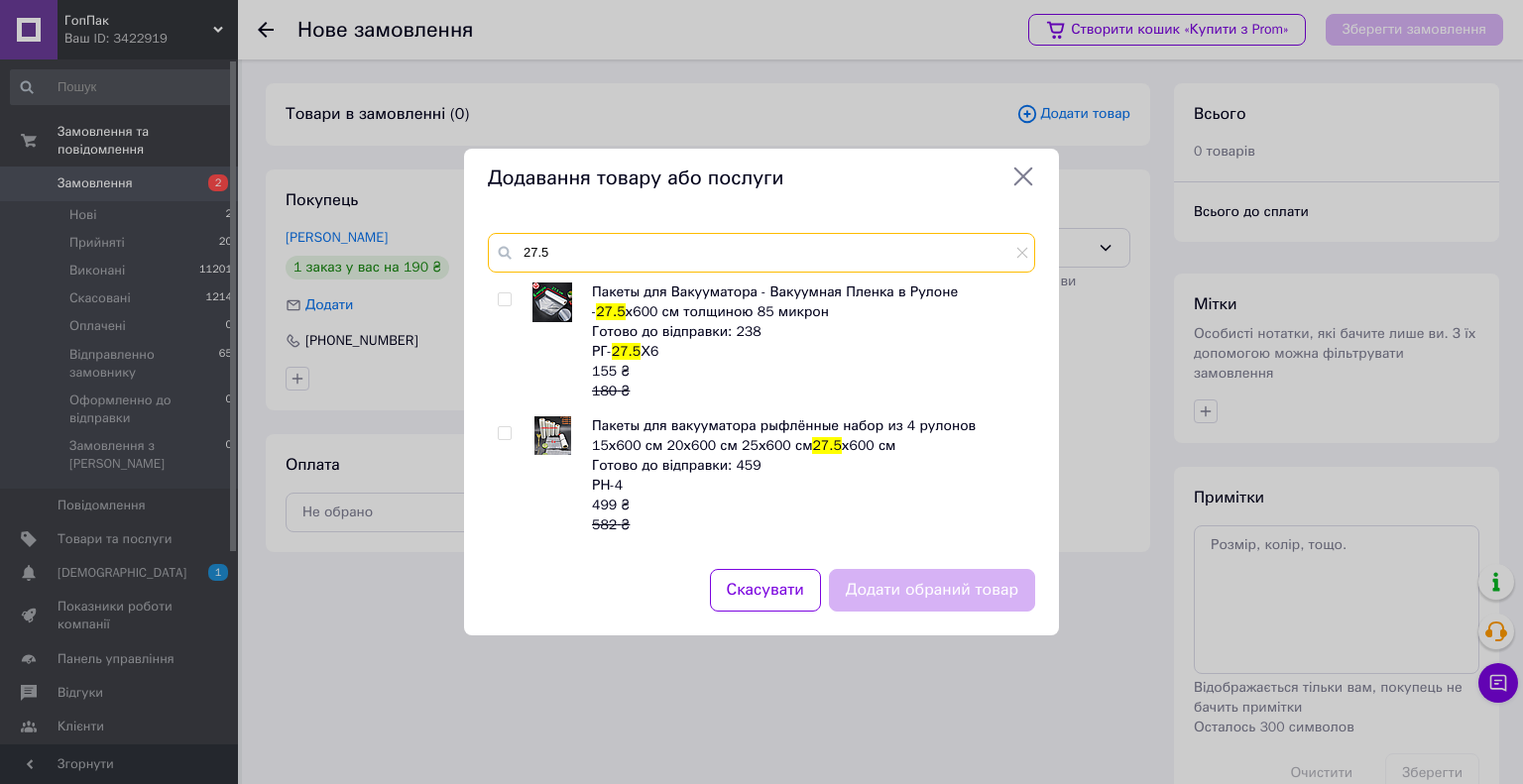 type on "27.5" 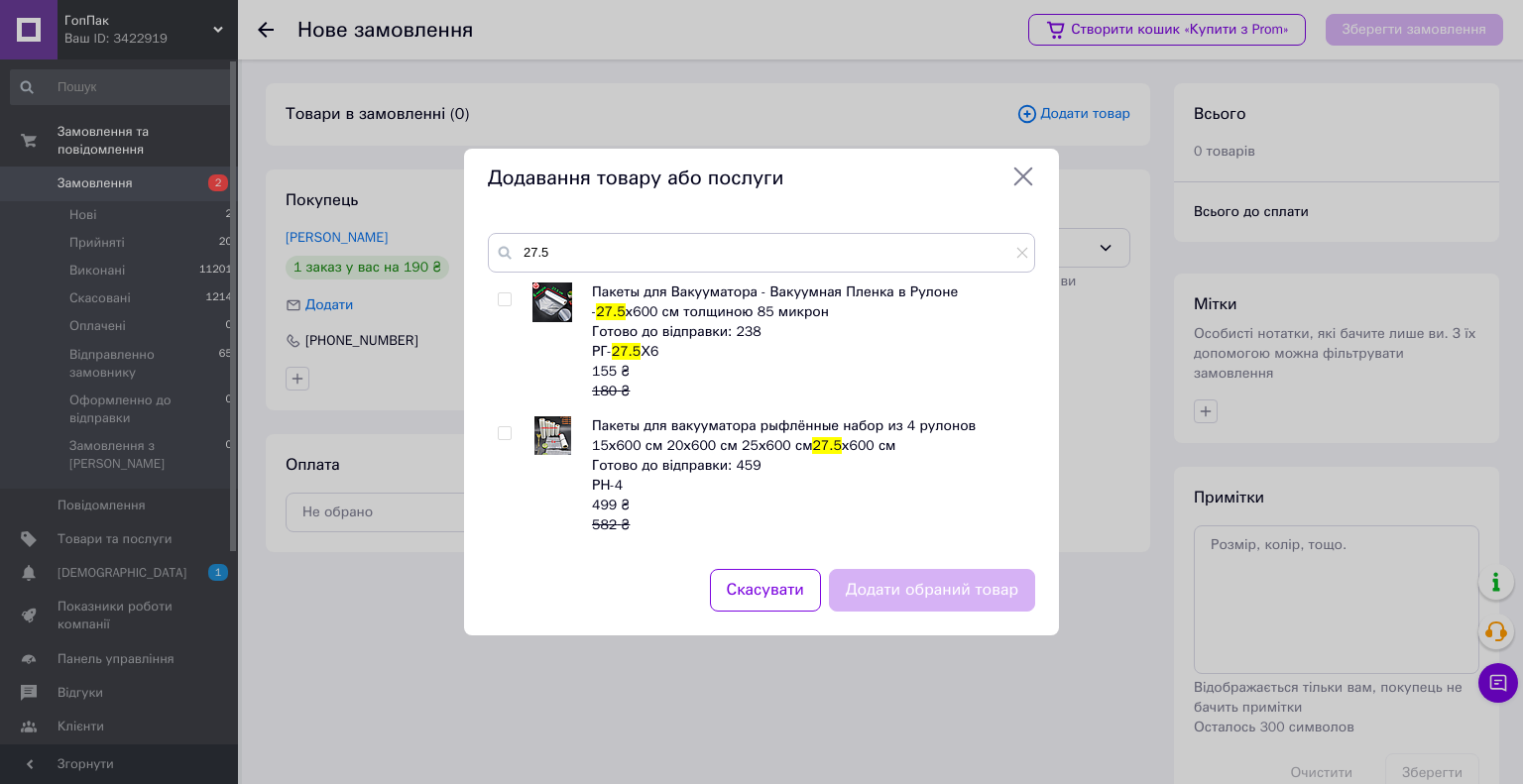 click at bounding box center (504, 299) 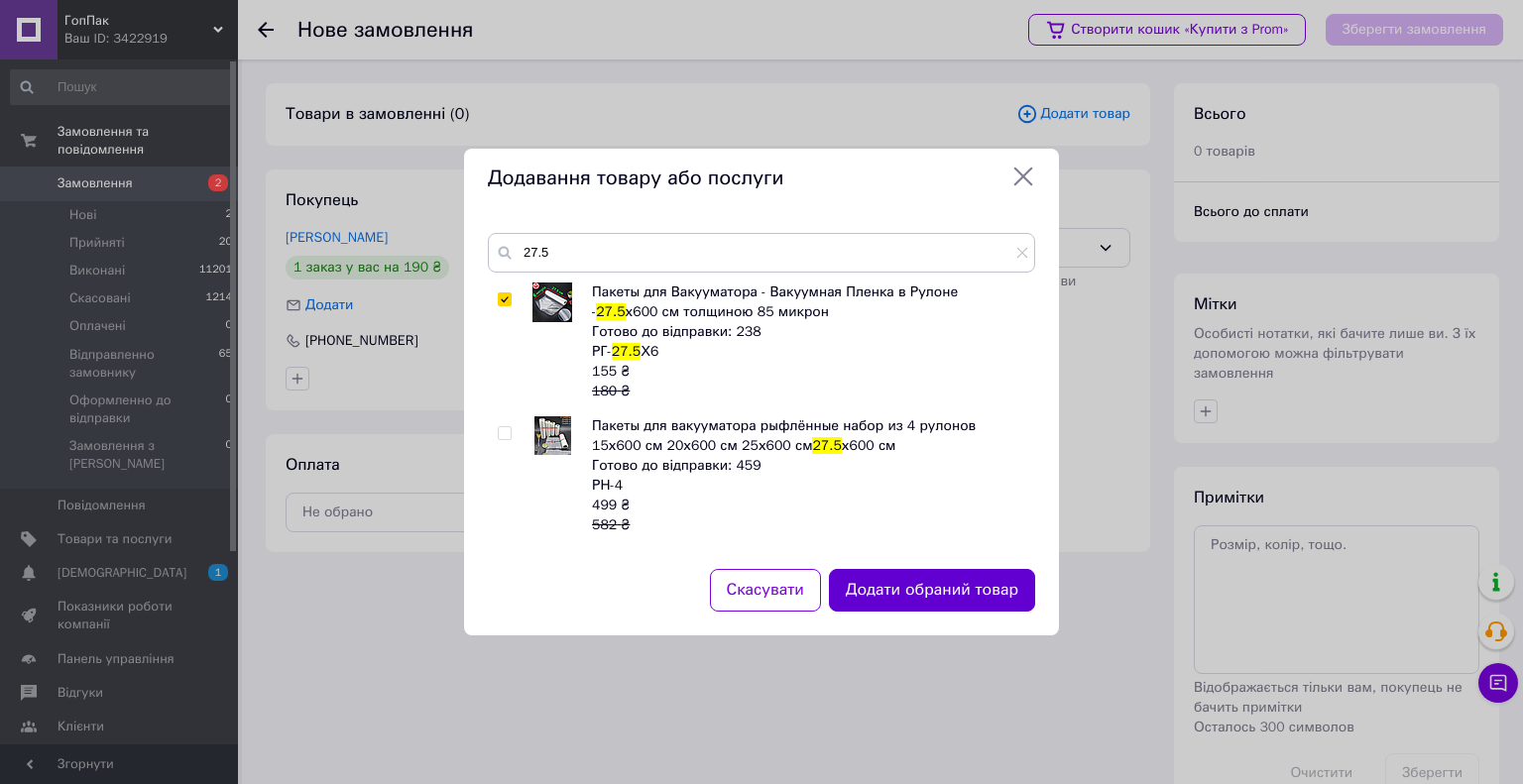 click on "Додати обраний товар" at bounding box center (932, 590) 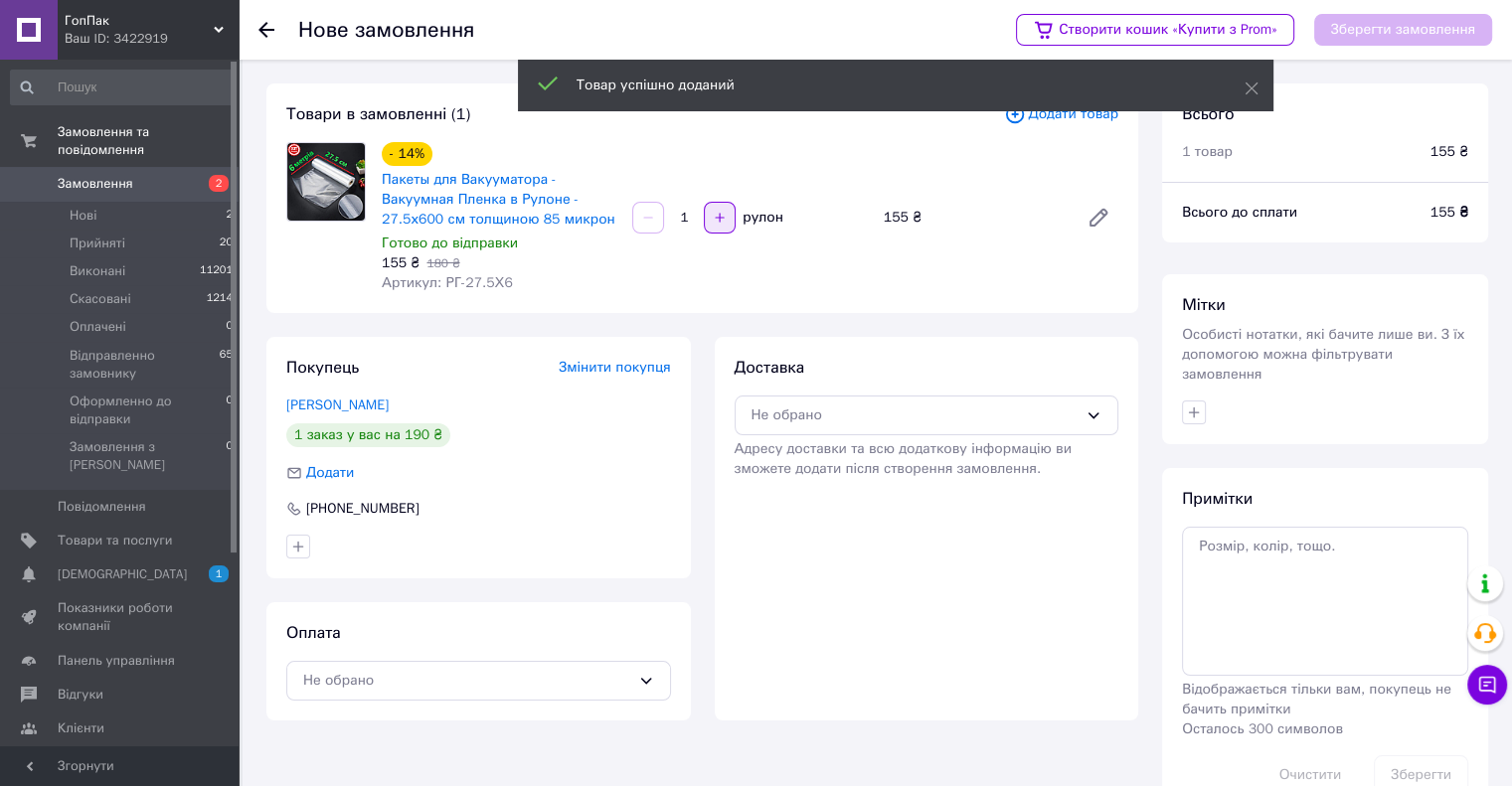 click at bounding box center [720, 218] 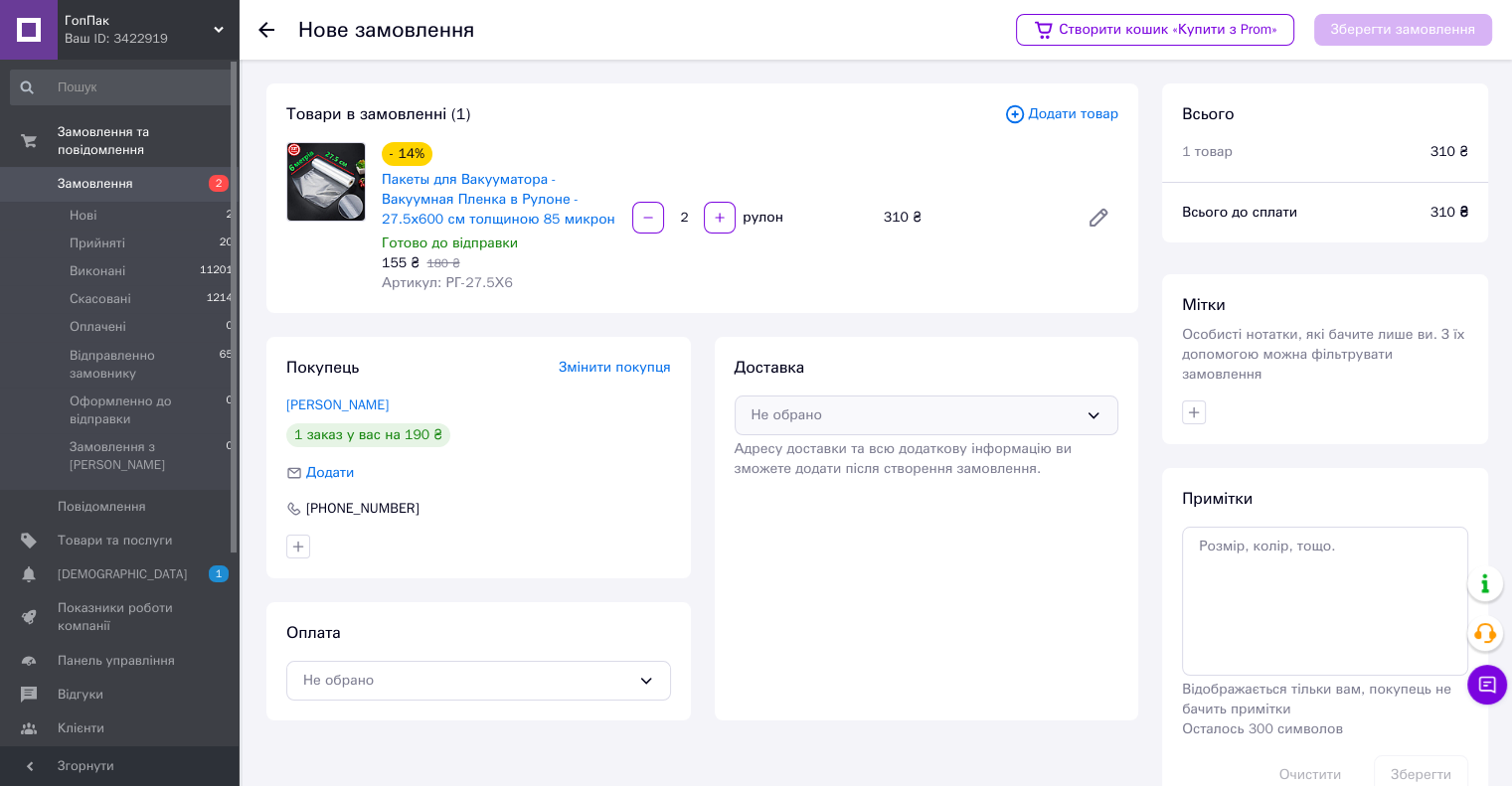 click on "Не обрано" at bounding box center (915, 415) 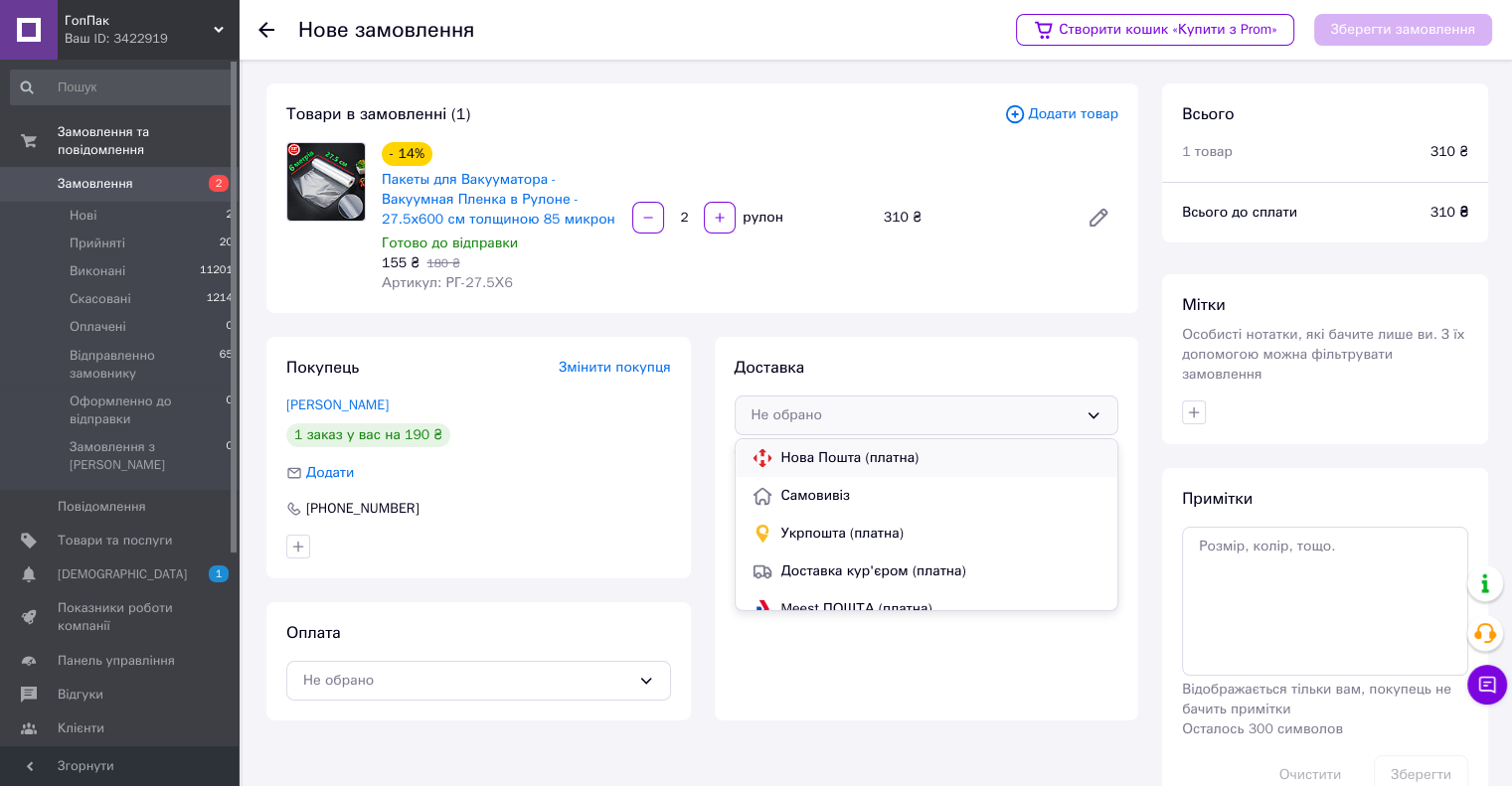 click on "Нова Пошта (платна)" at bounding box center (941, 458) 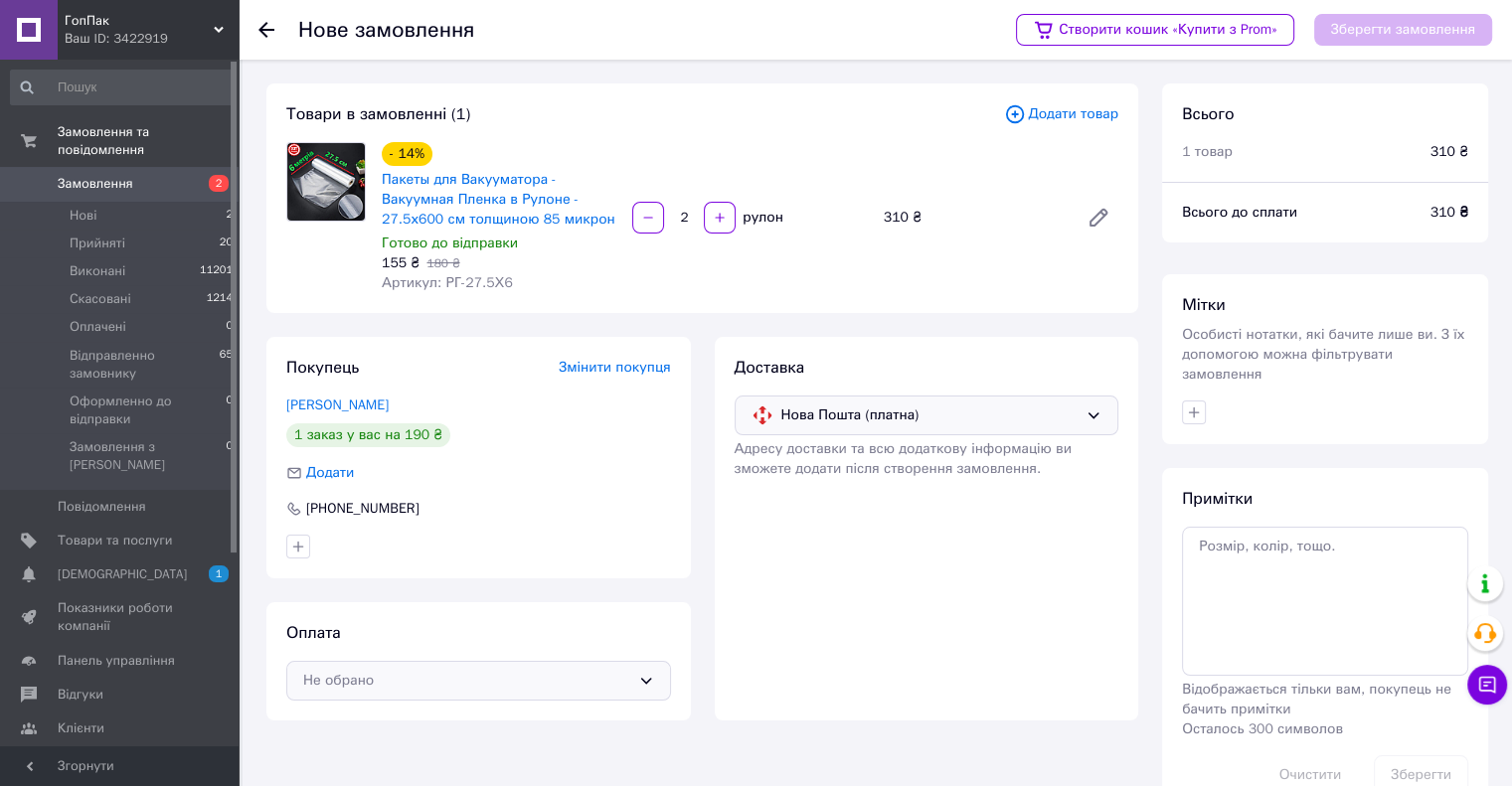 click on "Не обрано" at bounding box center (466, 681) 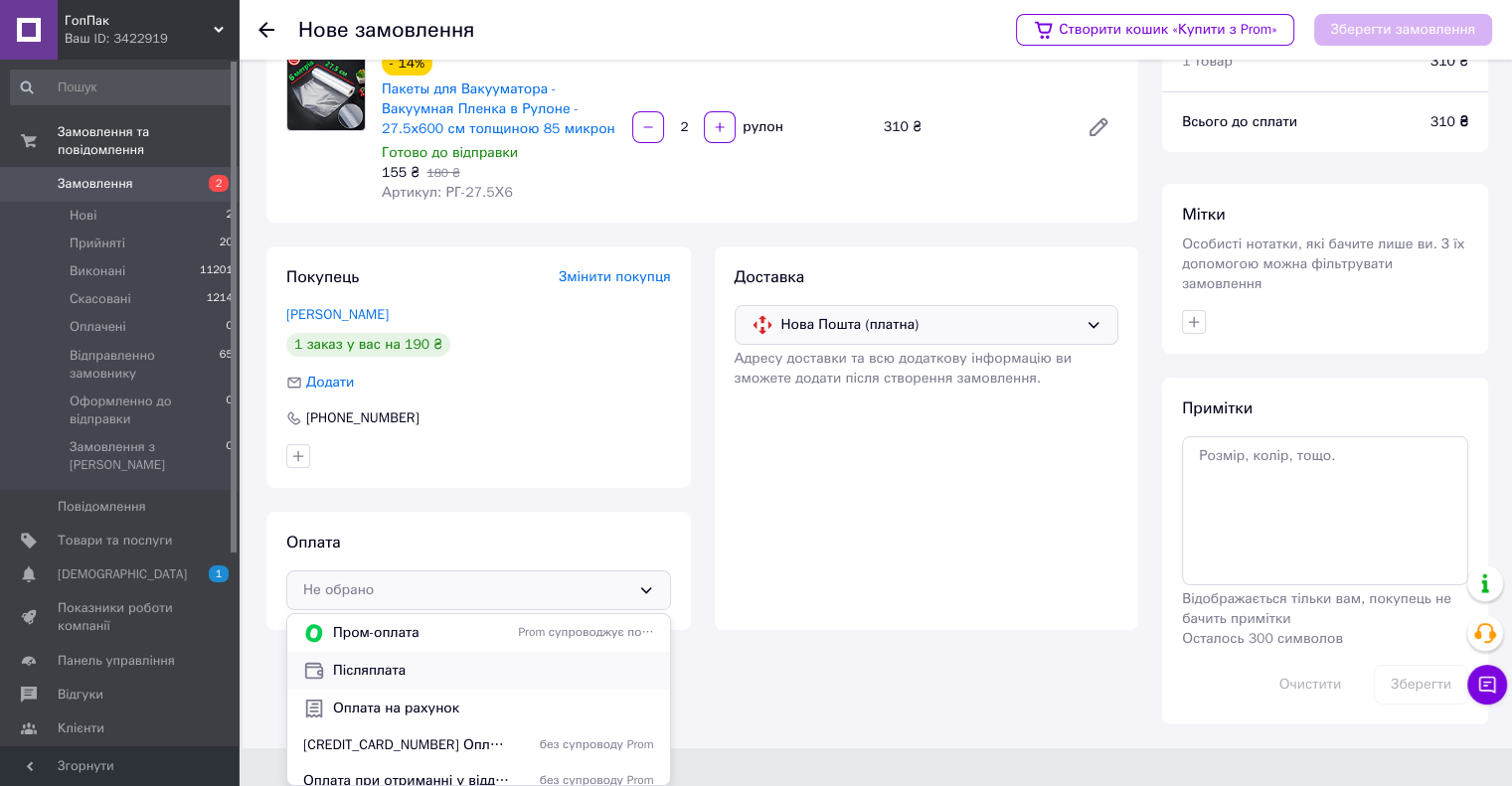 click on "Післяплата" at bounding box center [493, 671] 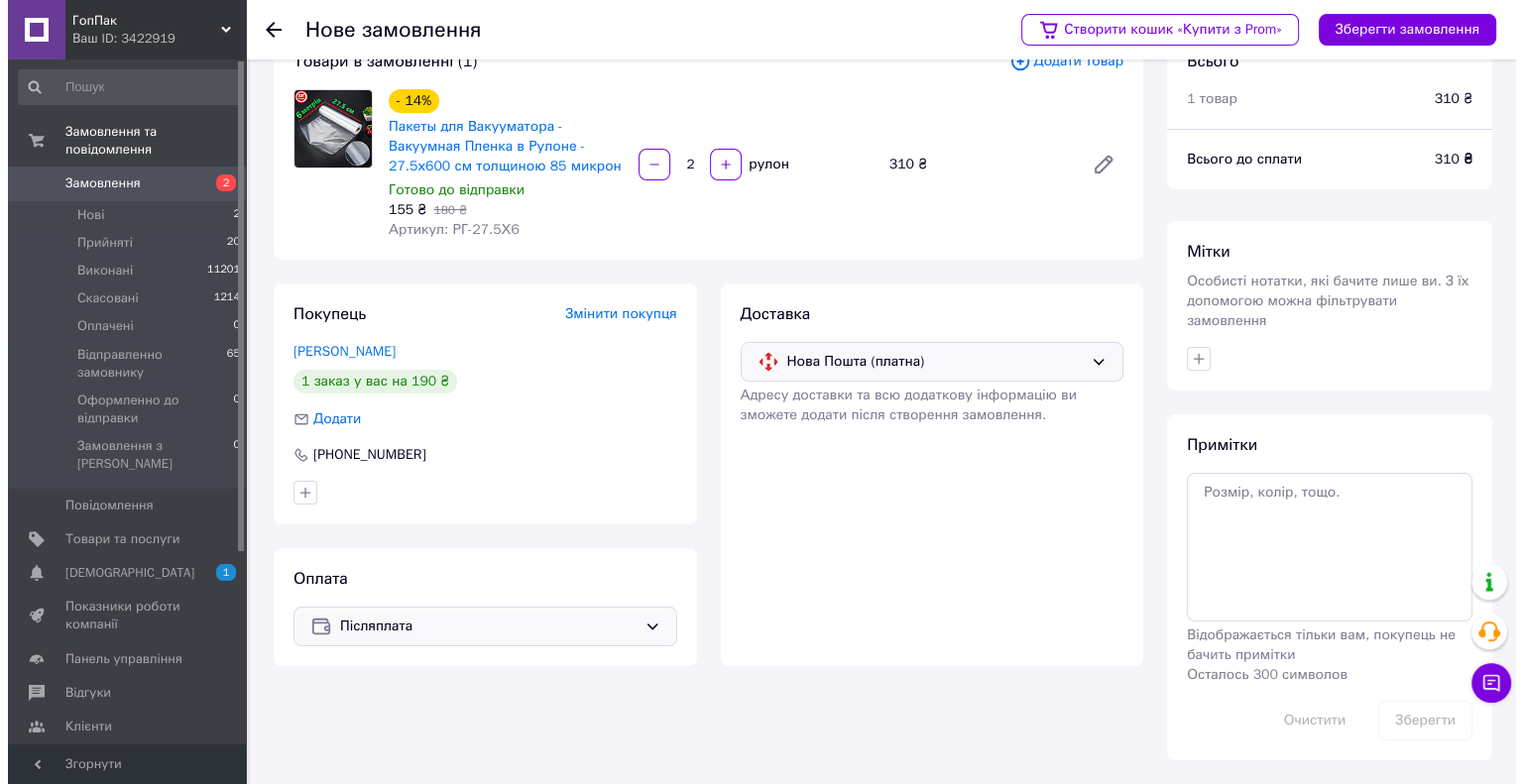 scroll, scrollTop: 32, scrollLeft: 0, axis: vertical 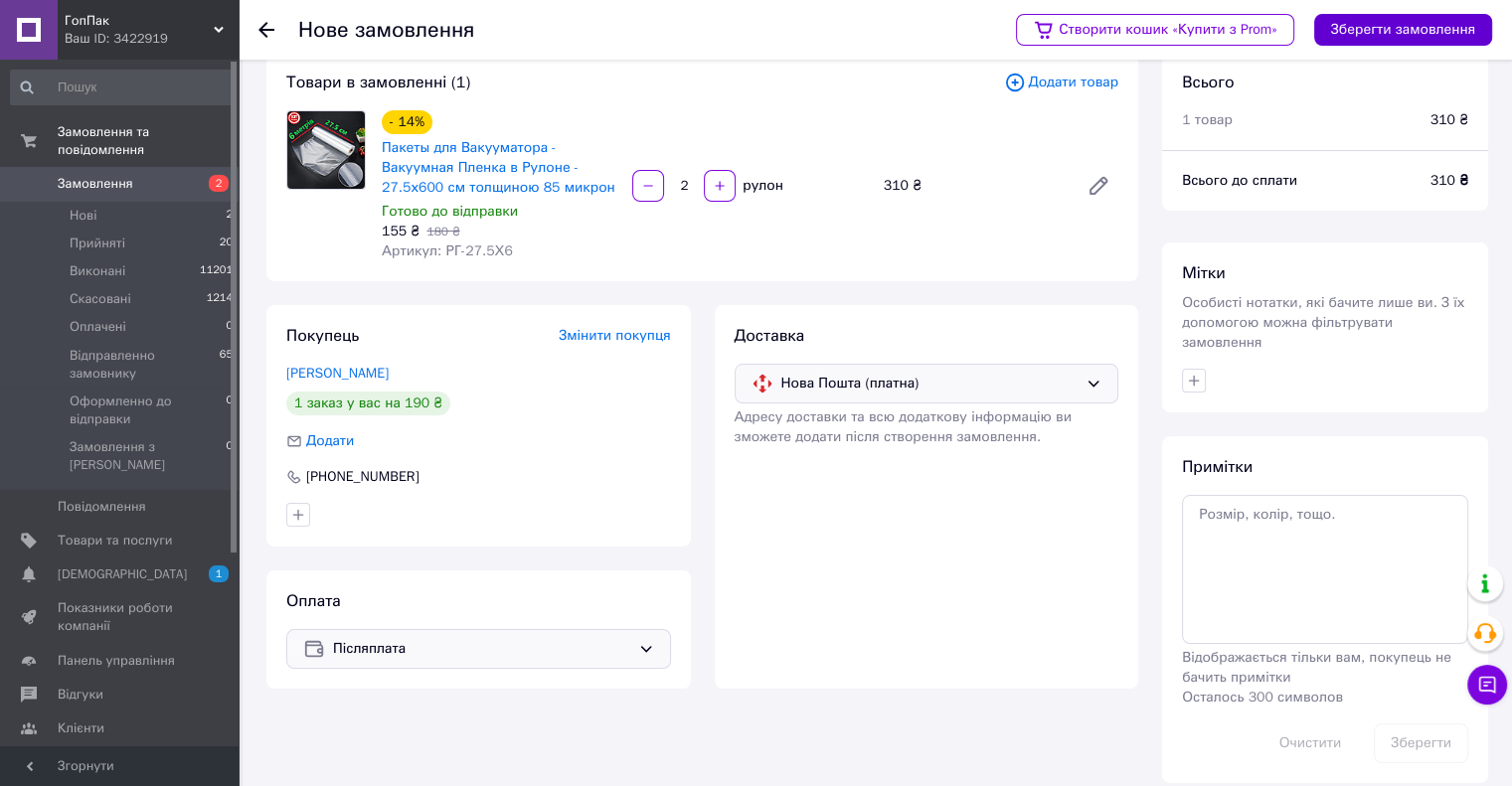 click on "Зберегти замовлення" at bounding box center (1403, 30) 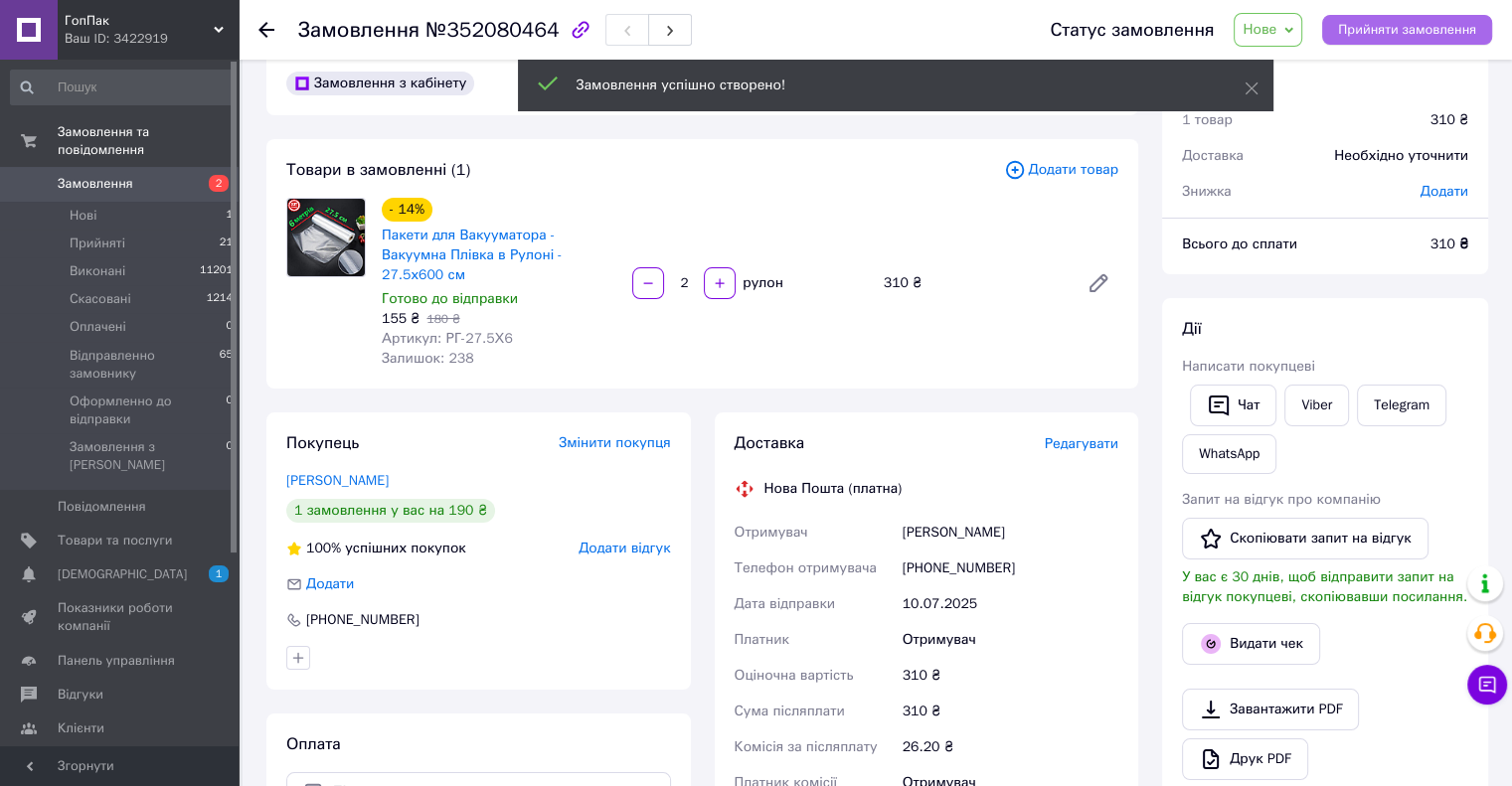 click on "Прийняти замовлення" at bounding box center (1407, 30) 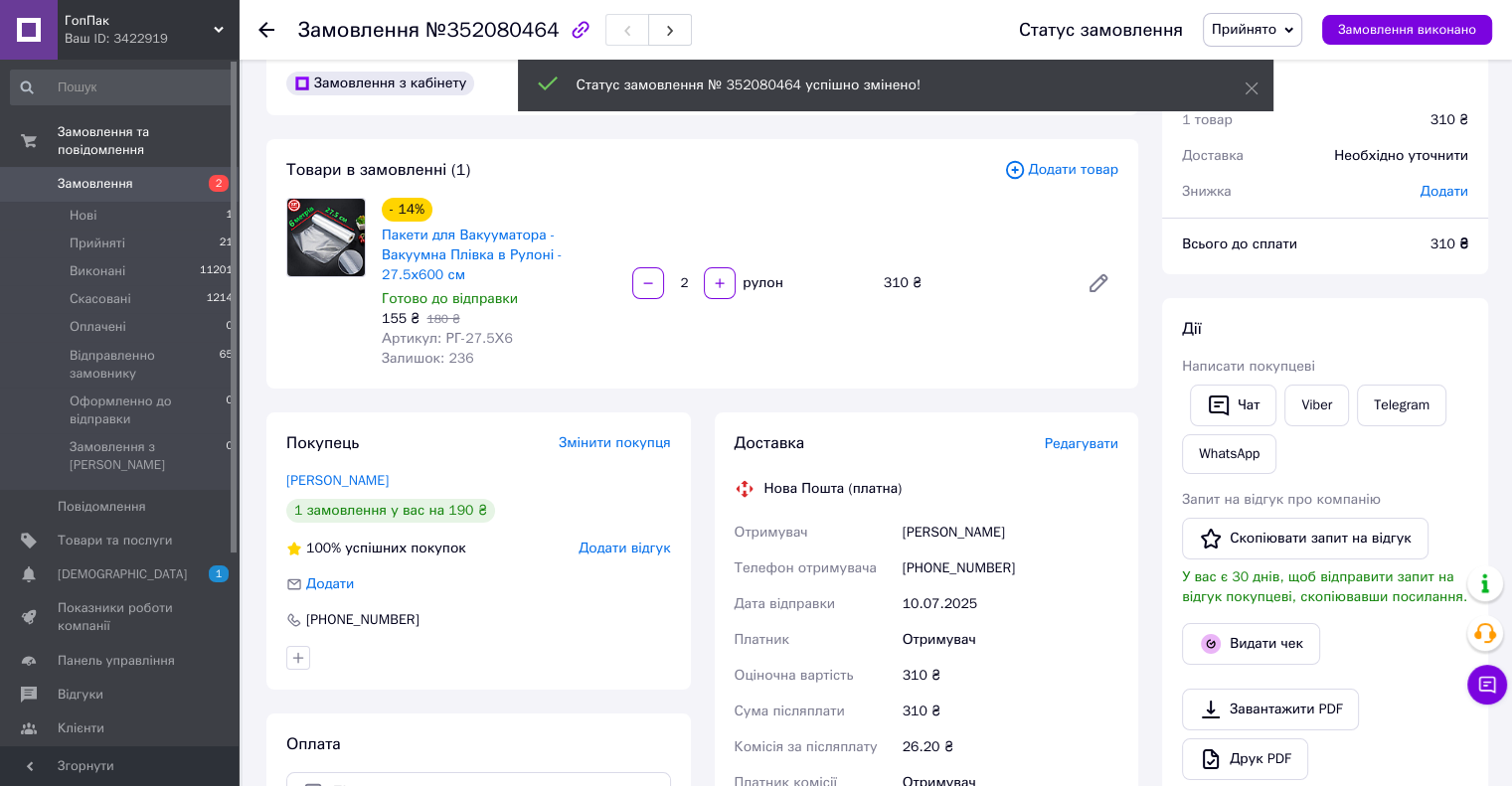 click on "Редагувати" at bounding box center [1082, 443] 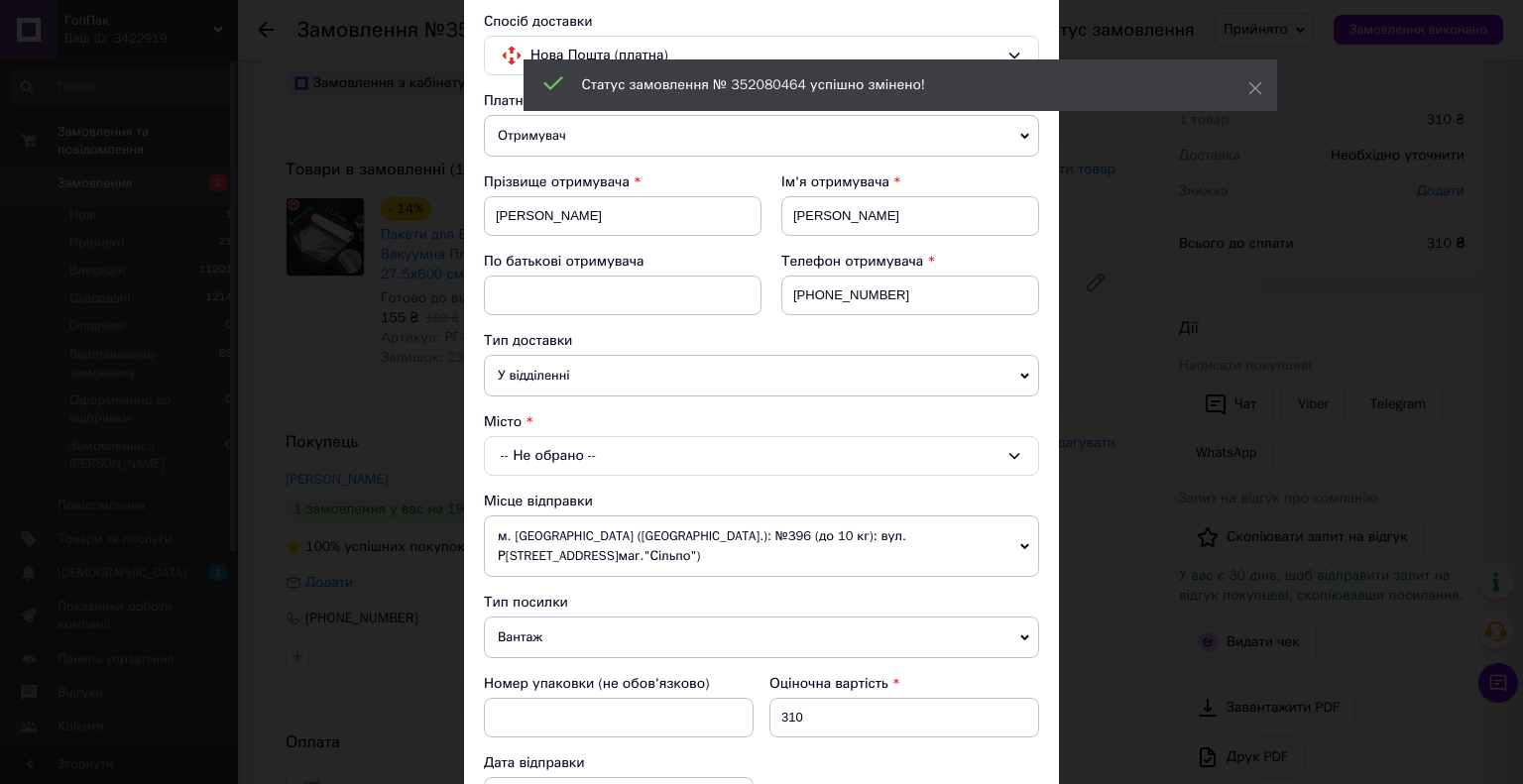 scroll, scrollTop: 198, scrollLeft: 0, axis: vertical 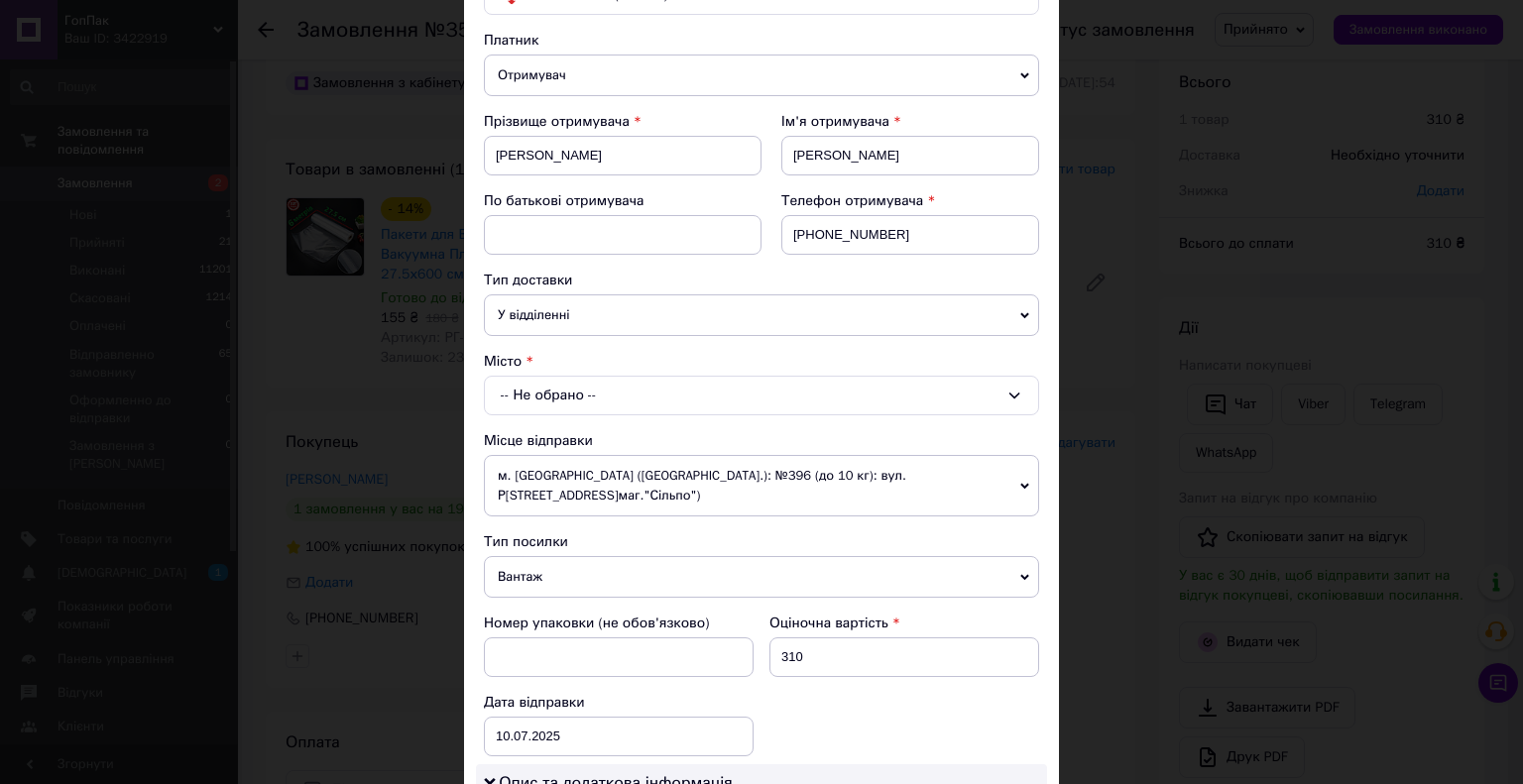 click on "-- Не обрано --" at bounding box center (762, 395) 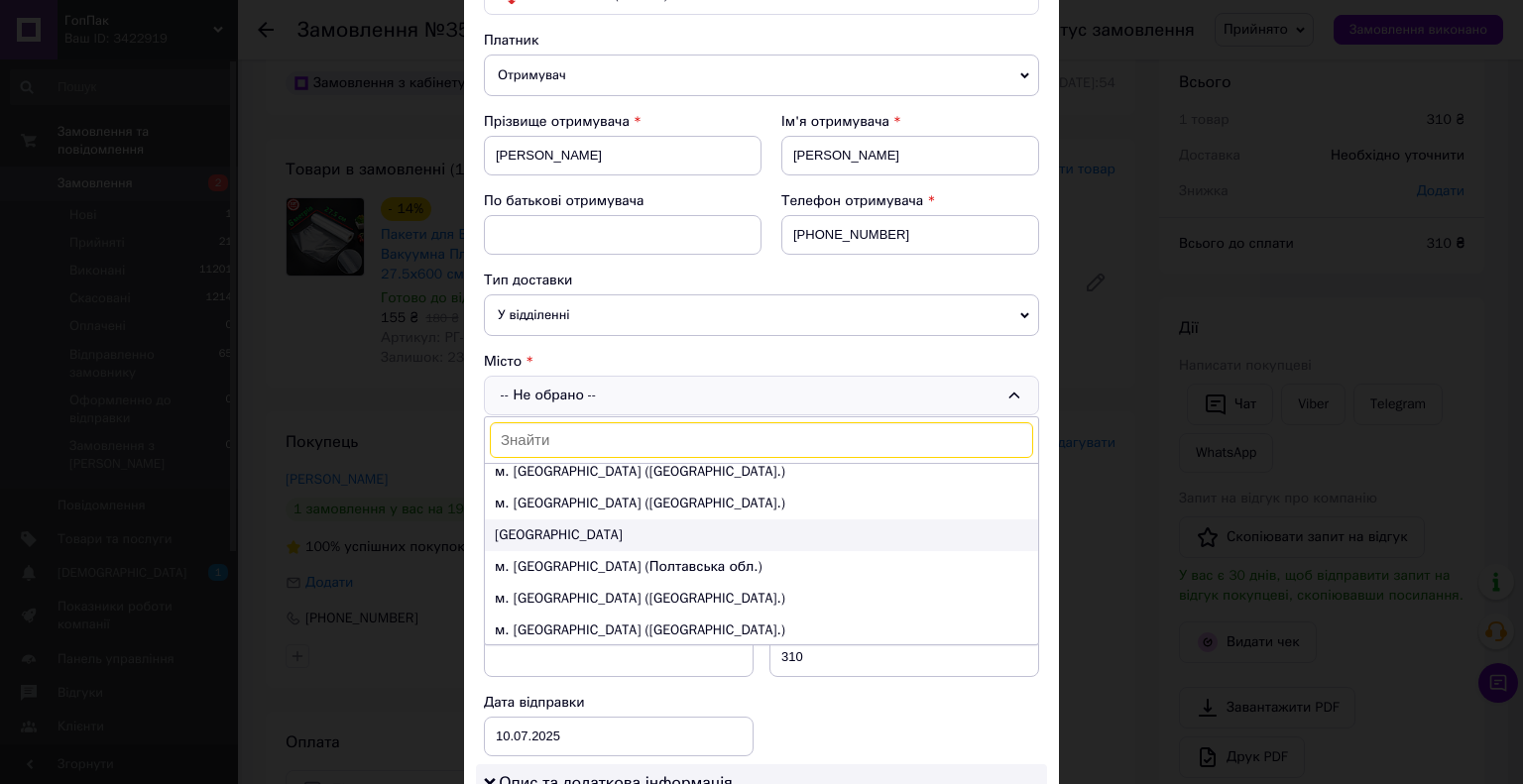 scroll, scrollTop: 297, scrollLeft: 0, axis: vertical 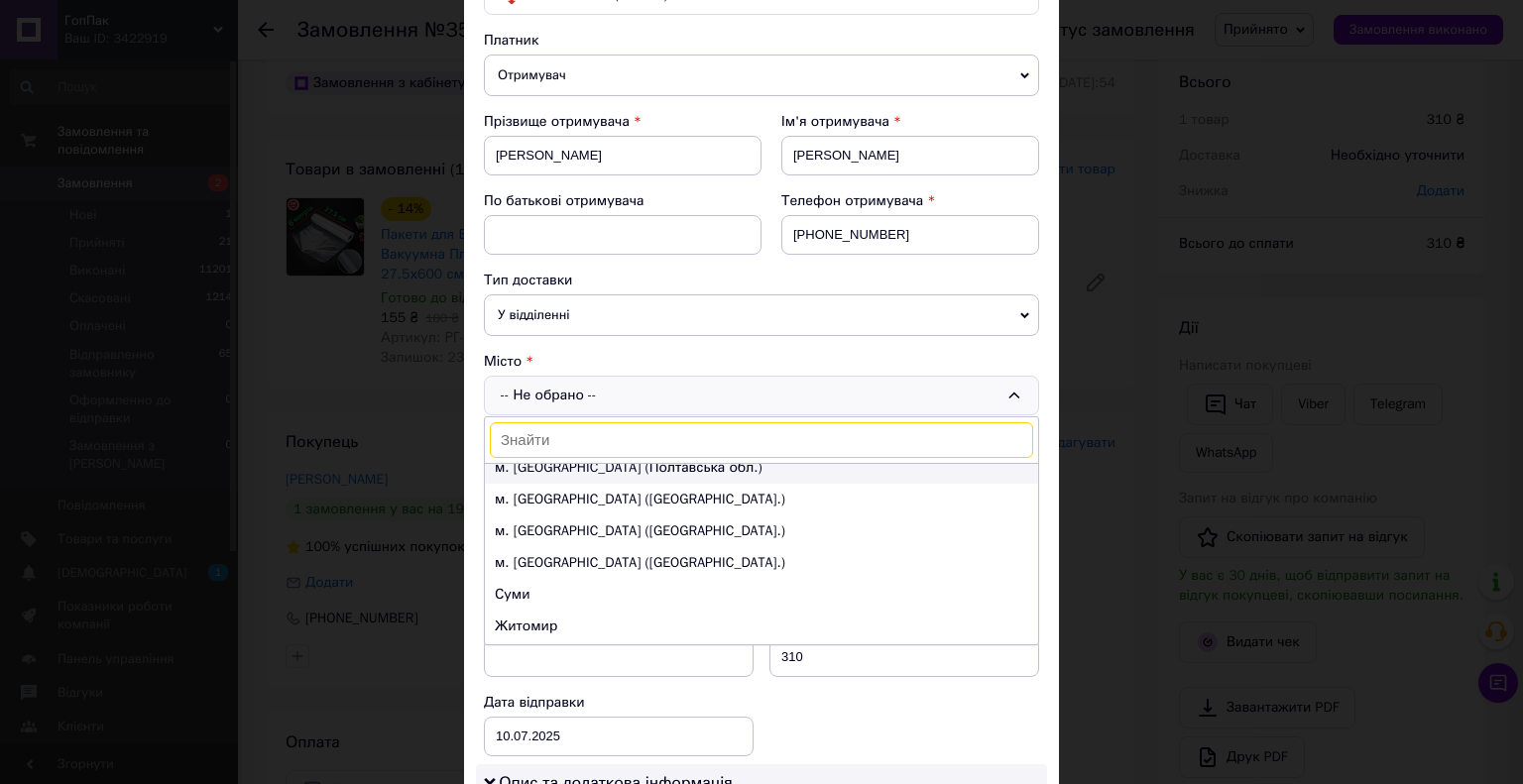 click on "м. Полтава (Полтавська обл.)" at bounding box center (762, 468) 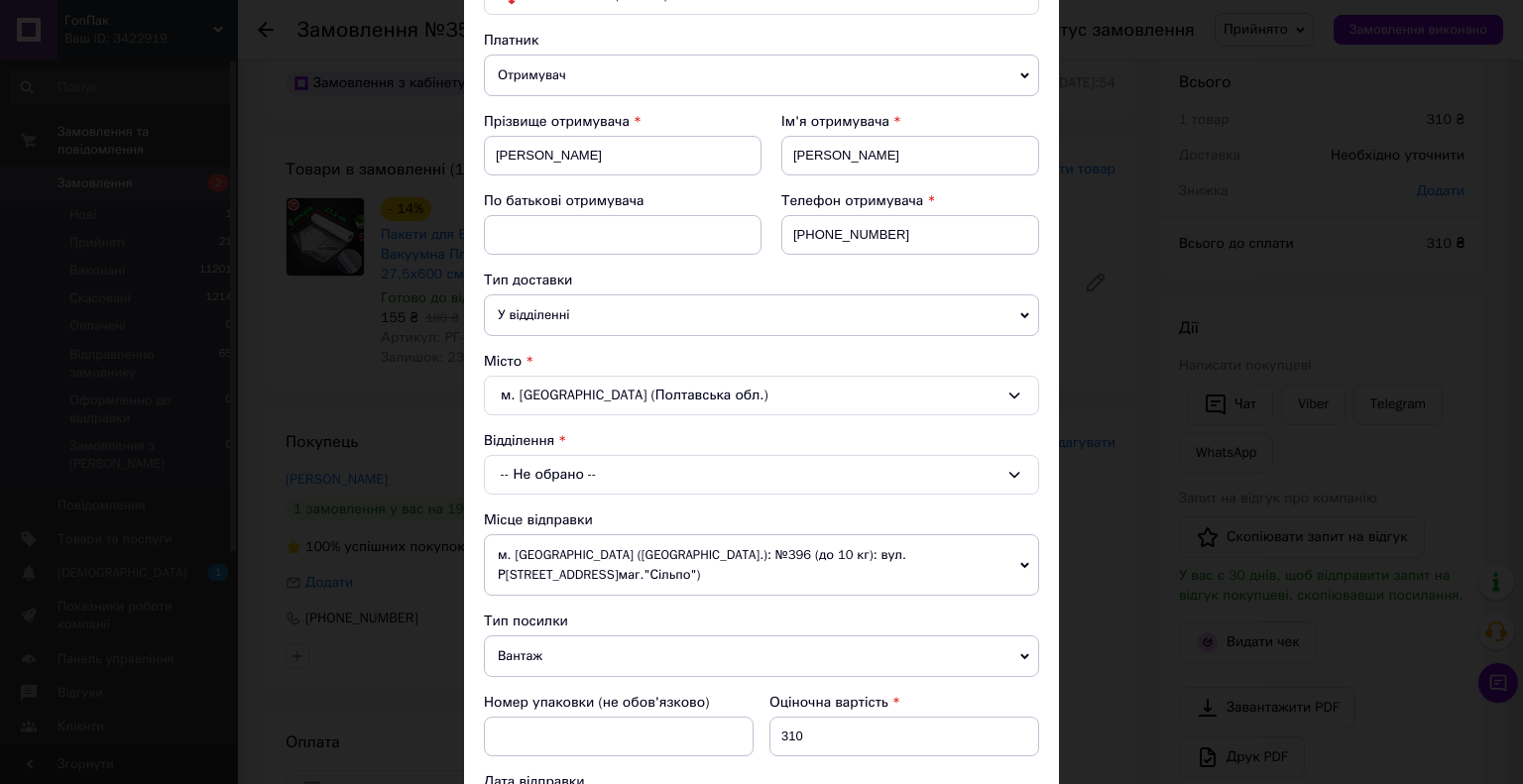 click on "-- Не обрано --" at bounding box center (762, 475) 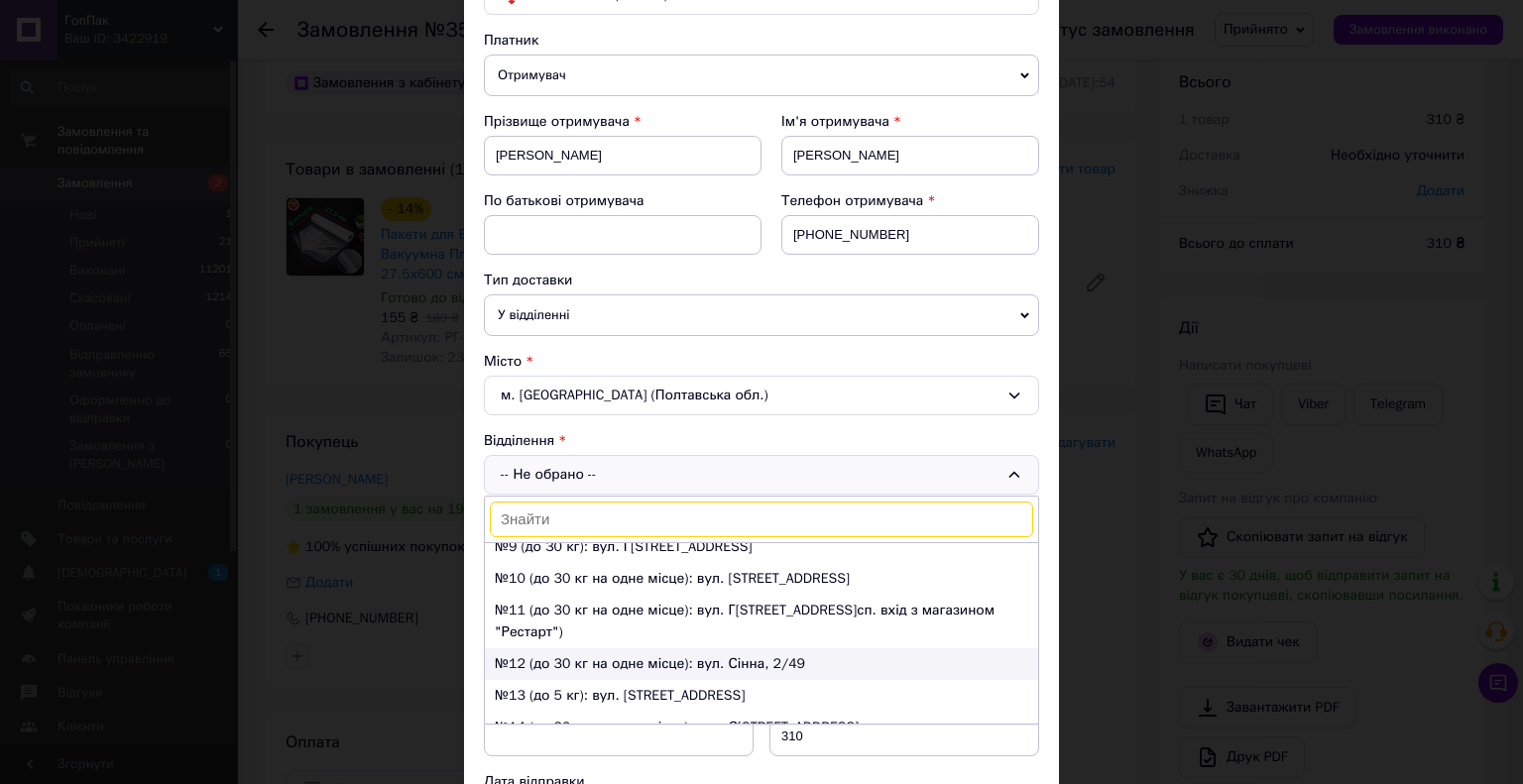 scroll, scrollTop: 297, scrollLeft: 0, axis: vertical 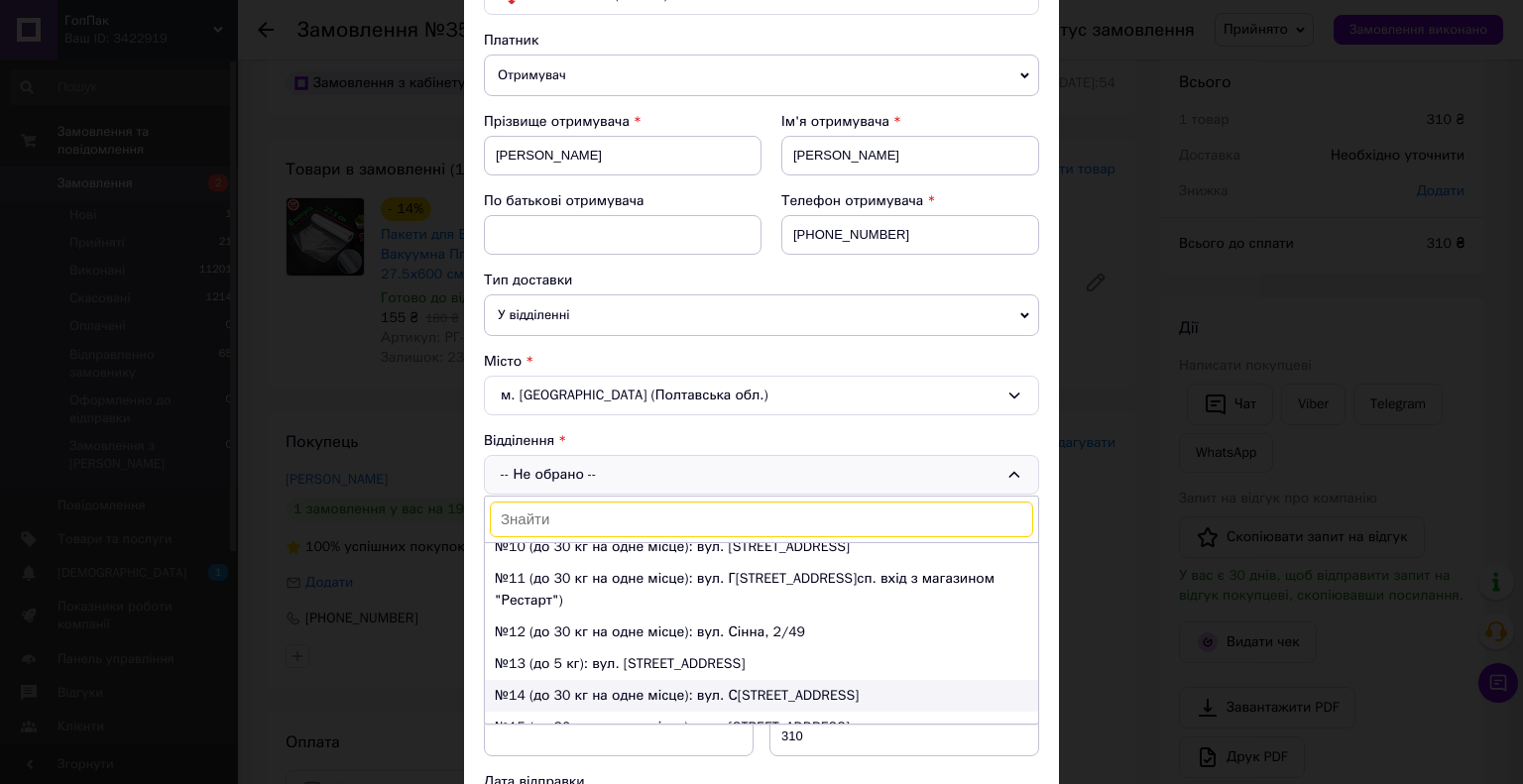 click on "№14 (до 30 кг на одне місце): вул. Симона Петлюри, 45" at bounding box center [762, 696] 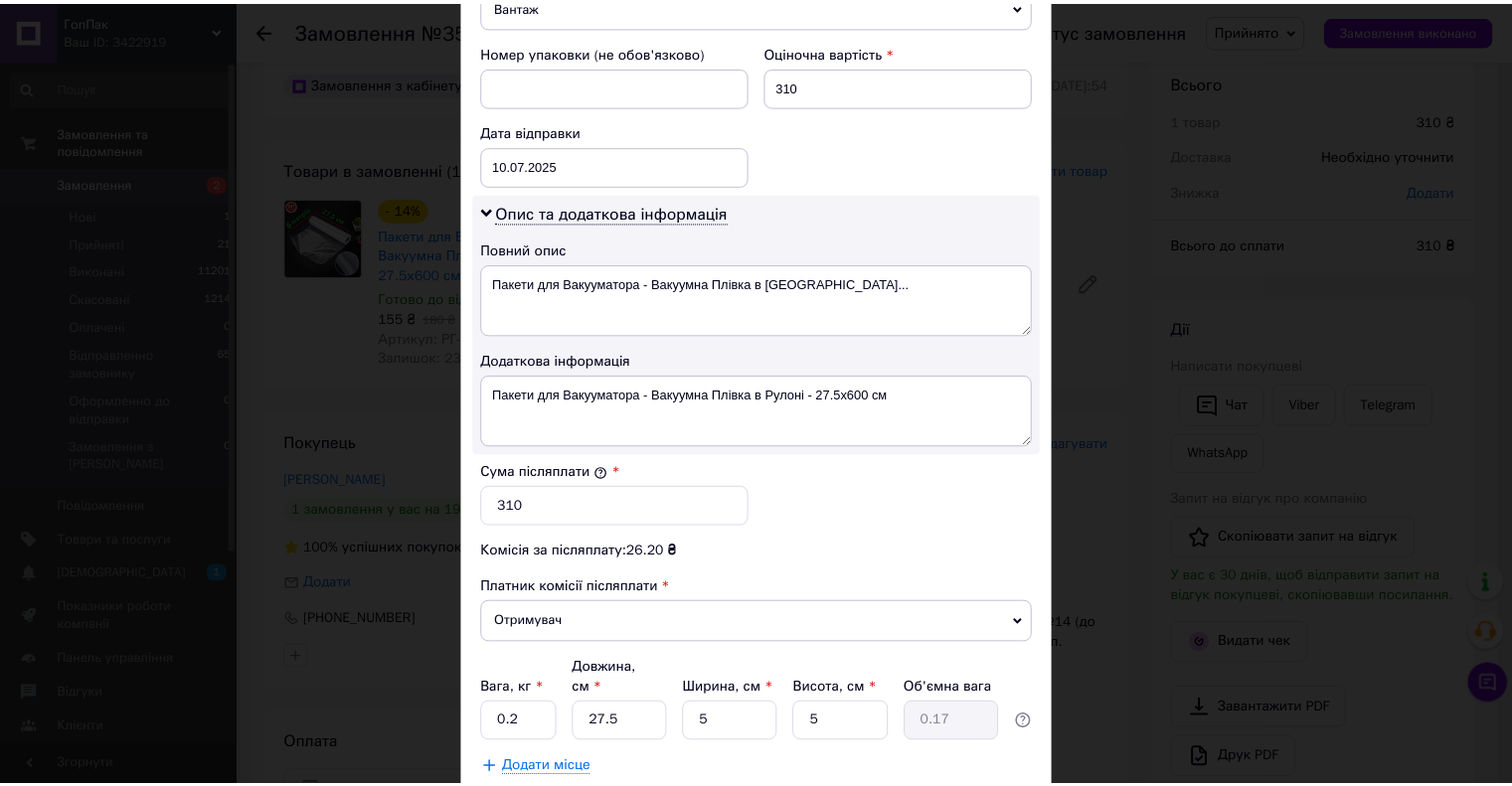 scroll, scrollTop: 946, scrollLeft: 0, axis: vertical 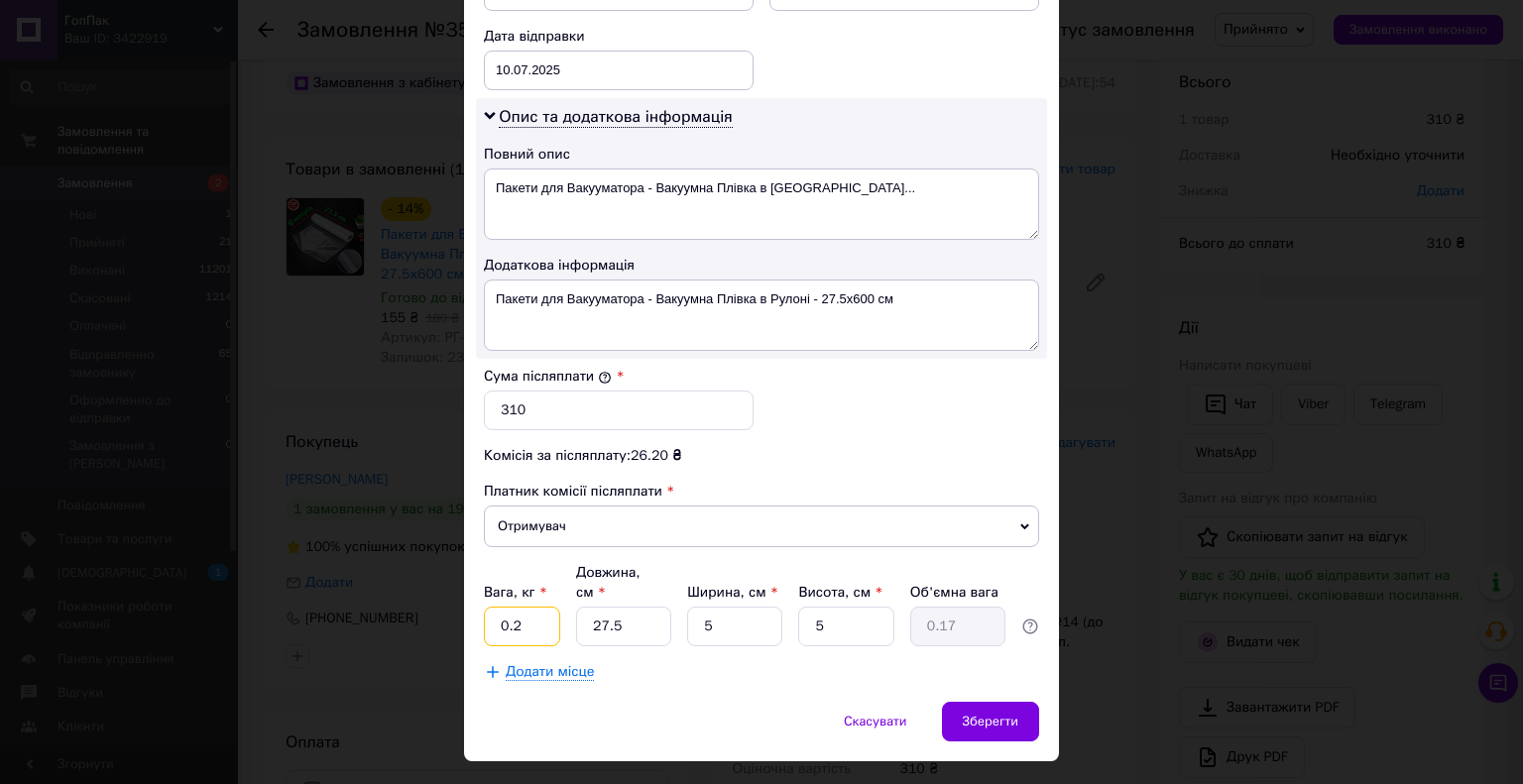 click on "0.2" at bounding box center (522, 626) 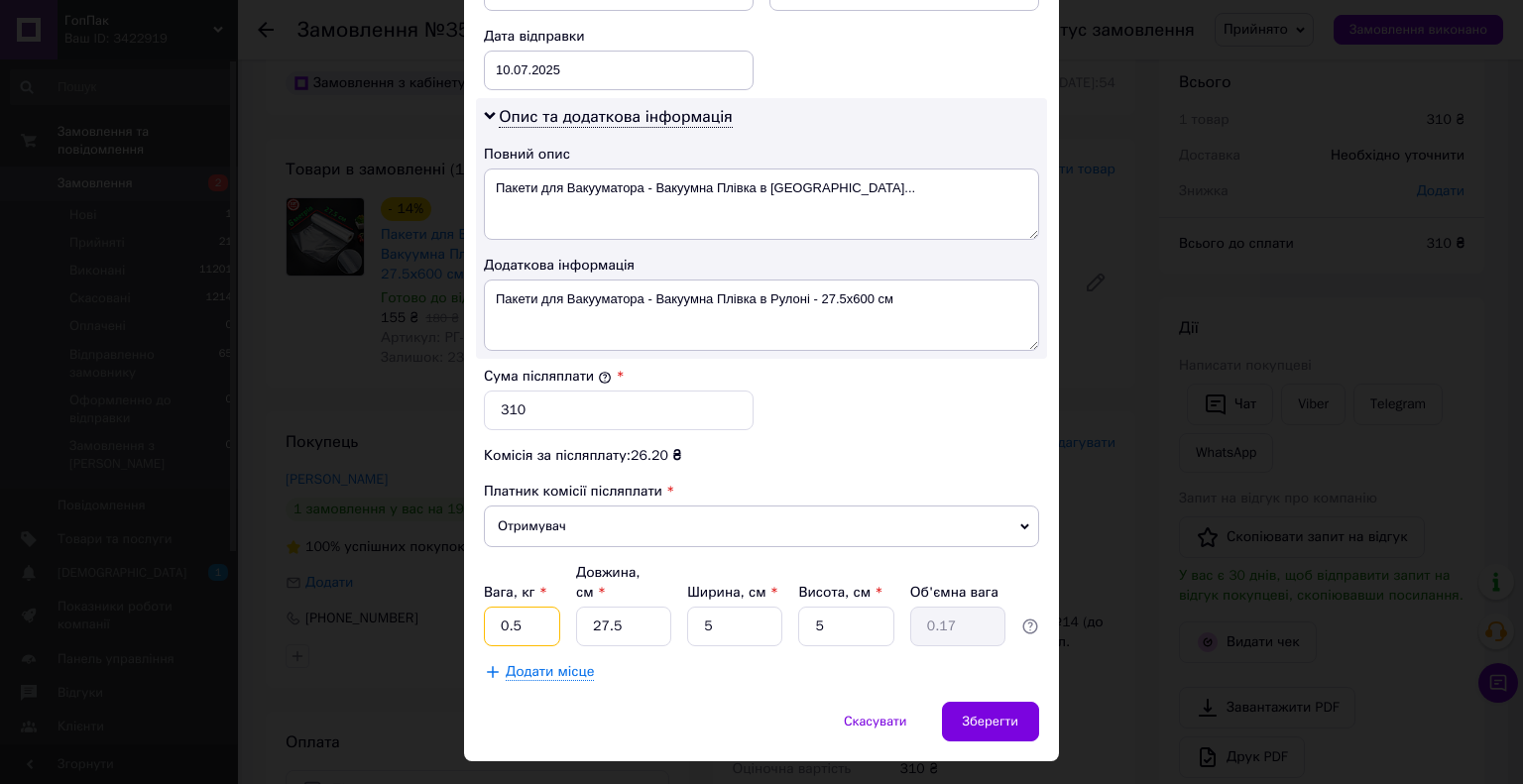 type on "0.5" 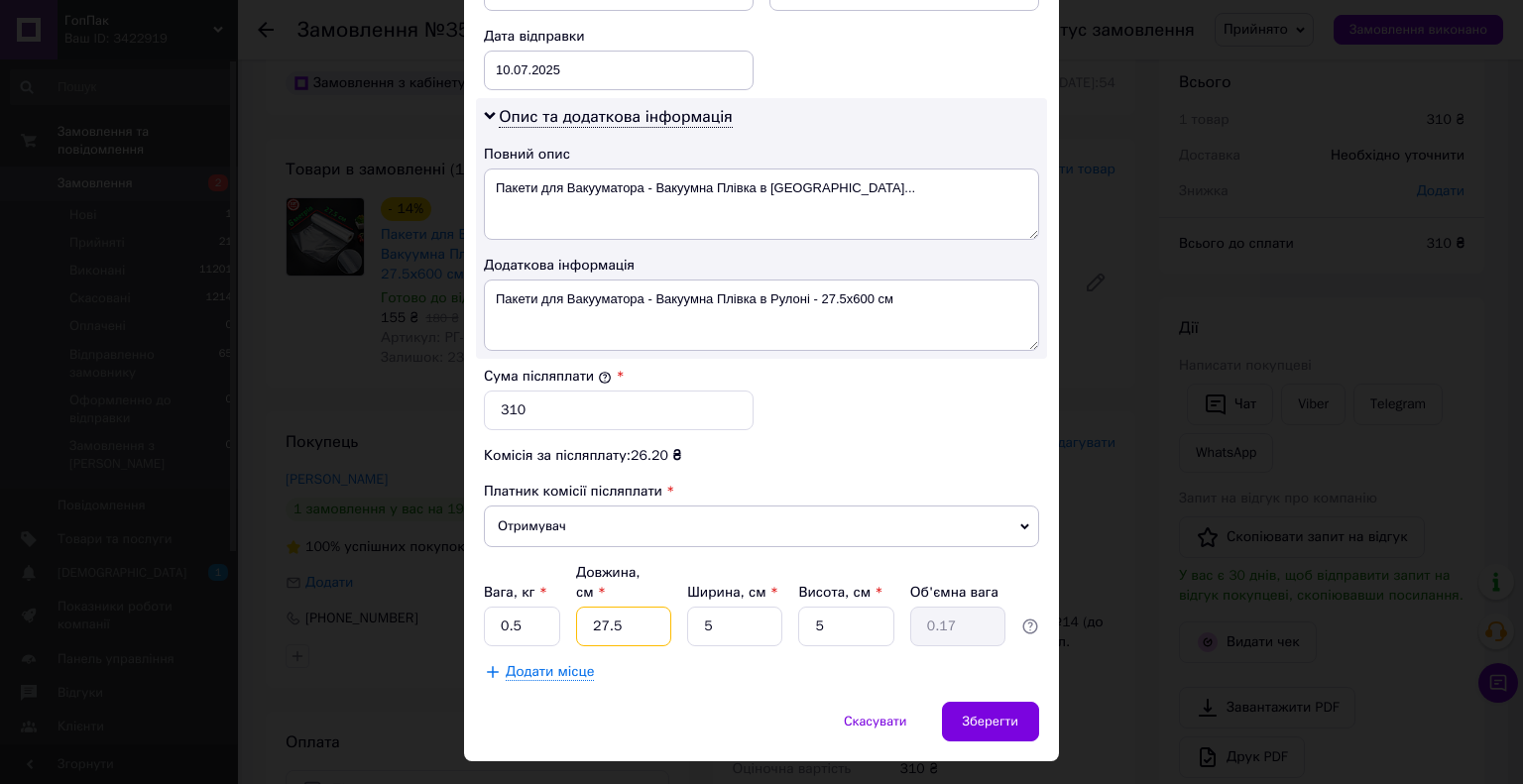 click on "27.5" at bounding box center (624, 626) 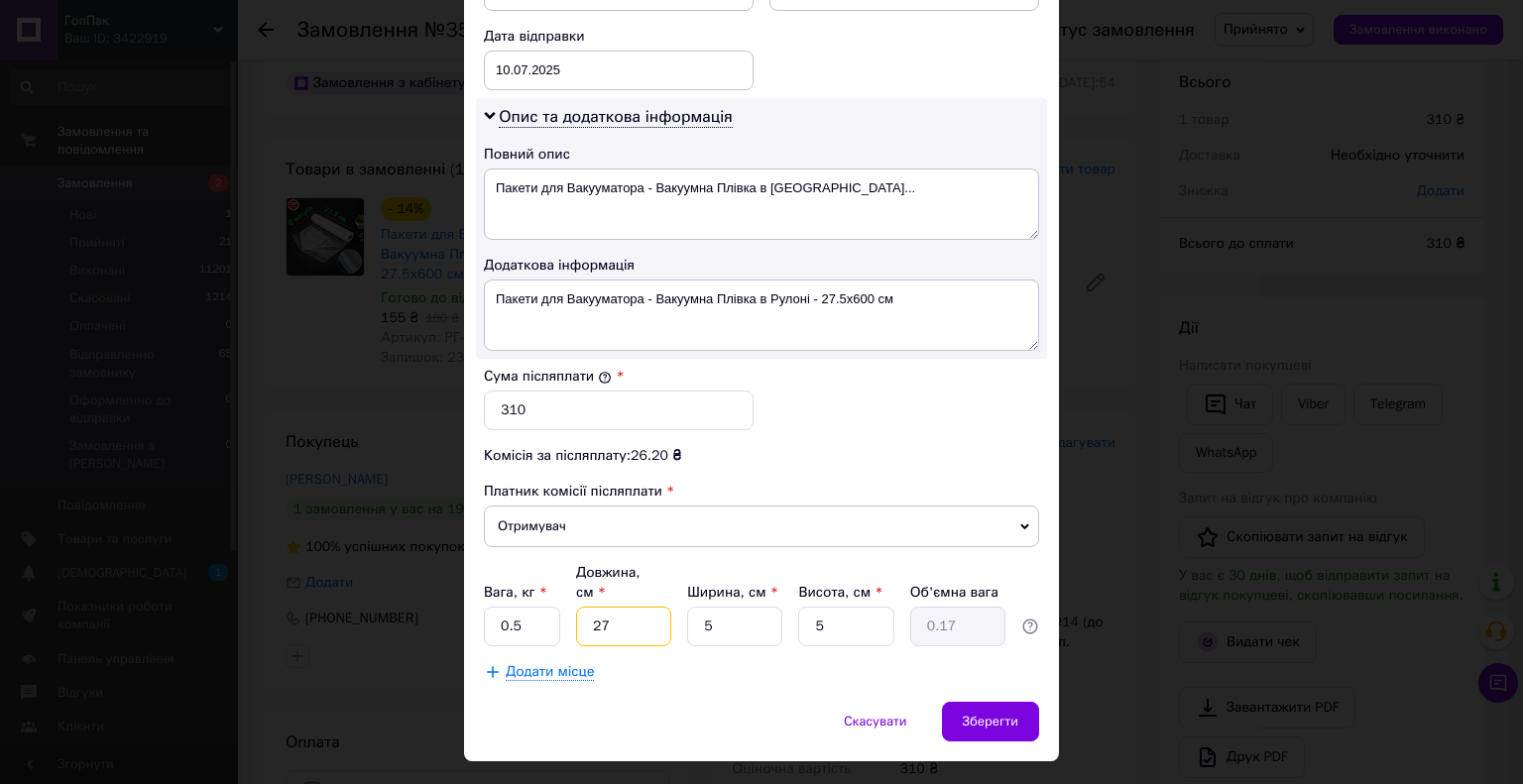type on "2" 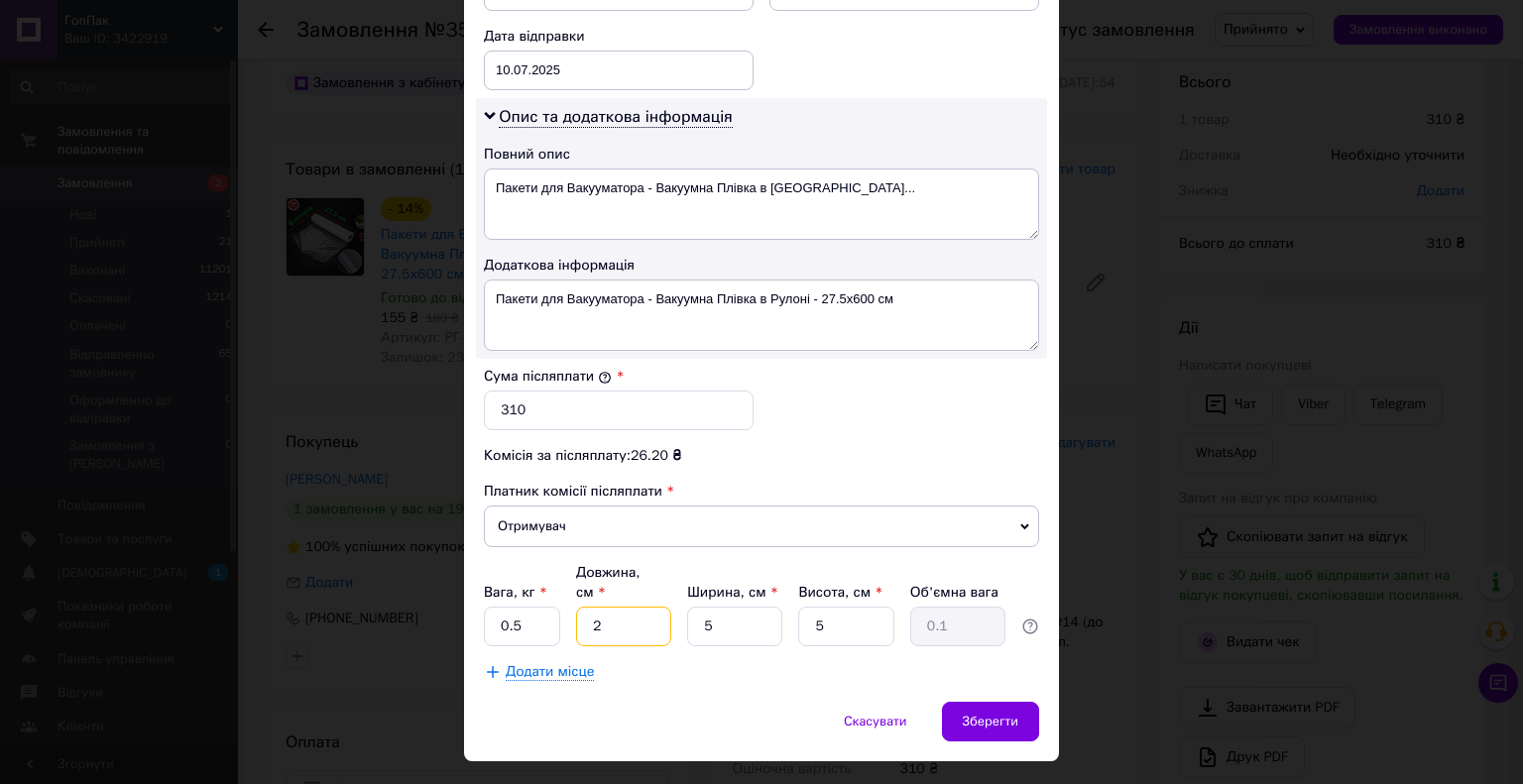 type 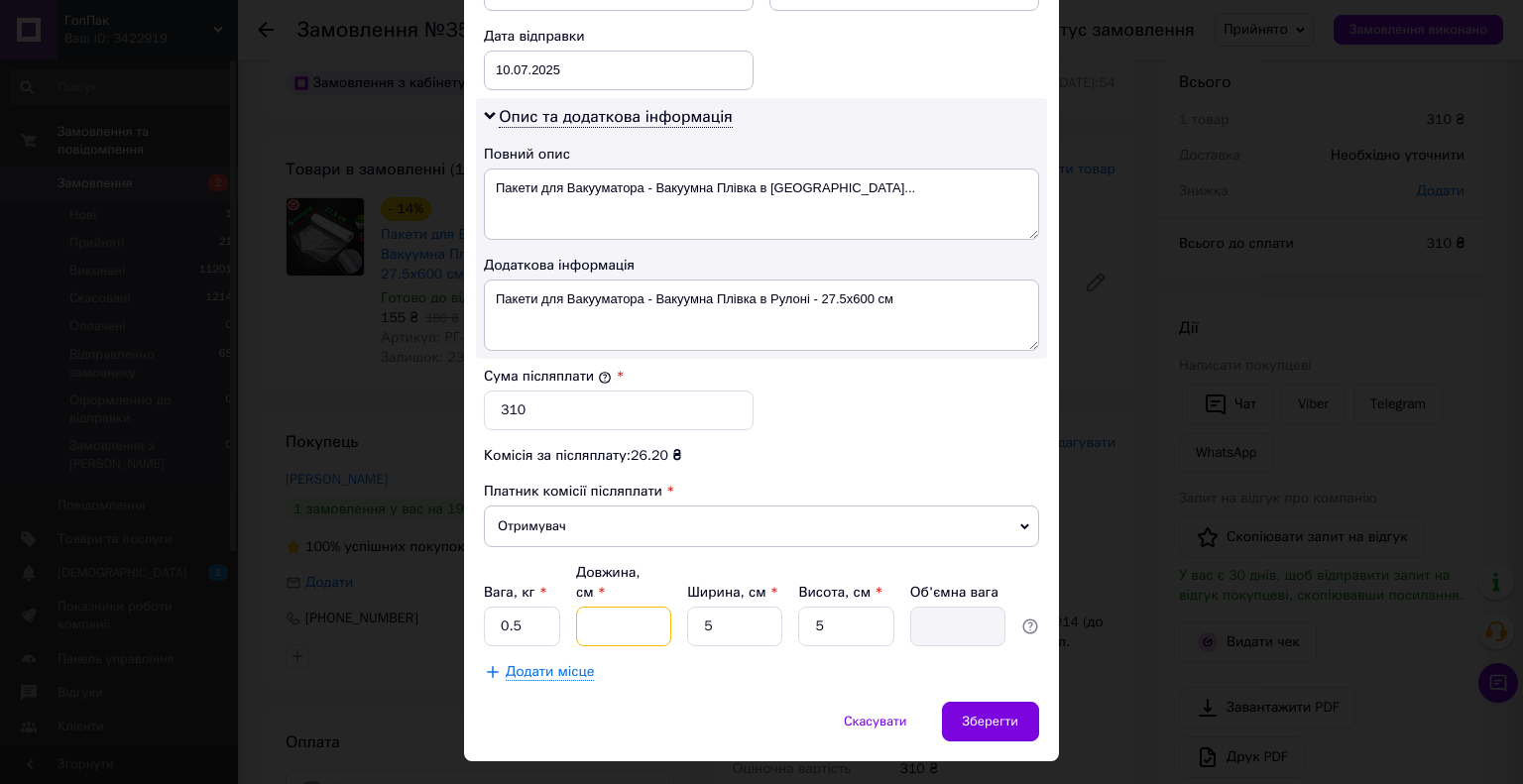 type on "3" 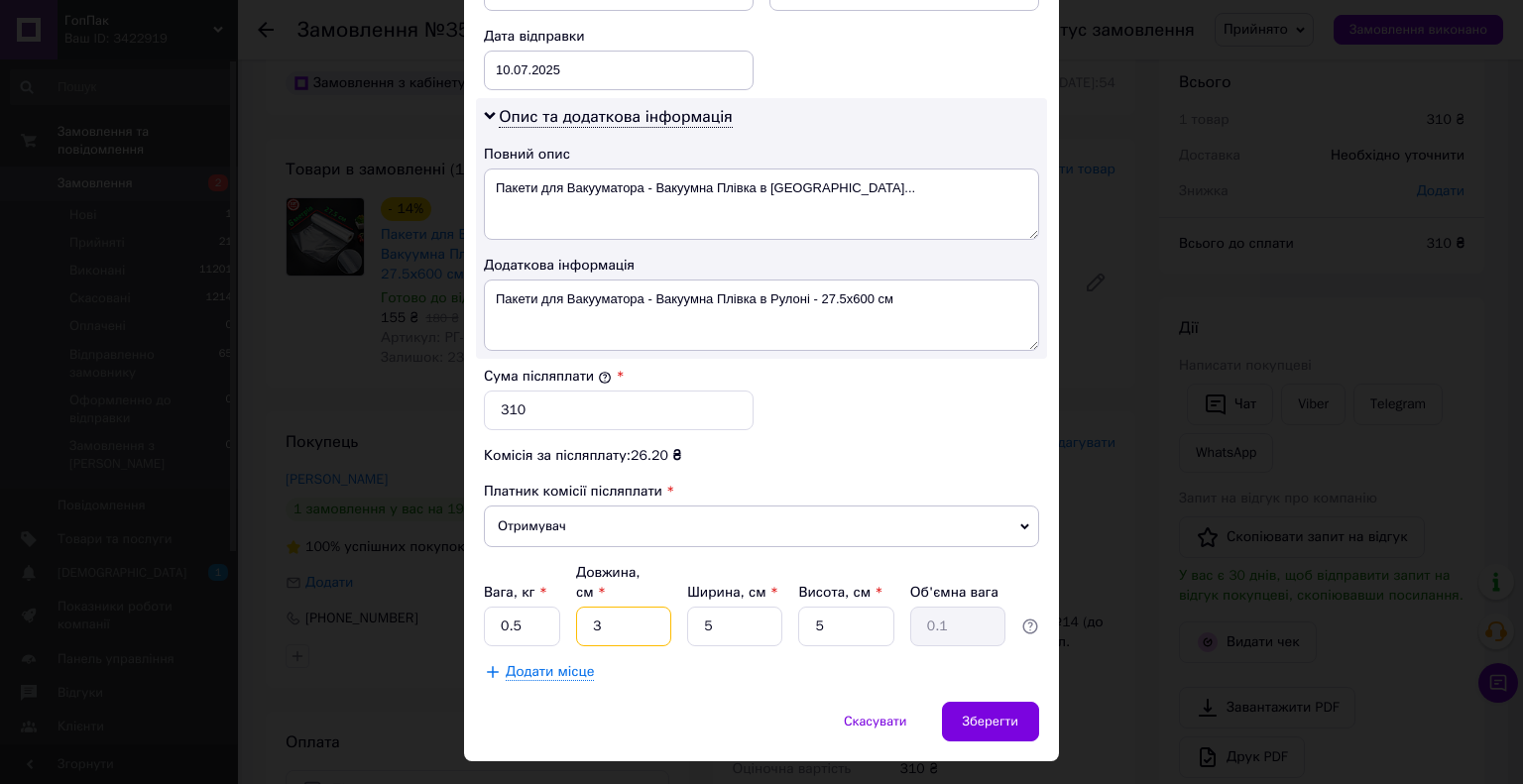 type on "32" 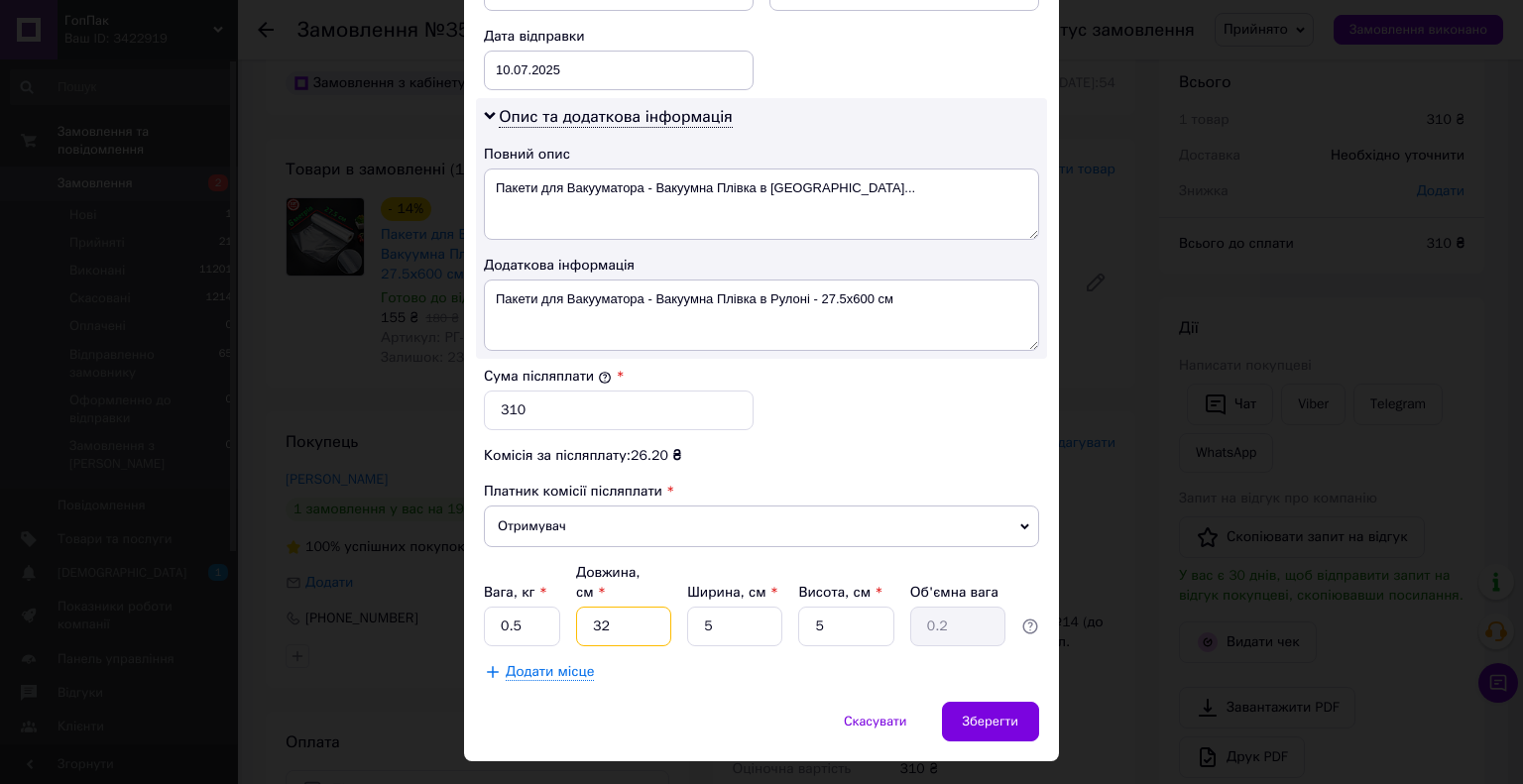 type on "32" 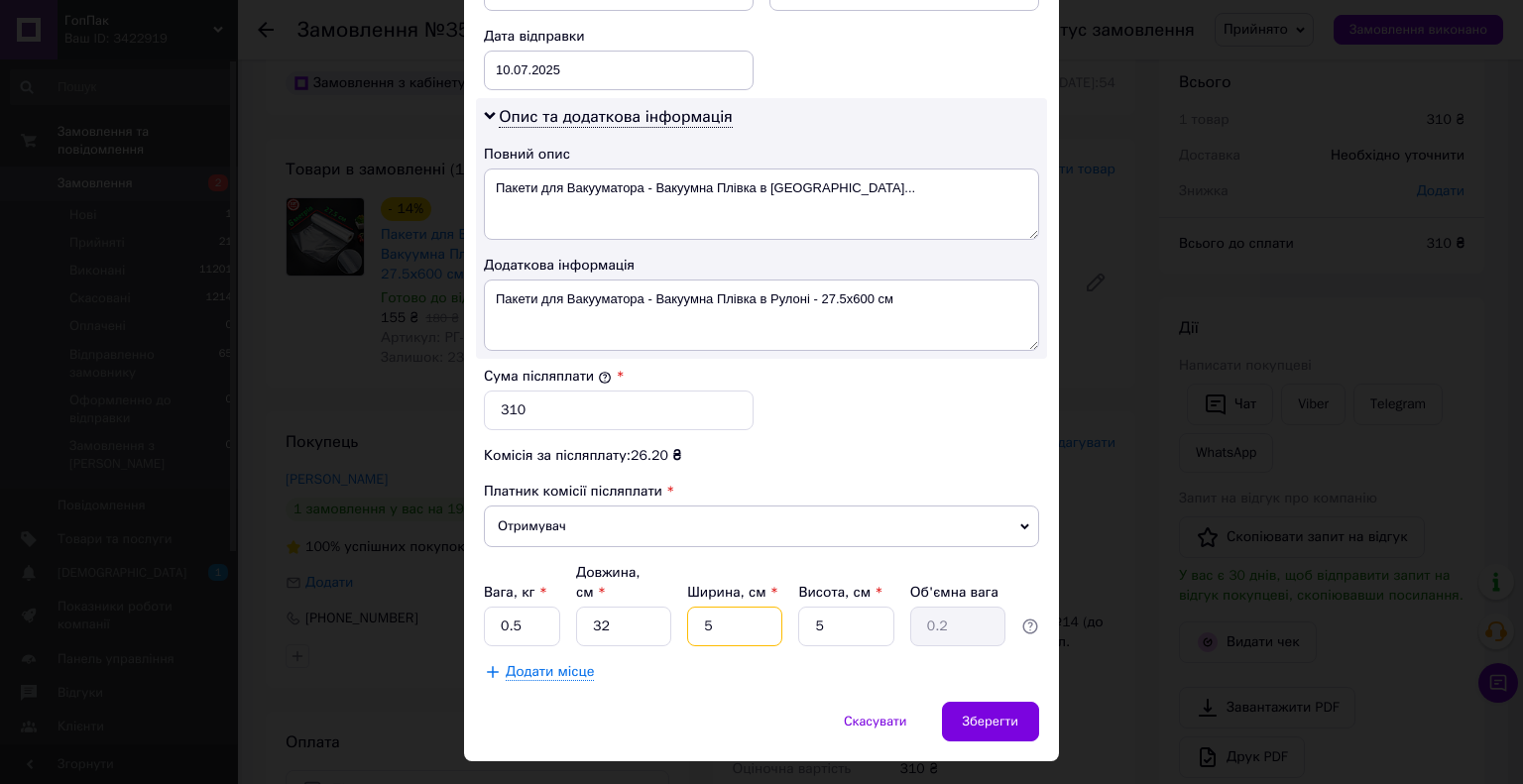 click on "5" at bounding box center [735, 626] 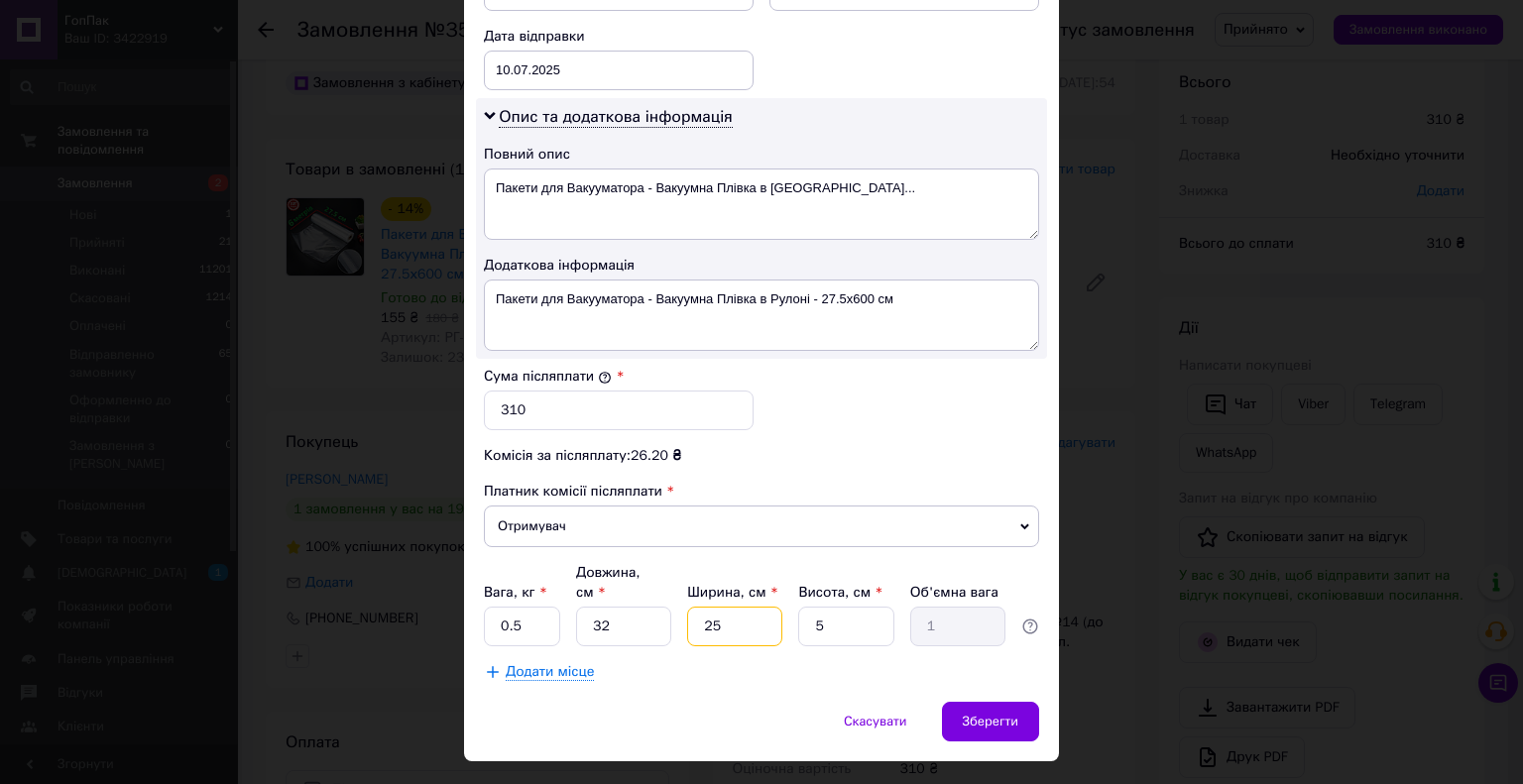 type on "25" 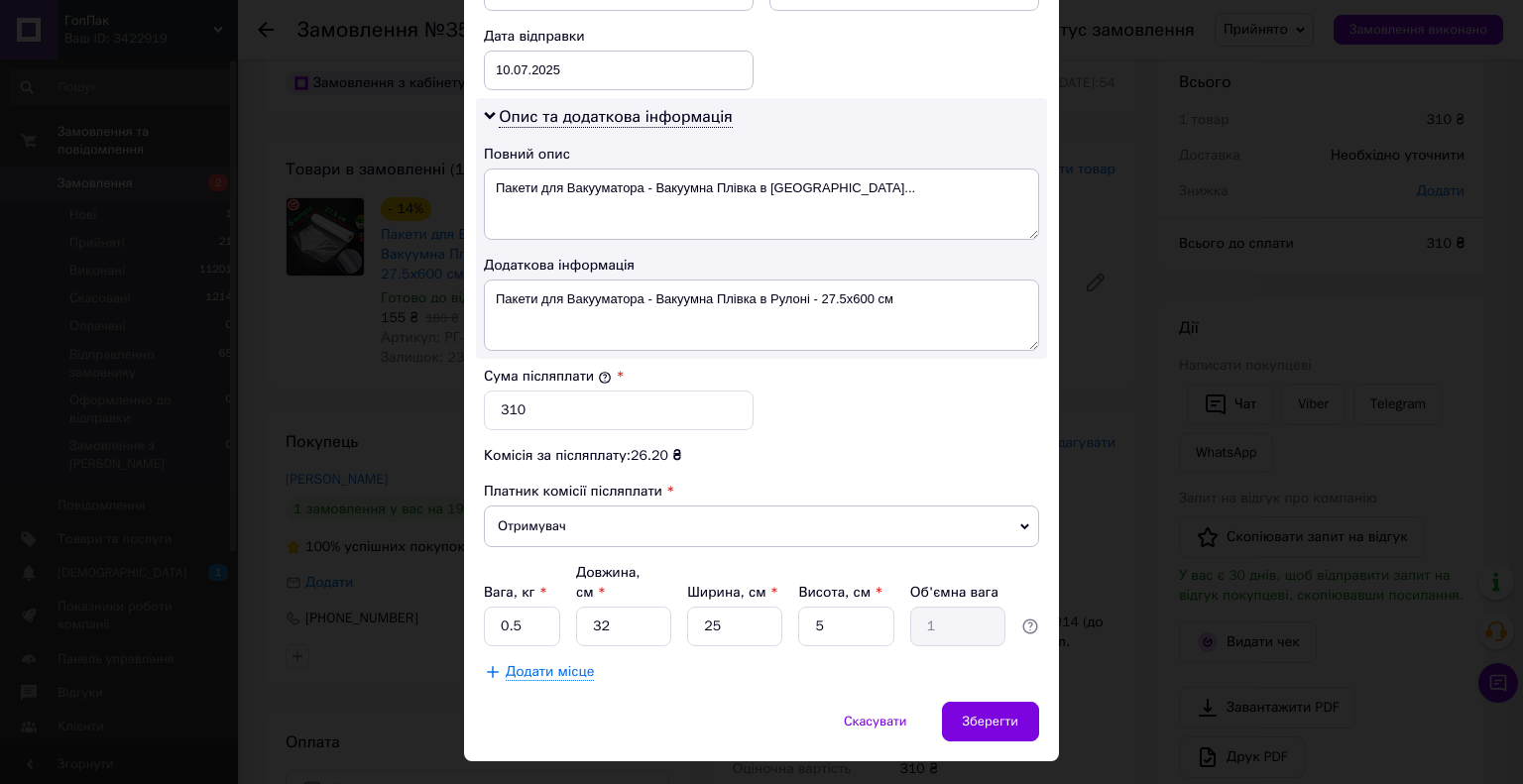 click on "Спосіб доставки Нова Пошта (платна) Платник Отримувач Відправник Прізвище отримувача Москаленко Ім'я отримувача Павло По батькові отримувача Телефон отримувача +380990567701 Тип доставки У відділенні Кур'єром В поштоматі Місто м. Полтава (Полтавська обл.) Відділення №14 (до 30 кг на одне місце): вул. Симона Петлюри, 45 Місце відправки м. Київ (Київська обл.): №396 (до 10 кг): вул. Рональда Рейгана, 8 (маг."Сільпо") м. Київ (Київська обл.): №188 (30кг на одне місце): вул. Оноре де Бальзака, 55Б (сп. вхід з "Рибалка на Бальзака" Додати ще місце відправки Тип посилки Вантаж Документи 310 <" at bounding box center (762, -56) 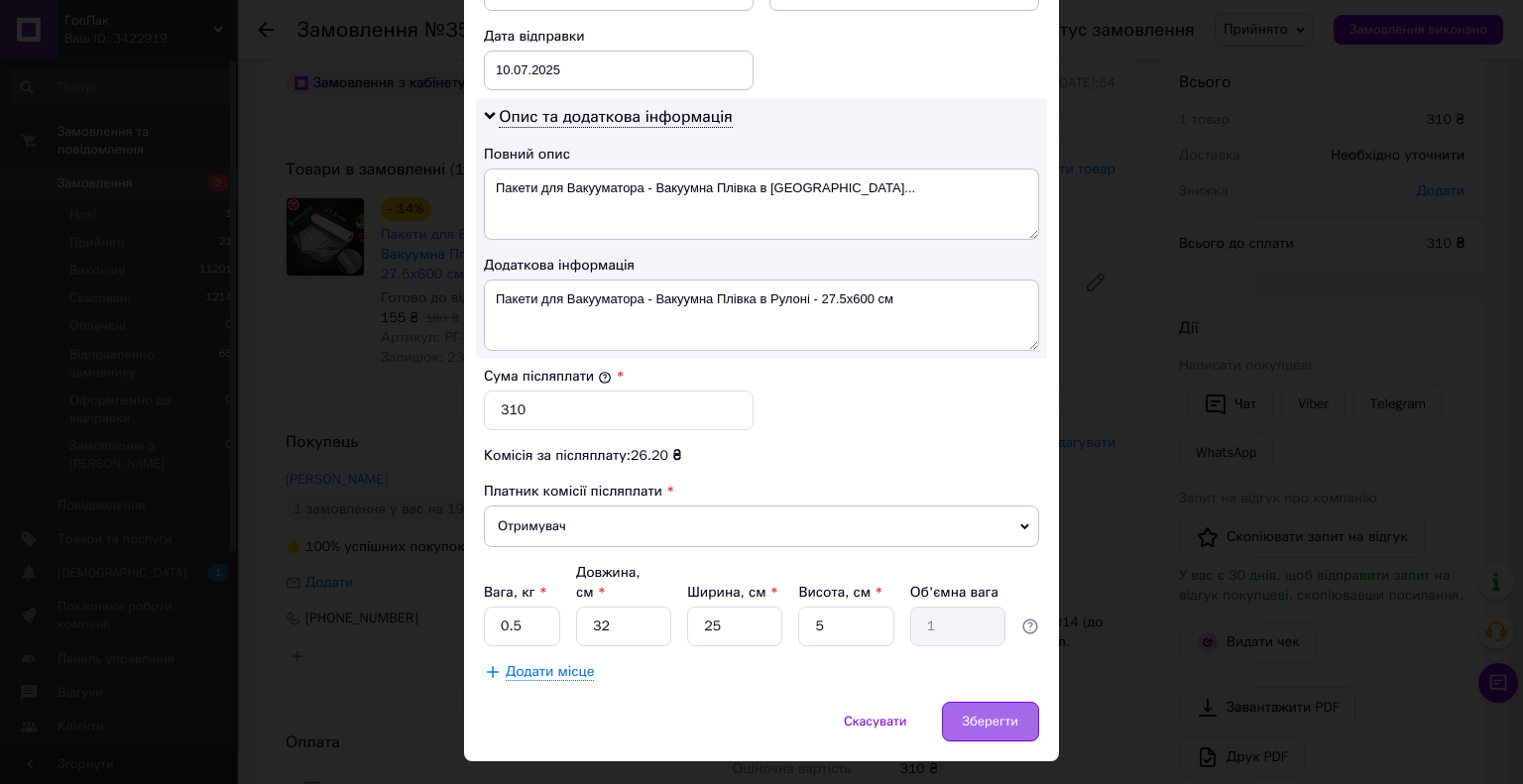click on "Зберегти" at bounding box center (991, 722) 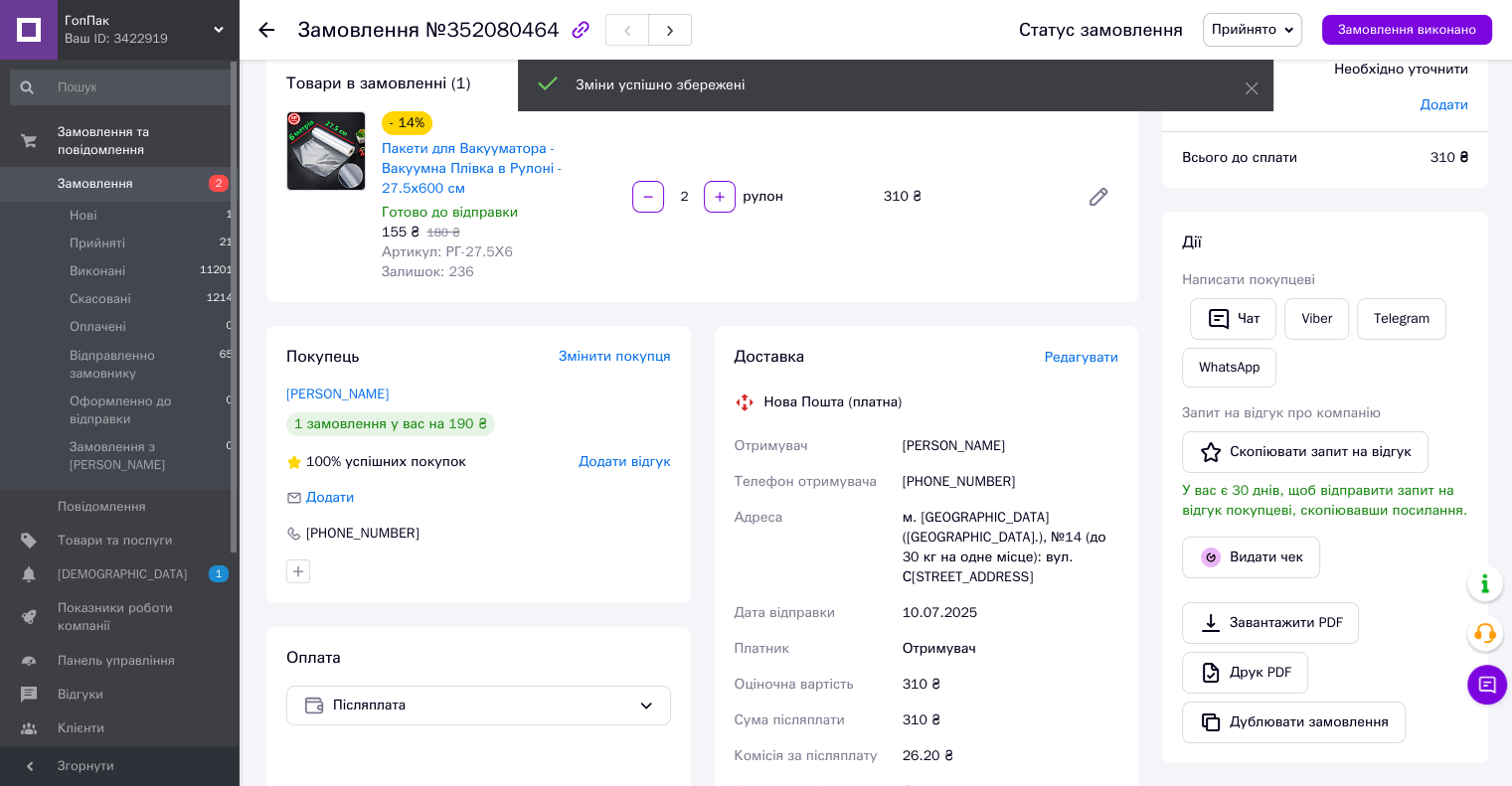 scroll, scrollTop: 429, scrollLeft: 0, axis: vertical 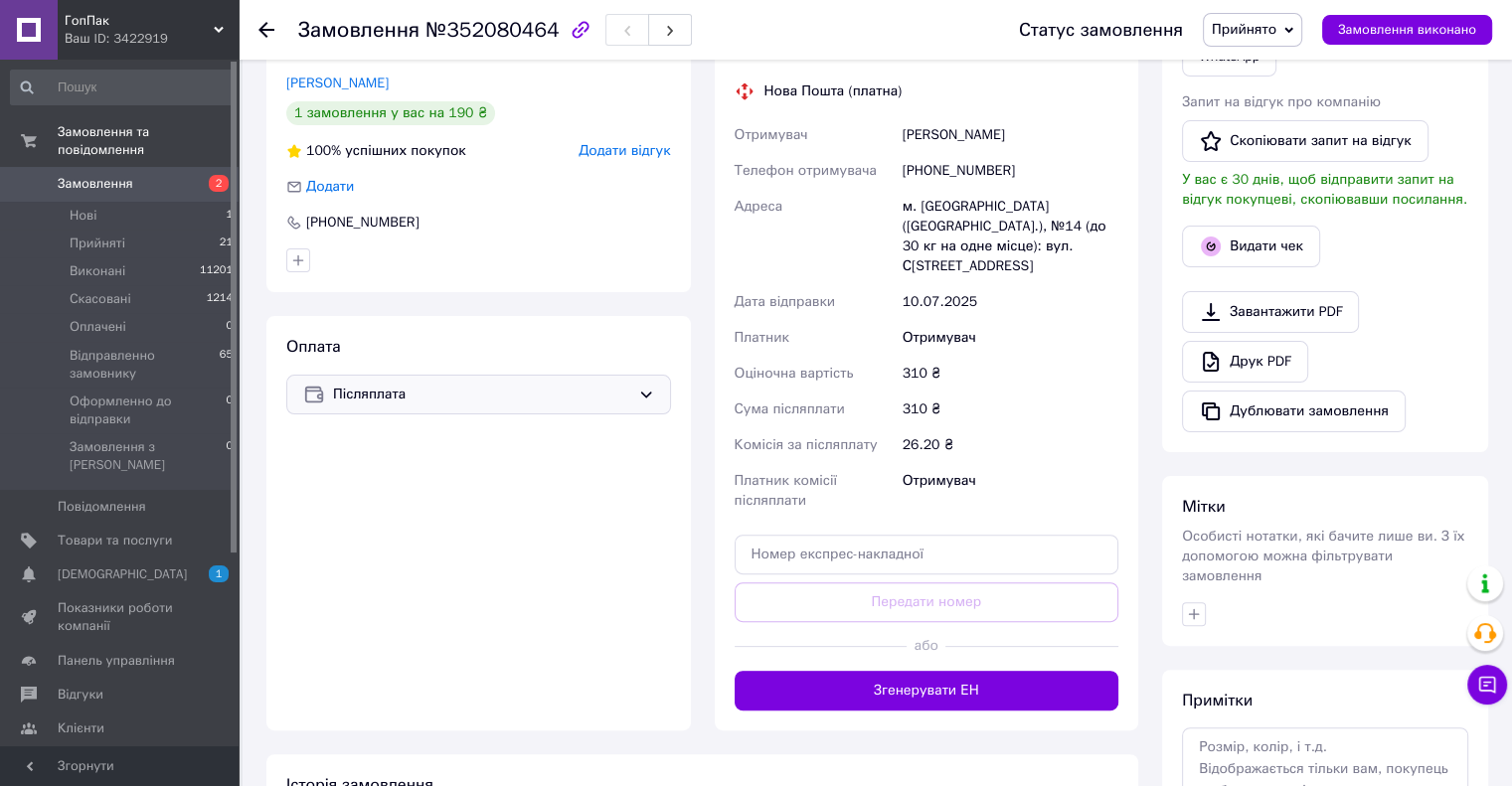 click on "Післяплата" at bounding box center (481, 394) 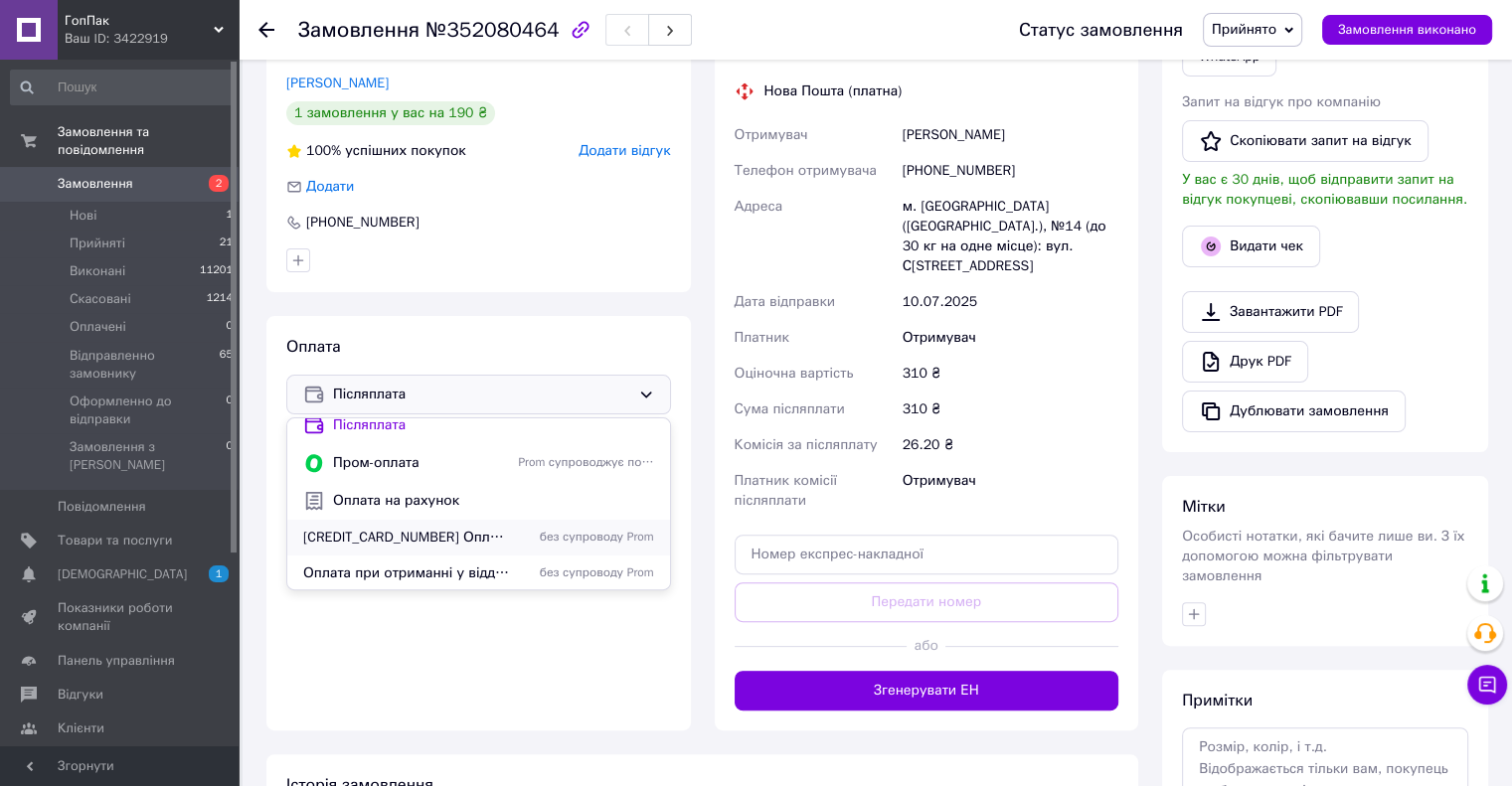 scroll, scrollTop: 14, scrollLeft: 0, axis: vertical 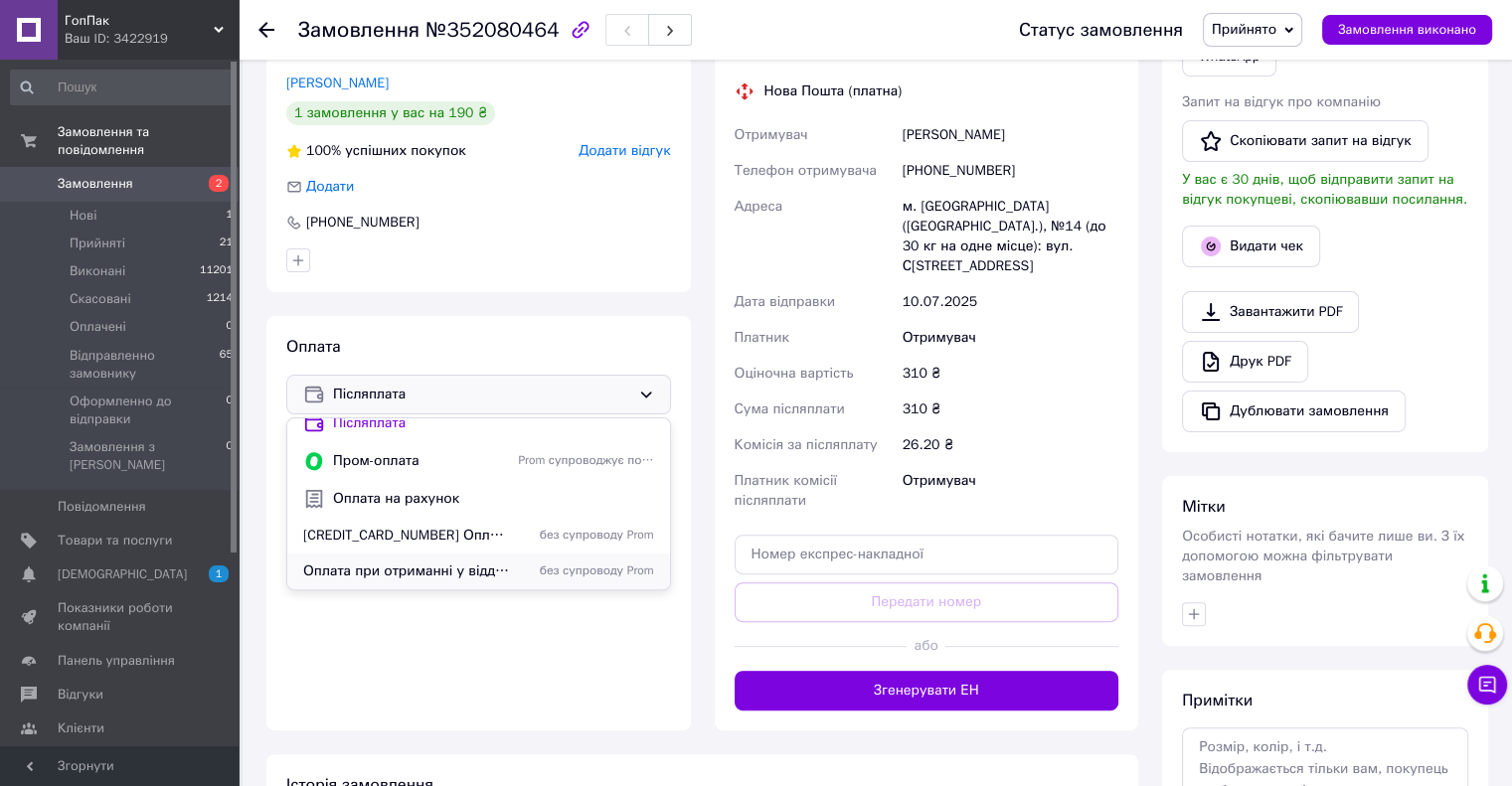 click on "Оплата при отриманні у відділені Укрпошти" at bounding box center (407, 571) 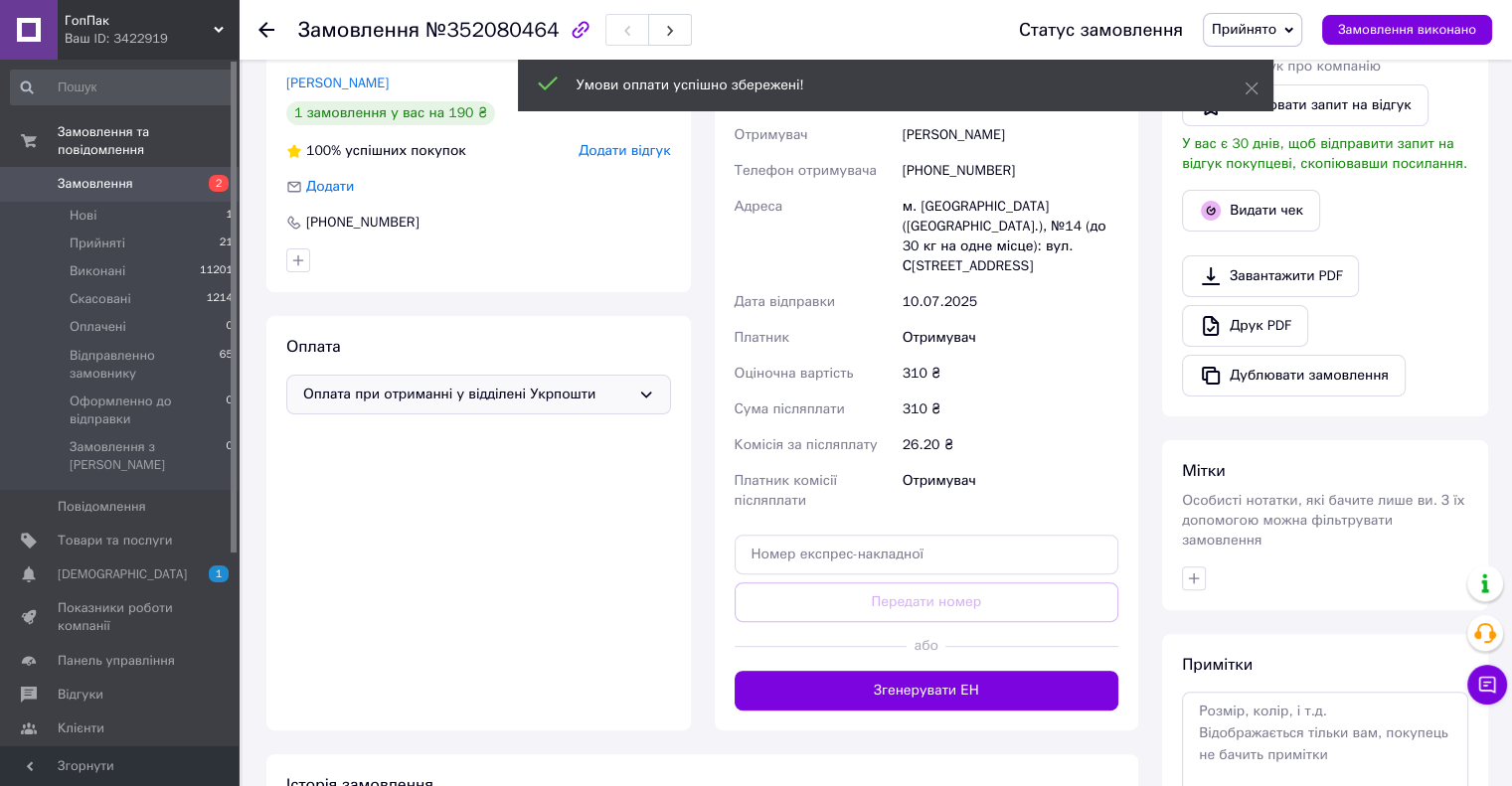 click on "Оплата при отриманні у відділені Укрпошти" at bounding box center [466, 394] 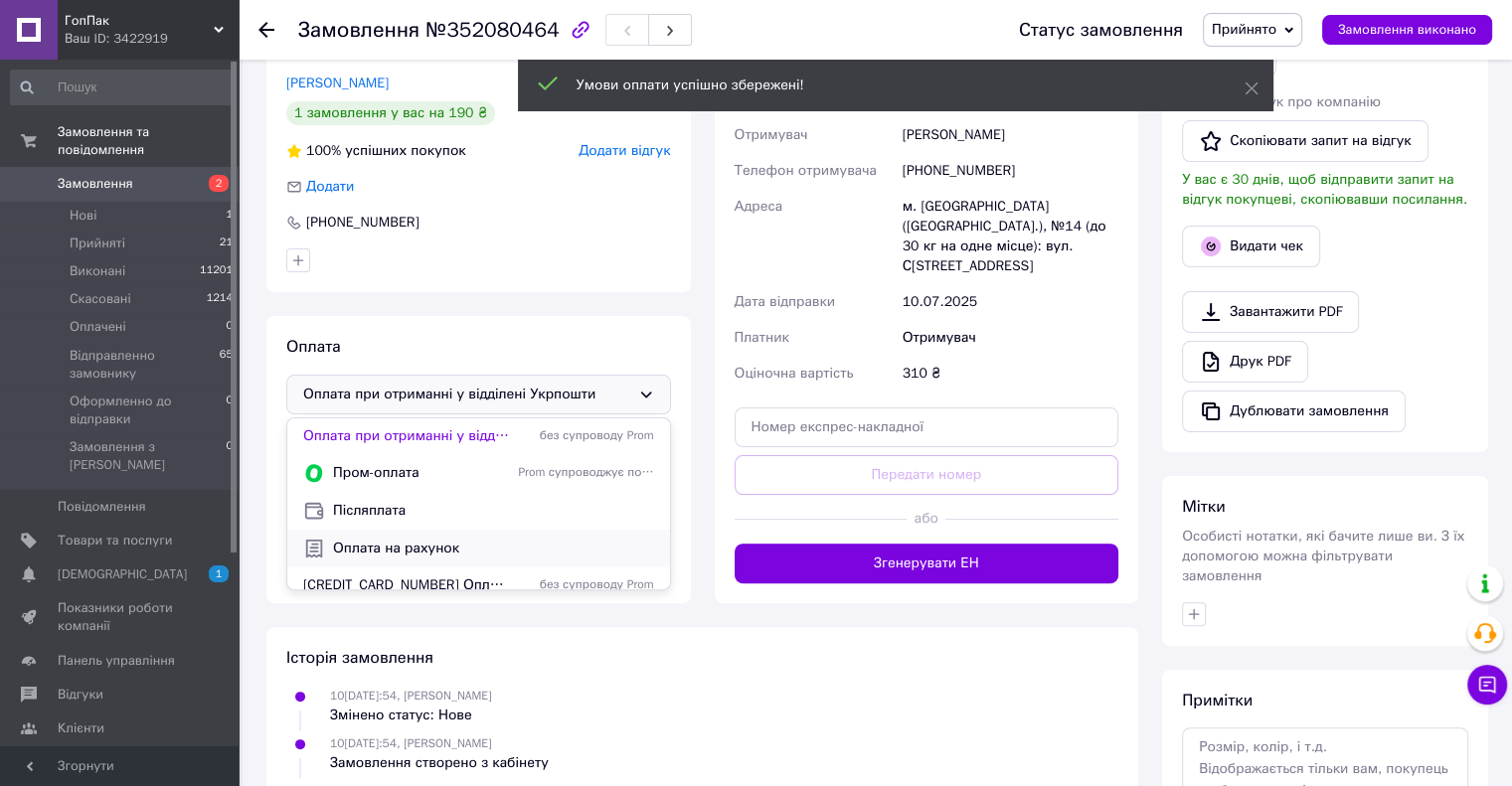 click on "Оплата на рахунок" at bounding box center [493, 549] 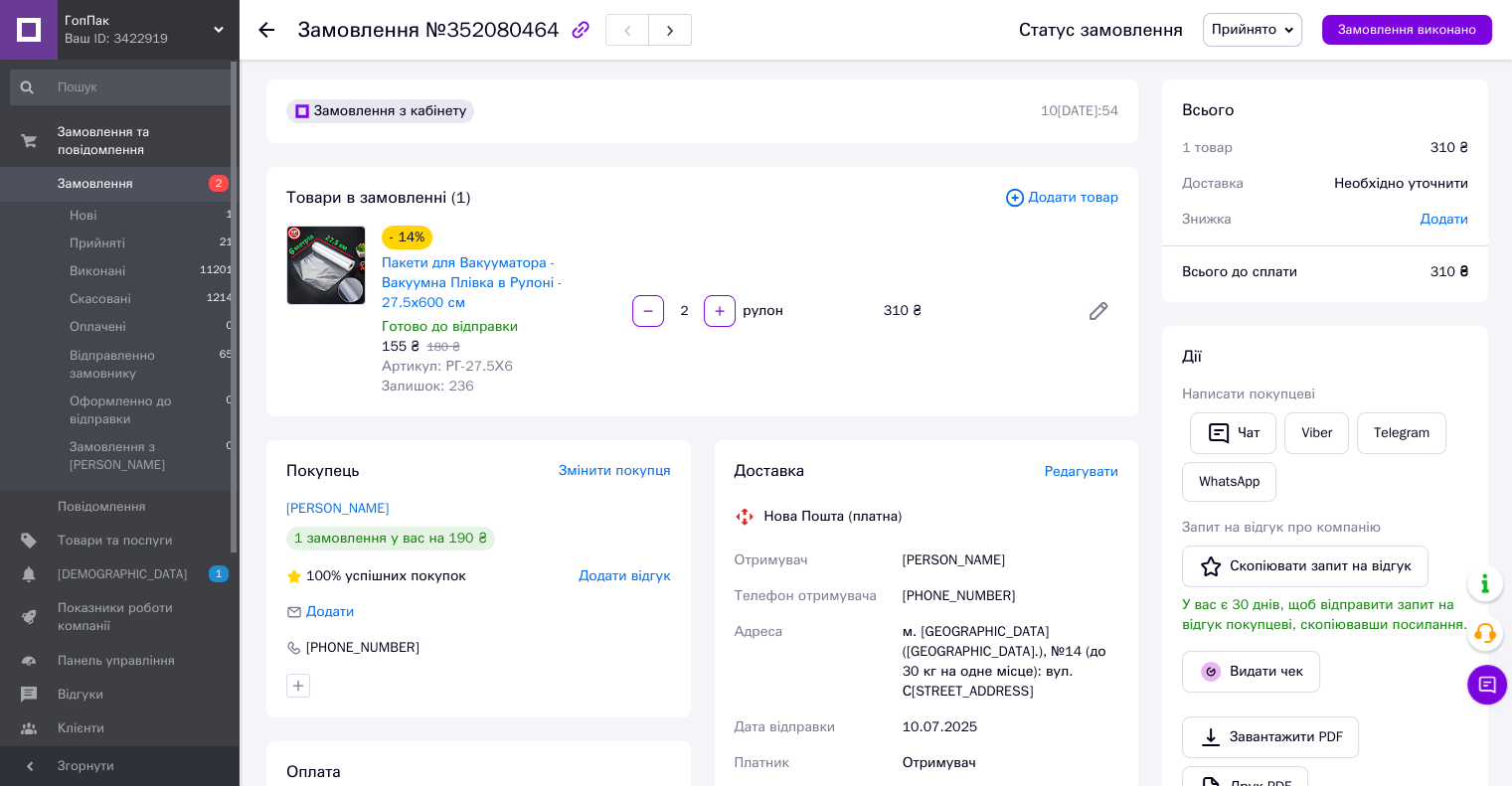 scroll, scrollTop: 0, scrollLeft: 0, axis: both 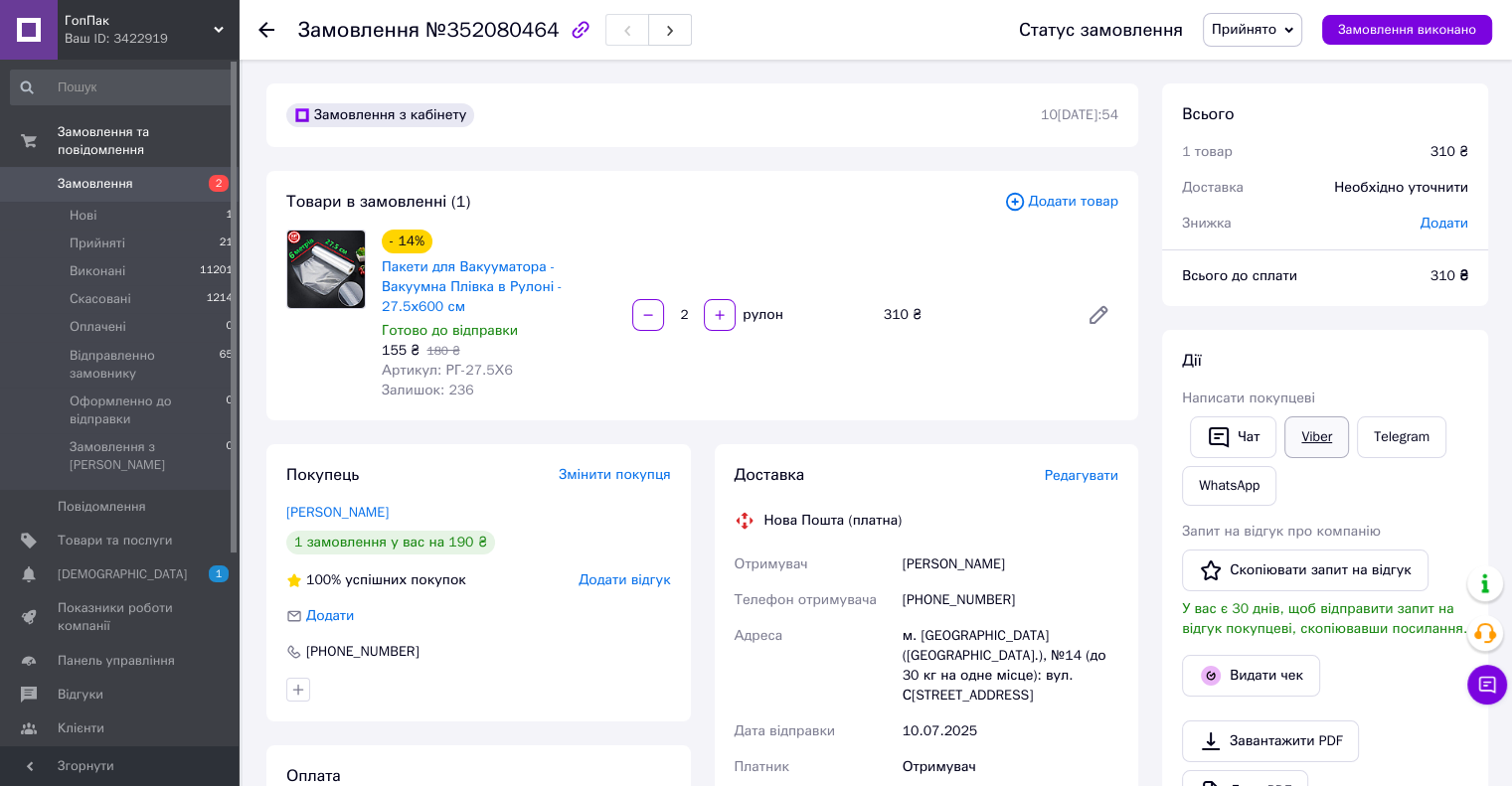 click on "Viber" at bounding box center [1316, 437] 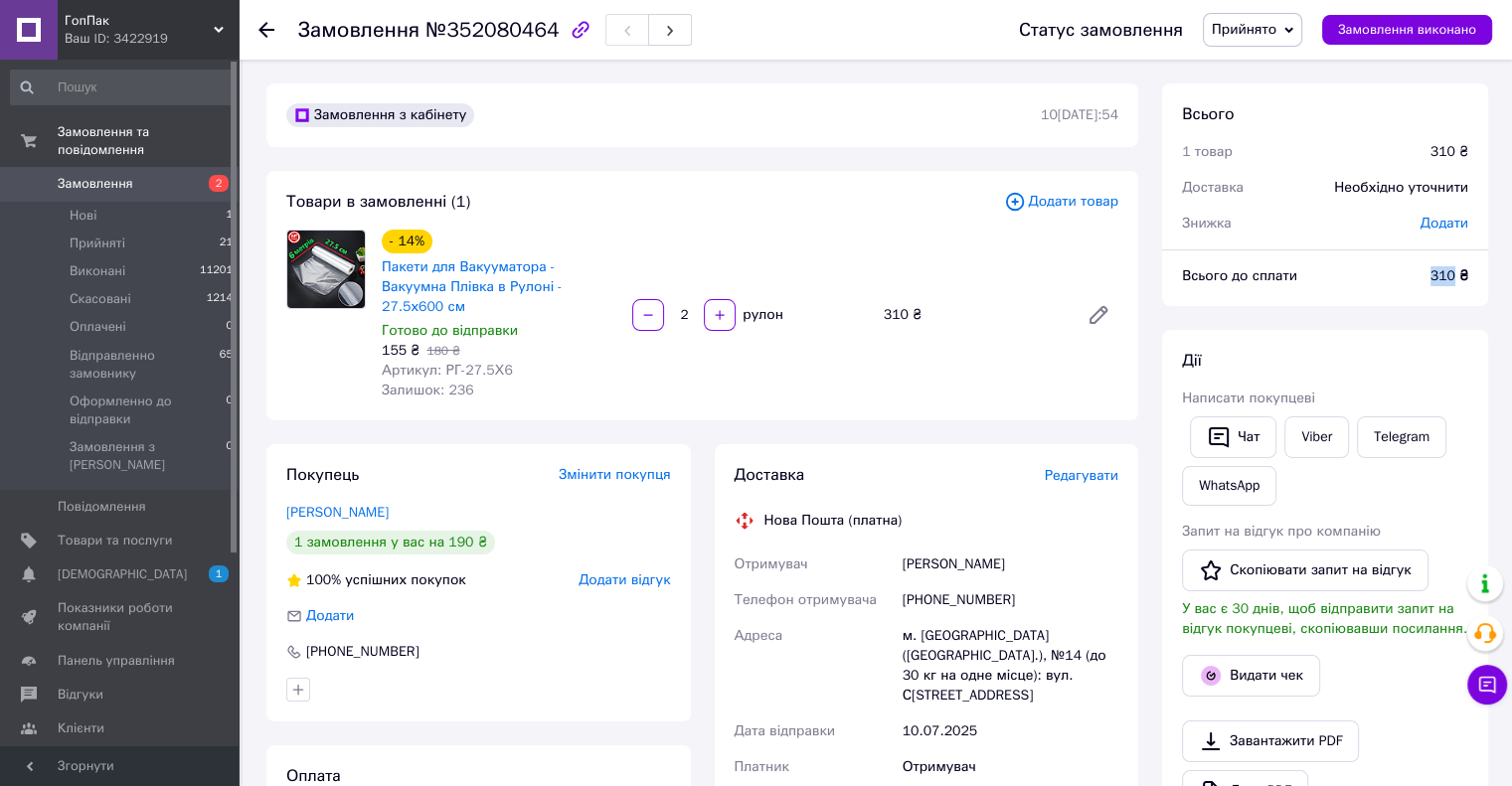 drag, startPoint x: 1431, startPoint y: 265, endPoint x: 1452, endPoint y: 275, distance: 23.259407 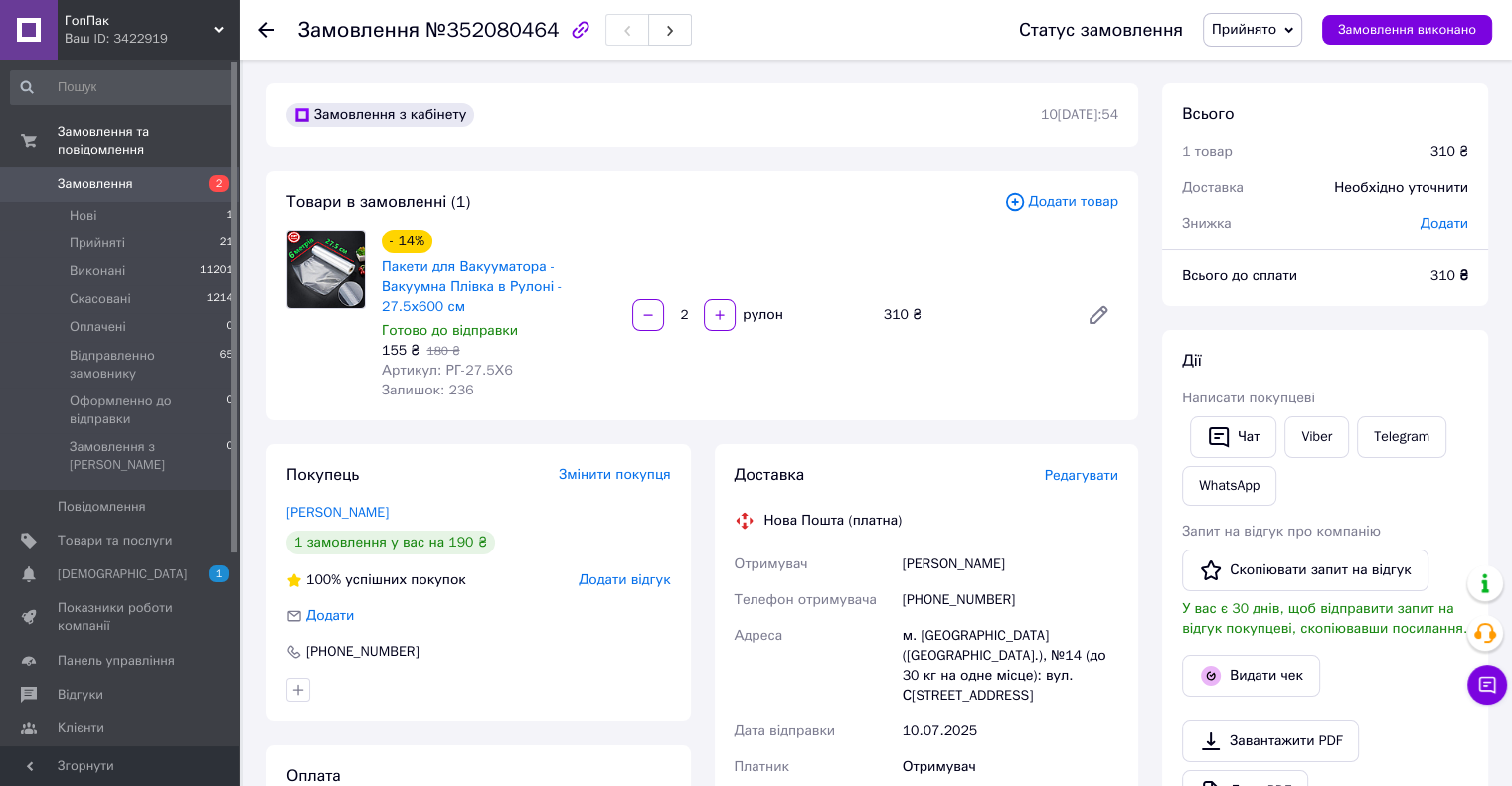 click on "Всього 1 товар 310 ₴ Доставка Необхідно уточнити Знижка Додати" at bounding box center [1325, 158] 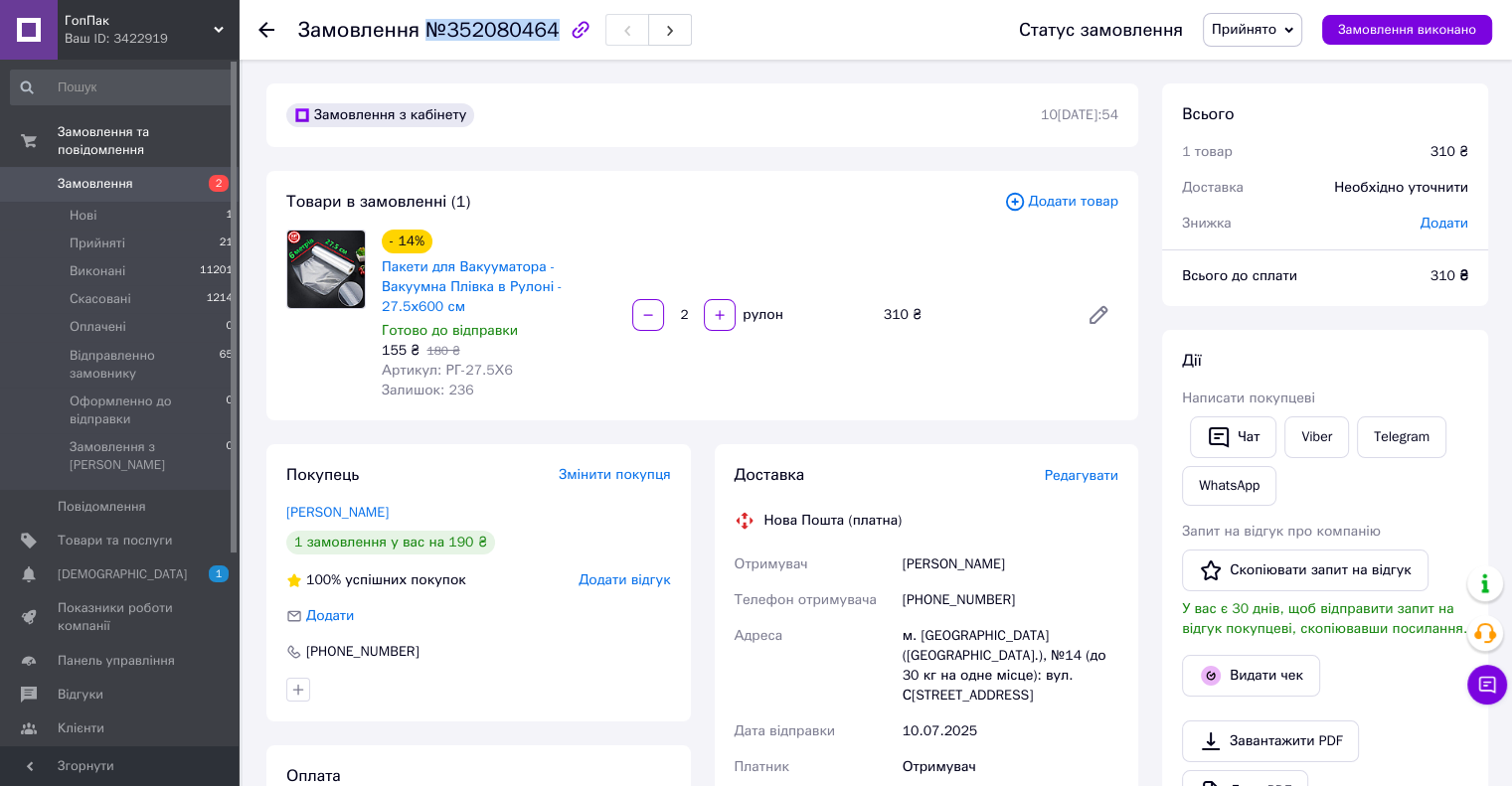 drag, startPoint x: 545, startPoint y: 24, endPoint x: 410, endPoint y: 31, distance: 135.18136 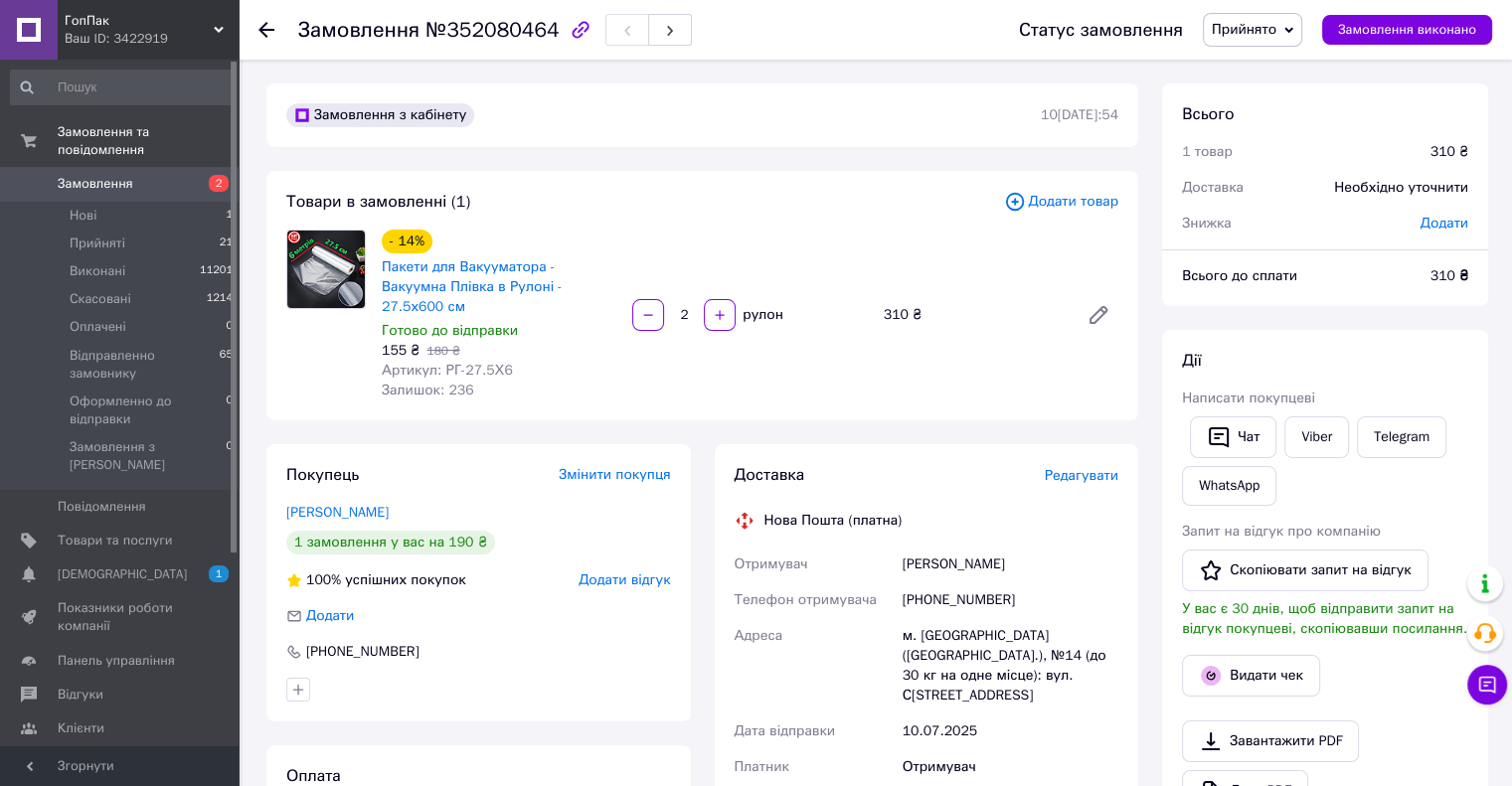 click on "Покупець Змінити покупця Москаленко Павло 1 замовлення у вас на 190 ₴ 100%   успішних покупок Додати відгук Додати +380990567701 Оплата Оплата на рахунок" at bounding box center [478, 738] 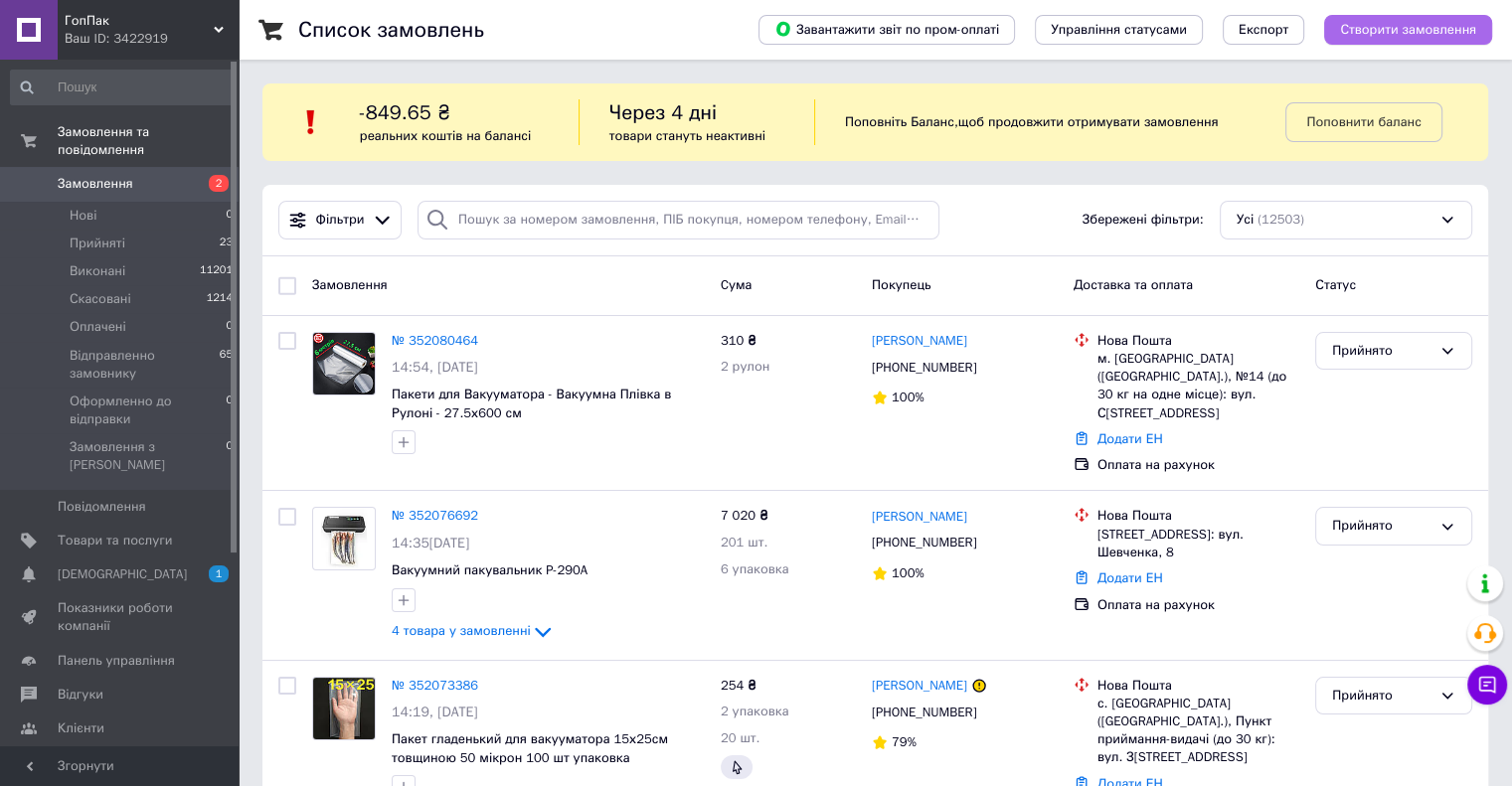 click on "Створити замовлення" at bounding box center (1408, 30) 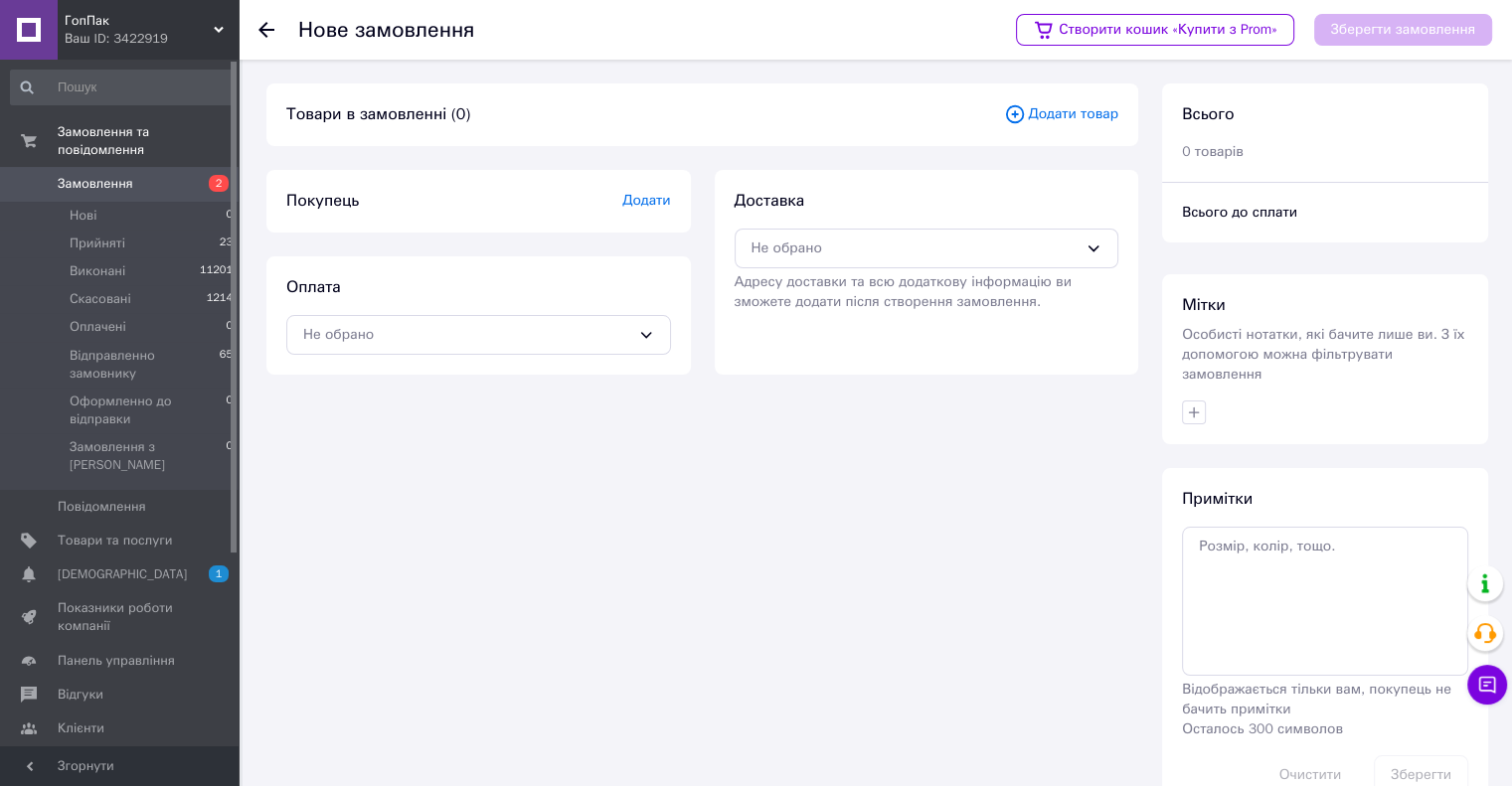 click on "Додати товар" at bounding box center (1061, 114) 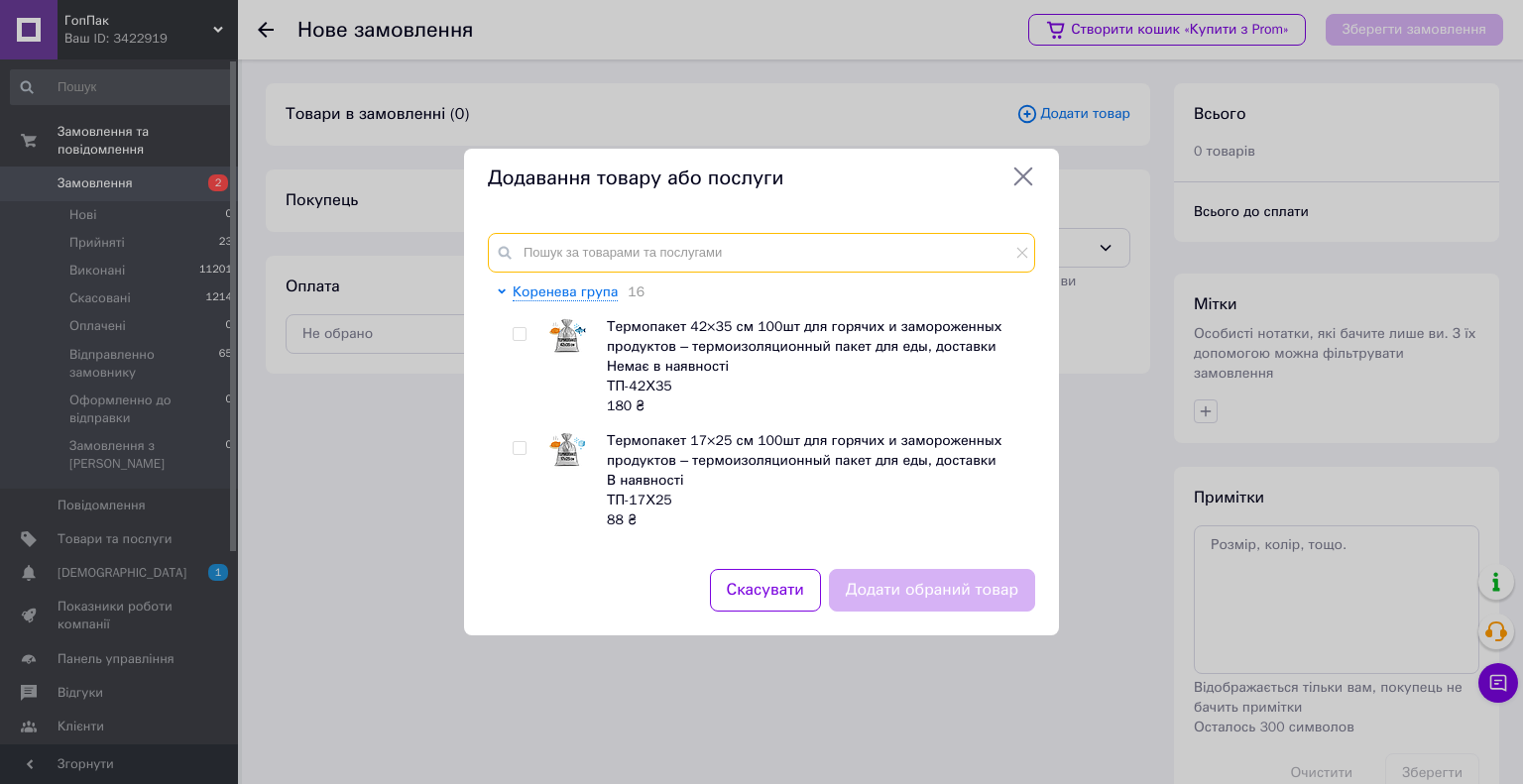 click at bounding box center [762, 253] 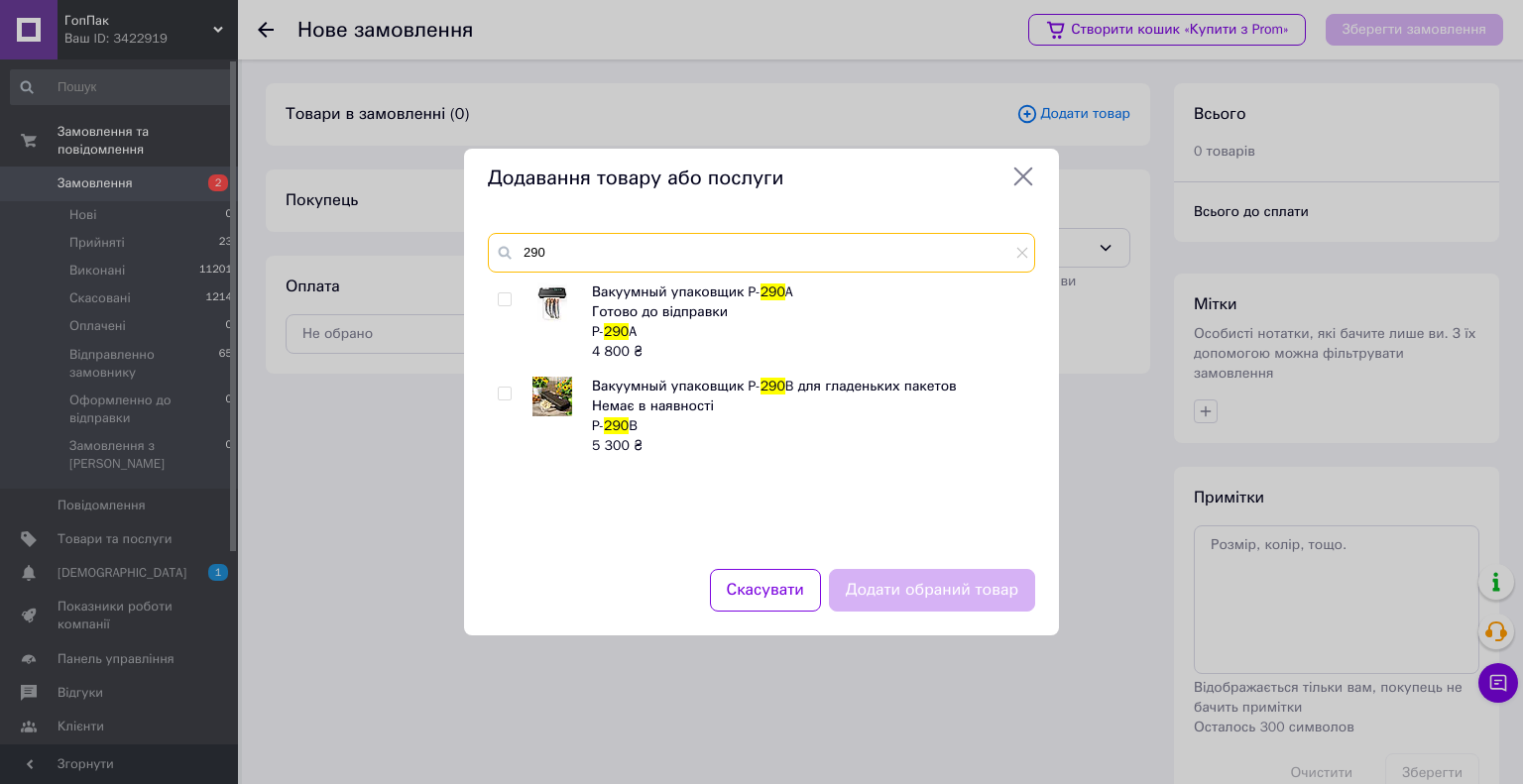 type on "290" 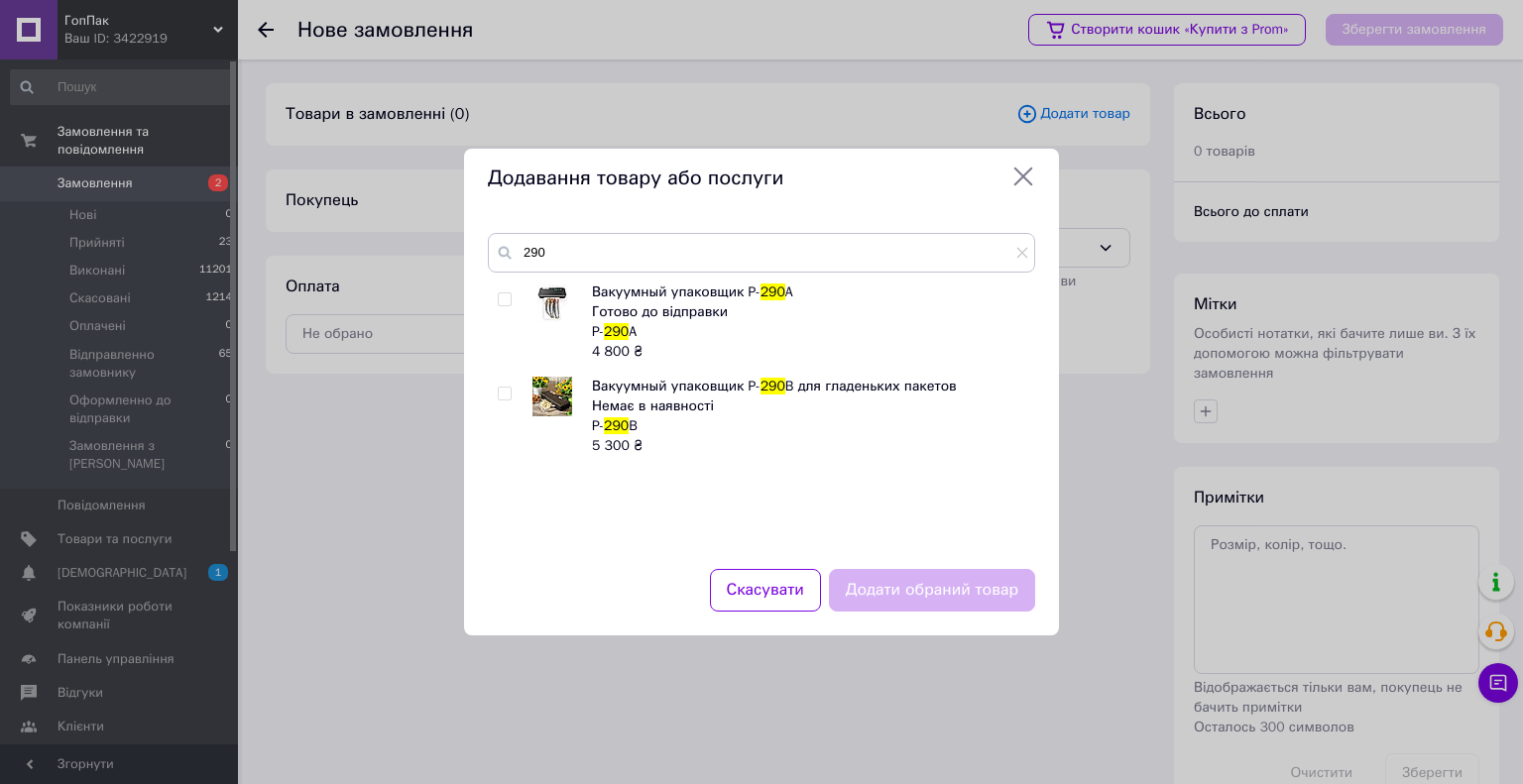 click at bounding box center (504, 299) 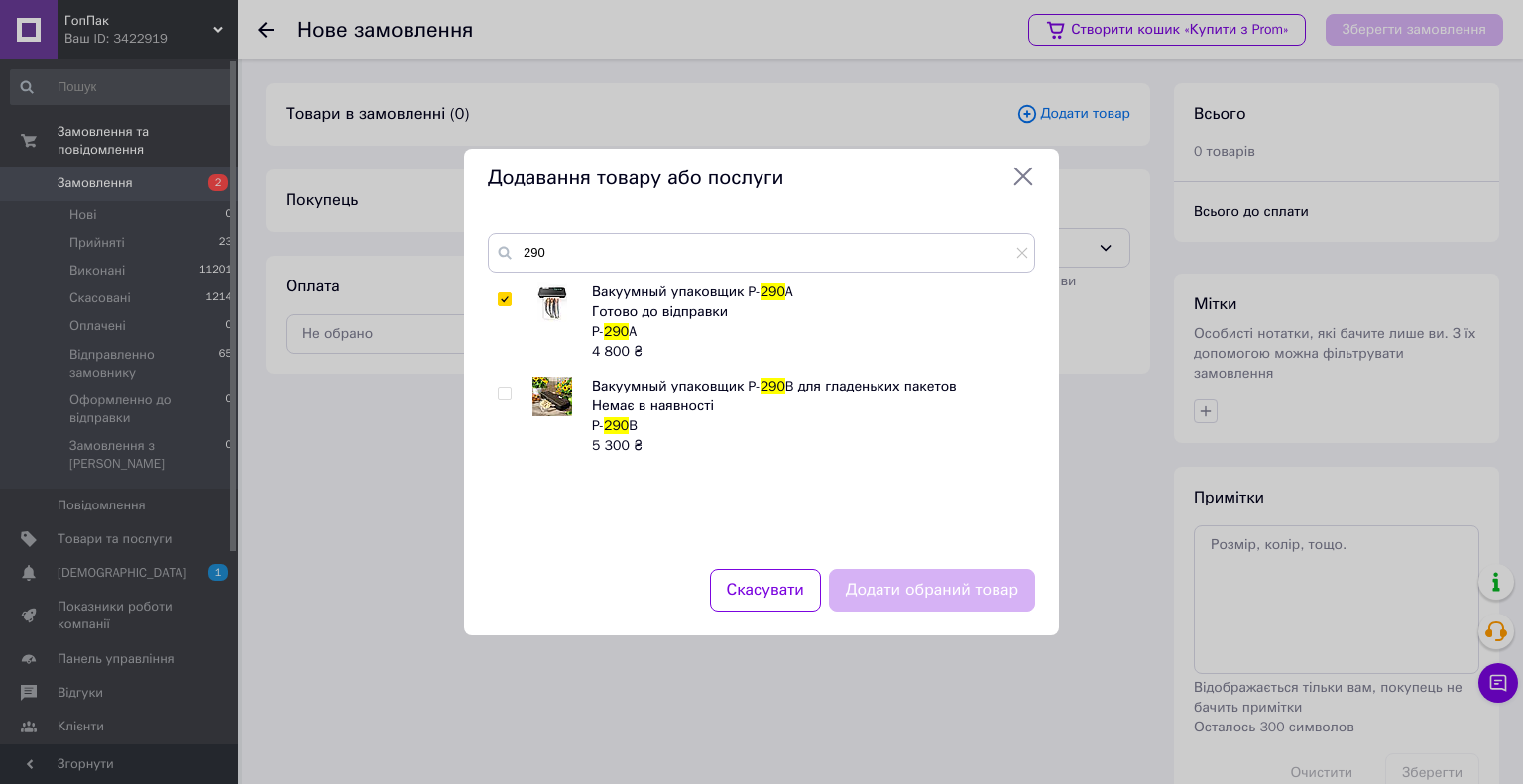 checkbox on "true" 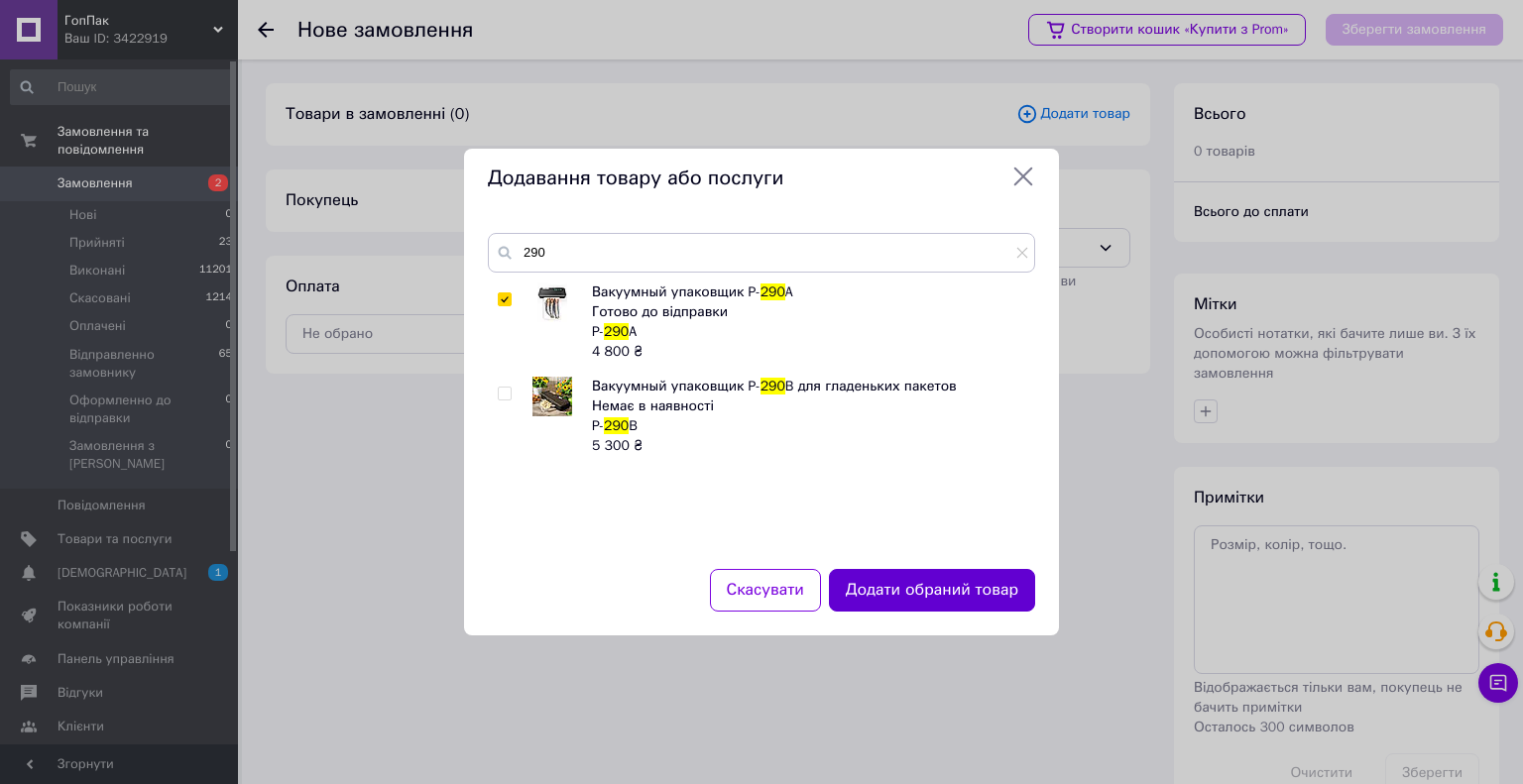click on "Додати обраний товар" at bounding box center [932, 590] 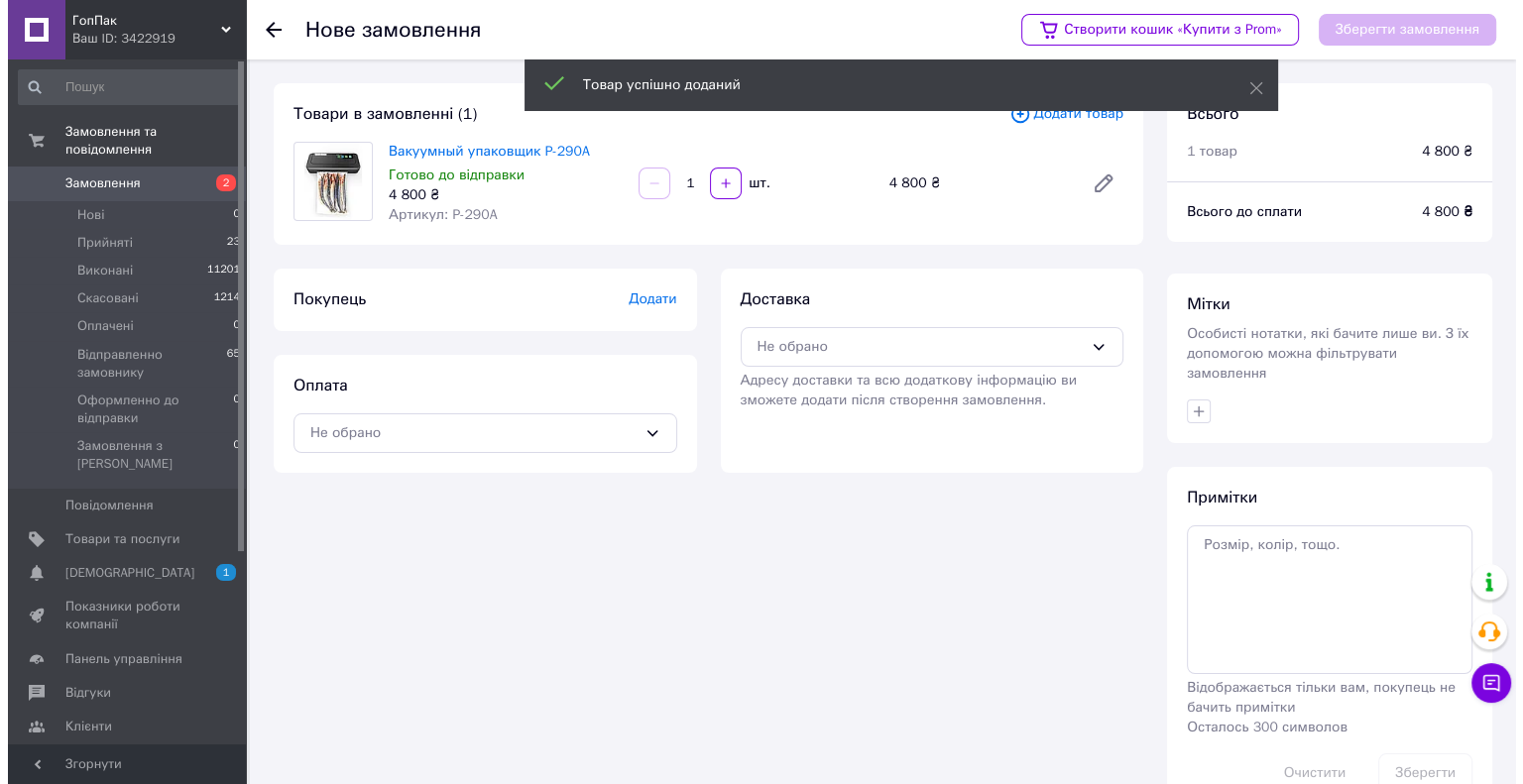 scroll, scrollTop: 32, scrollLeft: 0, axis: vertical 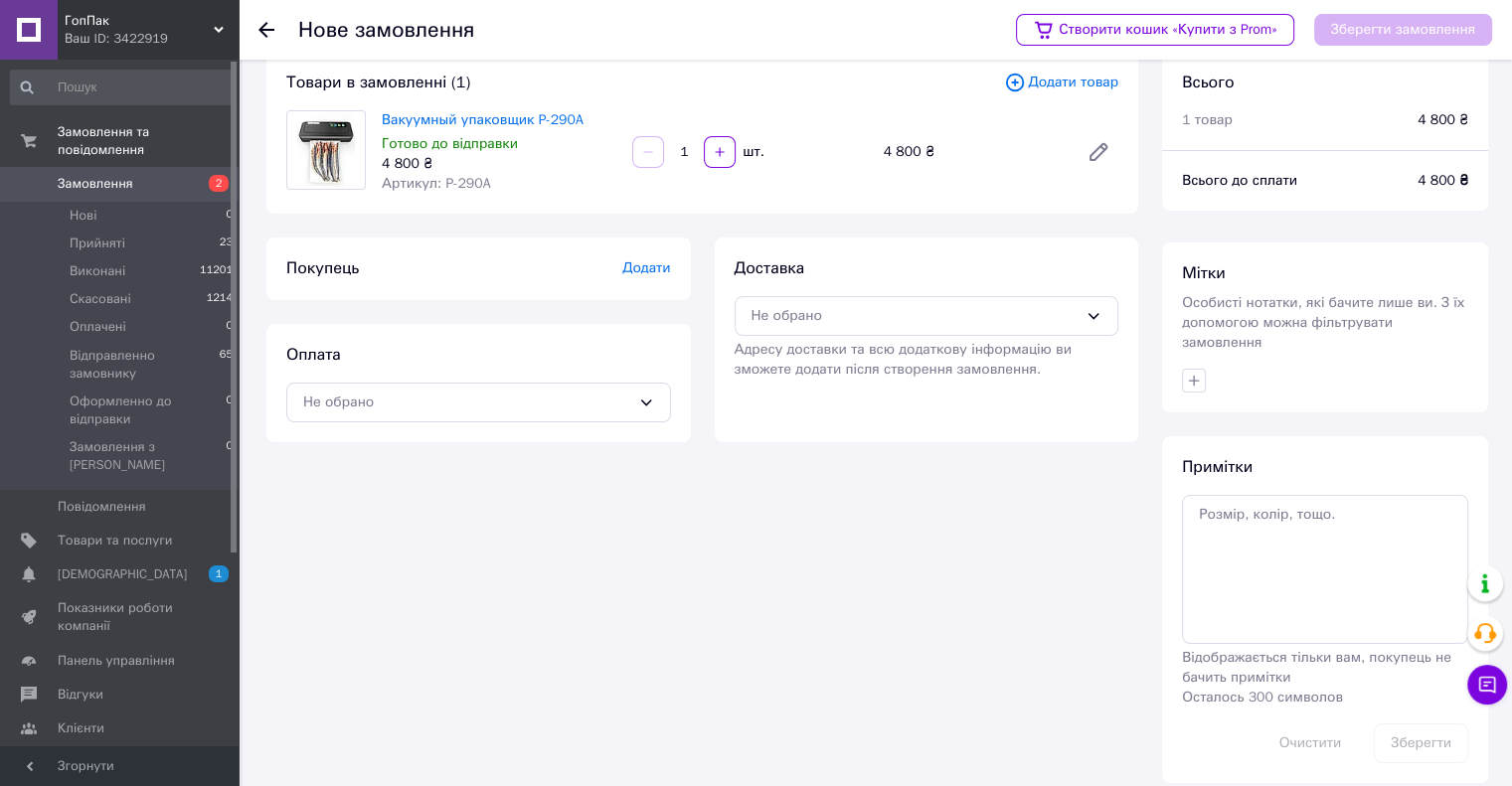 click on "Додати товар" at bounding box center (1061, 82) 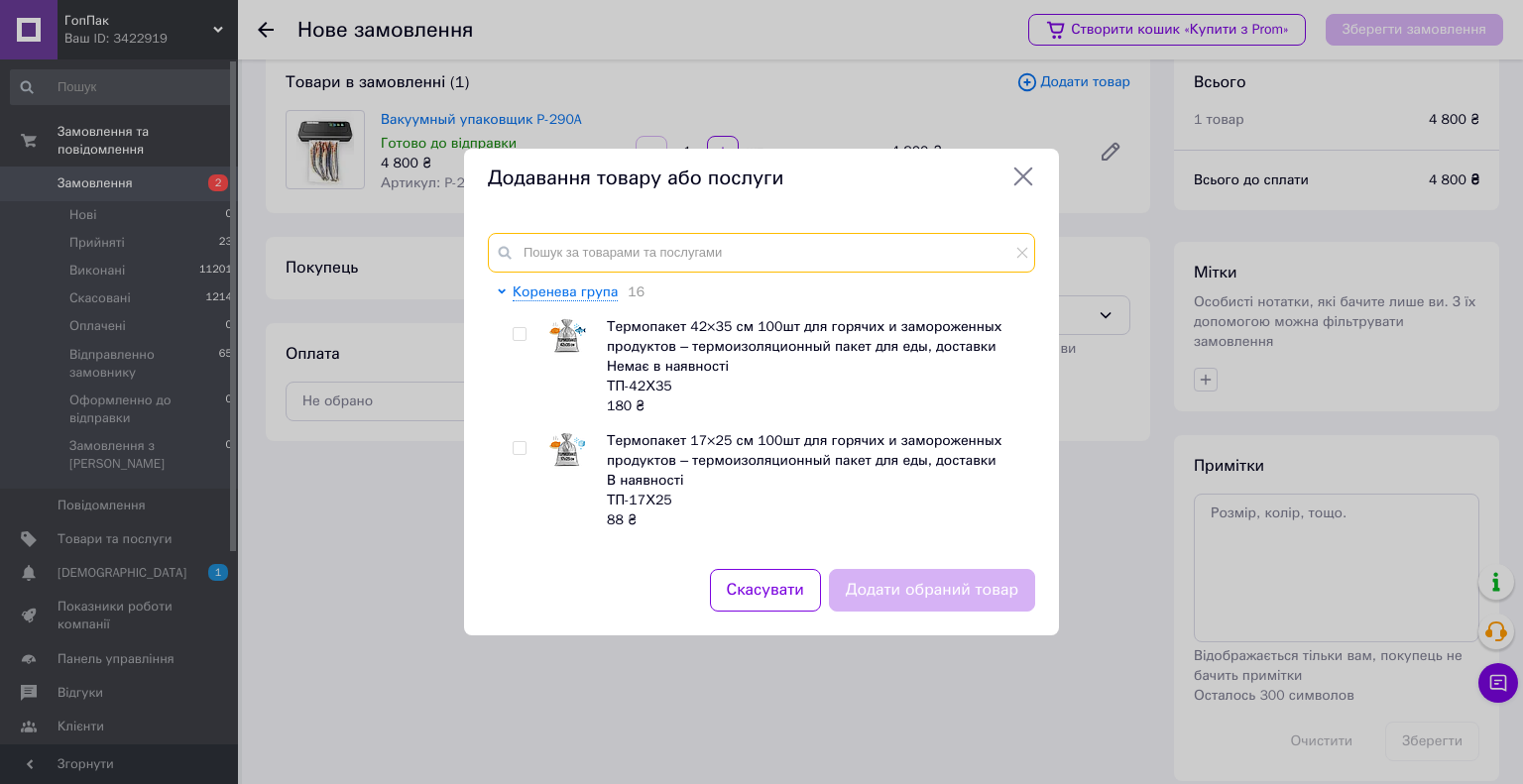 click at bounding box center (762, 253) 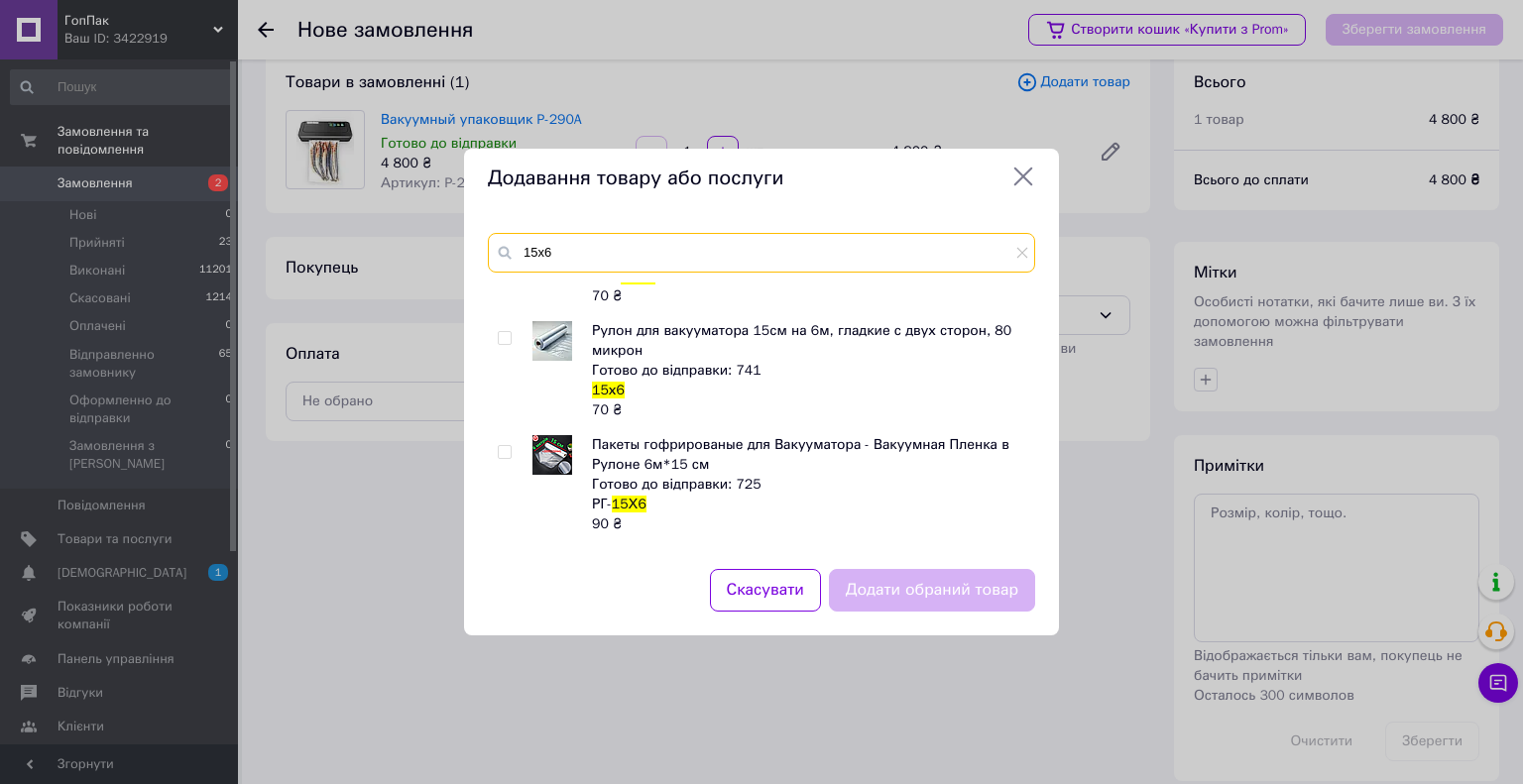 scroll, scrollTop: 684, scrollLeft: 0, axis: vertical 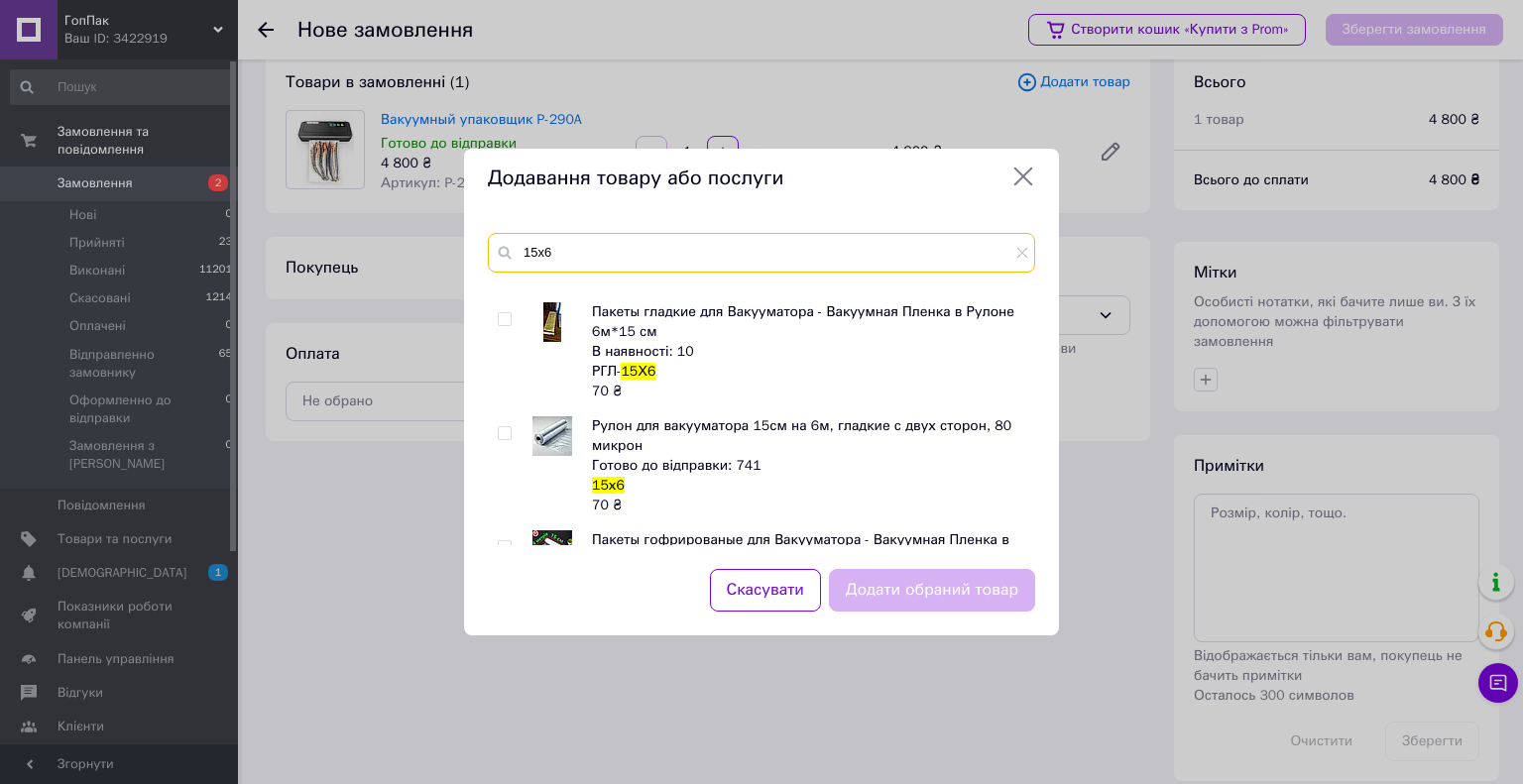 type on "15х6" 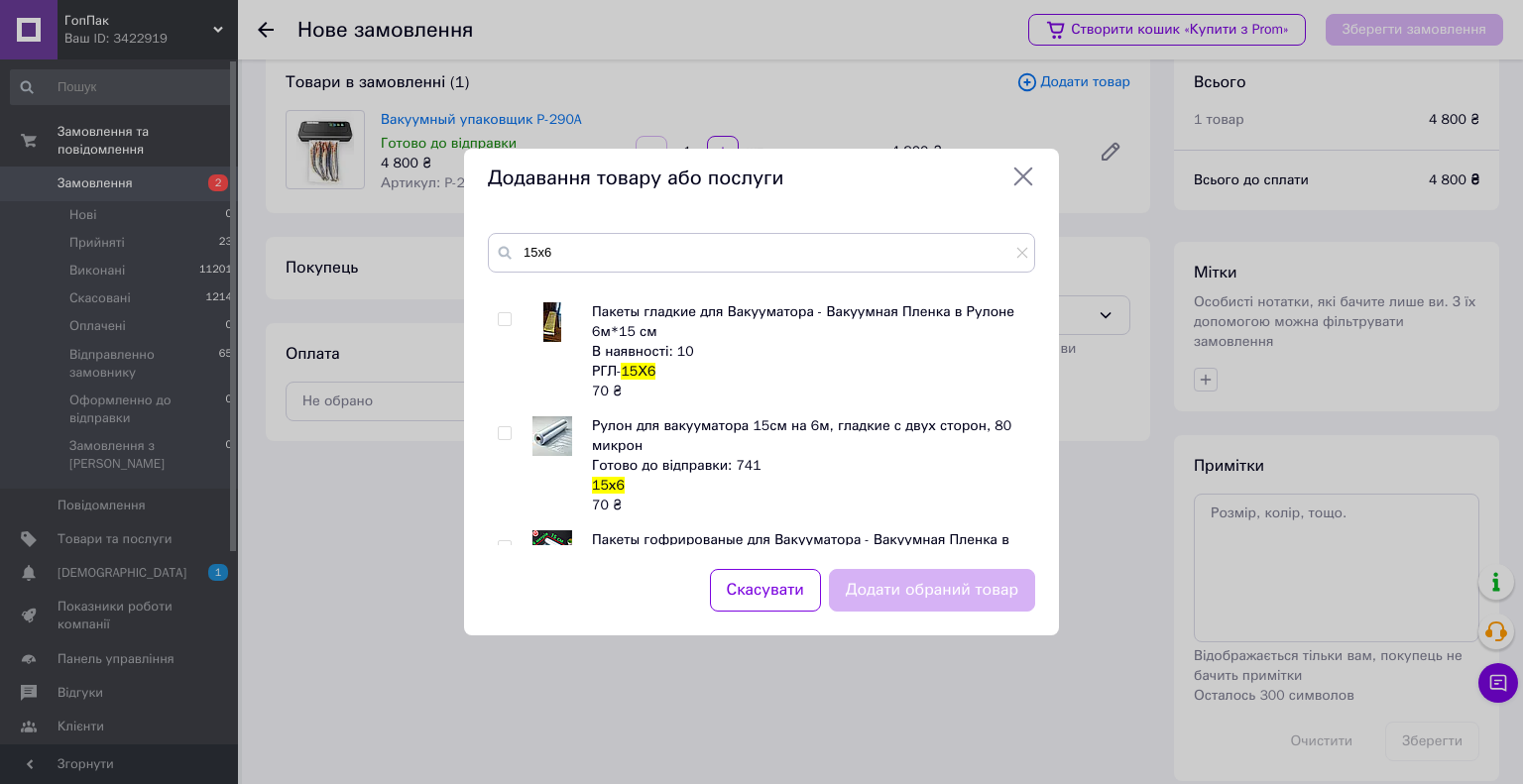 click at bounding box center [504, 433] 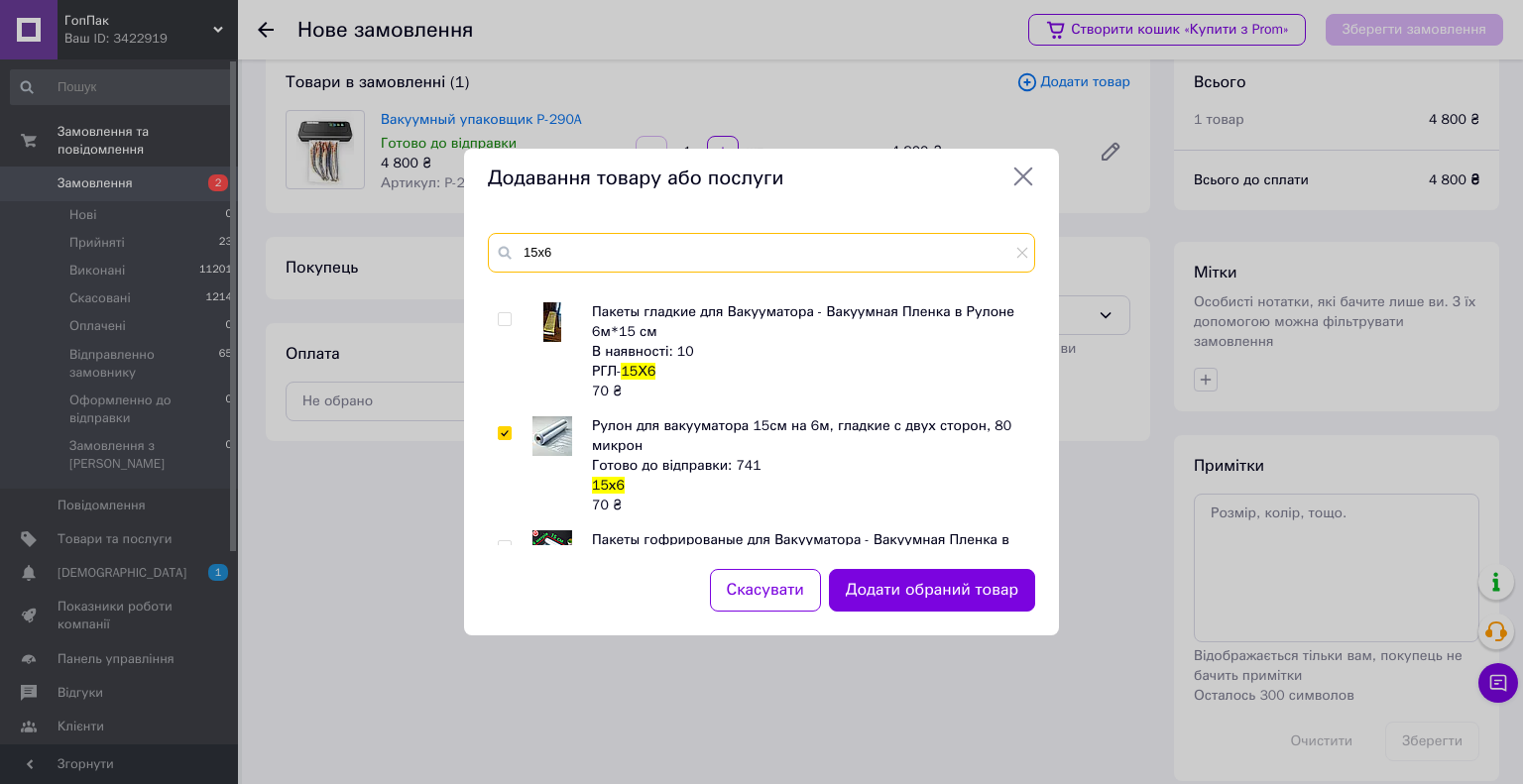 click on "15х6" at bounding box center [762, 253] 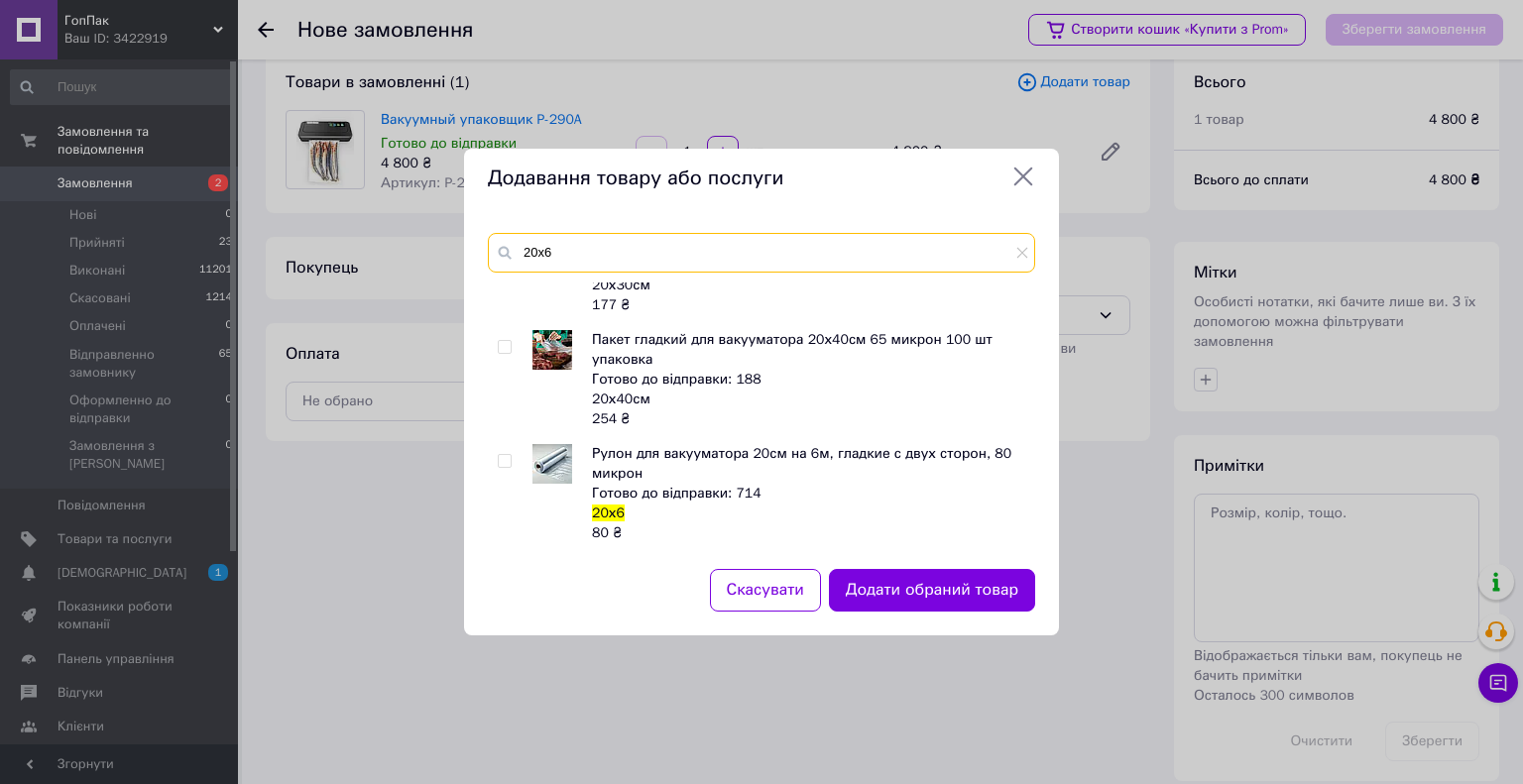 scroll, scrollTop: 1214, scrollLeft: 0, axis: vertical 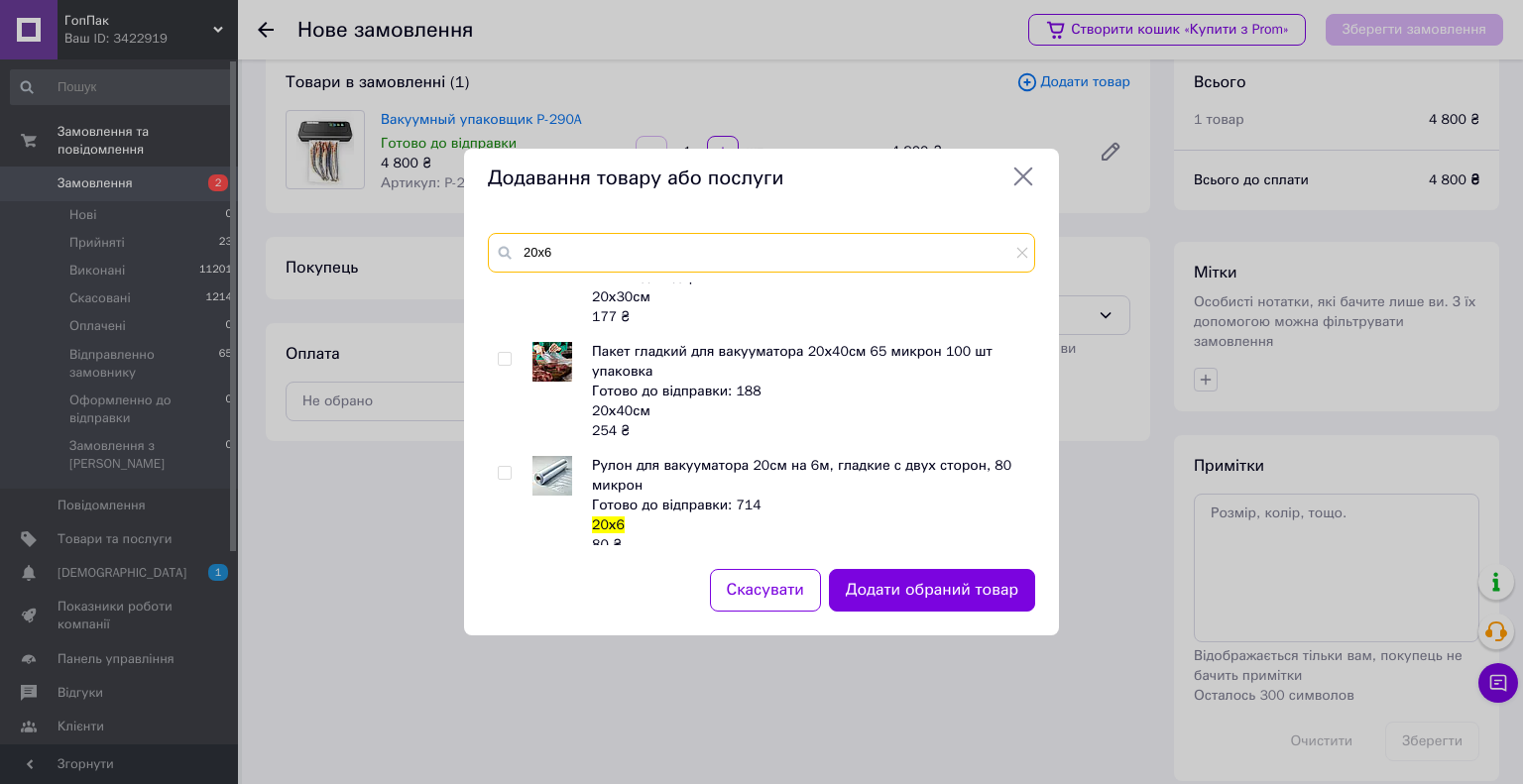 type on "20х6" 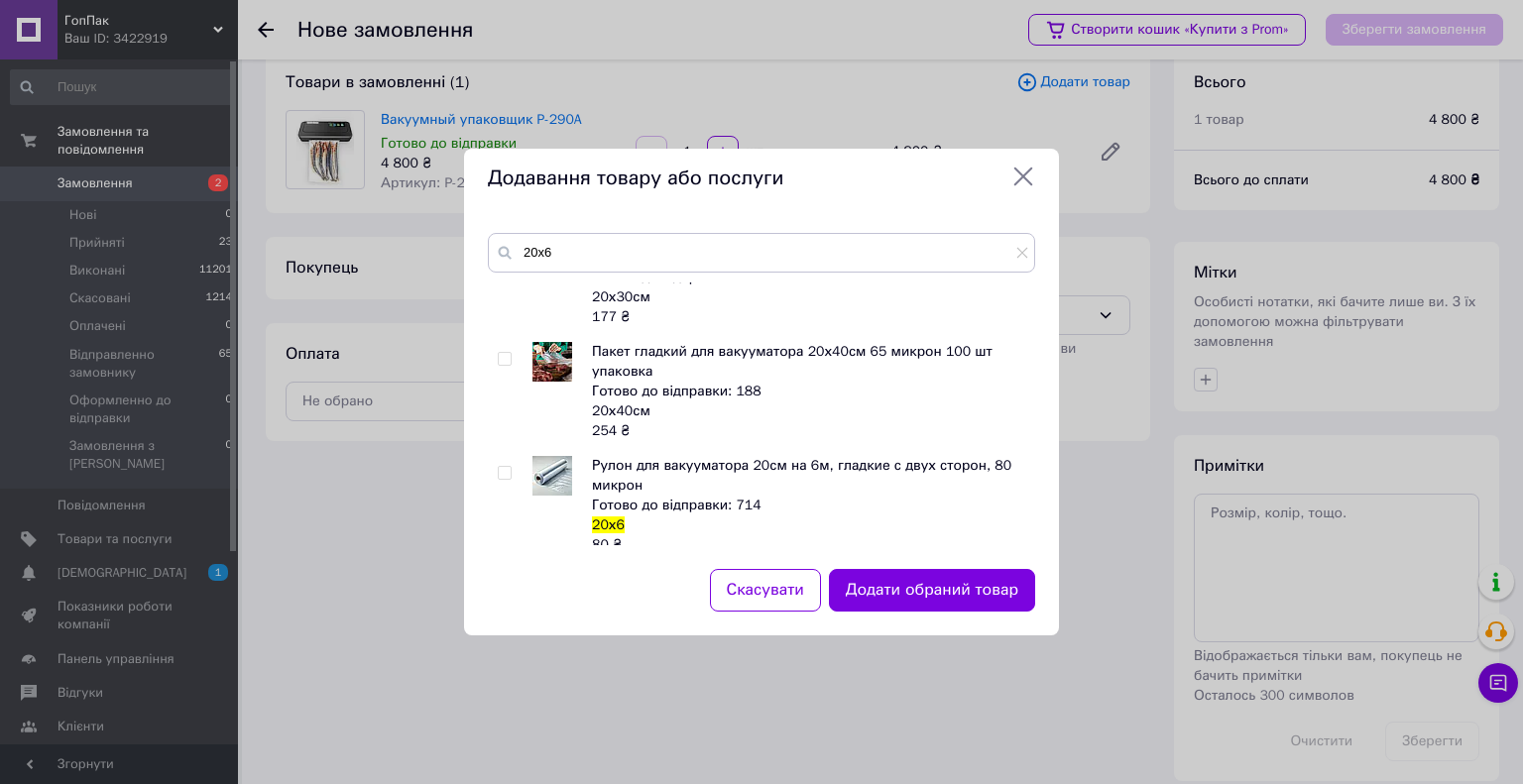 click at bounding box center [504, 473] 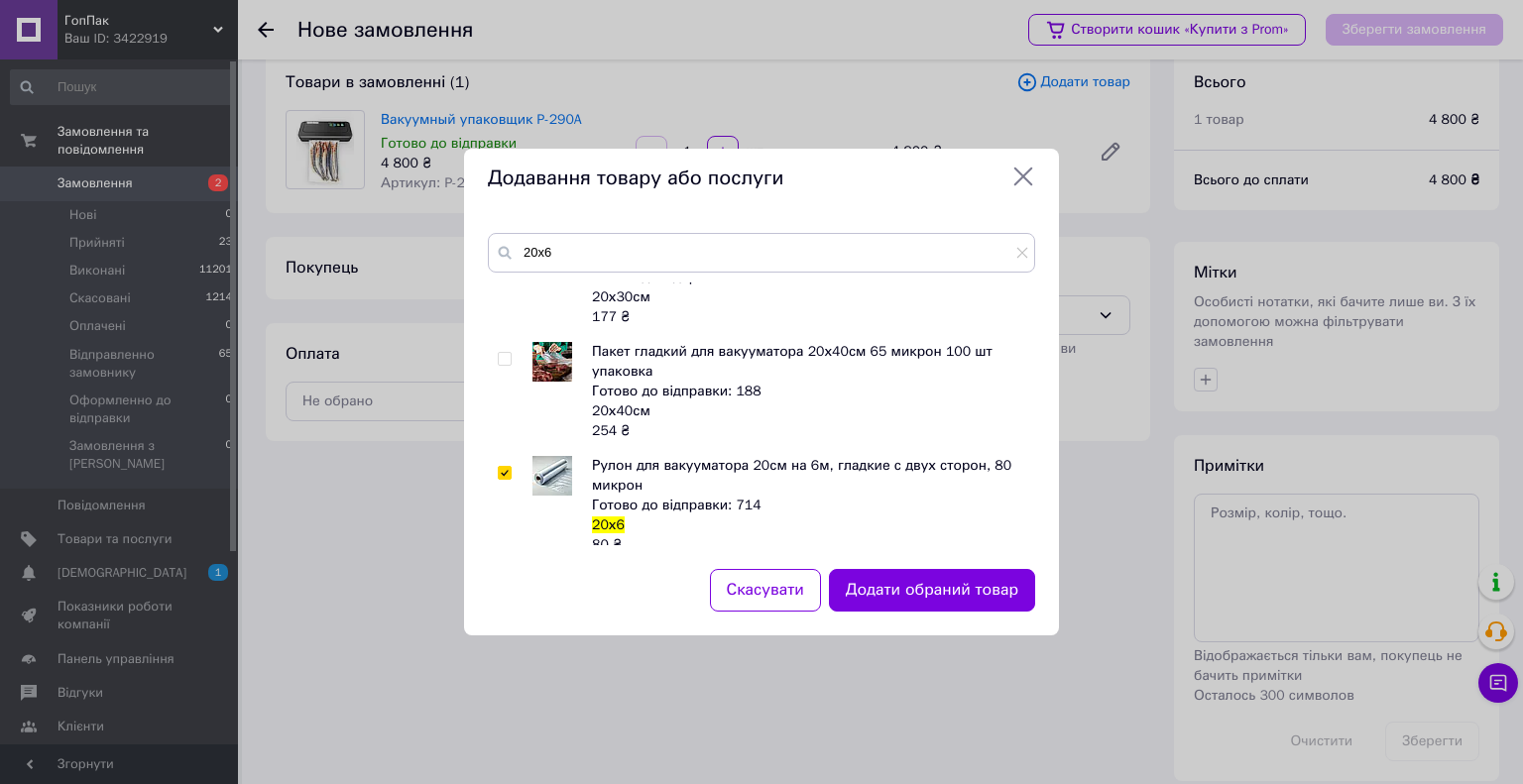 checkbox on "true" 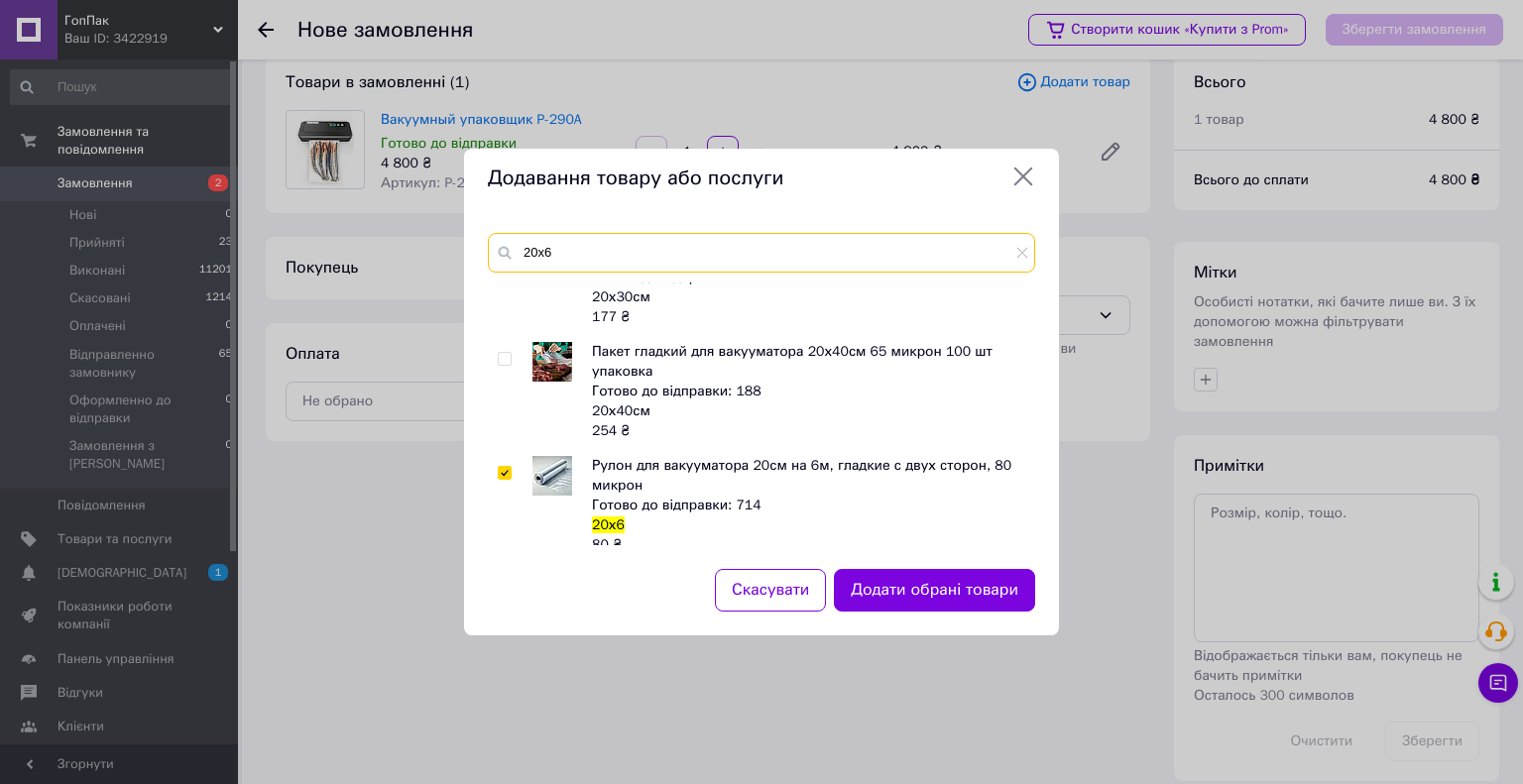 click on "20х6" at bounding box center (762, 253) 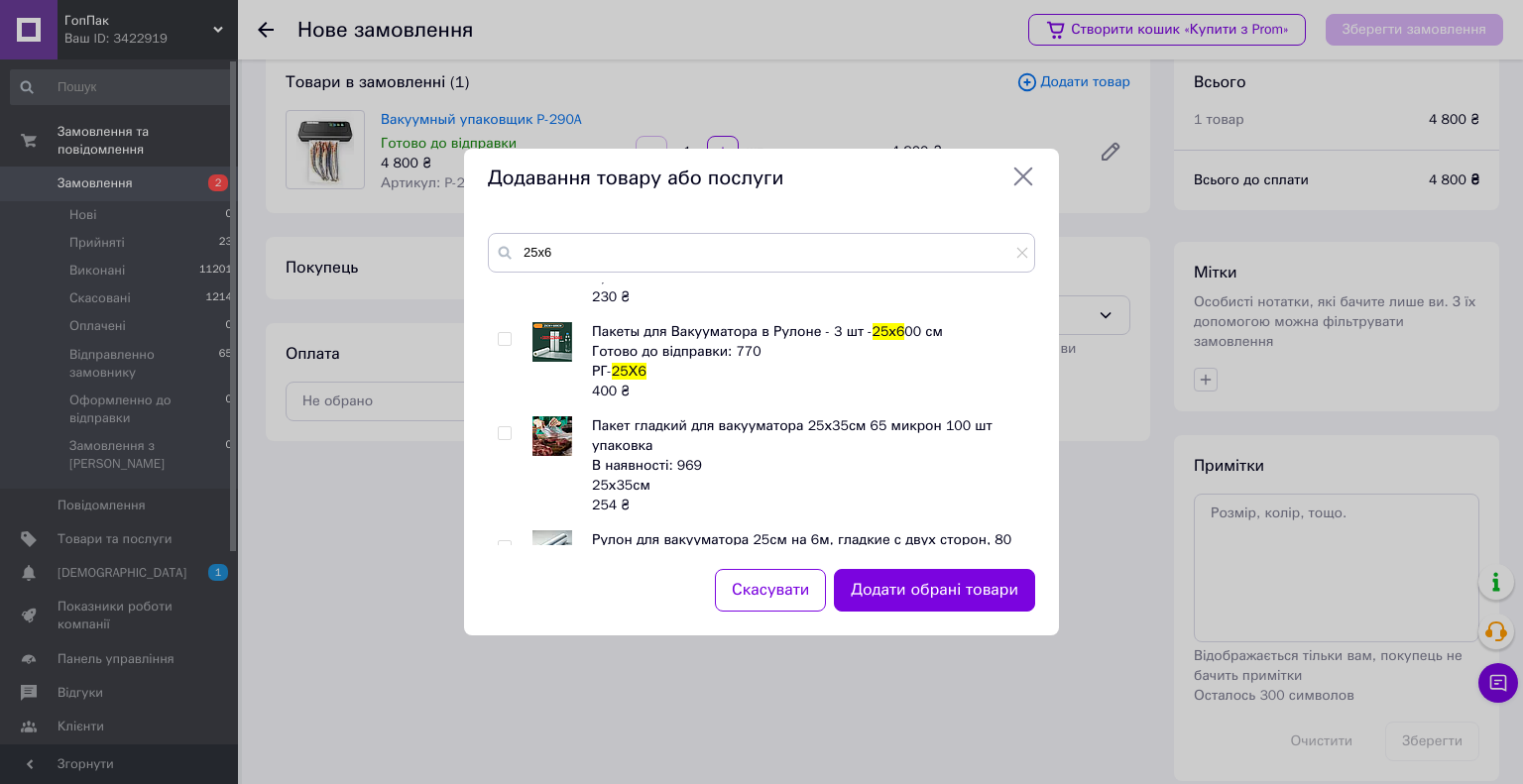 click at bounding box center [508, 362] 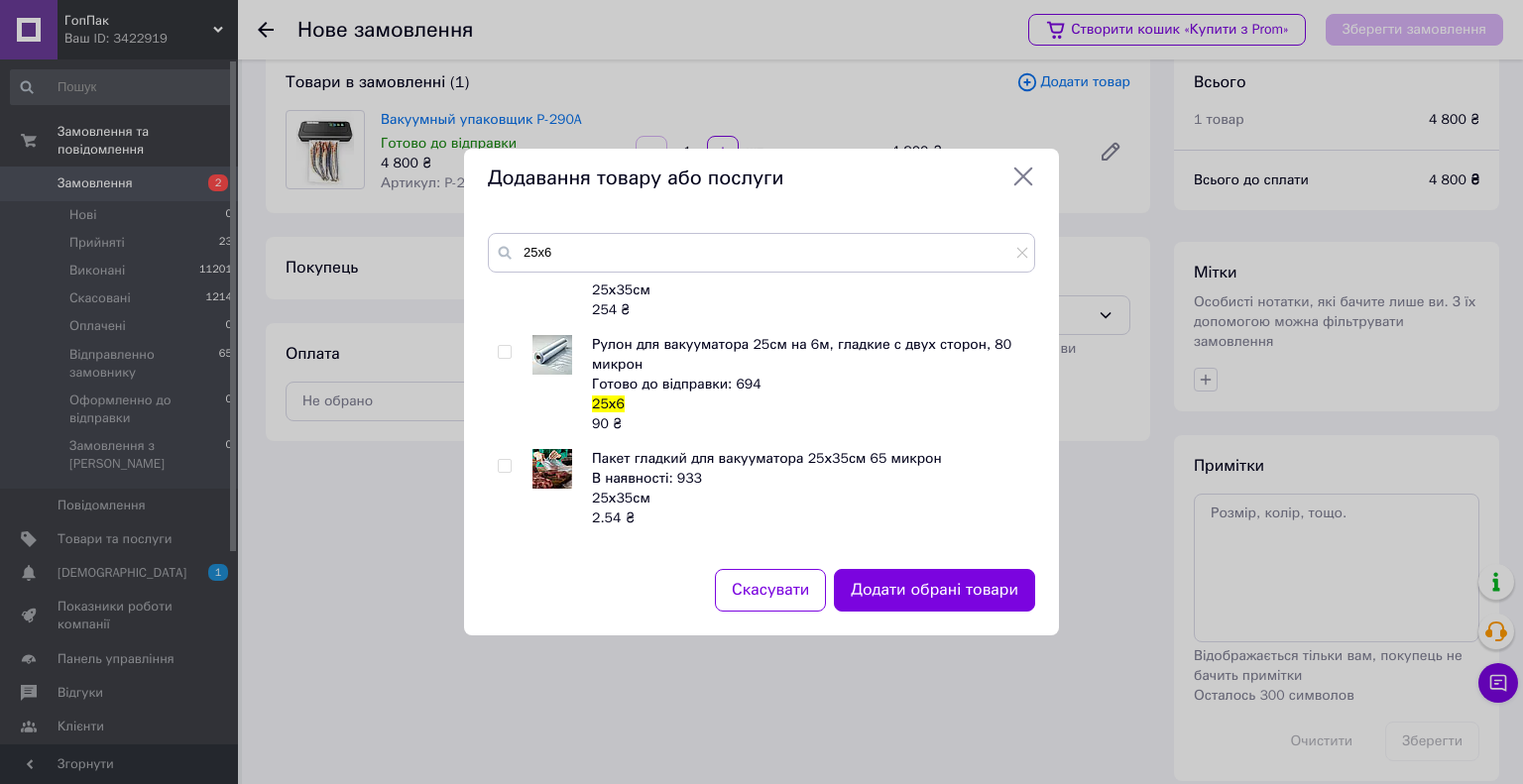 scroll, scrollTop: 1412, scrollLeft: 0, axis: vertical 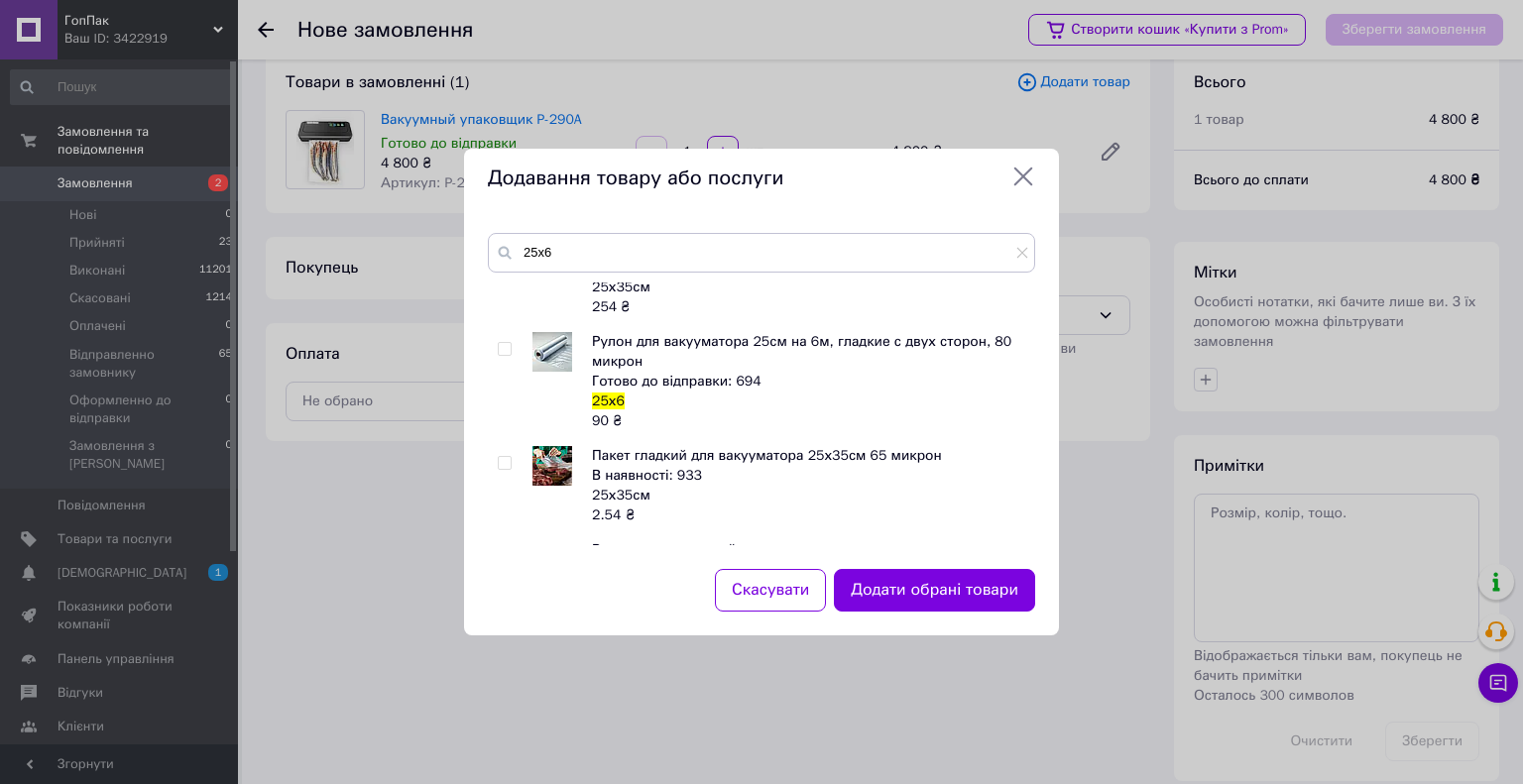 click at bounding box center (508, 382) 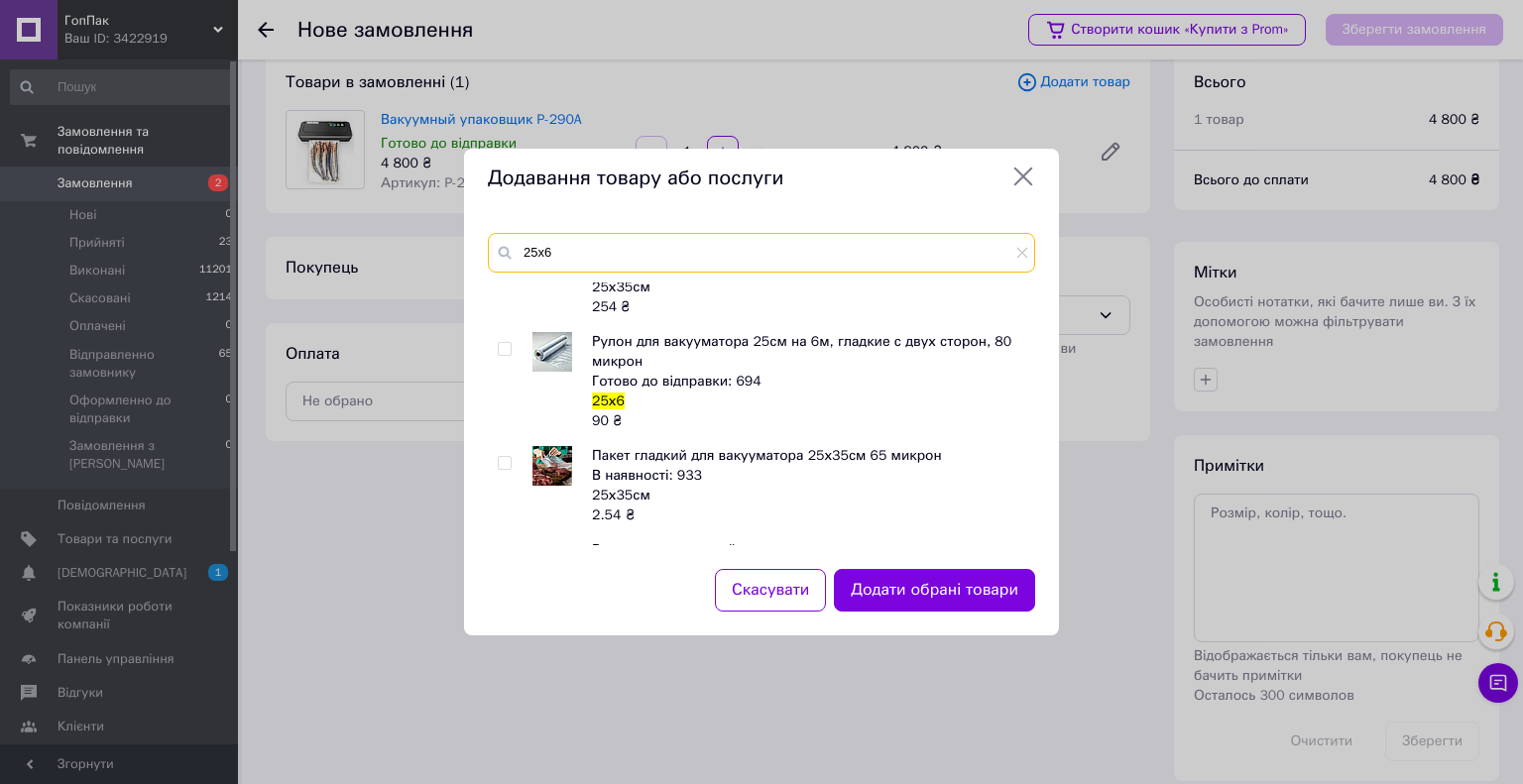 click on "25х6" at bounding box center (762, 253) 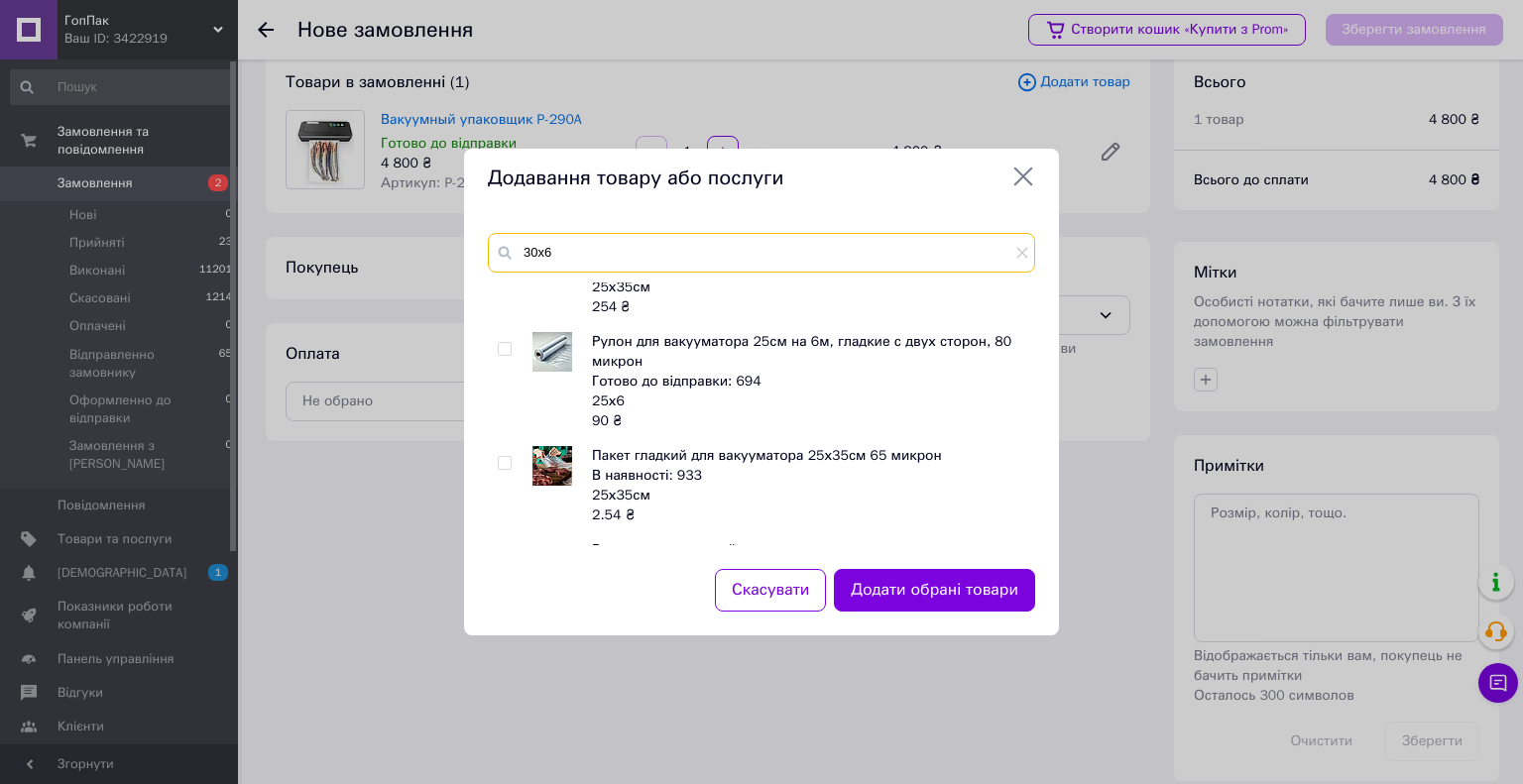 scroll, scrollTop: 937, scrollLeft: 0, axis: vertical 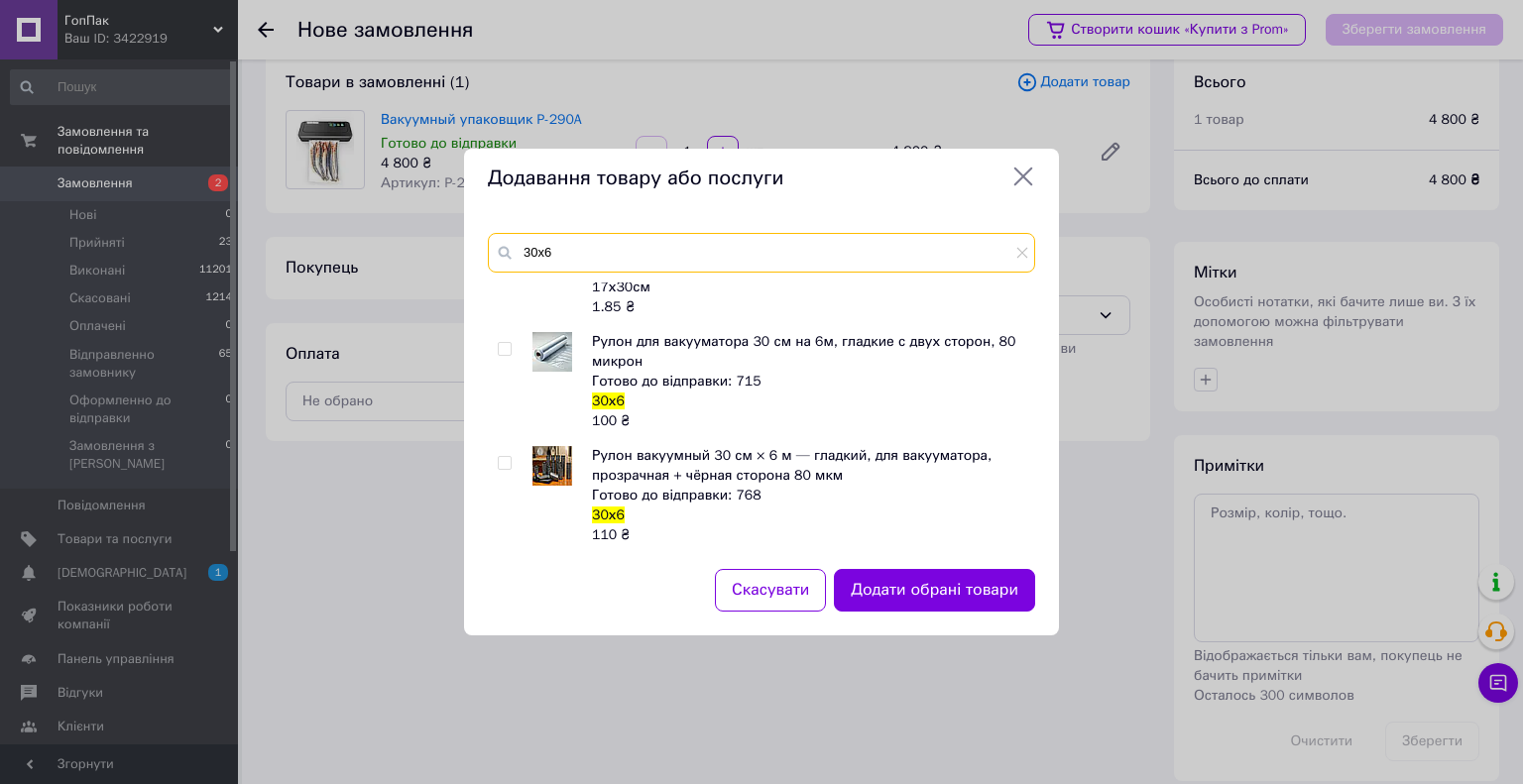 type on "30х6" 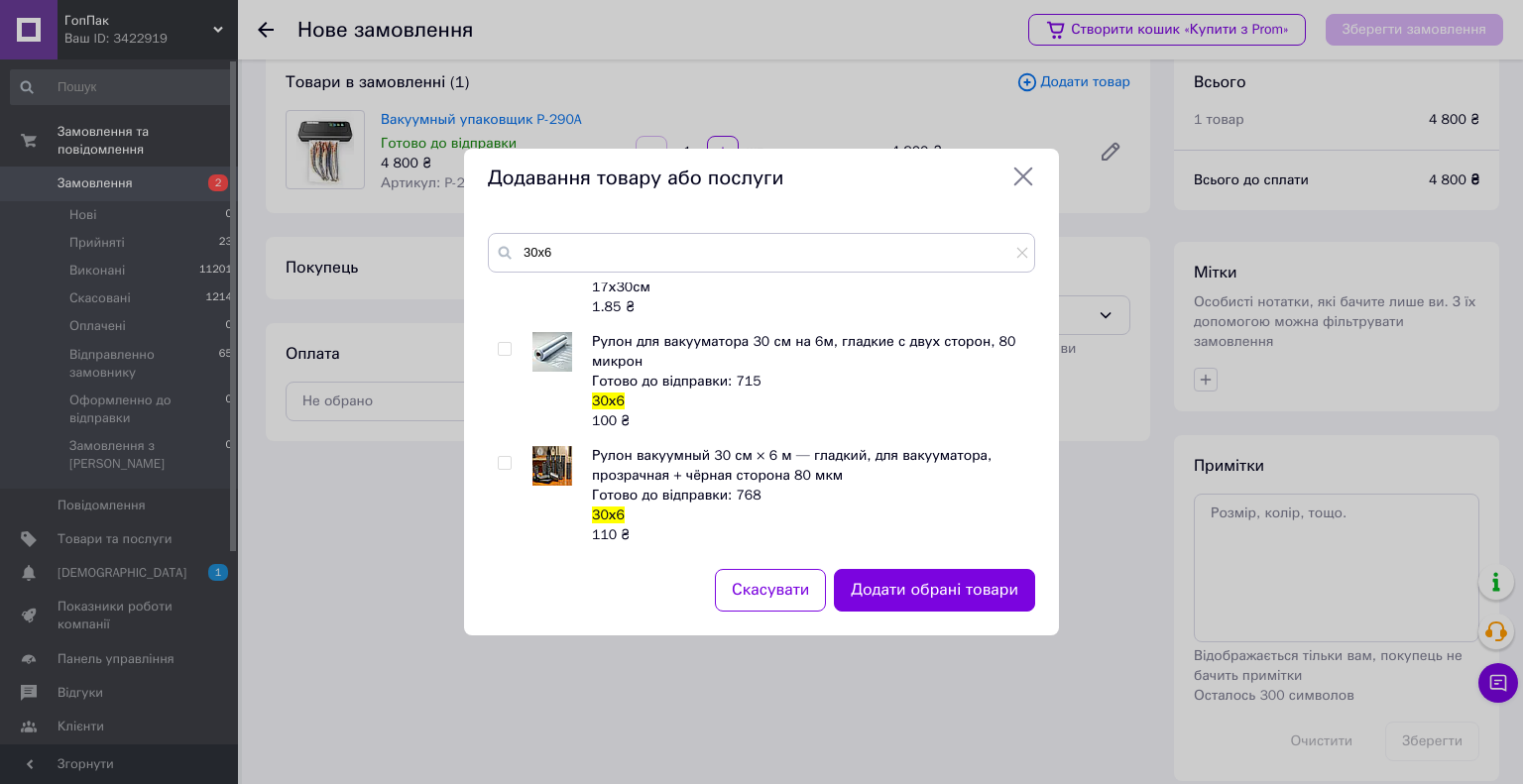 click at bounding box center [504, 349] 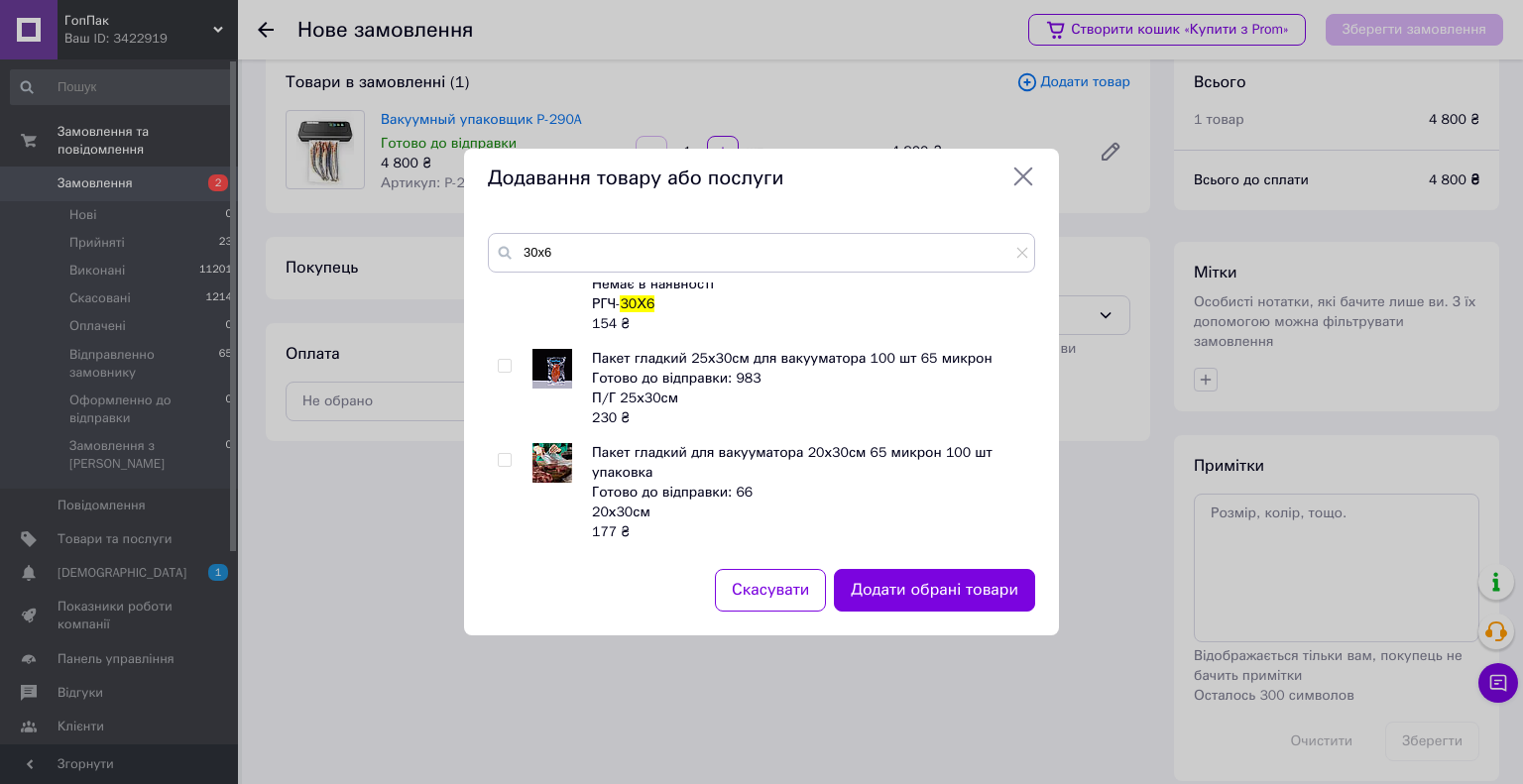 scroll, scrollTop: 441, scrollLeft: 0, axis: vertical 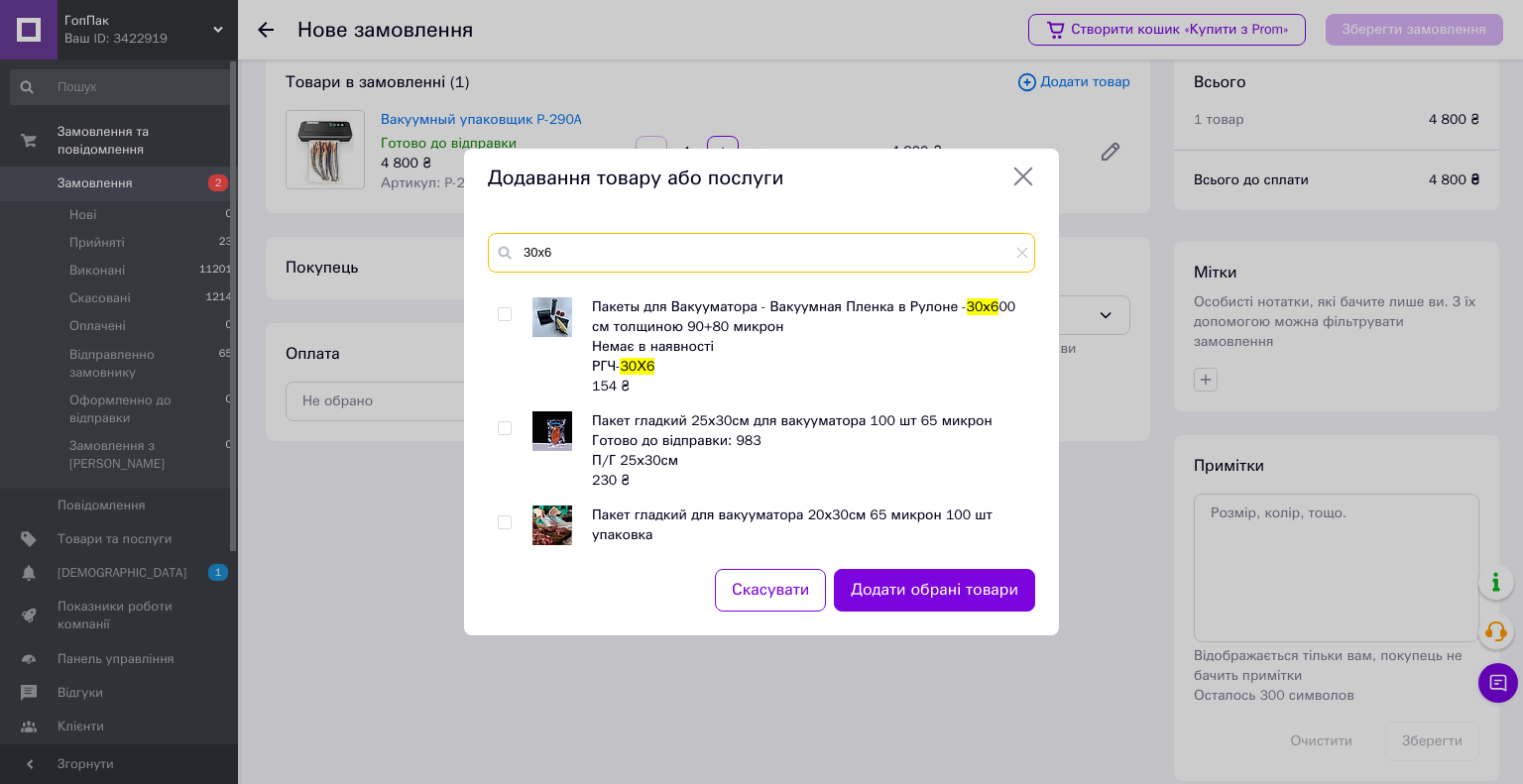 click on "30х6" at bounding box center (762, 253) 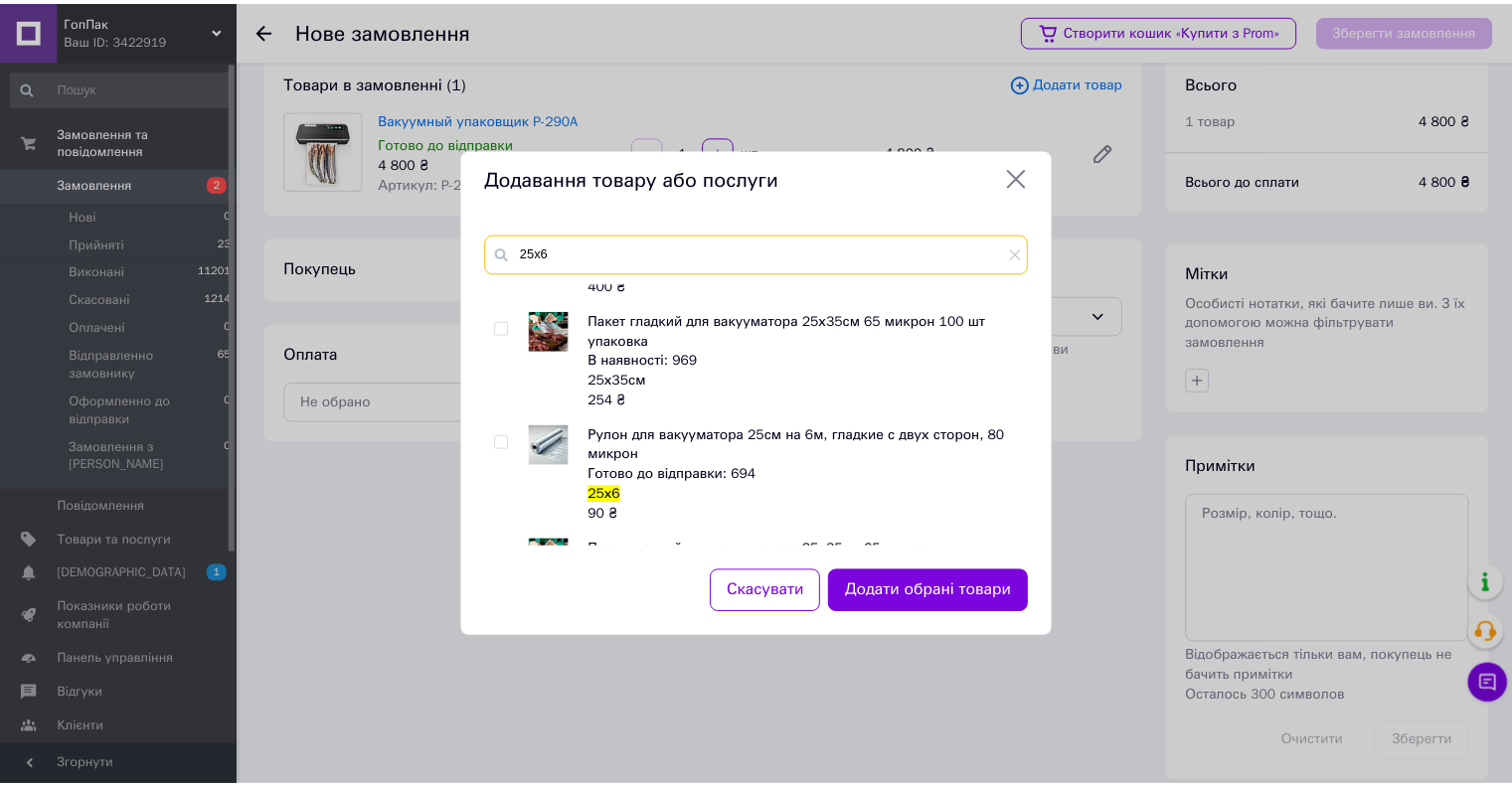 scroll, scrollTop: 1312, scrollLeft: 0, axis: vertical 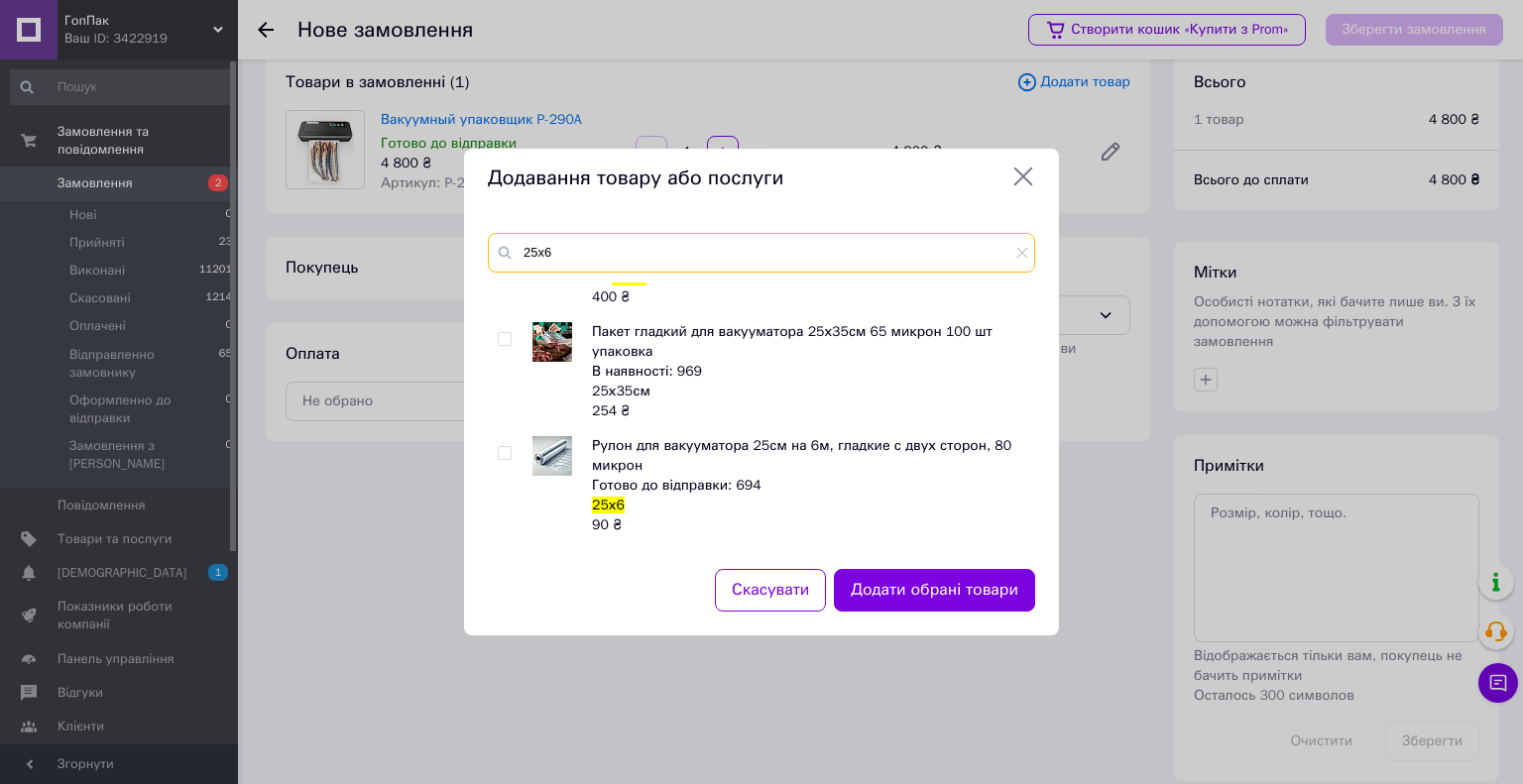 type on "25х6" 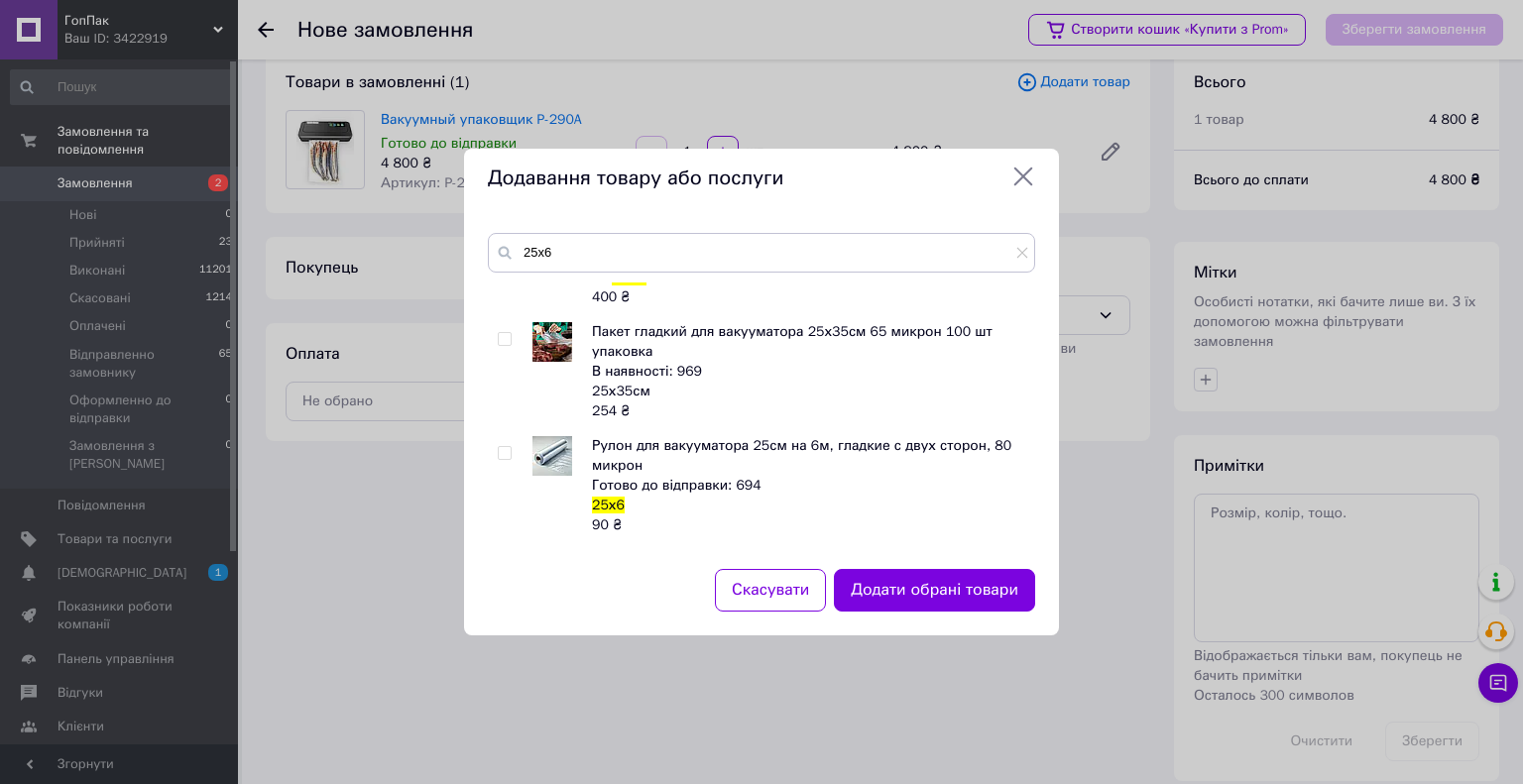 click at bounding box center (504, 453) 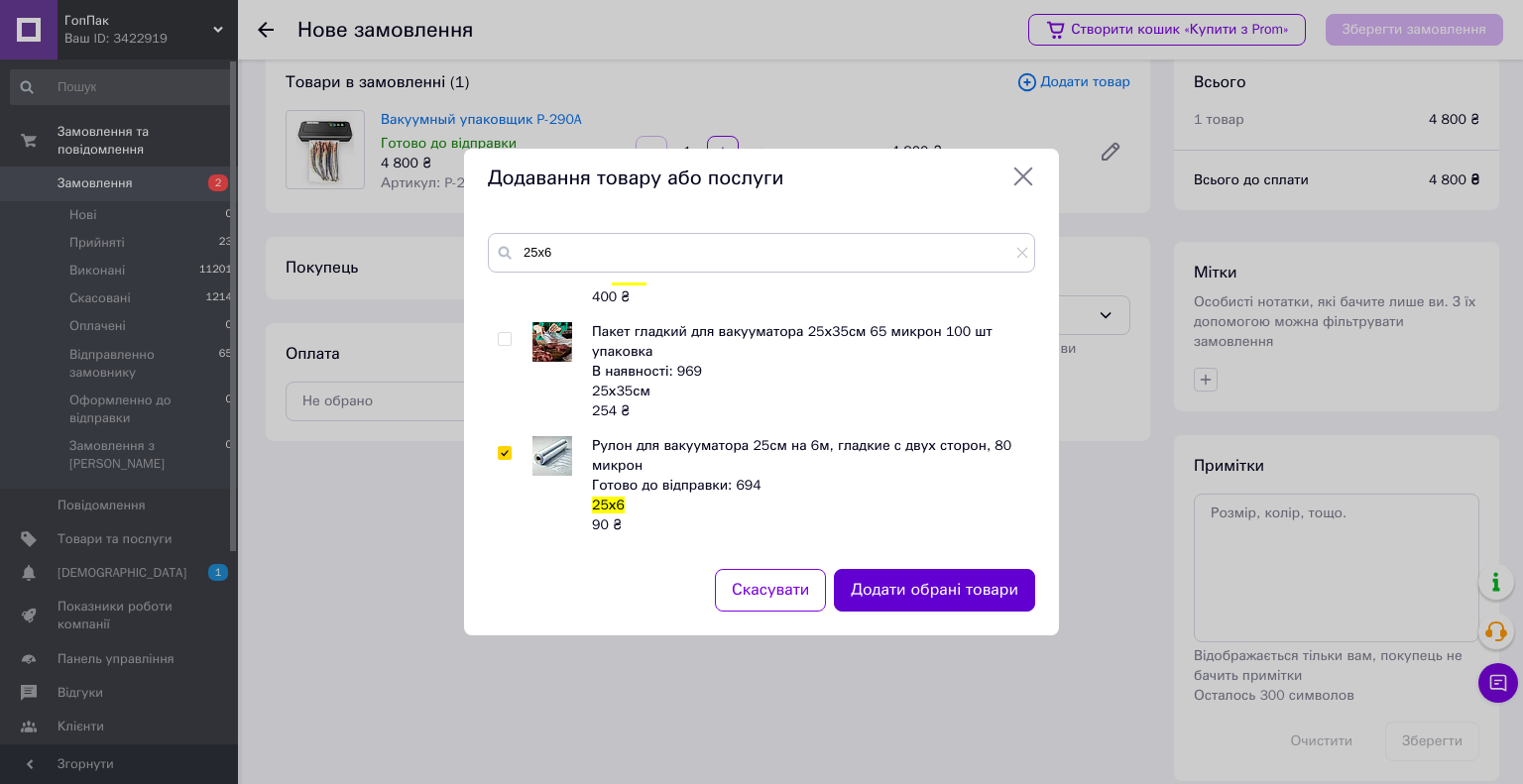 click on "Додати обрані товари" at bounding box center [934, 590] 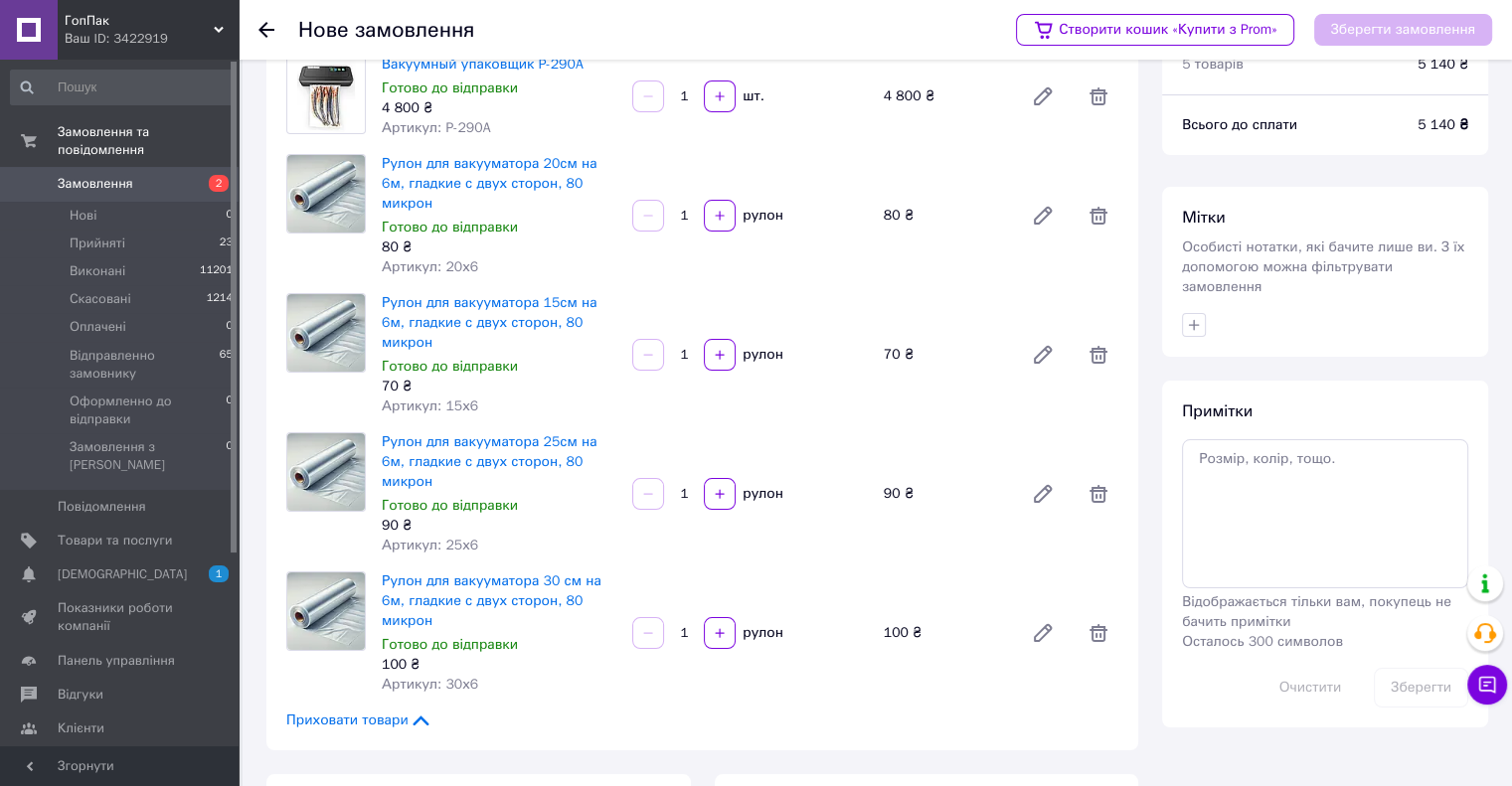 scroll, scrollTop: 0, scrollLeft: 0, axis: both 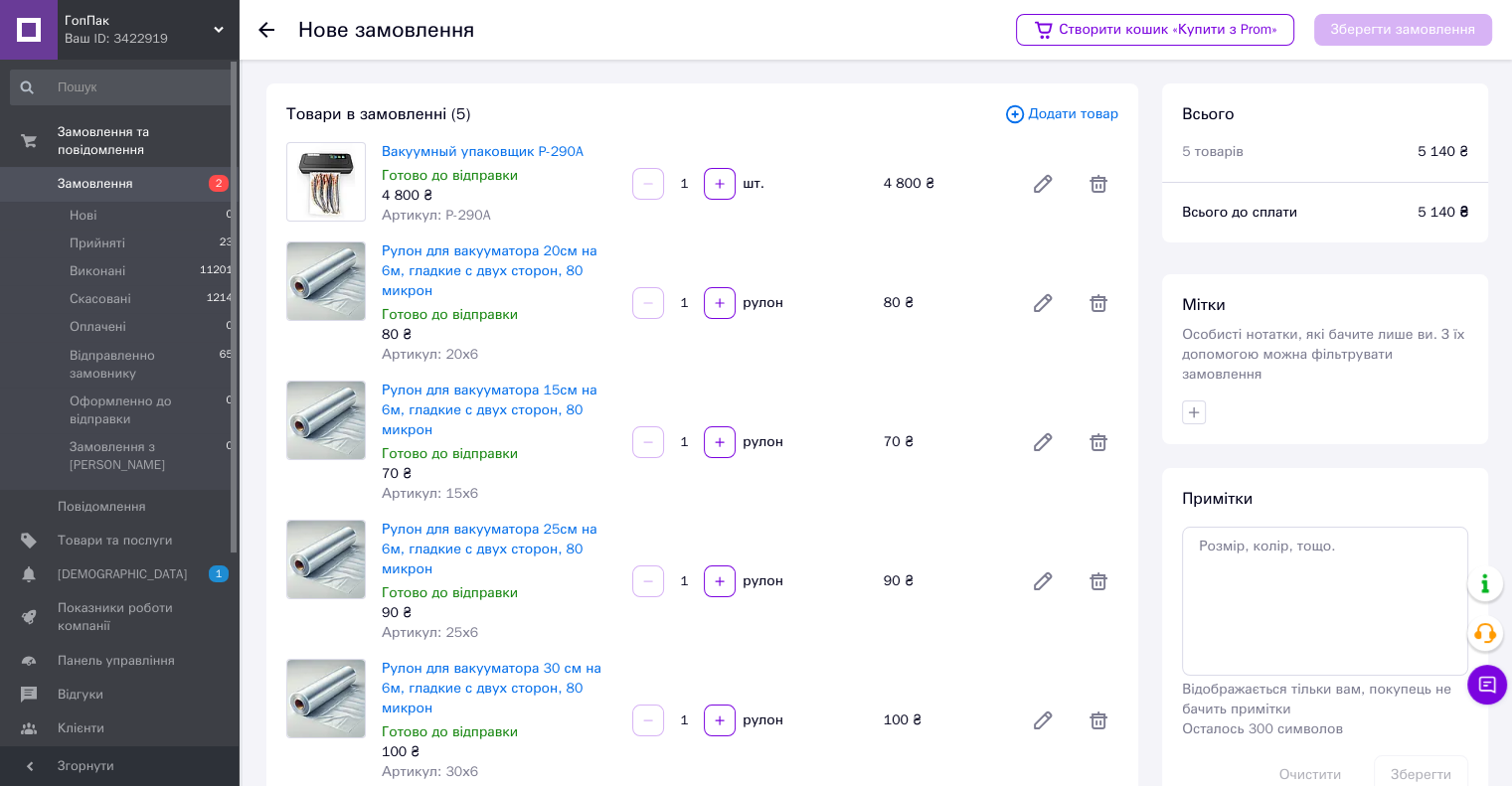 click on "Рулон для вакууматора 20см на 6м, гладкие с двух сторон, 80 микрон Готово до відправки 80 ₴ Артикул: 20х6 1   рулон 80 ₴" at bounding box center [750, 303] 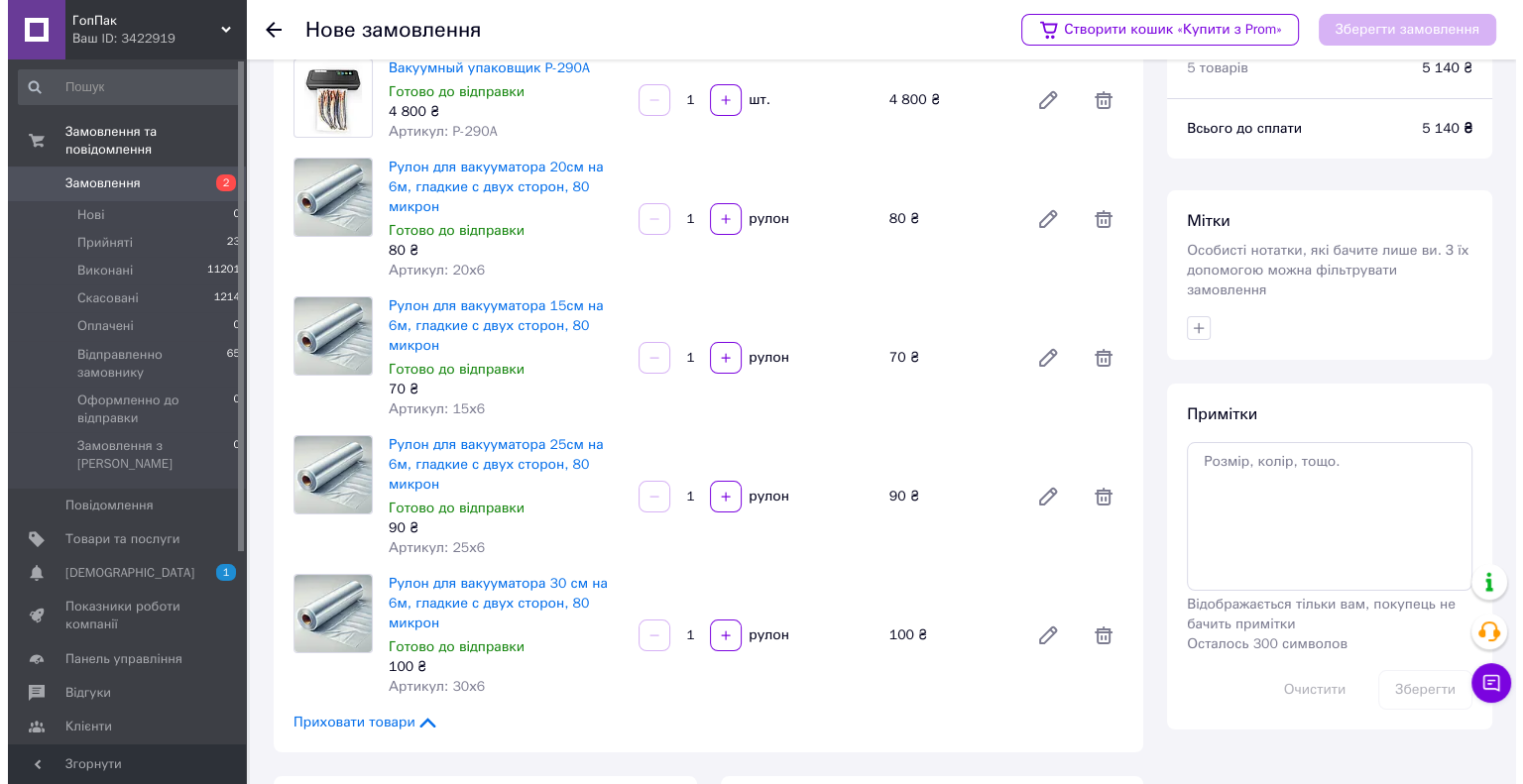 scroll, scrollTop: 0, scrollLeft: 0, axis: both 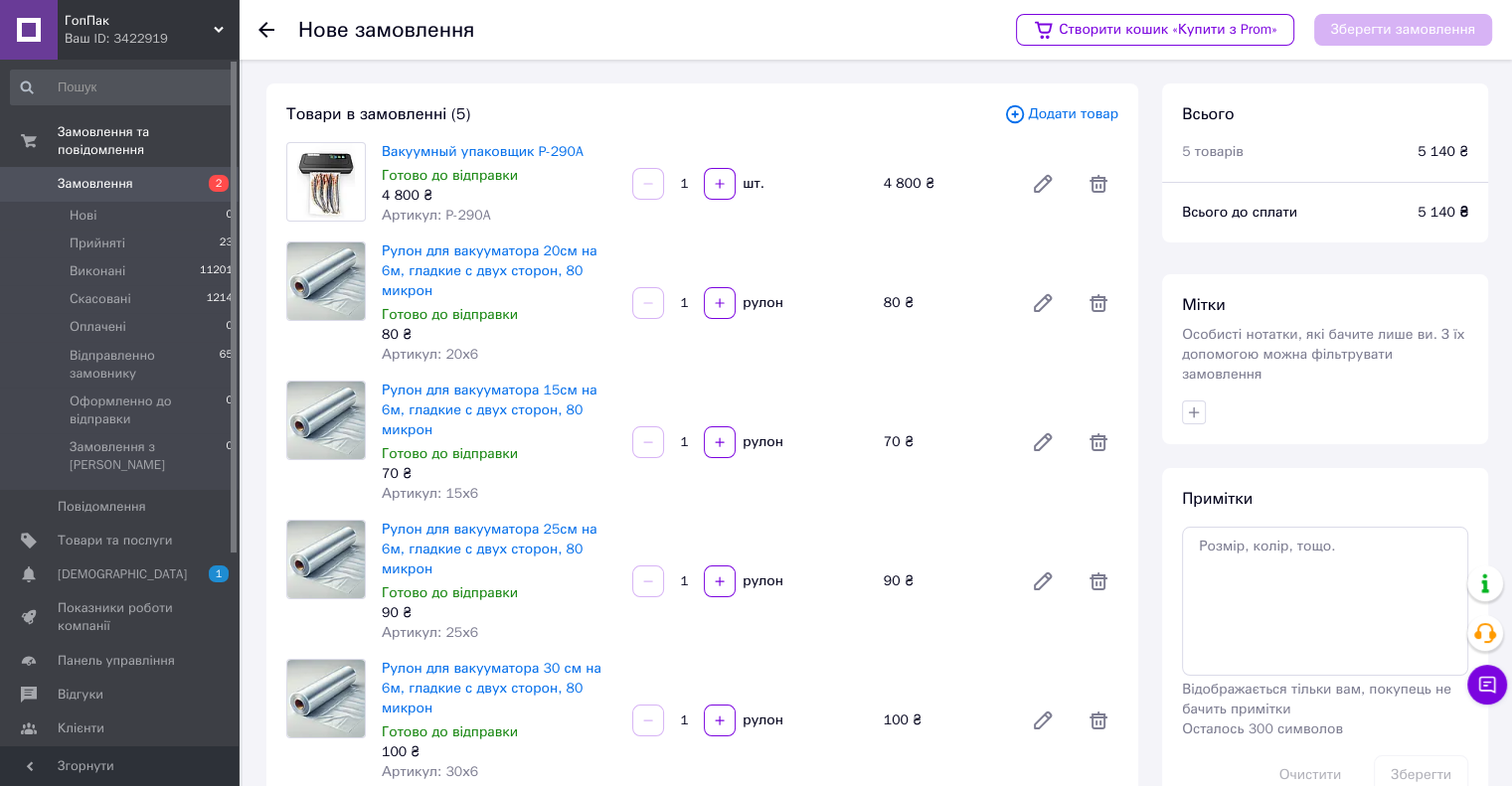 click on "Додати товар" at bounding box center (1061, 114) 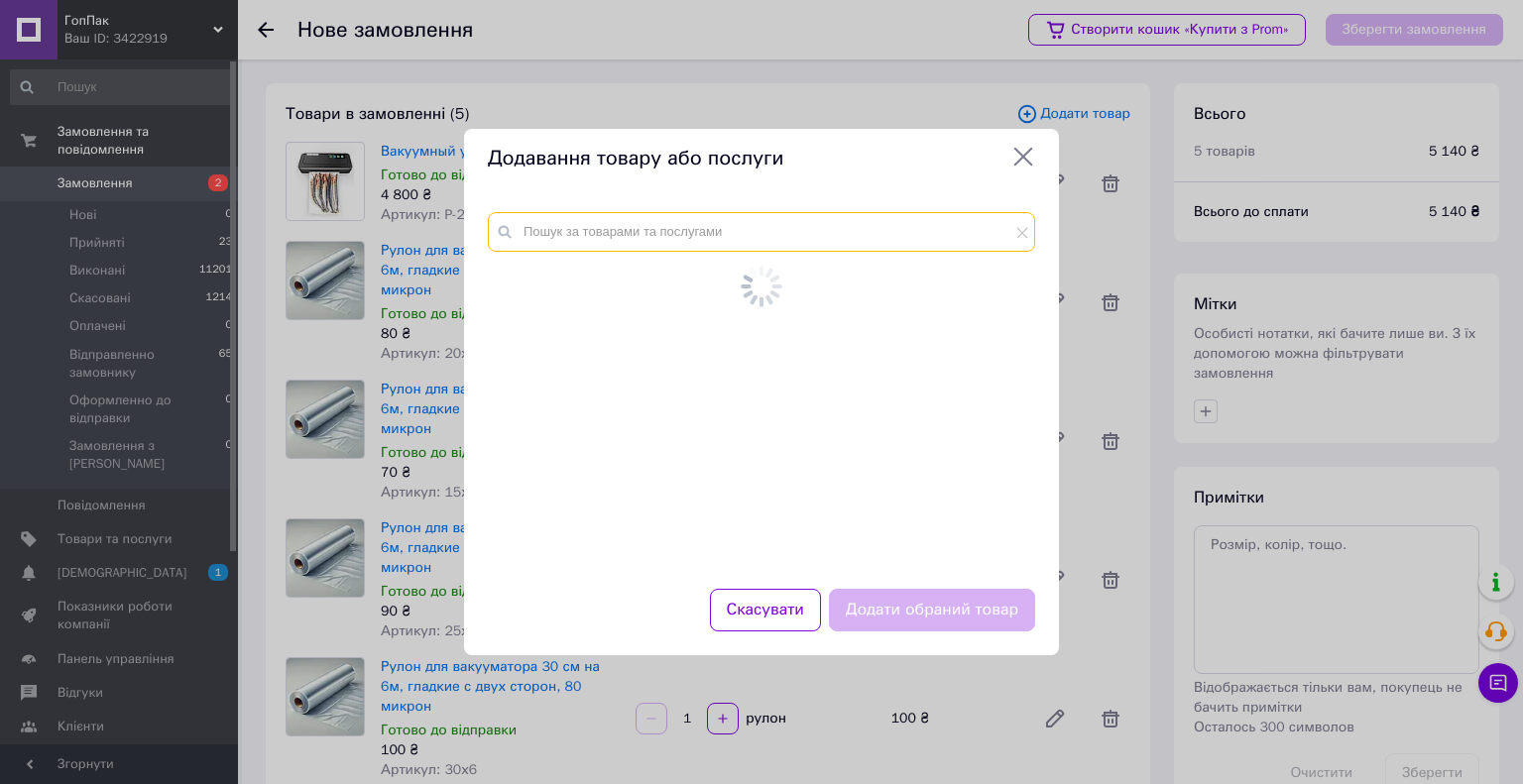 click at bounding box center [762, 232] 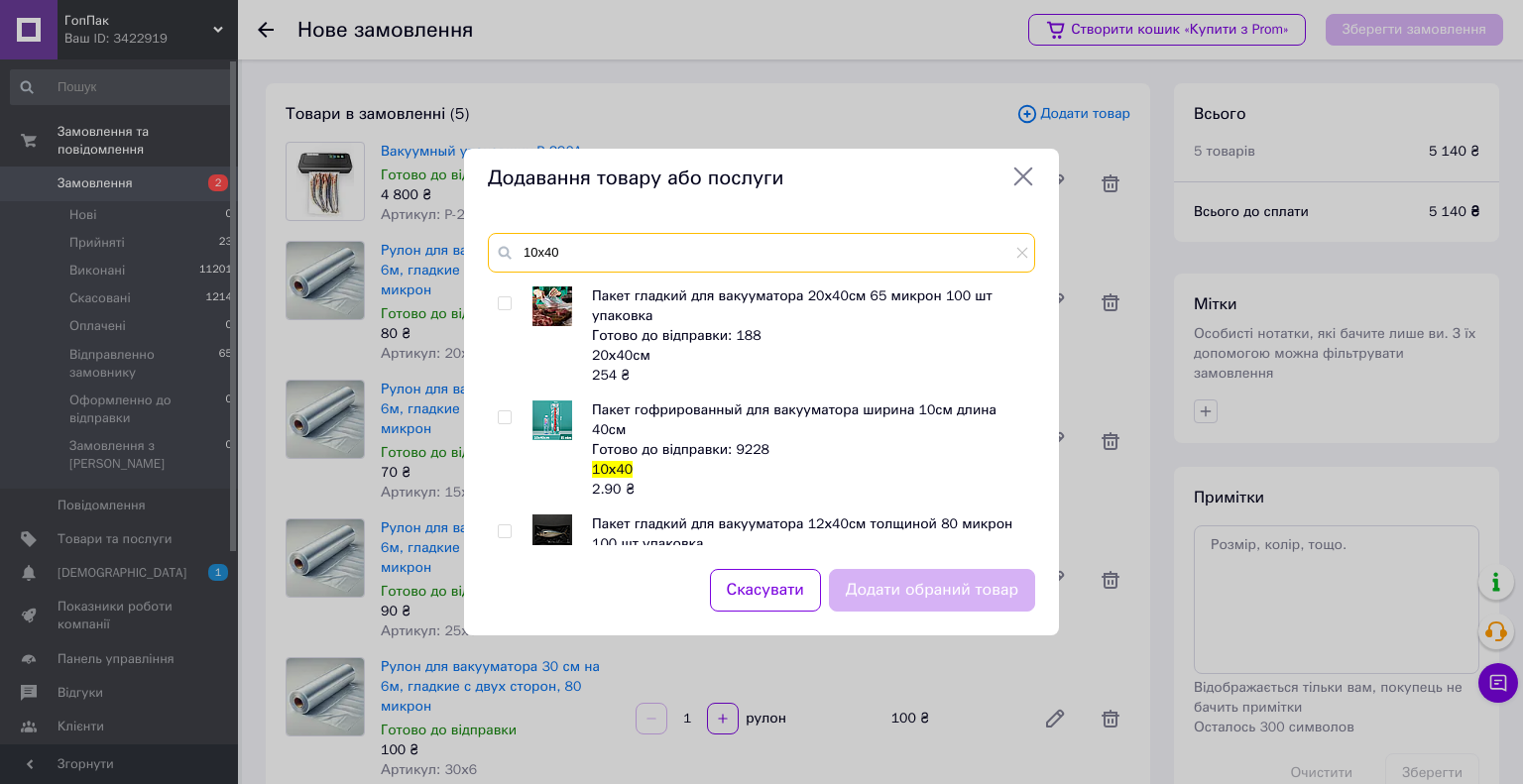 scroll, scrollTop: 1011, scrollLeft: 0, axis: vertical 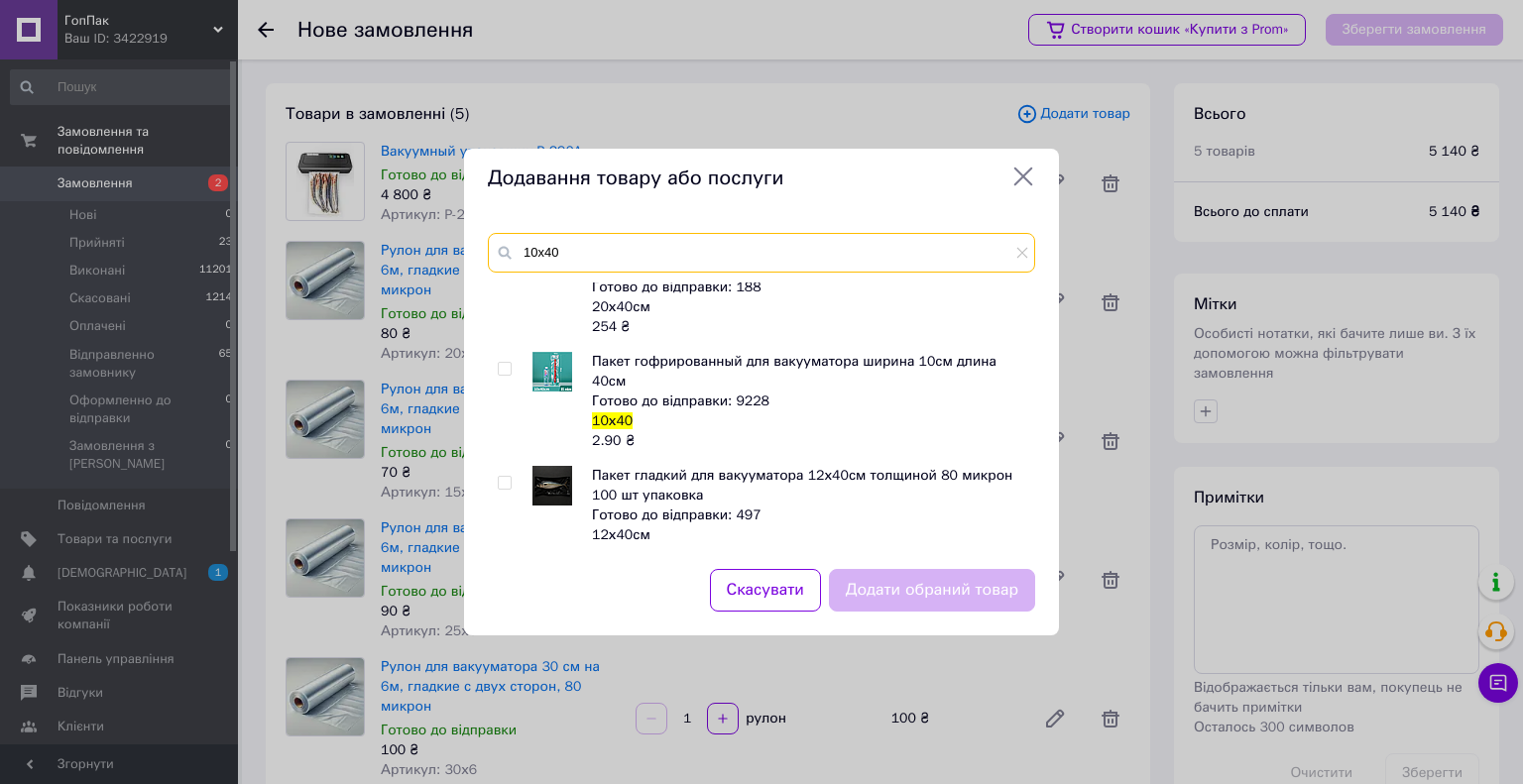 type on "10х40" 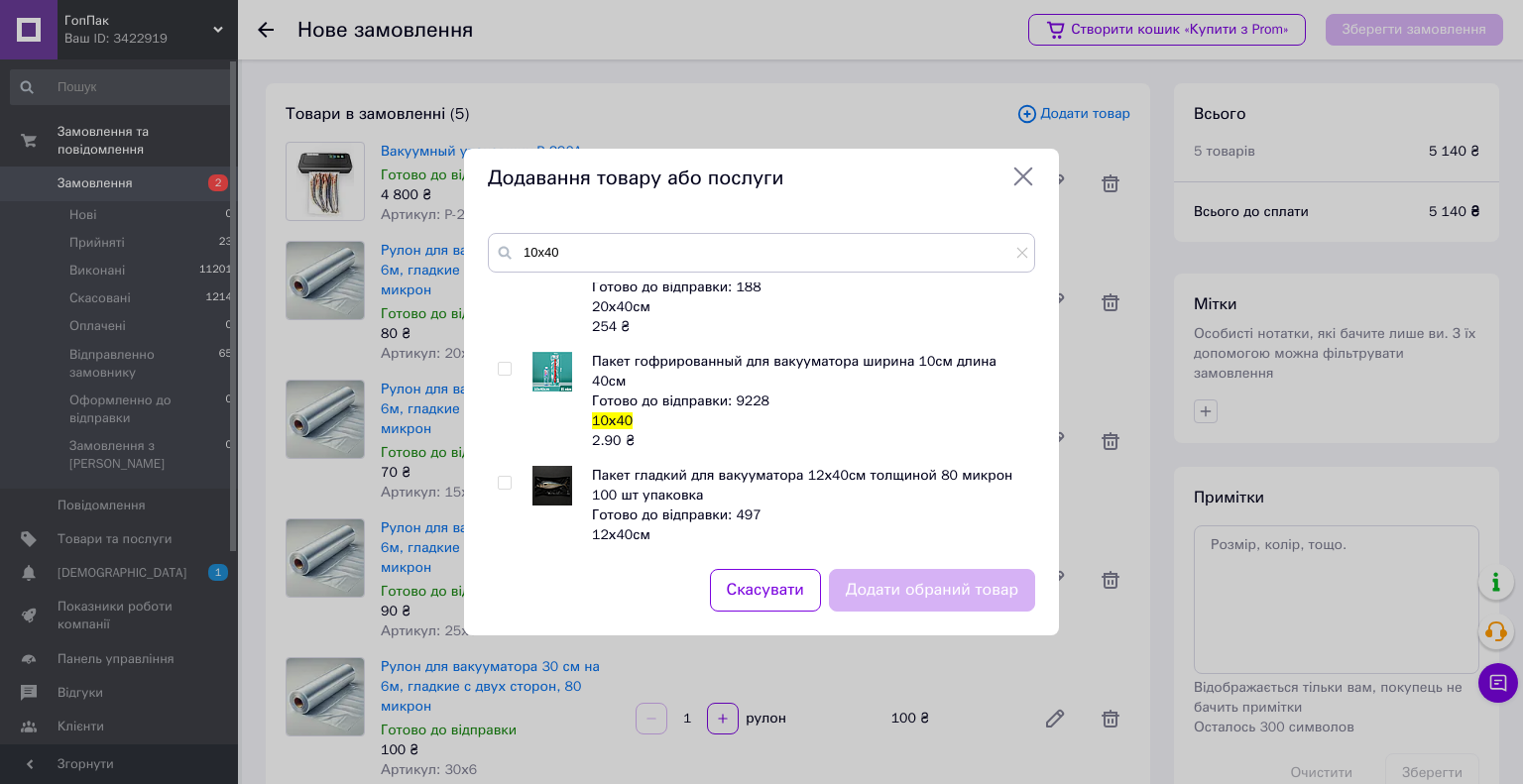 click at bounding box center (504, 369) 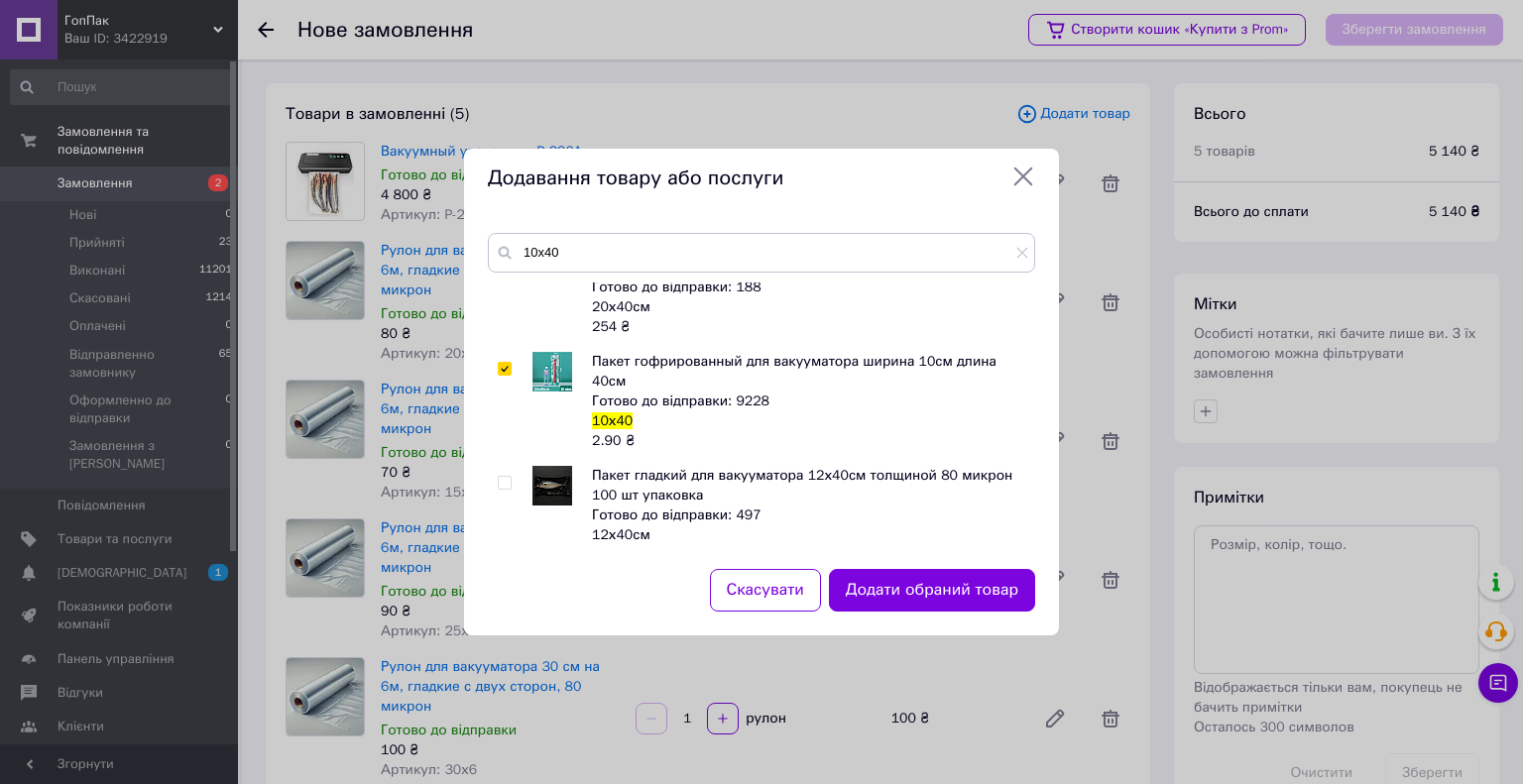 click at bounding box center [504, 369] 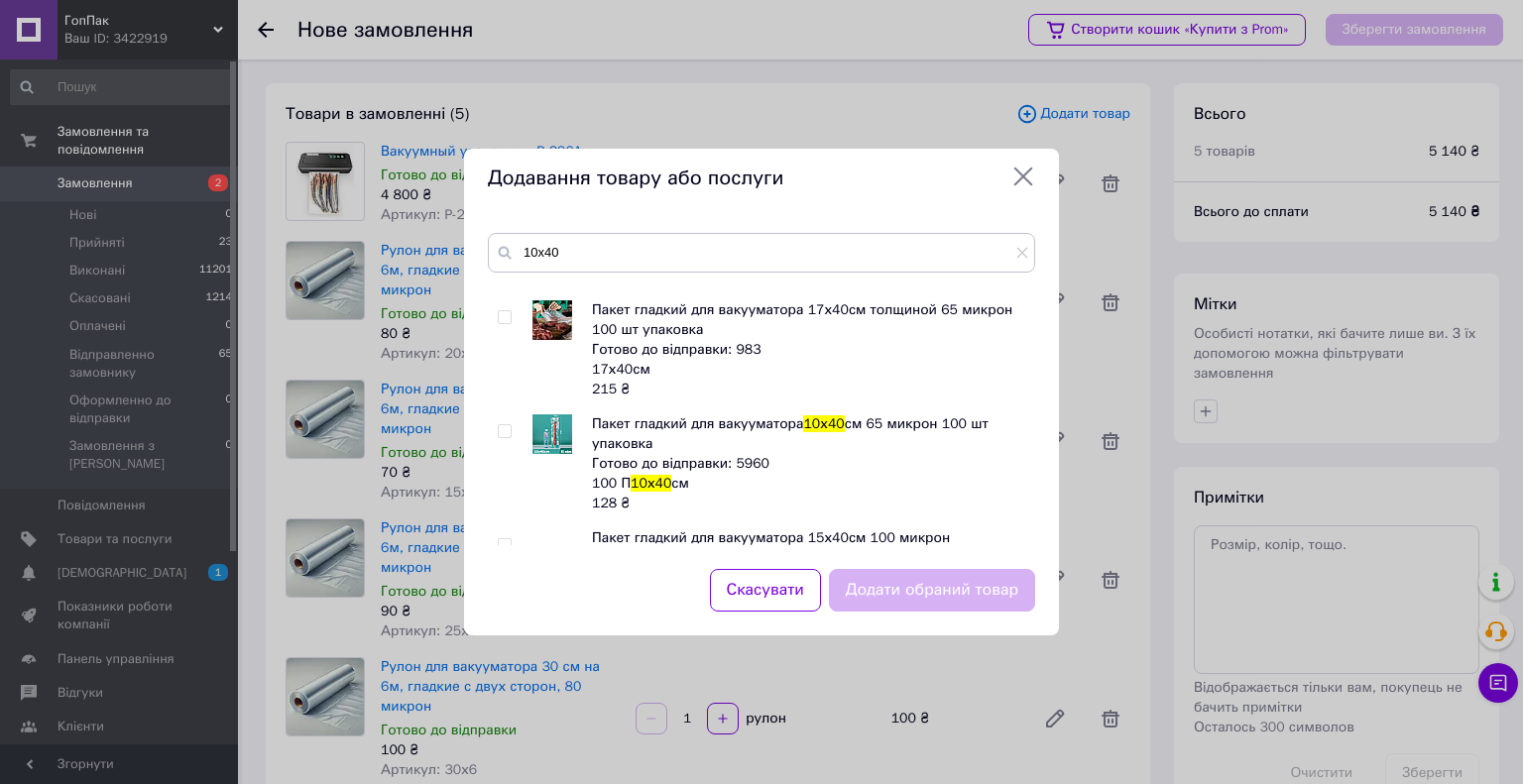 scroll, scrollTop: 615, scrollLeft: 0, axis: vertical 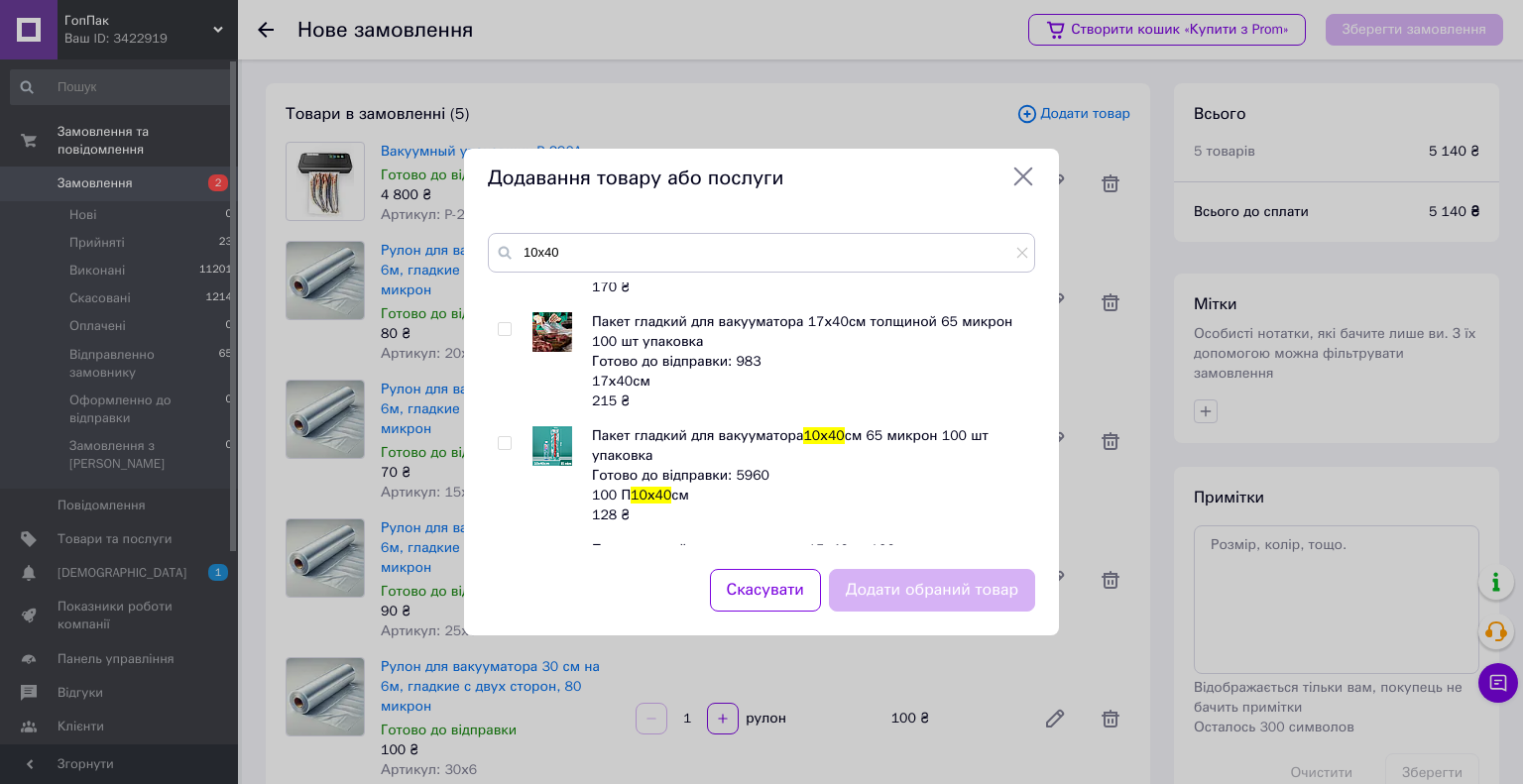 click at bounding box center (504, 443) 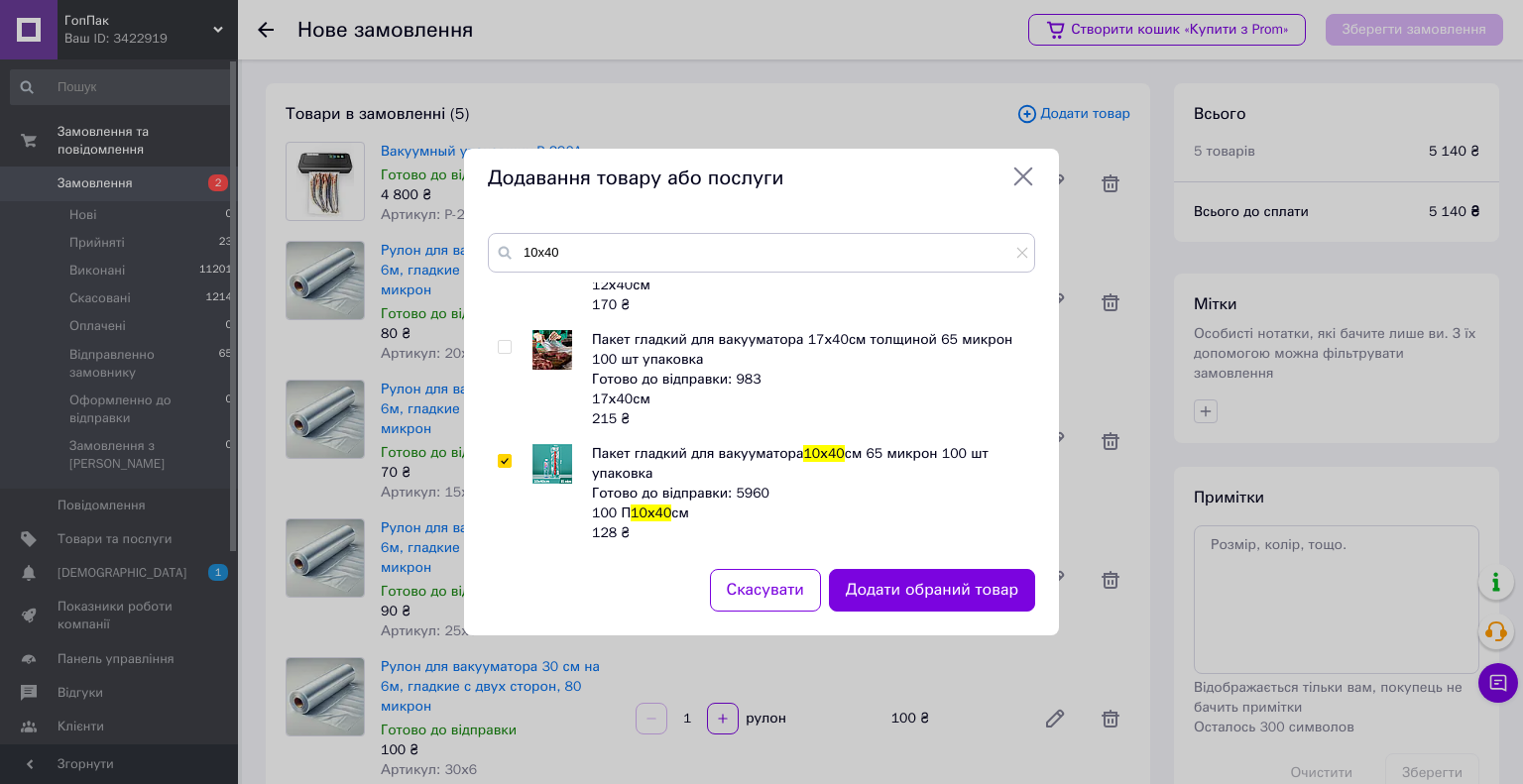 scroll, scrollTop: 615, scrollLeft: 0, axis: vertical 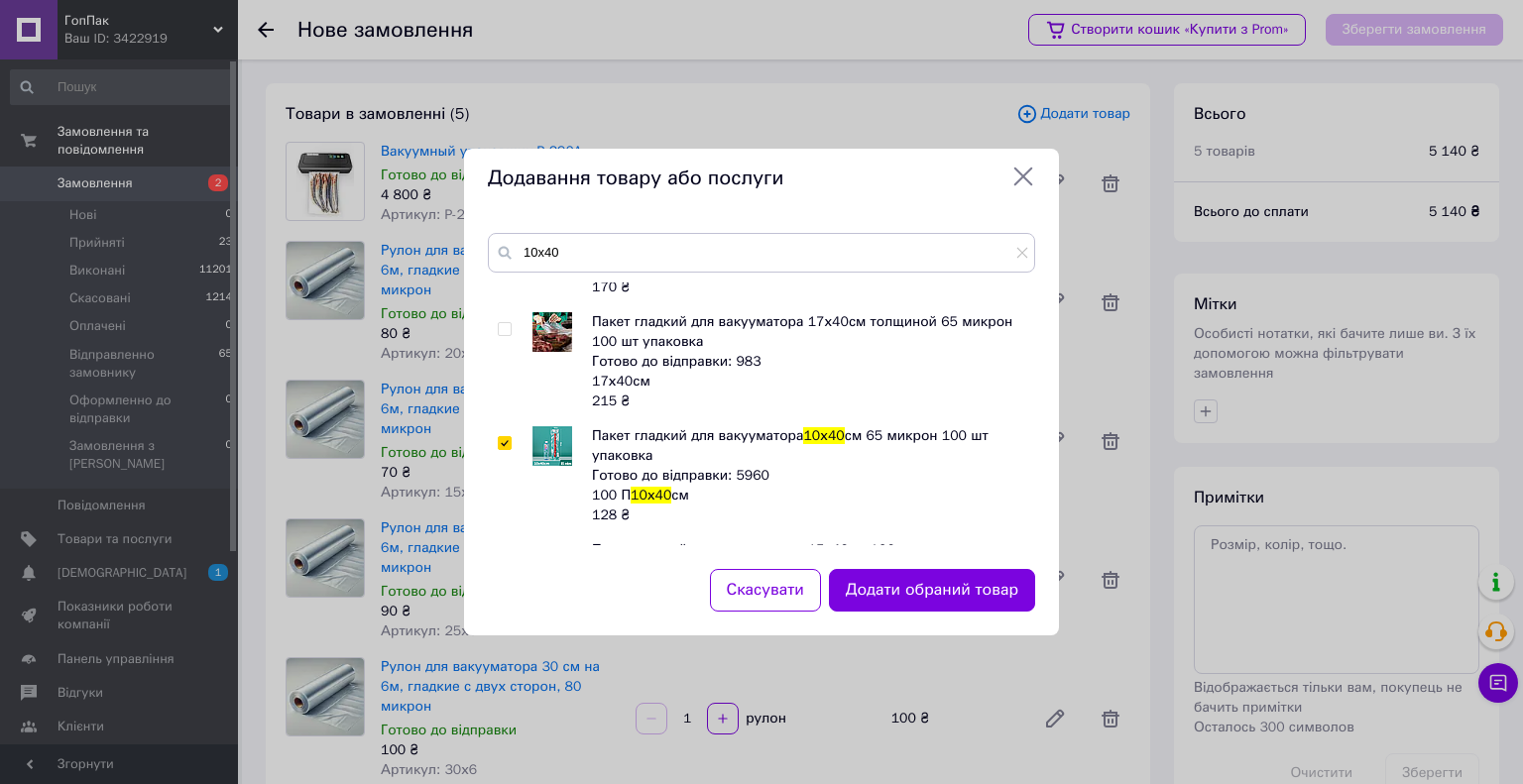 click at bounding box center (504, 329) 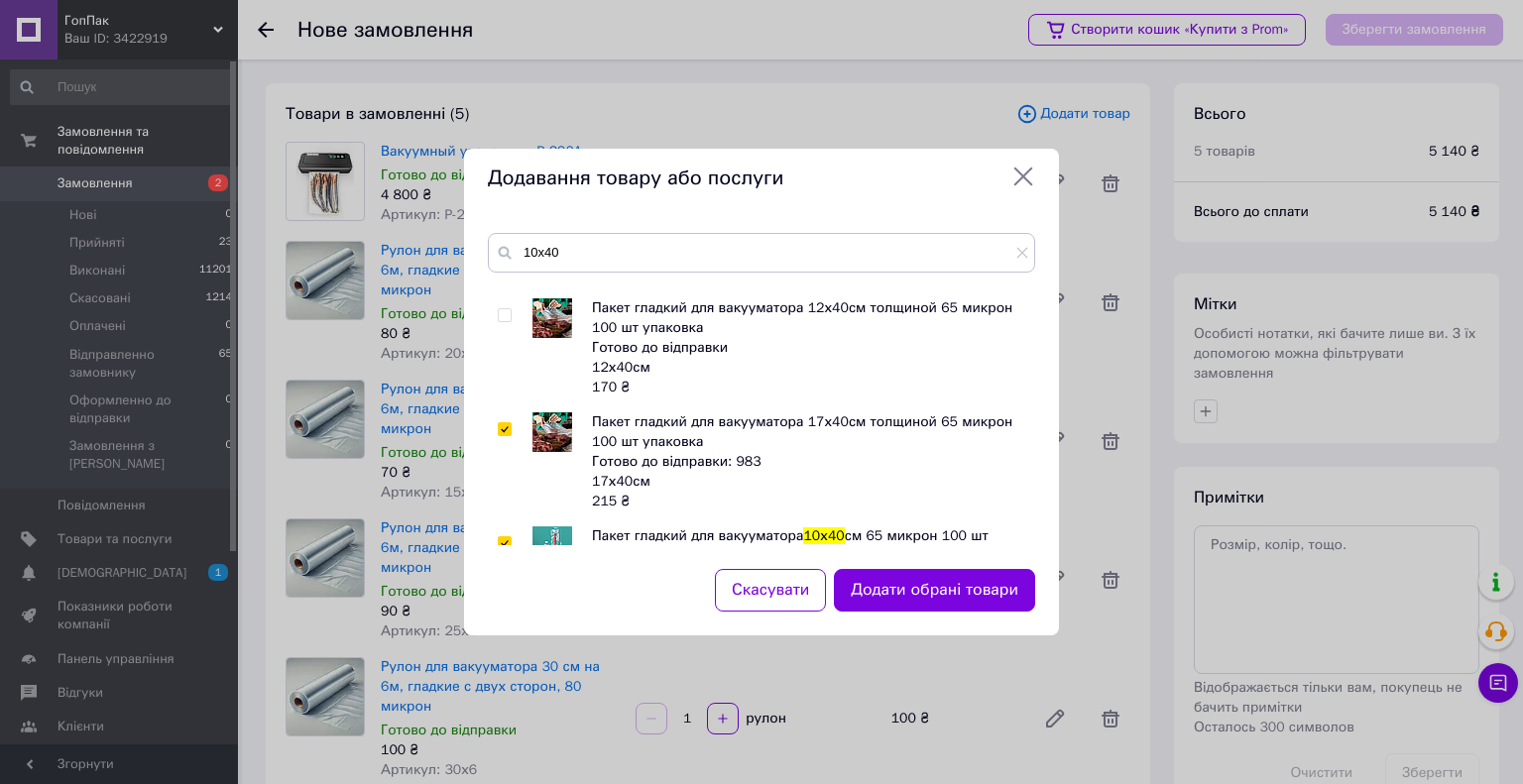 scroll, scrollTop: 515, scrollLeft: 0, axis: vertical 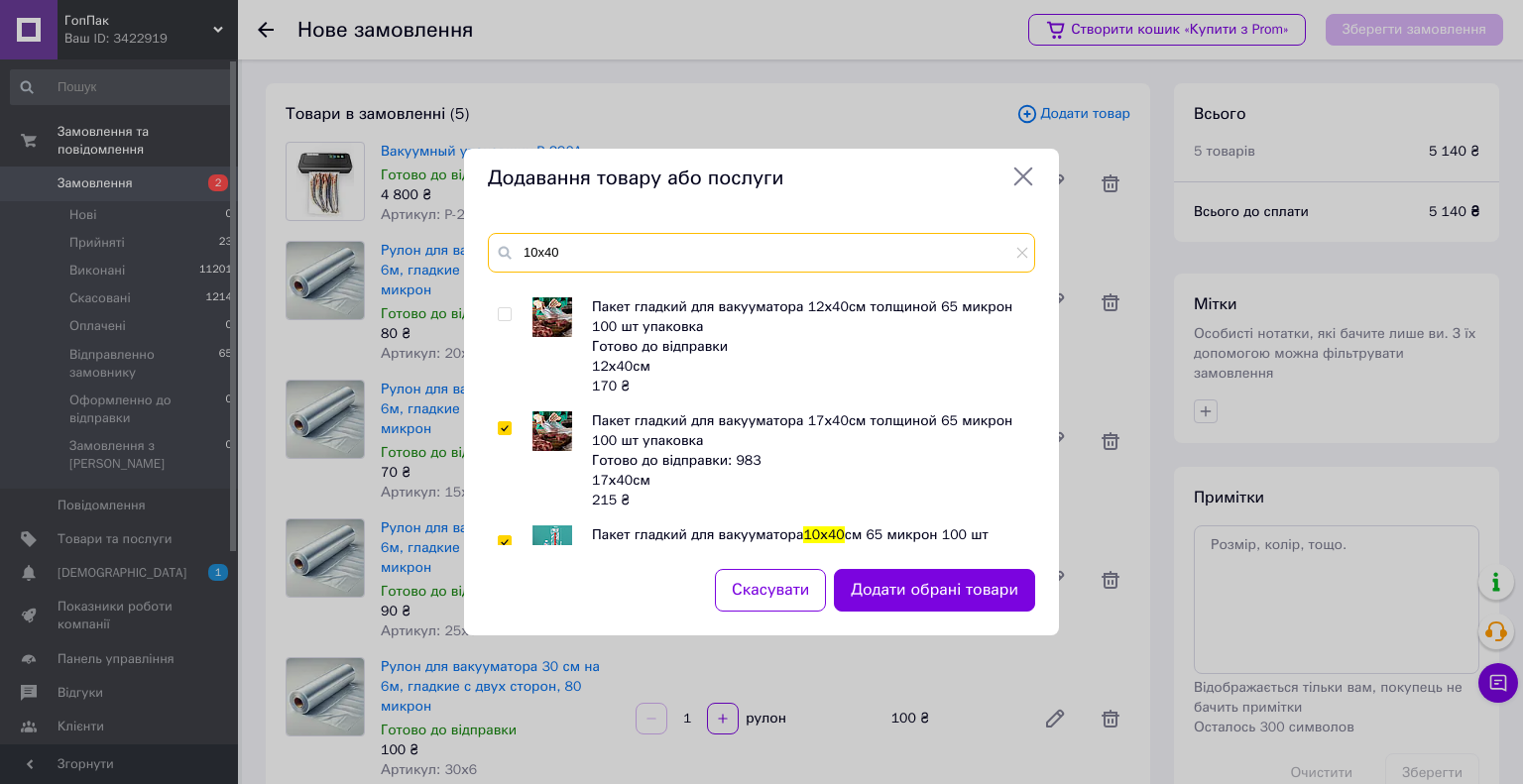 click on "10х40" at bounding box center [762, 253] 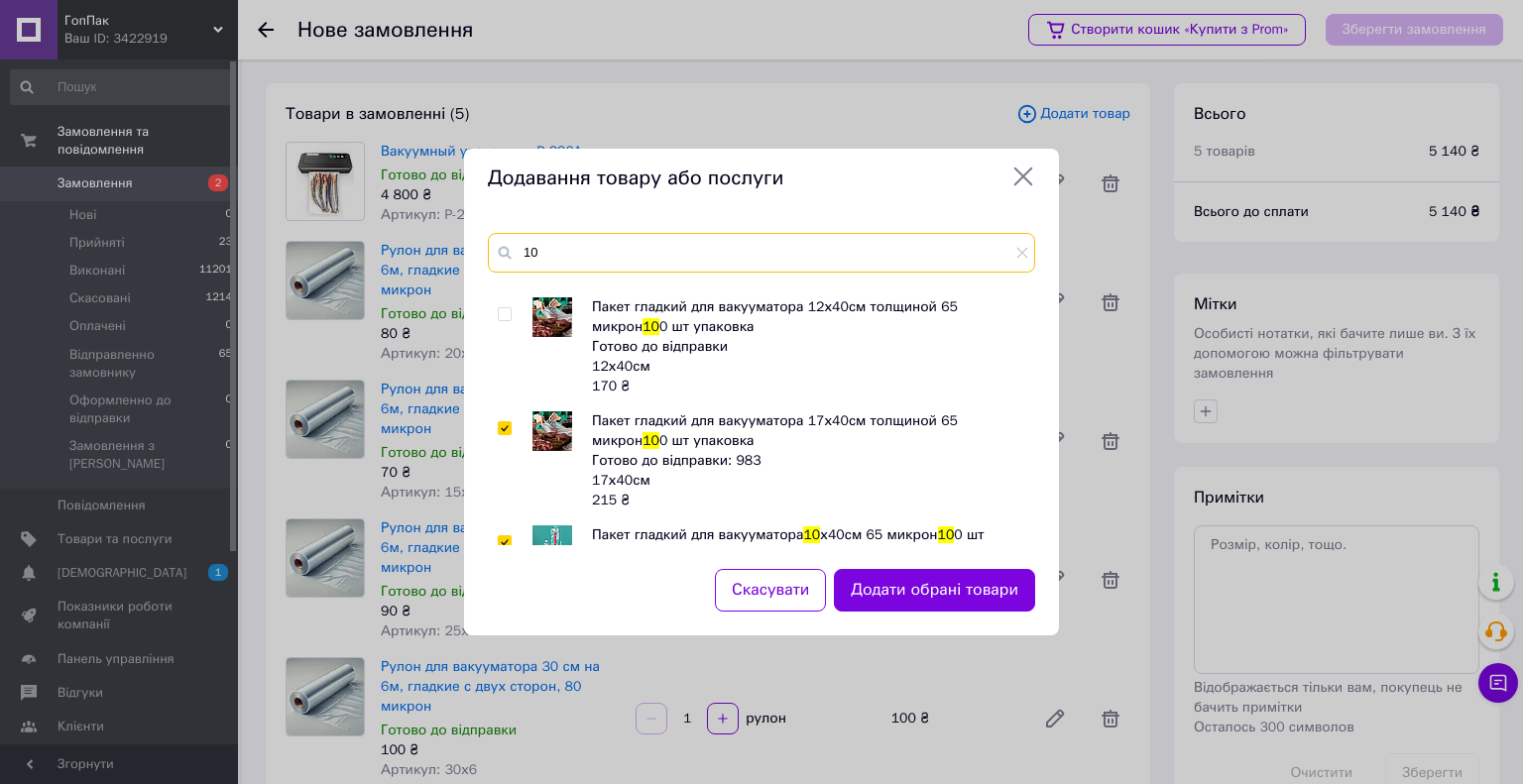 type on "1" 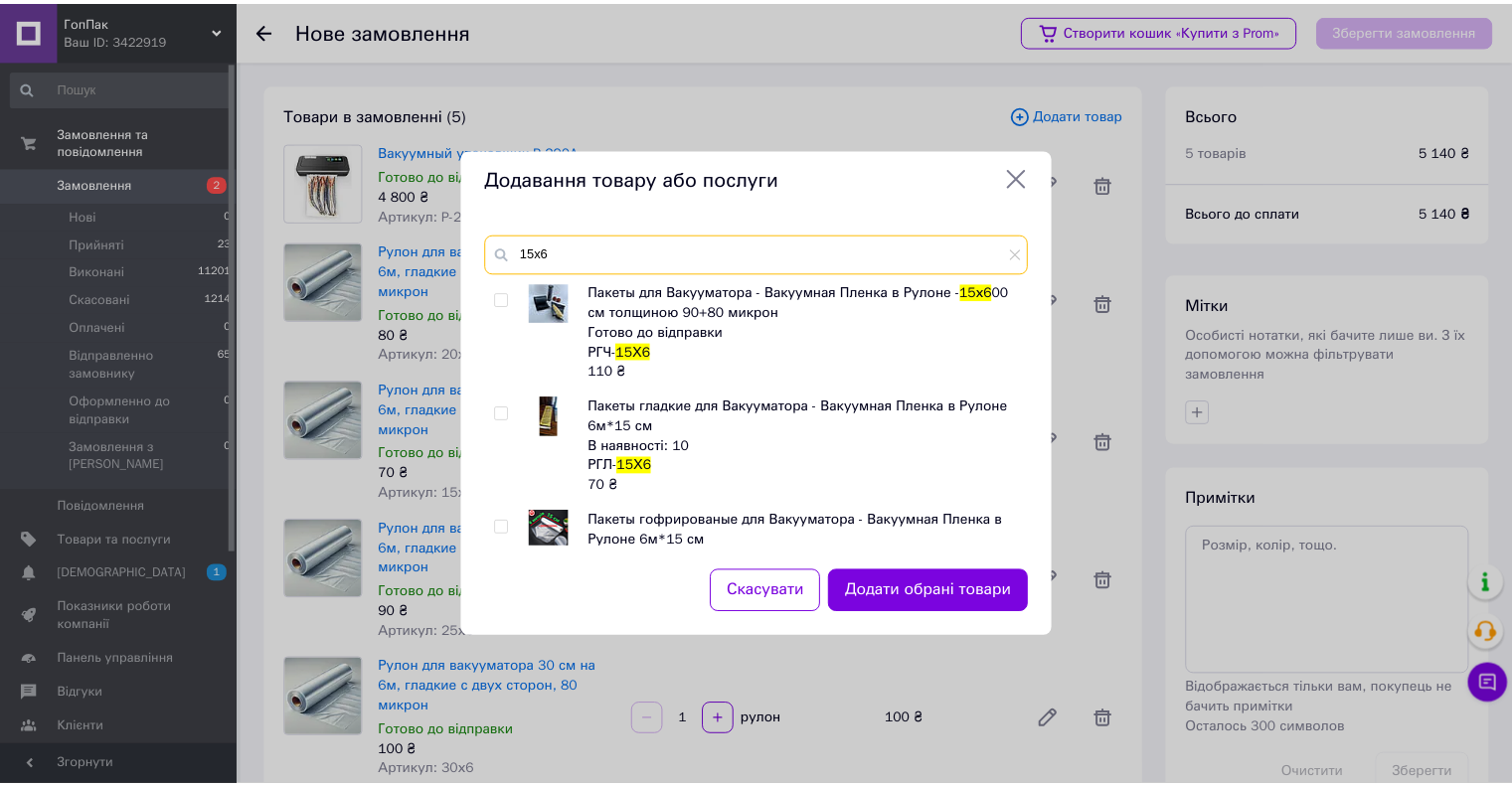 scroll, scrollTop: 571, scrollLeft: 0, axis: vertical 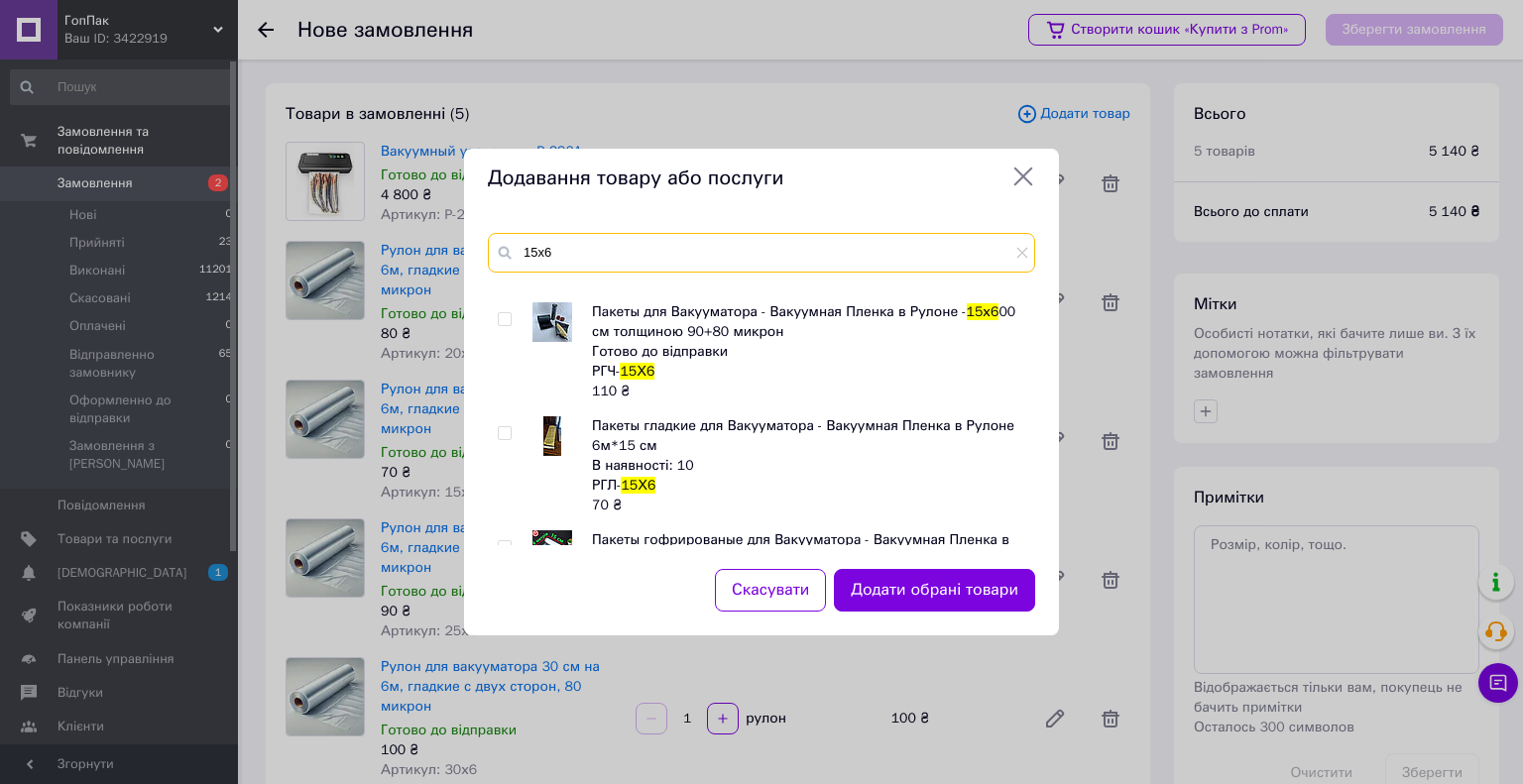 type on "15х6" 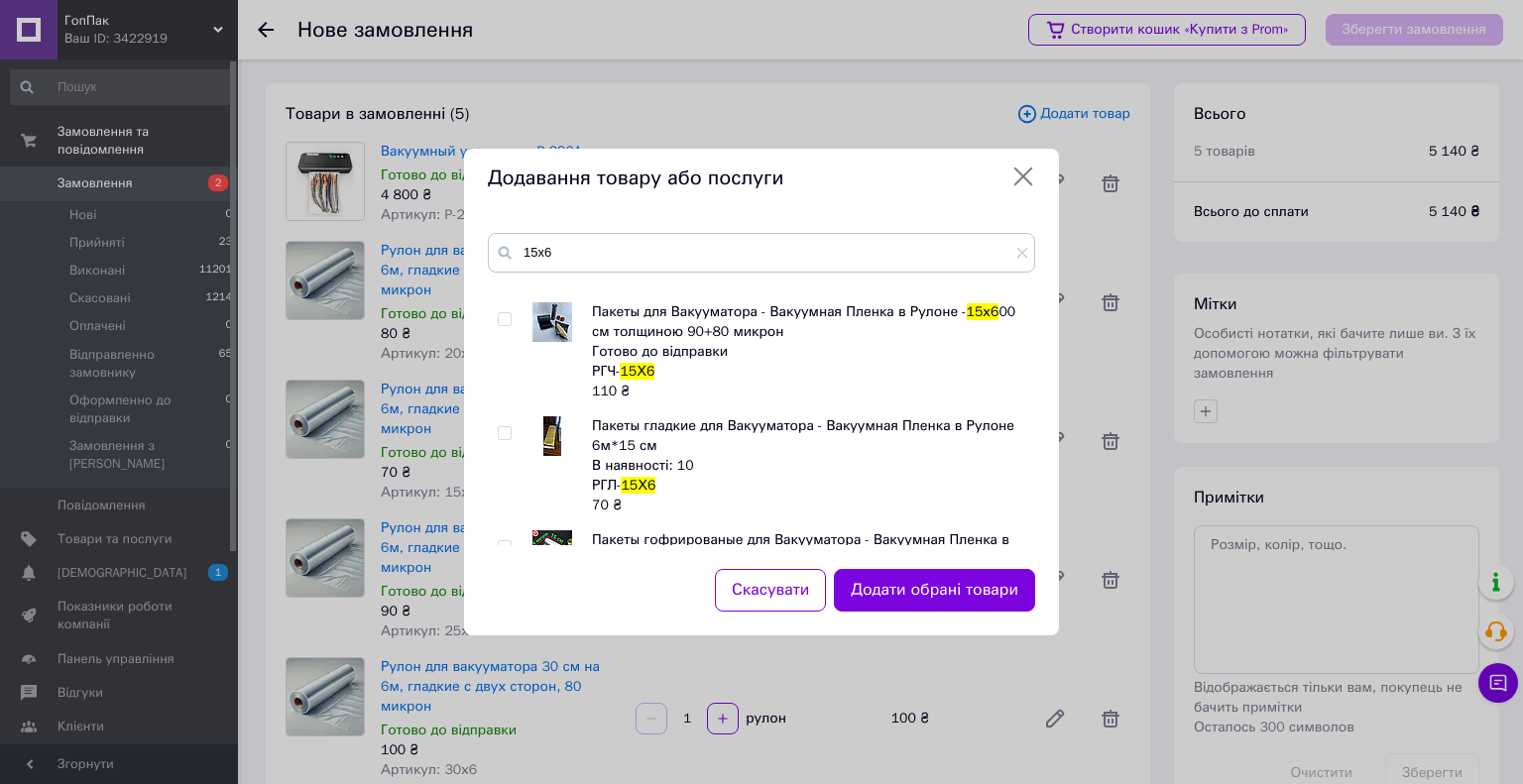click at bounding box center (504, 433) 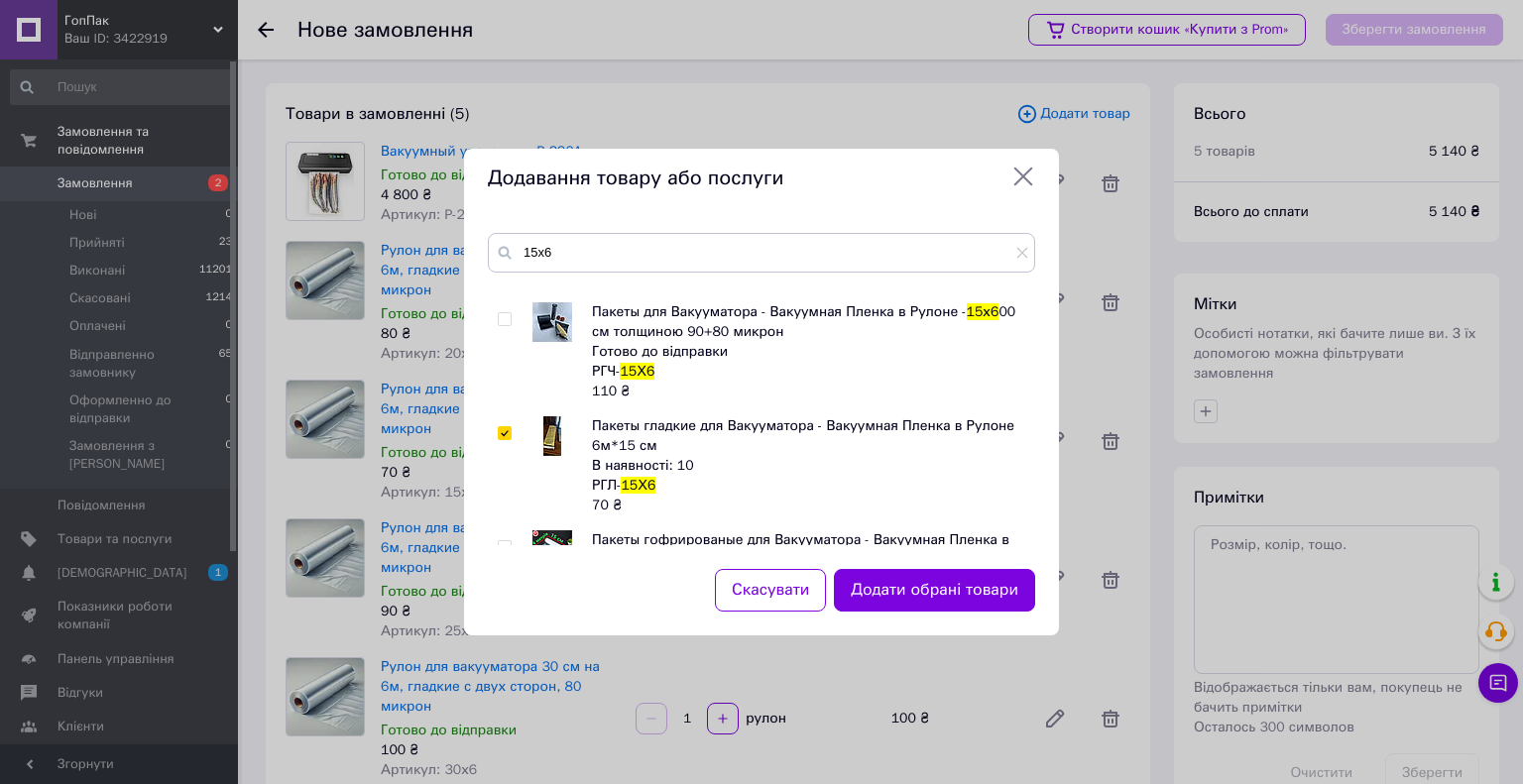 checkbox on "true" 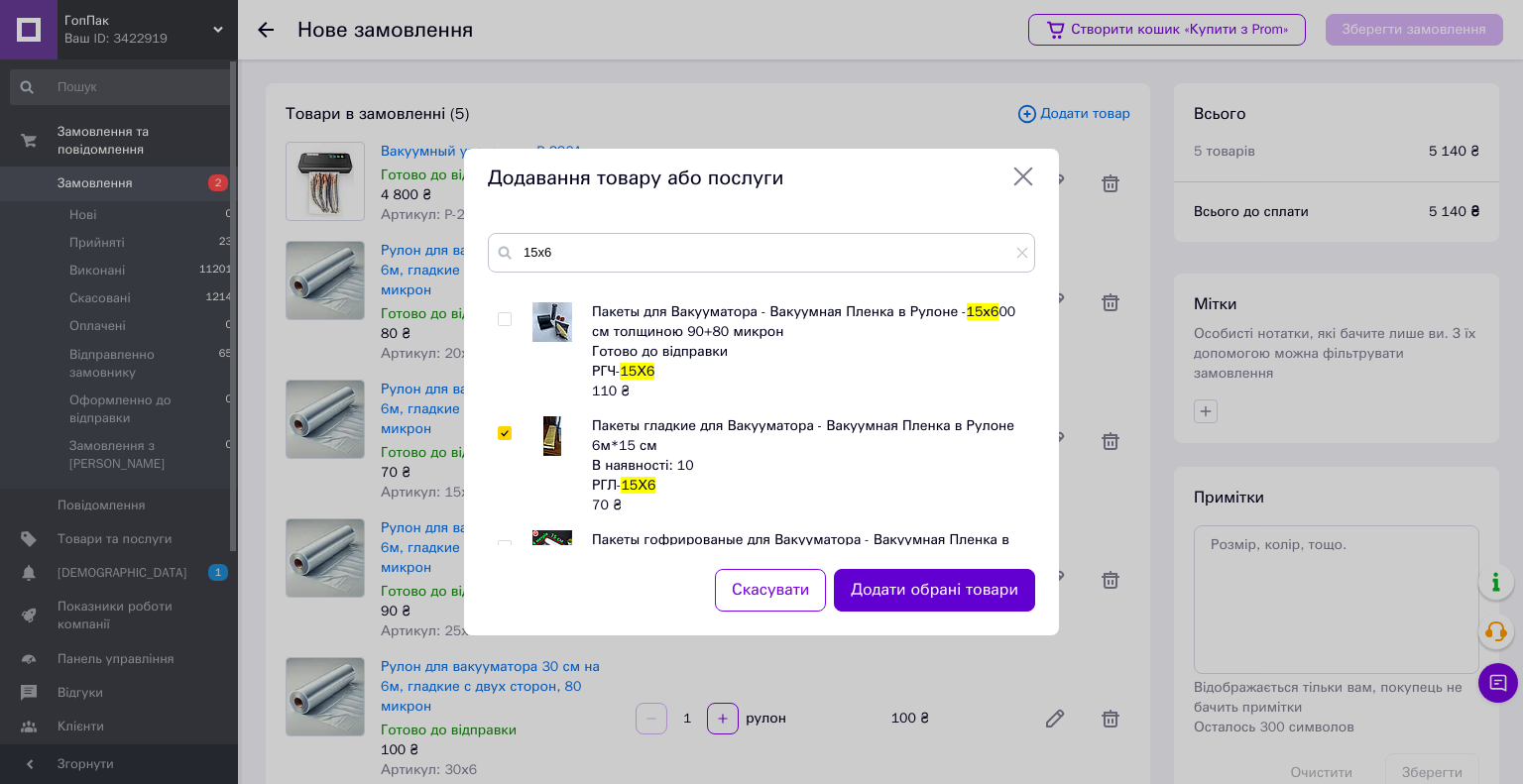 click on "Додати обрані товари" at bounding box center (934, 590) 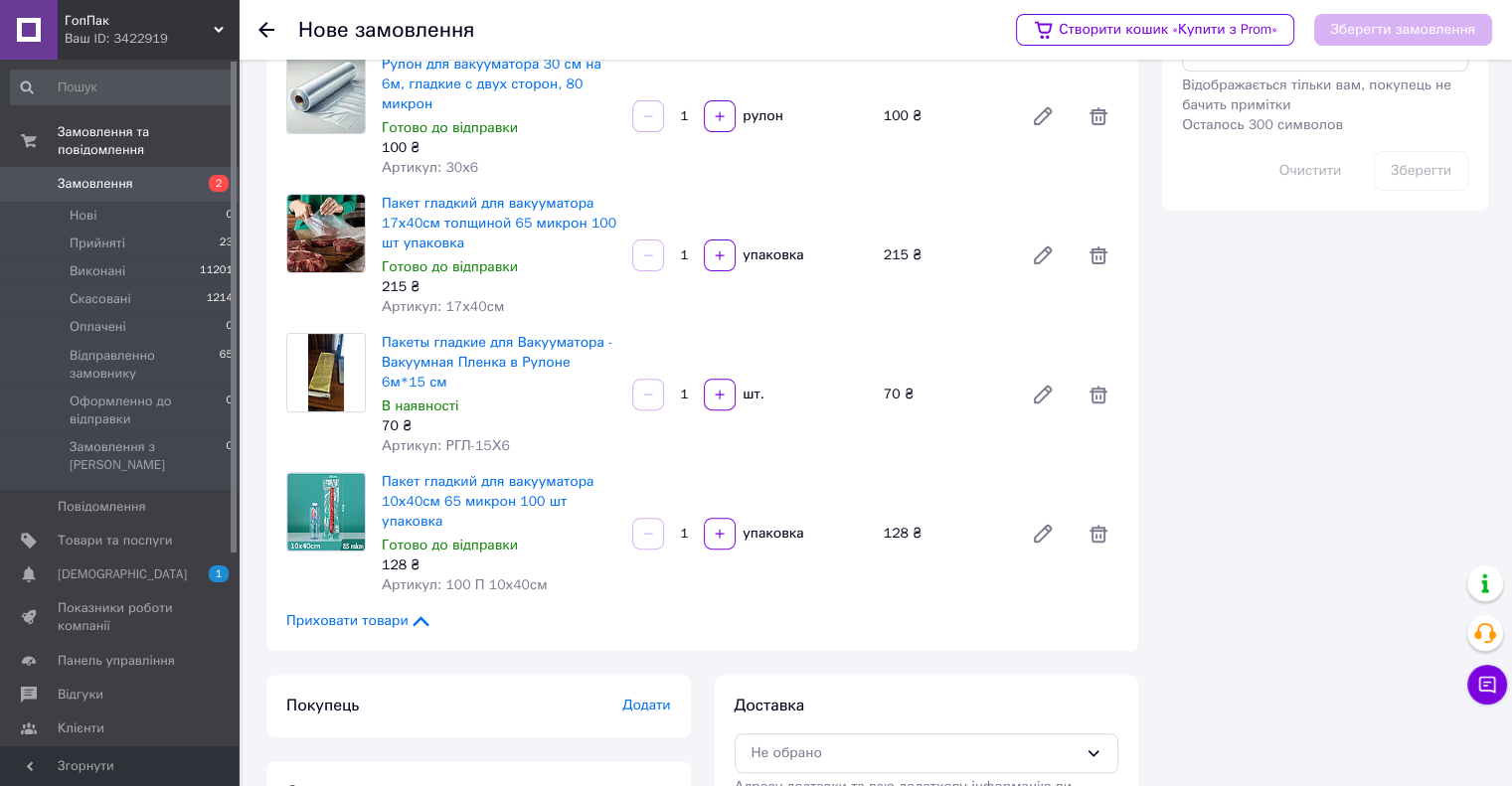 scroll, scrollTop: 620, scrollLeft: 0, axis: vertical 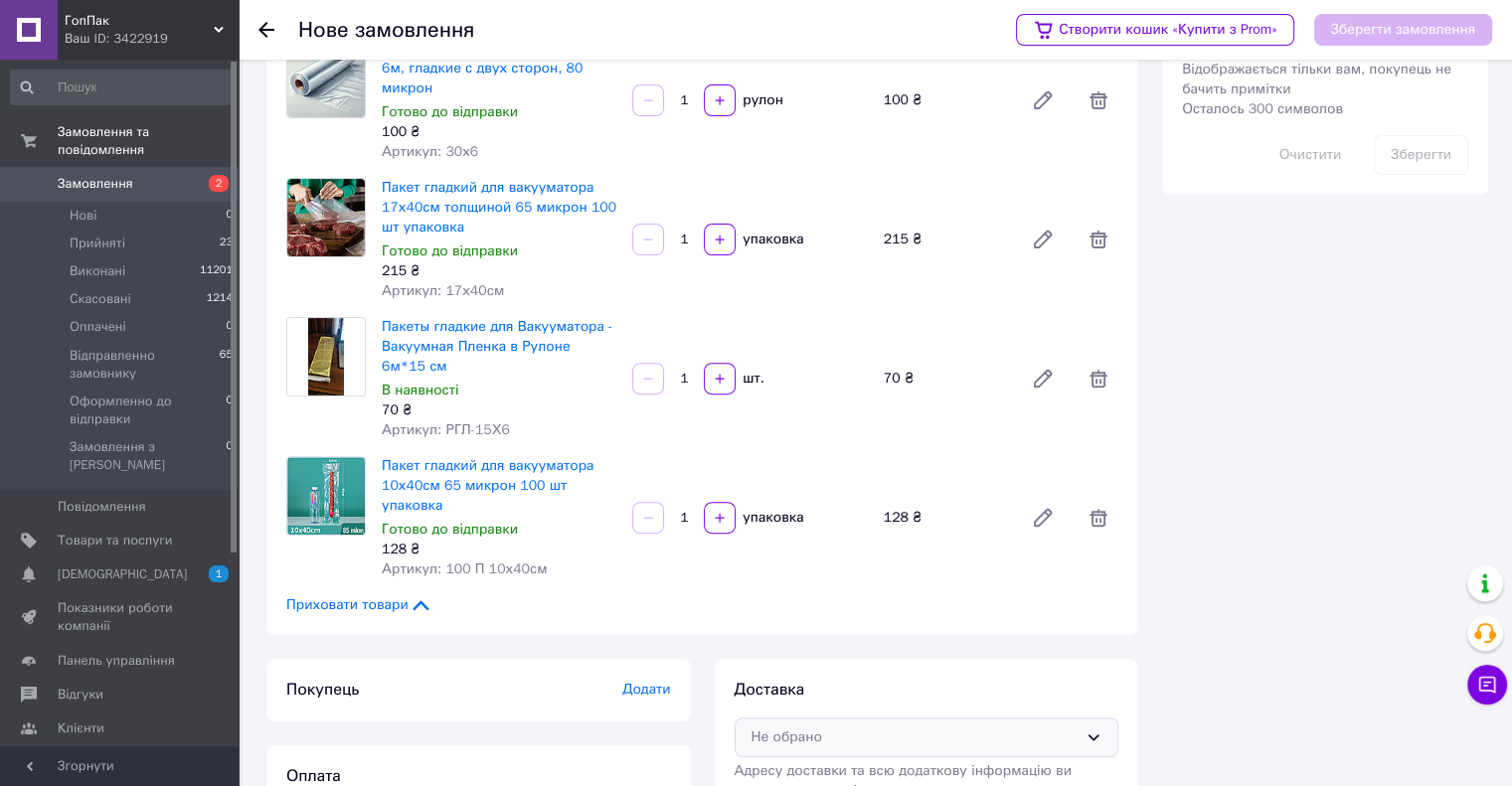 click on "Не обрано" at bounding box center (915, 737) 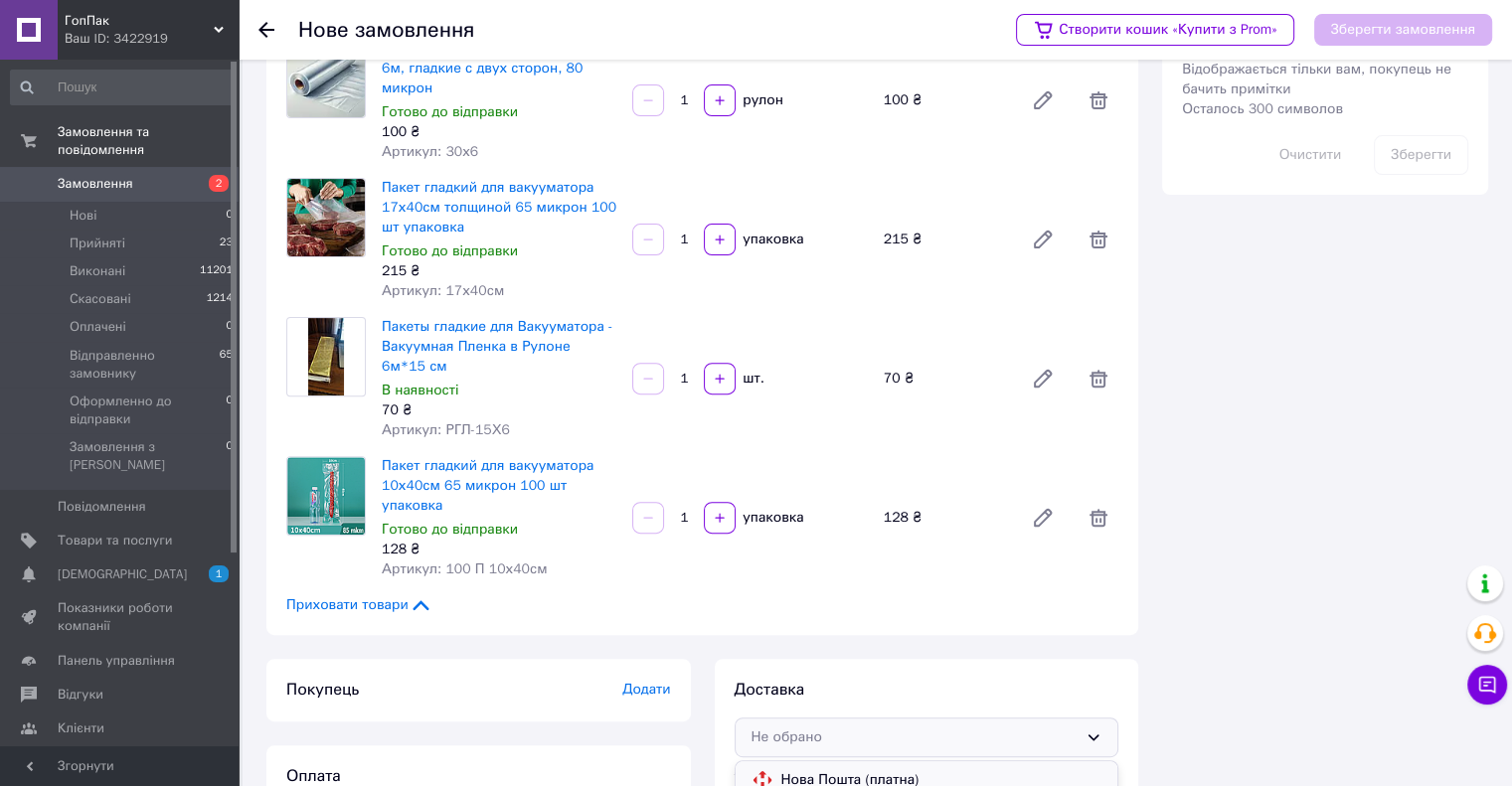 click on "Нова Пошта (платна)" at bounding box center (941, 780) 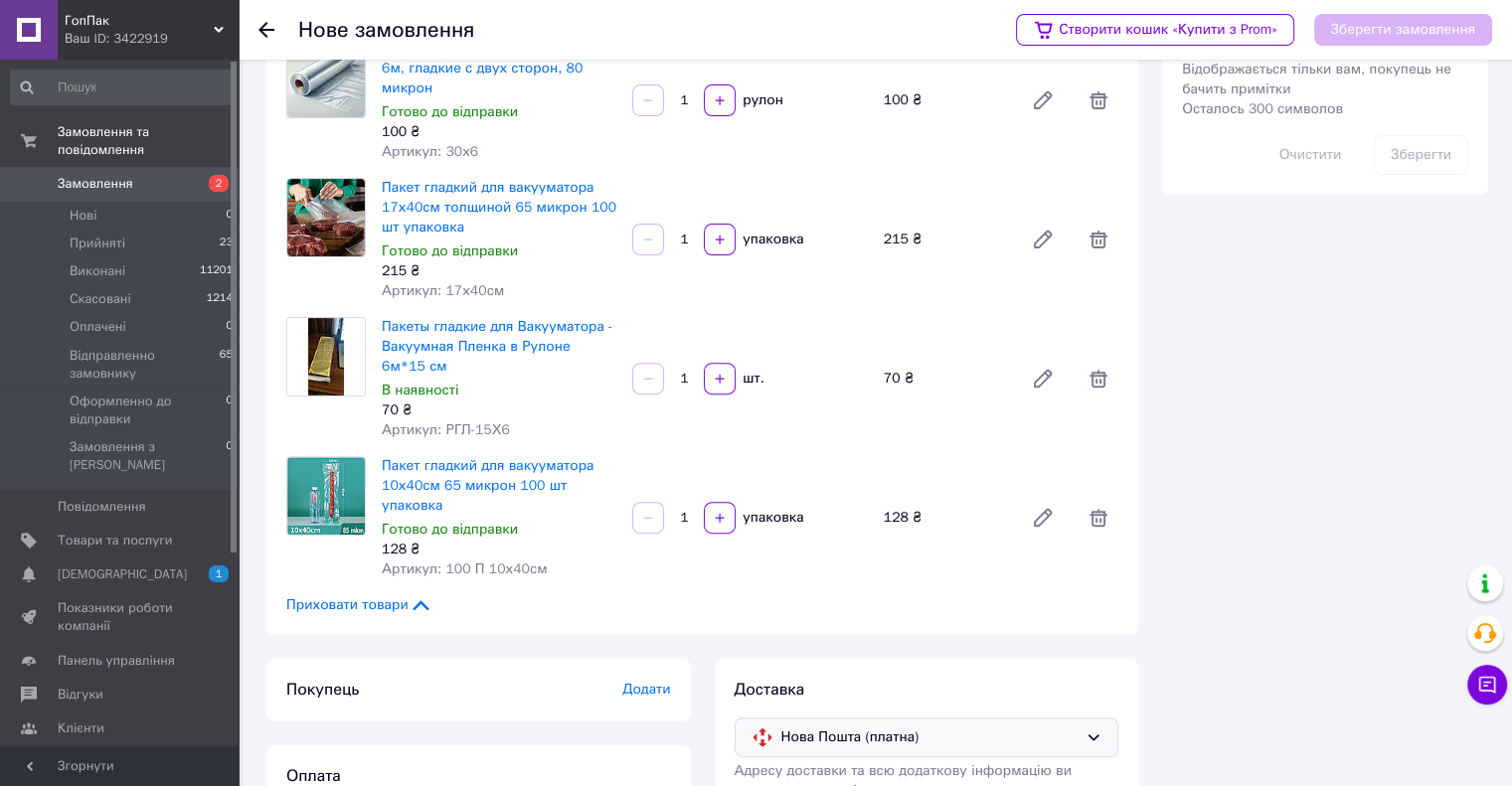 click on "Не обрано" at bounding box center (466, 824) 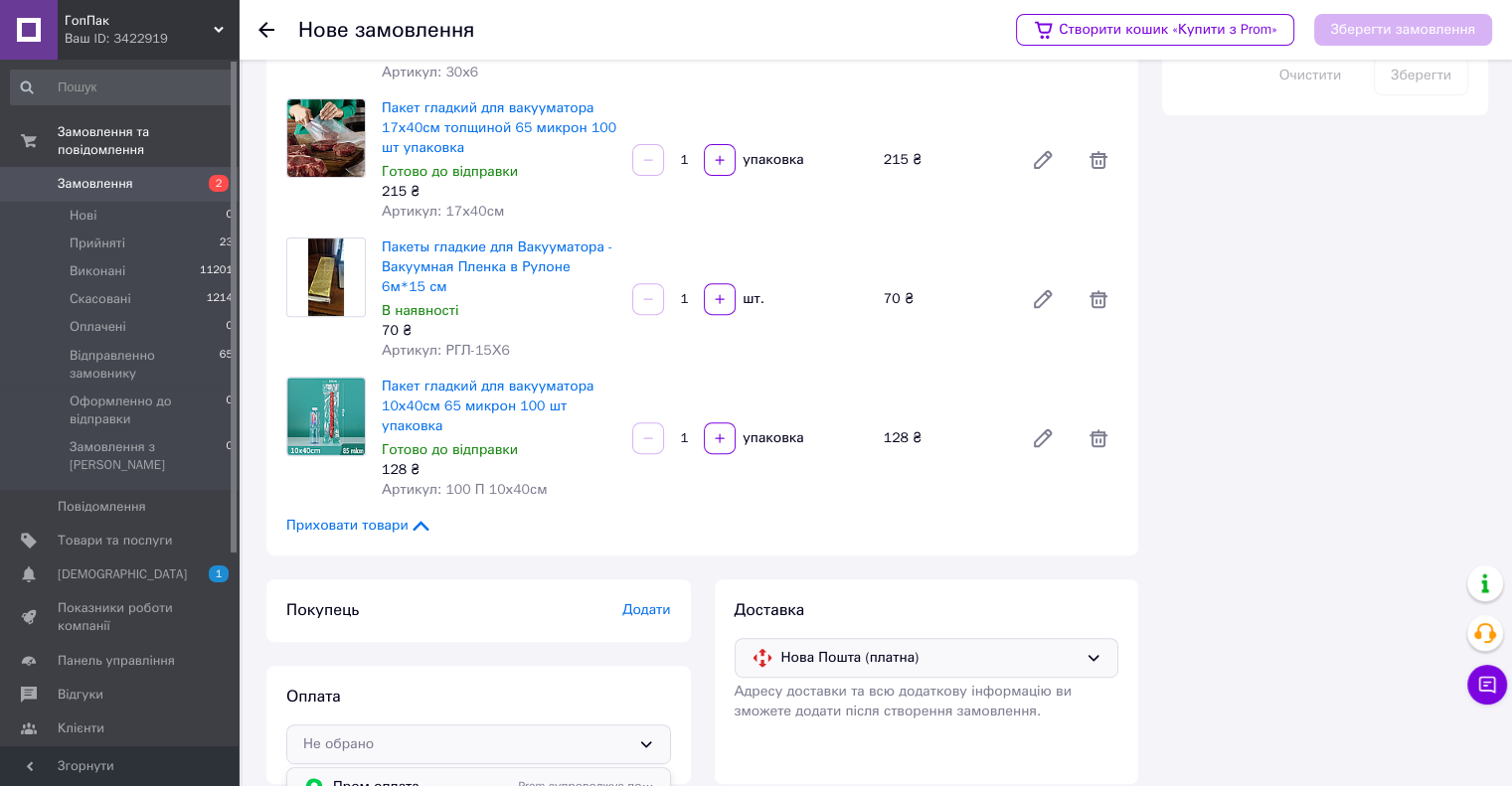 scroll, scrollTop: 752, scrollLeft: 0, axis: vertical 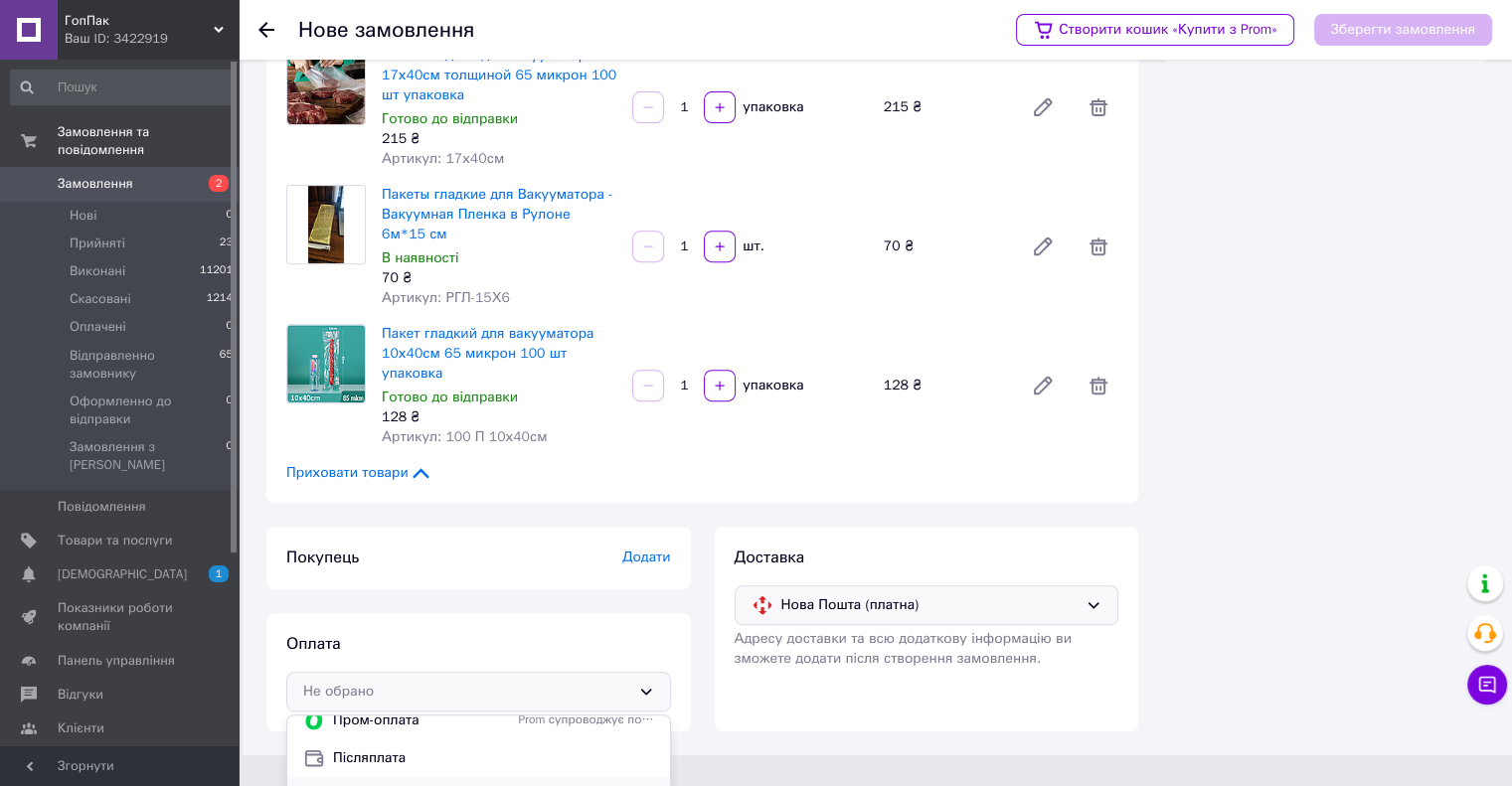 click on "Оплата на рахунок" at bounding box center (493, 796) 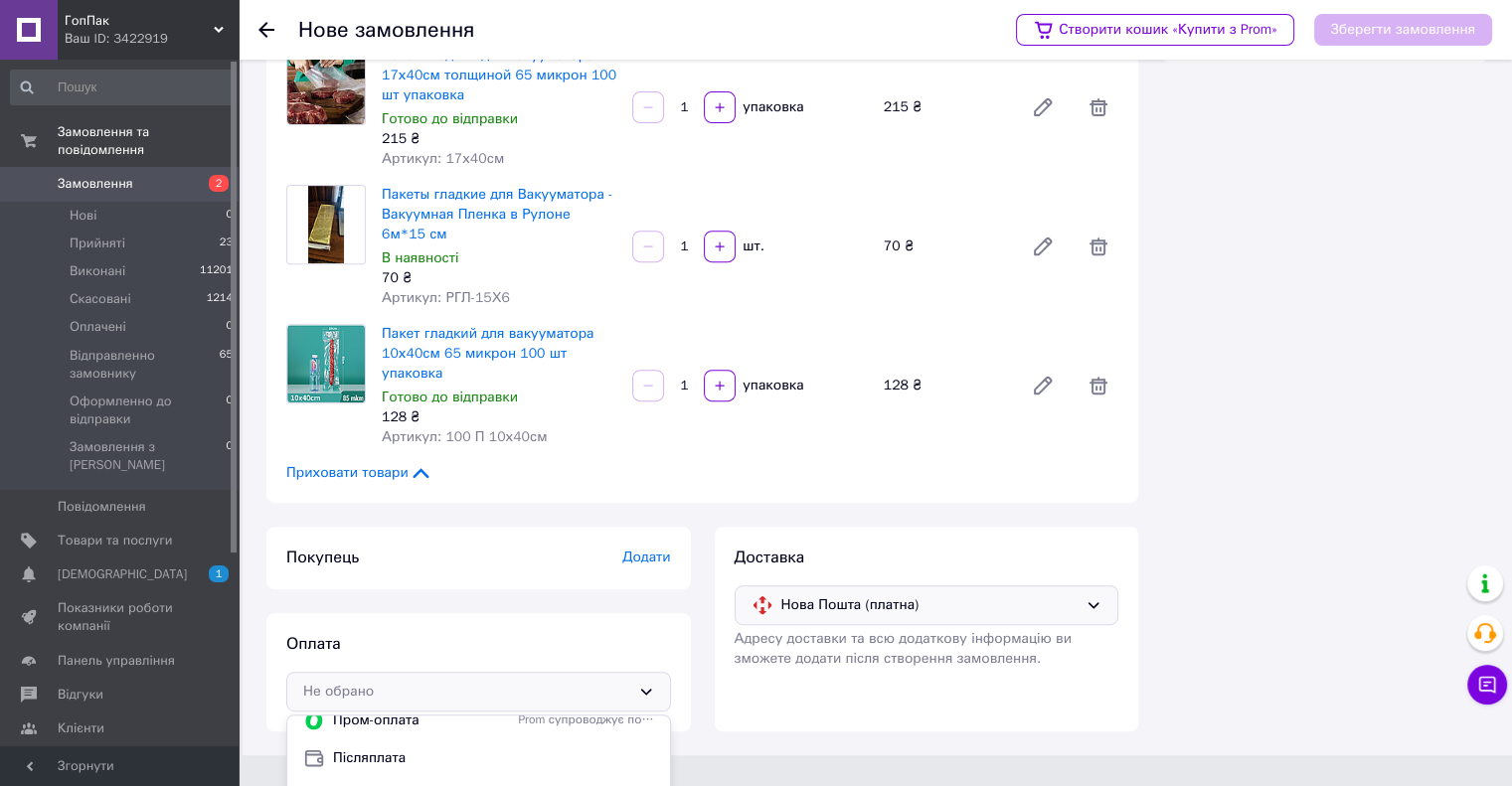 scroll, scrollTop: 620, scrollLeft: 0, axis: vertical 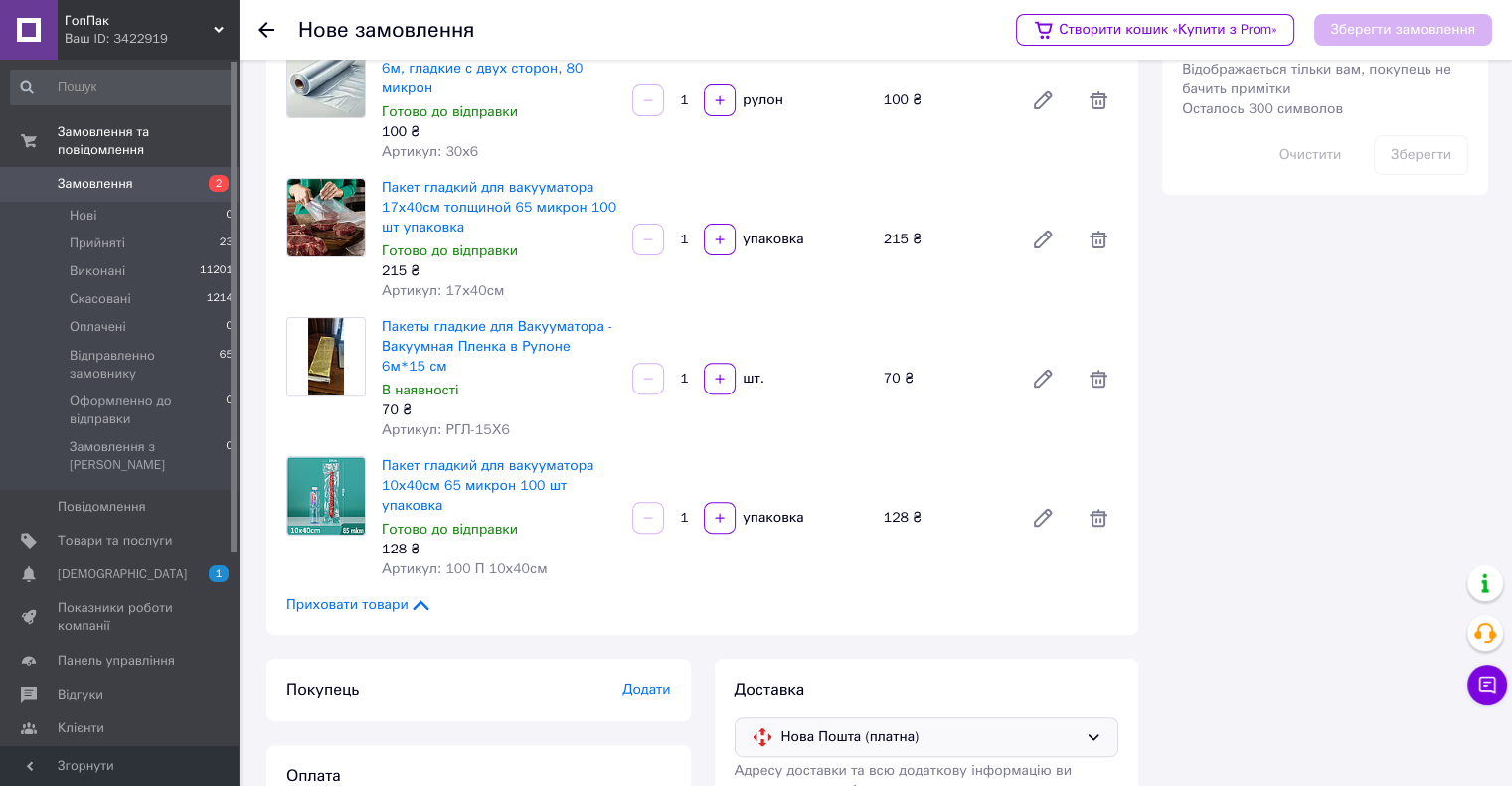 click on "Додати" at bounding box center (646, 689) 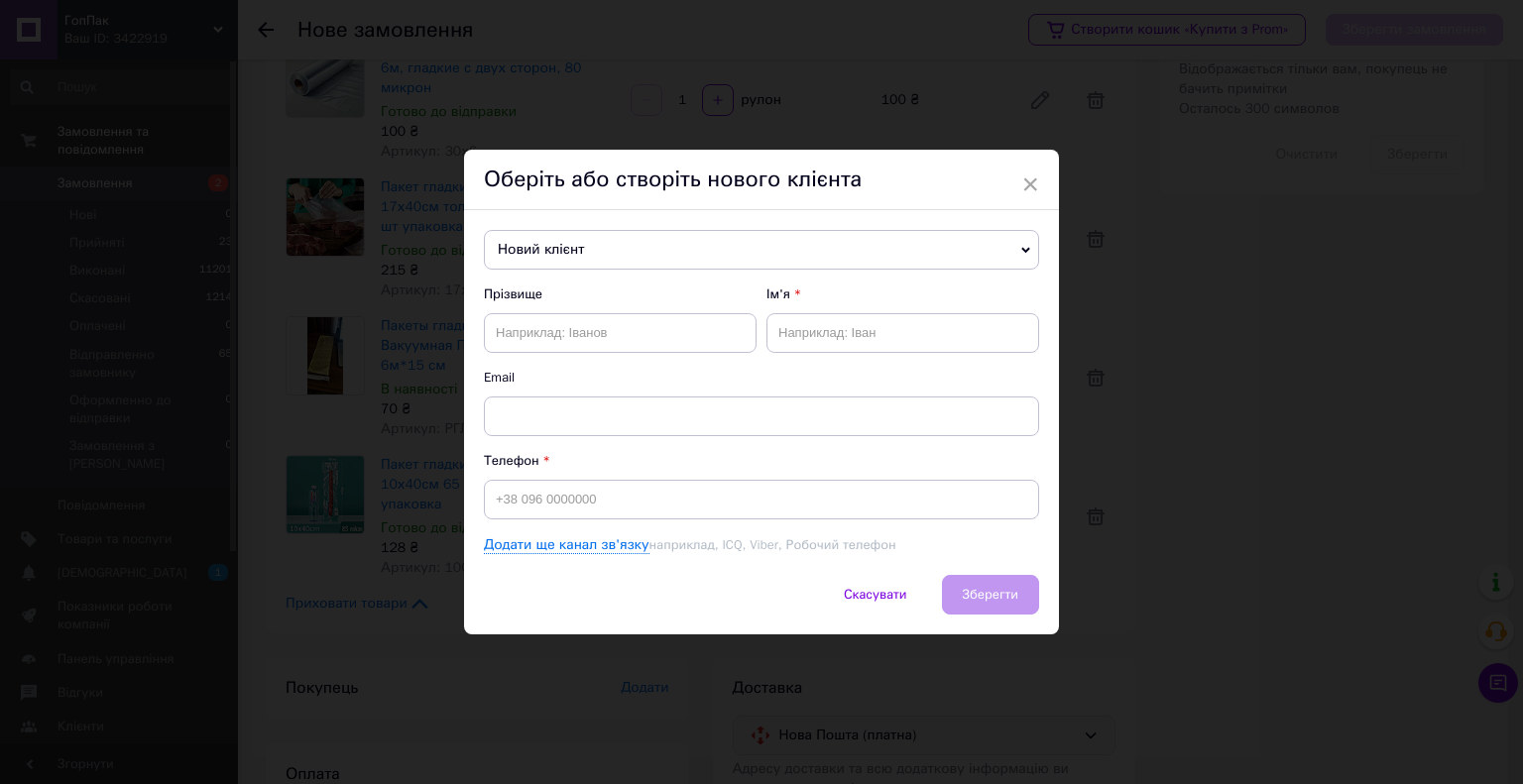 click on "Новий клієнт" at bounding box center (762, 250) 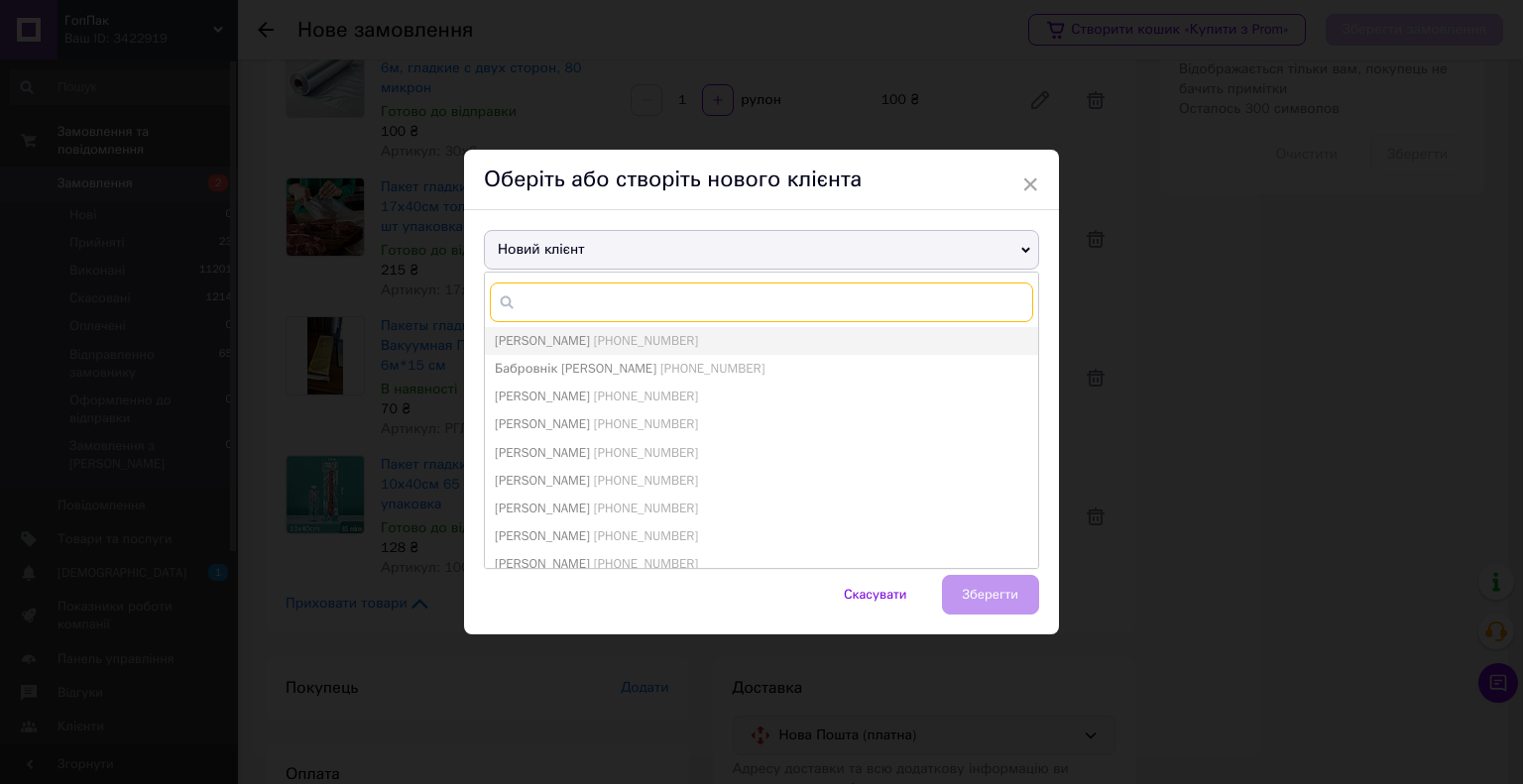 click at bounding box center [762, 302] 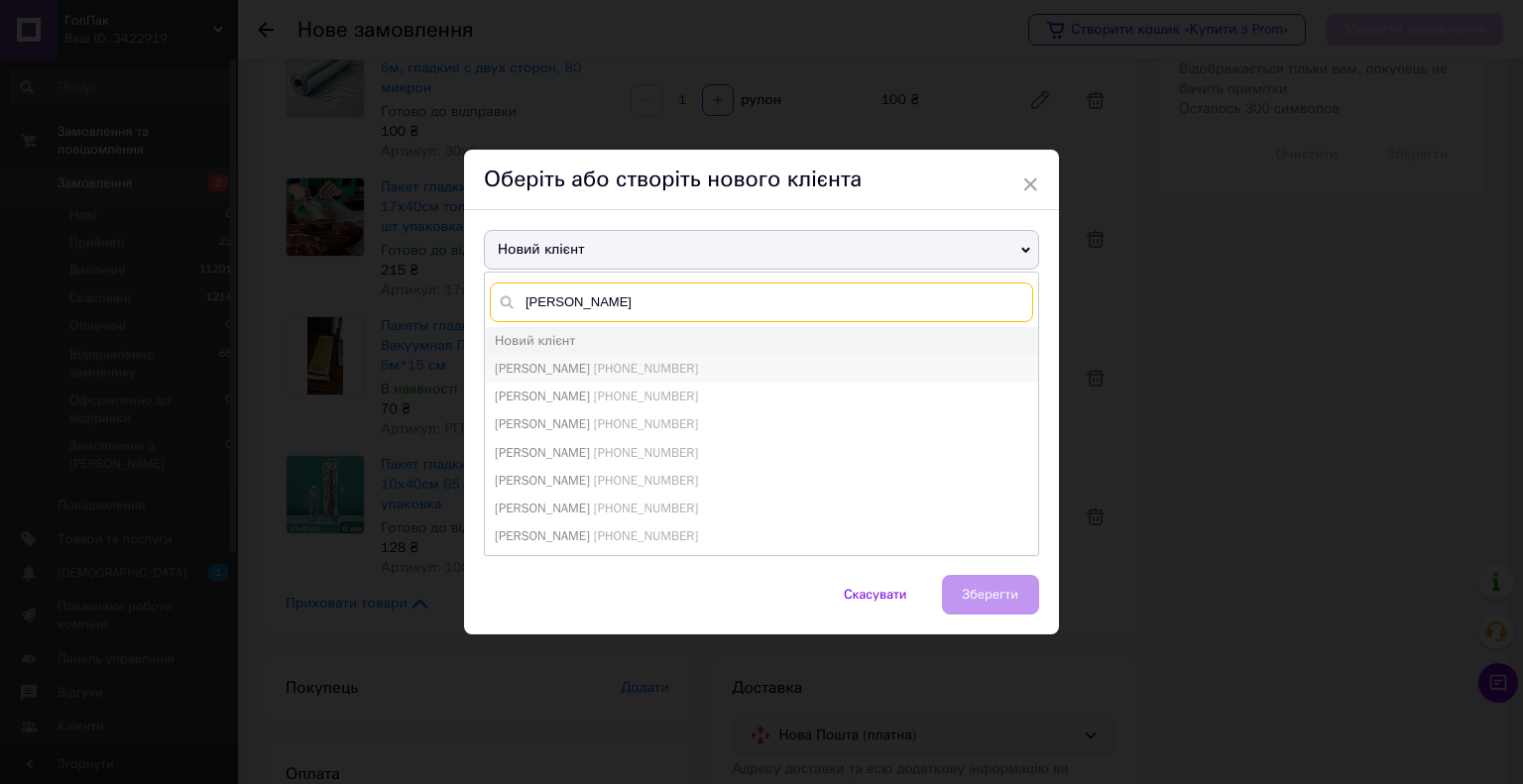 type on "гуменюк" 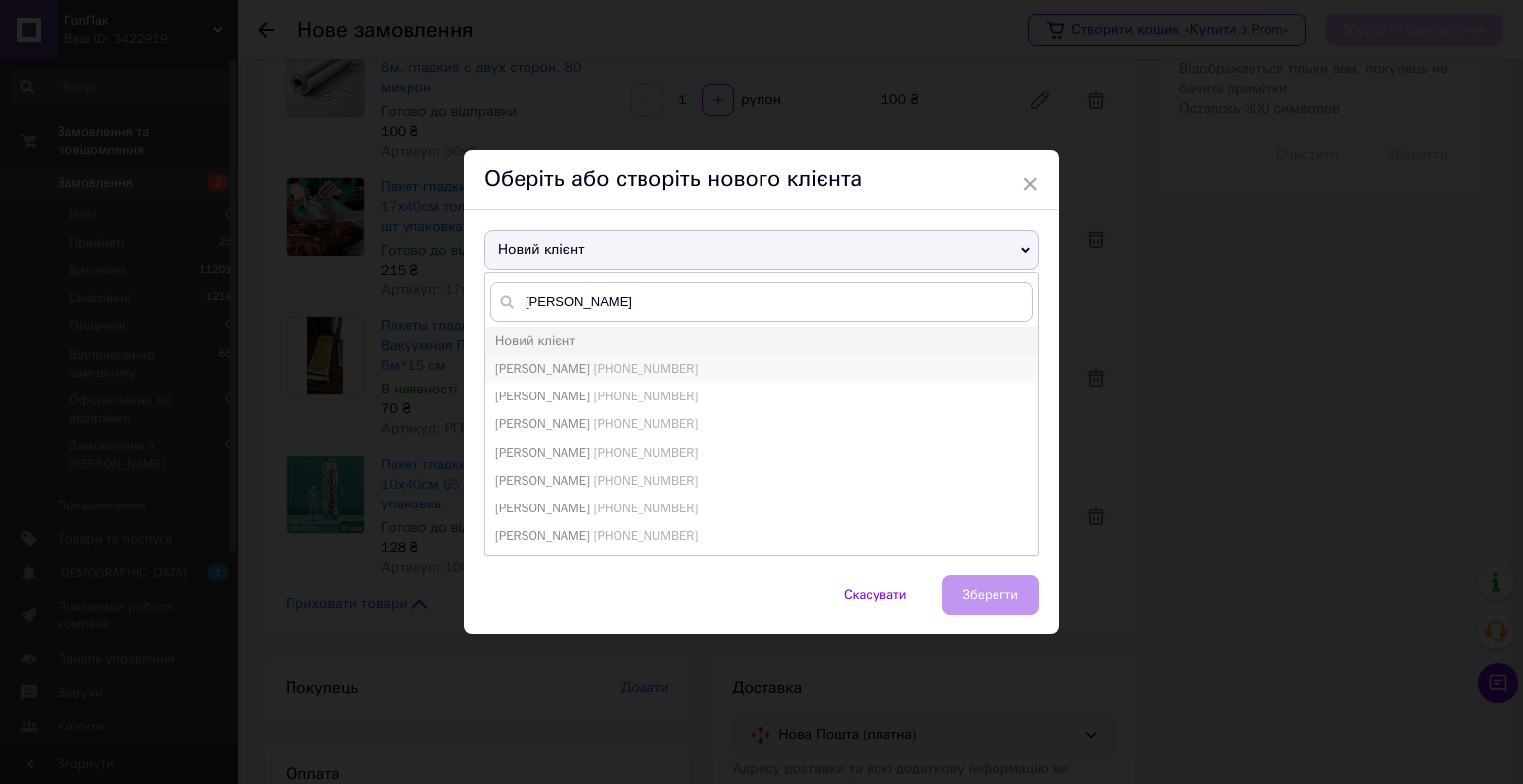 click on "Гуменюк Олександр   +380970100551" at bounding box center (762, 369) 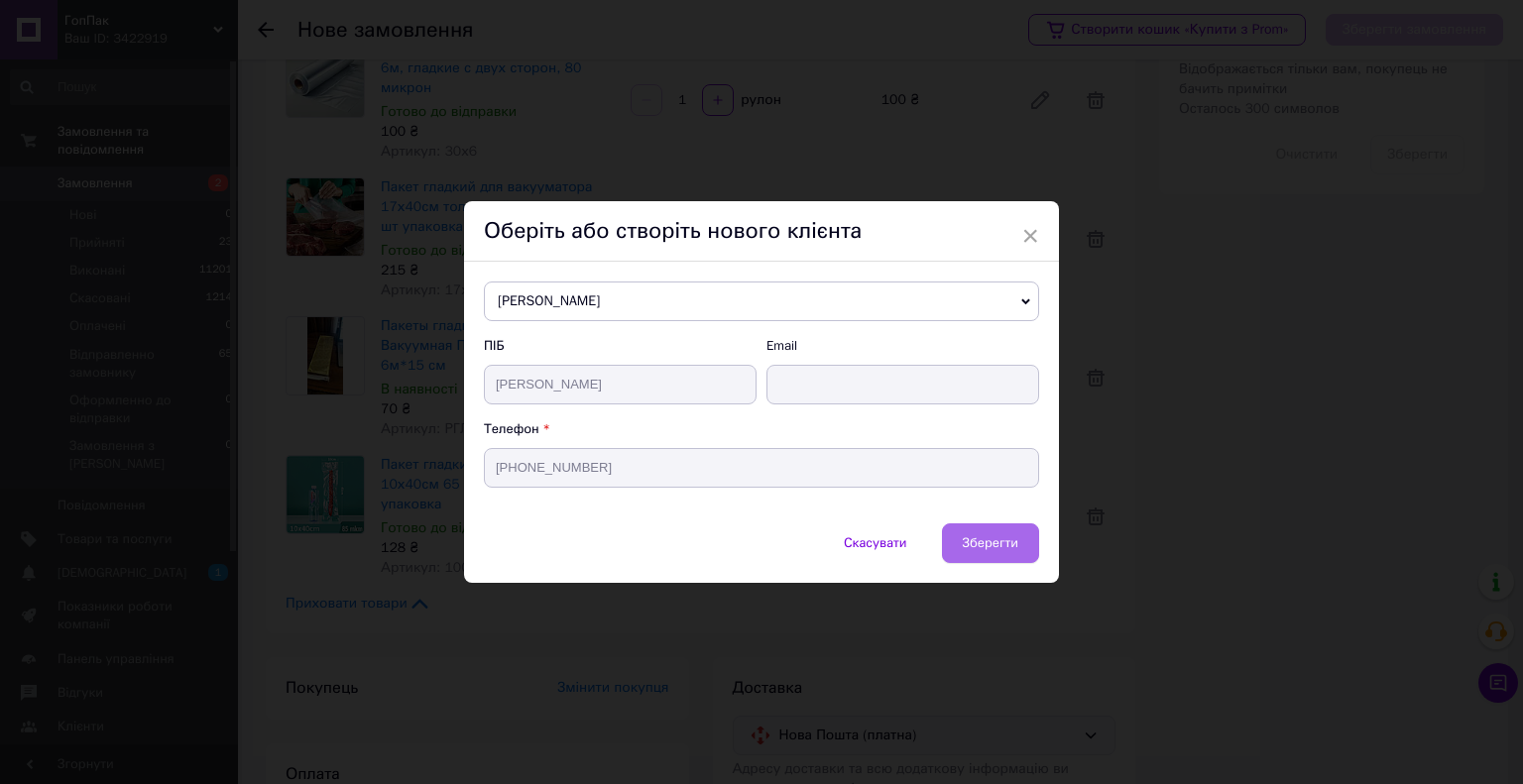 click on "Зберегти" at bounding box center (991, 543) 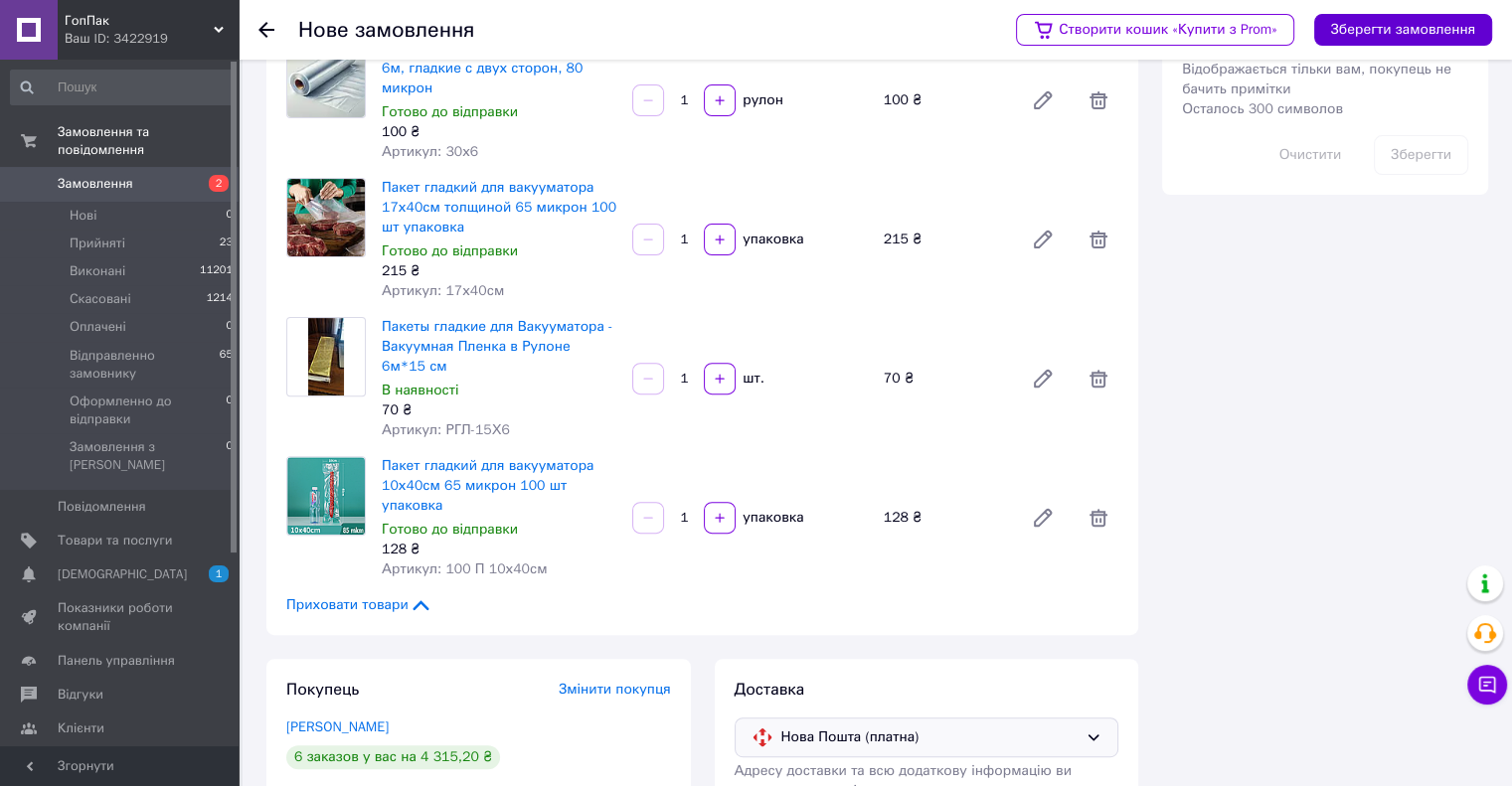 click on "Зберегти замовлення" at bounding box center (1403, 30) 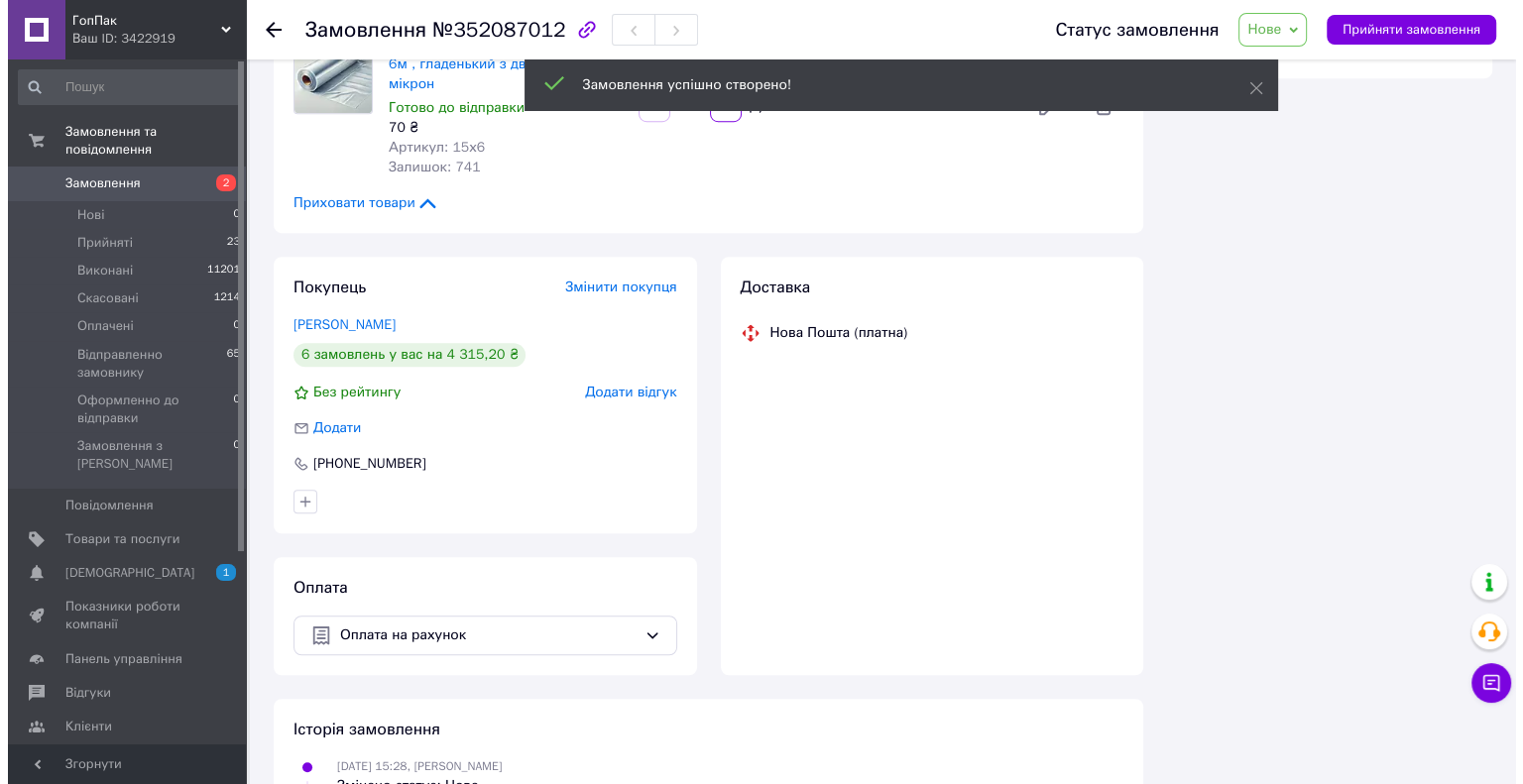 scroll, scrollTop: 1251, scrollLeft: 0, axis: vertical 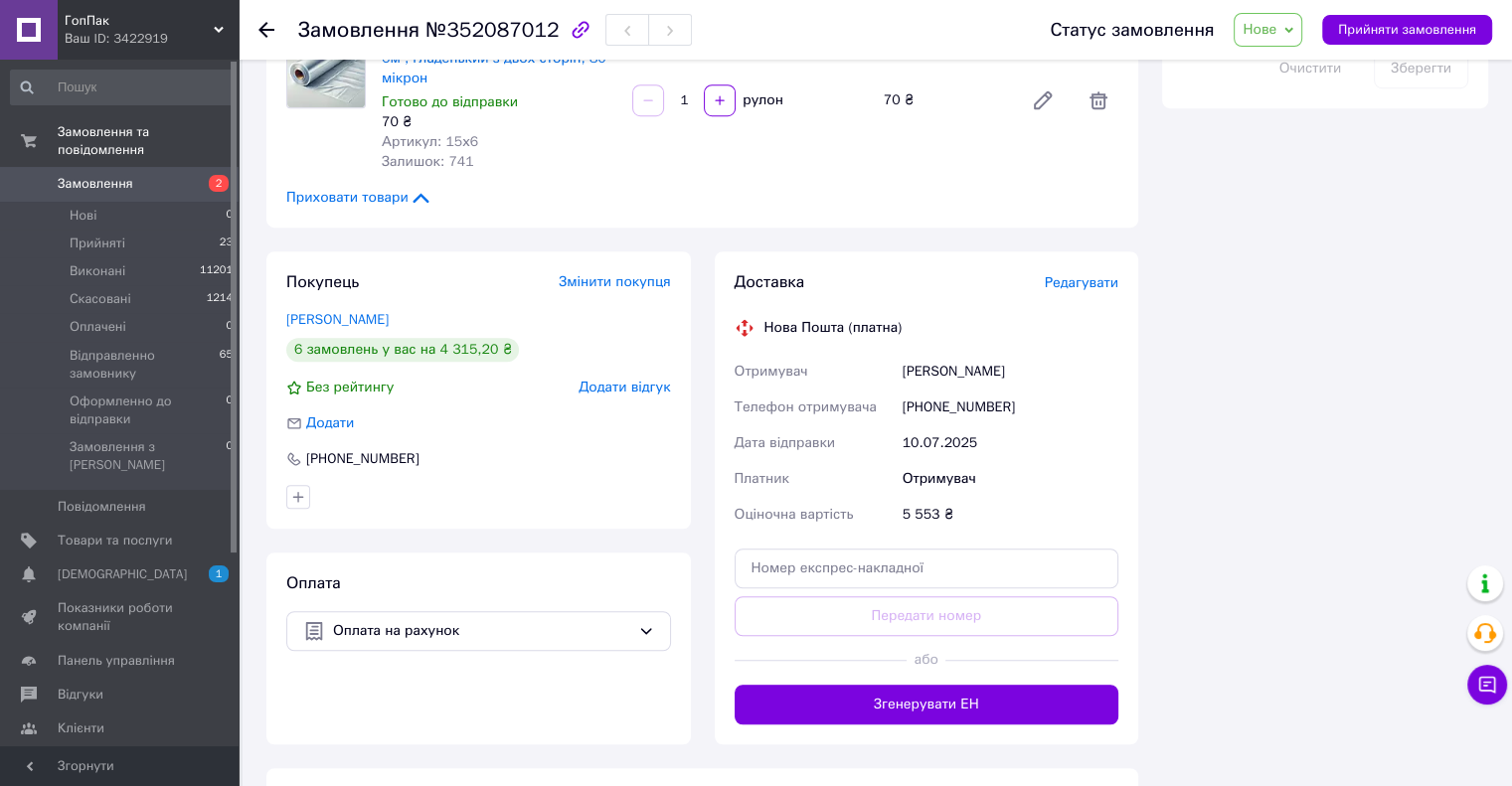 click on "Редагувати" at bounding box center (1082, 282) 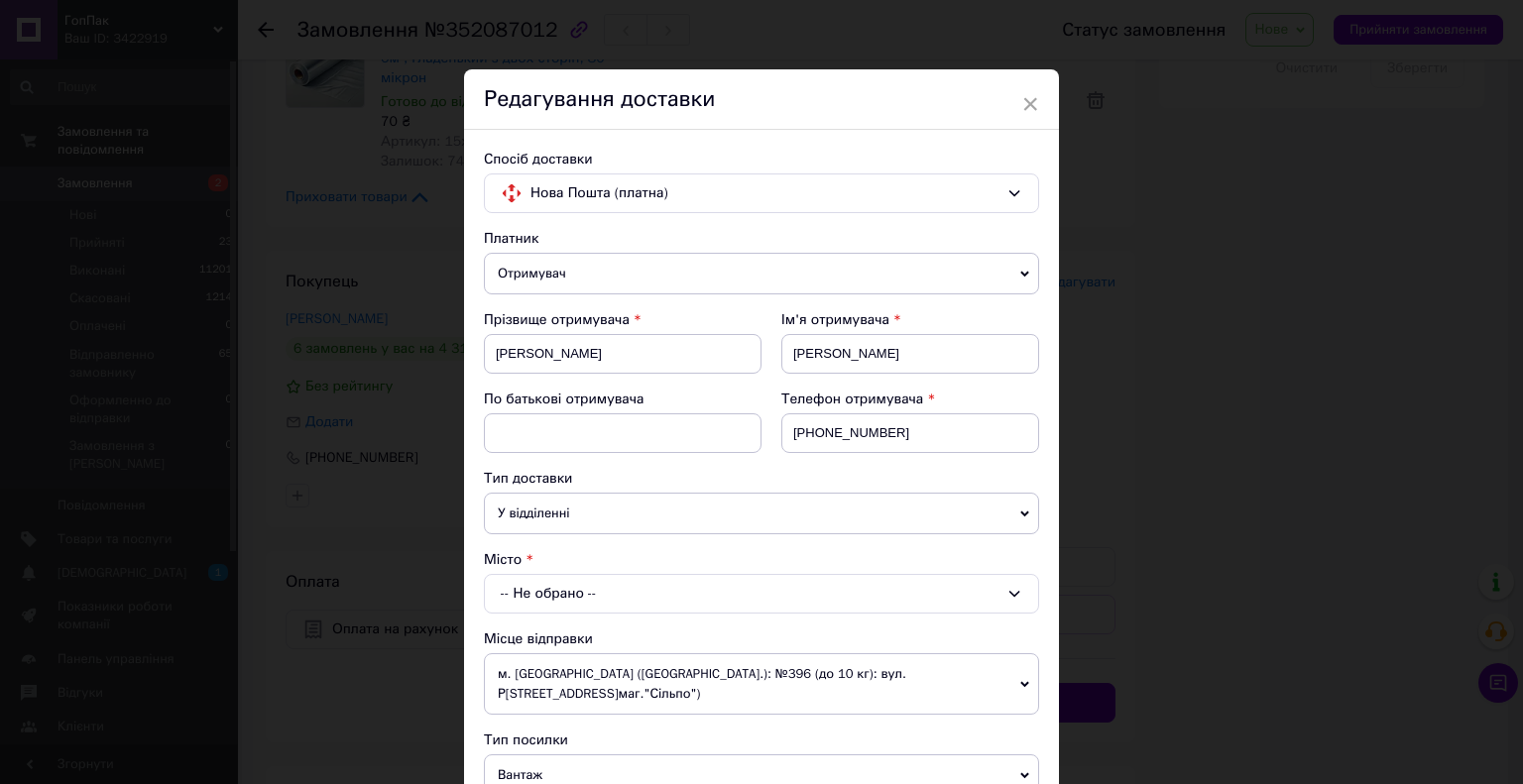 click on "-- Не обрано --" at bounding box center [762, 594] 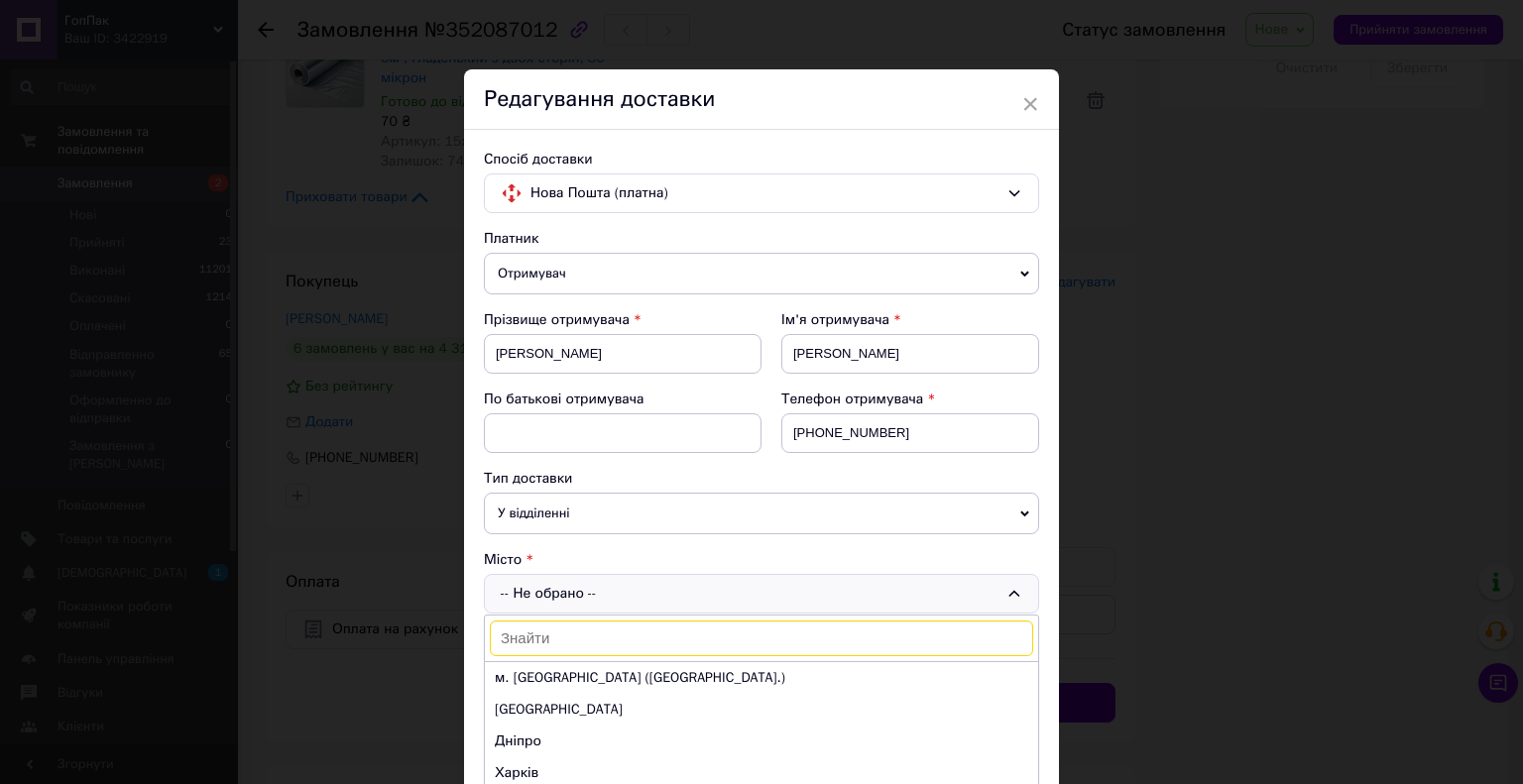 click at bounding box center (762, 638) 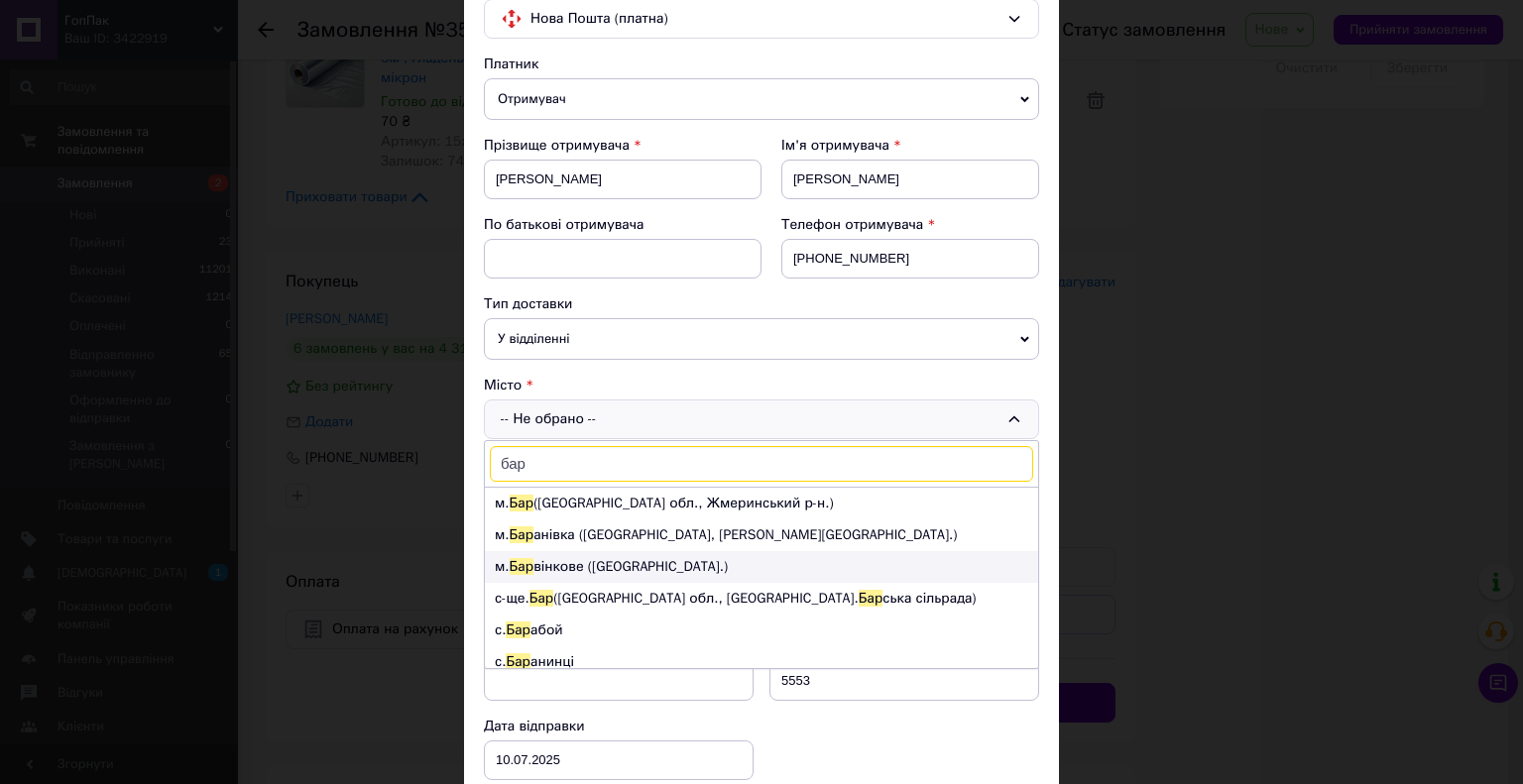scroll, scrollTop: 198, scrollLeft: 0, axis: vertical 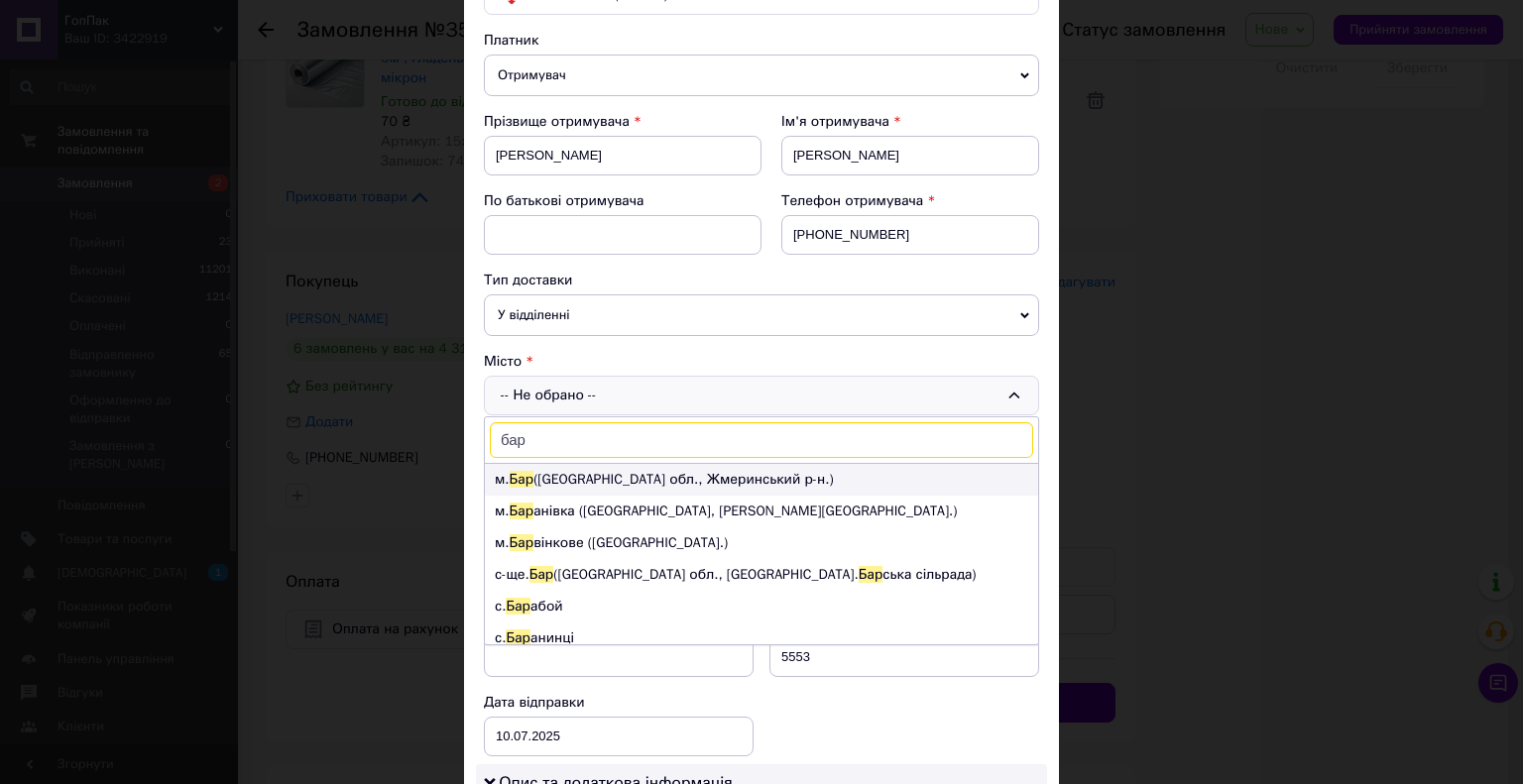 type on "бар" 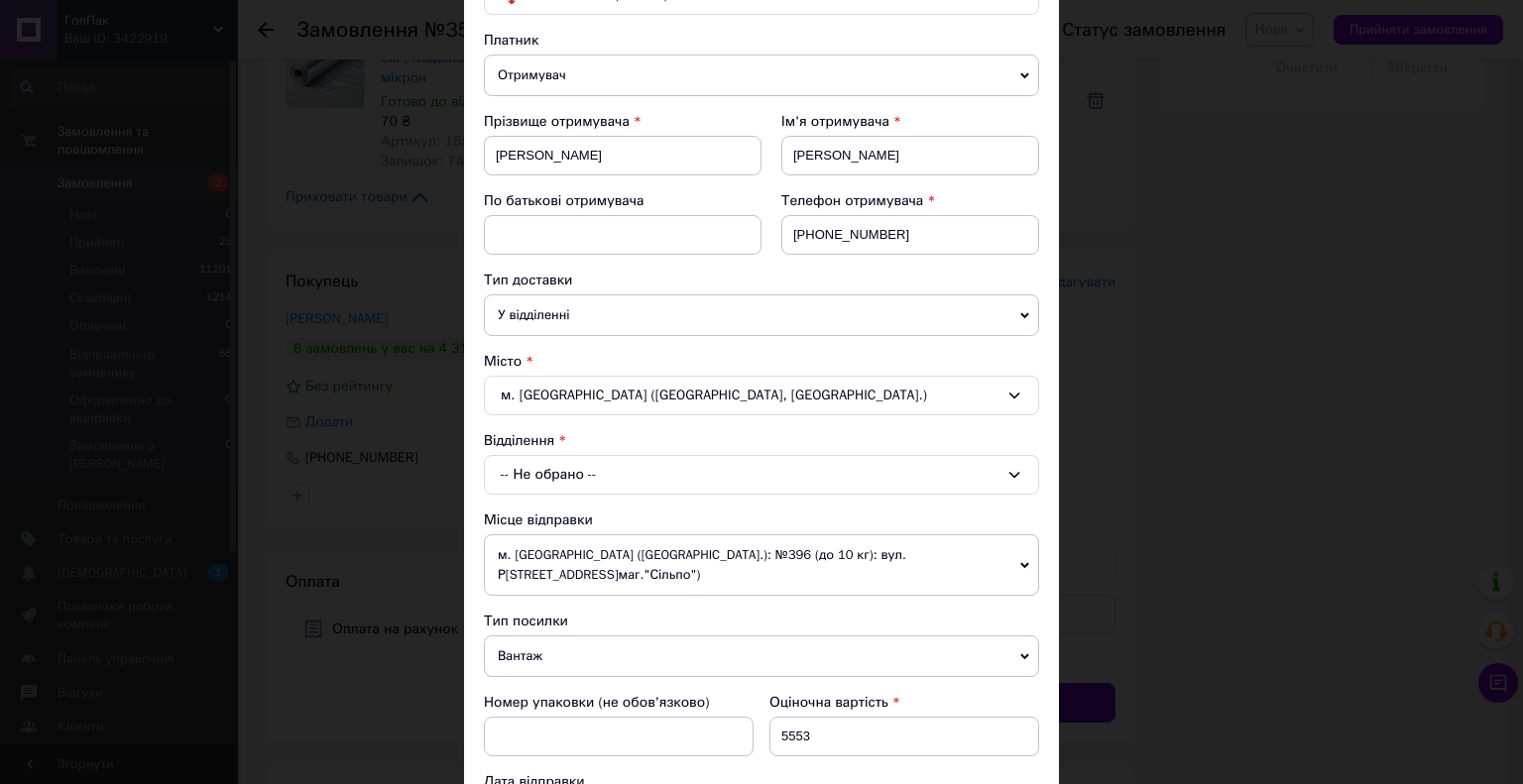 click on "-- Не обрано --" at bounding box center [762, 475] 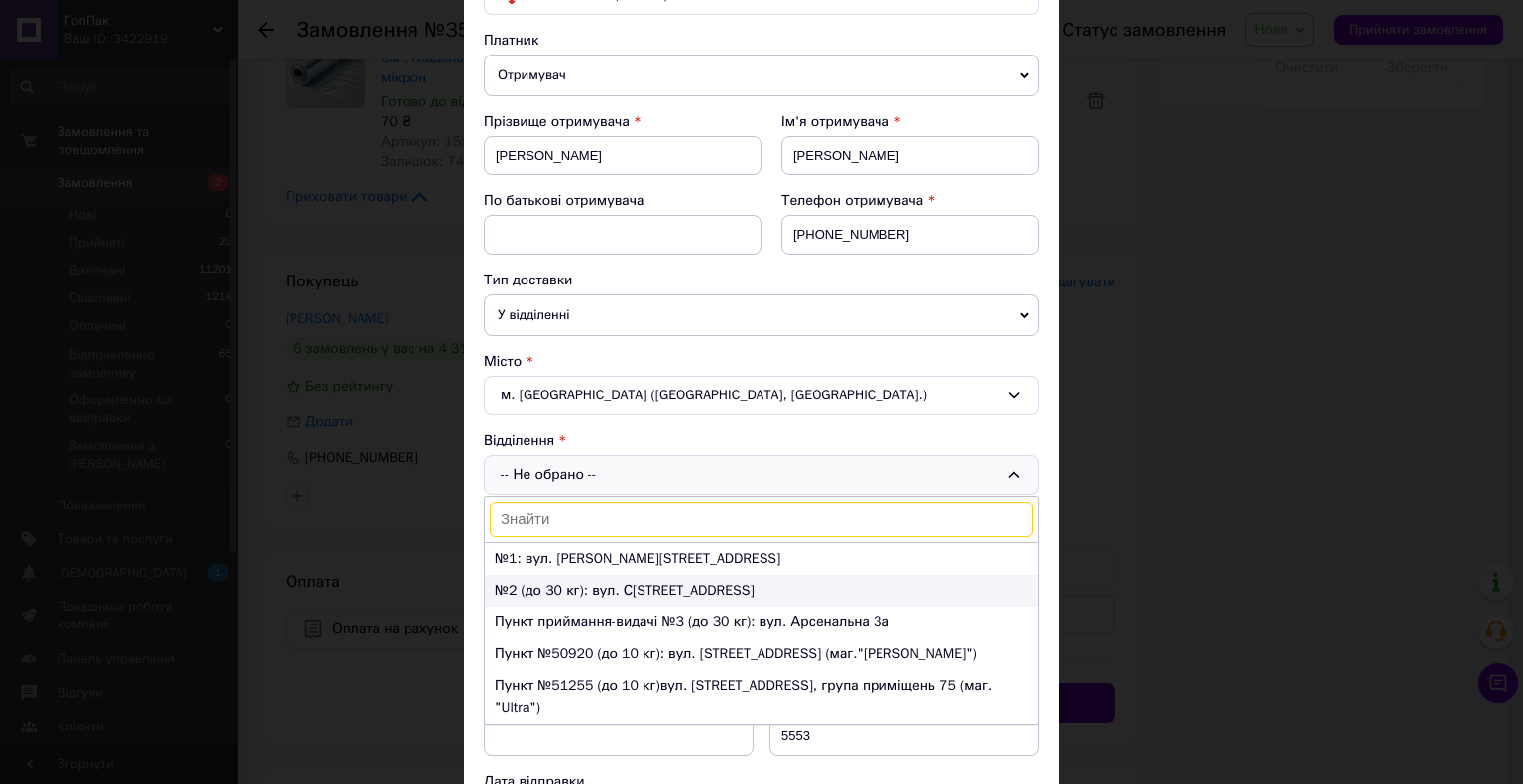 click on "№2 (до 30 кг): вул. Соборна, 15" at bounding box center (762, 591) 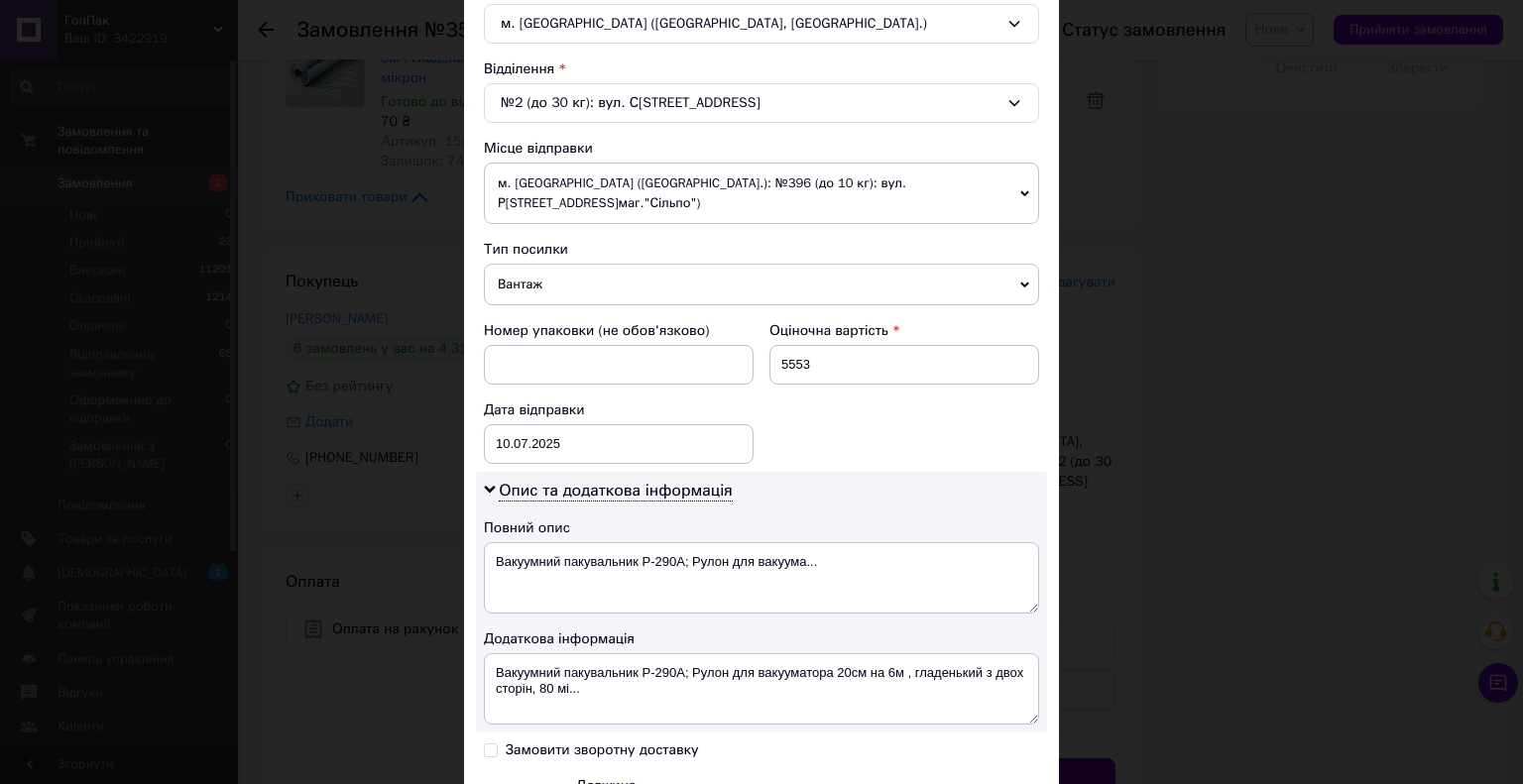 scroll, scrollTop: 684, scrollLeft: 0, axis: vertical 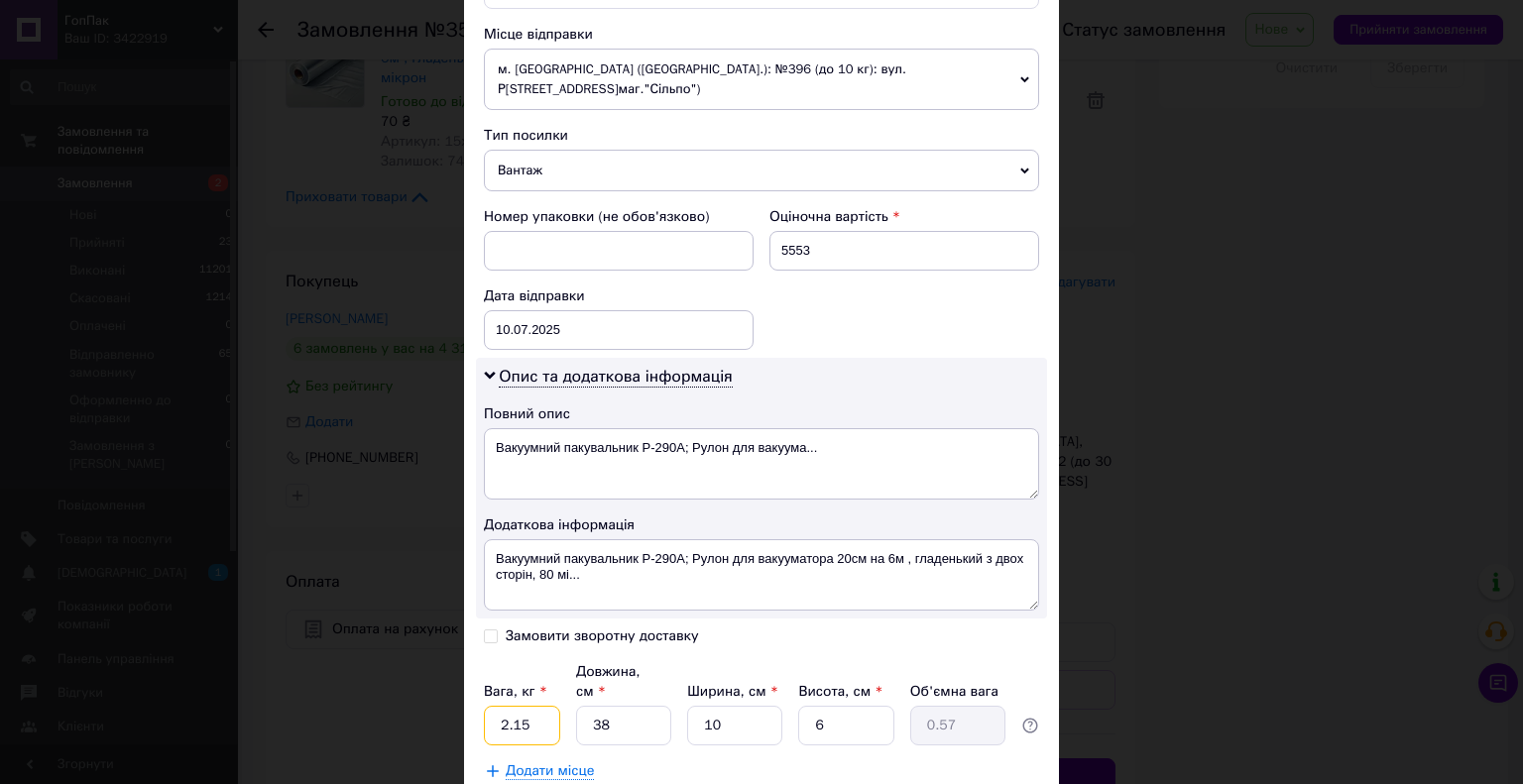 click on "2.15" at bounding box center (522, 726) 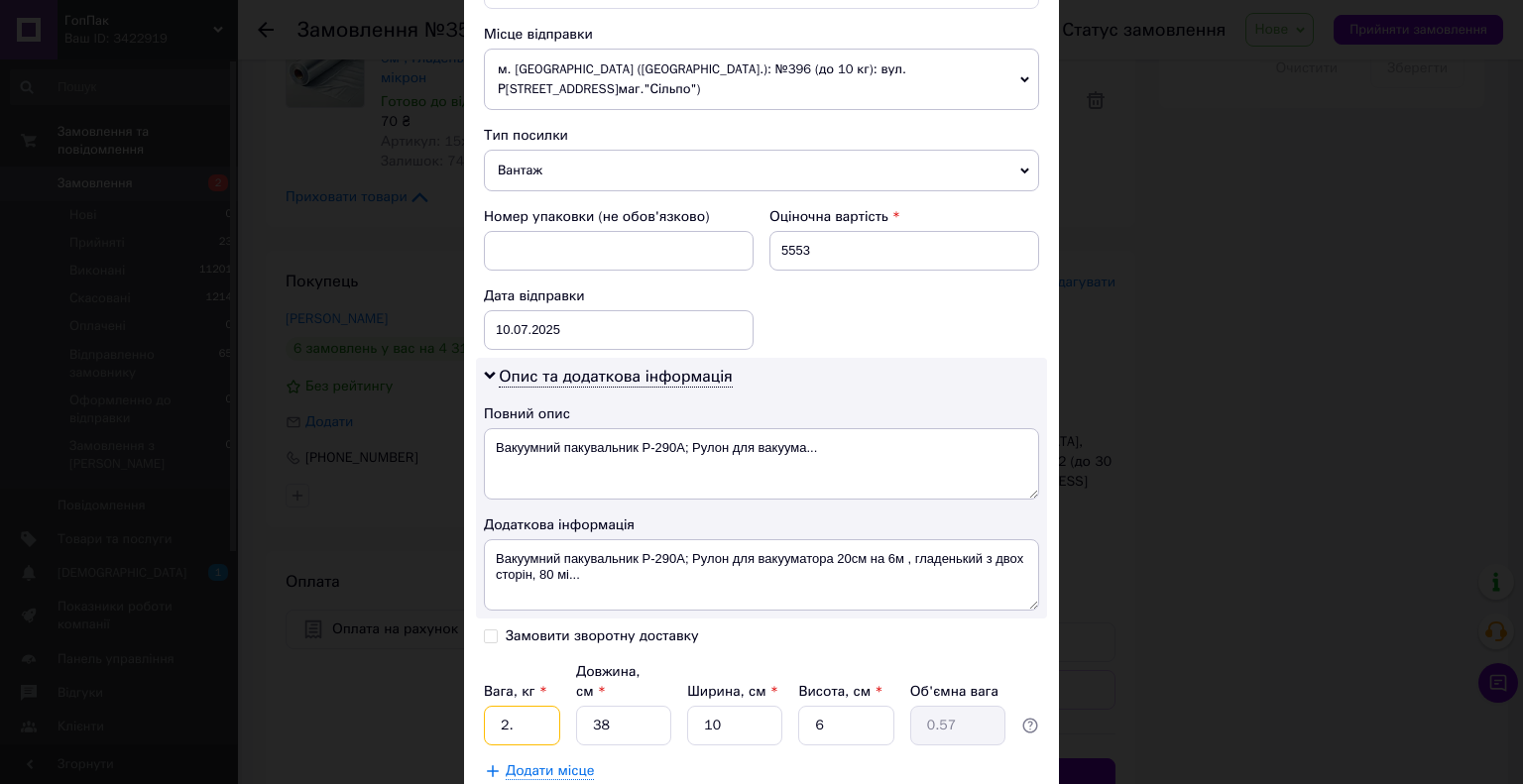 type on "2" 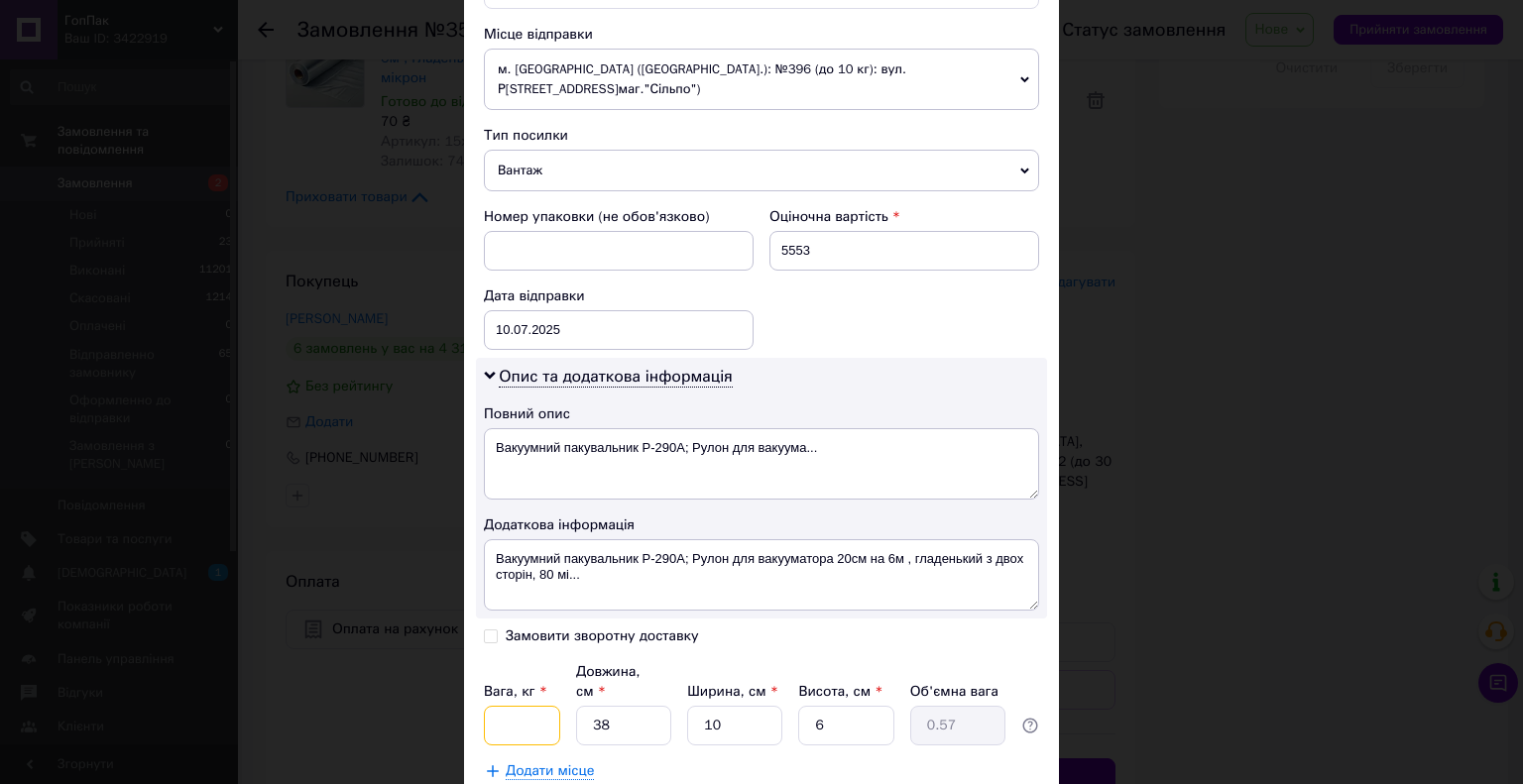 click on "Вага, кг   *" at bounding box center [522, 726] 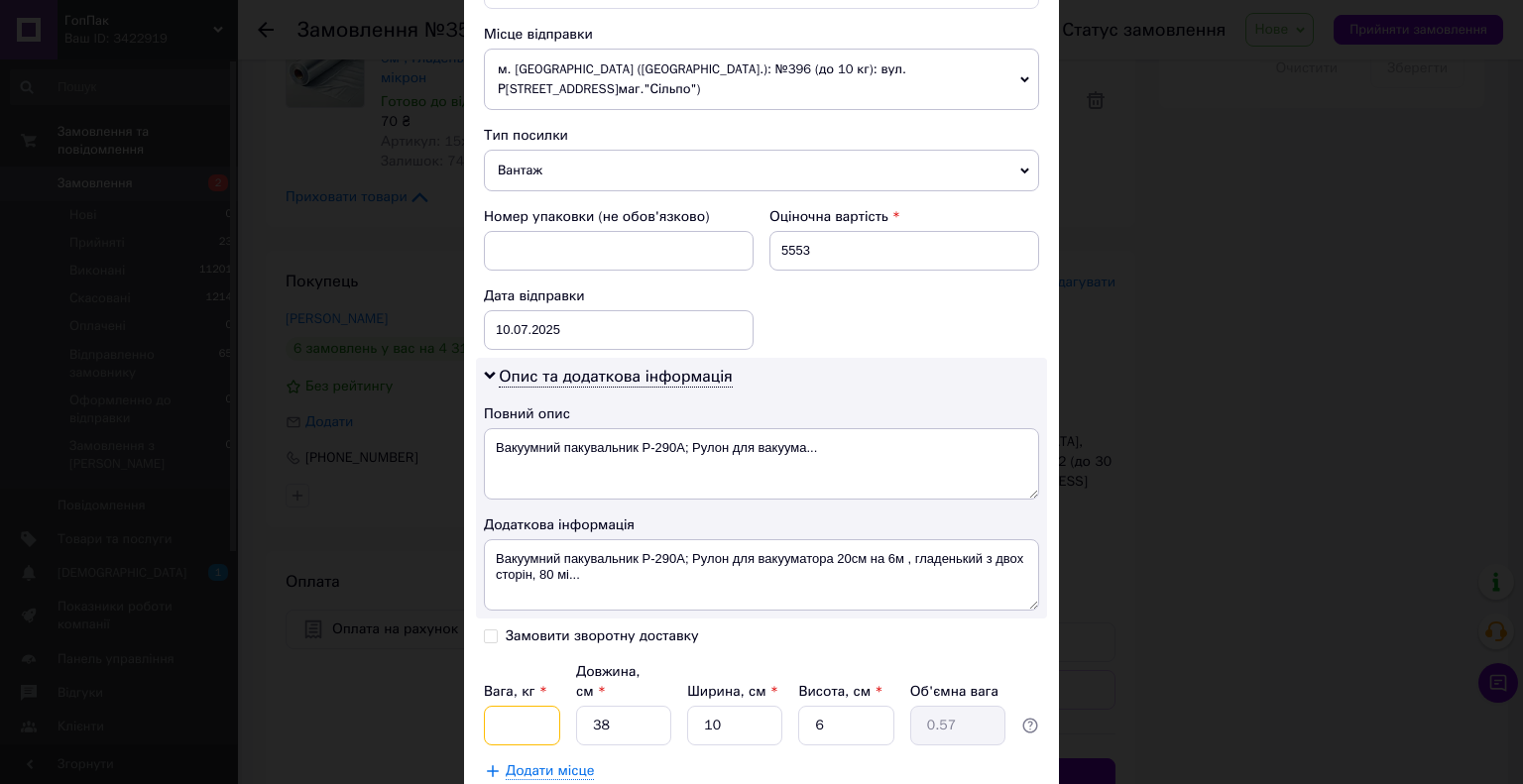 click on "Вага, кг   *" at bounding box center (522, 726) 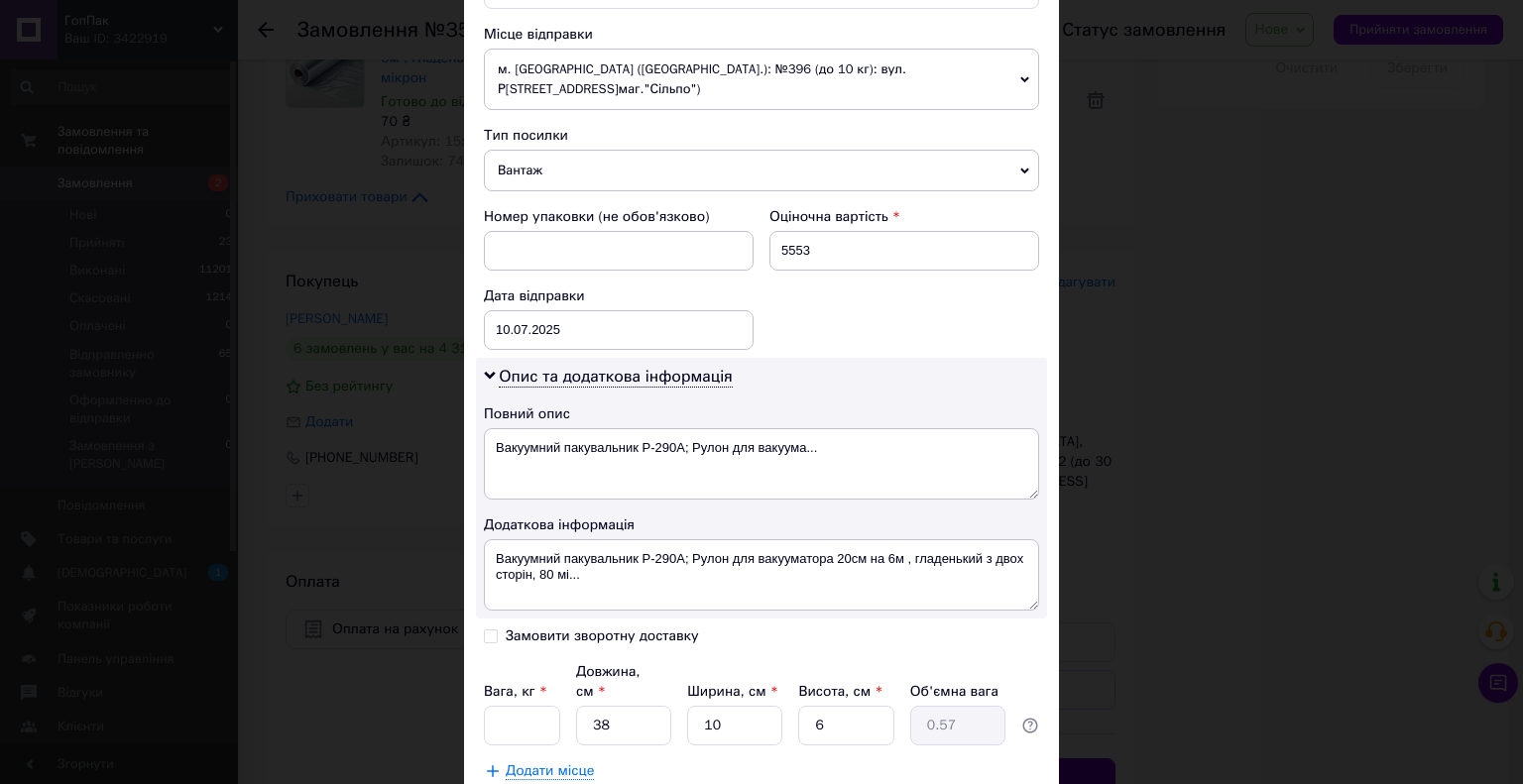 click on "Опис та додаткова інформація Повний опис Вакуумний пакувальник P-290A; Рулон для вакуума... Додаткова інформація Вакуумний пакувальник P-290A; Рулон для вакууматора 20см на 6м , гладенький з двох сторін, 80 мі..." at bounding box center [762, 488] 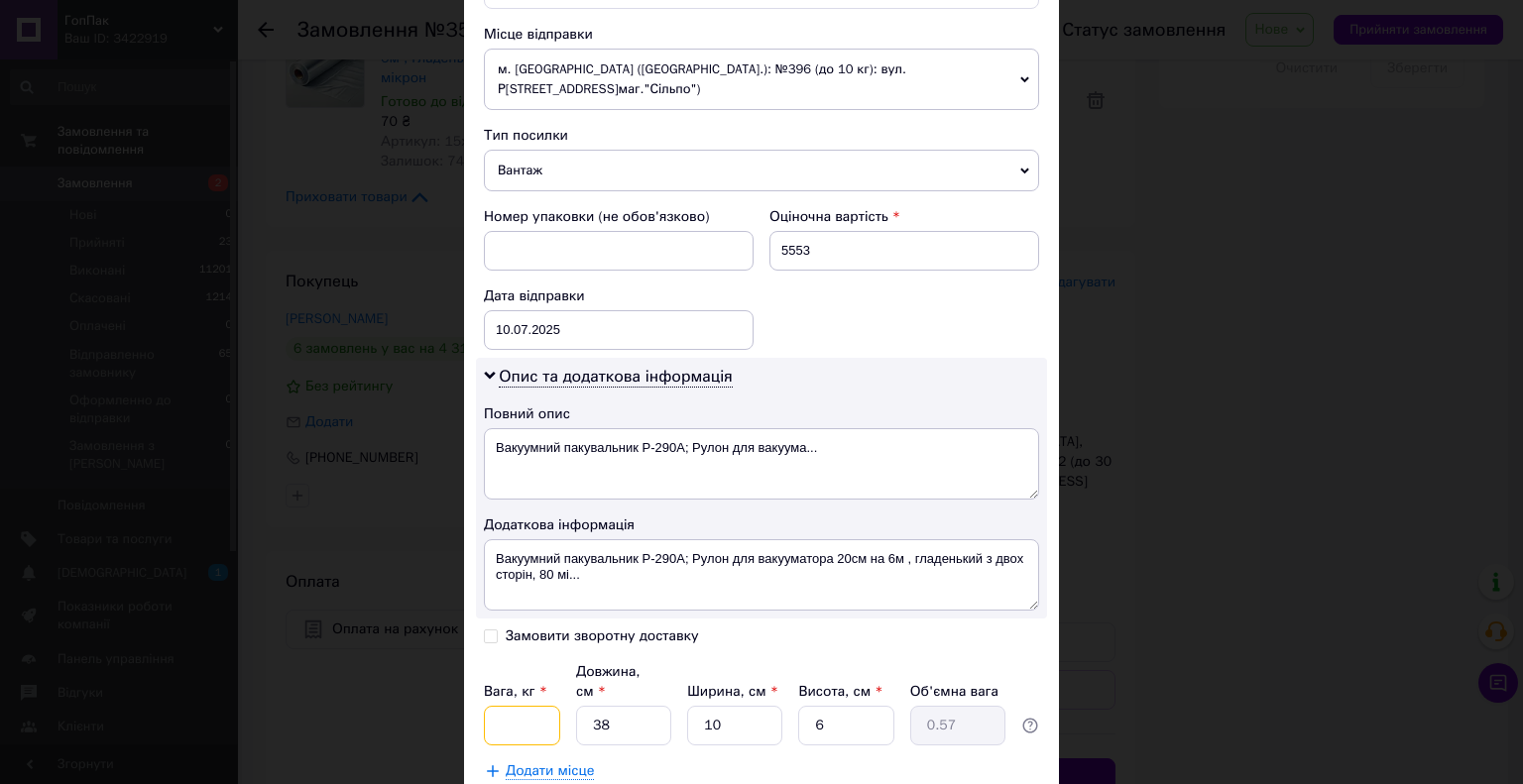 click on "Вага, кг   *" at bounding box center [522, 726] 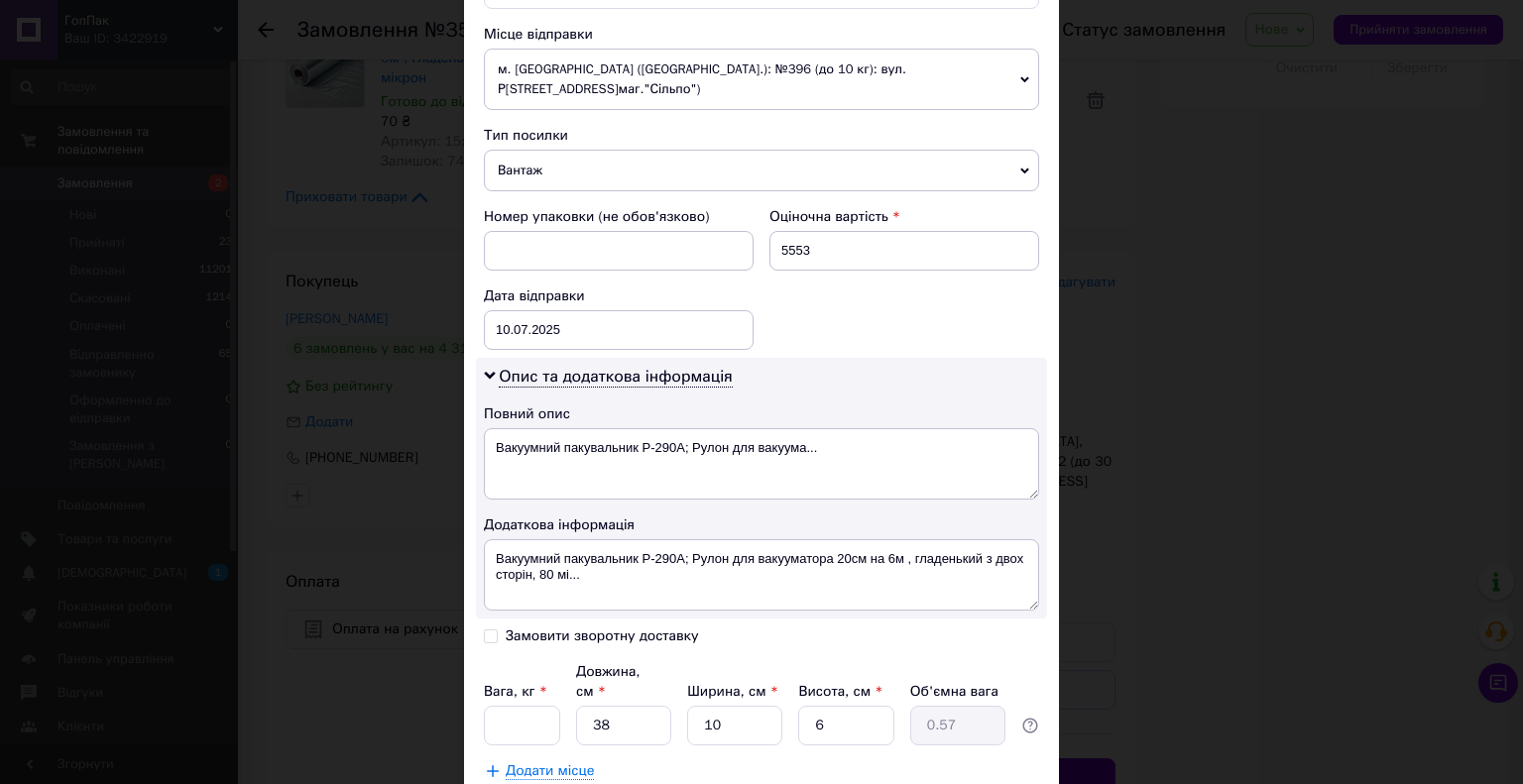 click on "Опис та додаткова інформація Повний опис Вакуумний пакувальник P-290A; Рулон для вакуума... Додаткова інформація Вакуумний пакувальник P-290A; Рулон для вакууматора 20см на 6м , гладенький з двох сторін, 80 мі..." at bounding box center (762, 488) 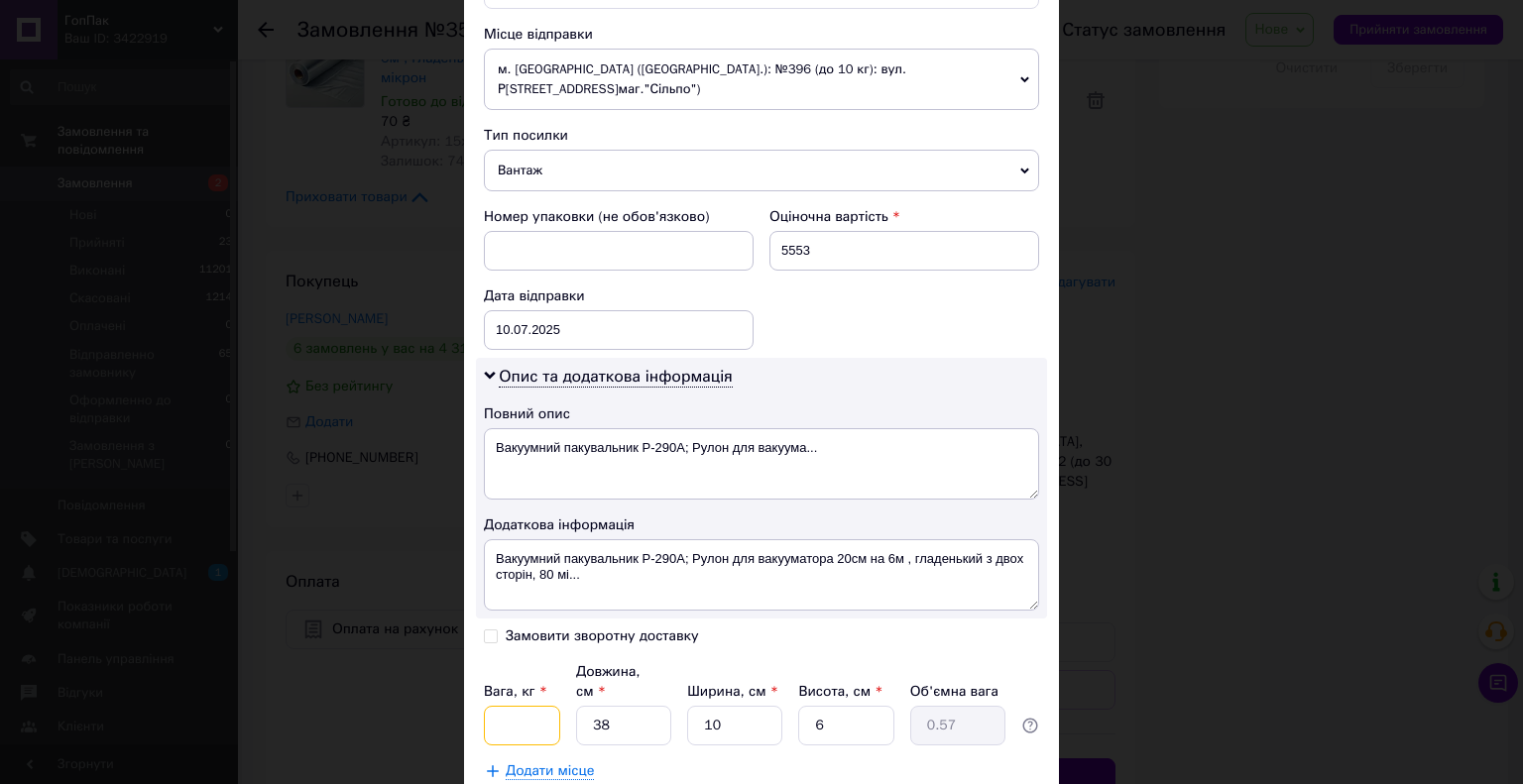 click on "Вага, кг   *" at bounding box center [522, 726] 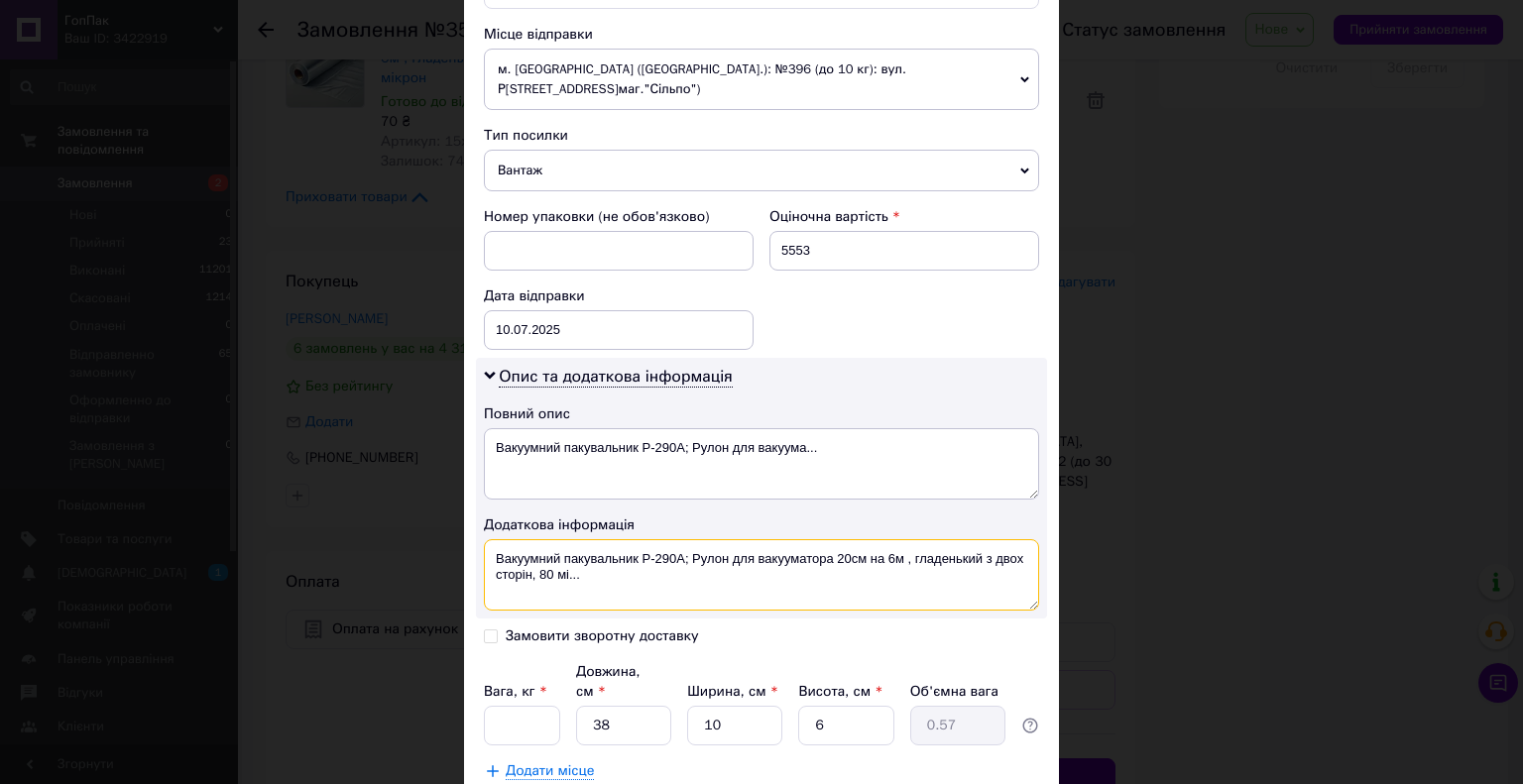 click on "Вакуумний пакувальник P-290A; Рулон для вакууматора 20см на 6м , гладенький з двох сторін, 80 мі..." at bounding box center [762, 575] 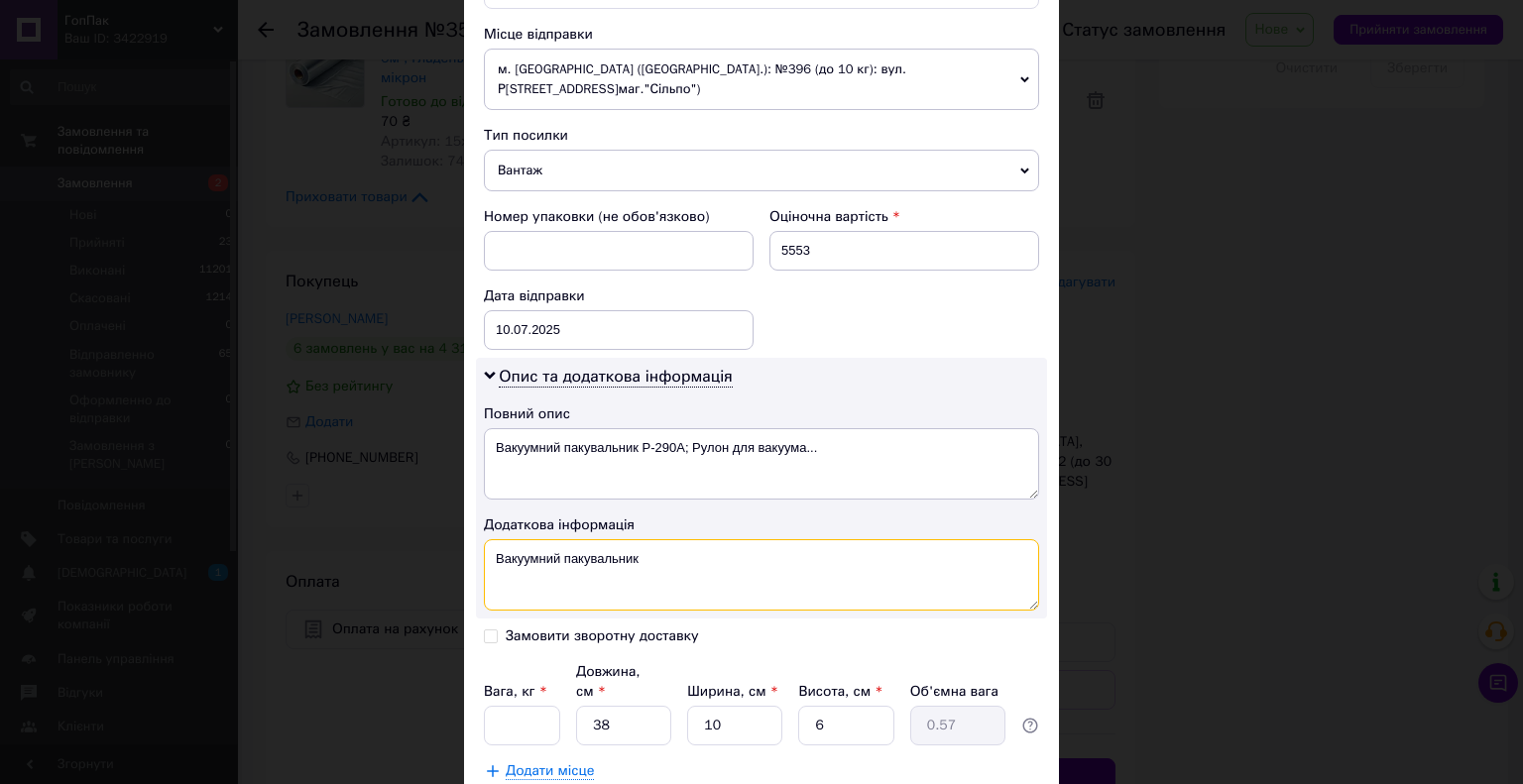 type on "Вакуумний пакувальник" 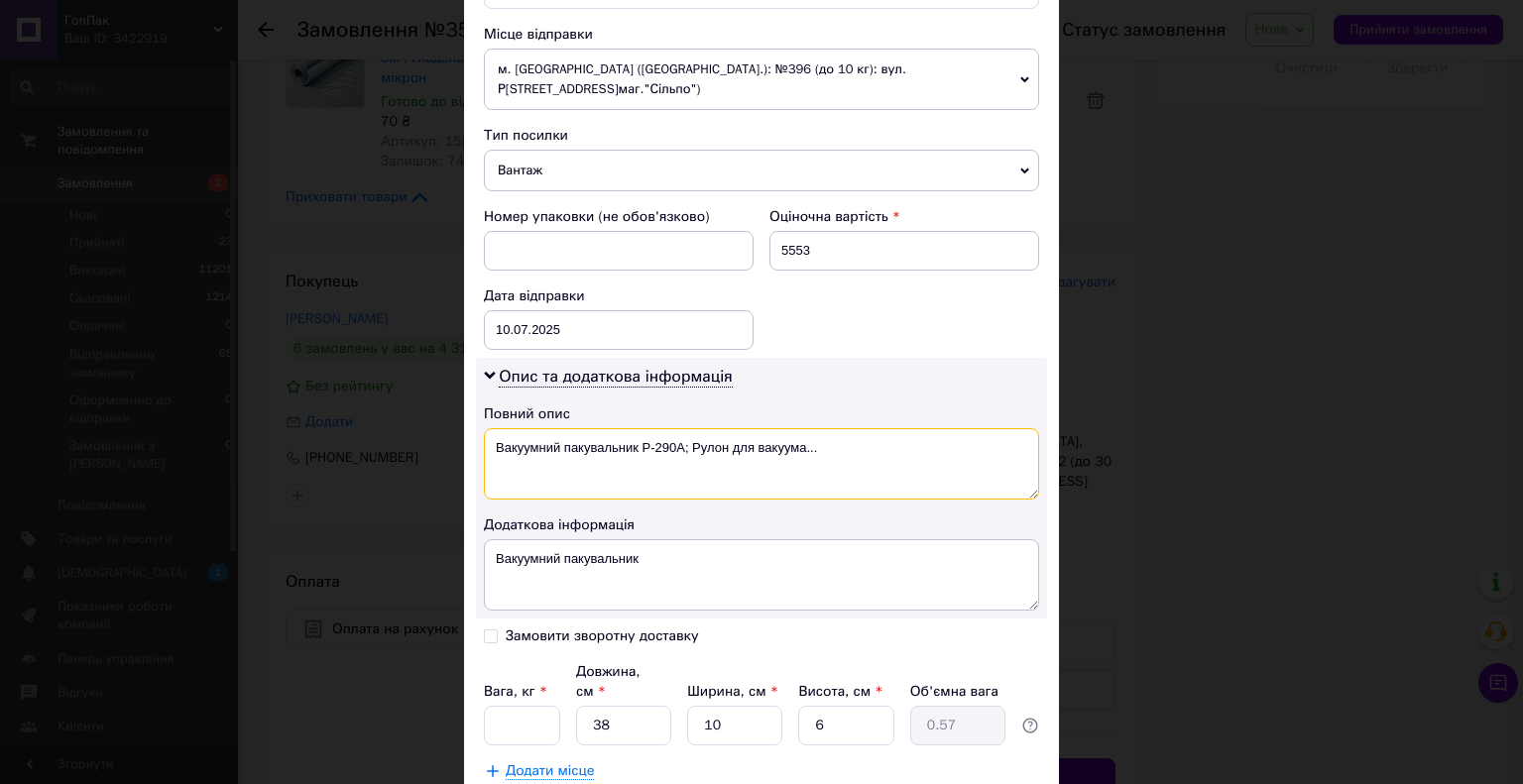 drag, startPoint x: 838, startPoint y: 423, endPoint x: 638, endPoint y: 418, distance: 200.06249 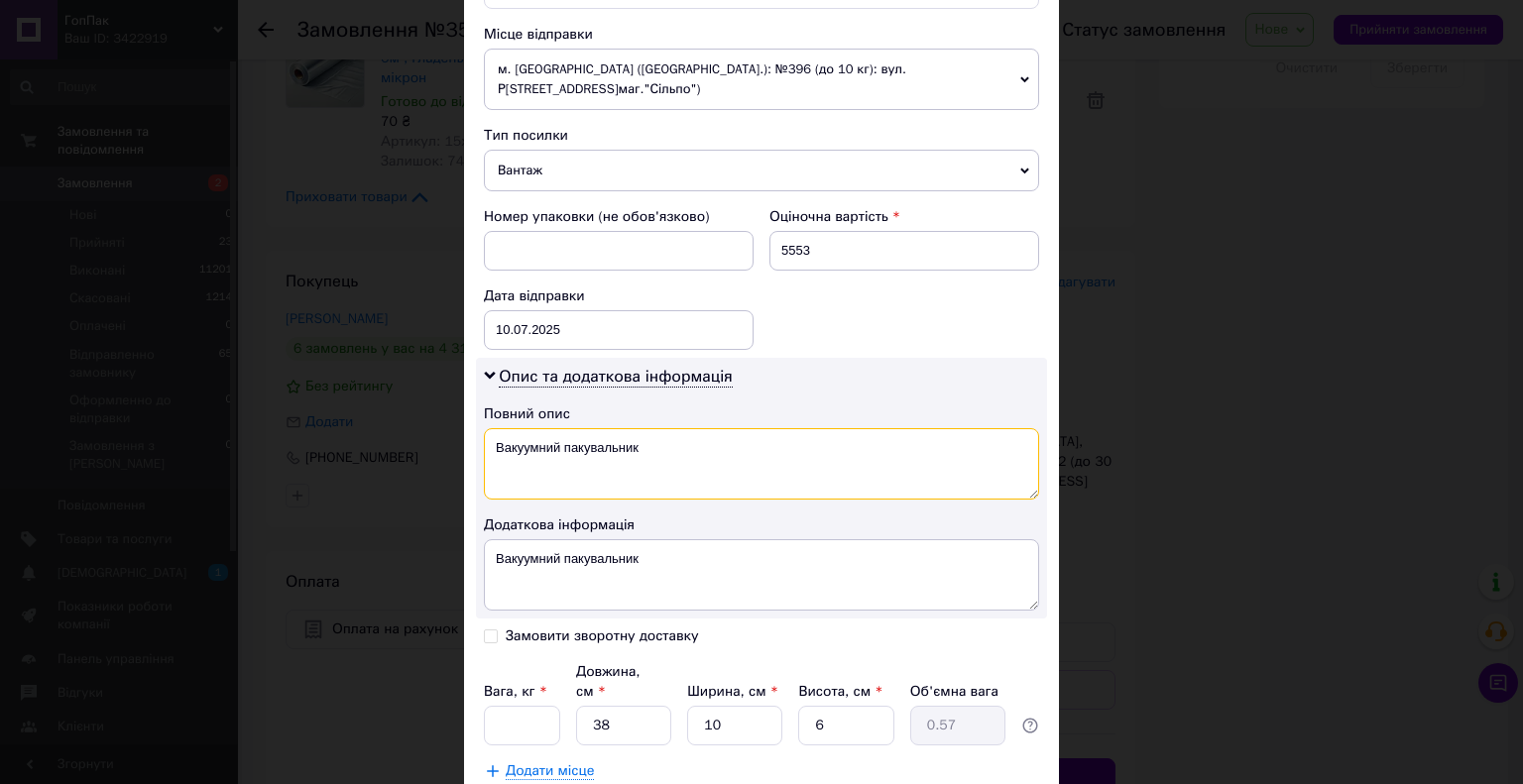 type on "Вакуумний пакувальник" 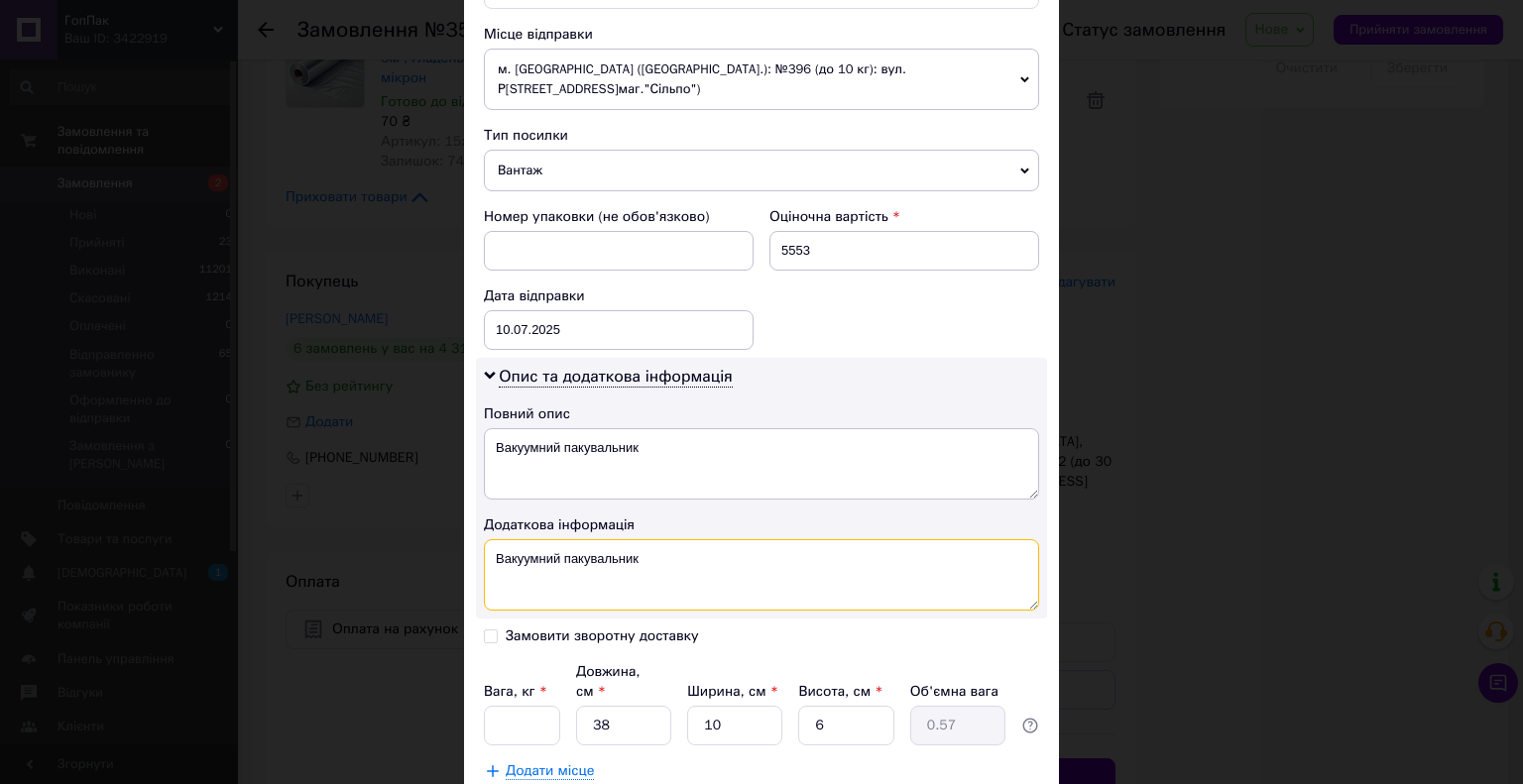 drag, startPoint x: 681, startPoint y: 533, endPoint x: 639, endPoint y: 537, distance: 42.190046 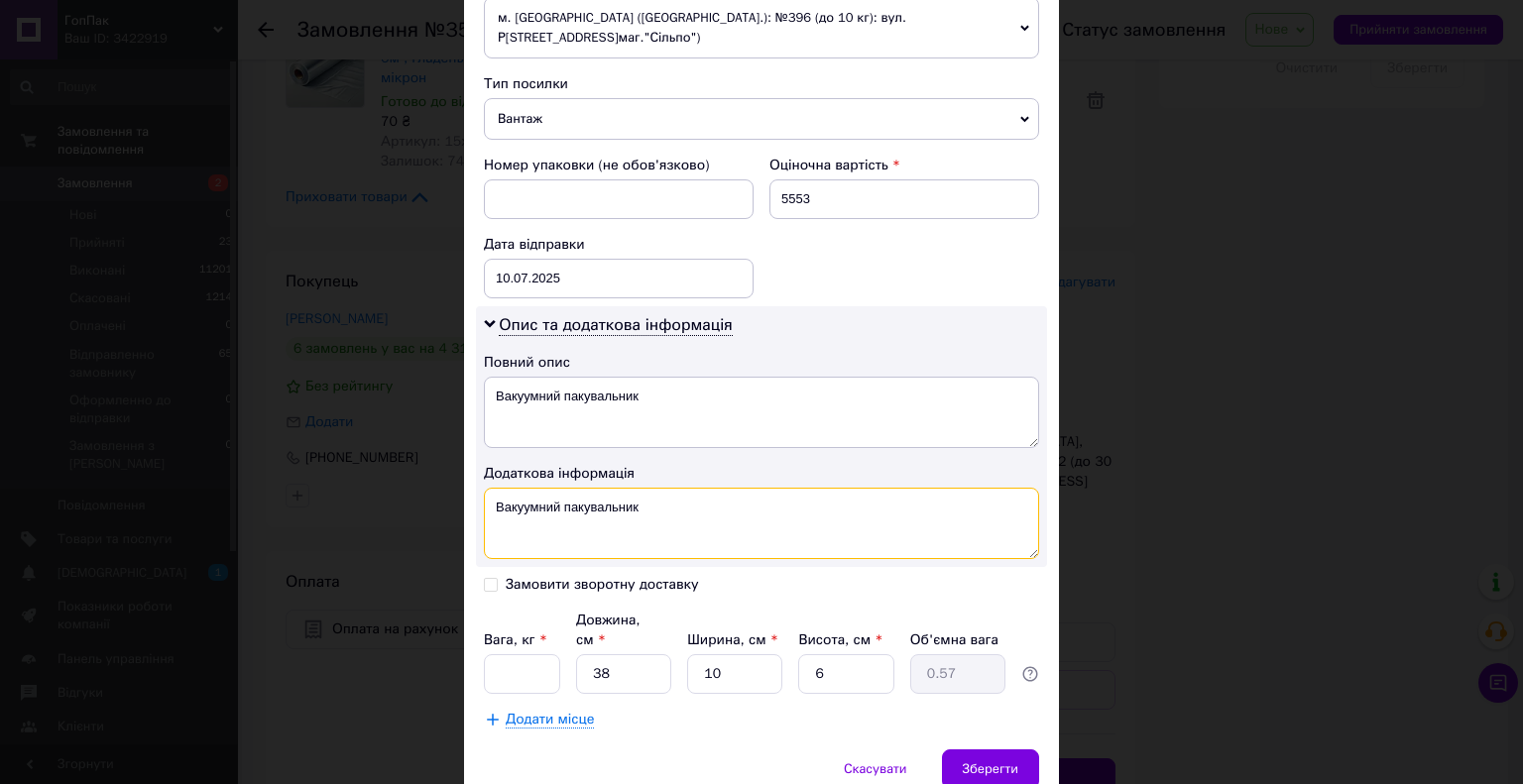 scroll, scrollTop: 783, scrollLeft: 0, axis: vertical 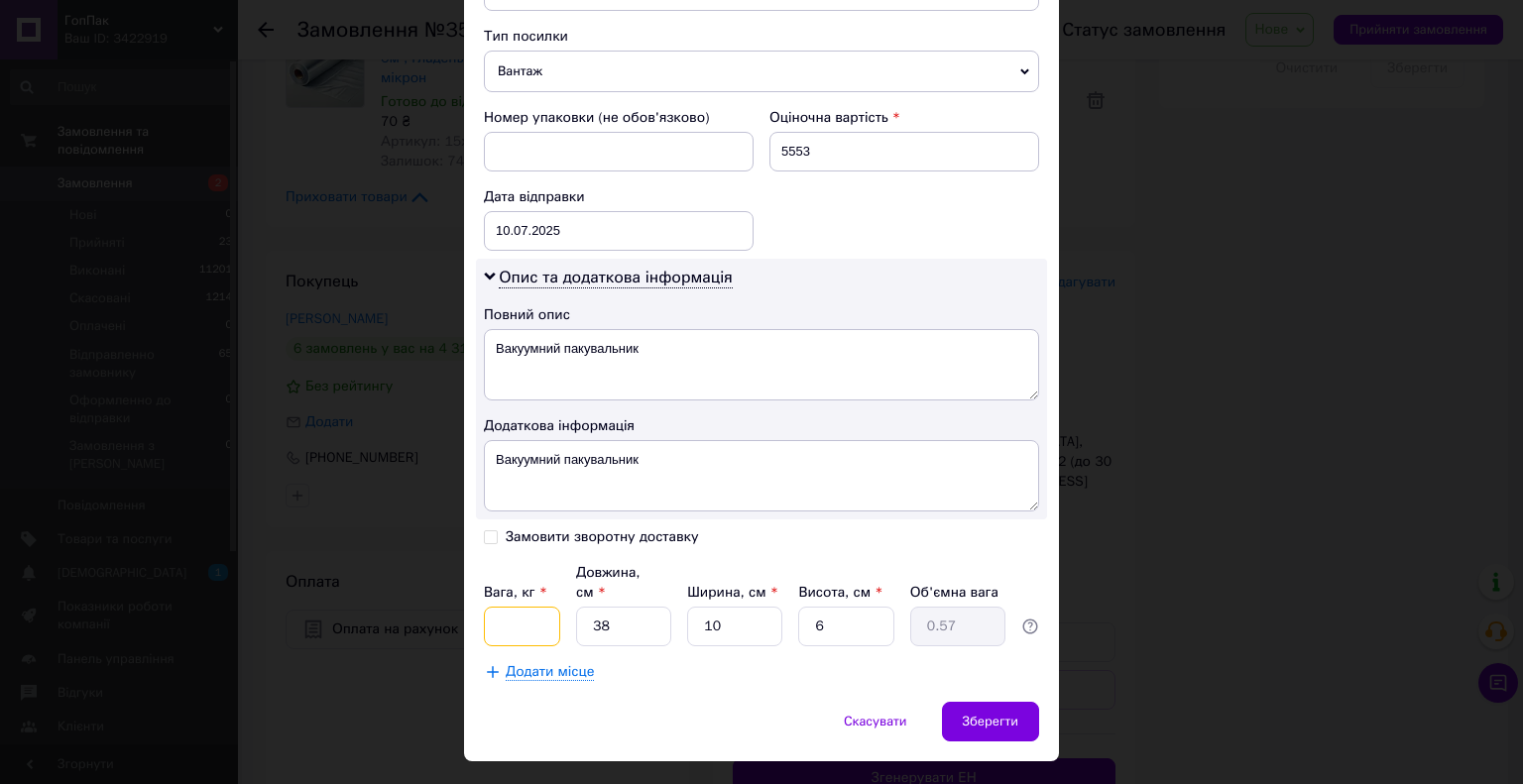 click on "Вага, кг   *" at bounding box center [522, 626] 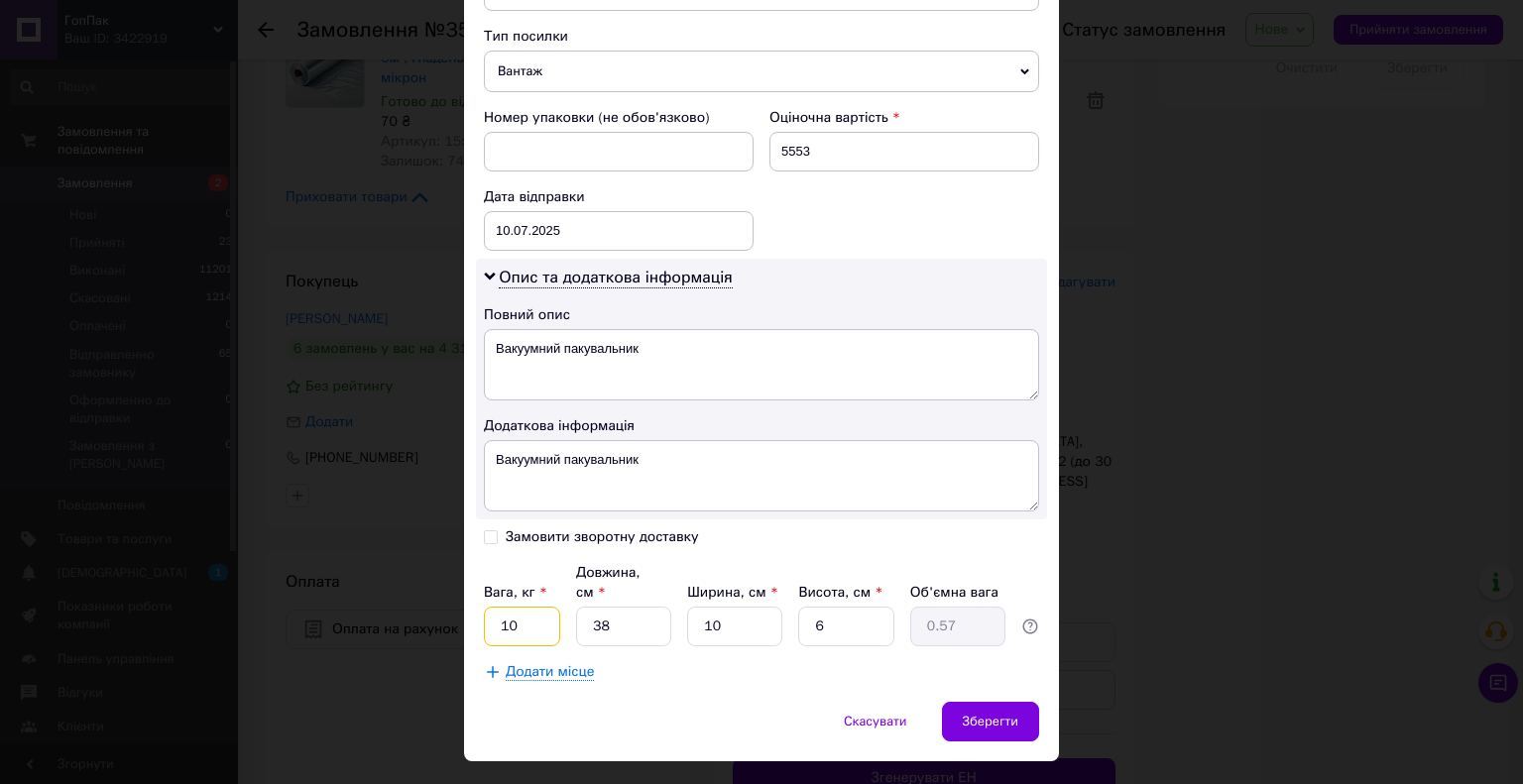 type on "10" 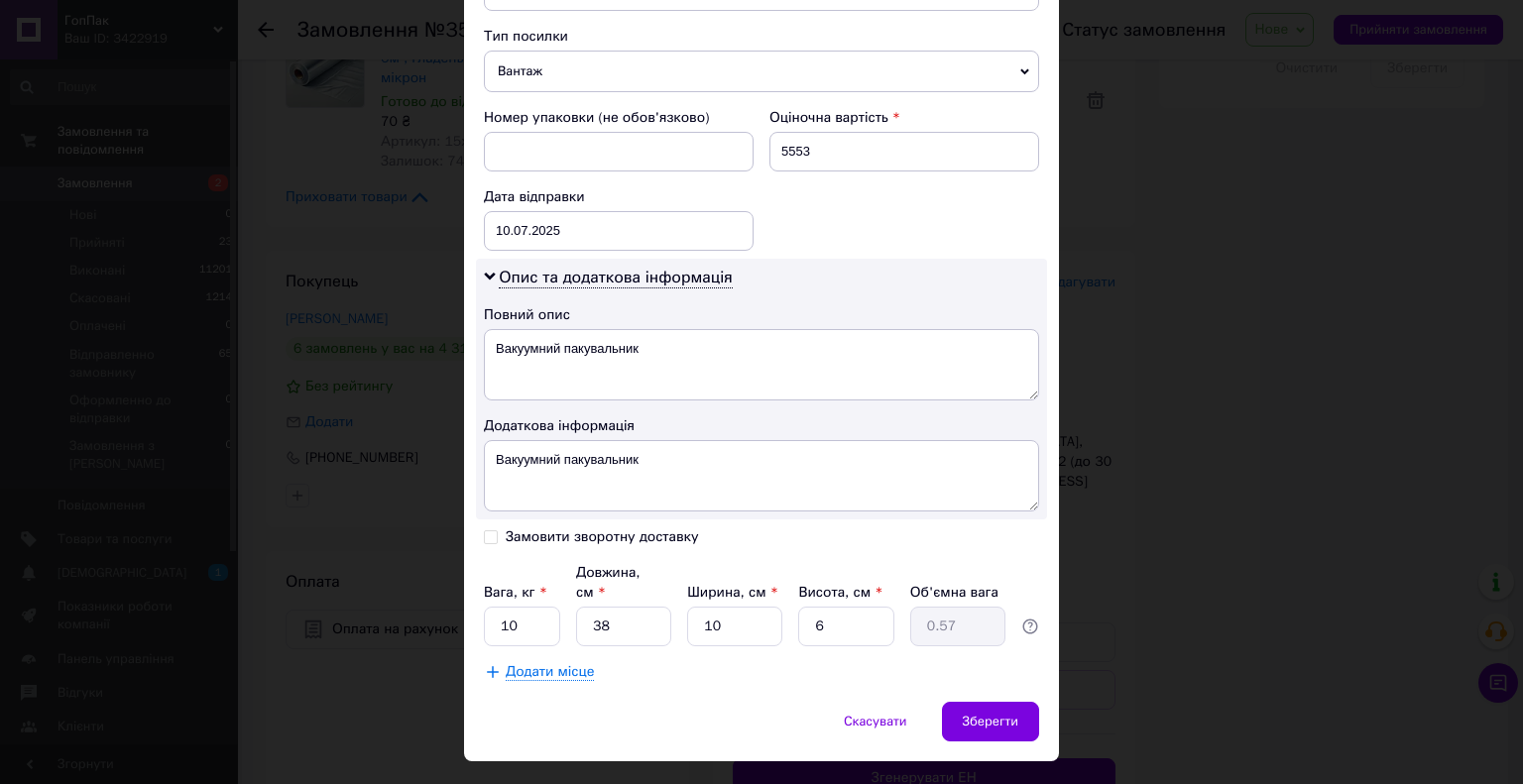 drag, startPoint x: 834, startPoint y: 266, endPoint x: 759, endPoint y: 265, distance: 75.00667 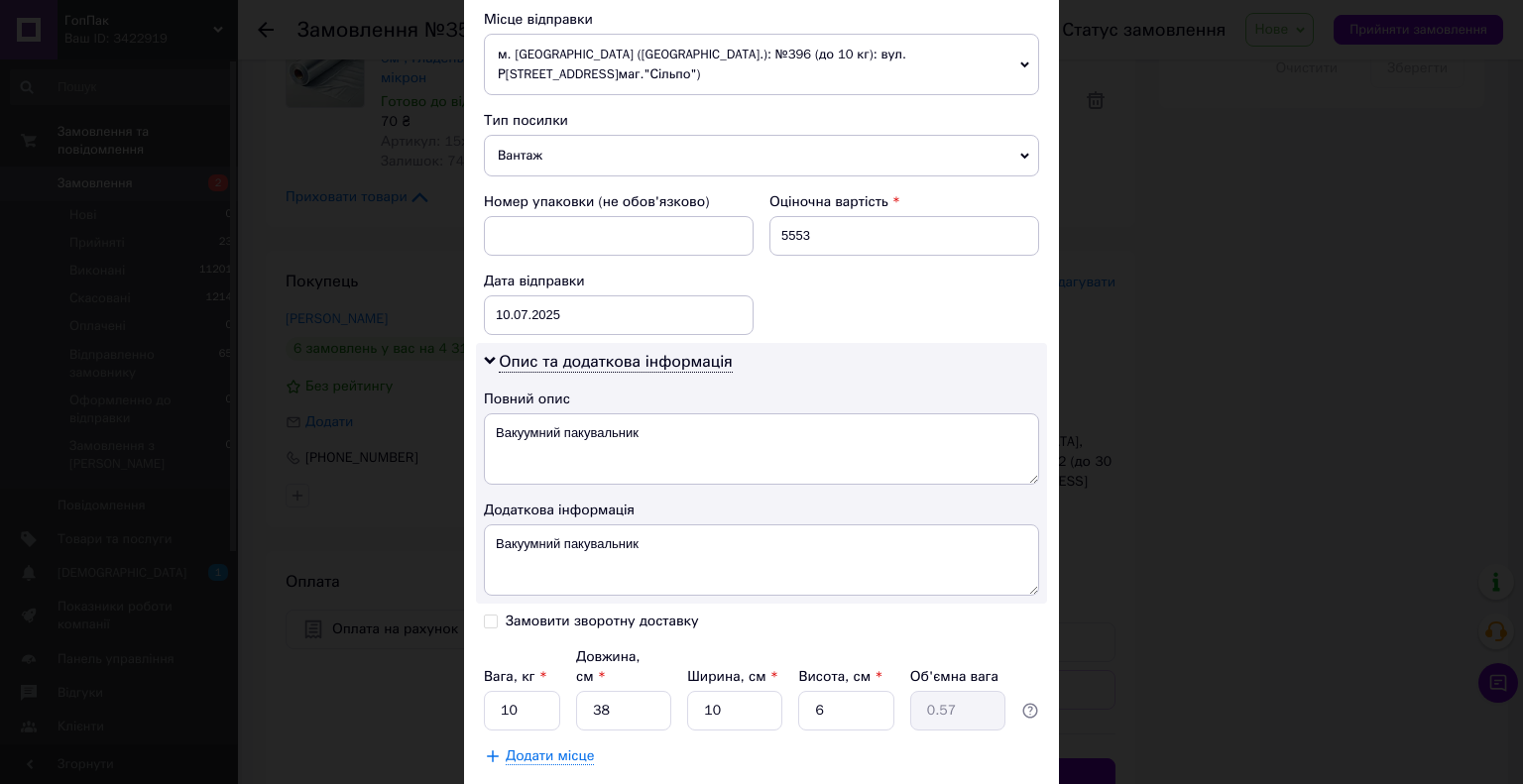 scroll, scrollTop: 486, scrollLeft: 0, axis: vertical 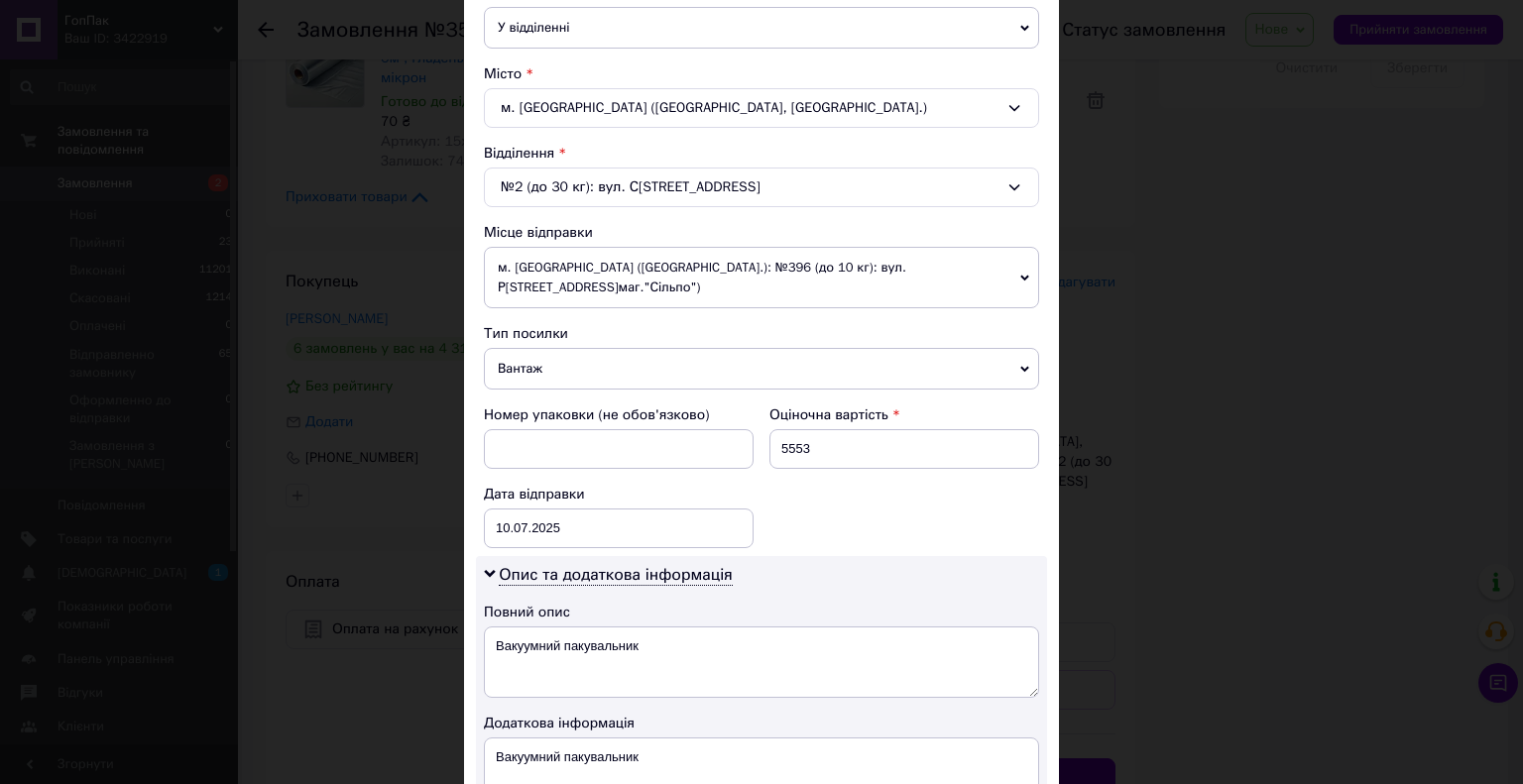 click on "№2 (до 30 кг): вул. Соборна, 15" at bounding box center (762, 187) 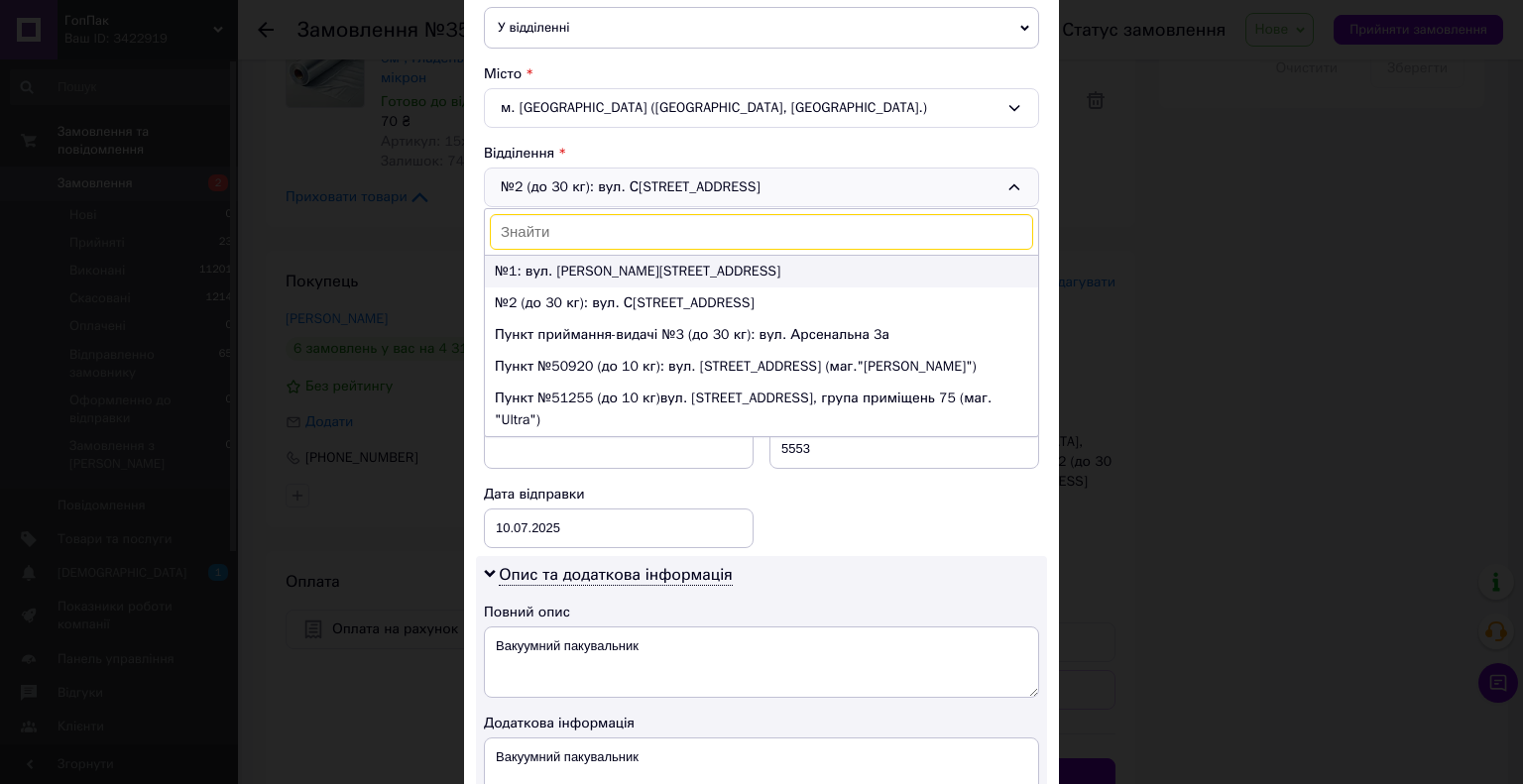 click on "№1: вул. Чернишевського, 1б" at bounding box center (762, 272) 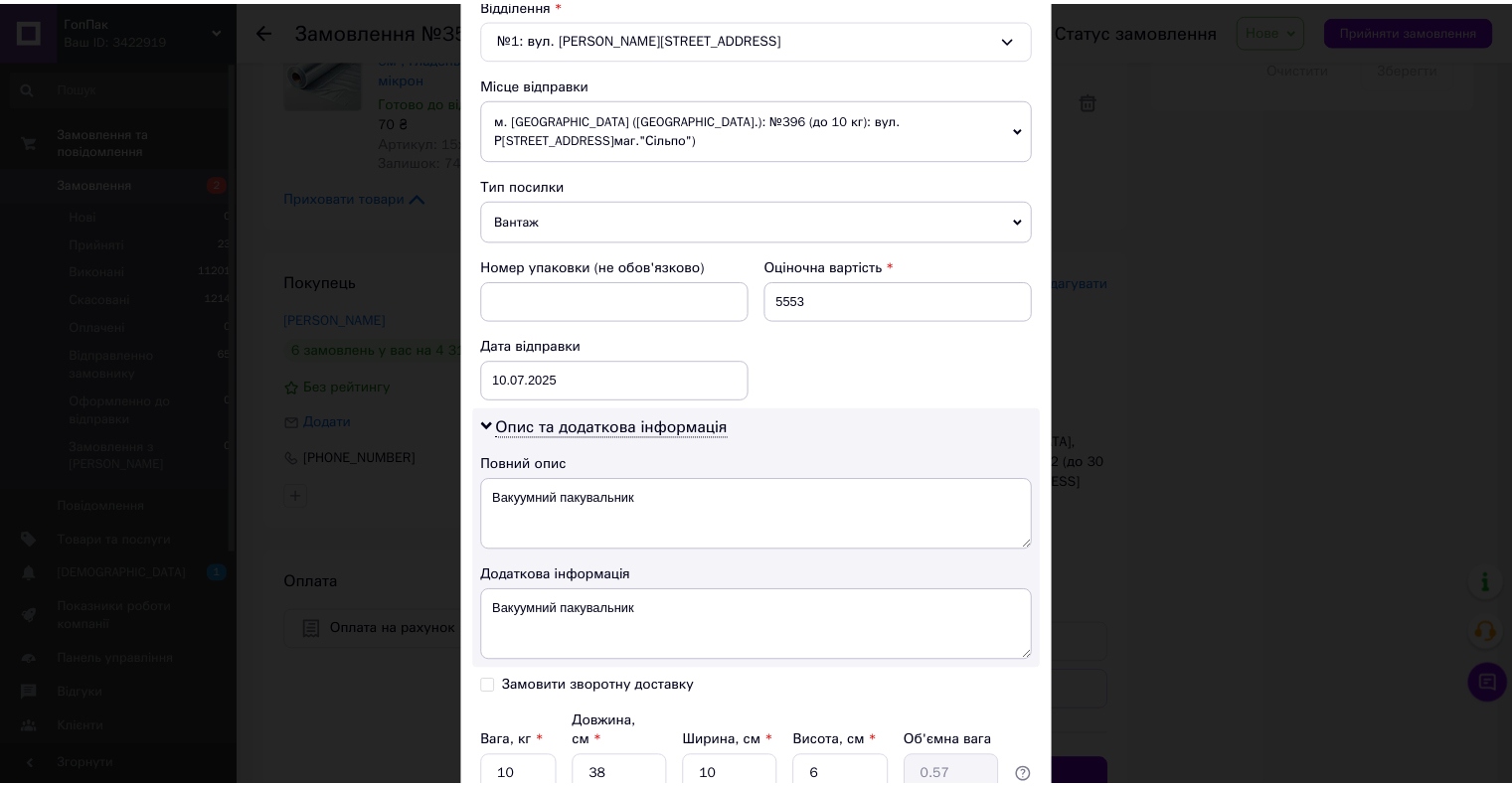 scroll, scrollTop: 785, scrollLeft: 0, axis: vertical 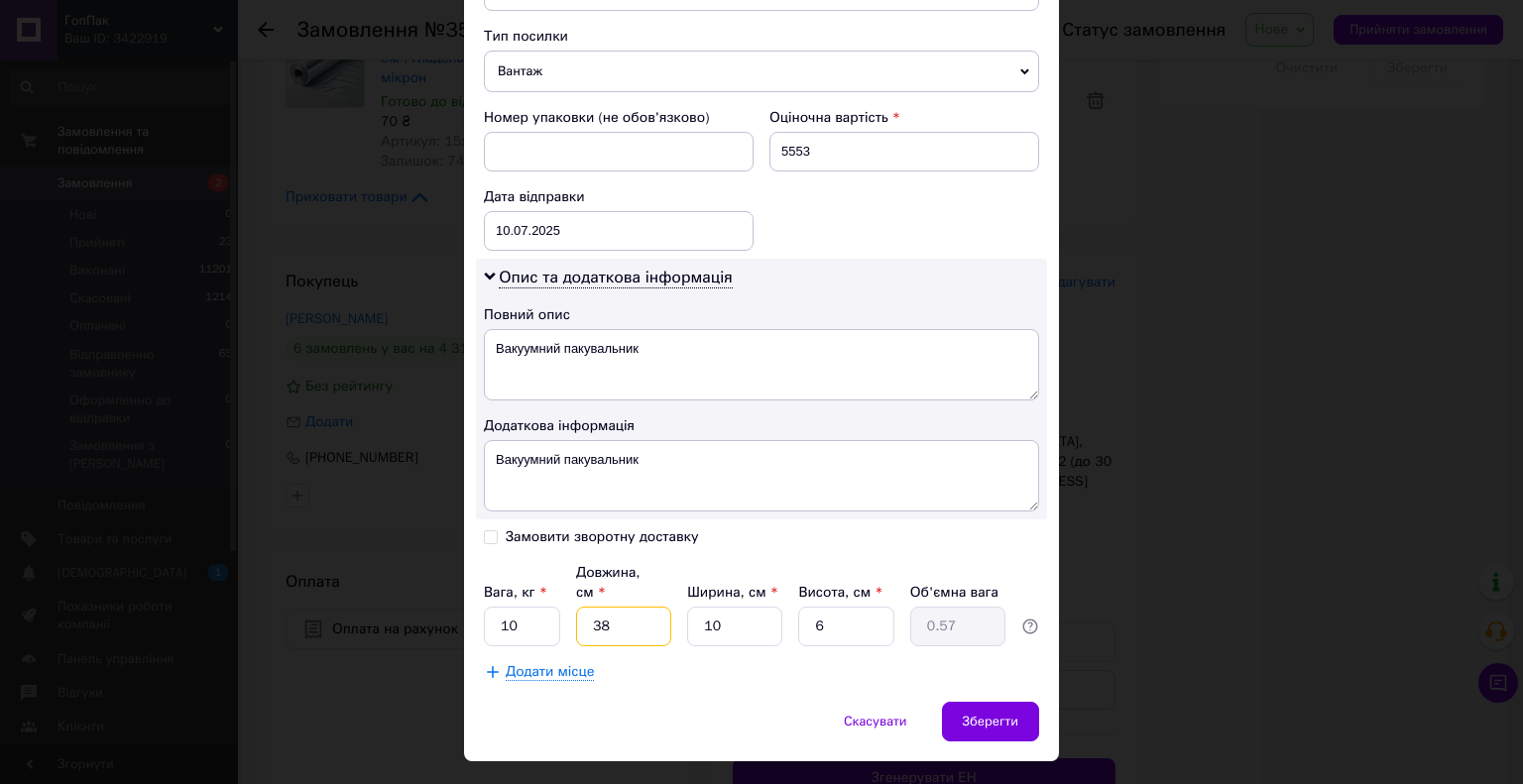 click on "38" at bounding box center (624, 626) 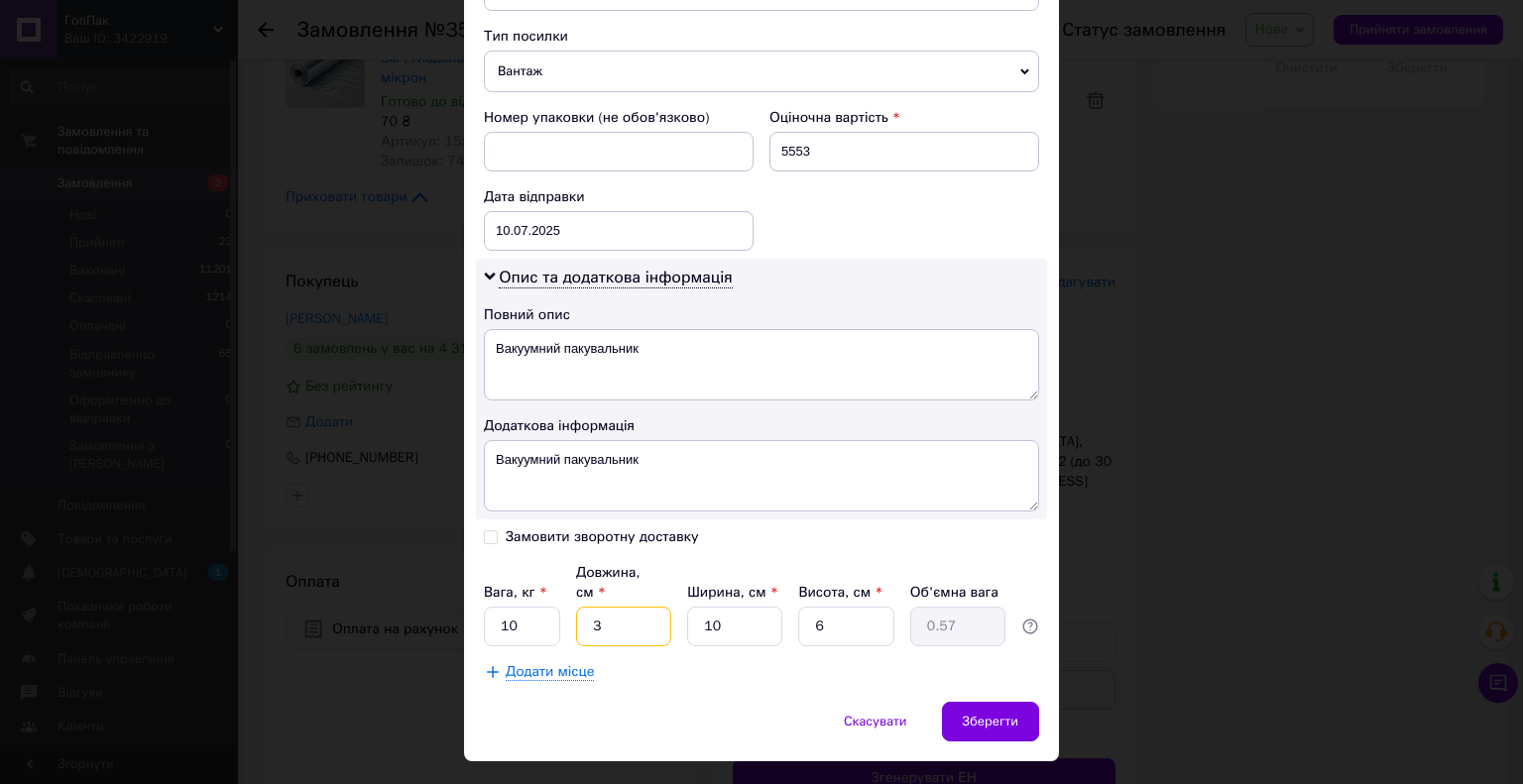 type on "0.1" 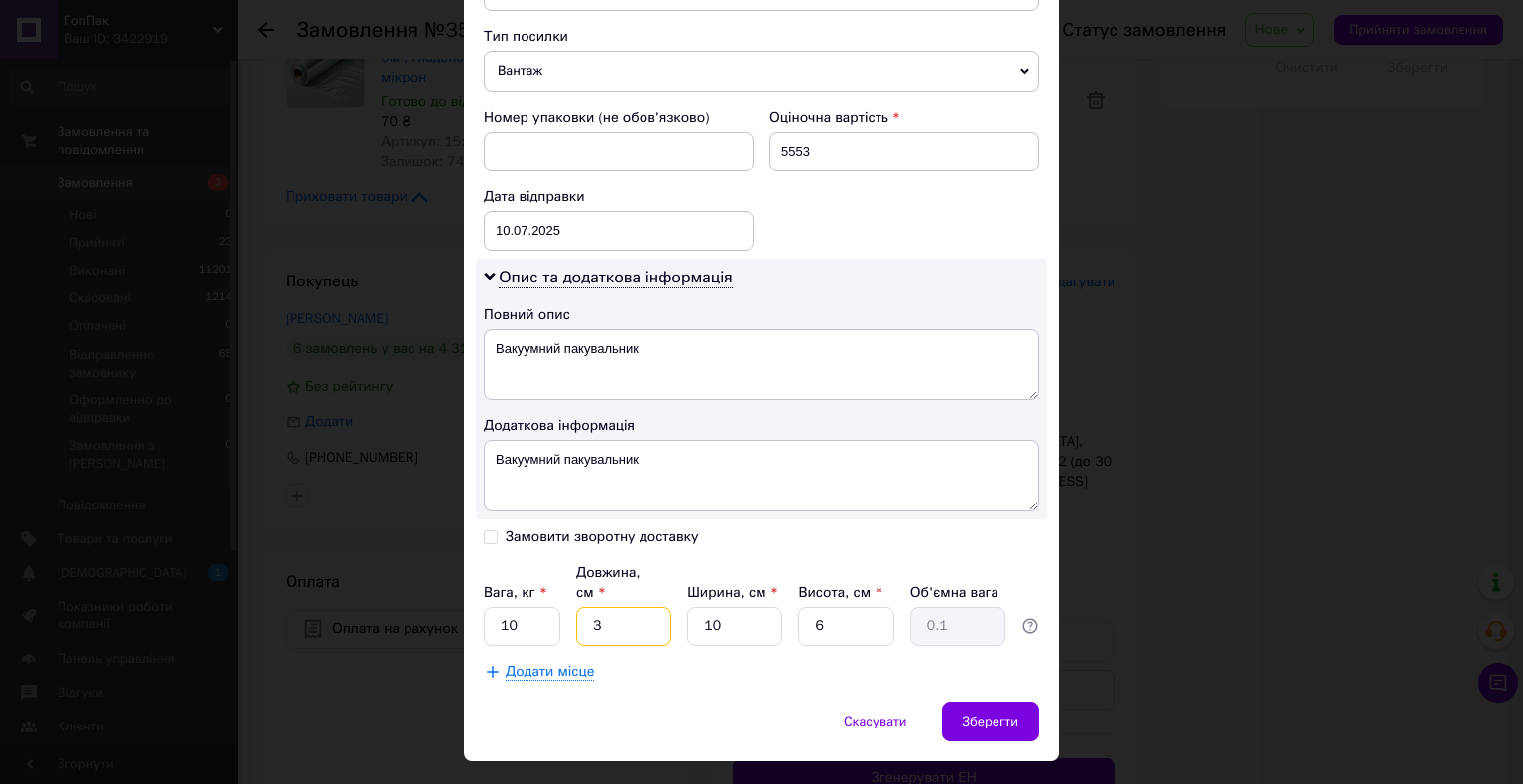 type 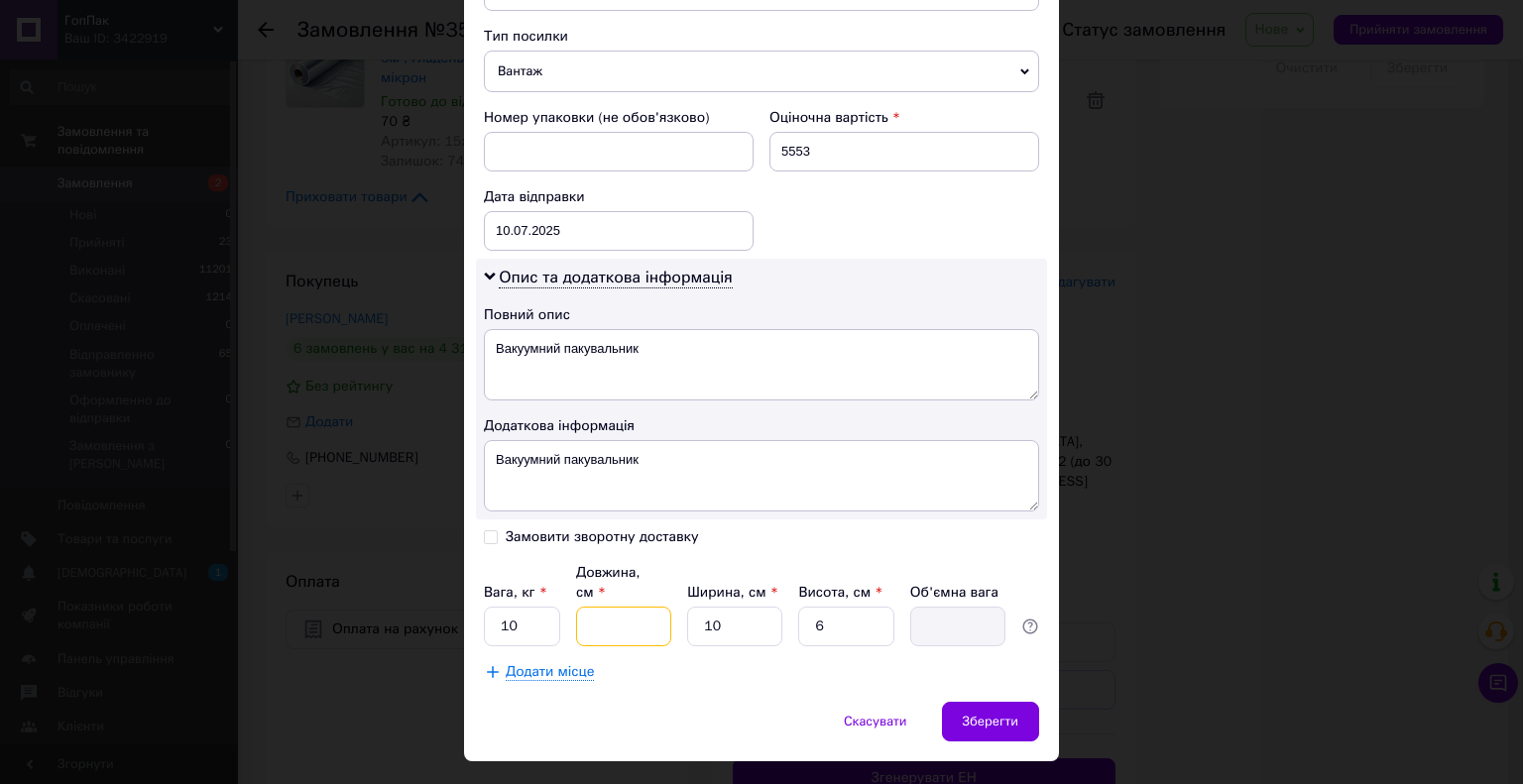 type on "4" 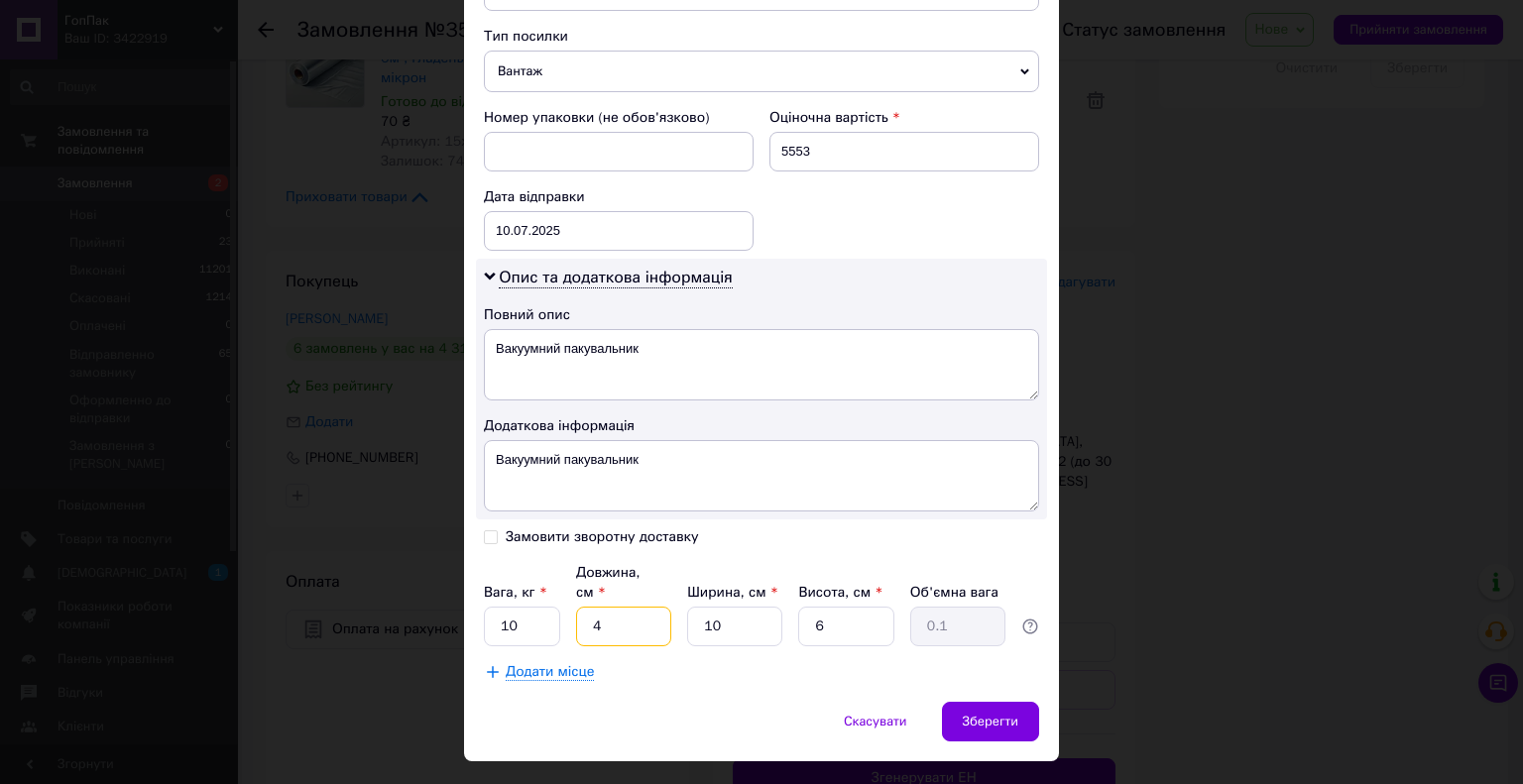 type on "40" 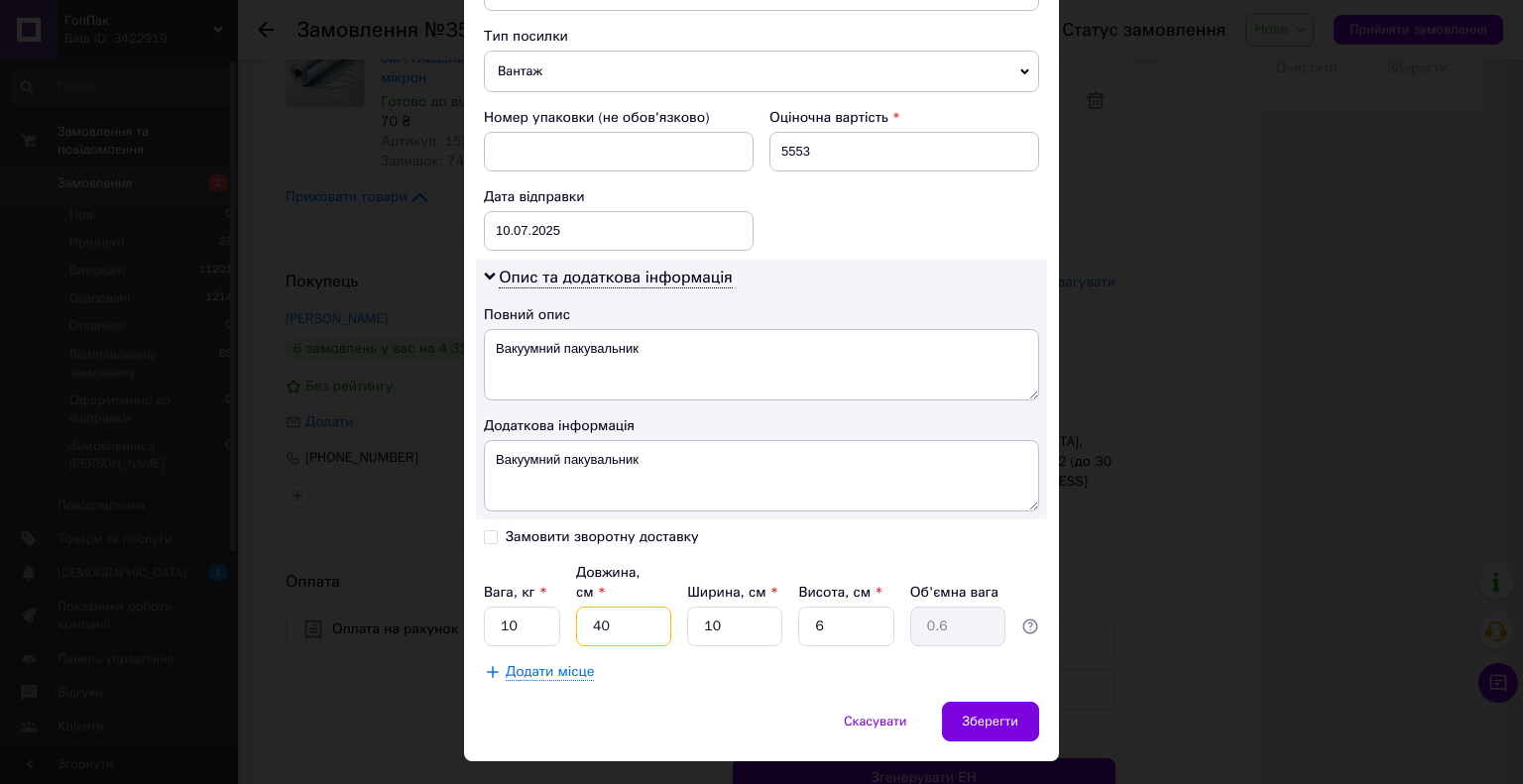 type on "40" 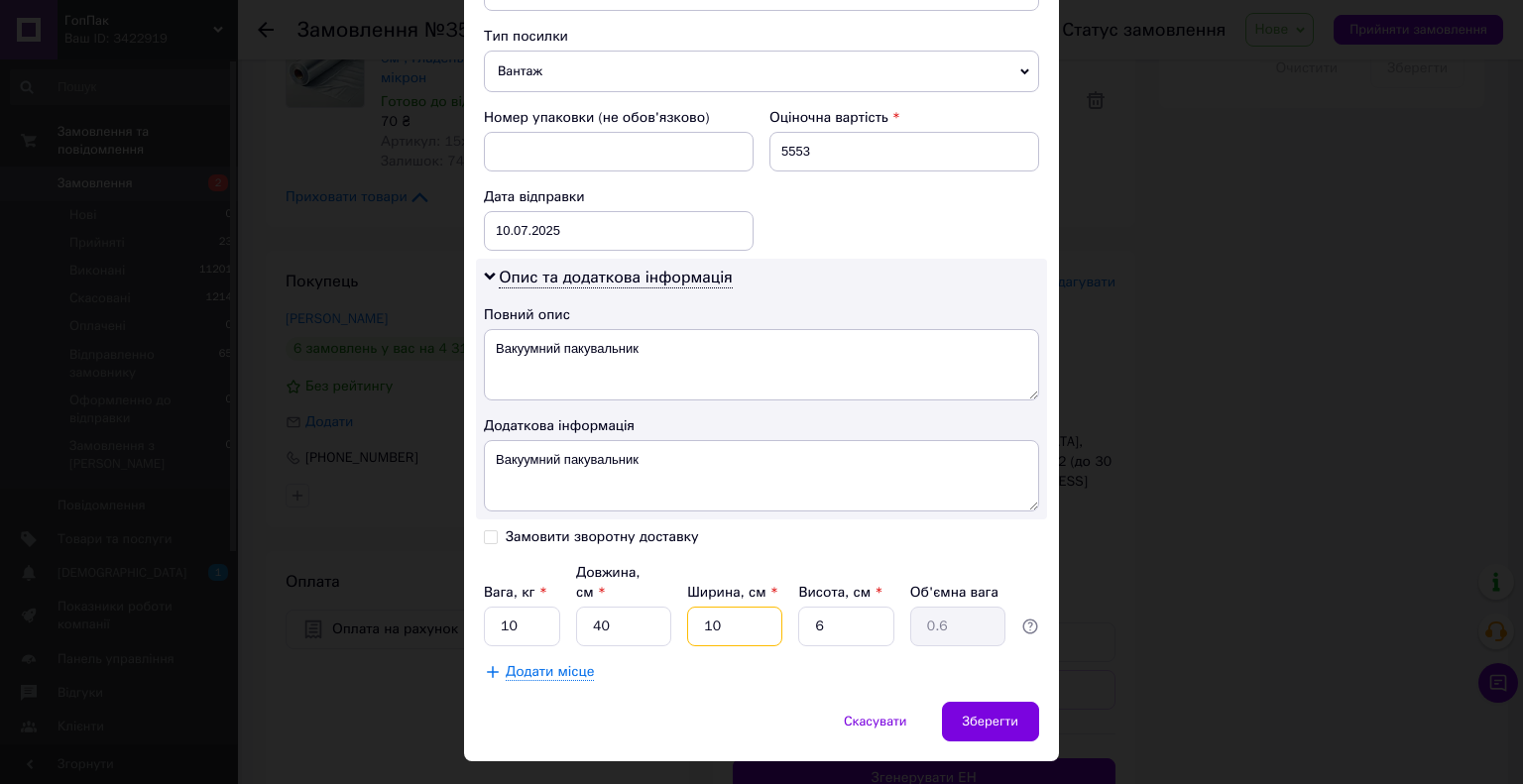 click on "10" at bounding box center (735, 626) 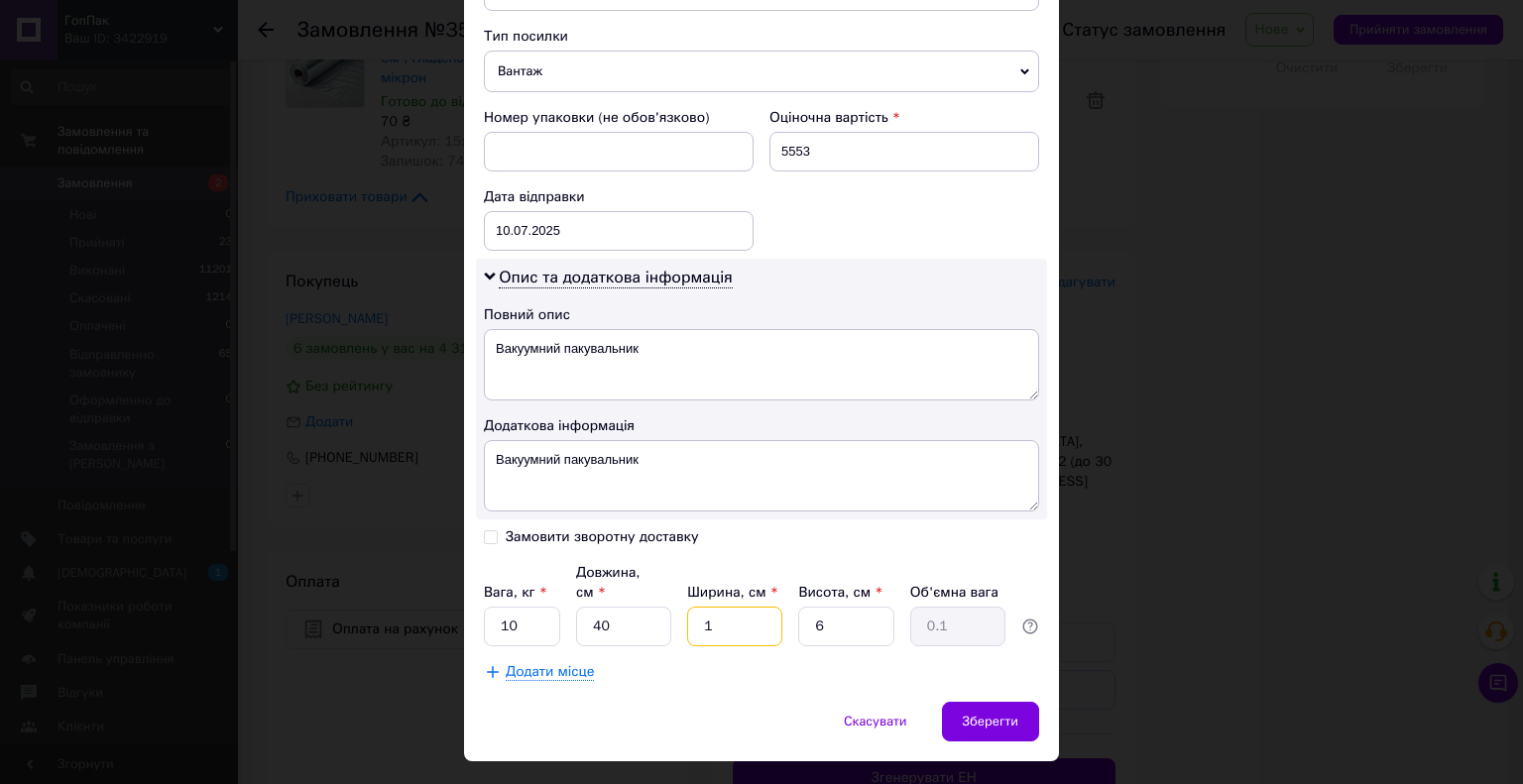 type 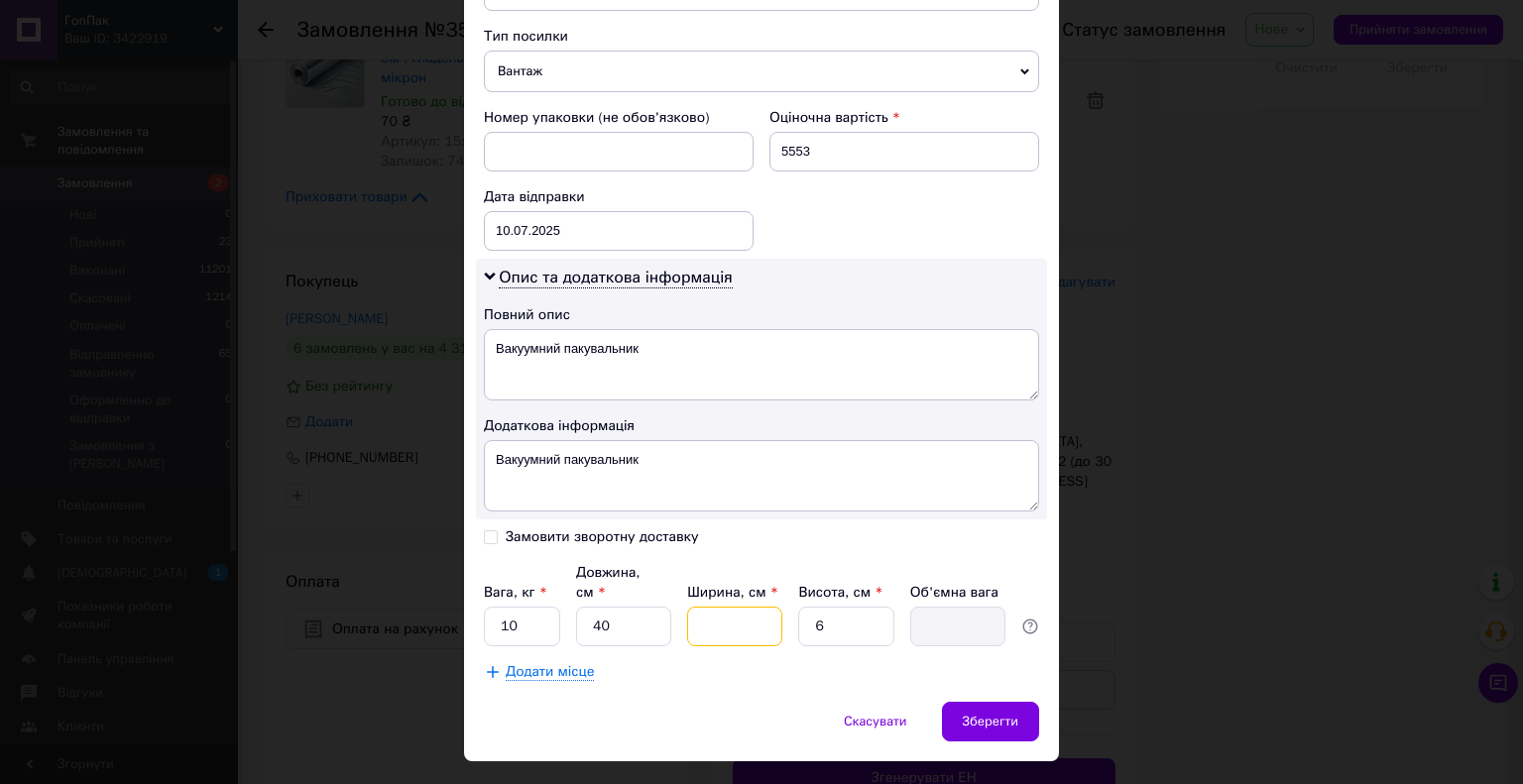 type on "2" 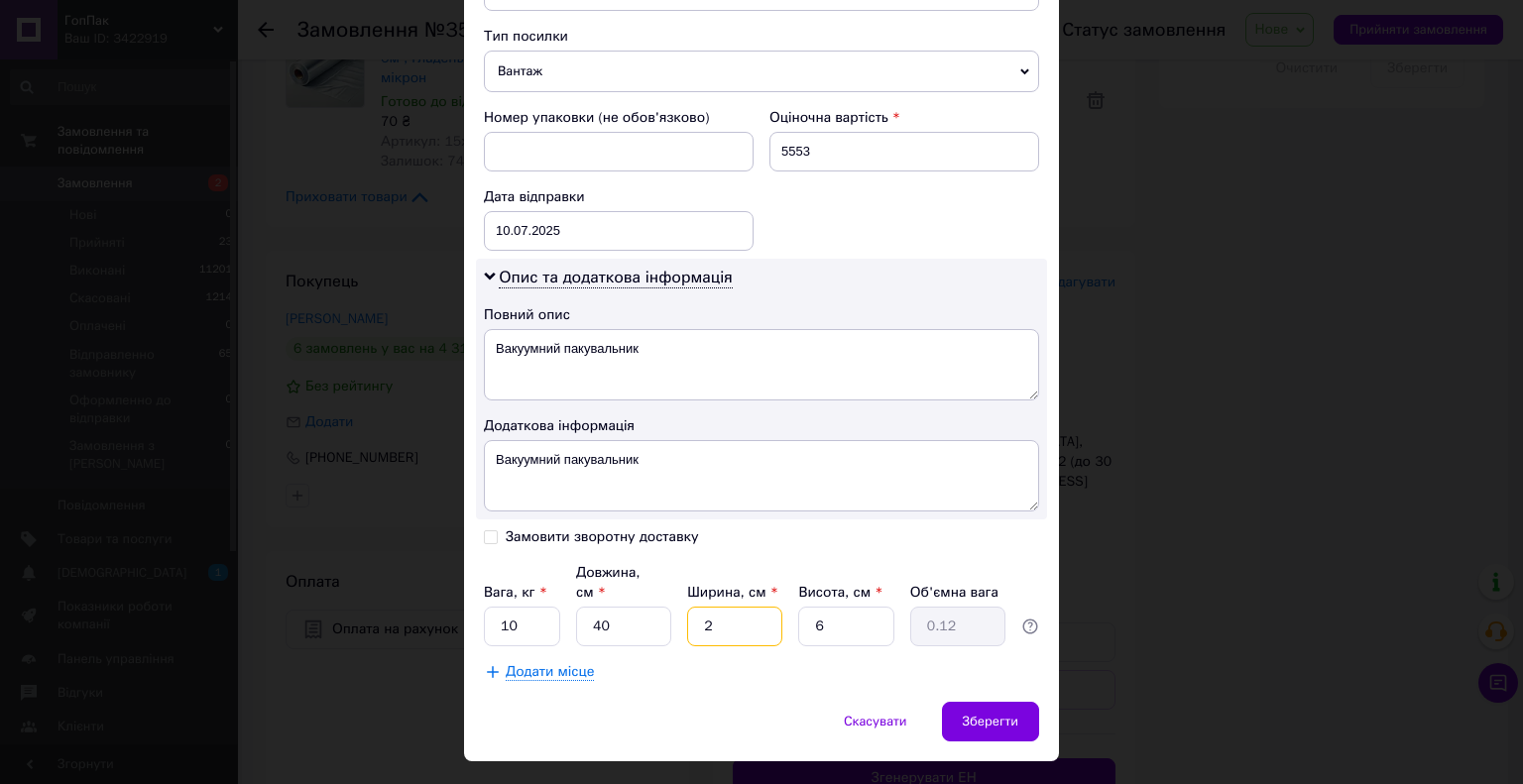 type on "20" 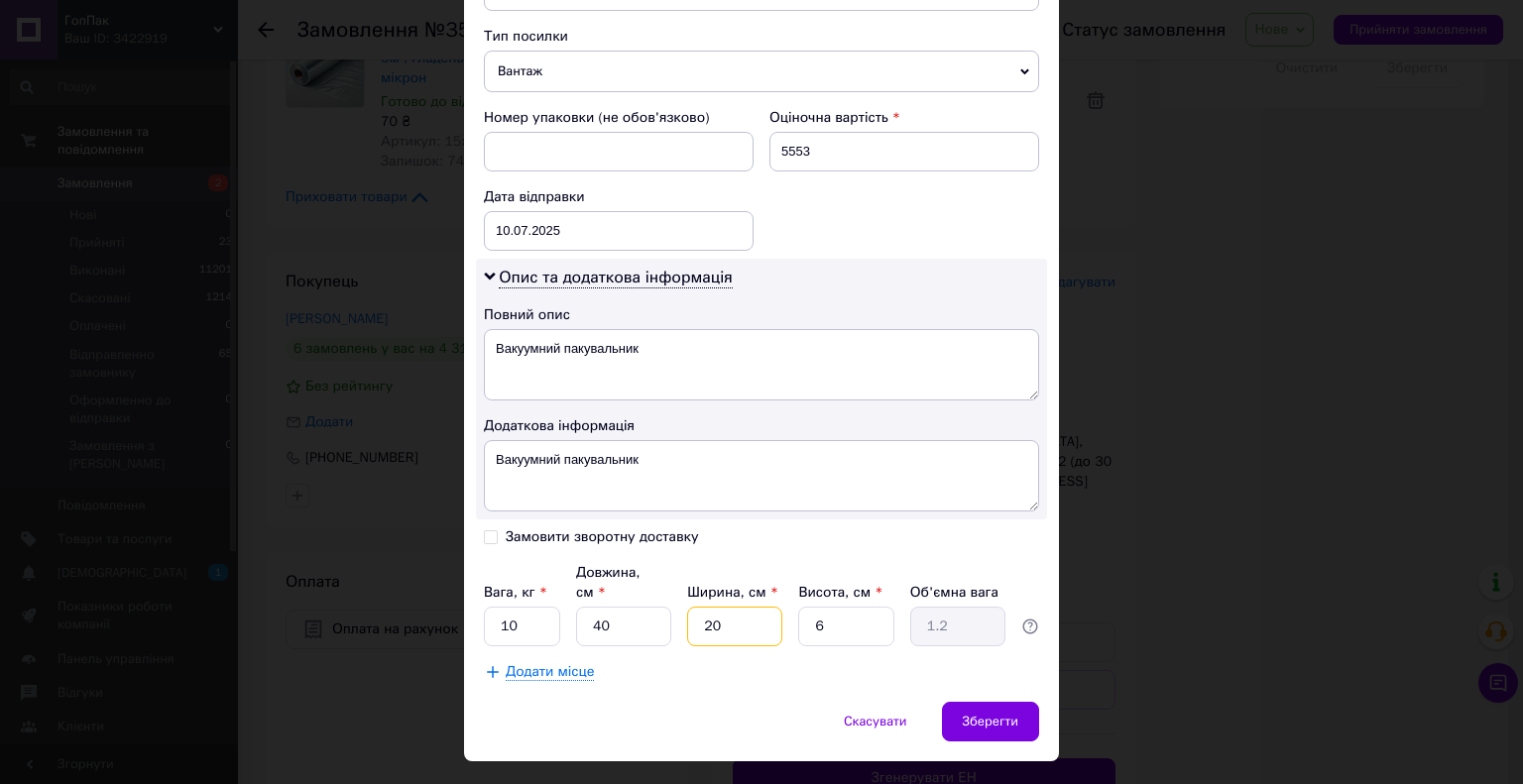 type on "20" 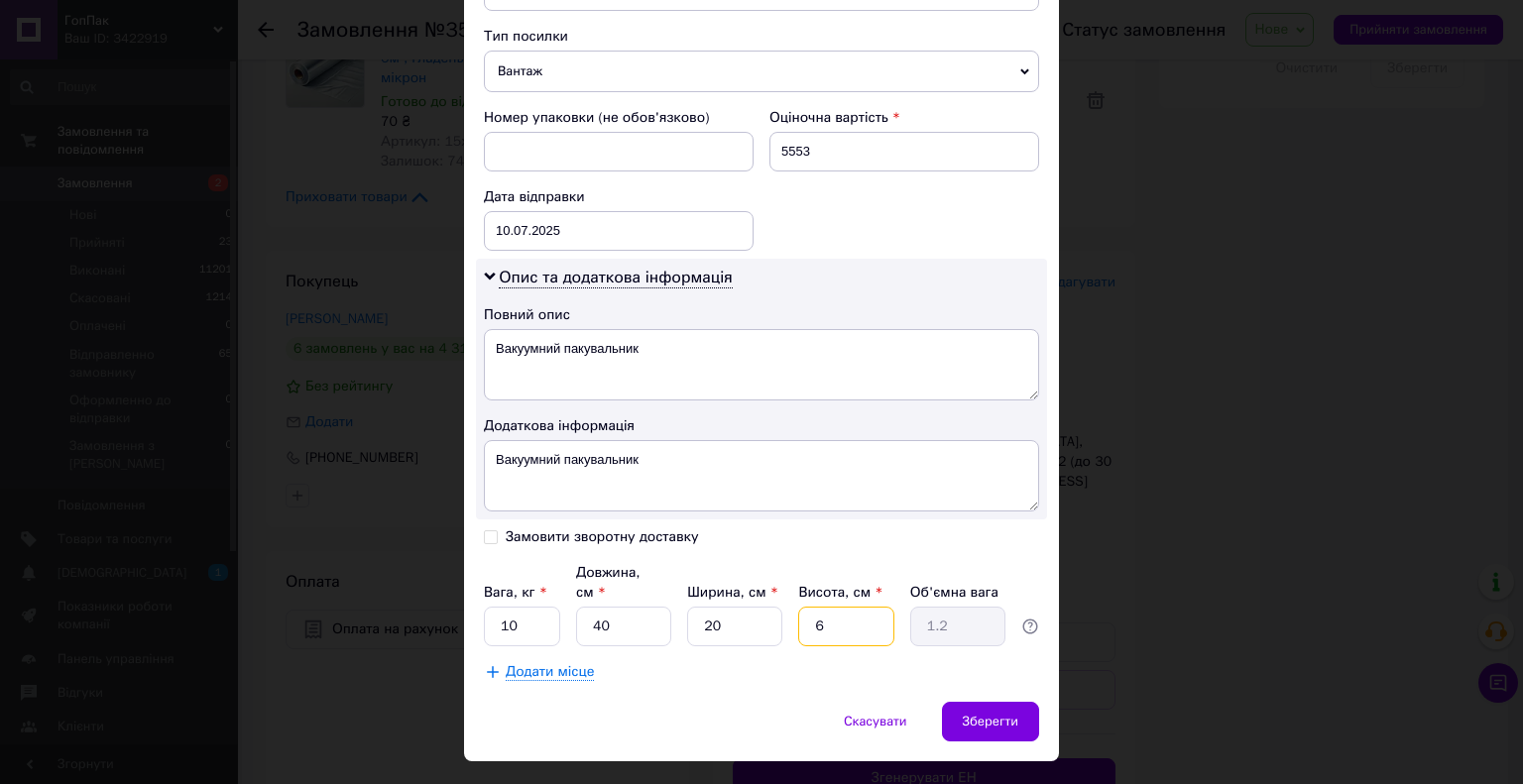 click on "6" at bounding box center (846, 626) 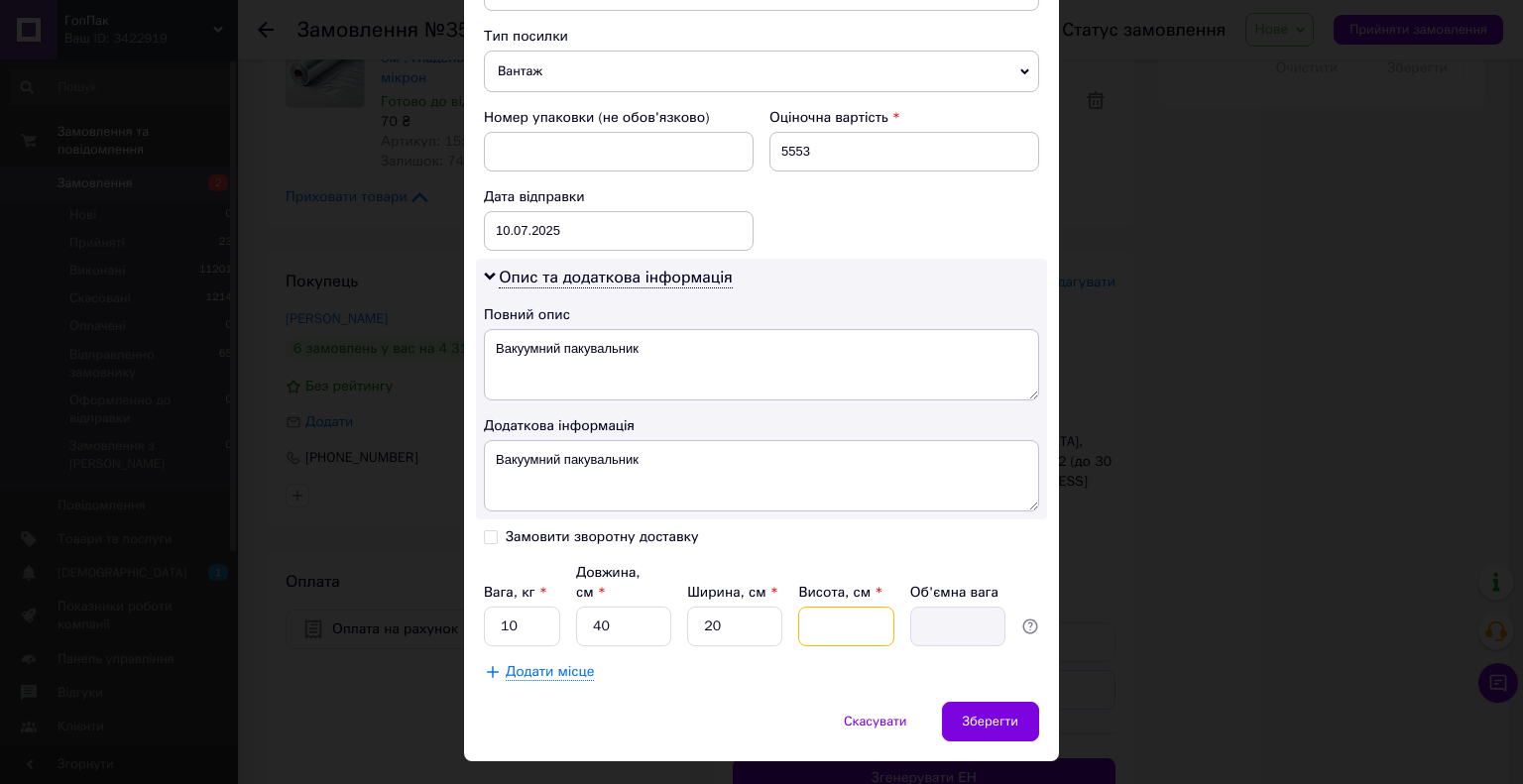 type on "6" 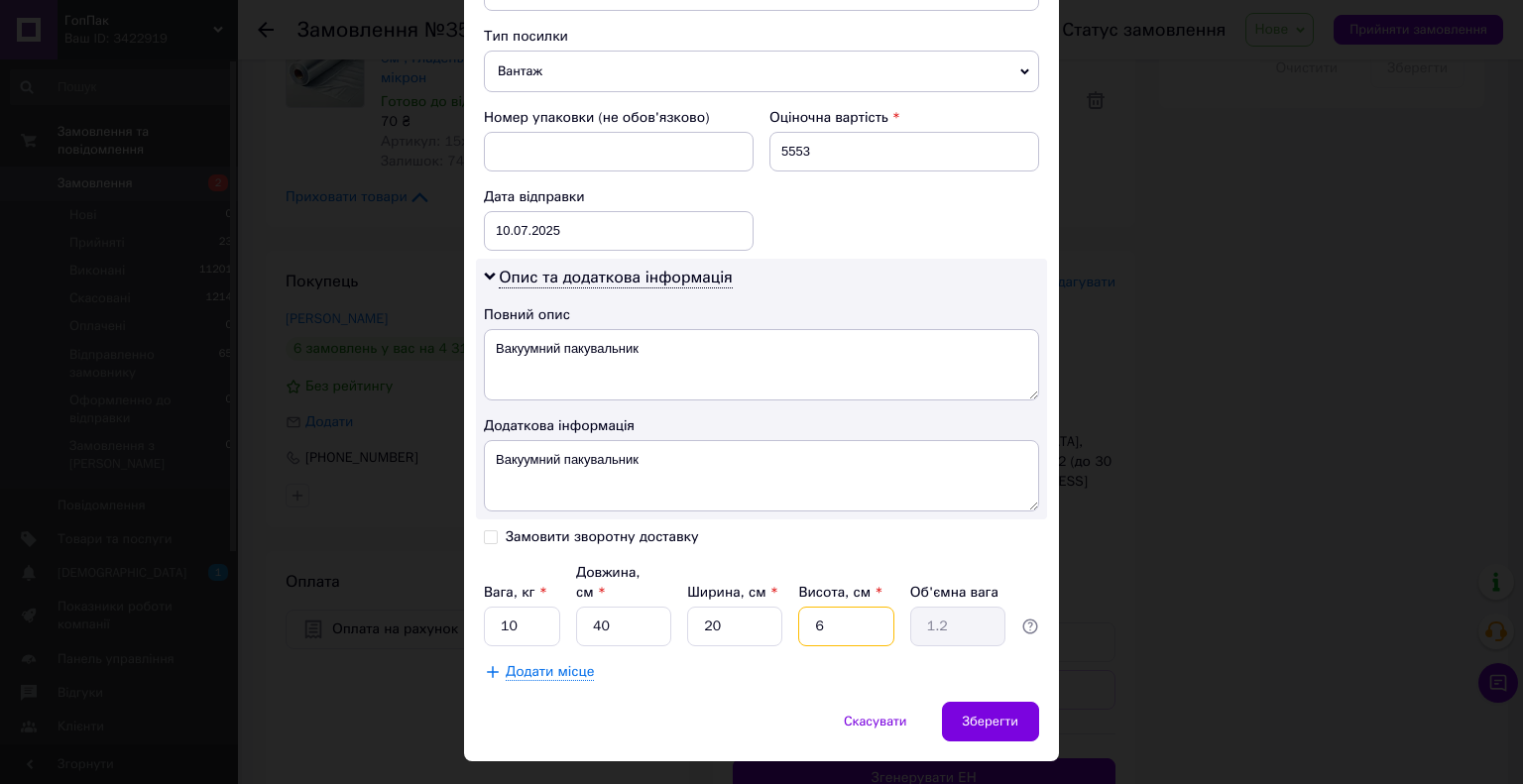 type 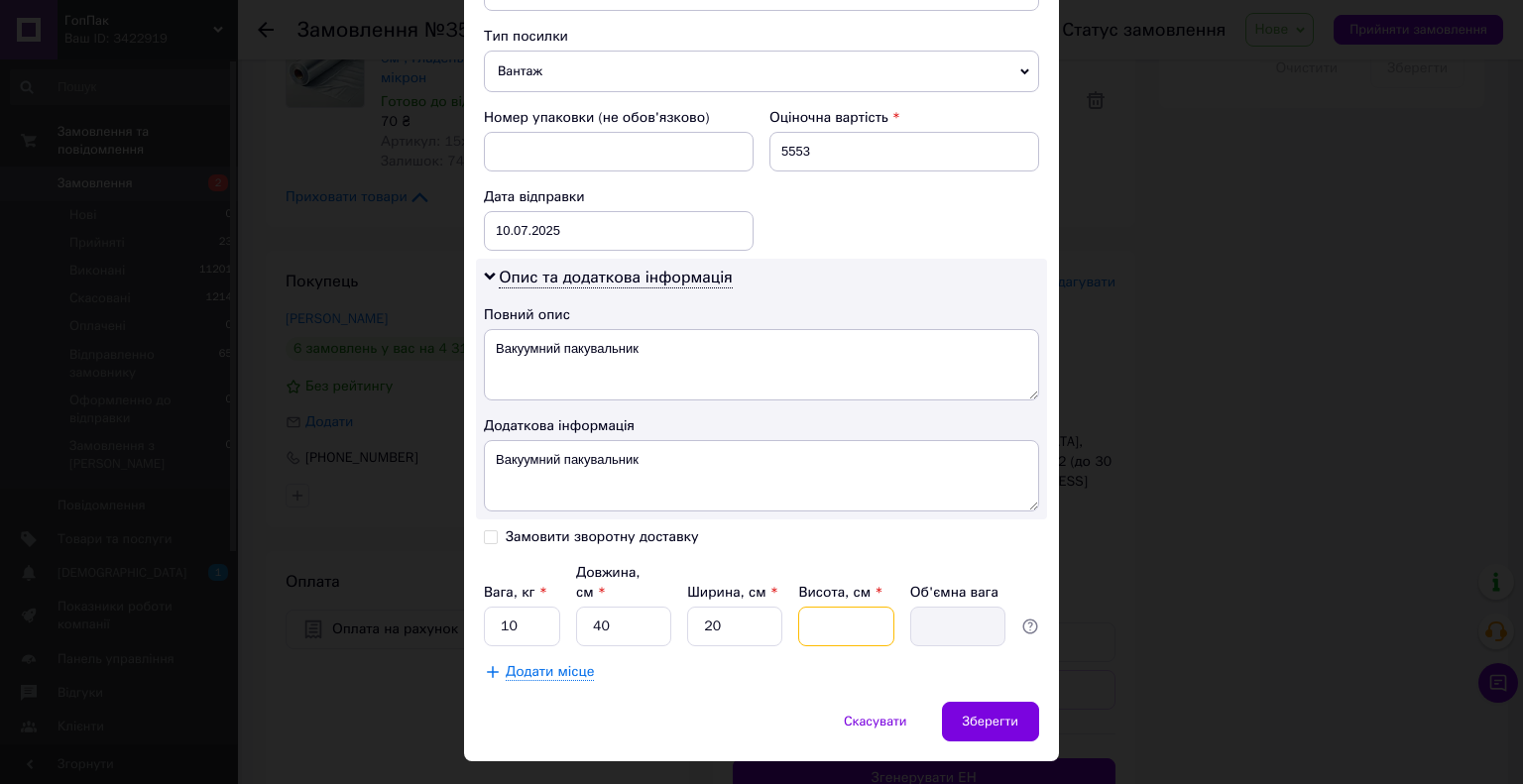 type on "1" 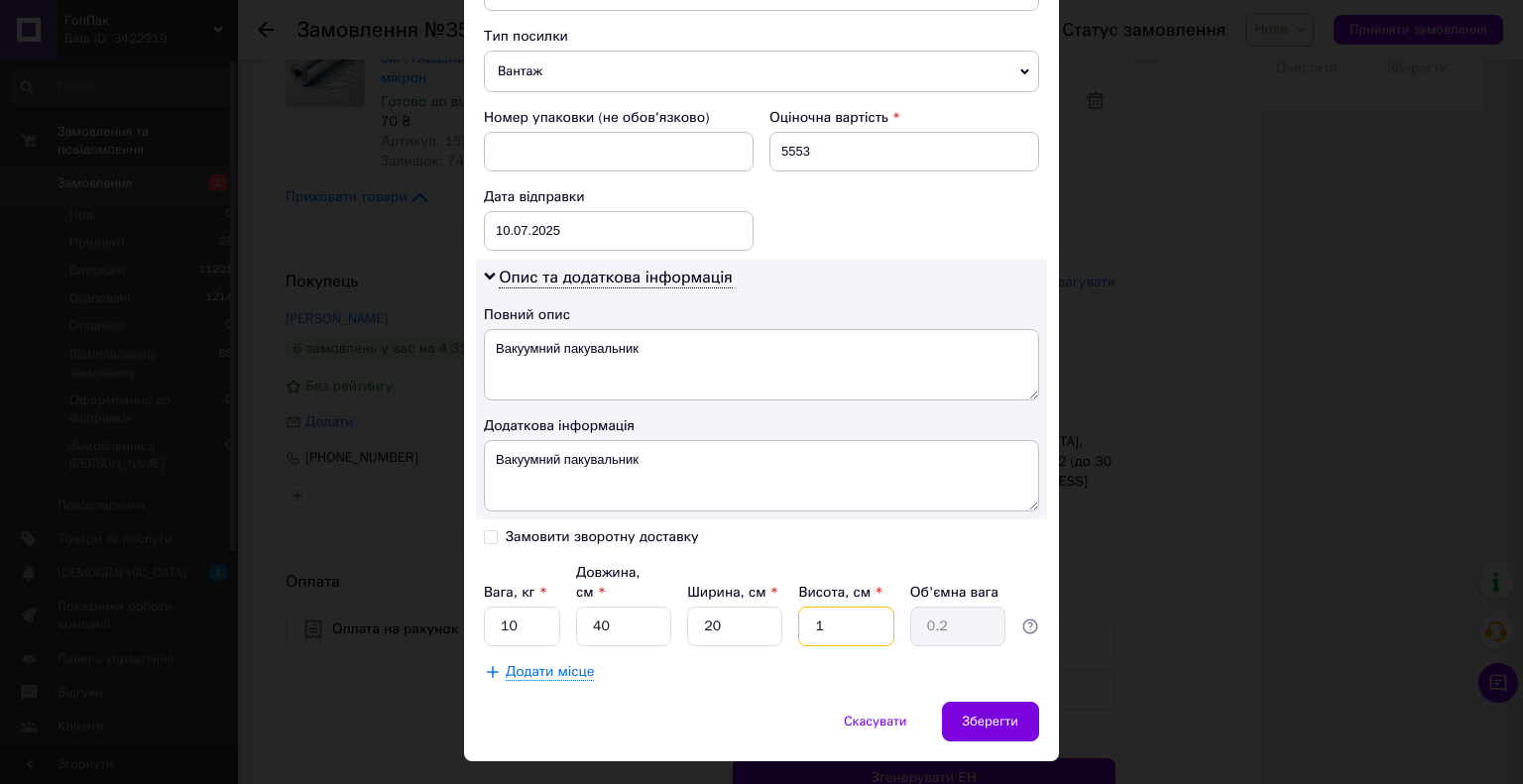 type on "10" 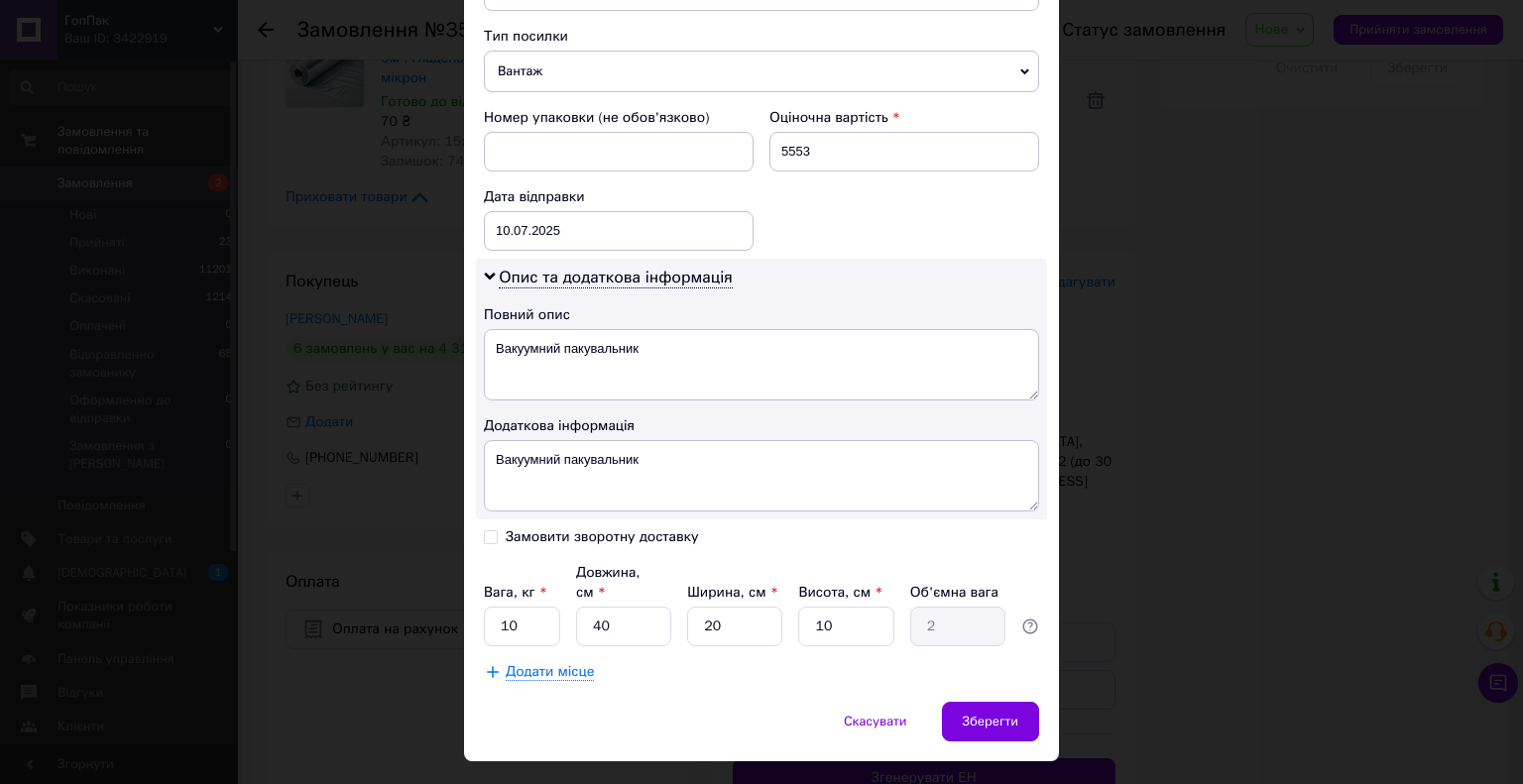 click on "Додати місце" at bounding box center (762, 672) 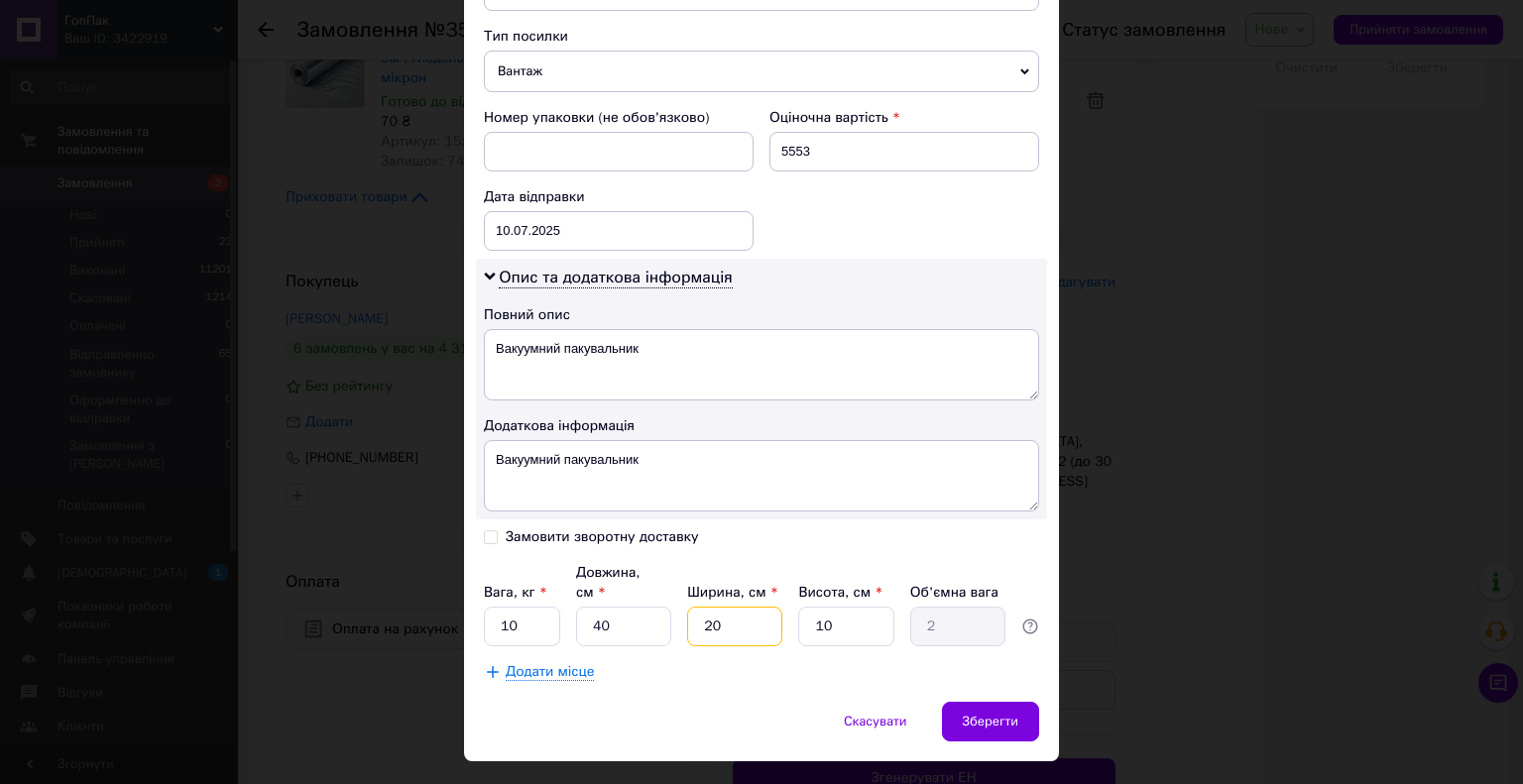 click on "20" at bounding box center [735, 626] 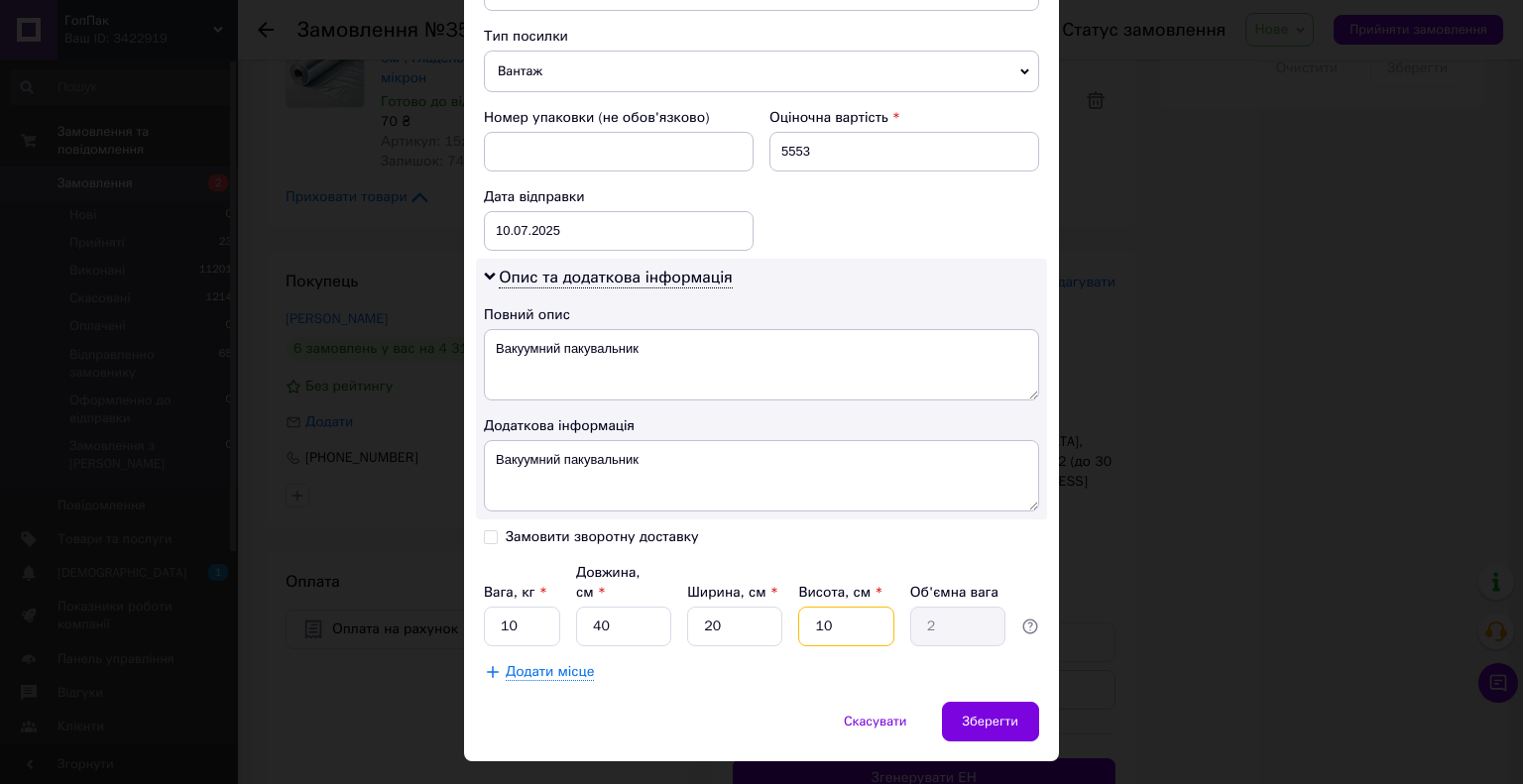 click on "10" at bounding box center [846, 626] 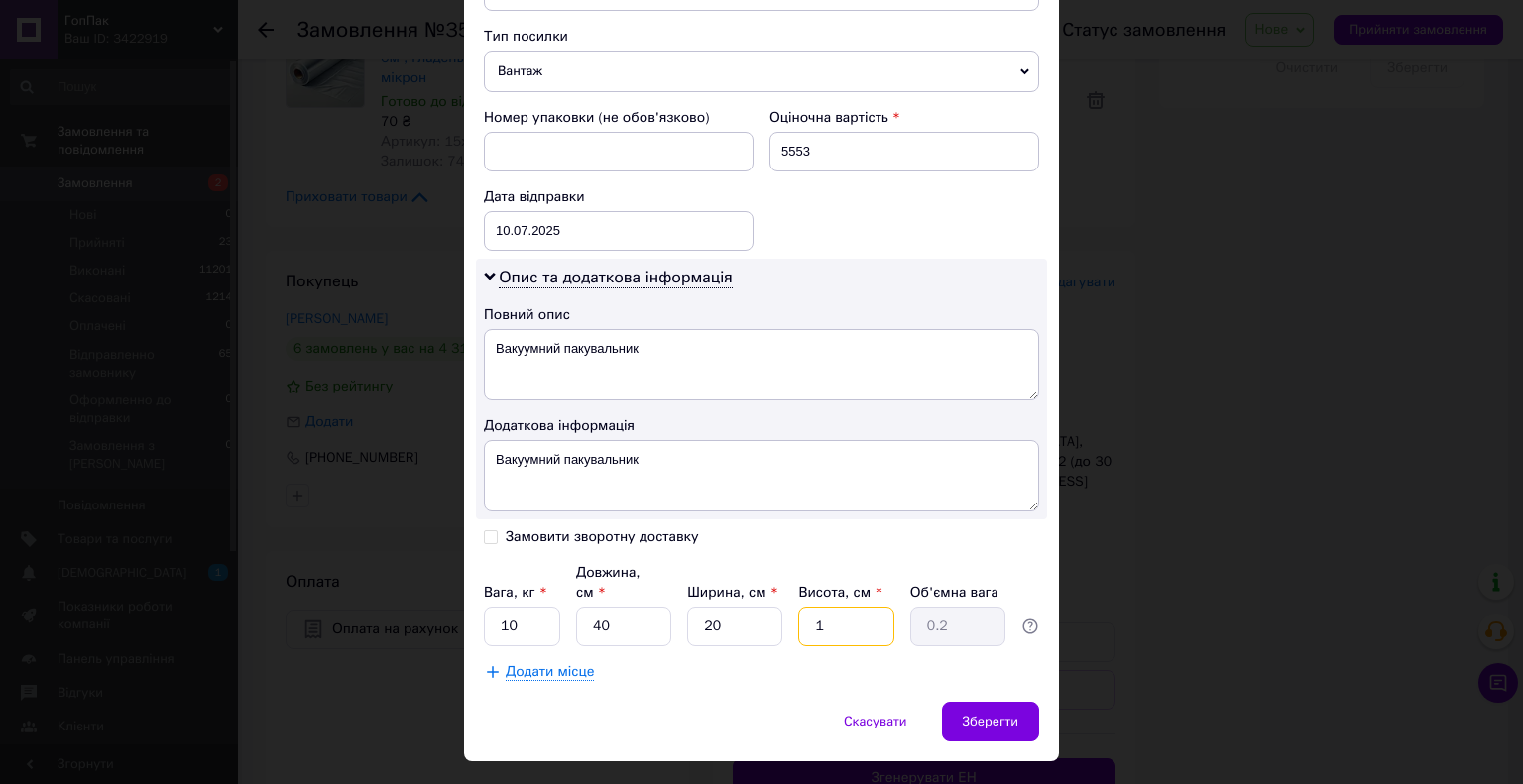 type 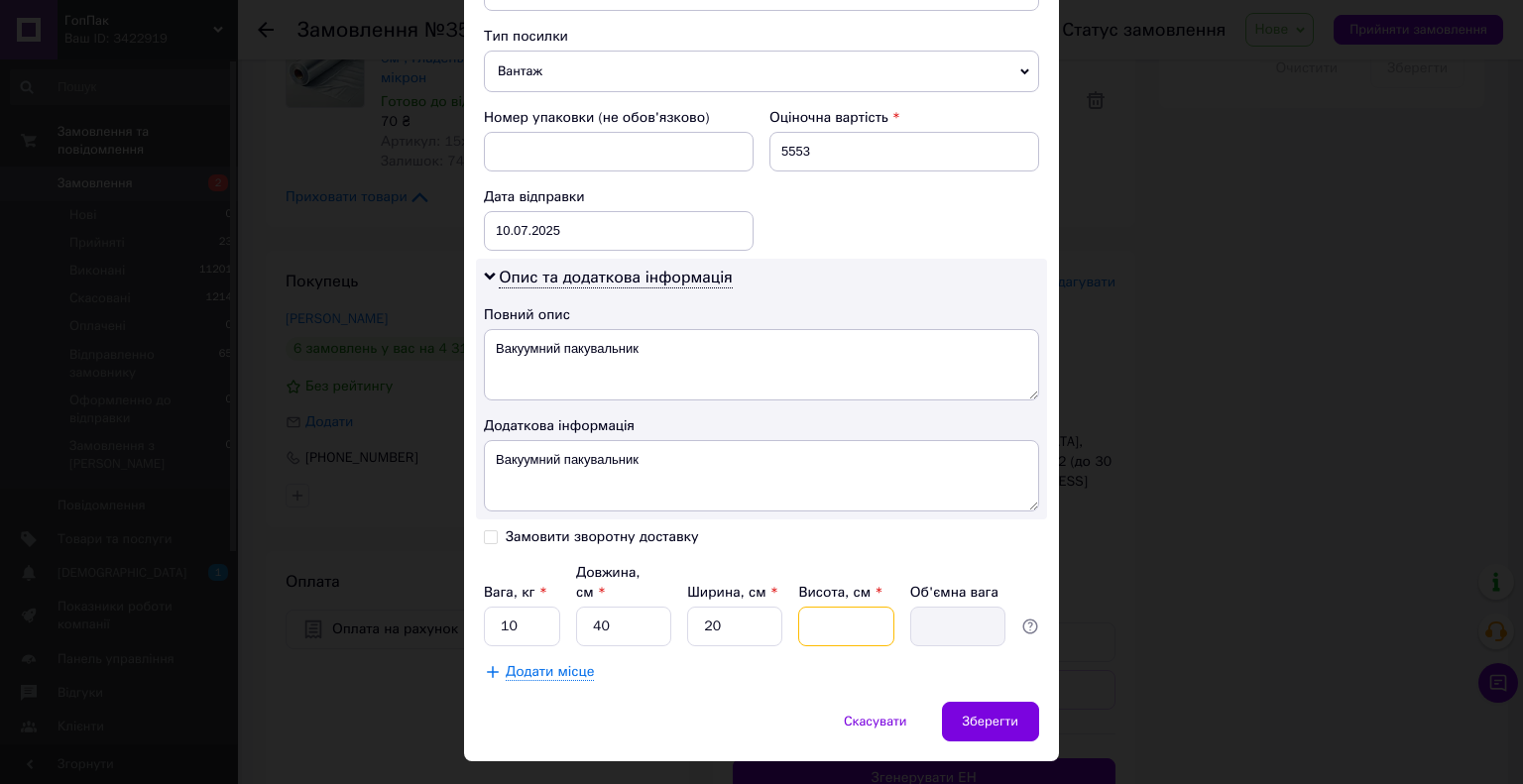 type on "2" 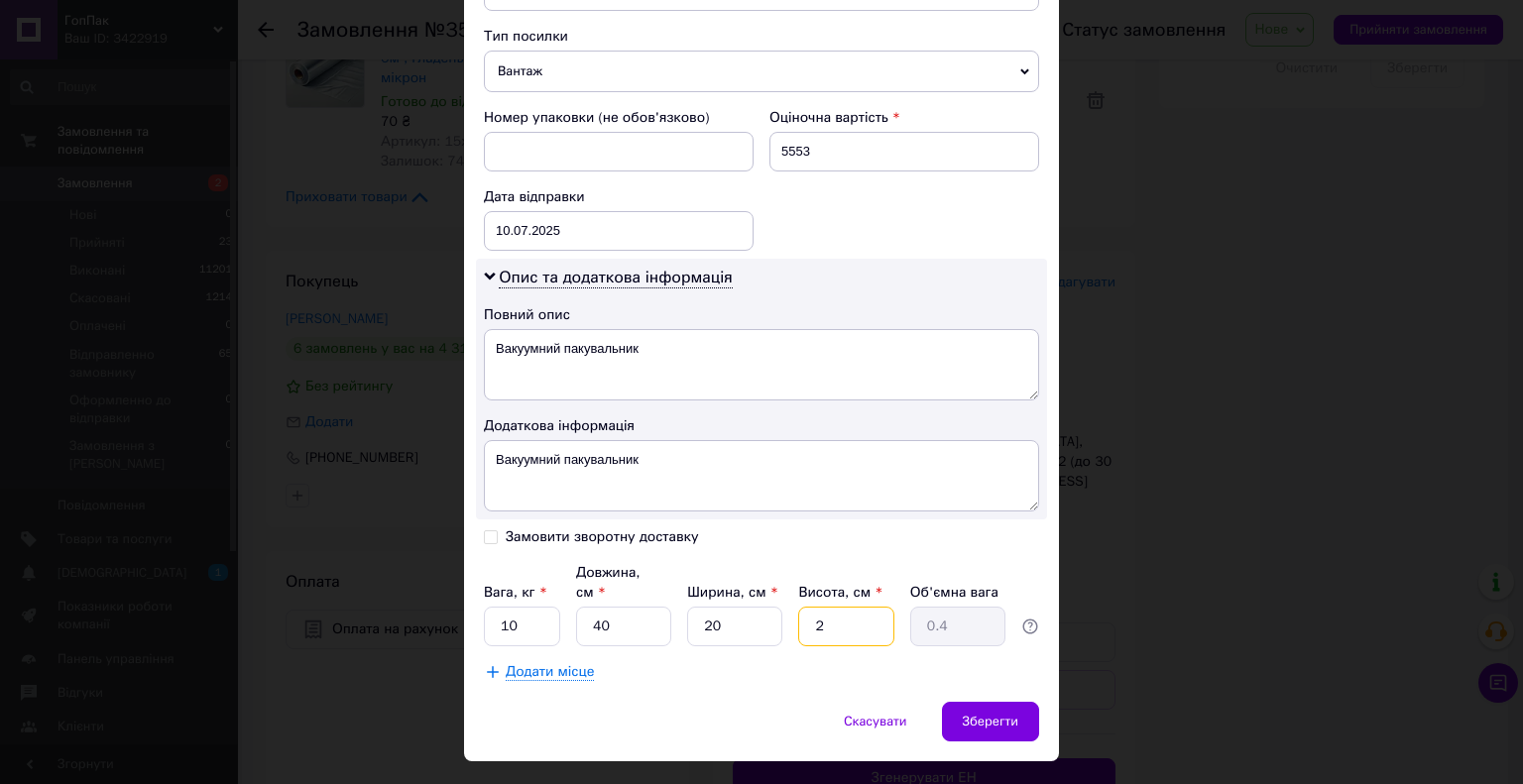 type on "25" 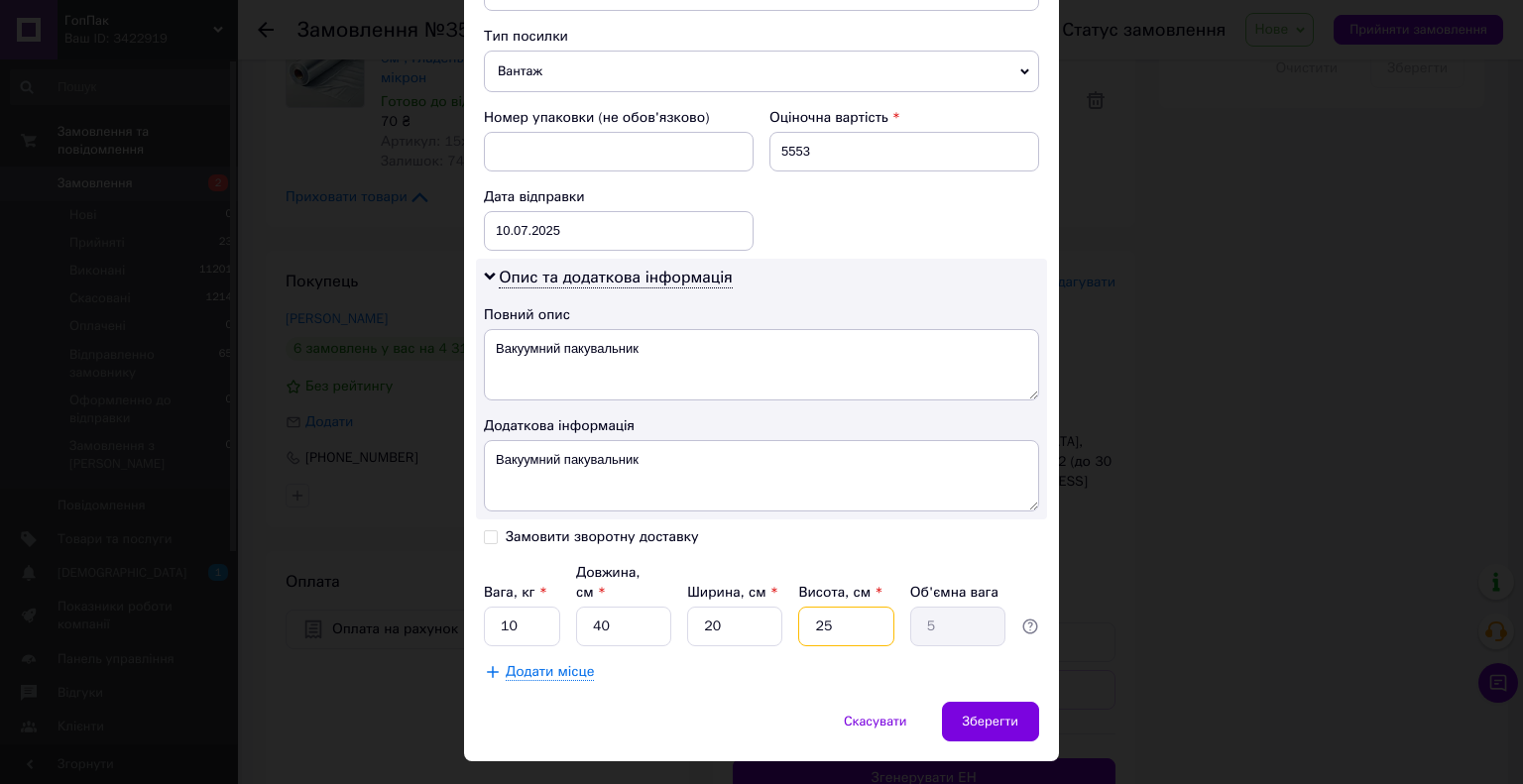 type on "25" 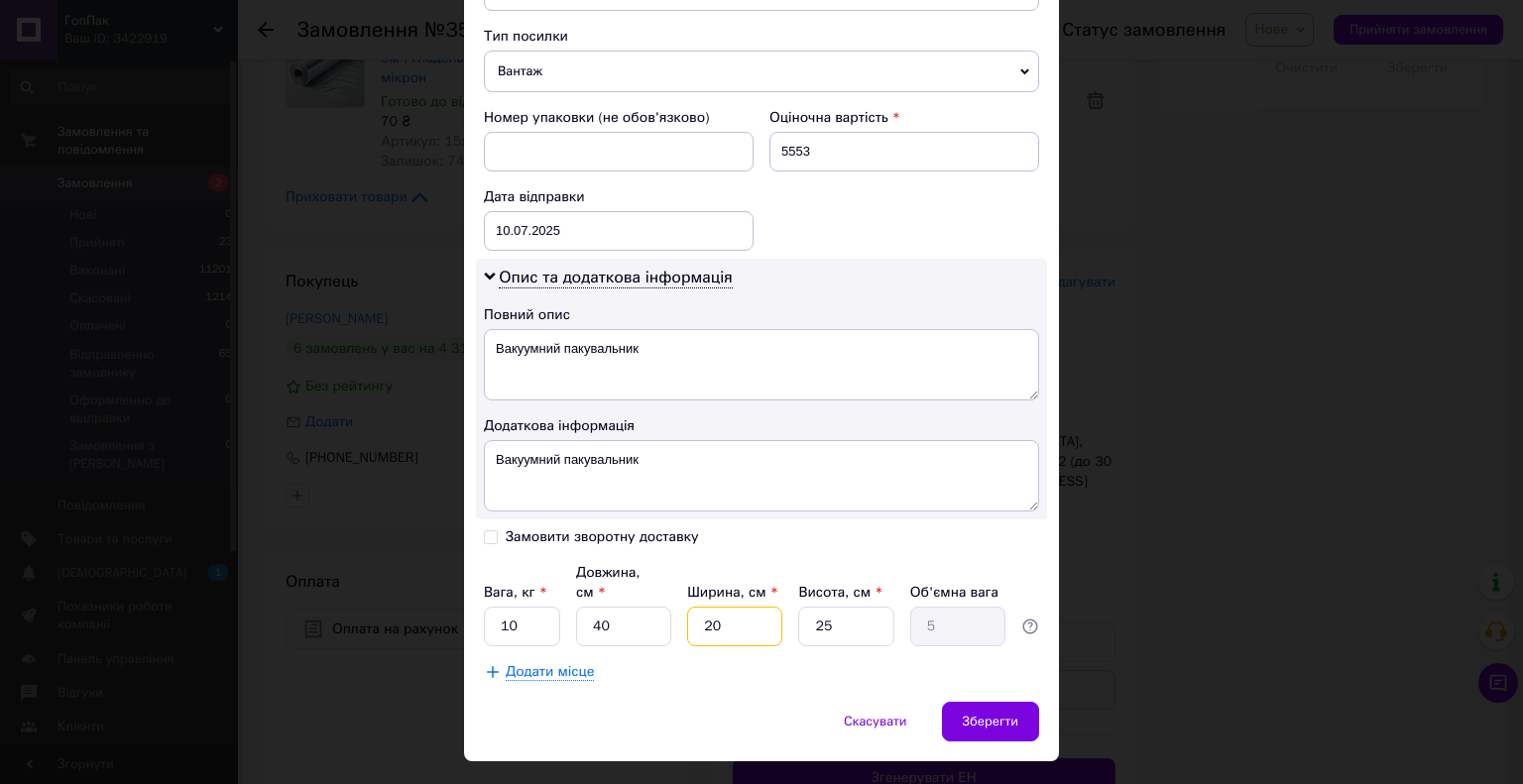 click on "20" at bounding box center (735, 626) 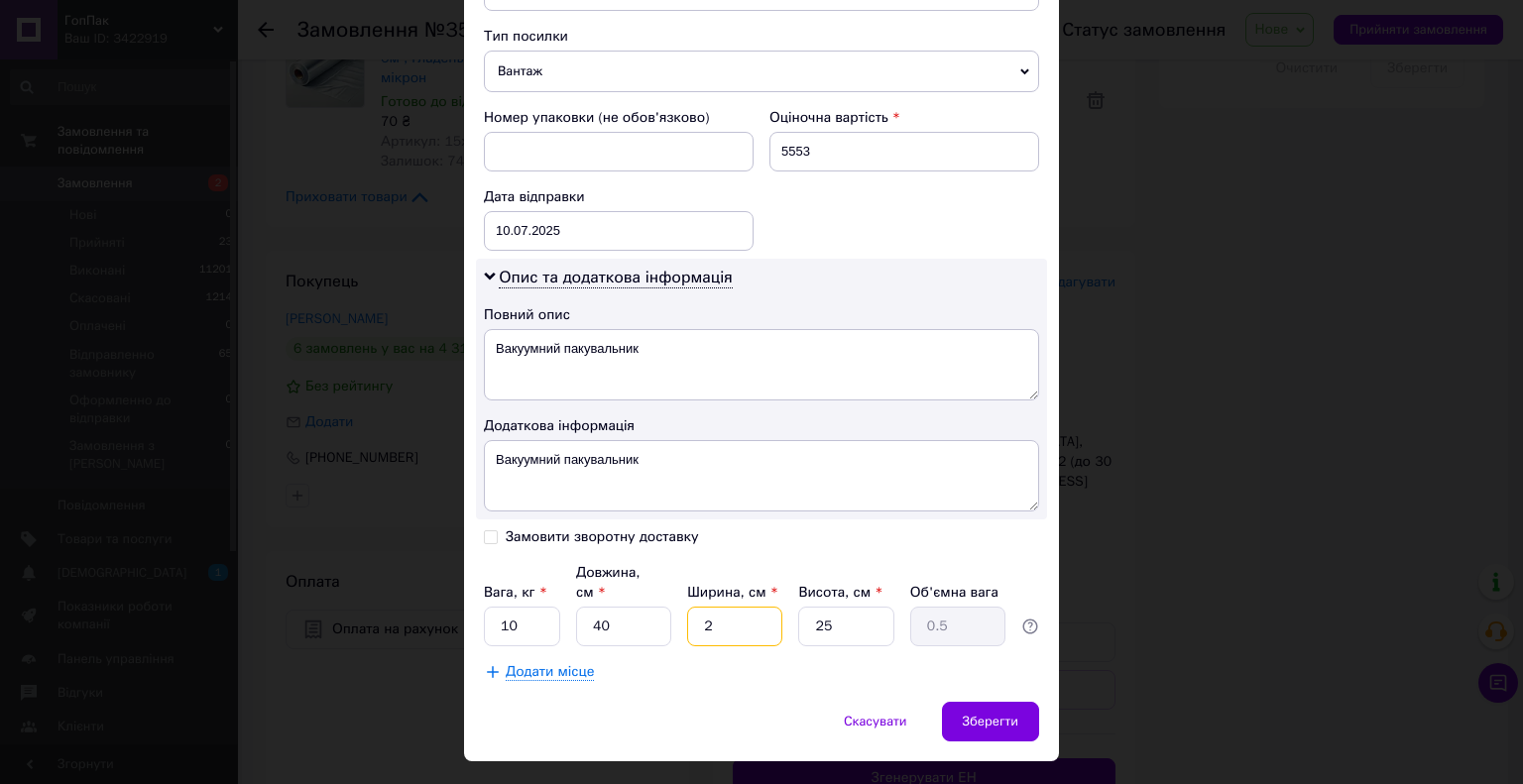 type 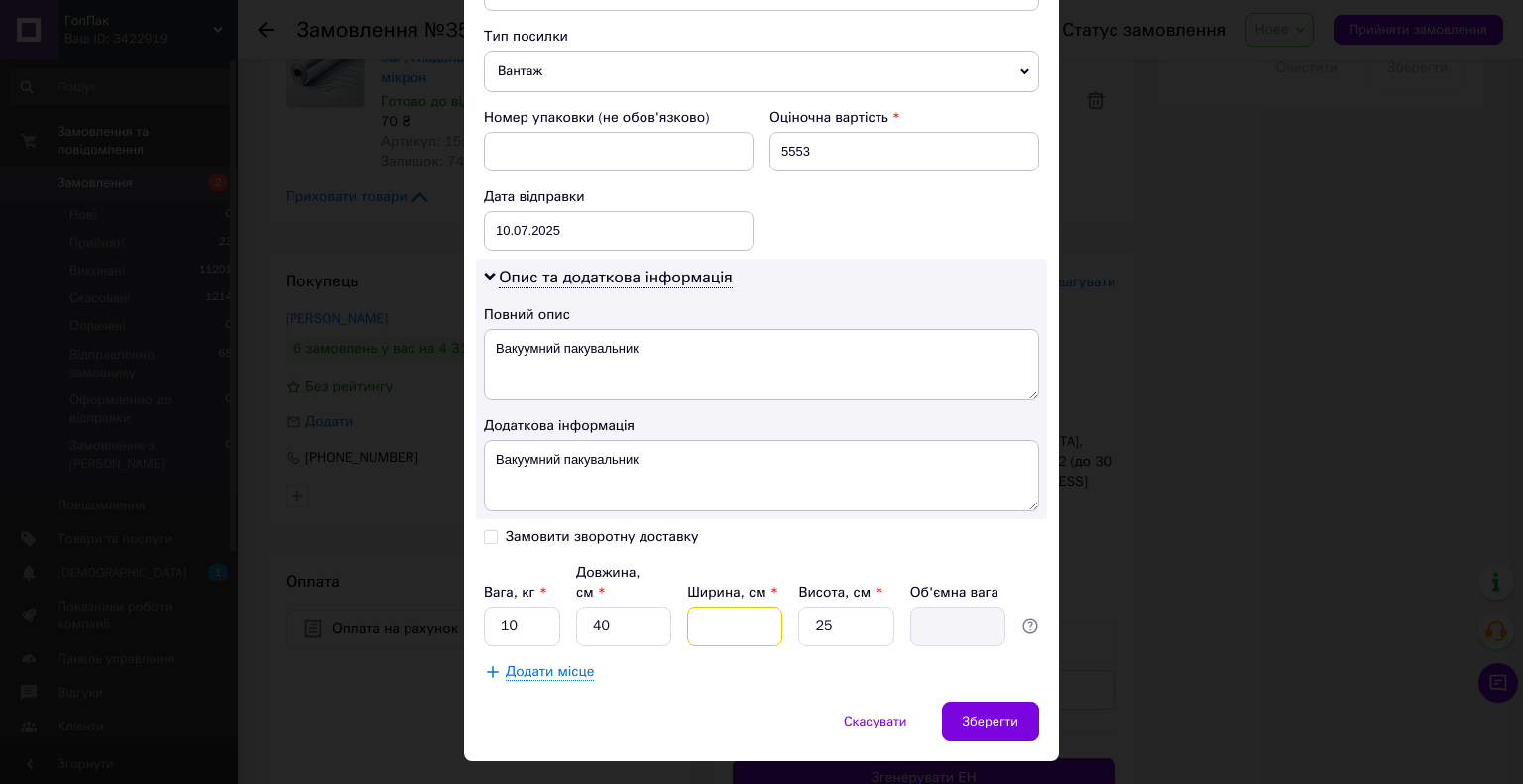 type 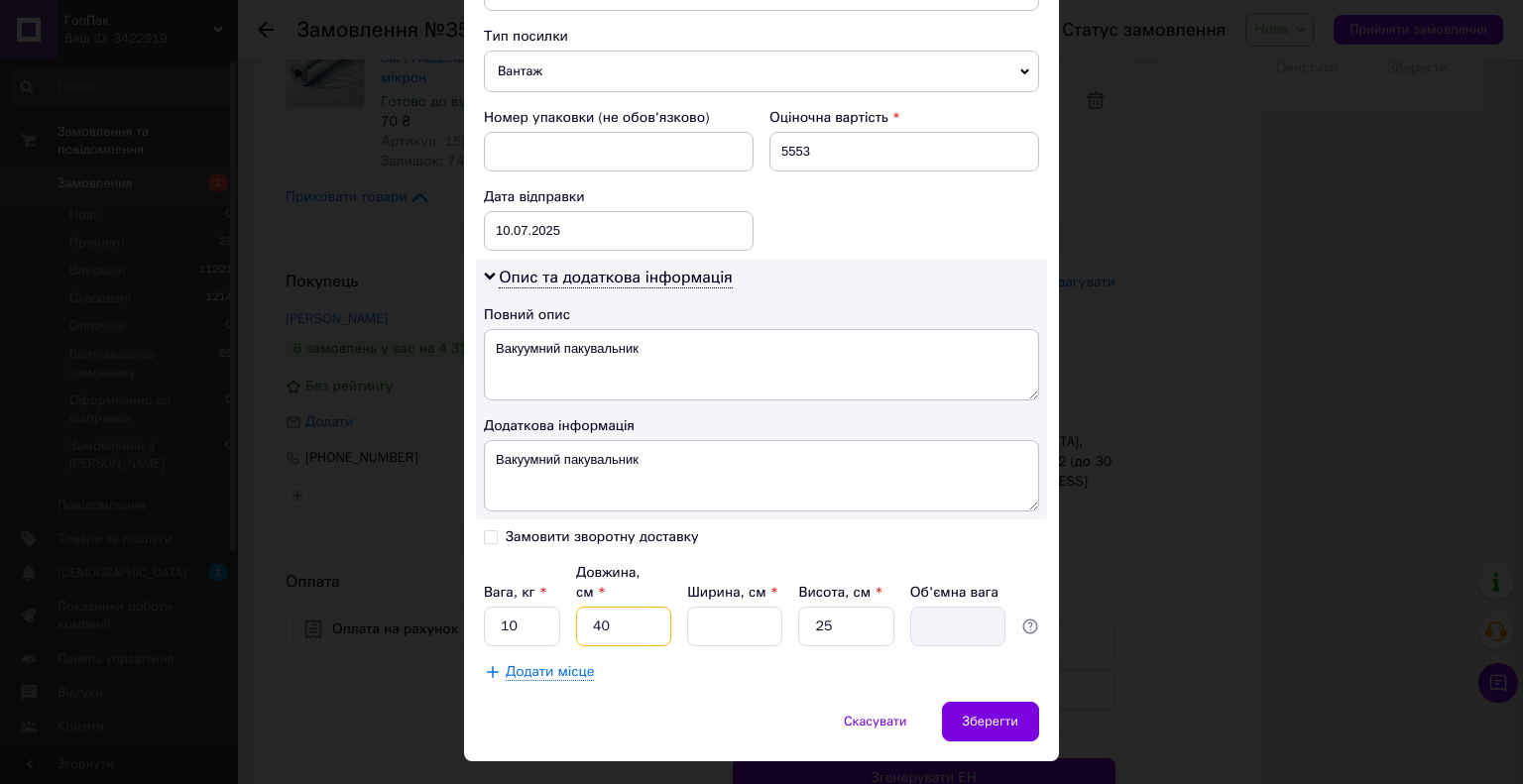 click on "40" at bounding box center (624, 626) 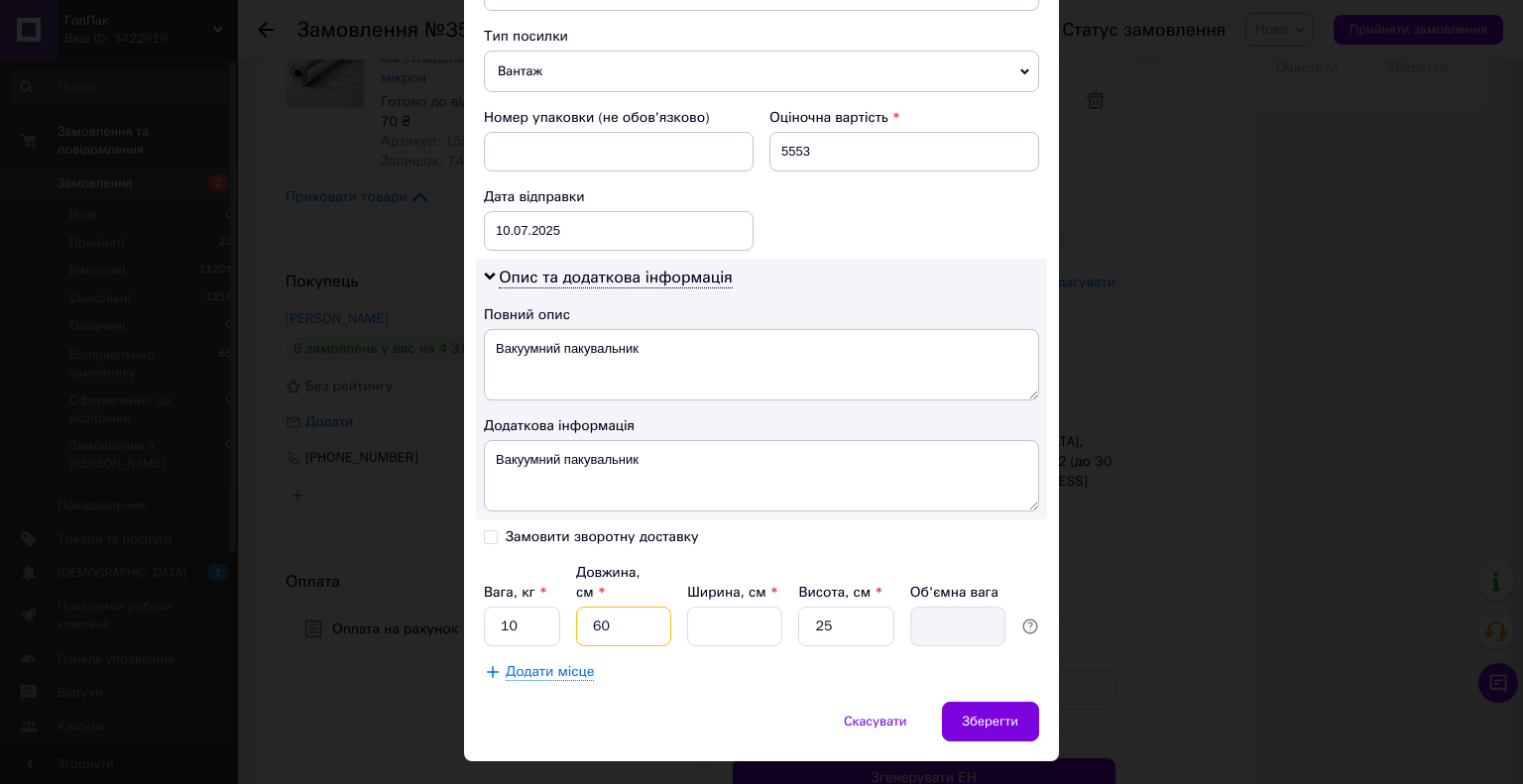 type on "60" 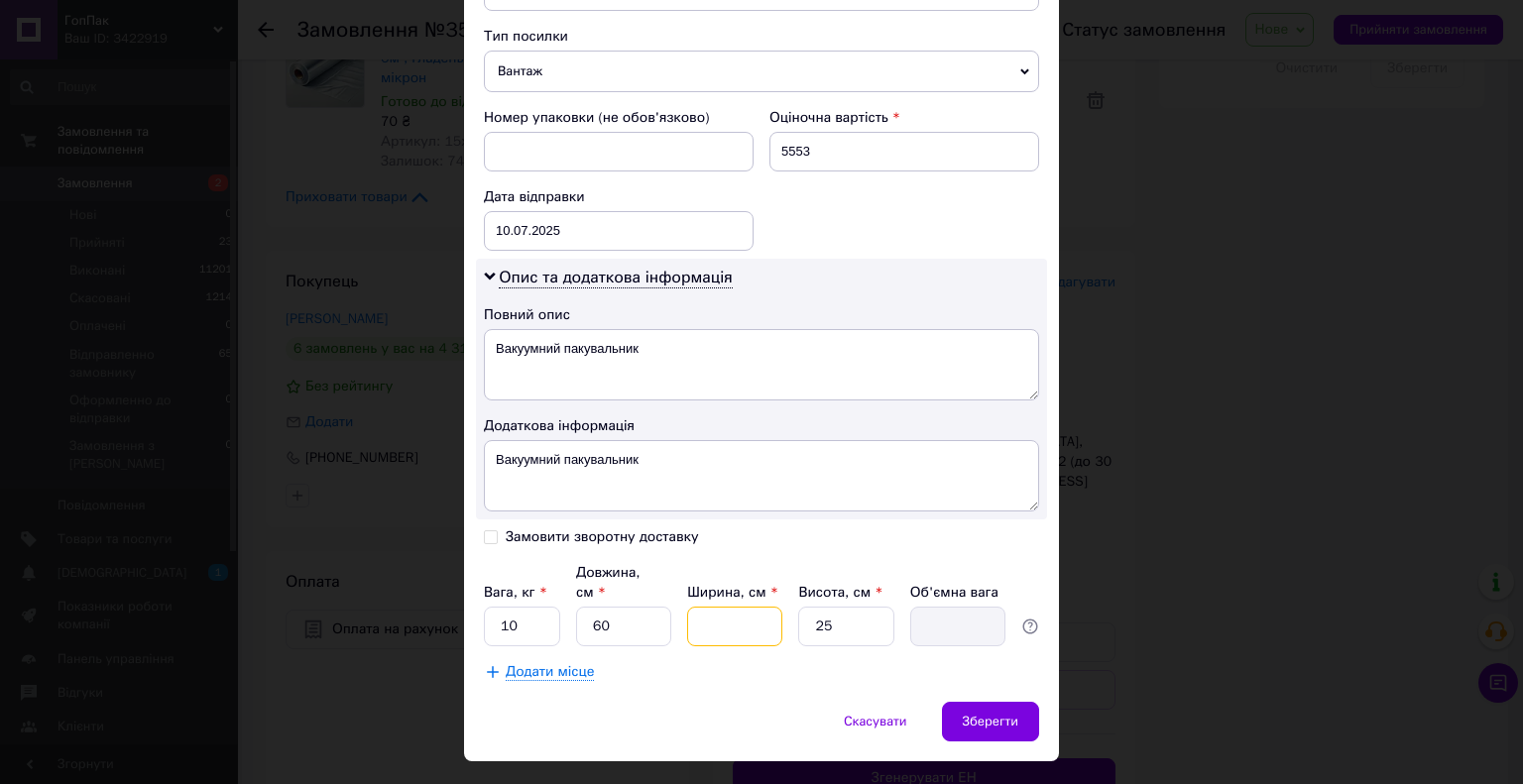 click on "Ширина, см   *" at bounding box center (735, 626) 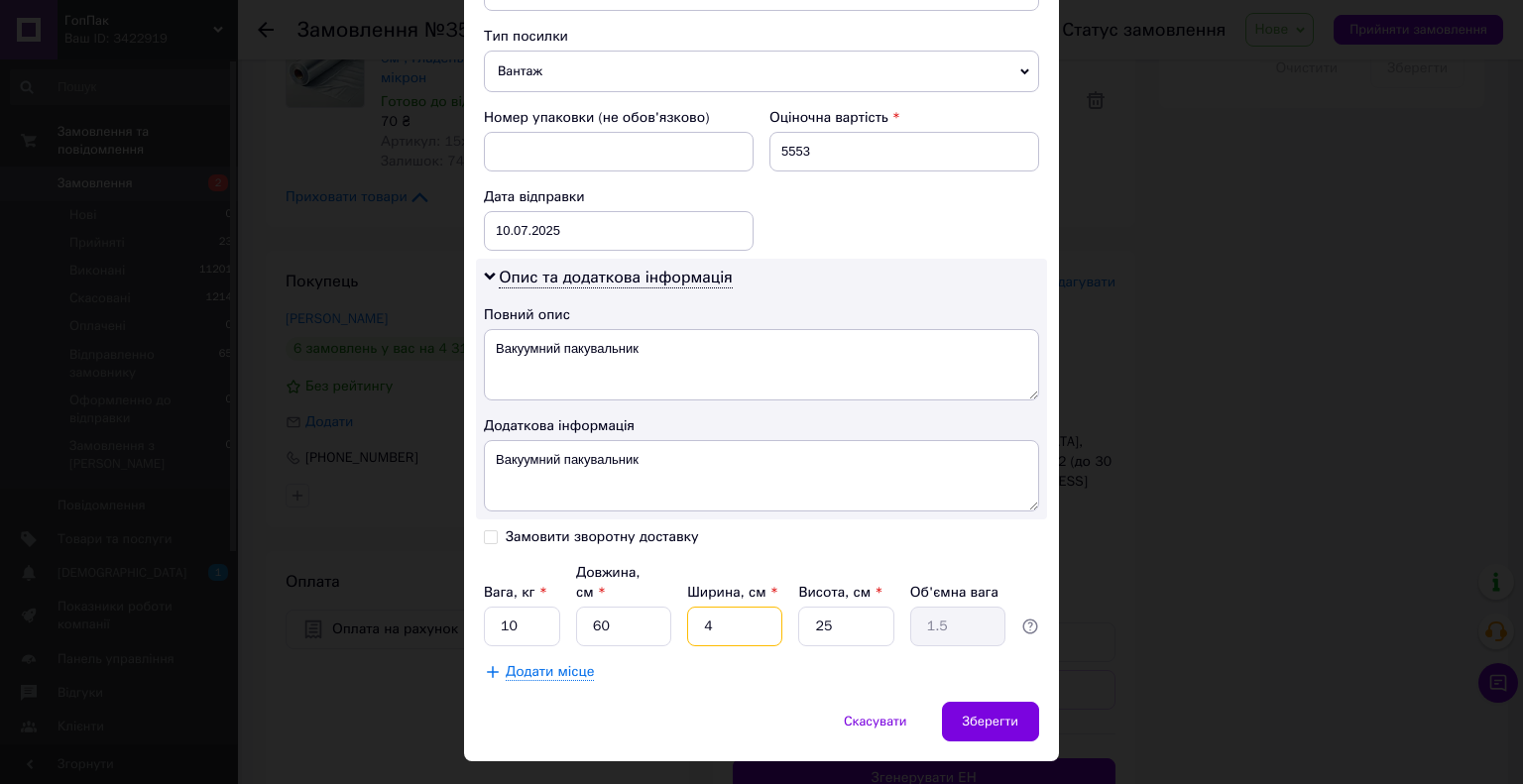 type on "40" 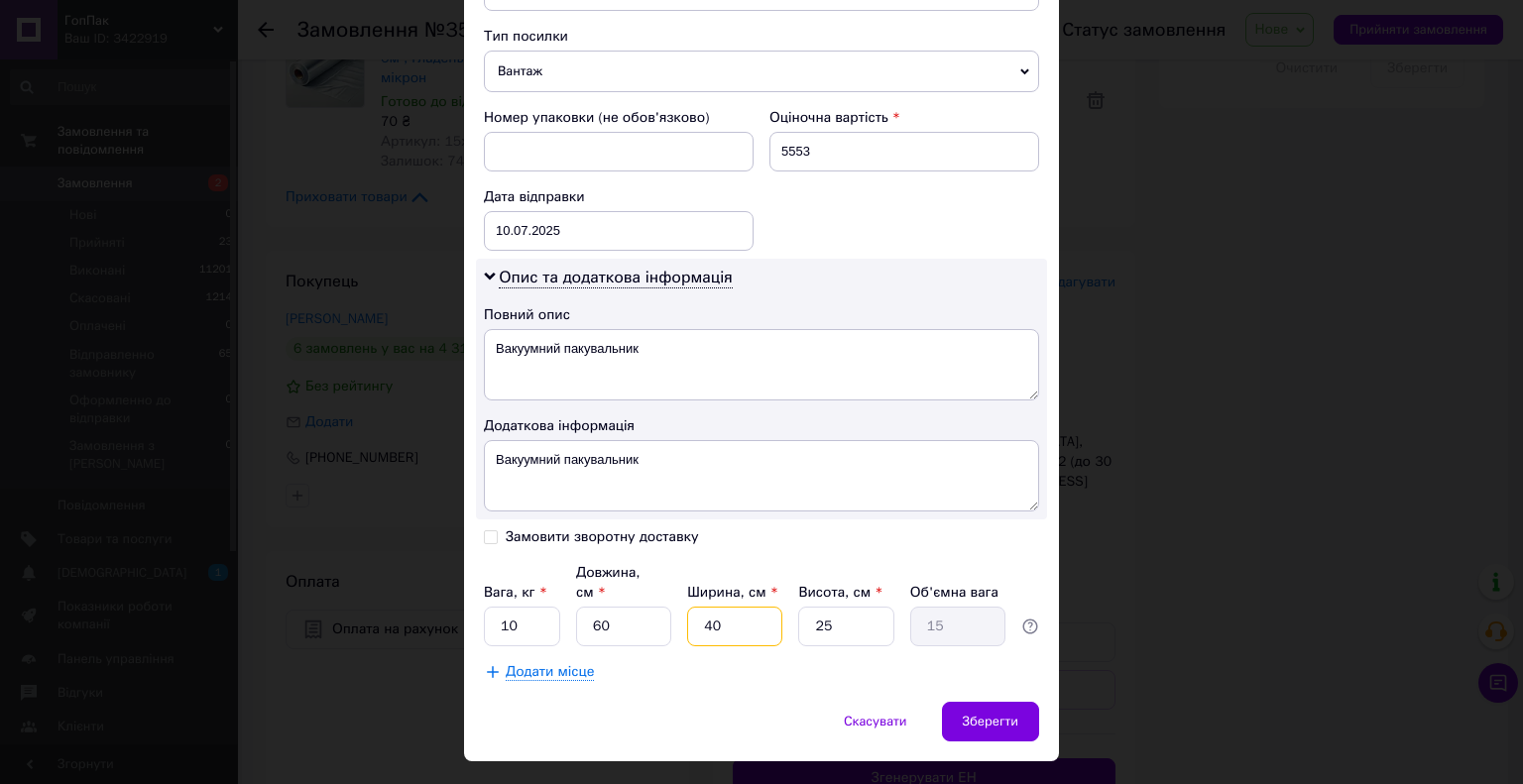 type on "40" 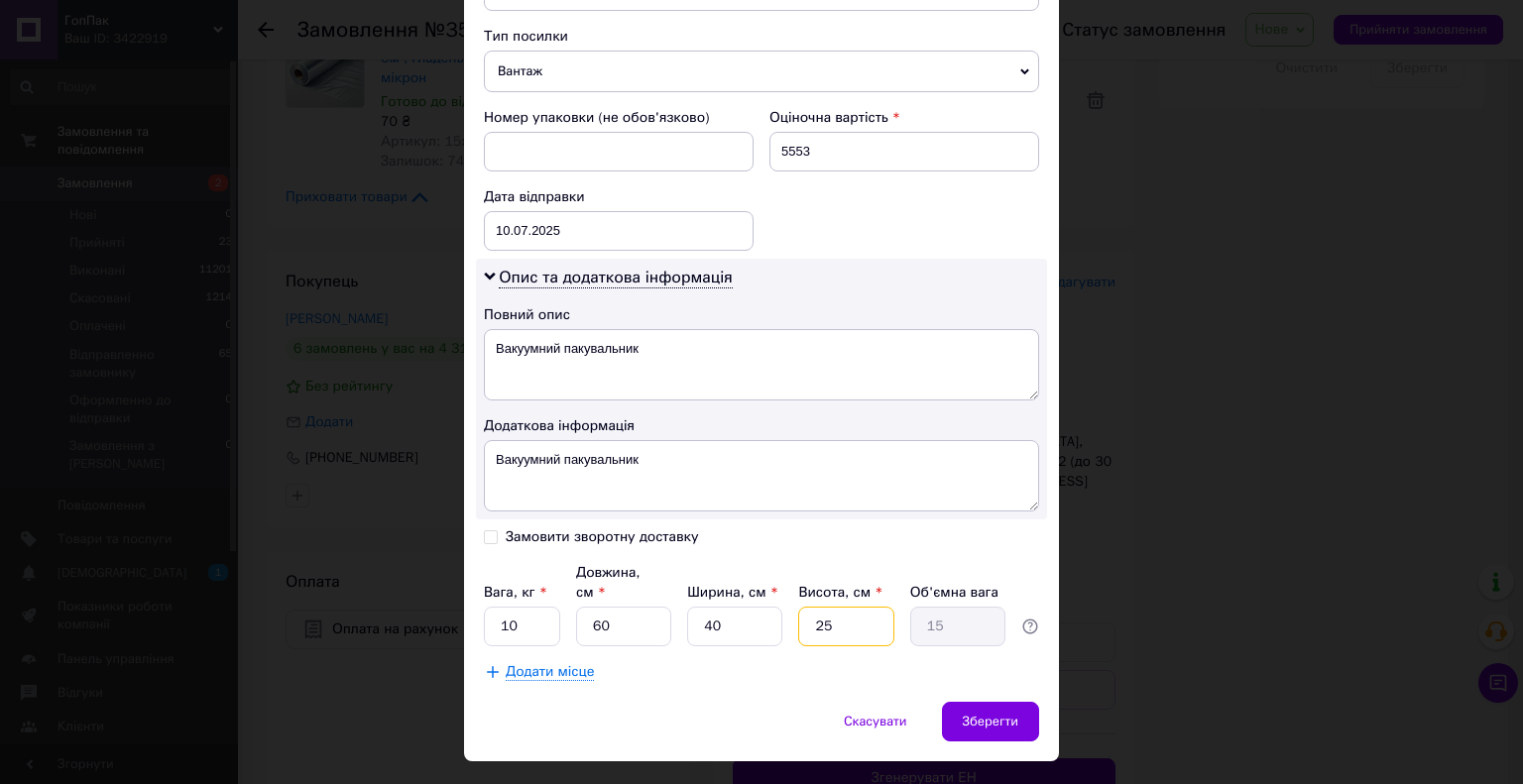 click on "25" at bounding box center (846, 626) 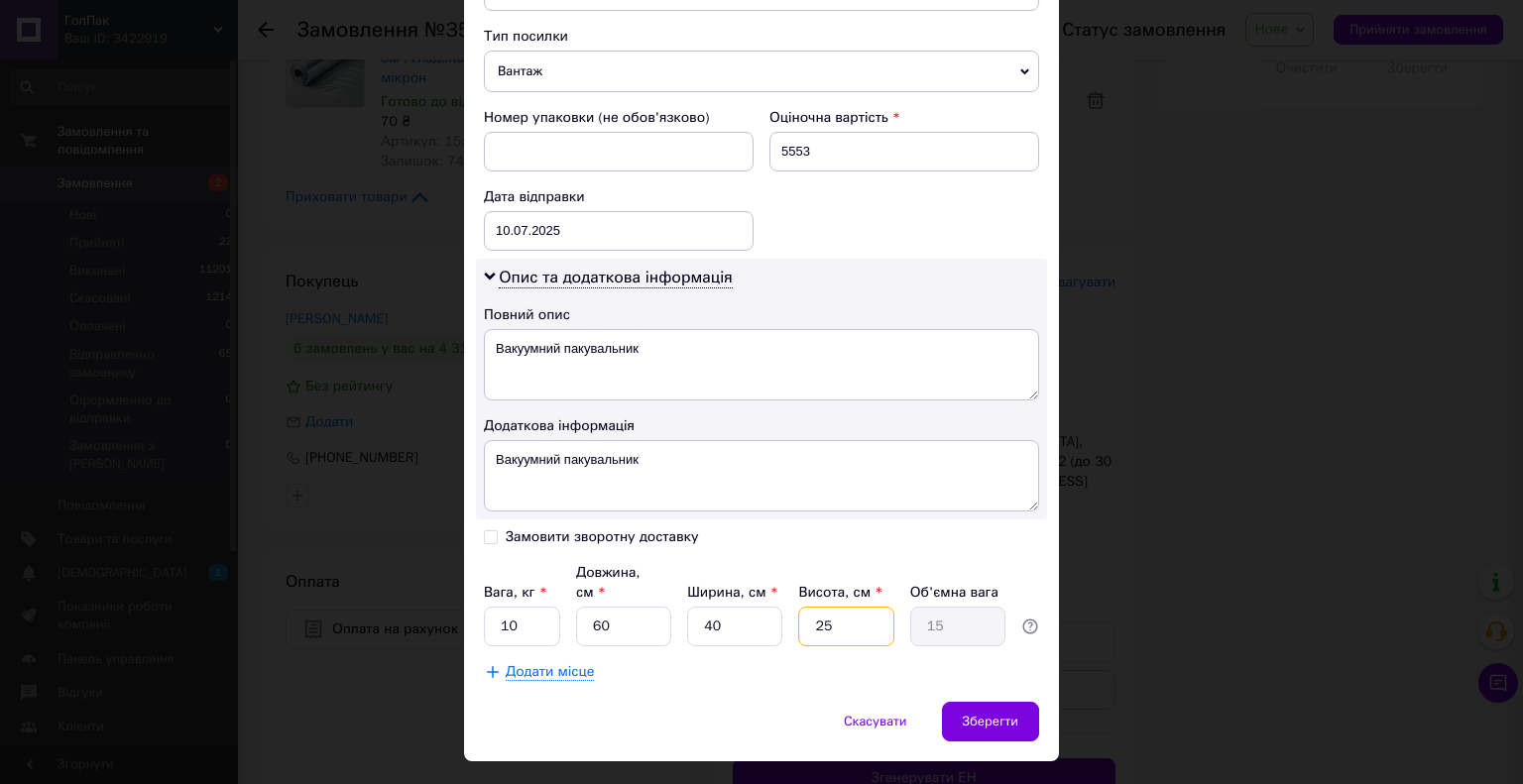 type on "2" 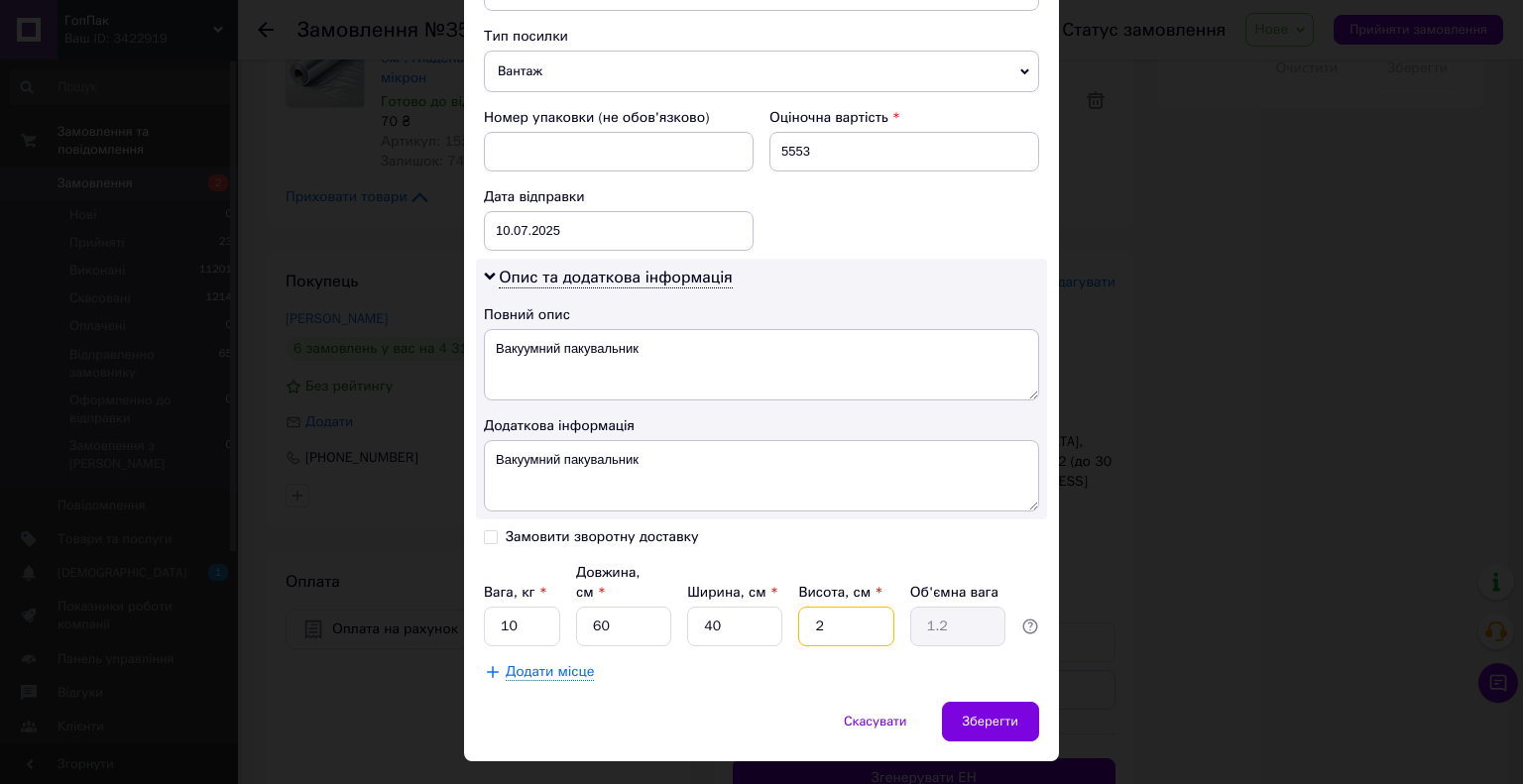 type 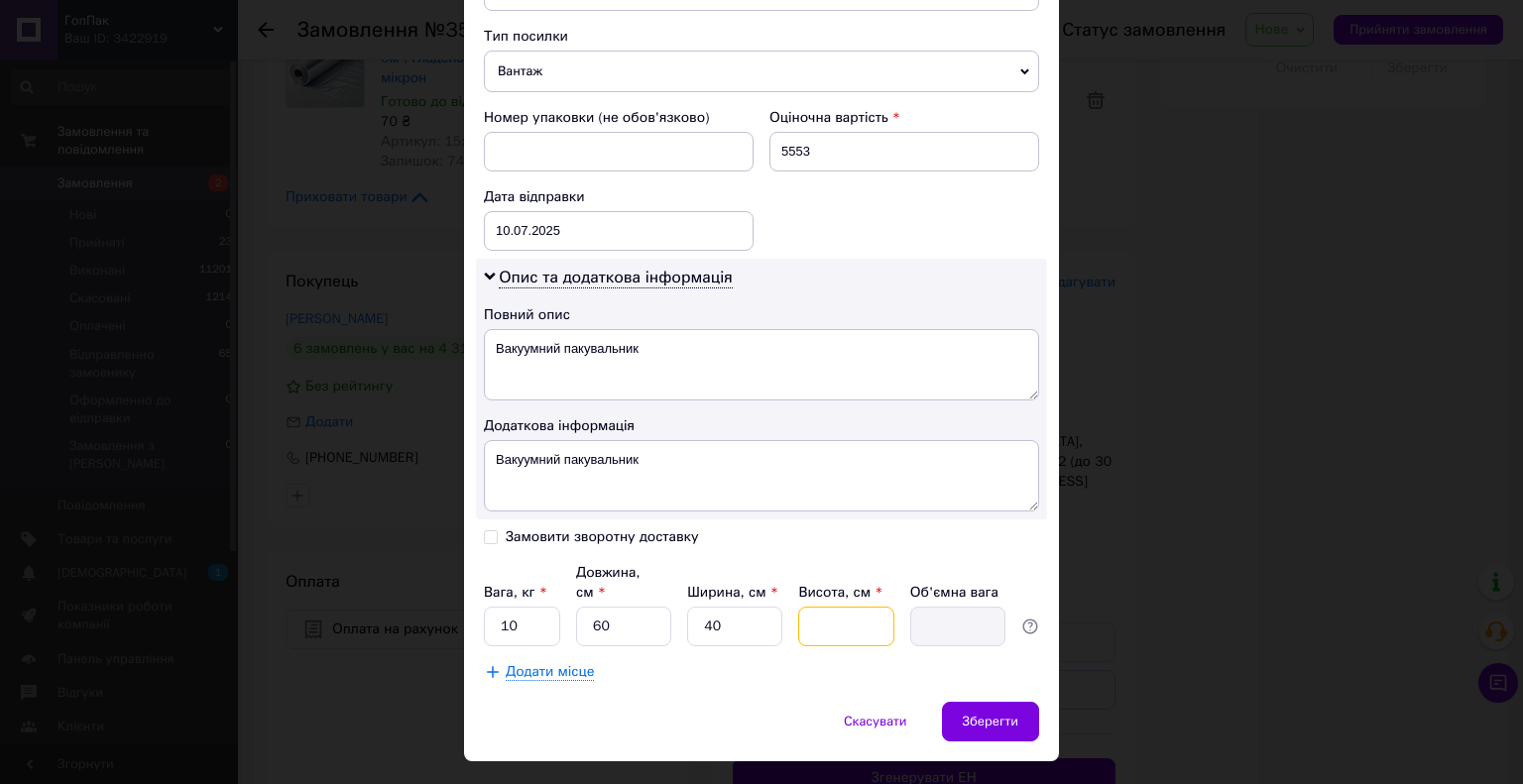 type on "1" 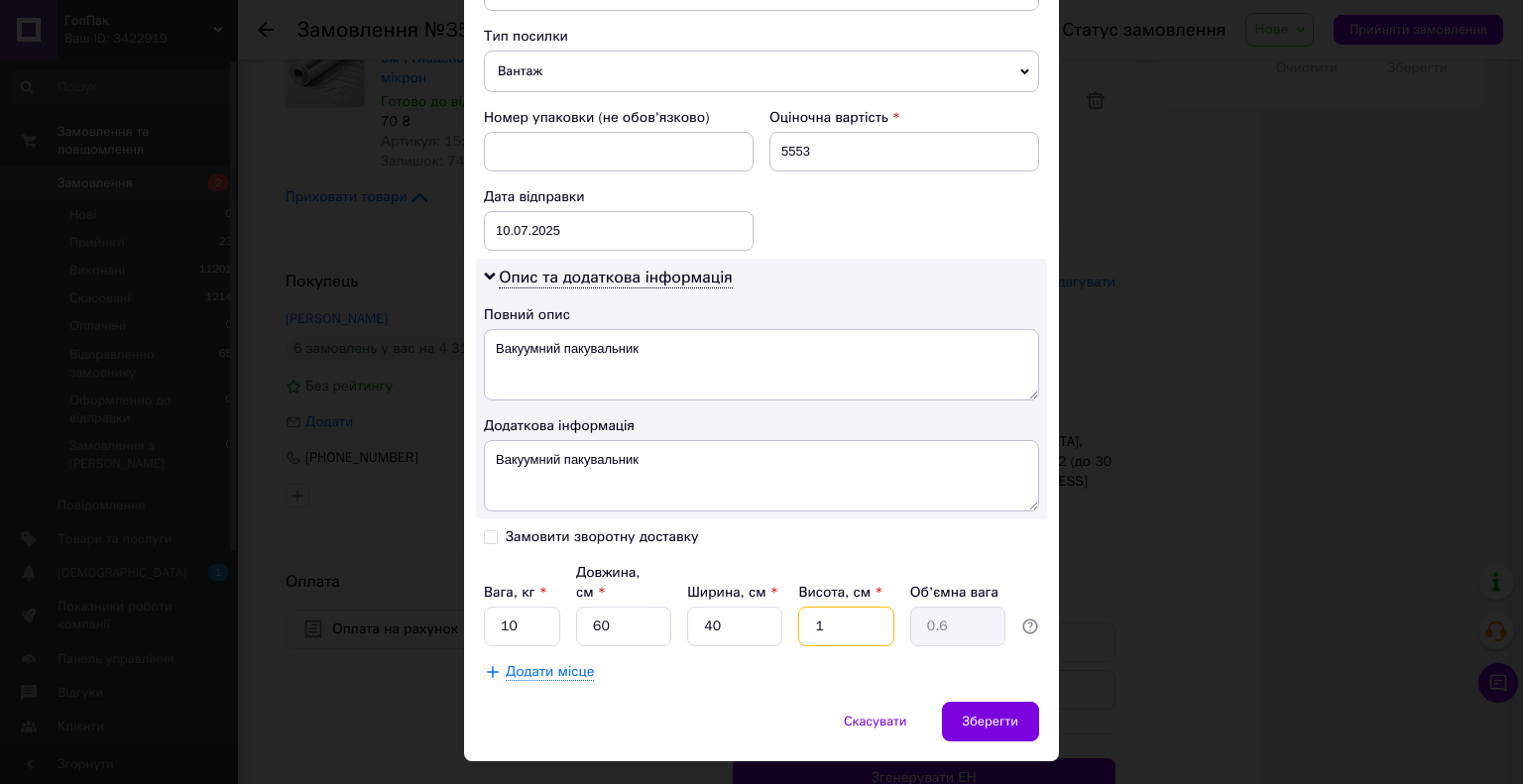 type on "15" 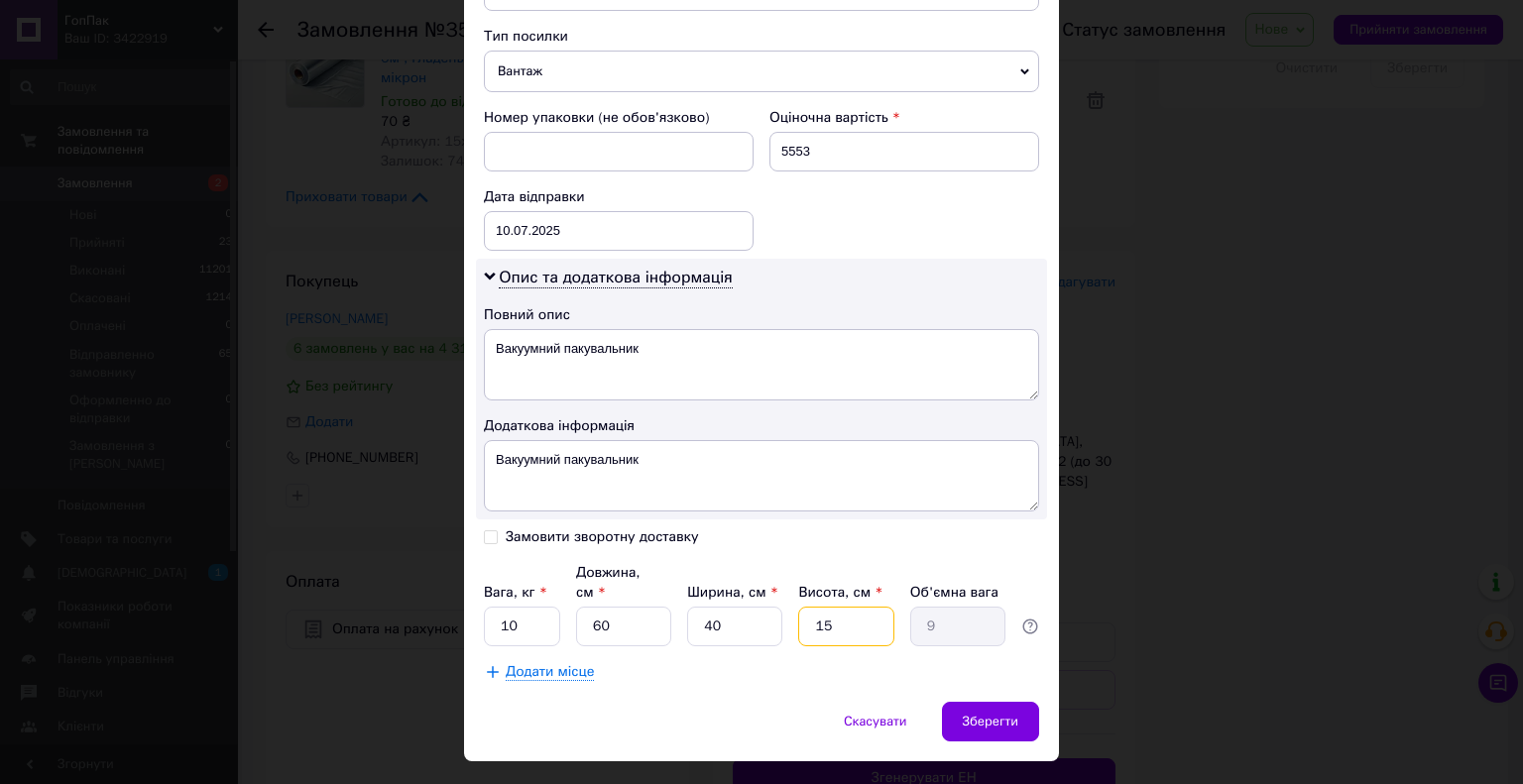type on "15" 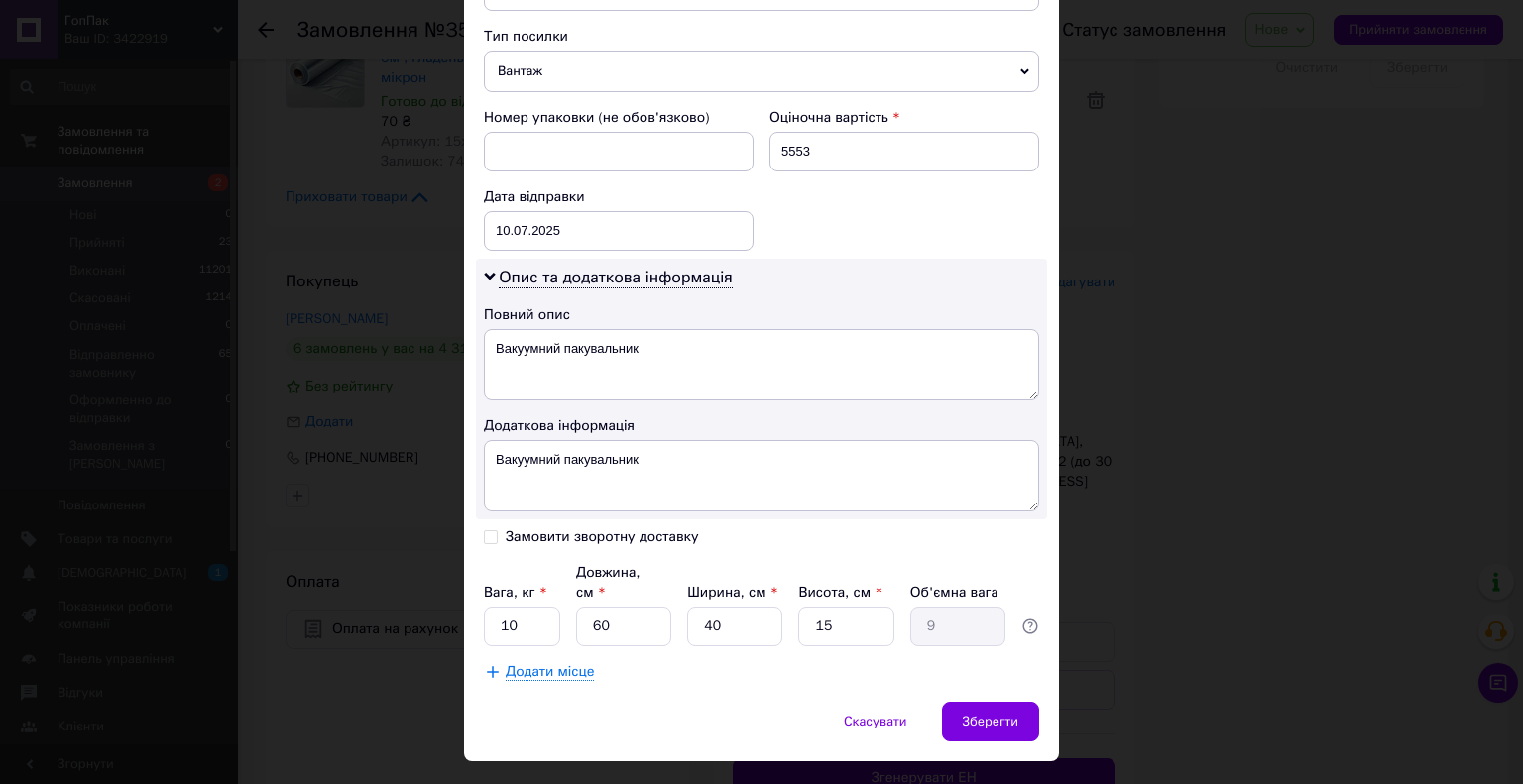 click on "Спосіб доставки Нова Пошта (платна) Платник Отримувач Відправник Прізвище отримувача Гуменюк Ім'я отримувача Олександр По батькові отримувача Телефон отримувача +380970100551 Тип доставки У відділенні Кур'єром В поштоматі Місто м. Бар (Вінницька обл., Жмеринський р-н.) Відділення №1: вул. Чернишевського, 1б Місце відправки м. Київ (Київська обл.): №396 (до 10 кг): вул. Рональда Рейгана, 8 (маг."Сільпо") м. Київ (Київська обл.): №188 (30кг на одне місце): вул. Оноре де Бальзака, 55Б (сп. вхід з "Рибалка на Бальзака" Додати ще місце відправки Тип посилки Вантаж Документи 5553 10.07.2025 < 2025" at bounding box center (762, 24) 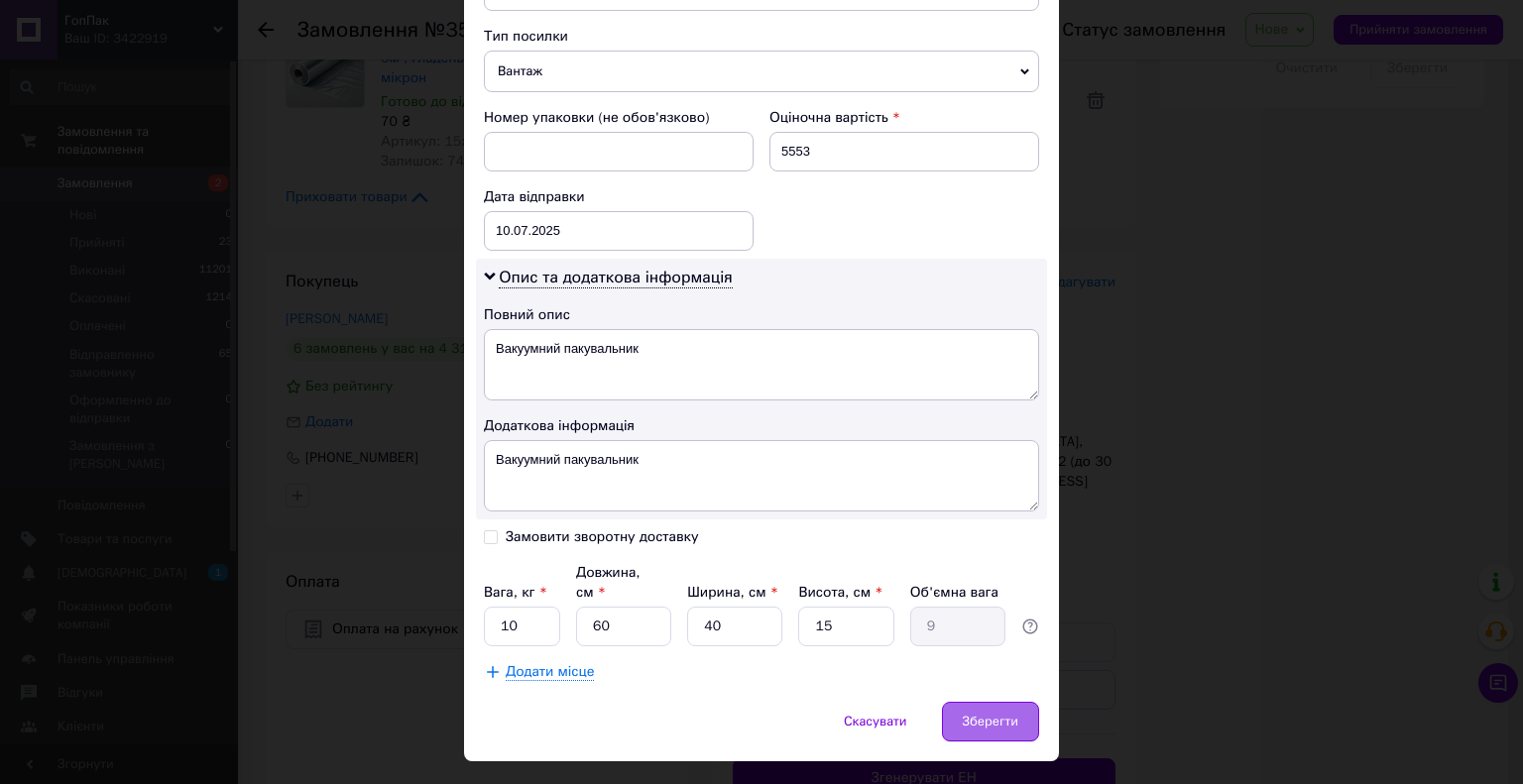 click on "Зберегти" at bounding box center [991, 722] 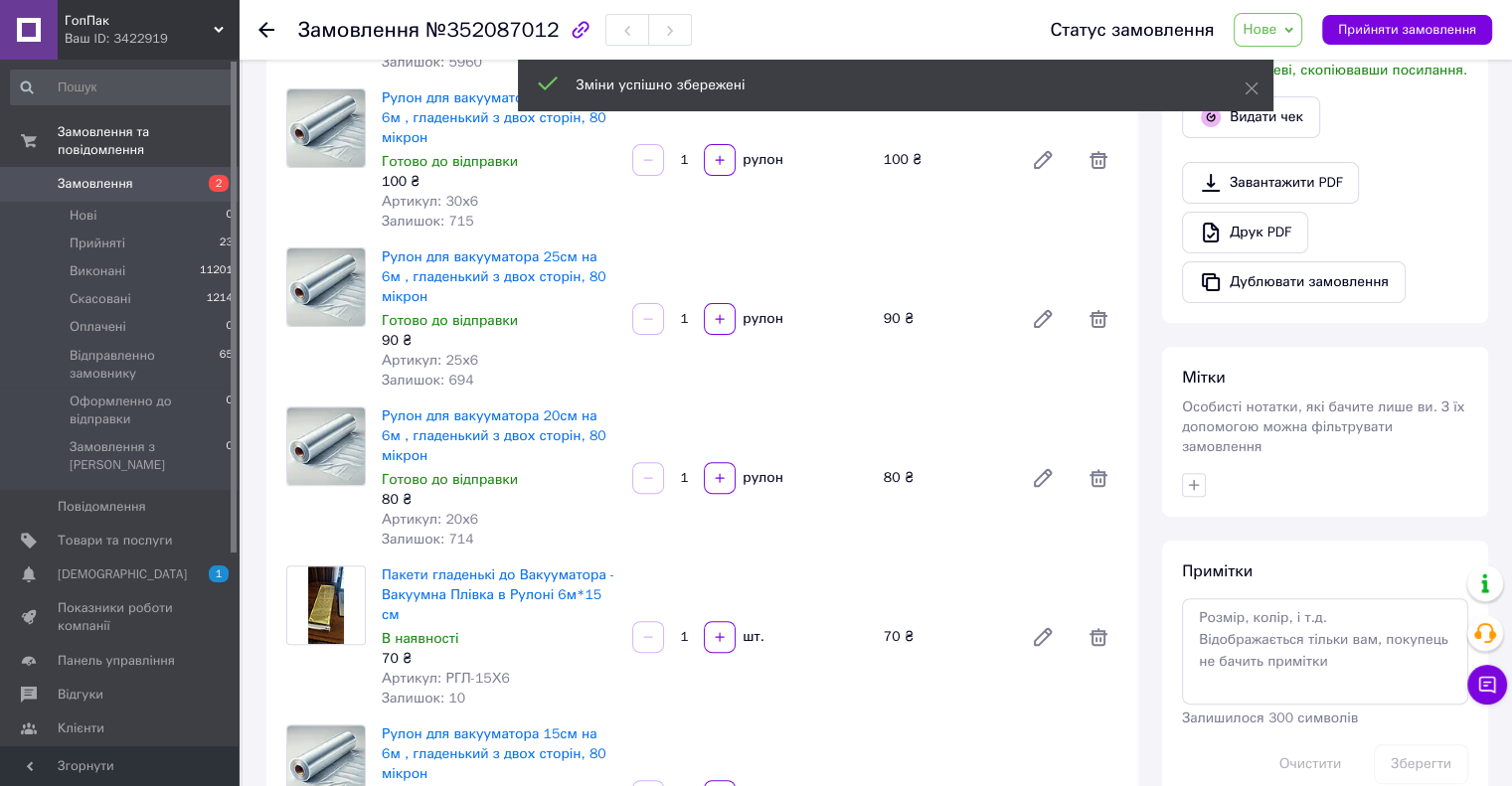 scroll, scrollTop: 0, scrollLeft: 0, axis: both 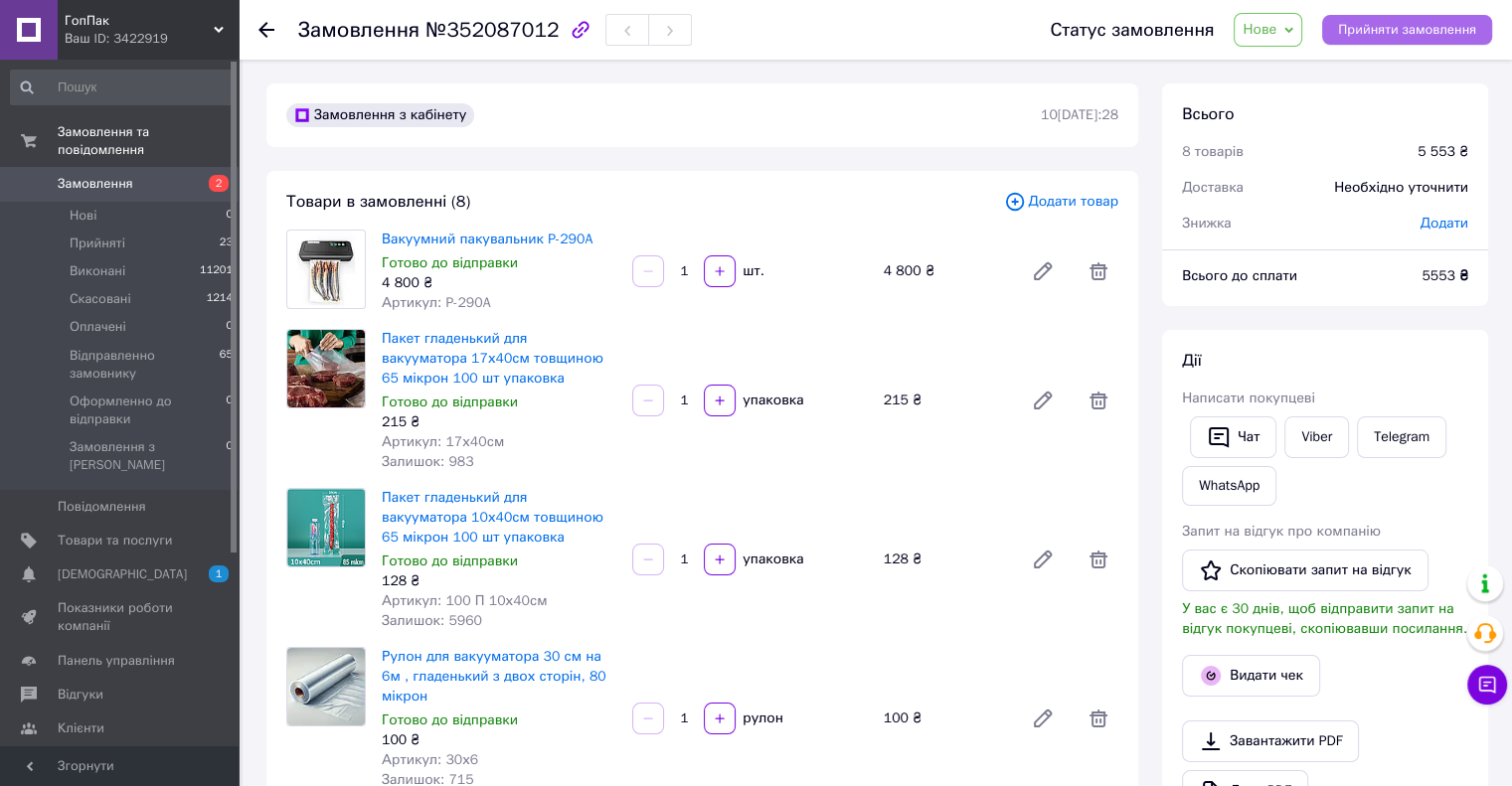 click on "Прийняти замовлення" at bounding box center (1407, 30) 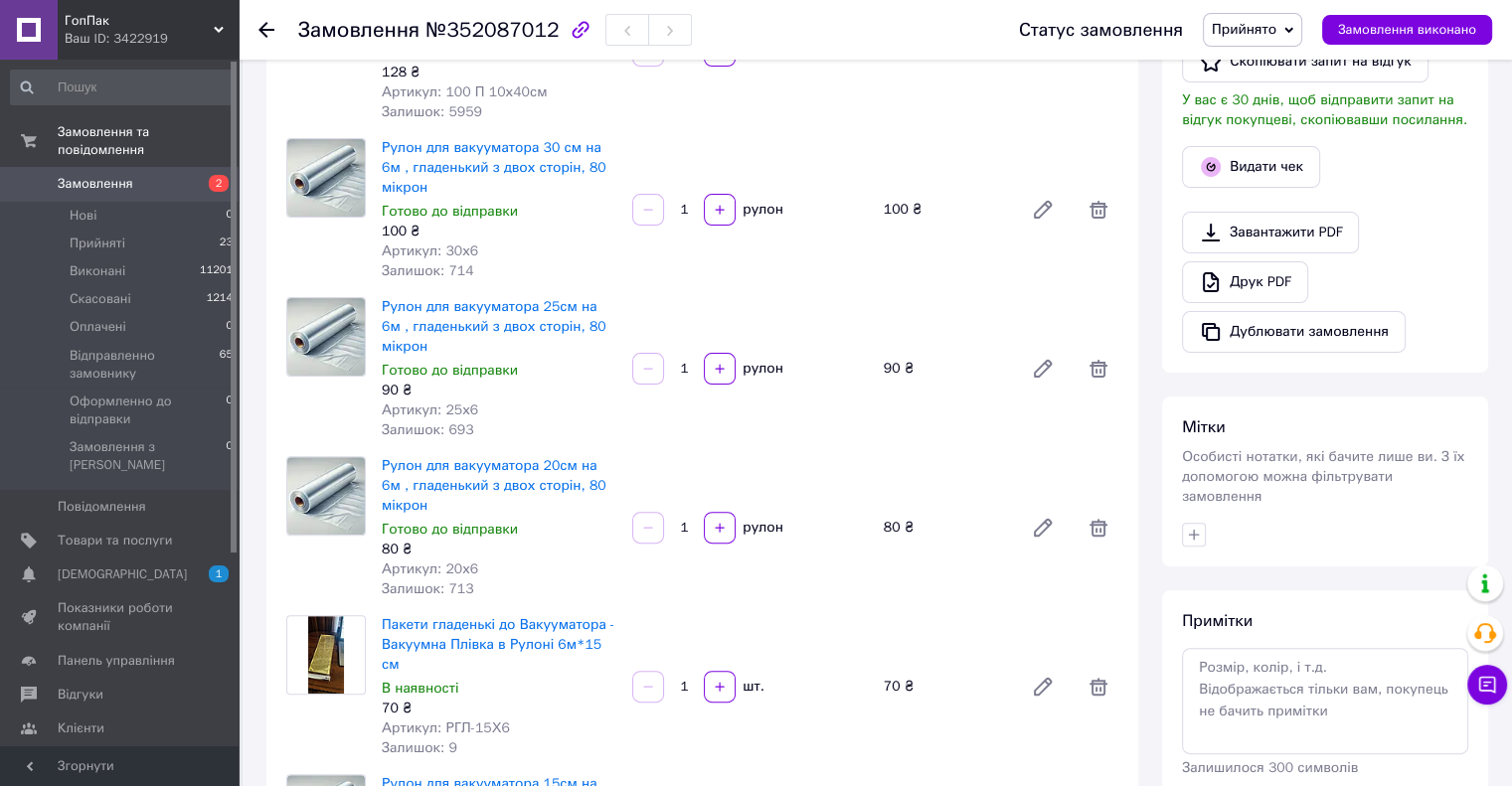scroll, scrollTop: 298, scrollLeft: 0, axis: vertical 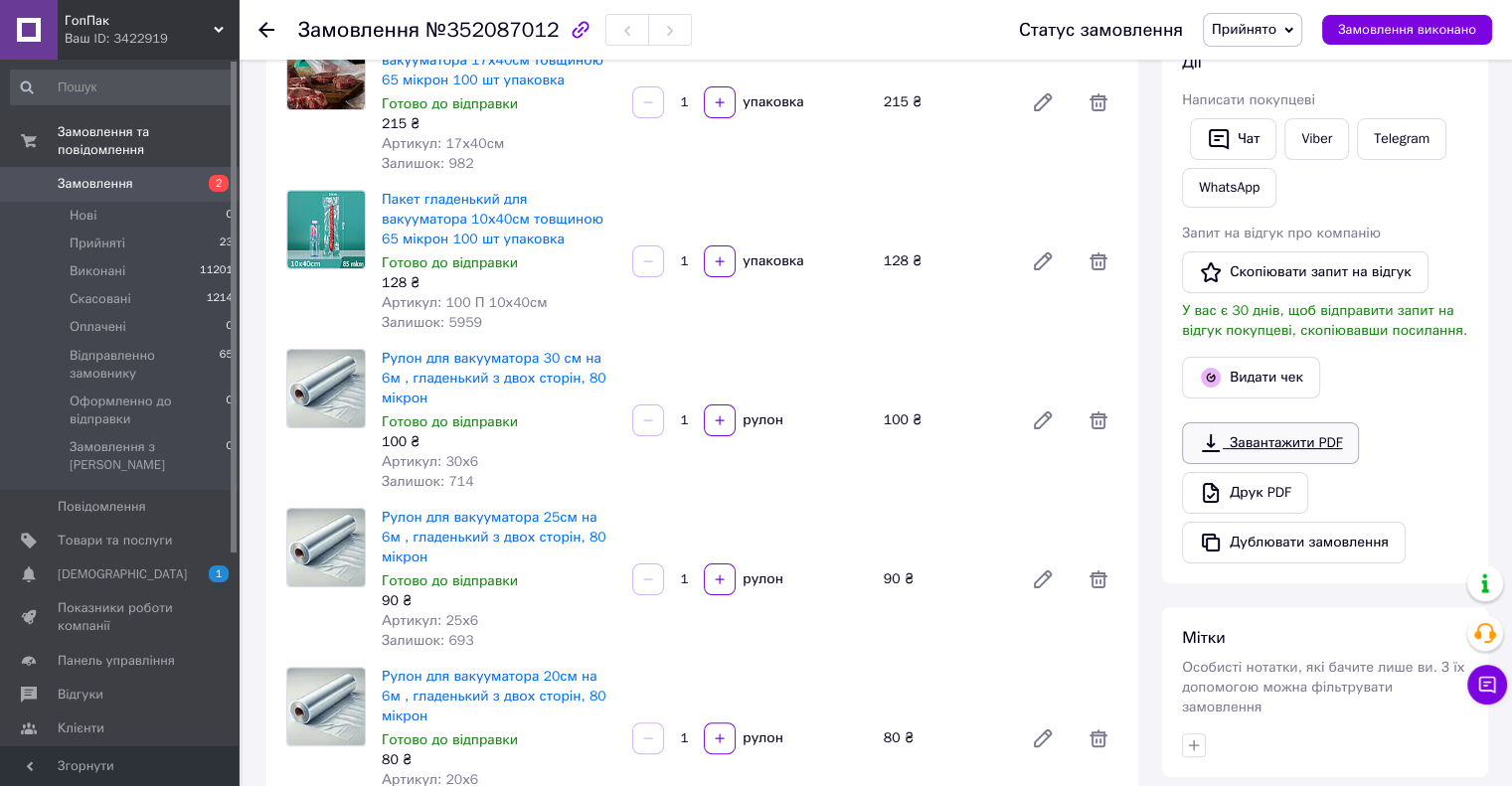 click on "Завантажити PDF" at bounding box center [1270, 443] 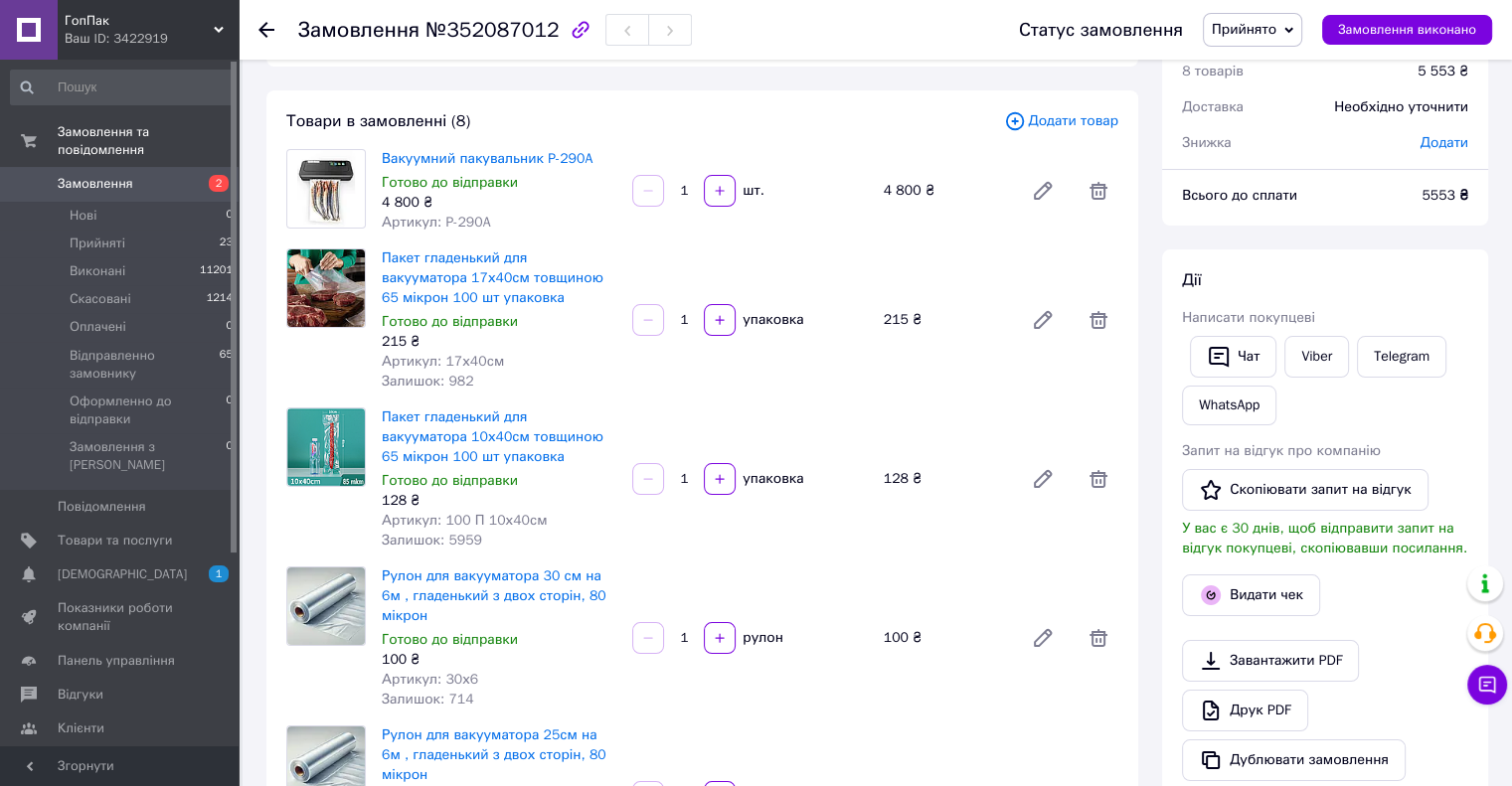scroll, scrollTop: 0, scrollLeft: 0, axis: both 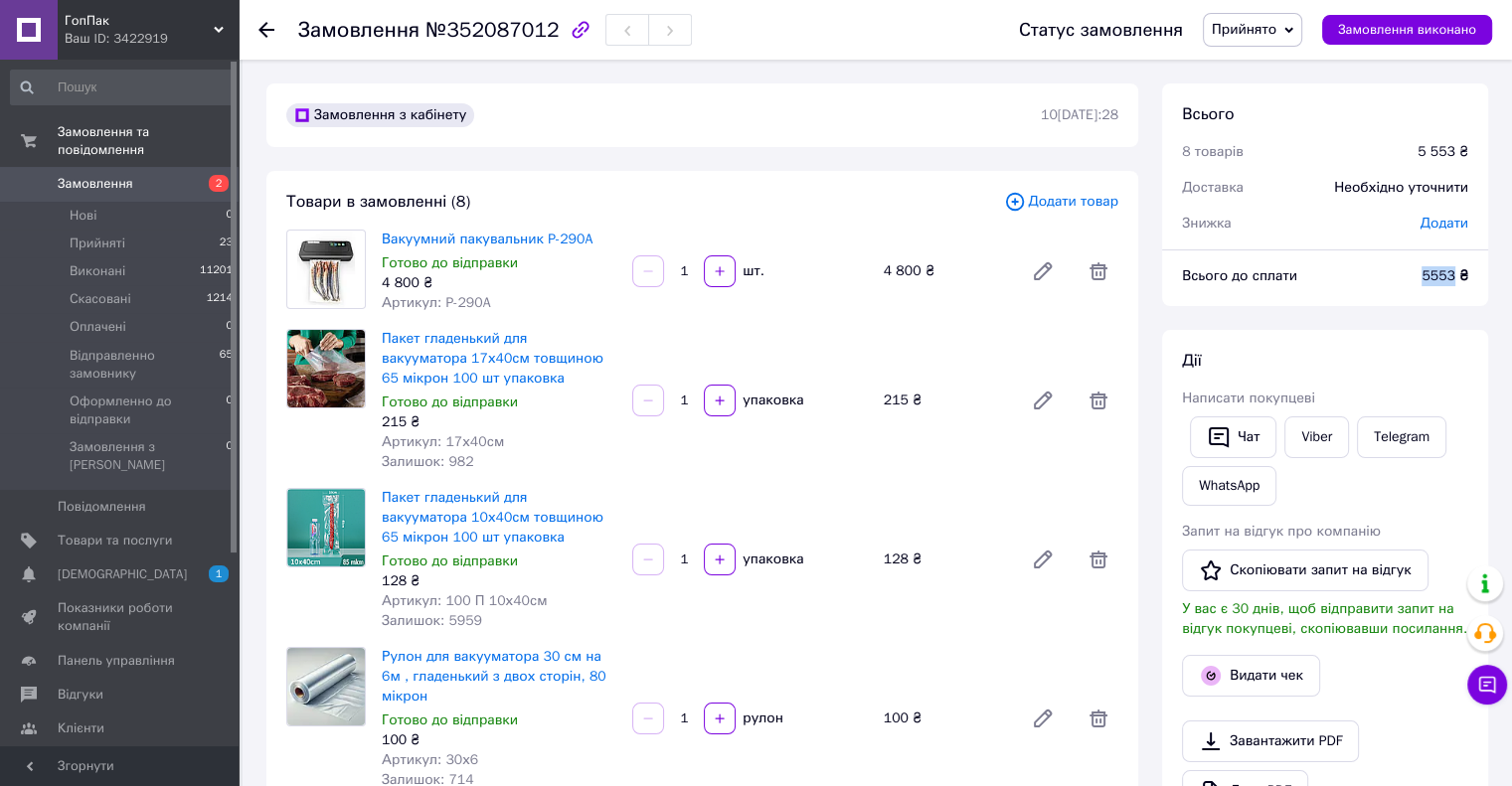drag, startPoint x: 1417, startPoint y: 274, endPoint x: 1455, endPoint y: 276, distance: 38.052595 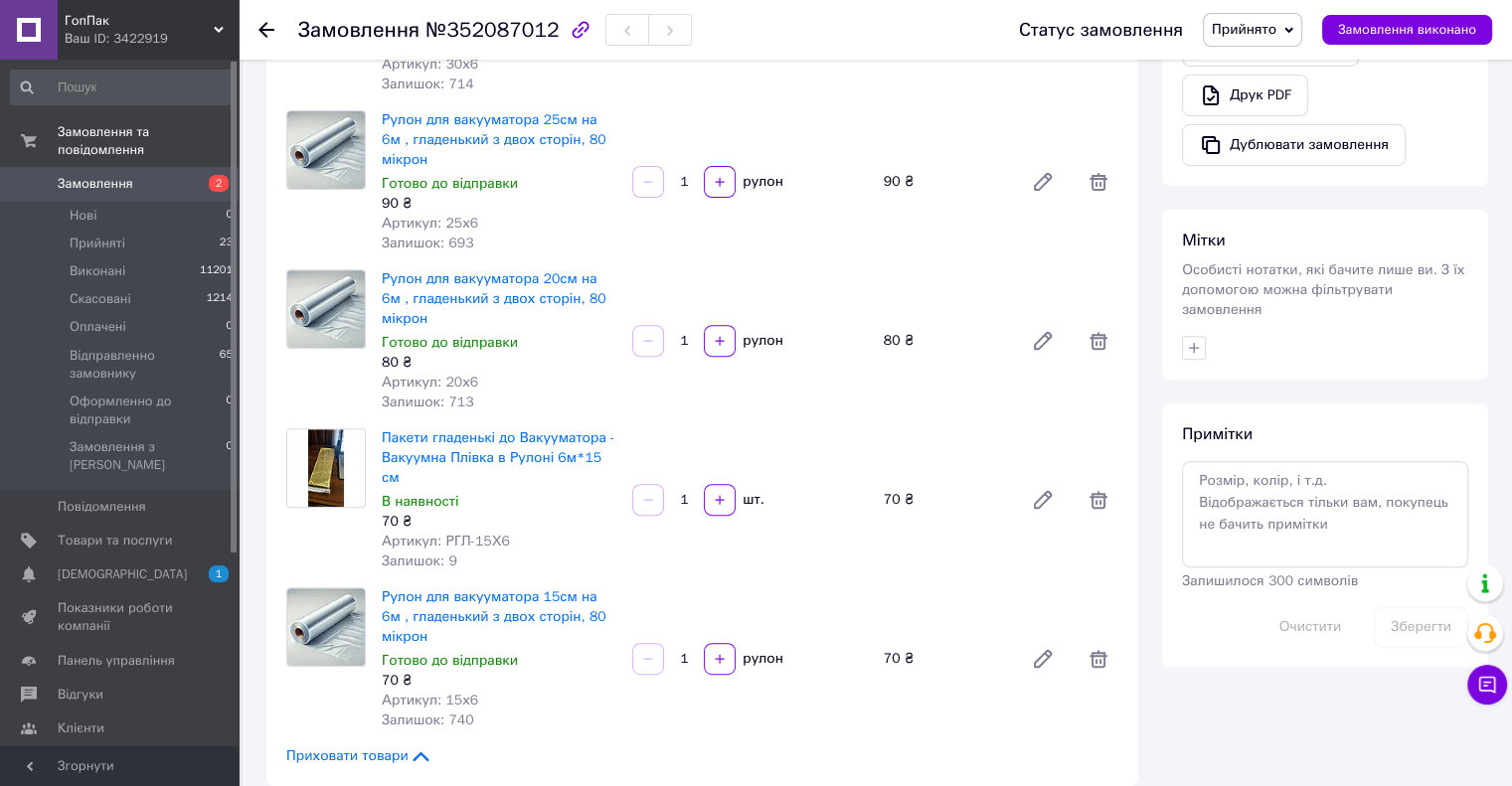 scroll, scrollTop: 99, scrollLeft: 0, axis: vertical 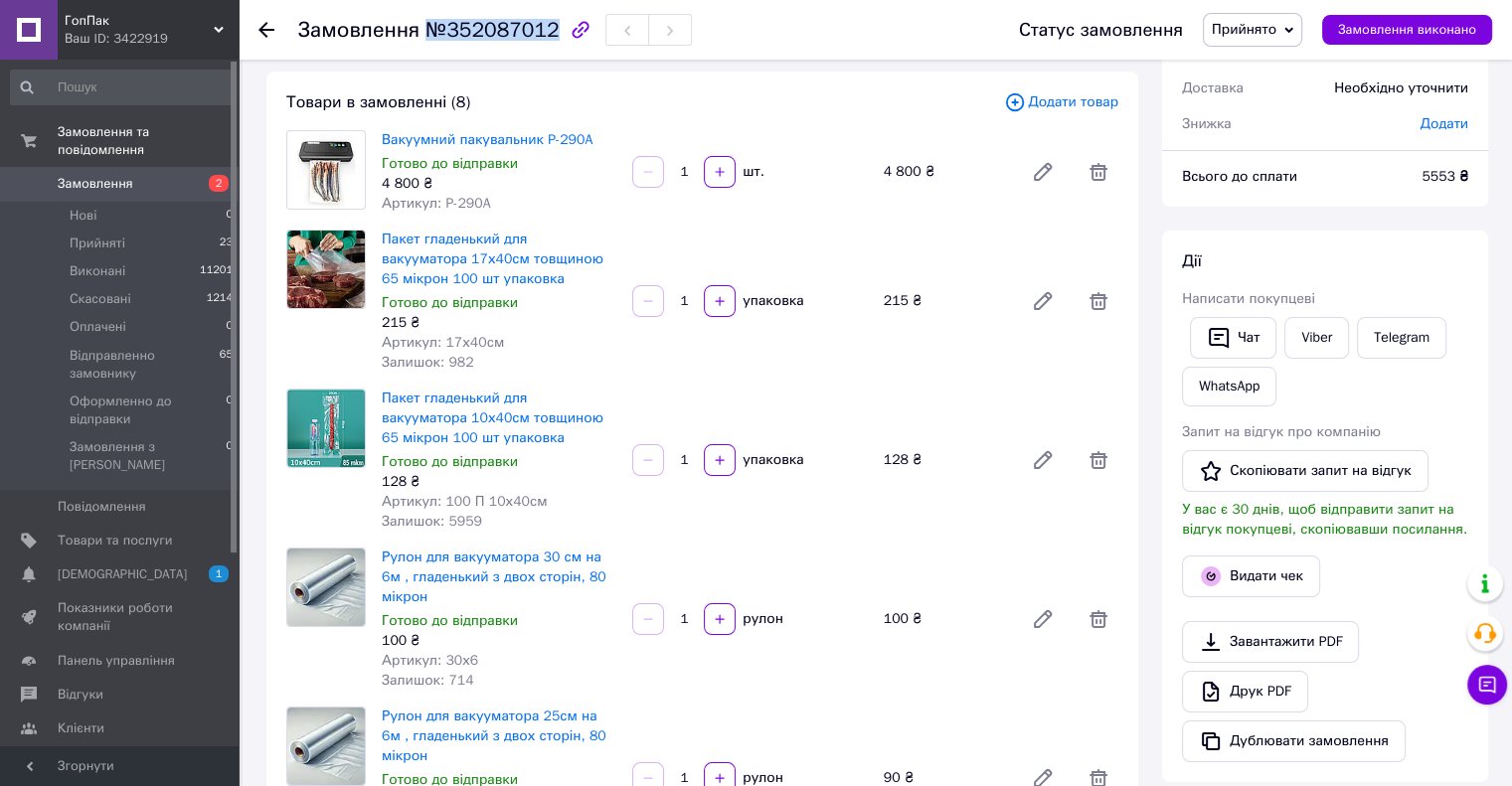 drag, startPoint x: 545, startPoint y: 19, endPoint x: 425, endPoint y: 21, distance: 120.01667 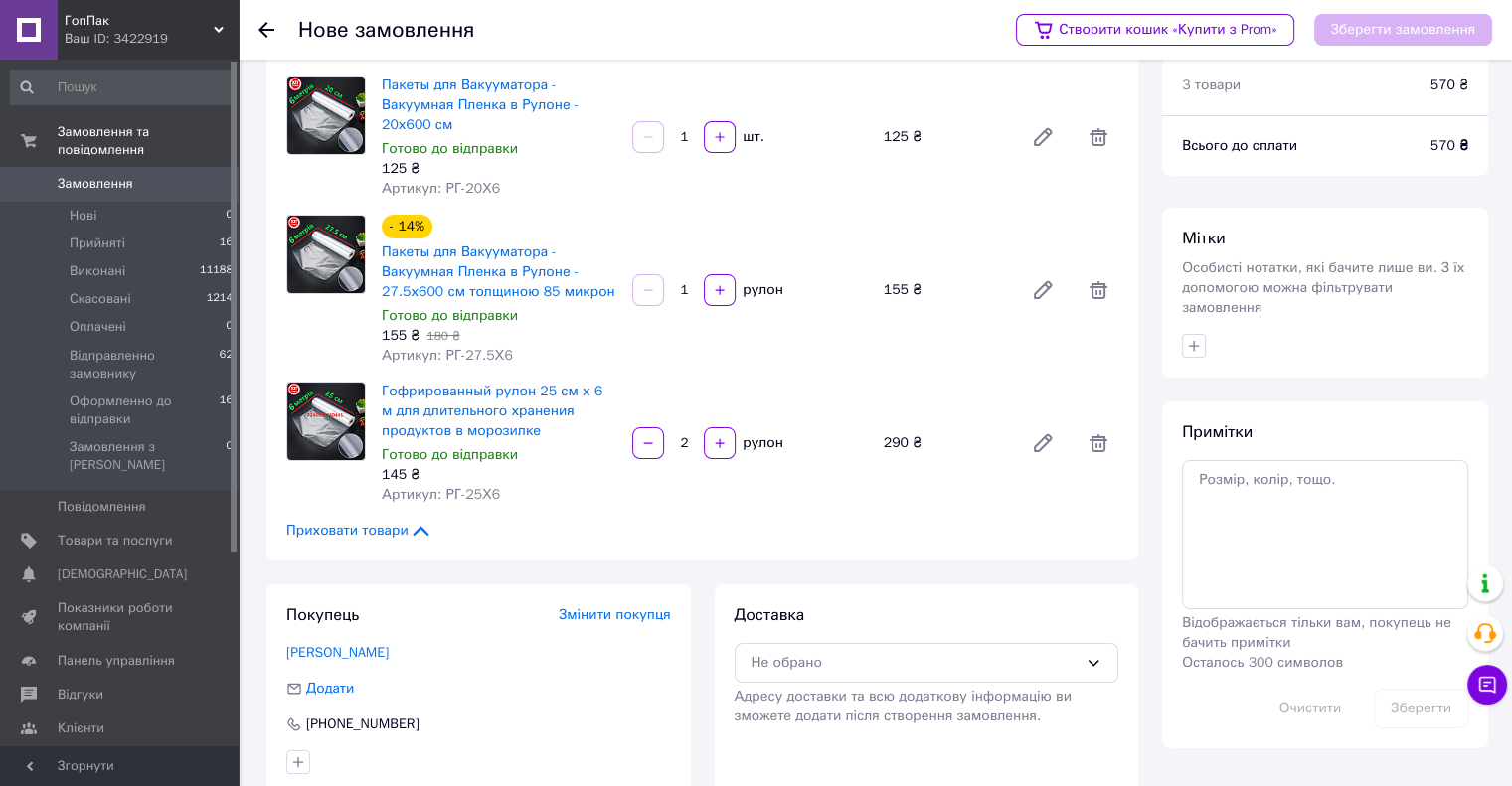 scroll, scrollTop: 0, scrollLeft: 0, axis: both 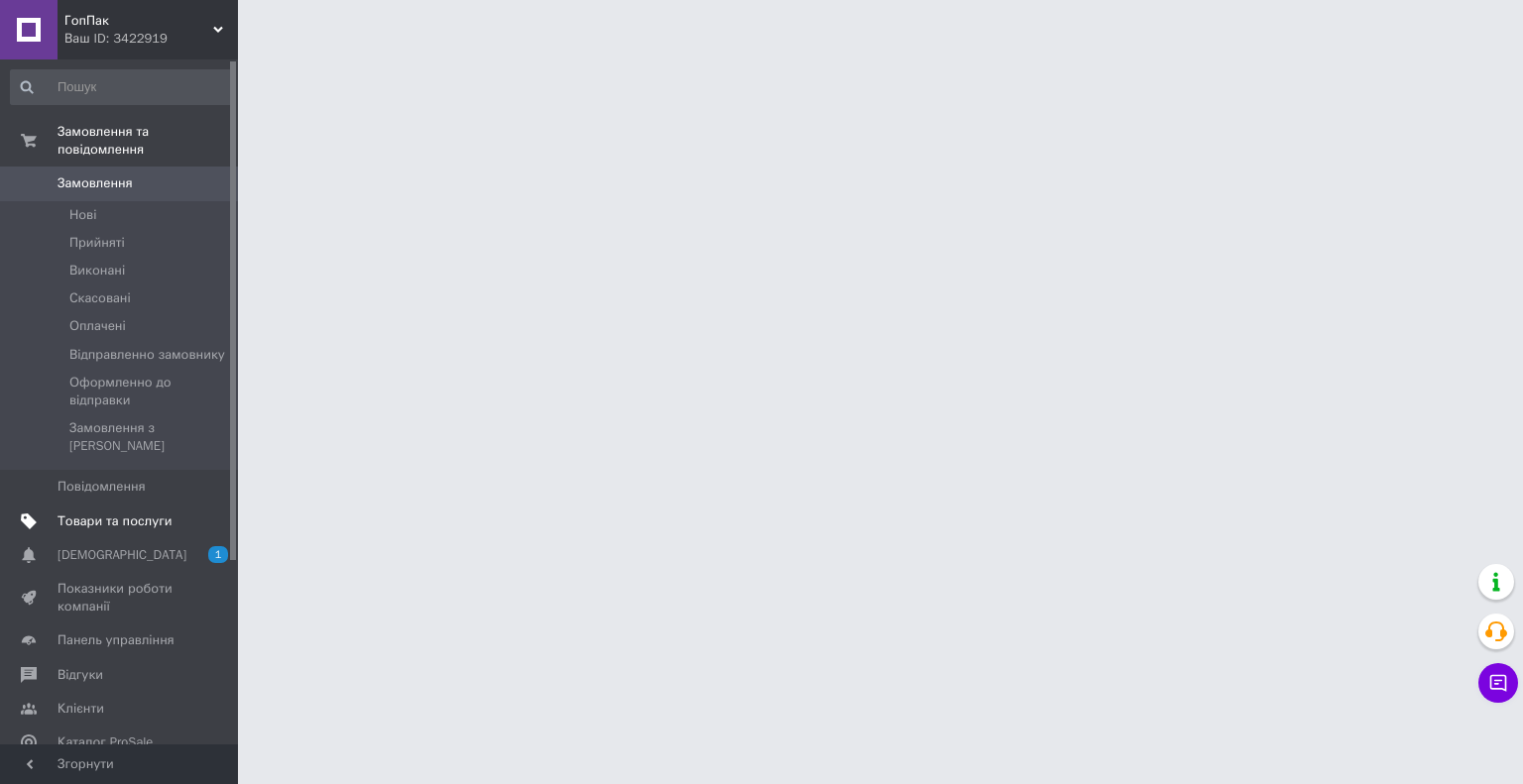click on "Товари та послуги" at bounding box center (114, 521) 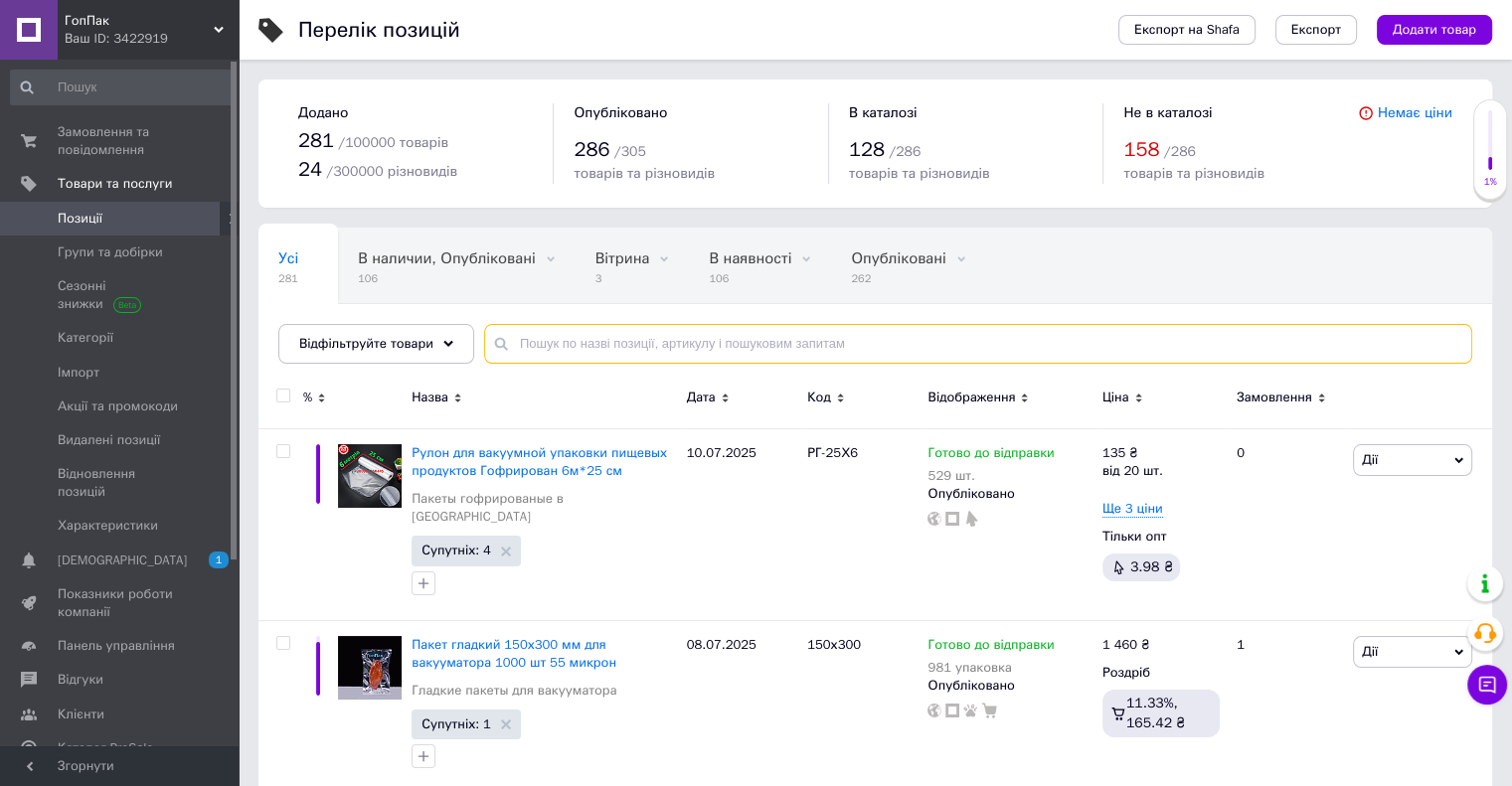 click at bounding box center [978, 344] 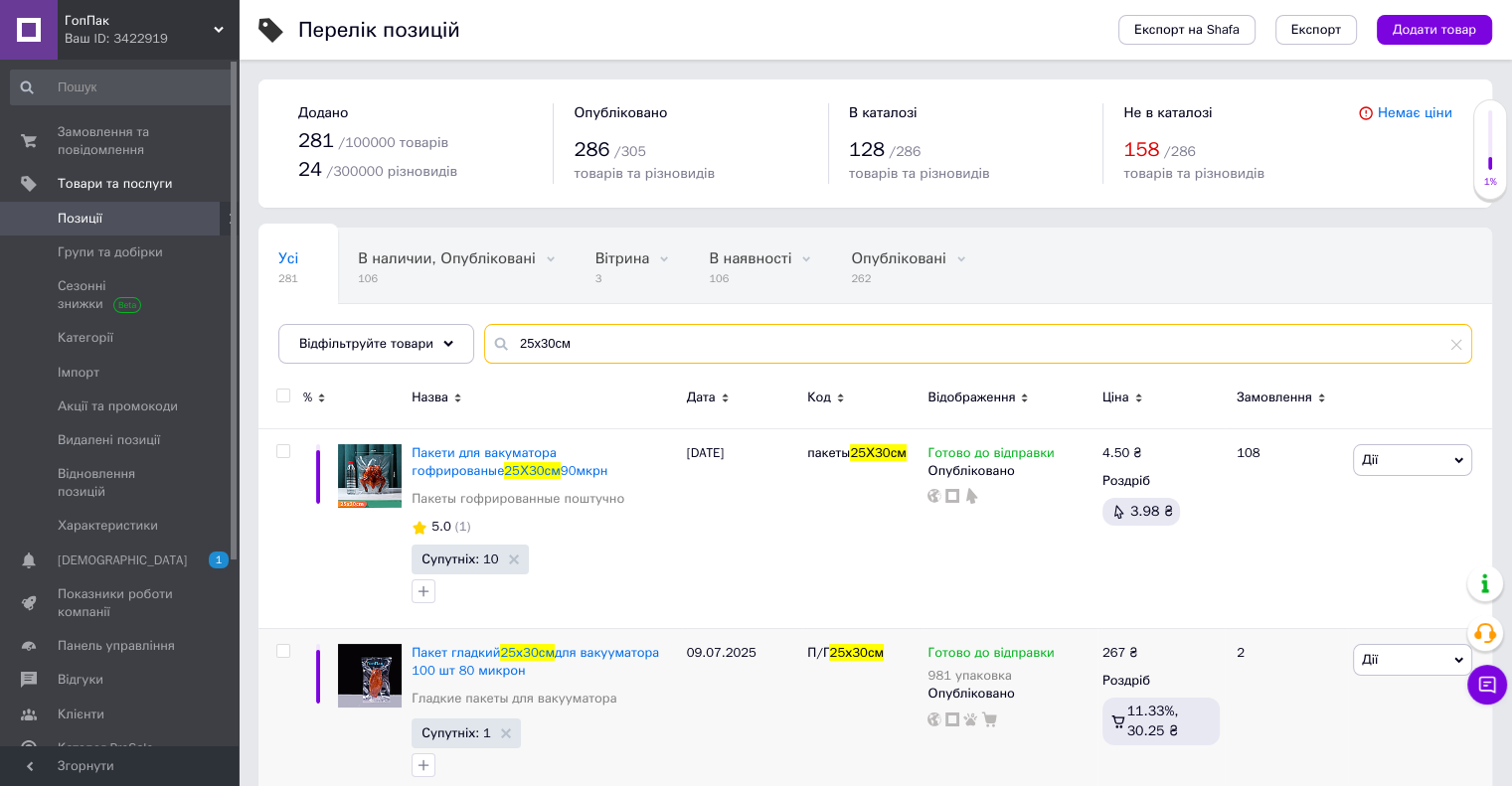 type on "25х30см" 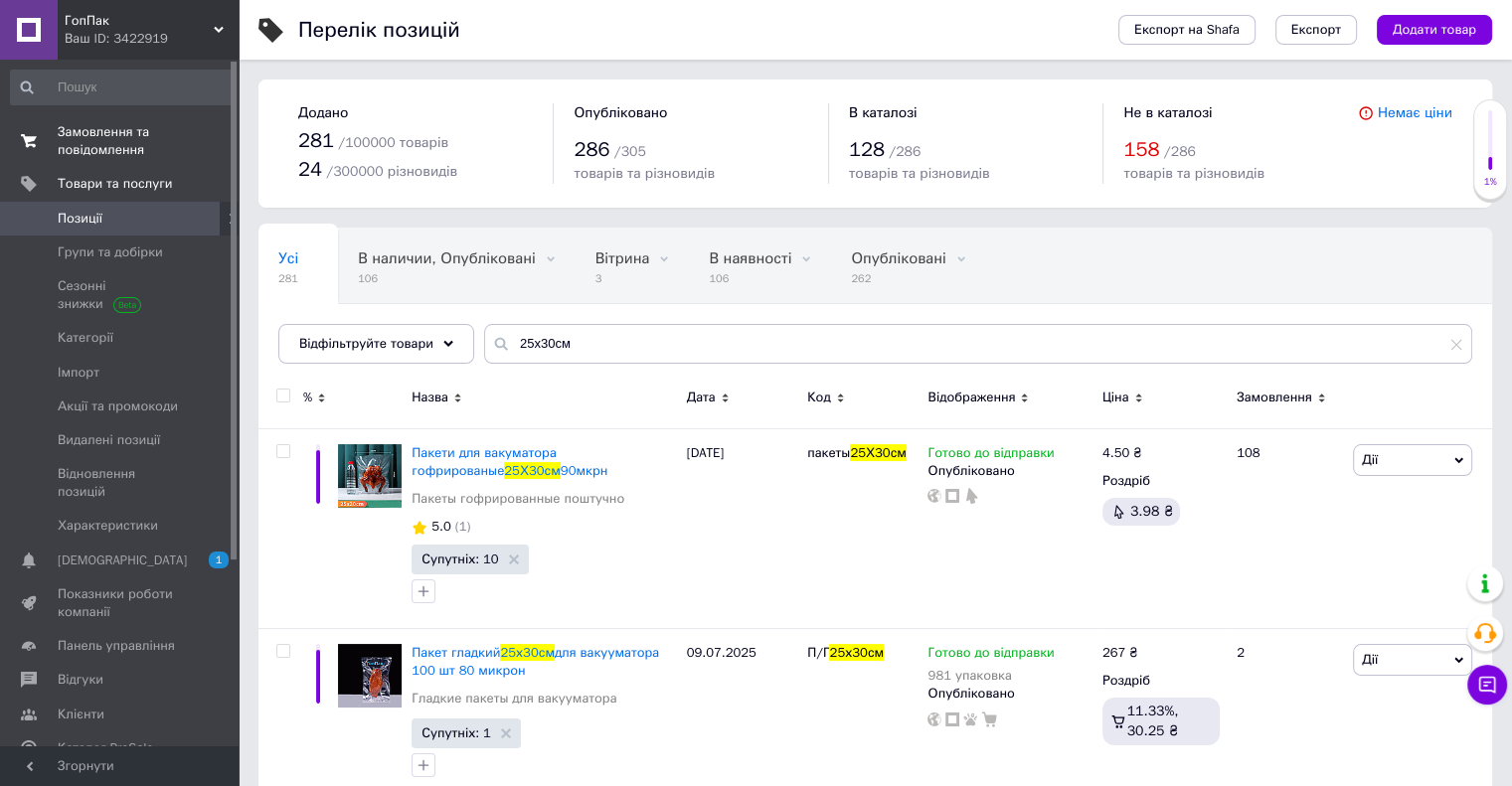 click on "Замовлення та повідомлення" at bounding box center [120, 141] 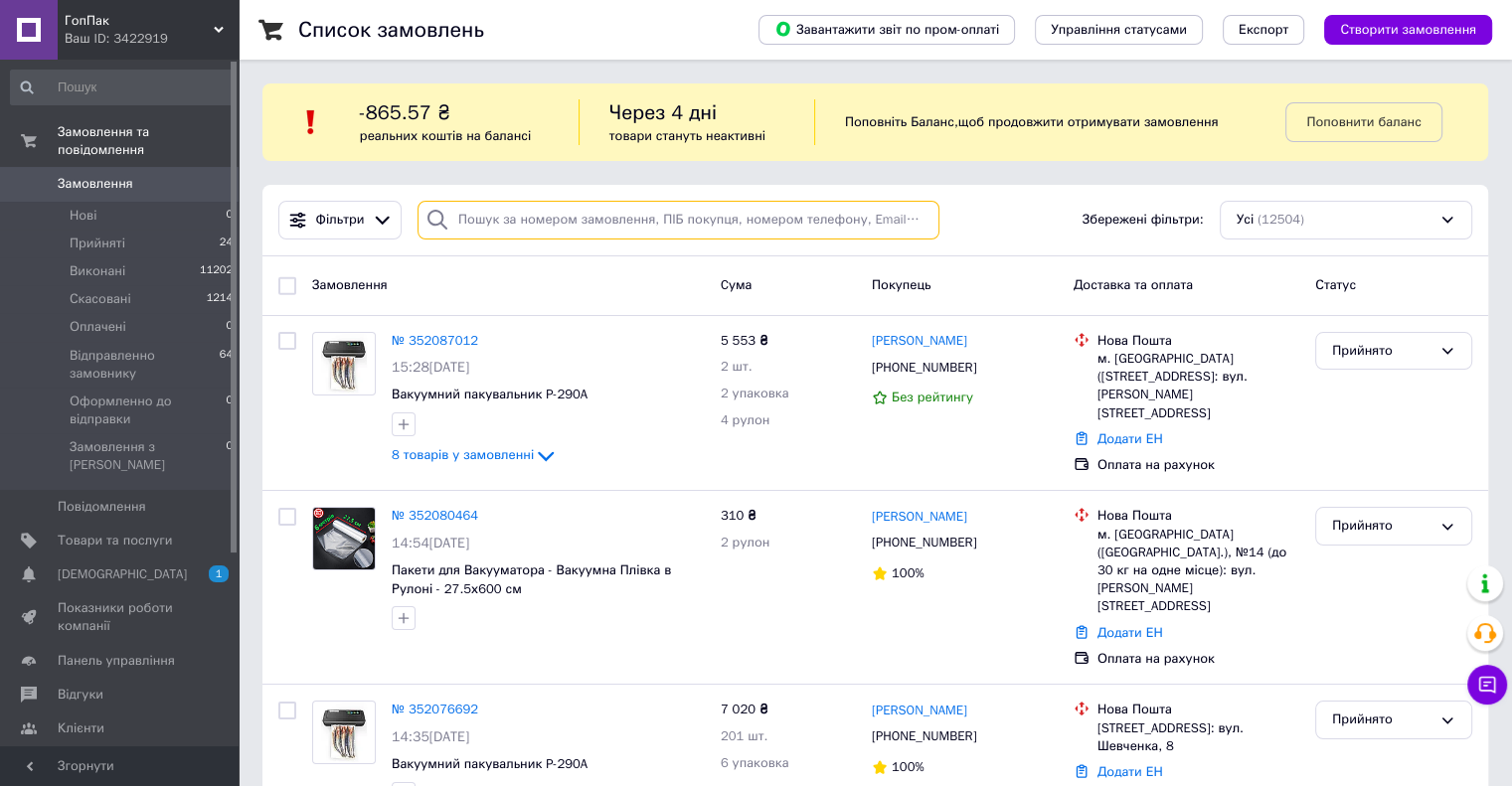 click at bounding box center [678, 220] 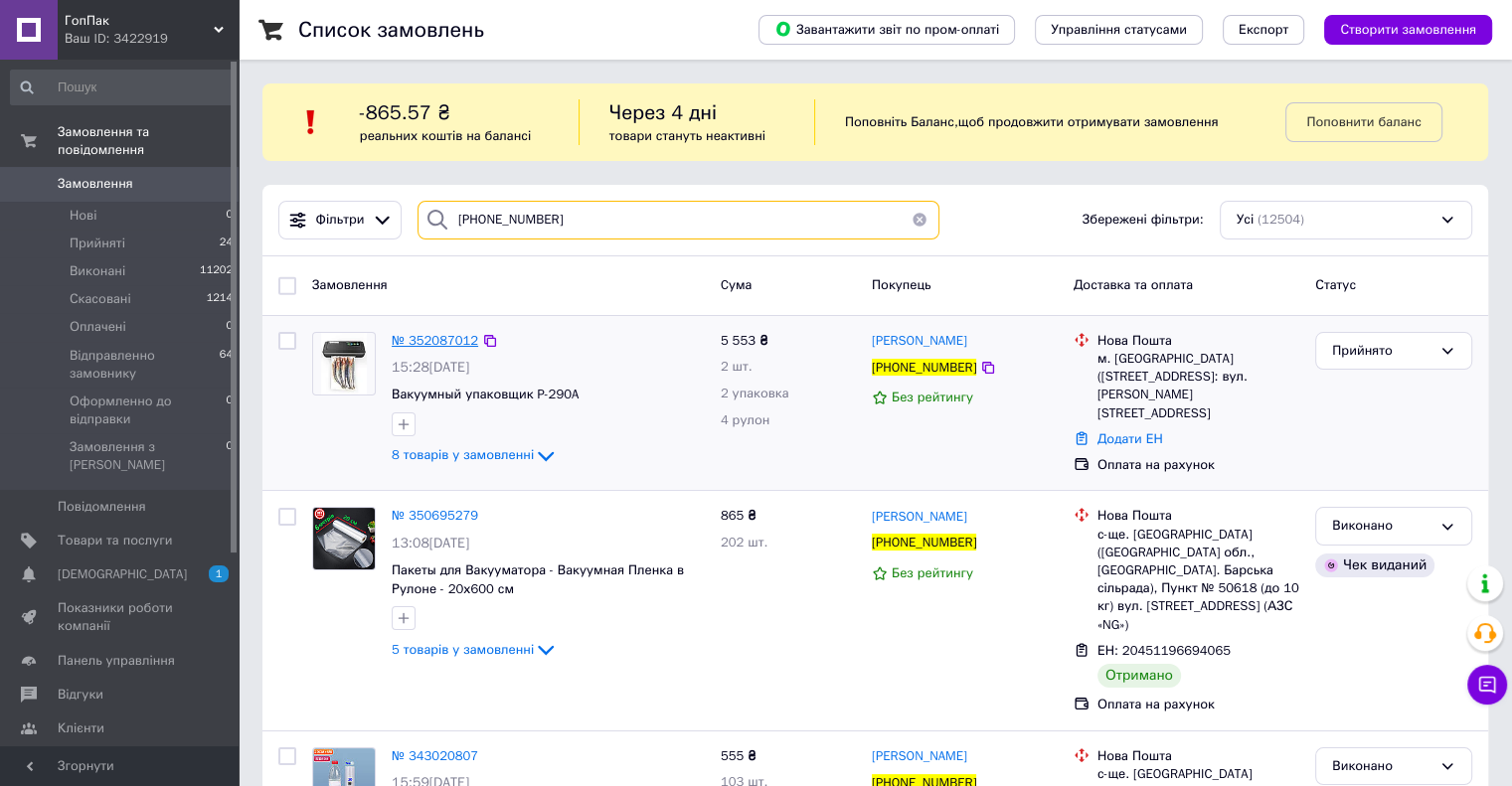 type on "[PHONE_NUMBER]" 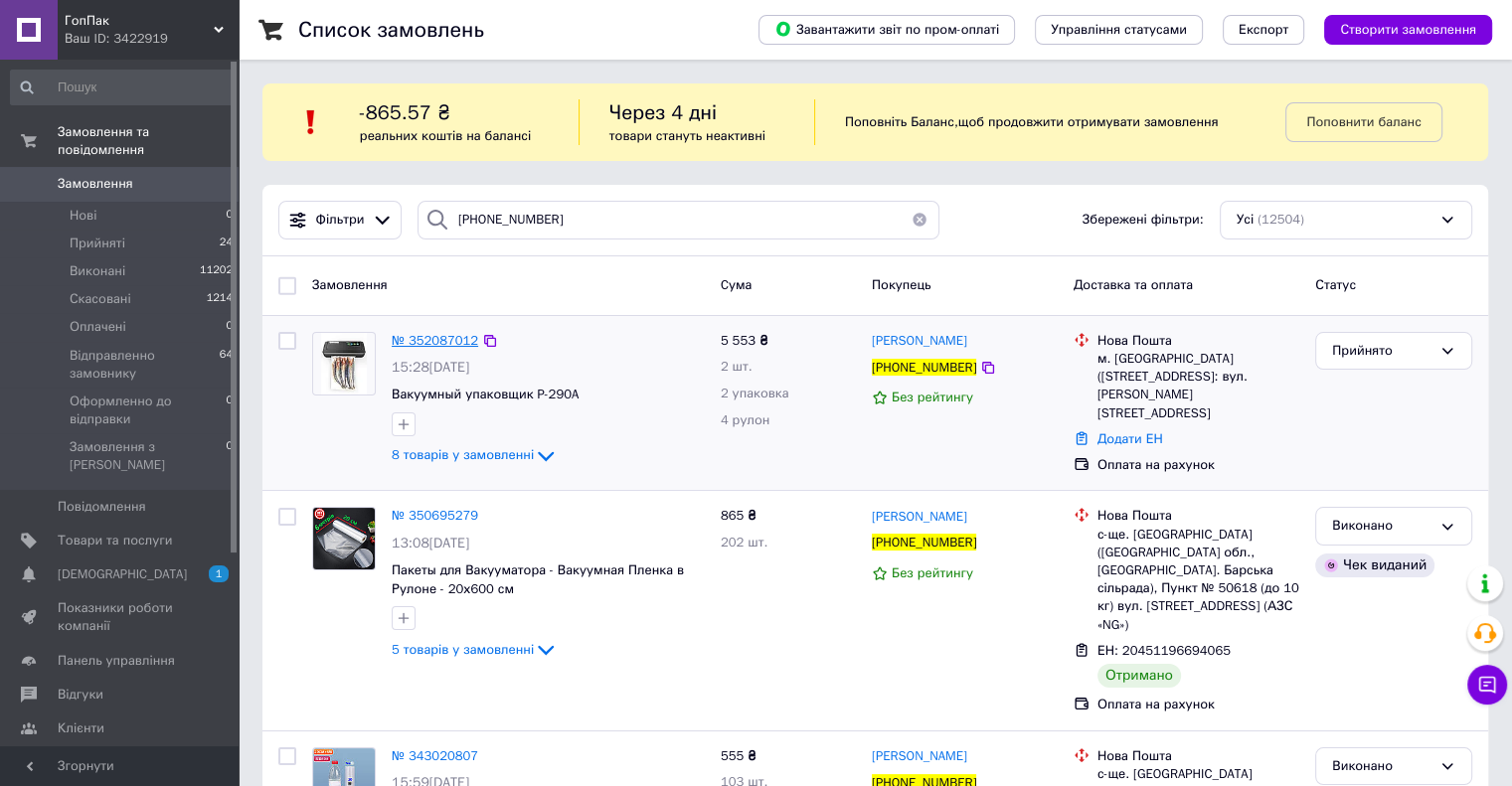 click on "№ 352087012" at bounding box center [434, 340] 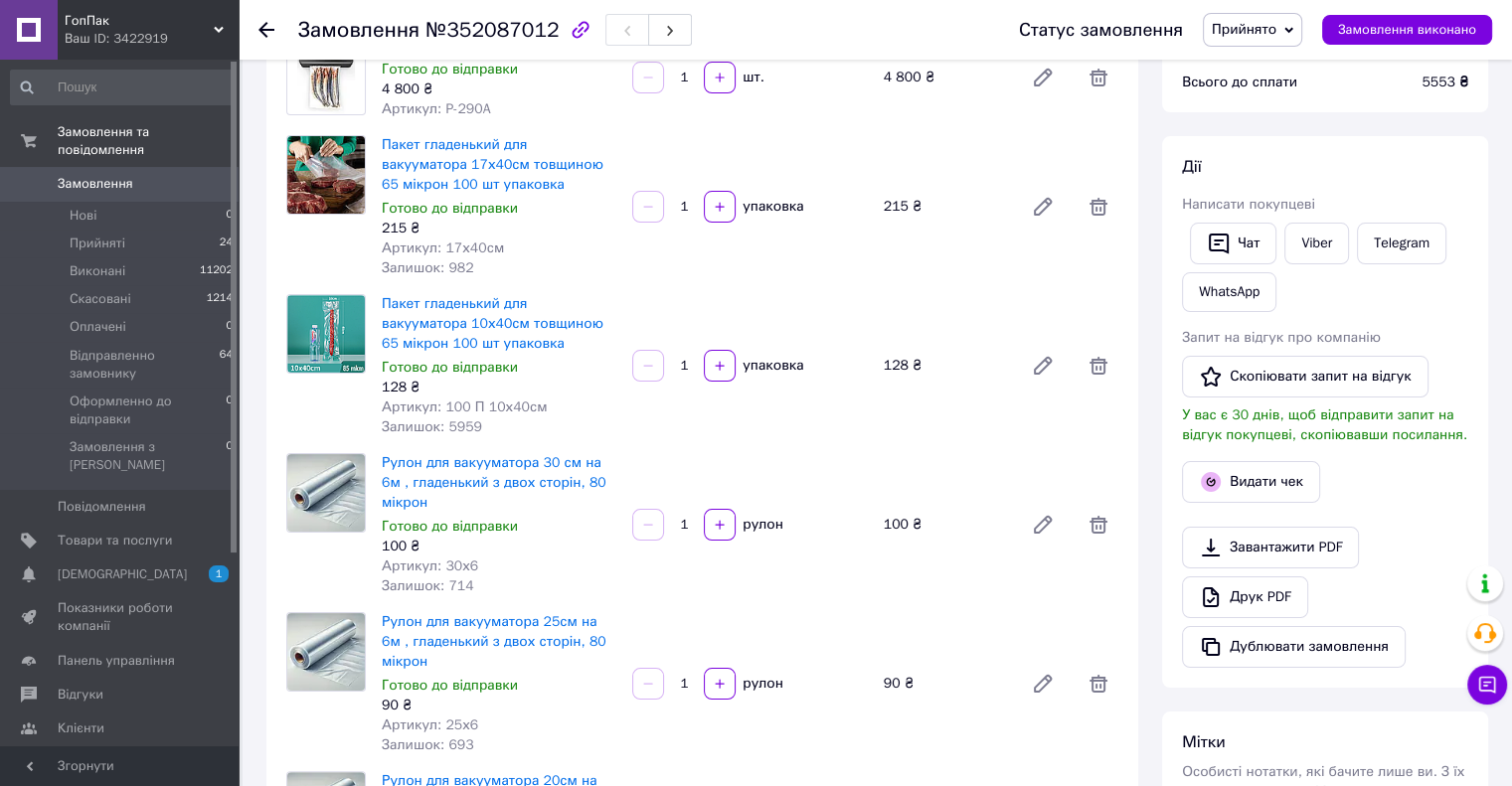 scroll, scrollTop: 0, scrollLeft: 0, axis: both 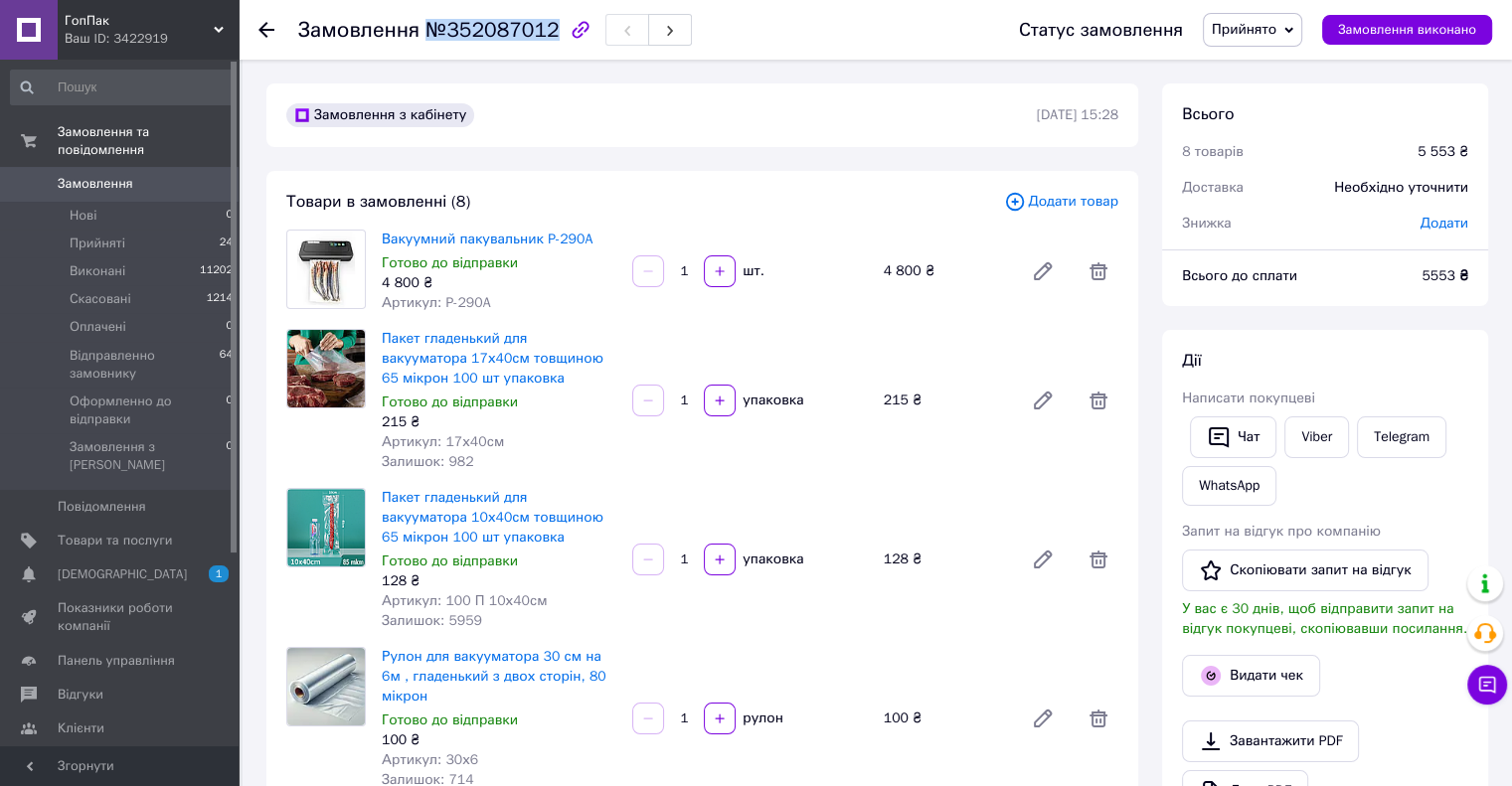 drag, startPoint x: 543, startPoint y: 23, endPoint x: 428, endPoint y: 26, distance: 115.03912 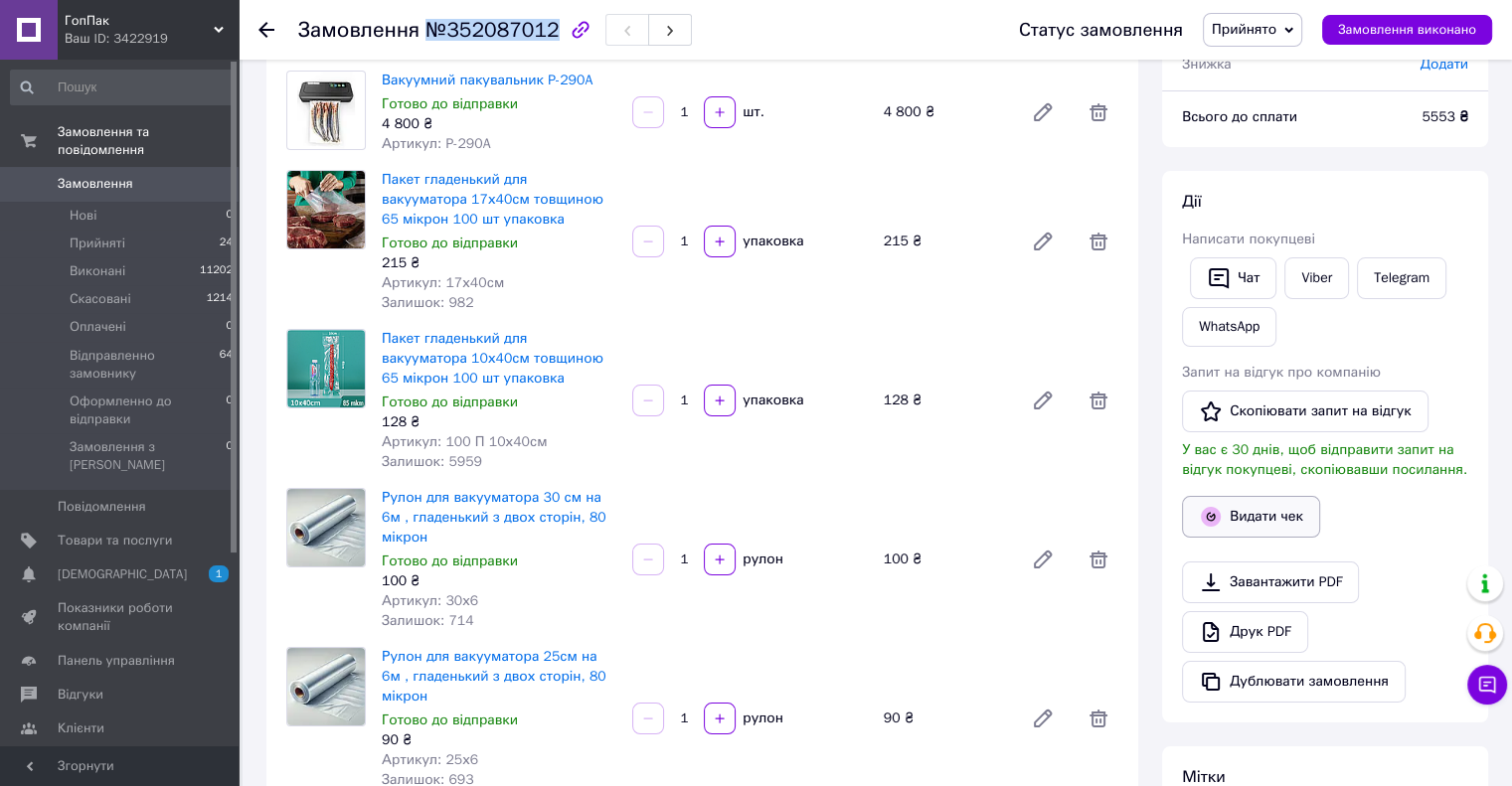 scroll, scrollTop: 199, scrollLeft: 0, axis: vertical 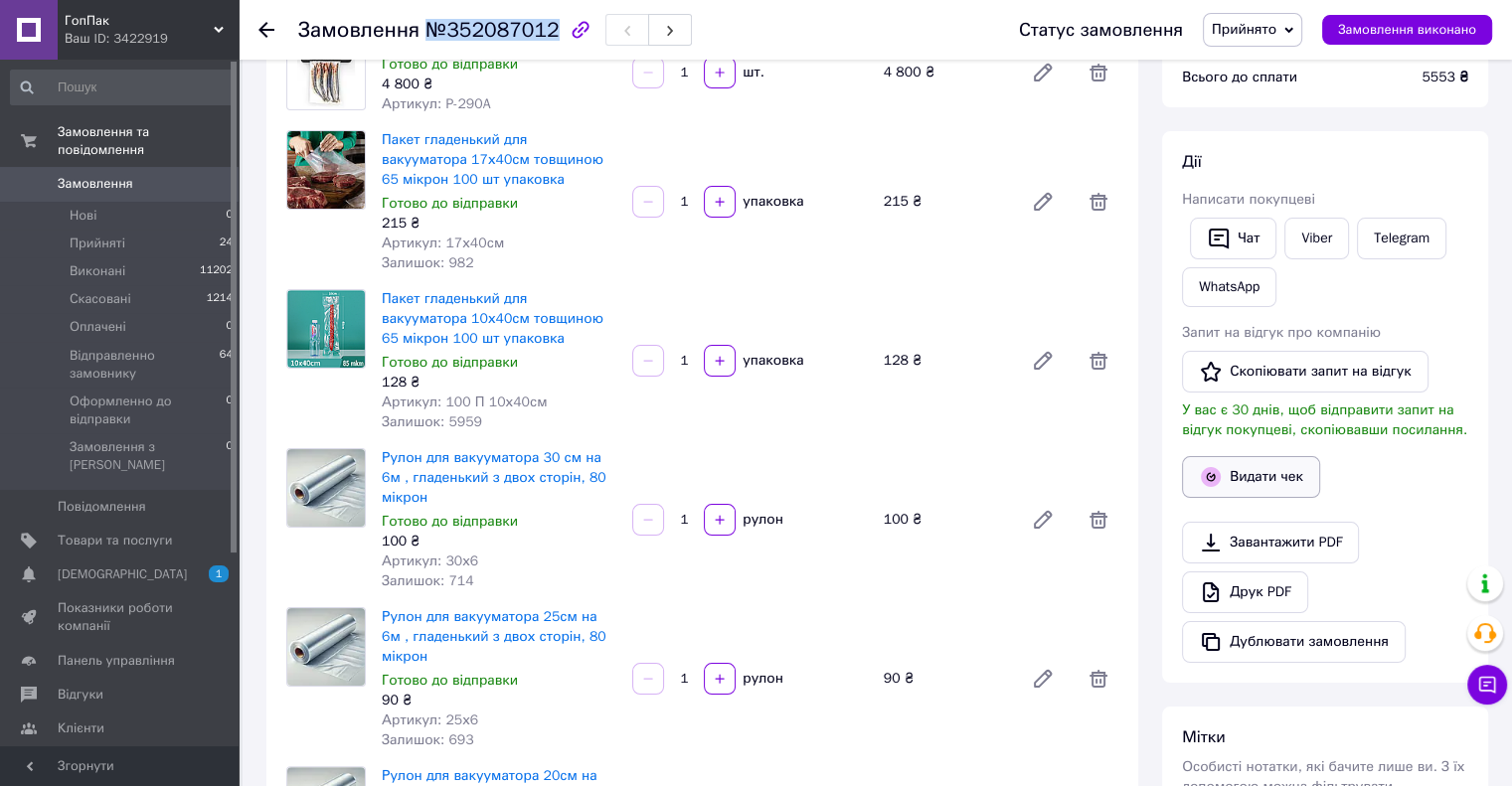 click on "Видати чек" at bounding box center [1251, 477] 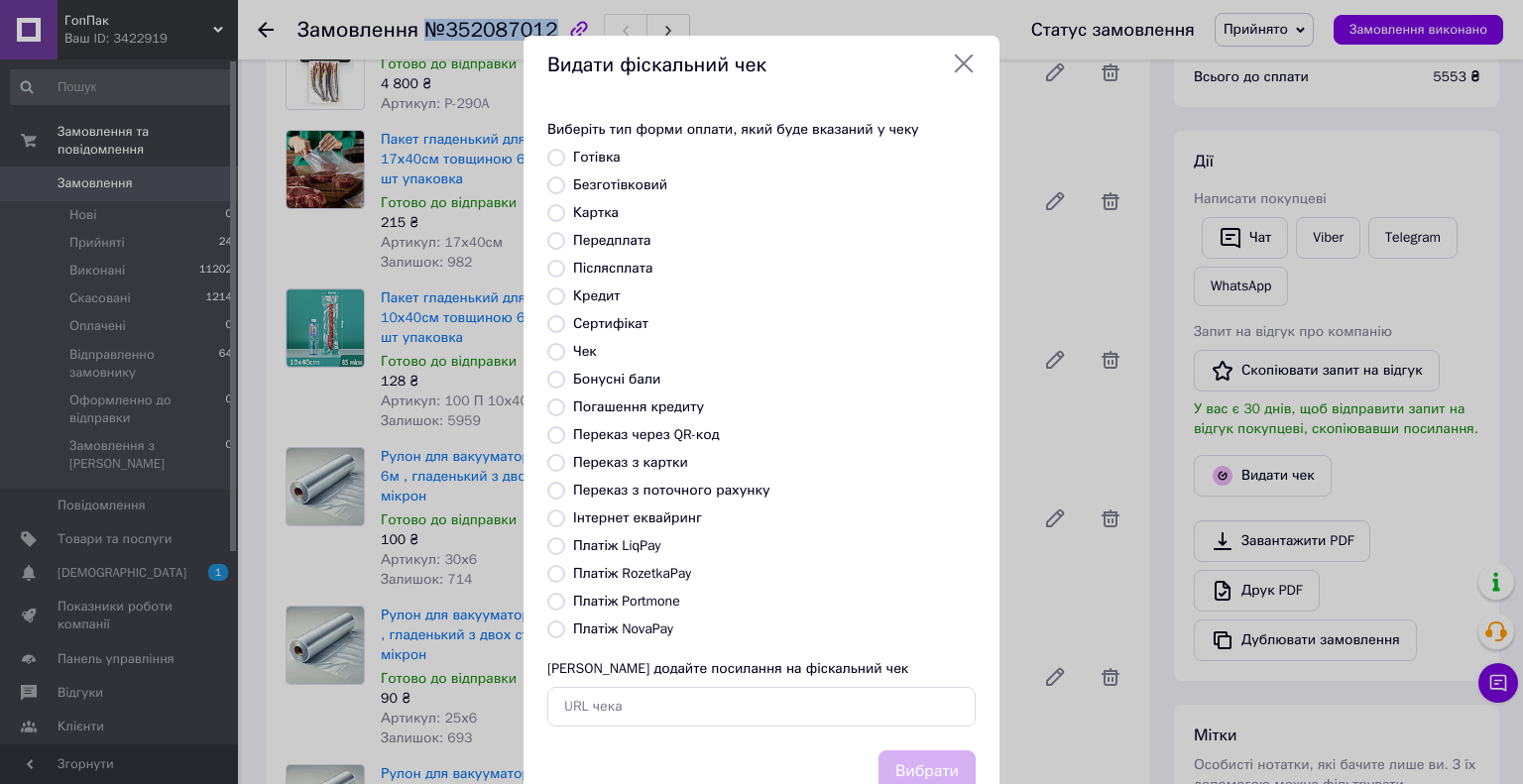 click on "Безготівковий" at bounding box center [556, 185] 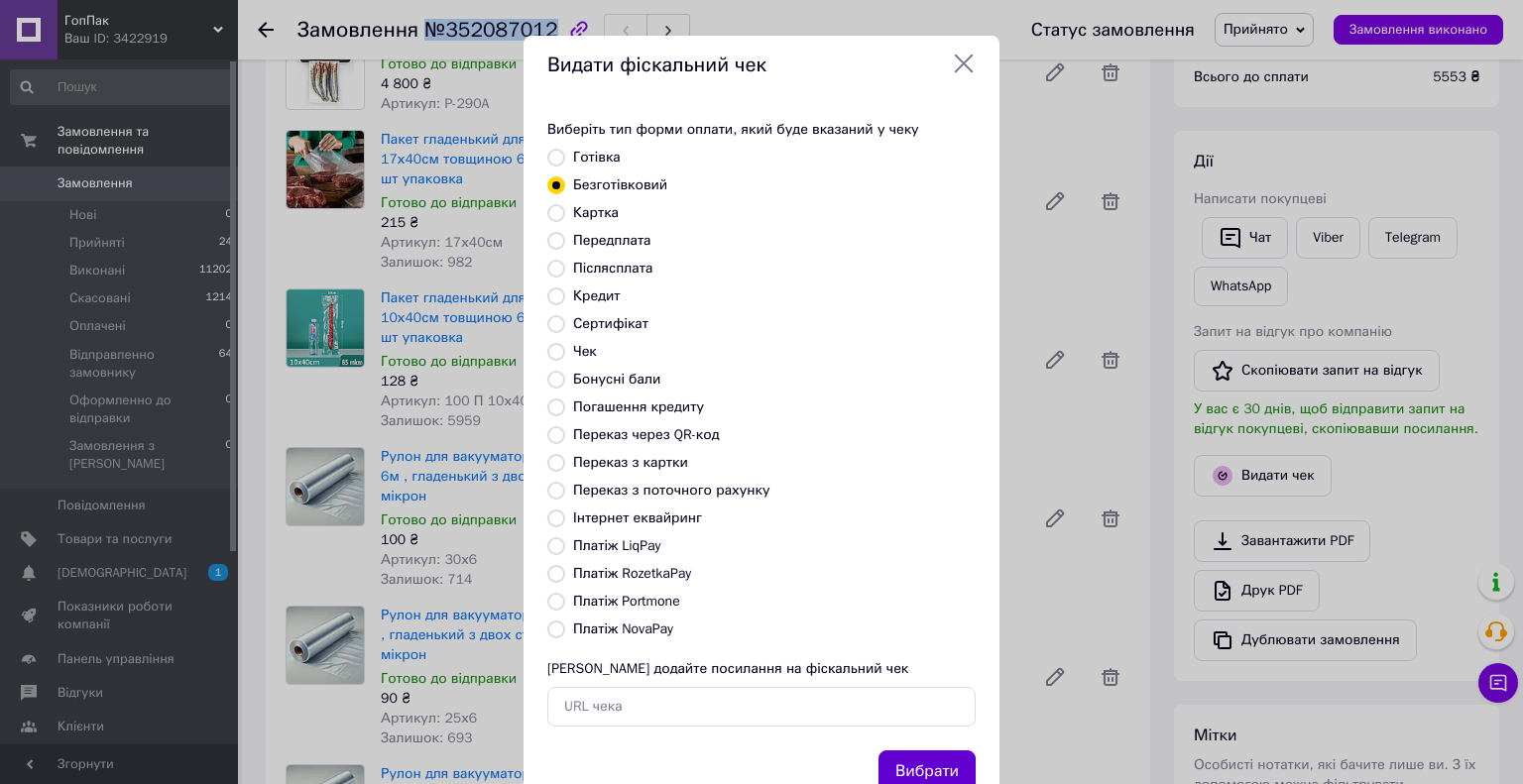 click on "Вибрати" at bounding box center (927, 771) 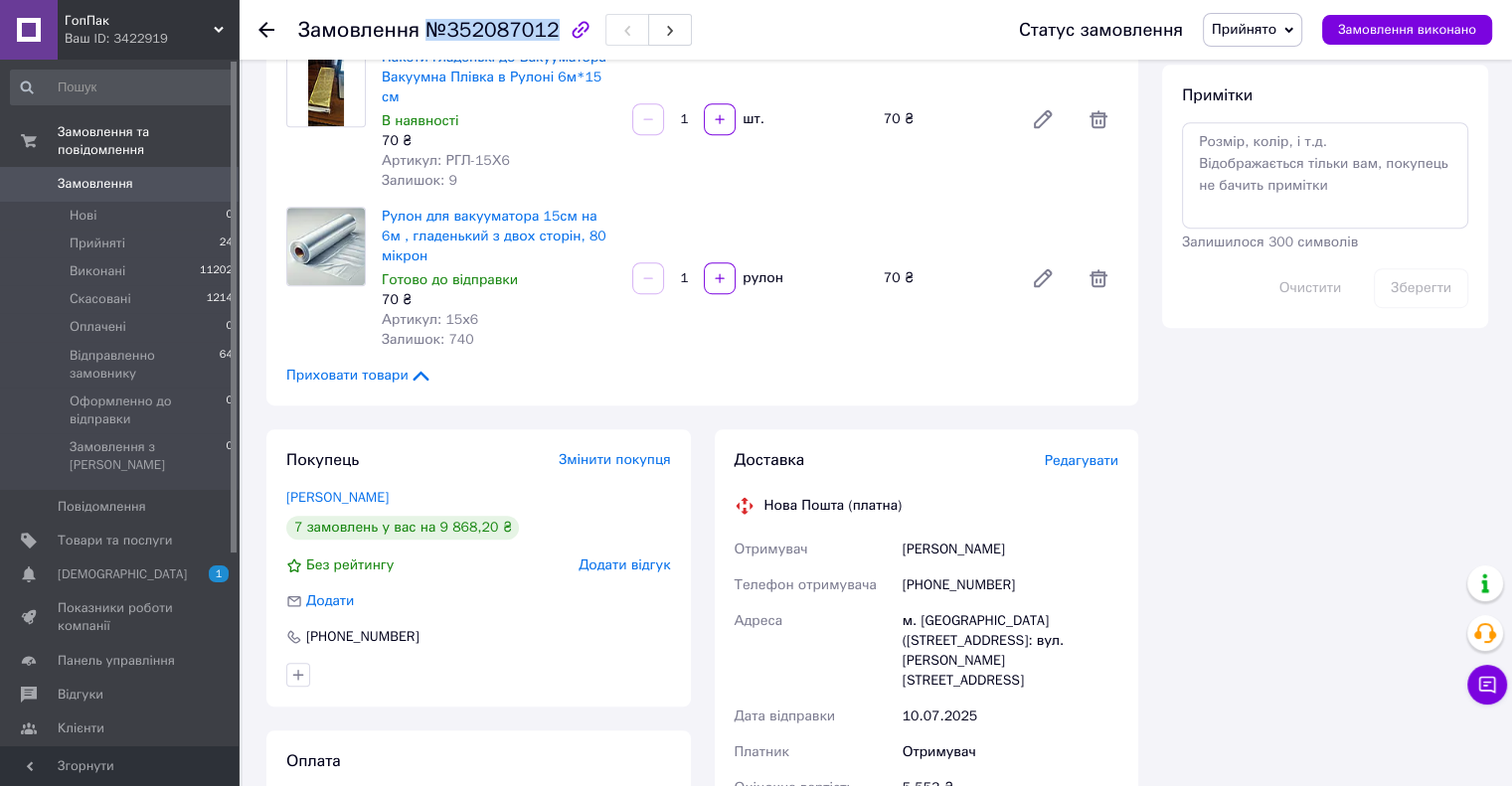 scroll, scrollTop: 1292, scrollLeft: 0, axis: vertical 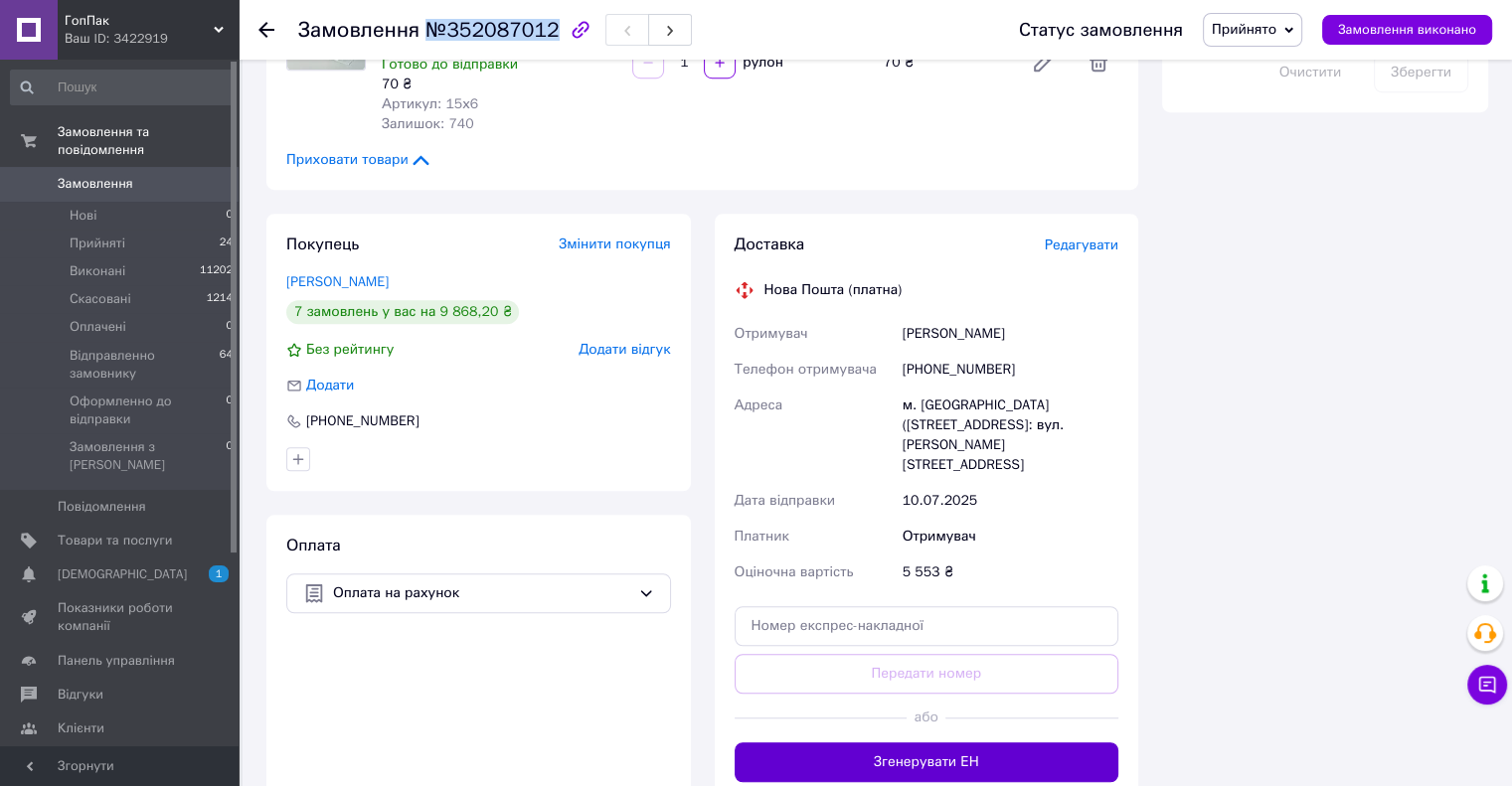 click on "Згенерувати ЕН" at bounding box center (926, 762) 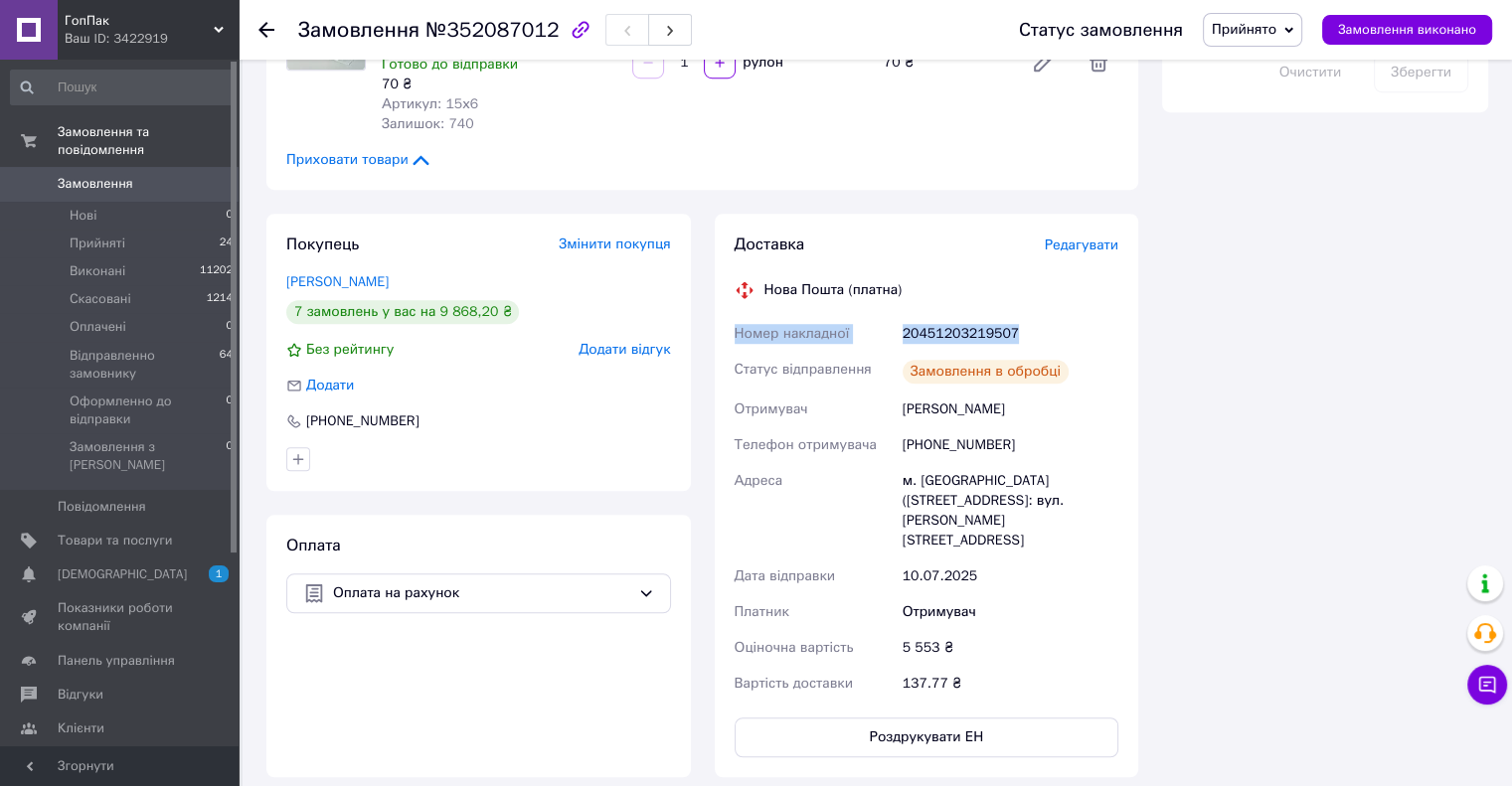drag, startPoint x: 1038, startPoint y: 229, endPoint x: 726, endPoint y: 233, distance: 312.02564 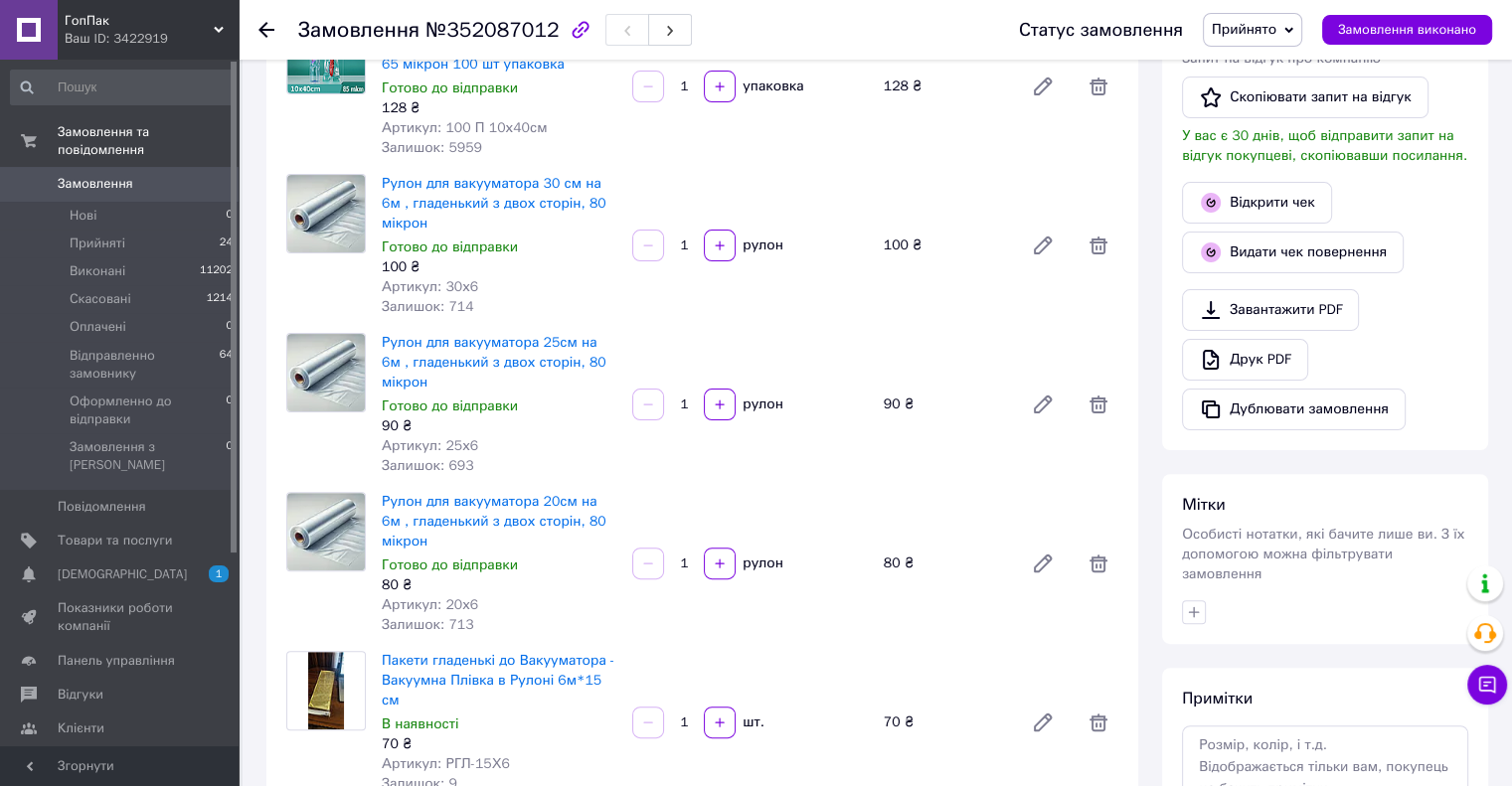 scroll, scrollTop: 397, scrollLeft: 0, axis: vertical 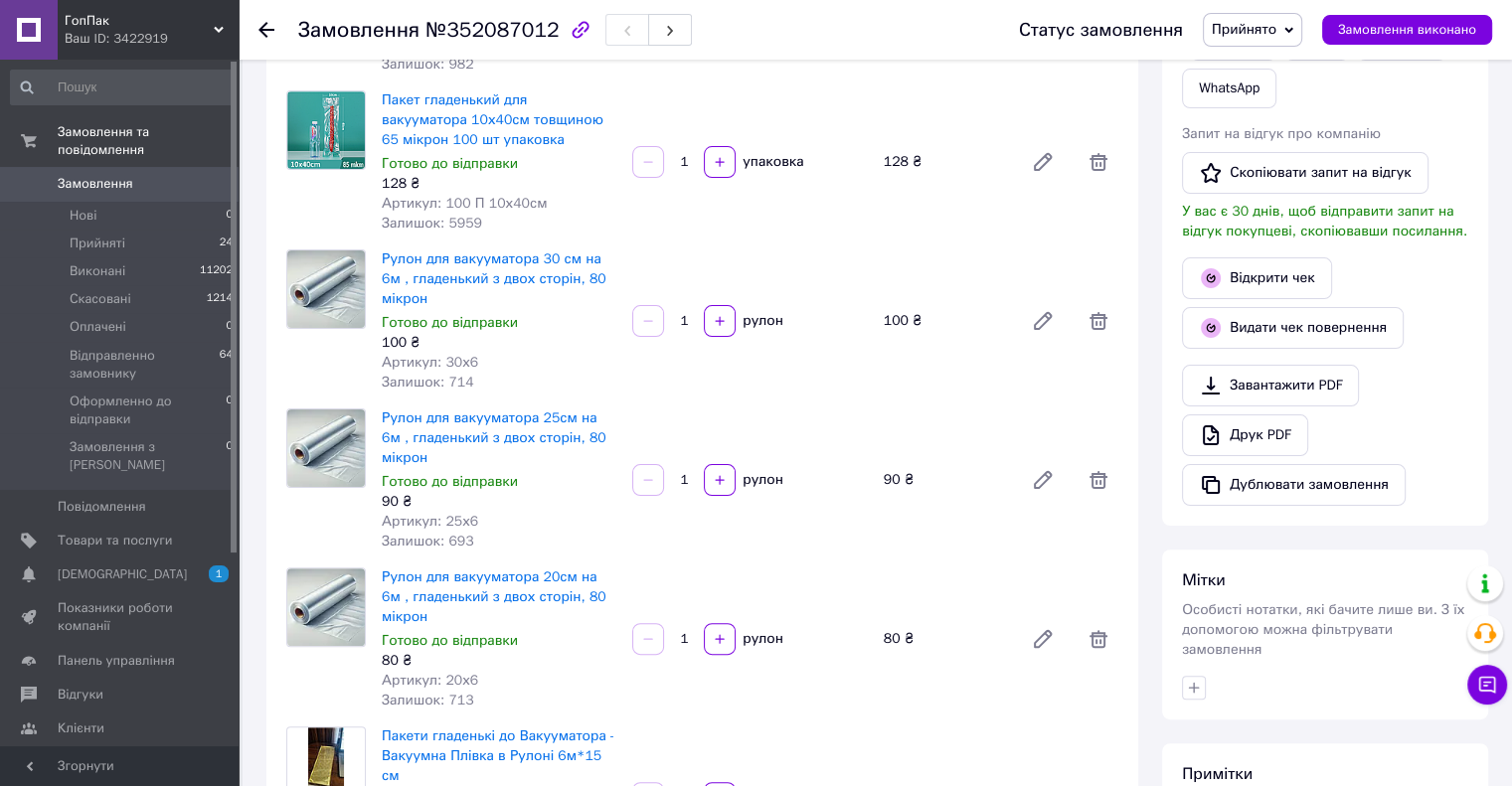 click 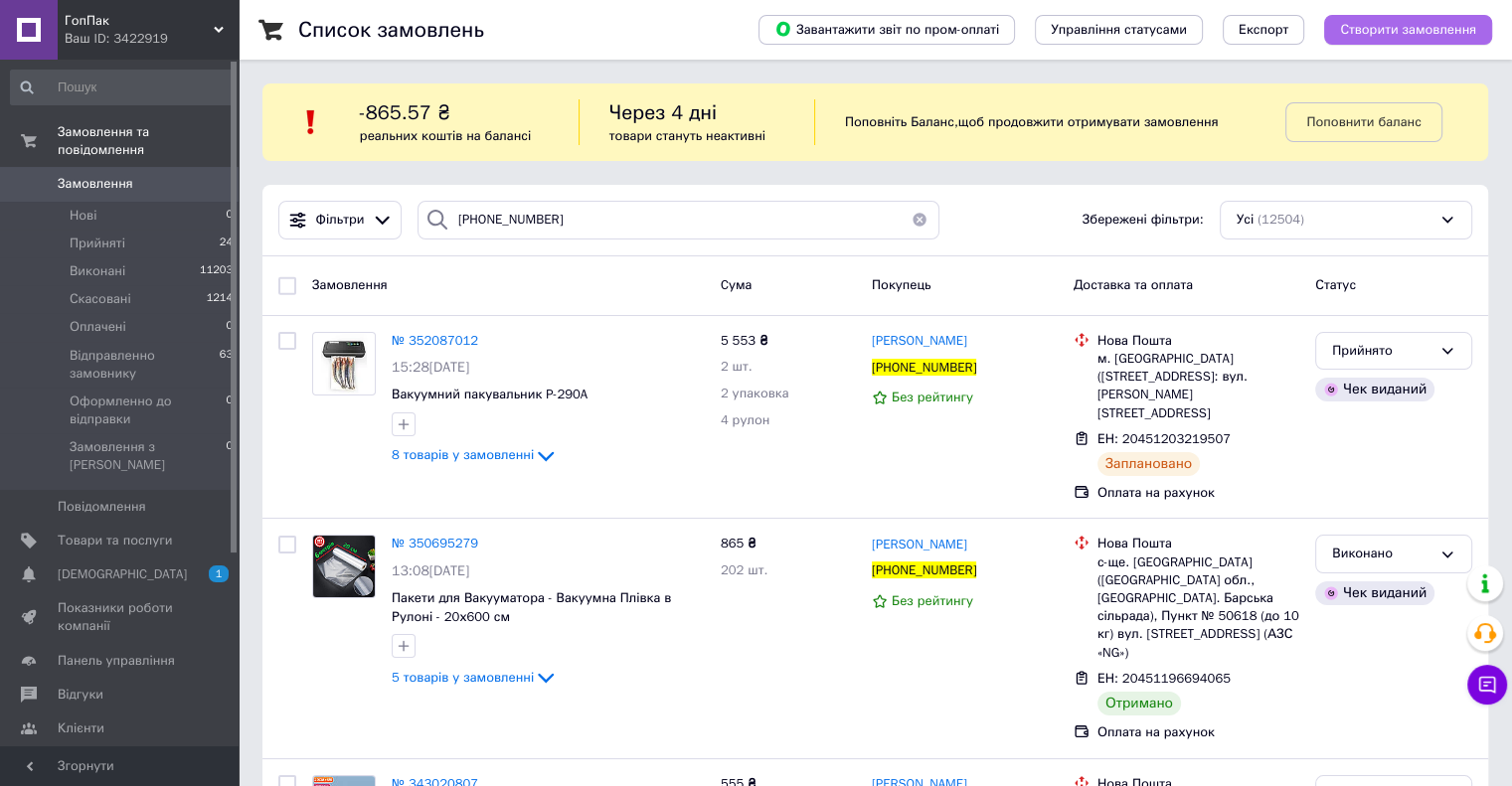 click on "Створити замовлення" at bounding box center (1408, 30) 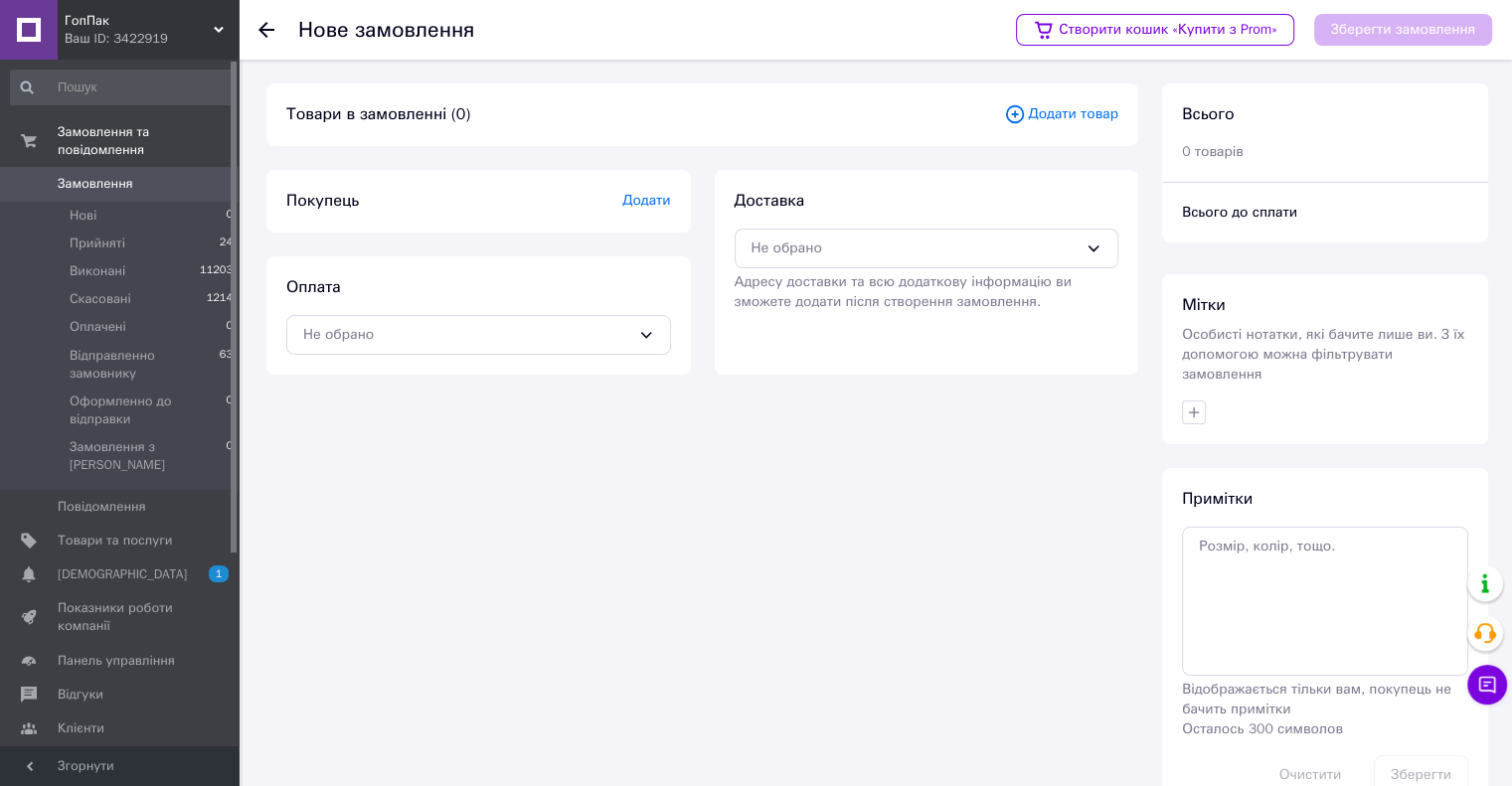 click on "Додати" at bounding box center (646, 200) 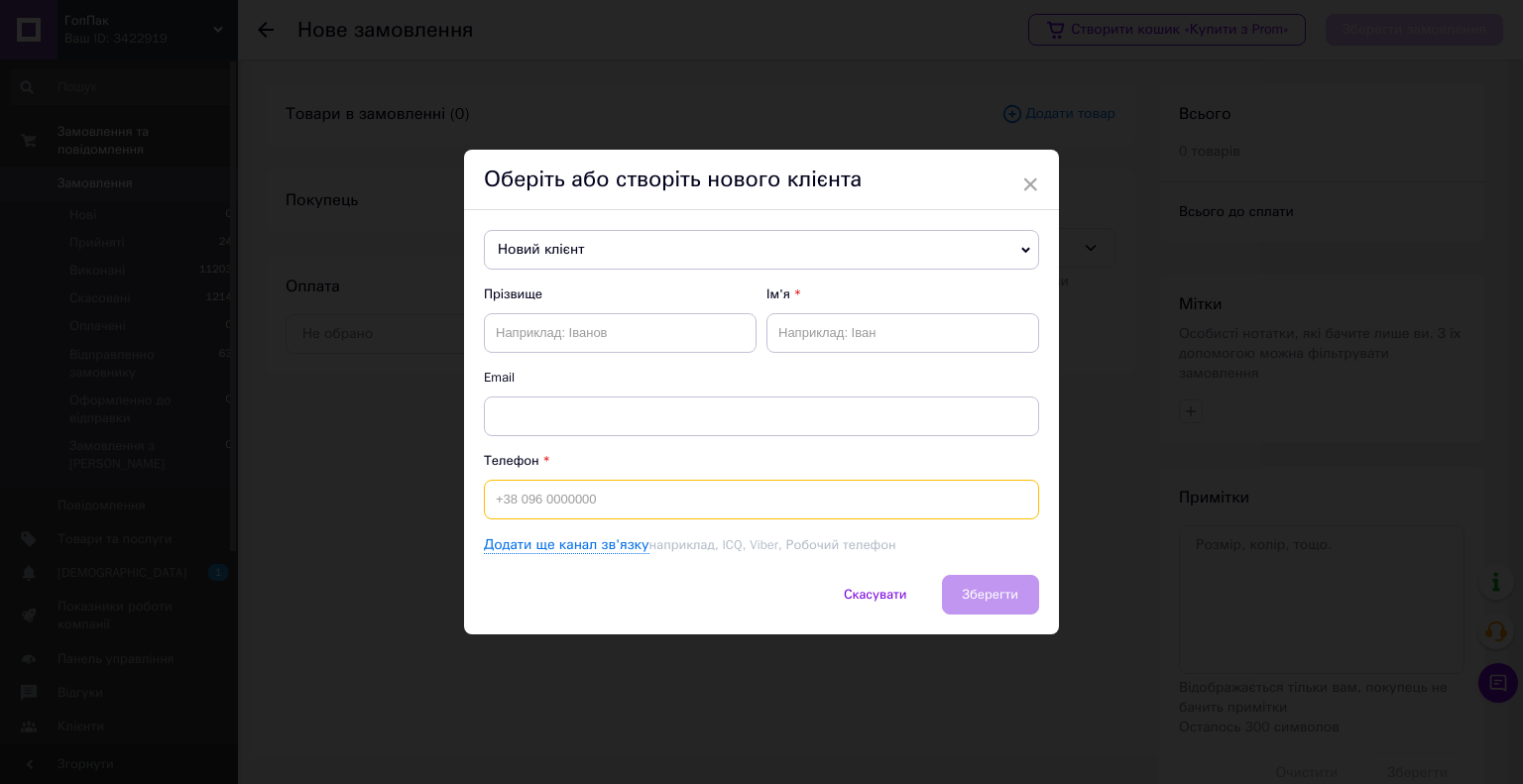 click at bounding box center [762, 500] 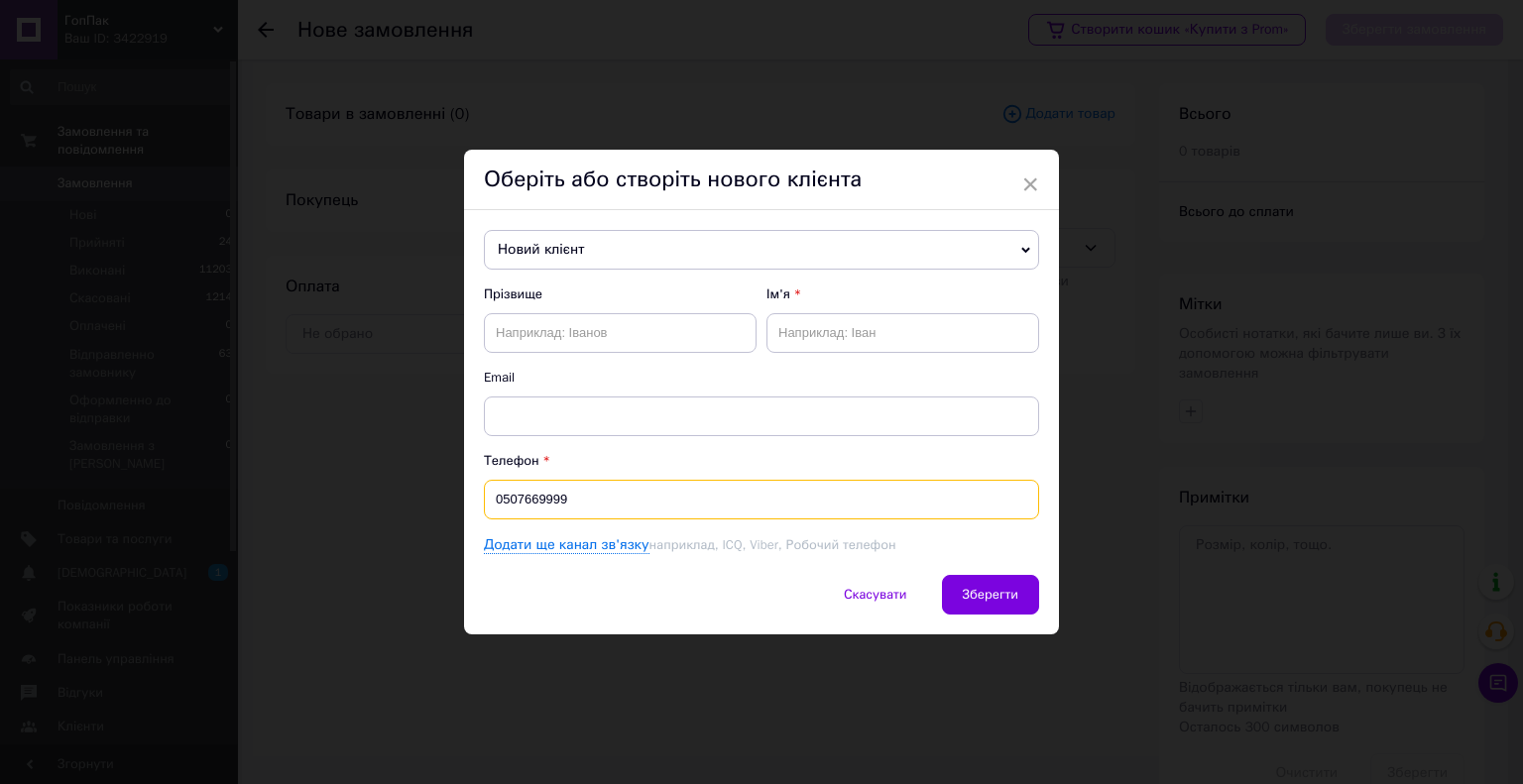 click on "0507669999" at bounding box center [762, 500] 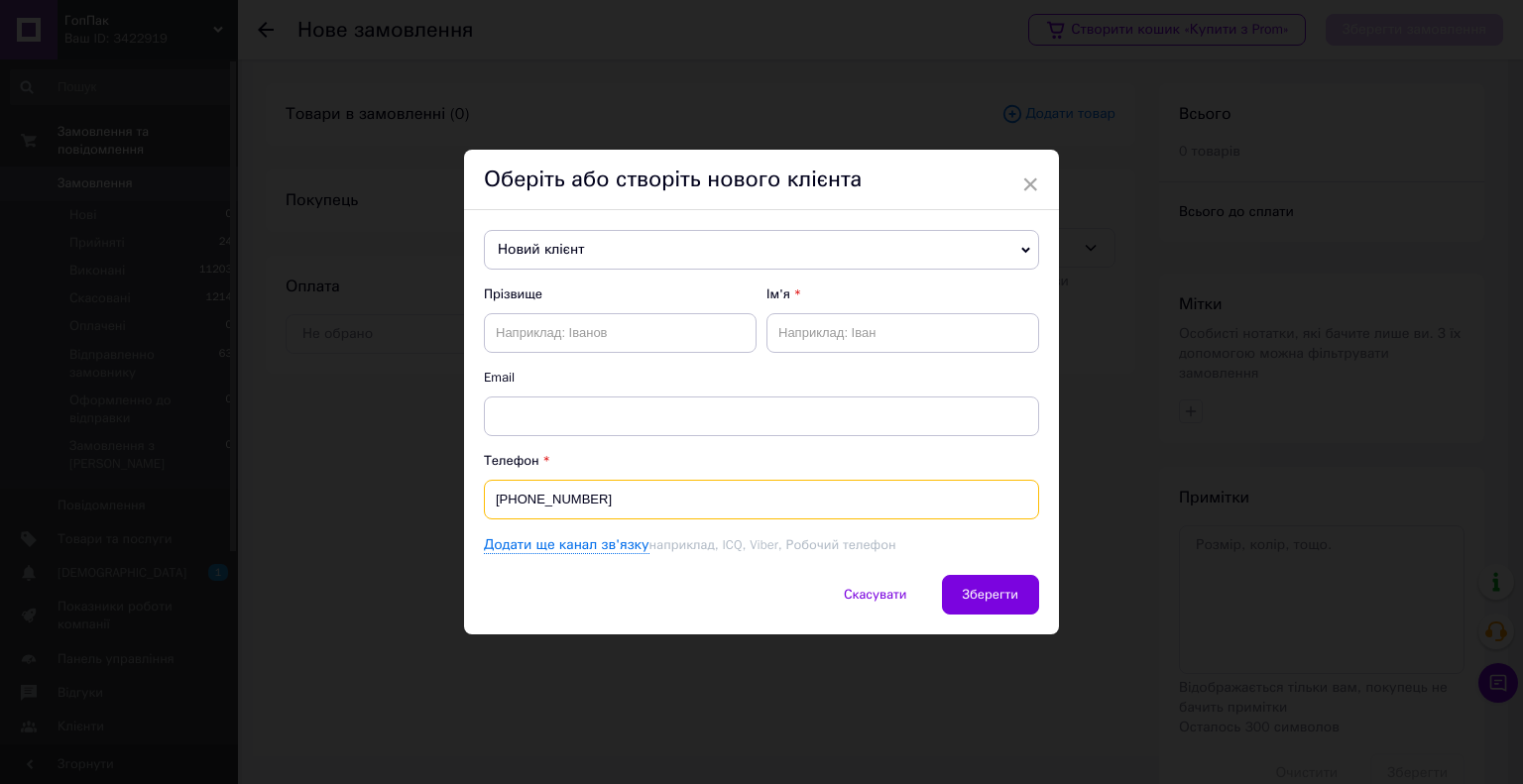 click on "[PHONE_NUMBER]" at bounding box center [762, 500] 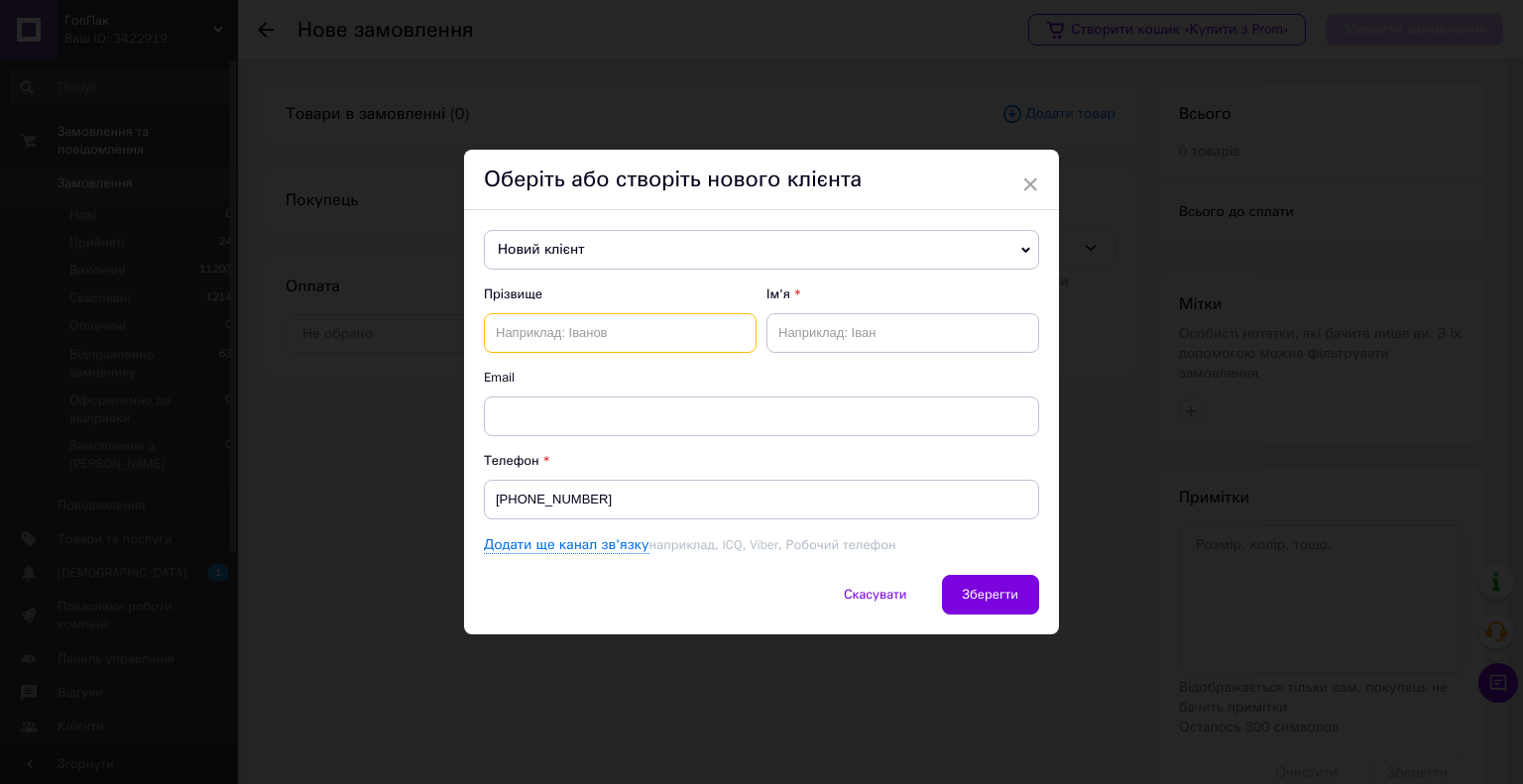 drag, startPoint x: 587, startPoint y: 320, endPoint x: 599, endPoint y: 325, distance: 13 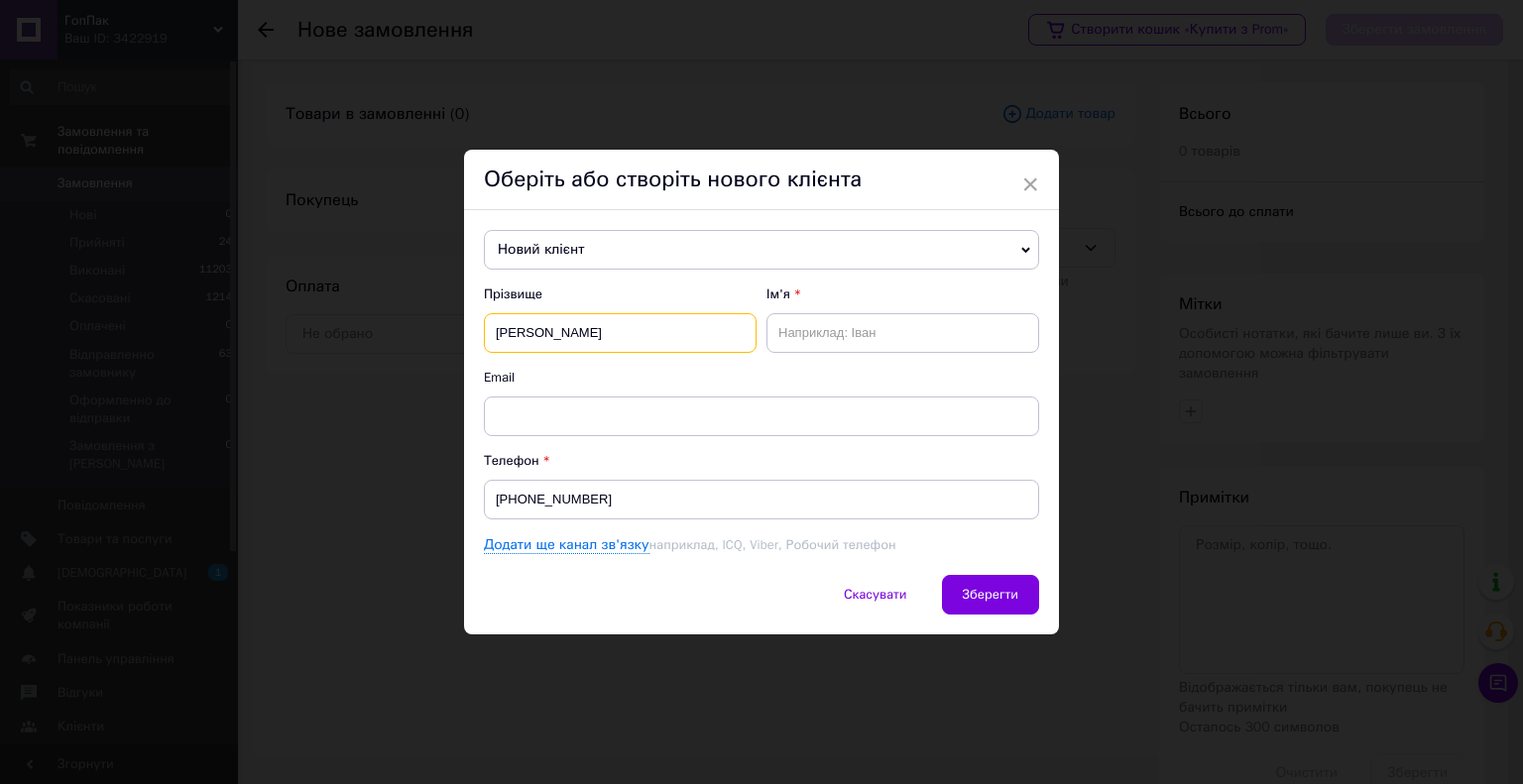 type on "Доценко" 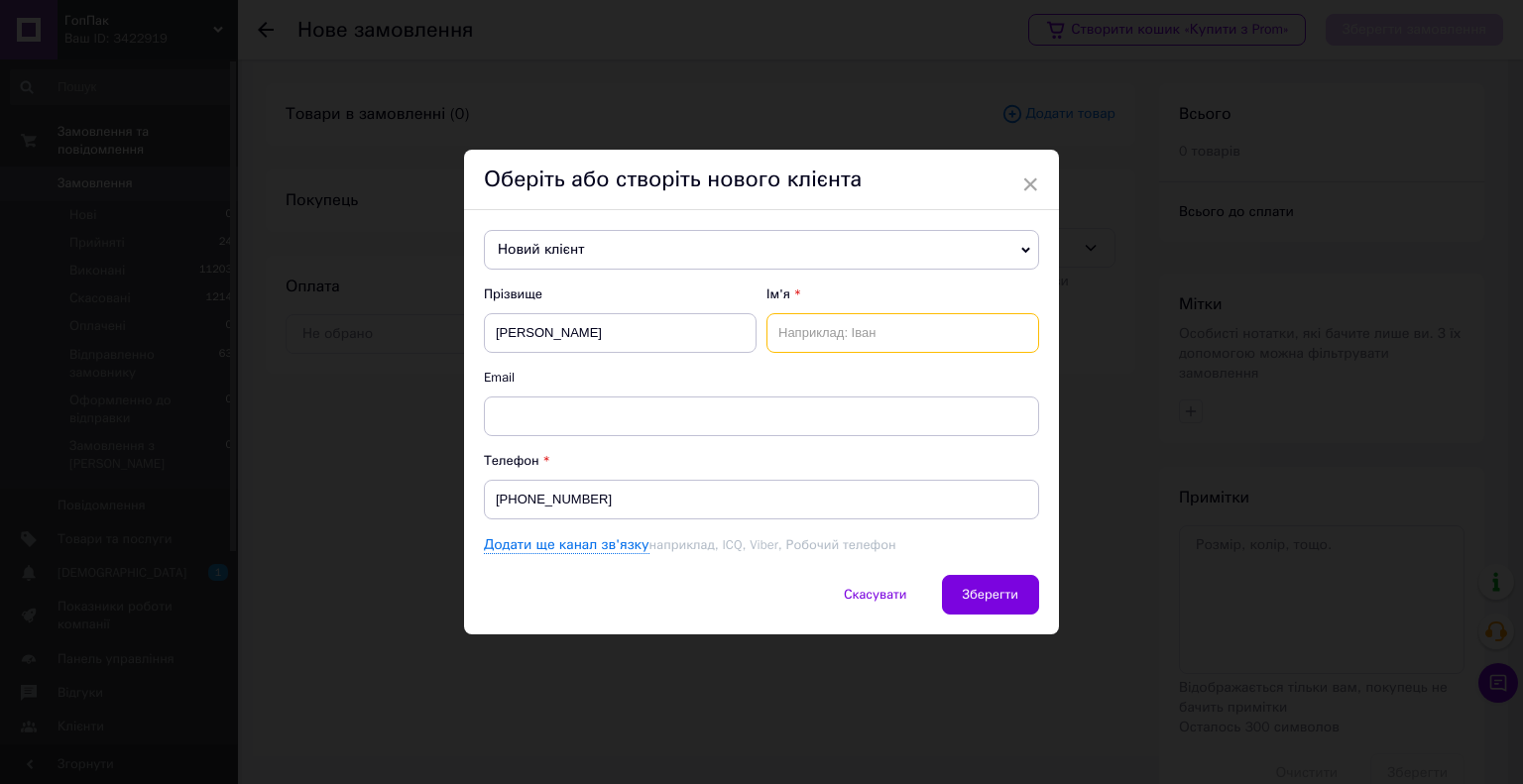 click at bounding box center [902, 333] 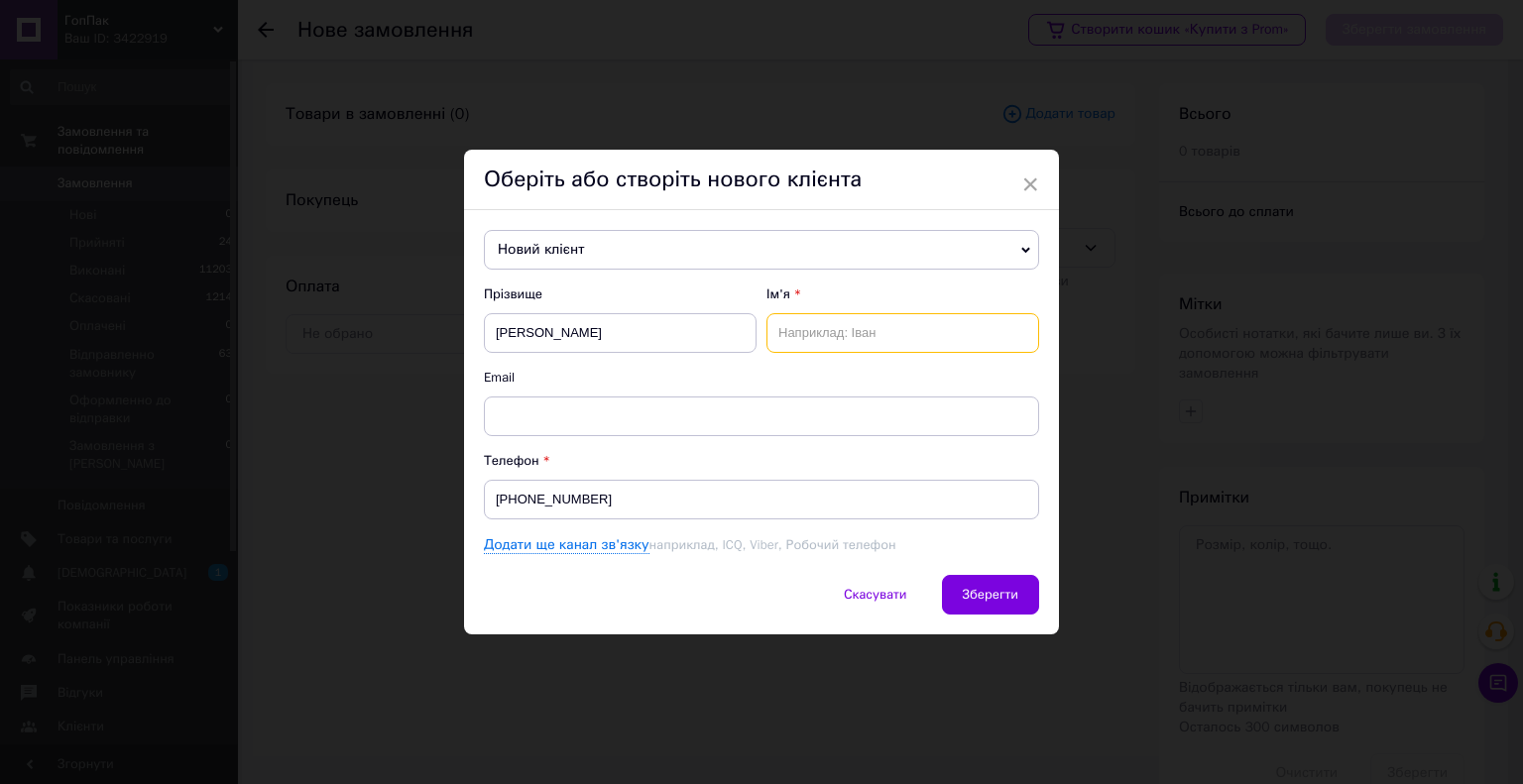 paste on "Антон" 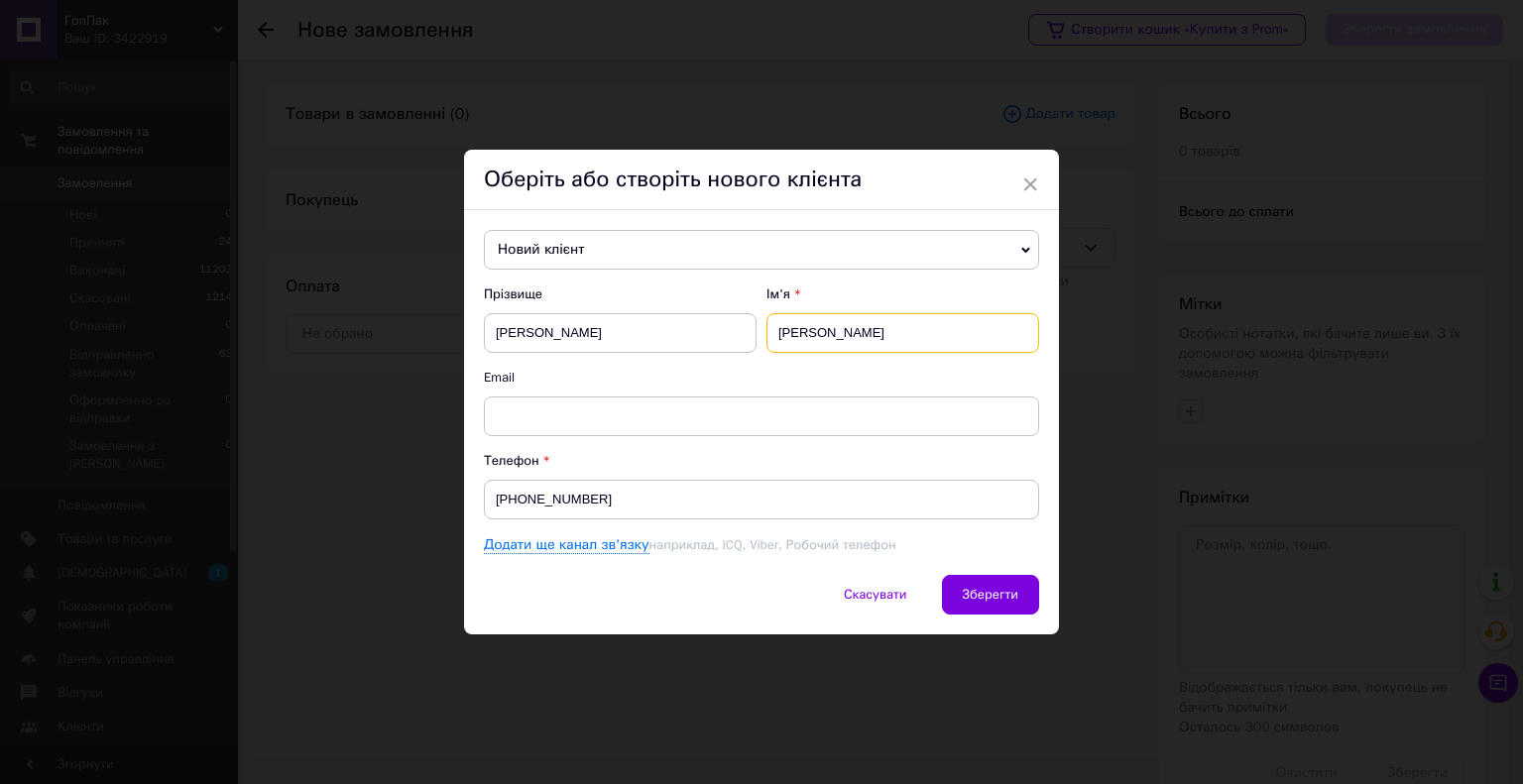 type on "Антон" 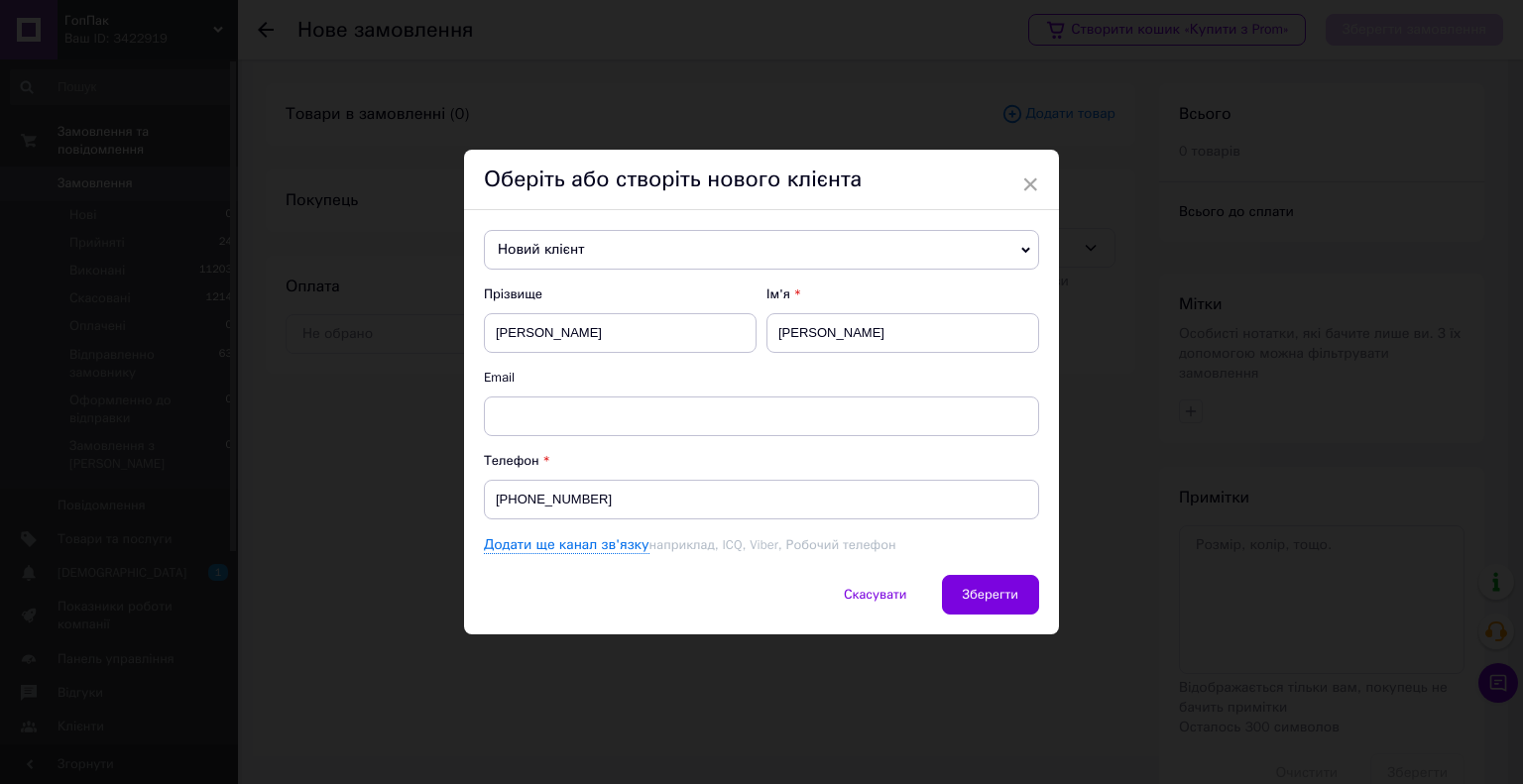click on "Прізвище Доценко Ім'я Антон Email" at bounding box center [762, 361] 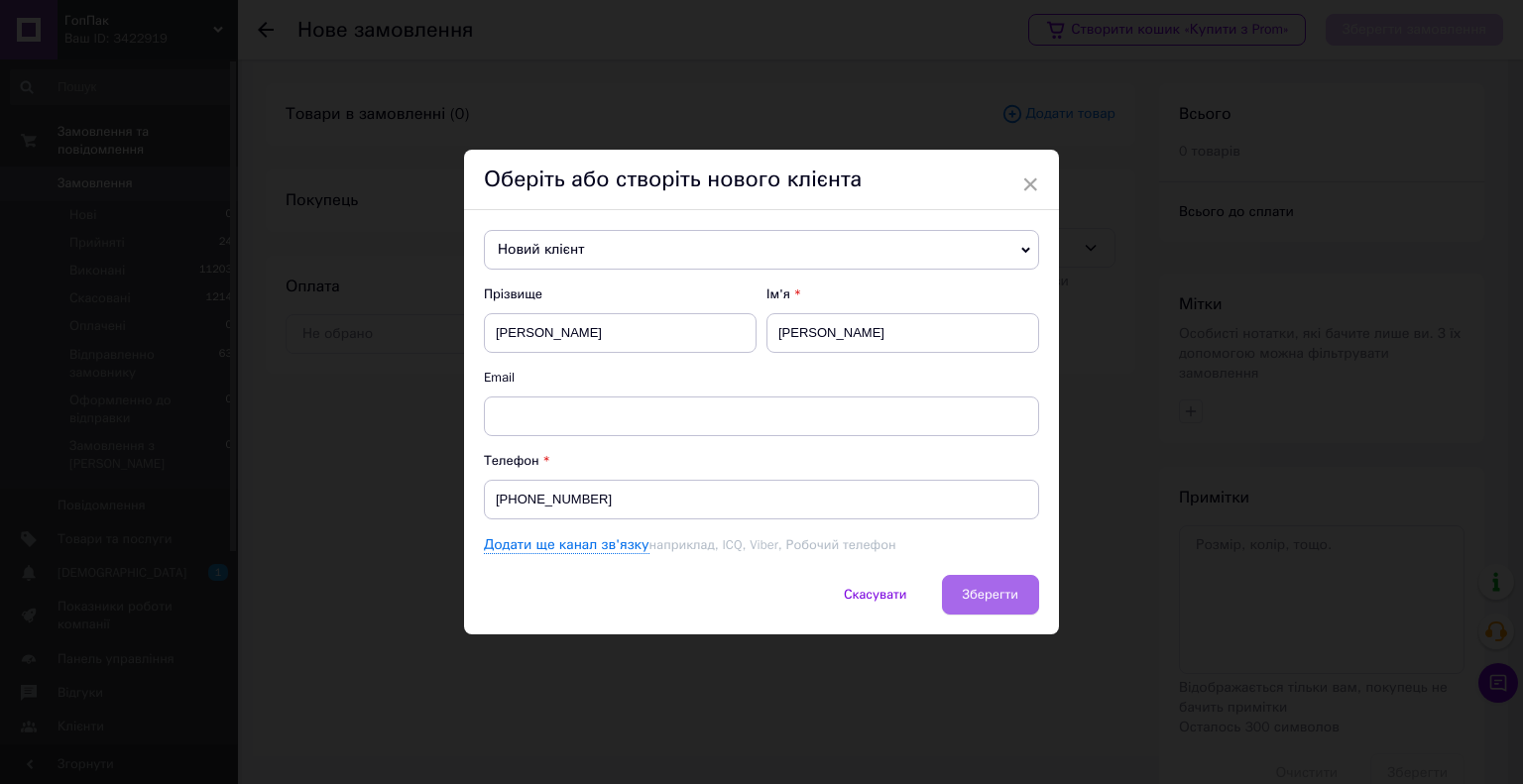 click on "Зберегти" at bounding box center (991, 595) 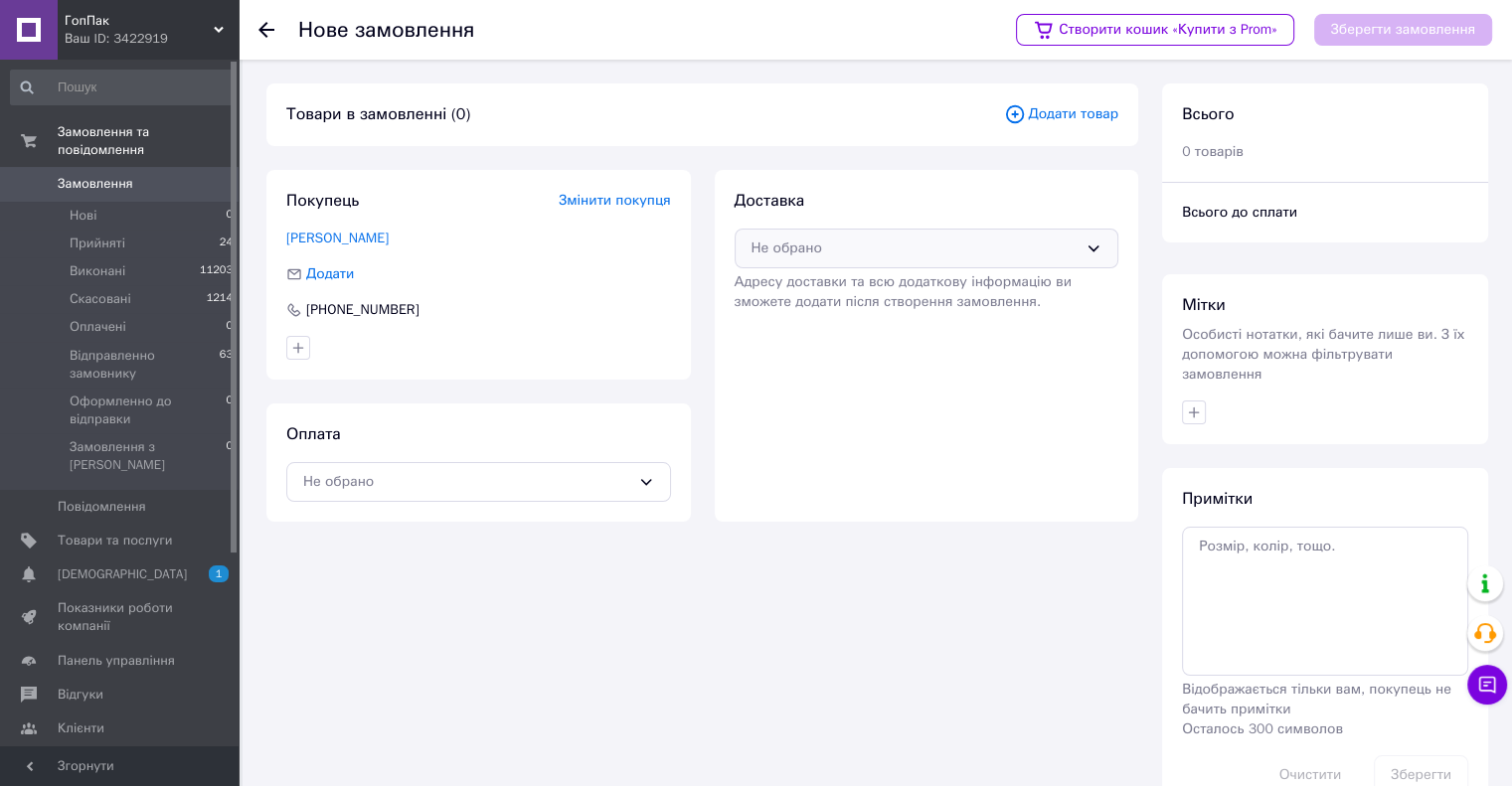 click on "Не обрано" at bounding box center (915, 248) 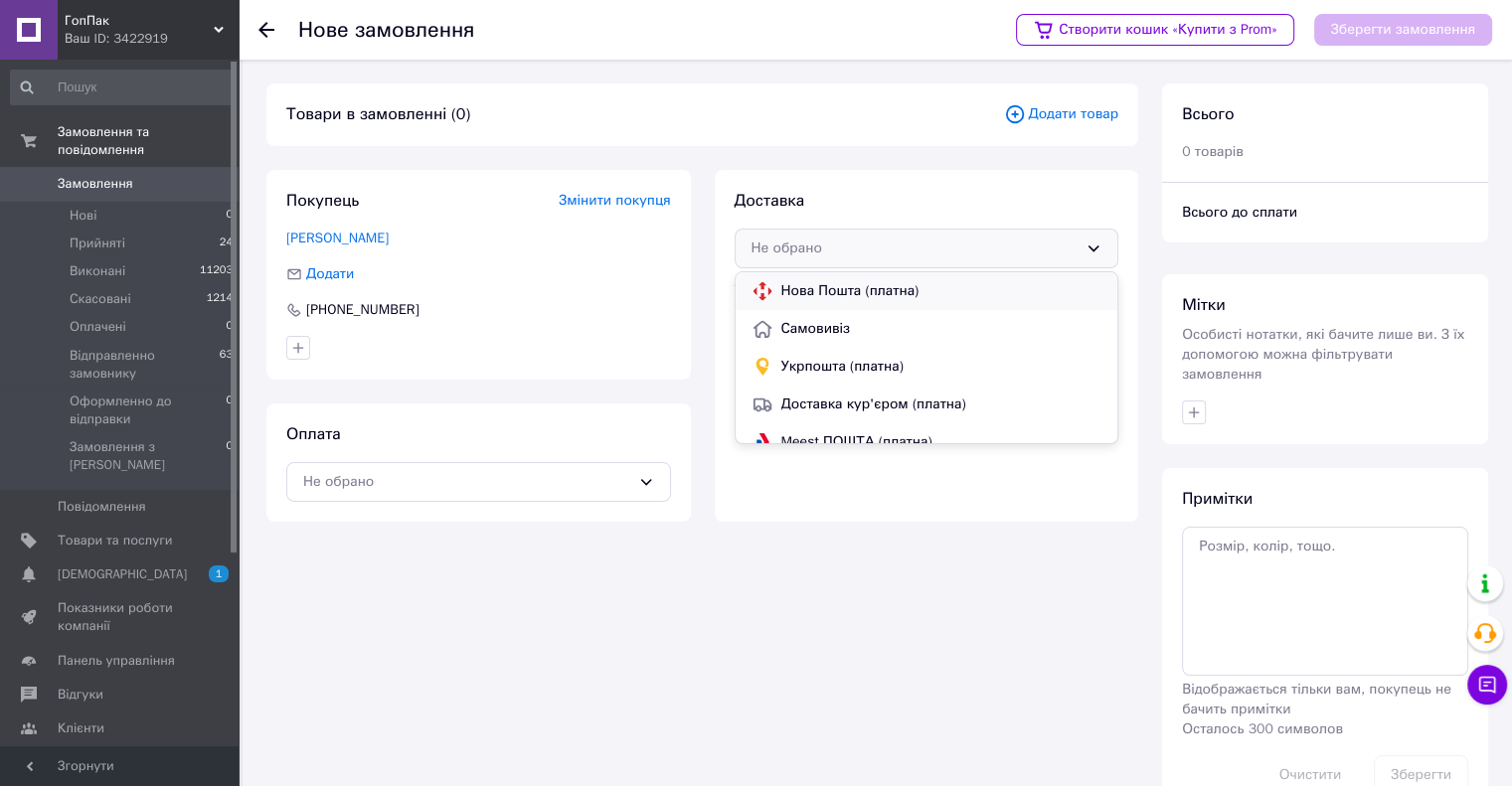 click on "Нова Пошта (платна)" at bounding box center [941, 291] 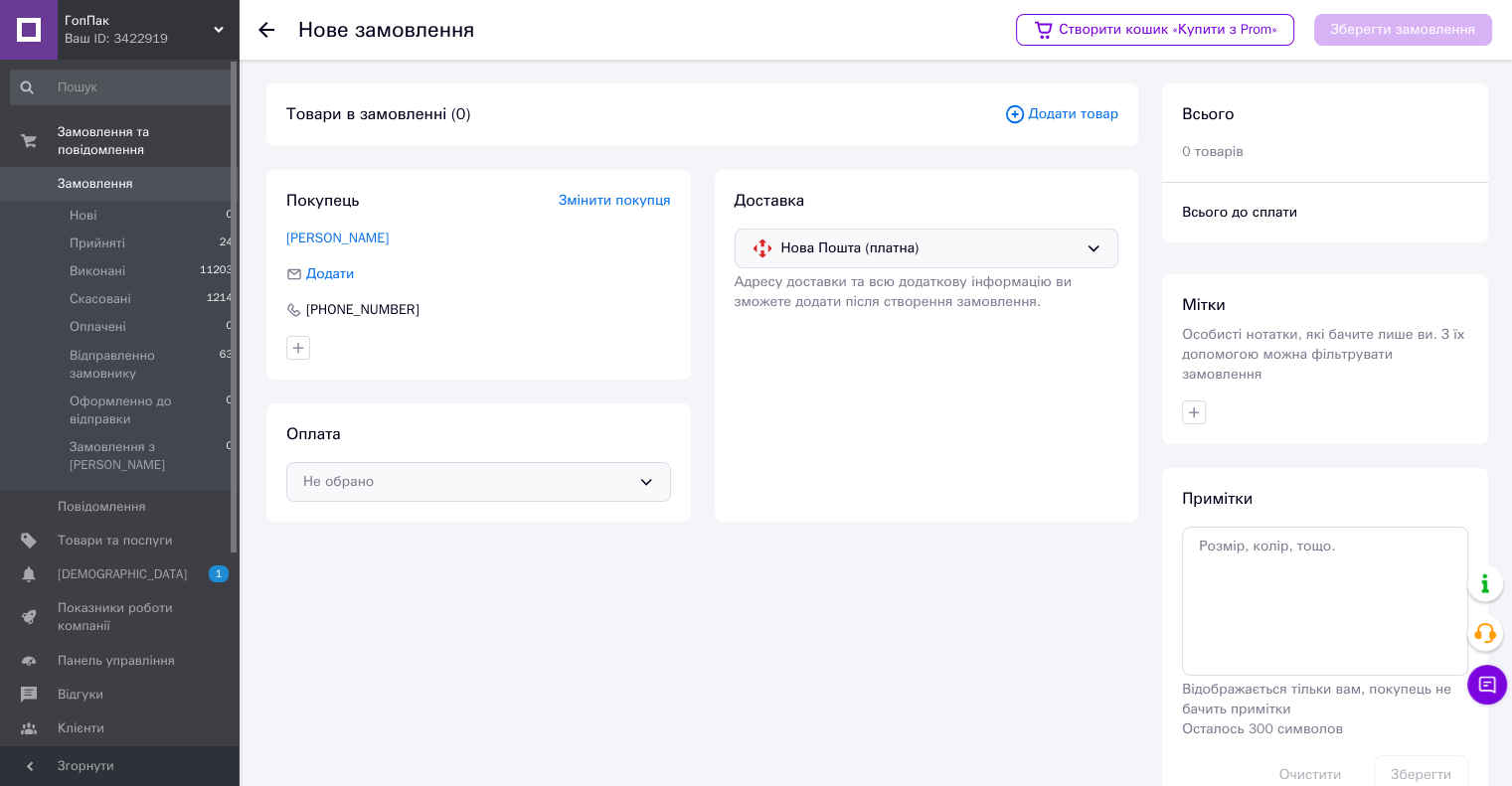 click on "Не обрано" at bounding box center [466, 482] 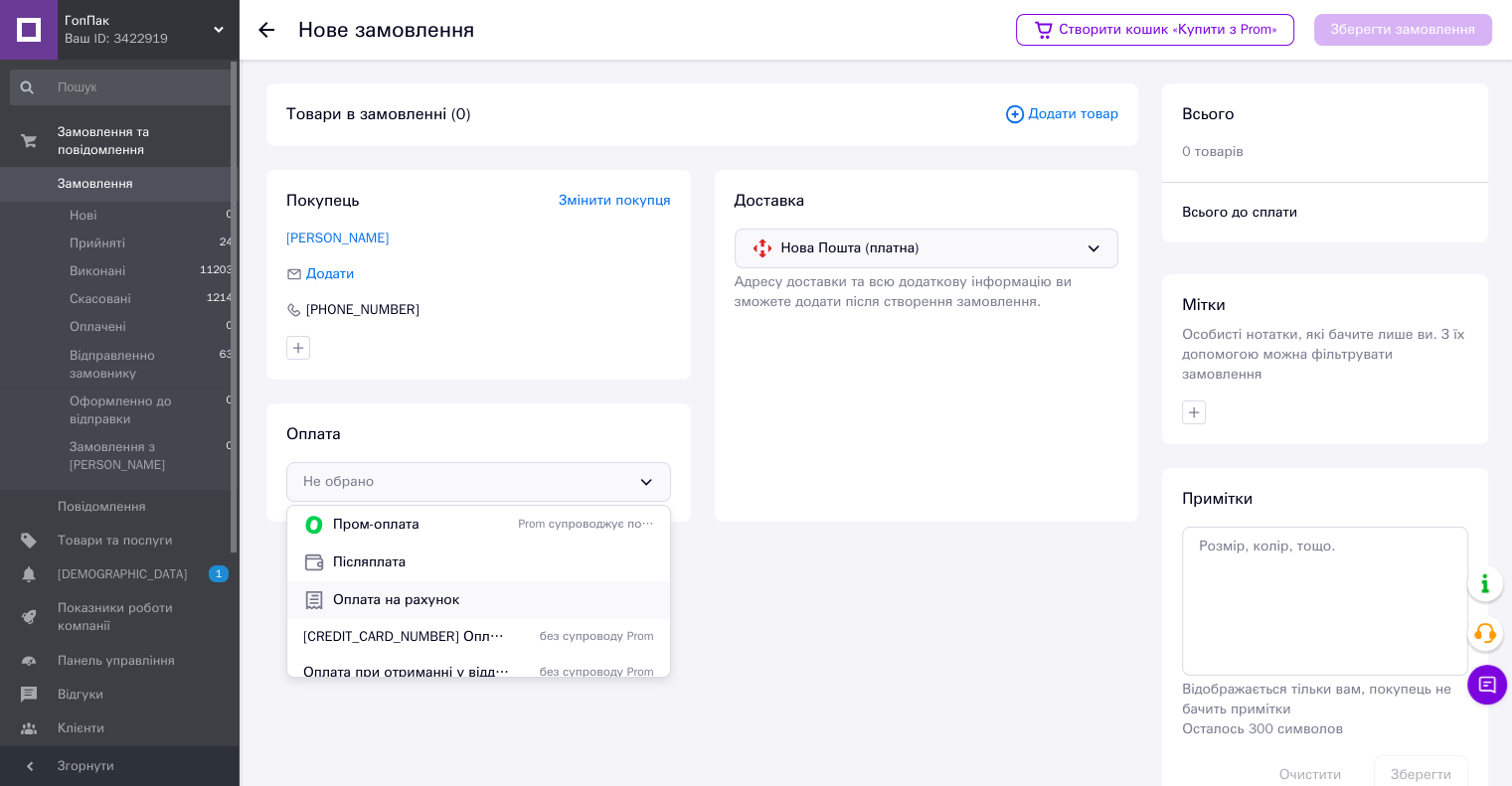 click on "Оплата на рахунок" at bounding box center [493, 600] 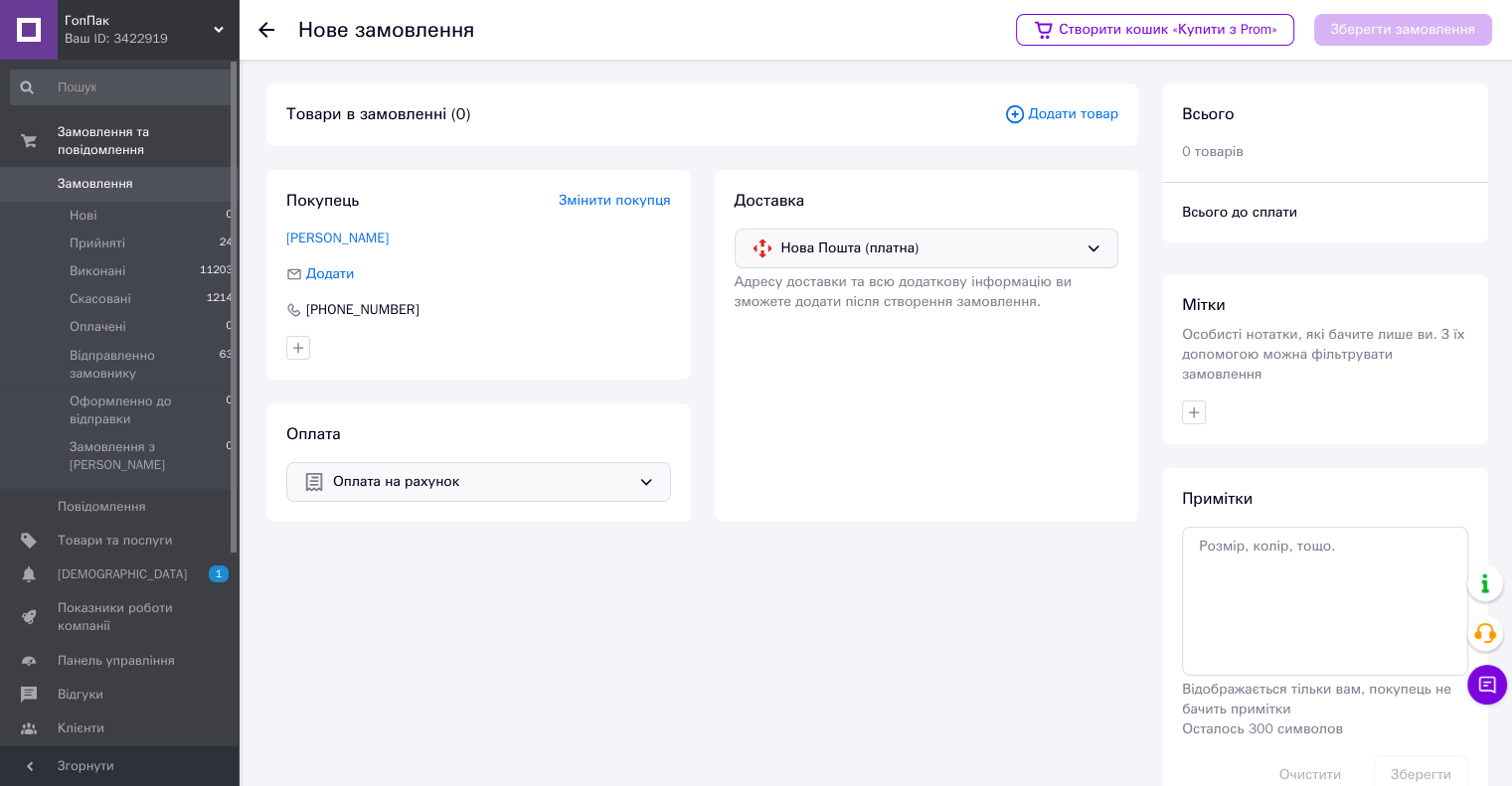 click on "Додати товар" at bounding box center (1061, 114) 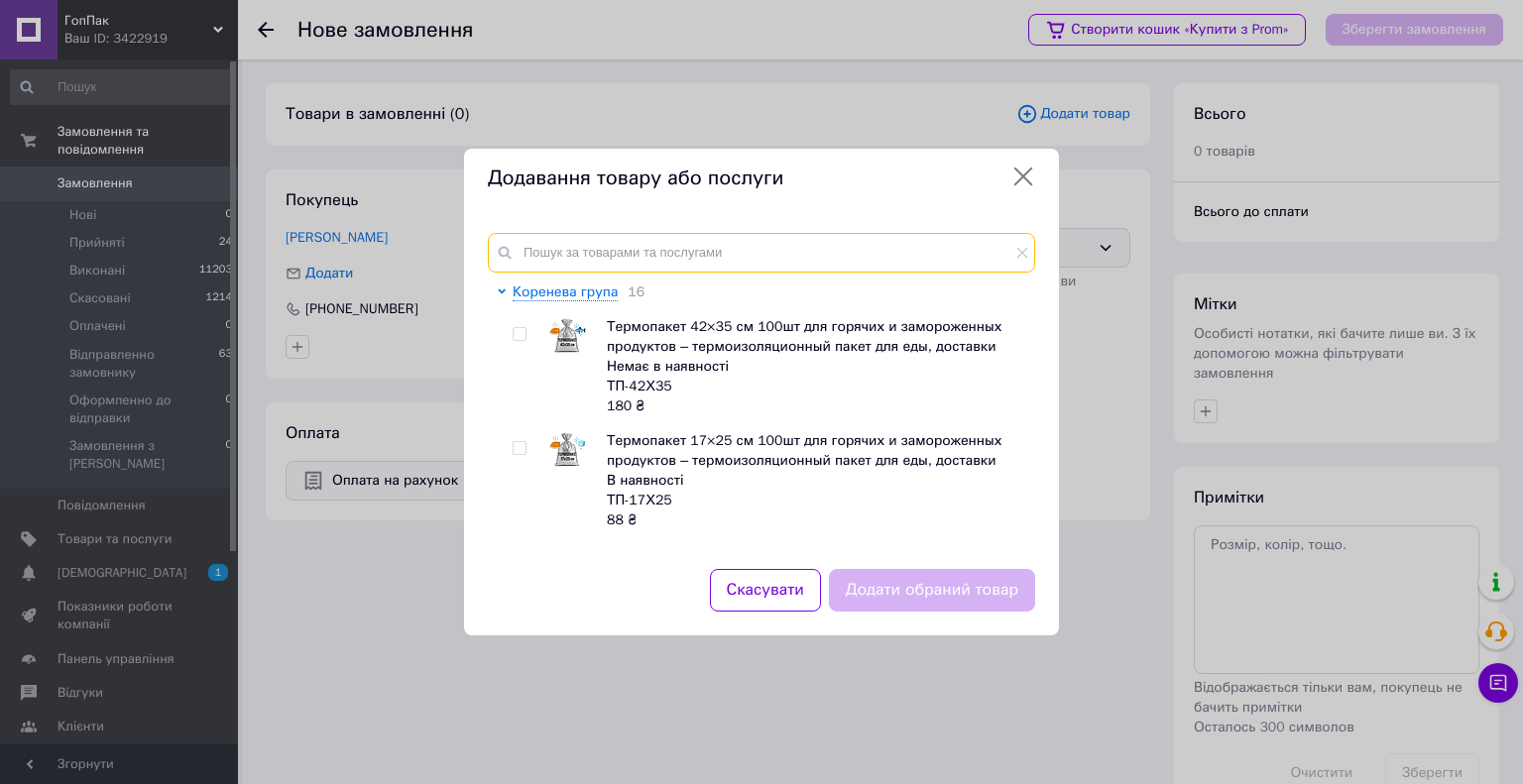 click at bounding box center (762, 253) 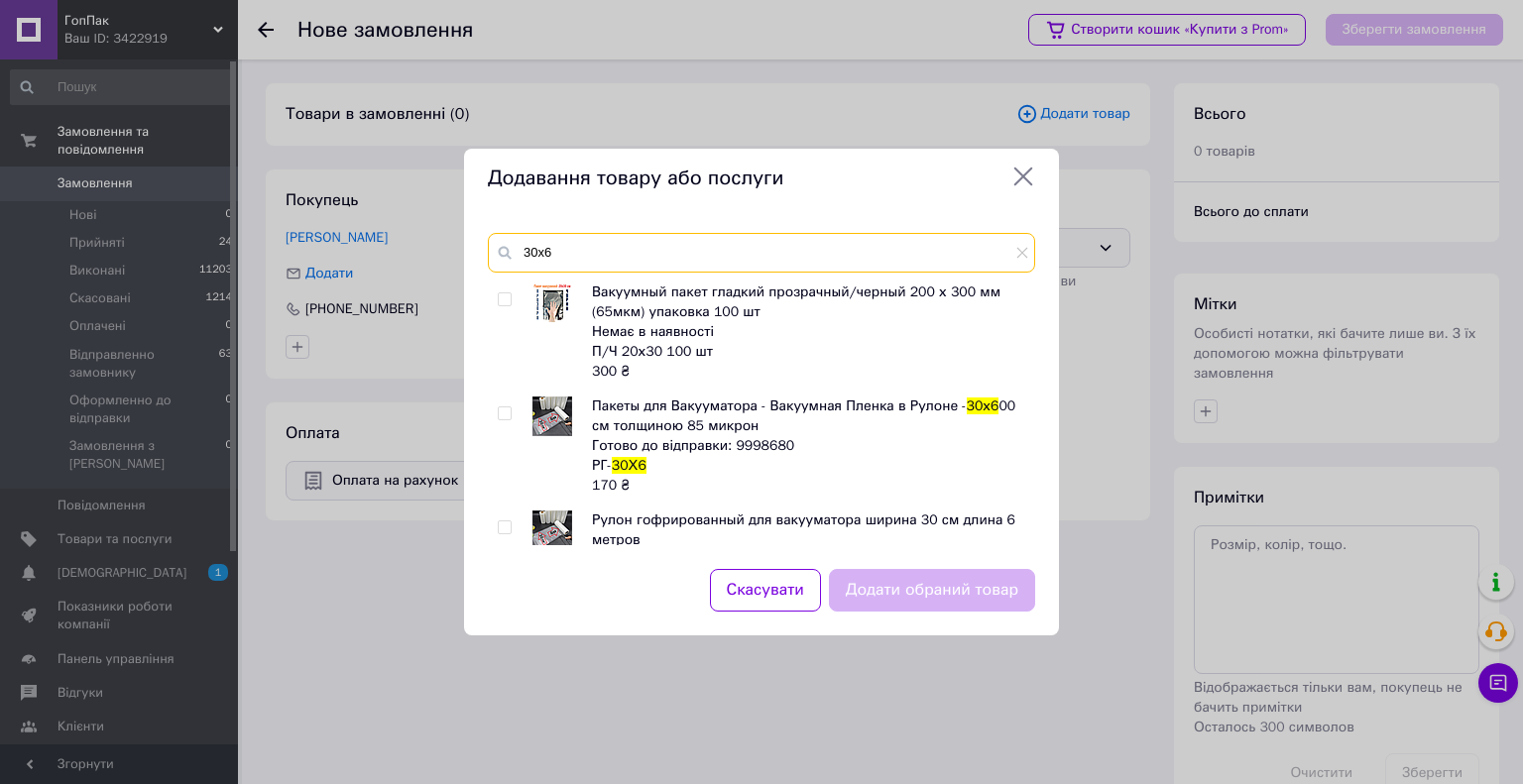 type on "30х6" 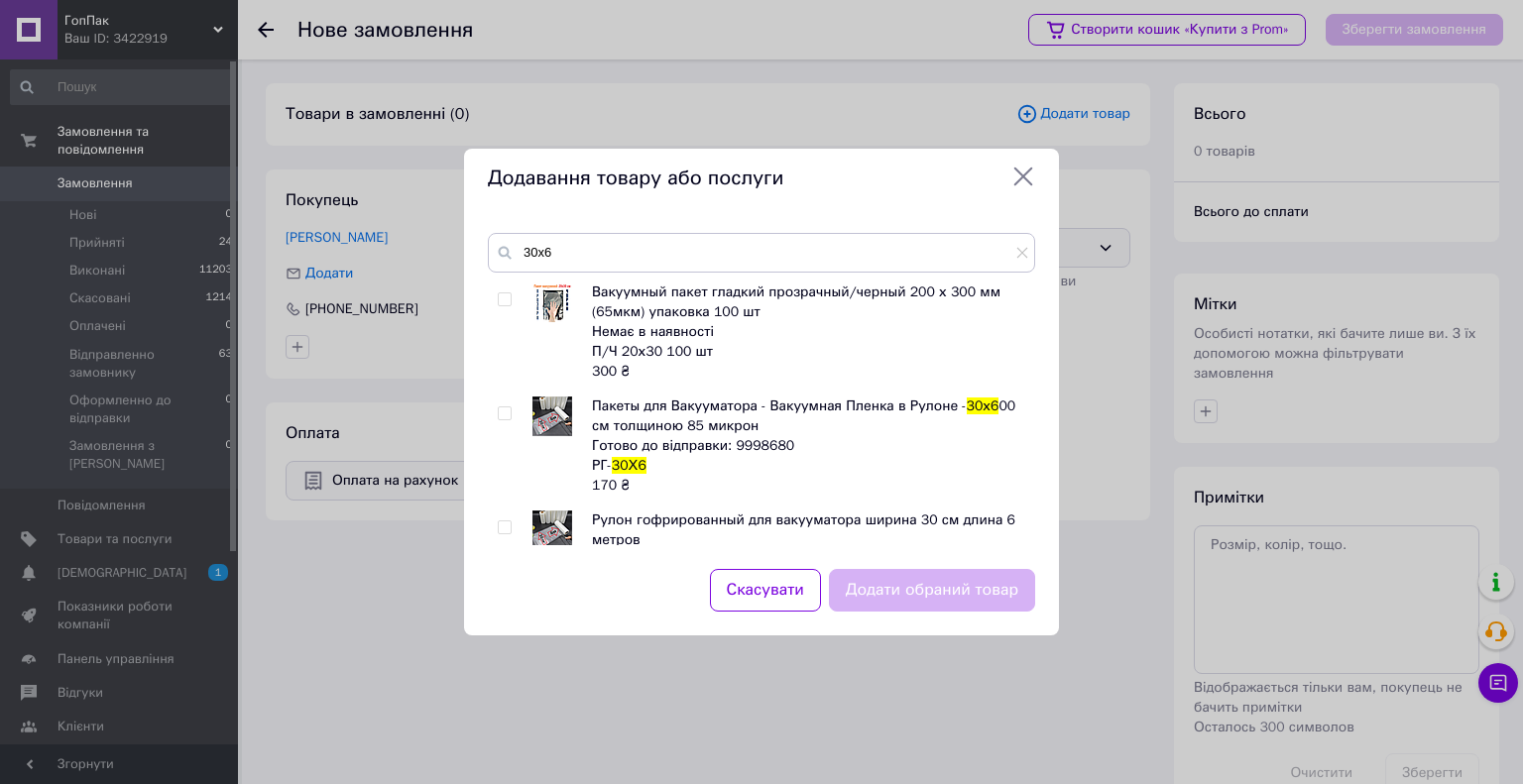 click at bounding box center [504, 413] 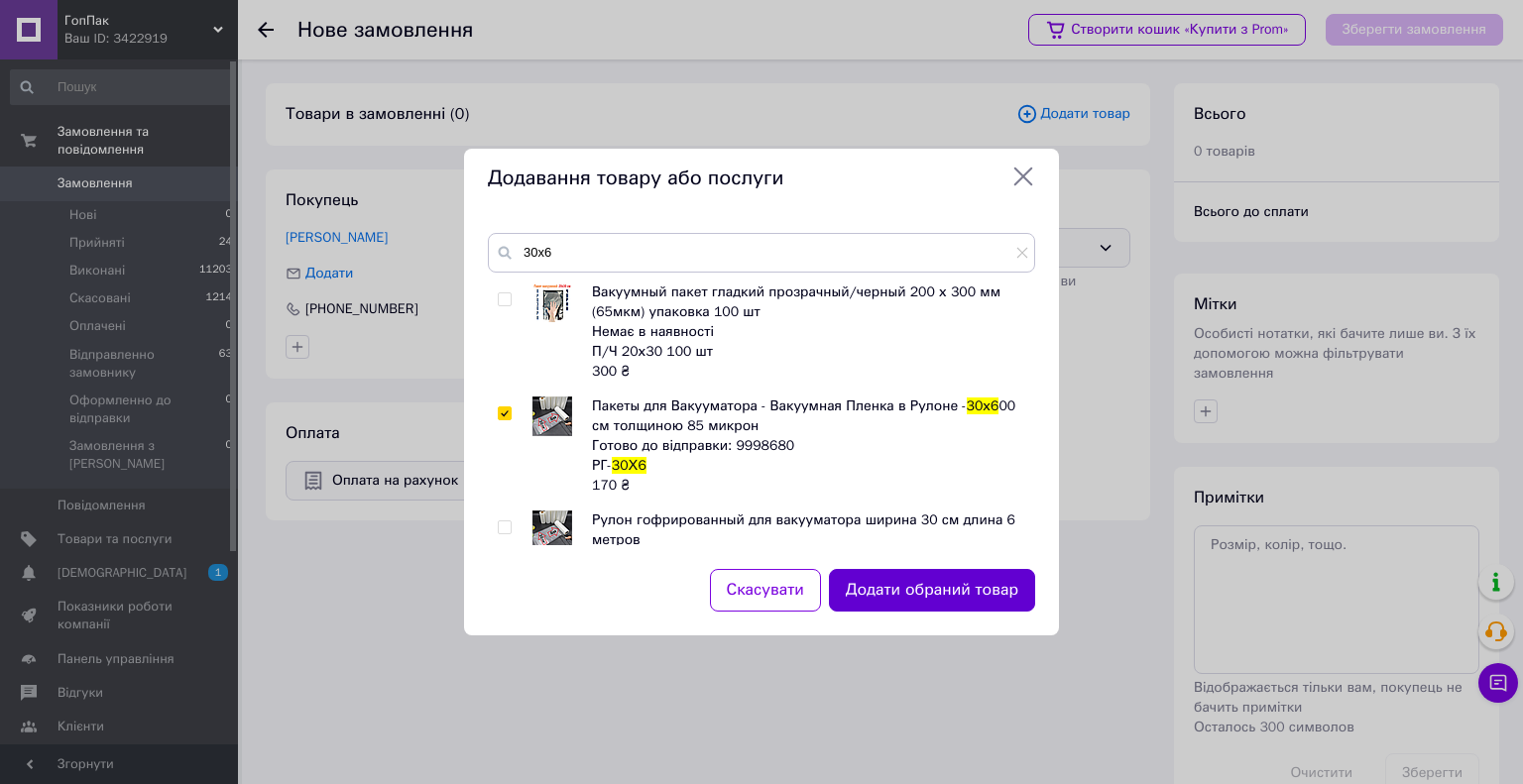 click on "Додати обраний товар" at bounding box center (932, 590) 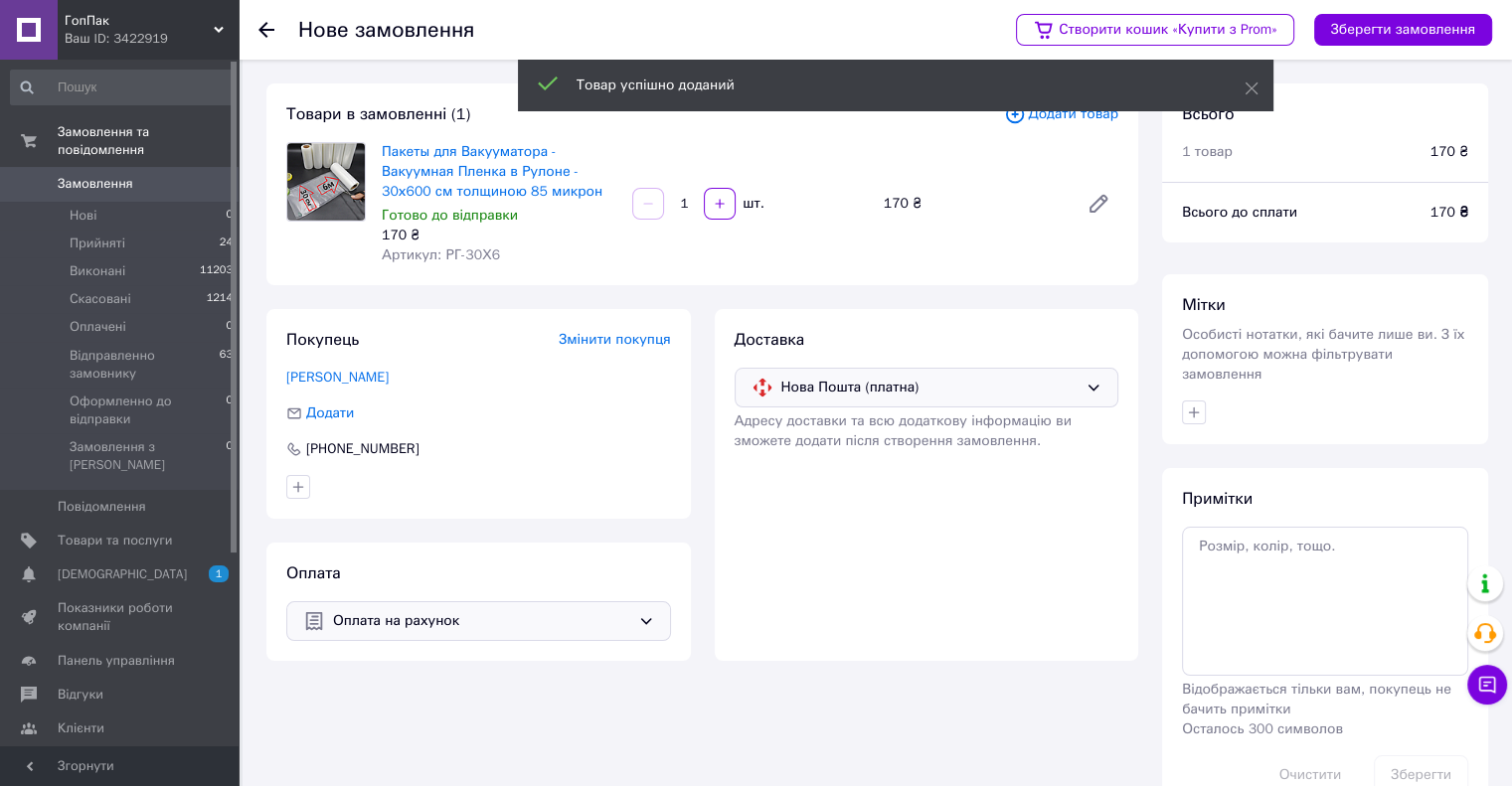 click on "1" at bounding box center [684, 204] 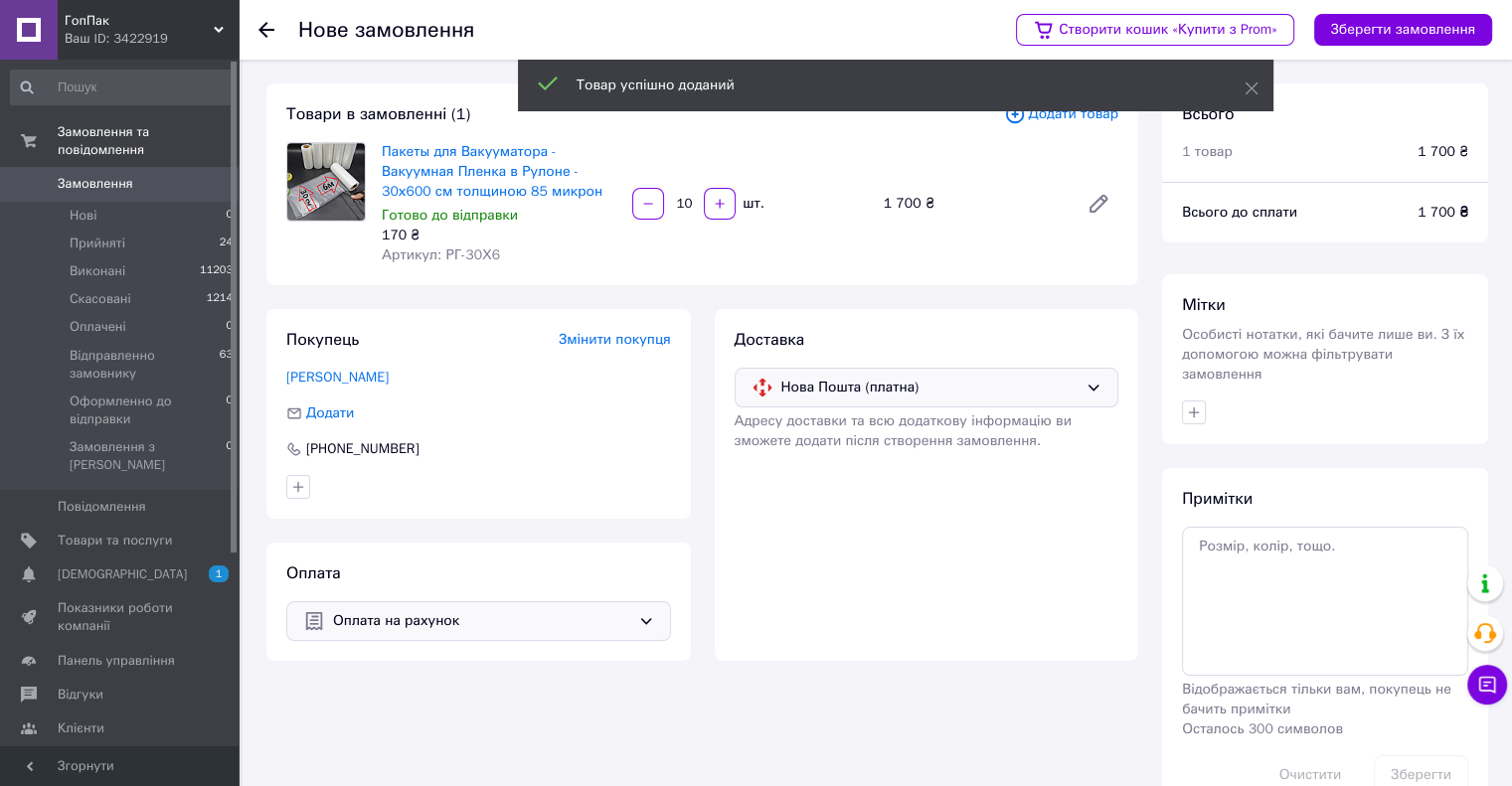 type on "10" 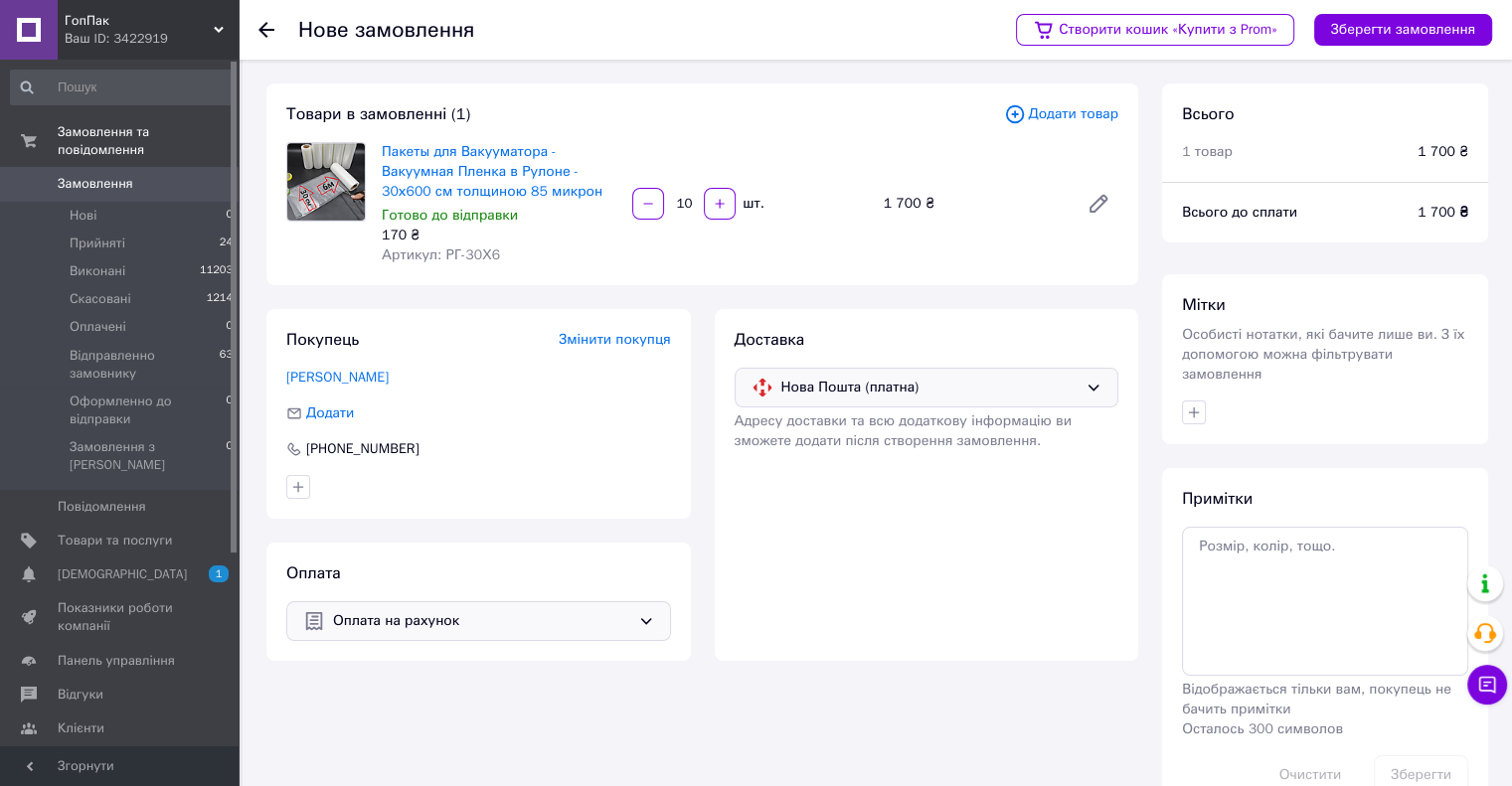click on "Додати товар" at bounding box center [1061, 114] 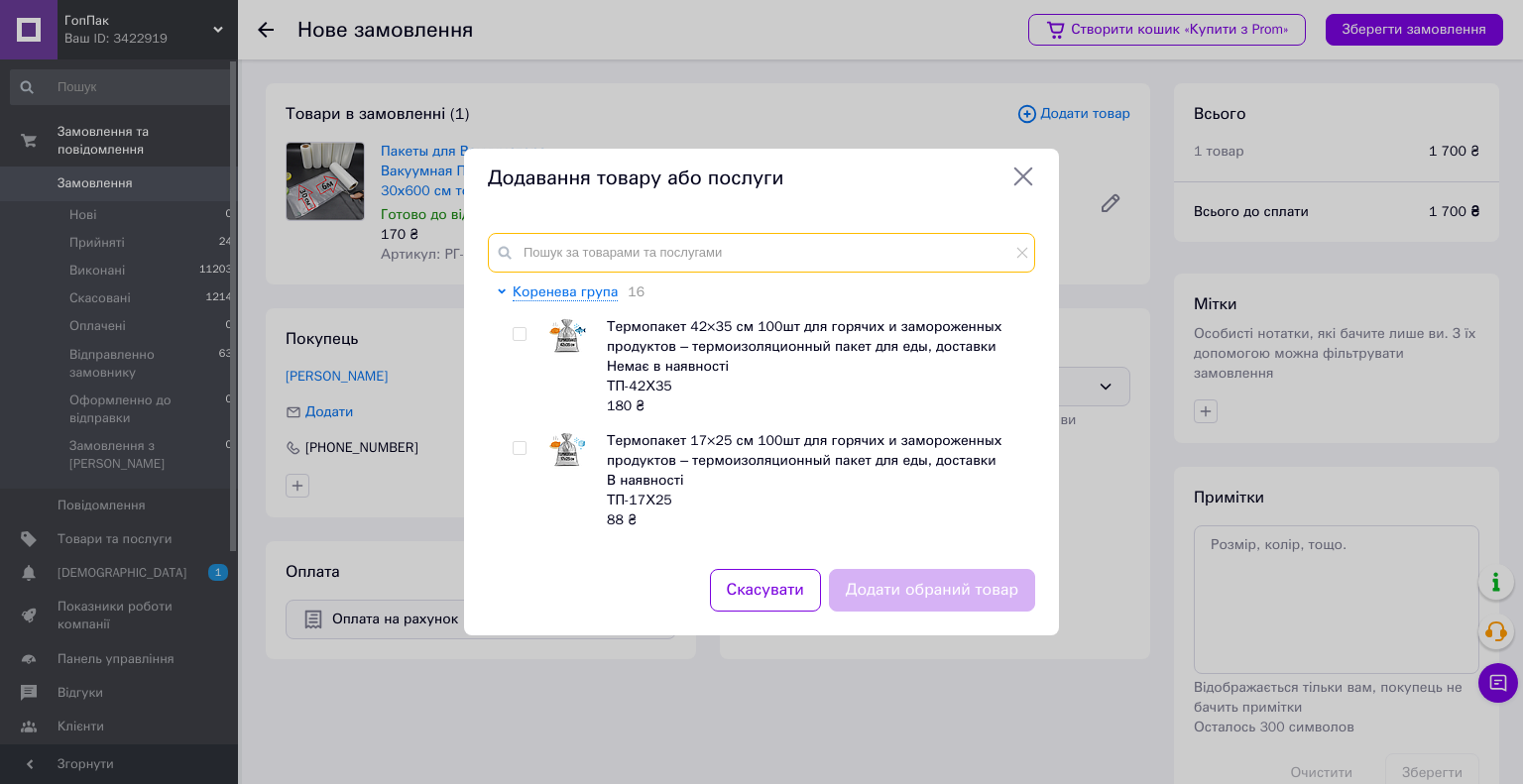 click at bounding box center [762, 253] 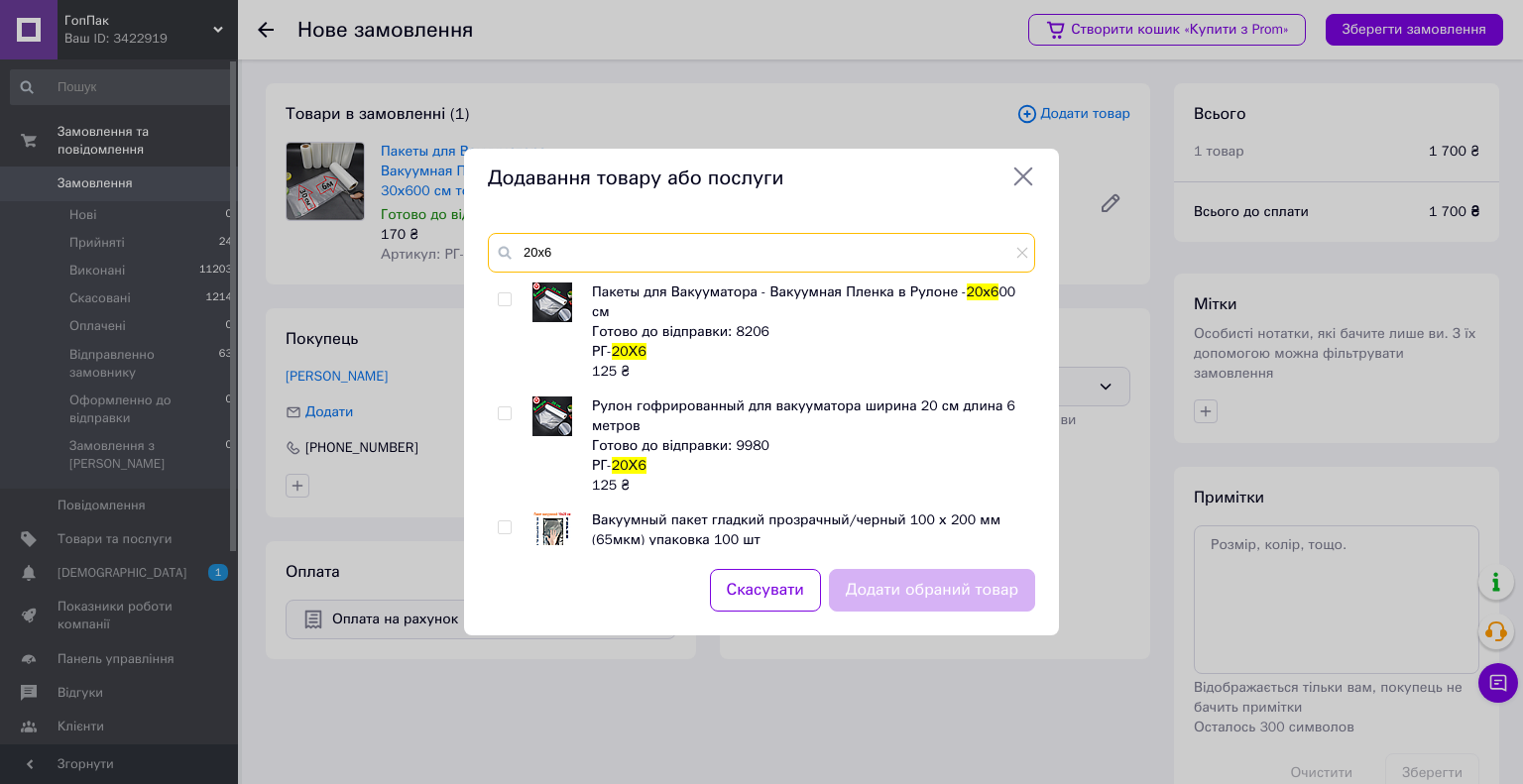type on "20х6" 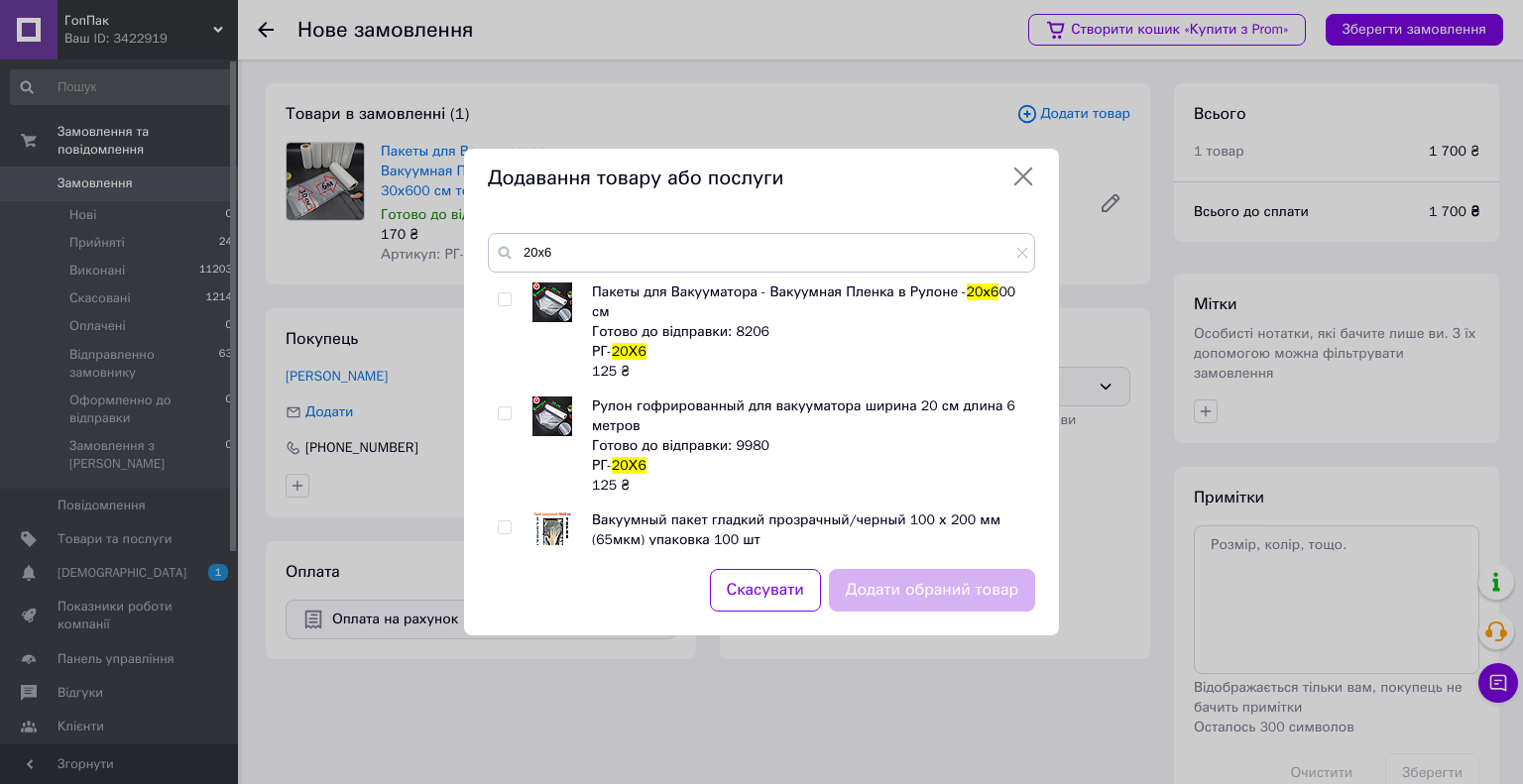 click at bounding box center [504, 299] 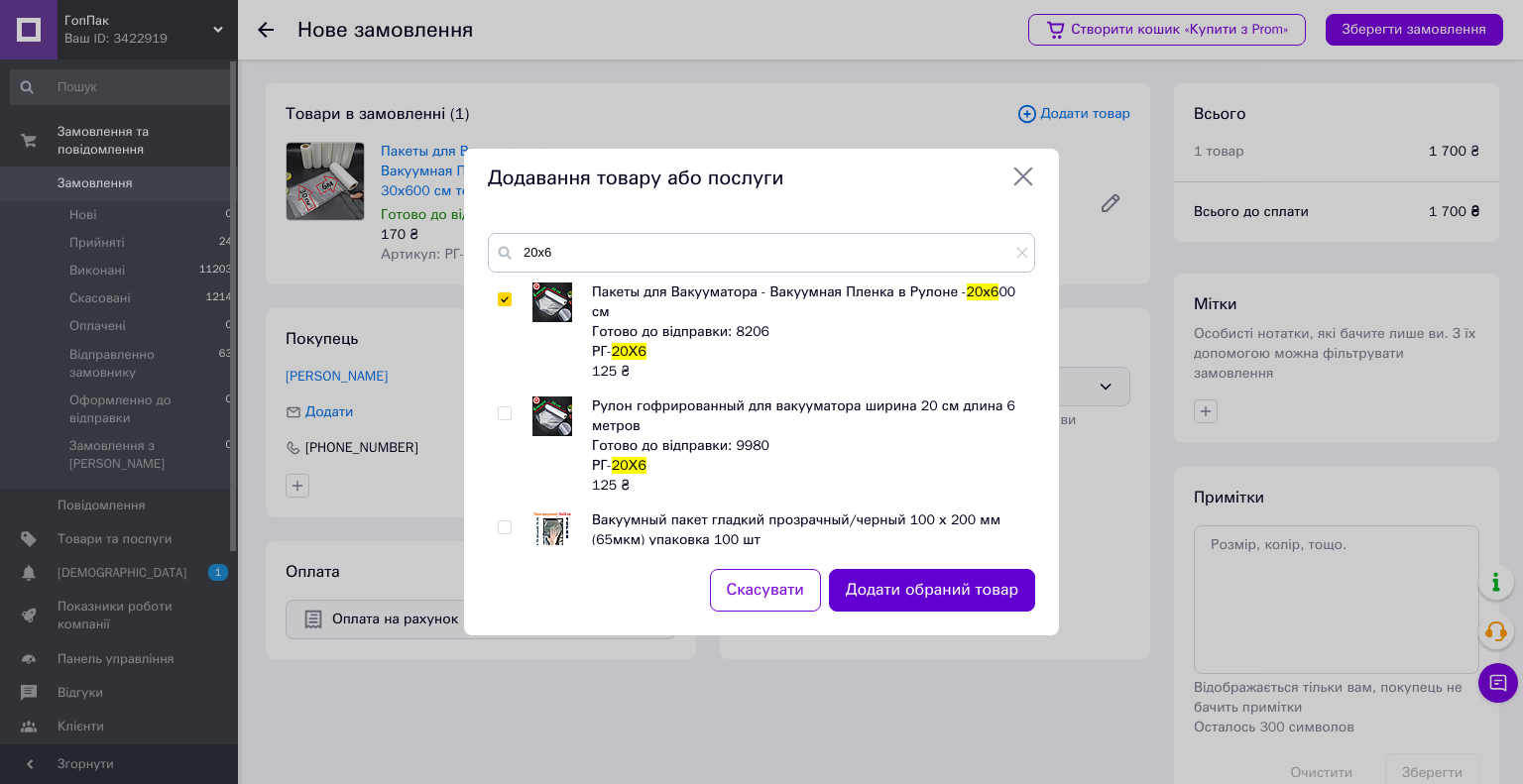click on "Додати обраний товар" at bounding box center [932, 590] 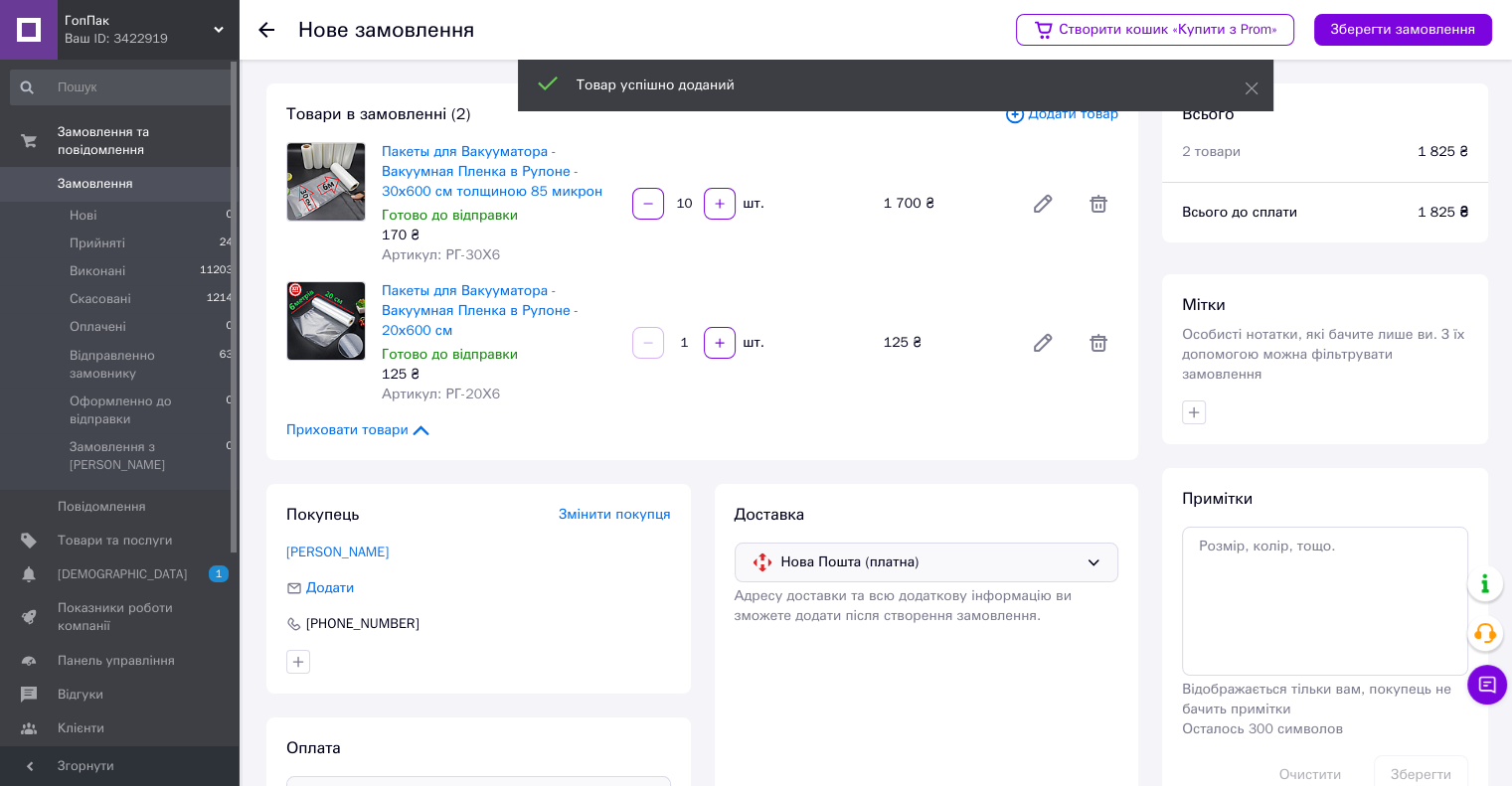 click on "1" at bounding box center (684, 343) 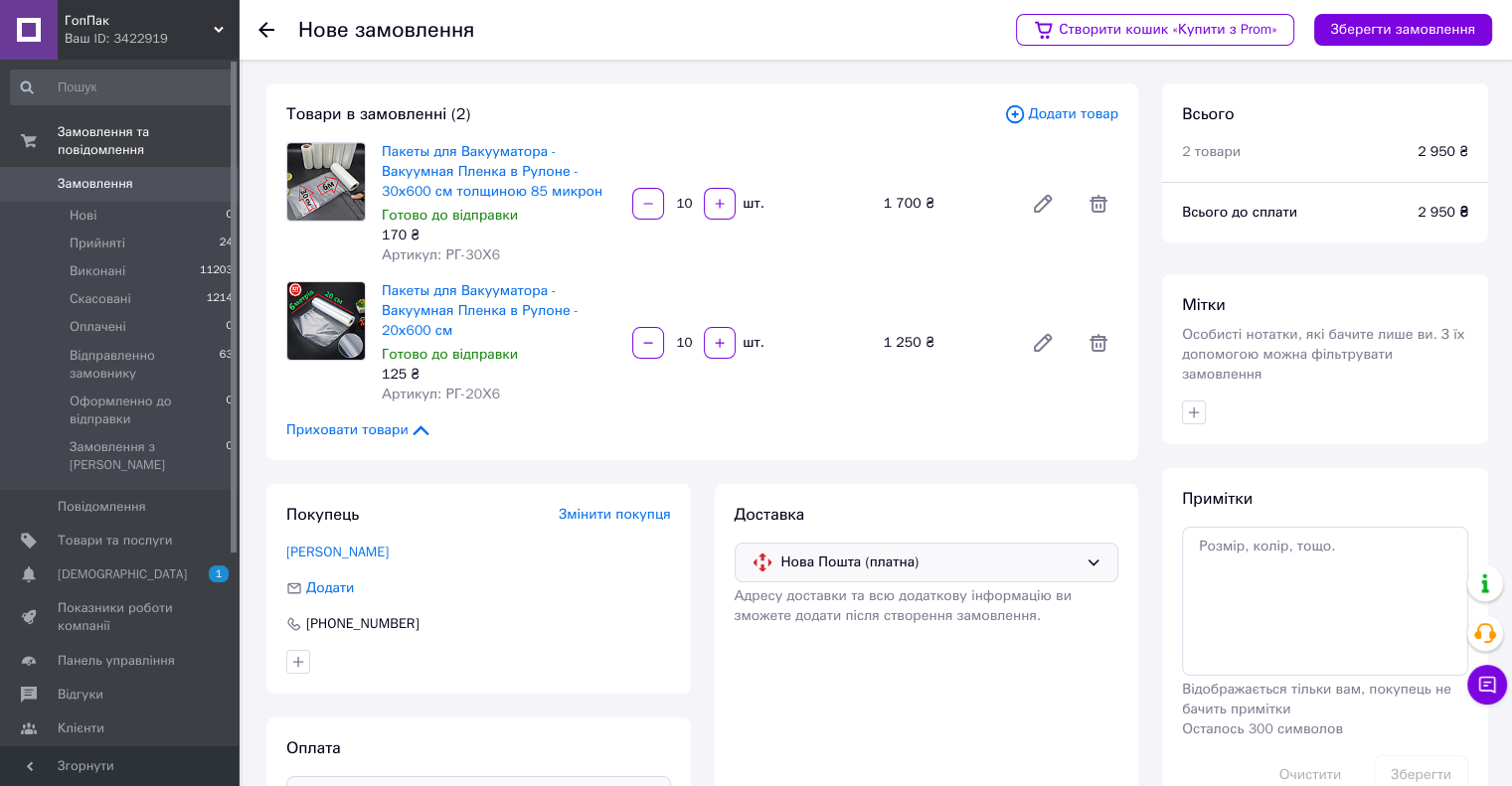 type on "10" 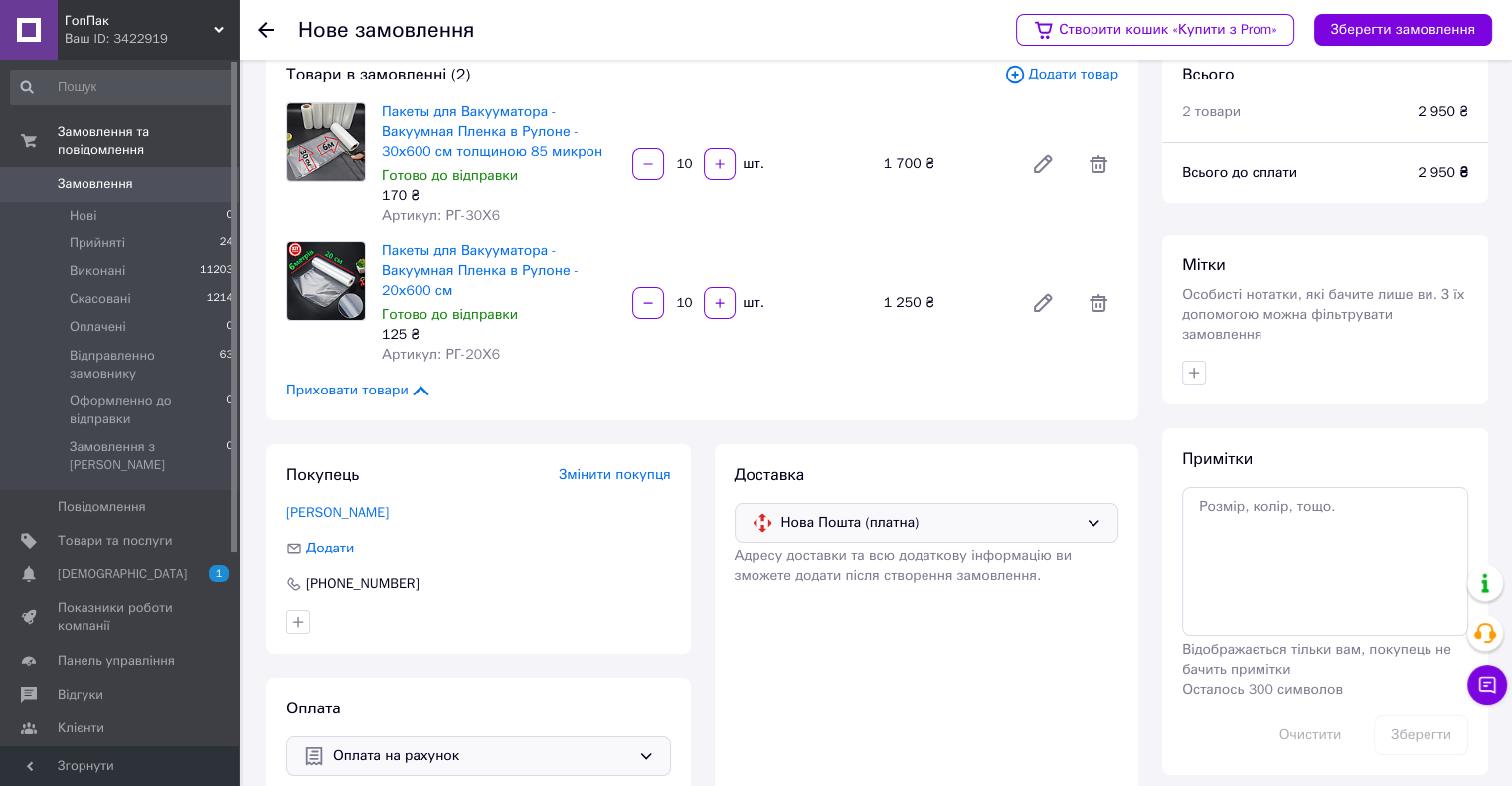 scroll, scrollTop: 73, scrollLeft: 0, axis: vertical 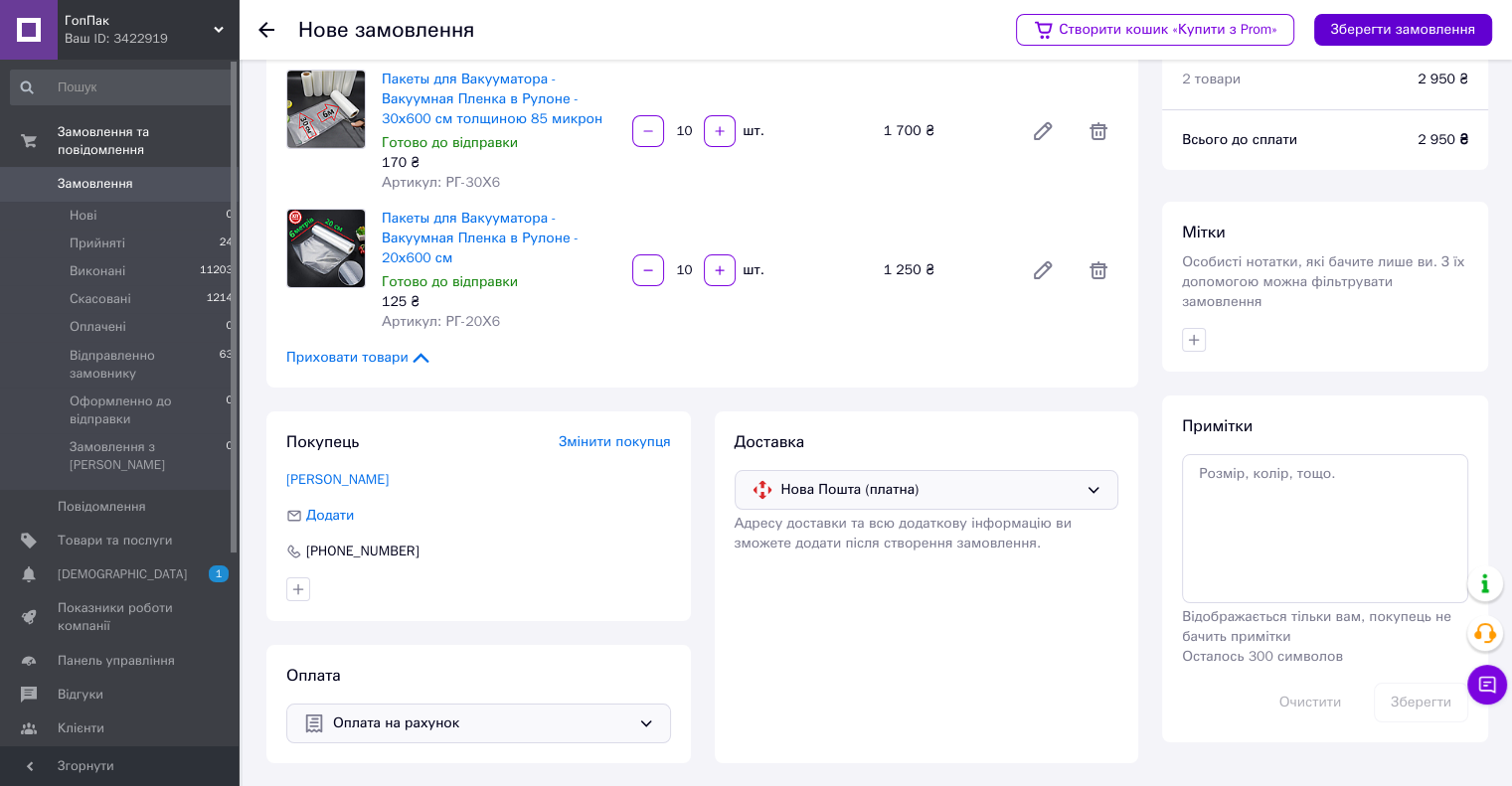 click on "Зберегти замовлення" at bounding box center (1403, 30) 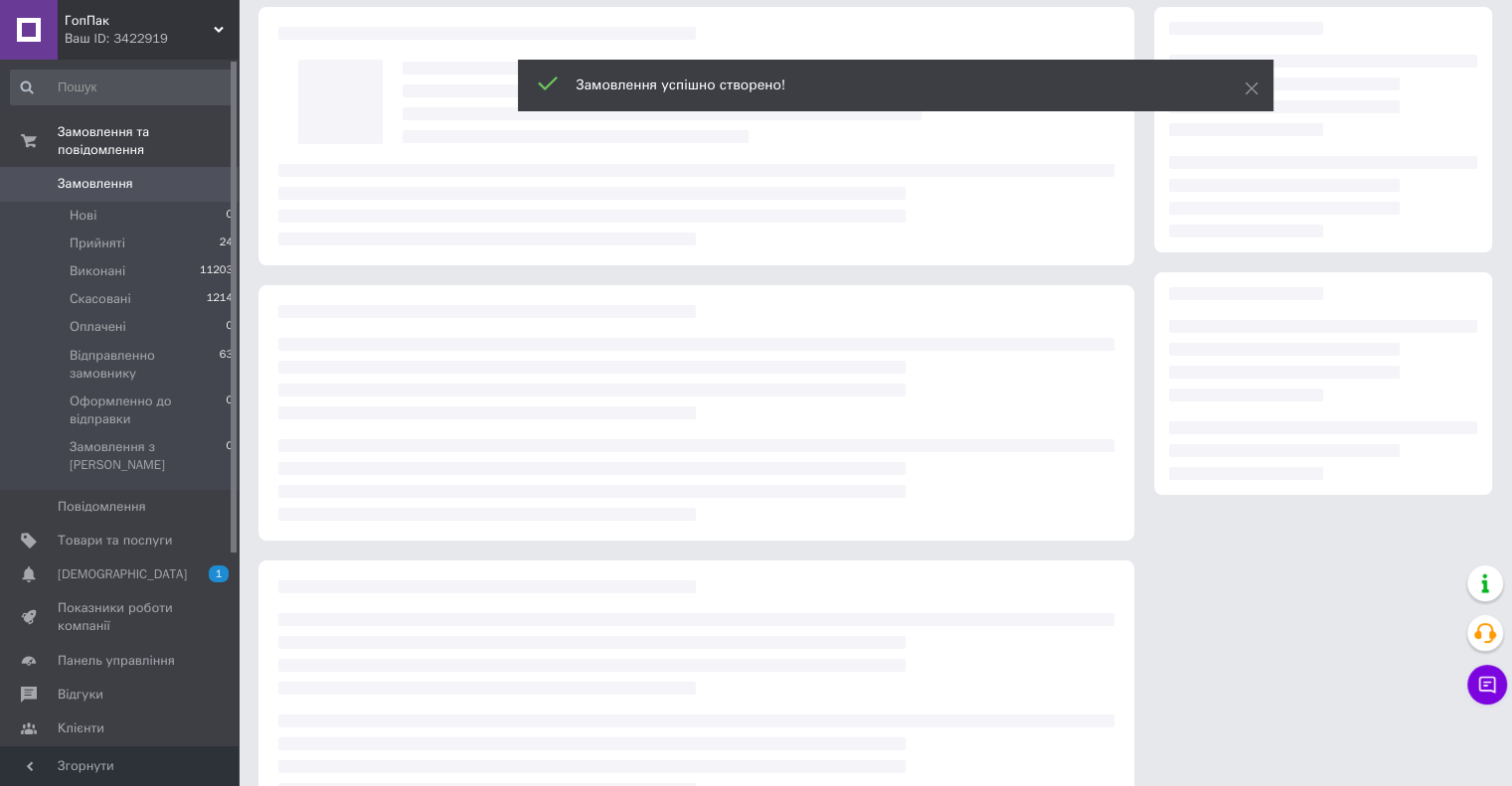 scroll, scrollTop: 0, scrollLeft: 0, axis: both 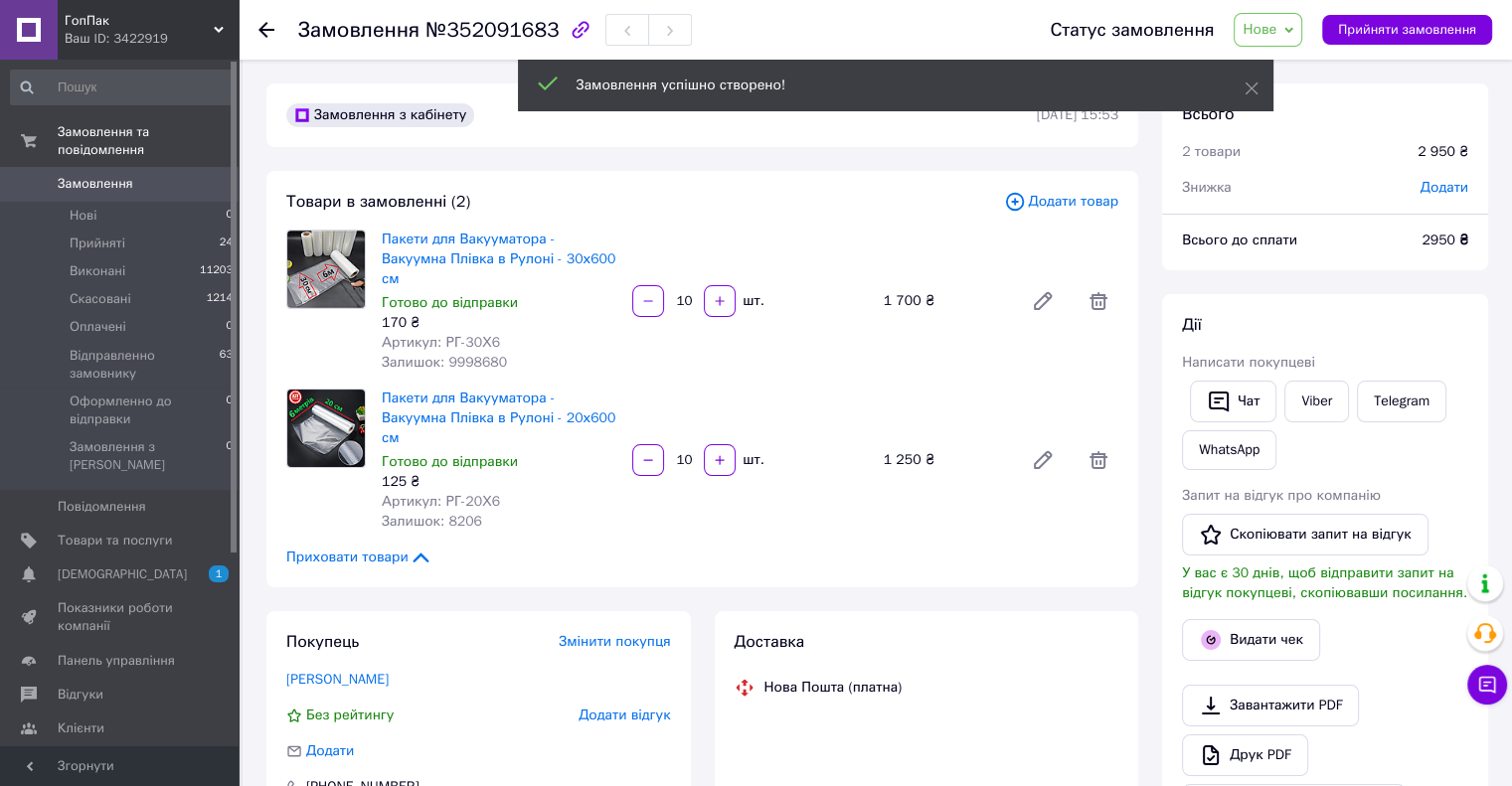 click on "Пакети для Вакууматора - Вакуумна Плівка в Рулоні - 20х600 см Готово до відправки 125 ₴ Артикул: РГ-20Х6 Залишок: 8206 10   шт. 1 250 ₴" at bounding box center (750, 460) 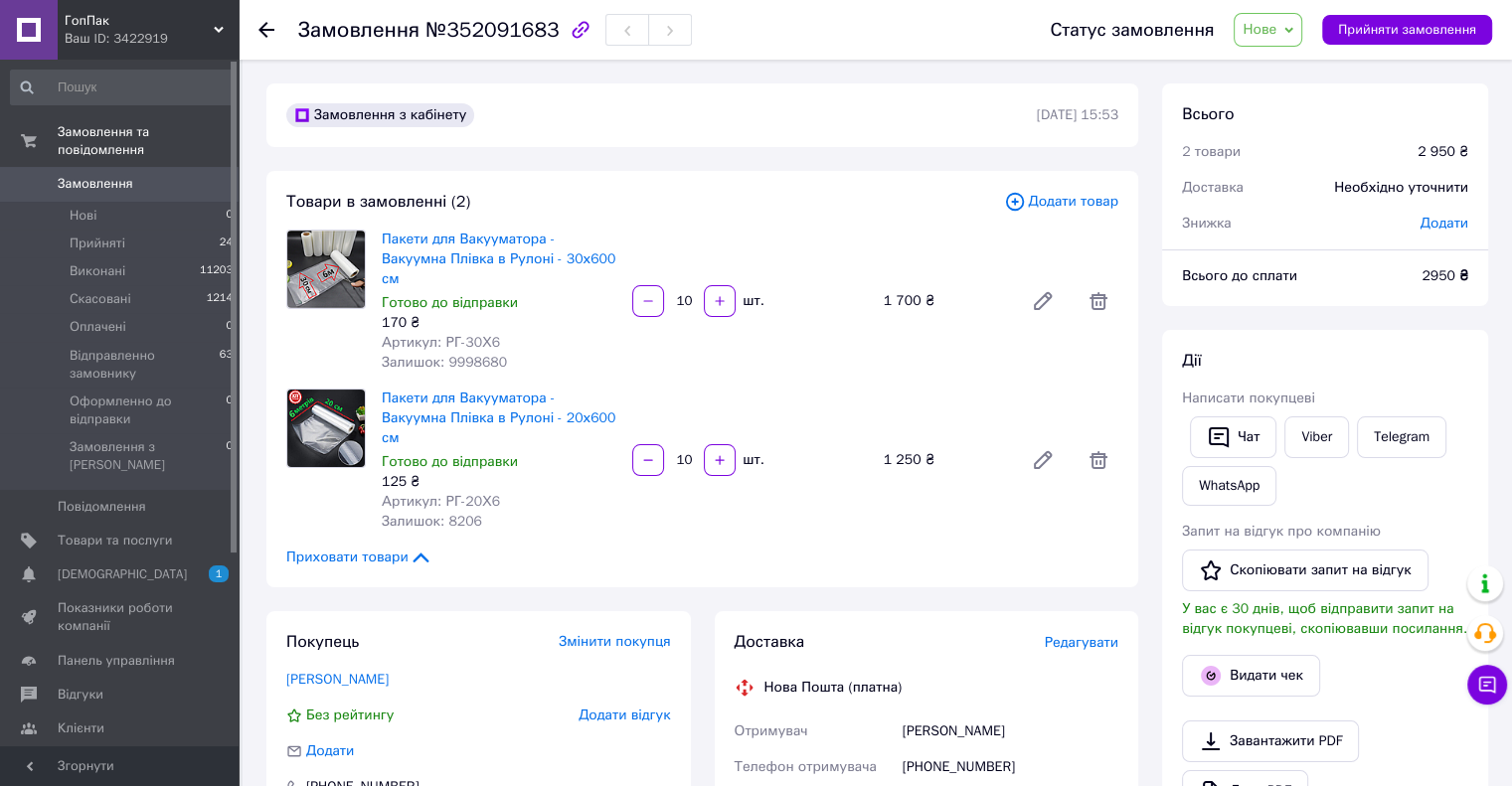 click on "Додати" at bounding box center [1444, 223] 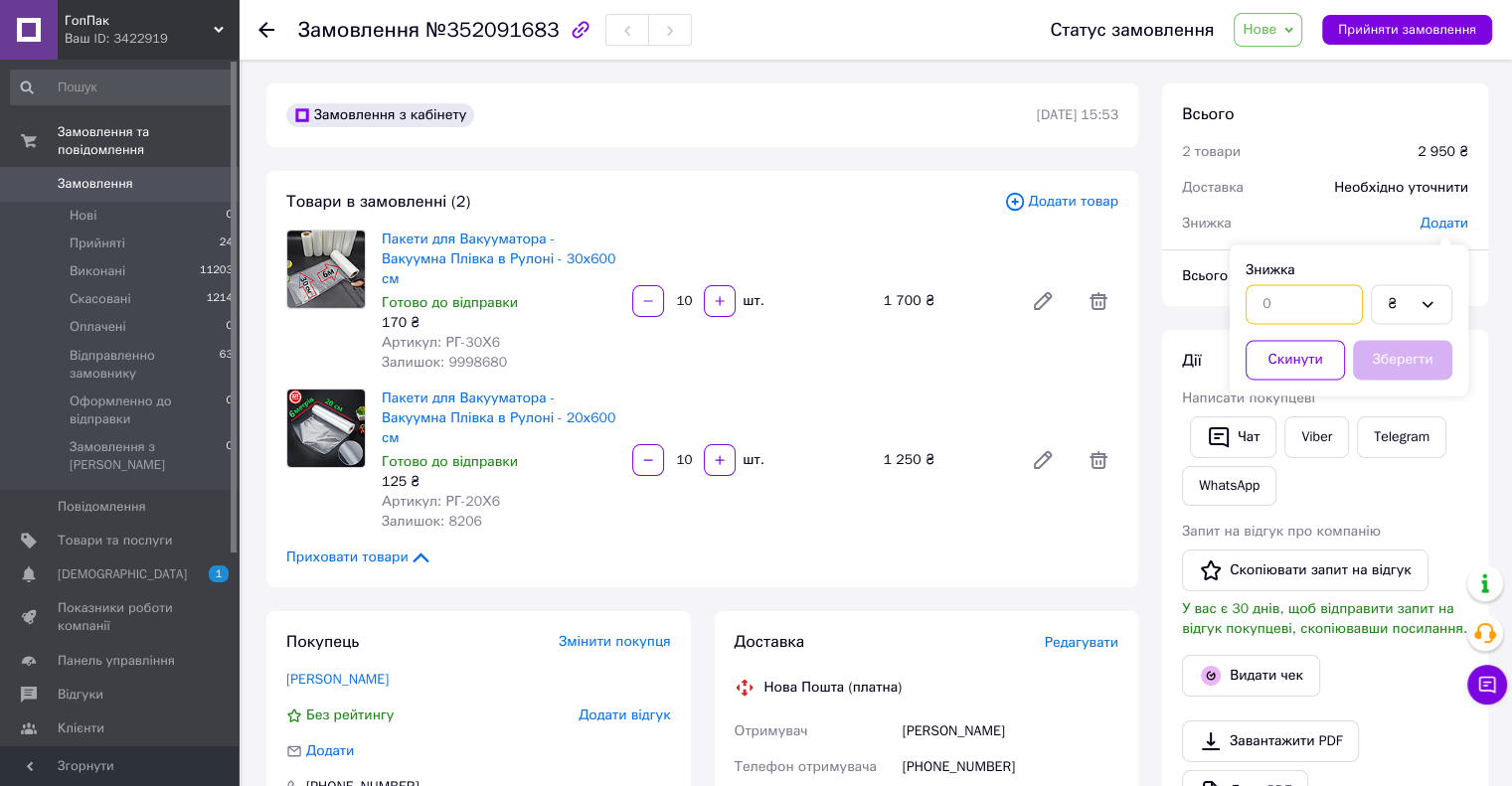 click at bounding box center [1304, 304] 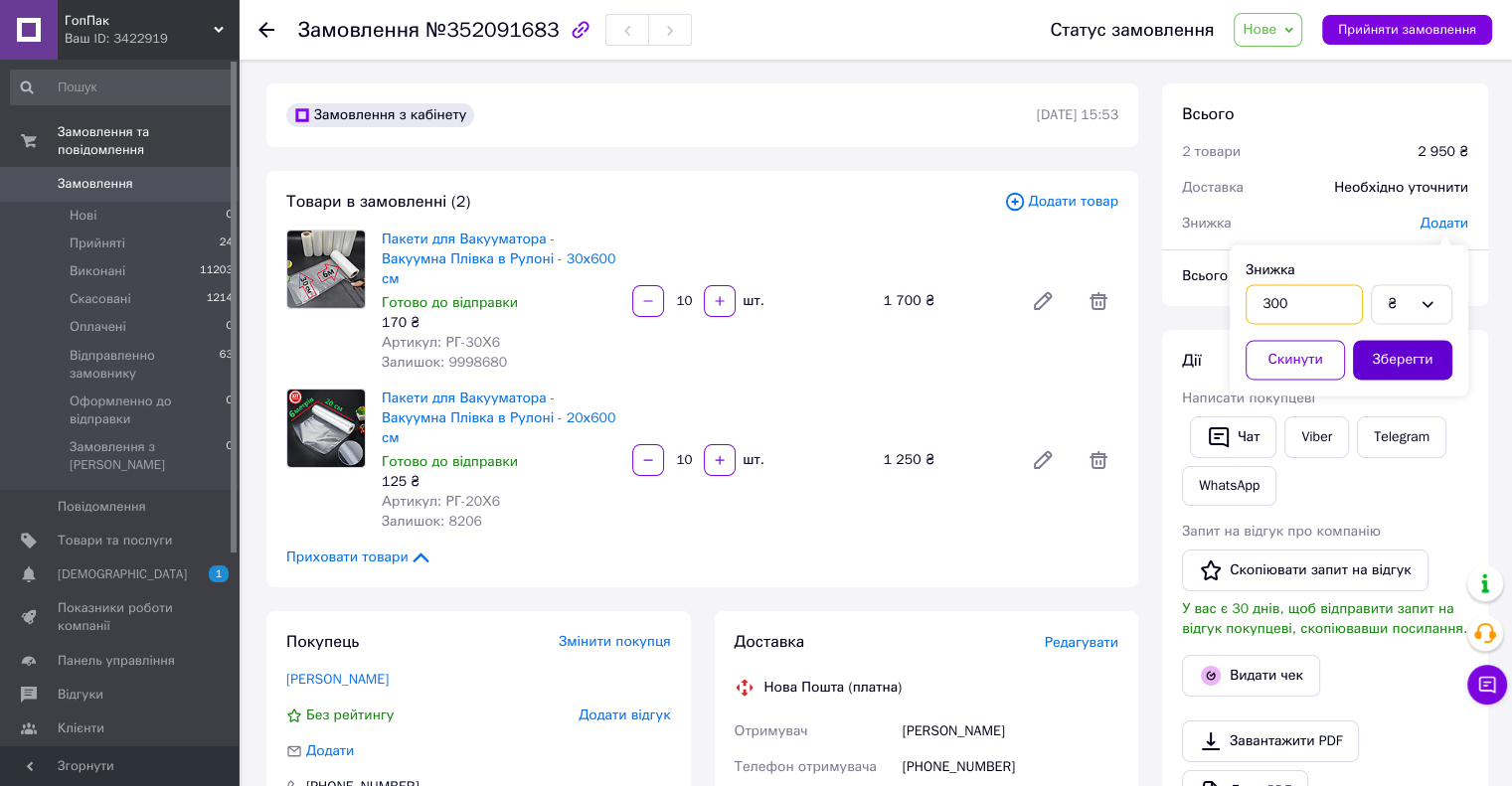 type on "300" 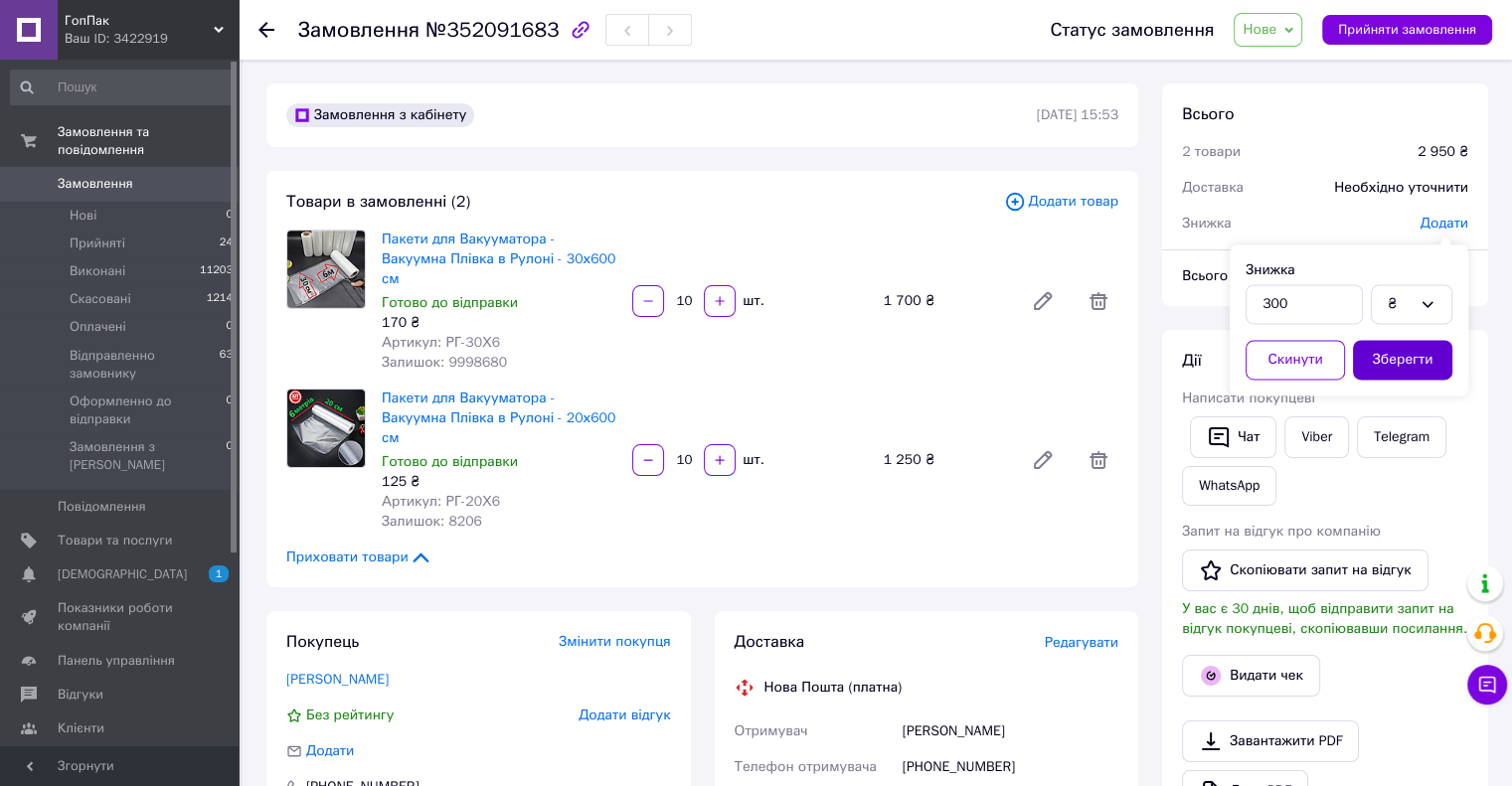 click on "Зберегти" at bounding box center (1403, 360) 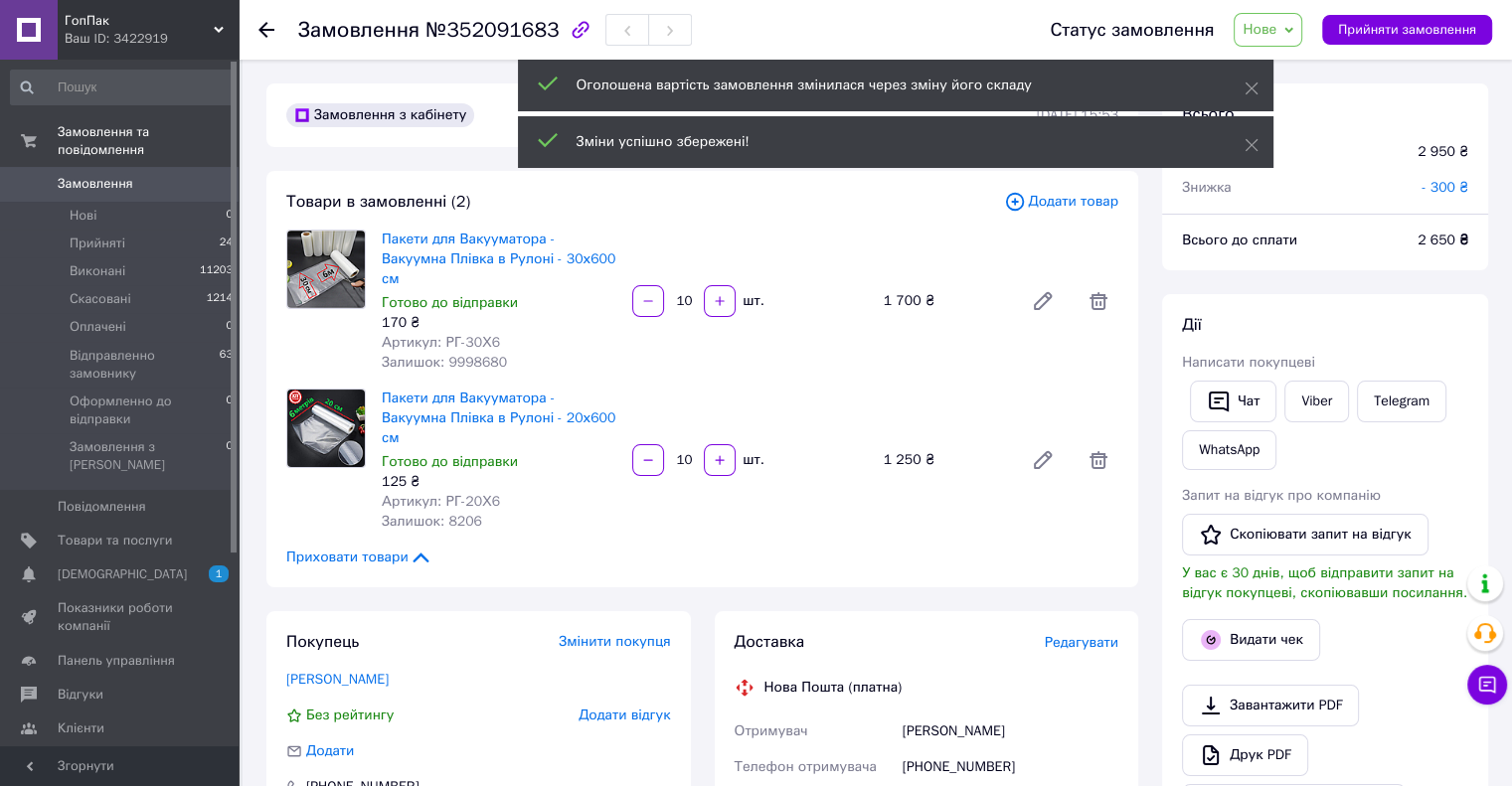 click on "Пакети для Вакууматора - Вакуумна Плівка в Рулоні - 30х600 см Готово до відправки 170 ₴ Артикул: РГ-30Х6 Залишок: 9998680 10   шт. 1 700 ₴" at bounding box center (750, 301) 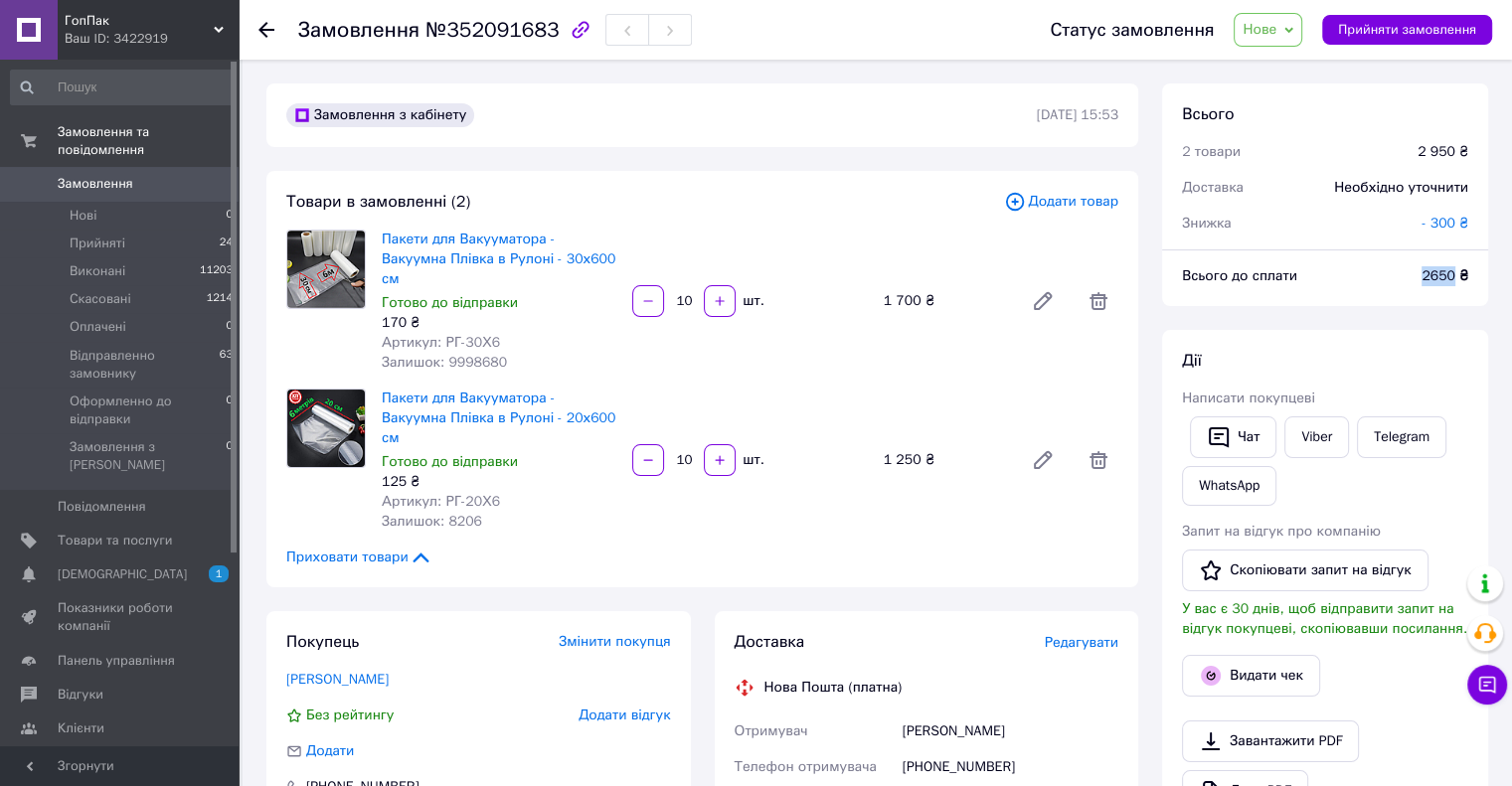 drag, startPoint x: 1423, startPoint y: 277, endPoint x: 1454, endPoint y: 275, distance: 31.06445 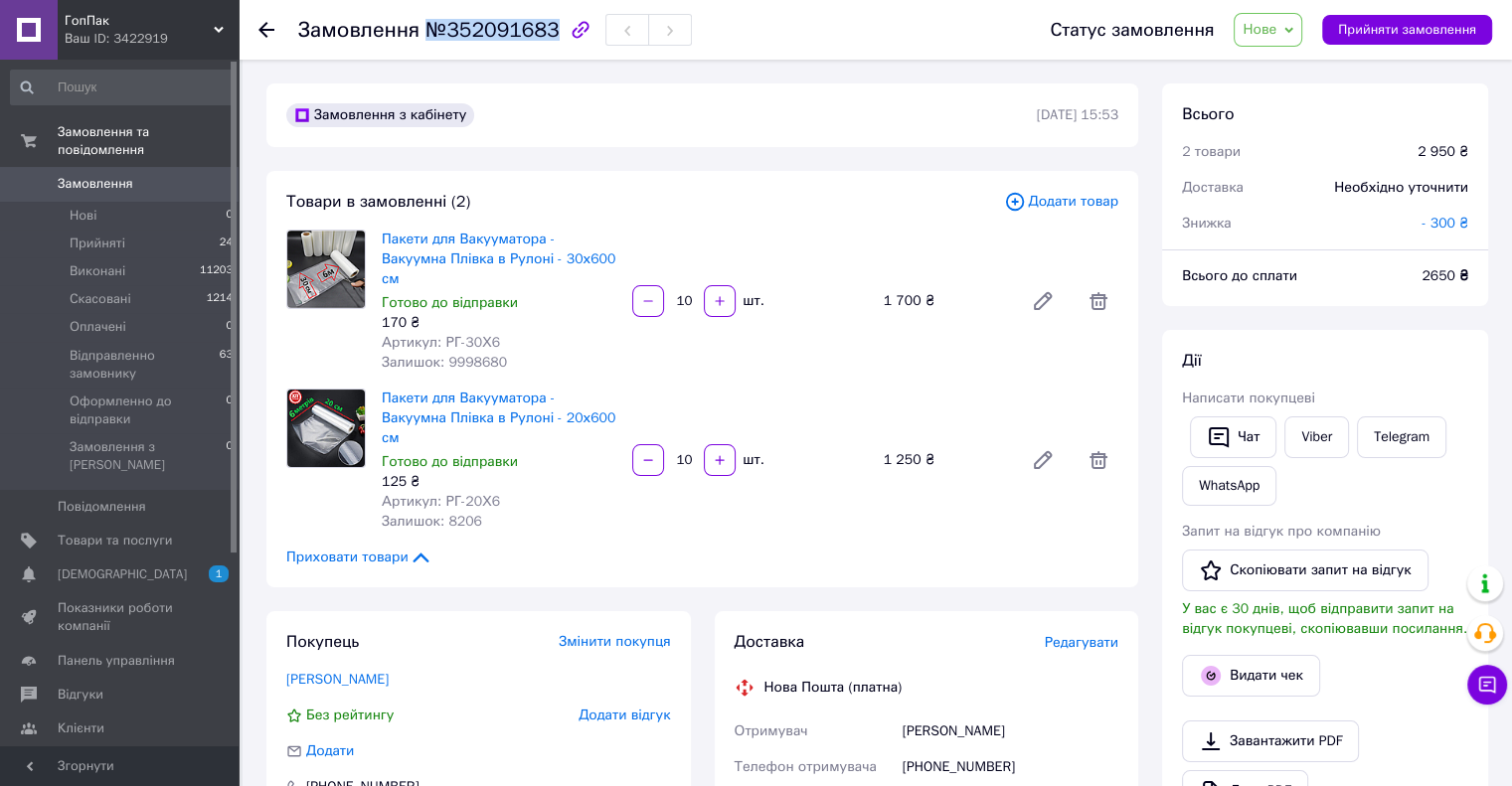 drag, startPoint x: 544, startPoint y: 25, endPoint x: 425, endPoint y: 35, distance: 119.419429 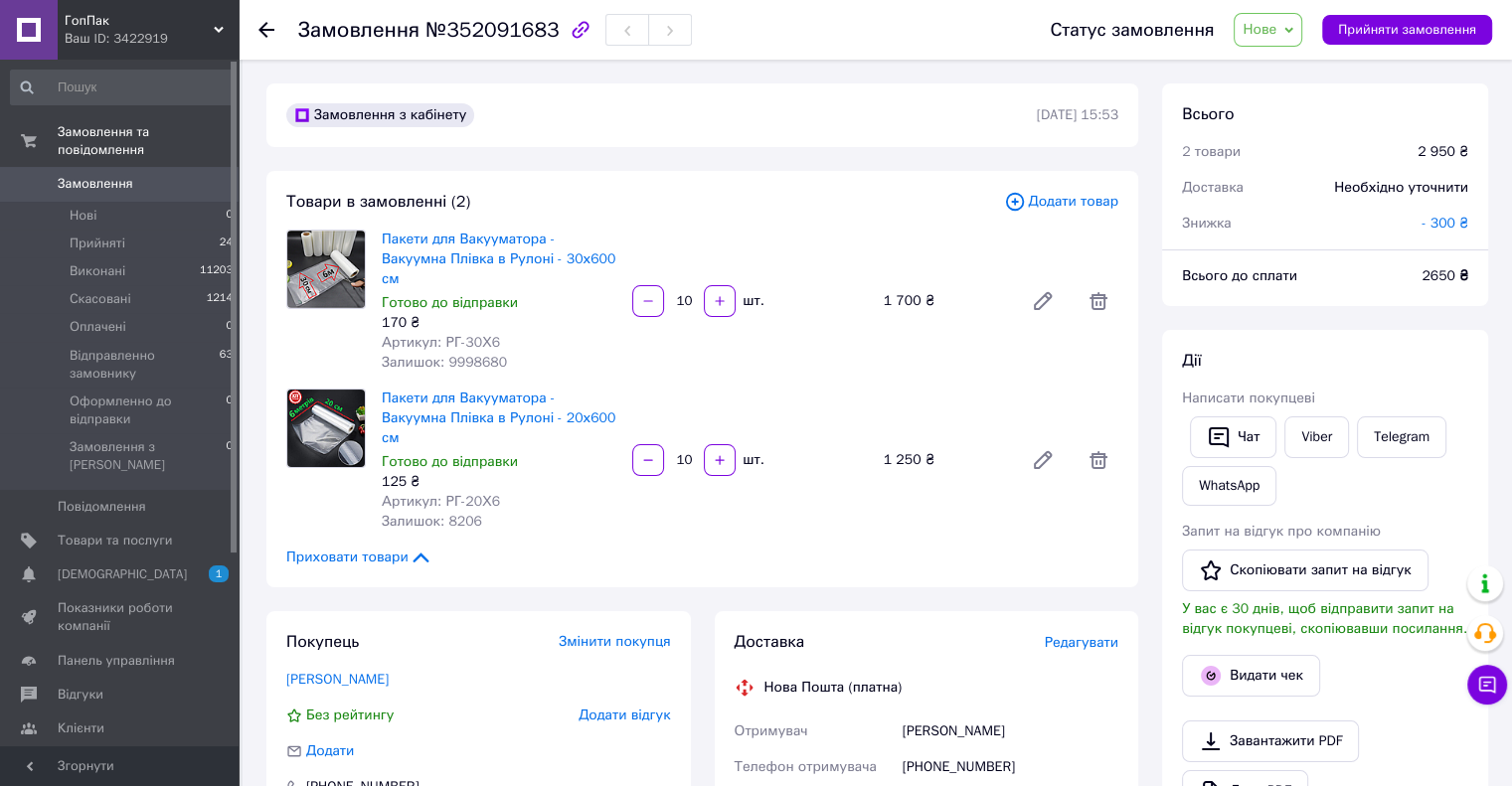 click on "Товари в замовленні (2) Додати товар Пакети для Вакууматора - Вакуумна Плівка в Рулоні - 30х600 см Готово до відправки 170 ₴ Артикул: РГ-30Х6 Залишок: 9998680 10   шт. 1 700 ₴ Пакети для Вакууматора - Вакуумна Плівка в Рулоні - 20х600 см Готово до відправки 125 ₴ Артикул: РГ-20Х6 Залишок: 8206 10   шт. 1 250 ₴ Приховати товари" at bounding box center (702, 379) 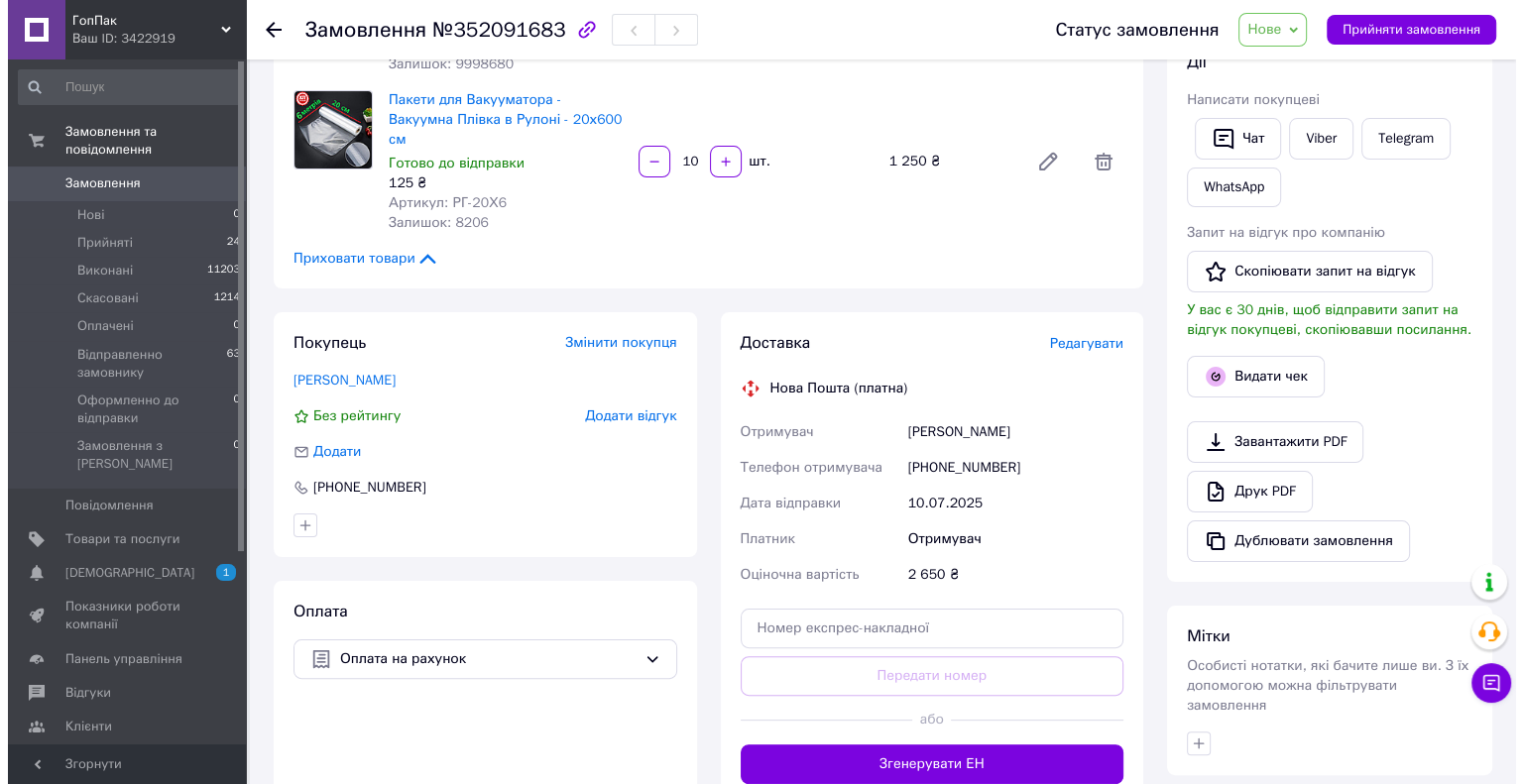 scroll, scrollTop: 198, scrollLeft: 0, axis: vertical 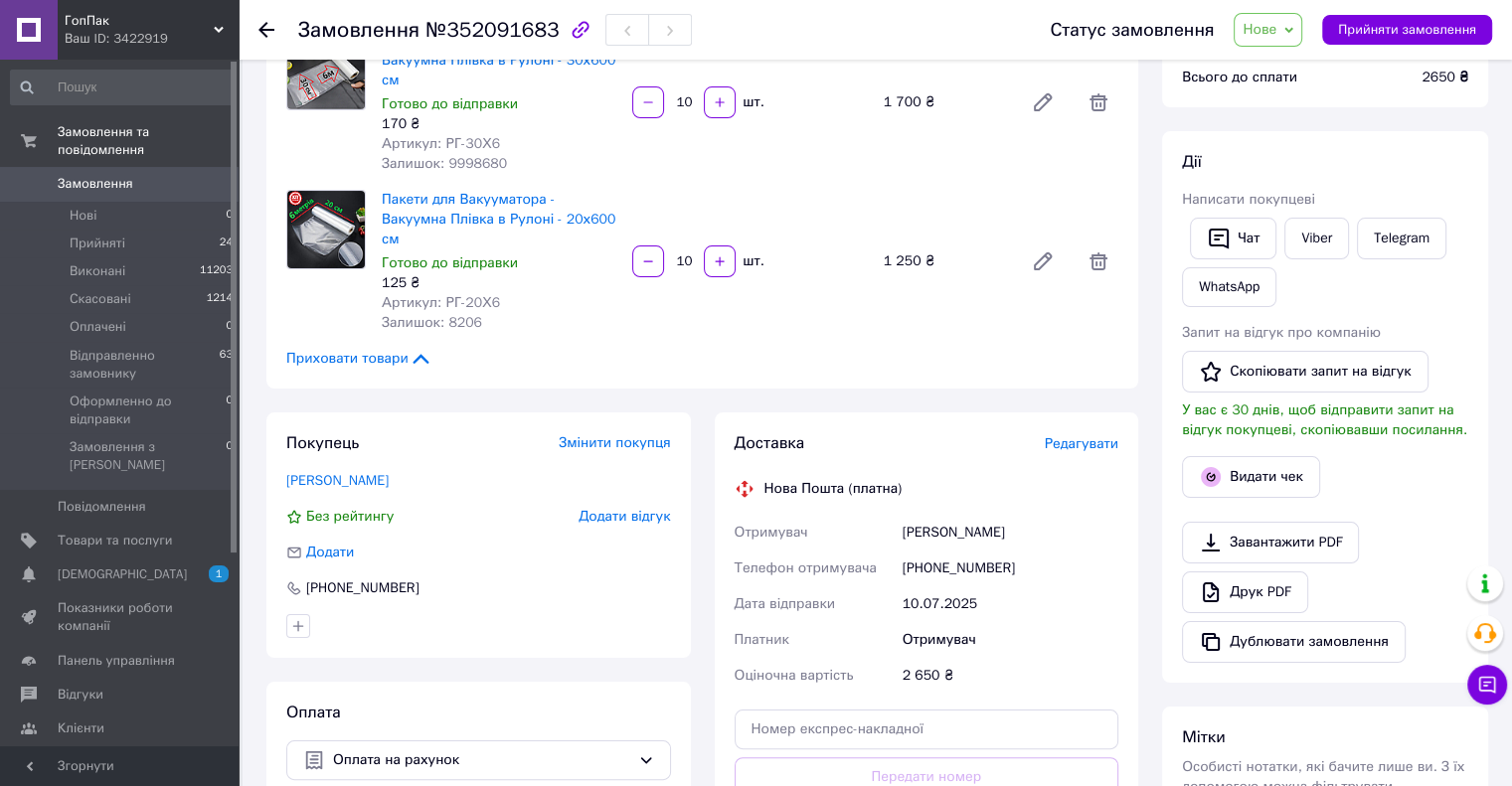 click on "Редагувати" at bounding box center [1082, 443] 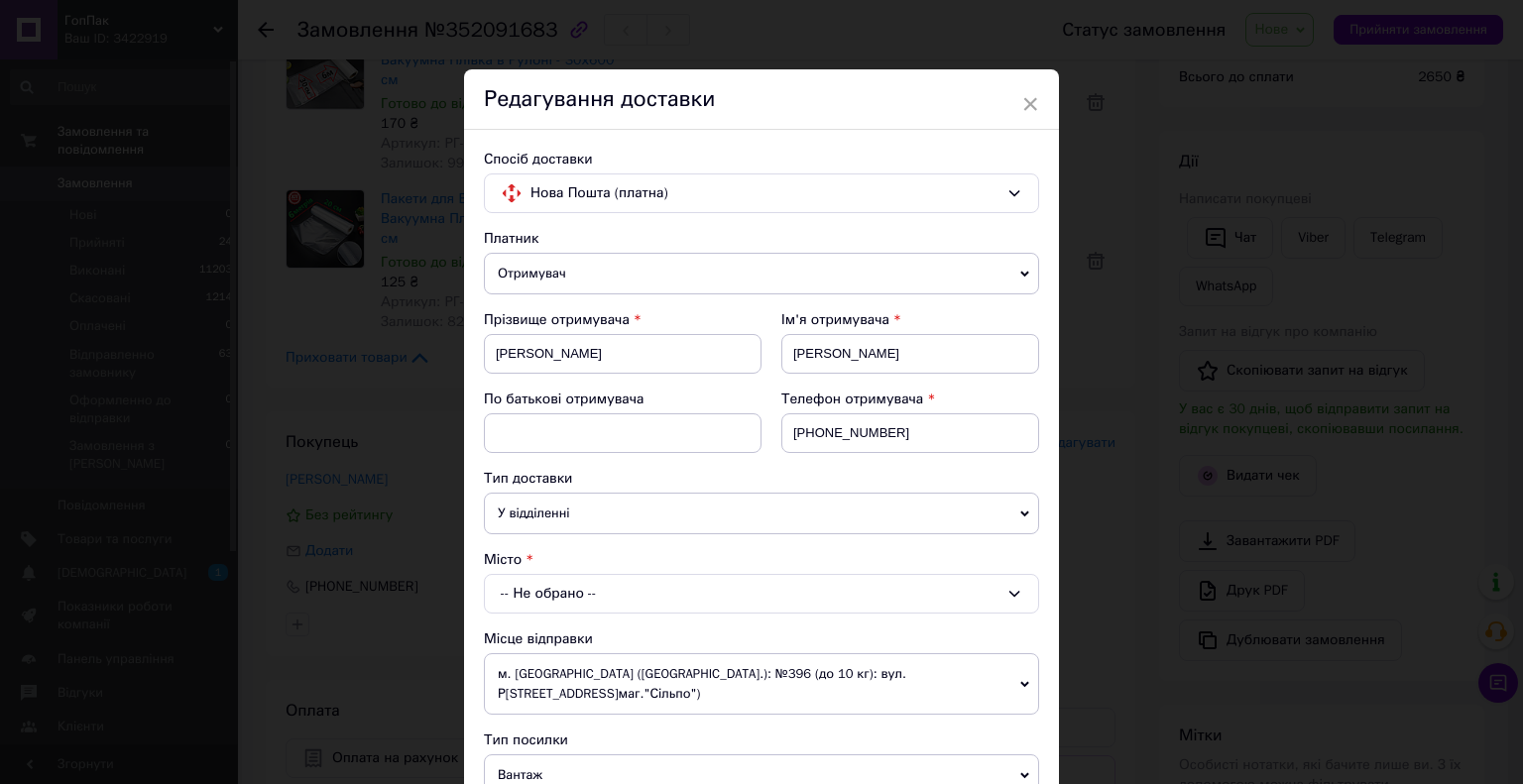 scroll, scrollTop: 198, scrollLeft: 0, axis: vertical 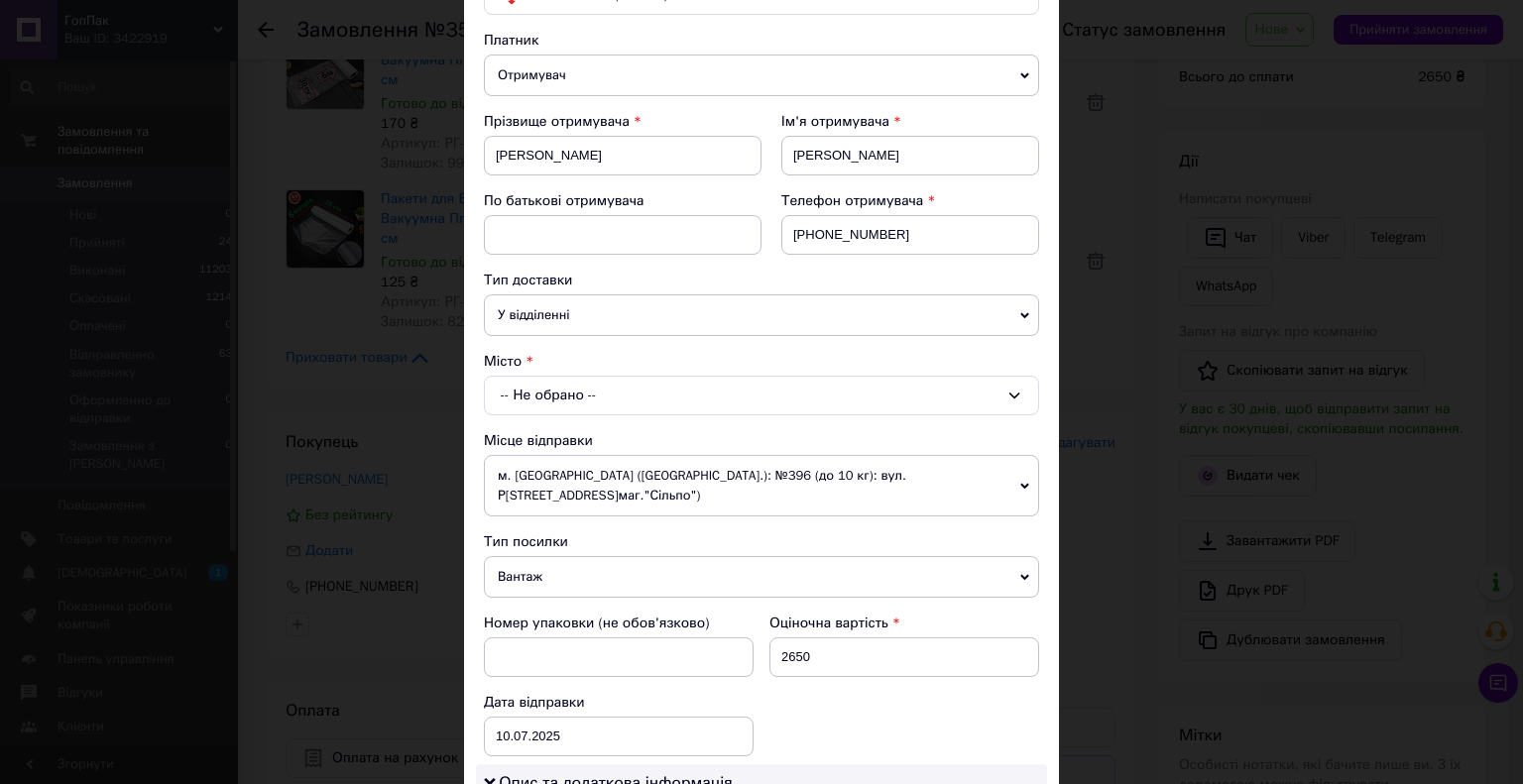click on "-- Не обрано --" at bounding box center [762, 395] 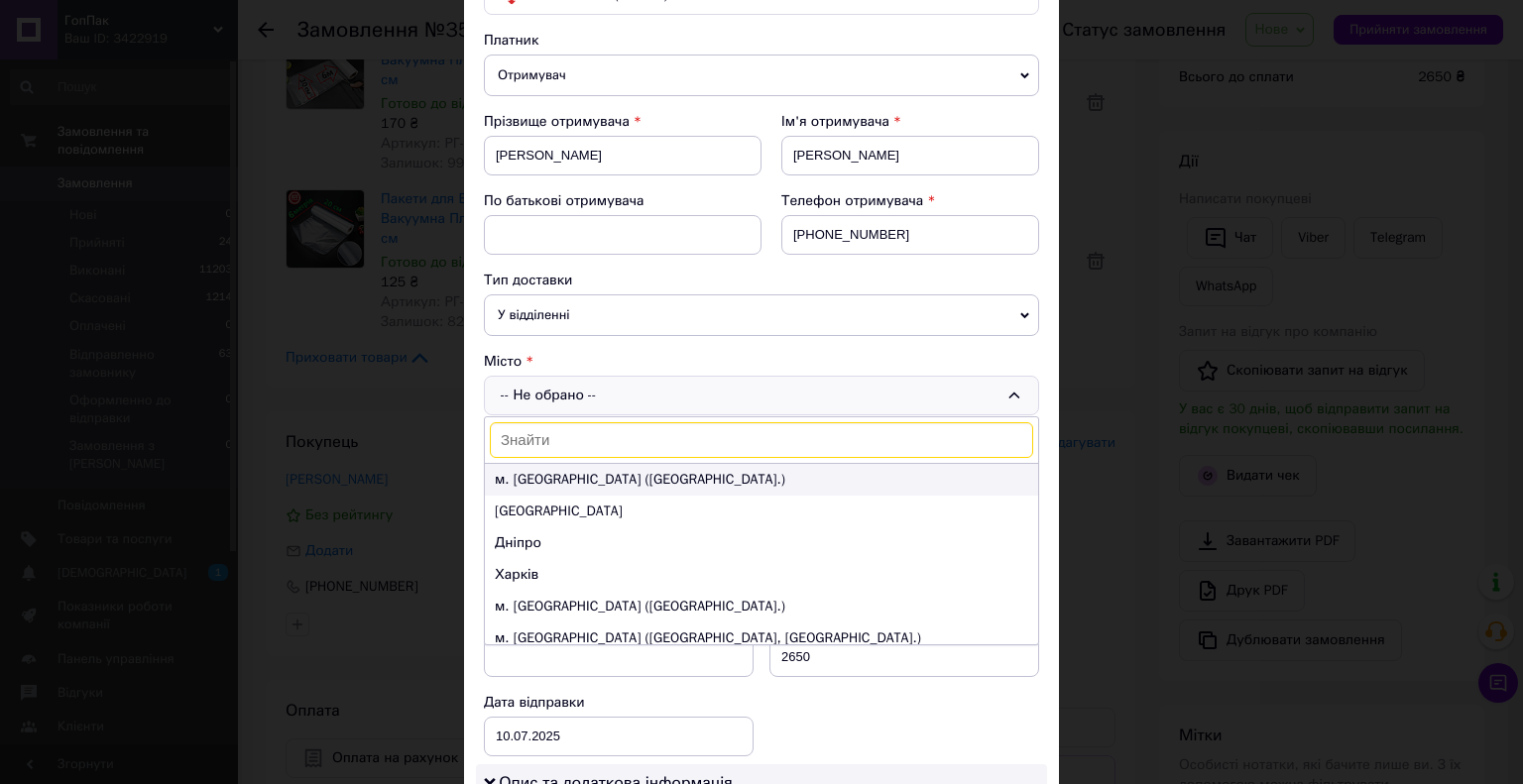 click on "м. [GEOGRAPHIC_DATA] ([GEOGRAPHIC_DATA].)" at bounding box center (762, 480) 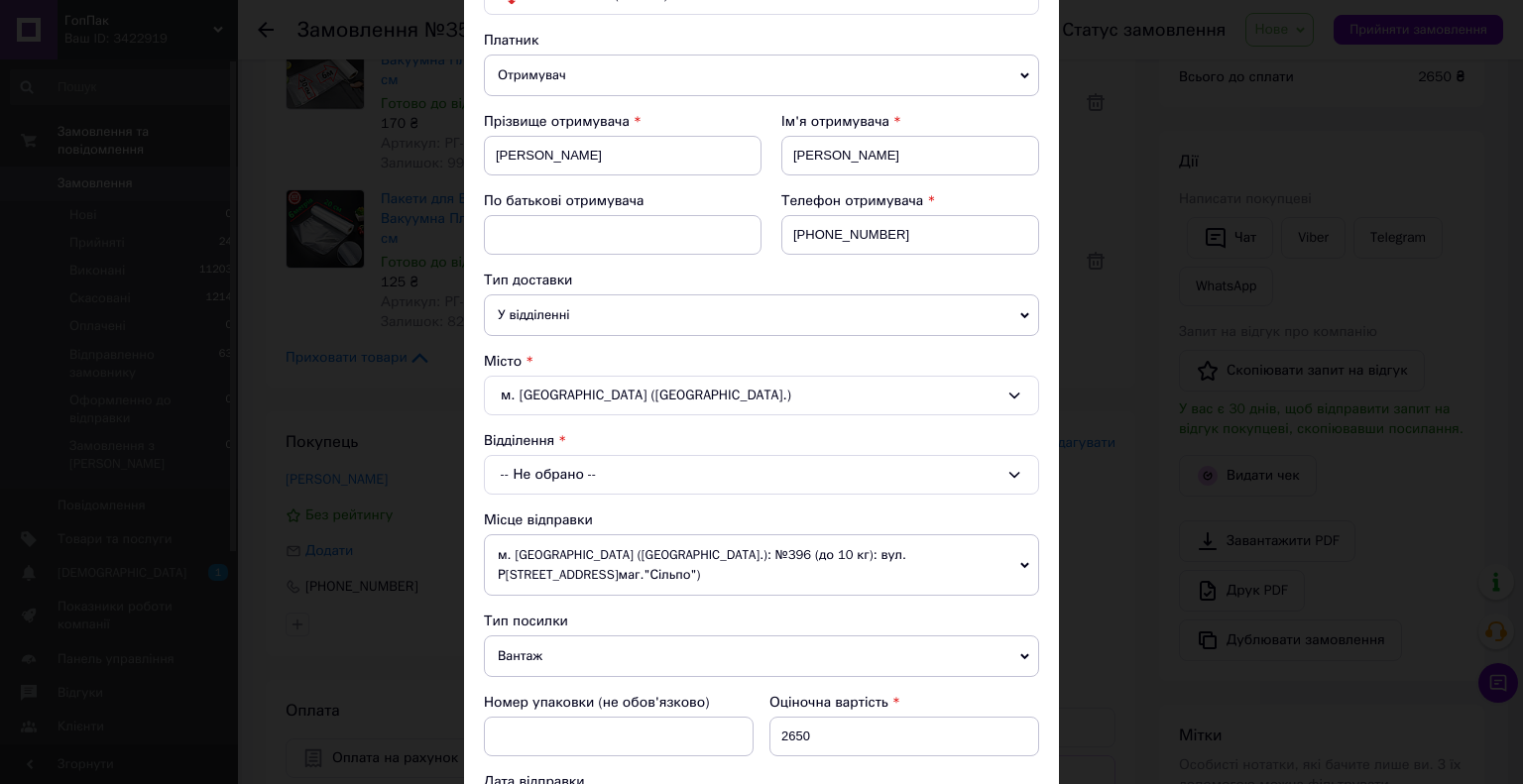 click on "-- Не обрано --" at bounding box center [762, 475] 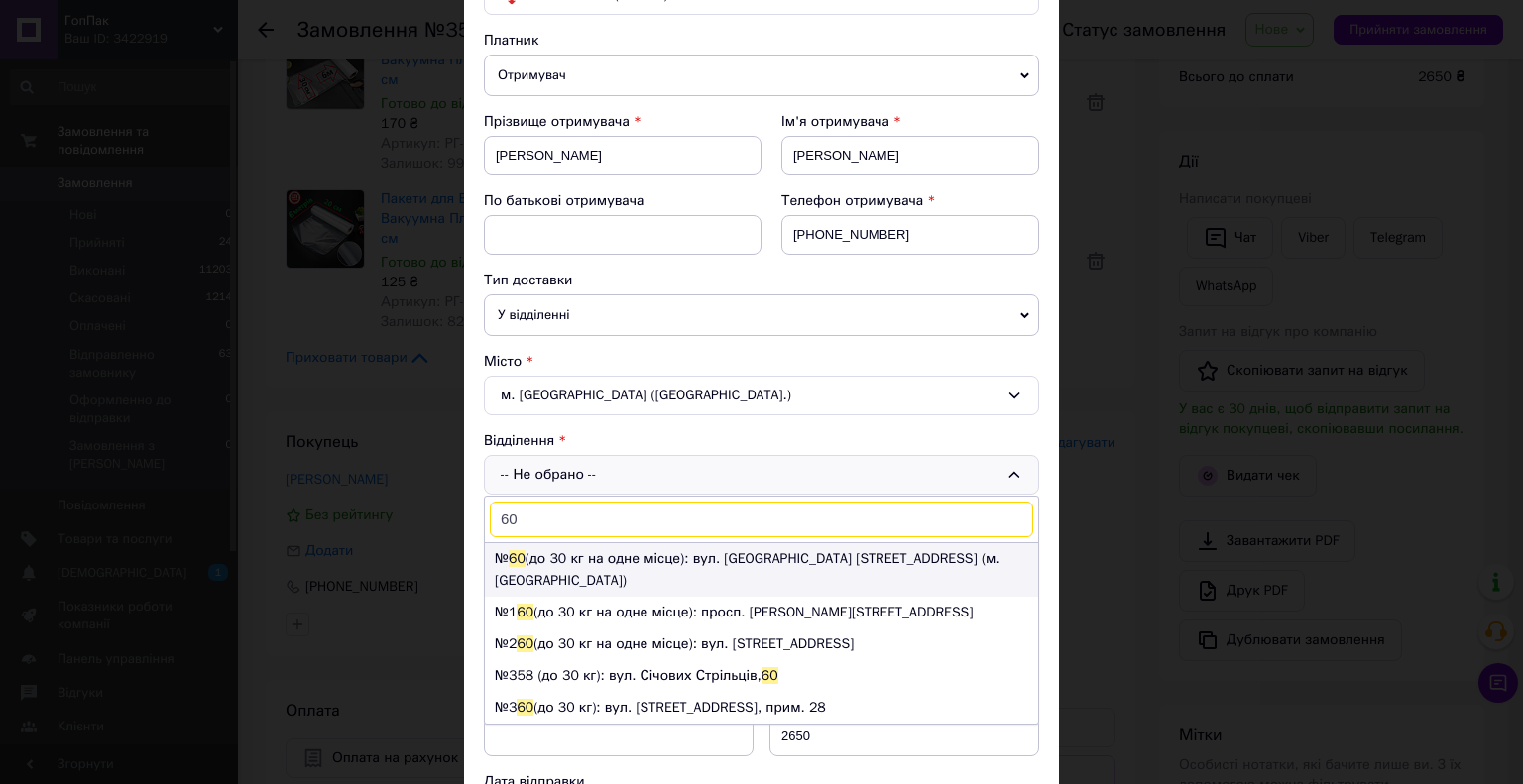 type on "60" 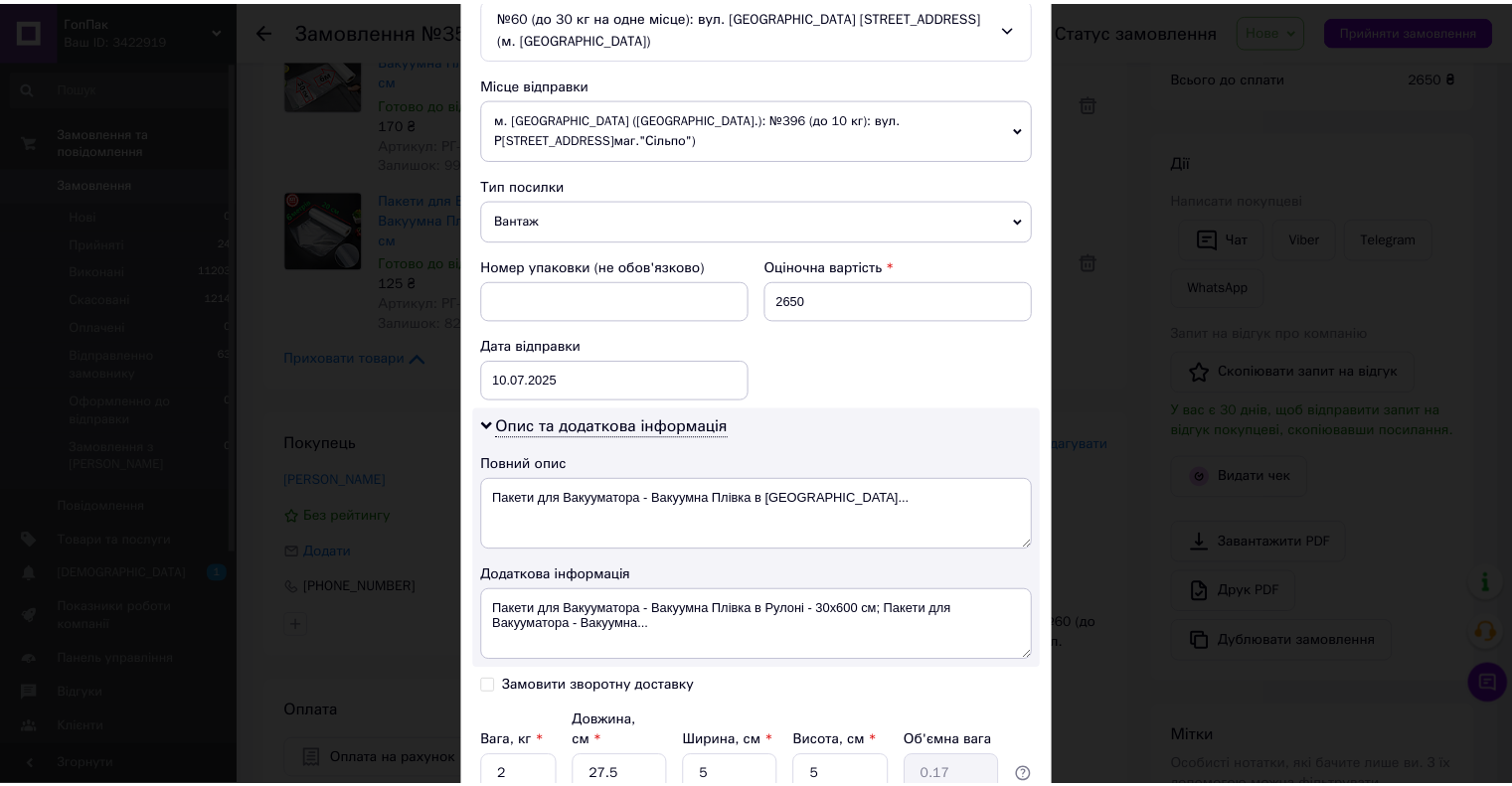 scroll, scrollTop: 785, scrollLeft: 0, axis: vertical 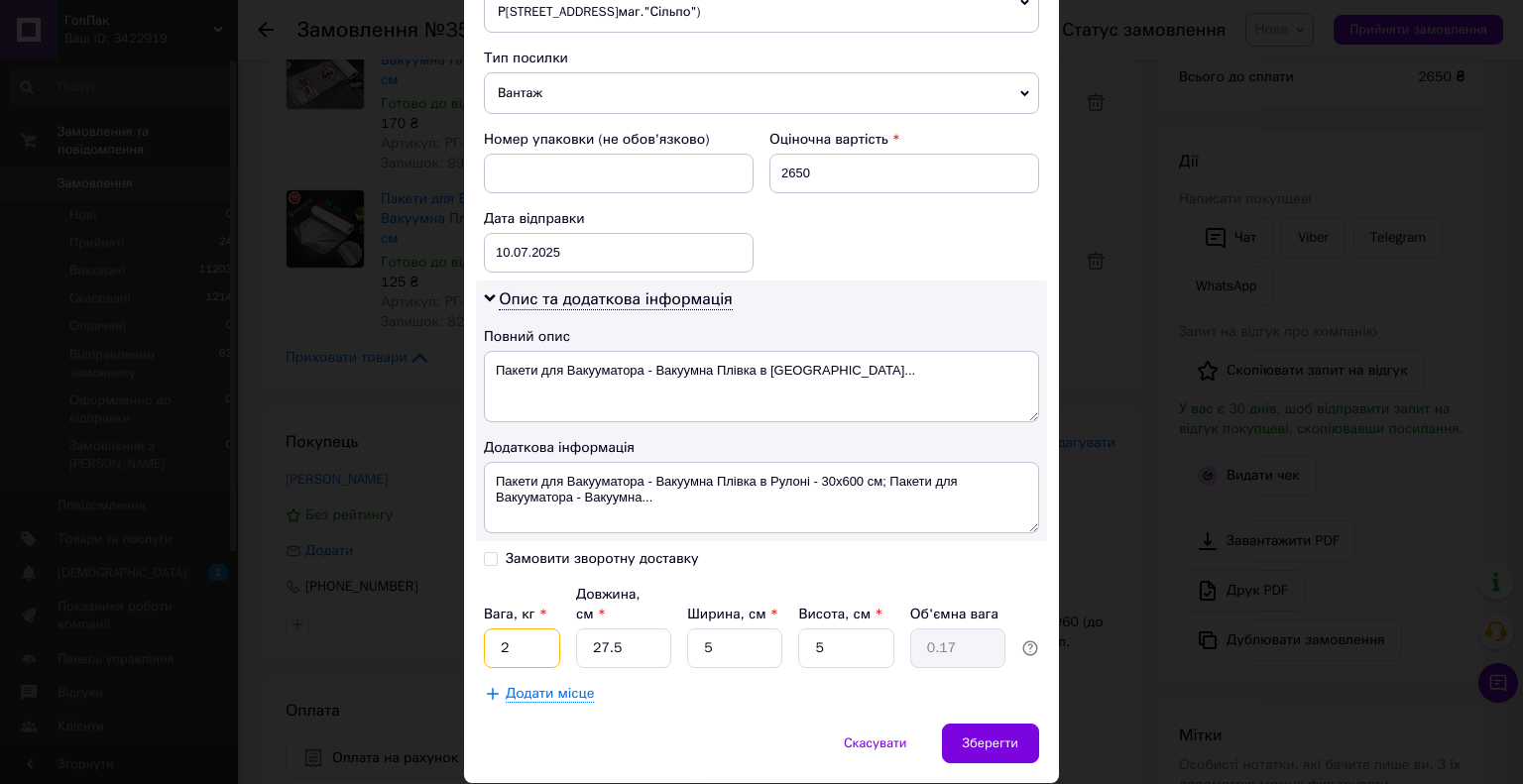 click on "2" at bounding box center [522, 648] 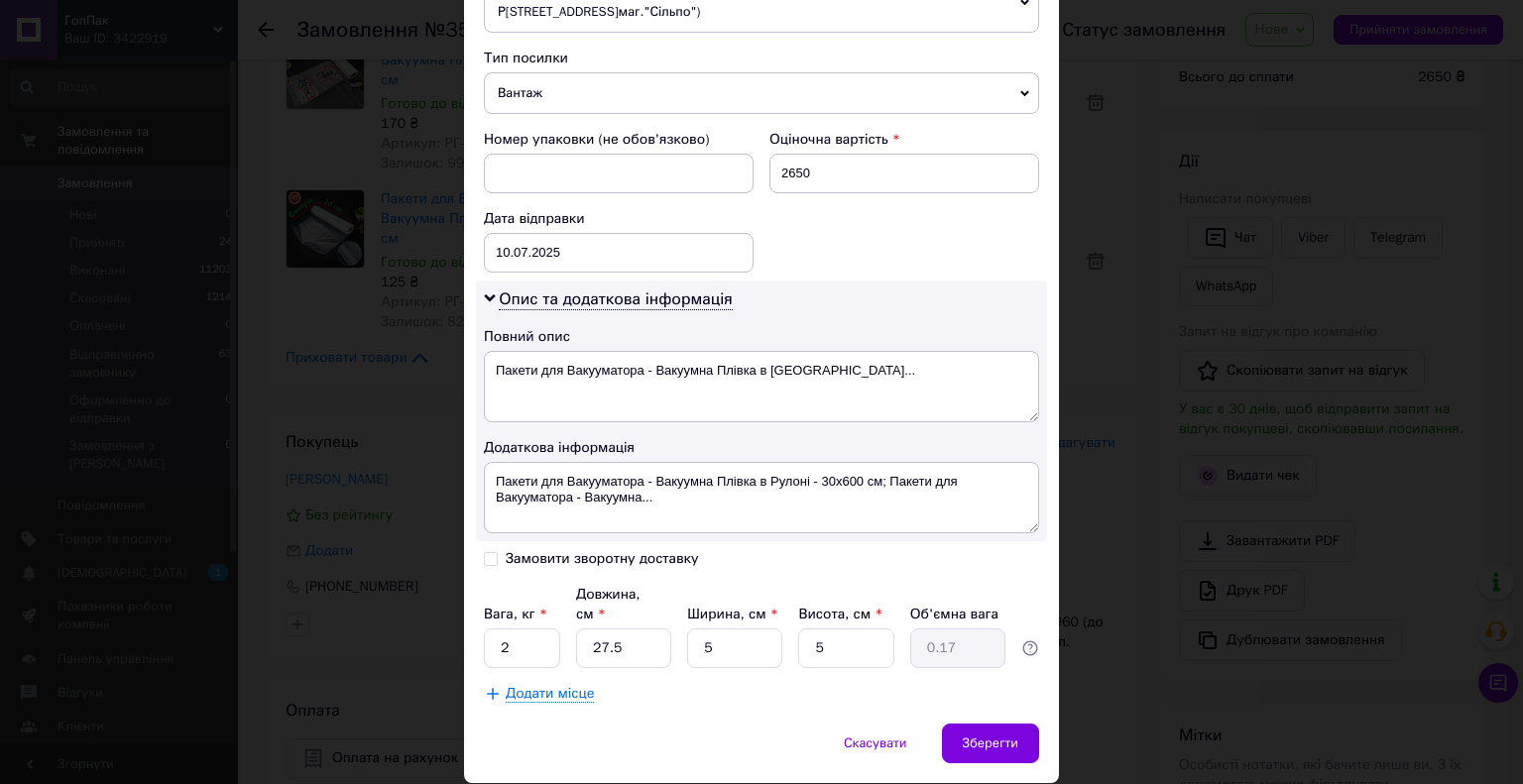 click on "Спосіб доставки Нова Пошта (платна) Платник Отримувач Відправник Прізвище отримувача Доценко Ім'я отримувача Антон По батькові отримувача Телефон отримувача +380507669999 Тип доставки У відділенні Кур'єром В поштоматі Місто м. Київ (Київська обл.) Відділення №60 (до 30 кг на одне місце): вул. Дніпровська набережна, 26і (м. Осокорки) Місце відправки м. Київ (Київська обл.): №396 (до 10 кг): вул. Рональда Рейгана, 8 (маг."Сільпо") м. Київ (Київська обл.): №188 (30кг на одне місце): вул. Оноре де Бальзака, 55Б (сп. вхід з "Рибалка на Бальзака" Додати ще місце відправки Тип посилки Вантаж <" at bounding box center [762, 35] 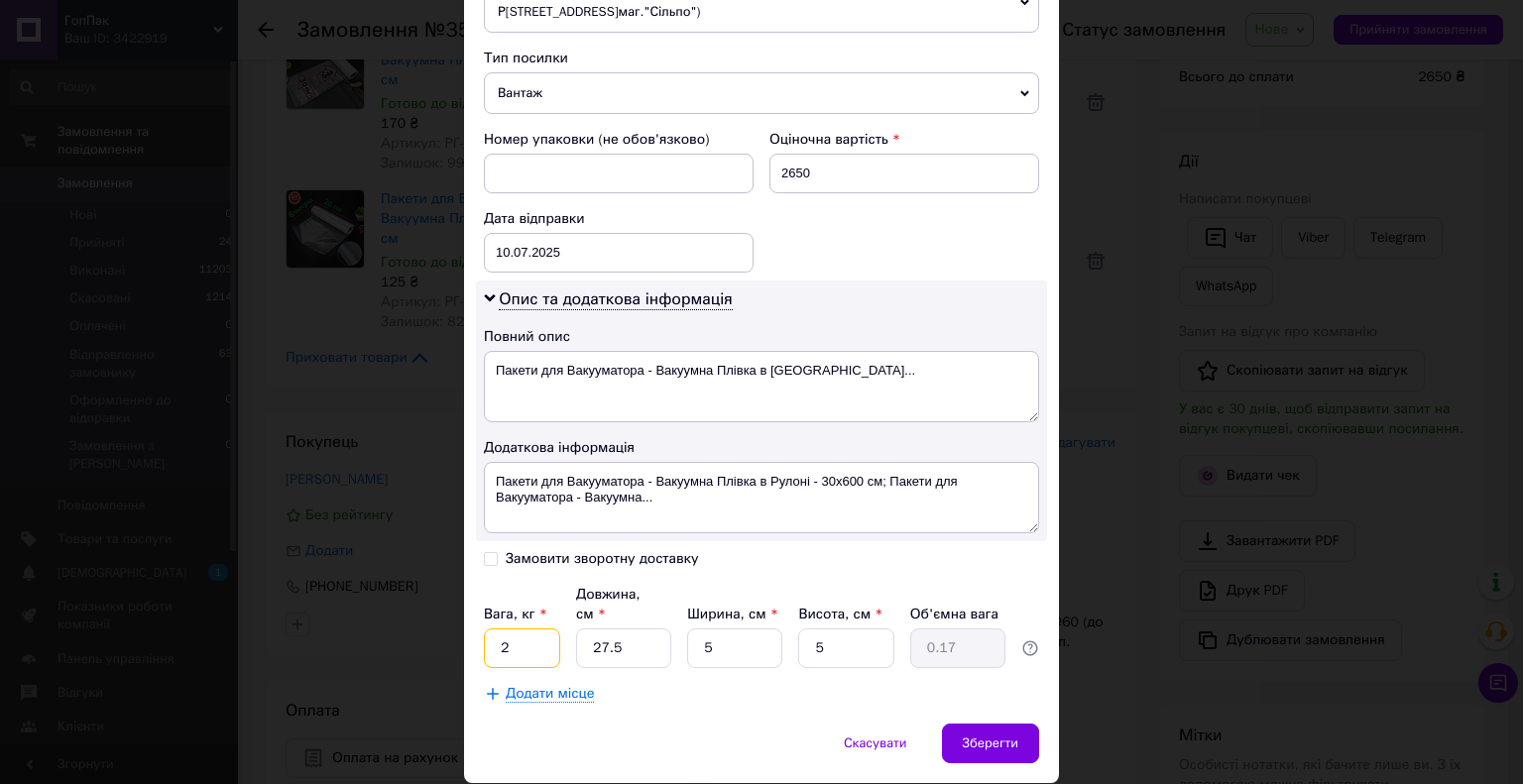 click on "2" at bounding box center [522, 648] 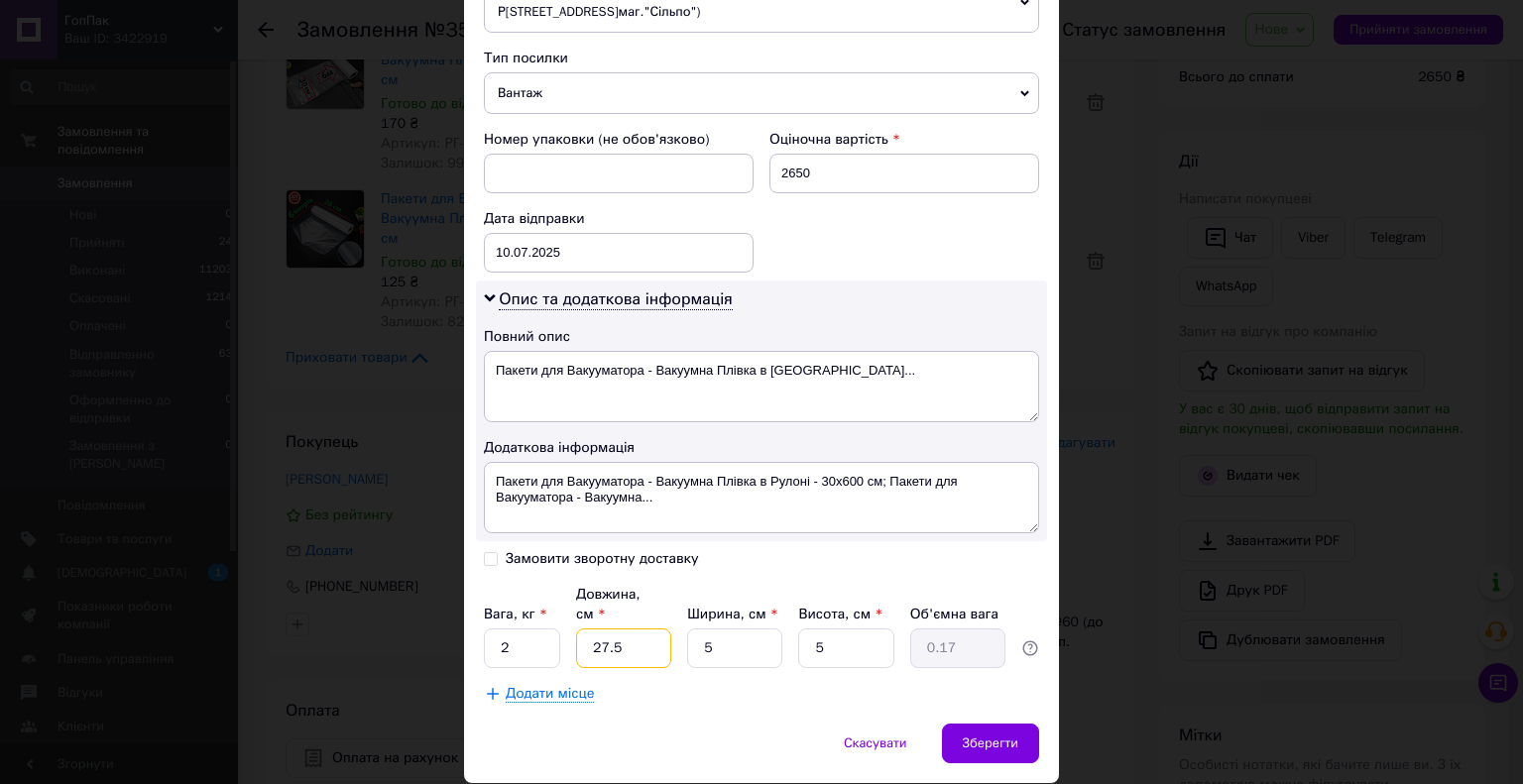 click on "27.5" at bounding box center [624, 648] 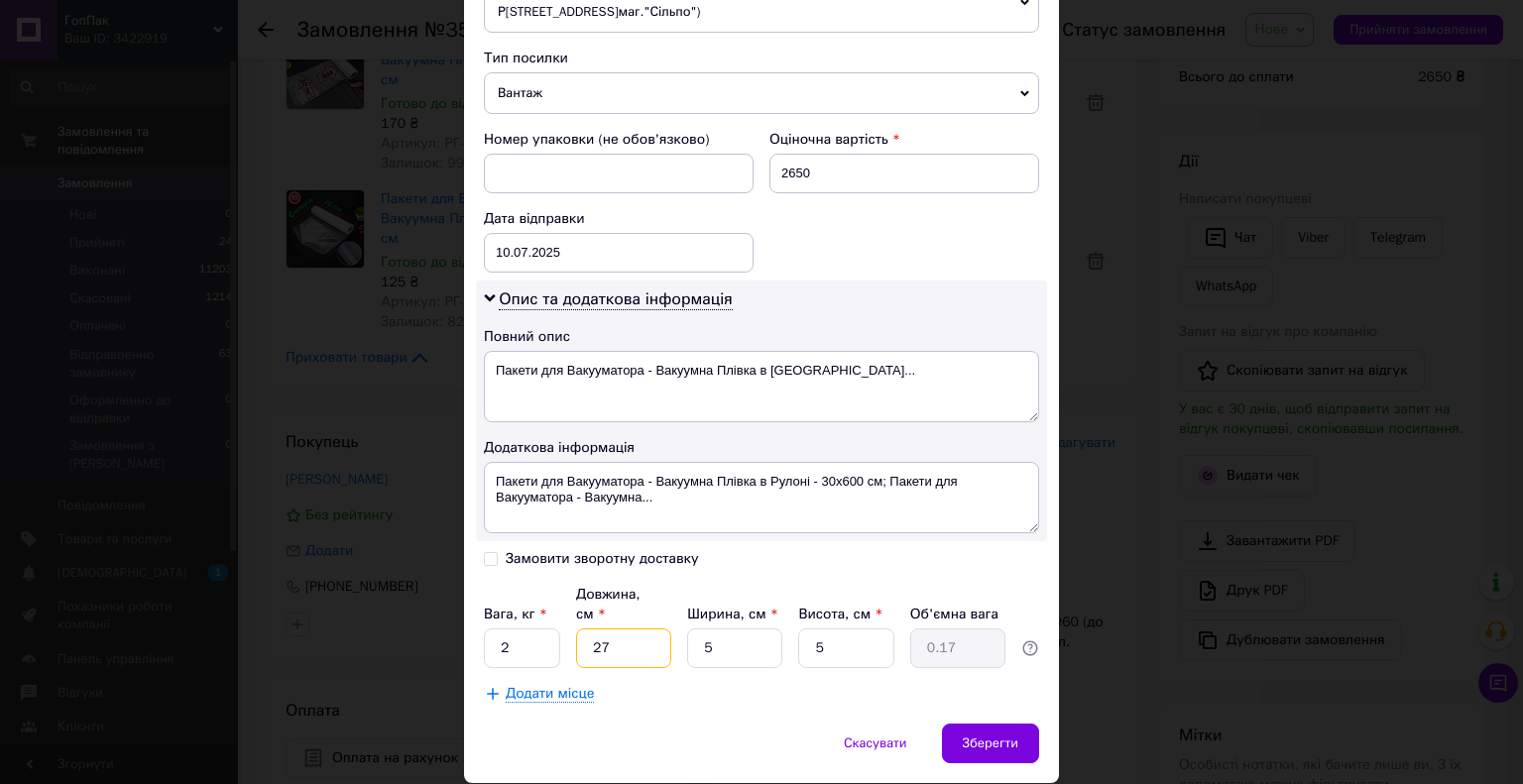 type on "2" 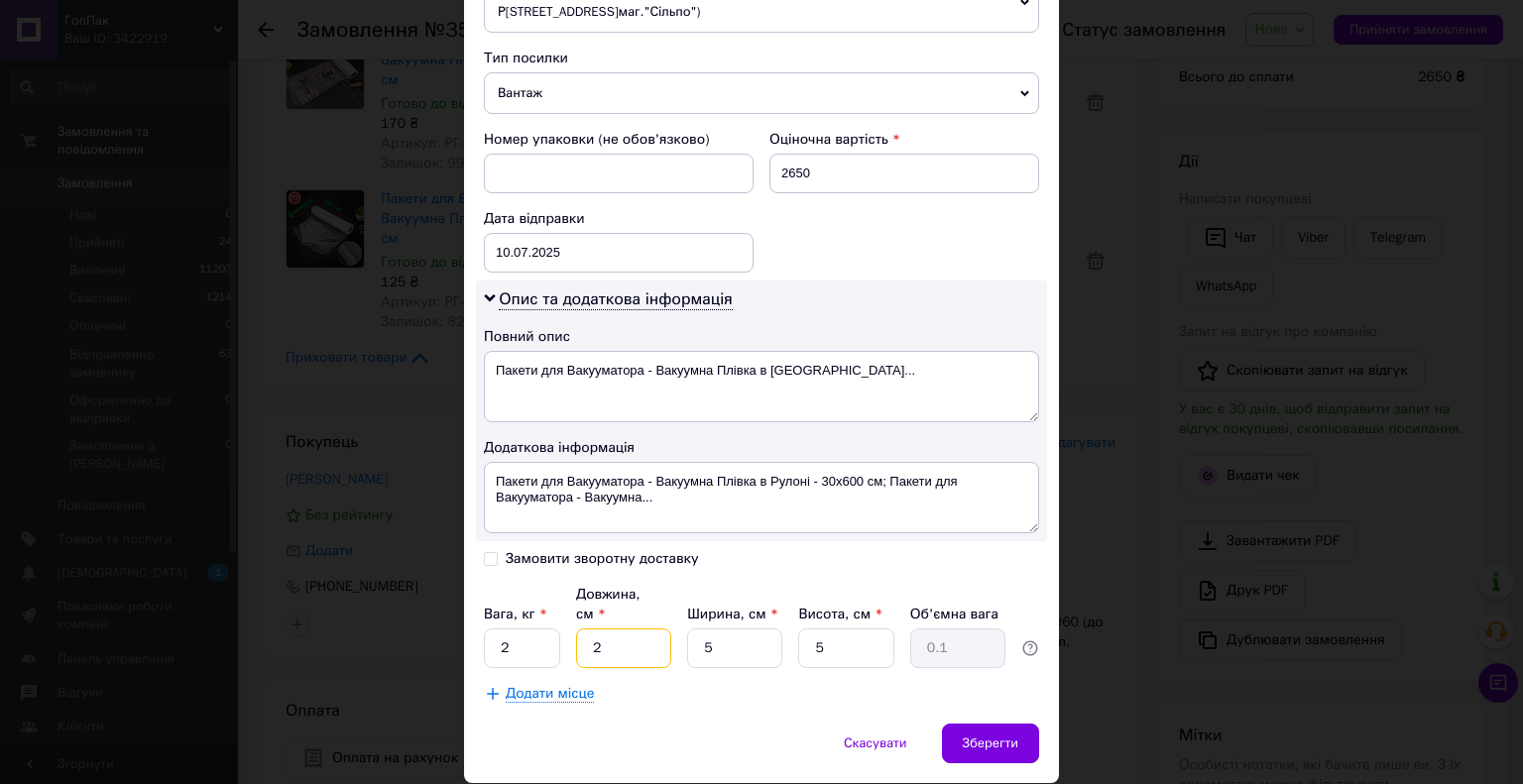 type 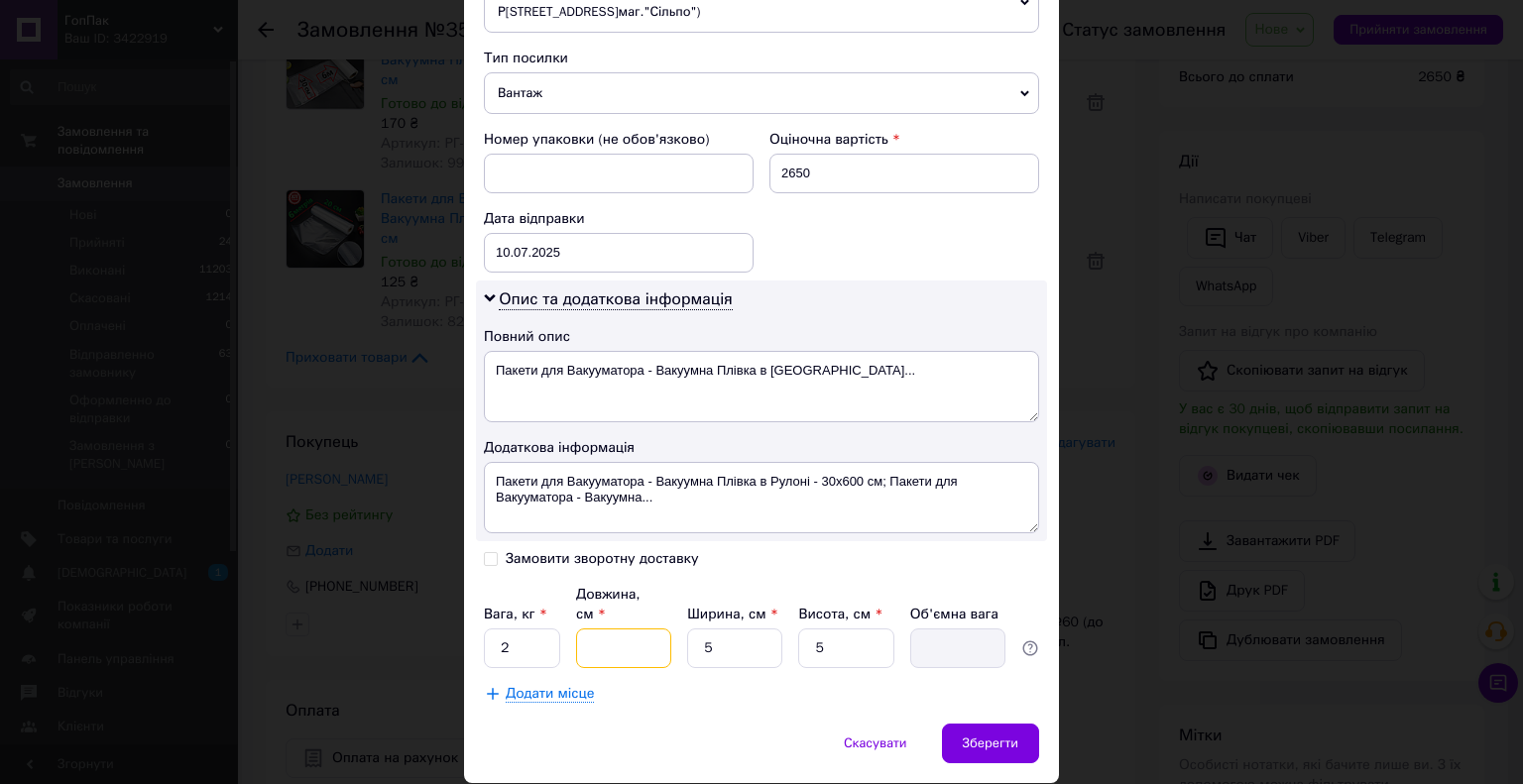 type on "3" 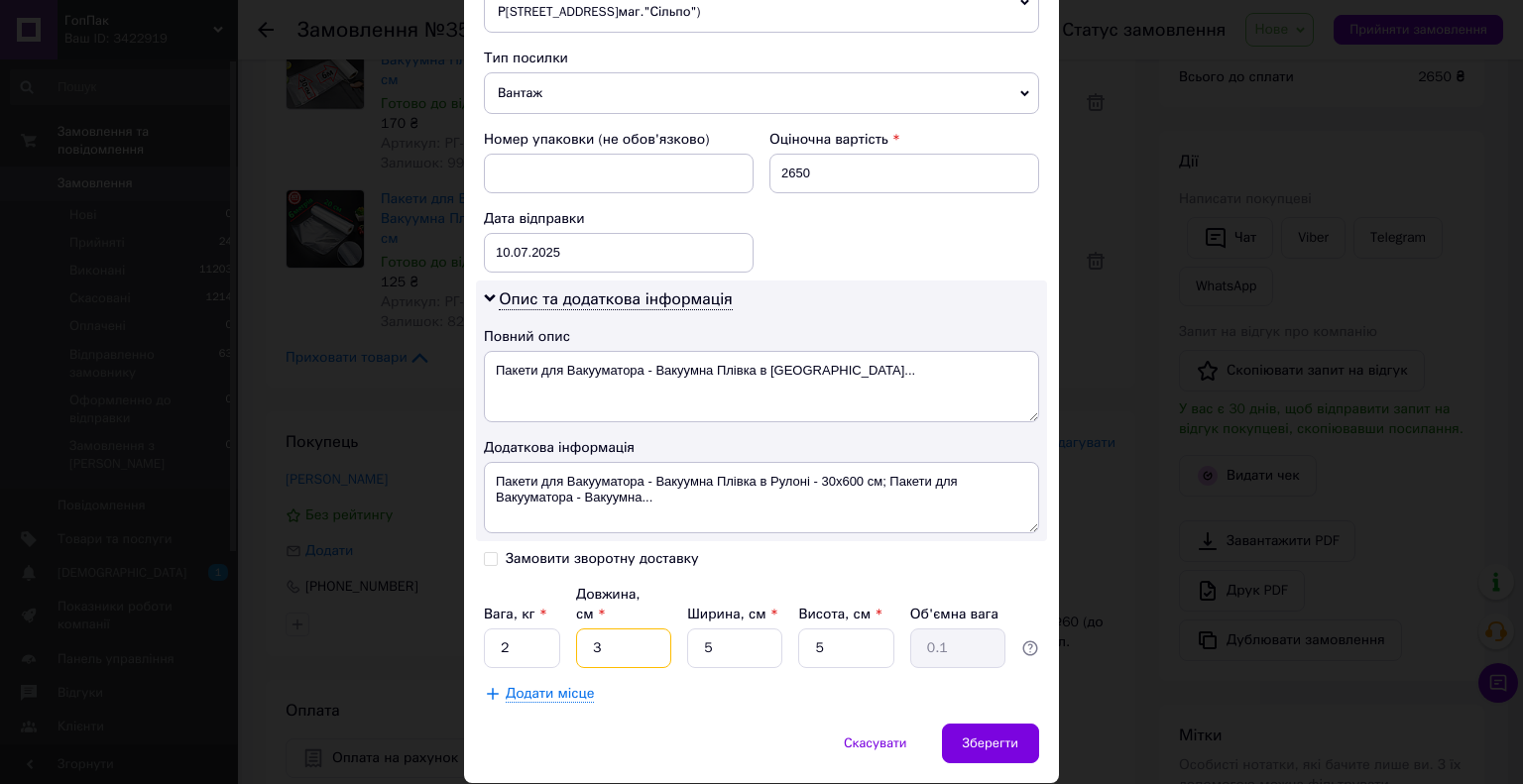 type on "38" 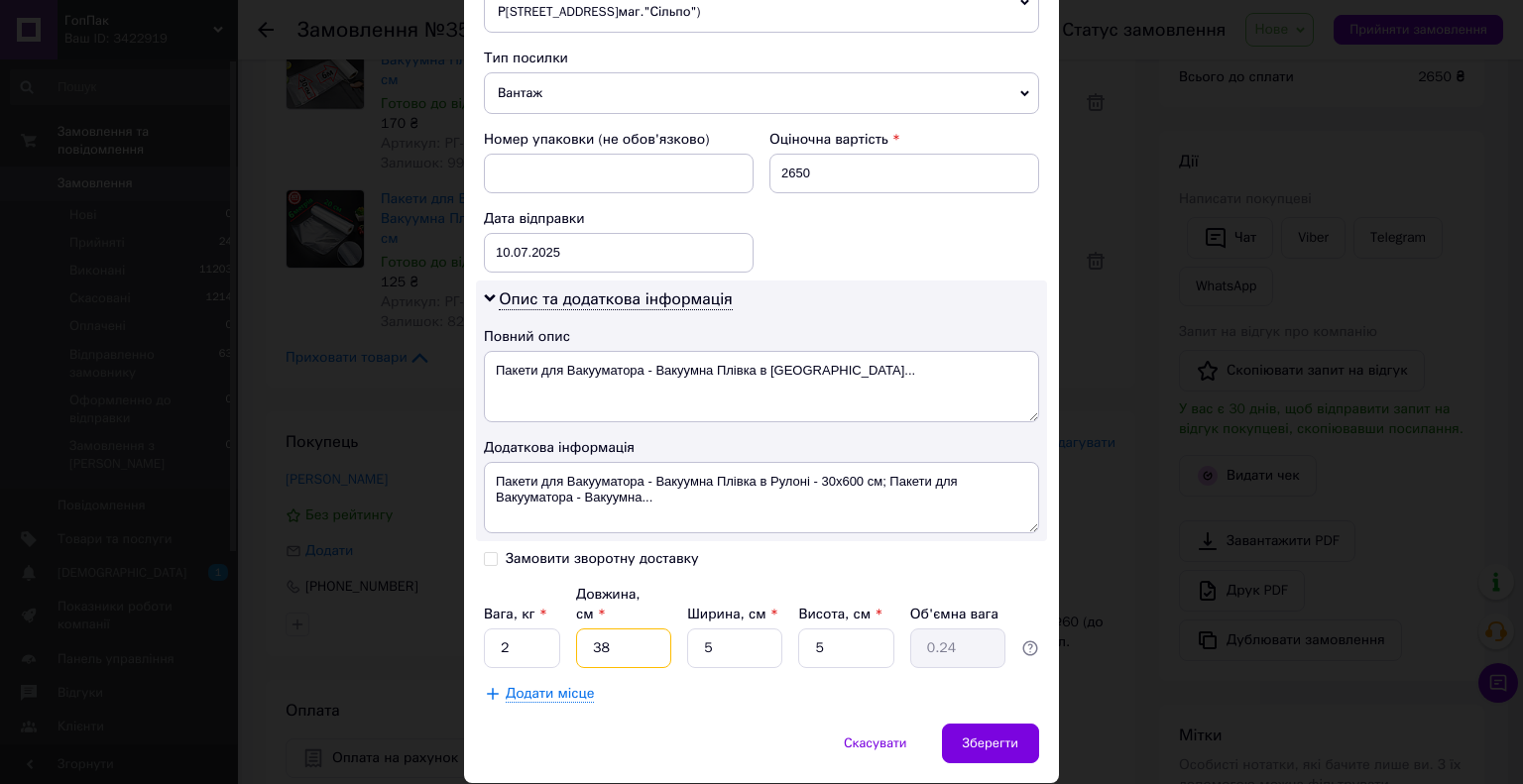 type on "38" 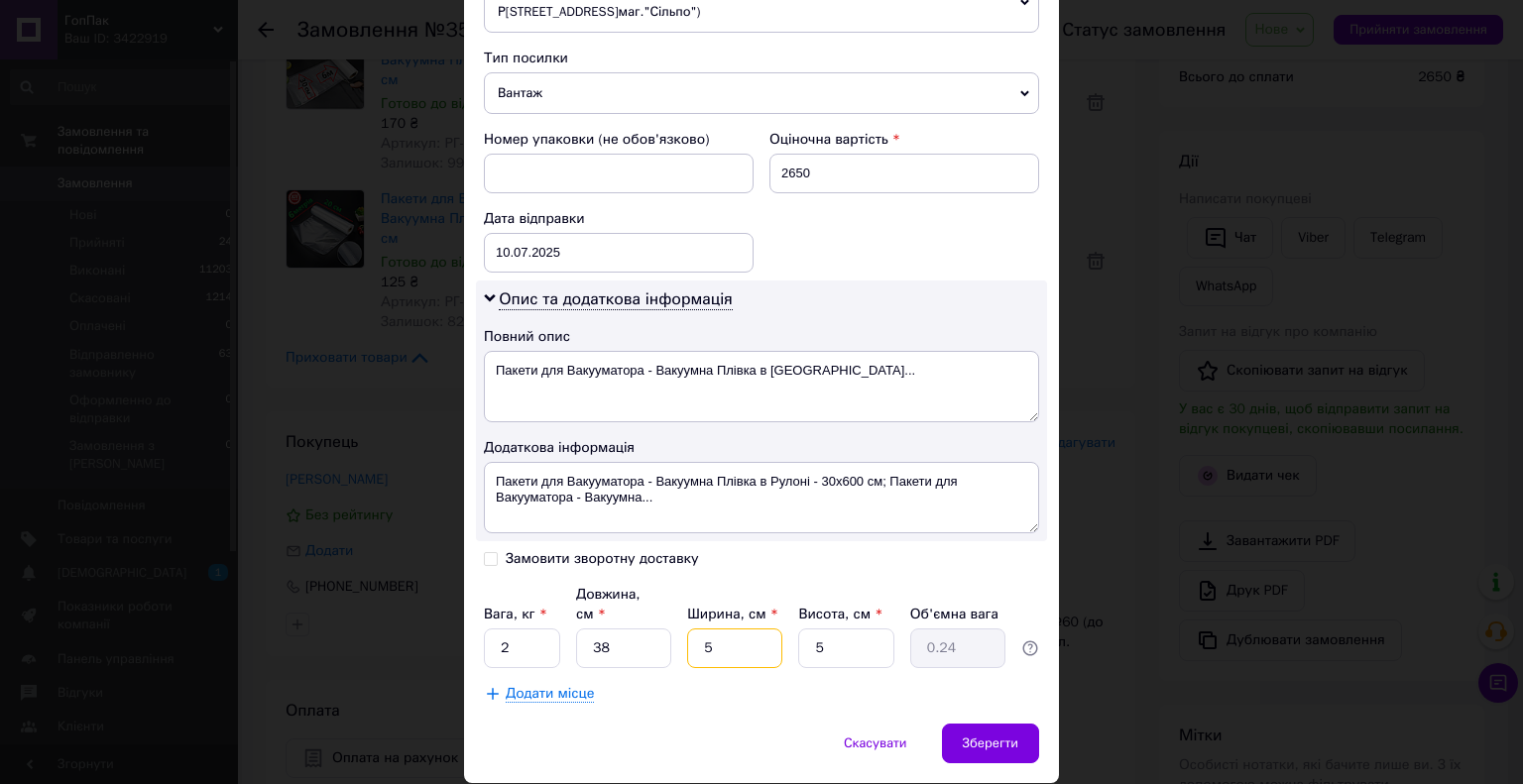 type 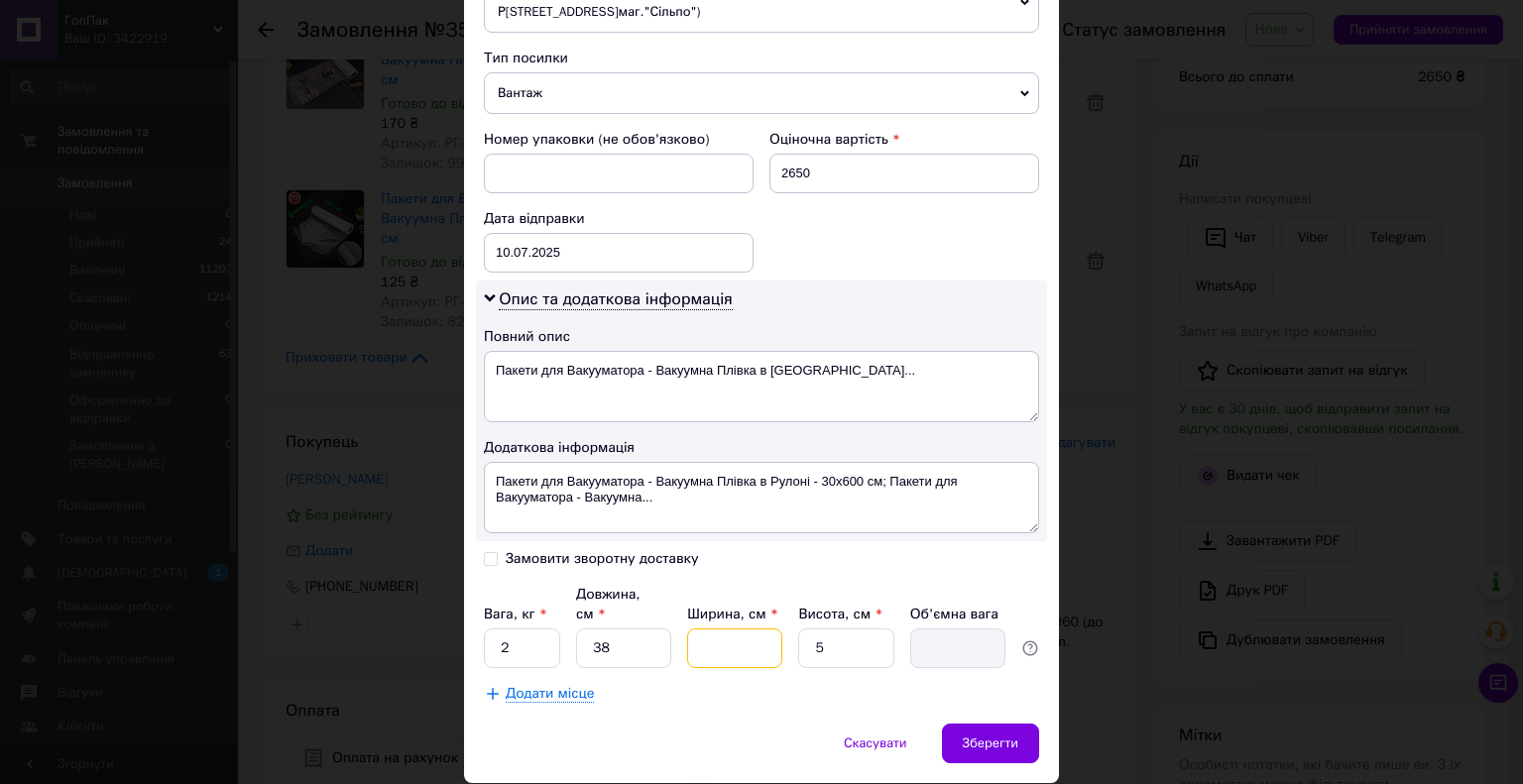 click on "Ширина, см   *" at bounding box center [735, 648] 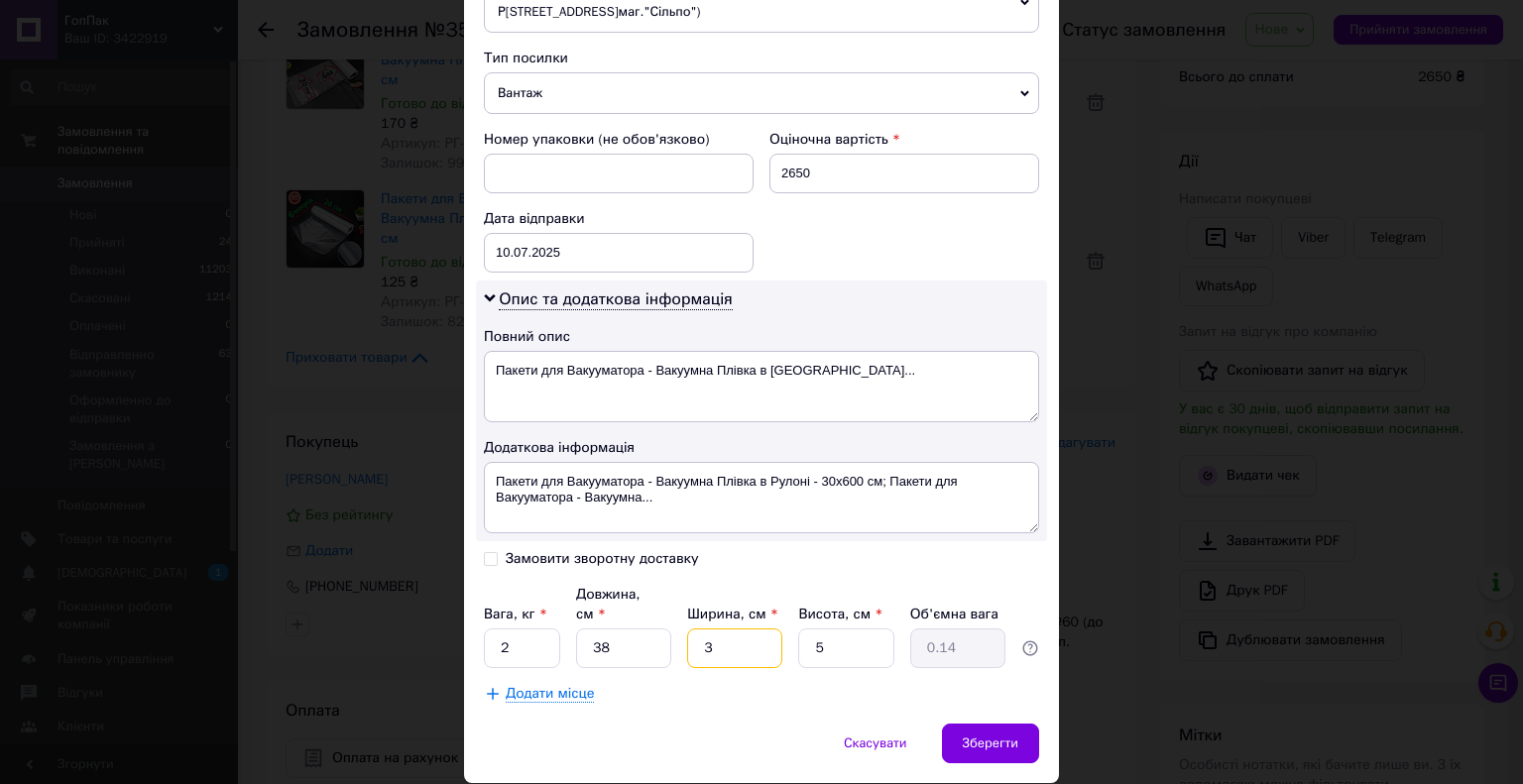 type on "38" 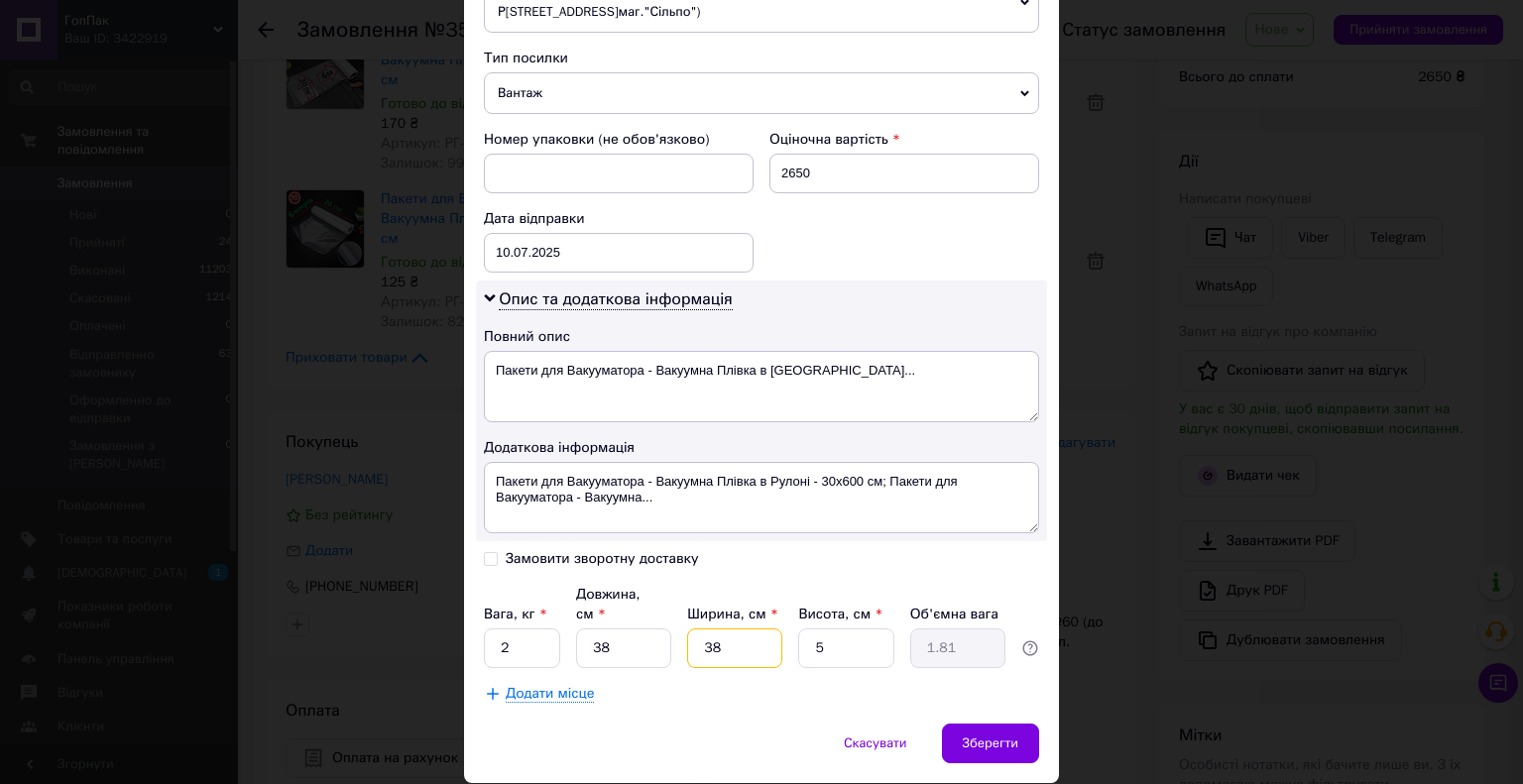 type on "38" 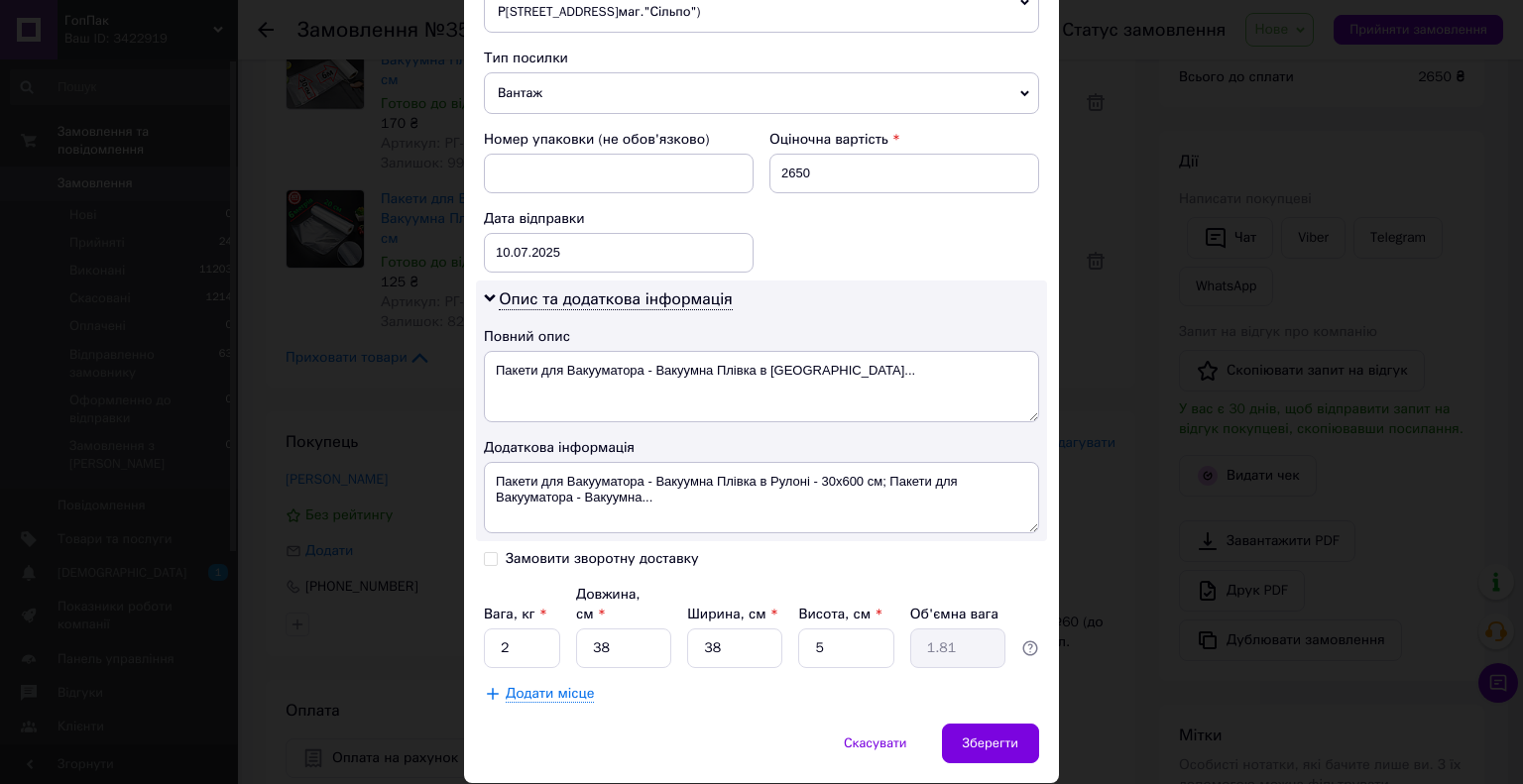 click on "Спосіб доставки Нова Пошта (платна) Платник Отримувач Відправник Прізвище отримувача Доценко Ім'я отримувача Антон По батькові отримувача Телефон отримувача +380507669999 Тип доставки У відділенні Кур'єром В поштоматі Місто м. Київ (Київська обл.) Відділення №60 (до 30 кг на одне місце): вул. Дніпровська набережна, 26і (м. Осокорки) Місце відправки м. Київ (Київська обл.): №396 (до 10 кг): вул. Рональда Рейгана, 8 (маг."Сільпо") м. Київ (Київська обл.): №188 (30кг на одне місце): вул. Оноре де Бальзака, 55Б (сп. вхід з "Рибалка на Бальзака" Додати ще місце відправки Тип посилки Вантаж <" at bounding box center (762, 35) 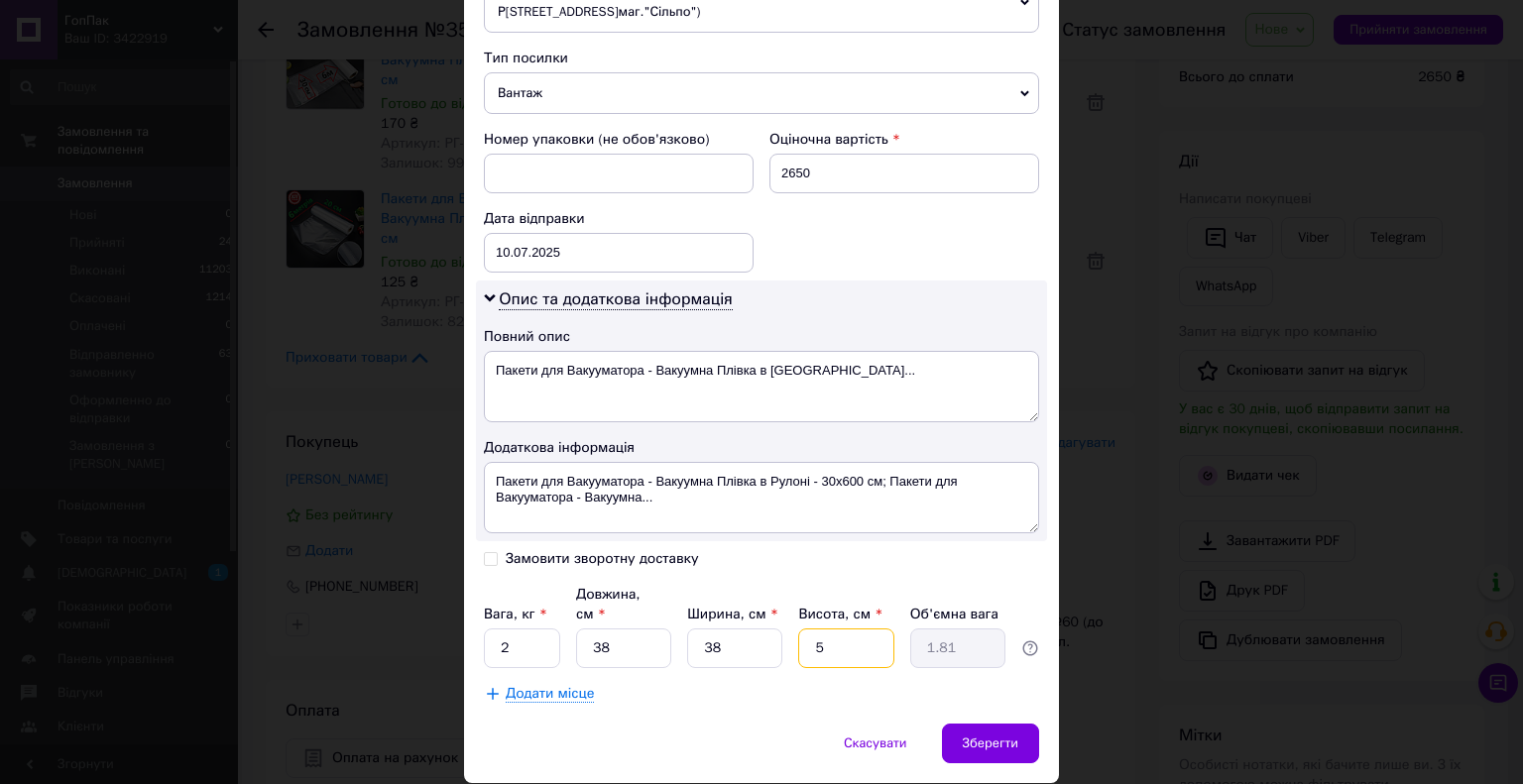 click on "5" at bounding box center [846, 648] 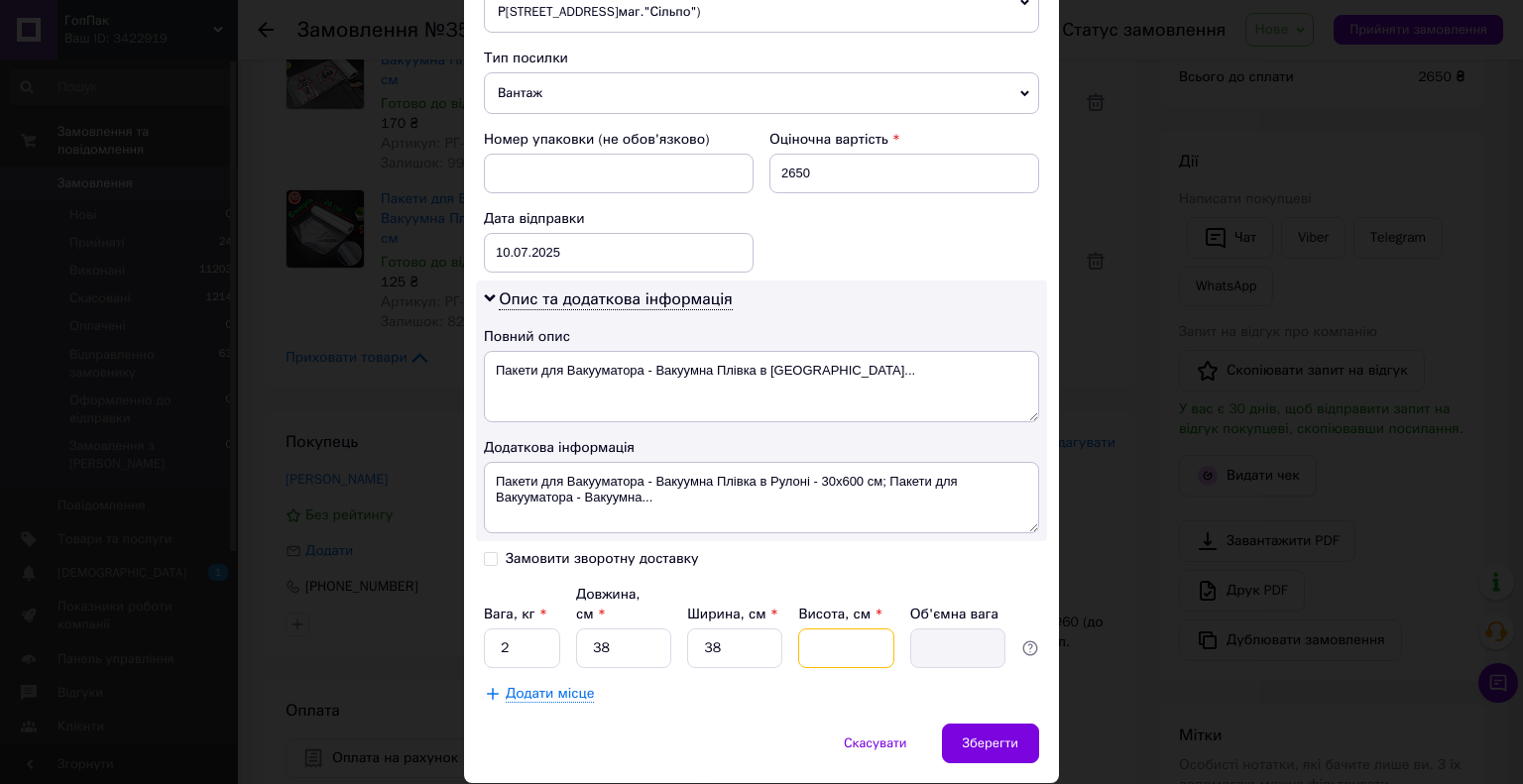 type on "6" 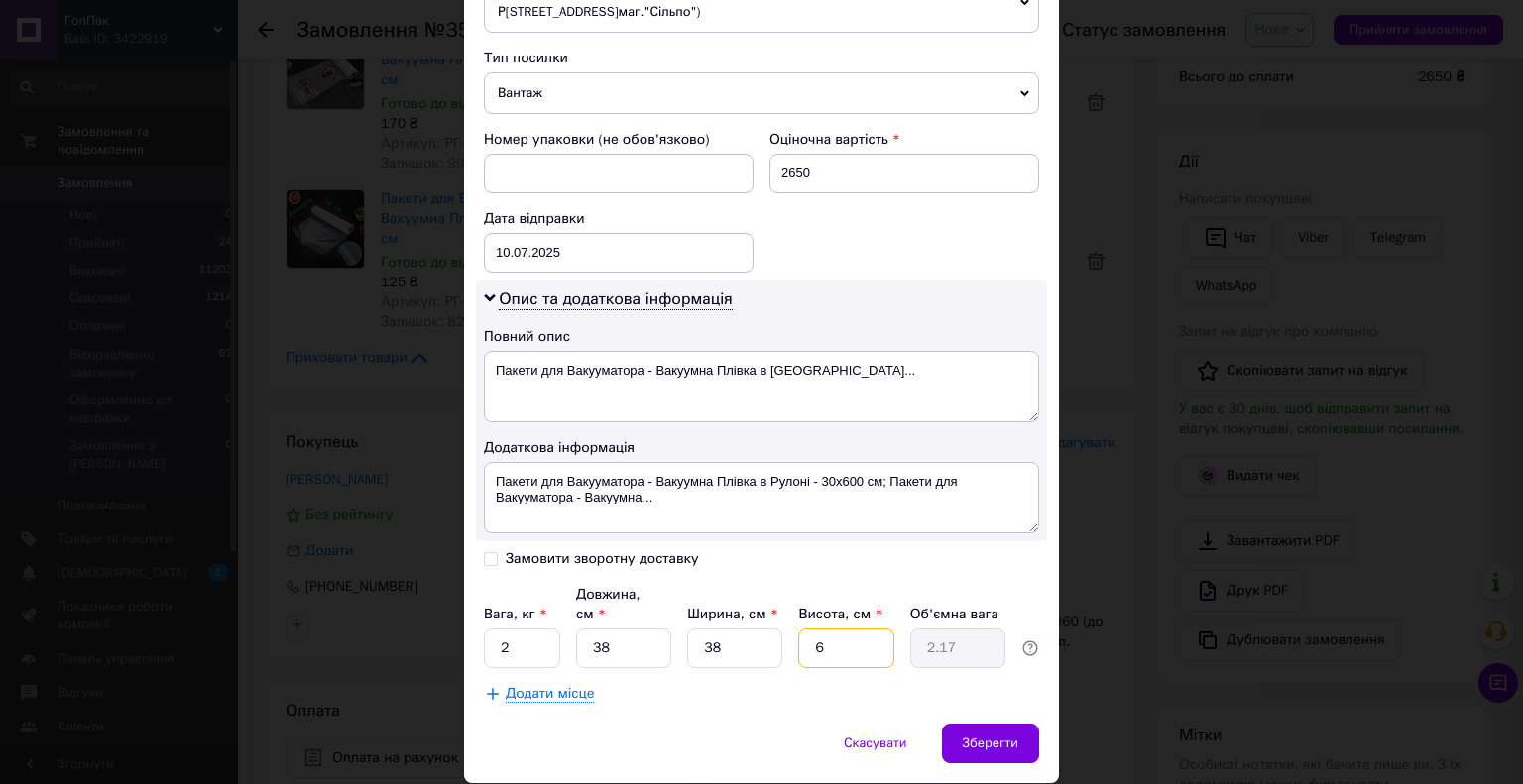 type on "6" 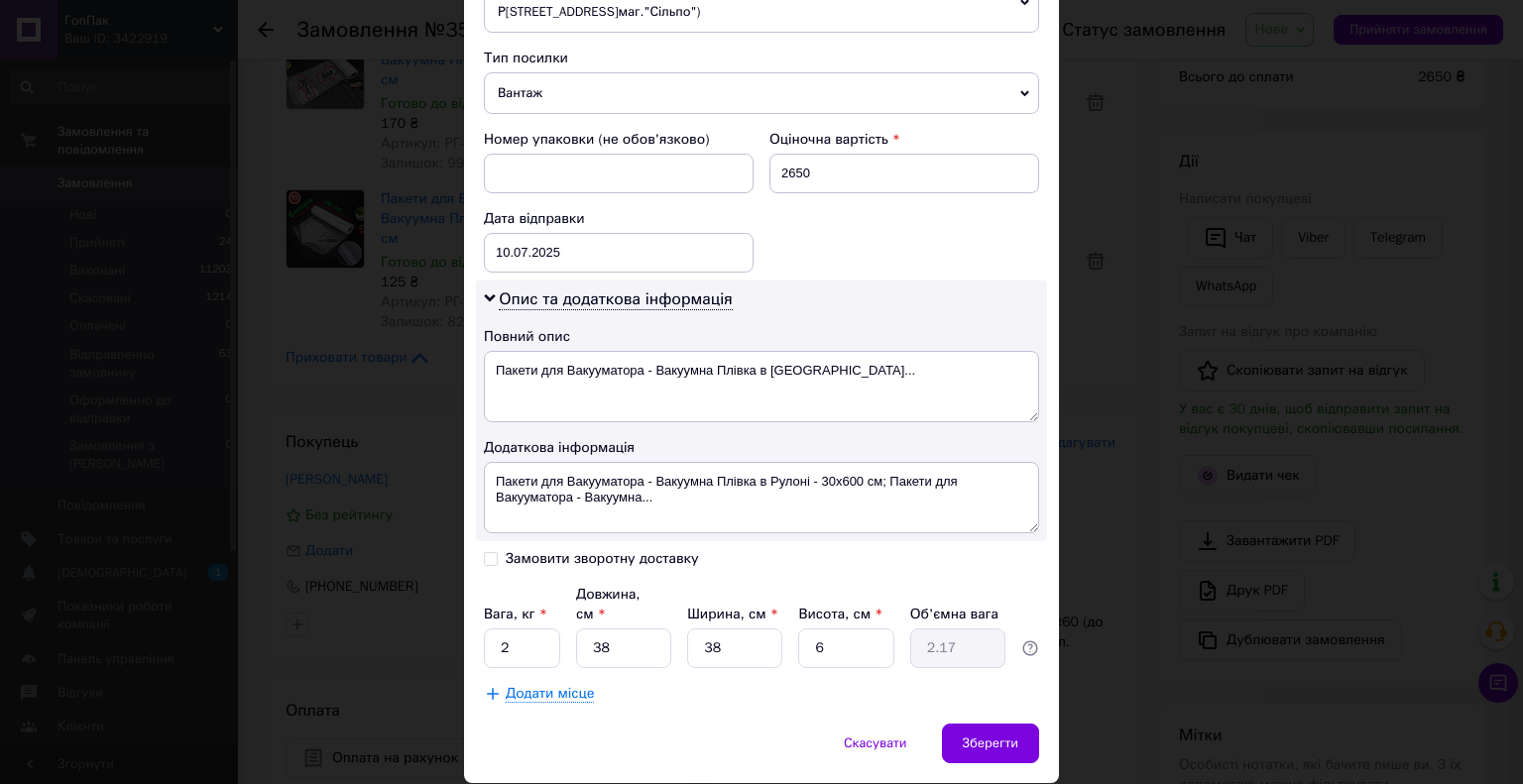 click on "Спосіб доставки Нова Пошта (платна) Платник Отримувач Відправник Прізвище отримувача Доценко Ім'я отримувача Антон По батькові отримувача Телефон отримувача +380507669999 Тип доставки У відділенні Кур'єром В поштоматі Місто м. Київ (Київська обл.) Відділення №60 (до 30 кг на одне місце): вул. Дніпровська набережна, 26і (м. Осокорки) Місце відправки м. Київ (Київська обл.): №396 (до 10 кг): вул. Рональда Рейгана, 8 (маг."Сільпо") м. Київ (Київська обл.): №188 (30кг на одне місце): вул. Оноре де Бальзака, 55Б (сп. вхід з "Рибалка на Бальзака" Додати ще місце відправки Тип посилки Вантаж <" at bounding box center (762, 35) 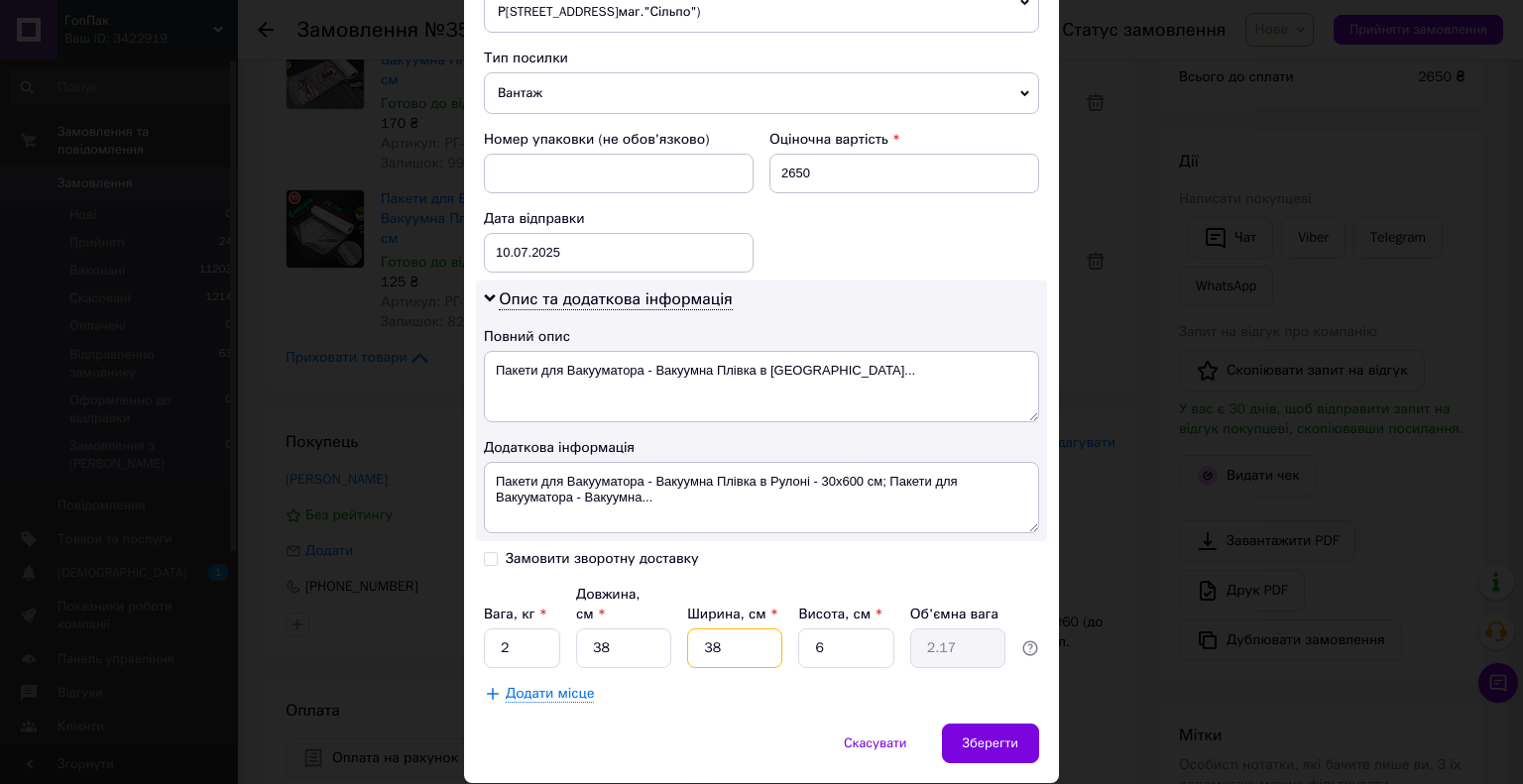 click on "38" at bounding box center [735, 648] 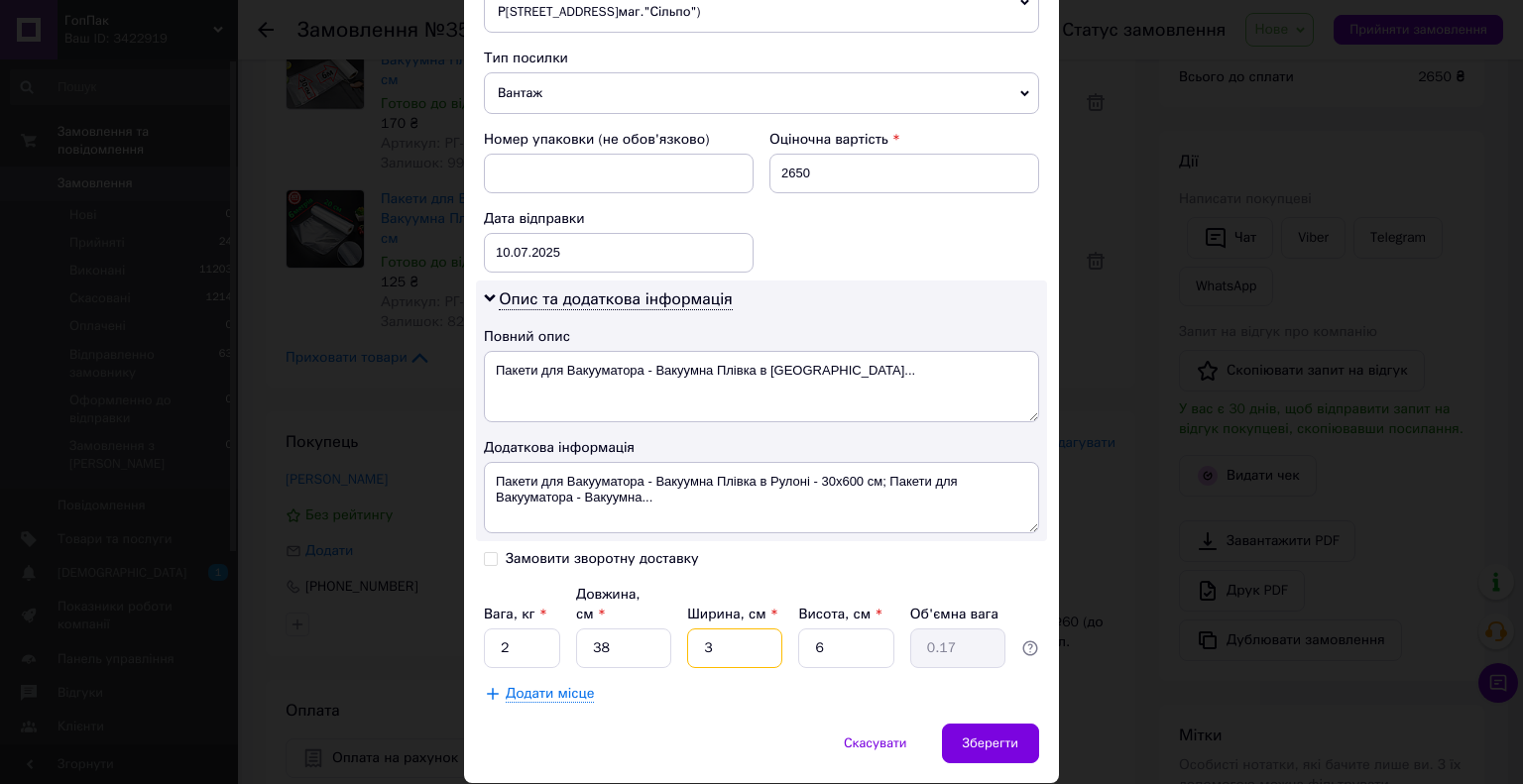 type on "35" 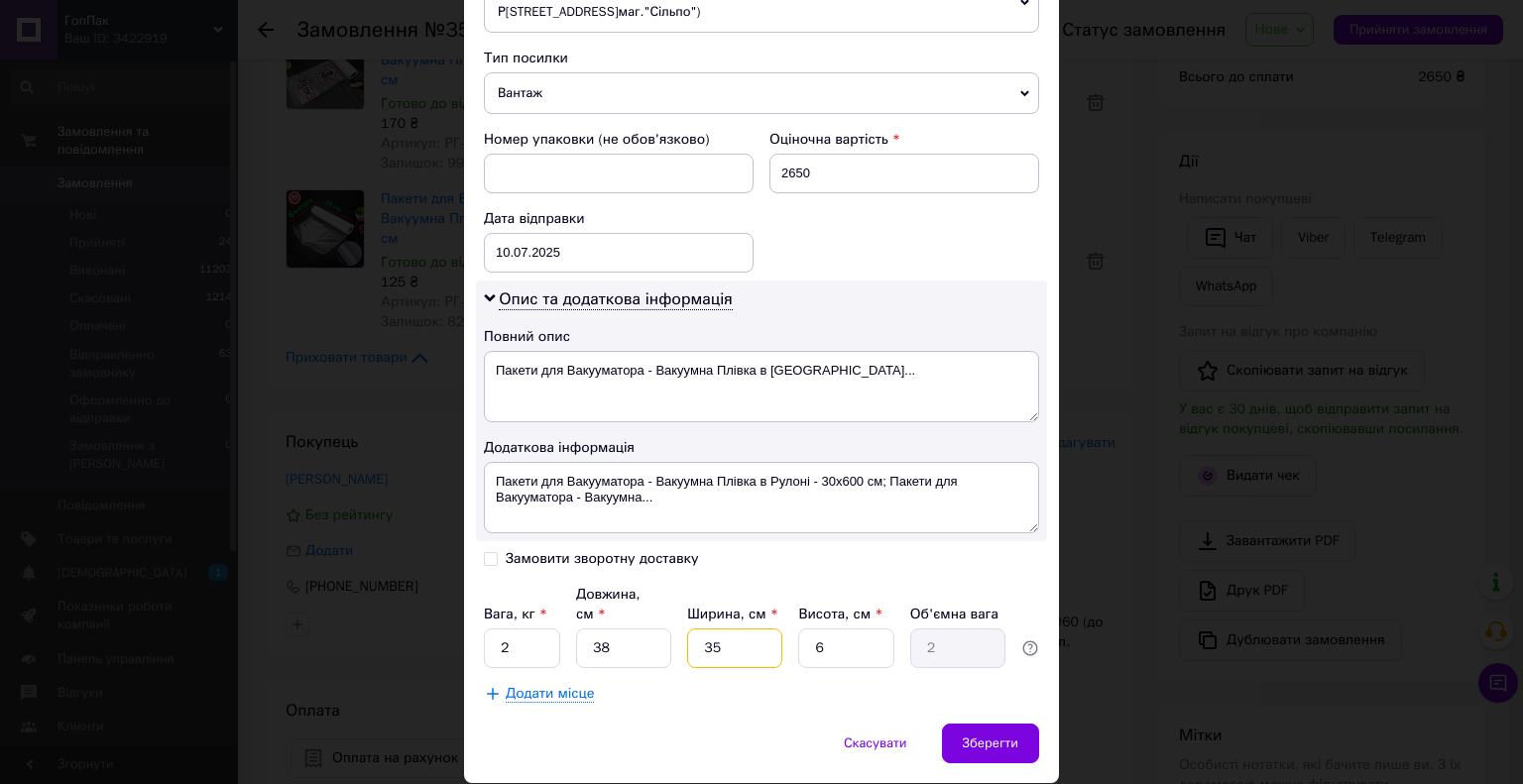 type on "35" 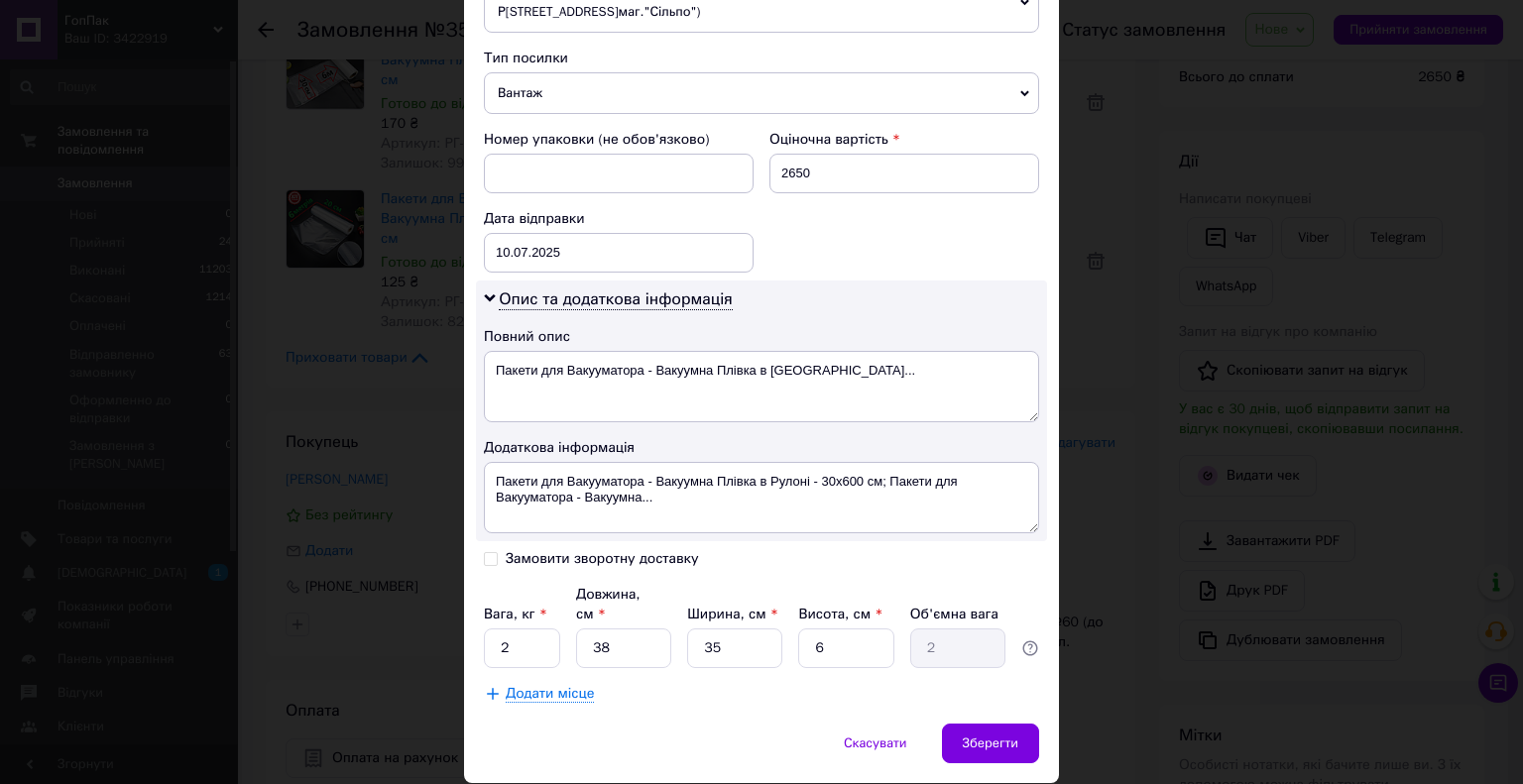 click on "Спосіб доставки Нова Пошта (платна) Платник Отримувач Відправник Прізвище отримувача Доценко Ім'я отримувача Антон По батькові отримувача Телефон отримувача +380507669999 Тип доставки У відділенні Кур'єром В поштоматі Місто м. Київ (Київська обл.) Відділення №60 (до 30 кг на одне місце): вул. Дніпровська набережна, 26і (м. Осокорки) Місце відправки м. Київ (Київська обл.): №396 (до 10 кг): вул. Рональда Рейгана, 8 (маг."Сільпо") м. Київ (Київська обл.): №188 (30кг на одне місце): вул. Оноре де Бальзака, 55Б (сп. вхід з "Рибалка на Бальзака" Додати ще місце відправки Тип посилки Вантаж <" at bounding box center (762, 35) 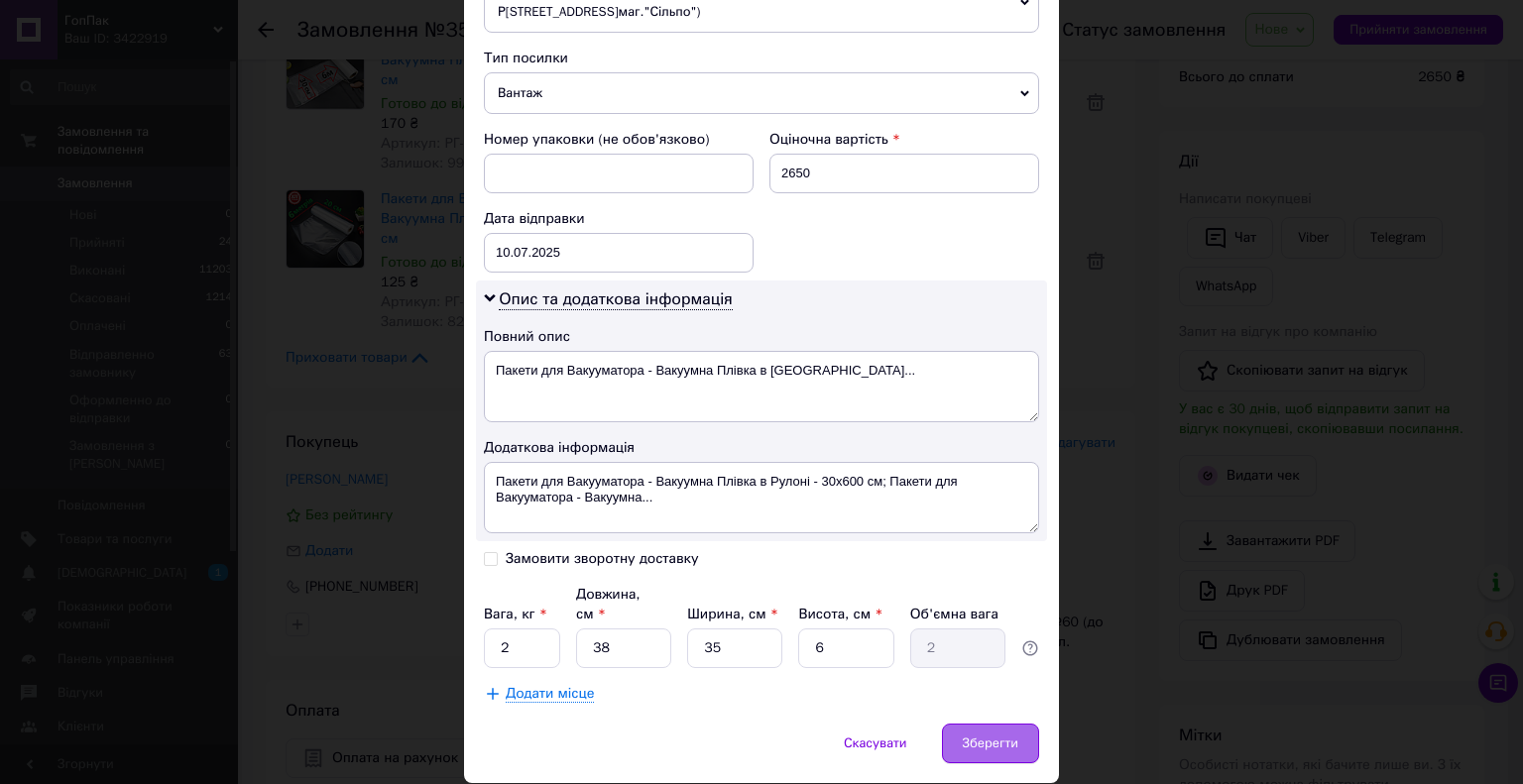 click on "Зберегти" at bounding box center [991, 743] 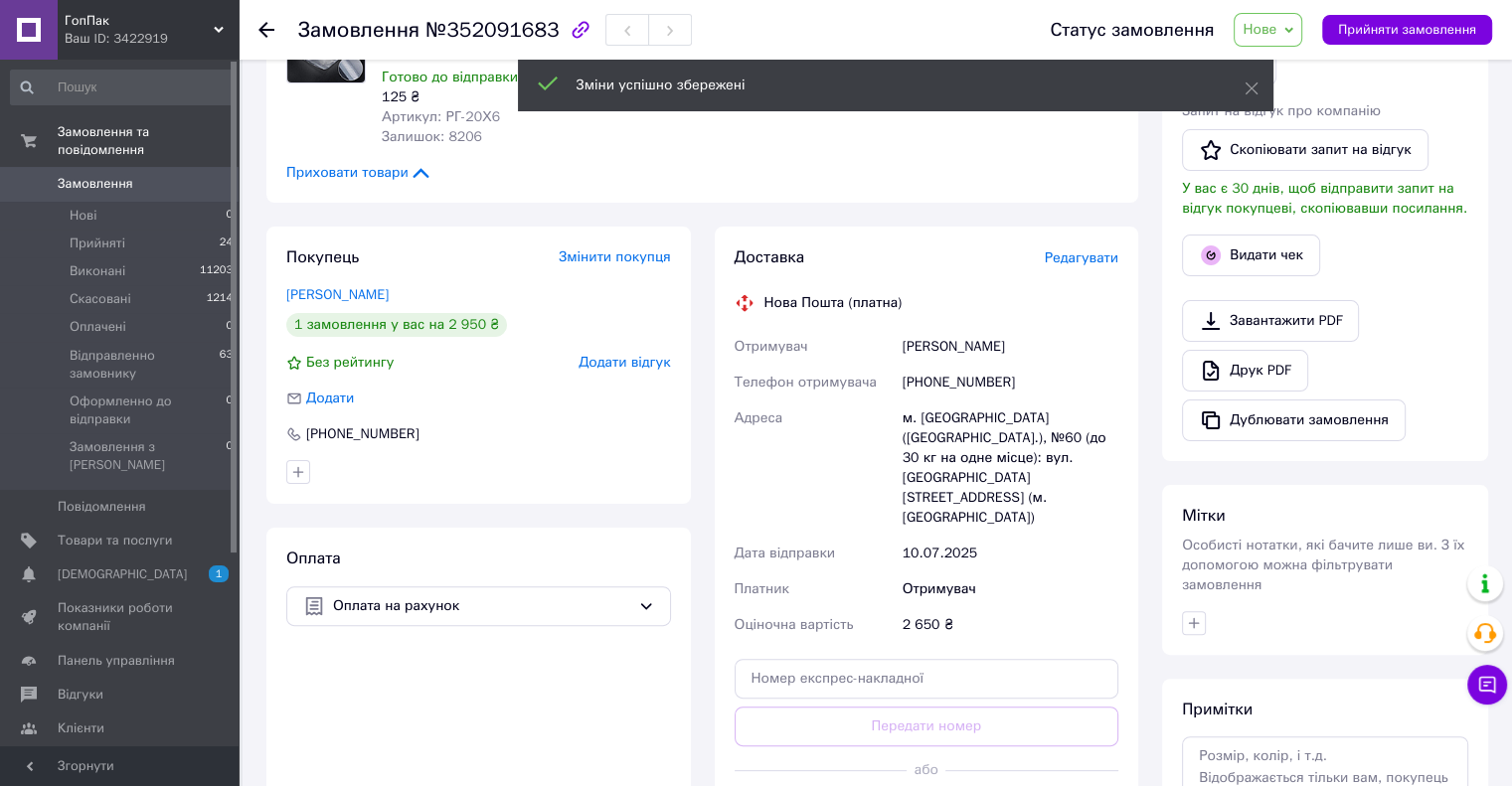 scroll, scrollTop: 497, scrollLeft: 0, axis: vertical 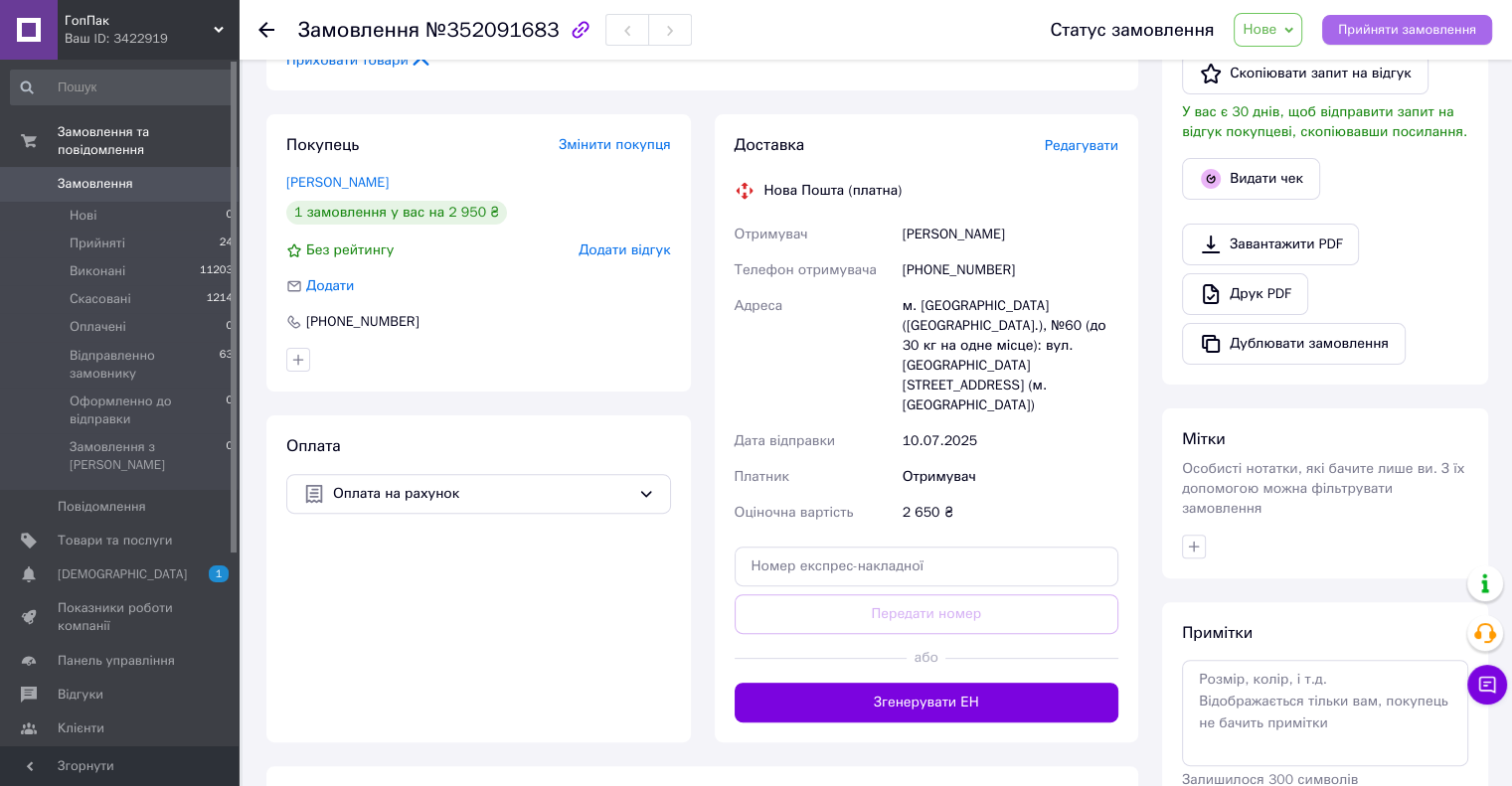click on "Прийняти замовлення" at bounding box center [1407, 30] 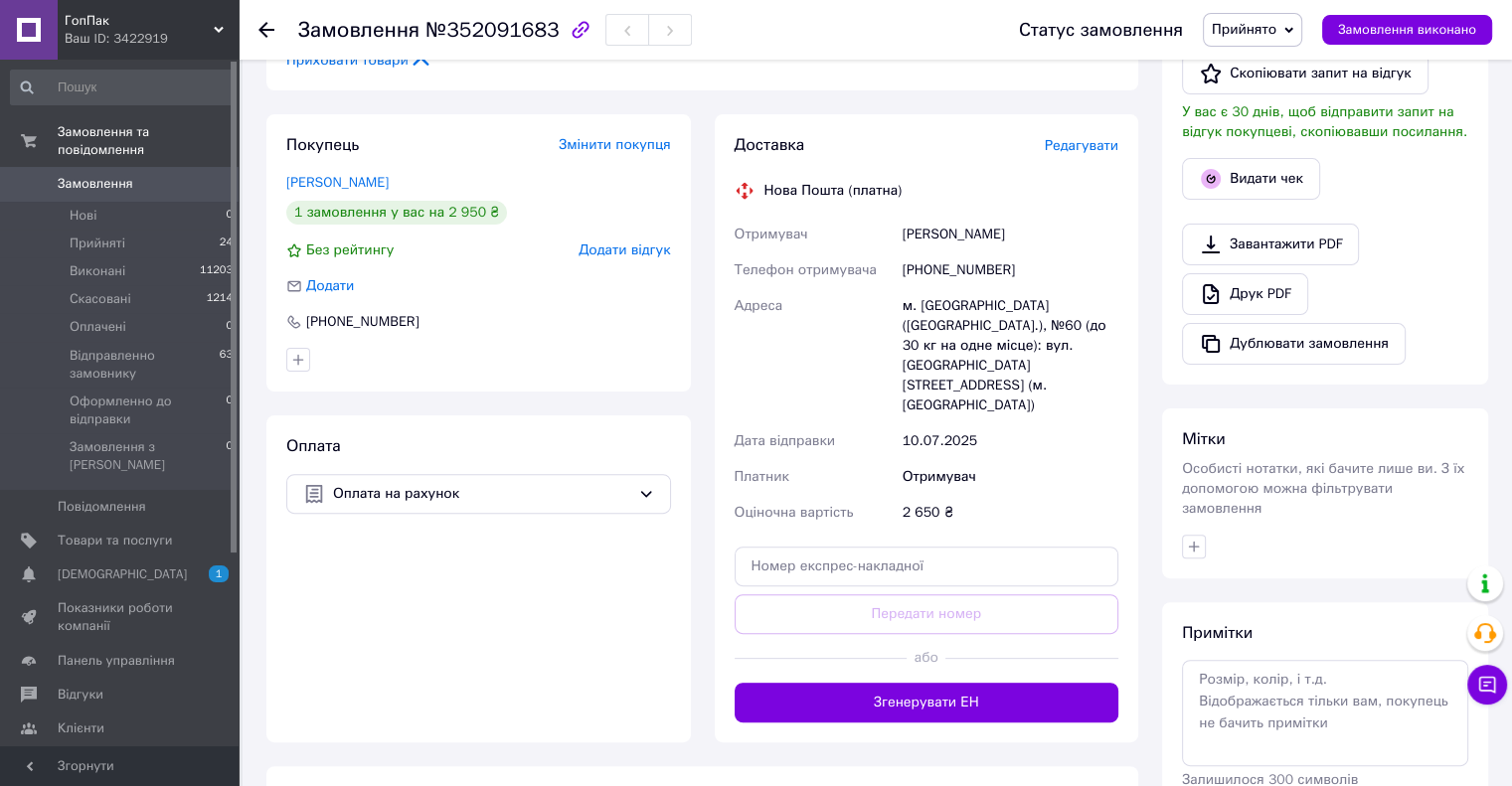 click on "Доставка" at bounding box center [890, 145] 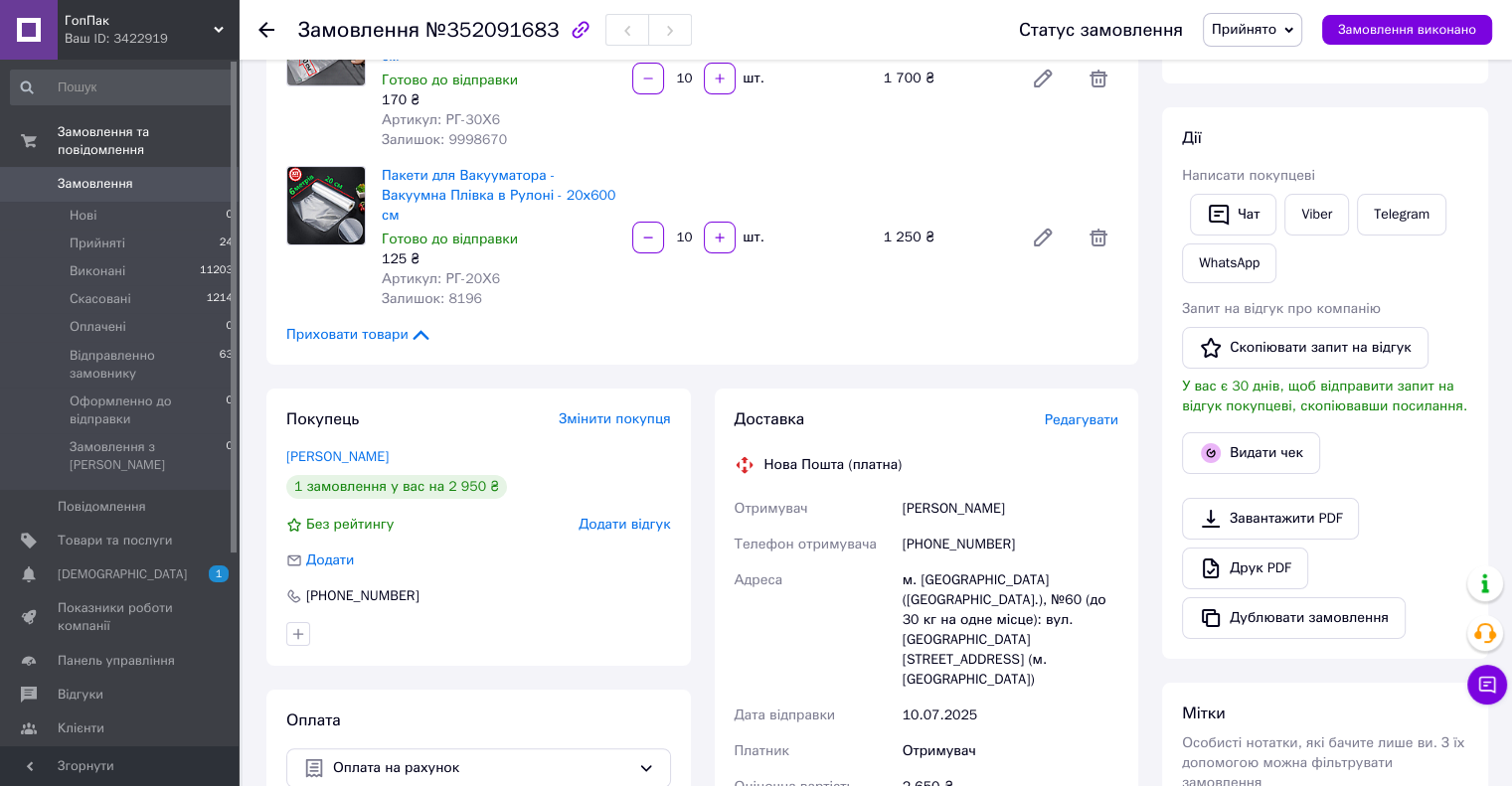 scroll, scrollTop: 0, scrollLeft: 0, axis: both 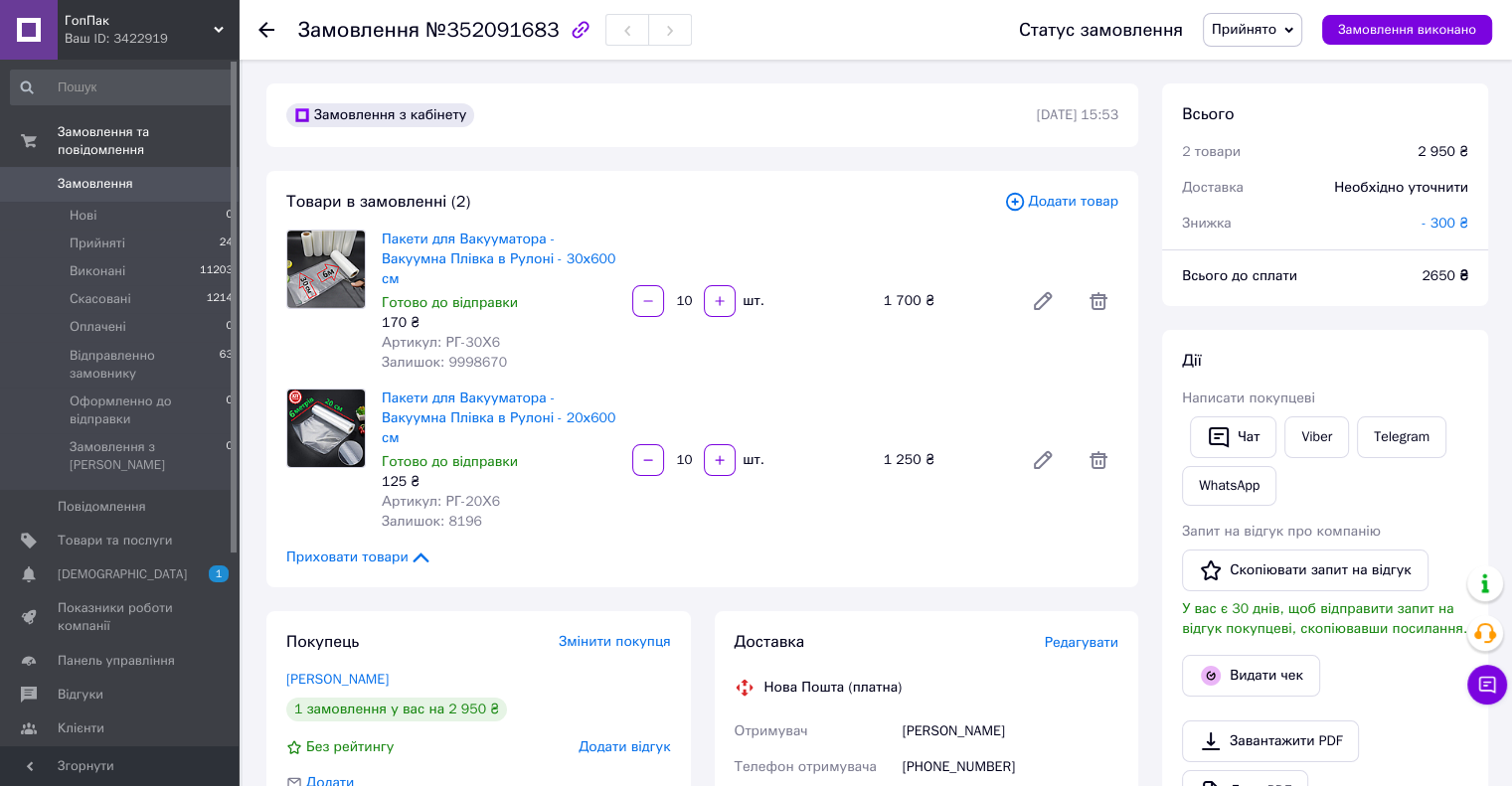 click on "Замовлення з кабінету" at bounding box center (659, 115) 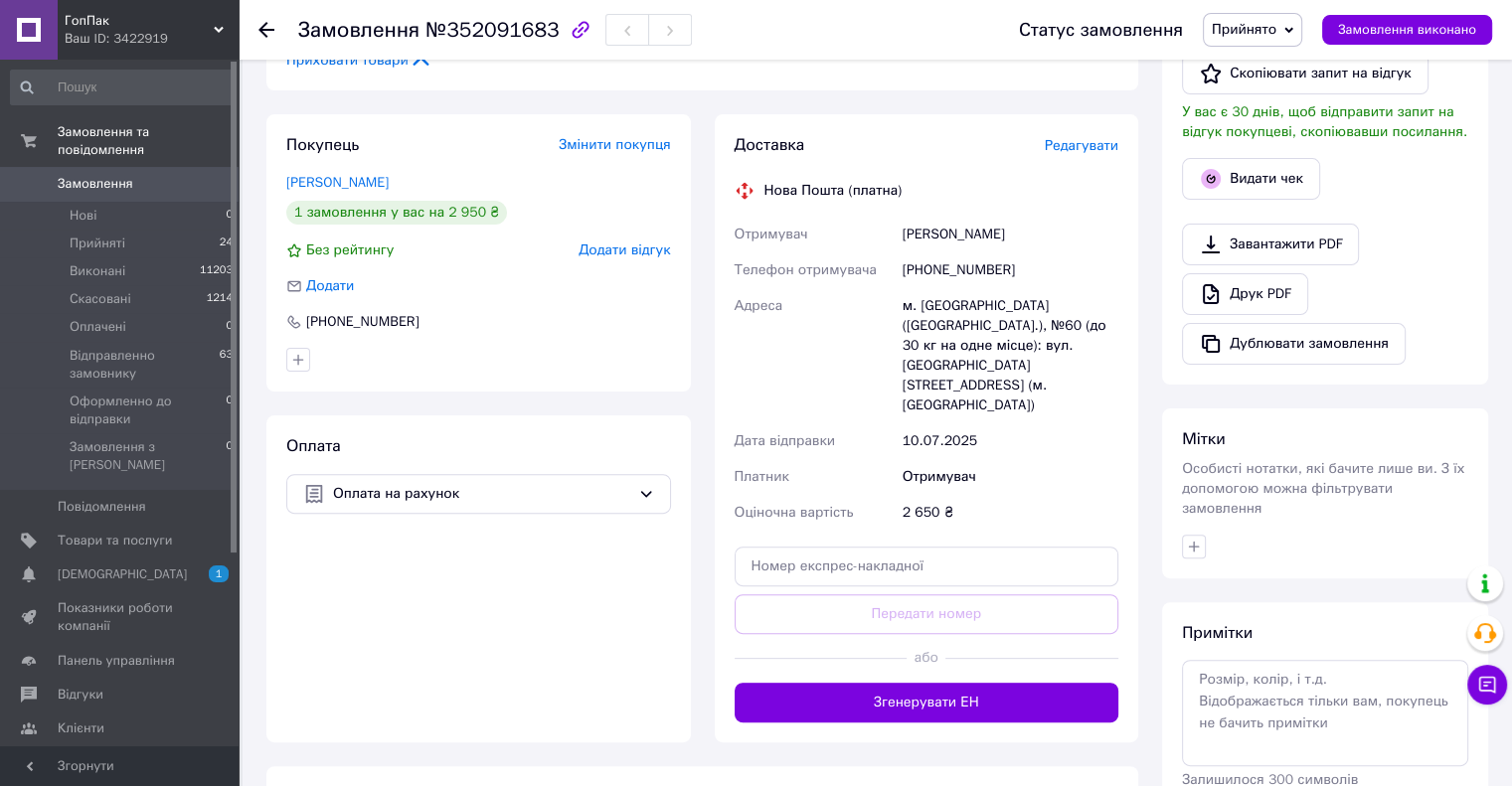 scroll, scrollTop: 0, scrollLeft: 0, axis: both 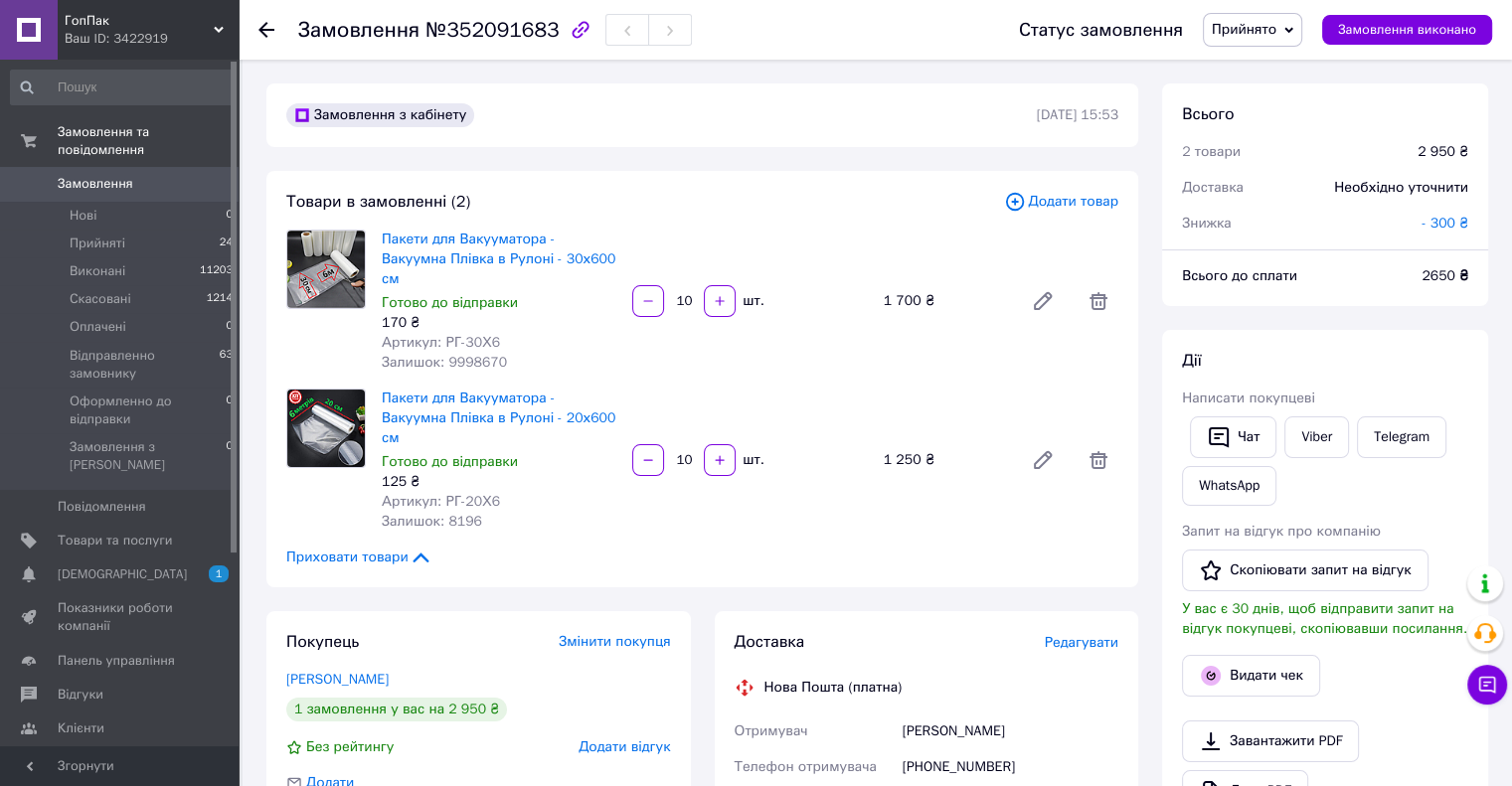 click on "1 700 ₴" at bounding box center [945, 301] 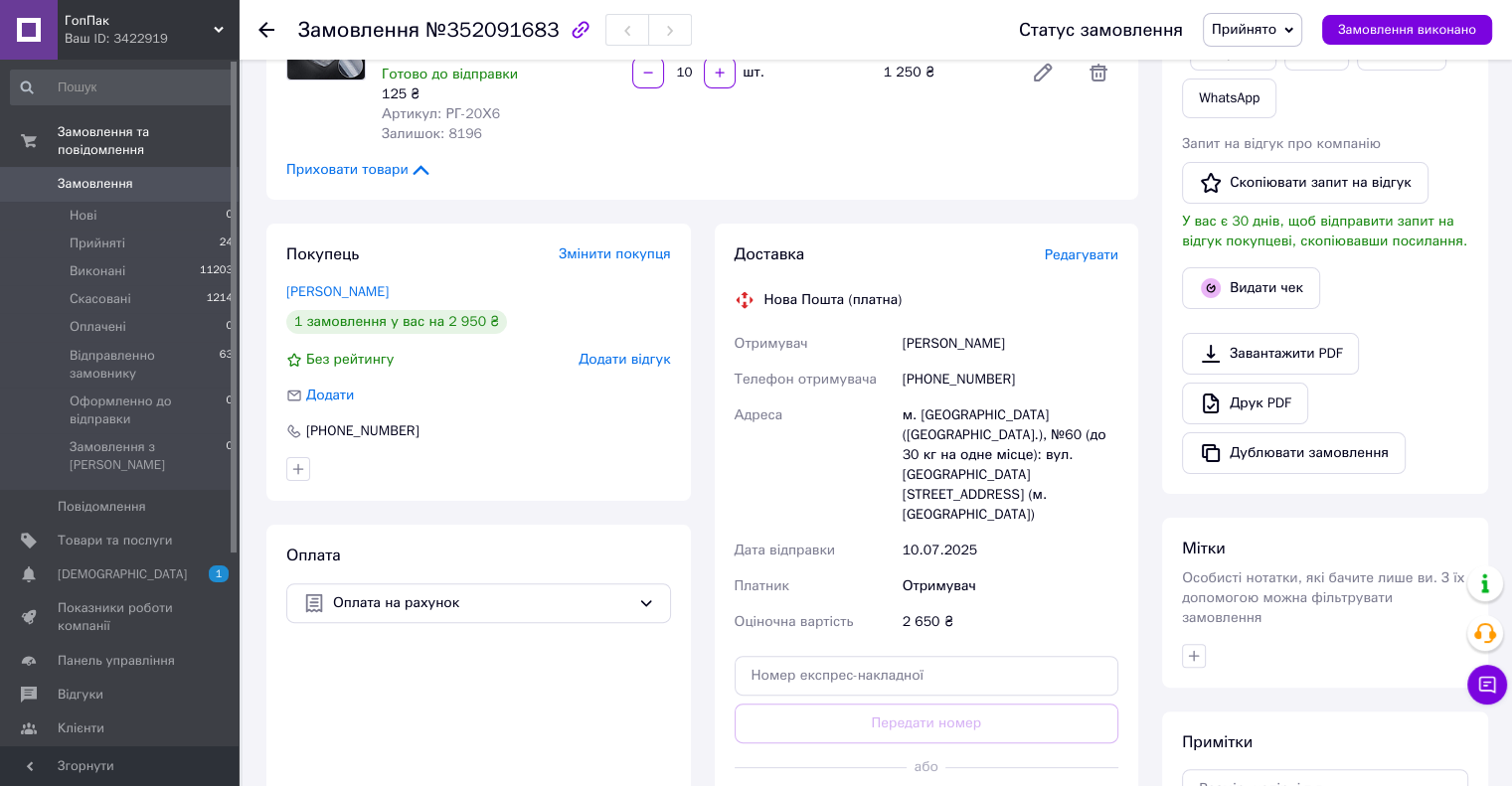 scroll, scrollTop: 397, scrollLeft: 0, axis: vertical 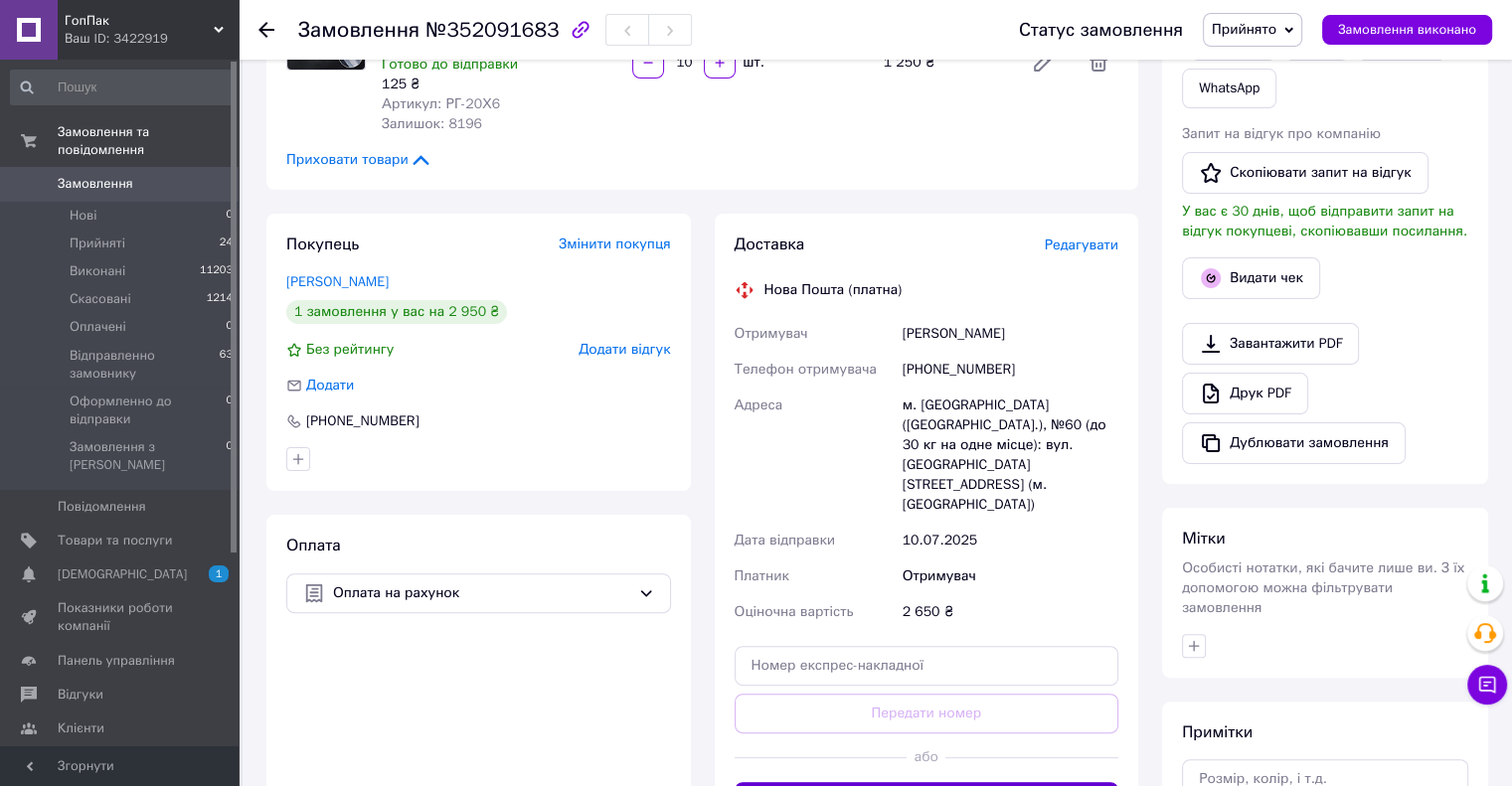 click on "Згенерувати ЕН" at bounding box center [926, 802] 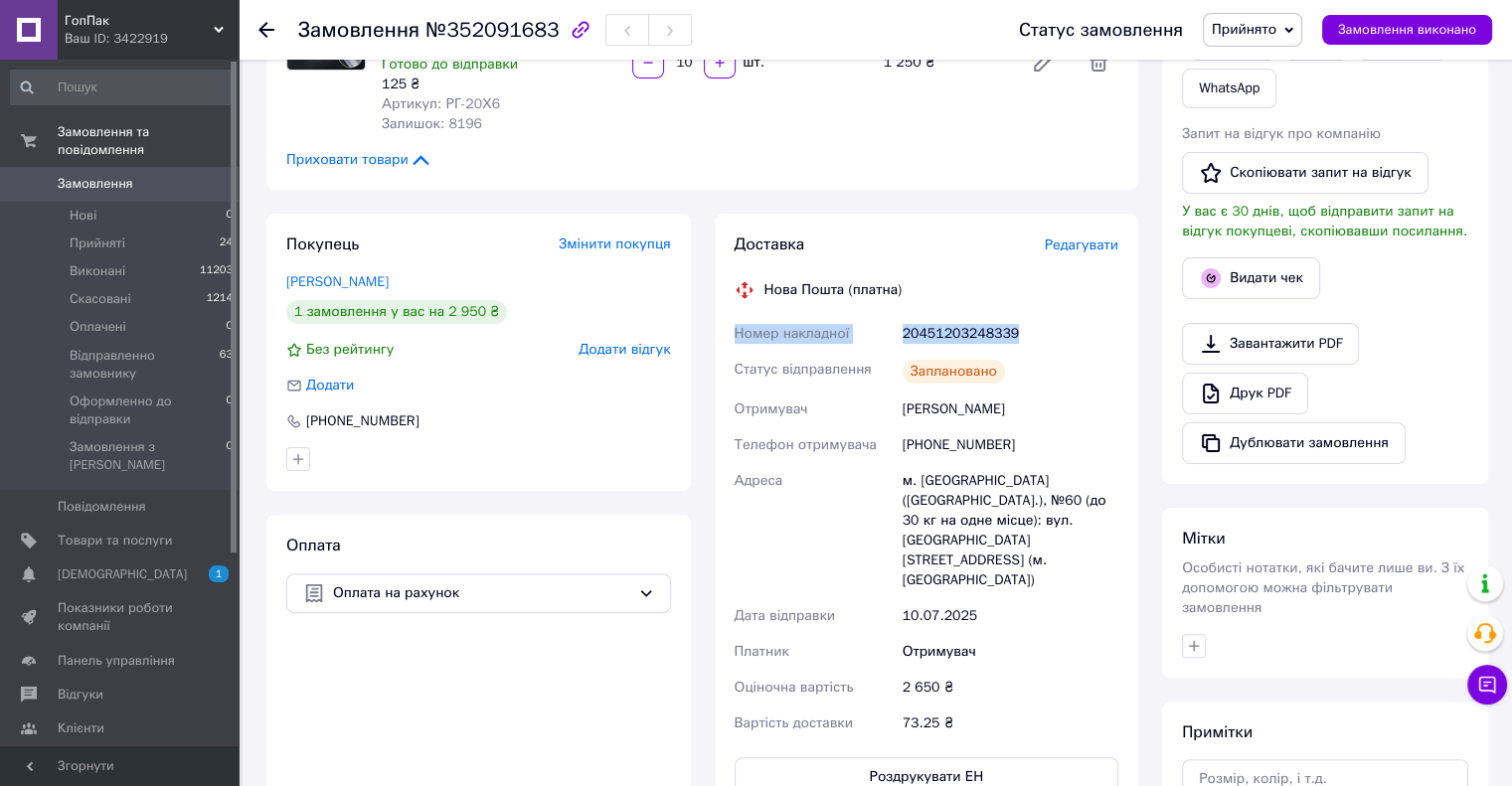 drag, startPoint x: 1033, startPoint y: 285, endPoint x: 734, endPoint y: 297, distance: 299.2407 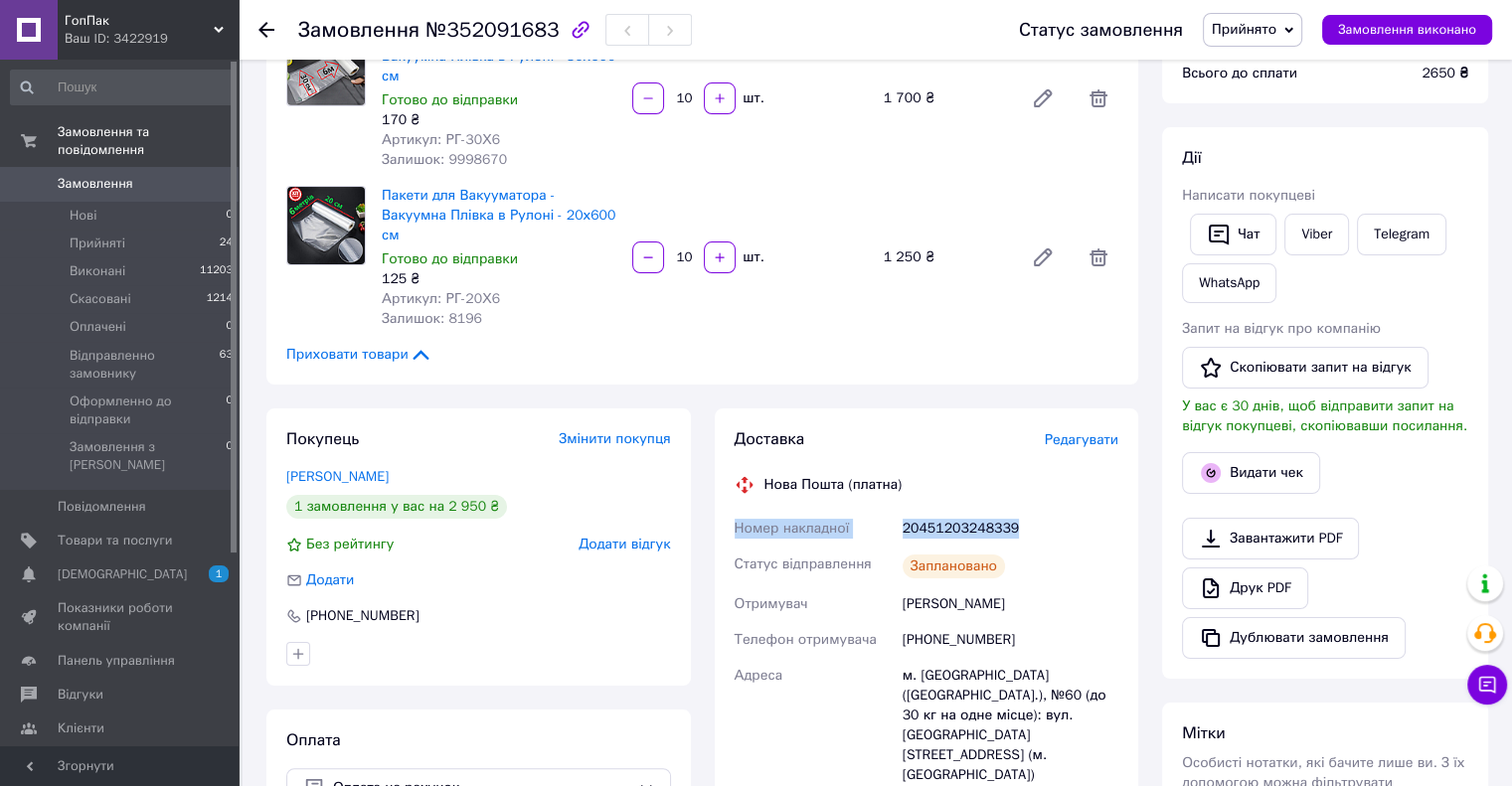 scroll, scrollTop: 199, scrollLeft: 0, axis: vertical 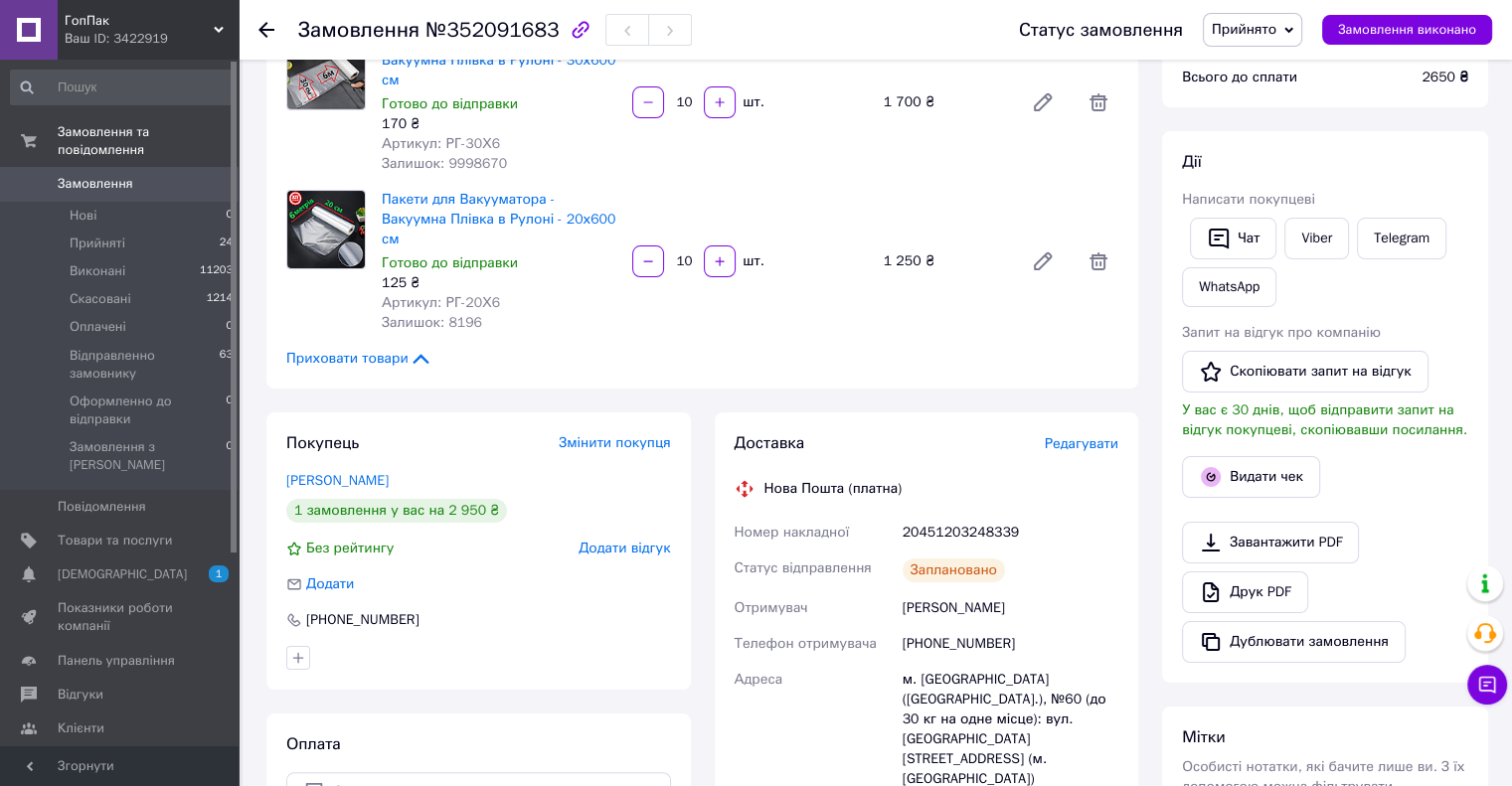click on "Замовлення з кабінету 10.07.2025 | 15:53 Товари в замовленні (2) Додати товар Пакети для Вакууматора - Вакуумна Плівка в Рулоні - 30х600 см Готово до відправки 170 ₴ Артикул: РГ-30Х6 Залишок: 9998670 10   шт. 1 700 ₴ Пакети для Вакууматора - Вакуумна Плівка в Рулоні - 20х600 см Готово до відправки 125 ₴ Артикул: РГ-20Х6 Залишок: 8196 10   шт. 1 250 ₴ Приховати товари Покупець Змінити покупця Доценко Антон 1 замовлення у вас на 2 950 ₴ Без рейтингу   Додати відгук Додати +380507669999 Оплата Оплата на рахунок Доставка Редагувати Нова Пошта (платна) Номер накладної 20451203248339 Статус відправлення +380507669999" at bounding box center [702, 690] 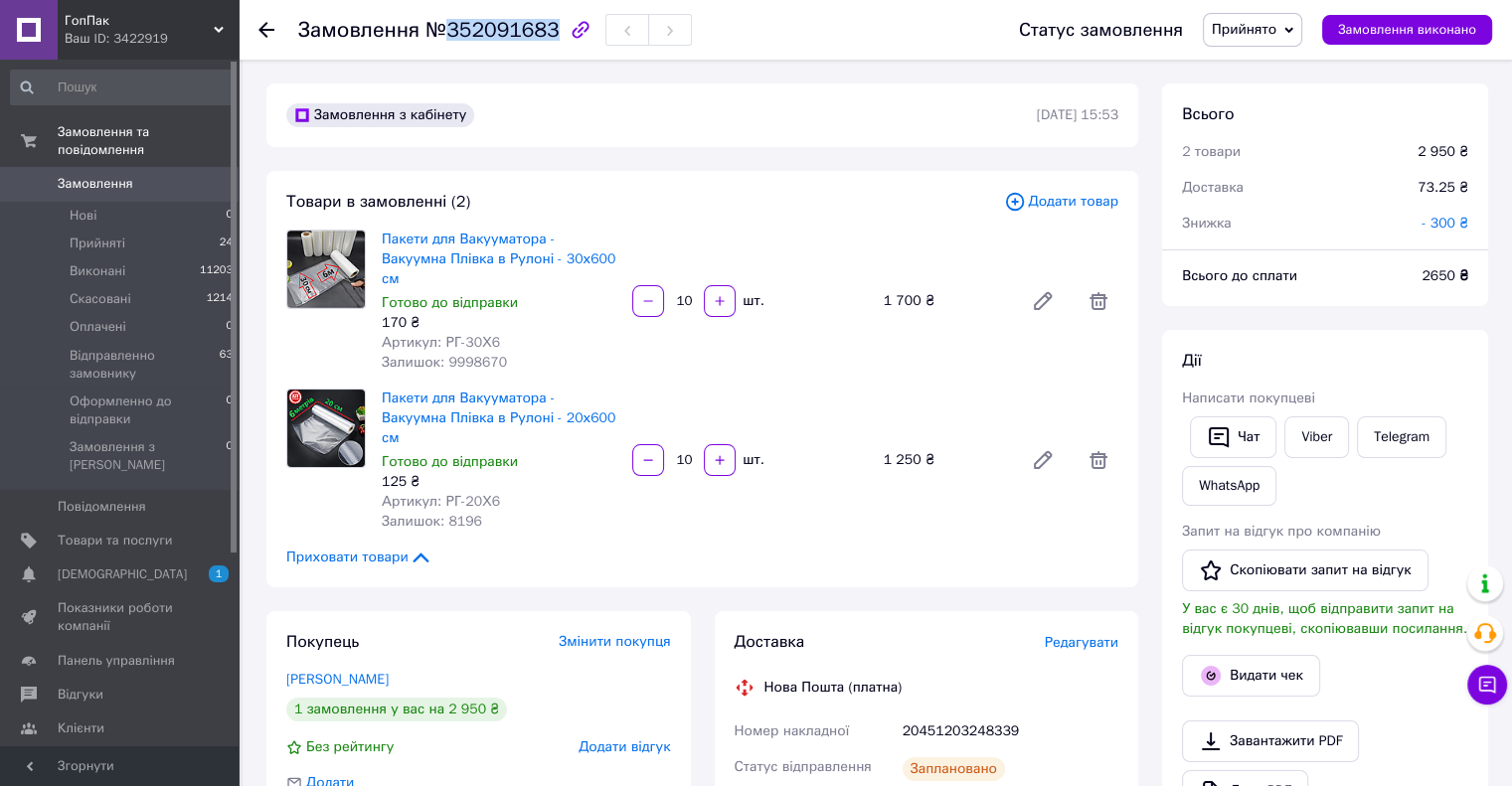 drag, startPoint x: 544, startPoint y: 27, endPoint x: 449, endPoint y: 31, distance: 95.084173 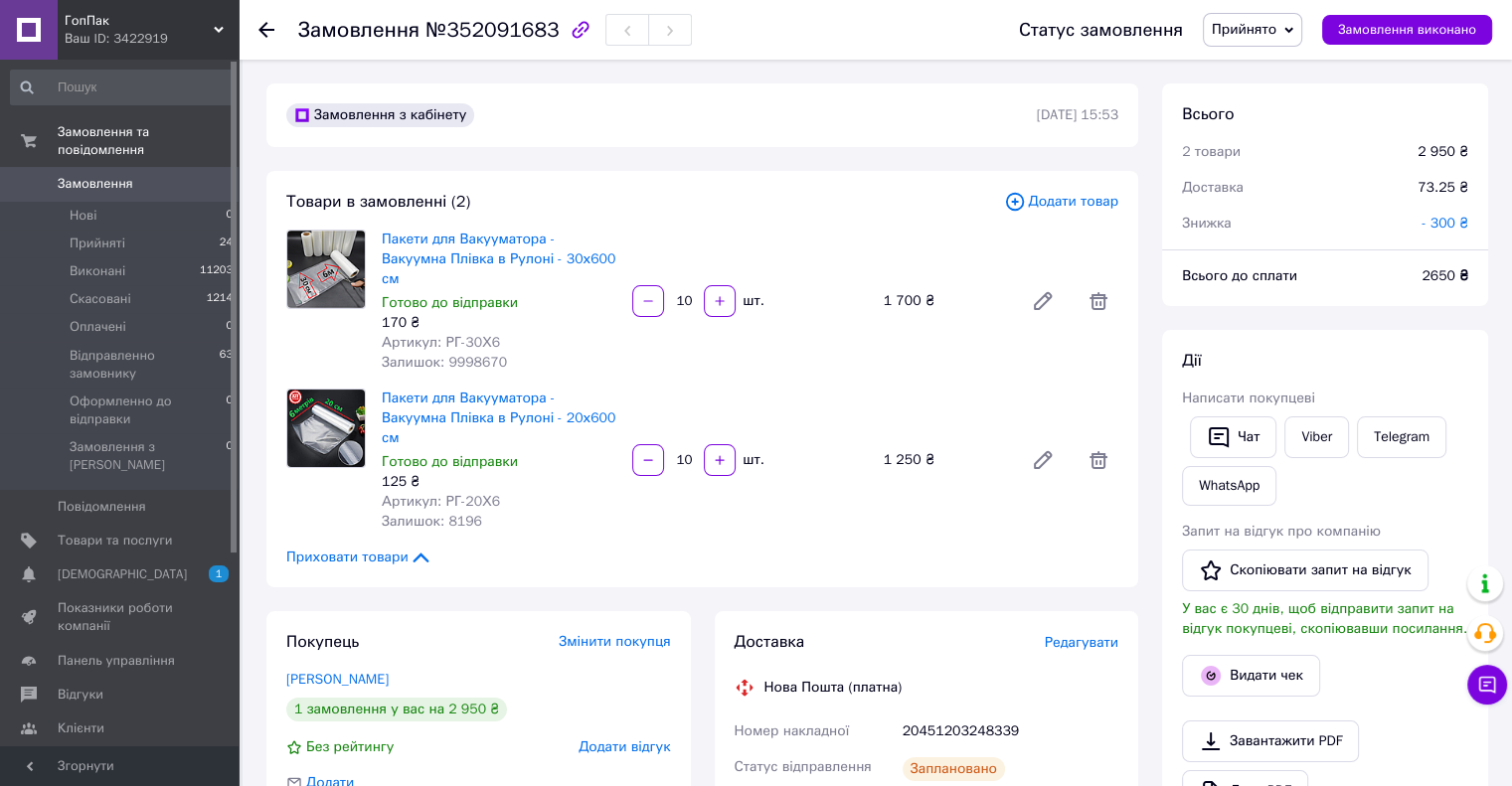 click on "Замовлення з кабінету 10.07.2025 | 15:53 Товари в замовленні (2) Додати товар Пакети для Вакууматора - Вакуумна Плівка в Рулоні - 30х600 см Готово до відправки 170 ₴ Артикул: РГ-30Х6 Залишок: 9998670 10   шт. 1 700 ₴ Пакети для Вакууматора - Вакуумна Плівка в Рулоні - 20х600 см Готово до відправки 125 ₴ Артикул: РГ-20Х6 Залишок: 8196 10   шт. 1 250 ₴ Приховати товари Покупець Змінити покупця Доценко Антон 1 замовлення у вас на 2 950 ₴ Без рейтингу   Додати відгук Додати +380507669999 Оплата Оплата на рахунок Доставка Редагувати Нова Пошта (платна) Номер накладної 20451203248339 Статус відправлення +380507669999" at bounding box center (702, 888) 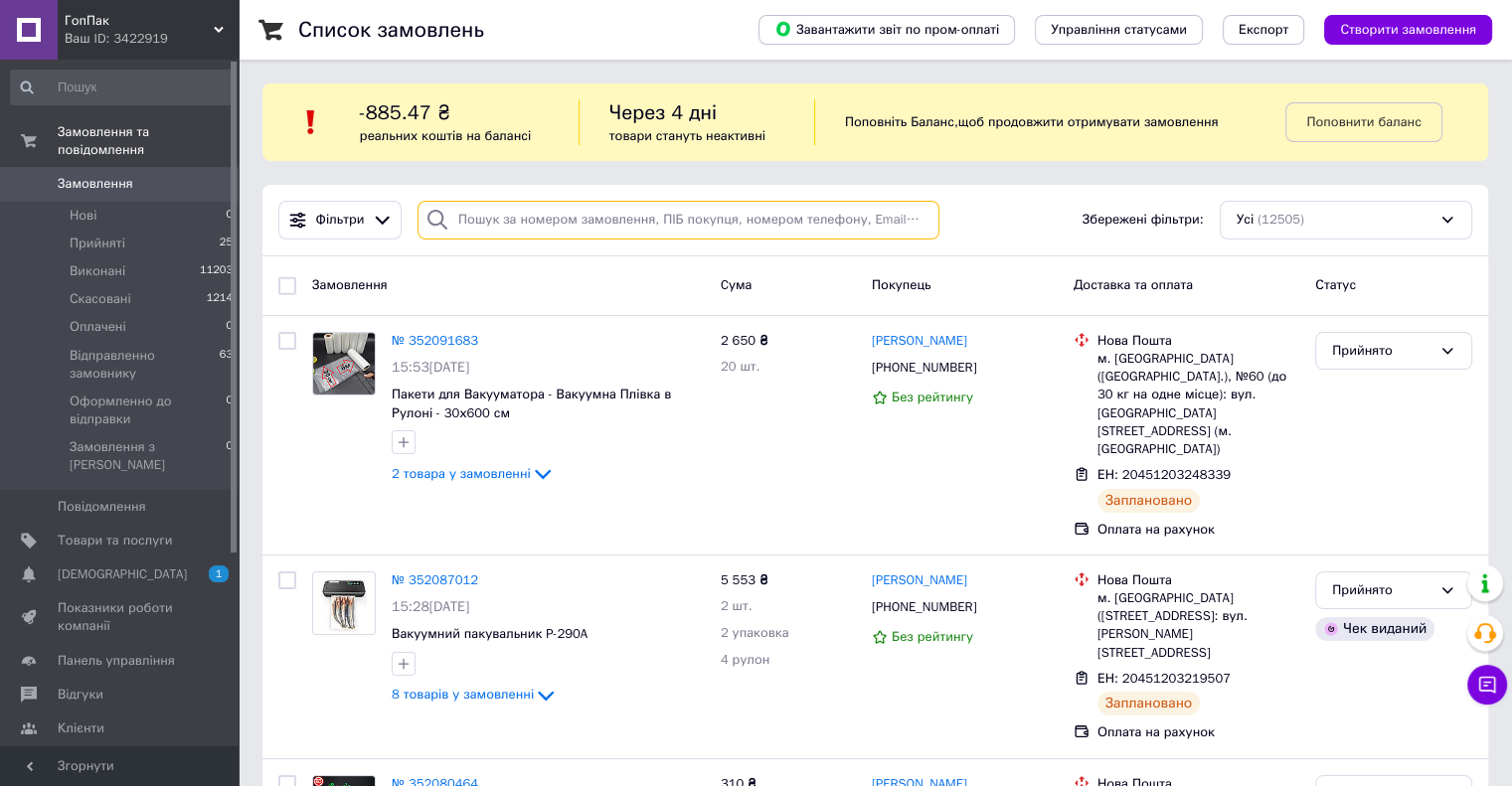 click at bounding box center [678, 220] 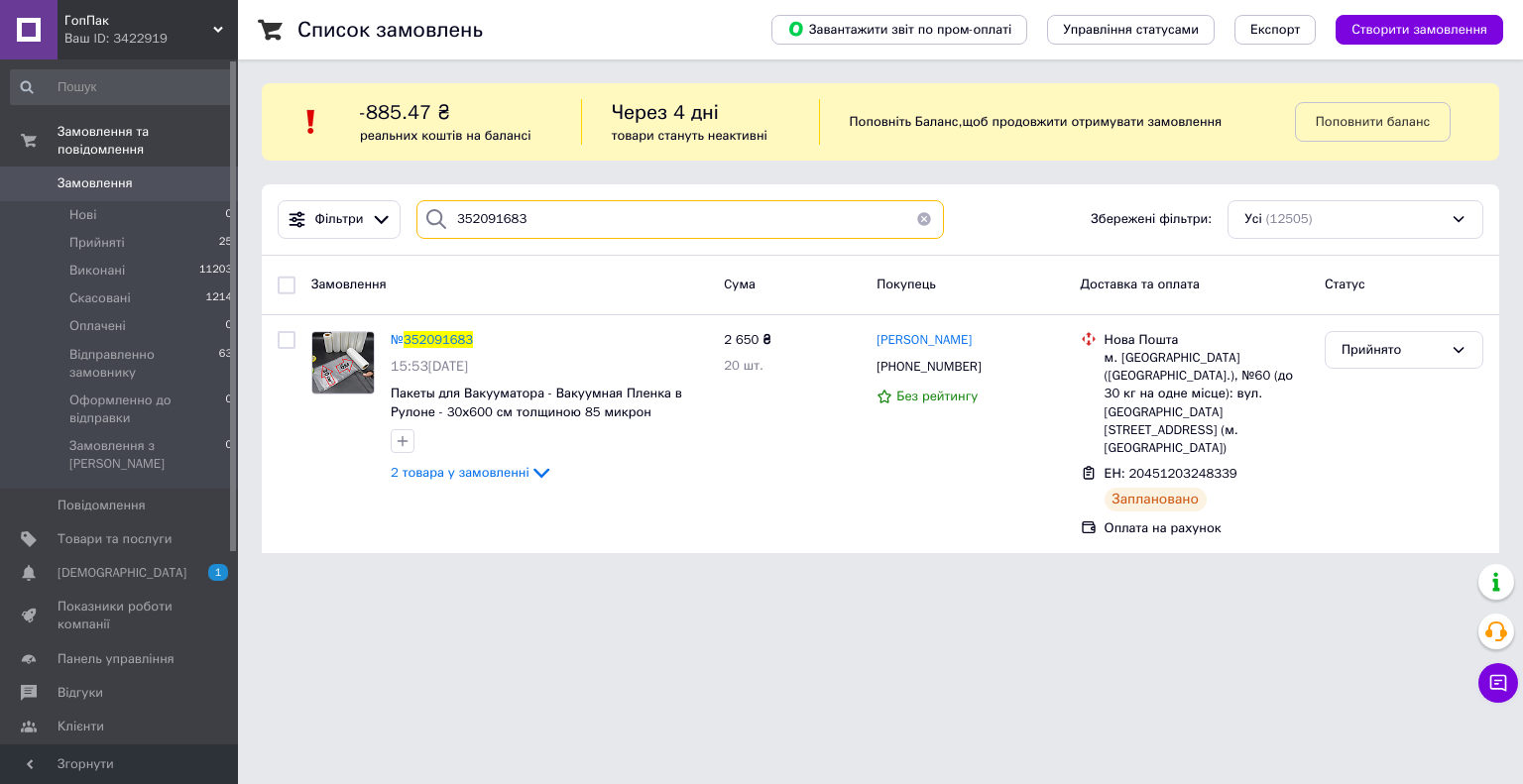 drag, startPoint x: 525, startPoint y: 216, endPoint x: 453, endPoint y: 233, distance: 73.97973 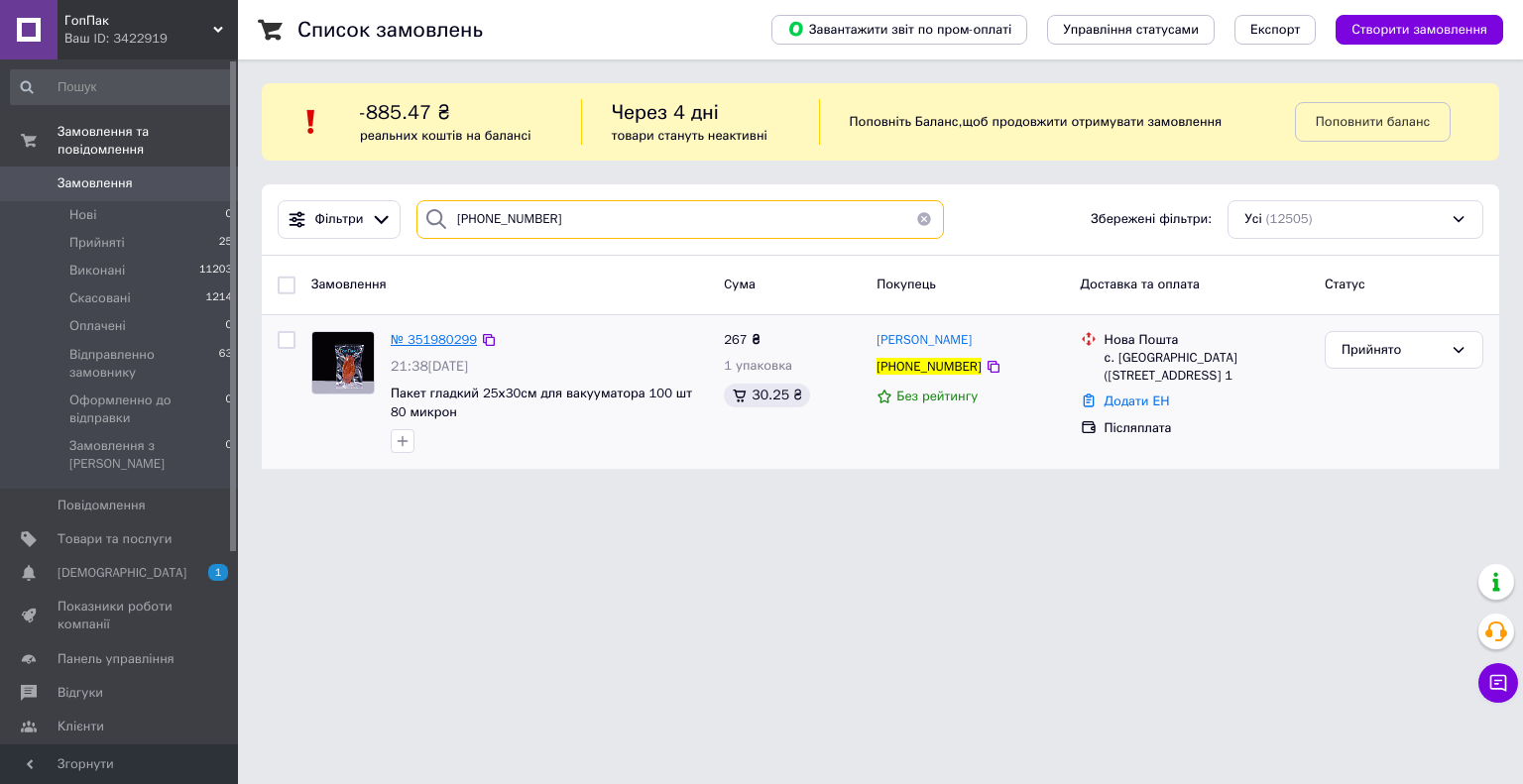 type on "[PHONE_NUMBER]" 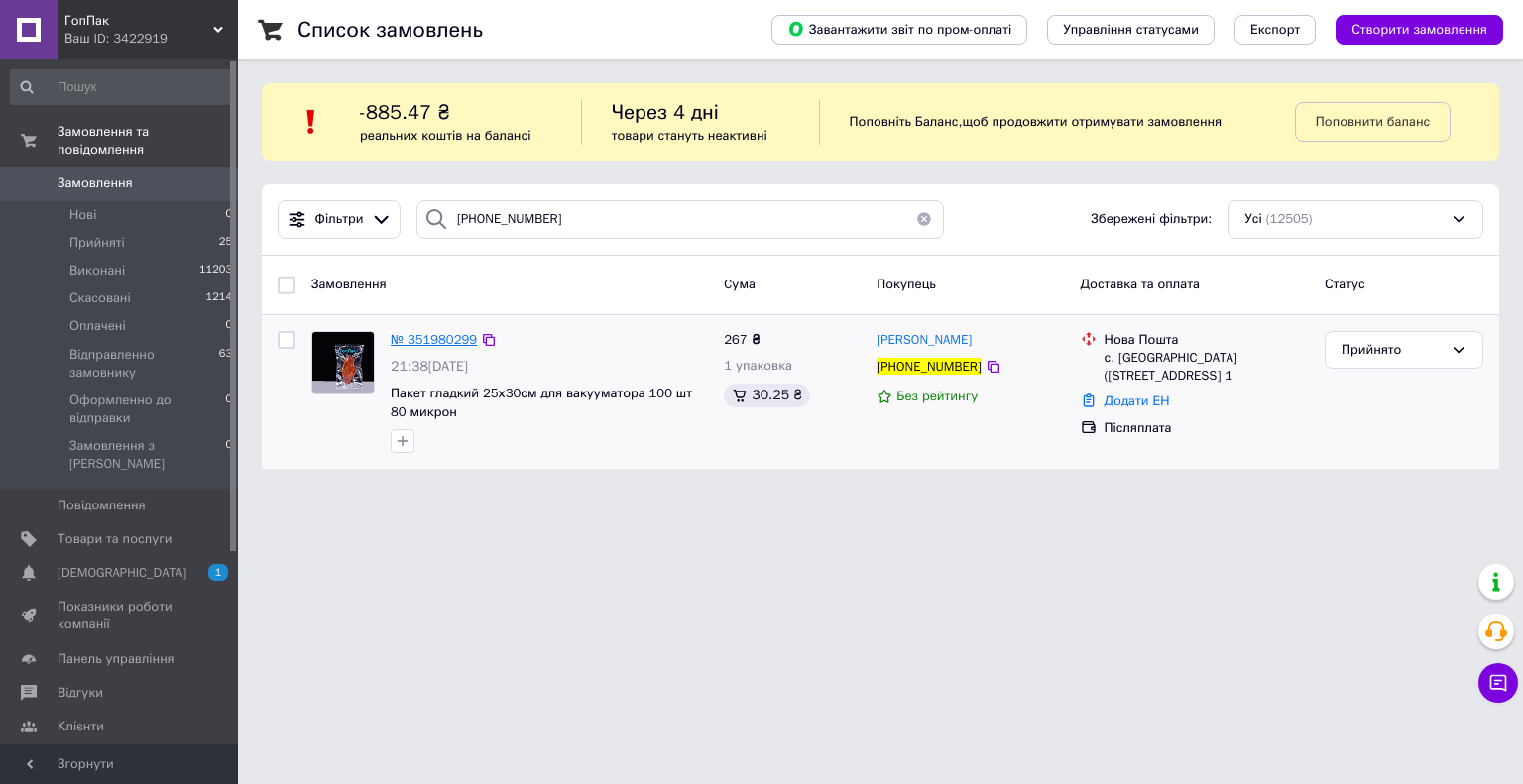 click on "№ 351980299" at bounding box center (433, 339) 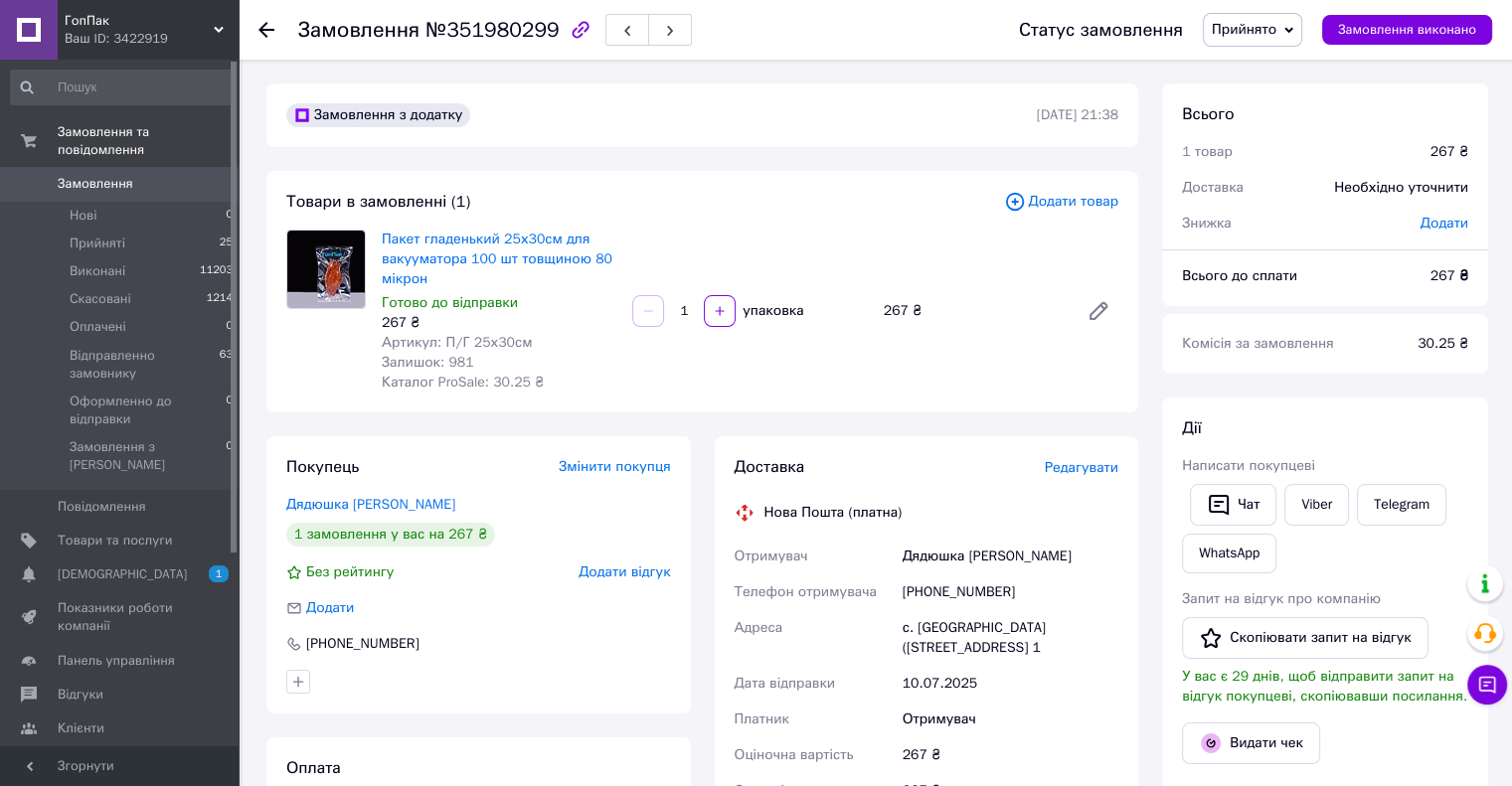 click on "Додати товар" at bounding box center [1061, 202] 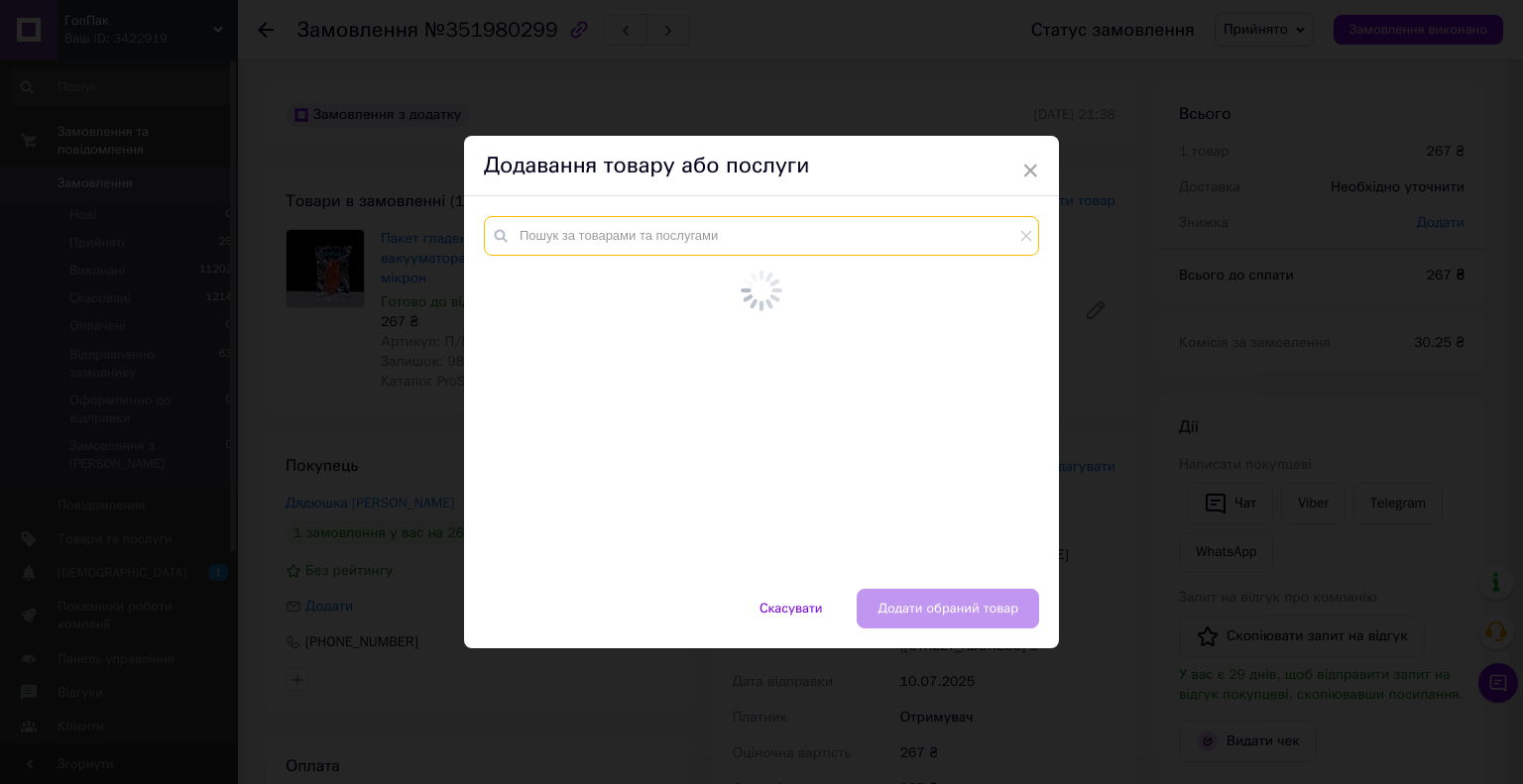 click at bounding box center (762, 236) 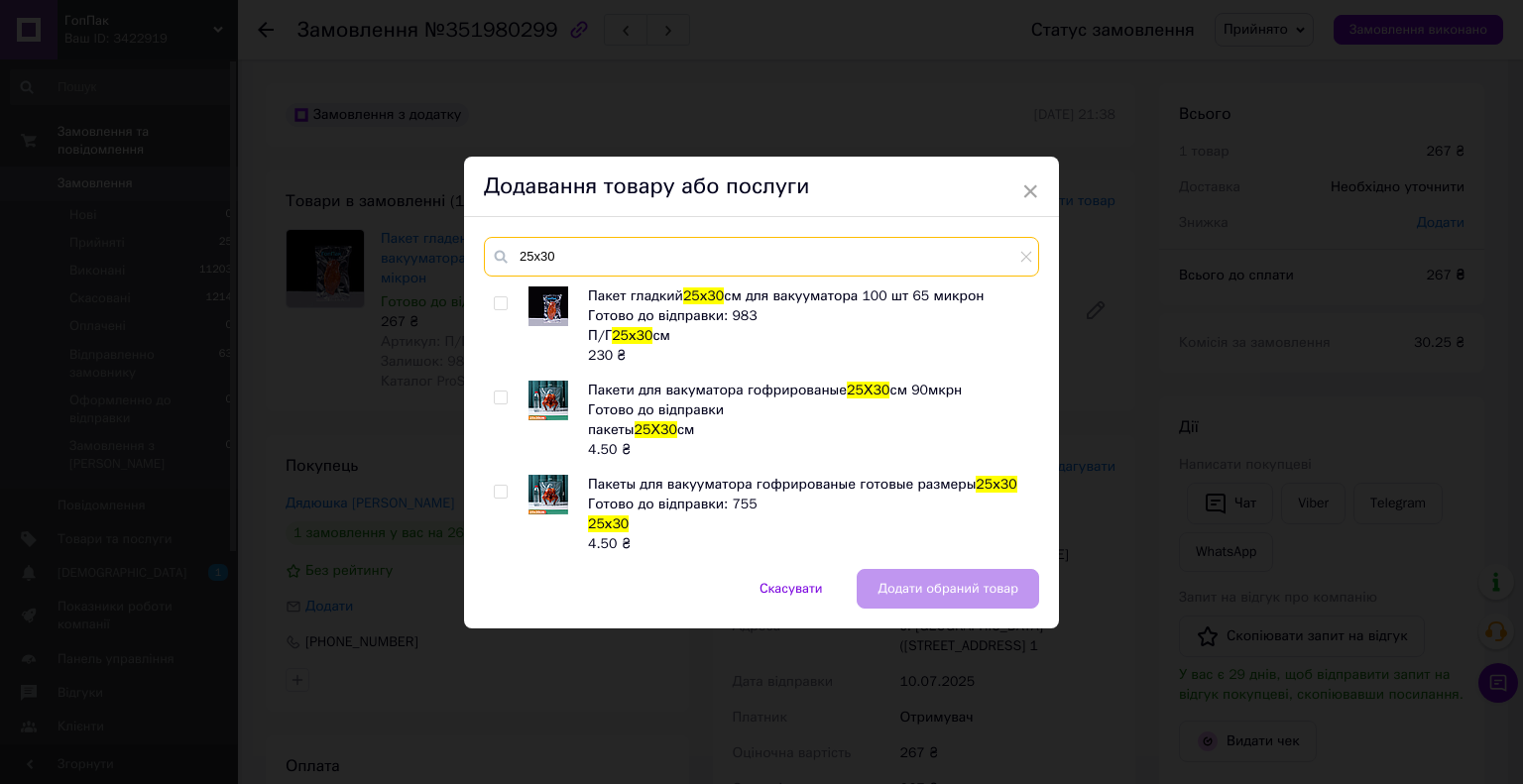 type on "25х30" 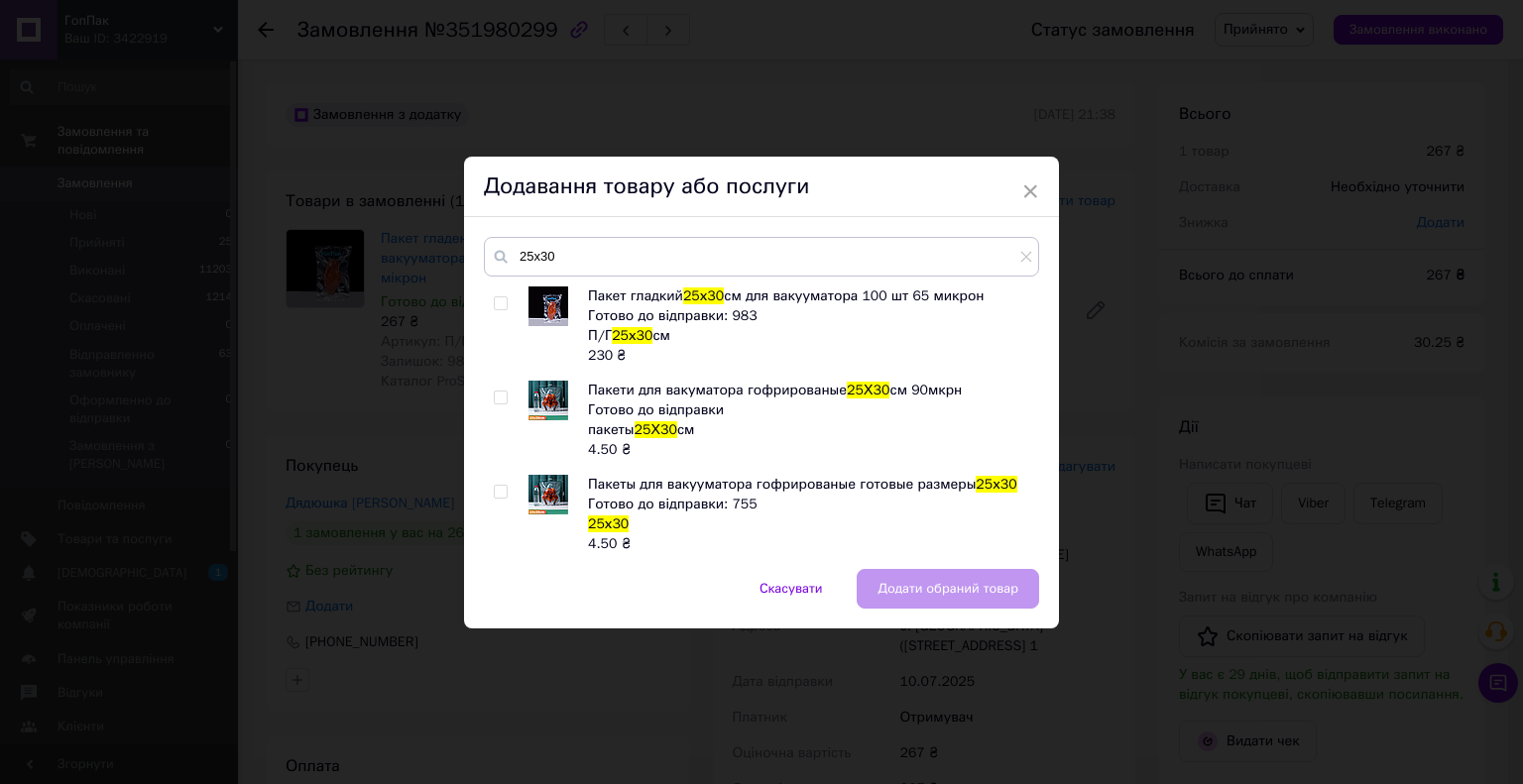 click at bounding box center [500, 397] 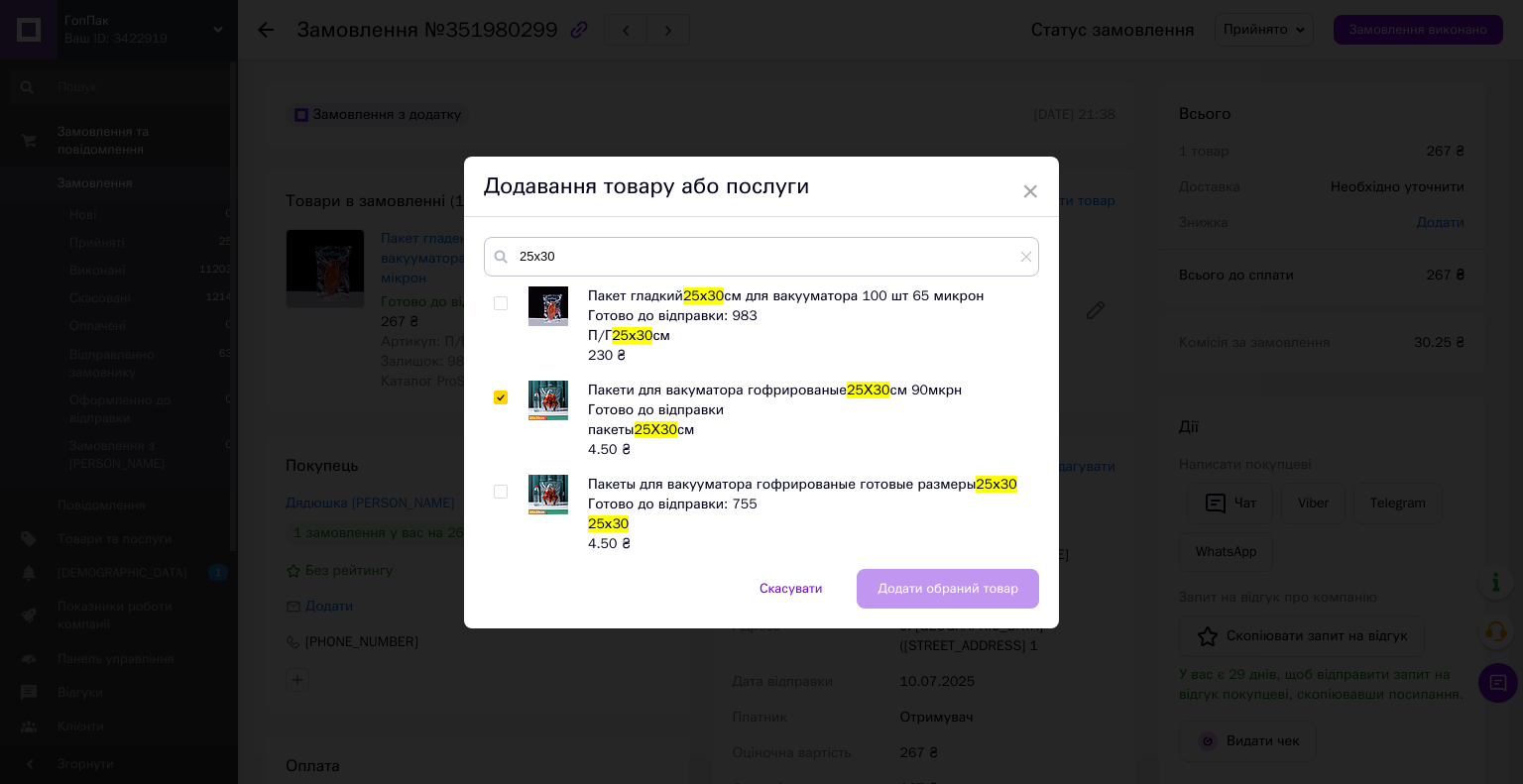 checkbox on "true" 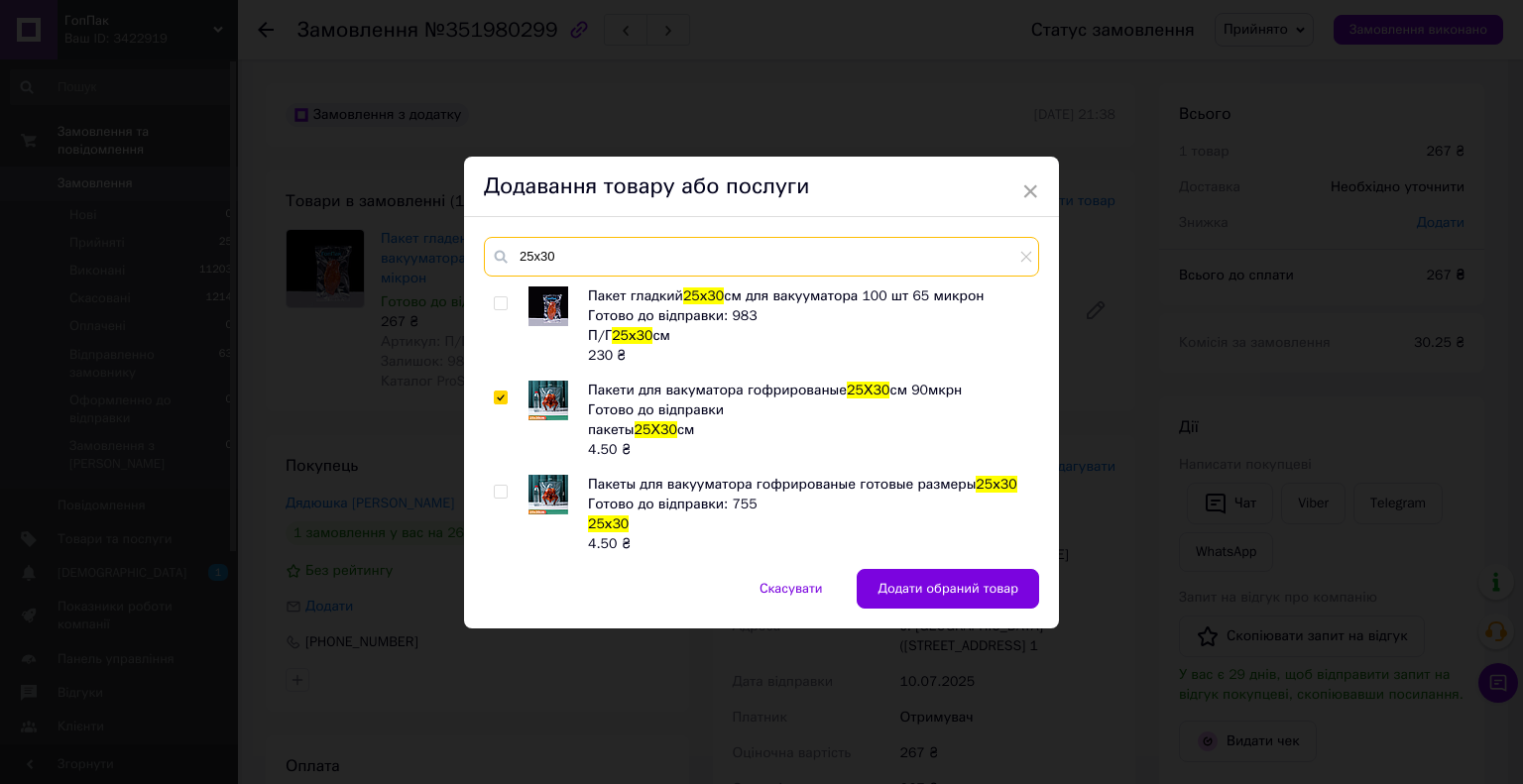 click on "25х30" at bounding box center [762, 257] 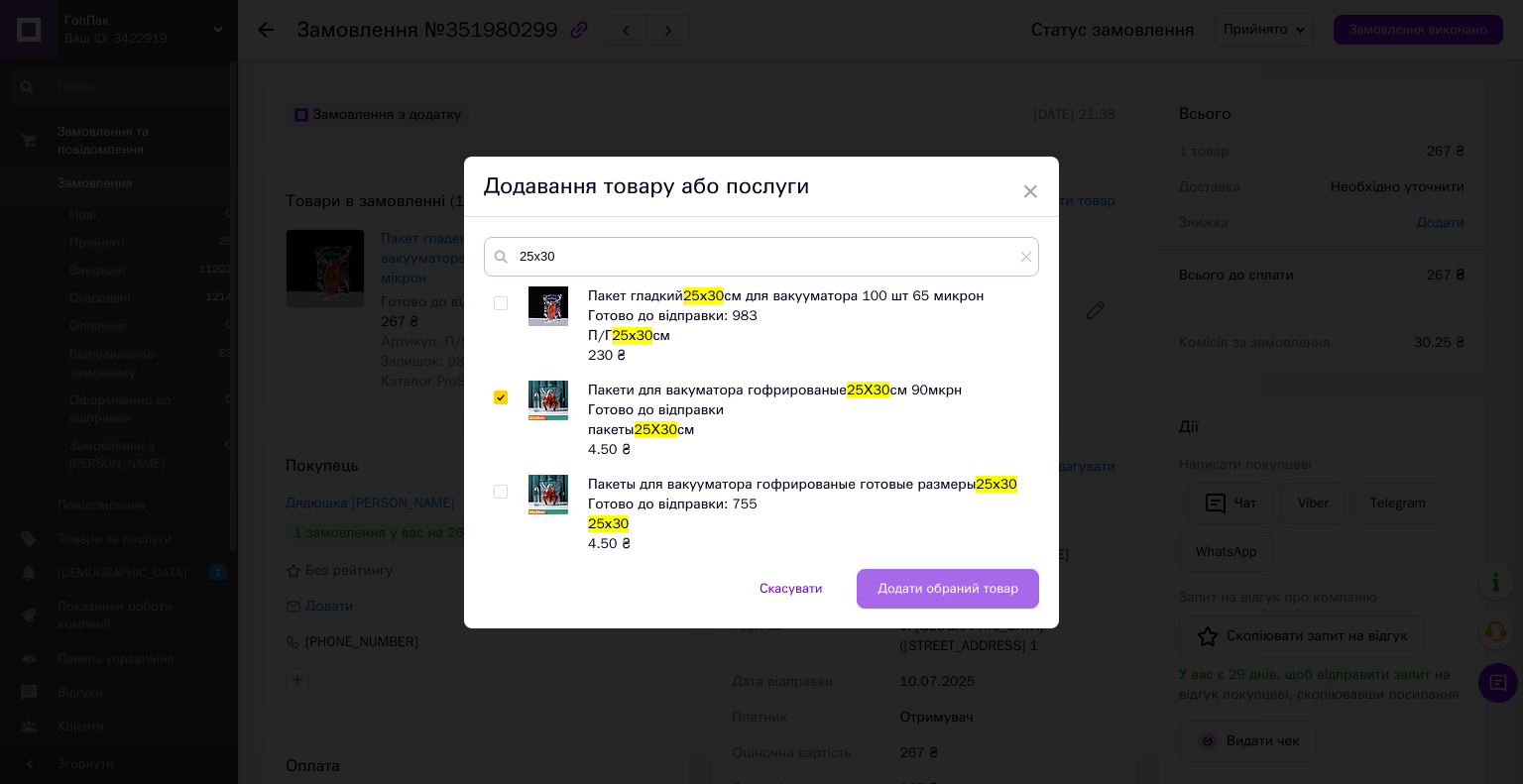click on "Додати обраний товар" at bounding box center (948, 589) 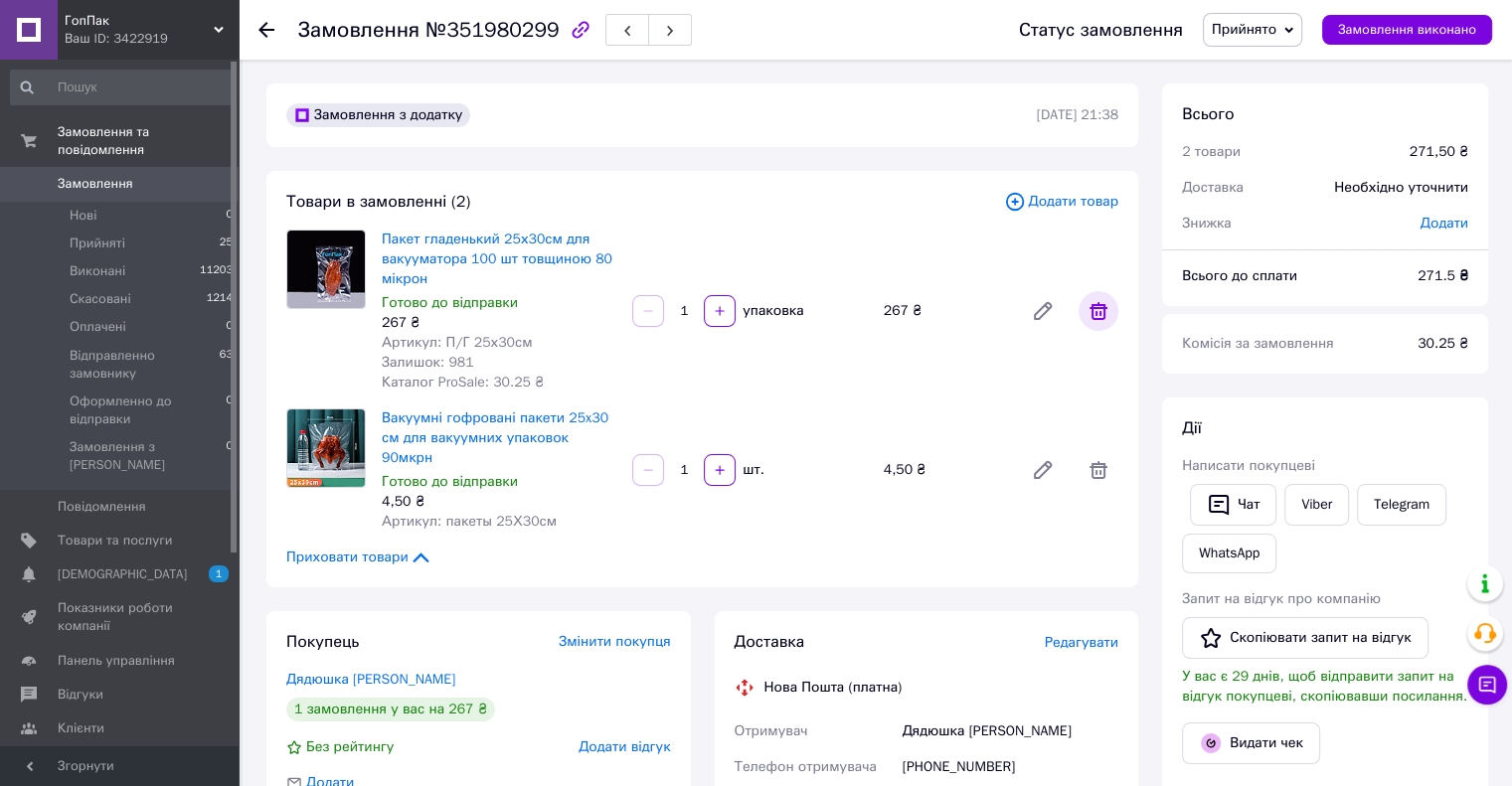 click 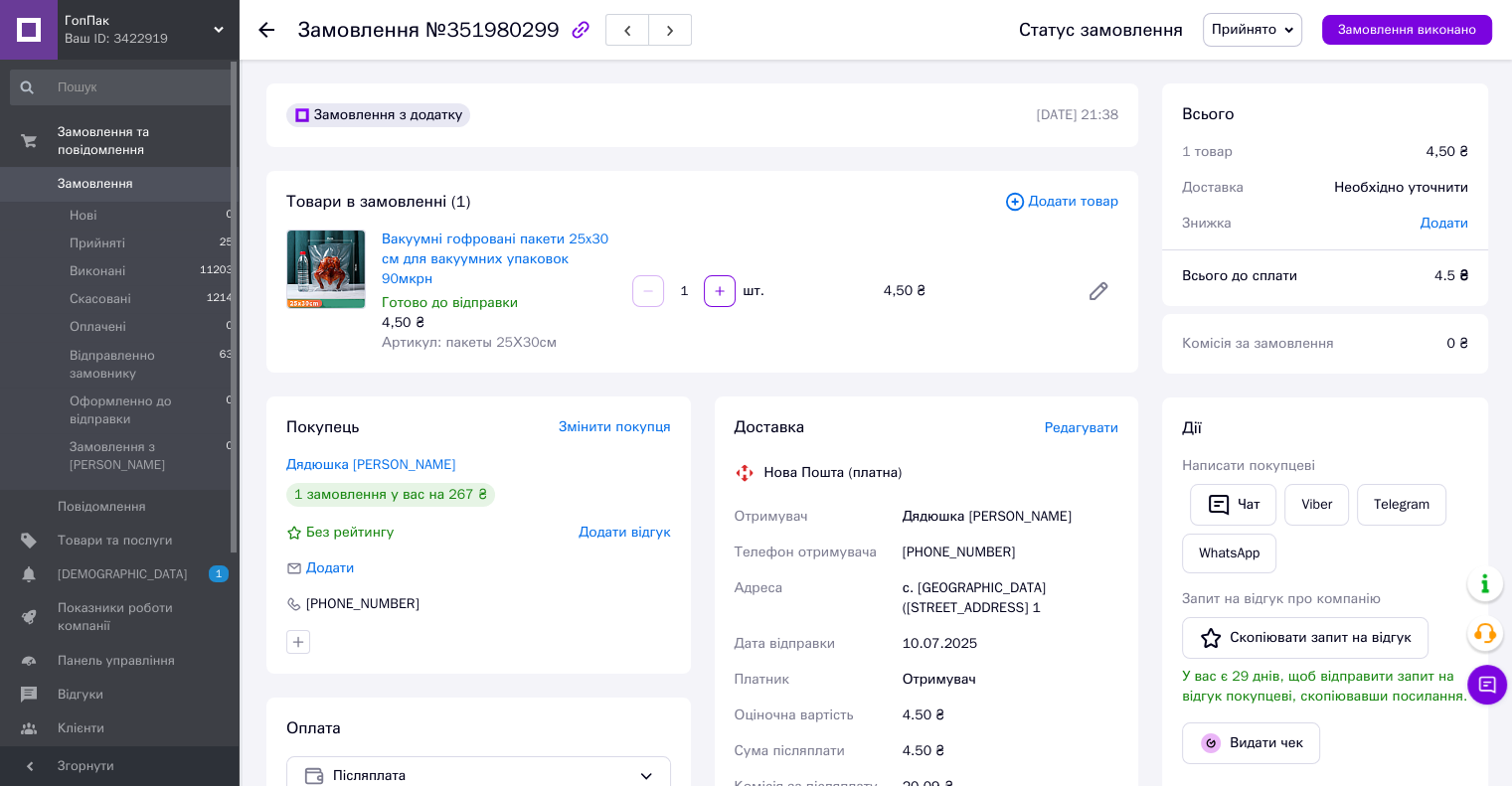 click on "1" at bounding box center (684, 291) 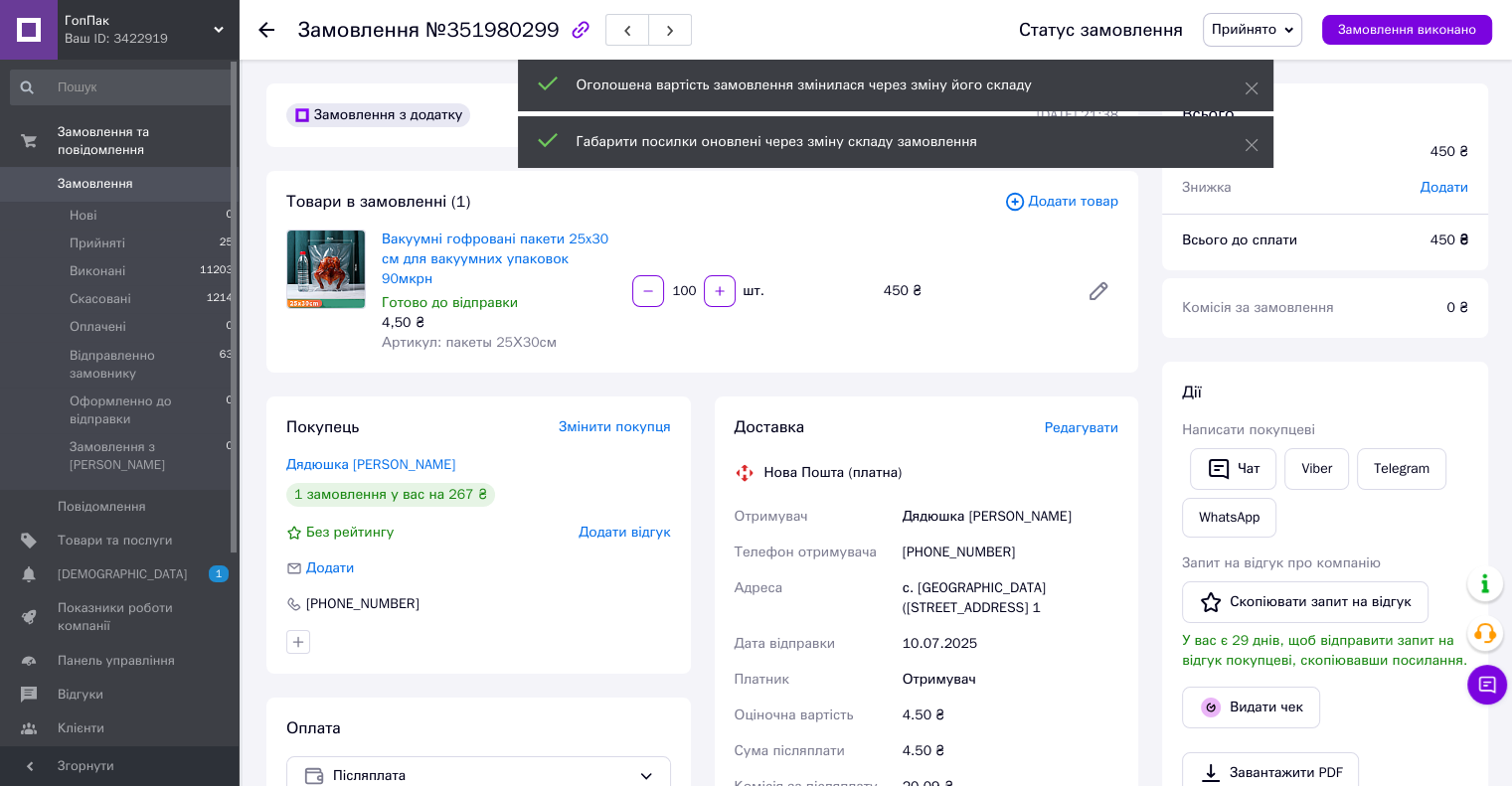 click on "100" at bounding box center (684, 291) 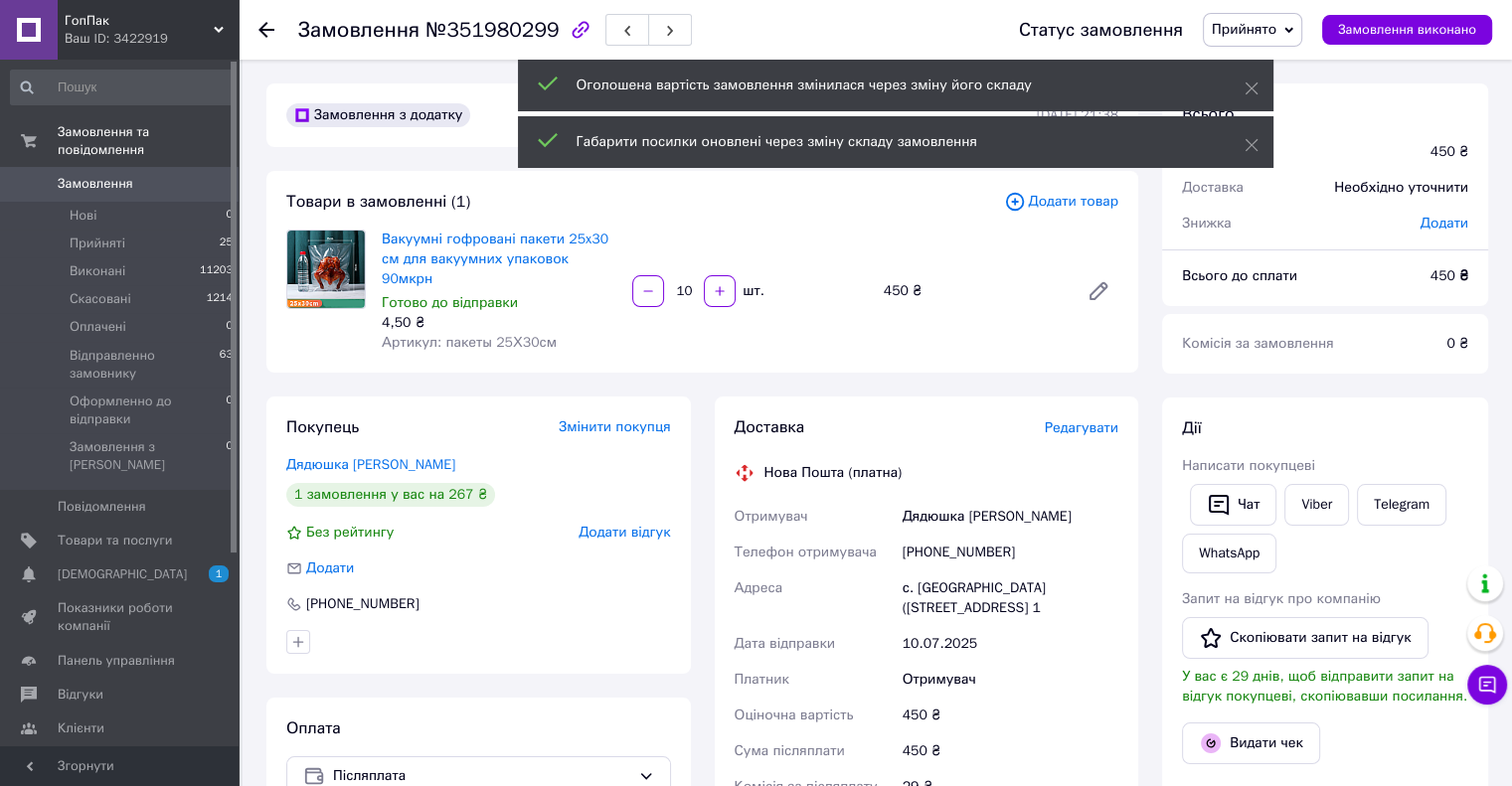 type on "1" 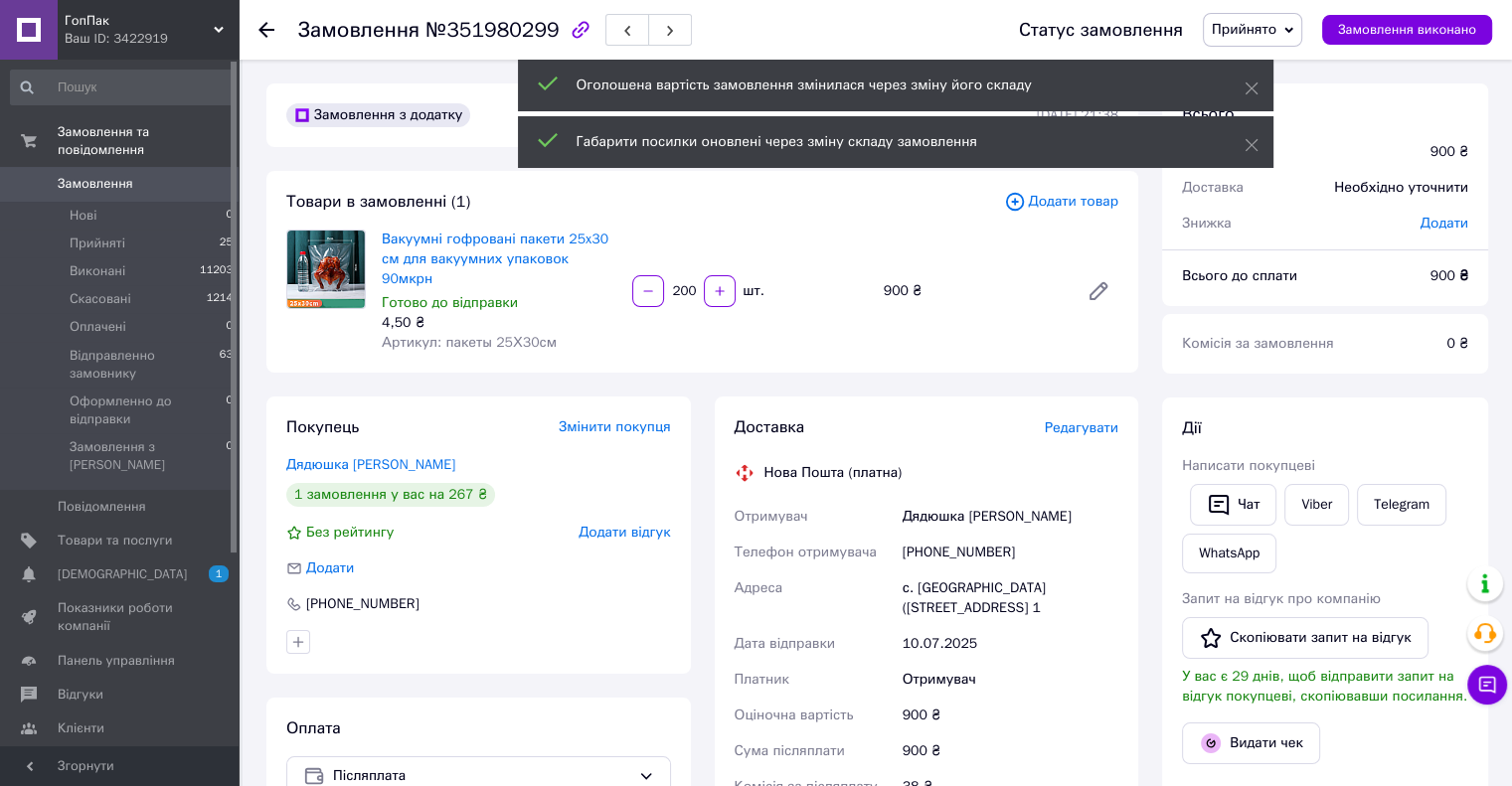 type on "200" 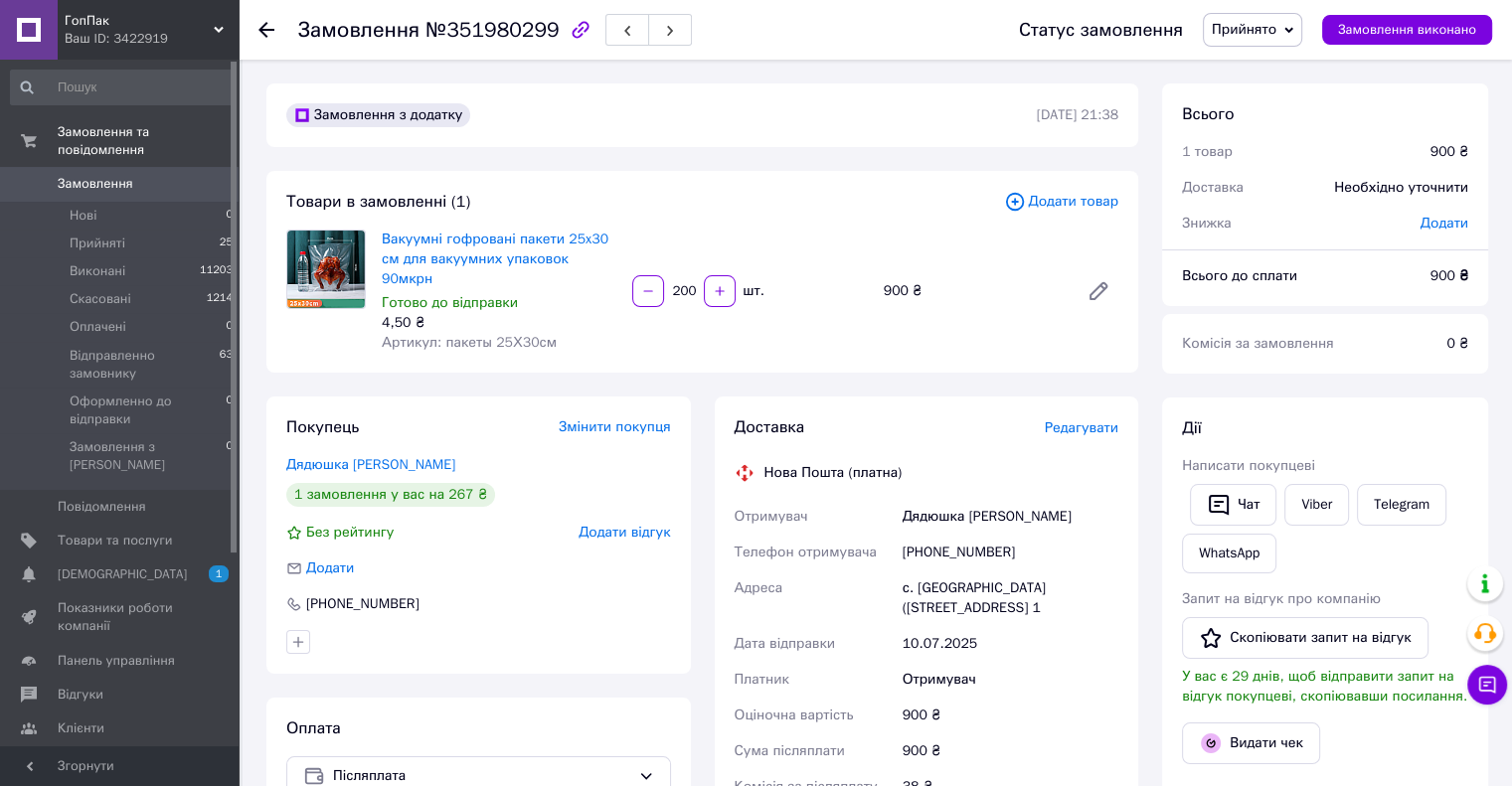 click on "Вакуумні гофровані пакети 25x30 см для вакуумних упаковок 90мкрн Готово до відправки 4,50 ₴ Артикул: пакеты 25Х30см 200   шт. 900 ₴" at bounding box center (750, 291) 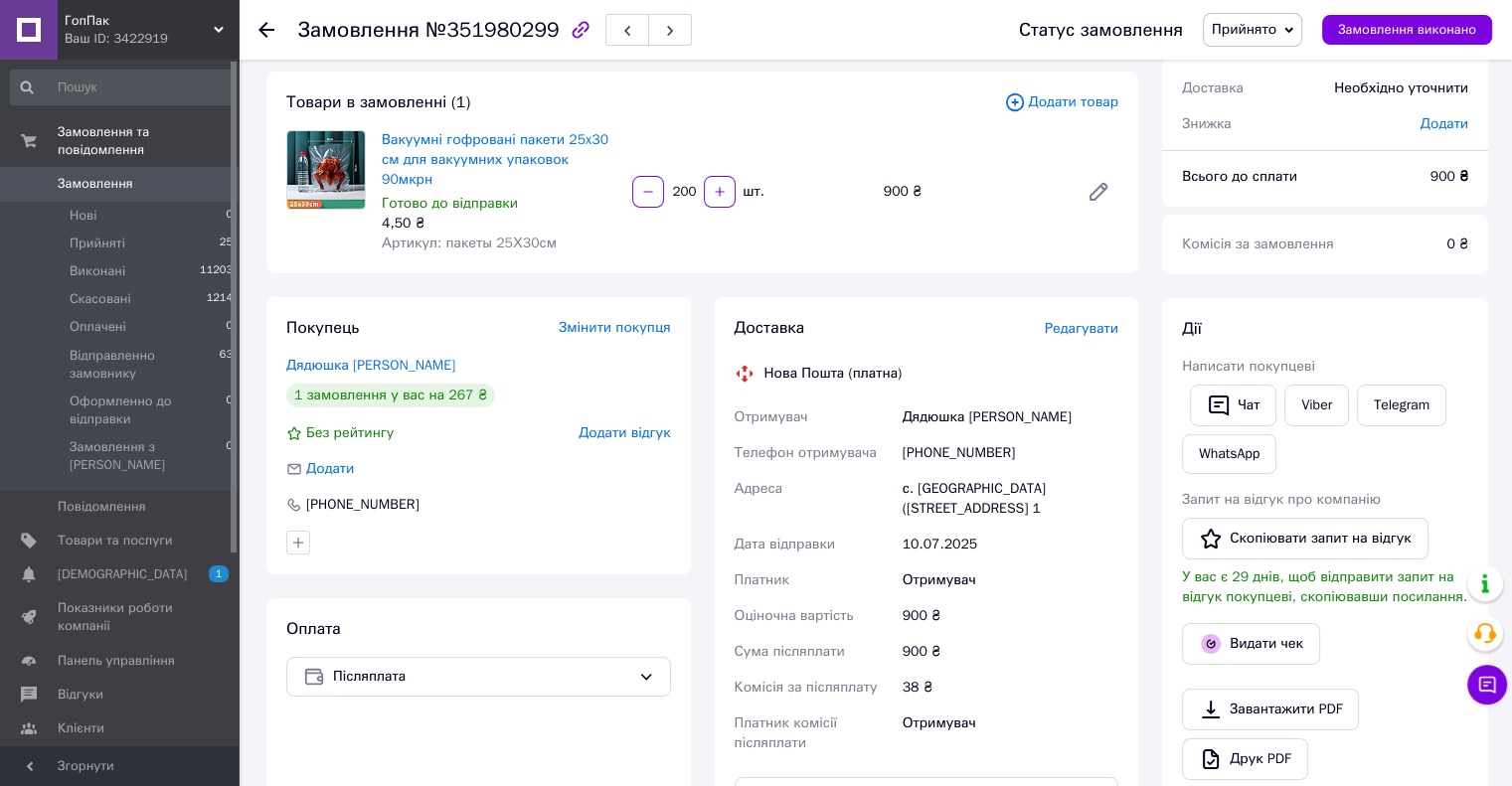scroll, scrollTop: 0, scrollLeft: 0, axis: both 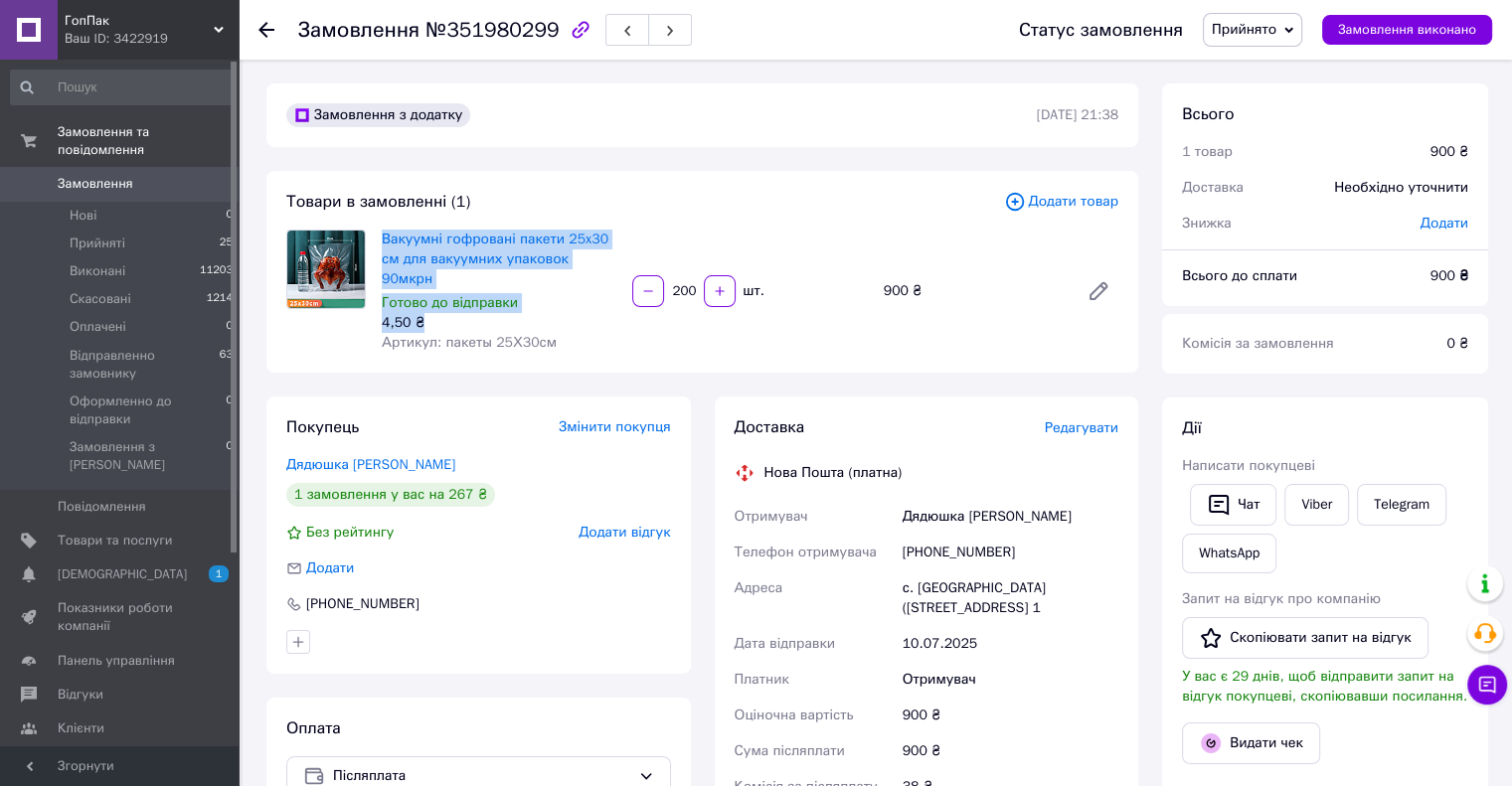 drag, startPoint x: 429, startPoint y: 301, endPoint x: 377, endPoint y: 245, distance: 76.41989 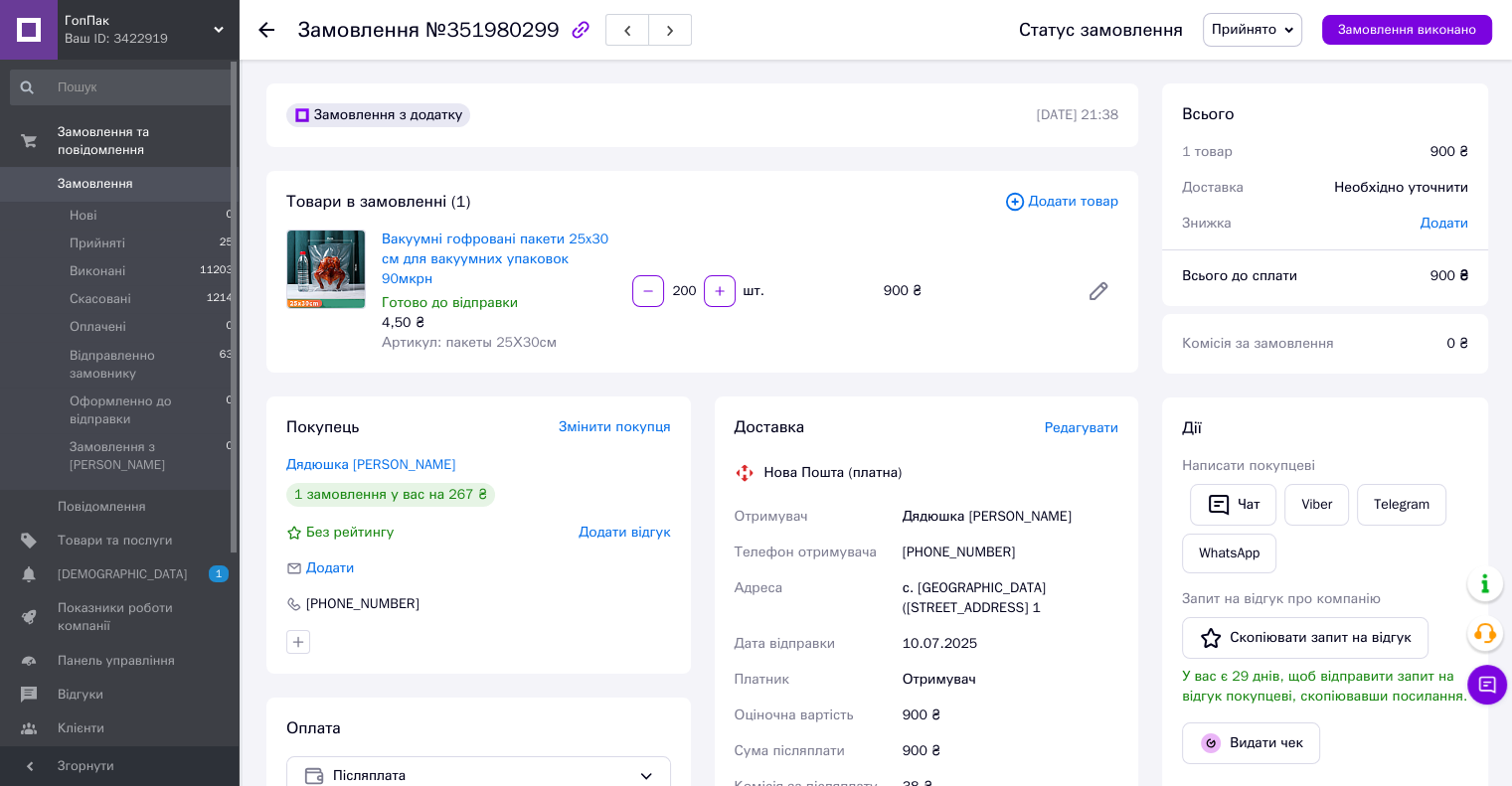 click on "Покупець Змінити покупця Дядюшка Анатолий 1 замовлення у вас на 267 ₴ Без рейтингу   Додати відгук Додати +380982174207 Оплата Післяплата" at bounding box center [478, 734] 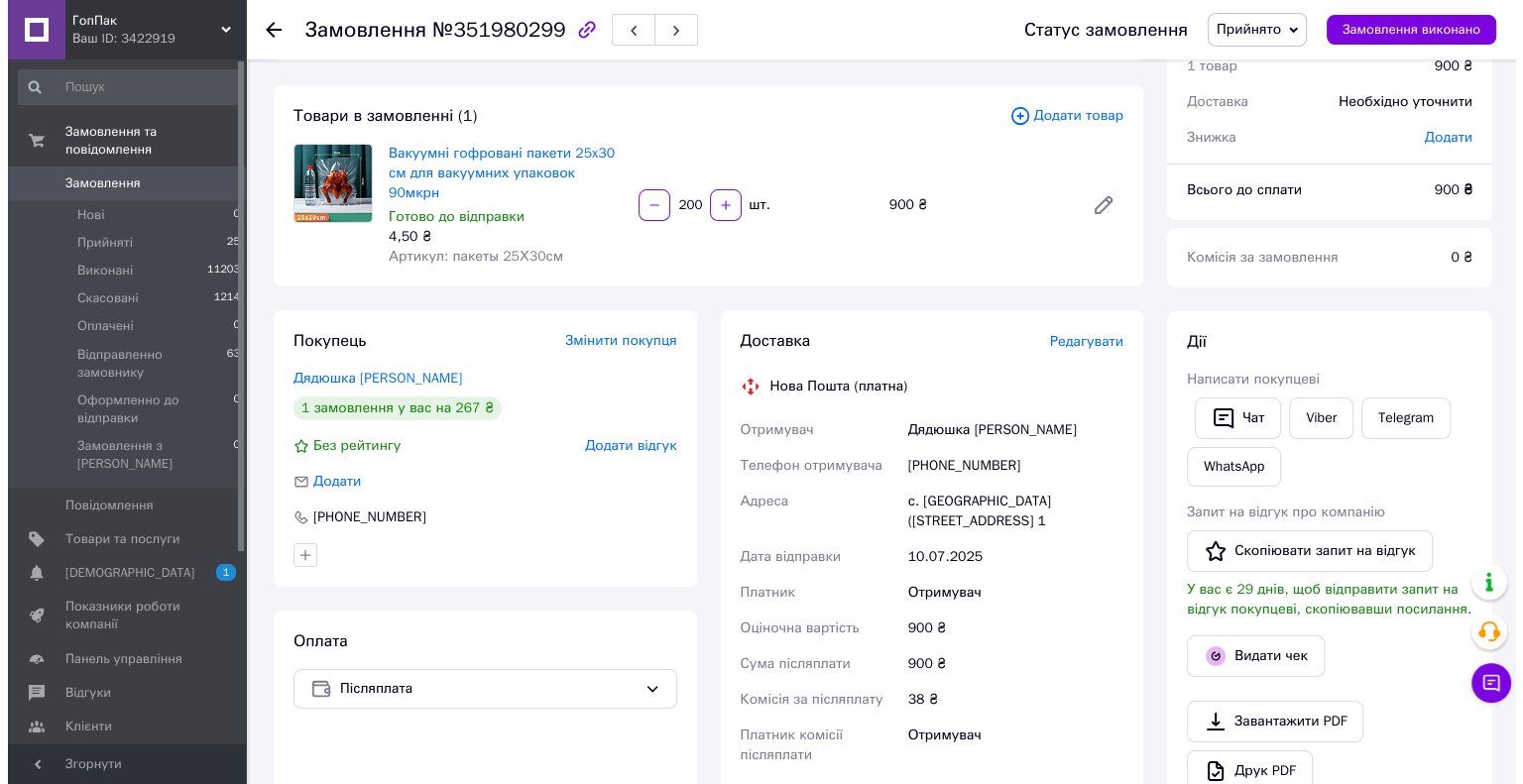 scroll, scrollTop: 0, scrollLeft: 0, axis: both 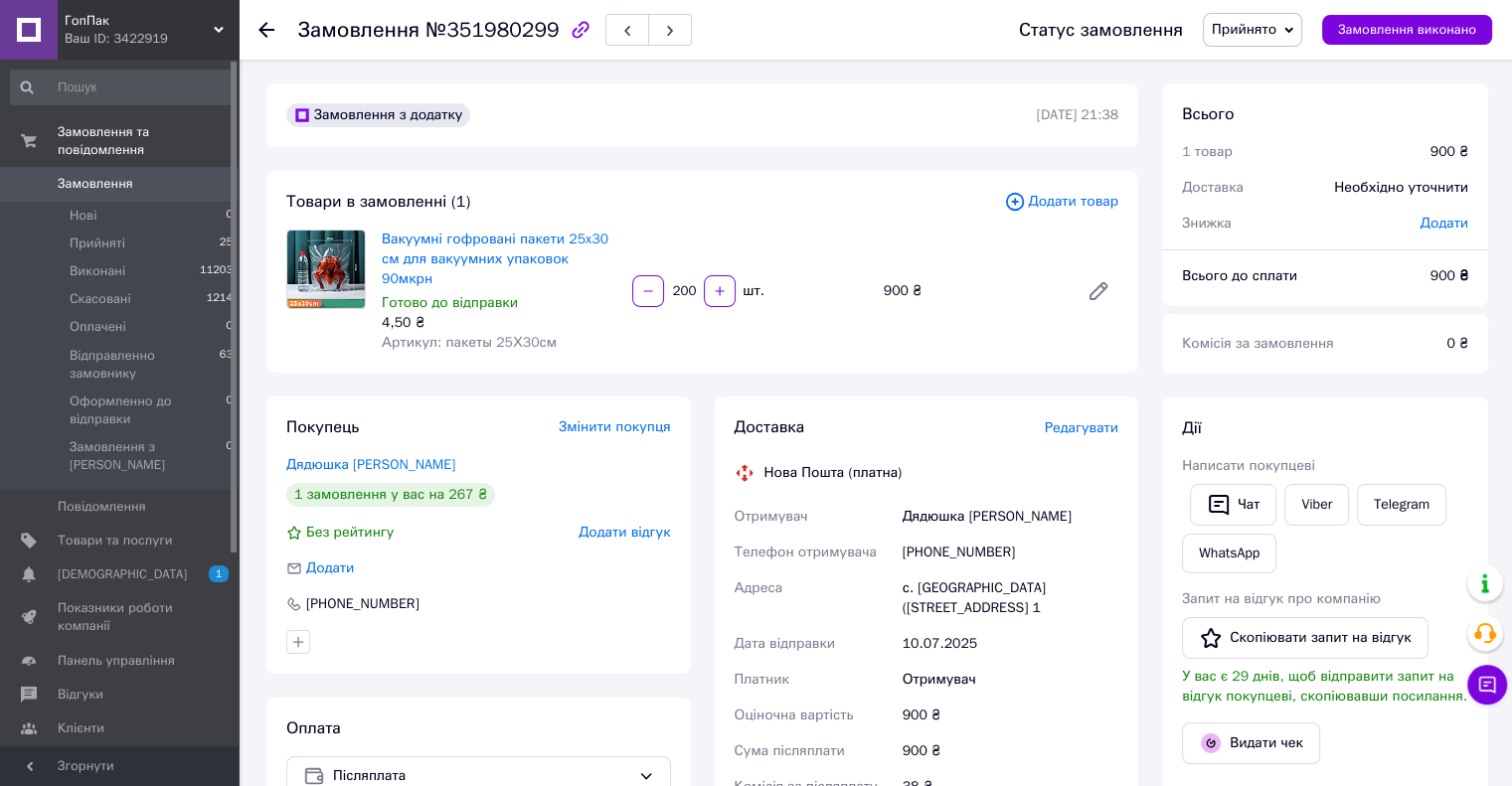 click on "Редагувати" at bounding box center (1082, 427) 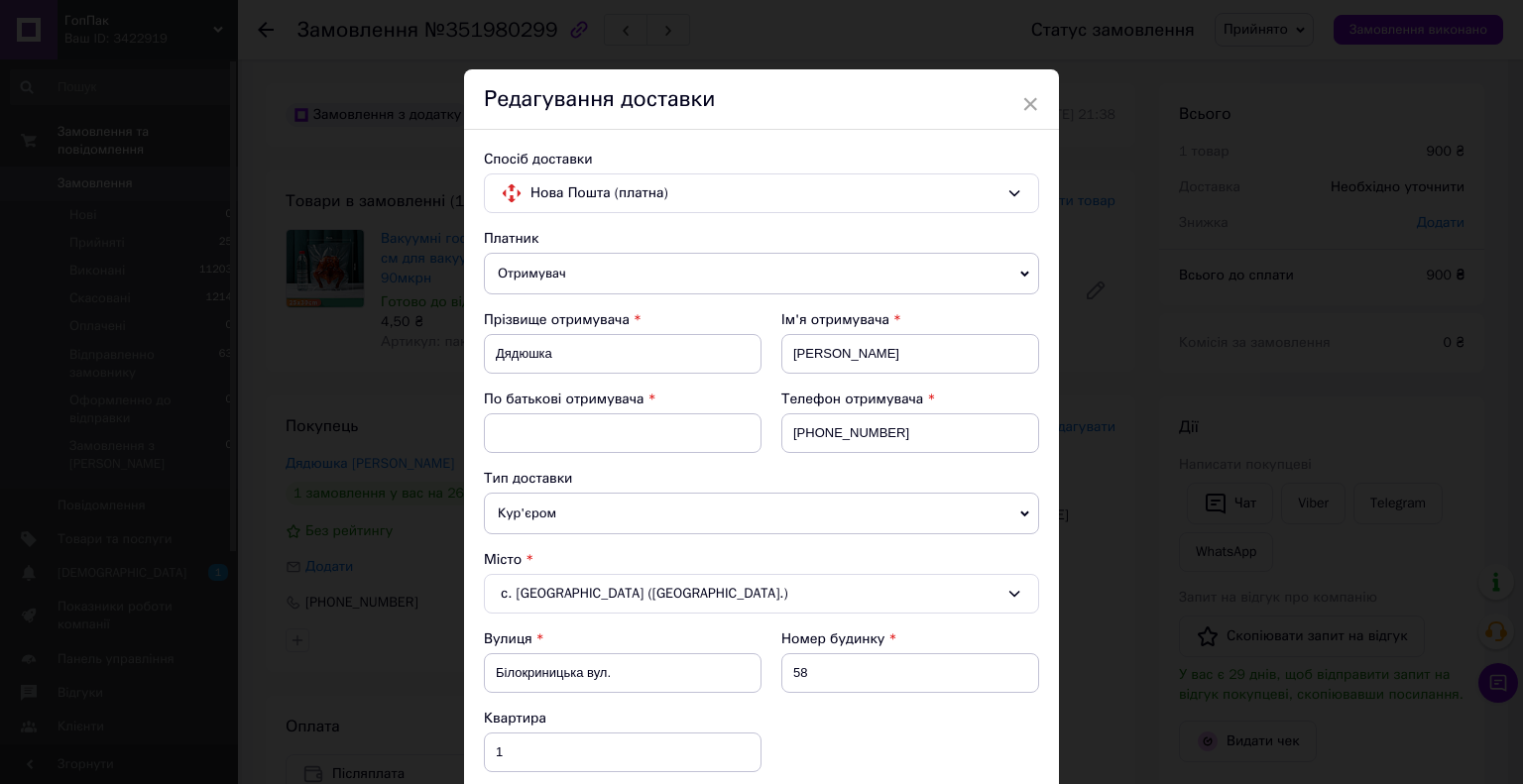 click on "Редагування доставки" at bounding box center [762, 99] 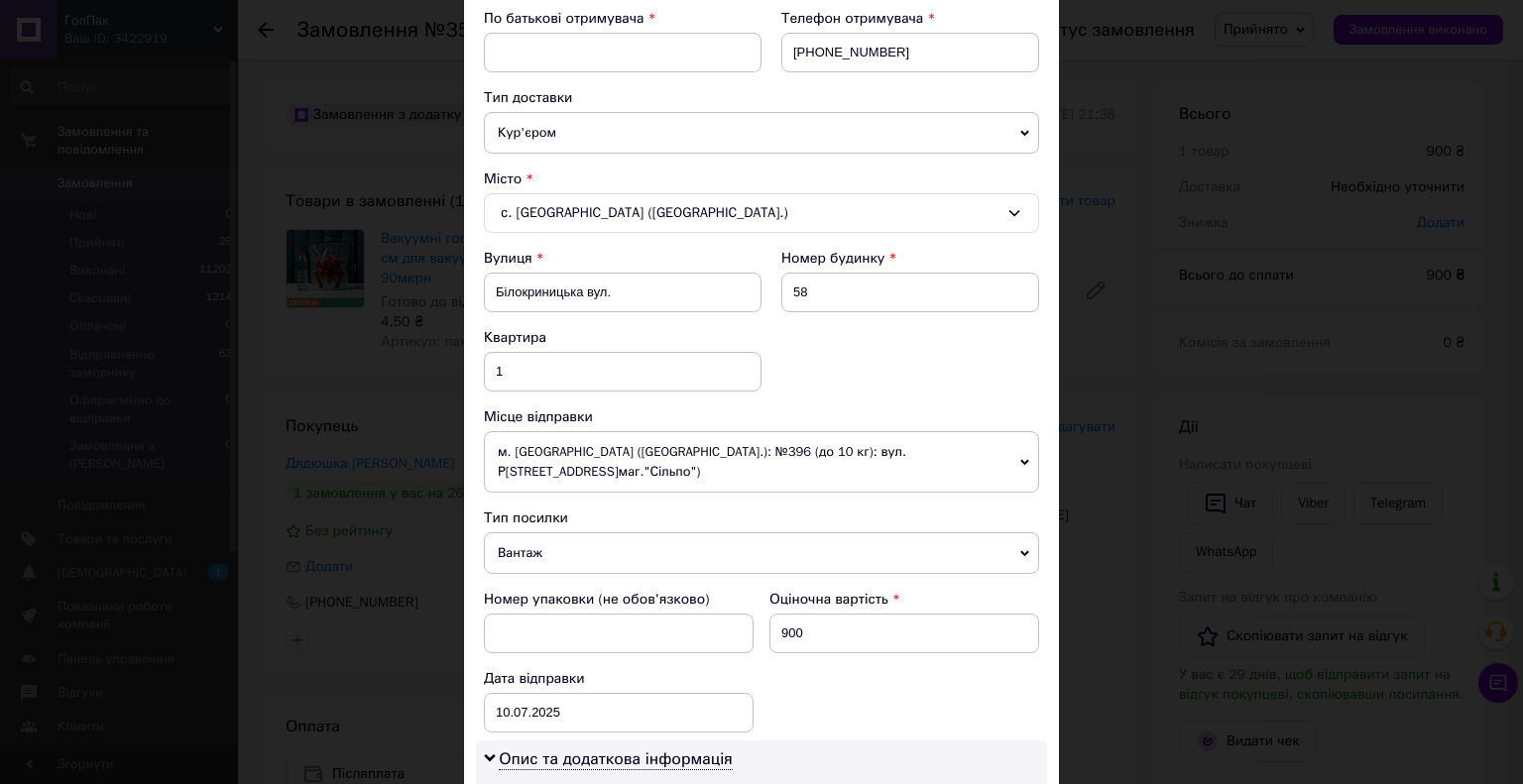 scroll, scrollTop: 396, scrollLeft: 0, axis: vertical 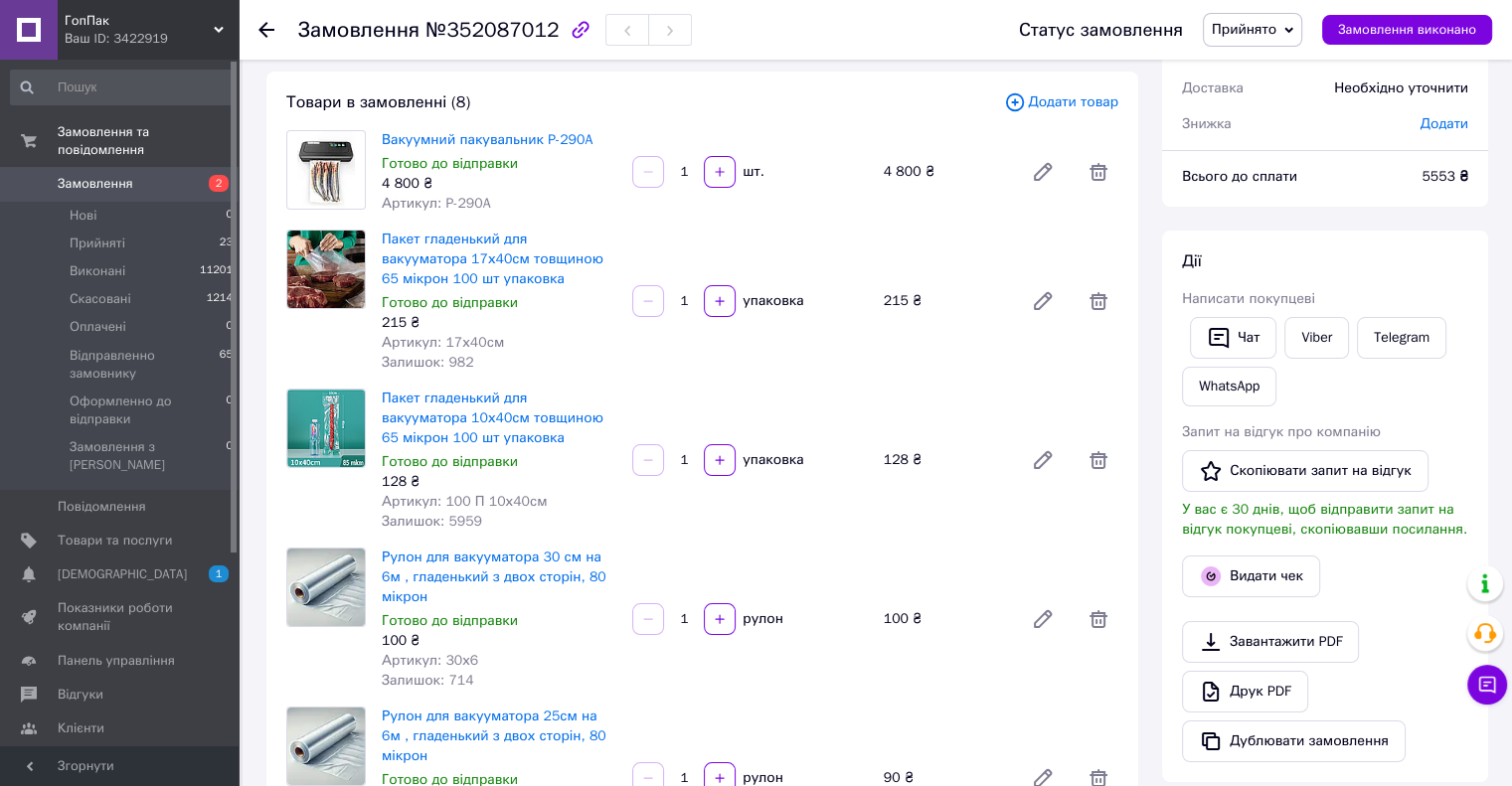 click on "Вакуумний пакувальник P-290A Готово до відправки 4 800 ₴ Артикул: P-290A 1   шт. 4 800 ₴" at bounding box center (750, 172) 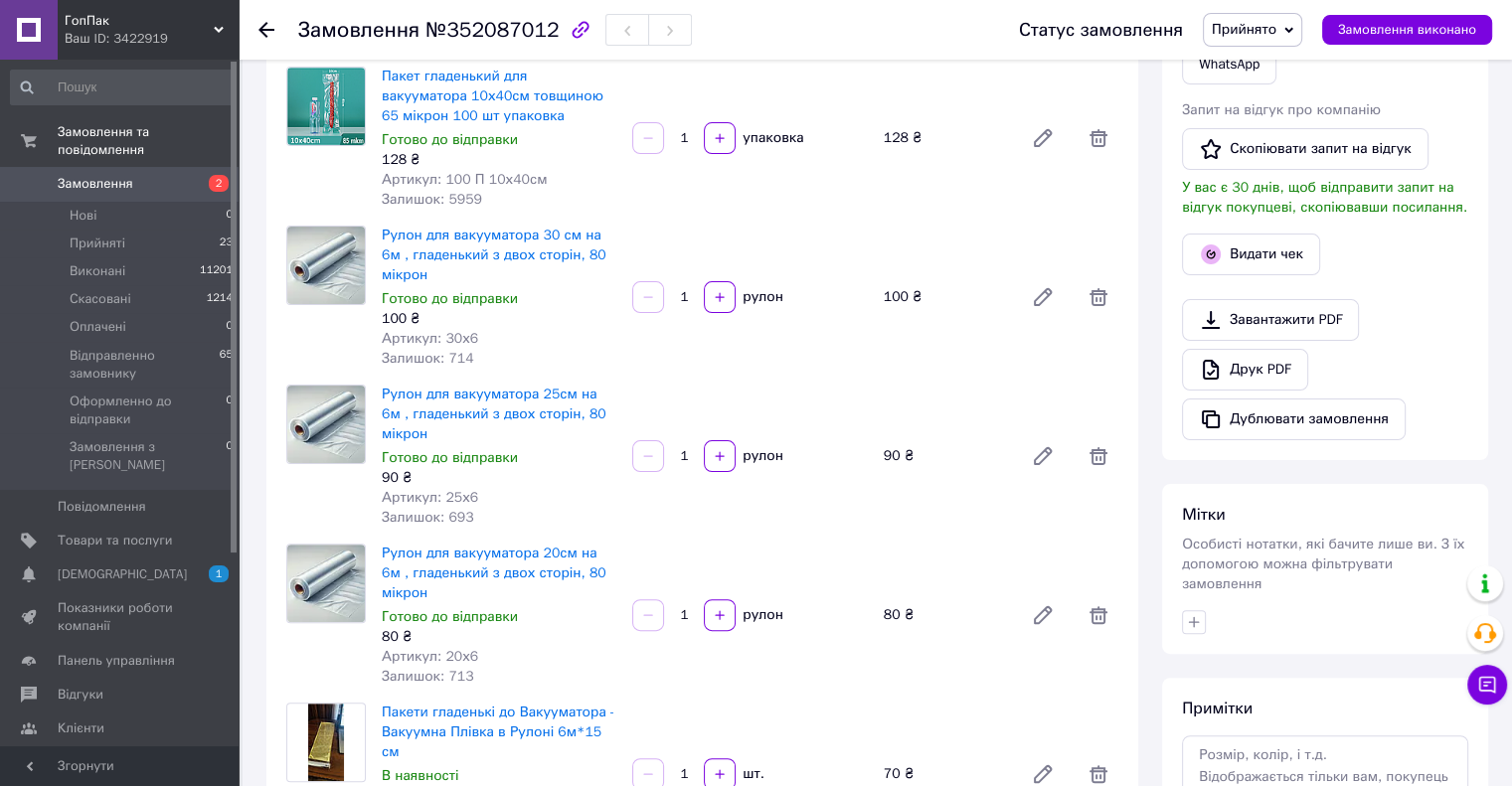 scroll, scrollTop: 0, scrollLeft: 0, axis: both 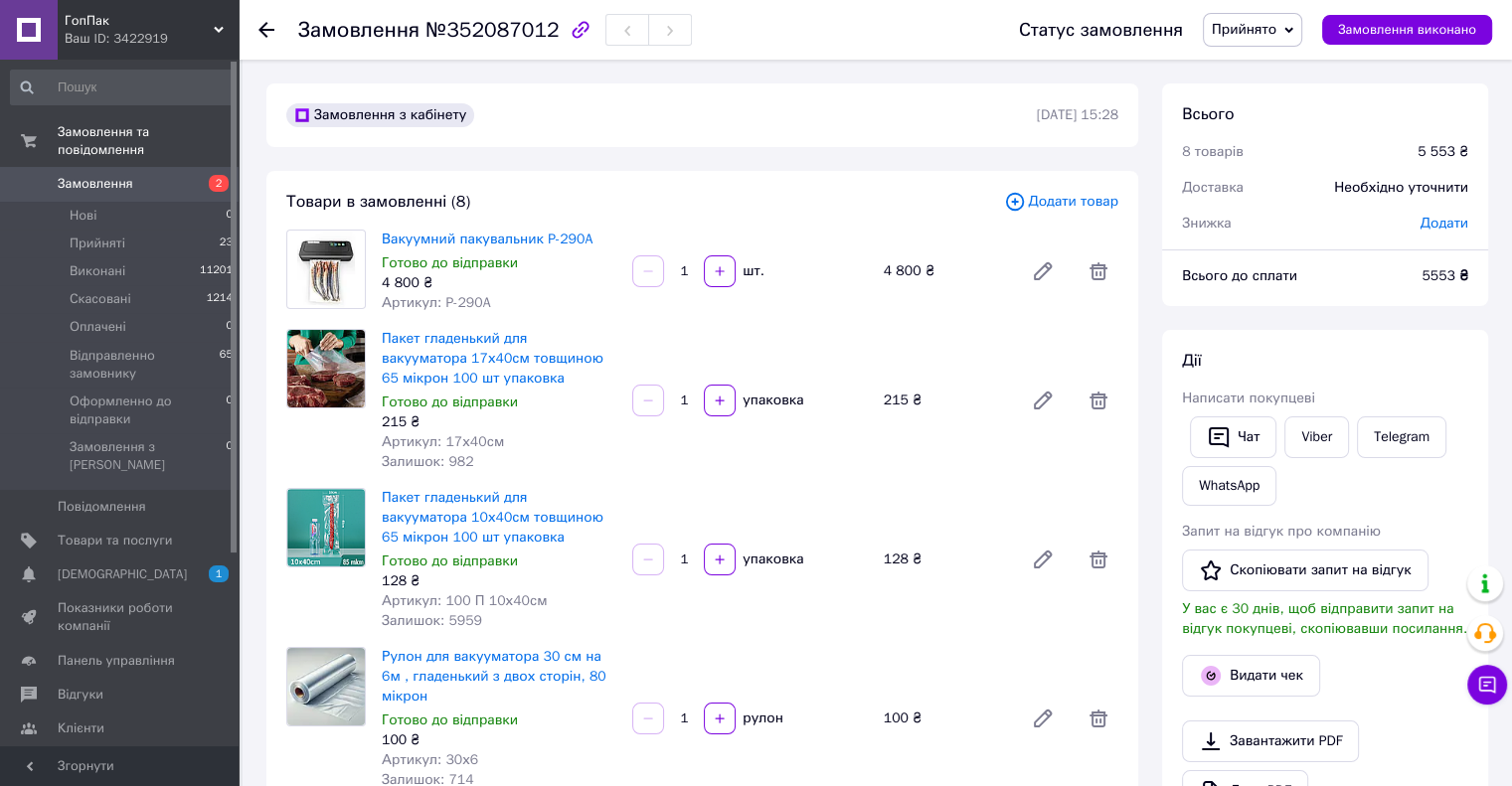 click on "Замовлення з кабінету [DATE] 15:28" at bounding box center (702, 115) 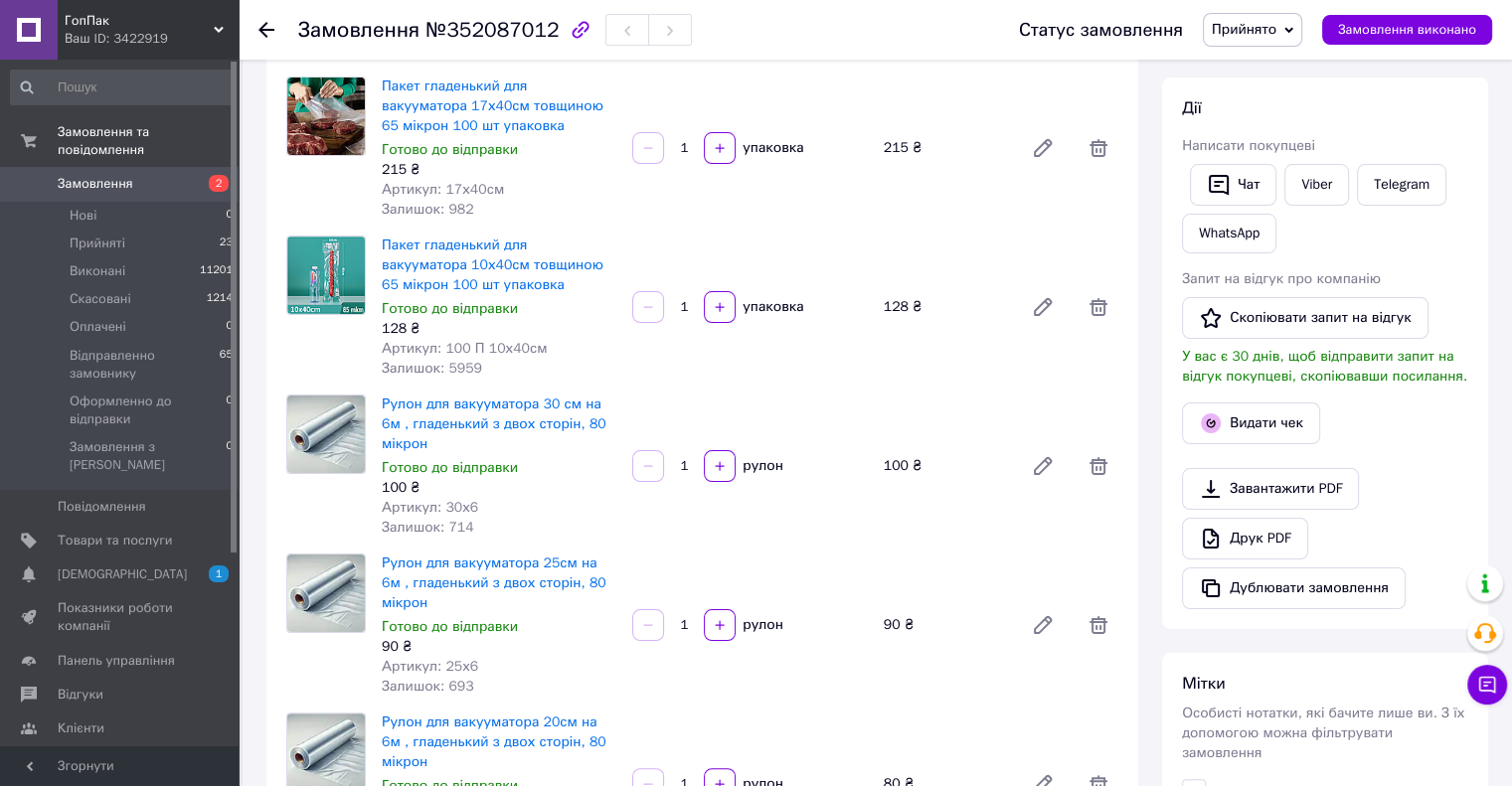 scroll, scrollTop: 0, scrollLeft: 0, axis: both 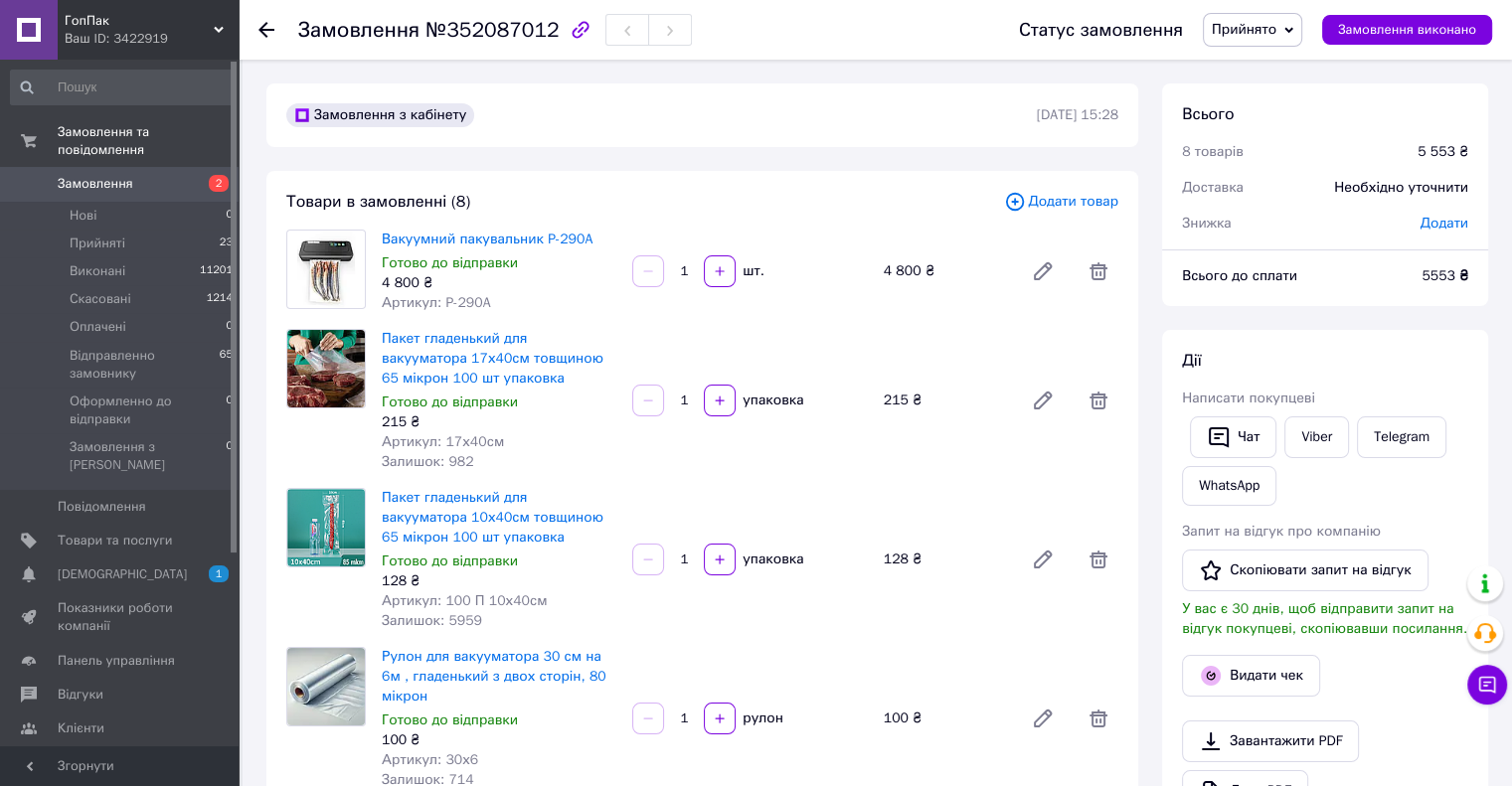 click on "Замовлення №352087012 Статус замовлення Прийнято Виконано Скасовано Оплачено Відправленно замовнику  Оформленно до відправки  Замовлення виконано" at bounding box center [875, 30] 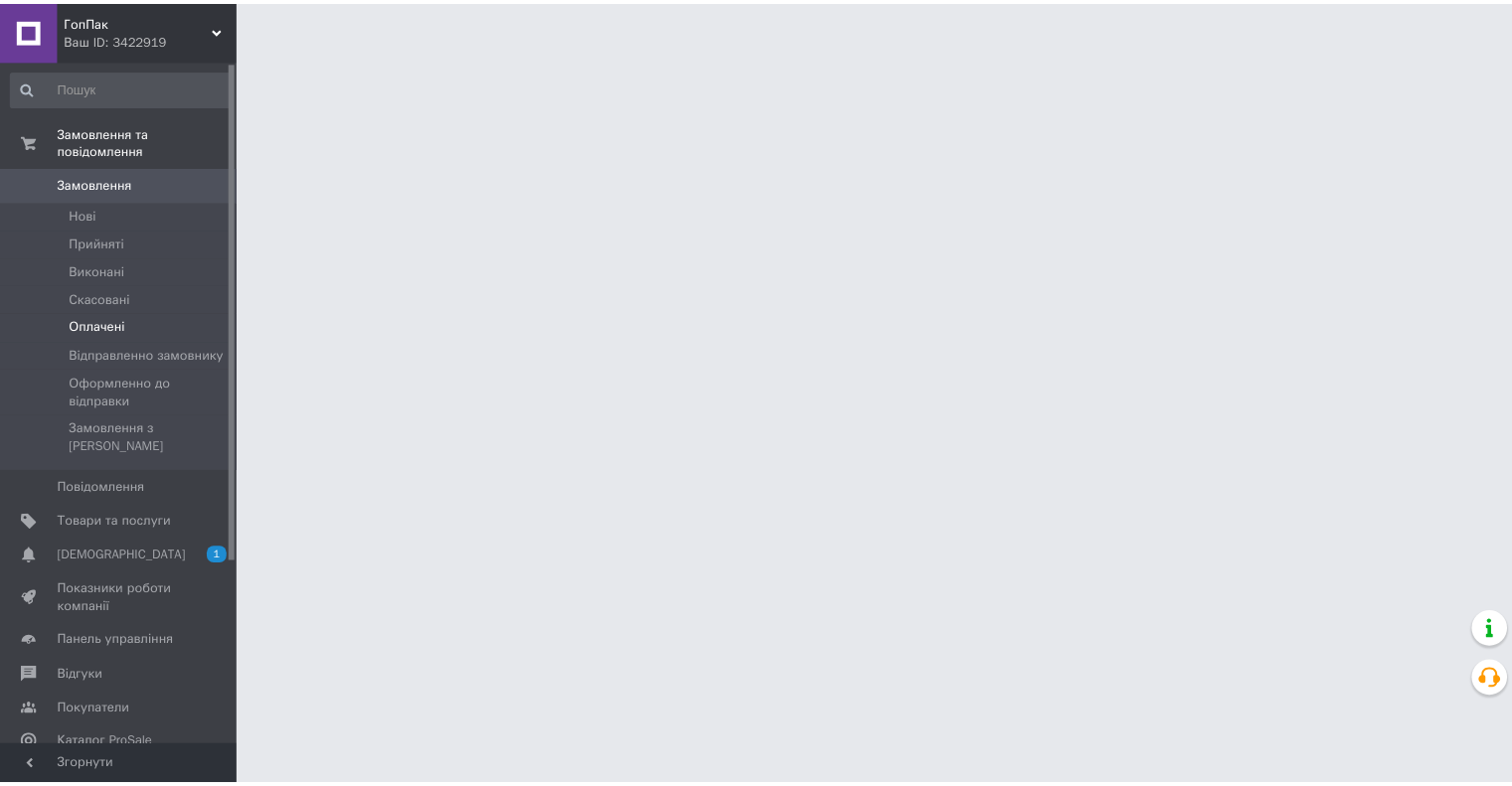 scroll, scrollTop: 0, scrollLeft: 0, axis: both 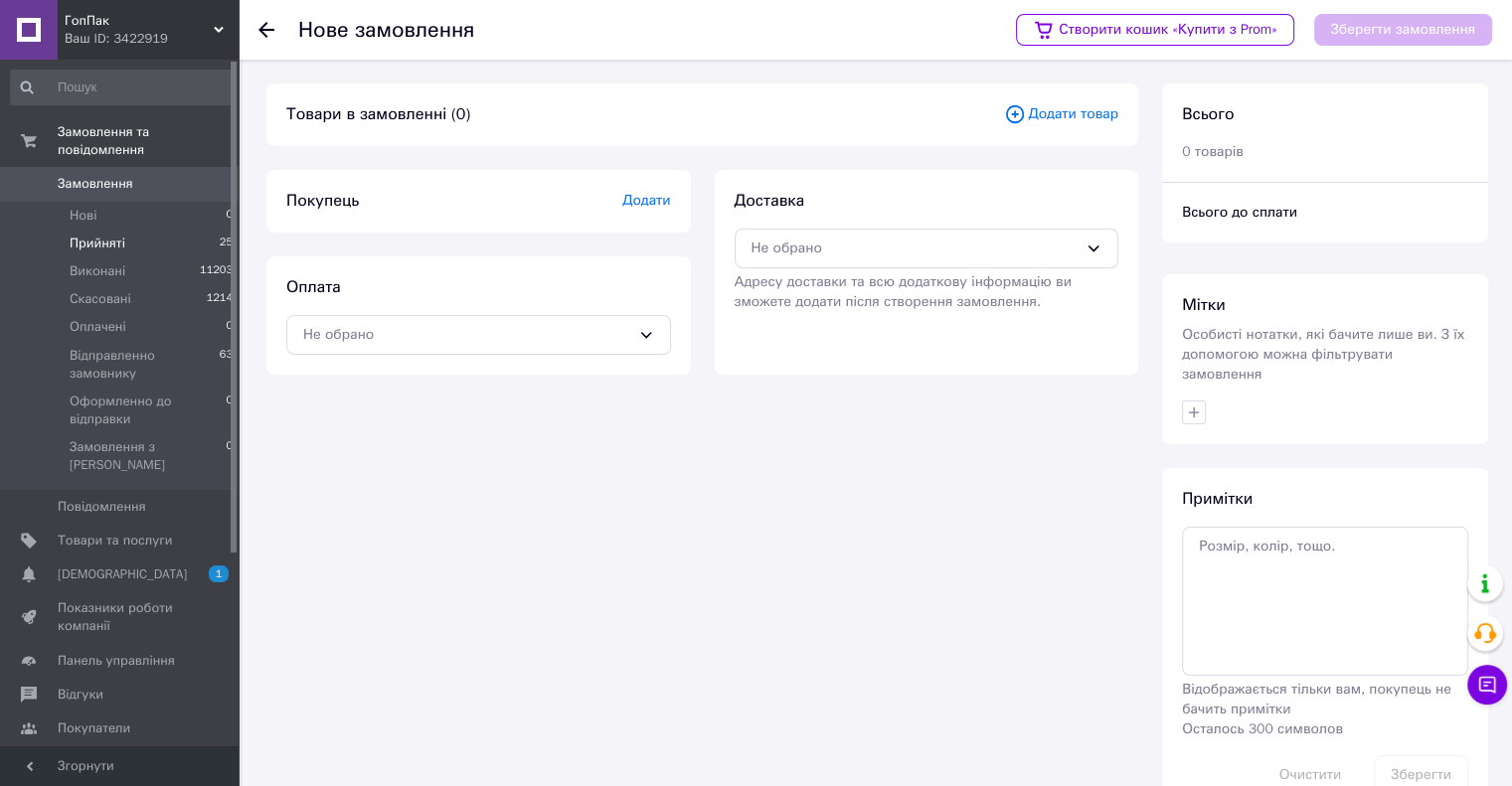 click on "Прийняті" at bounding box center (97, 243) 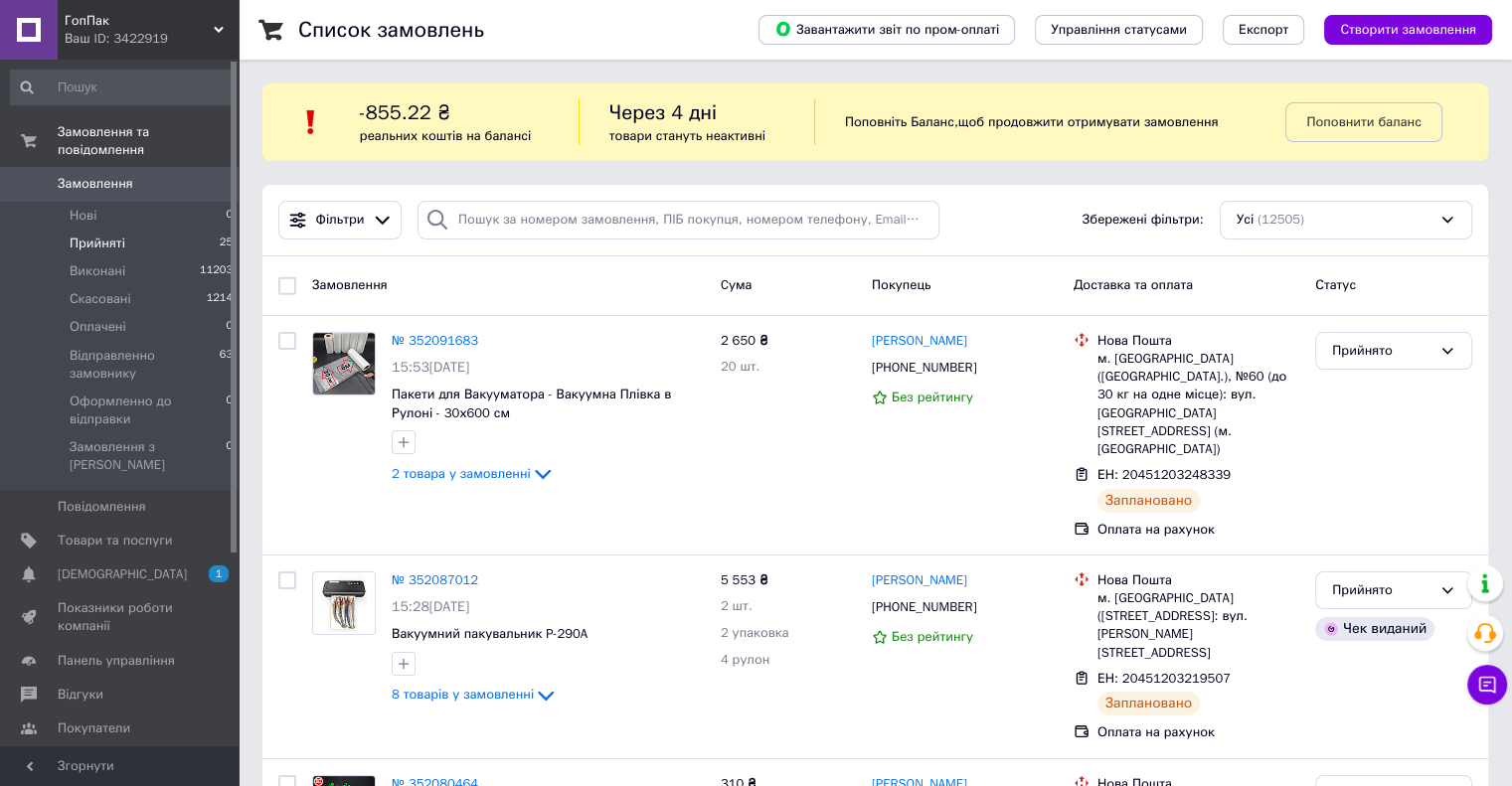 click on "Прийняті" at bounding box center [97, 243] 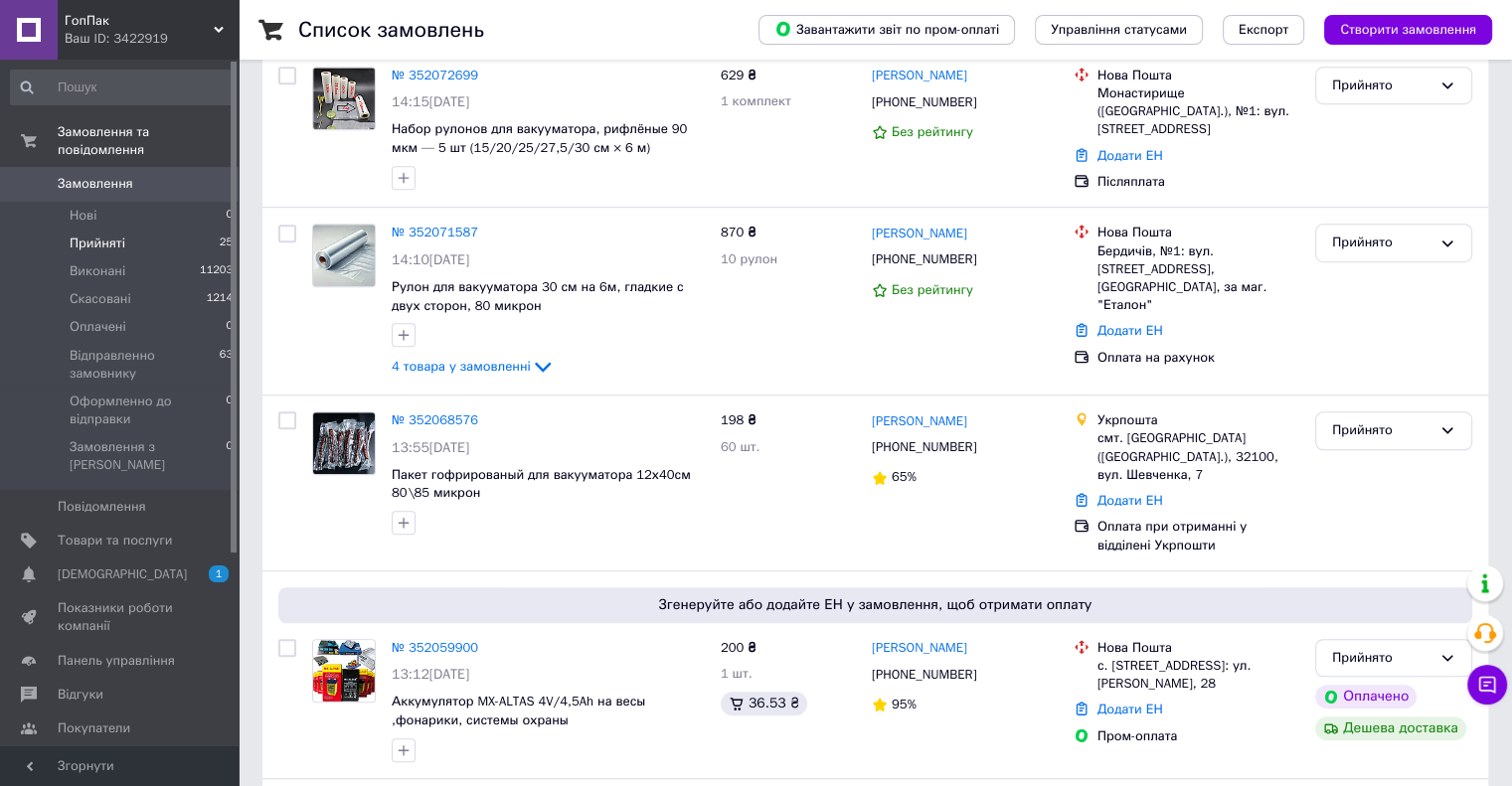 scroll, scrollTop: 4305, scrollLeft: 0, axis: vertical 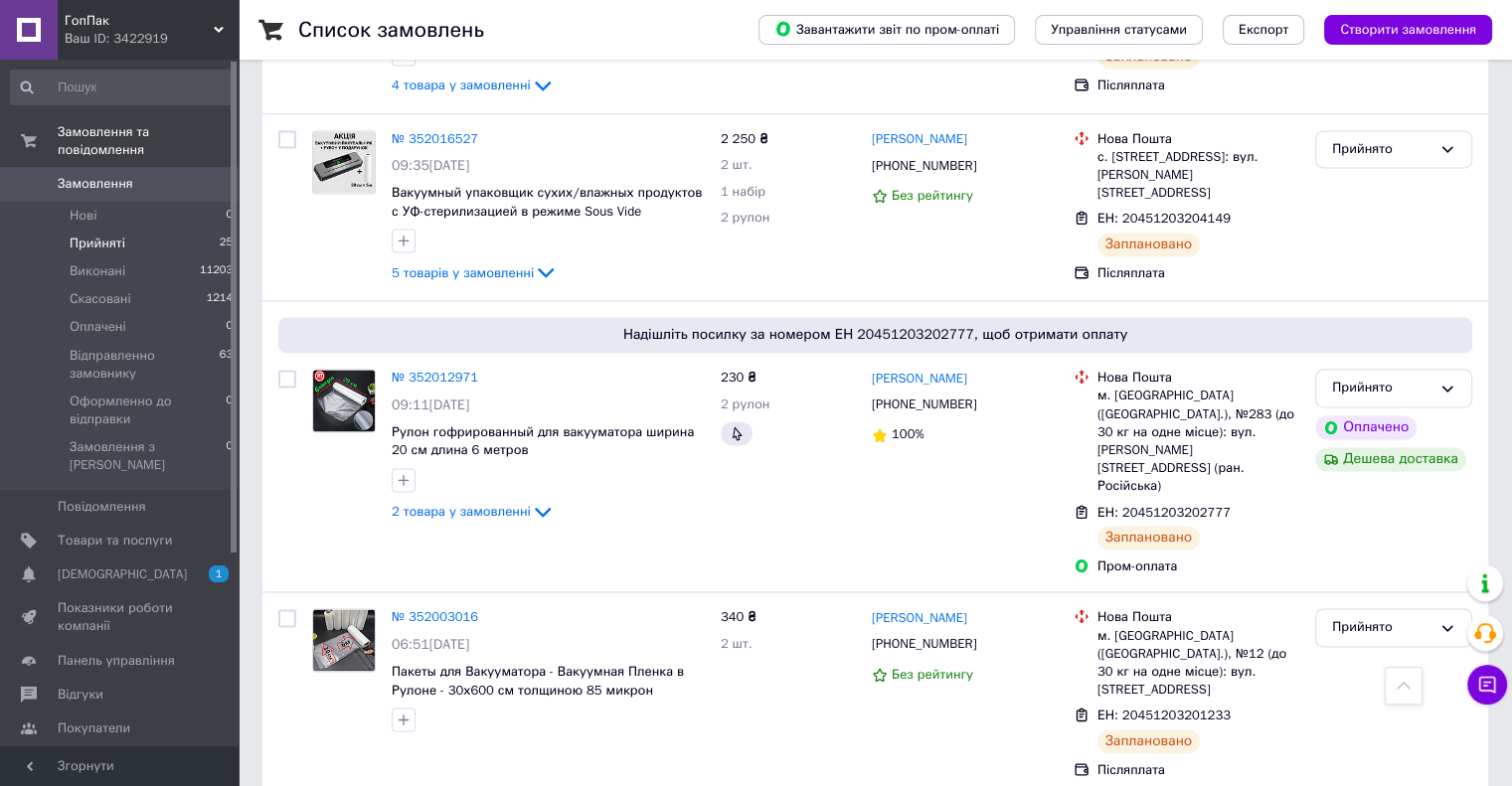 click on "Прийняті" at bounding box center [97, 243] 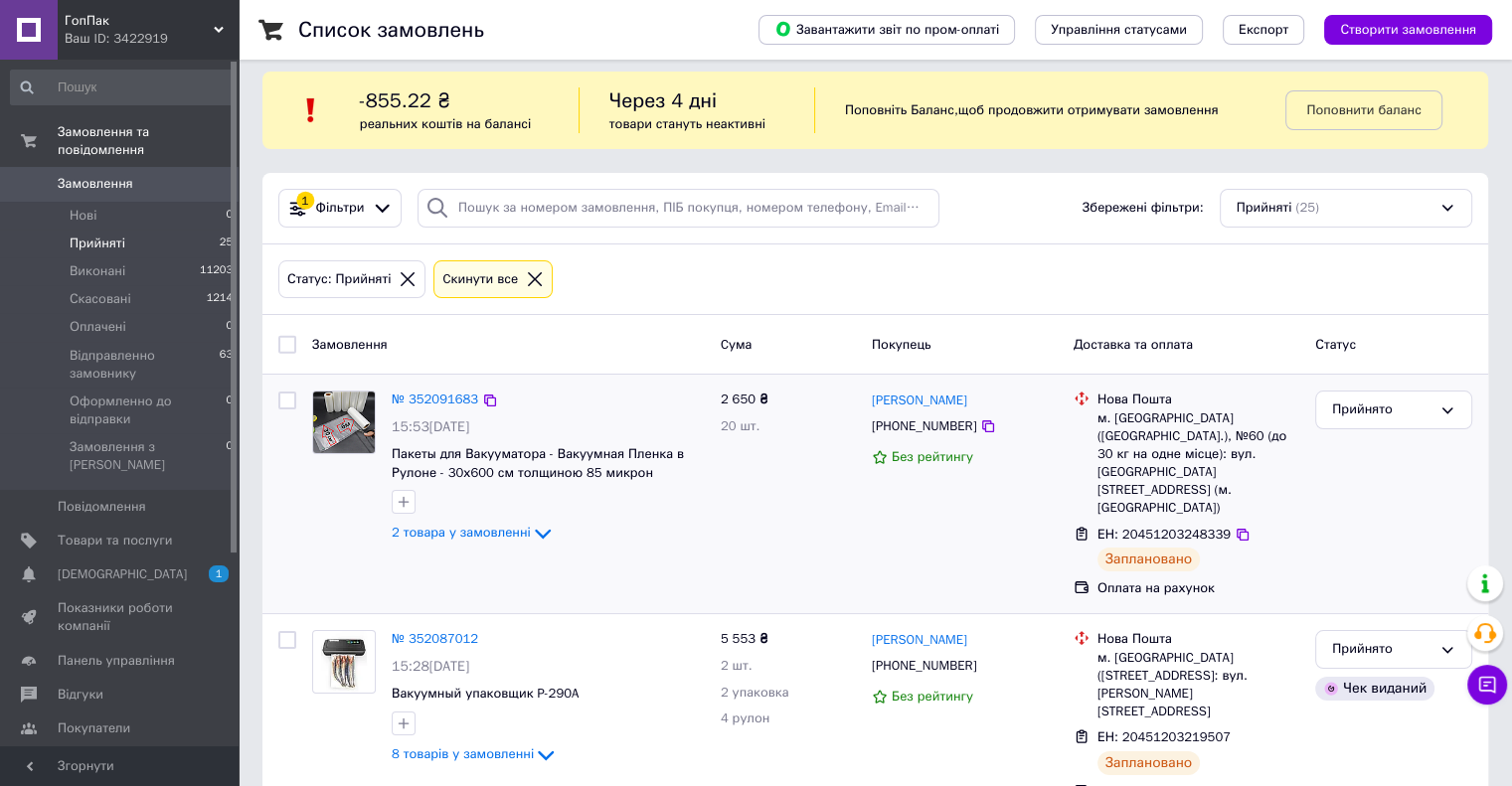 scroll, scrollTop: 0, scrollLeft: 0, axis: both 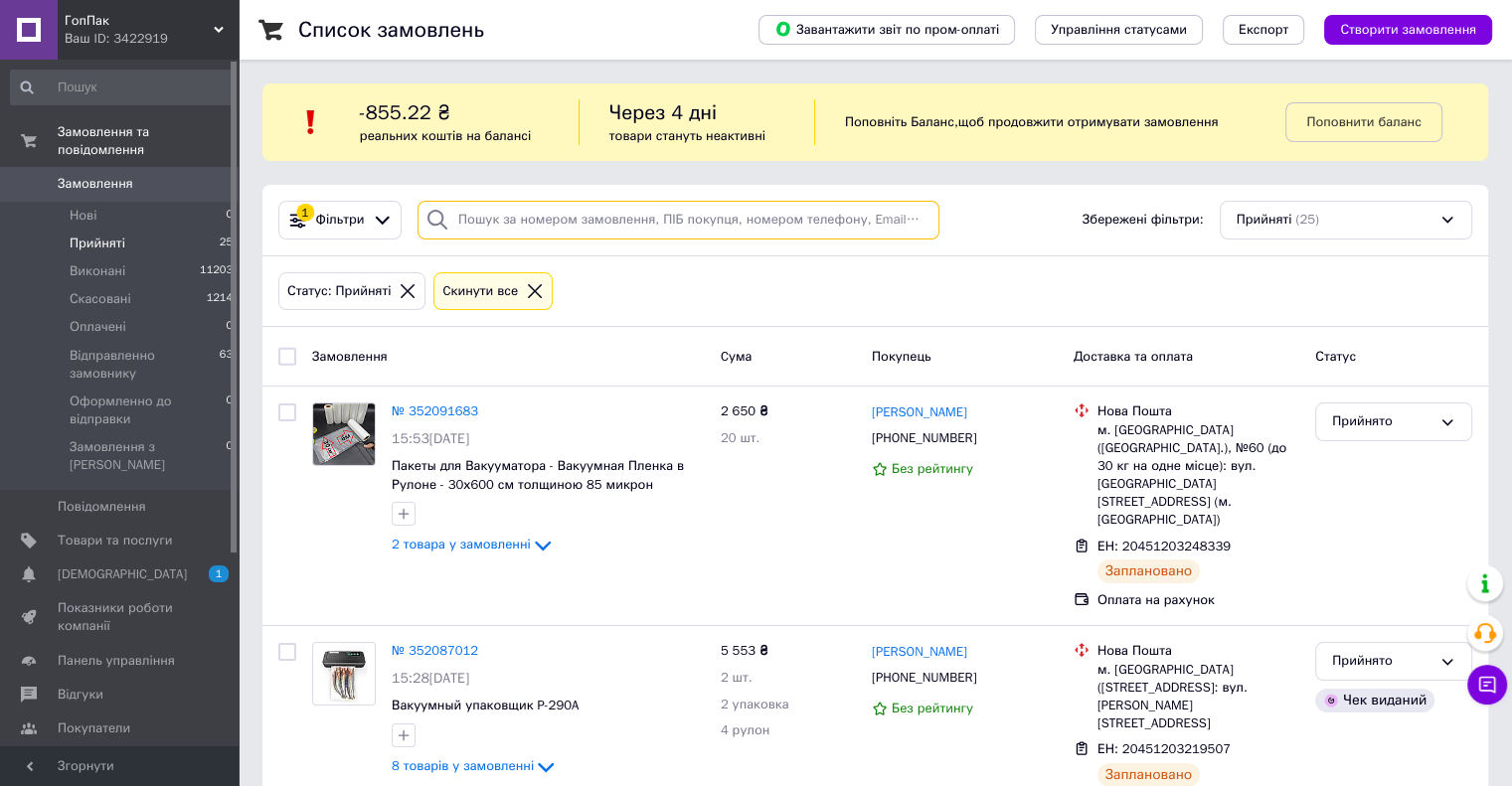 click at bounding box center (678, 220) 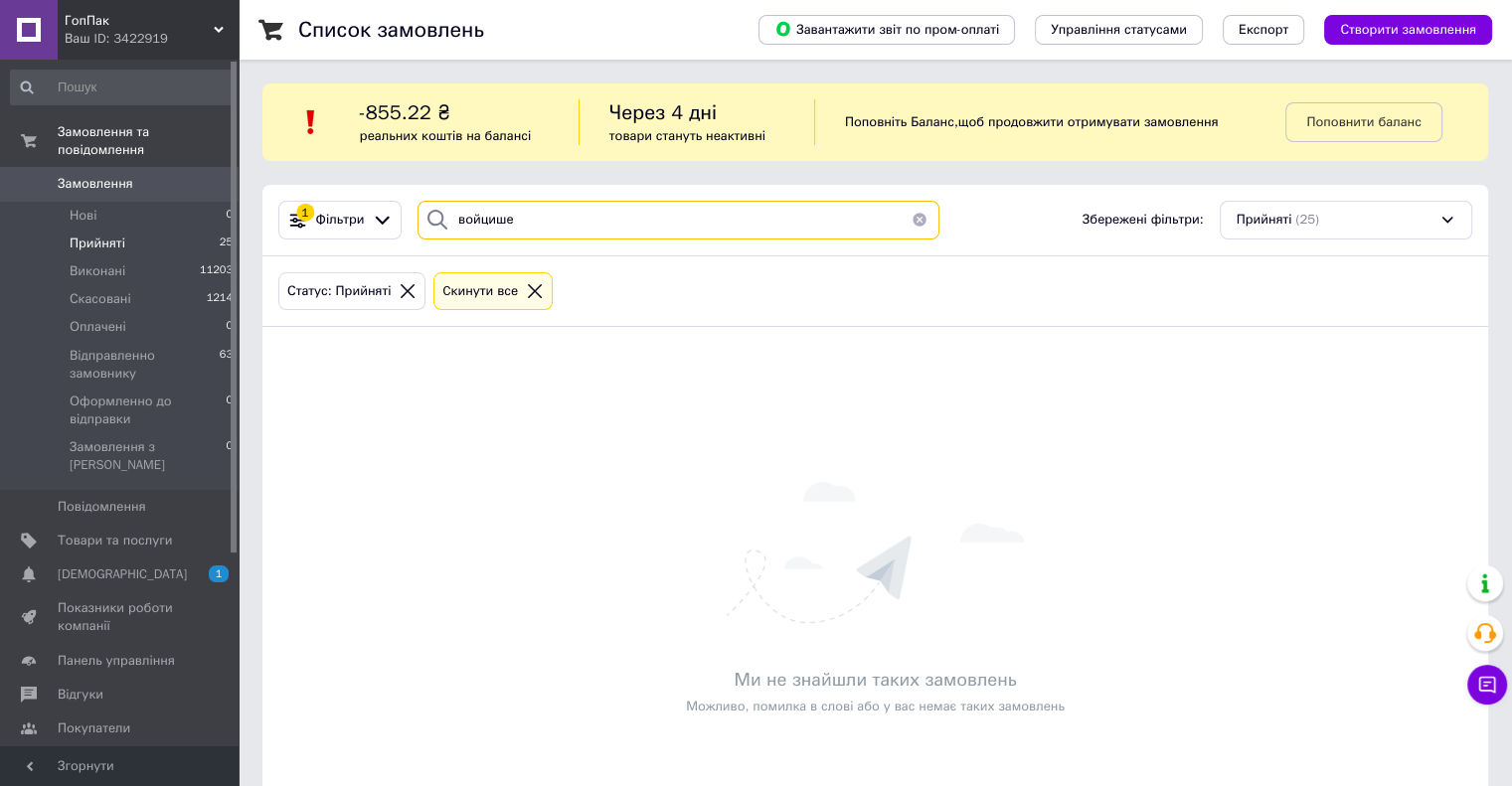 drag, startPoint x: 538, startPoint y: 222, endPoint x: 437, endPoint y: 217, distance: 101.12369 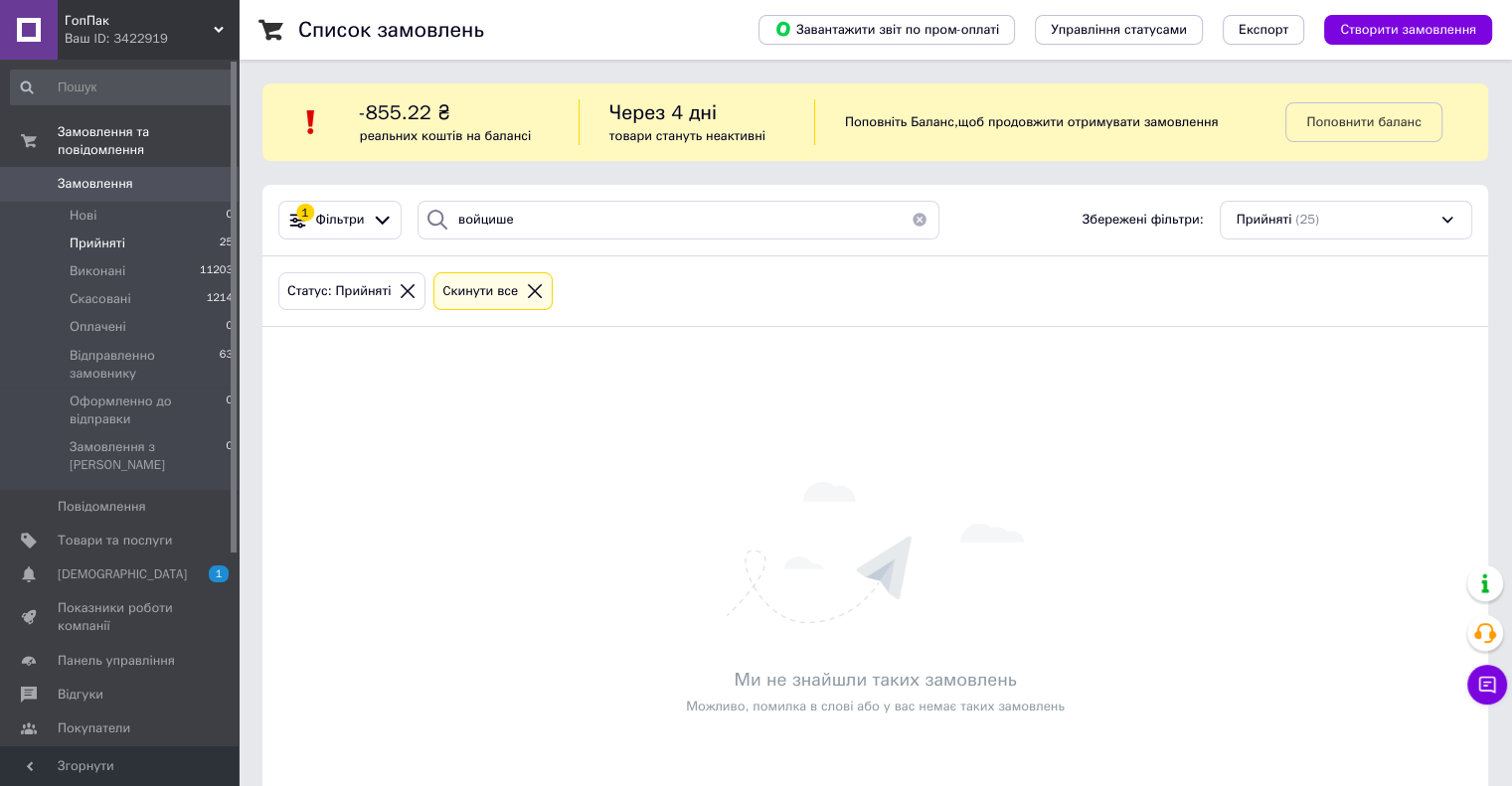 click on "Замовлення" at bounding box center (95, 184) 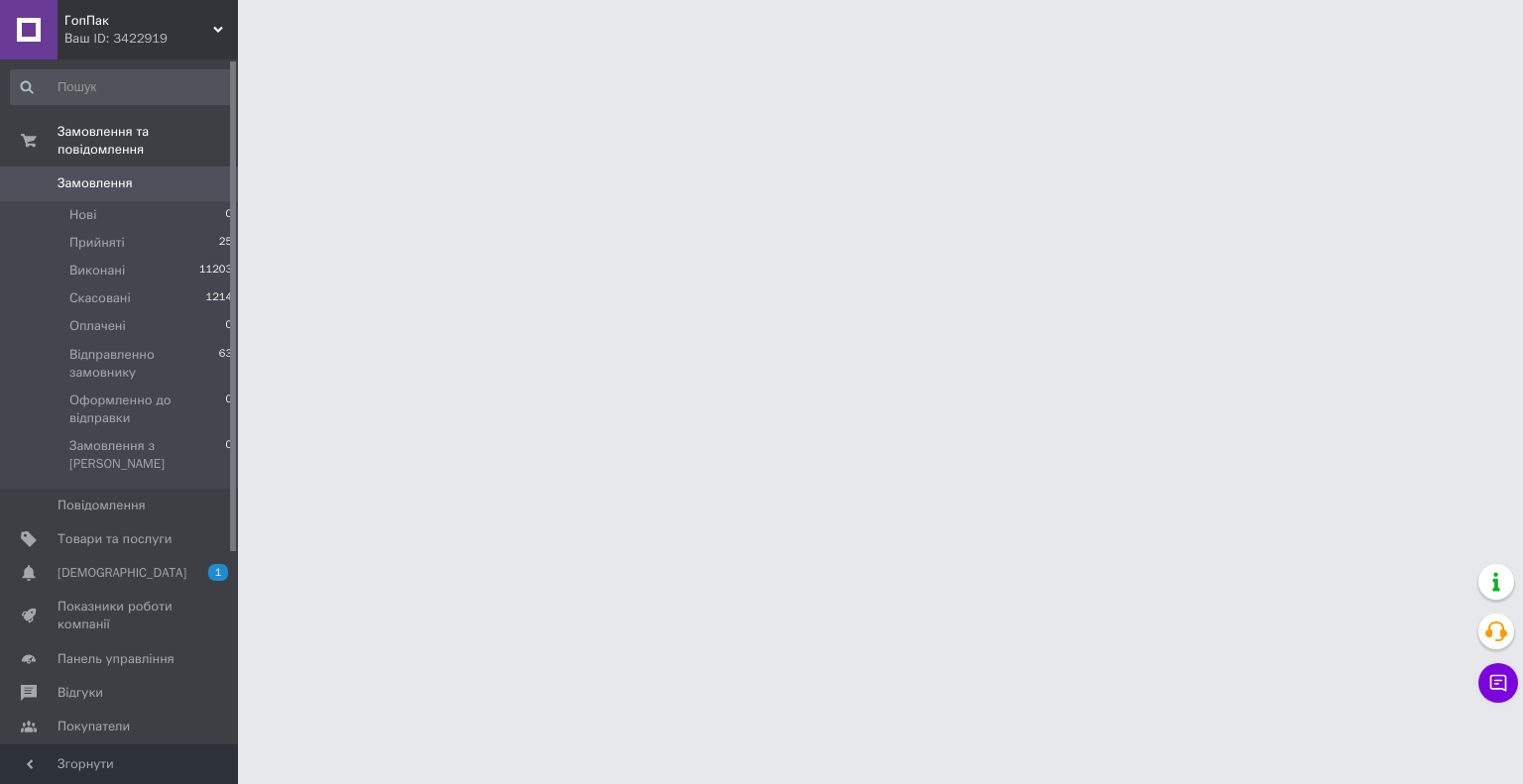 click at bounding box center [122, 87] 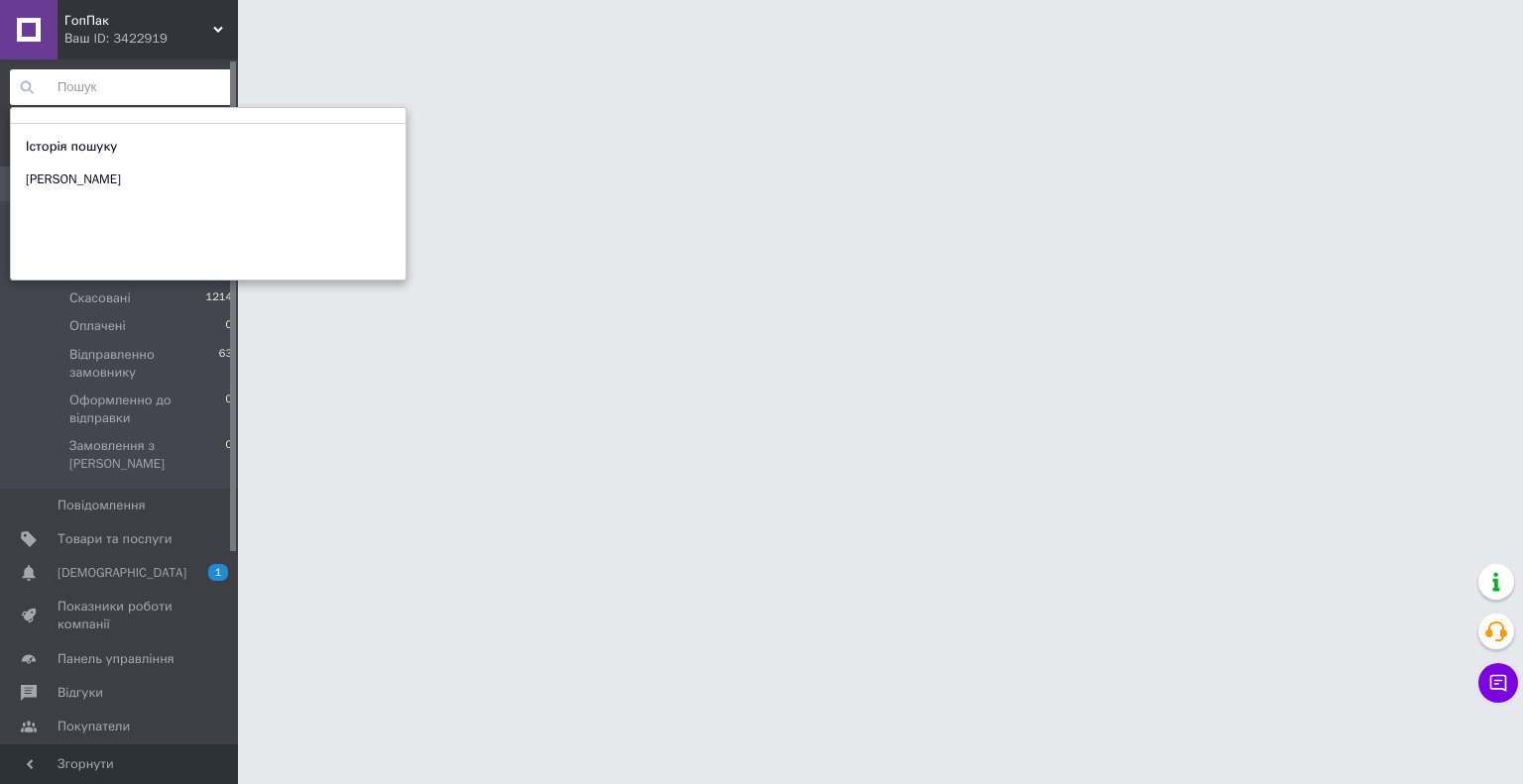drag, startPoint x: 94, startPoint y: 86, endPoint x: 69, endPoint y: 87, distance: 25.019992 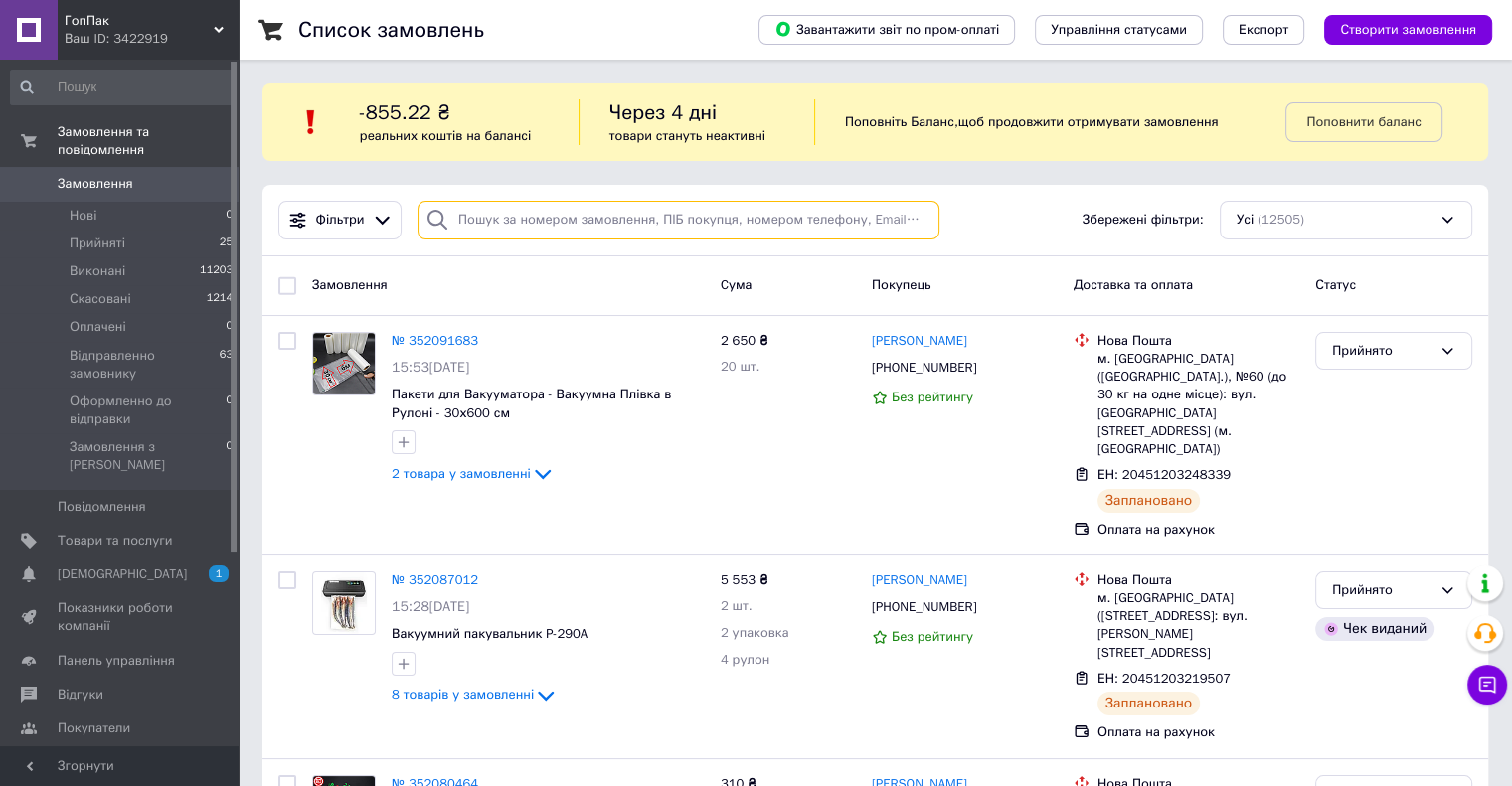 click at bounding box center (678, 220) 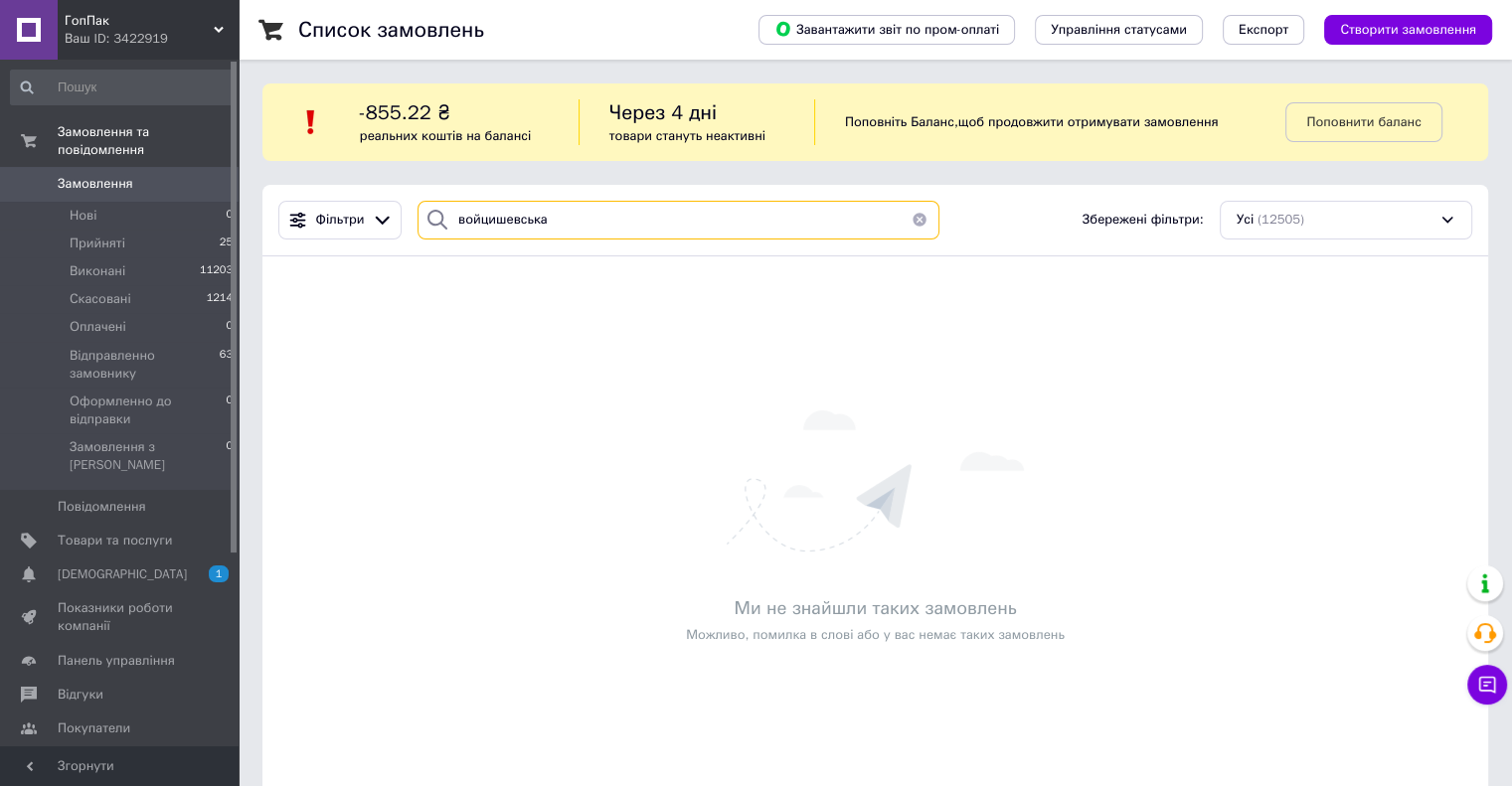 type on "войцишевська" 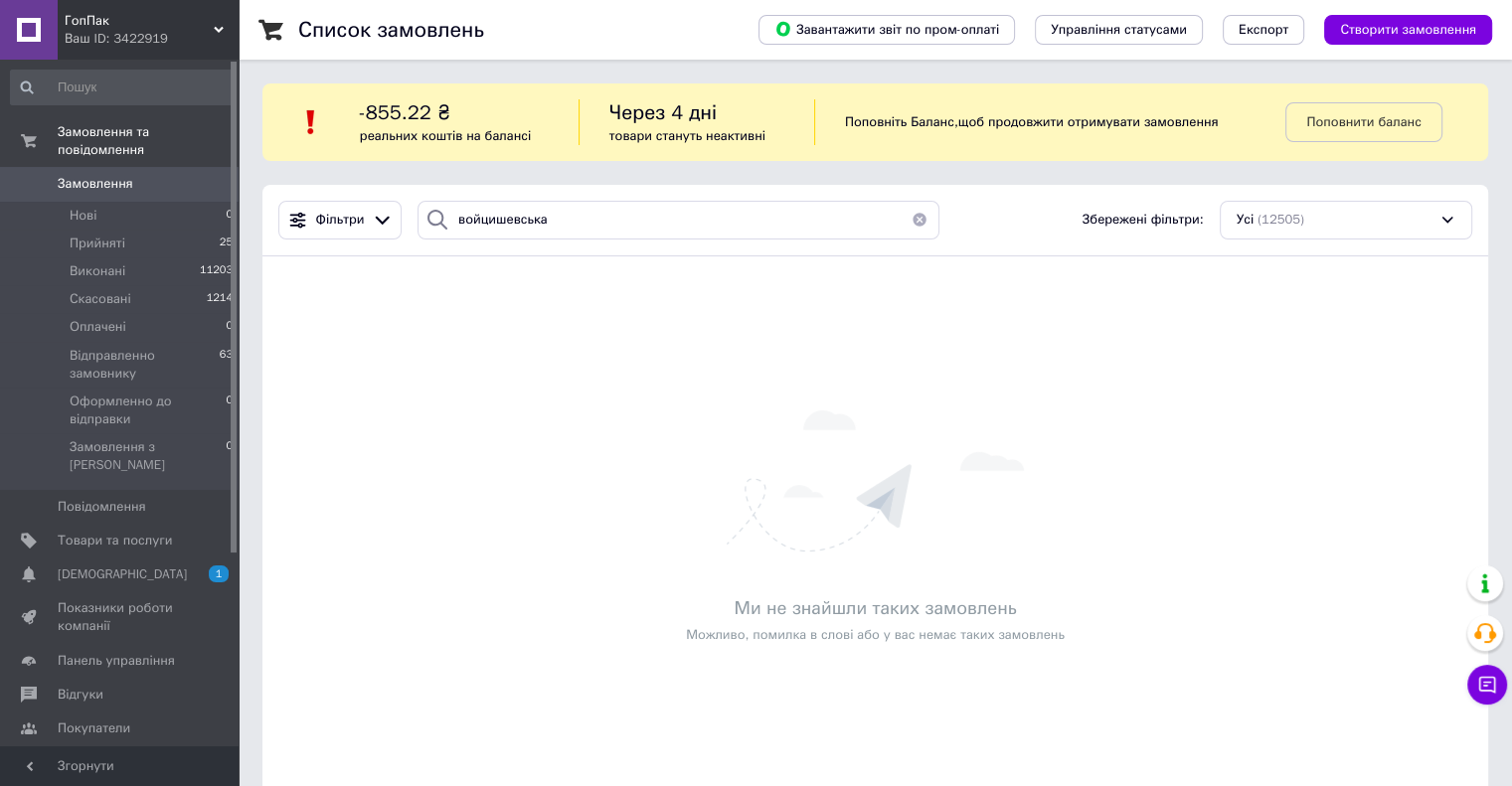 click on "Ми не знайшли таких замовлень Можливо, помилка в слові або у вас немає таких замовлень" at bounding box center (875, 528) 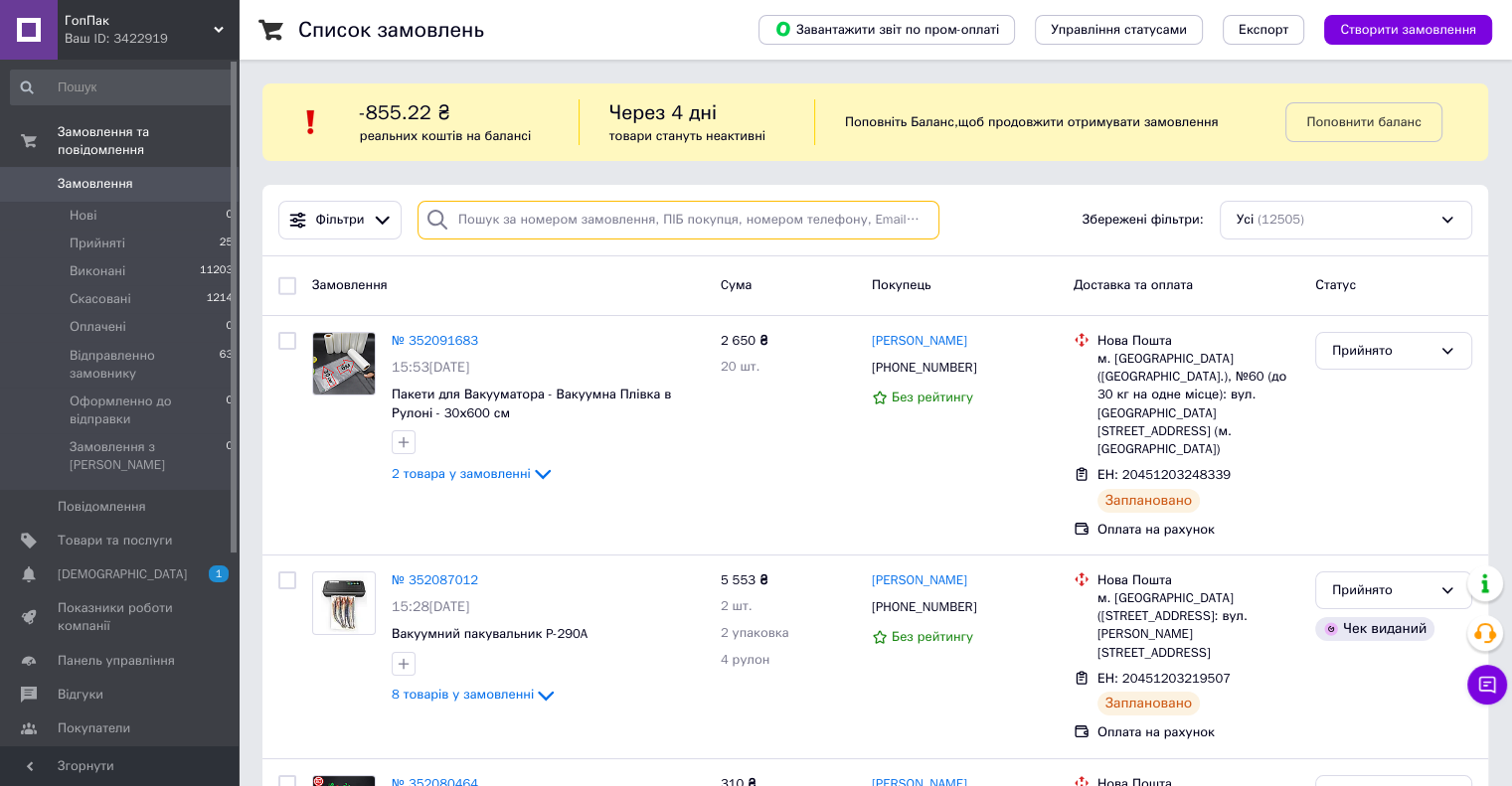 click at bounding box center [678, 220] 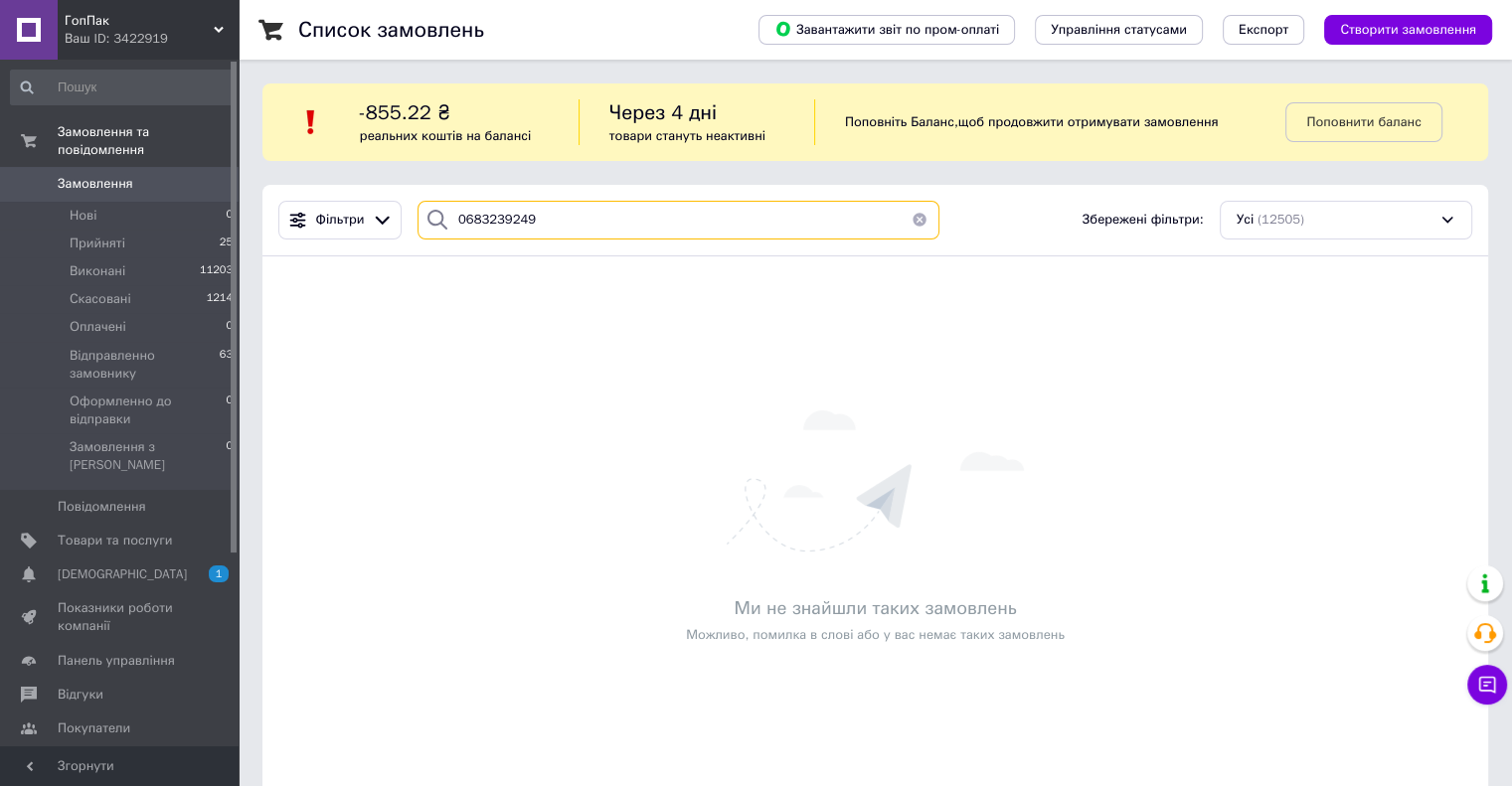 drag, startPoint x: 573, startPoint y: 212, endPoint x: 432, endPoint y: 230, distance: 142.14429 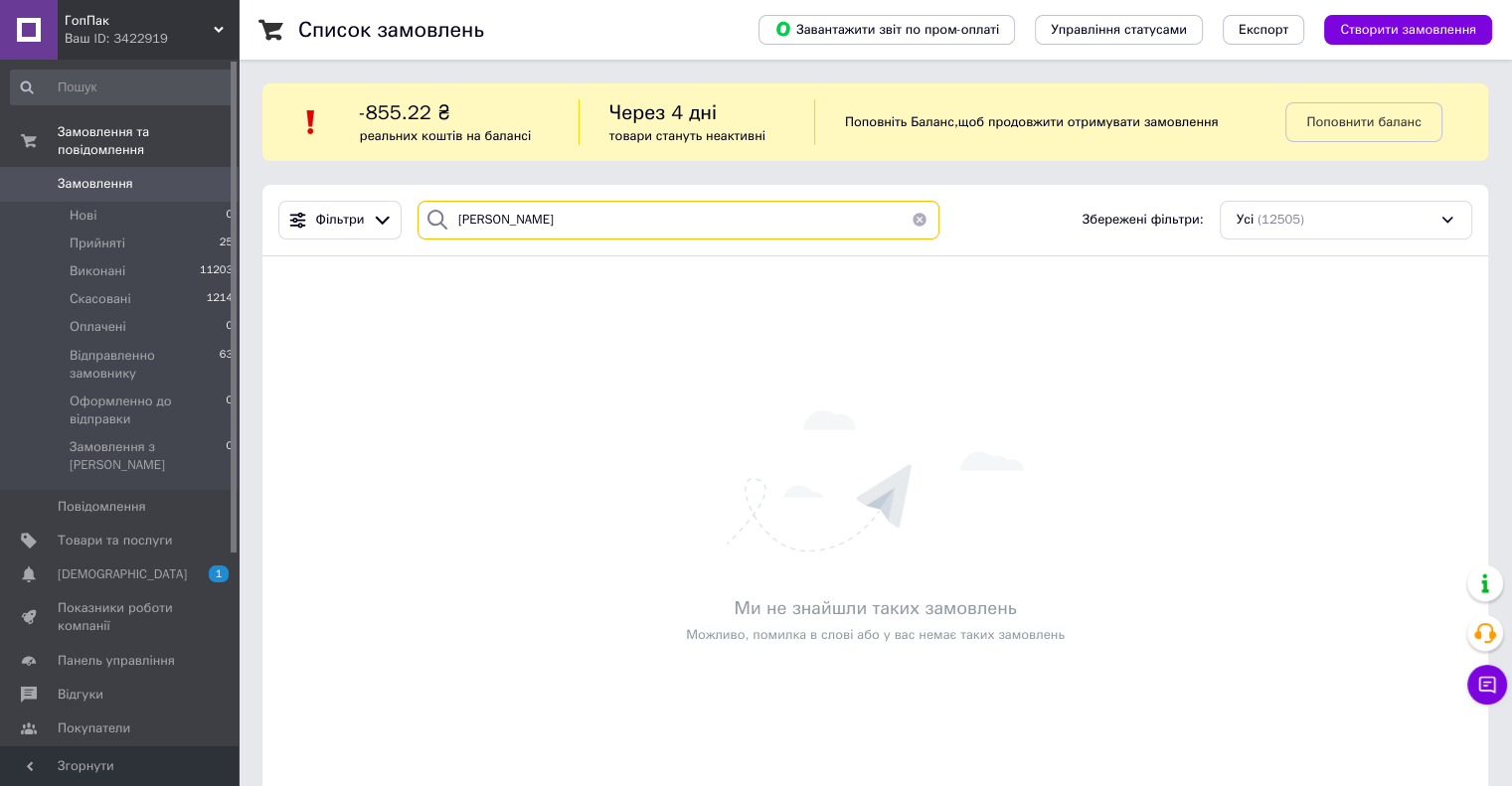 type on "[PERSON_NAME]" 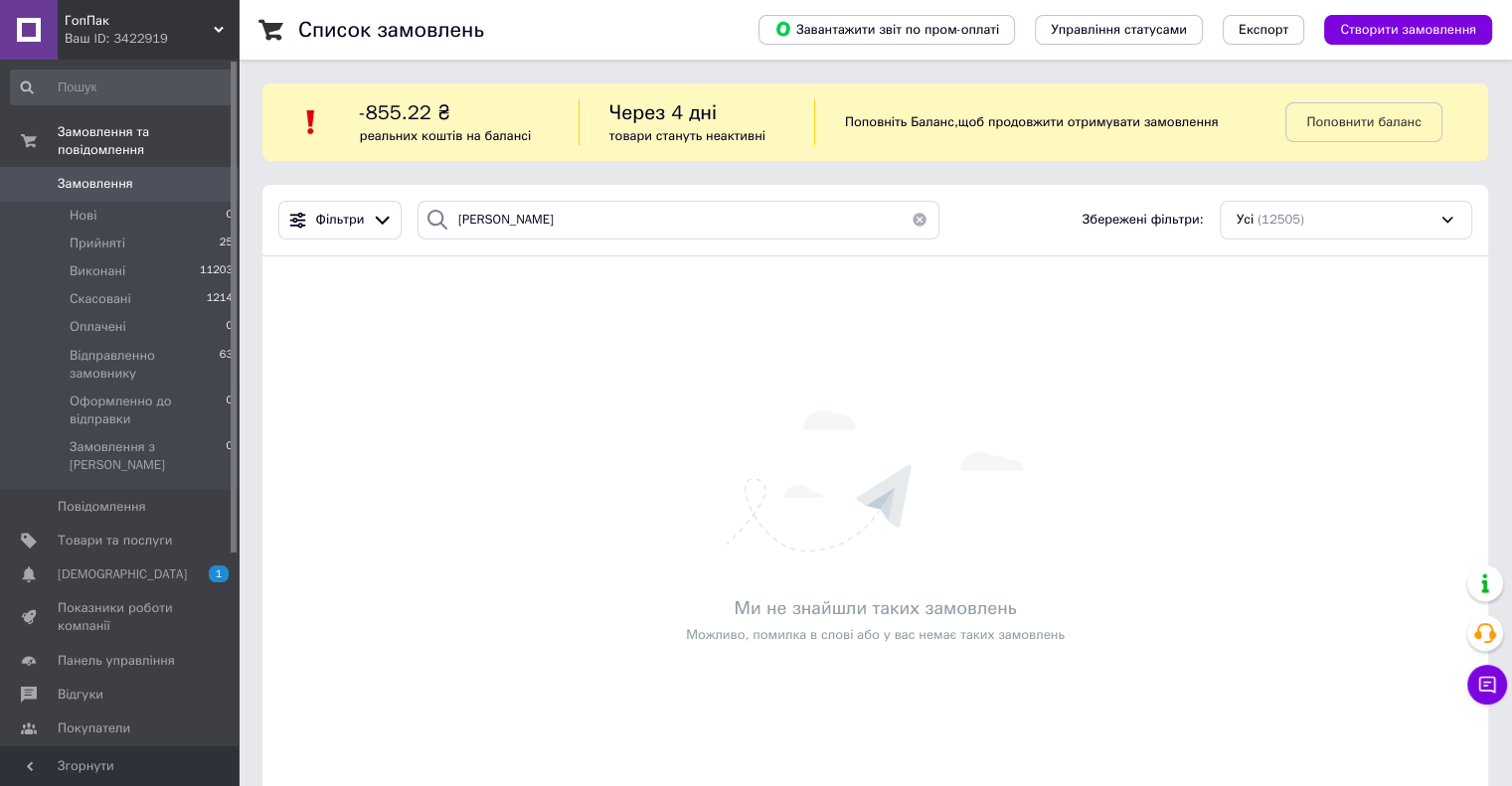 click on "Ми не знайшли таких замовлень Можливо, помилка в слові або у вас немає таких замовлень" at bounding box center (875, 528) 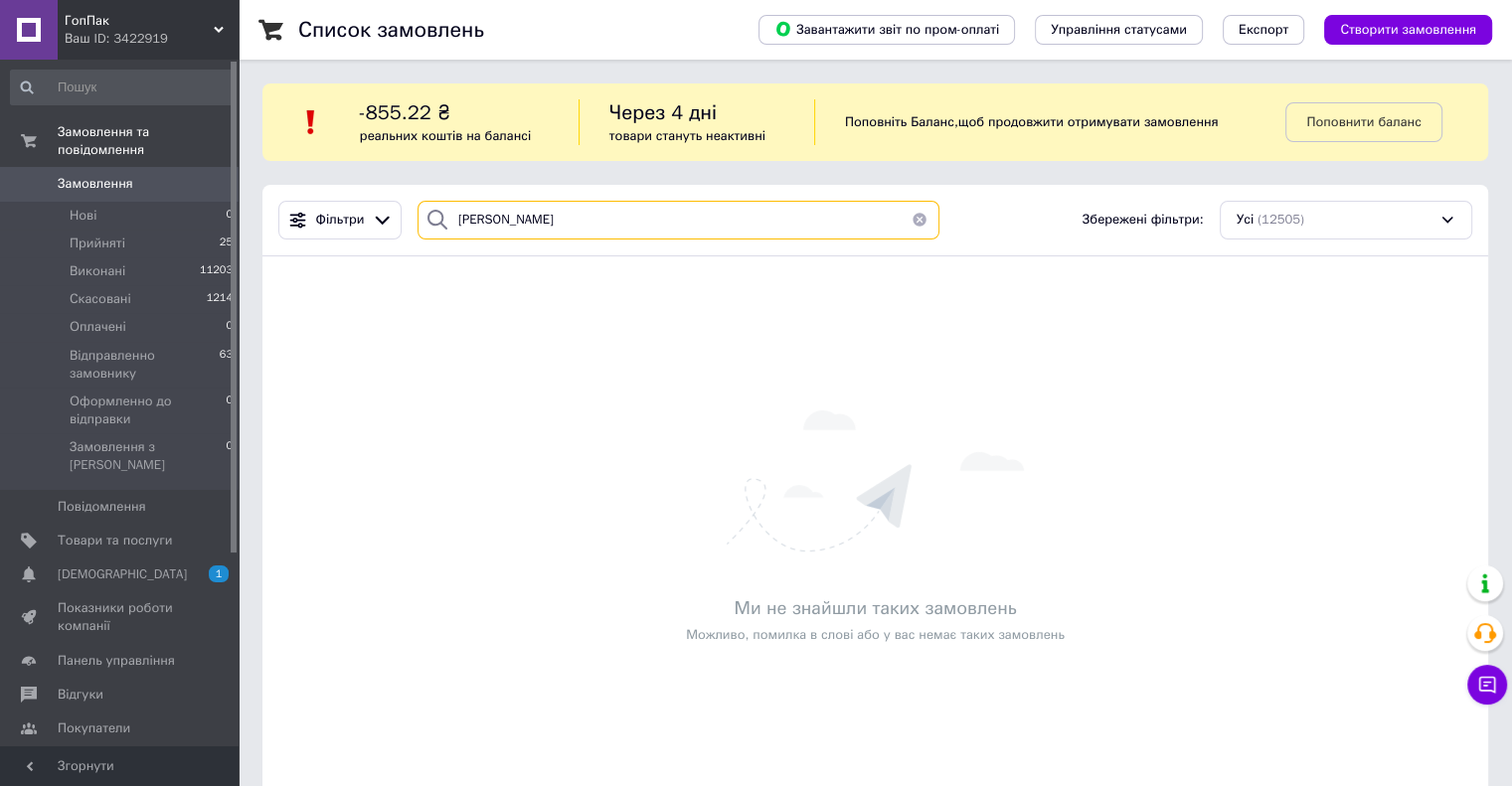 type 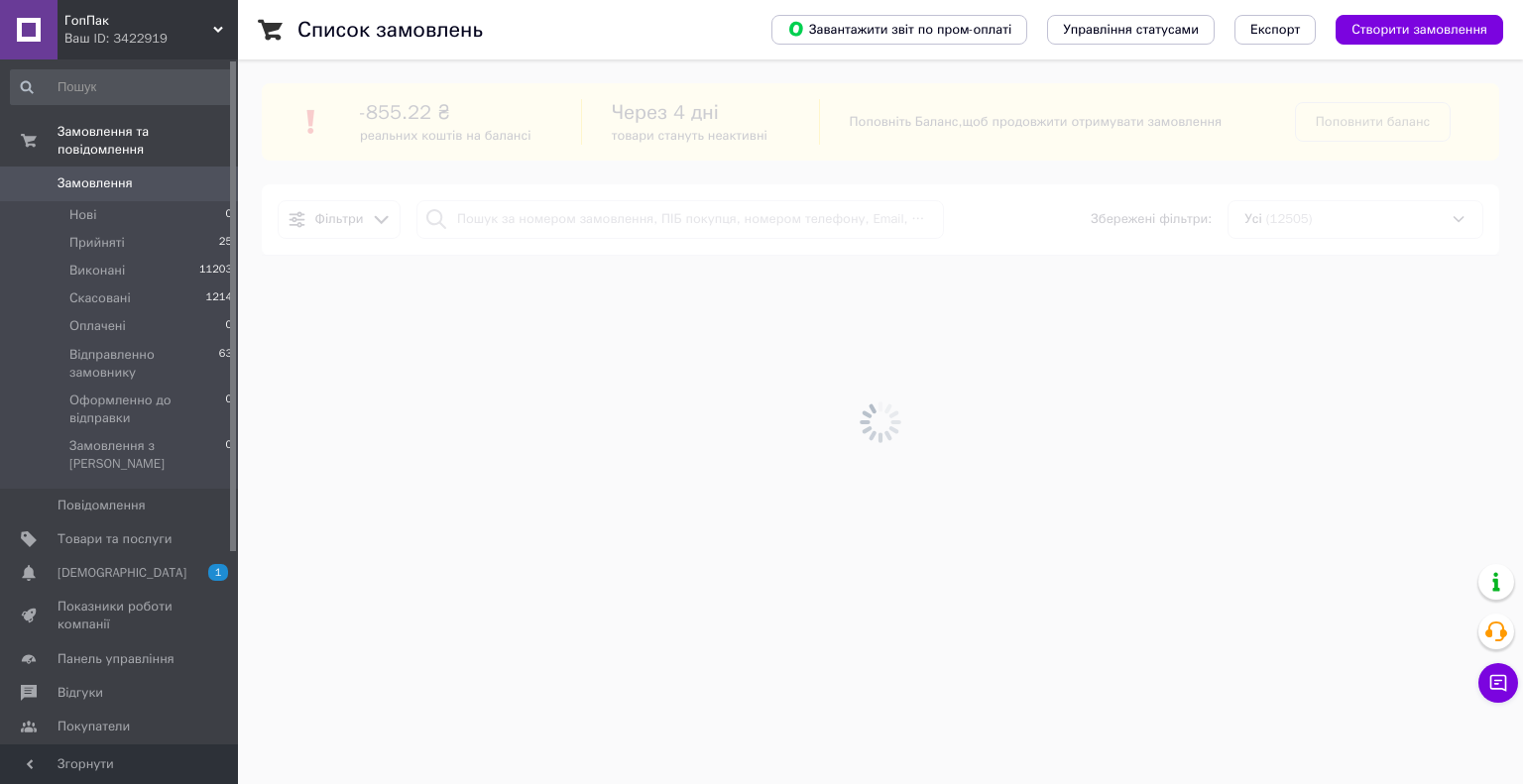 click on "Замовлення" at bounding box center (95, 183) 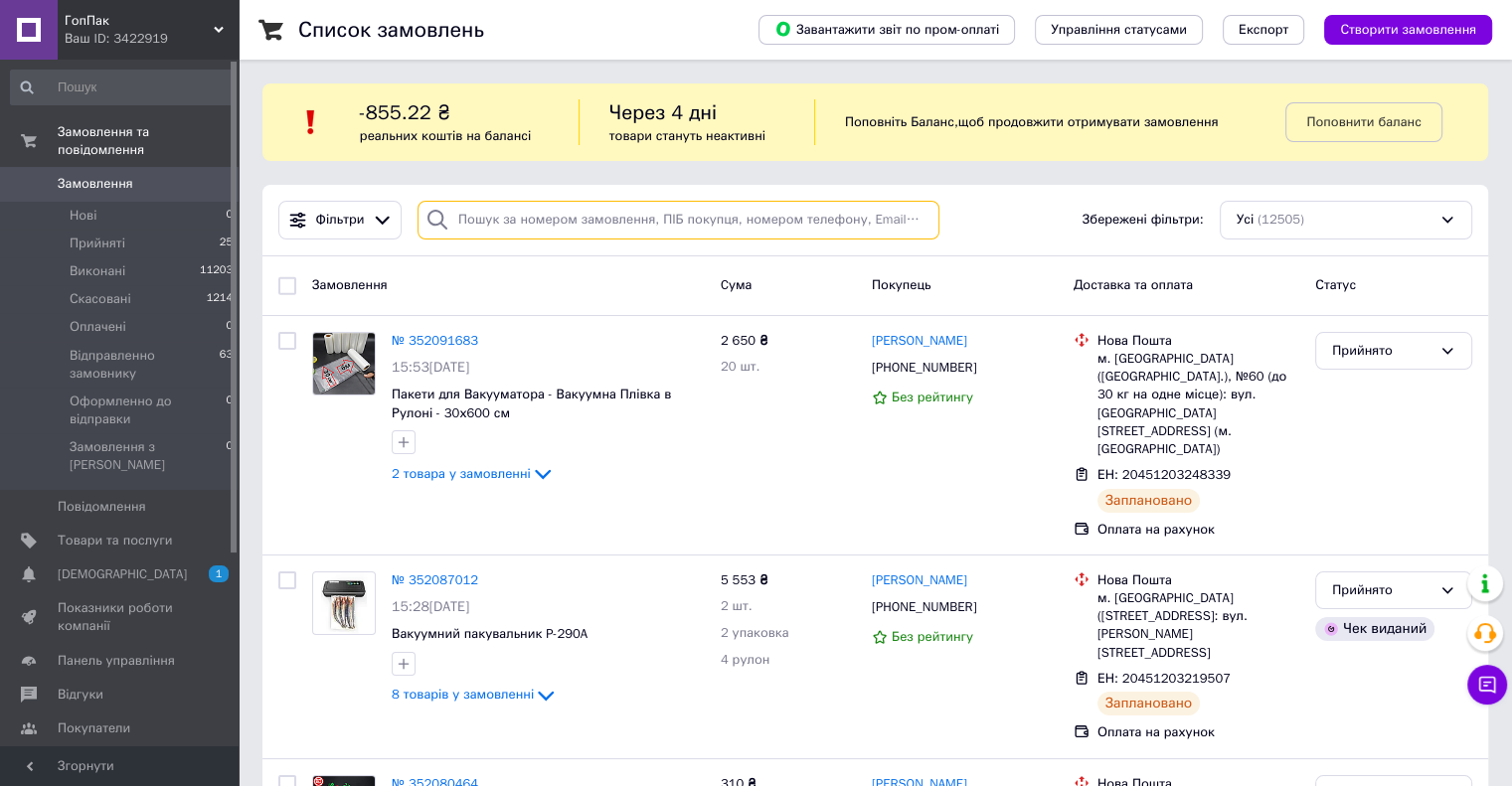 click at bounding box center (678, 220) 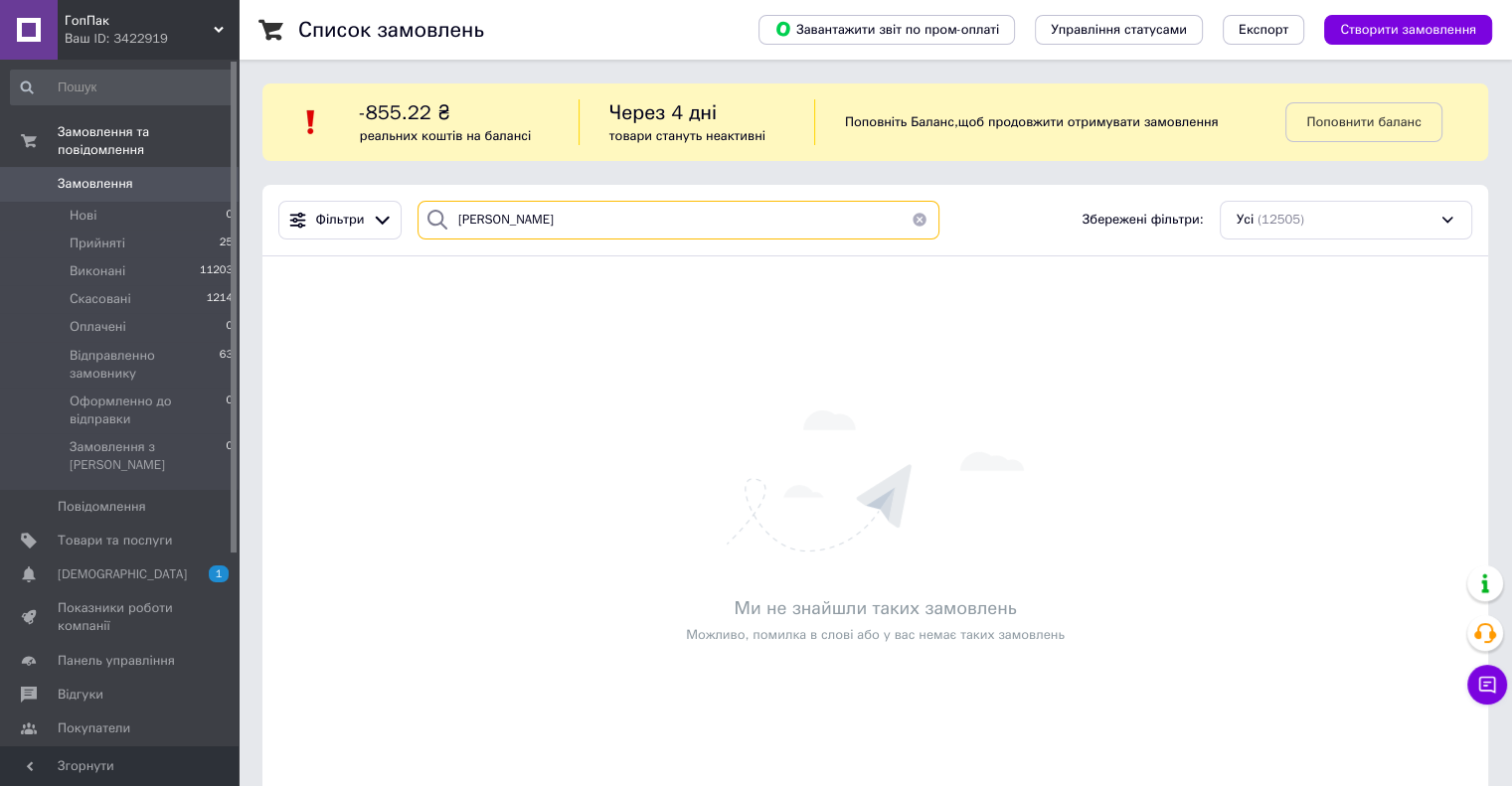 type on "[PERSON_NAME]" 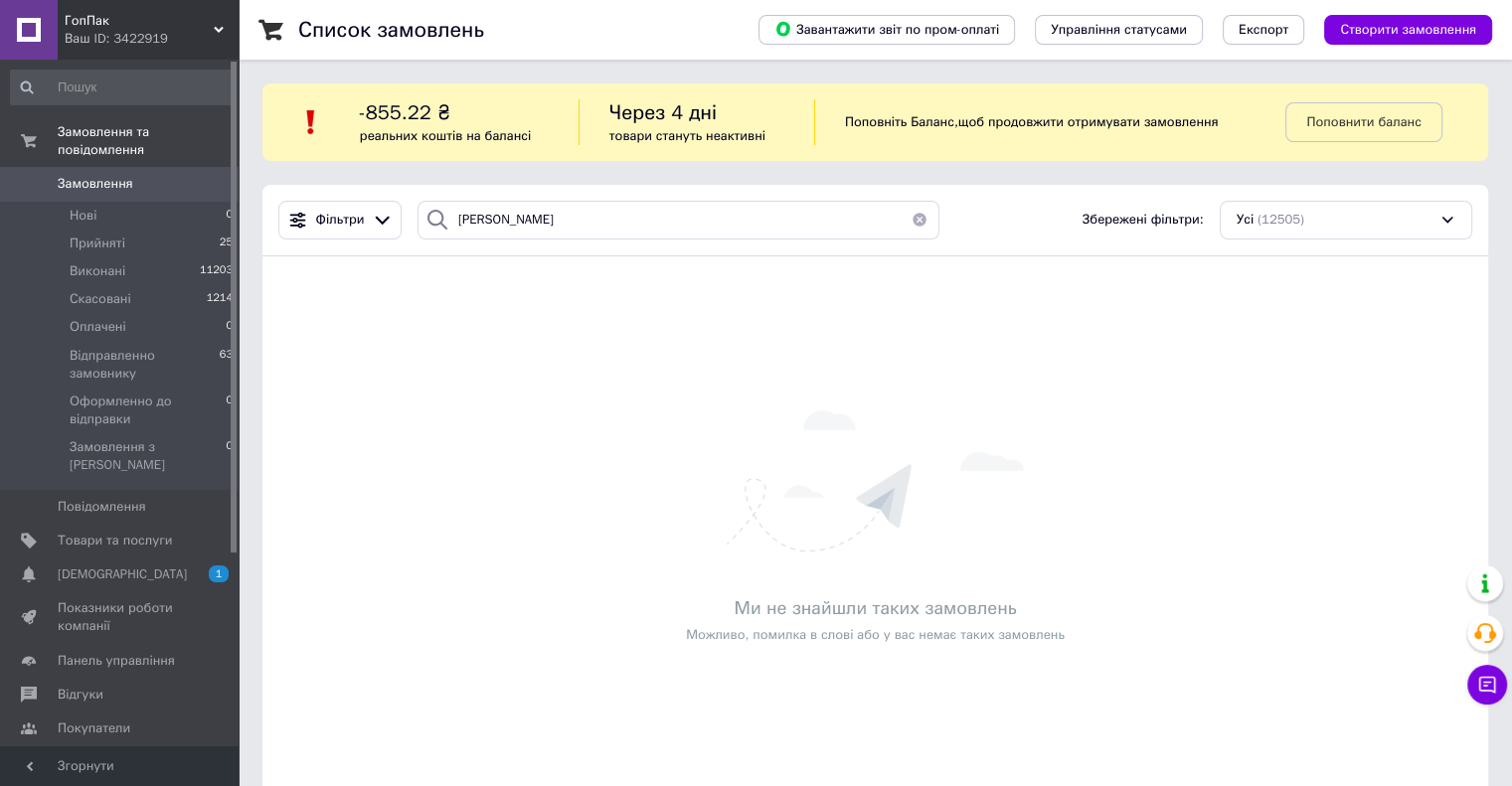 click at bounding box center [920, 220] 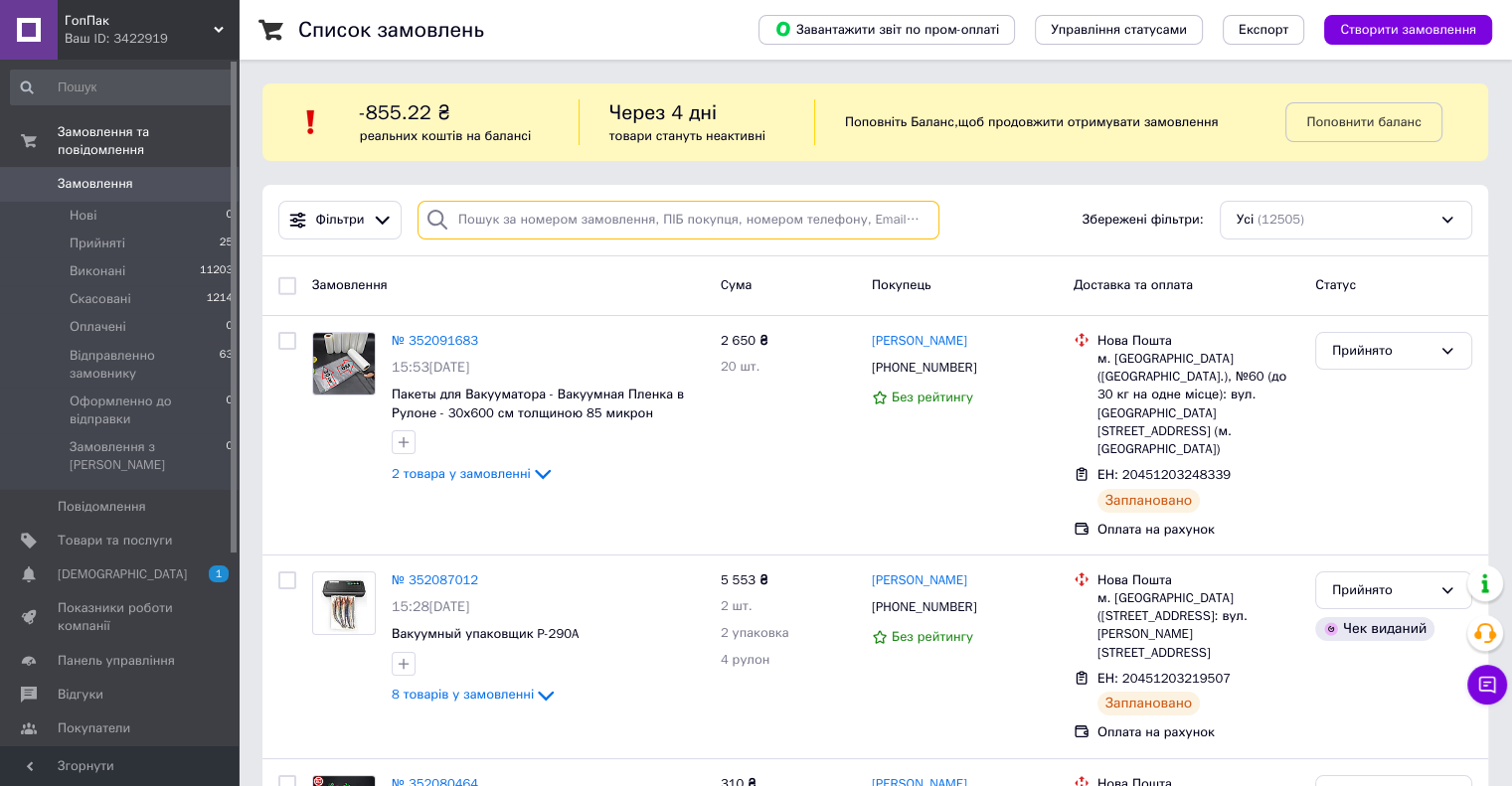paste on "0683239249" 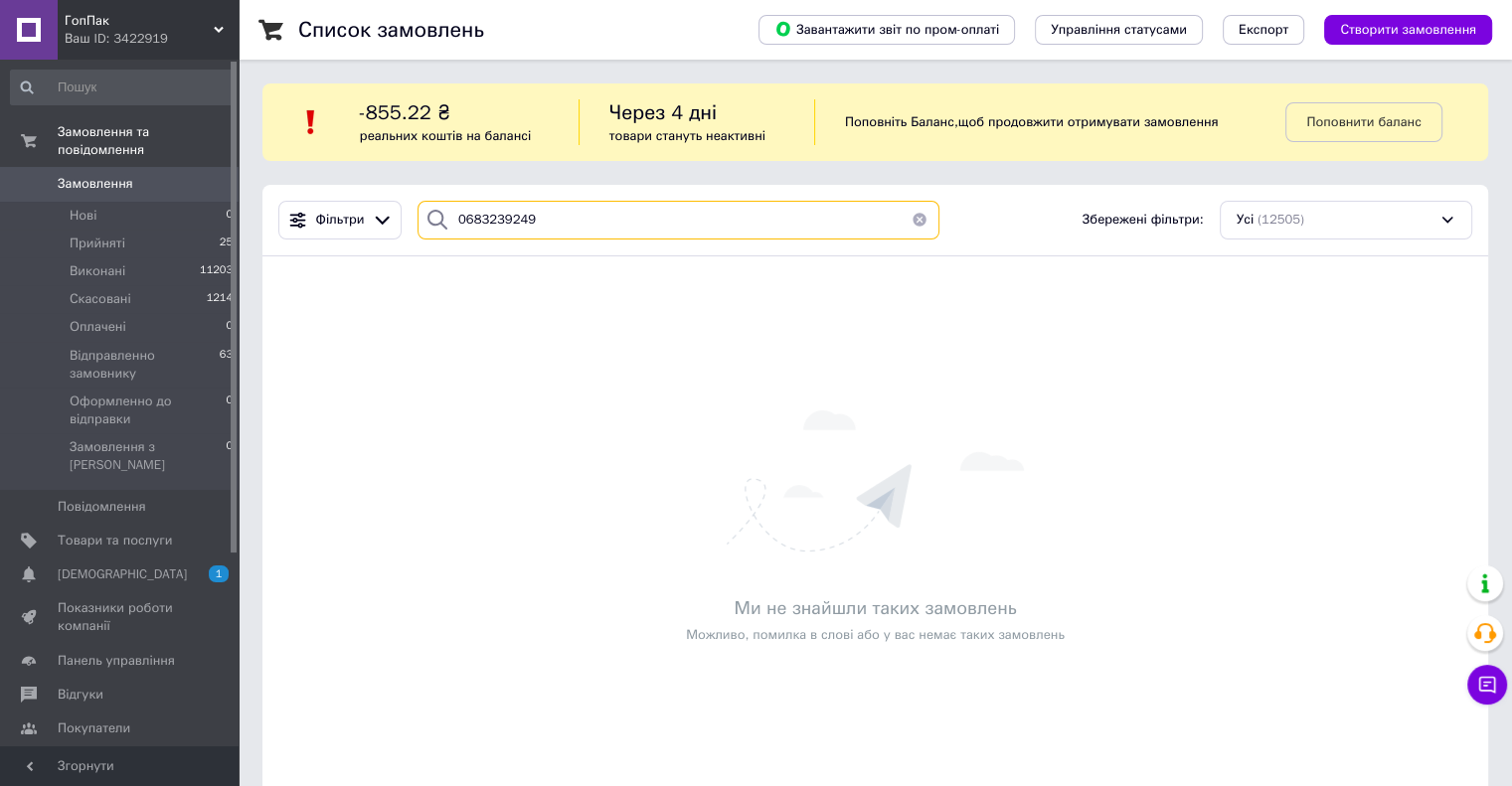 type on "0683239249" 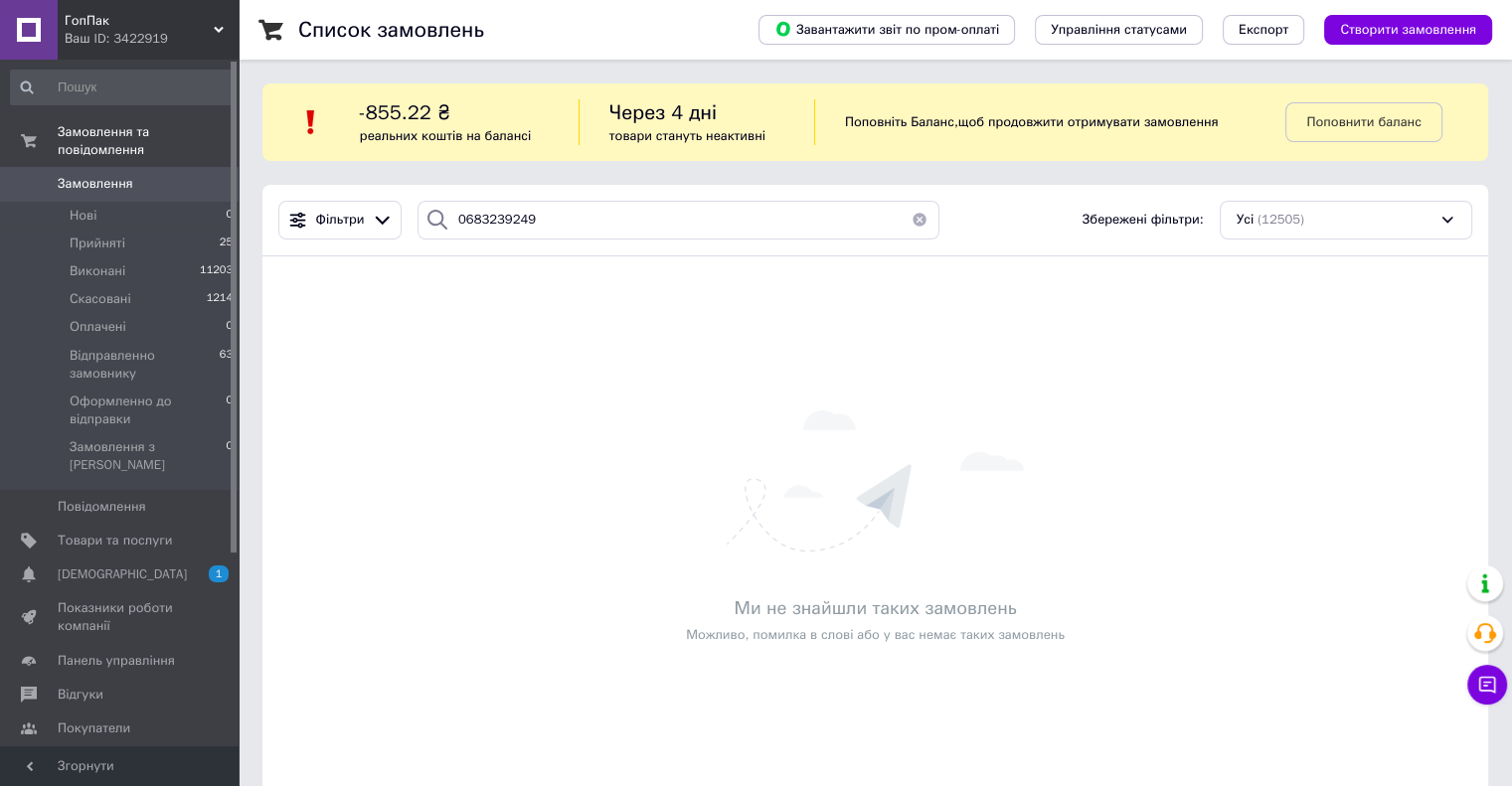 click at bounding box center [920, 220] 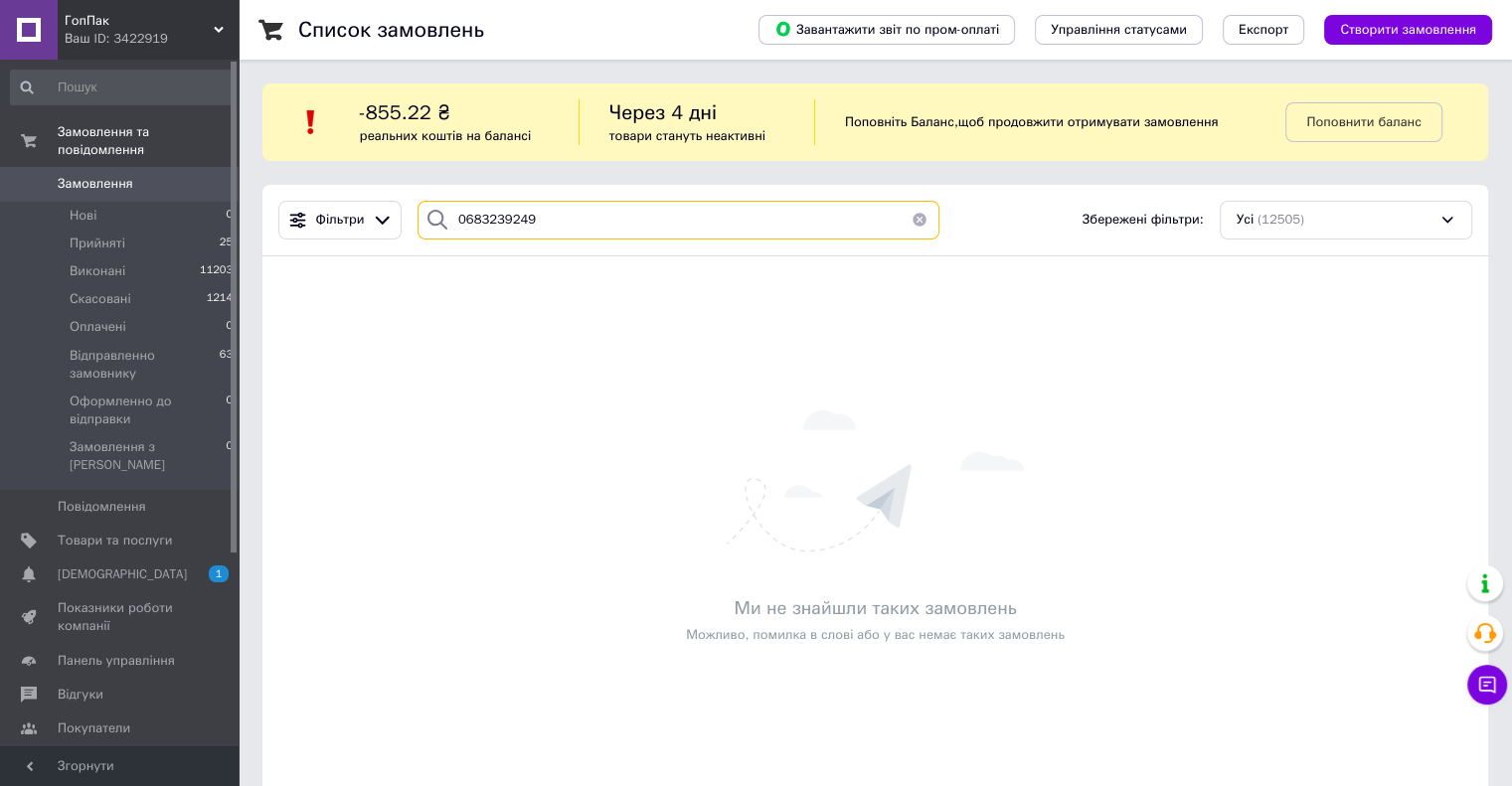 type 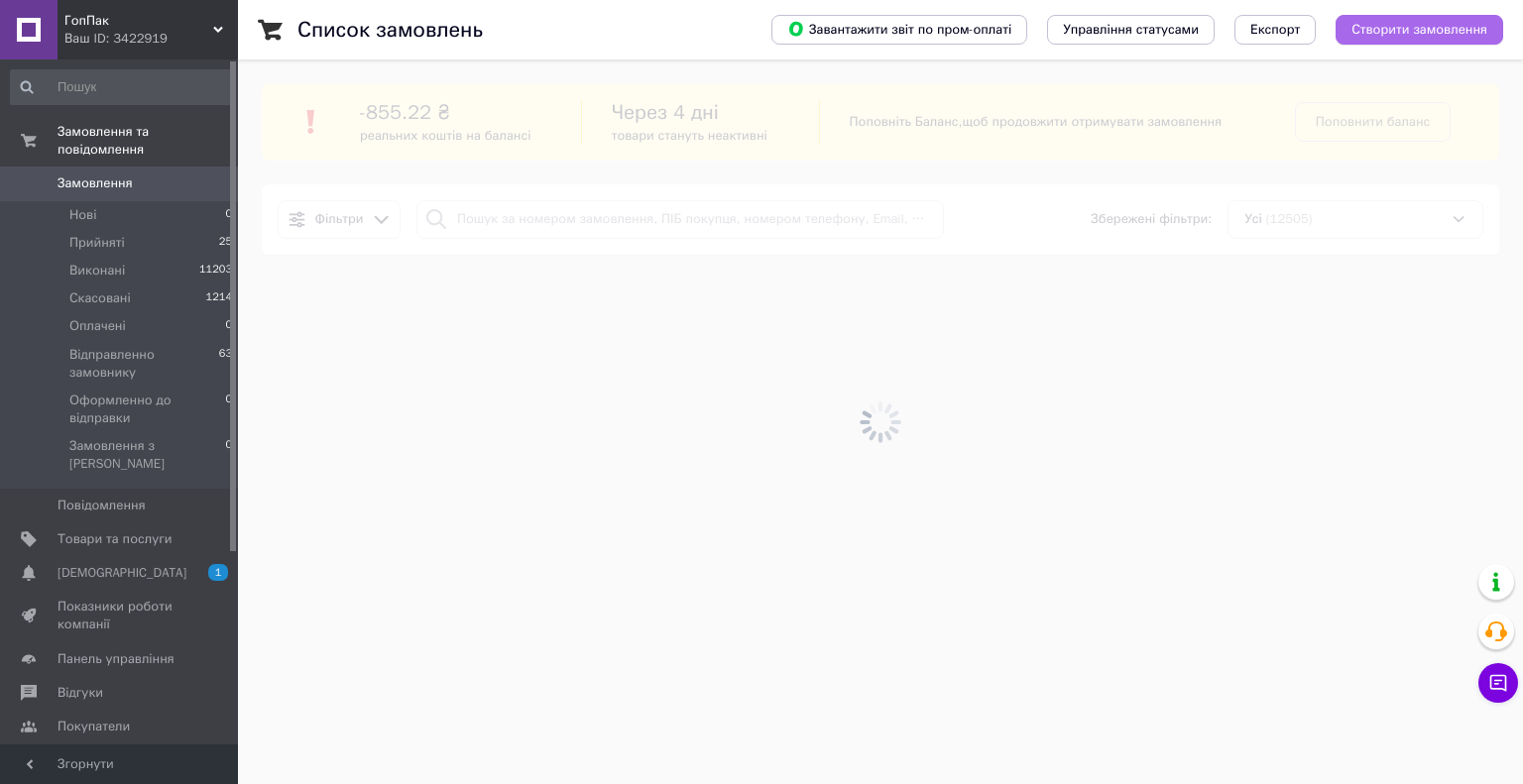 click on "Створити замовлення" at bounding box center (1419, 30) 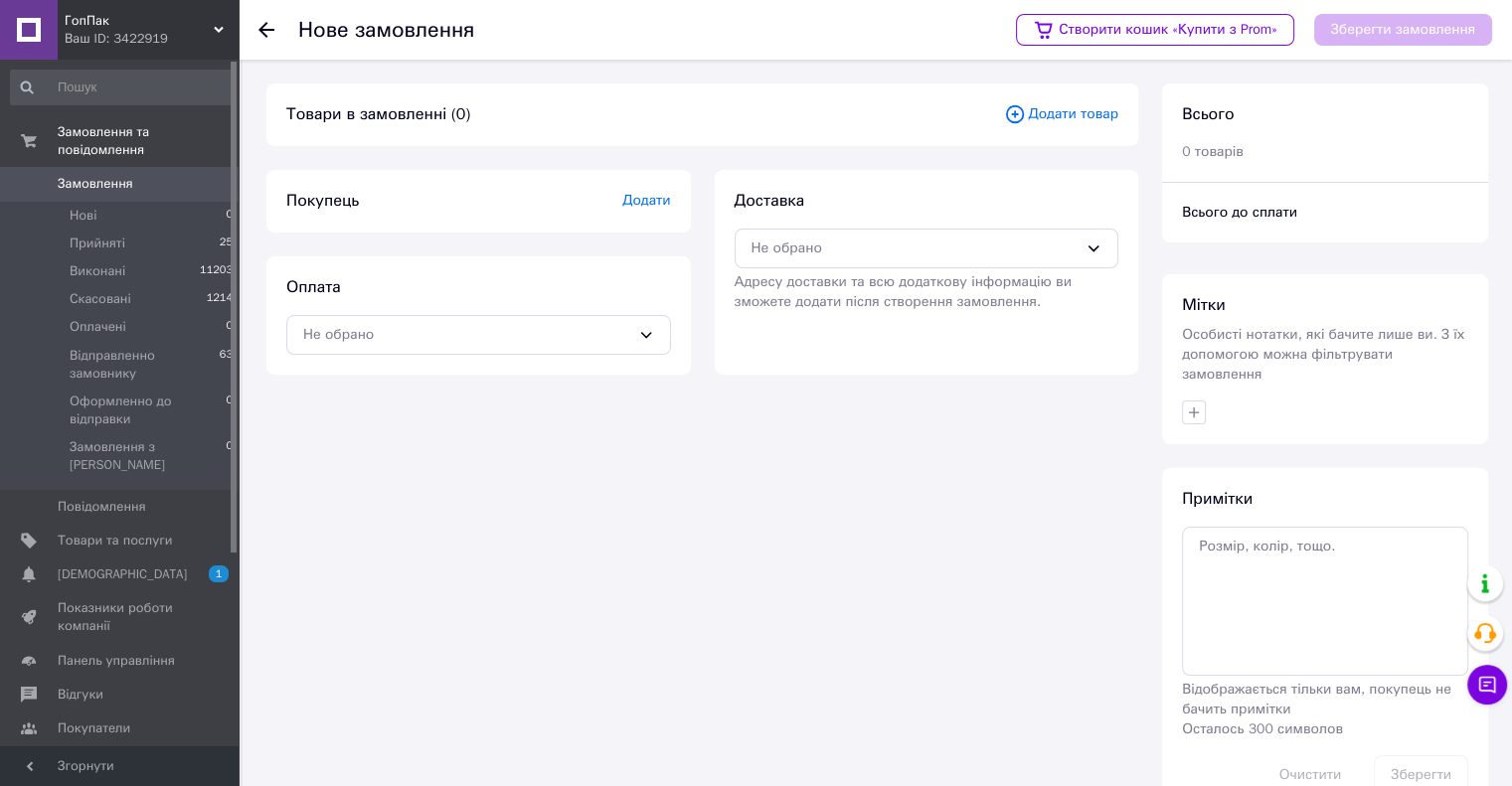 click on "Додати" at bounding box center [646, 200] 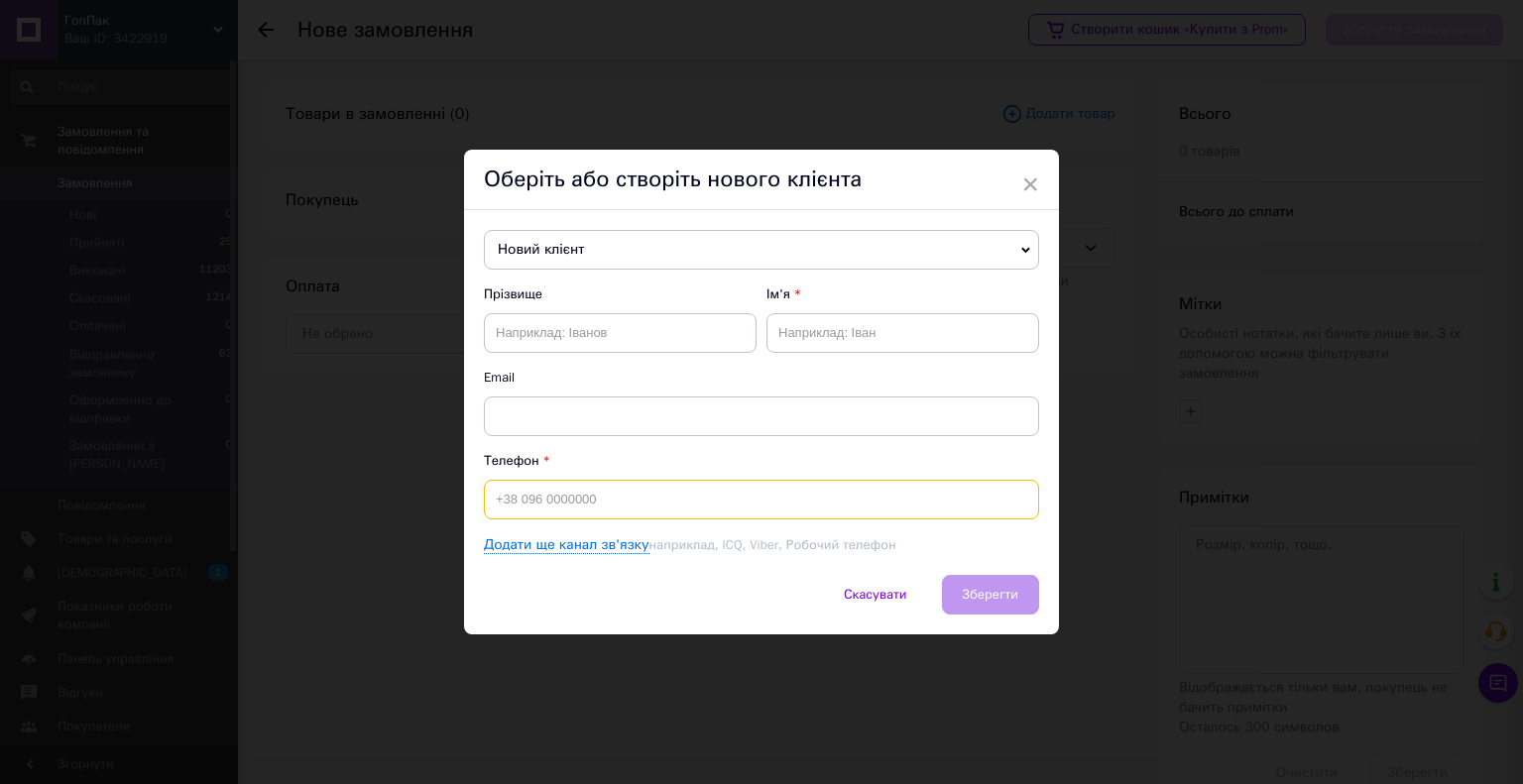 click at bounding box center [762, 500] 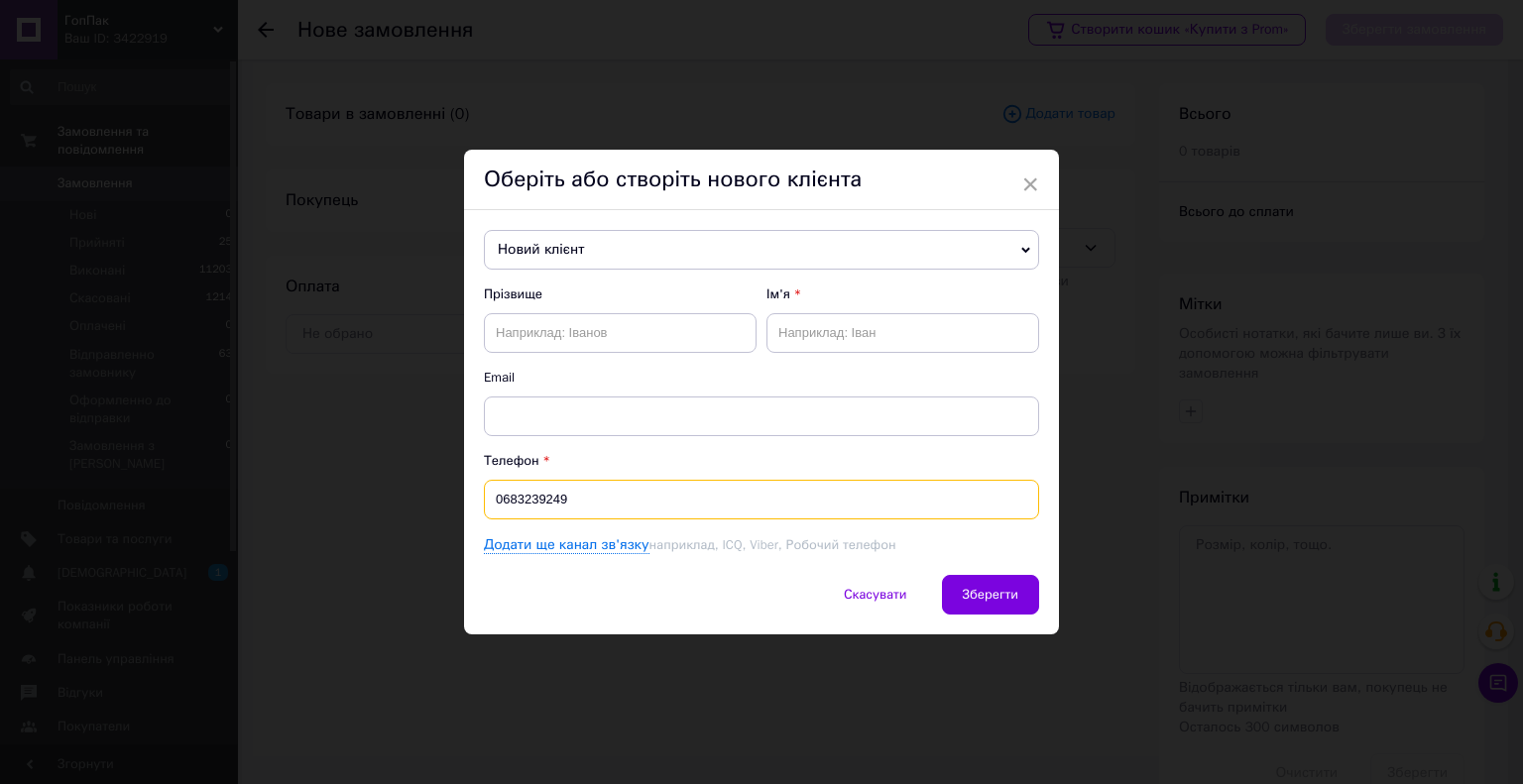 click on "0683239249" at bounding box center (762, 500) 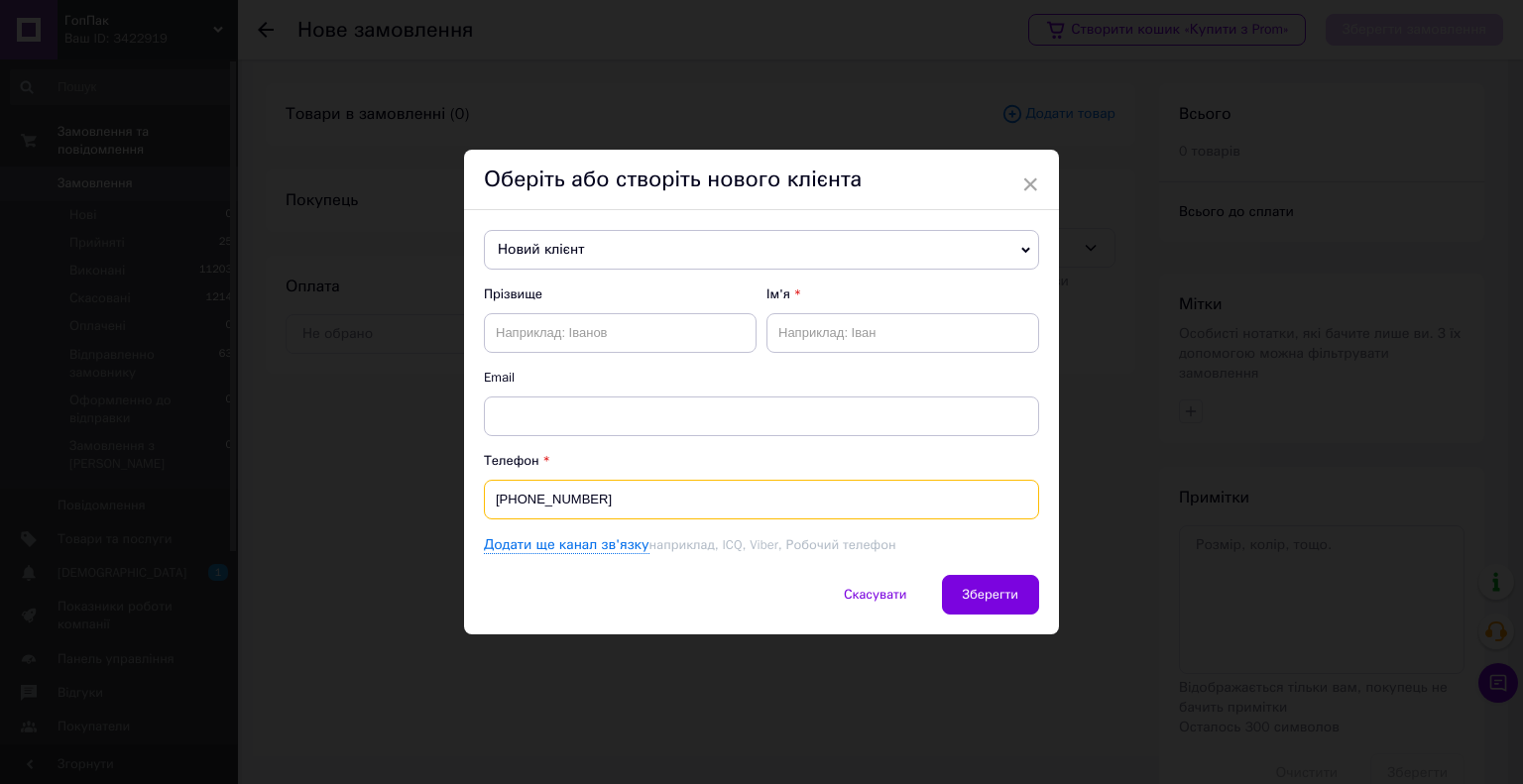 type on "[PHONE_NUMBER]" 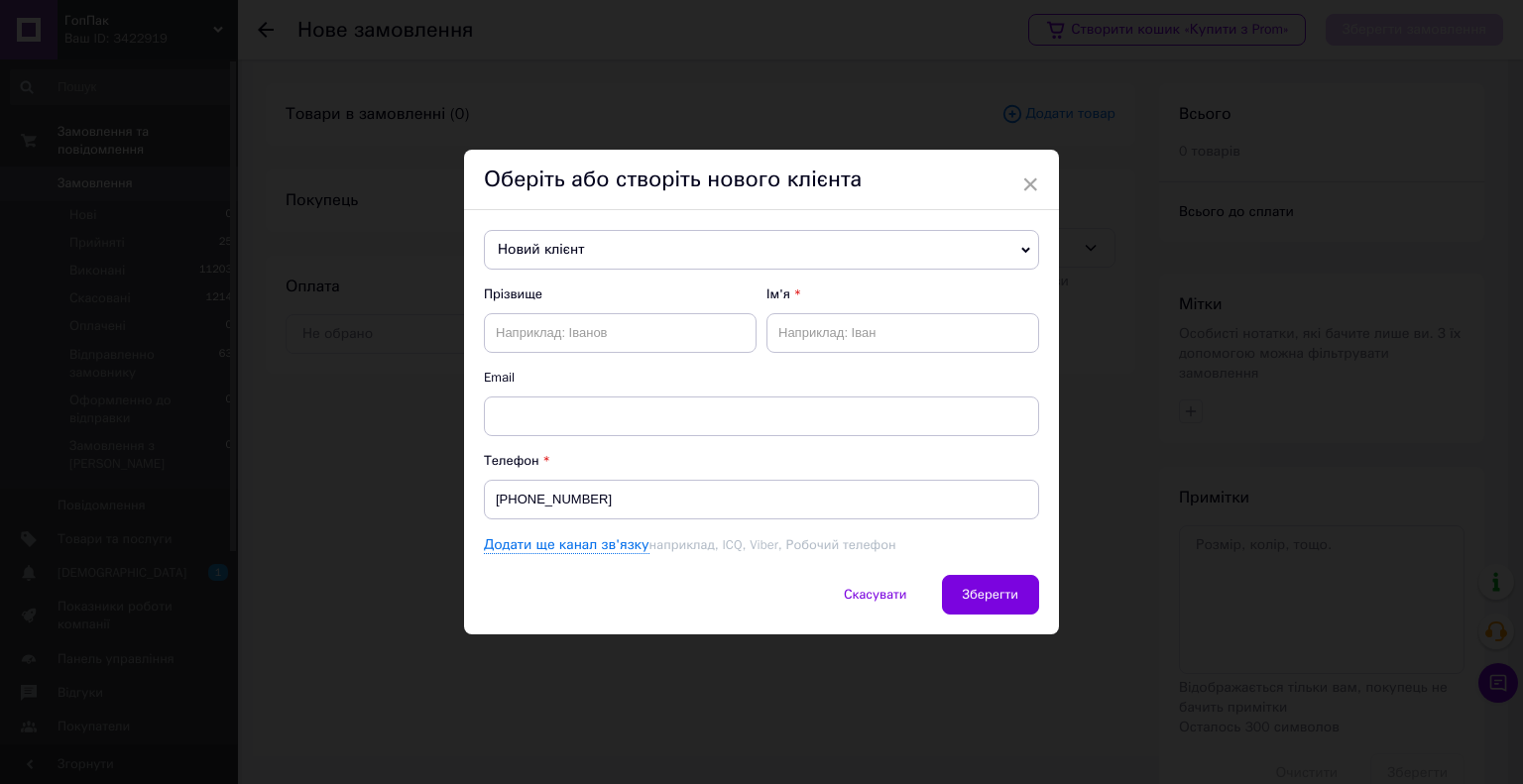 click on "Скасувати   Зберегти" at bounding box center (762, 605) 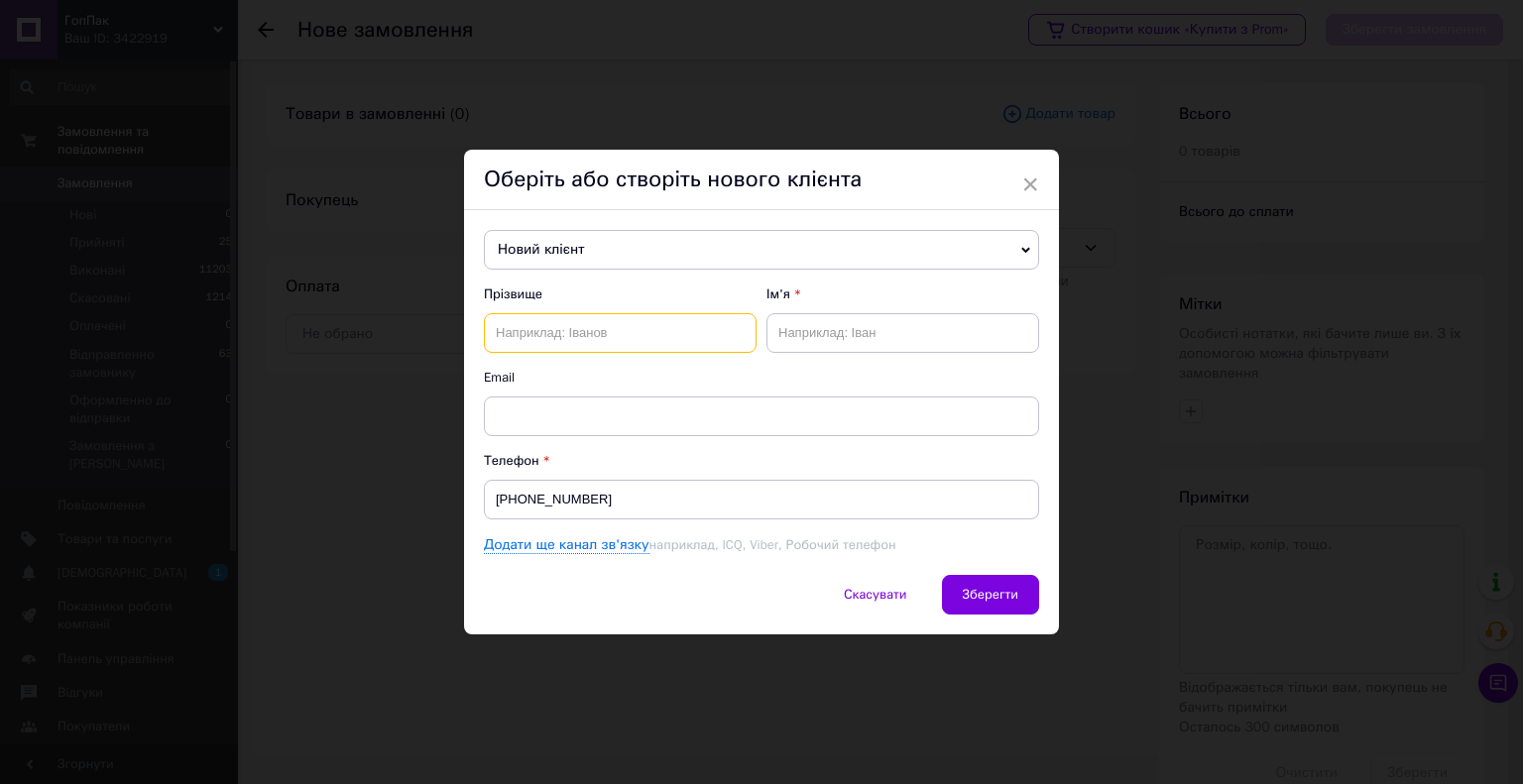 click at bounding box center (620, 333) 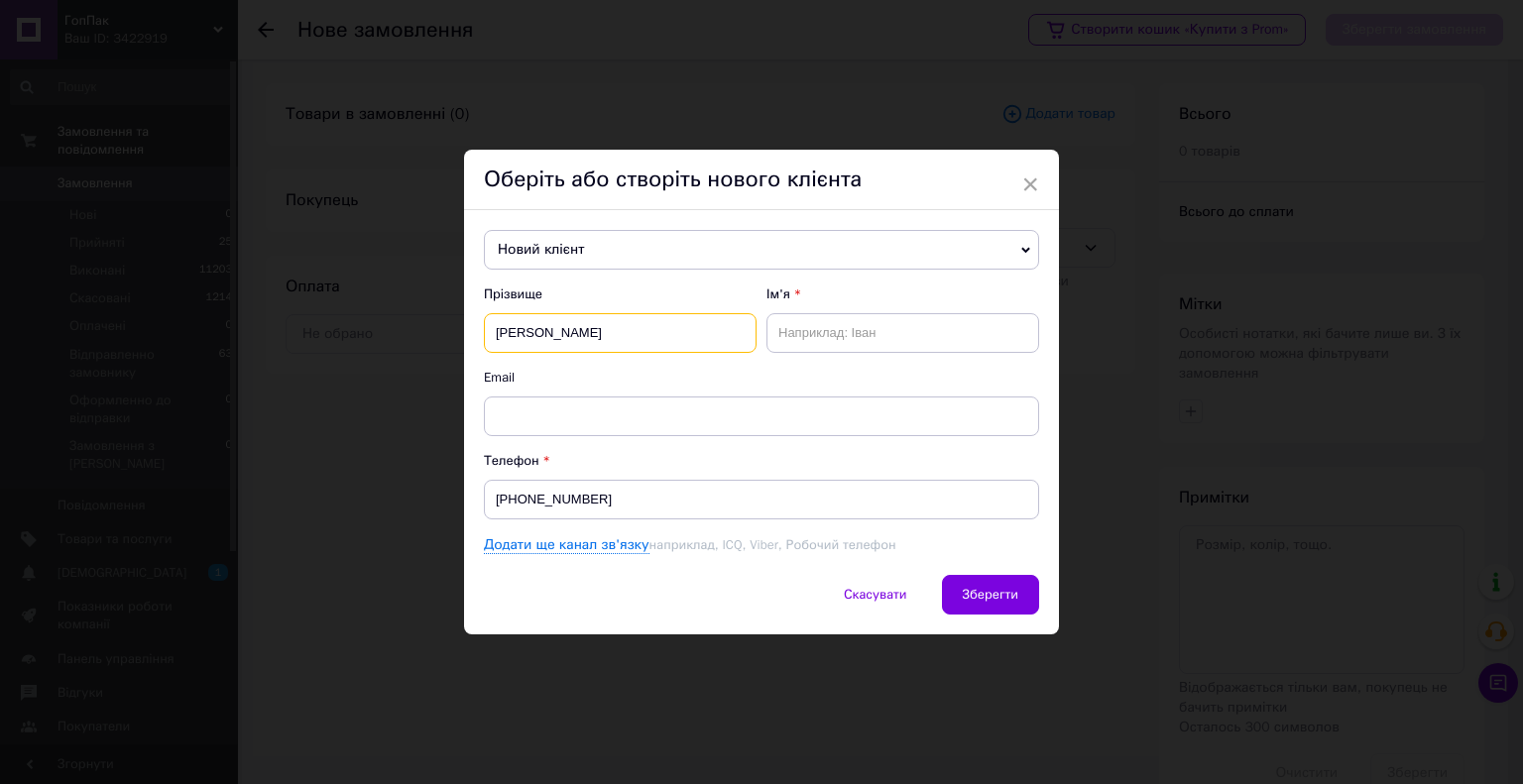 type on "[PERSON_NAME]" 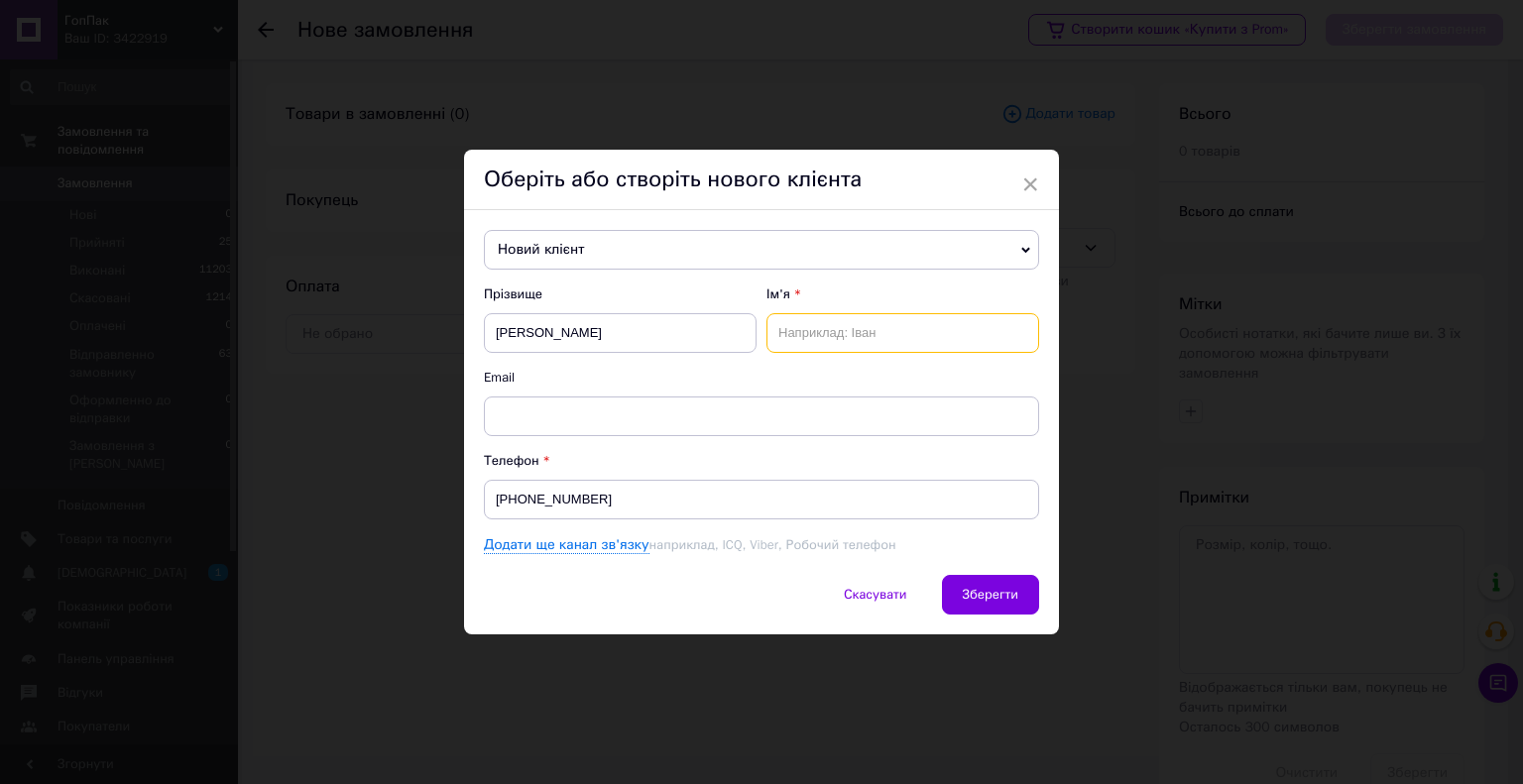 click at bounding box center [902, 333] 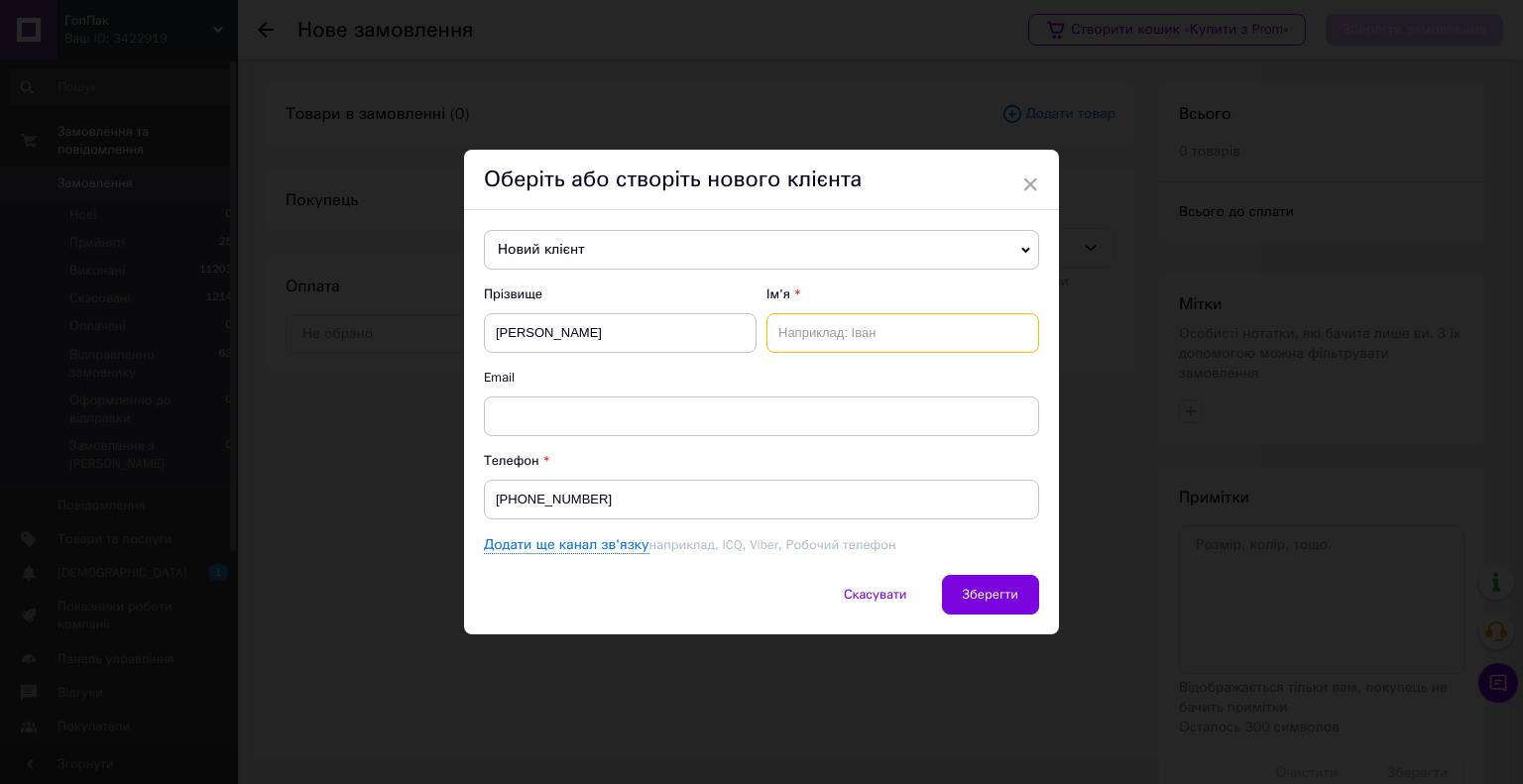 paste on "[PERSON_NAME]" 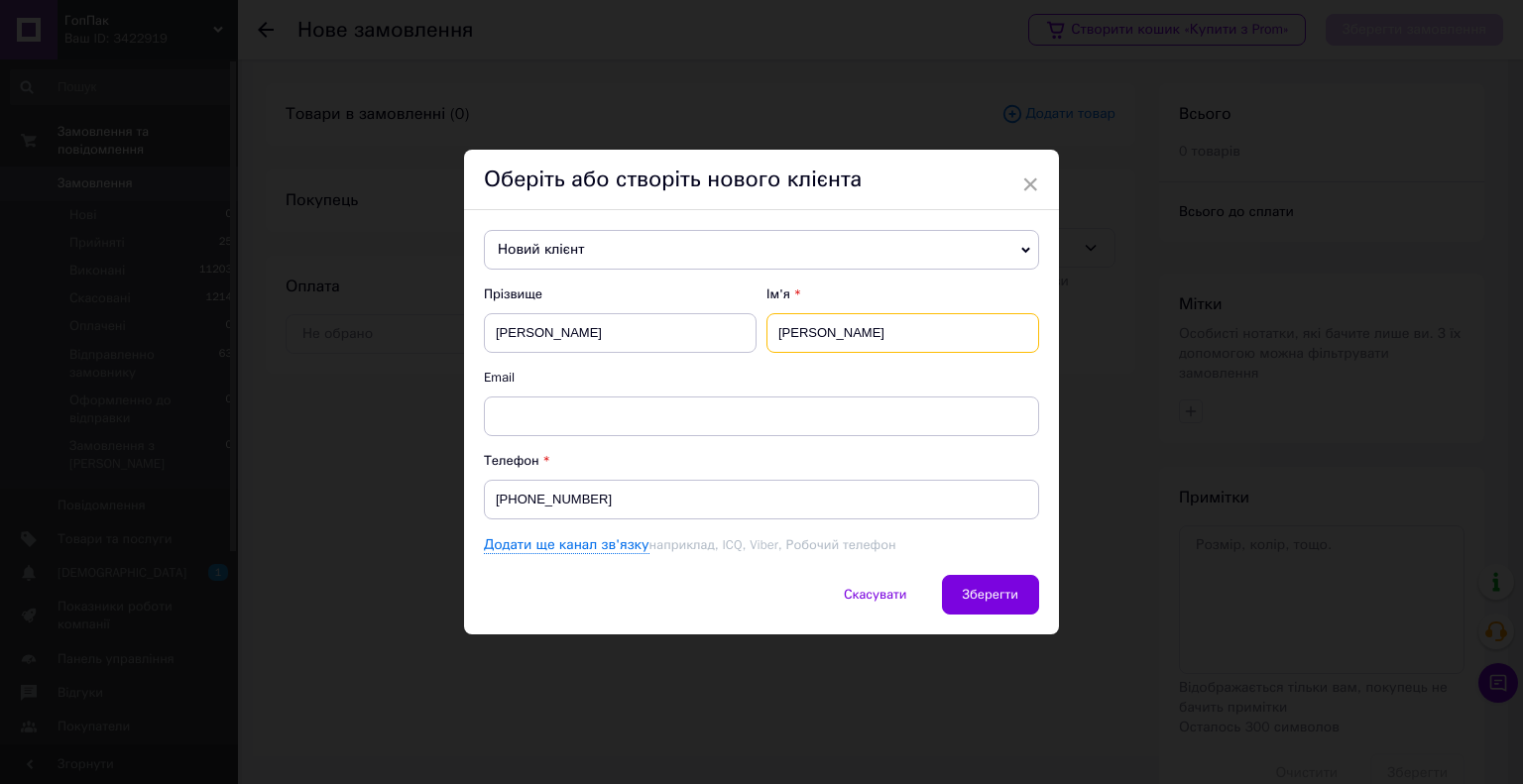 type on "[PERSON_NAME]" 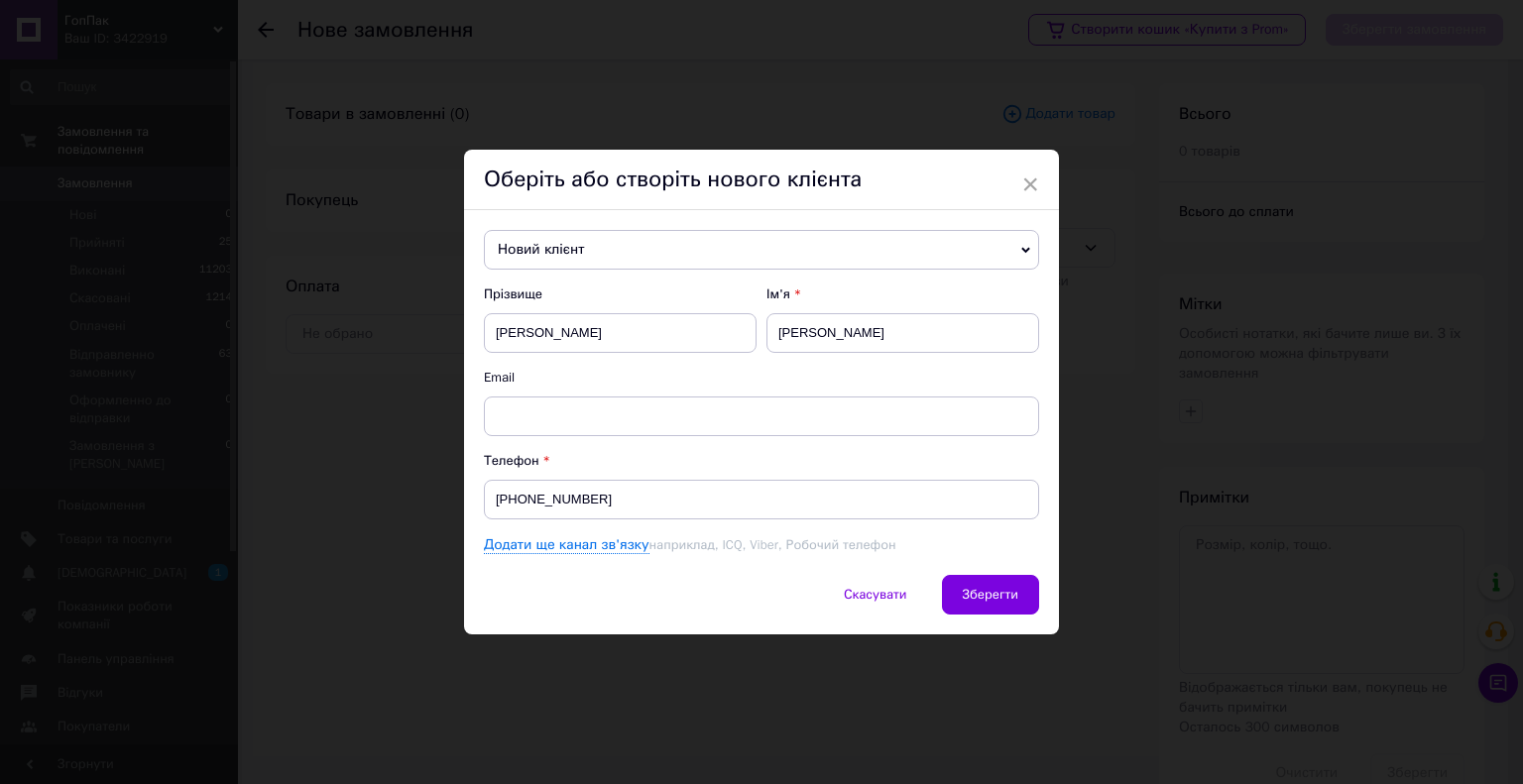 click on "Email" at bounding box center (762, 378) 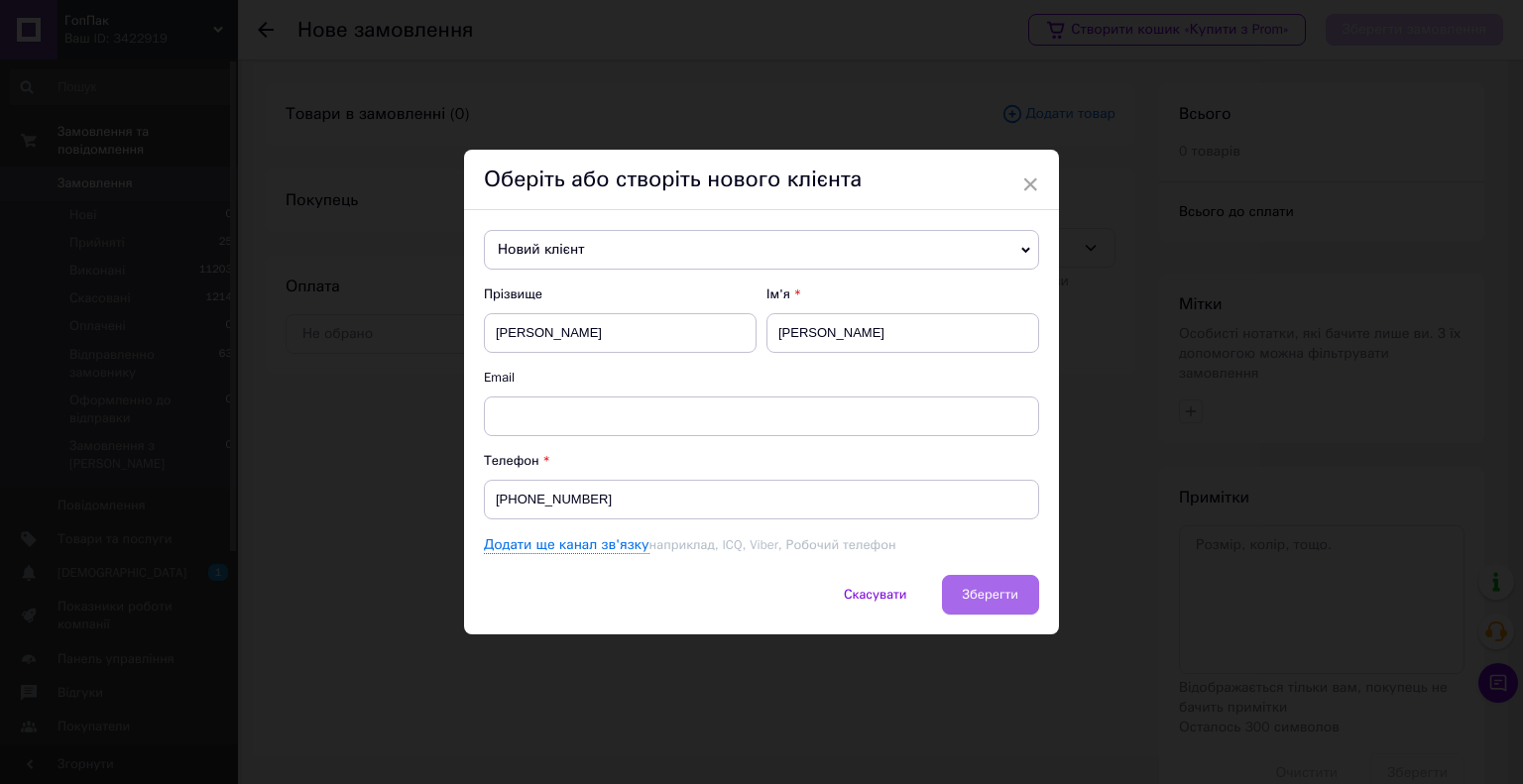 click on "Зберегти" at bounding box center [991, 594] 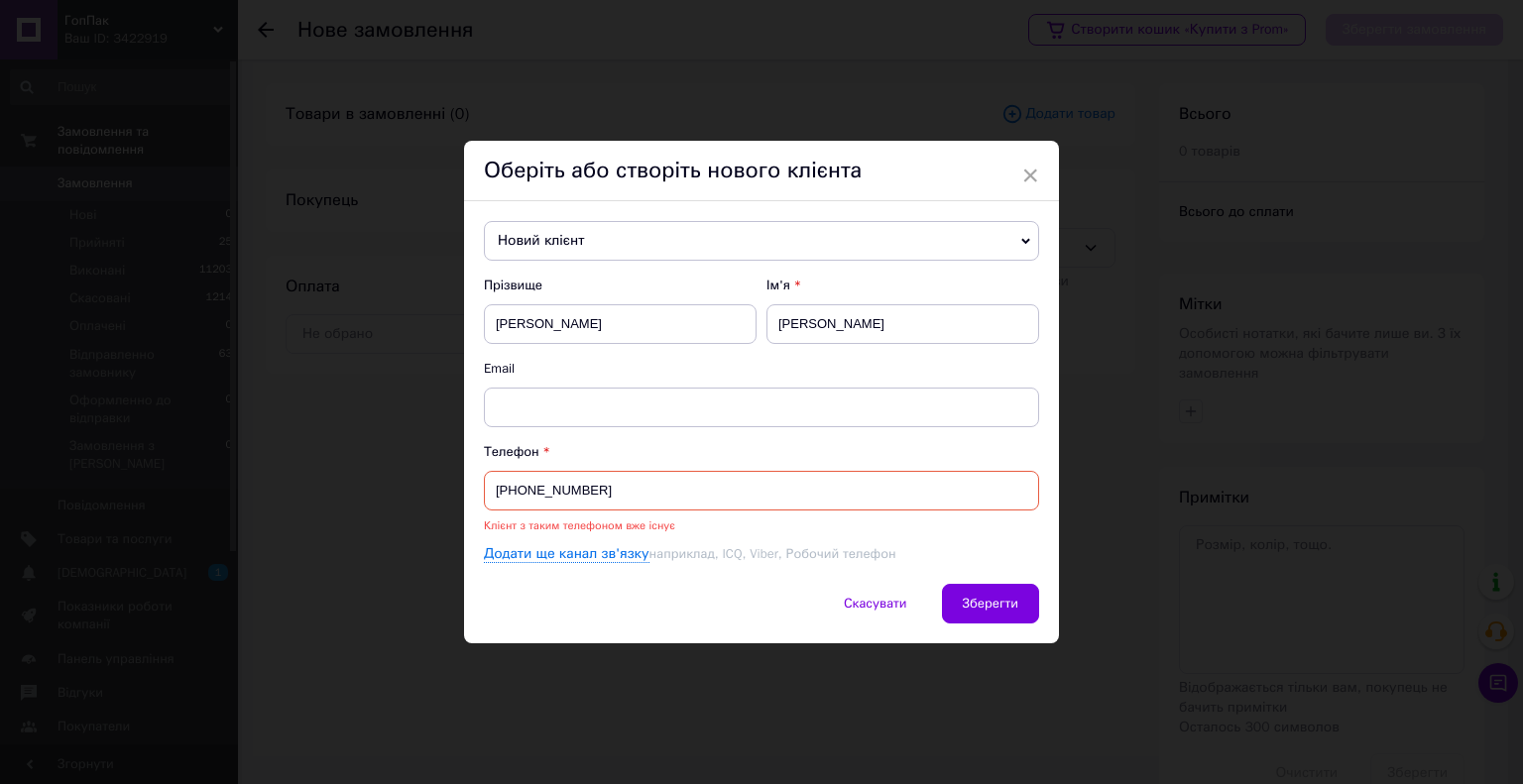 drag, startPoint x: 641, startPoint y: 487, endPoint x: 471, endPoint y: 486, distance: 170.00294 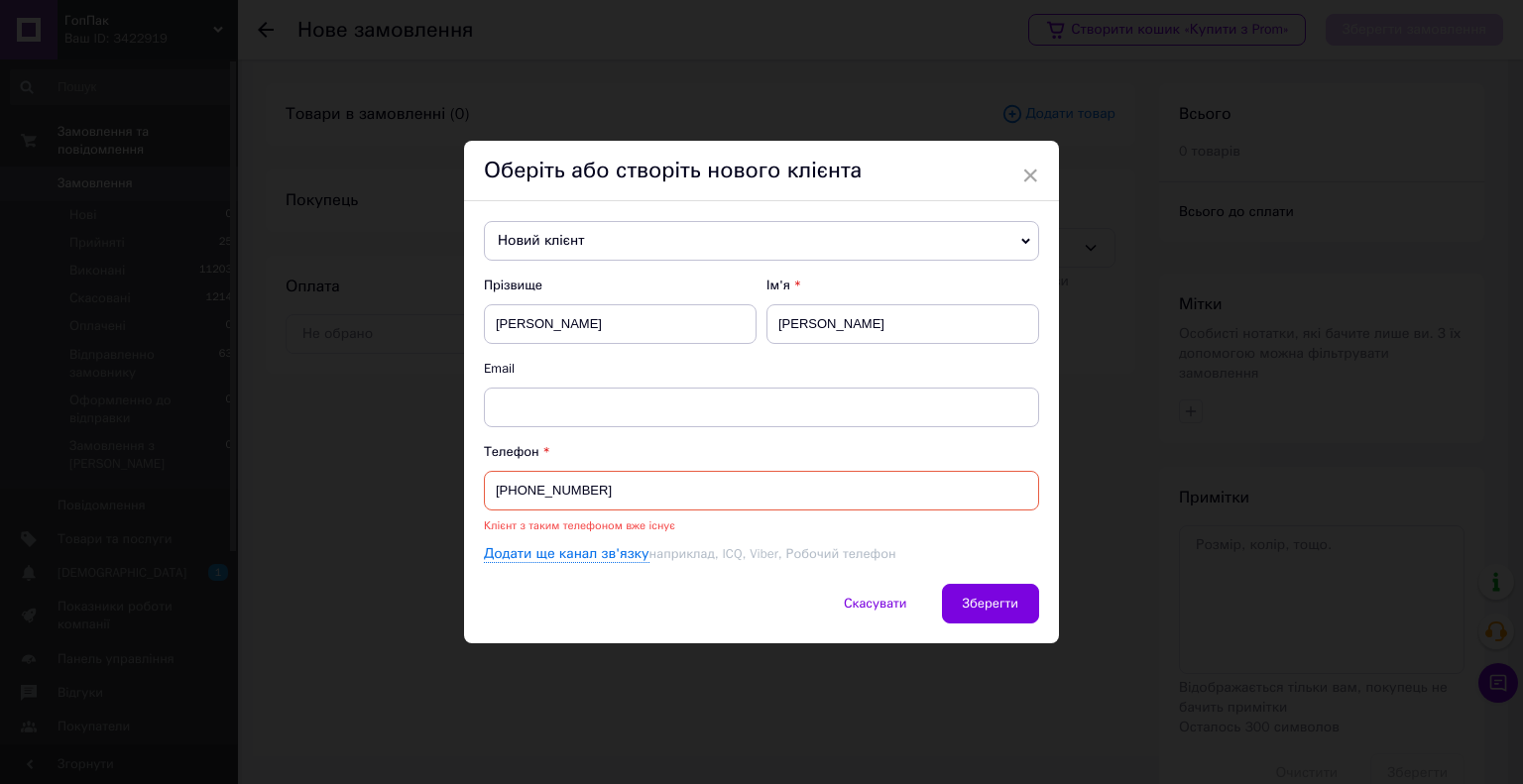 click on "Новий клієнт" at bounding box center (762, 241) 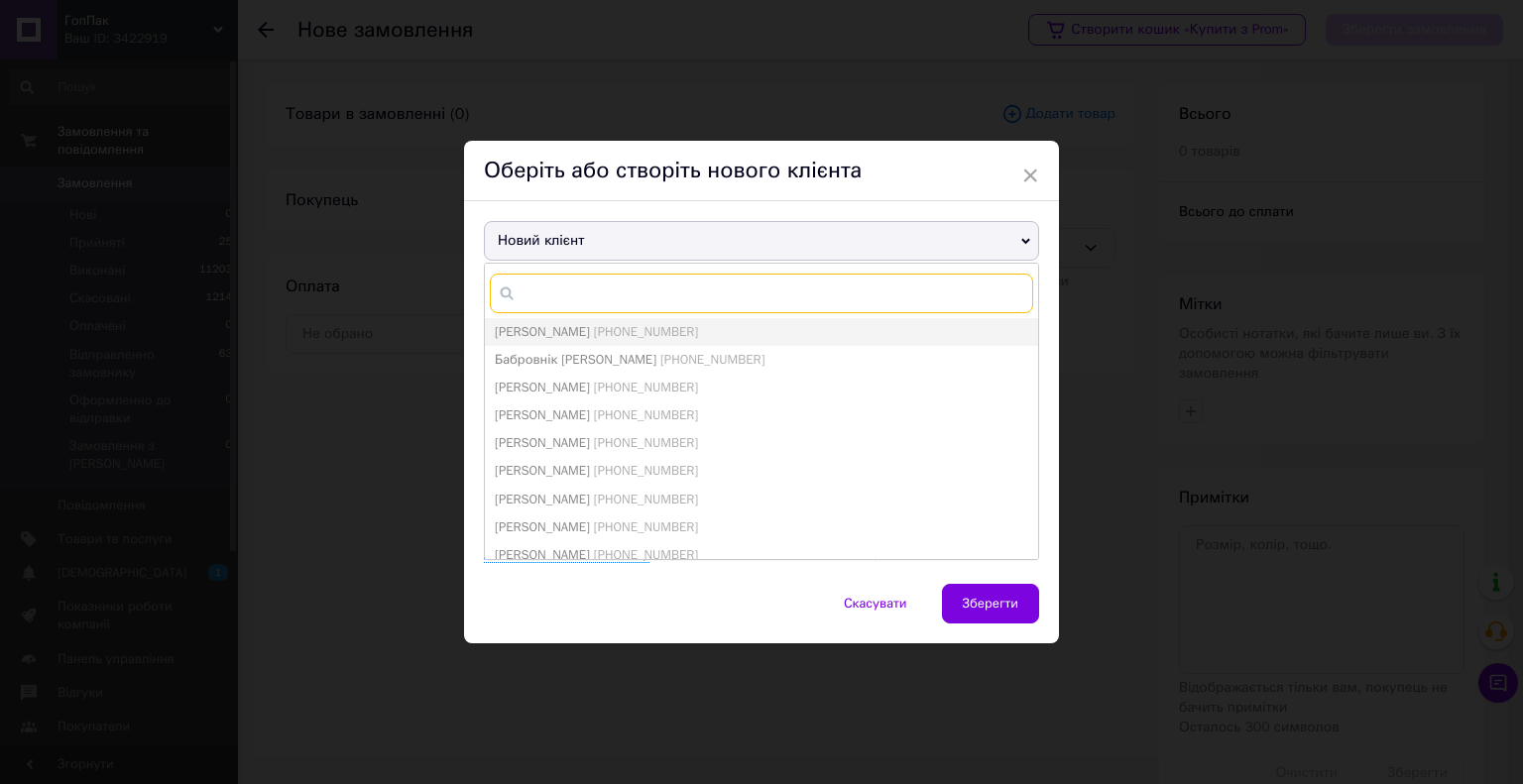 paste on "[PHONE_NUMBER]" 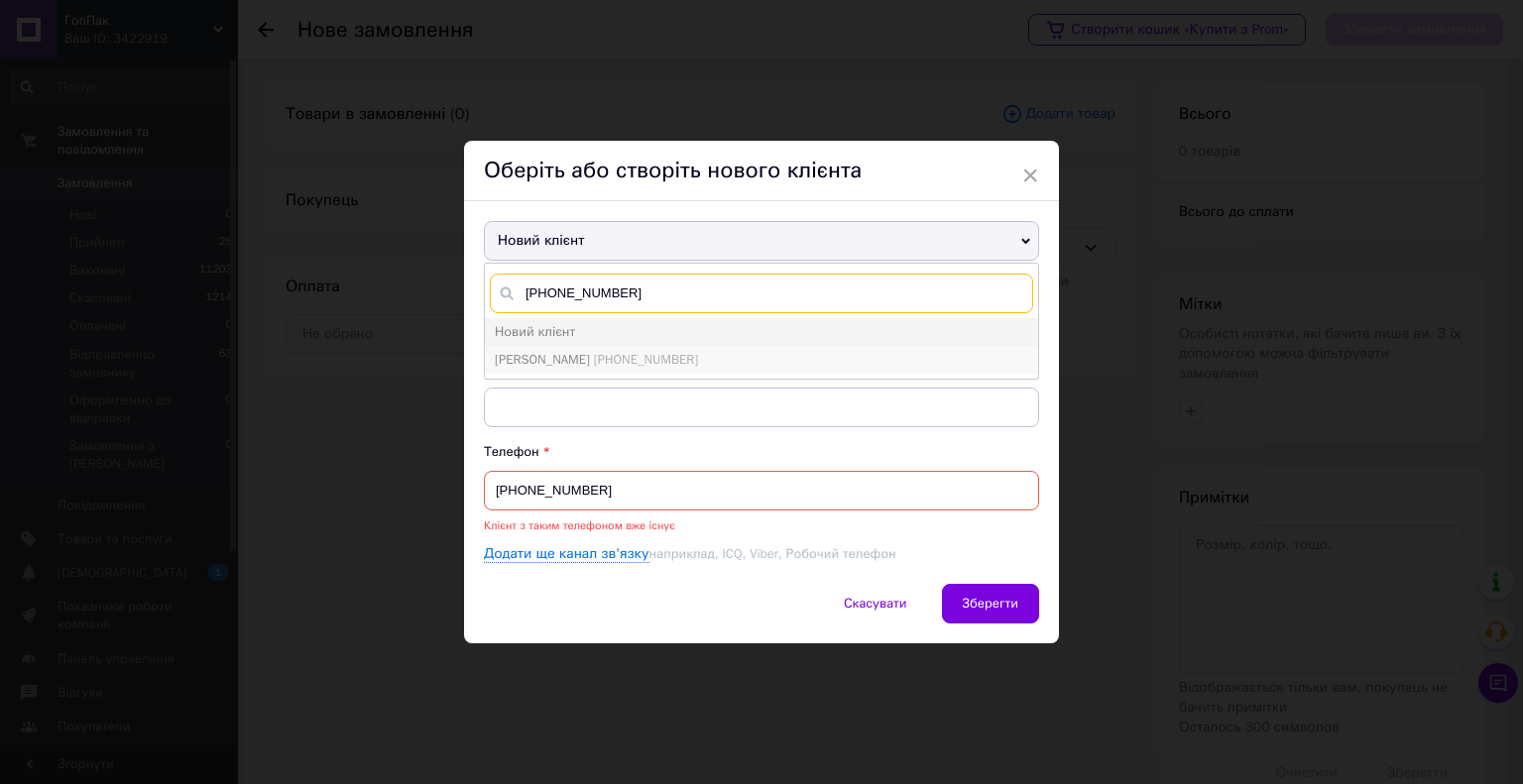 type on "[PHONE_NUMBER]" 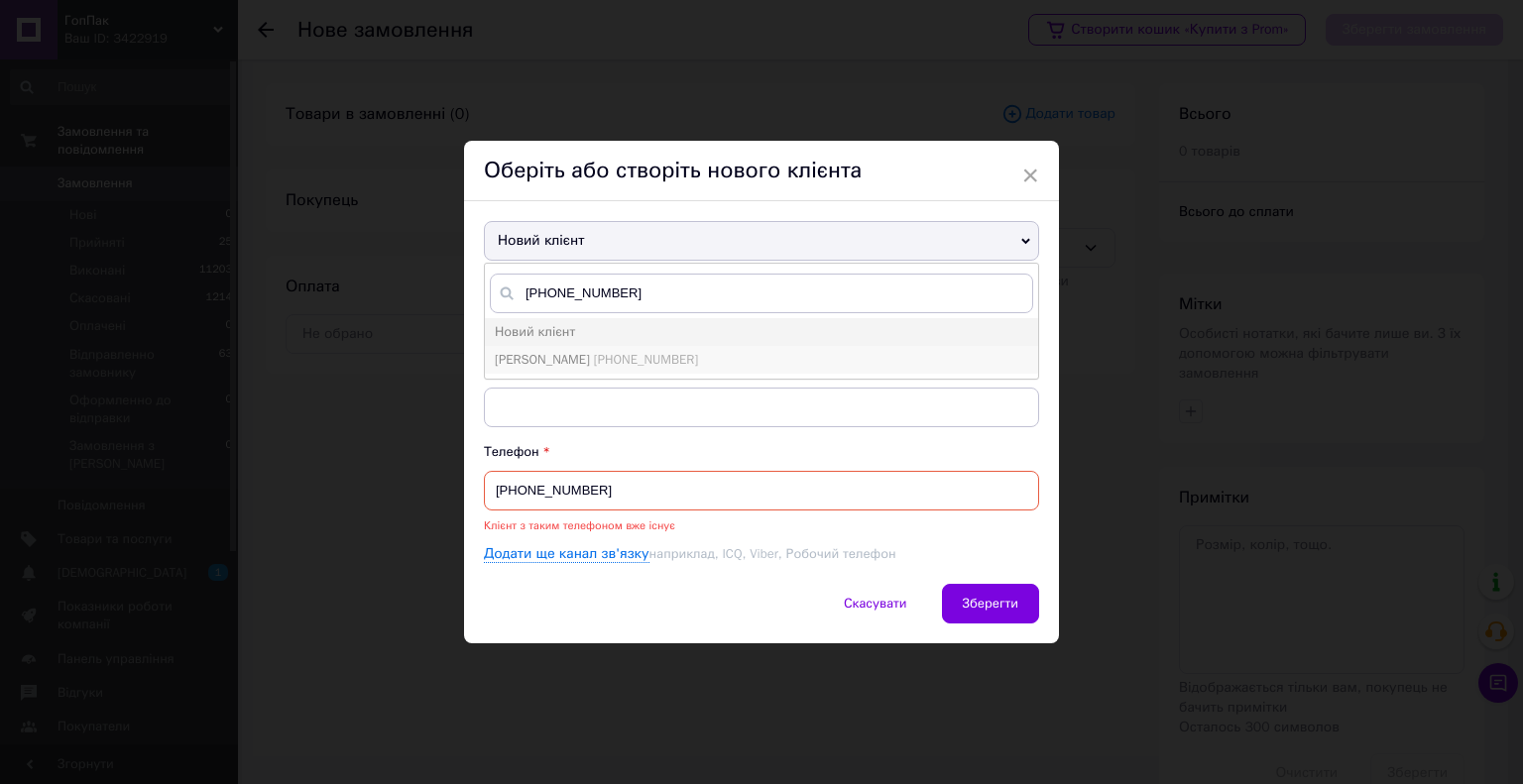 click on "[PERSON_NAME]" at bounding box center (542, 359) 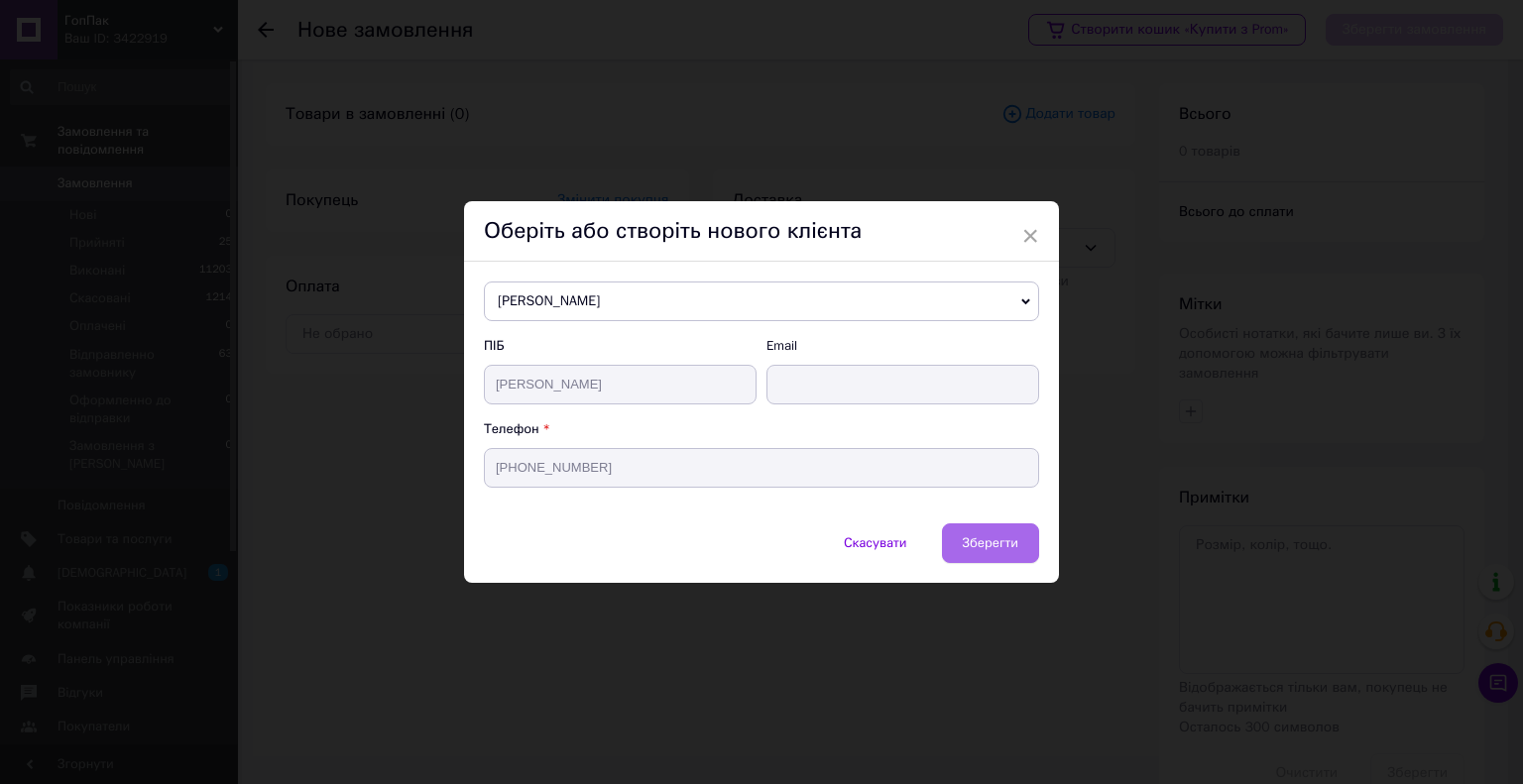 click on "Зберегти" at bounding box center (991, 542) 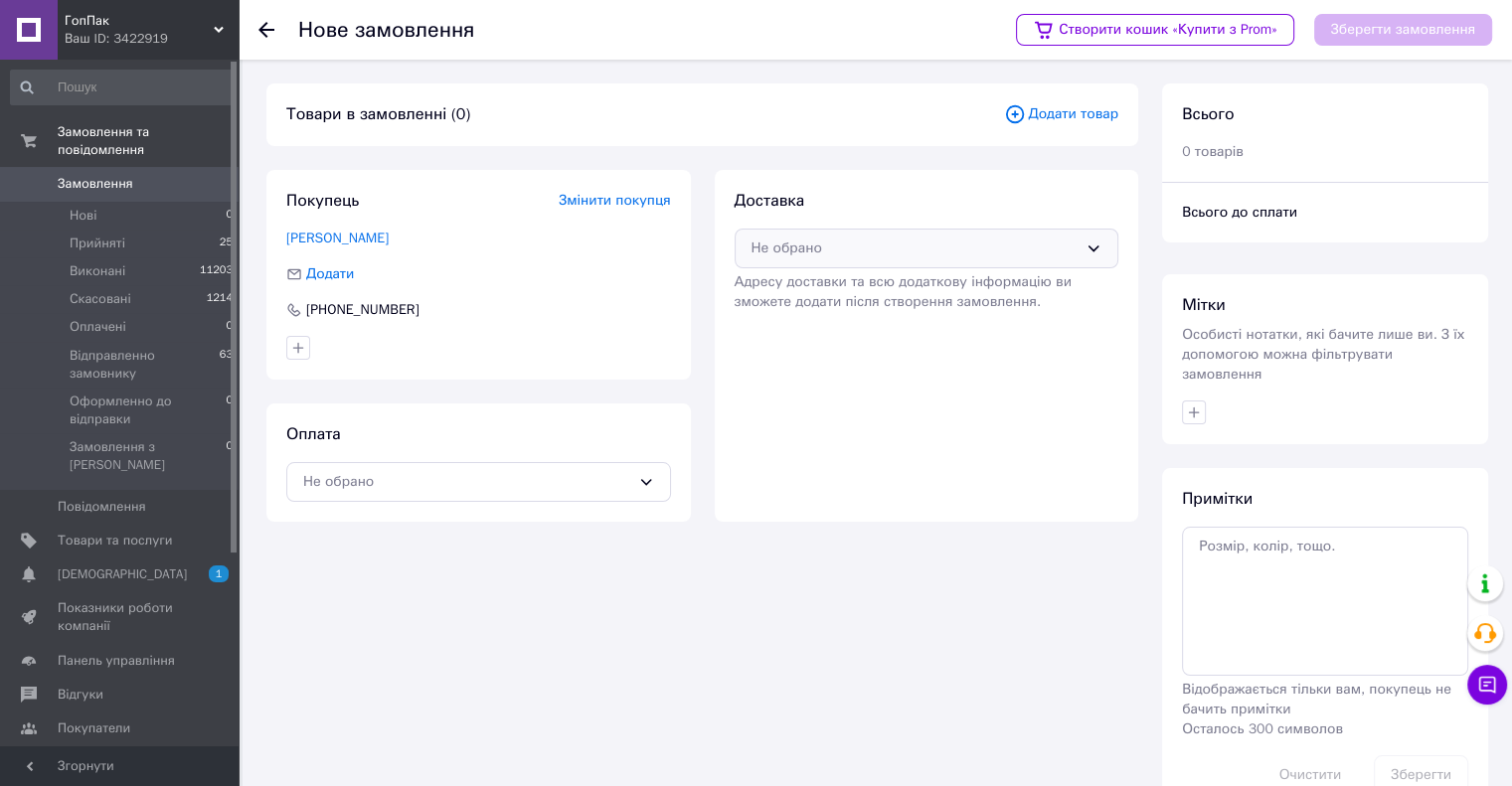 click on "Не обрано" at bounding box center [926, 248] 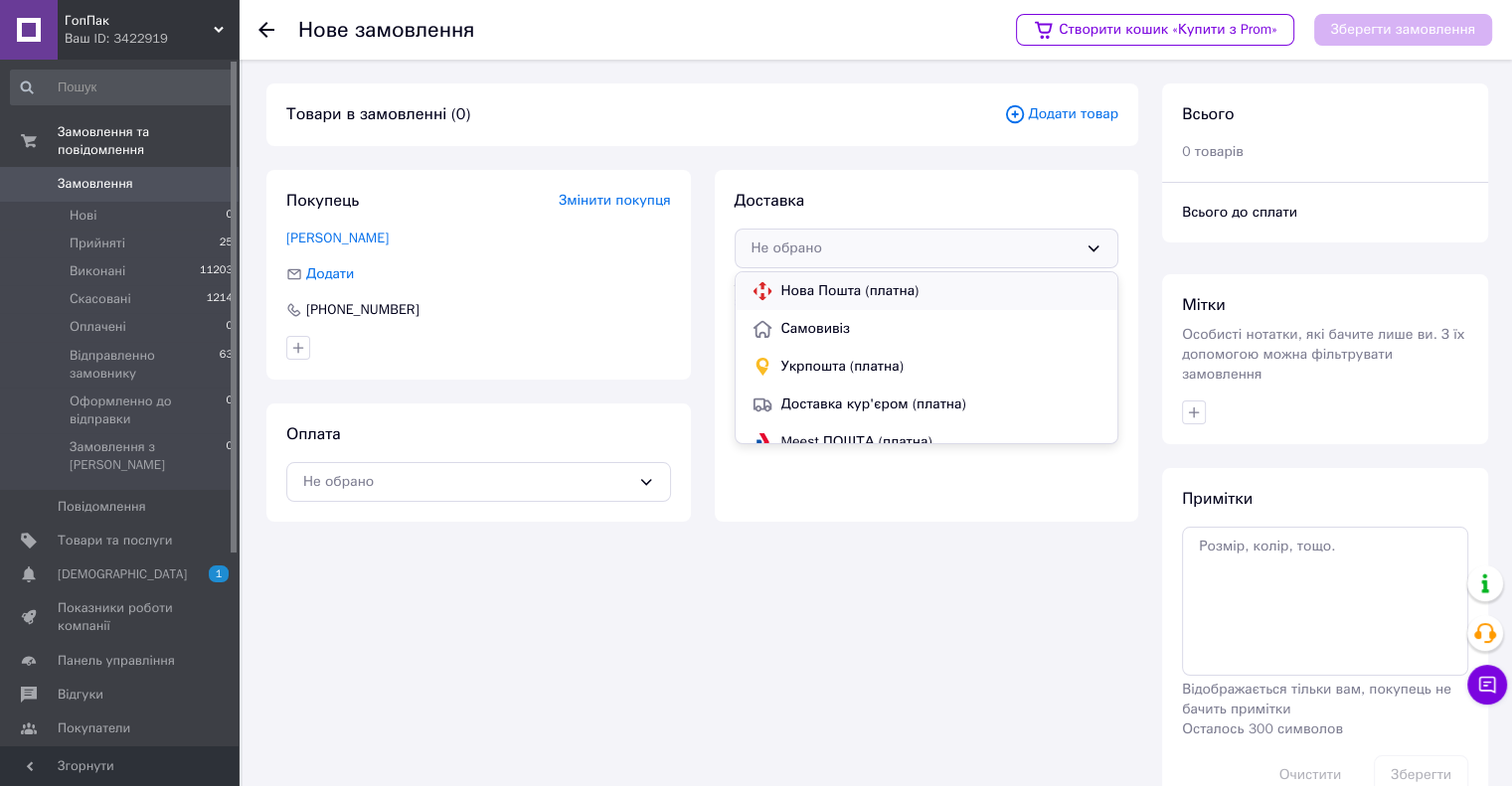 click on "Нова Пошта (платна)" at bounding box center (941, 291) 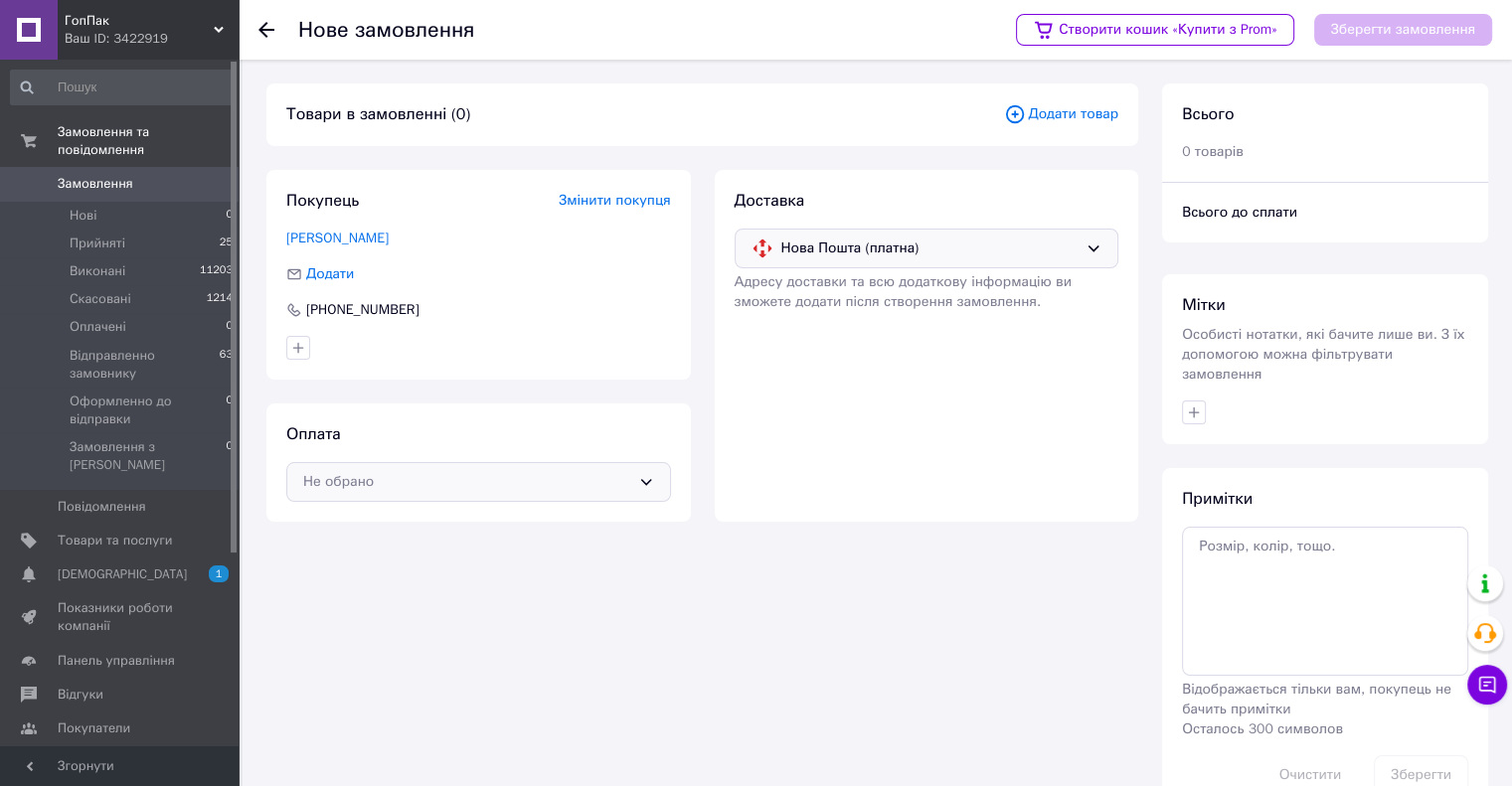 click on "Не обрано" at bounding box center [478, 482] 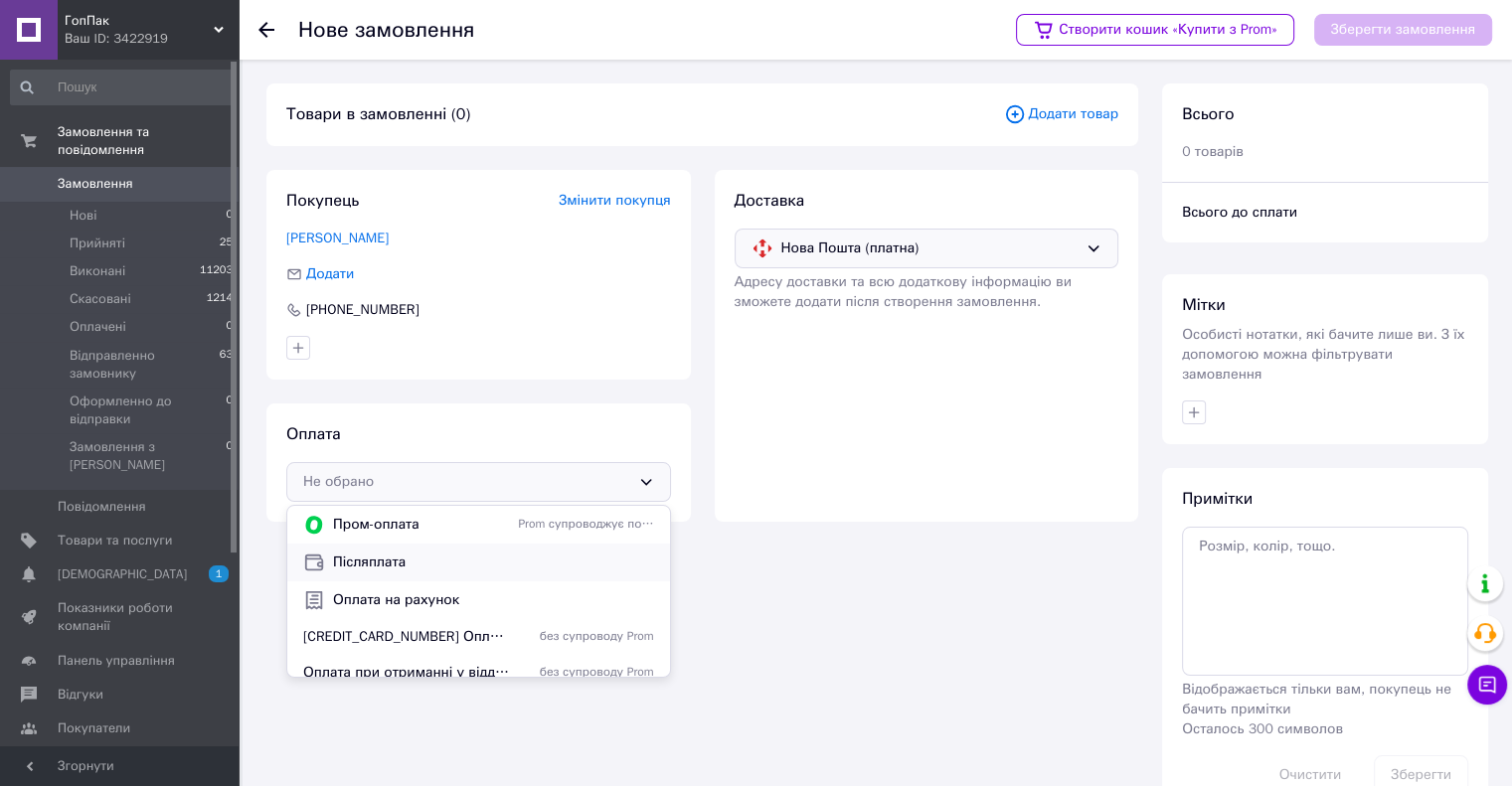 click on "Післяплата" at bounding box center [493, 562] 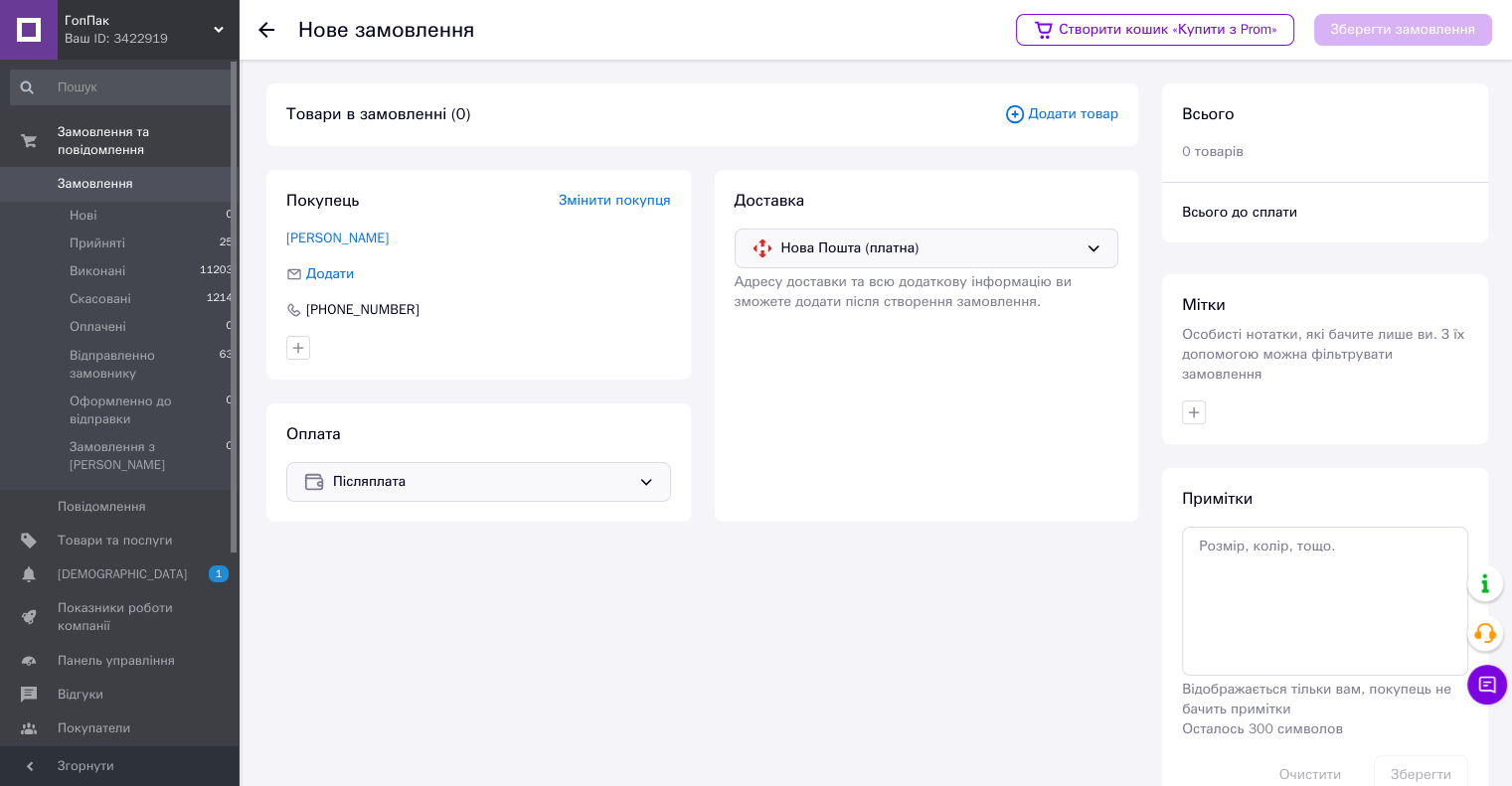 click on "Додати товар" at bounding box center (1061, 114) 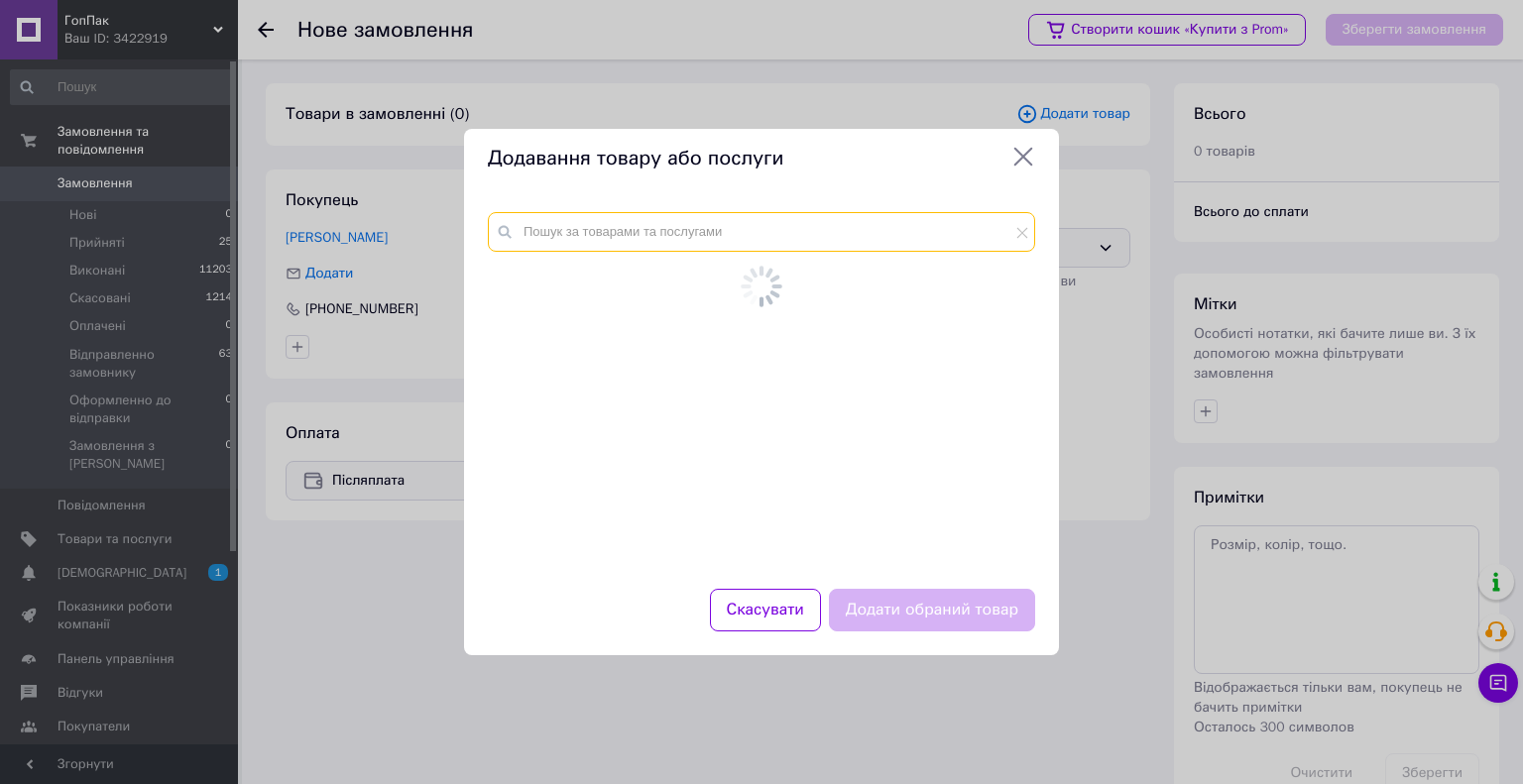 click at bounding box center [762, 232] 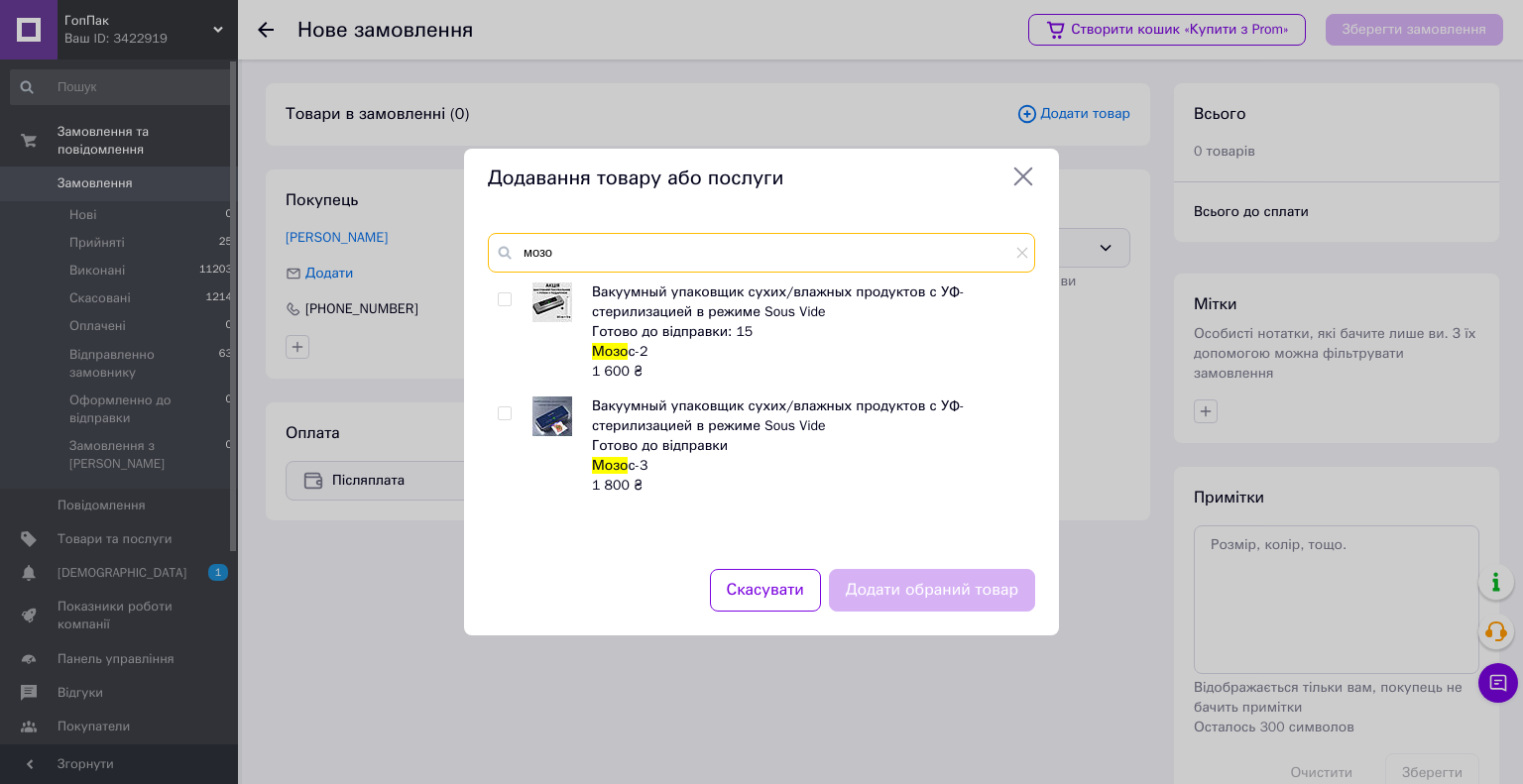 type on "мозо" 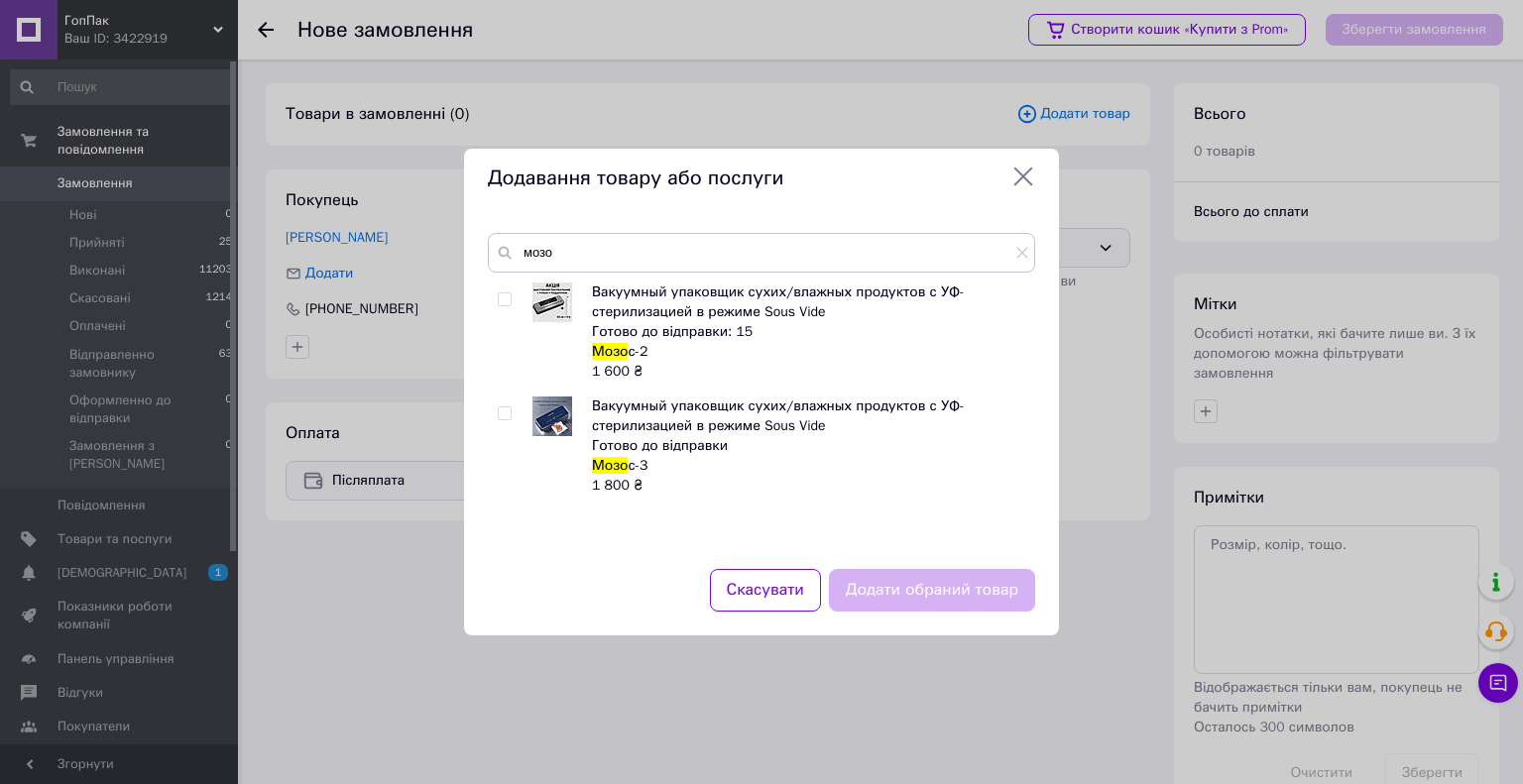 click at bounding box center [504, 413] 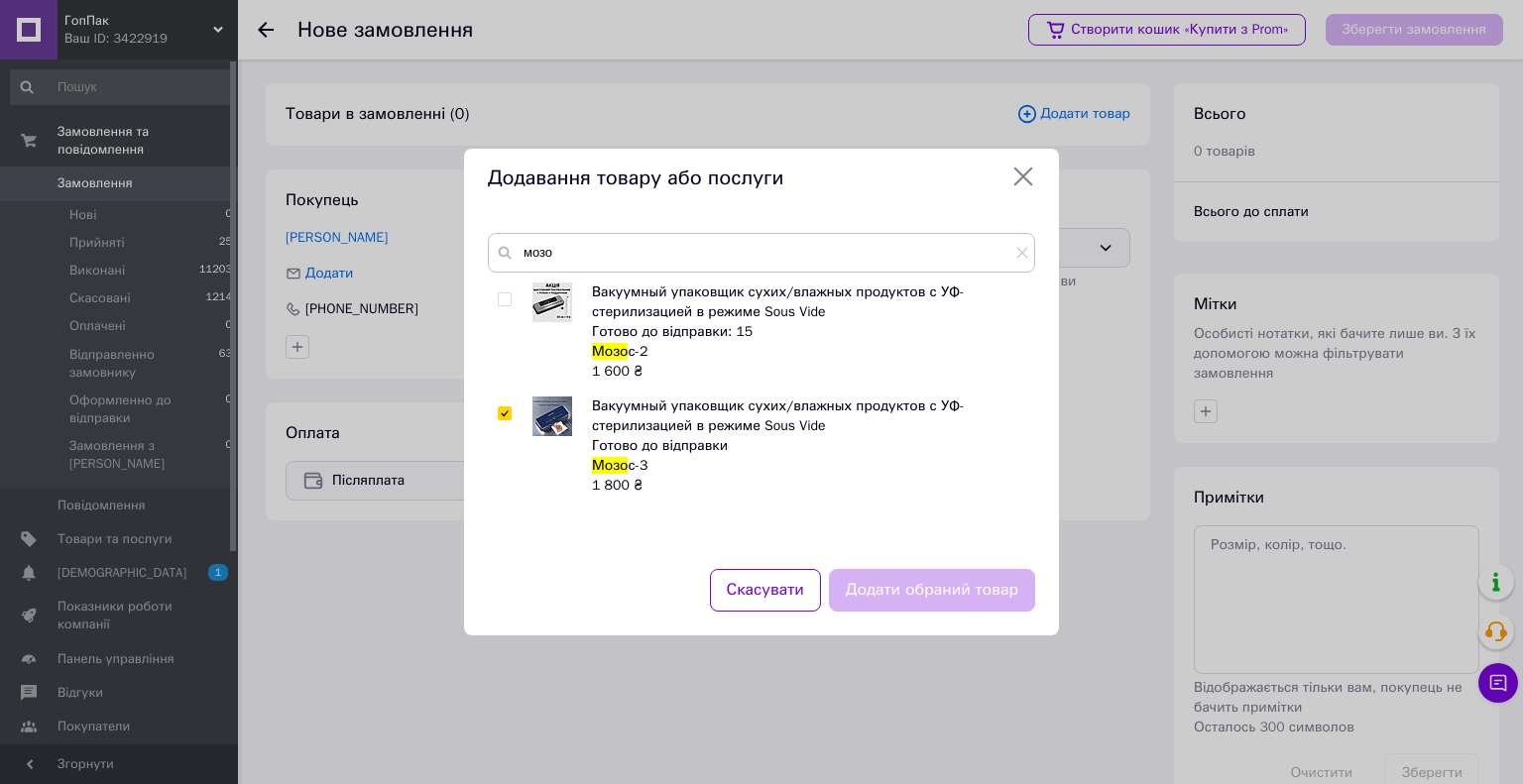 checkbox on "true" 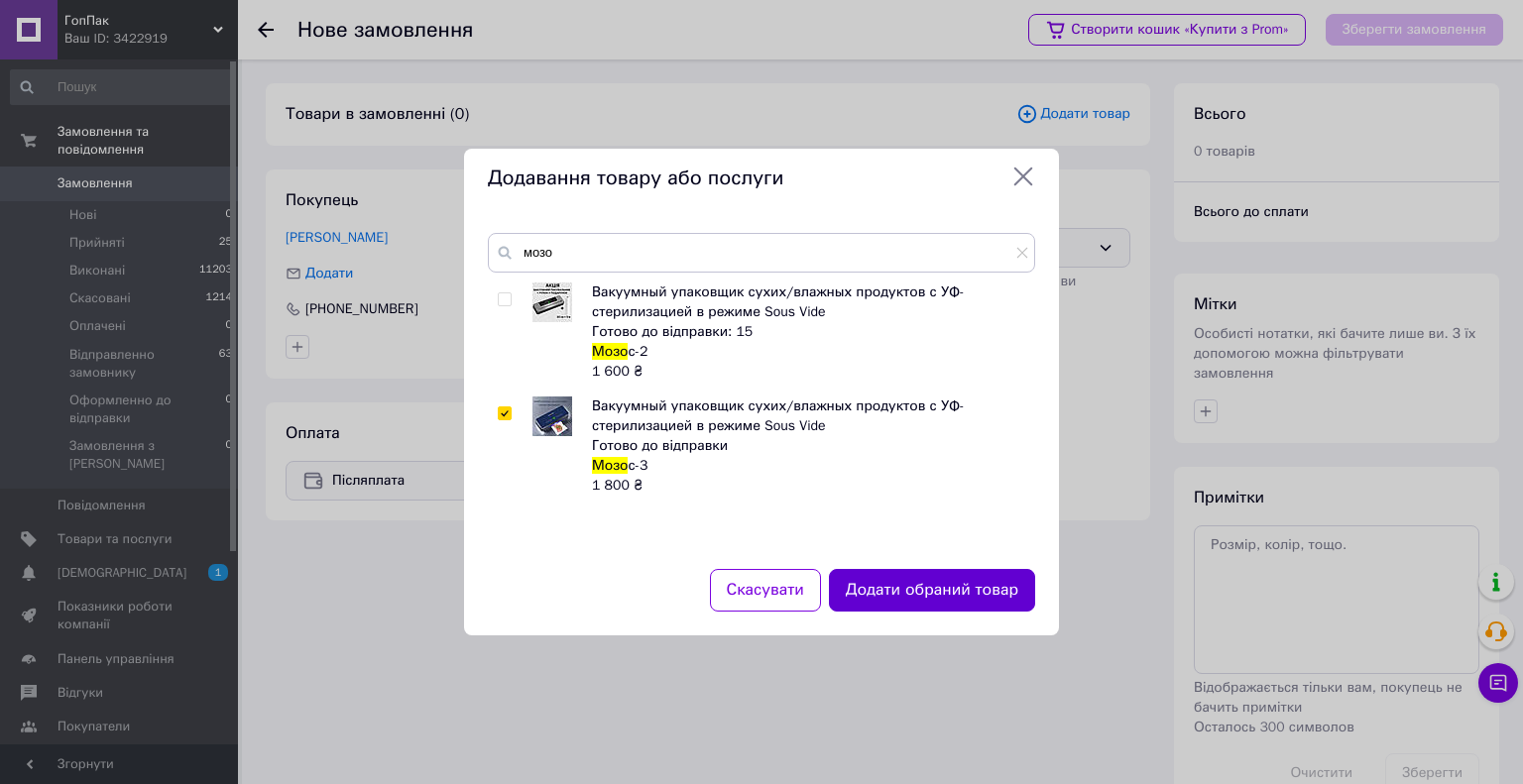 click on "Додати обраний товар" at bounding box center (932, 590) 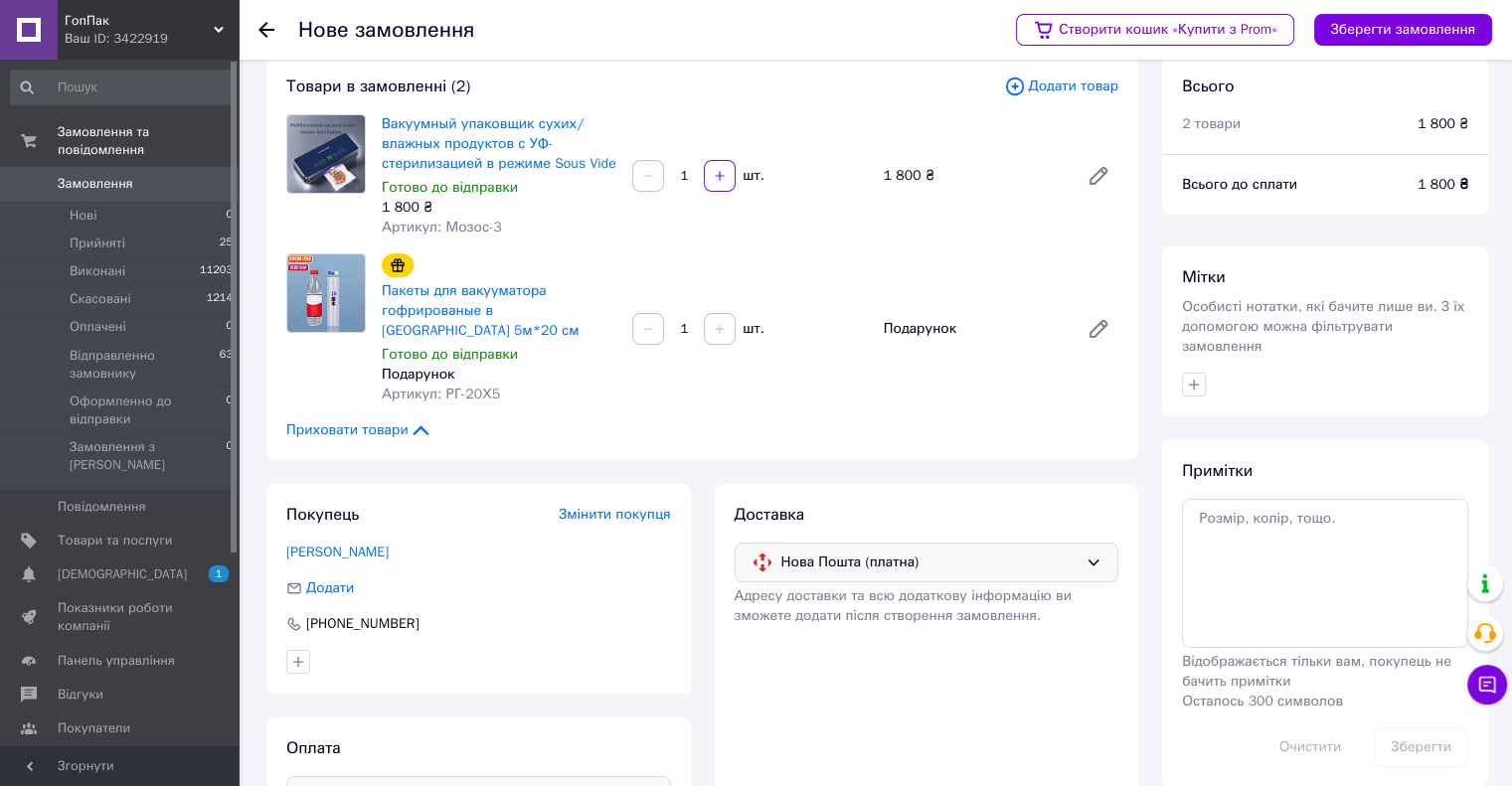 scroll, scrollTop: 0, scrollLeft: 0, axis: both 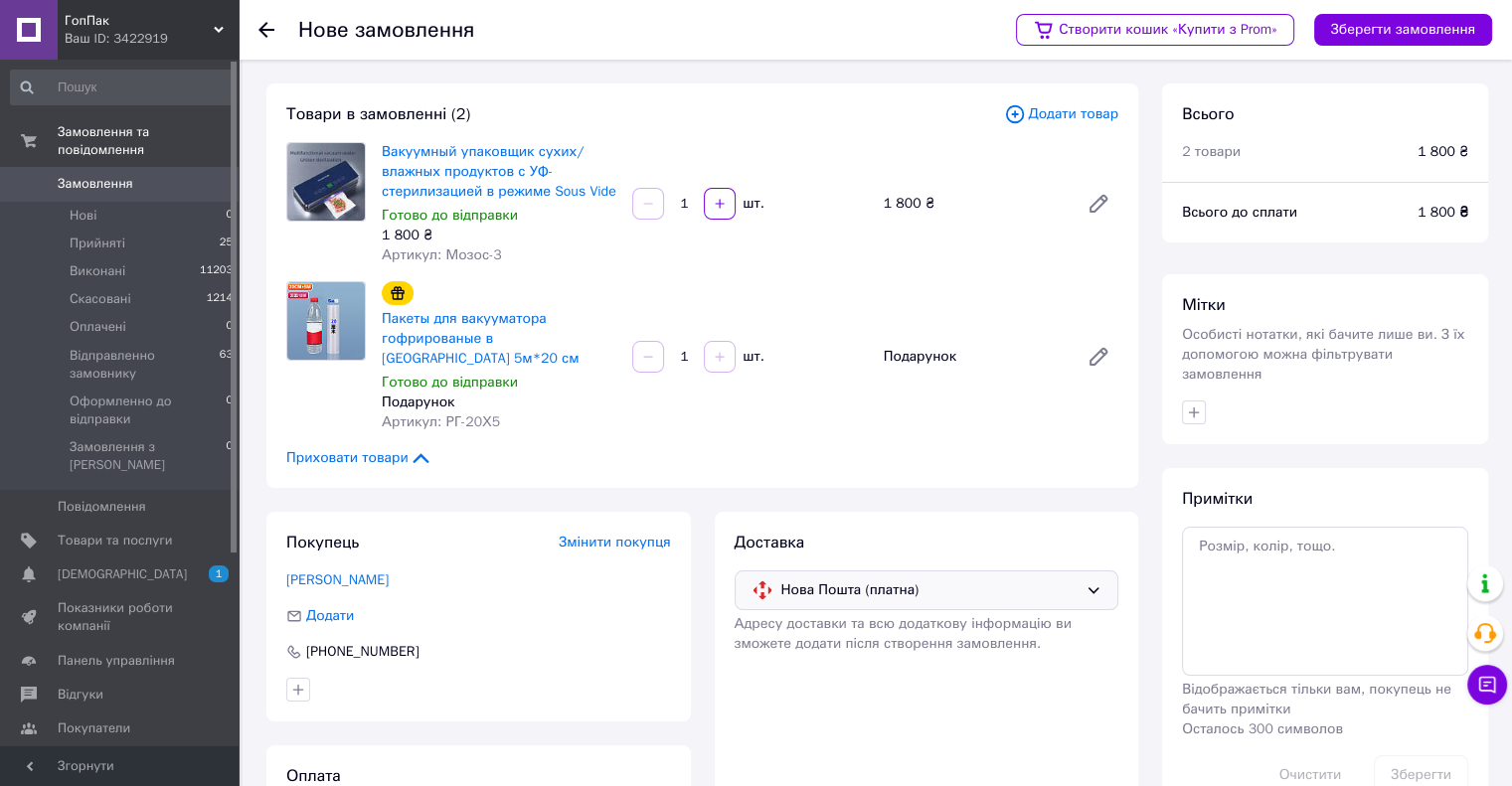 click on "Додати товар" at bounding box center (1061, 114) 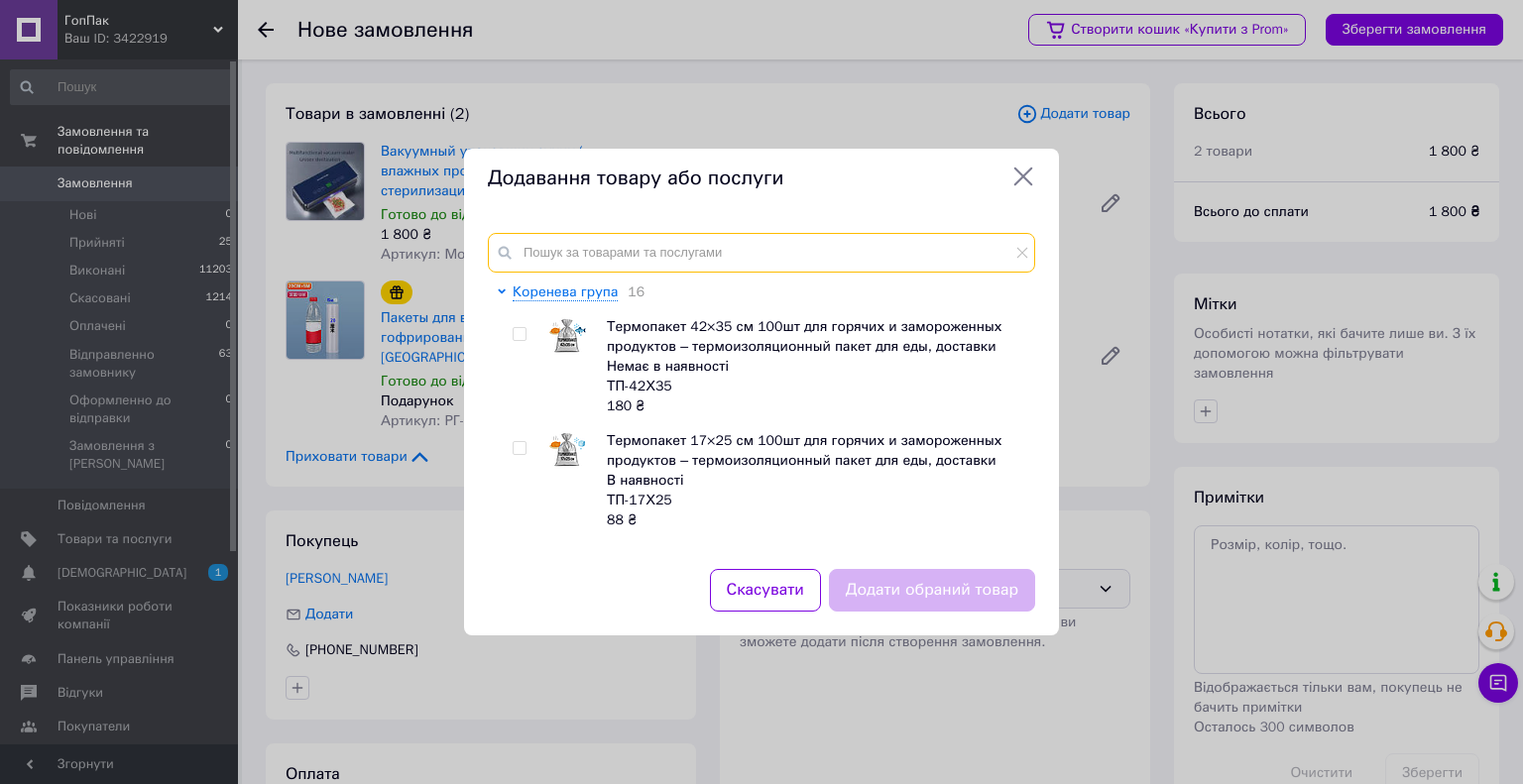 click at bounding box center [762, 253] 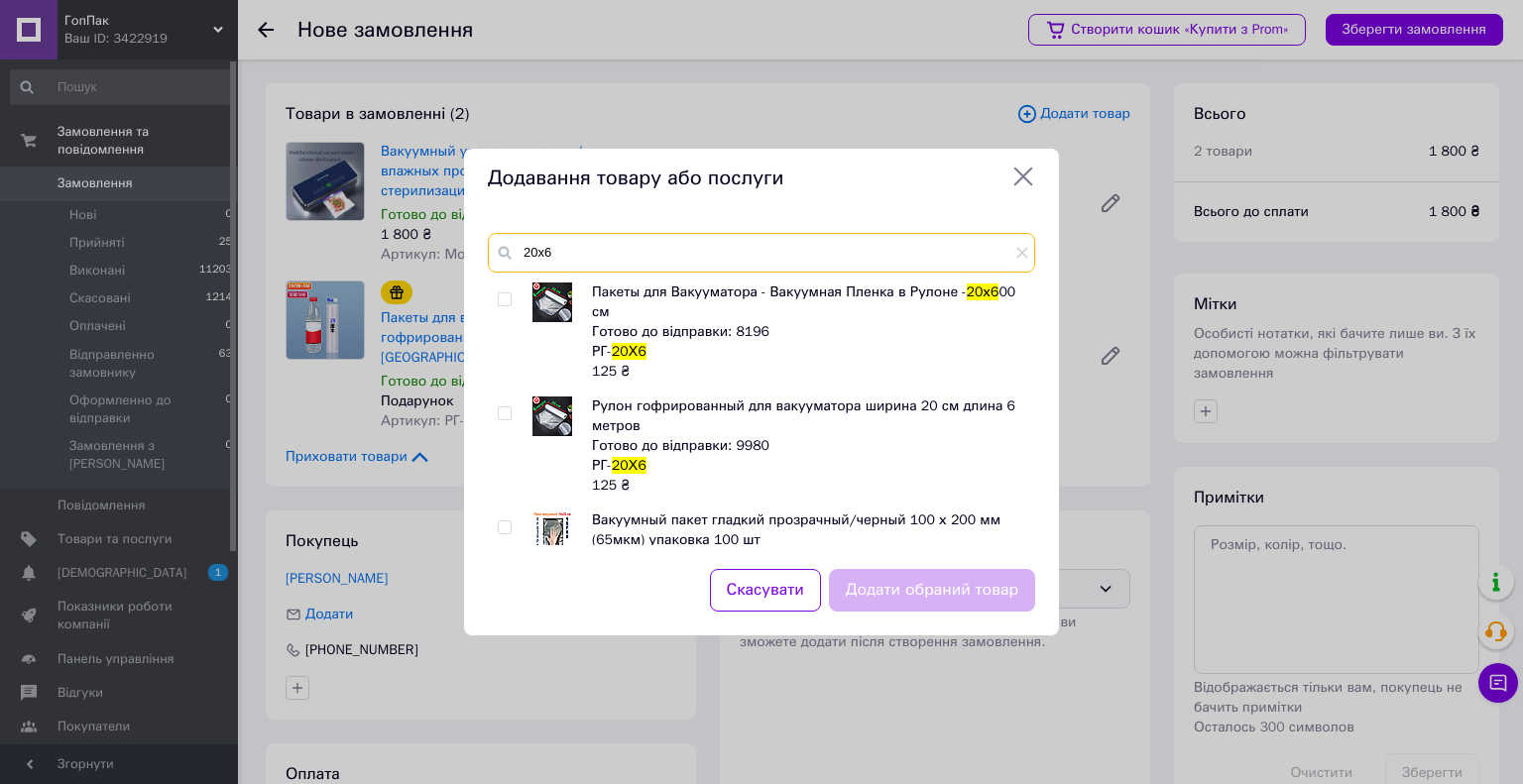 type on "20х6" 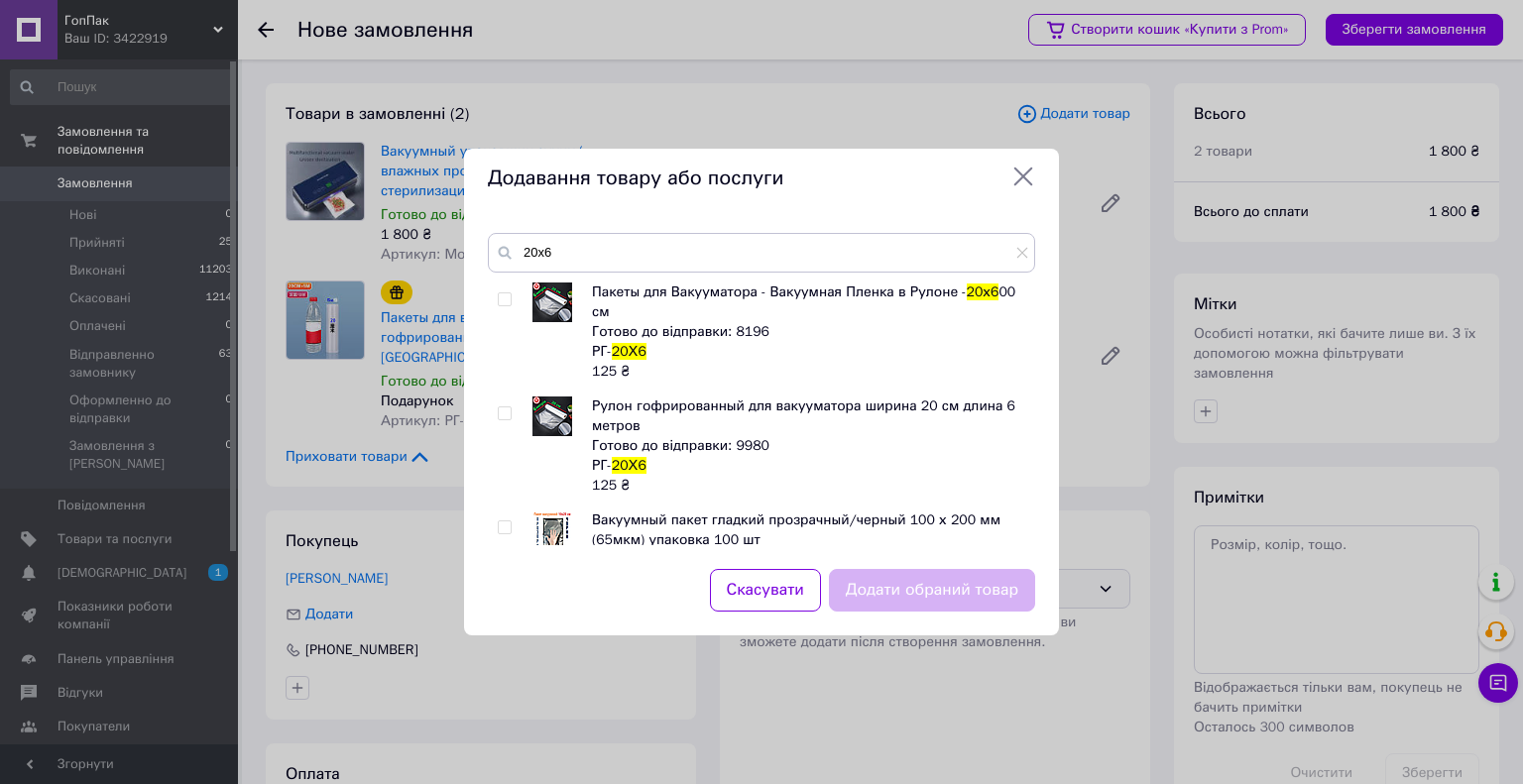 click at bounding box center [504, 299] 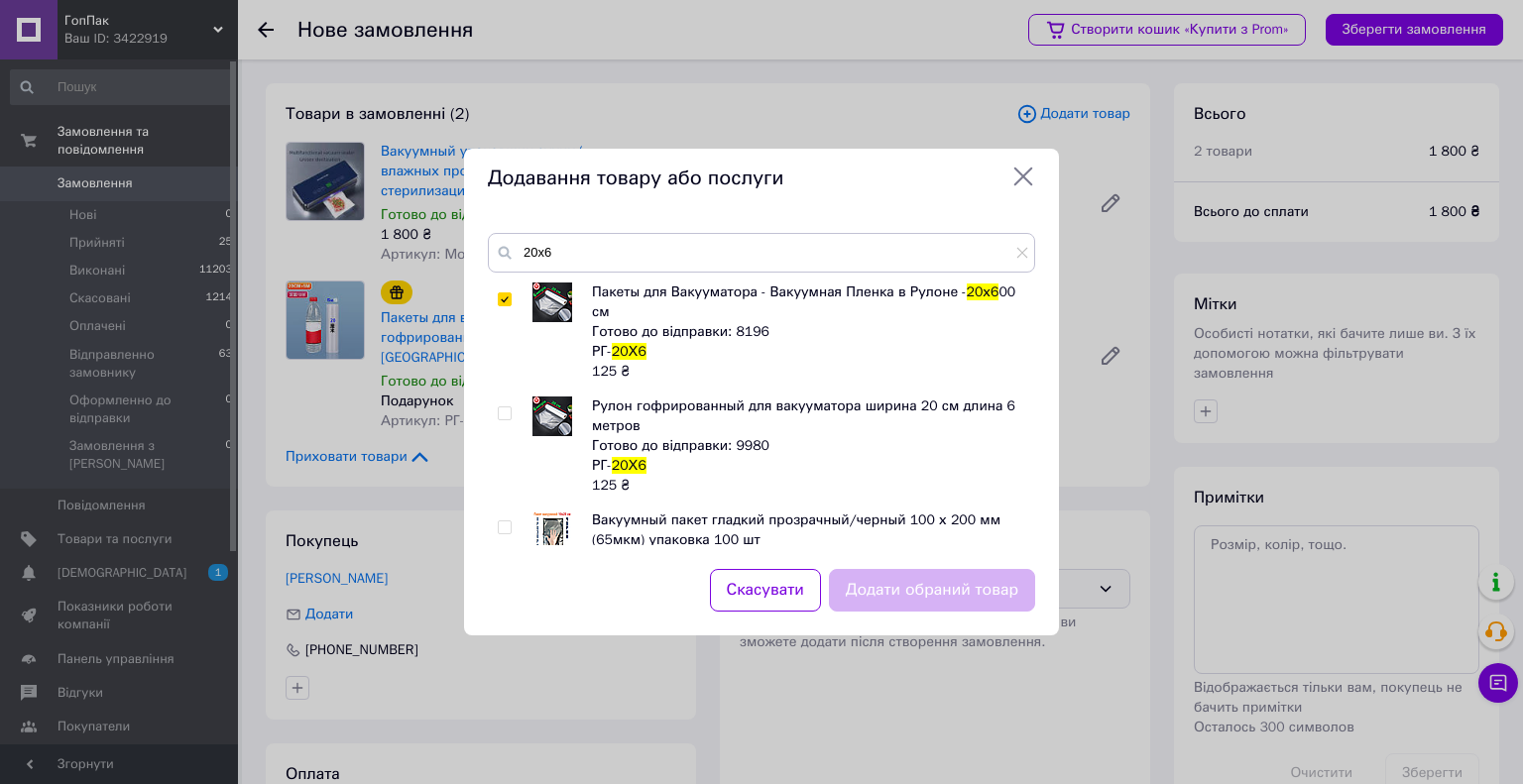 checkbox on "true" 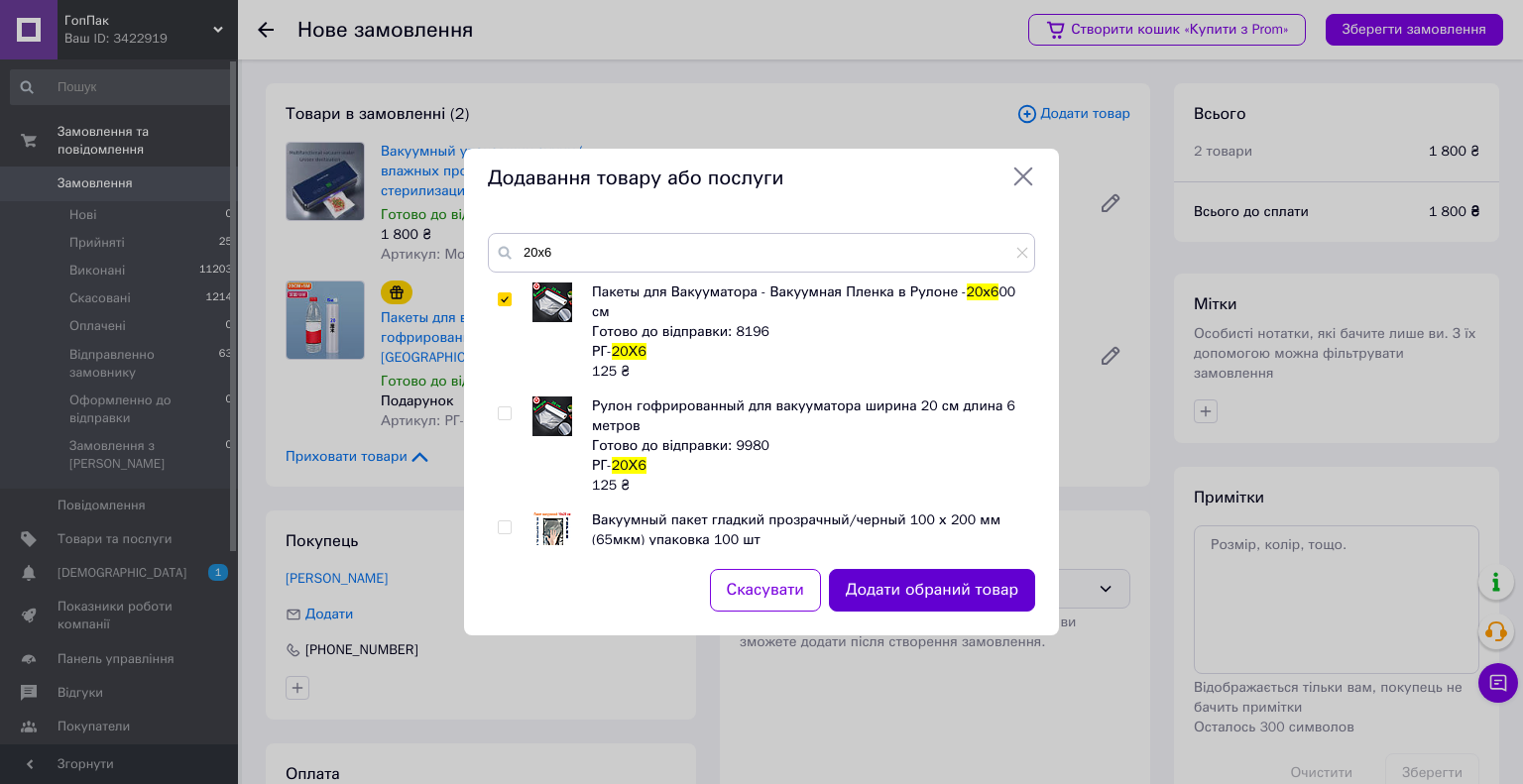 click on "Додати обраний товар" at bounding box center (932, 590) 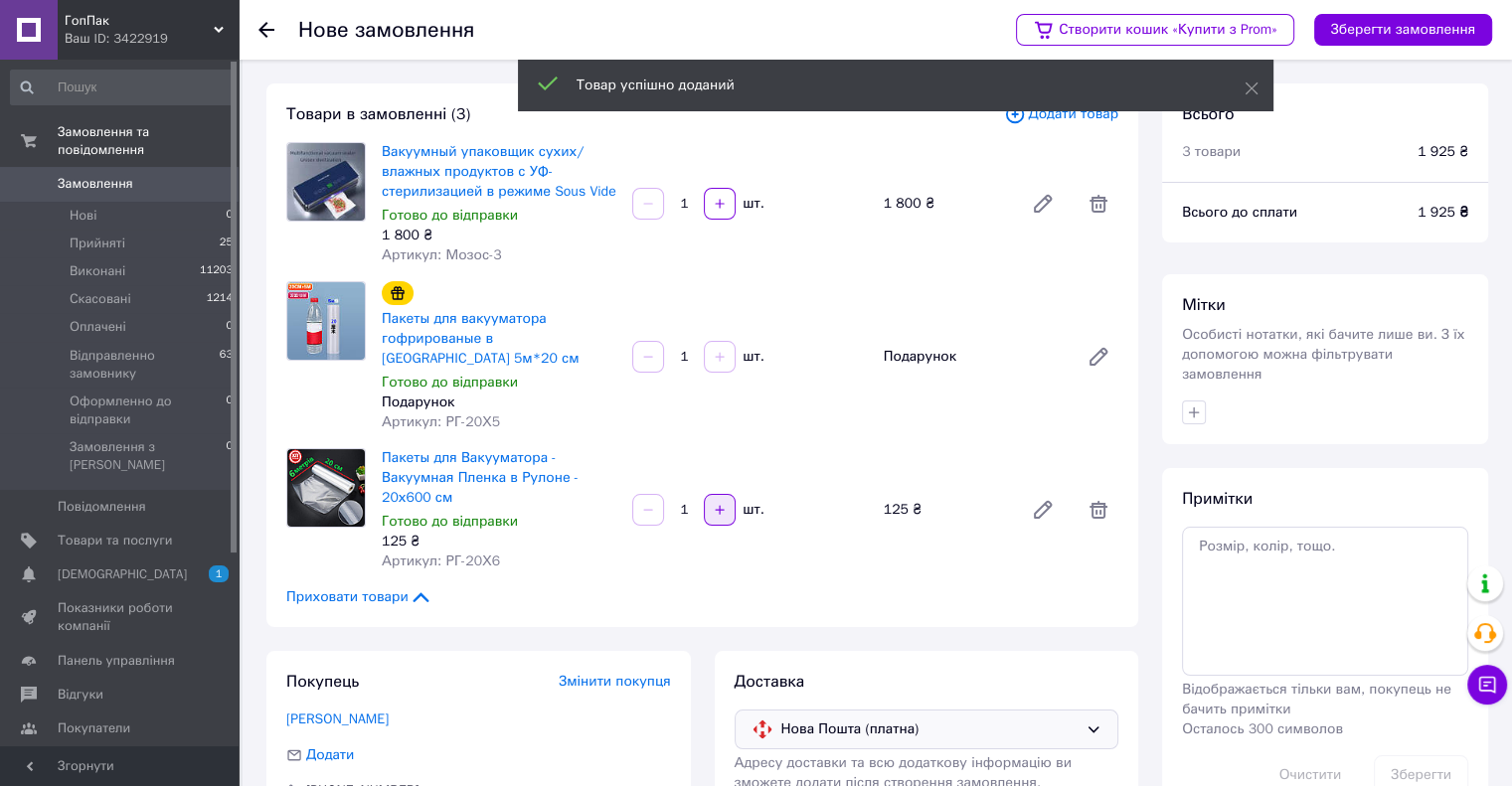 click at bounding box center (720, 510) 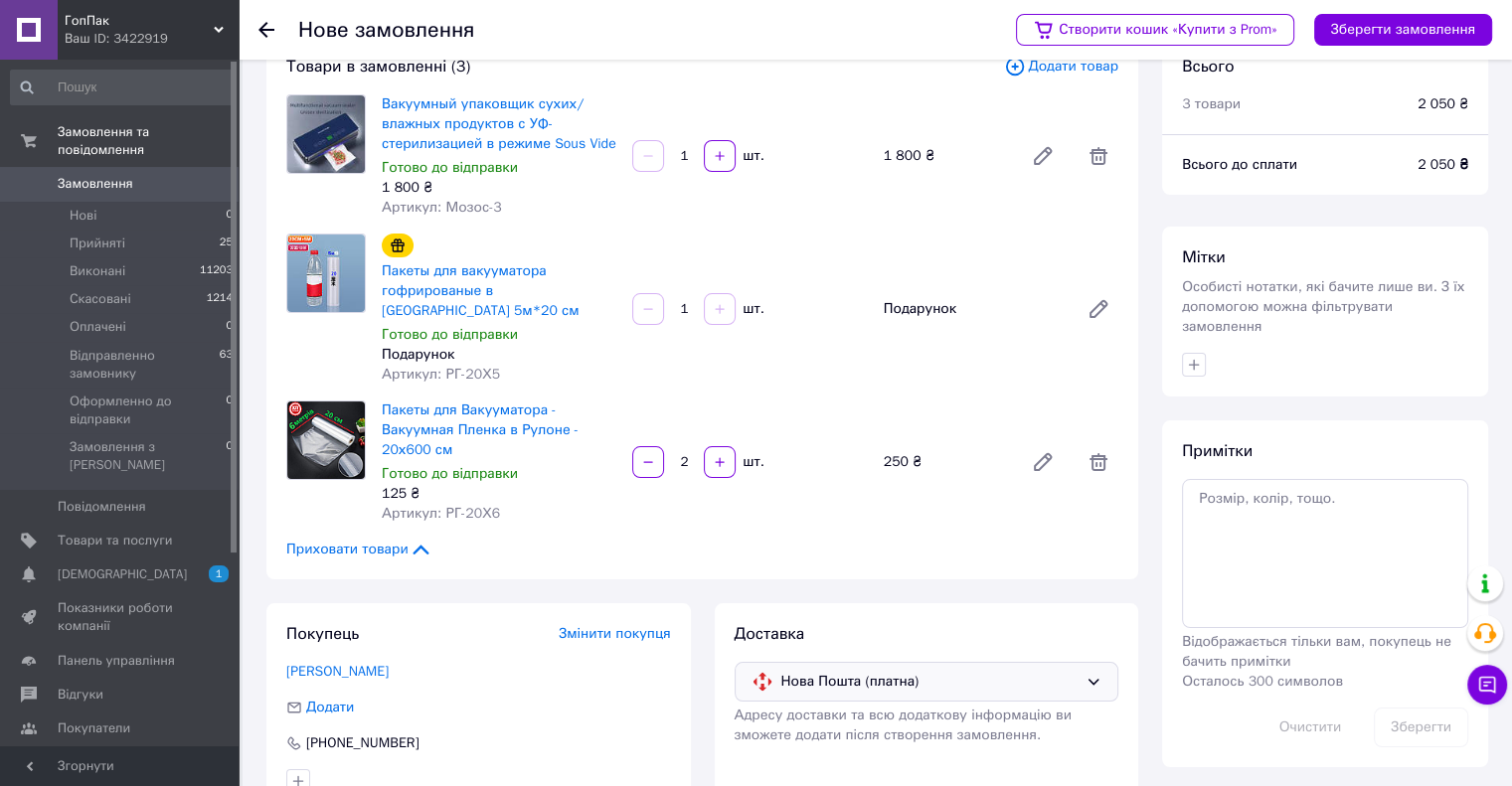 scroll, scrollTop: 0, scrollLeft: 0, axis: both 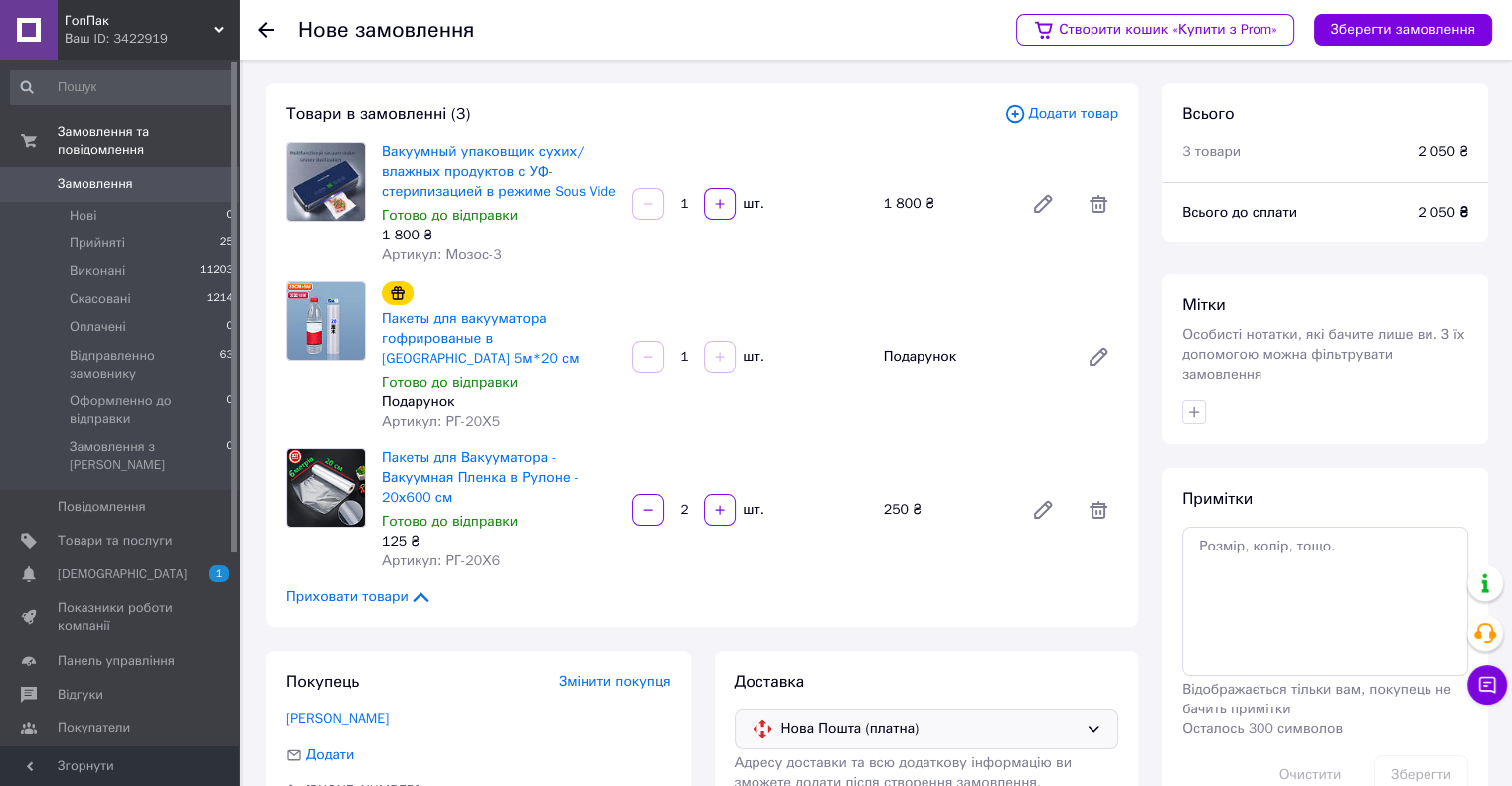 click on "Додати товар" at bounding box center [1061, 114] 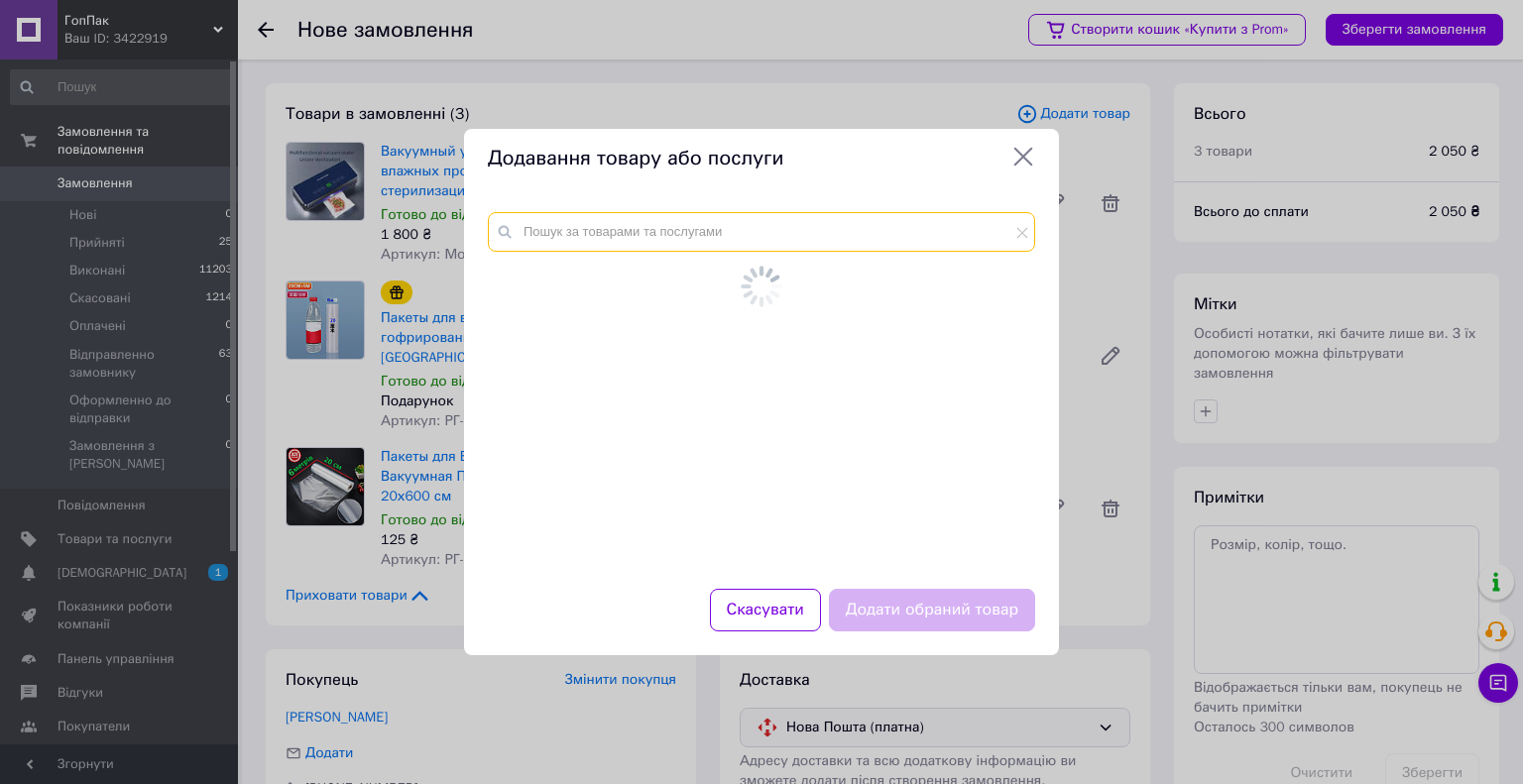 click at bounding box center [762, 232] 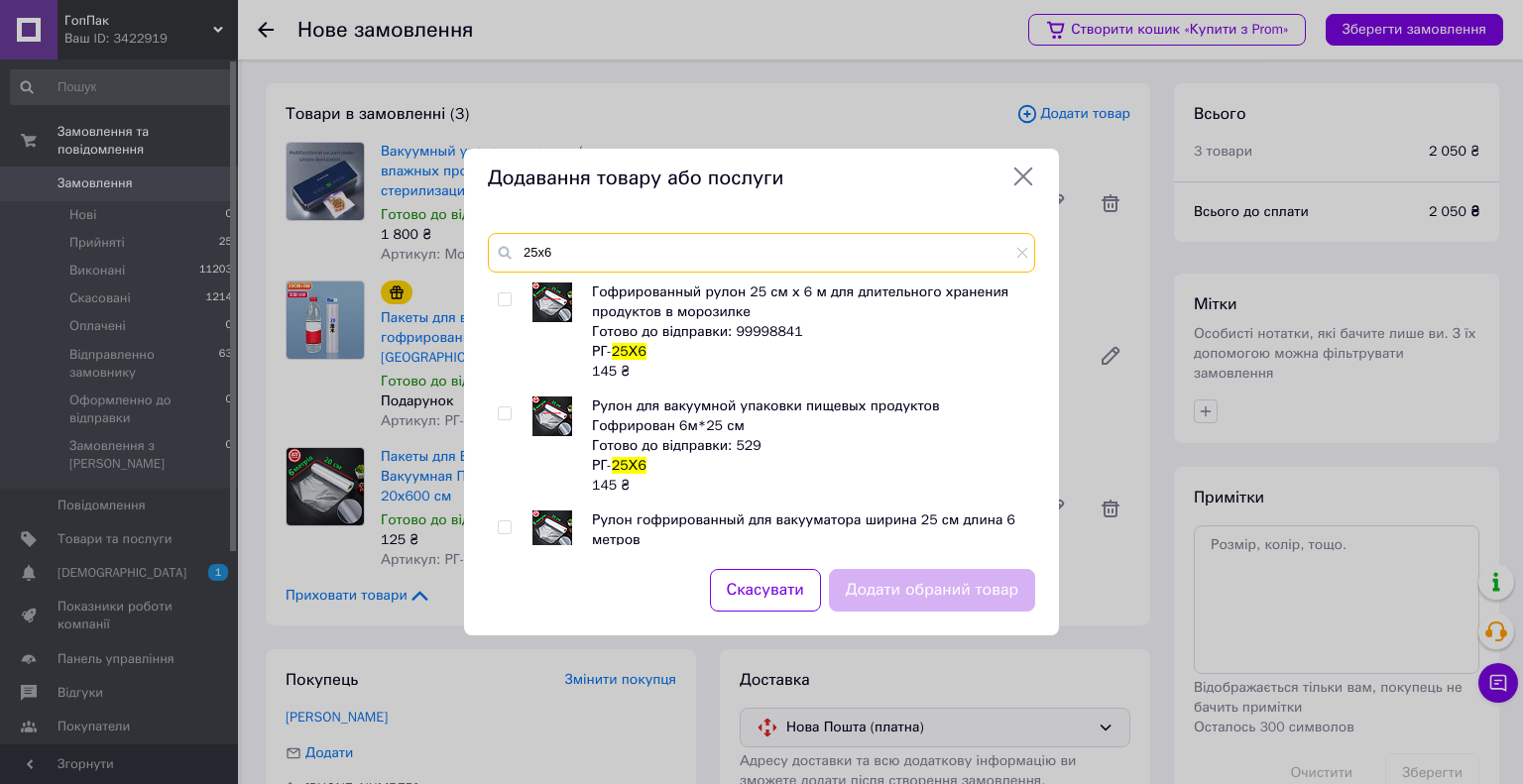 type on "25х6" 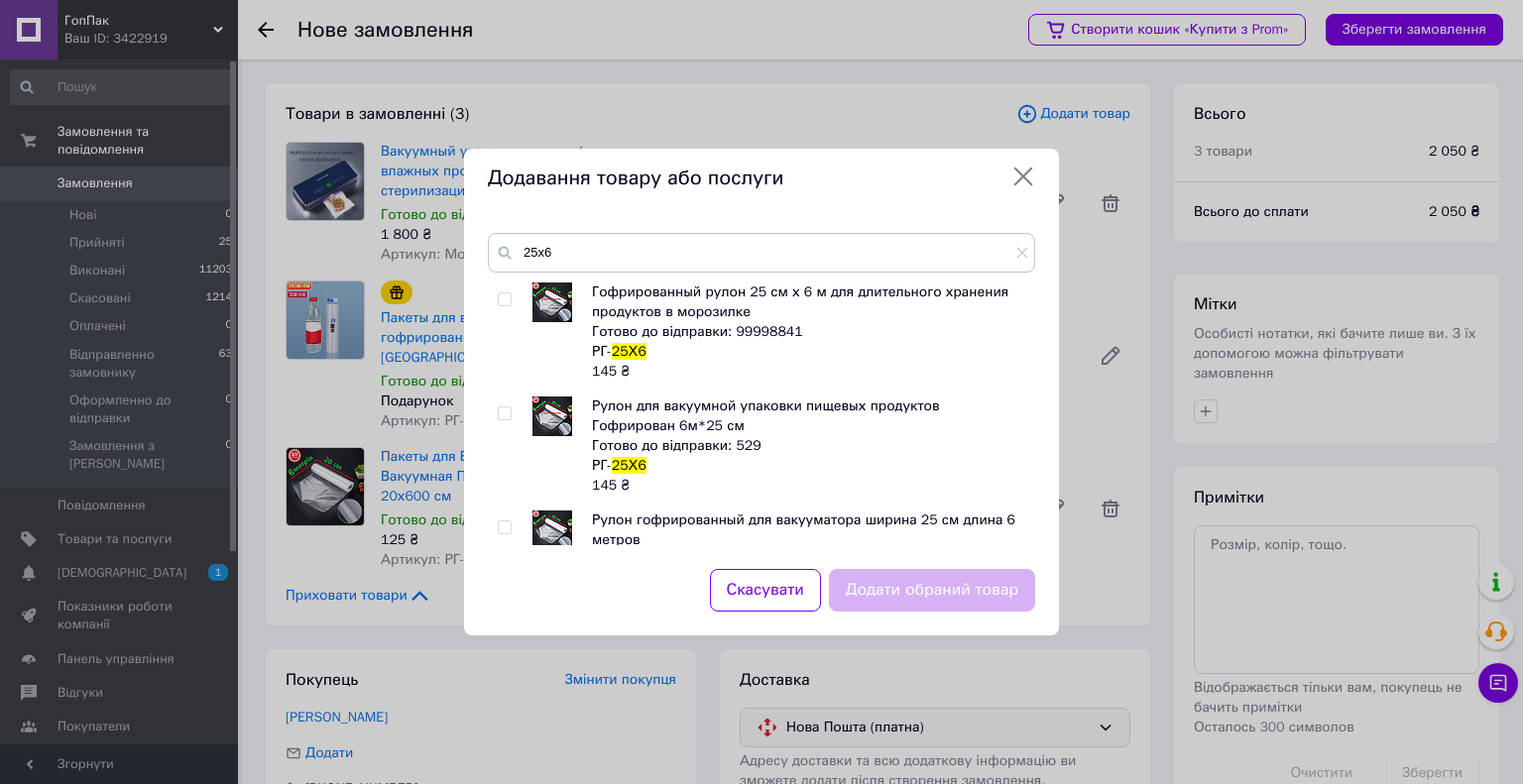 click at bounding box center (504, 299) 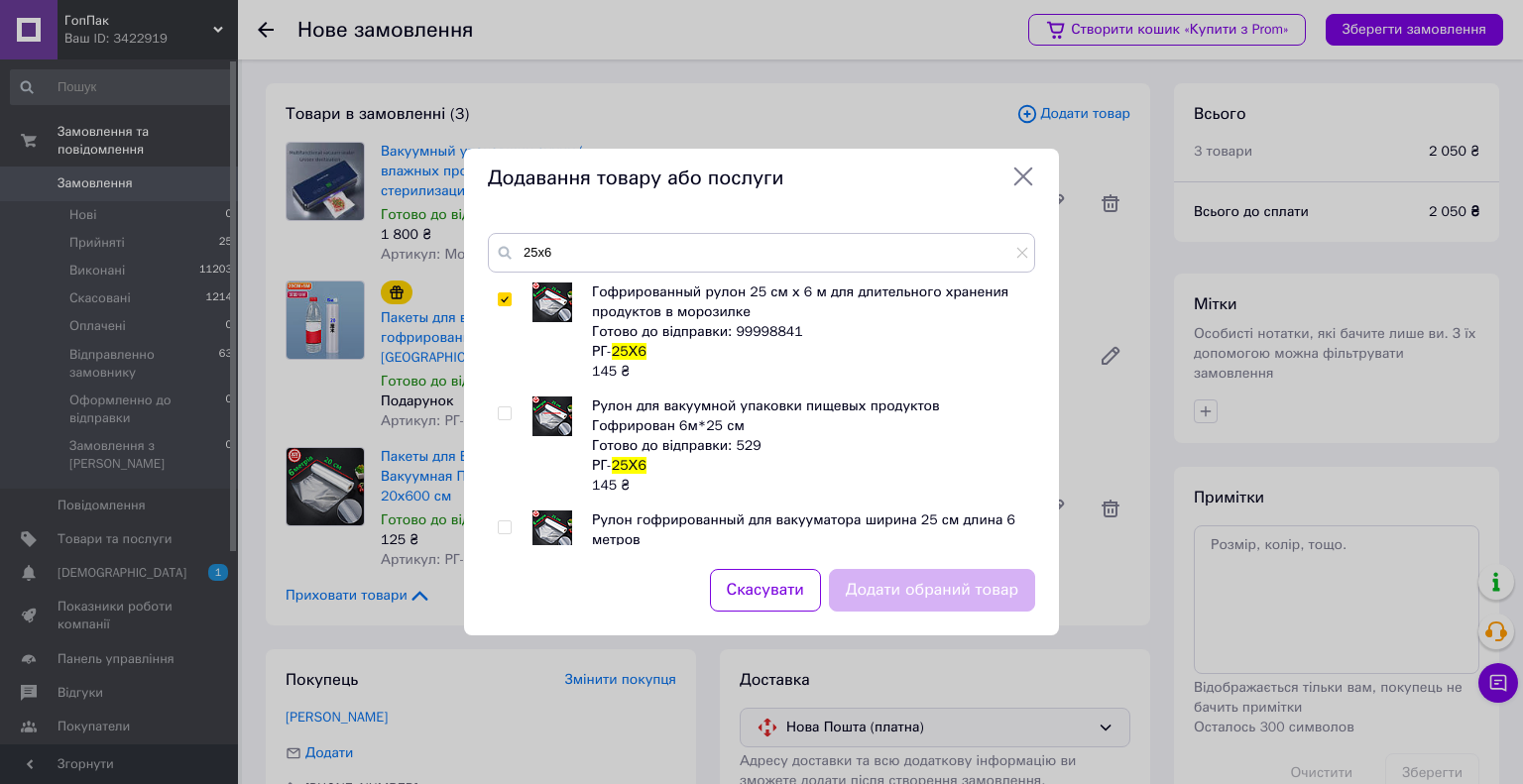 checkbox on "true" 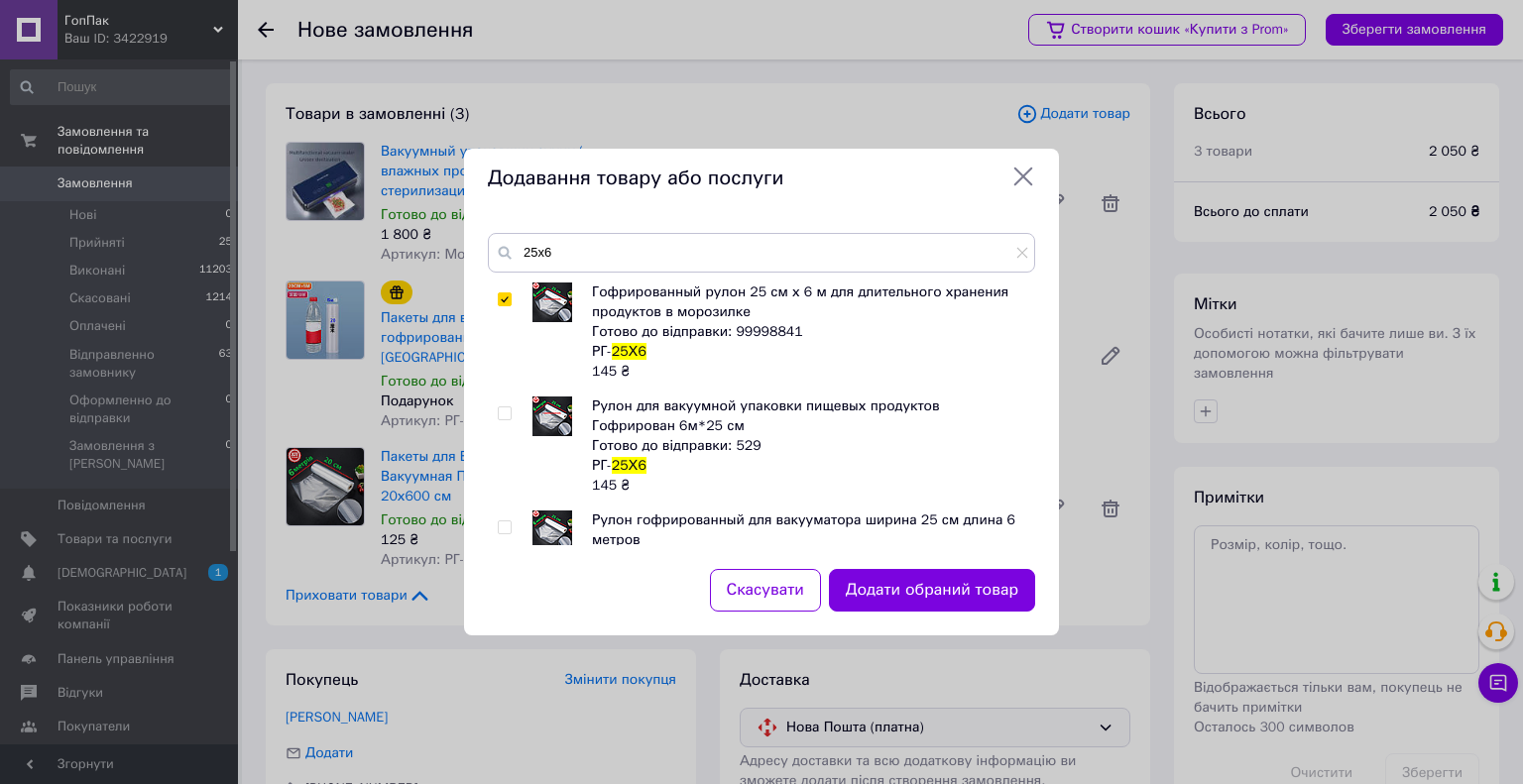 click on "Додати обраний товар" at bounding box center [932, 590] 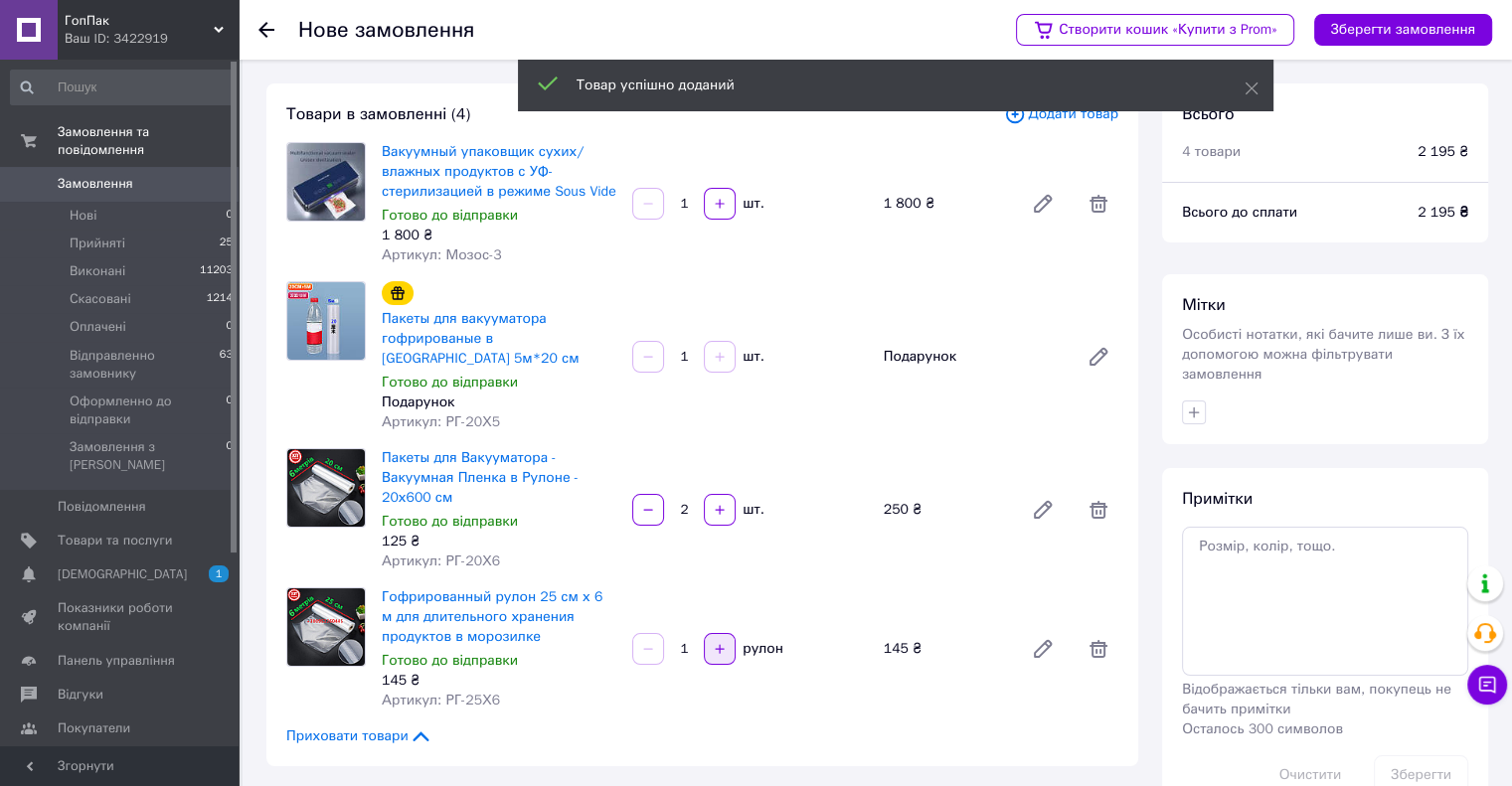 click at bounding box center [720, 649] 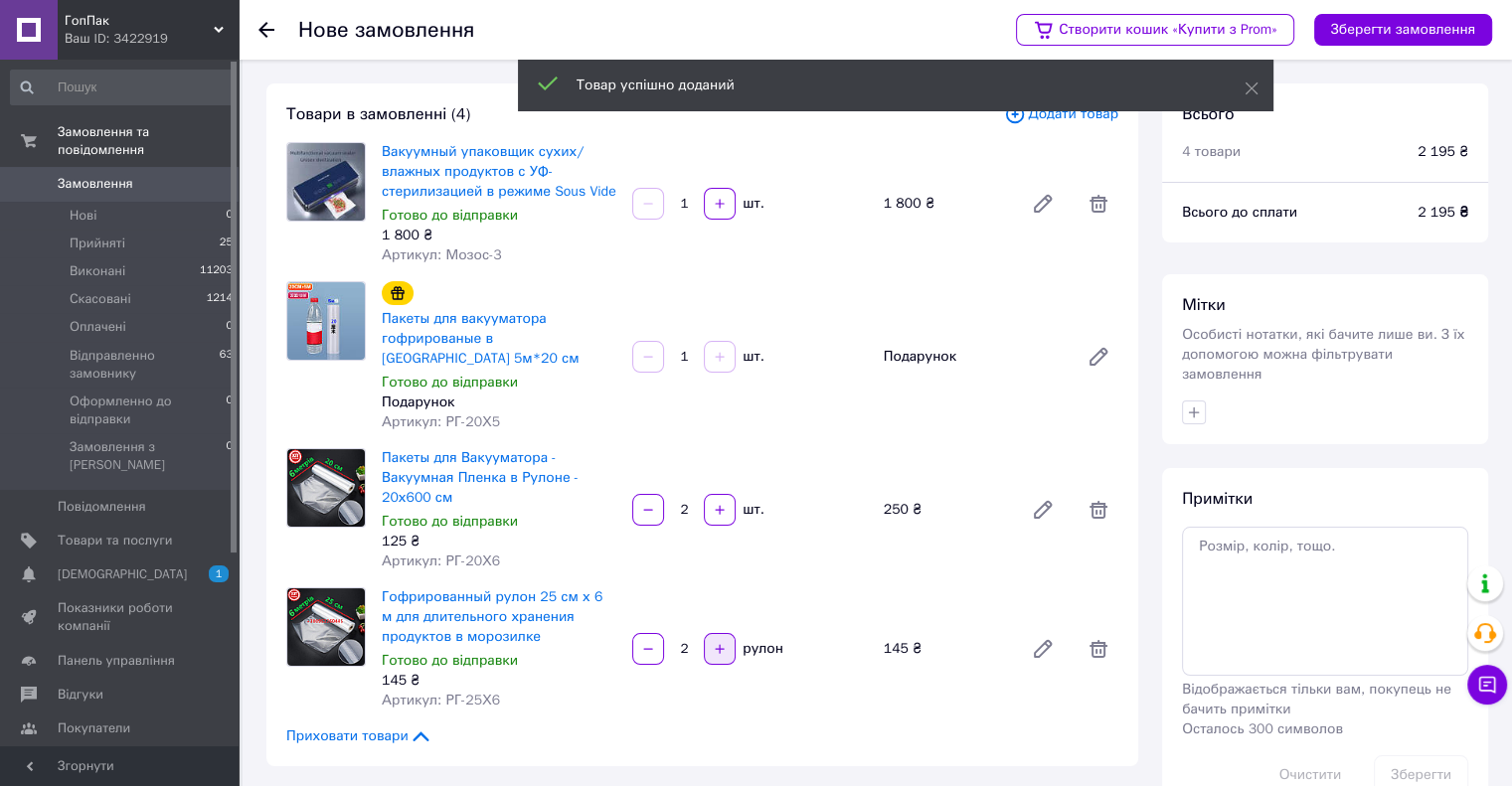 click at bounding box center (720, 649) 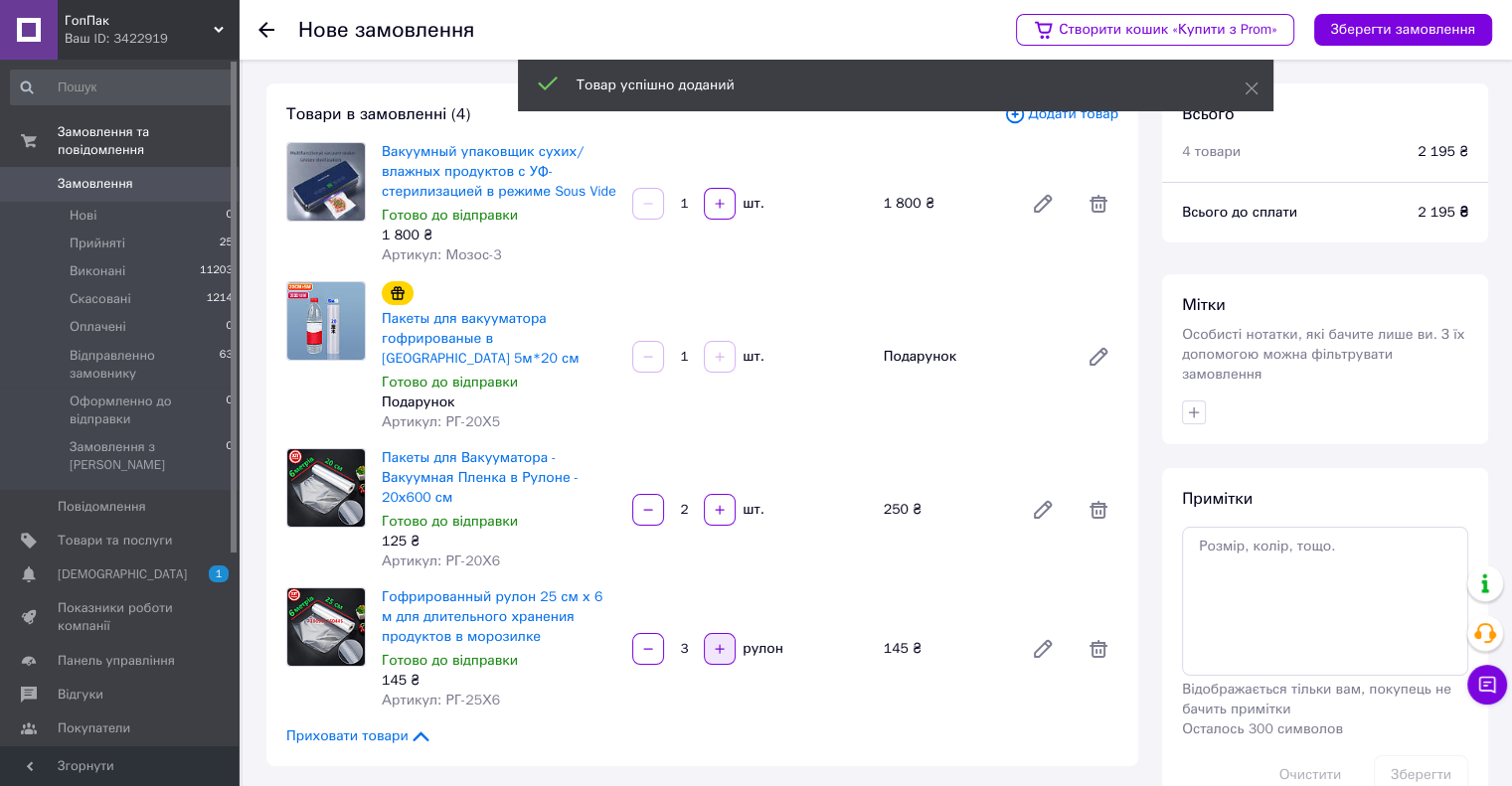click at bounding box center [720, 649] 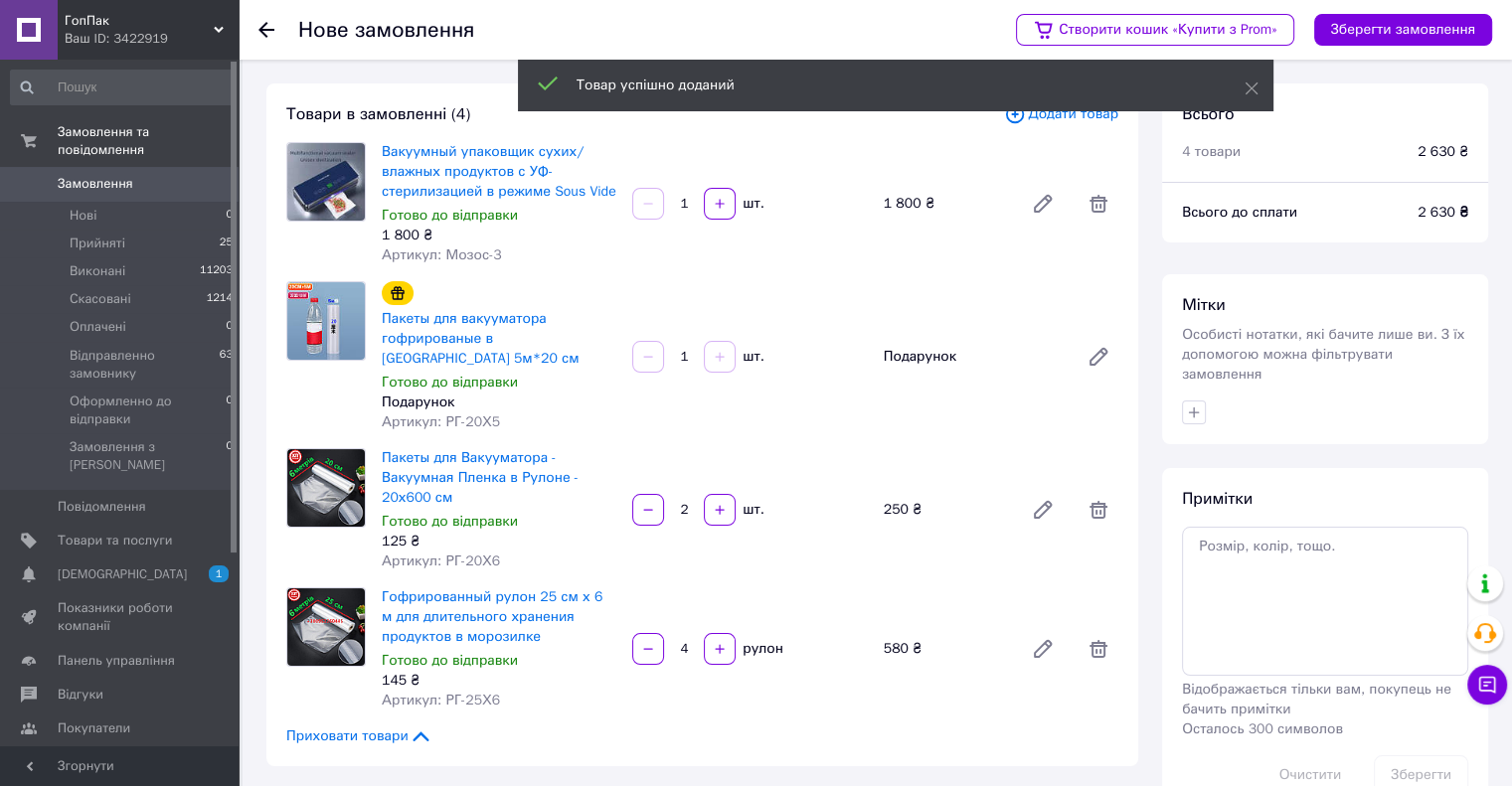 click on "Гофрированный рулон 25 см х 6 м для длительного хранения продуктов в морозилке Готово до відправки 145 ₴ Артикул: РГ-25Х6 4   рулон 580 ₴" at bounding box center [750, 649] 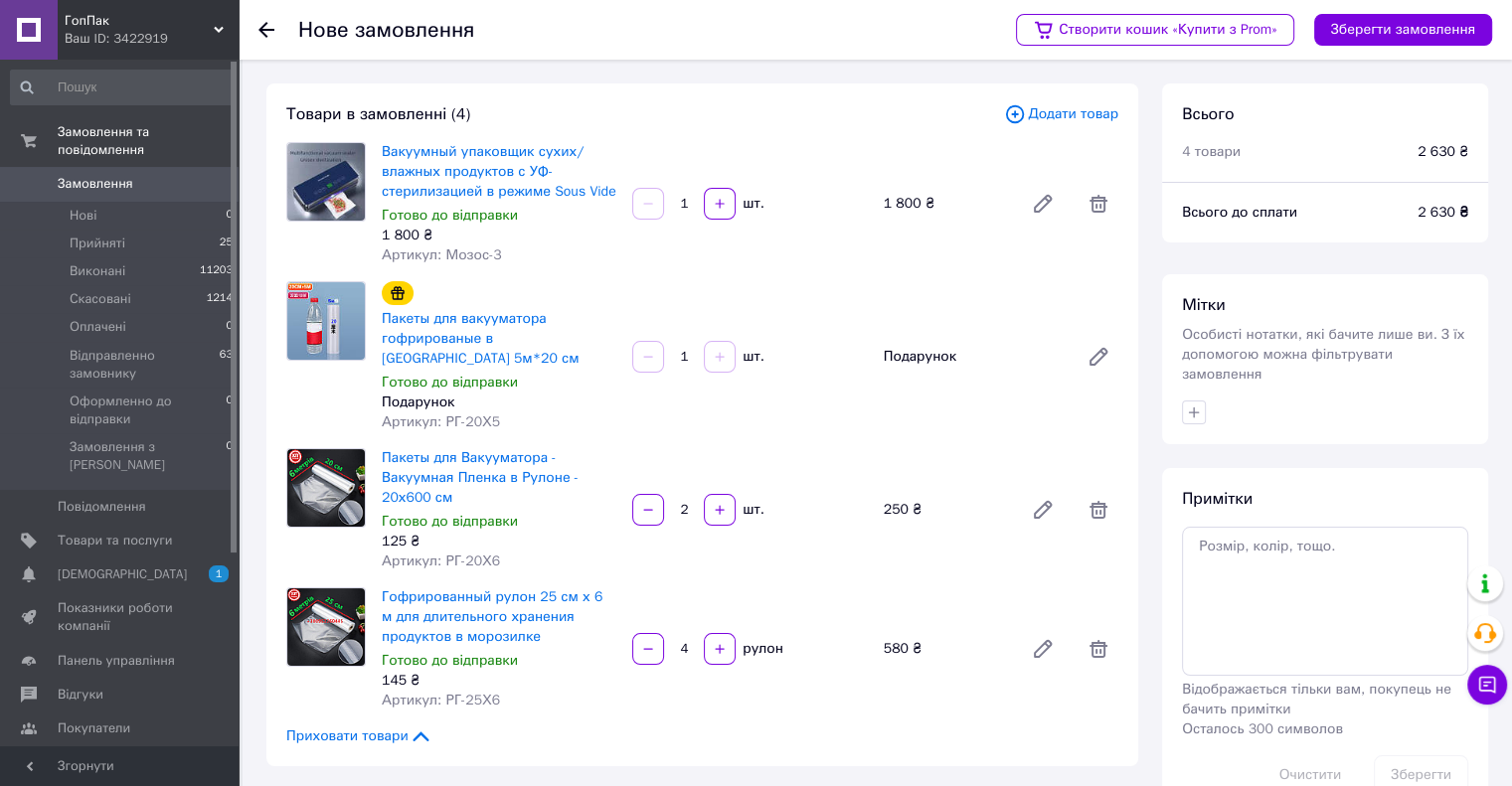 click on "Додати товар" at bounding box center [1061, 114] 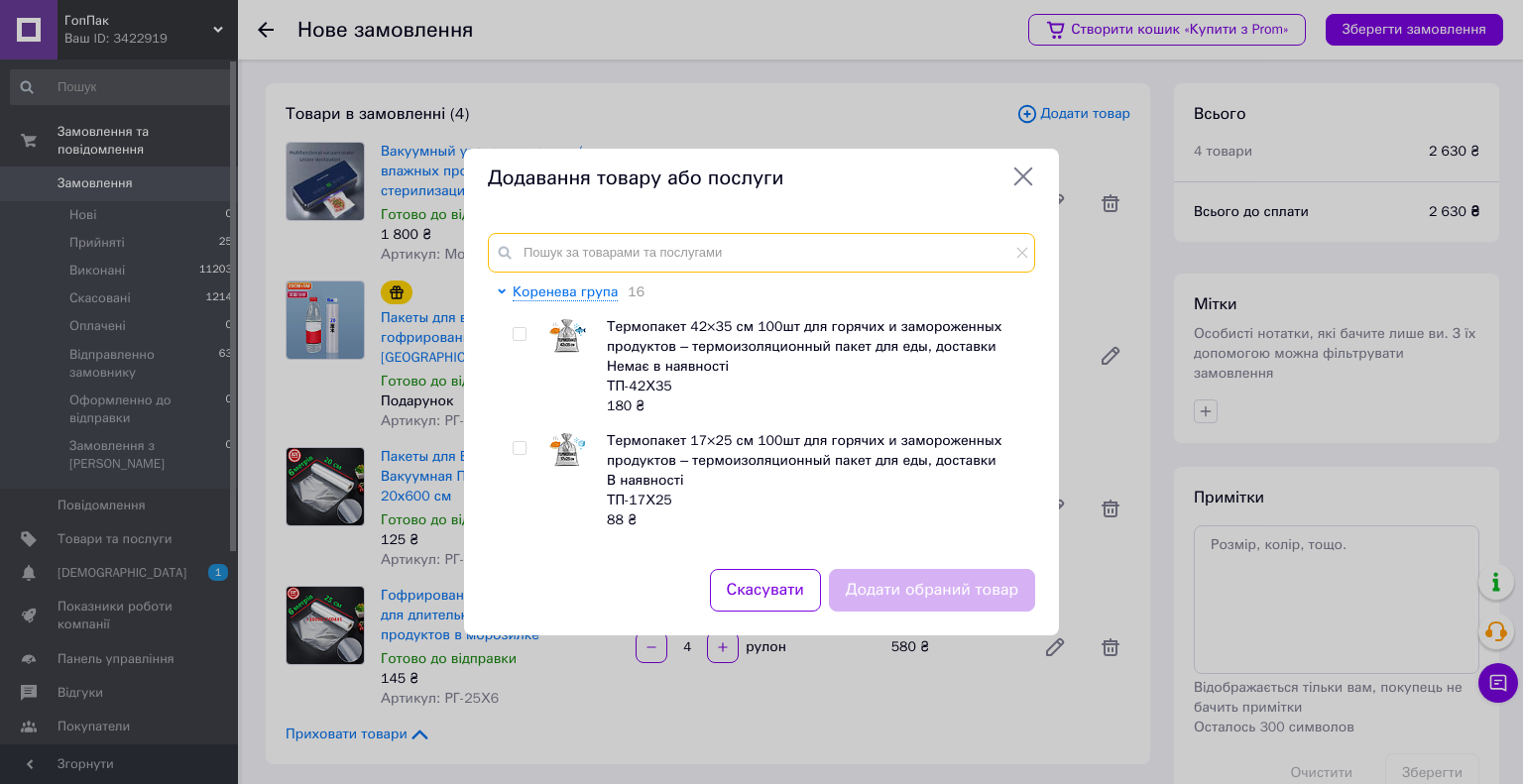click at bounding box center (762, 253) 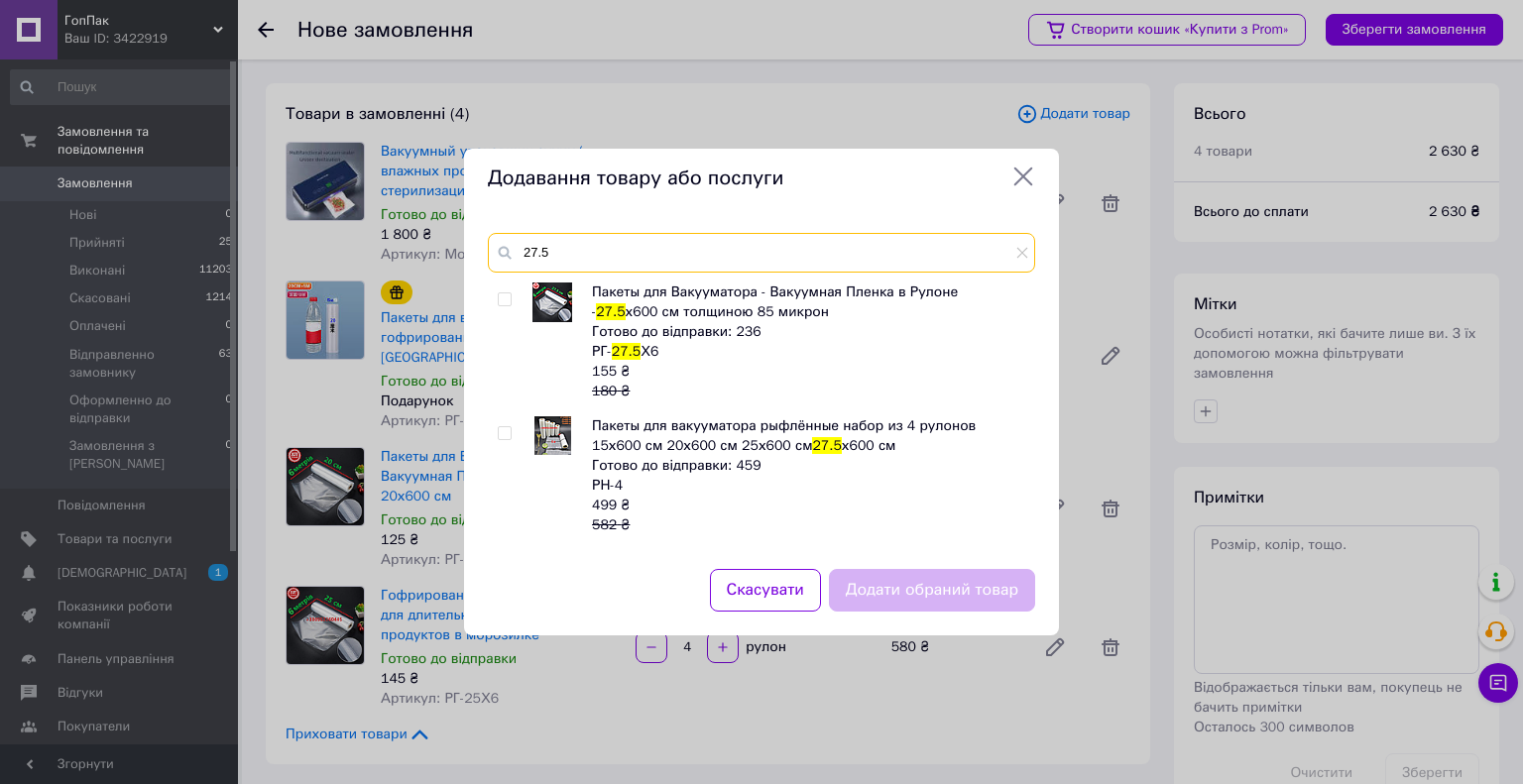 type on "27.5" 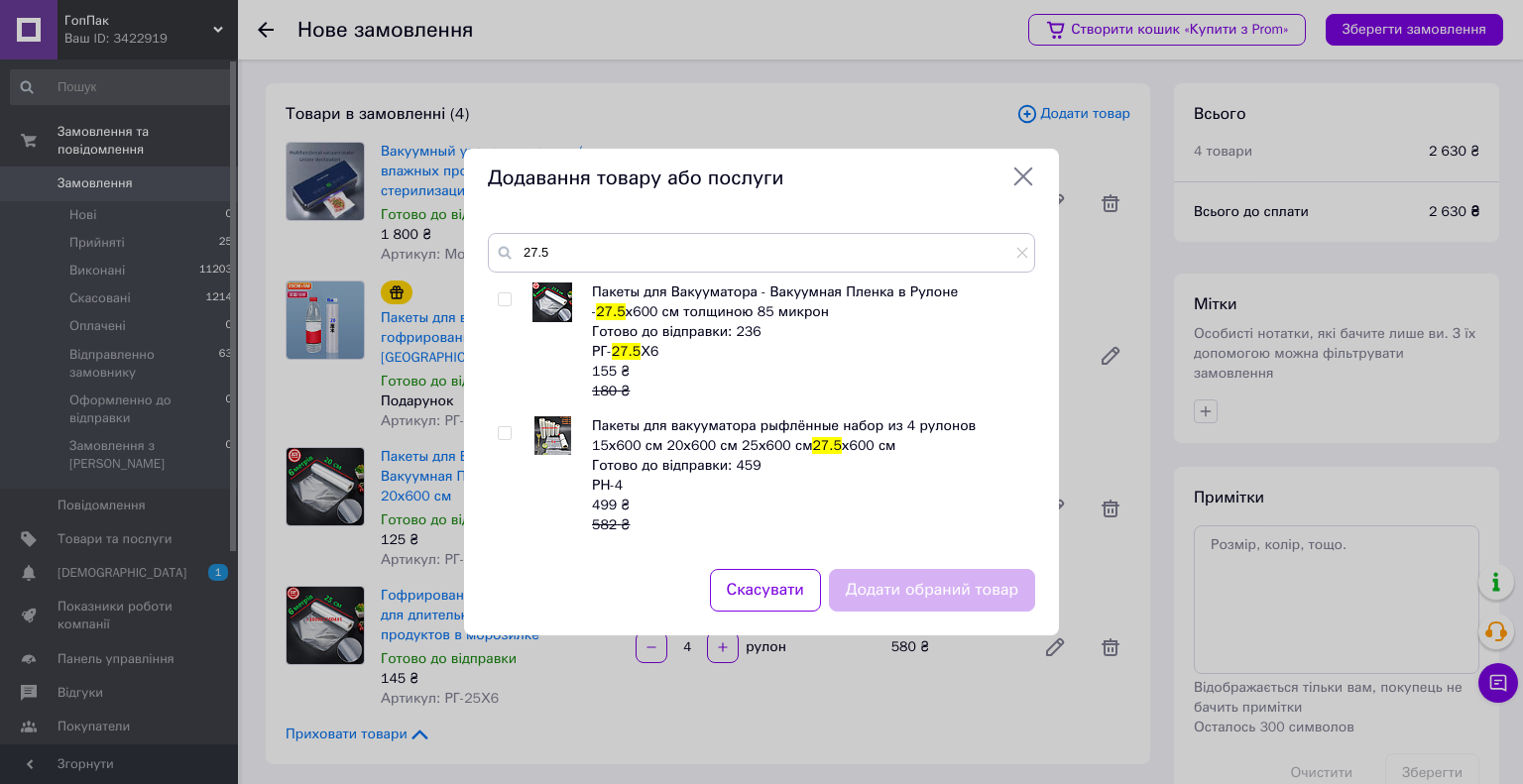 click at bounding box center [504, 299] 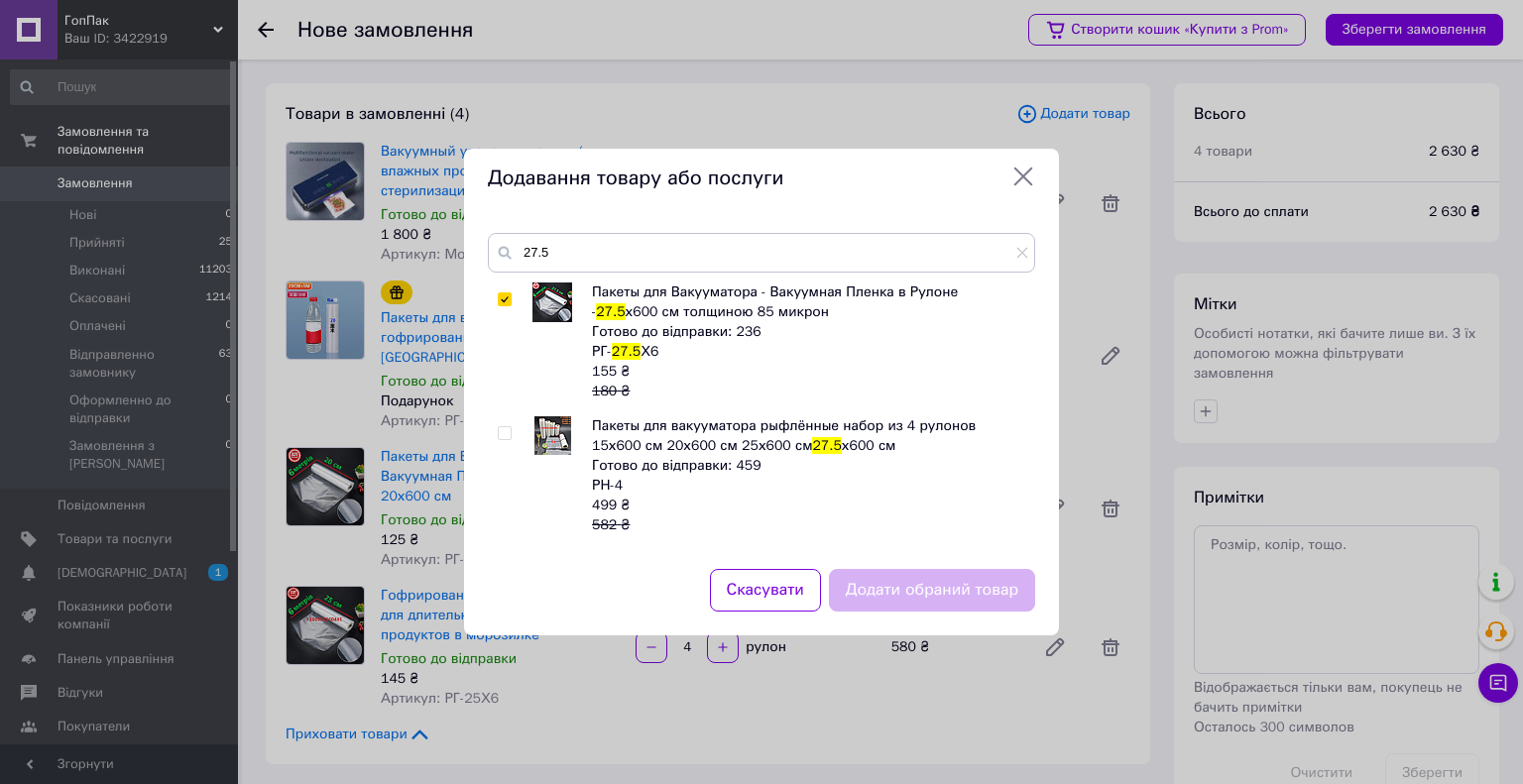 checkbox on "true" 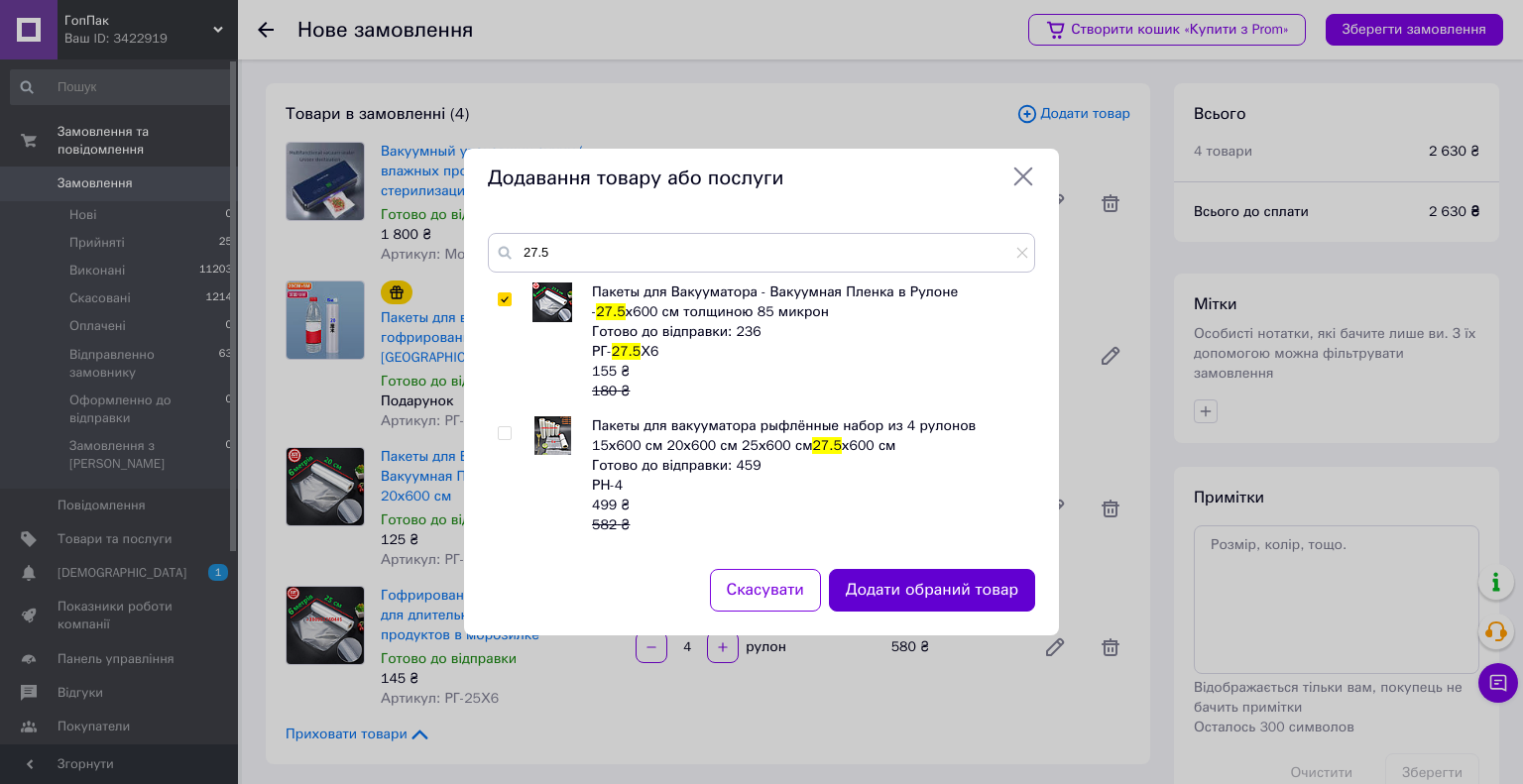 click on "Додати обраний товар" at bounding box center [932, 590] 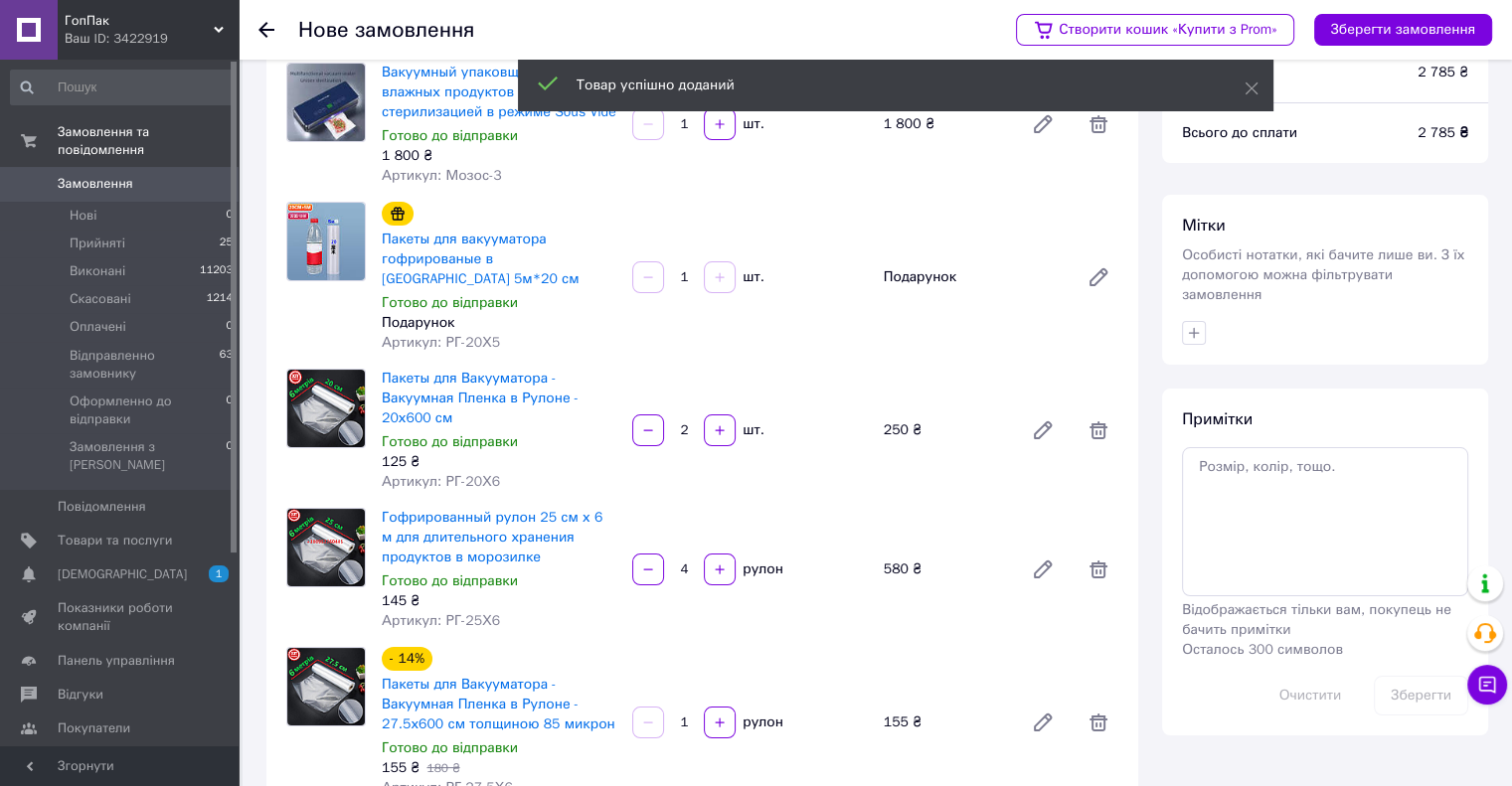scroll, scrollTop: 199, scrollLeft: 0, axis: vertical 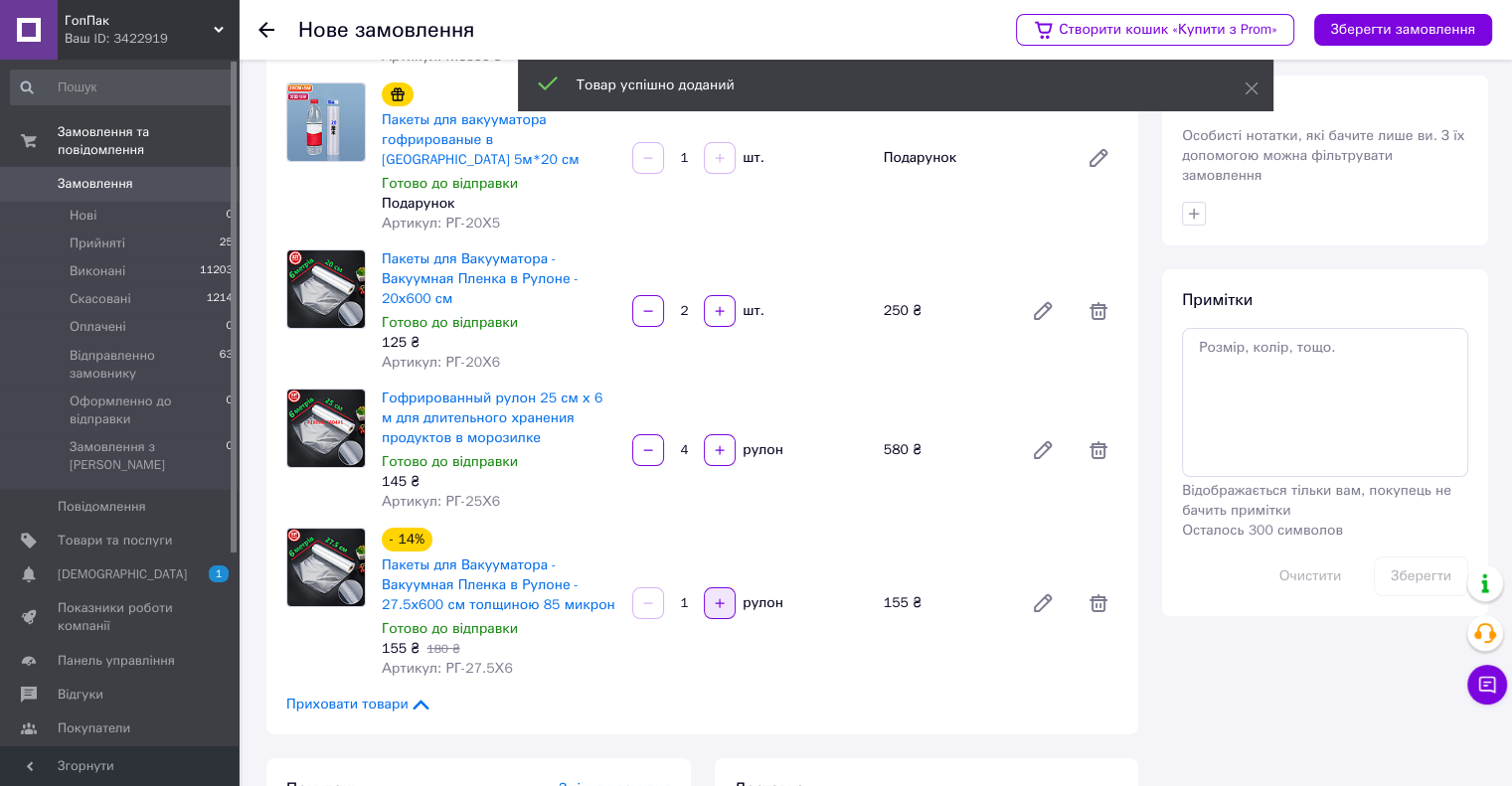click 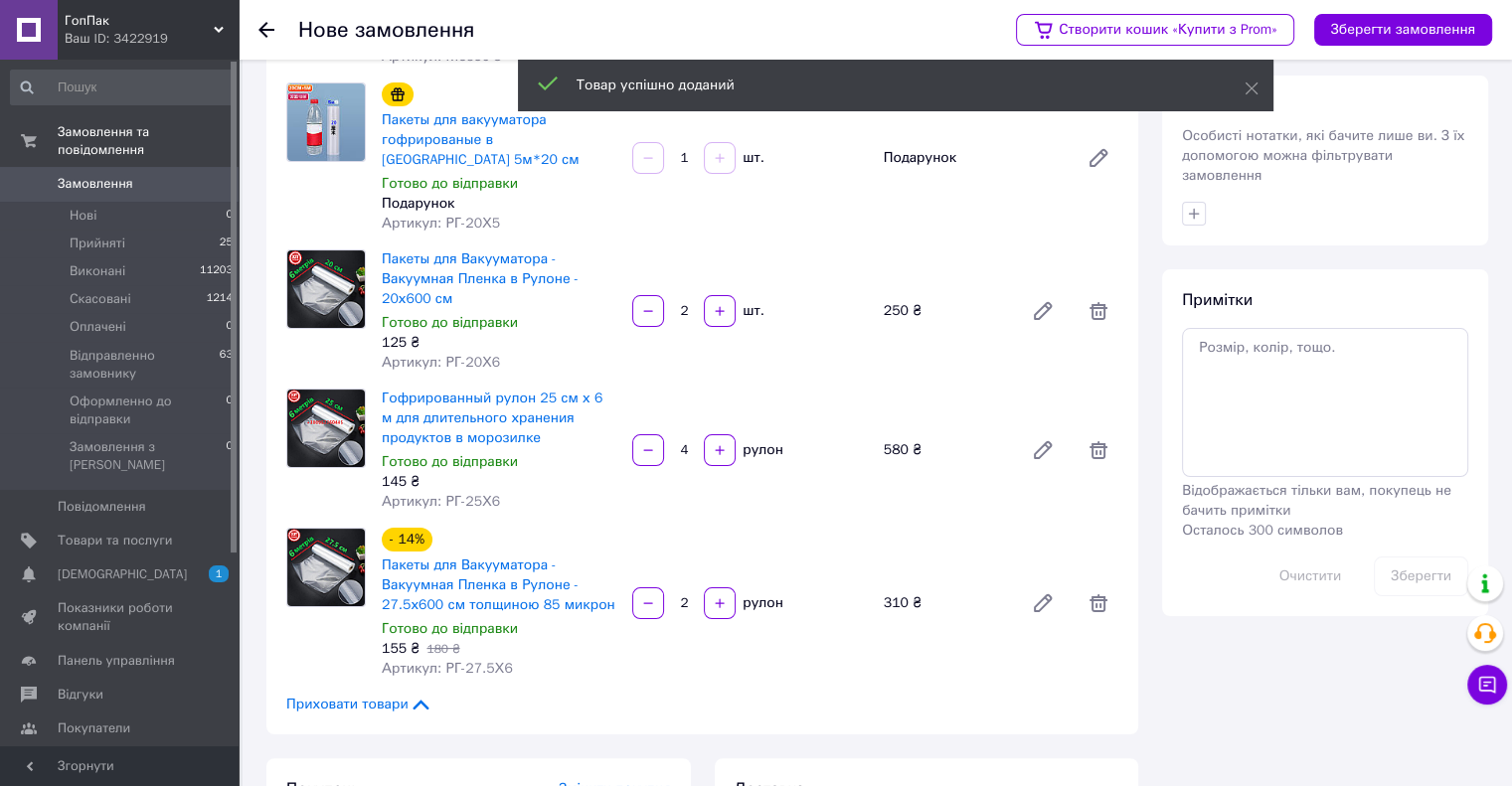 scroll, scrollTop: 0, scrollLeft: 0, axis: both 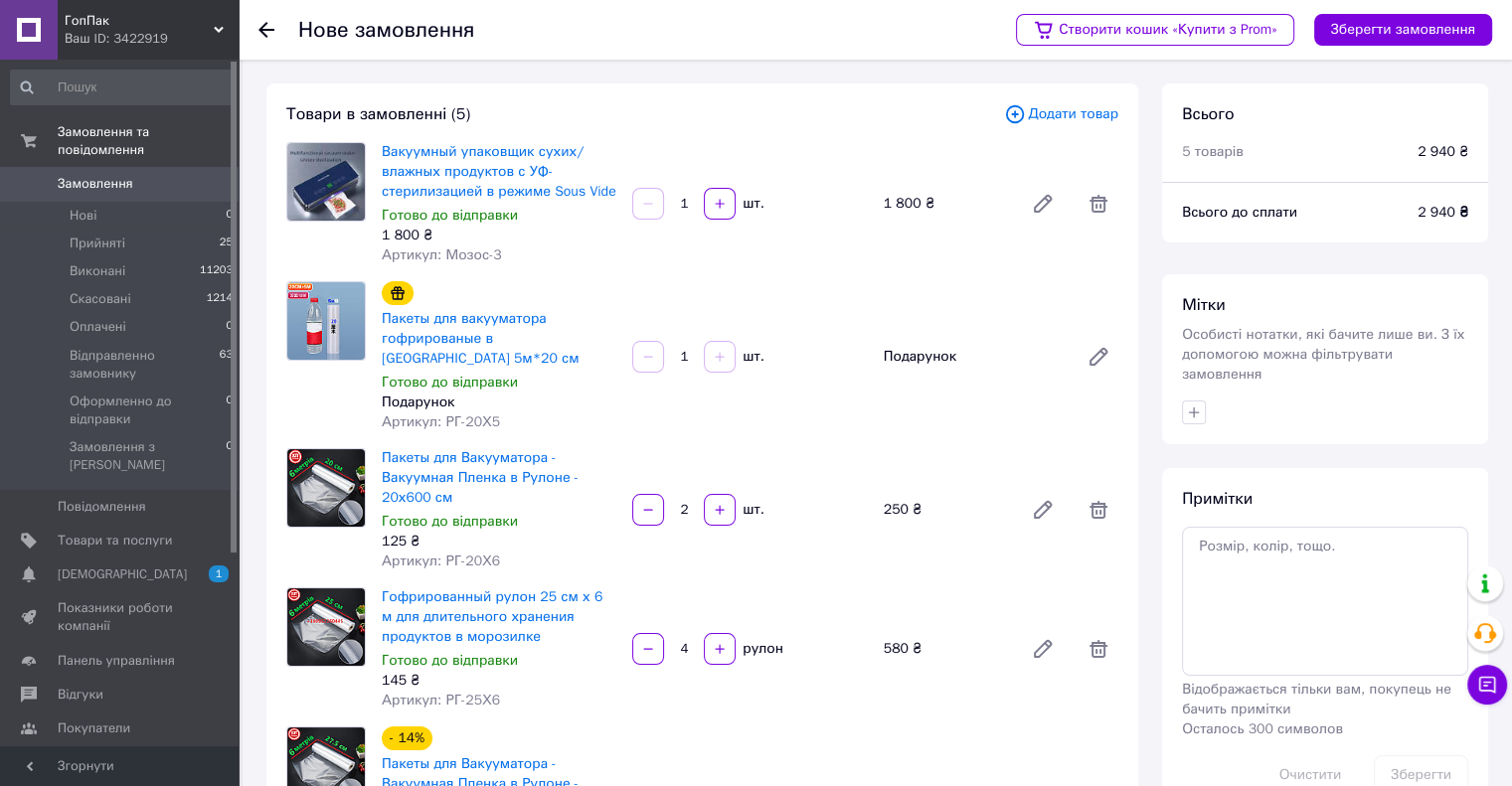 click on "Пакеты для вакууматора гофрированые в рулоне 5м*20 см Готово до відправки Подарунок Артикул: РГ-20Х5 1   шт. Подарунок" at bounding box center [750, 357] 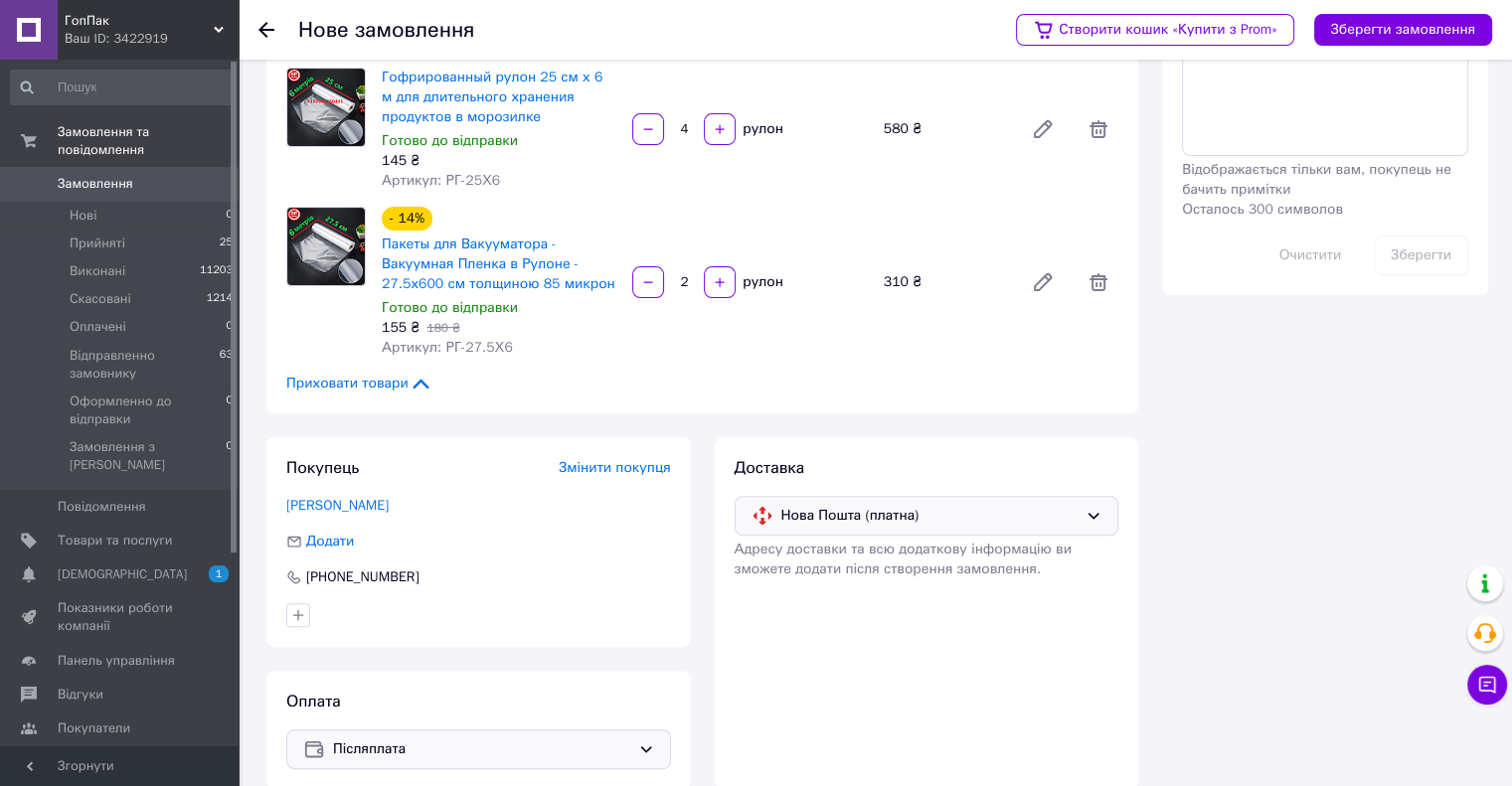 scroll, scrollTop: 528, scrollLeft: 0, axis: vertical 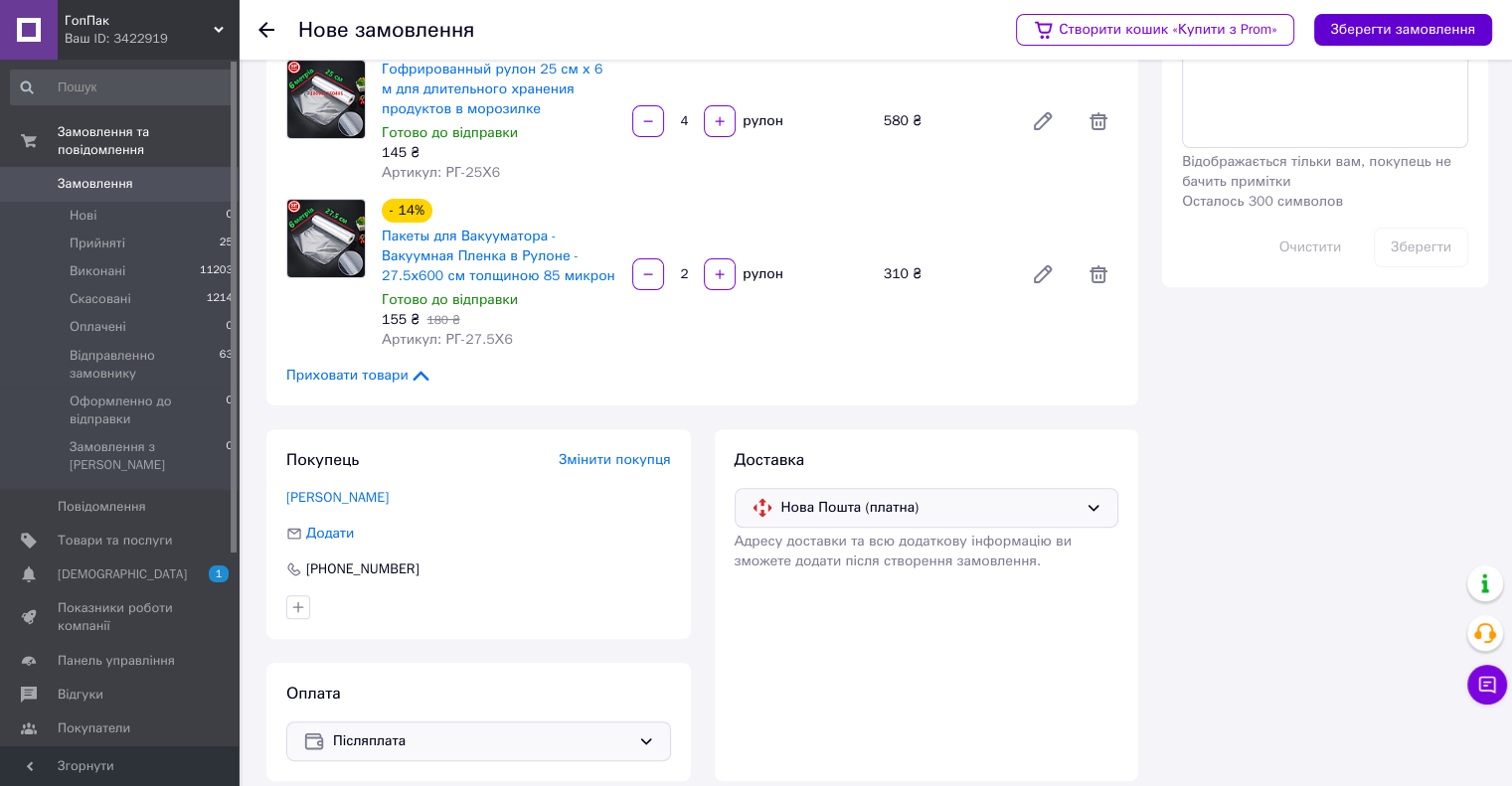 click on "Зберегти замовлення" at bounding box center (1403, 30) 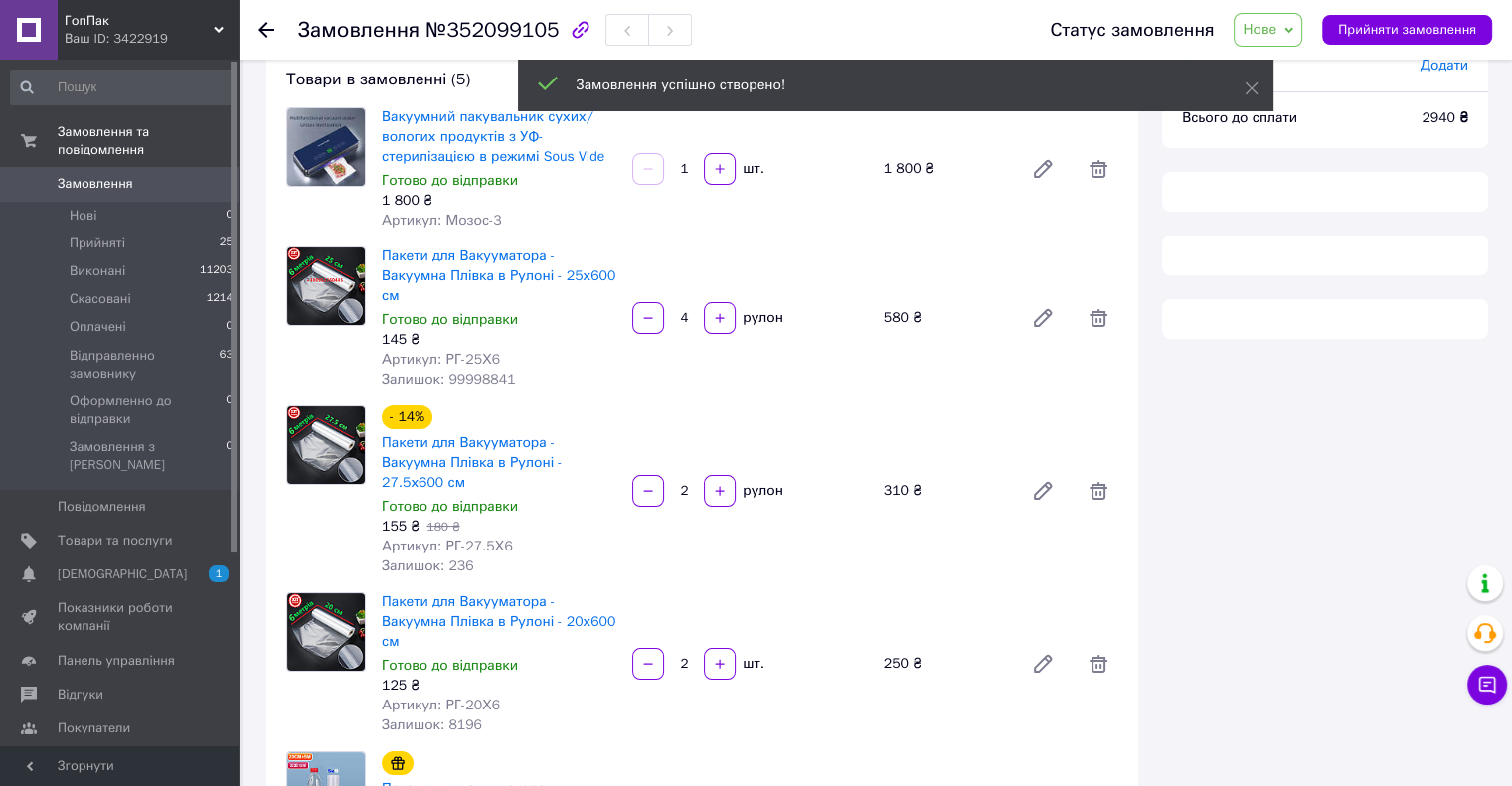 scroll, scrollTop: 528, scrollLeft: 0, axis: vertical 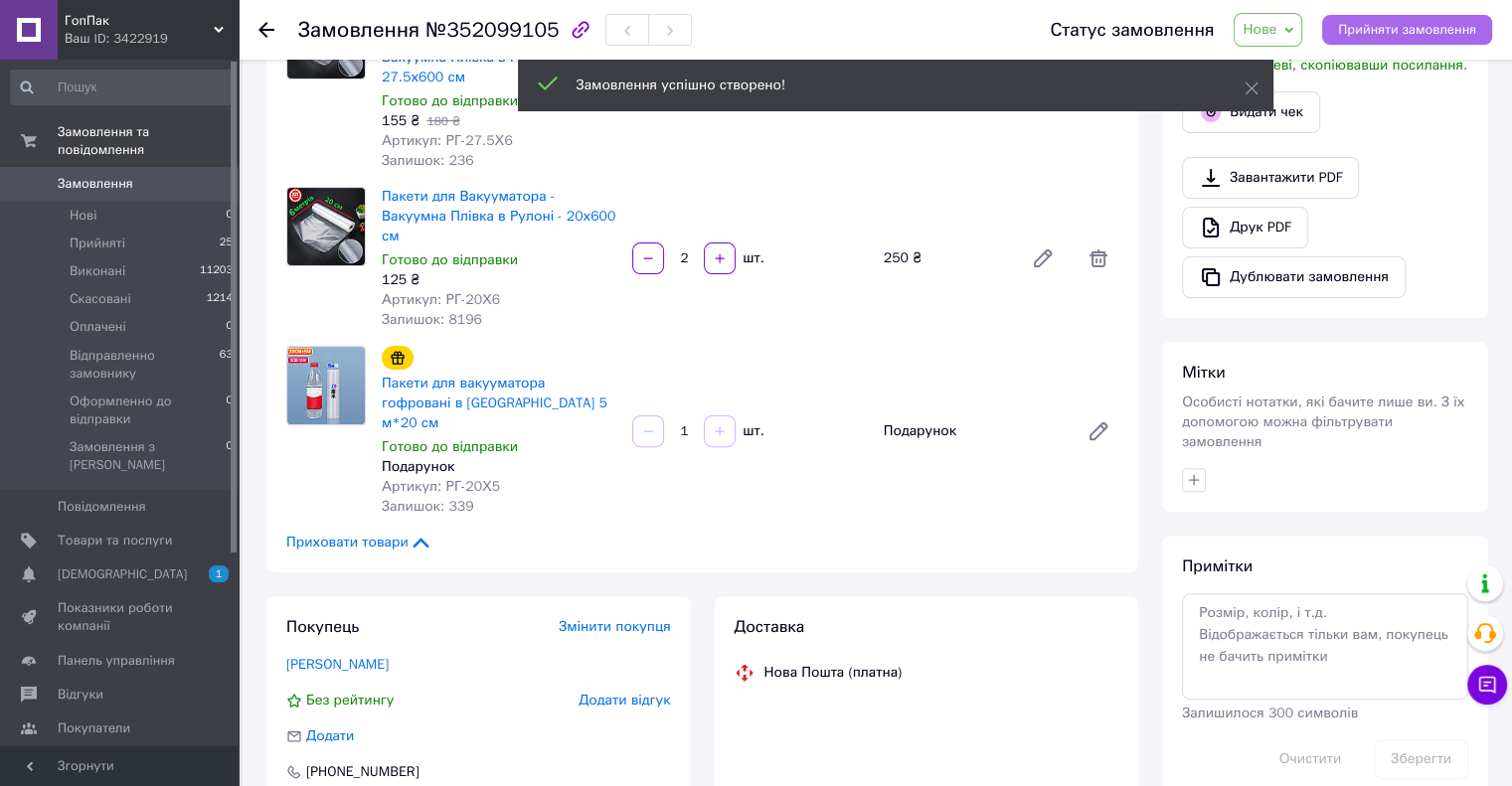 click on "Прийняти замовлення" at bounding box center [1407, 30] 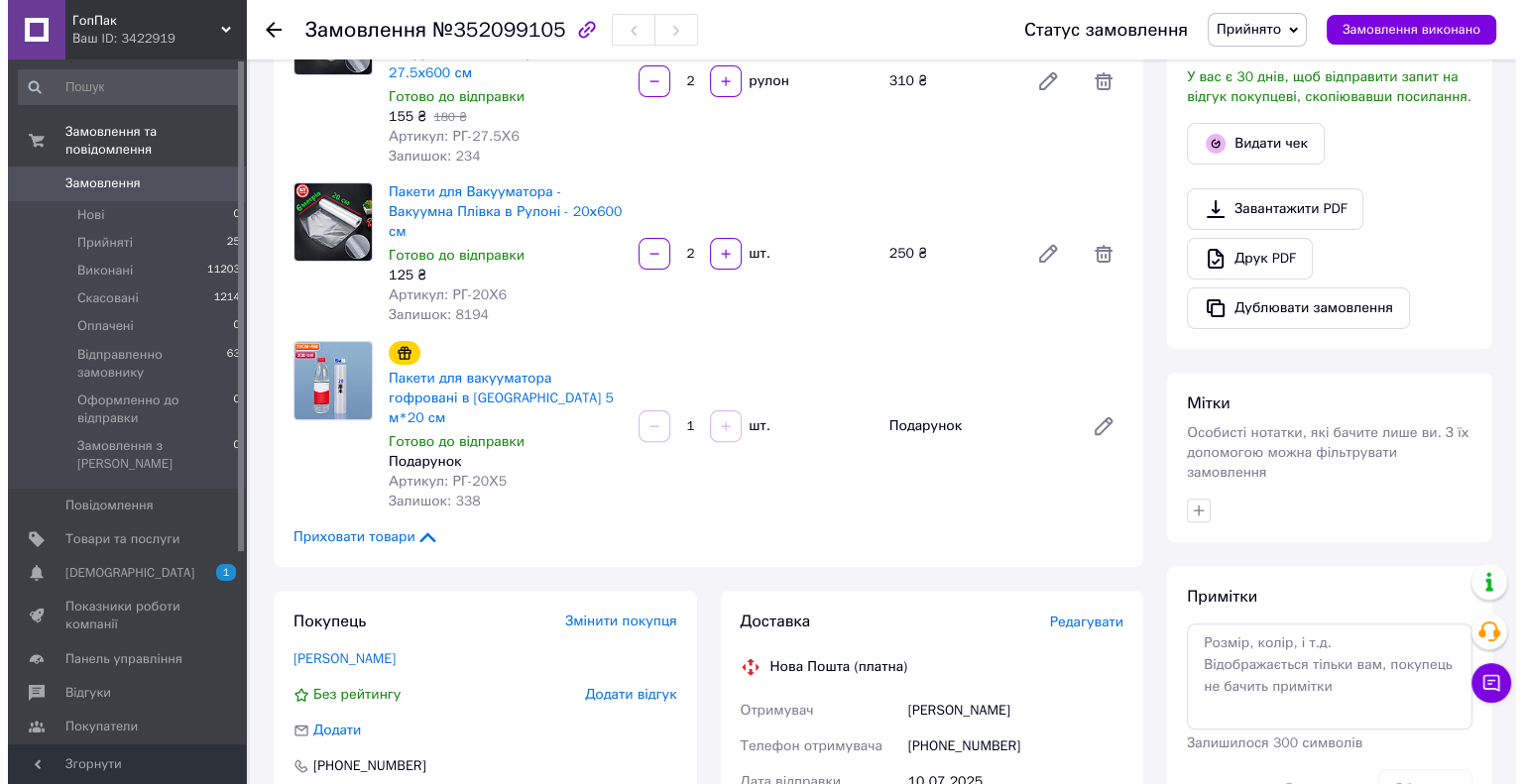 scroll, scrollTop: 793, scrollLeft: 0, axis: vertical 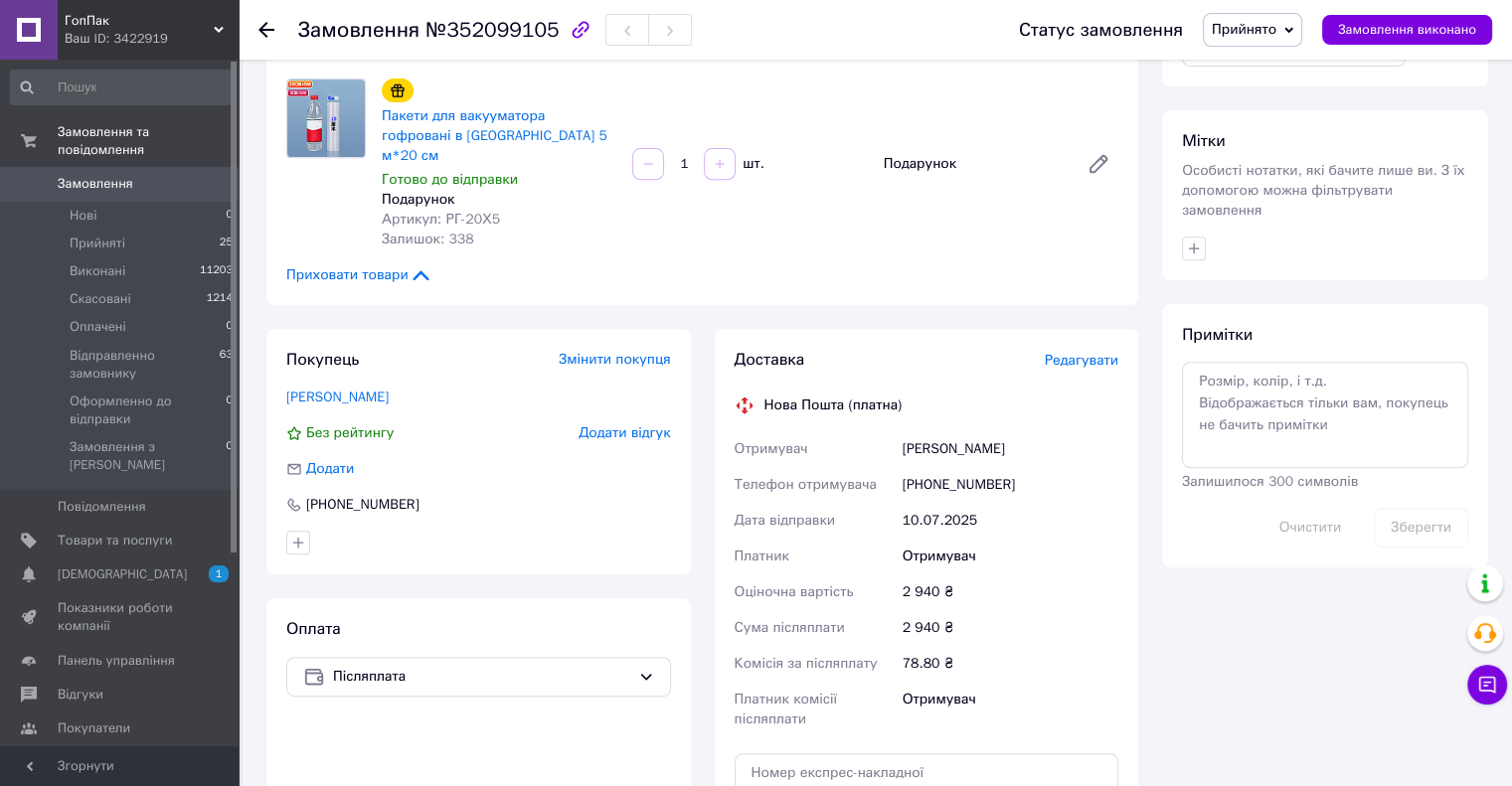 click on "Редагувати" at bounding box center (1082, 360) 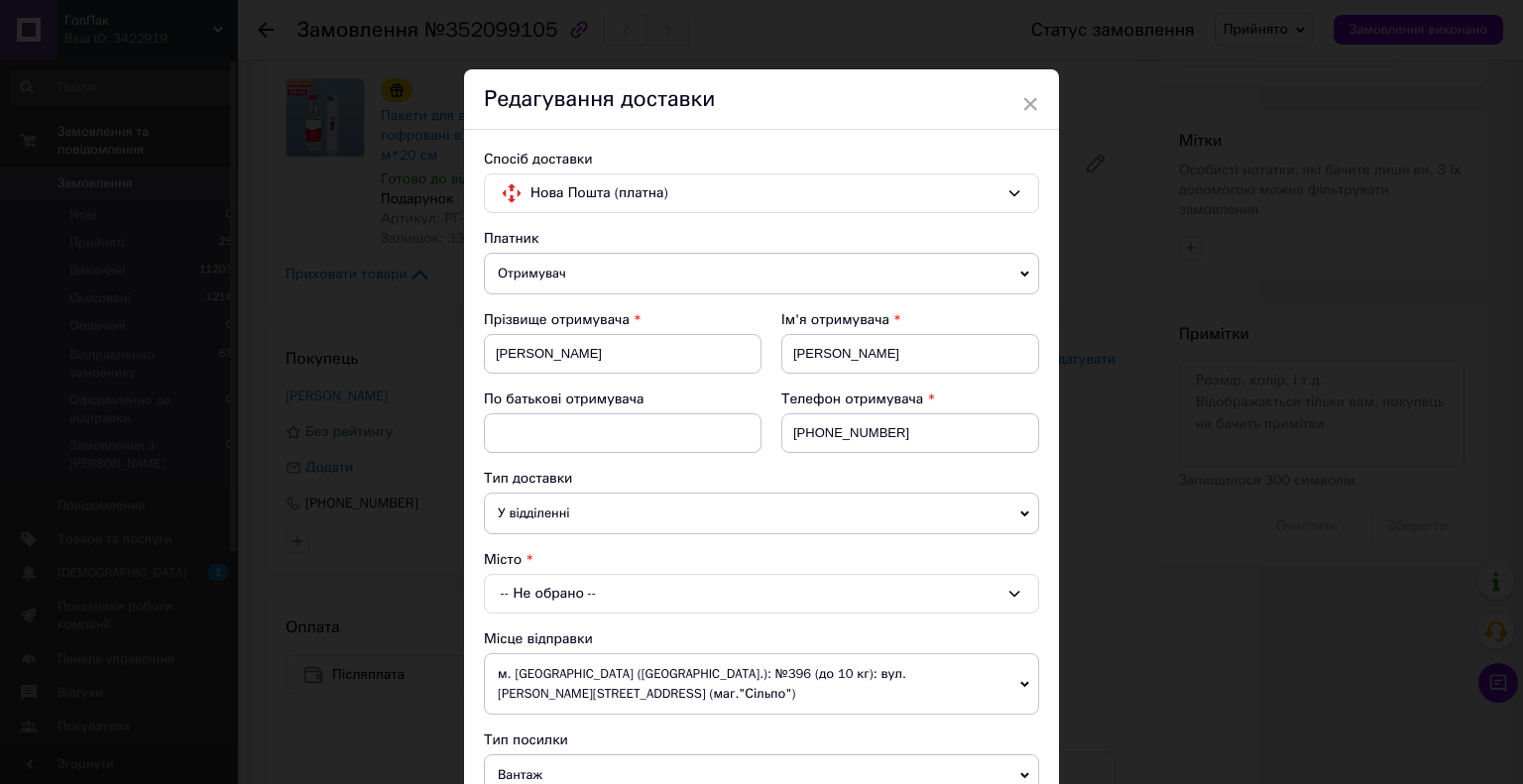 click on "-- Не обрано --" at bounding box center (762, 594) 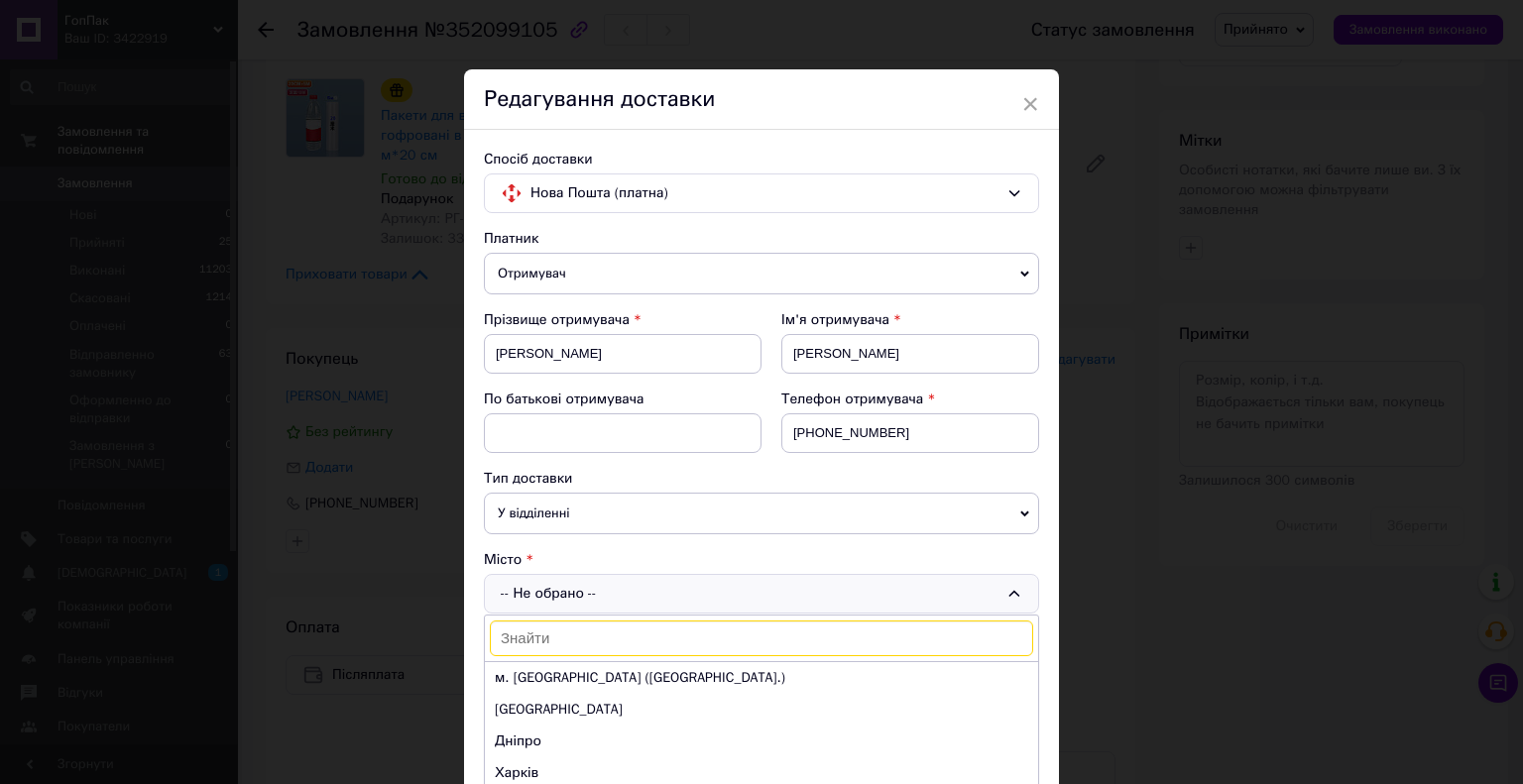 click on "Місто" at bounding box center (762, 560) 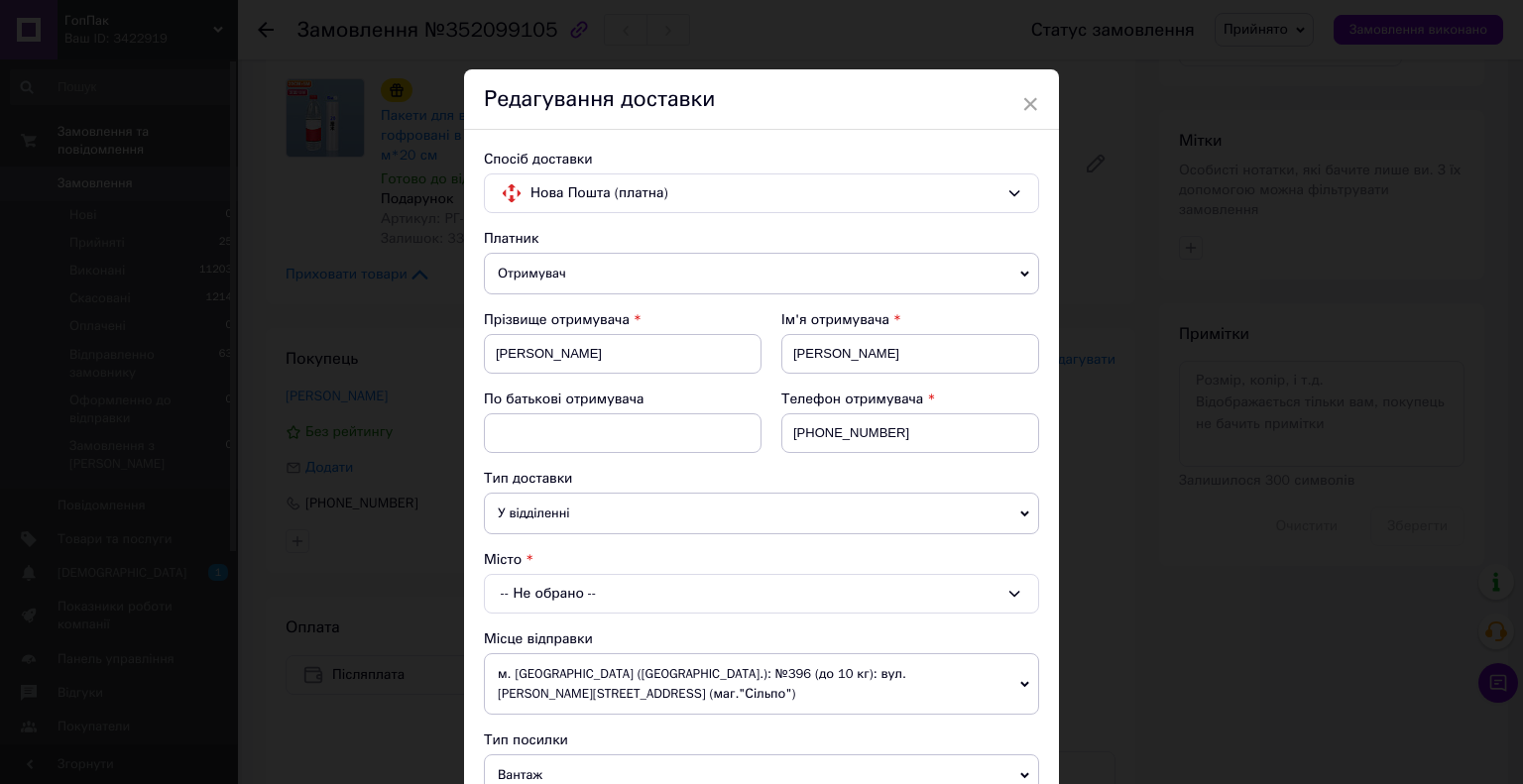 click on "У відділенні" at bounding box center [762, 513] 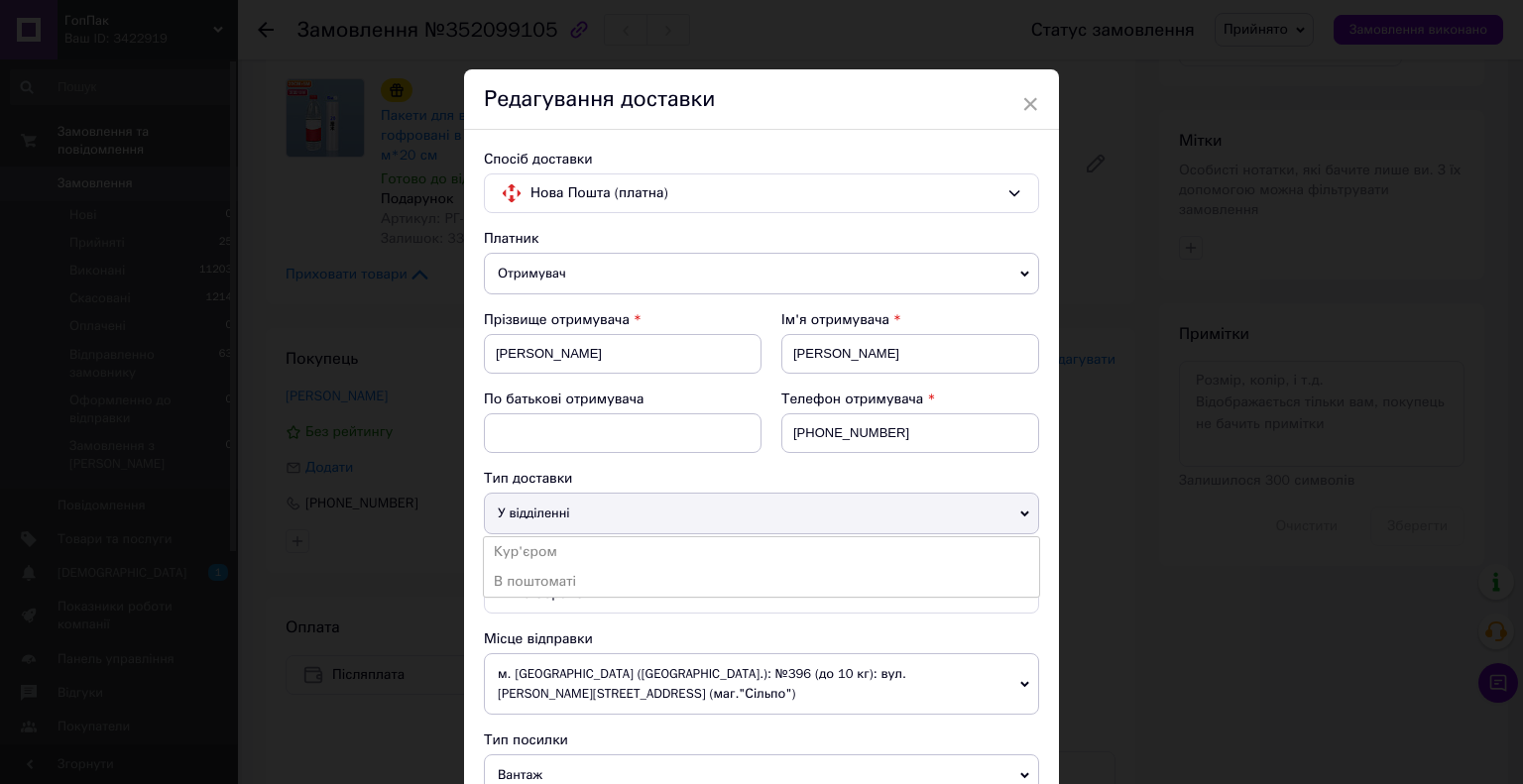 click on "У відділенні" at bounding box center [762, 513] 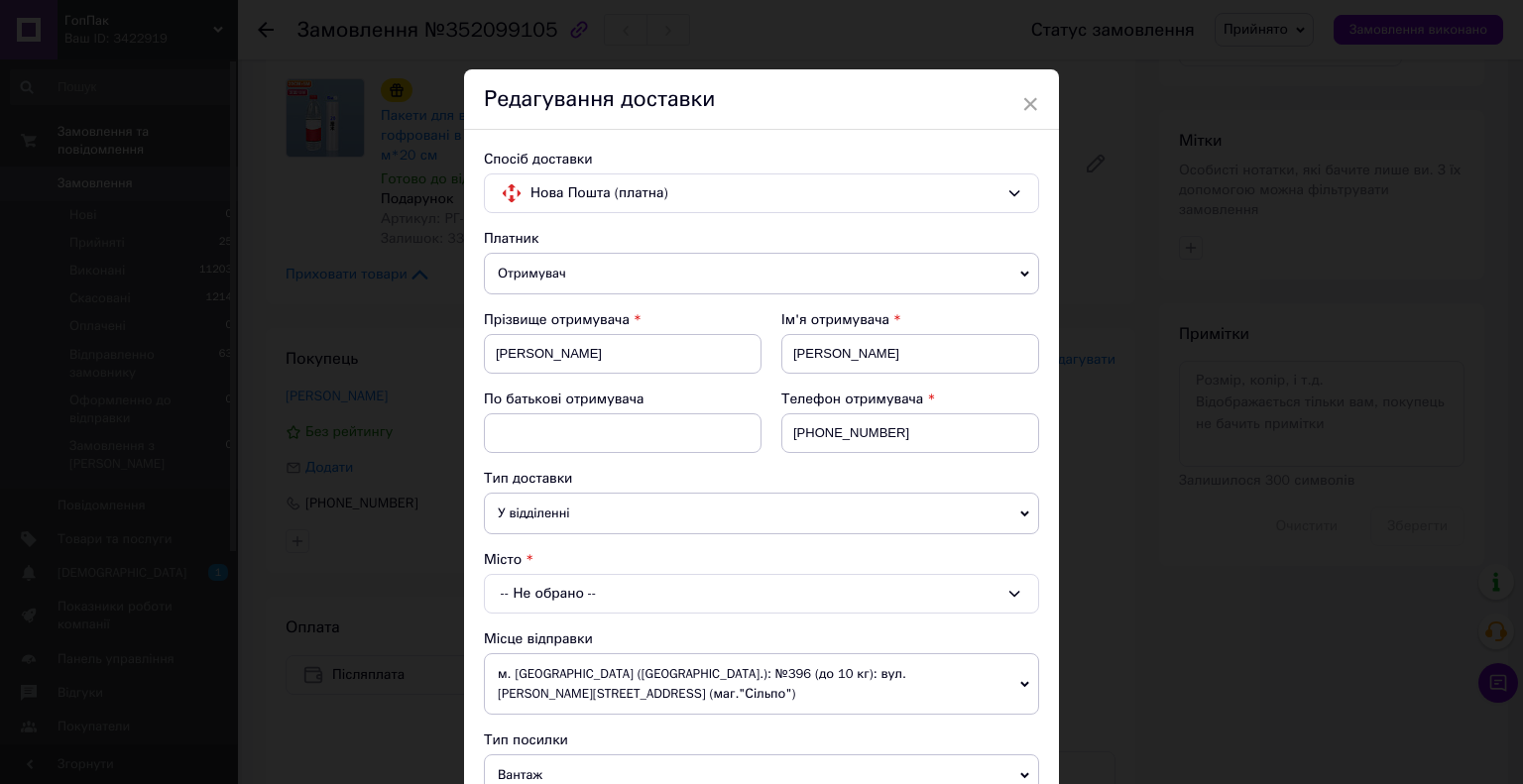 click on "-- Не обрано --" at bounding box center [762, 594] 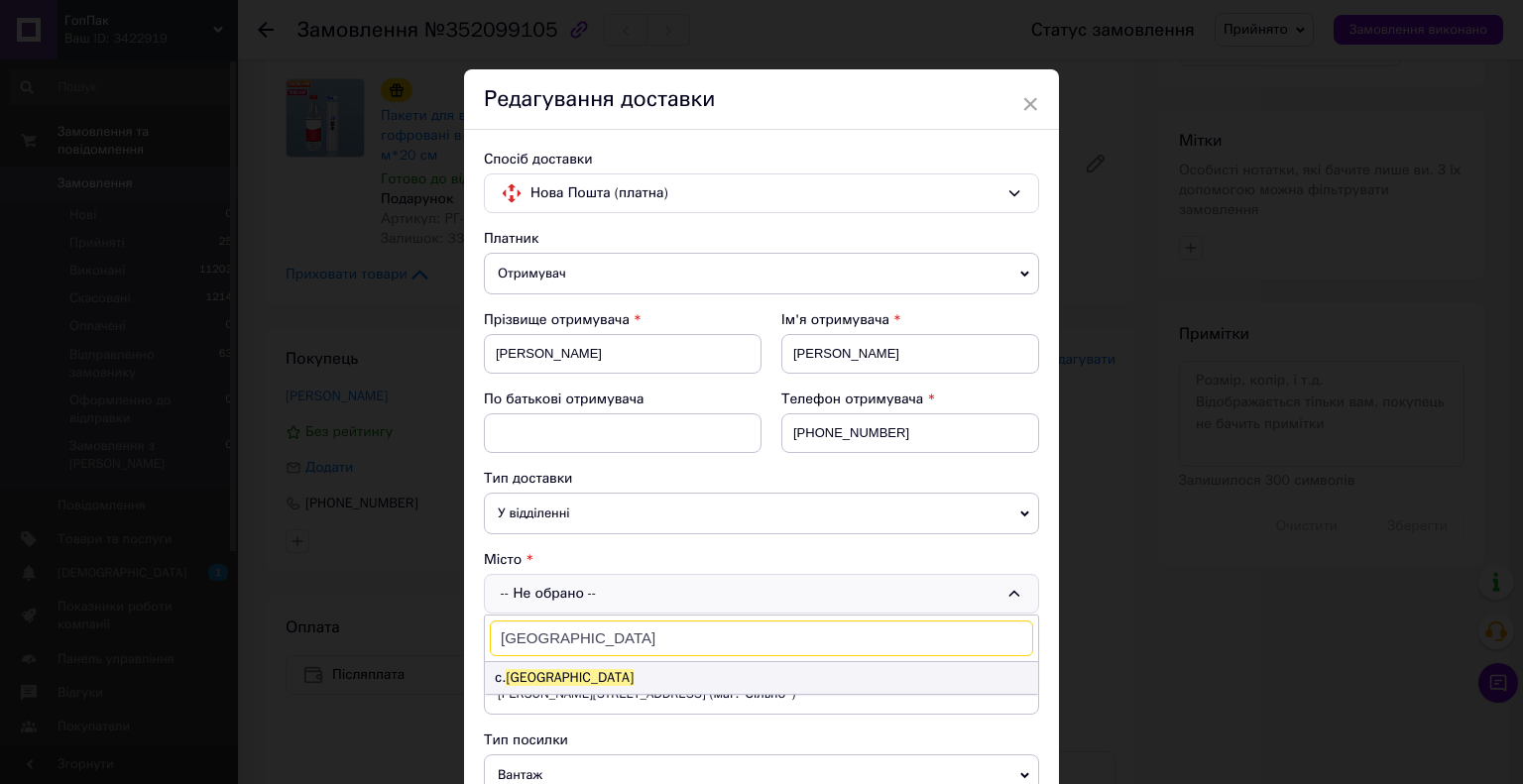 type on "[GEOGRAPHIC_DATA]" 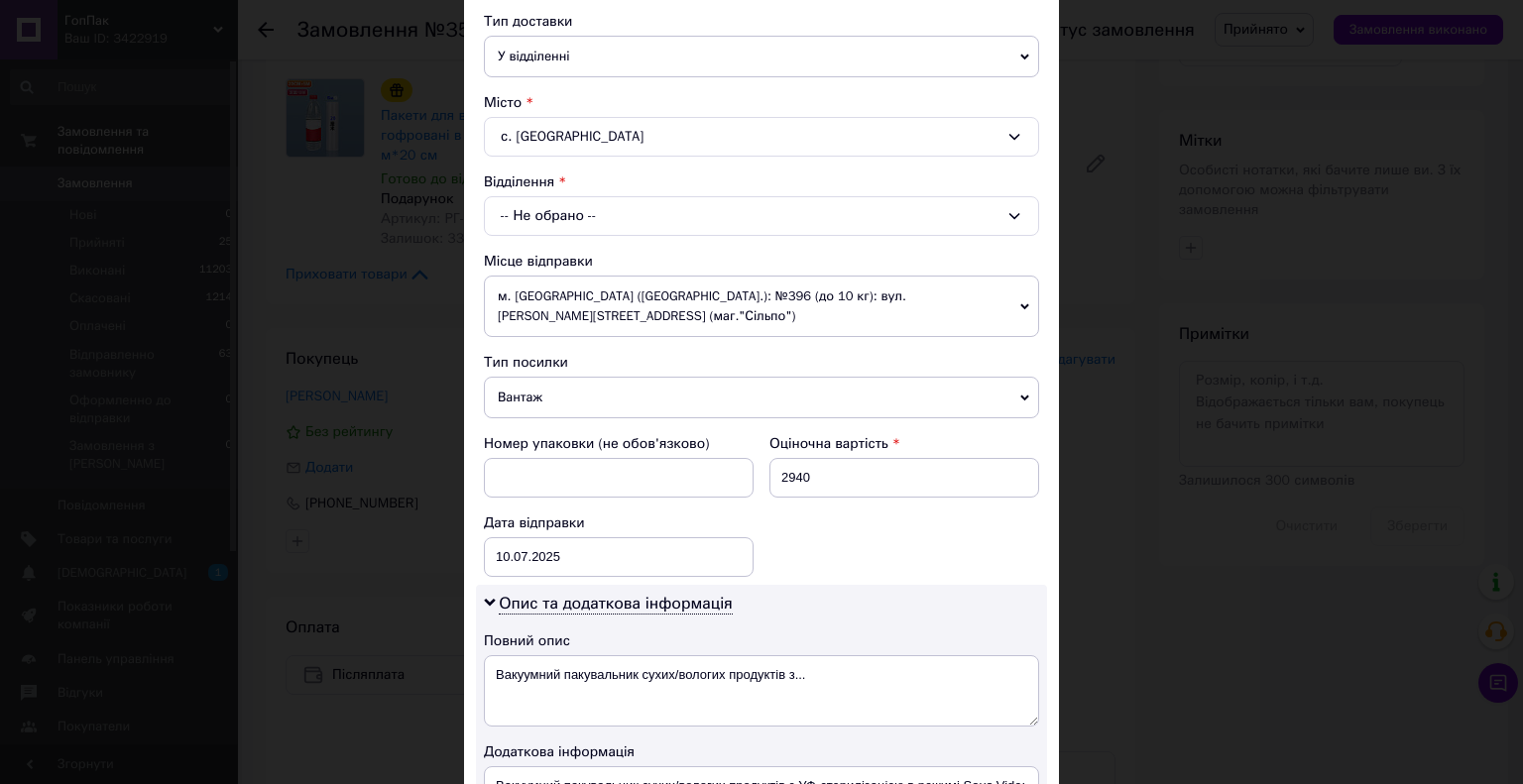 scroll, scrollTop: 496, scrollLeft: 0, axis: vertical 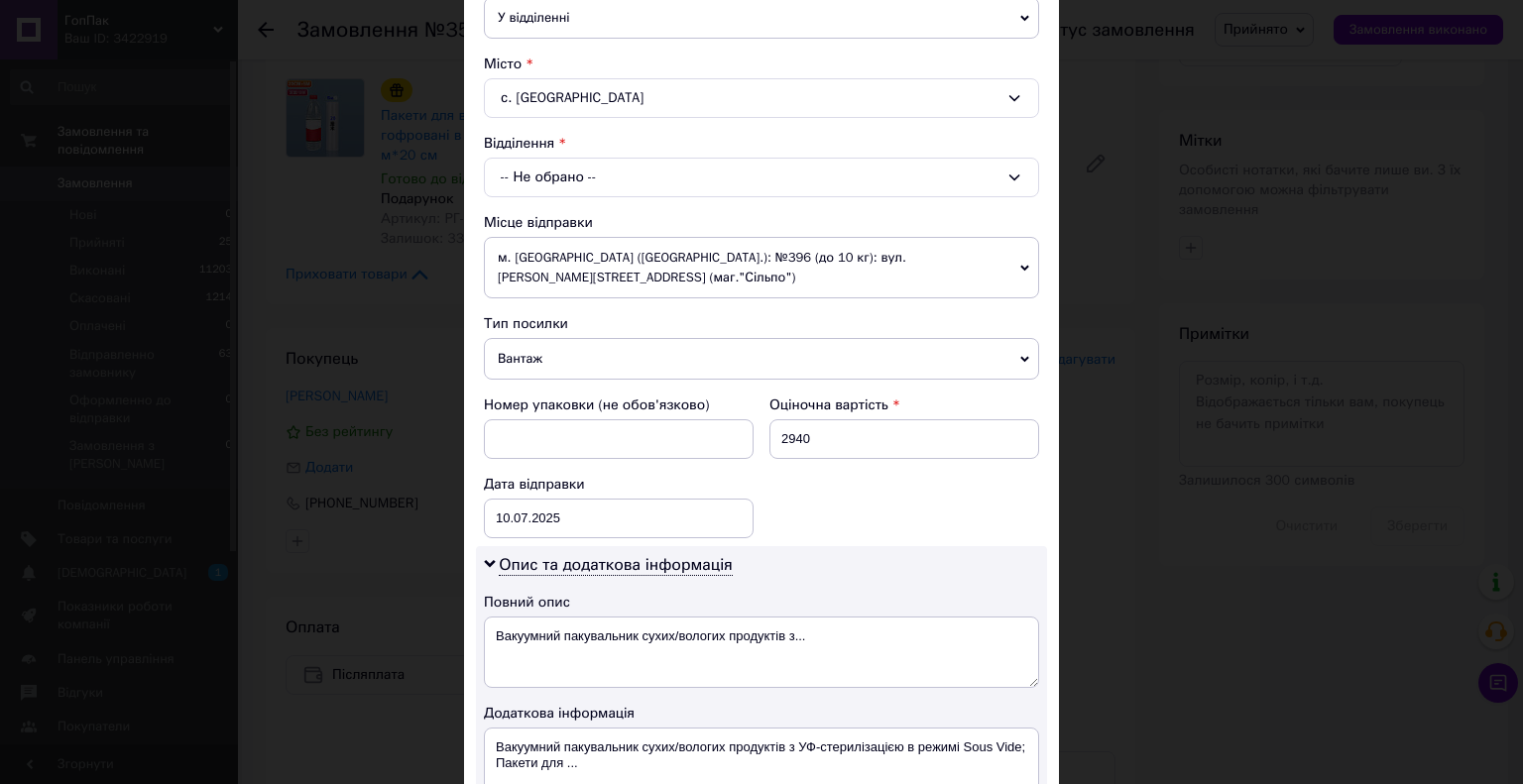 click on "-- Не обрано --" at bounding box center [762, 177] 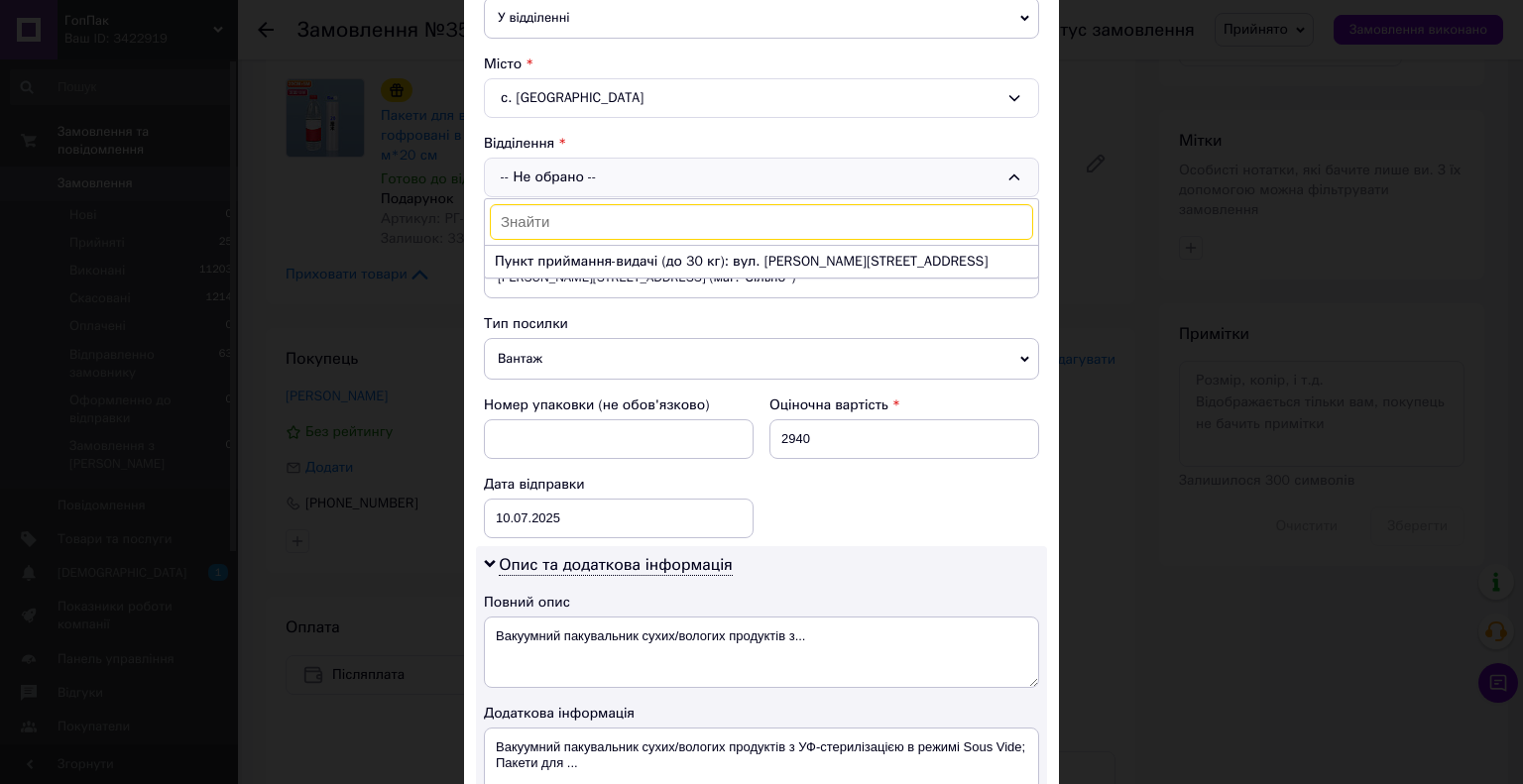 click on "Пункт приймання-видачі (до 30 кг): вул. [PERSON_NAME][STREET_ADDRESS]" at bounding box center (762, 262) 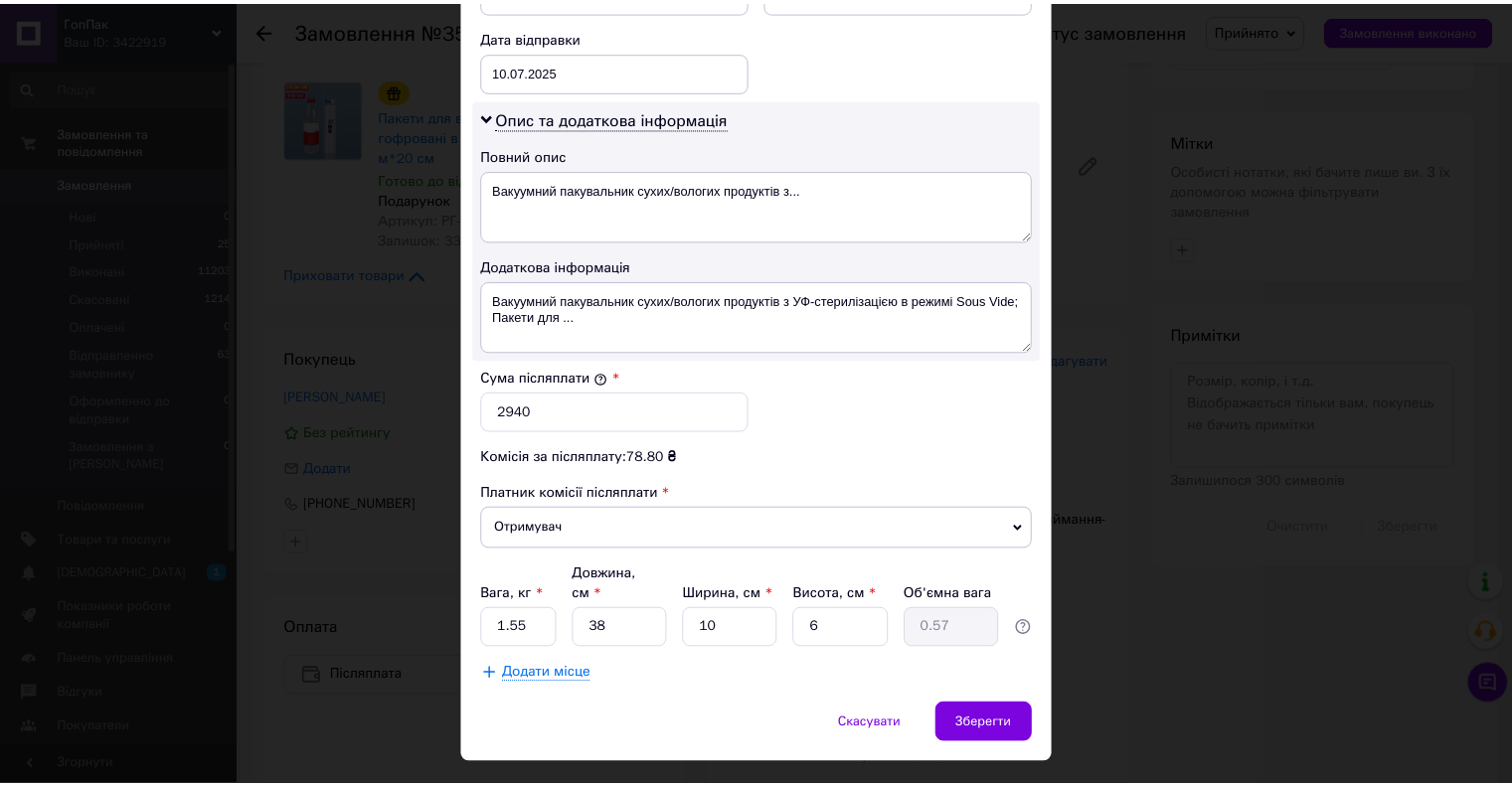 scroll, scrollTop: 946, scrollLeft: 0, axis: vertical 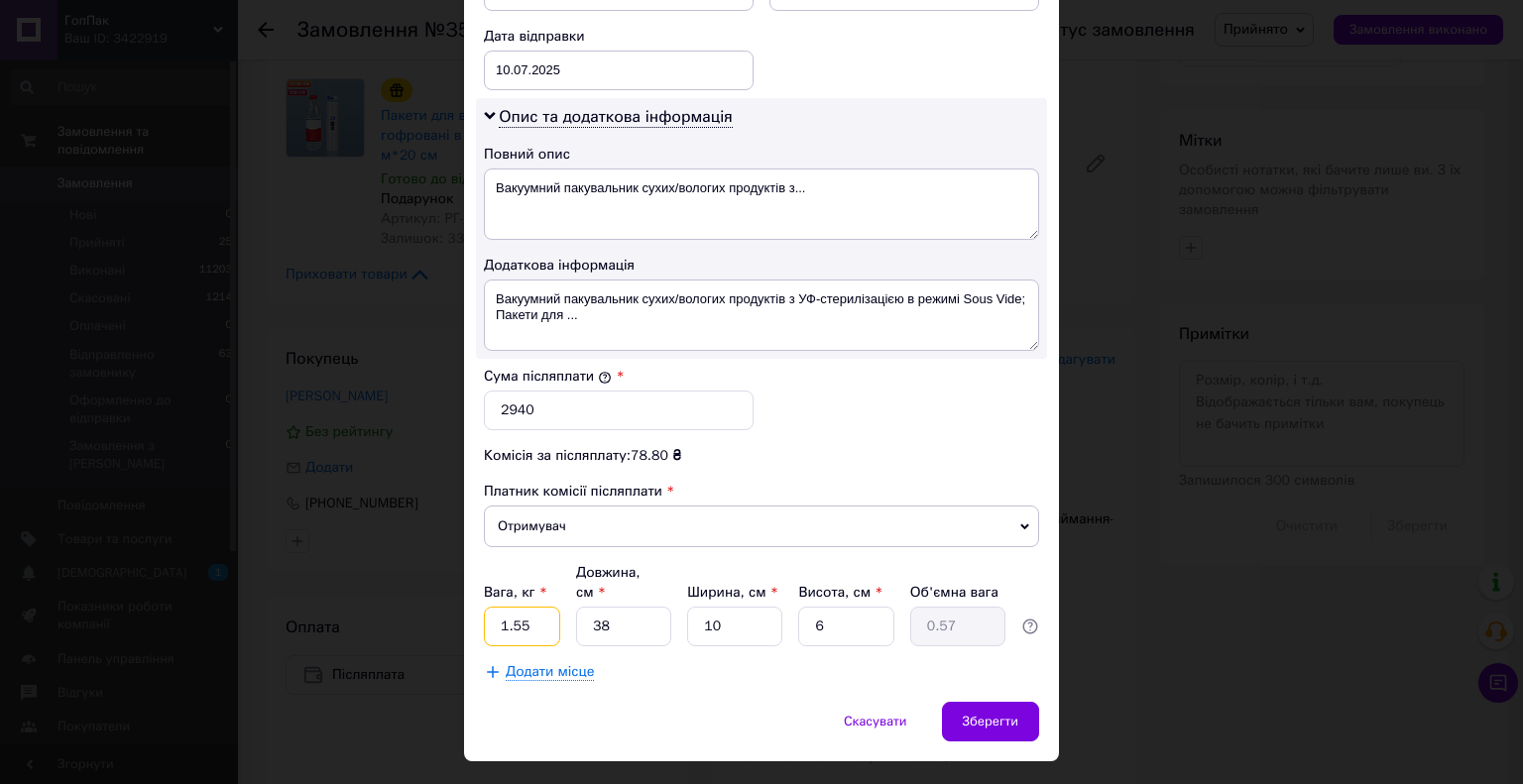 click on "1.55" at bounding box center (522, 626) 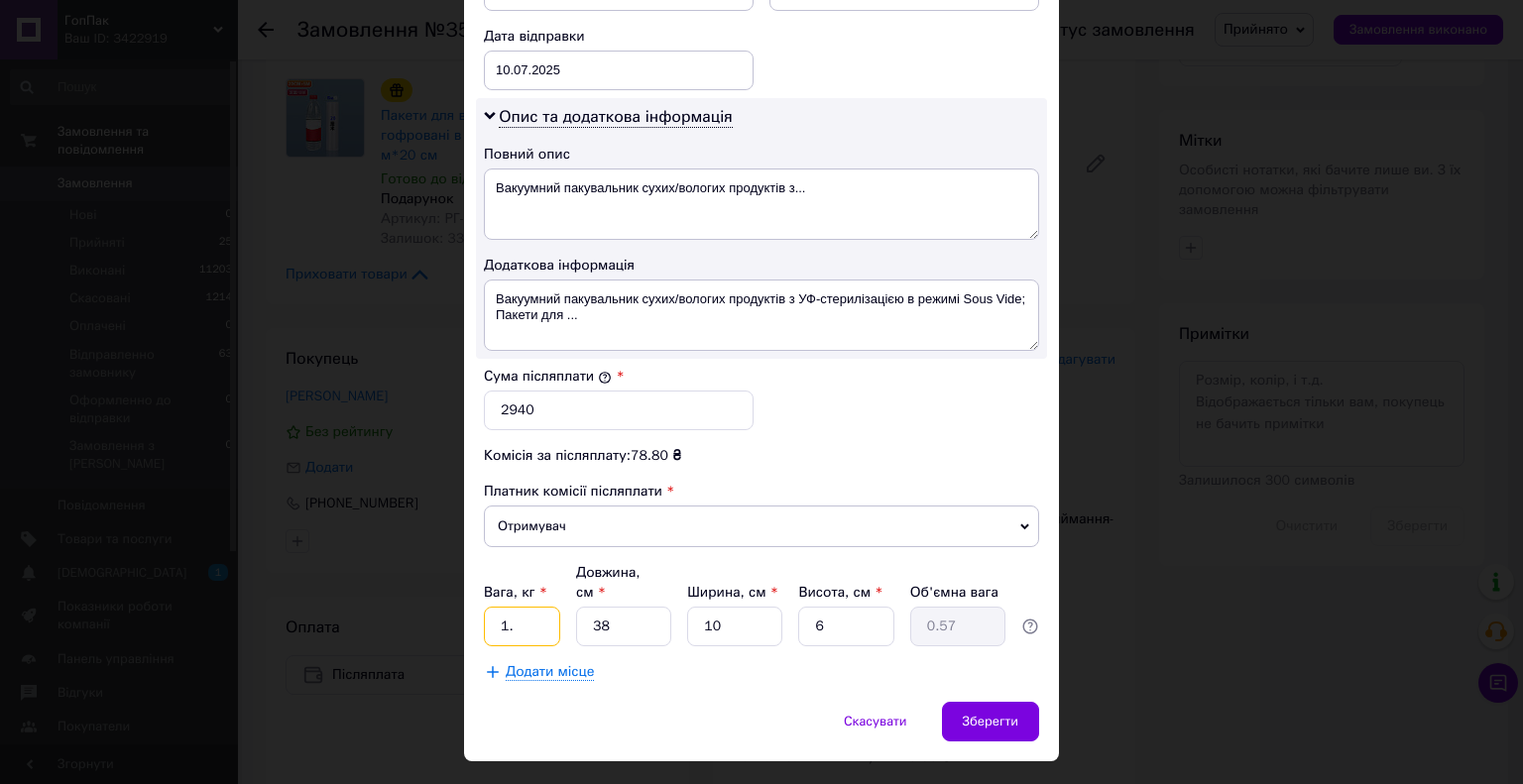 type on "1" 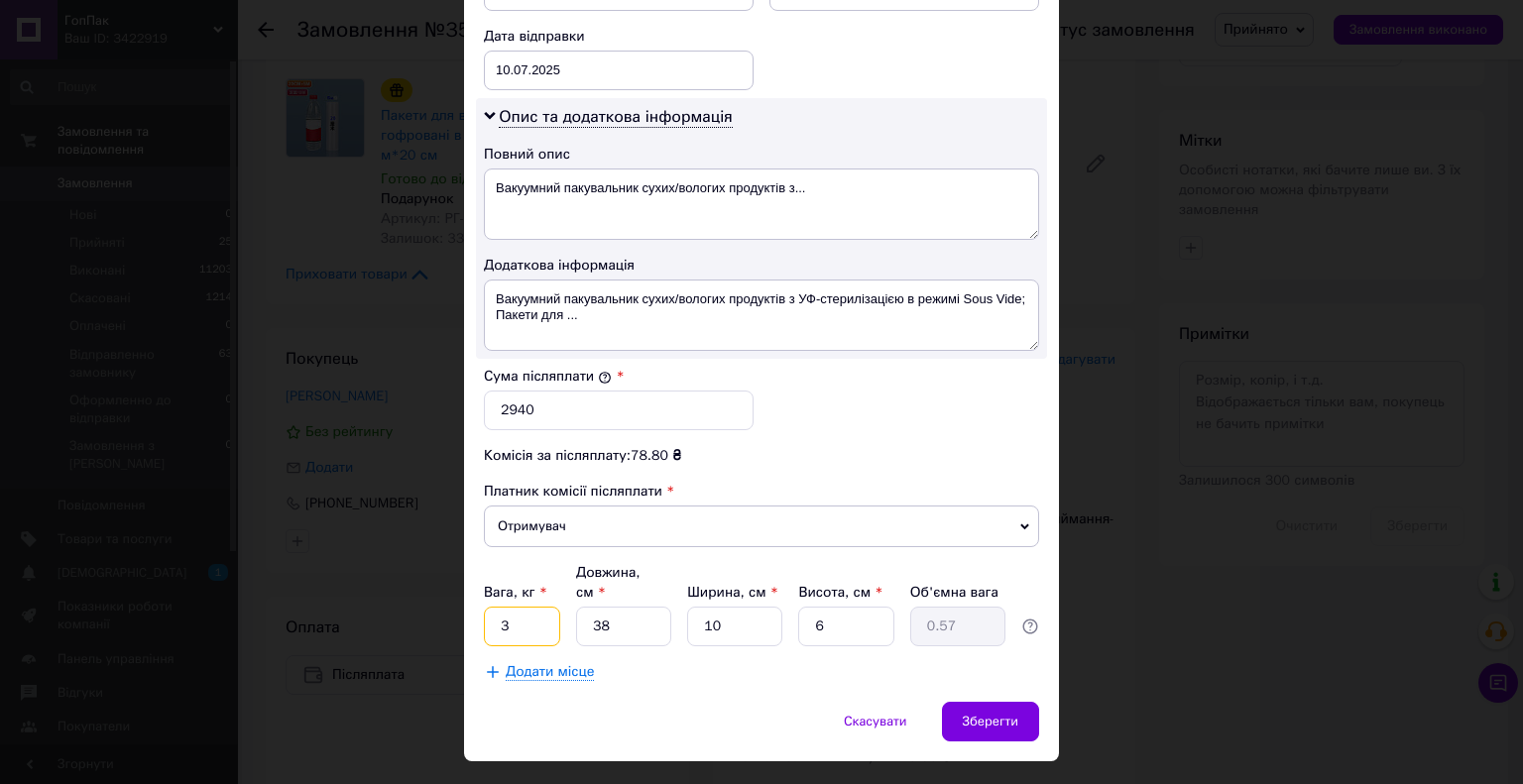type on "3" 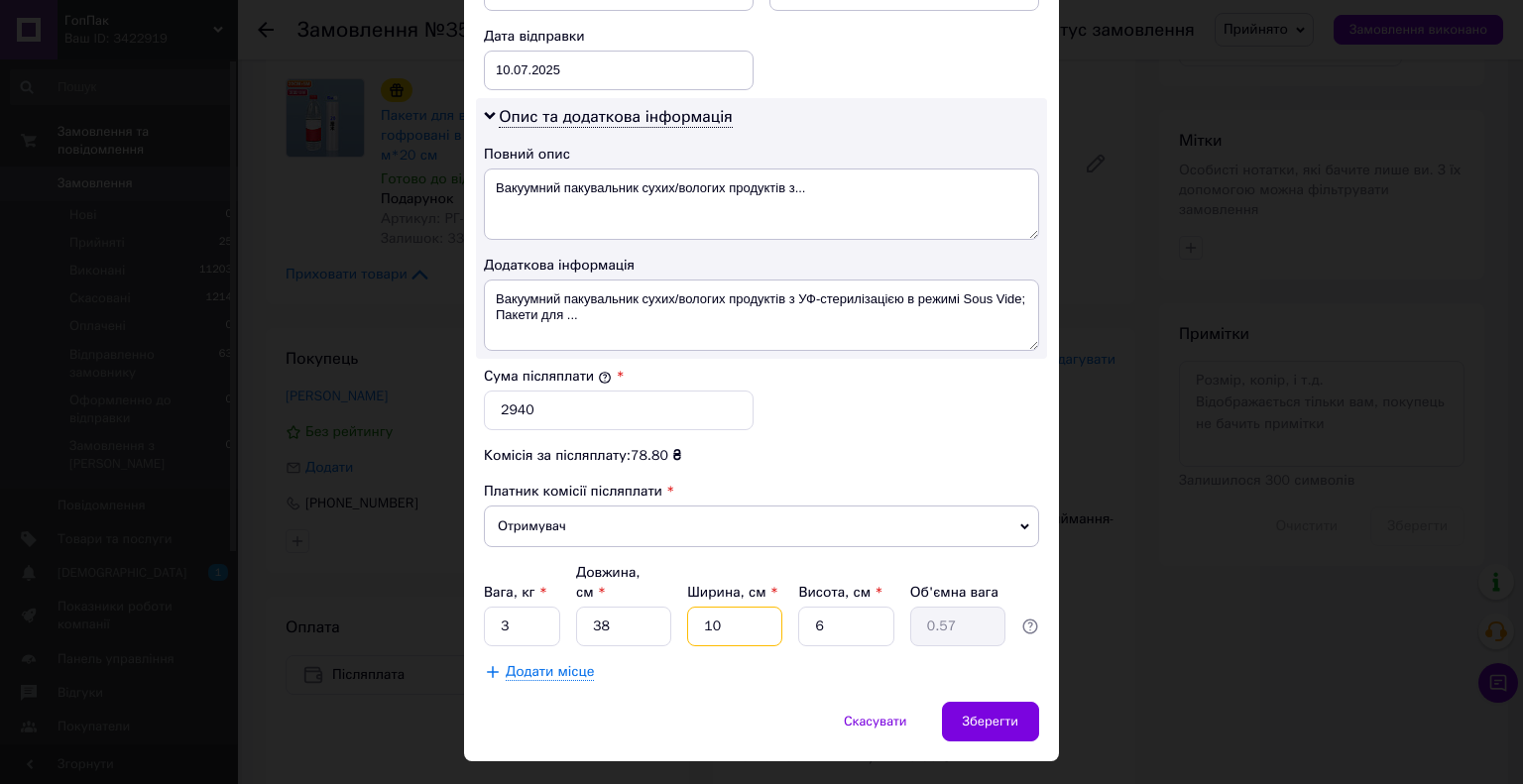 click on "10" at bounding box center (735, 626) 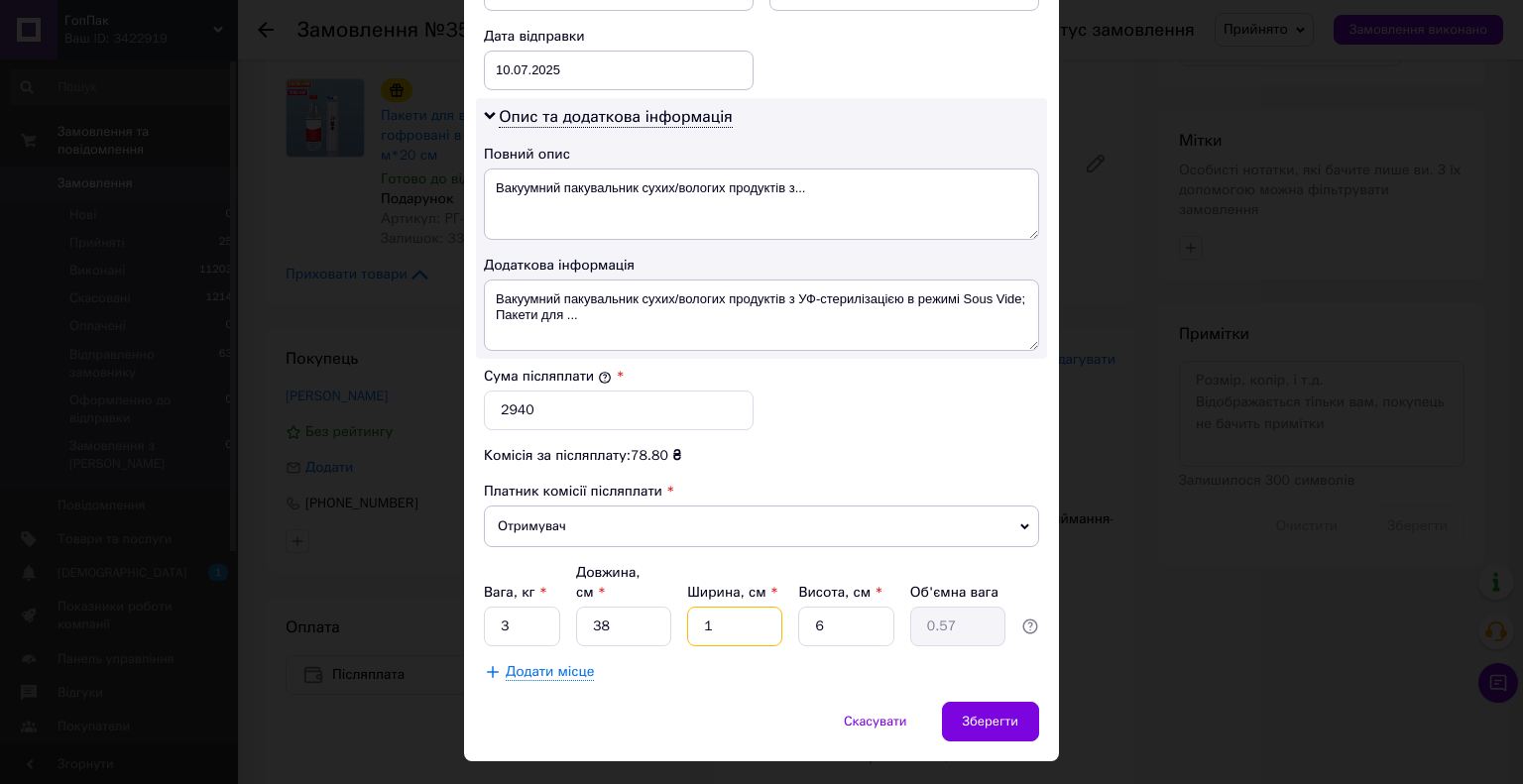 type on "0.1" 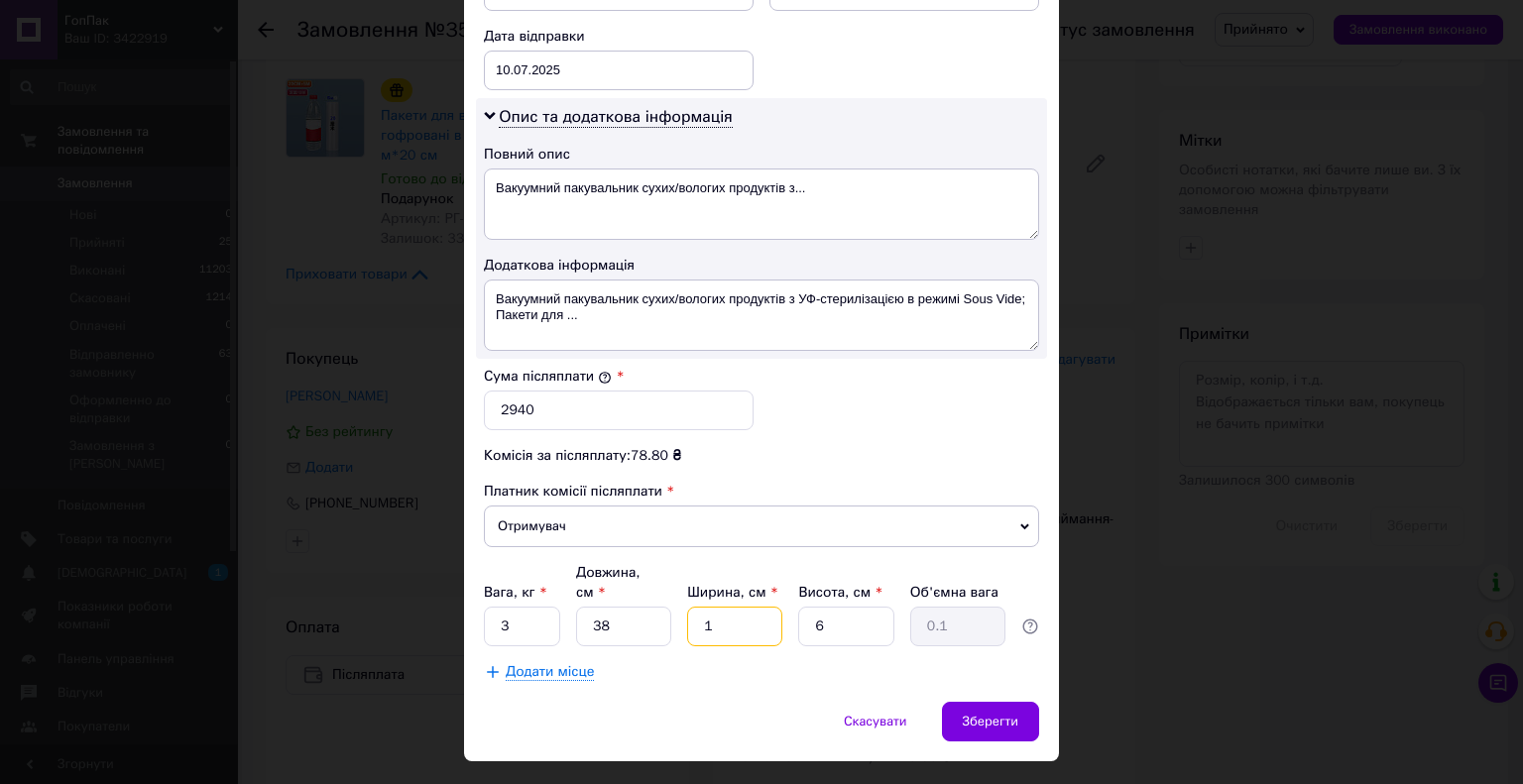 type 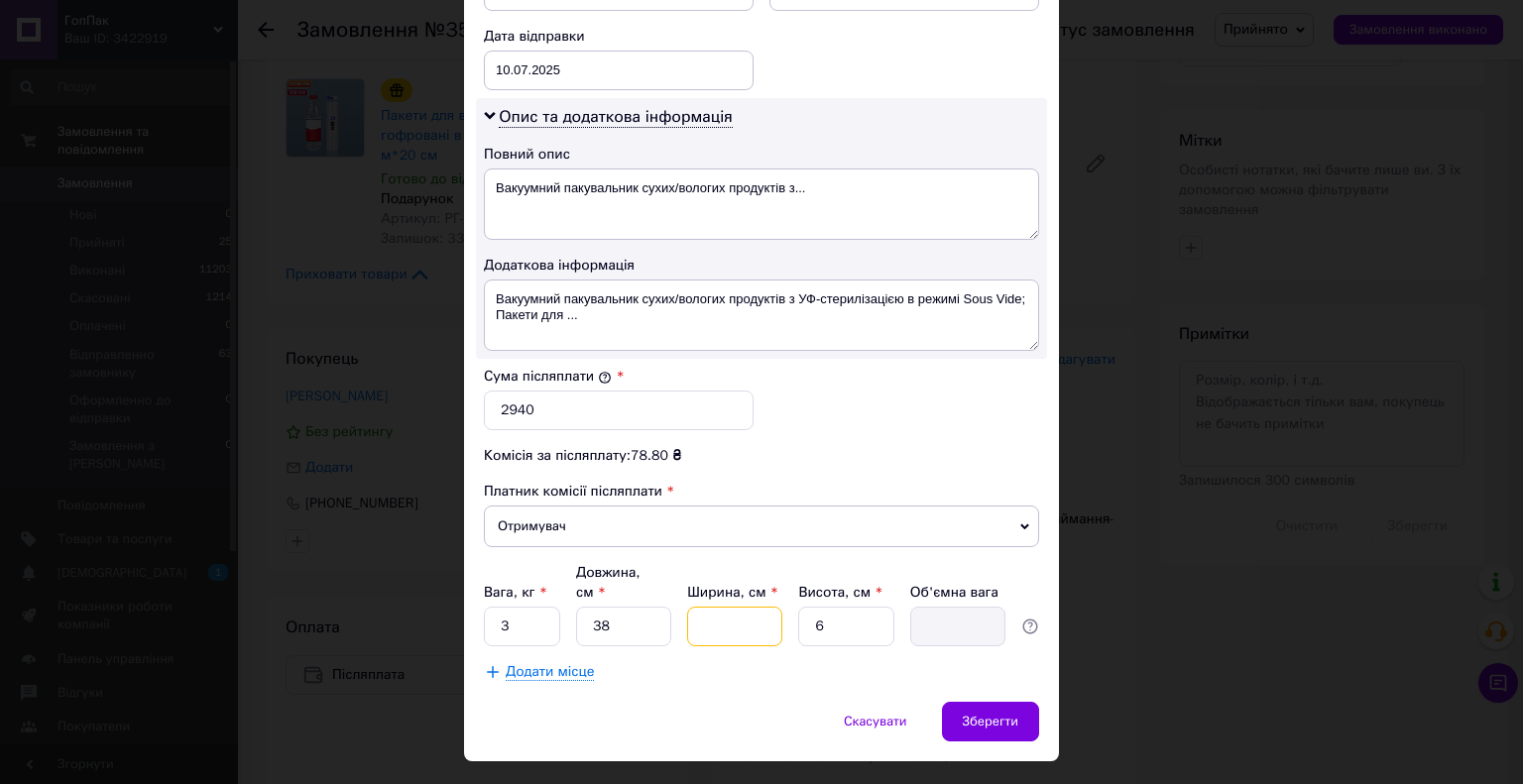 type on "3" 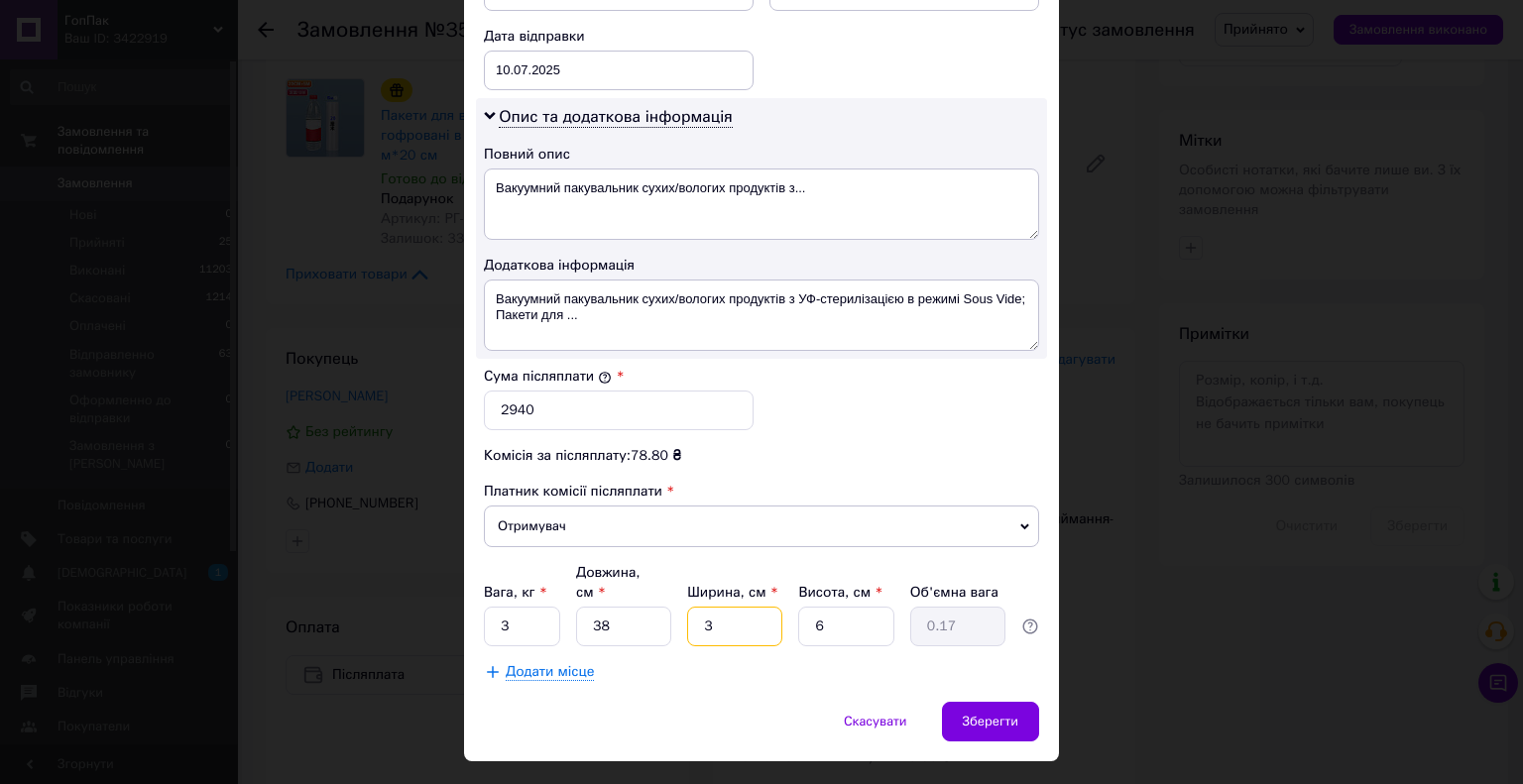 type on "35" 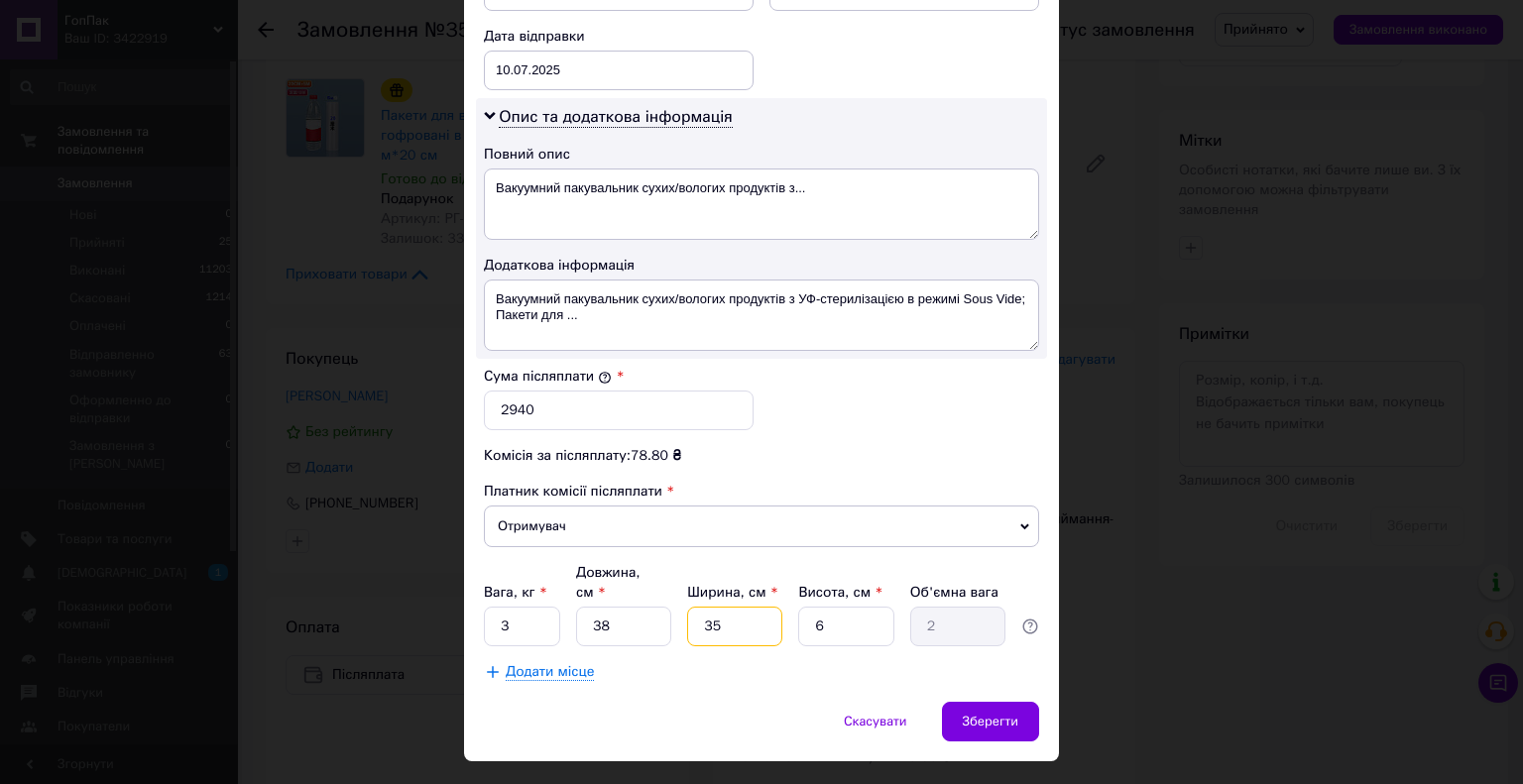 type on "35" 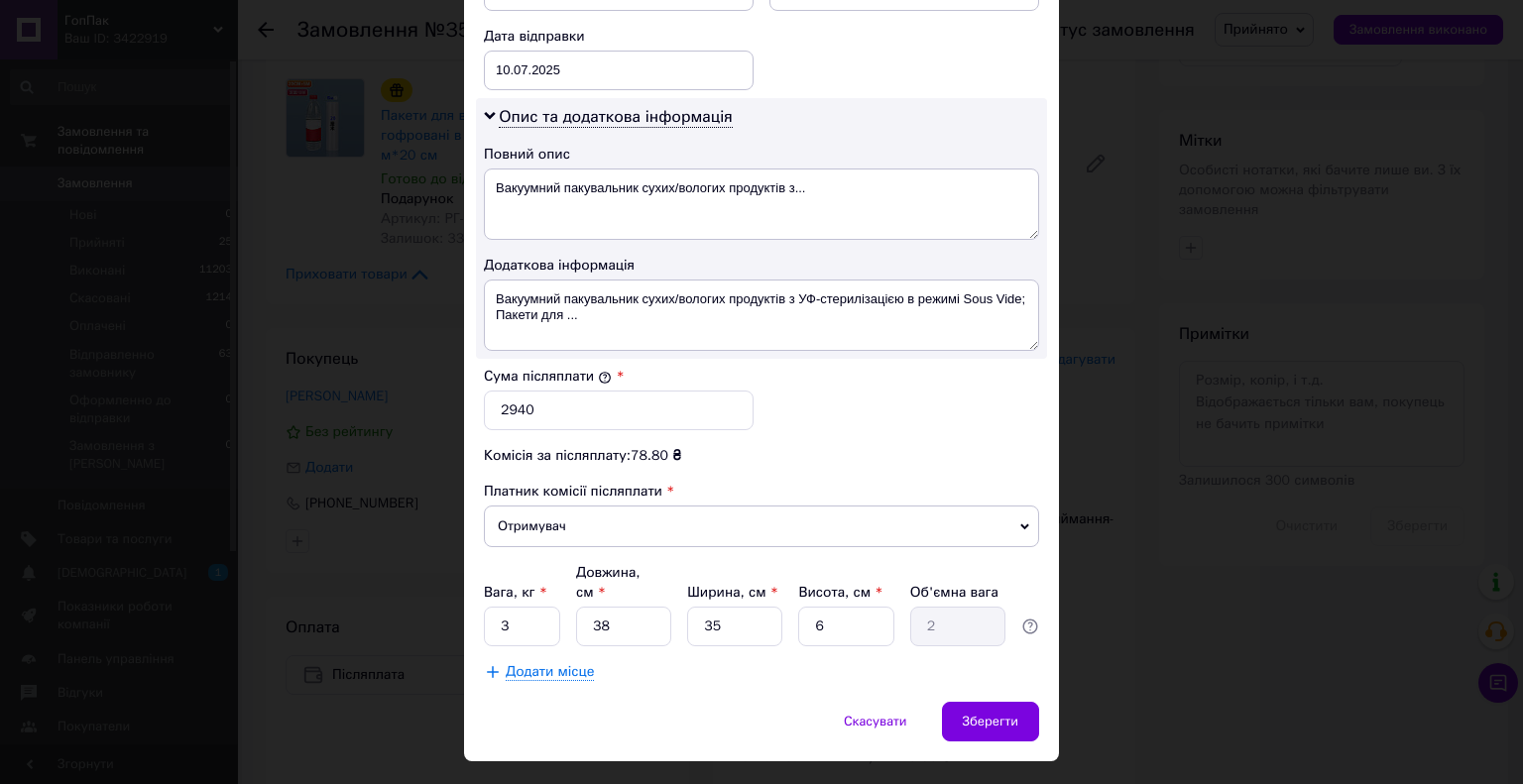 click on "Скасувати   Зберегти" at bounding box center (762, 731) 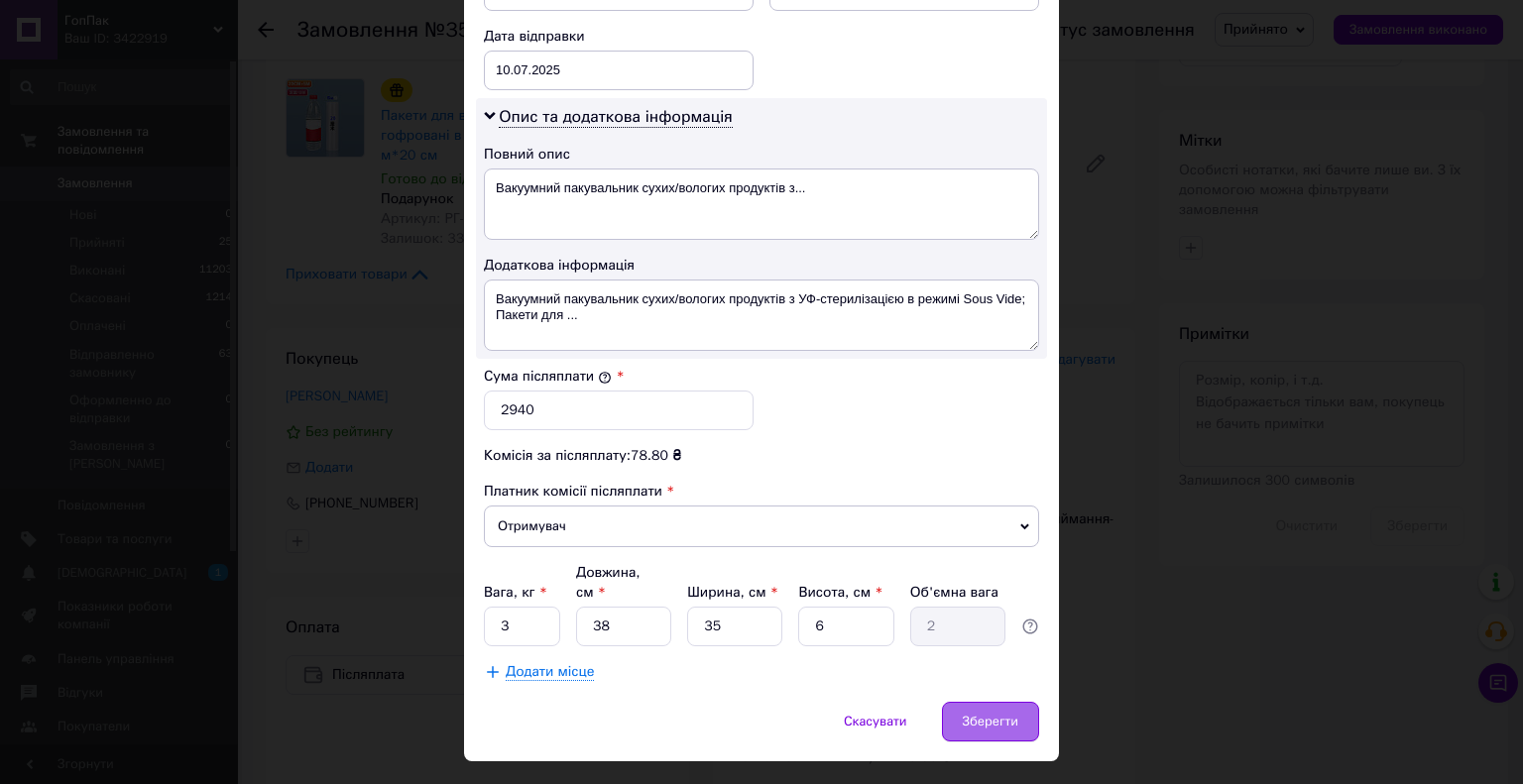 click on "Зберегти" at bounding box center (991, 722) 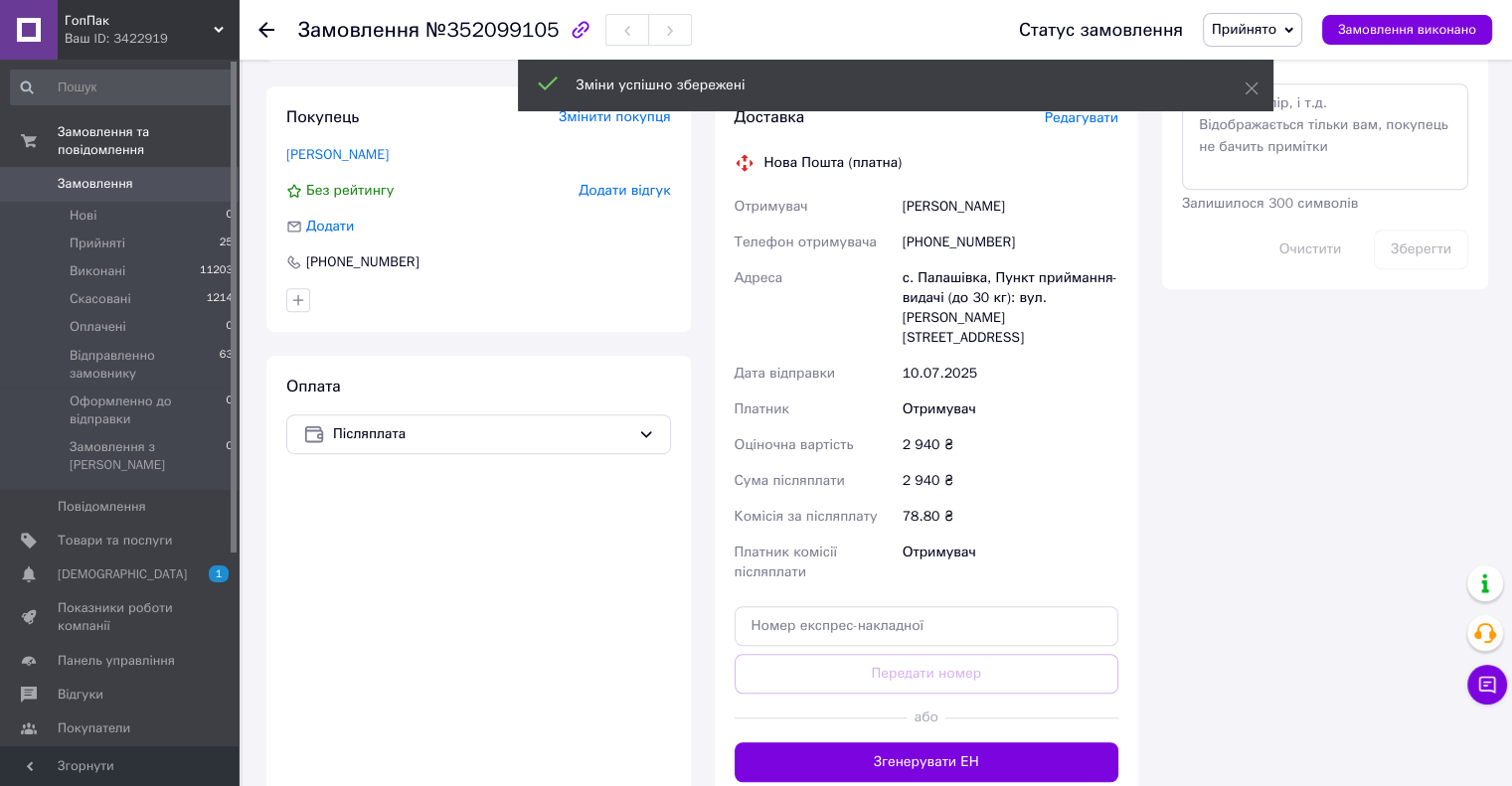 scroll, scrollTop: 1093, scrollLeft: 0, axis: vertical 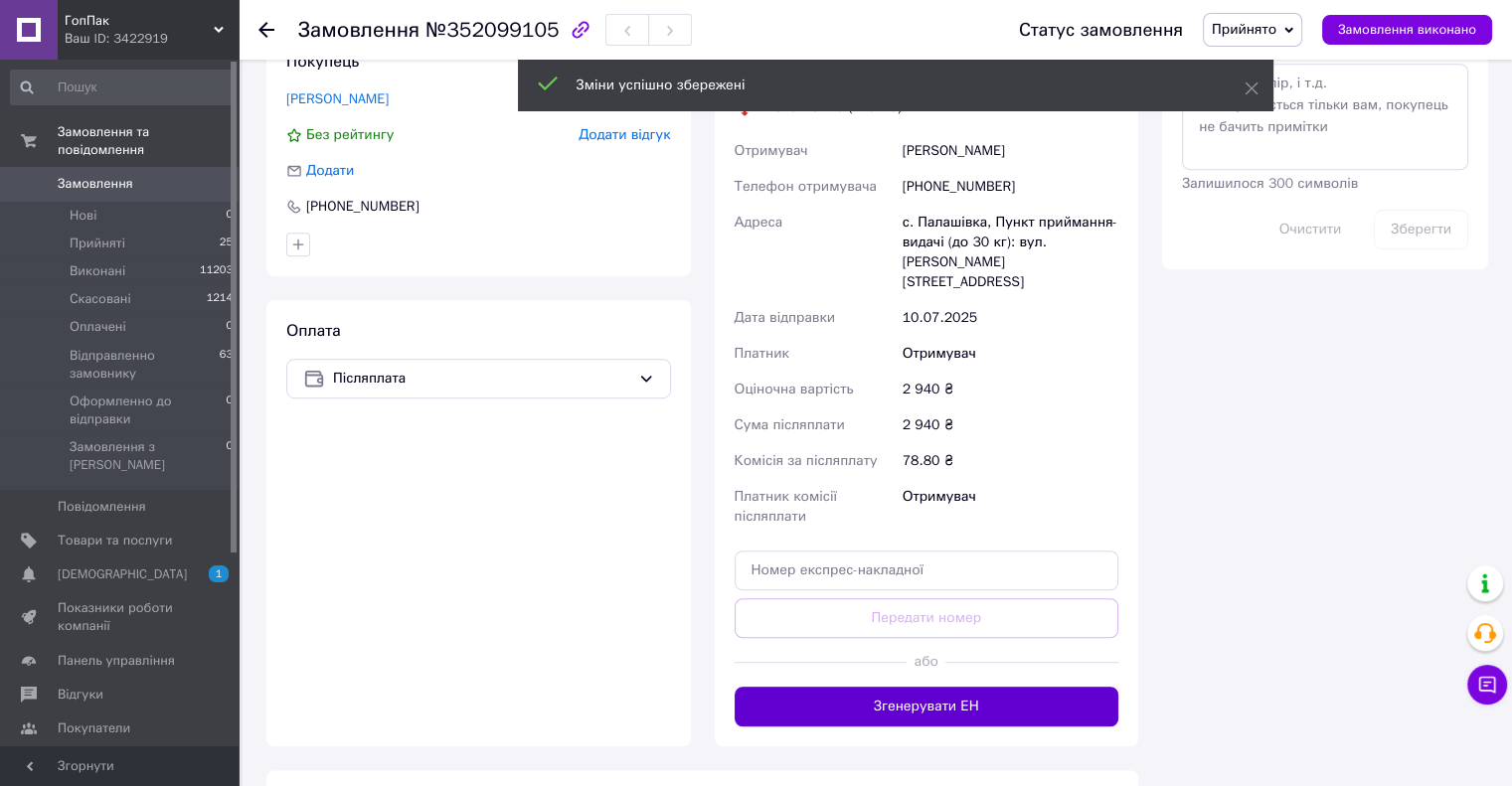 click on "Згенерувати ЕН" at bounding box center [926, 707] 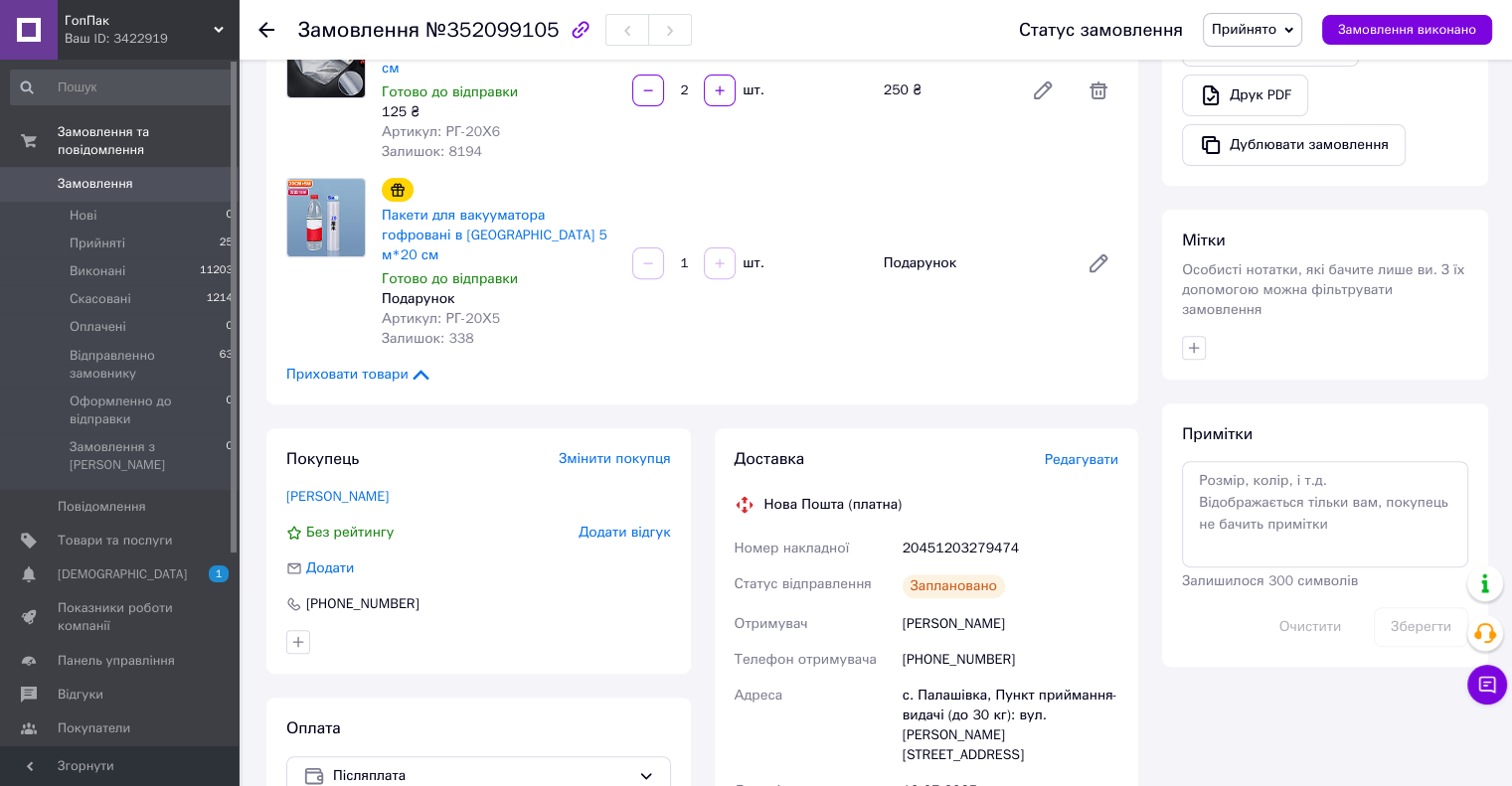 scroll, scrollTop: 894, scrollLeft: 0, axis: vertical 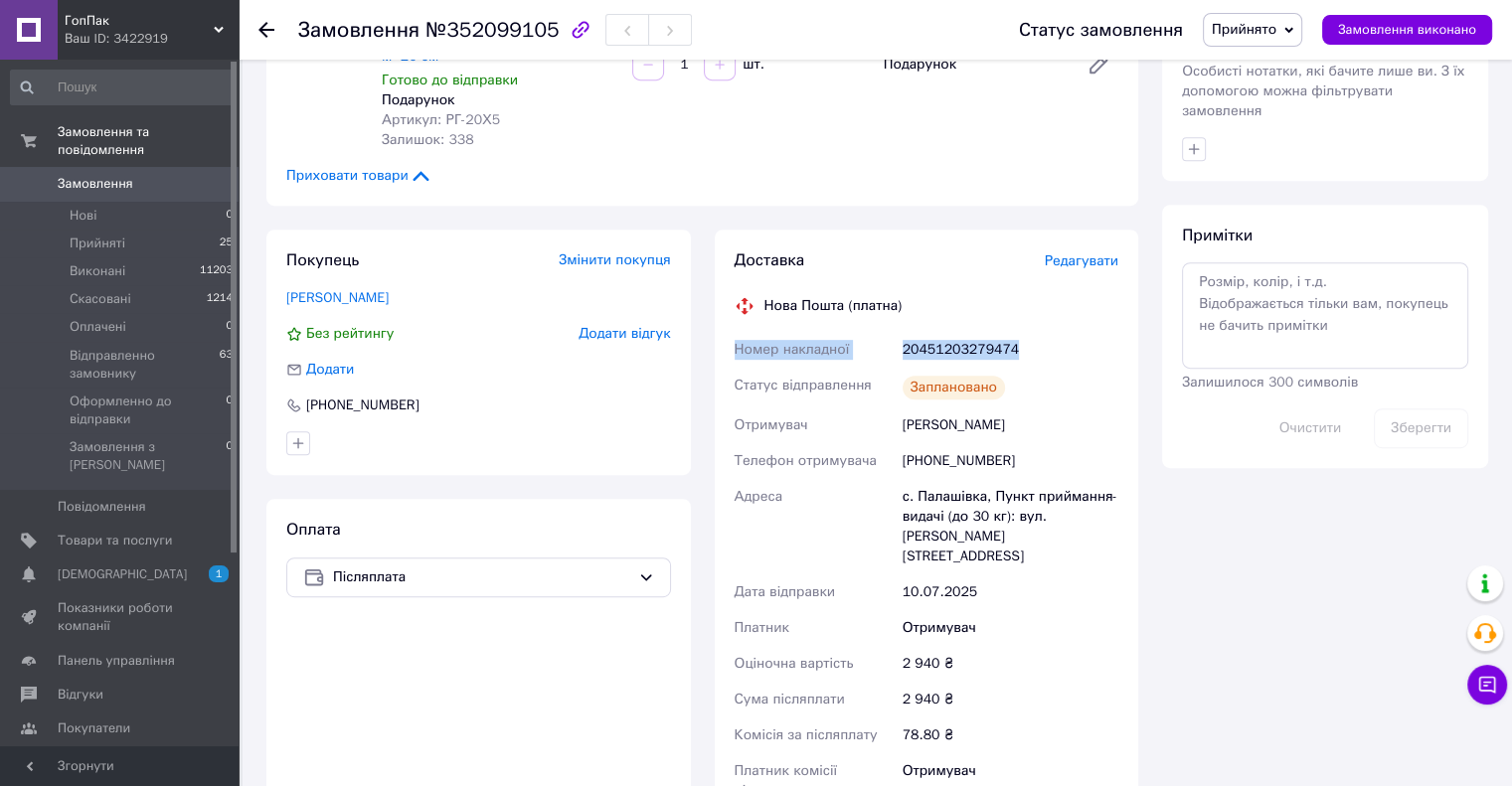 drag, startPoint x: 1057, startPoint y: 265, endPoint x: 736, endPoint y: 251, distance: 321.30515 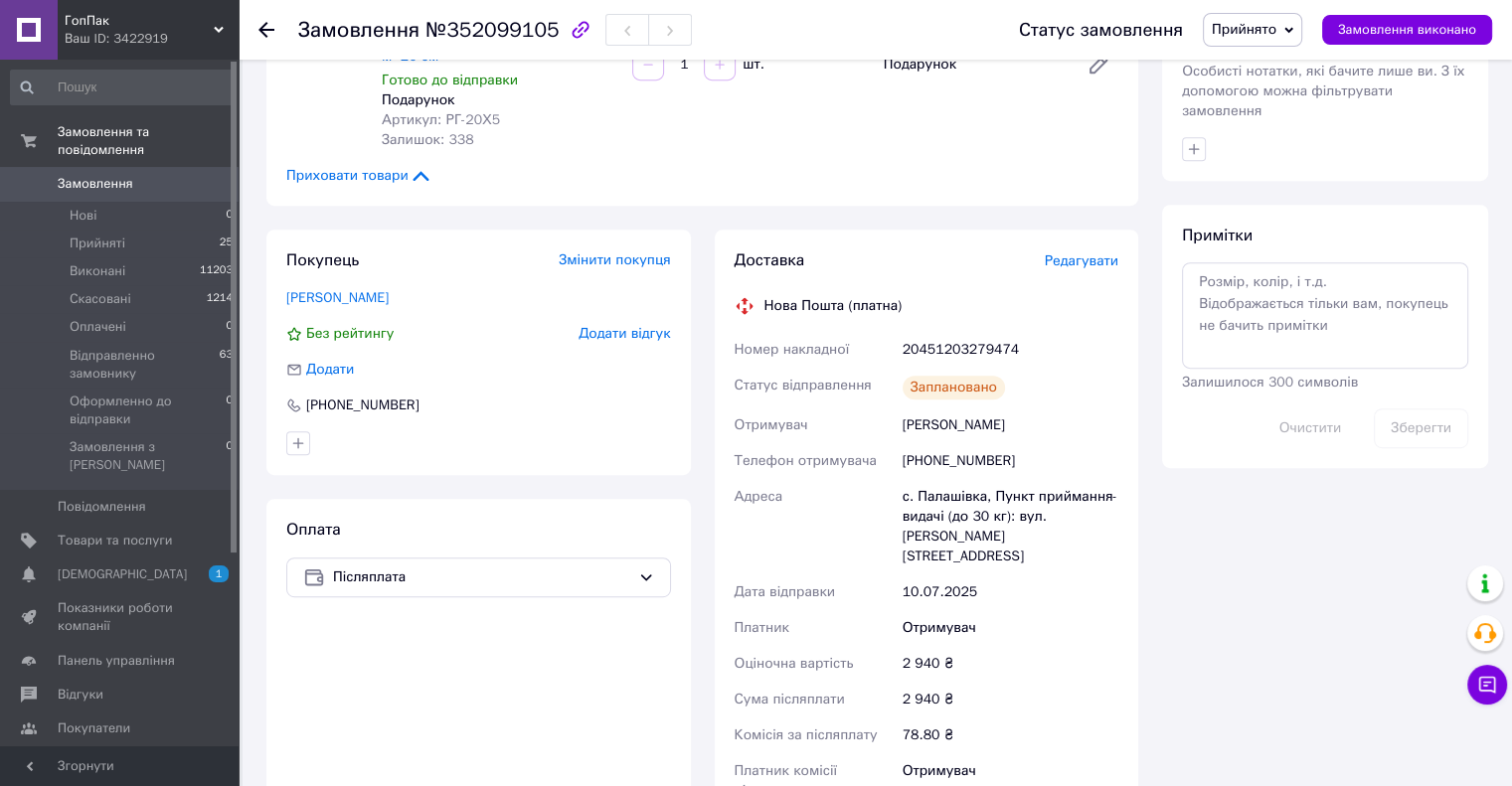 click on "Доставка Редагувати Нова Пошта (платна) Номер накладної 20451203279474 Статус відправлення Заплановано Отримувач Войцішевська Галина Телефон отримувача +380683239249 Адреса с. Палашівка, Пункт приймання-видачі (до 30 кг): вул. Дякова, 131 Дата відправки 10.07.2025 Платник Отримувач Оціночна вартість 2 940 ₴ Сума післяплати 2 940 ₴ Комісія за післяплату 78.80 ₴ Платник комісії післяплати Отримувач Вартість доставки 149.70 ₴ Роздрукувати ЕН Платник Отримувач Відправник Прізвище отримувача Войцішевська Ім'я отримувача Галина По батькові отримувача Телефон отримувача +380683239249 2940" at bounding box center (926, 574) 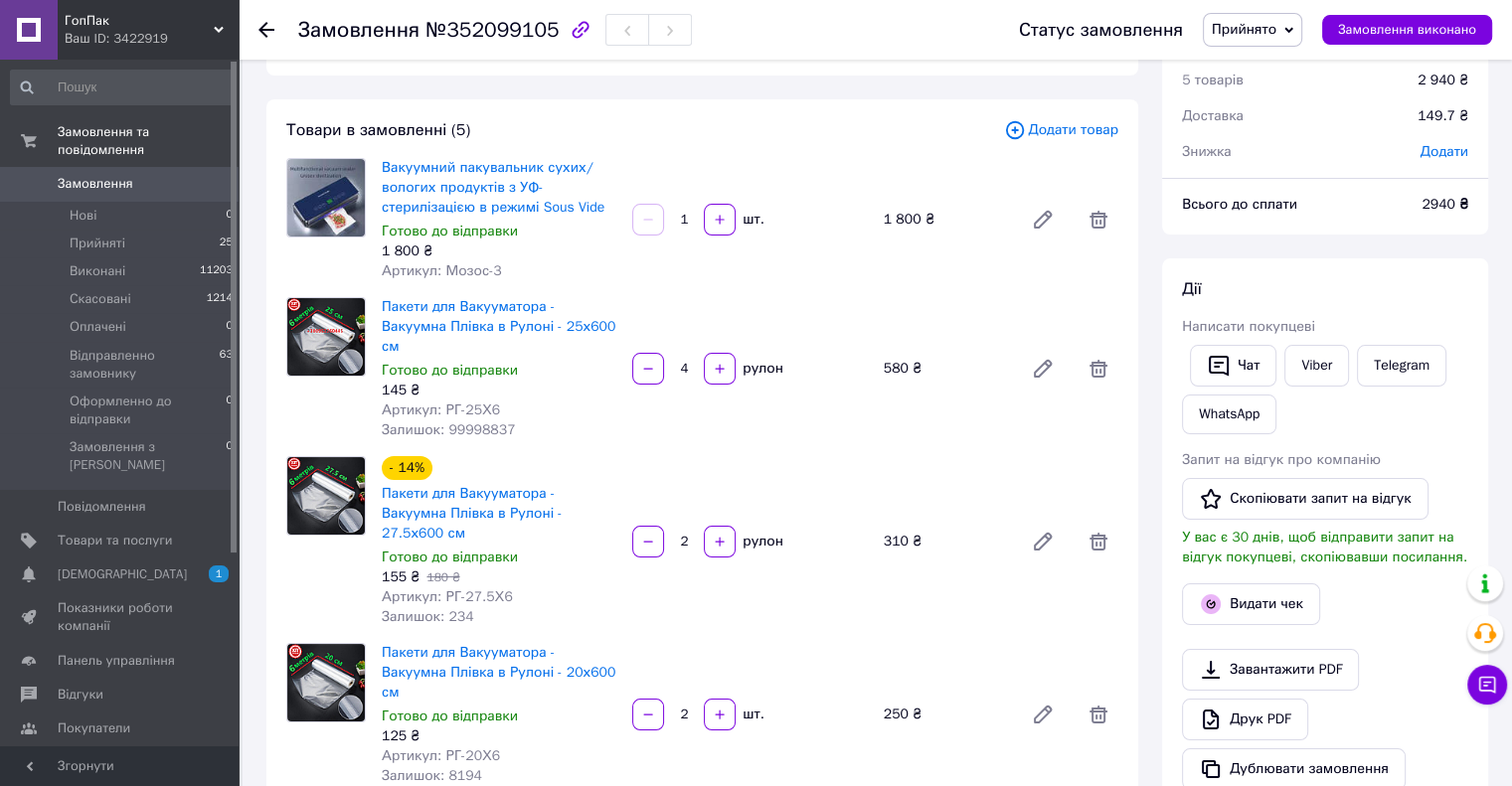 scroll, scrollTop: 0, scrollLeft: 0, axis: both 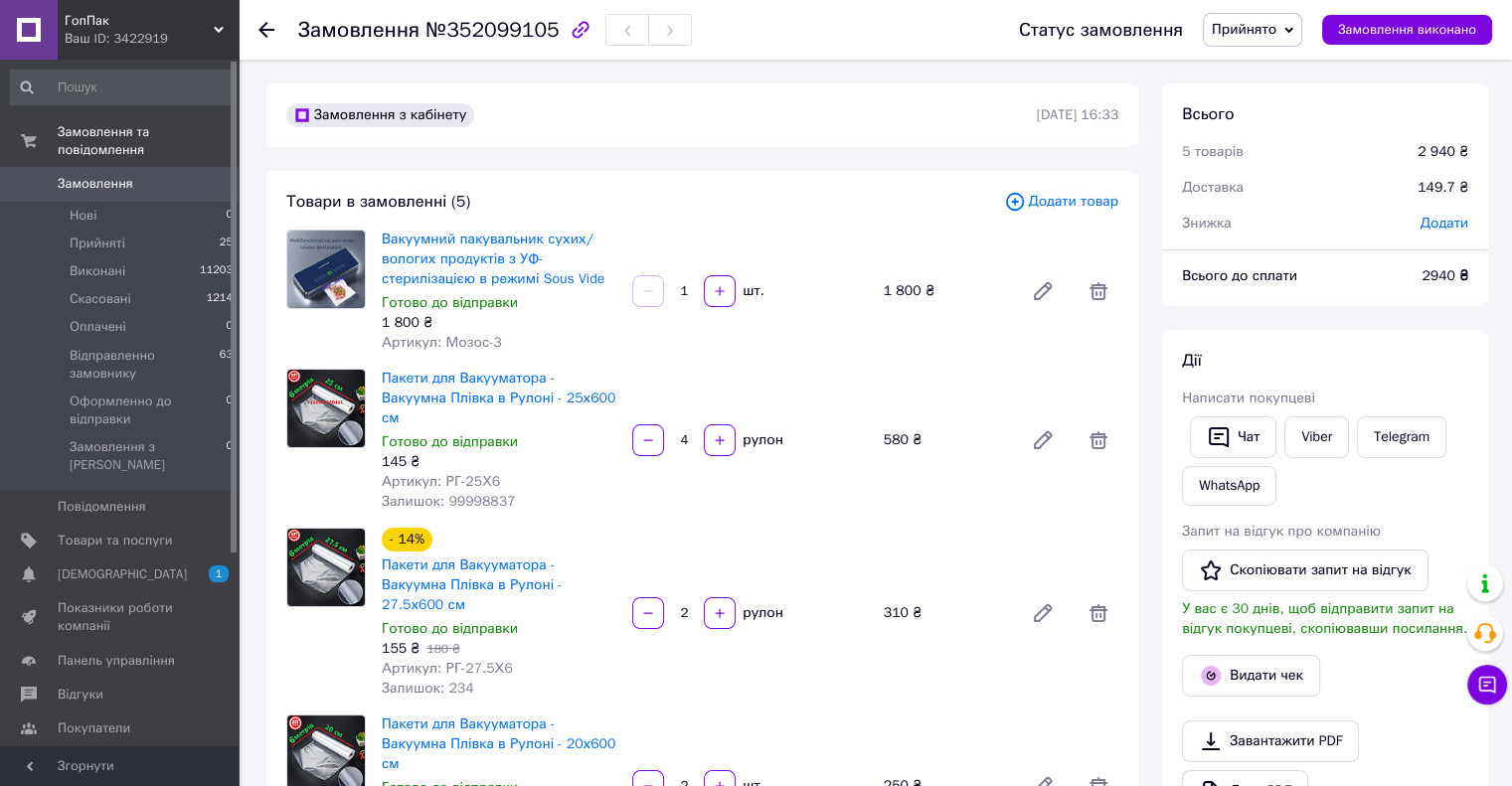 click 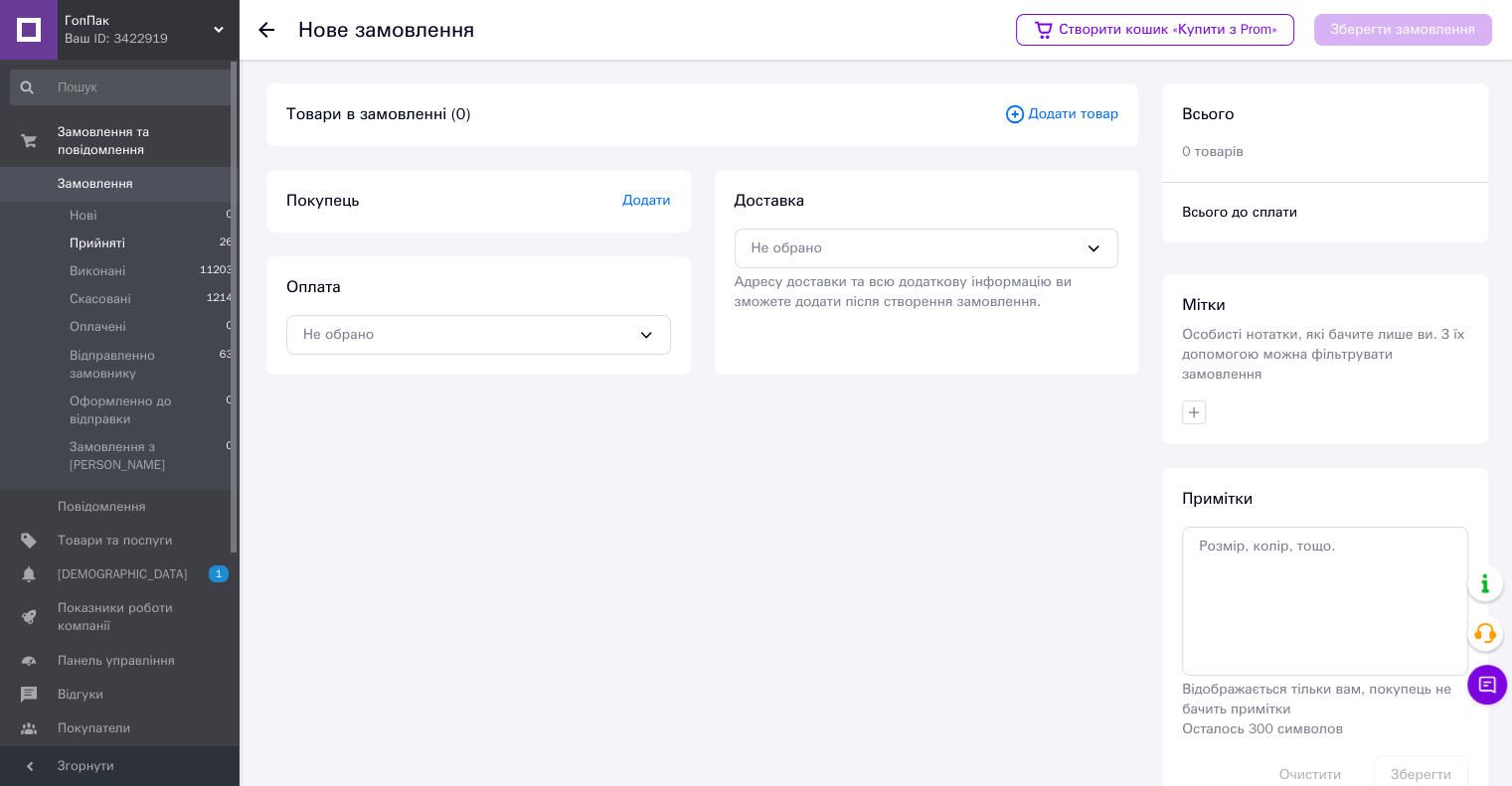 click on "Прийняті" at bounding box center [97, 243] 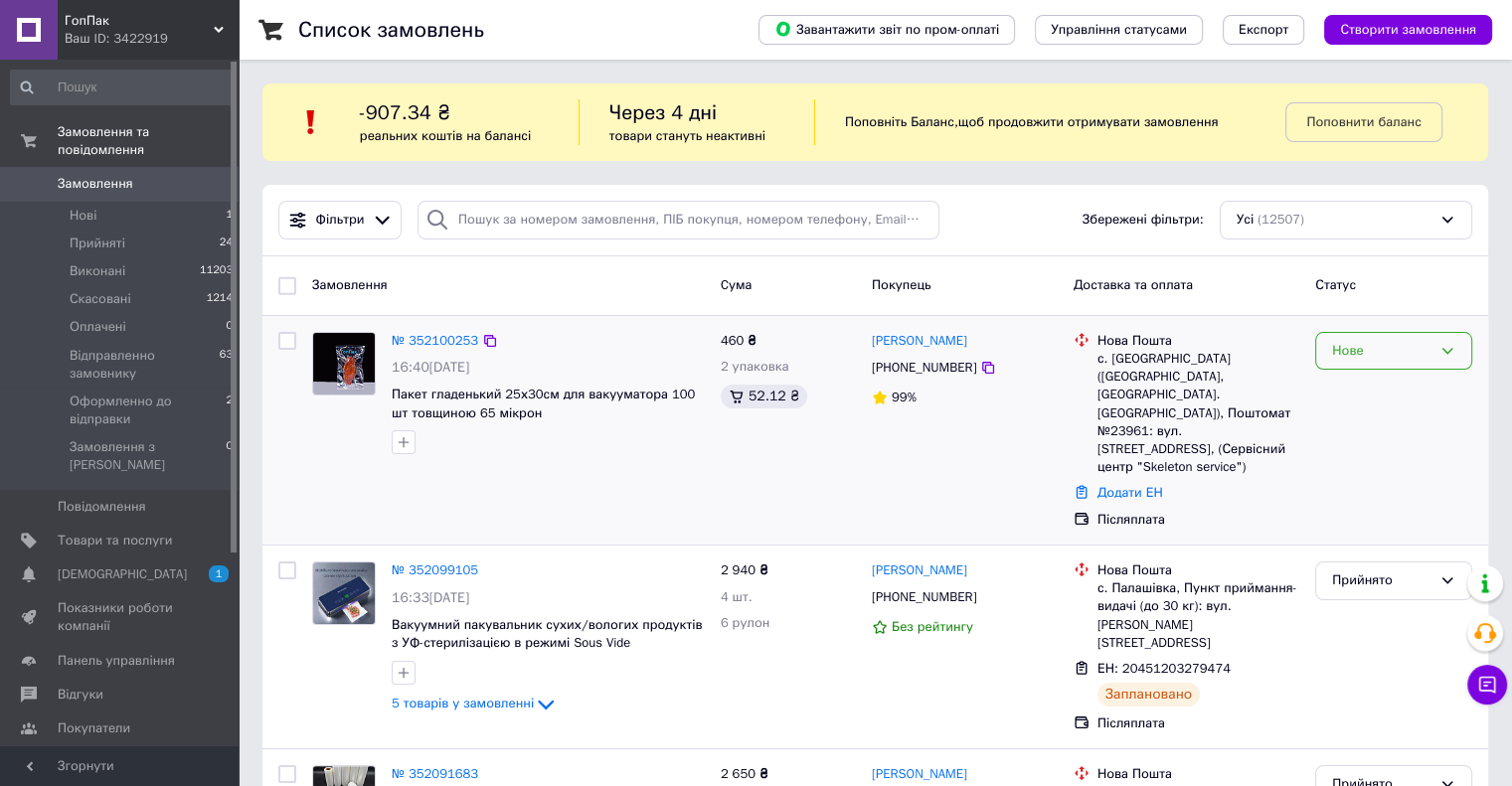 click on "Нове" at bounding box center (1382, 351) 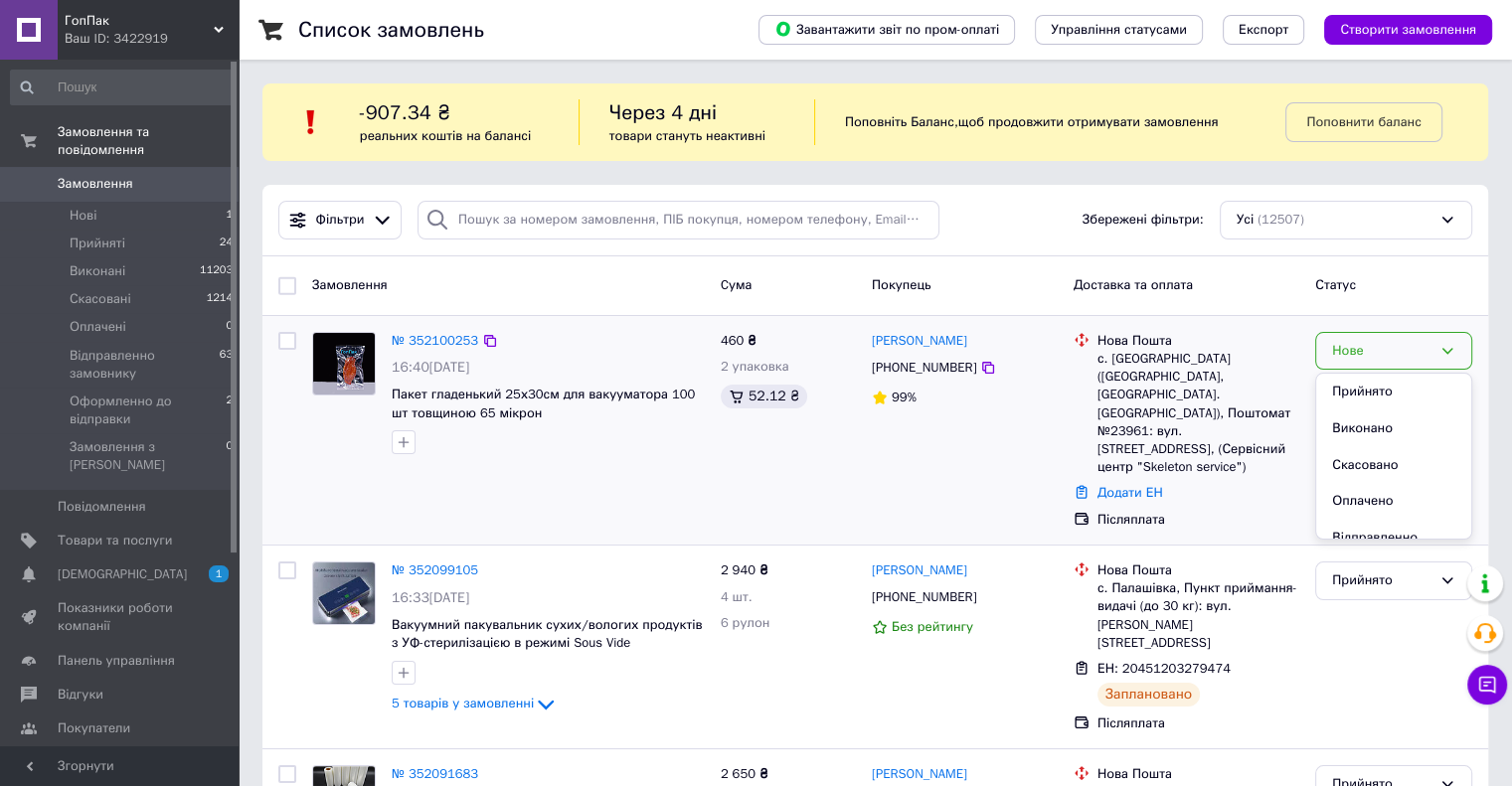 click on "№ 352100253 16:40, 10.07.2025 Пакет гладенький 25х30см для вакууматора 100 шт товщиною 65 мікрон" at bounding box center [508, 430] 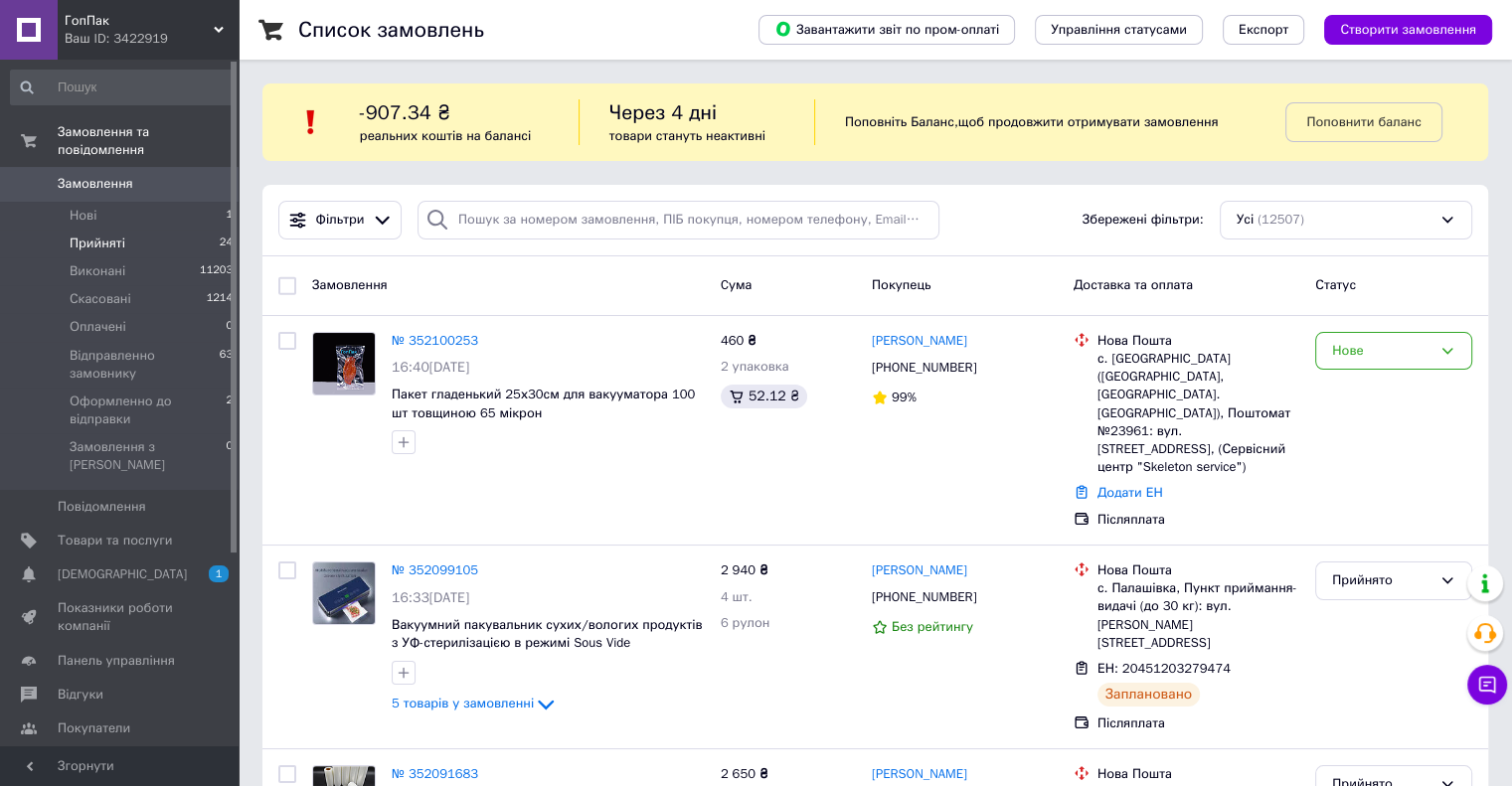 click on "Прийняті" at bounding box center [97, 243] 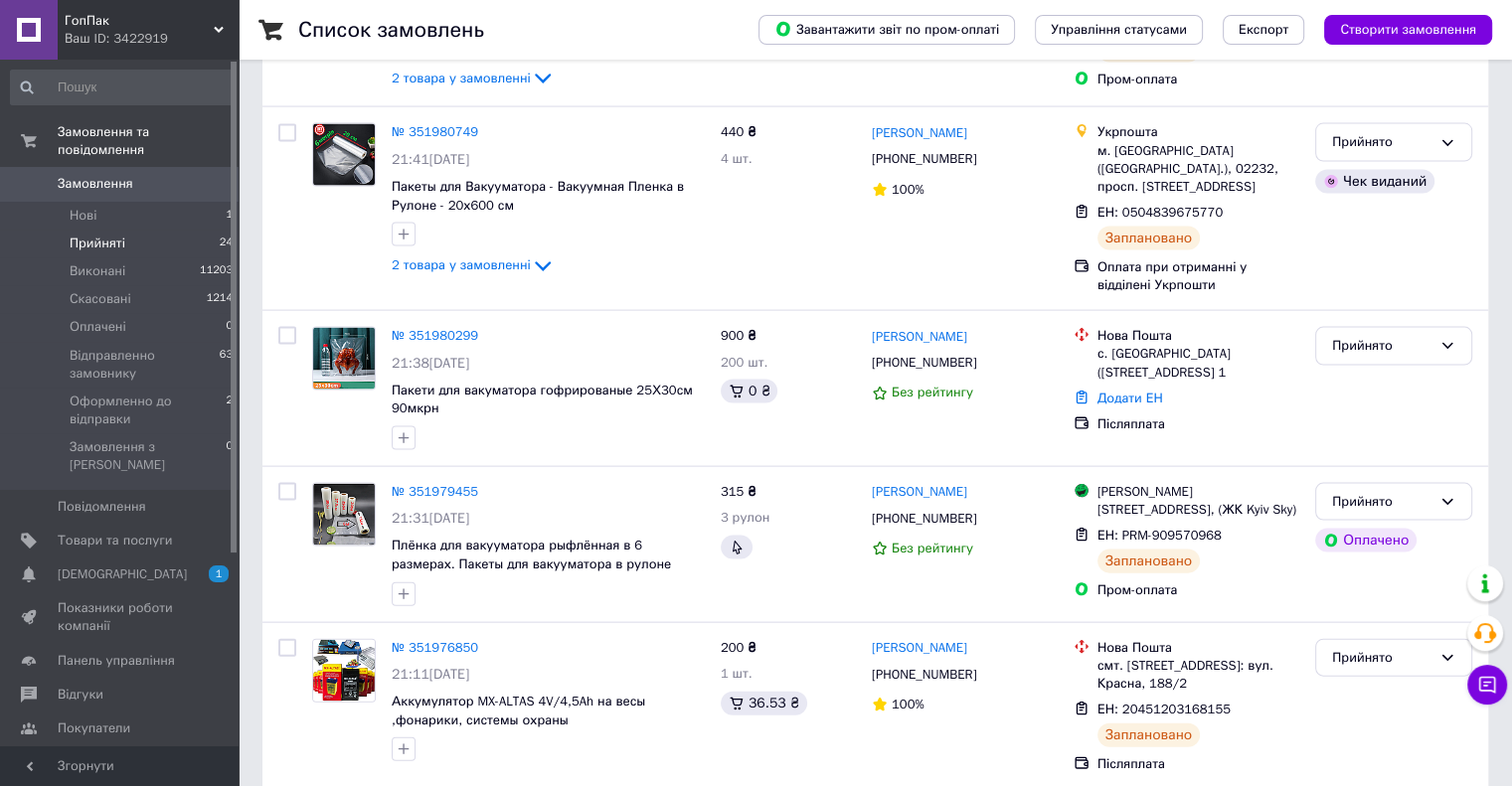 scroll, scrollTop: 4181, scrollLeft: 0, axis: vertical 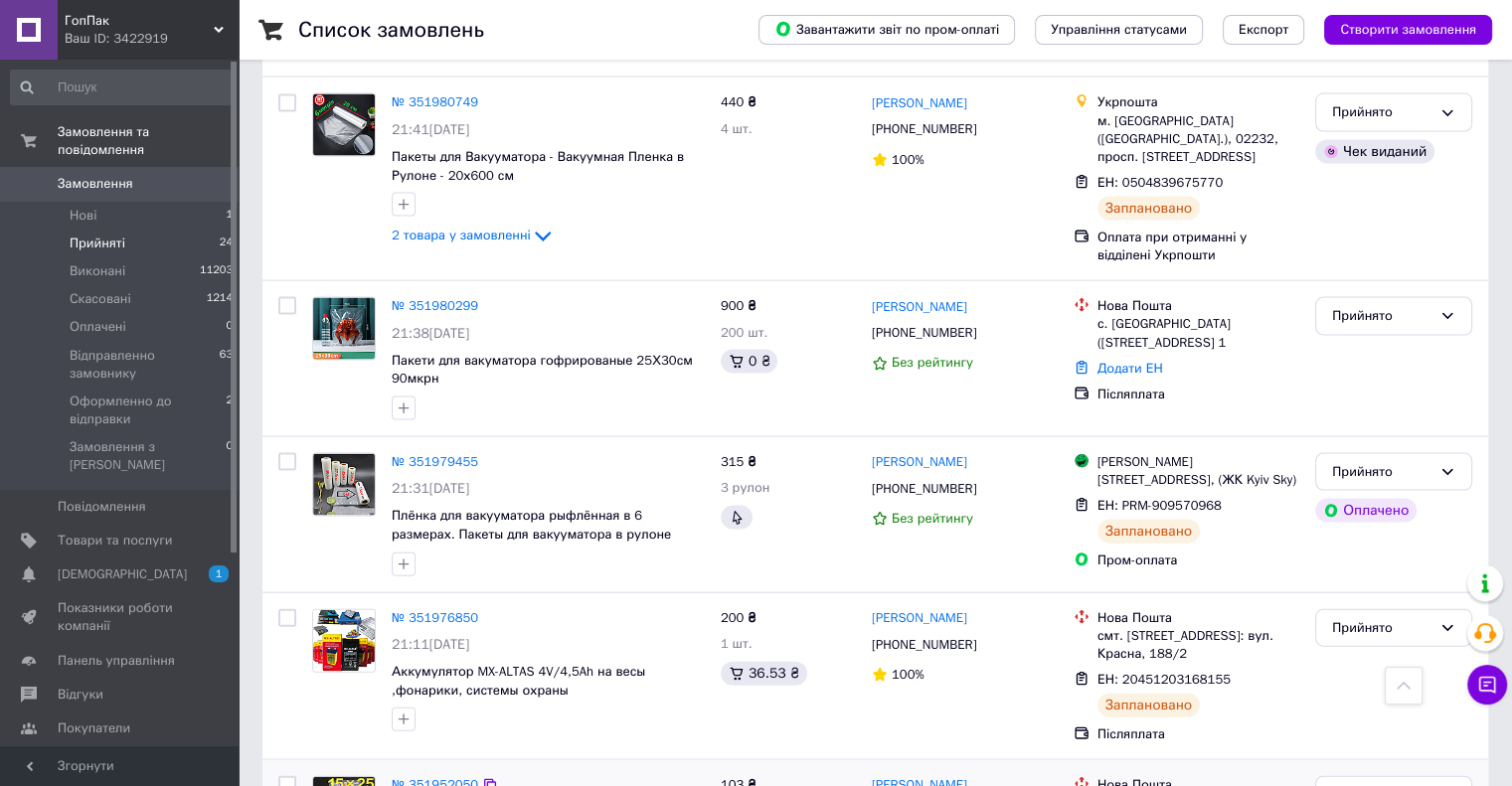 click on "№ 351952050" at bounding box center [434, 784] 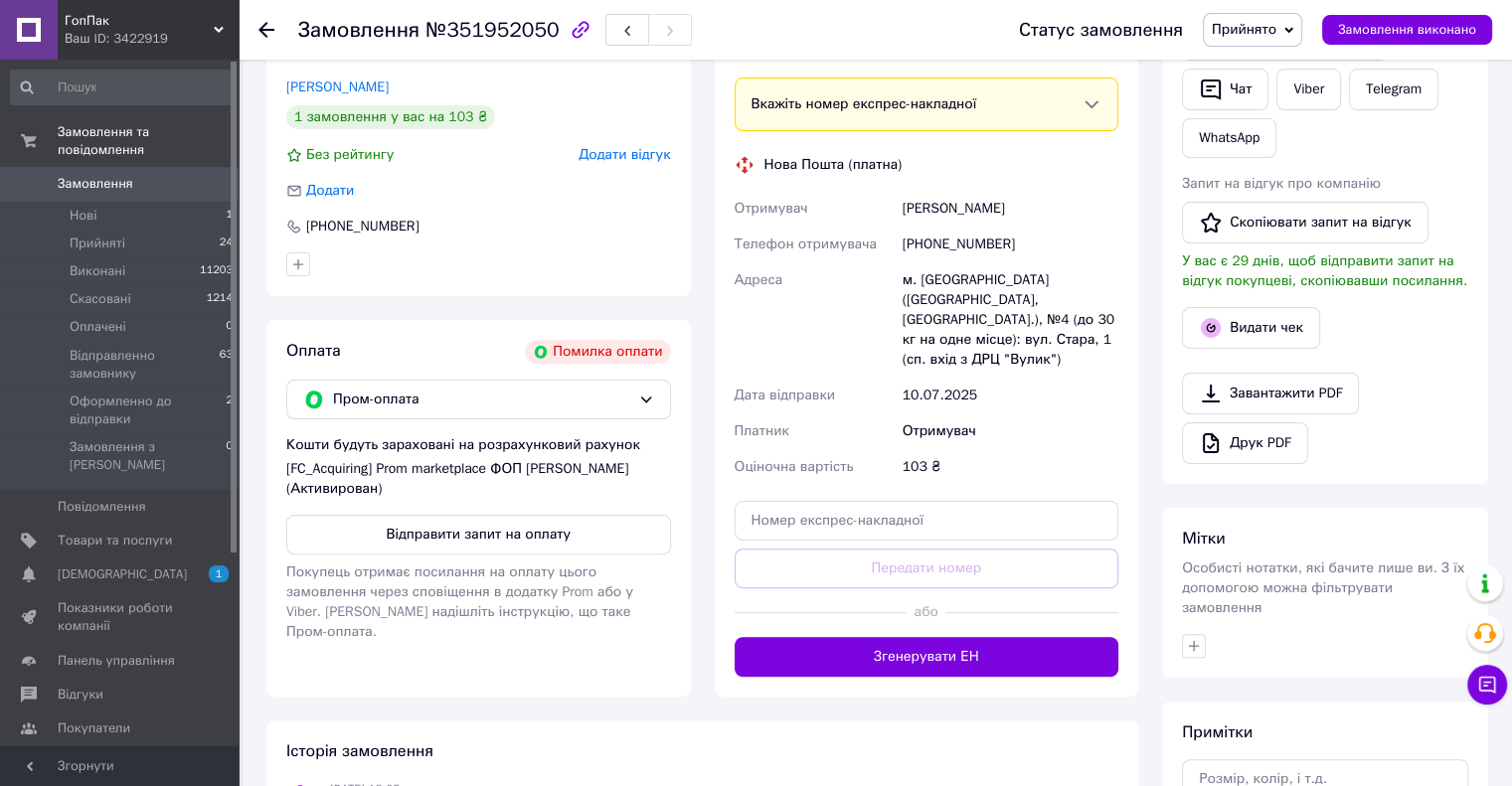 scroll, scrollTop: 0, scrollLeft: 0, axis: both 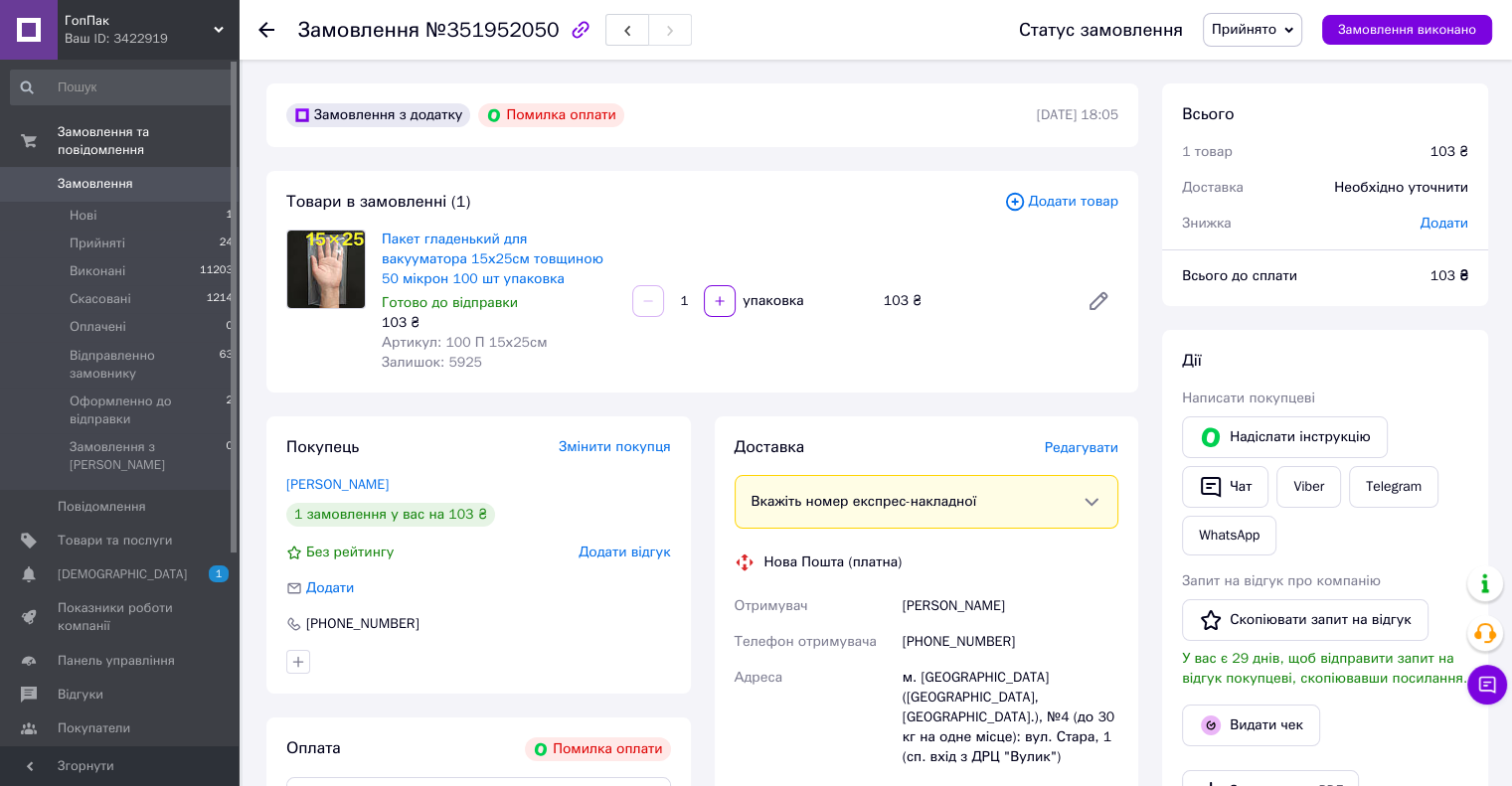 click on "Пакет гладенький для вакууматора 15х25см товщиною 50 мікрон 100 шт упаковка Готово до відправки 103 ₴ Артикул: 100 П 15х25см Залишок: 5925 1   упаковка 103 ₴" at bounding box center [750, 301] 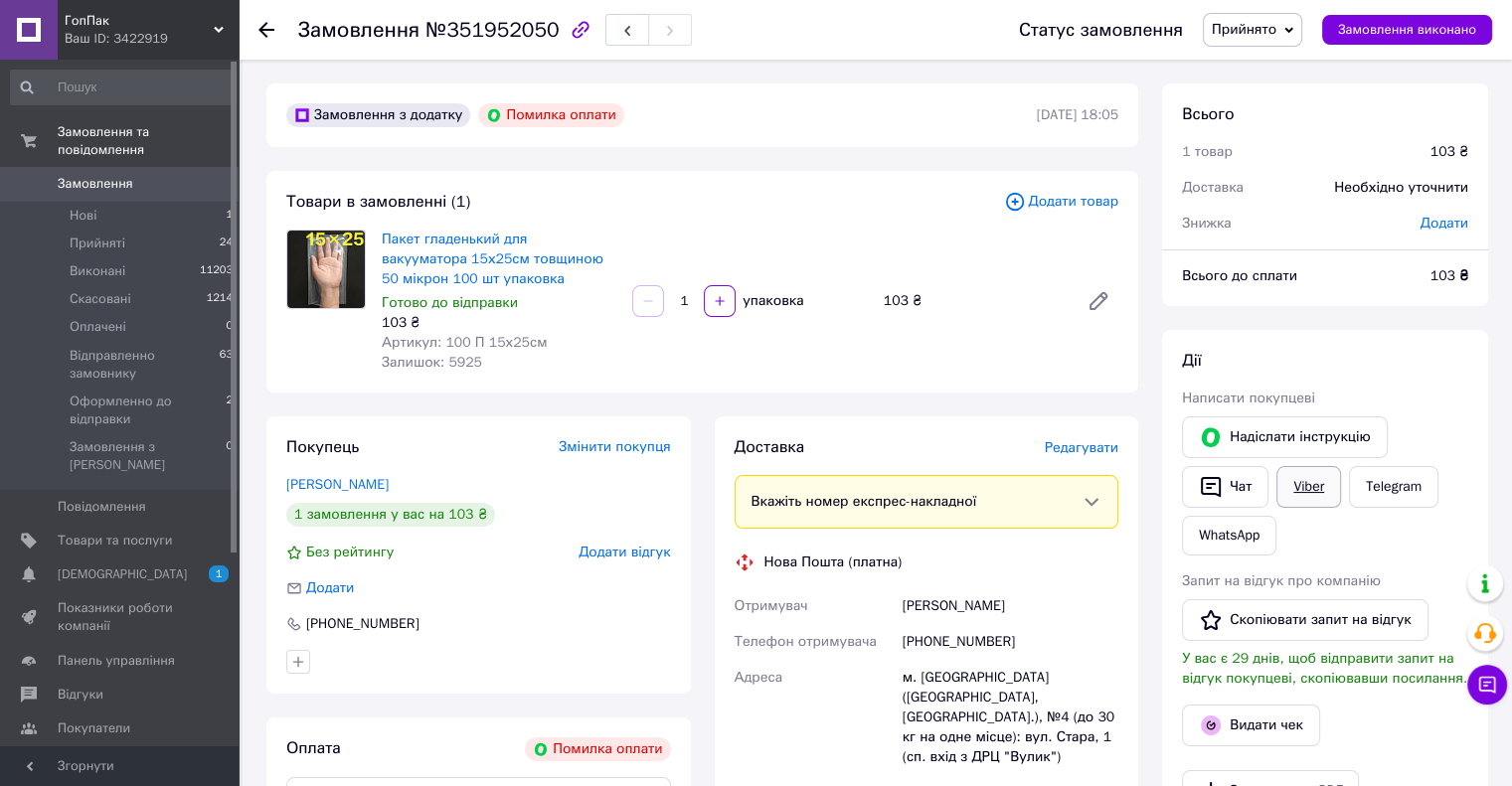 click on "Viber" at bounding box center (1308, 487) 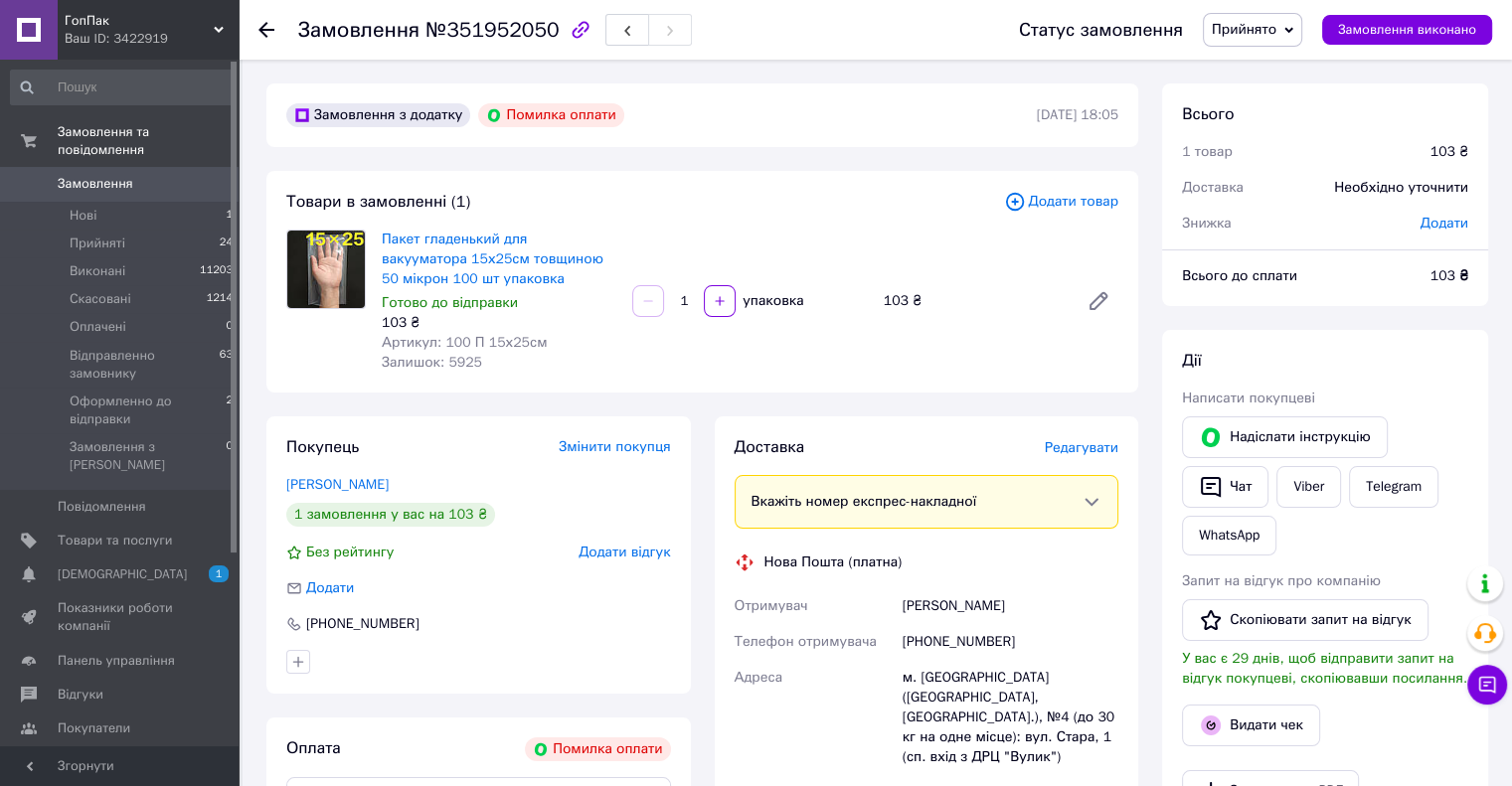 click 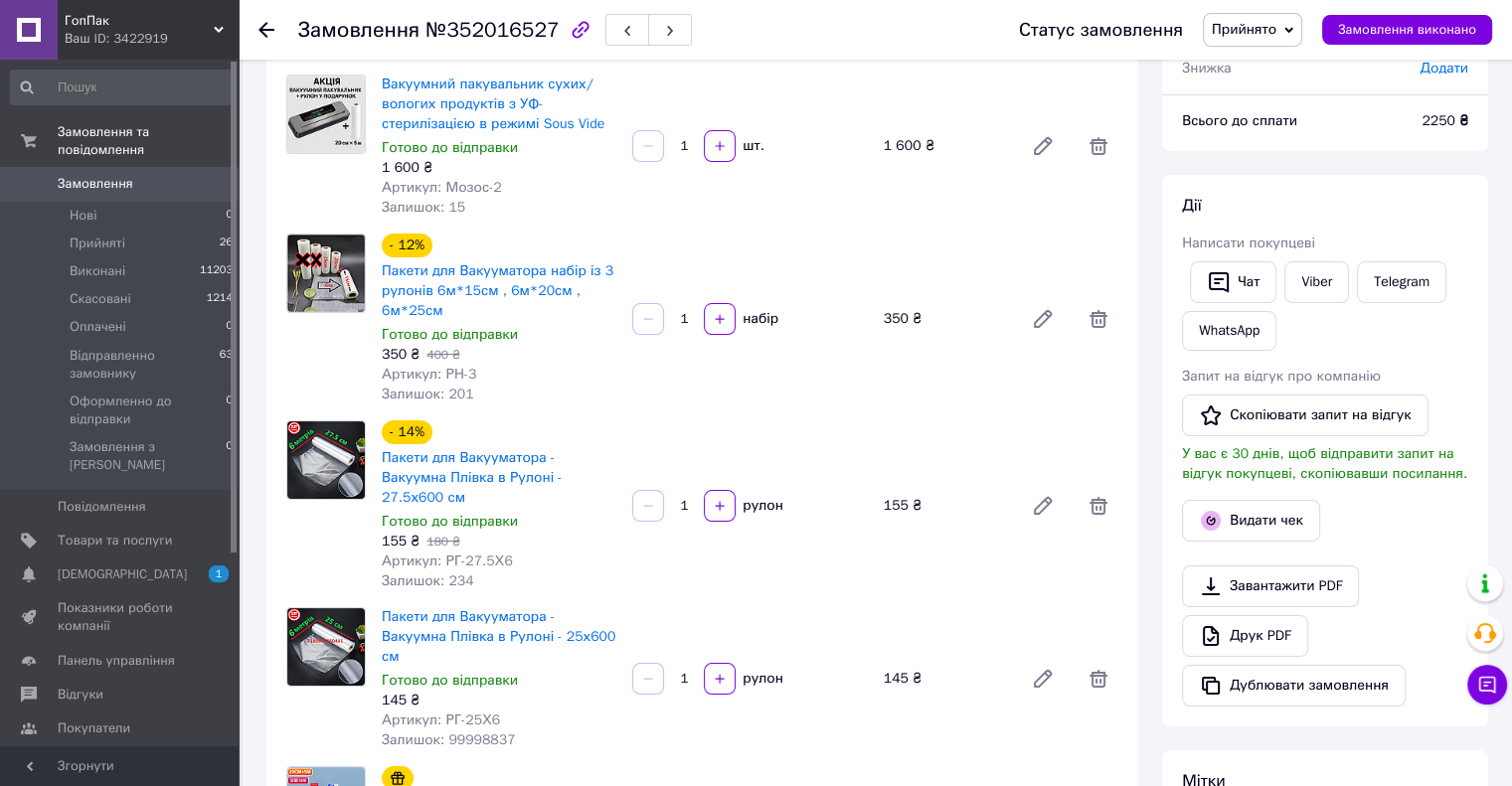 scroll, scrollTop: 199, scrollLeft: 0, axis: vertical 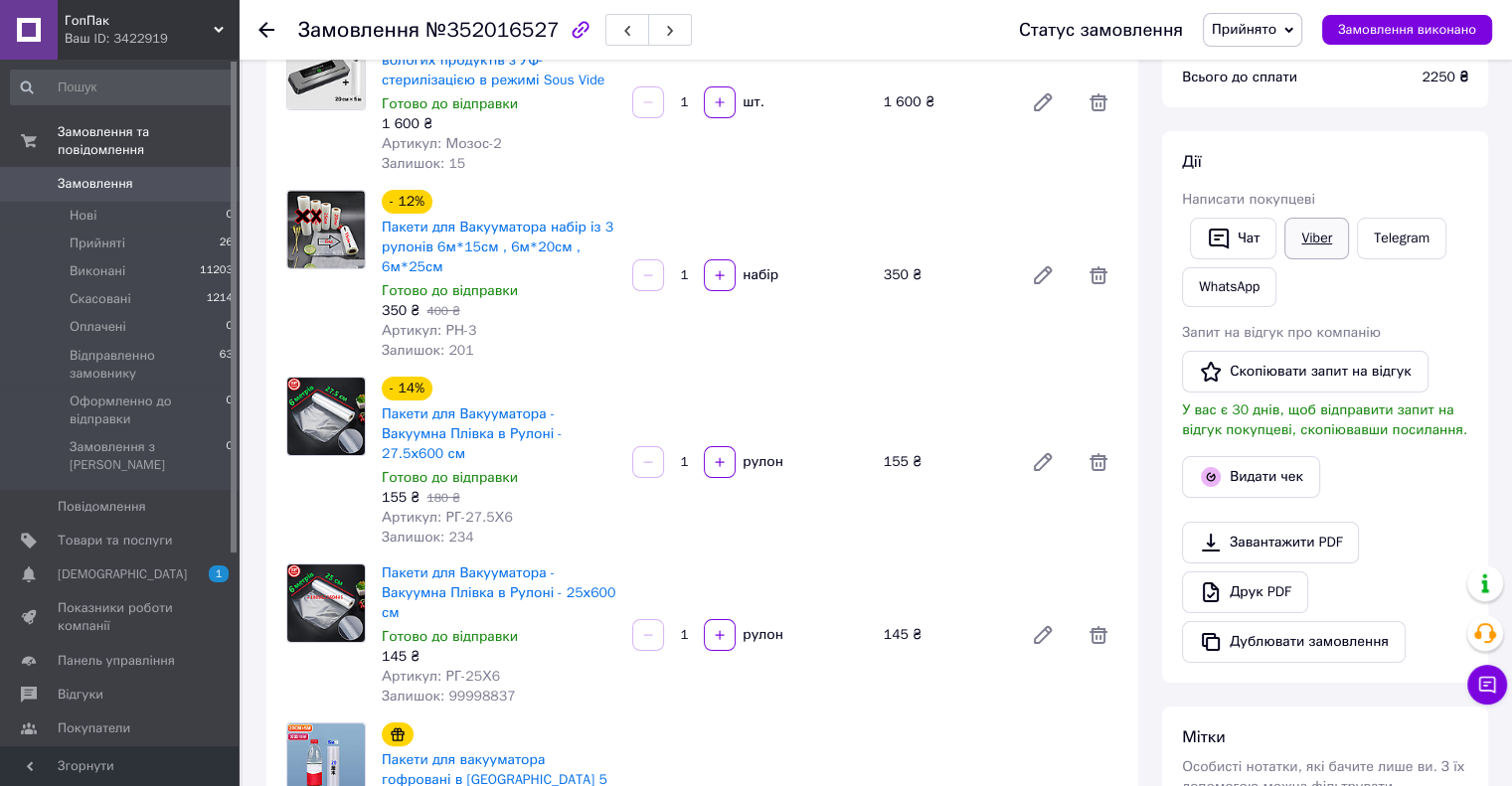 click on "Viber" at bounding box center [1316, 238] 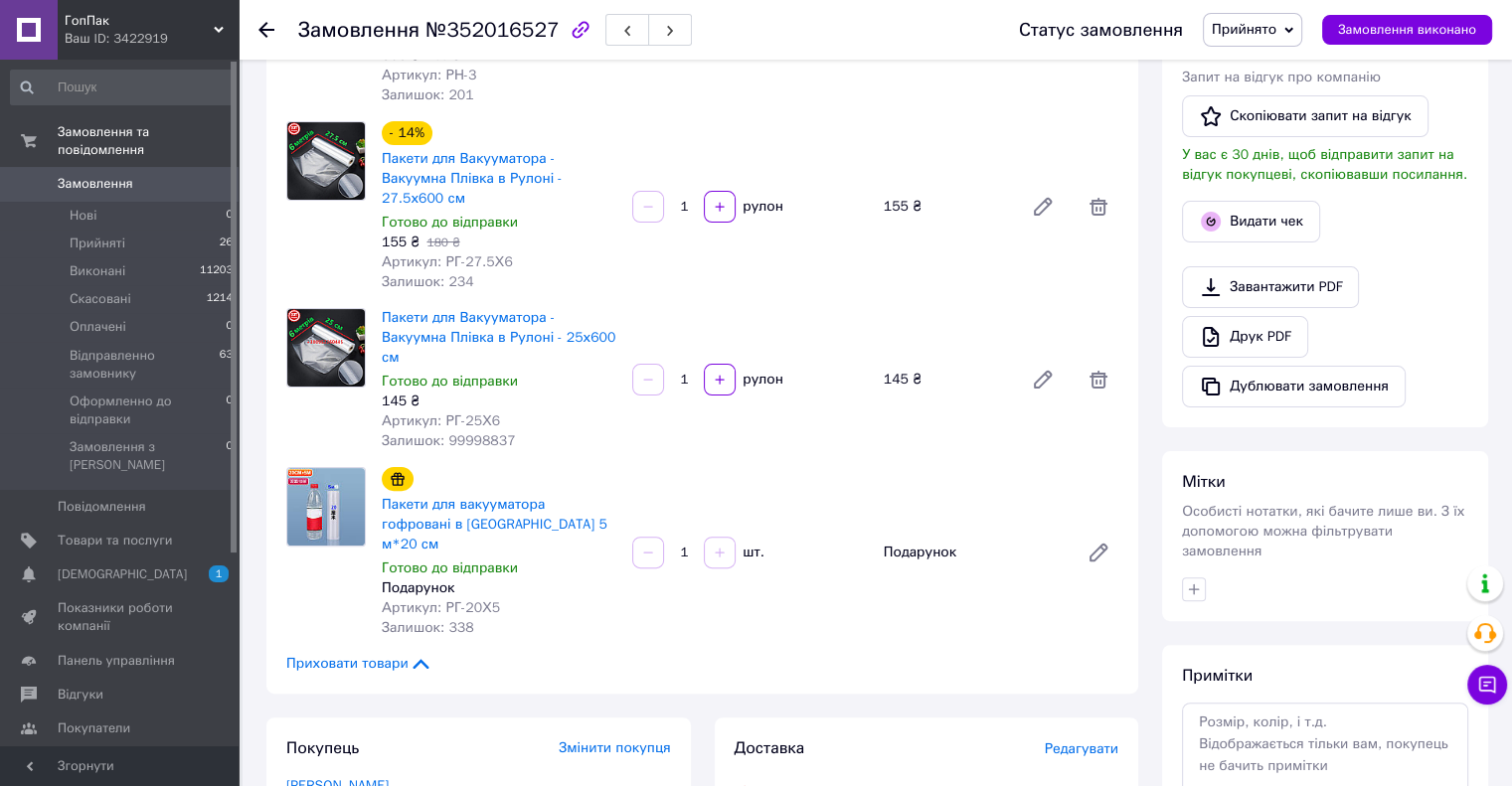scroll, scrollTop: 696, scrollLeft: 0, axis: vertical 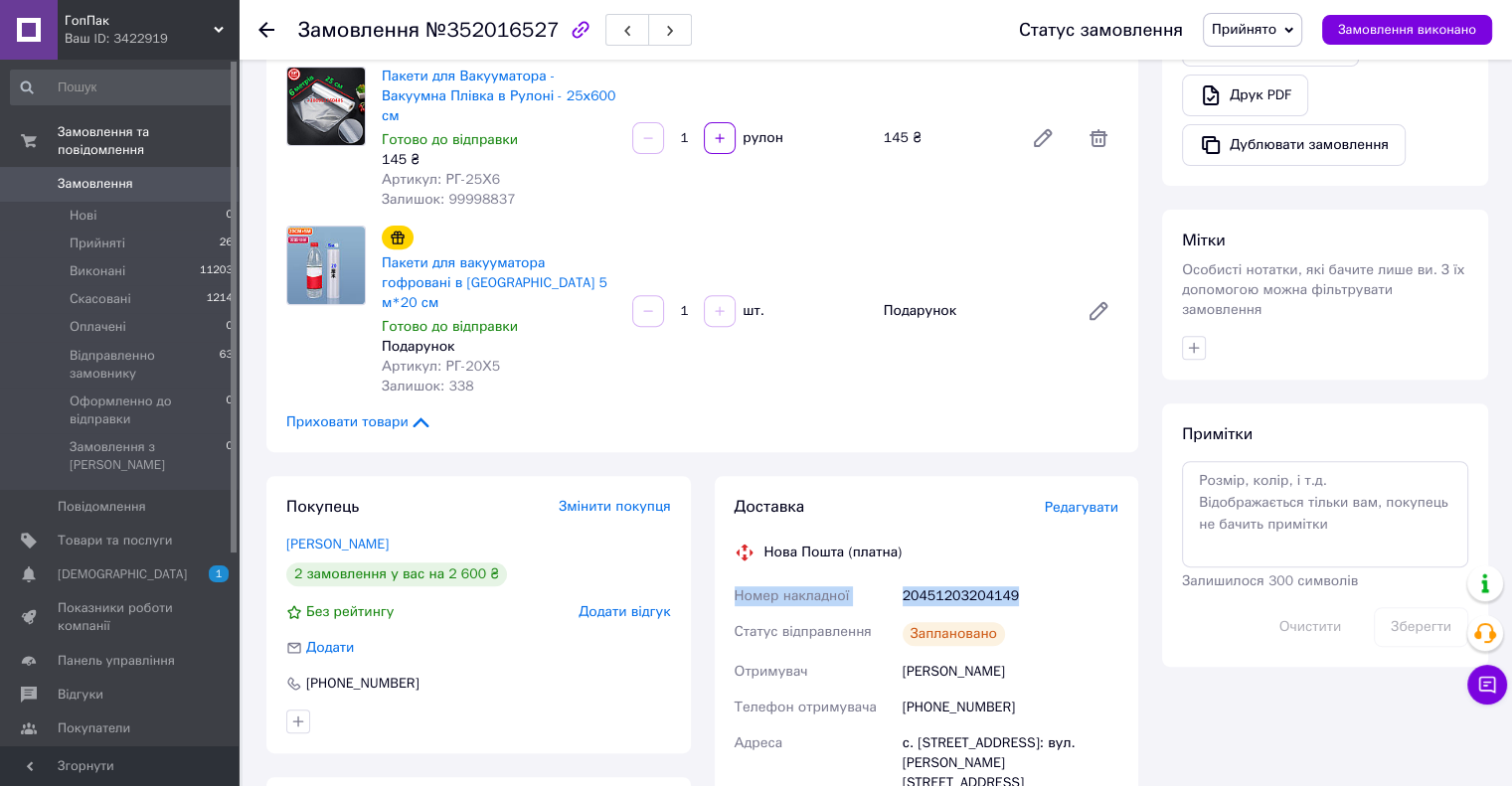 drag, startPoint x: 923, startPoint y: 533, endPoint x: 723, endPoint y: 533, distance: 200 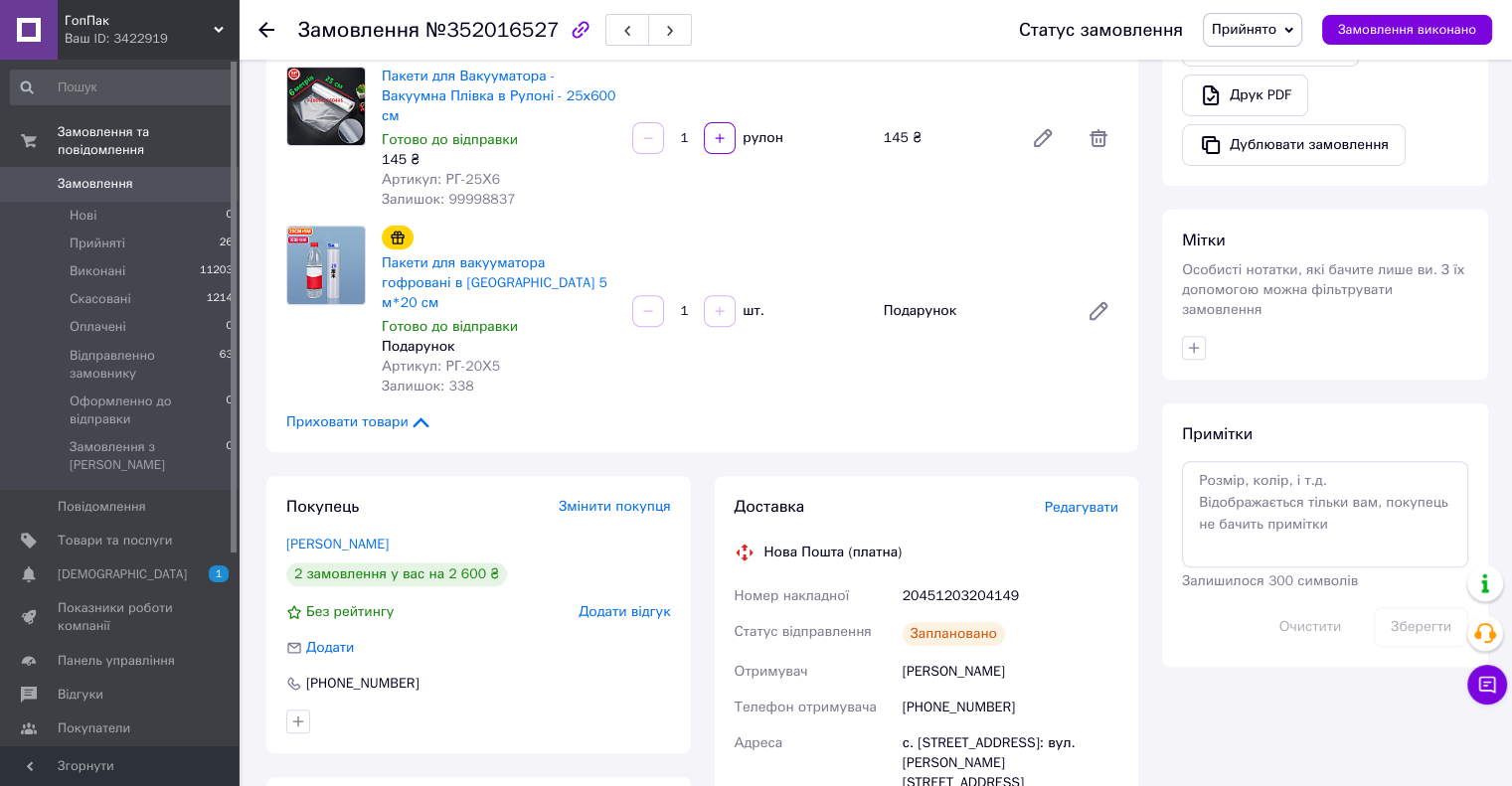 click on "Товари в замовленні (5) Додати товар Вакуумний пакувальник сухих/вологих продуктів з УФ-стерилізацією в режимі Sous Vide Готово до відправки 1 600 ₴ Артикул: Мозос-2 Залишок: 15 1   шт. 1 600 ₴ - 12% Пакети для Вакууматора набір із 3 рулонів 6м*15см , 6м*20см , 6м*25см Готово до відправки 350 ₴   400 ₴ Артикул: РН-3 Залишок: 201 1   набір 350 ₴ - 14% Пакети для Вакууматора - Вакуумна Плівка в Рулоні - 27.5х600 см Готово до відправки 155 ₴   180 ₴ Артикул: РГ-27.5Х6 Залишок: 234 1   рулон 155 ₴ Пакети для Вакууматора - Вакуумна Плівка в Рулоні - 25х600 см Готово до відправки 145 ₴ Артикул: РГ-25Х6 Залишок: 99998837" at bounding box center (702, -37) 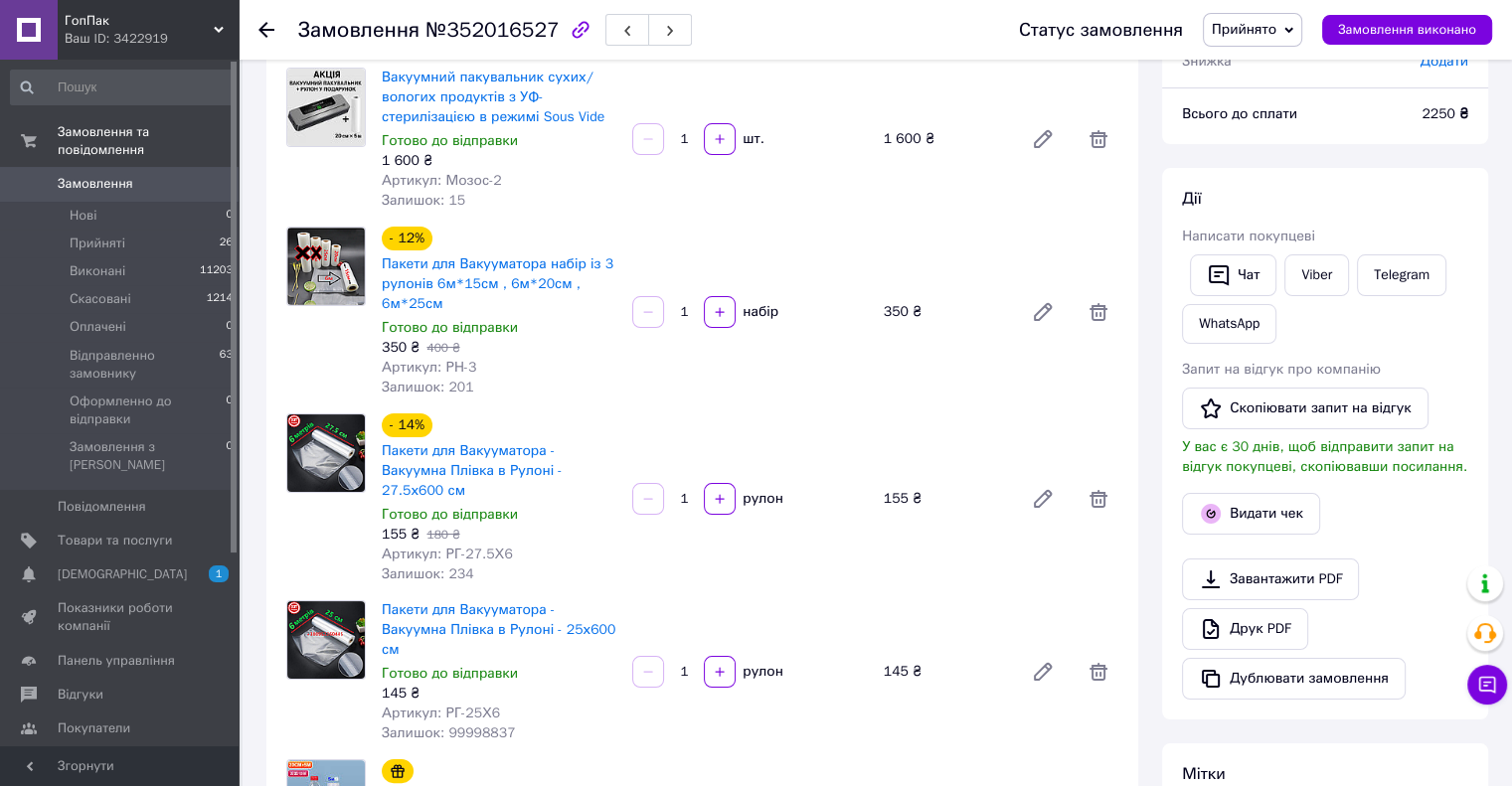 scroll, scrollTop: 99, scrollLeft: 0, axis: vertical 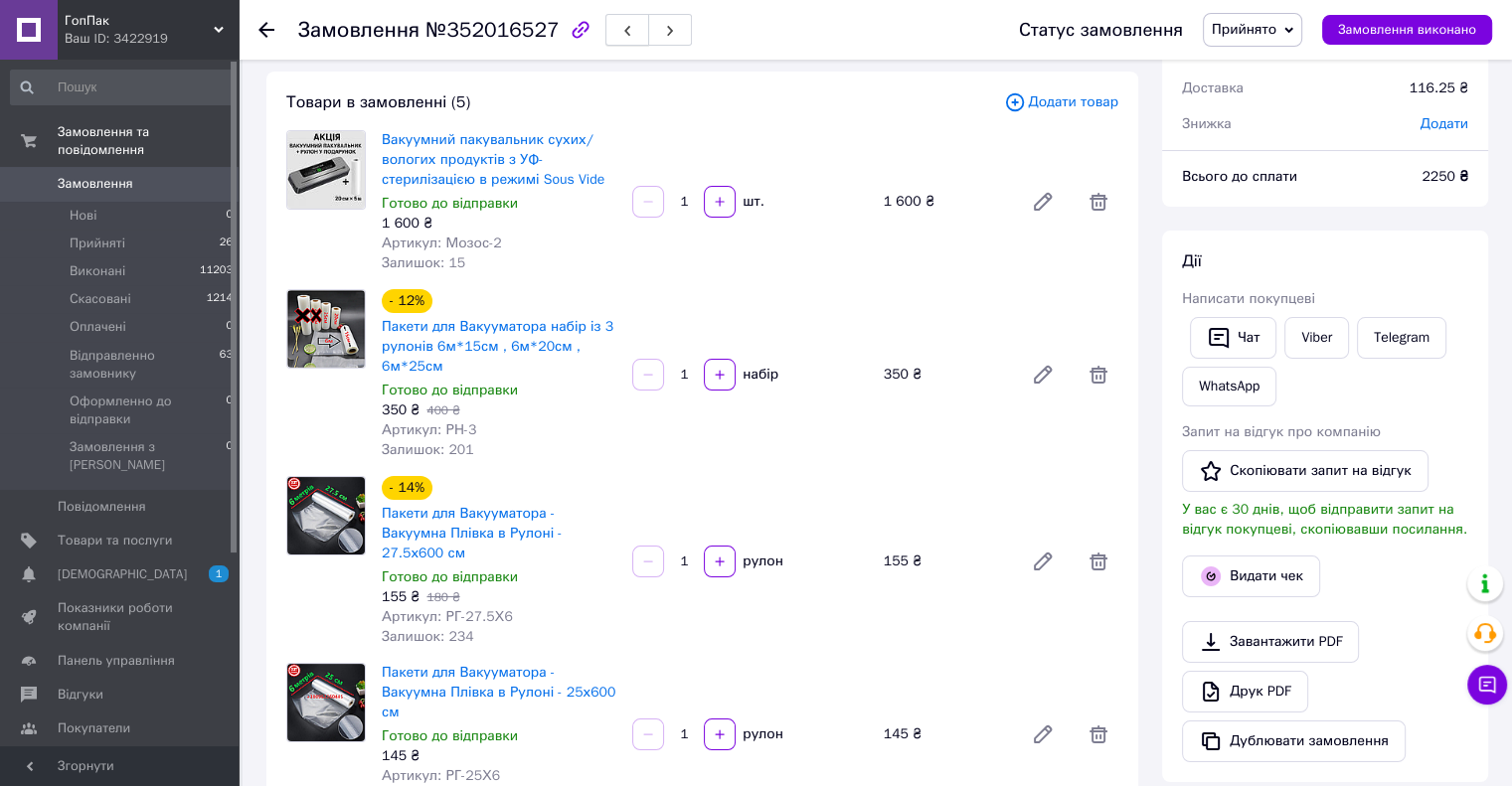 click 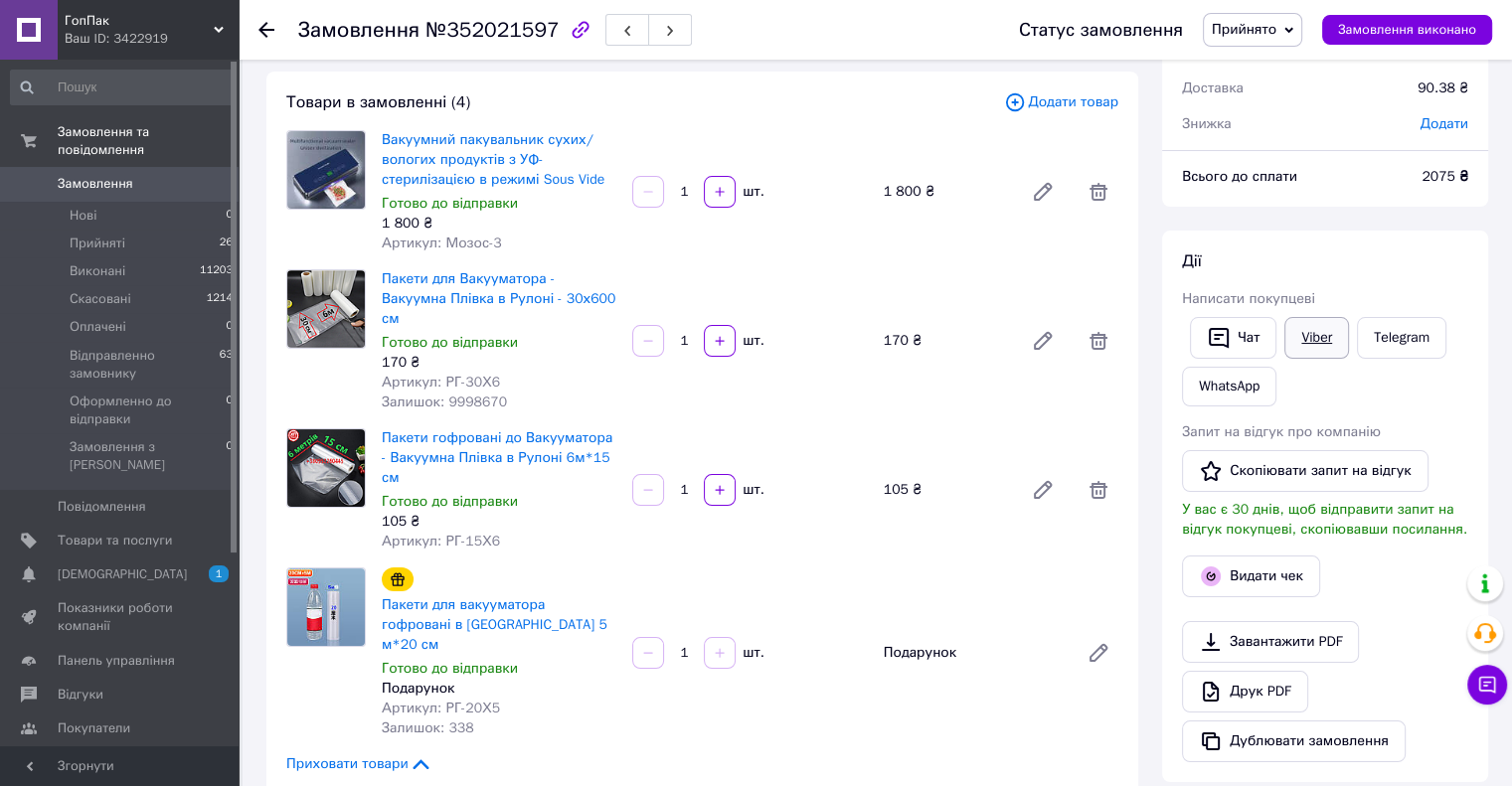 click on "Viber" at bounding box center (1316, 338) 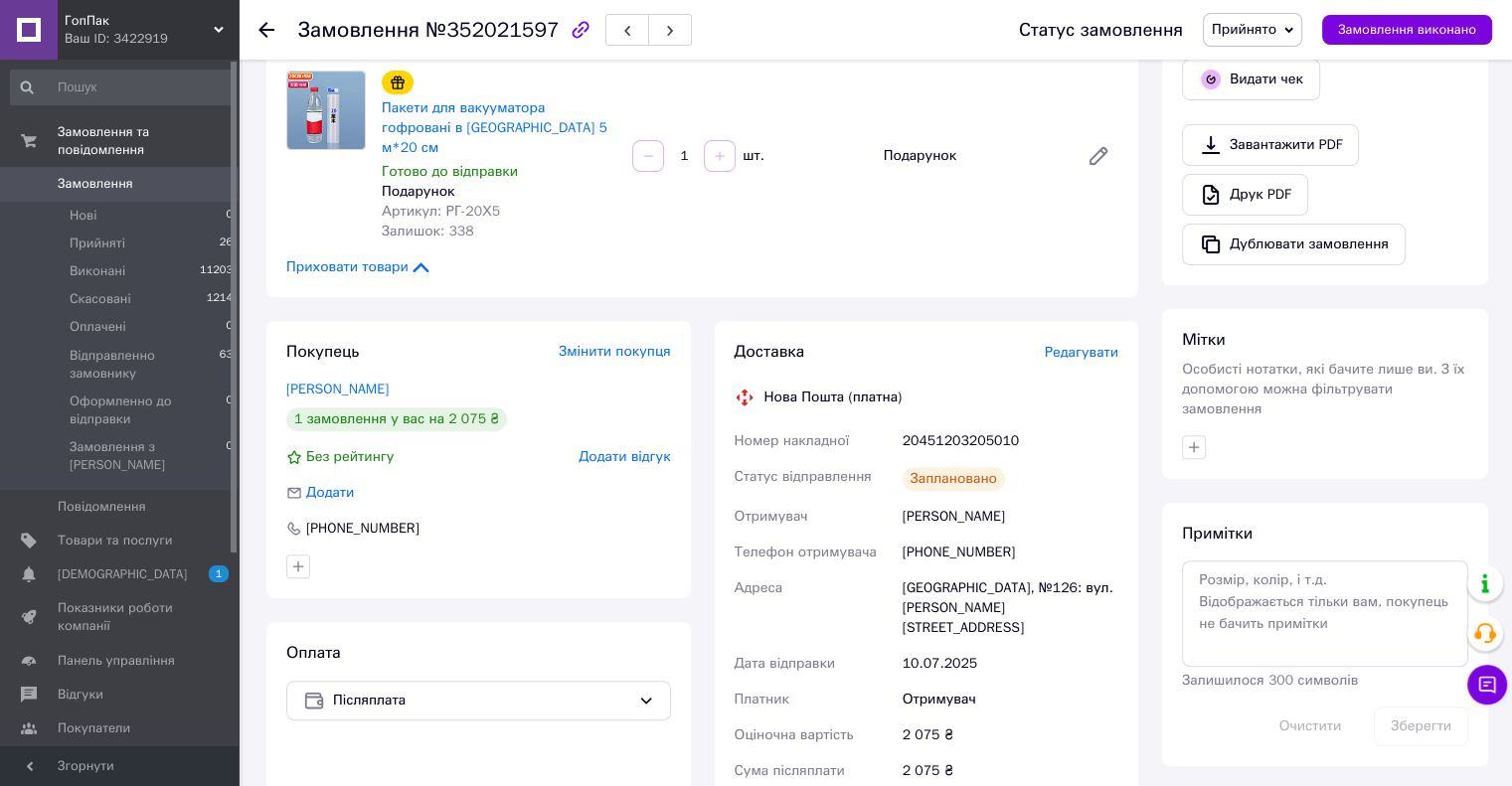 scroll, scrollTop: 397, scrollLeft: 0, axis: vertical 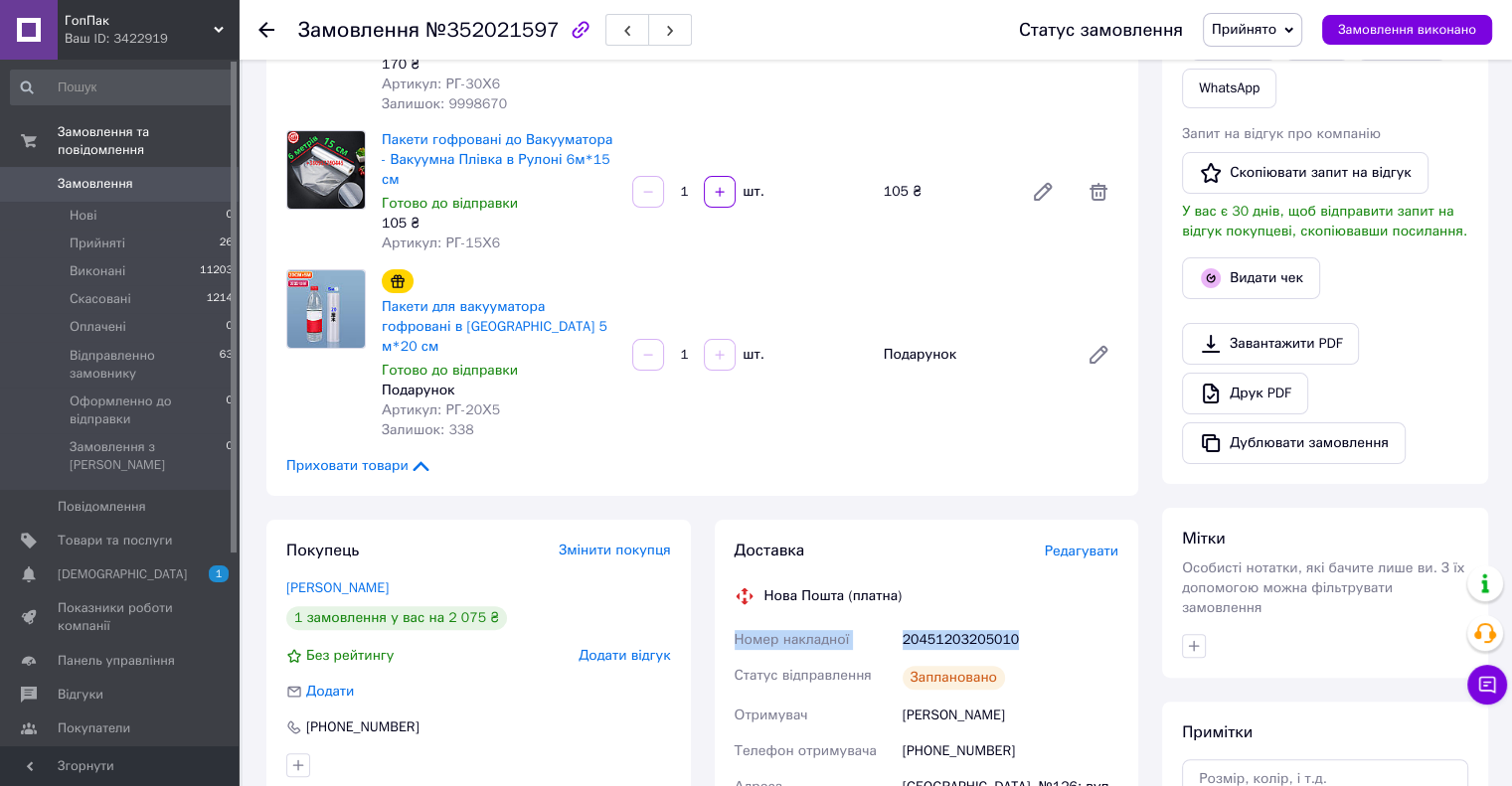 drag, startPoint x: 991, startPoint y: 574, endPoint x: 728, endPoint y: 585, distance: 263.2299 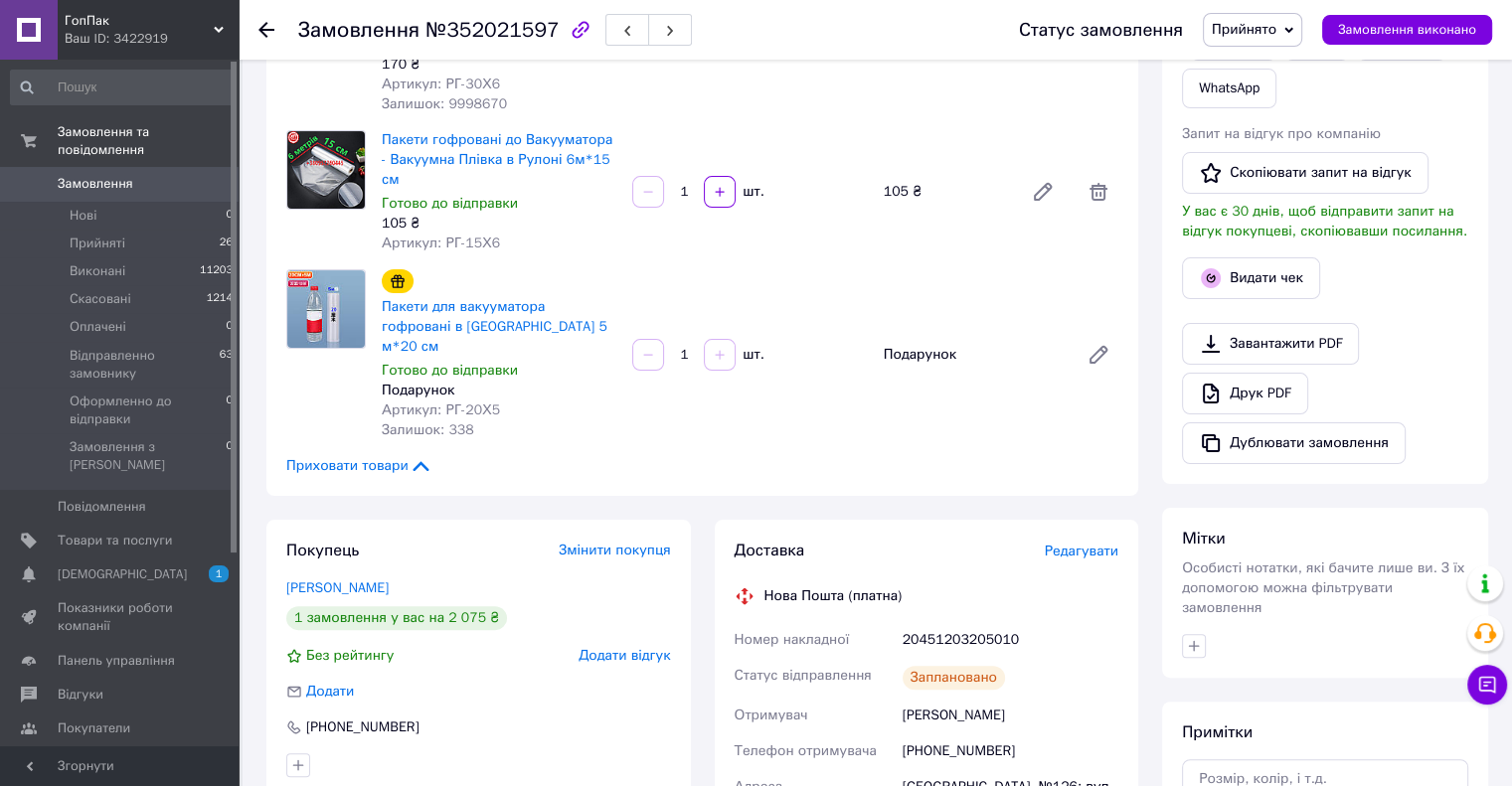 click on "Товари в замовленні (4) Додати товар Вакуумний пакувальник сухих/вологих продуктів з УФ-стерилізацією в режимі Sous Vide Готово до відправки 1 800 ₴ Артикул: Мозос-3 1   шт. 1 800 ₴ Пакети для Вакууматора - Вакуумна Плівка в Рулоні - 30х600 см Готово до відправки 170 ₴ Артикул: РГ-30Х6 Залишок: 9998670 1   шт. 170 ₴ Пакети гофровані до Вакууматора - Вакуумна Плівка в Рулоні 6м*15 см Готово до відправки 105 ₴ Артикул: РГ-15Х6 1   шт. 105 ₴ Пакети для вакууматора гофровані в рулоні 5 м*20 см Готово до відправки Подарунок Артикул: РГ-20Х5 Залишок: 338 1   шт. Подарунок Приховати товари" at bounding box center (702, 134) 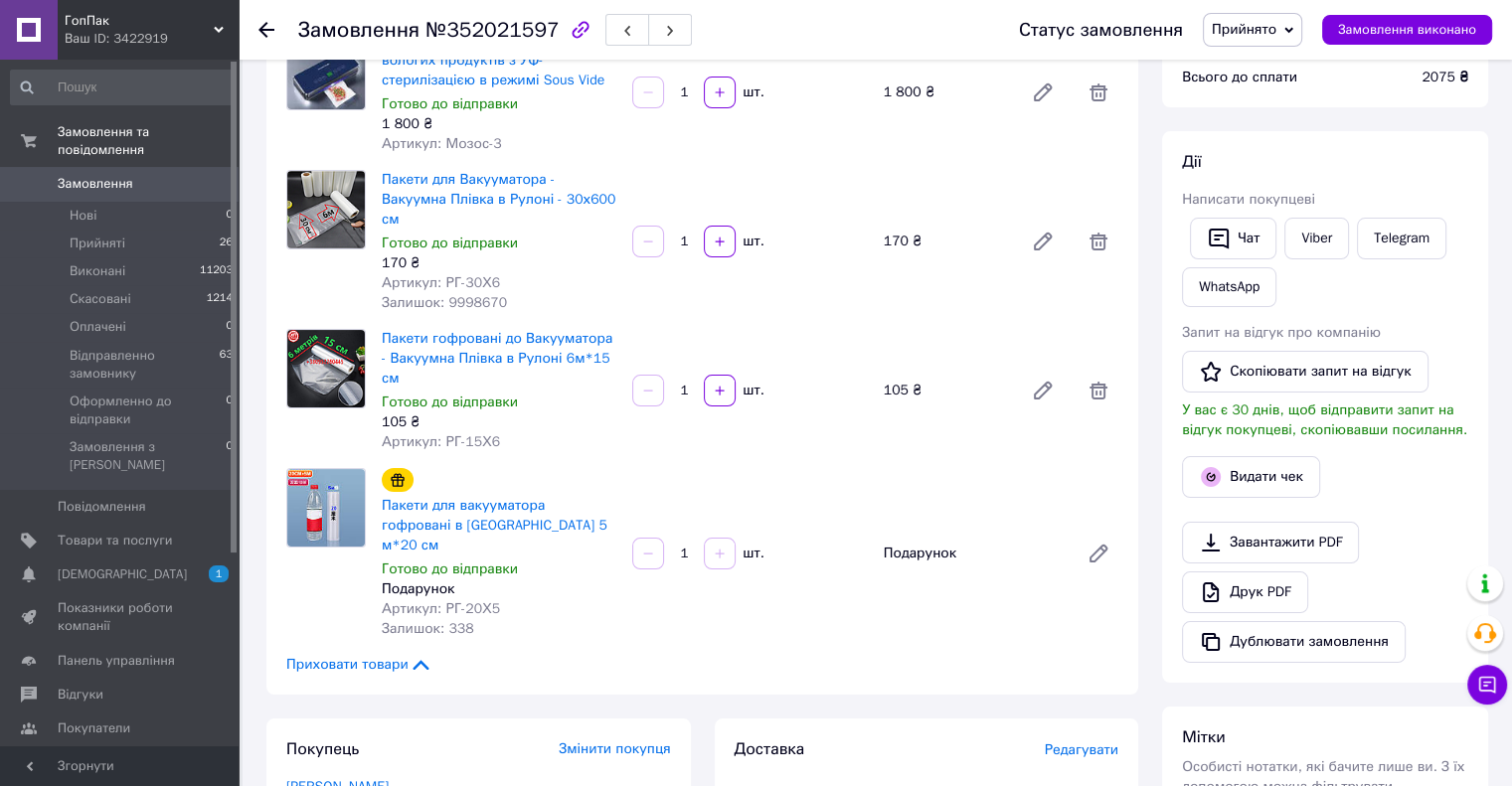 scroll, scrollTop: 0, scrollLeft: 0, axis: both 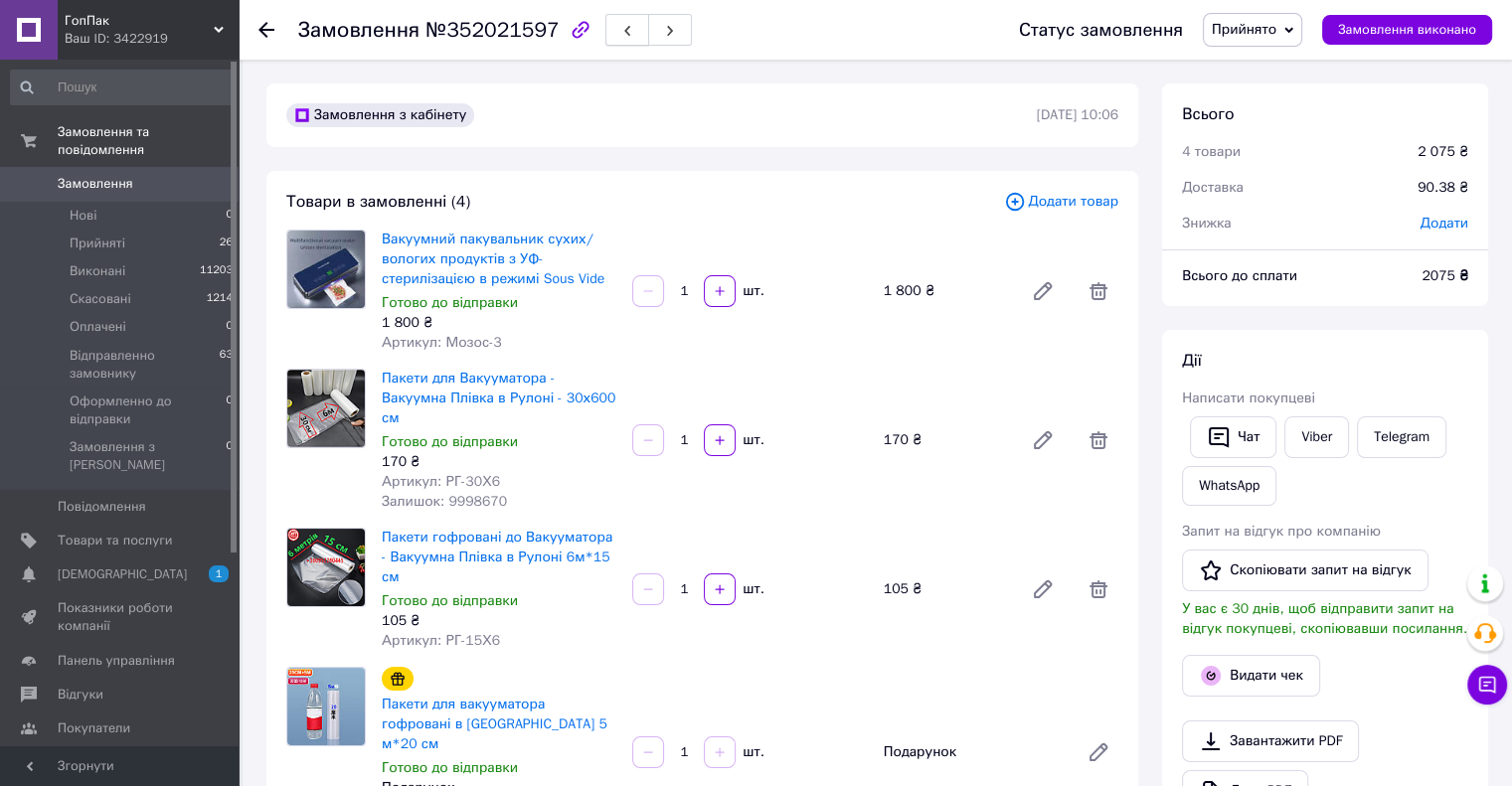 click 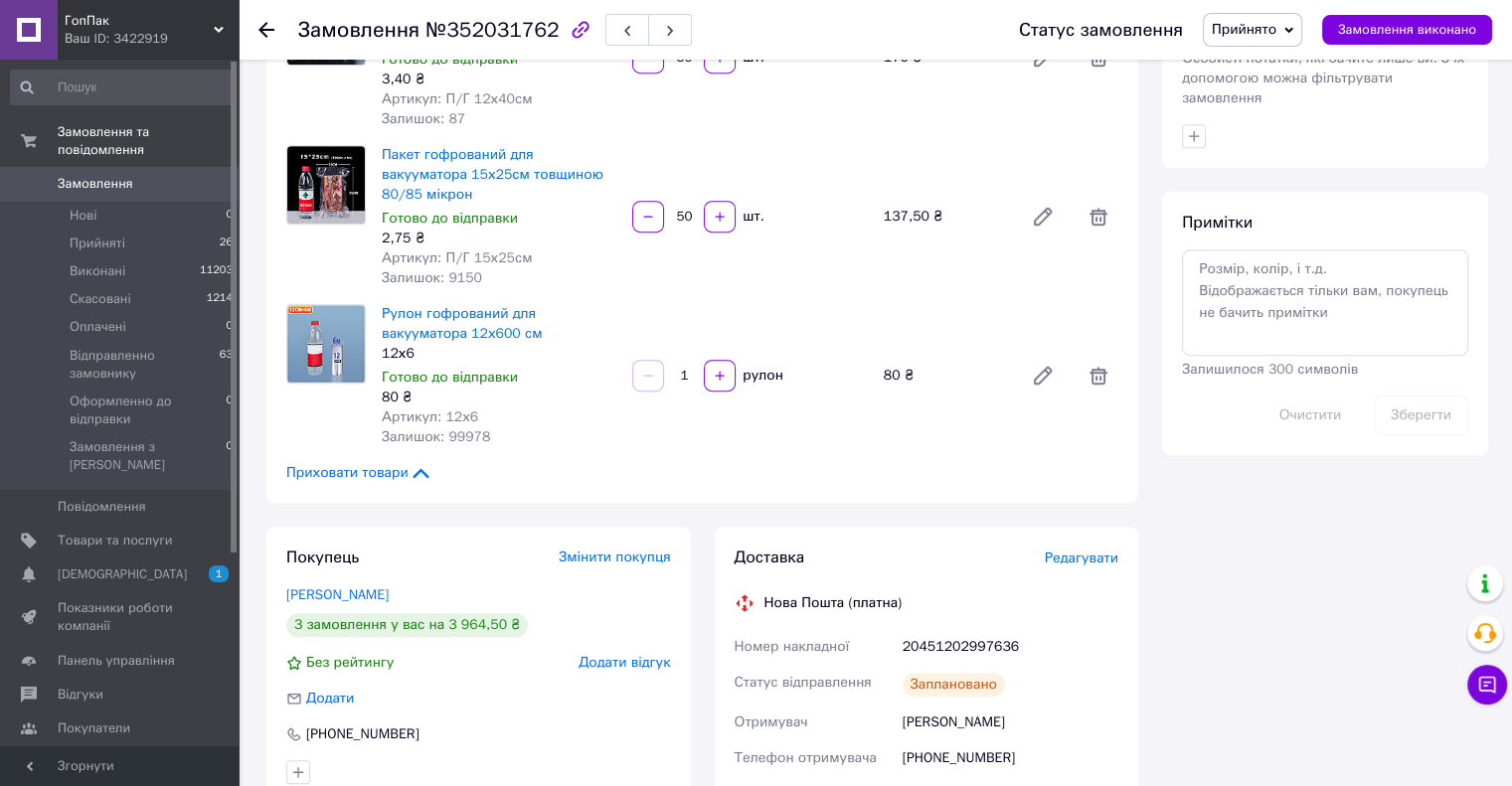scroll, scrollTop: 994, scrollLeft: 0, axis: vertical 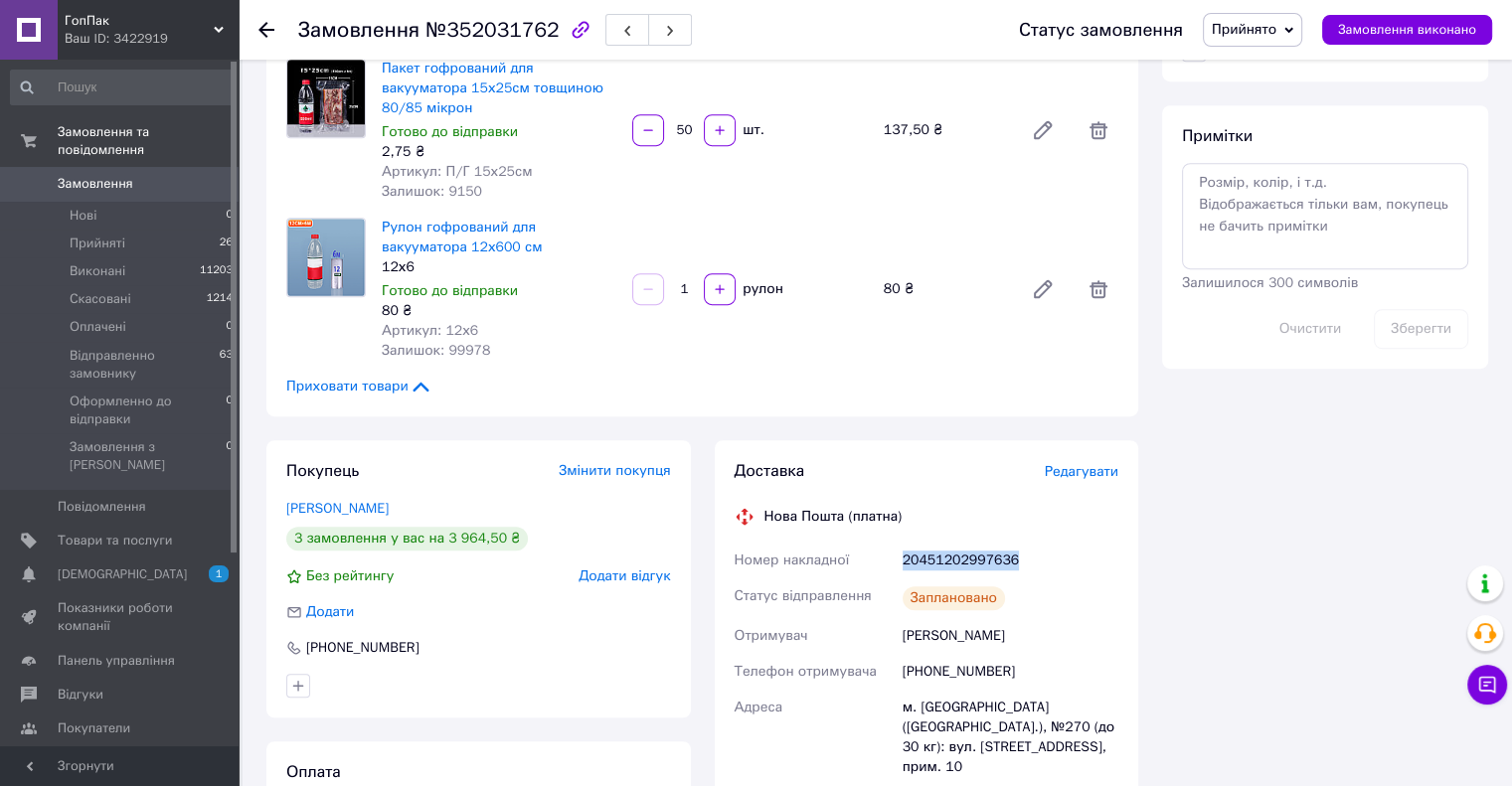 drag, startPoint x: 1020, startPoint y: 458, endPoint x: 904, endPoint y: 465, distance: 116.21101 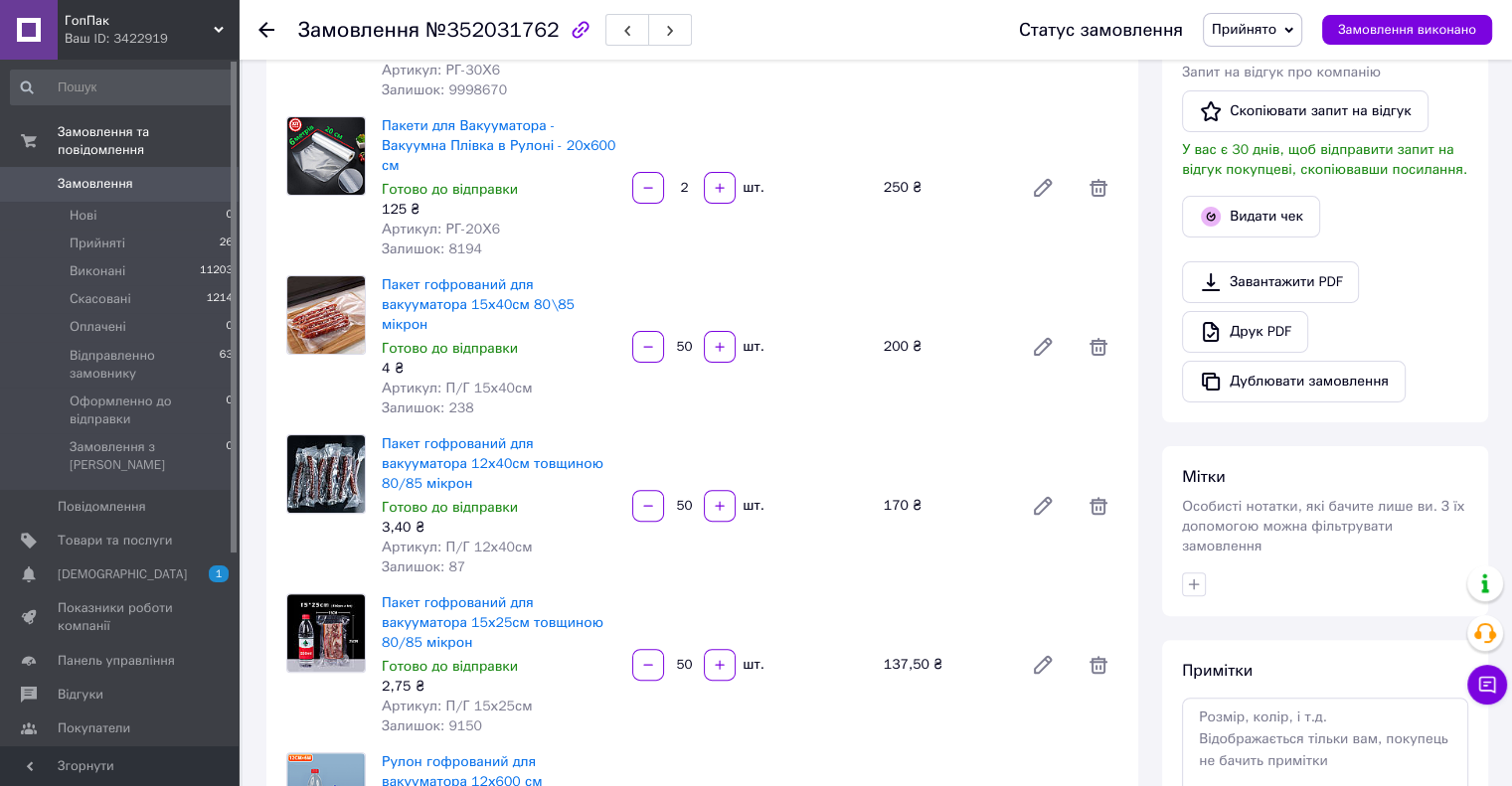 scroll, scrollTop: 199, scrollLeft: 0, axis: vertical 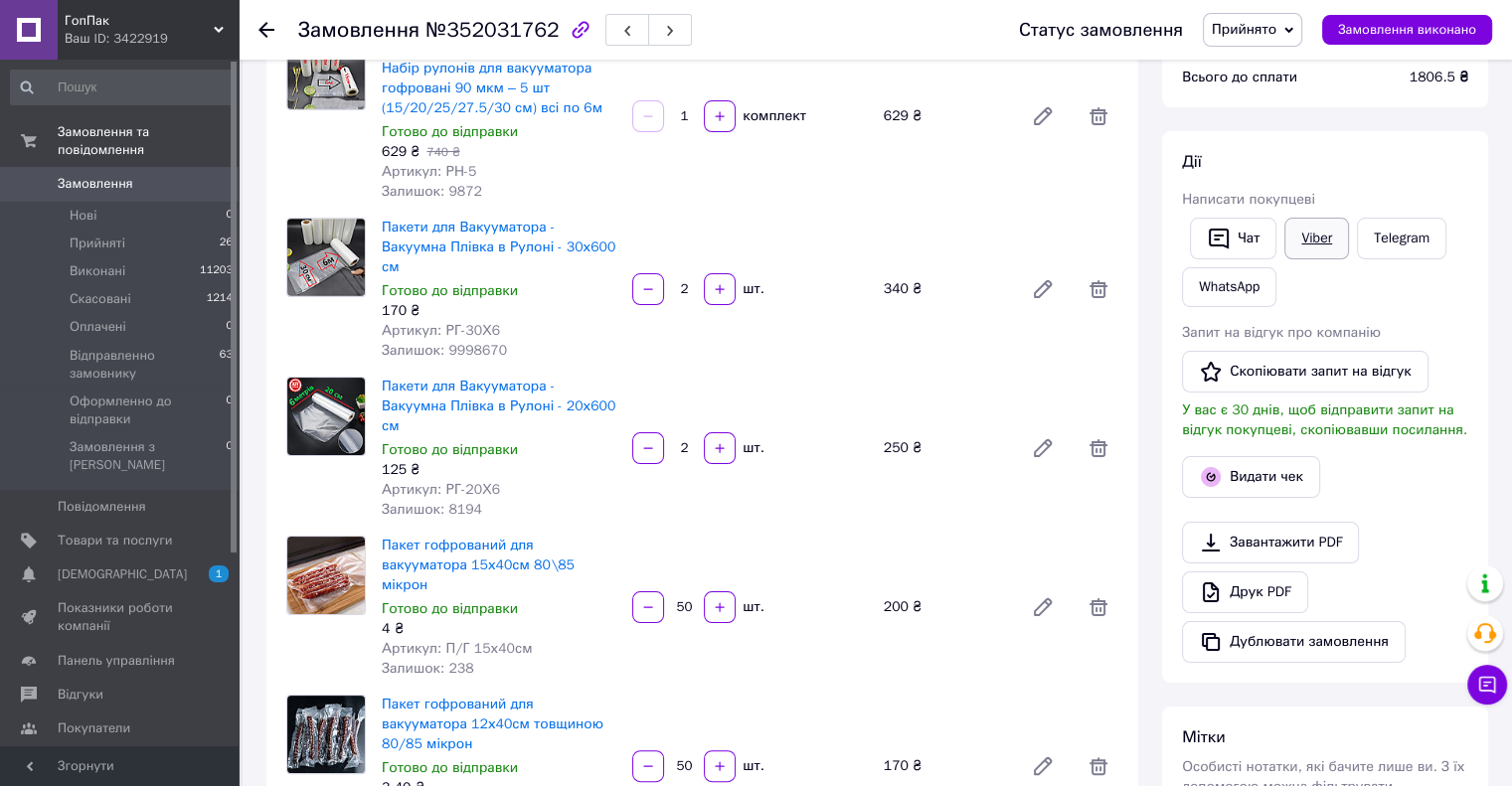 click on "Viber" at bounding box center (1316, 238) 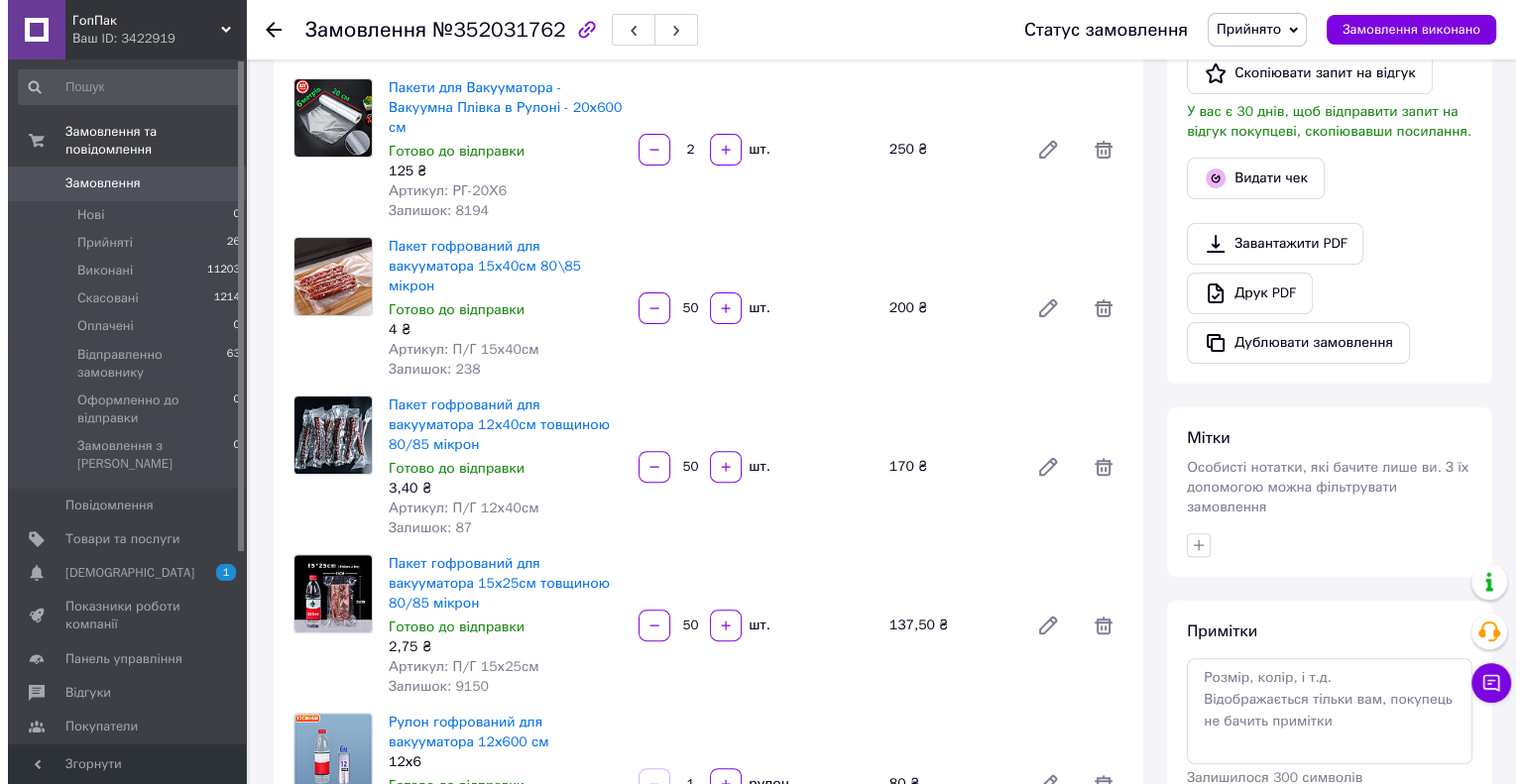 scroll, scrollTop: 0, scrollLeft: 0, axis: both 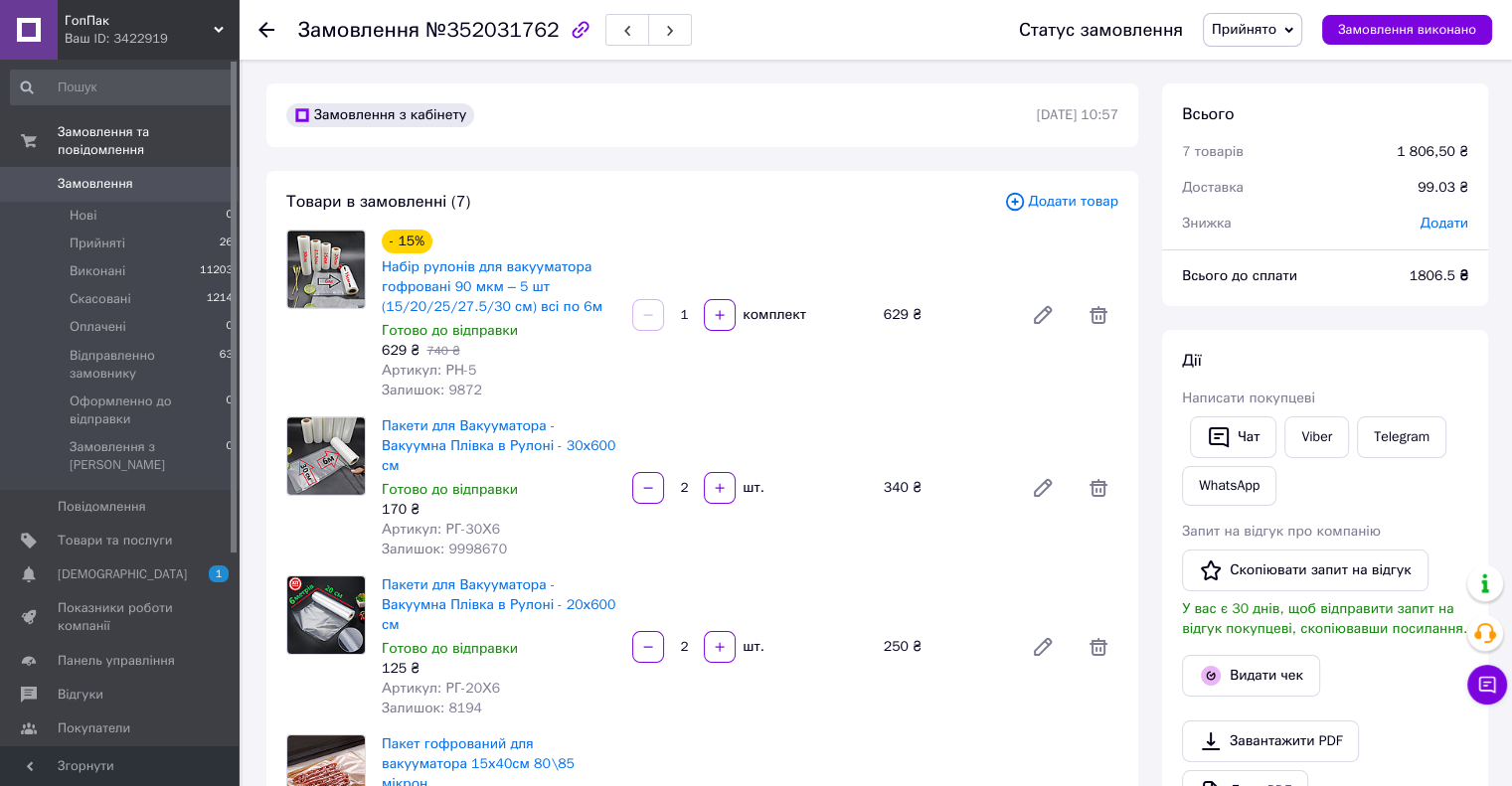 click on "Додати товар" at bounding box center [1061, 202] 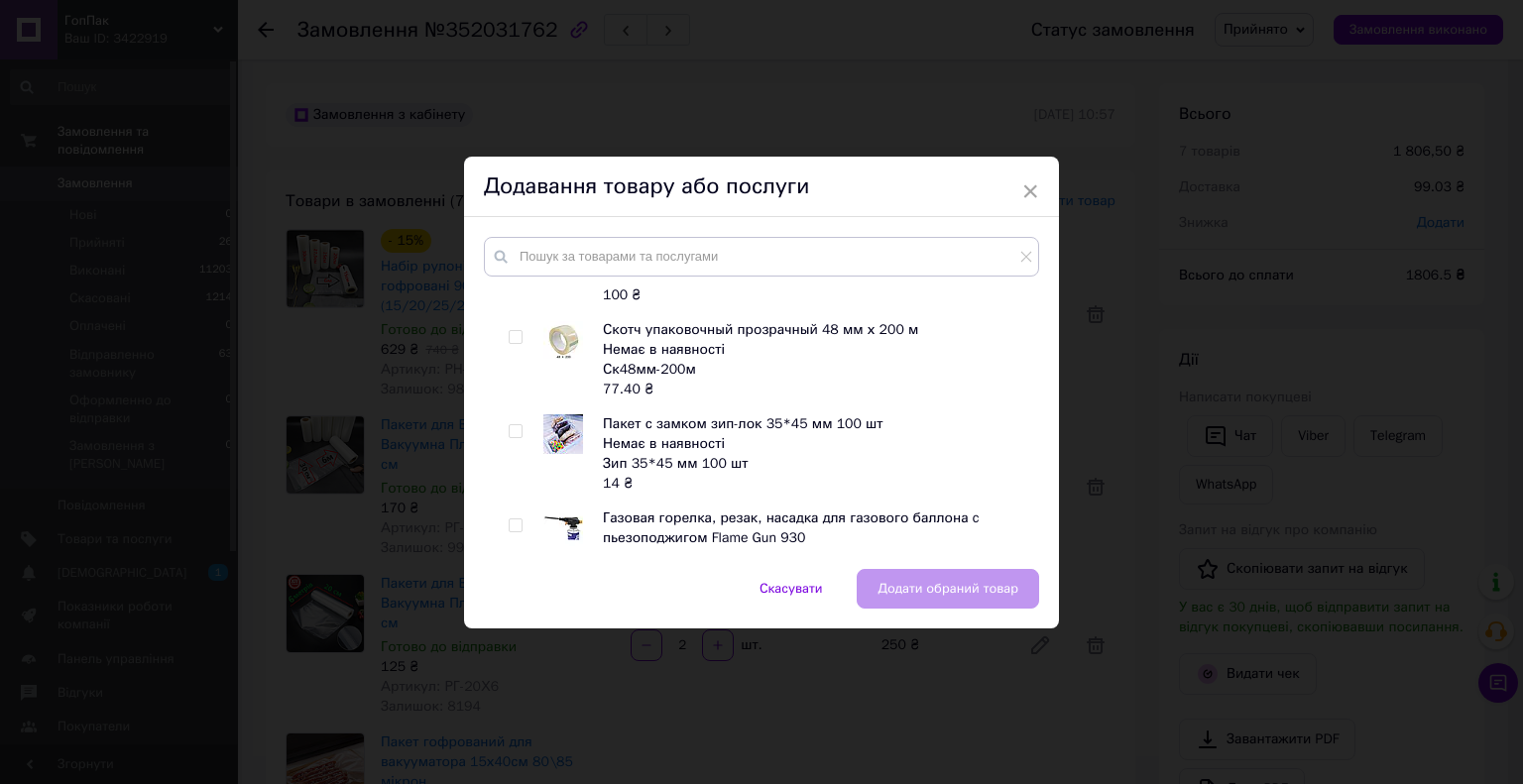 scroll, scrollTop: 371, scrollLeft: 0, axis: vertical 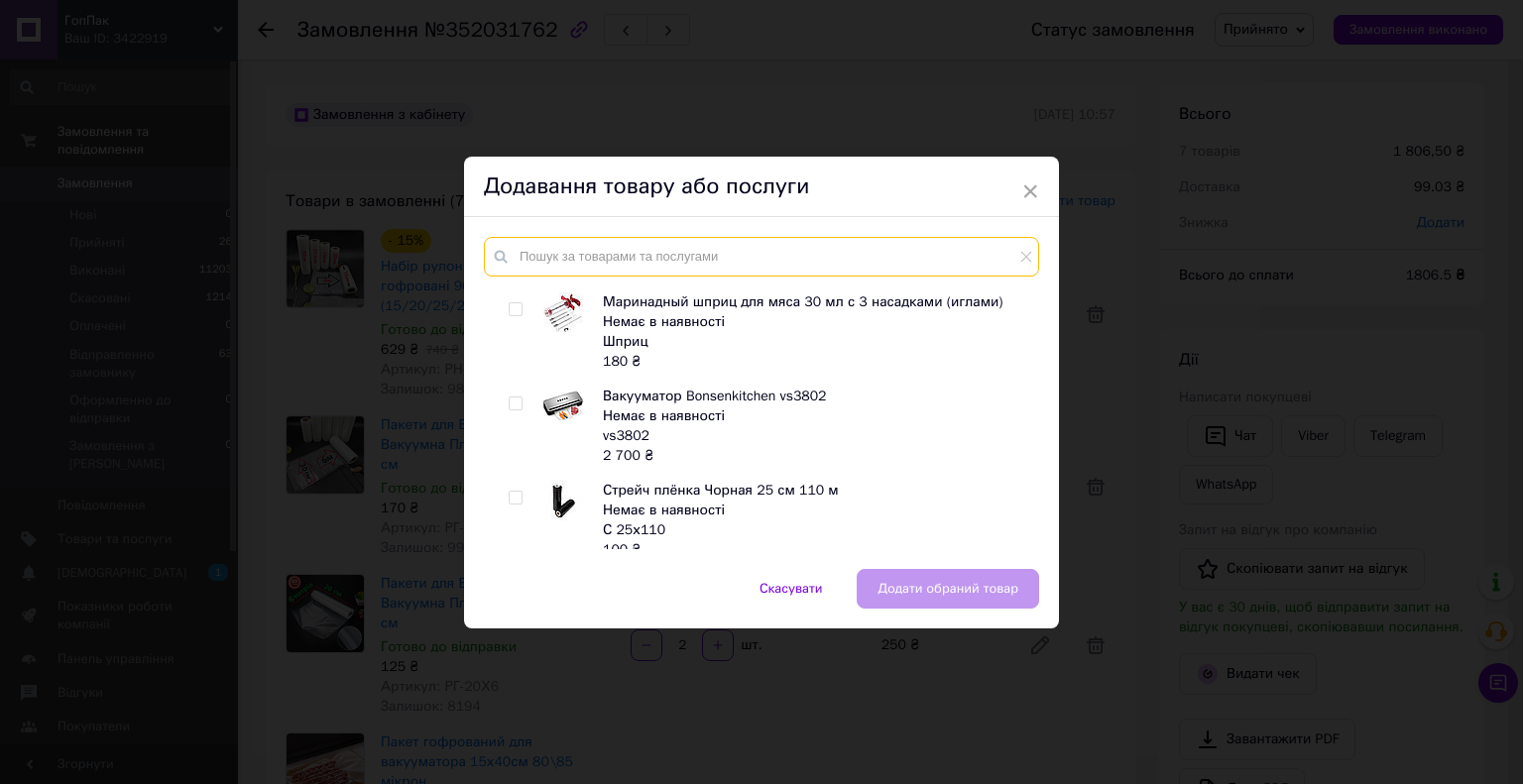 click at bounding box center (762, 257) 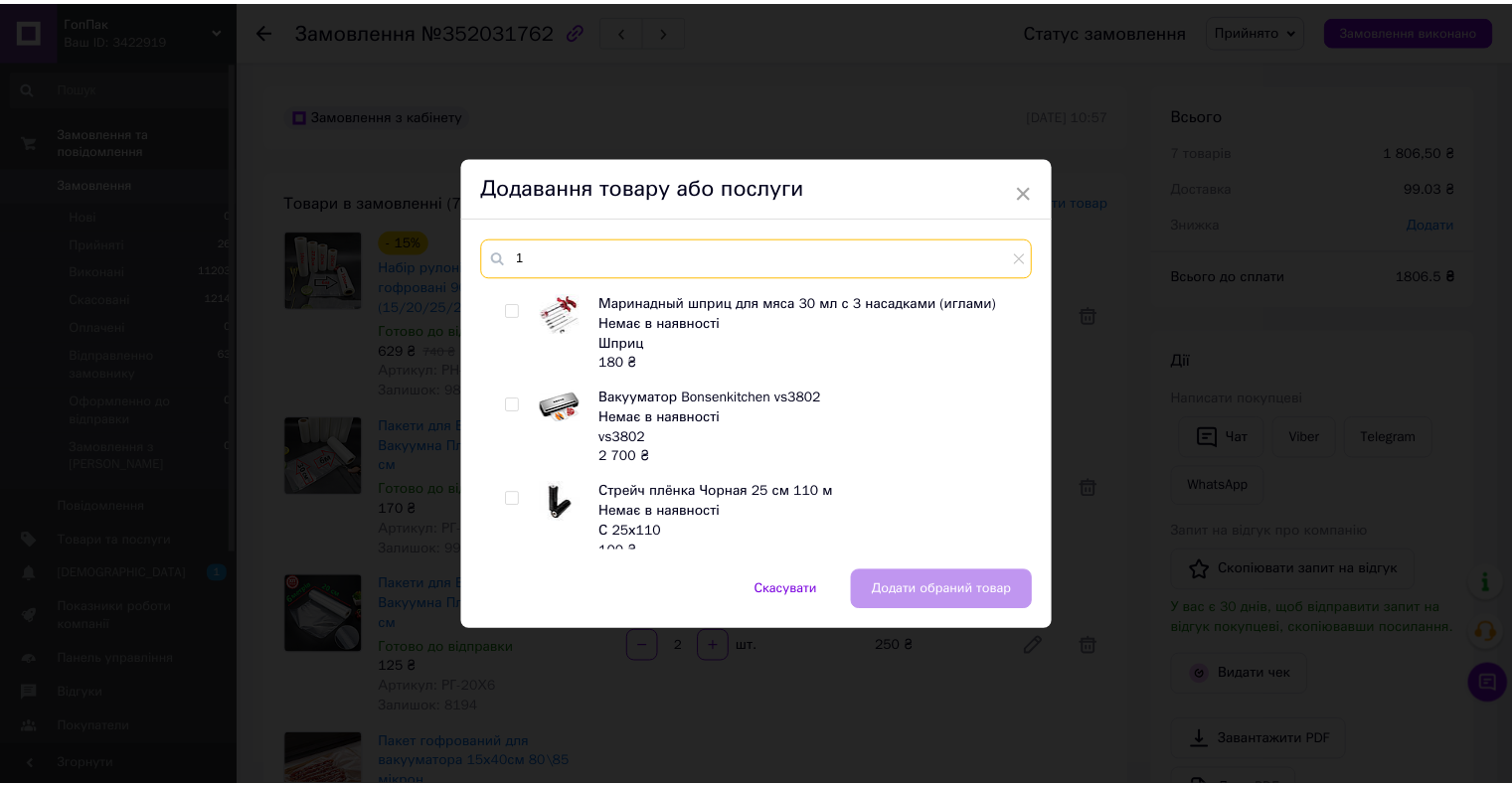 scroll, scrollTop: 0, scrollLeft: 0, axis: both 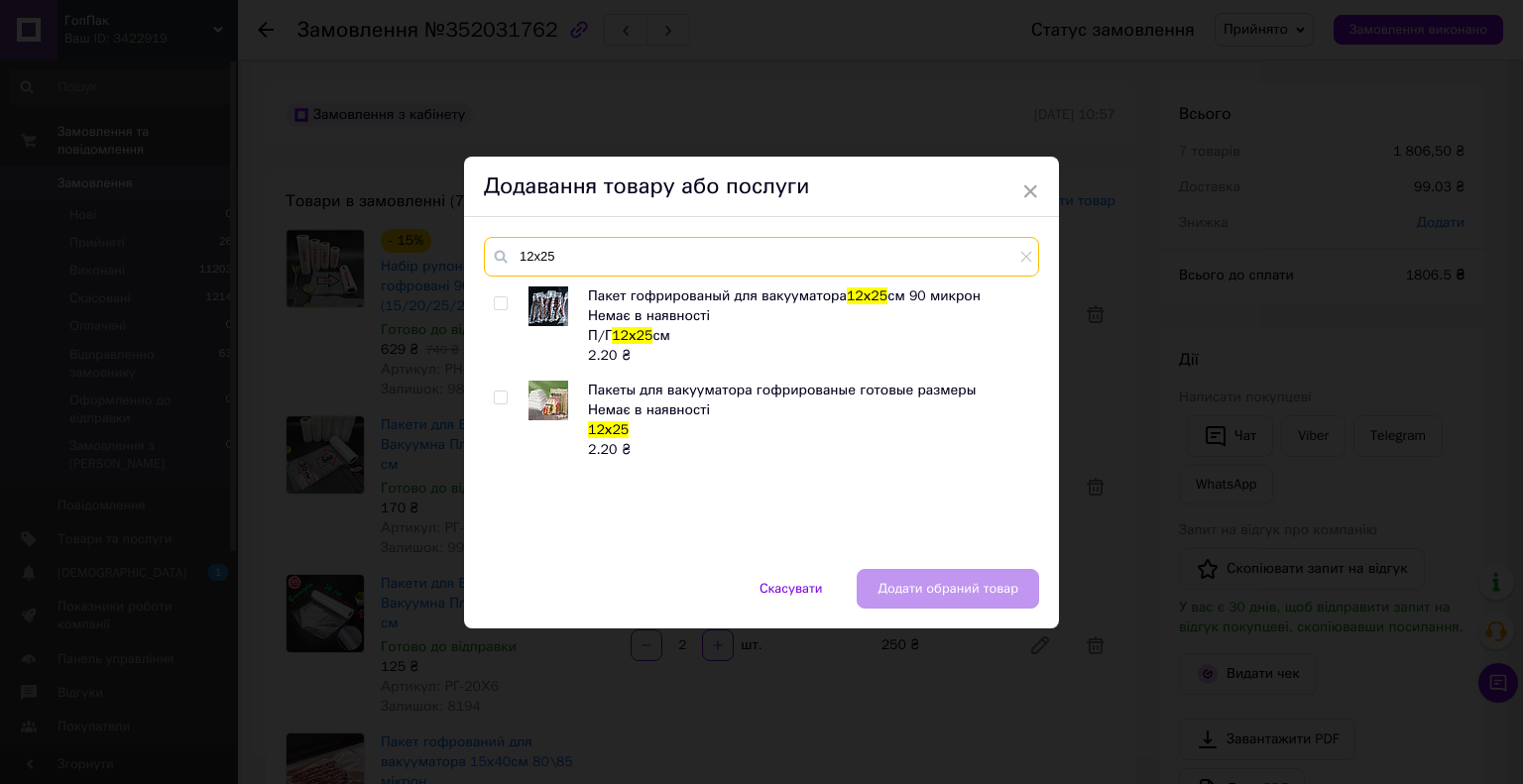 type on "12х25" 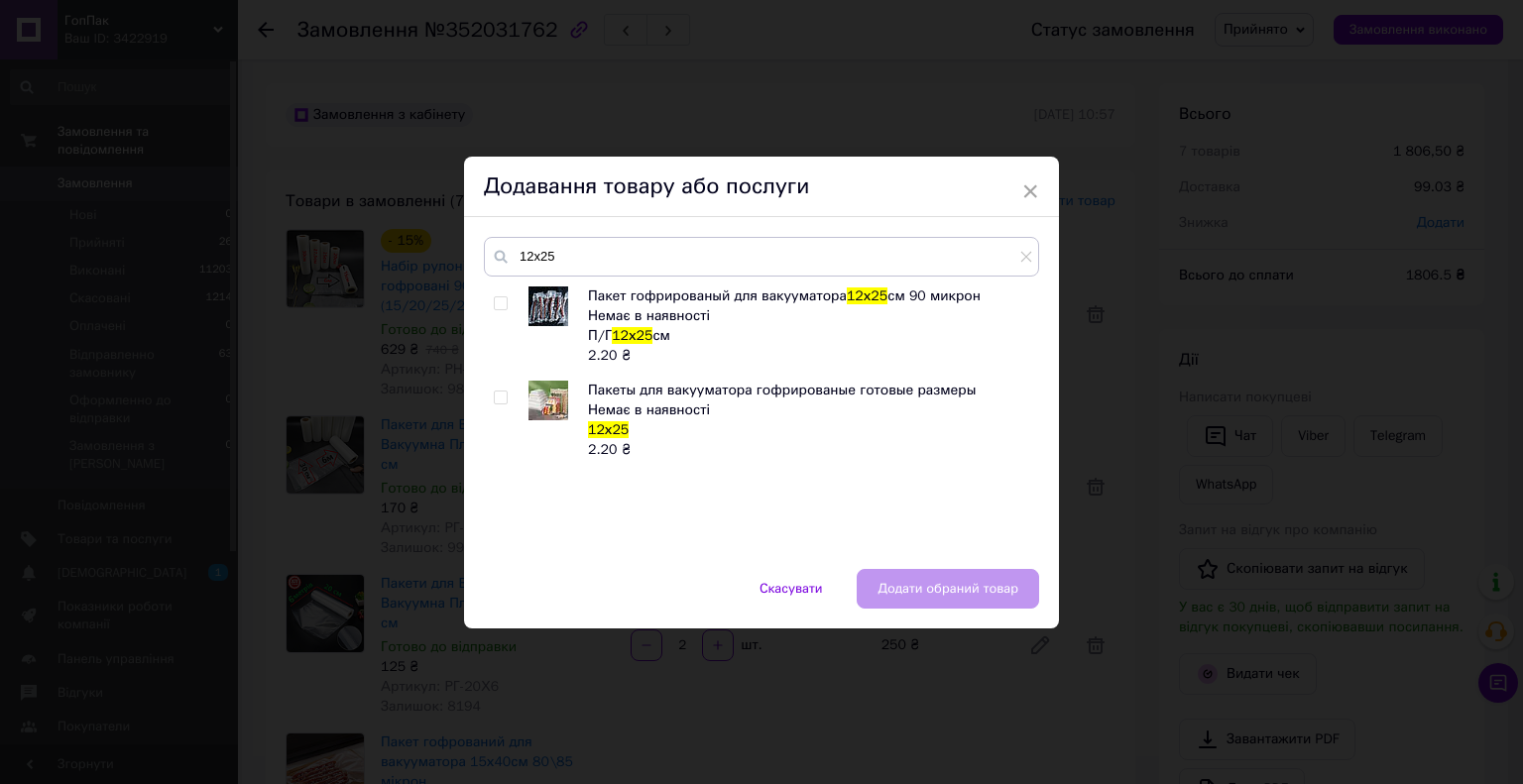 click at bounding box center (504, 326) 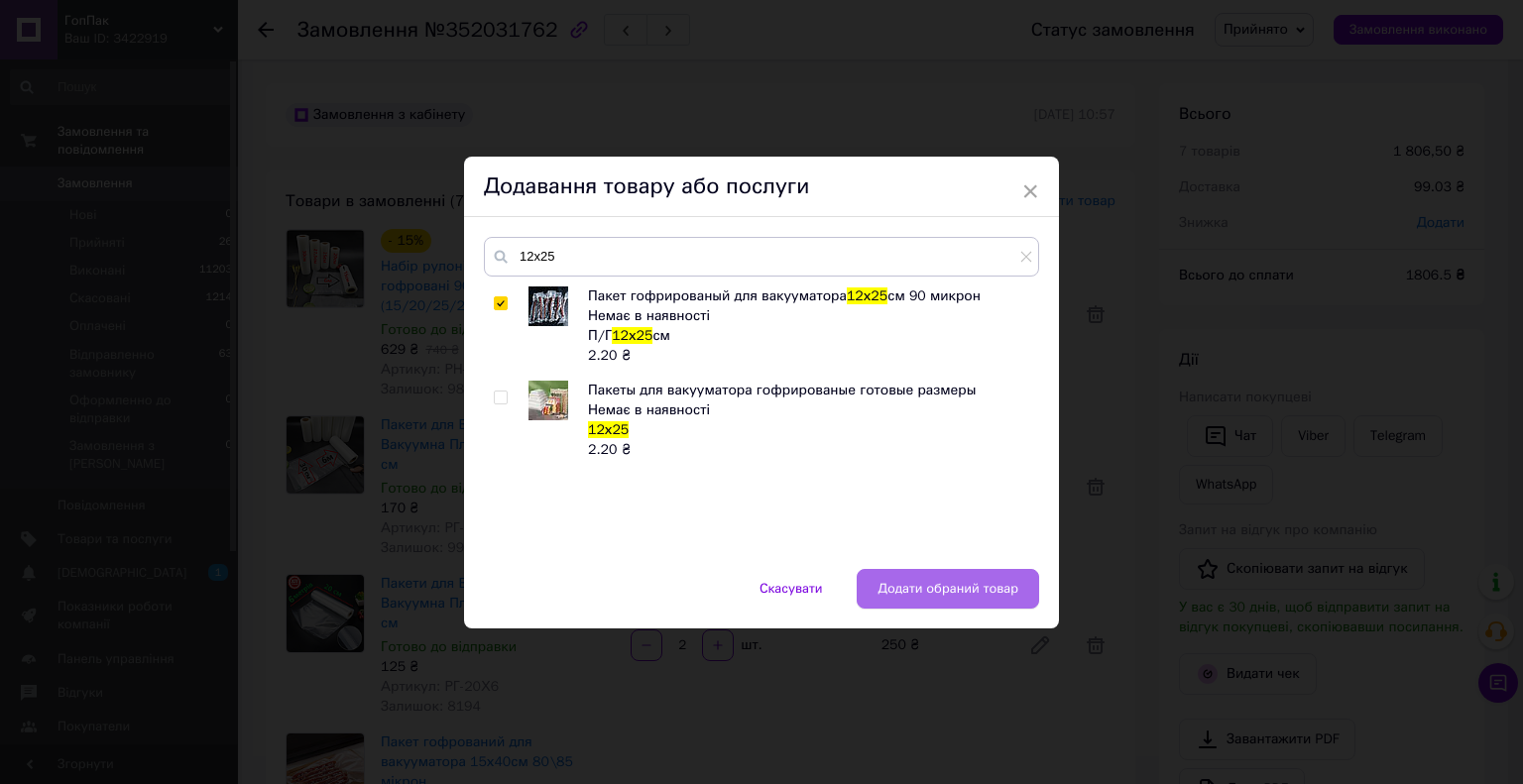 click on "Додати обраний товар" at bounding box center [948, 589] 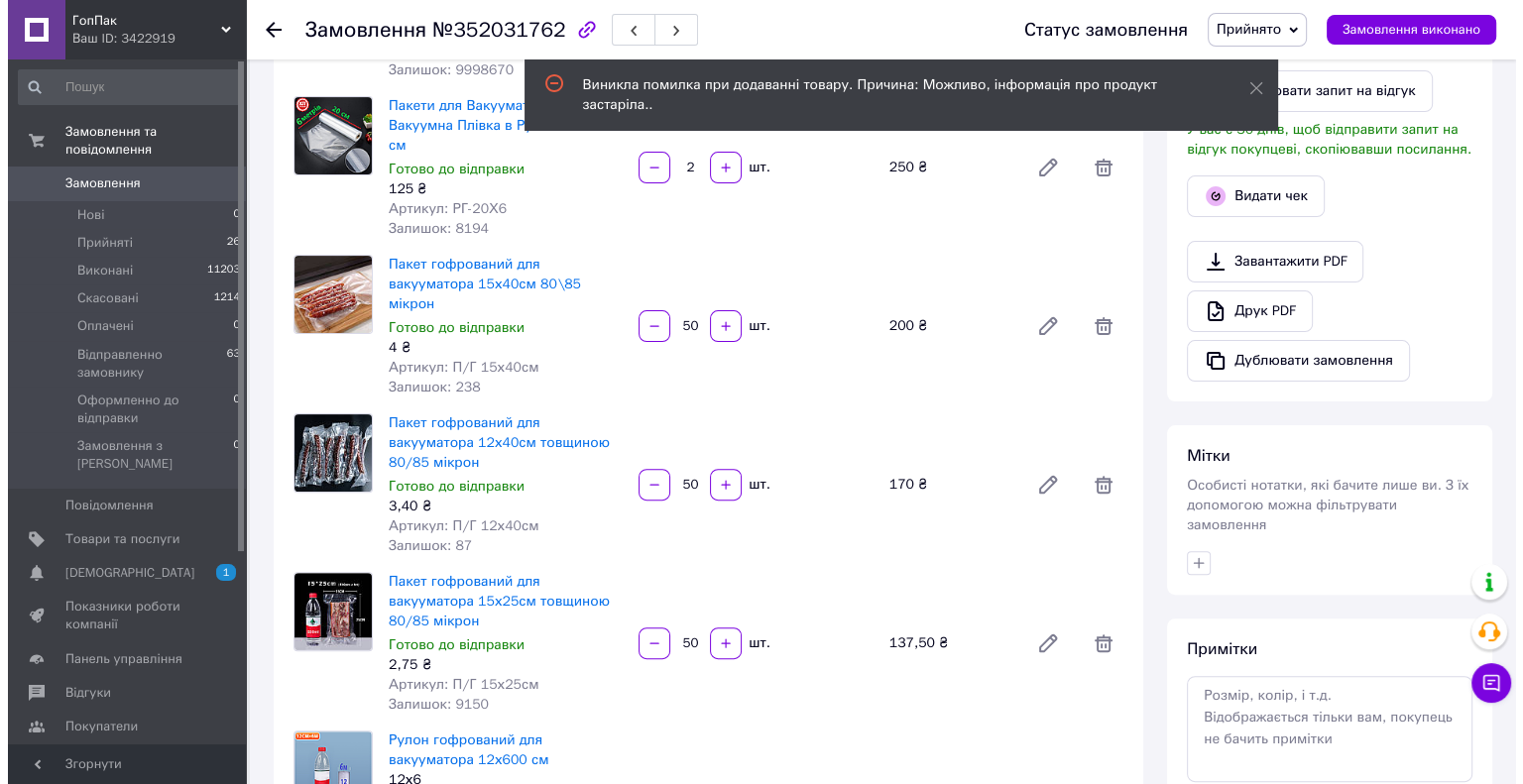scroll, scrollTop: 0, scrollLeft: 0, axis: both 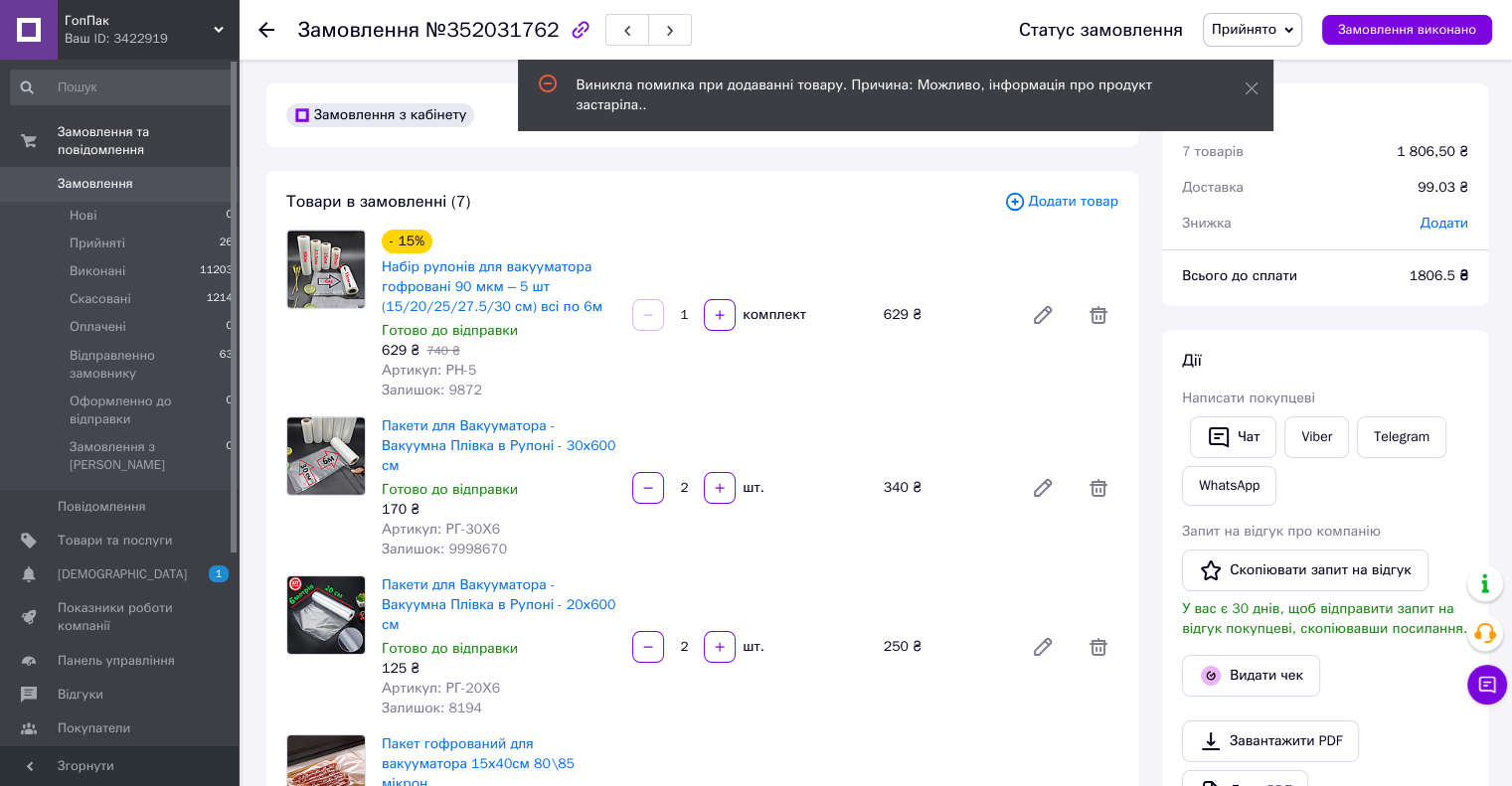 click on "Додати товар" at bounding box center [1061, 202] 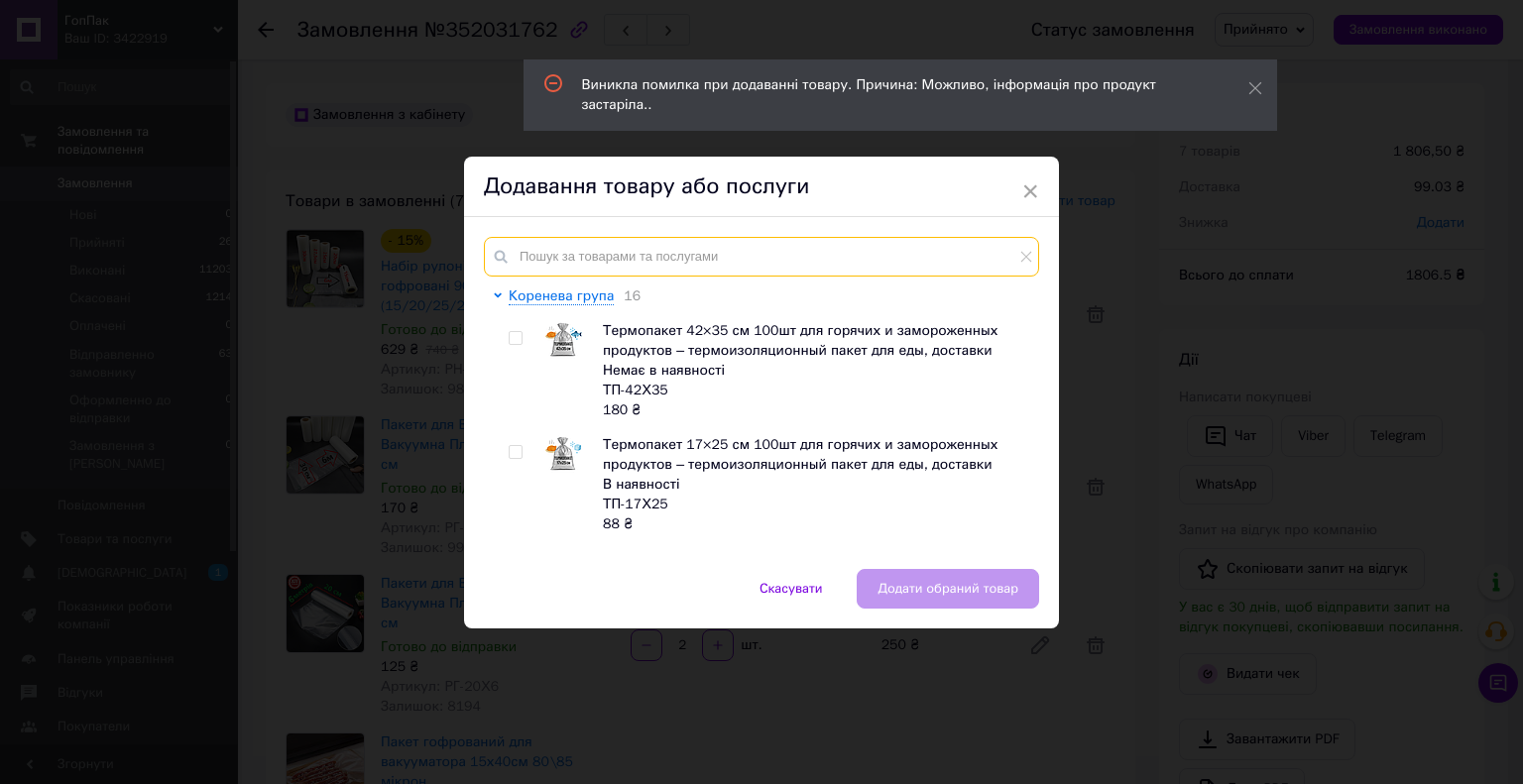 click at bounding box center (762, 257) 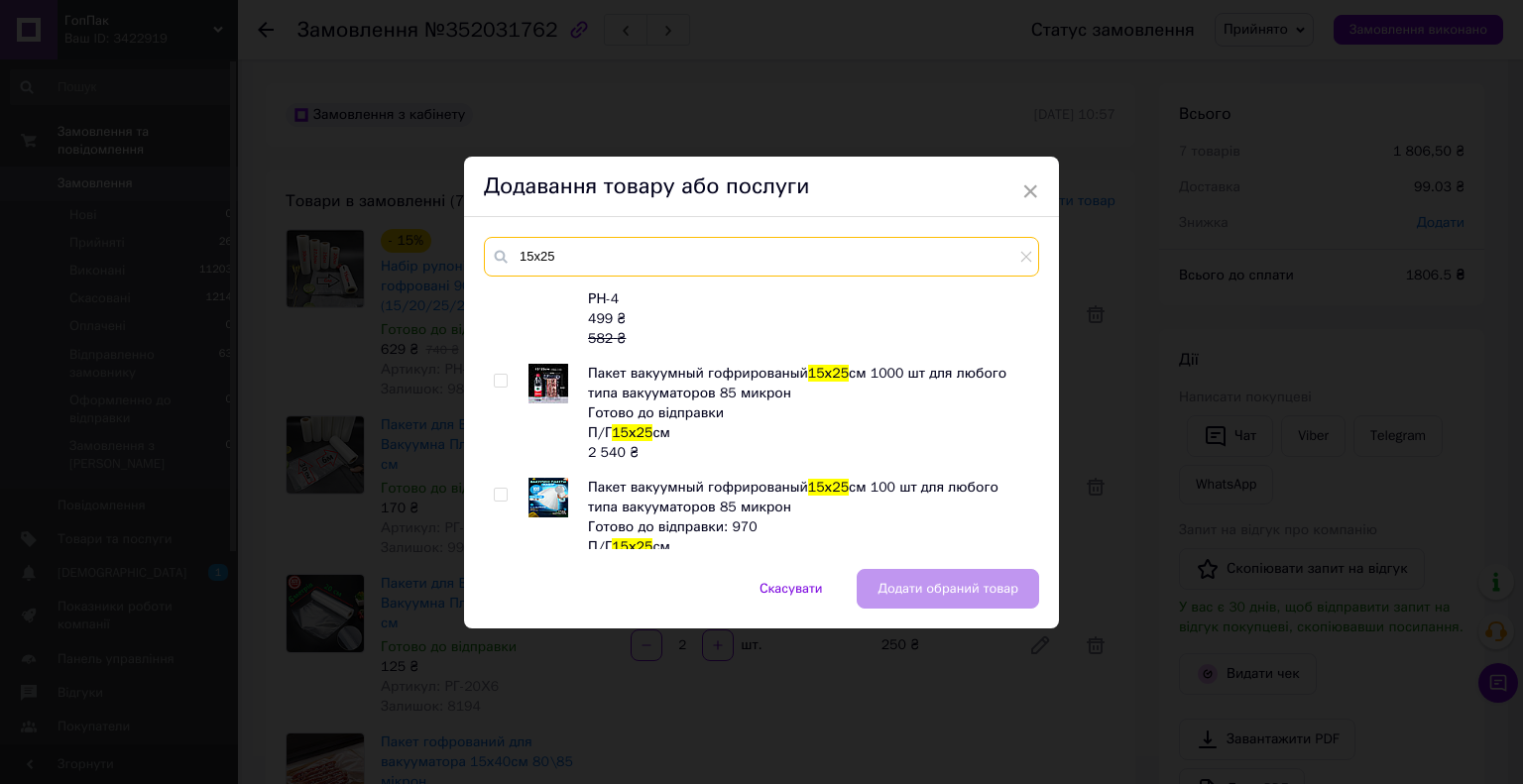 scroll, scrollTop: 425, scrollLeft: 0, axis: vertical 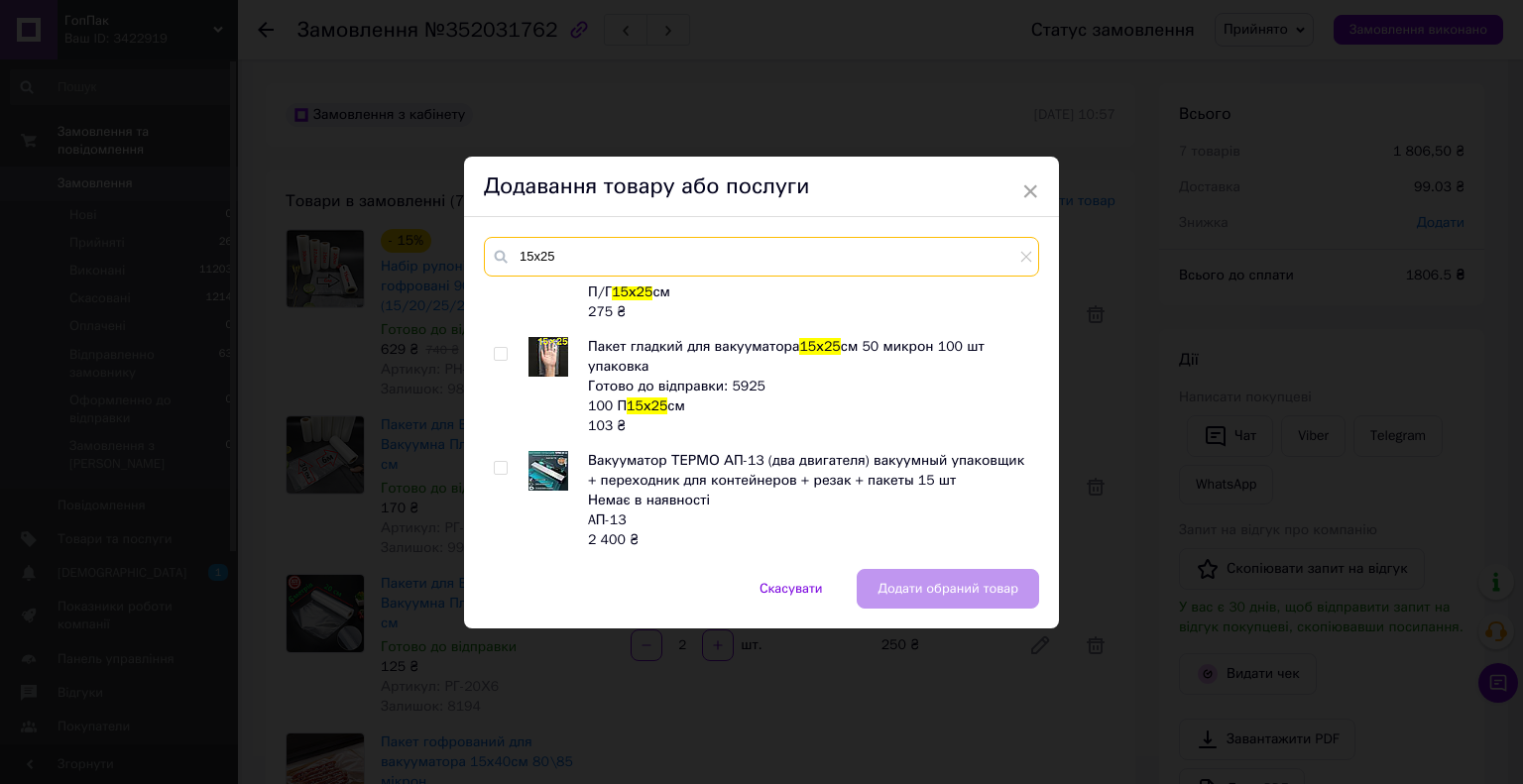 click on "15х25" at bounding box center [762, 257] 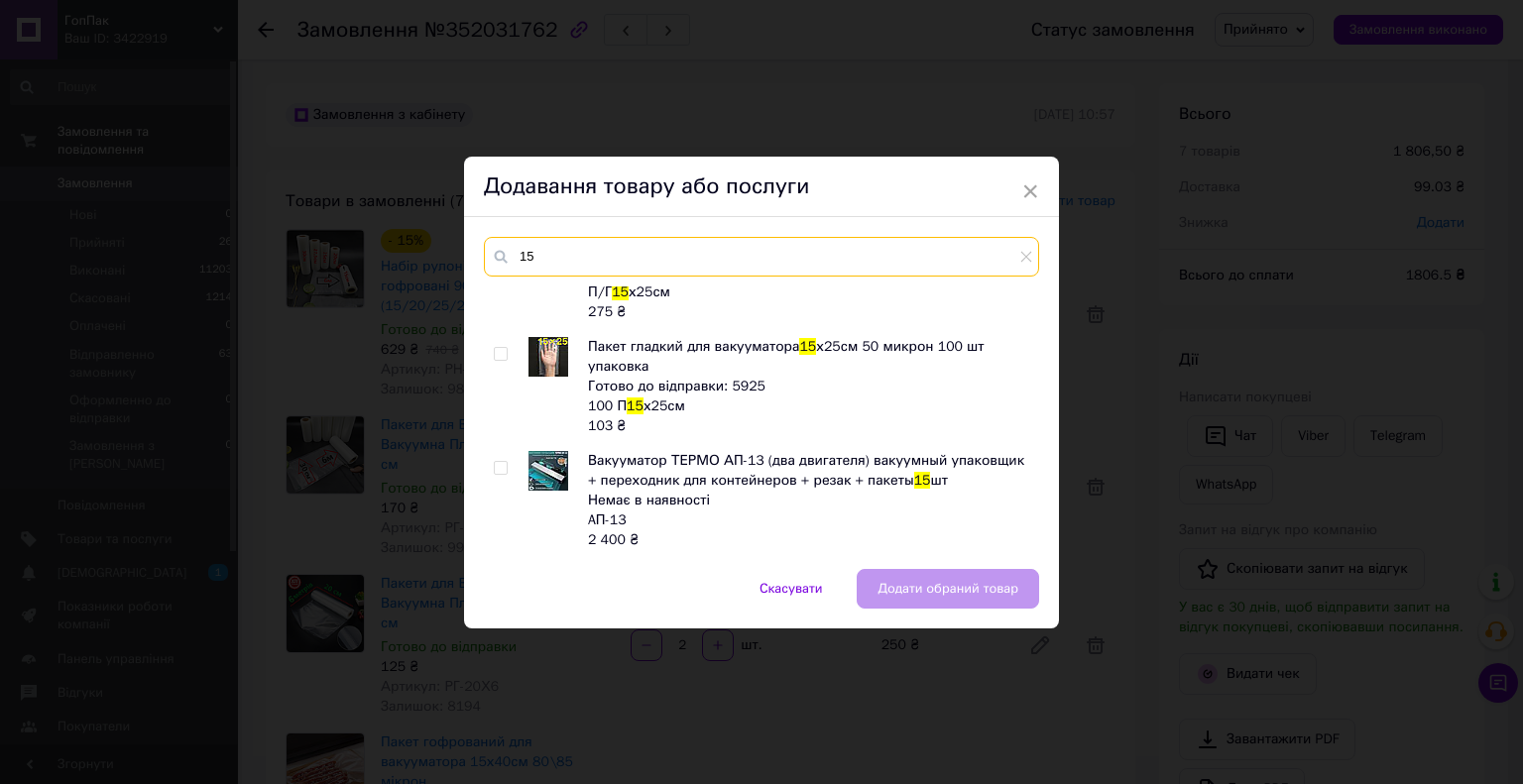 type on "1" 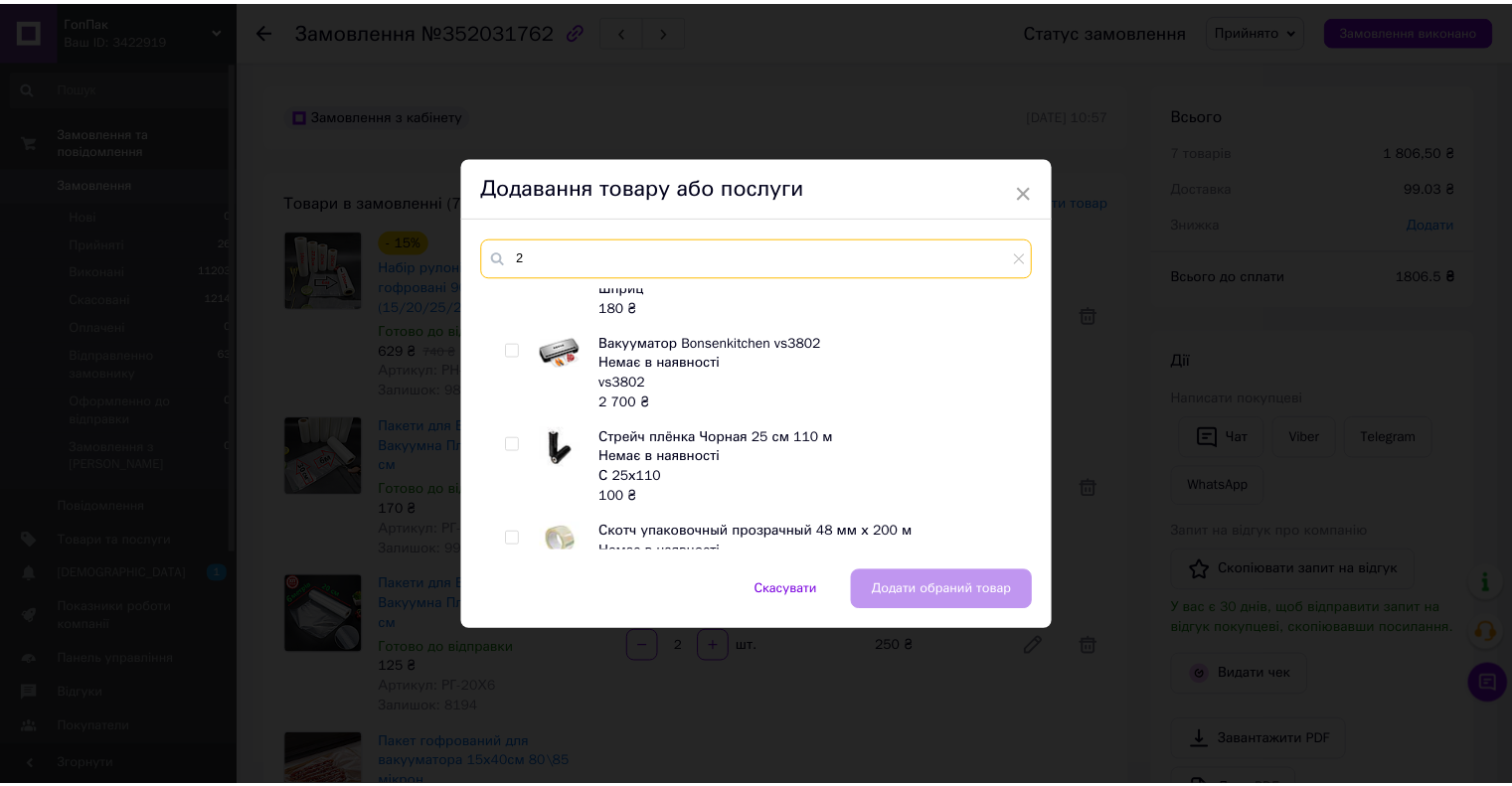 scroll, scrollTop: 0, scrollLeft: 0, axis: both 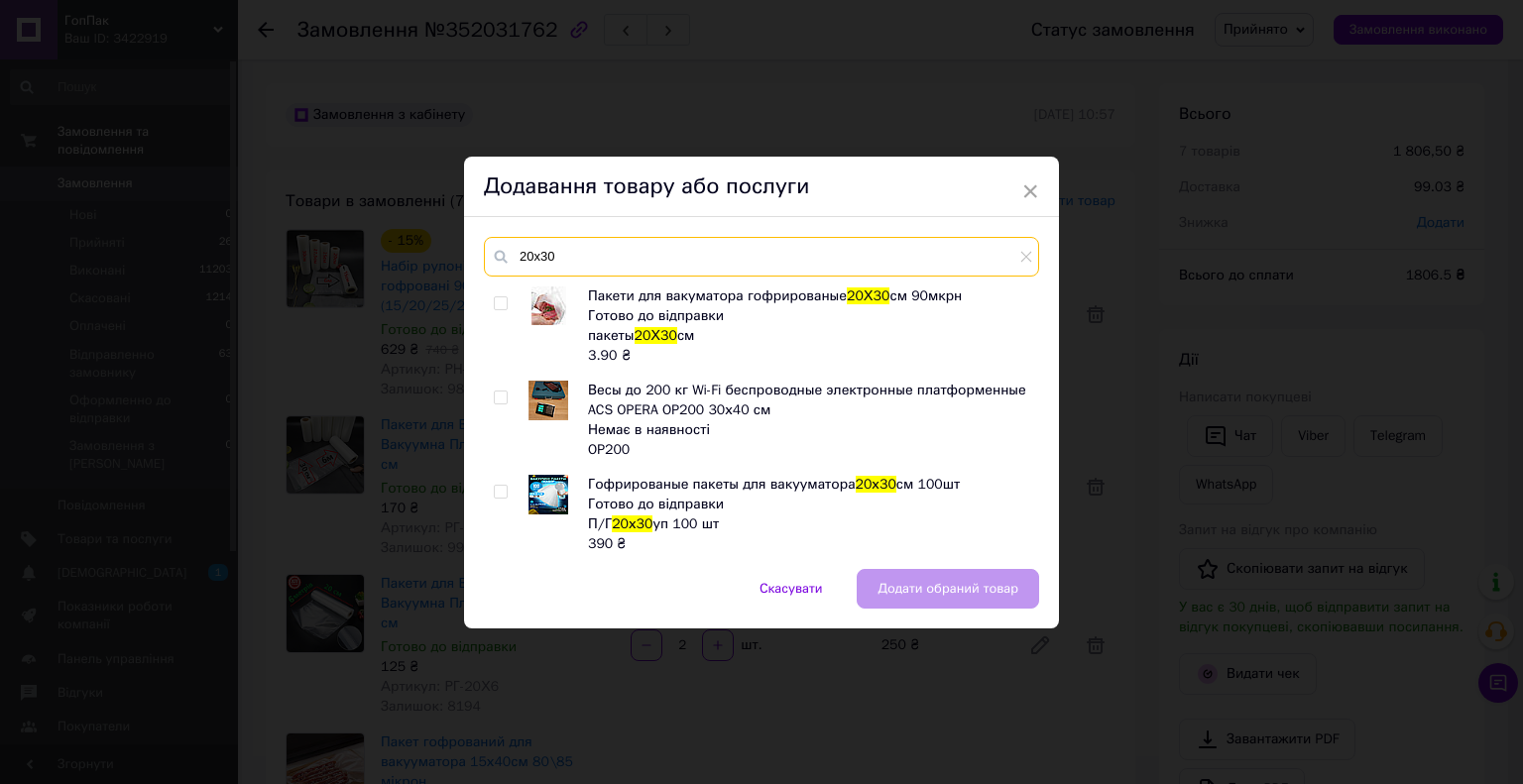 type on "20х30" 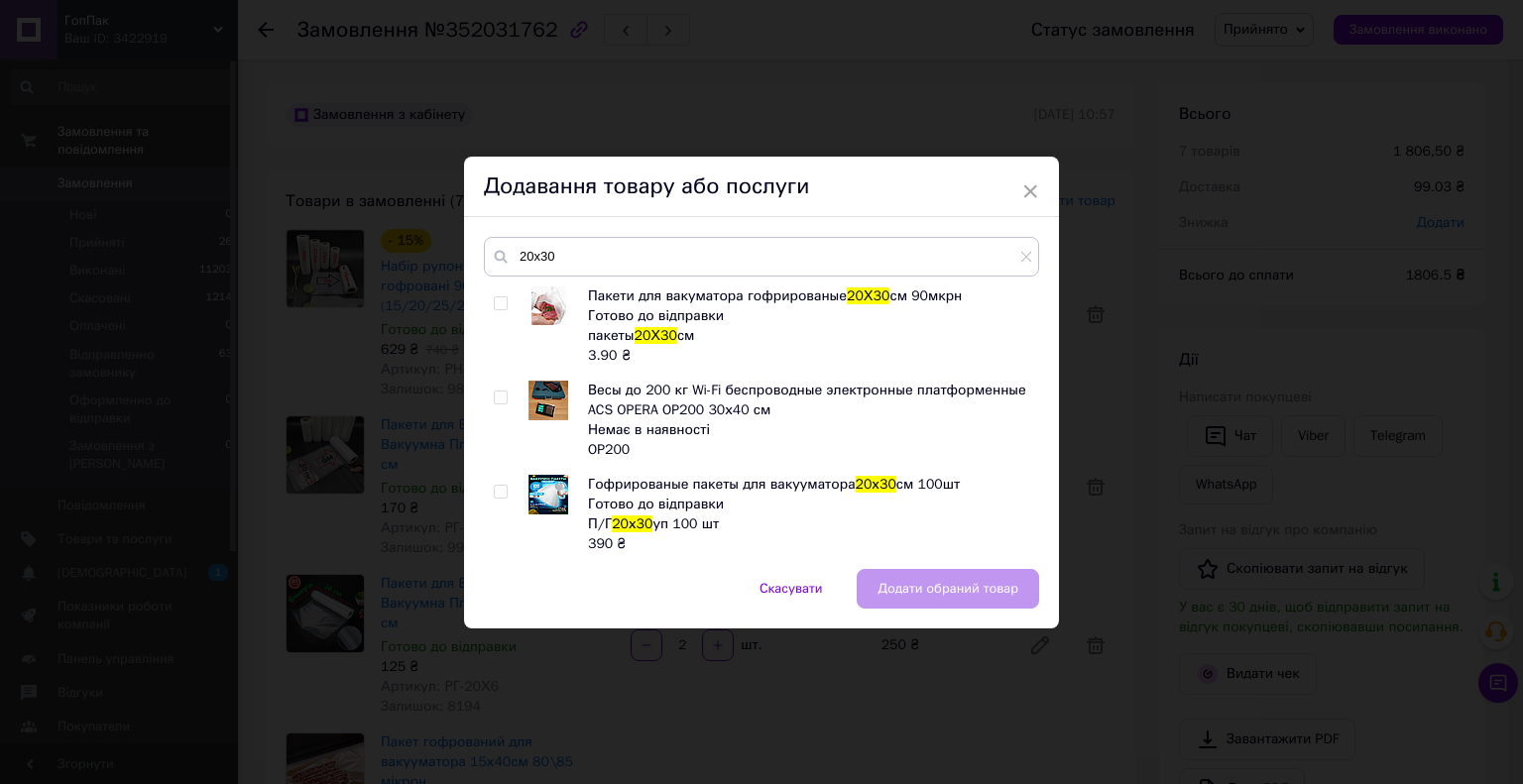 click at bounding box center [500, 303] 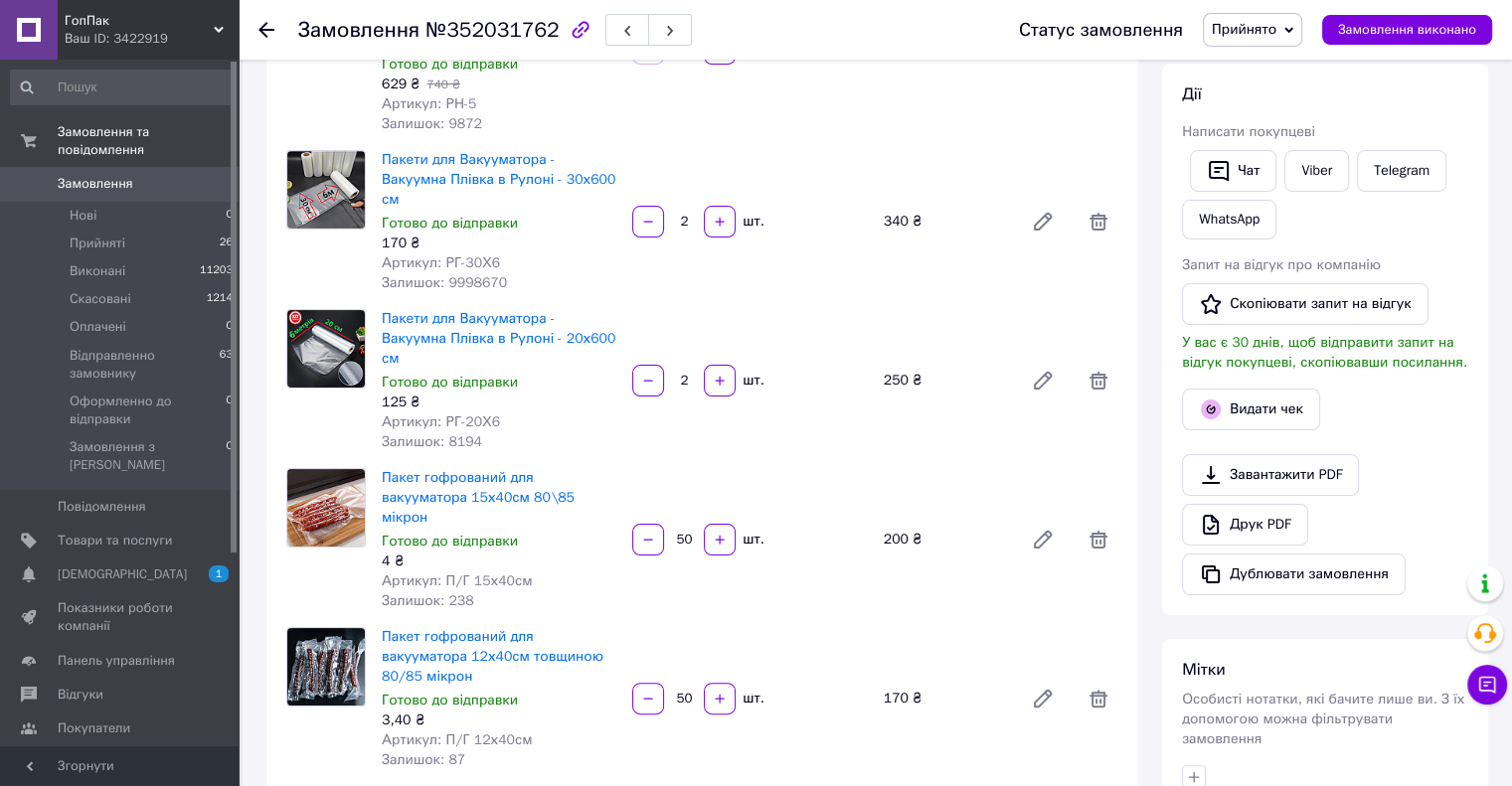 scroll, scrollTop: 0, scrollLeft: 0, axis: both 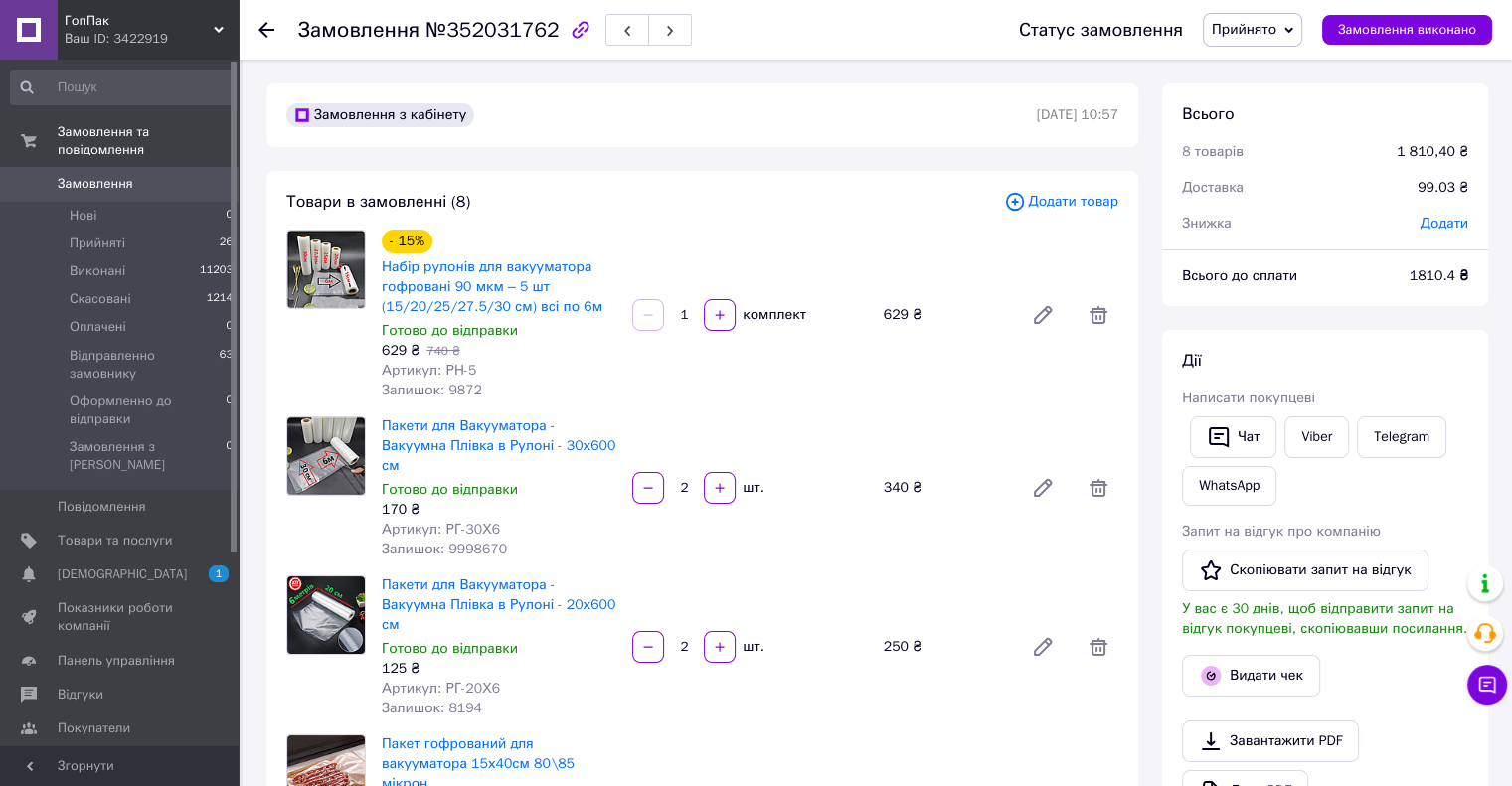 click on "Додати" at bounding box center (1444, 223) 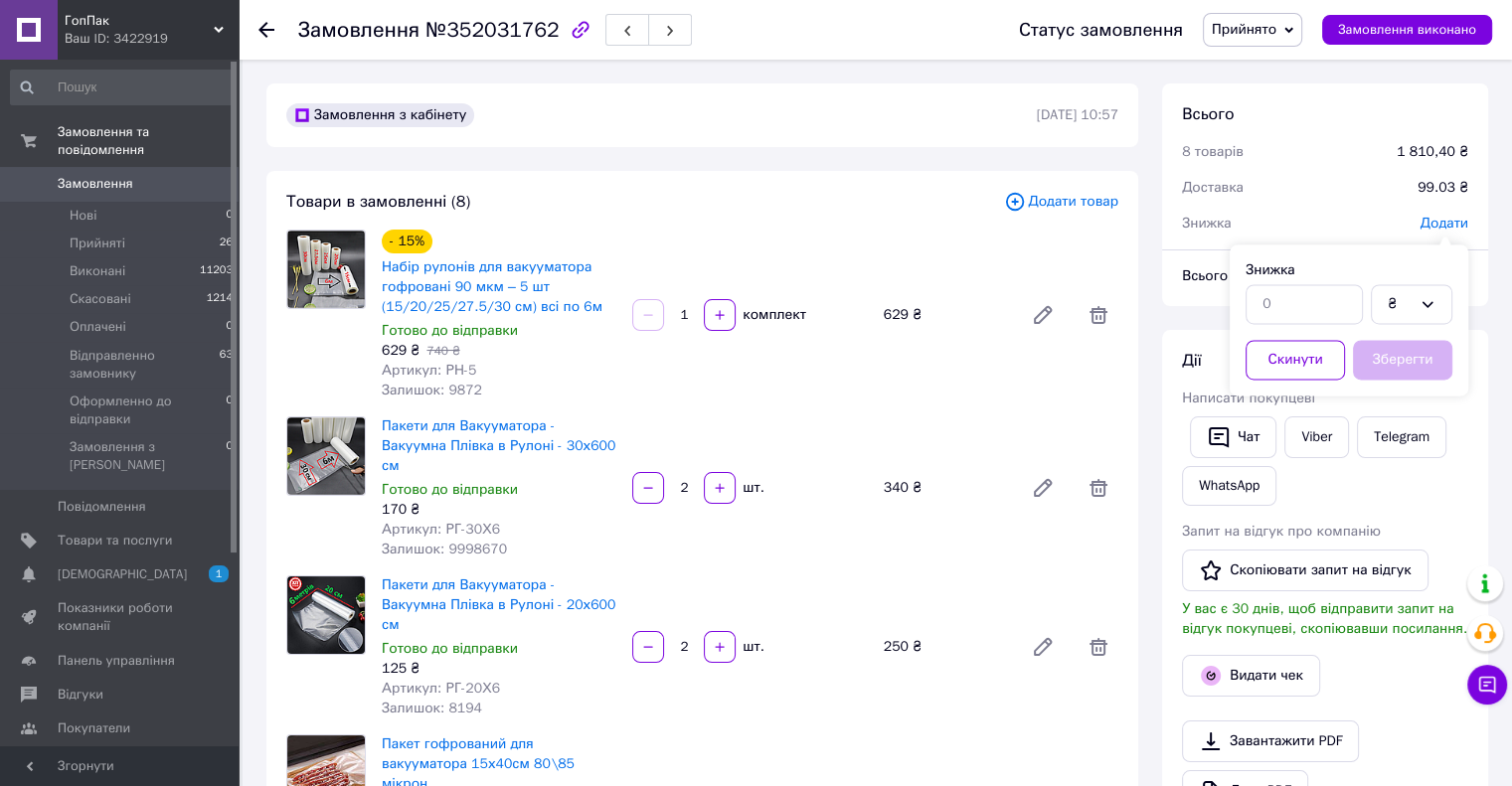 click on "8 товарів" at bounding box center [1277, 152] 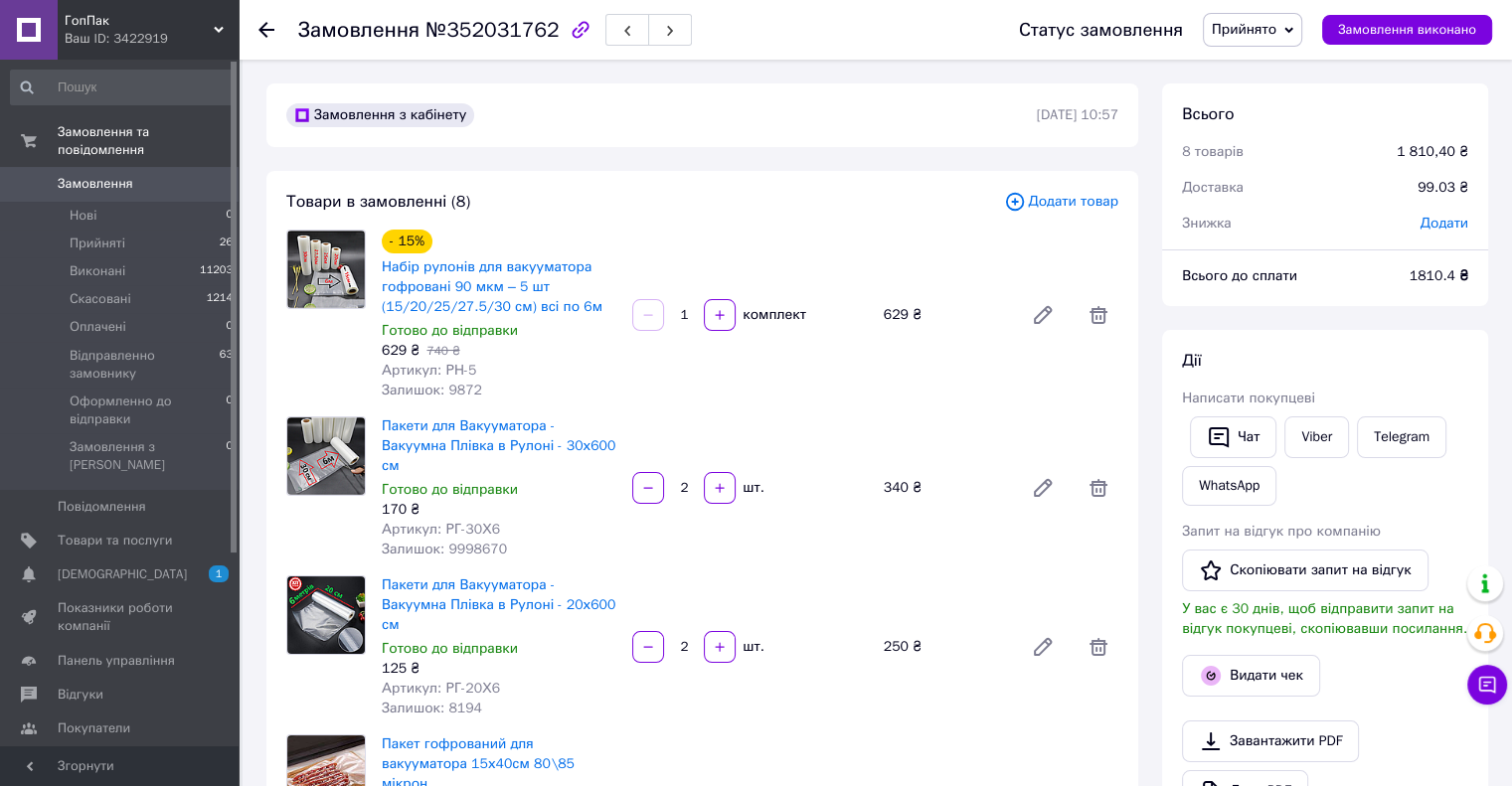click on "Додати" at bounding box center [1444, 223] 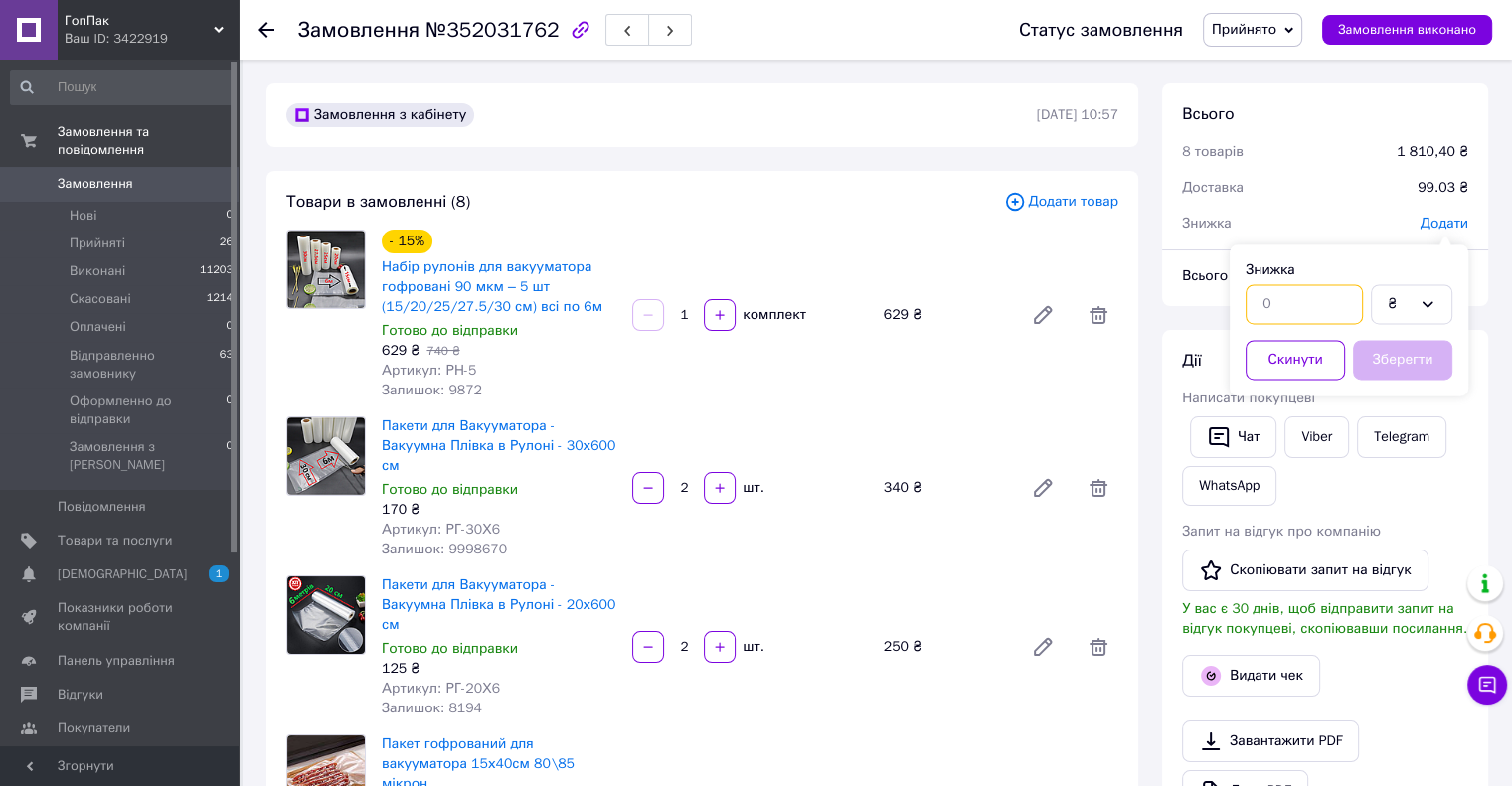 click at bounding box center (1304, 304) 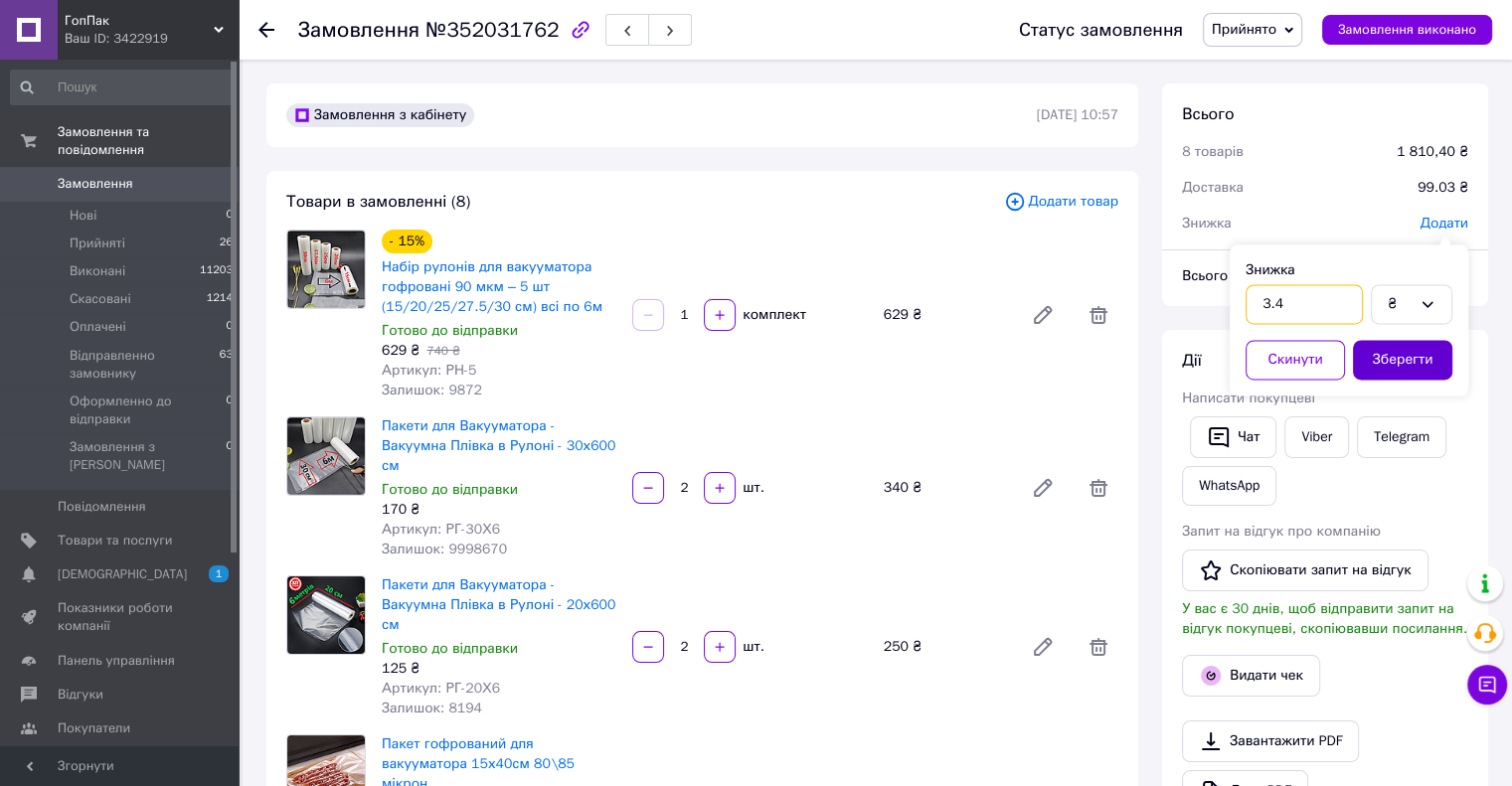 type on "3.4" 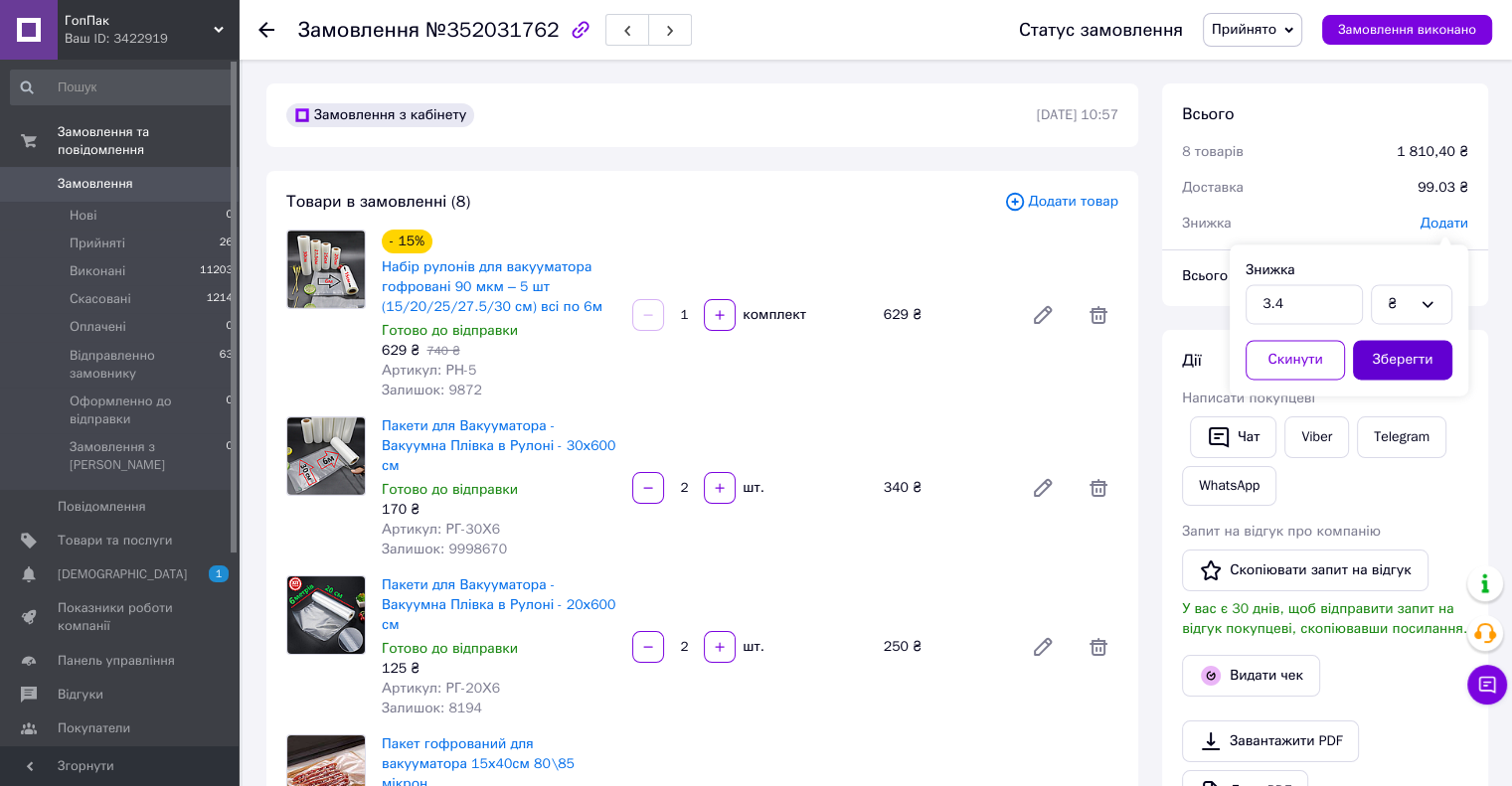 click on "Зберегти" at bounding box center [1403, 360] 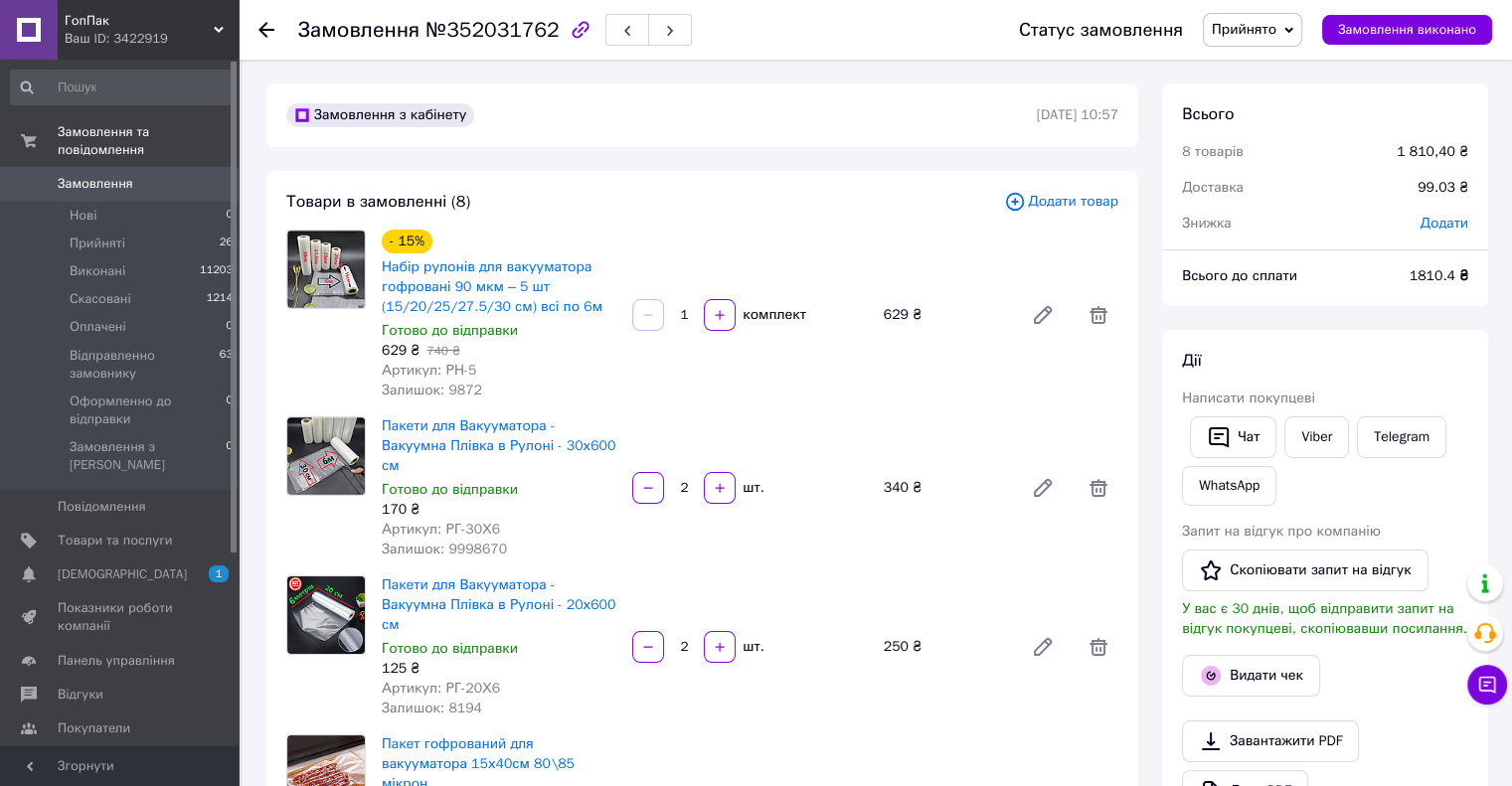 click on "Додати" at bounding box center [1444, 223] 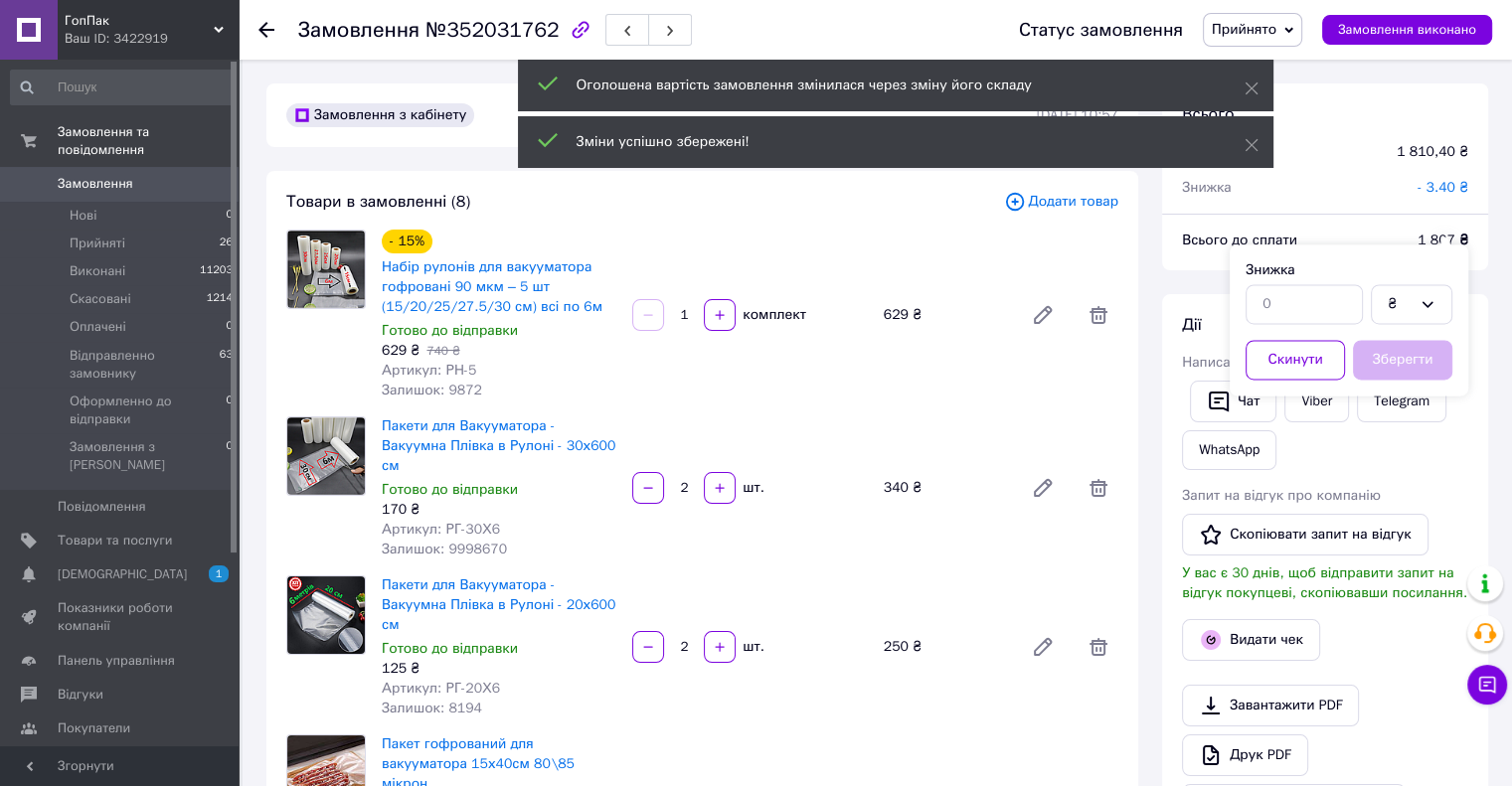 scroll, scrollTop: 12, scrollLeft: 0, axis: vertical 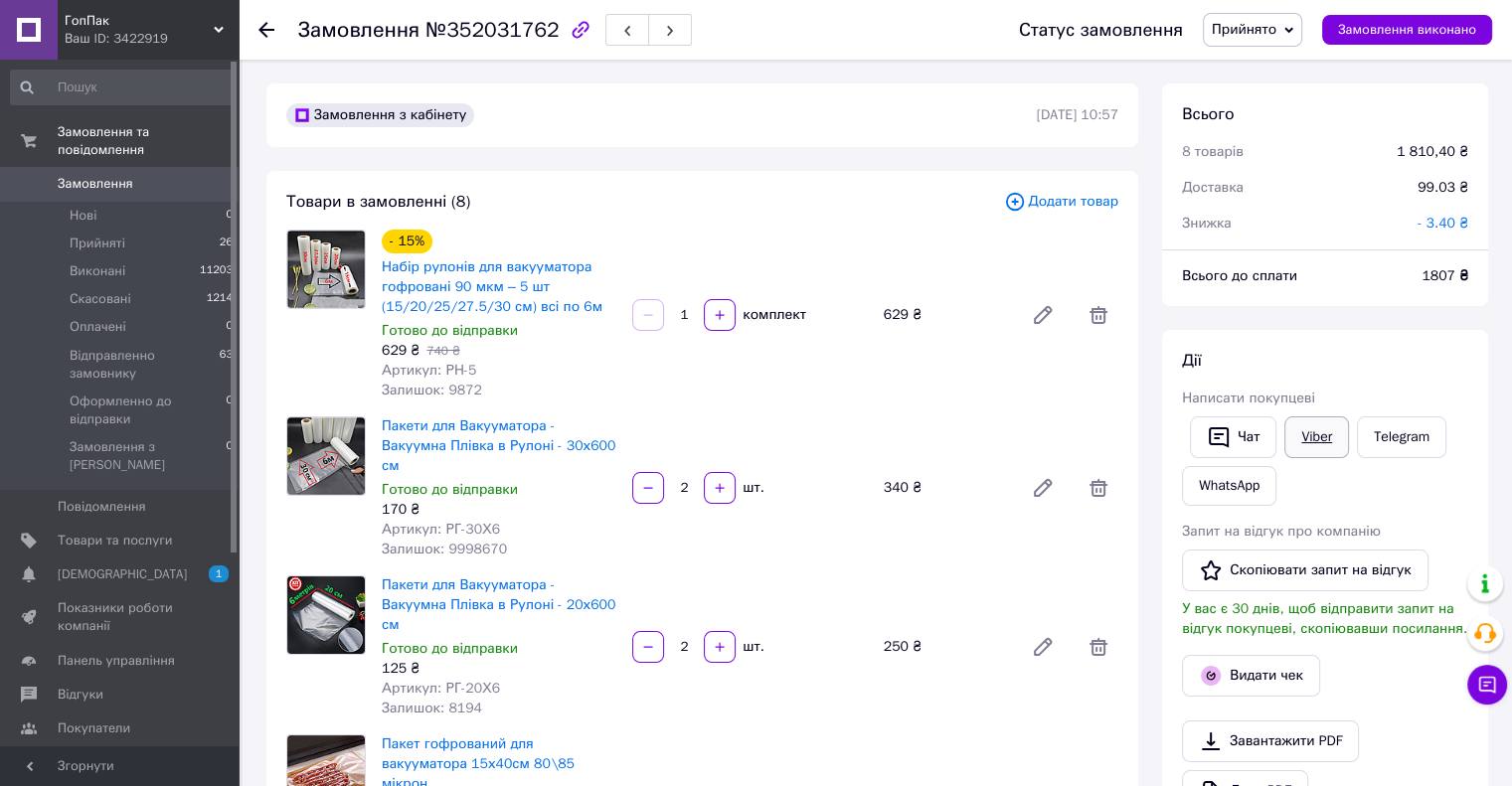 click on "Viber" at bounding box center [1316, 437] 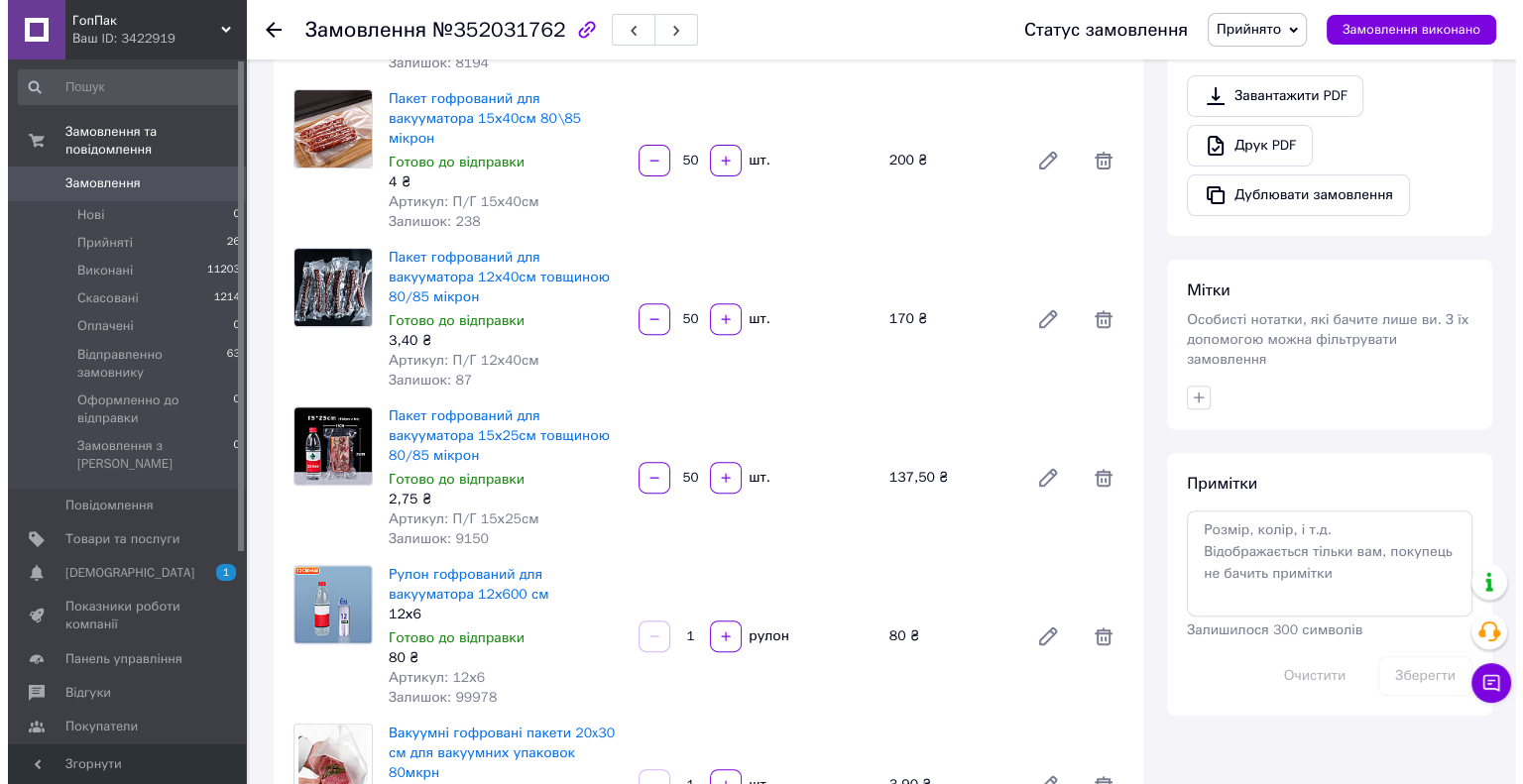 scroll, scrollTop: 99, scrollLeft: 0, axis: vertical 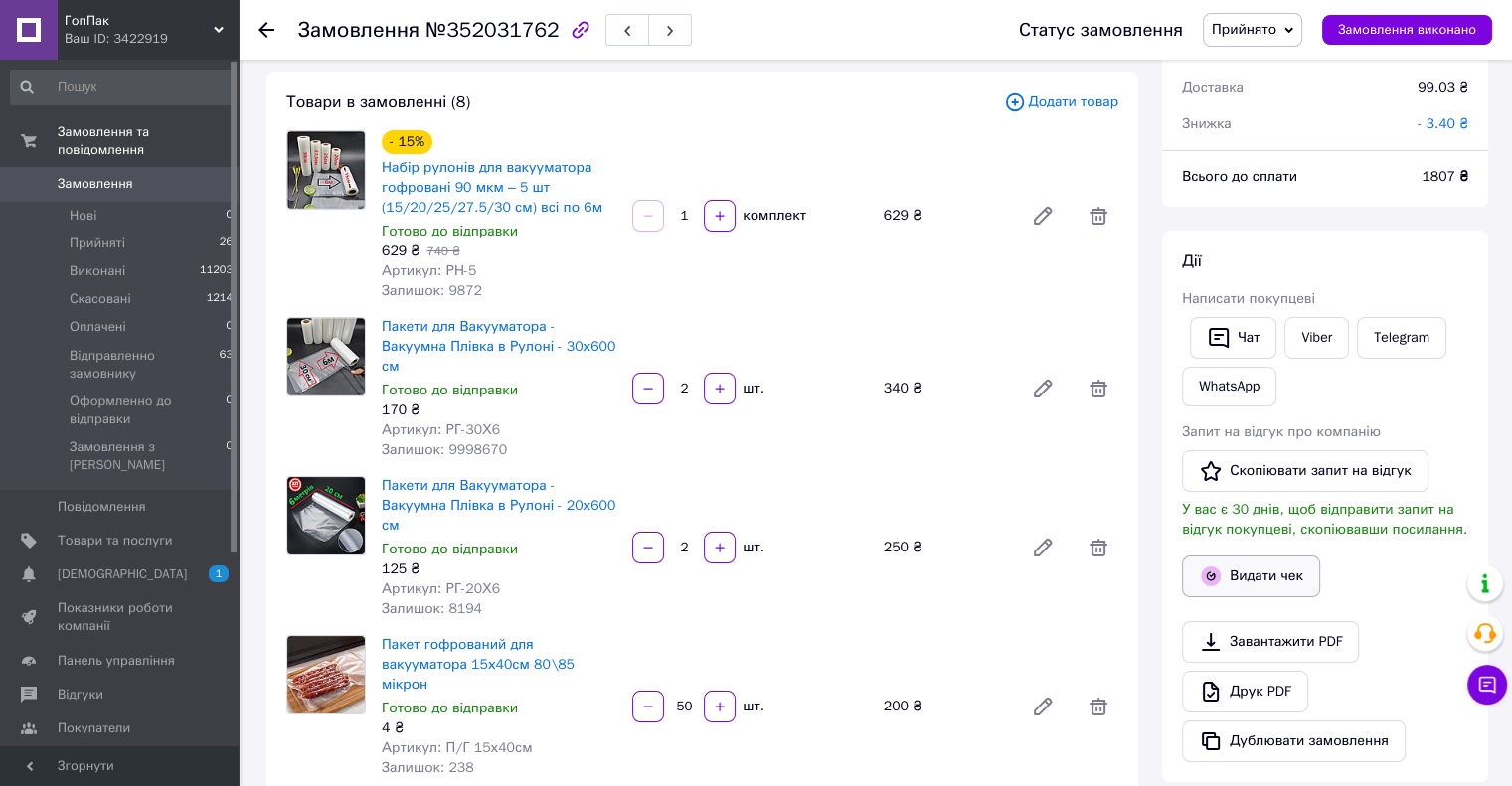 click on "Видати чек" at bounding box center [1251, 576] 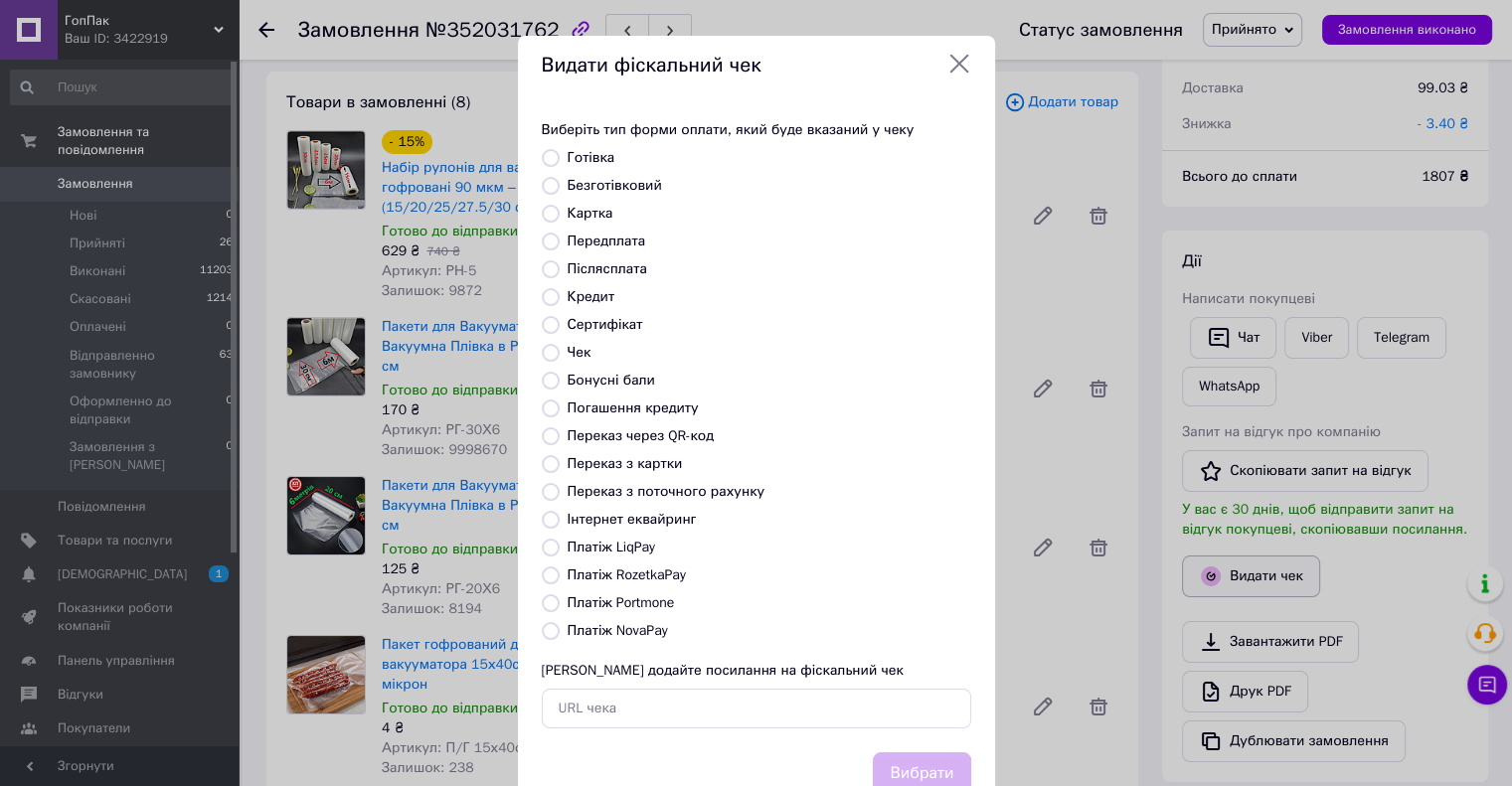 scroll, scrollTop: 0, scrollLeft: 0, axis: both 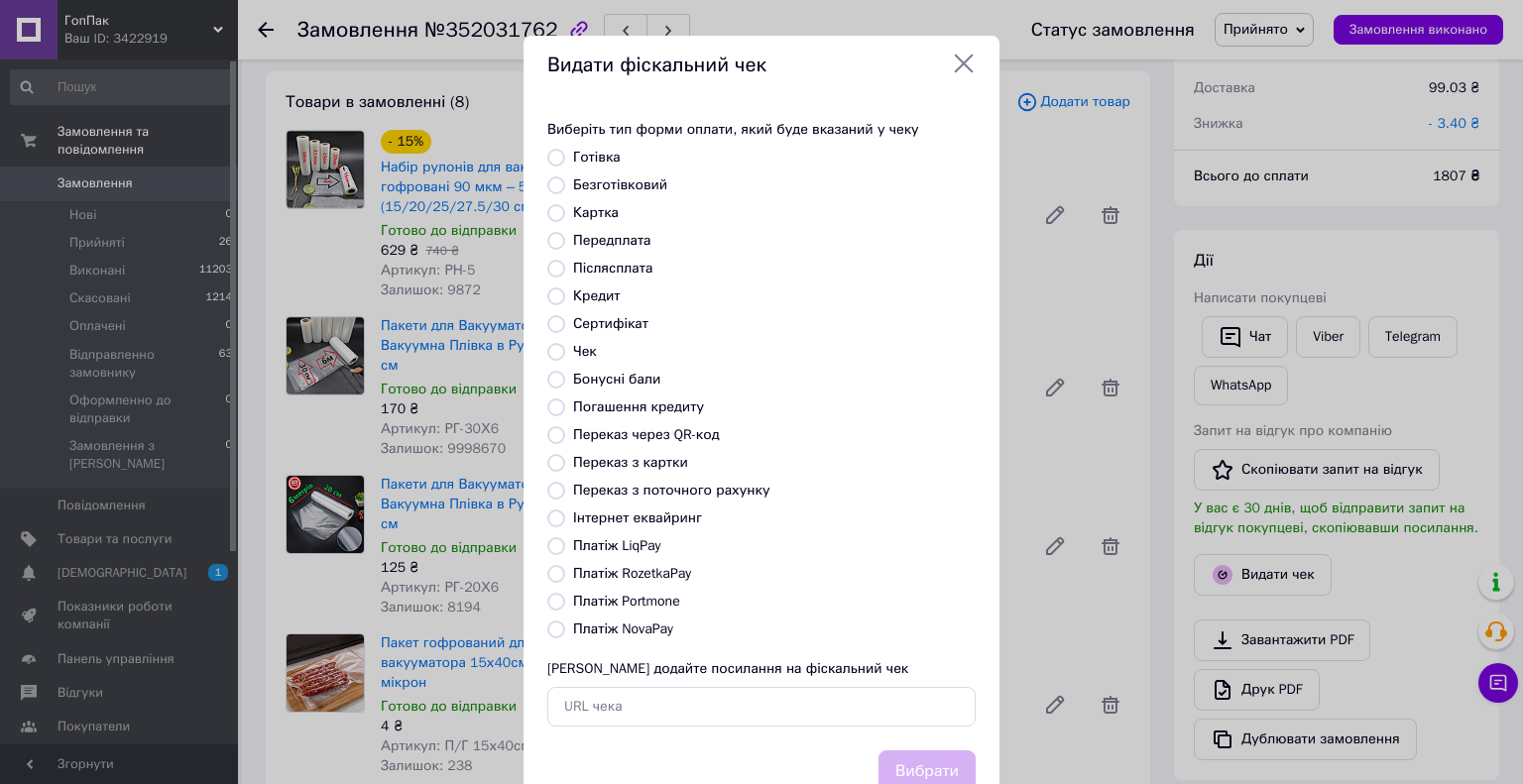 click on "Безготівковий" at bounding box center (556, 185) 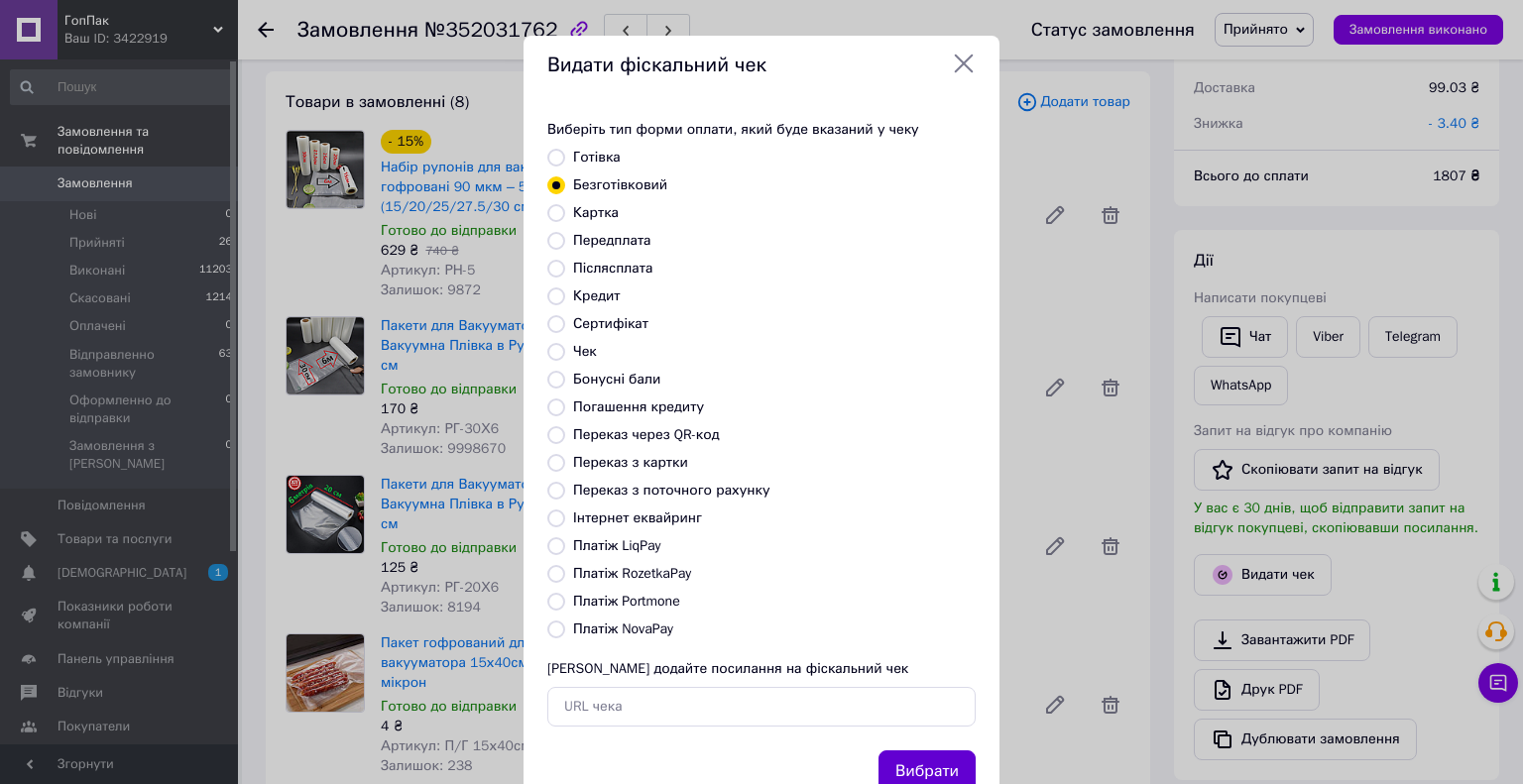 click on "Вибрати" at bounding box center (927, 771) 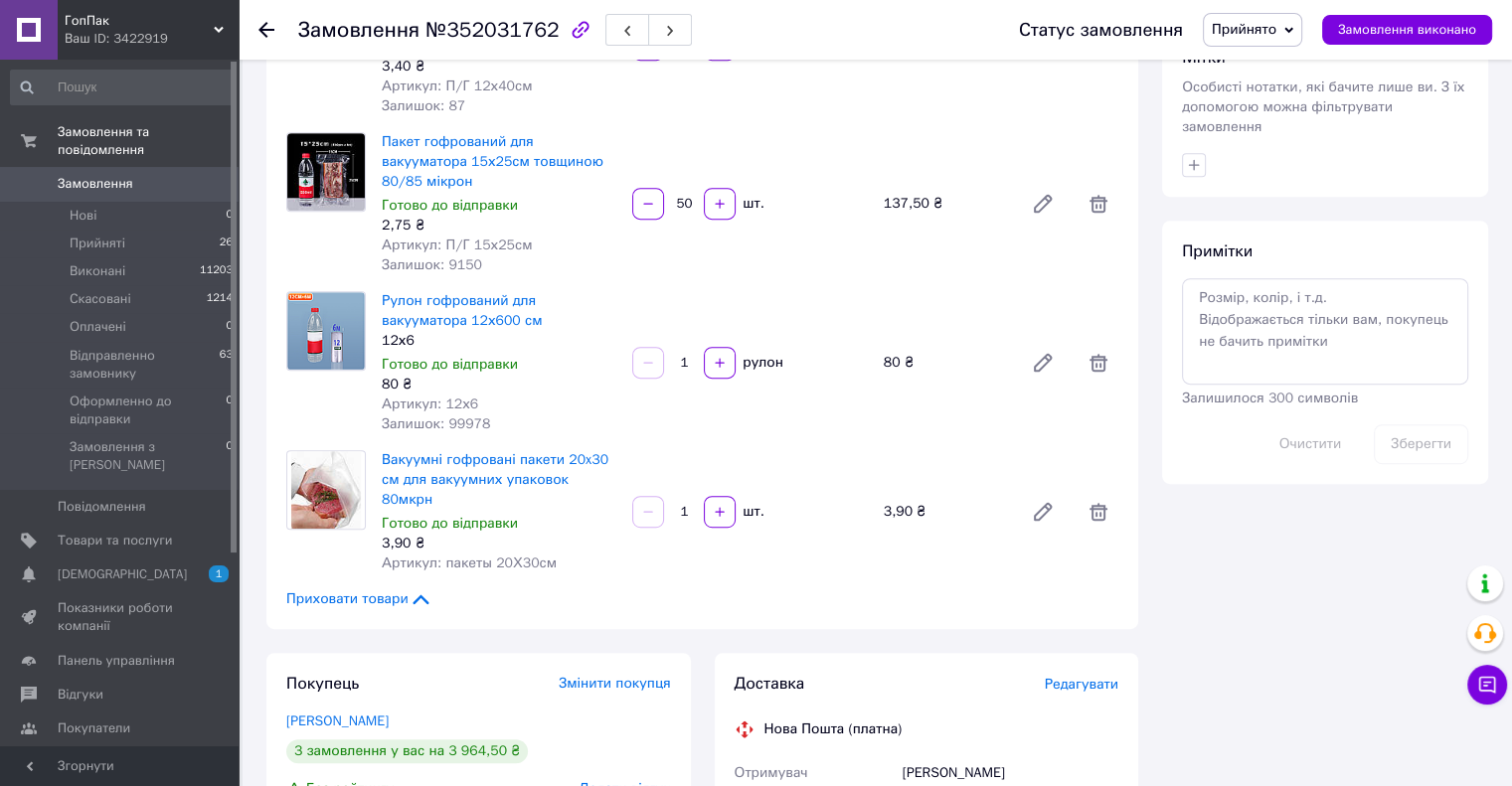 scroll, scrollTop: 1093, scrollLeft: 0, axis: vertical 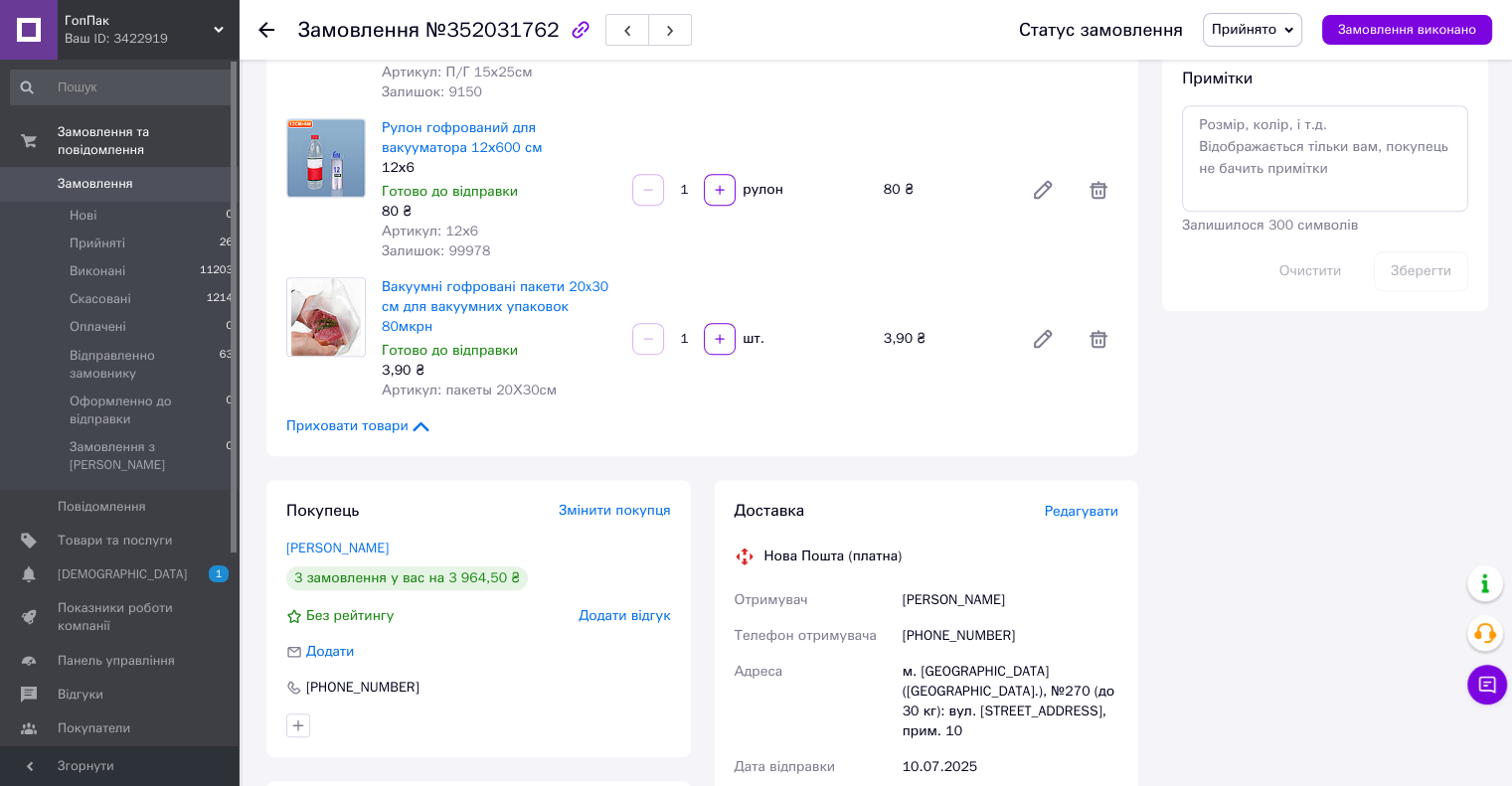 click on "Замовлення з кабінету 10.07.2025 | 10:57 Товари в замовленні (8) Додати товар - 15% Набір рулонів для вакууматора гофровані 90 мкм – 5 шт (15/20/25/27.5/30 см) всі по 6м Готово до відправки 629 ₴   740 ₴ Артикул: РН-5 Залишок: 9872 1   комплект 629 ₴ Пакети для Вакууматора - Вакуумна Плівка в Рулоні - 30х600 см Готово до відправки 170 ₴ Артикул: РГ-30Х6 Залишок: 9998670 2   шт. 340 ₴ Пакети для Вакууматора - Вакуумна Плівка в Рулоні - 20х600 см Готово до відправки 125 ₴ Артикул: РГ-20Х6 Залишок: 8194 2   шт. 250 ₴ Пакет гофрований для вакууматора 15х40см 80\85 мікрон Готово до відправки 4 ₴ Артикул: П/Г 15х40см 50   шт. 50" at bounding box center [702, 396] 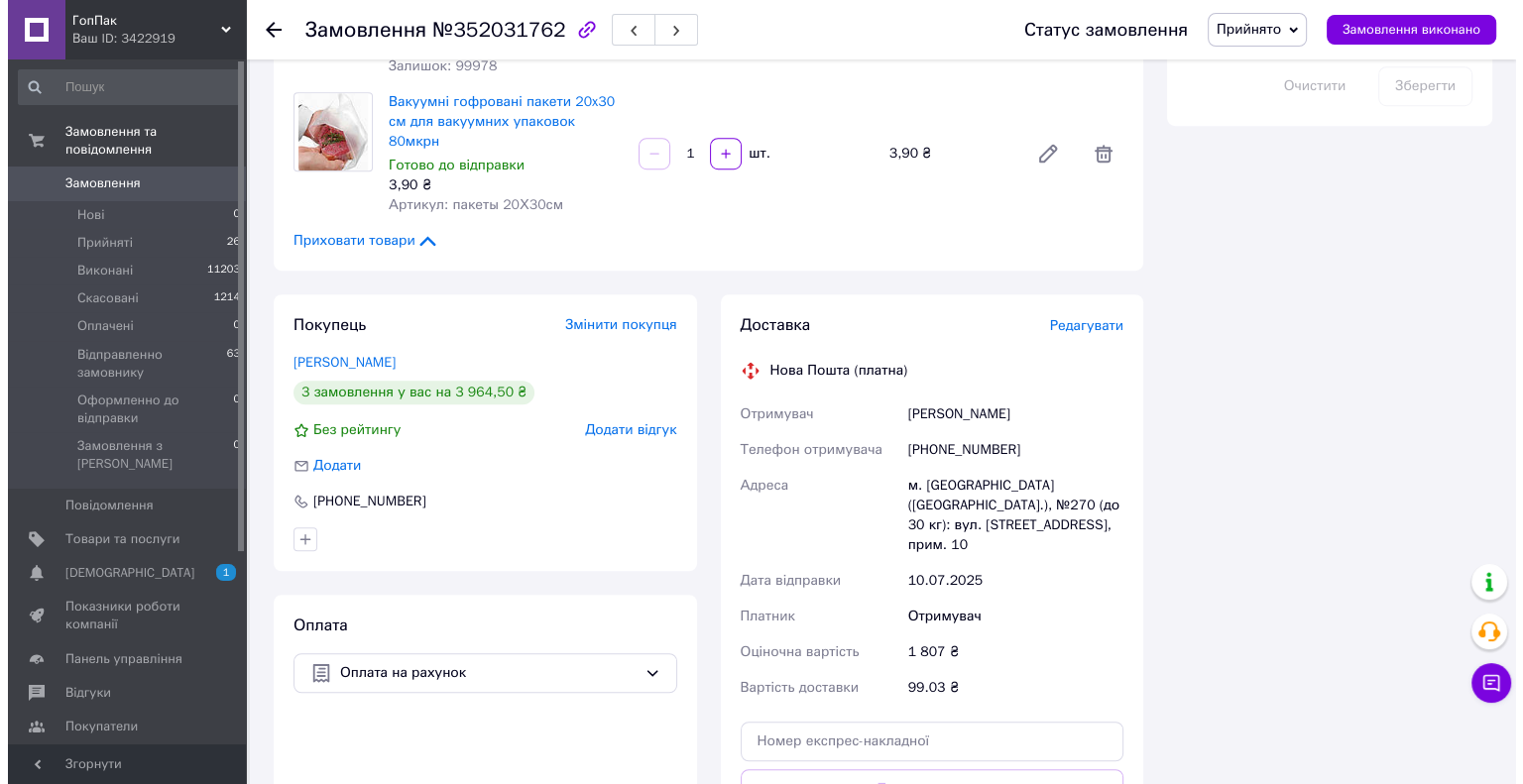 scroll, scrollTop: 1288, scrollLeft: 0, axis: vertical 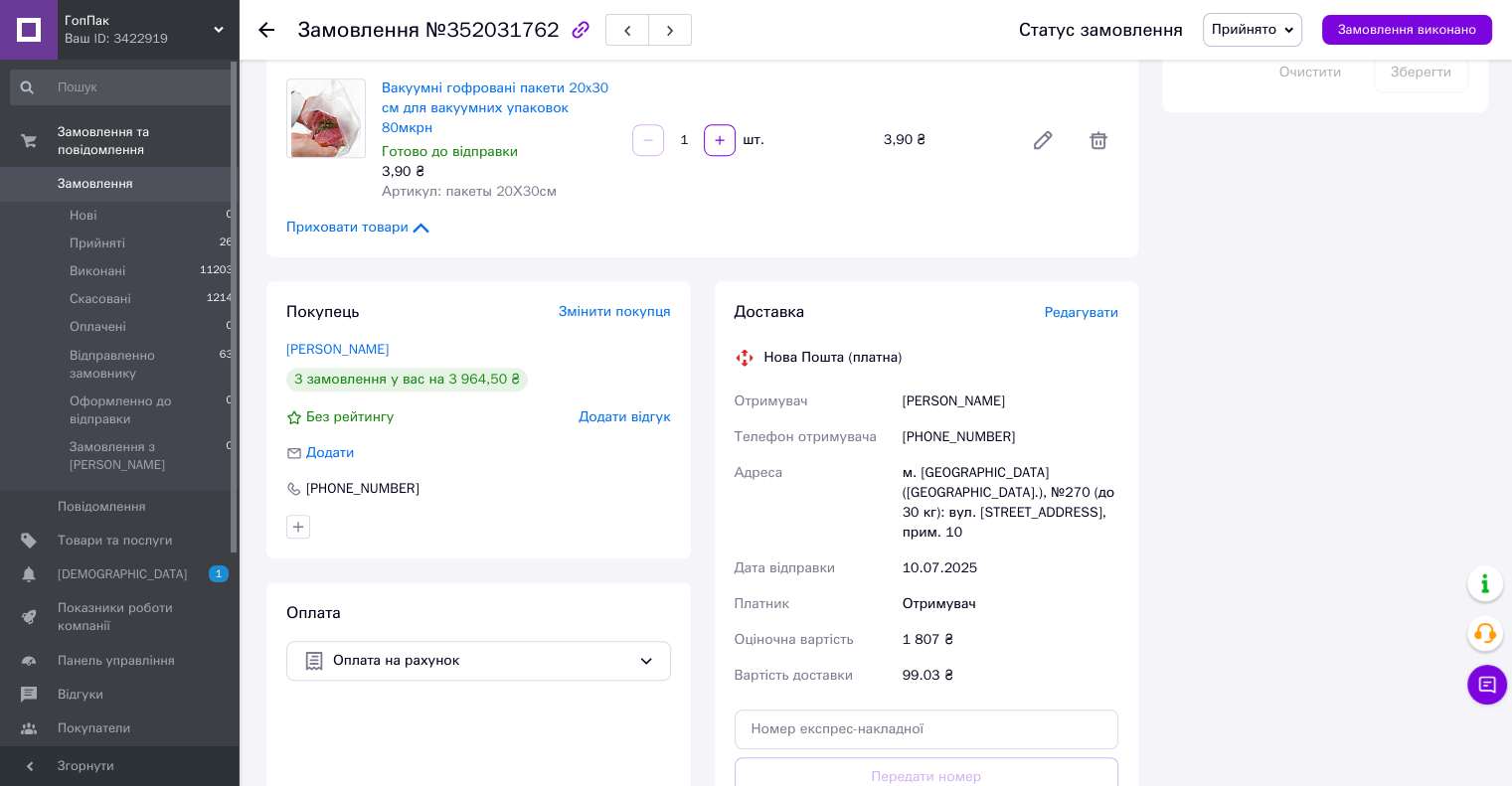 click on "Згенерувати ЕН" at bounding box center (926, 865) 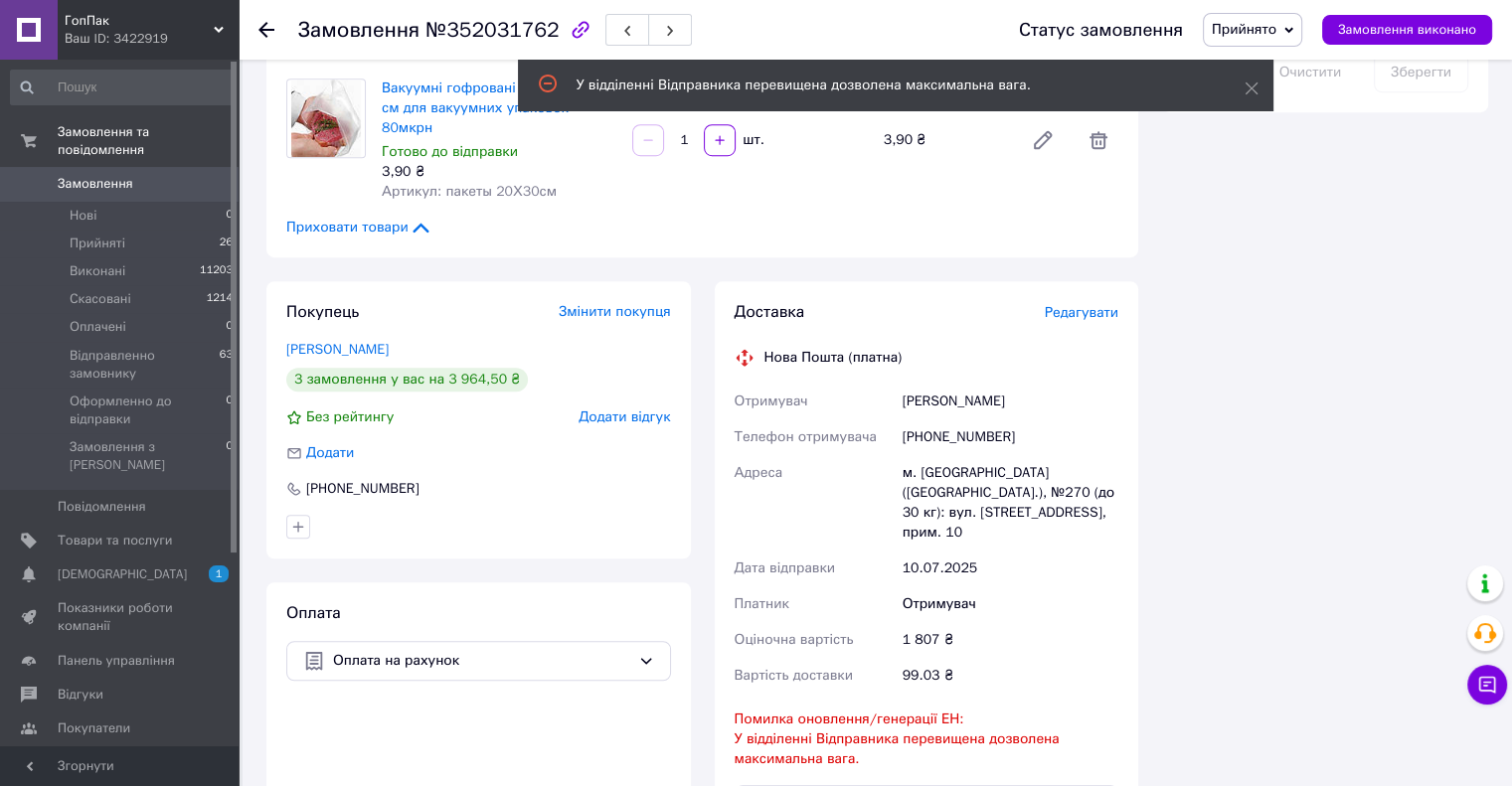 click on "Редагувати" at bounding box center (1082, 312) 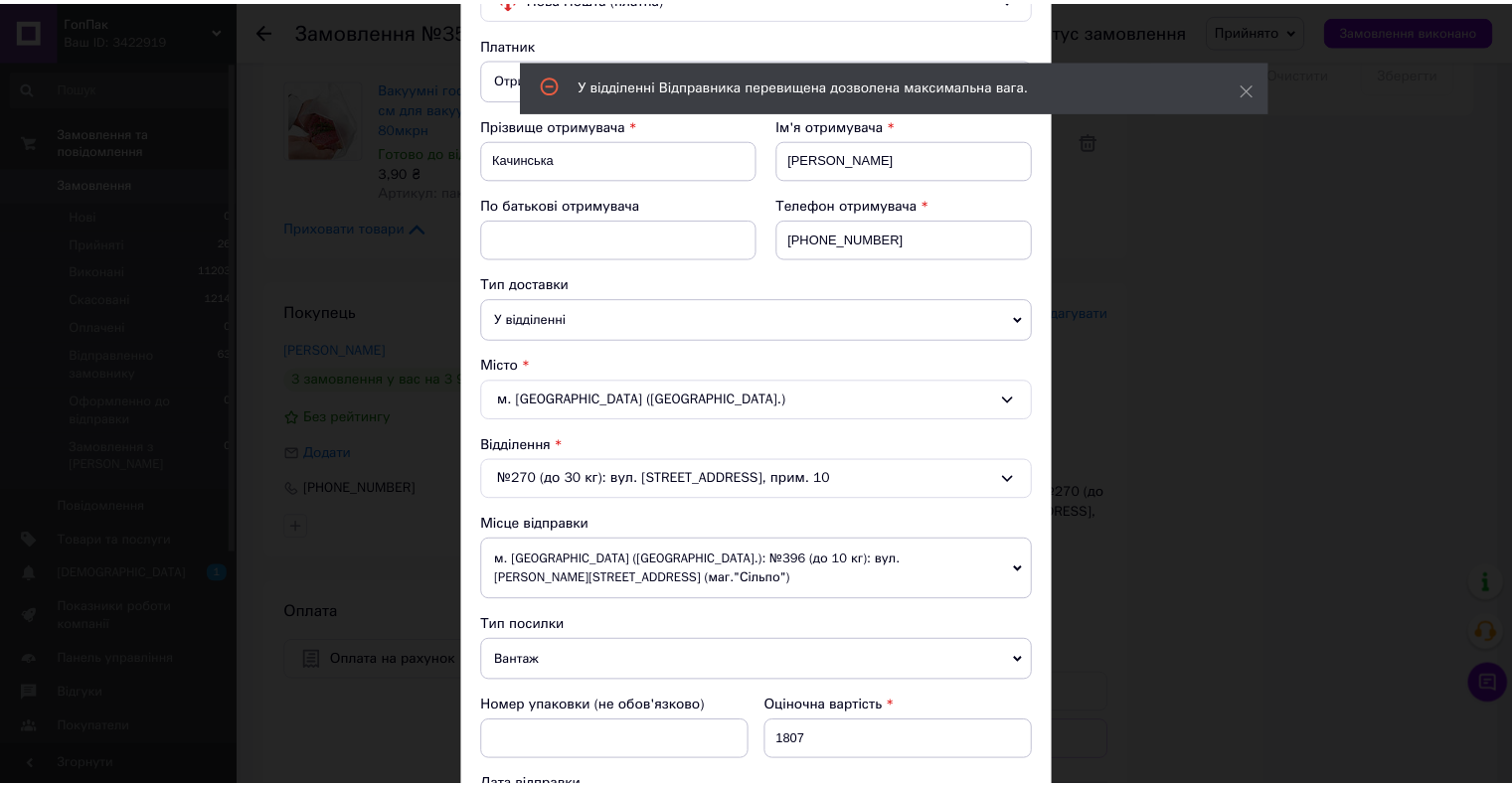 scroll, scrollTop: 563, scrollLeft: 0, axis: vertical 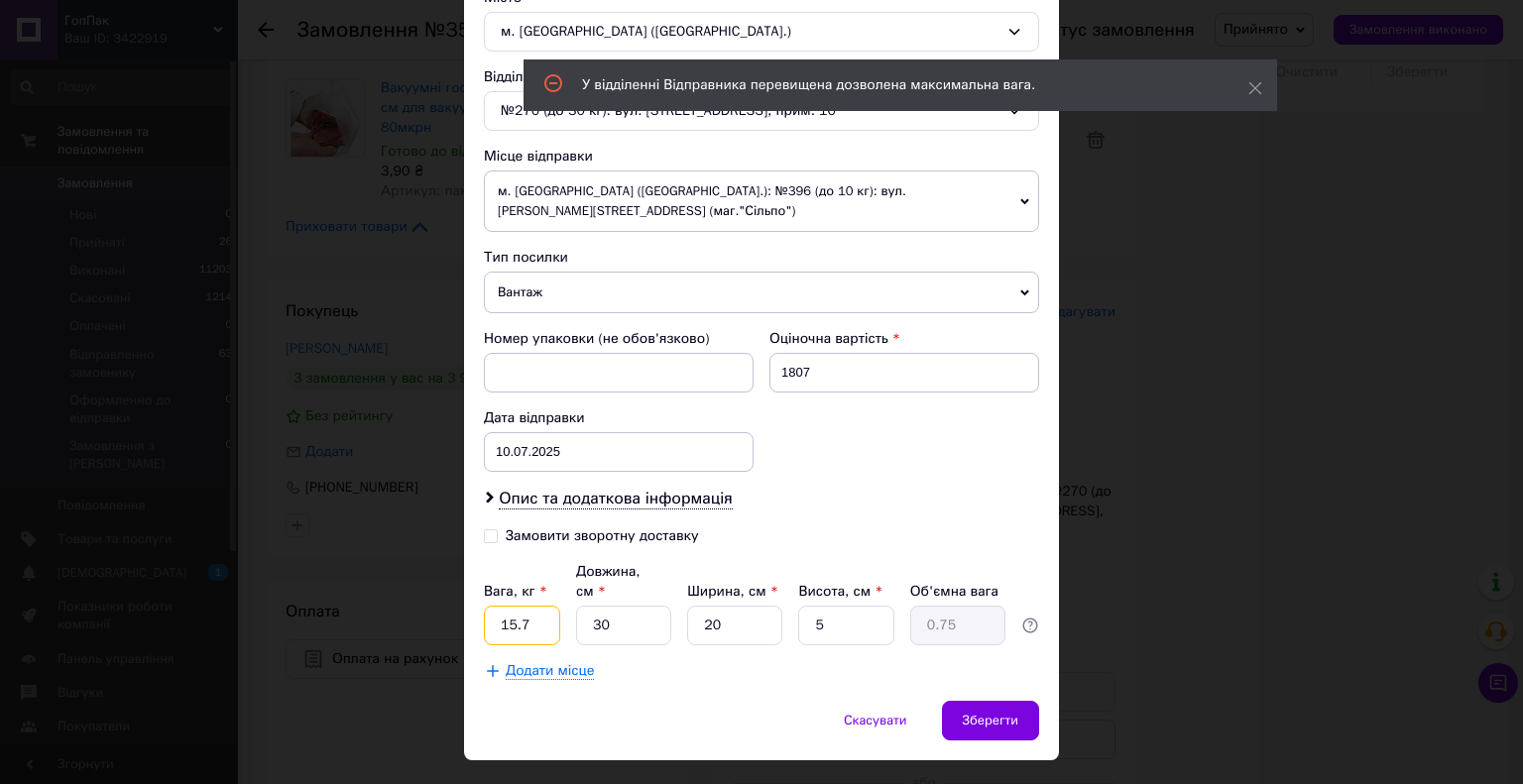 click on "15.7" at bounding box center [522, 625] 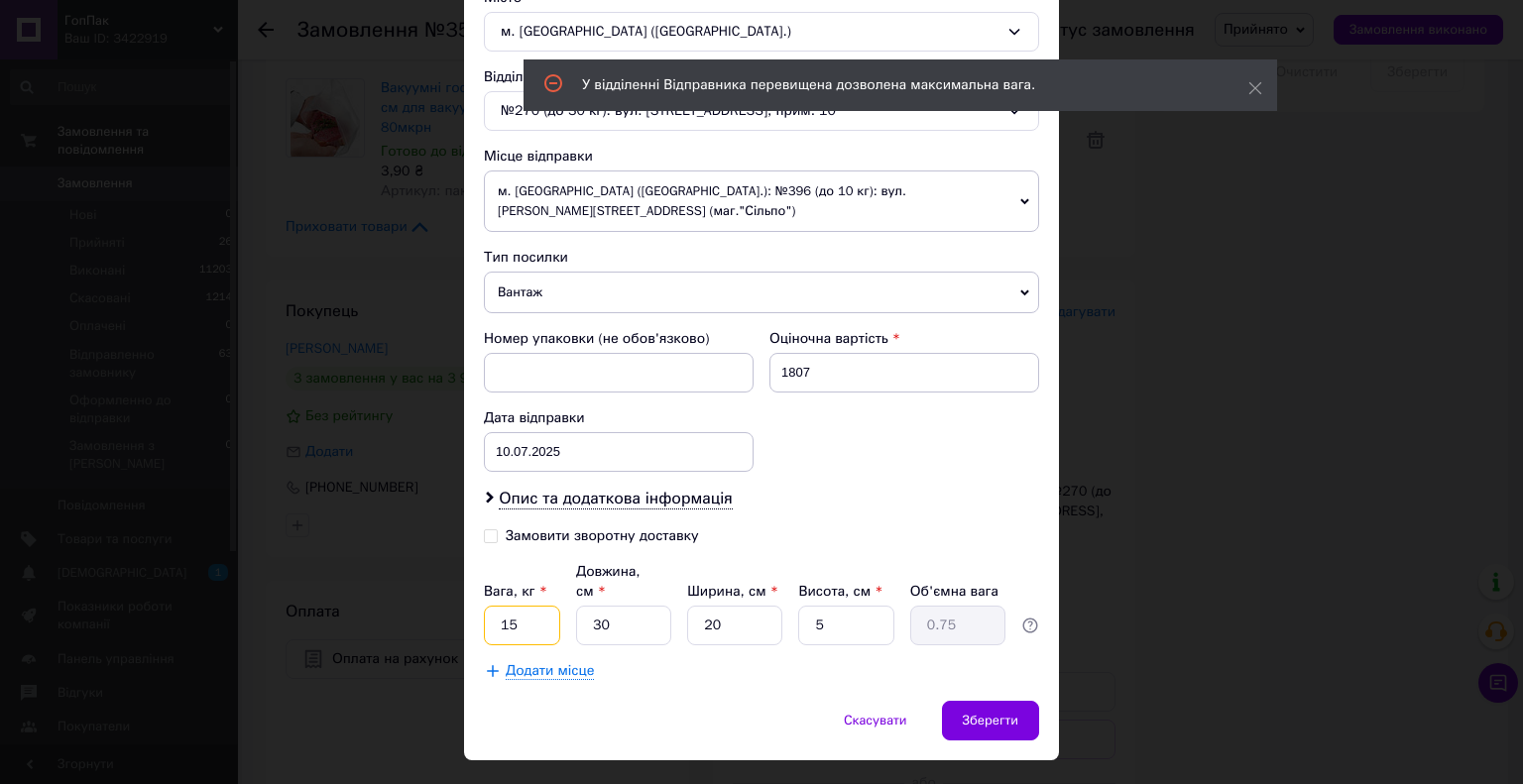 type on "1" 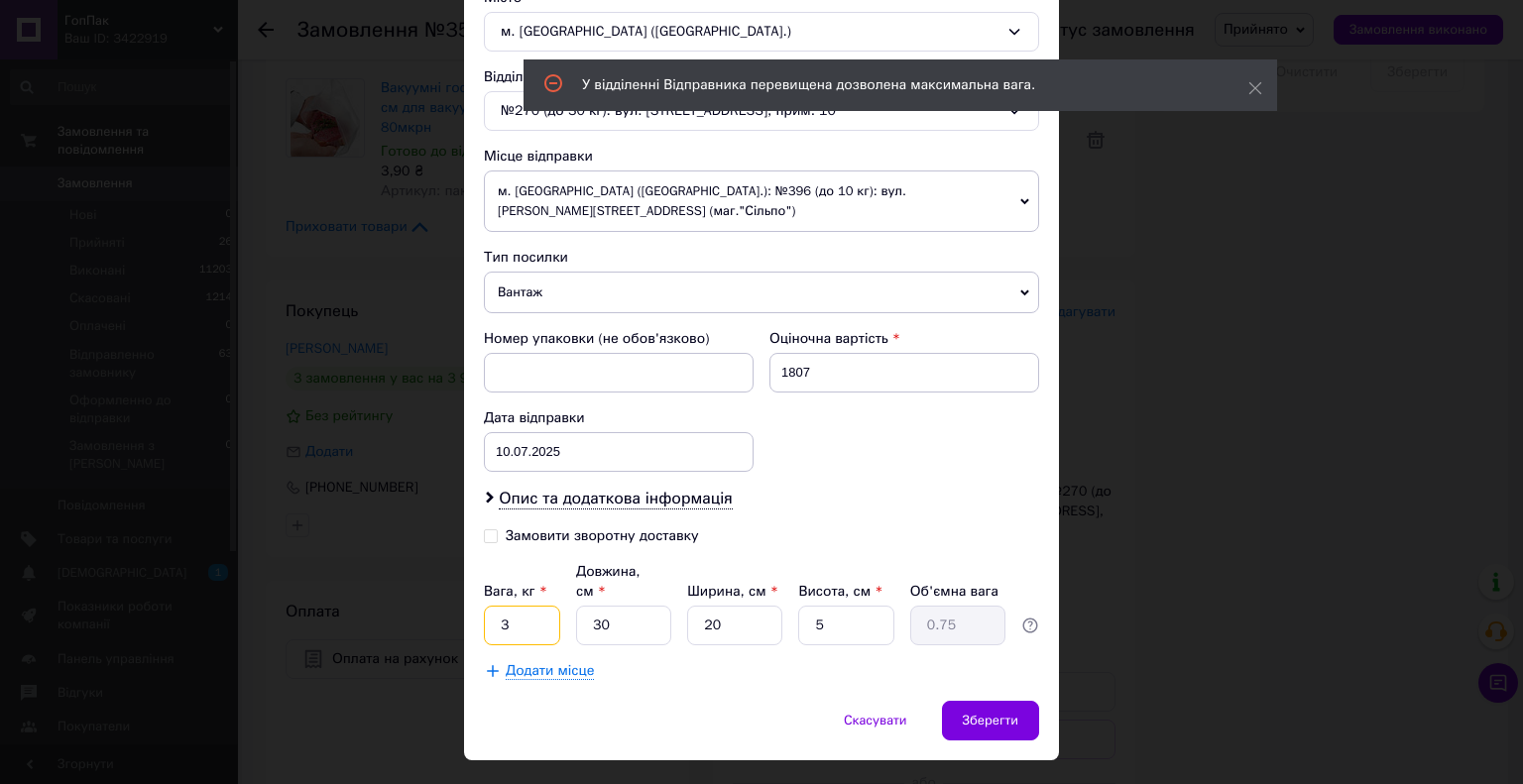 type on "3" 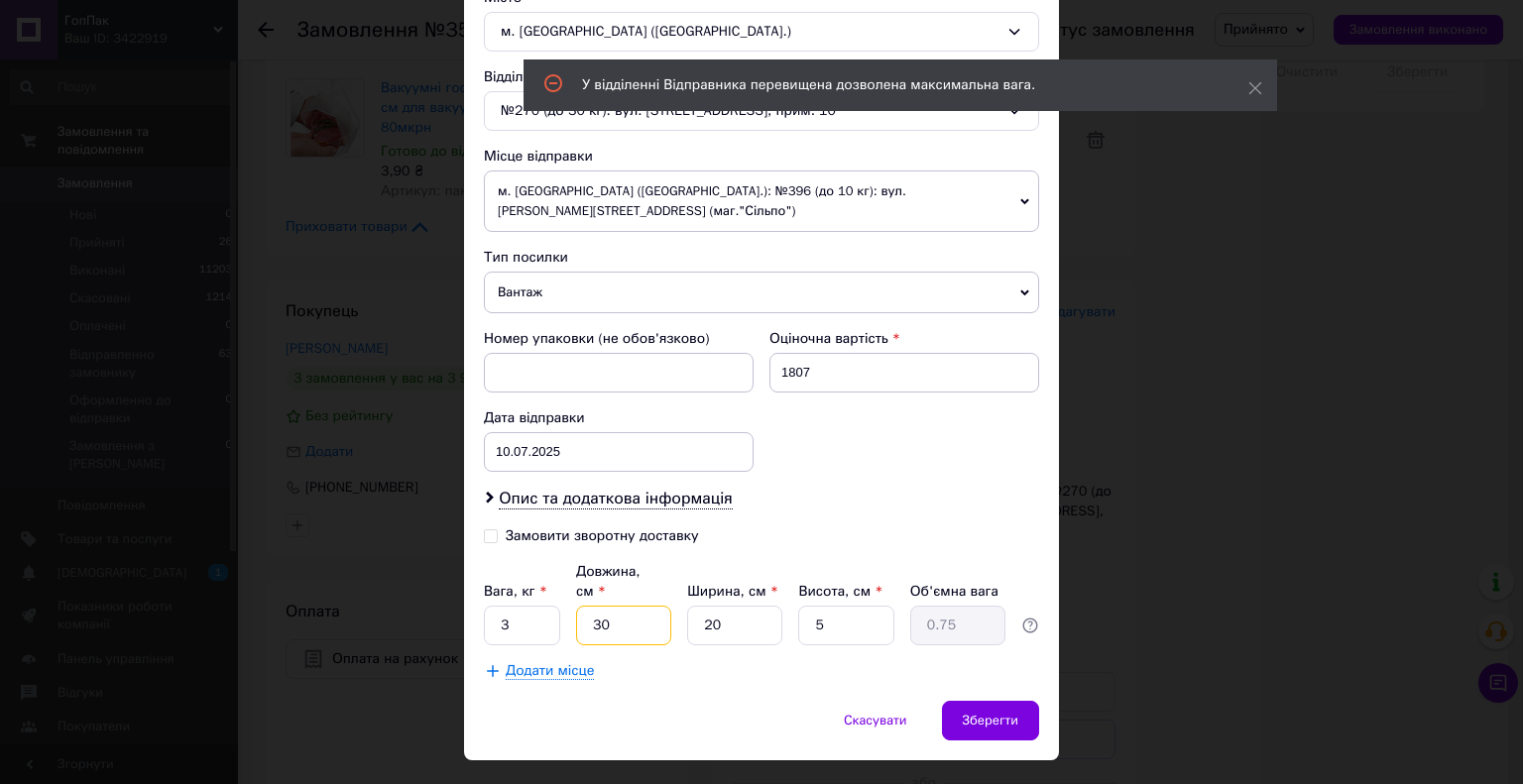 click on "30" at bounding box center (624, 625) 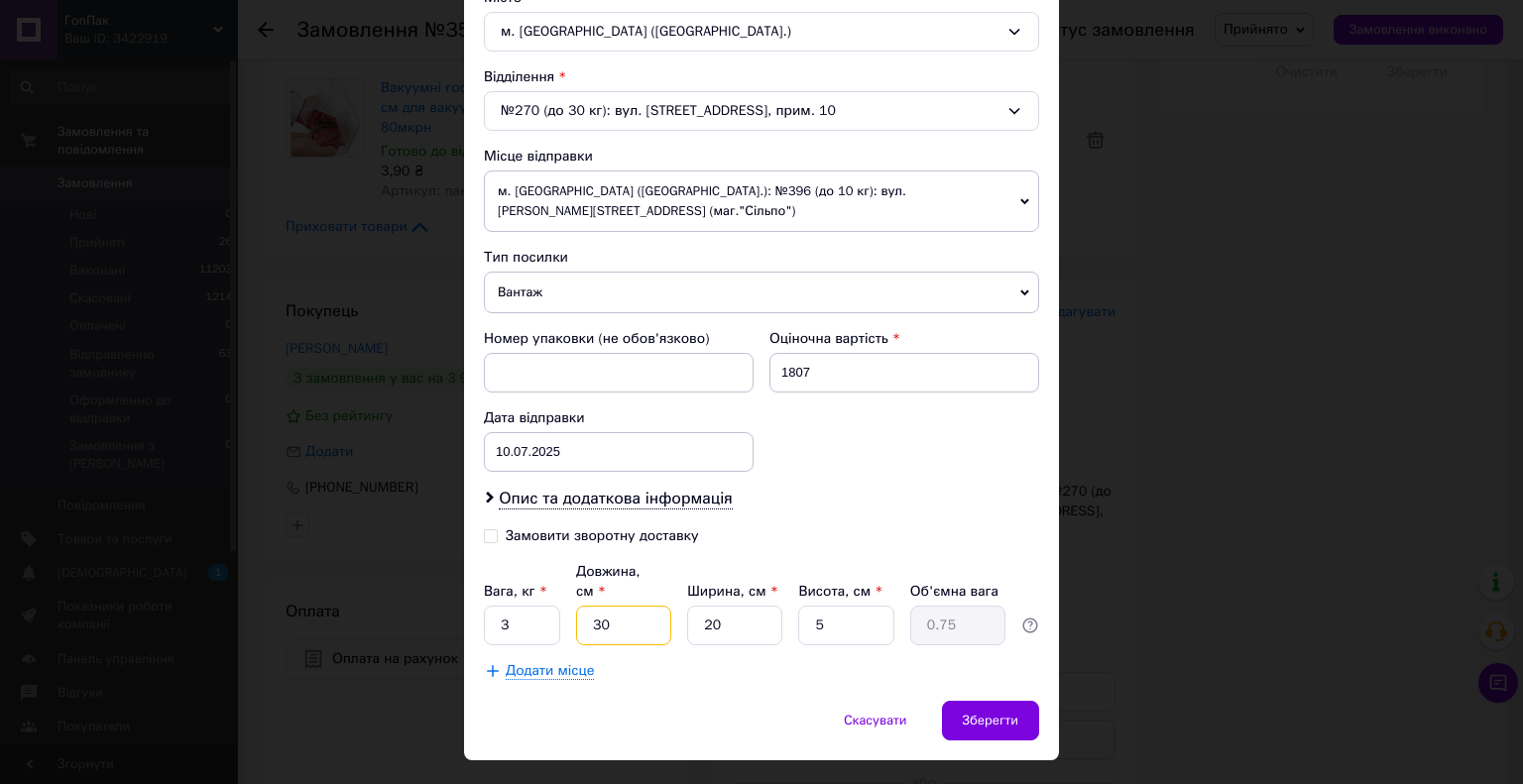 type on "3" 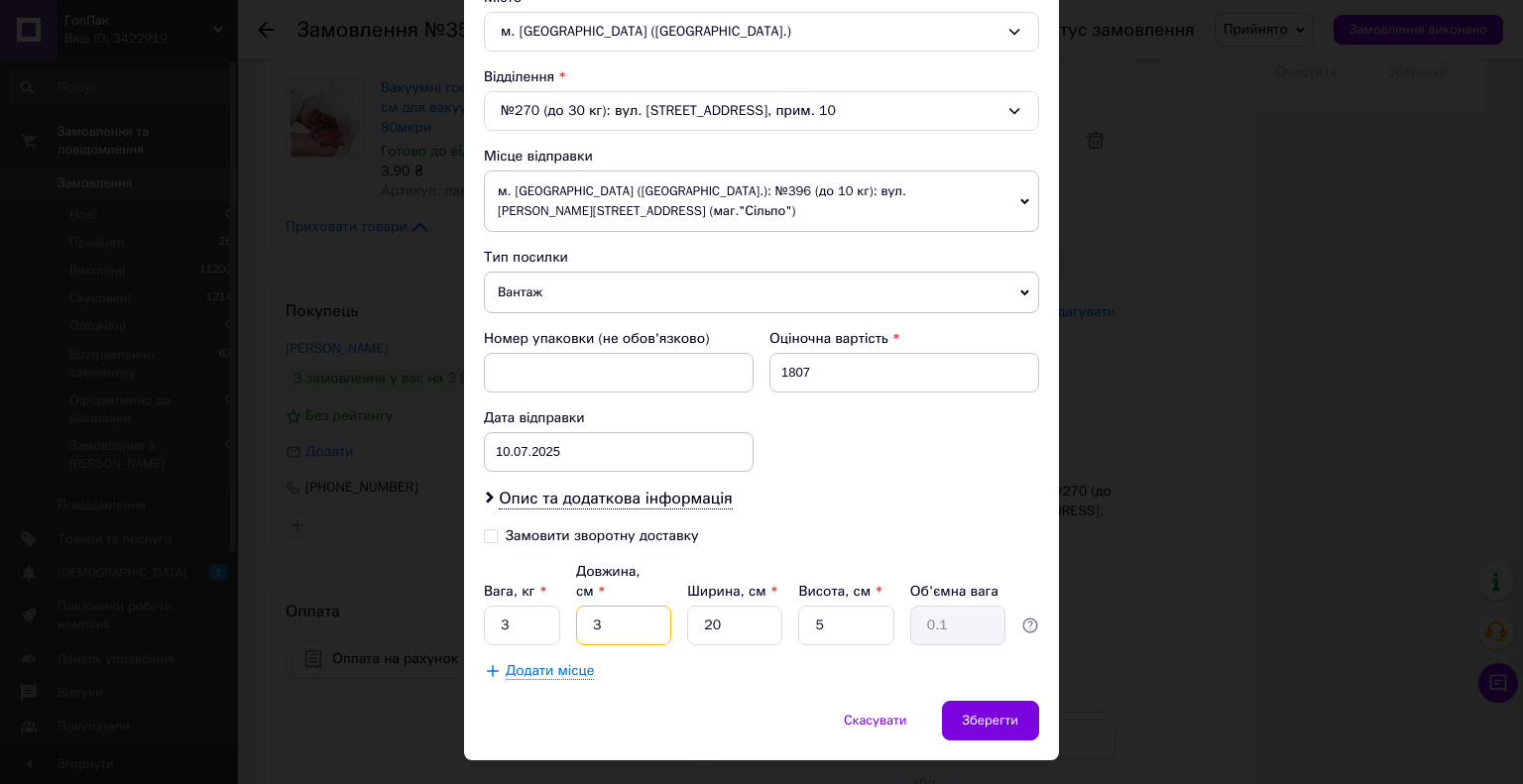 type 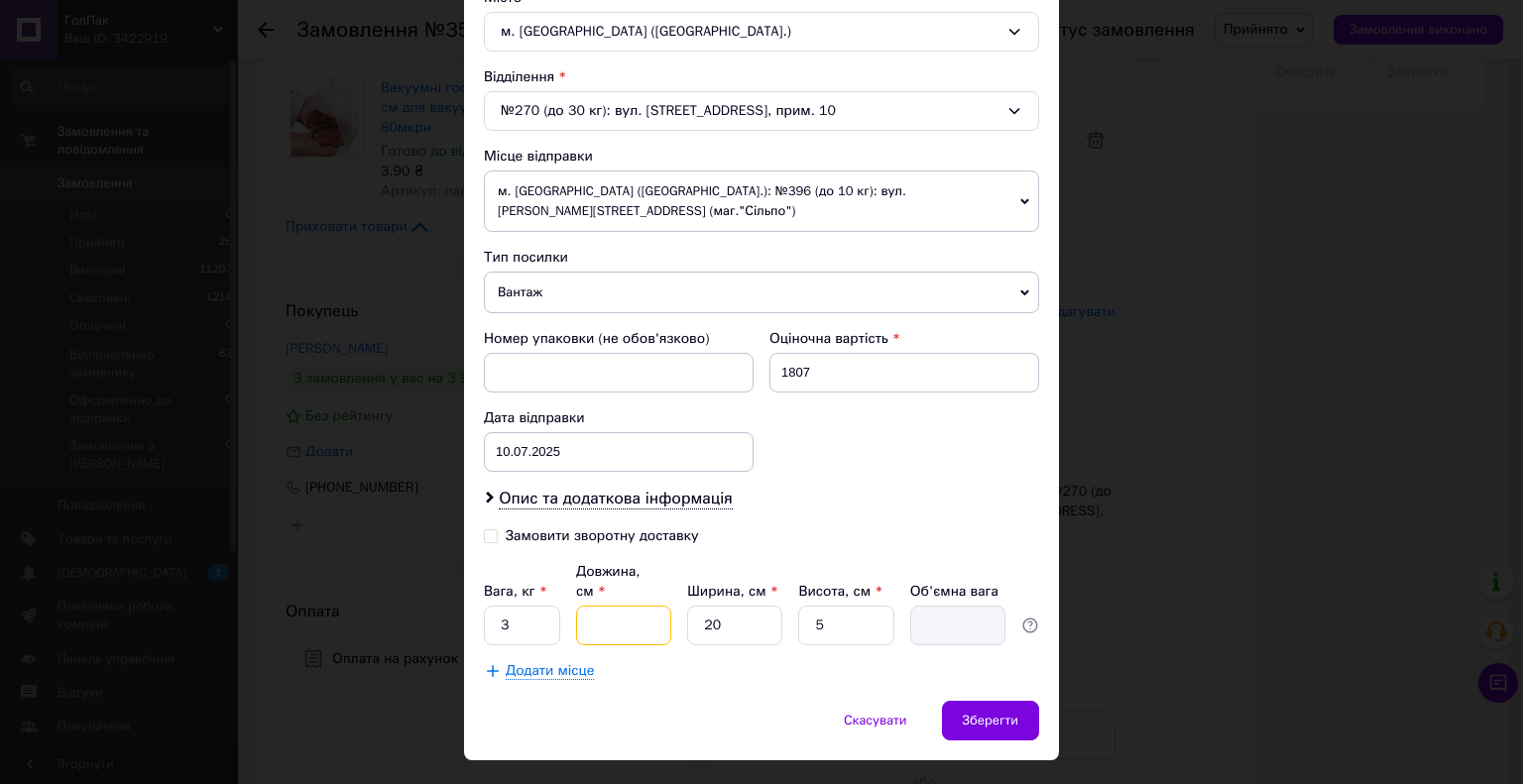 type on "4" 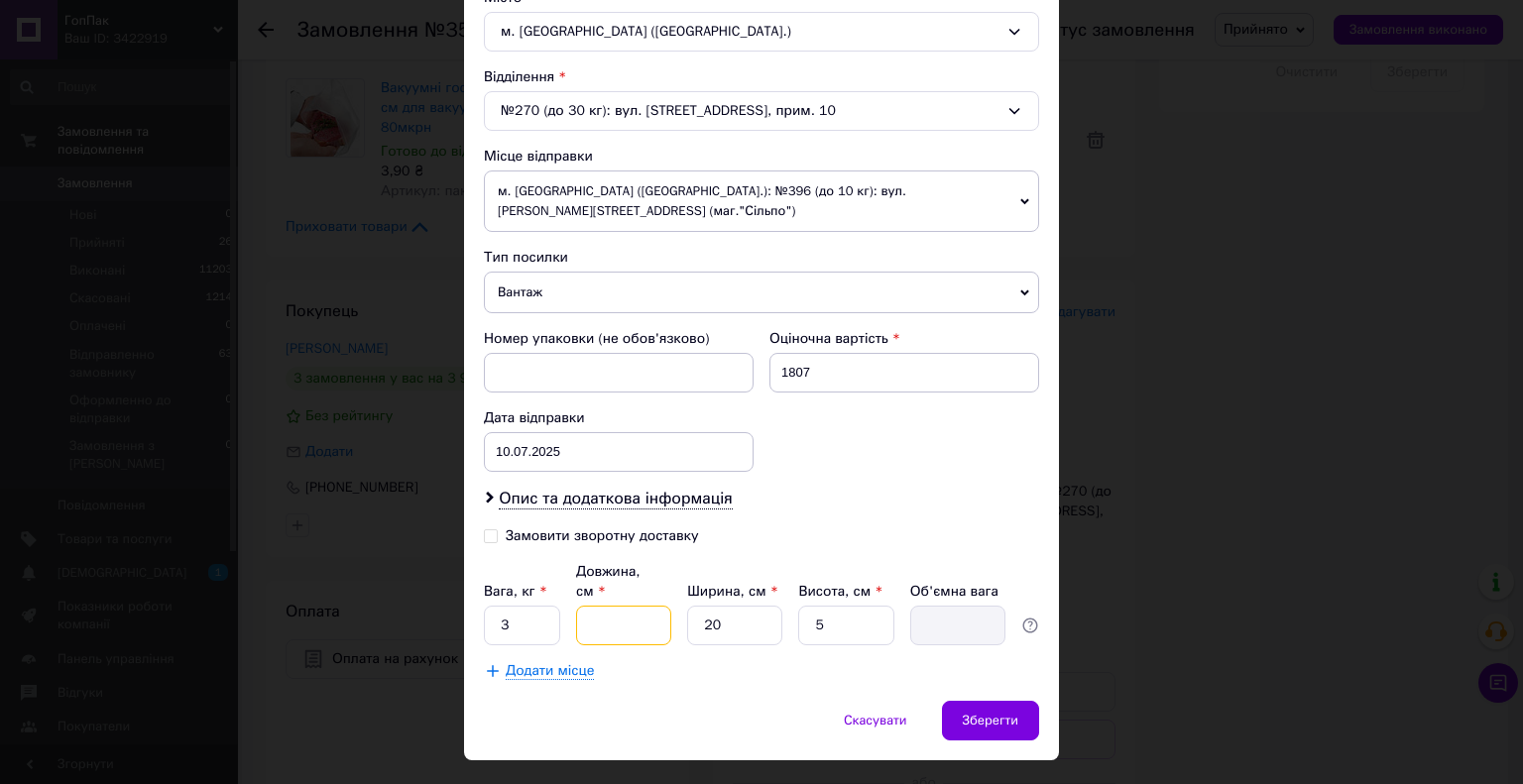type on "0.1" 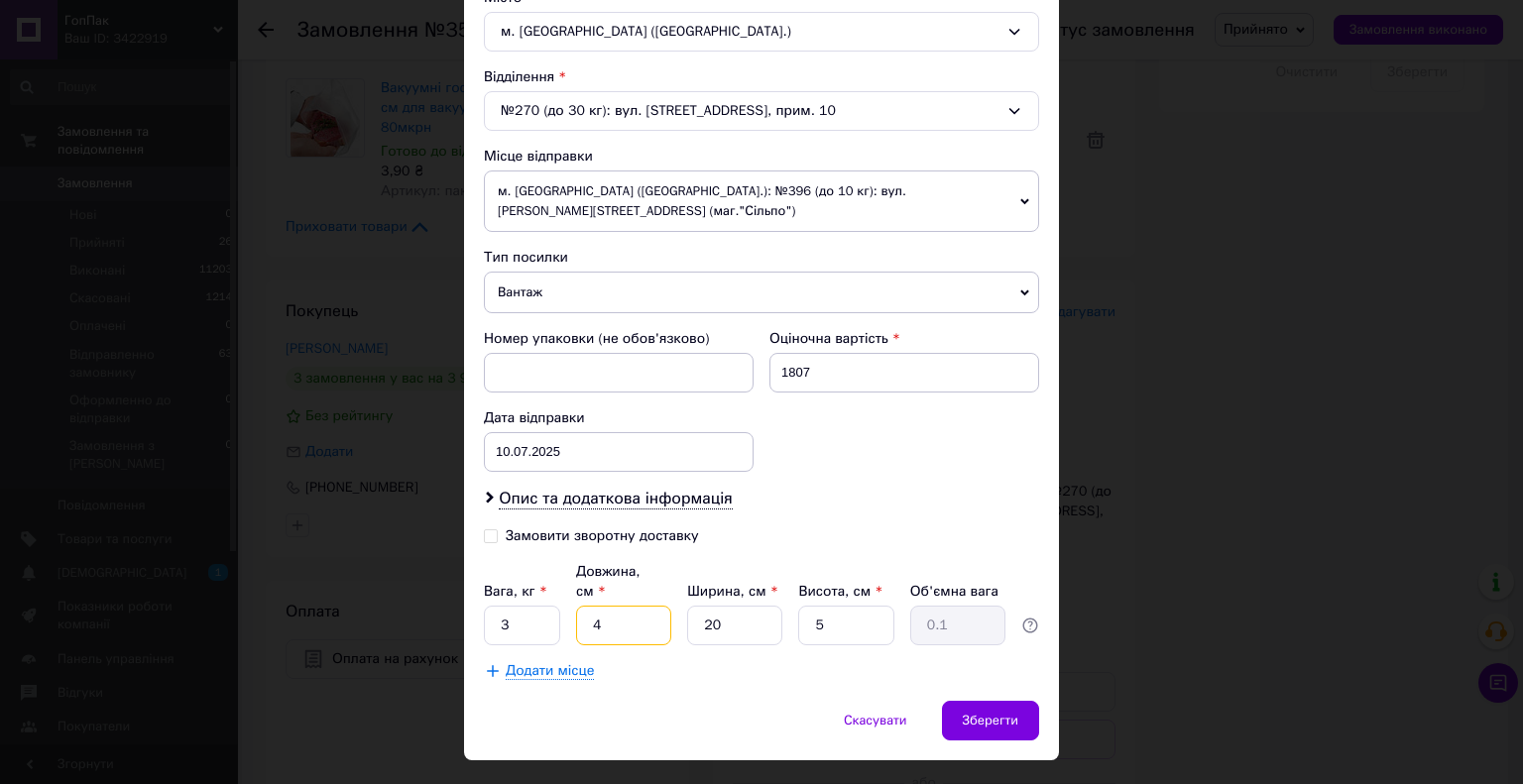 type on "40" 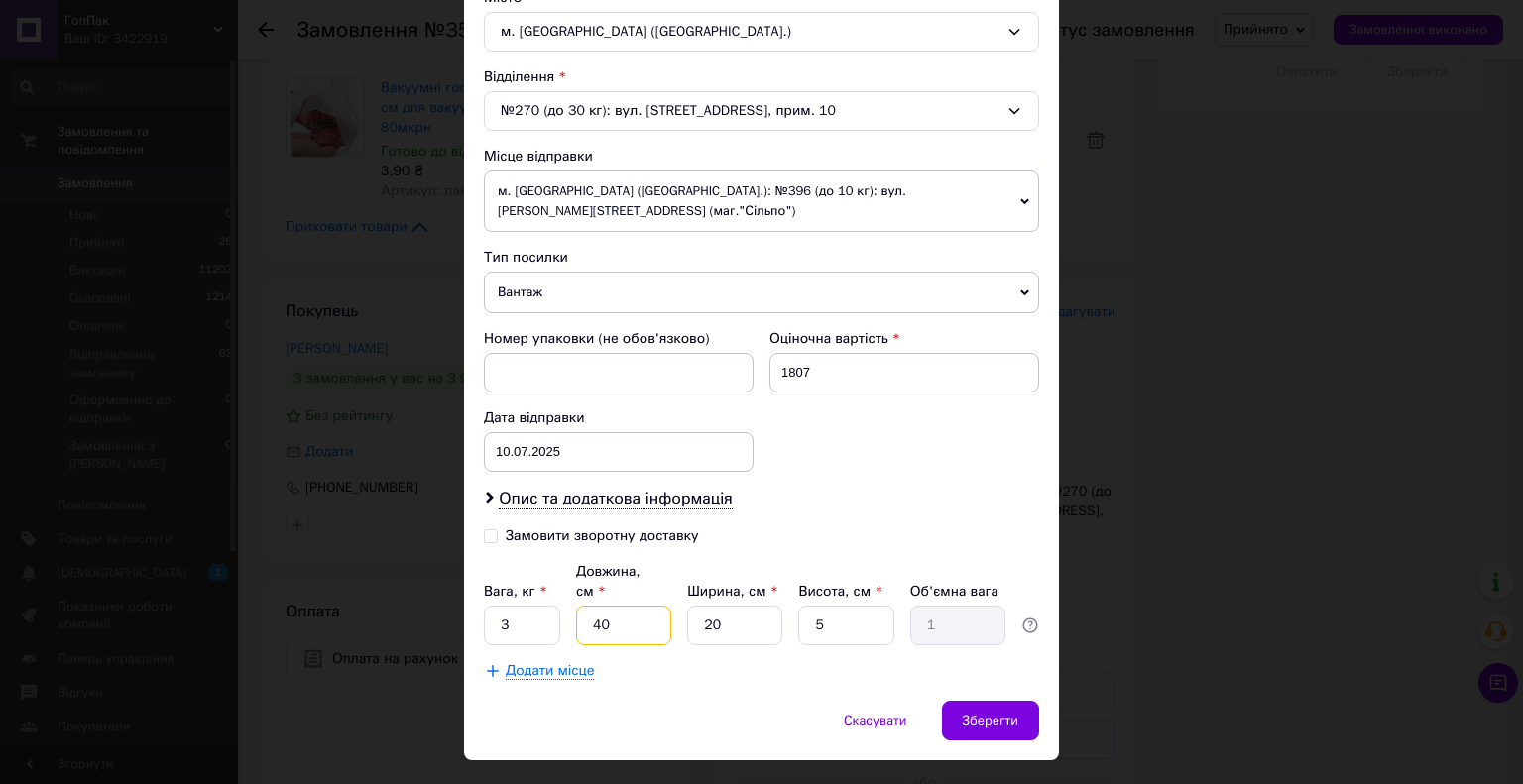 type on "40" 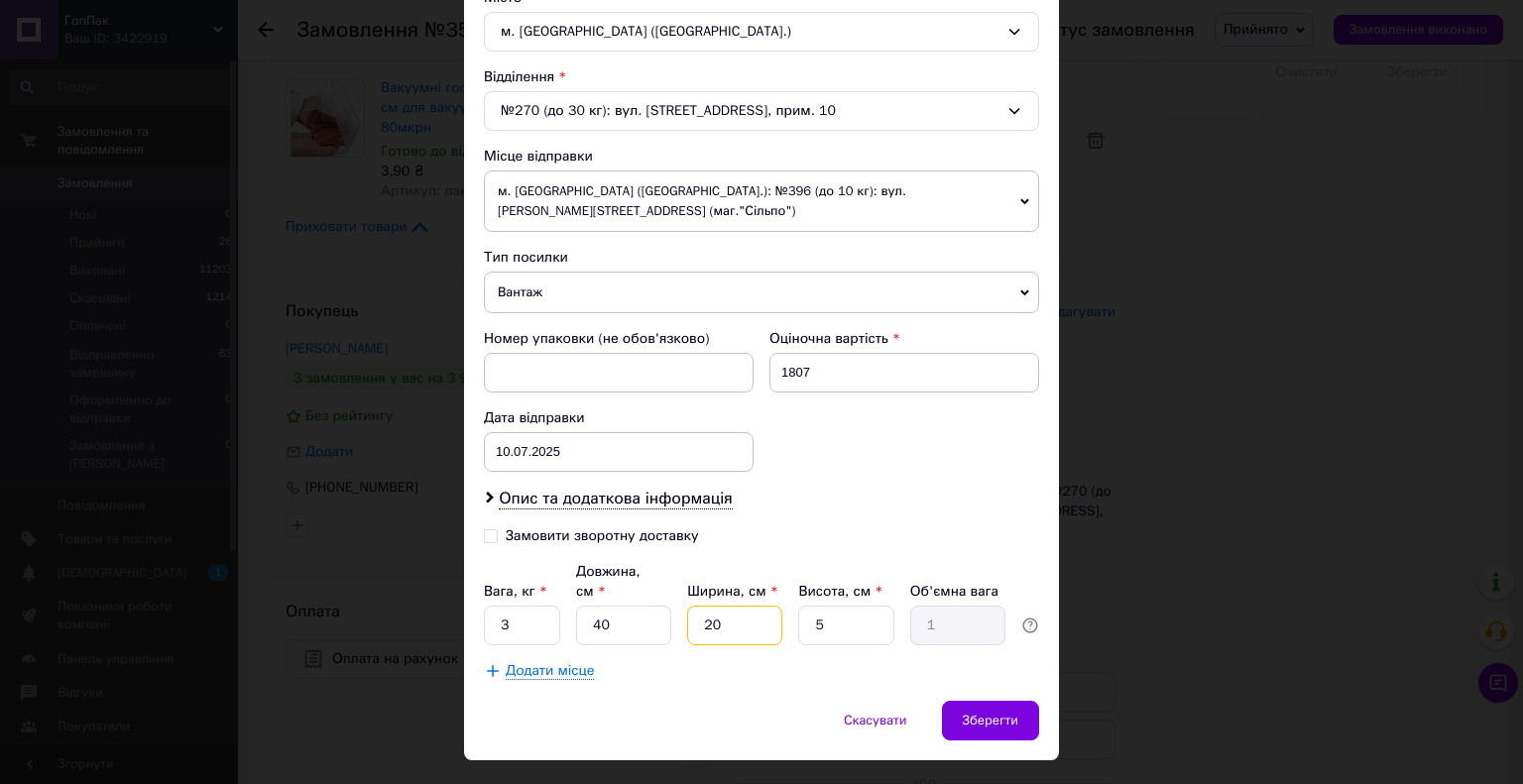 click on "20" at bounding box center (735, 625) 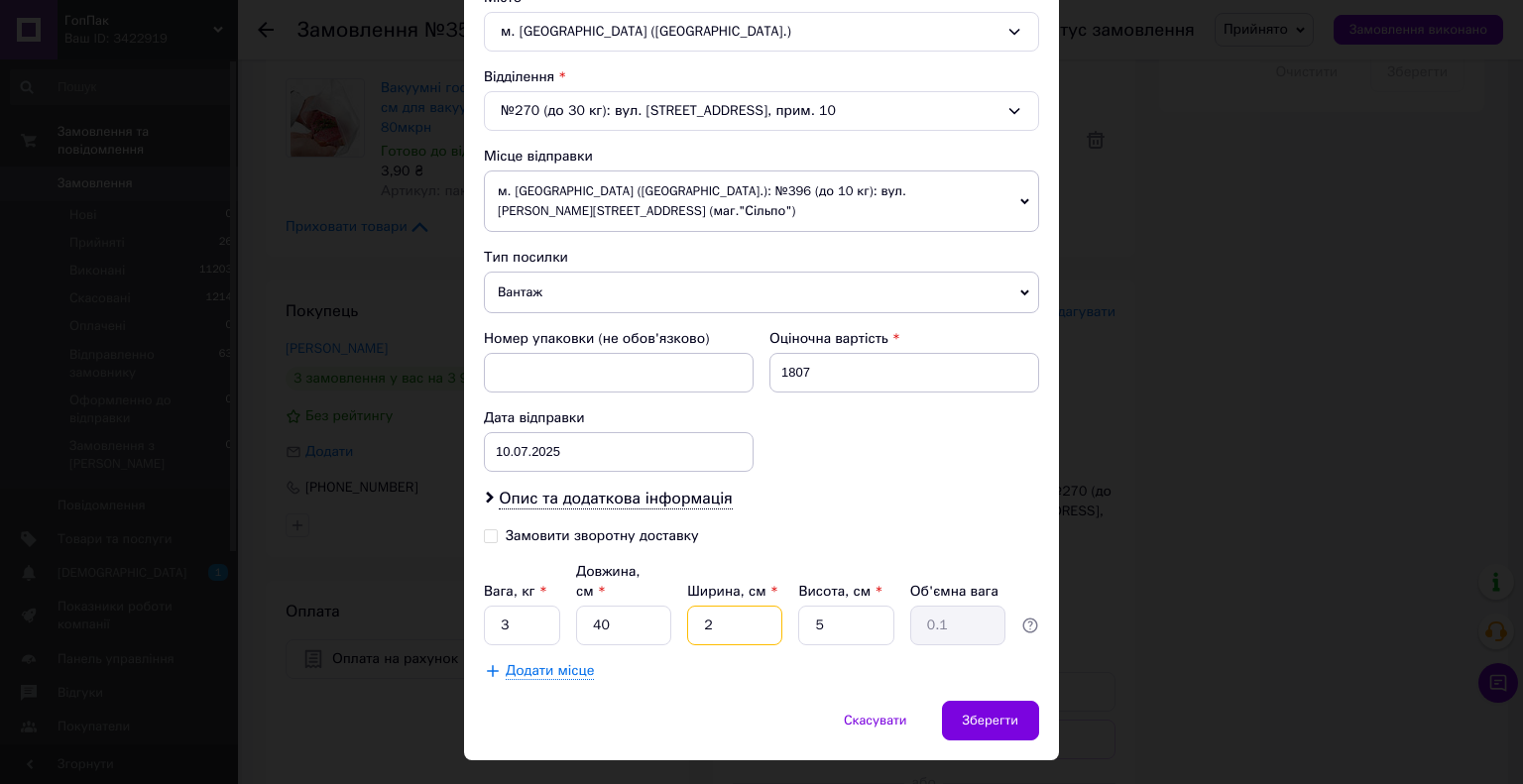 type 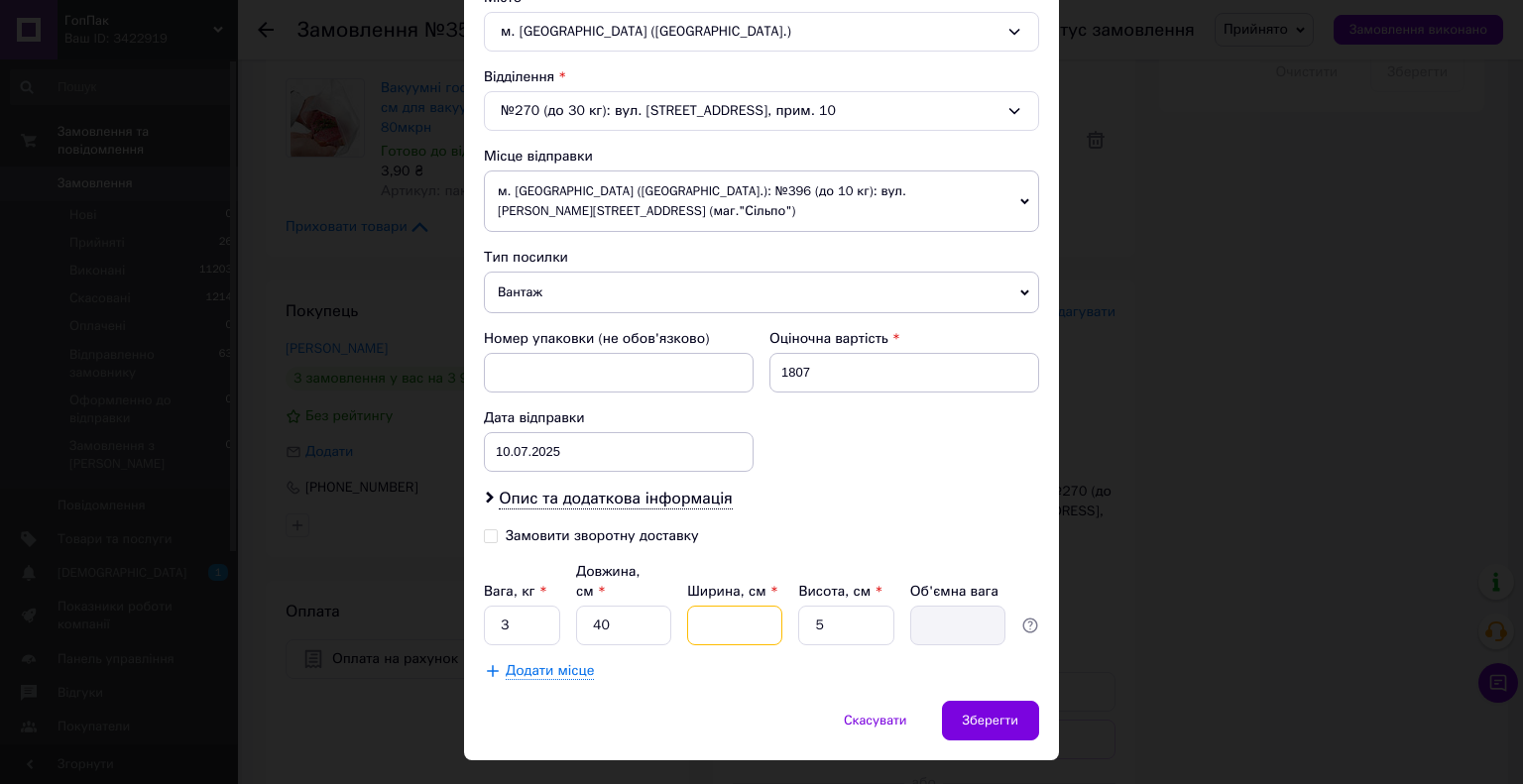 type on "3" 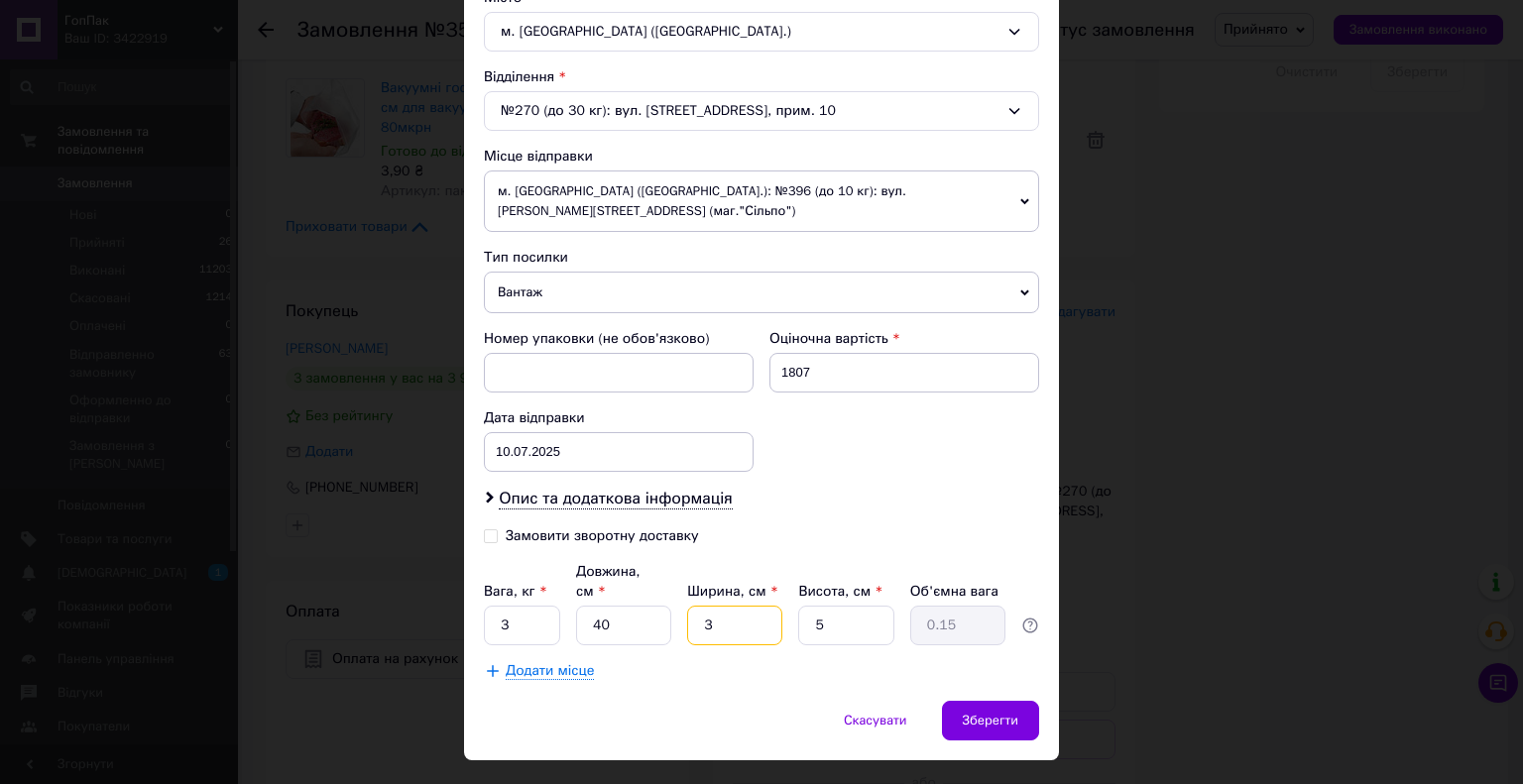 type on "30" 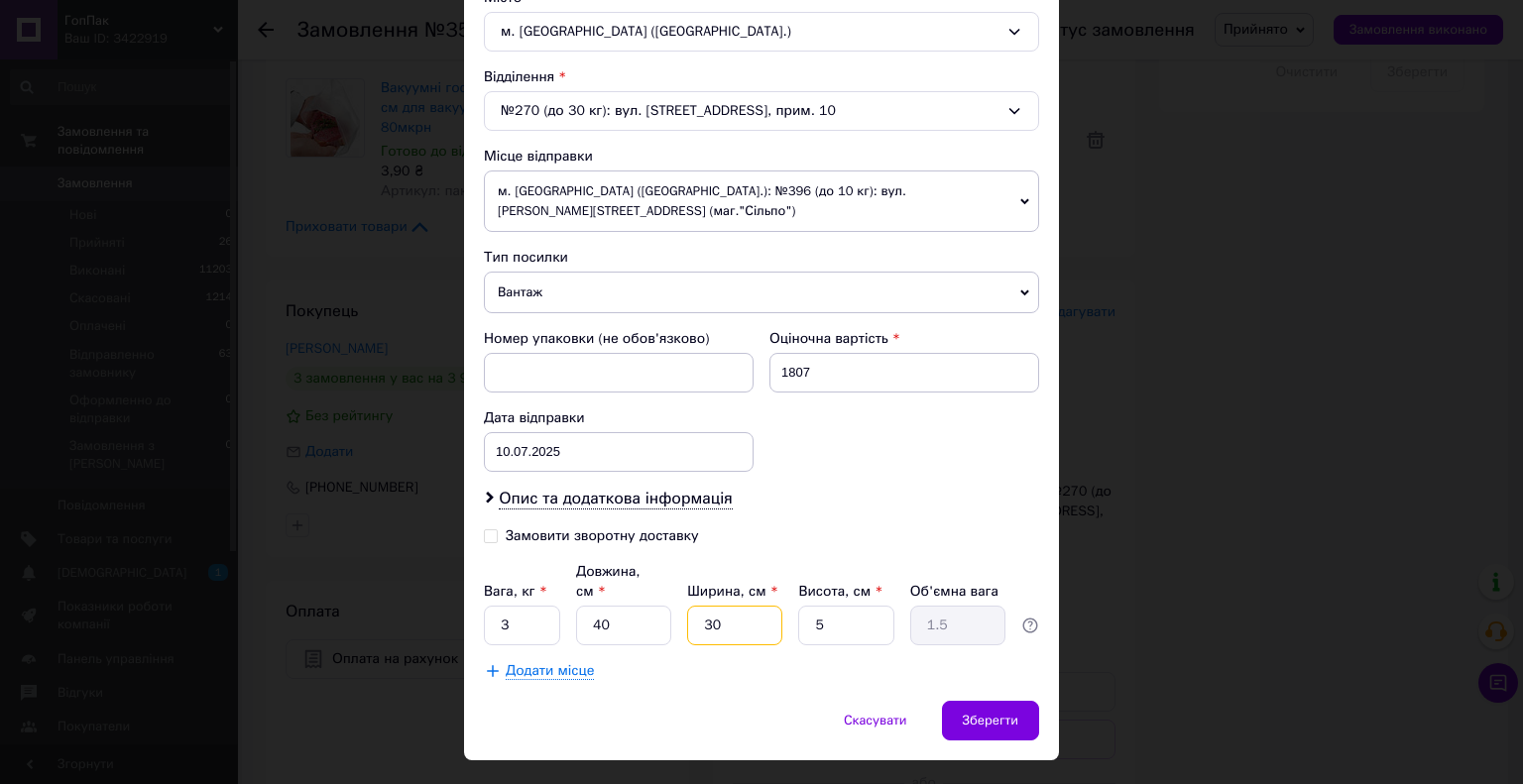 type on "3" 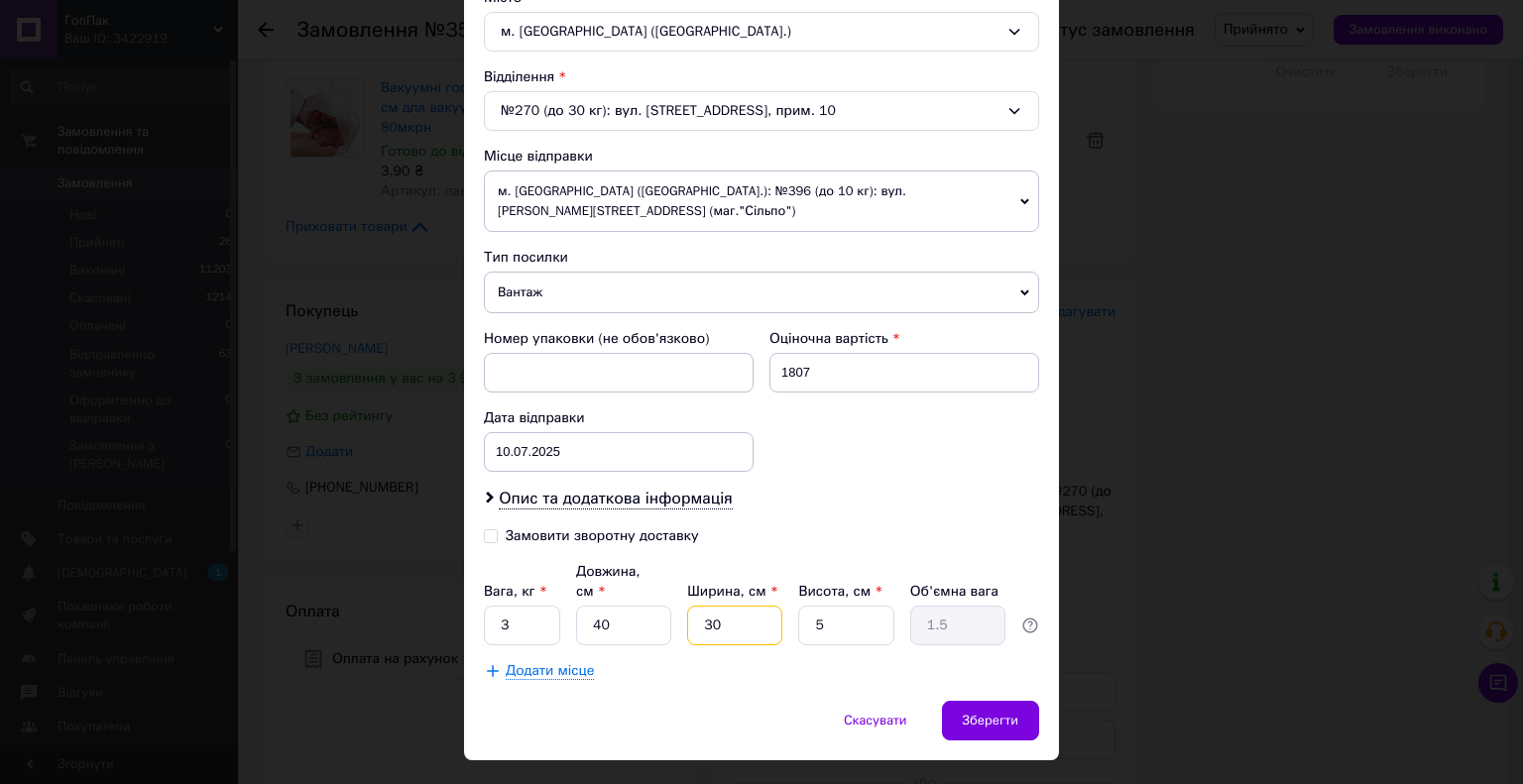 type on "0.15" 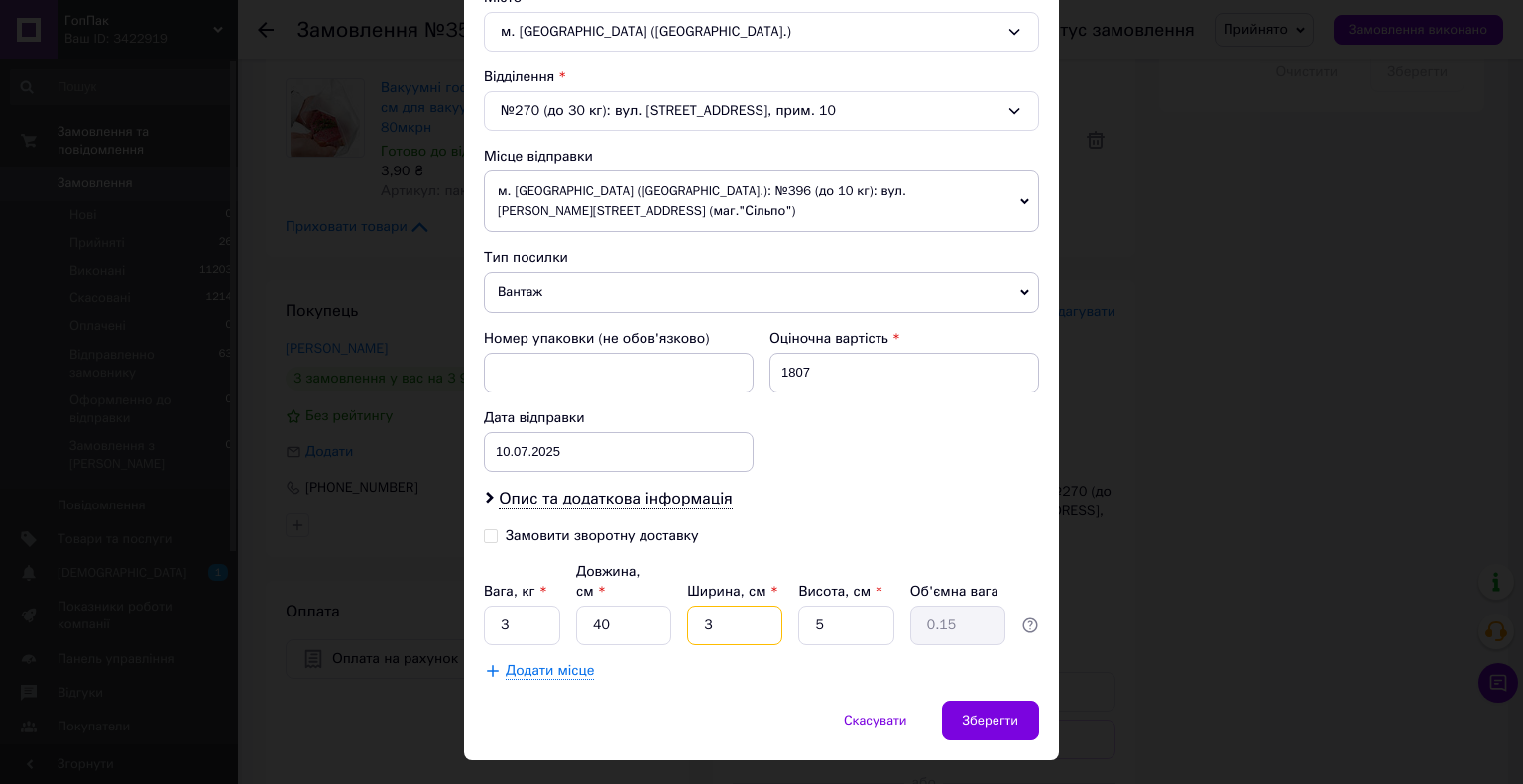 type 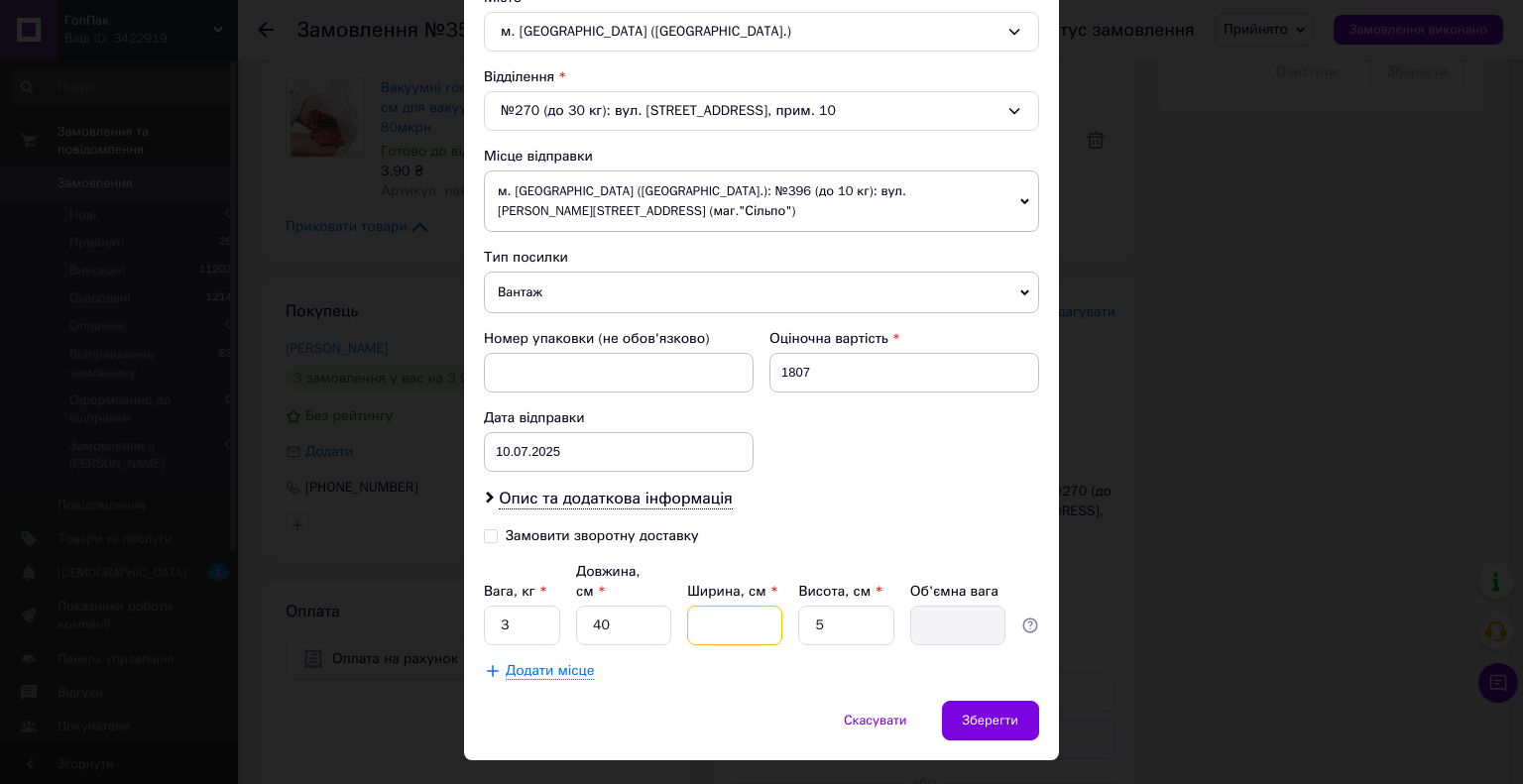 type on "2" 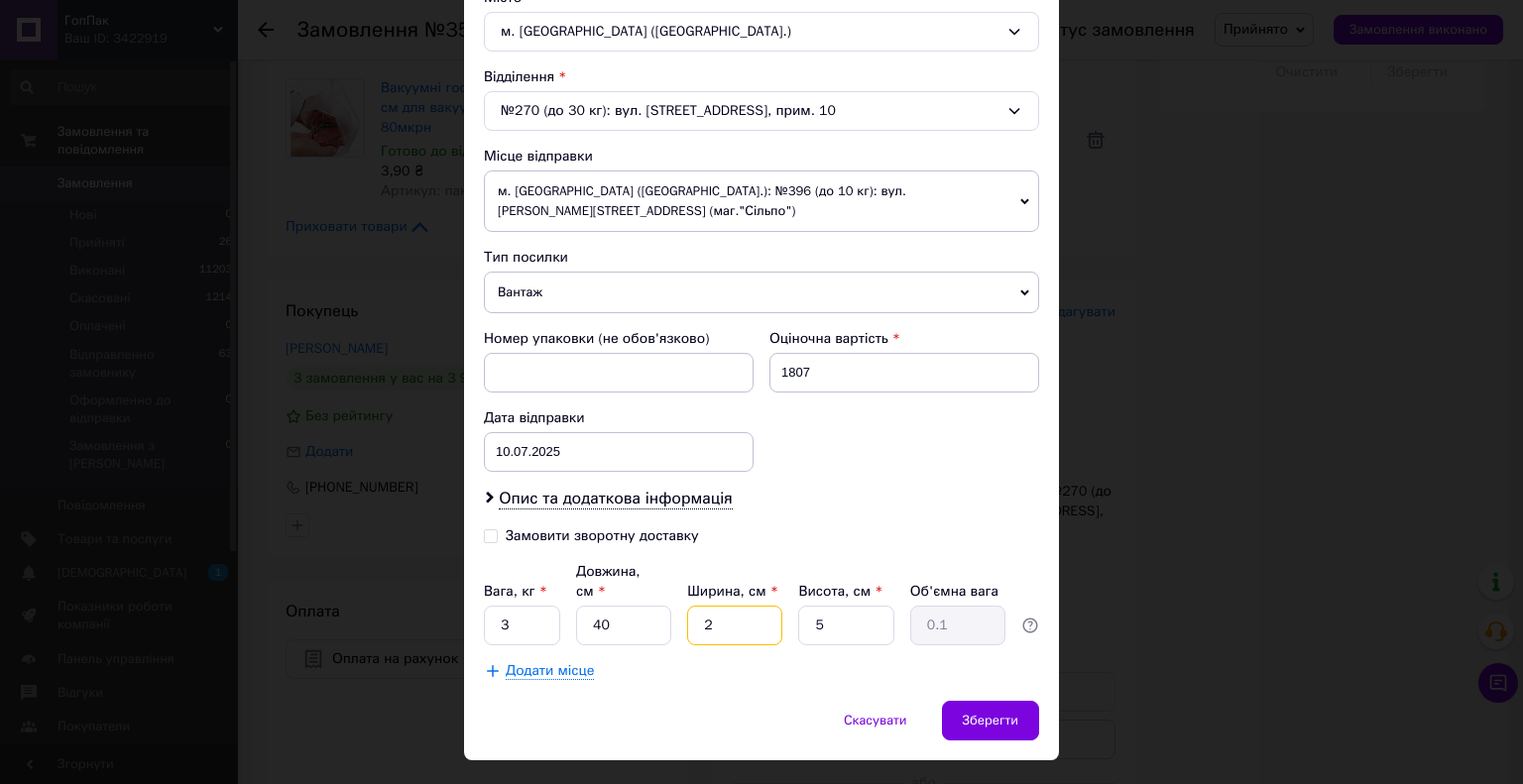type on "20" 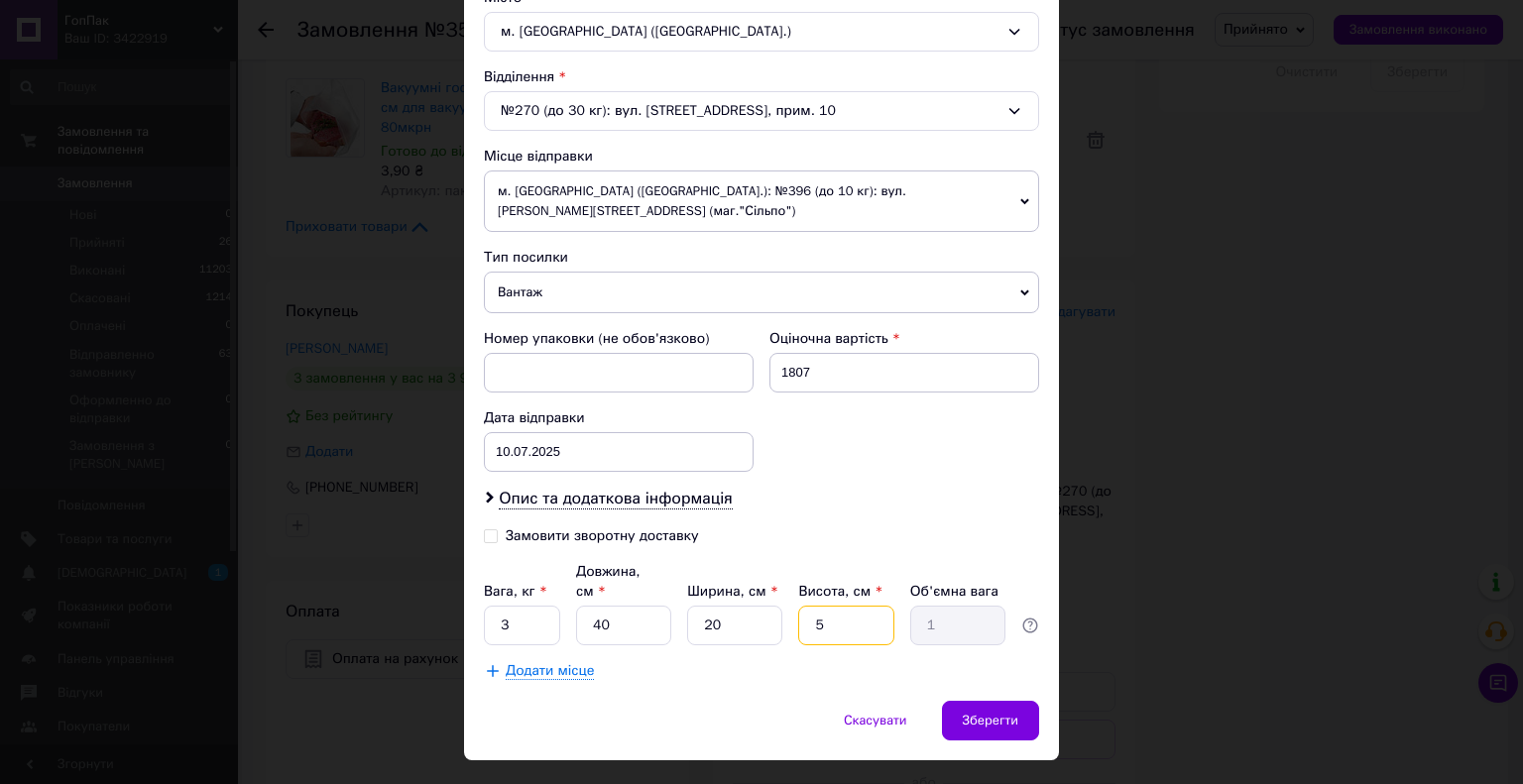 click on "5" at bounding box center [846, 625] 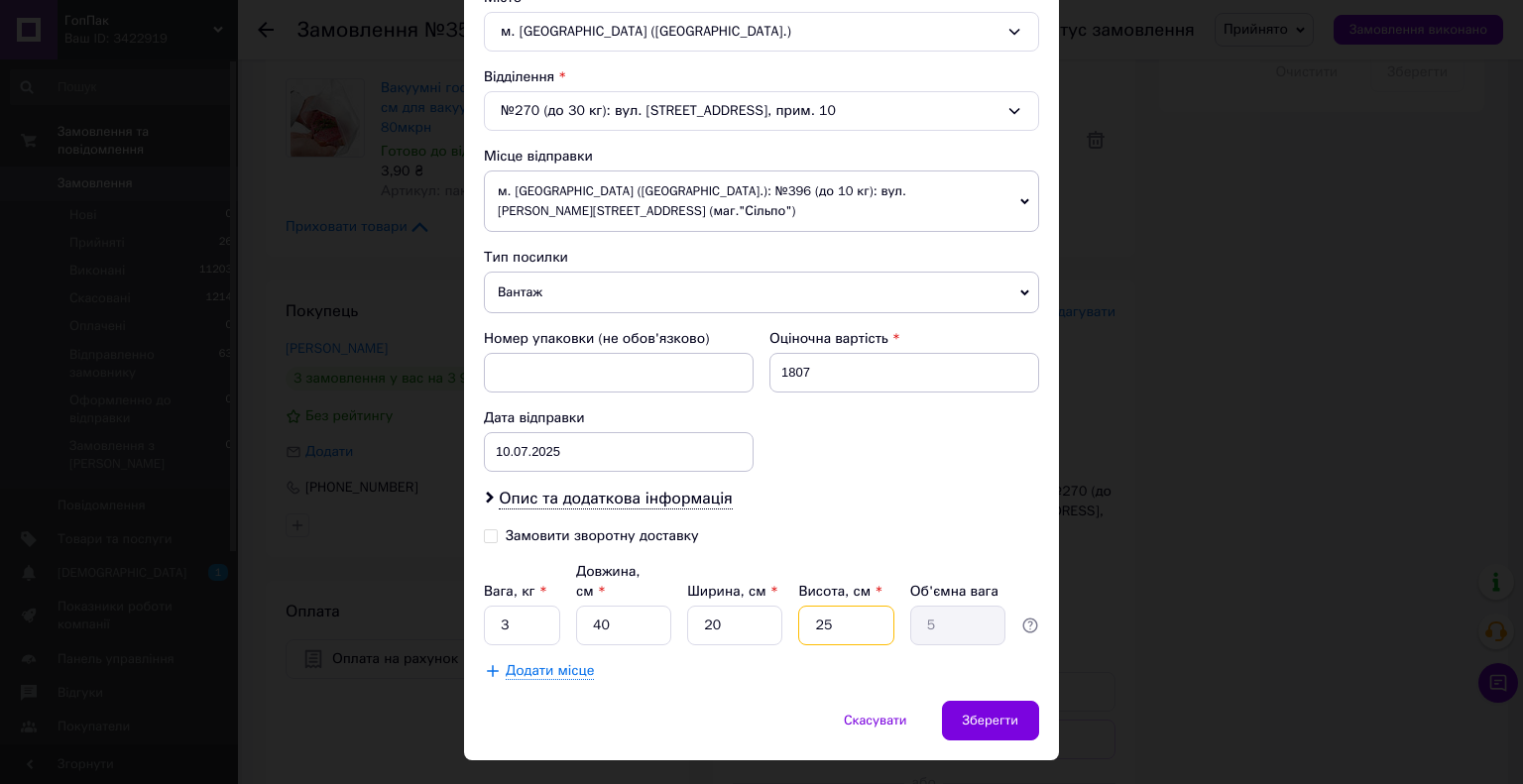 type on "25" 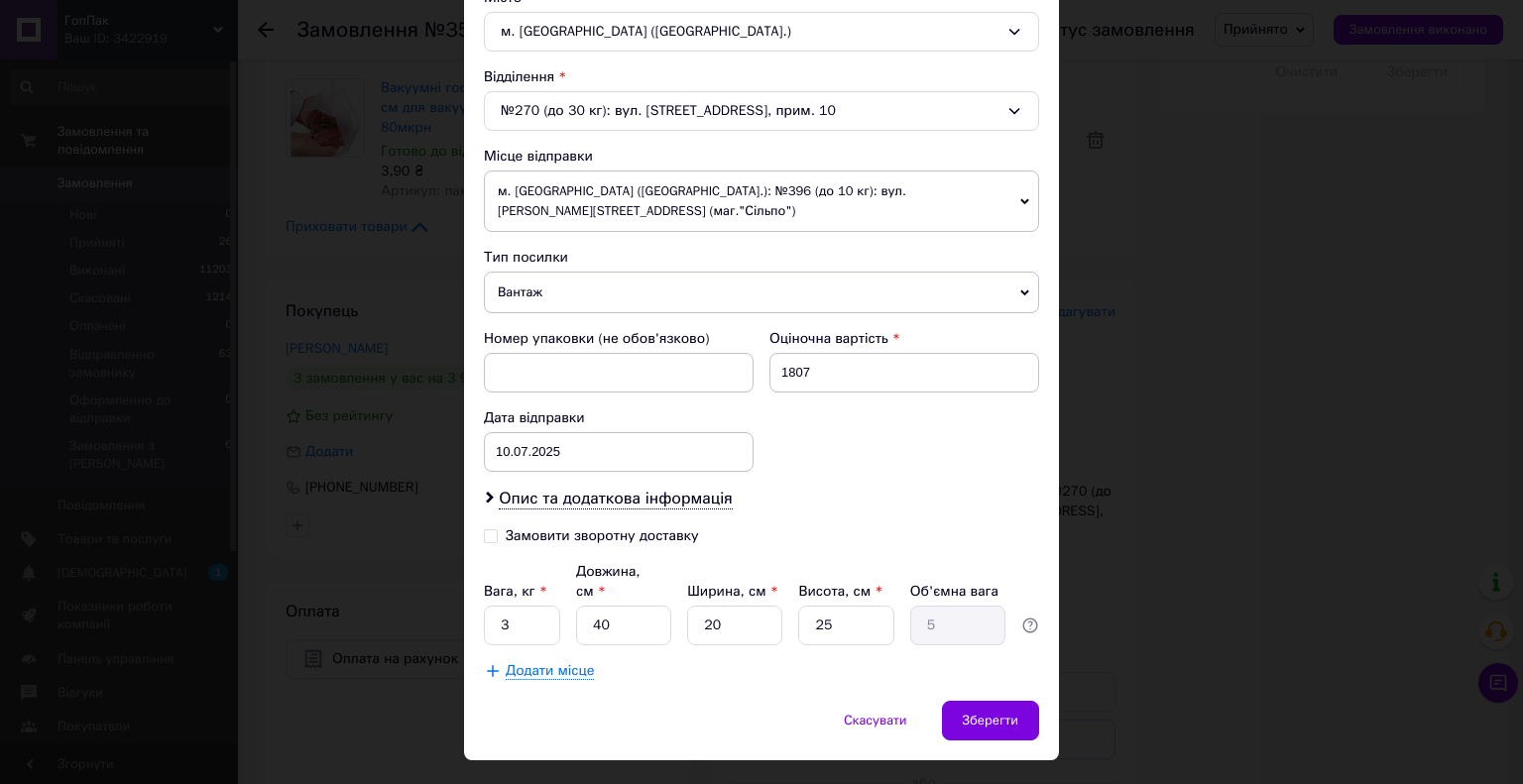 click on "Платник Отримувач Відправник Прізвище отримувача Качинська Ім'я отримувача Людмила По батькові отримувача Телефон отримувача +380662662773 Тип доставки У відділенні Кур'єром В поштоматі Місто м. Київ (Київська обл.) Відділення №270 (до 30 кг): вул. Дегтярівська, 3, прим. 10 Місце відправки м. Київ (Київська обл.): №396 (до 10 кг): вул. Рональда Рейгана, 8 (маг."Сільпо") м. Київ (Київська обл.): №188 (30кг на одне місце): вул. Оноре де Бальзака, 55Б (сп. вхід з "Рибалка на Бальзака" Додати ще місце відправки Тип посилки Вантаж Документи Номер упаковки (не обов'язково) Оціночна вартість <" at bounding box center (762, 173) 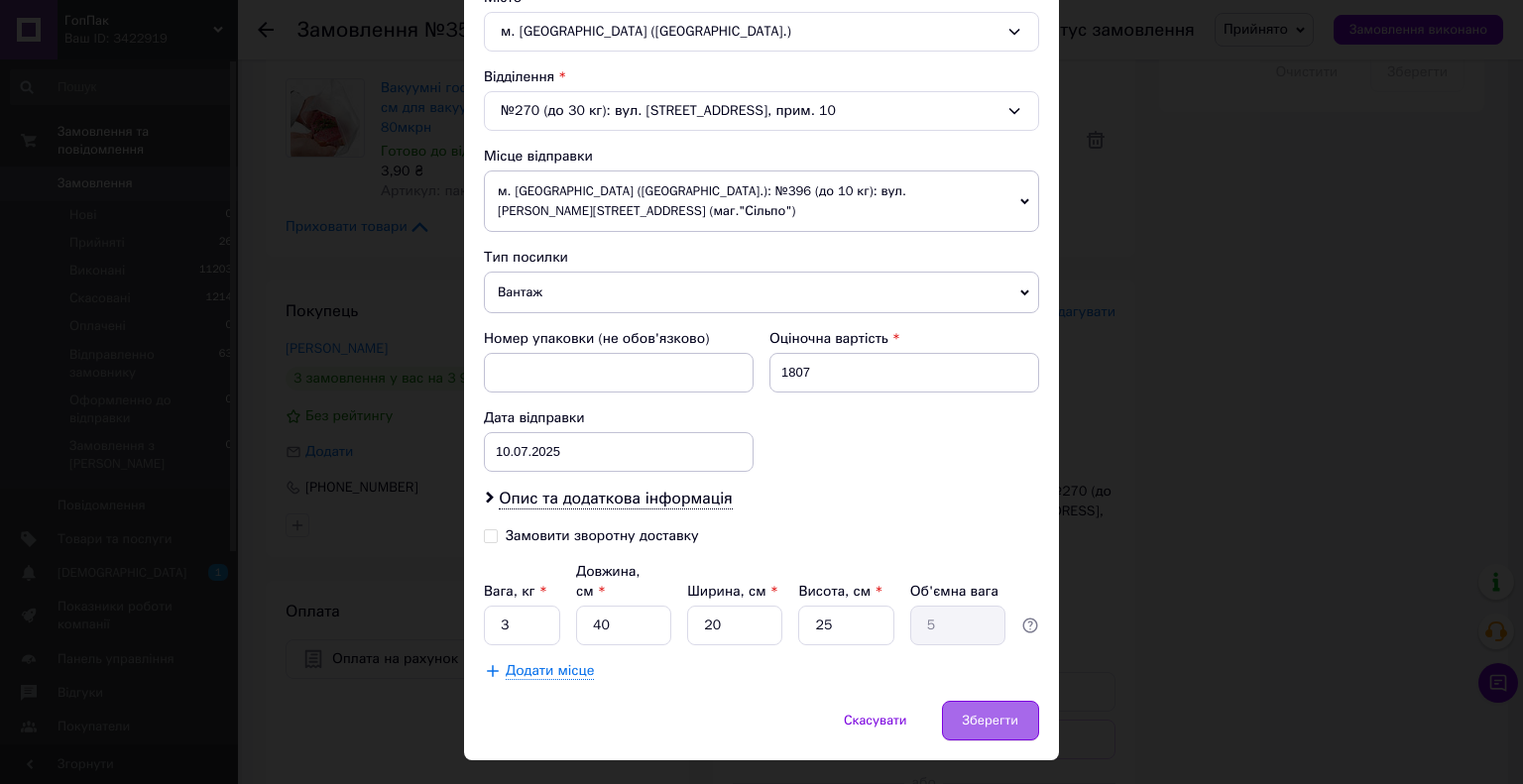 click on "Зберегти" at bounding box center [991, 721] 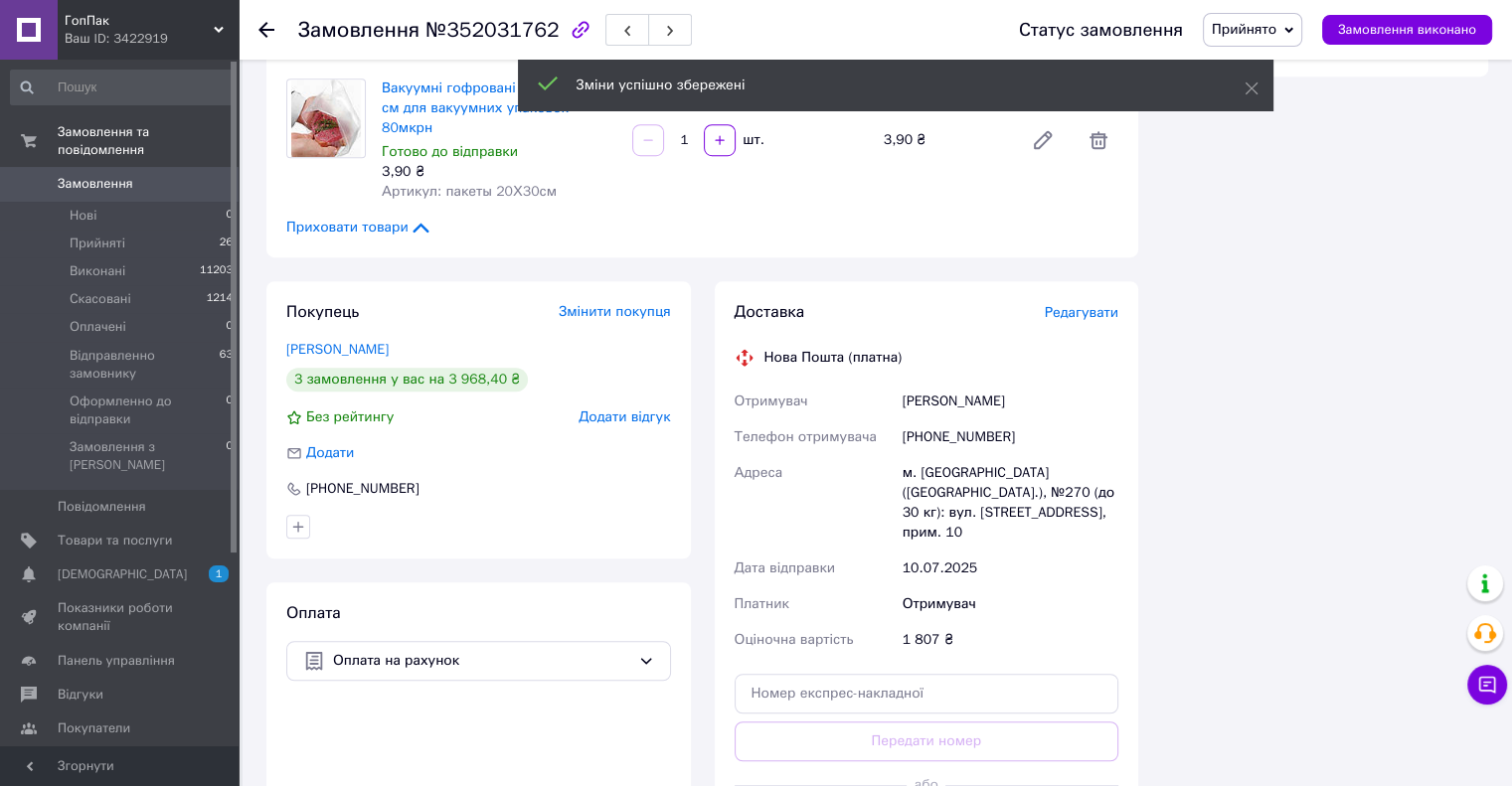 scroll, scrollTop: 147, scrollLeft: 0, axis: vertical 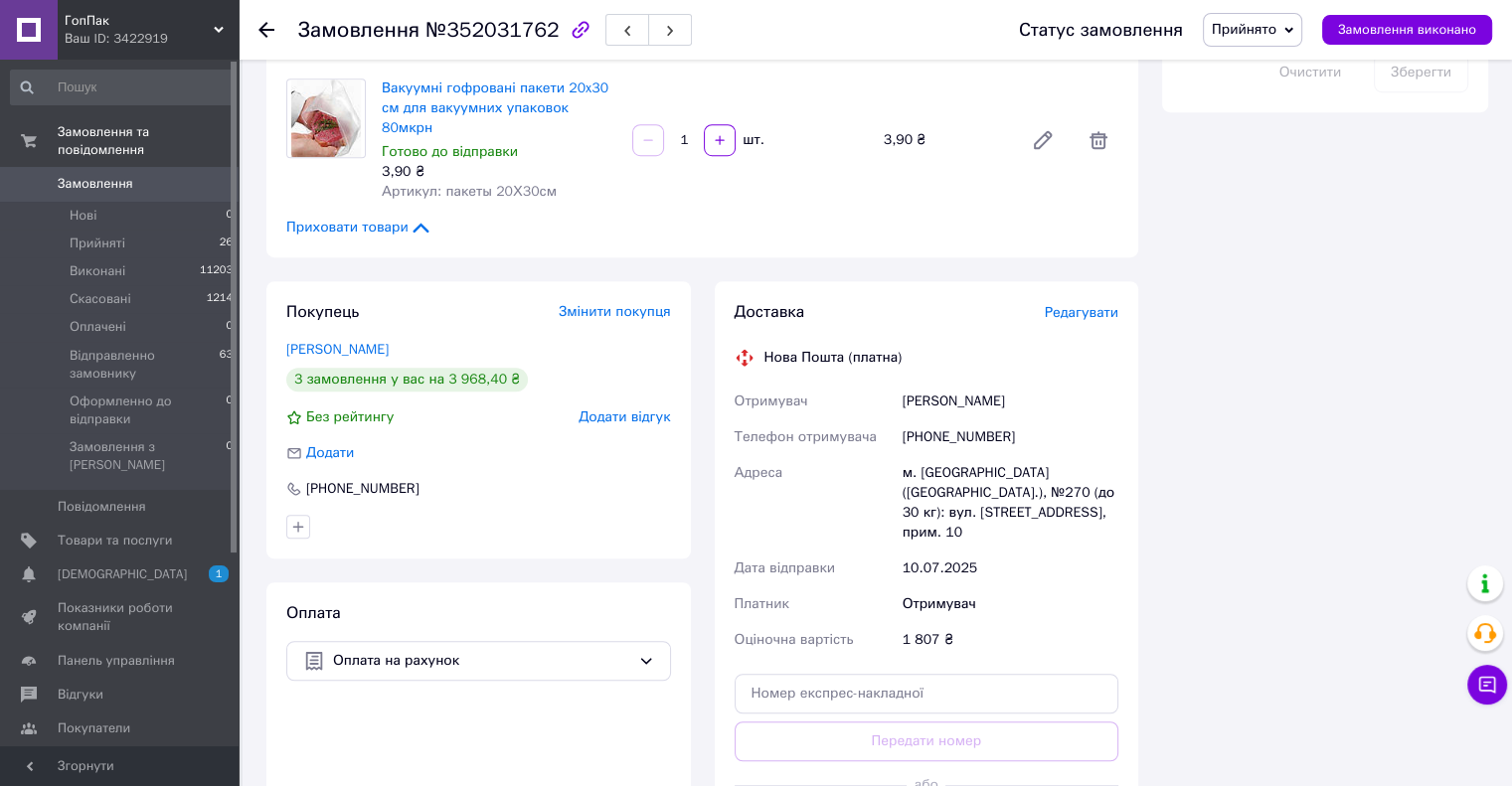click on "Згенерувати ЕН" at bounding box center [926, 830] 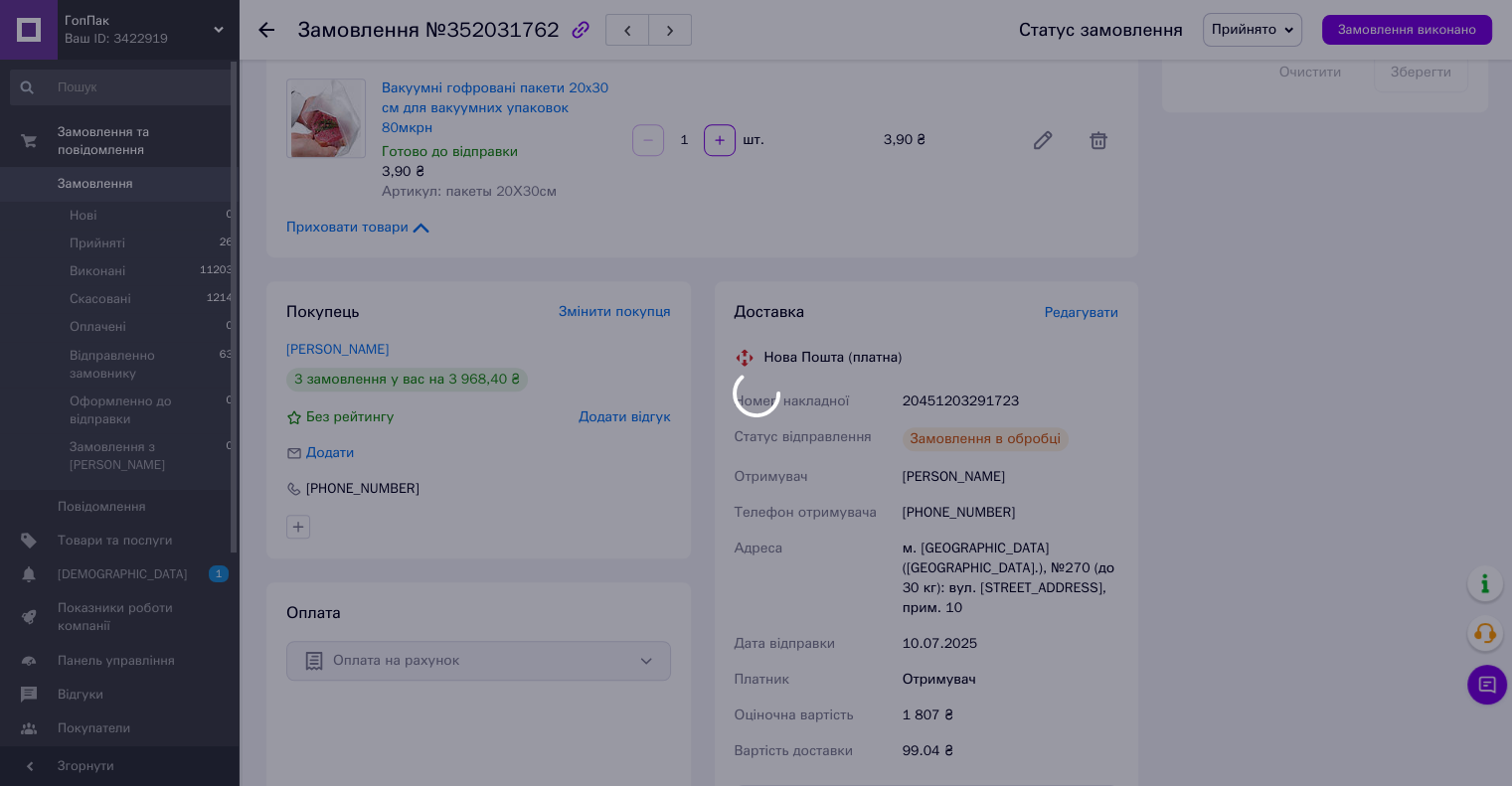 scroll, scrollTop: 196, scrollLeft: 0, axis: vertical 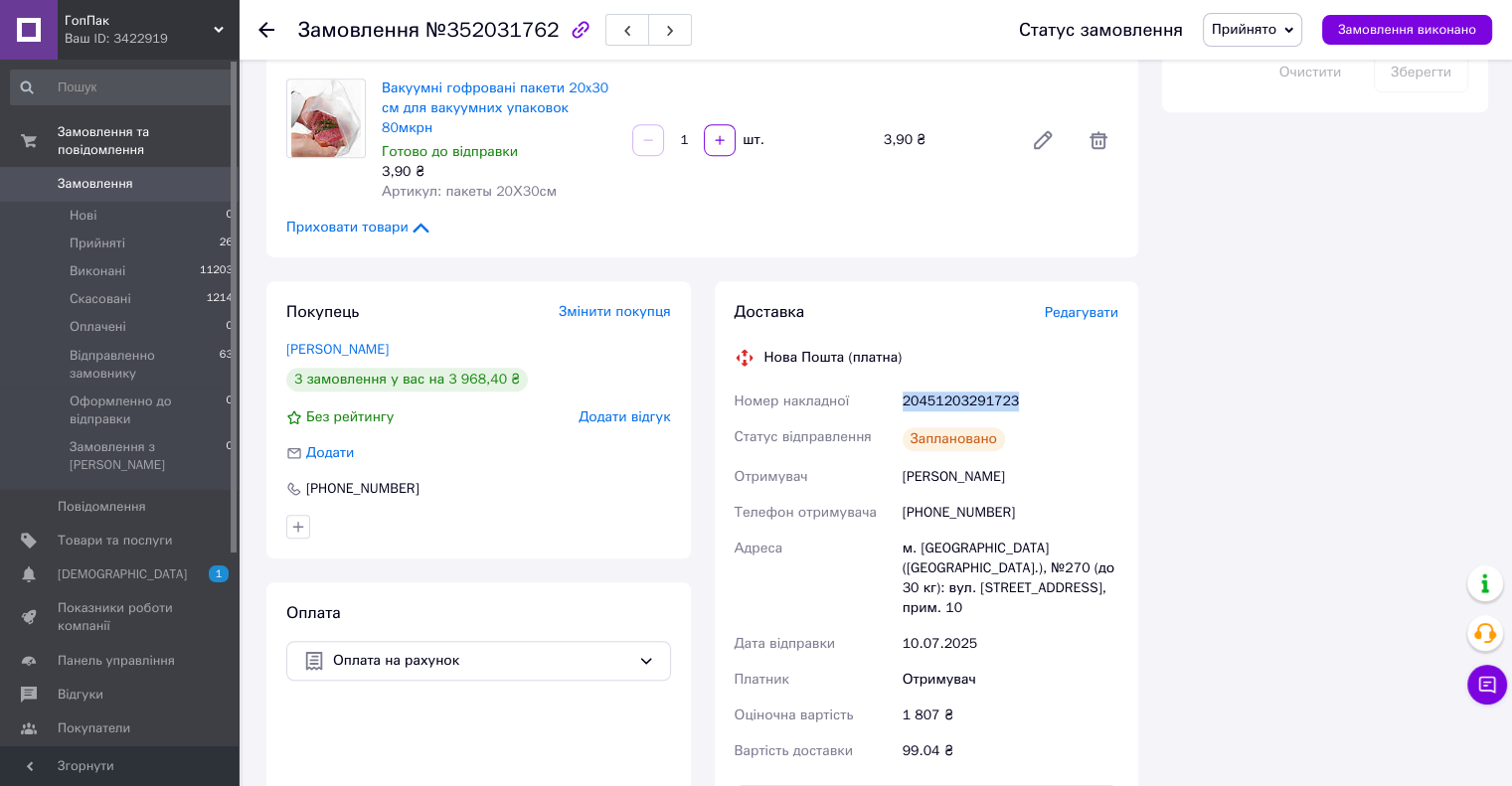 drag, startPoint x: 1026, startPoint y: 273, endPoint x: 899, endPoint y: 277, distance: 127.06298 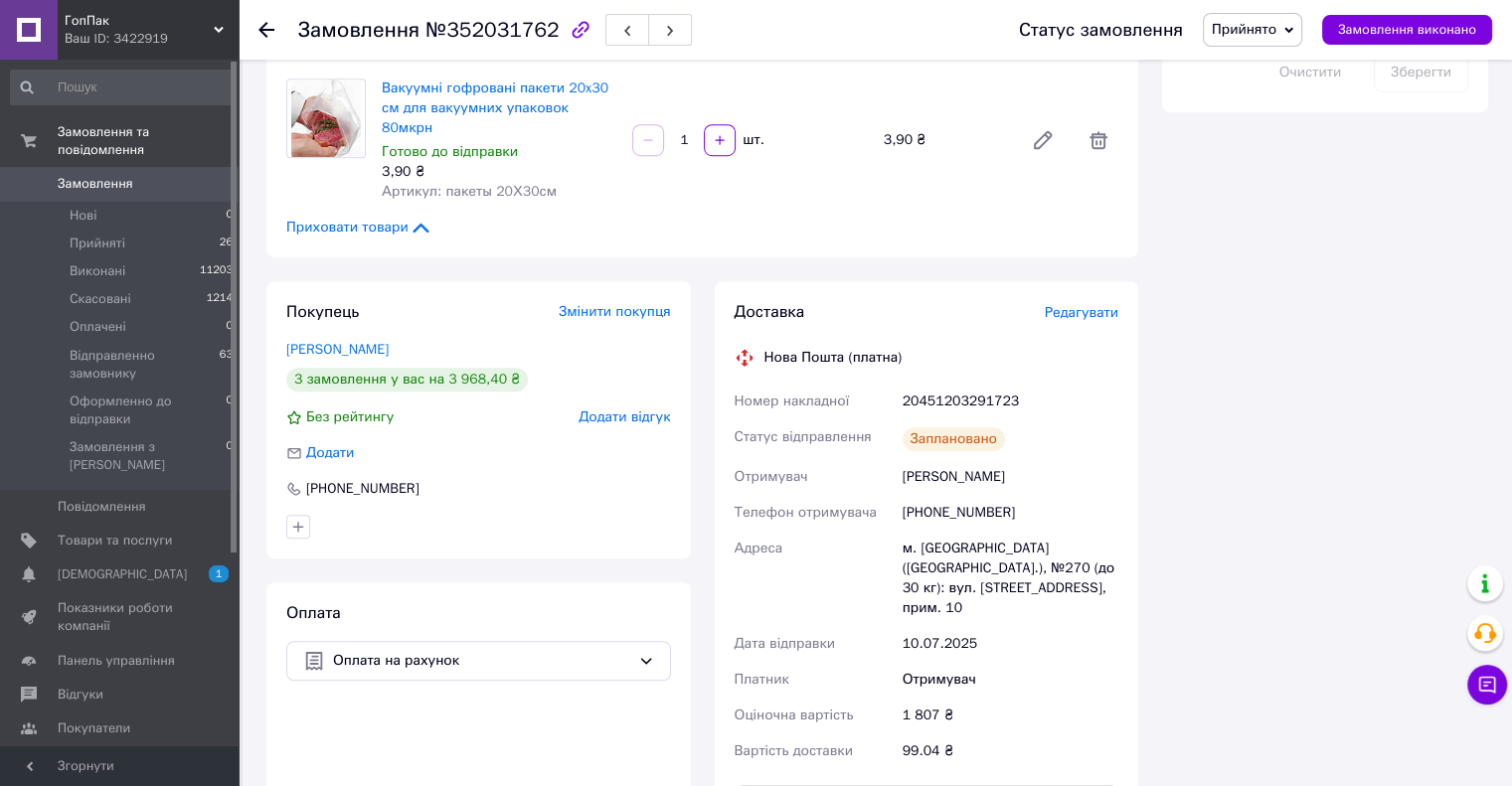 click on "Доставка Редагувати Нова Пошта (платна) Номер накладної 20451203291723 Статус відправлення Заплановано Отримувач Качинська Людмила Телефон отримувача +380662662773 Адреса м. Київ (Київська обл.), №270 (до 30 кг): вул. Дегтярівська, 3, прим. 10 Дата відправки 10.07.2025 Платник Отримувач Оціночна вартість 1 807 ₴ Вартість доставки 99.04 ₴ Роздрукувати ЕН Платник Отримувач Відправник Прізвище отримувача Качинська Ім'я отримувача Людмила По батькові отримувача Телефон отримувача +380662662773 Тип доставки У відділенні Кур'єром В поштоматі Місто -- Не обрано -- Відділення Місце відправки" at bounding box center [926, 562] 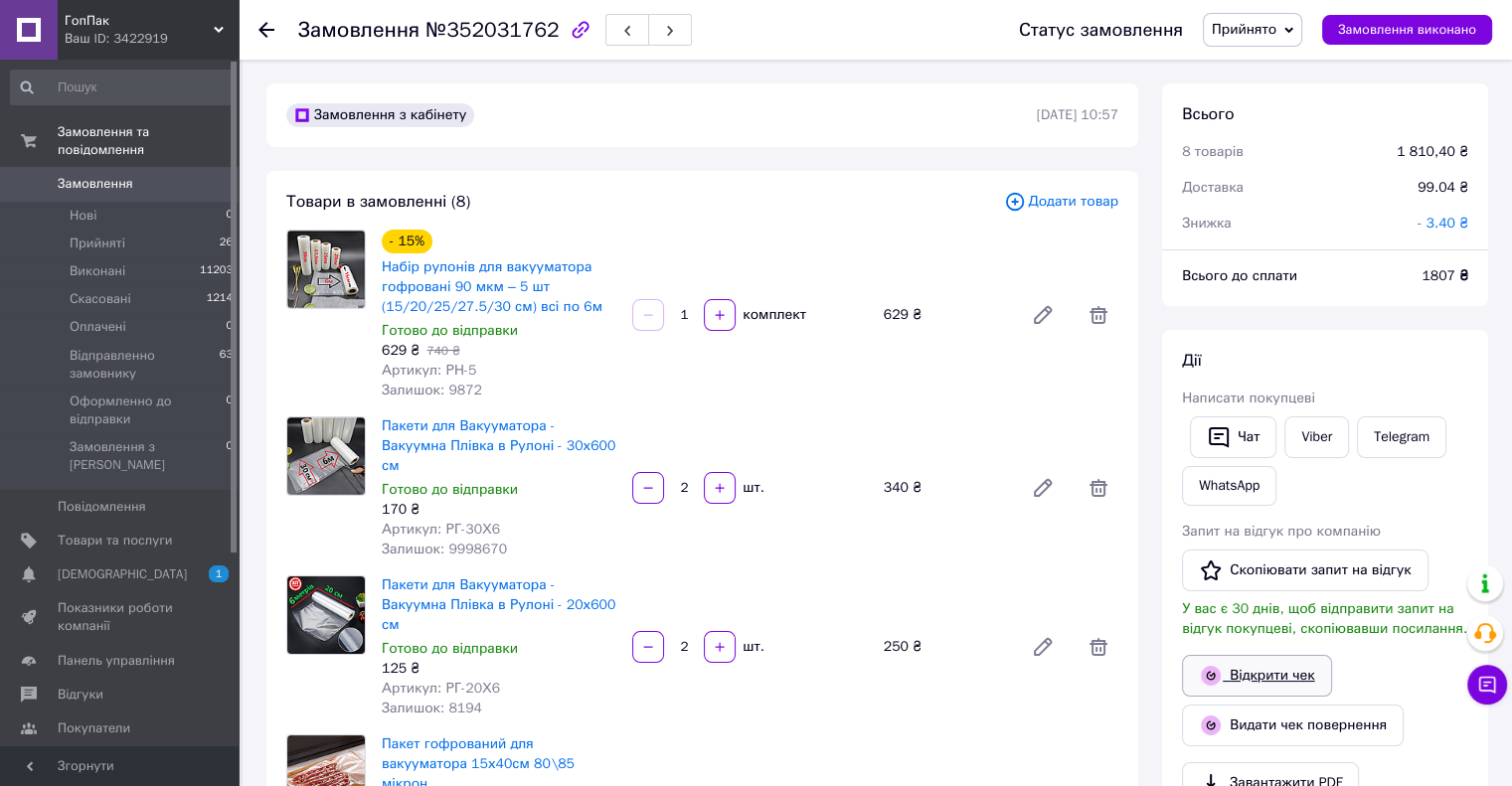 scroll, scrollTop: 0, scrollLeft: 0, axis: both 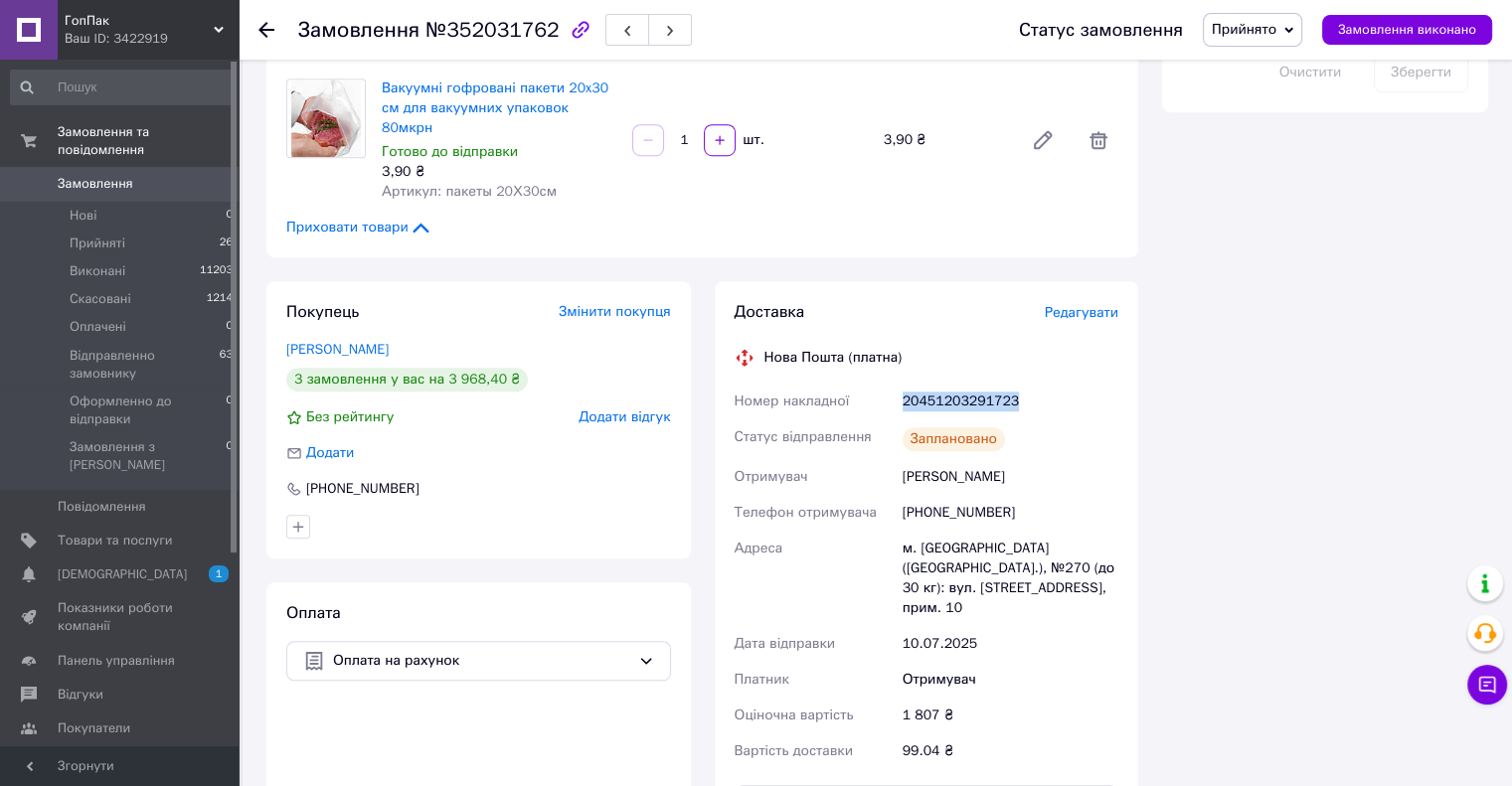 drag, startPoint x: 1018, startPoint y: 285, endPoint x: 894, endPoint y: 283, distance: 124.016 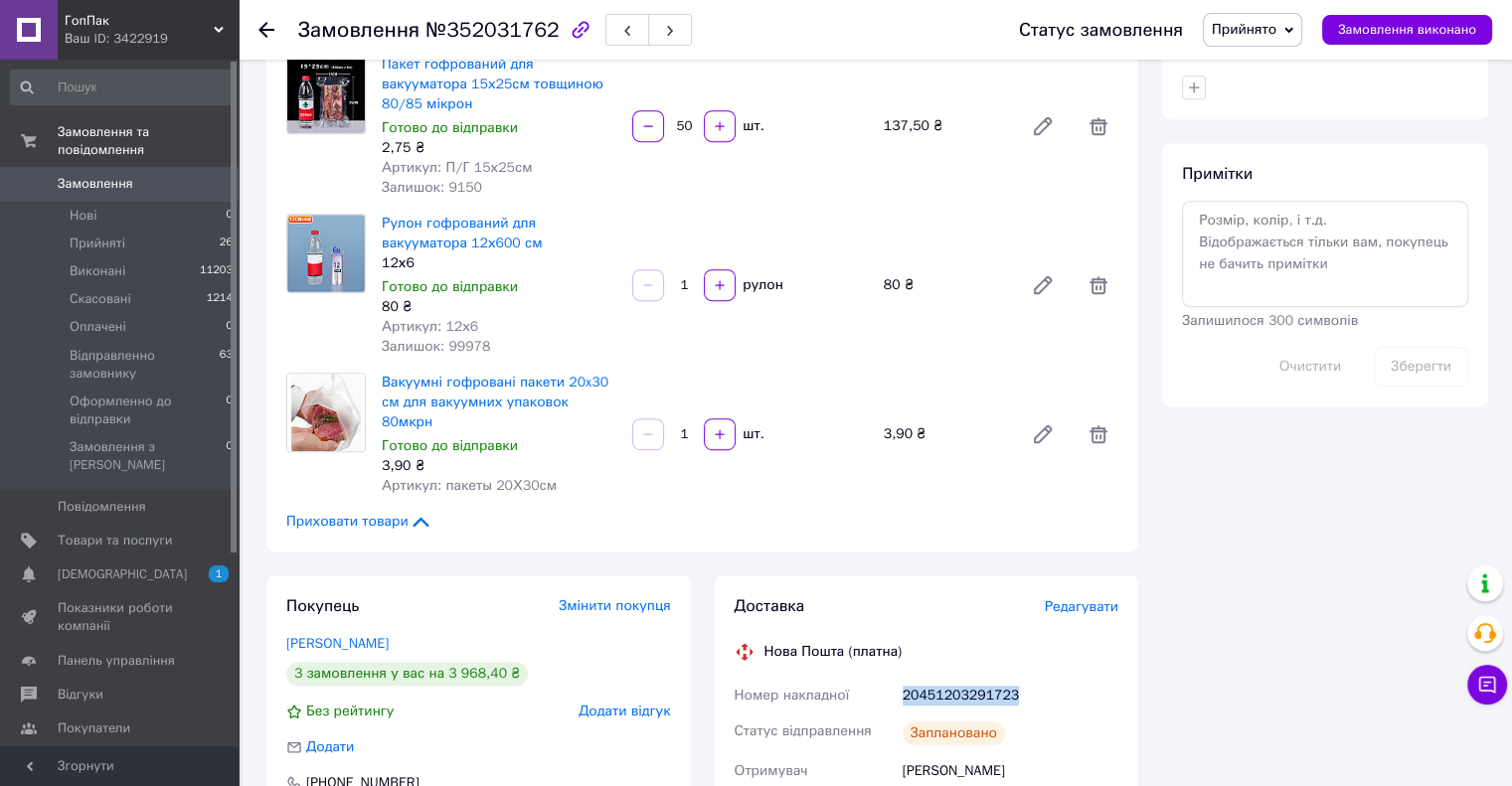 scroll, scrollTop: 1292, scrollLeft: 0, axis: vertical 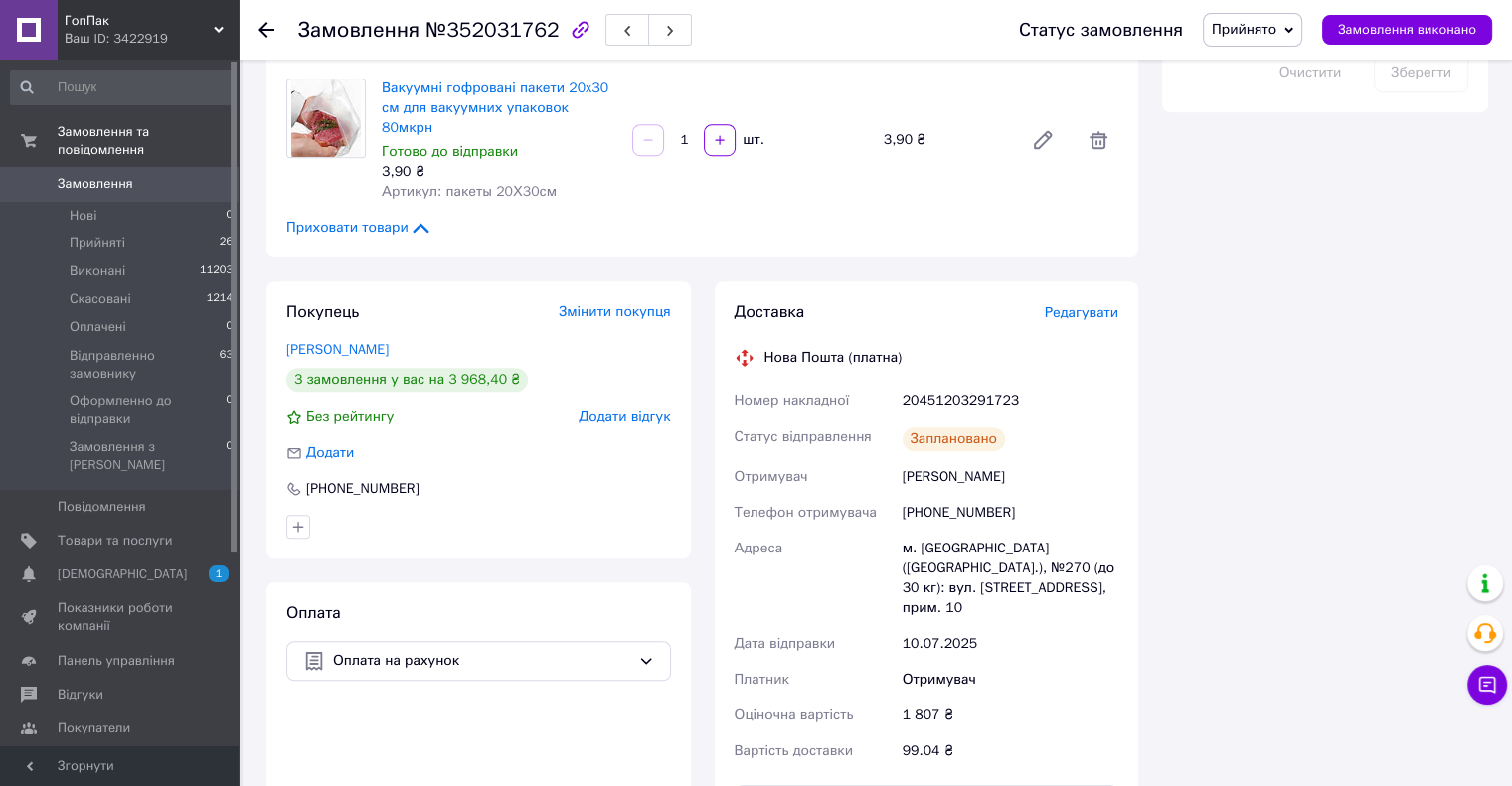 click on "Доставка Редагувати Нова Пошта (платна) Номер накладної 20451203291723 Статус відправлення Заплановано Отримувач Качинська Людмила Телефон отримувача +380662662773 Адреса м. Київ (Київська обл.), №270 (до 30 кг): вул. Дегтярівська, 3, прим. 10 Дата відправки 10.07.2025 Платник Отримувач Оціночна вартість 1 807 ₴ Вартість доставки 99.04 ₴ Роздрукувати ЕН Платник Отримувач Відправник Прізвище отримувача Качинська Ім'я отримувача Людмила По батькові отримувача Телефон отримувача +380662662773 Тип доставки У відділенні Кур'єром В поштоматі Місто -- Не обрано -- Відділення Місце відправки" at bounding box center (926, 562) 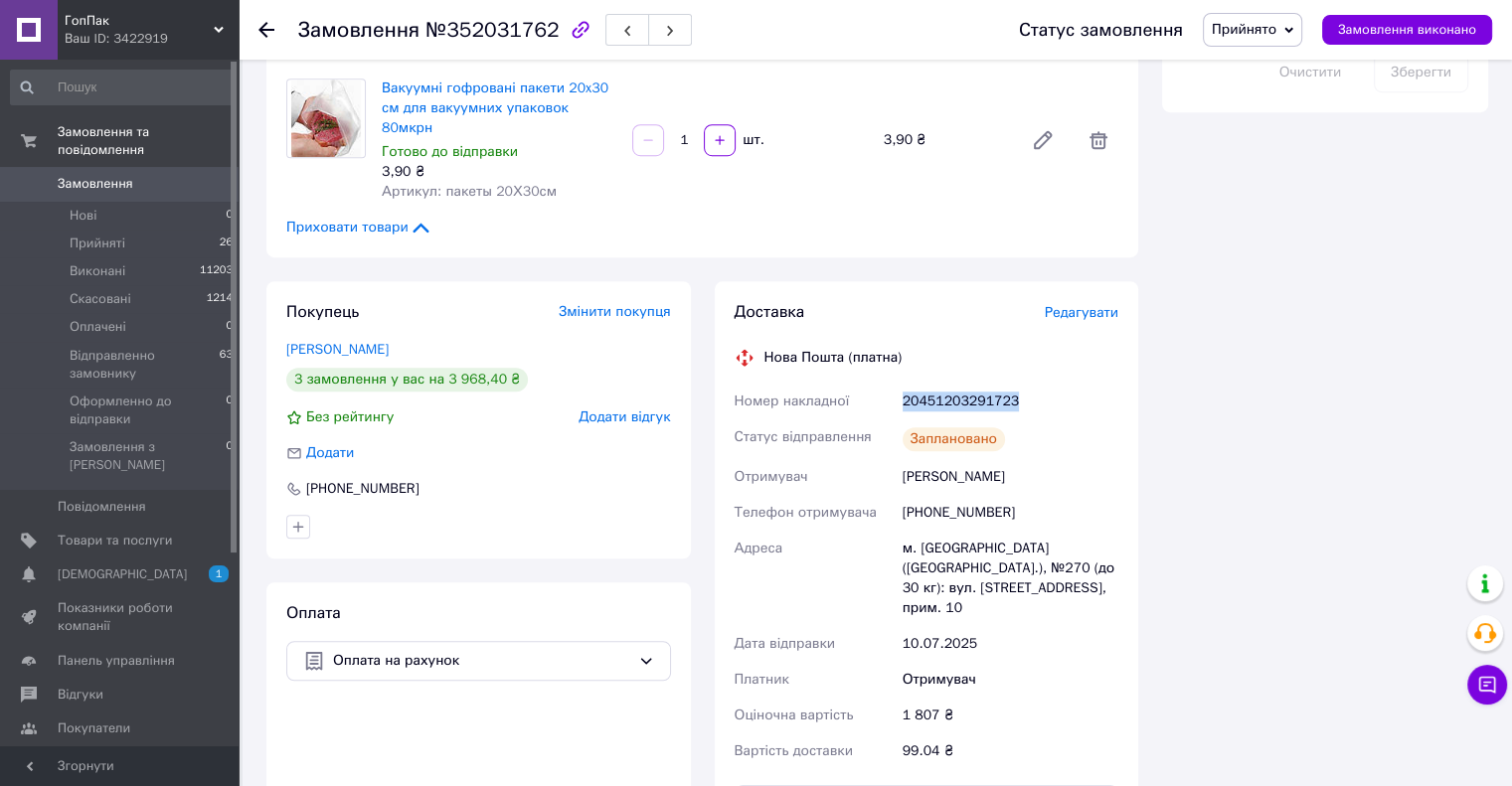 drag, startPoint x: 1019, startPoint y: 285, endPoint x: 884, endPoint y: 271, distance: 135.72398 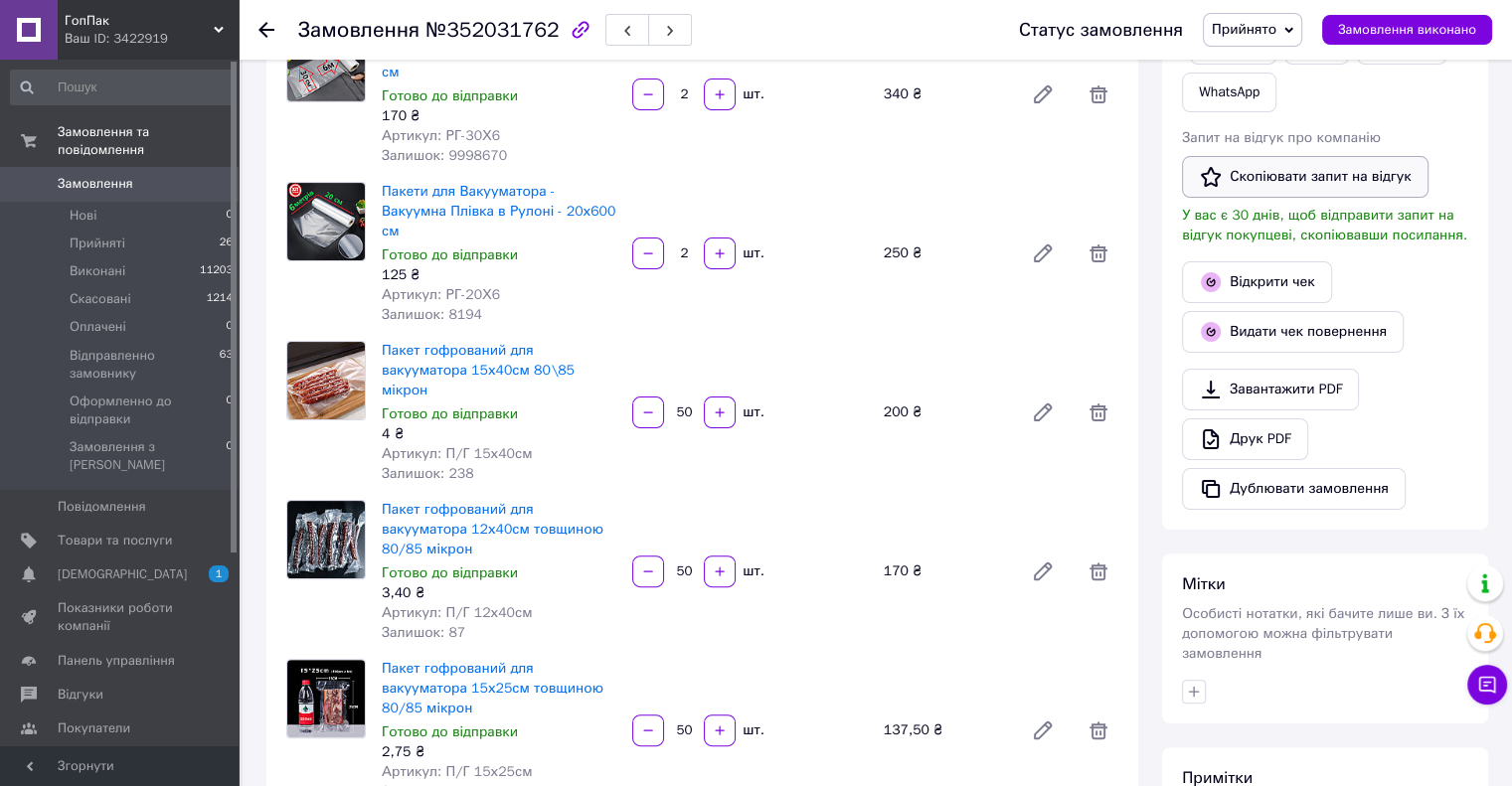 scroll, scrollTop: 298, scrollLeft: 0, axis: vertical 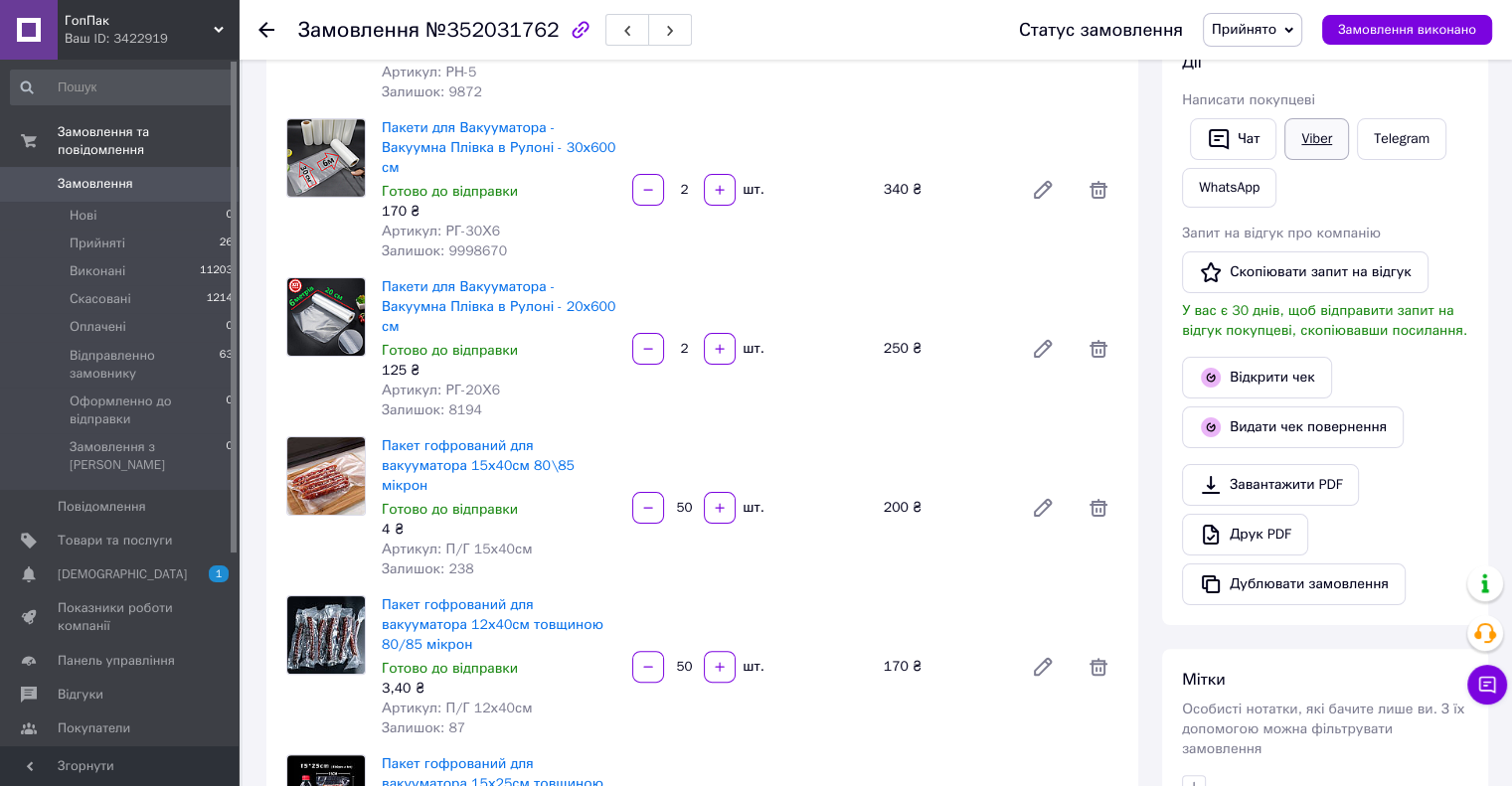 click on "Viber" at bounding box center (1316, 139) 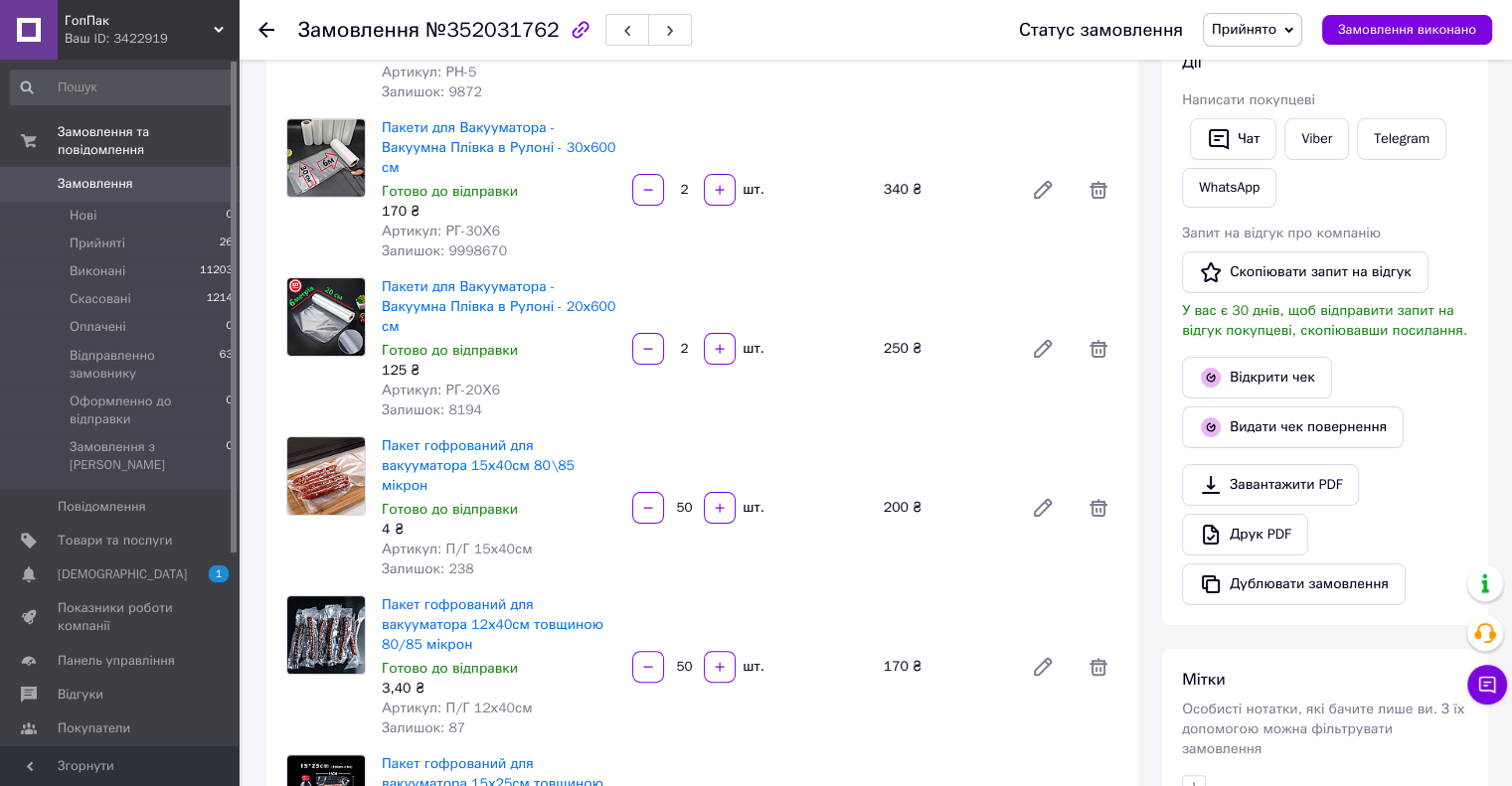 click on "Товари в замовленні (8) Додати товар - 15% Набір рулонів для вакууматора гофровані 90 мкм – 5 шт (15/20/25/27.5/30 см) всі по 6м Готово до відправки 629 ₴   740 ₴ Артикул: РН-5 Залишок: 9872 1   комплект 629 ₴ Пакети для Вакууматора - Вакуумна Плівка в Рулоні - 30х600 см Готово до відправки 170 ₴ Артикул: РГ-30Х6 Залишок: 9998670 2   шт. 340 ₴ Пакети для Вакууматора - Вакуумна Плівка в Рулоні - 20х600 см Готово до відправки 125 ₴ Артикул: РГ-20Х6 Залишок: 8194 2   шт. 250 ₴ Пакет гофрований для вакууматора 15х40см 80\85 мікрон Готово до відправки 4 ₴ Артикул: П/Г 15х40см Залишок: 238 50   шт. 200 ₴ 3,40 ₴ Залишок: 87 50" at bounding box center [702, 561] 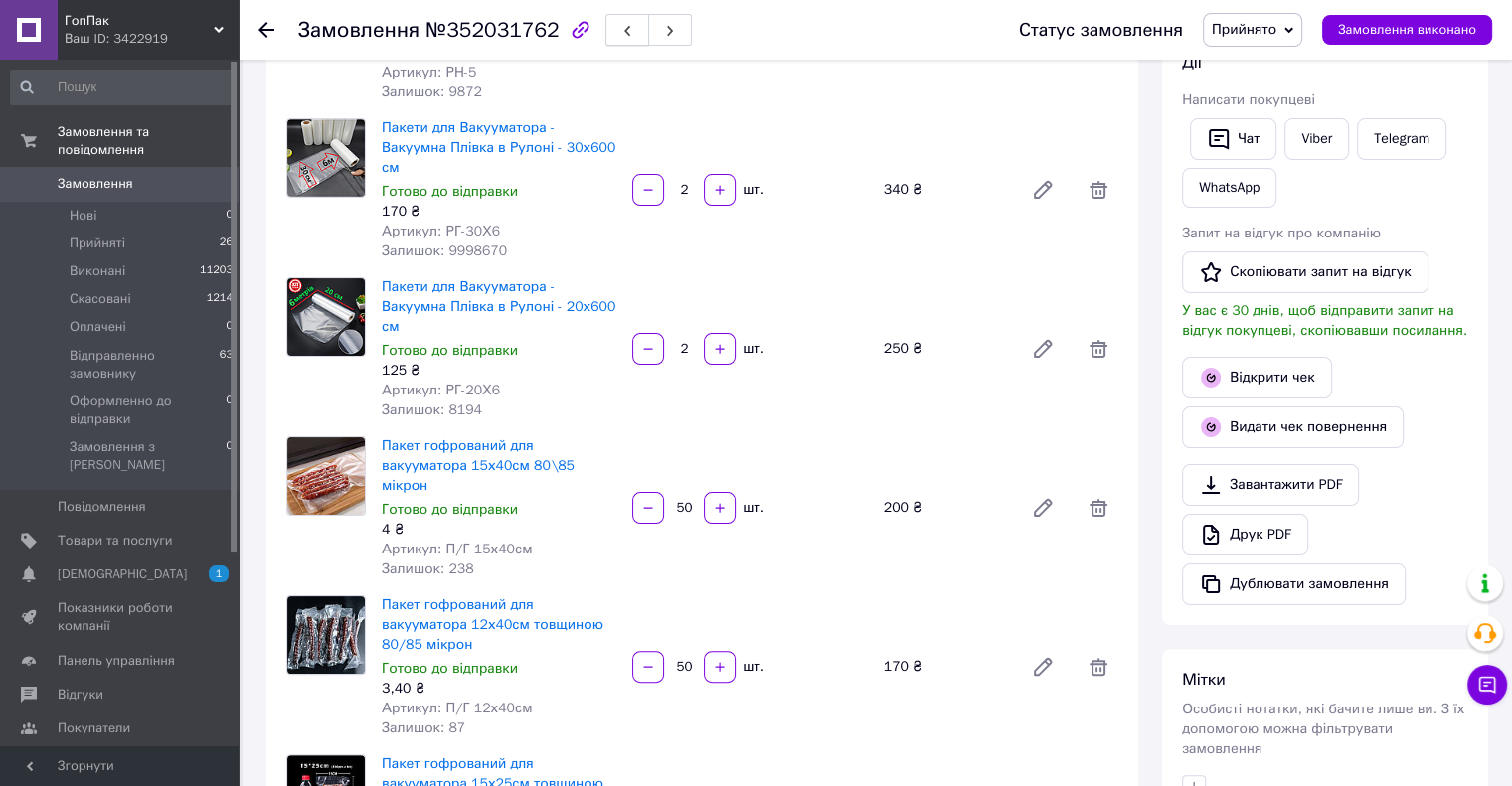 click 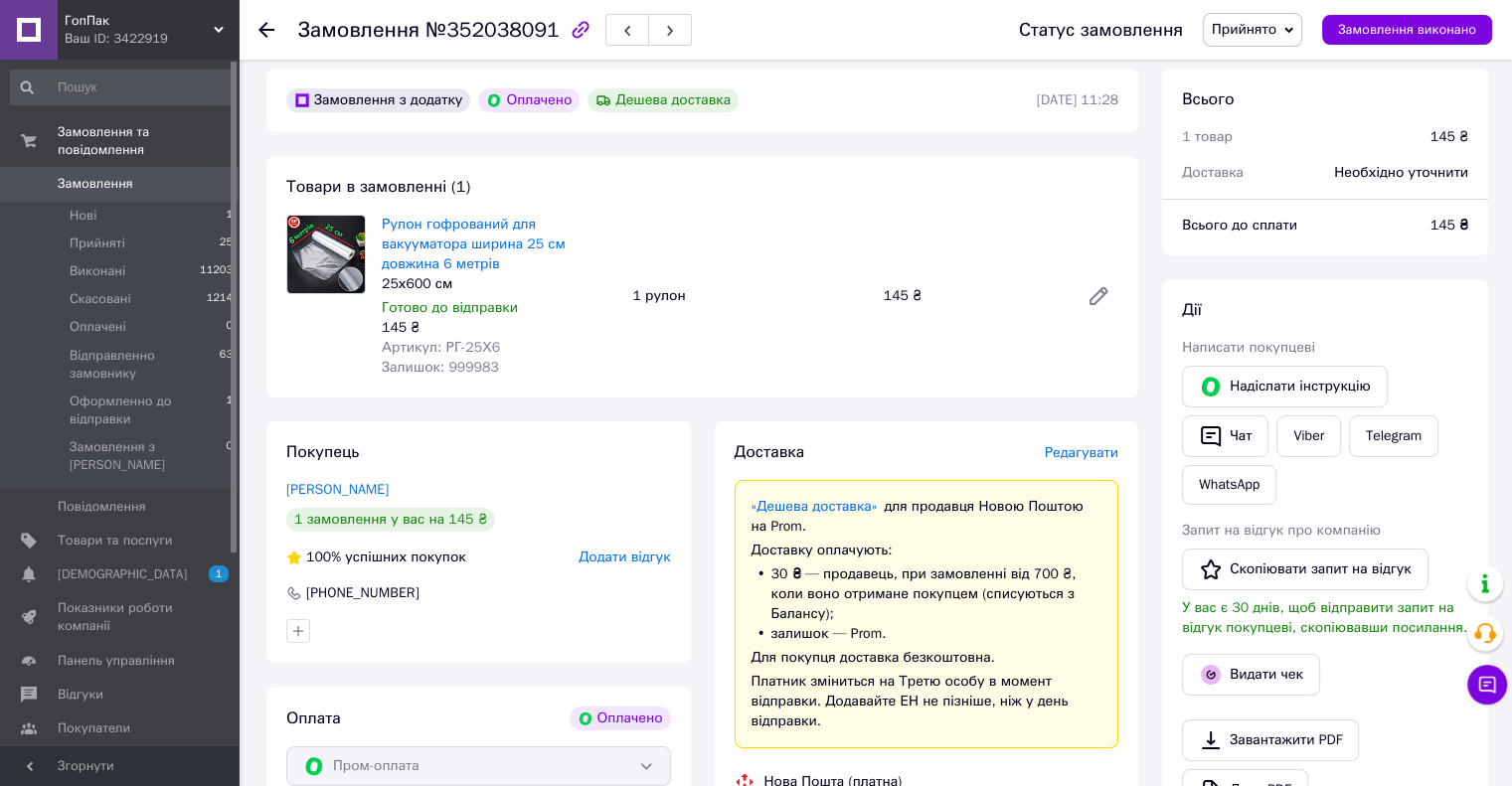 scroll, scrollTop: 99, scrollLeft: 0, axis: vertical 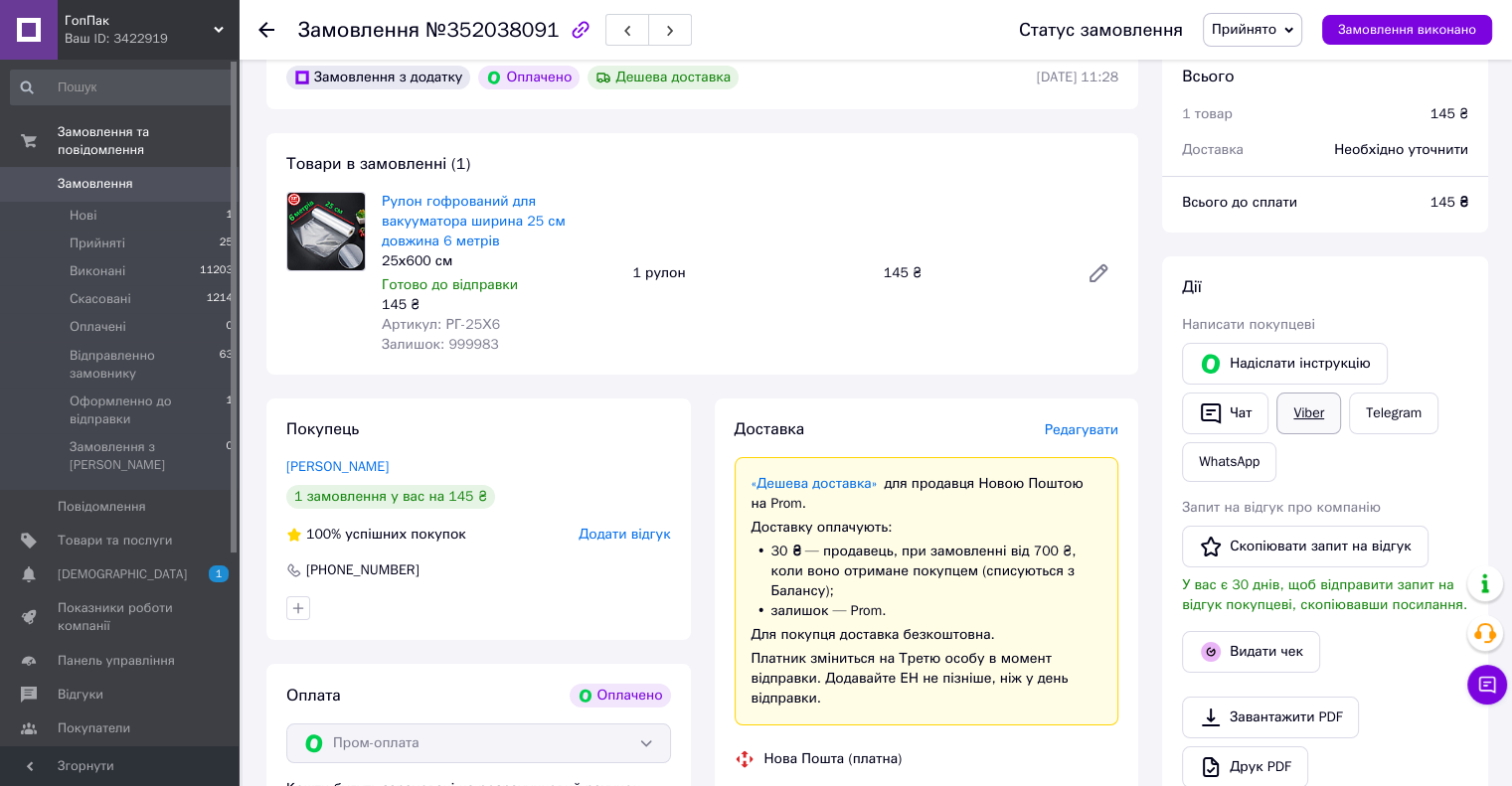 click on "Viber" at bounding box center (1308, 413) 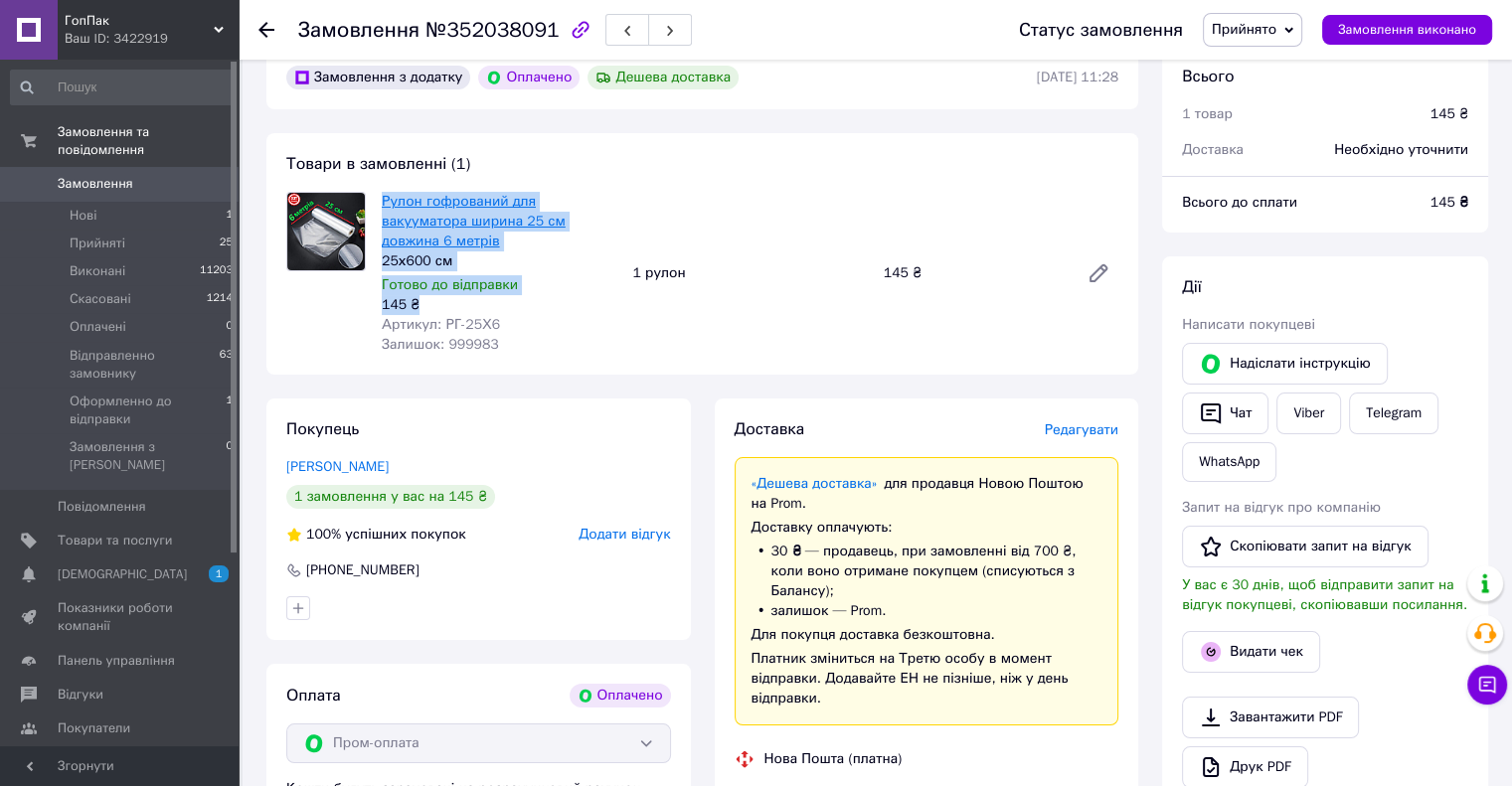 drag, startPoint x: 425, startPoint y: 286, endPoint x: 384, endPoint y: 208, distance: 88.119237 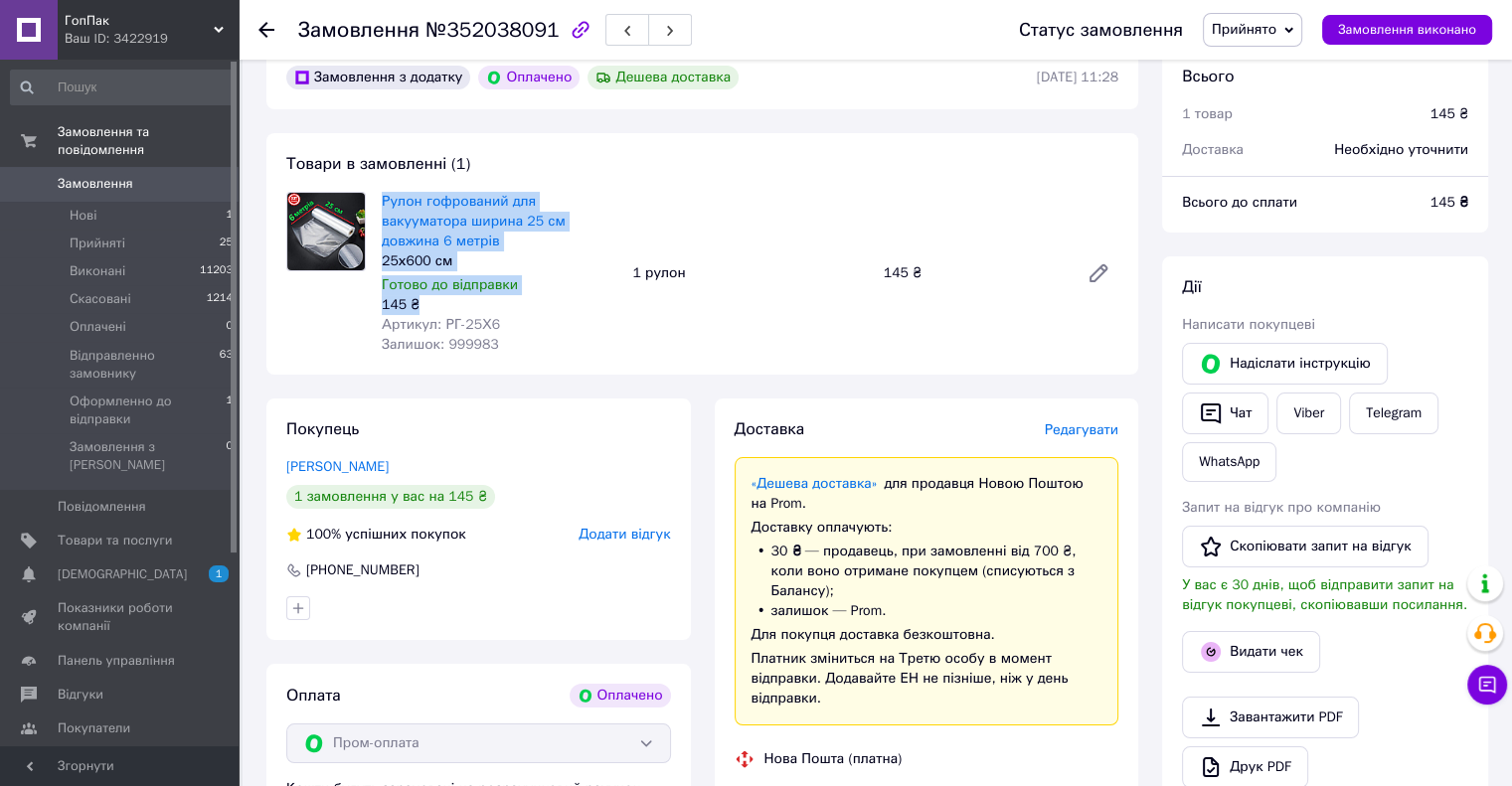 copy on "Рулон гофрований для вакууматора ширина 25 см довжина 6 метрів 25х600 см Готово до відправки 145 ₴" 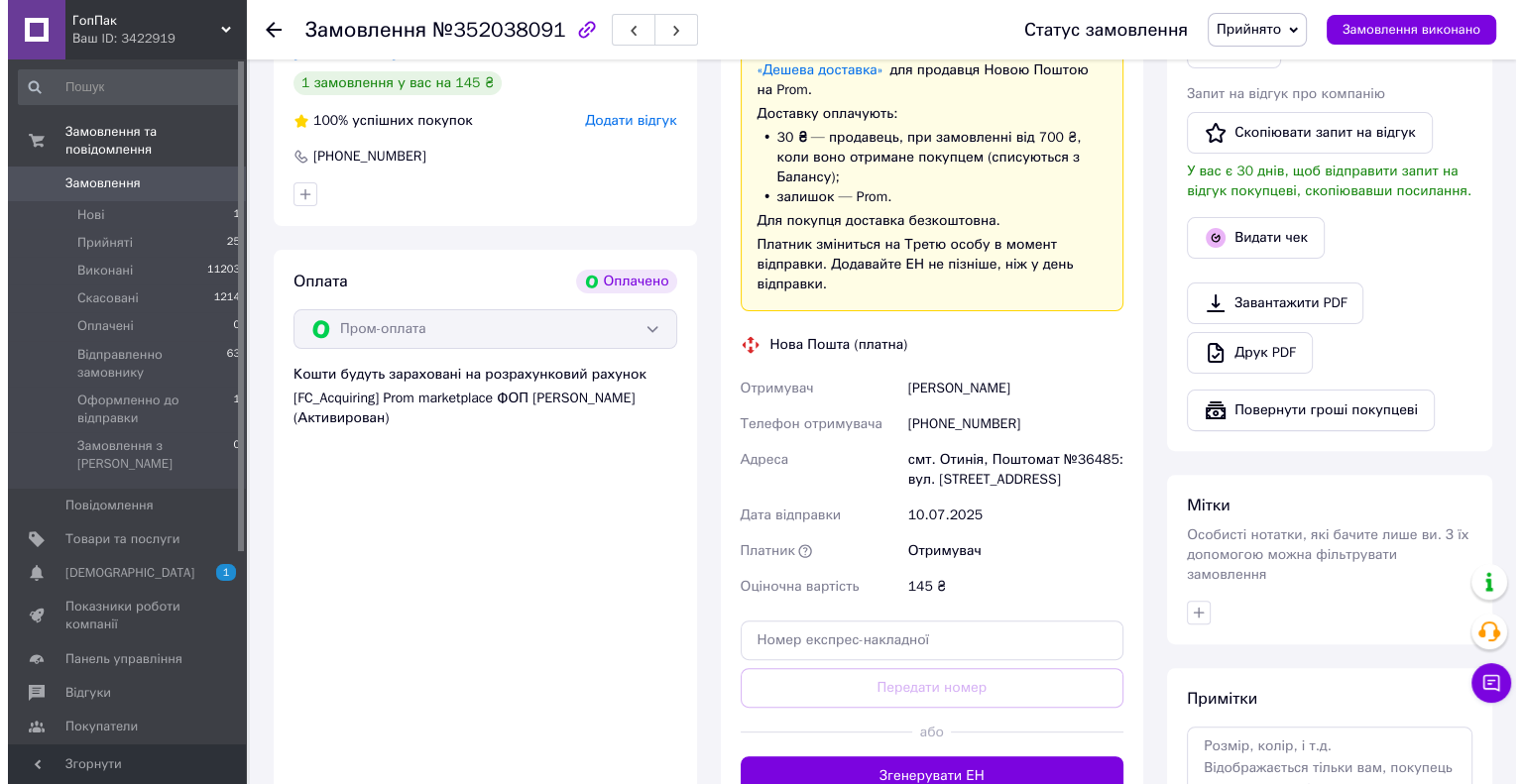 scroll, scrollTop: 297, scrollLeft: 0, axis: vertical 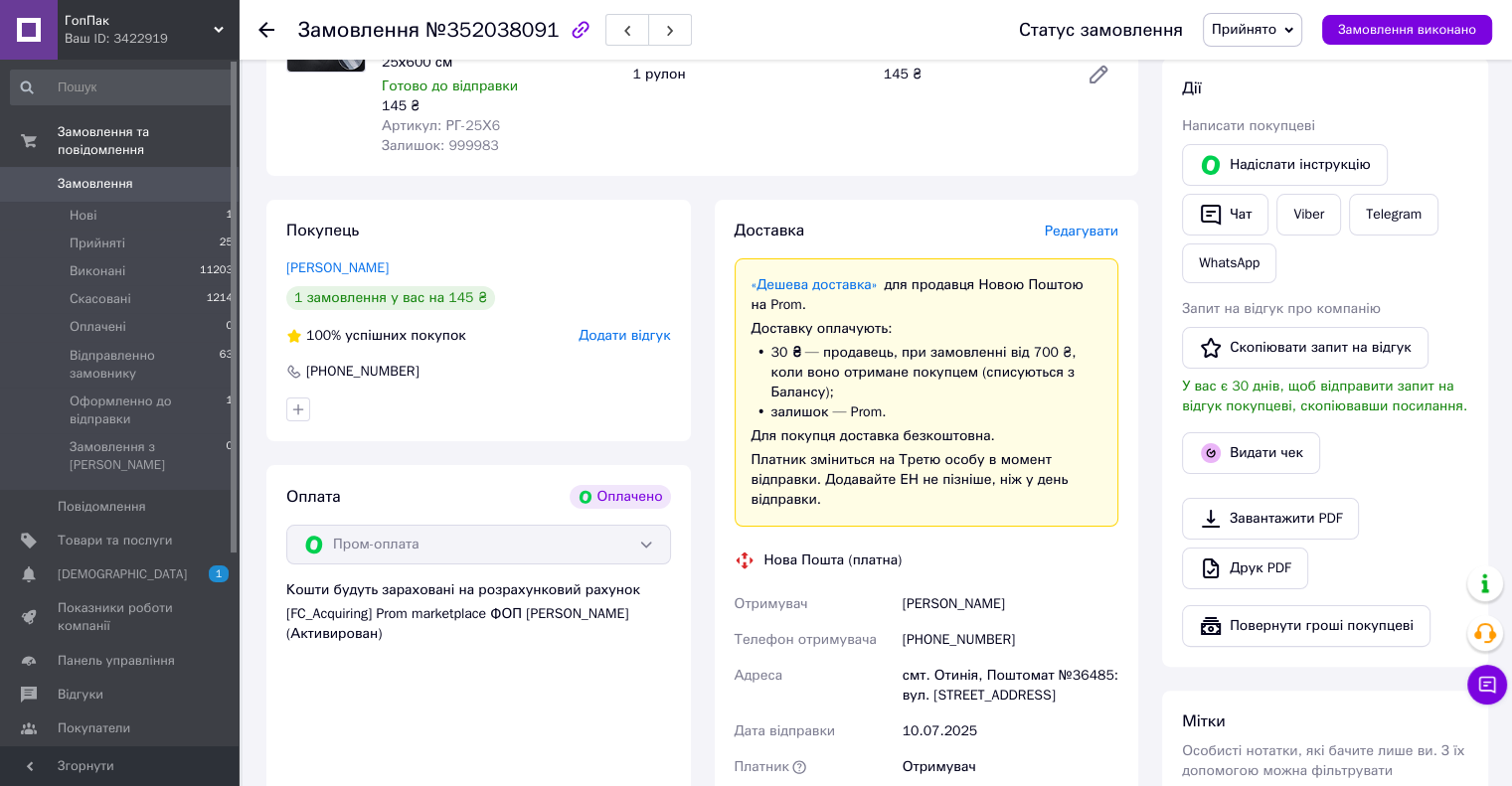 click on "Редагувати" at bounding box center [1082, 231] 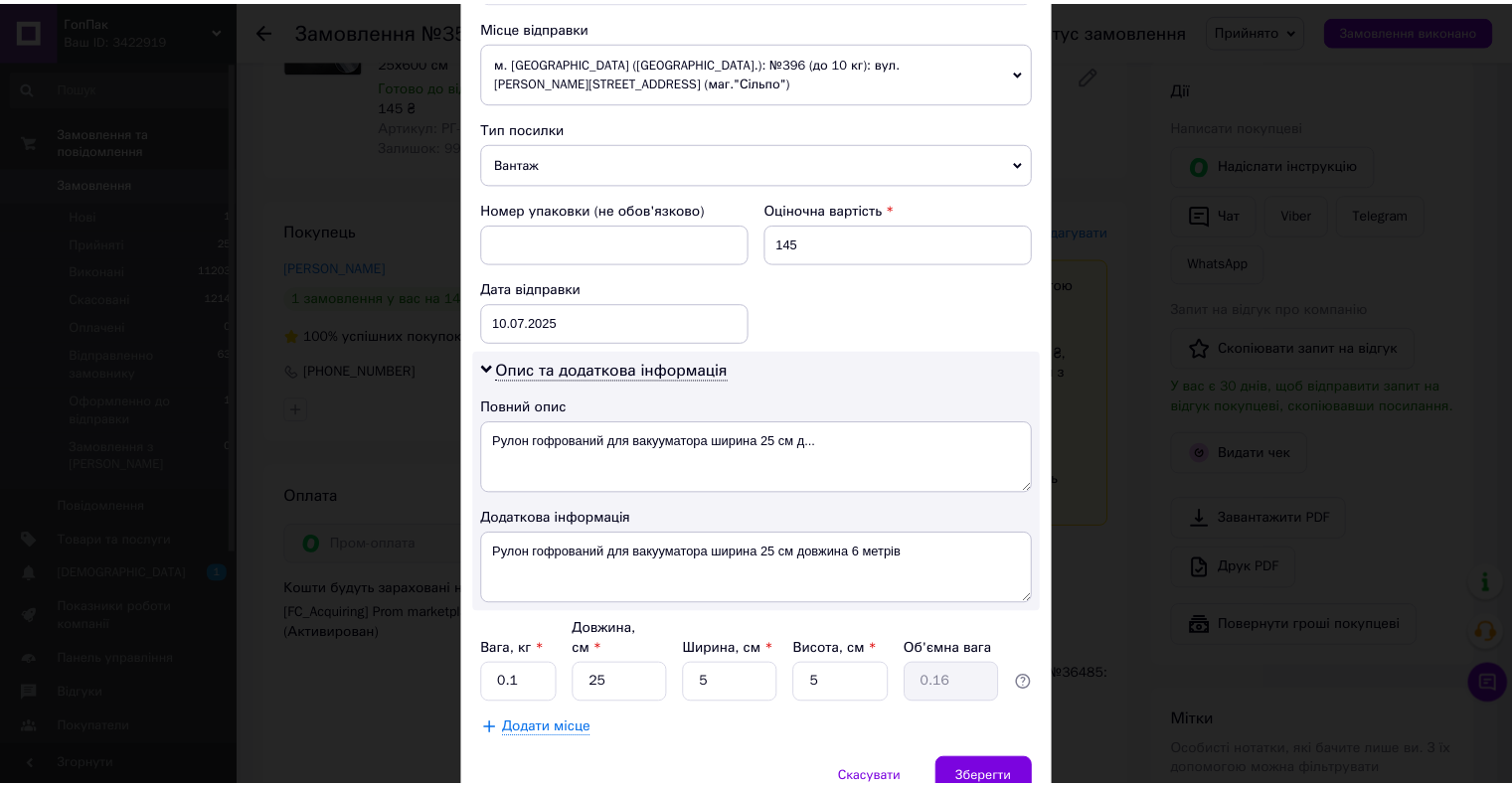 scroll, scrollTop: 749, scrollLeft: 0, axis: vertical 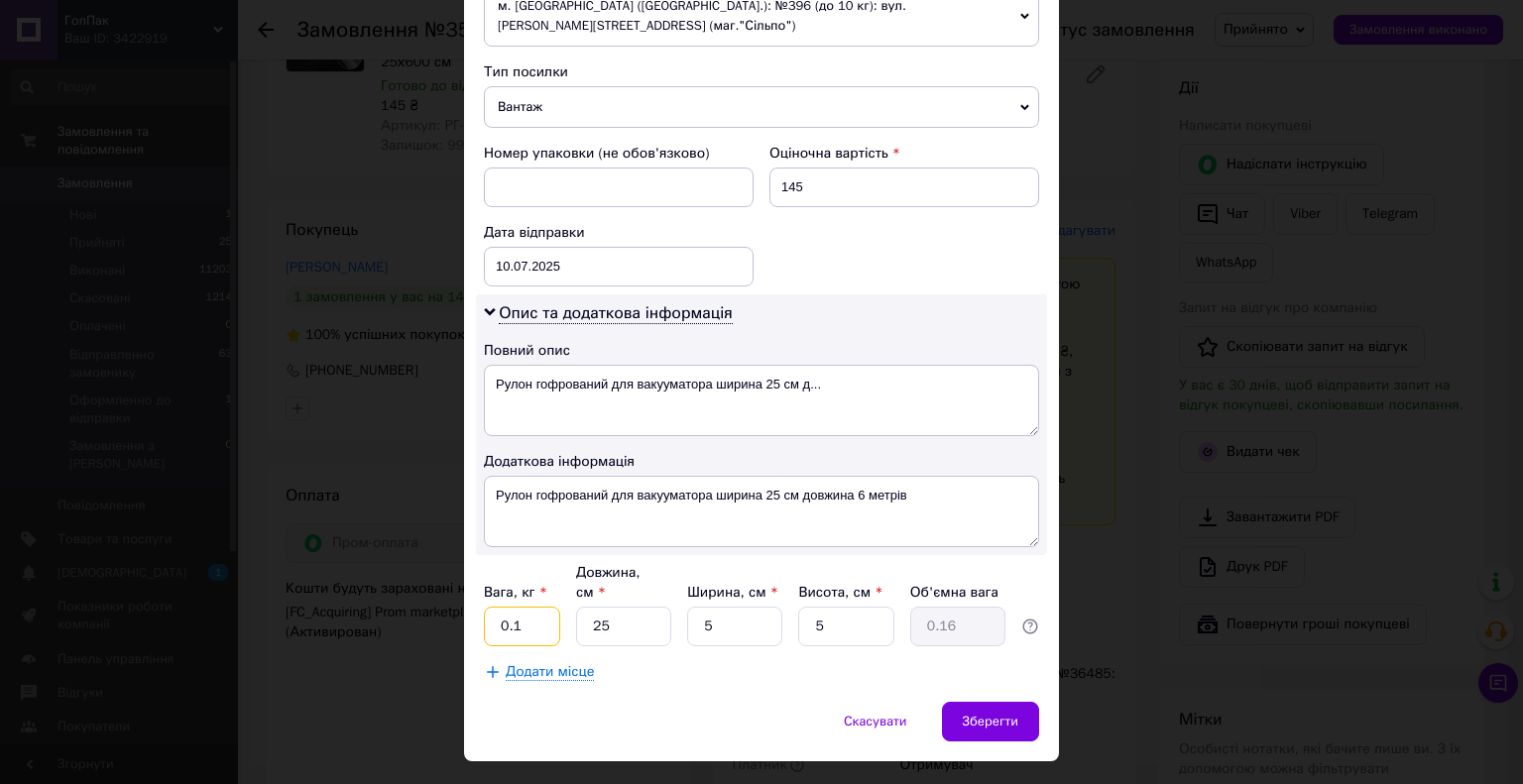 click on "0.1" at bounding box center [522, 626] 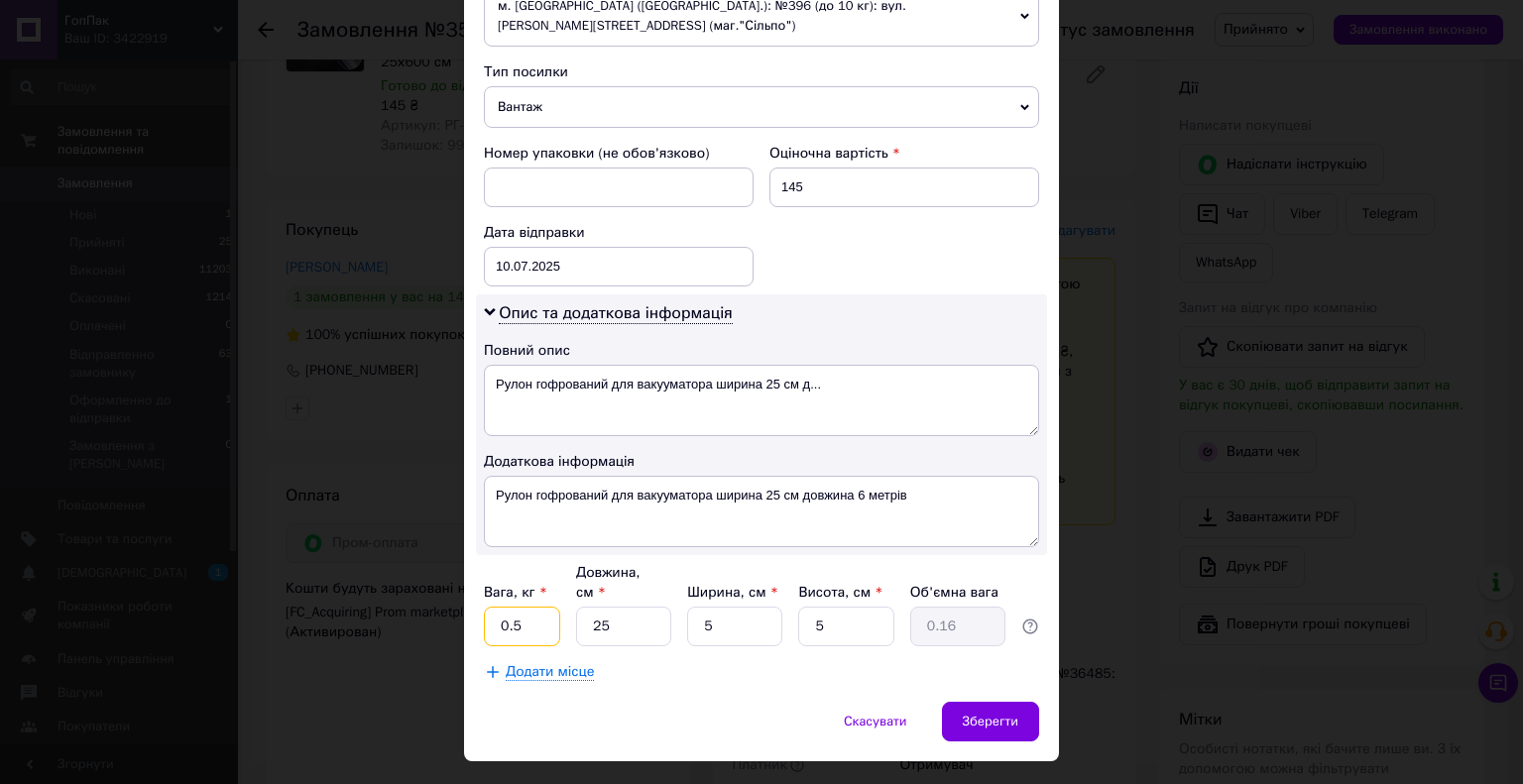 type on "0.5" 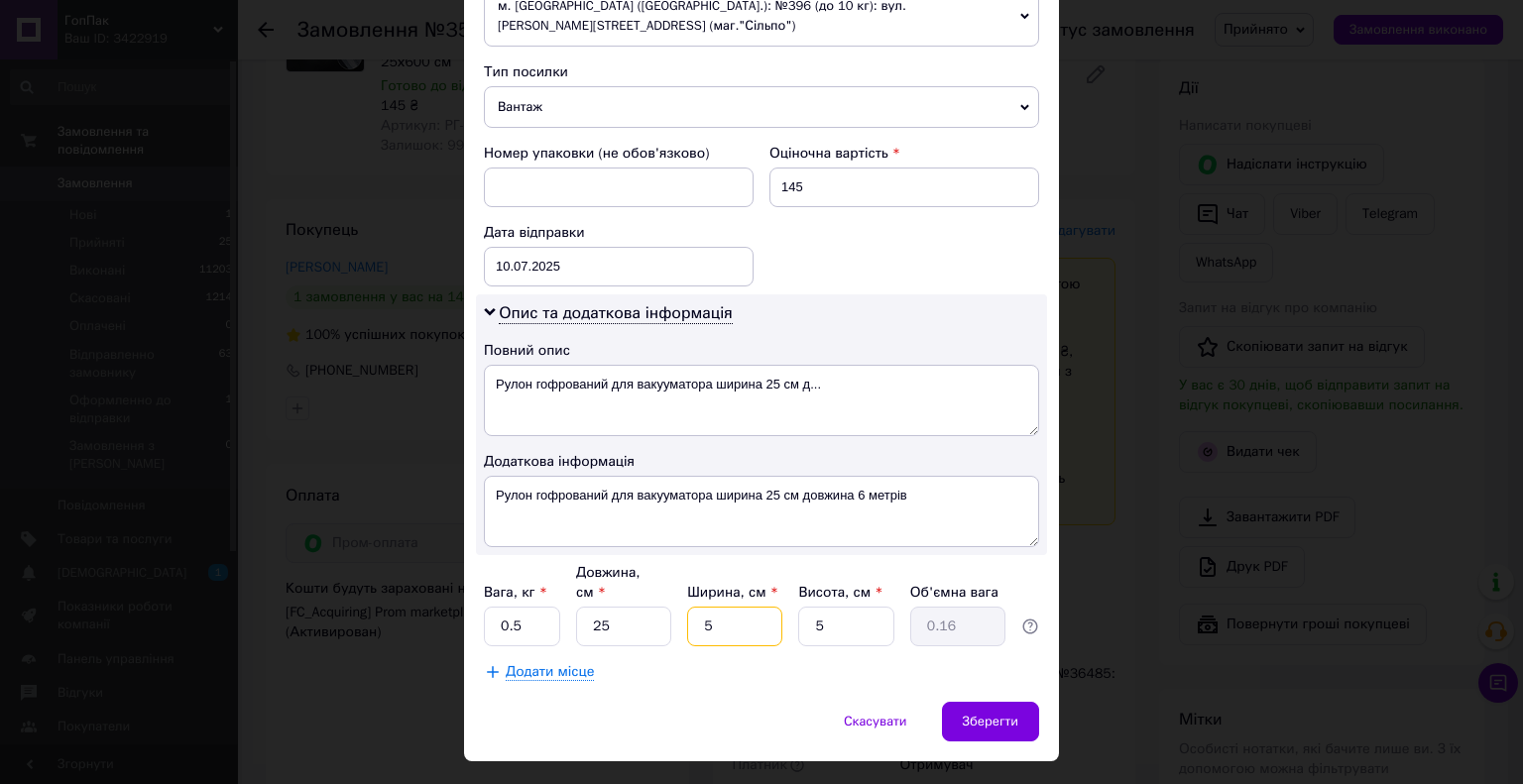 click on "5" at bounding box center (735, 626) 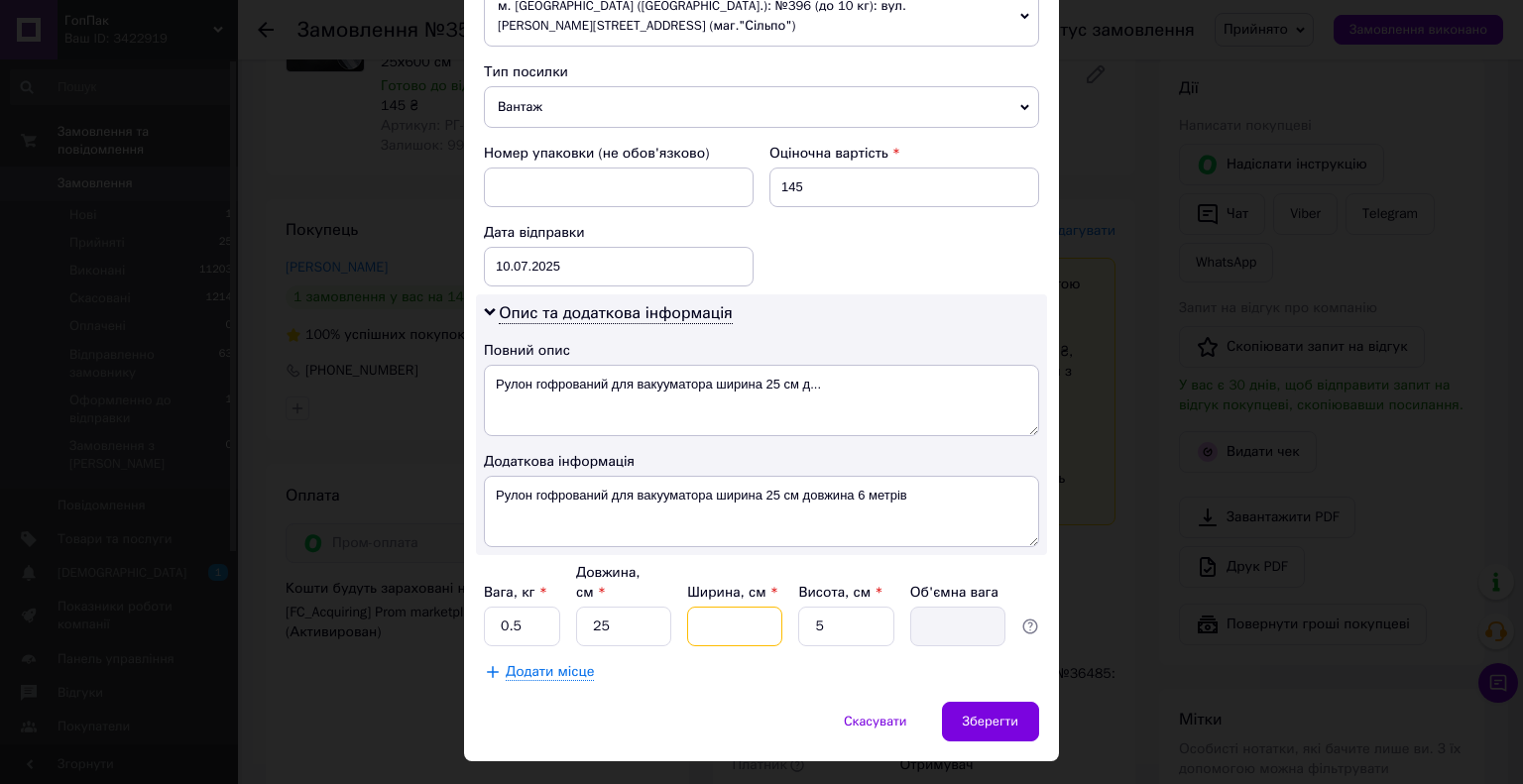 type on "3" 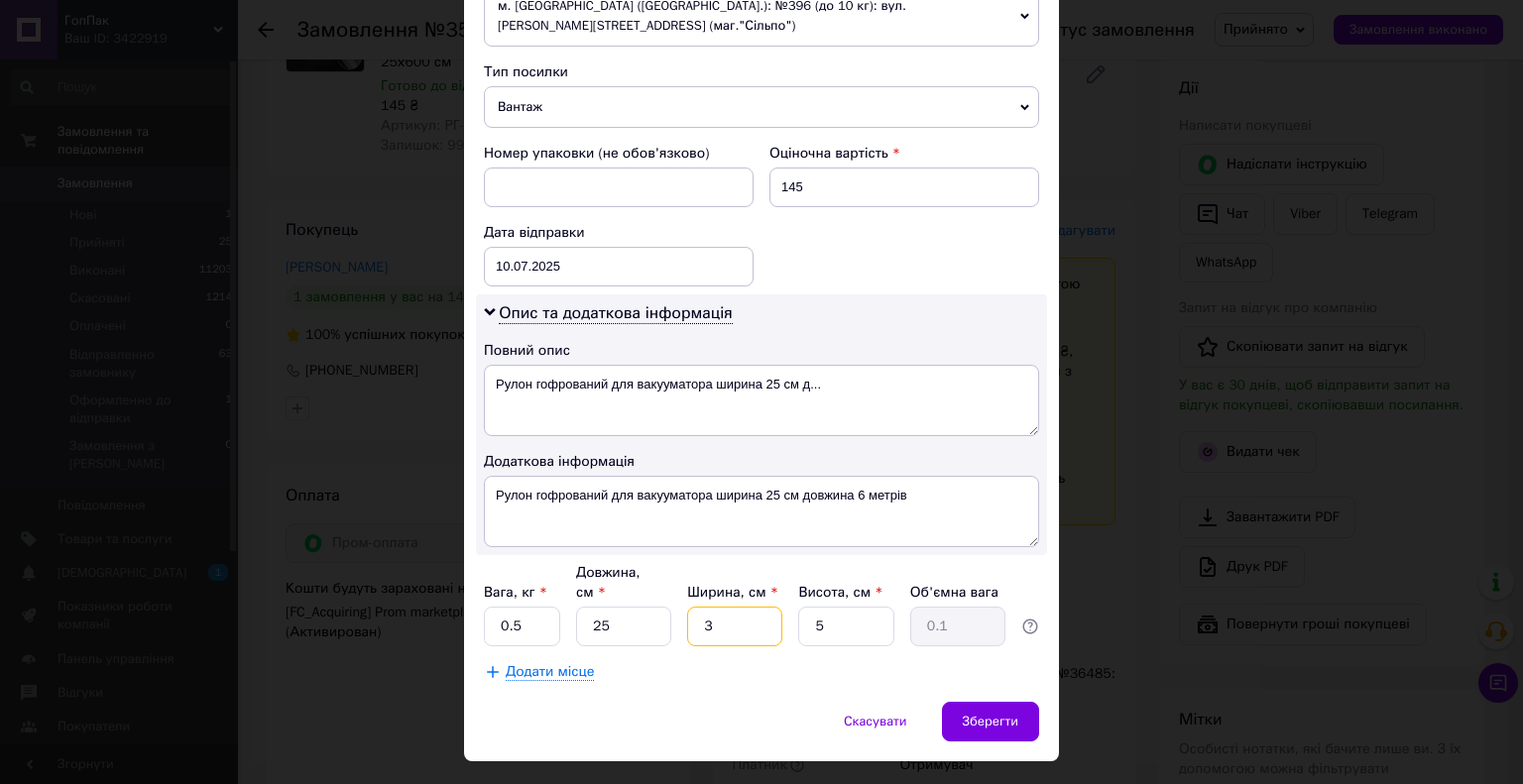 type on "32" 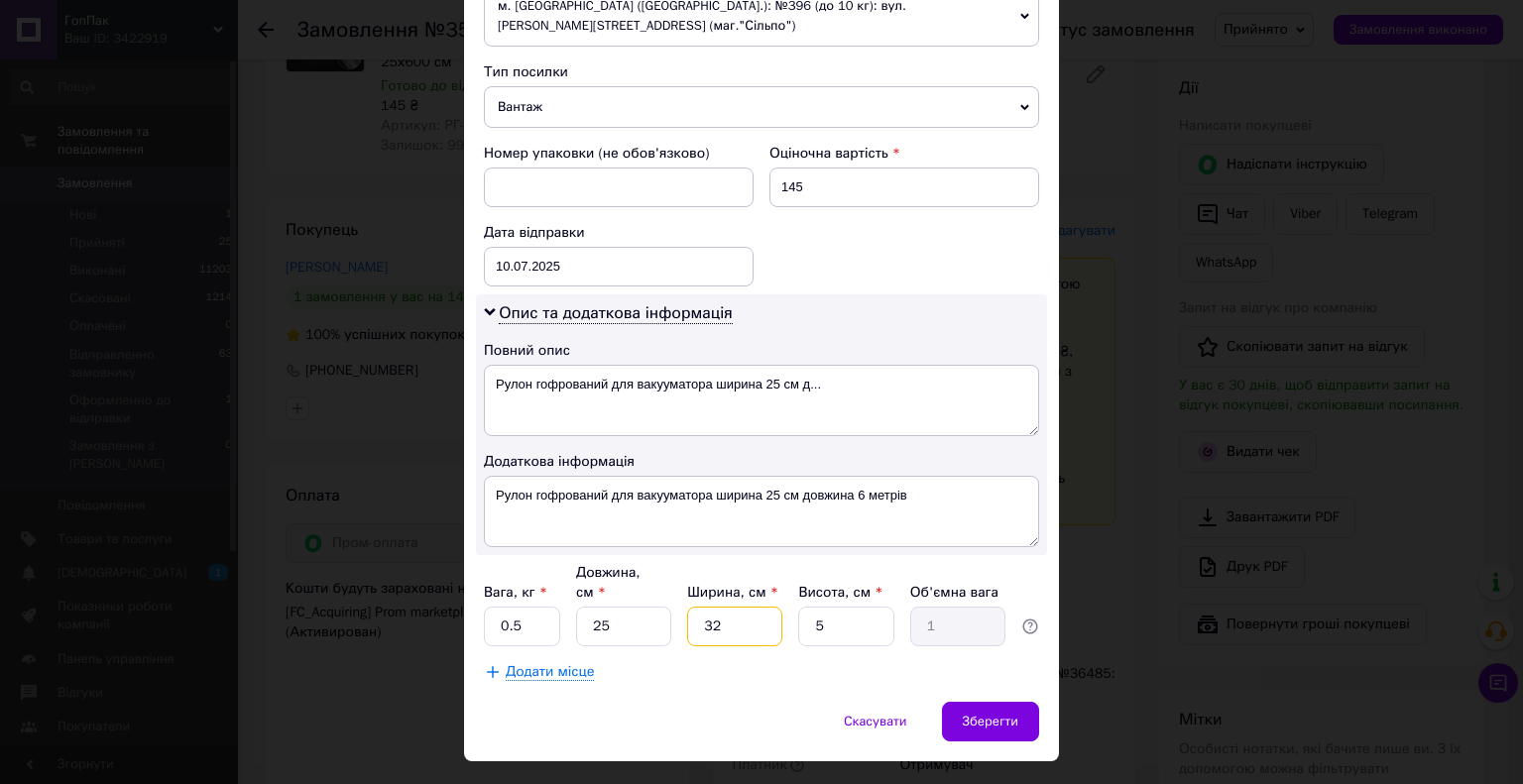 type on "32" 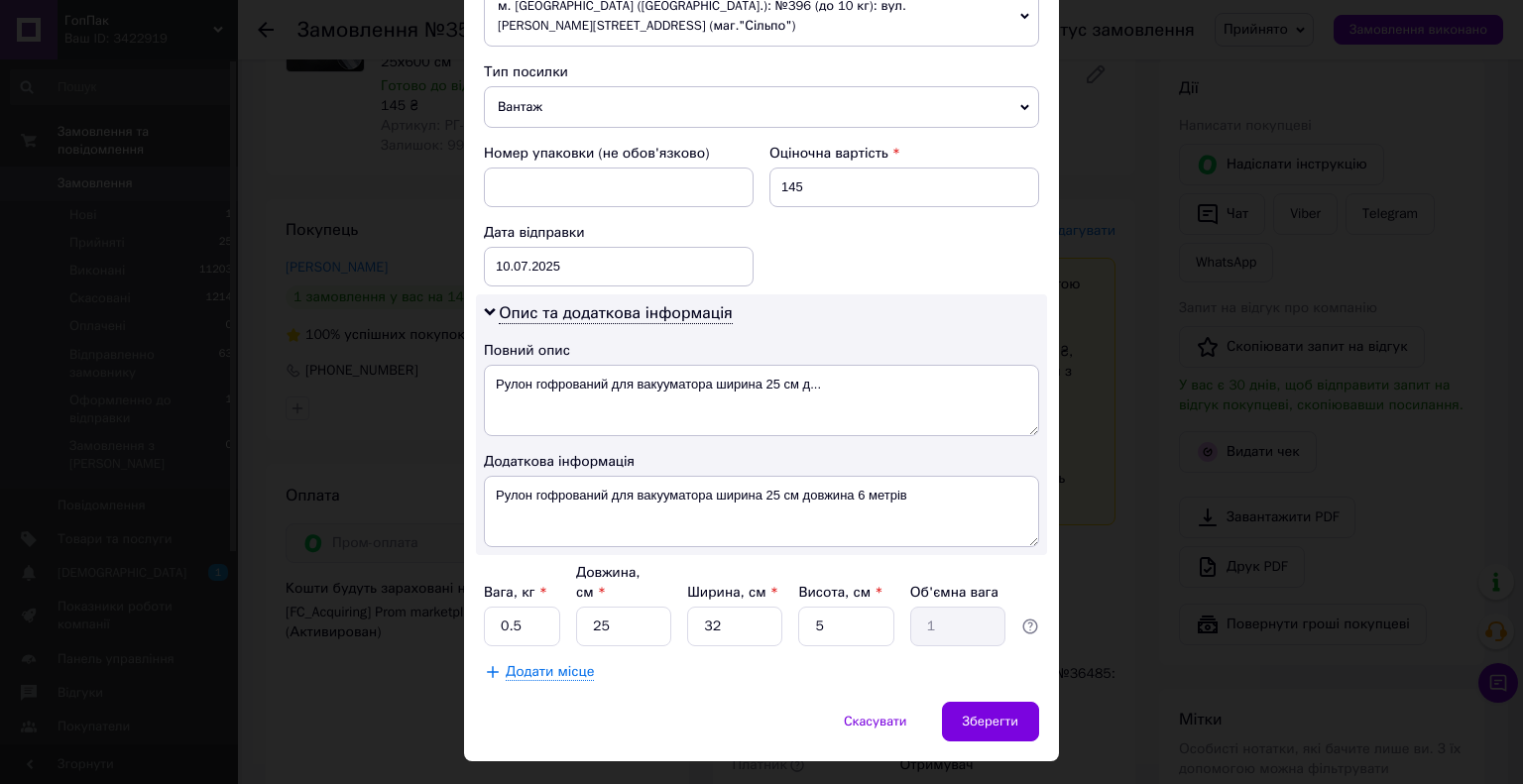 click on "Додати місце" at bounding box center (762, 672) 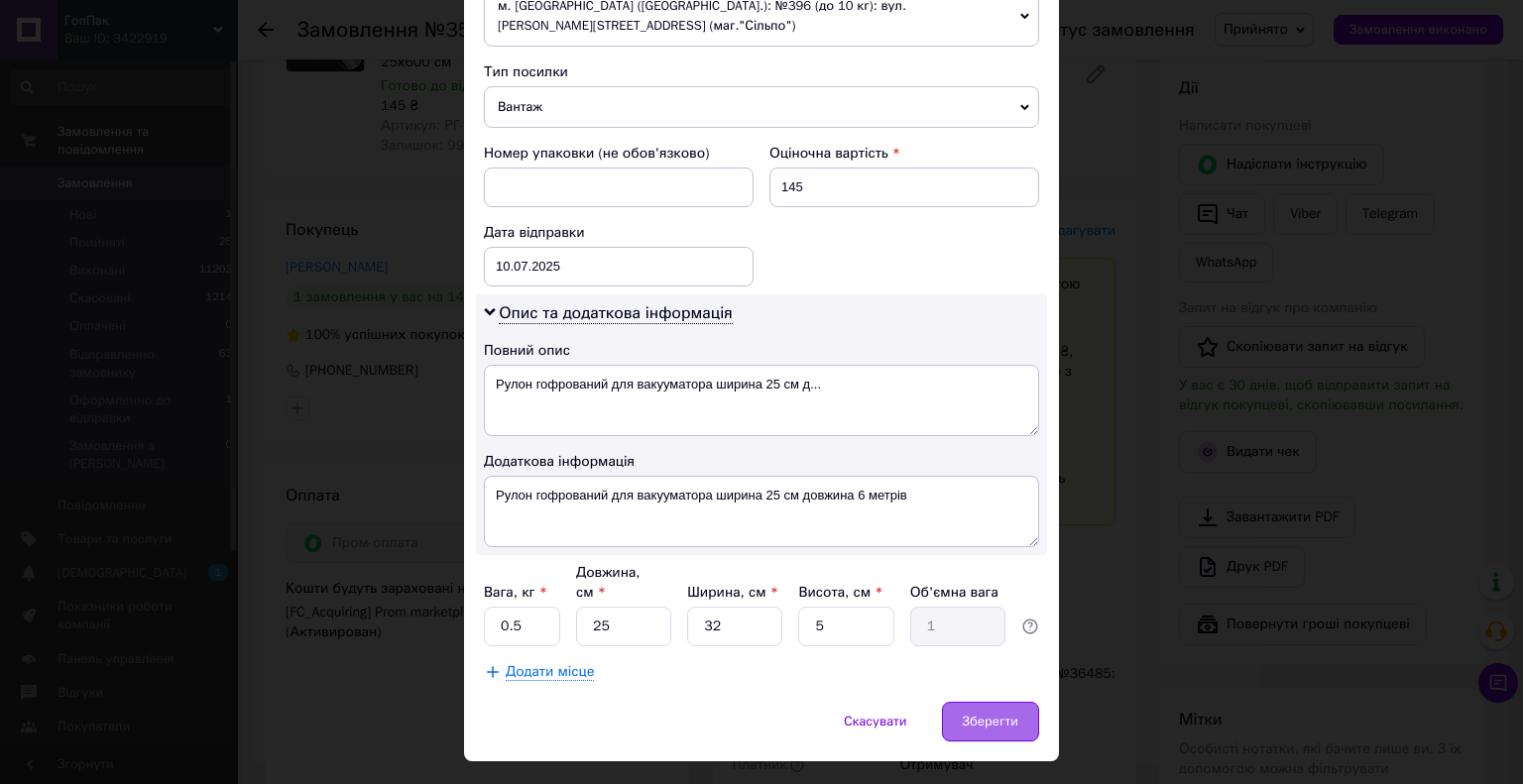 click on "Зберегти" at bounding box center [991, 722] 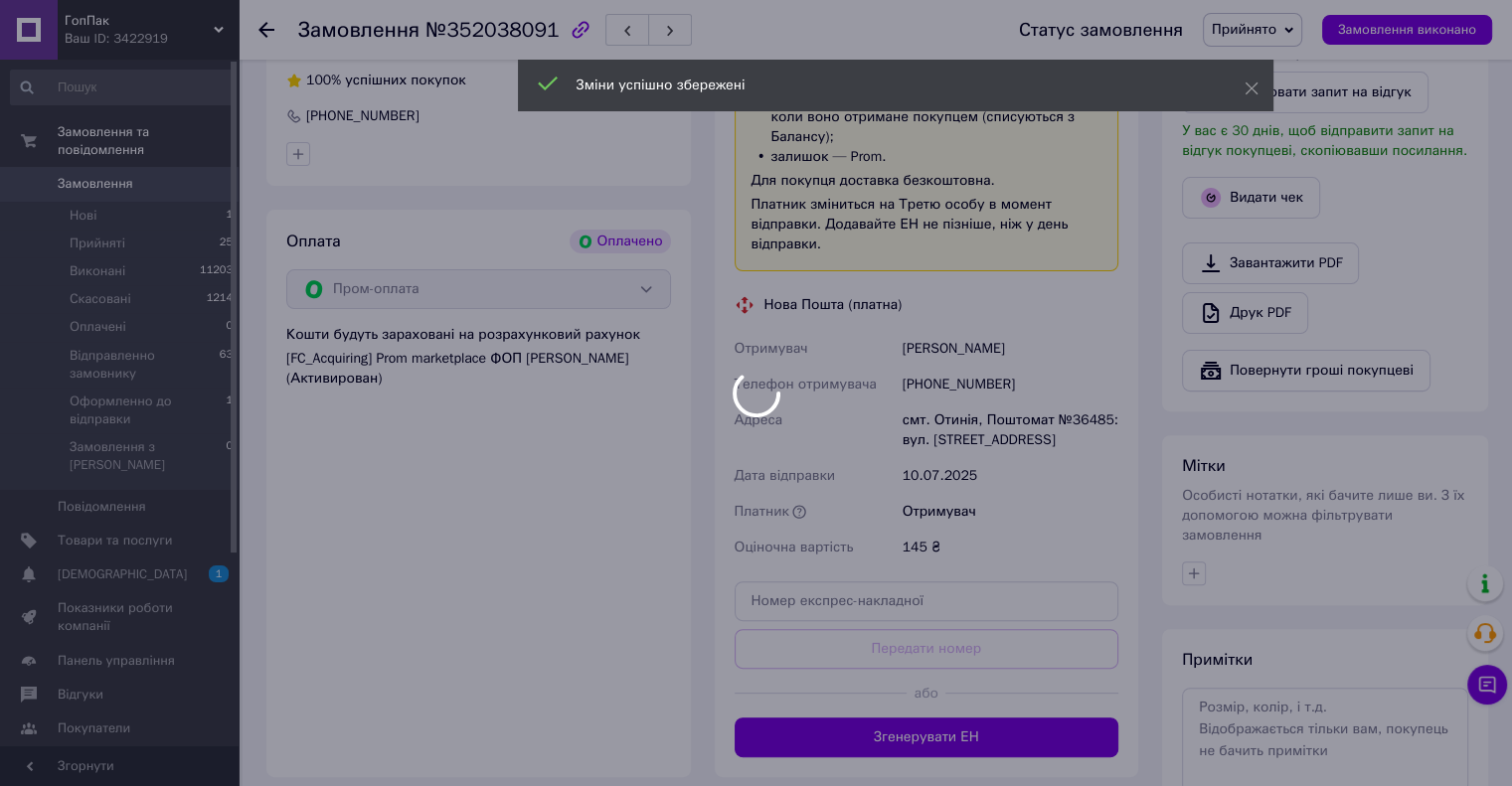 scroll, scrollTop: 596, scrollLeft: 0, axis: vertical 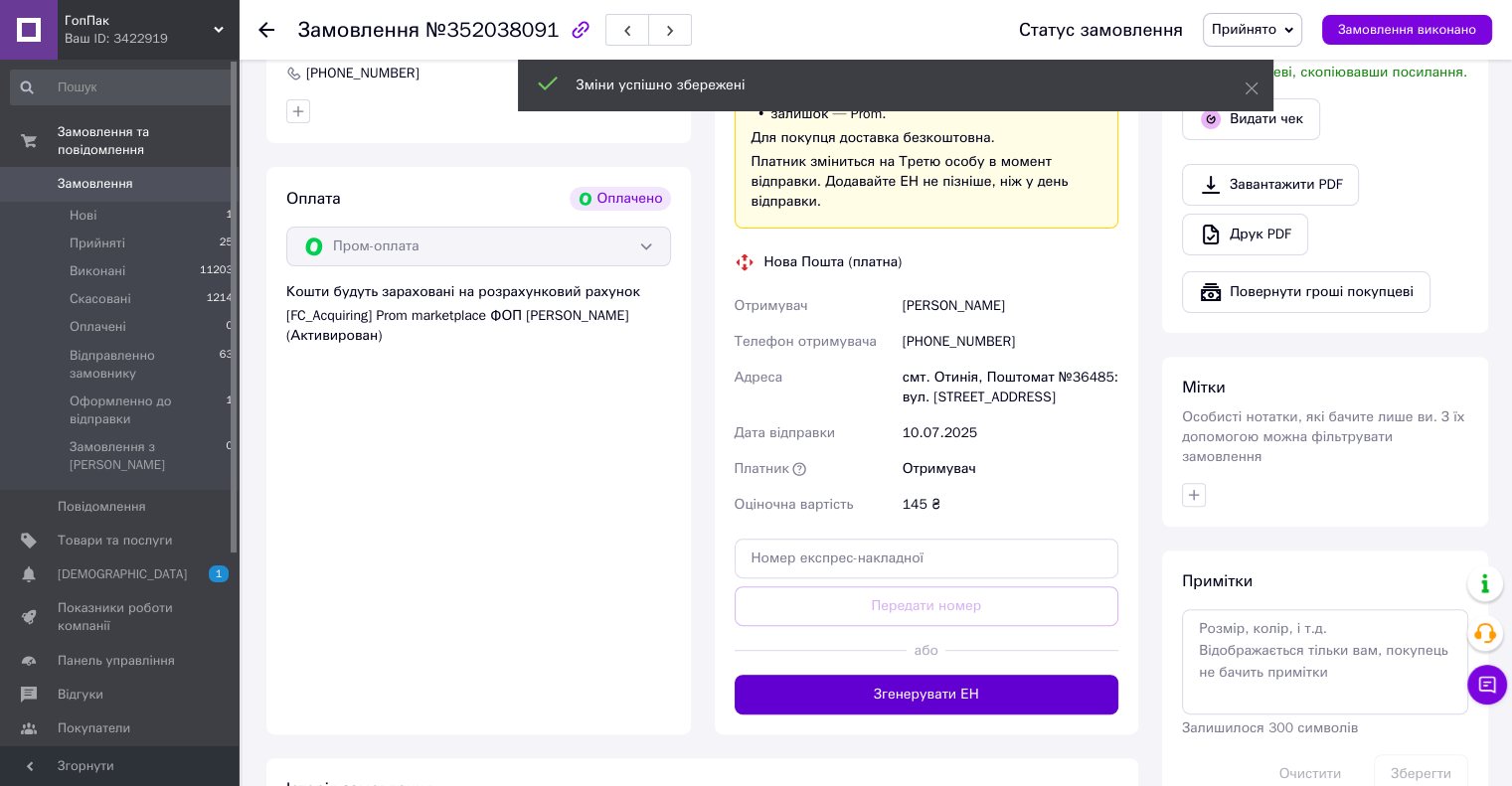click on "Згенерувати ЕН" at bounding box center [926, 695] 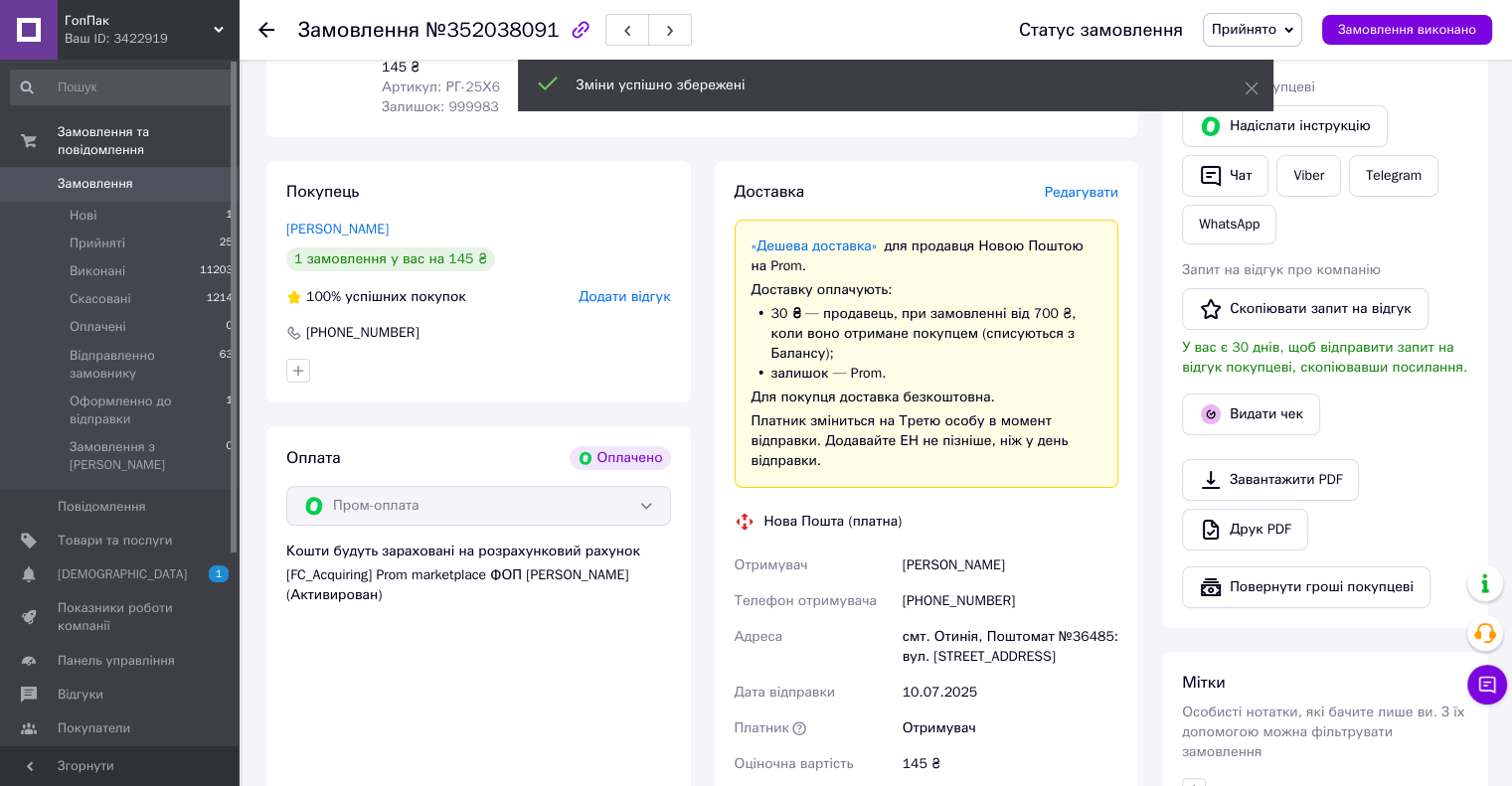 scroll, scrollTop: 298, scrollLeft: 0, axis: vertical 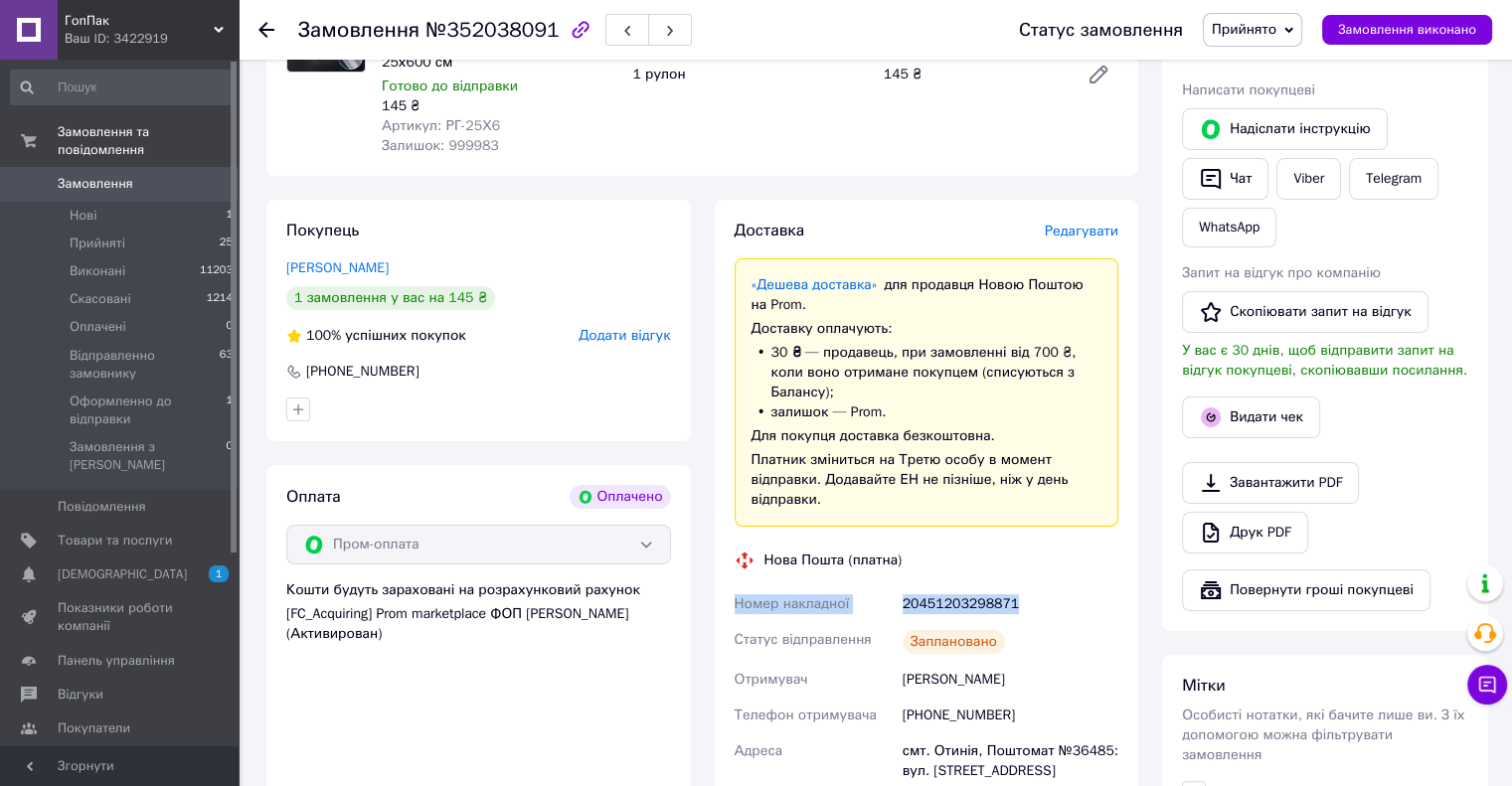 drag, startPoint x: 960, startPoint y: 559, endPoint x: 731, endPoint y: 567, distance: 229.1397 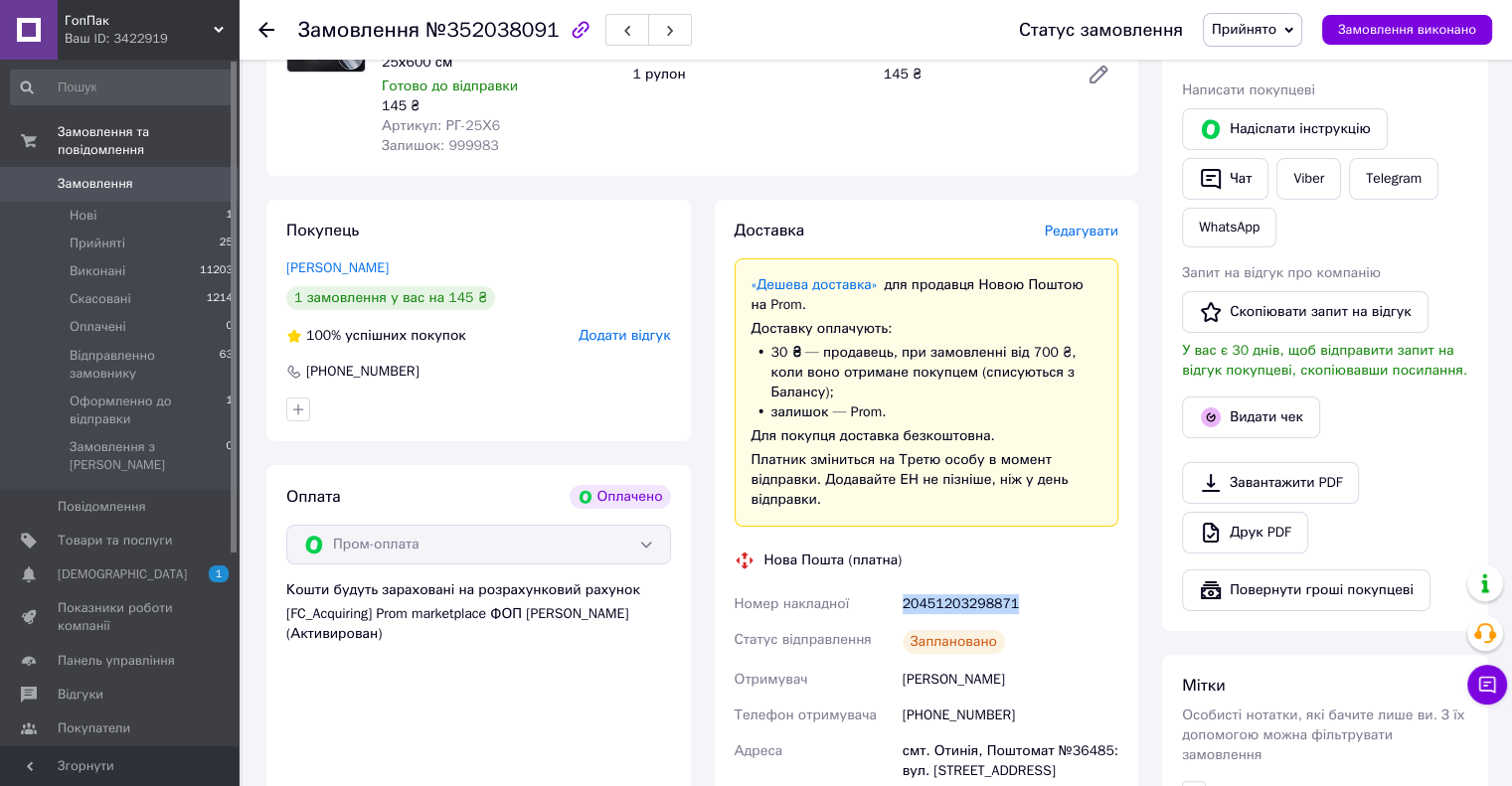 drag, startPoint x: 985, startPoint y: 567, endPoint x: 901, endPoint y: 563, distance: 84.09518 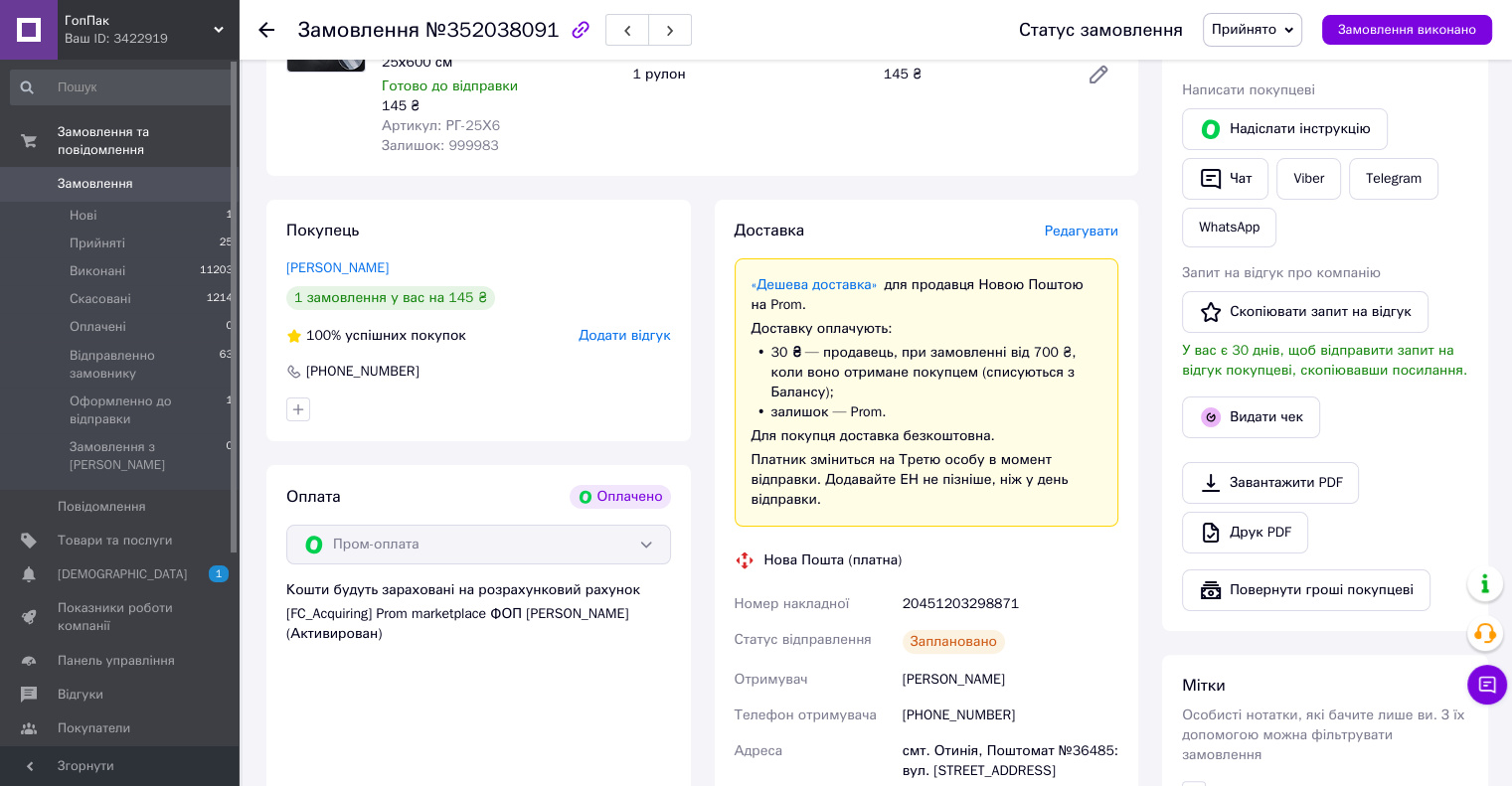 click on "Покупець Стаднічук Ігор 1 замовлення у вас на 145 ₴ 100%   успішних покупок Додати відгук +380999209479" at bounding box center (478, 320) 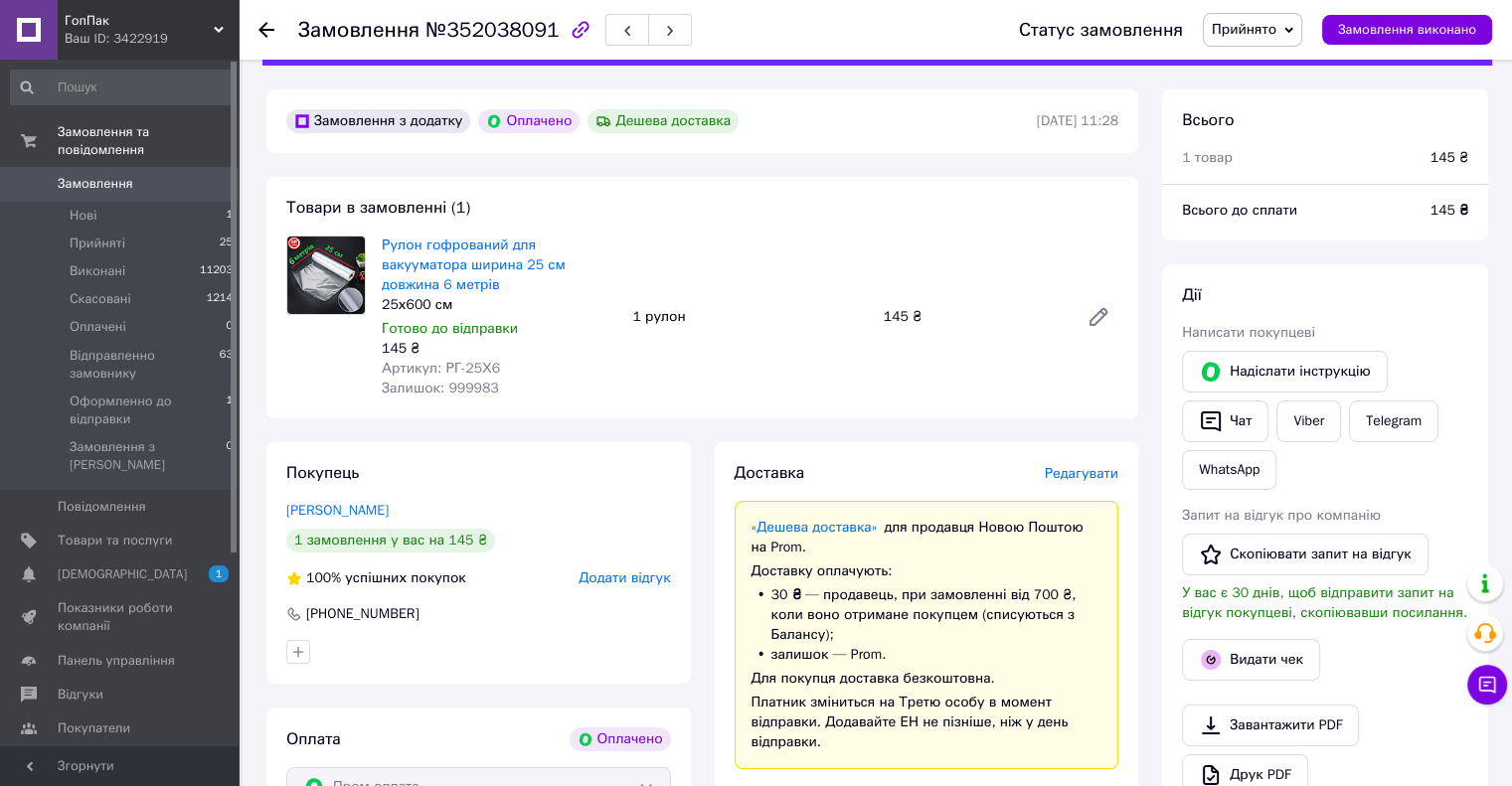 scroll, scrollTop: 0, scrollLeft: 0, axis: both 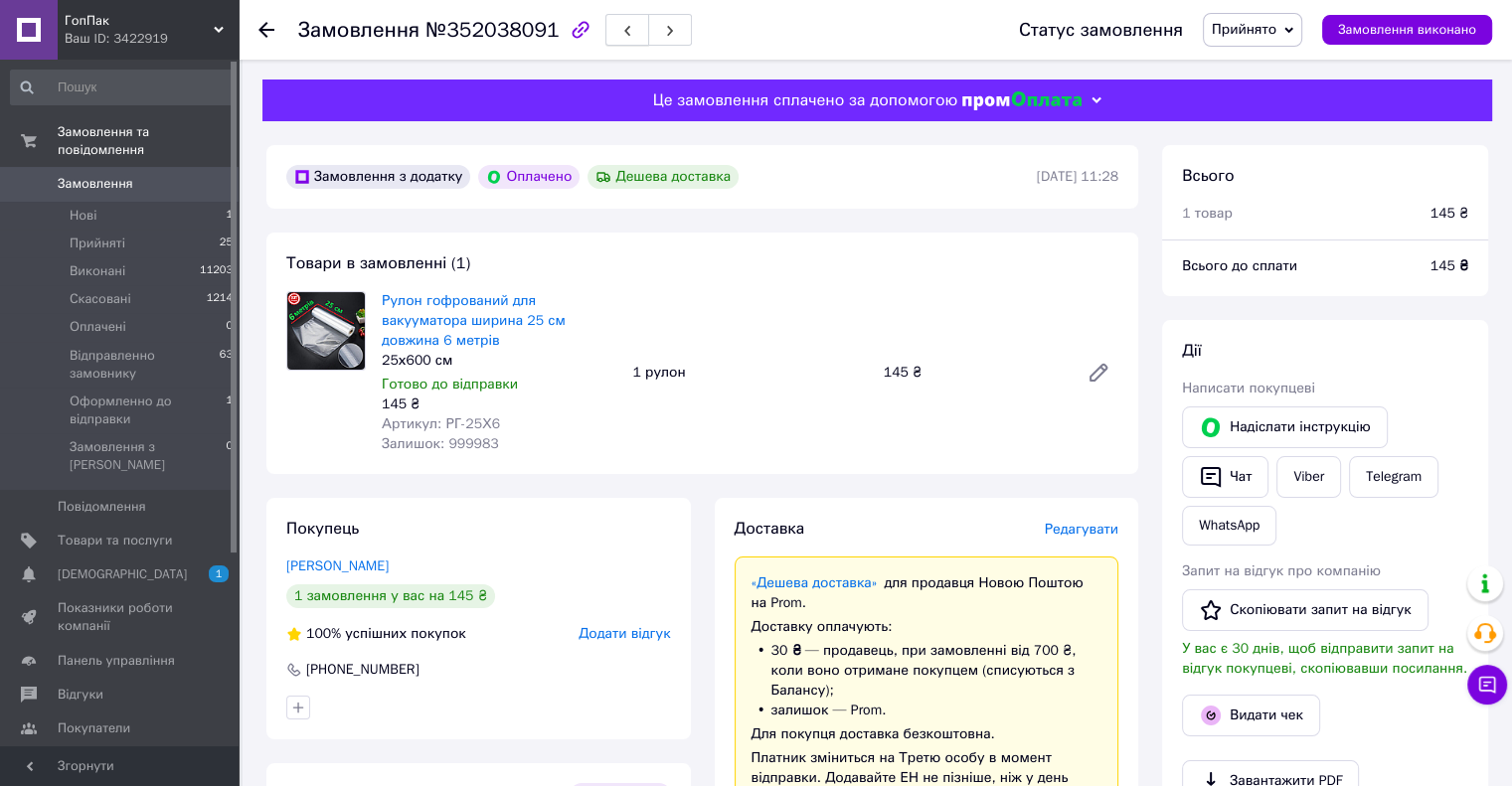 click 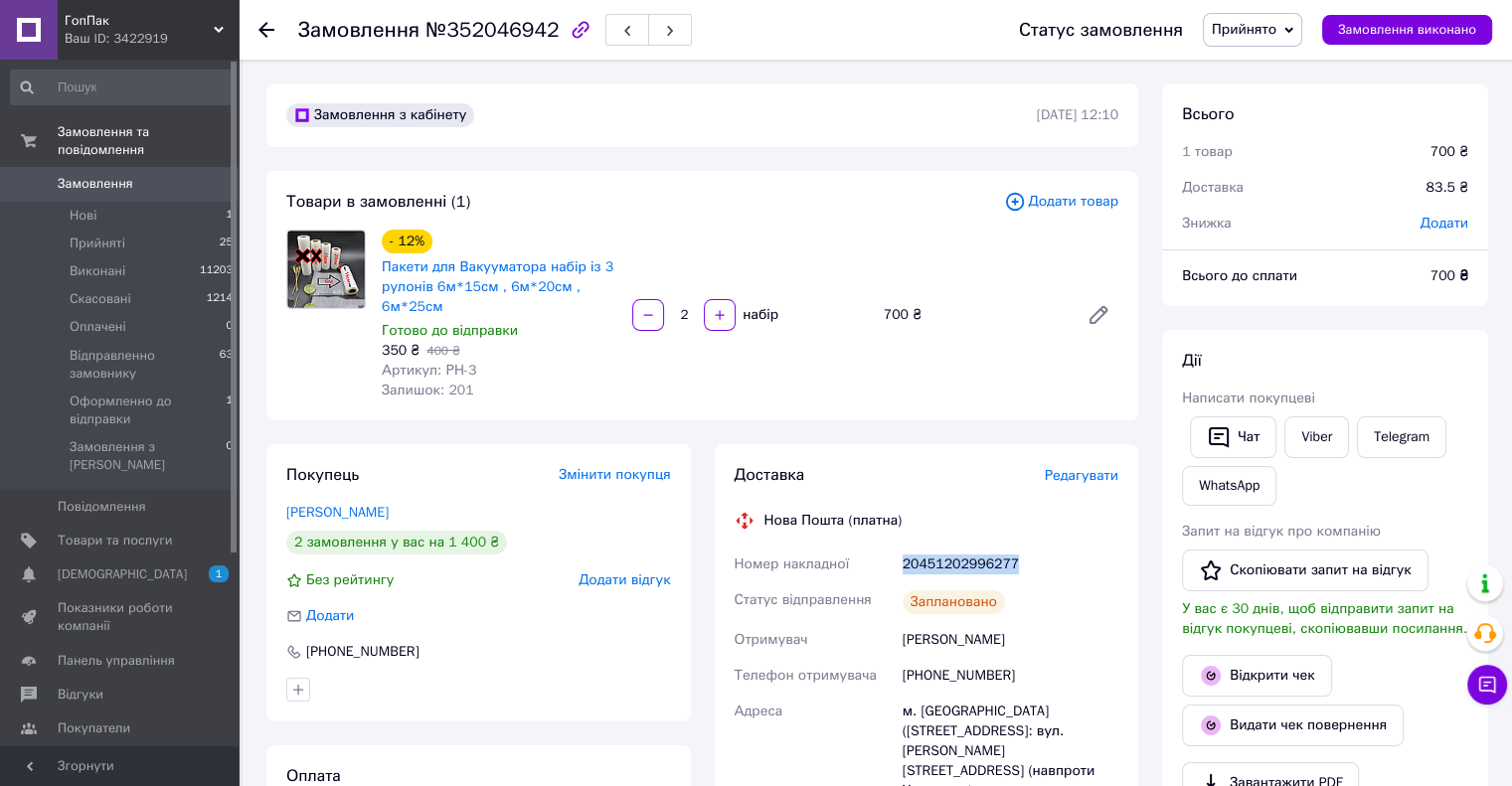 drag, startPoint x: 1019, startPoint y: 563, endPoint x: 900, endPoint y: 560, distance: 119.03781 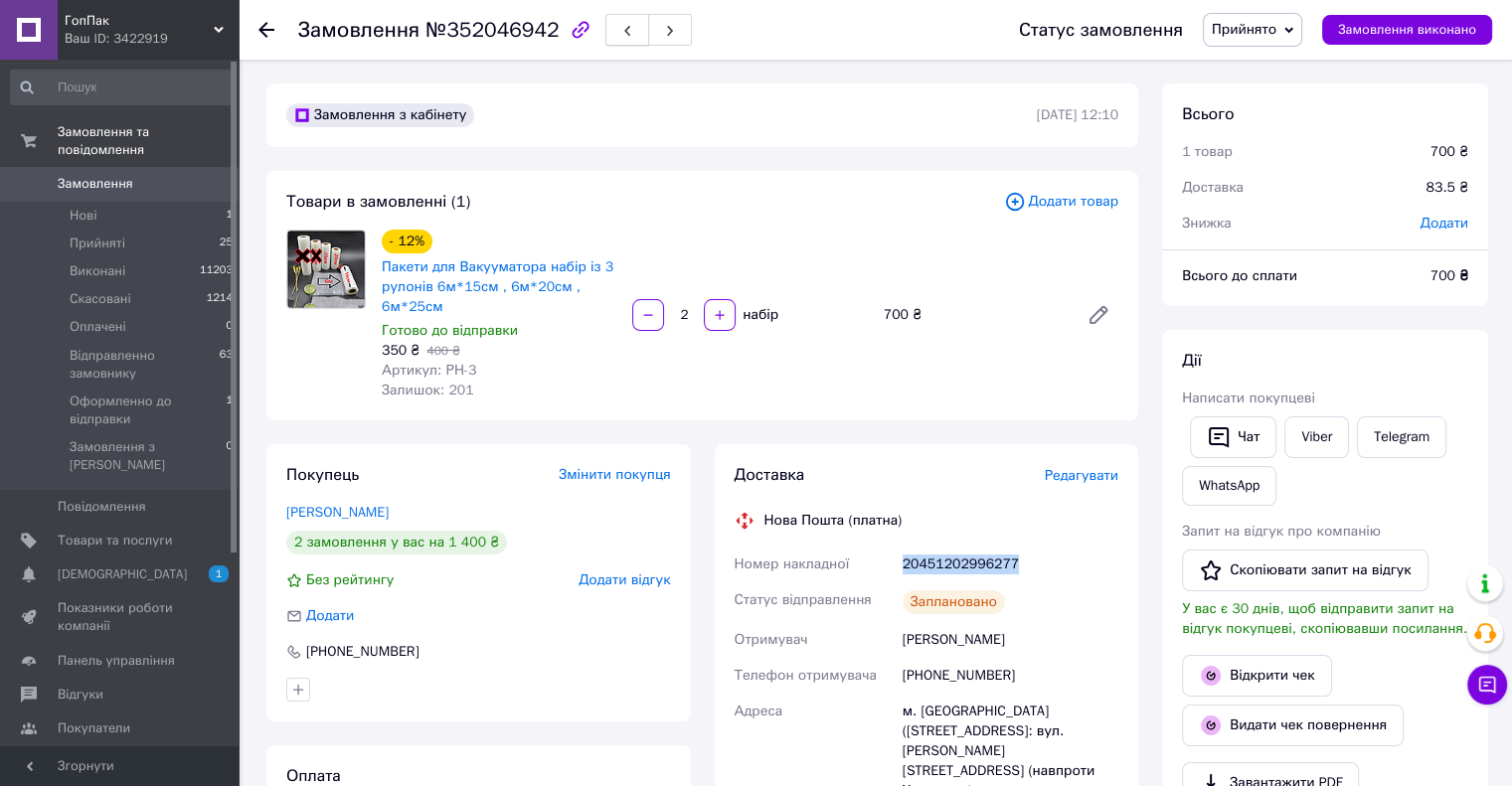 click at bounding box center [627, 30] 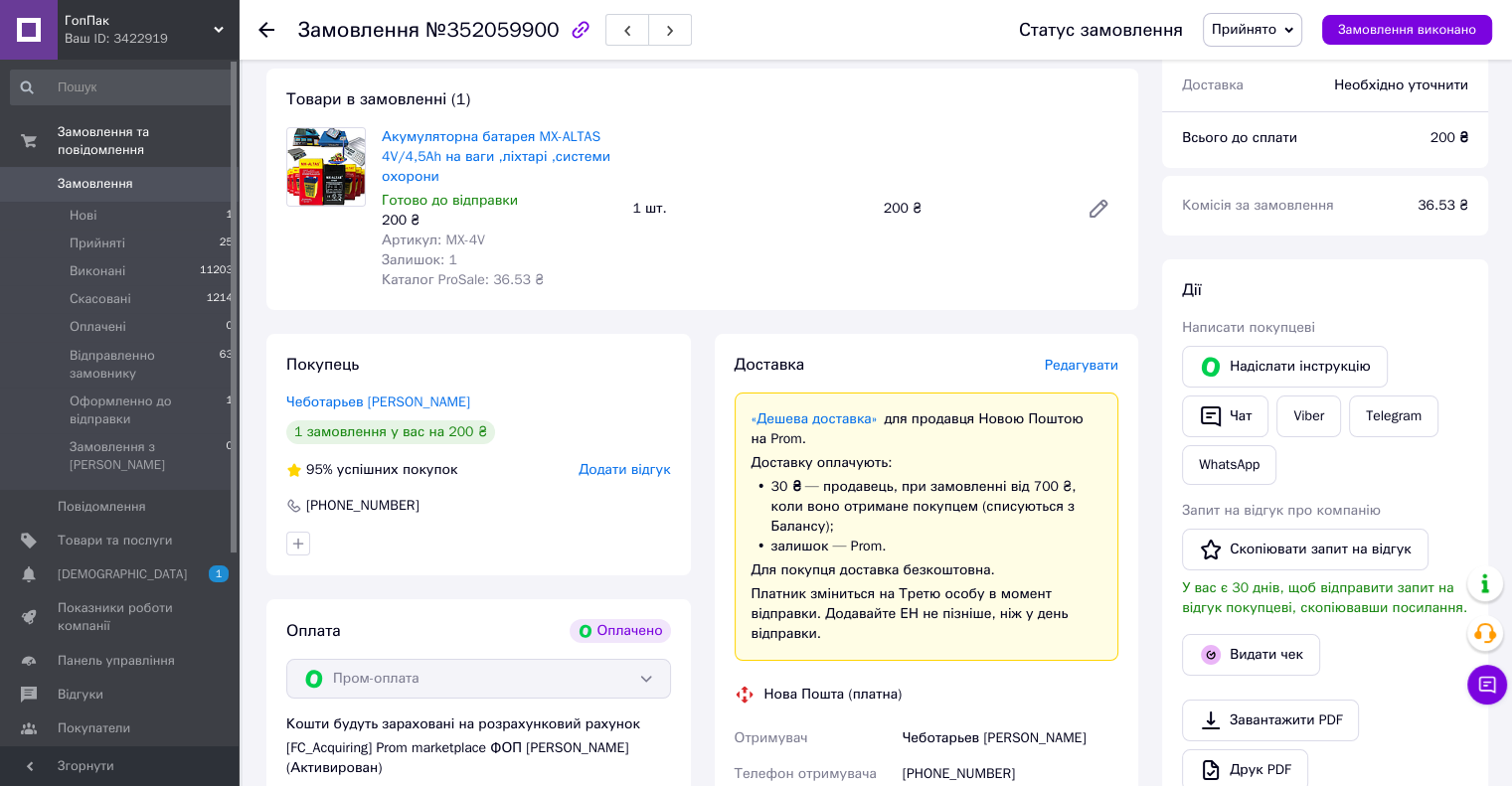 scroll, scrollTop: 199, scrollLeft: 0, axis: vertical 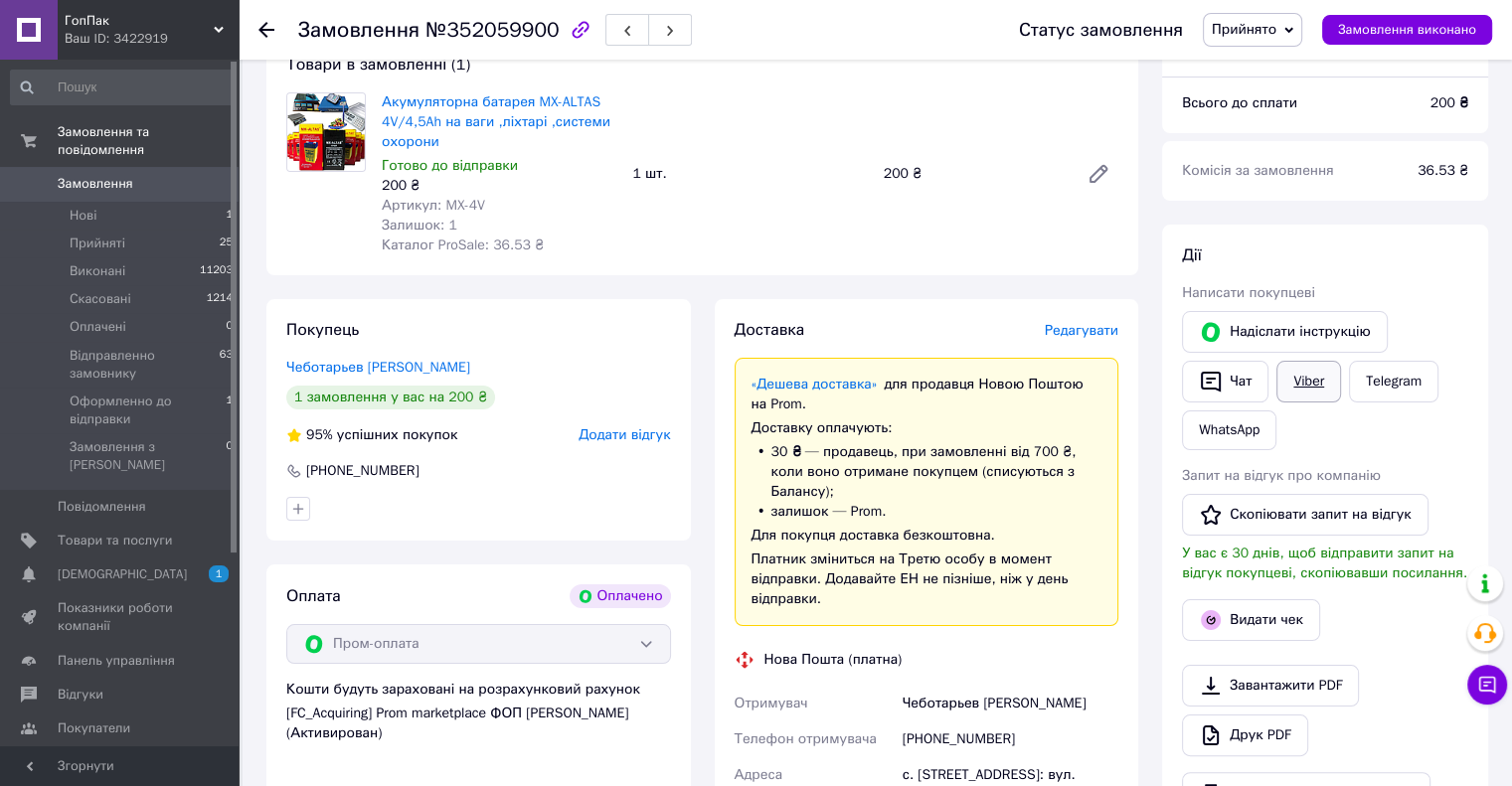 click on "Viber" at bounding box center (1308, 382) 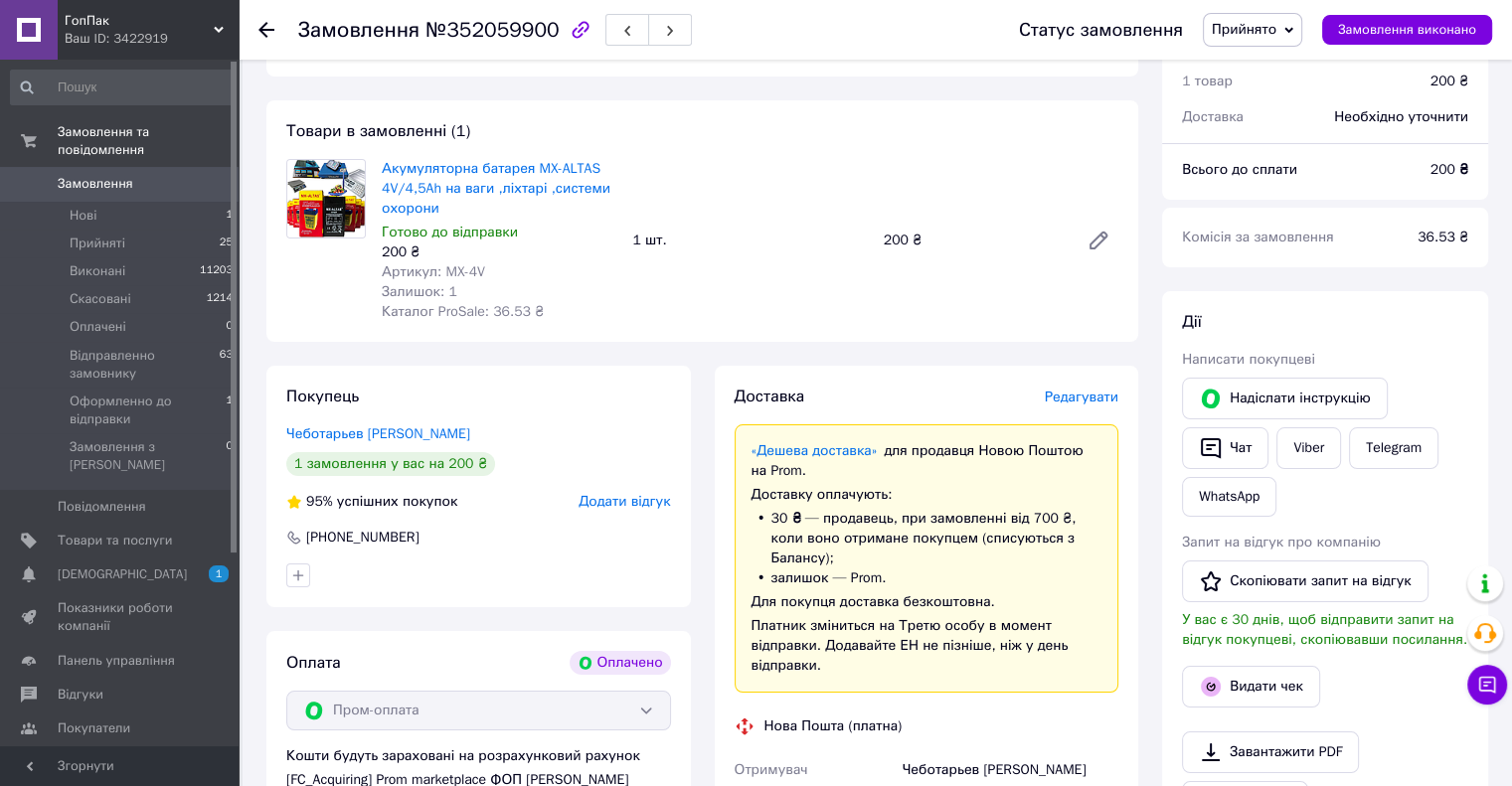 scroll, scrollTop: 0, scrollLeft: 0, axis: both 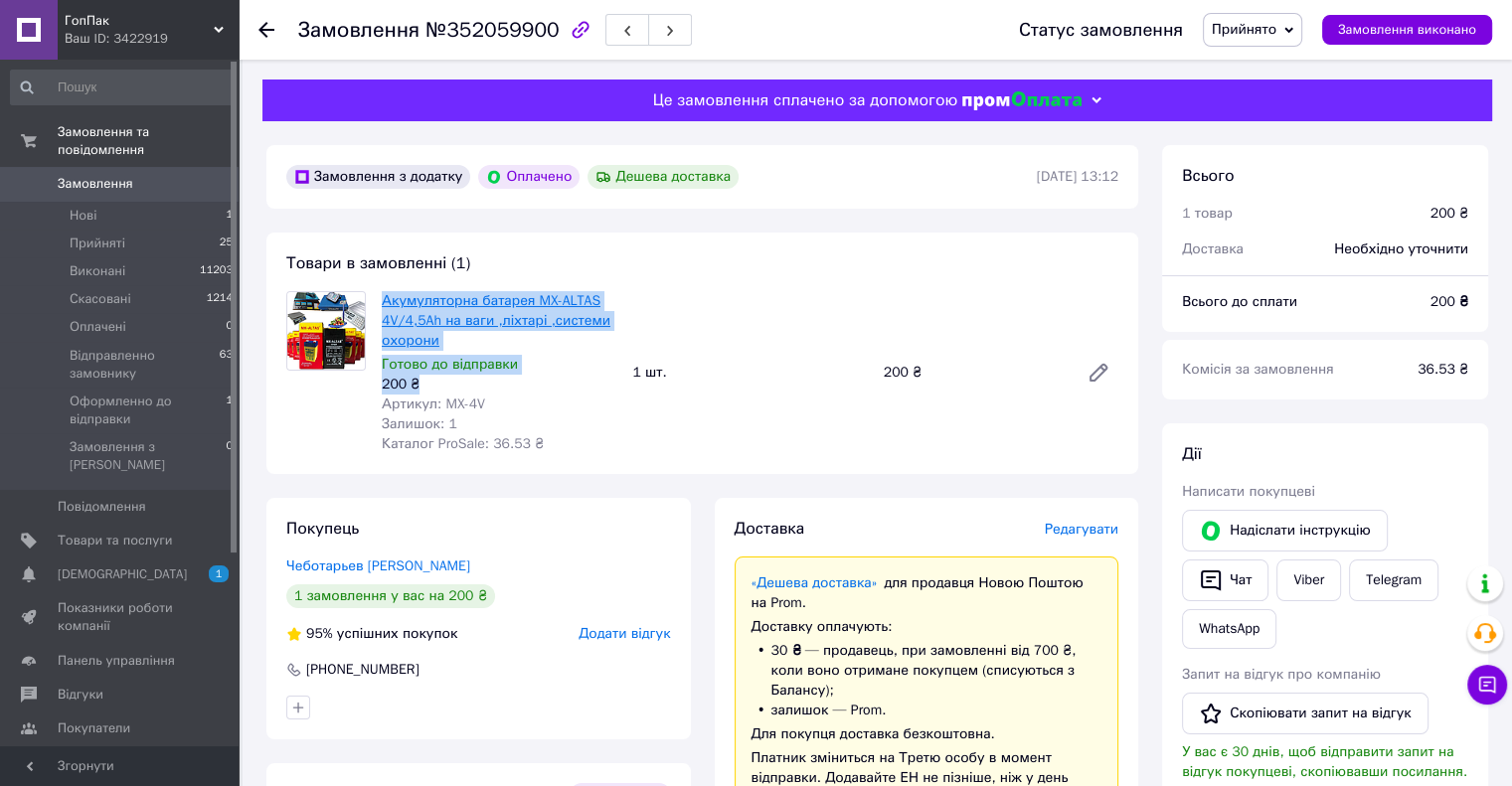 drag, startPoint x: 422, startPoint y: 389, endPoint x: 382, endPoint y: 307, distance: 91.23596 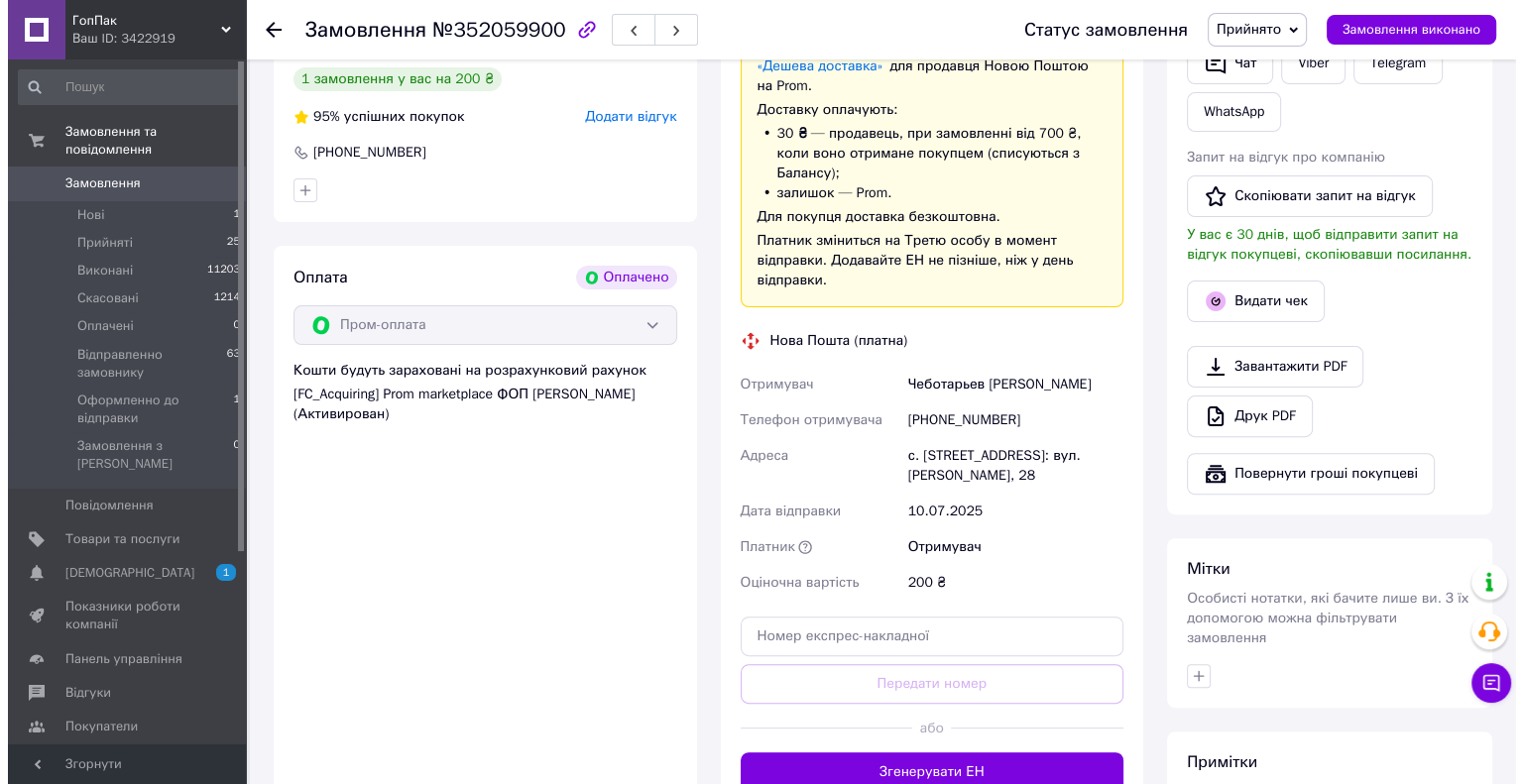 scroll, scrollTop: 198, scrollLeft: 0, axis: vertical 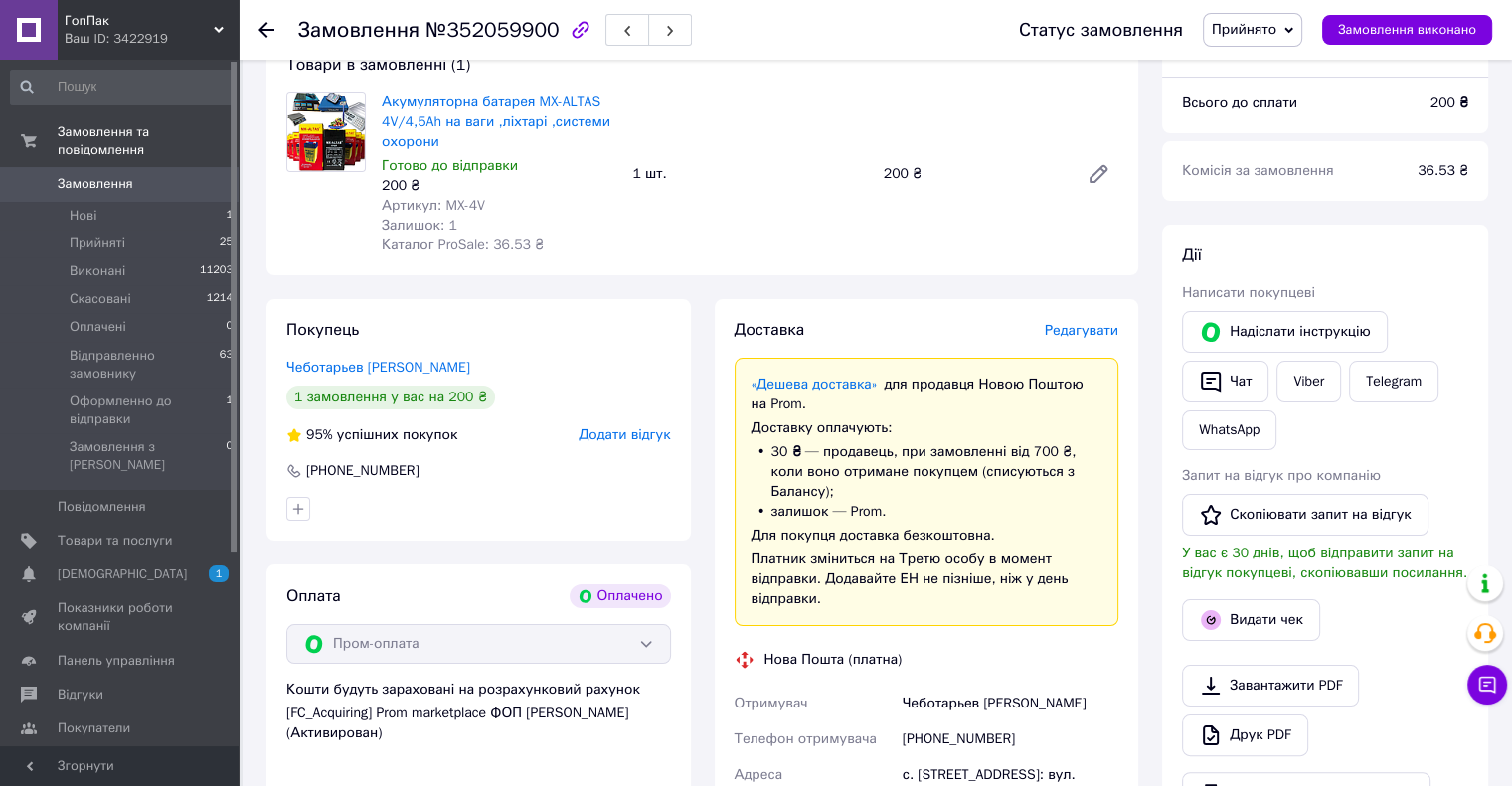 click on "Редагувати" at bounding box center (1082, 330) 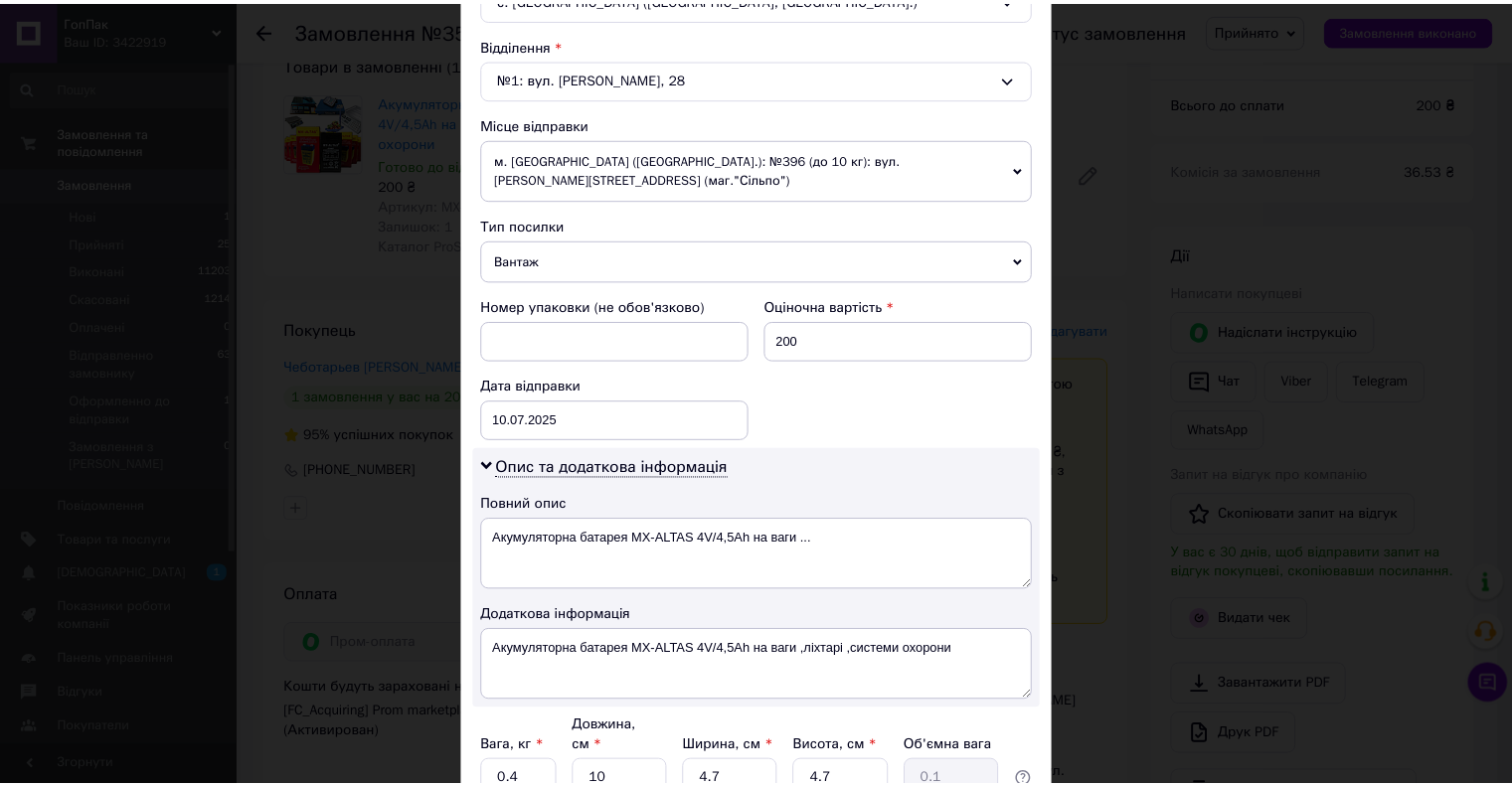 scroll, scrollTop: 749, scrollLeft: 0, axis: vertical 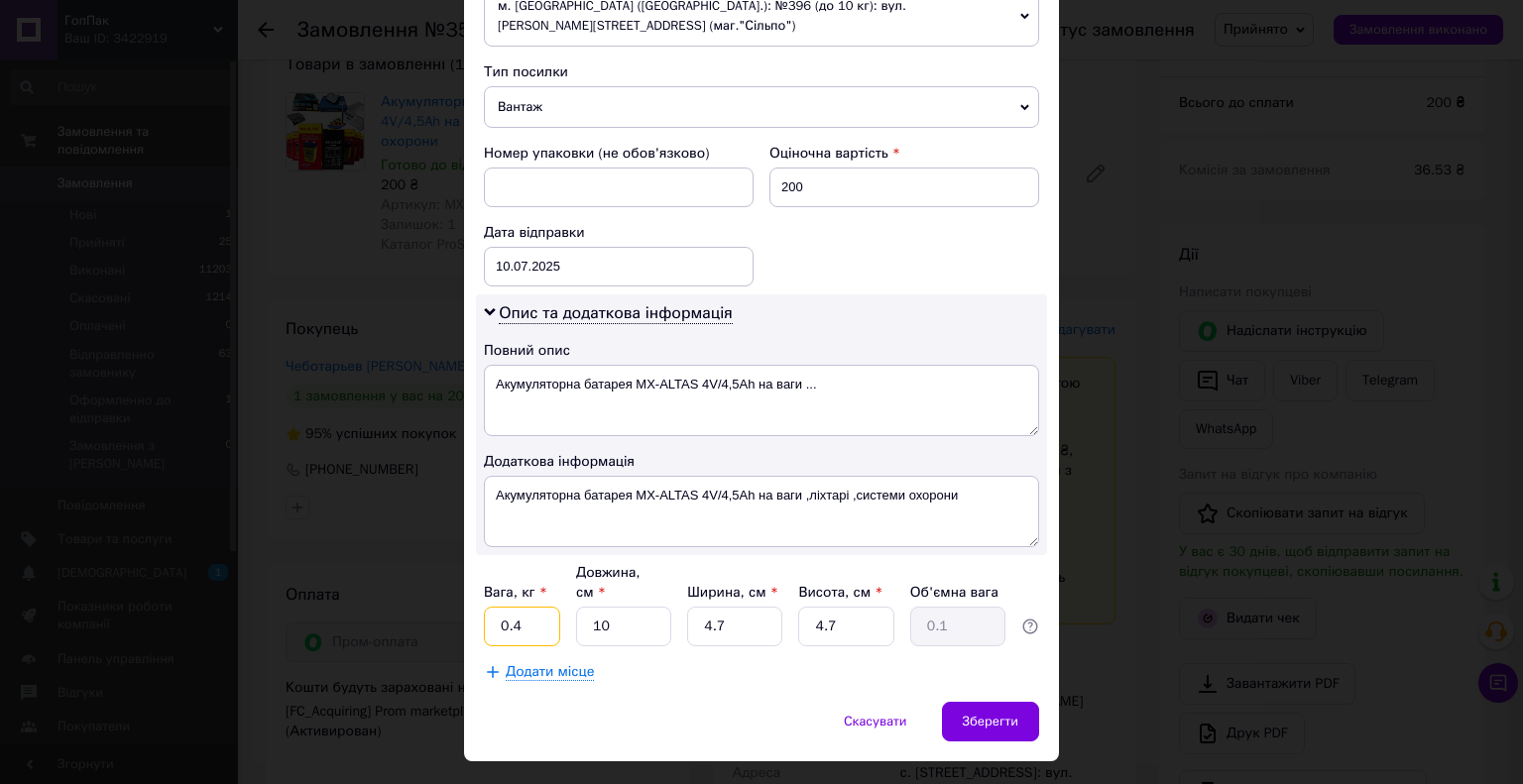 click on "0.4" at bounding box center (522, 626) 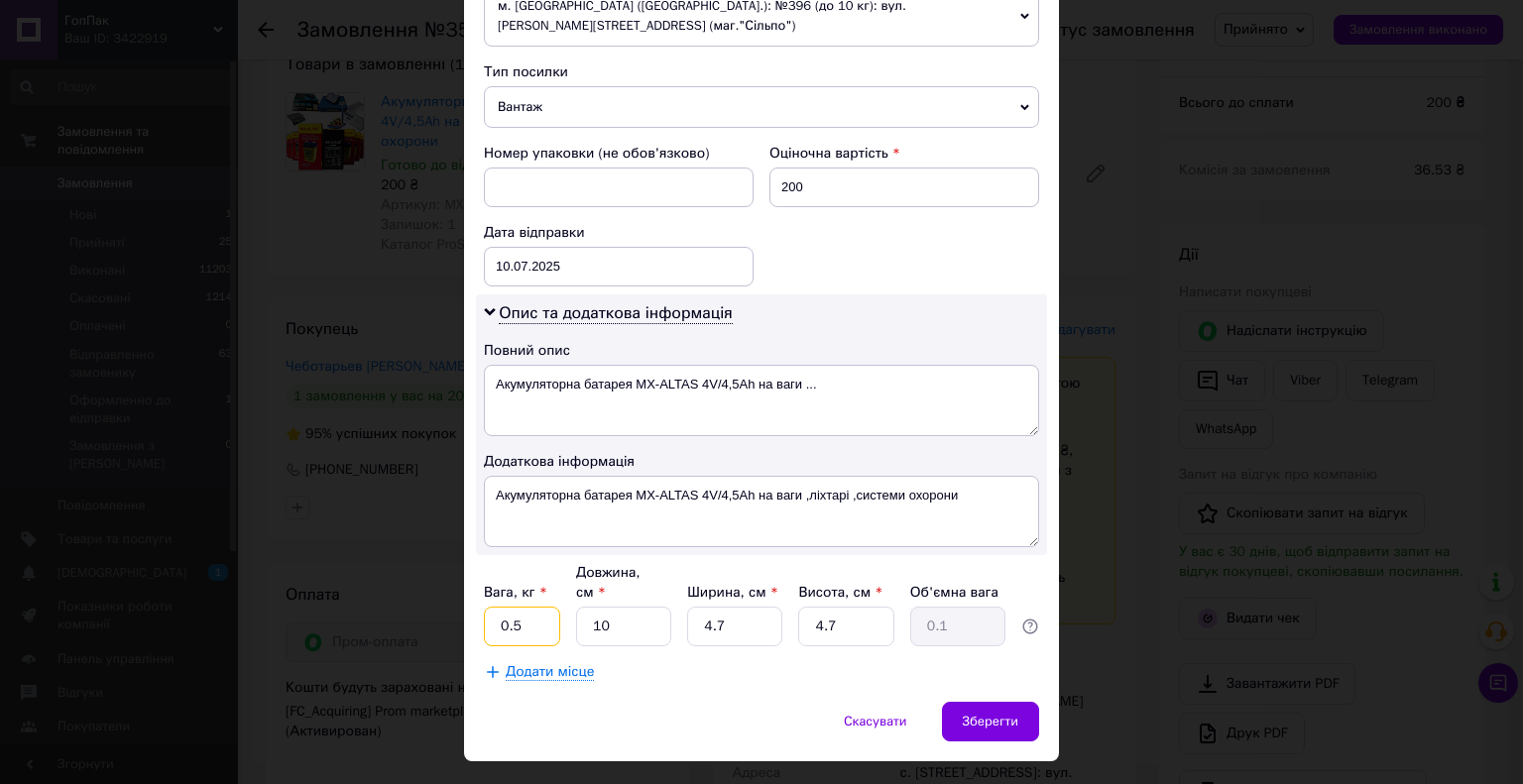 type on "0.5" 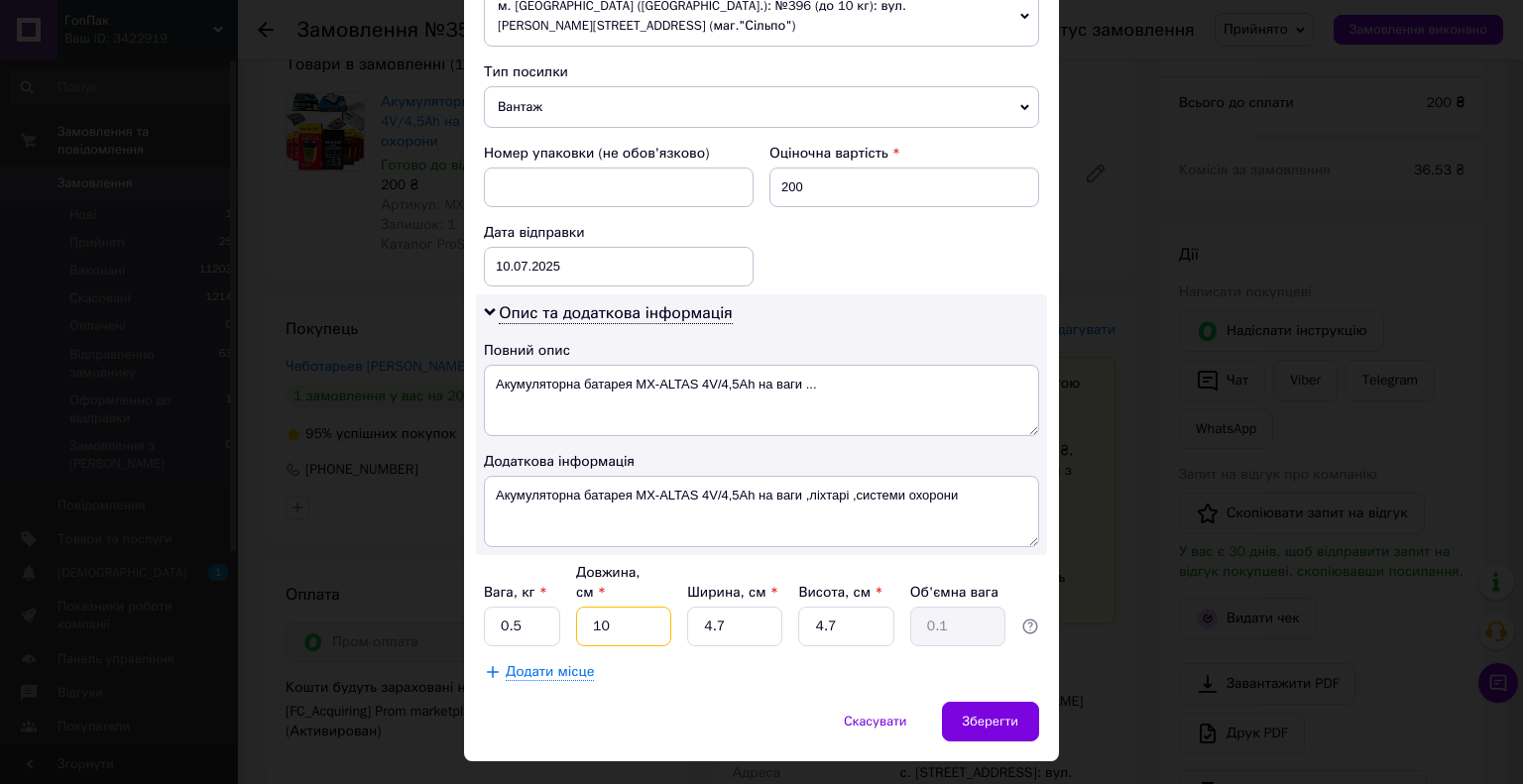 click on "10" at bounding box center (624, 626) 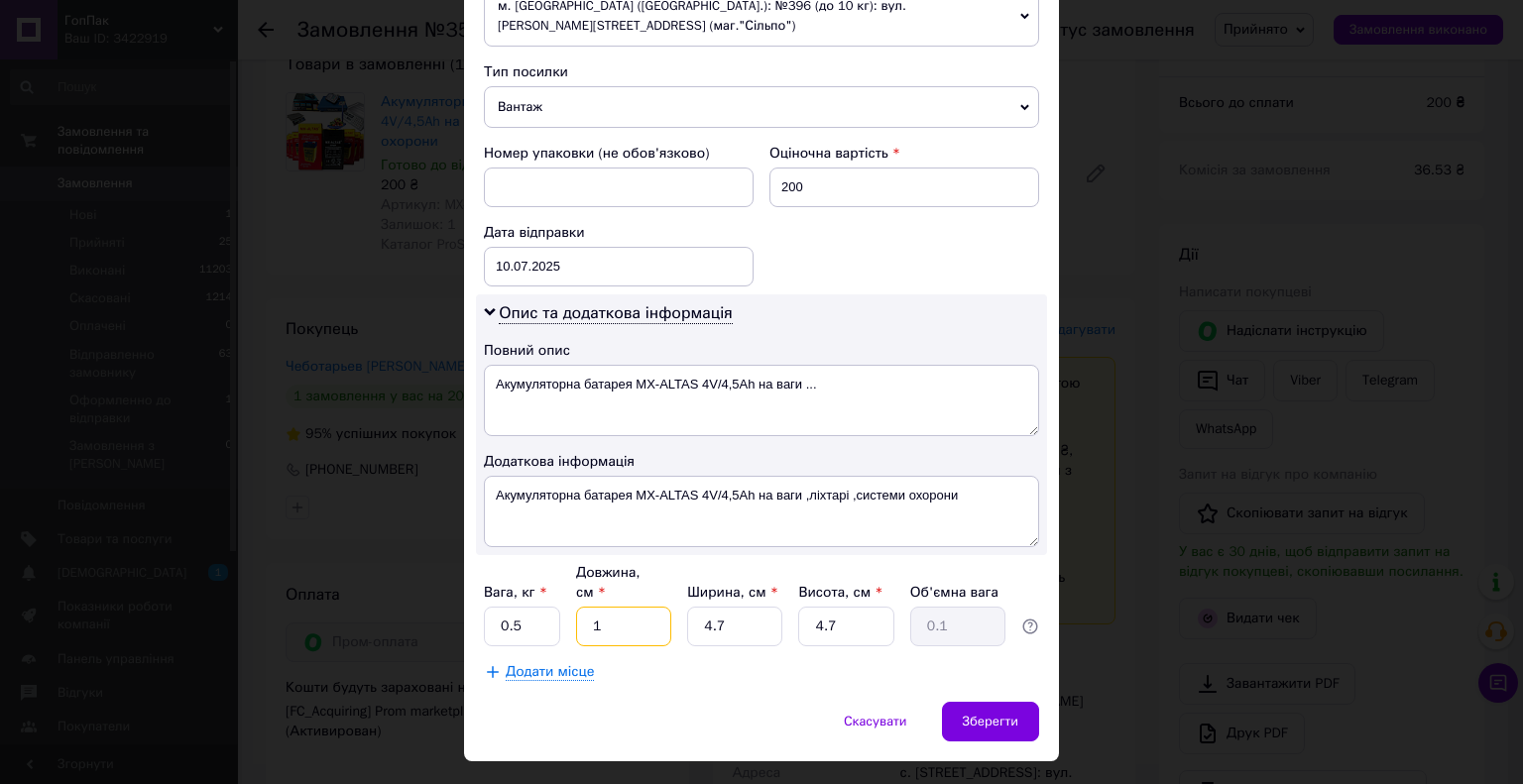 type 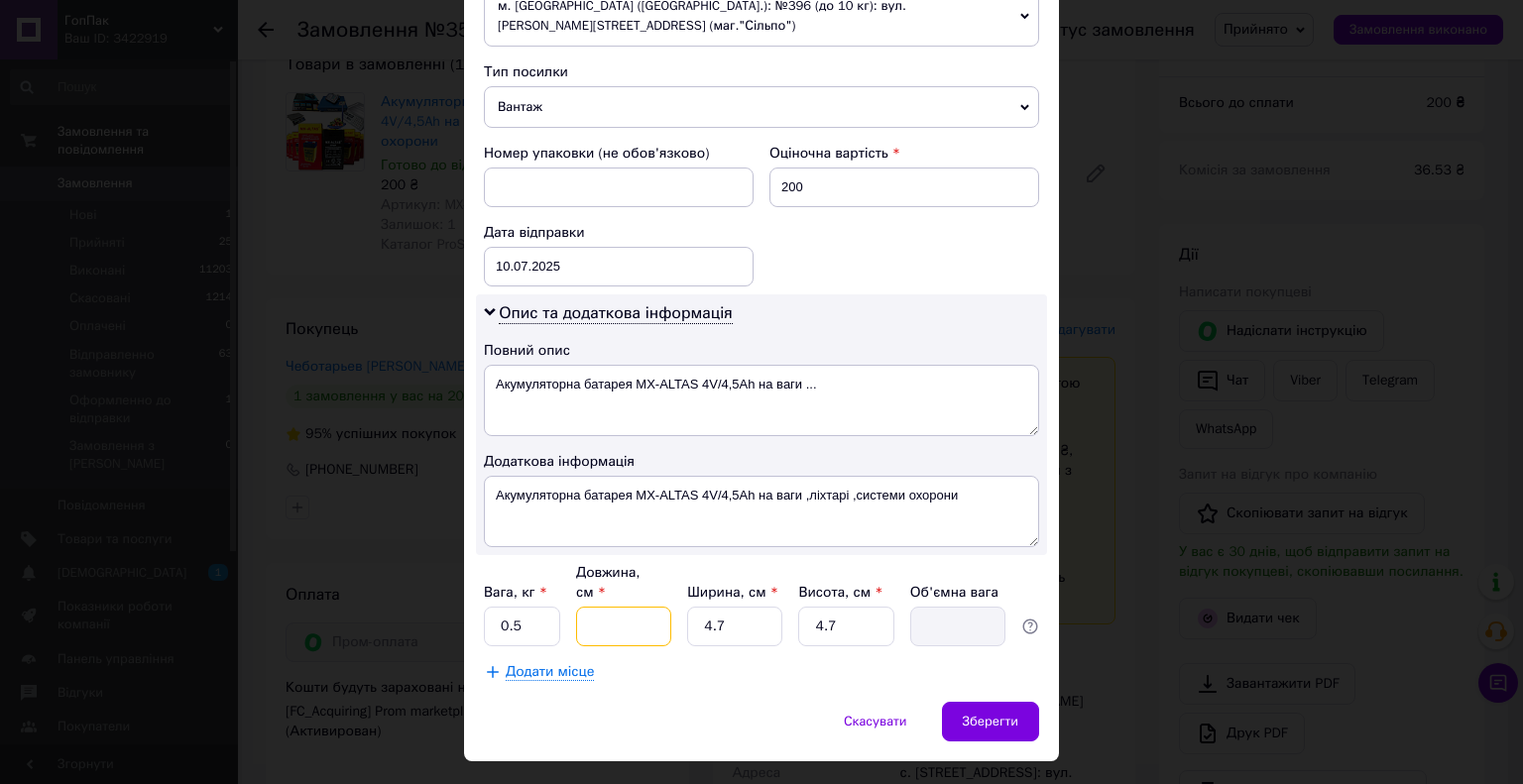 type on "3" 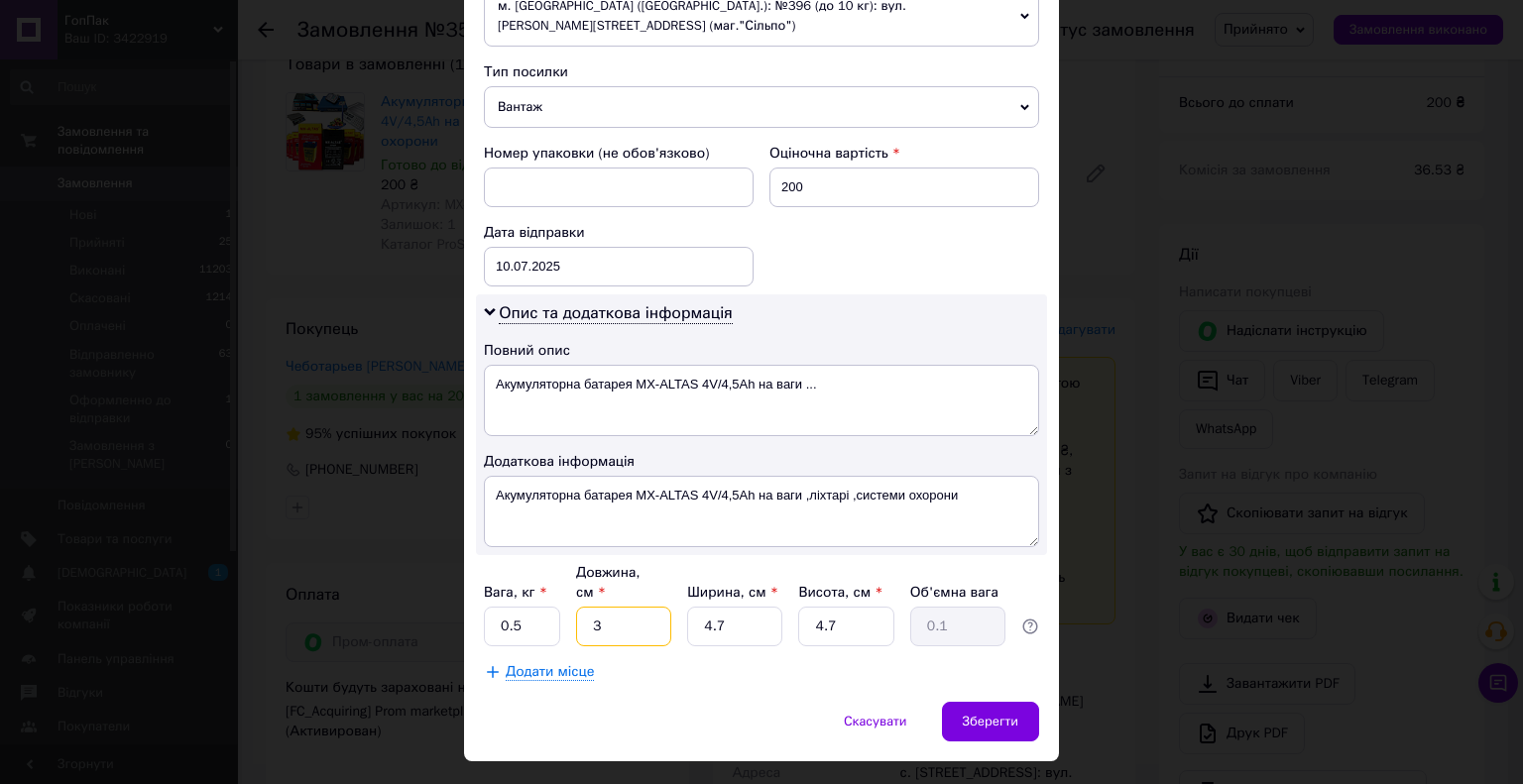 type on "32" 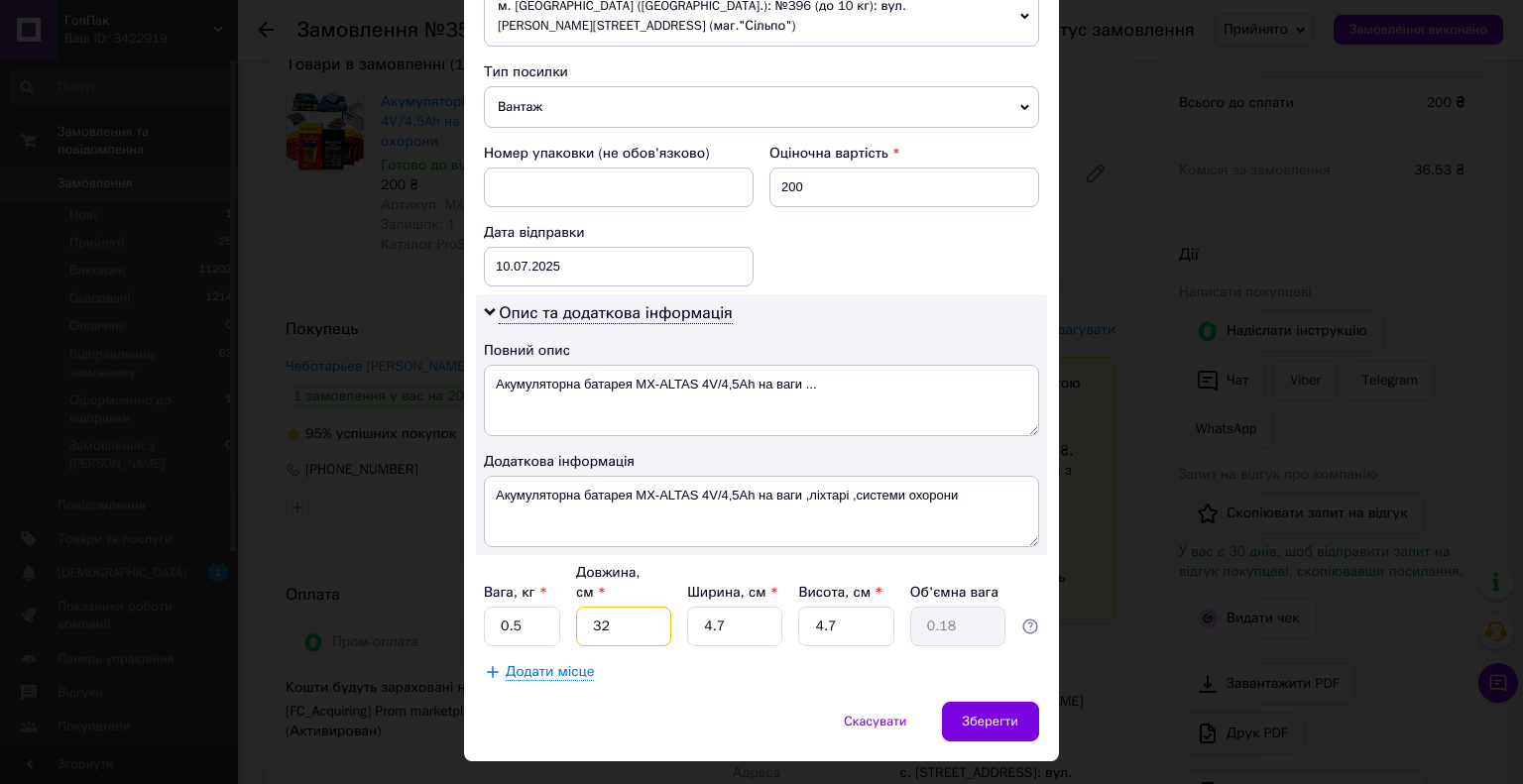 type on "32" 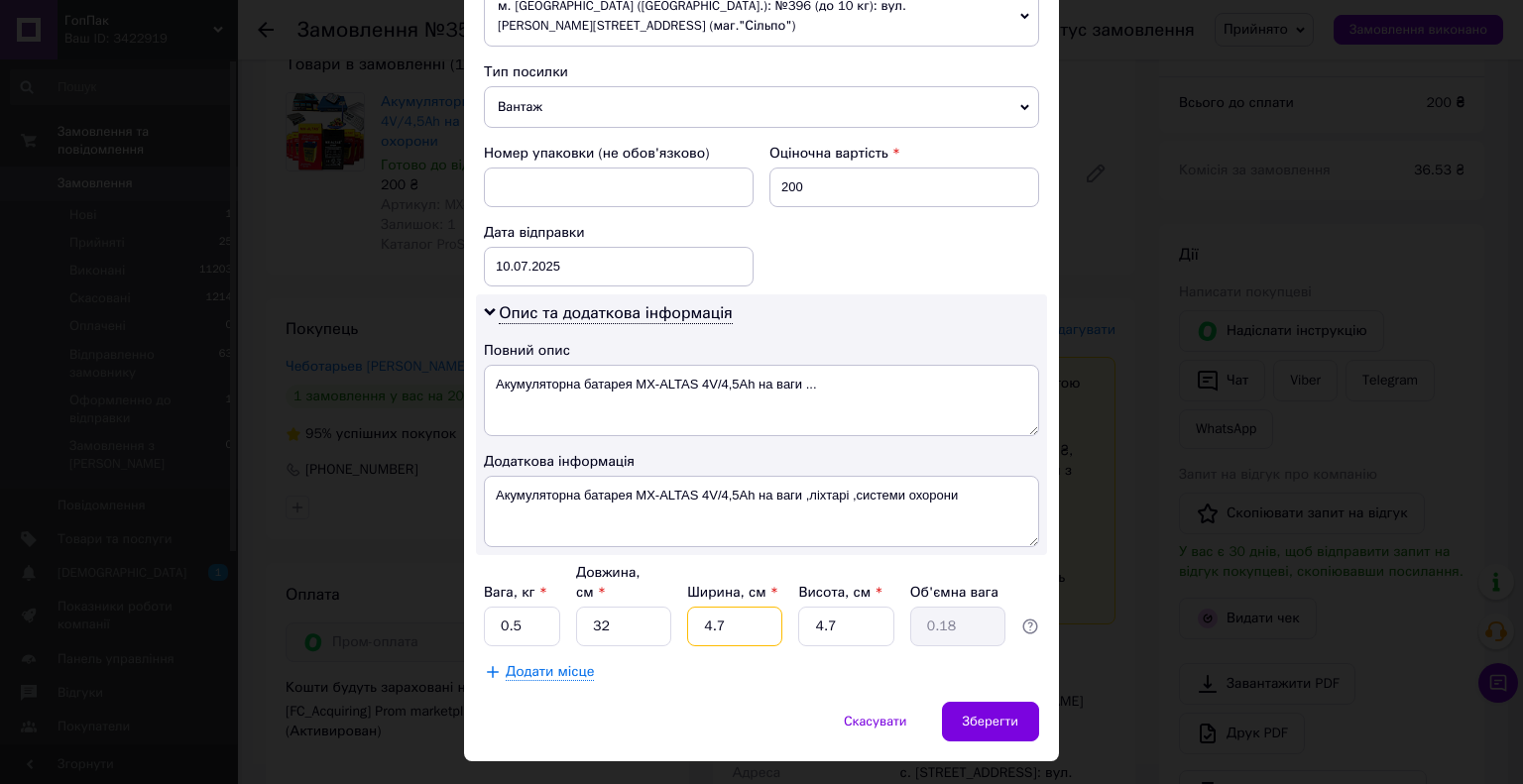 type on "4." 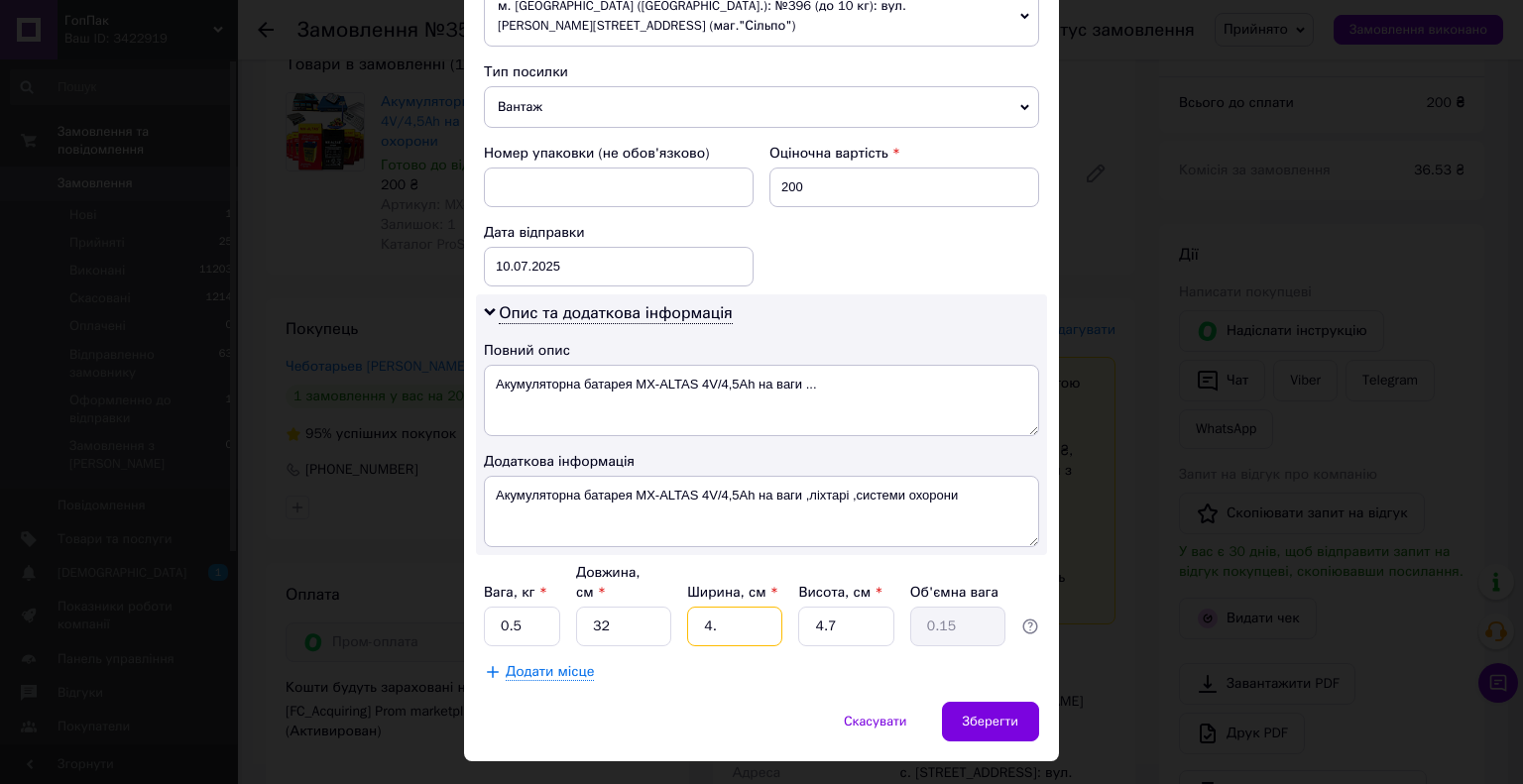 click on "4." at bounding box center (735, 626) 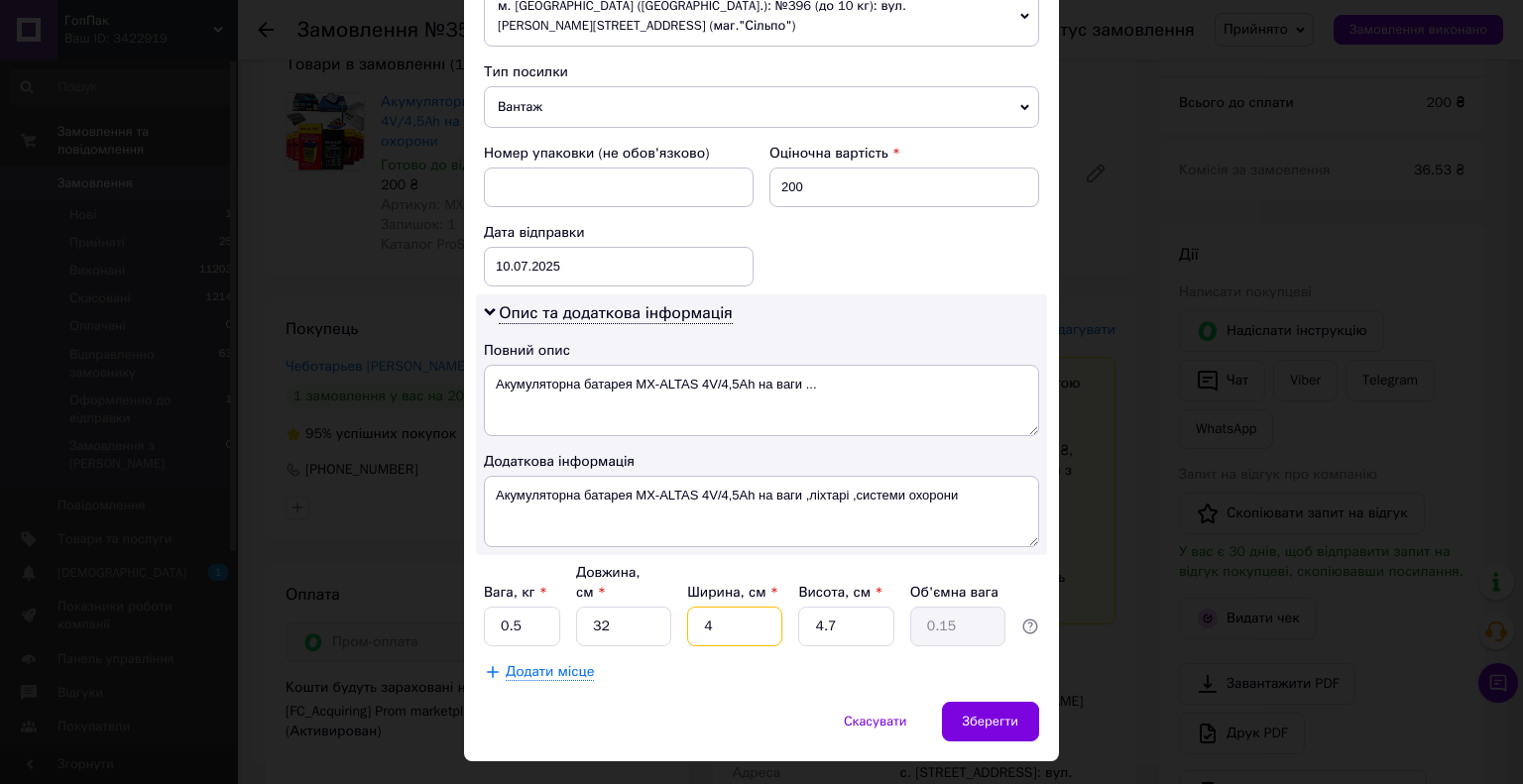 type 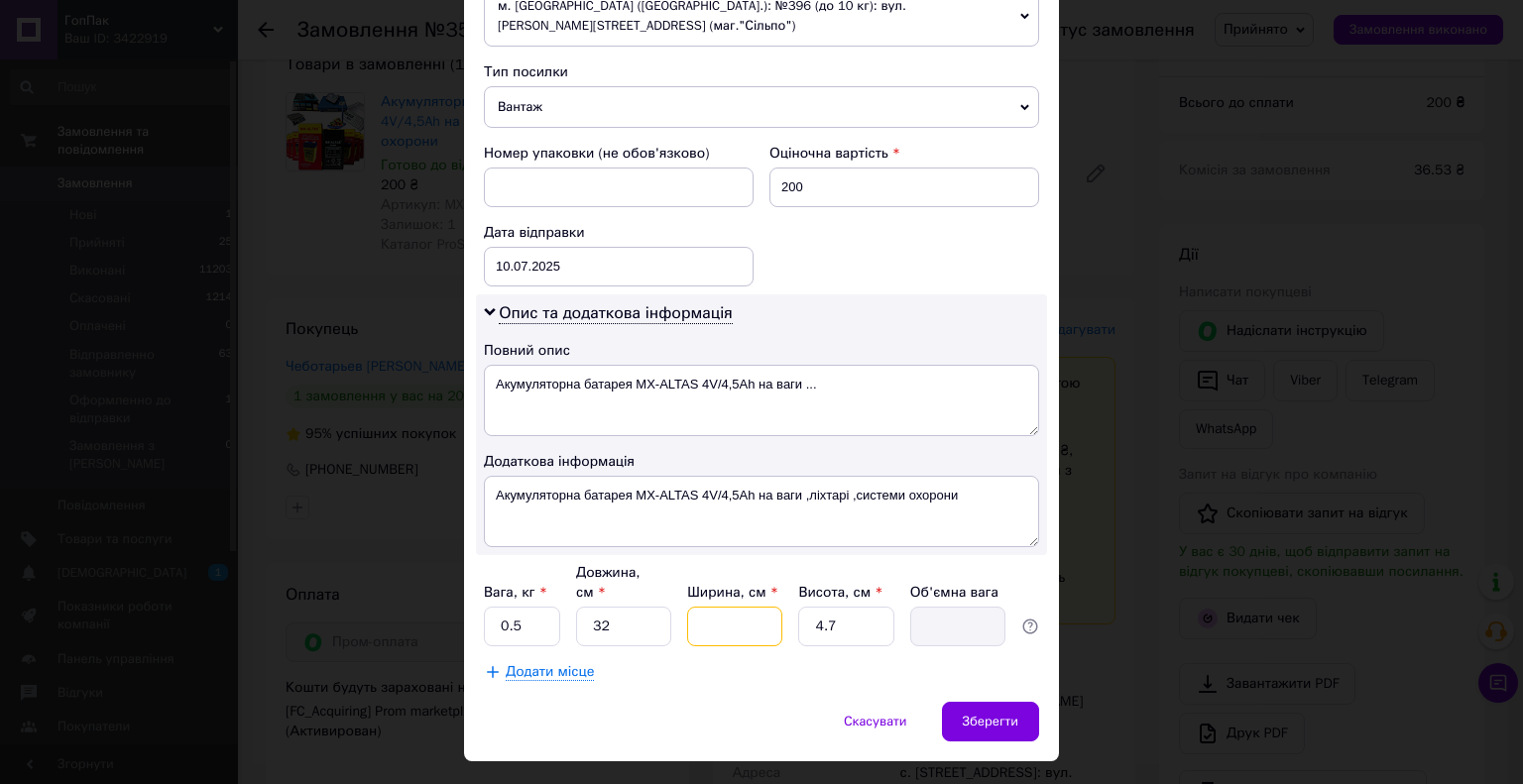 type on "2" 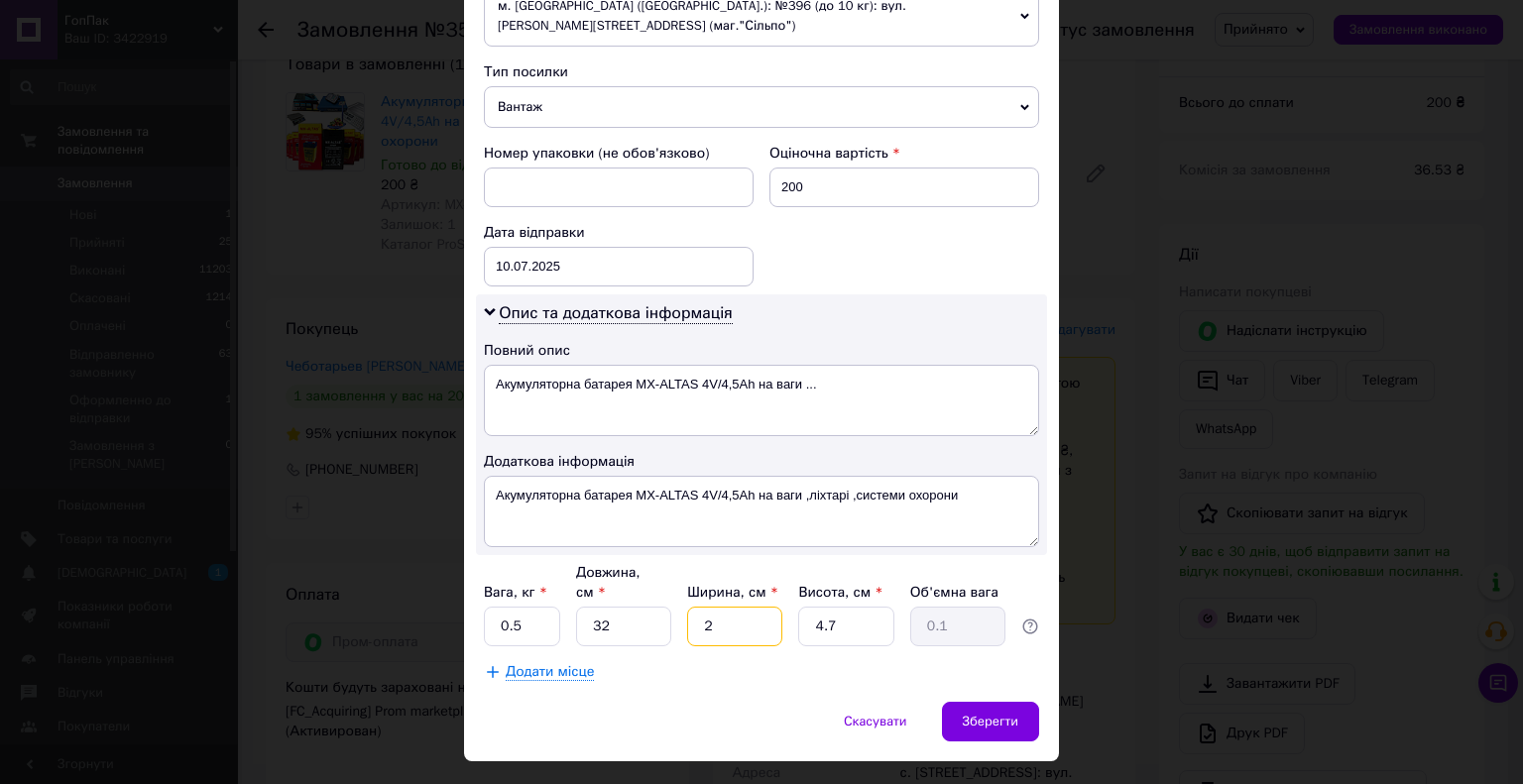 type on "25" 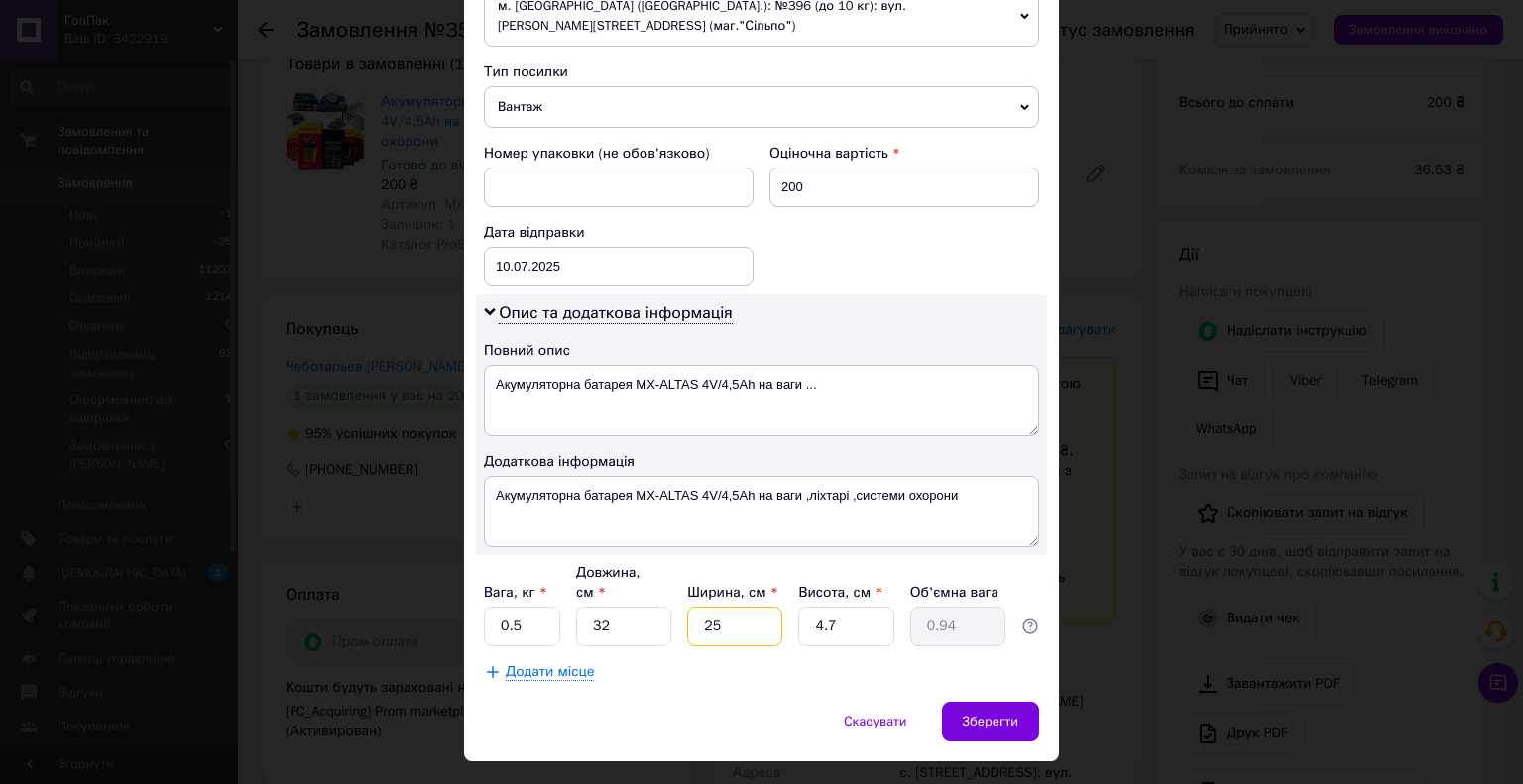 type on "25" 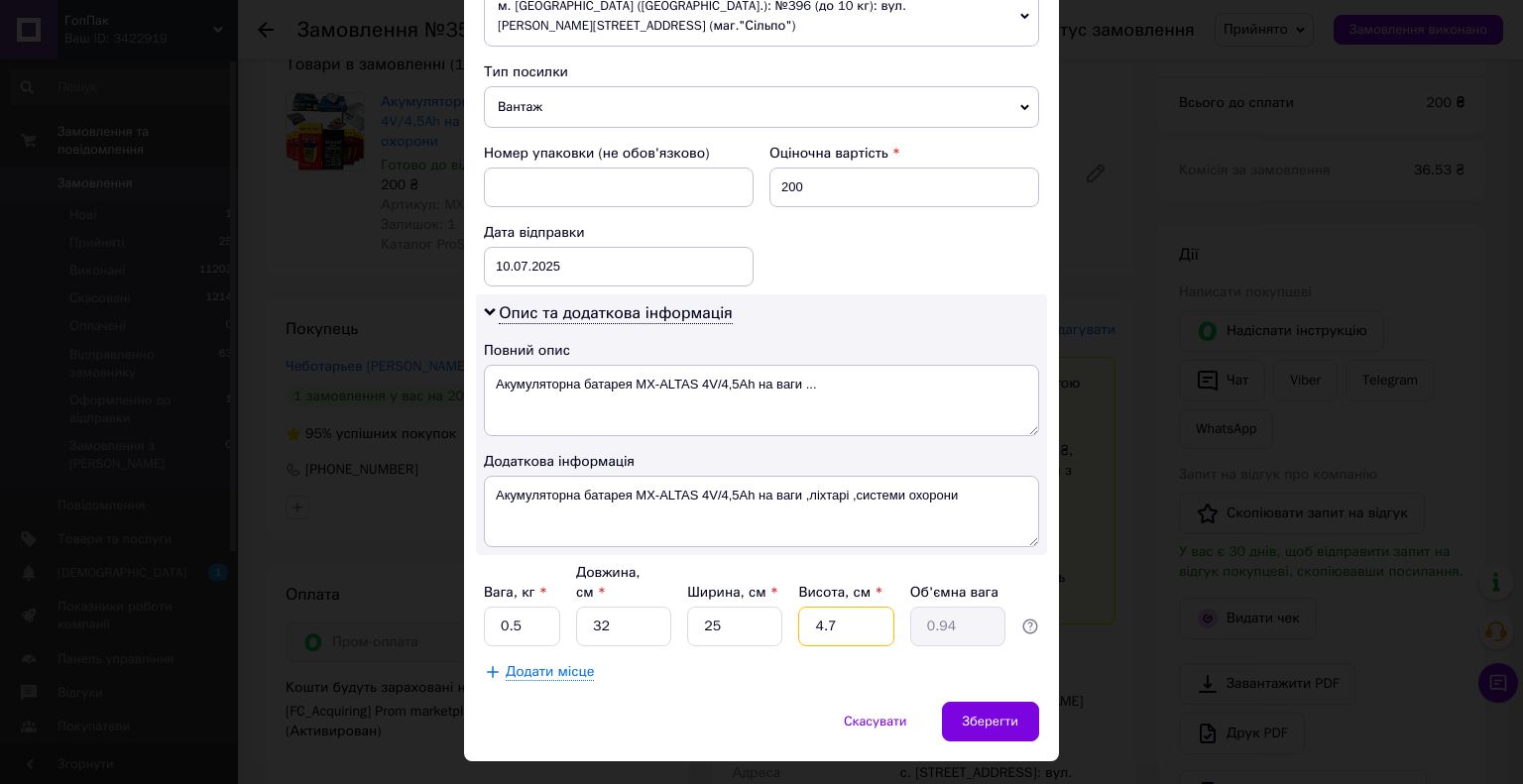 click on "4.7" at bounding box center (846, 626) 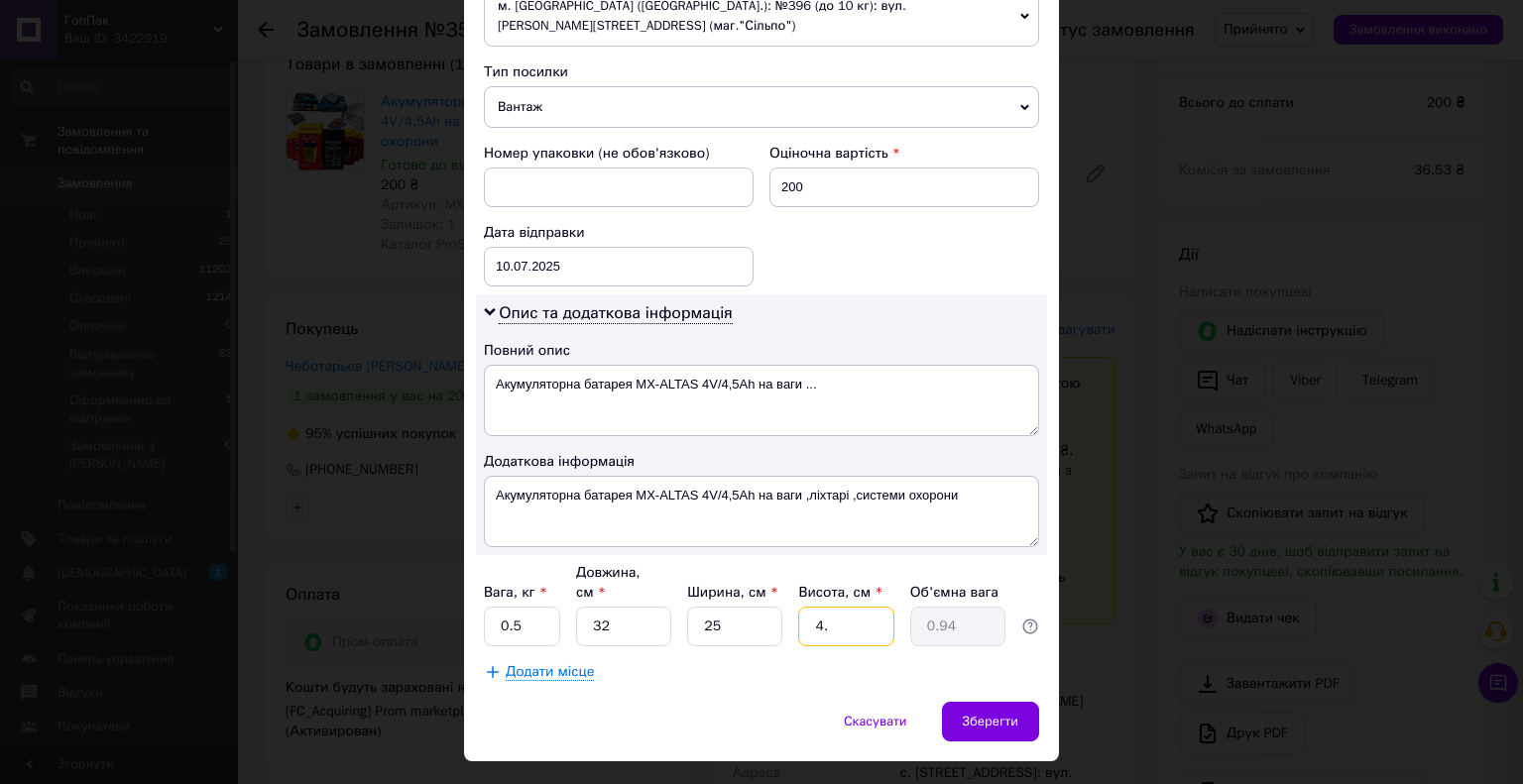 type on "4." 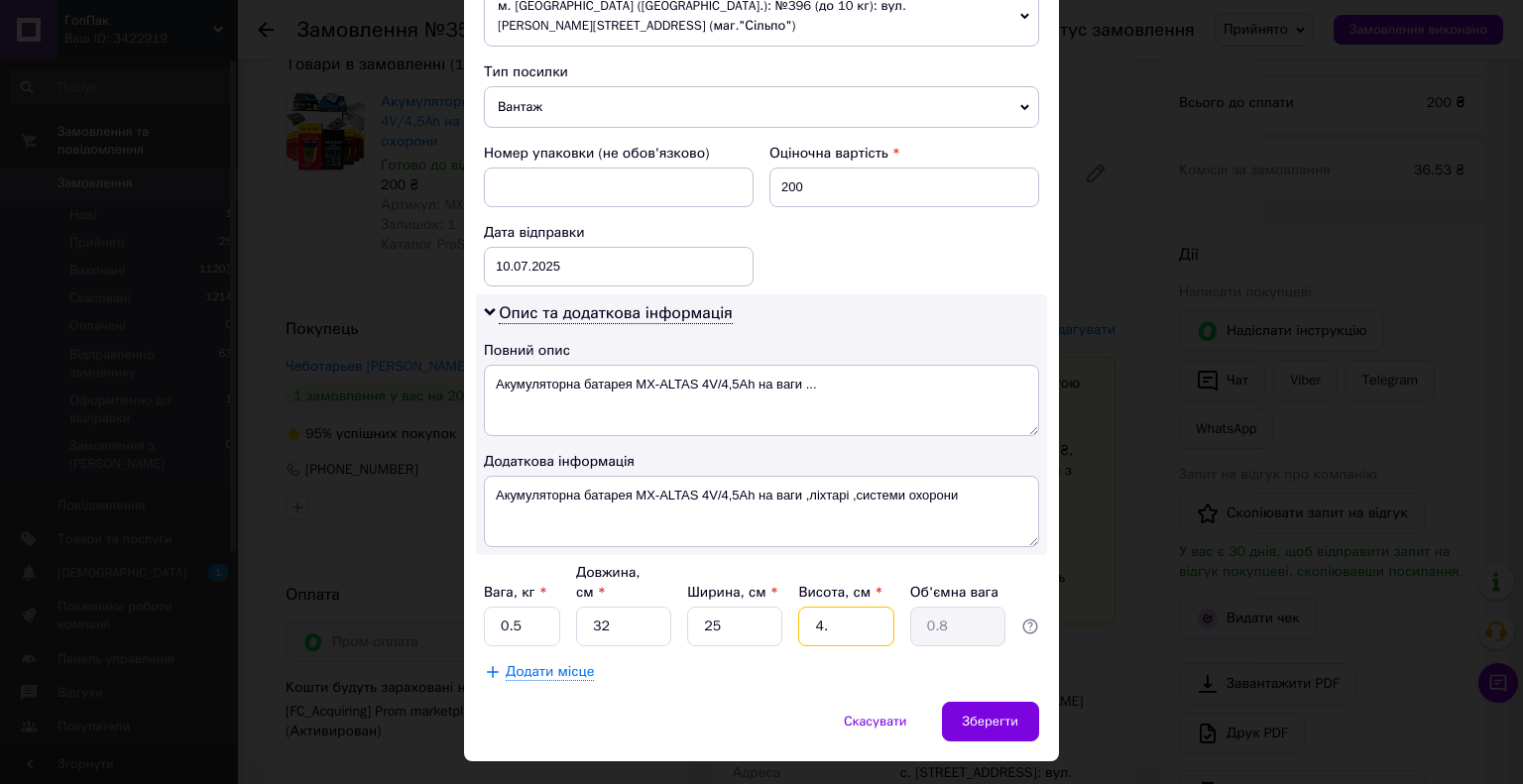 type on "4" 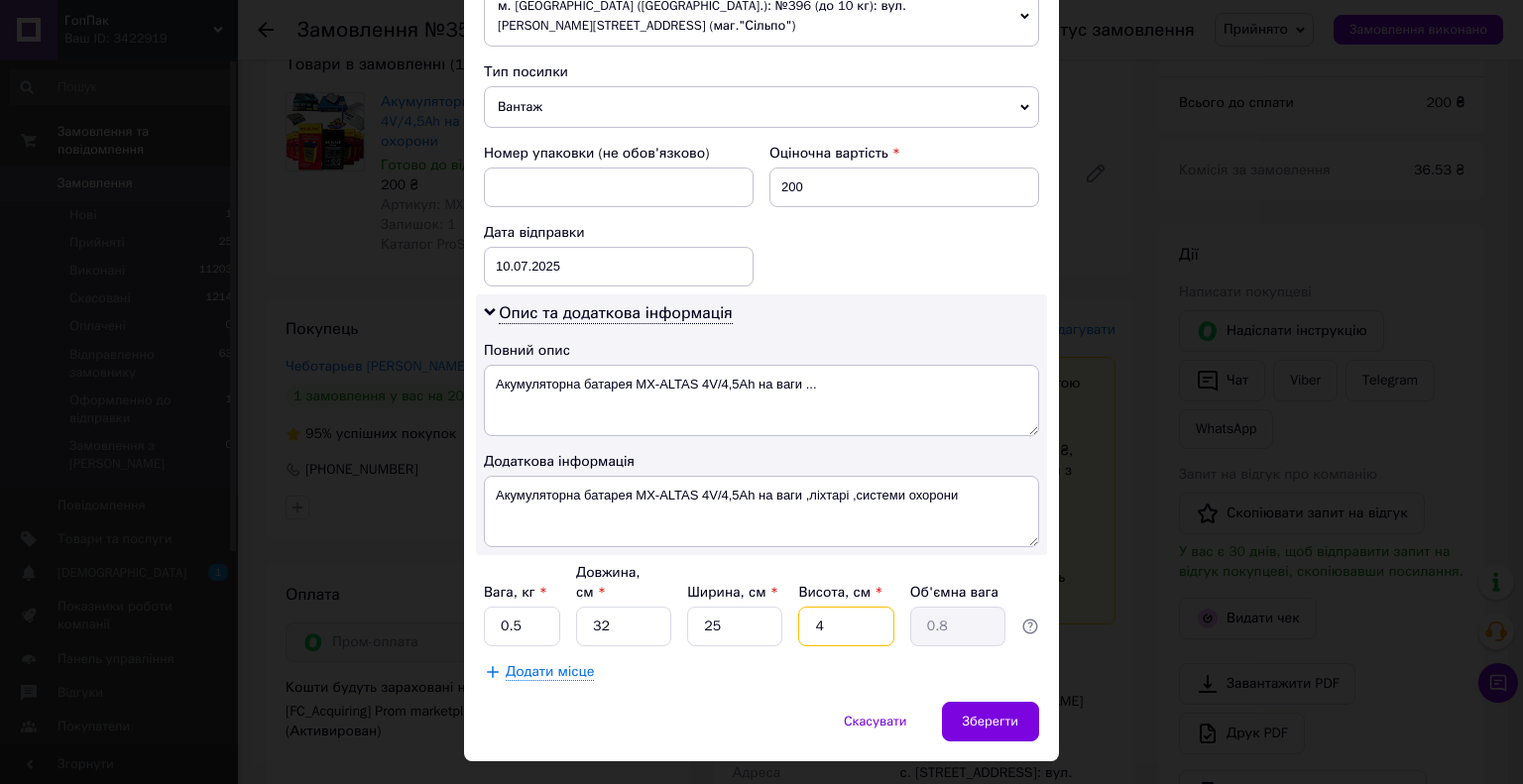 type 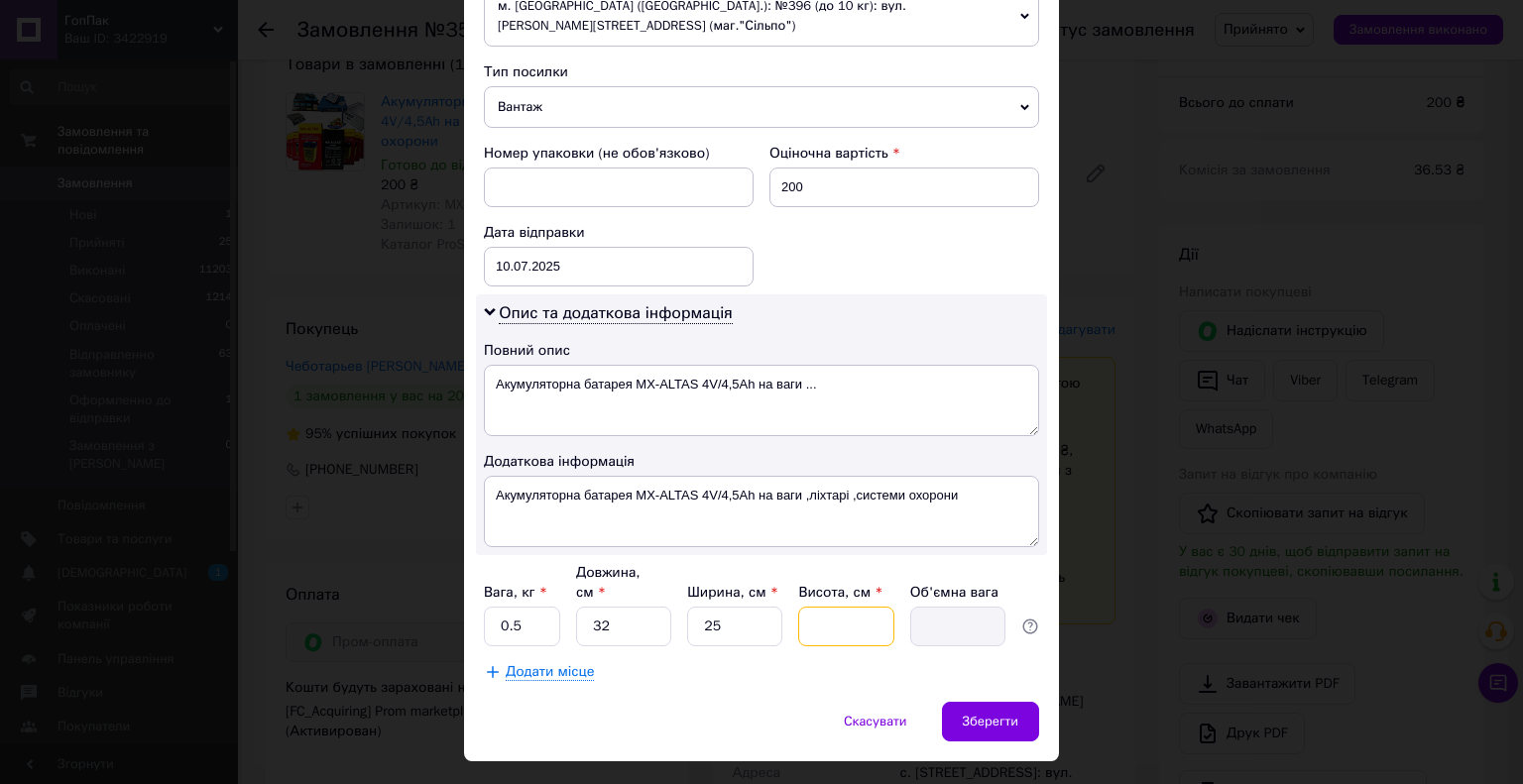 type on "5" 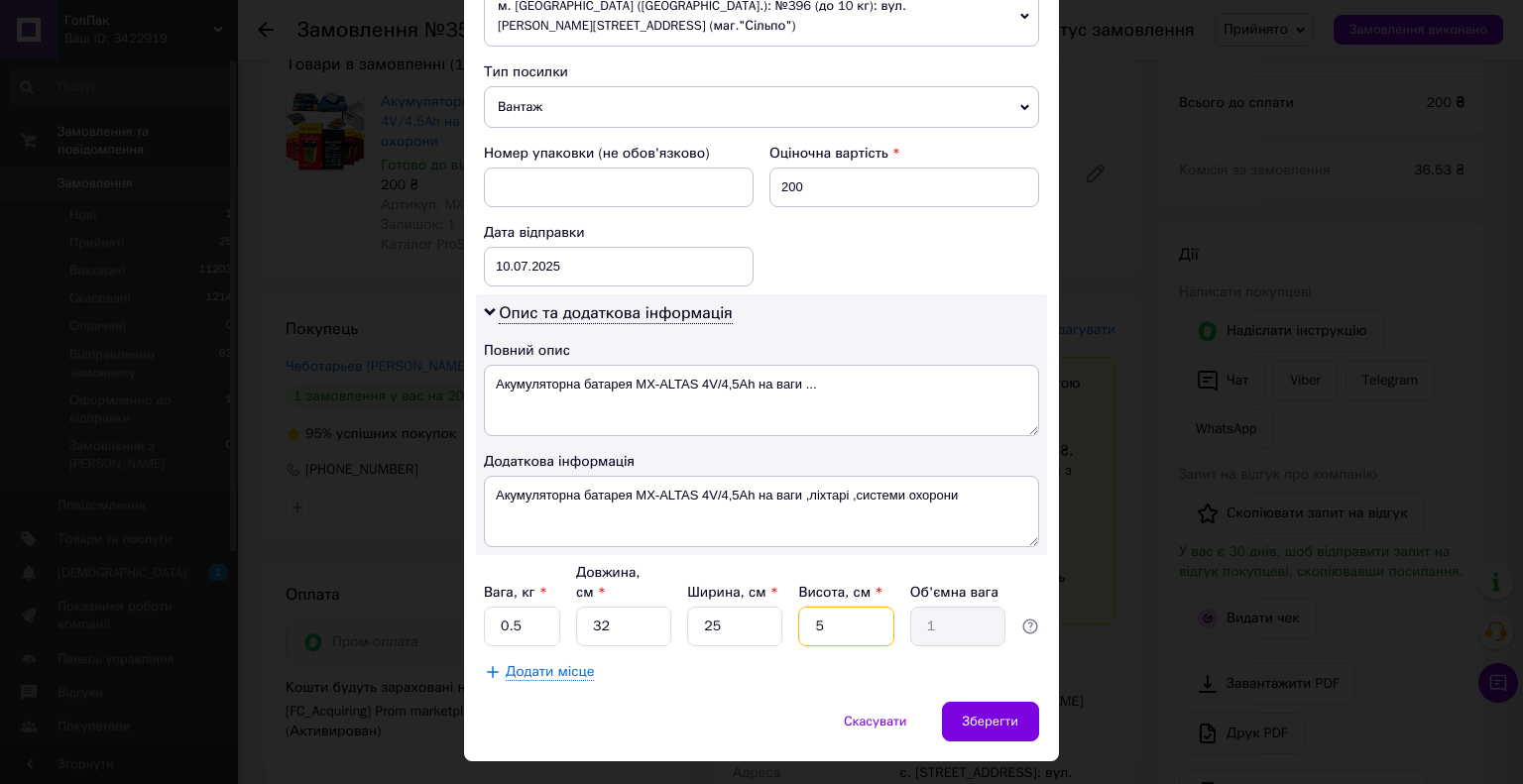 type on "5" 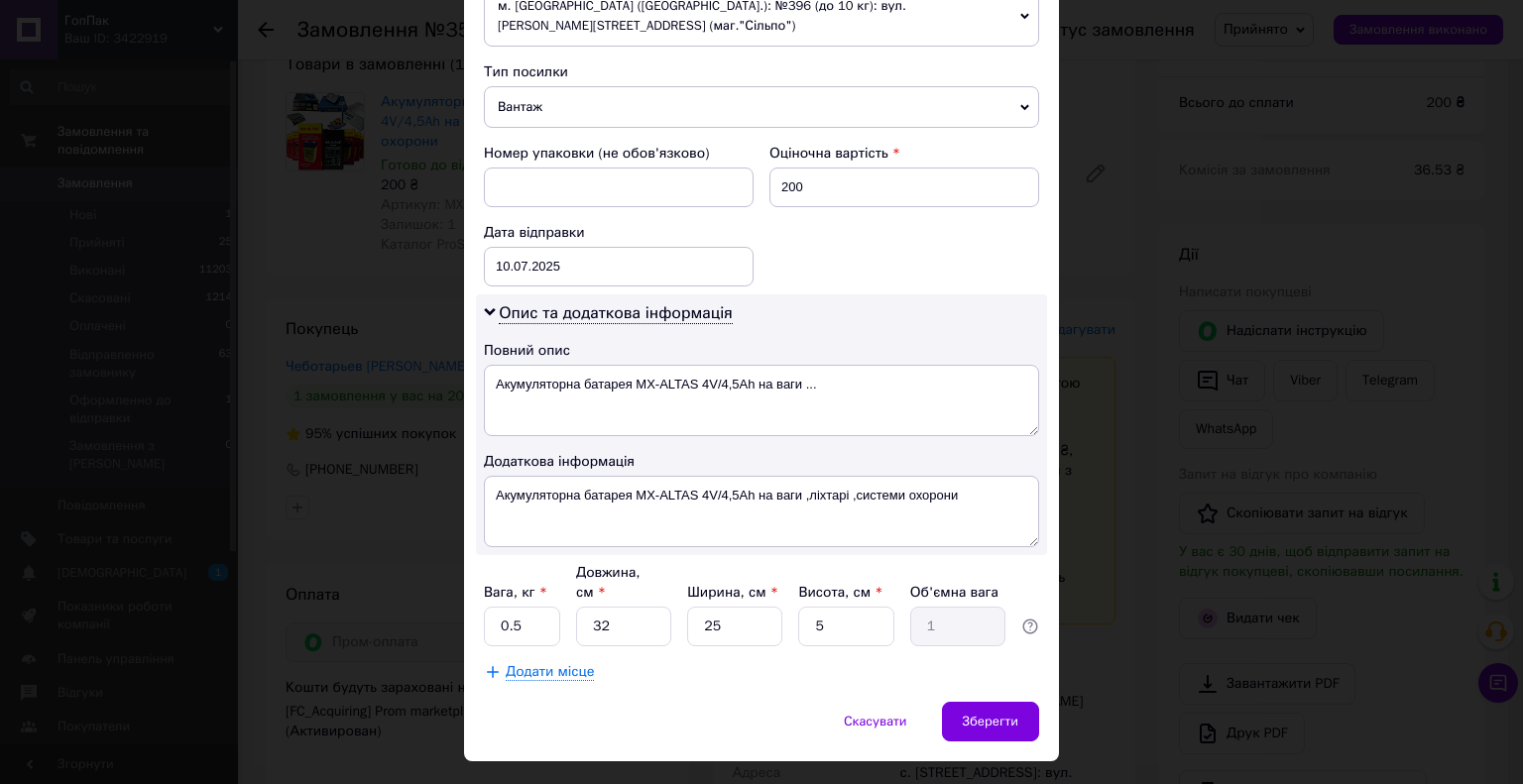 click on "Спосіб доставки Нова Пошта (платна) Платник Отримувач Відправник Прізвище отримувача Чеботарьев Ім'я отримувача Виктор По батькові отримувача Телефон отримувача +380677454683 Тип доставки У відділенні Кур'єром В поштоматі Місто с. Богданівка (Київська обл., Броварський р-н.) Відділення №1: вул. Хоменка, 28 Місце відправки м. Київ (Київська обл.): №396 (до 10 кг): вул. Рональда Рейгана, 8 (маг."Сільпо") м. Київ (Київська обл.): №188 (30кг на одне місце): вул. Оноре де Бальзака, 55Б (сп. вхід з "Рибалка на Бальзака" Додати ще місце відправки Тип посилки Вантаж Документи 200 10.07.2025 < 2025 > <" at bounding box center [762, 42] 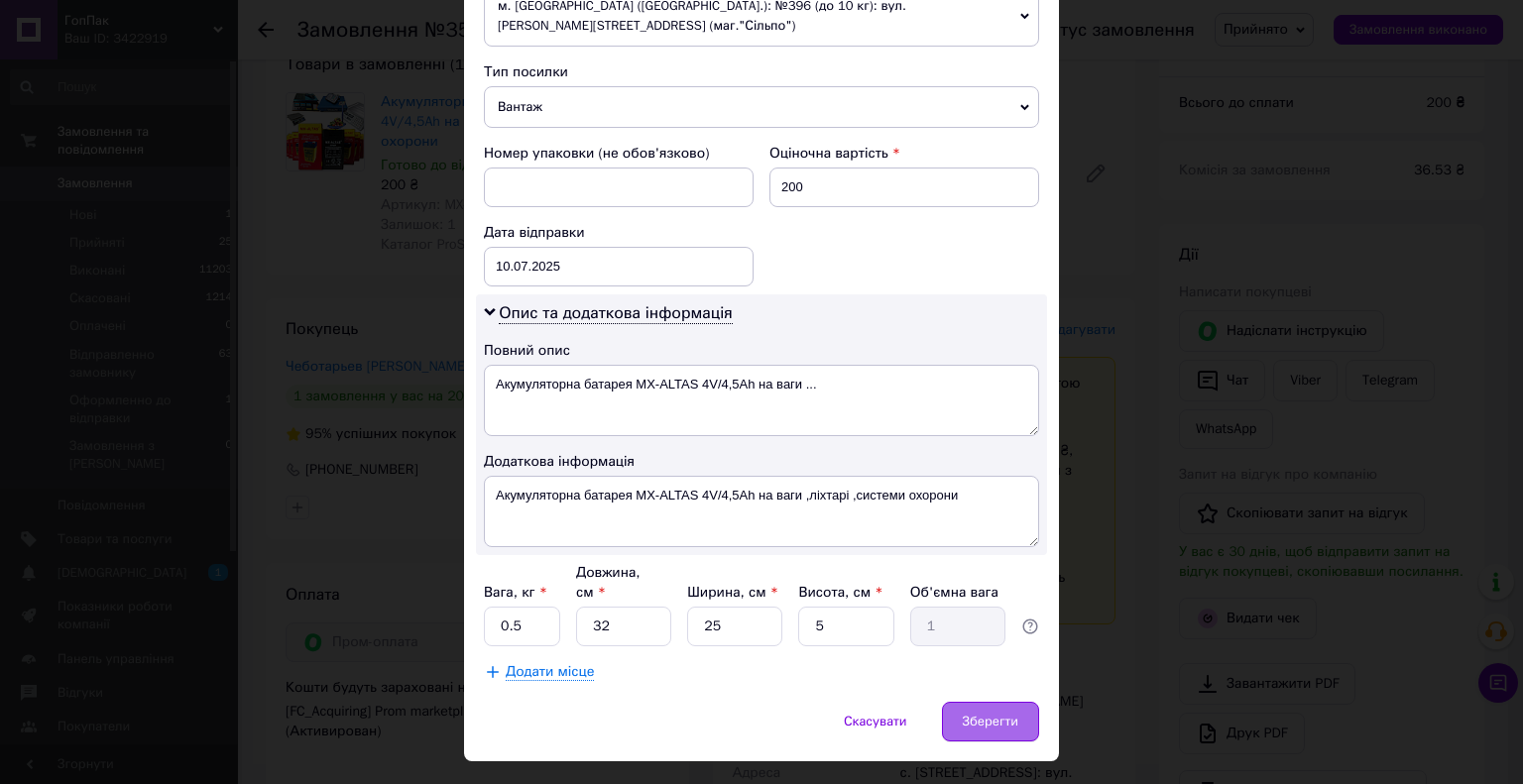 click on "Зберегти" at bounding box center [991, 722] 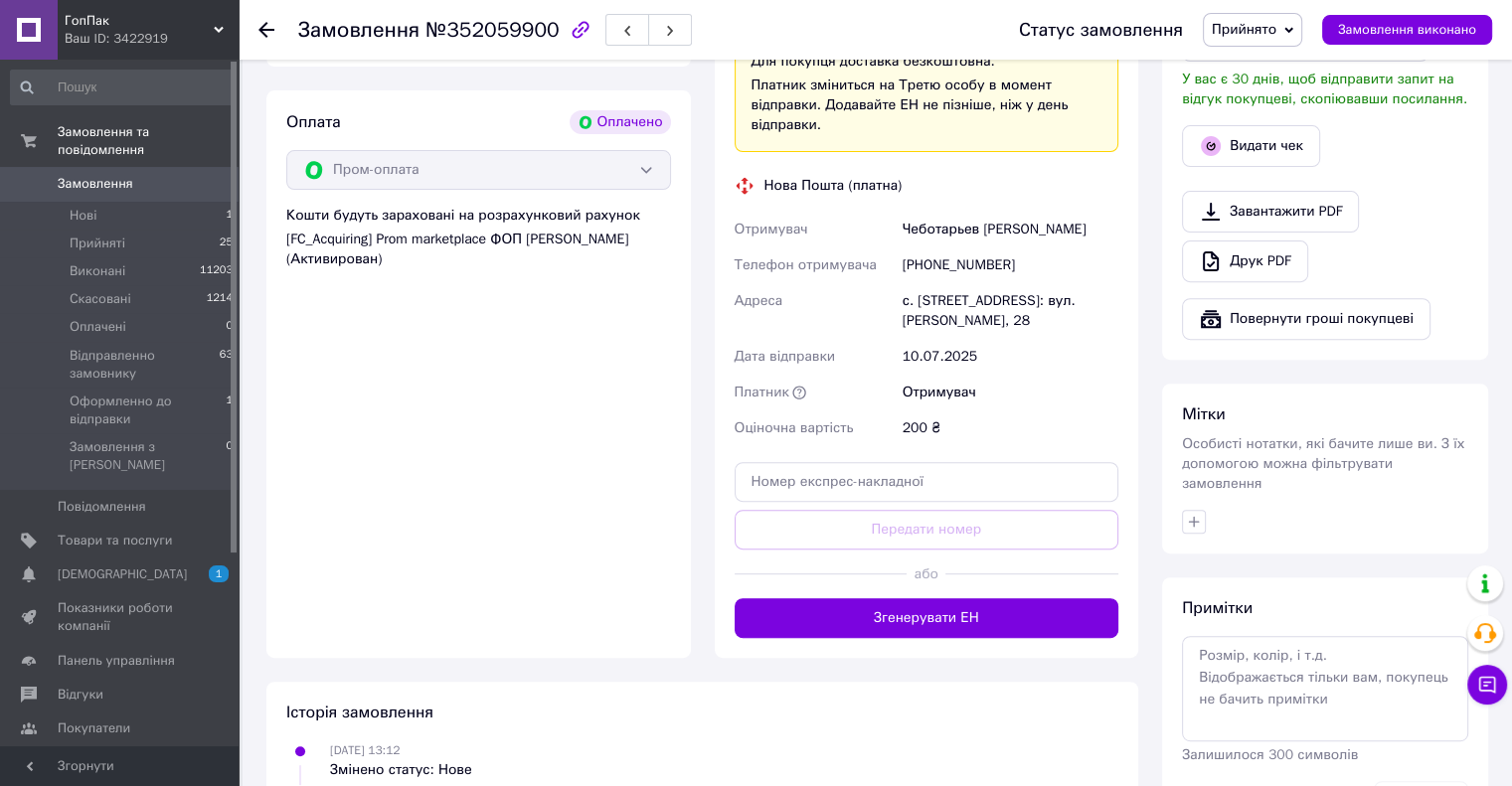 scroll, scrollTop: 795, scrollLeft: 0, axis: vertical 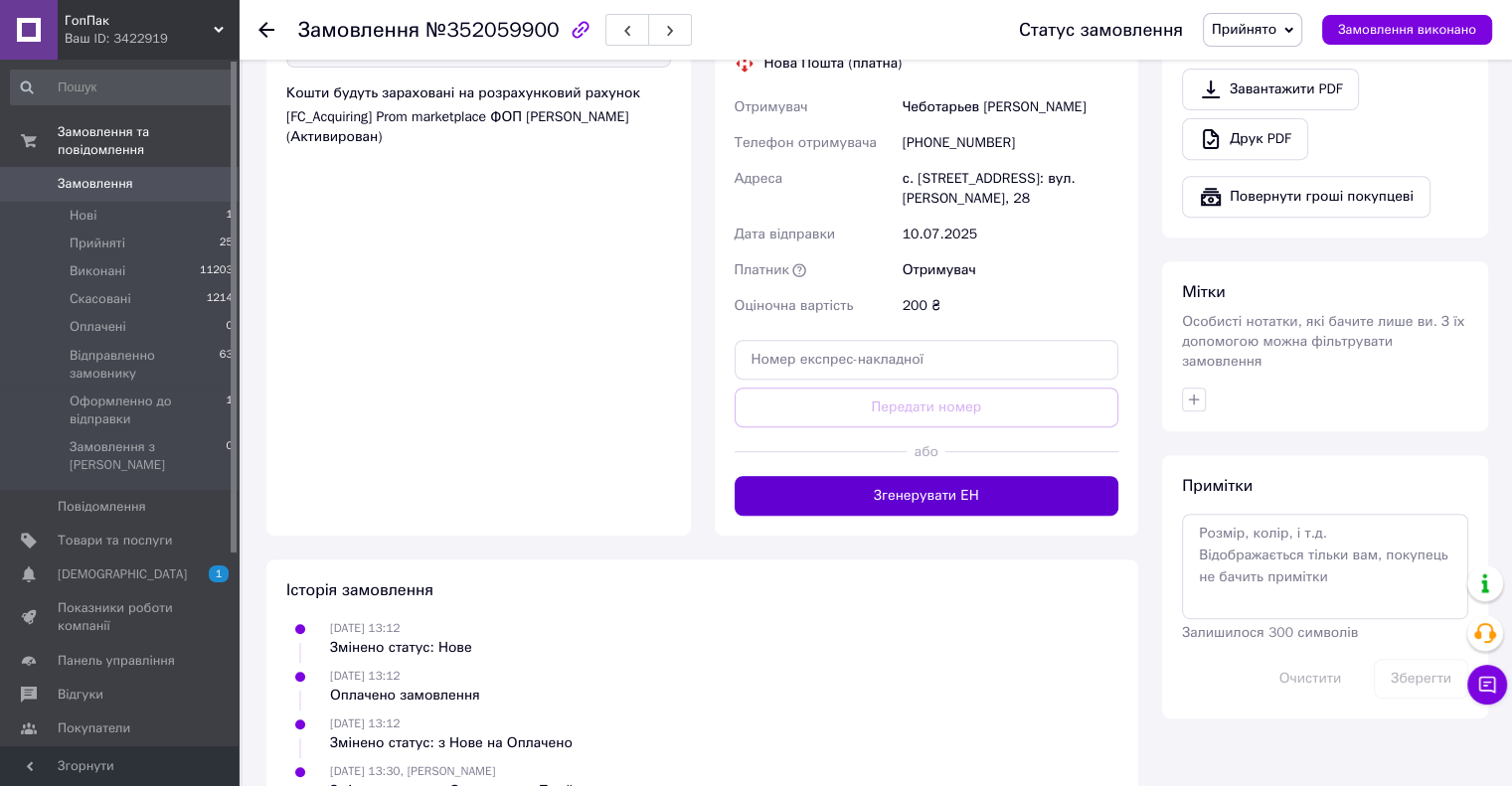 click on "Згенерувати ЕН" at bounding box center (926, 496) 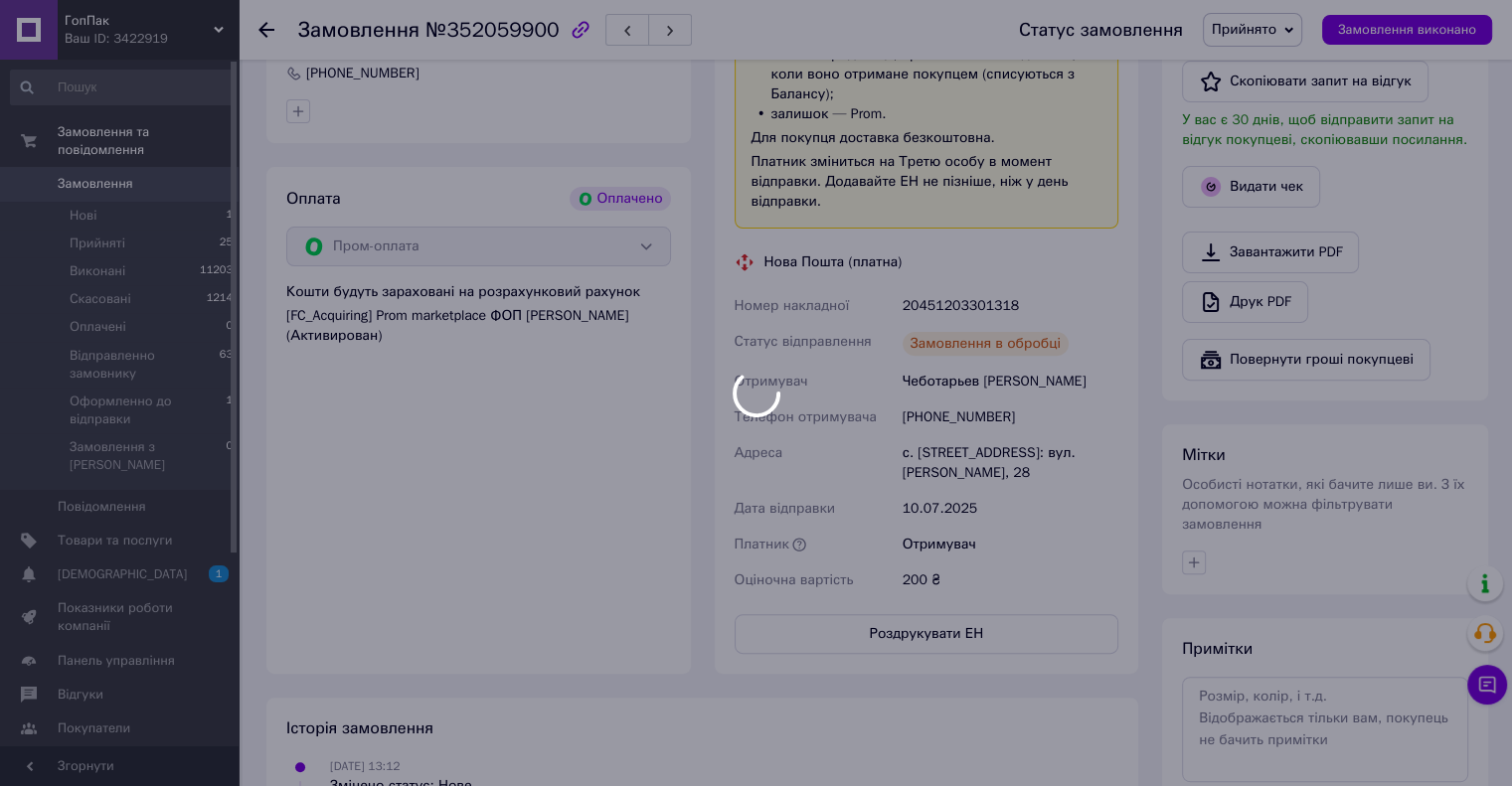 scroll, scrollTop: 497, scrollLeft: 0, axis: vertical 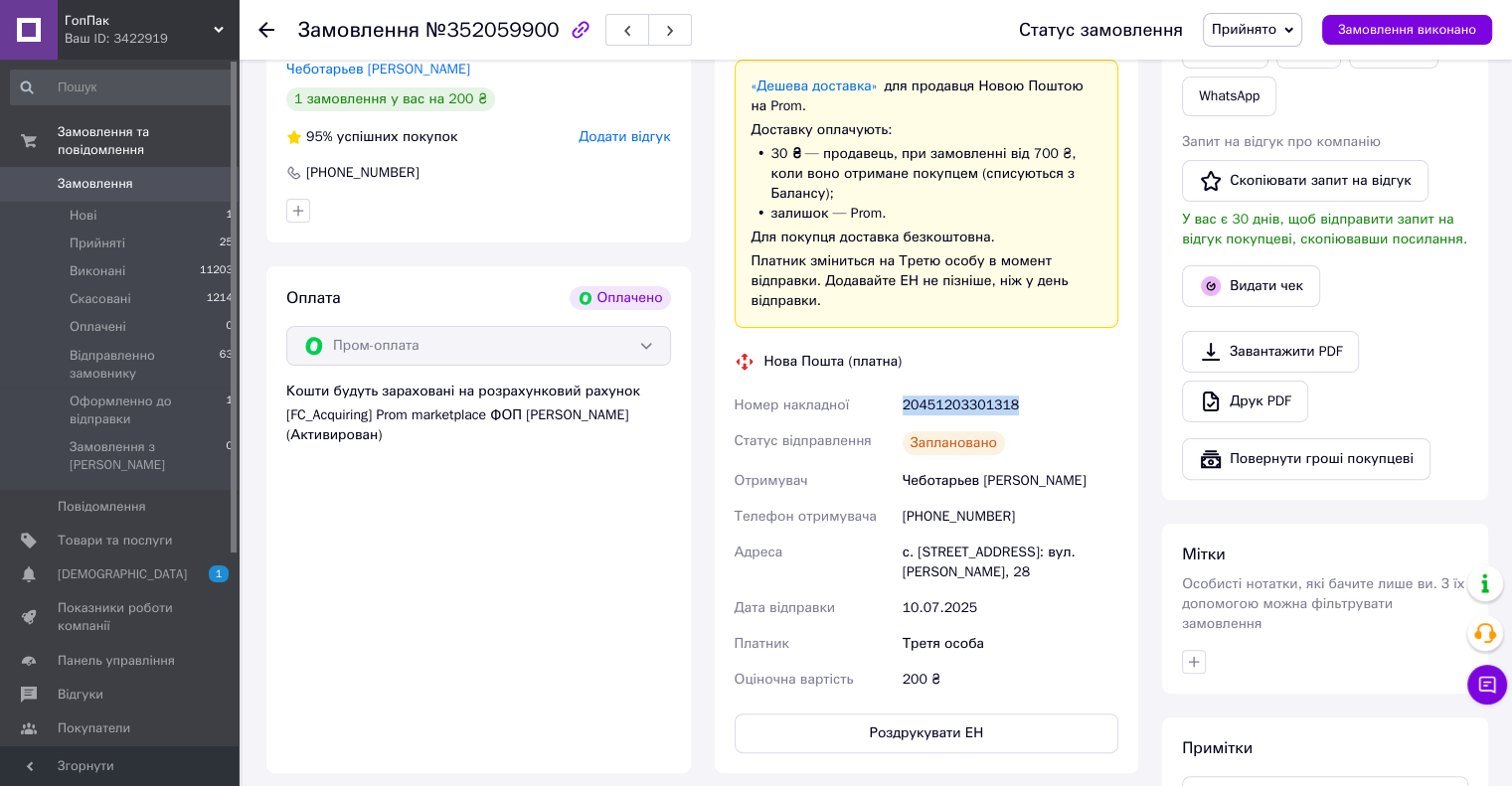 drag, startPoint x: 1030, startPoint y: 385, endPoint x: 903, endPoint y: 392, distance: 127.19277 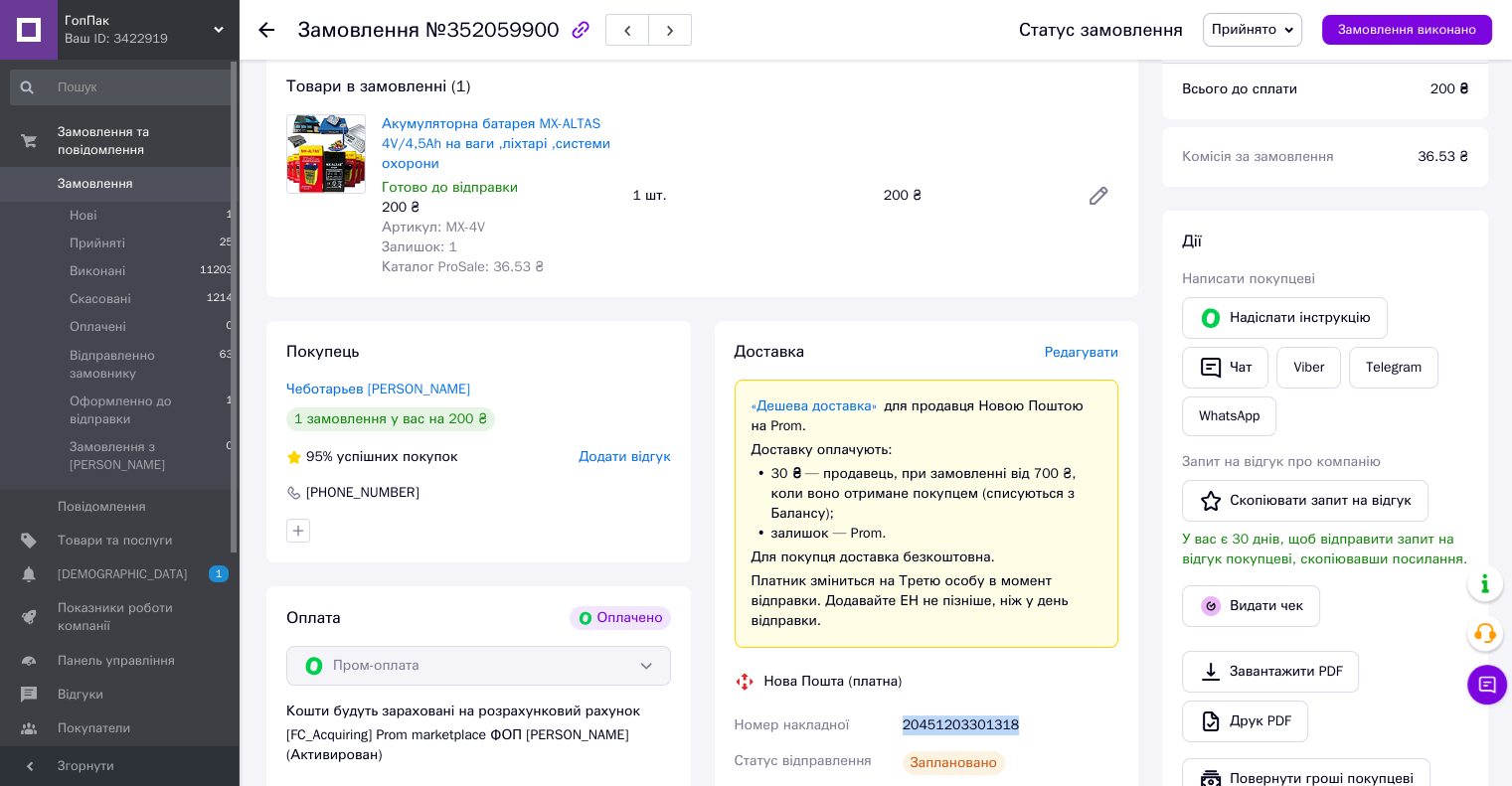scroll, scrollTop: 0, scrollLeft: 0, axis: both 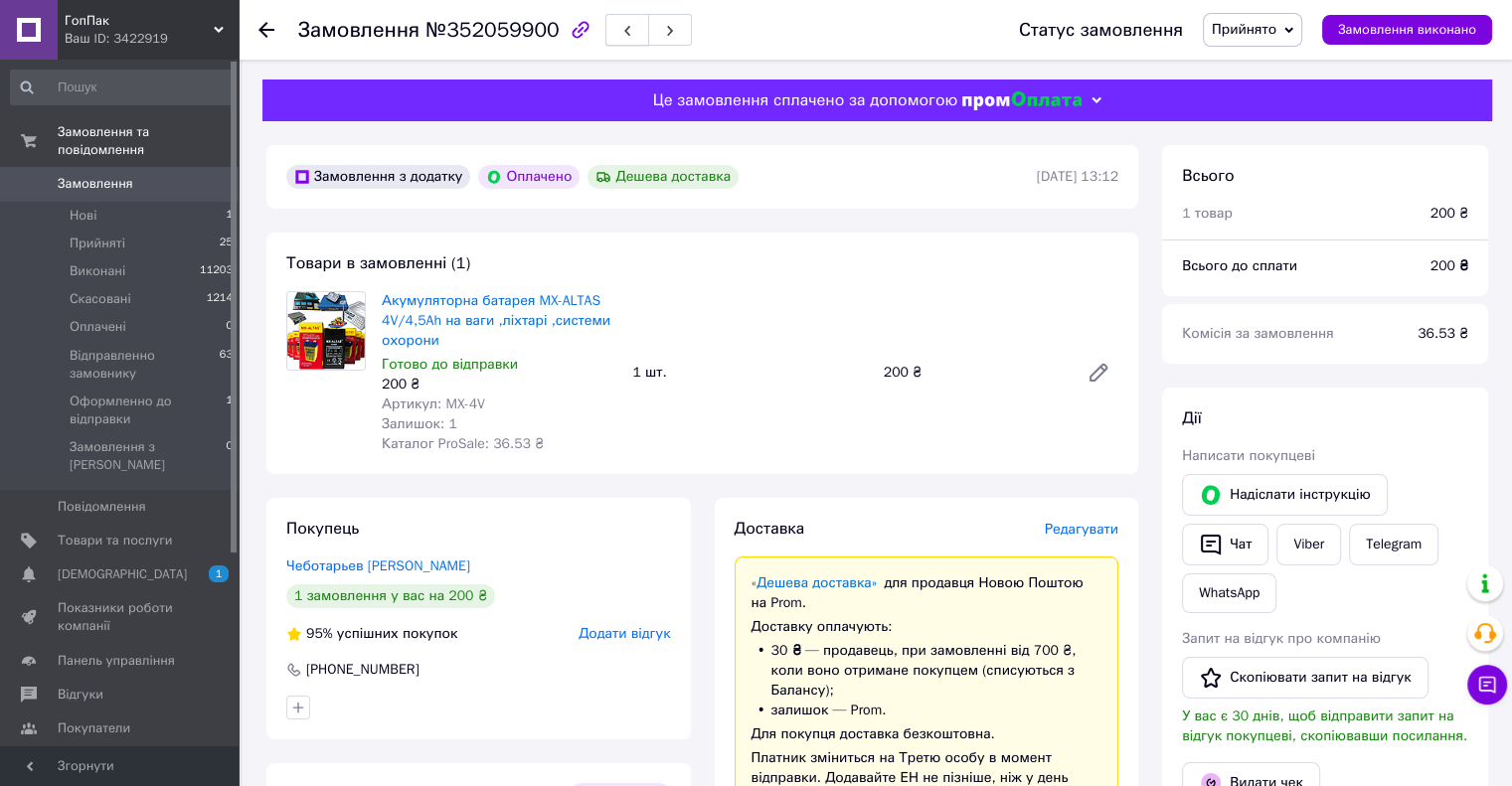 click at bounding box center (627, 30) 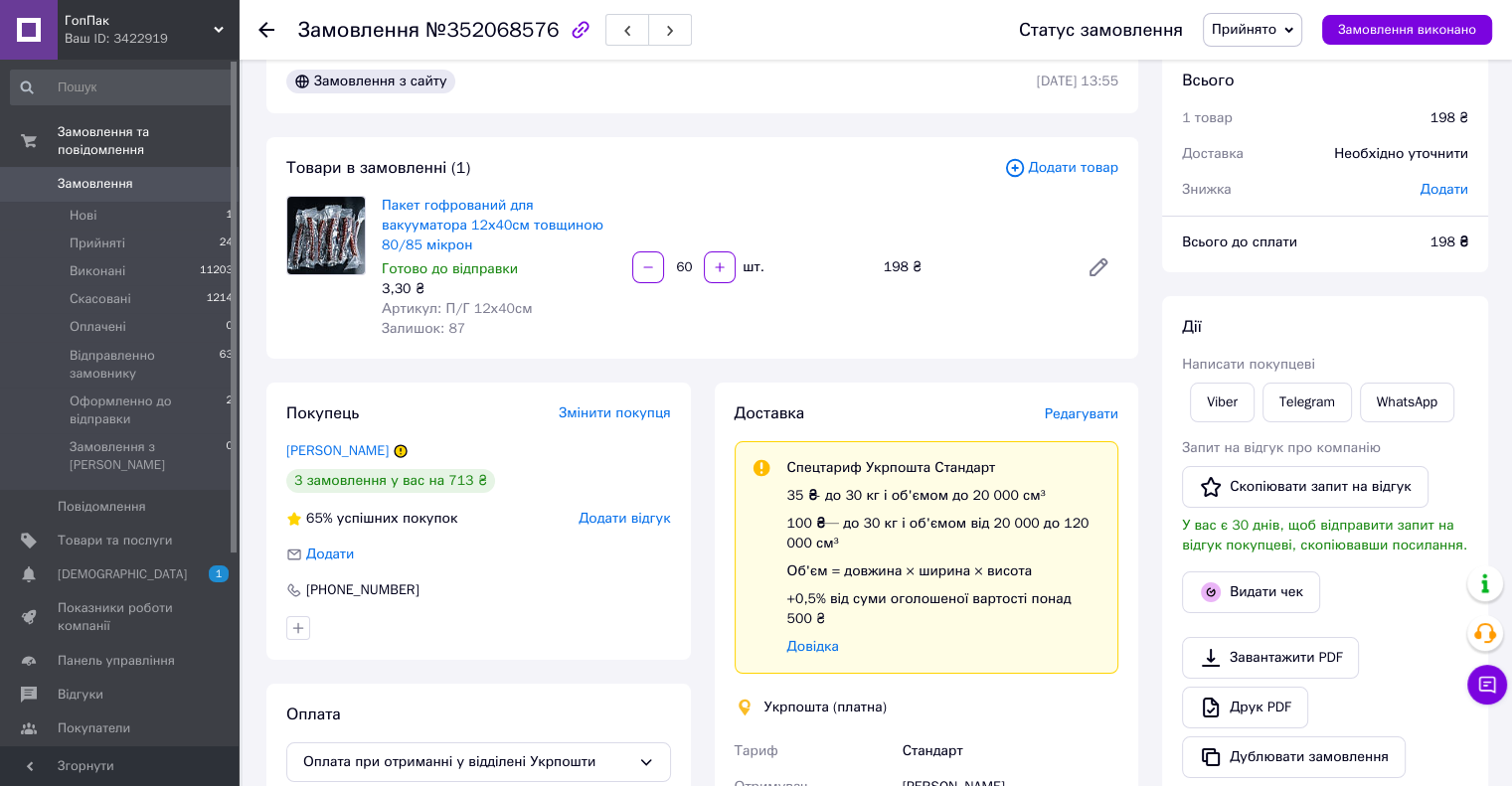 scroll, scrollTop: 0, scrollLeft: 0, axis: both 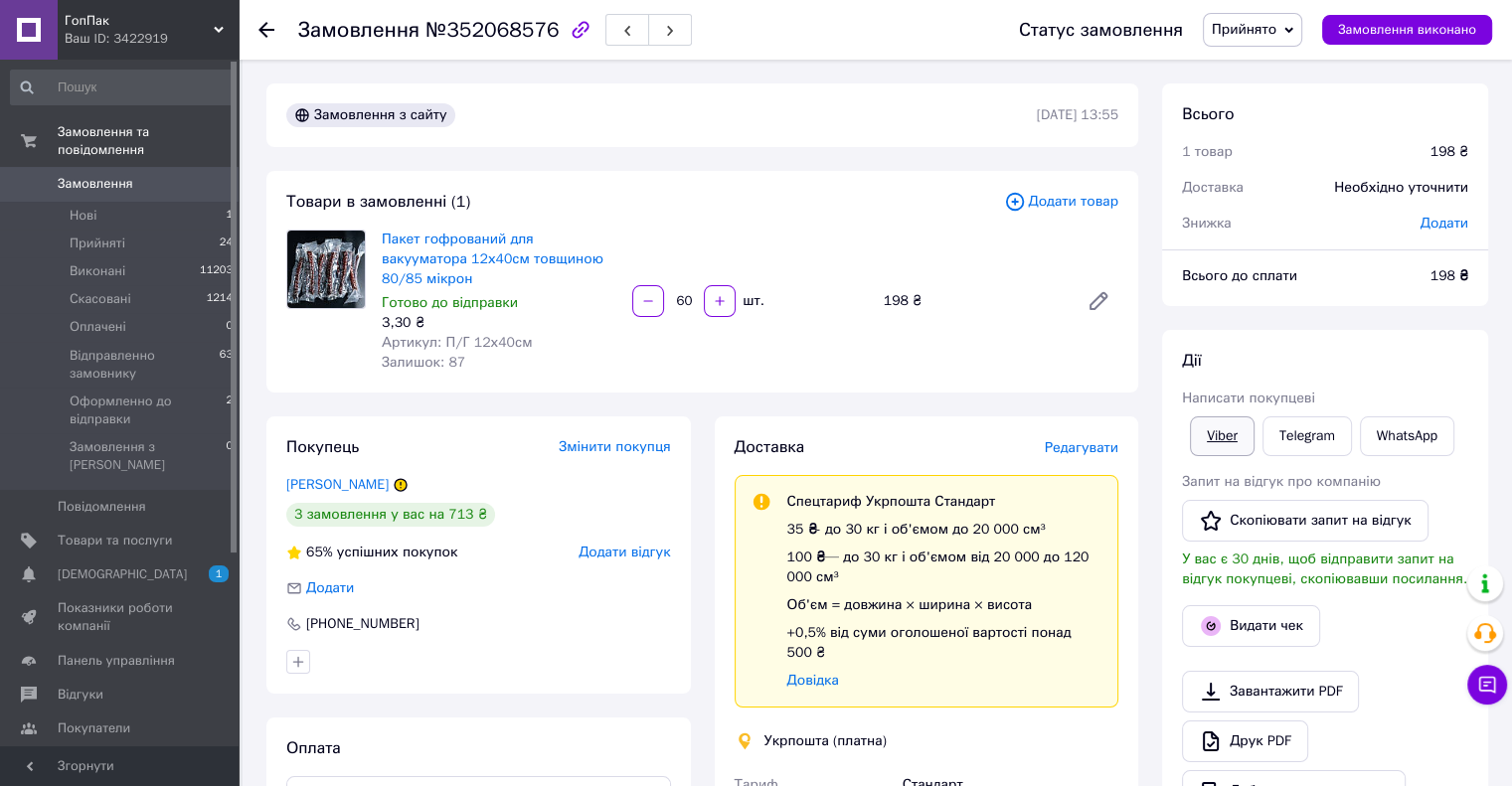 click on "Viber" at bounding box center (1222, 436) 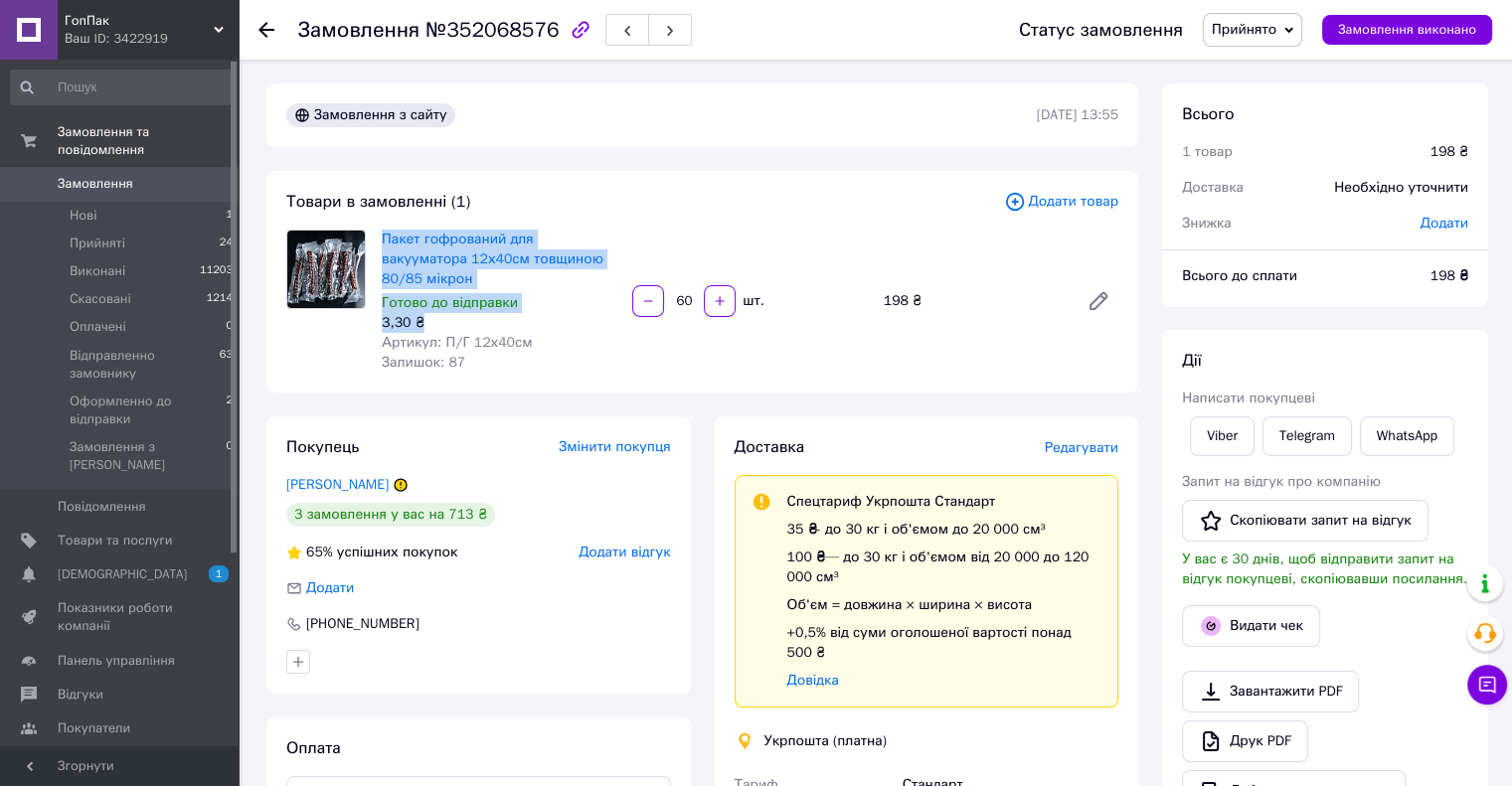drag, startPoint x: 423, startPoint y: 299, endPoint x: 378, endPoint y: 245, distance: 70.29225 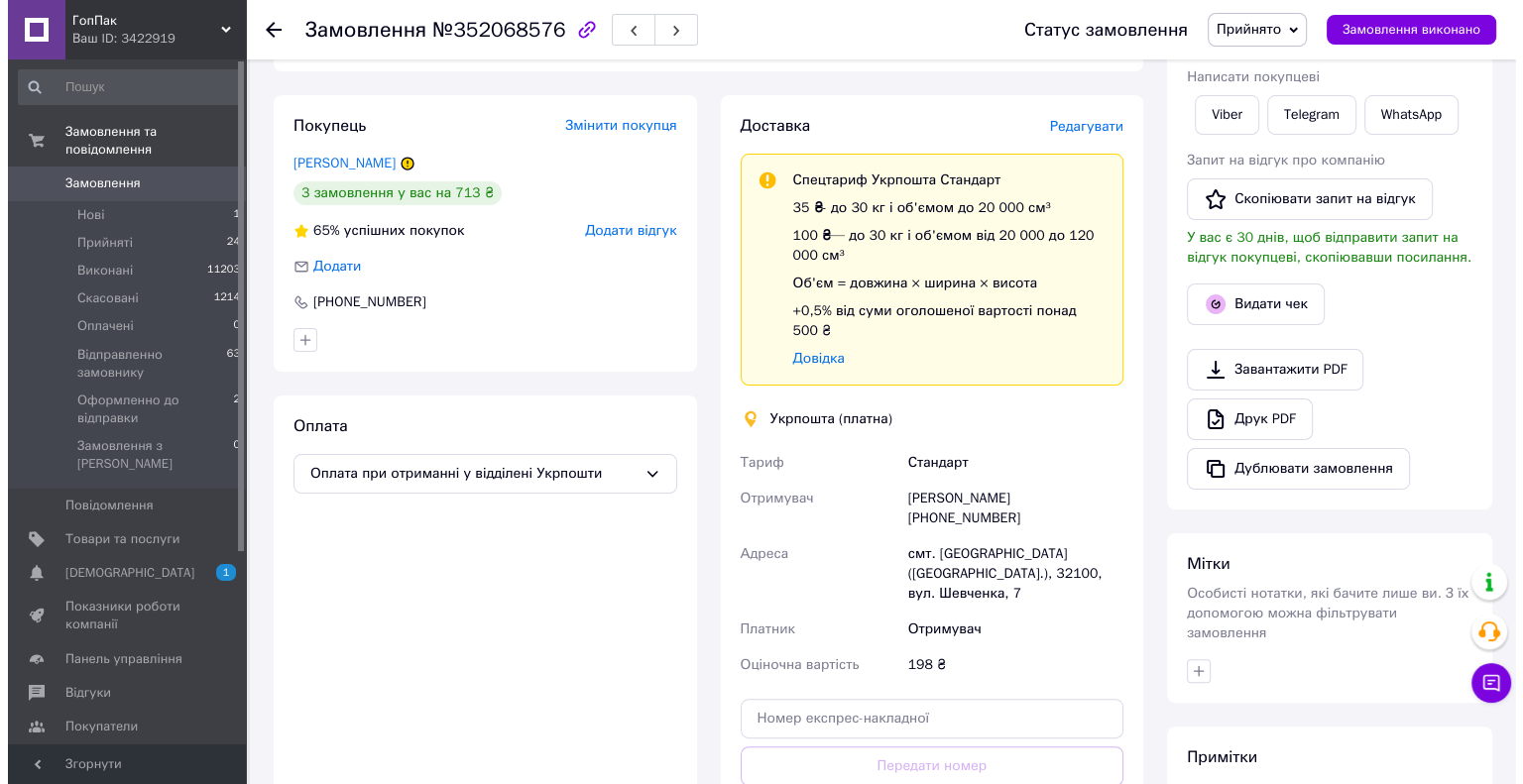scroll, scrollTop: 198, scrollLeft: 0, axis: vertical 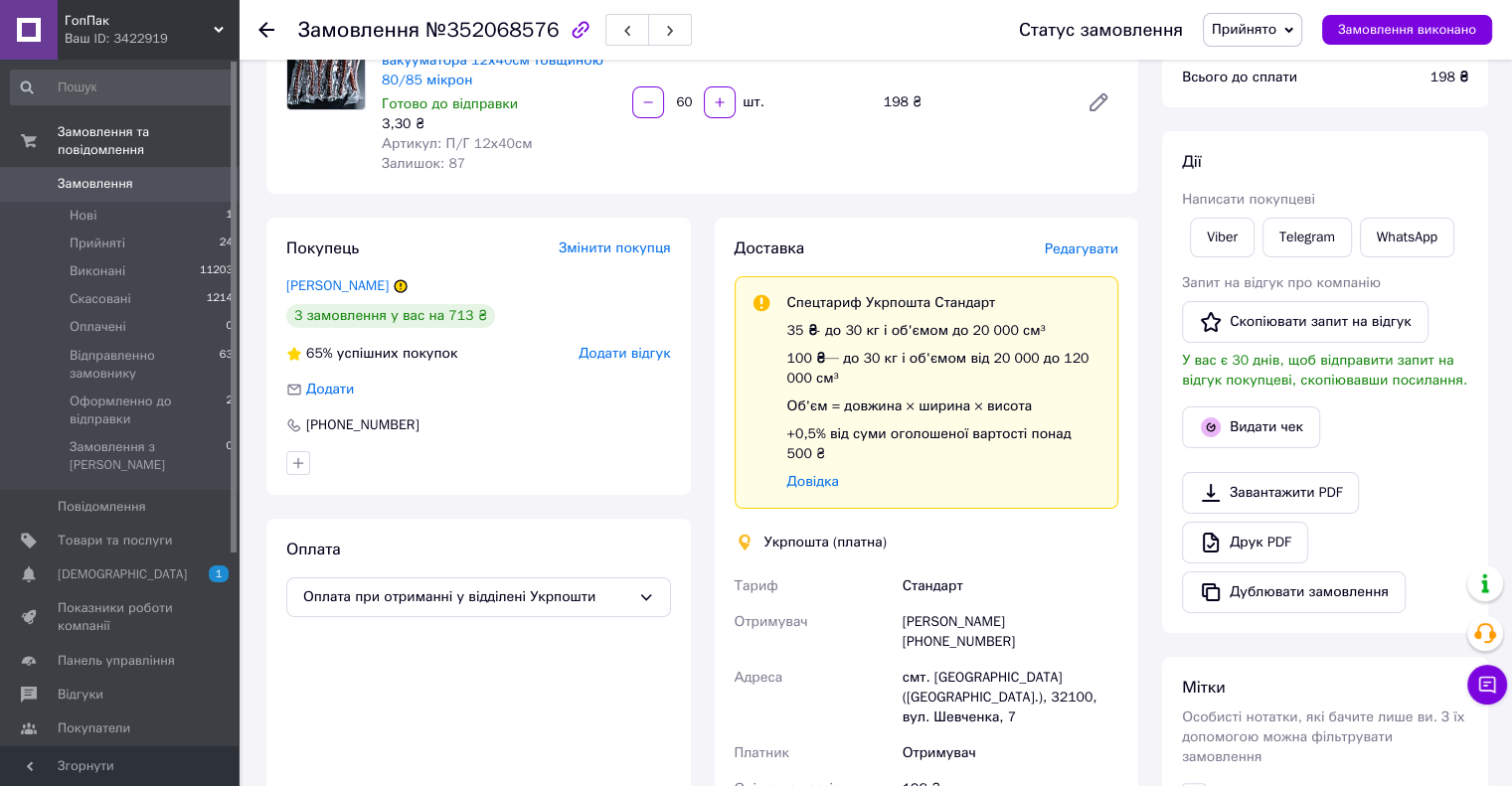 click on "Редагувати" at bounding box center (1082, 248) 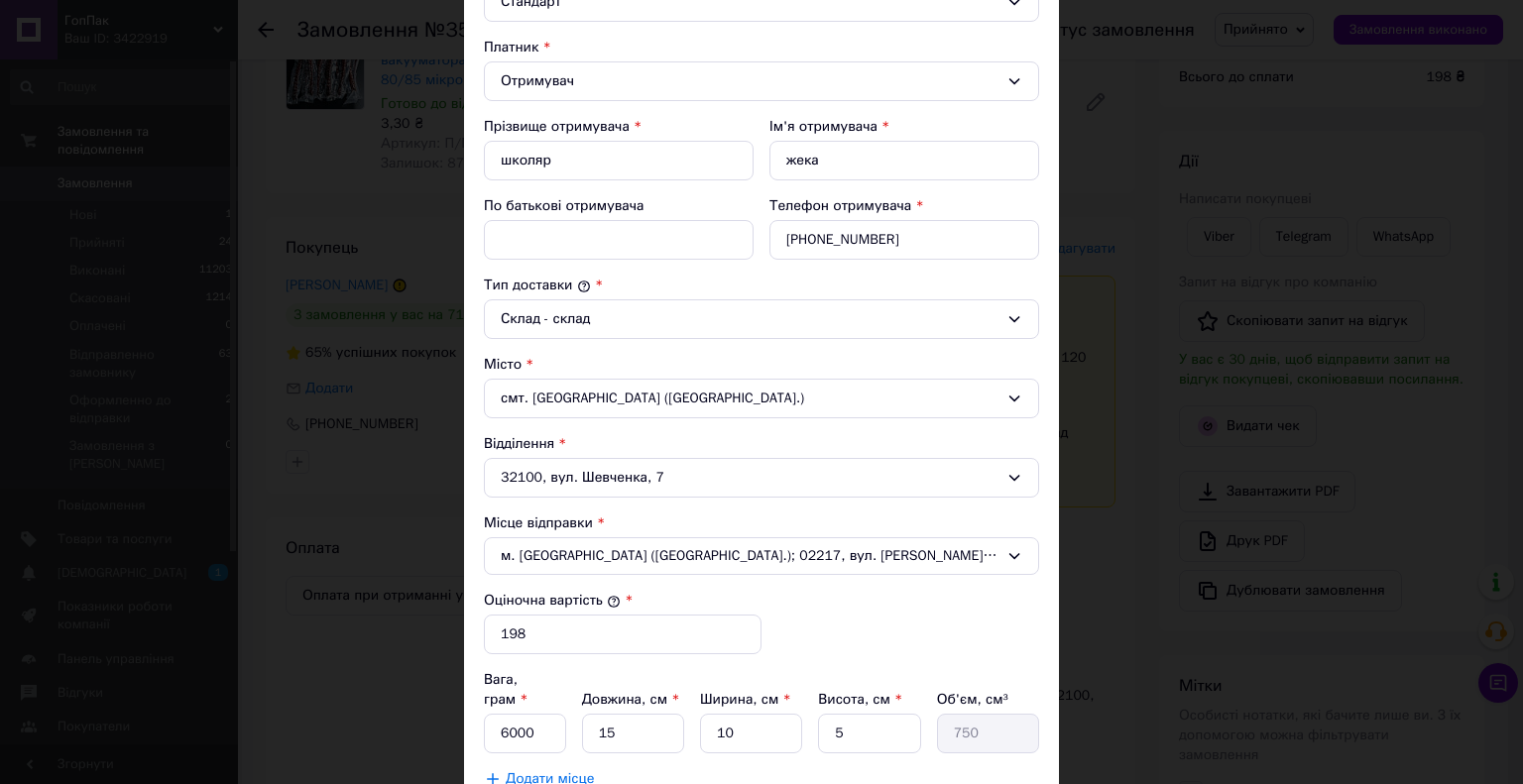 scroll, scrollTop: 522, scrollLeft: 0, axis: vertical 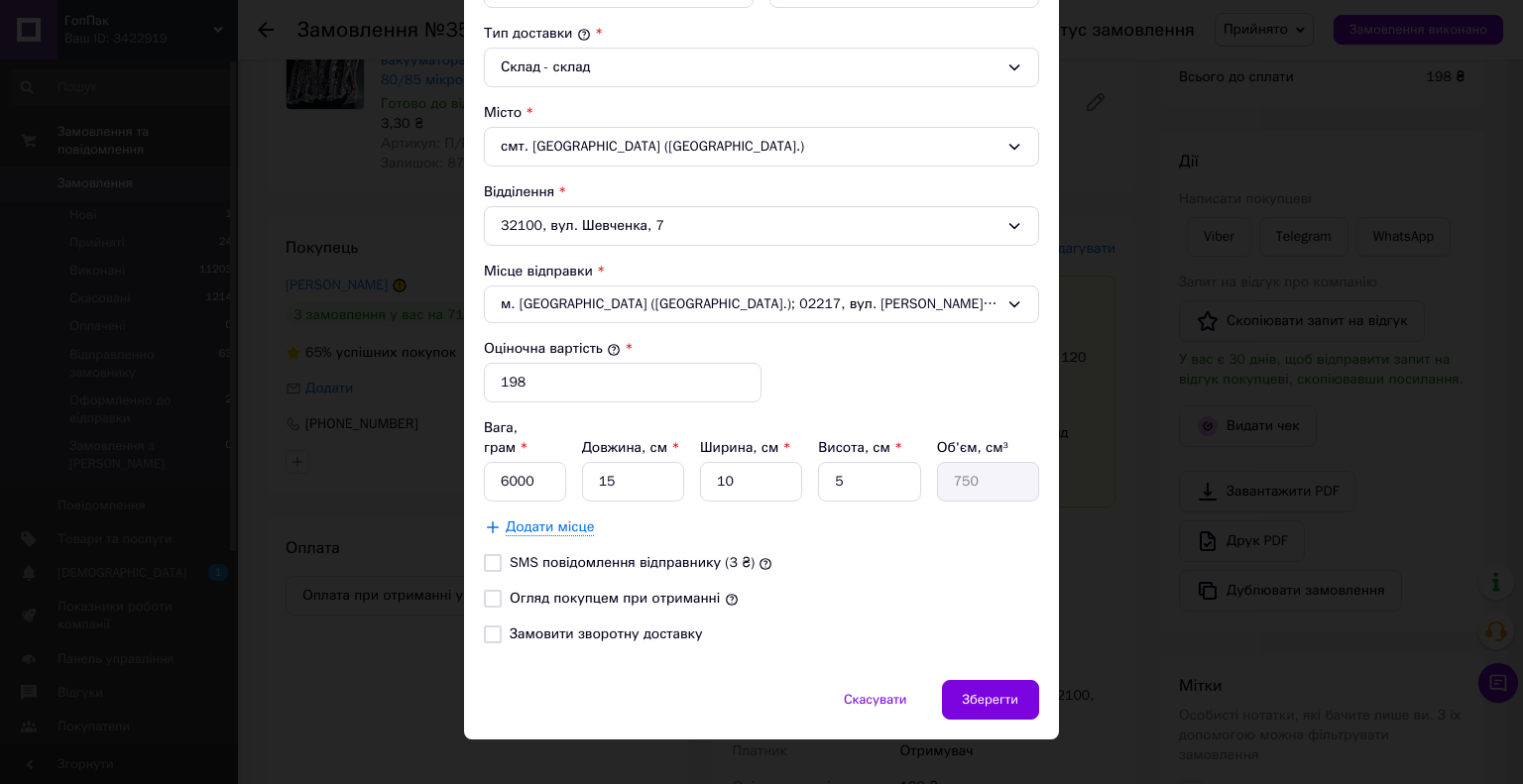 click on "Огляд покупцем при отриманні" at bounding box center [493, 599] 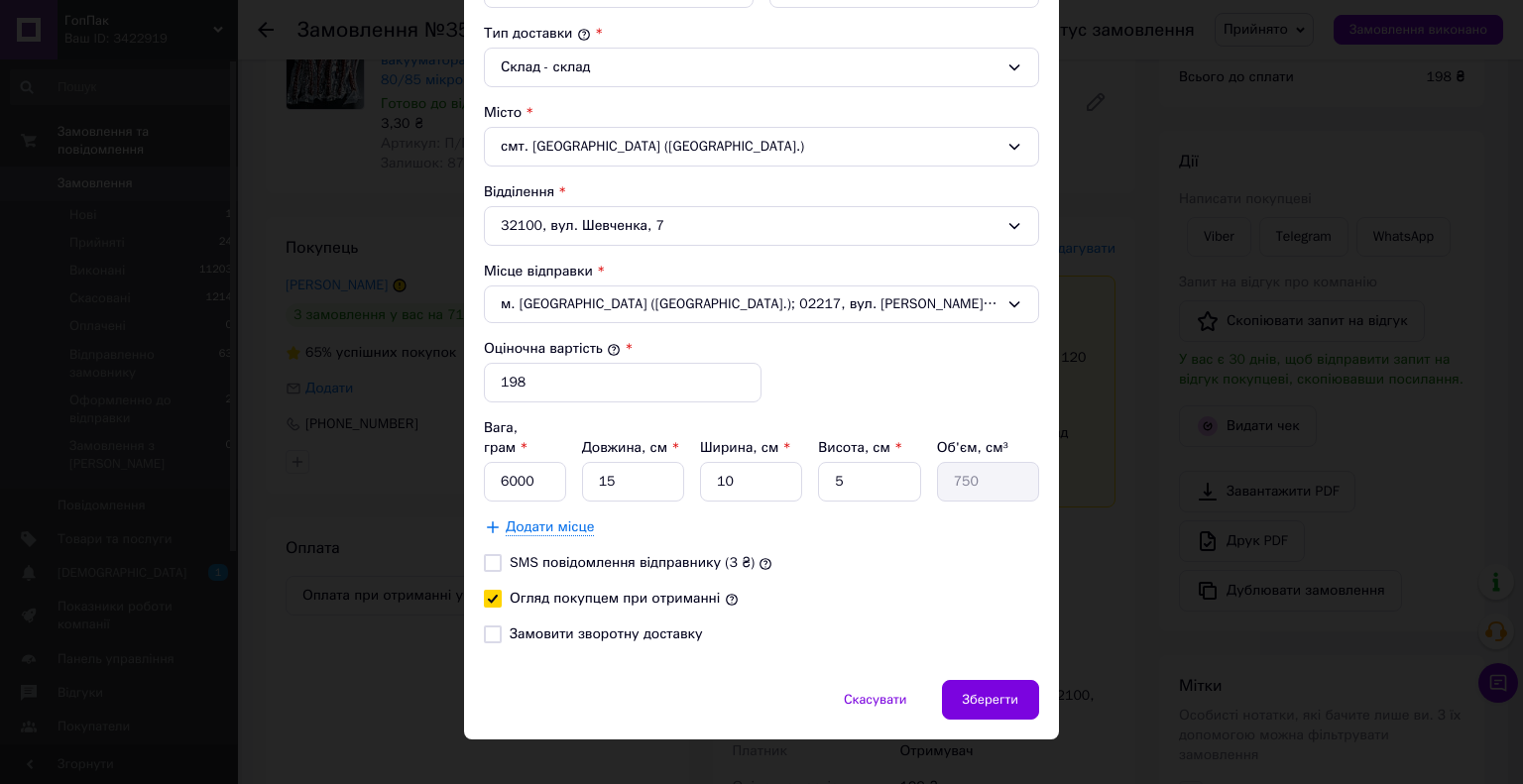 checkbox on "true" 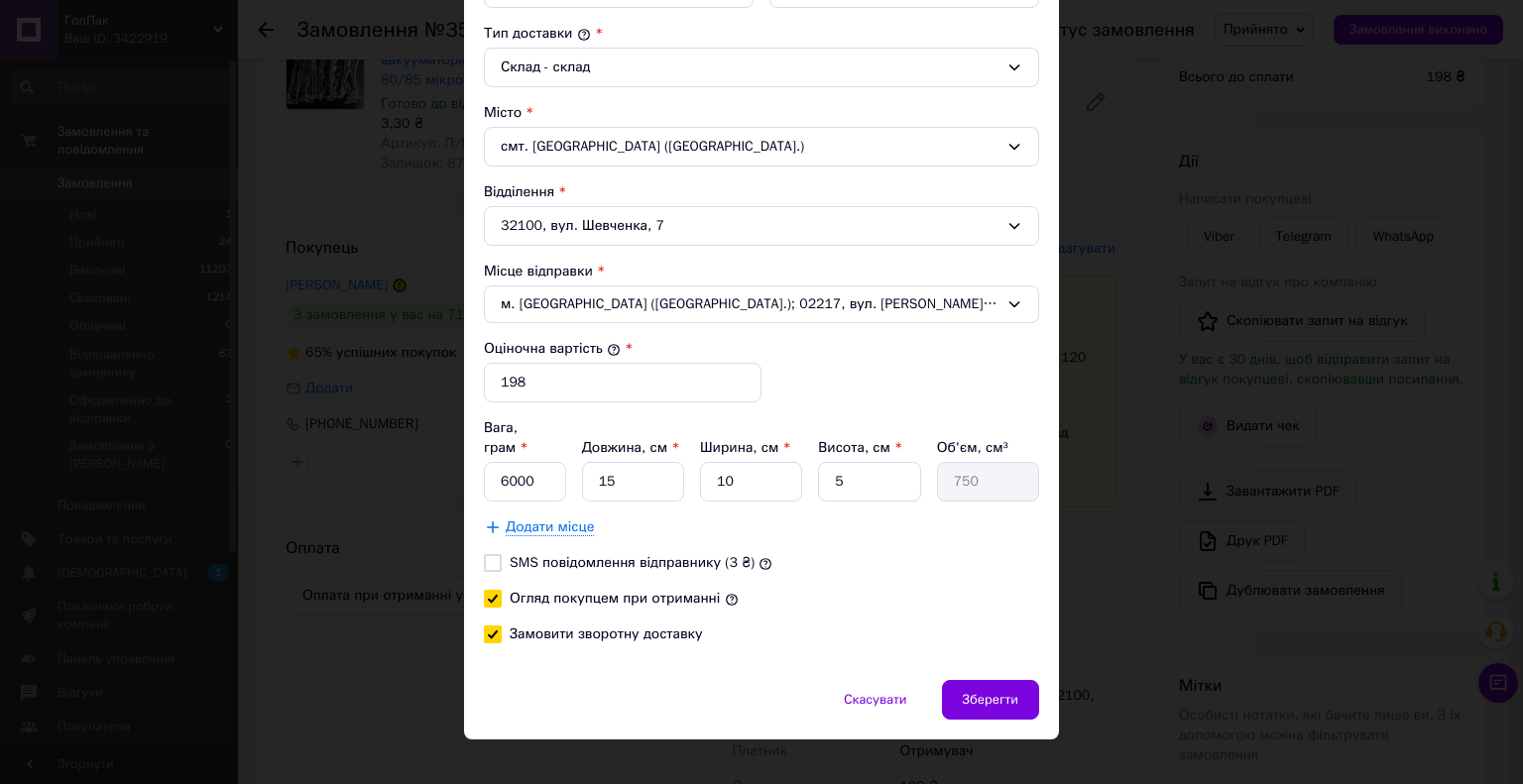 checkbox on "true" 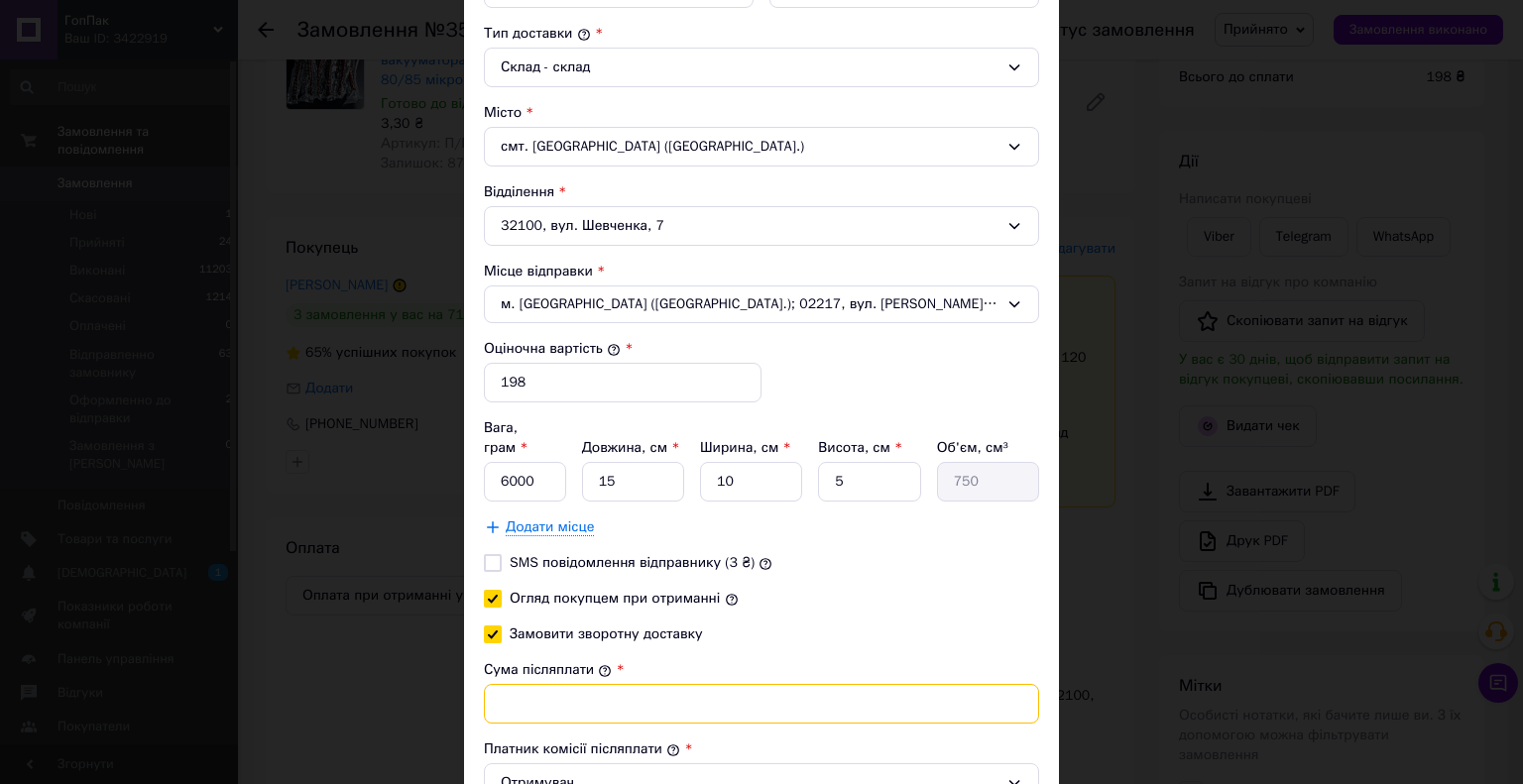 click on "Сума післяплати" at bounding box center [762, 704] 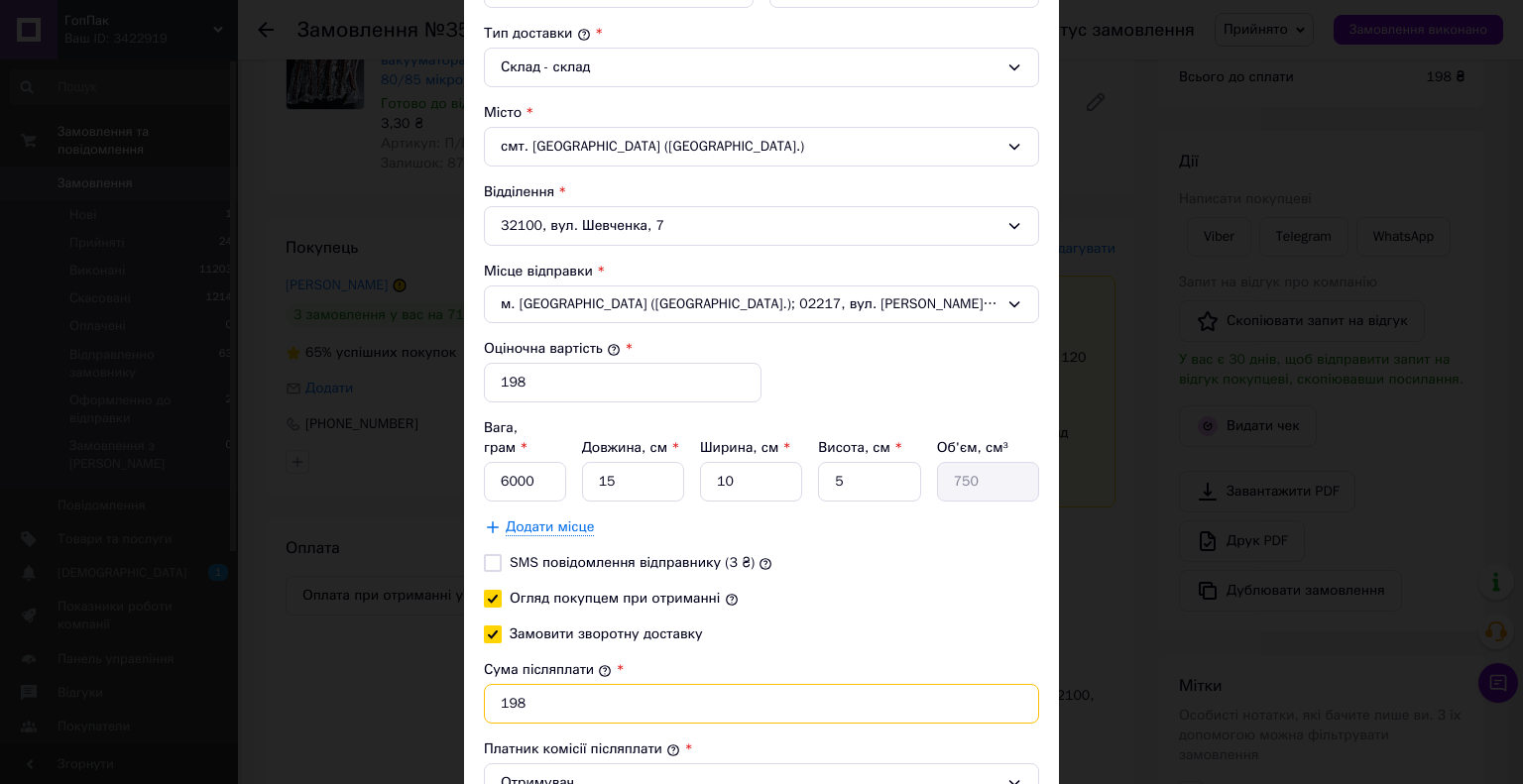 type on "198" 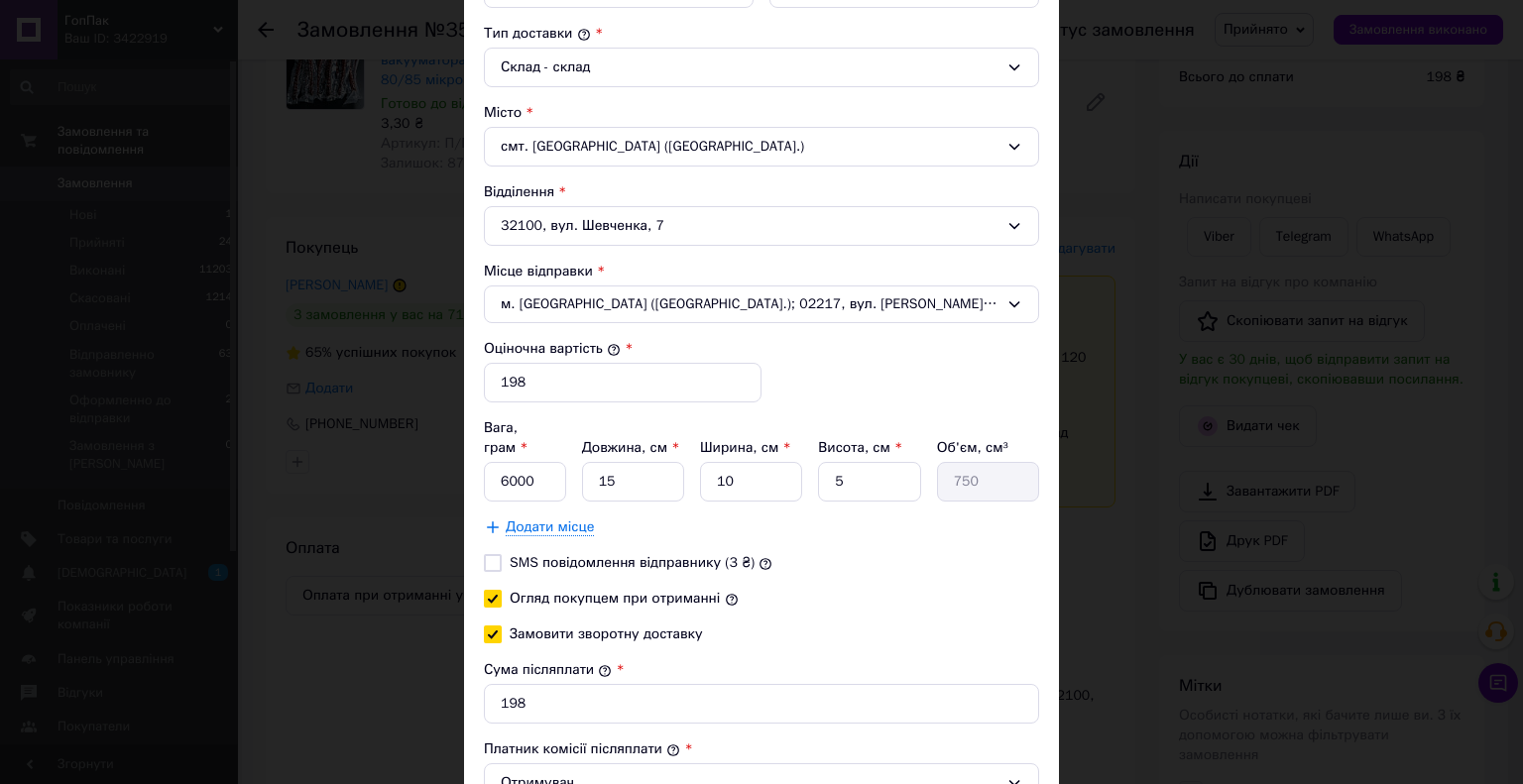 click on "Тариф     * Стандарт Платник   * Отримувач Прізвище отримувача   * школяр Ім'я отримувача   * жека По батькові отримувача Телефон отримувача   * +380974475035 Тип доставки     * Склад - склад Місто смт. Ярмолинці (Хмельницька обл.) Відділення 32100, вул. Шевченка, 7 Місце відправки   * м. Київ (Київська обл.); 02217, вул. Рональда Рейгана, 6 Оціночна вартість     * 198 Вага, грам   * 6000 Довжина, см   * 15 Ширина, см   * 10 Висота, см   * 5 Об'єм, см³ 750 Додати місце SMS повідомлення відправнику (3 ₴)   Огляд покупцем при отриманні   Замовити зворотну доставку Сума післяплати     * 198     * Отримувач" at bounding box center [762, 263] 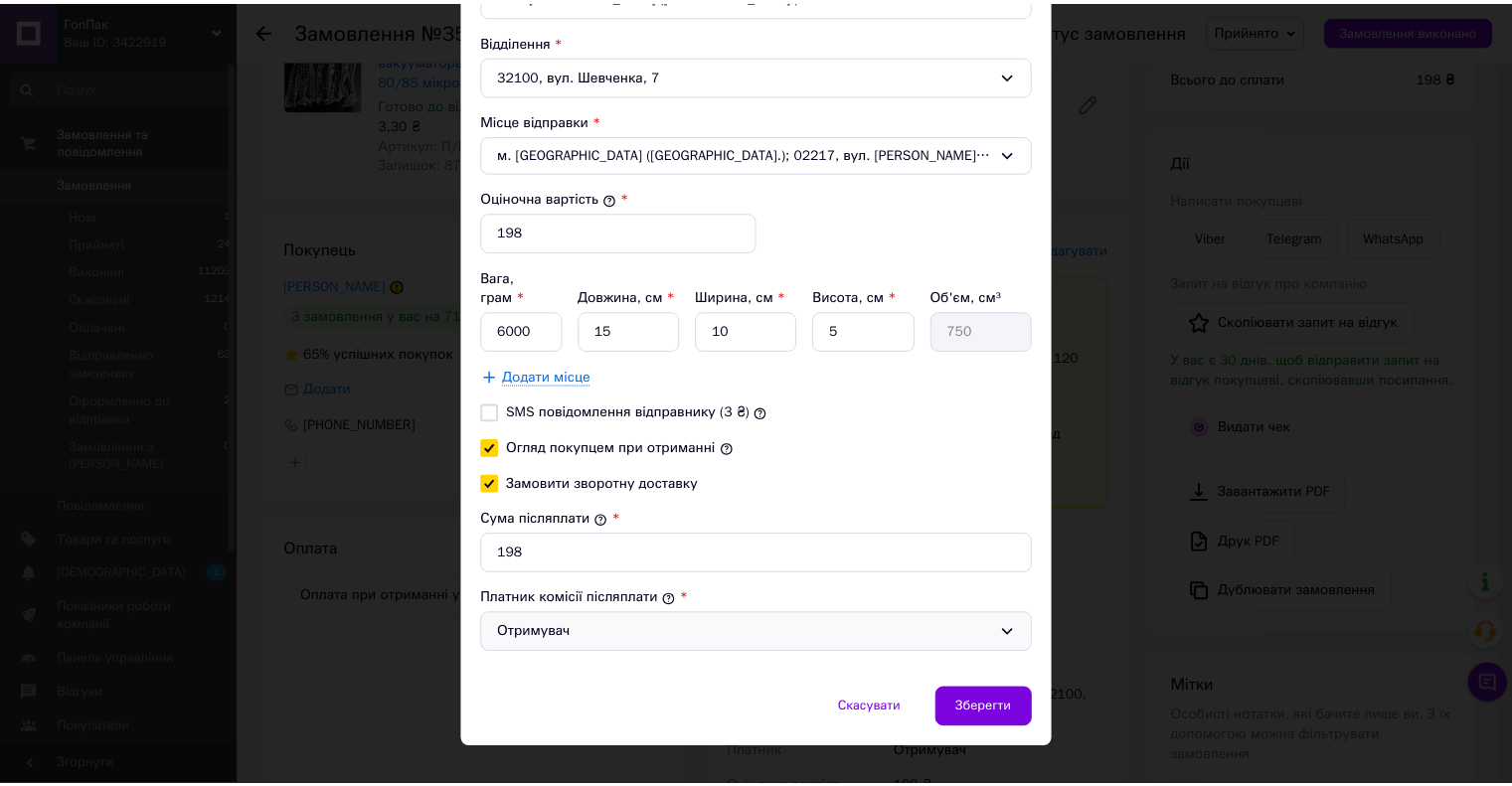 scroll, scrollTop: 682, scrollLeft: 0, axis: vertical 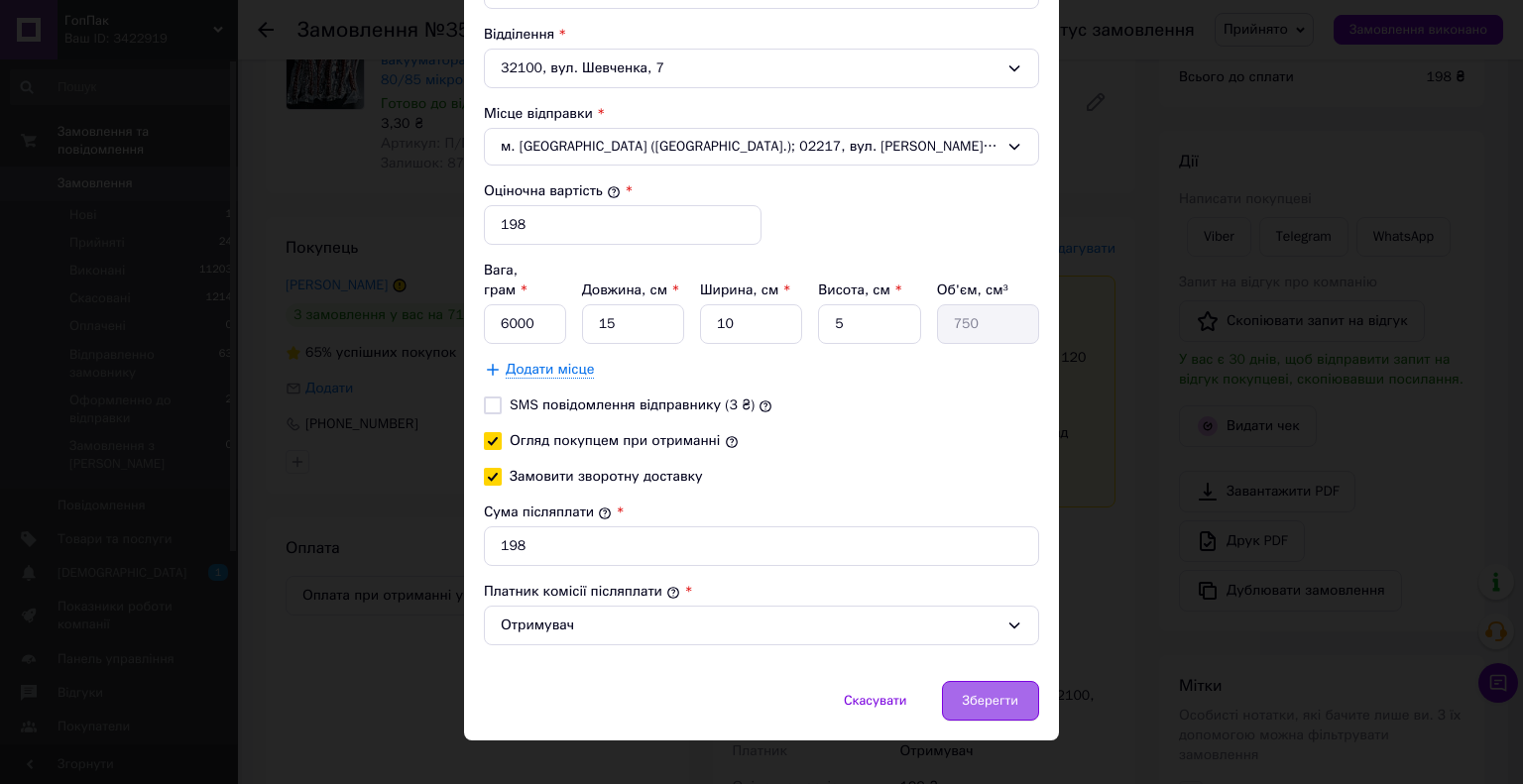 click on "Зберегти" at bounding box center [991, 701] 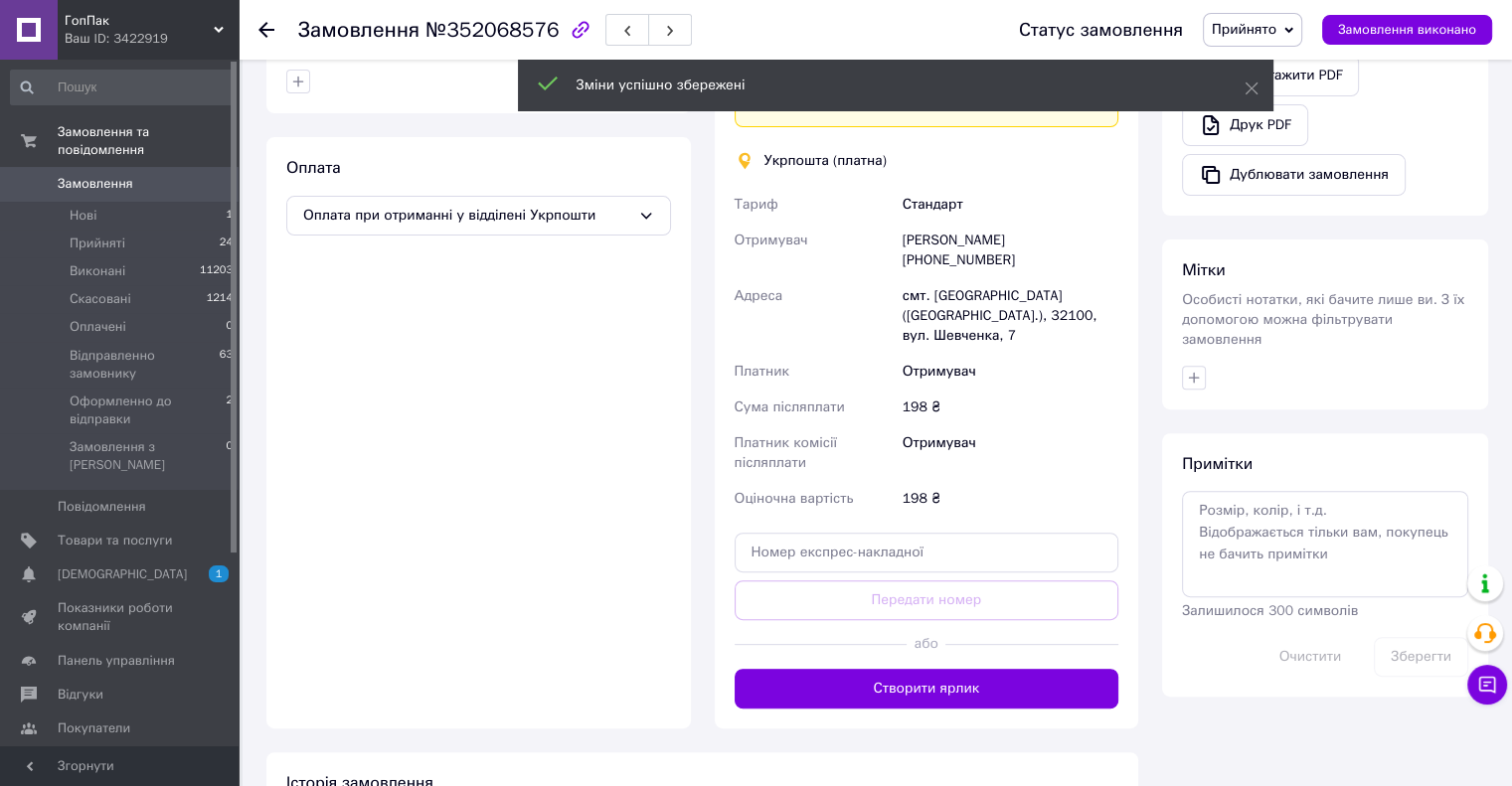 scroll, scrollTop: 596, scrollLeft: 0, axis: vertical 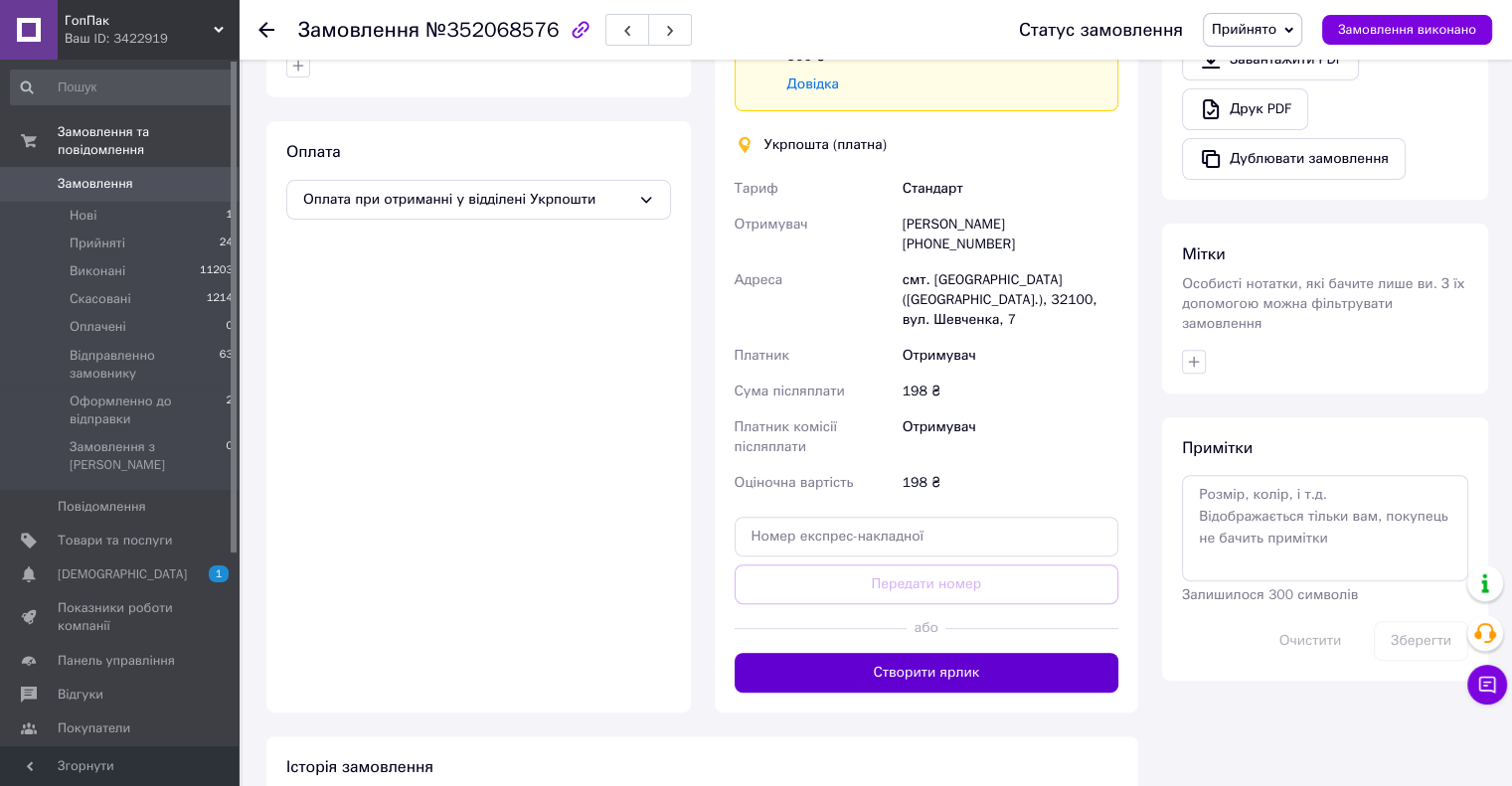 click on "Створити ярлик" at bounding box center (926, 673) 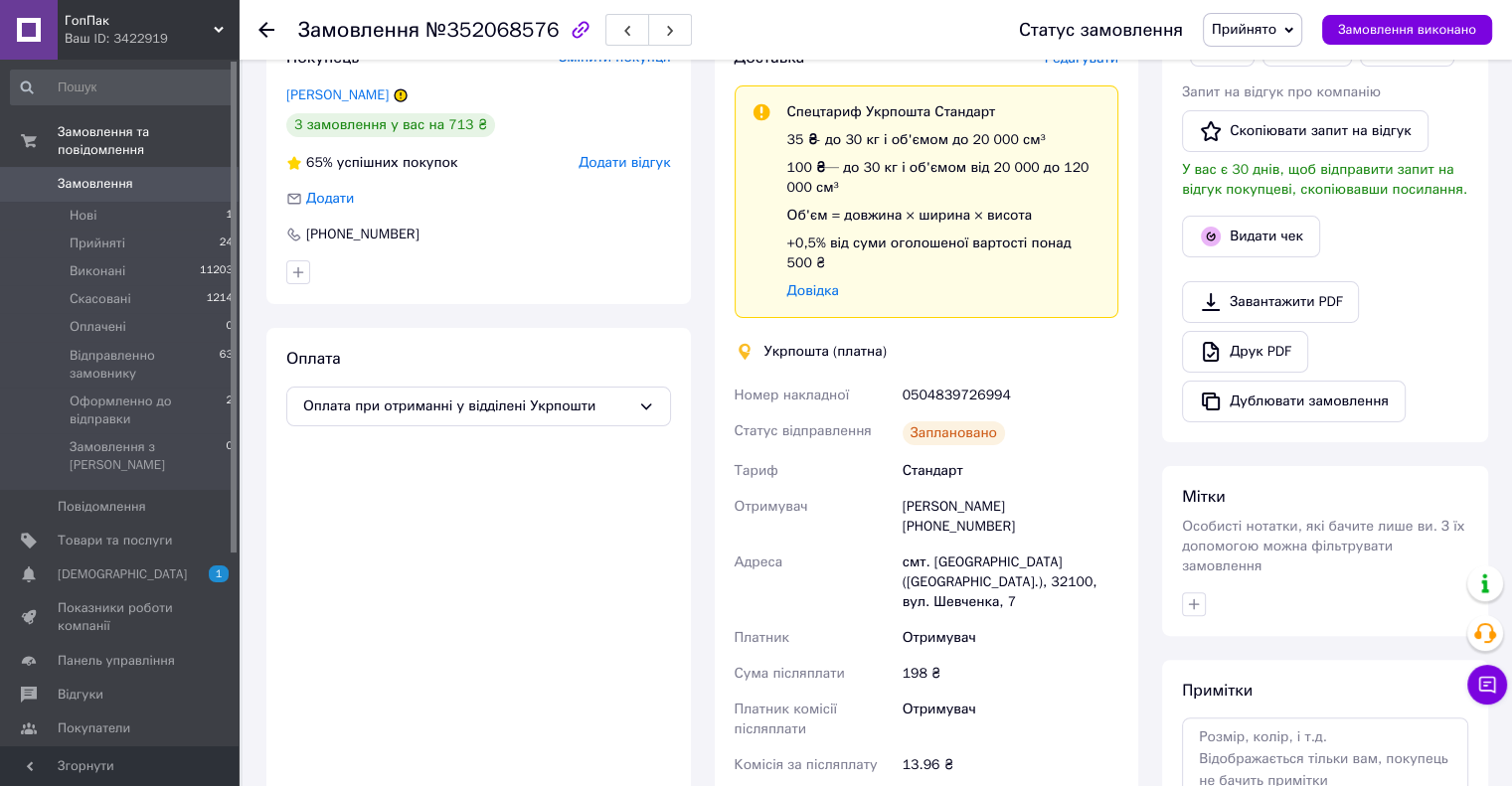 scroll, scrollTop: 696, scrollLeft: 0, axis: vertical 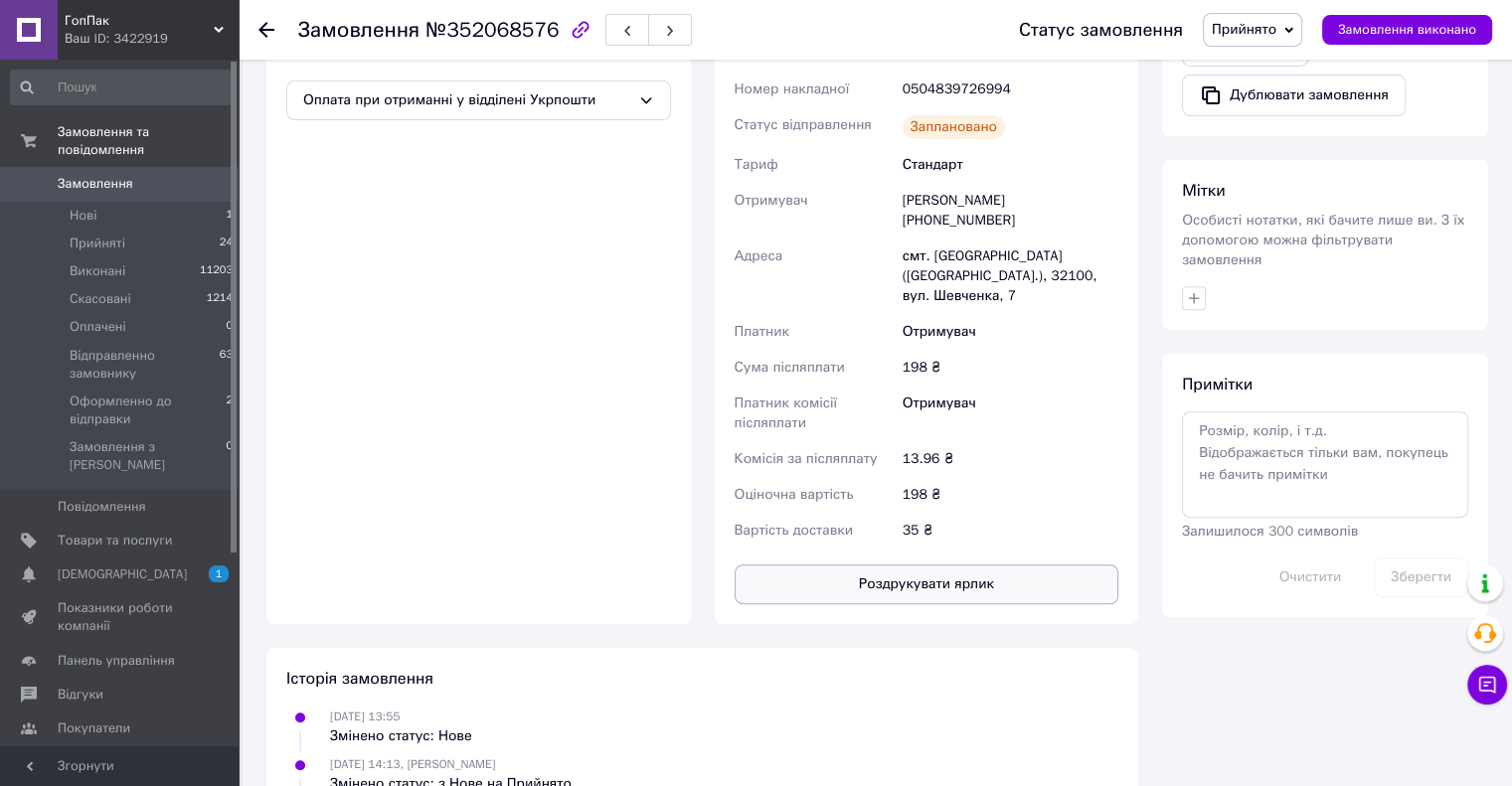 click on "Роздрукувати ярлик" at bounding box center [926, 584] 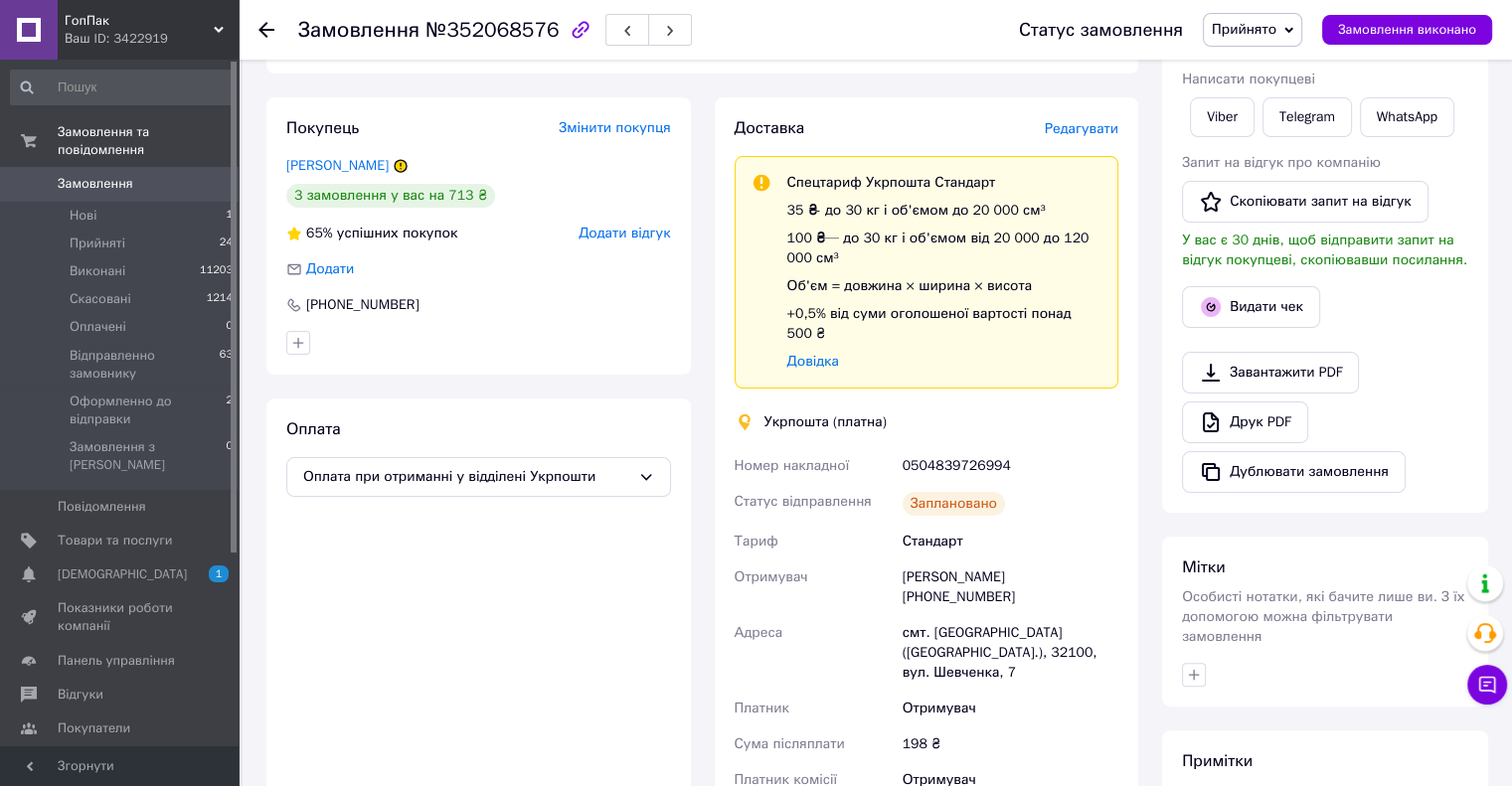 scroll, scrollTop: 199, scrollLeft: 0, axis: vertical 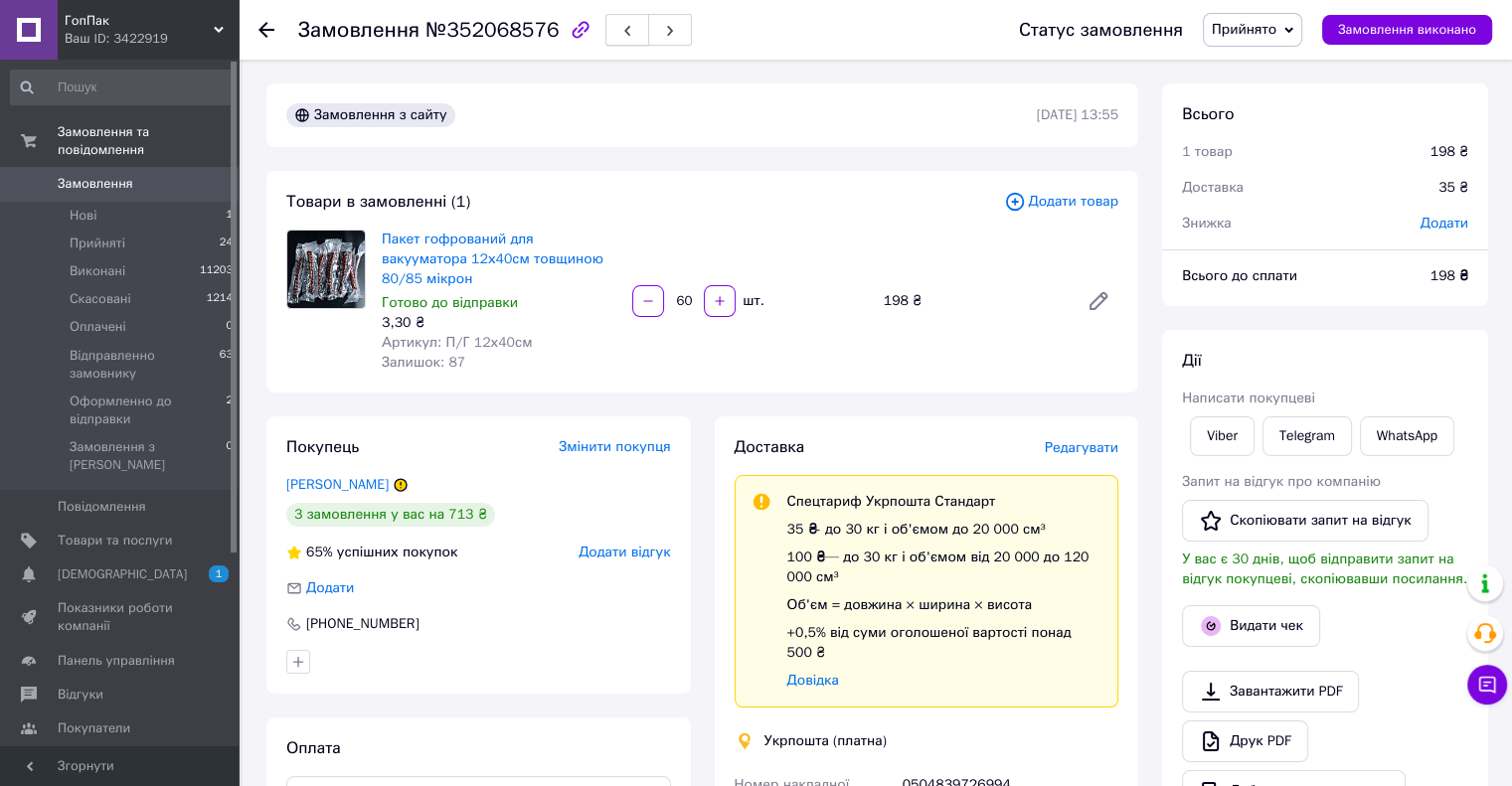 click 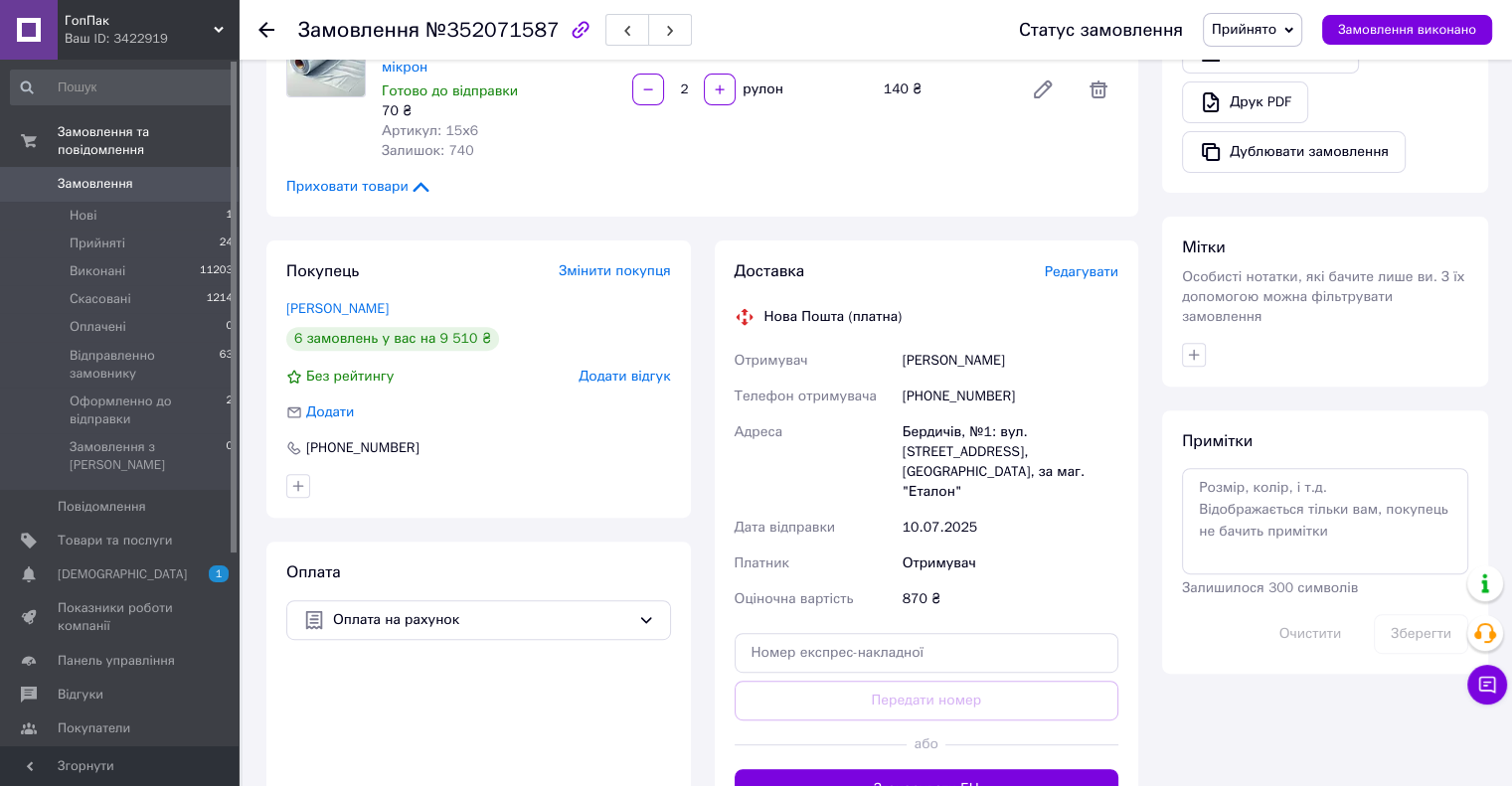 scroll, scrollTop: 696, scrollLeft: 0, axis: vertical 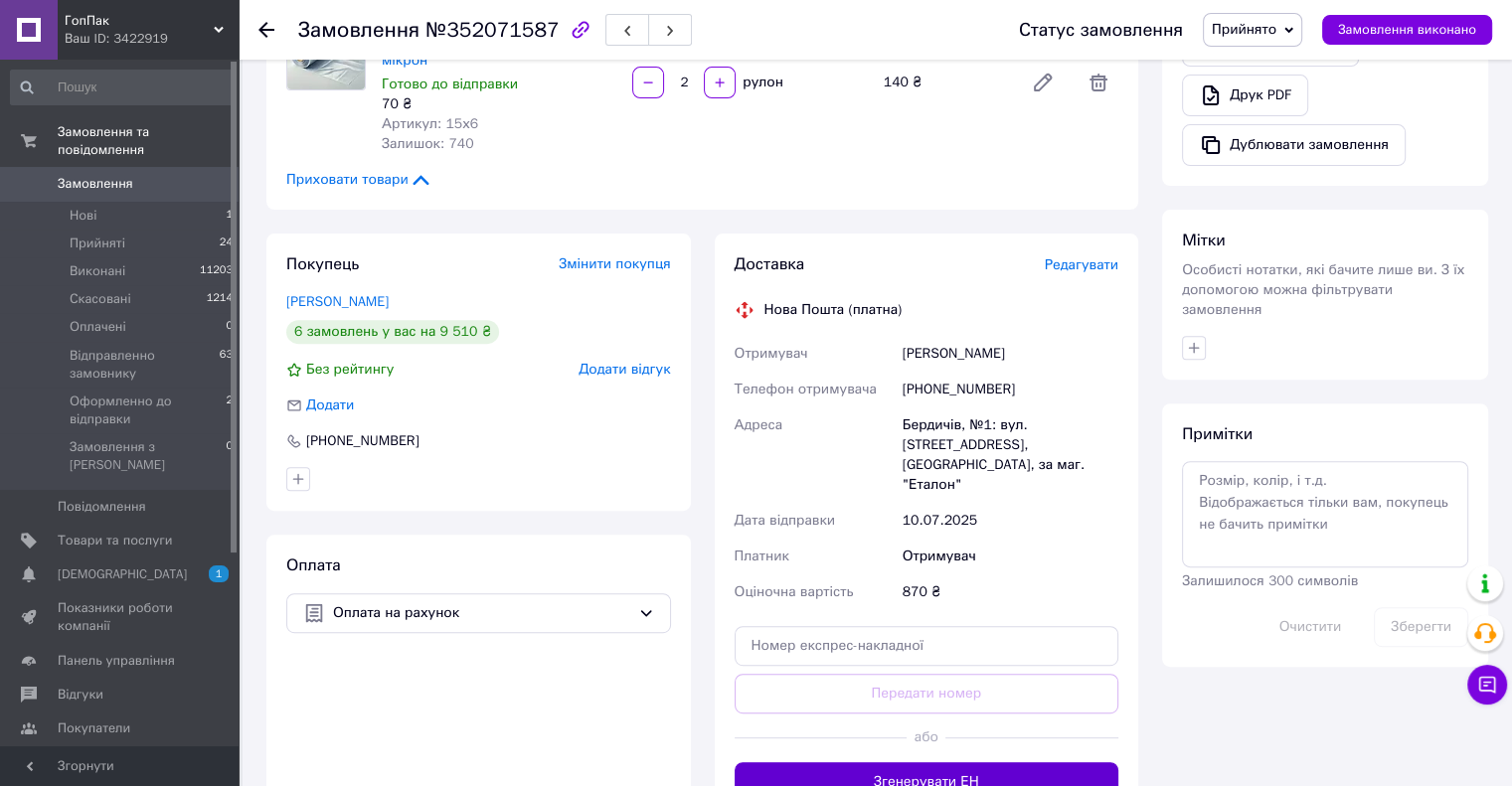 click on "Згенерувати ЕН" at bounding box center (926, 782) 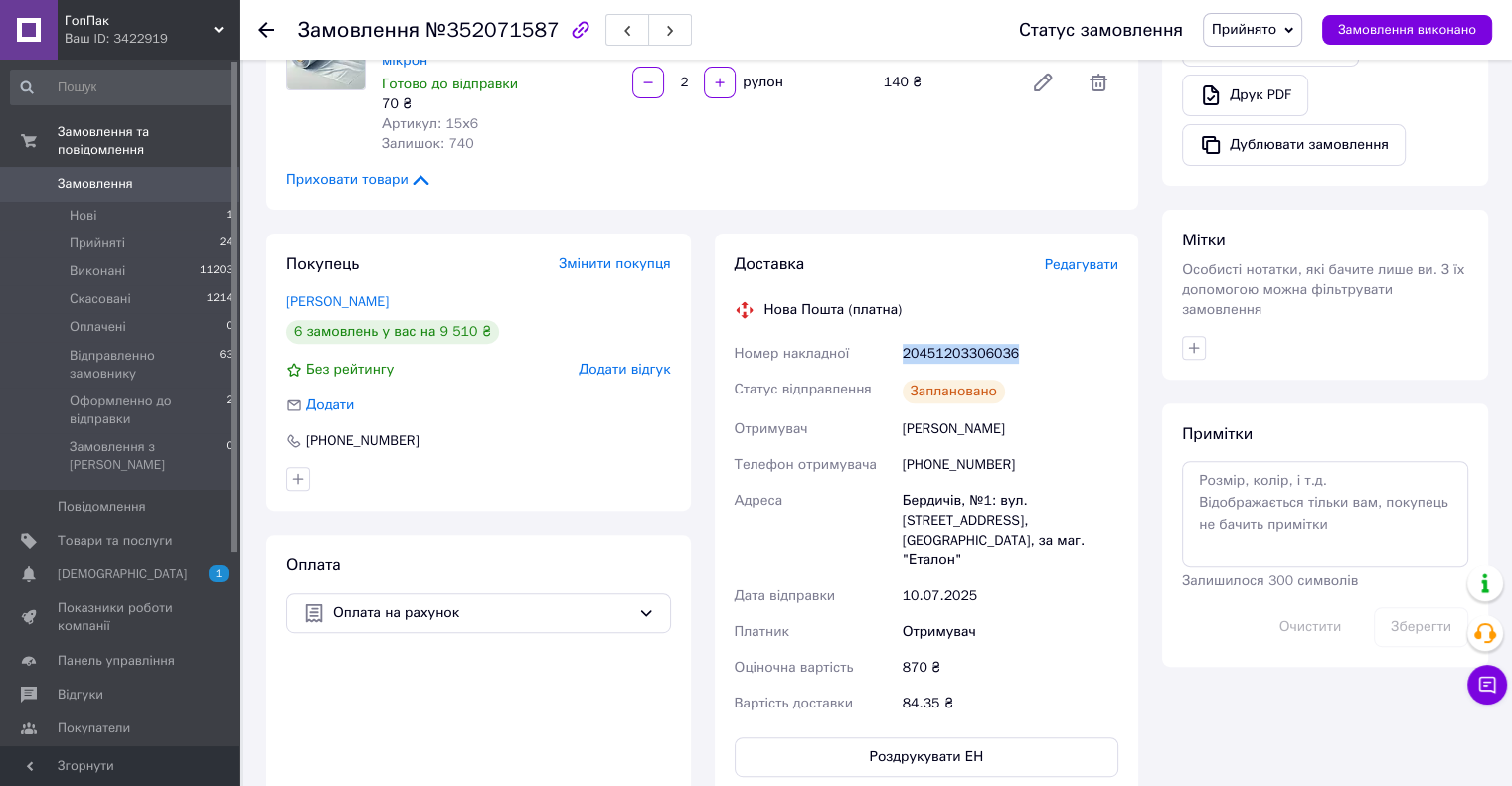 drag, startPoint x: 1015, startPoint y: 261, endPoint x: 899, endPoint y: 269, distance: 116.275535 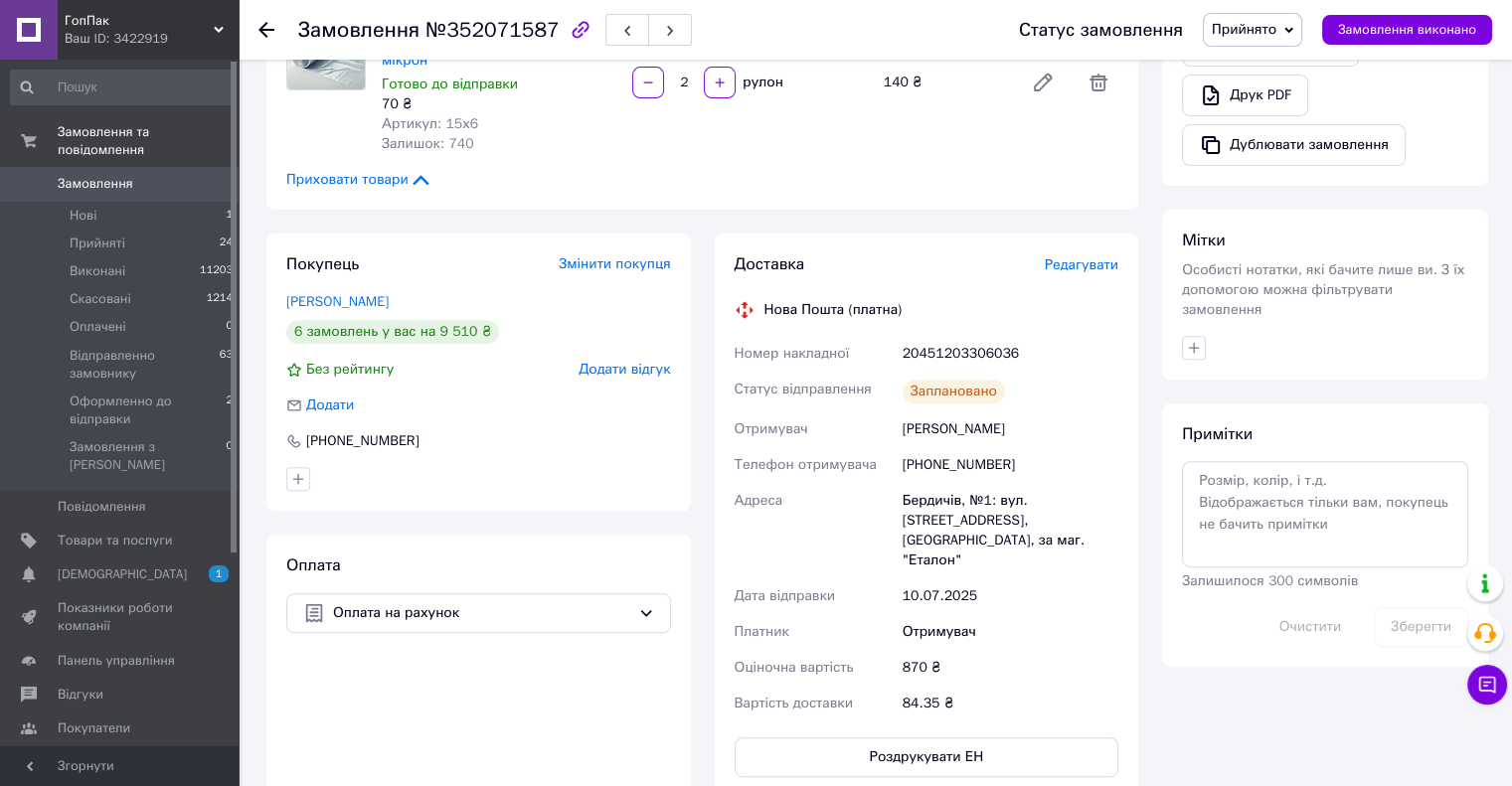 click on "Доставка Редагувати Нова Пошта (платна) Номер накладної 20451203306036 Статус відправлення Заплановано Отримувач Ковальська Єлизавета Телефон отримувача +380679193538 Адреса Бердичів, №1: вул. Залізнична, 16а, Інтенданський р-н, за маг. "Еталон" Дата відправки 10.07.2025 Платник Отримувач Оціночна вартість 870 ₴ Вартість доставки 84.35 ₴ Роздрукувати ЕН Платник Отримувач Відправник Прізвище отримувача Ковальська Ім'я отримувача Єлизавета По батькові отримувача Телефон отримувача +380679193538 Тип доставки У відділенні Кур'єром В поштоматі Місто -- Не обрано -- Відділення Вантаж" at bounding box center [926, 515] 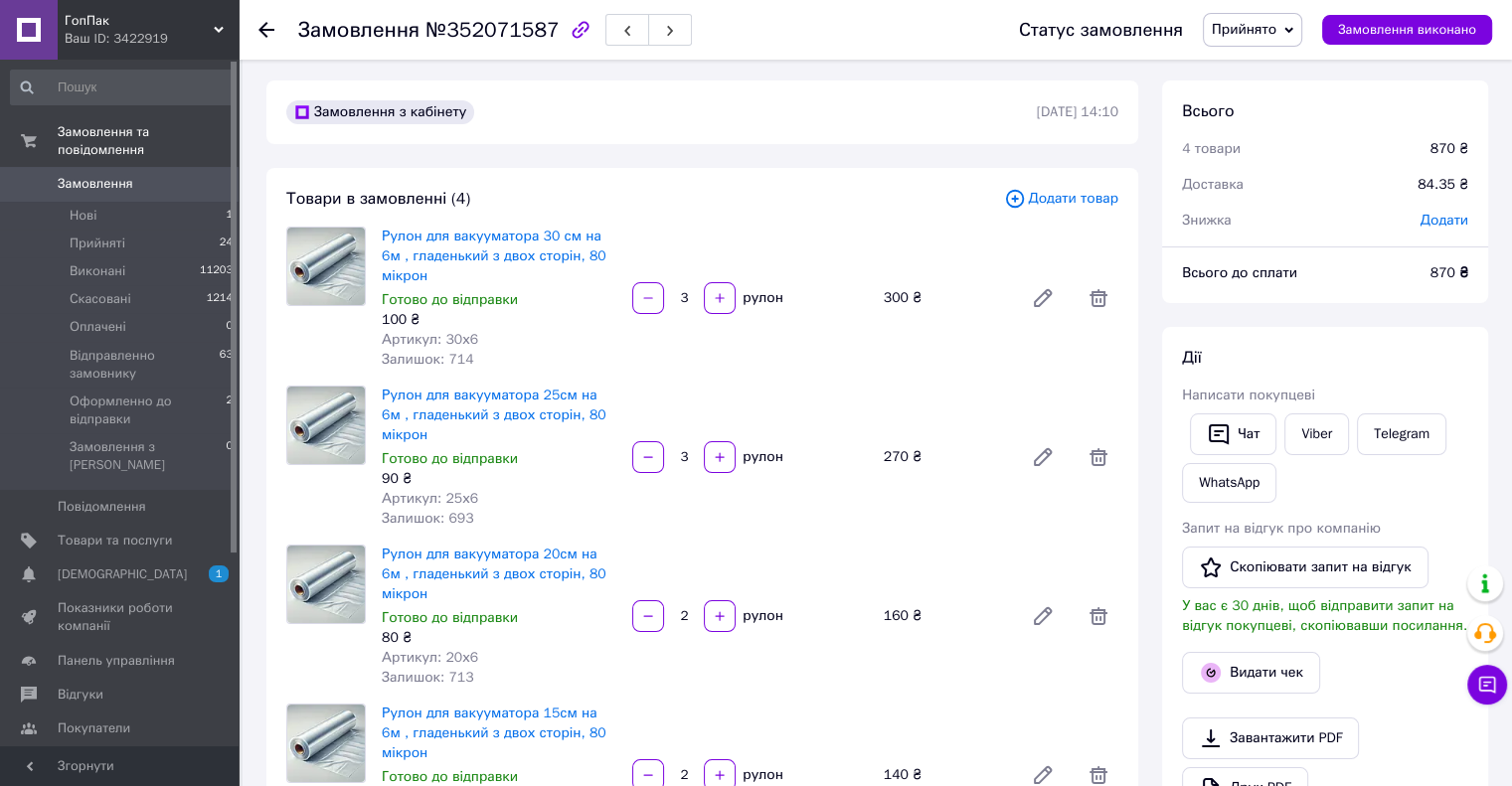 scroll, scrollTop: 0, scrollLeft: 0, axis: both 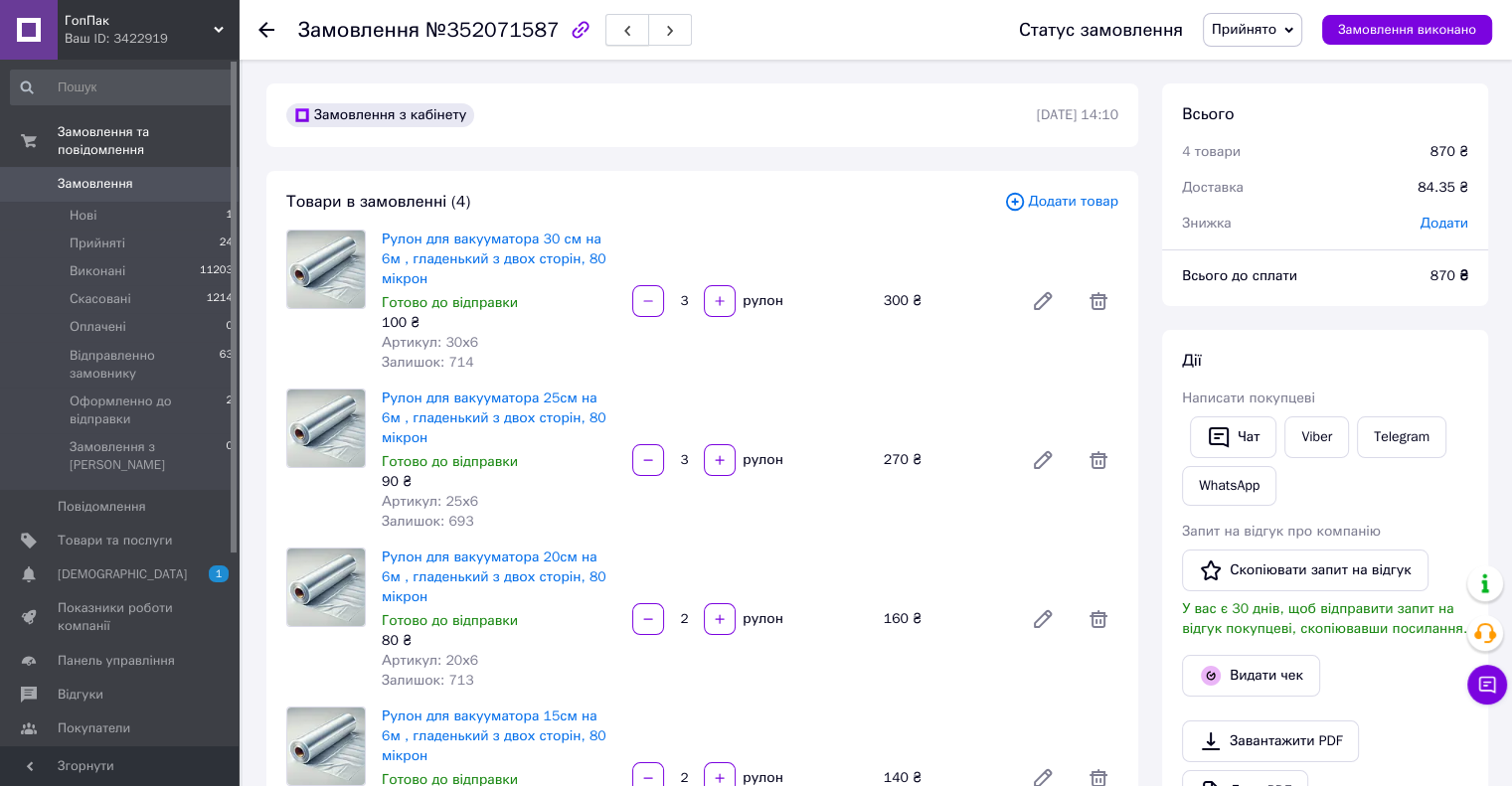 click at bounding box center [627, 30] 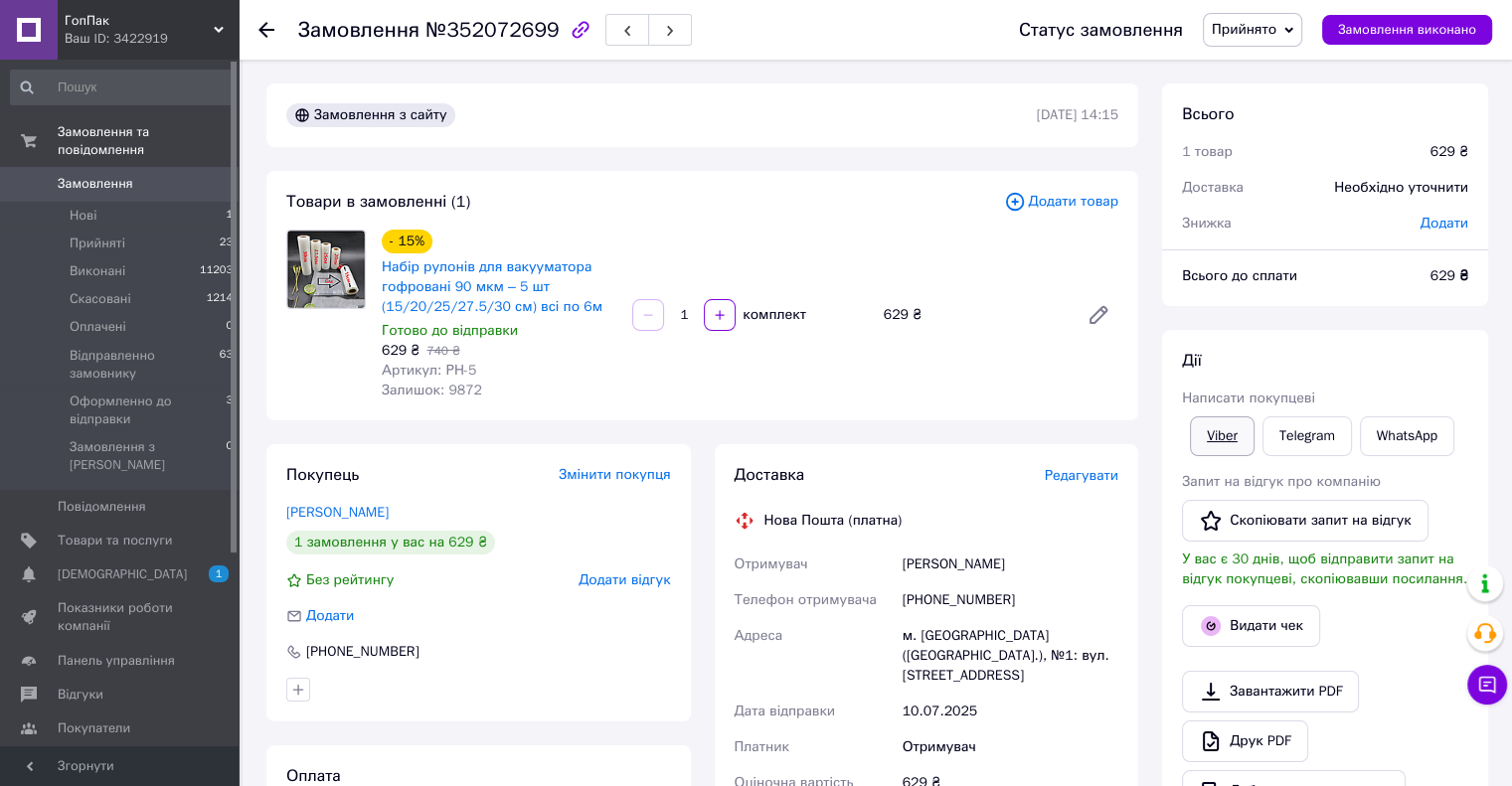 click on "Viber" at bounding box center (1222, 436) 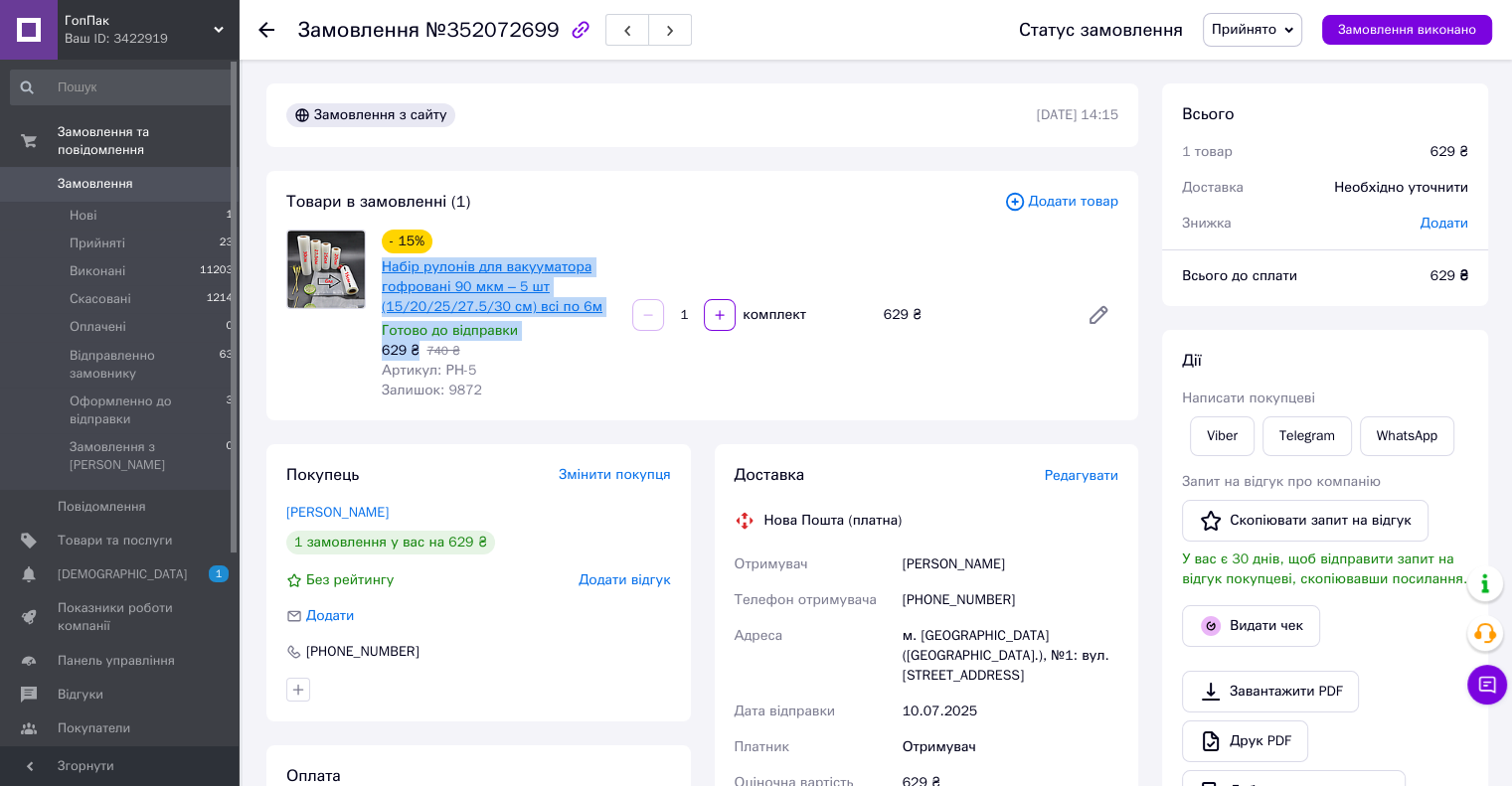 drag, startPoint x: 418, startPoint y: 351, endPoint x: 382, endPoint y: 273, distance: 85.90693 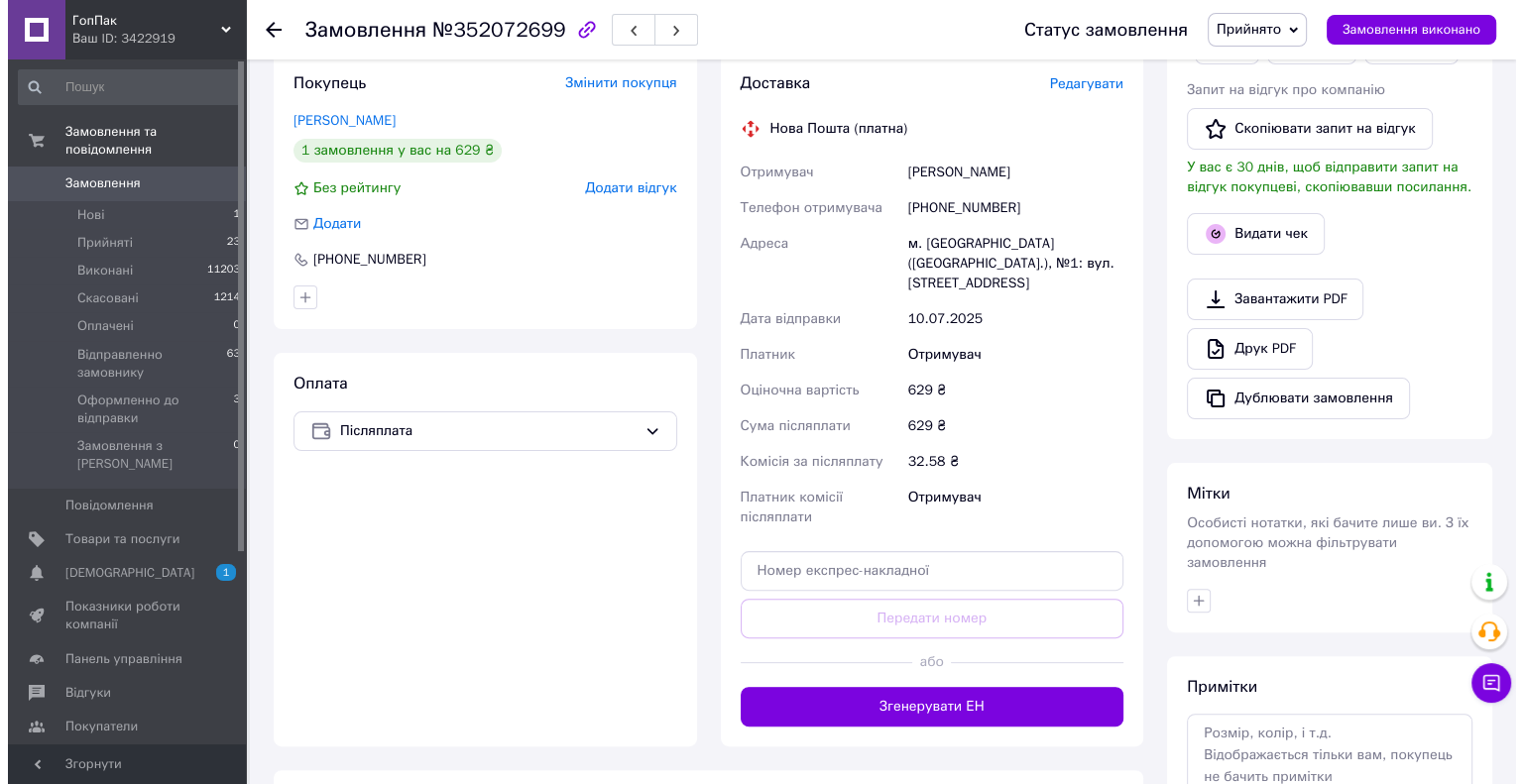 scroll, scrollTop: 396, scrollLeft: 0, axis: vertical 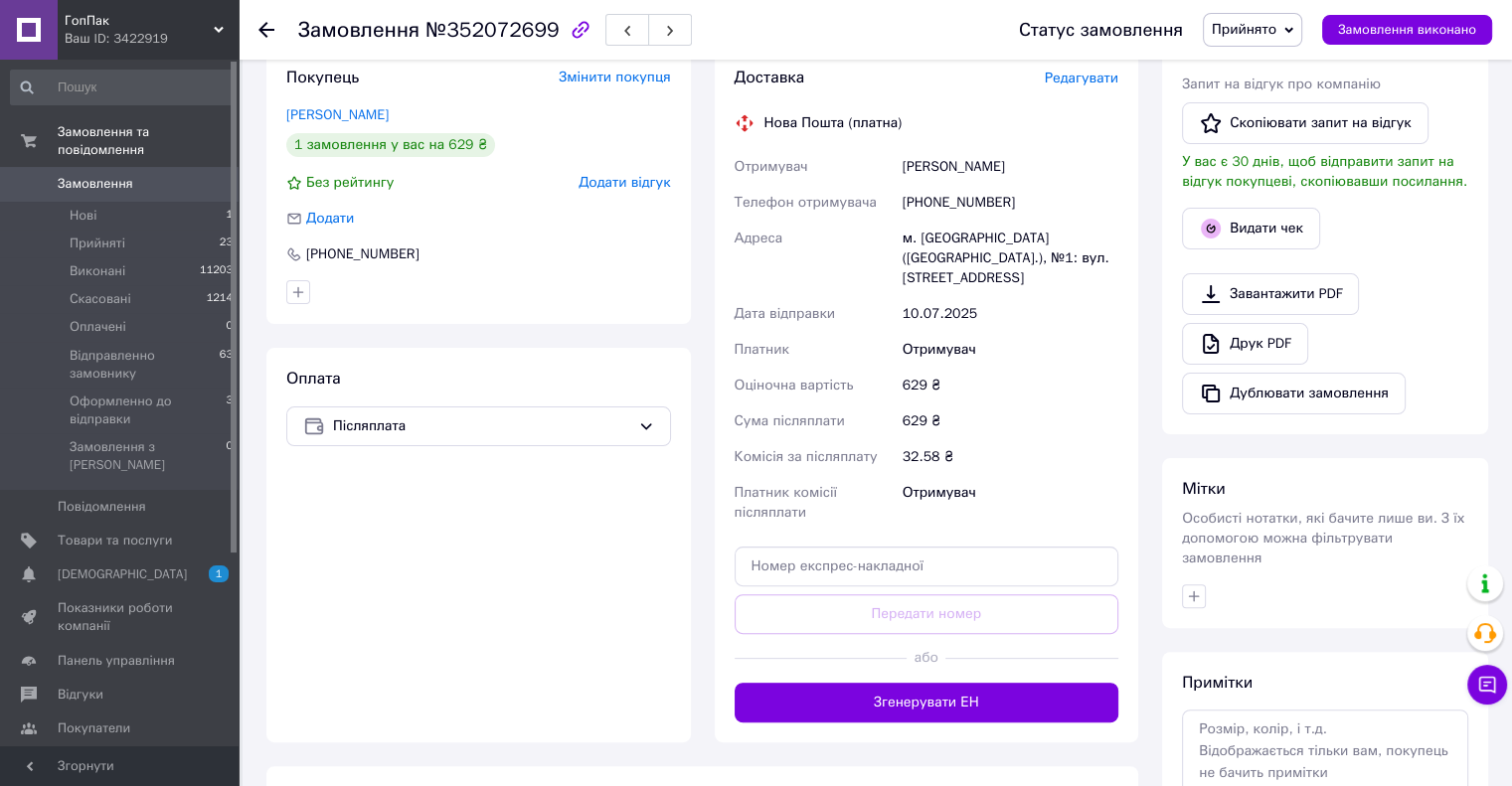 click on "Редагувати" at bounding box center [1082, 78] 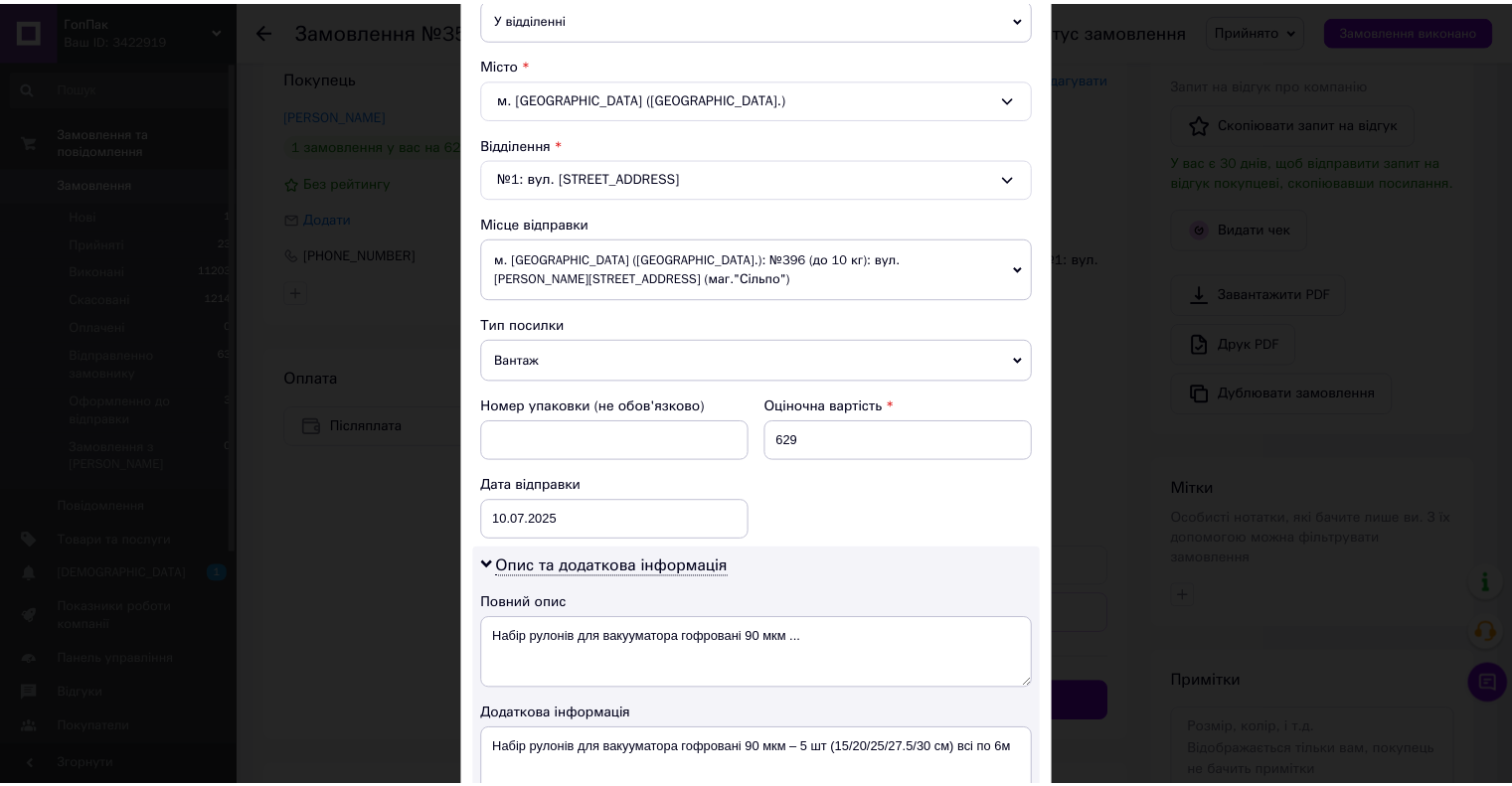 scroll, scrollTop: 946, scrollLeft: 0, axis: vertical 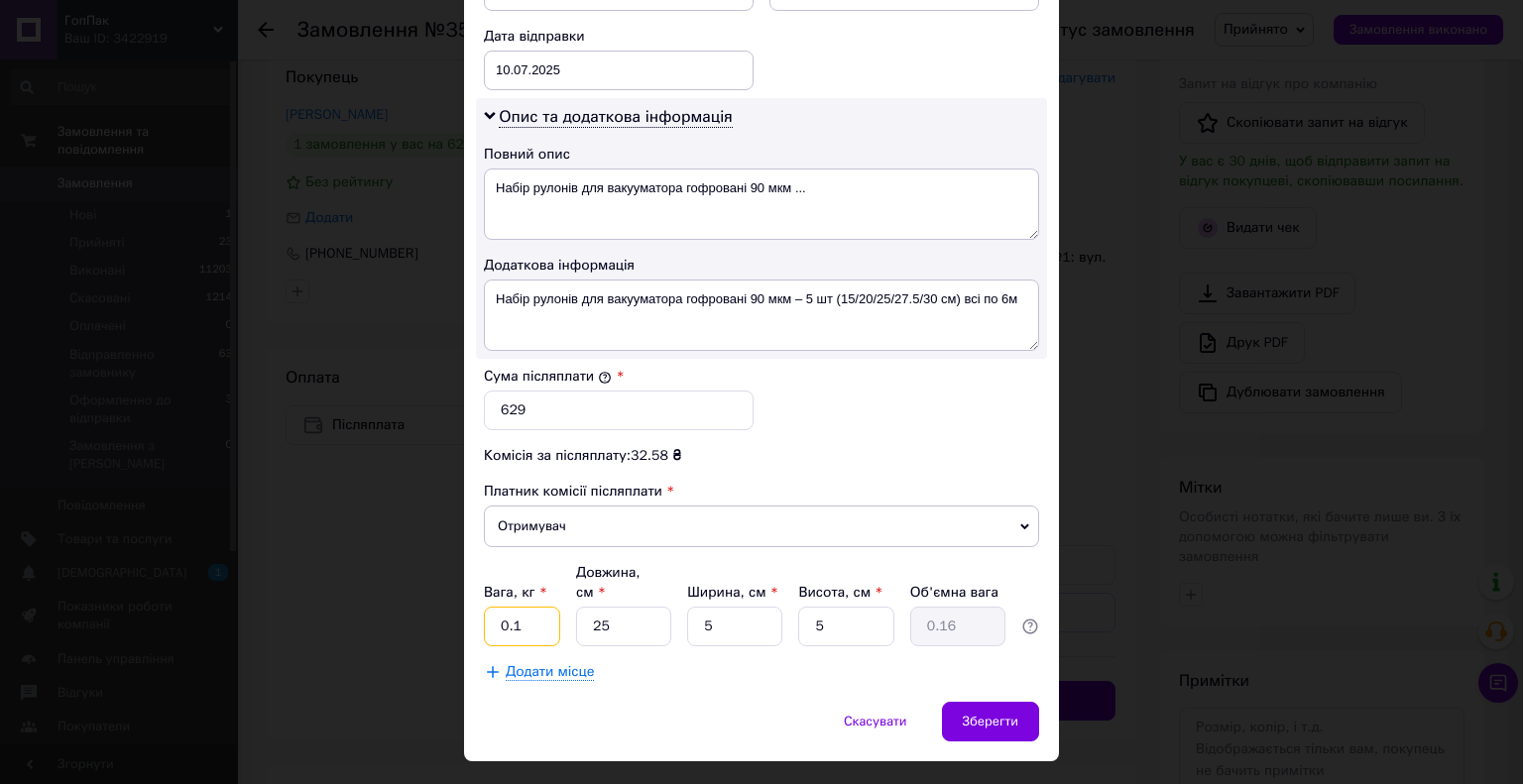 click on "0.1" at bounding box center [522, 626] 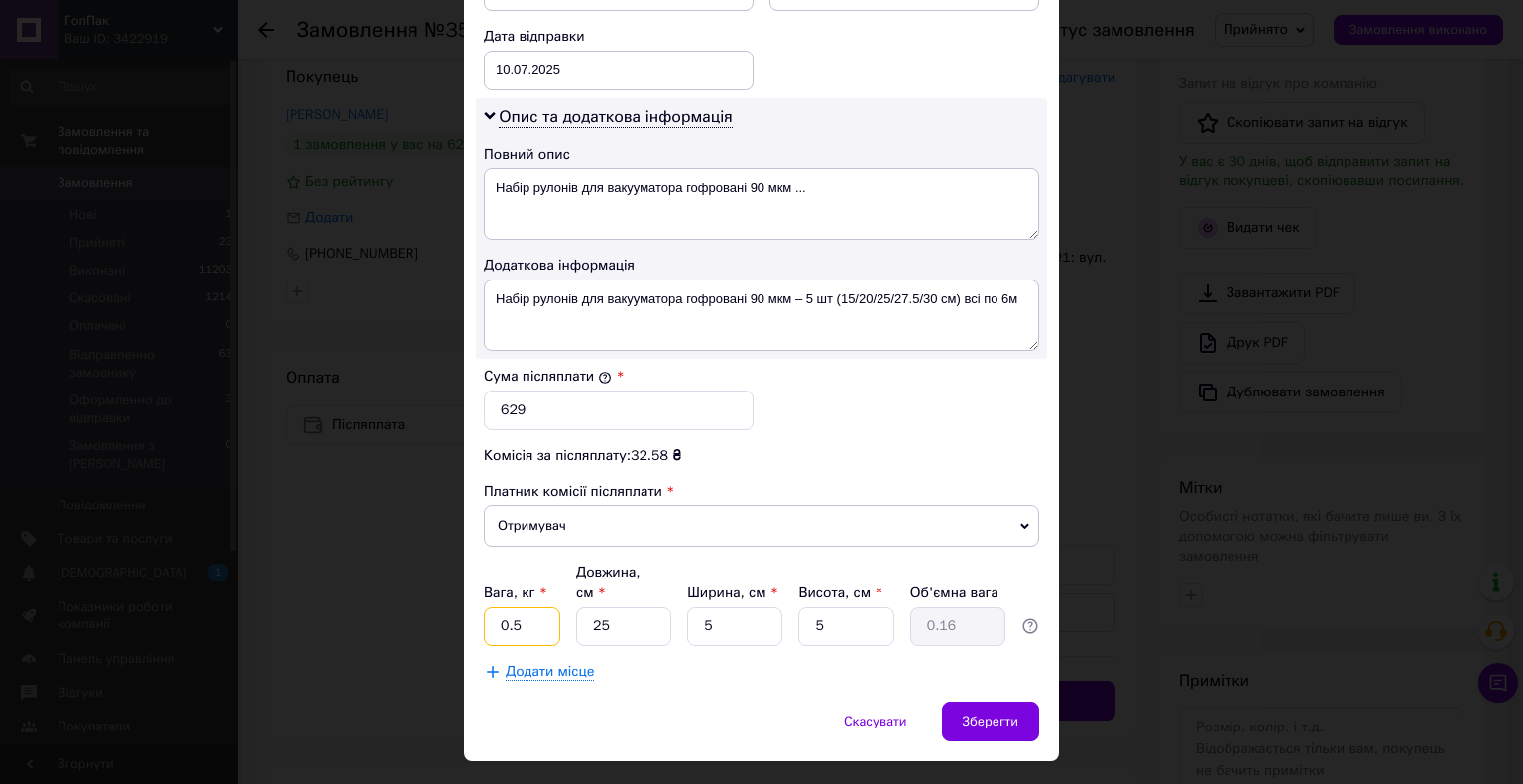 type on "0.5" 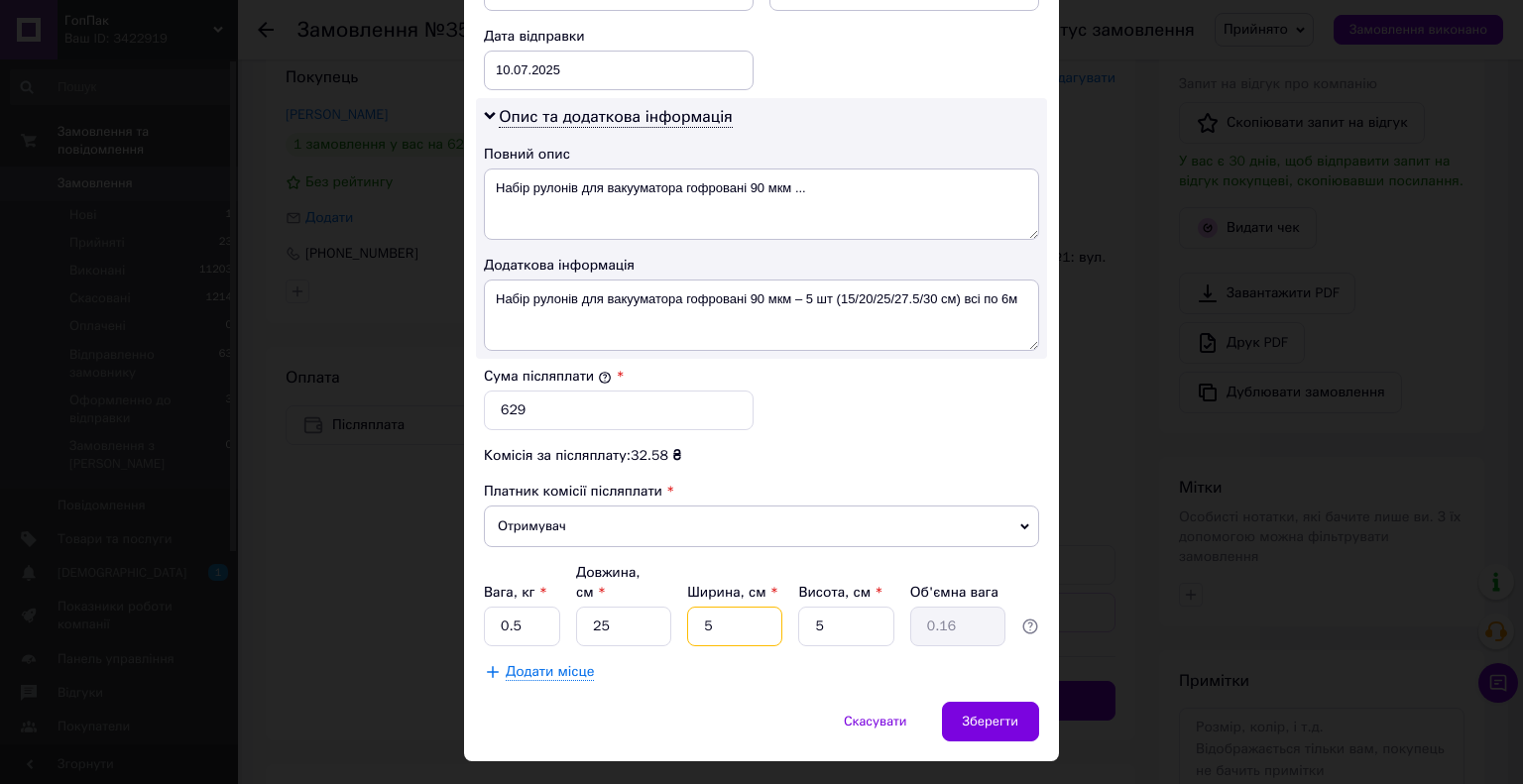 click on "5" at bounding box center (735, 626) 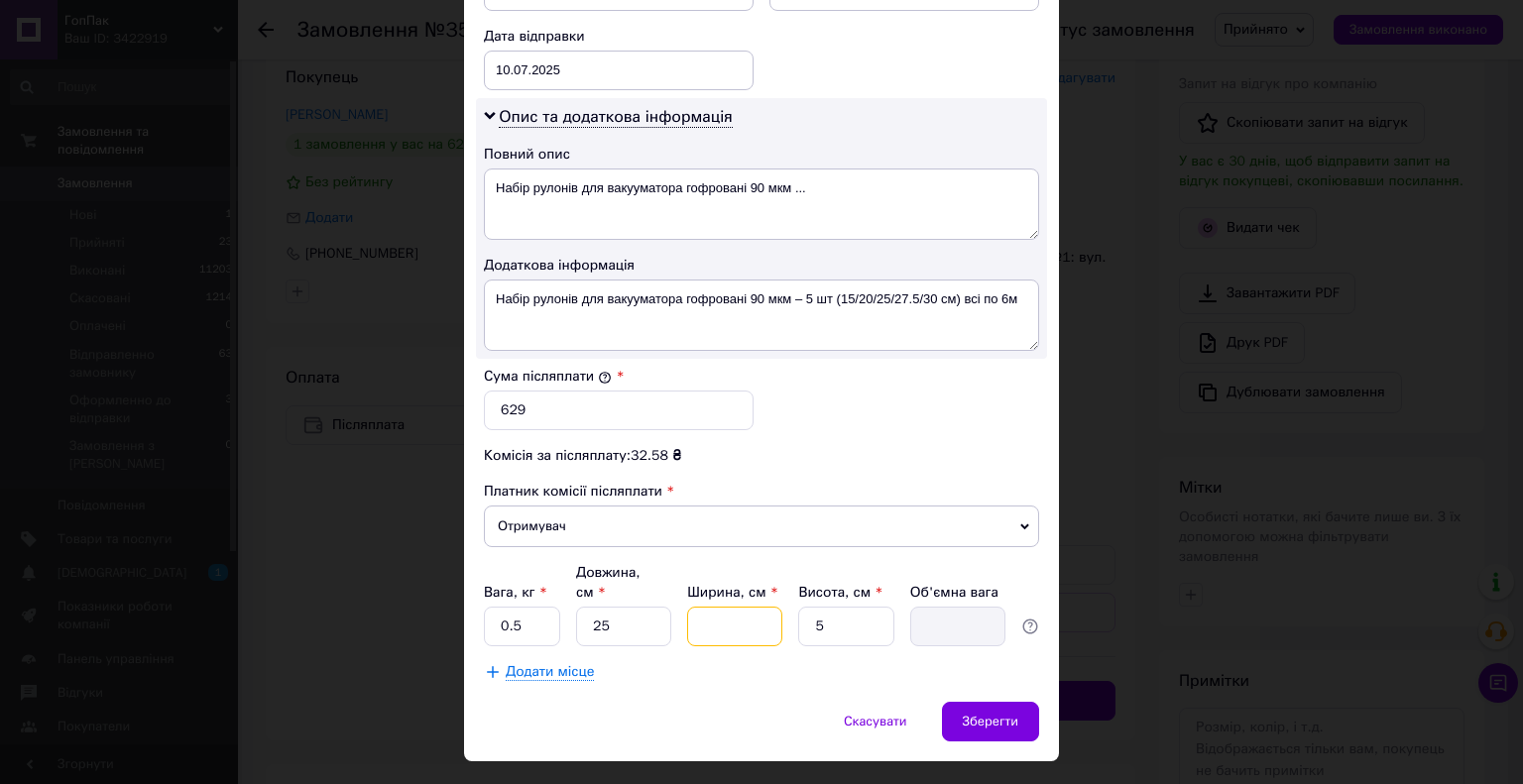 type on "3" 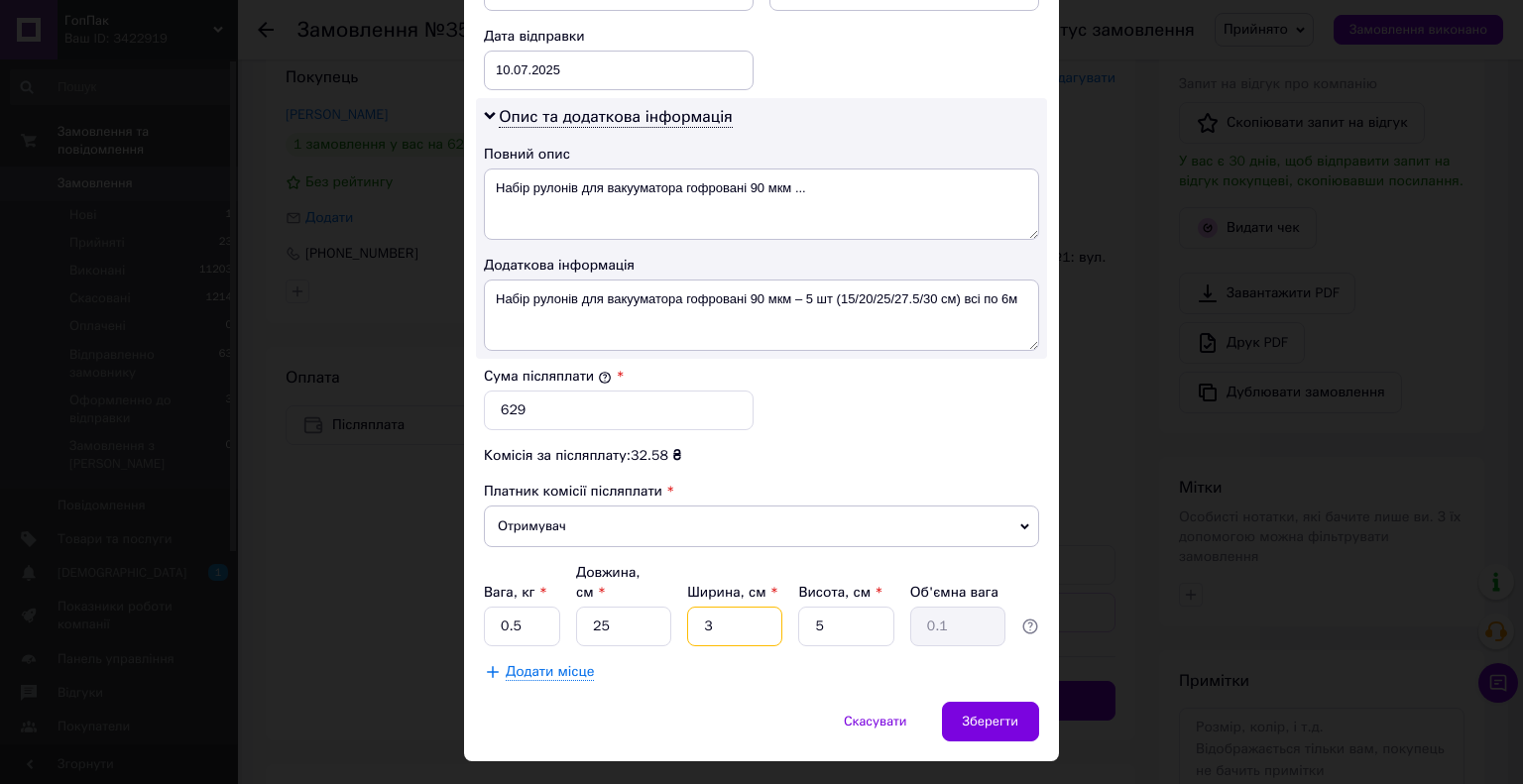 type on "32" 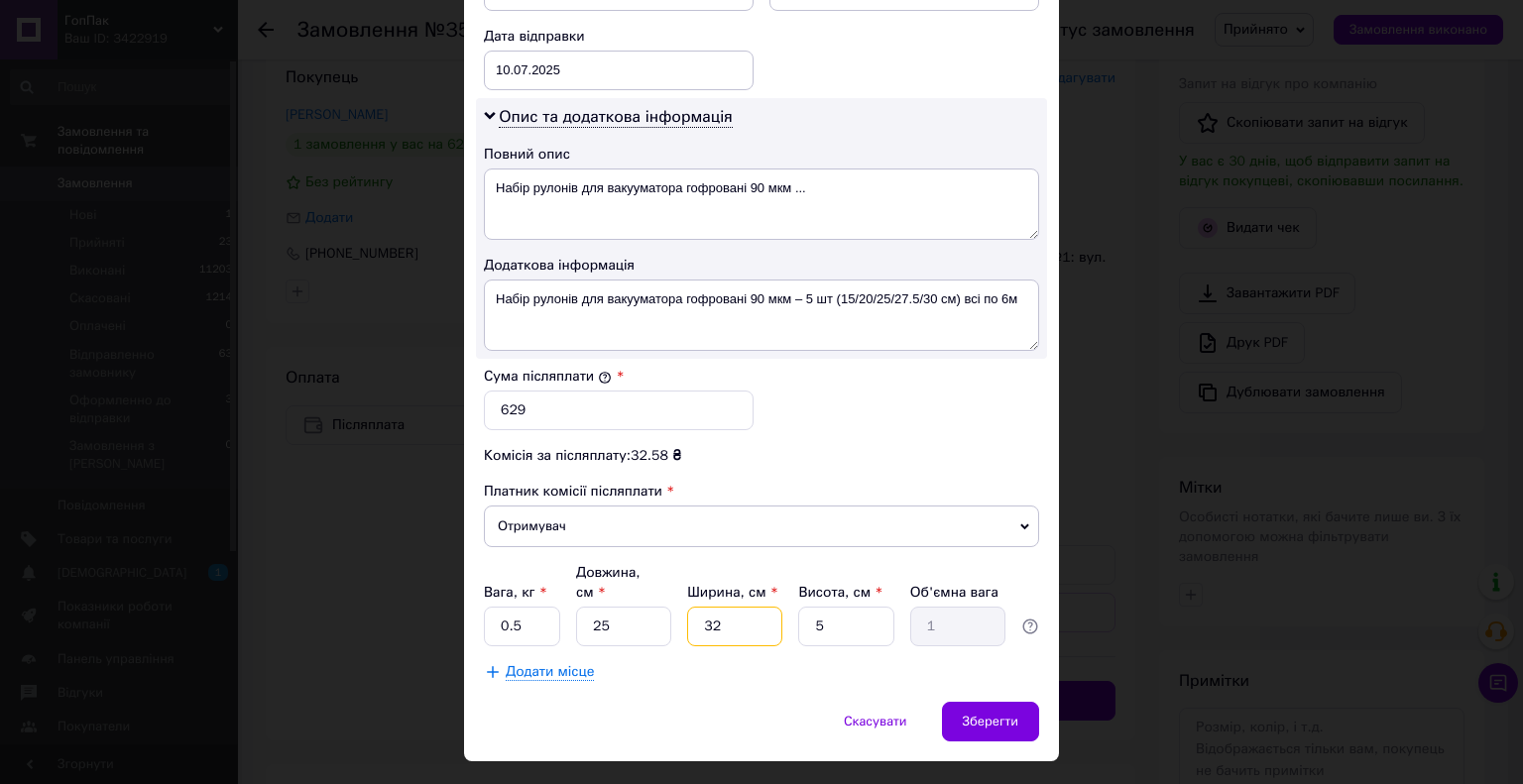 type on "32" 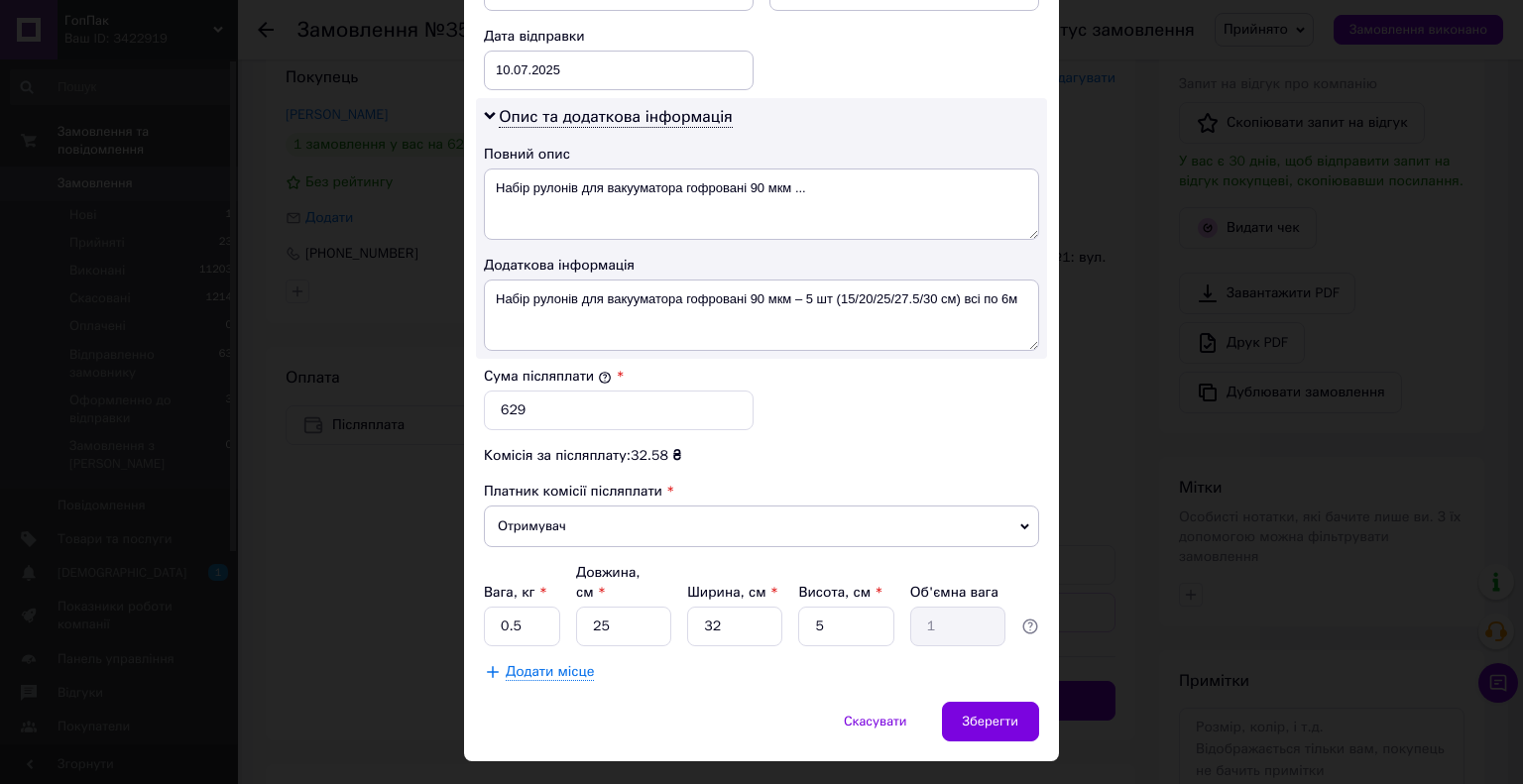 click on "Спосіб доставки Нова Пошта (платна) Платник Отримувач Відправник Прізвище отримувача Цымбаленко Ім'я отримувача Евгений По батькові отримувача Телефон отримувача +380962951627 Тип доставки У відділенні Кур'єром В поштоматі Місто м. Монастирище (Черкаська обл.) Відділення №1: вул. Дружби, 36 Місце відправки м. Київ (Київська обл.): №396 (до 10 кг): вул. Рональда Рейгана, 8 (маг."Сільпо") м. Київ (Київська обл.): №188 (30кг на одне місце): вул. Оноре де Бальзака, 55Б (сп. вхід з "Рибалка на Бальзака" Додати ще місце відправки Тип посилки Вантаж Документи Оціночна вартість 629 10.07.2025 < >" at bounding box center [762, -56] 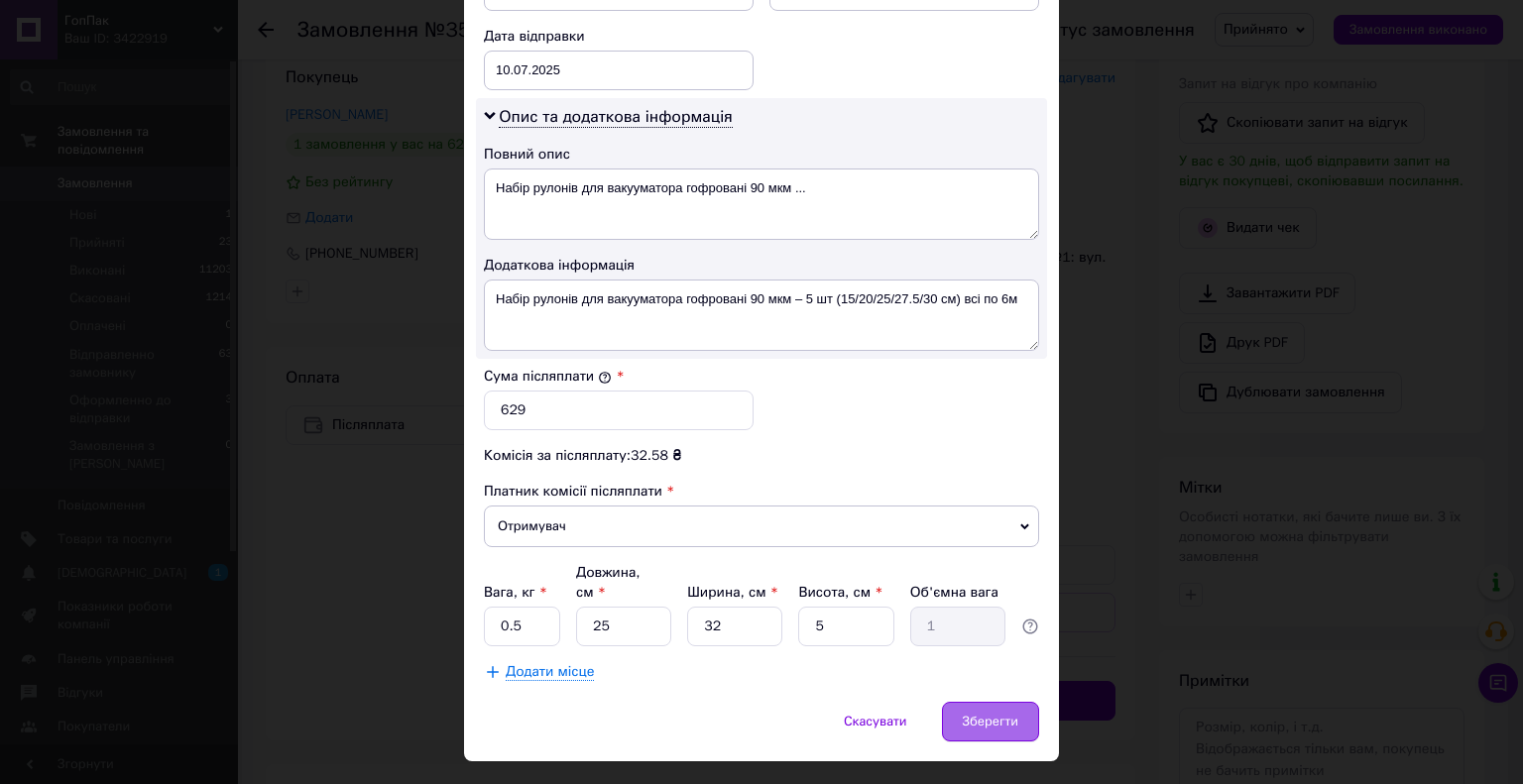 click on "Зберегти" at bounding box center [991, 722] 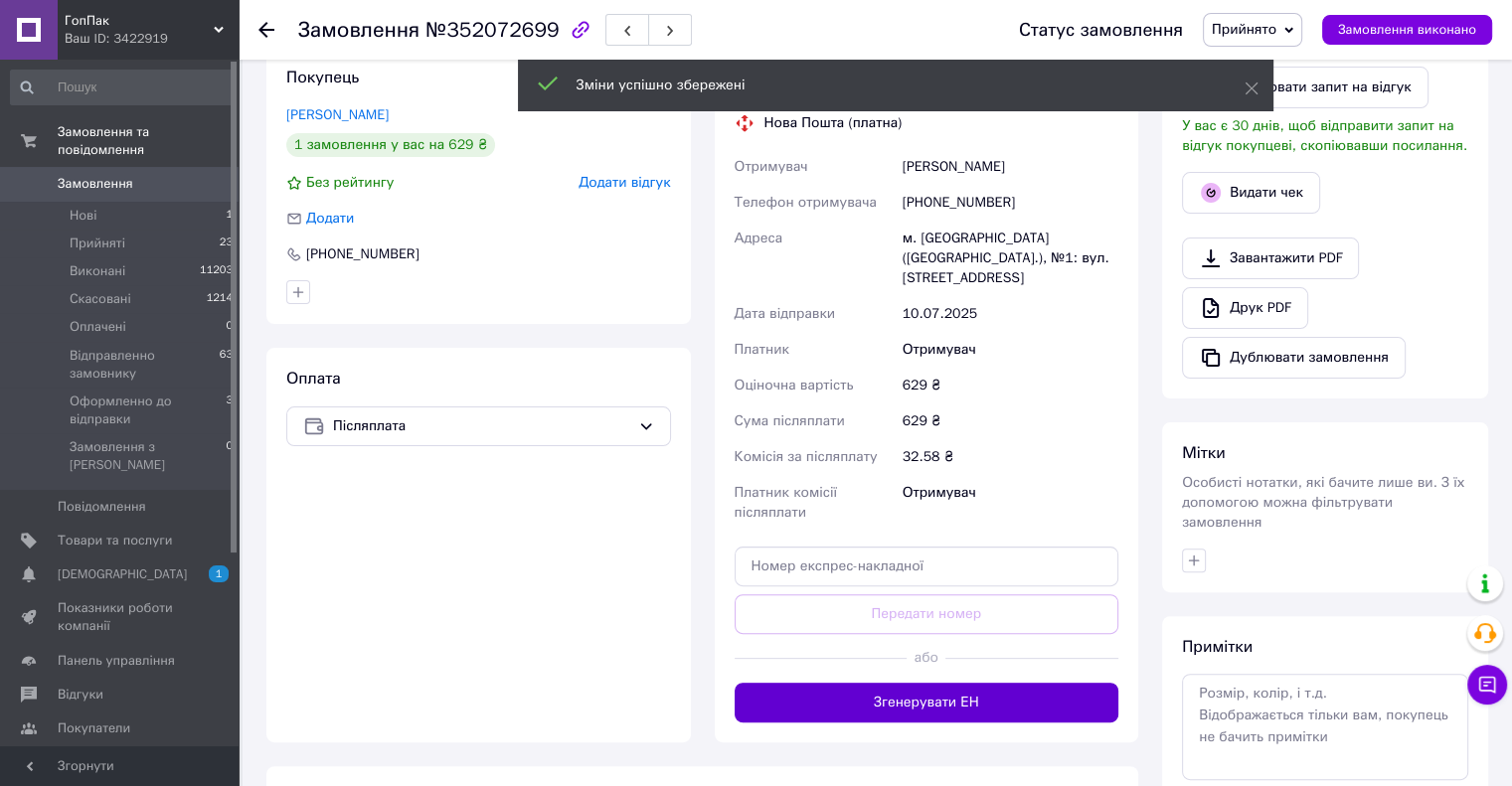click on "Згенерувати ЕН" at bounding box center [926, 703] 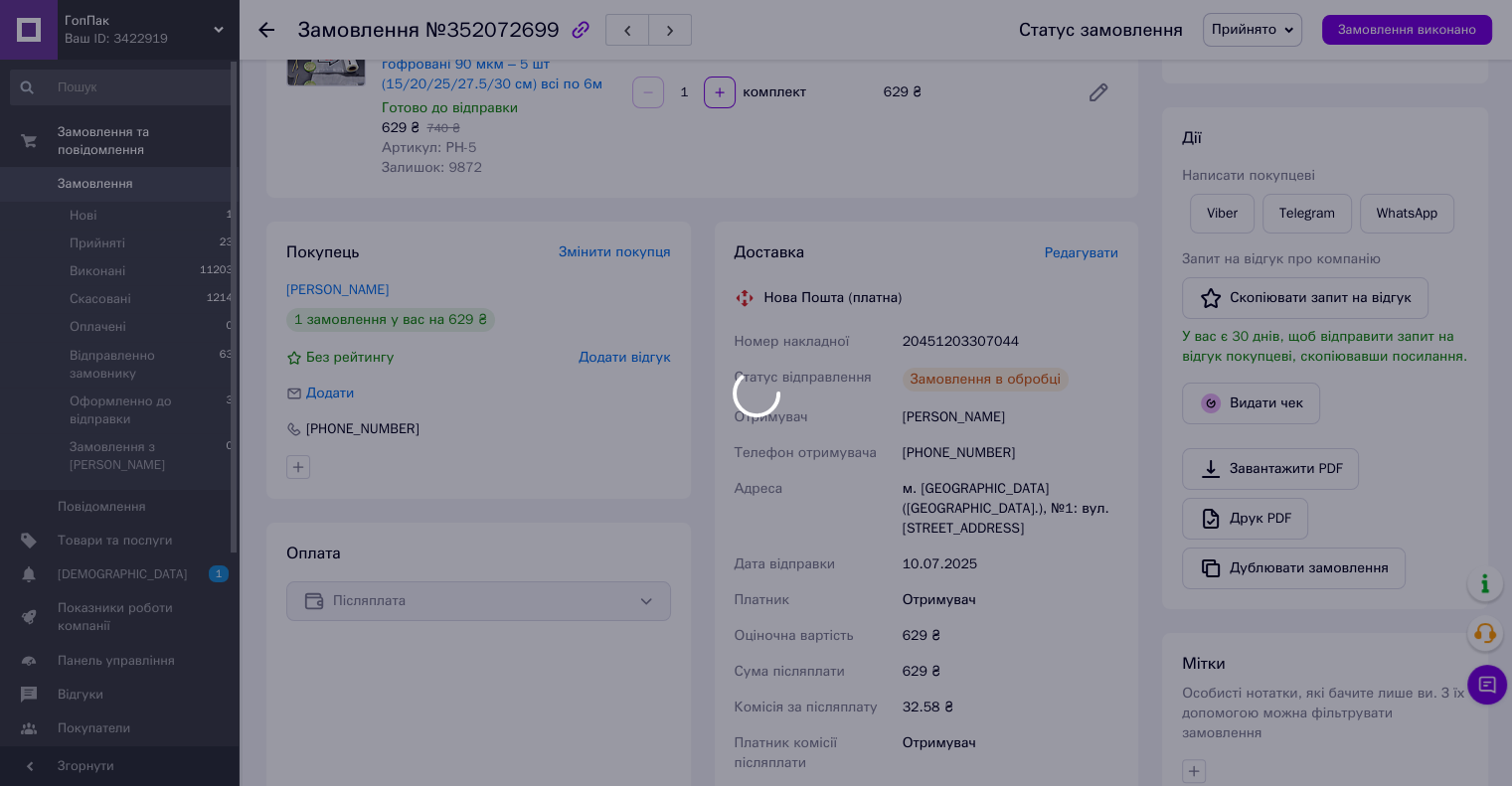 scroll, scrollTop: 199, scrollLeft: 0, axis: vertical 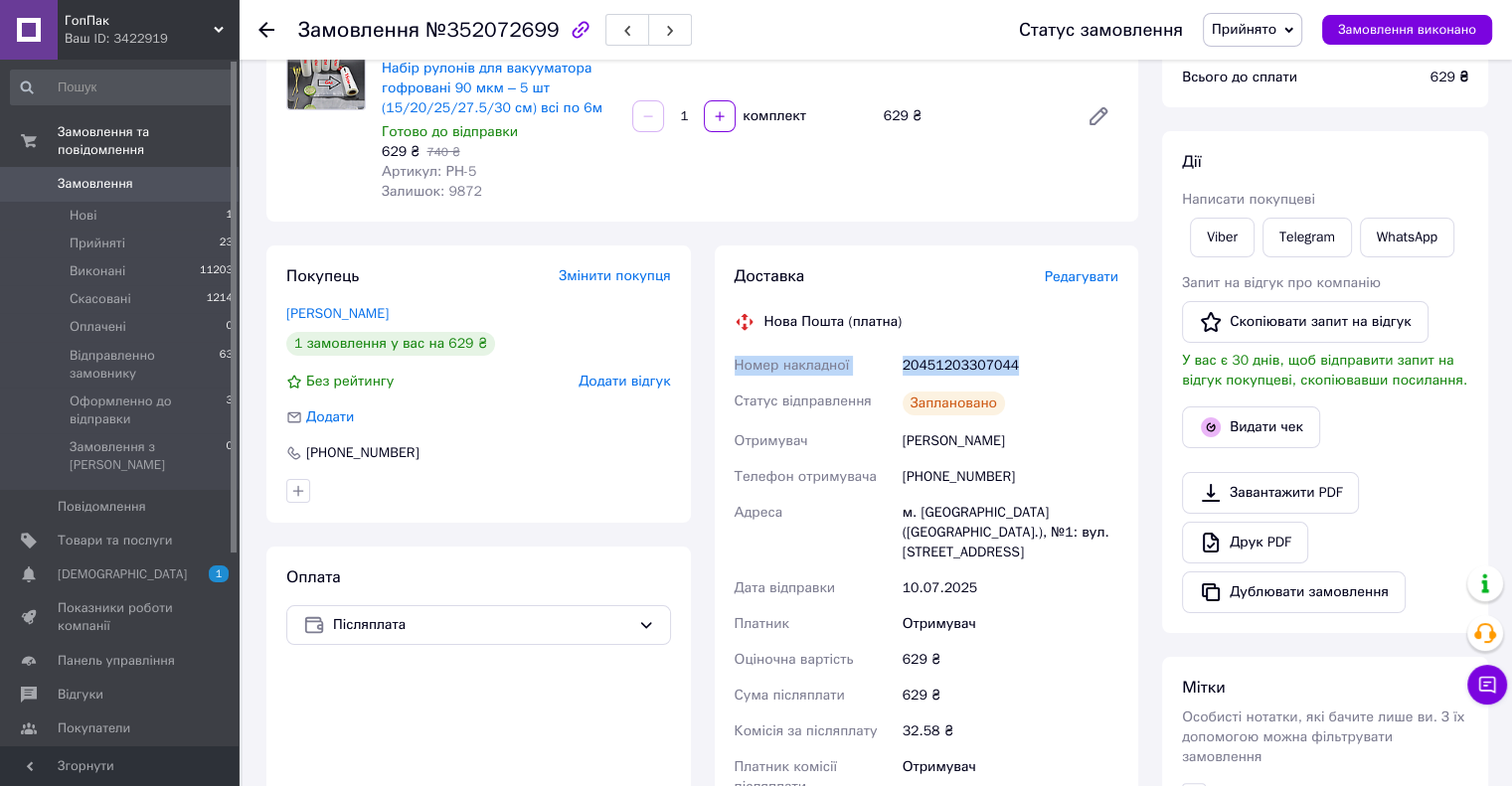 drag, startPoint x: 1024, startPoint y: 359, endPoint x: 736, endPoint y: 367, distance: 288.11109 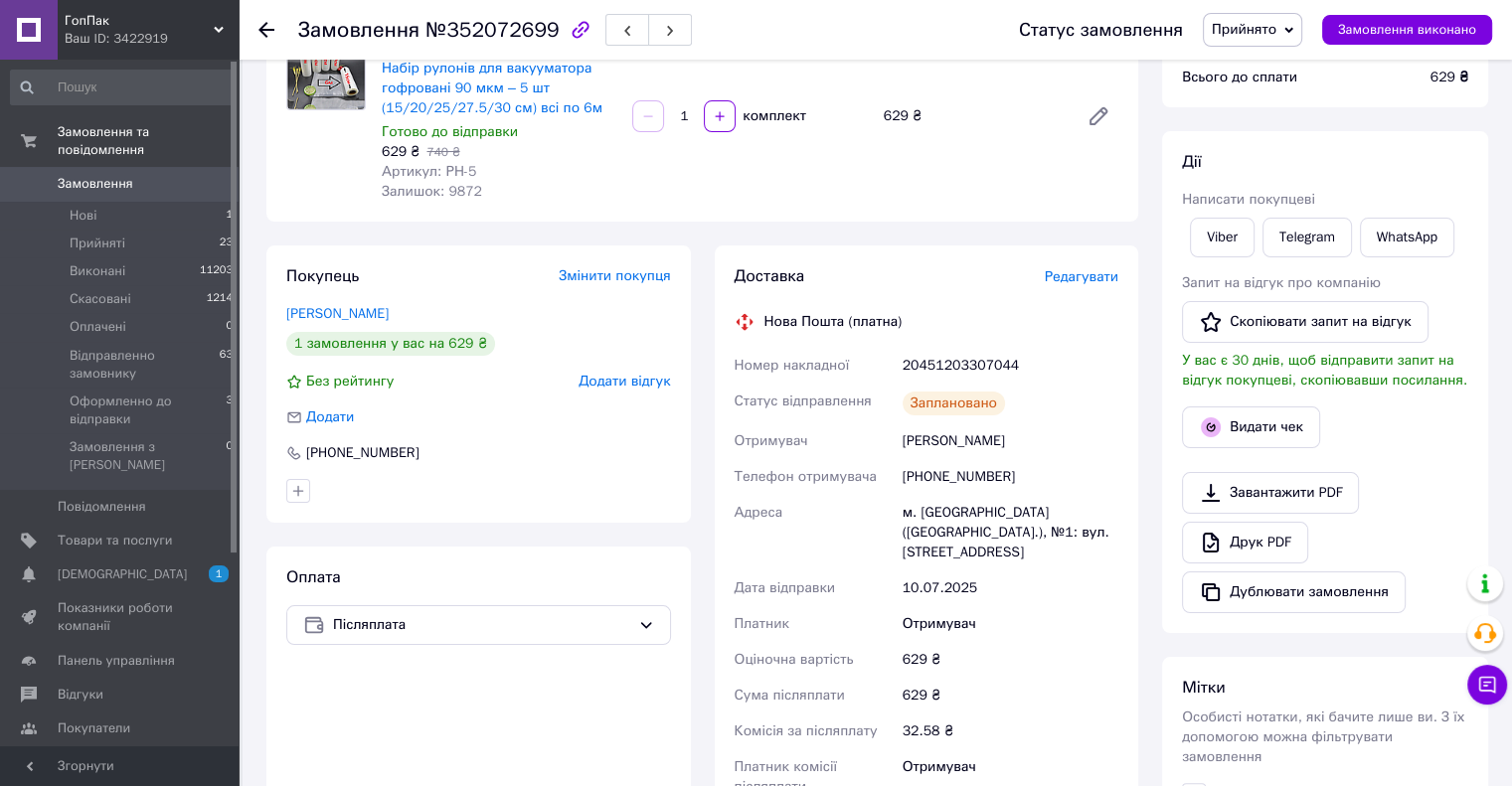 click on "Доставка" at bounding box center [890, 276] 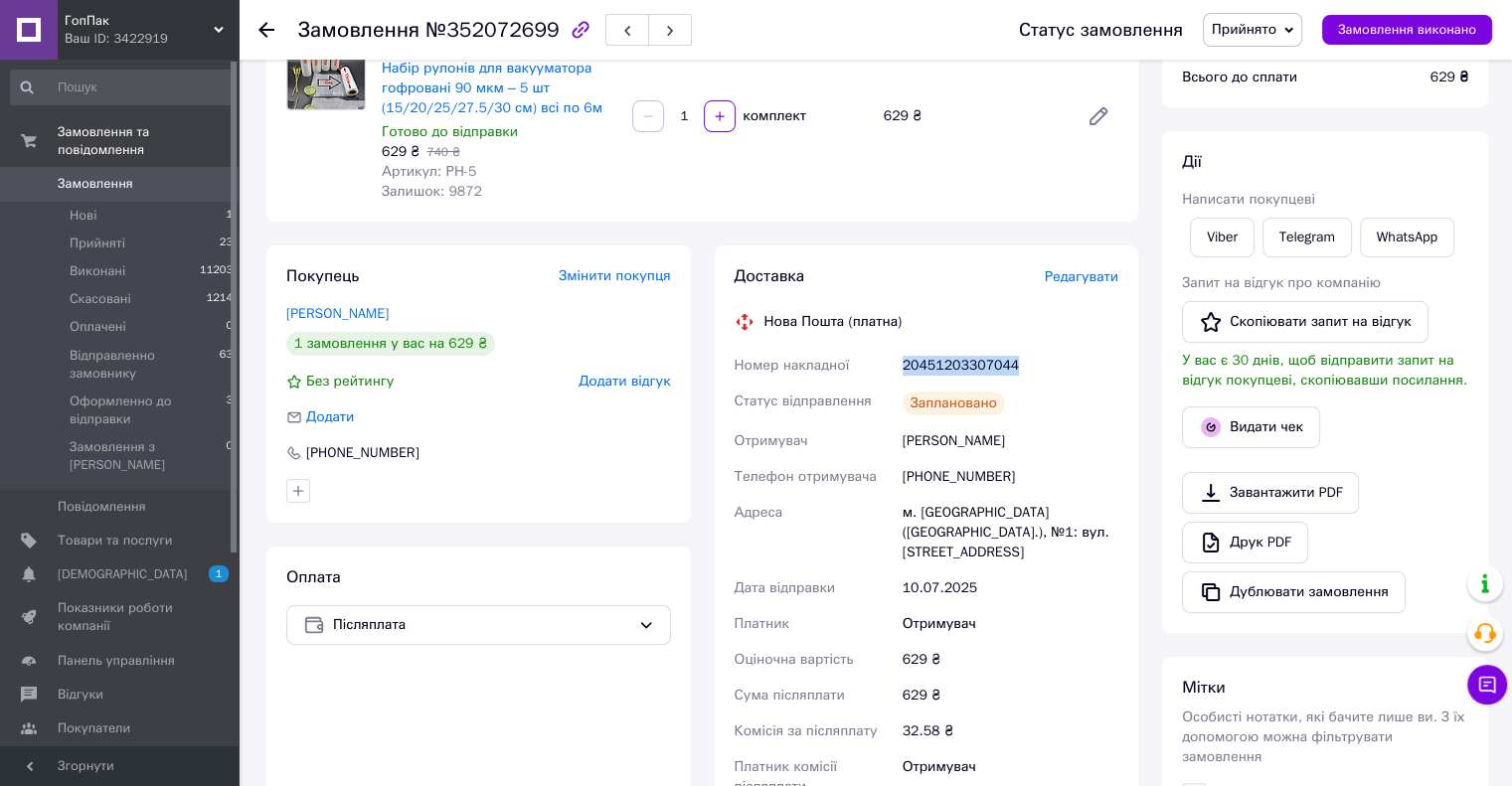 drag, startPoint x: 1015, startPoint y: 358, endPoint x: 896, endPoint y: 370, distance: 119.60351 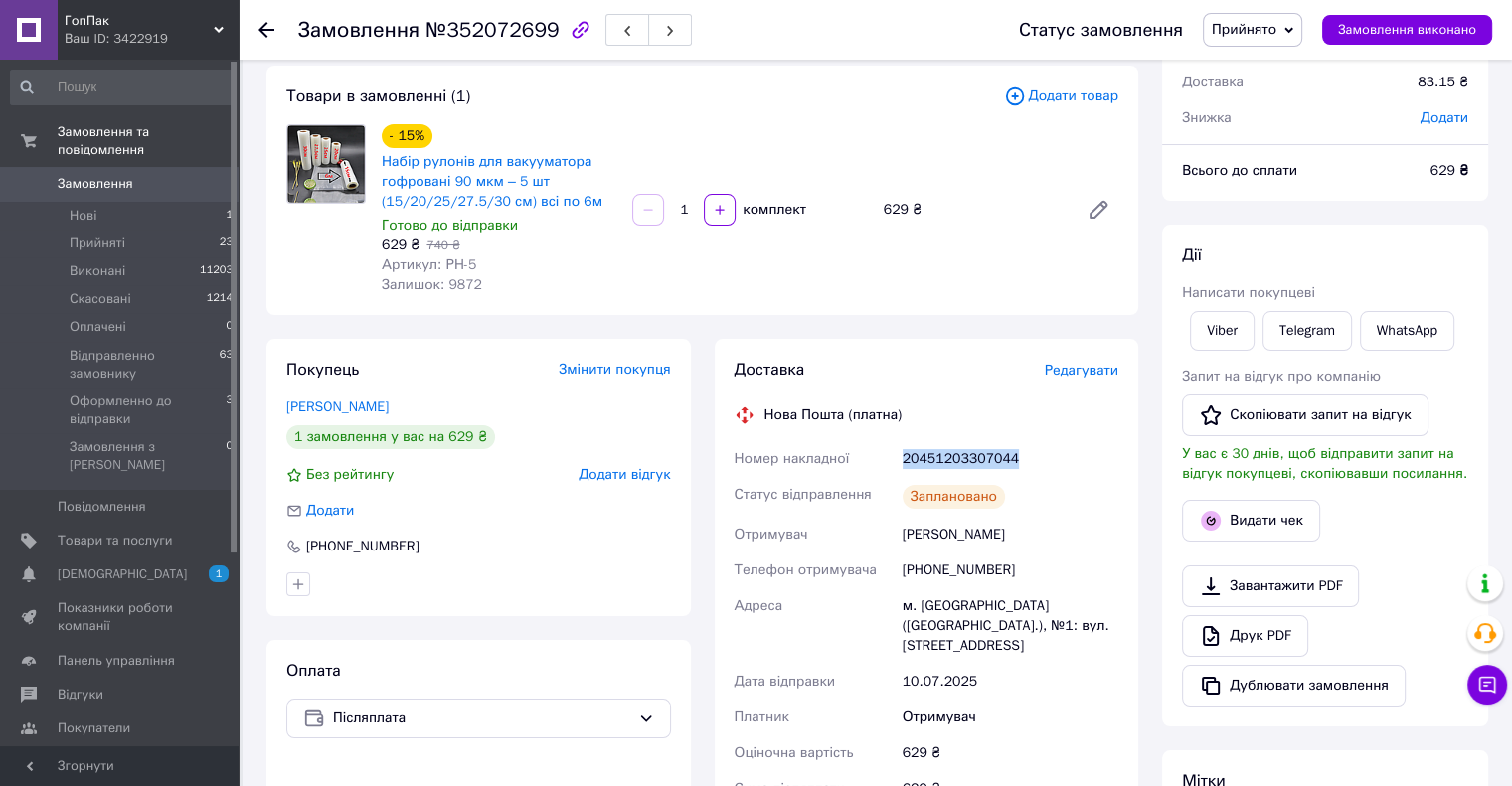 scroll, scrollTop: 0, scrollLeft: 0, axis: both 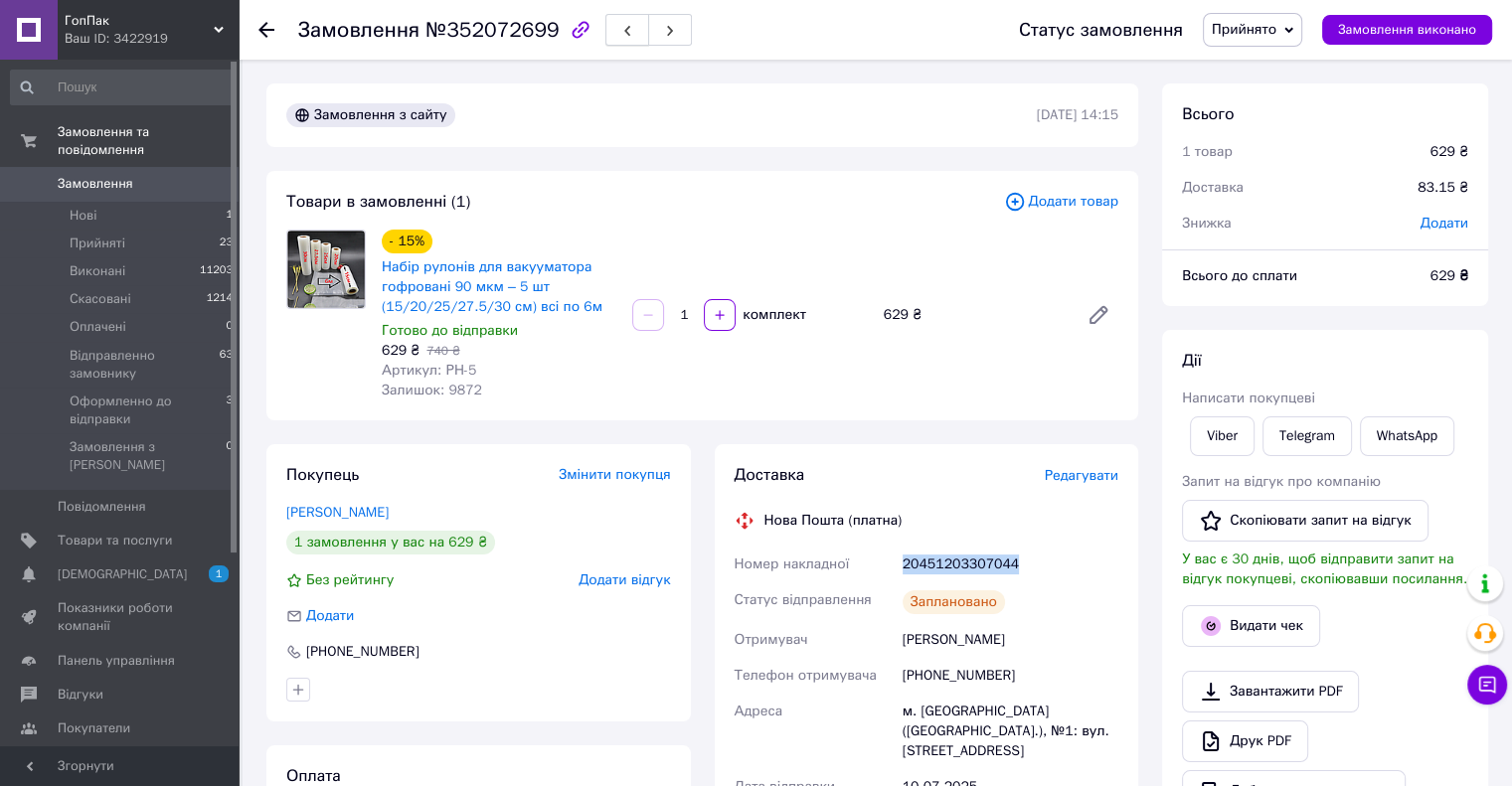 click 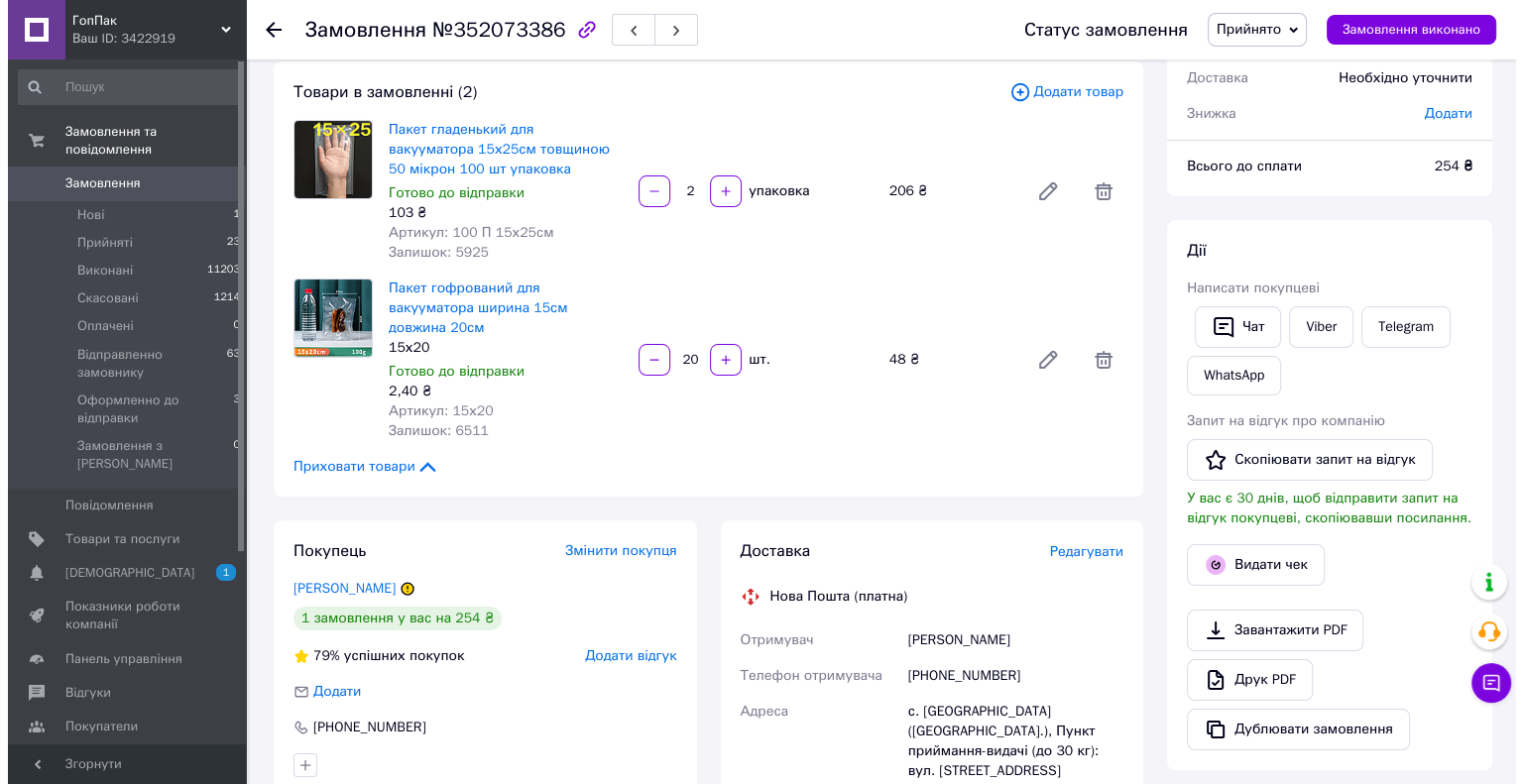 scroll, scrollTop: 99, scrollLeft: 0, axis: vertical 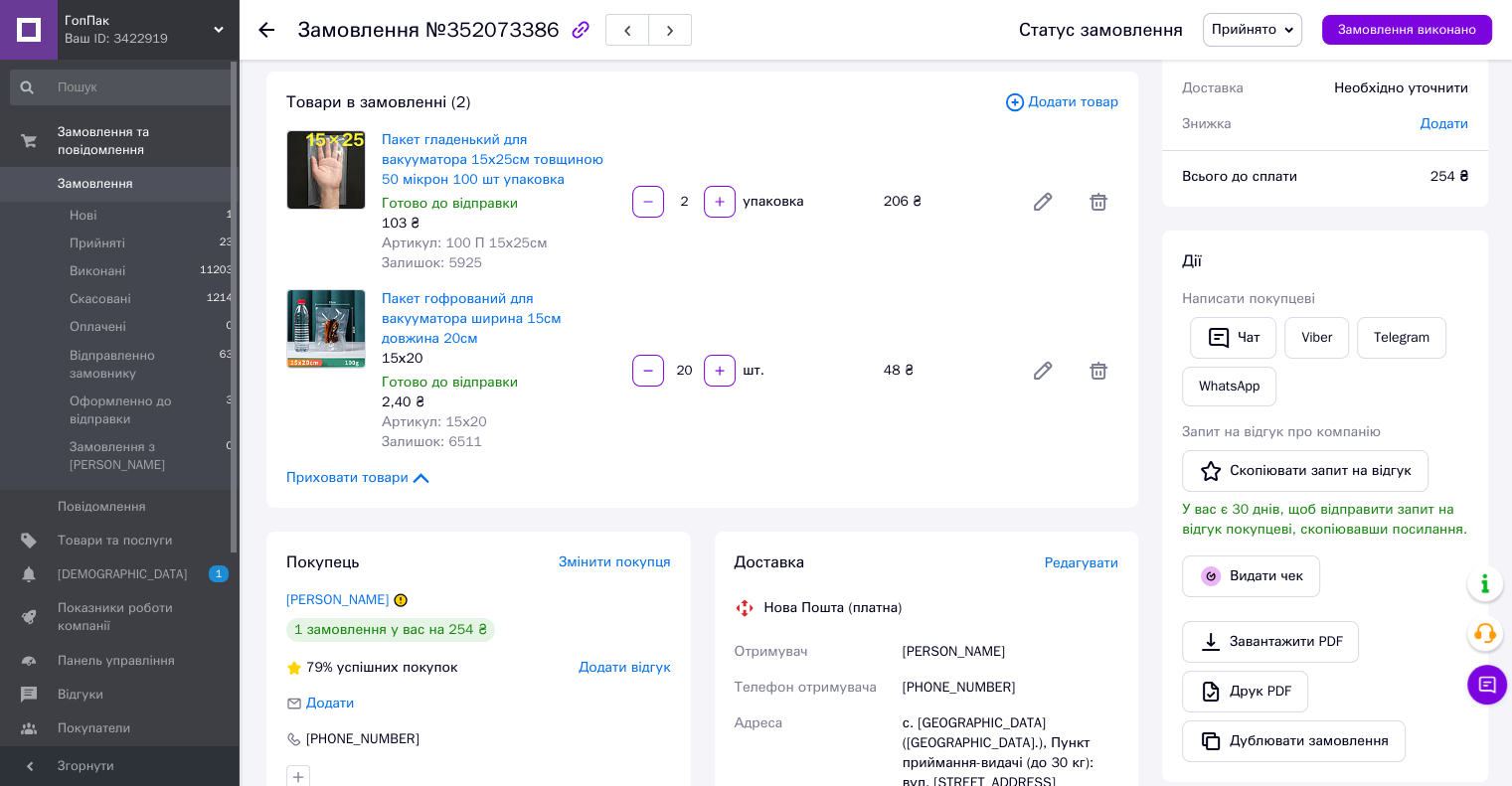 click on "Пакет гладенький для вакууматора 15х25см товщиною 50 мікрон 100 шт упаковка Готово до відправки 103 ₴ Артикул: 100 П 15х25см Залишок: 5925 2   упаковка 206 ₴" at bounding box center [750, 202] 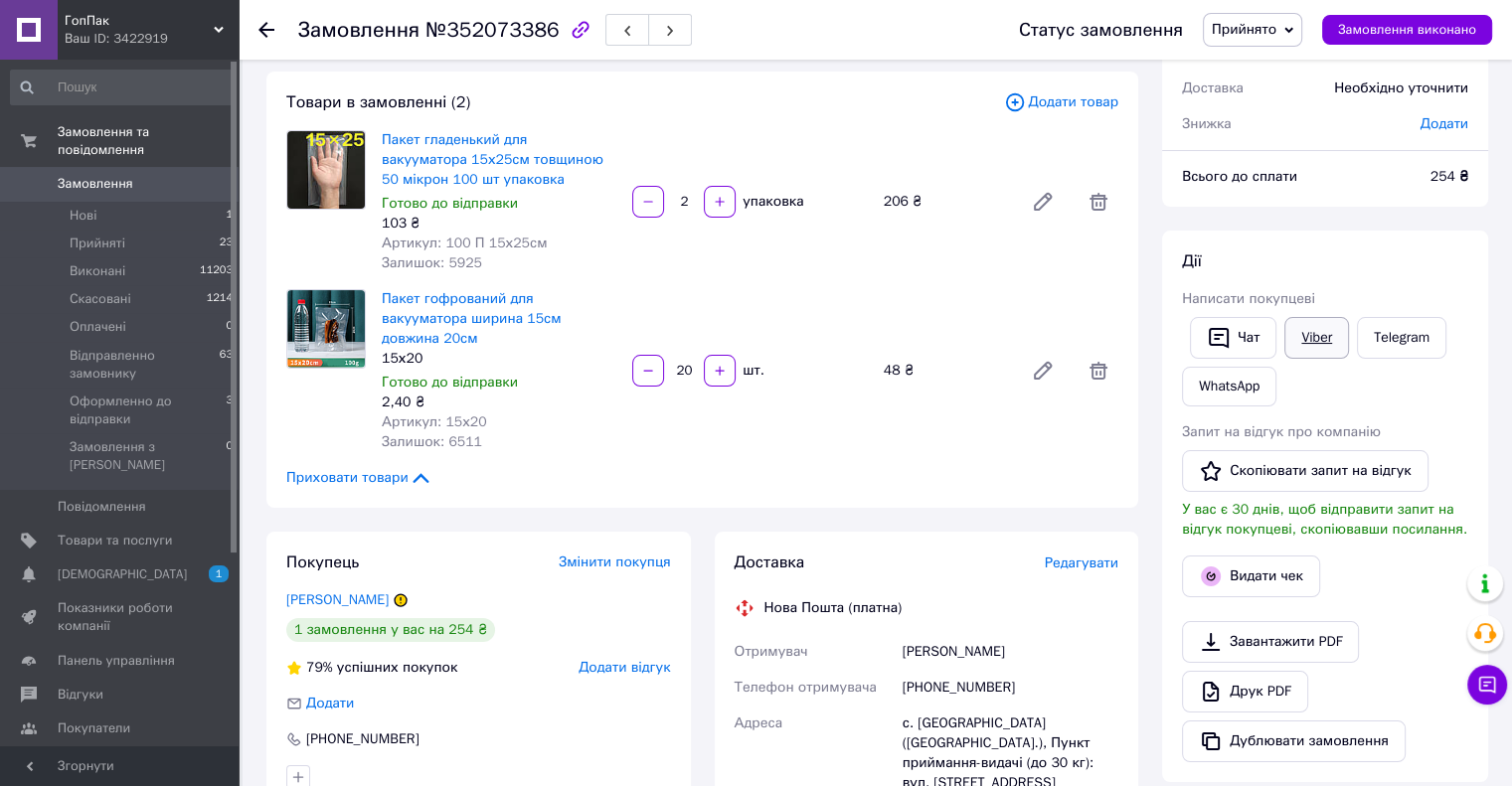 click on "Viber" at bounding box center [1316, 338] 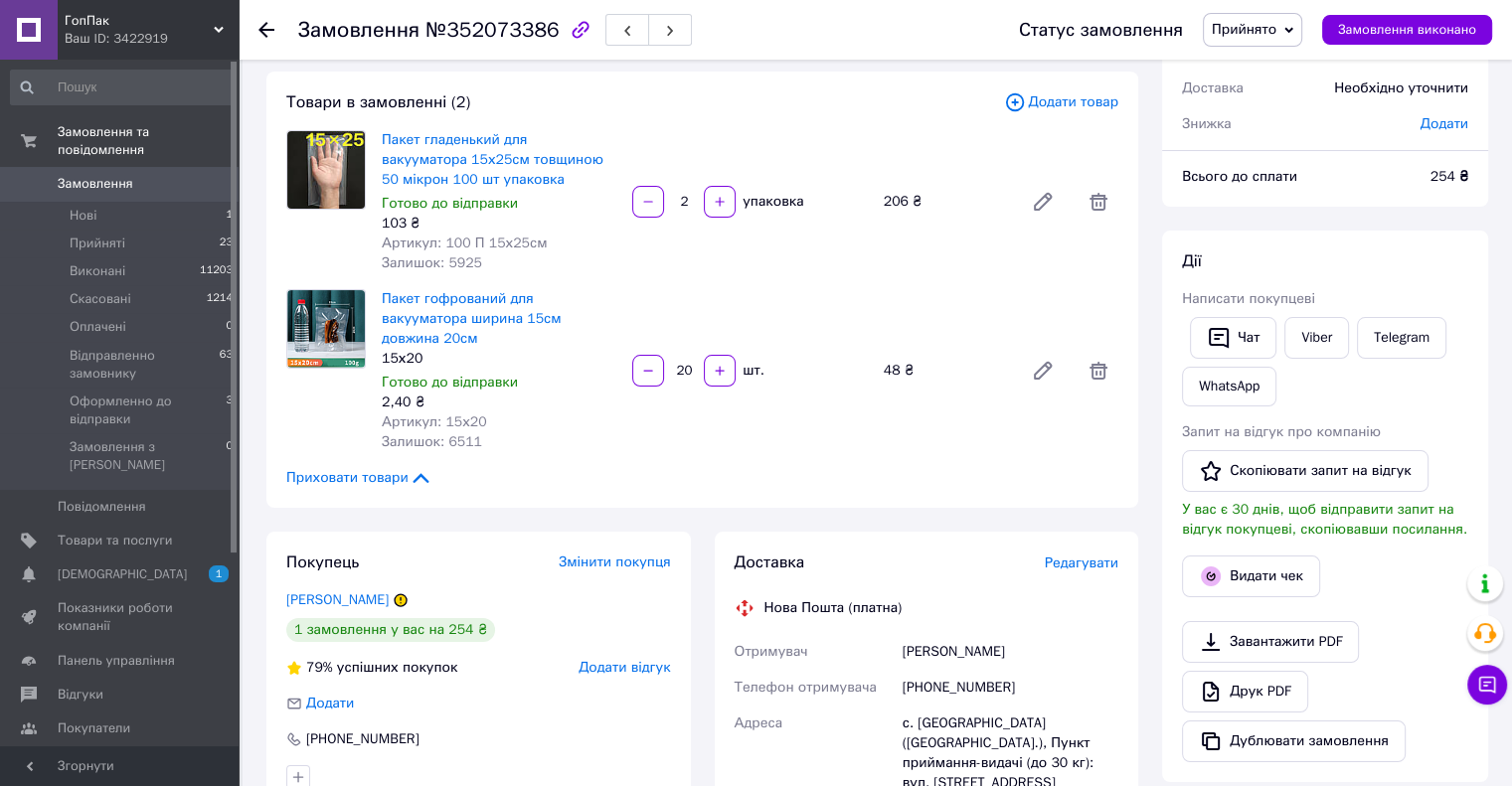 click on "Пакет гофрований для вакууматора ширина 15см довжина 20см 15х20 Готово до відправки 2,40 ₴ Артикул: 15х20 Залишок: 6511 20   шт. 48 ₴" at bounding box center [750, 371] 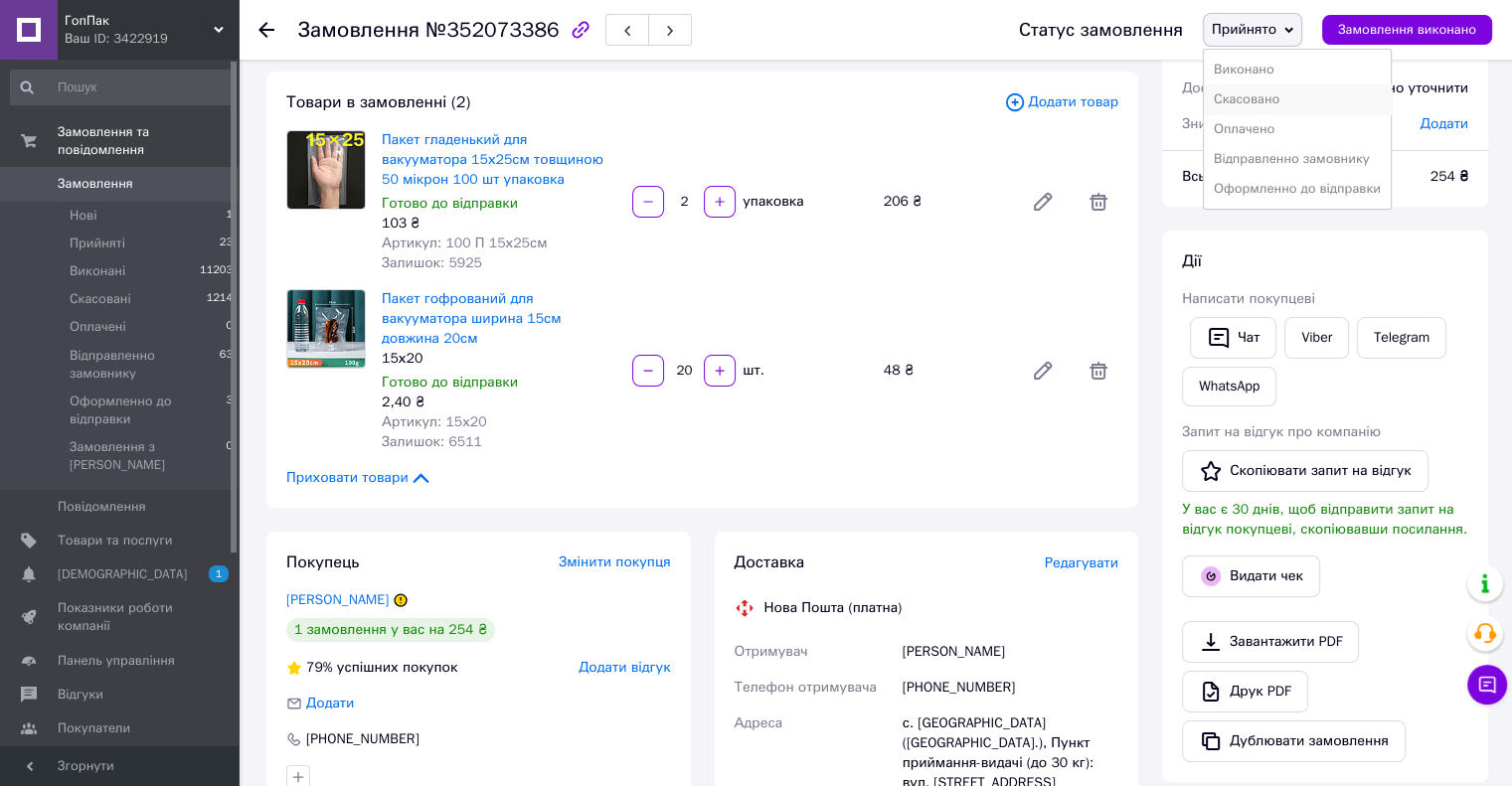 click on "Скасовано" at bounding box center (1297, 99) 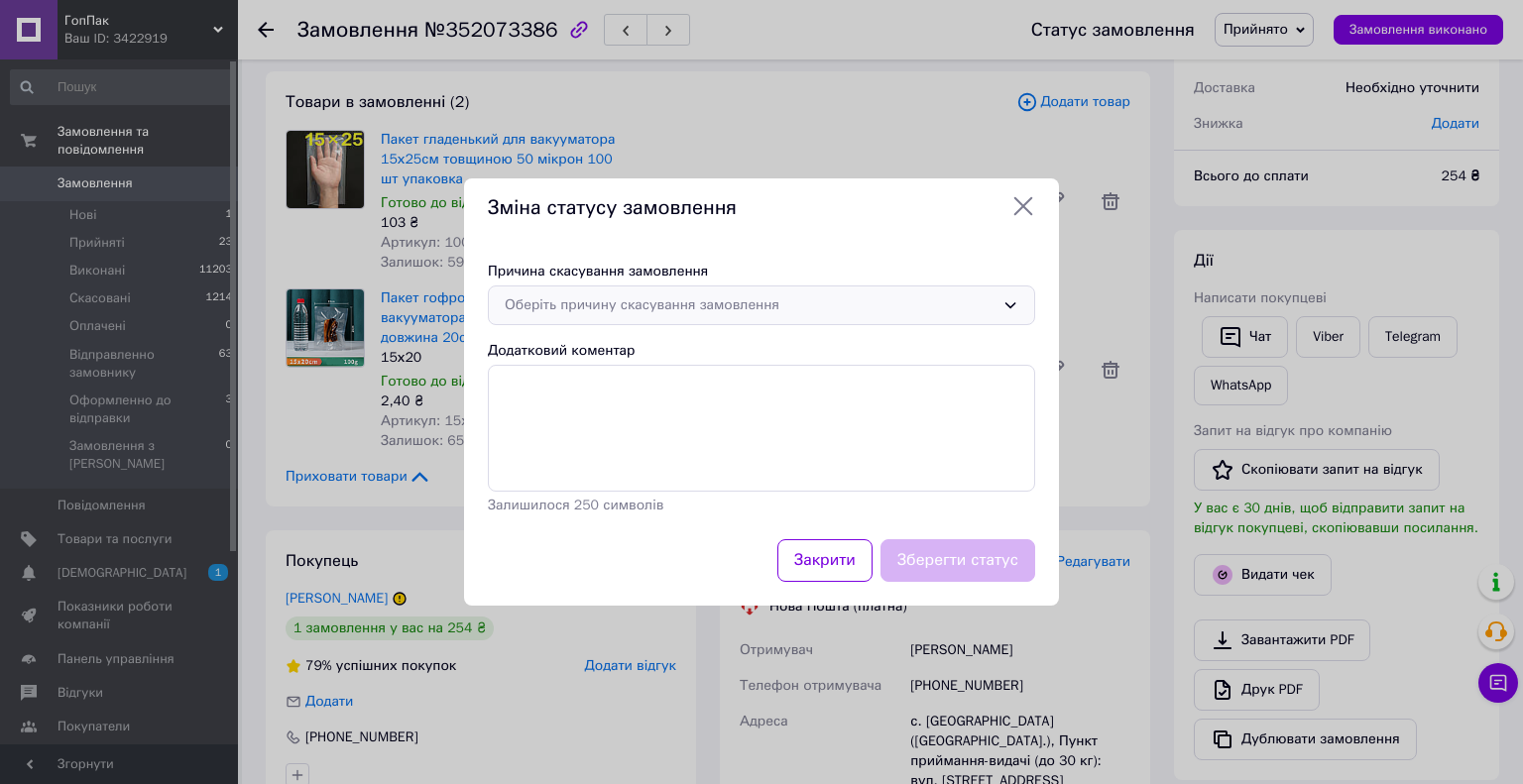 click on "Оберіть причину скасування замовлення" at bounding box center [750, 305] 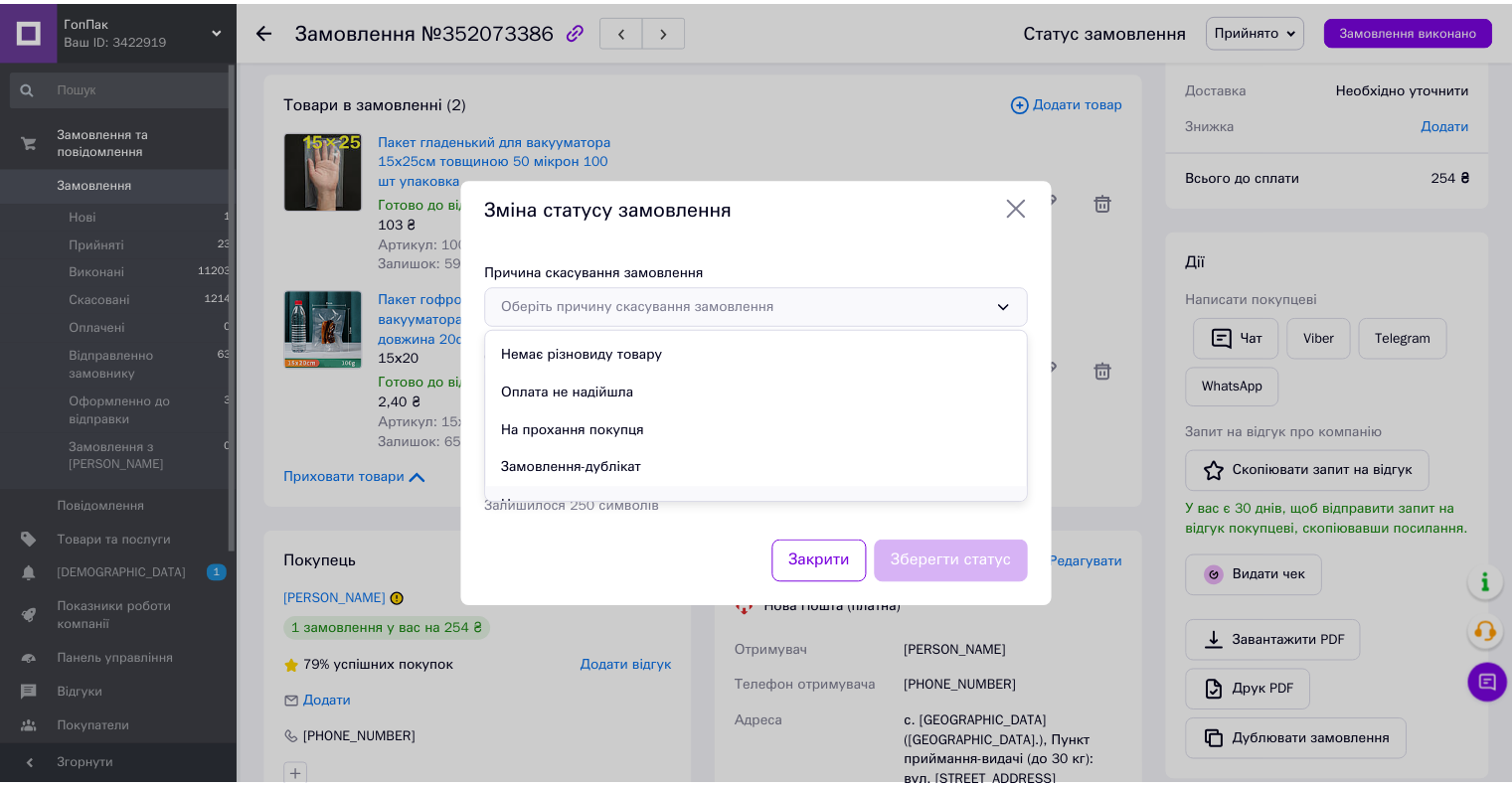 scroll, scrollTop: 0, scrollLeft: 0, axis: both 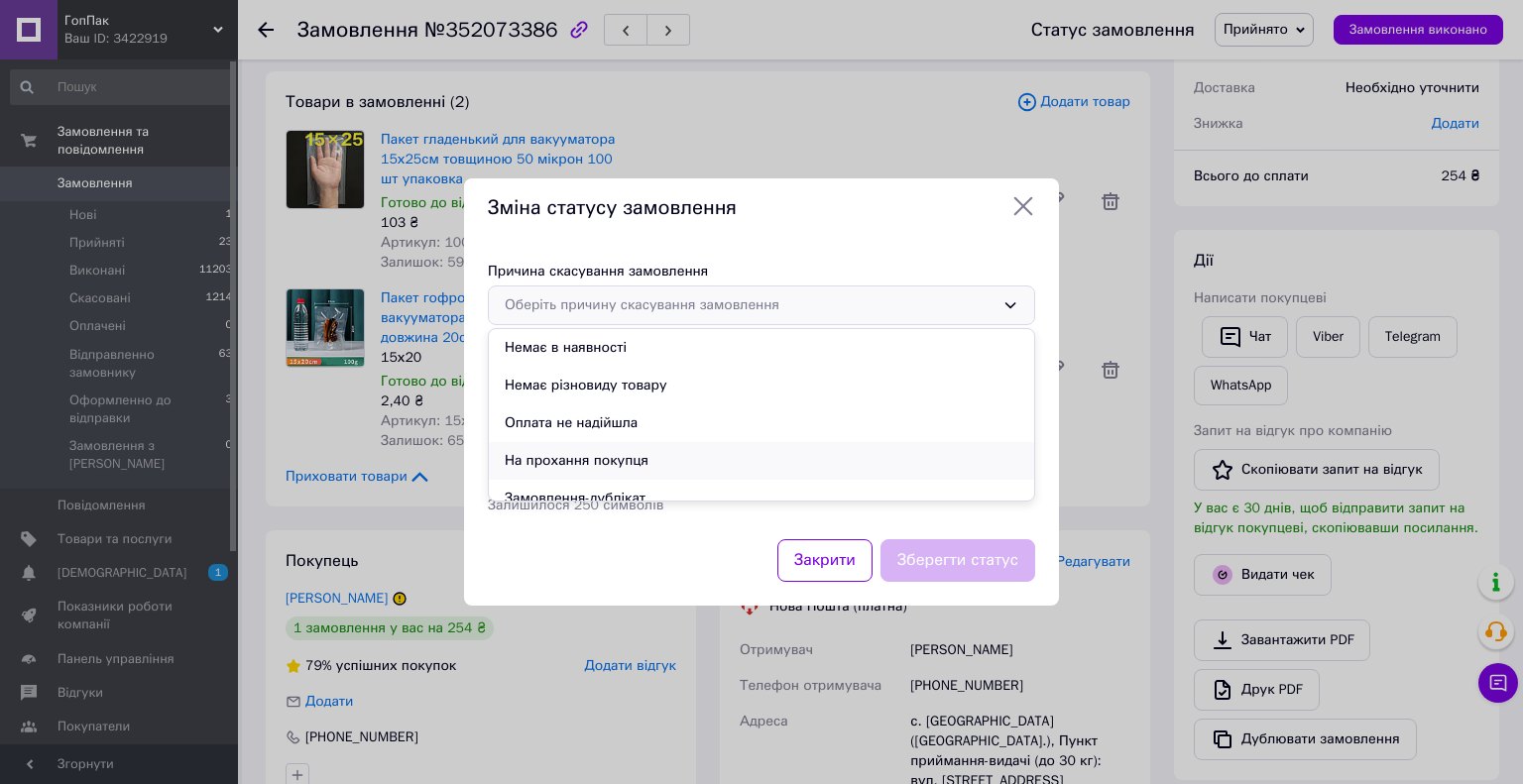 click on "На прохання покупця" at bounding box center (762, 461) 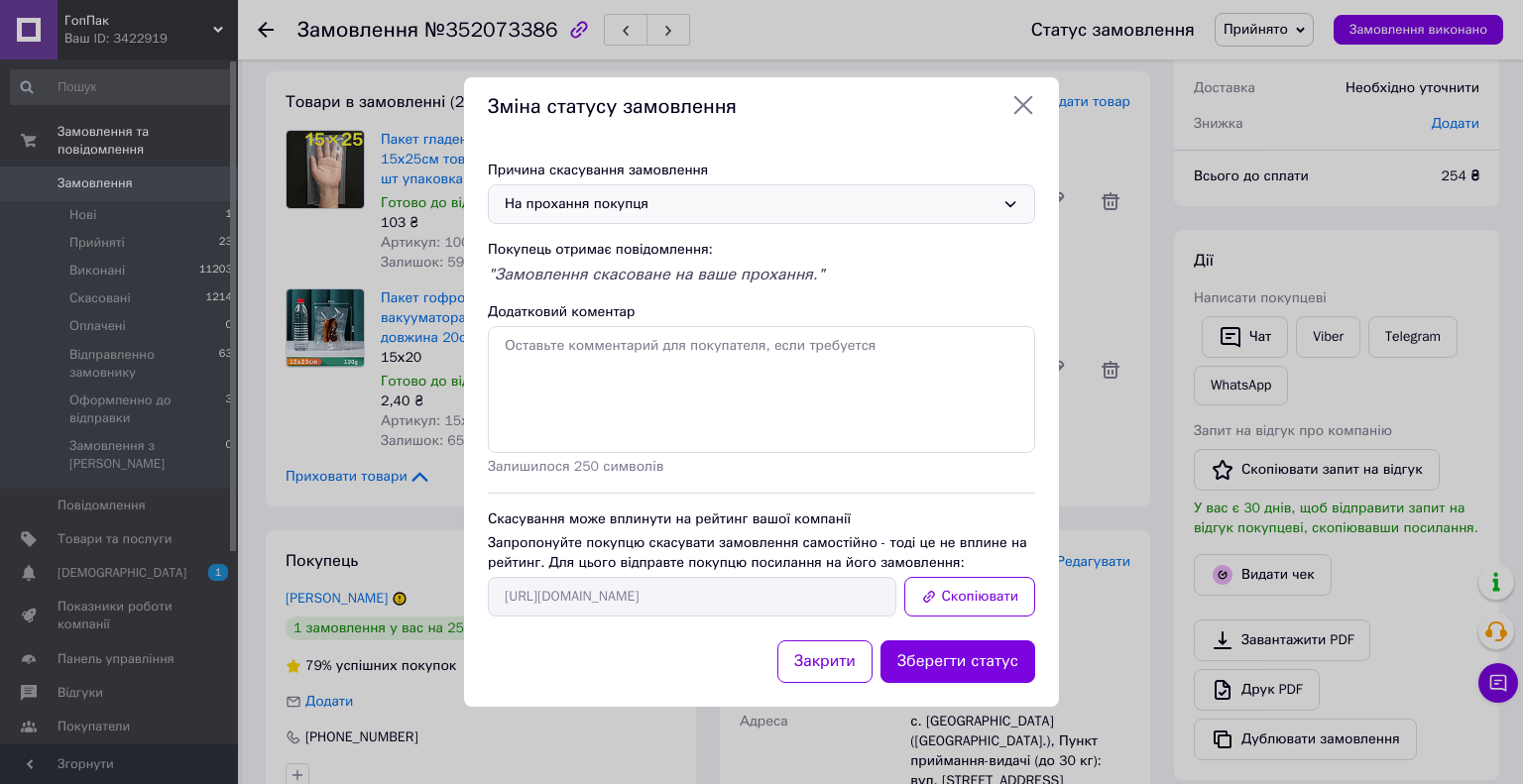 click on "Причина скасування замовлення На прохання покупця Покупець отримає повідомлення: "Замовлення скасоване на ваше прохання." Додатковий коментар Залишилося 250 символів Скасування може вплинути на рейтинг вашої компанії Запропонуйте покупцю скасувати замовлення самостійно - тоді це не вплине на рейтинг. Для цього відправте покупцю посилання на його замовлення: https://my.prom.ua/cabinet/user/orders/352073386   Скопіювати" at bounding box center (762, 389) 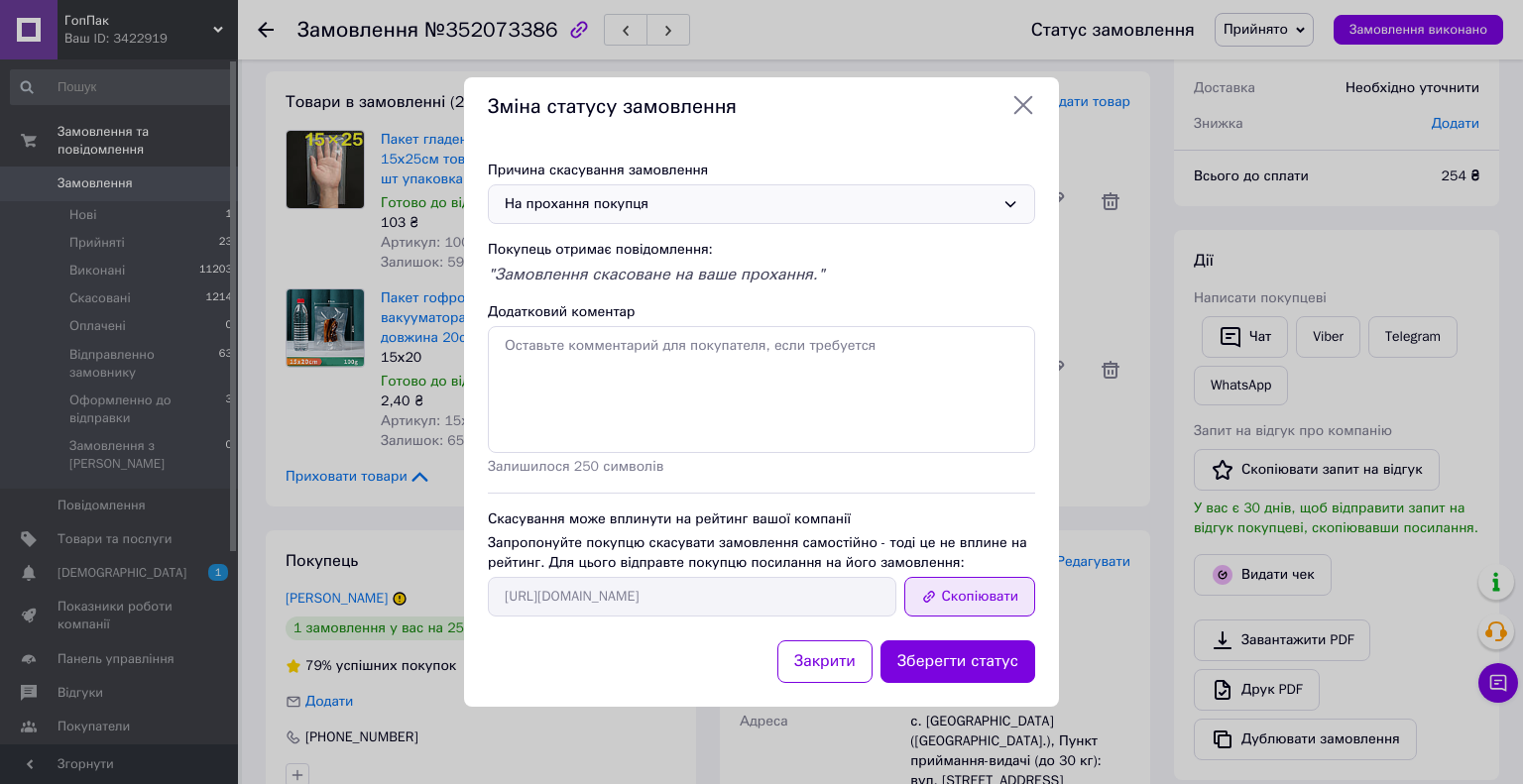 click on "Скопіювати" at bounding box center [970, 597] 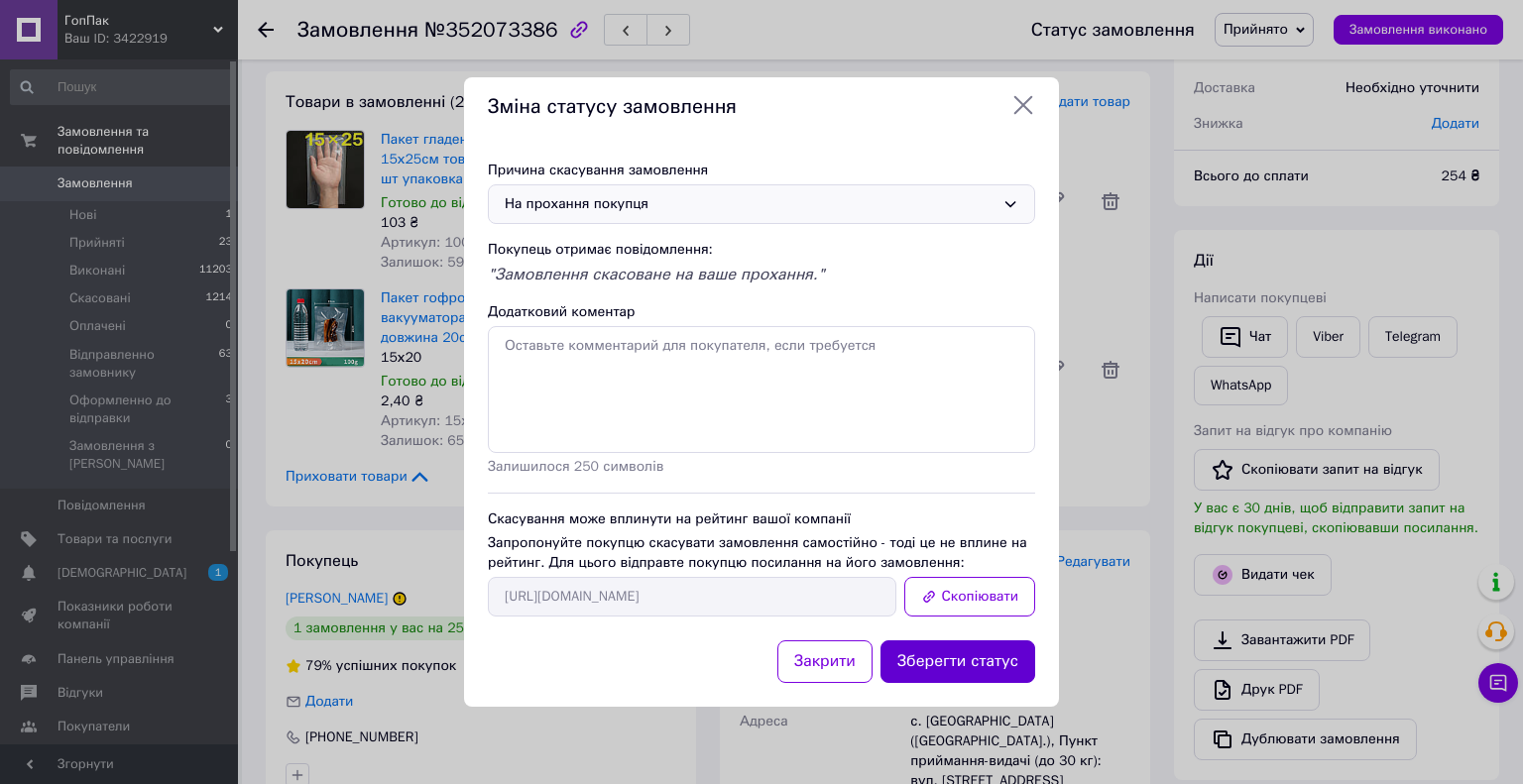 click on "Зберегти статус" at bounding box center [958, 661] 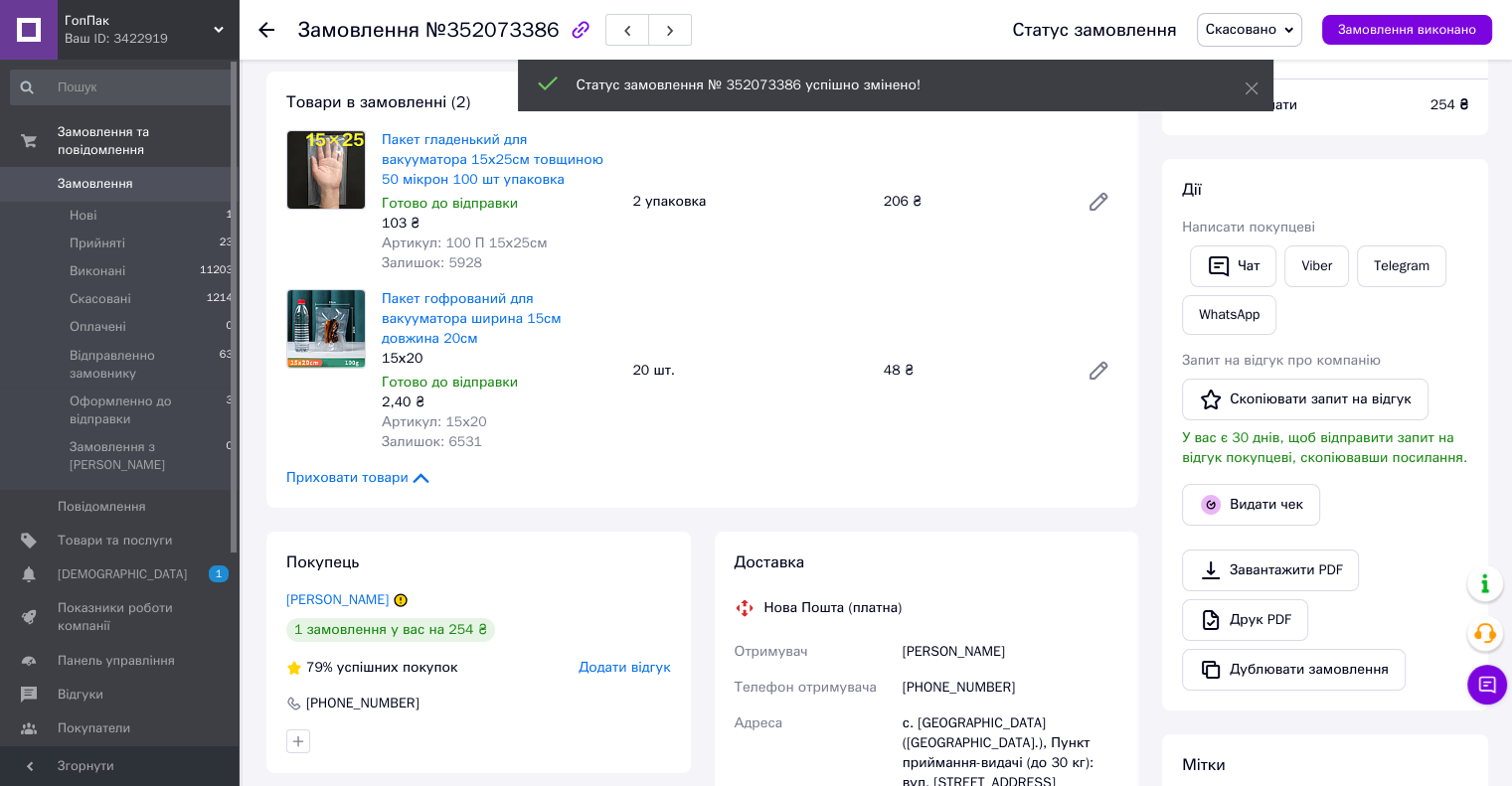 click 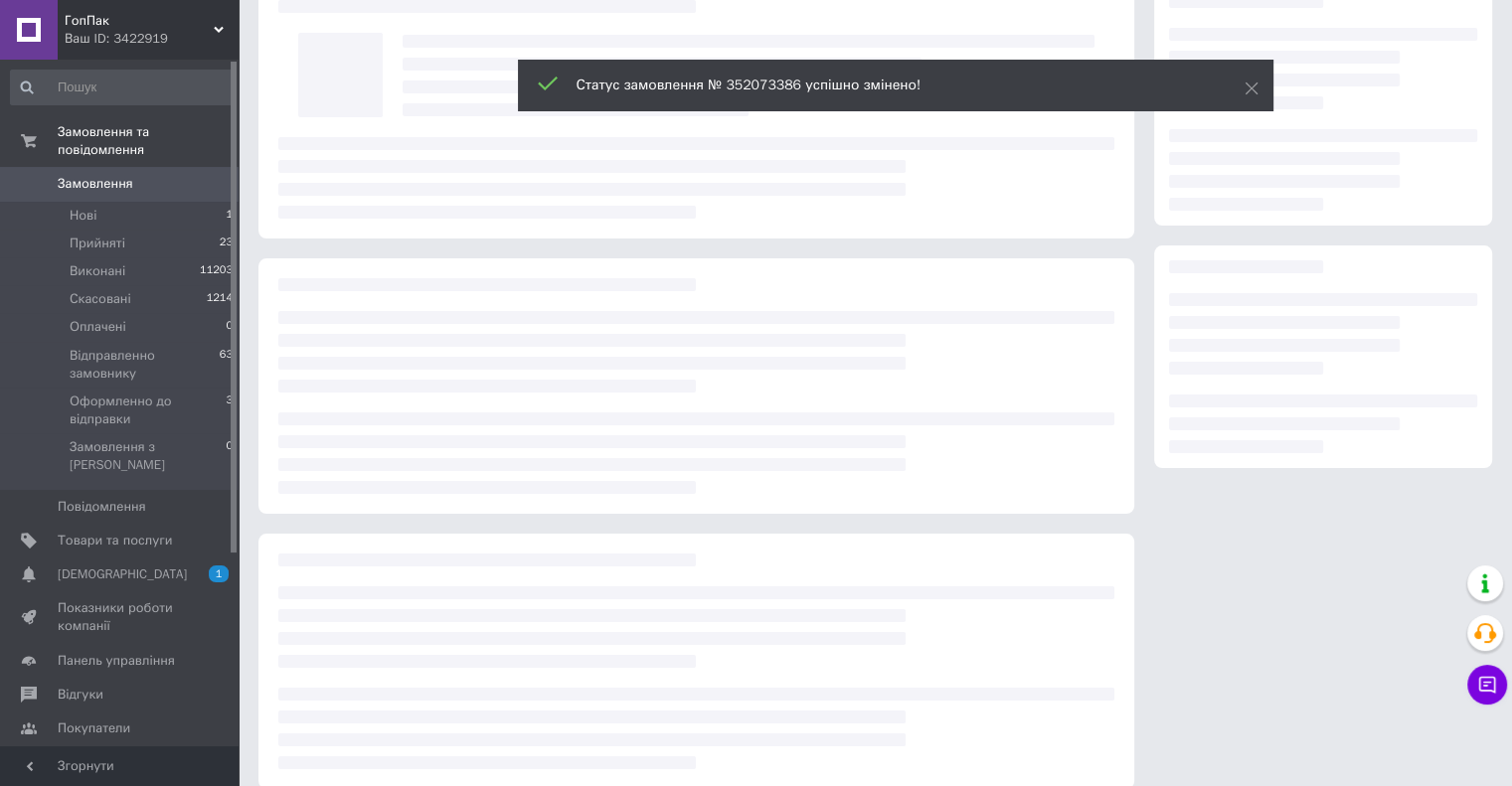 scroll, scrollTop: 0, scrollLeft: 0, axis: both 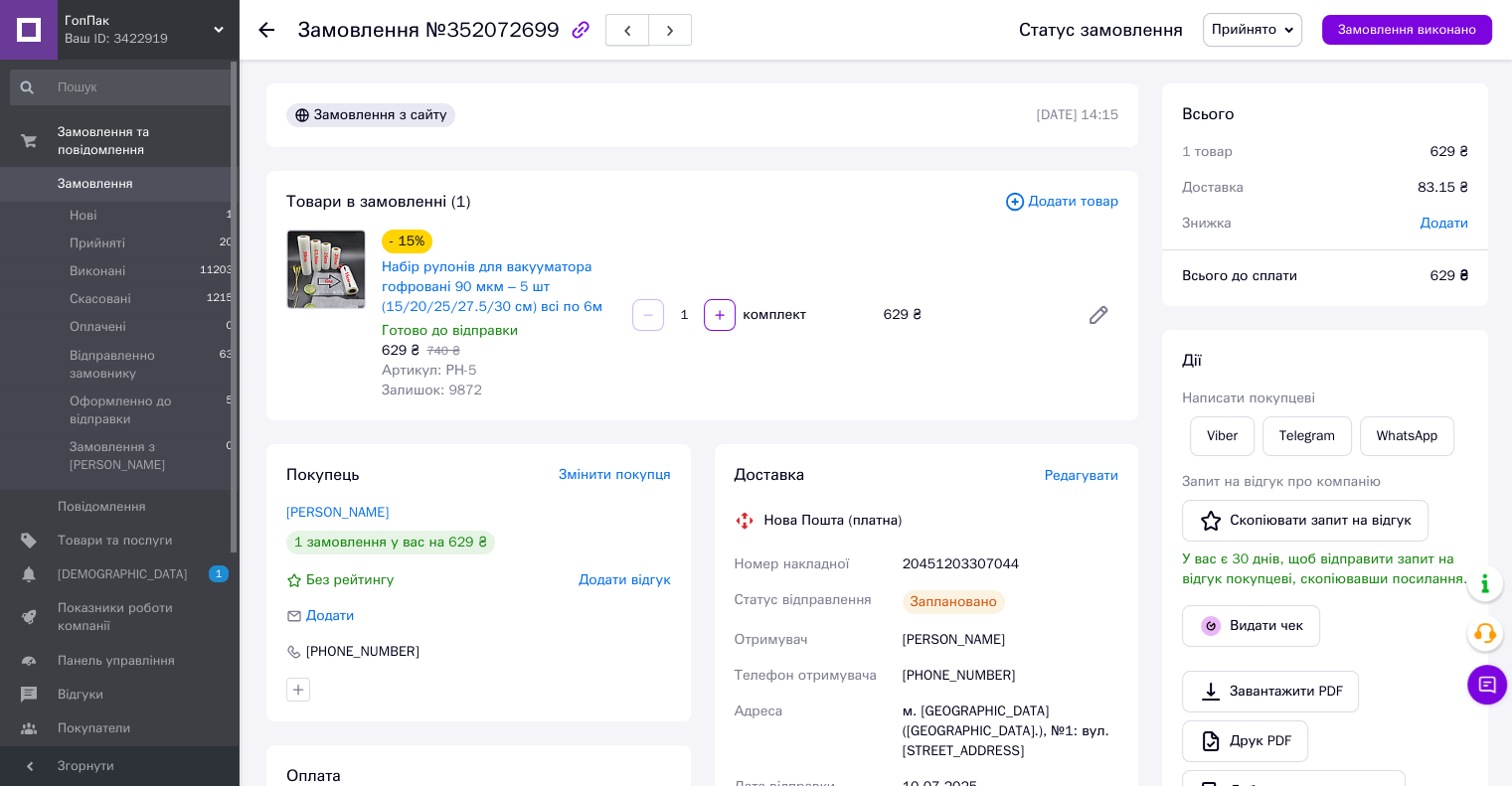 click 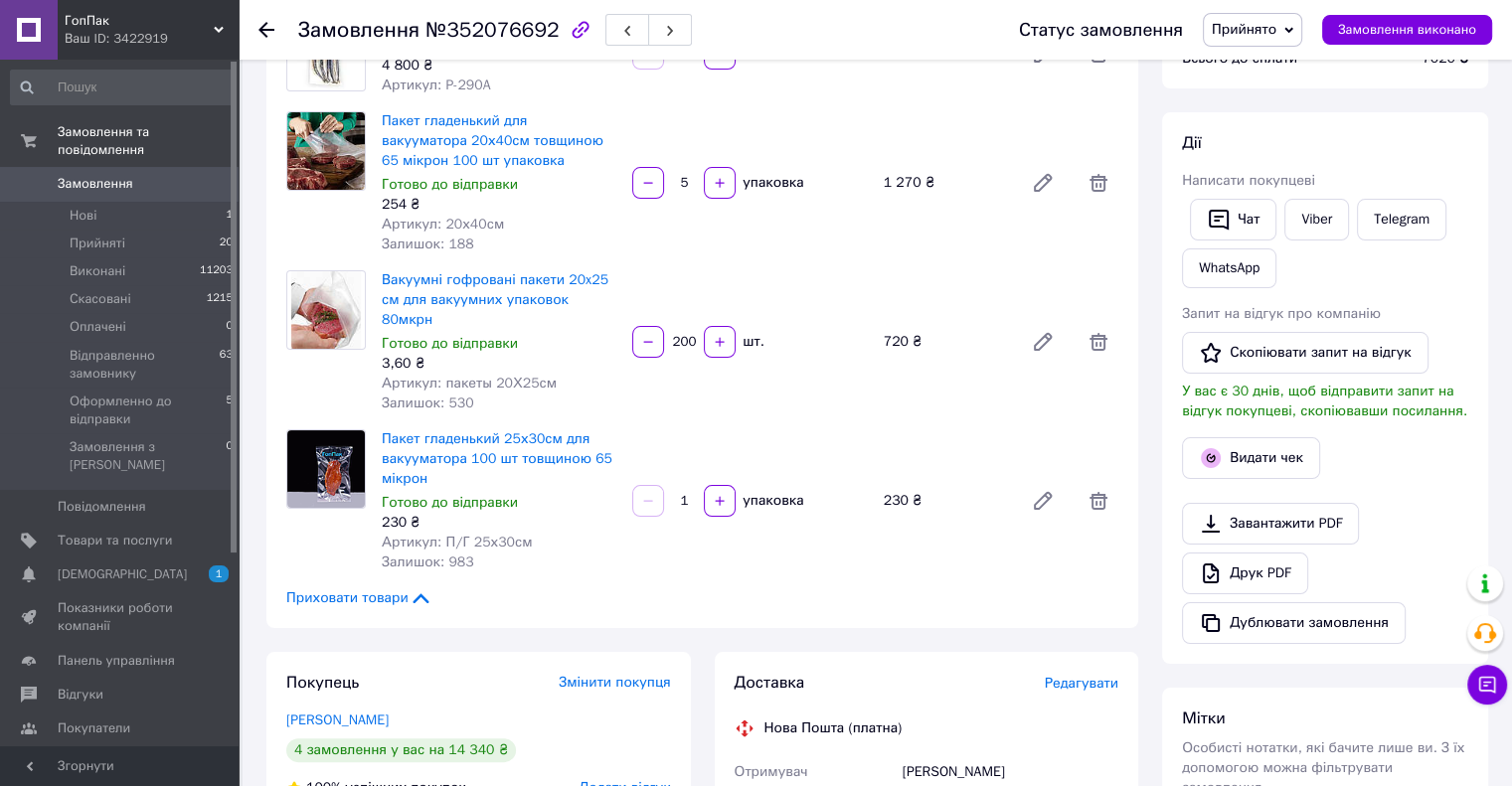 scroll, scrollTop: 99, scrollLeft: 0, axis: vertical 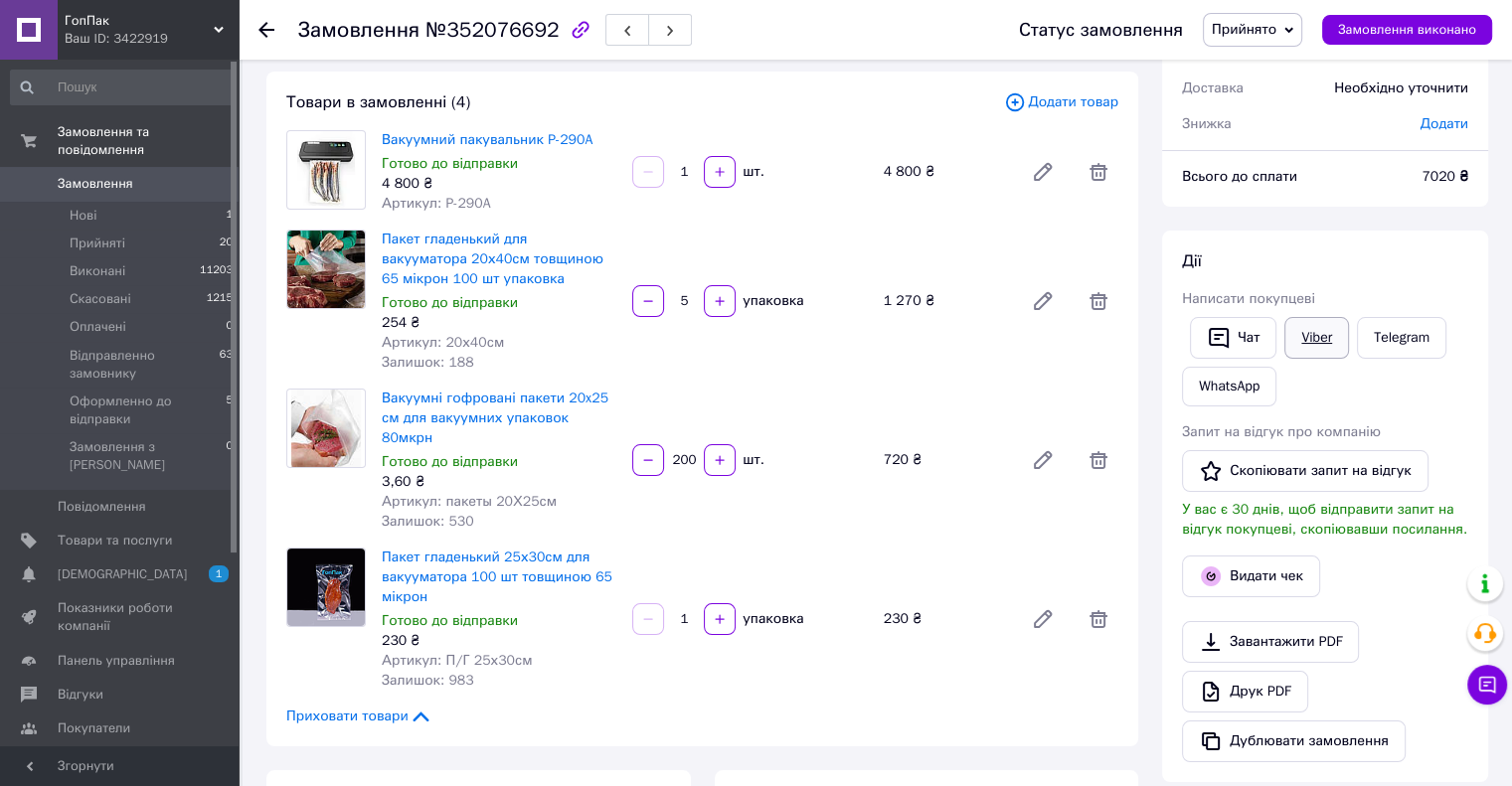 click on "Viber" at bounding box center (1316, 338) 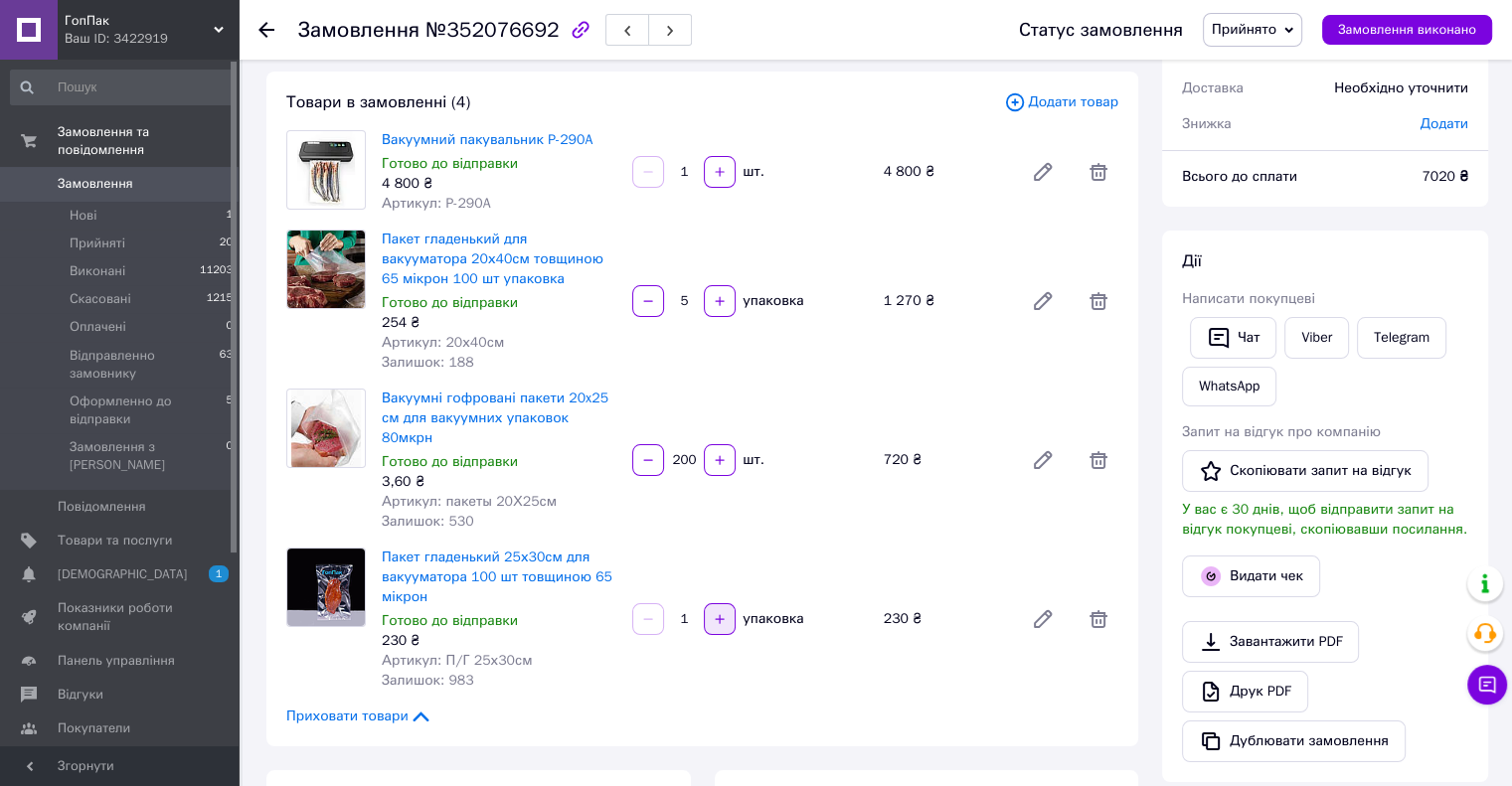 click 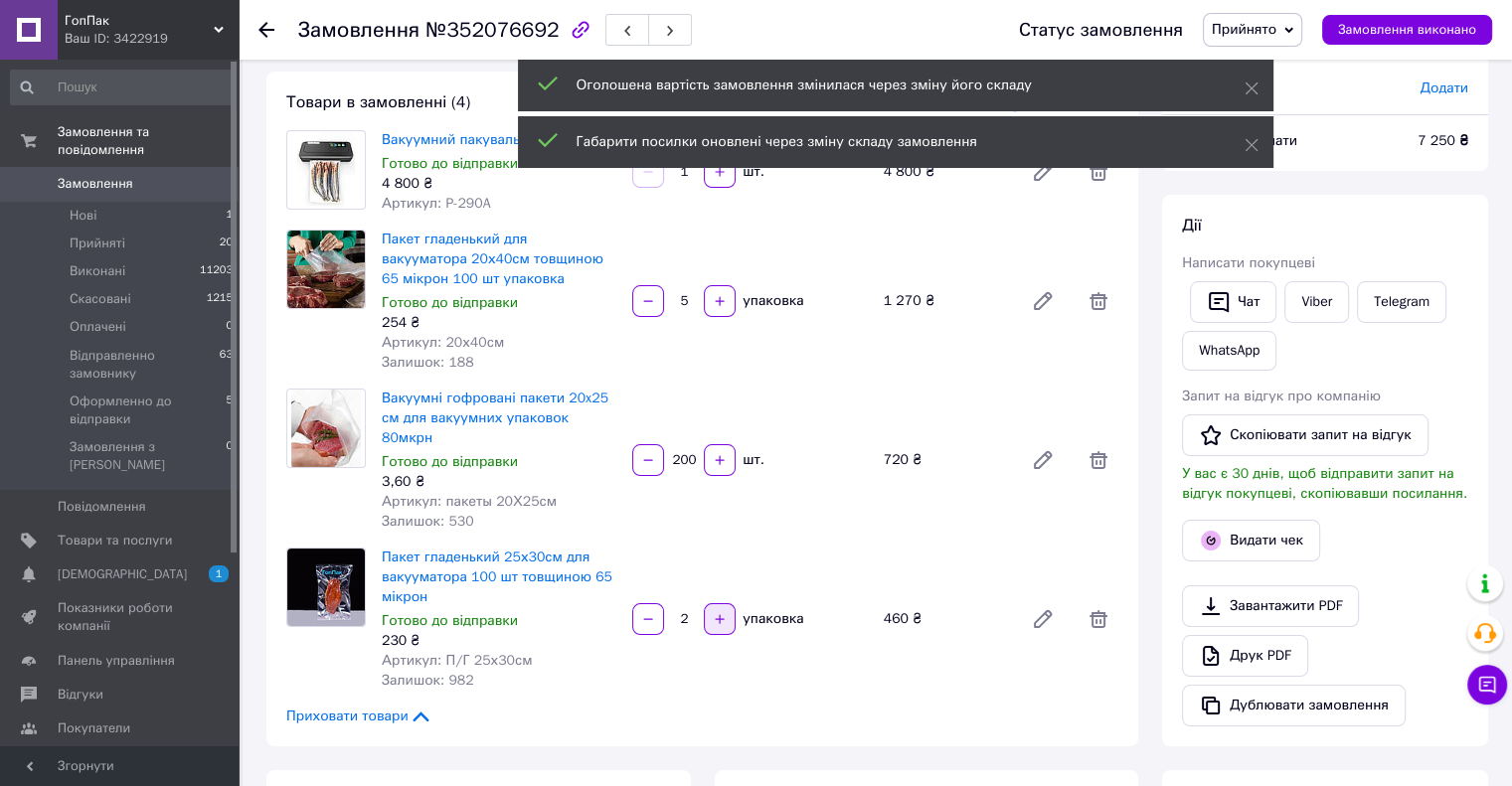 click 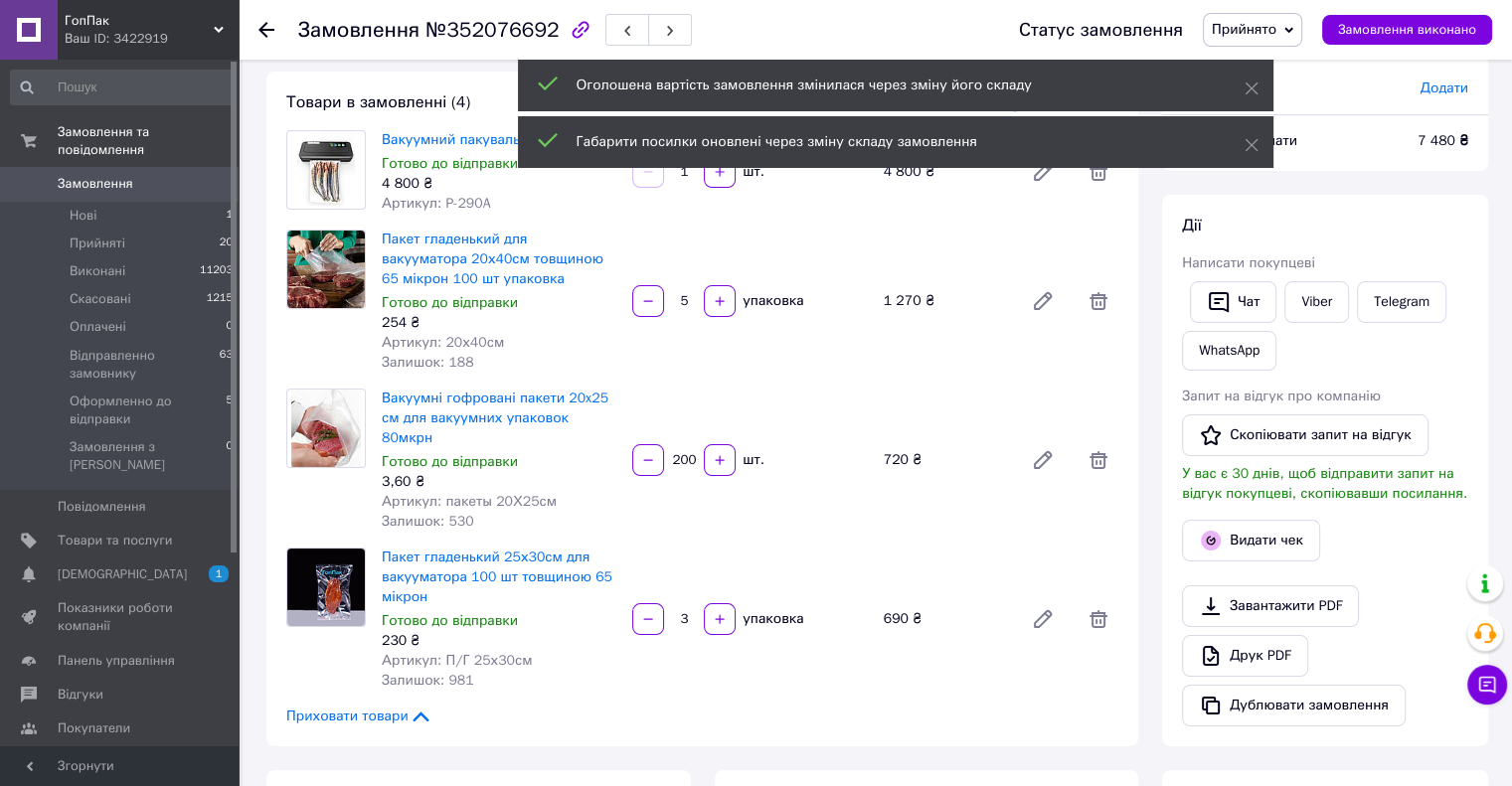 click on "Товари в замовленні (4) Додати товар Вакуумний пакувальник P-290A Готово до відправки 4 800 ₴ Артикул: P-290A 1   шт. 4 800 ₴ Пакет гладенький для вакууматора 20х40см товщиною 65 мікрон 100 шт упаковка Готово до відправки 254 ₴ Артикул: 20х40см Залишок: 188 5   упаковка 1 270 ₴ Вакуумні гофровані пакети 20x25 см для вакуумних упаковок 80мкрн Готово до відправки 3,60 ₴ Артикул: пакеты 20Х25см Залишок: 530 200   шт. 720 ₴ Пакет гладенький 25х30см для вакууматора 100 шт товщиною 65 мікрон Готово до відправки 230 ₴ Артикул: П/Г 25х30см Залишок: 981 3   упаковка 690 ₴ Приховати товари" at bounding box center (702, 408) 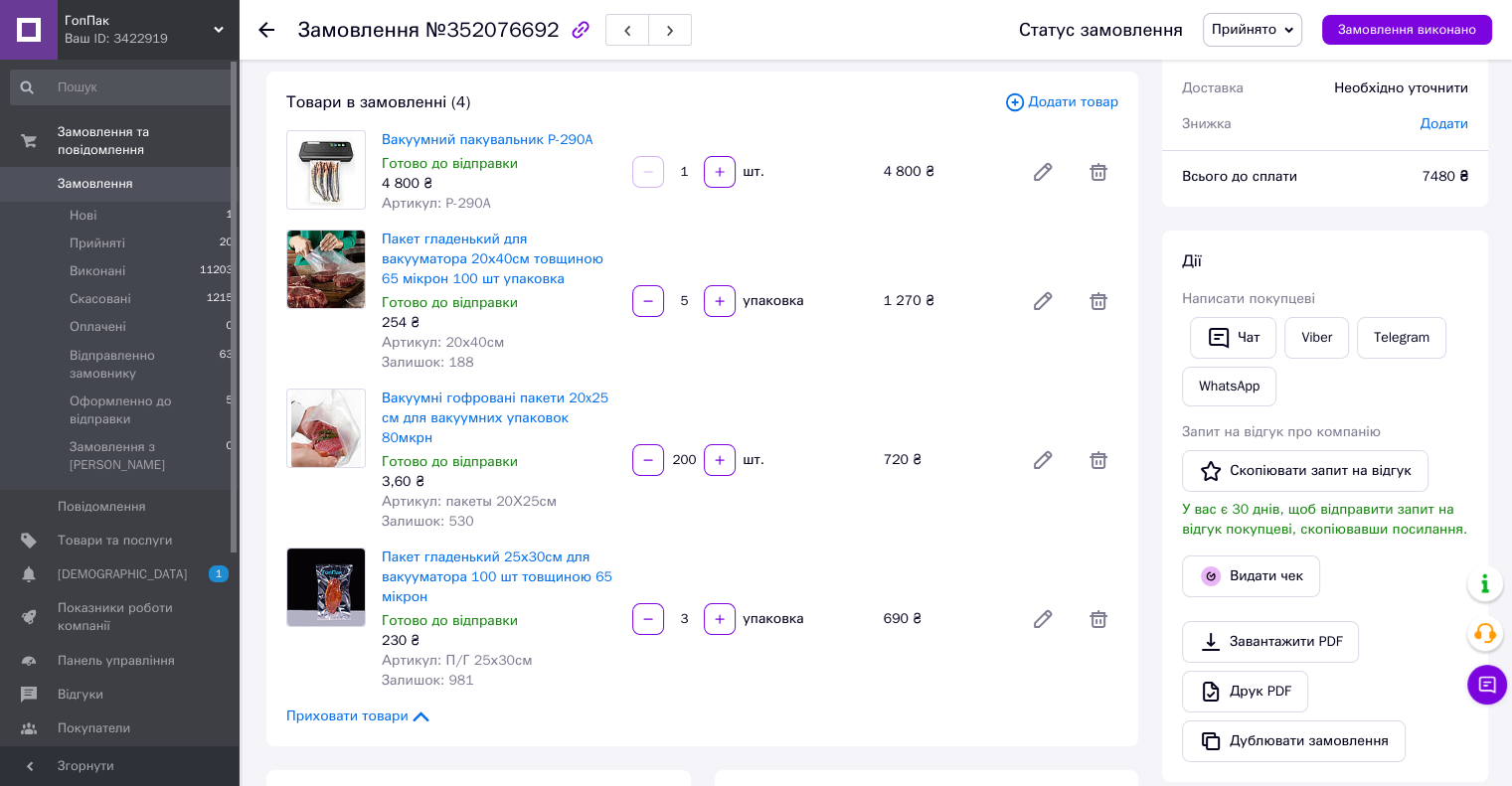 click on "Вакуумні гофровані пакети 20x25 см для вакуумних упаковок 80мкрн Готово до відправки 3,60 ₴ Артикул: пакеты 20Х25см Залишок: 530 200   шт. 720 ₴" at bounding box center [750, 460] 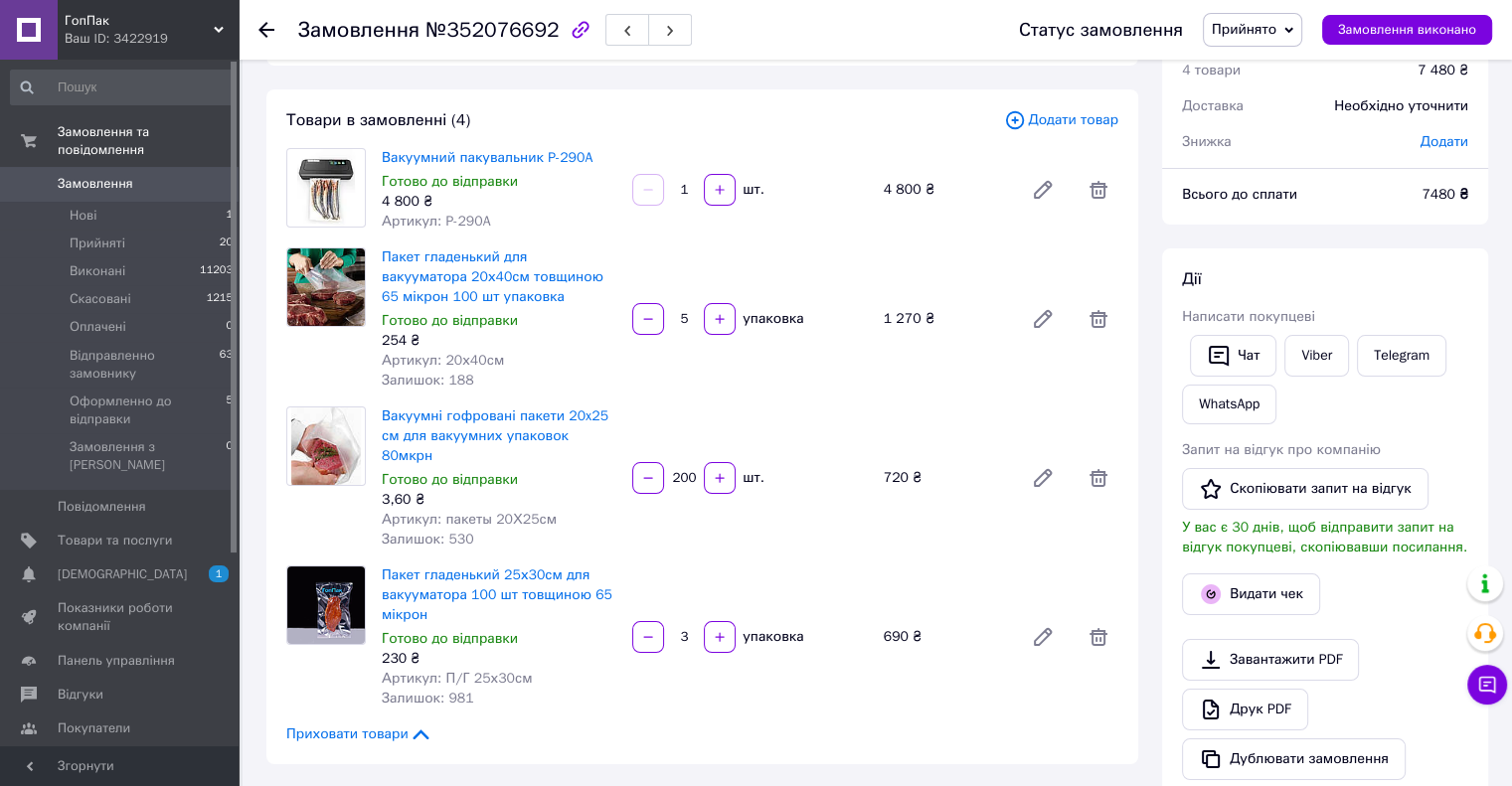 scroll, scrollTop: 199, scrollLeft: 0, axis: vertical 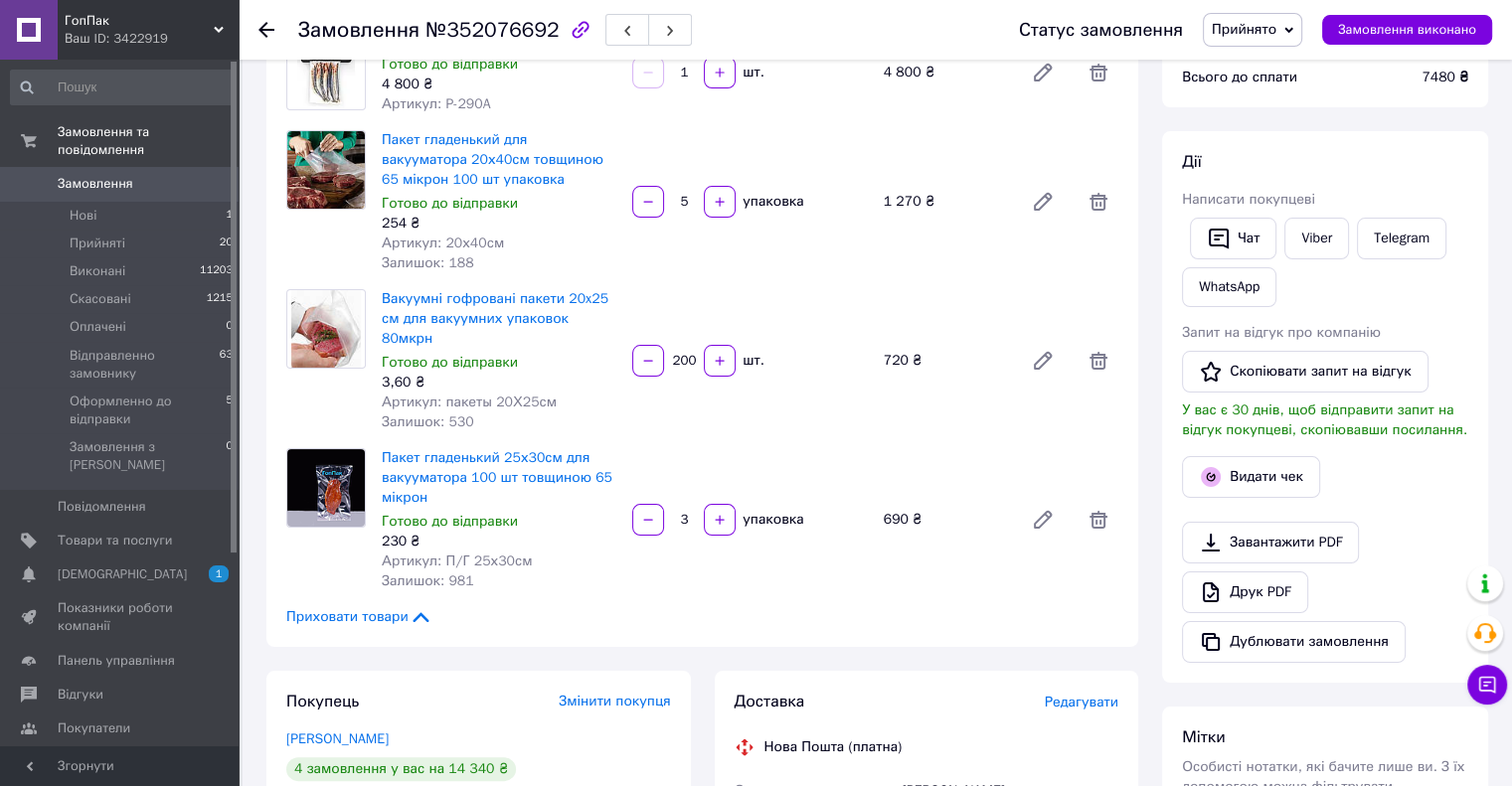 click on "Пакет гладенький для вакууматора 20х40см товщиною 65 мікрон 100 шт упаковка Готово до відправки 254 ₴ Артикул: 20х40см Залишок: 188 5   упаковка 1 270 ₴" at bounding box center [750, 202] 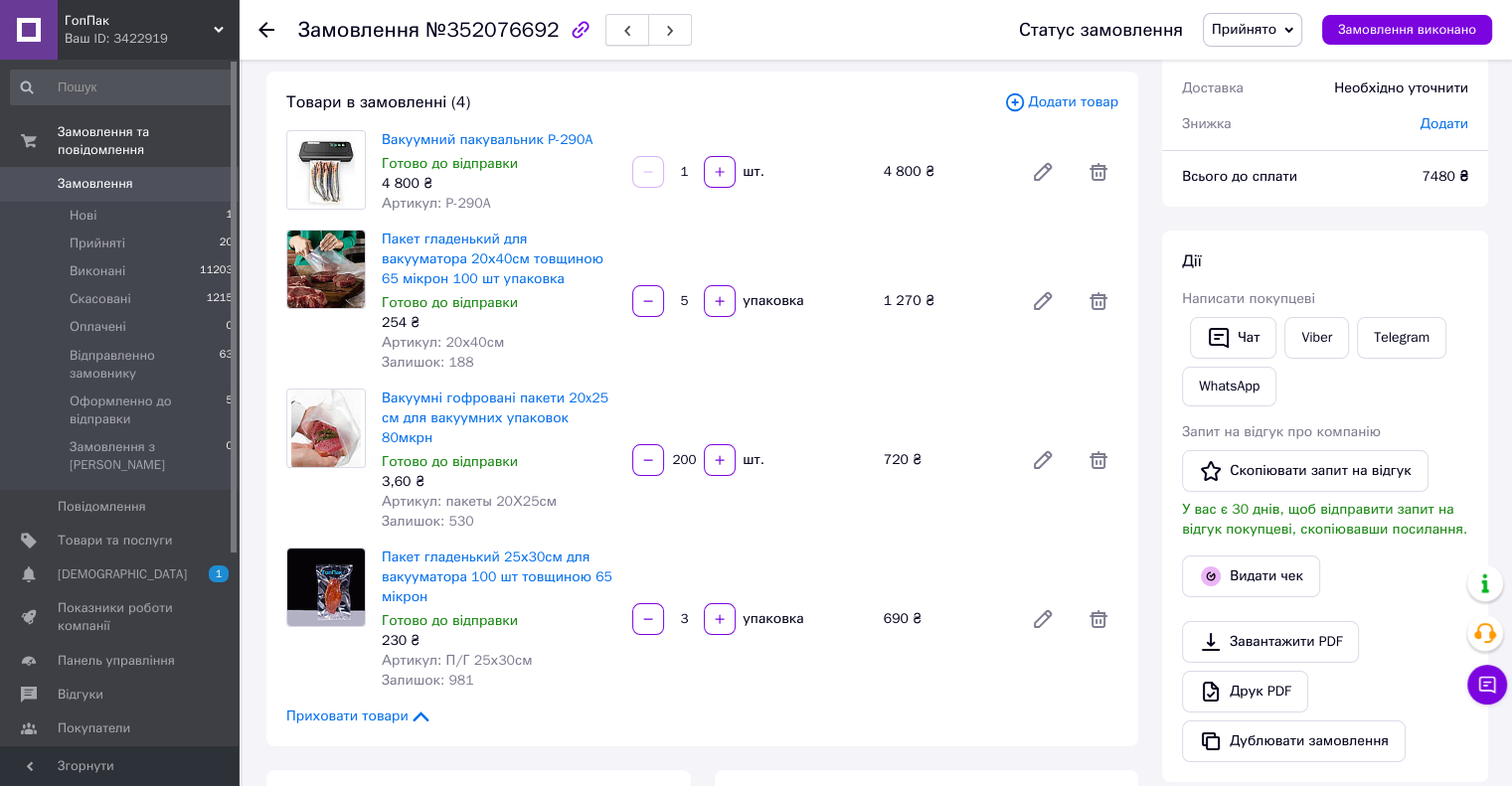 click 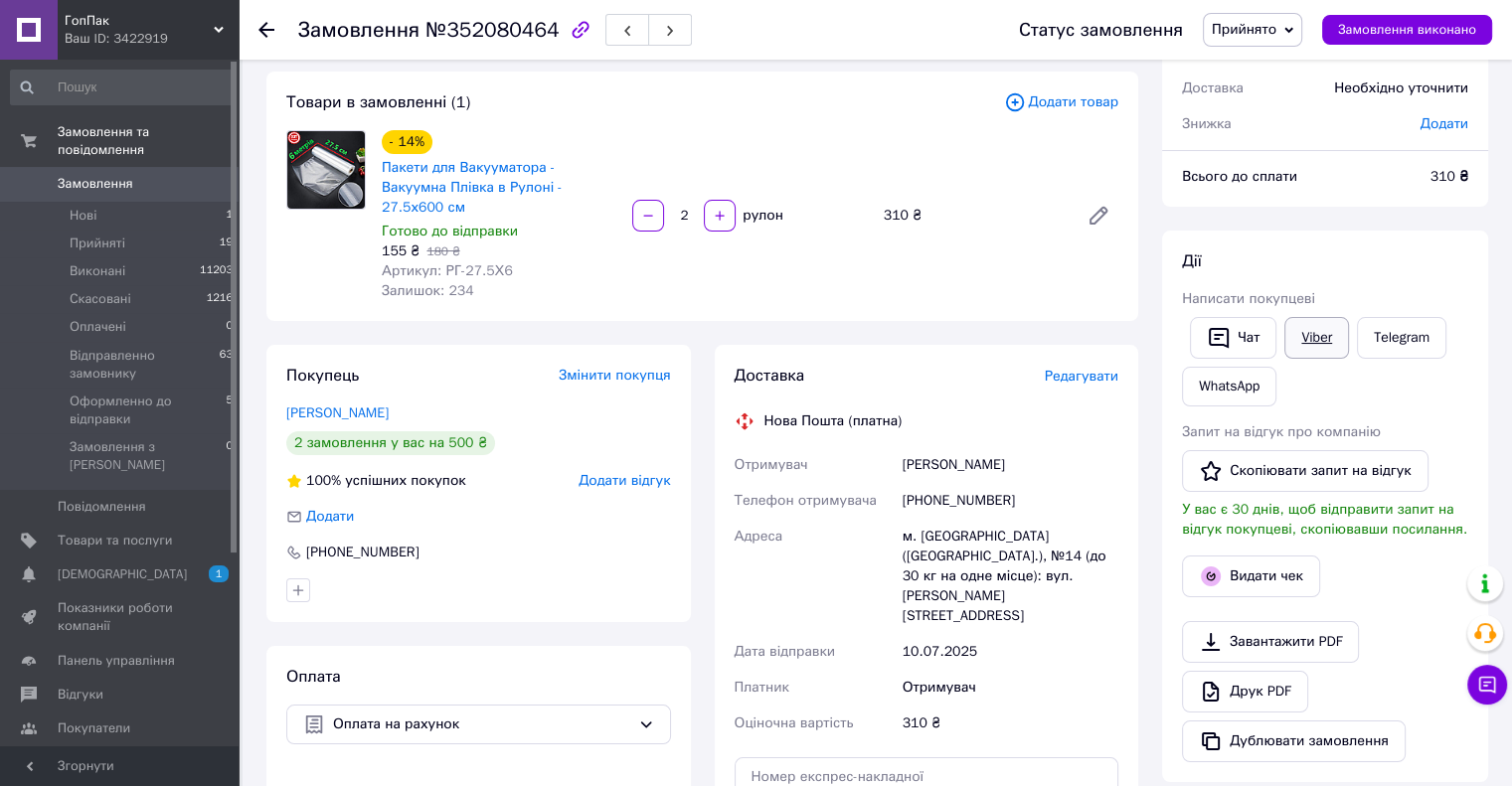 click on "Viber" at bounding box center [1316, 338] 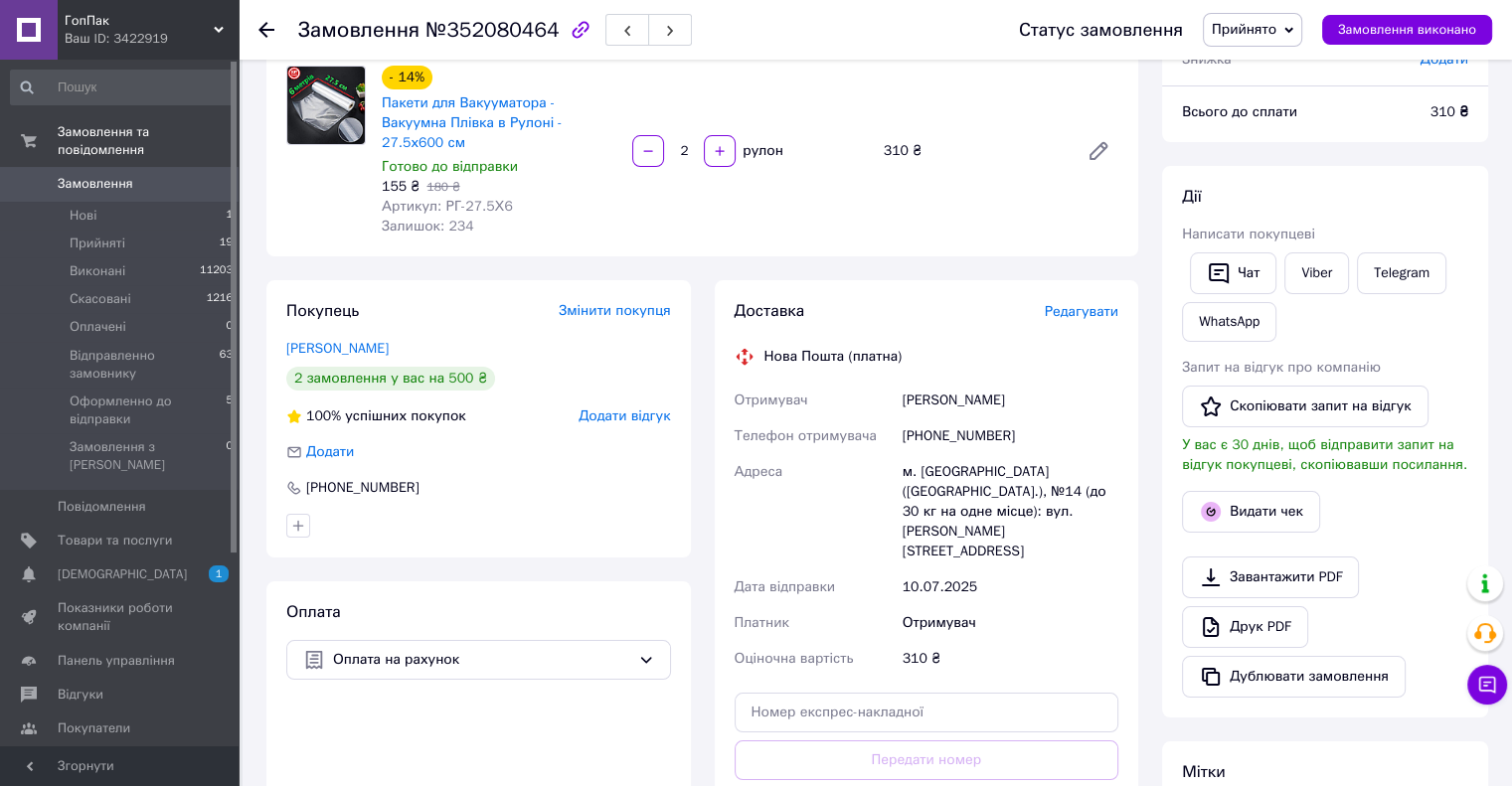 scroll, scrollTop: 199, scrollLeft: 0, axis: vertical 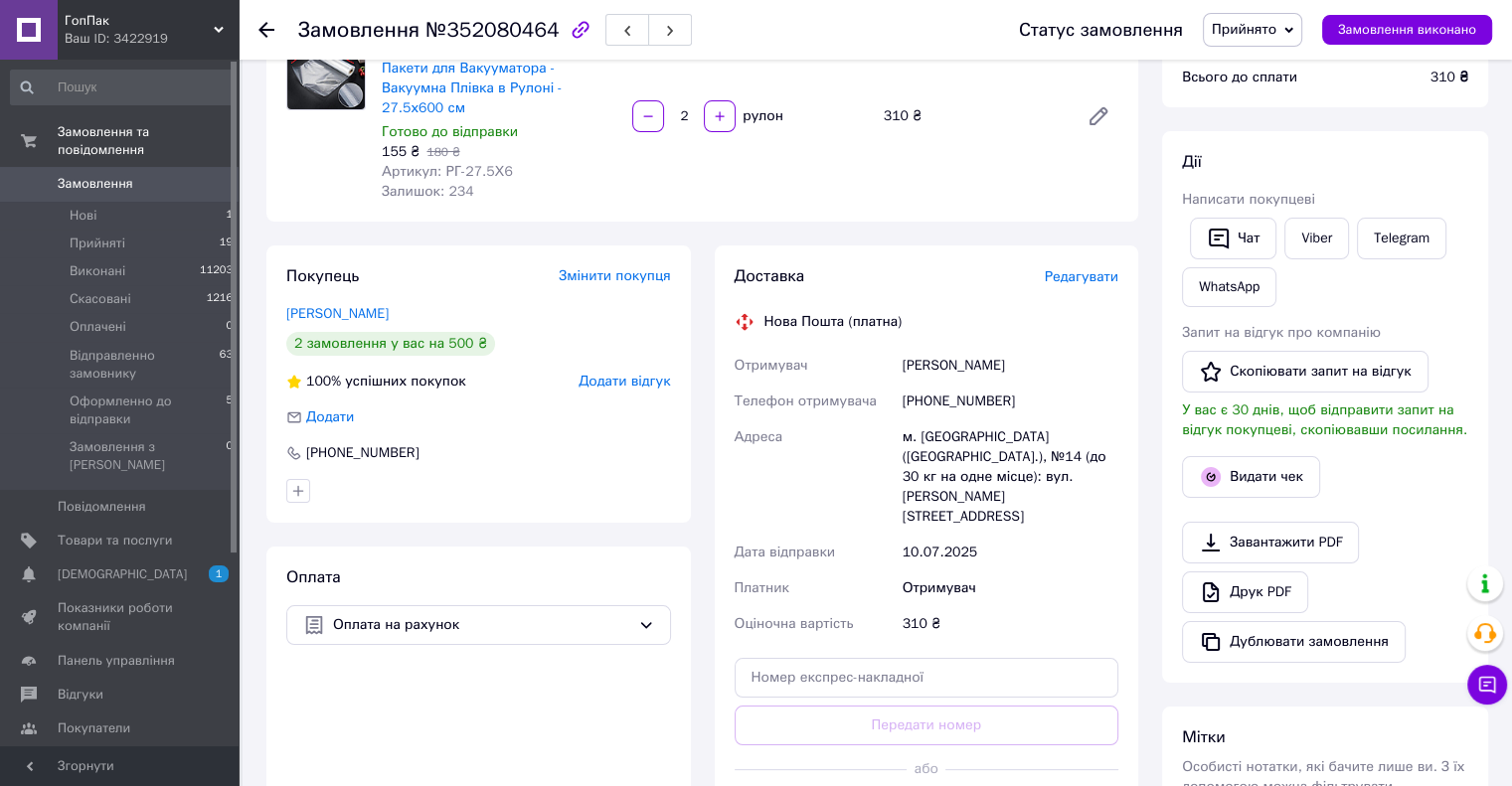 click at bounding box center [821, 769] 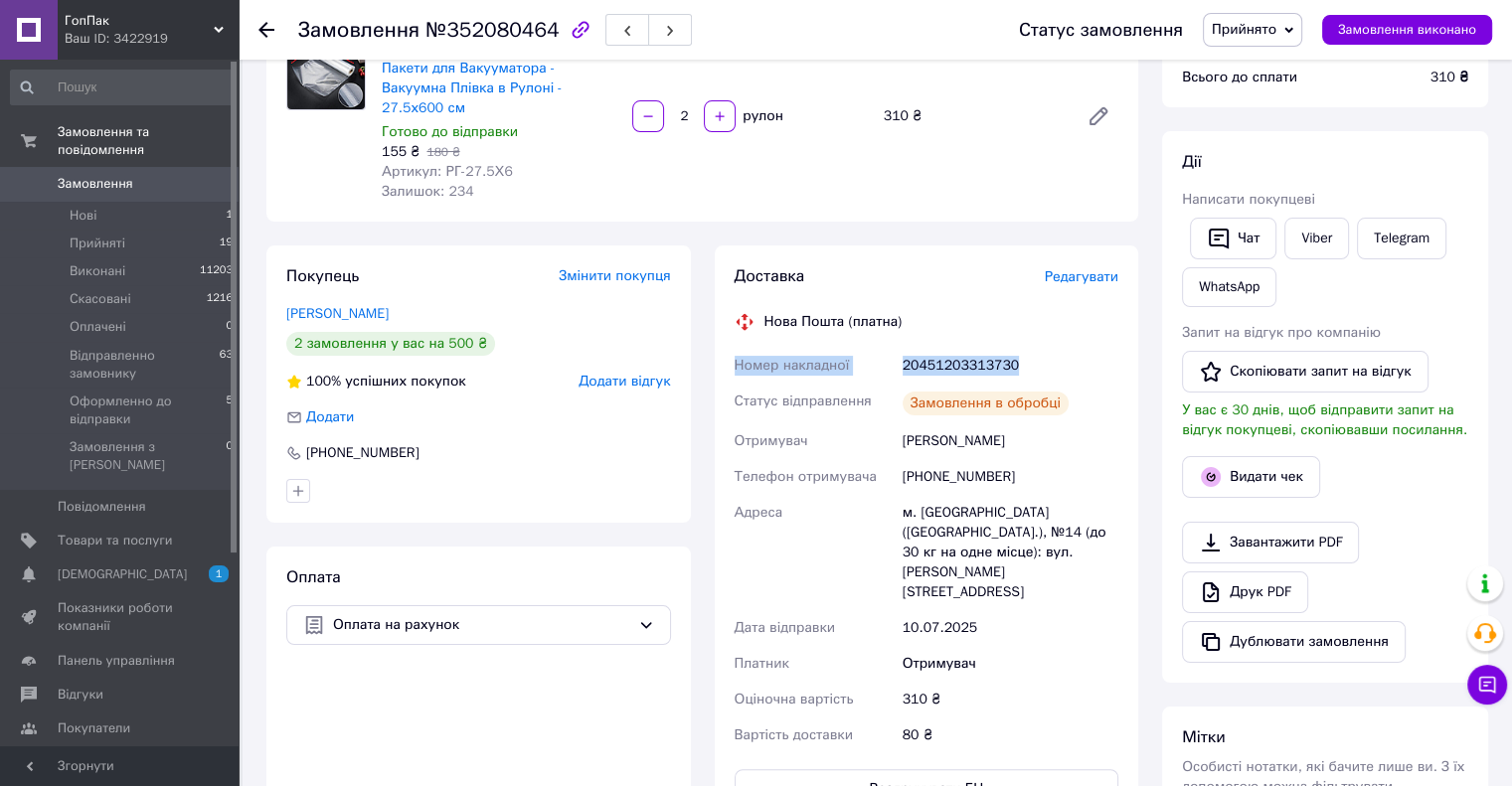 drag, startPoint x: 1042, startPoint y: 337, endPoint x: 707, endPoint y: 347, distance: 335.14922 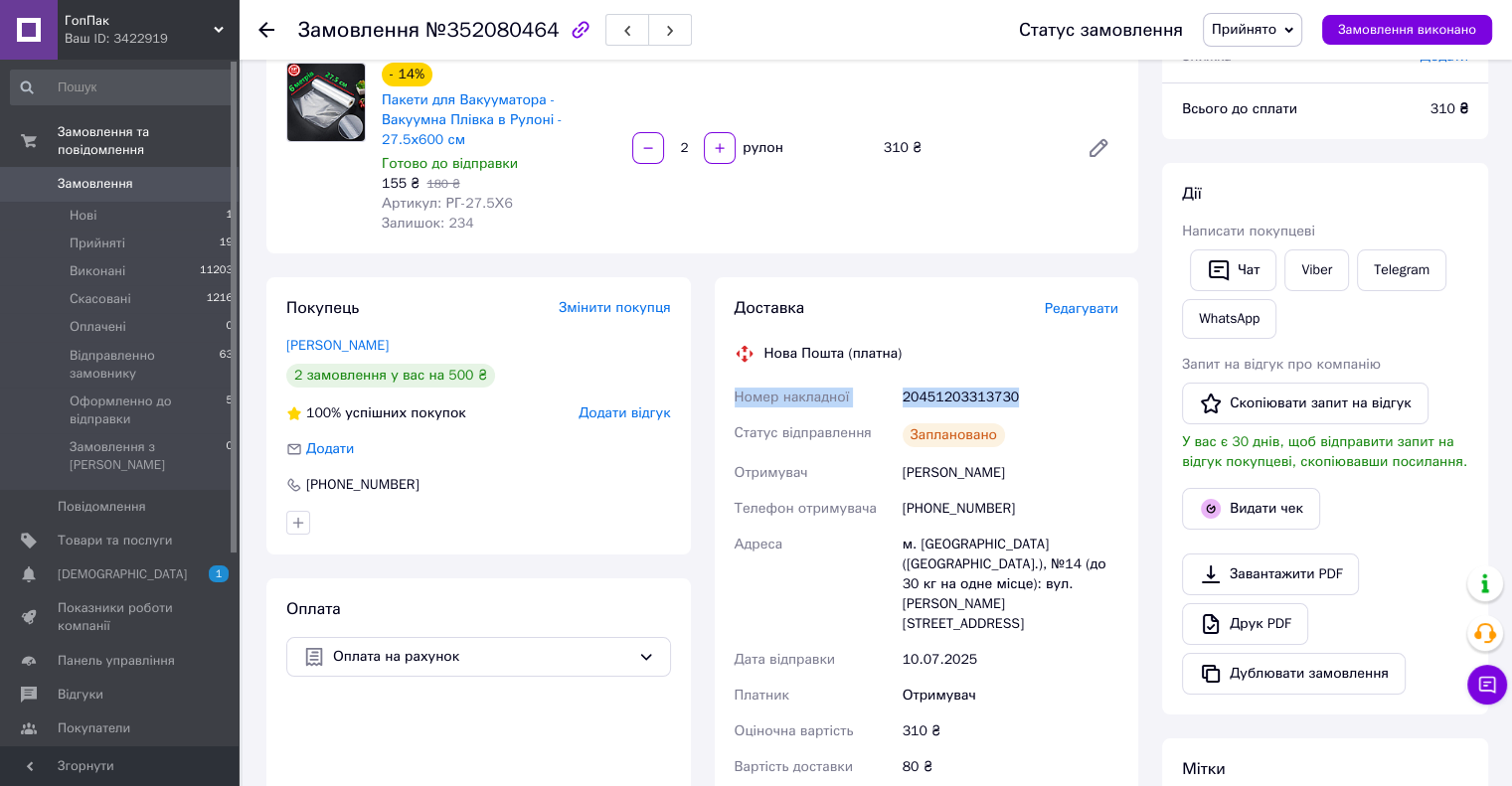 scroll, scrollTop: 199, scrollLeft: 0, axis: vertical 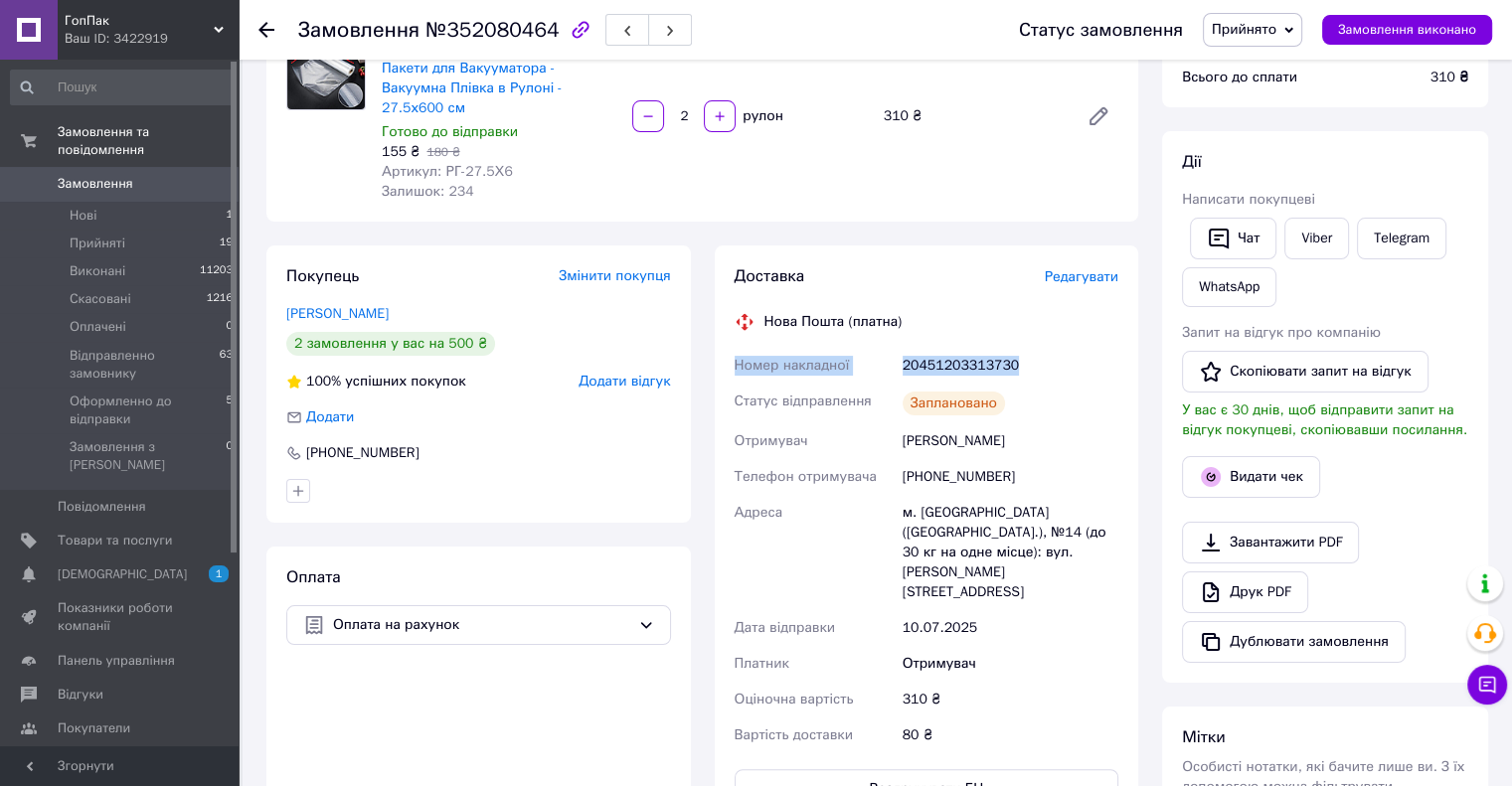 click on "Доставка Редагувати Нова Пошта (платна) Номер накладної 20451203313730 Статус відправлення Заплановано Отримувач Москаленко Павло Телефон отримувача +380990567701 Адреса м. Полтава (Полтавська обл.), №14 (до 30 кг на одне місце): вул. Симона Петлюри, 45 Дата відправки 10.07.2025 Платник Отримувач Оціночна вартість 310 ₴ Вартість доставки 80 ₴ Роздрукувати ЕН" at bounding box center (926, 537) 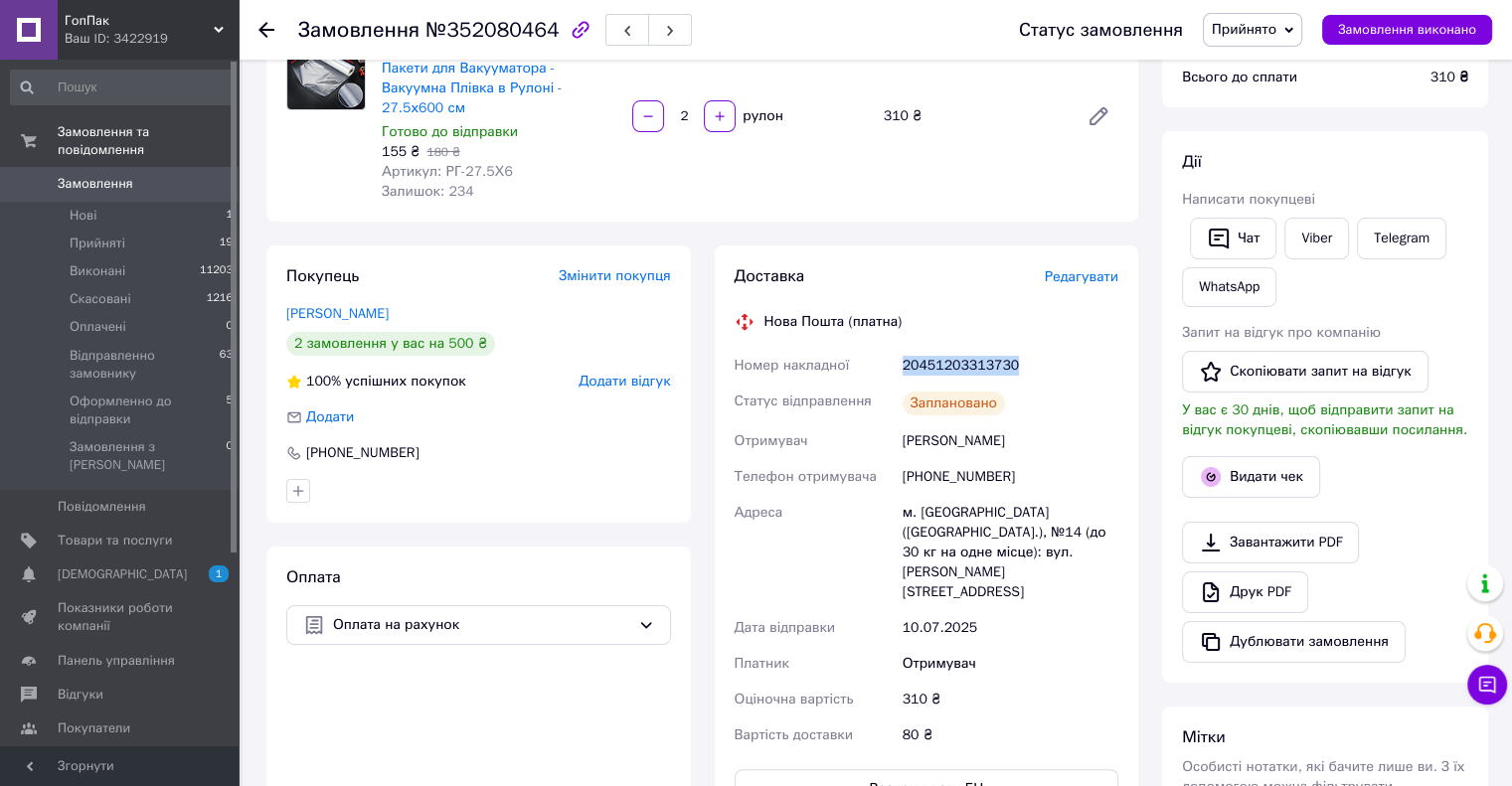 drag, startPoint x: 1034, startPoint y: 340, endPoint x: 905, endPoint y: 348, distance: 129.24782 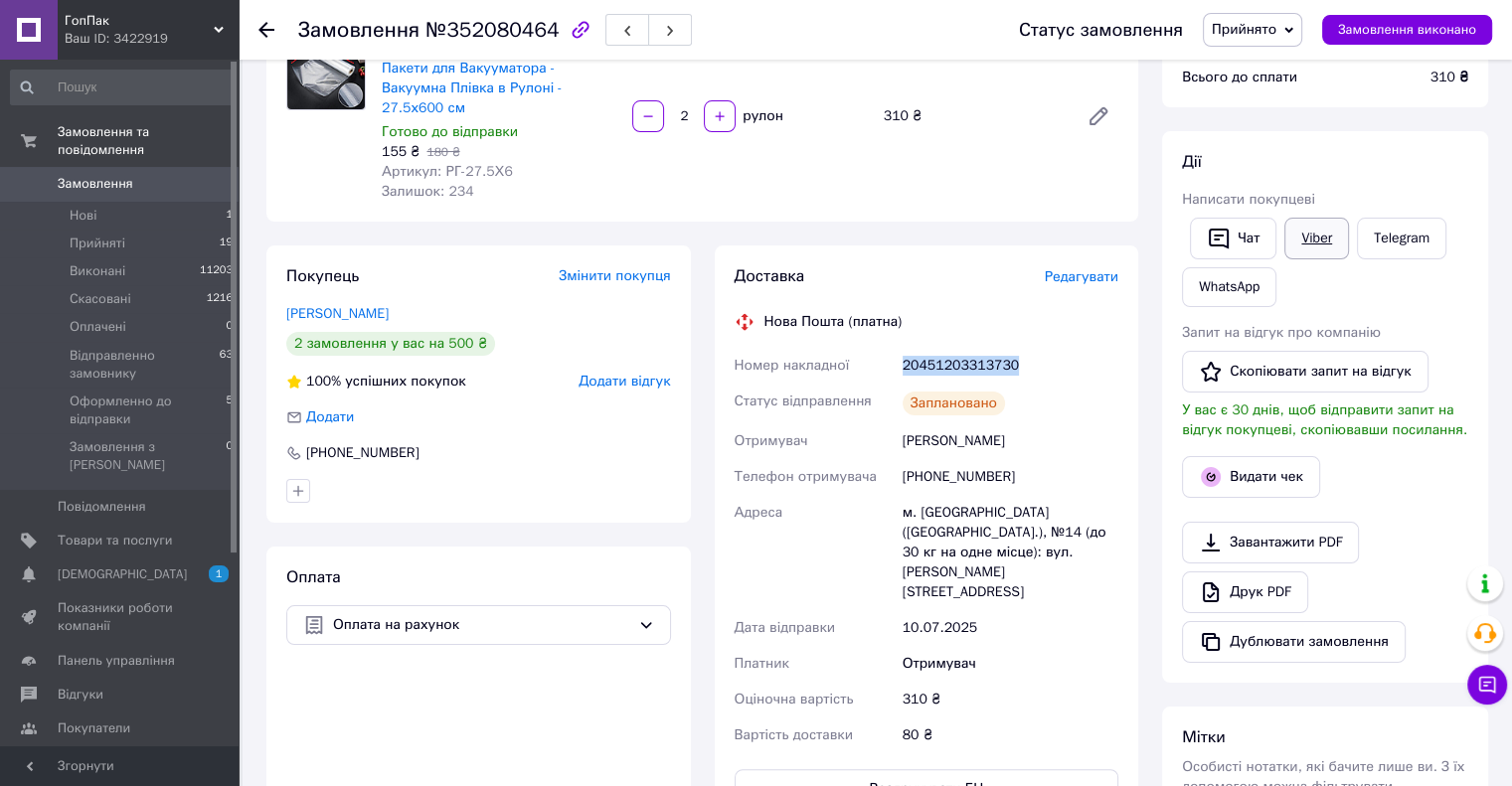 click on "Viber" at bounding box center [1316, 238] 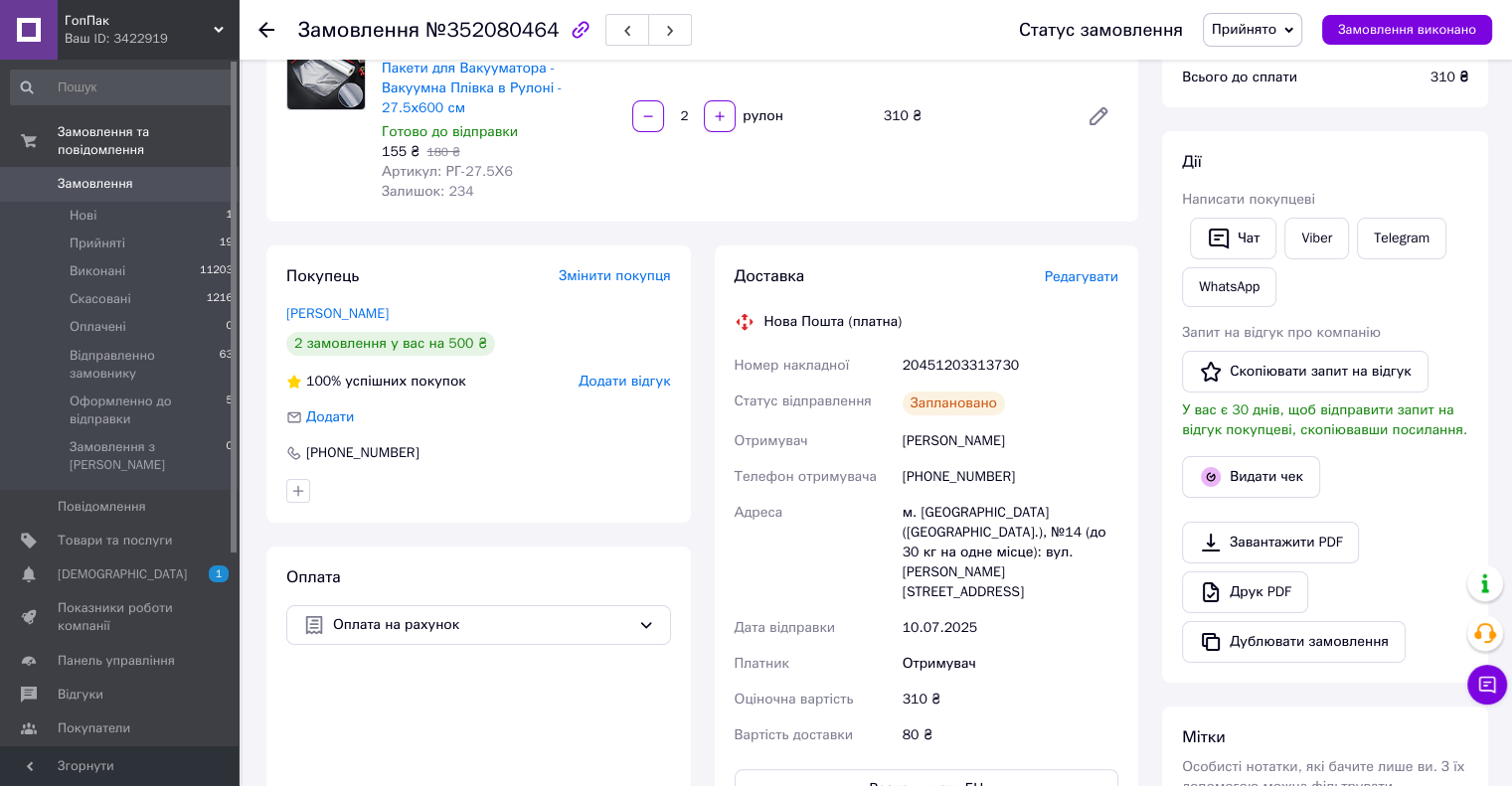 click on "Доставка Редагувати Нова Пошта (платна) Номер накладної 20451203313730 Статус відправлення Заплановано Отримувач Москаленко Павло Телефон отримувача +380990567701 Адреса м. Полтава (Полтавська обл.), №14 (до 30 кг на одне місце): вул. Симона Петлюри, 45 Дата відправки 10.07.2025 Платник Отримувач Оціночна вартість 310 ₴ Вартість доставки 80 ₴ Роздрукувати ЕН Платник Отримувач Відправник Прізвище отримувача Москаленко Ім'я отримувача Павло По батькові отримувача Телефон отримувача +380990567701 Тип доставки У відділенні Кур'єром В поштоматі Місто -- Не обрано -- Відділення Вантаж 310" at bounding box center [926, 537] 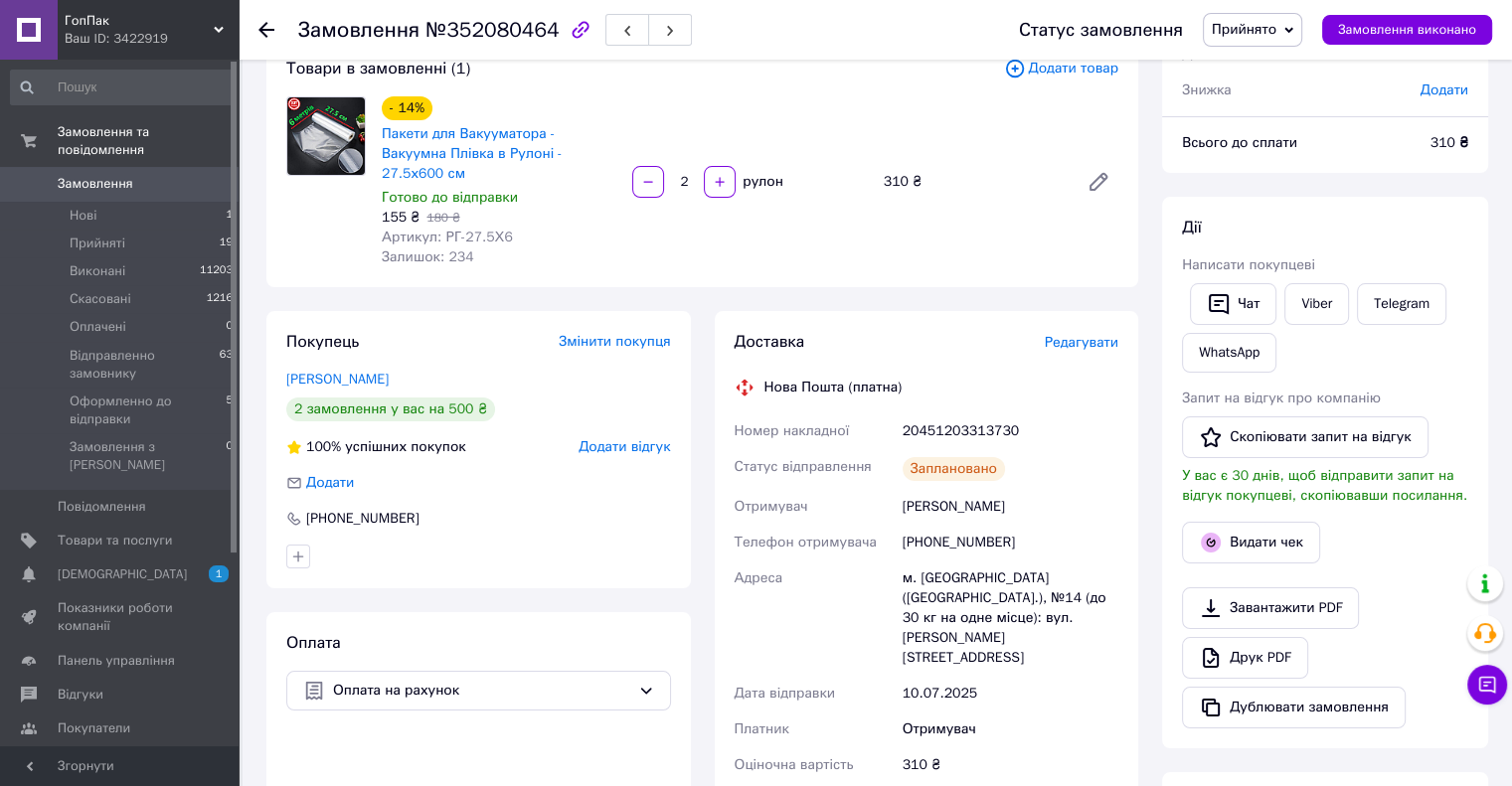 scroll, scrollTop: 99, scrollLeft: 0, axis: vertical 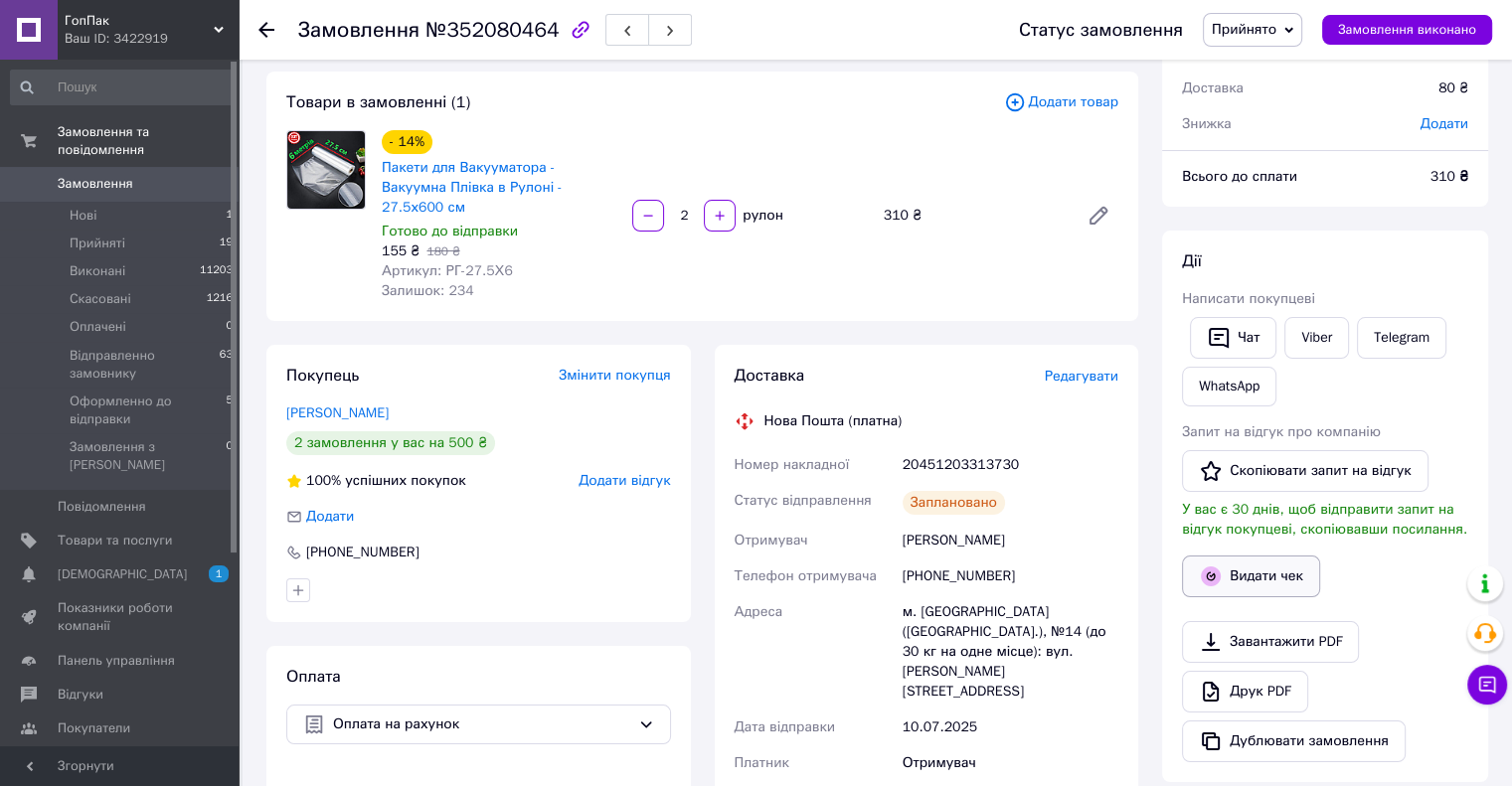 click on "Видати чек" at bounding box center [1251, 576] 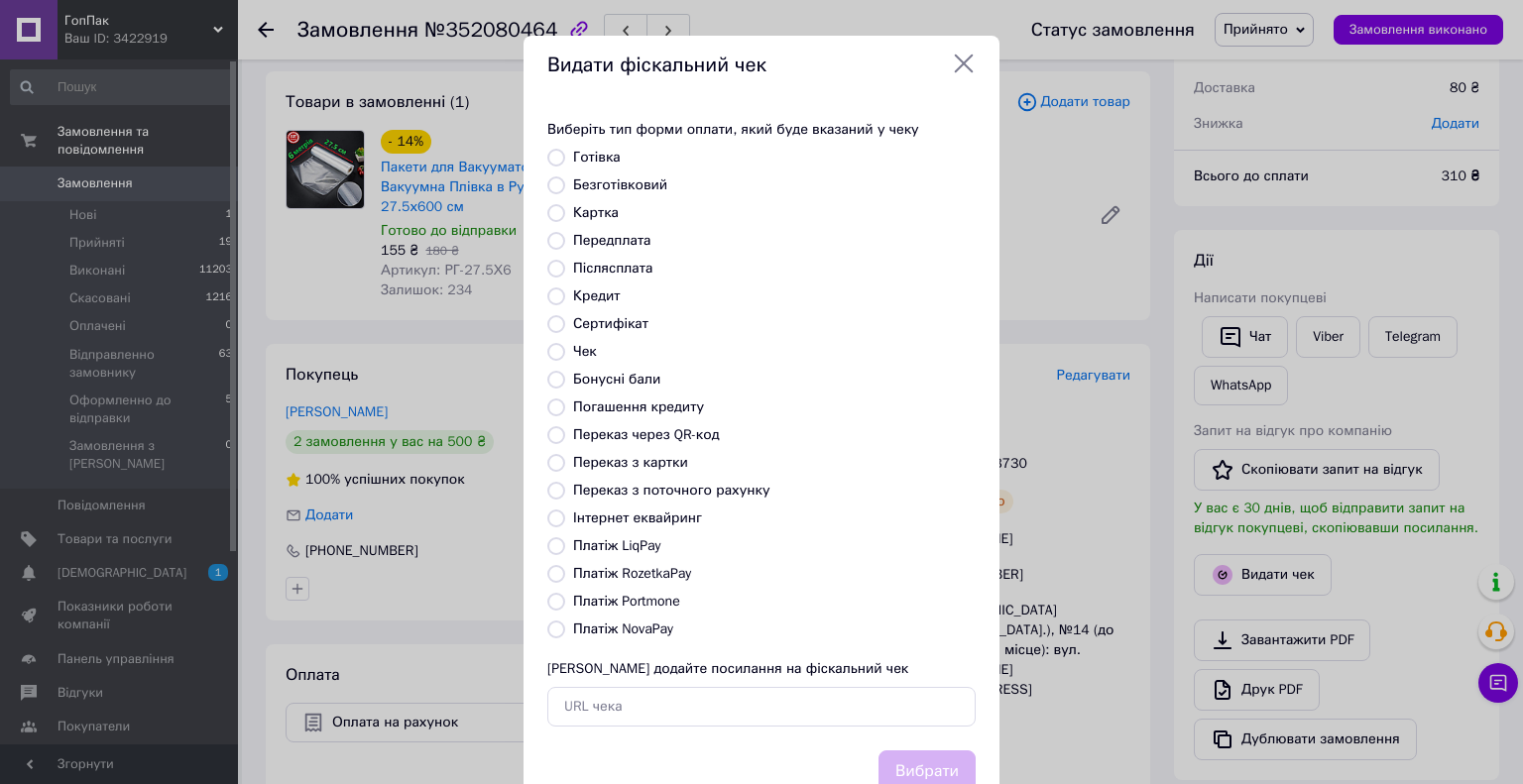 click on "Безготівковий" at bounding box center (556, 185) 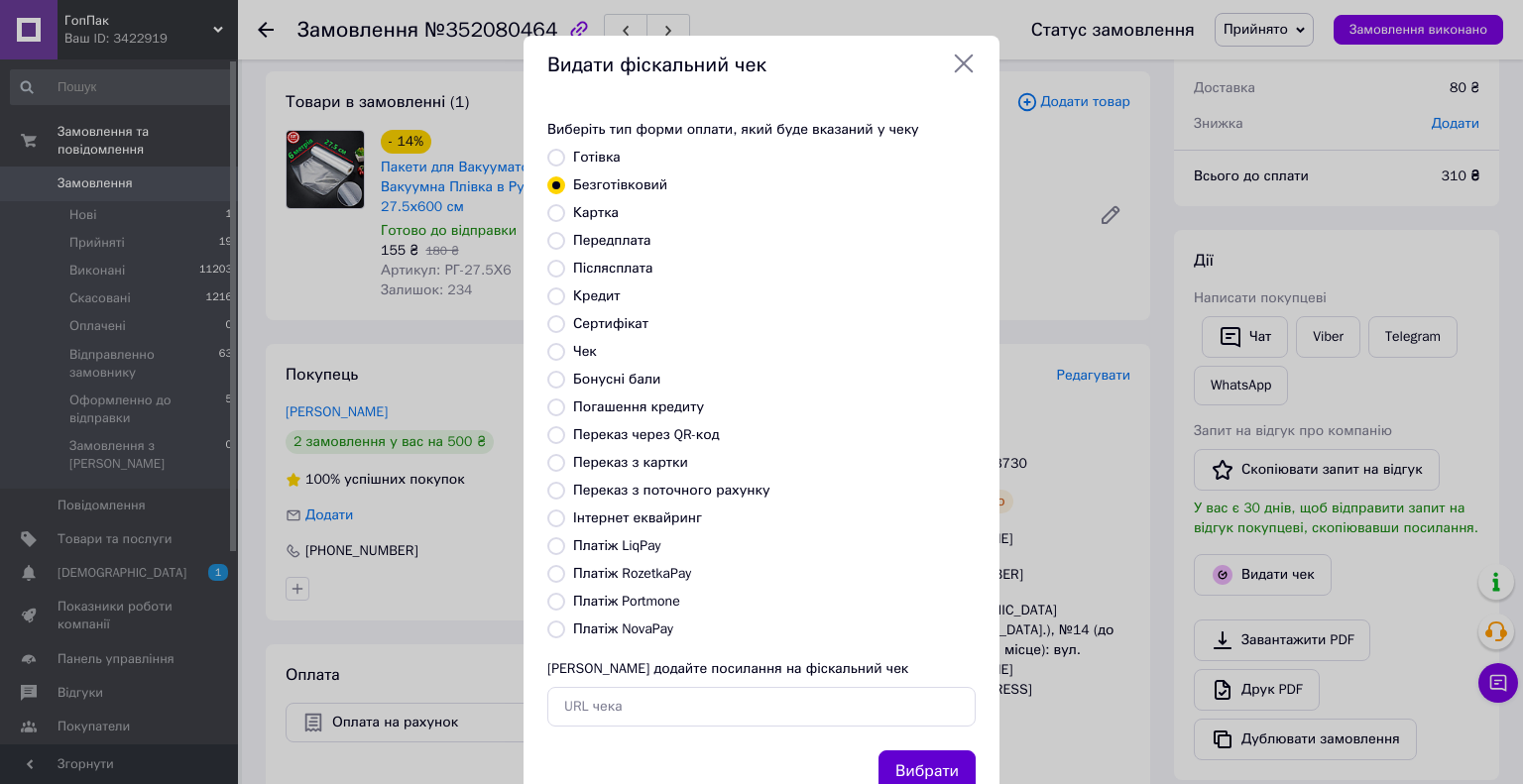 click on "Вибрати" at bounding box center (927, 771) 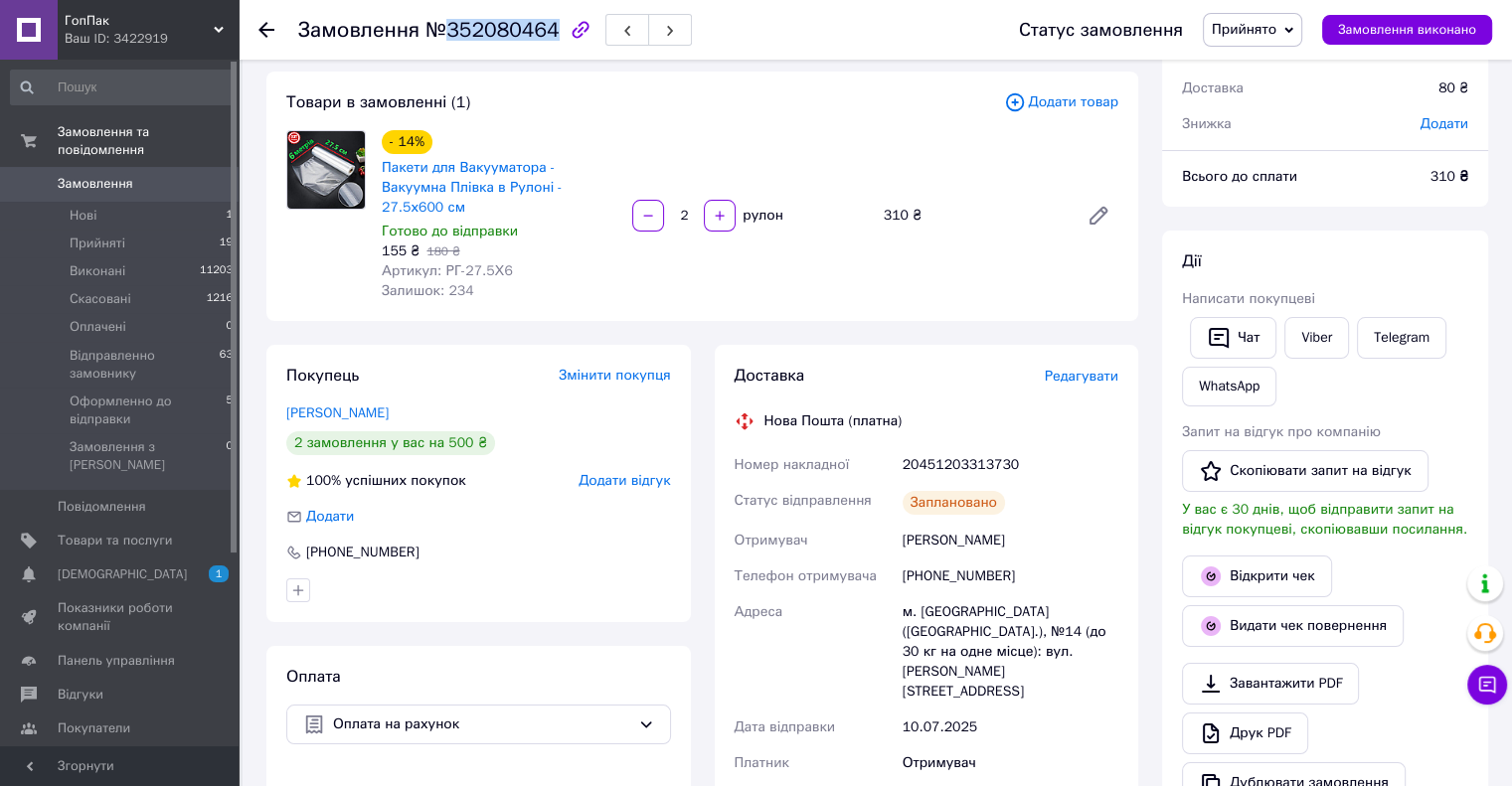 drag, startPoint x: 542, startPoint y: 30, endPoint x: 445, endPoint y: 30, distance: 97 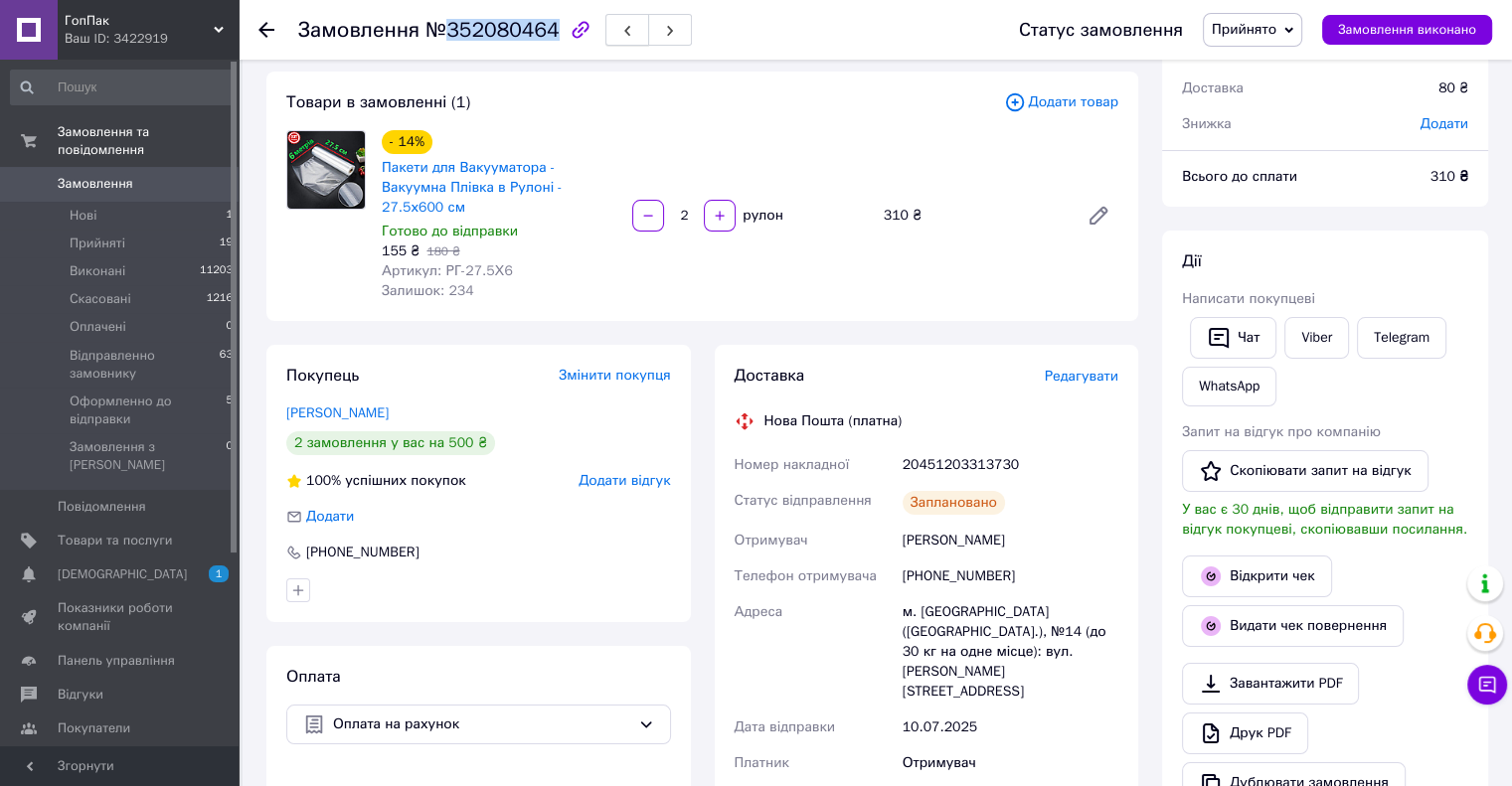 click at bounding box center [627, 30] 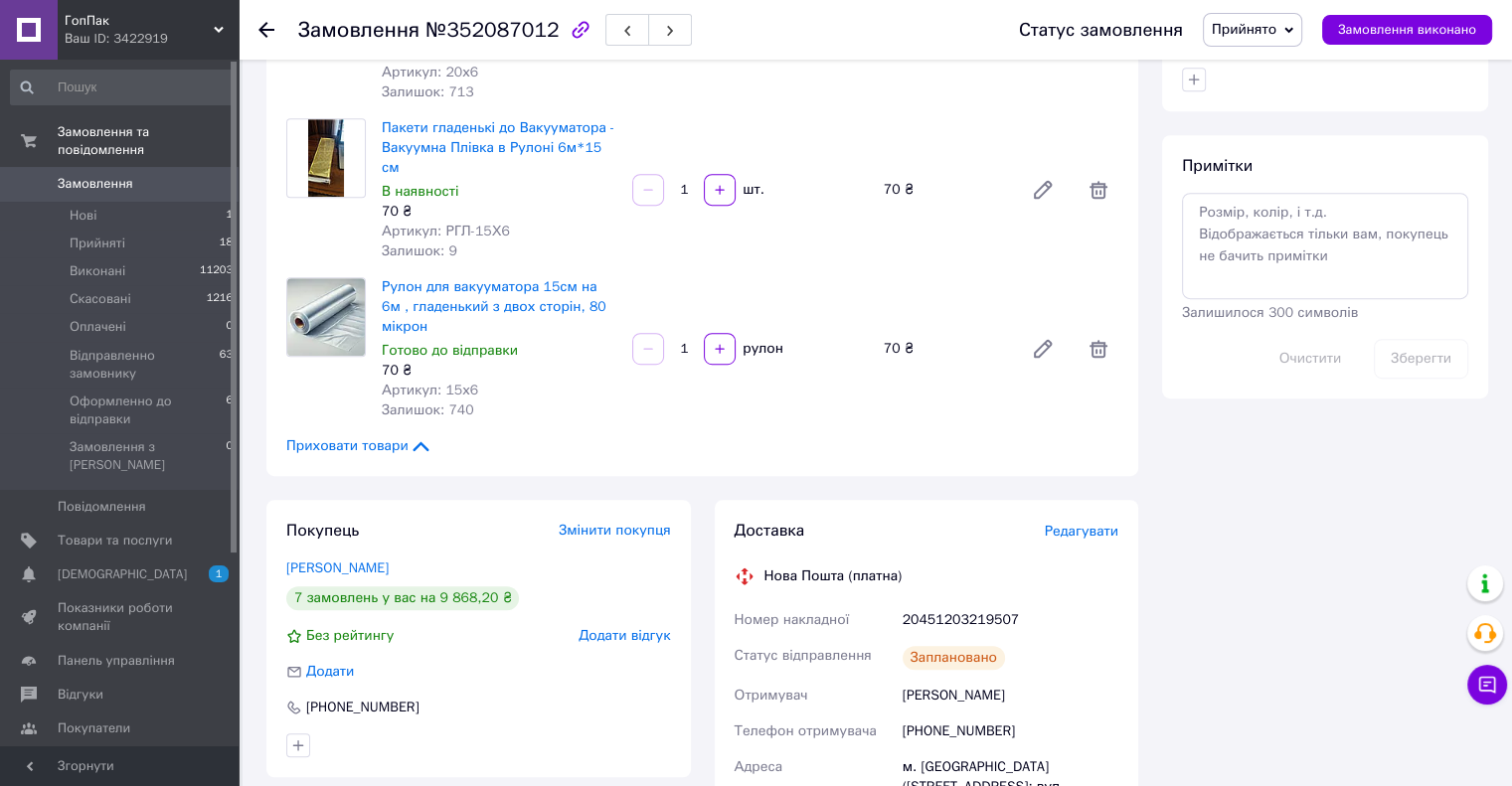 scroll, scrollTop: 994, scrollLeft: 0, axis: vertical 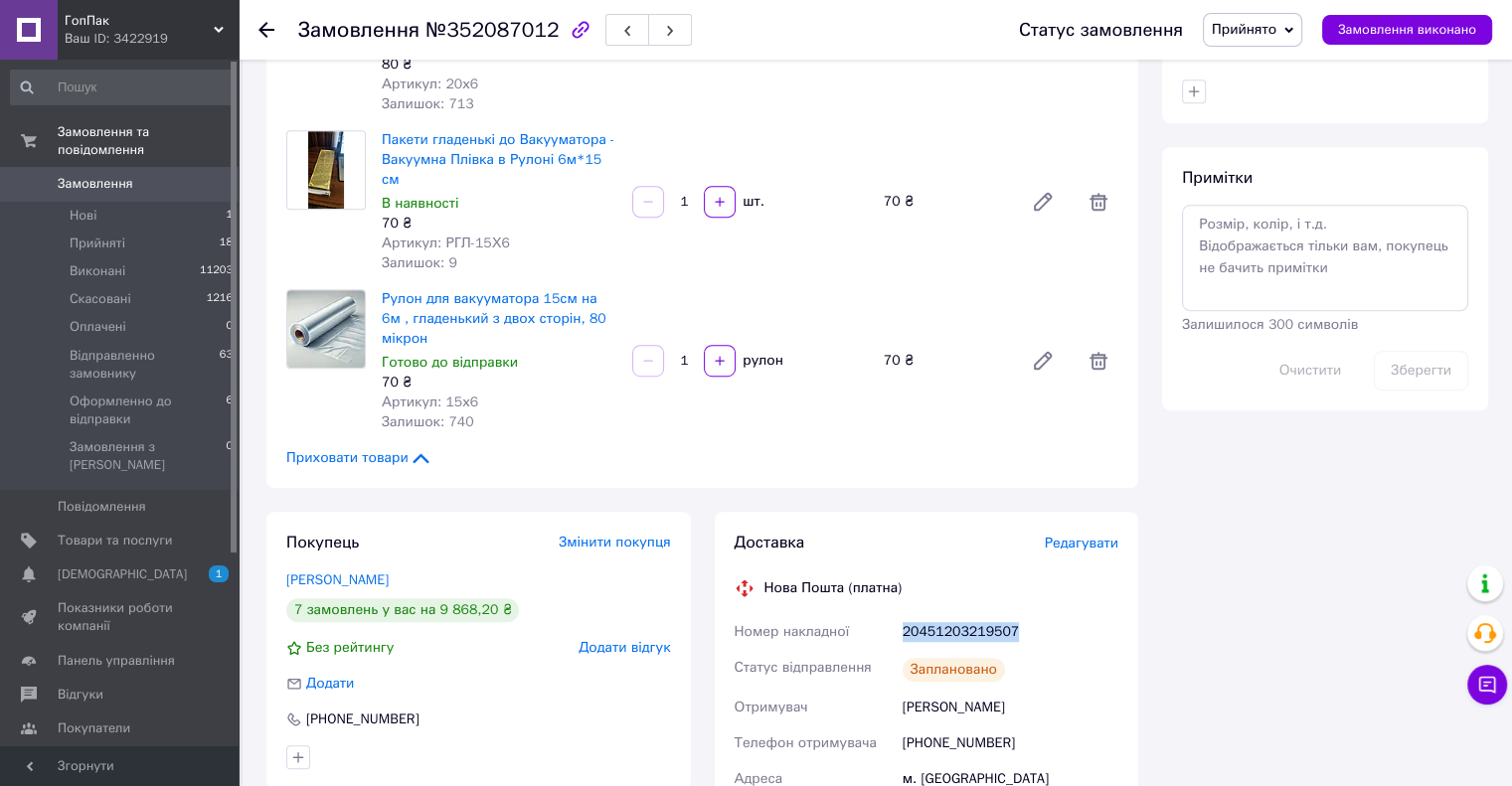 drag, startPoint x: 1010, startPoint y: 529, endPoint x: 900, endPoint y: 536, distance: 110.222502 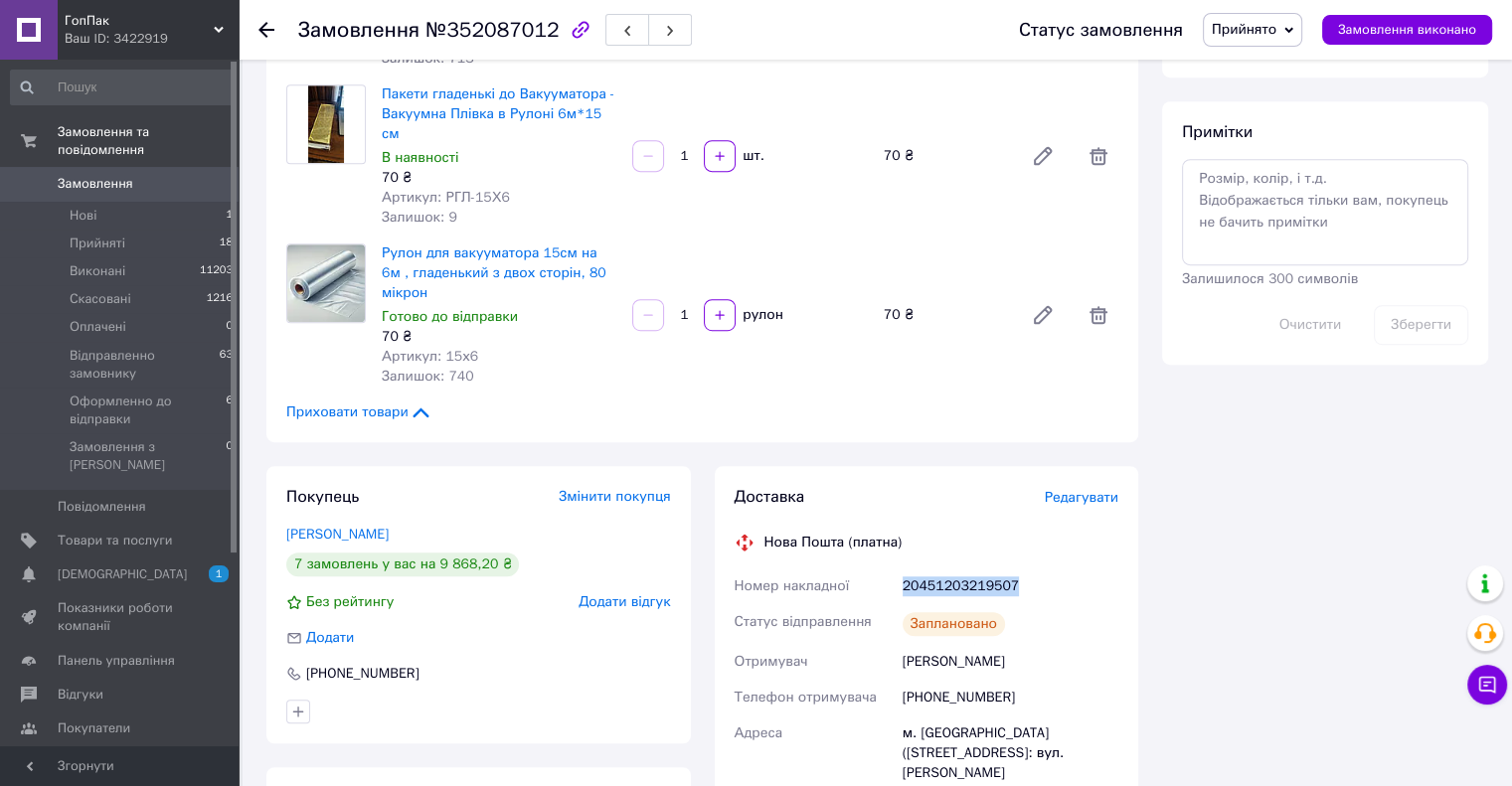 scroll, scrollTop: 1192, scrollLeft: 0, axis: vertical 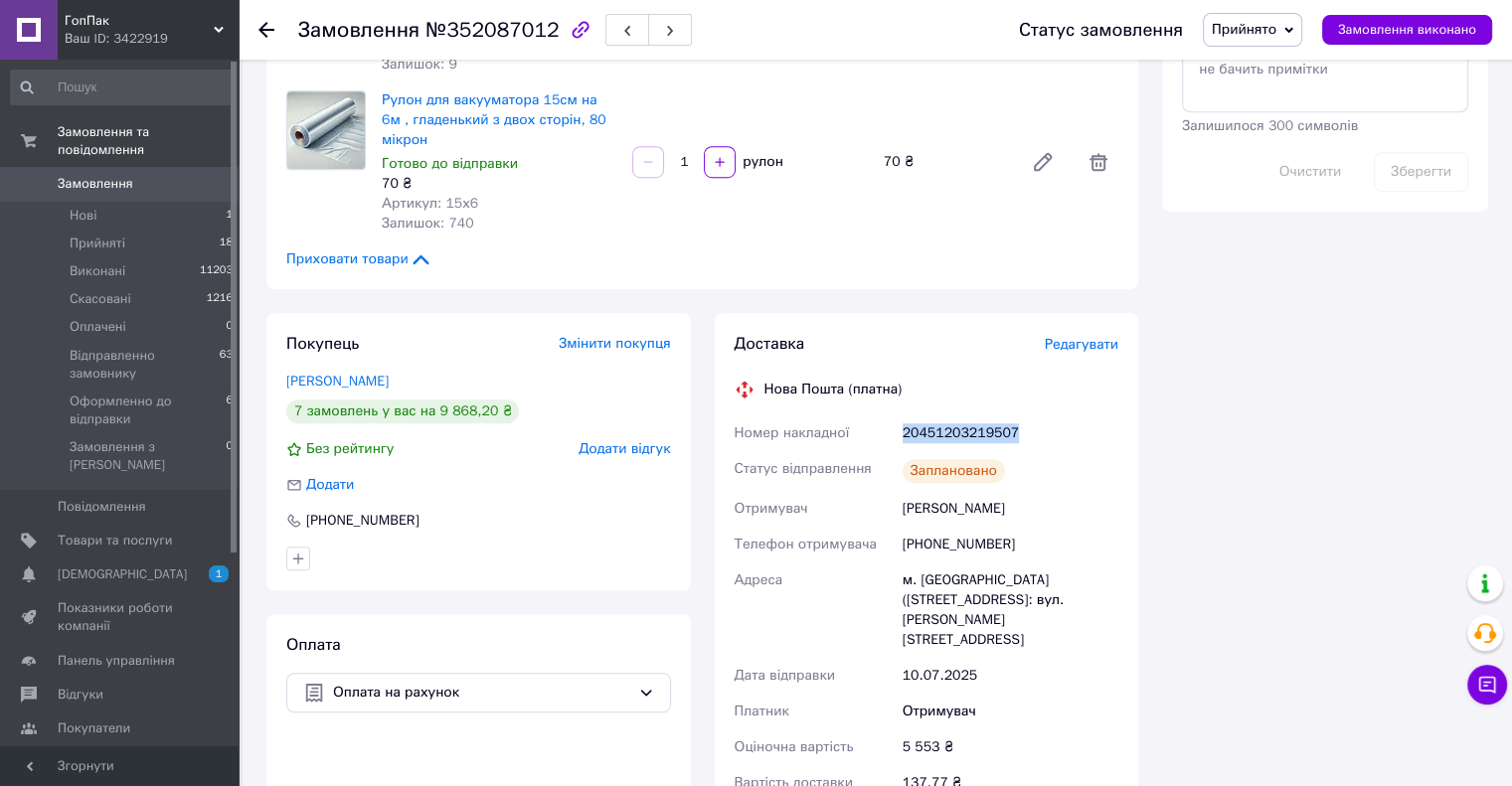 click on "20451203219507" at bounding box center (1010, 433) 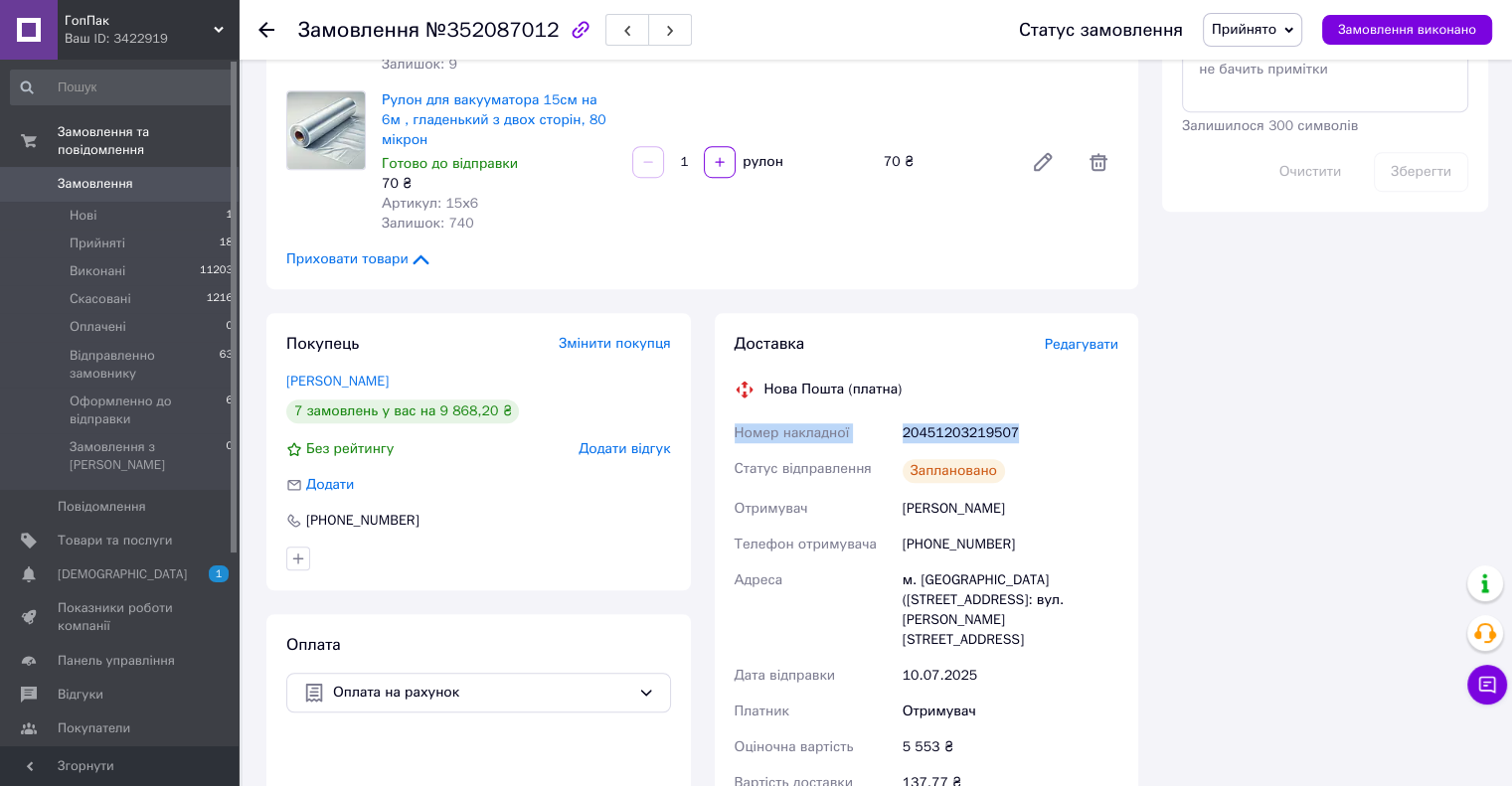 drag, startPoint x: 999, startPoint y: 339, endPoint x: 735, endPoint y: 339, distance: 264 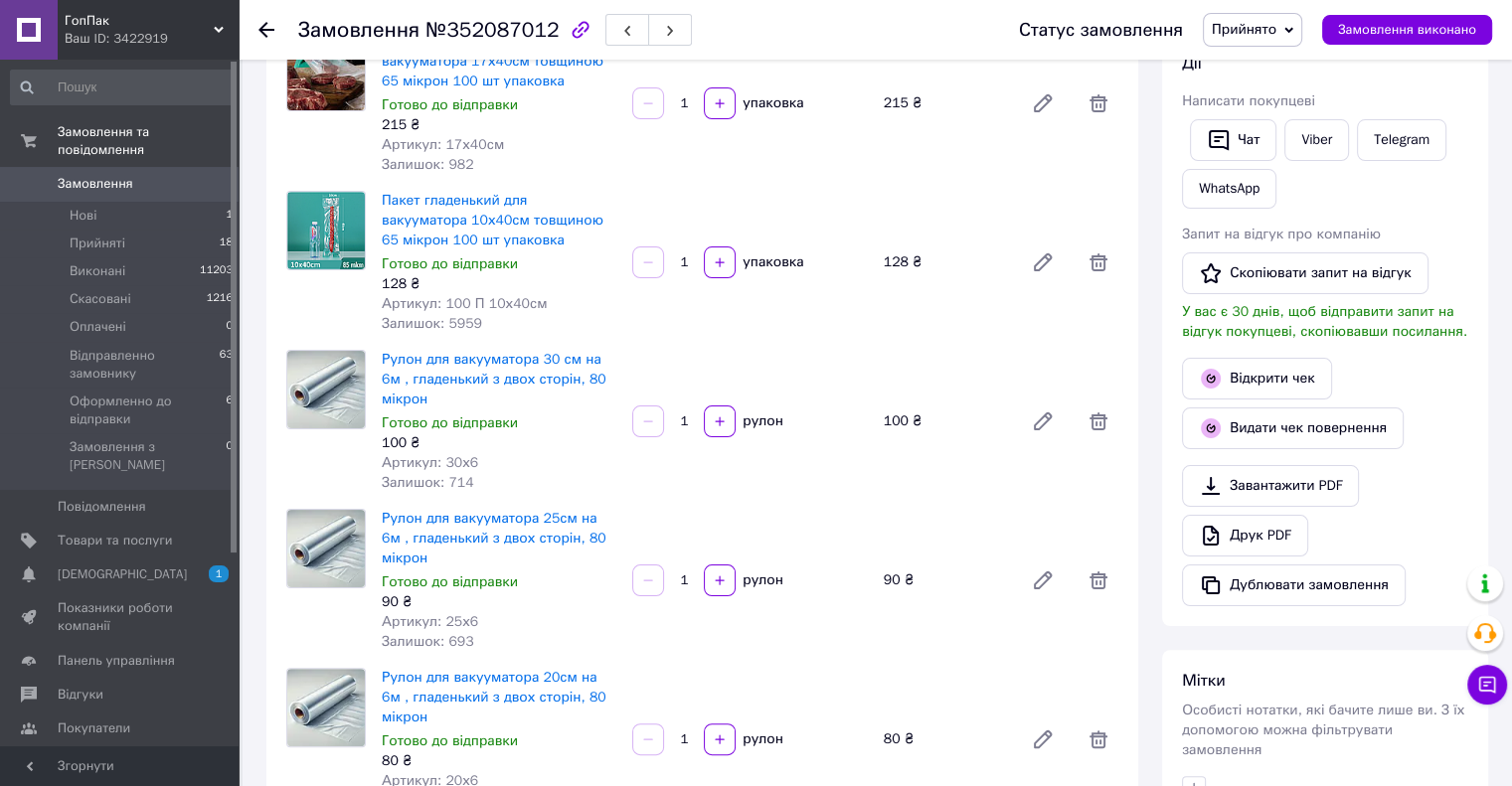 scroll, scrollTop: 99, scrollLeft: 0, axis: vertical 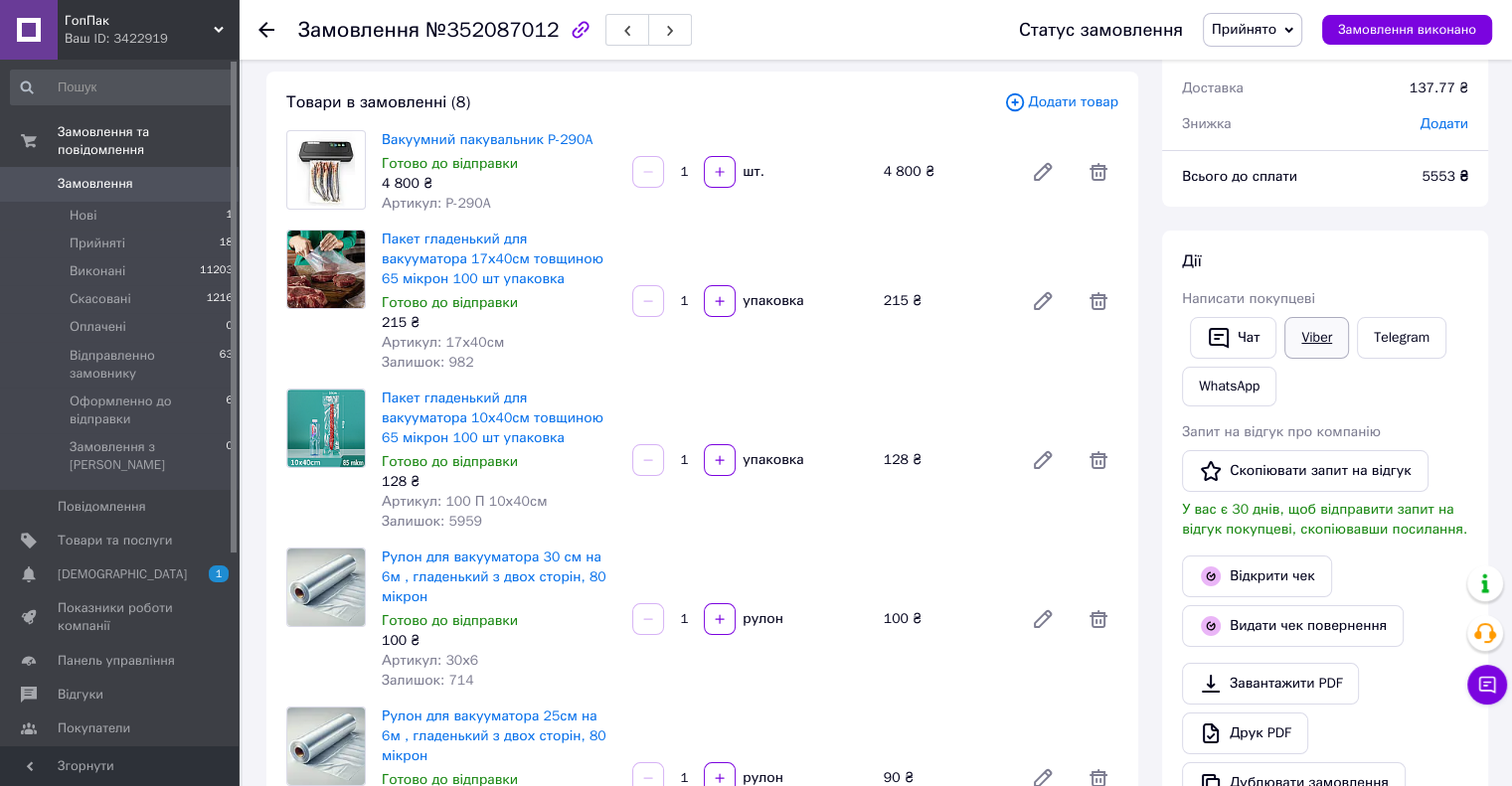 click on "Viber" at bounding box center (1316, 338) 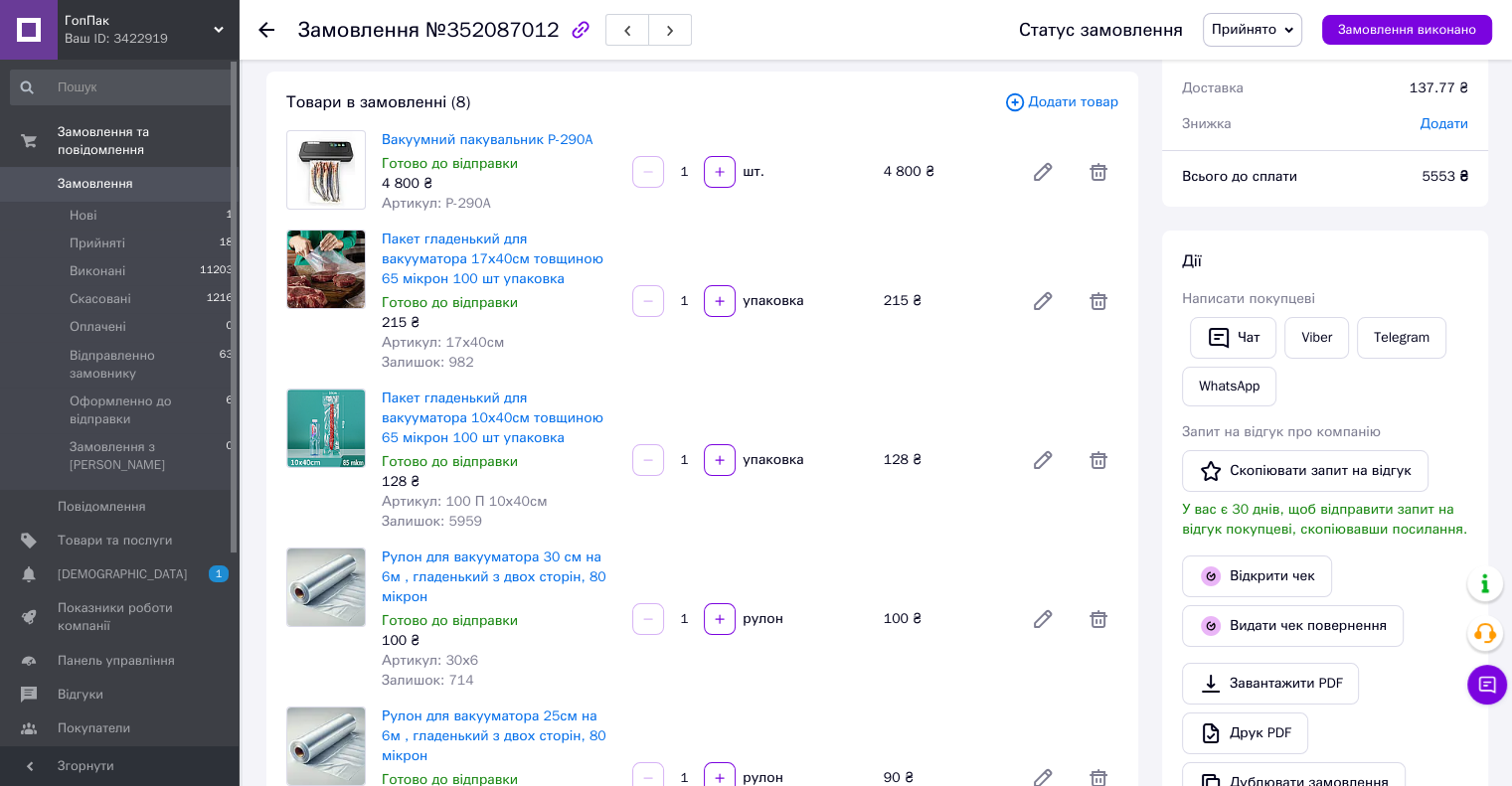 click on "Пакет гладенький для вакууматора 17х40см товщиною 65 мікрон 100 шт упаковка Готово до відправки 215 ₴ Артикул: 17х40см Залишок: 982 1   упаковка 215 ₴" at bounding box center [750, 301] 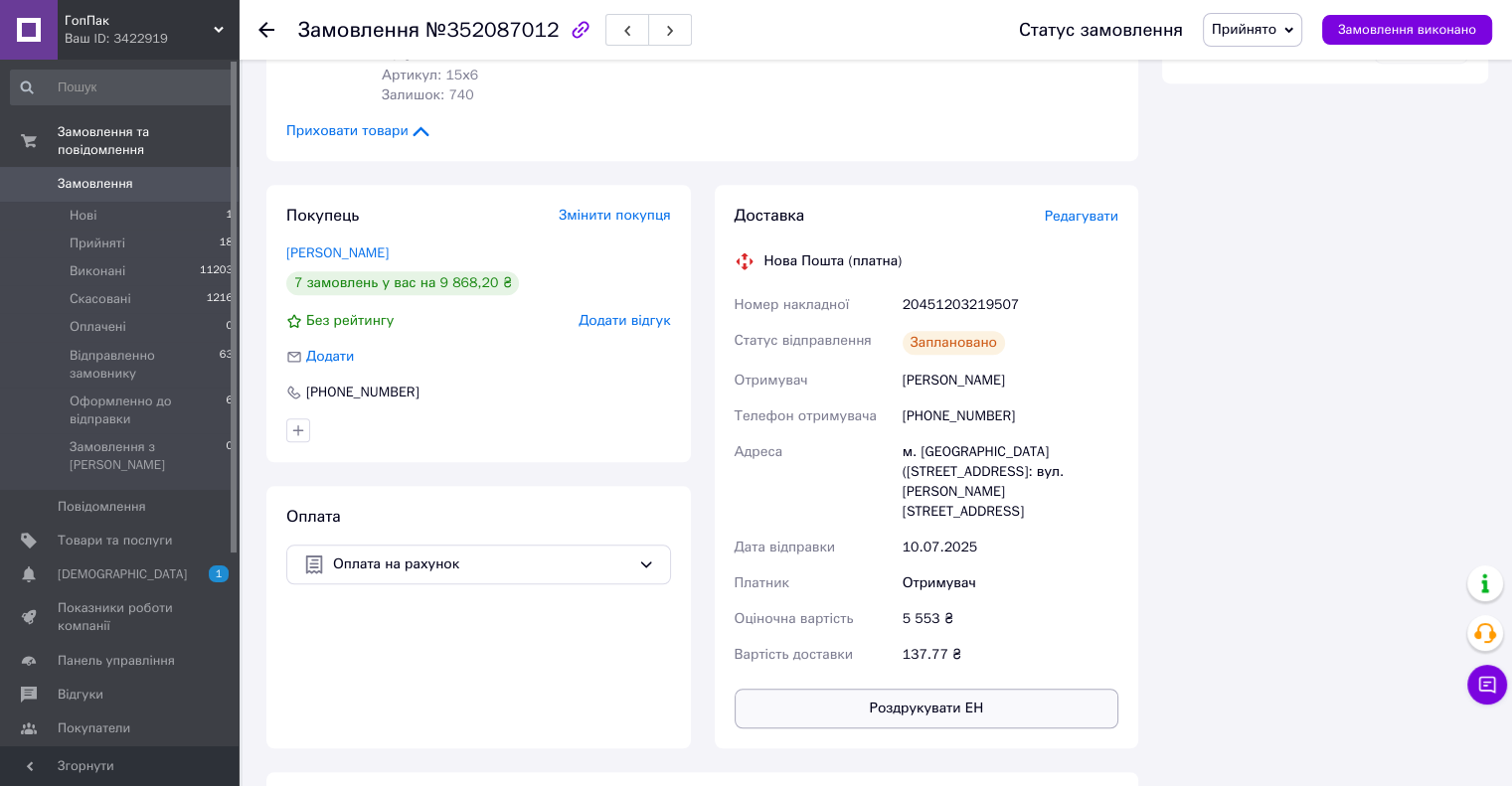 scroll, scrollTop: 1292, scrollLeft: 0, axis: vertical 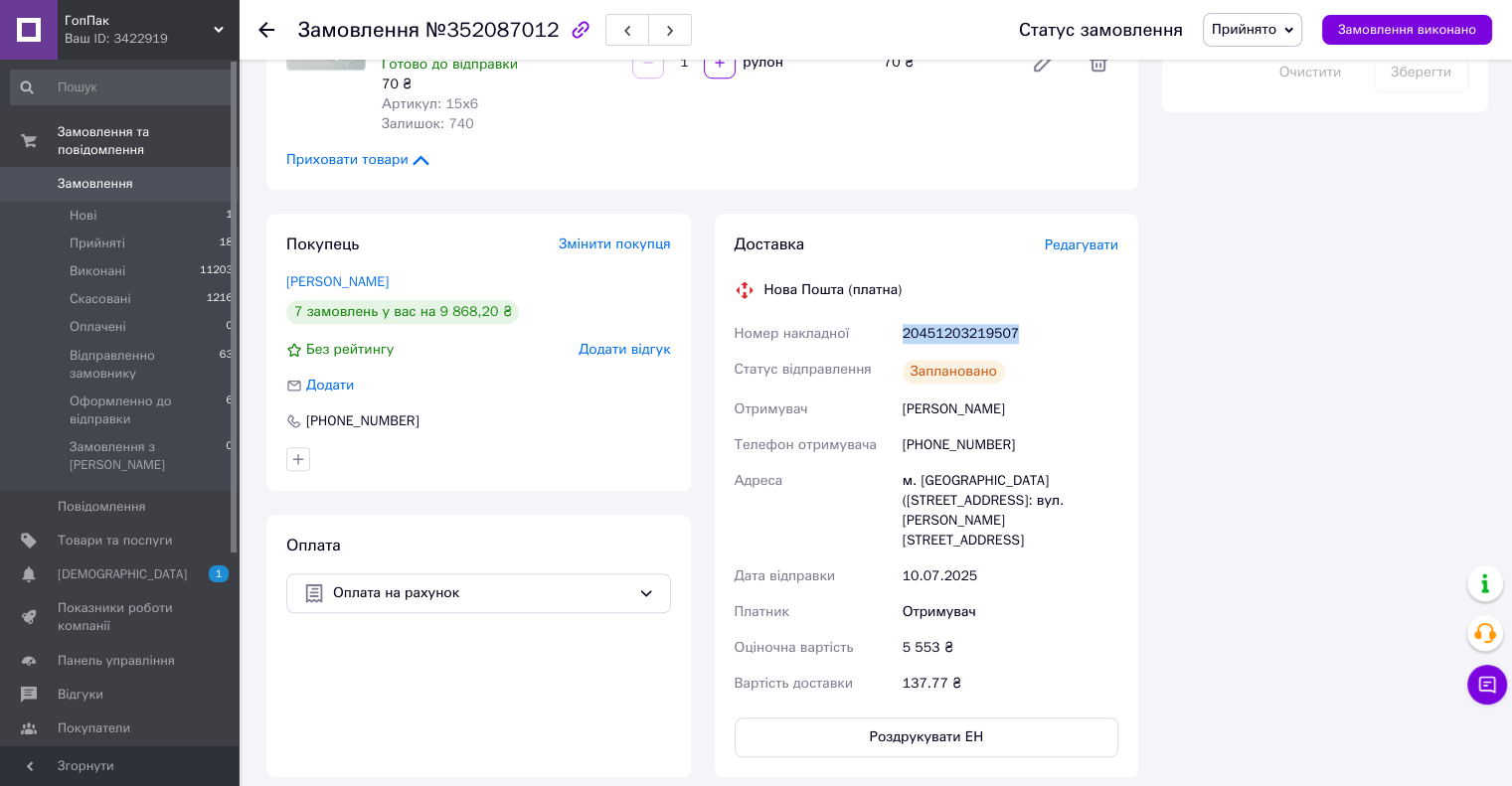 drag, startPoint x: 1014, startPoint y: 235, endPoint x: 894, endPoint y: 231, distance: 120.0666 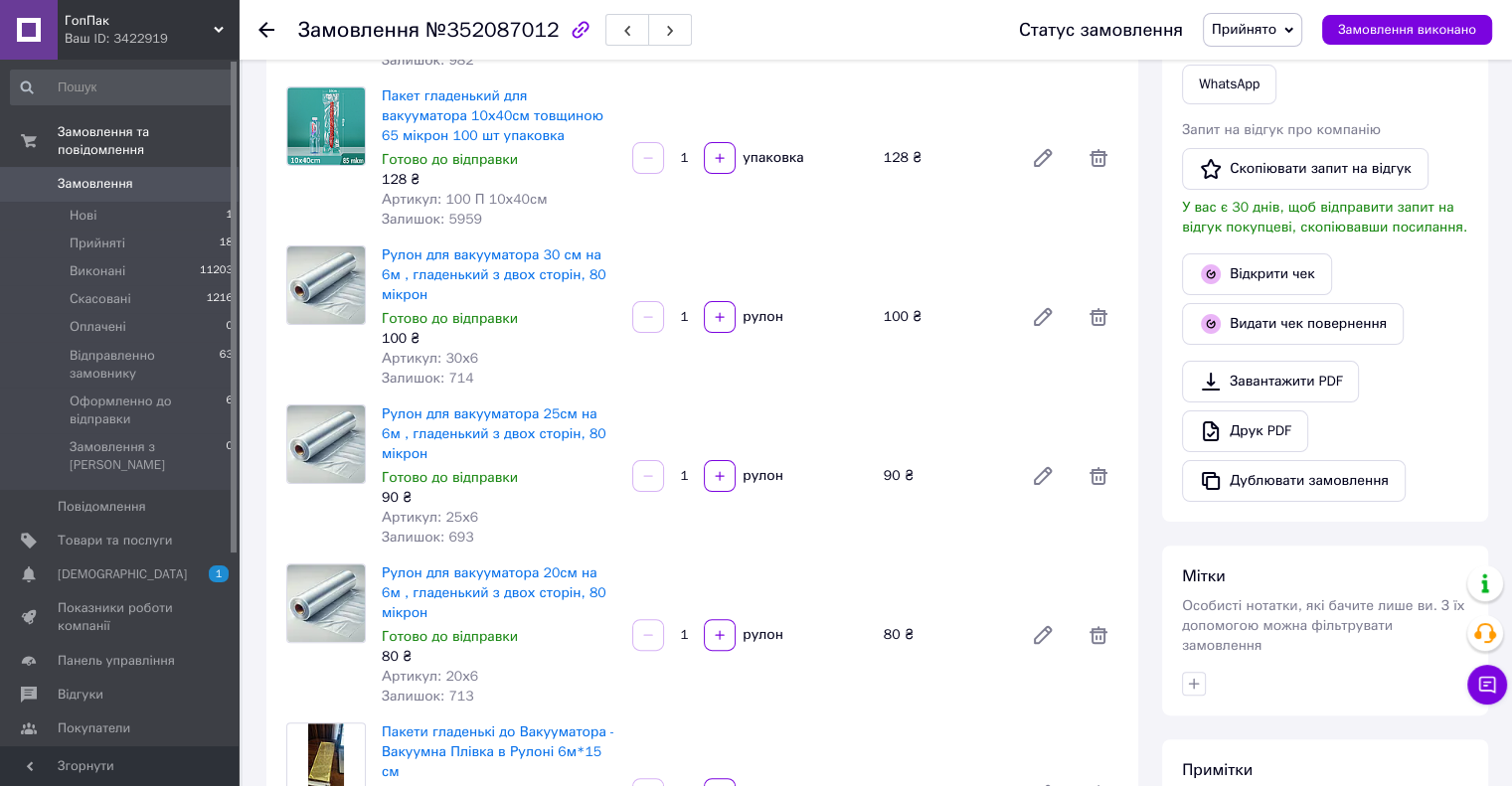 scroll, scrollTop: 0, scrollLeft: 0, axis: both 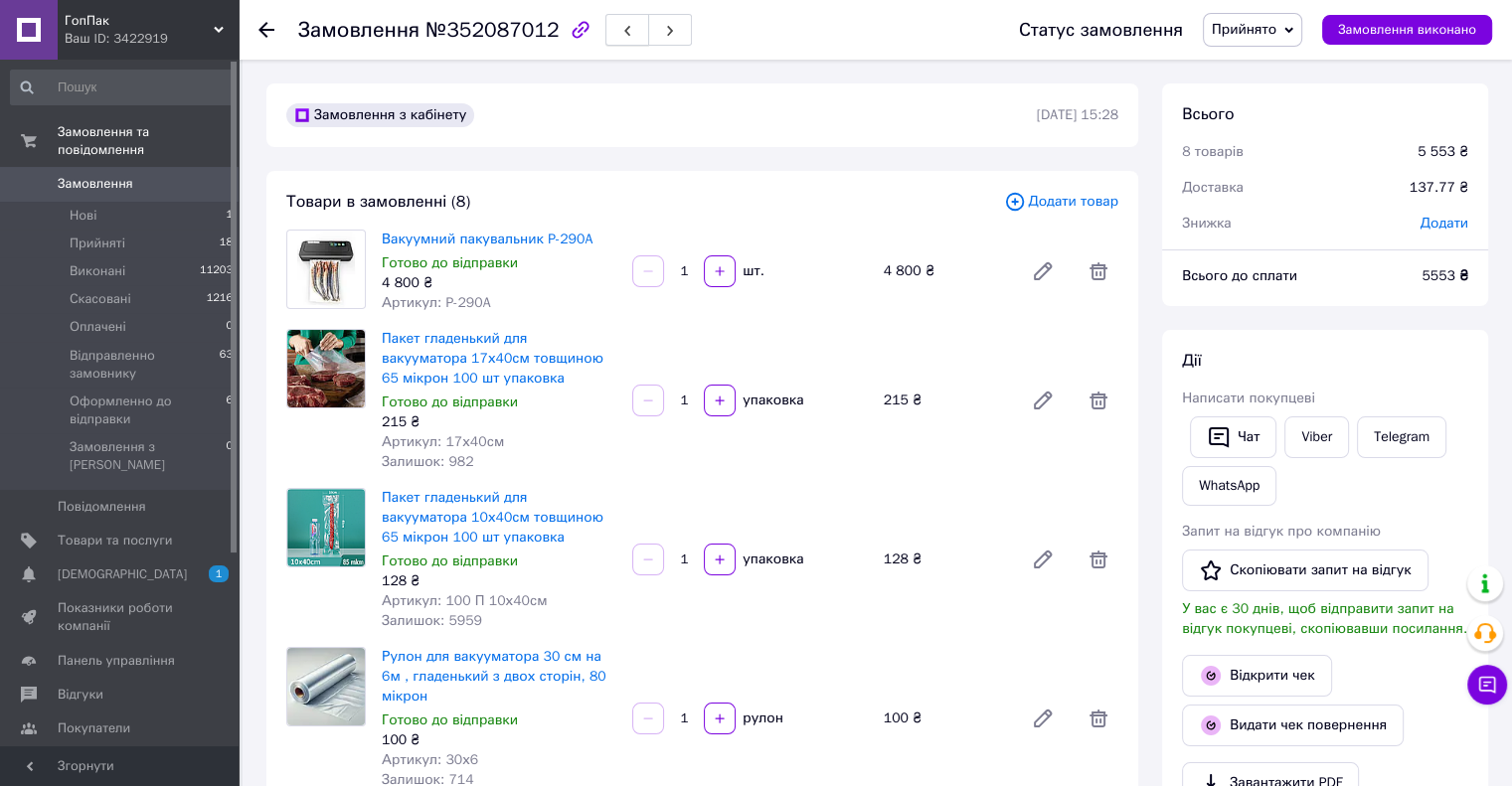 click 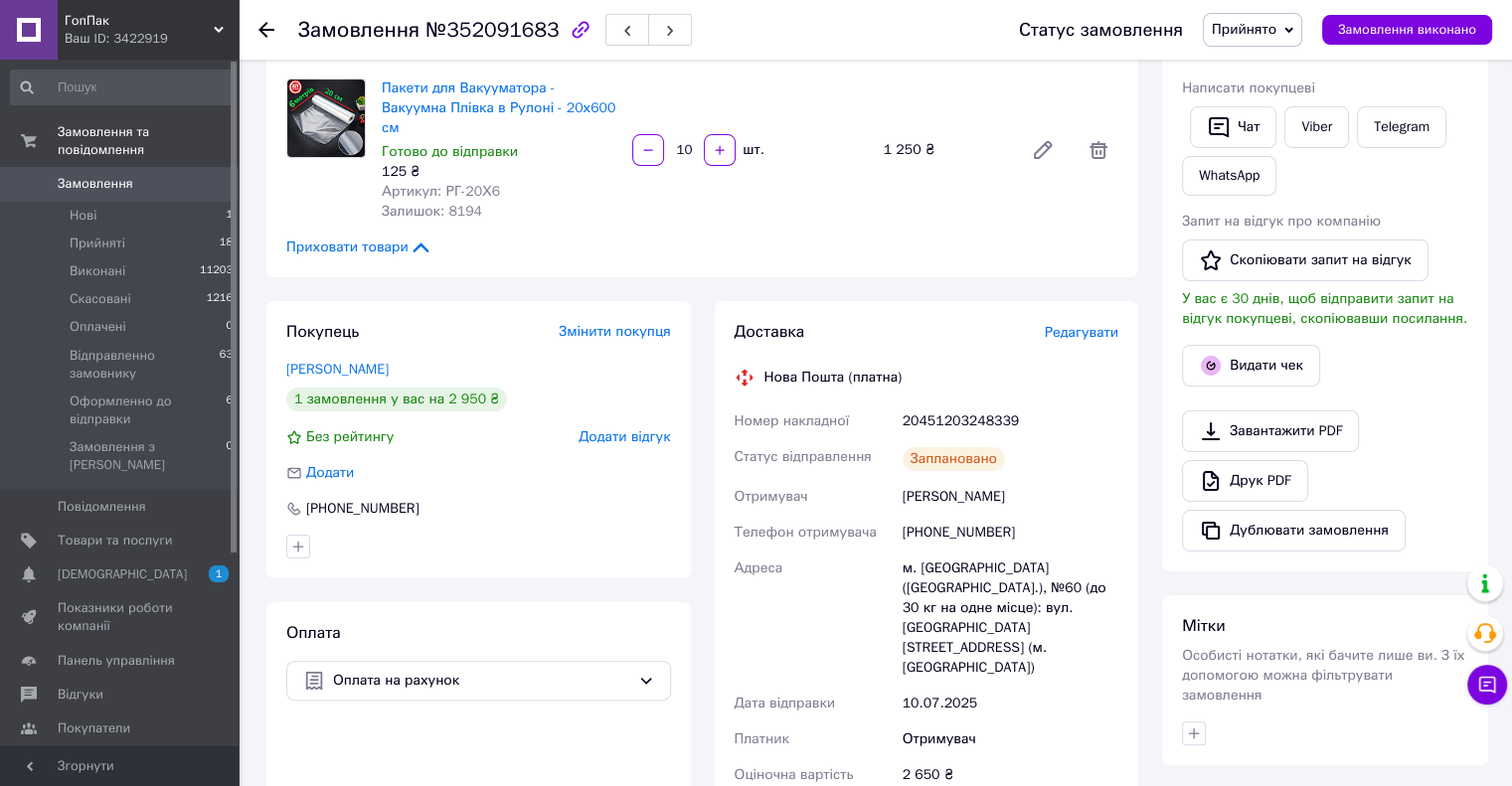 scroll, scrollTop: 99, scrollLeft: 0, axis: vertical 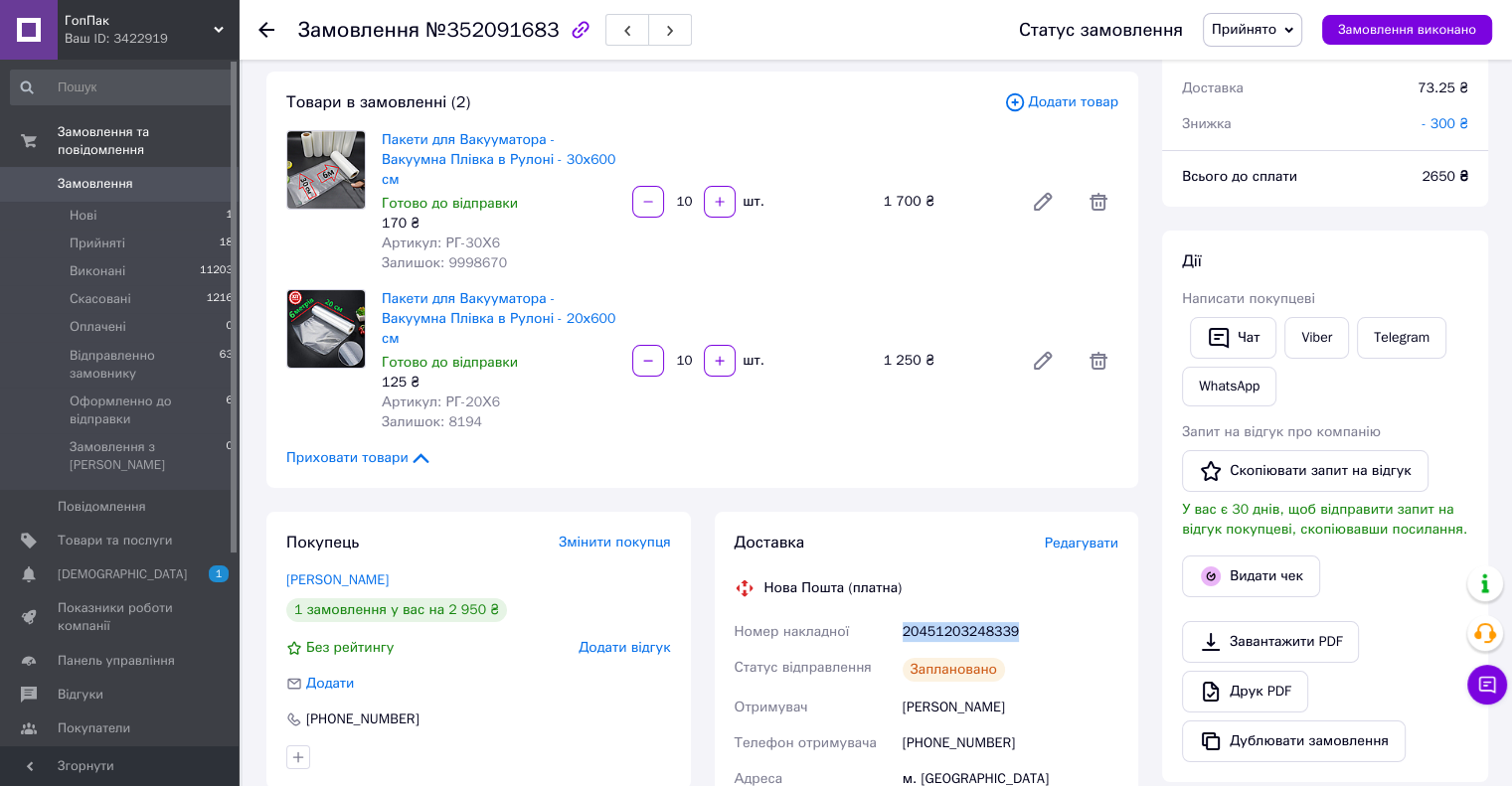 drag, startPoint x: 1020, startPoint y: 586, endPoint x: 903, endPoint y: 594, distance: 117.273185 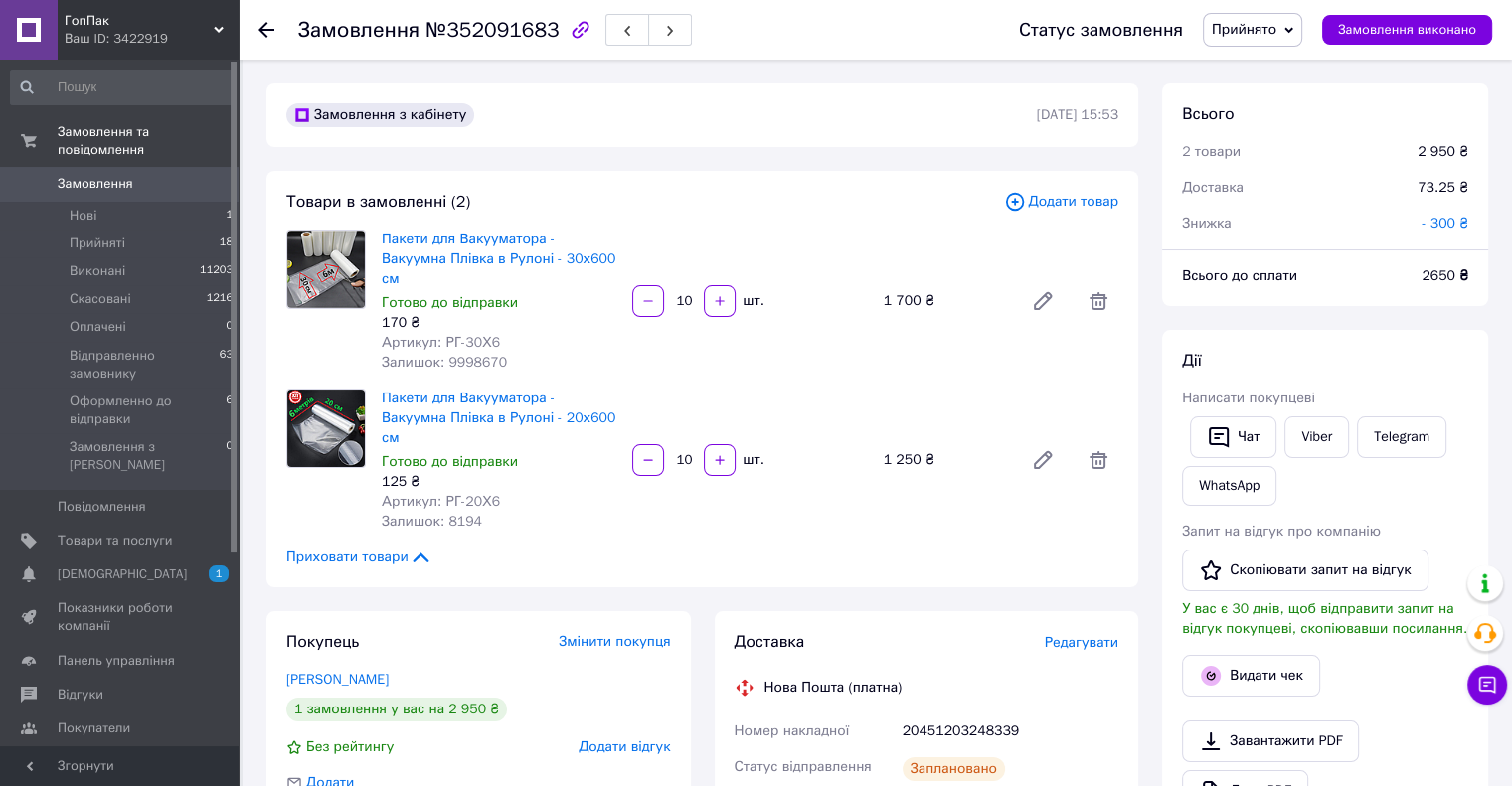 click on "Товари в замовленні (2) Додати товар Пакети для Вакууматора - Вакуумна Плівка в Рулоні - 30х600 см Готово до відправки 170 ₴ Артикул: РГ-30Х6 Залишок: 9998670 10   шт. 1 700 ₴ Пакети для Вакууматора - Вакуумна Плівка в Рулоні - 20х600 см Готово до відправки 125 ₴ Артикул: РГ-20Х6 Залишок: 8194 10   шт. 1 250 ₴ Приховати товари" at bounding box center (702, 379) 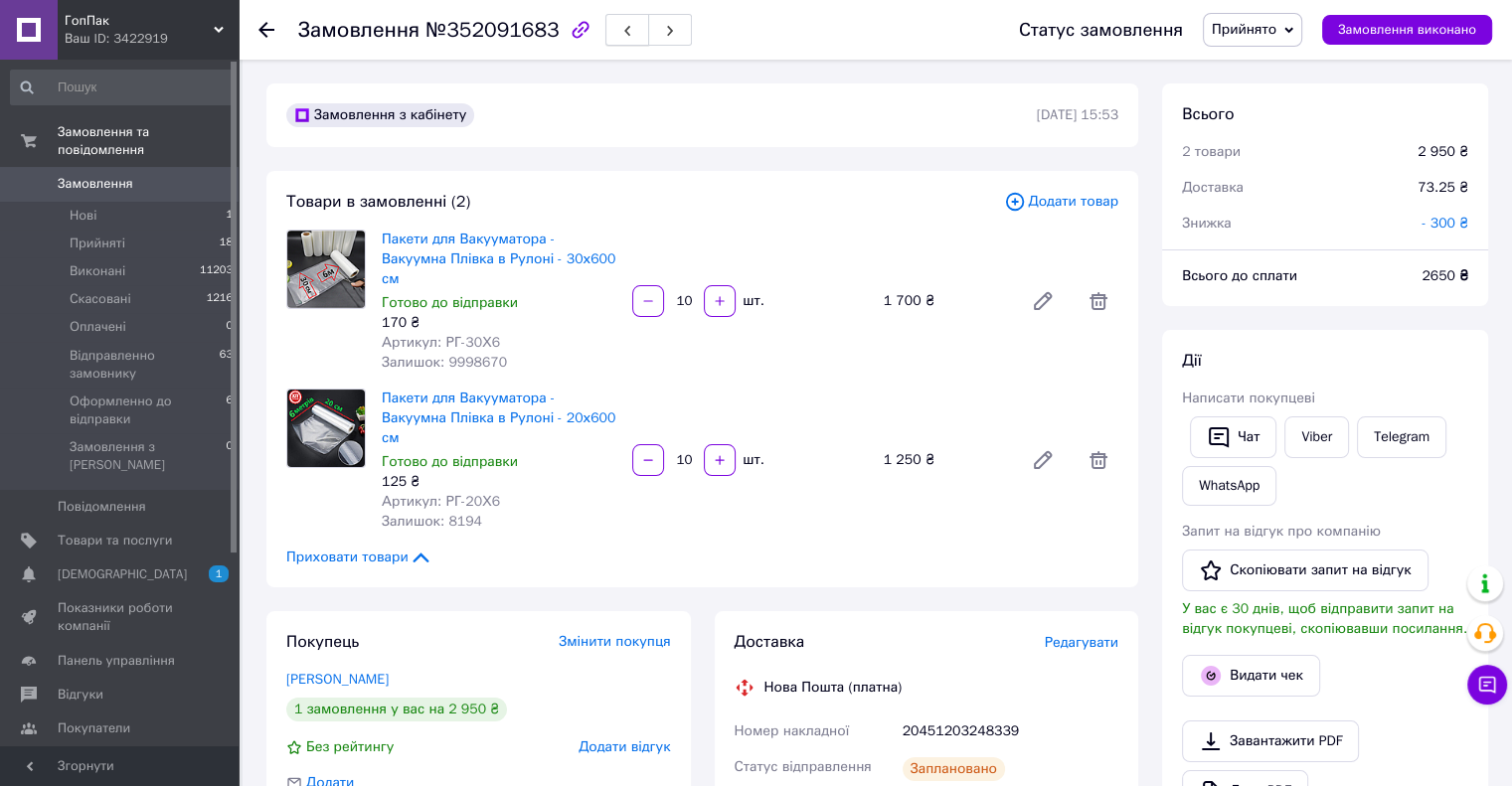 click at bounding box center [627, 30] 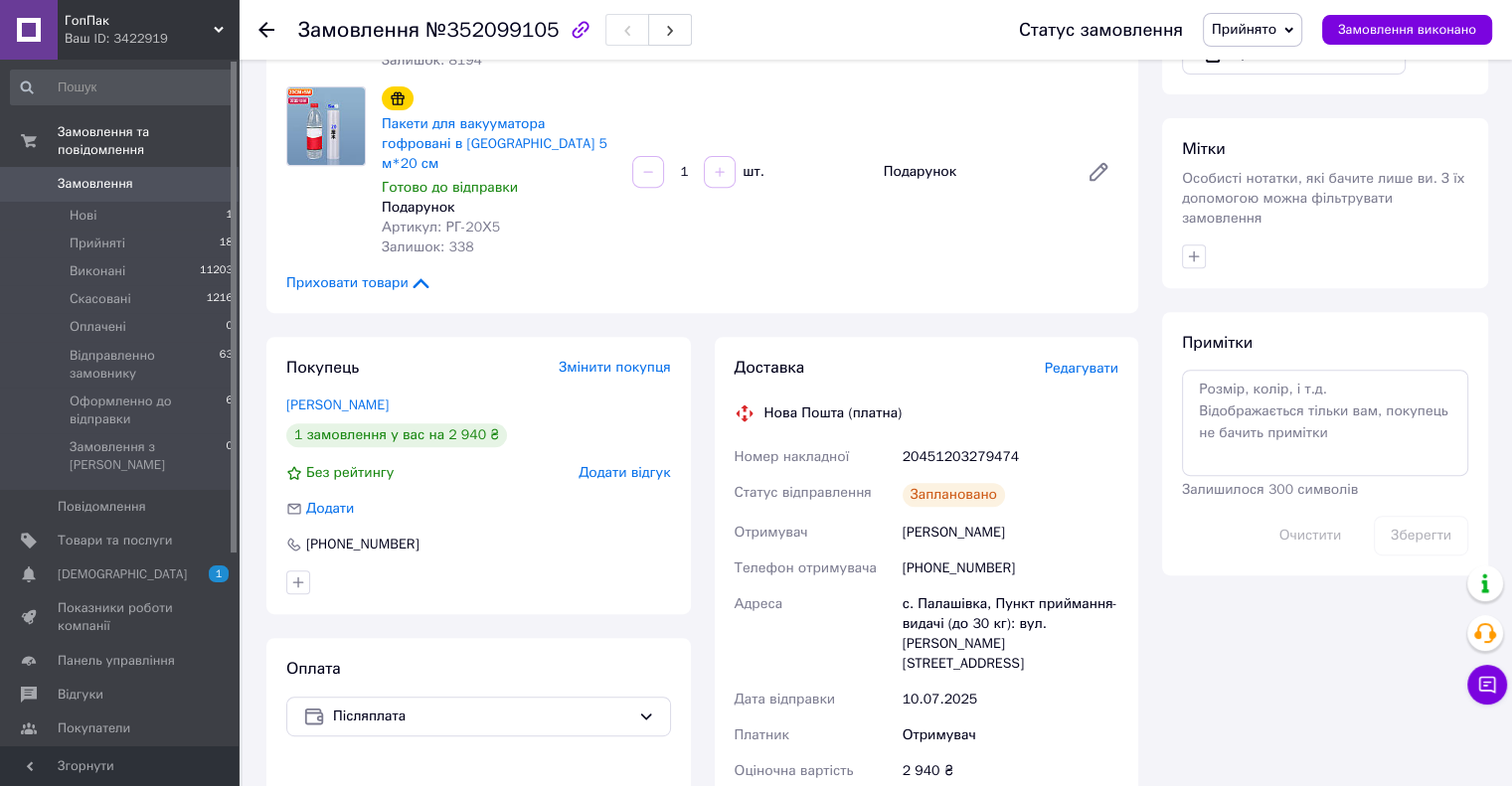 scroll, scrollTop: 795, scrollLeft: 0, axis: vertical 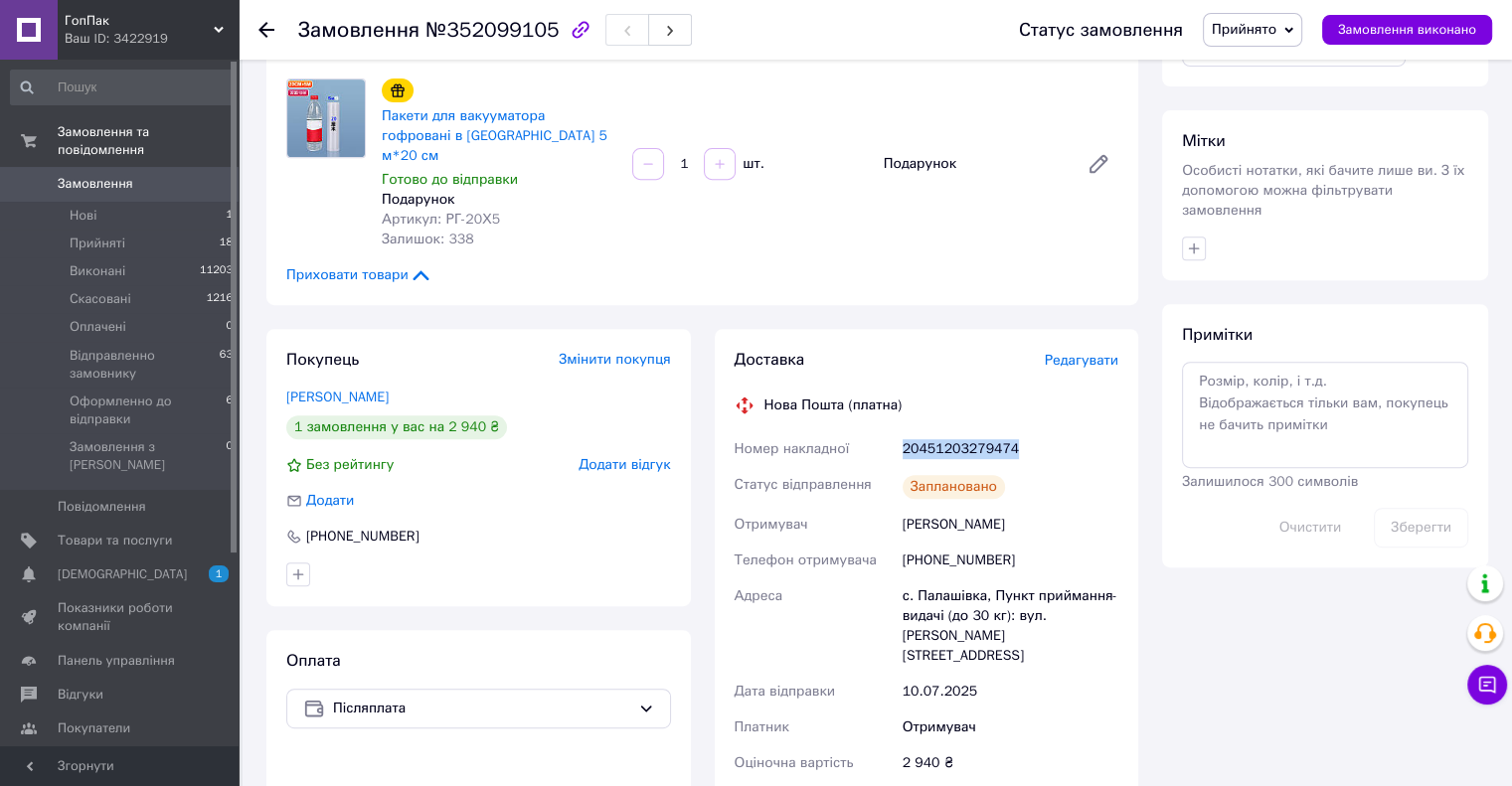 drag, startPoint x: 1015, startPoint y: 365, endPoint x: 903, endPoint y: 365, distance: 112 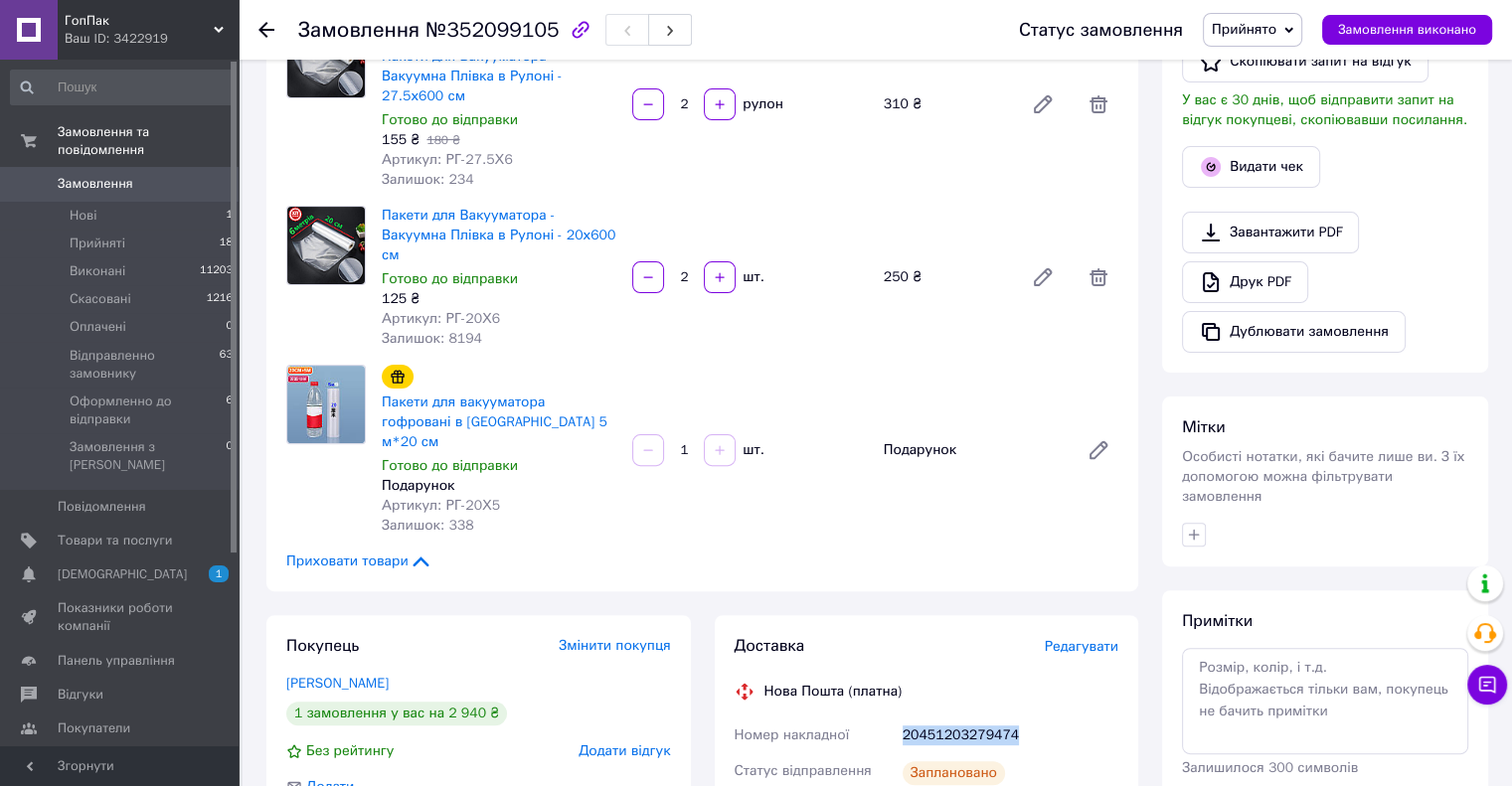 scroll, scrollTop: 497, scrollLeft: 0, axis: vertical 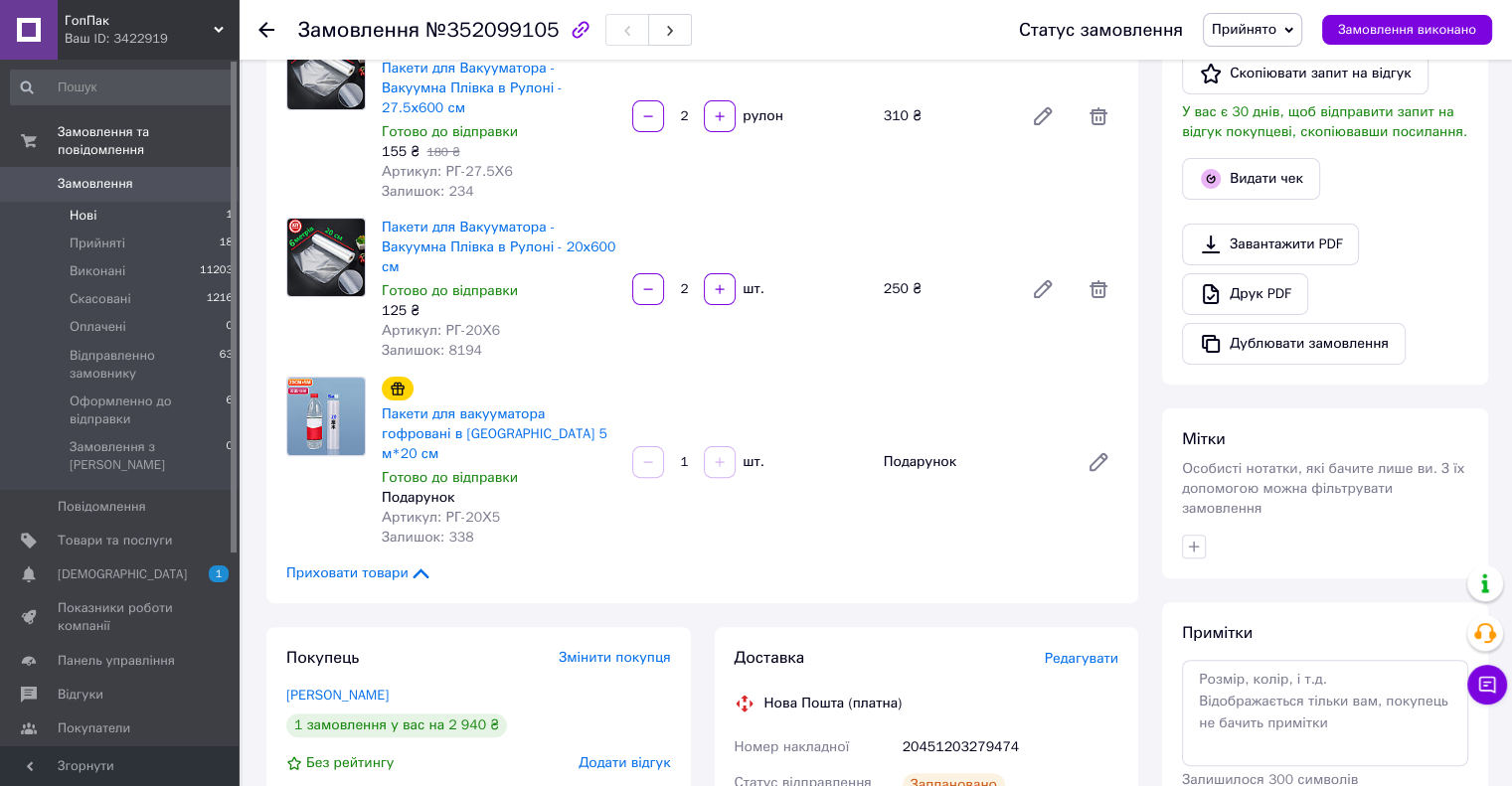 click on "Нові" at bounding box center [83, 216] 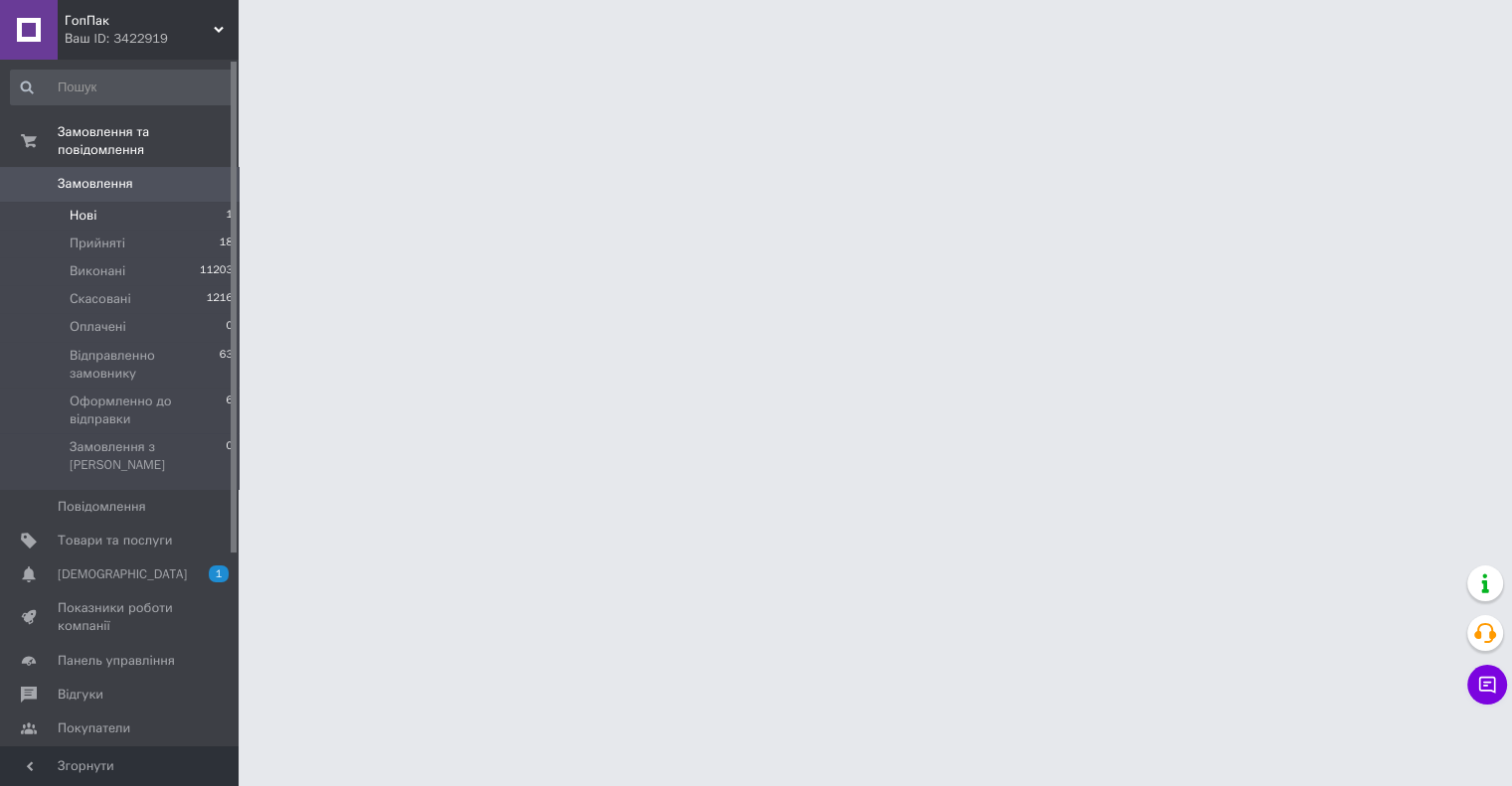 scroll, scrollTop: 0, scrollLeft: 0, axis: both 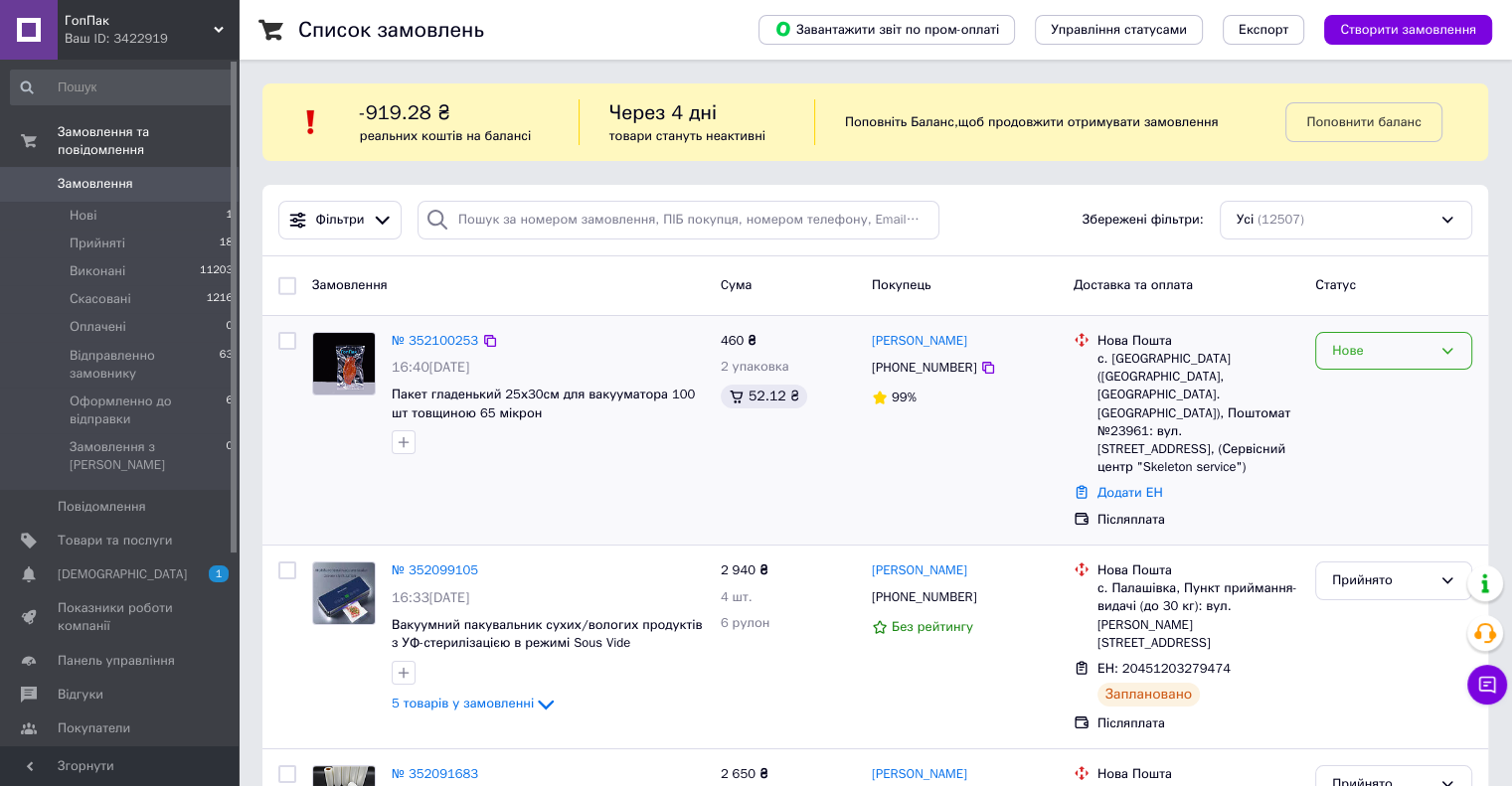 click on "Нове" at bounding box center (1382, 351) 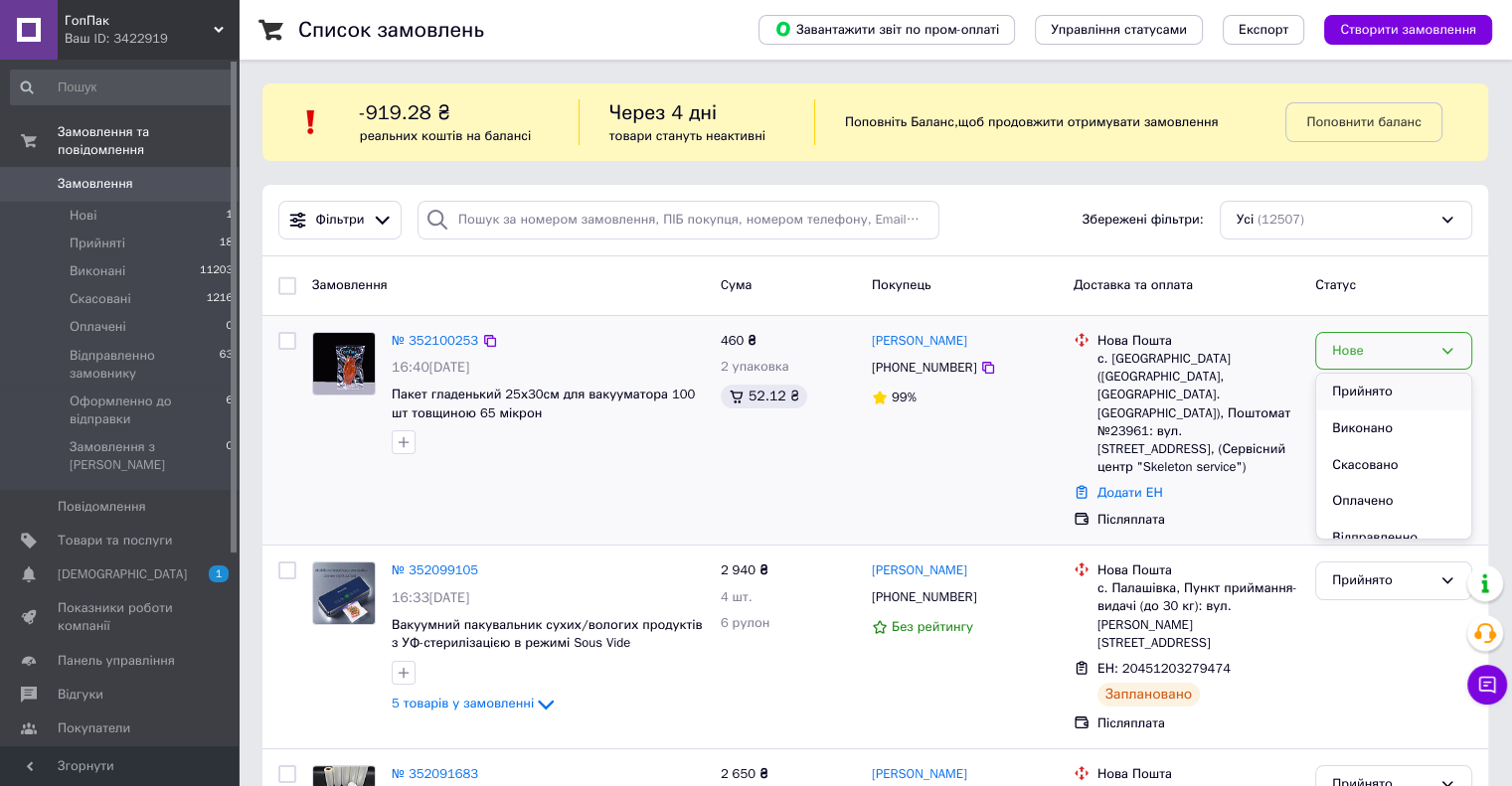 click on "Прийнято" at bounding box center [1394, 392] 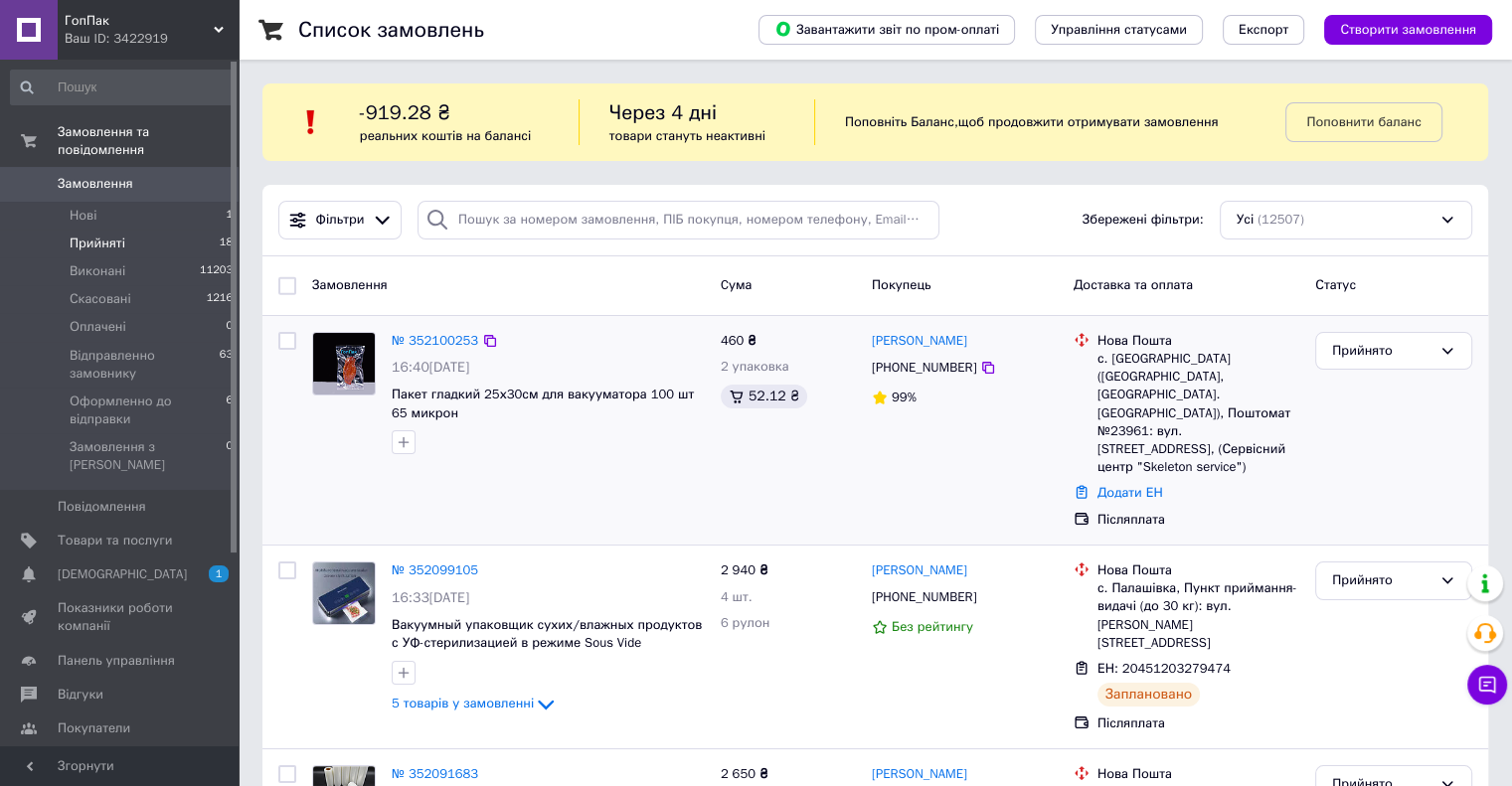 click on "Прийняті" at bounding box center (97, 243) 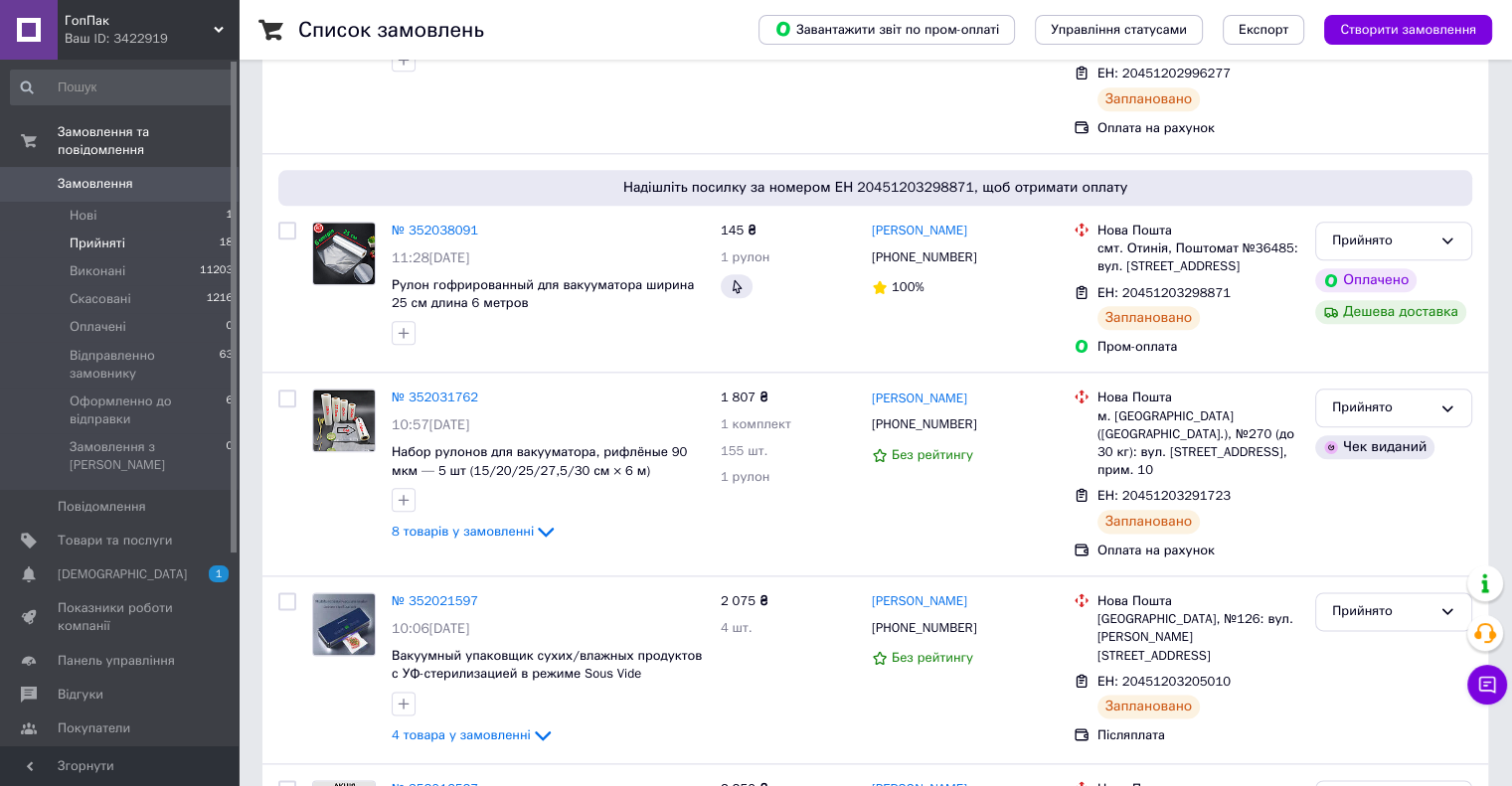 scroll, scrollTop: 3061, scrollLeft: 0, axis: vertical 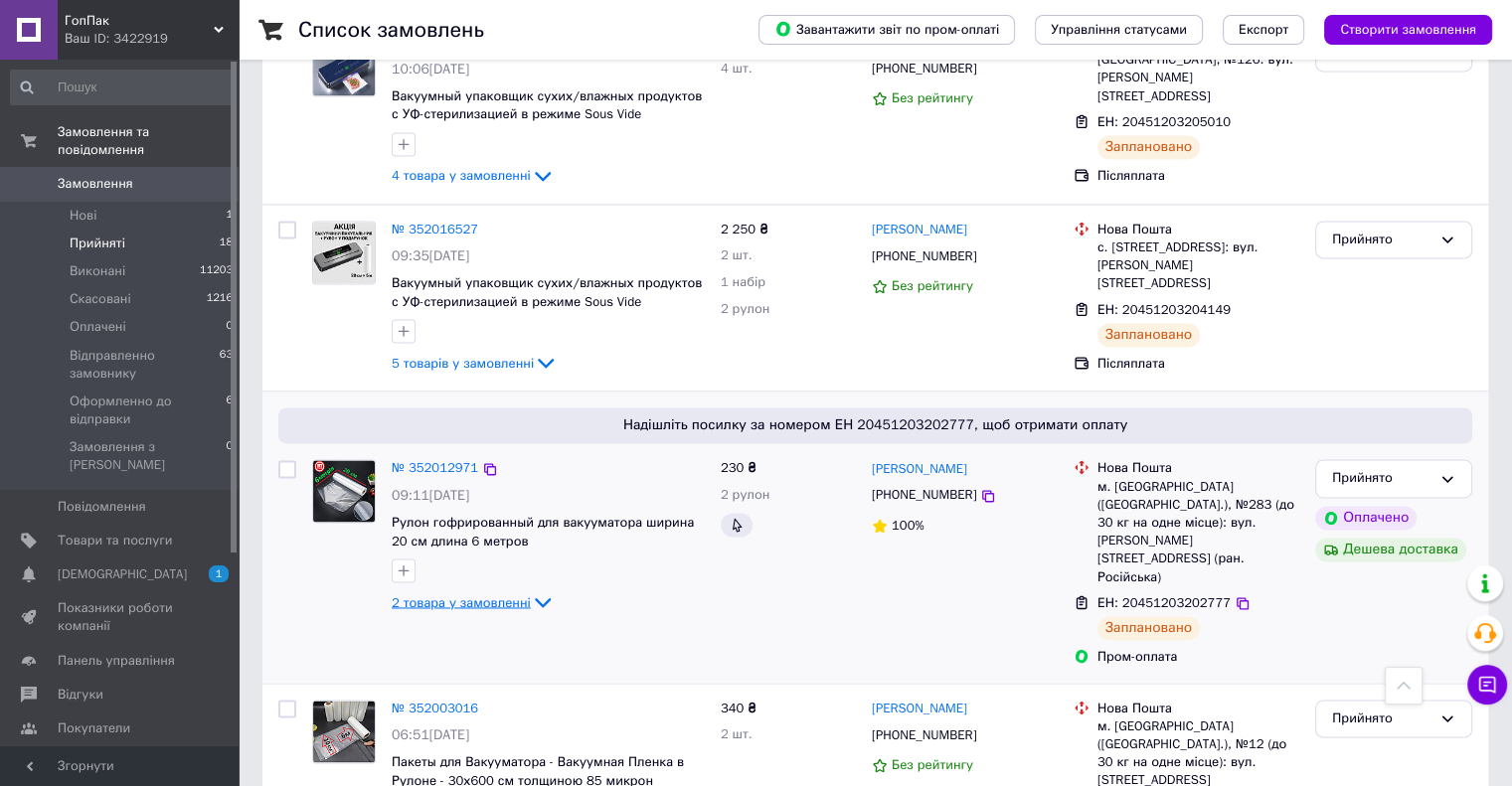 click 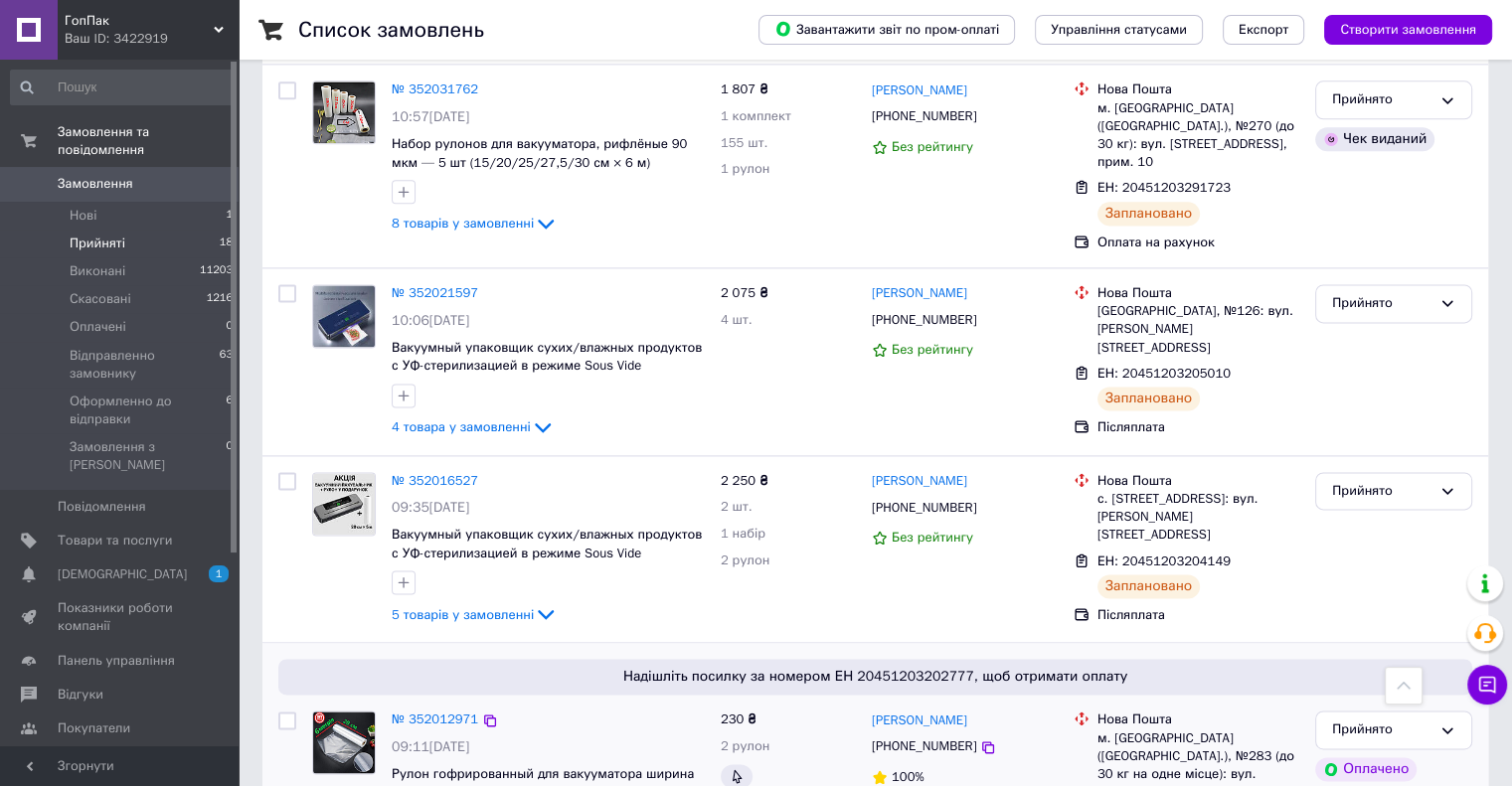 scroll, scrollTop: 2564, scrollLeft: 0, axis: vertical 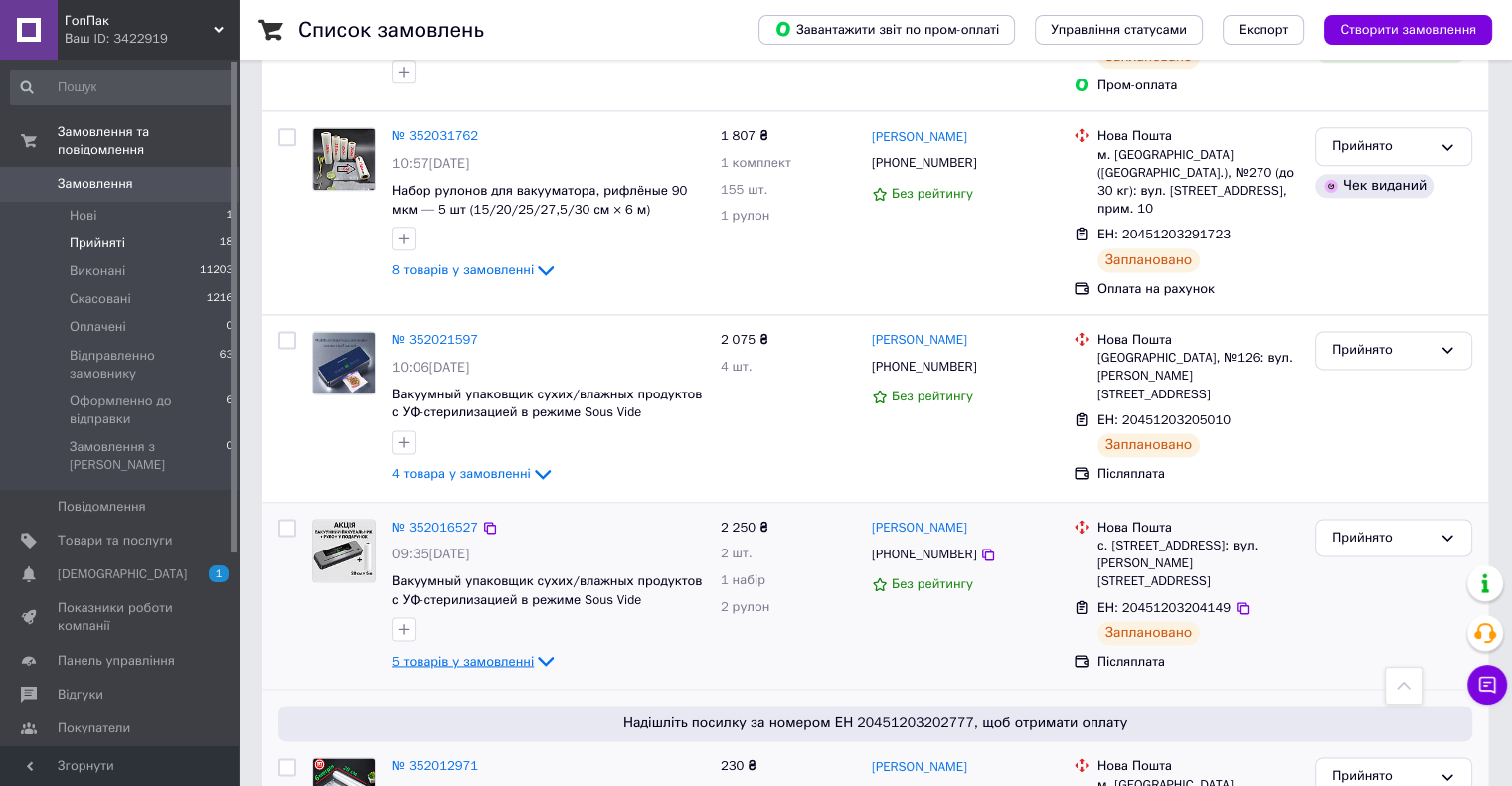 click 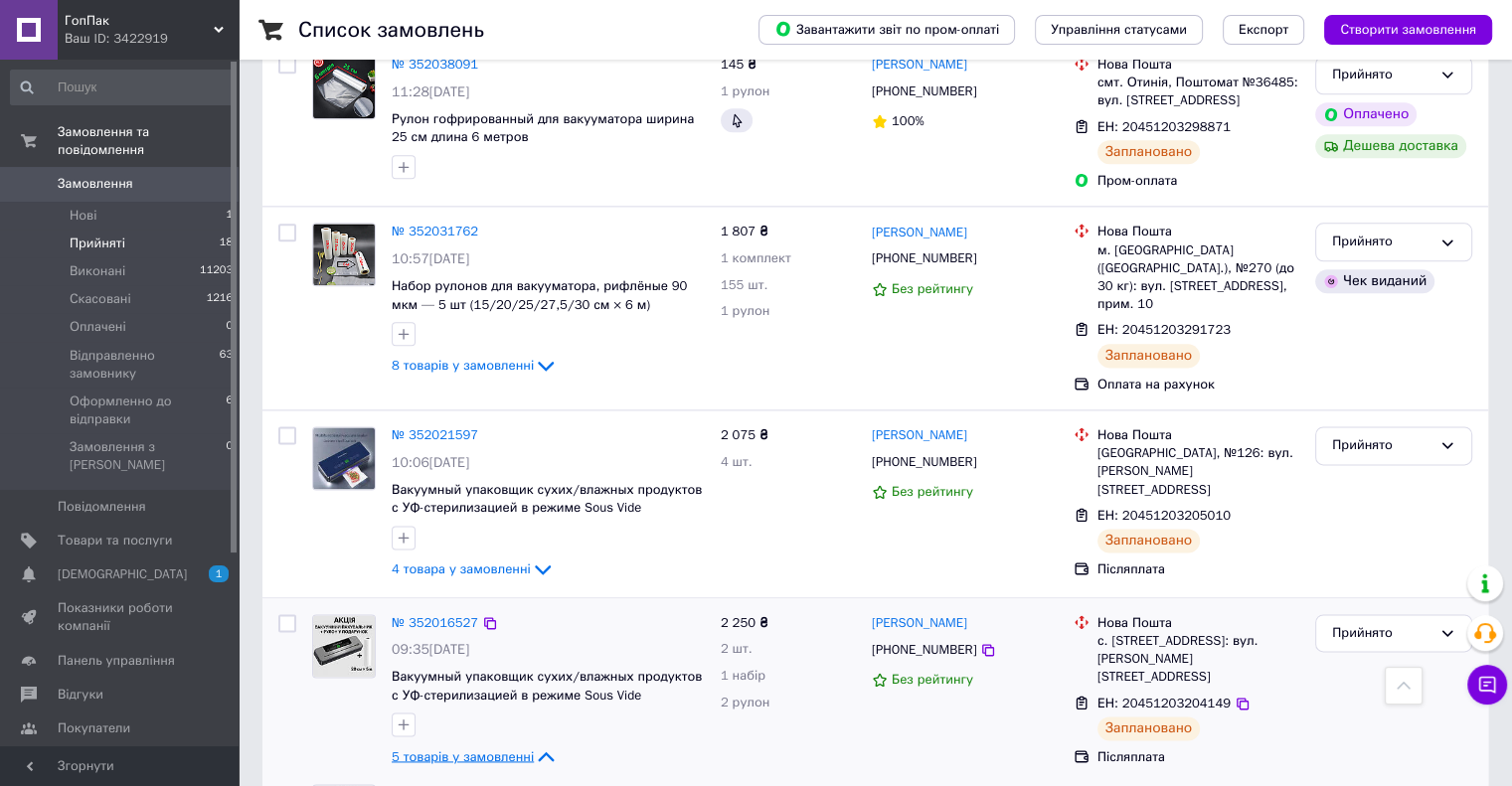 scroll, scrollTop: 2464, scrollLeft: 0, axis: vertical 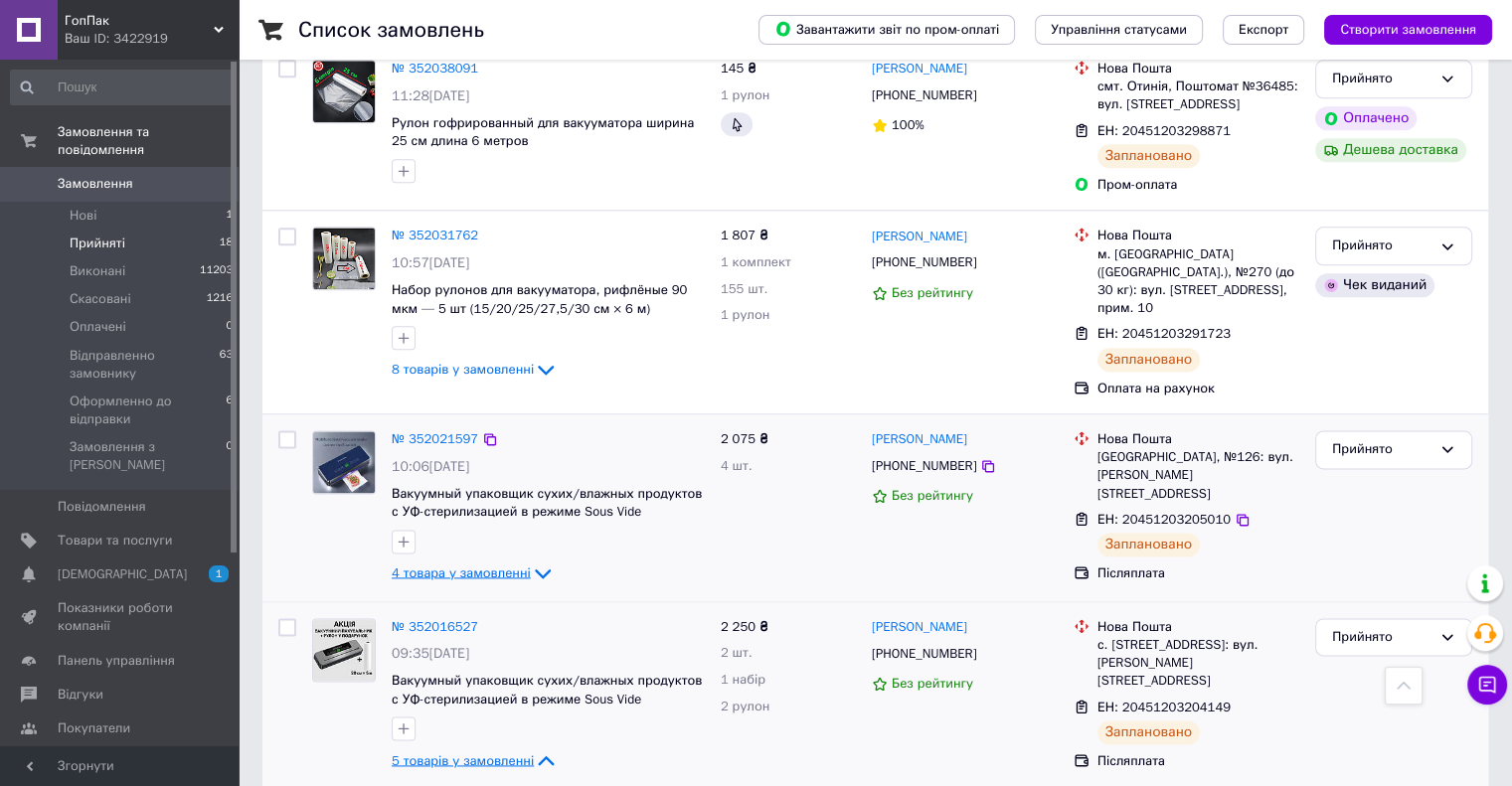 click 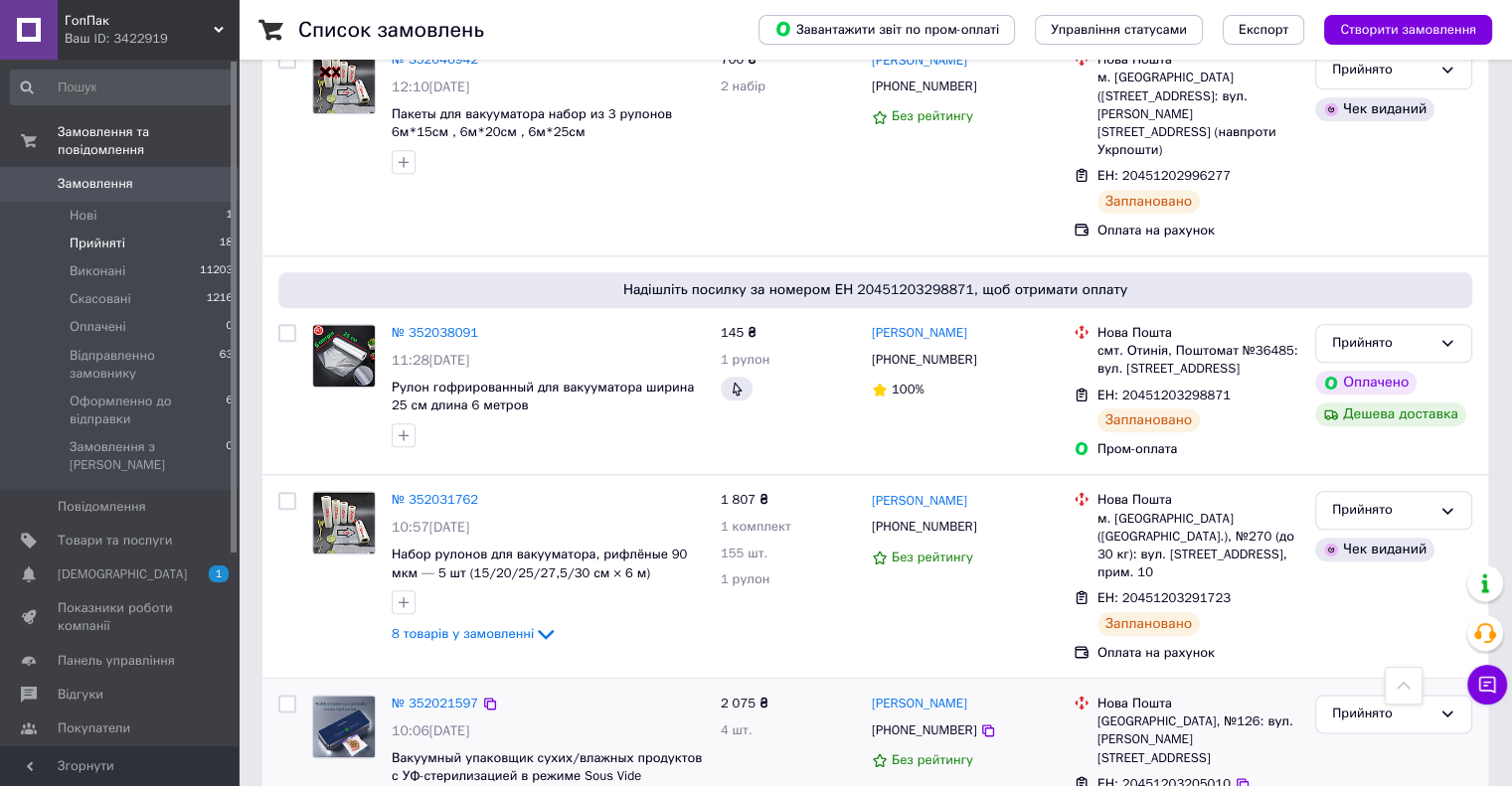 scroll, scrollTop: 2166, scrollLeft: 0, axis: vertical 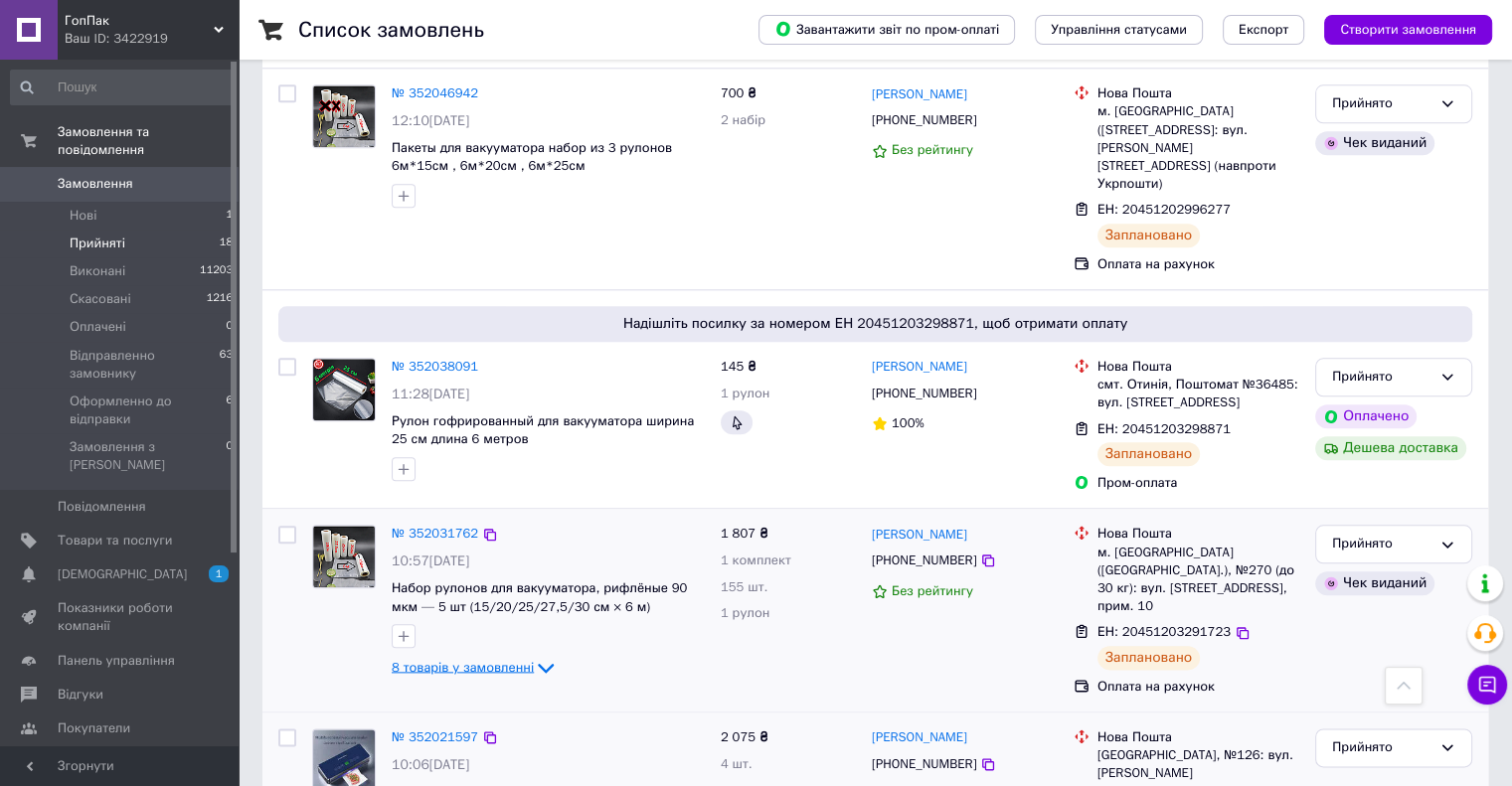 click 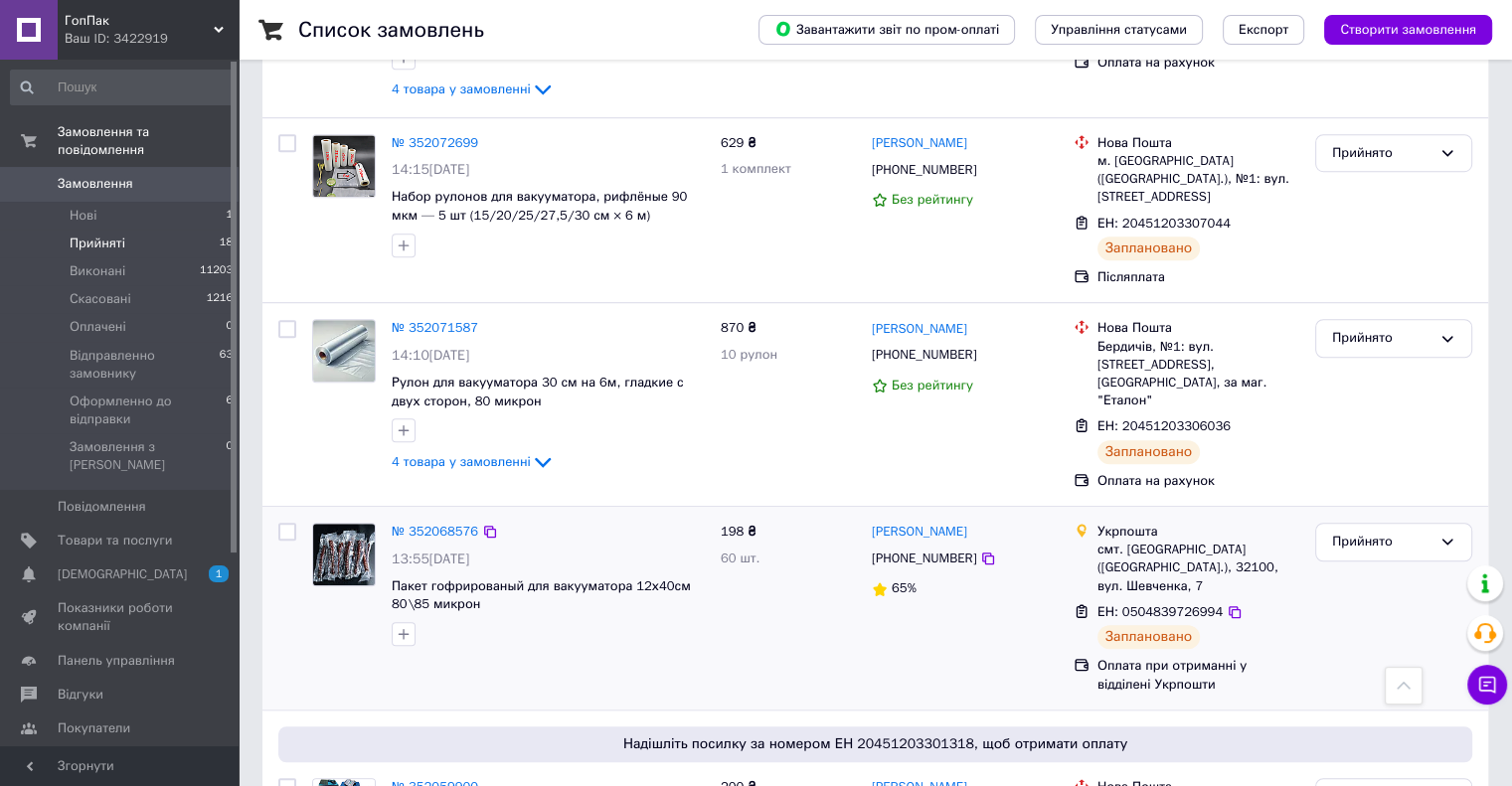 scroll, scrollTop: 1173, scrollLeft: 0, axis: vertical 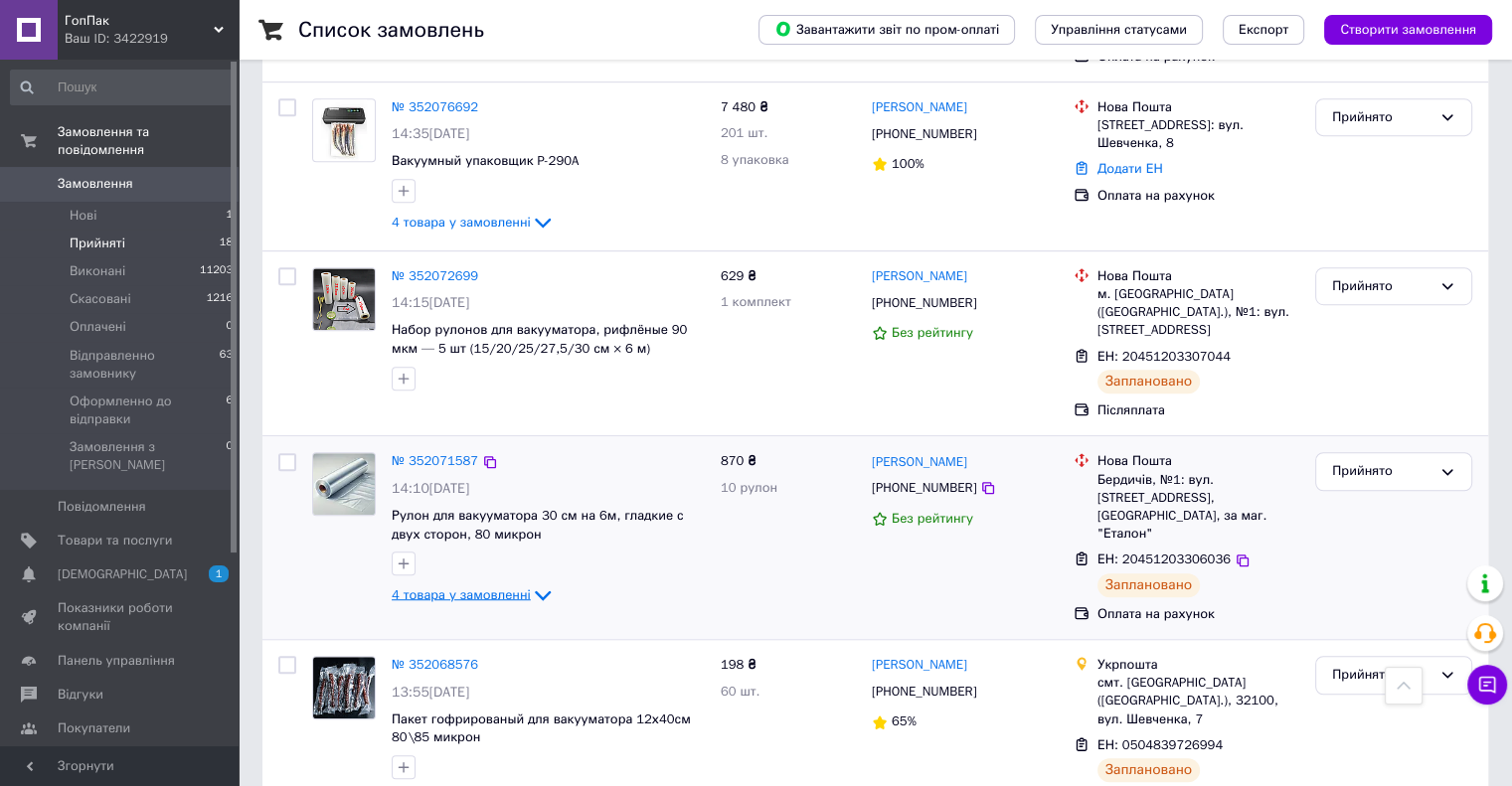 click 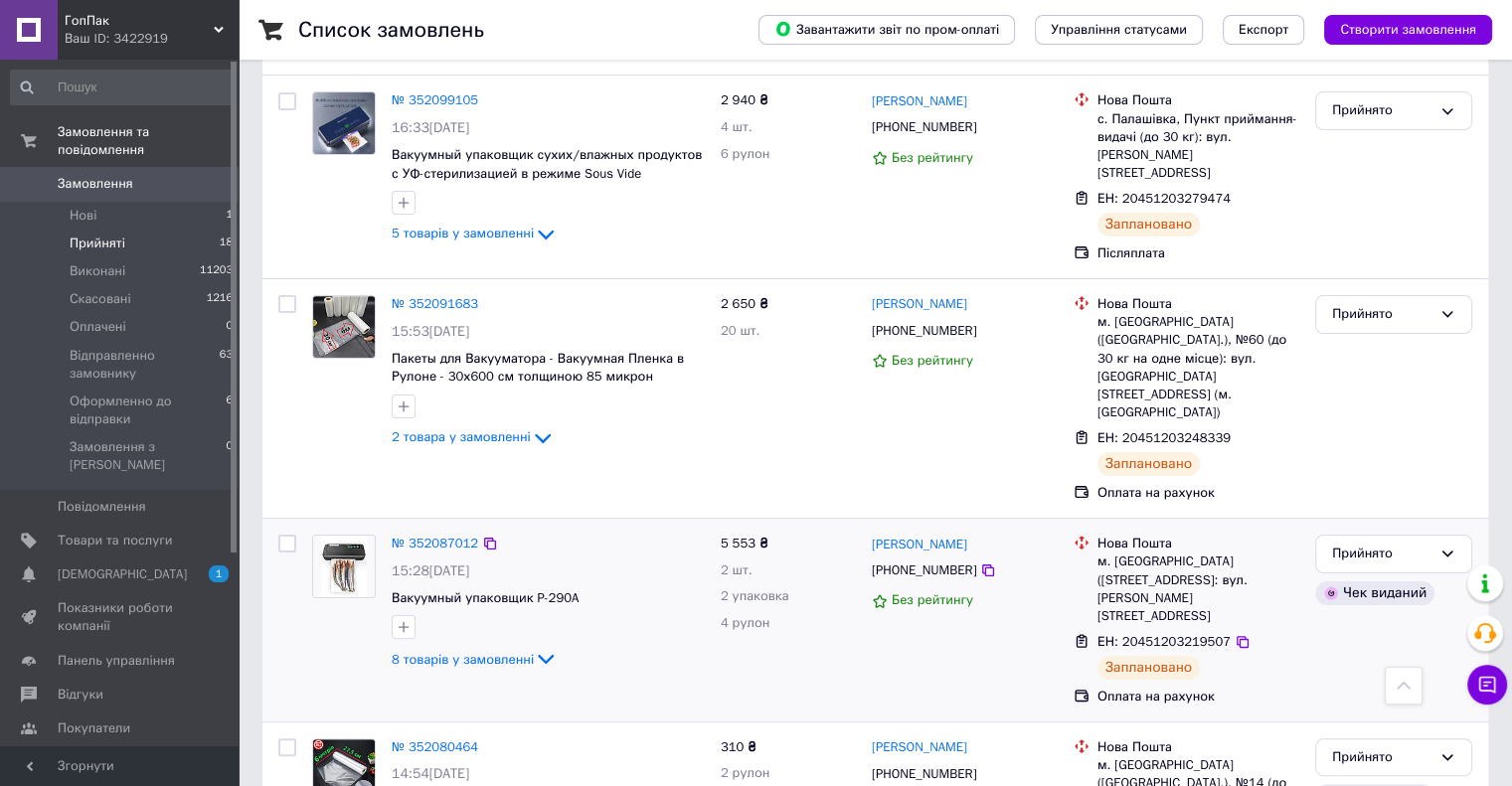 scroll, scrollTop: 278, scrollLeft: 0, axis: vertical 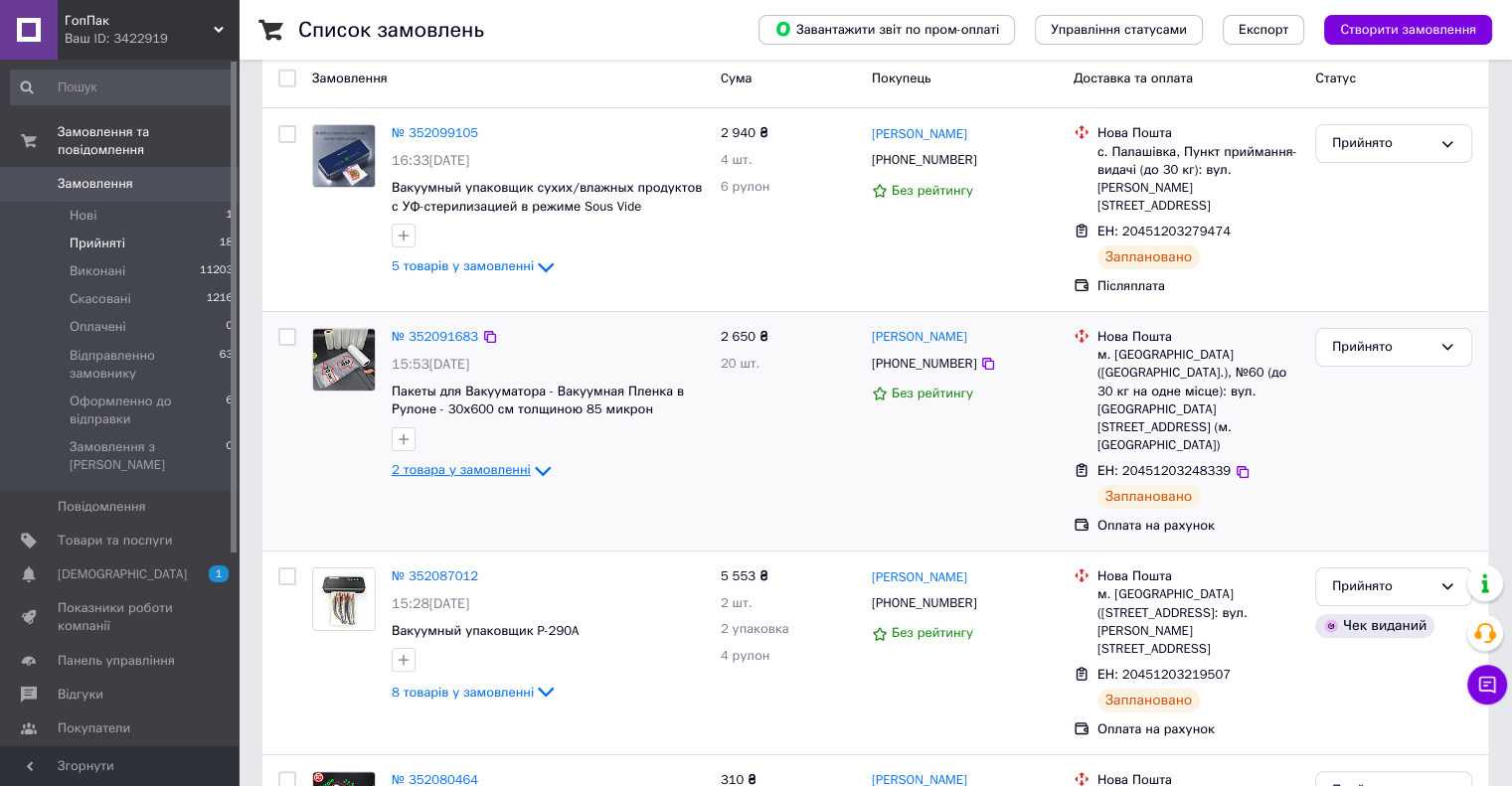 click 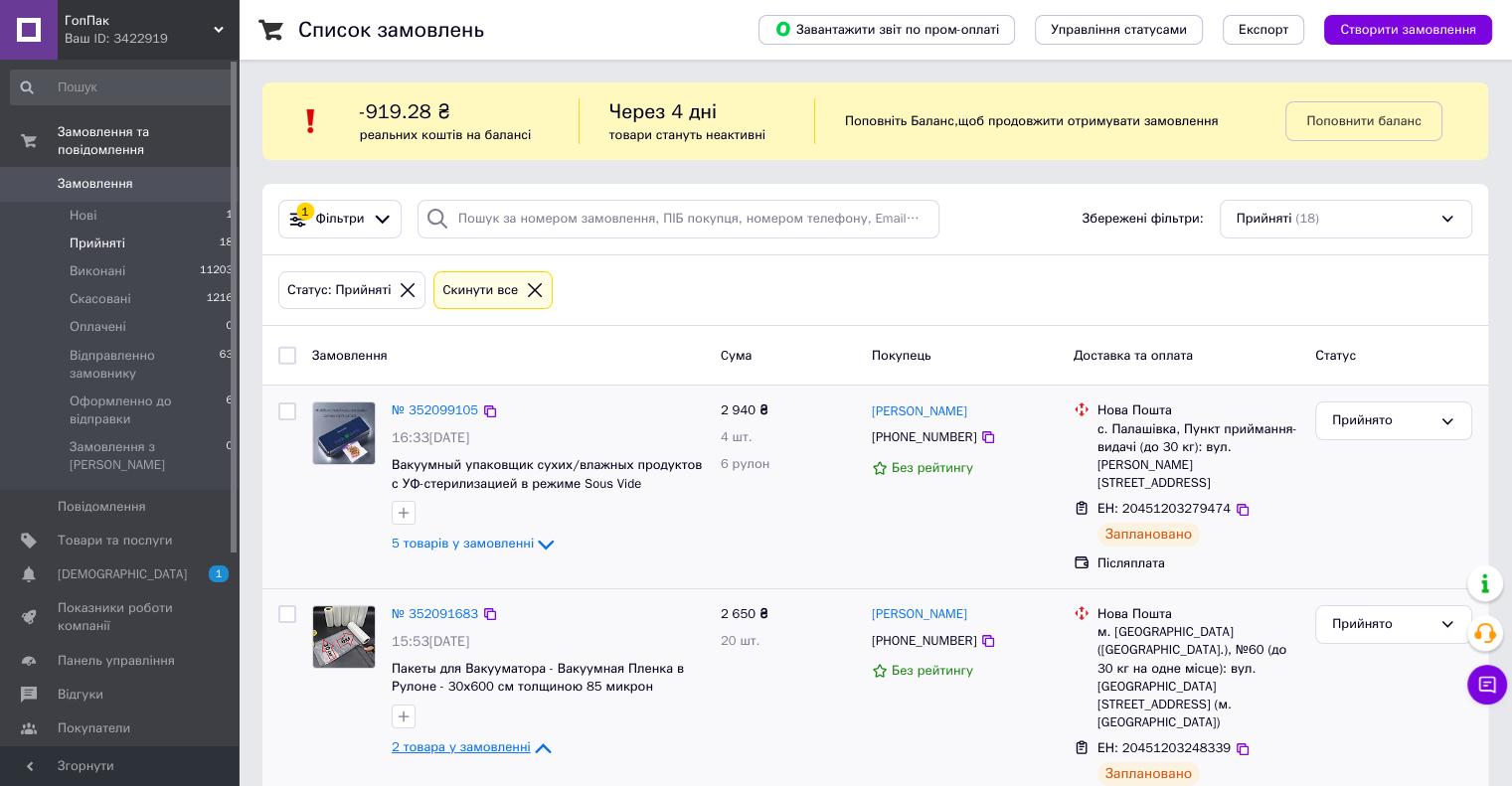 scroll, scrollTop: 0, scrollLeft: 0, axis: both 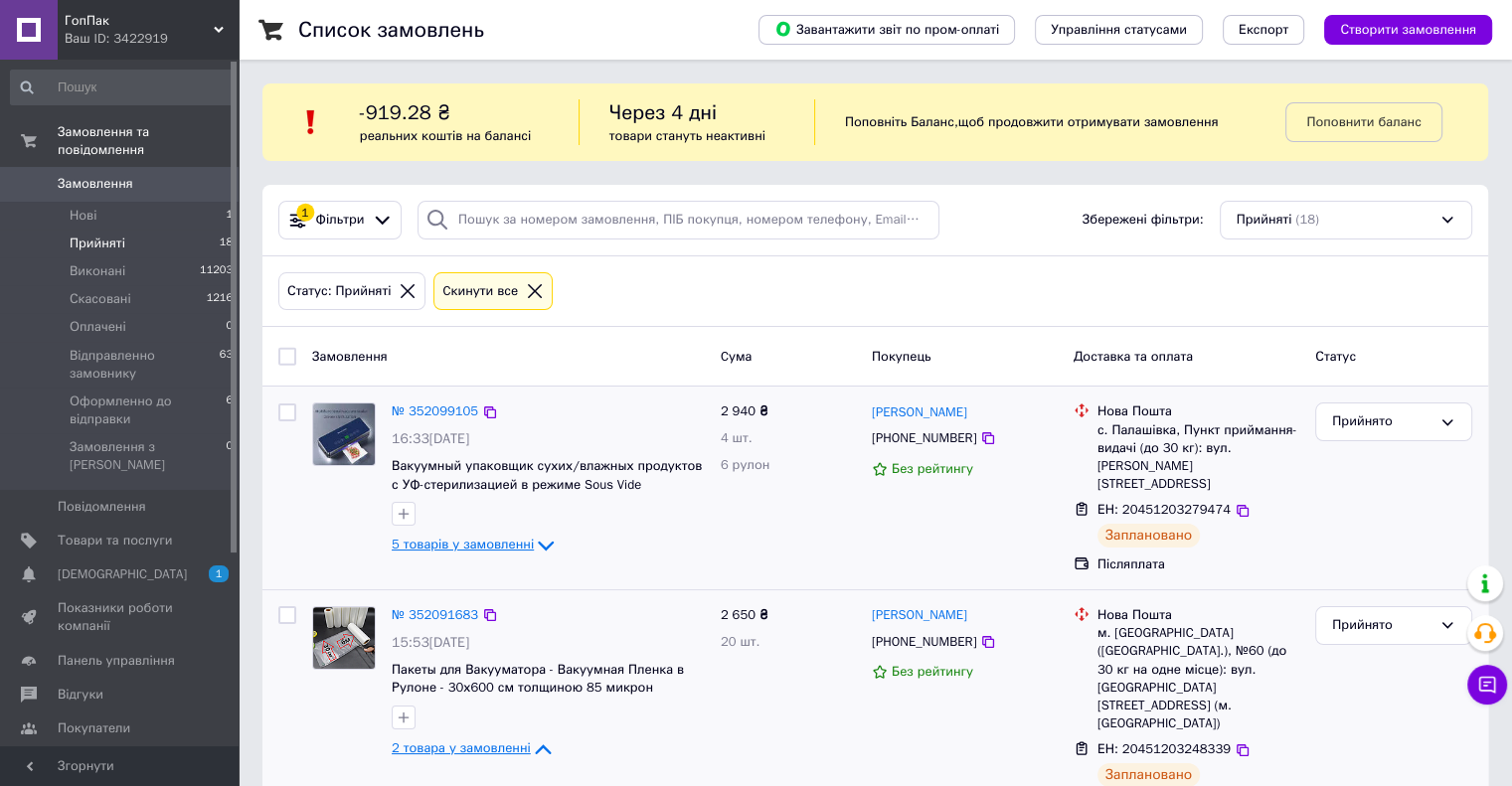 click 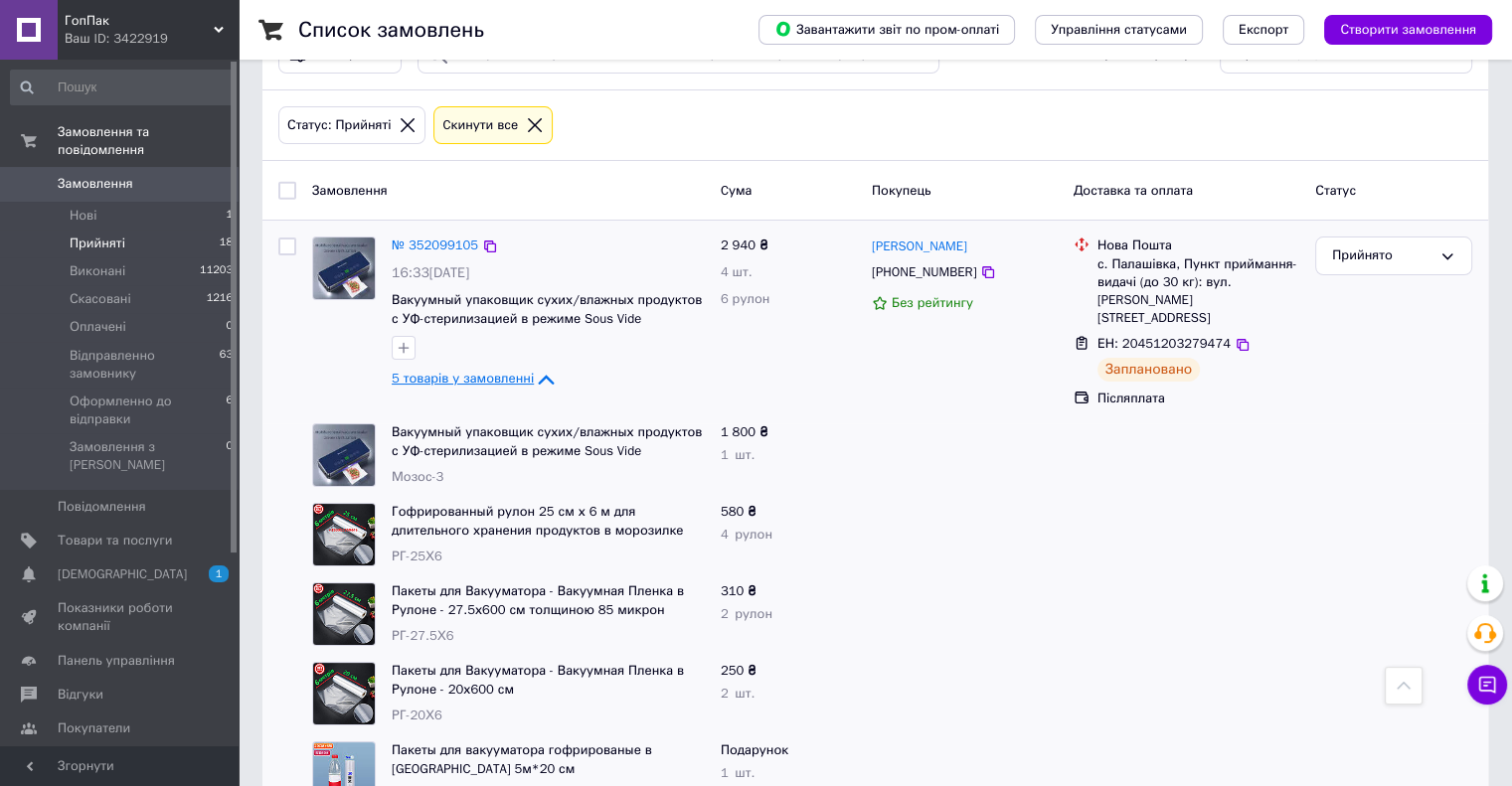 scroll, scrollTop: 0, scrollLeft: 0, axis: both 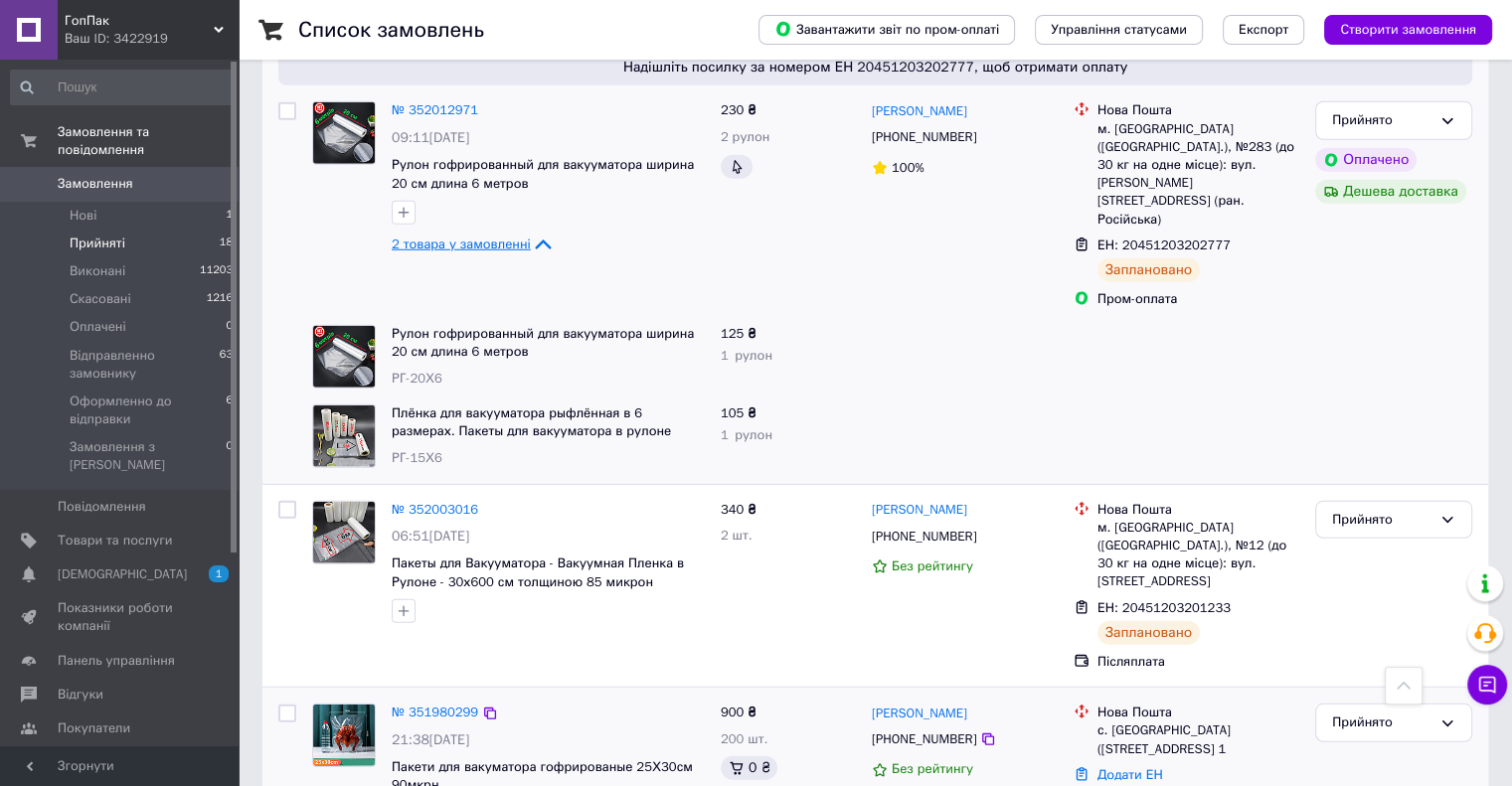 click at bounding box center (548, 815) 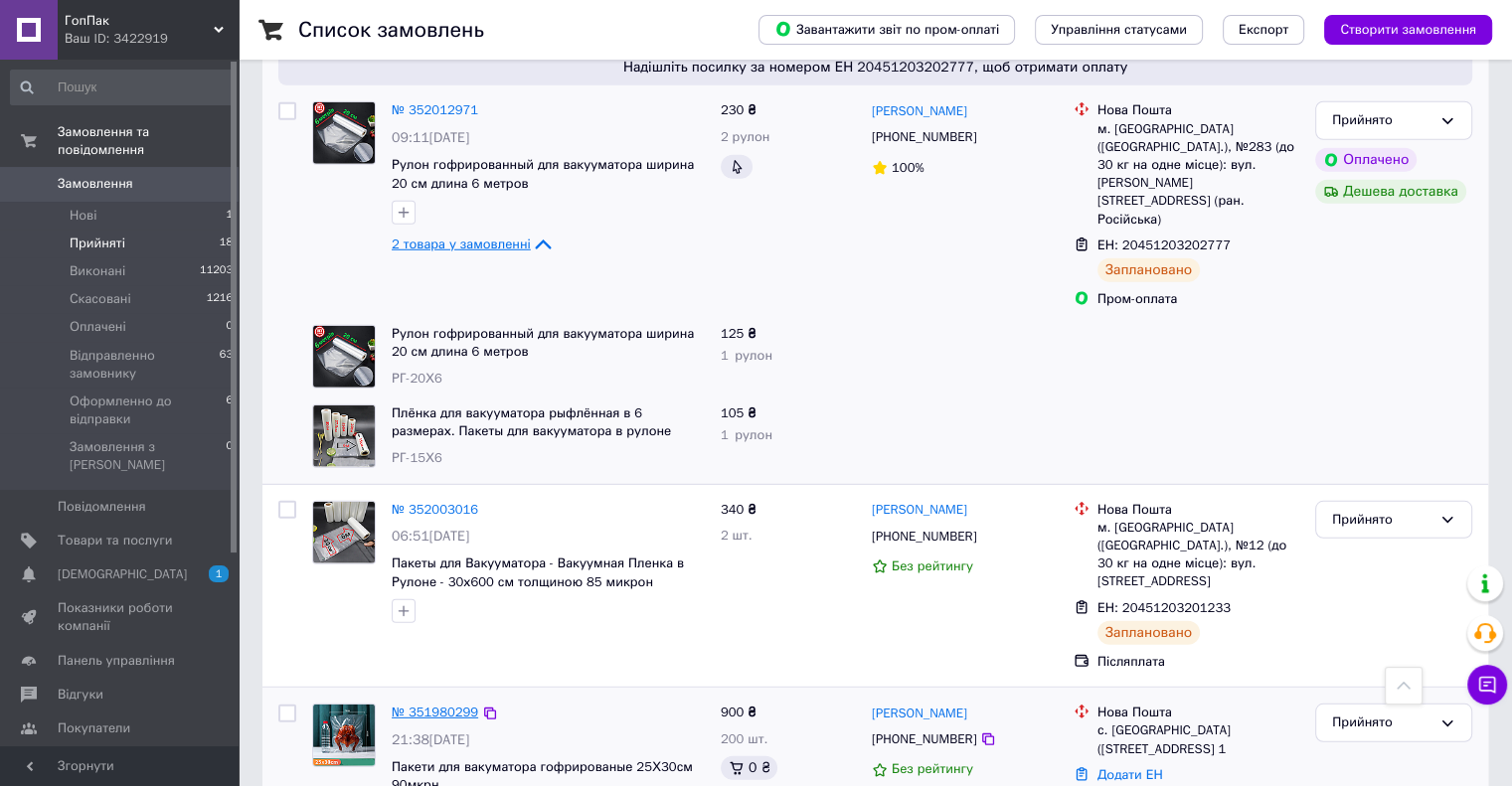 click on "№ 351980299" at bounding box center (434, 711) 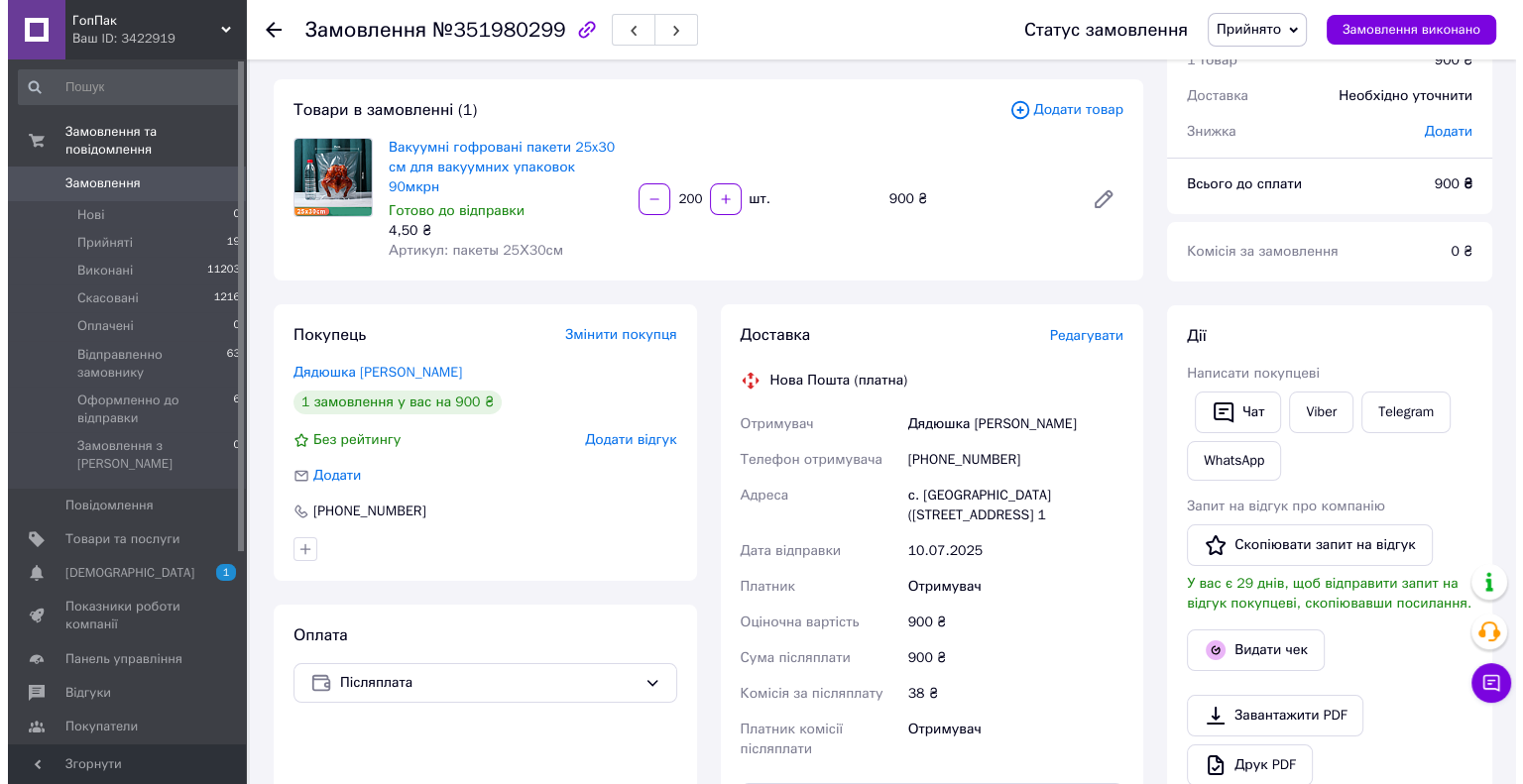 scroll, scrollTop: 87, scrollLeft: 0, axis: vertical 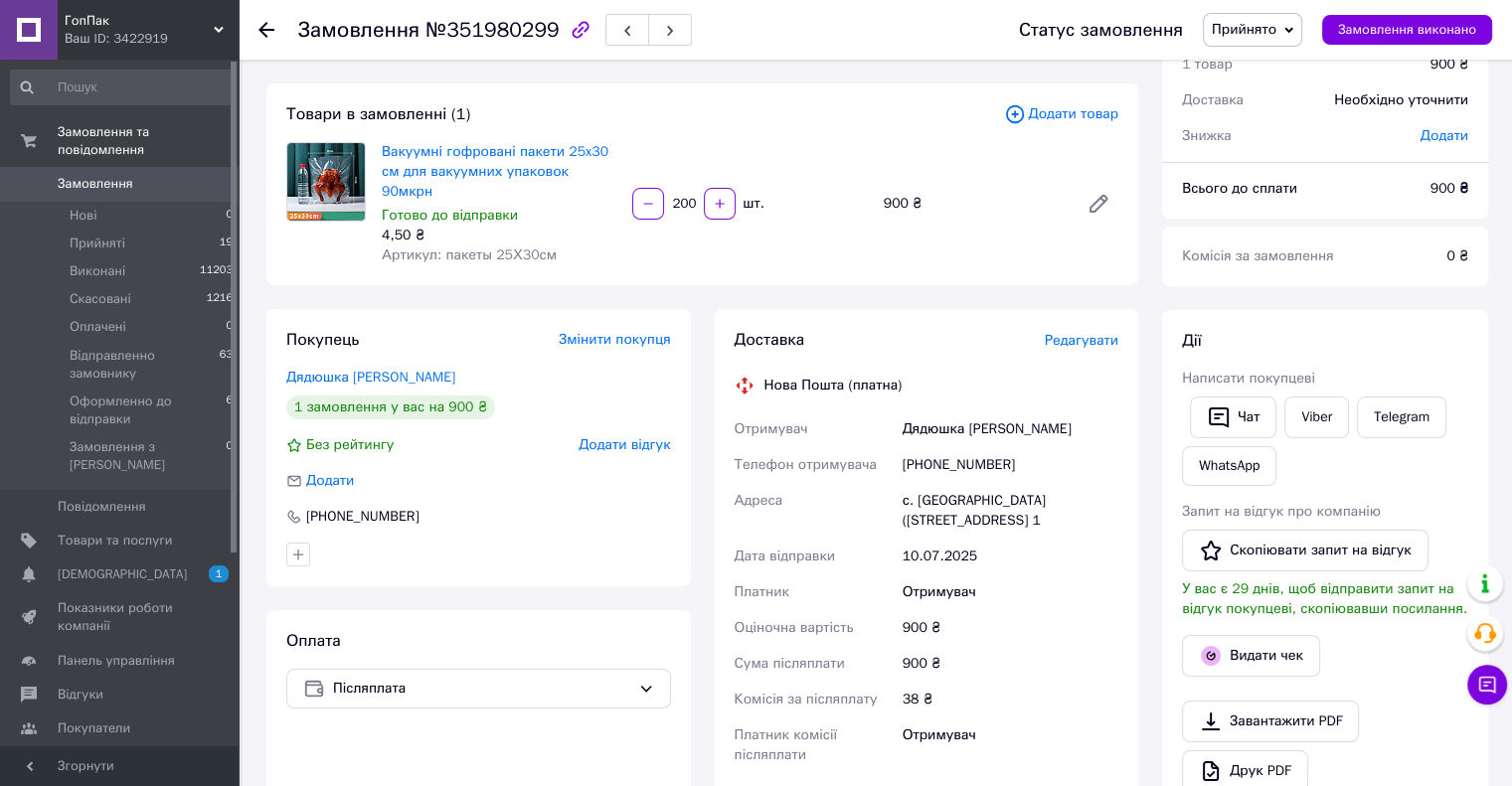 click on "Редагувати" at bounding box center (1082, 340) 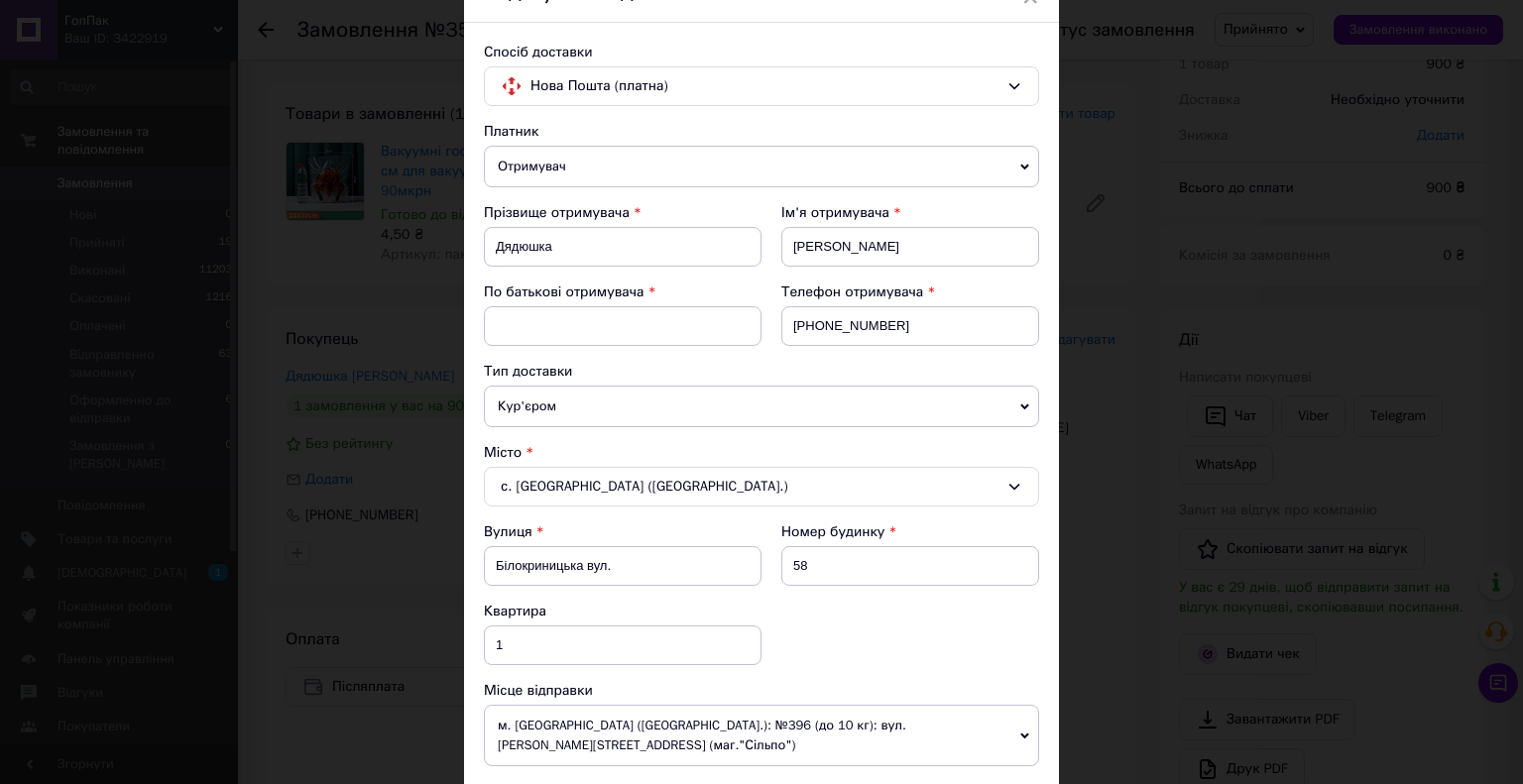 scroll, scrollTop: 99, scrollLeft: 0, axis: vertical 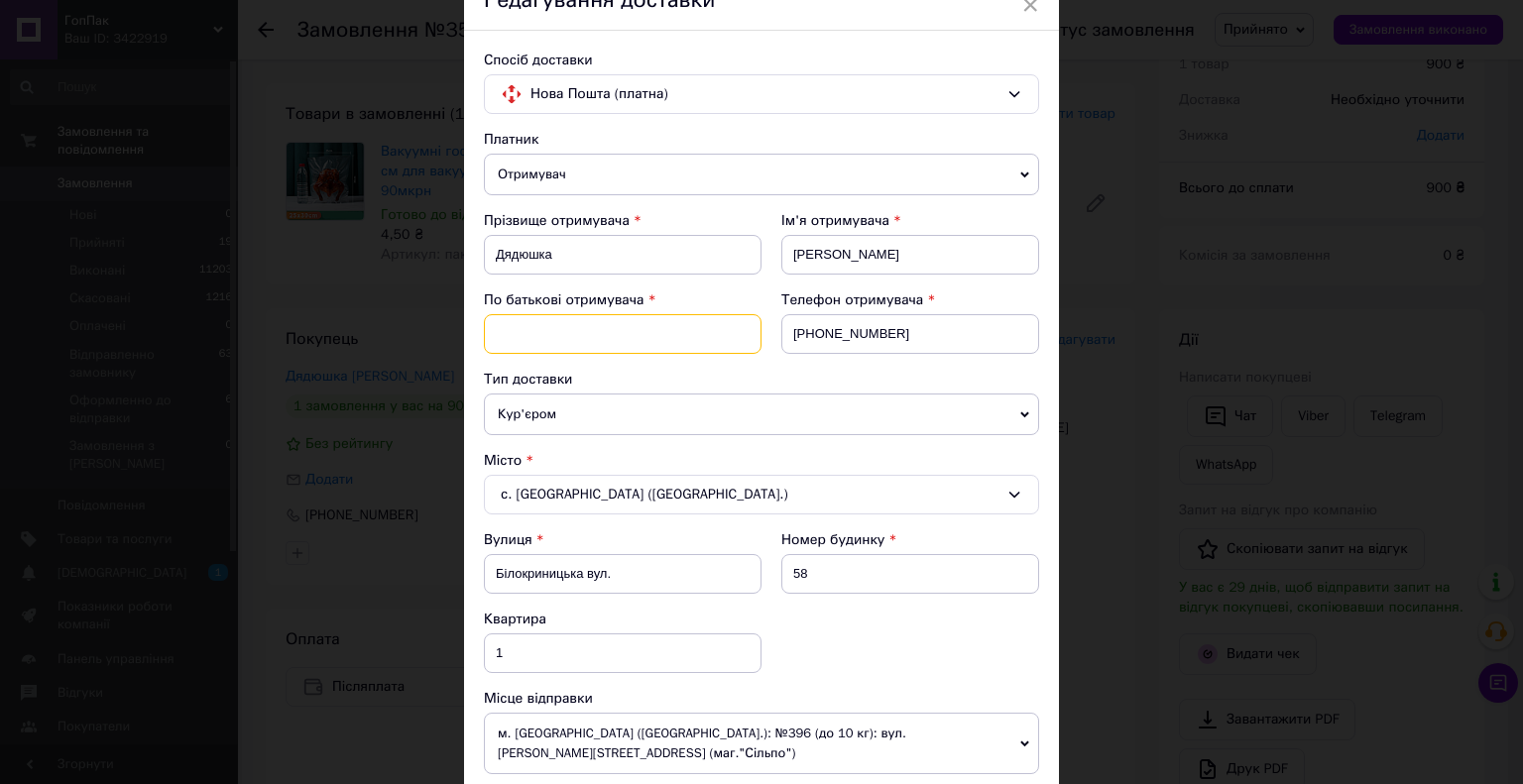 click at bounding box center [623, 334] 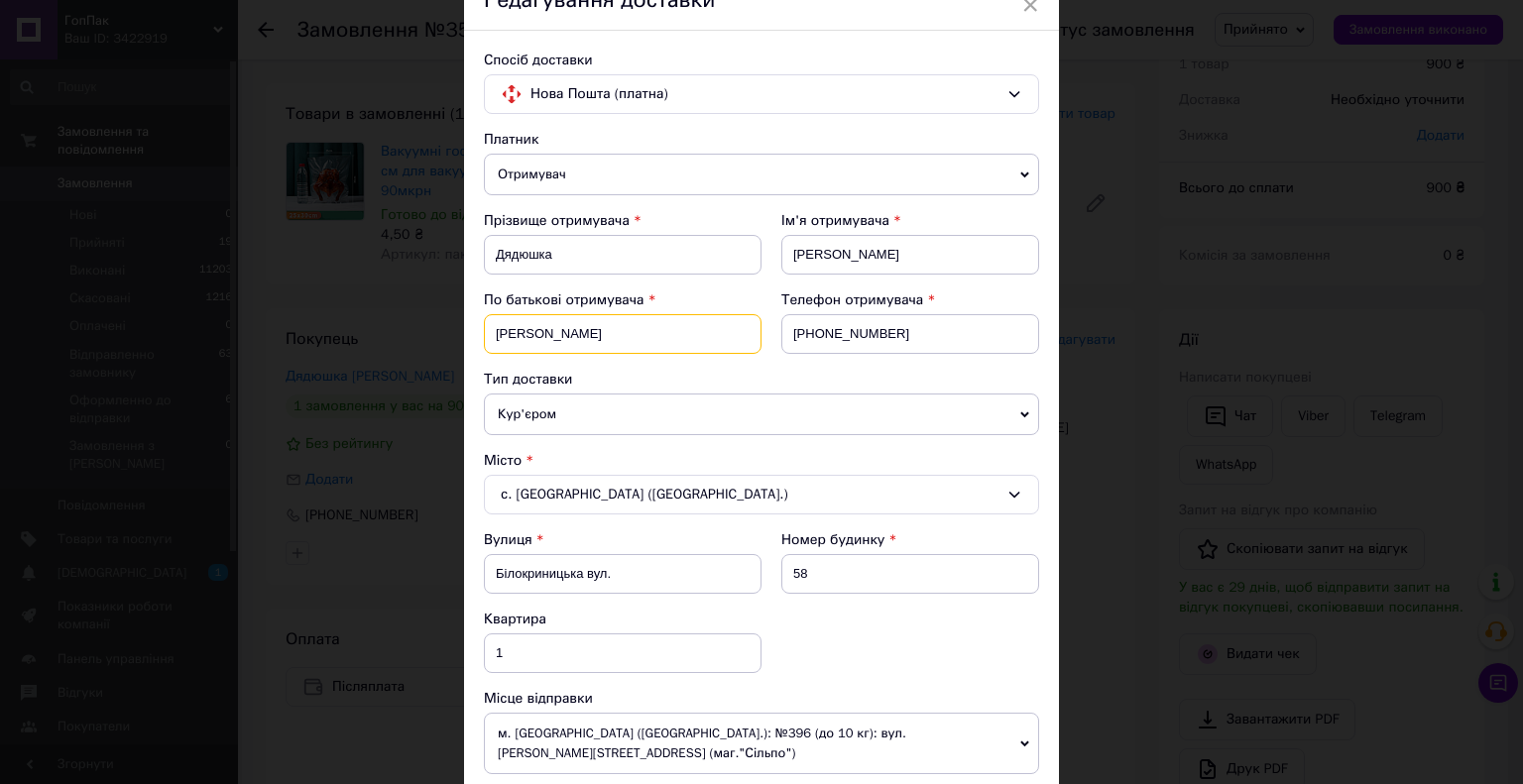 type on "Анатолійович" 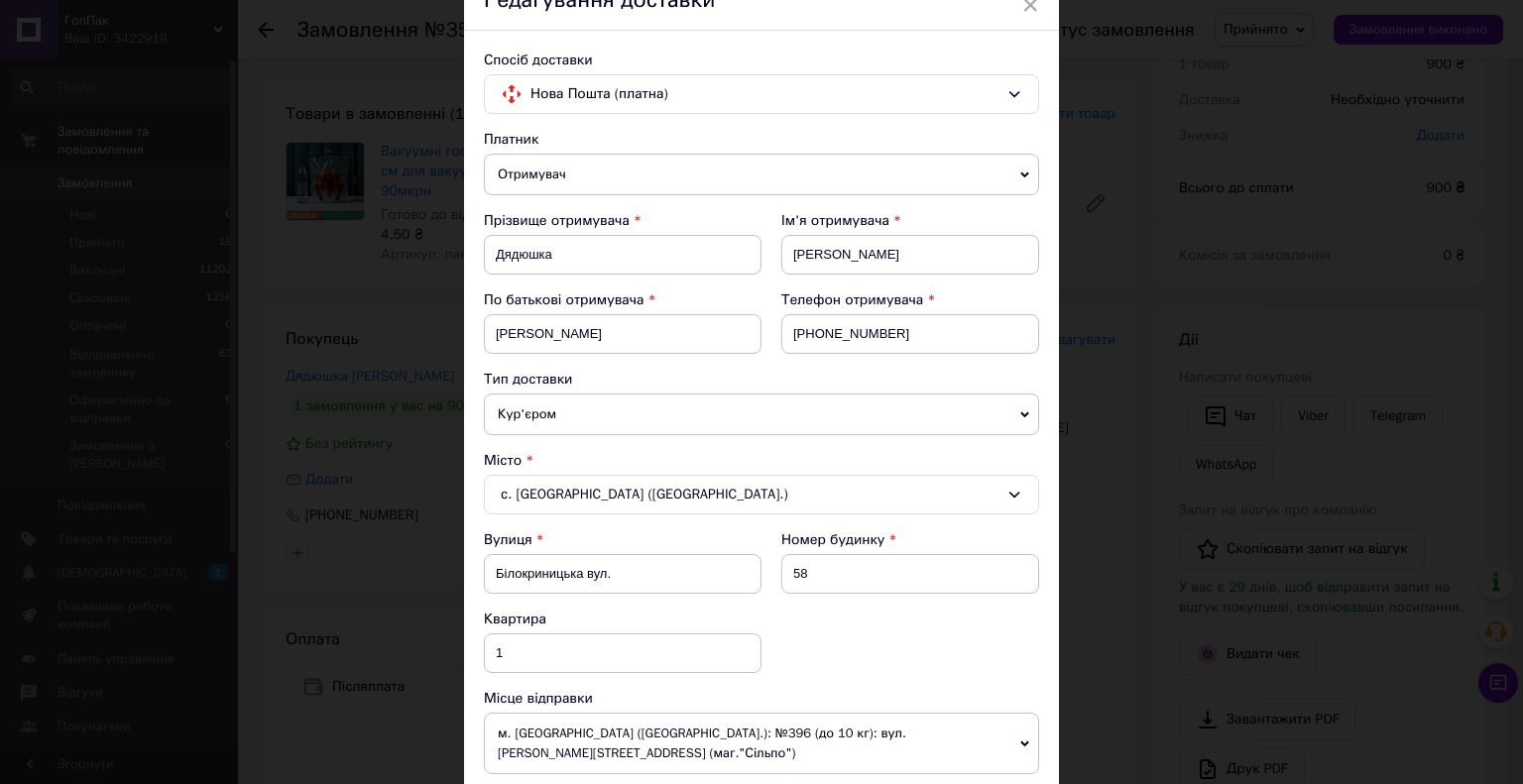 click on "По батькові отримувача Анатолійович" at bounding box center (623, 330) 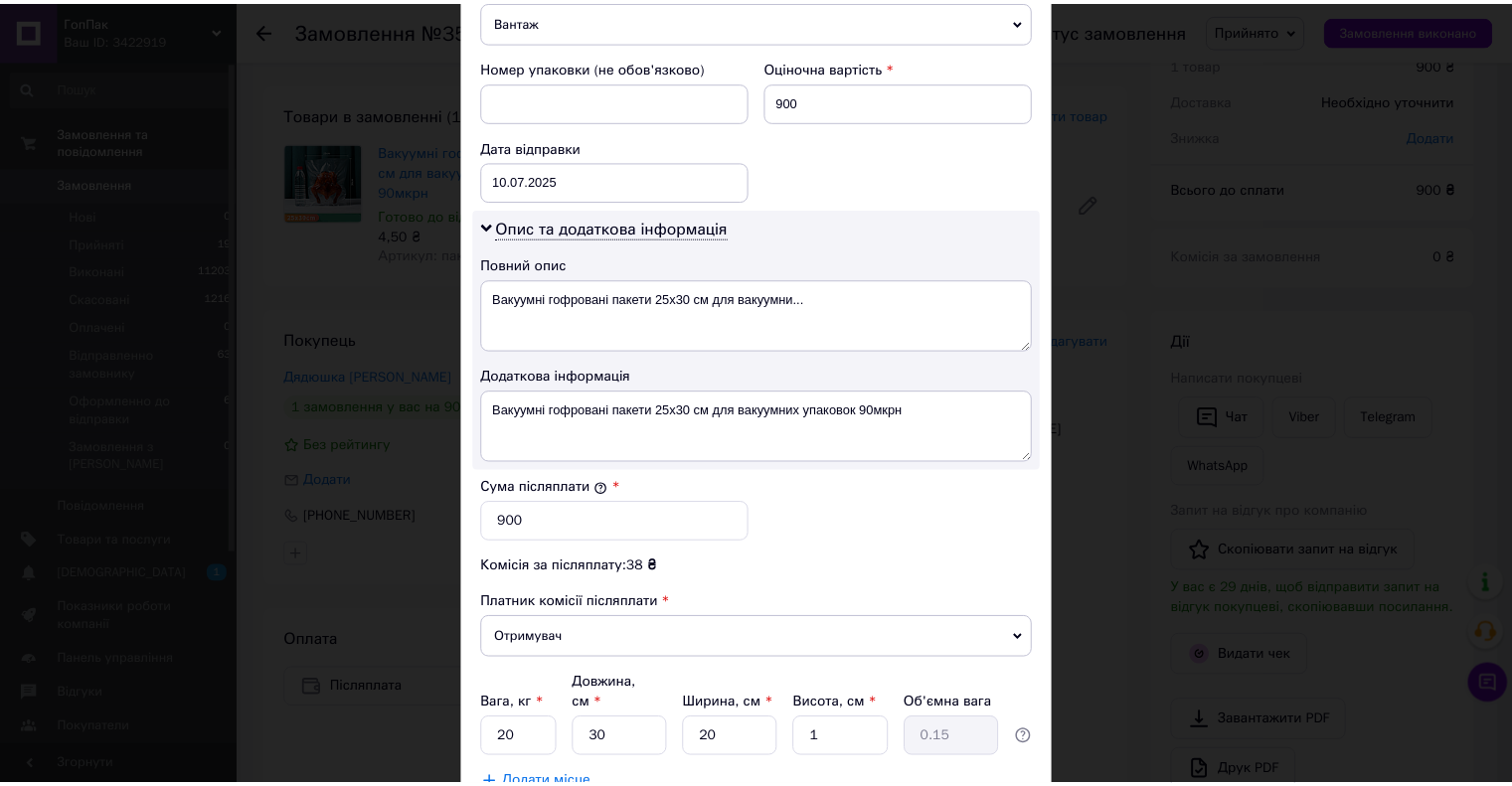scroll, scrollTop: 1024, scrollLeft: 0, axis: vertical 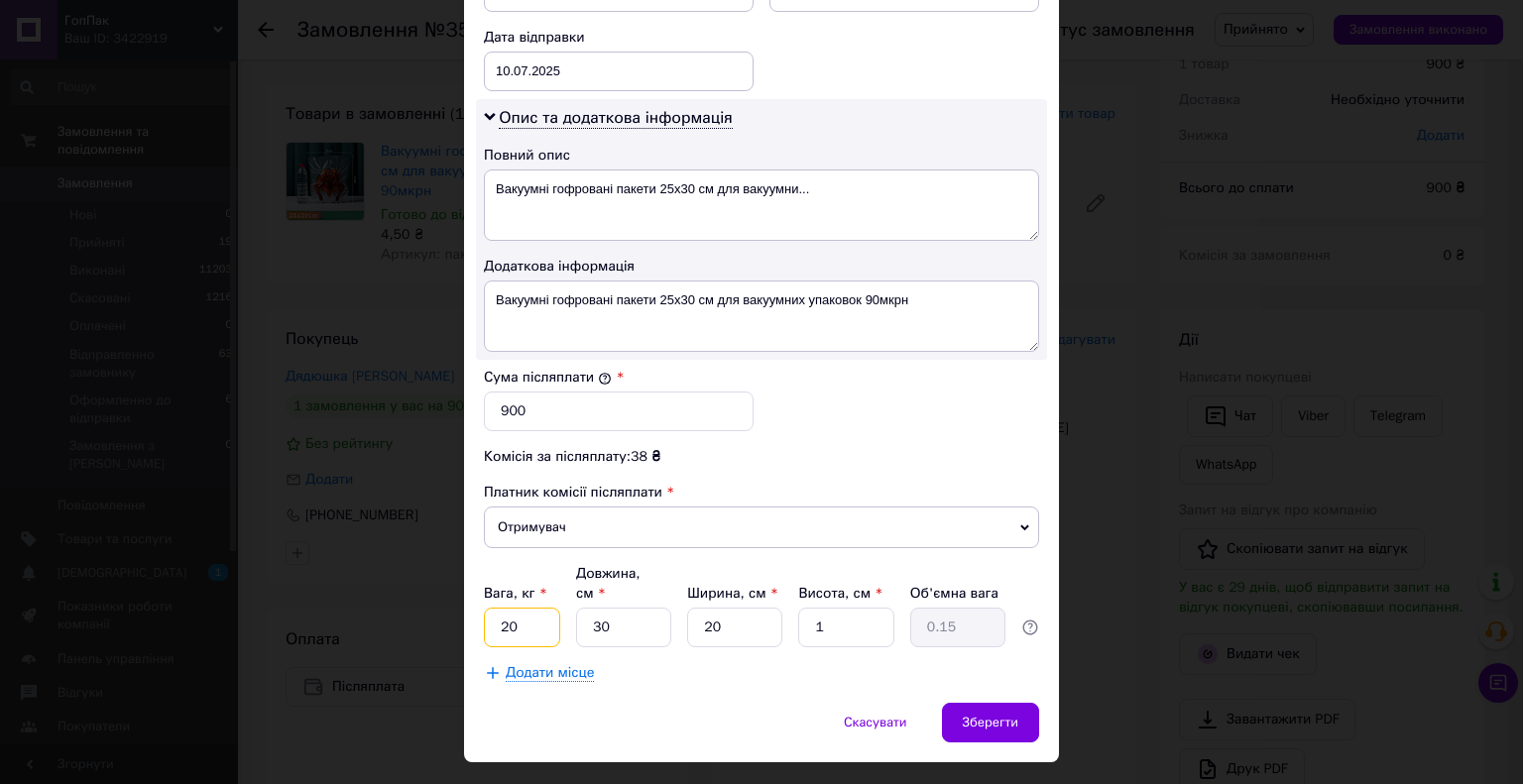 click on "20" at bounding box center [522, 627] 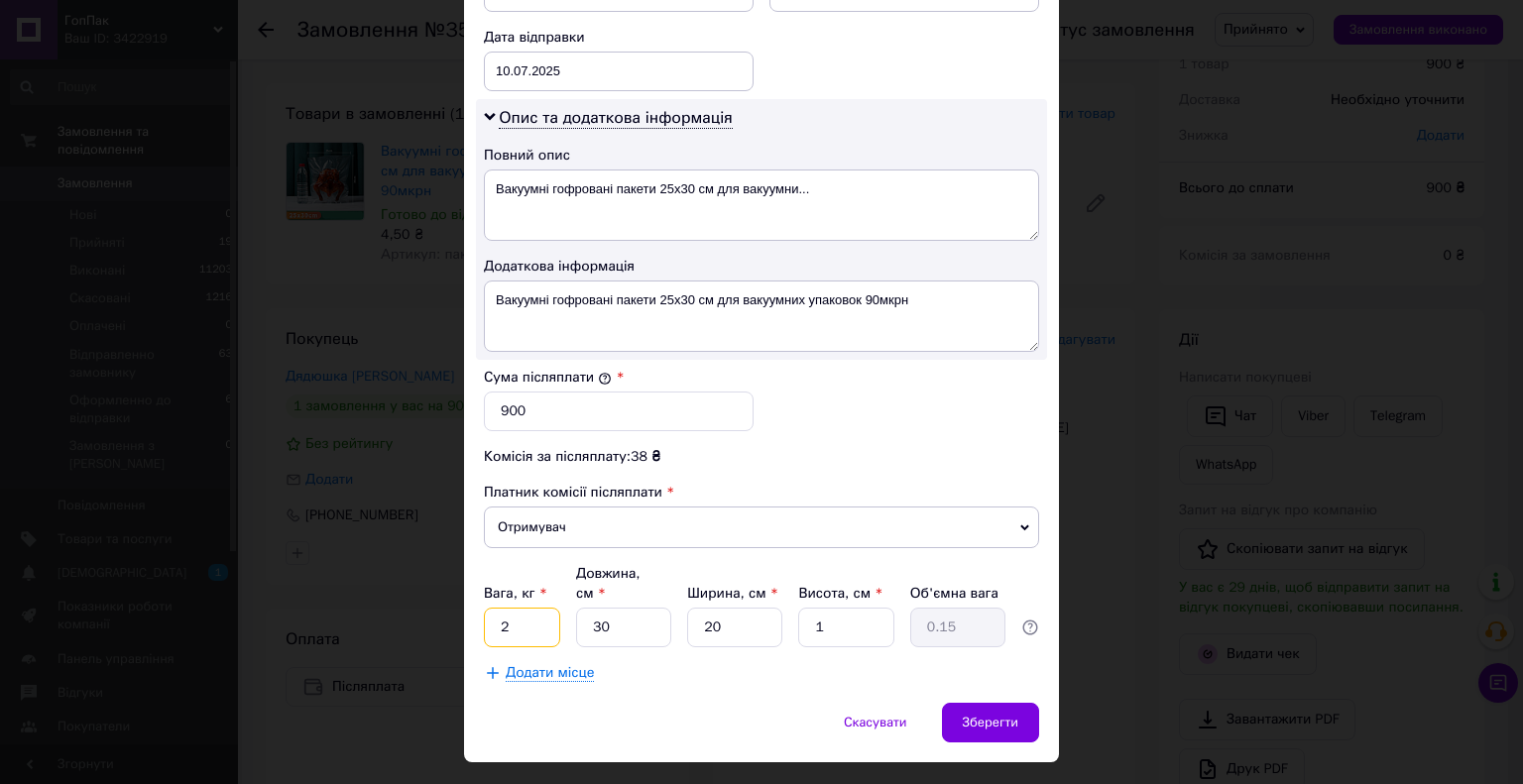 type on "2" 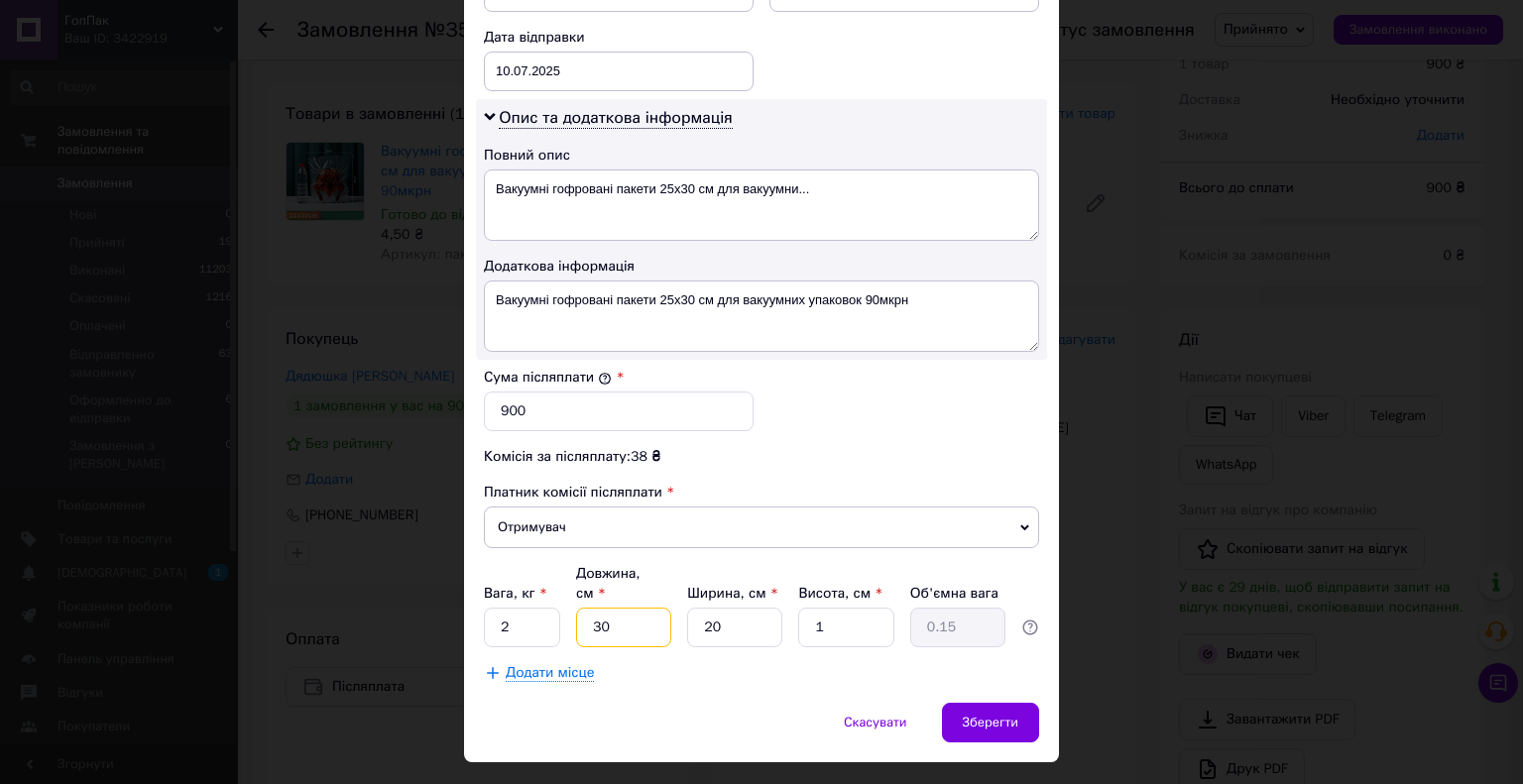 click on "30" at bounding box center (624, 627) 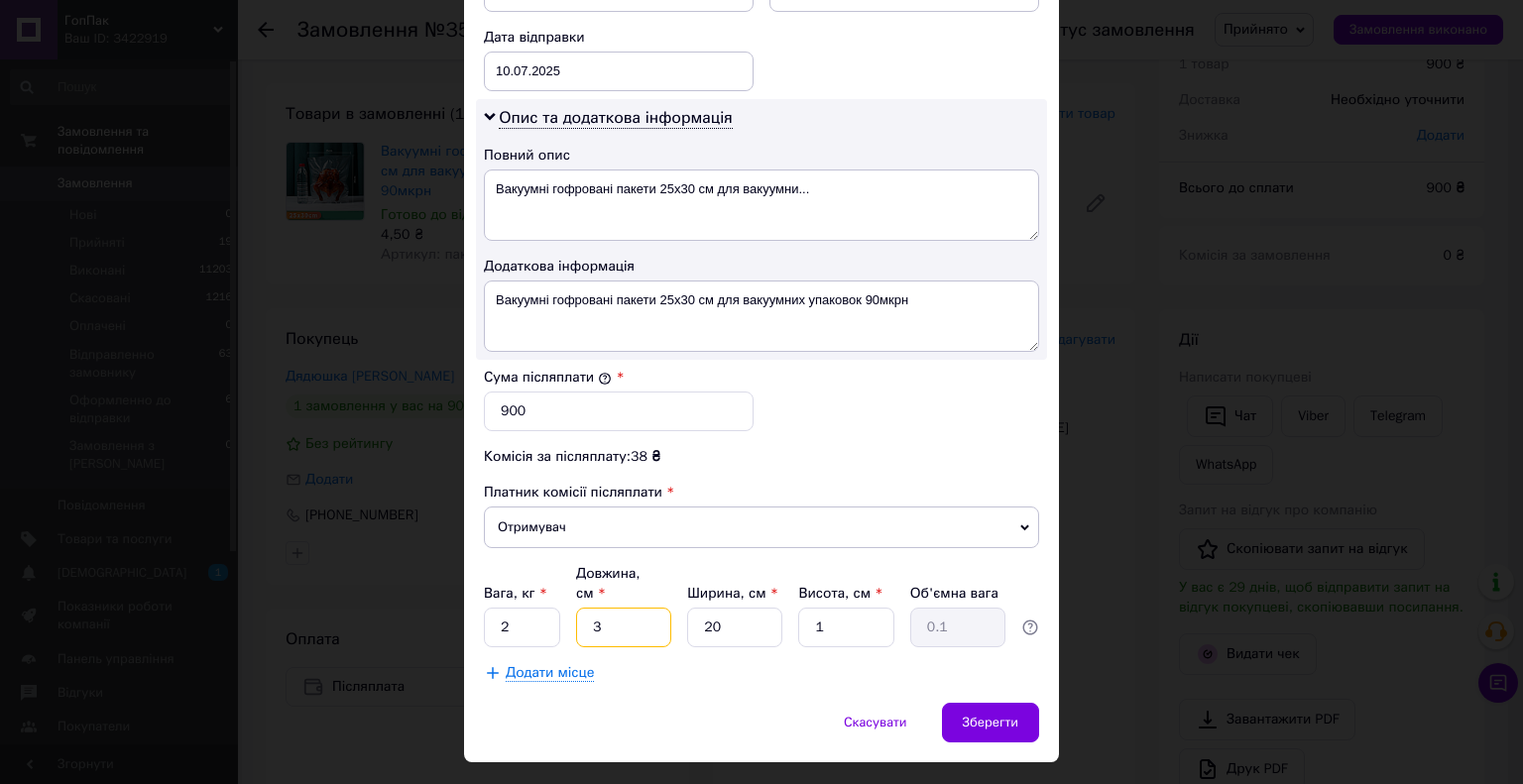 type 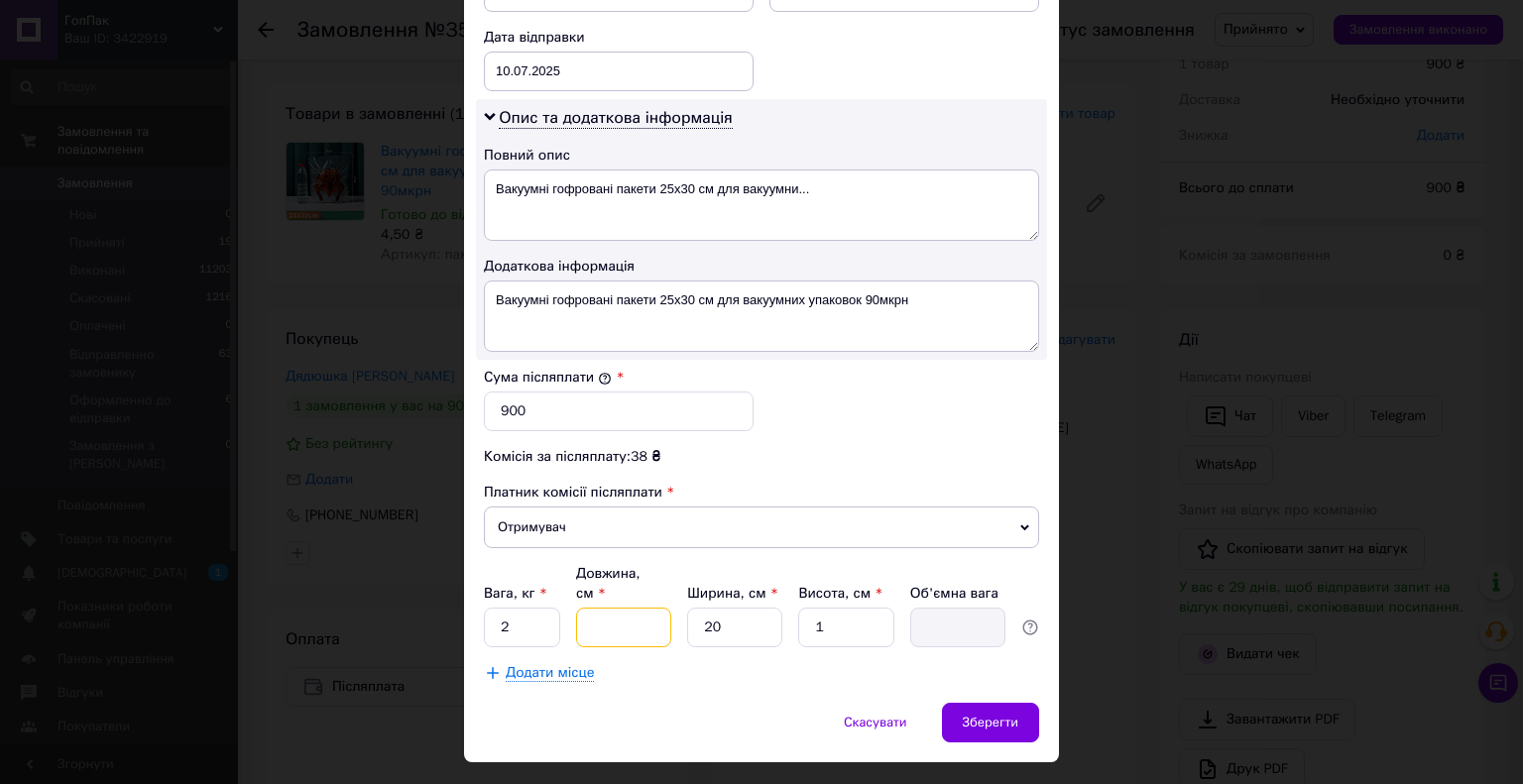type on "3" 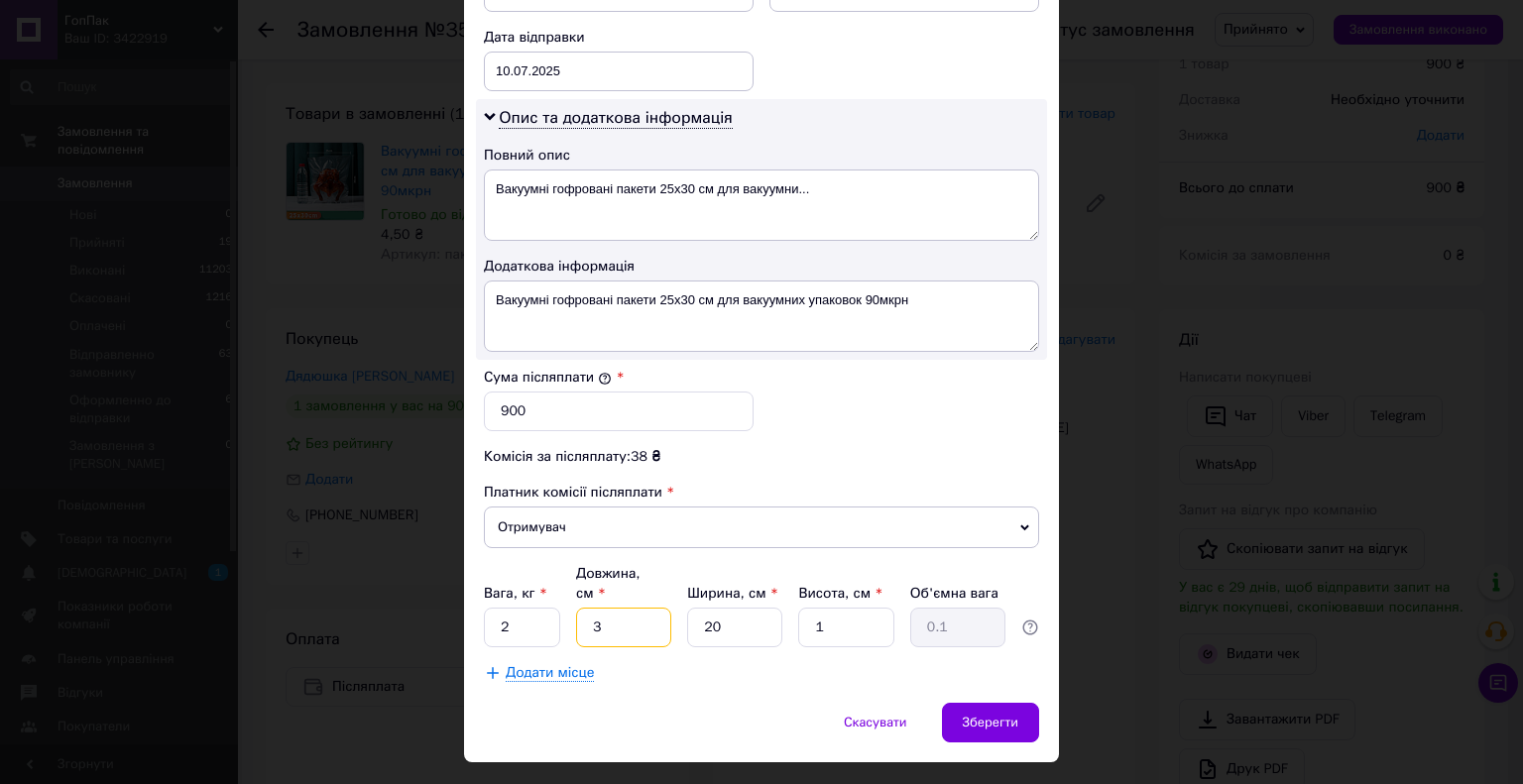 type on "38" 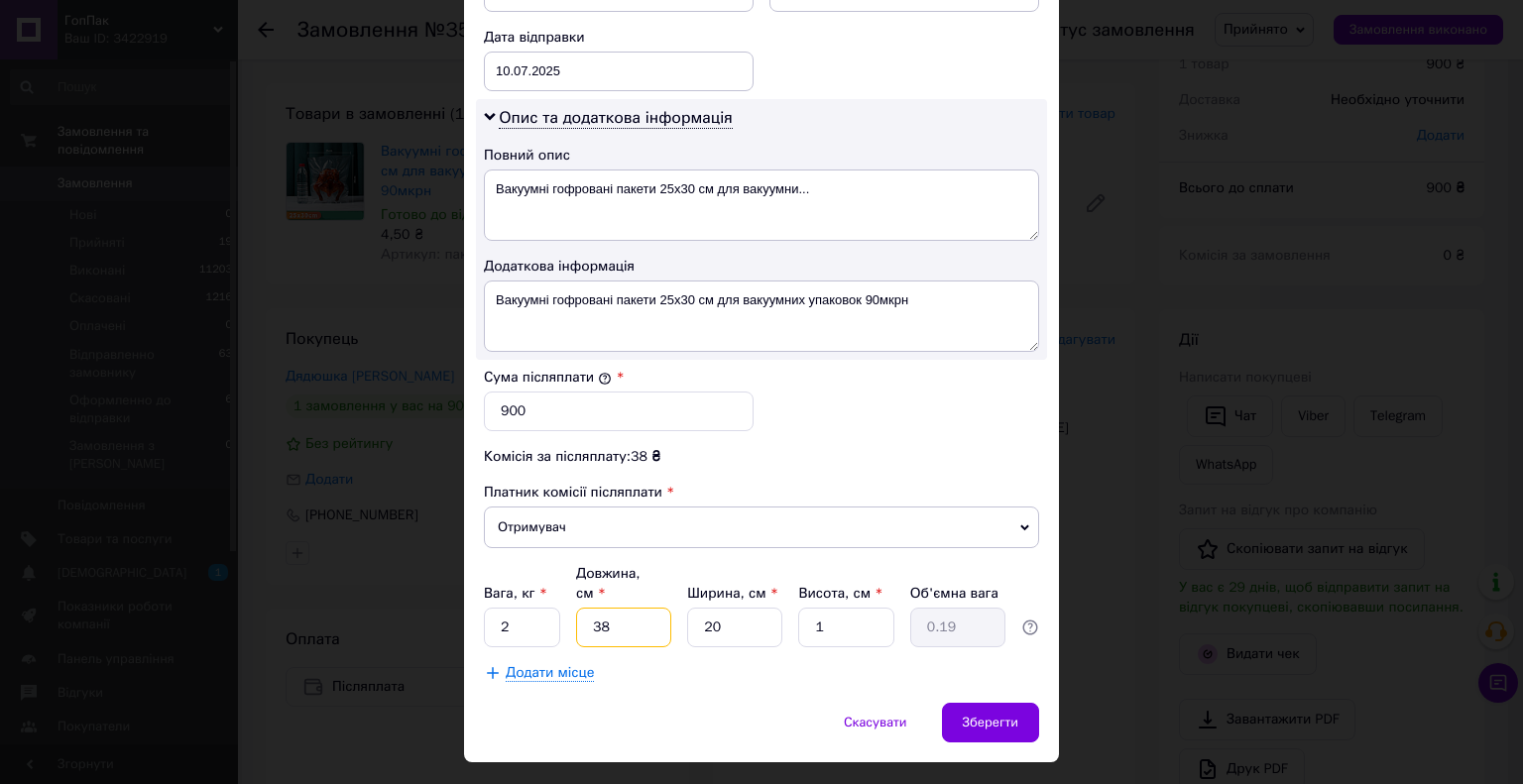 type on "38" 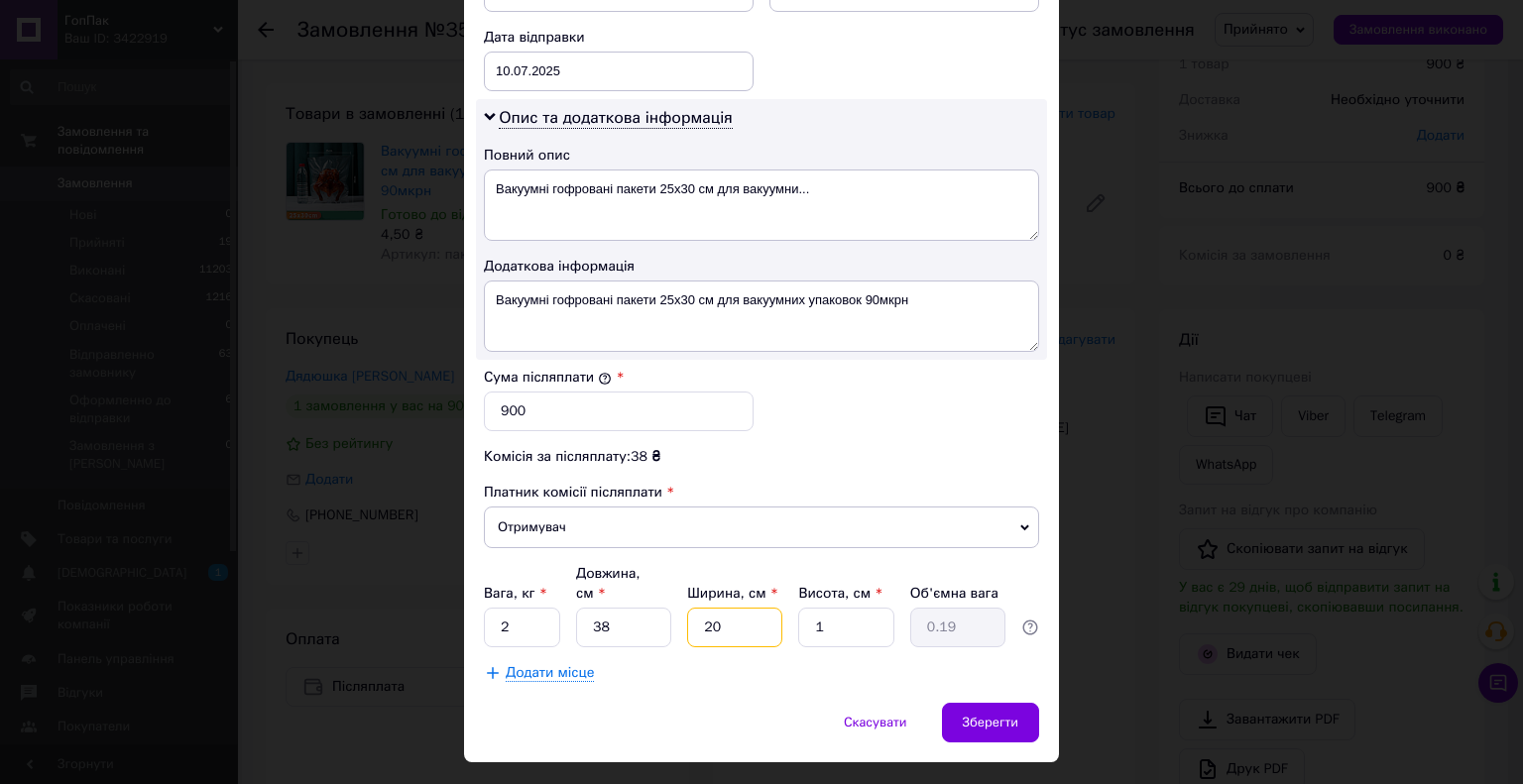 click on "20" at bounding box center [735, 627] 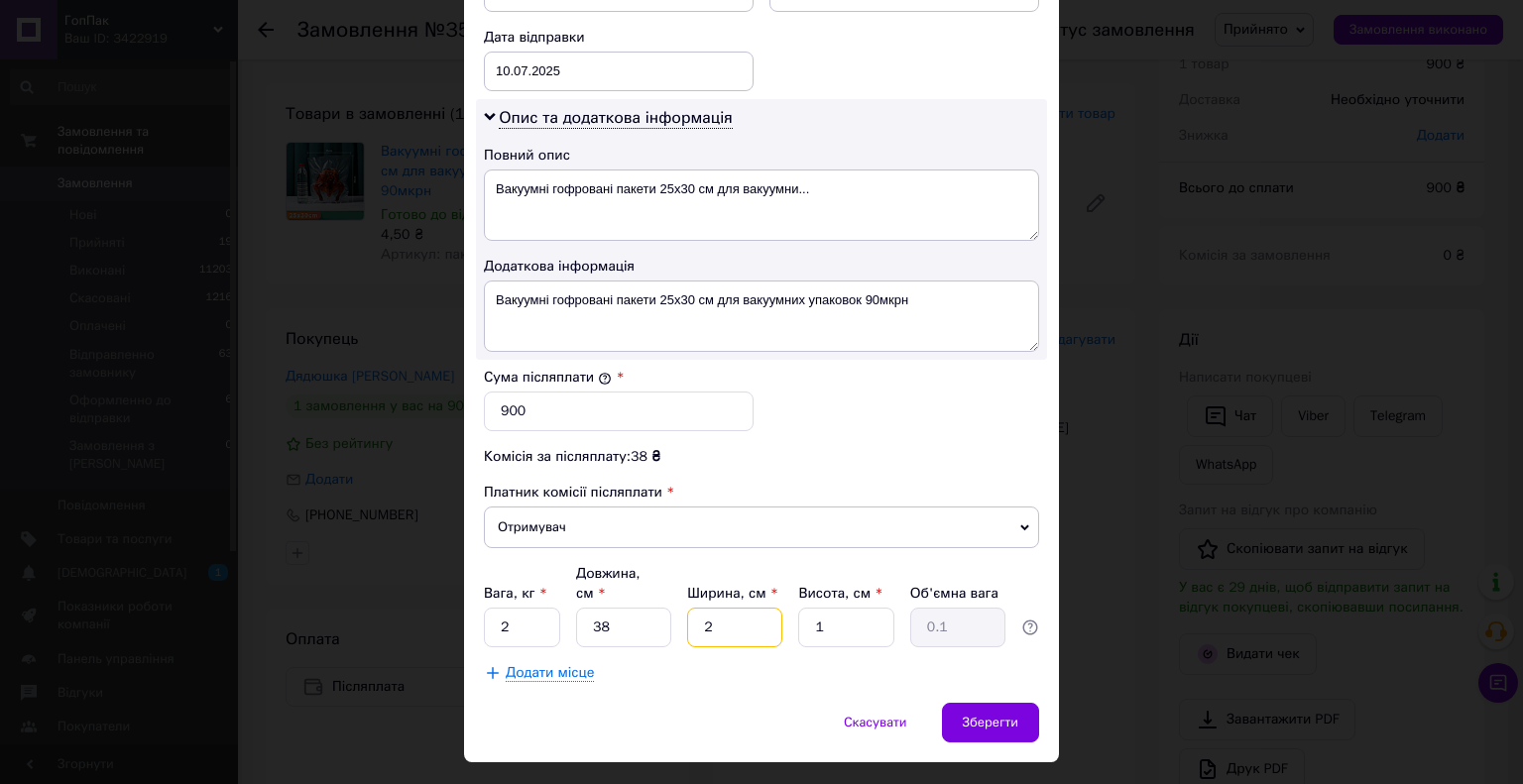 type 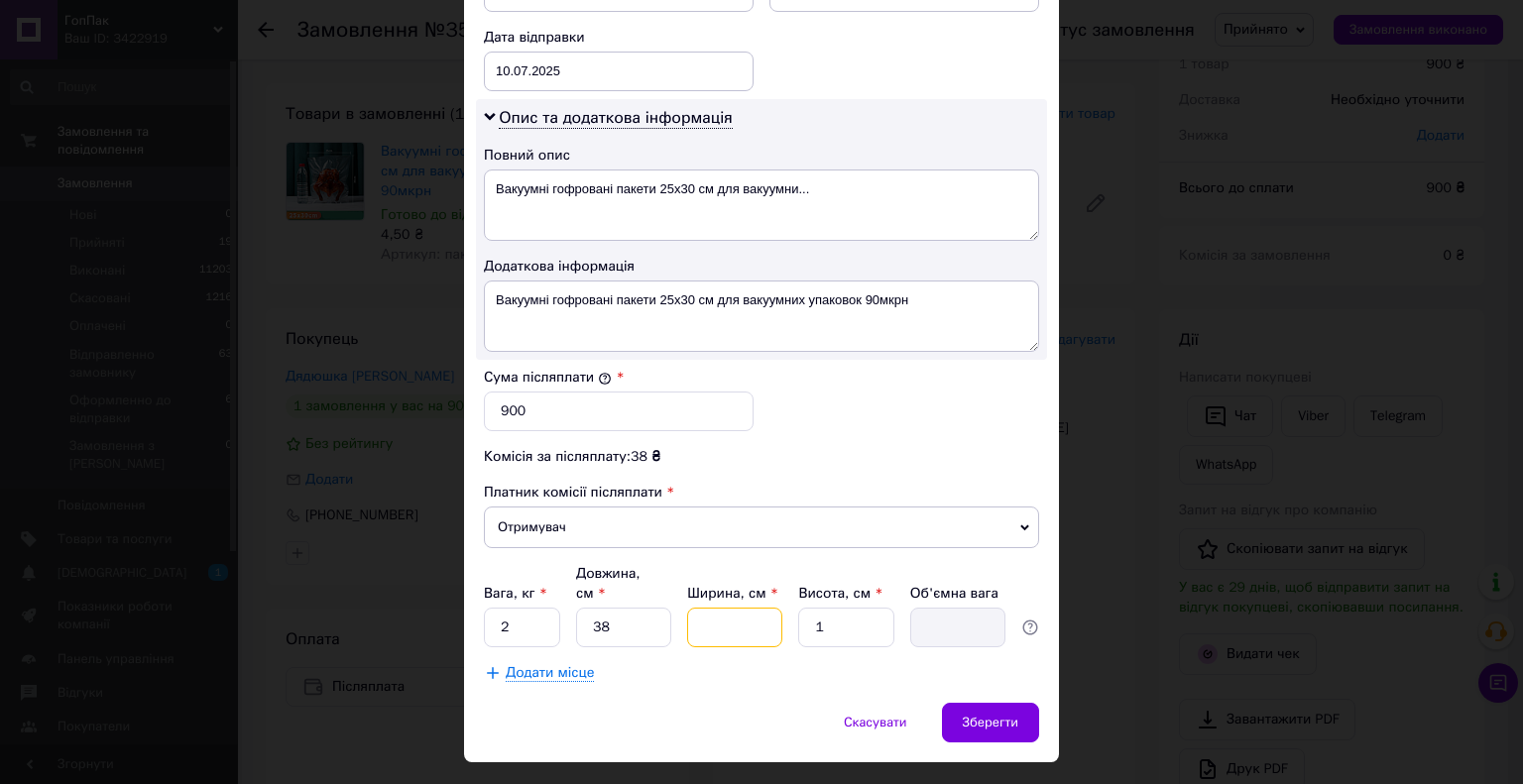 type on "3" 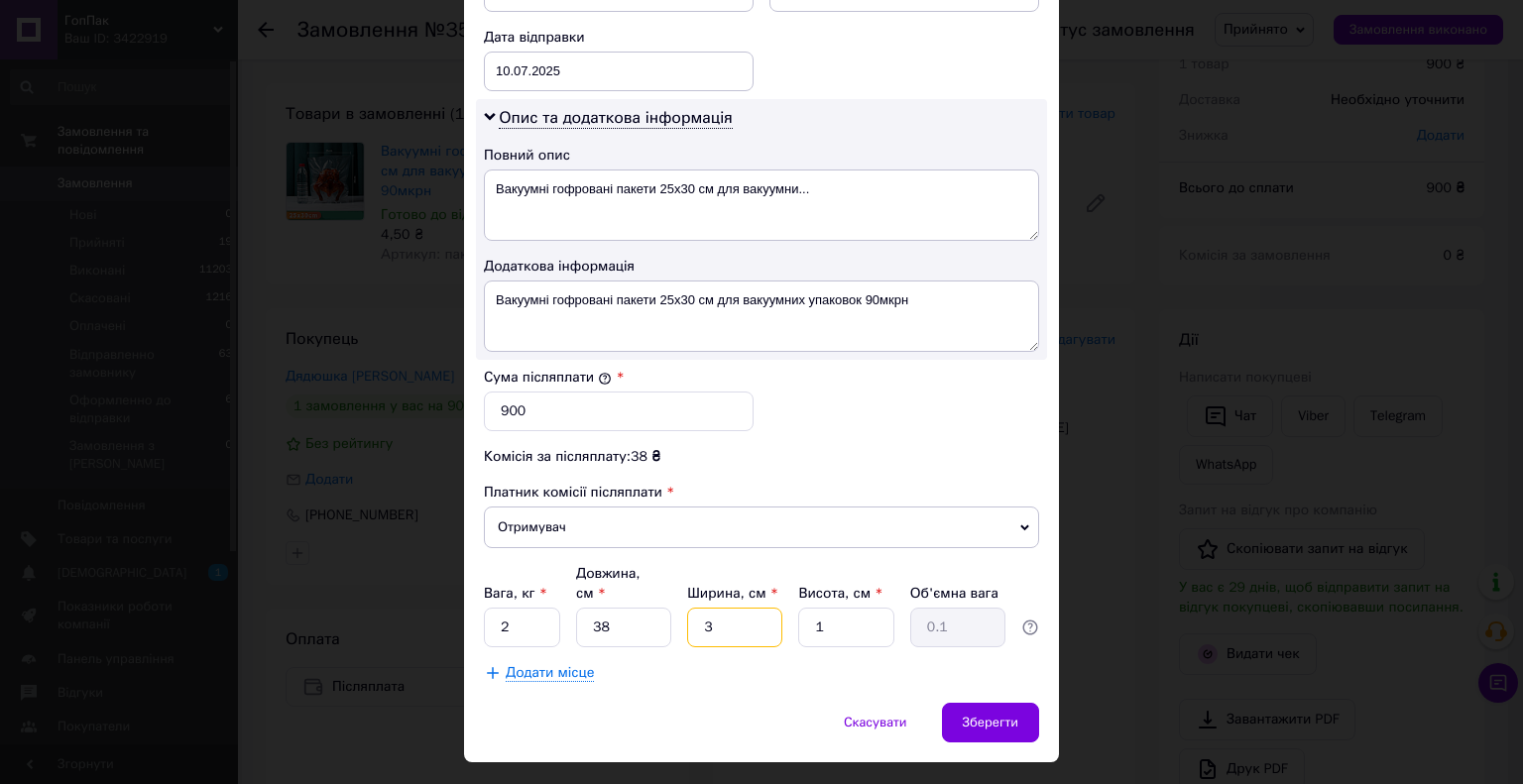 type on "35" 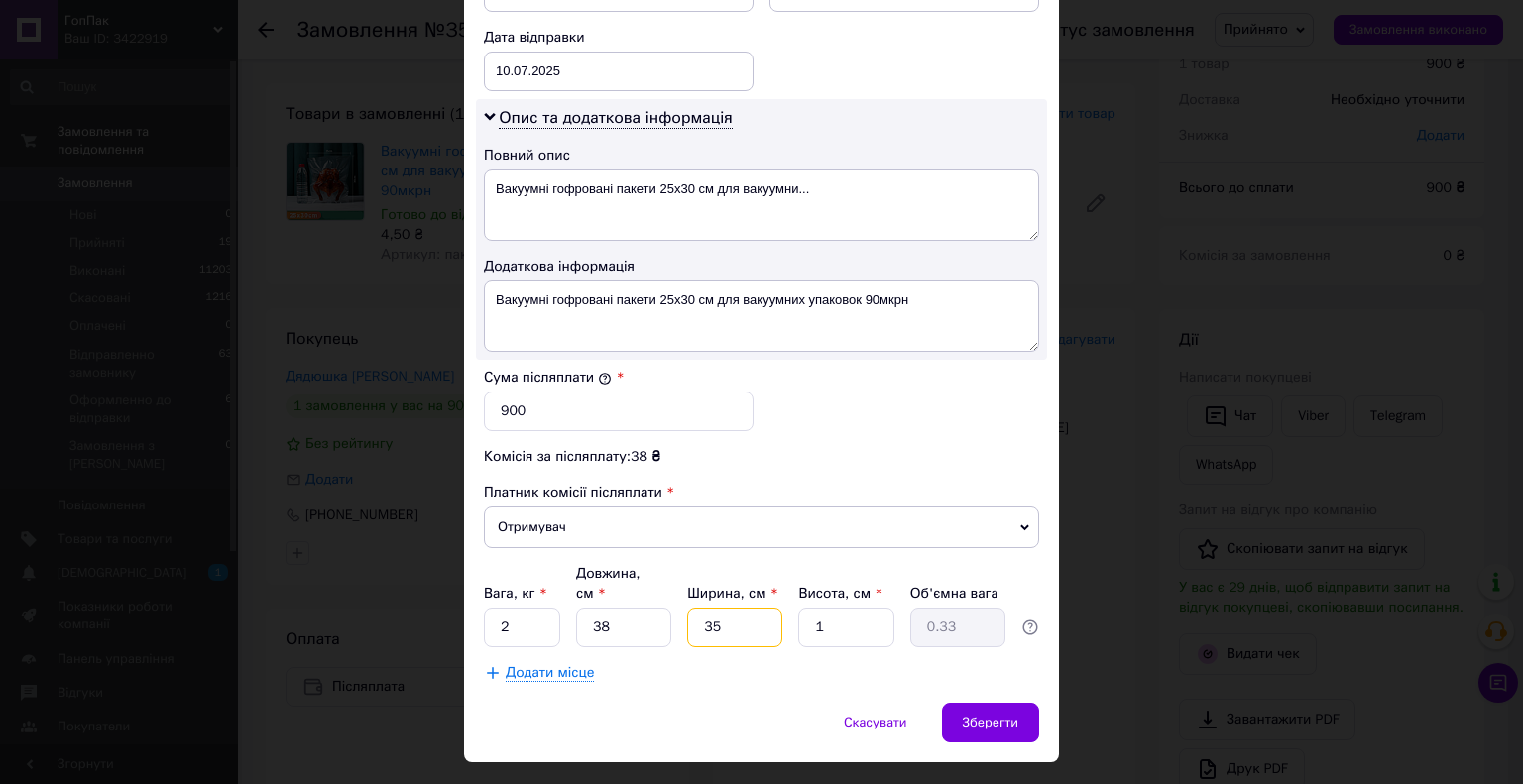 type on "35" 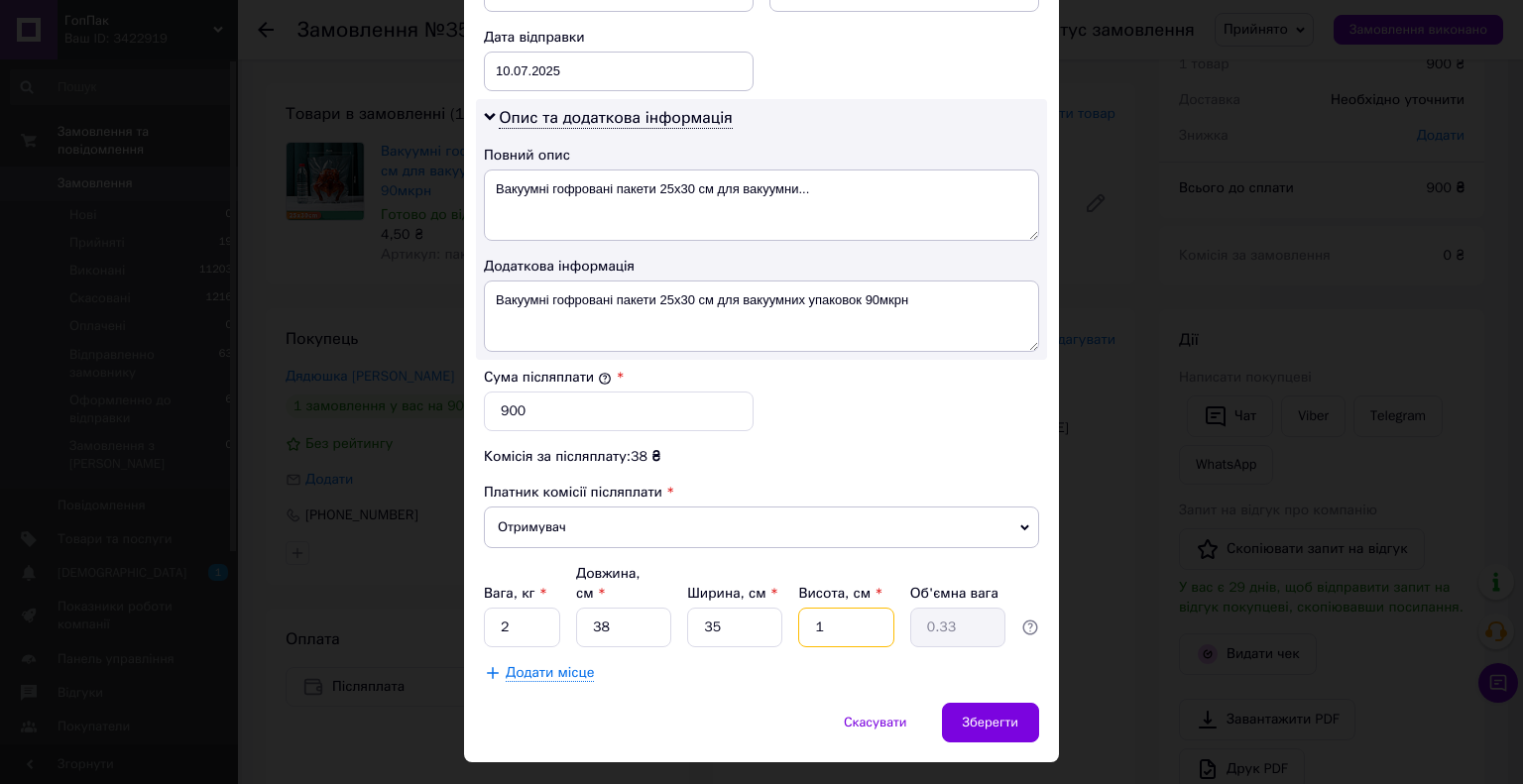 click on "1" at bounding box center (846, 627) 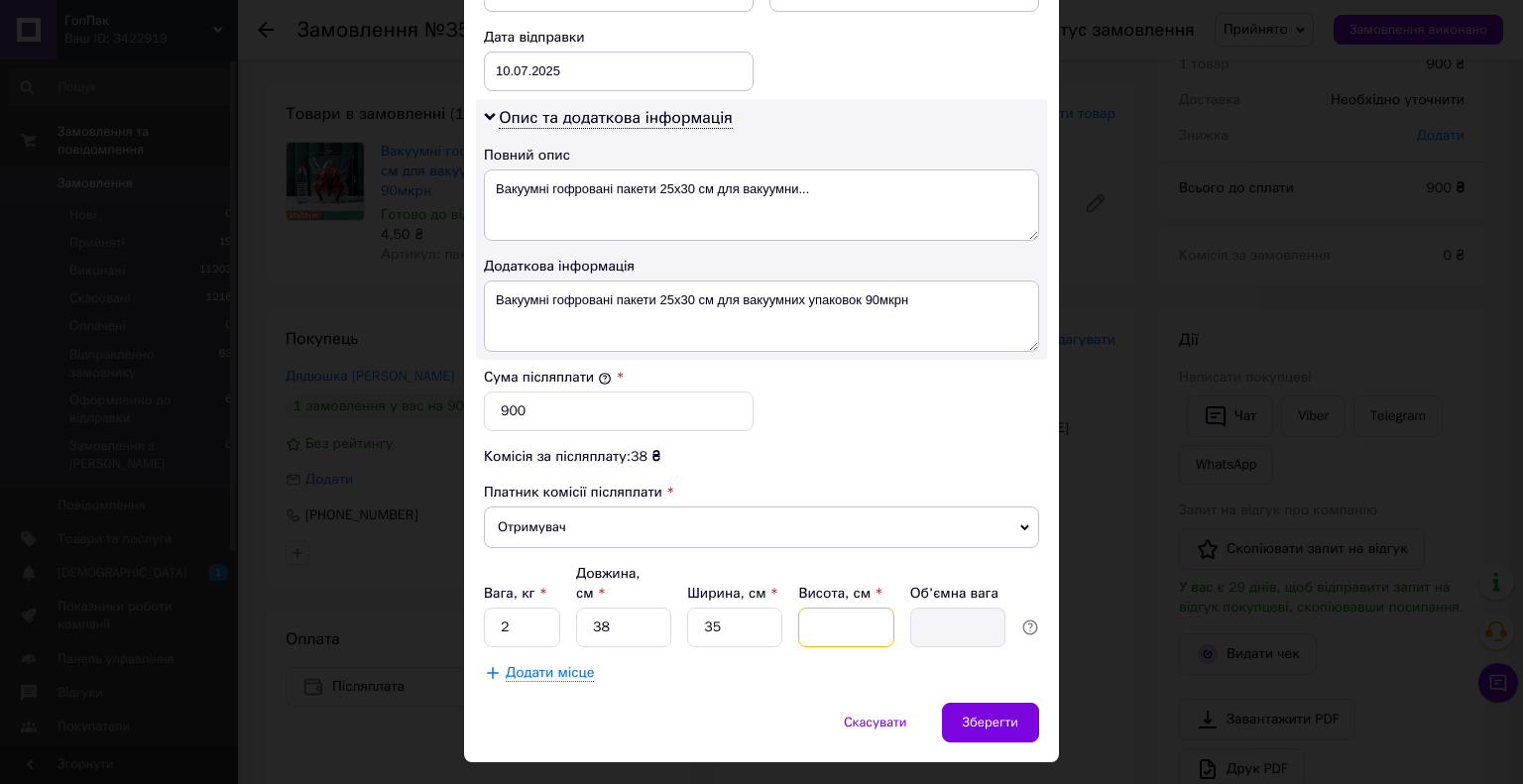 type on "5" 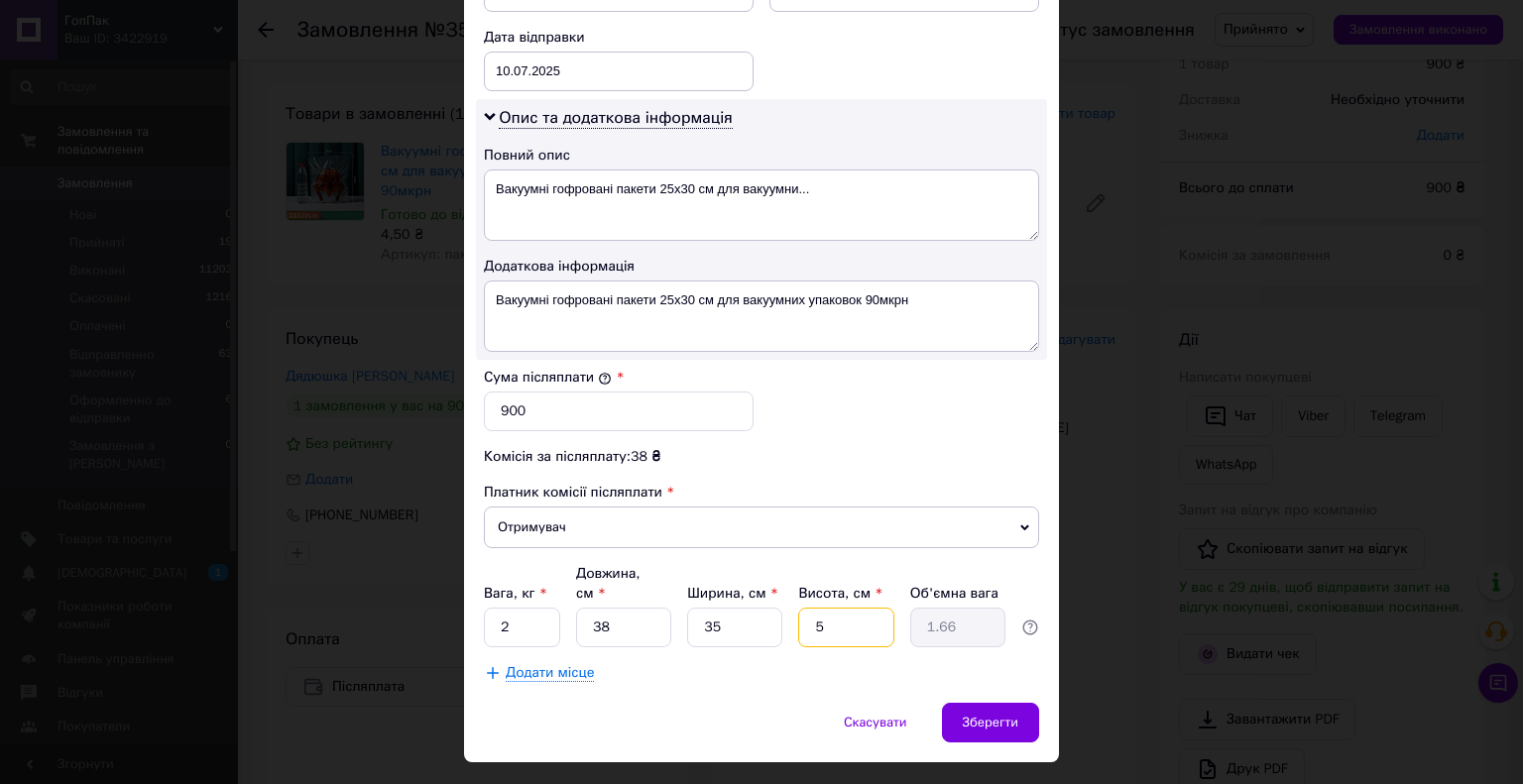 type 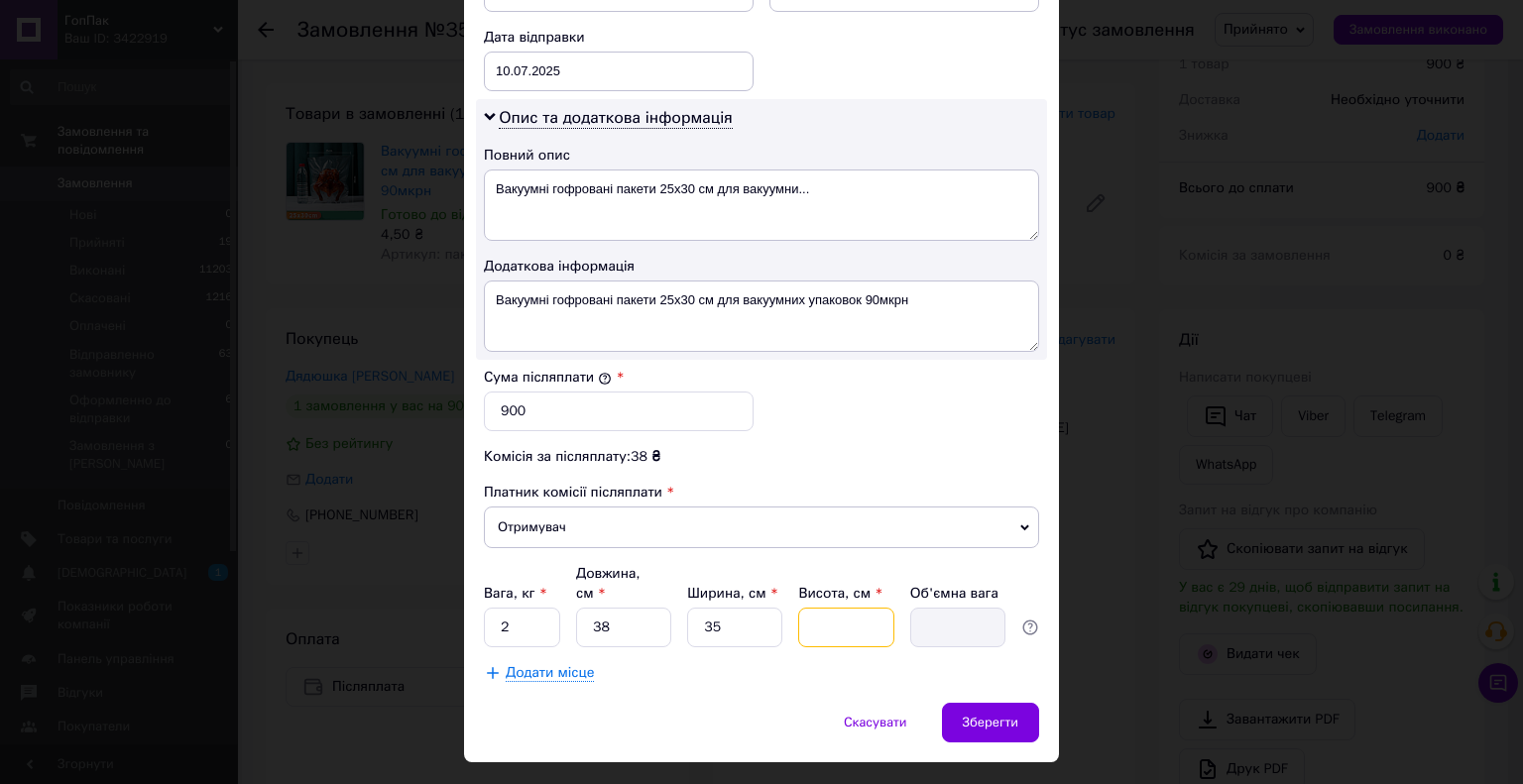 type on "6" 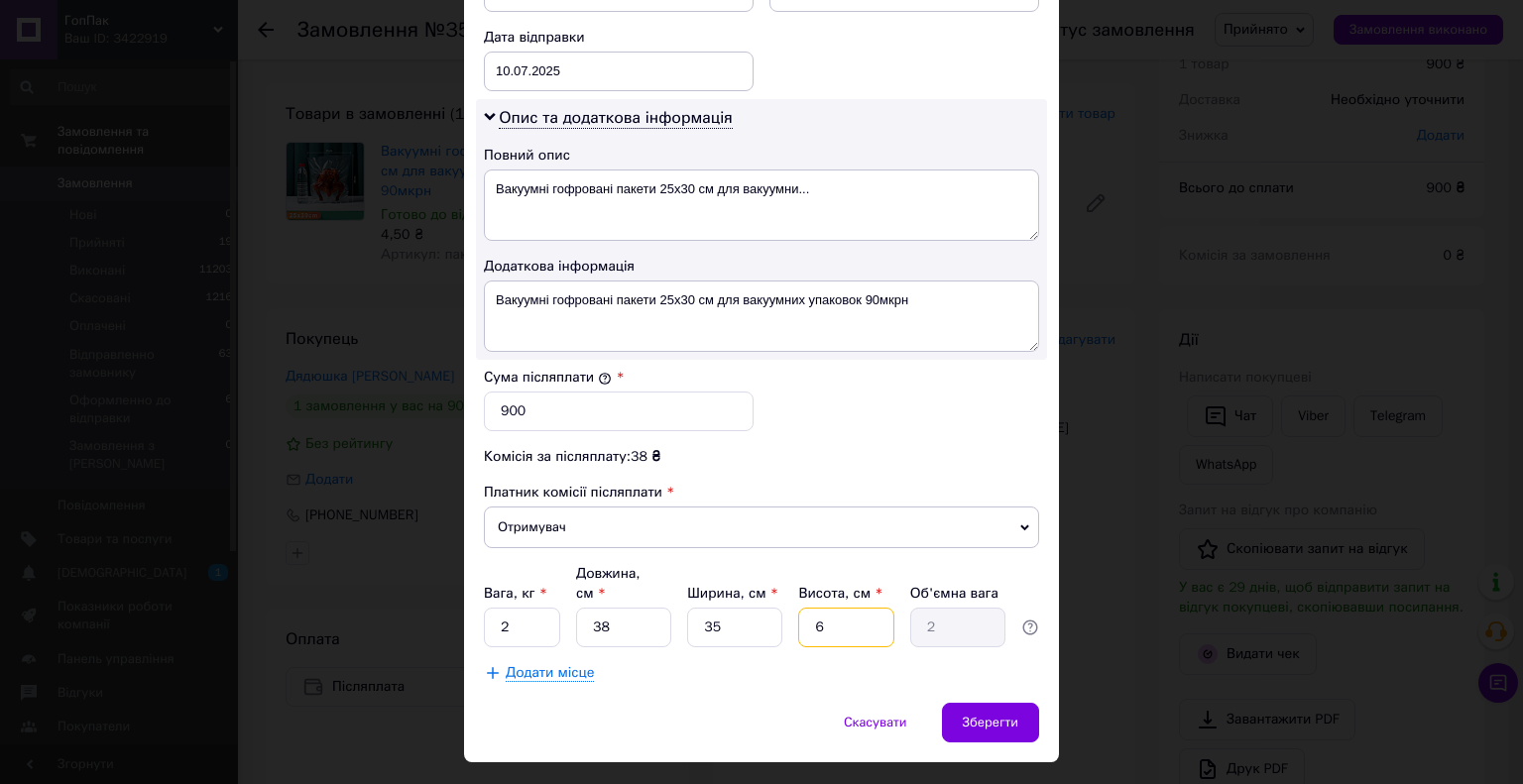 type on "6" 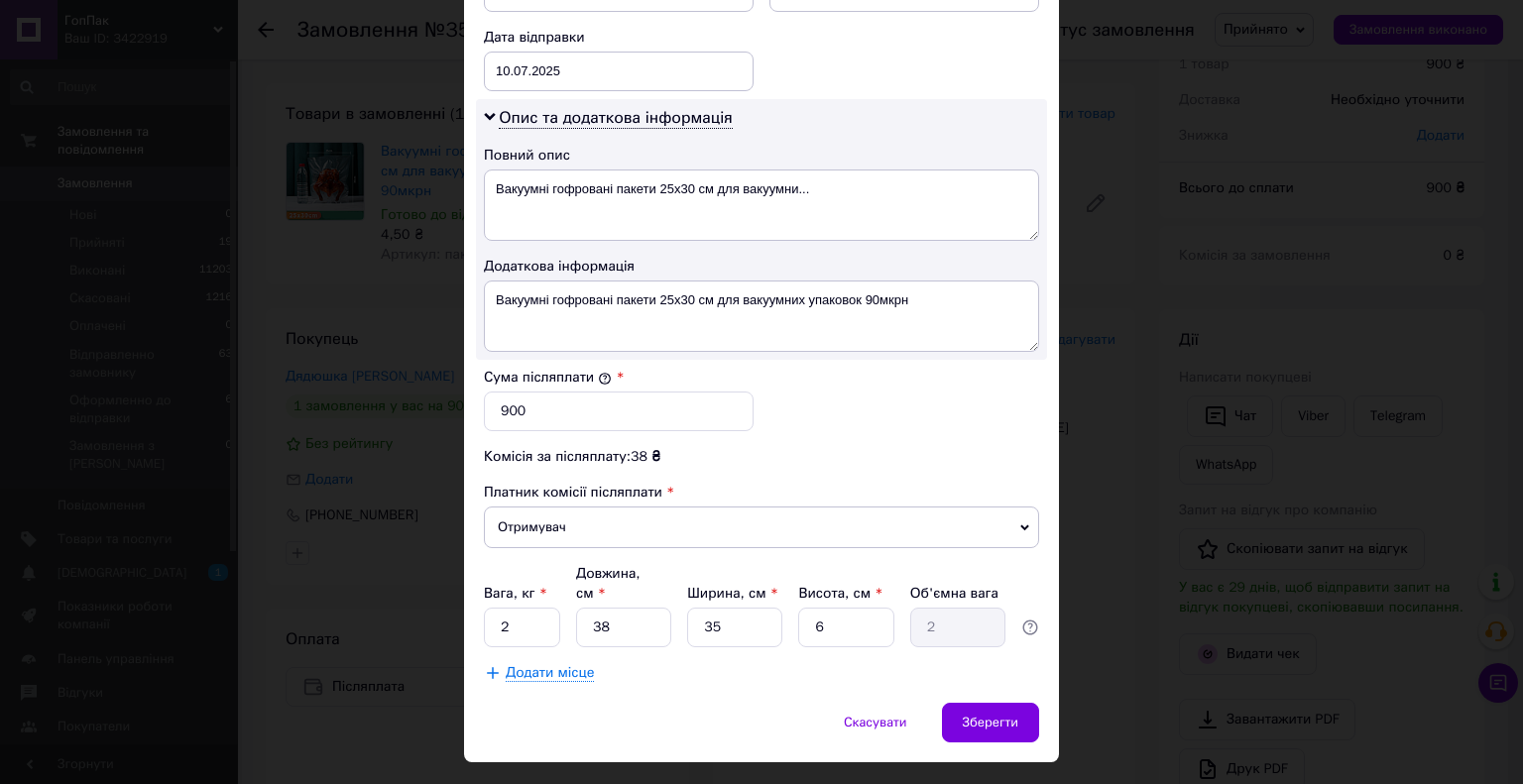 click on "Додати місце" at bounding box center (762, 673) 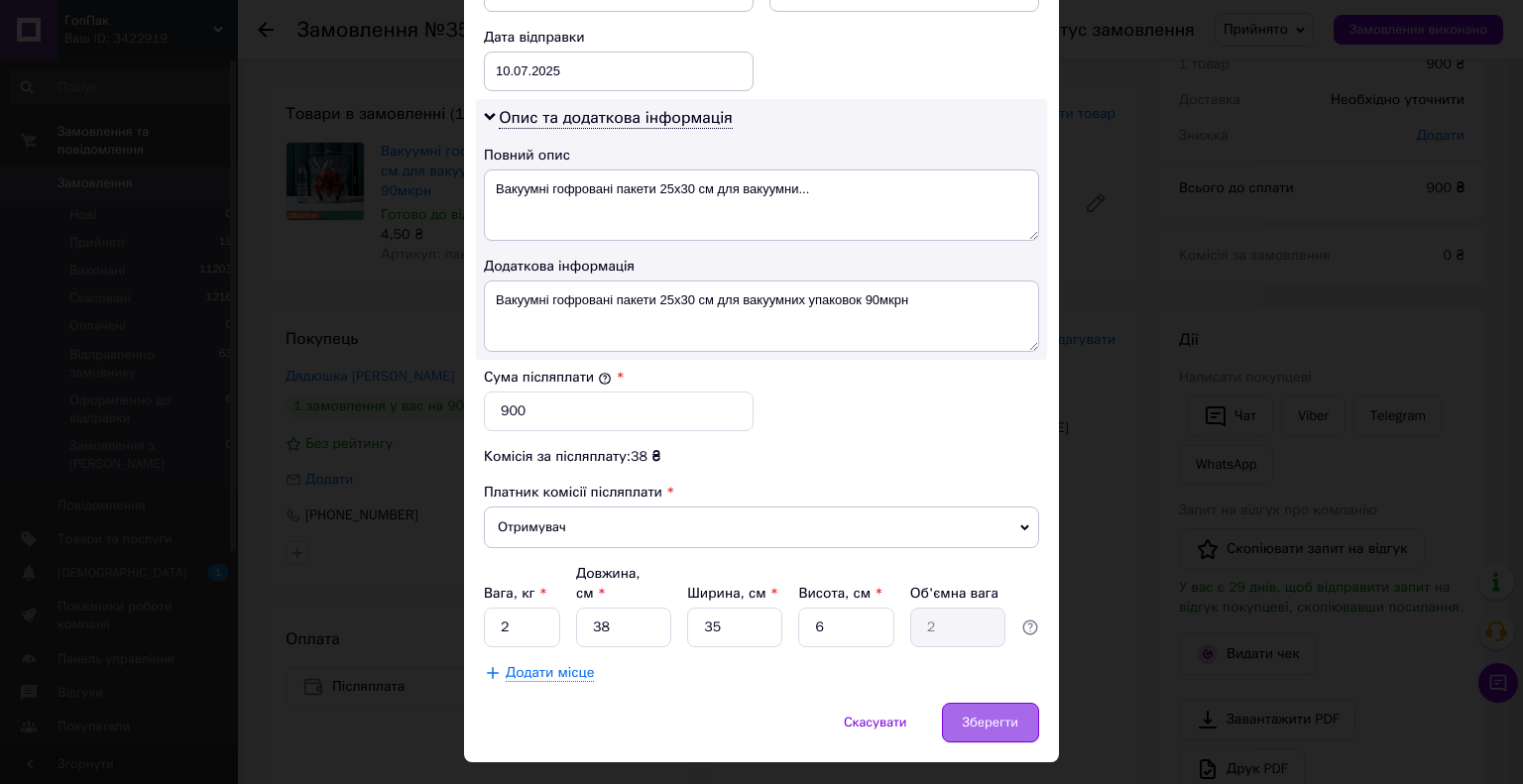 click on "Зберегти" at bounding box center [991, 723] 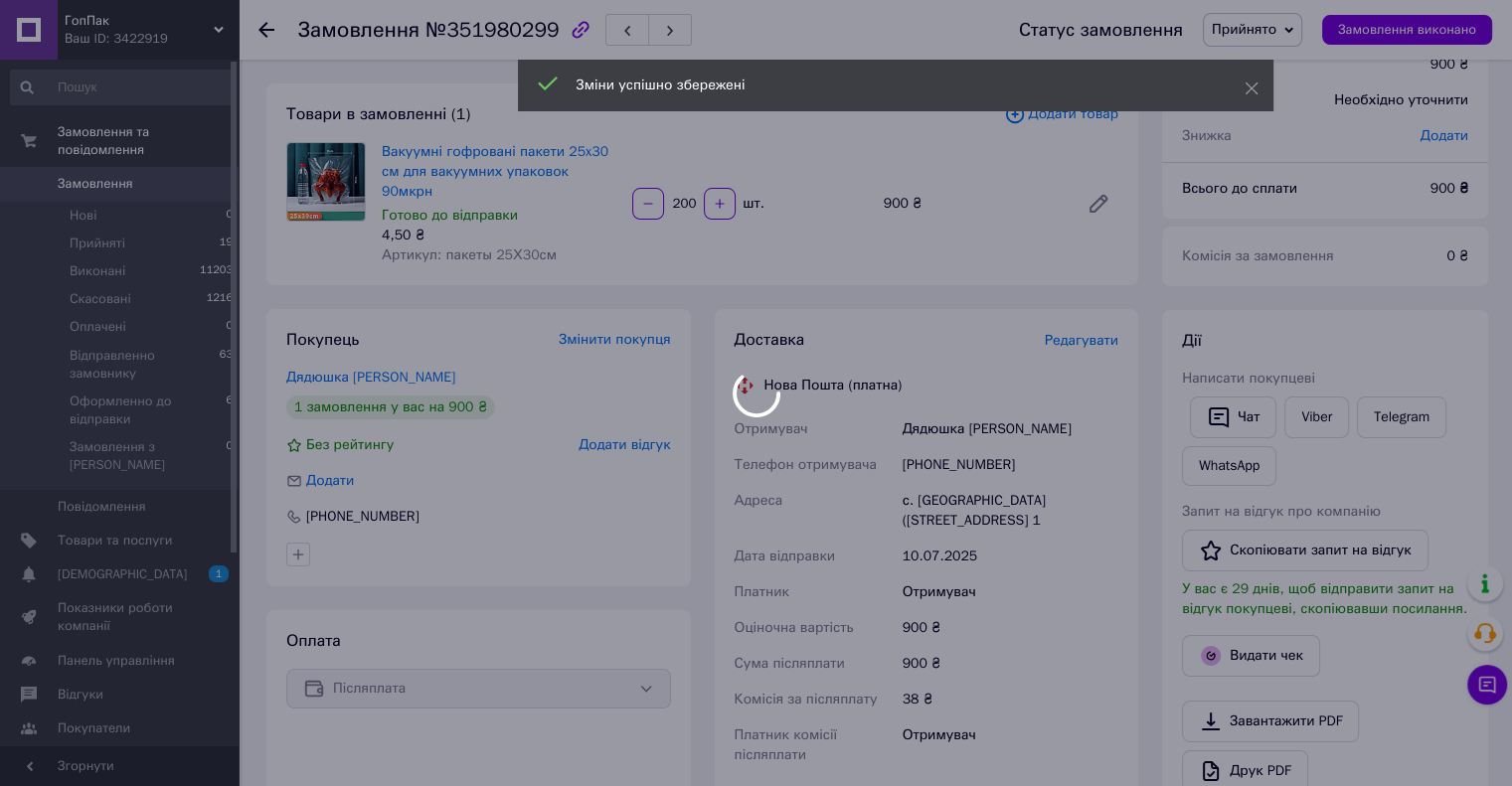 scroll, scrollTop: 44, scrollLeft: 0, axis: vertical 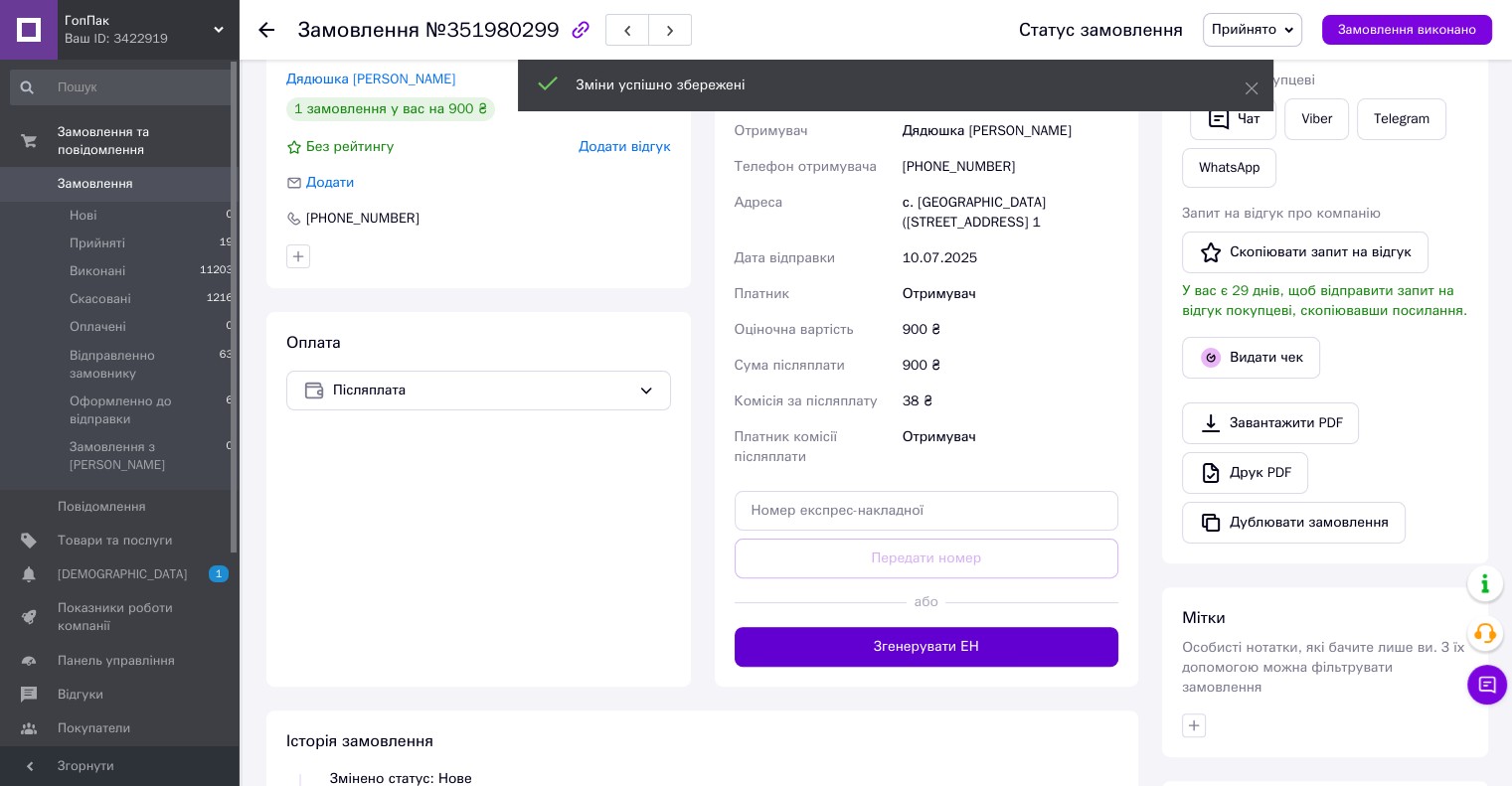 click on "Згенерувати ЕН" at bounding box center [926, 647] 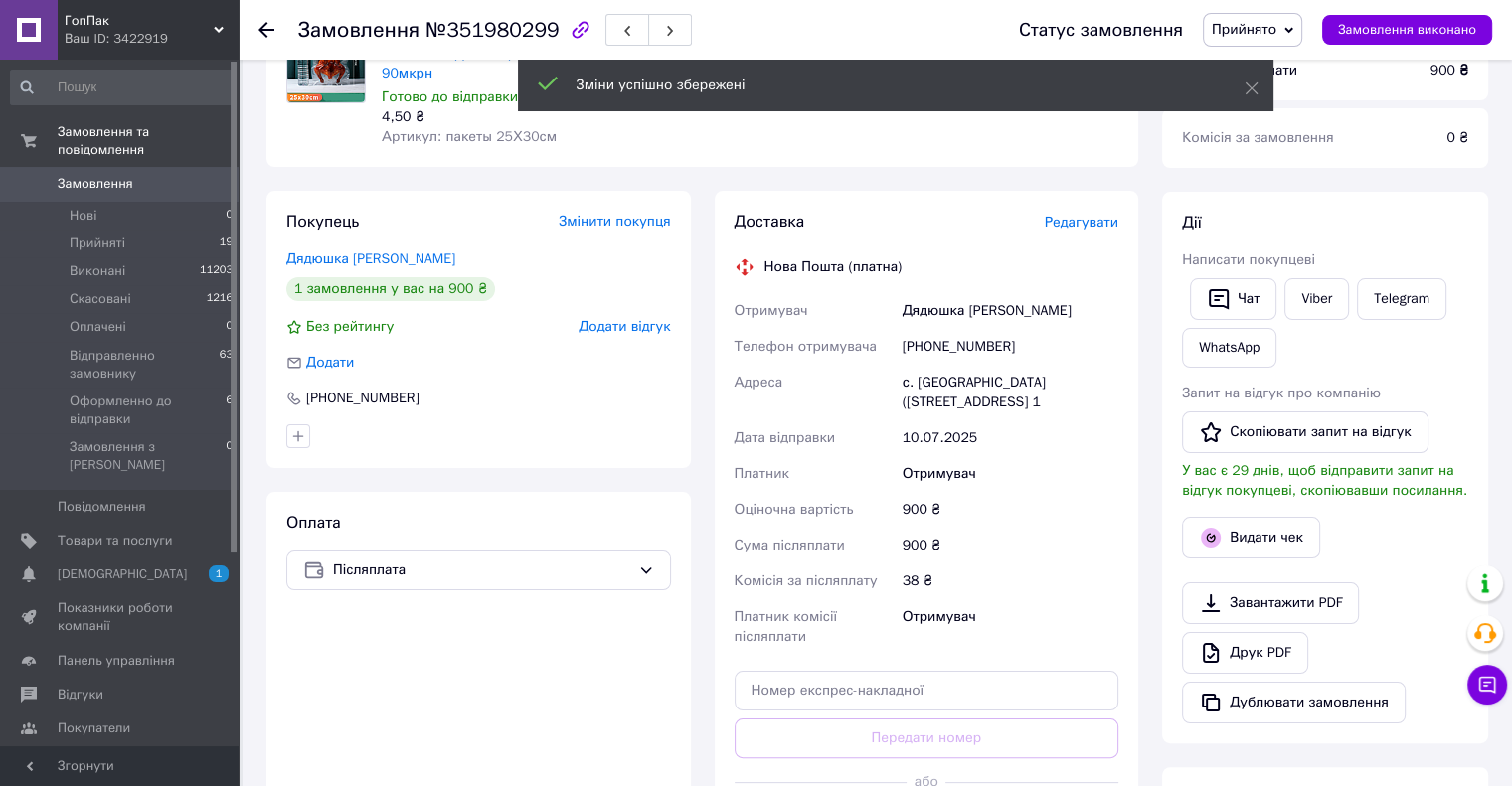 scroll, scrollTop: 0, scrollLeft: 0, axis: both 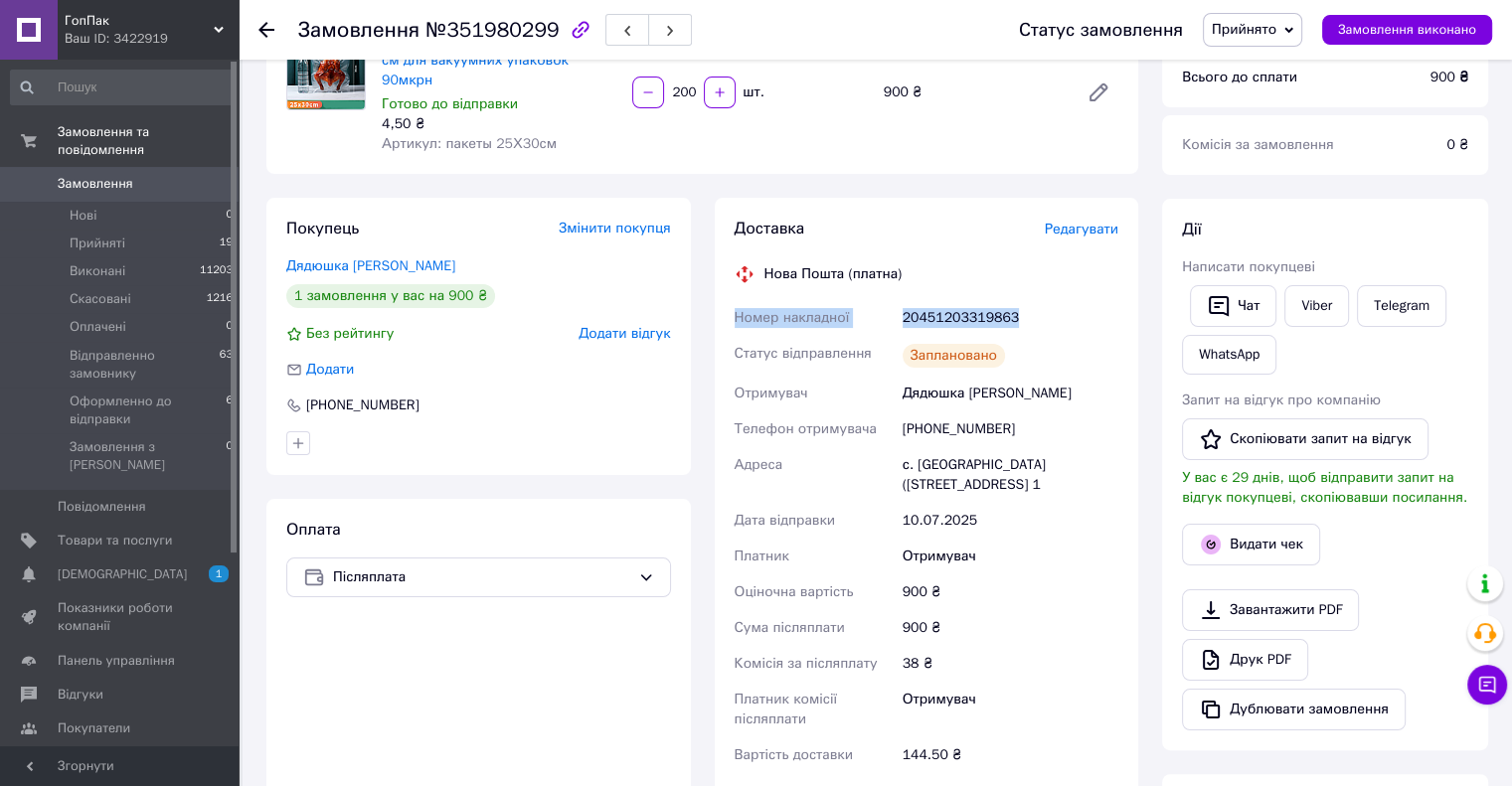 drag, startPoint x: 1043, startPoint y: 291, endPoint x: 735, endPoint y: 295, distance: 308.02597 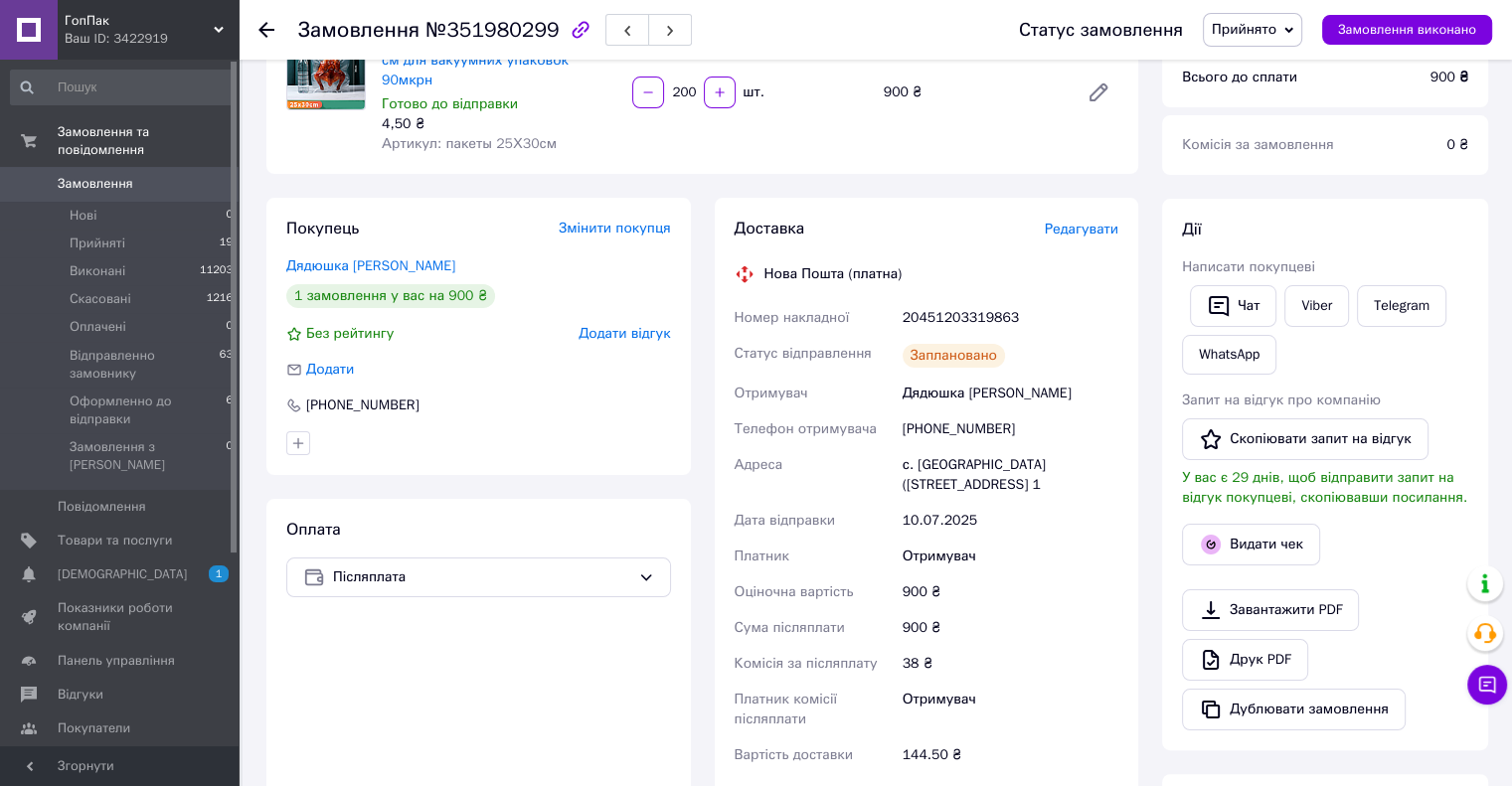 click on "Доставка Редагувати Нова Пошта (платна) Номер накладної 20451203319863 Статус відправлення Заплановано Отримувач Дядюшка Анатолий Анатолійович Телефон отримувача +380982174207 Адреса с. Біла Криниця (Чернівецька обл.), Білокриницька вул., буд. 58, кв. 1 Дата відправки 10.07.2025 Платник Отримувач Оціночна вартість 900 ₴ Сума післяплати 900 ₴ Комісія за післяплату 38 ₴ Платник комісії післяплати Отримувач Вартість доставки 144.50 ₴ Роздрукувати ЕН Платник Отримувач Відправник Прізвище отримувача Дядюшка Ім'я отримувача Анатолий По батькові отримувача Анатолійович +380982174207 58" at bounding box center [926, 523] 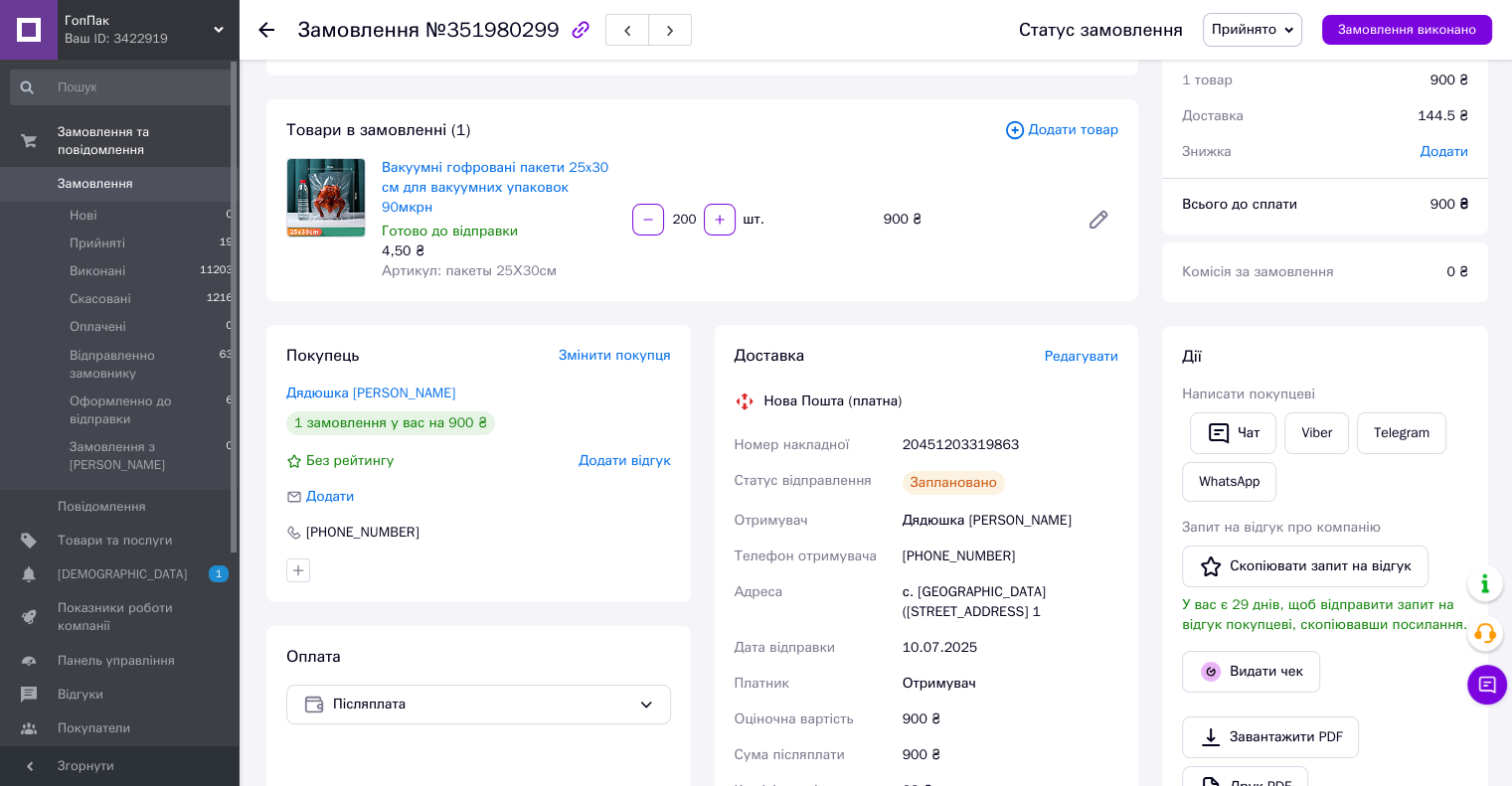 scroll, scrollTop: 0, scrollLeft: 0, axis: both 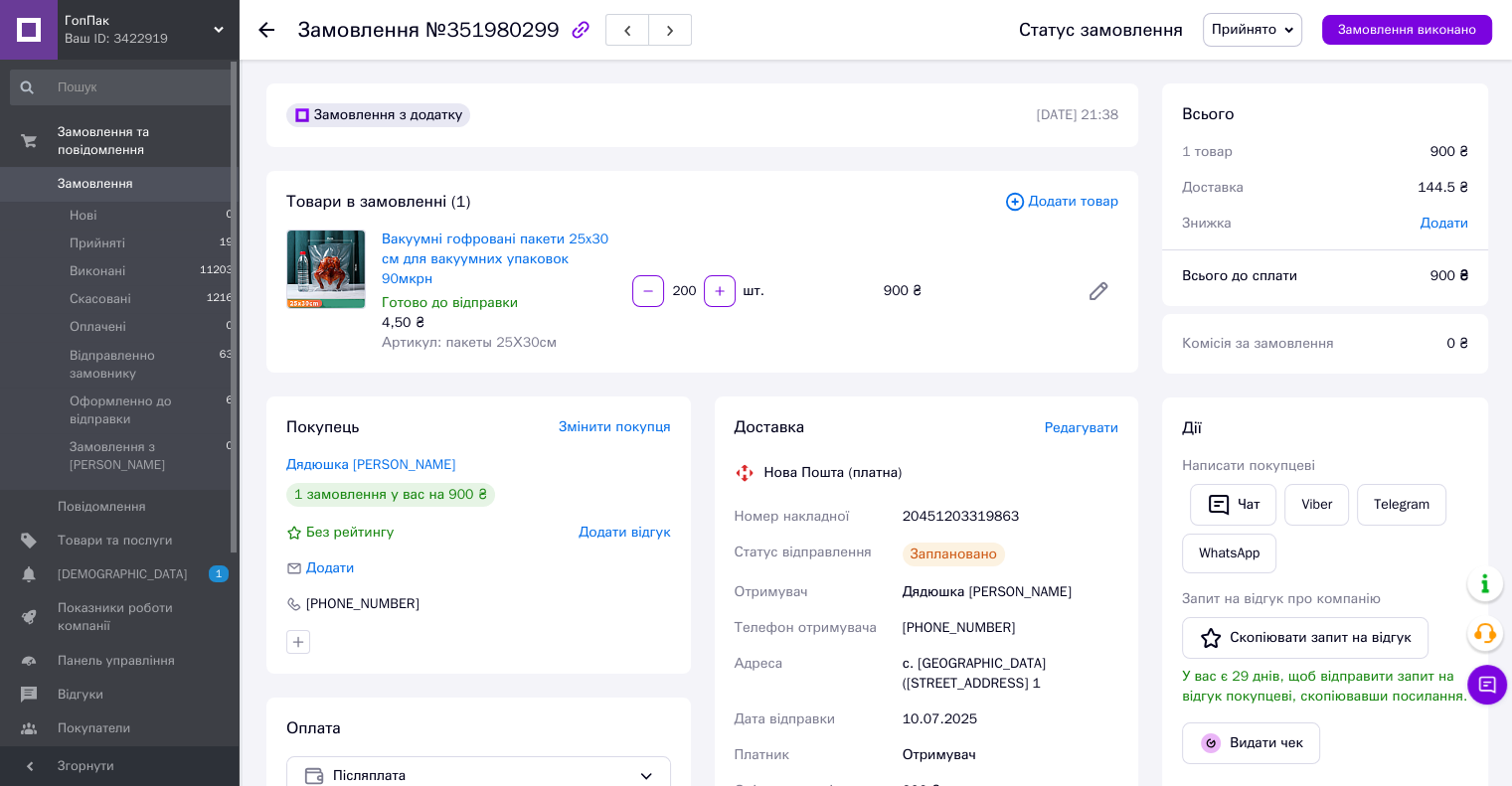 click 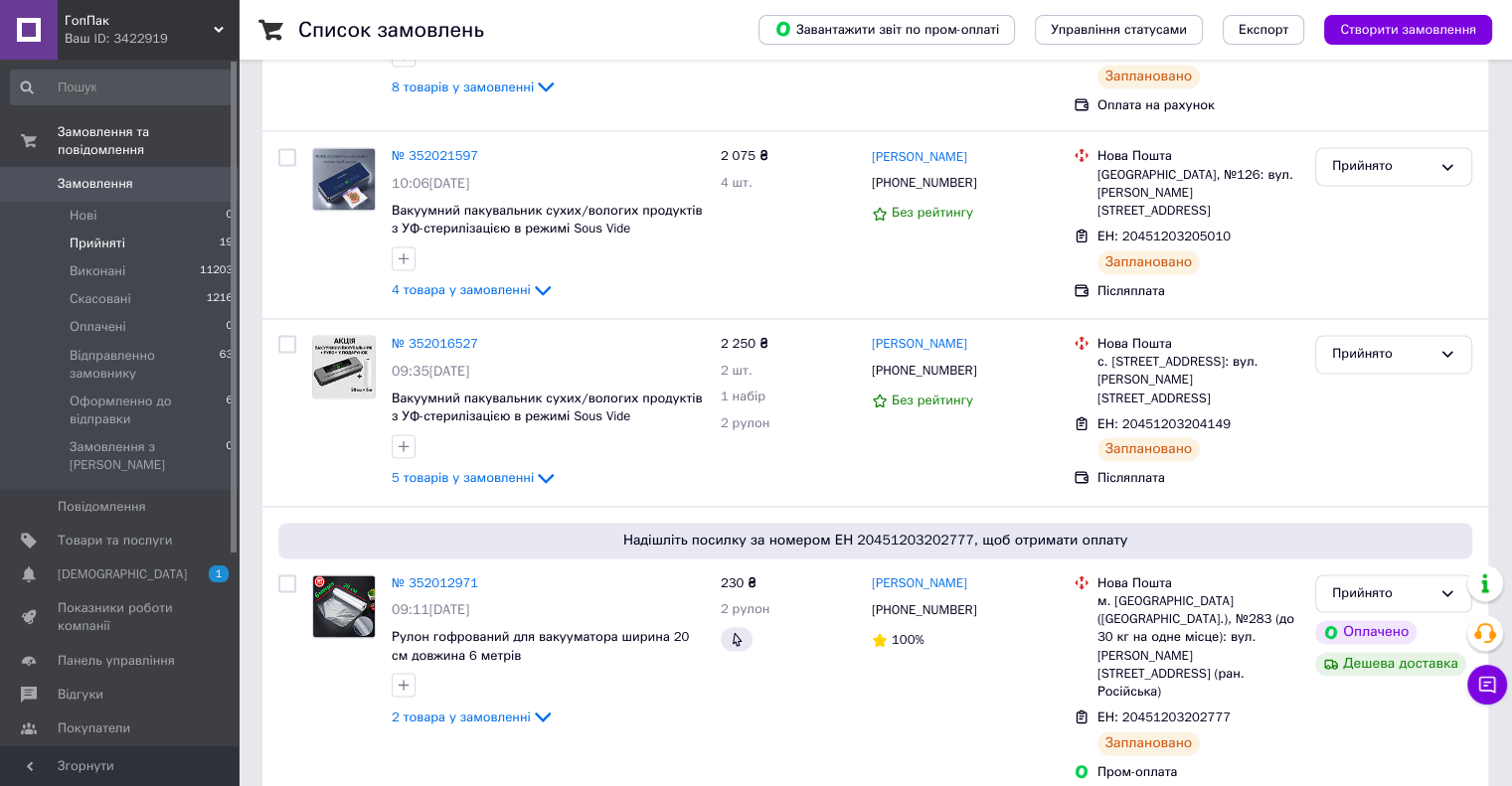 scroll, scrollTop: 3301, scrollLeft: 0, axis: vertical 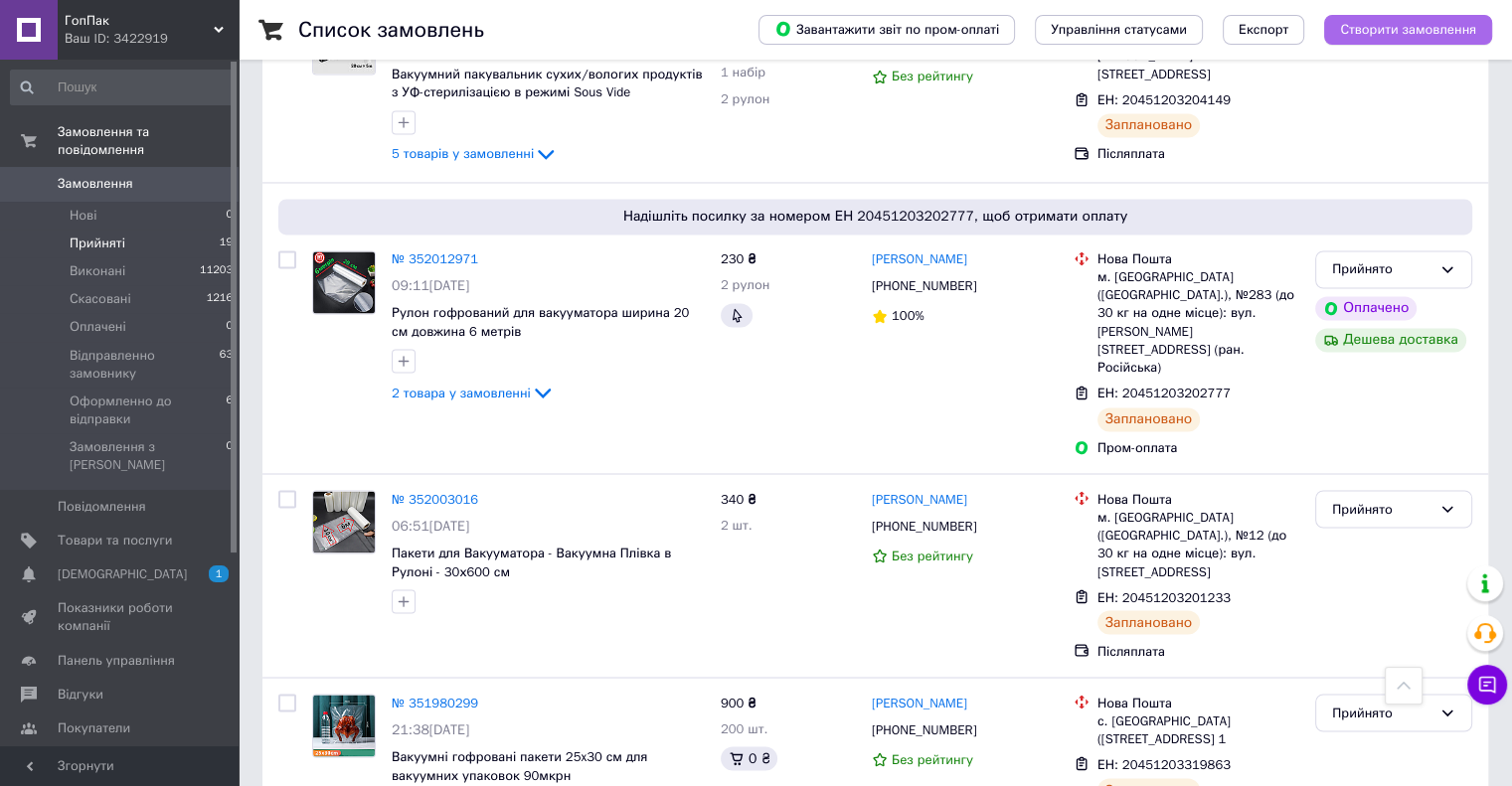 click on "Створити замовлення" at bounding box center (1408, 30) 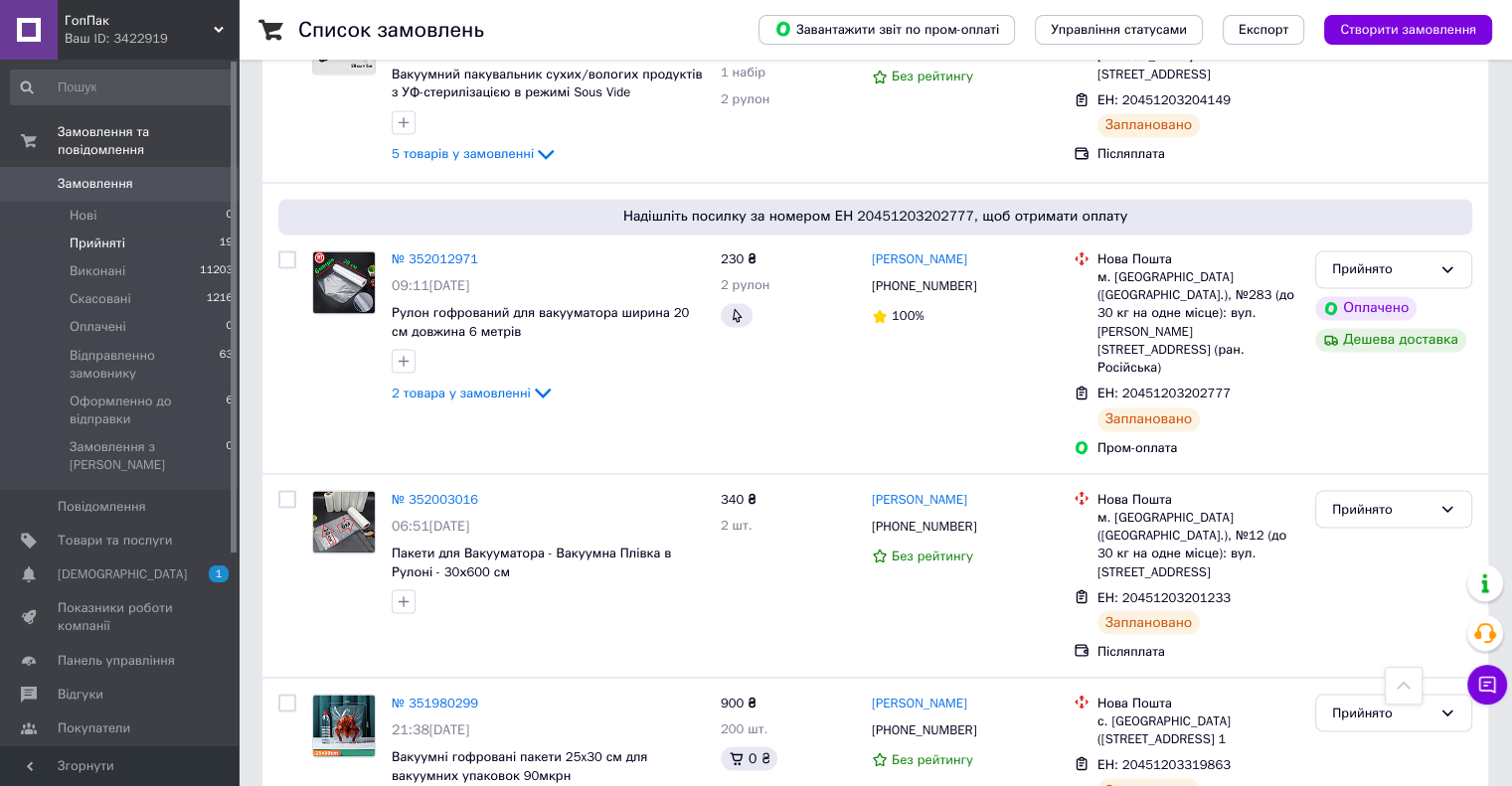 scroll, scrollTop: 0, scrollLeft: 0, axis: both 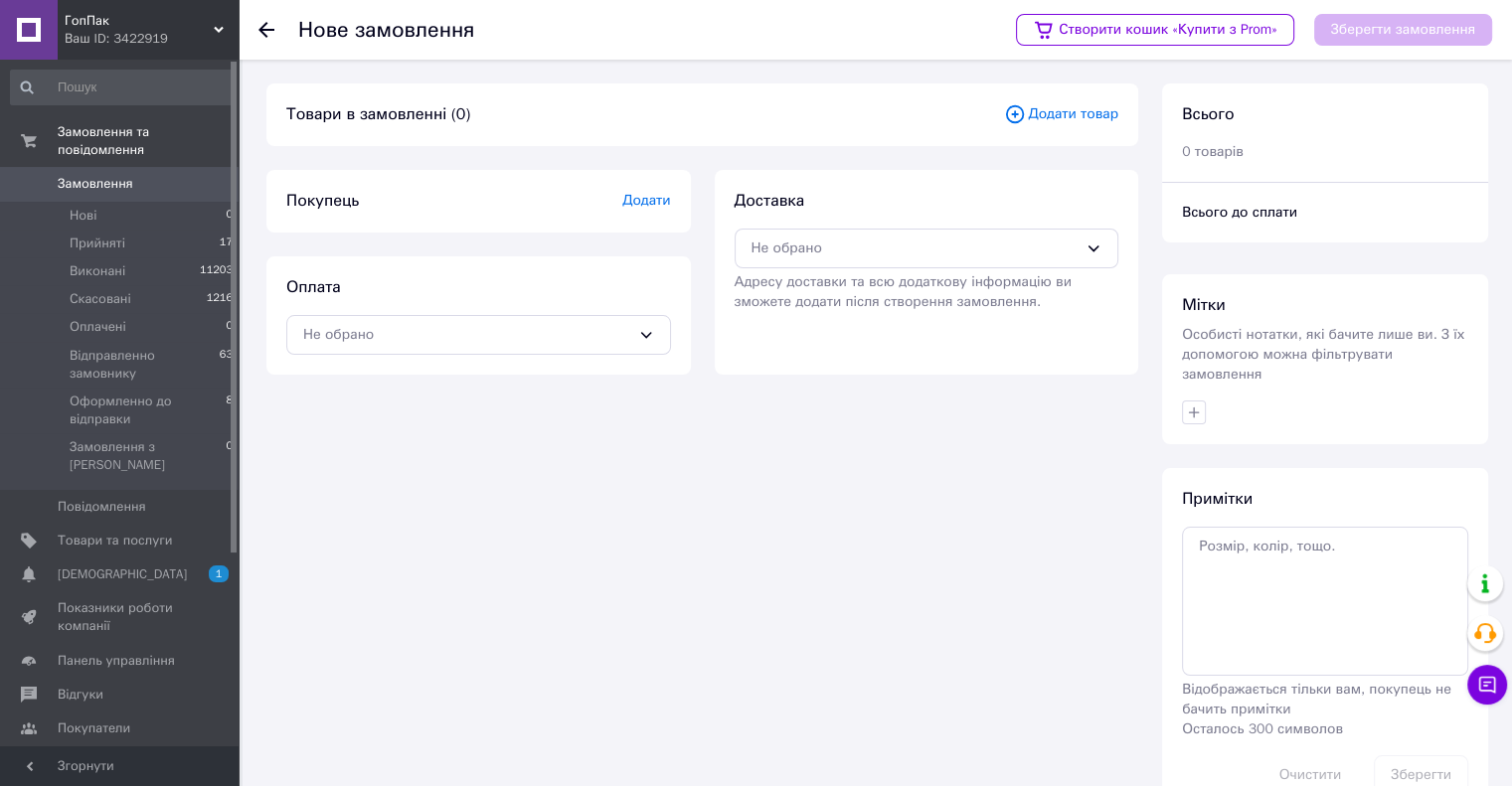 click on "Додати товар" at bounding box center (1061, 114) 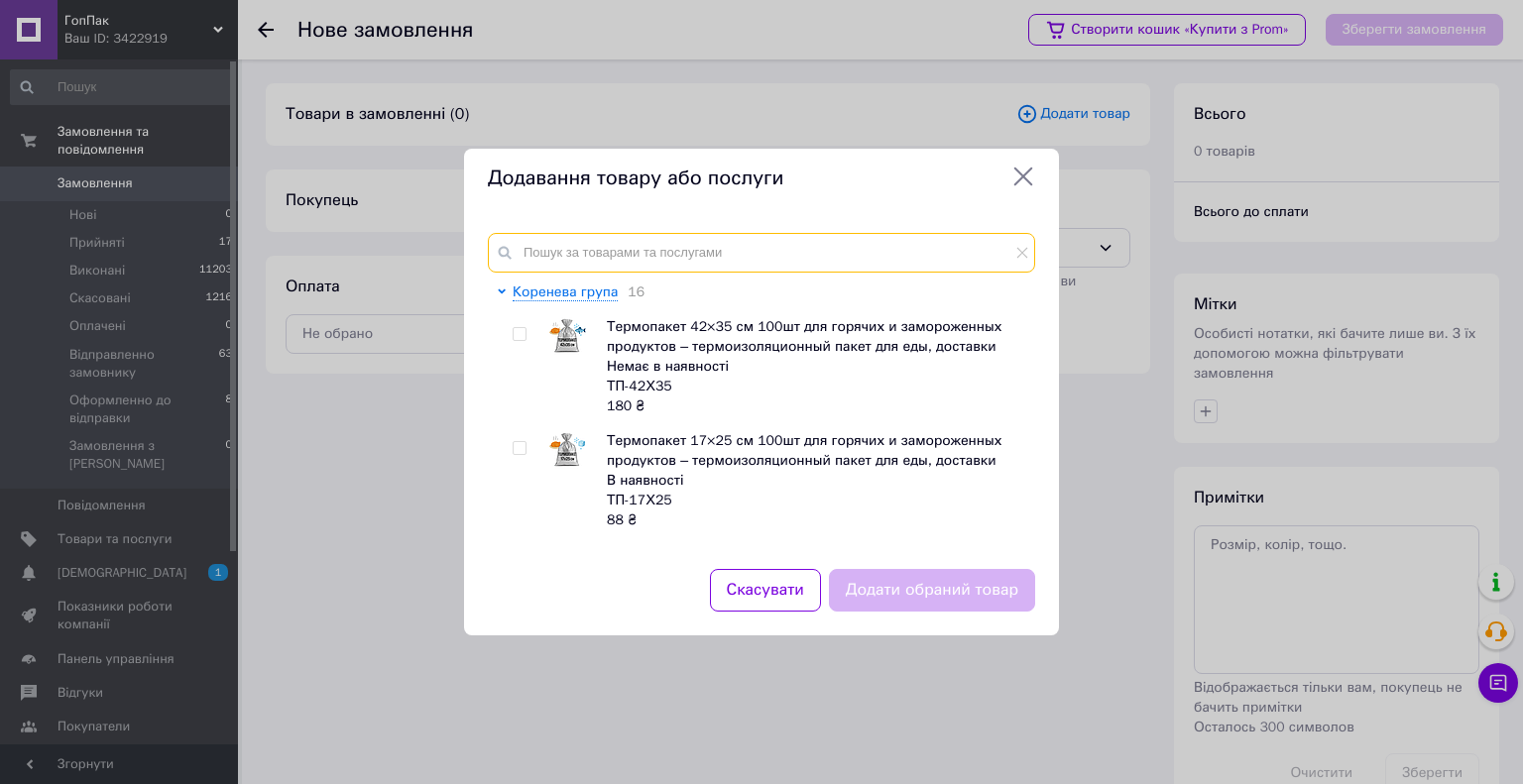 click at bounding box center (762, 253) 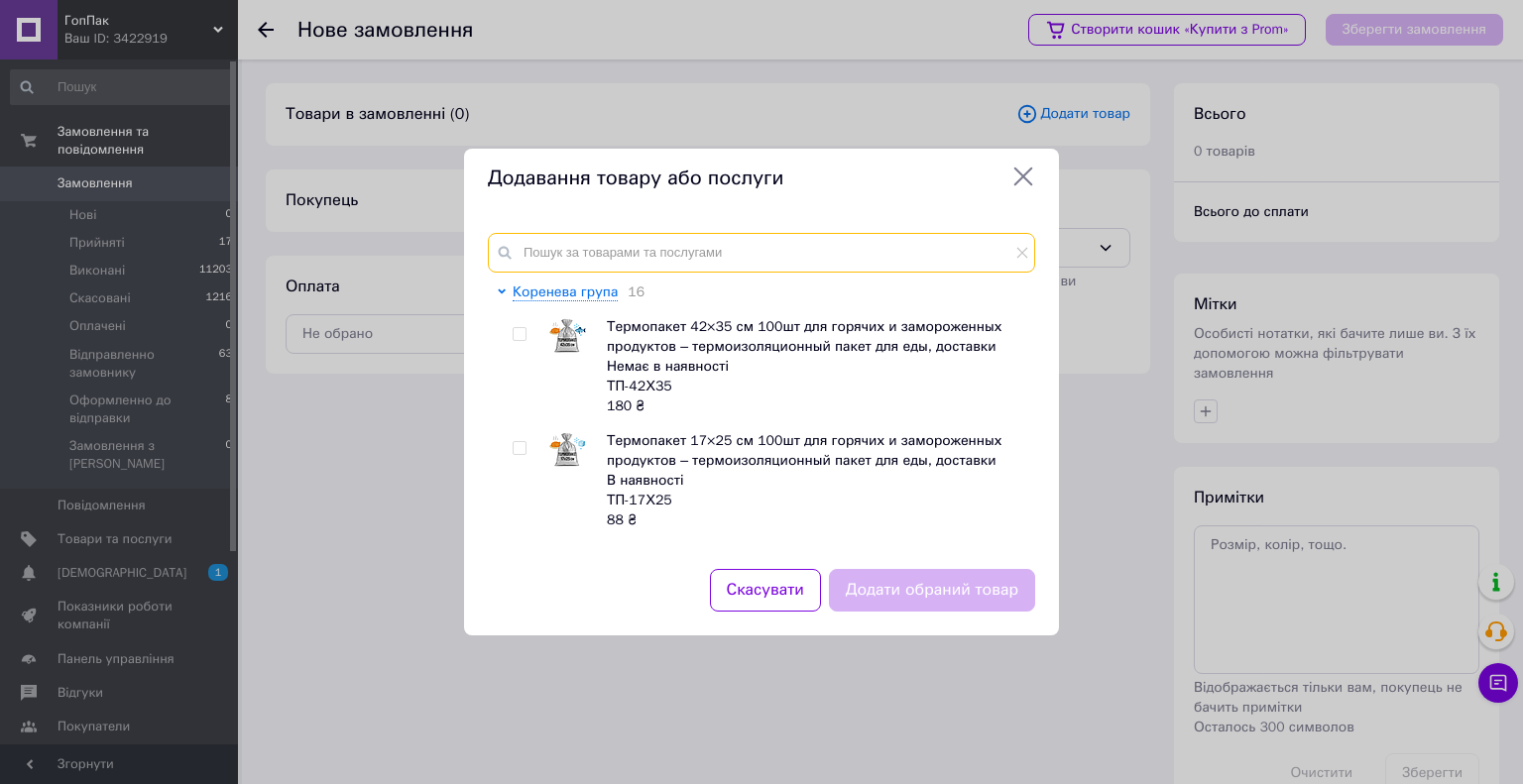 click at bounding box center (762, 253) 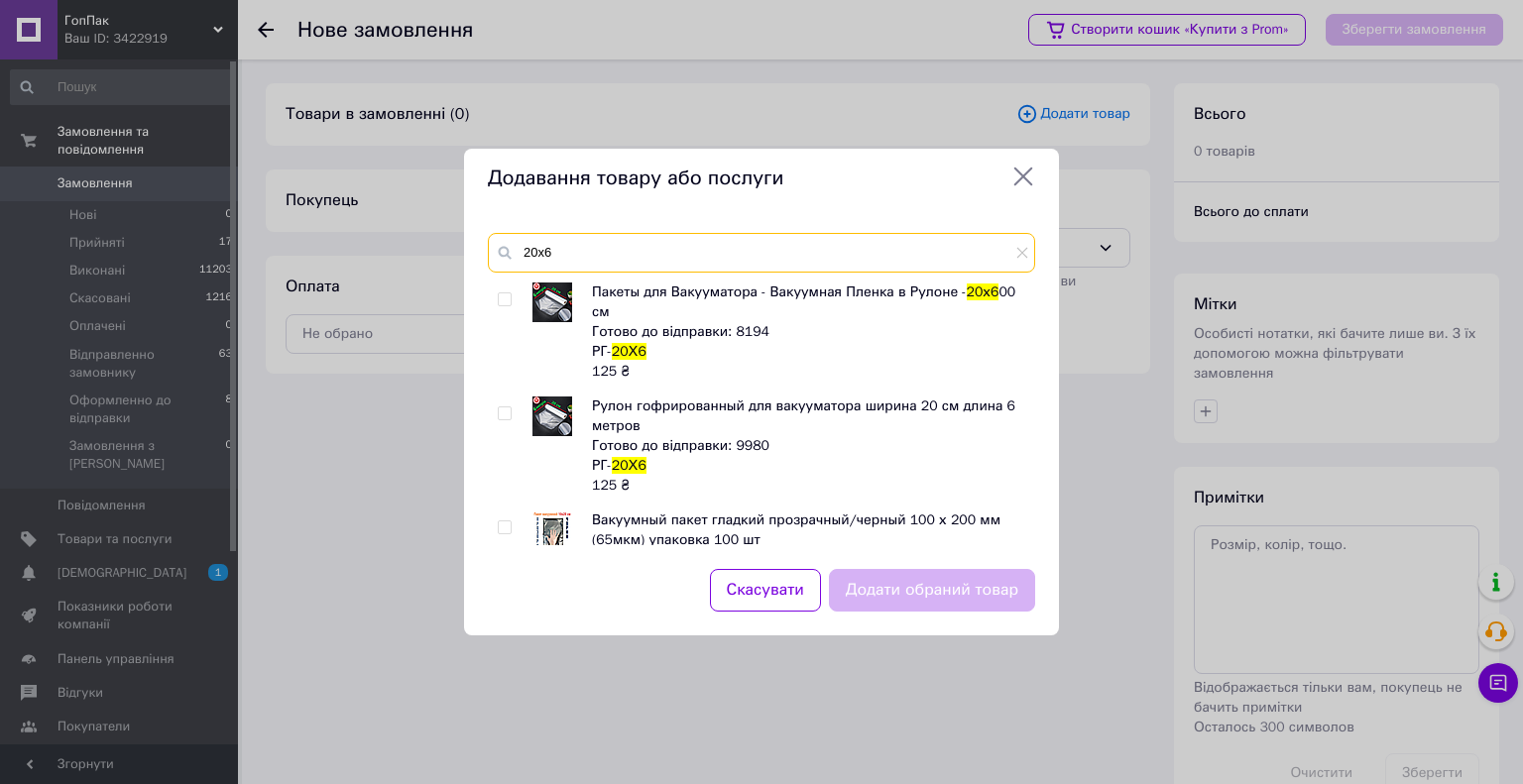 type on "20х6" 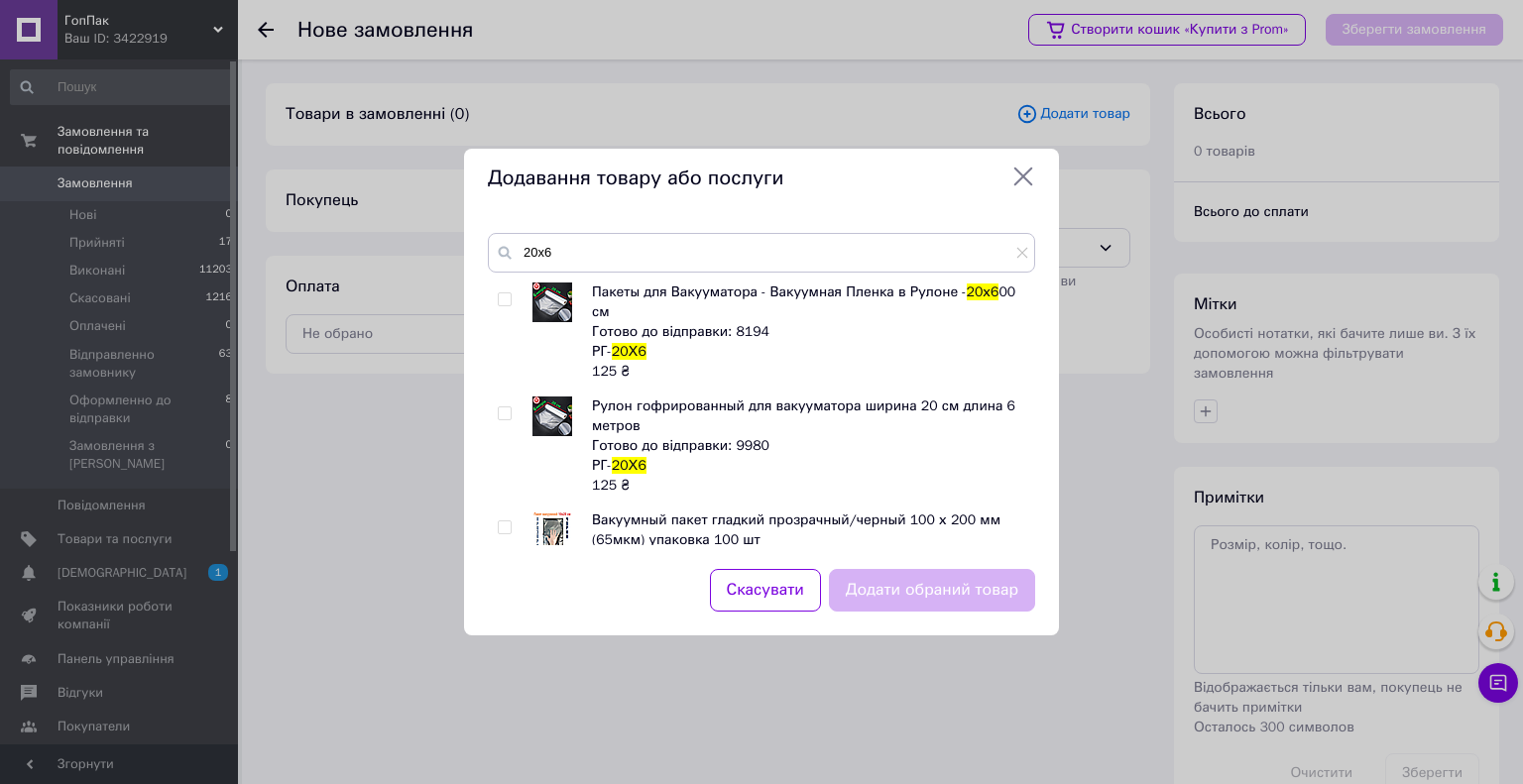click at bounding box center [504, 299] 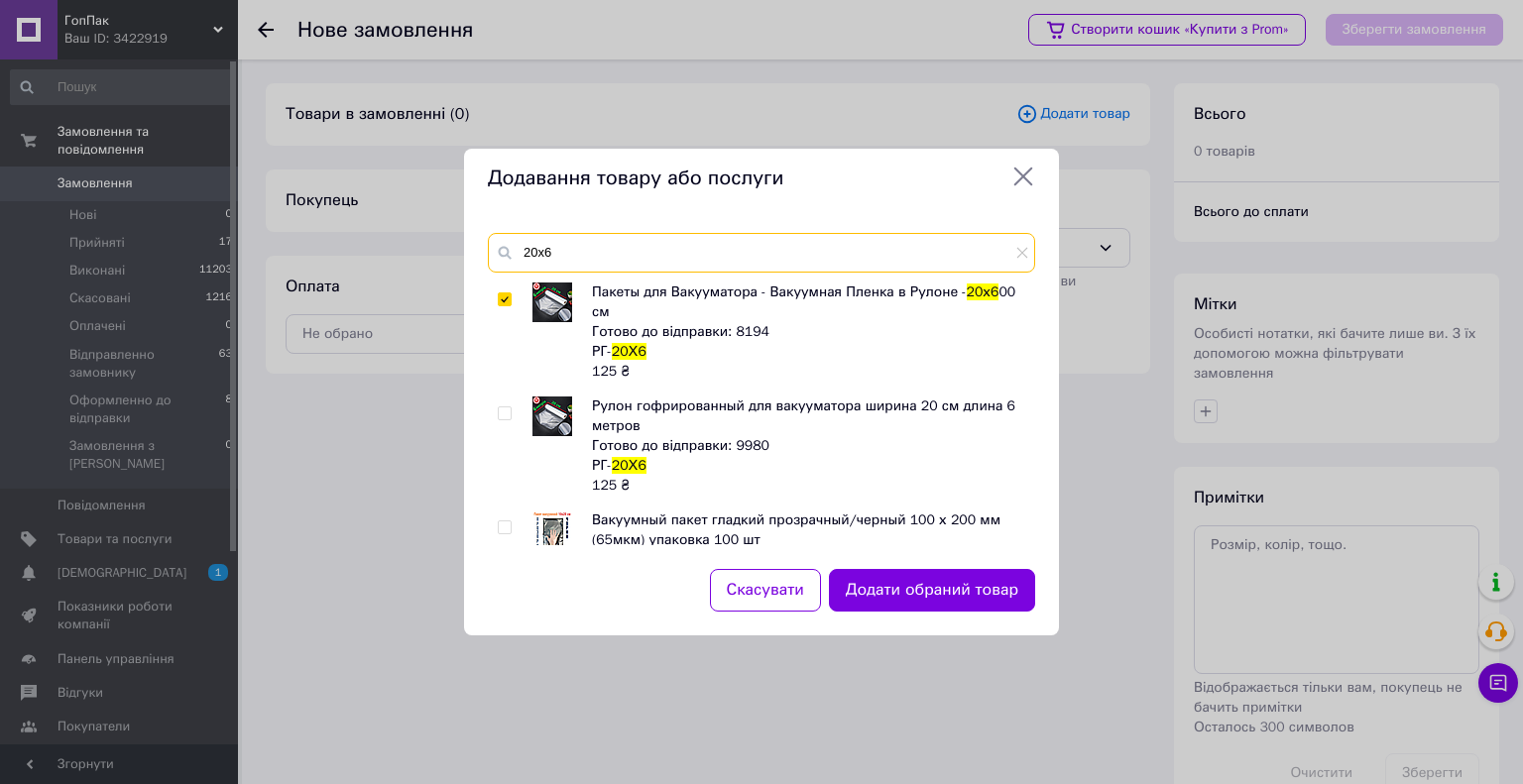 click on "20х6" at bounding box center [762, 253] 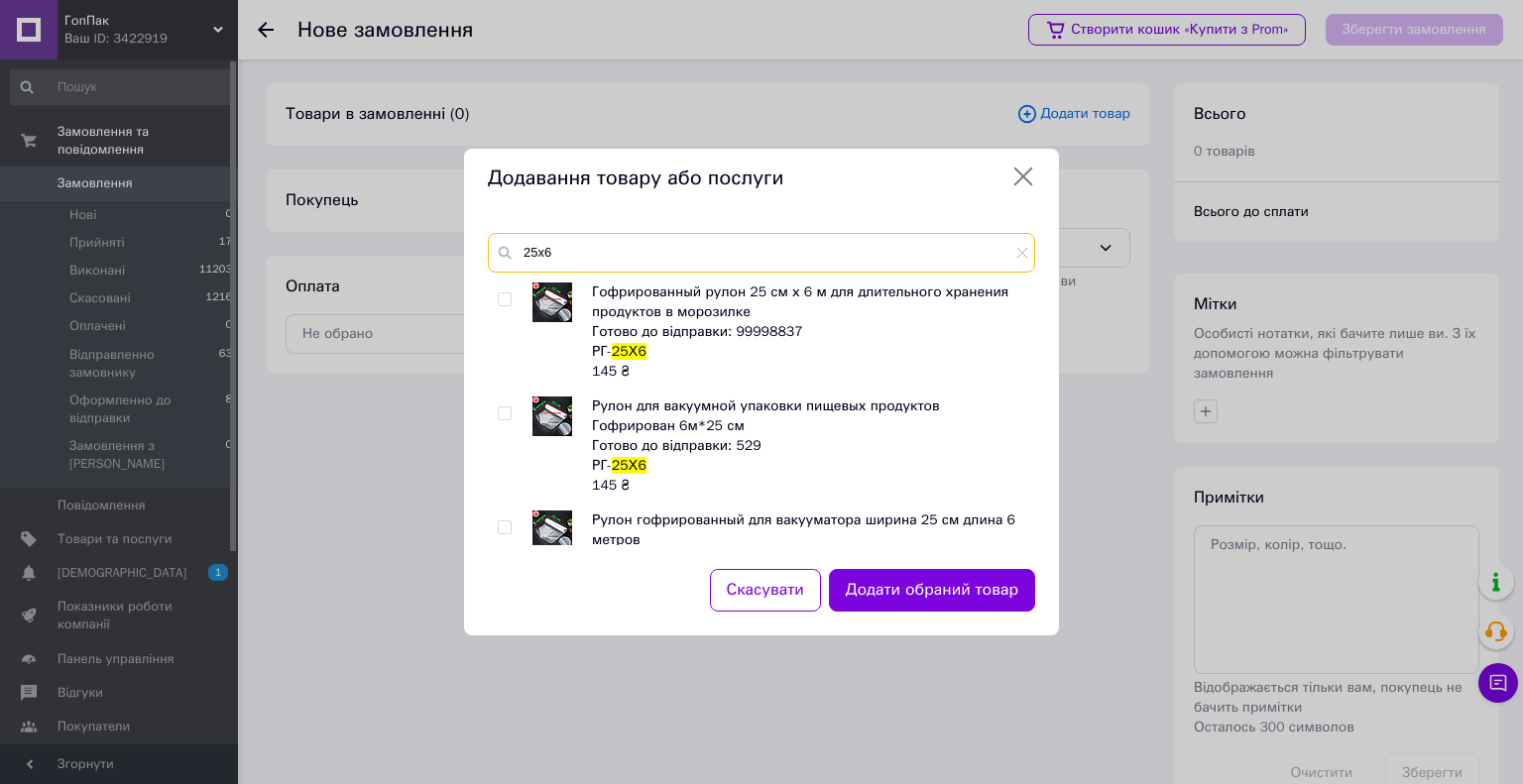 type on "25х6" 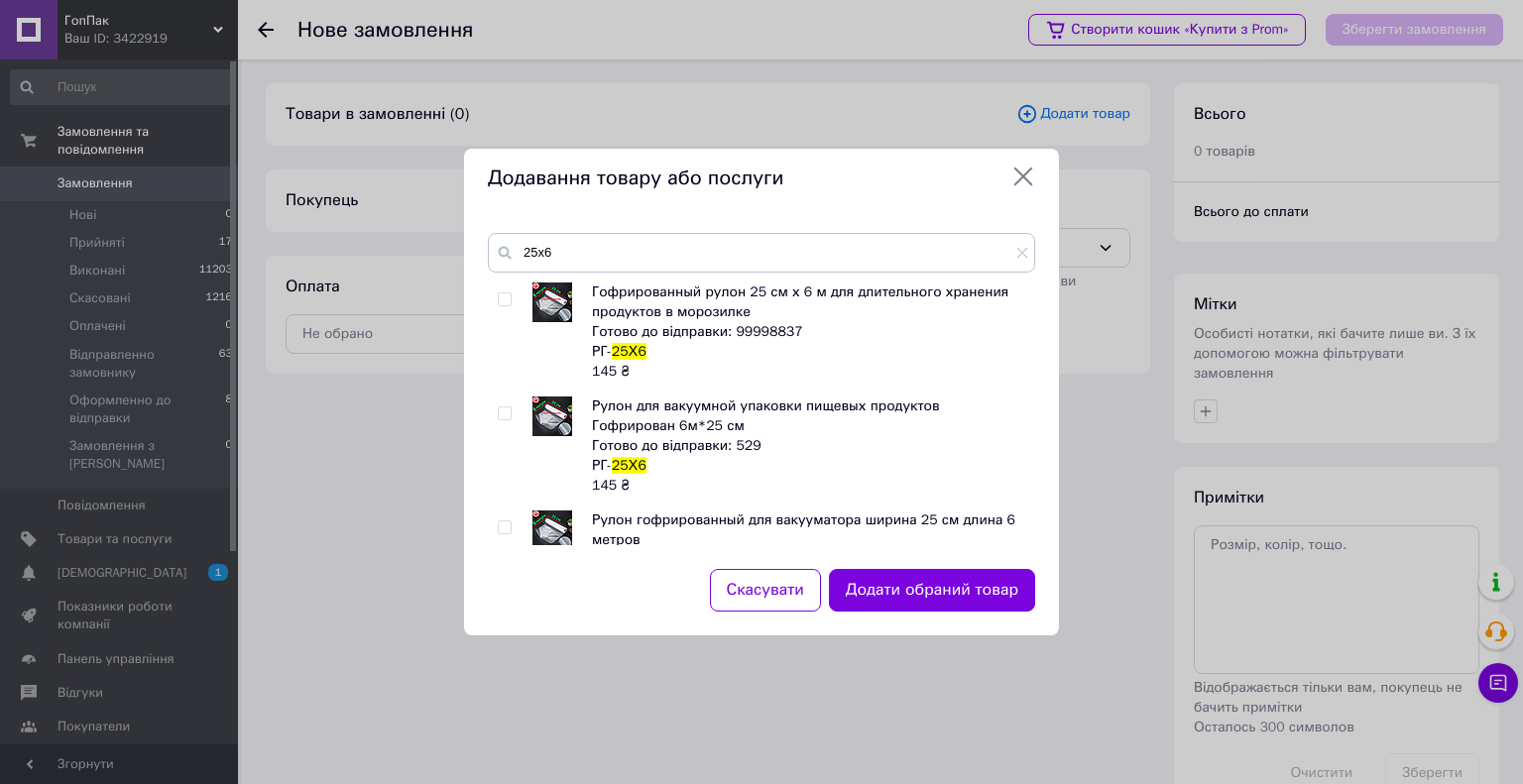 click at bounding box center (504, 299) 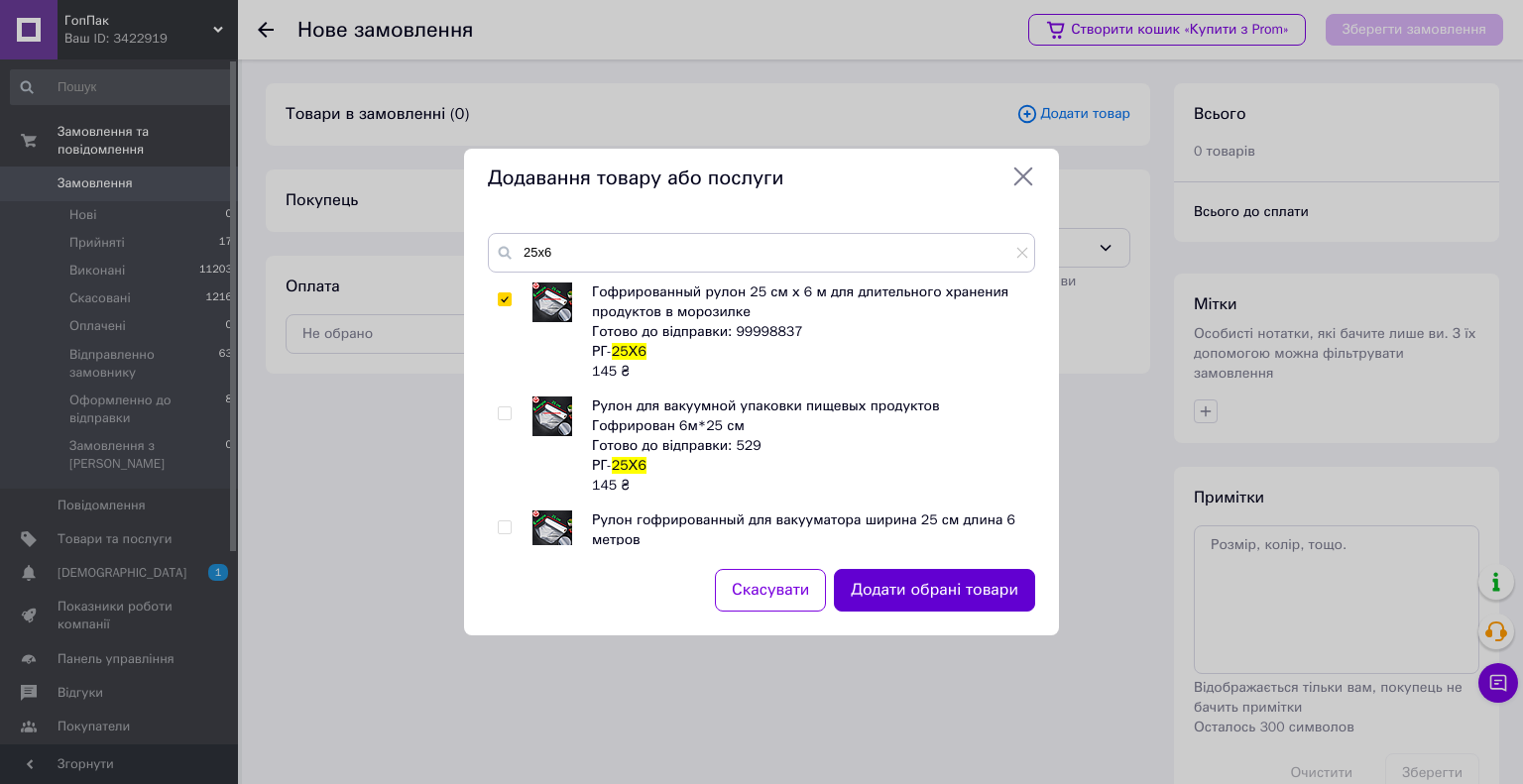 click on "Додати обрані товари" at bounding box center [934, 590] 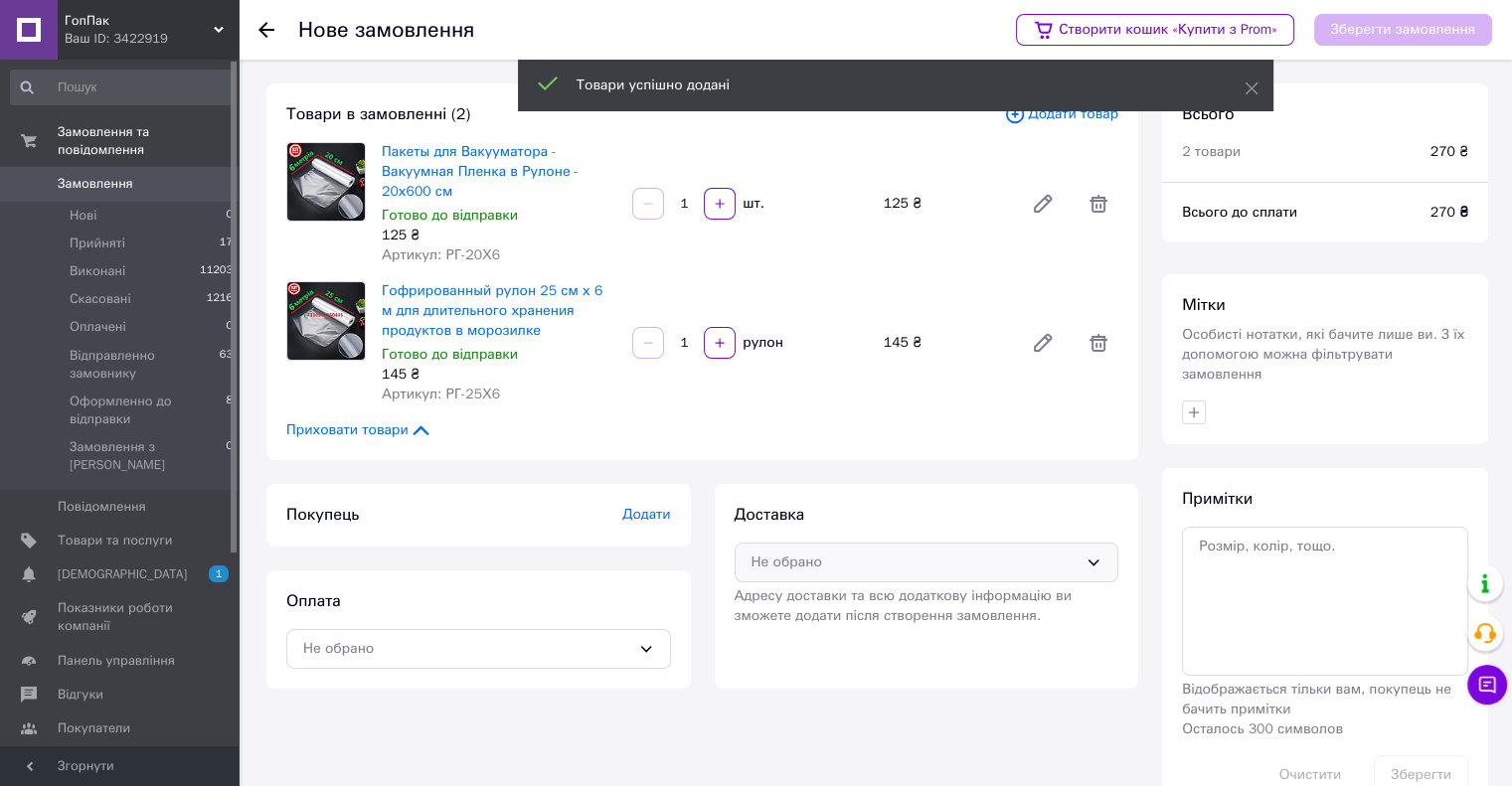 click on "Не обрано" at bounding box center (915, 562) 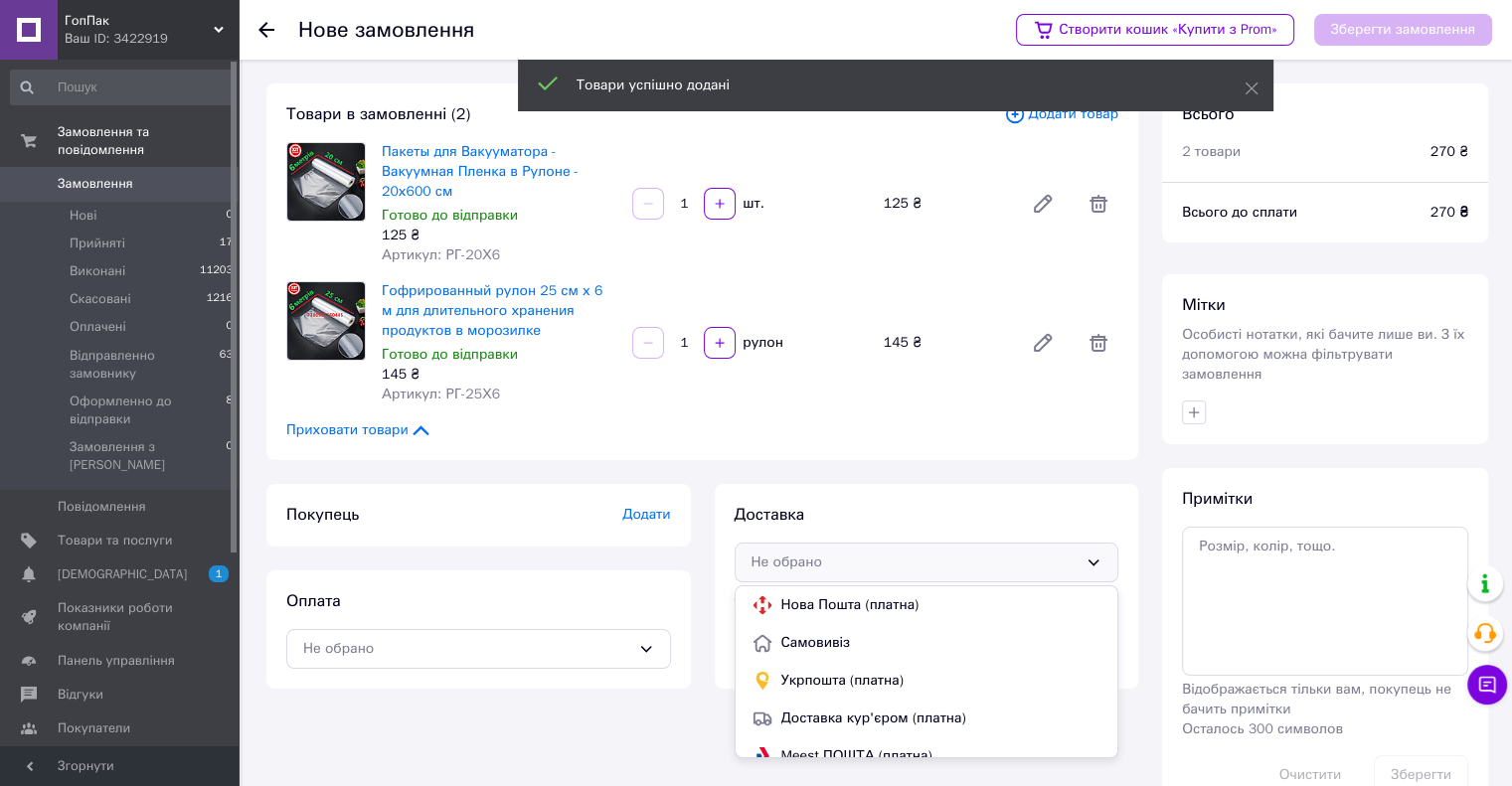 drag, startPoint x: 851, startPoint y: 594, endPoint x: 765, endPoint y: 619, distance: 89.560036 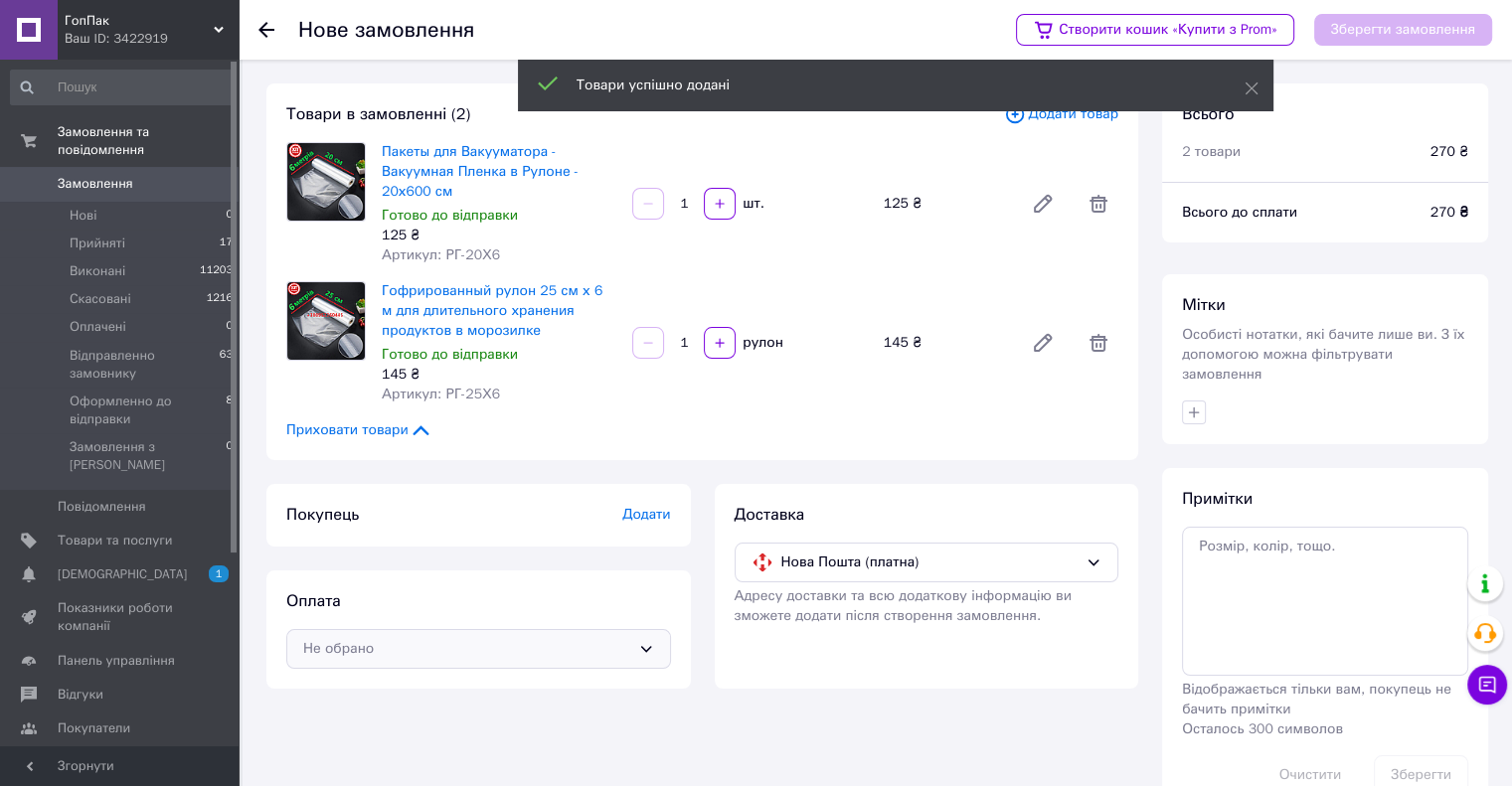 click on "Не обрано" at bounding box center (466, 649) 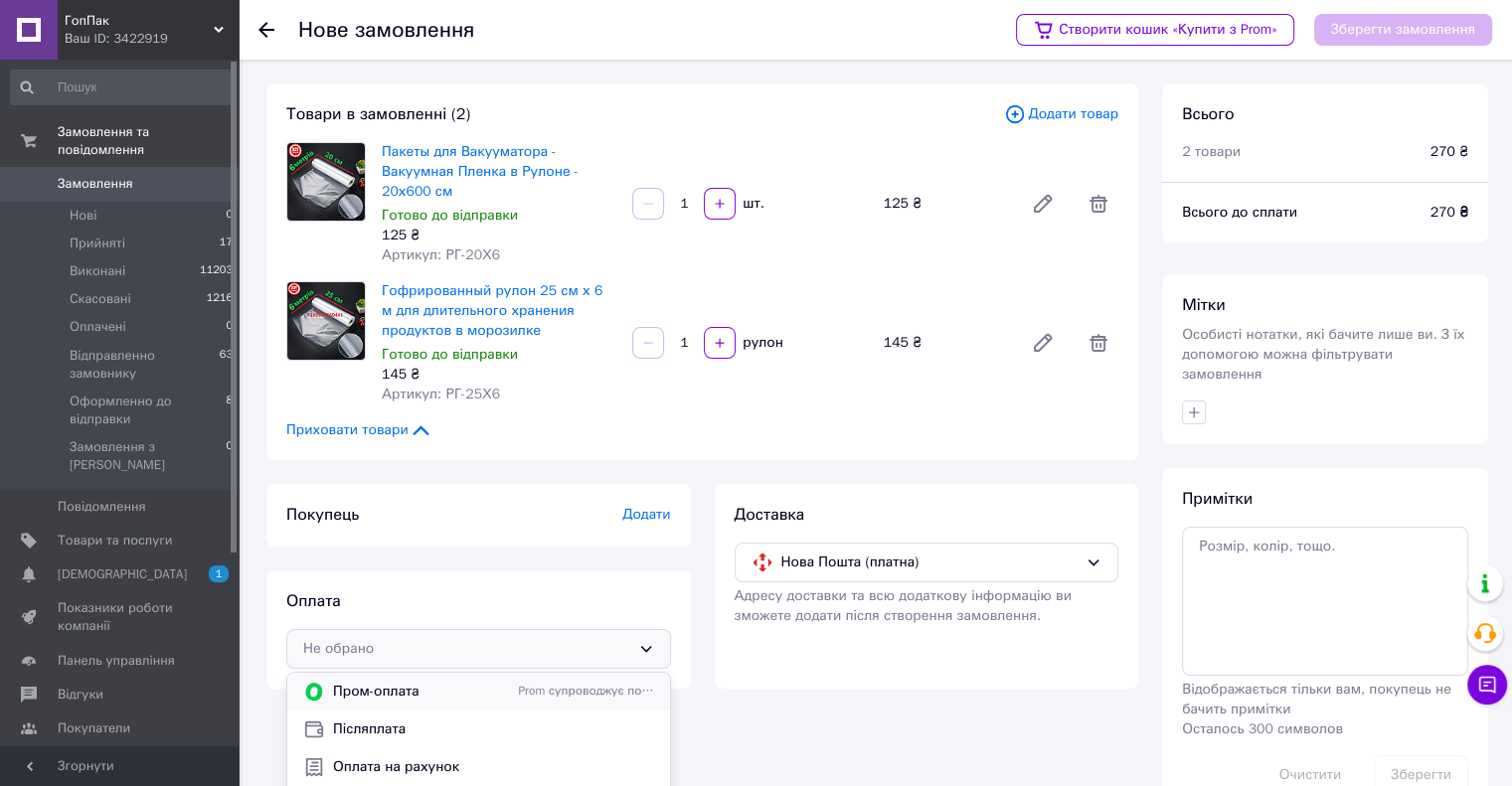 scroll, scrollTop: 14, scrollLeft: 0, axis: vertical 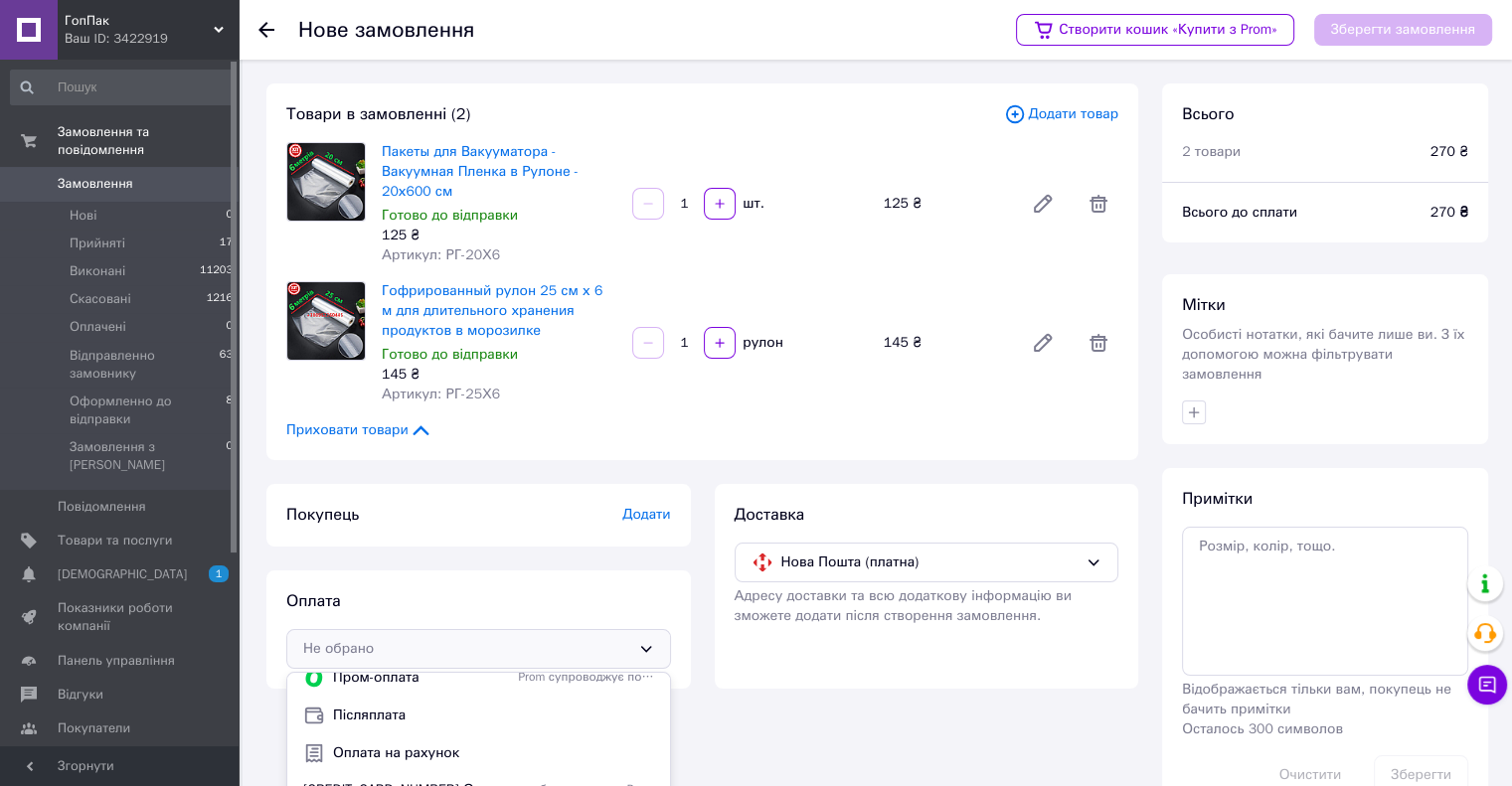 drag, startPoint x: 379, startPoint y: 751, endPoint x: 390, endPoint y: 750, distance: 11.045361 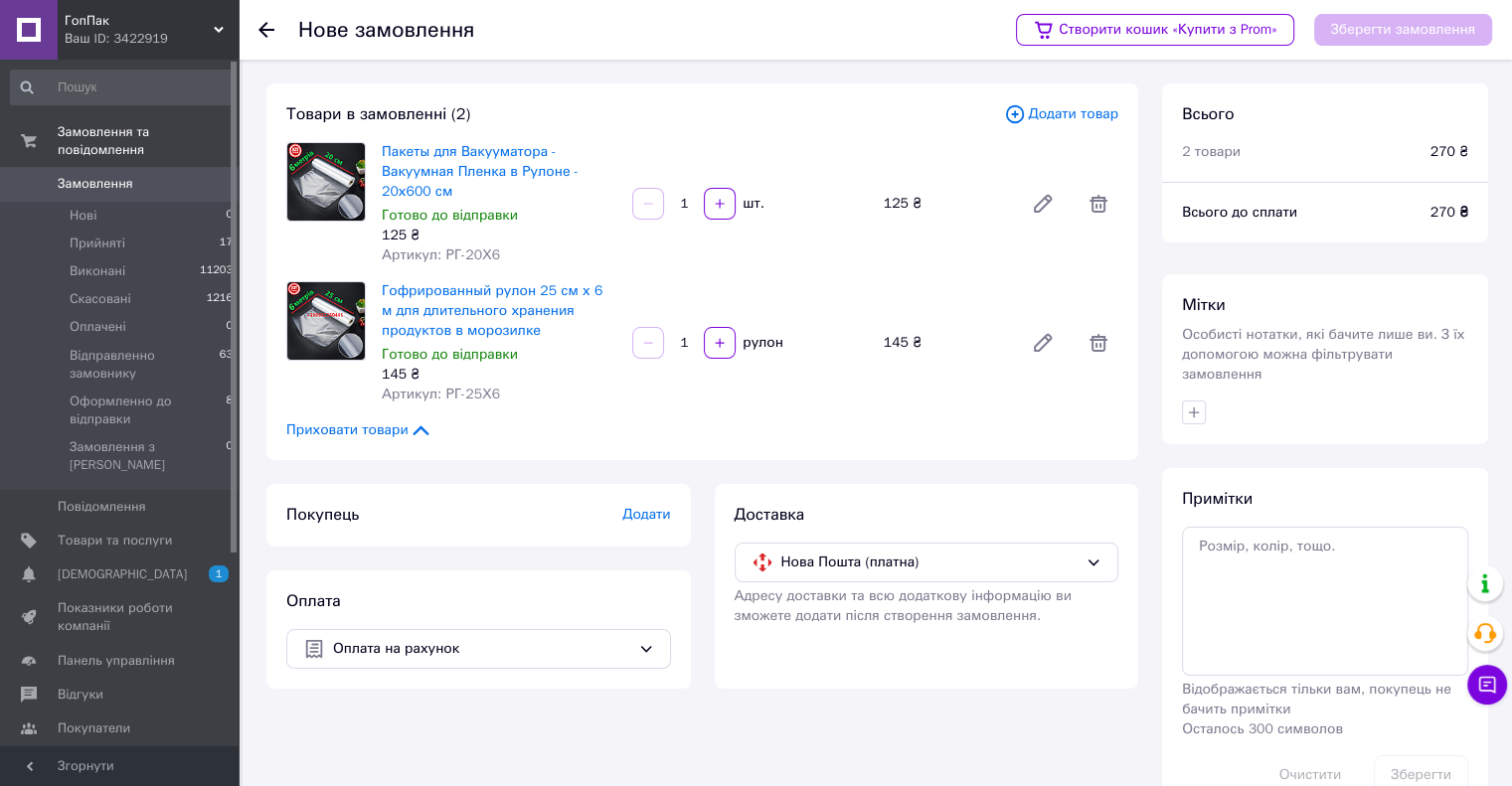 click on "Додати" at bounding box center (646, 514) 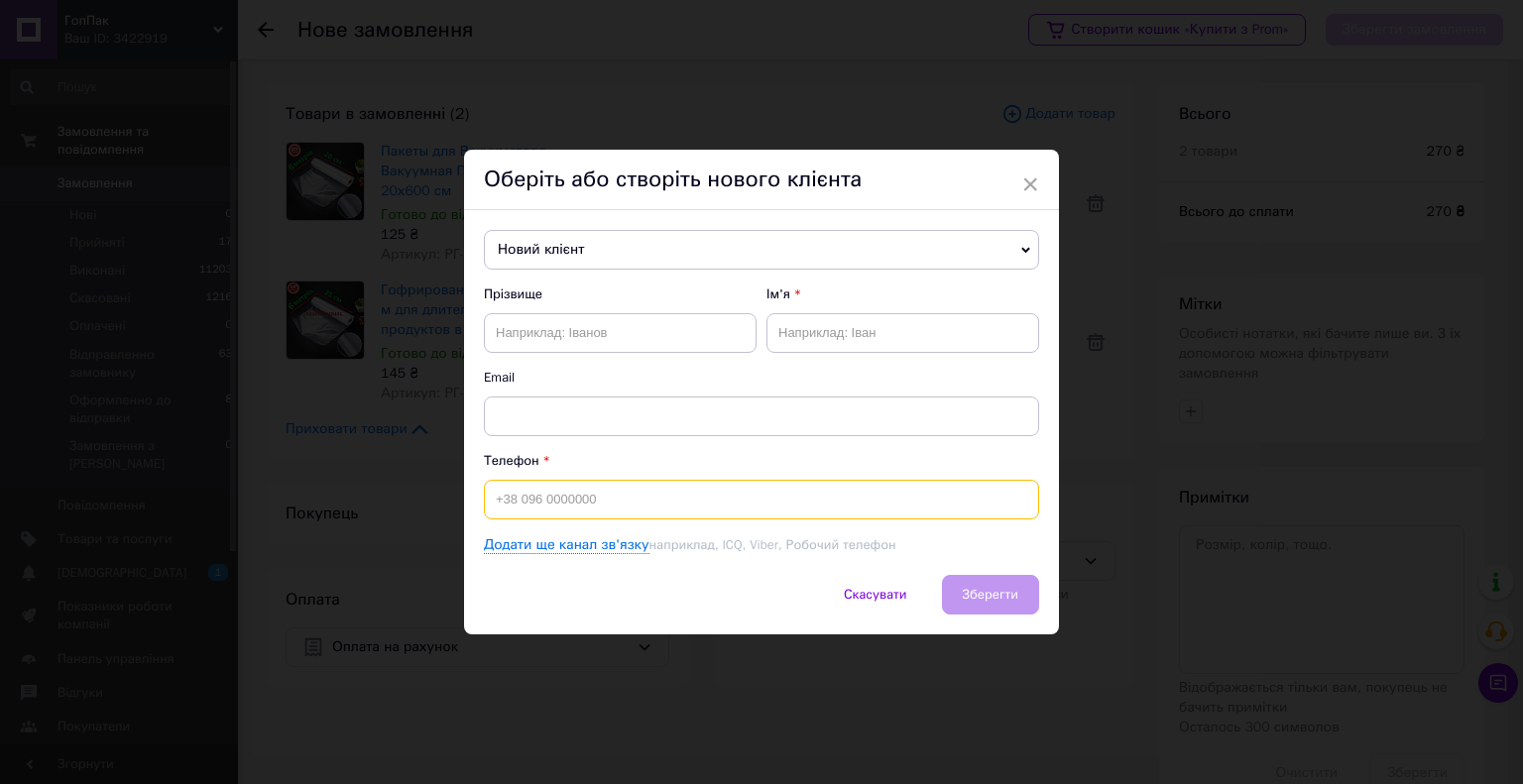 click at bounding box center (762, 500) 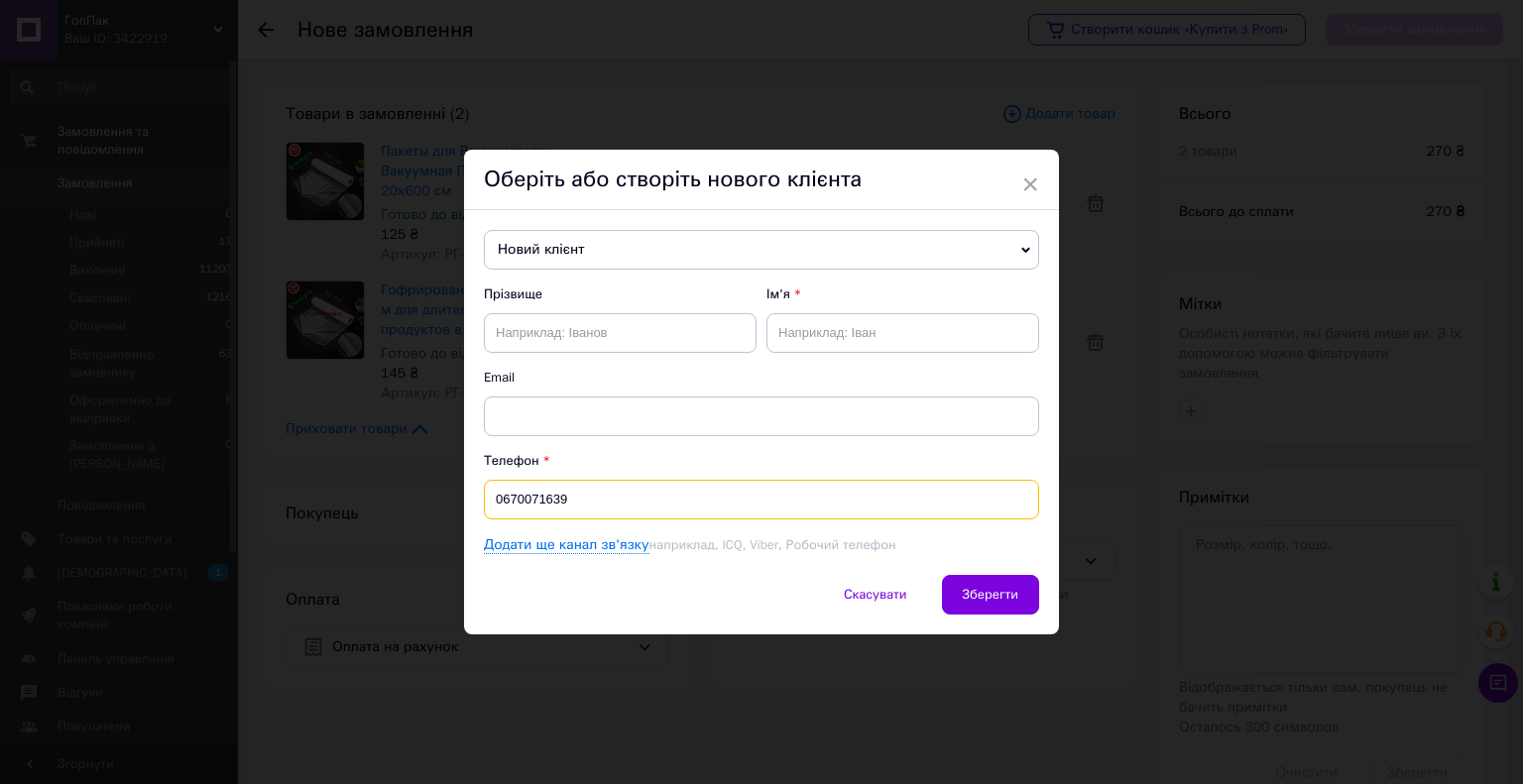 click on "0670071639" at bounding box center [762, 500] 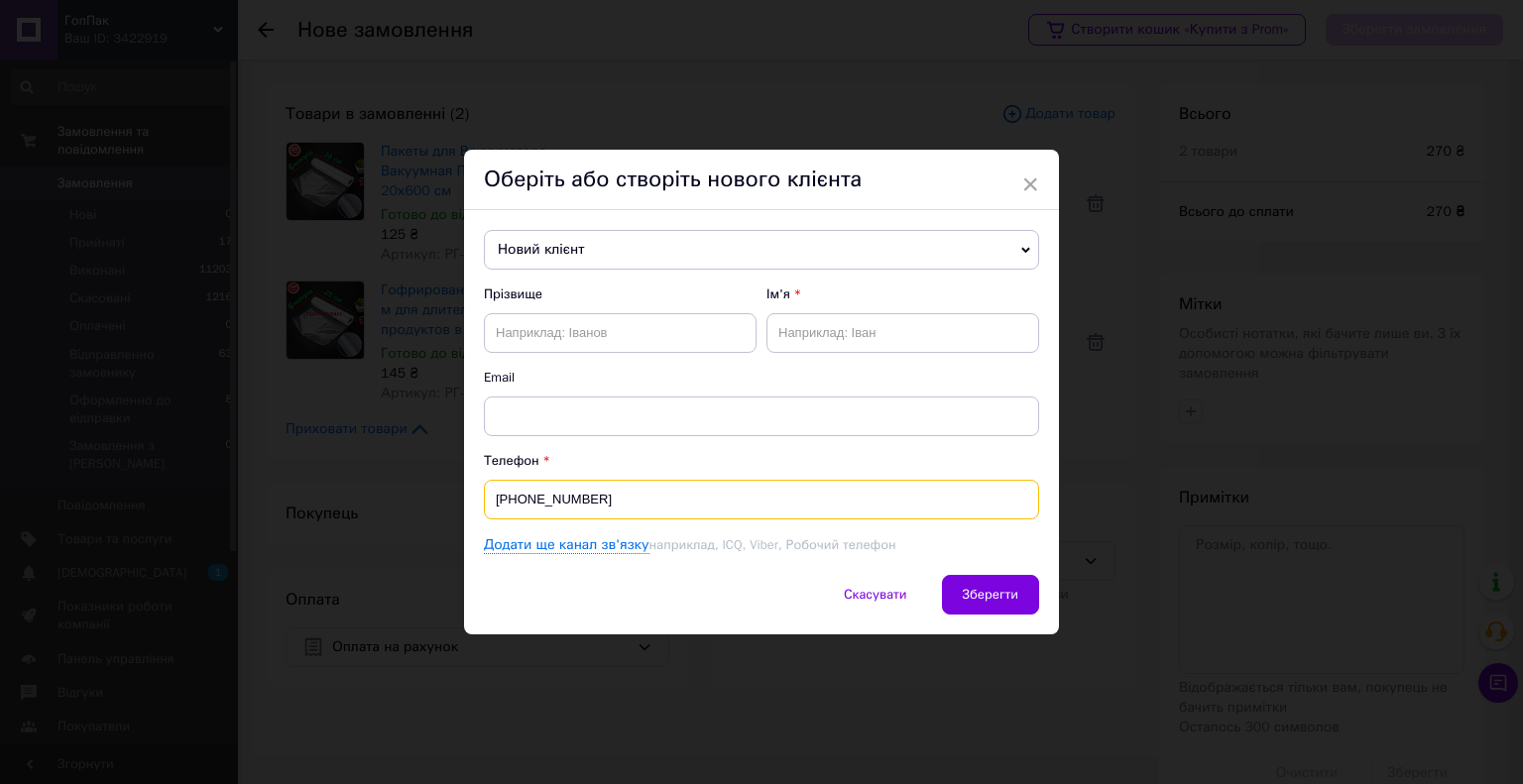 type on "+380670071639" 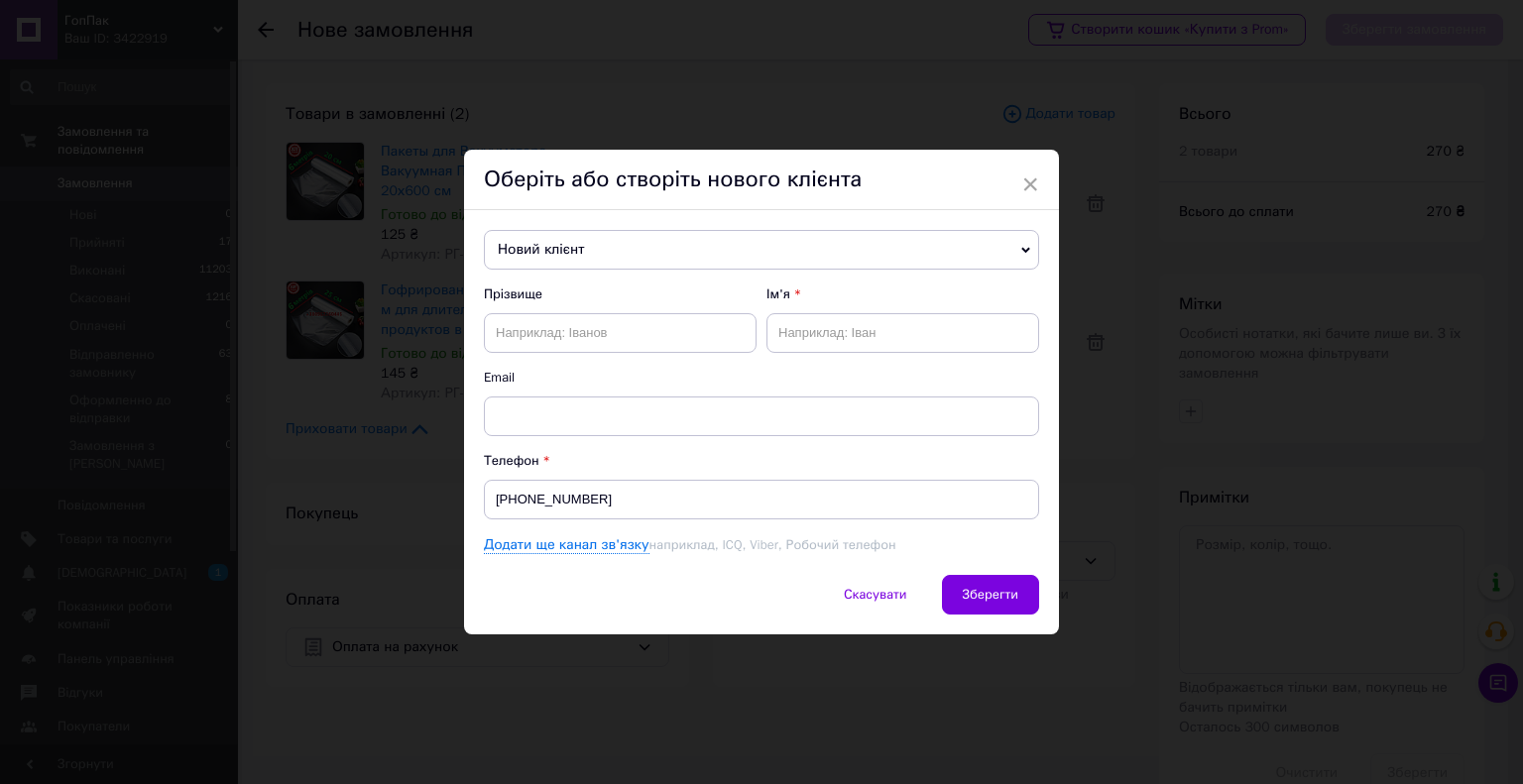 click on "Новий клієнт Анисимов Руслан   +380999381647 Бабровнік Світлана   +380635273130 Вахнєва Фаїна   +380960213028 Войтюк Вікторія   +380967192989 Гуменюк Олександр   +380970100551 Доценко Антон   +380507669999 Зайвенко Наталия   +380973873761 Каїка Валентина   +380988680778 Когут Тарас   +380673433313 Корж Сергей   +380674105908 Лепʼявко Катерина   +380959006418 Мархай Станіслав   +380974532165 Новий клієнт   Олександр Дібрівний   +380666455652 Сергій Чикиринда   +380637712026 Церкевич Яна   +380935806161 Цымбаленко Евгений   +380962951627 Чеботарьев Виктор   +380677454683 Швалючинская Надежда   +380974864785 Щирий Володимир   +380955626732 школяр жека   +380974475035 Прізвище Email" at bounding box center [762, 392] 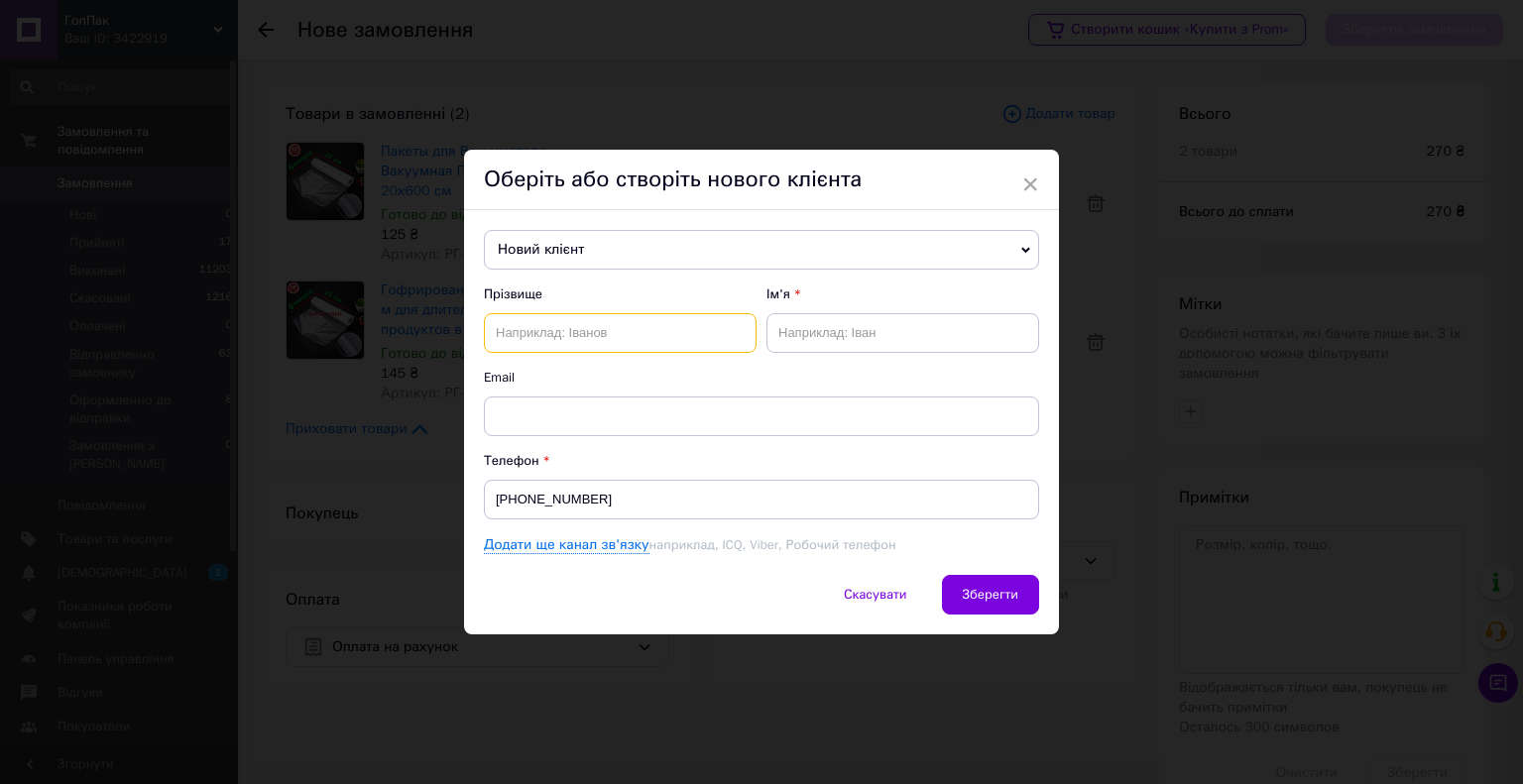 click at bounding box center (620, 333) 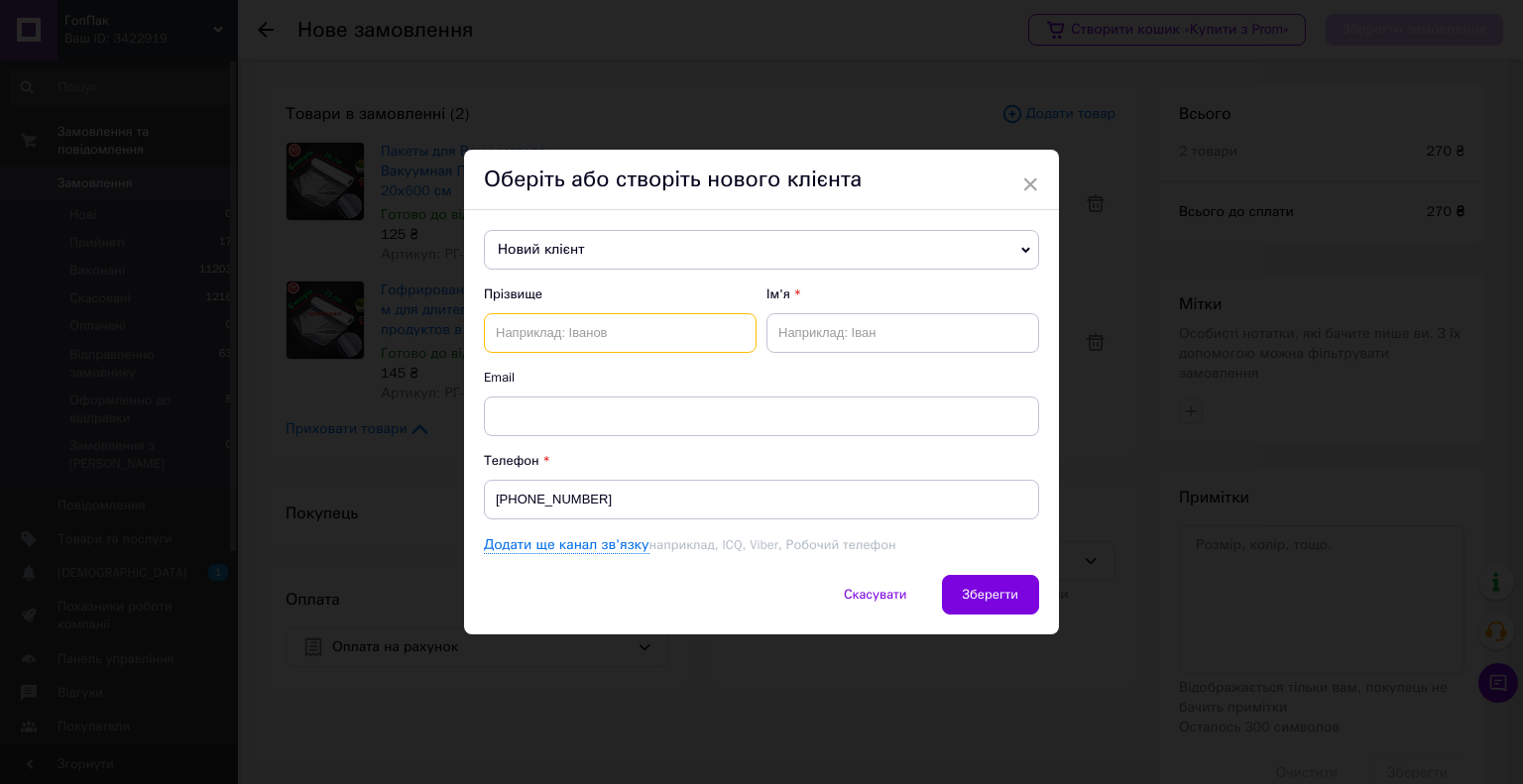 paste on "Корнійчук" 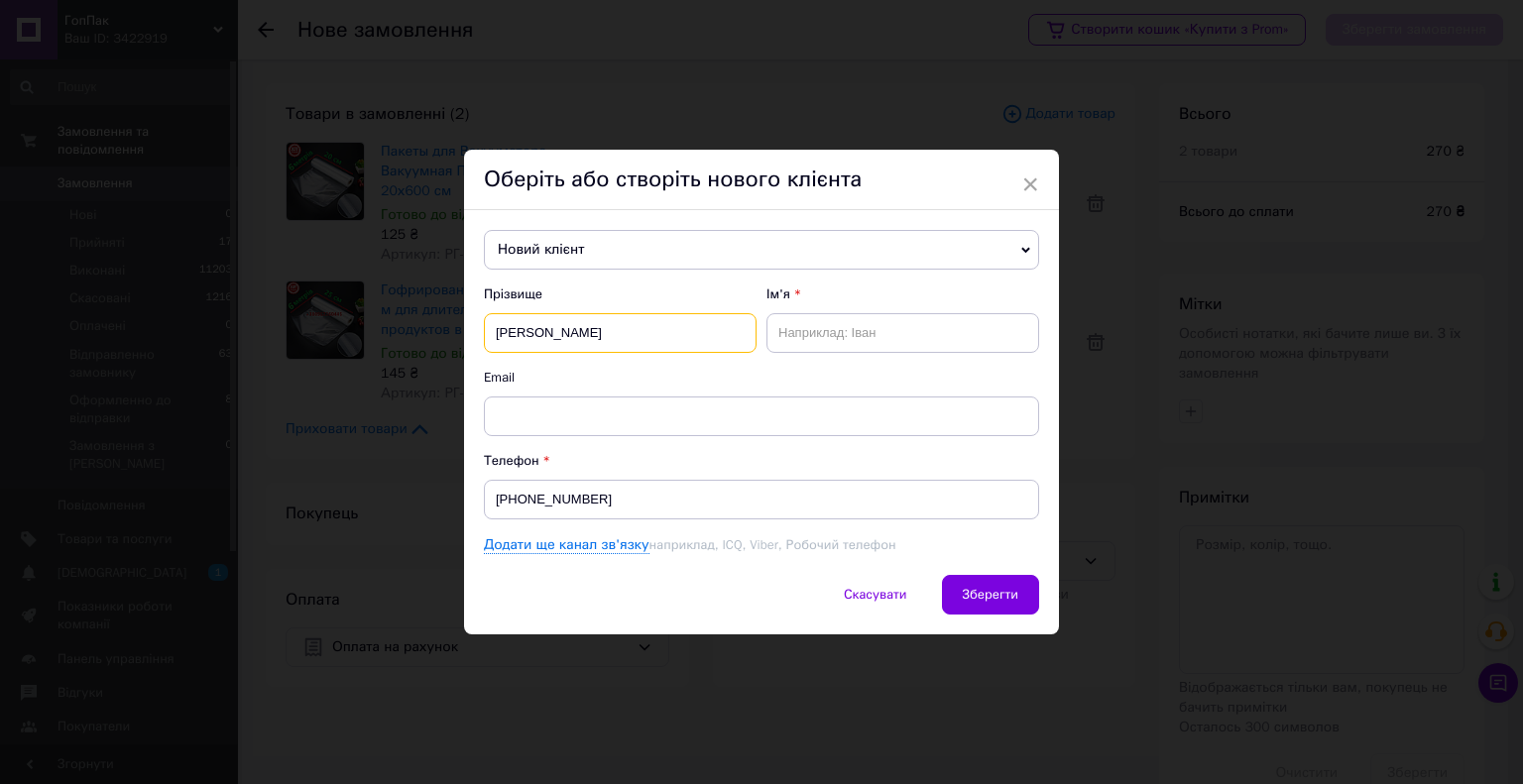 type on "Корнійчук" 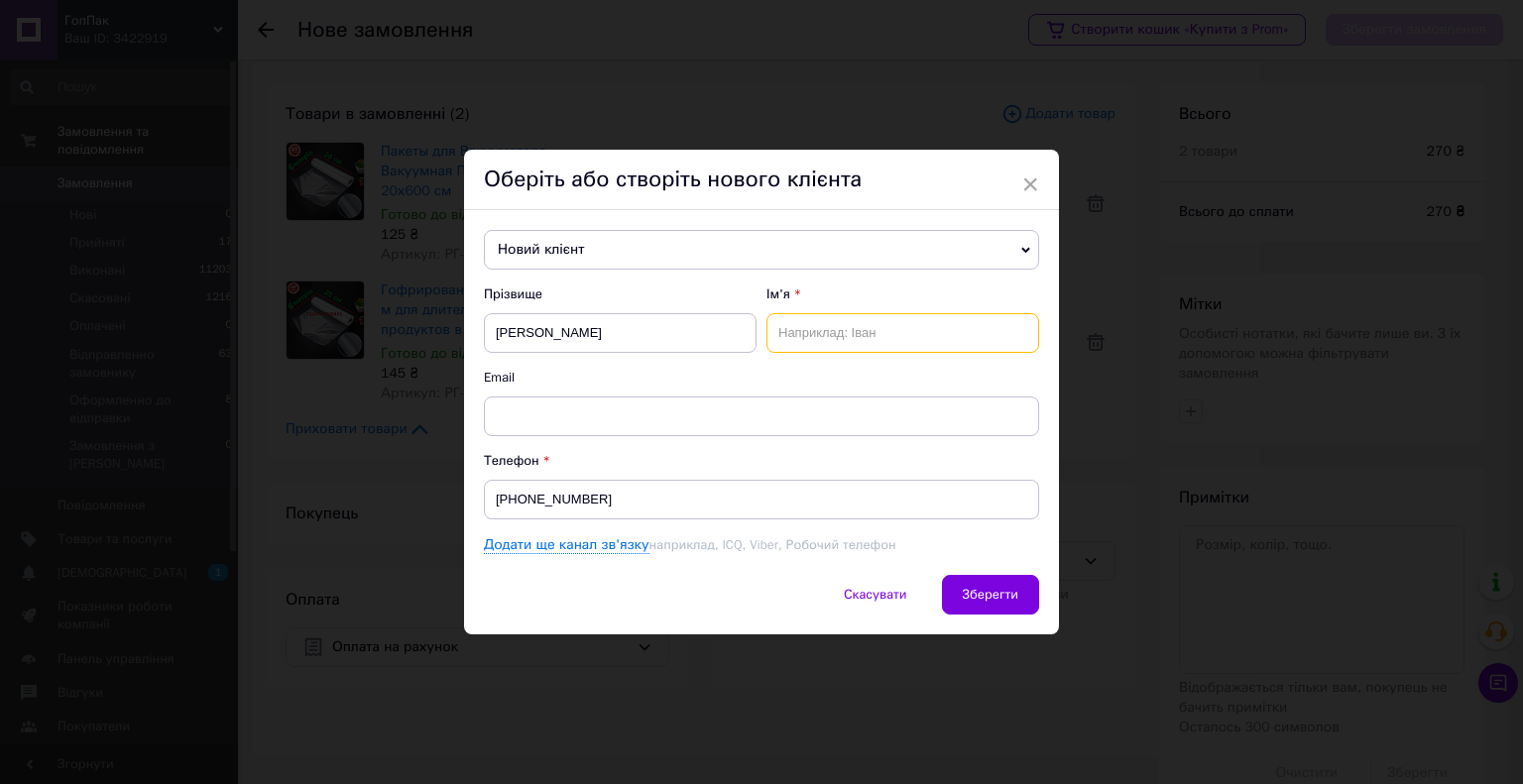 click at bounding box center [902, 333] 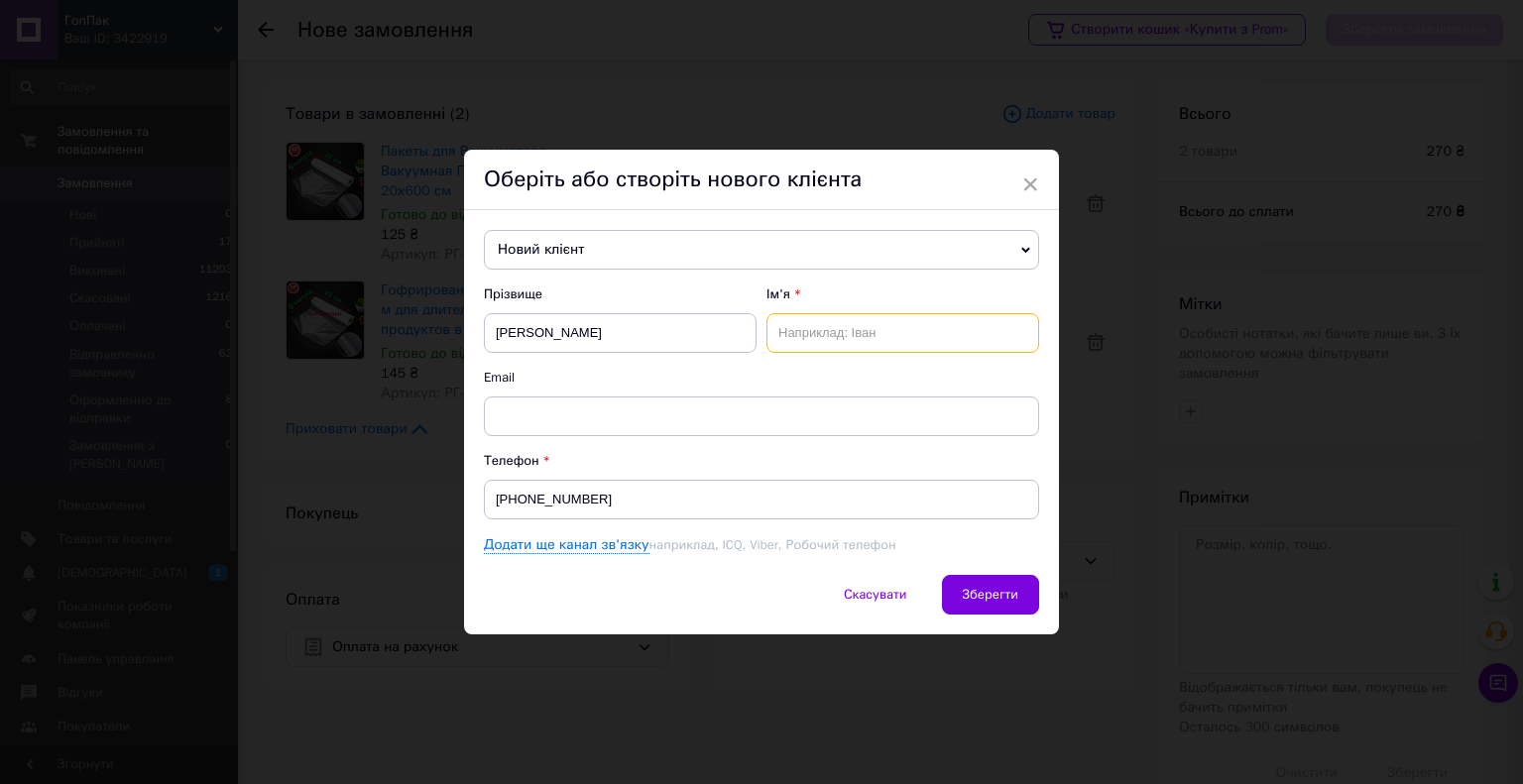 paste on "Юрій" 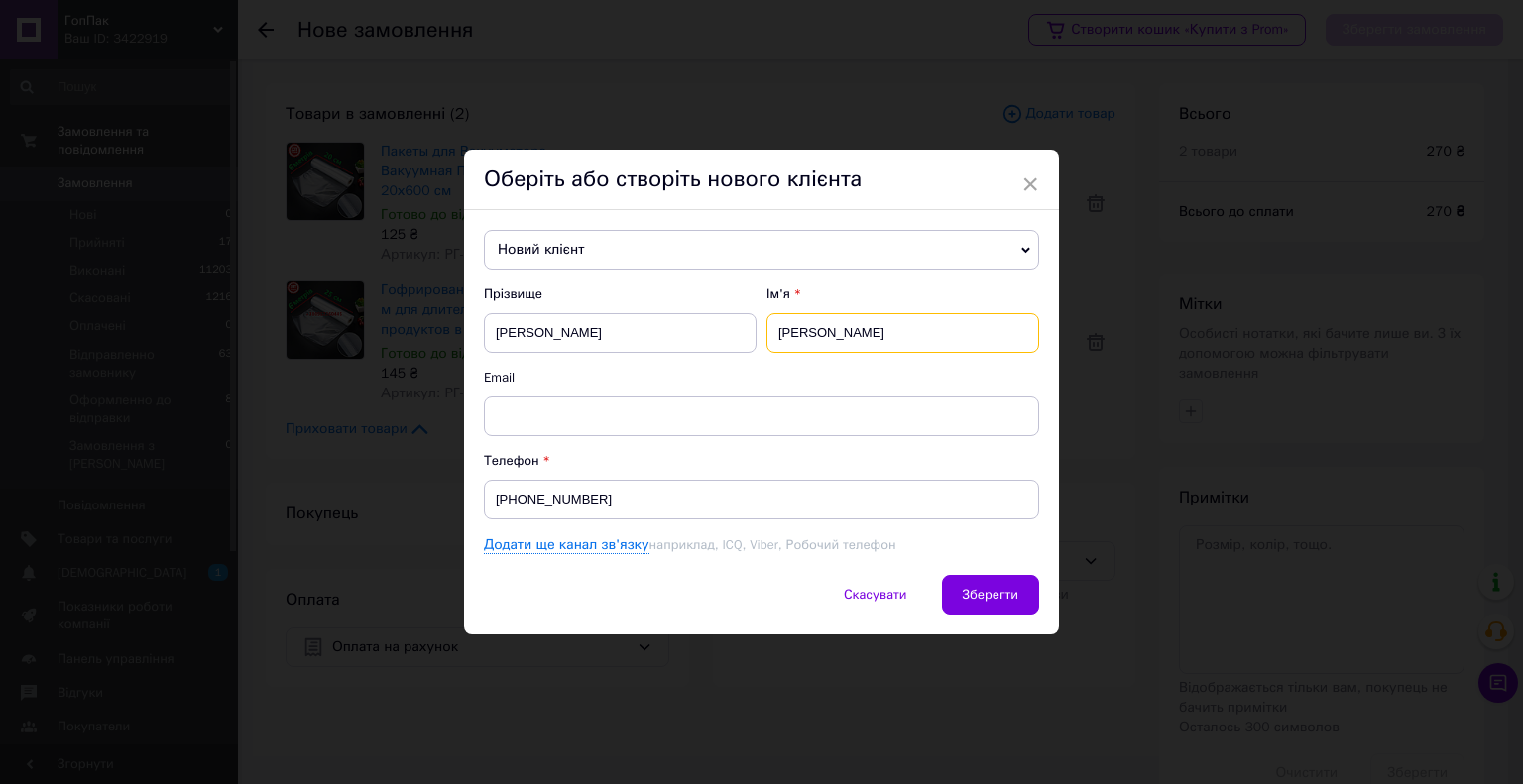 type on "Юрій" 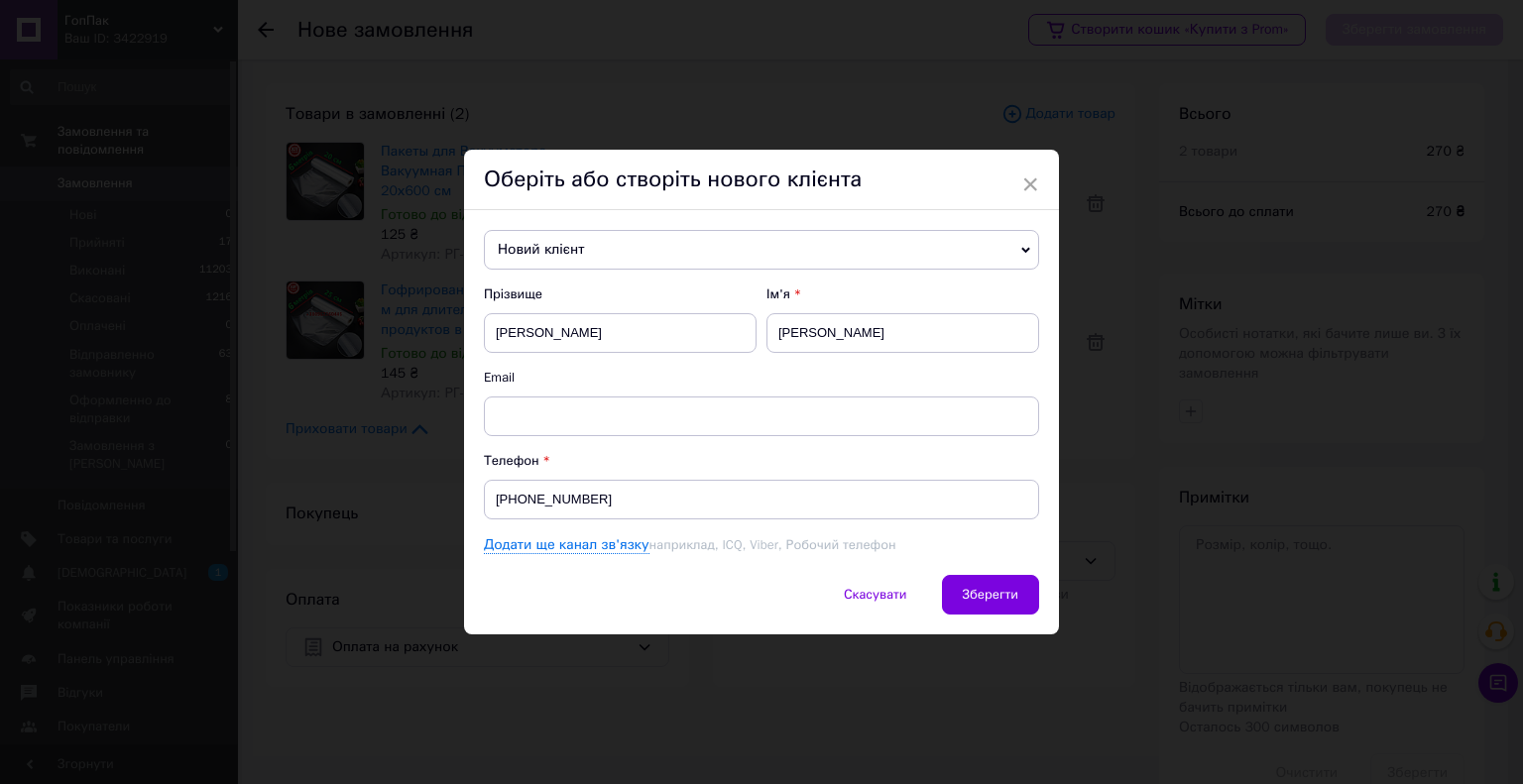 click on "Email" at bounding box center (762, 378) 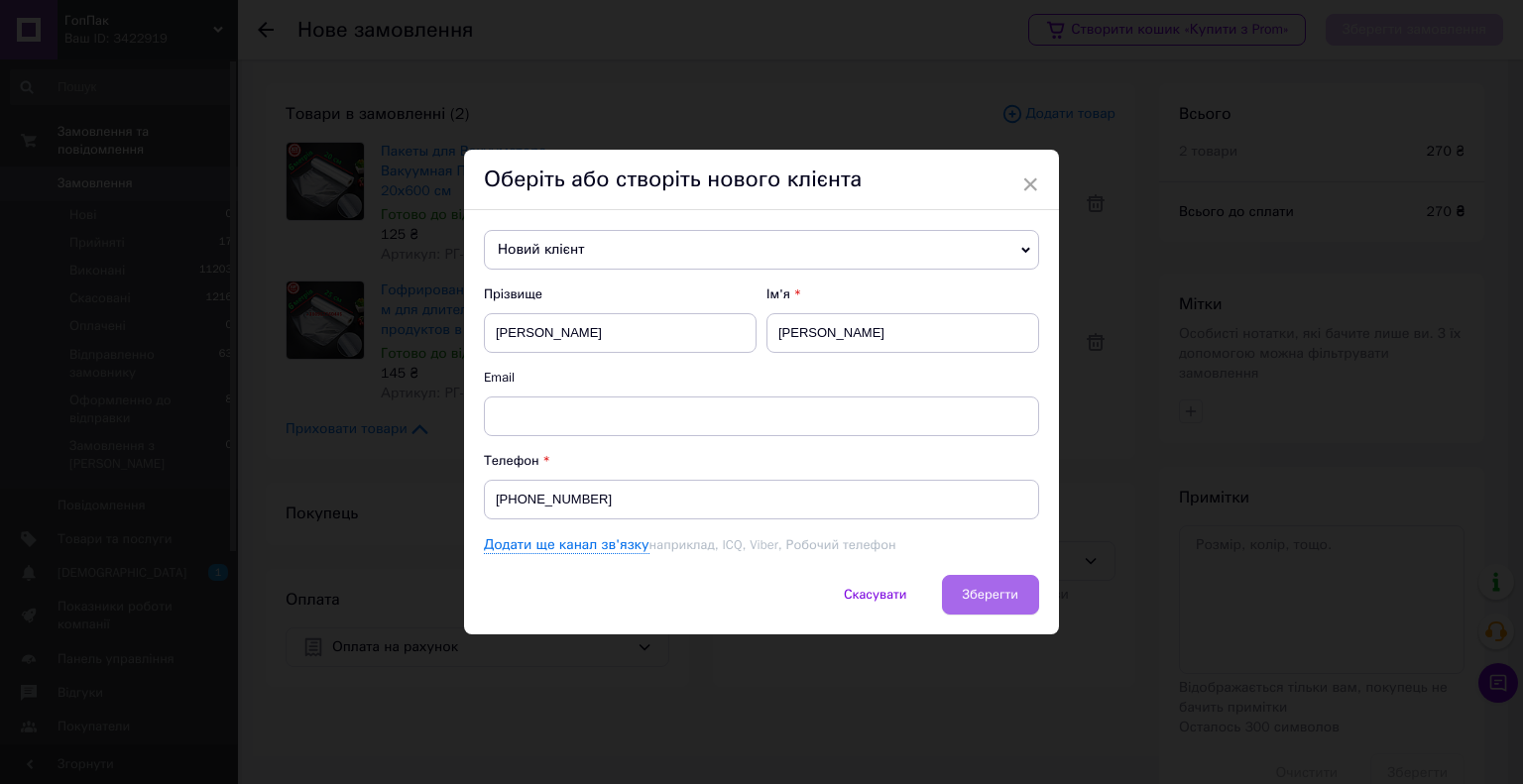 click on "Зберегти" at bounding box center (991, 594) 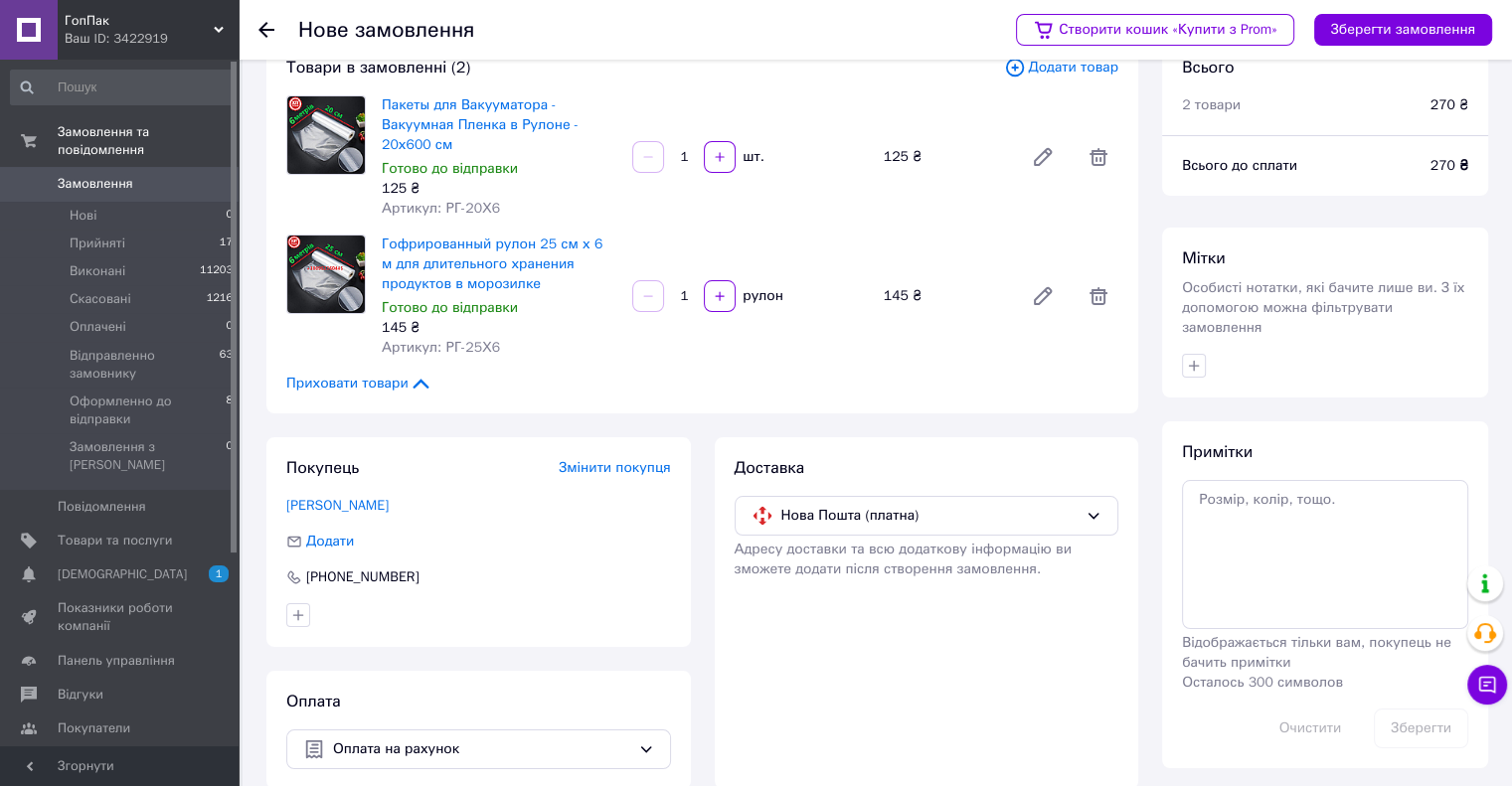 scroll, scrollTop: 73, scrollLeft: 0, axis: vertical 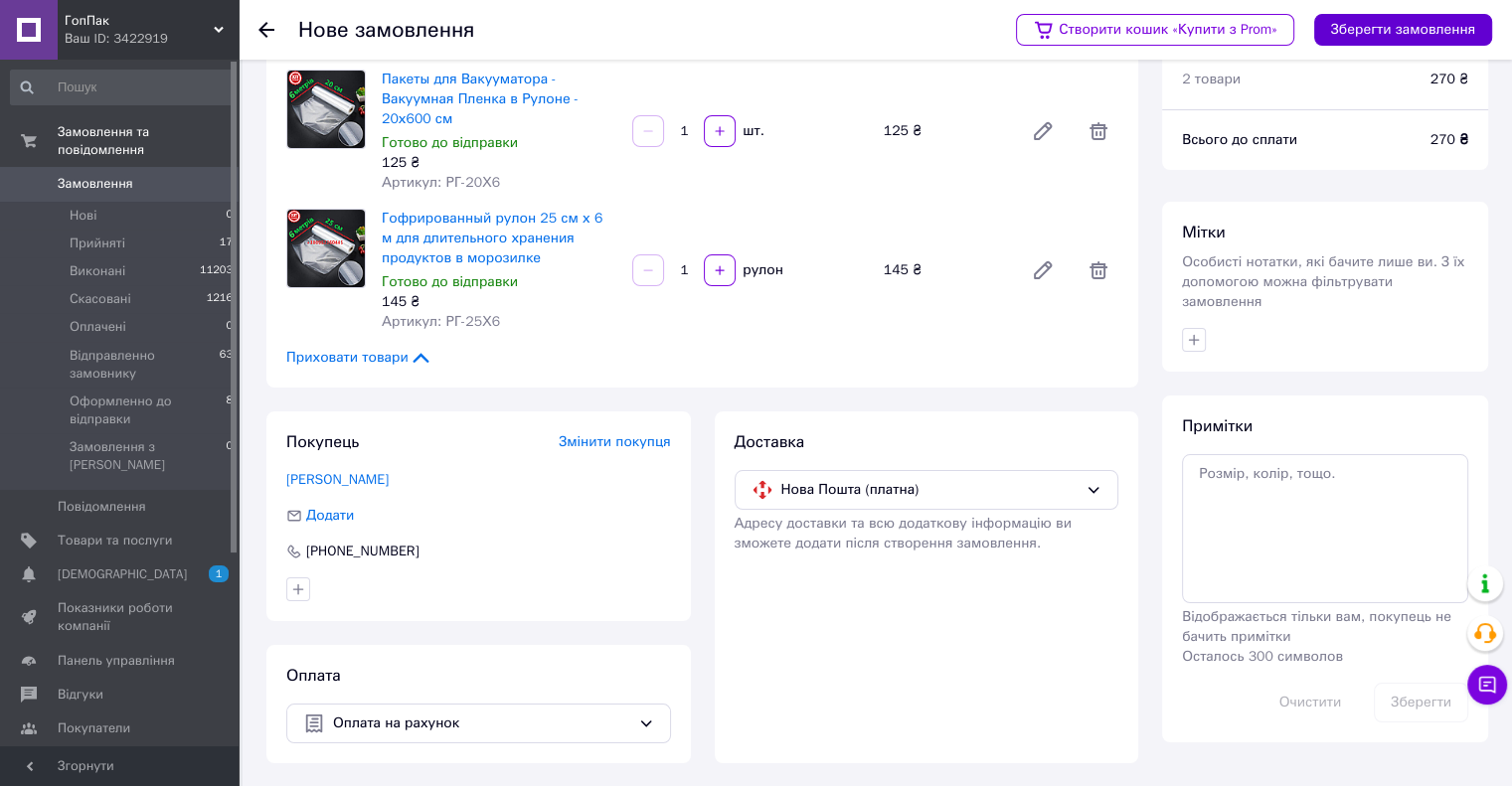 click on "Зберегти замовлення" at bounding box center [1403, 30] 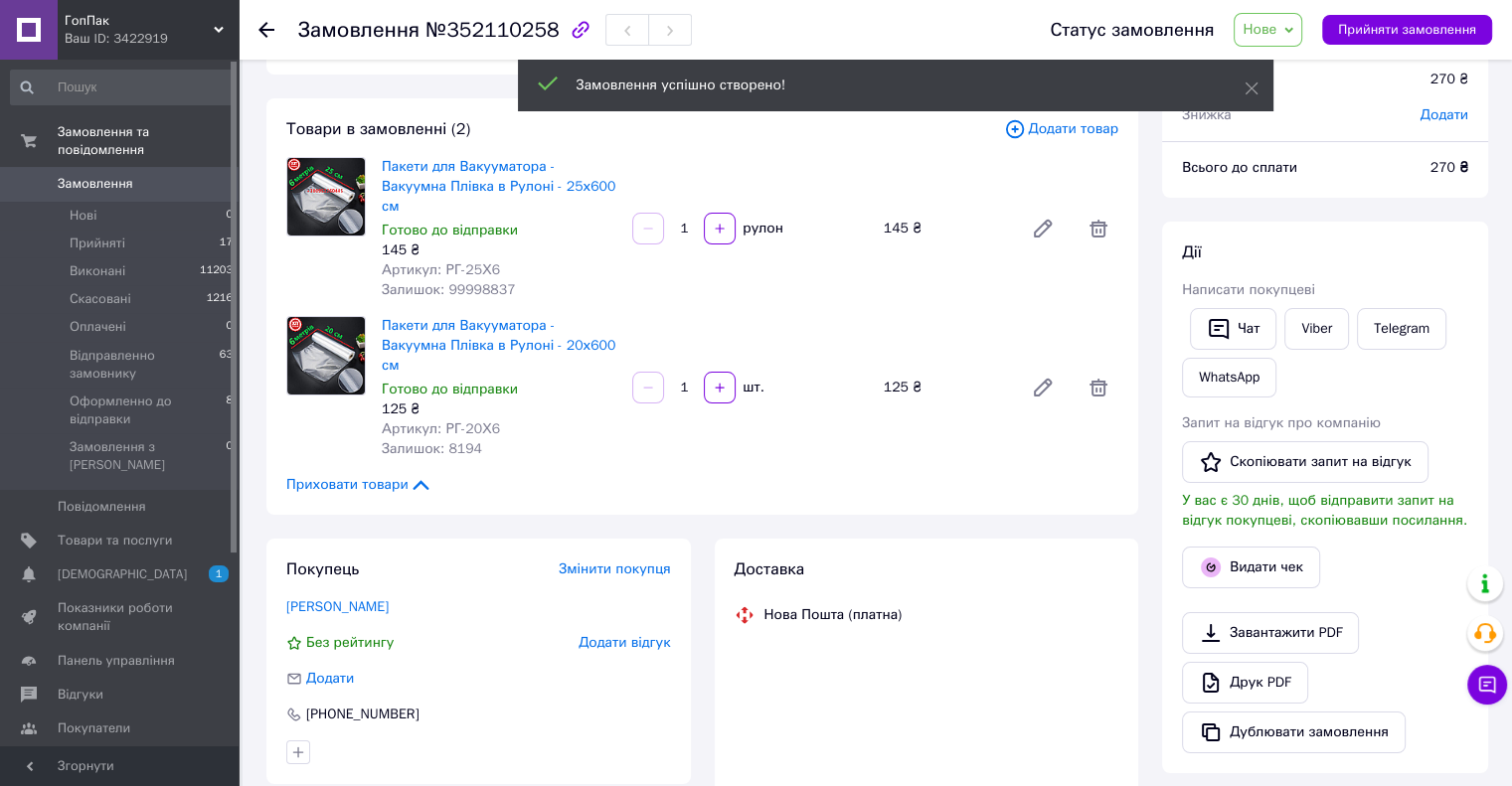 click on "Додати" at bounding box center [1444, 114] 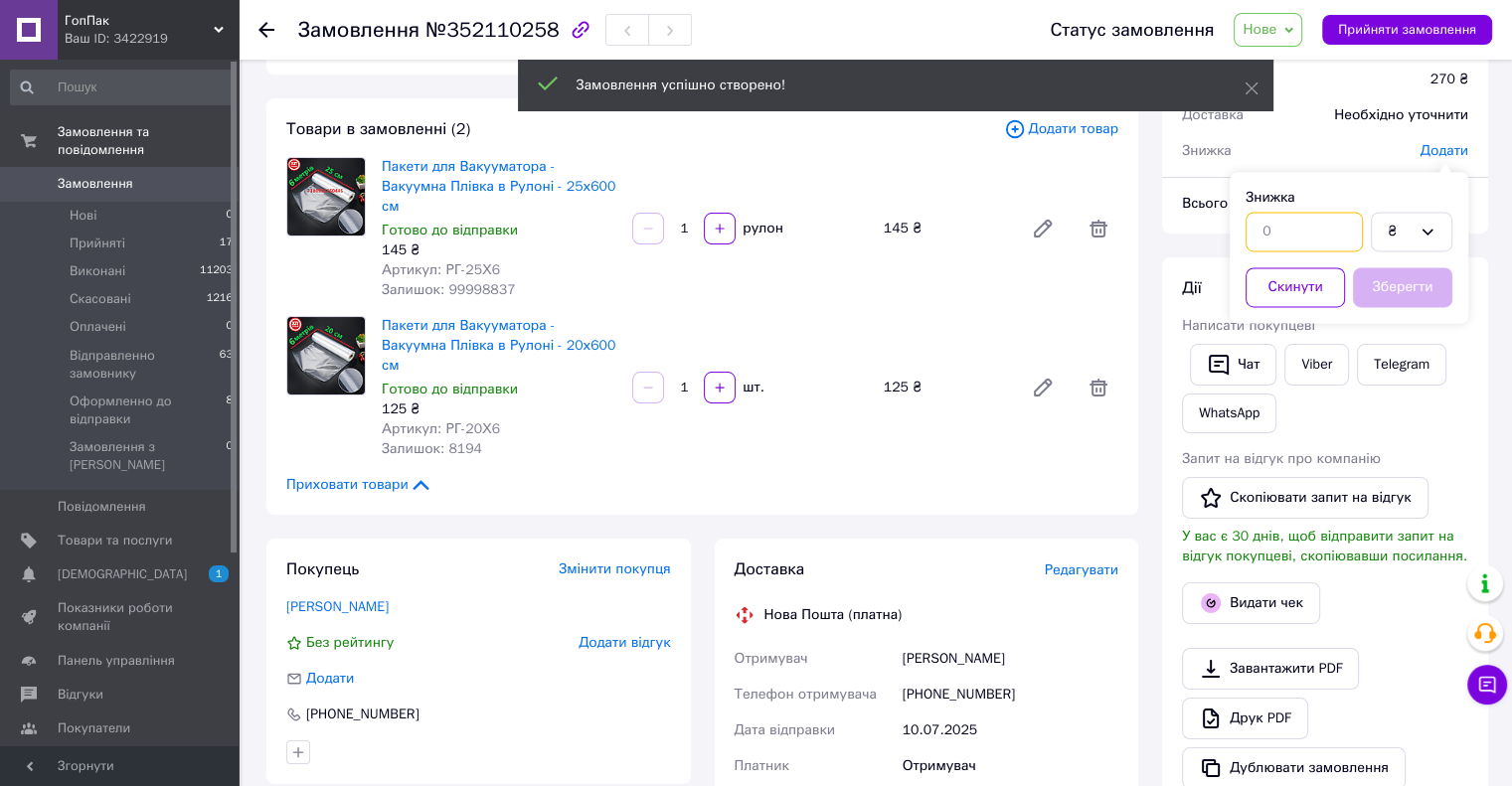 click at bounding box center [1304, 232] 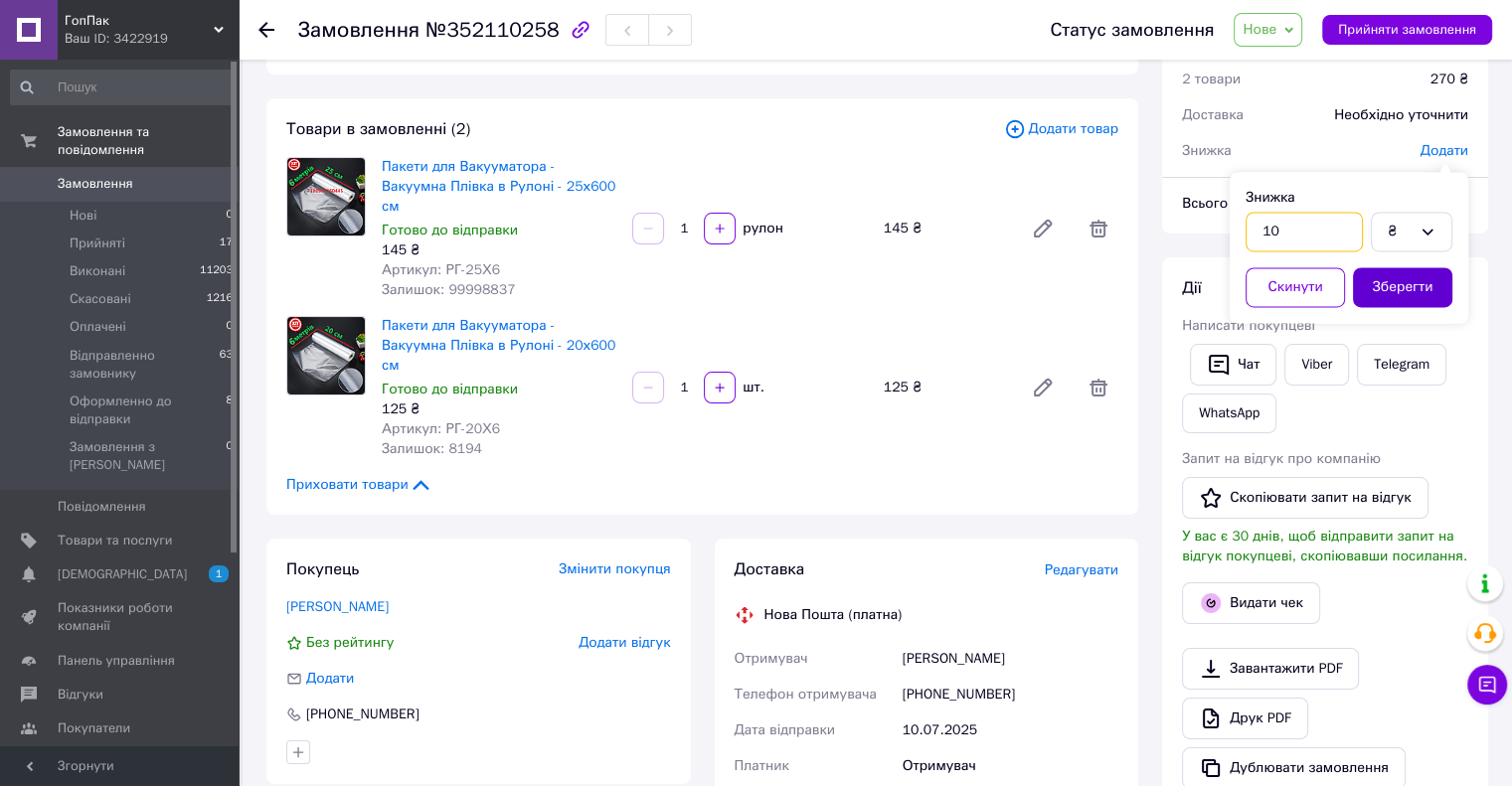type on "10" 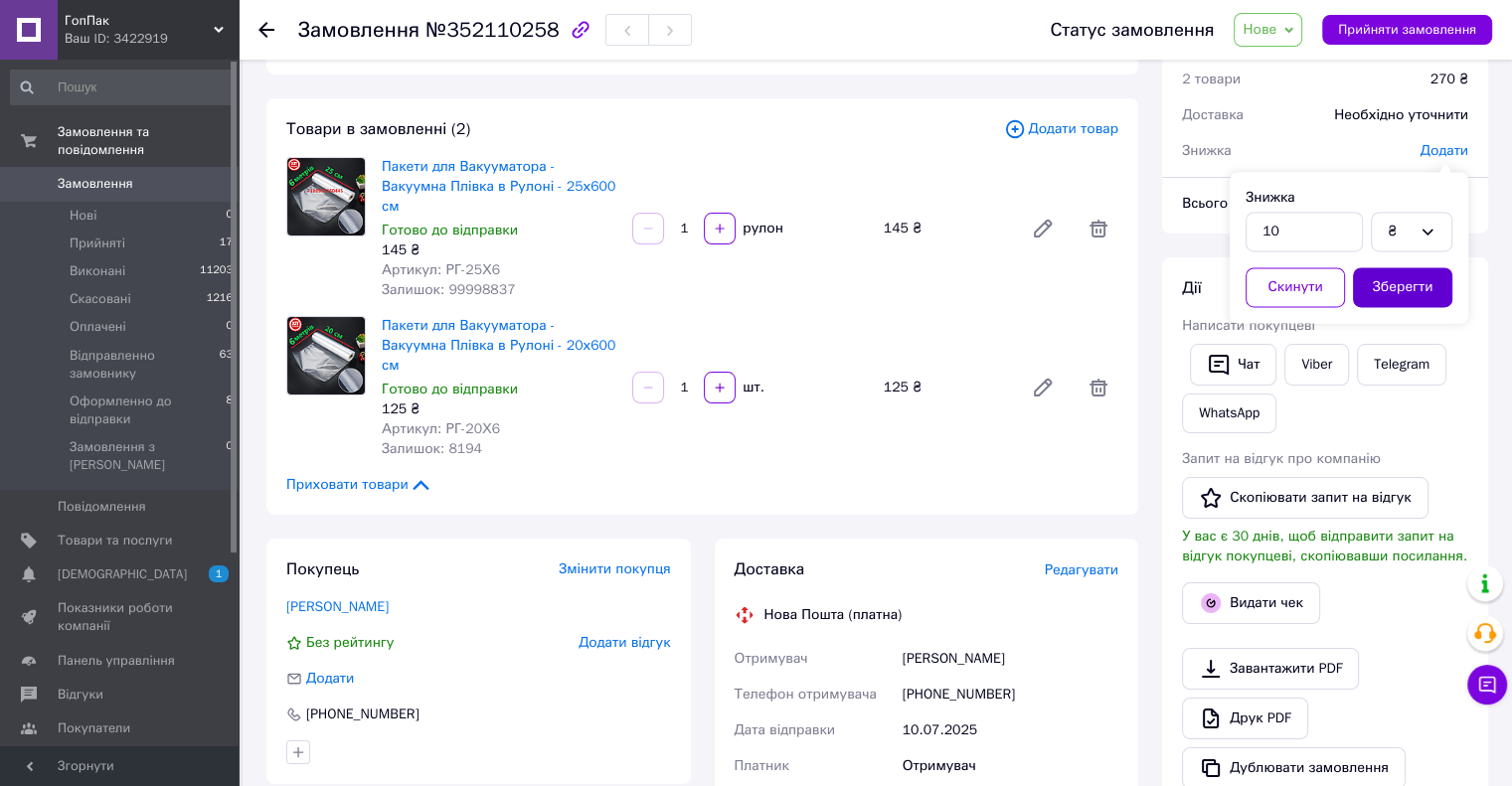click on "Зберегти" at bounding box center [1403, 287] 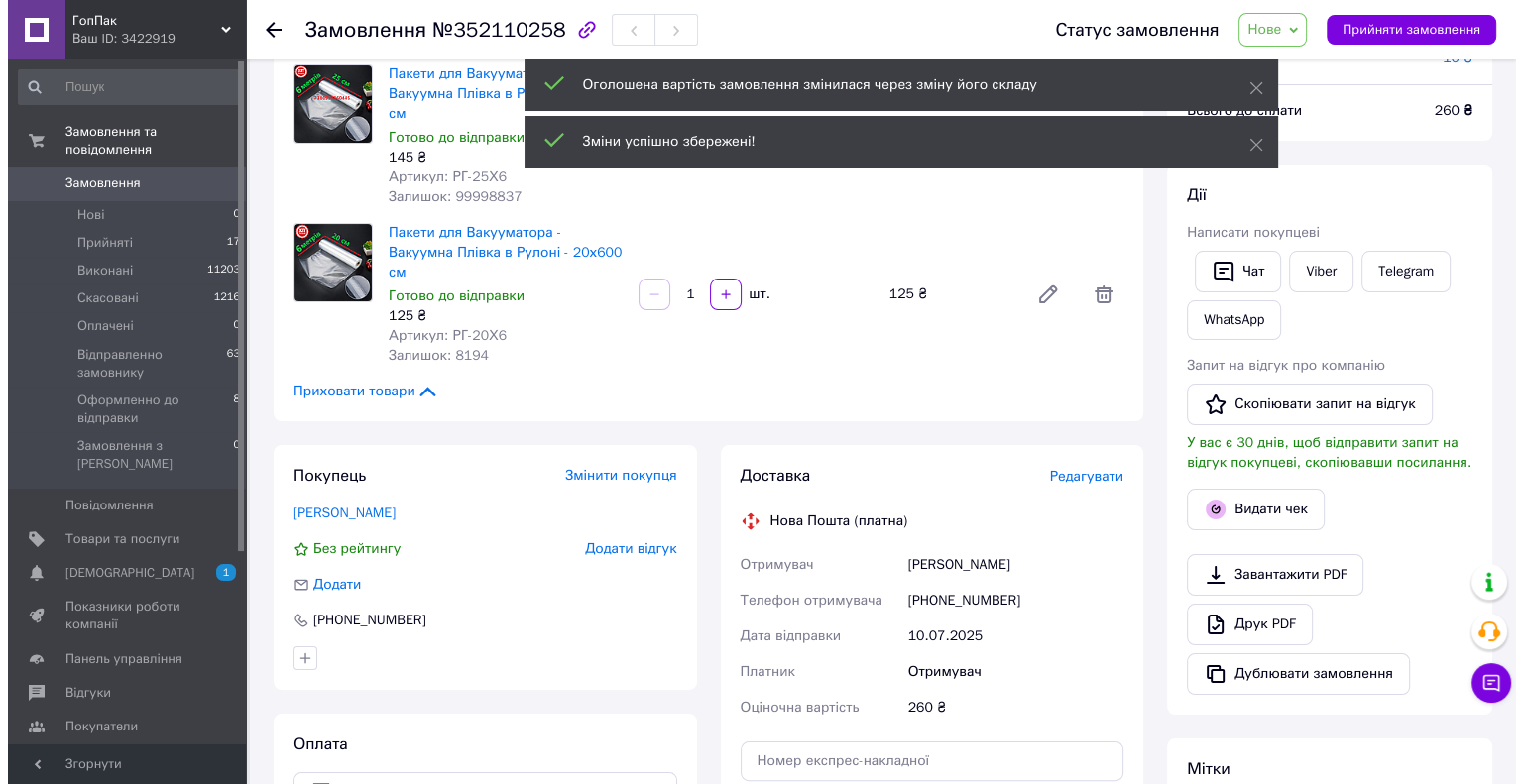 scroll, scrollTop: 370, scrollLeft: 0, axis: vertical 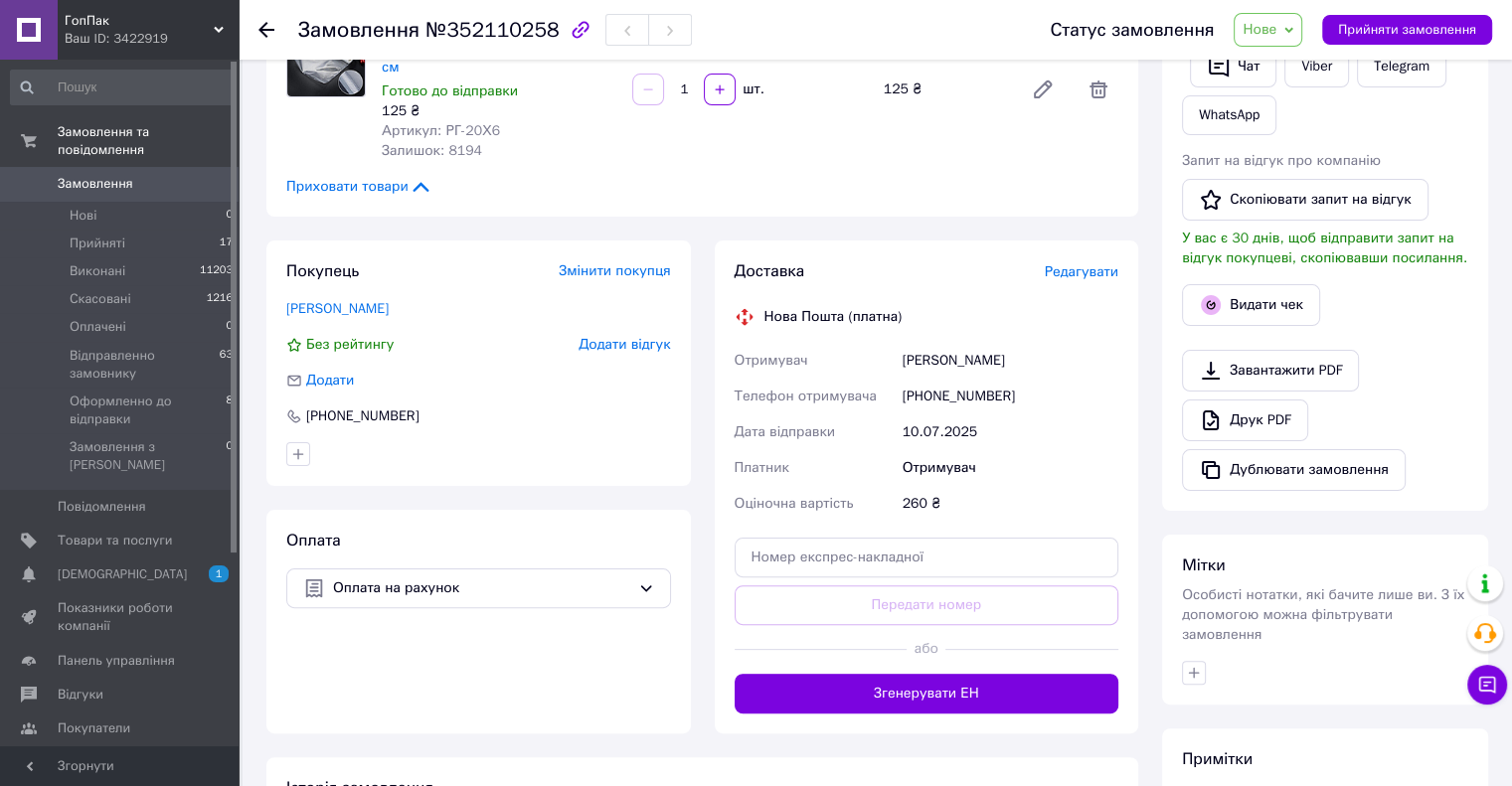click on "Редагувати" at bounding box center [1082, 271] 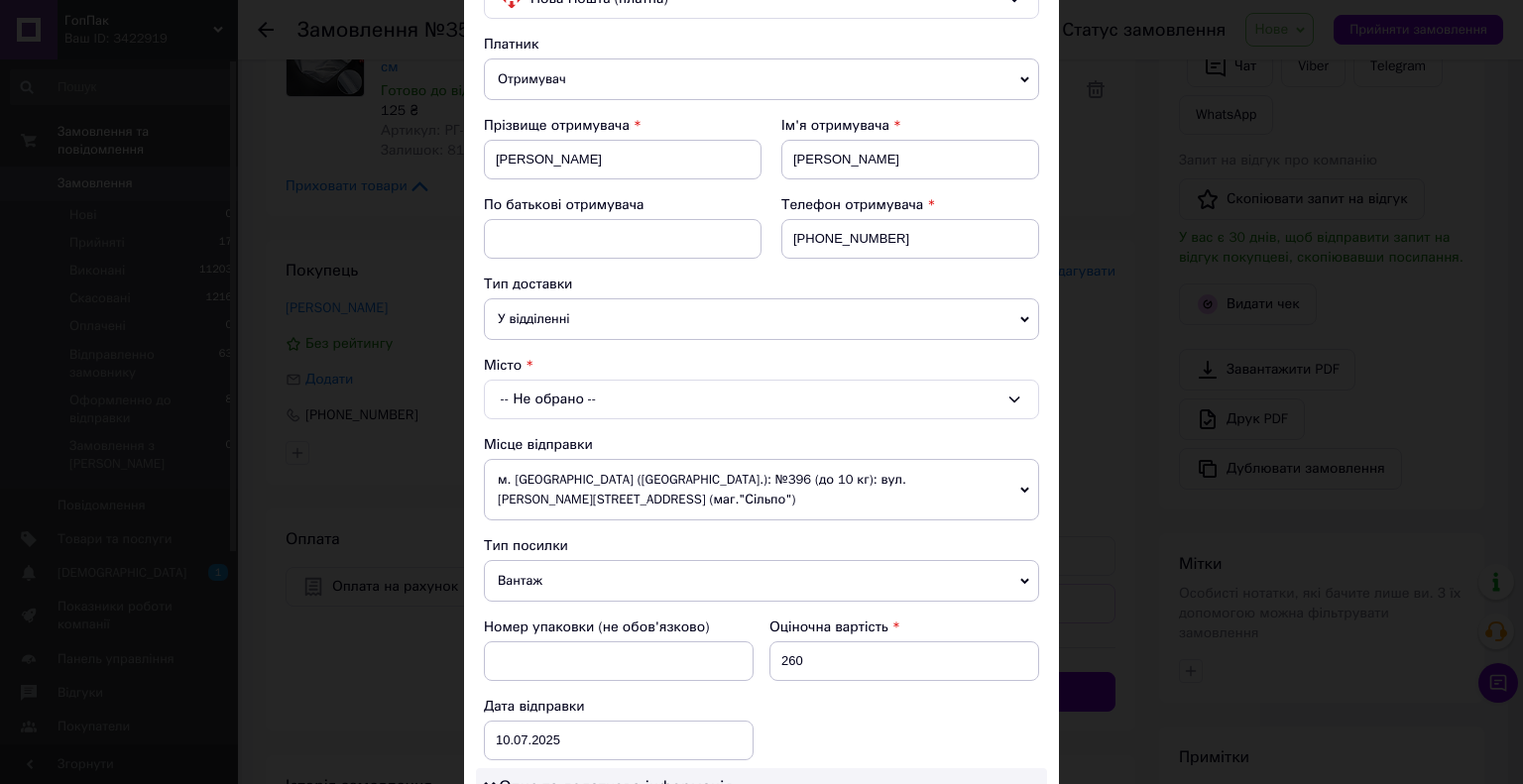 scroll, scrollTop: 198, scrollLeft: 0, axis: vertical 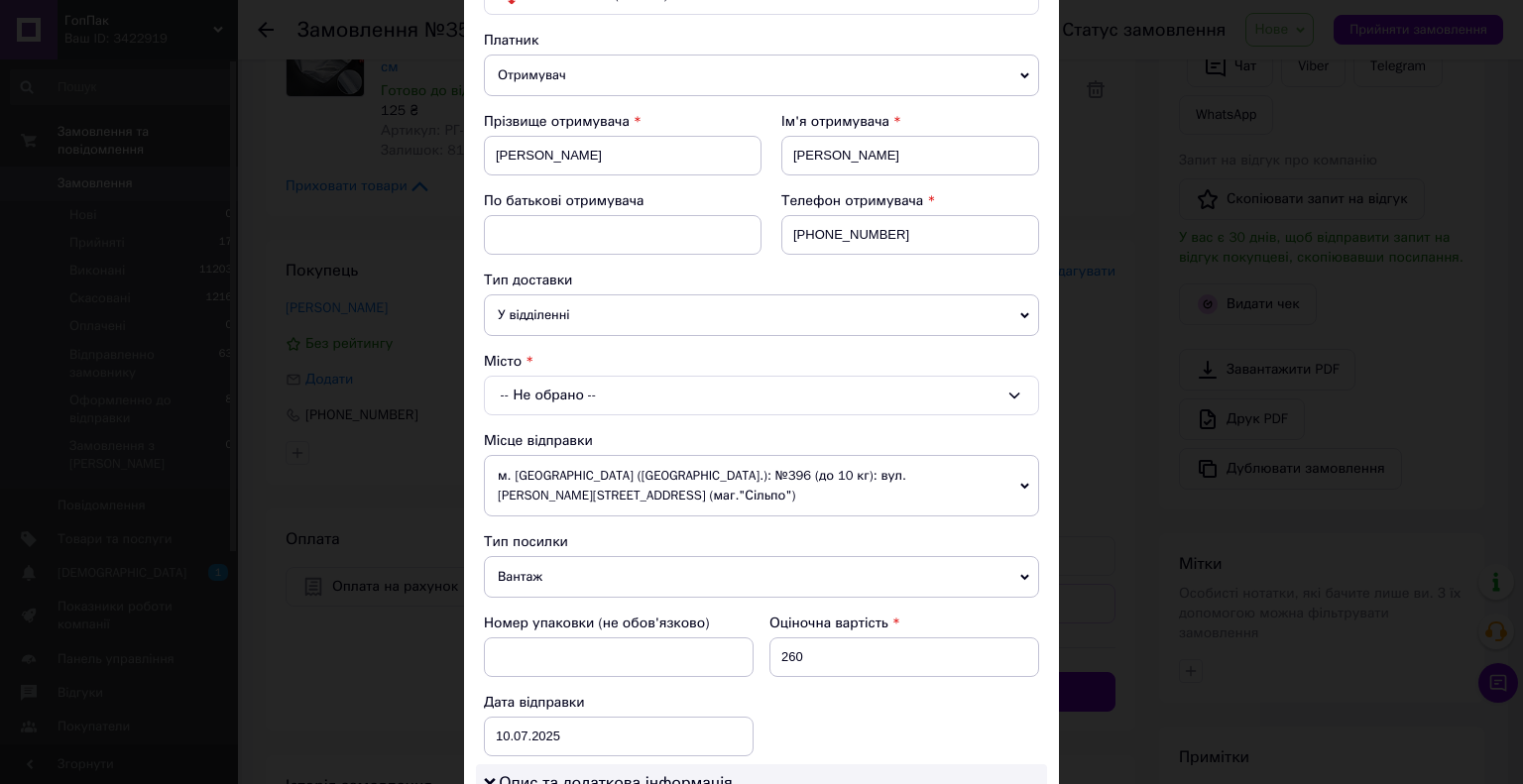 click on "-- Не обрано --" at bounding box center (762, 395) 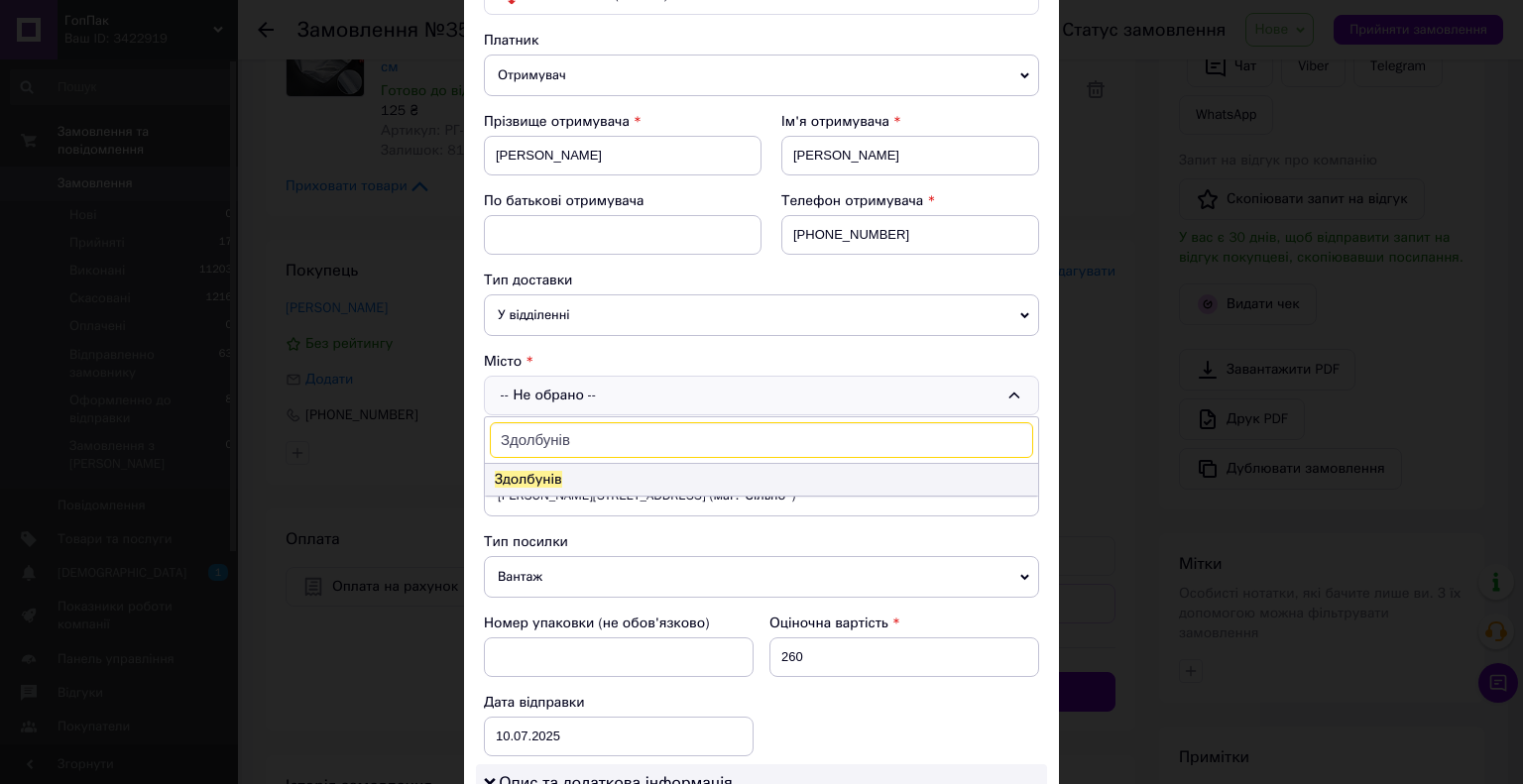 type on "Здолбунів" 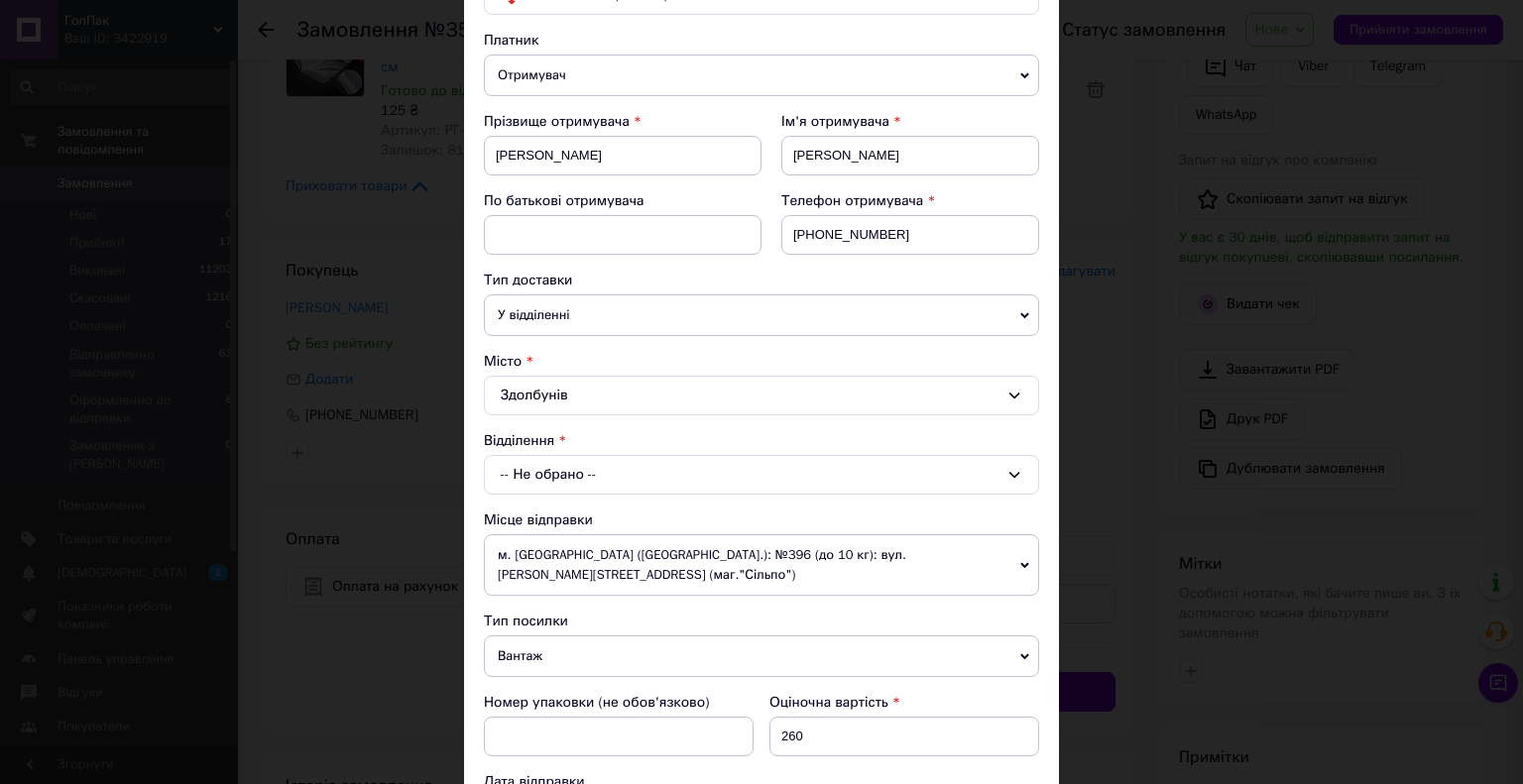 click on "-- Не обрано --" at bounding box center [762, 475] 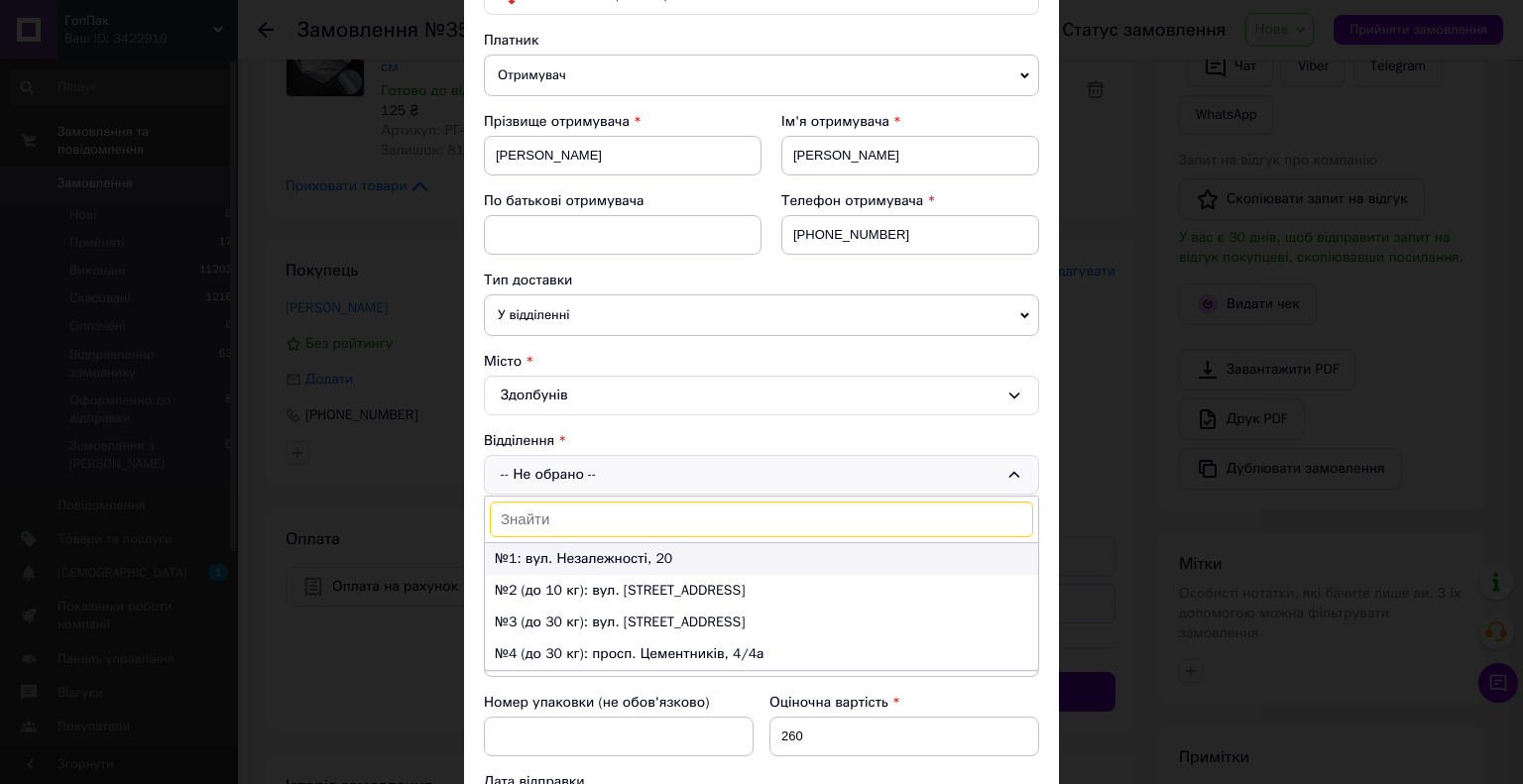 click on "№1: вул. Незалежності, 20" at bounding box center (762, 559) 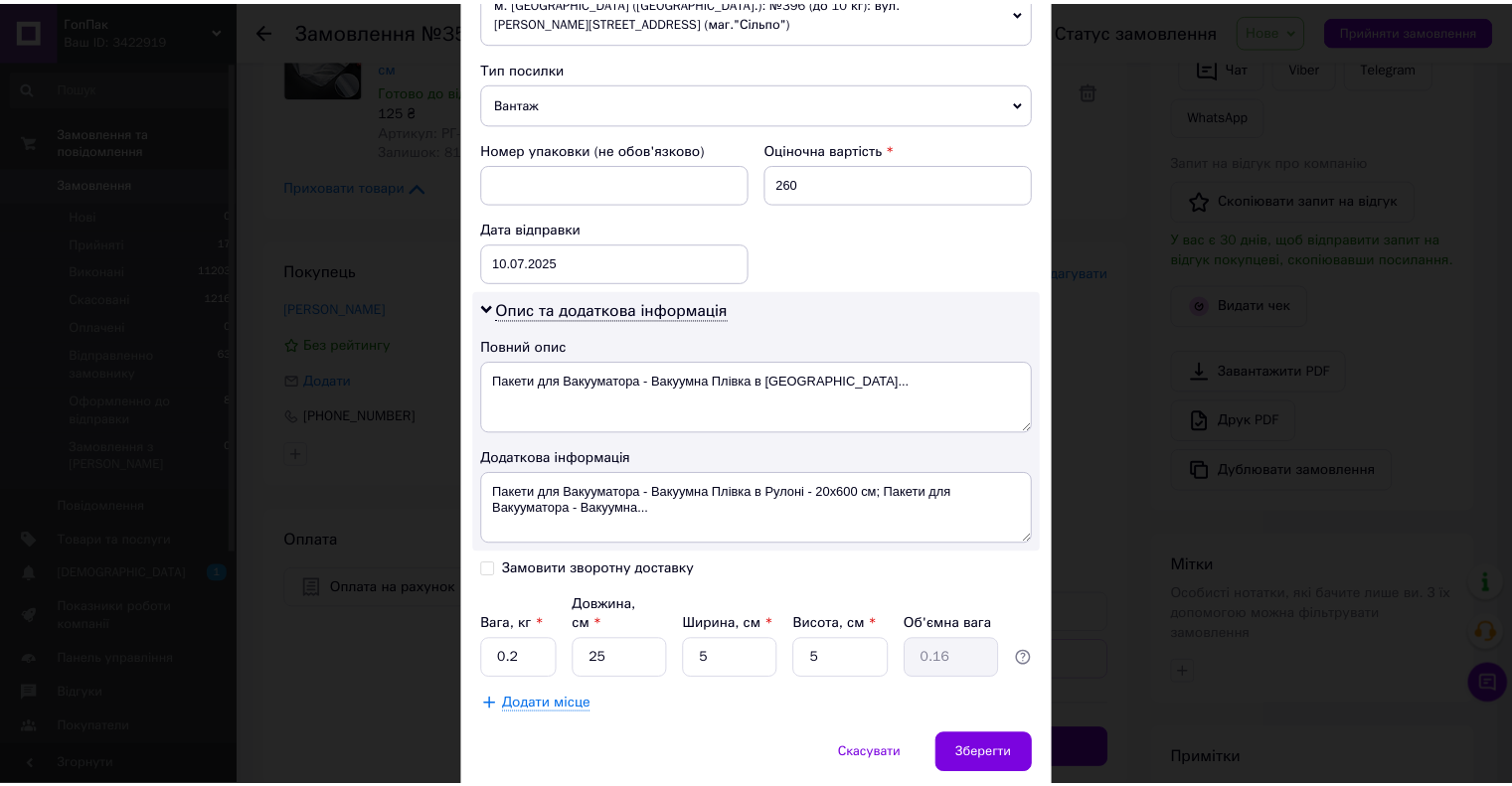 scroll, scrollTop: 785, scrollLeft: 0, axis: vertical 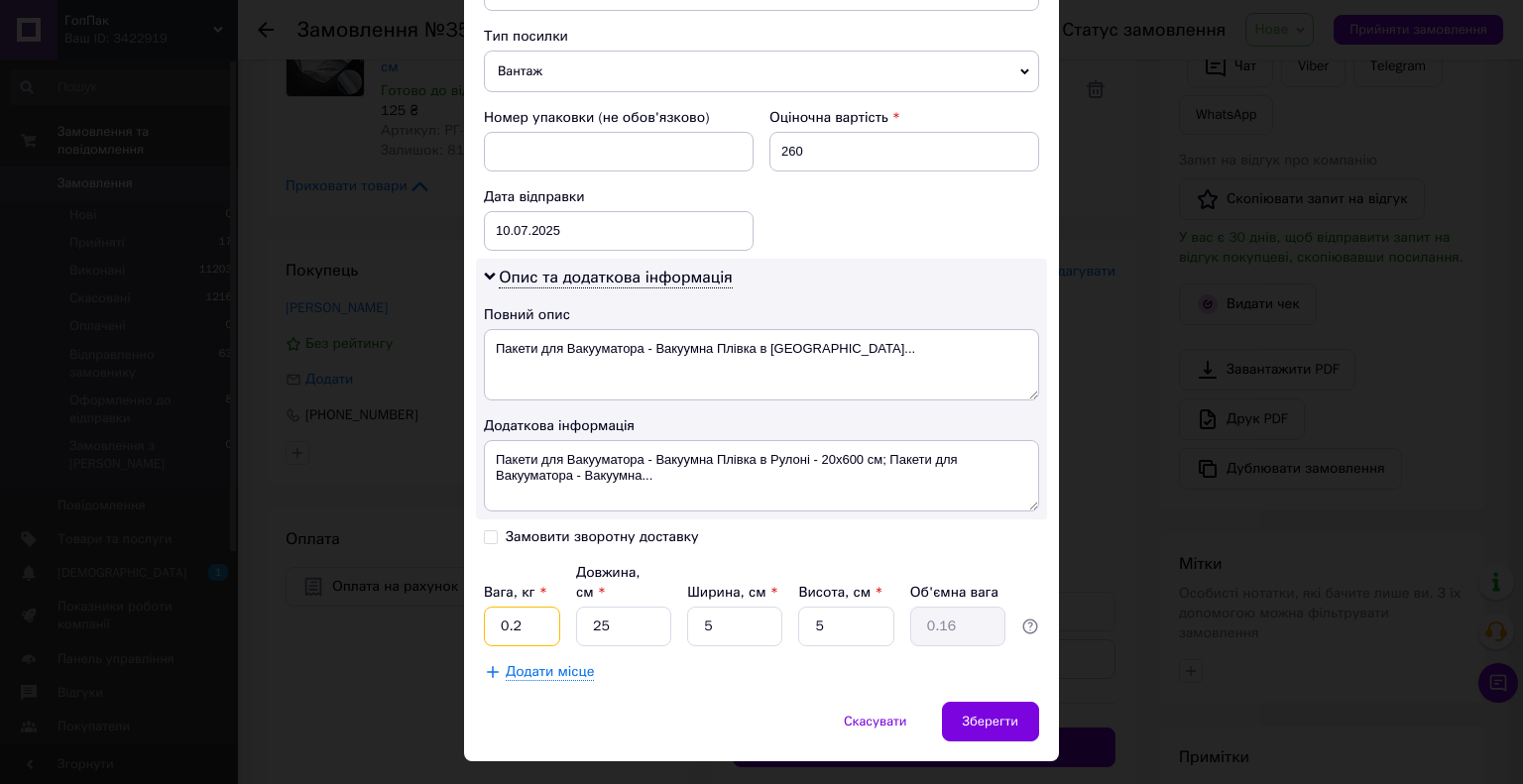 click on "0.2" at bounding box center (522, 626) 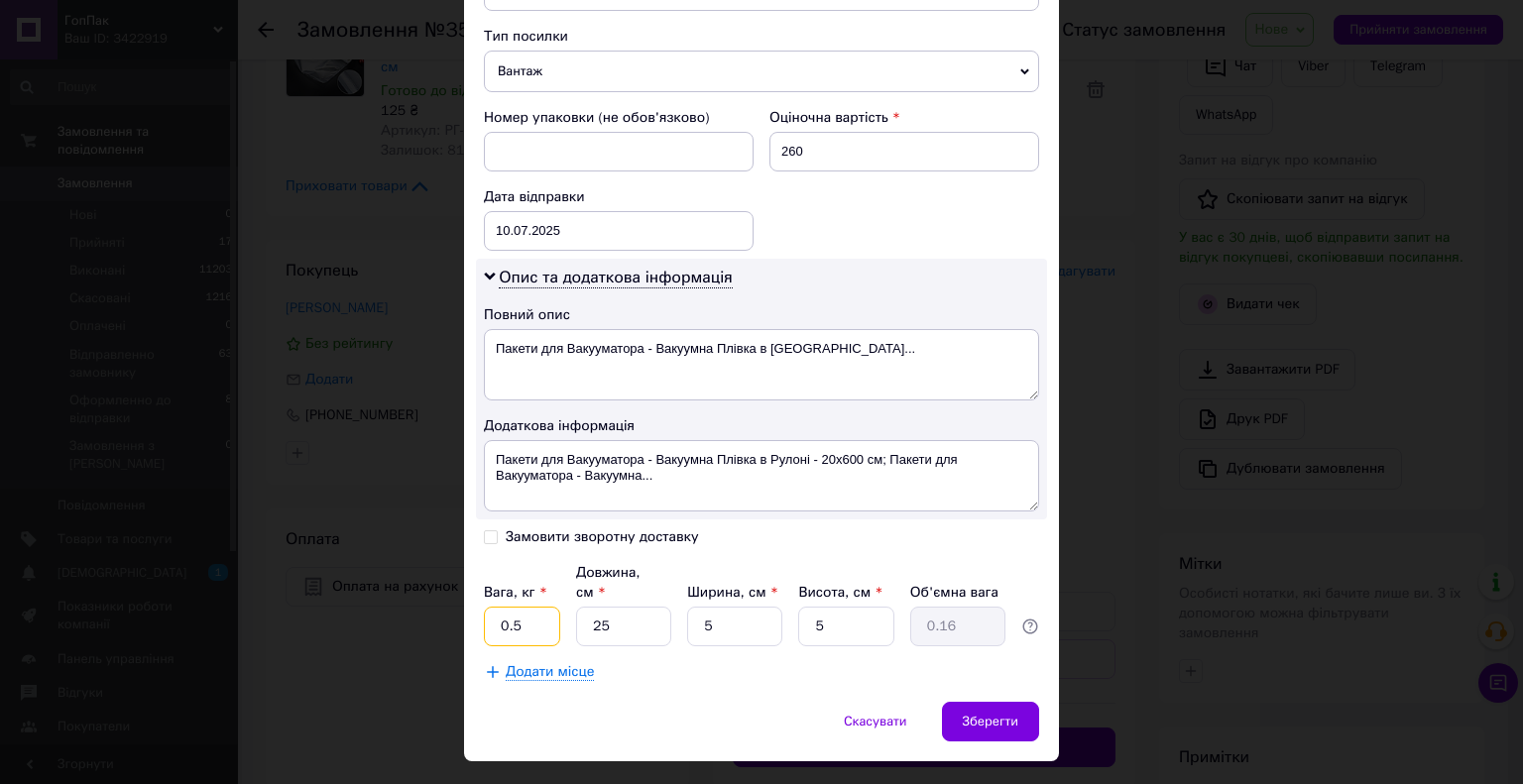 type on "0.5" 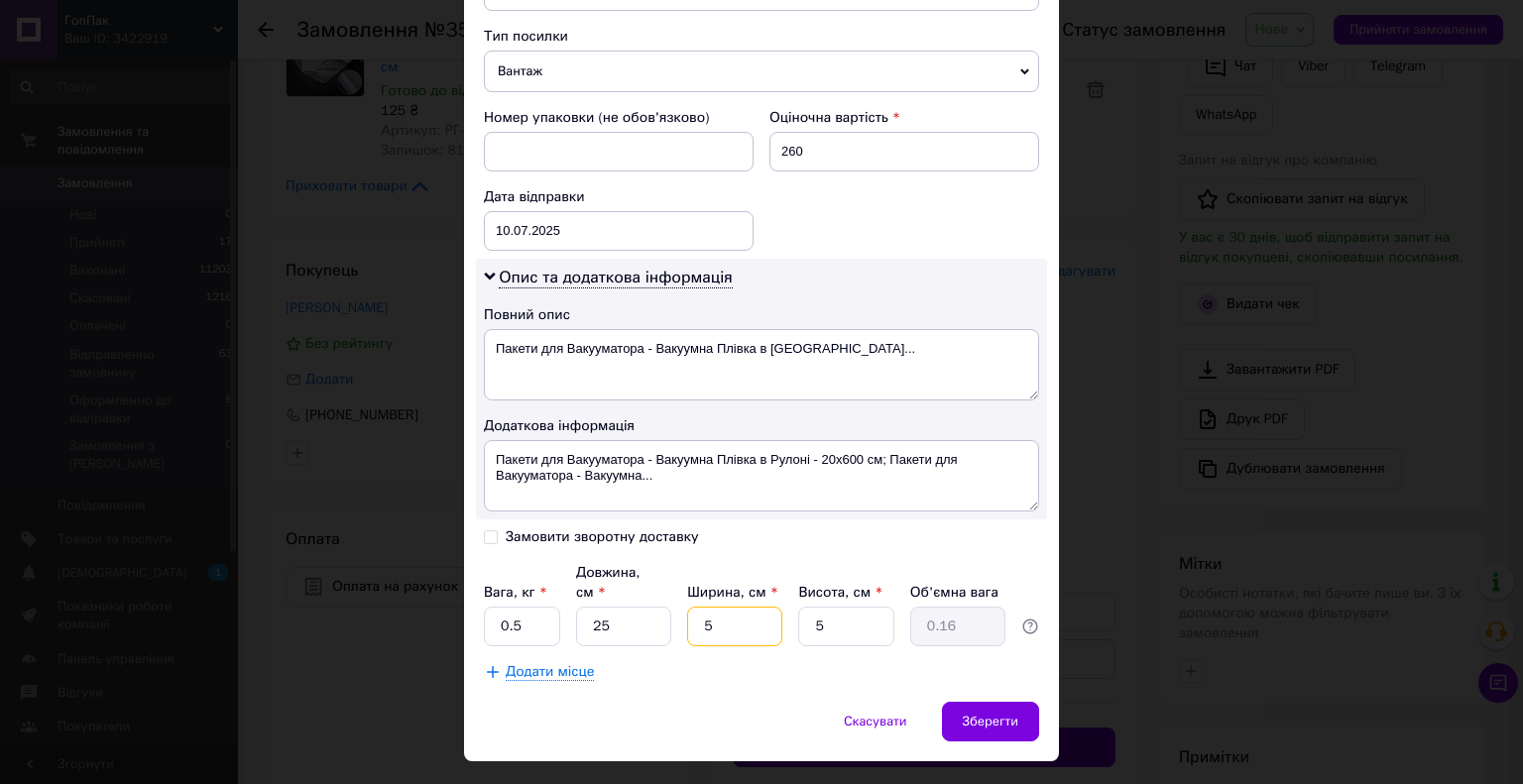 click on "5" at bounding box center [735, 626] 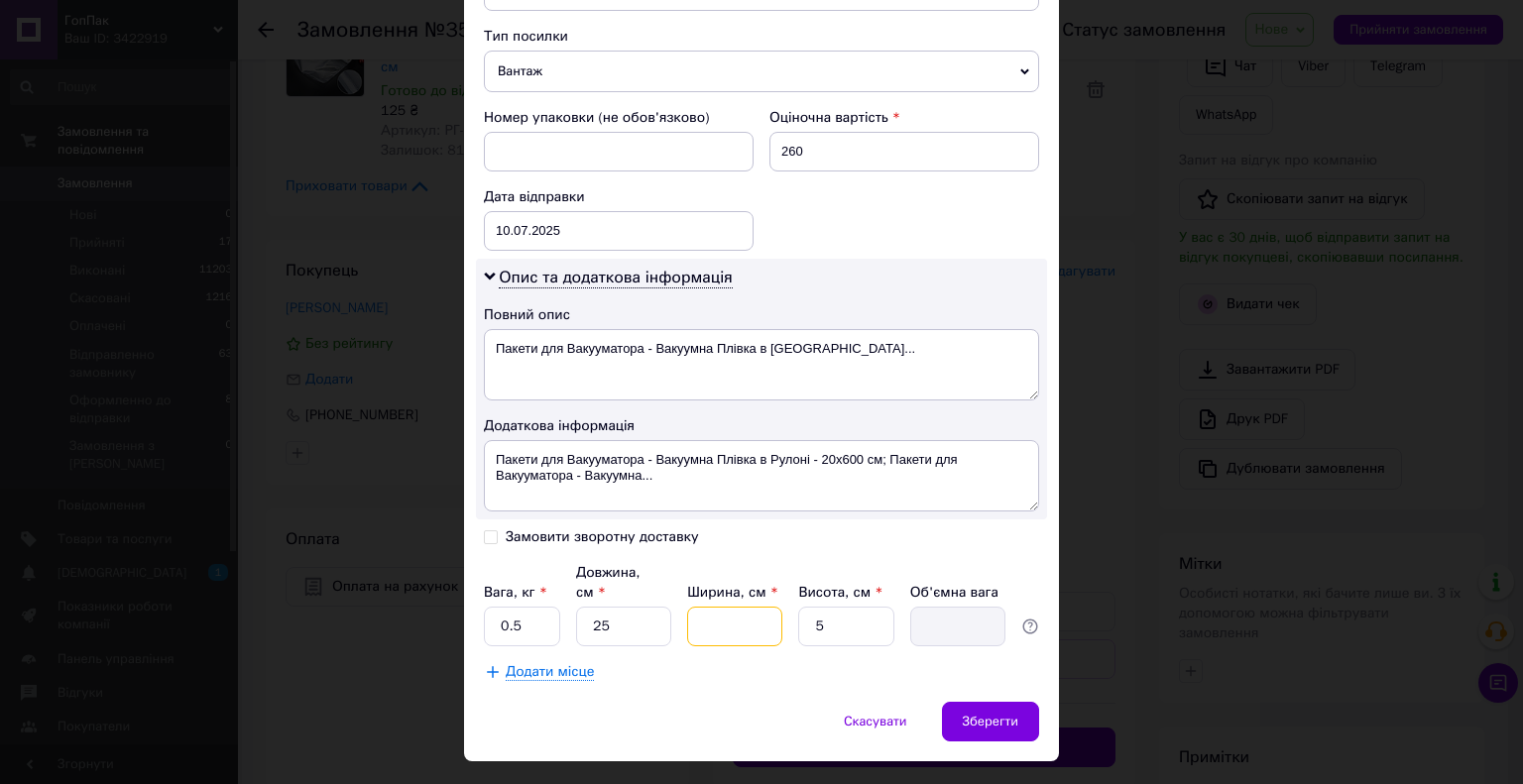 type on "3" 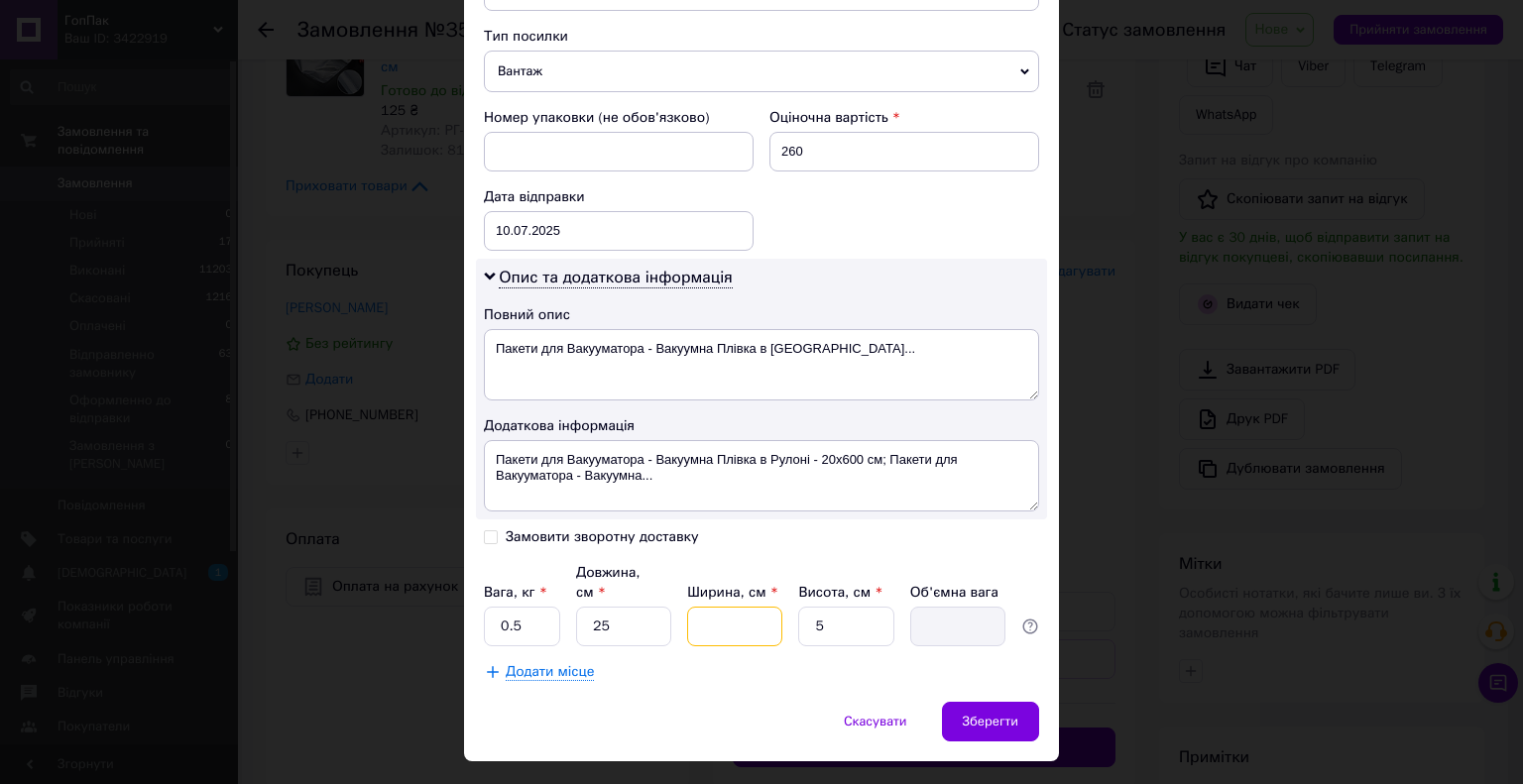type on "0.1" 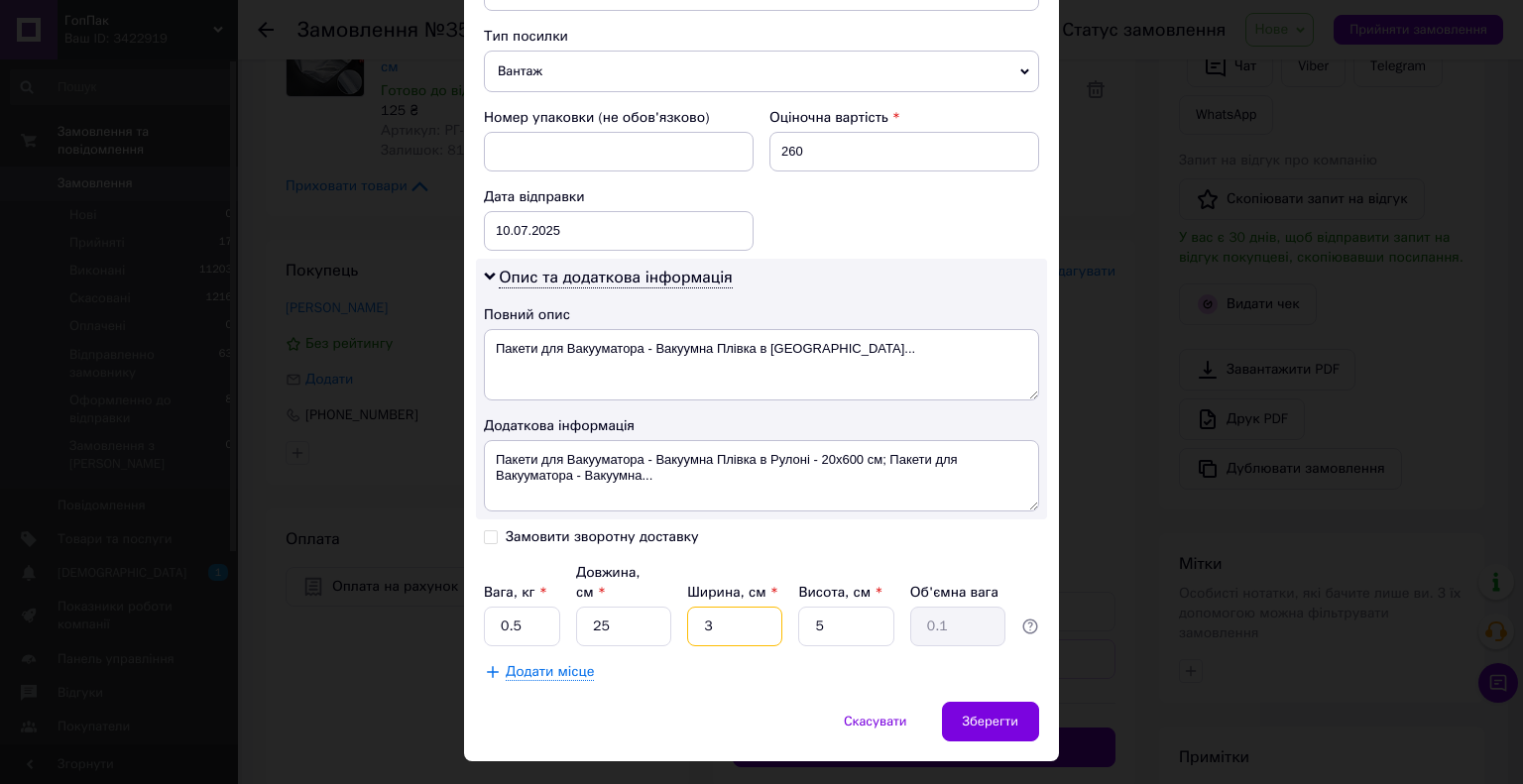 type on "32" 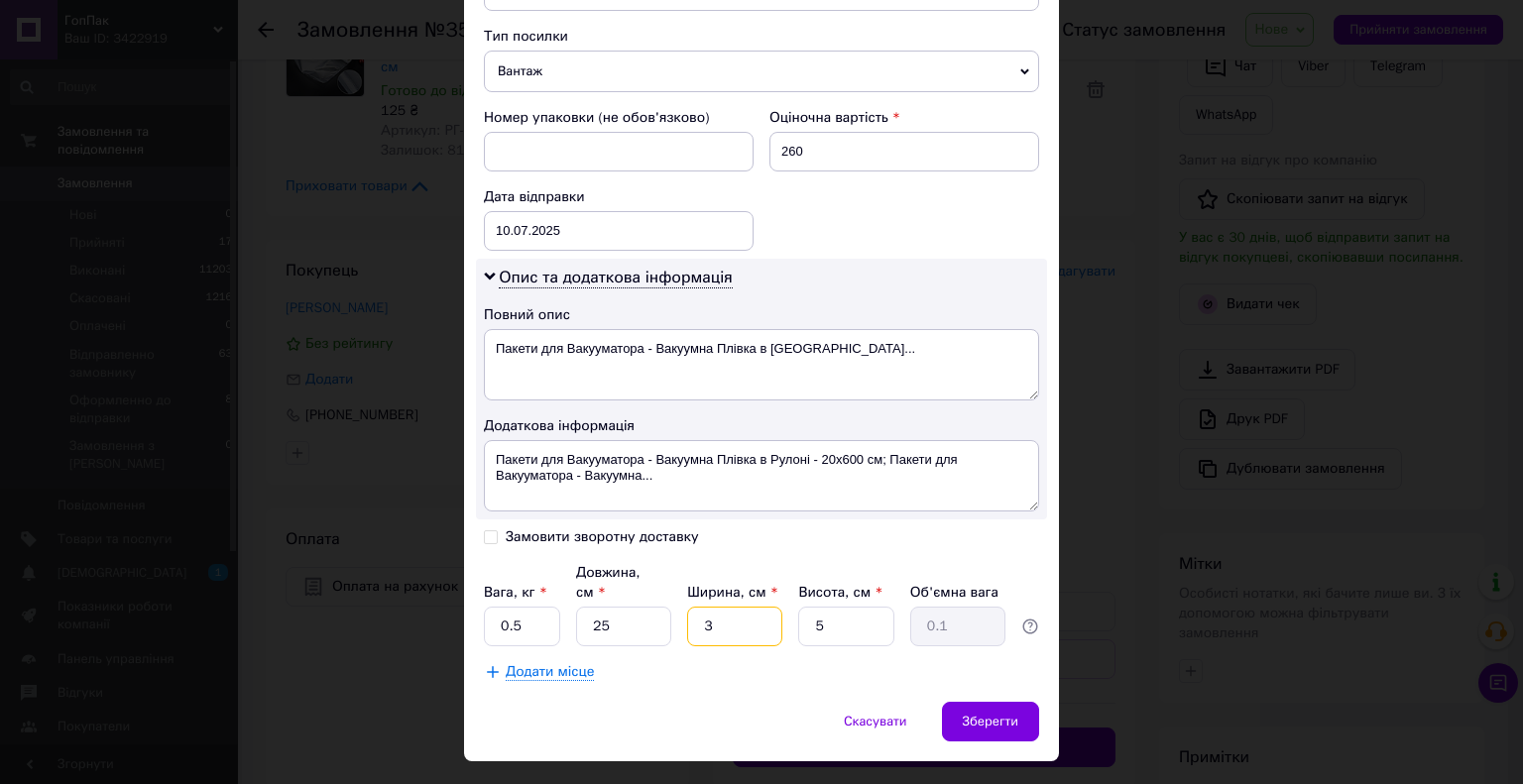type on "1" 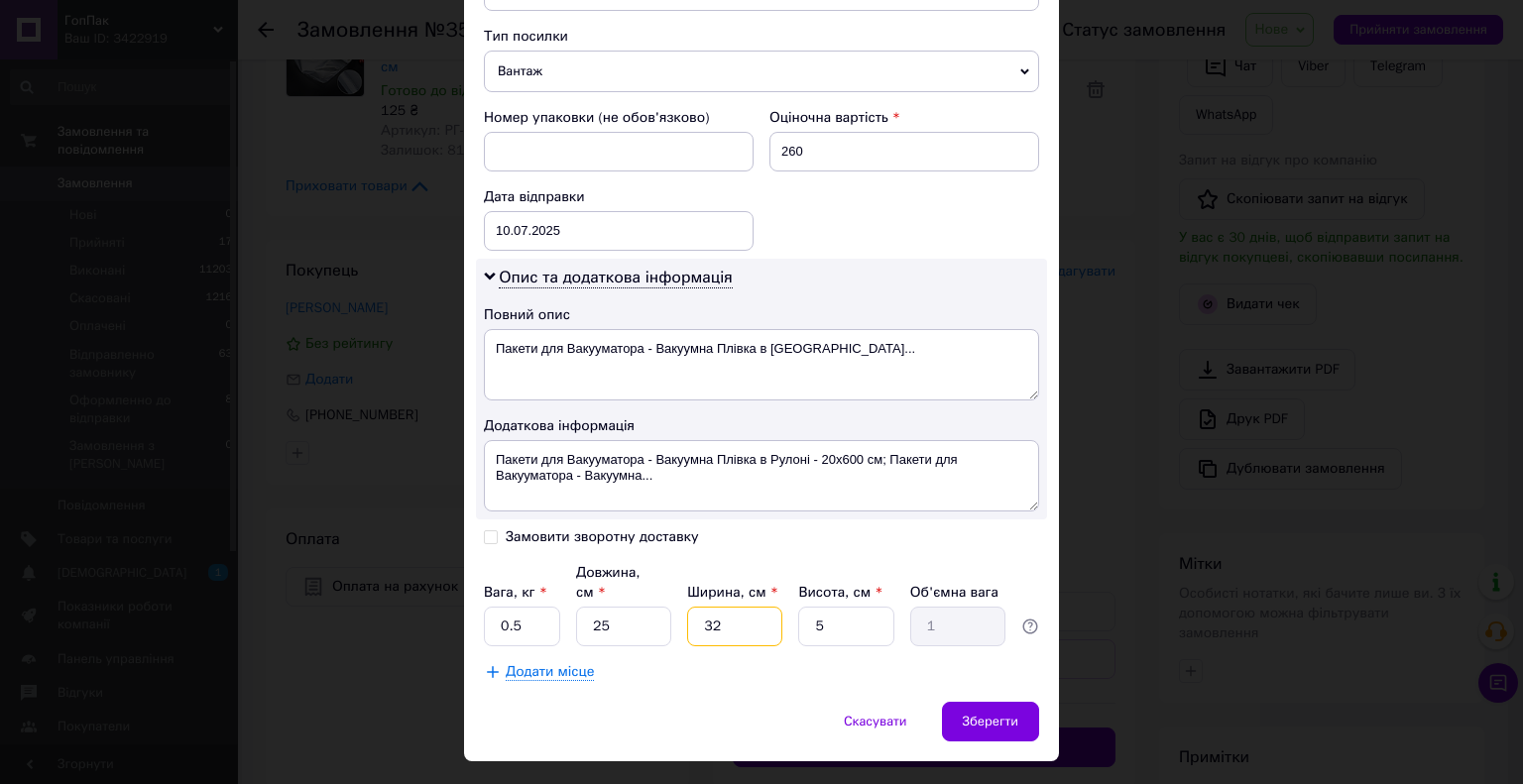 type on "32" 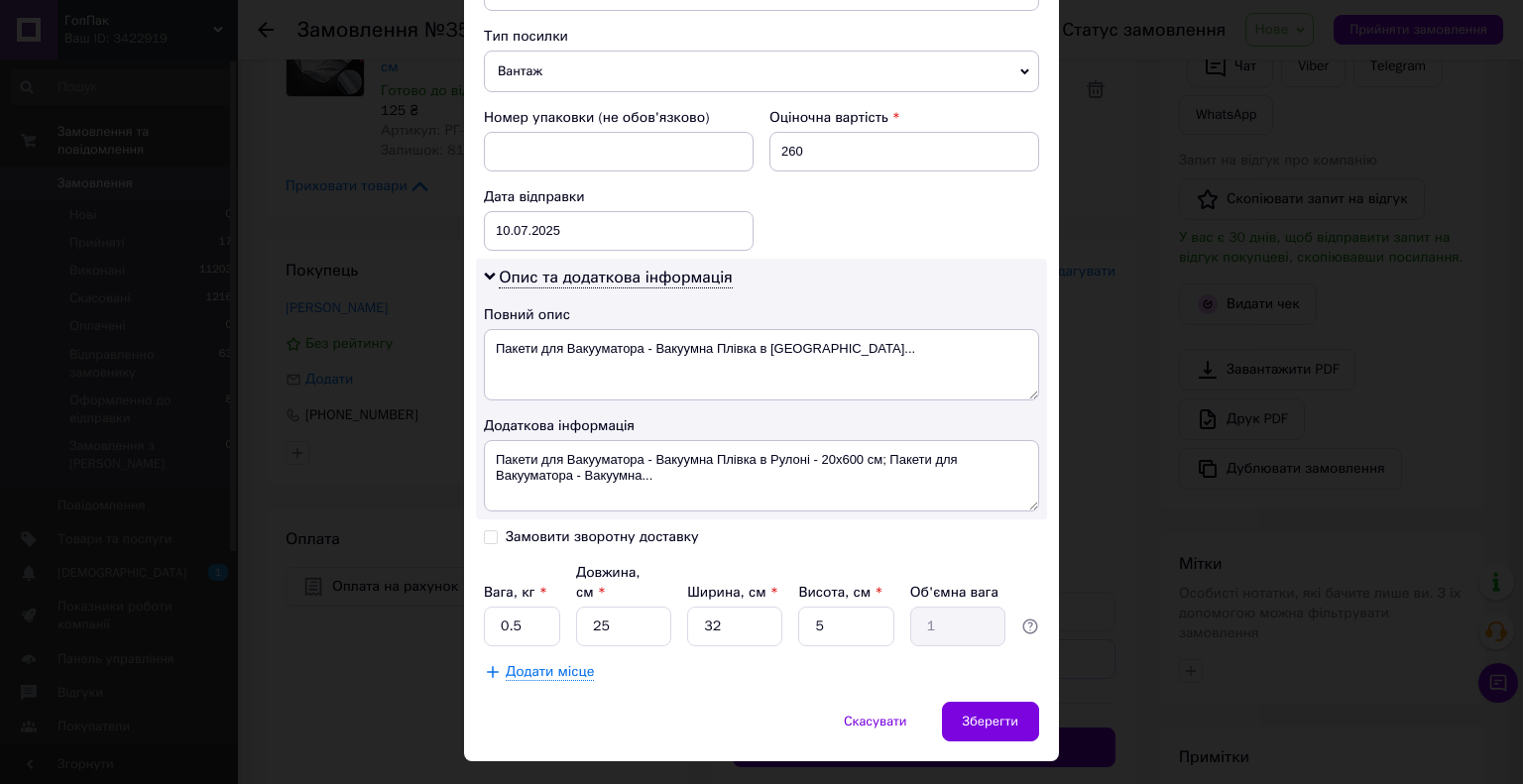 click on "Додати місце" at bounding box center [762, 672] 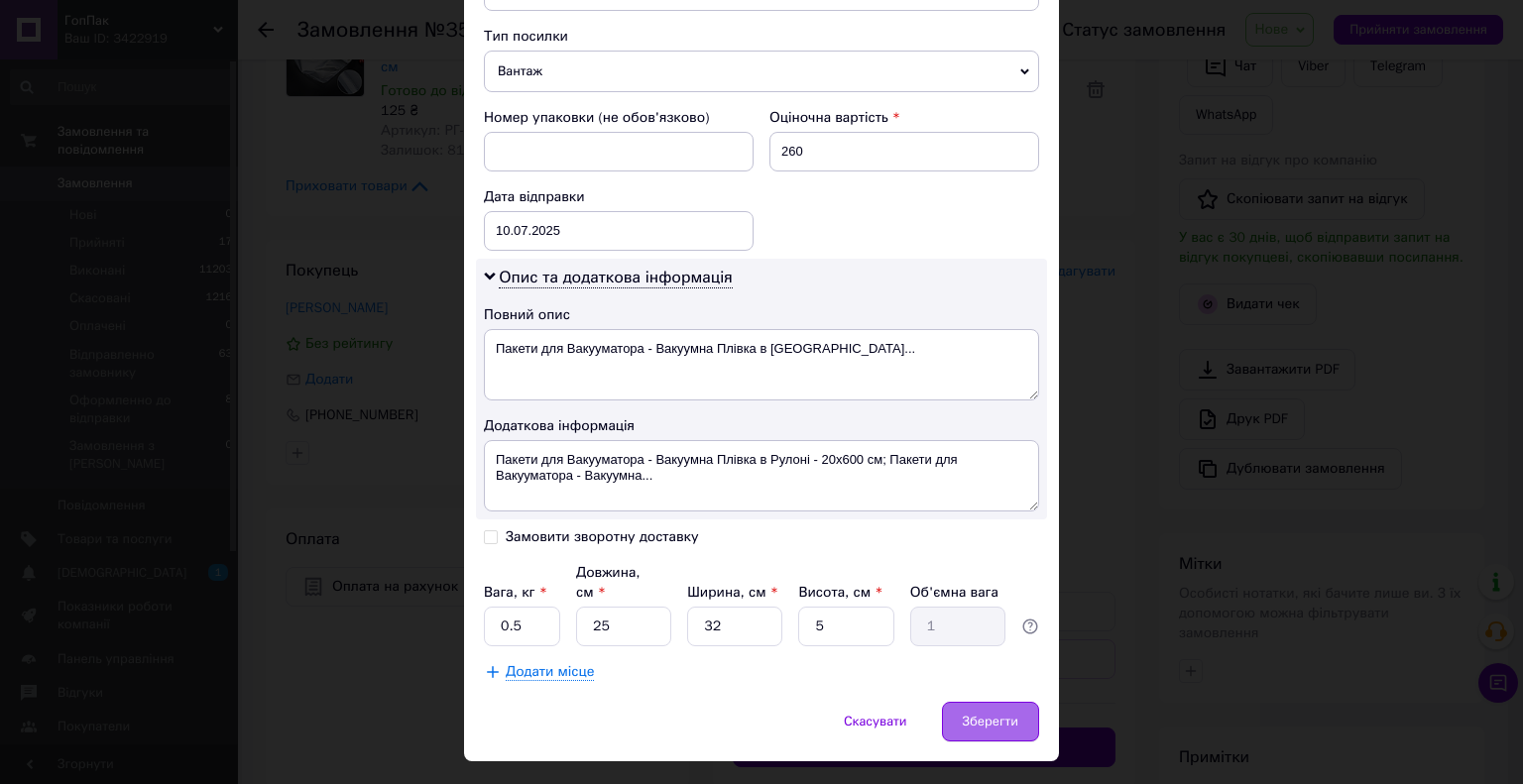 click on "Зберегти" at bounding box center [991, 722] 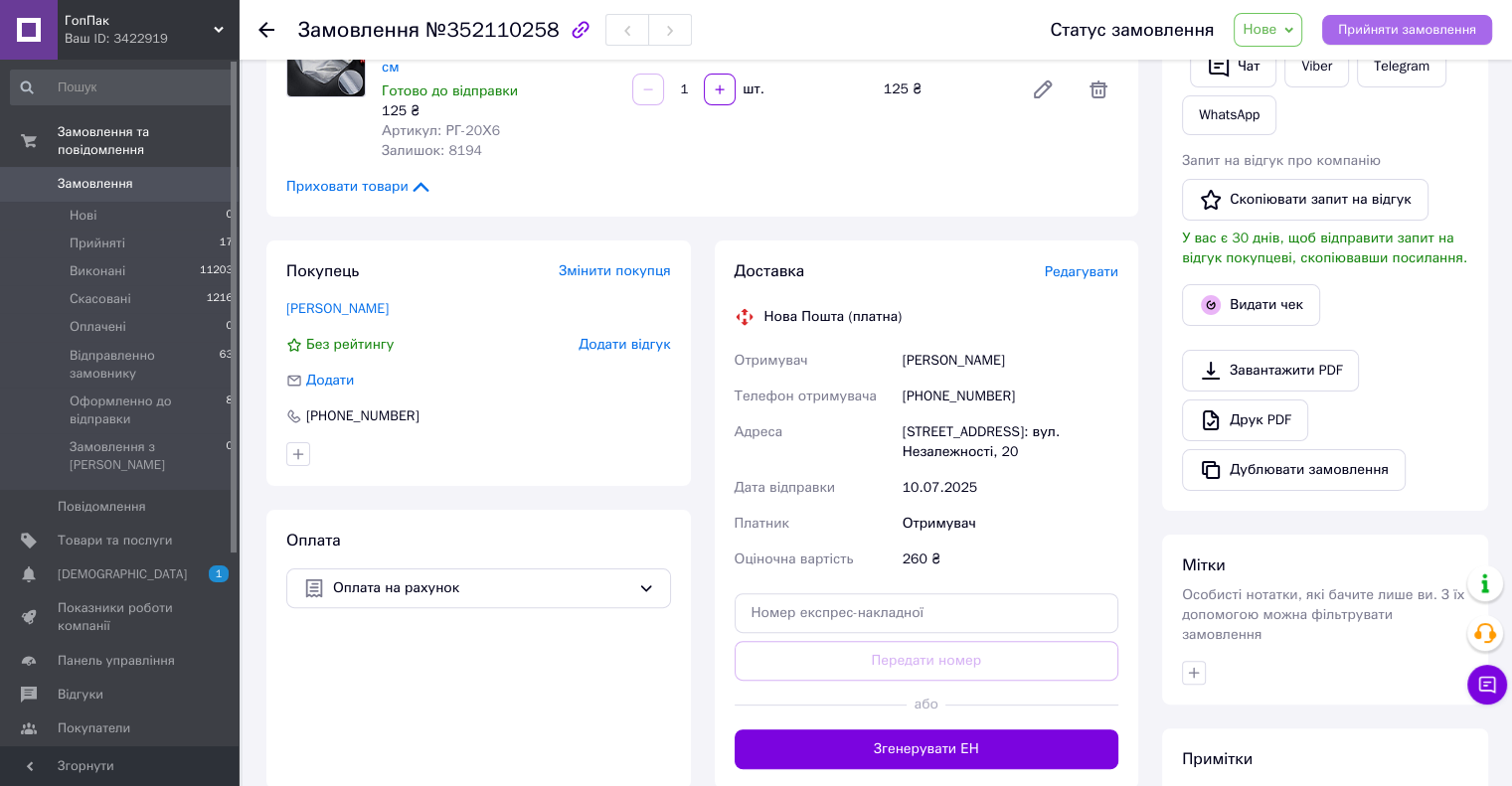click on "Прийняти замовлення" at bounding box center (1407, 30) 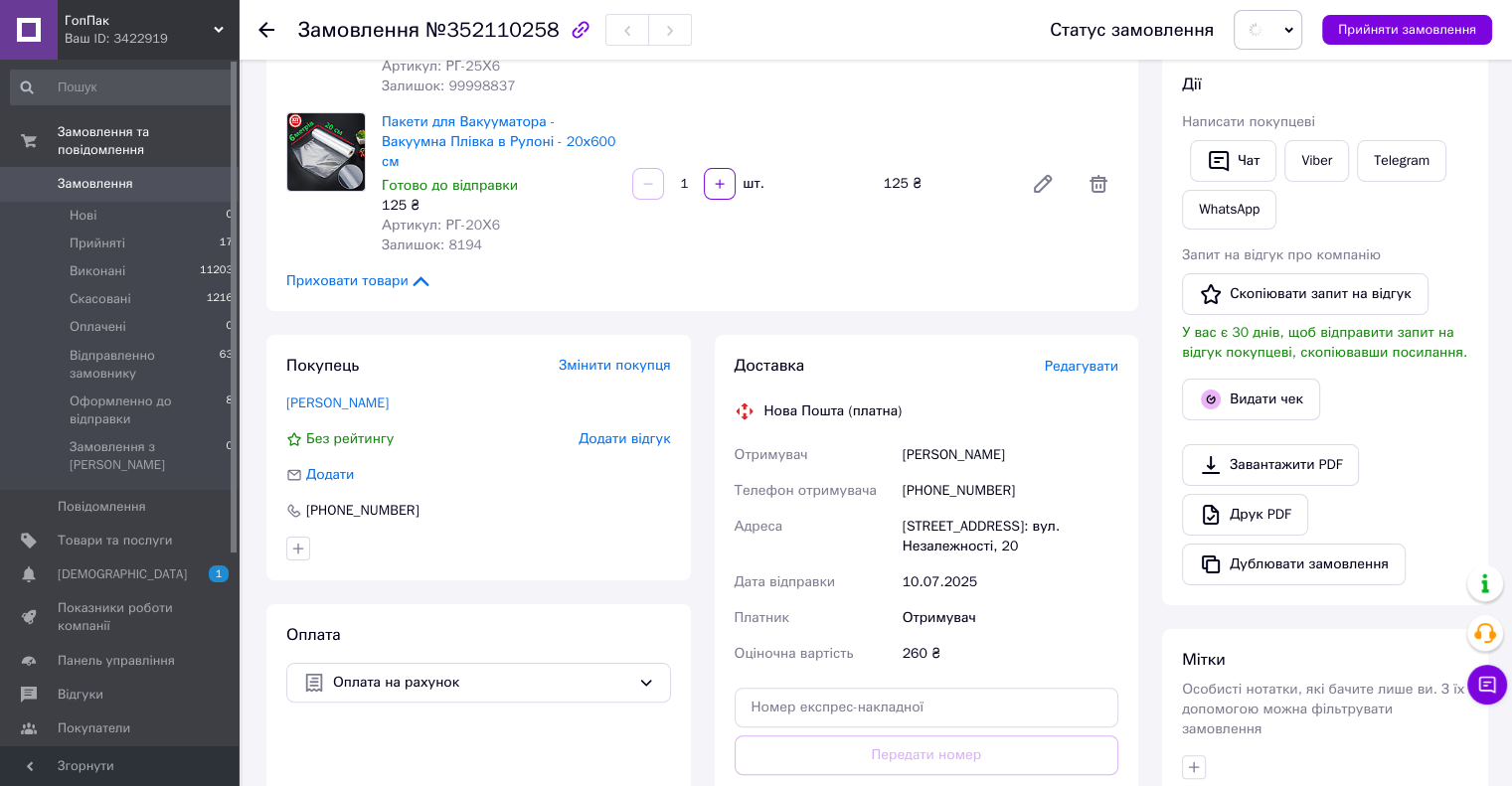 scroll, scrollTop: 0, scrollLeft: 0, axis: both 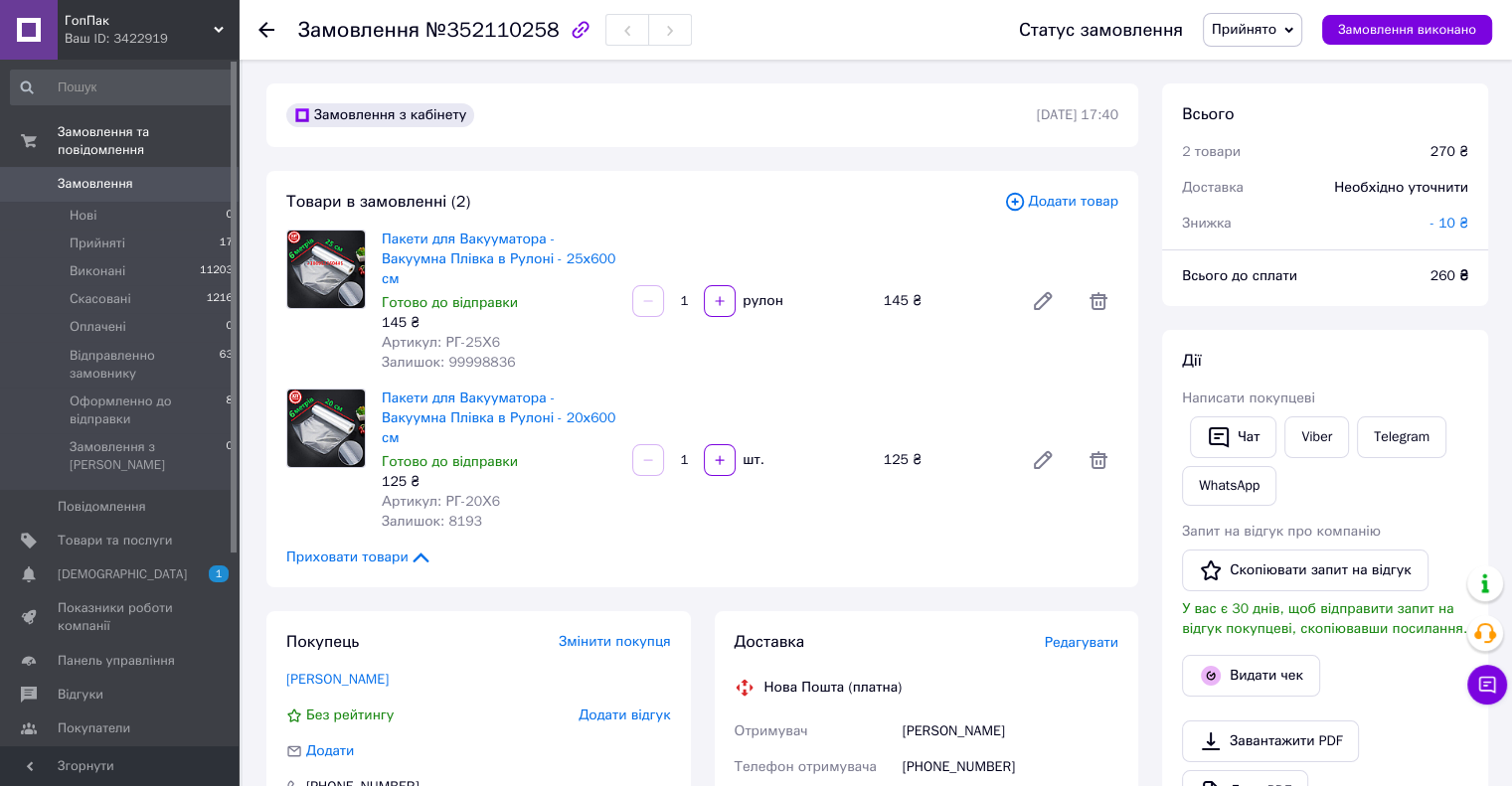 click on "Пакети для Вакууматора - Вакуумна Плівка в Рулоні - 20х600 см Готово до відправки 125 ₴ Артикул: РГ-20Х6 Залишок: 8193 1   шт. 125 ₴" at bounding box center [750, 460] 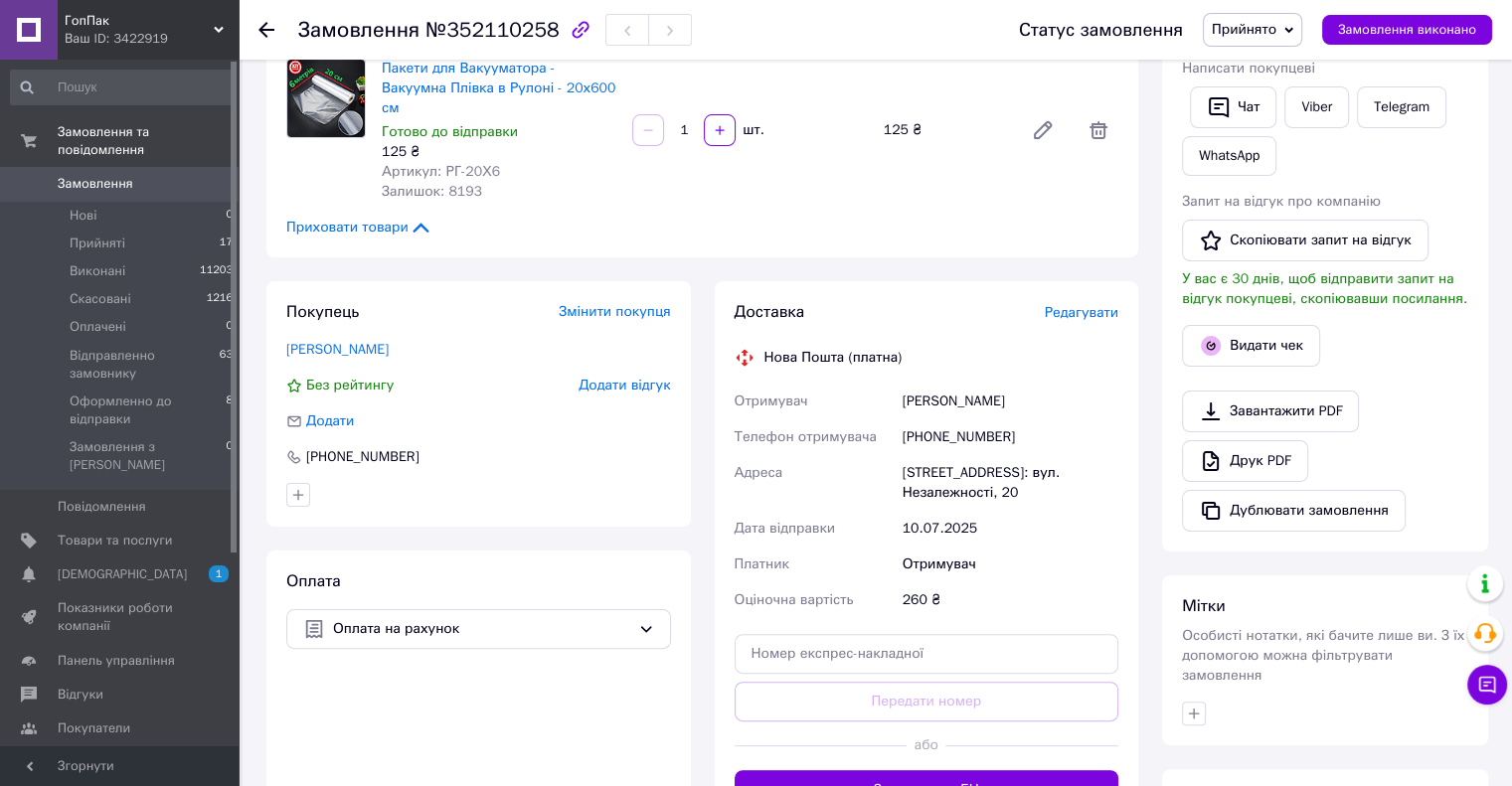 scroll, scrollTop: 298, scrollLeft: 0, axis: vertical 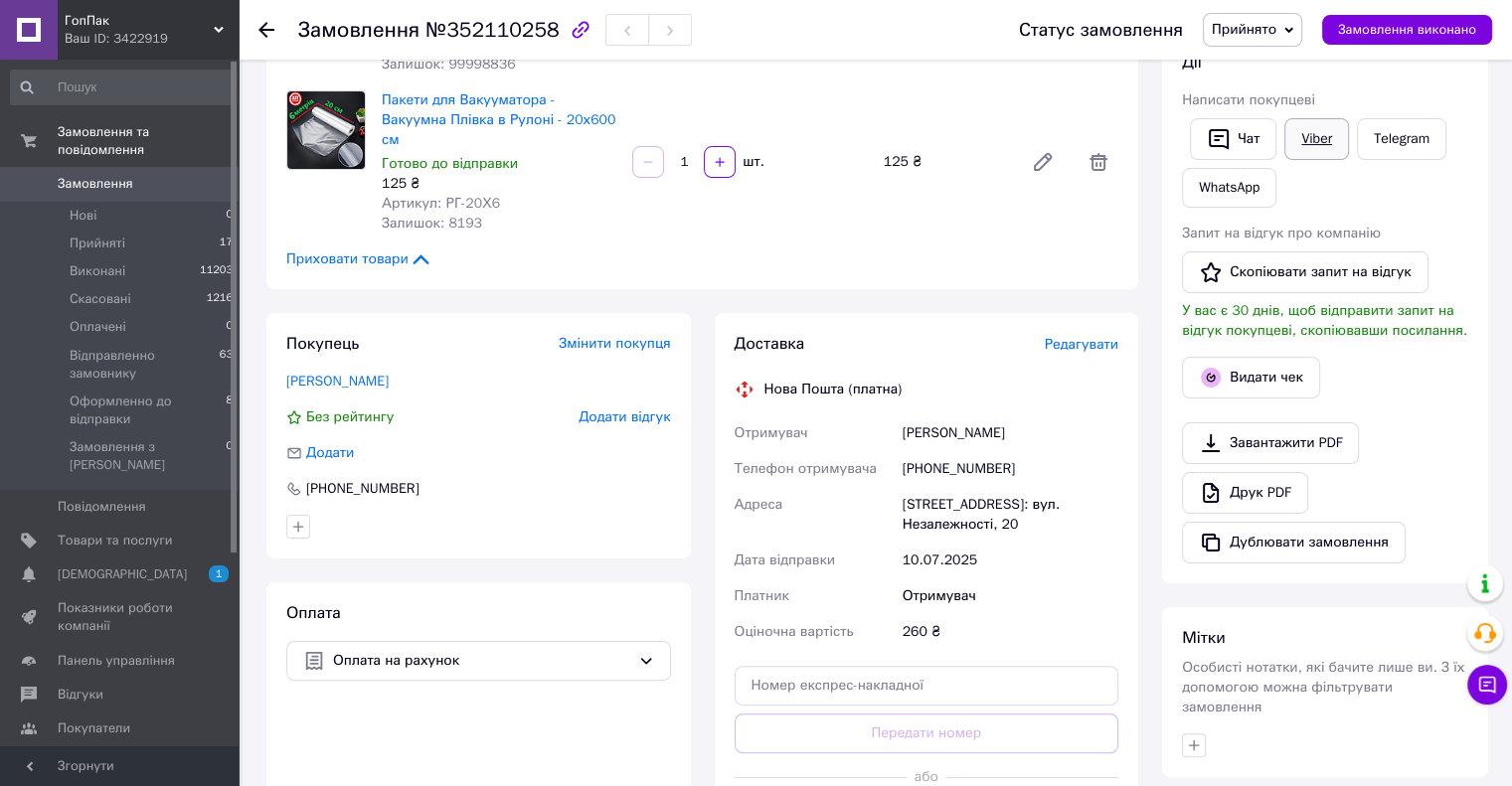 click on "Viber" at bounding box center (1316, 139) 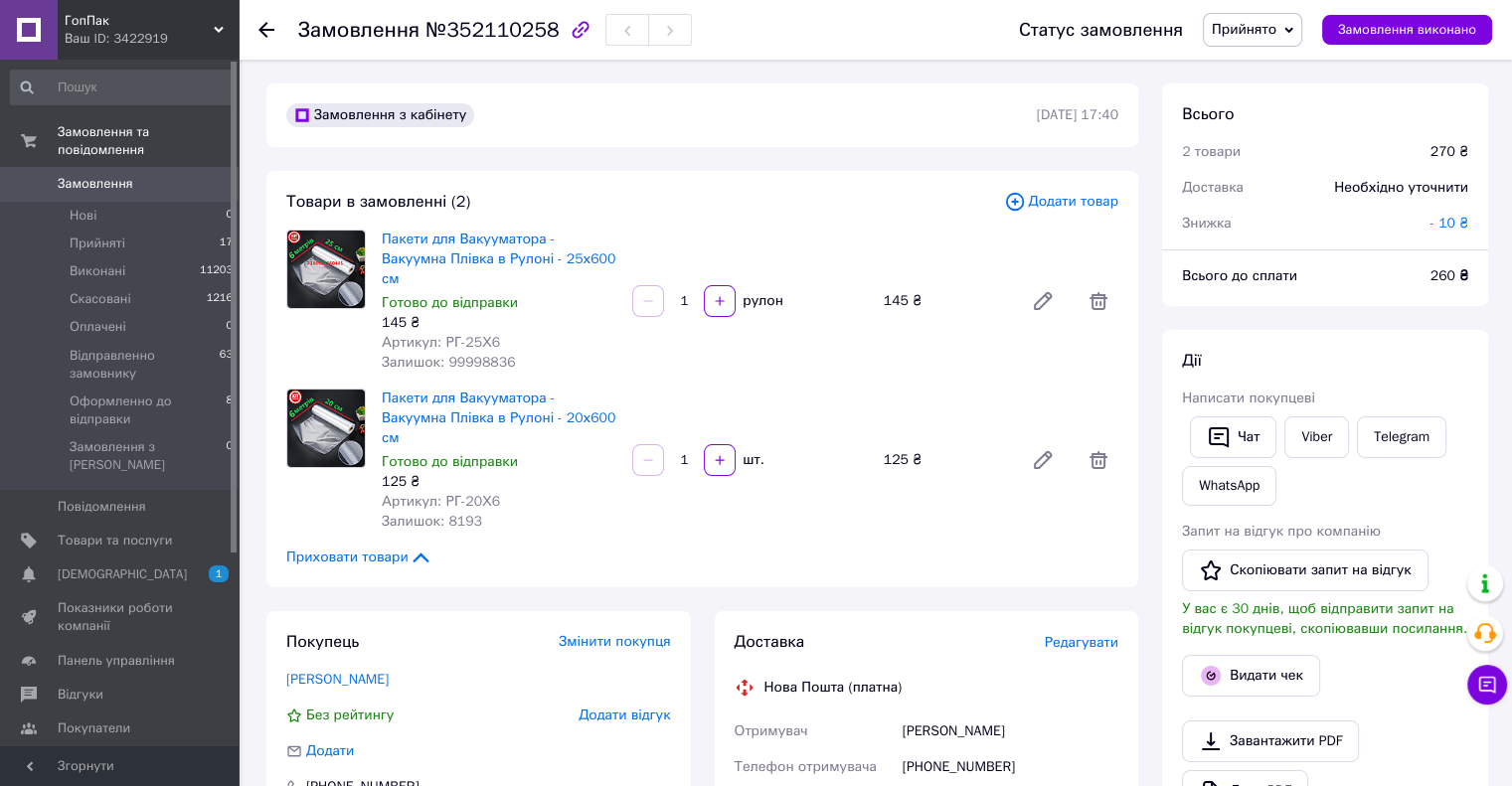 scroll, scrollTop: 0, scrollLeft: 0, axis: both 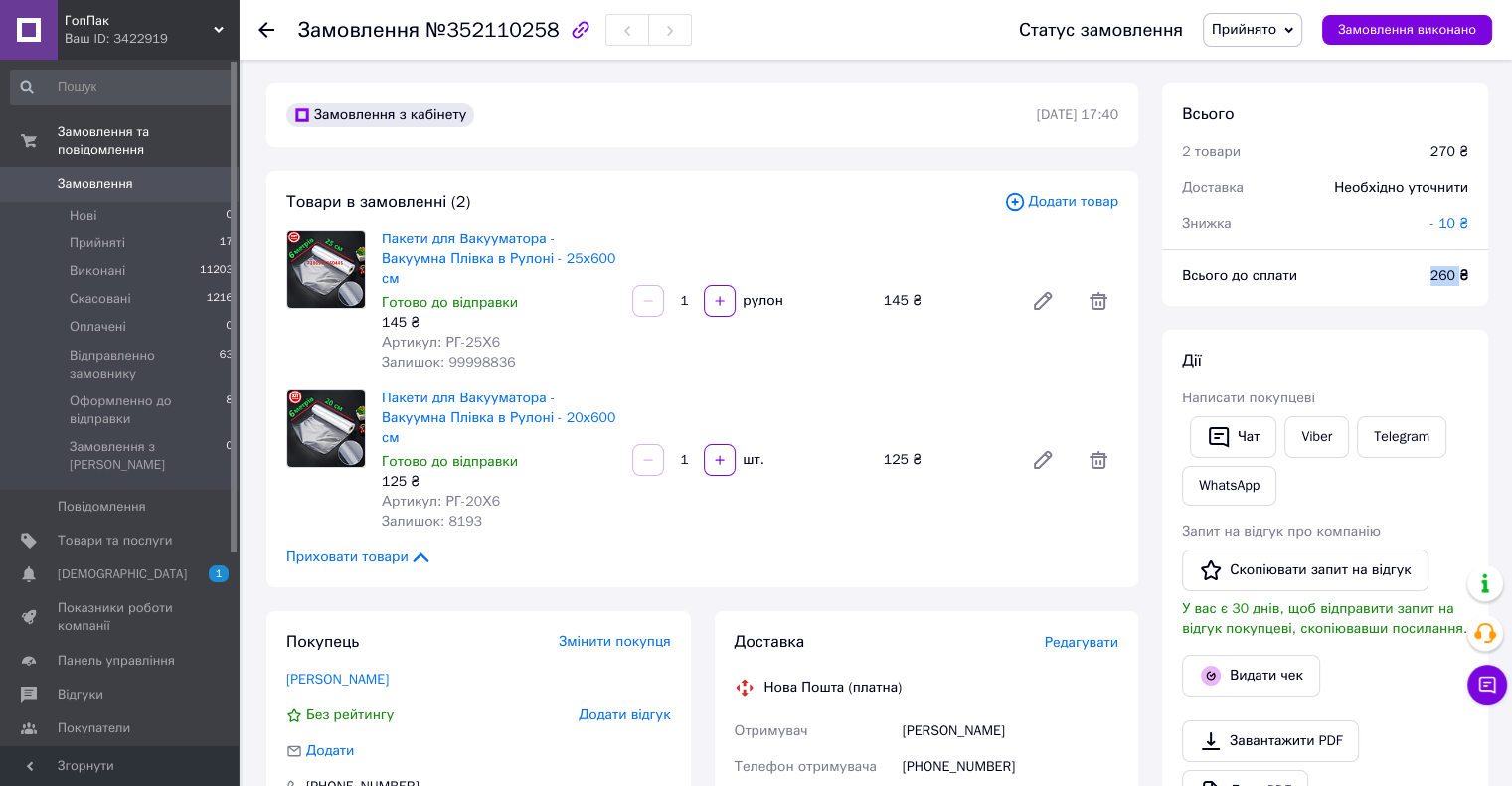 drag, startPoint x: 1428, startPoint y: 277, endPoint x: 1458, endPoint y: 273, distance: 30.265492 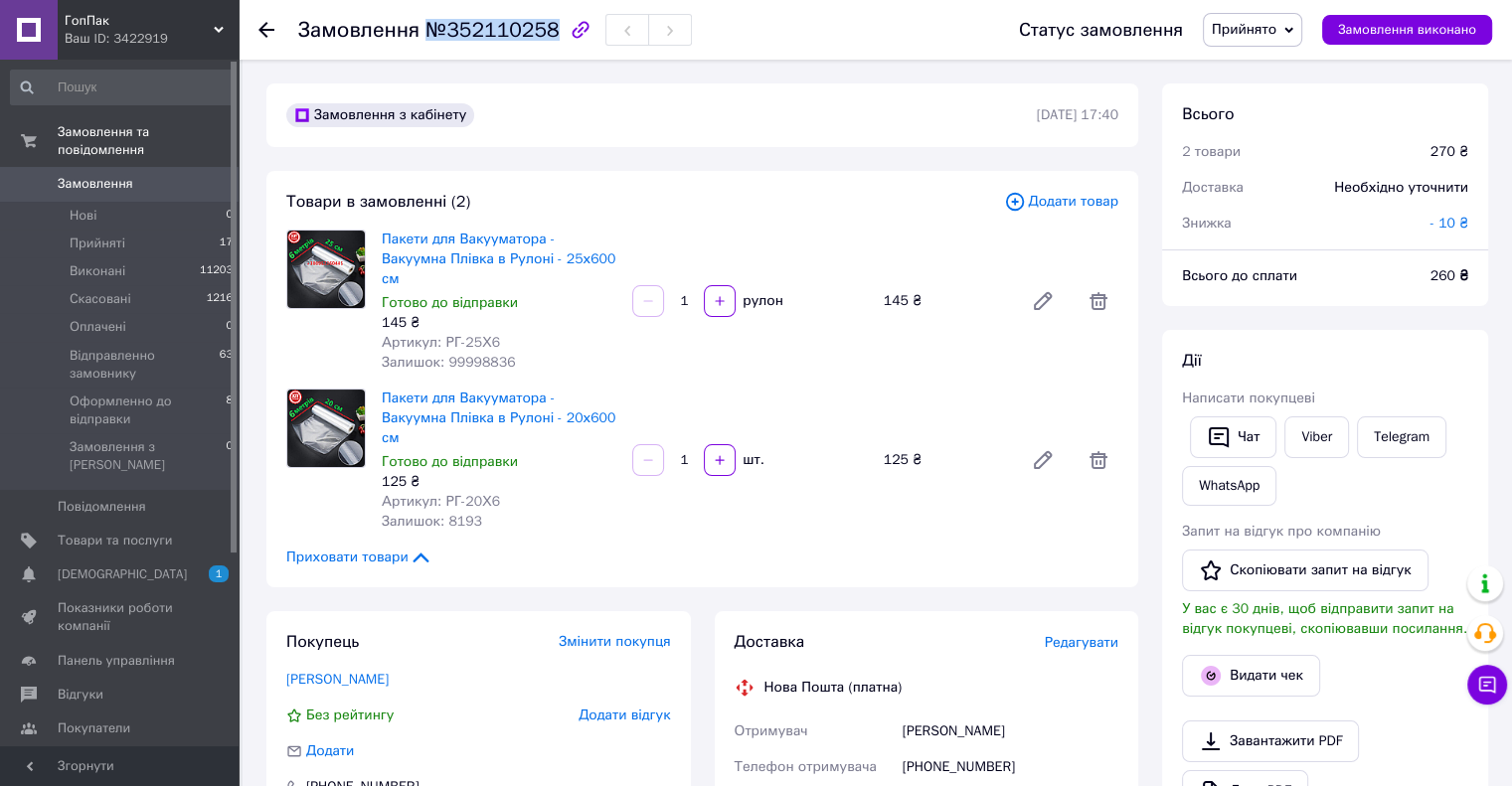 drag, startPoint x: 543, startPoint y: 27, endPoint x: 410, endPoint y: 38, distance: 133.45411 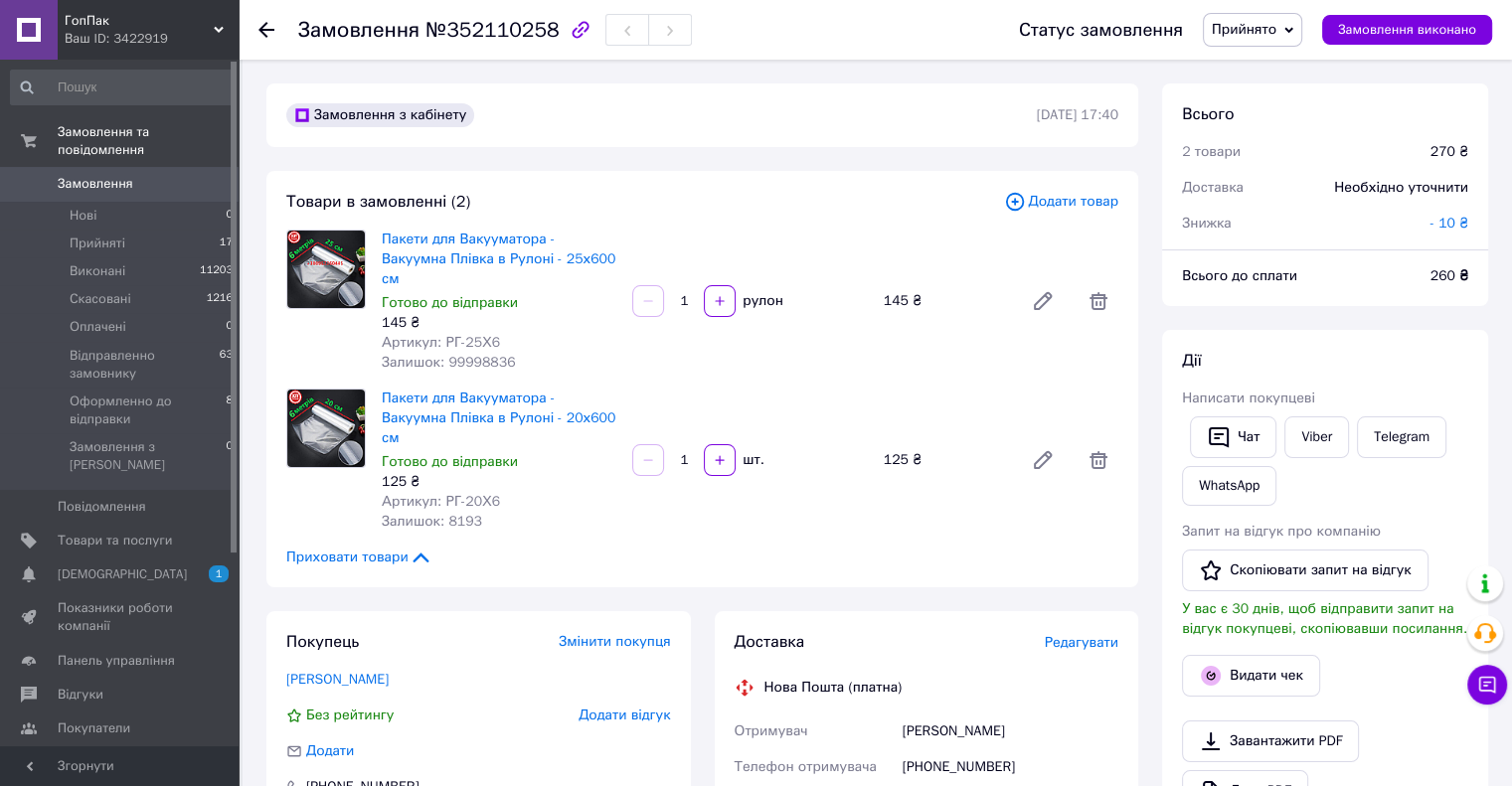 click on "Товари в замовленні (2) Додати товар Пакети для Вакууматора - Вакуумна Плівка в Рулоні - 25х600 см Готово до відправки 145 ₴ Артикул: РГ-25Х6 Залишок: 99998836 1   рулон 145 ₴ Пакети для Вакууматора - Вакуумна Плівка в Рулоні - 20х600 см Готово до відправки 125 ₴ Артикул: РГ-20Х6 Залишок: 8193 1   шт. 125 ₴ Приховати товари" at bounding box center (702, 379) 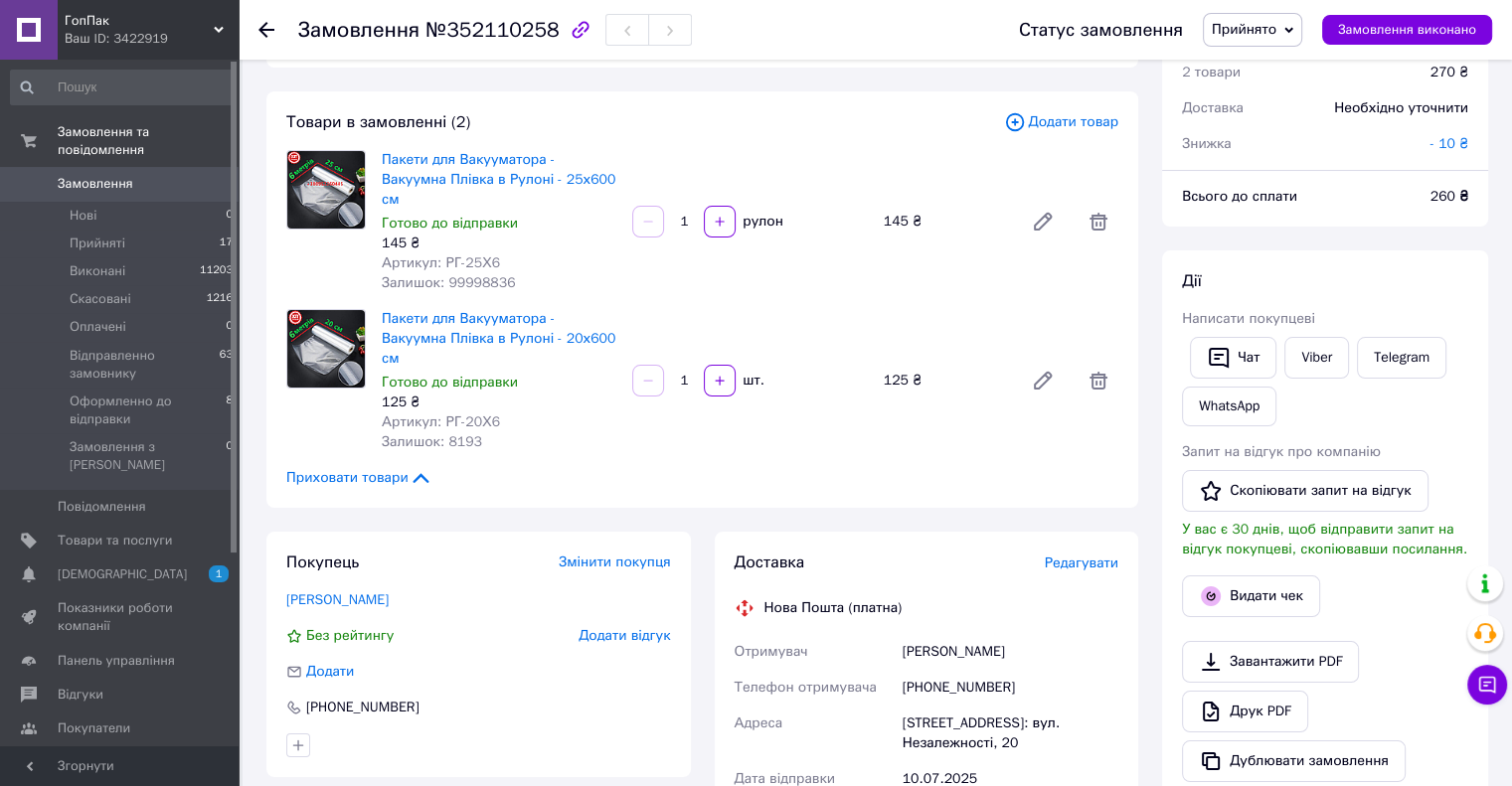 scroll, scrollTop: 199, scrollLeft: 0, axis: vertical 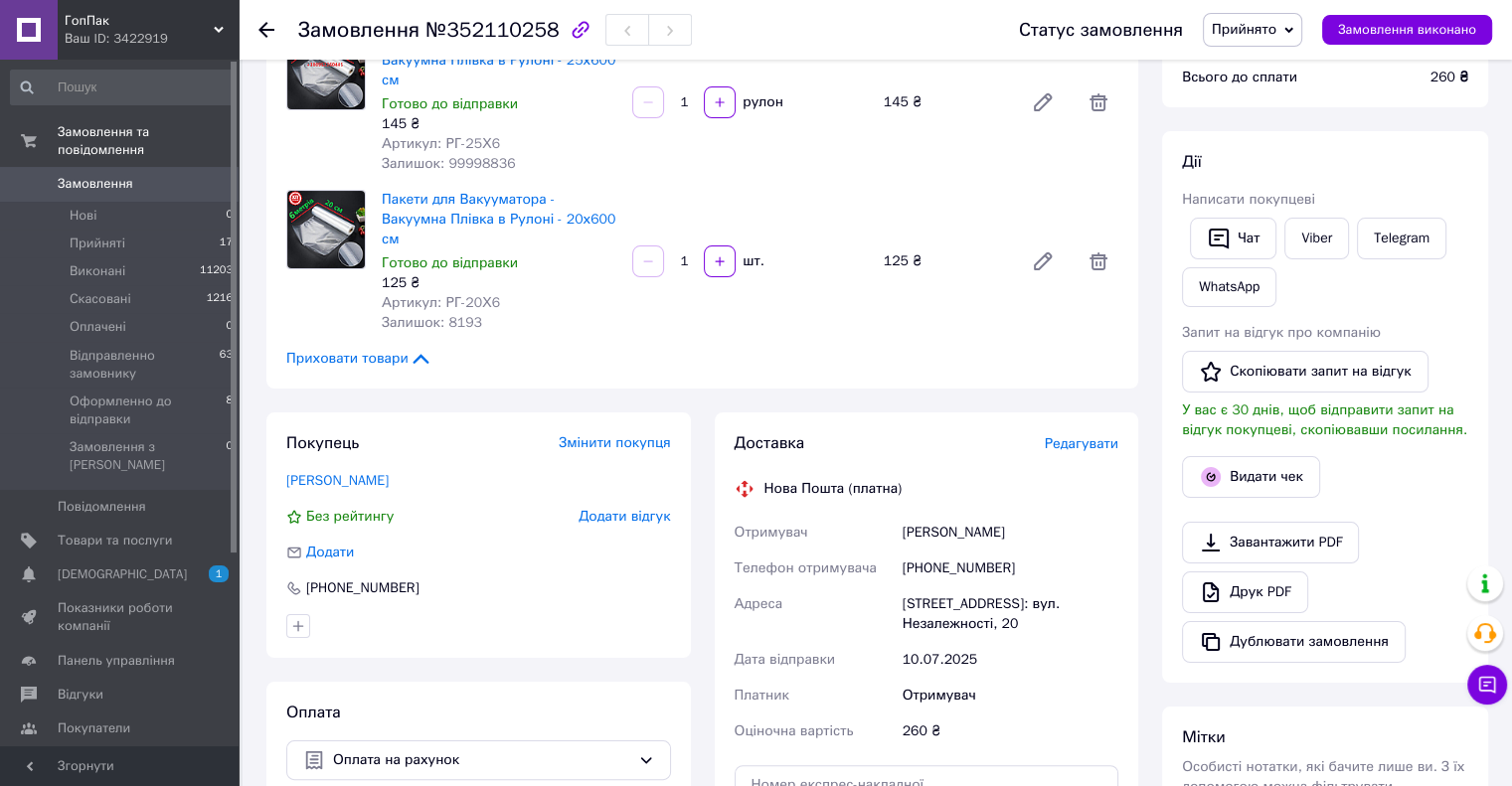 click on "Замовлення з кабінету 10.07.2025 | 17:40 Товари в замовленні (2) Додати товар Пакети для Вакууматора - Вакуумна Плівка в Рулоні - 25х600 см Готово до відправки 145 ₴ Артикул: РГ-25Х6 Залишок: 99998836 1   рулон 145 ₴ Пакети для Вакууматора - Вакуумна Плівка в Рулоні - 20х600 см Готово до відправки 125 ₴ Артикул: РГ-20Х6 Залишок: 8193 1   шт. 125 ₴ Приховати товари Покупець Змінити покупця Корнійчук Юрій Без рейтингу   Додати відгук Додати +380670071639 Оплата Оплата на рахунок Доставка Редагувати Нова Пошта (платна) Отримувач Корнійчук Юрій Телефон отримувача +380670071639 Адреса Дата відправки 260 ₴" at bounding box center [702, 639] 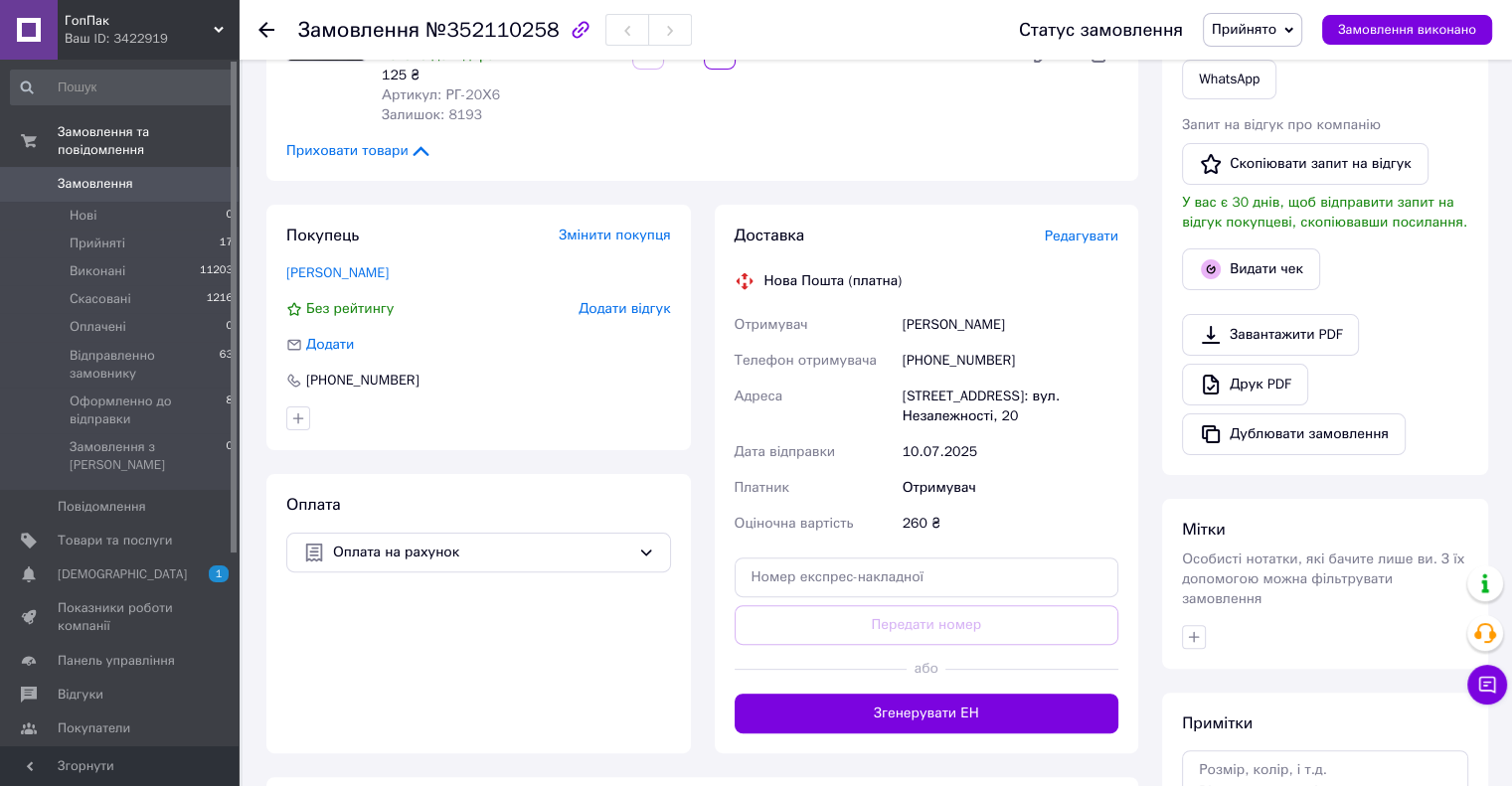 scroll, scrollTop: 596, scrollLeft: 0, axis: vertical 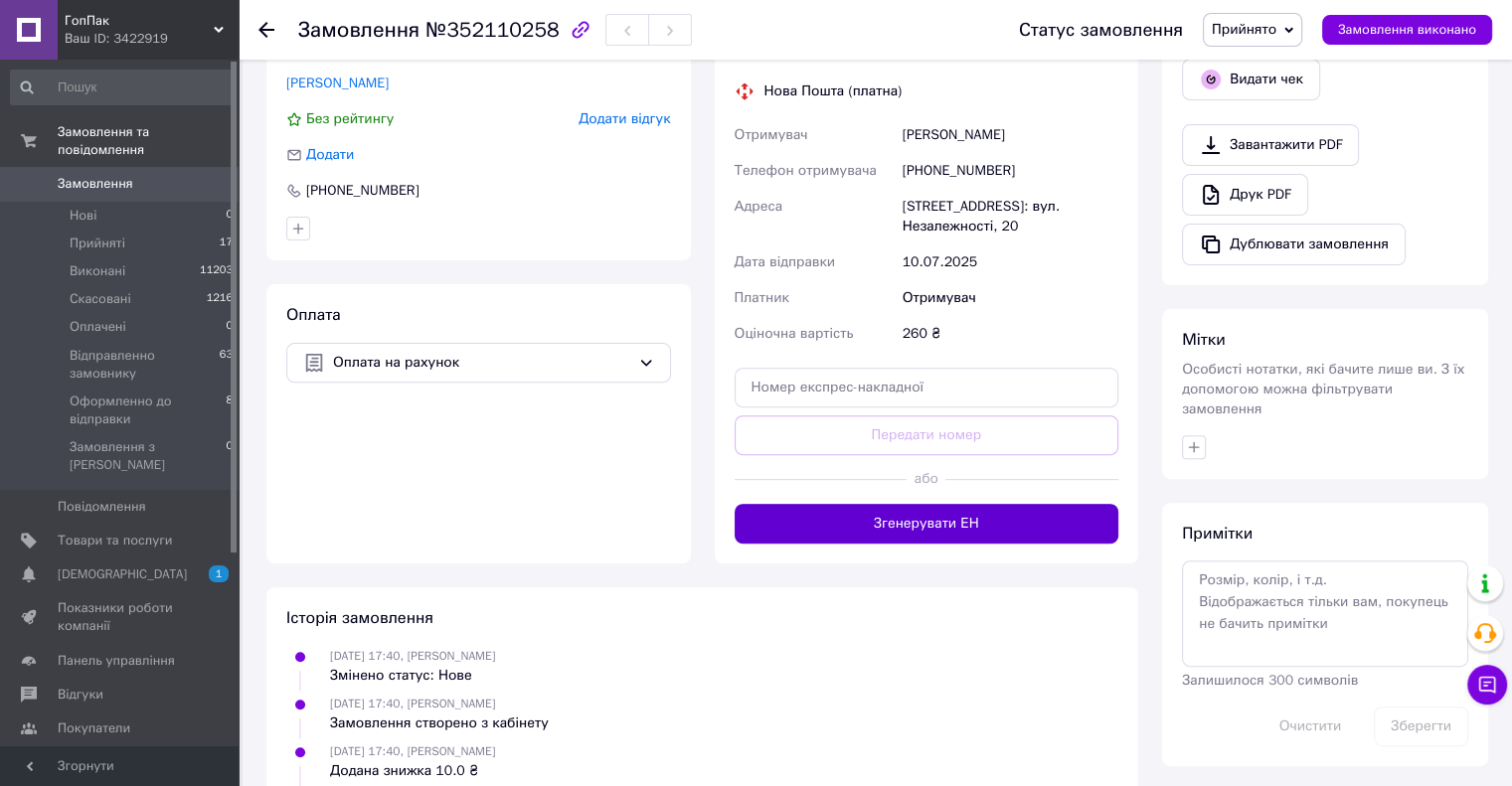 click on "Згенерувати ЕН" at bounding box center [926, 524] 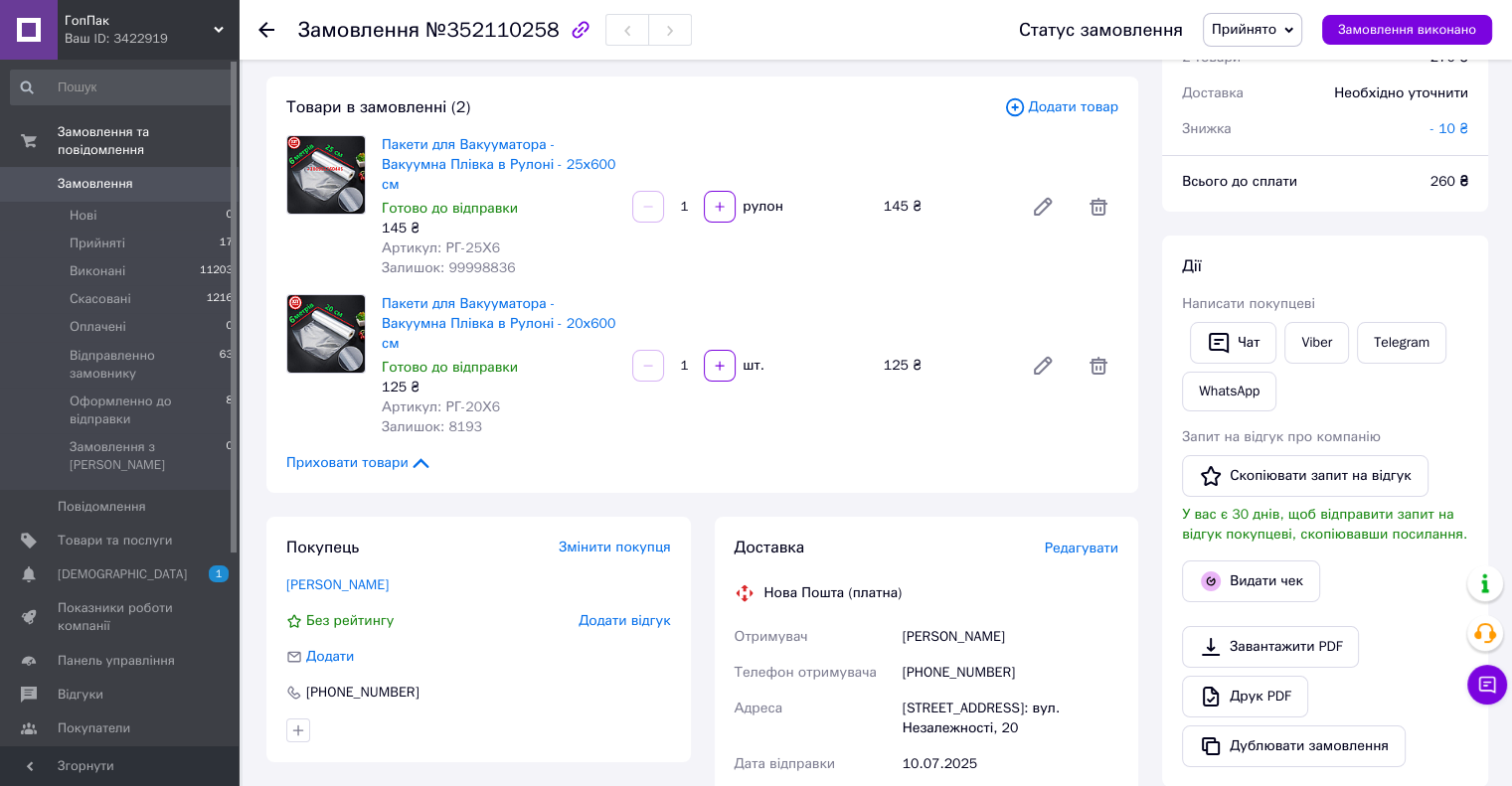 scroll, scrollTop: 0, scrollLeft: 0, axis: both 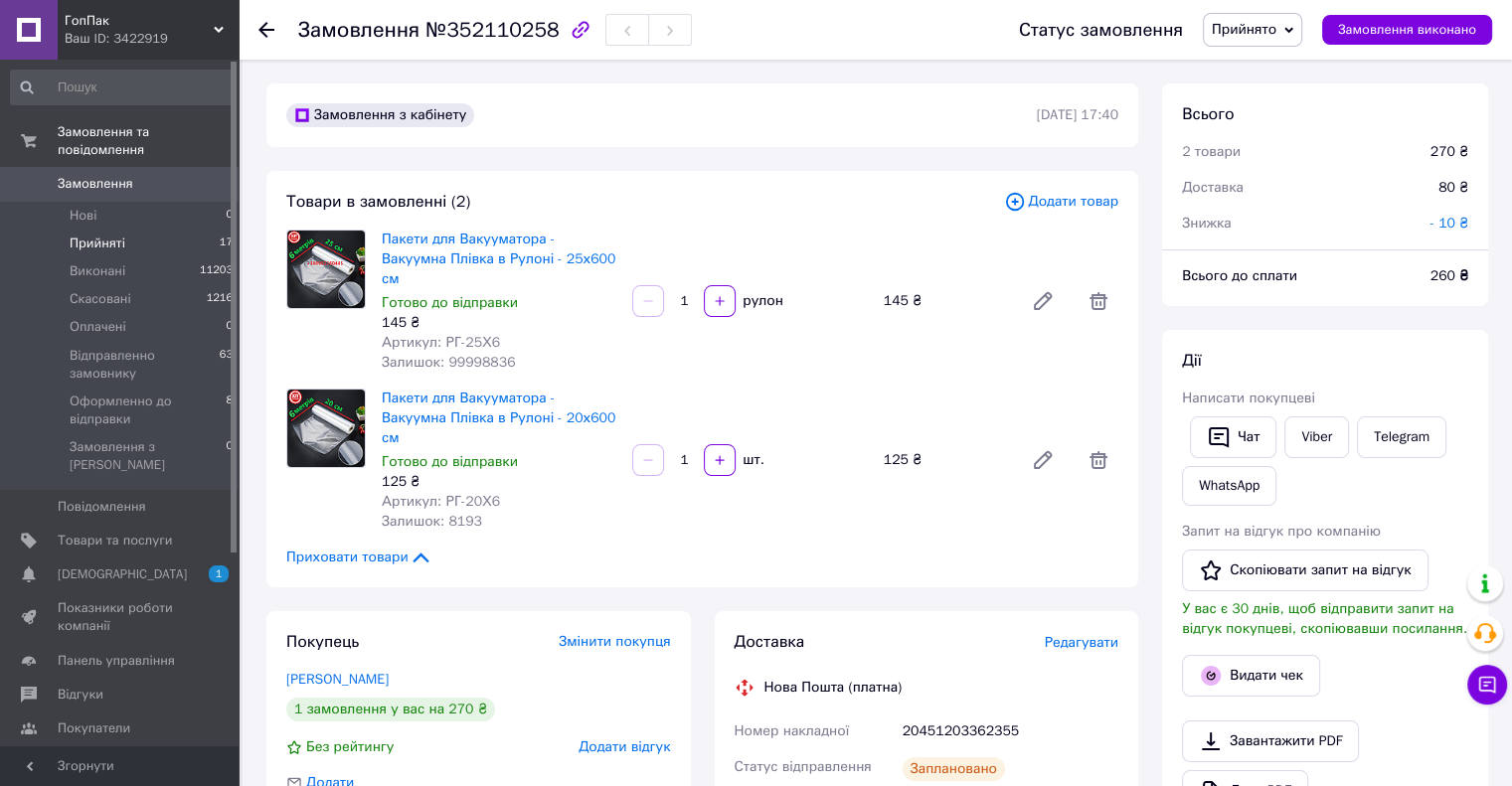 click on "Прийняті" at bounding box center [97, 243] 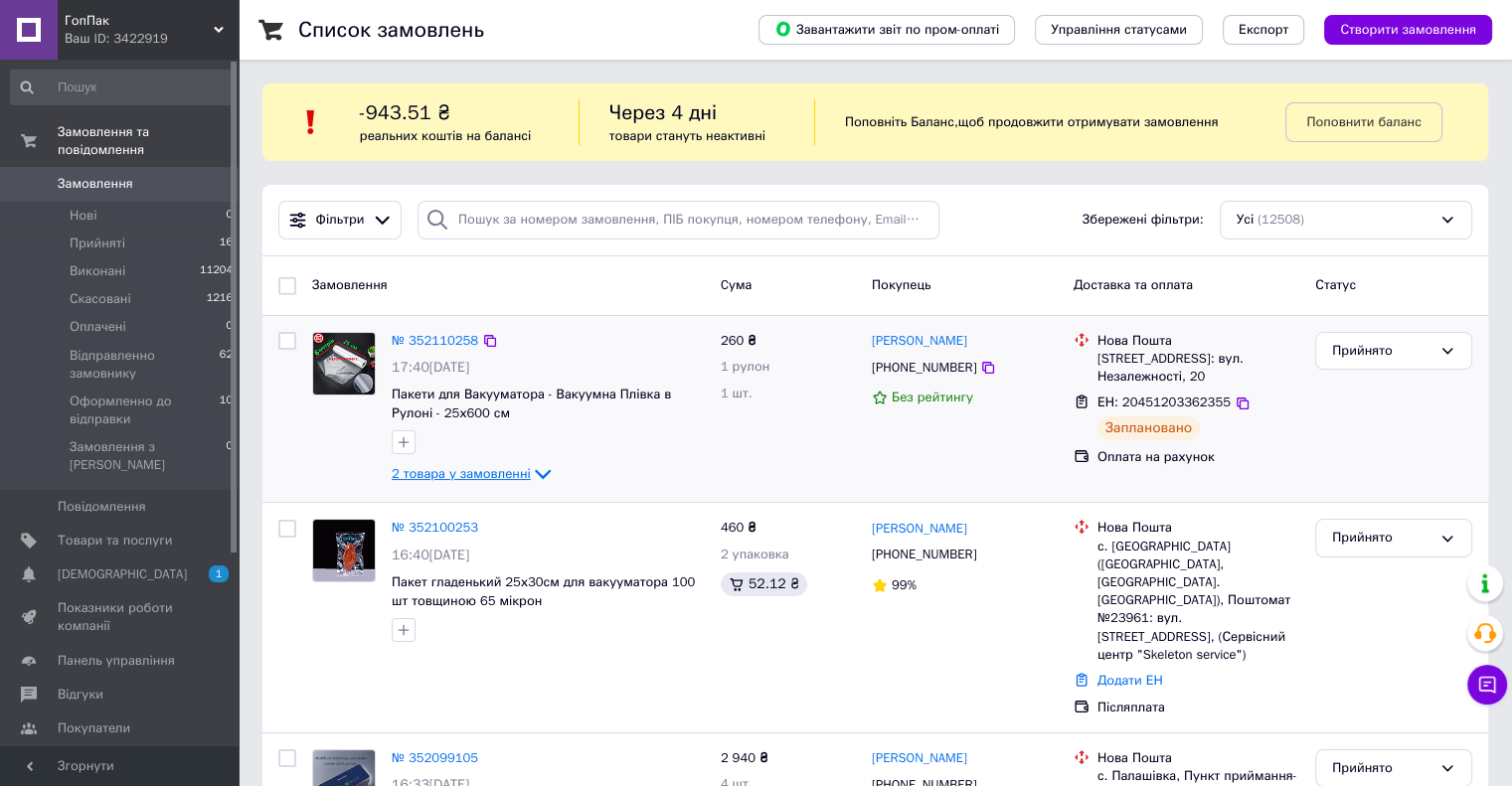click 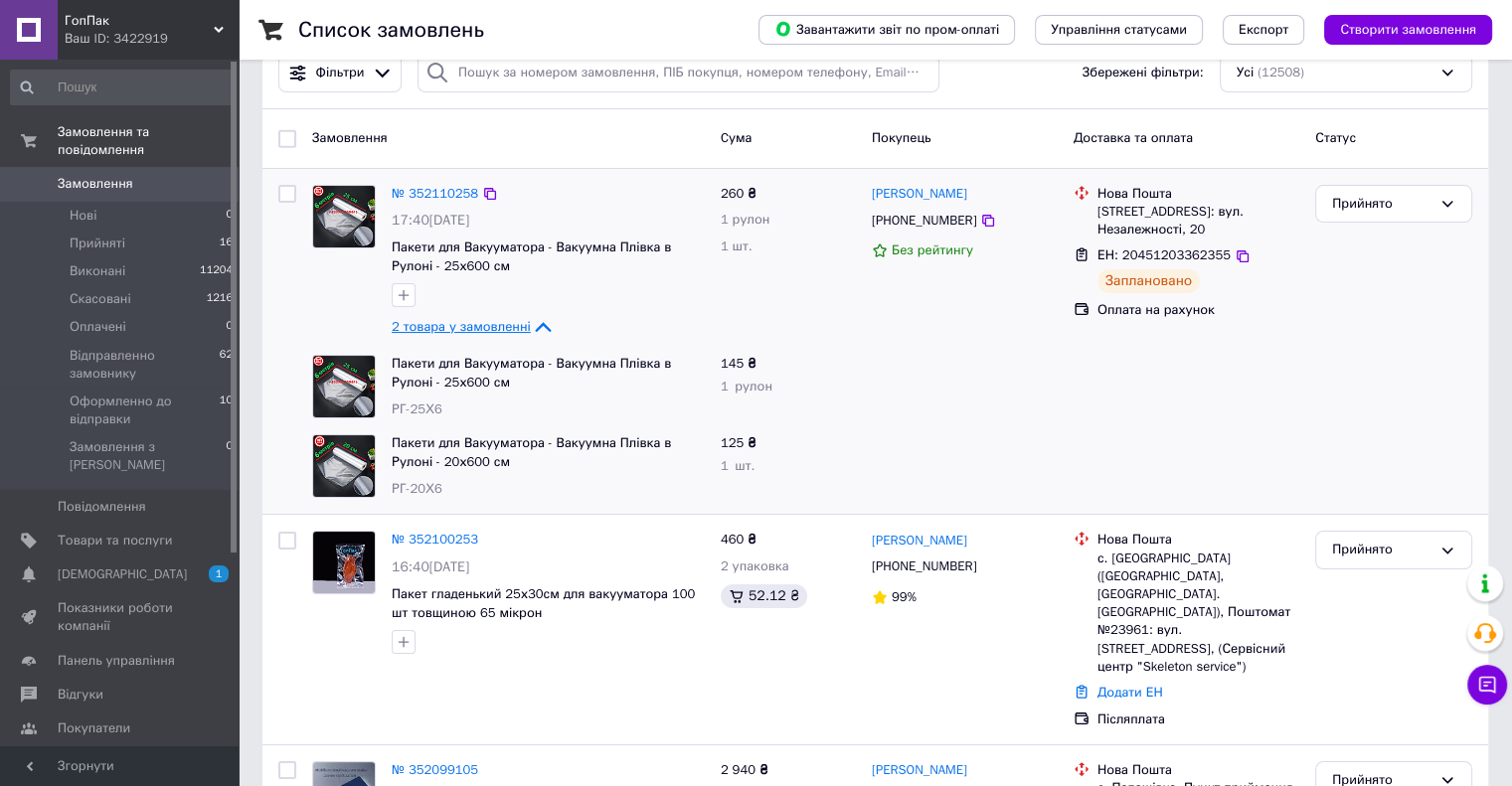 scroll, scrollTop: 99, scrollLeft: 0, axis: vertical 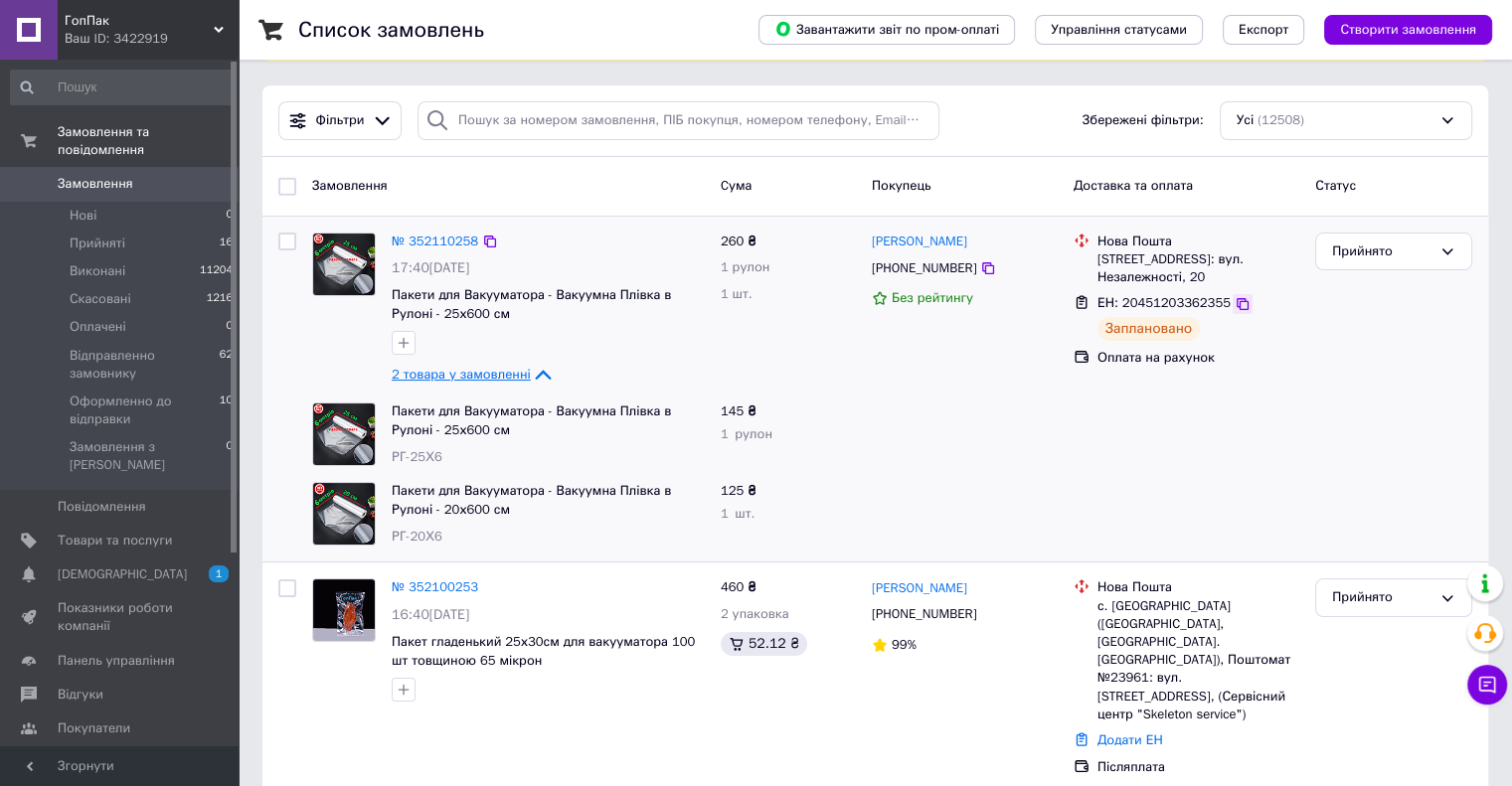 click 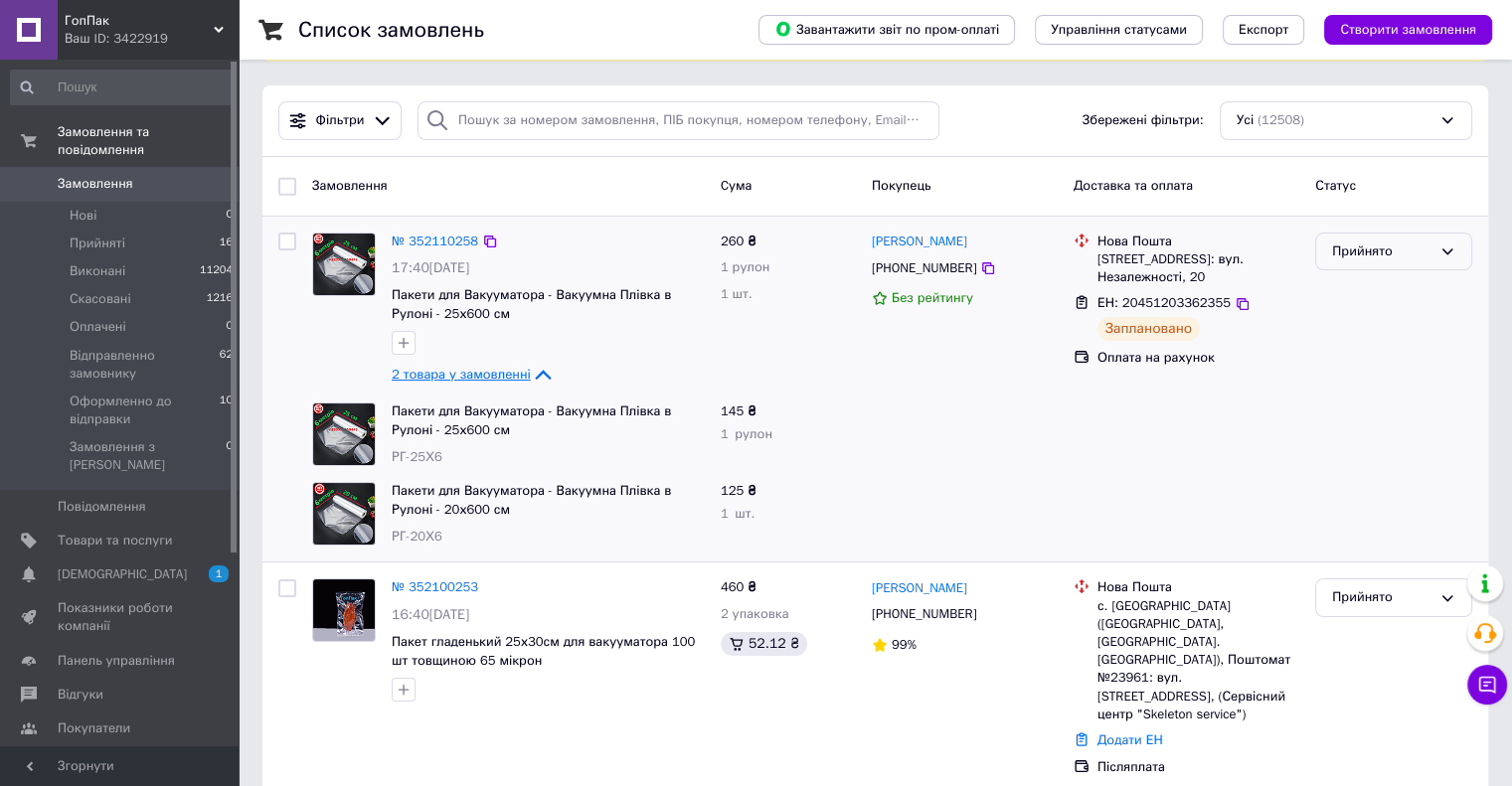 click on "Прийнято" at bounding box center (1382, 251) 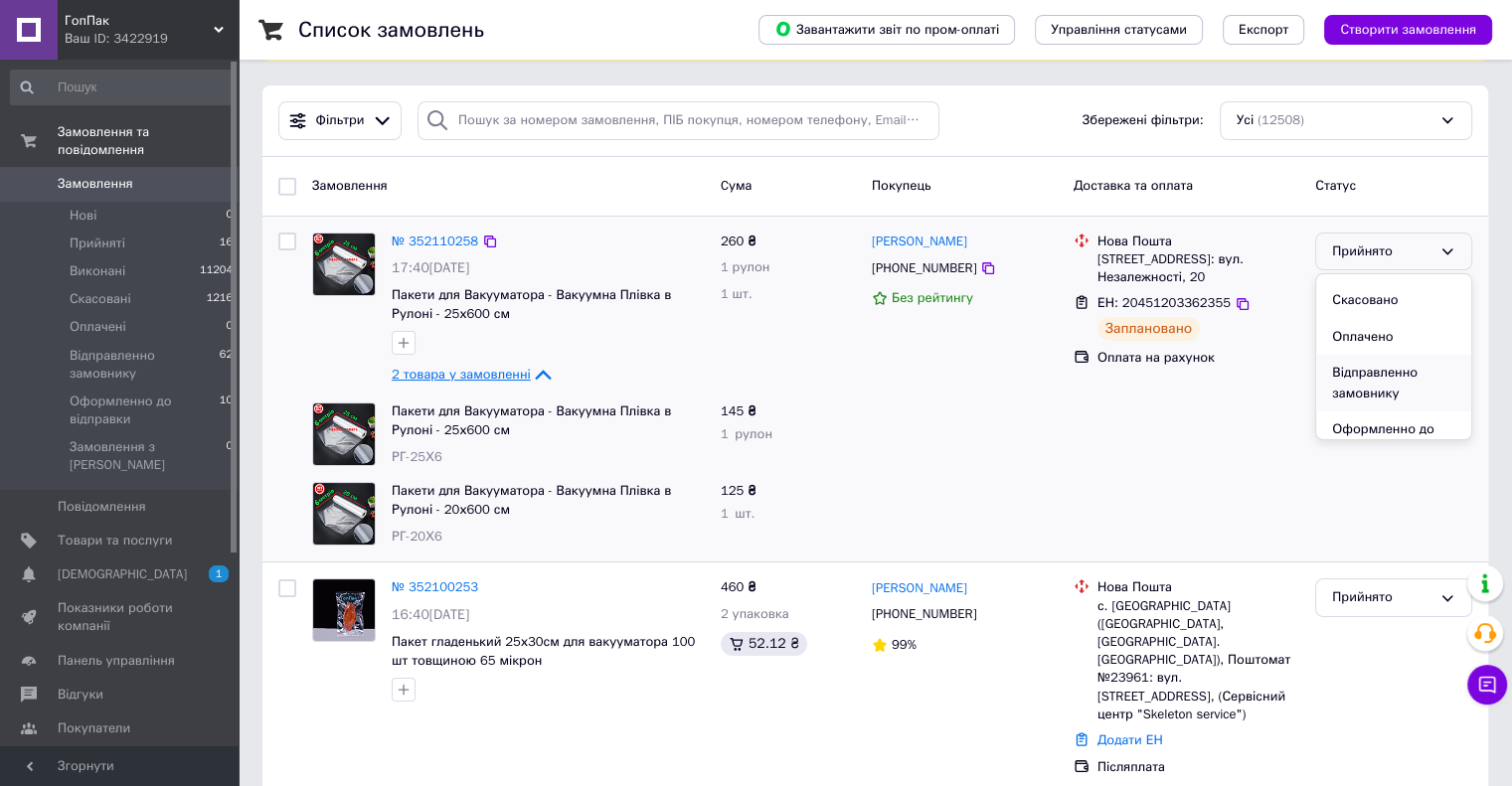scroll, scrollTop: 58, scrollLeft: 0, axis: vertical 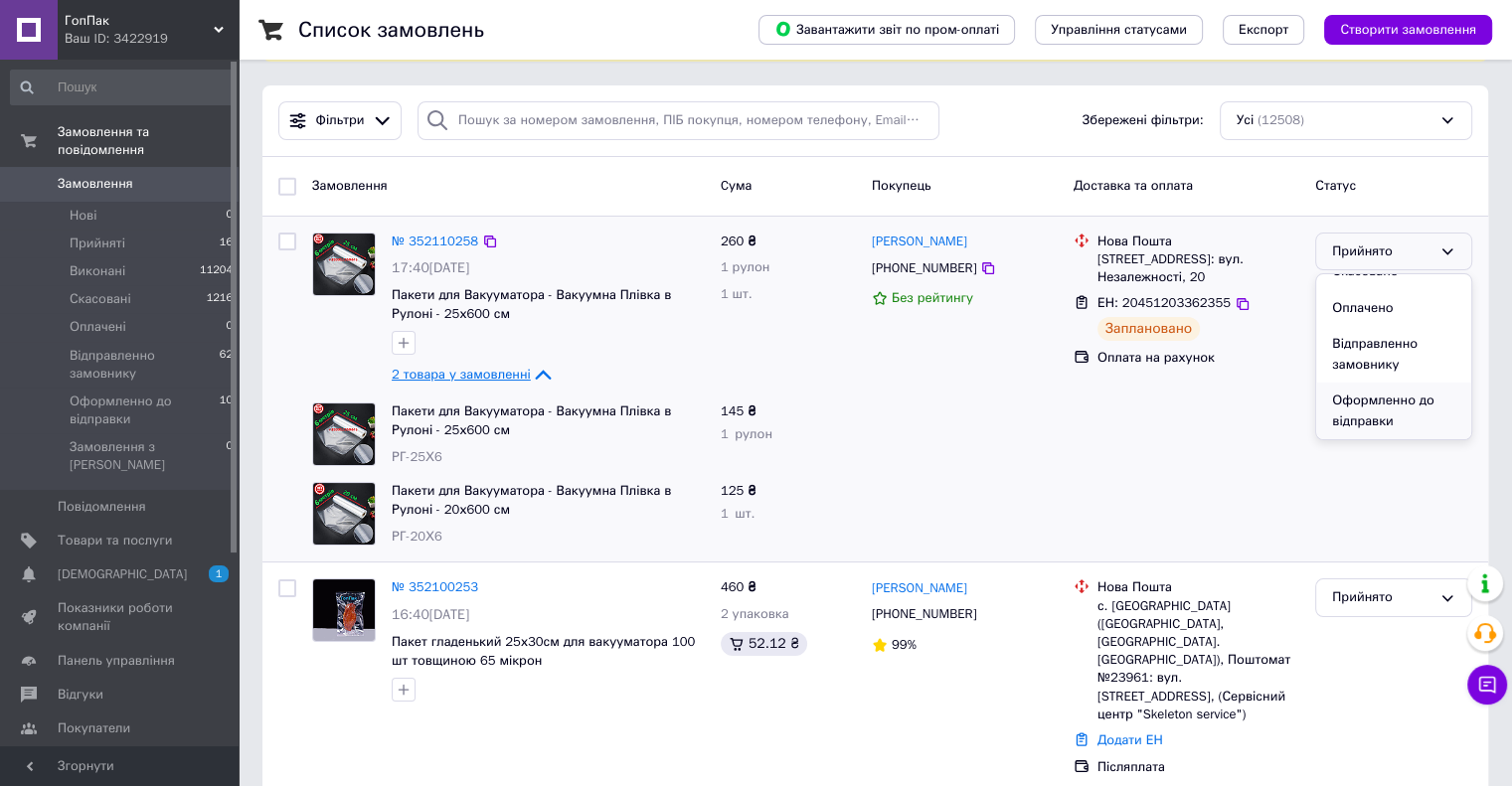 click on "Оформленно до відправки" at bounding box center (1394, 410) 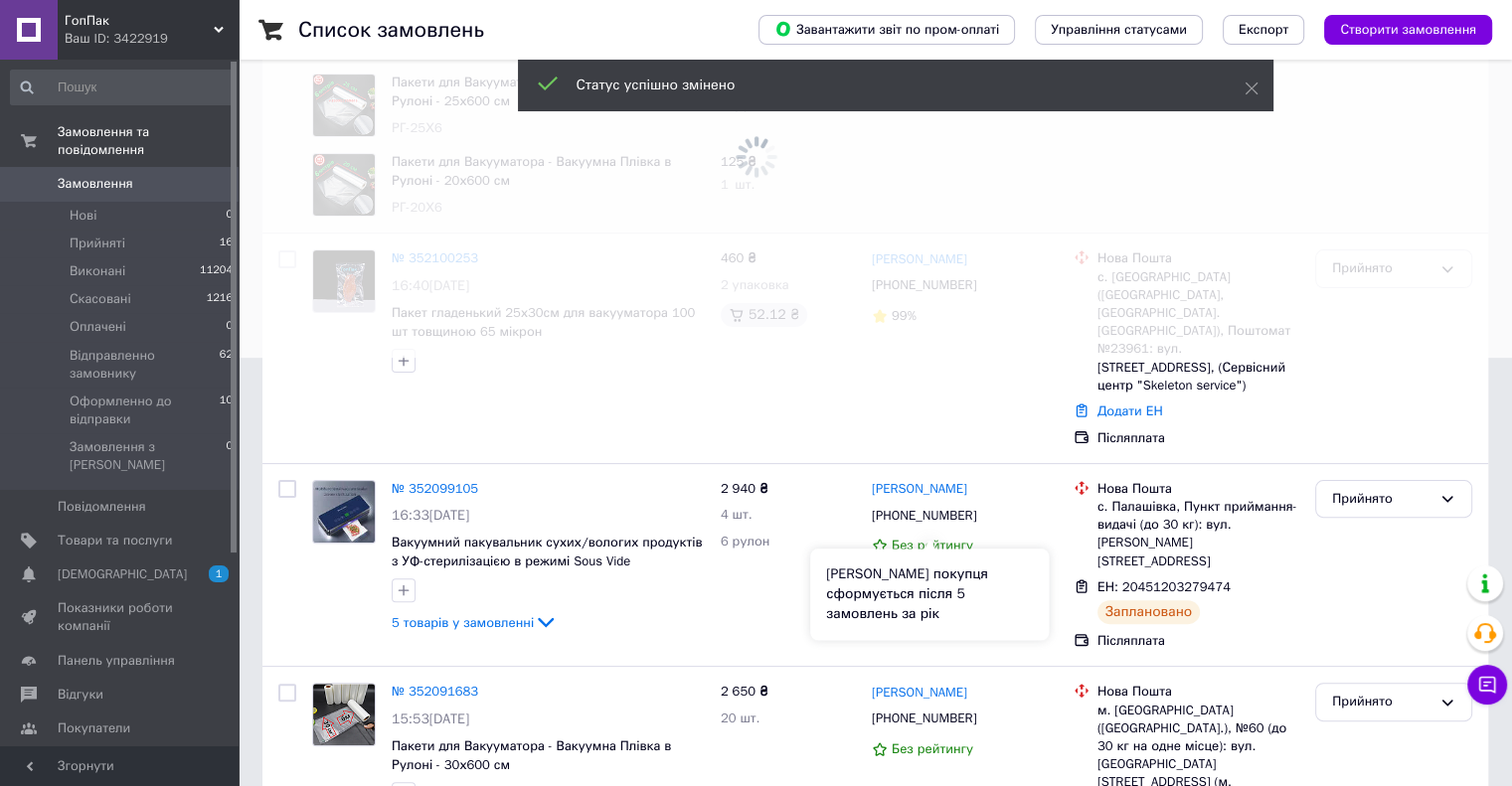 scroll, scrollTop: 596, scrollLeft: 0, axis: vertical 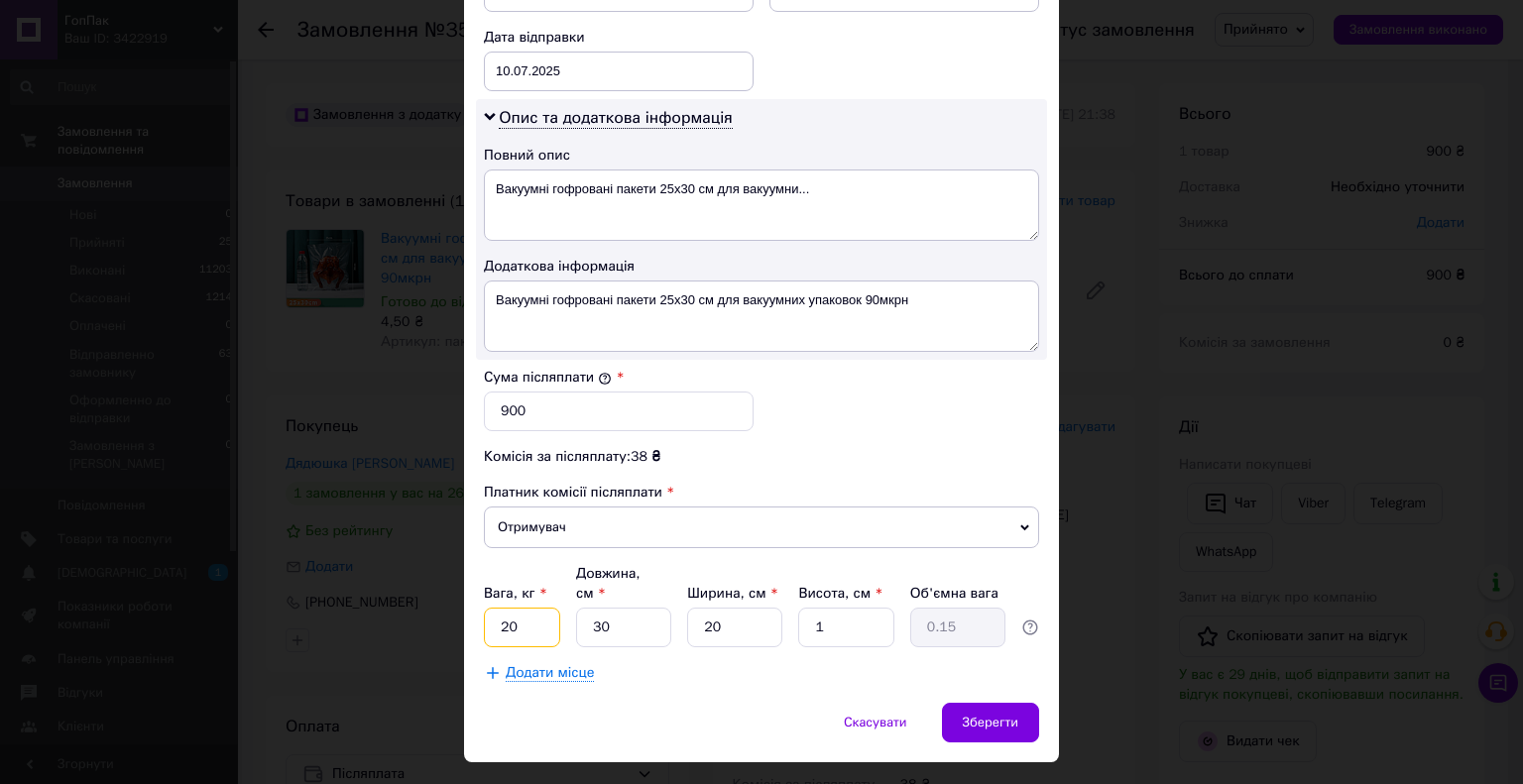 click on "20" at bounding box center [522, 627] 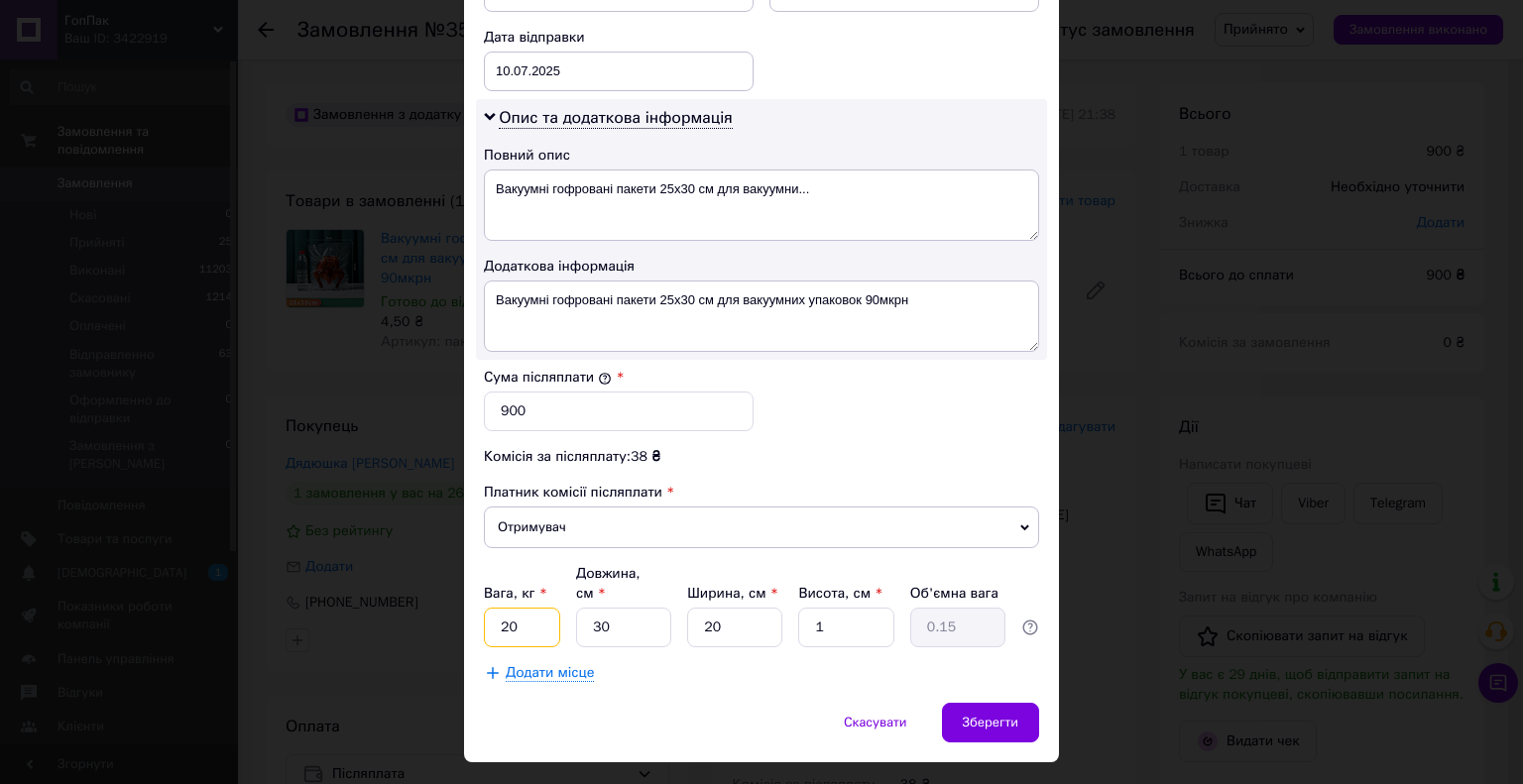 type on "2" 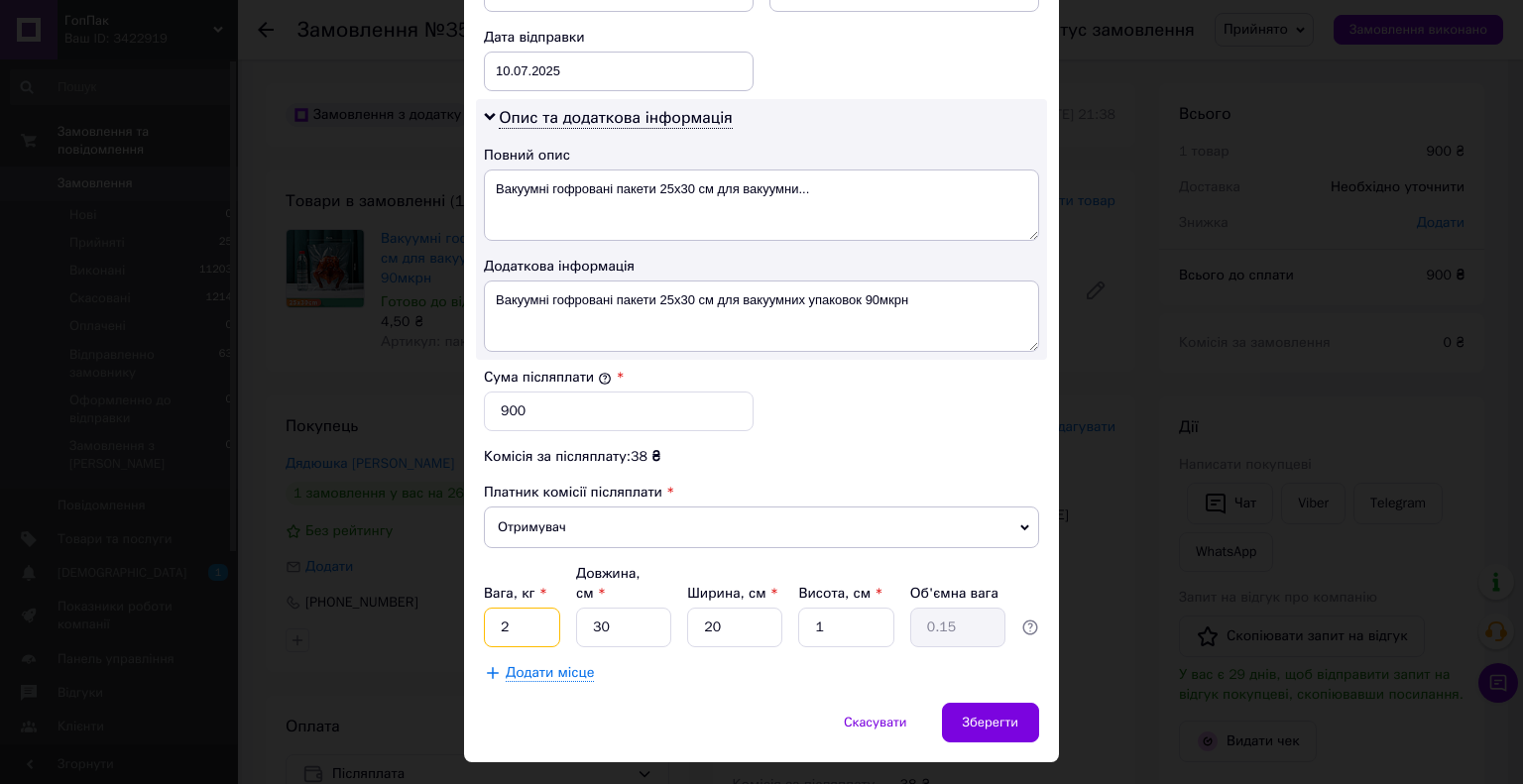 type on "2" 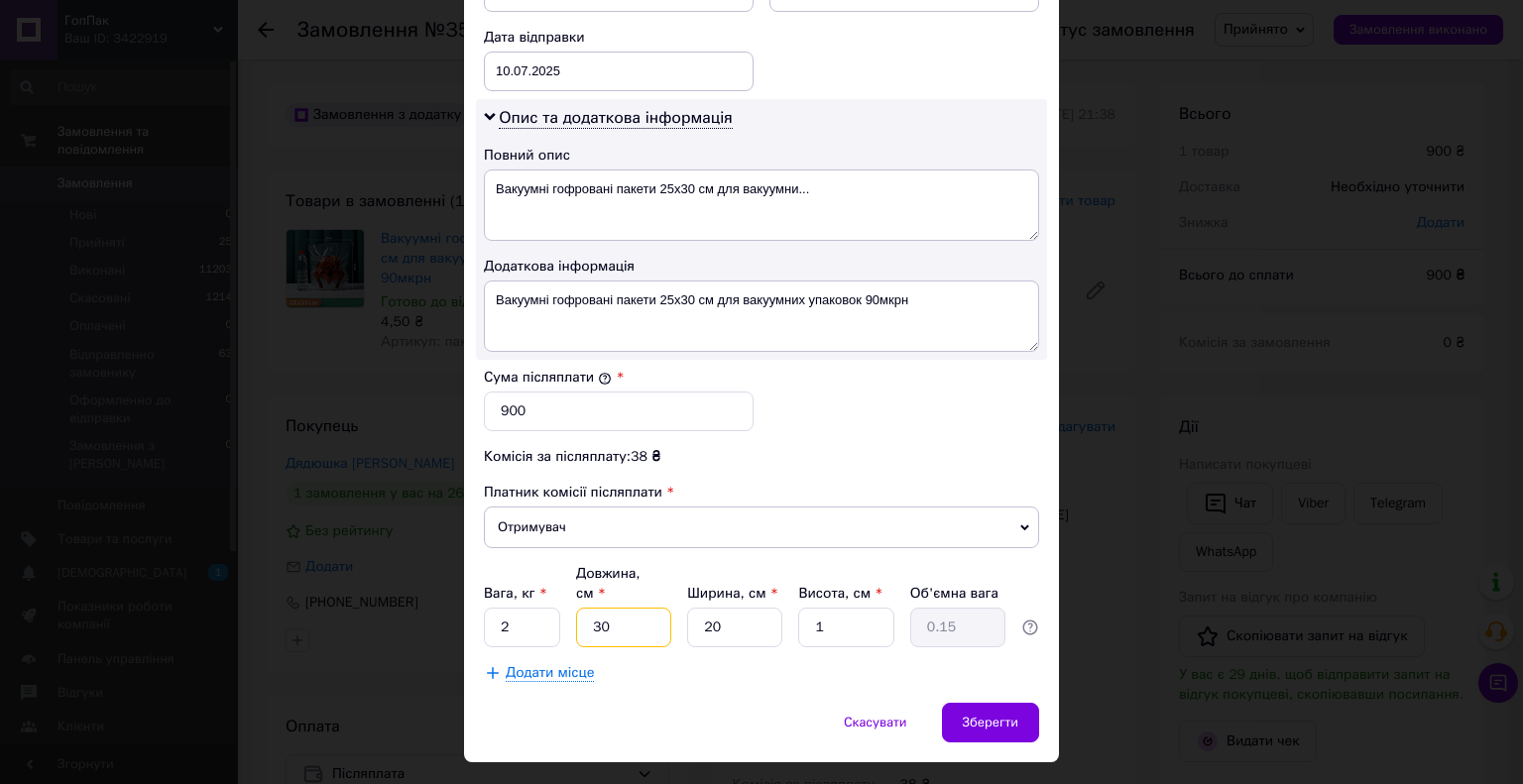 type on "3" 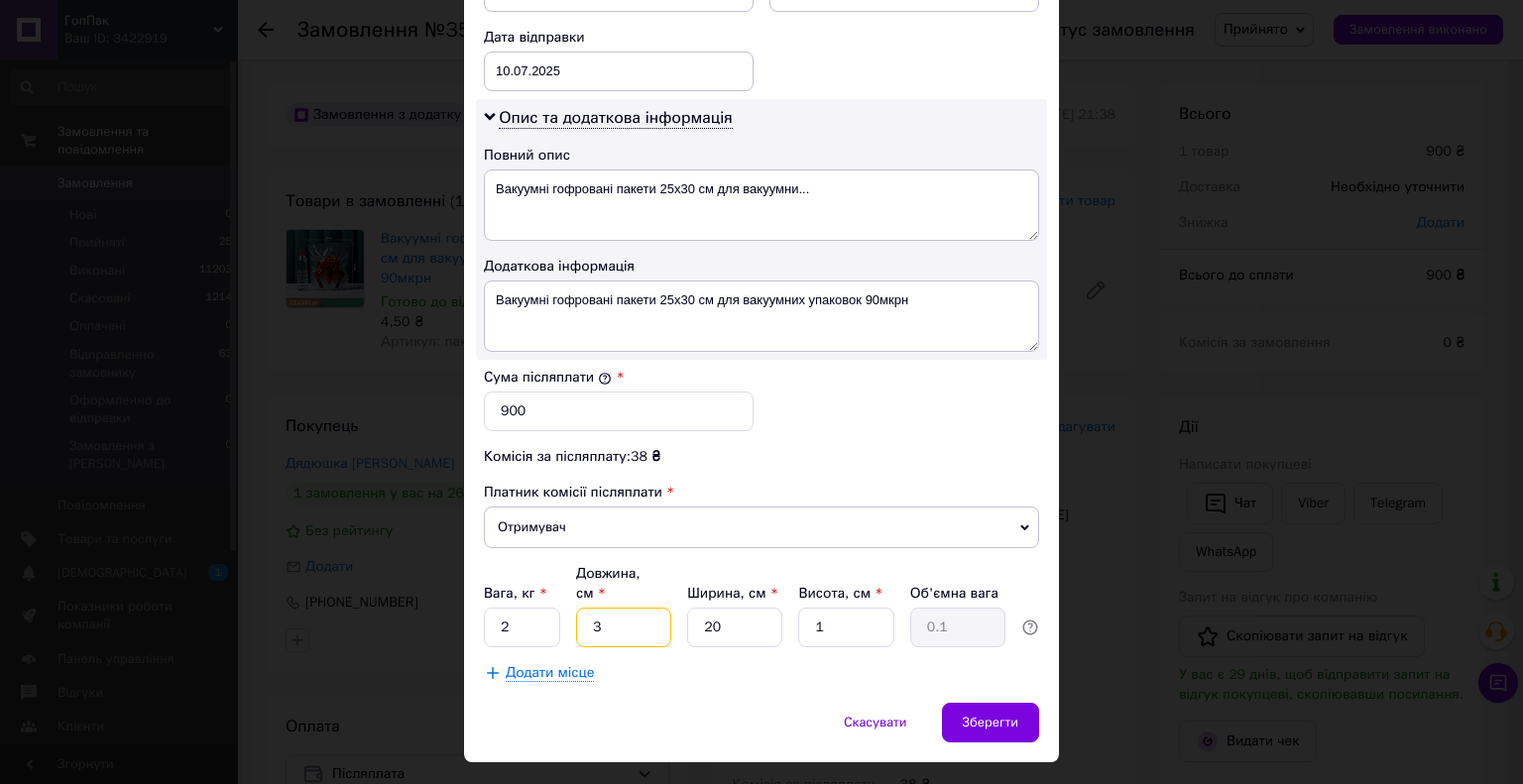 type 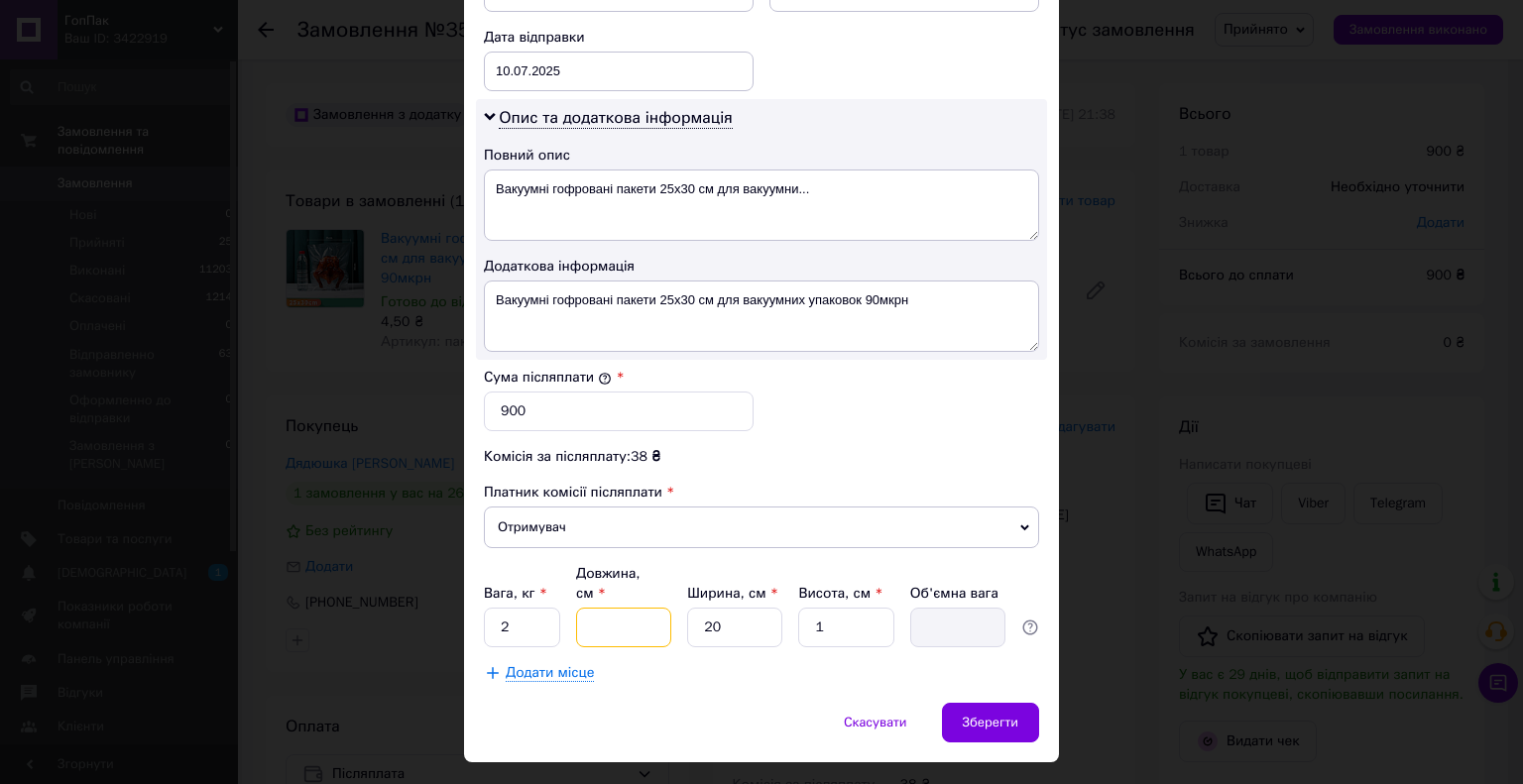 type on "3" 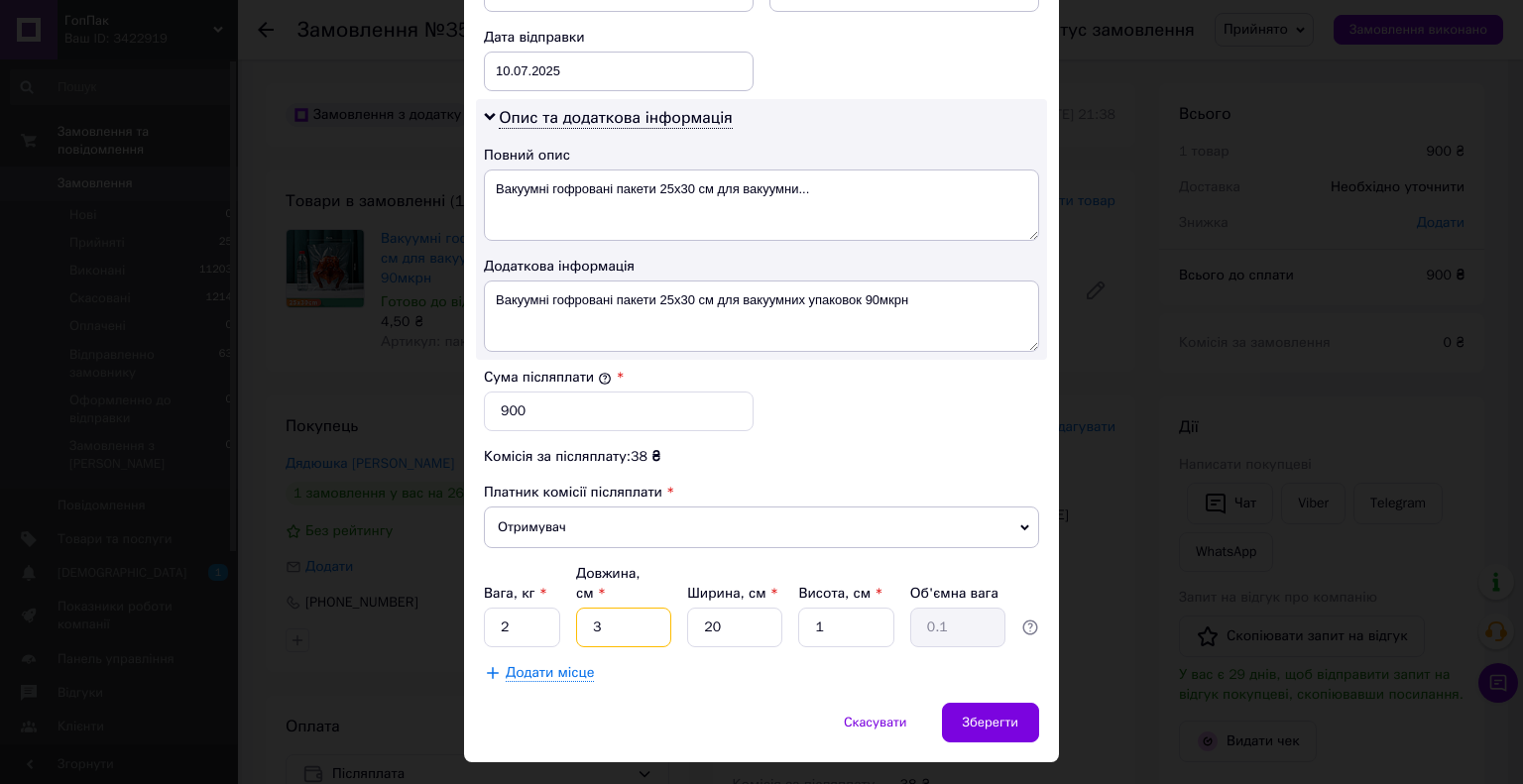 type on "38" 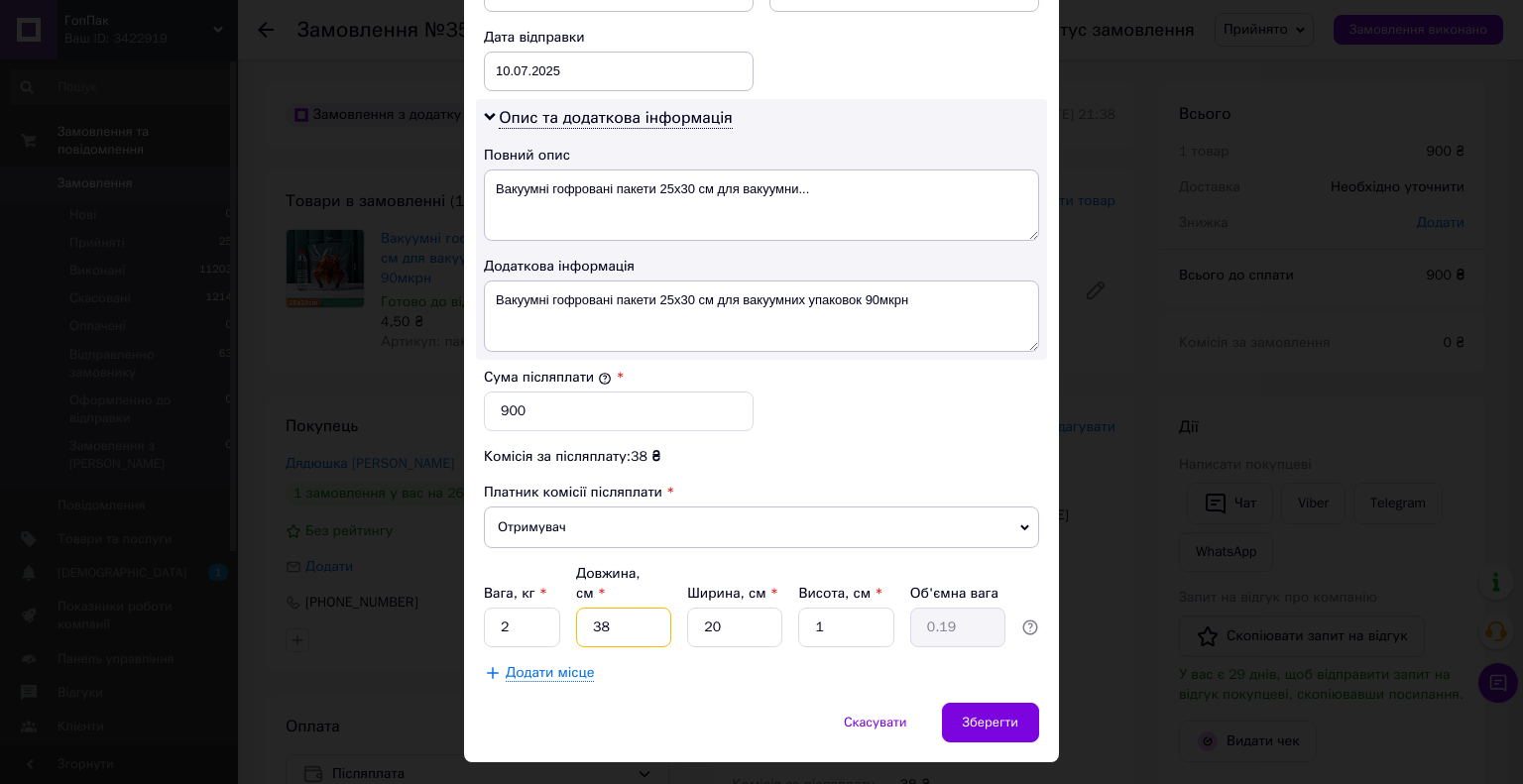 type on "38" 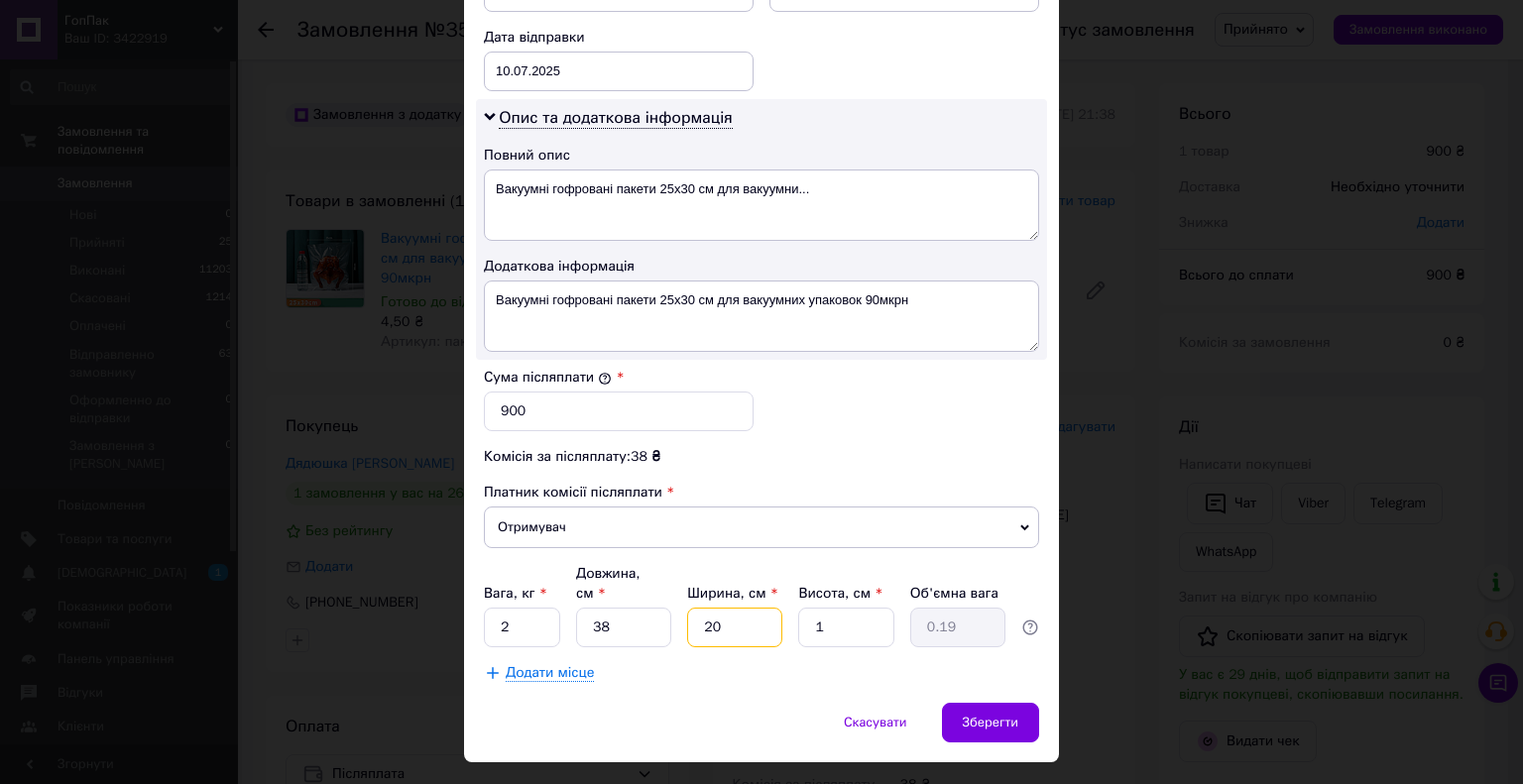 click on "20" at bounding box center [735, 627] 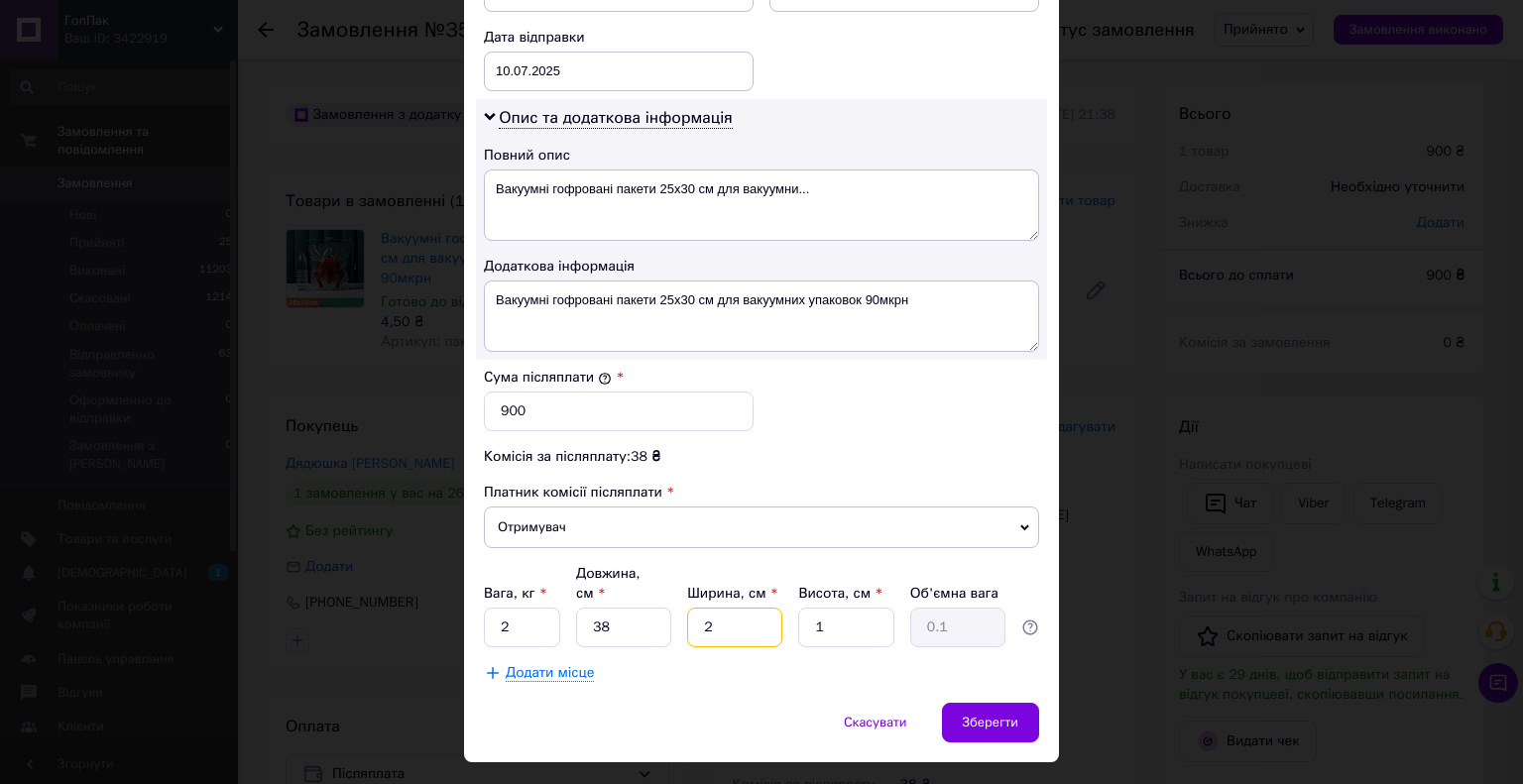 type 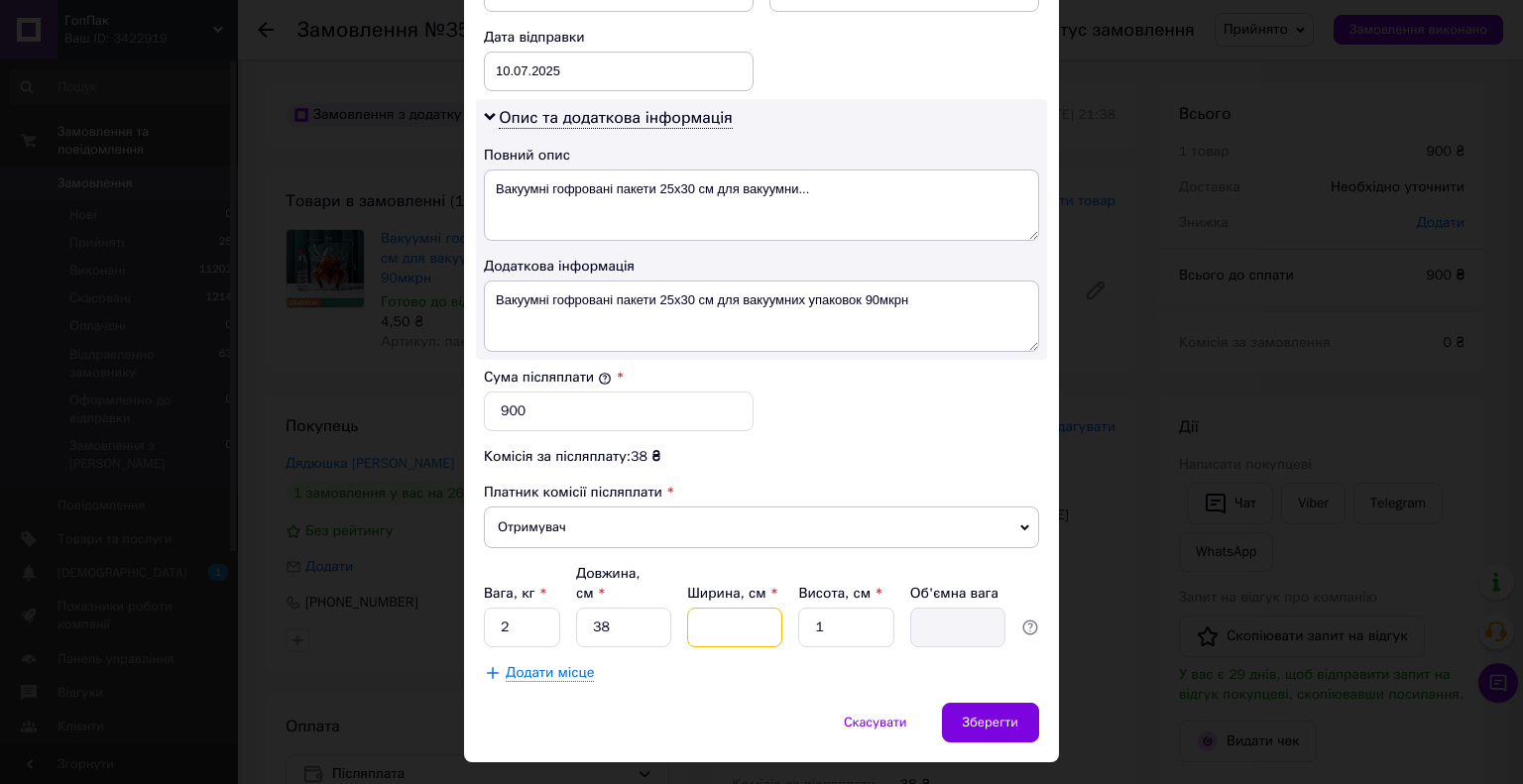 type on "3" 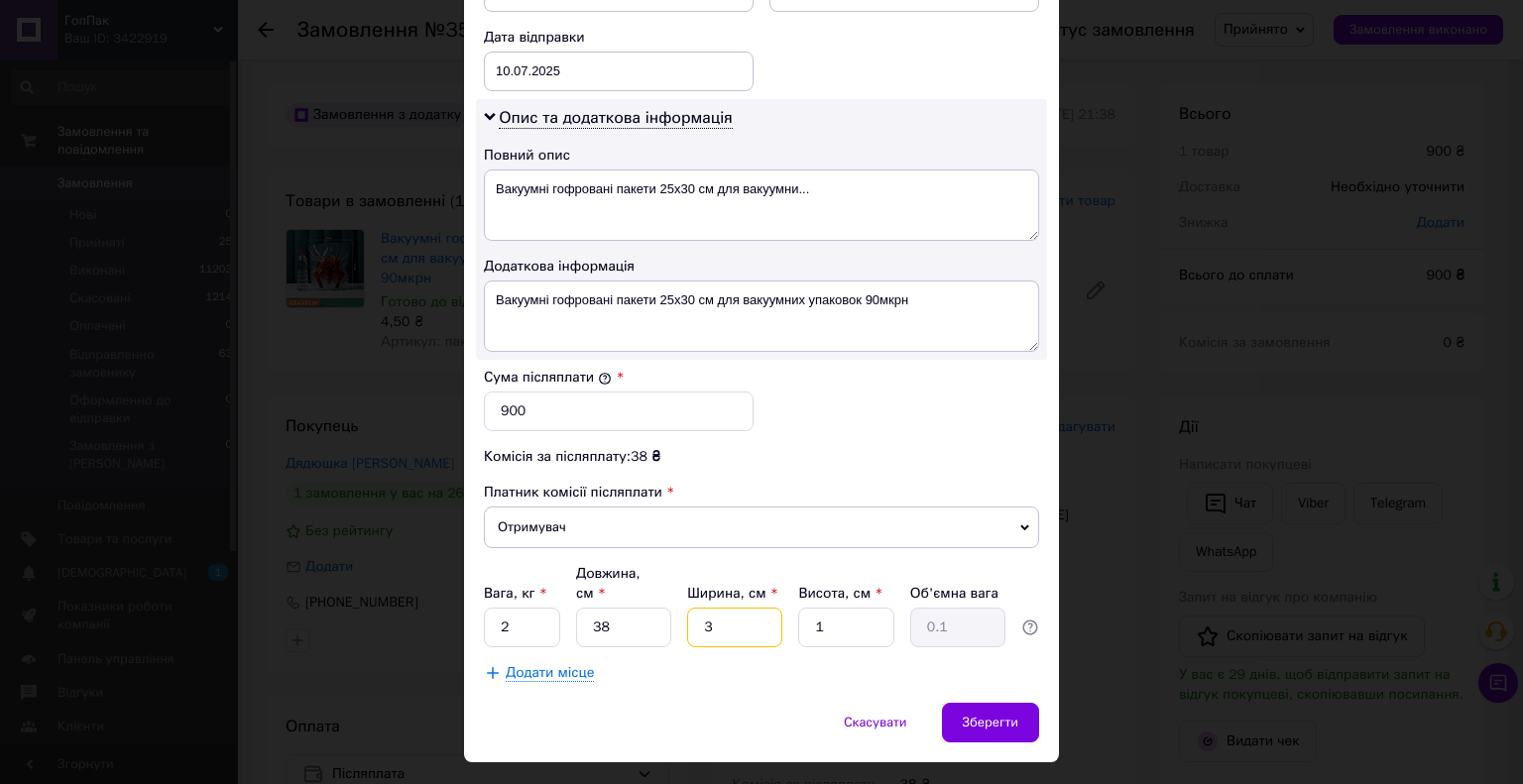 type on "35" 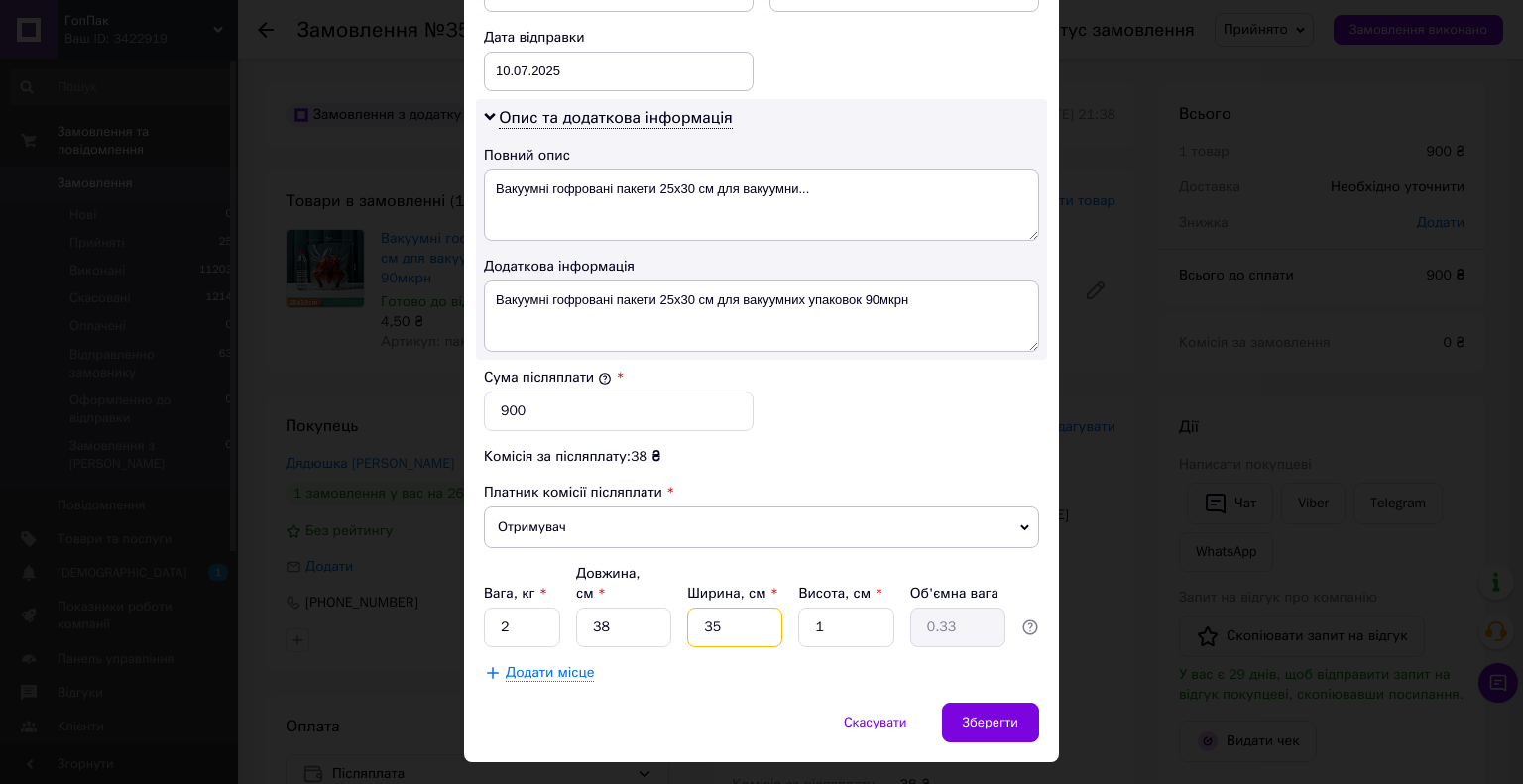 type on "35" 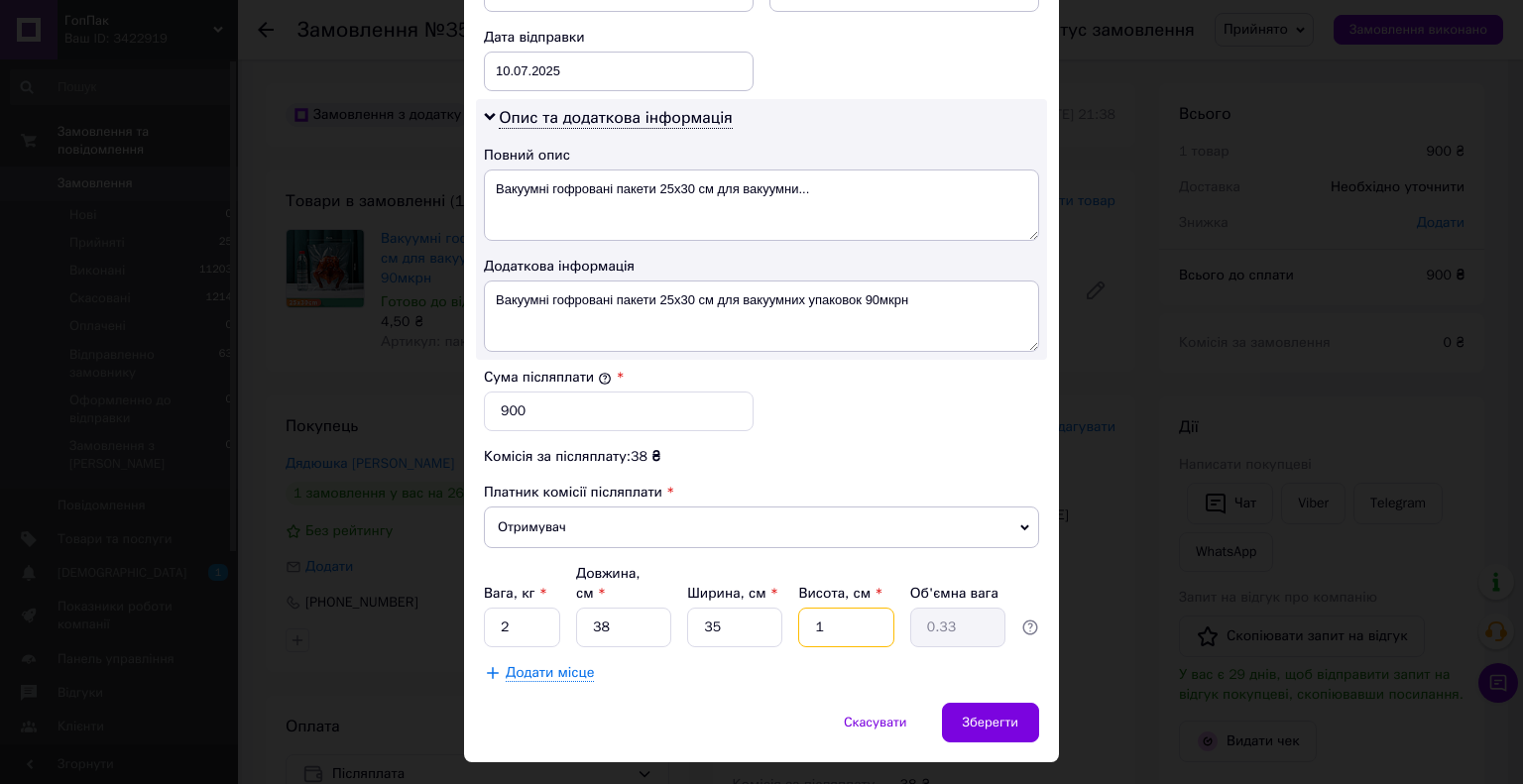 click on "1" at bounding box center [846, 627] 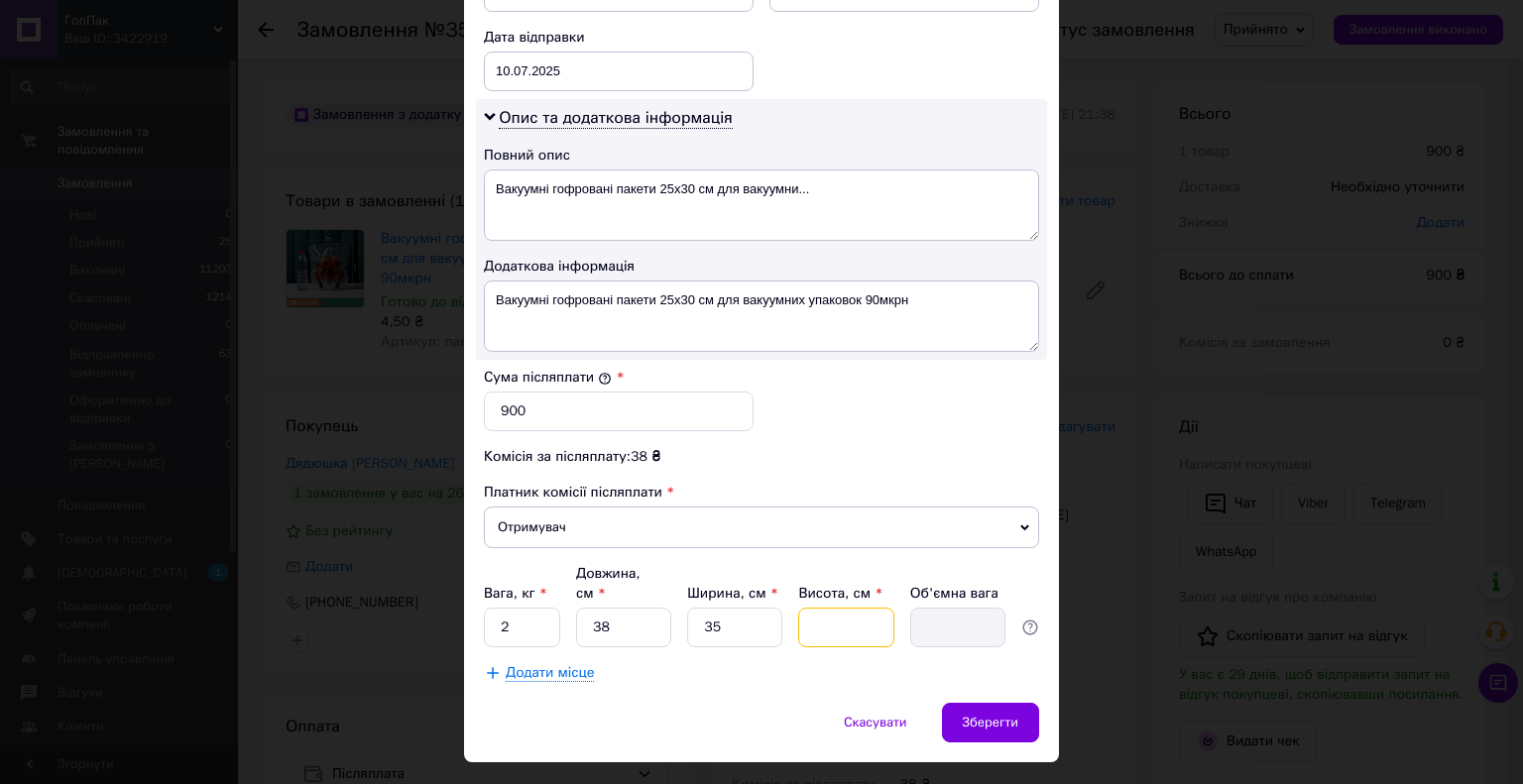type on "5" 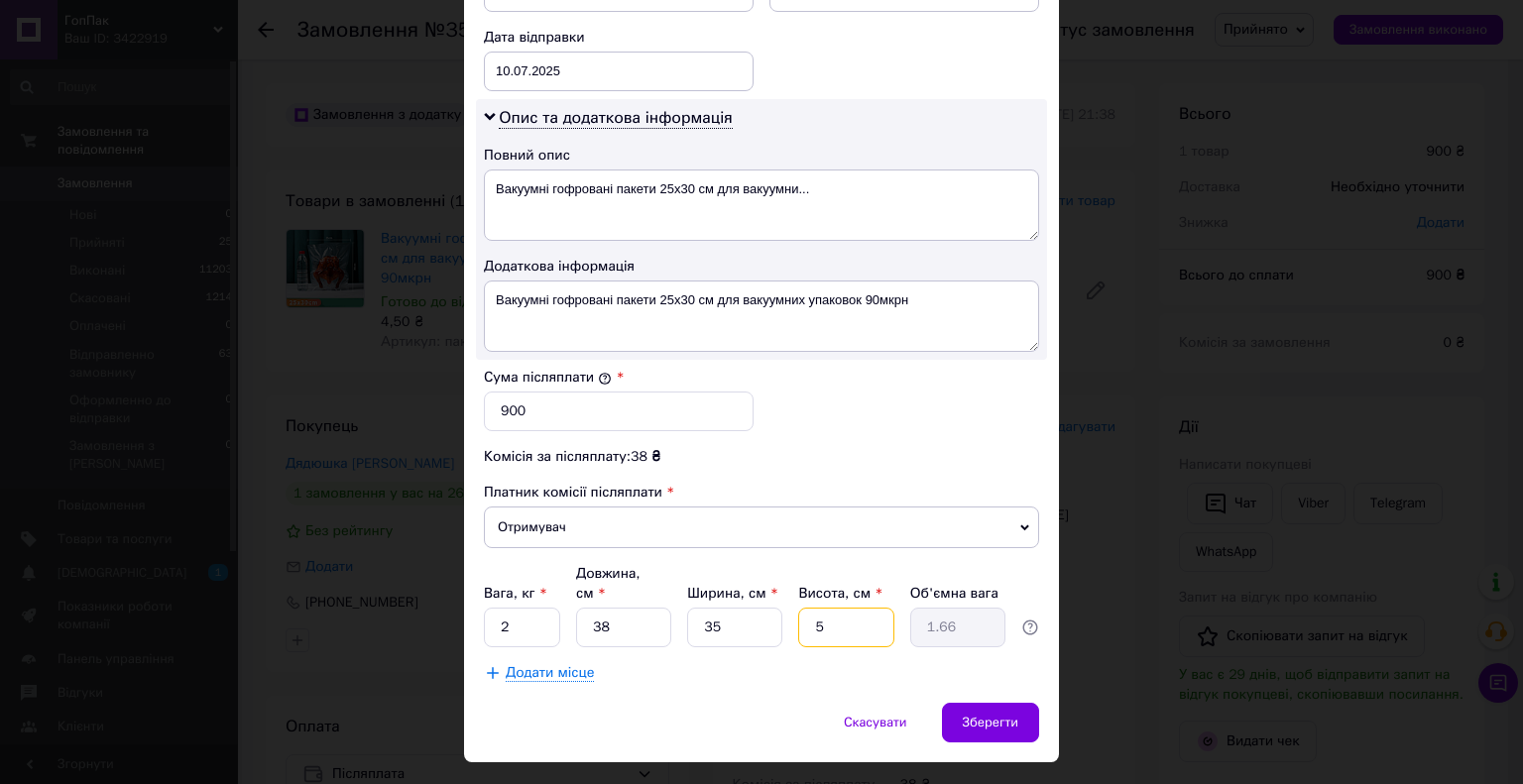 type 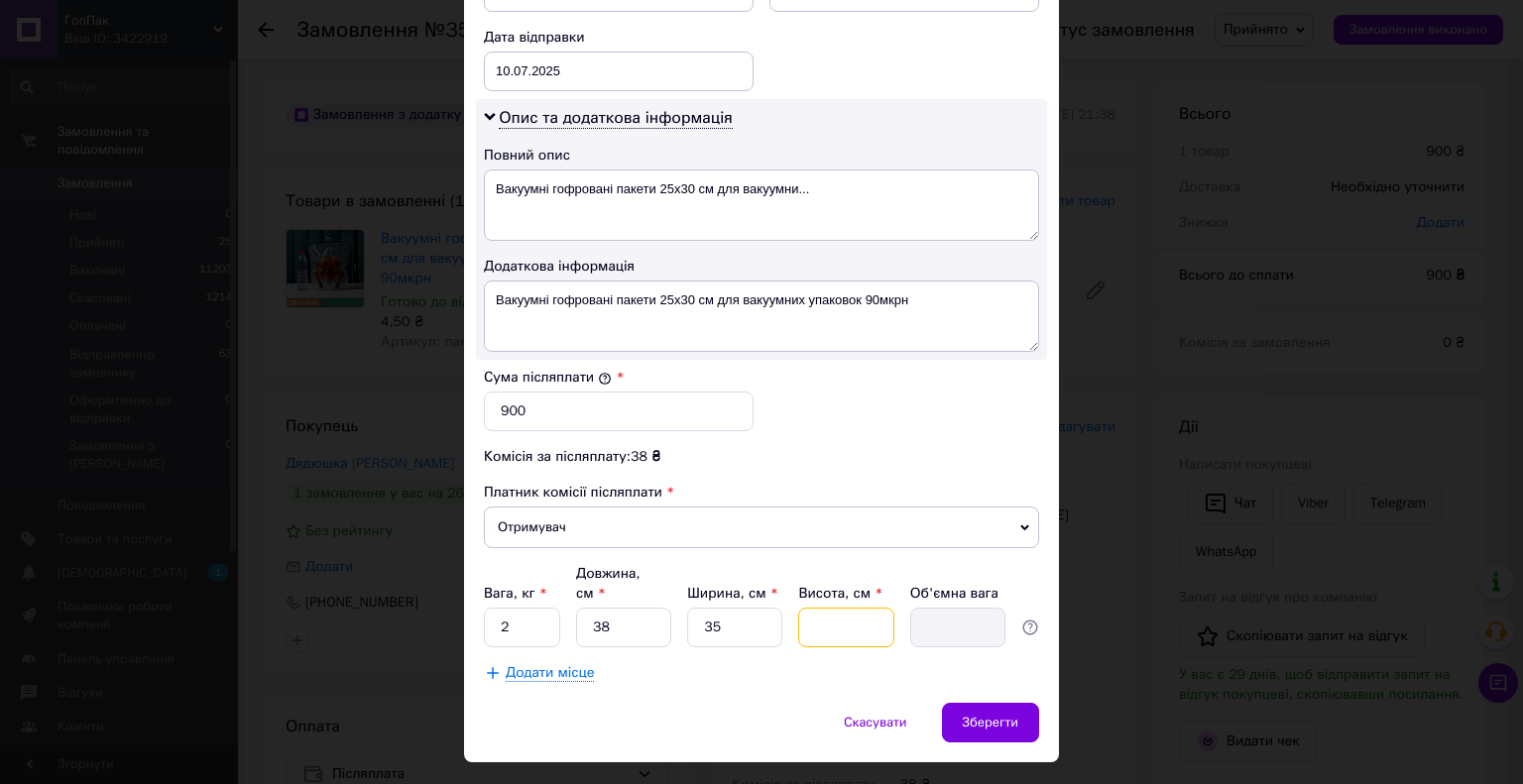 type on "6" 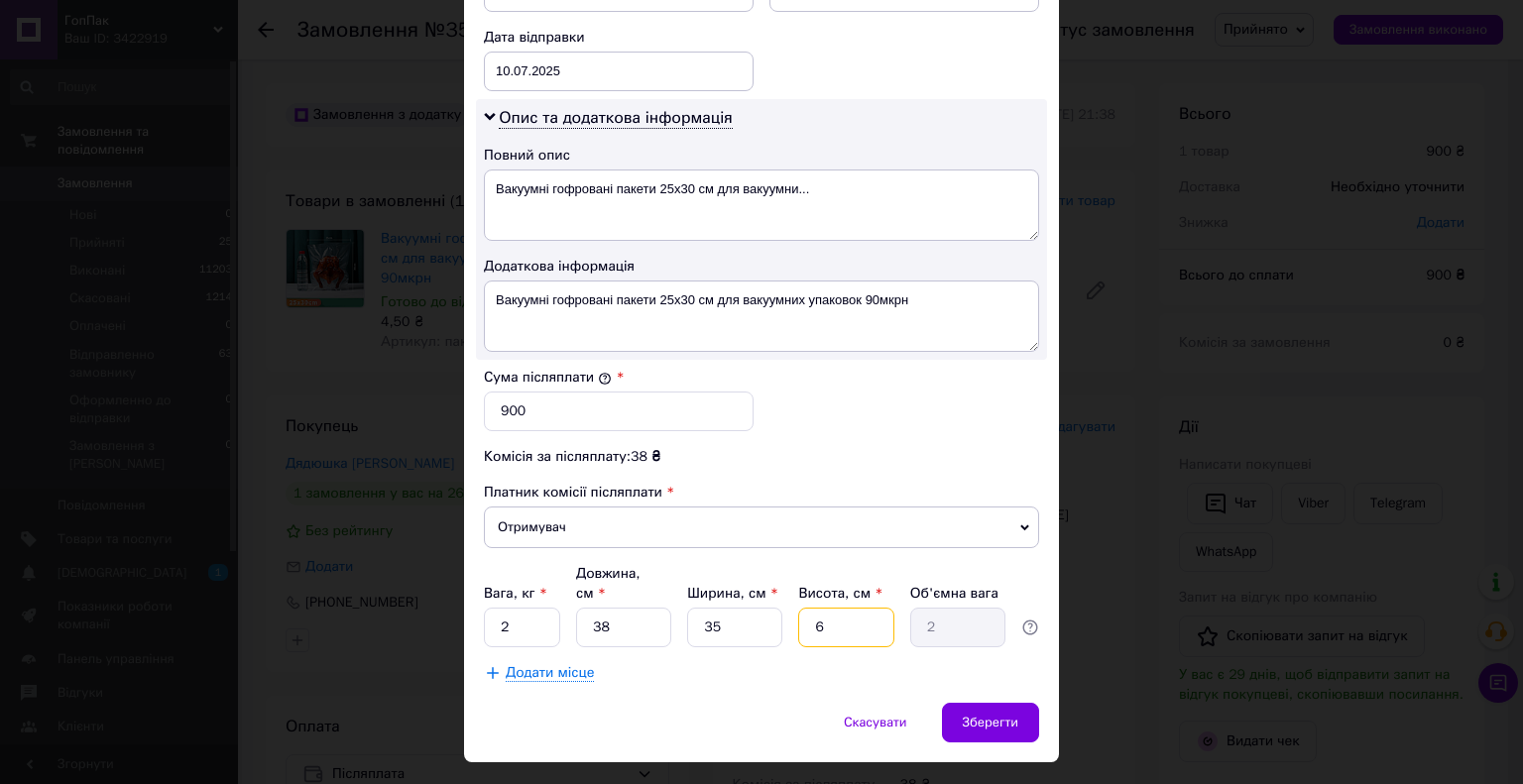 type on "6" 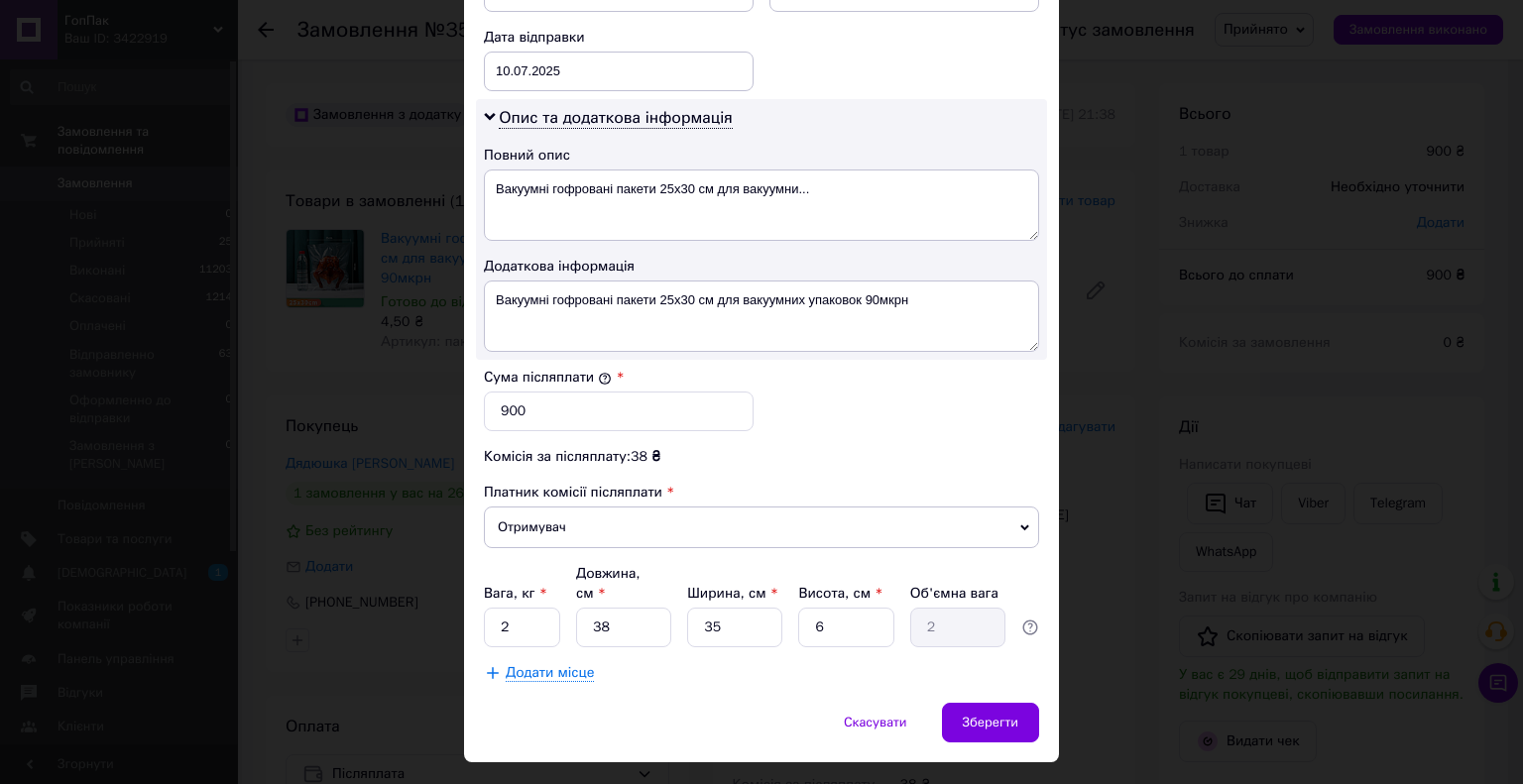 click on "Спосіб доставки Нова Пошта (платна) Платник Отримувач Відправник Прізвище отримувача Дядюшка Ім'я отримувача [PERSON_NAME] батькові отримувача Телефон отримувача [PHONE_NUMBER] Тип доставки [PERSON_NAME] У відділенні В поштоматі Місто с. [GEOGRAPHIC_DATA] ([GEOGRAPHIC_DATA].) Вулиця Білокриницька вул. Номер будинку 58 Квартира 1 Місце відправки м. [GEOGRAPHIC_DATA] ([GEOGRAPHIC_DATA].): №396 (до 10 кг): вул. [PERSON_NAME][STREET_ADDRESS] (маг."Сільпо") м. [GEOGRAPHIC_DATA] ([GEOGRAPHIC_DATA].): №188 (30кг на одне місце): вул. Оноре де [STREET_ADDRESS] (сп. вхід з "Рибалка на Бальзака" Додати ще місце відправки Тип посилки Вантаж Документи 900 < >" at bounding box center (762, -95) 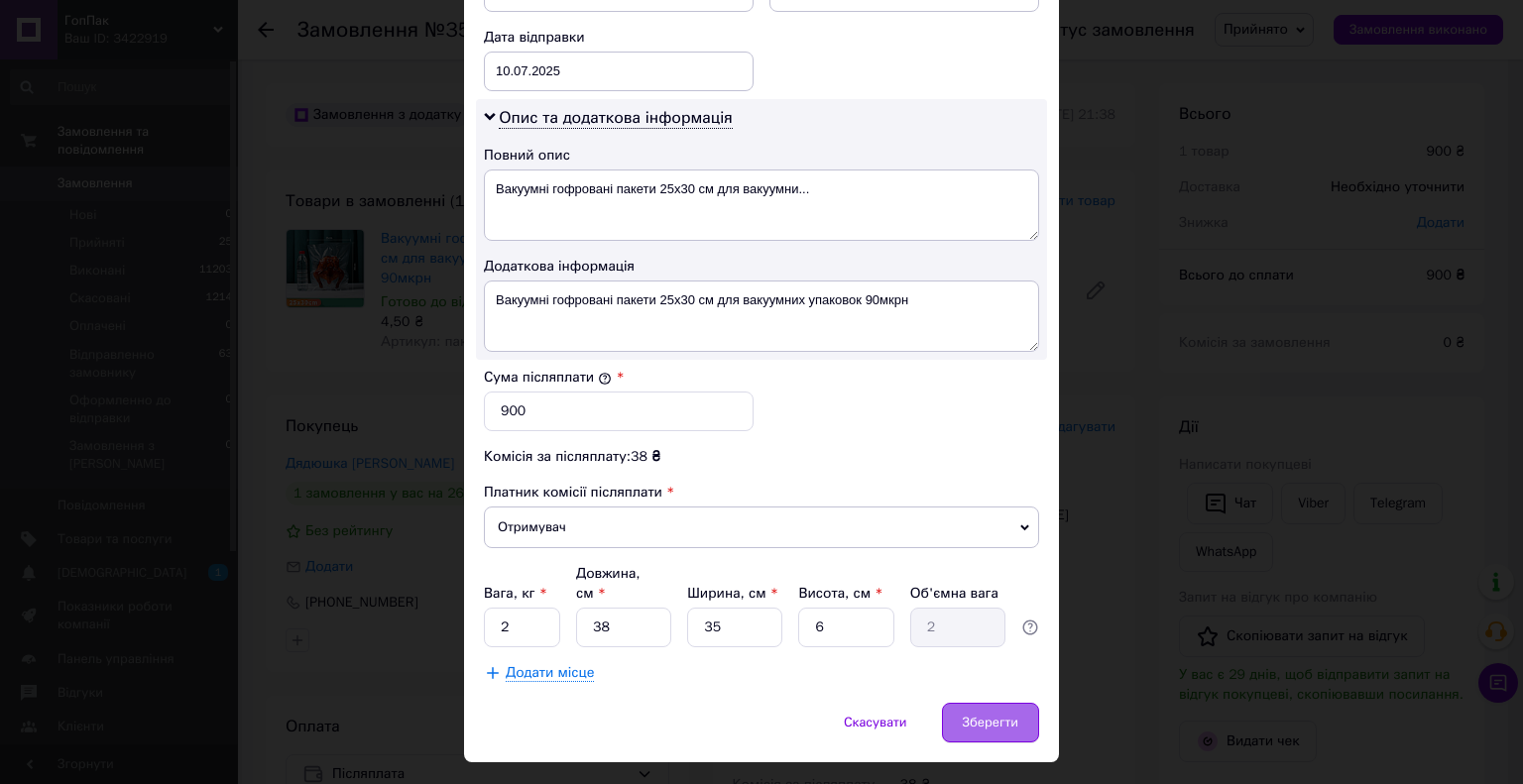 click on "Зберегти" at bounding box center (991, 723) 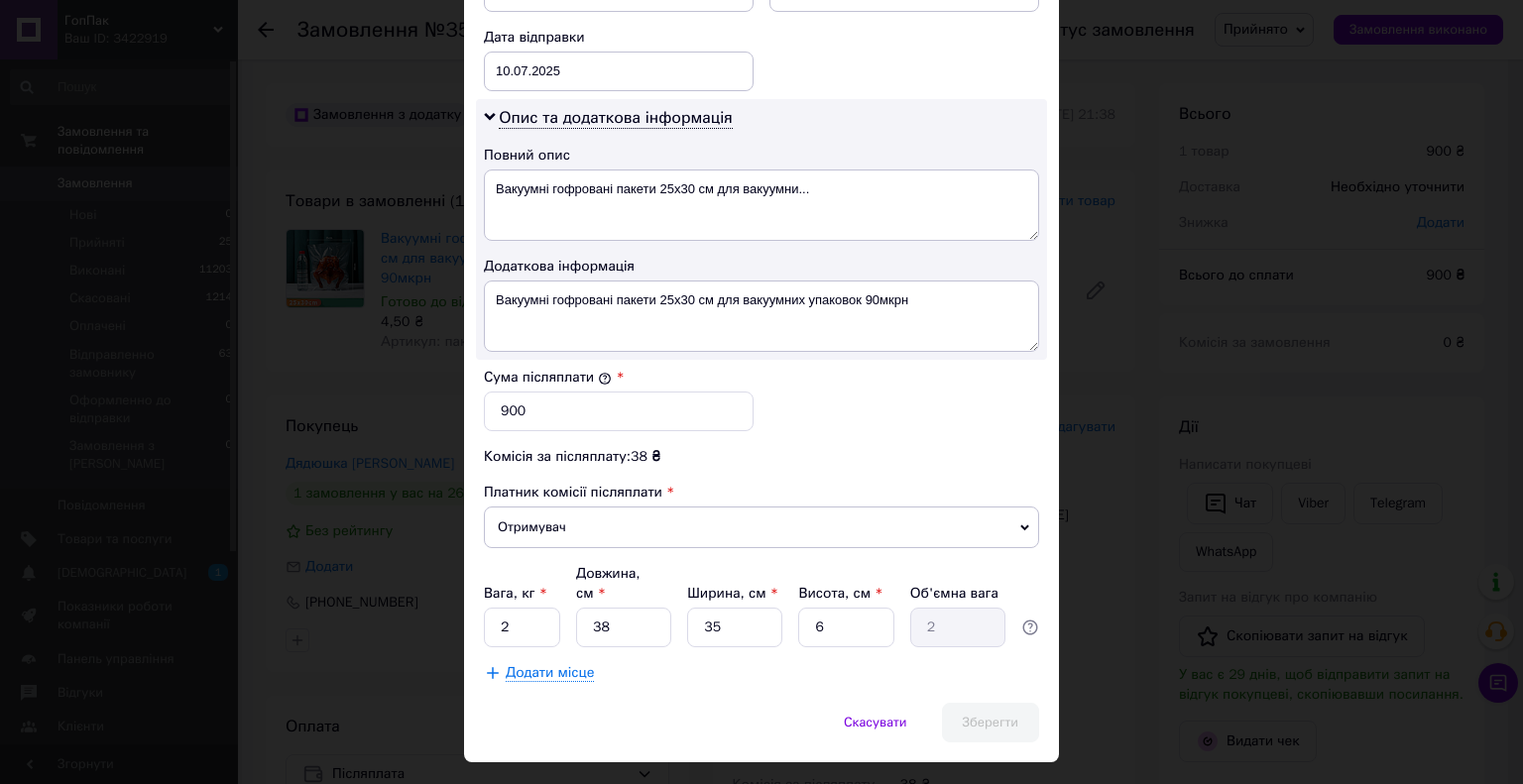 scroll, scrollTop: 40, scrollLeft: 0, axis: vertical 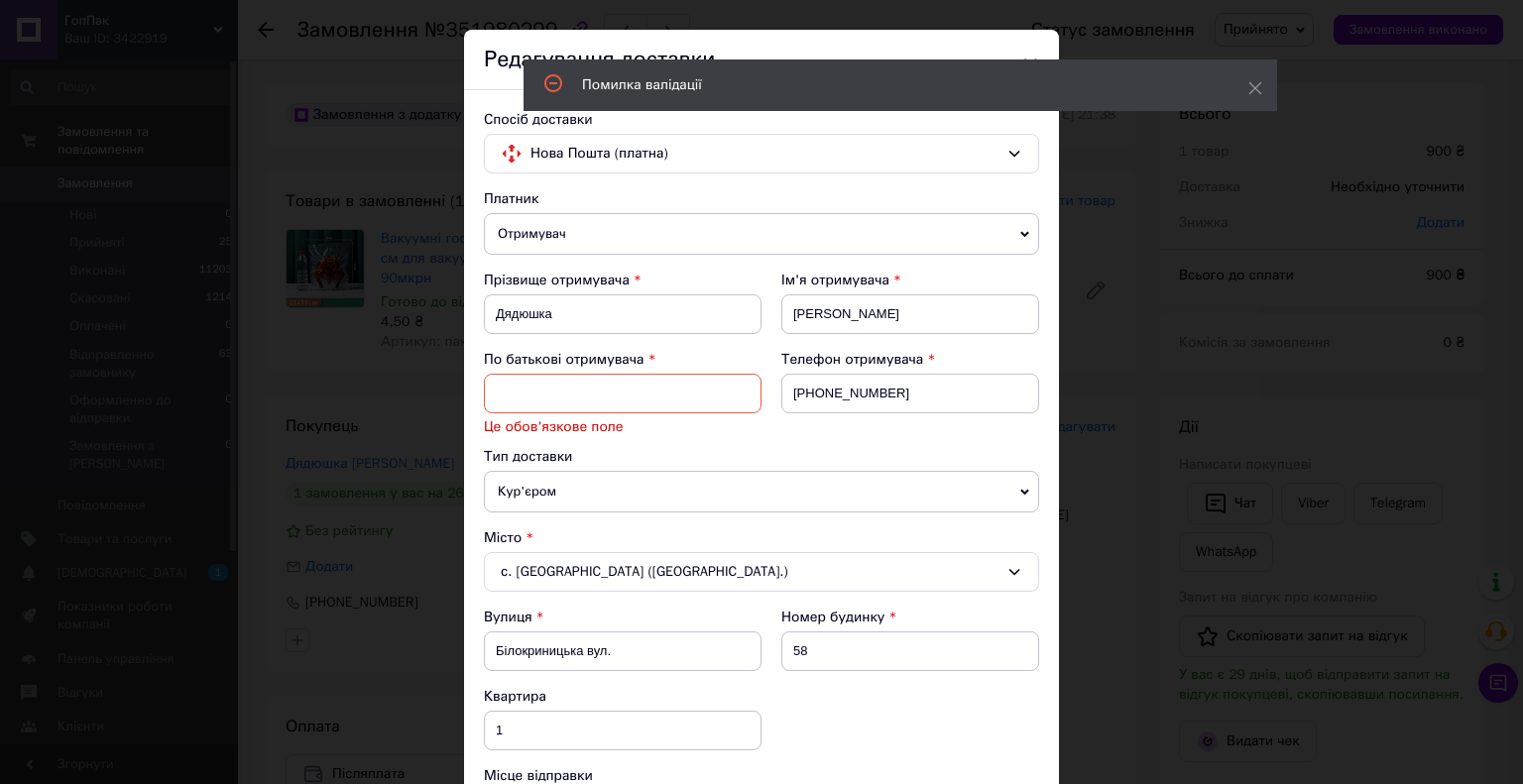 click at bounding box center [623, 393] 